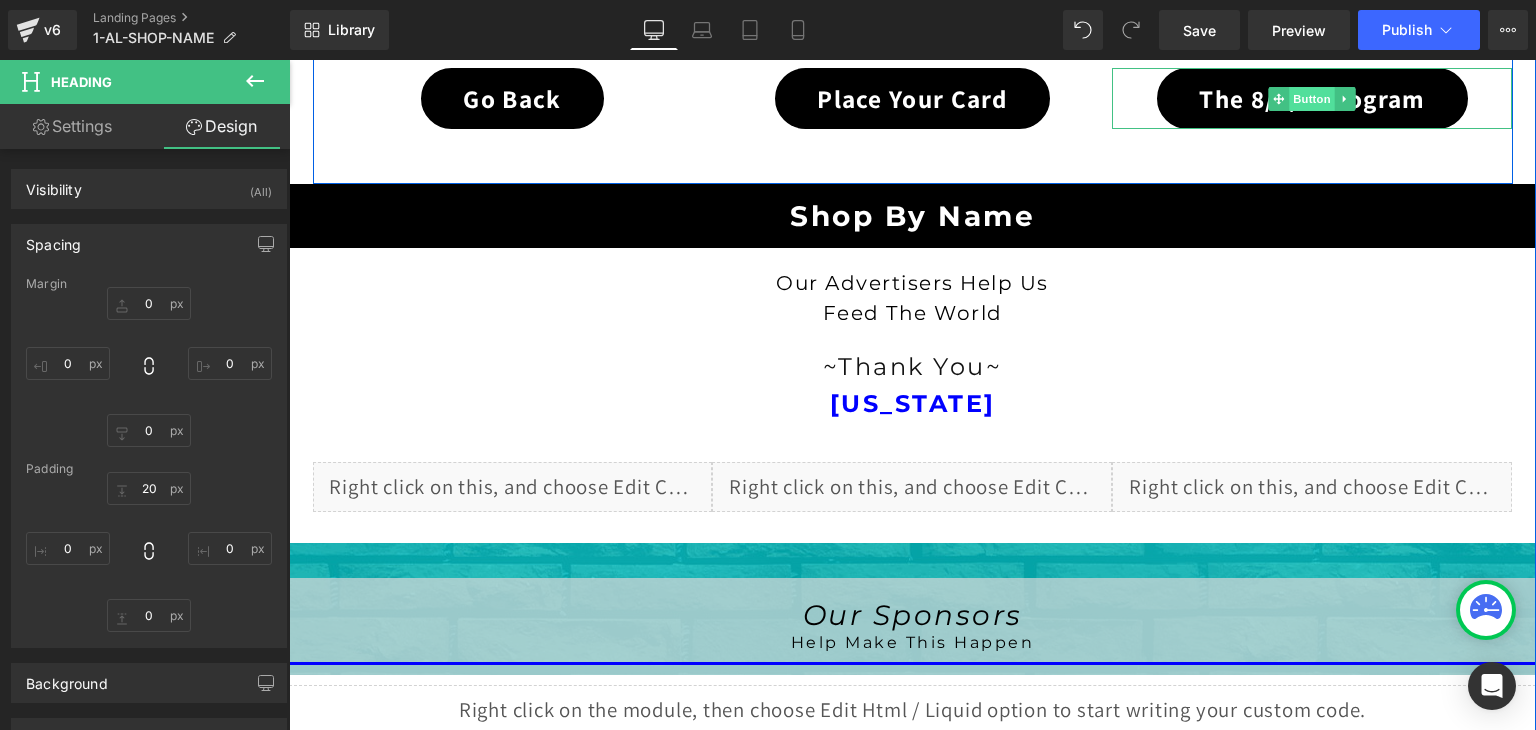 scroll, scrollTop: 0, scrollLeft: 0, axis: both 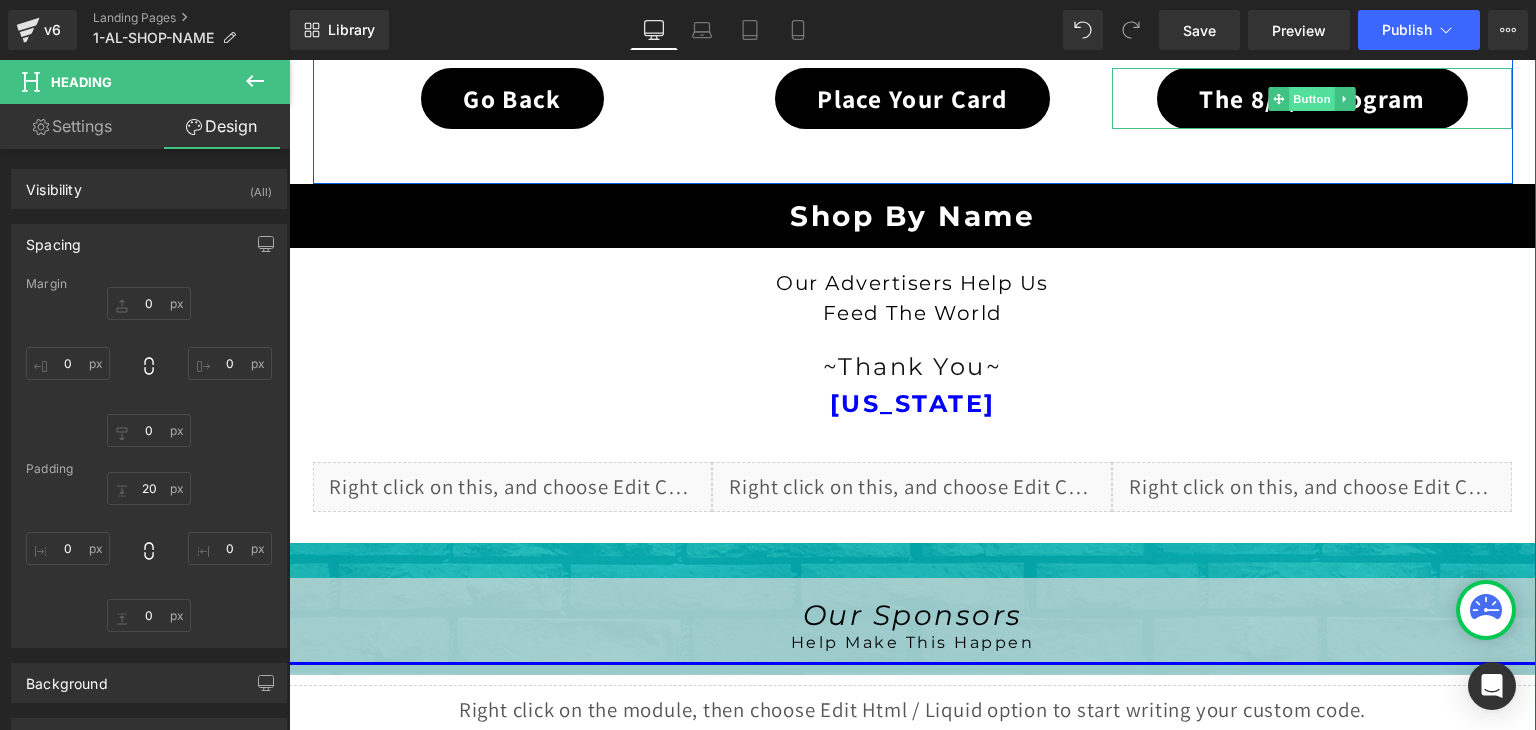 click on "Button" at bounding box center (1313, 99) 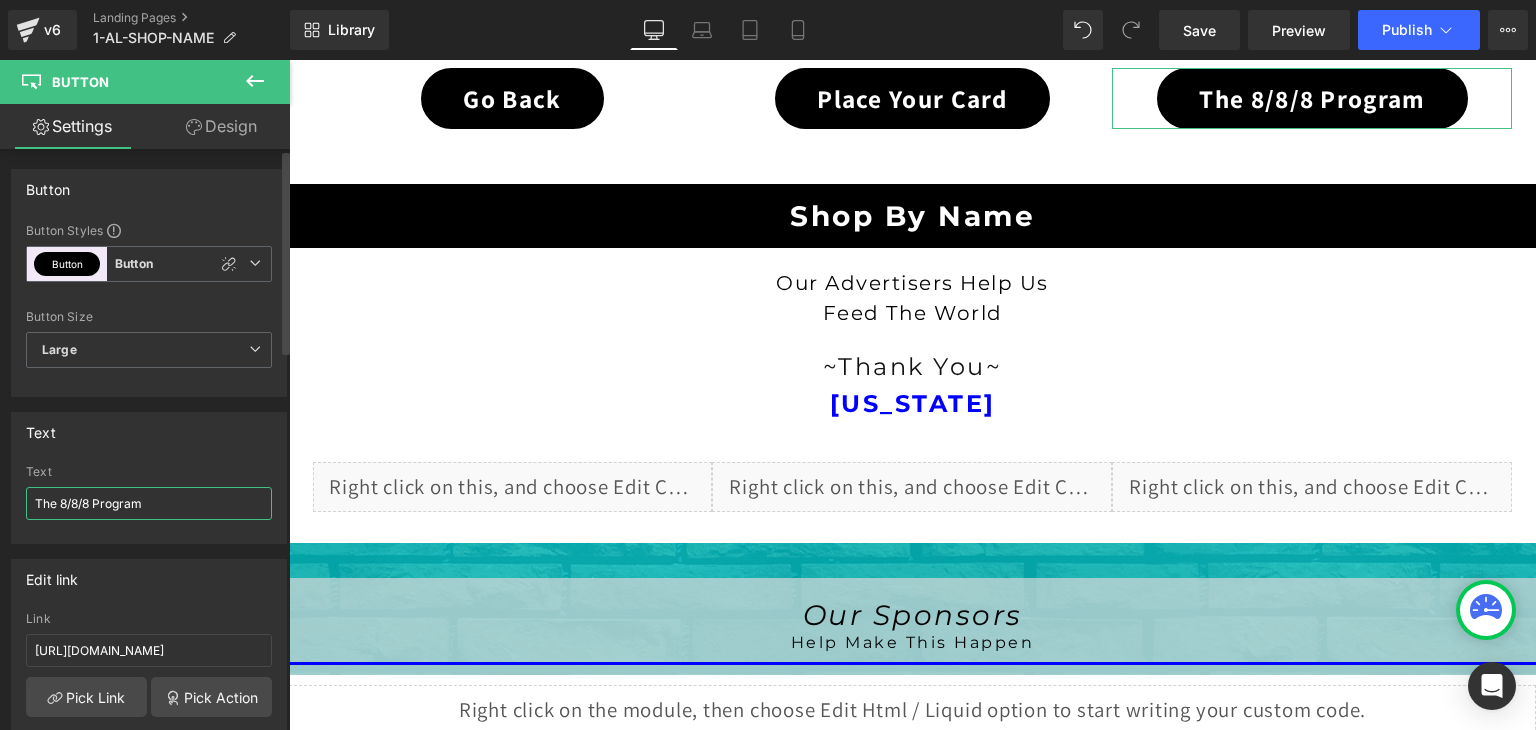 drag, startPoint x: 154, startPoint y: 505, endPoint x: 24, endPoint y: 494, distance: 130.46455 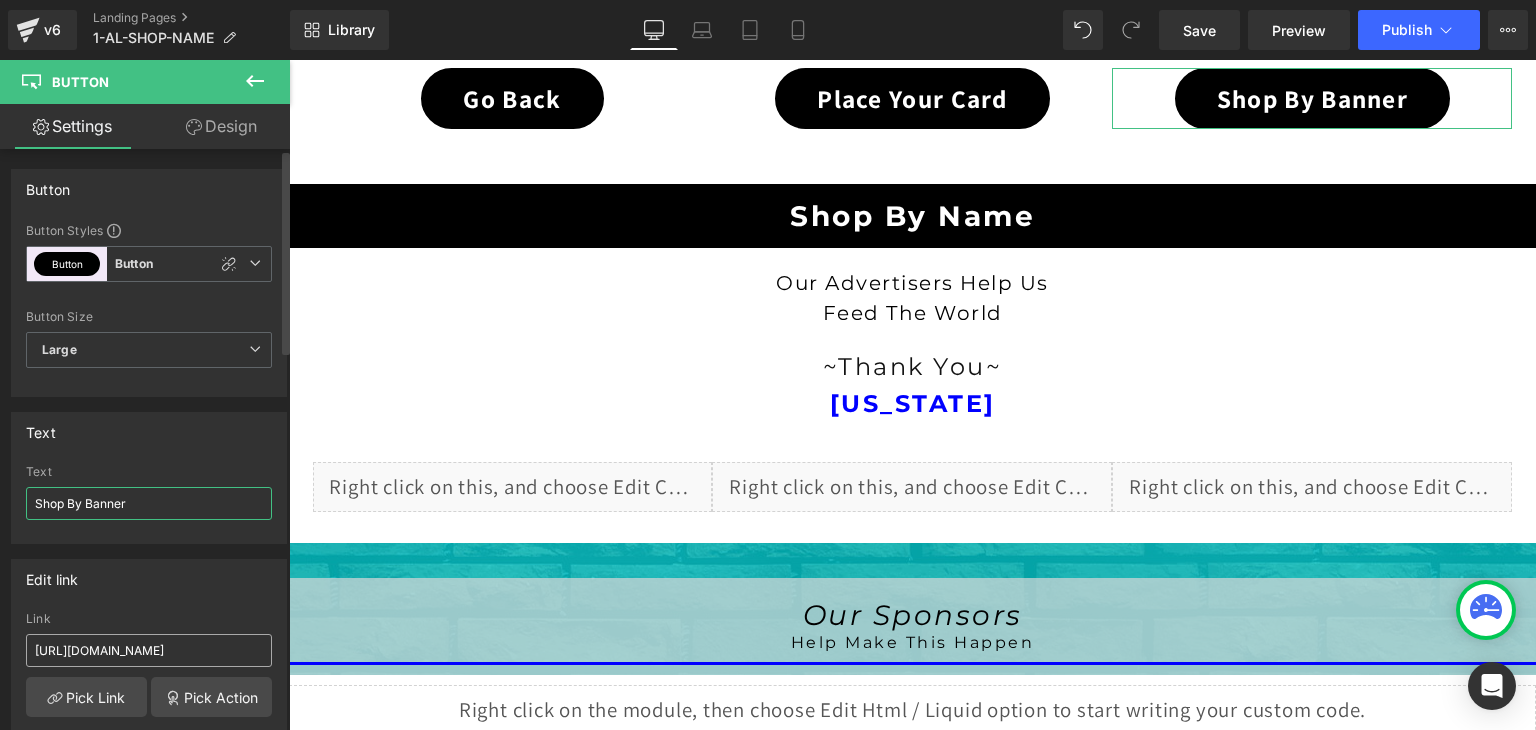 type on "Shop By Banner" 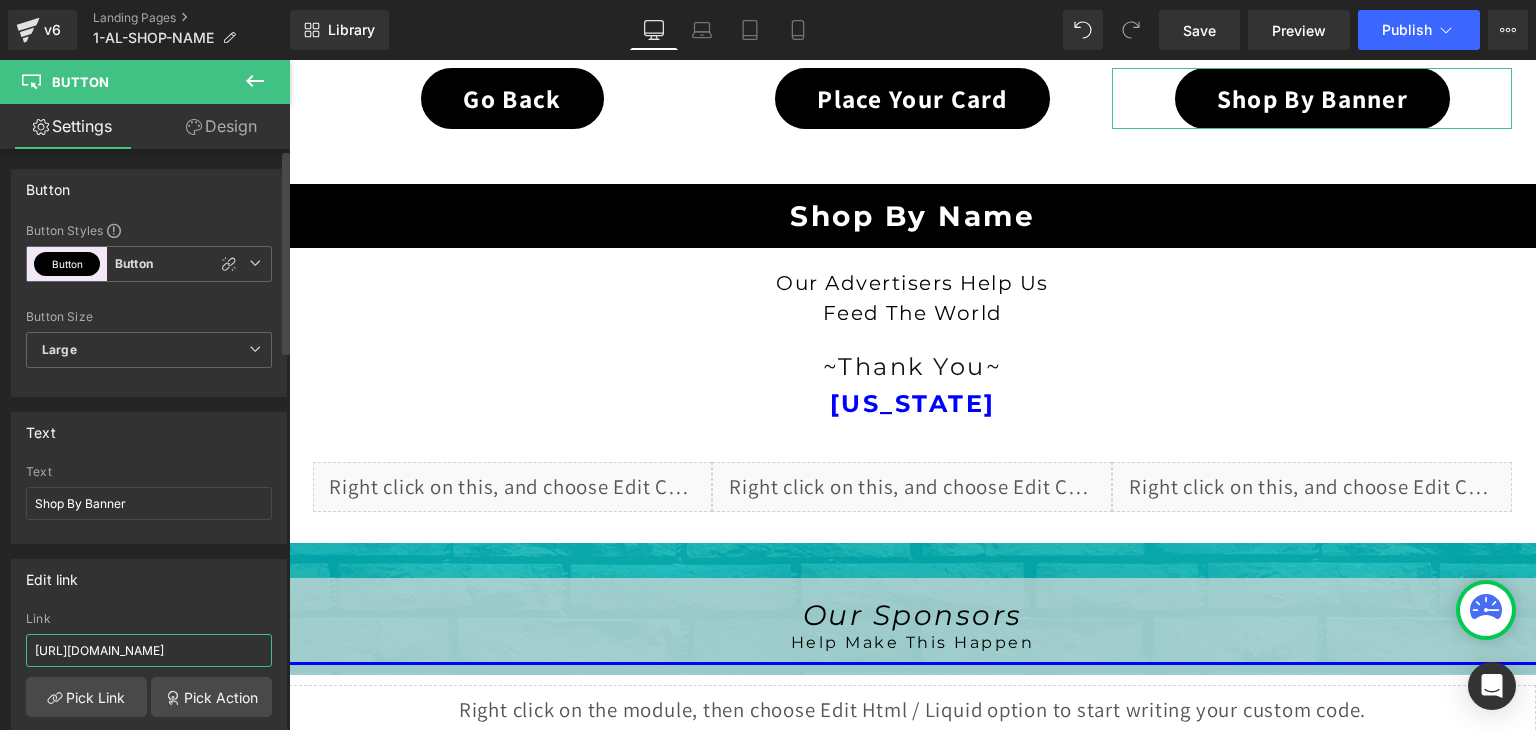 scroll, scrollTop: 0, scrollLeft: 64, axis: horizontal 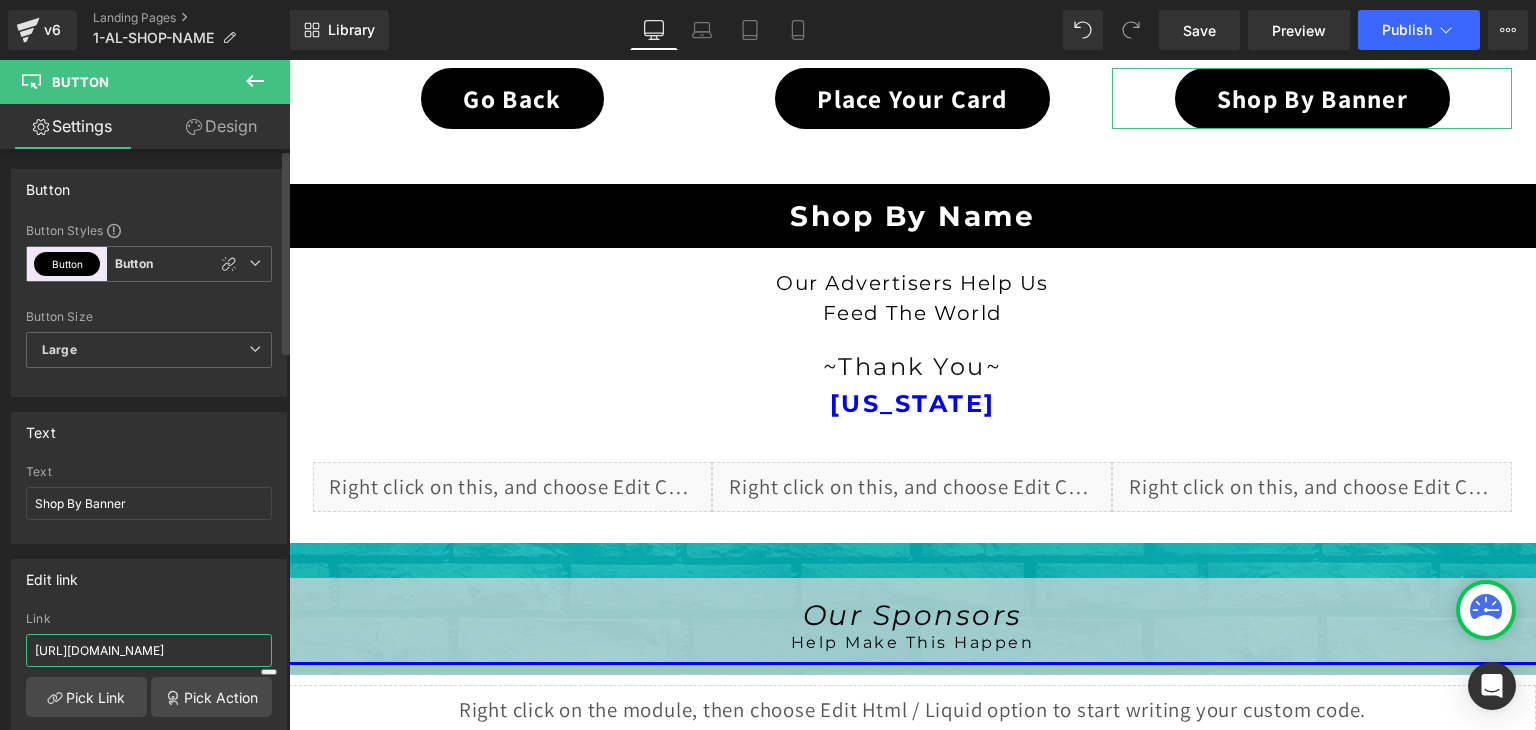 paste on "1-al-shop-banner" 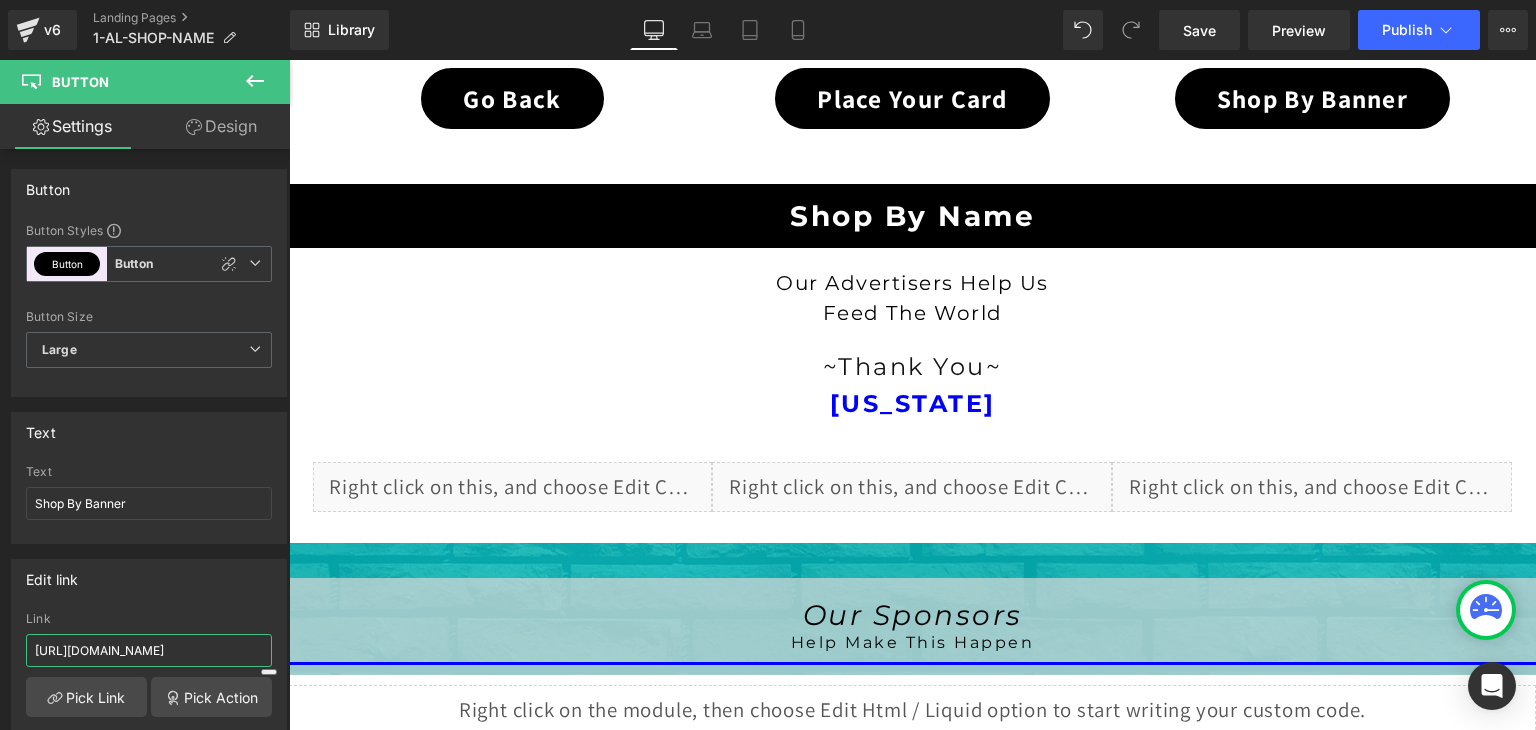 scroll, scrollTop: 0, scrollLeft: 53, axis: horizontal 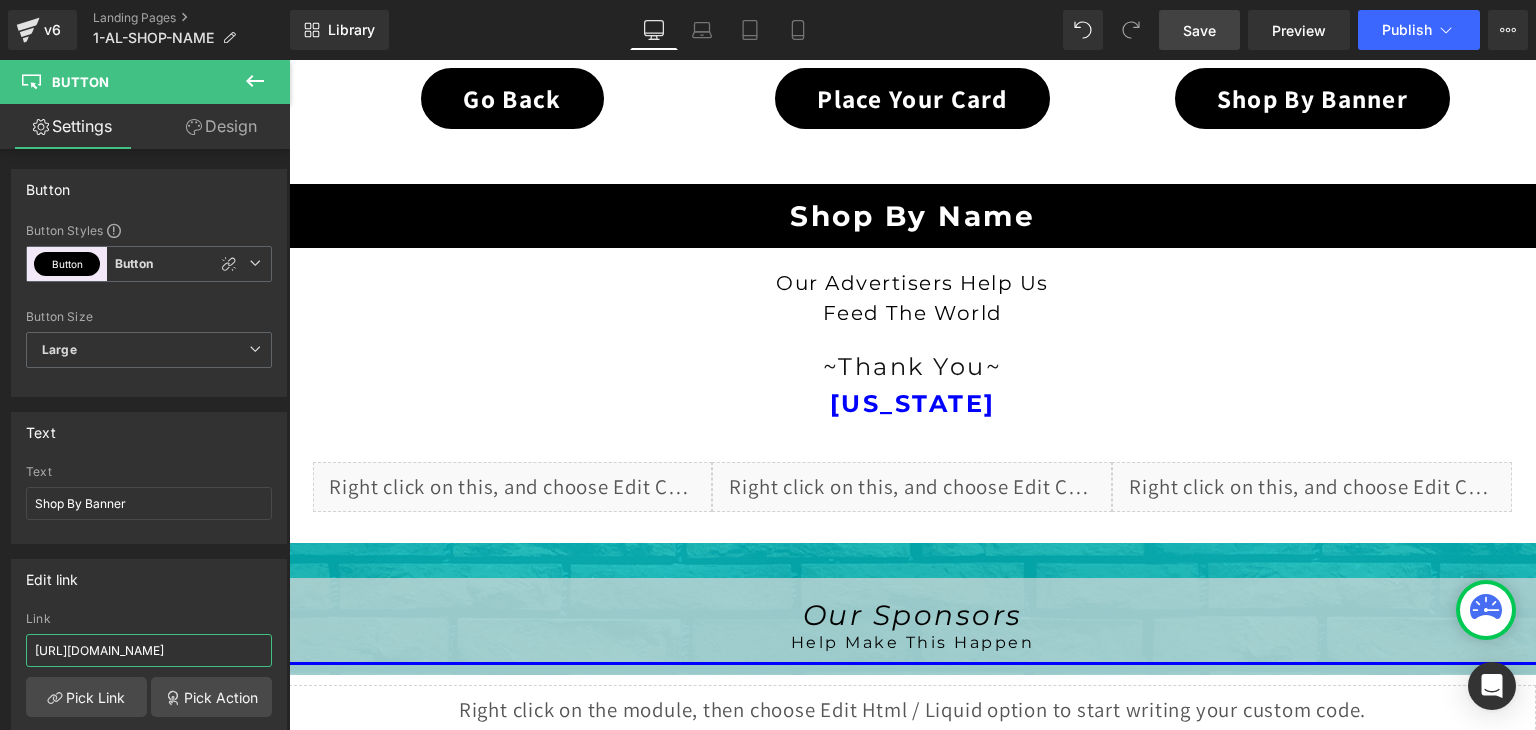 type on "[URL][DOMAIN_NAME]" 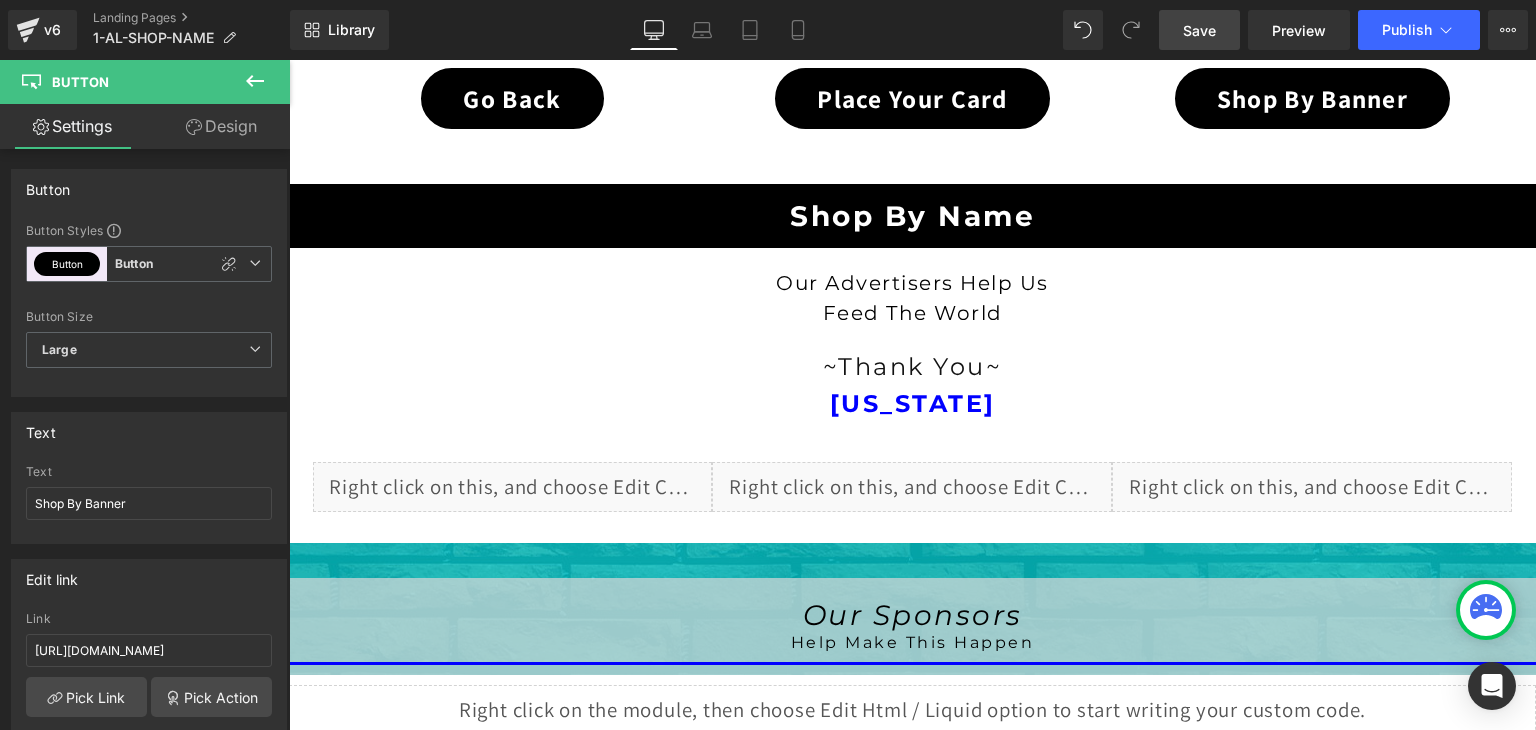 click on "Save" at bounding box center [1199, 30] 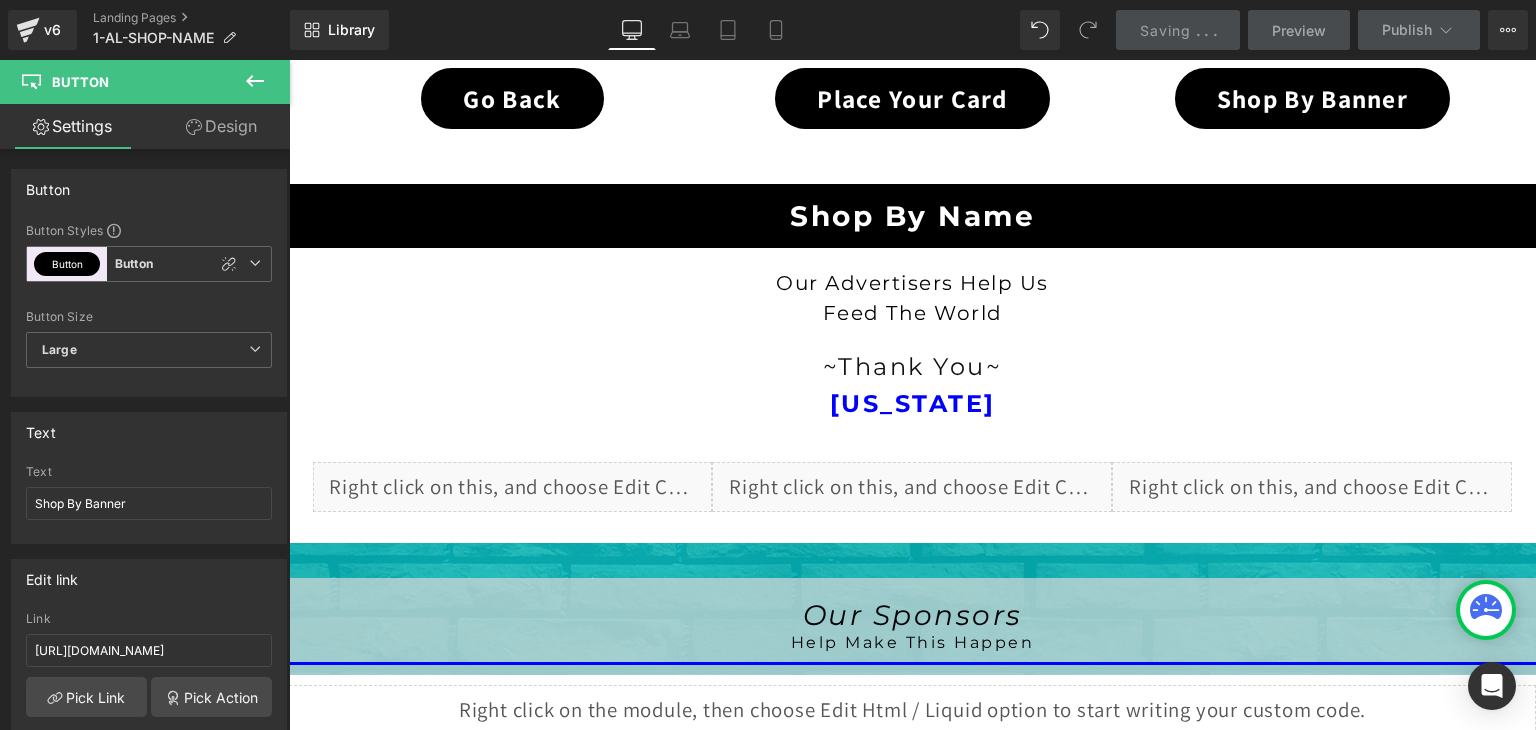 scroll, scrollTop: 0, scrollLeft: 0, axis: both 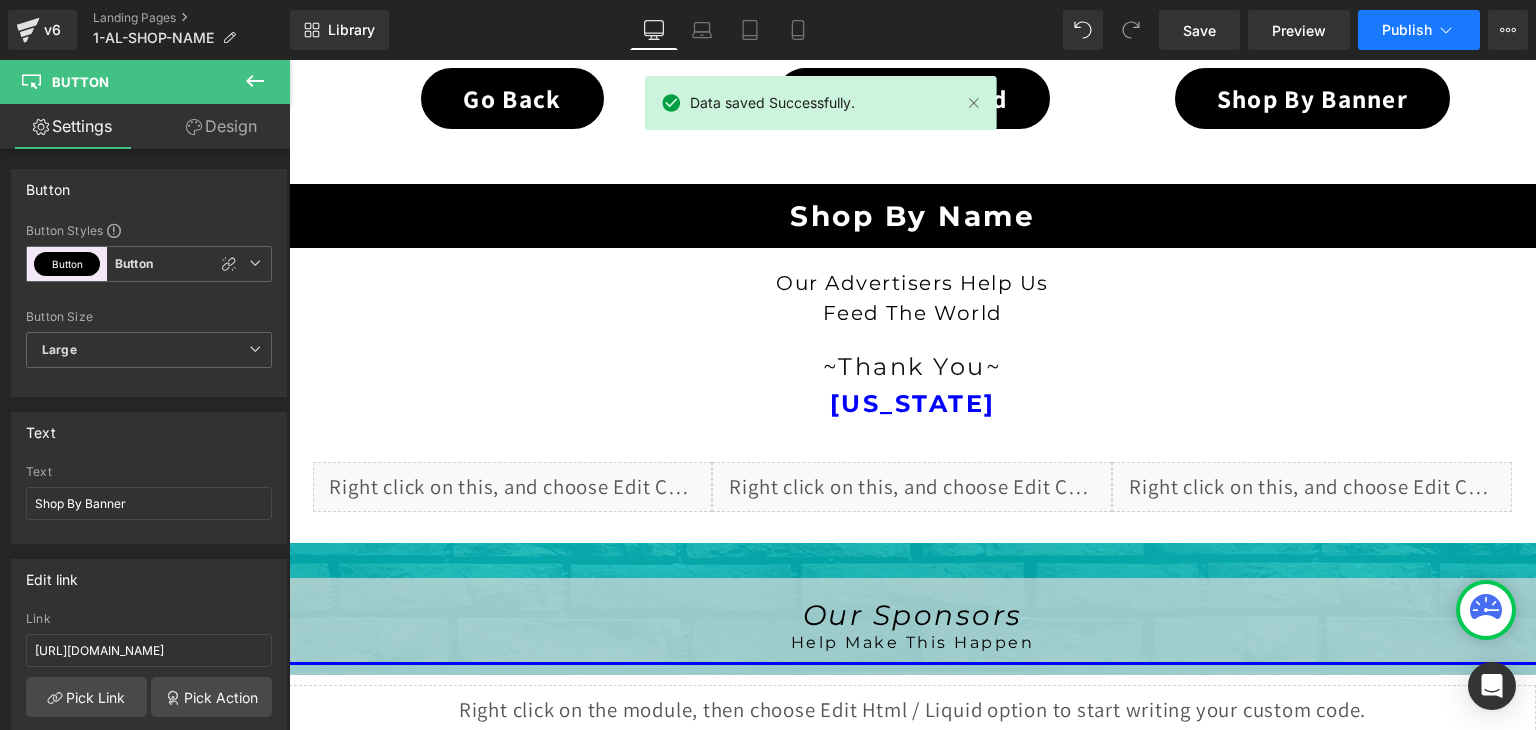 click 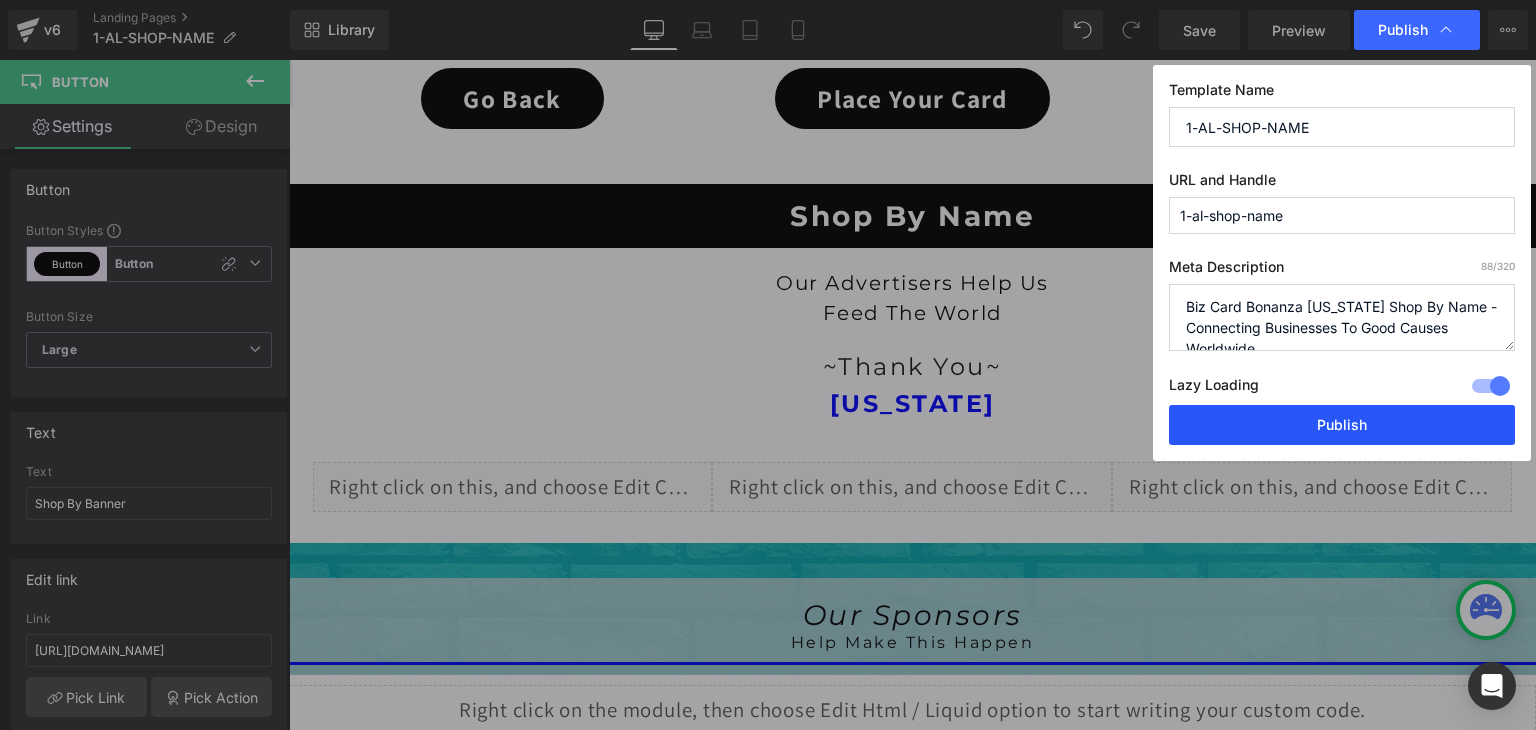 click on "Publish" at bounding box center [1342, 425] 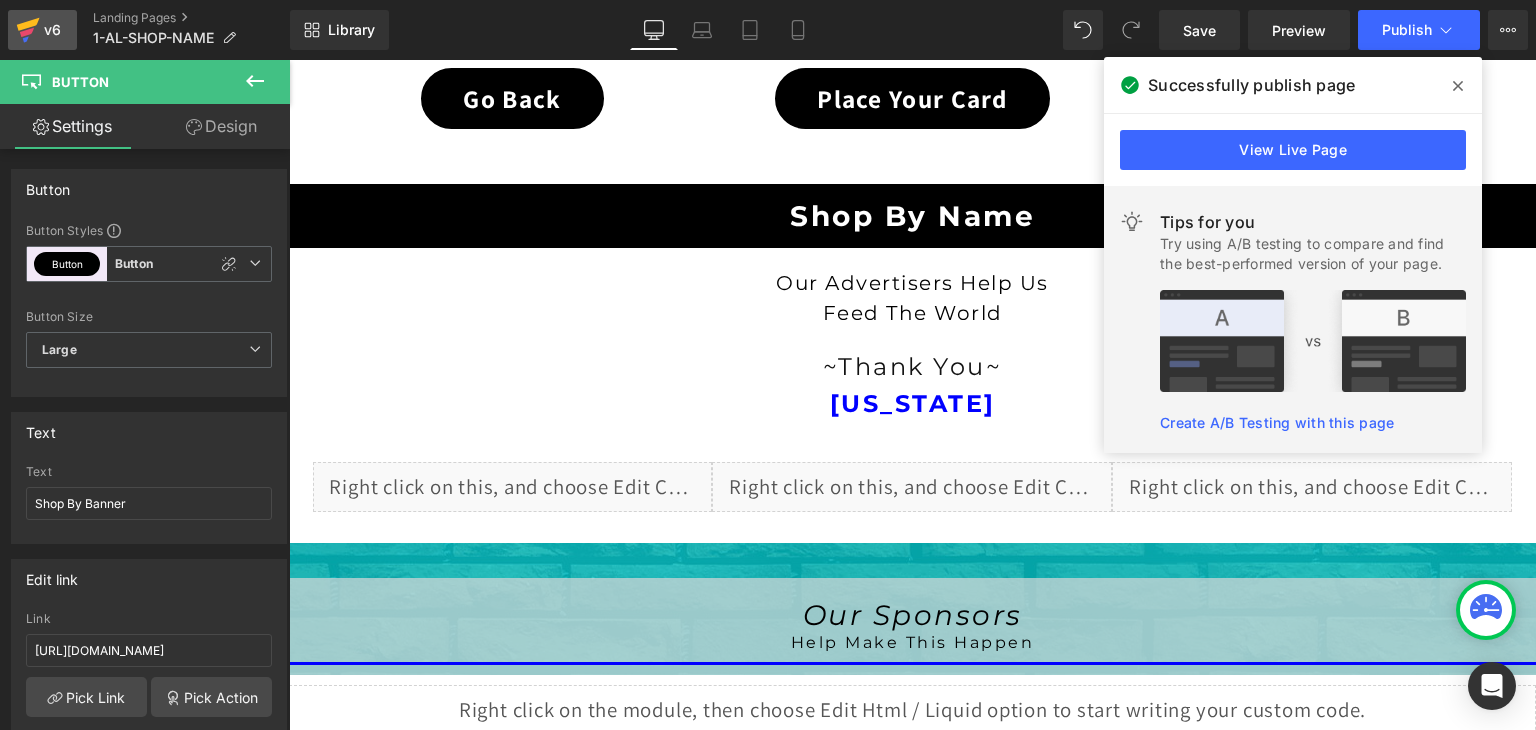 click 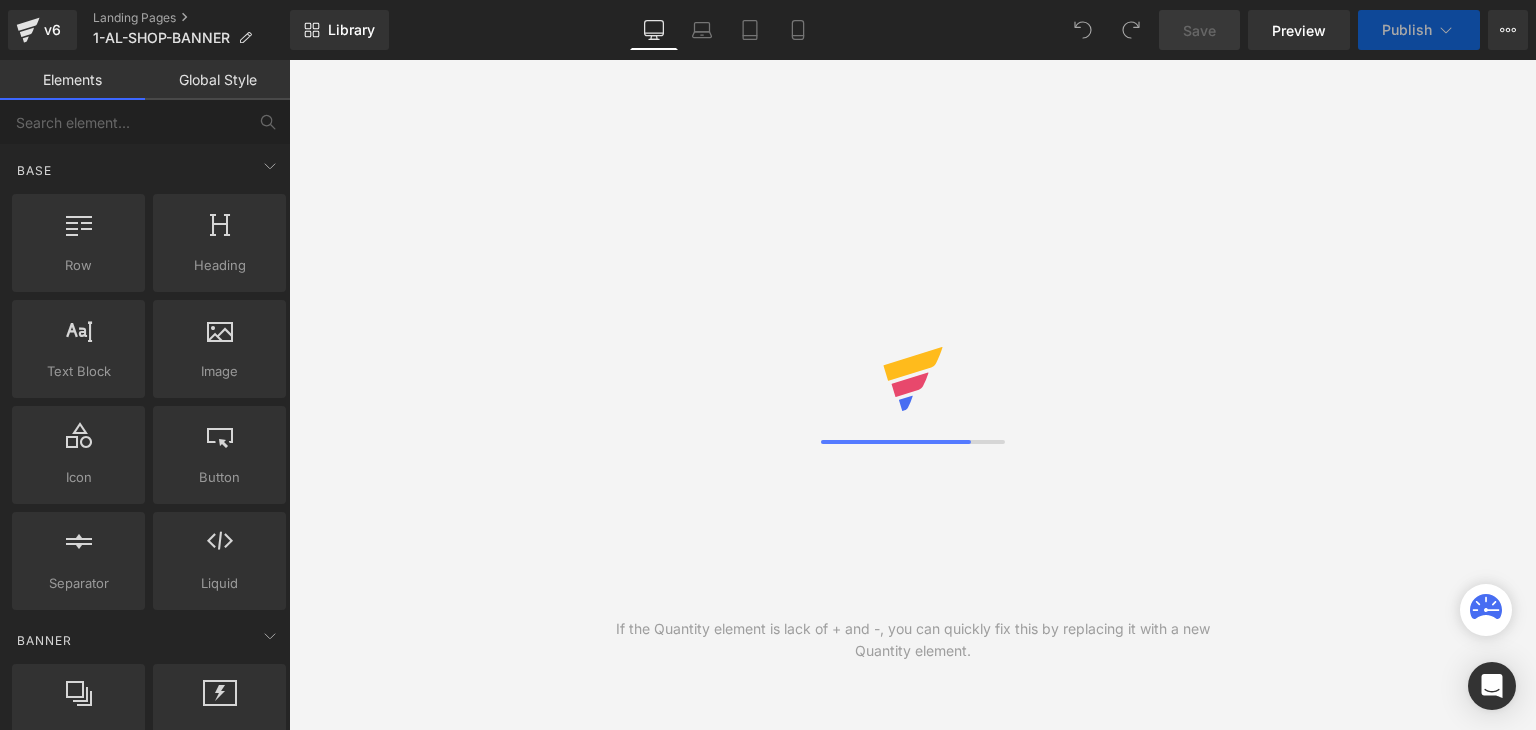 scroll, scrollTop: 0, scrollLeft: 0, axis: both 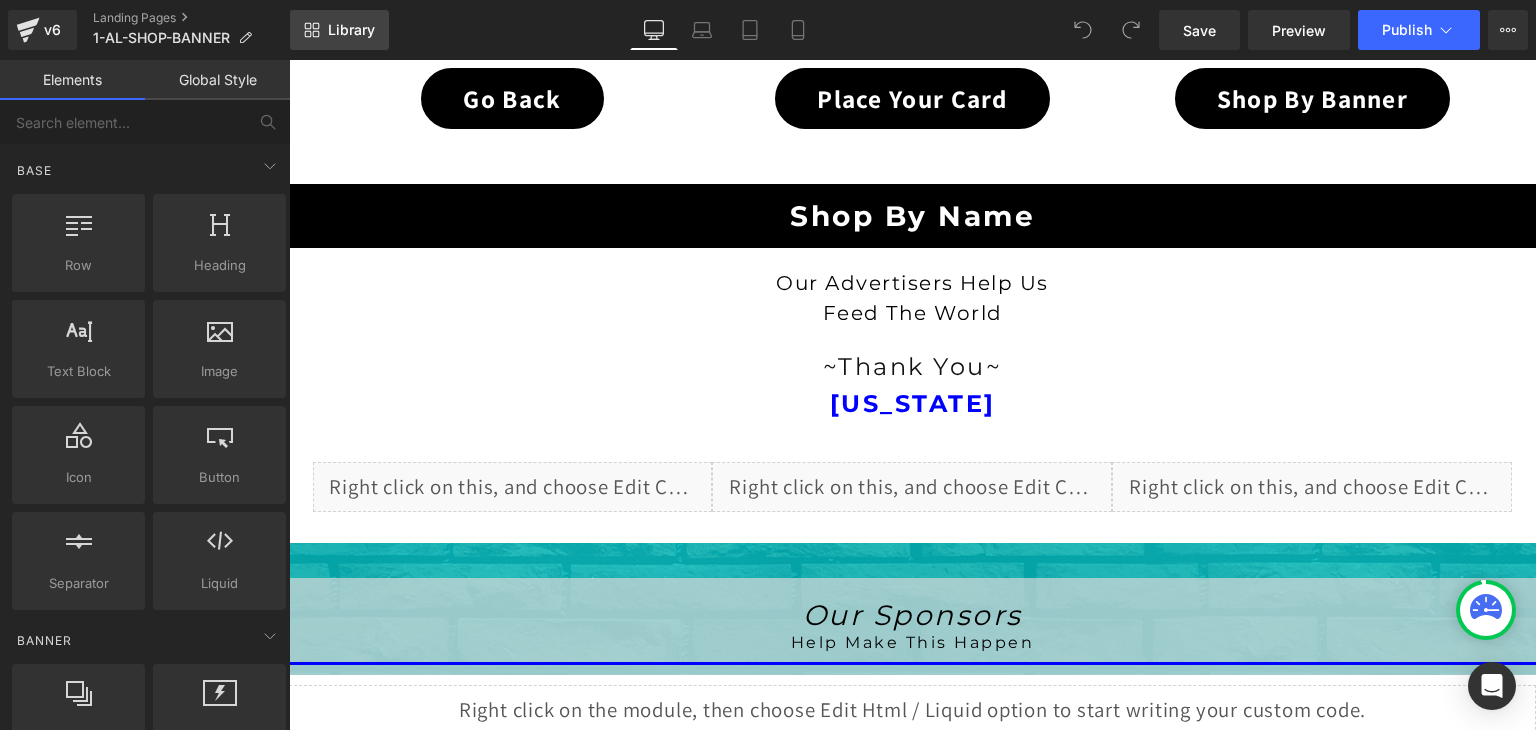 click on "Library" at bounding box center (339, 30) 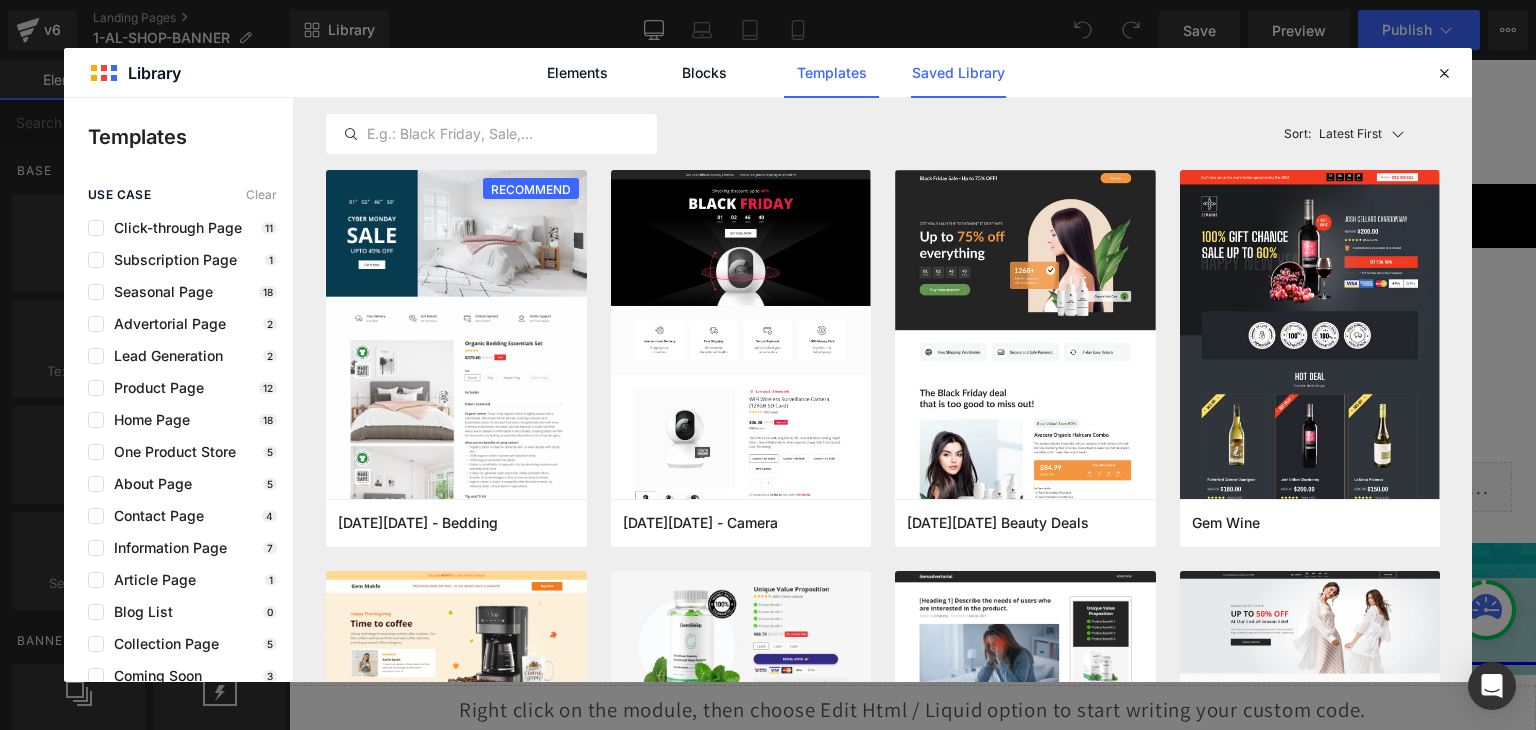 click on "Saved Library" 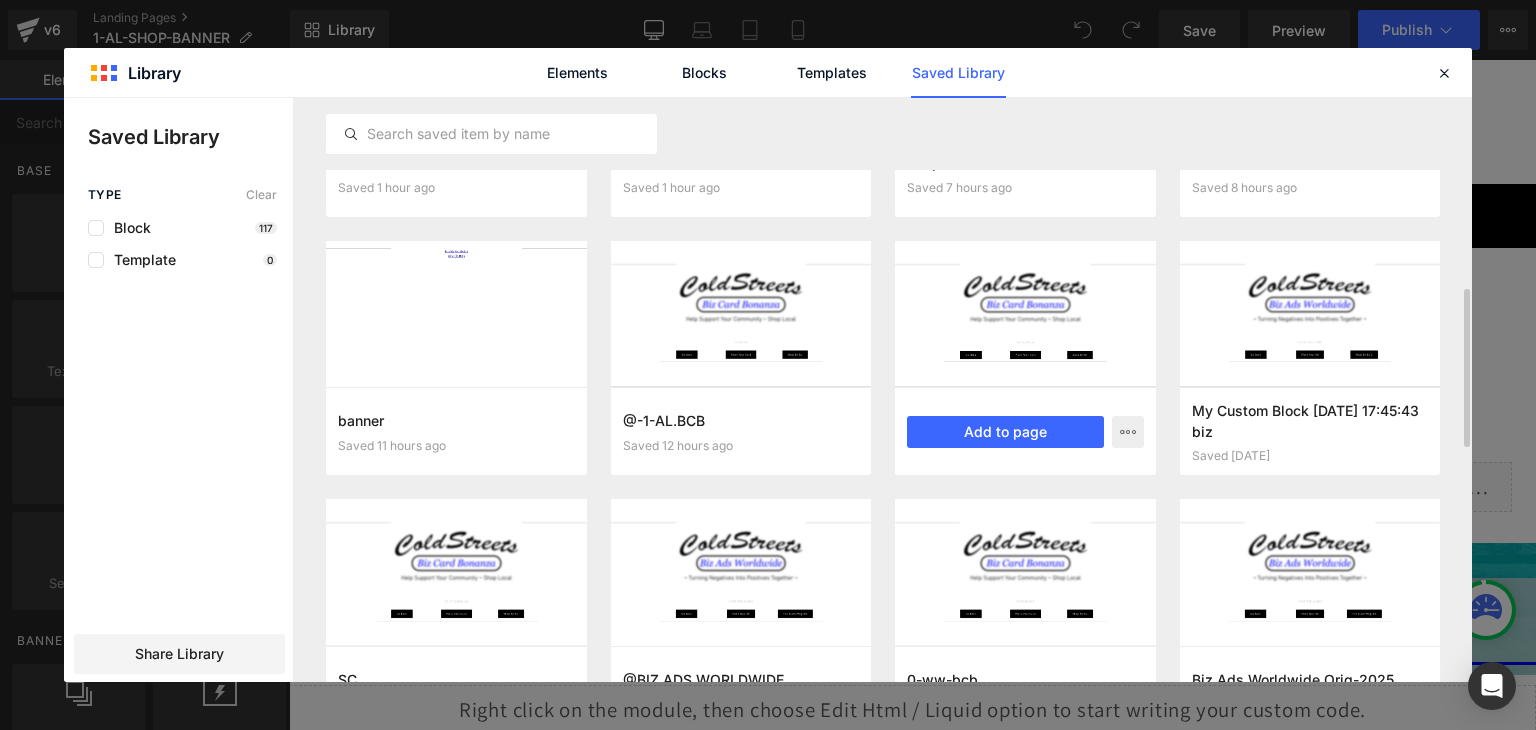 scroll, scrollTop: 756, scrollLeft: 0, axis: vertical 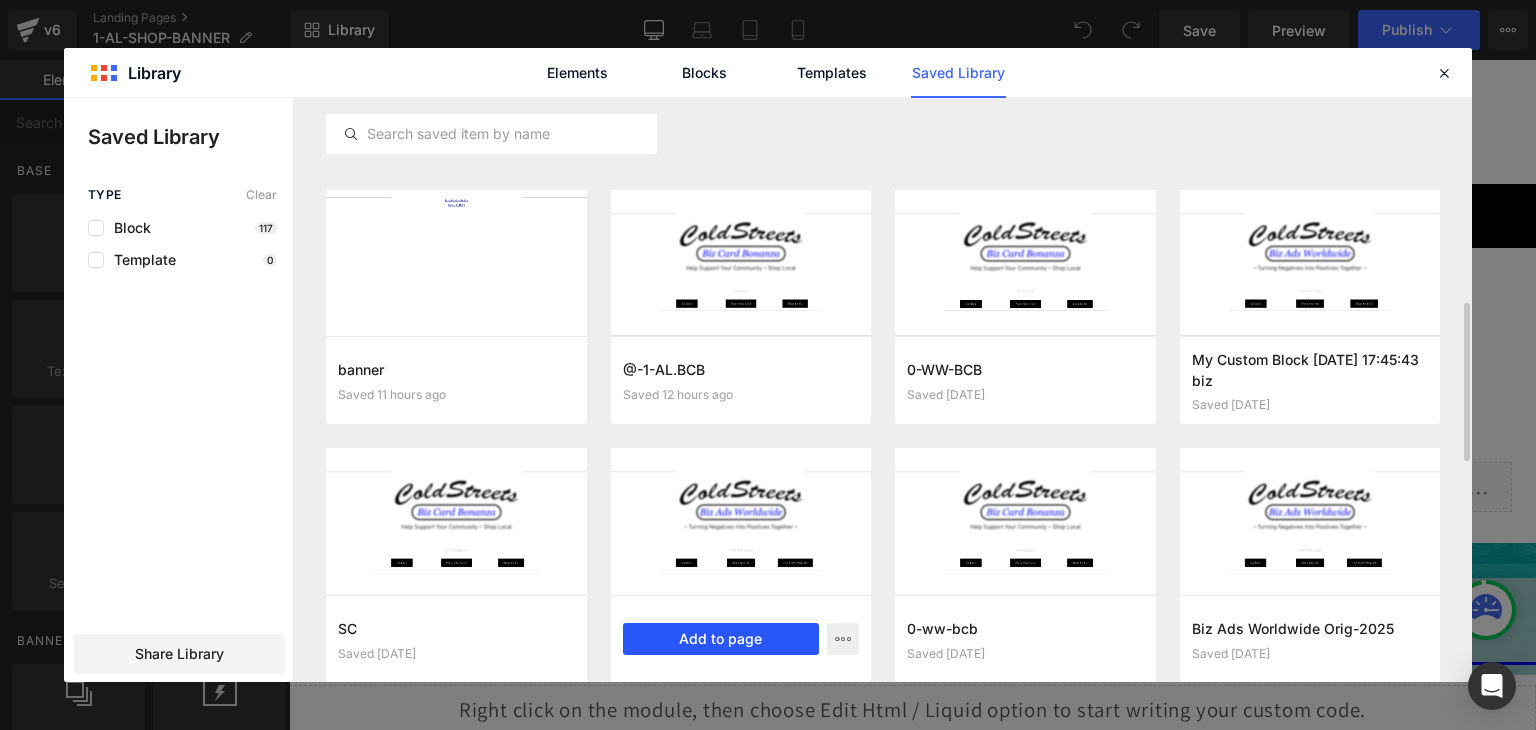 click on "Add to page" at bounding box center [721, 639] 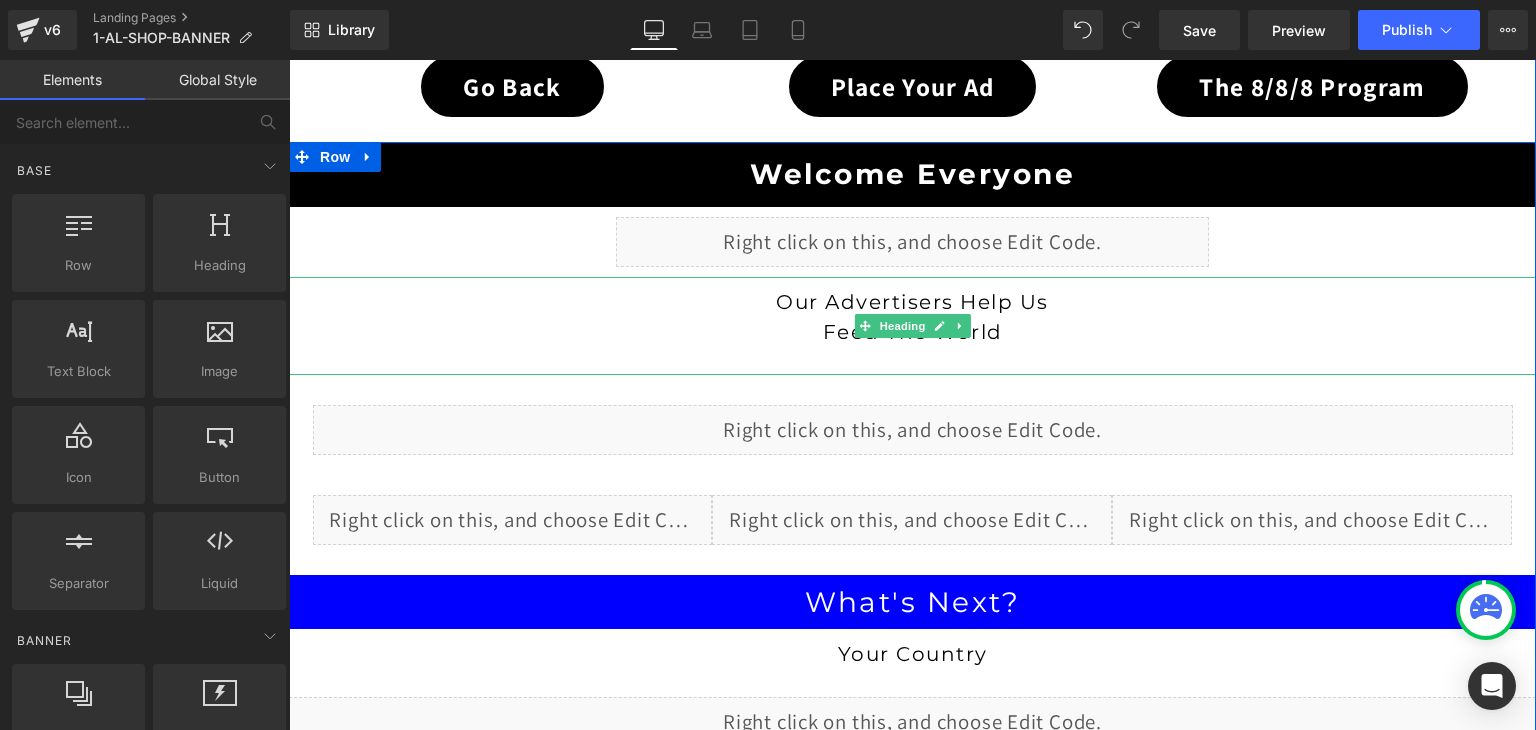scroll, scrollTop: 1800, scrollLeft: 0, axis: vertical 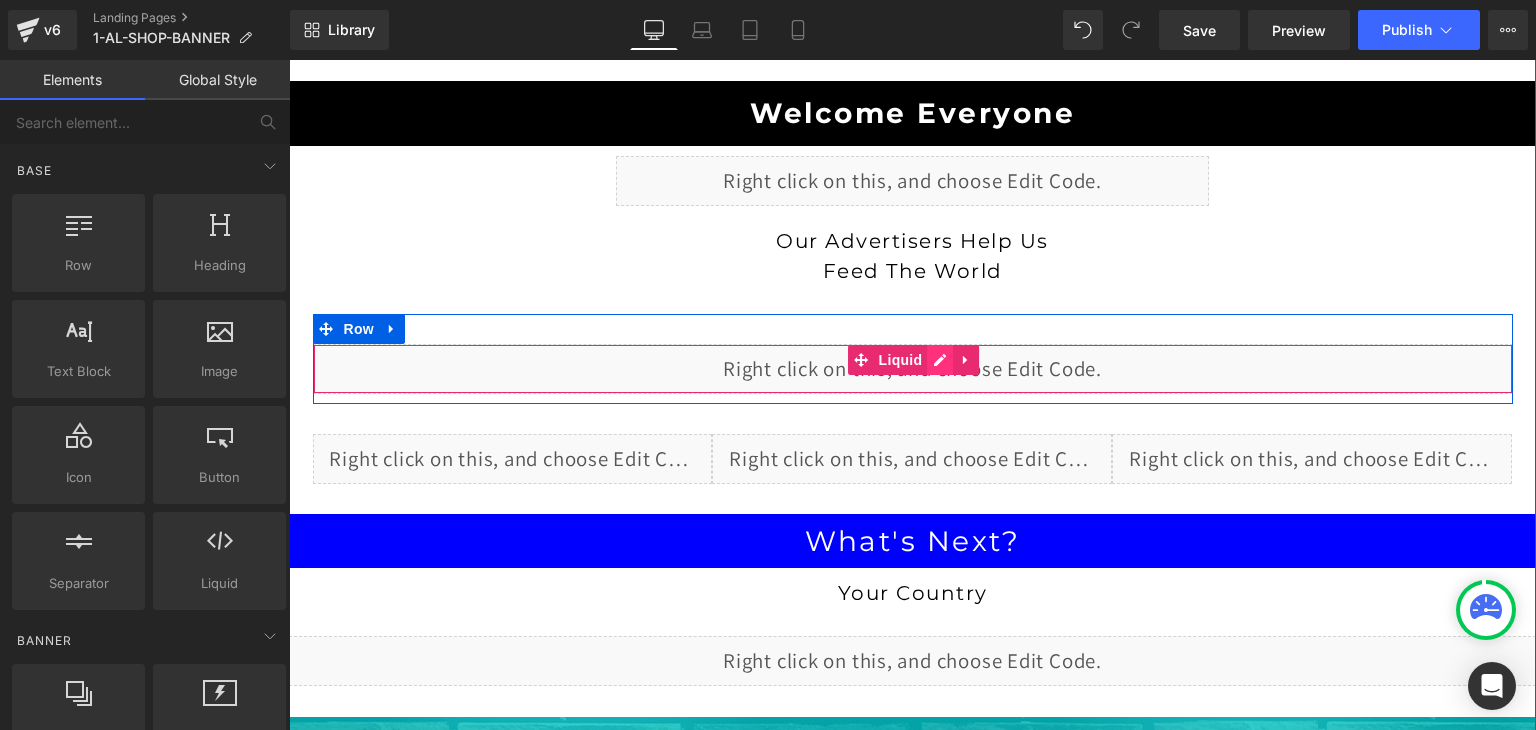 click on "Liquid" at bounding box center [913, 369] 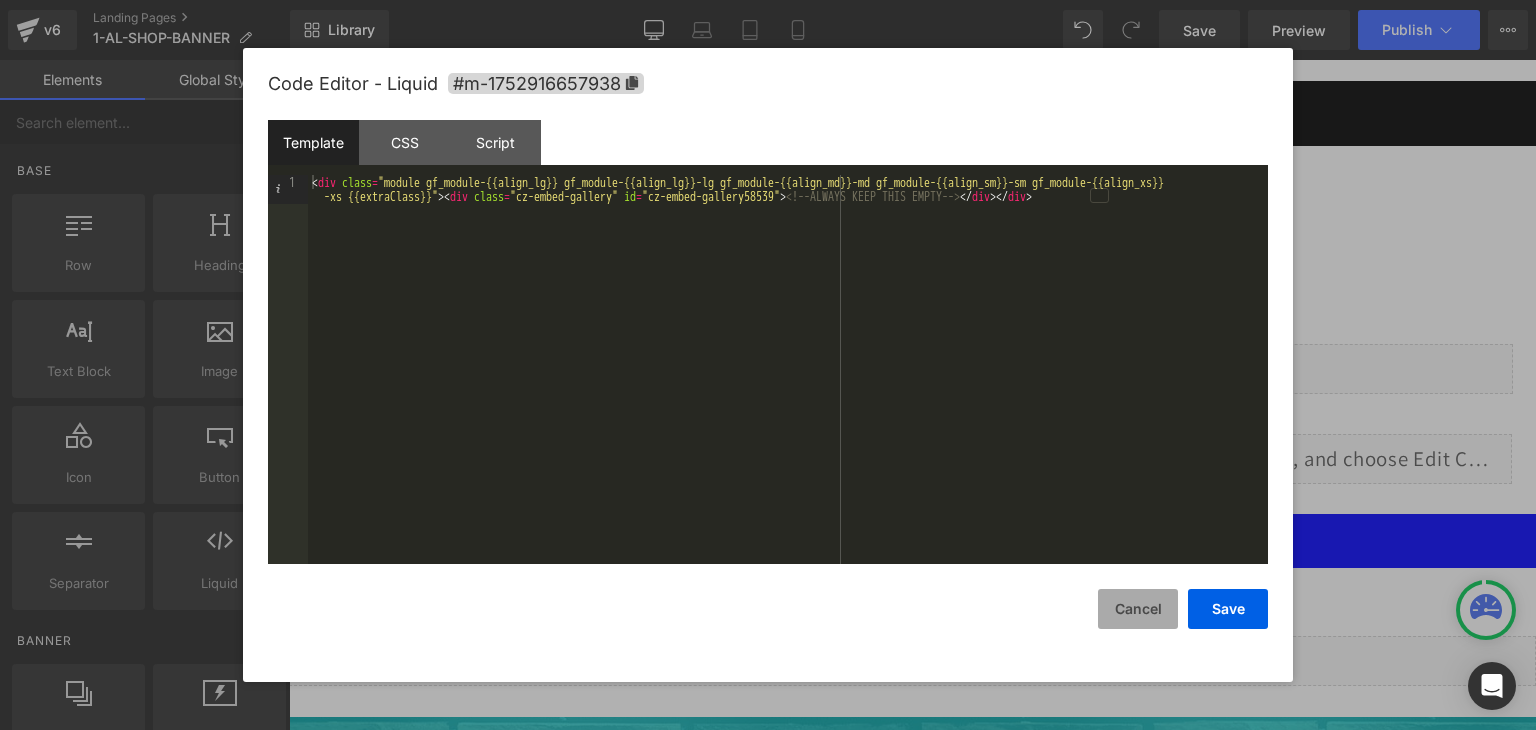 click on "Cancel" at bounding box center (1138, 609) 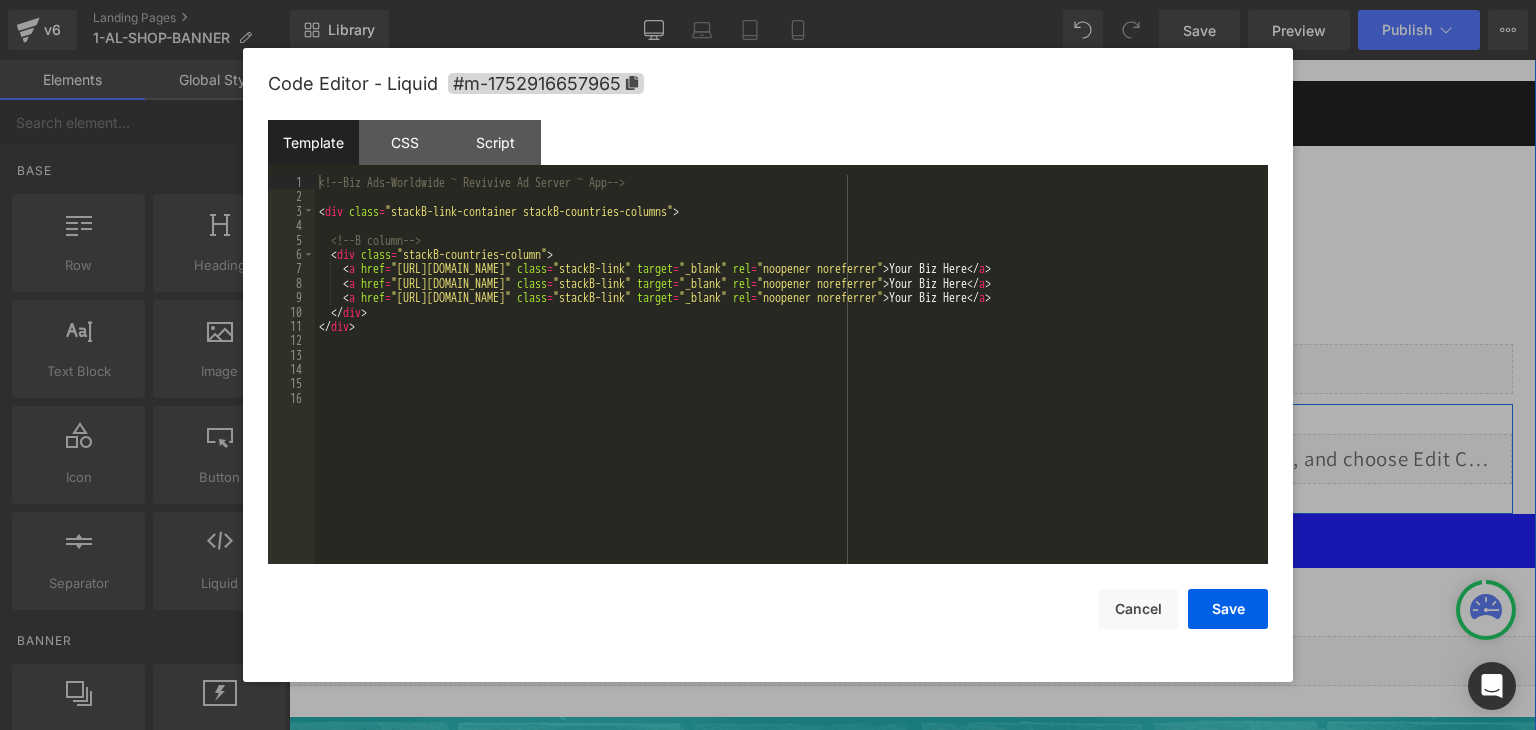 click on "Liquid" at bounding box center [912, 459] 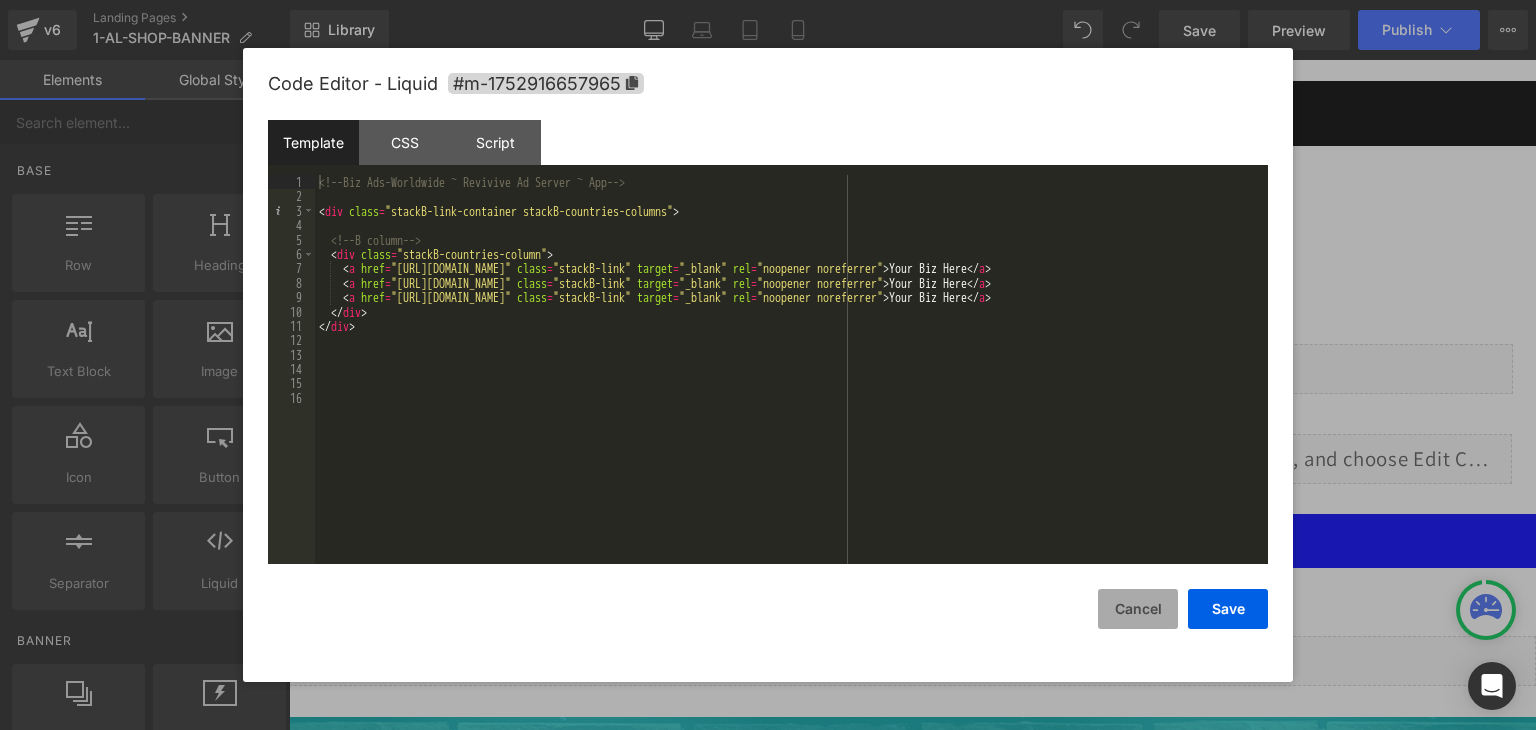 click on "Cancel" at bounding box center [1138, 609] 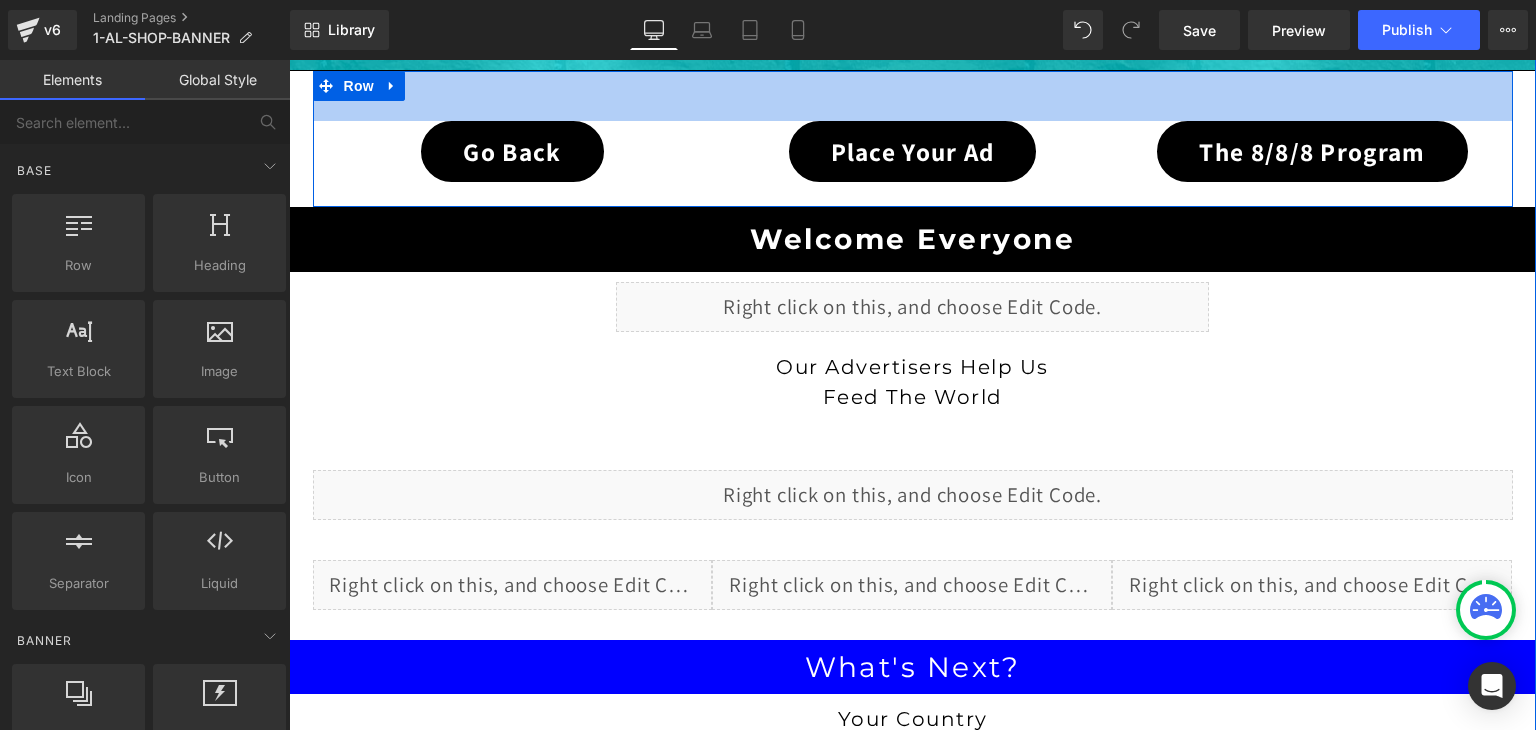 scroll, scrollTop: 1700, scrollLeft: 0, axis: vertical 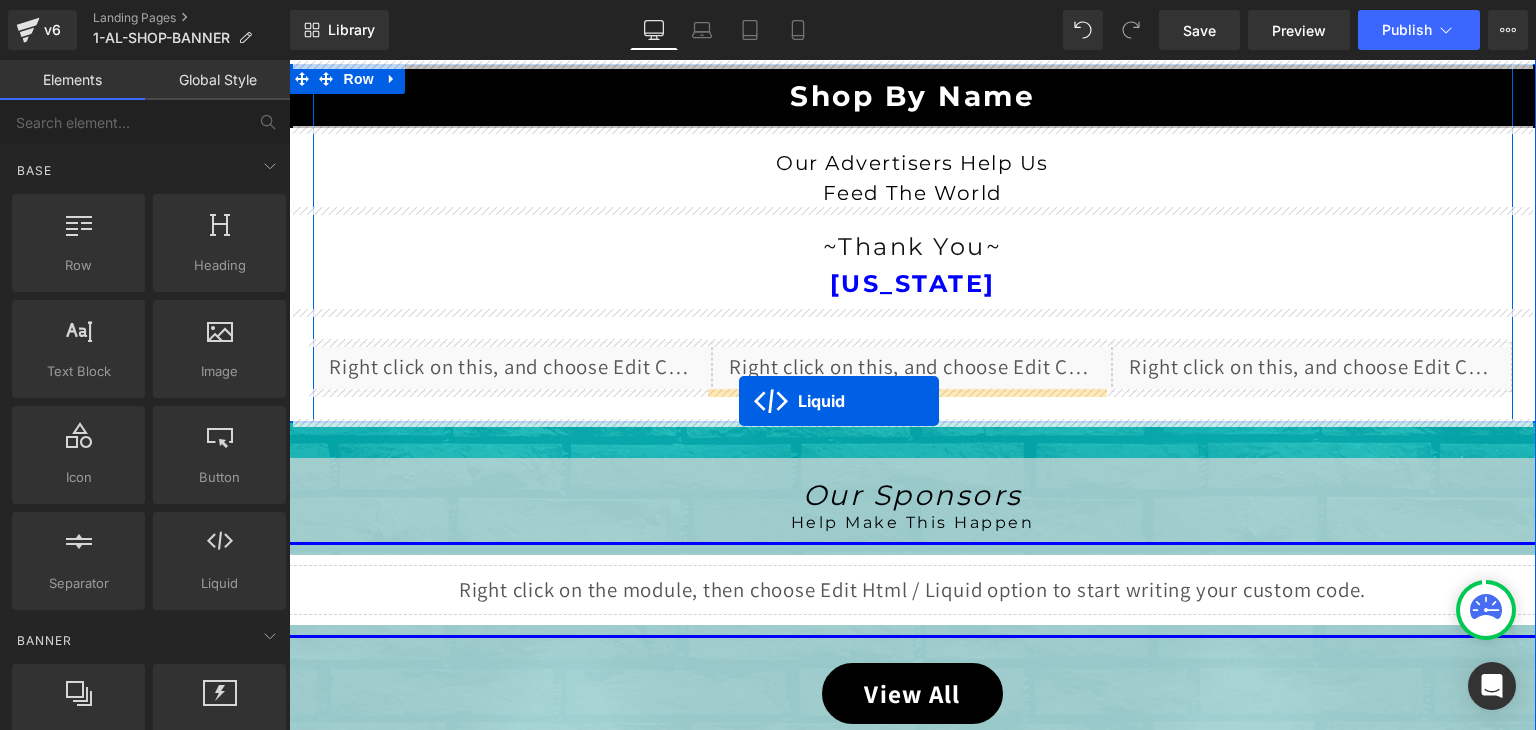 drag, startPoint x: 847, startPoint y: 449, endPoint x: 739, endPoint y: 401, distance: 118.186295 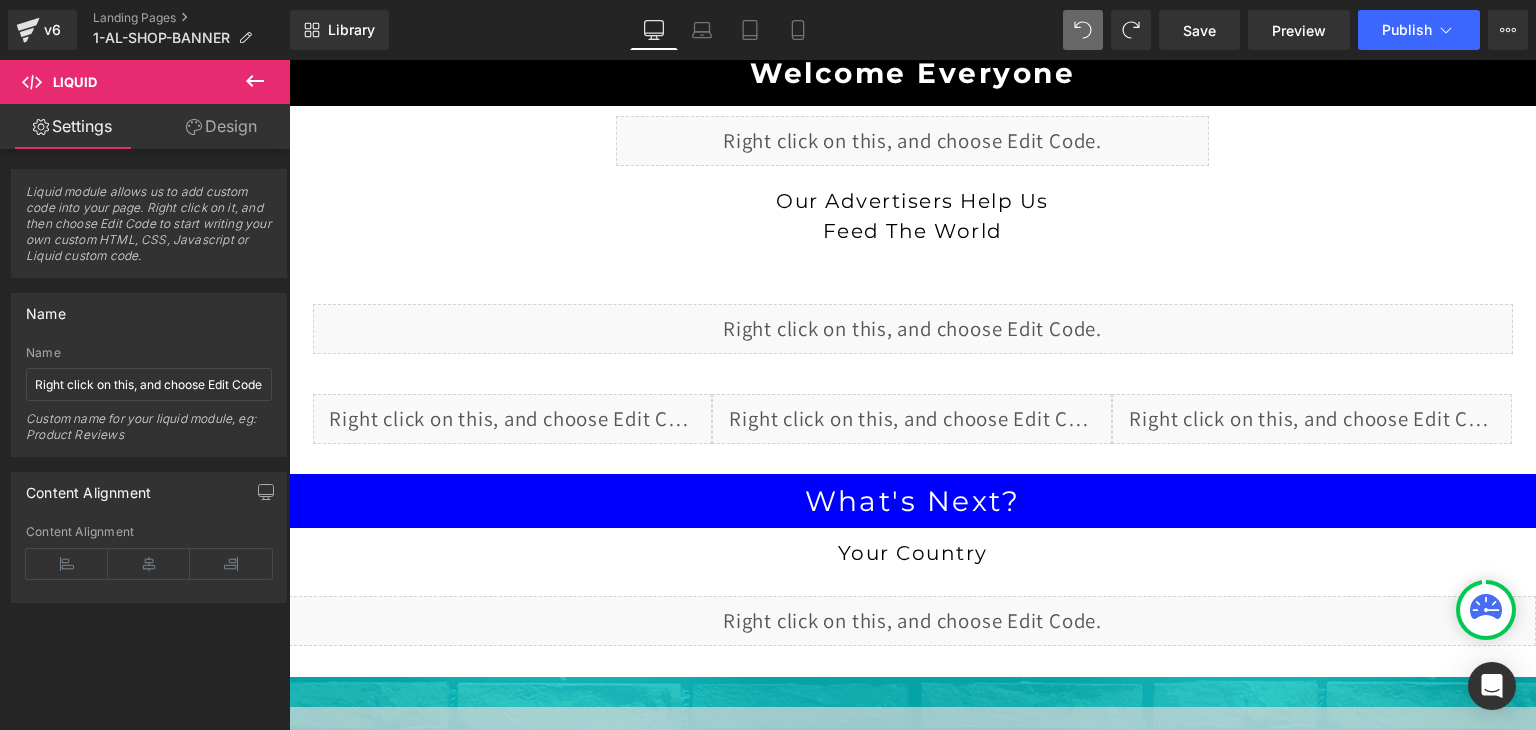 scroll, scrollTop: 1852, scrollLeft: 0, axis: vertical 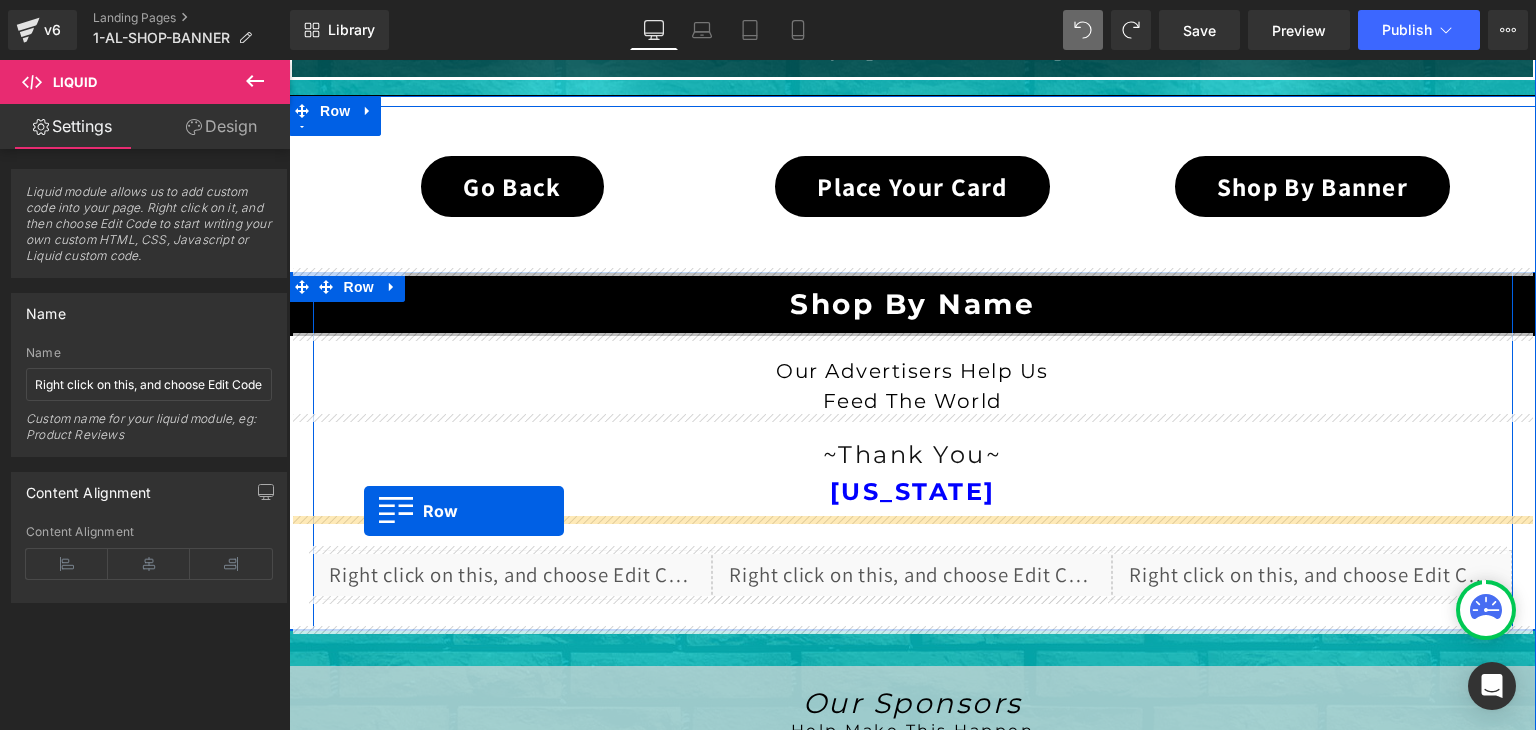 drag, startPoint x: 319, startPoint y: 263, endPoint x: 364, endPoint y: 511, distance: 252.04959 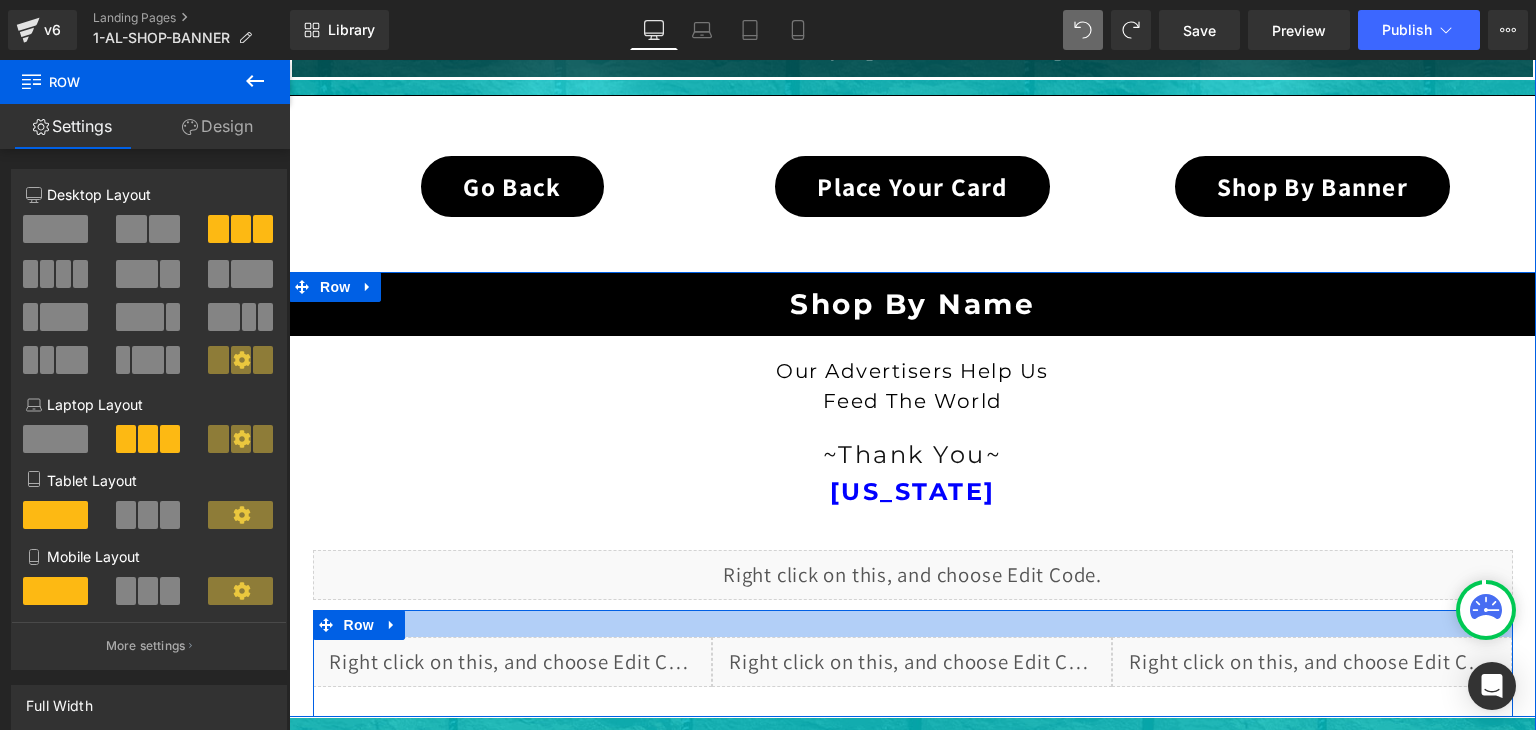 click at bounding box center (913, 623) 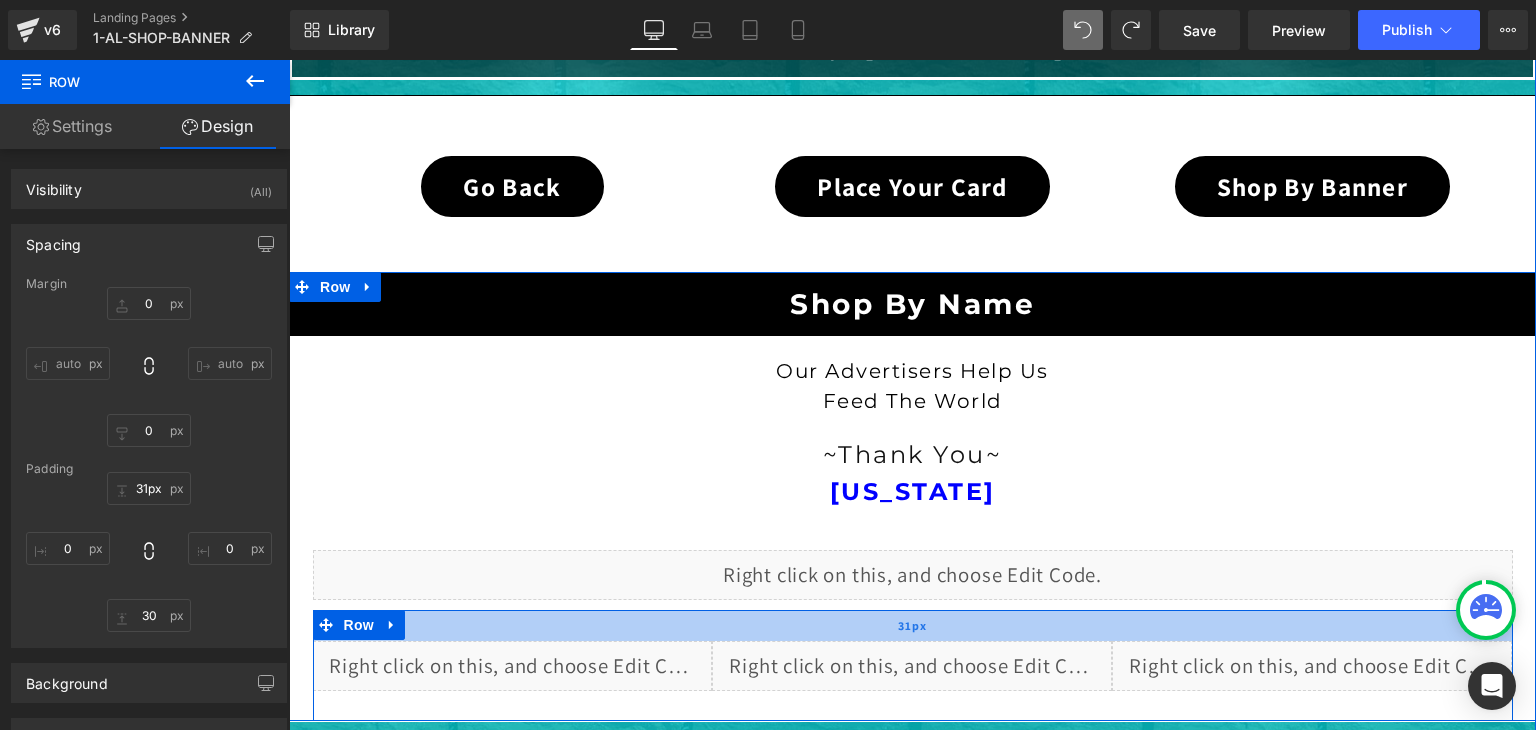 type on "30px" 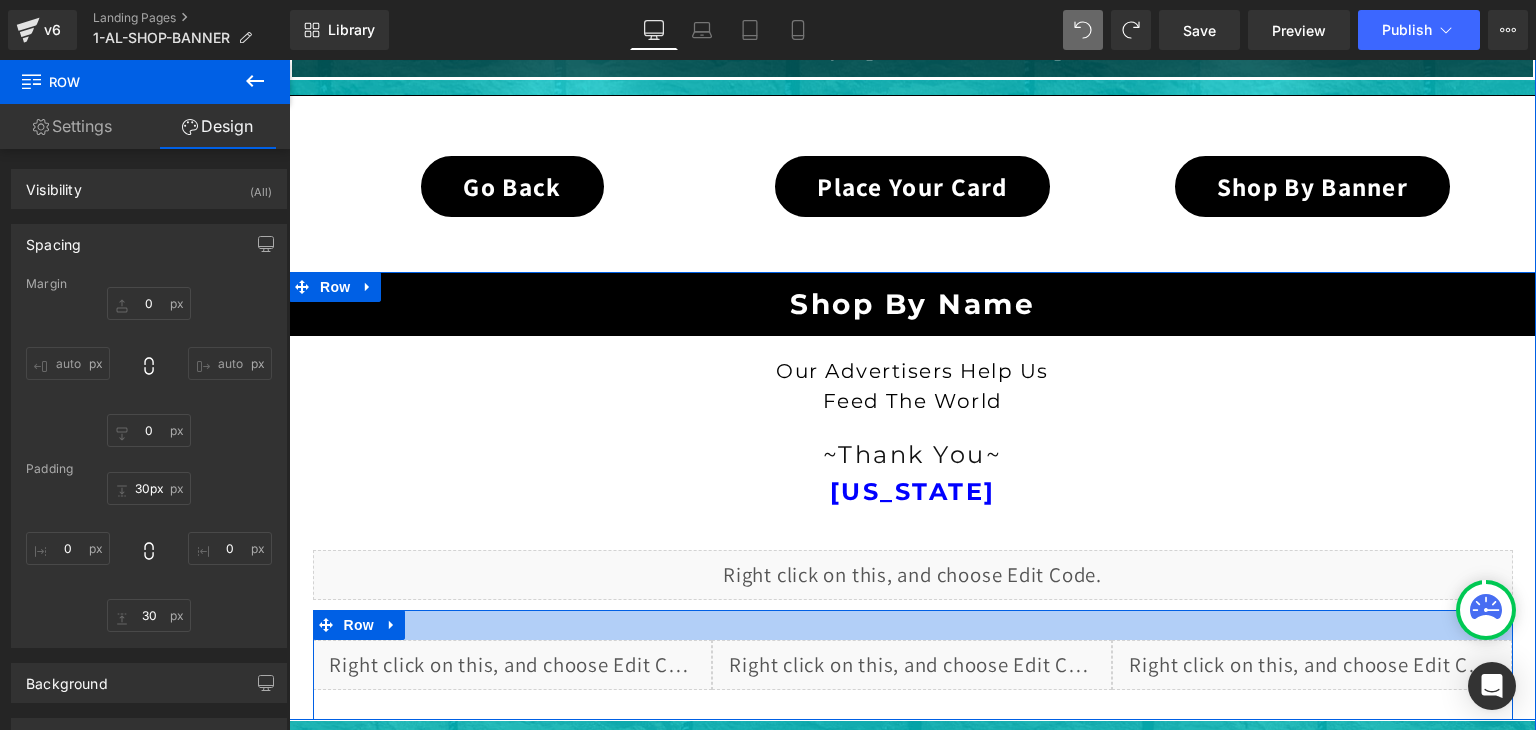 click at bounding box center [913, 625] 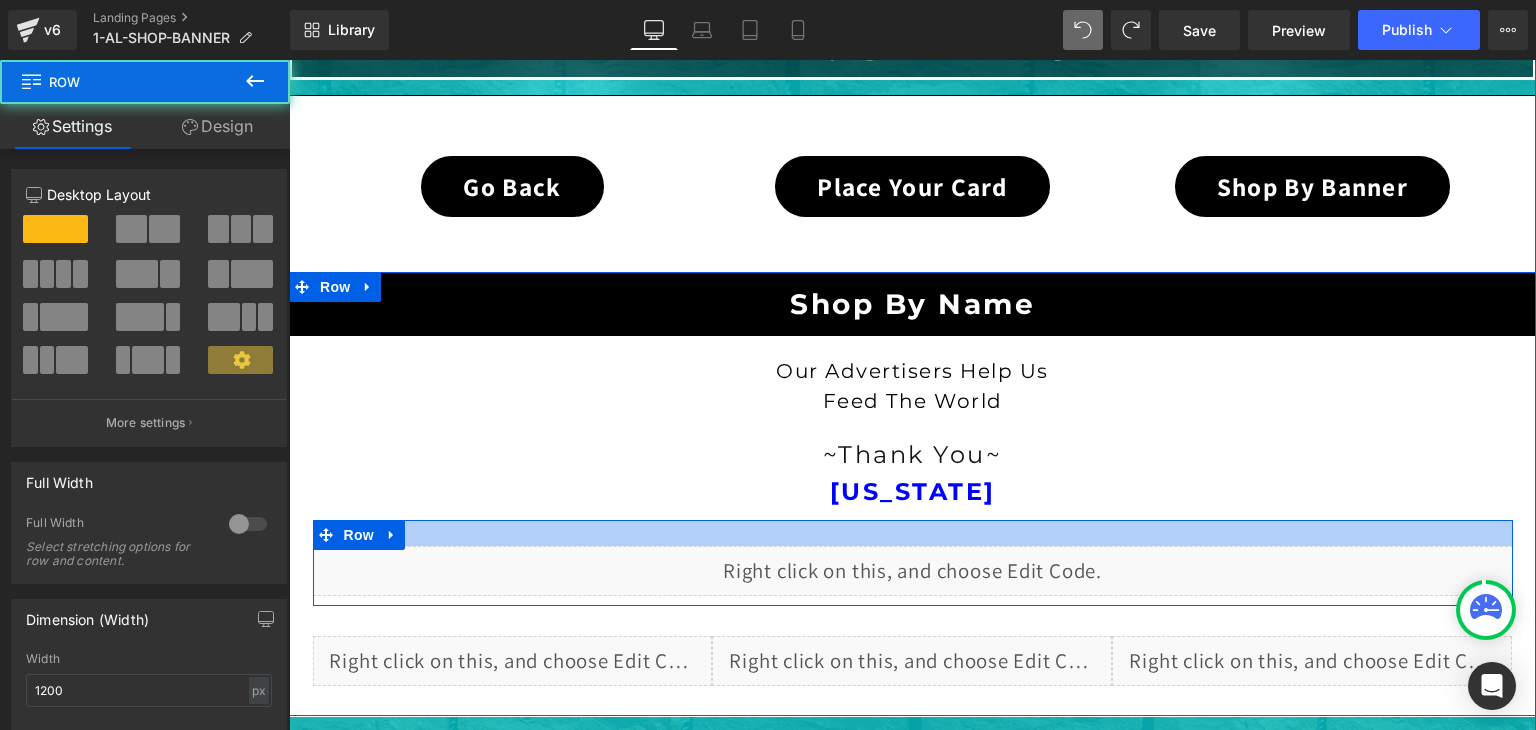 click at bounding box center (913, 533) 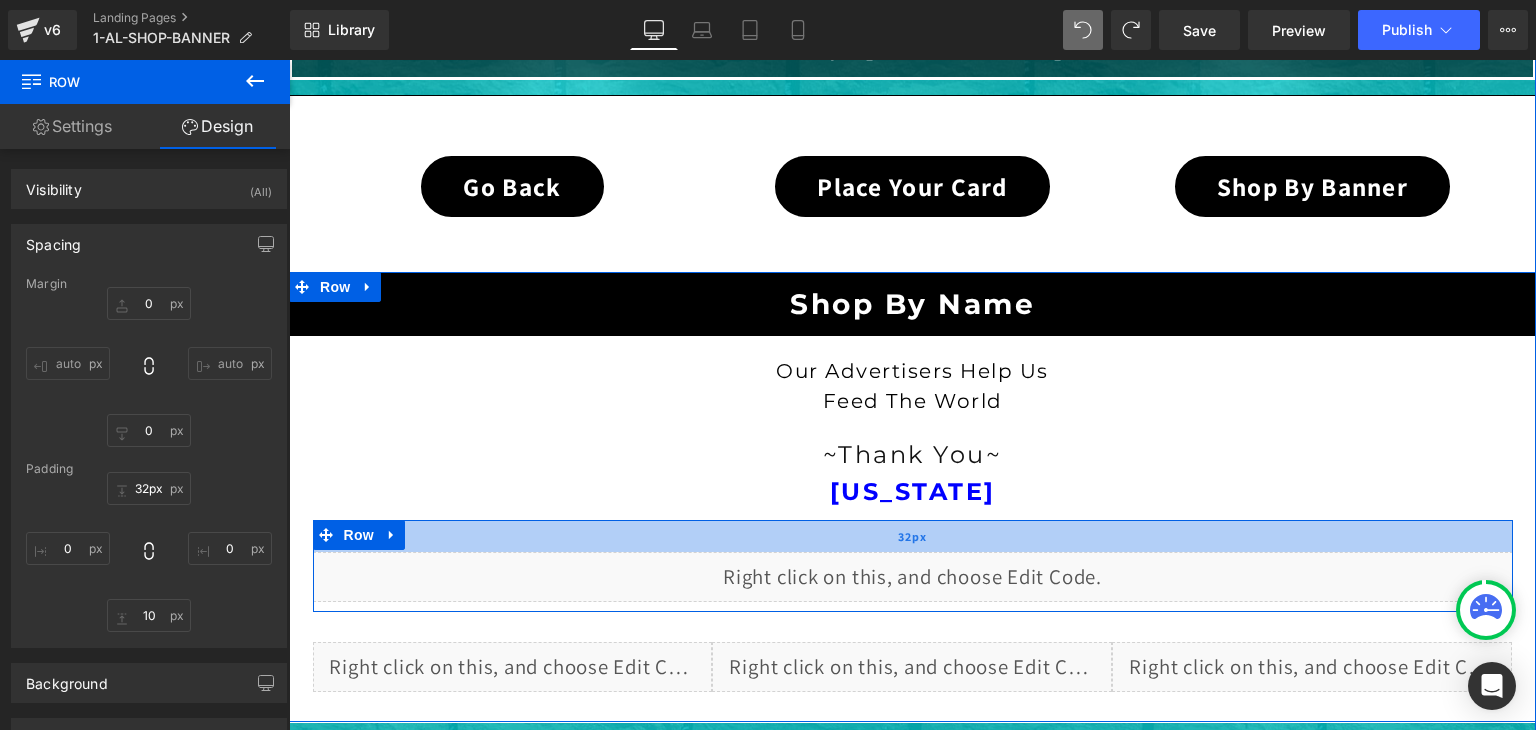 type on "30px" 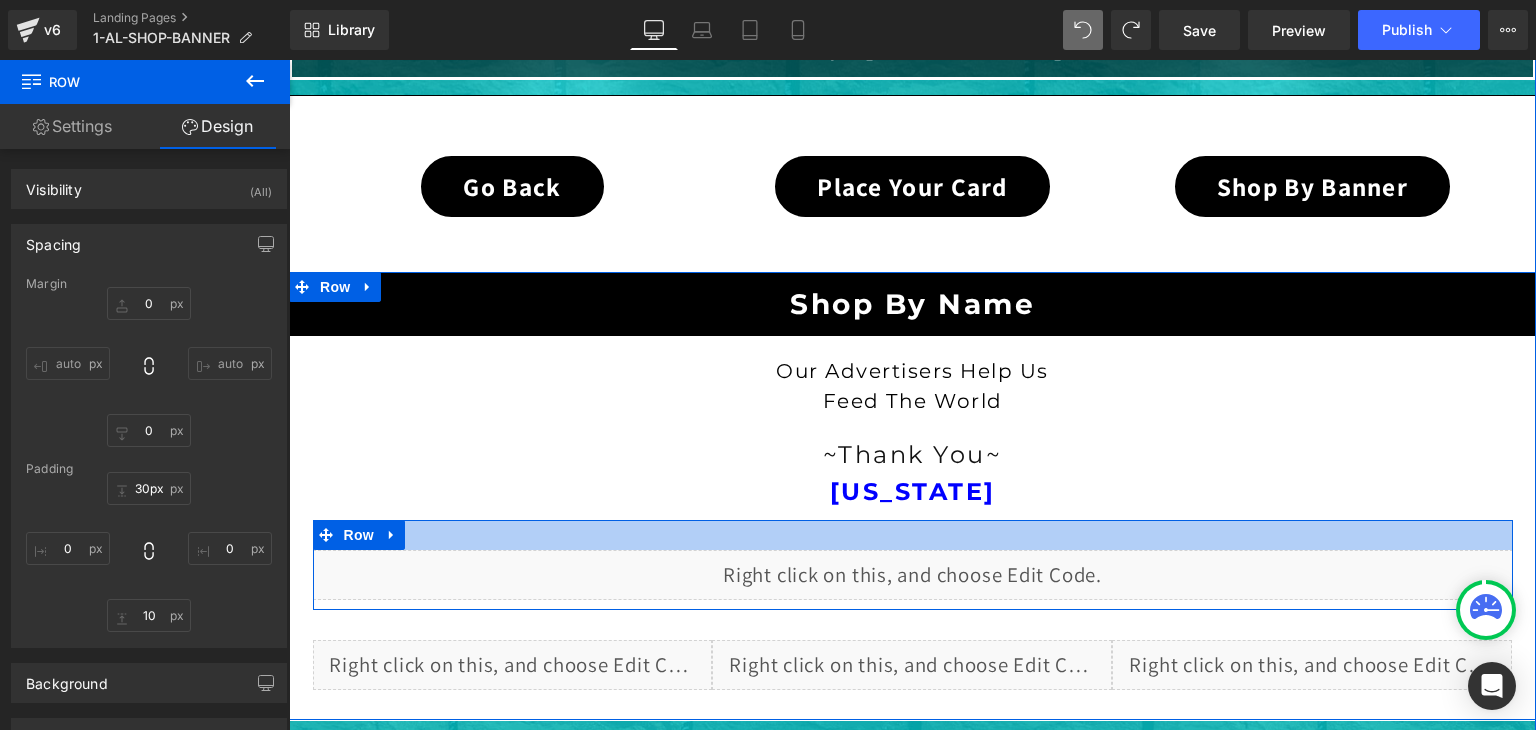 click at bounding box center [913, 535] 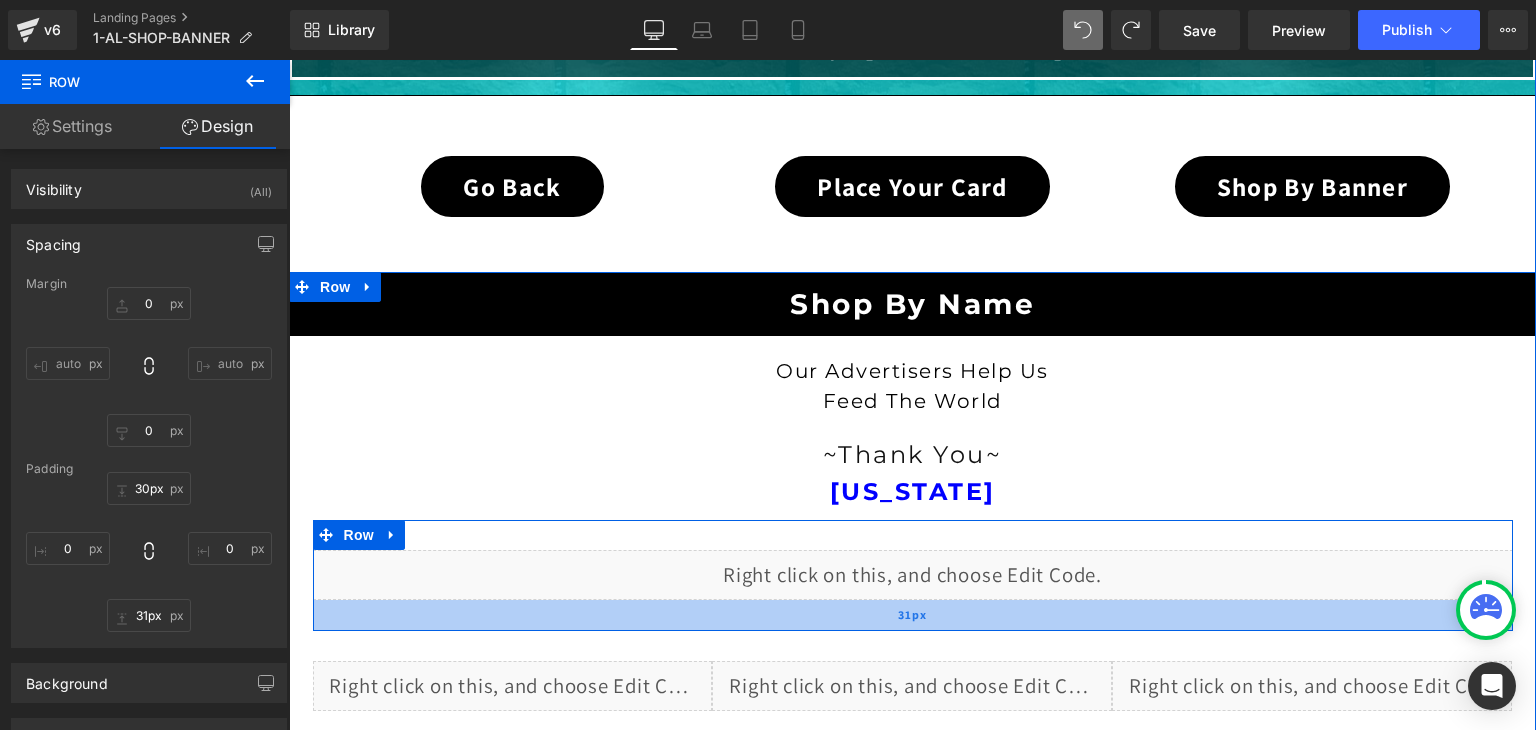 type on "30px" 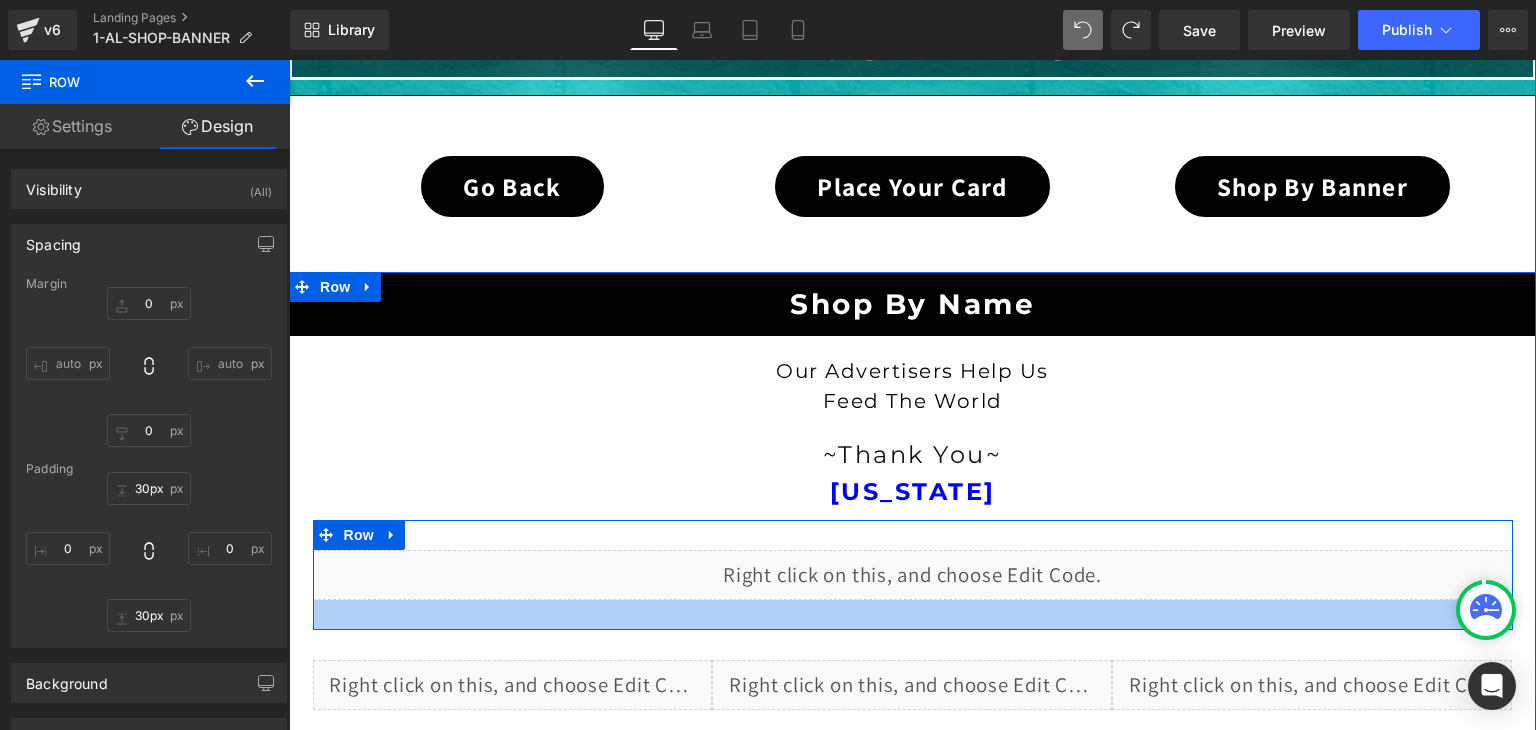 drag, startPoint x: 876, startPoint y: 599, endPoint x: 880, endPoint y: 619, distance: 20.396078 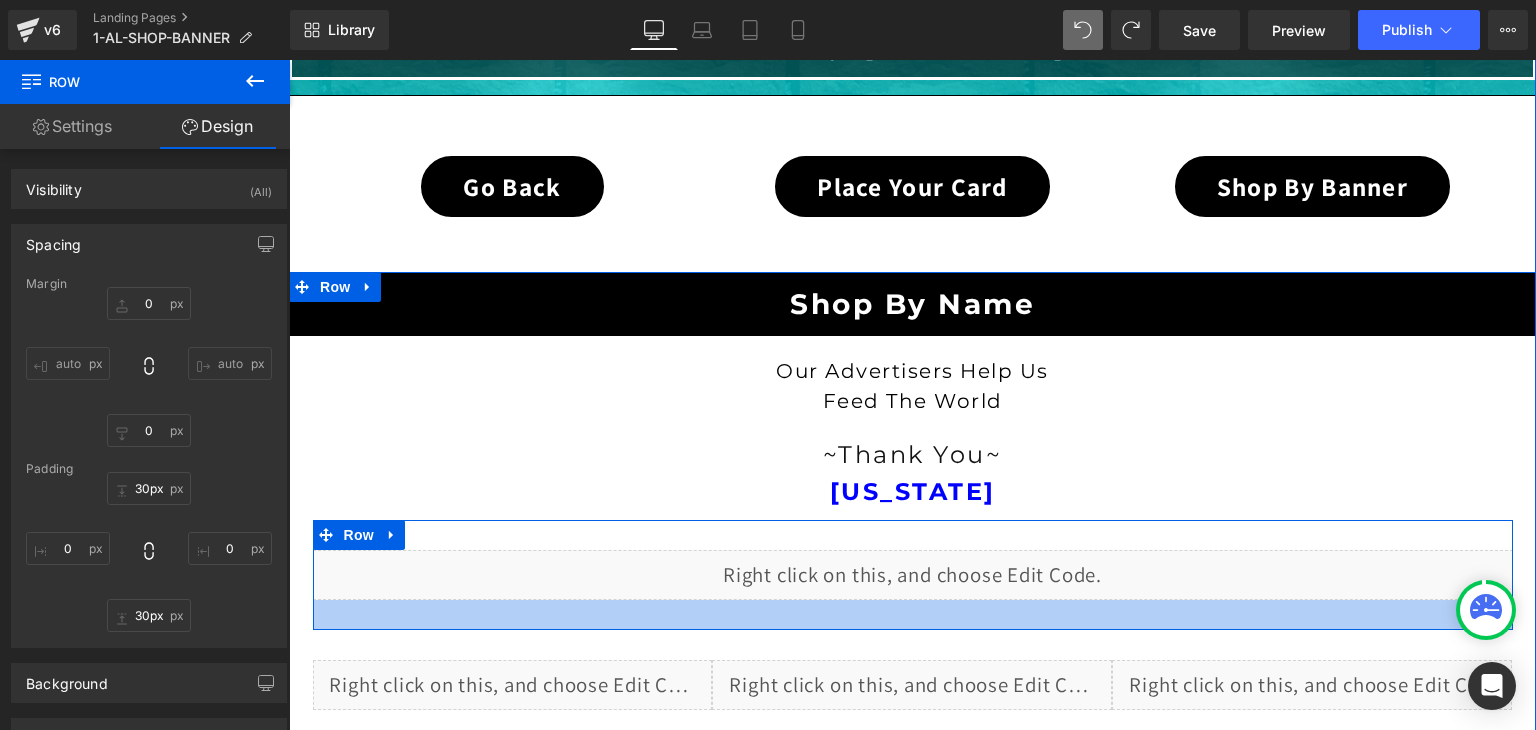 click at bounding box center [913, 615] 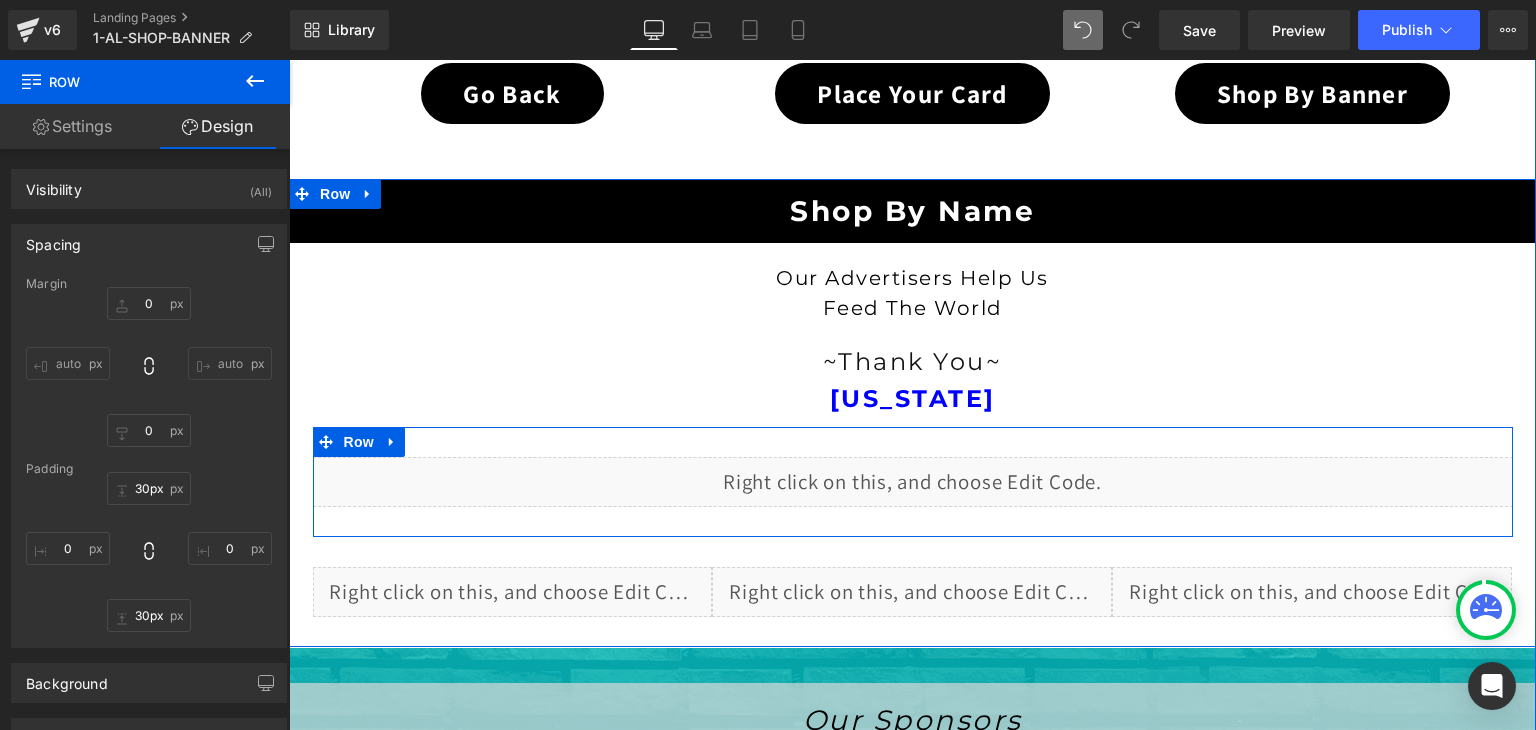 scroll, scrollTop: 412, scrollLeft: 0, axis: vertical 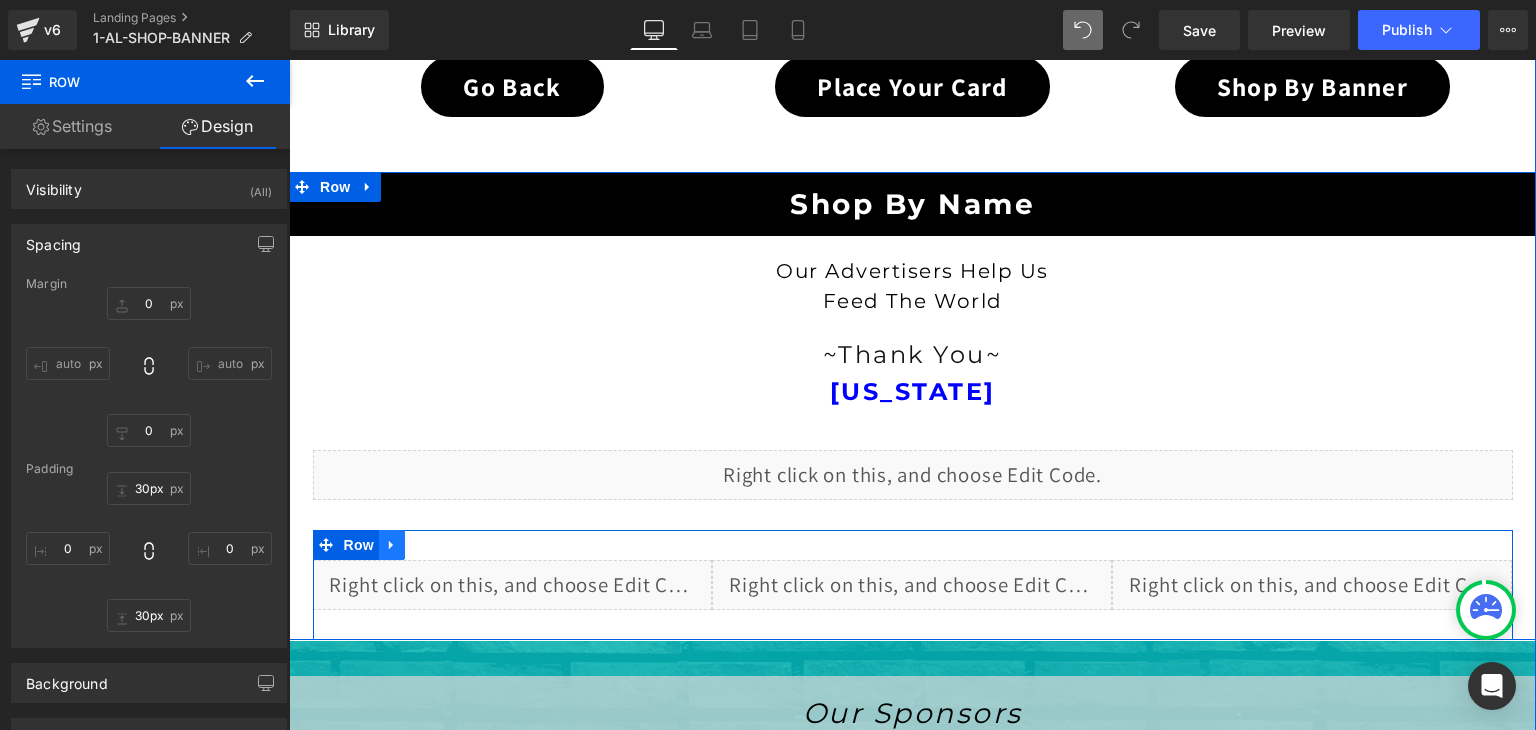 click 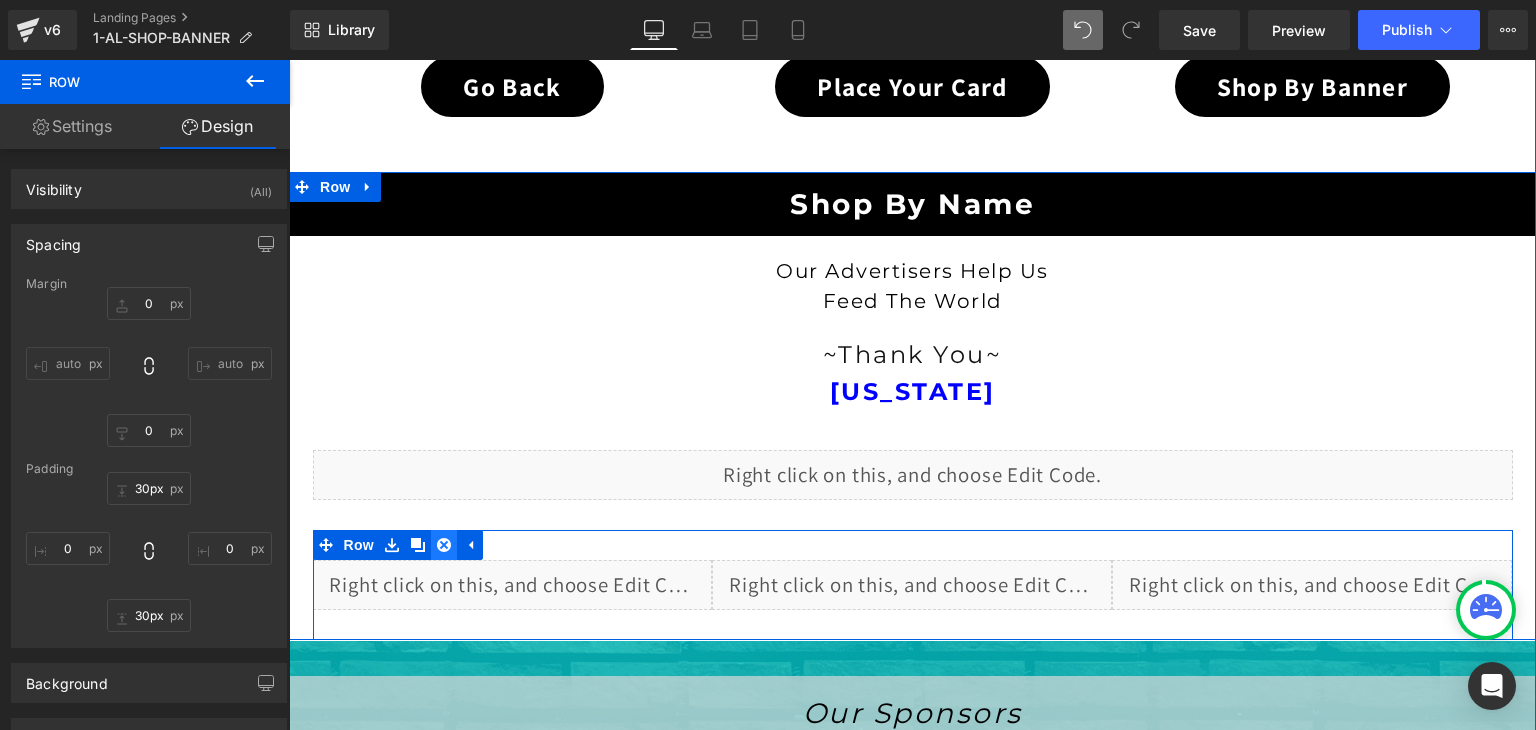 click 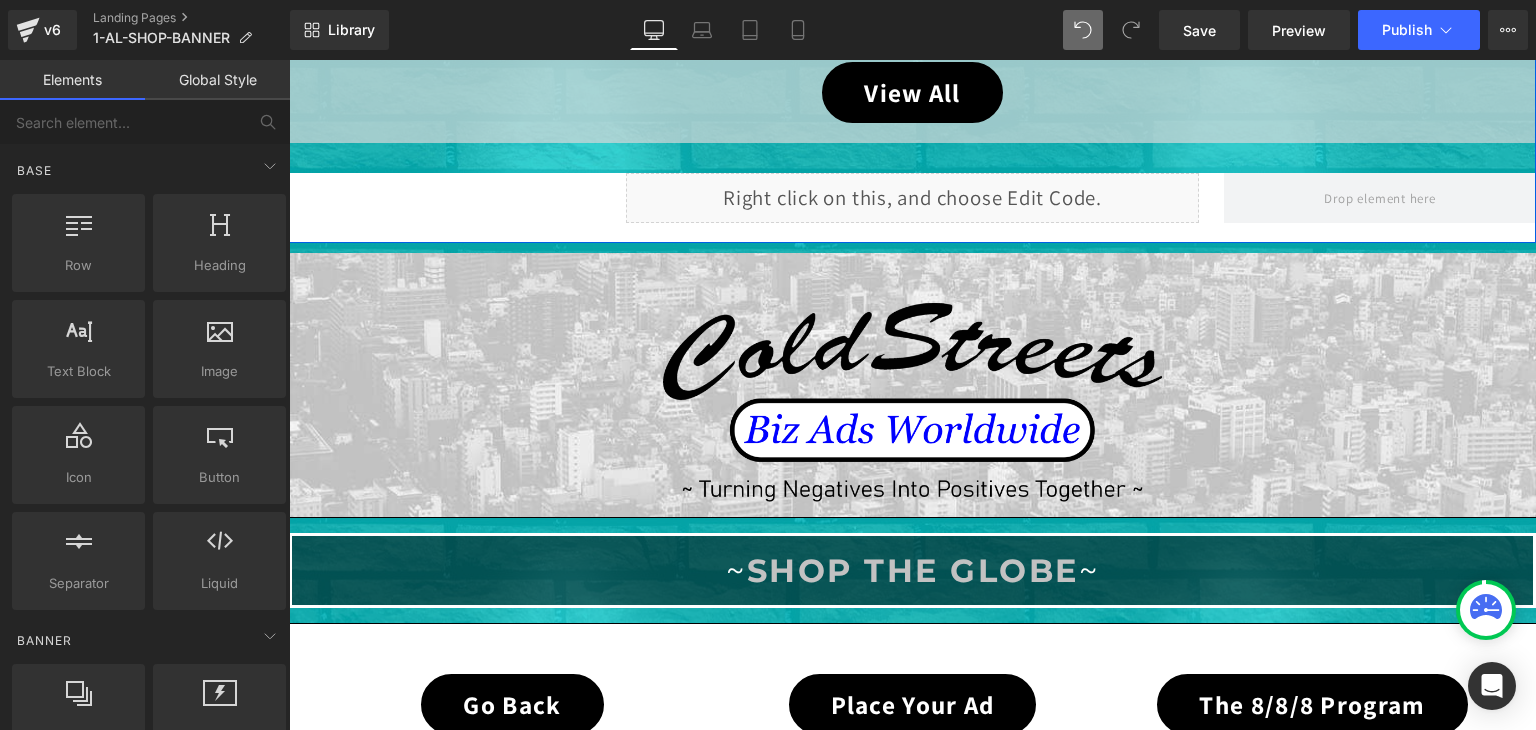 scroll, scrollTop: 1412, scrollLeft: 0, axis: vertical 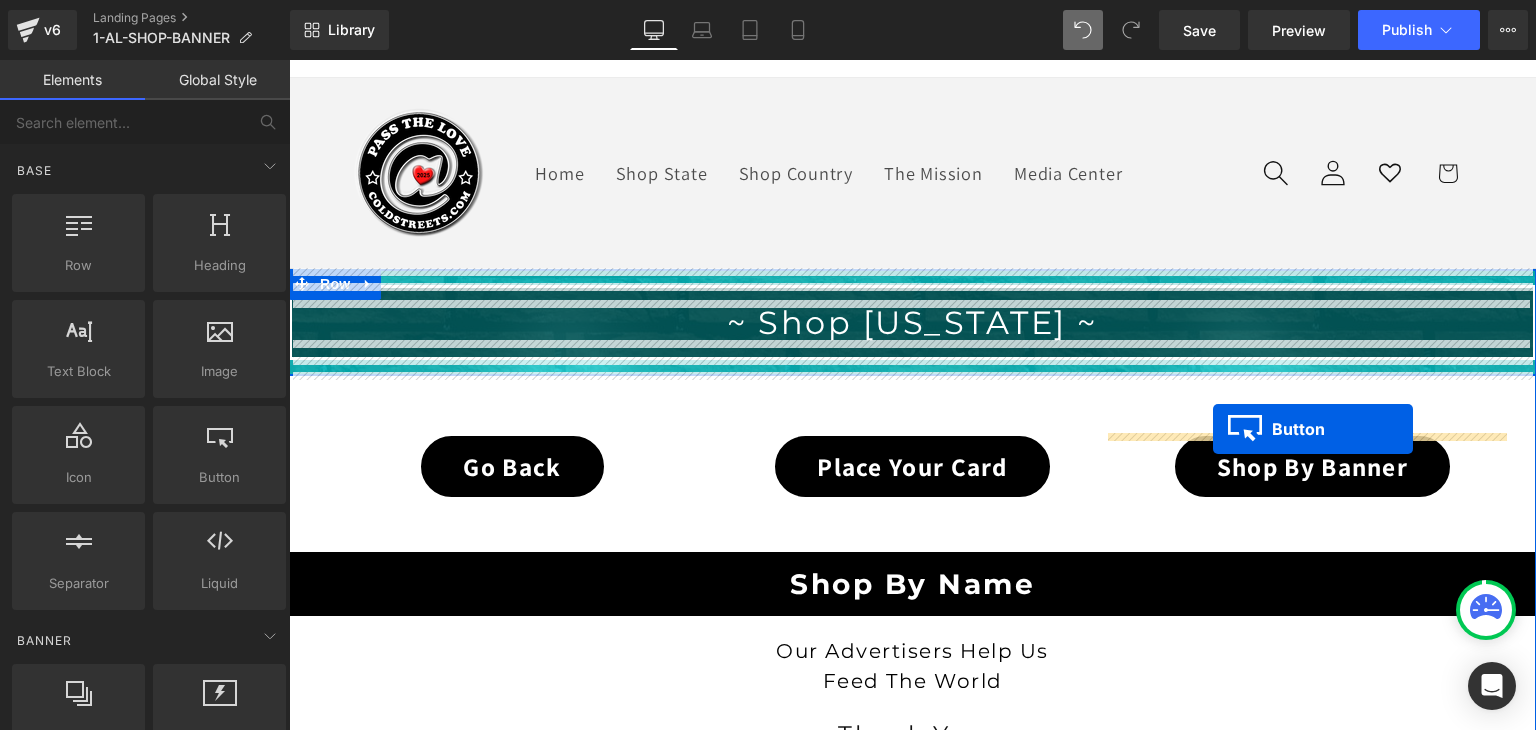 drag, startPoint x: 1276, startPoint y: 406, endPoint x: 1213, endPoint y: 429, distance: 67.06713 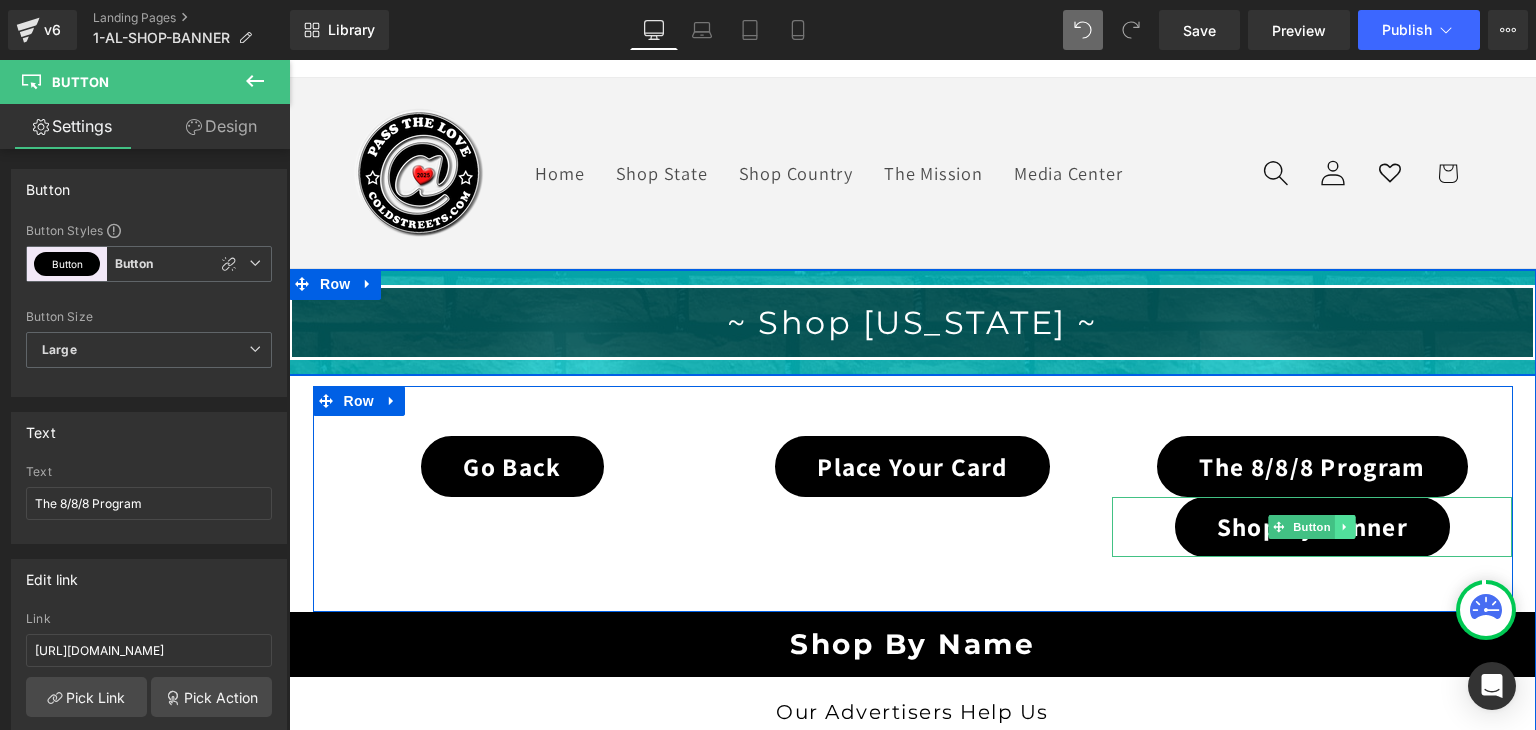 click 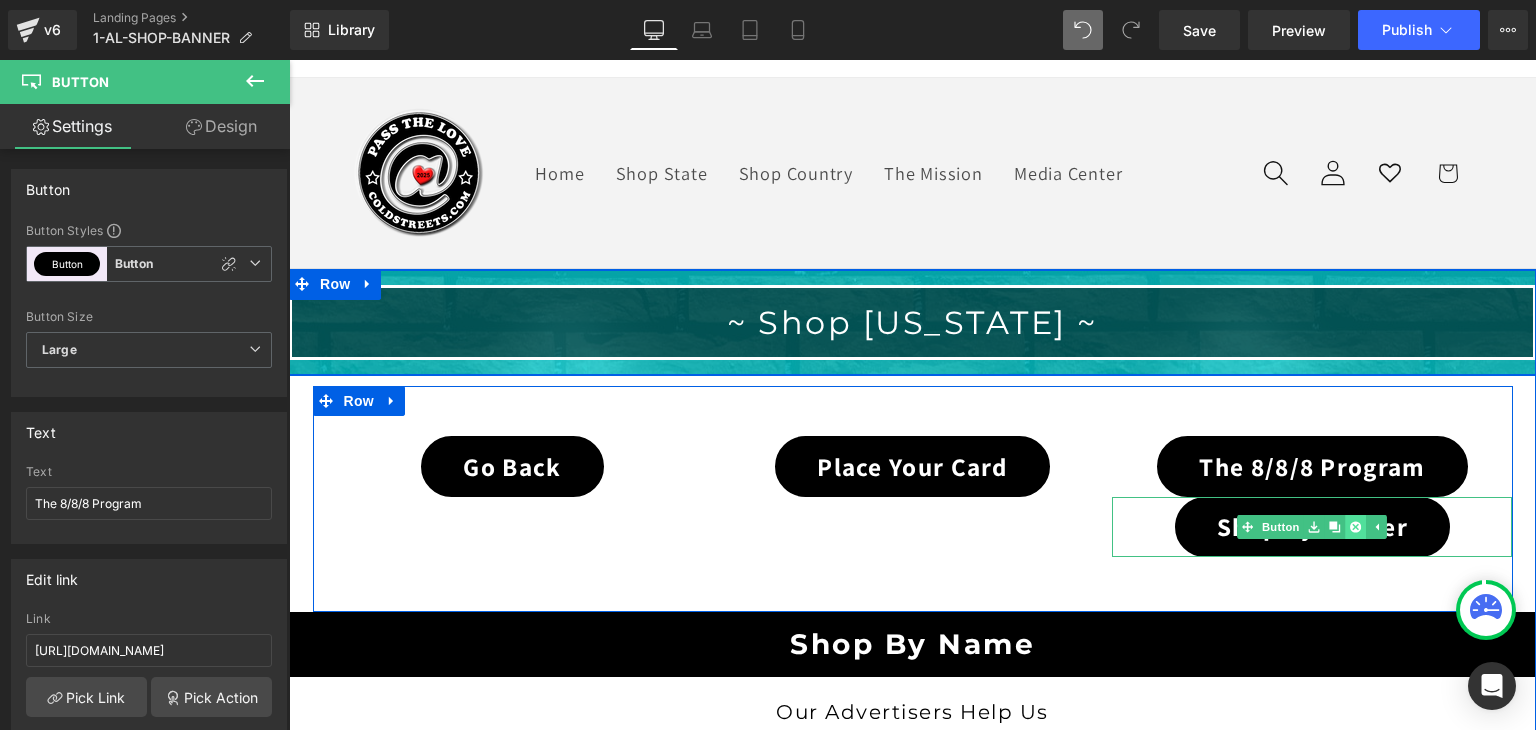click 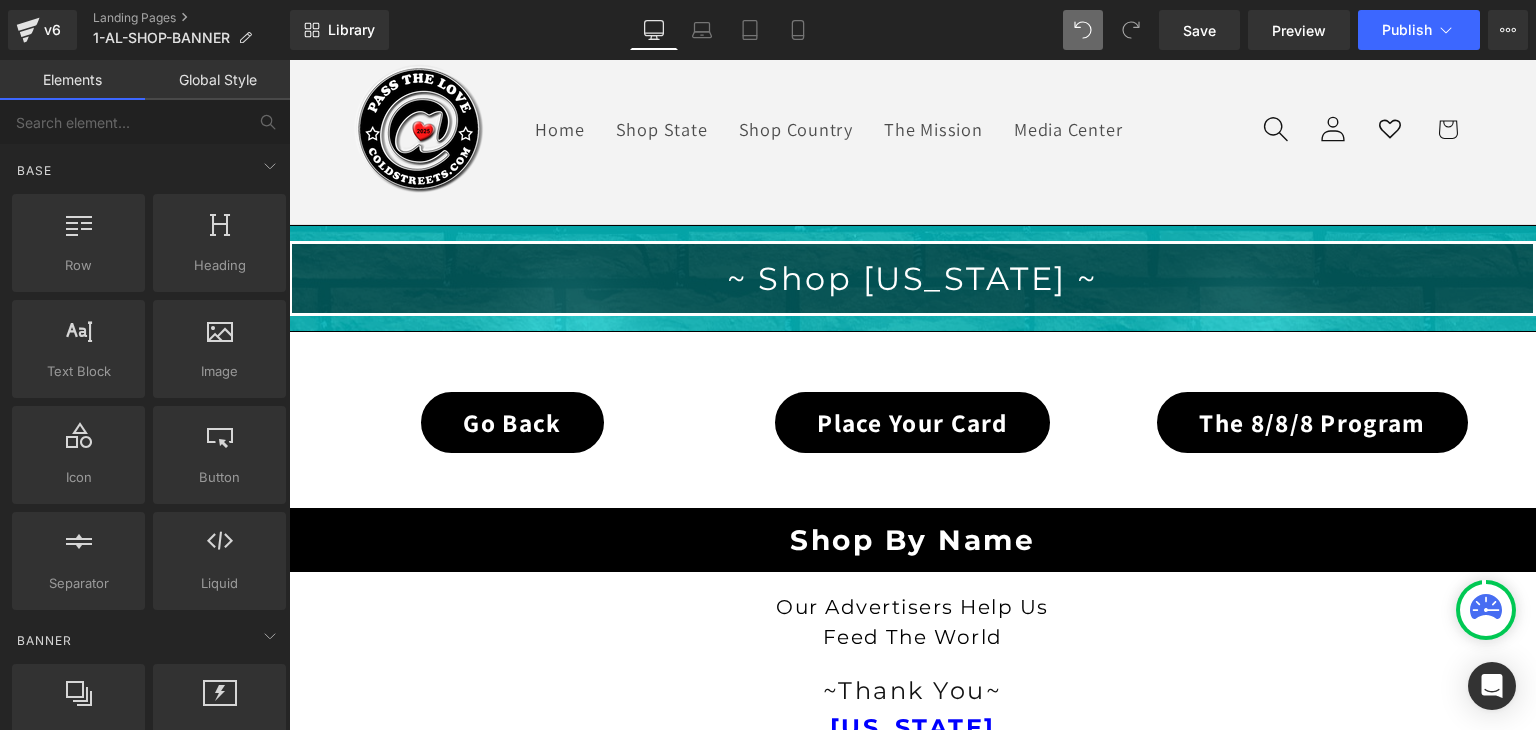 scroll, scrollTop: 232, scrollLeft: 0, axis: vertical 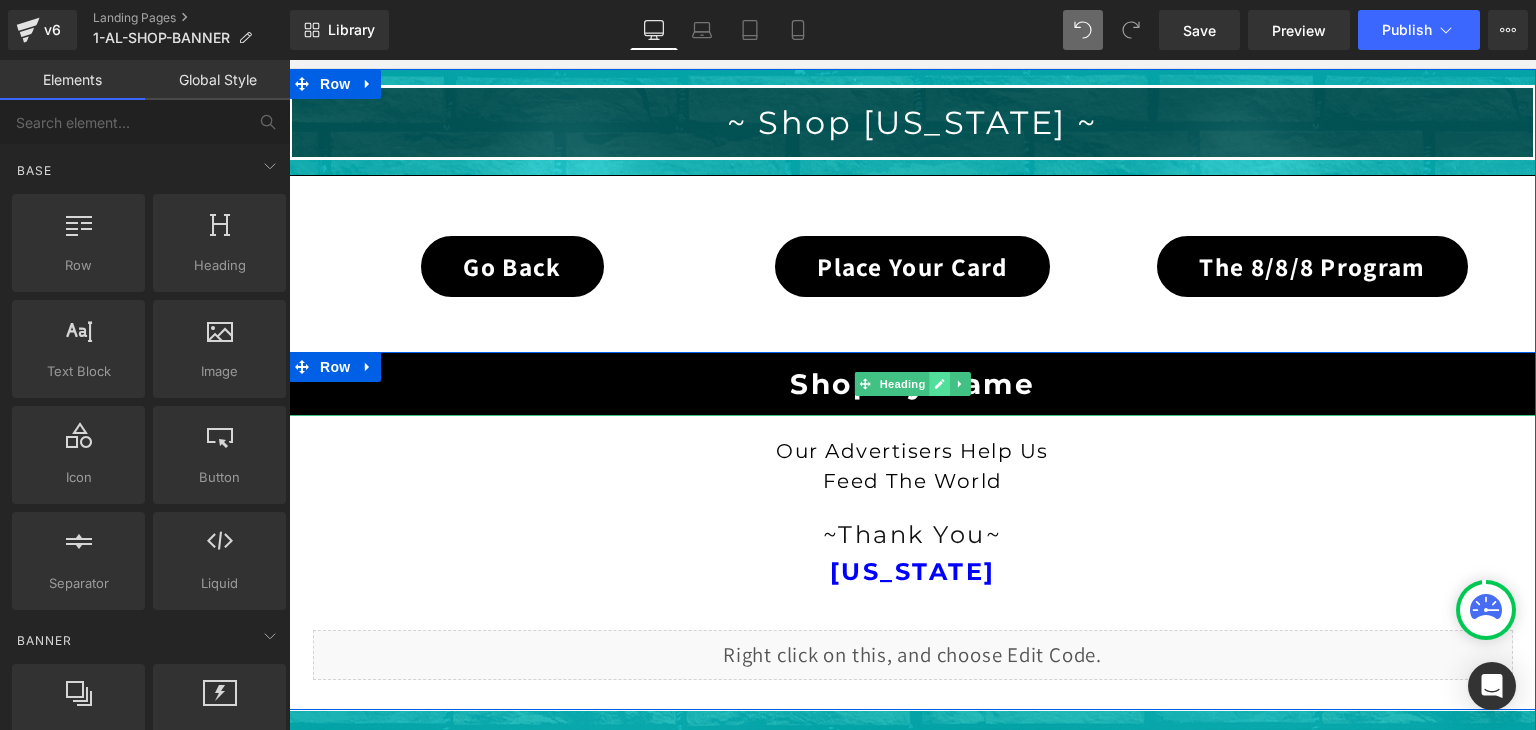 click at bounding box center (939, 384) 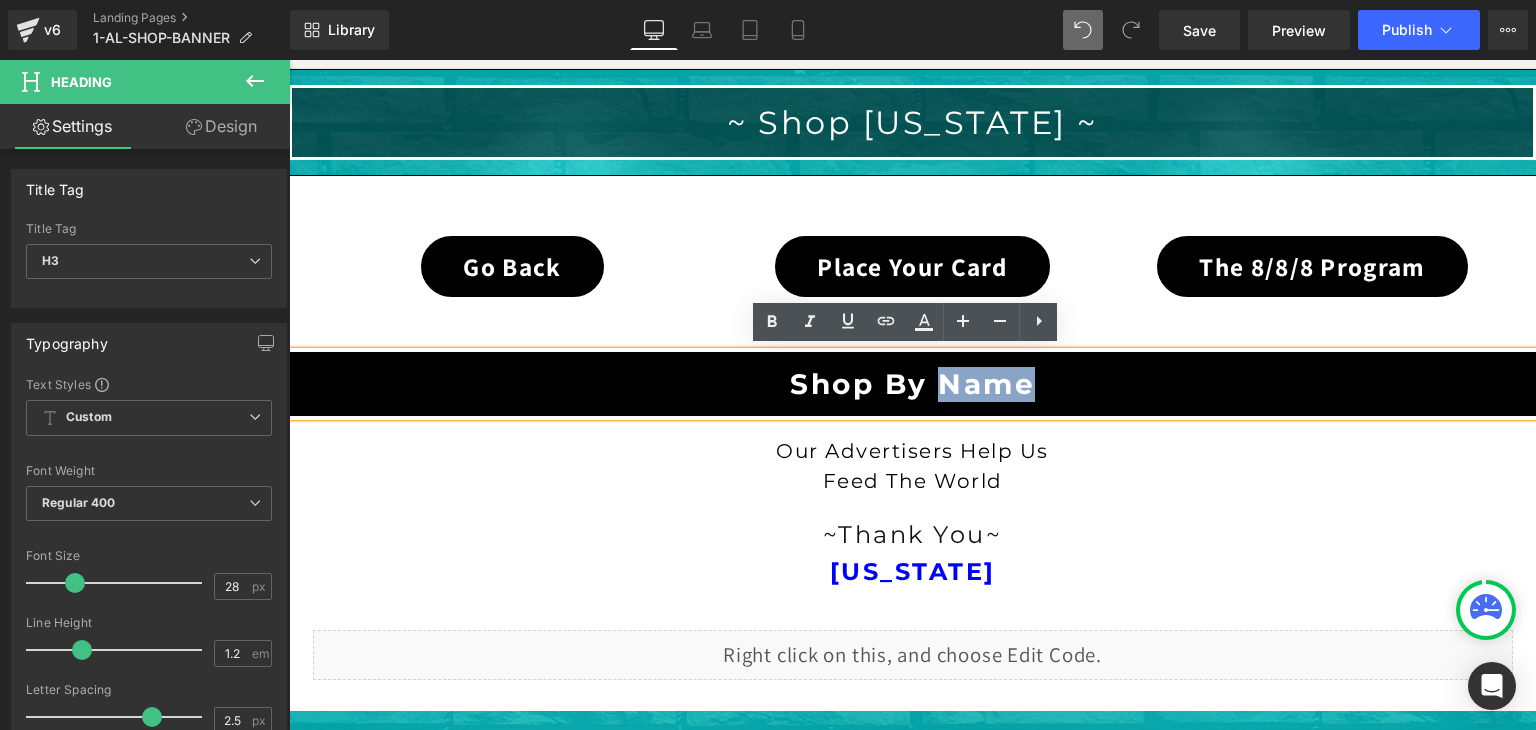 drag, startPoint x: 1023, startPoint y: 382, endPoint x: 938, endPoint y: 374, distance: 85.37564 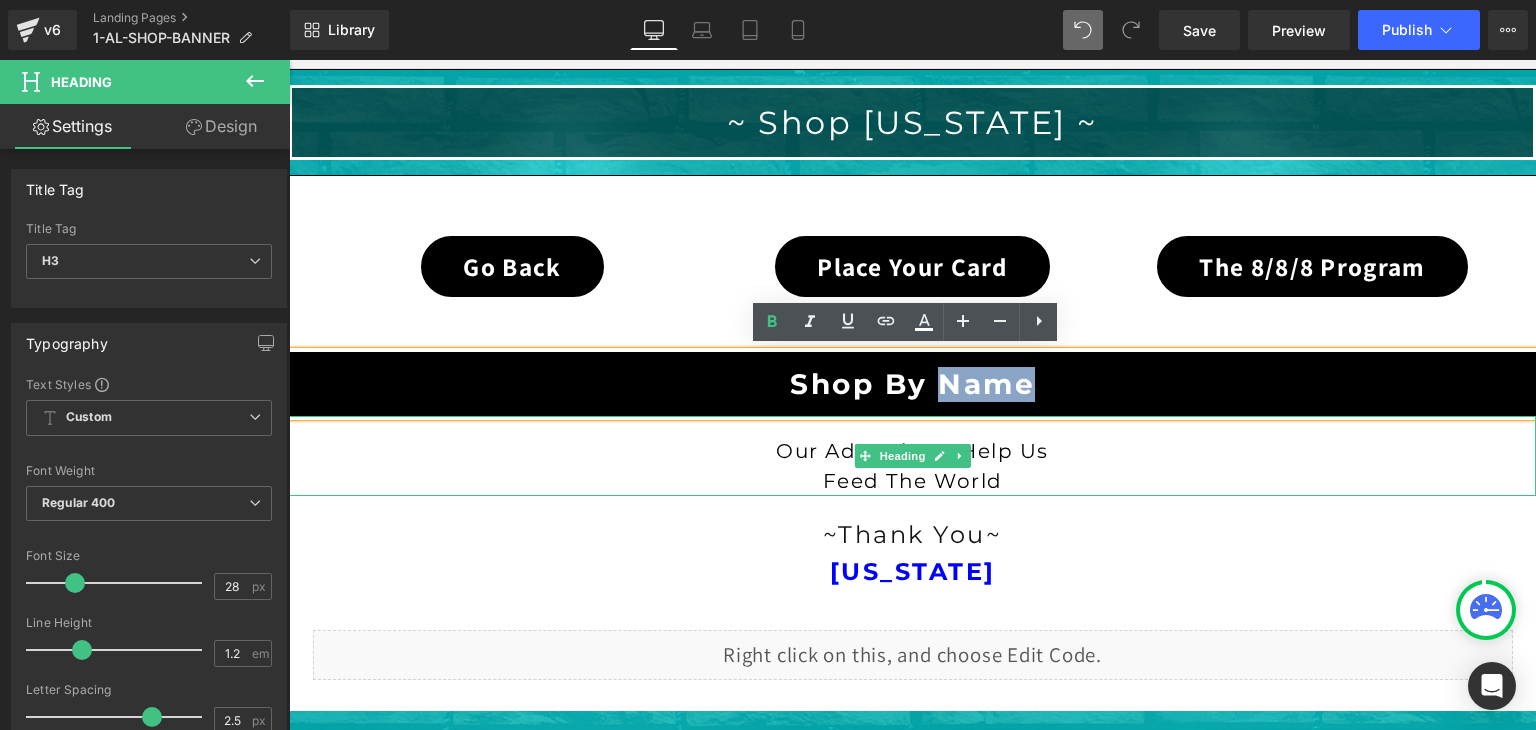 type 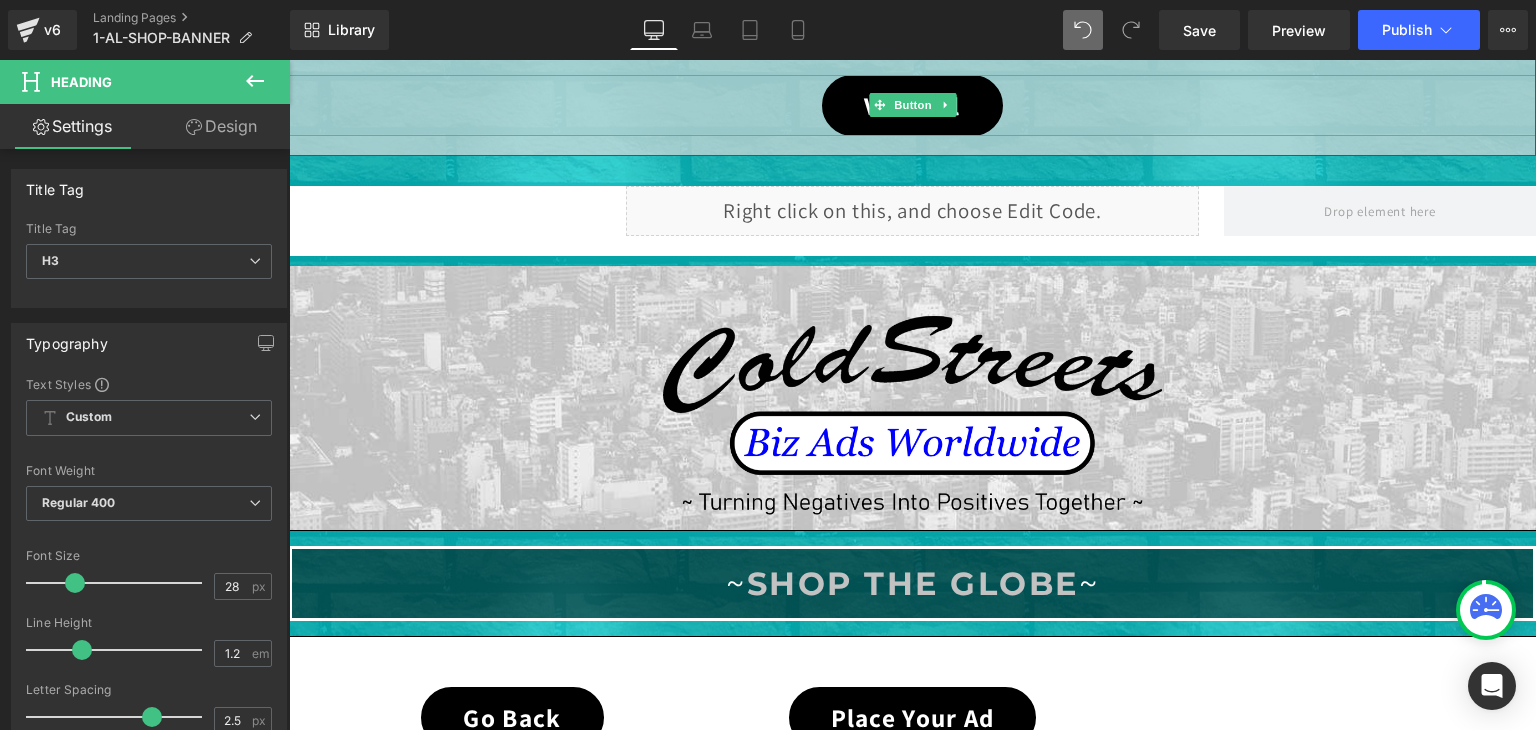 scroll, scrollTop: 1132, scrollLeft: 0, axis: vertical 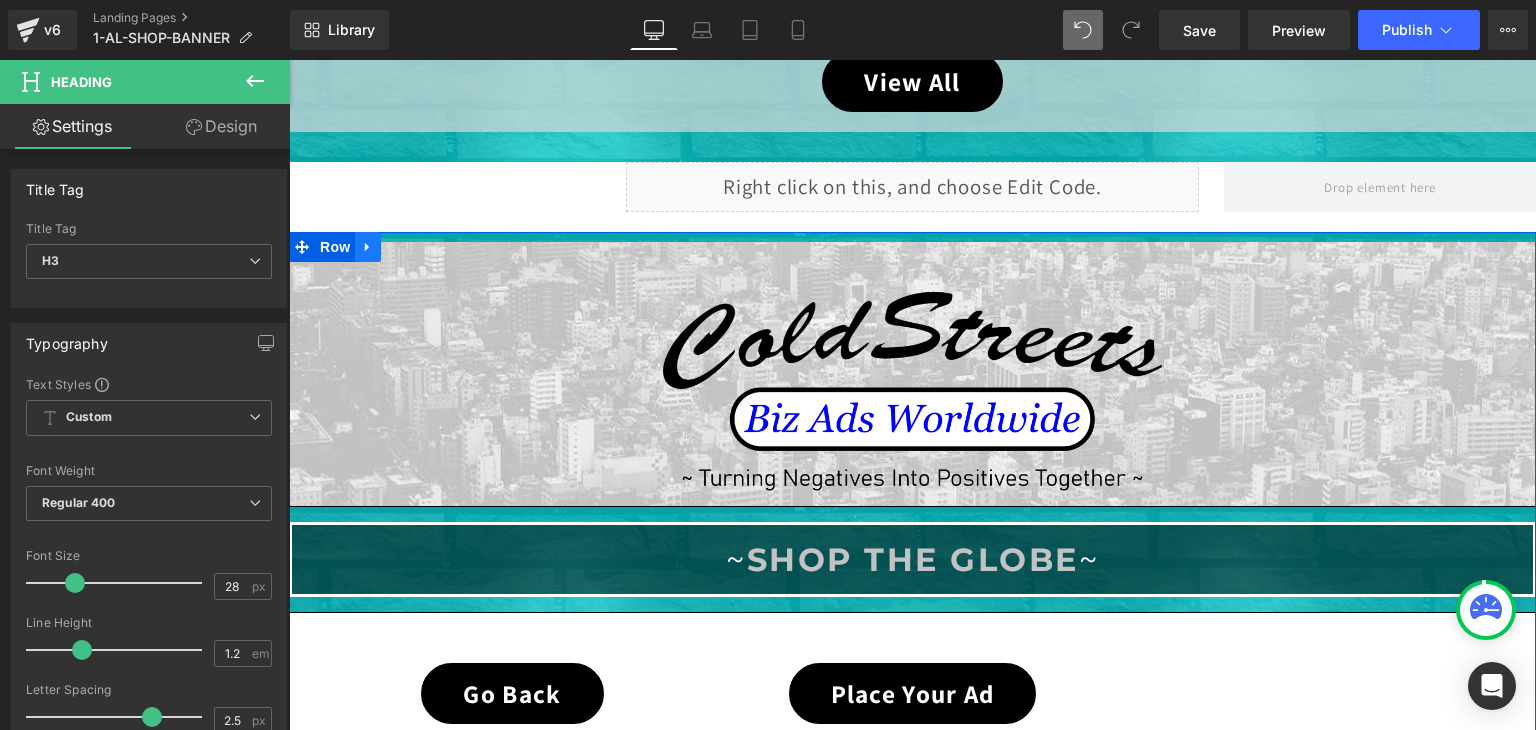 click at bounding box center (368, 247) 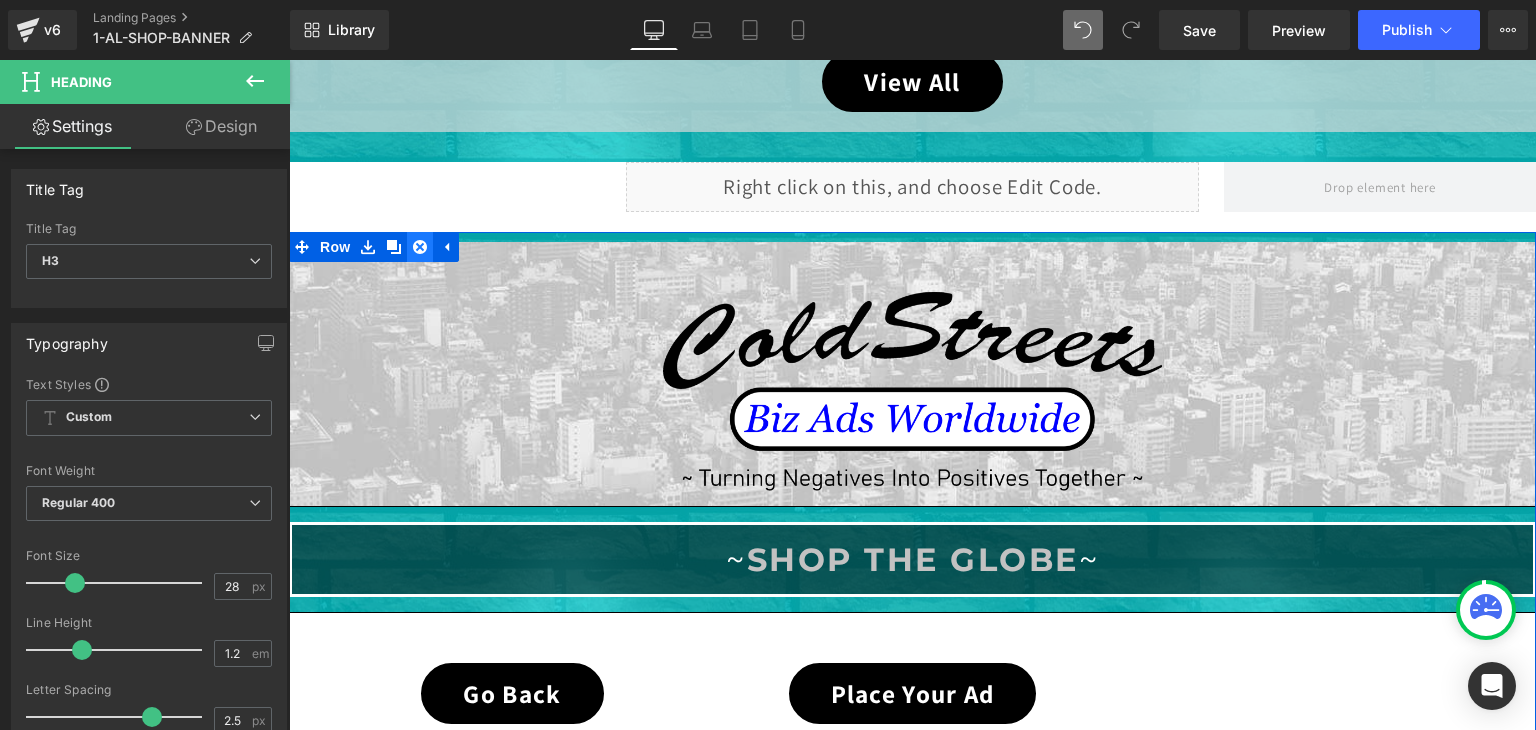 click 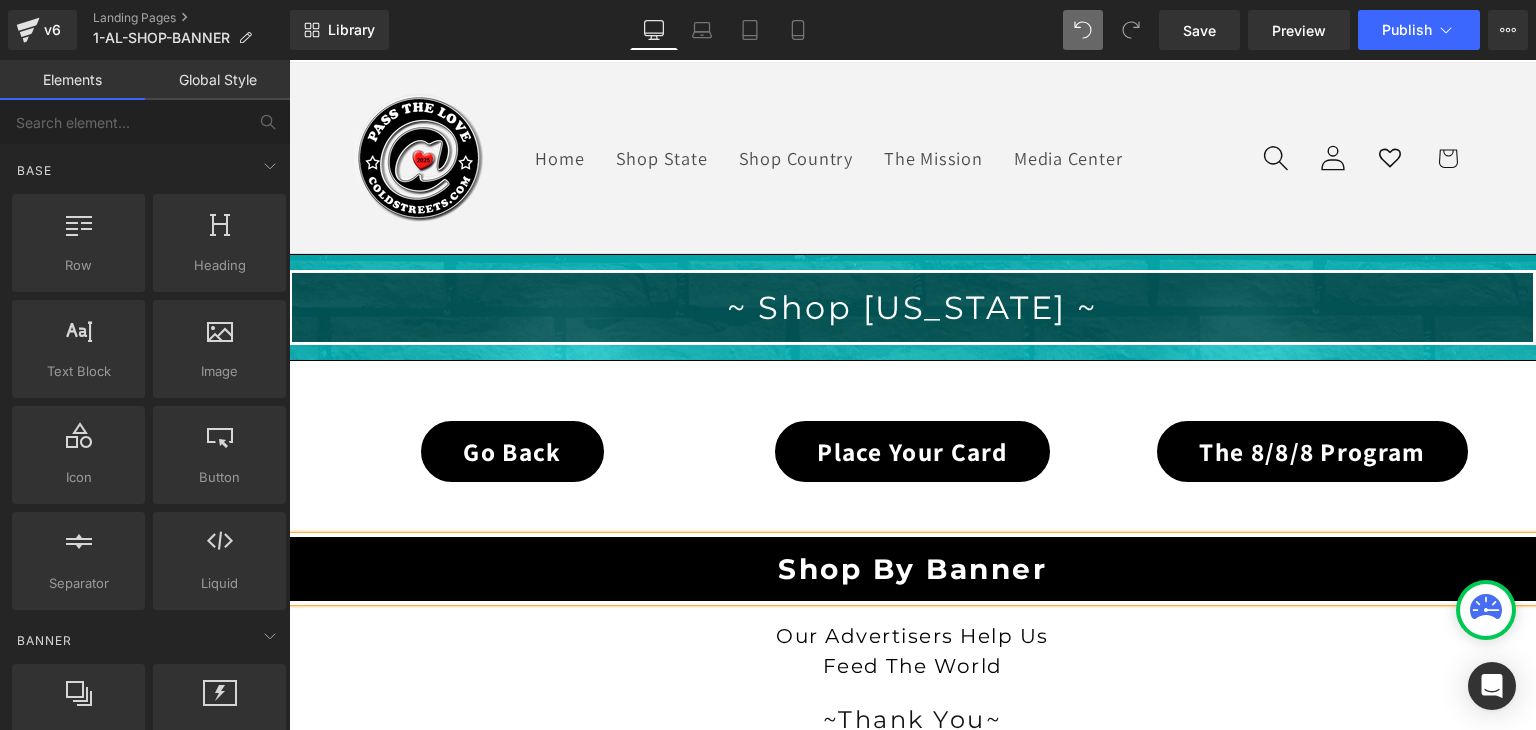 scroll, scrollTop: 32, scrollLeft: 0, axis: vertical 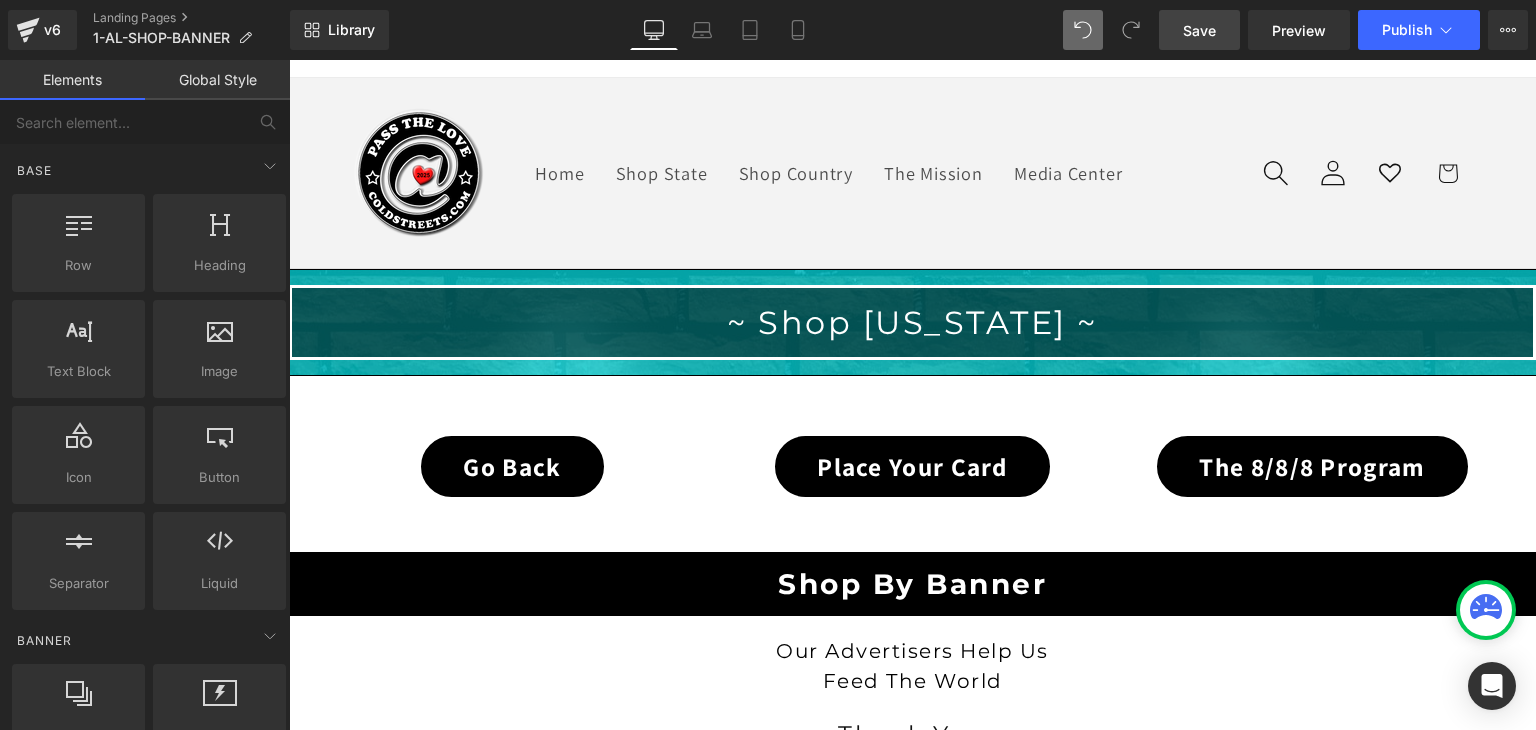 click on "Save" at bounding box center (1199, 30) 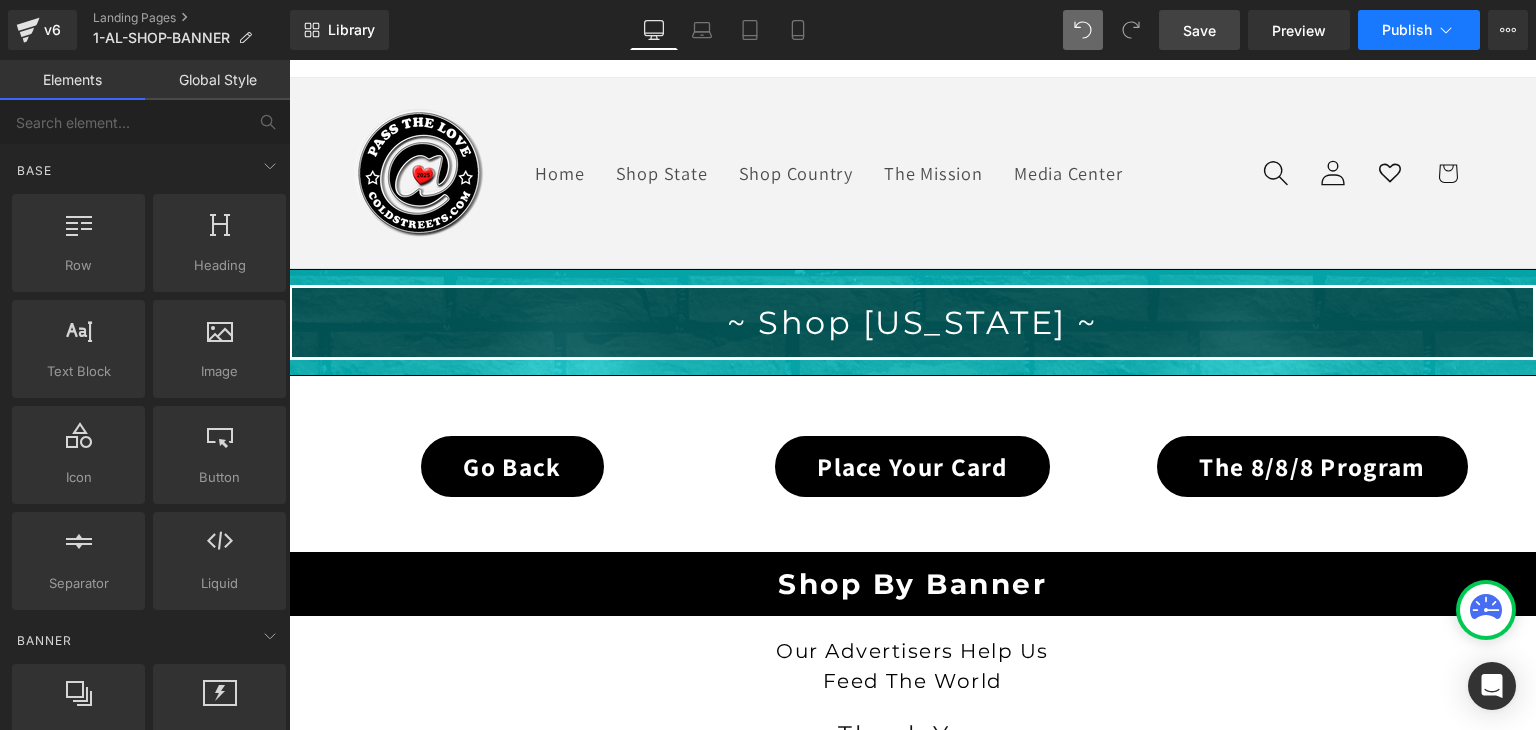 click on "Publish" at bounding box center (1407, 30) 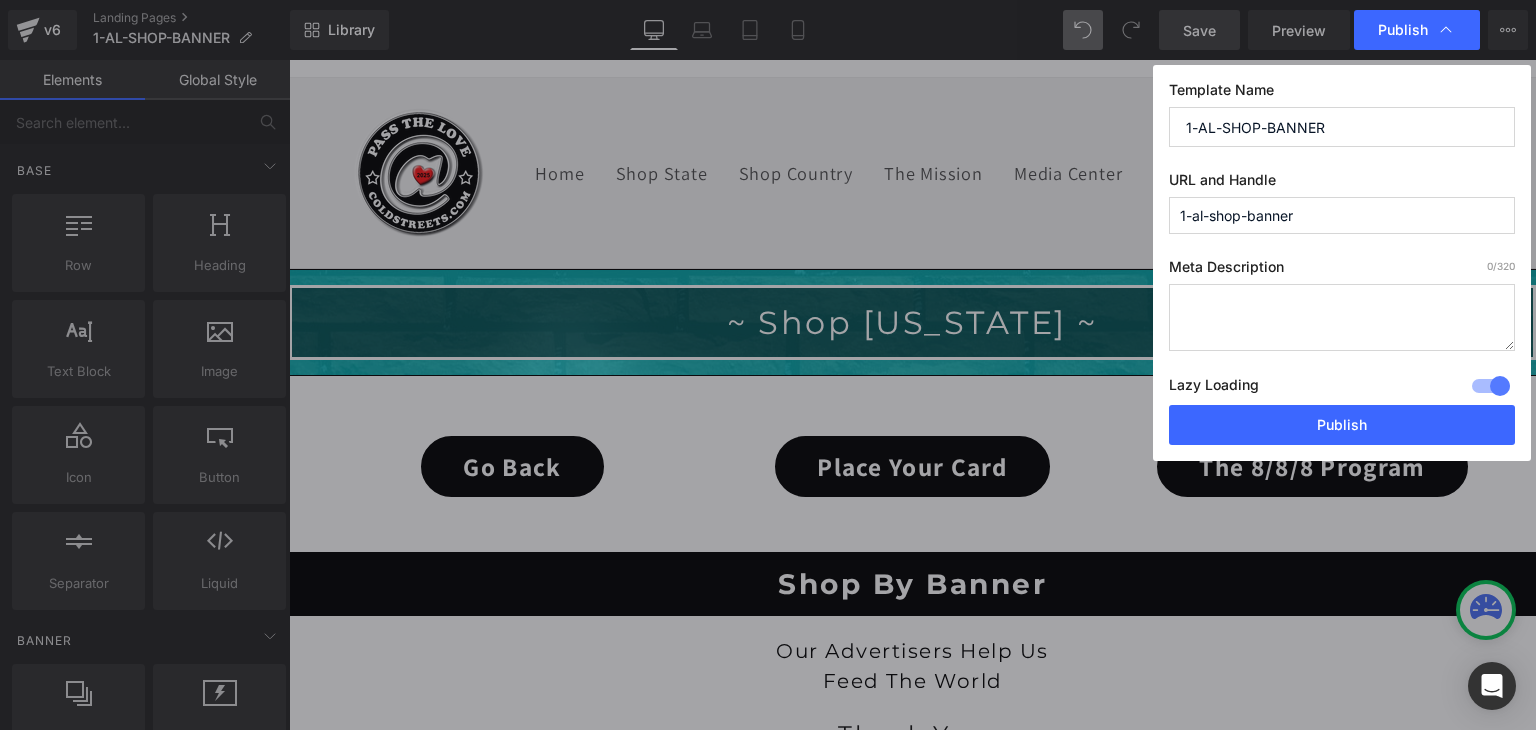 click at bounding box center [1342, 317] 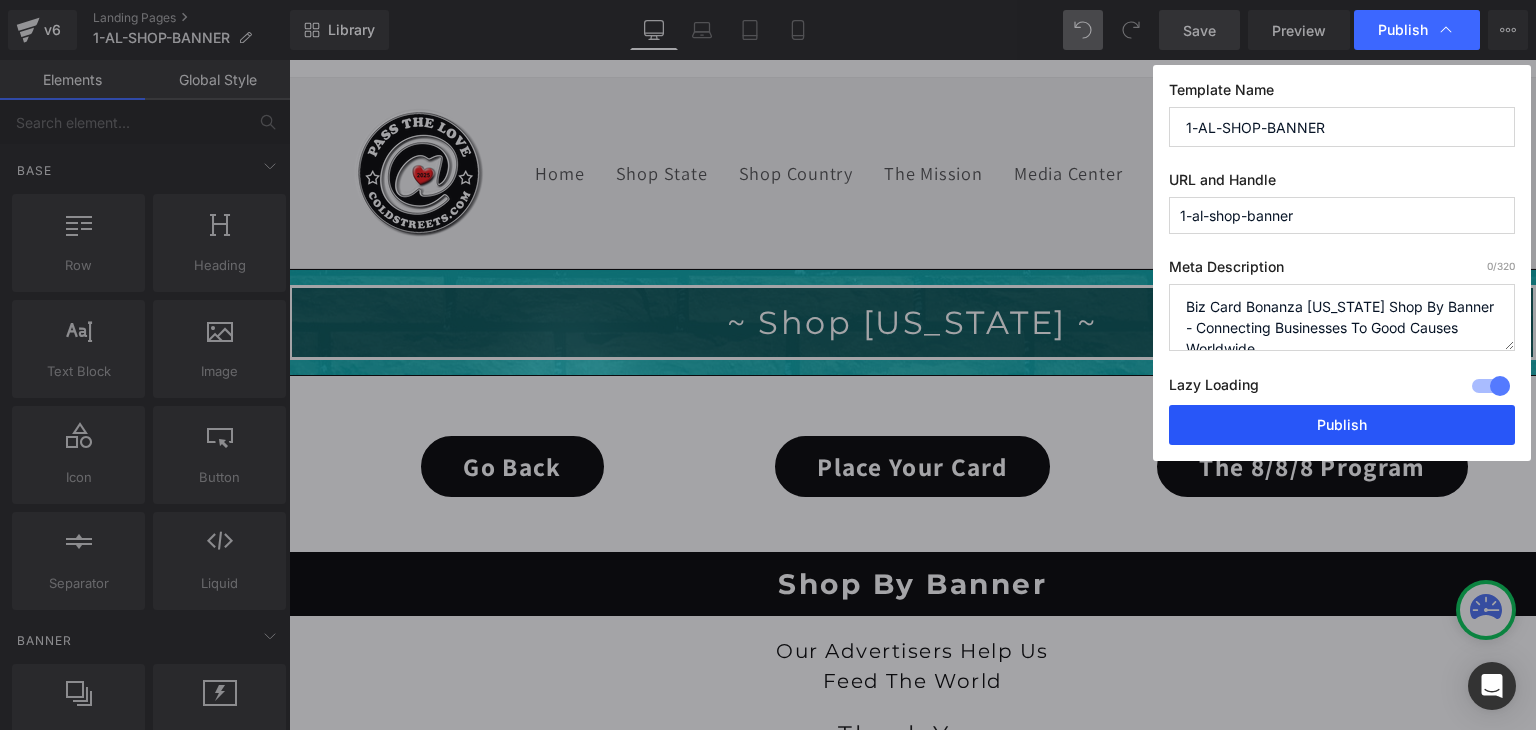 scroll, scrollTop: 7, scrollLeft: 0, axis: vertical 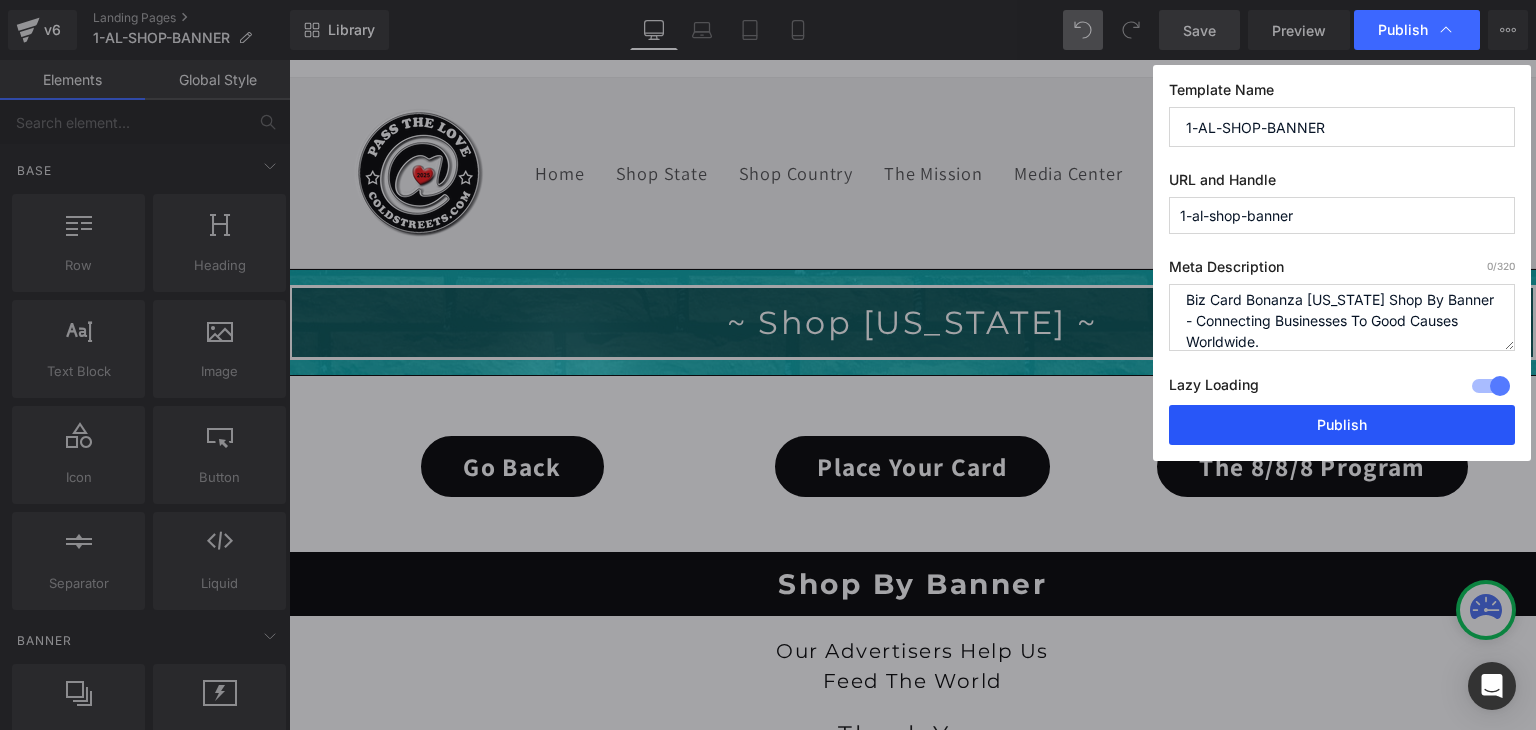 type on "Biz Card Bonanza Alabama Shop By Banner - Connecting Businesses To Good Causes Worldwide." 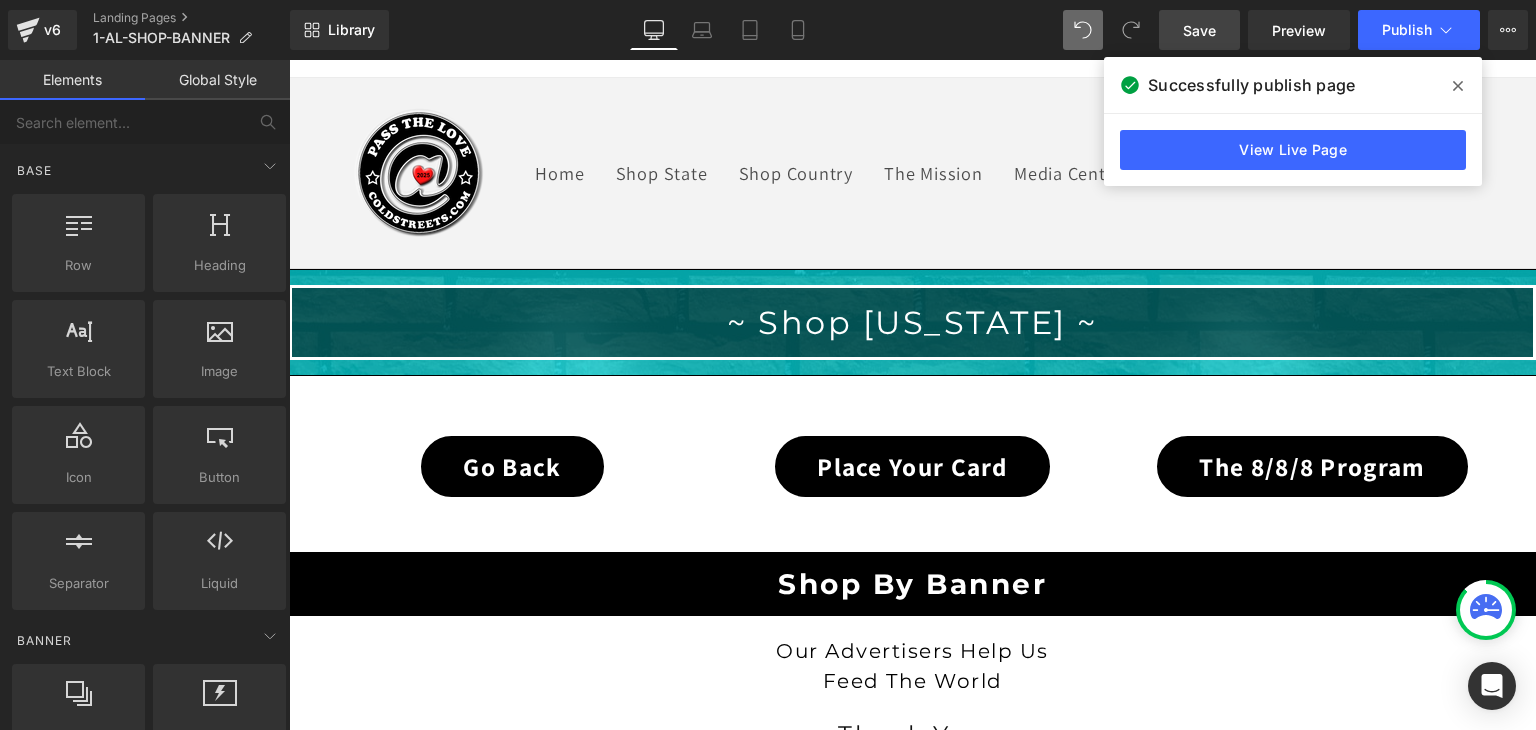 click 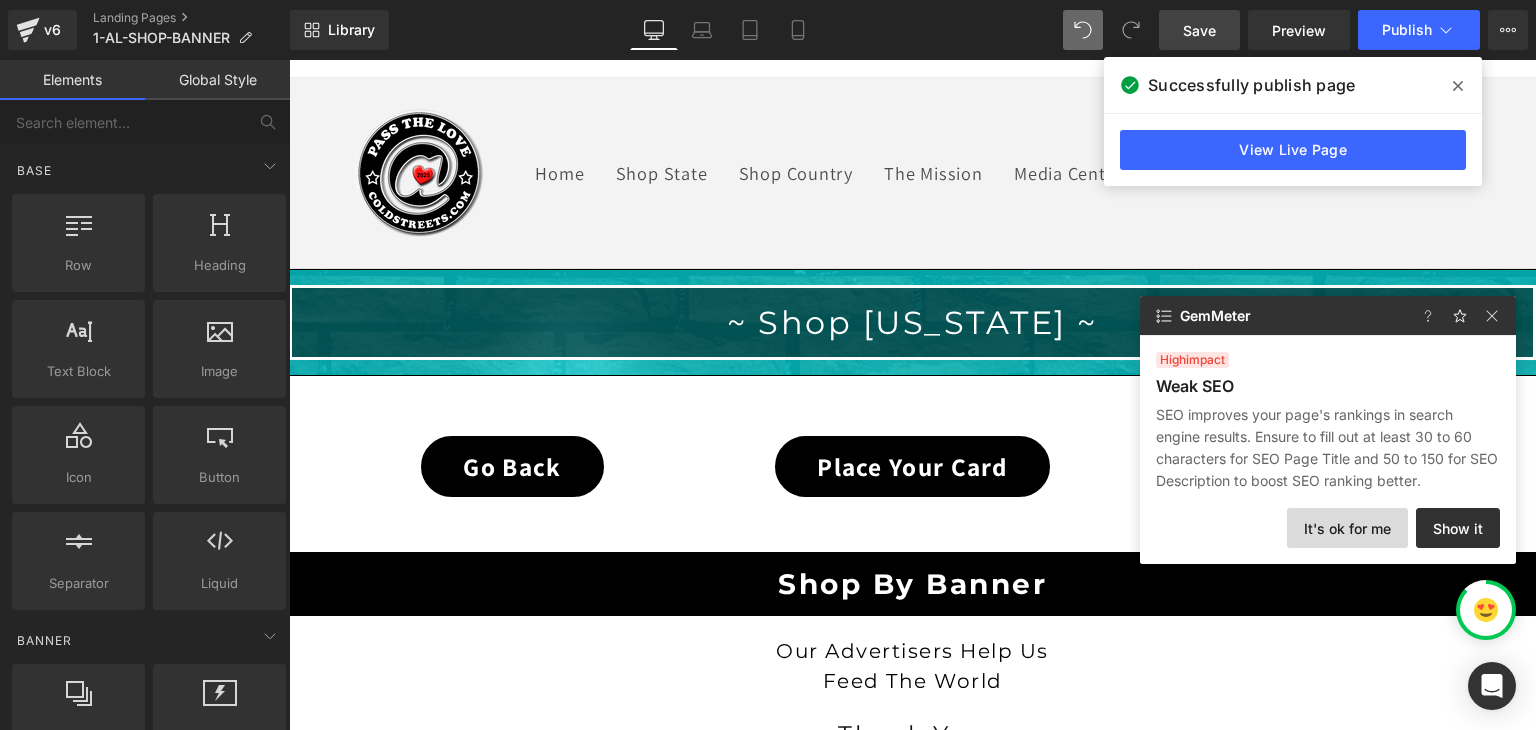 click on "It's ok for me" at bounding box center (1347, 528) 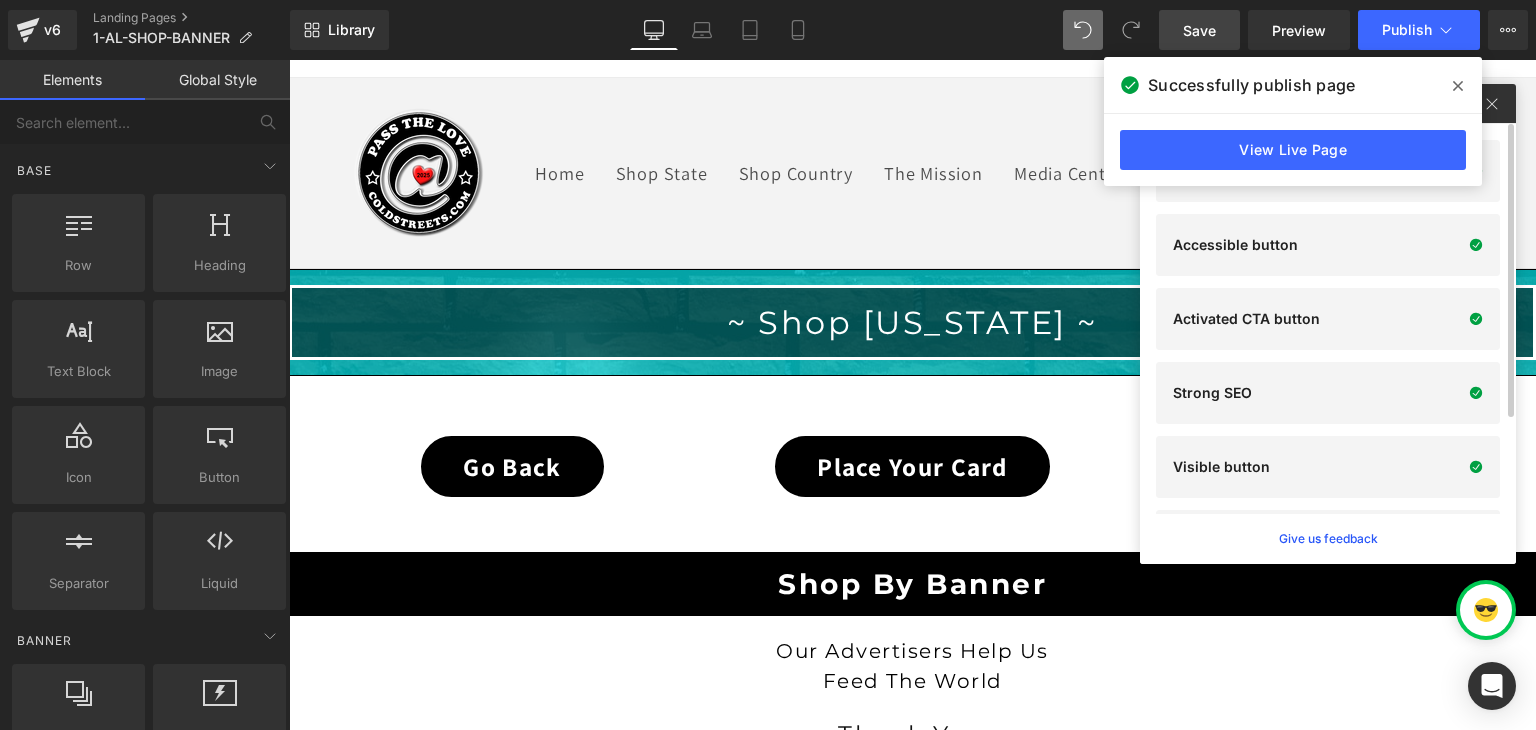 click on "Save" at bounding box center (1199, 30) 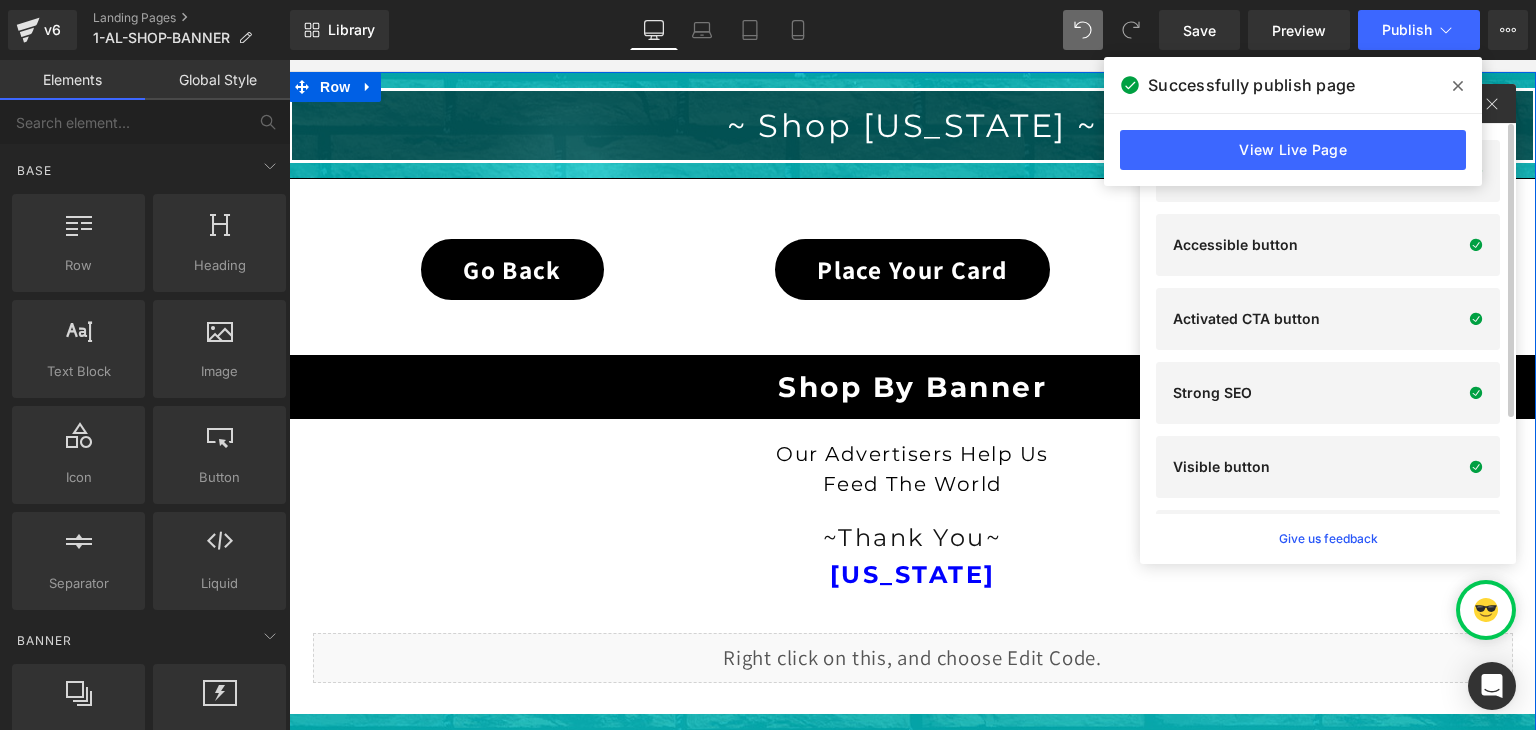 scroll, scrollTop: 232, scrollLeft: 0, axis: vertical 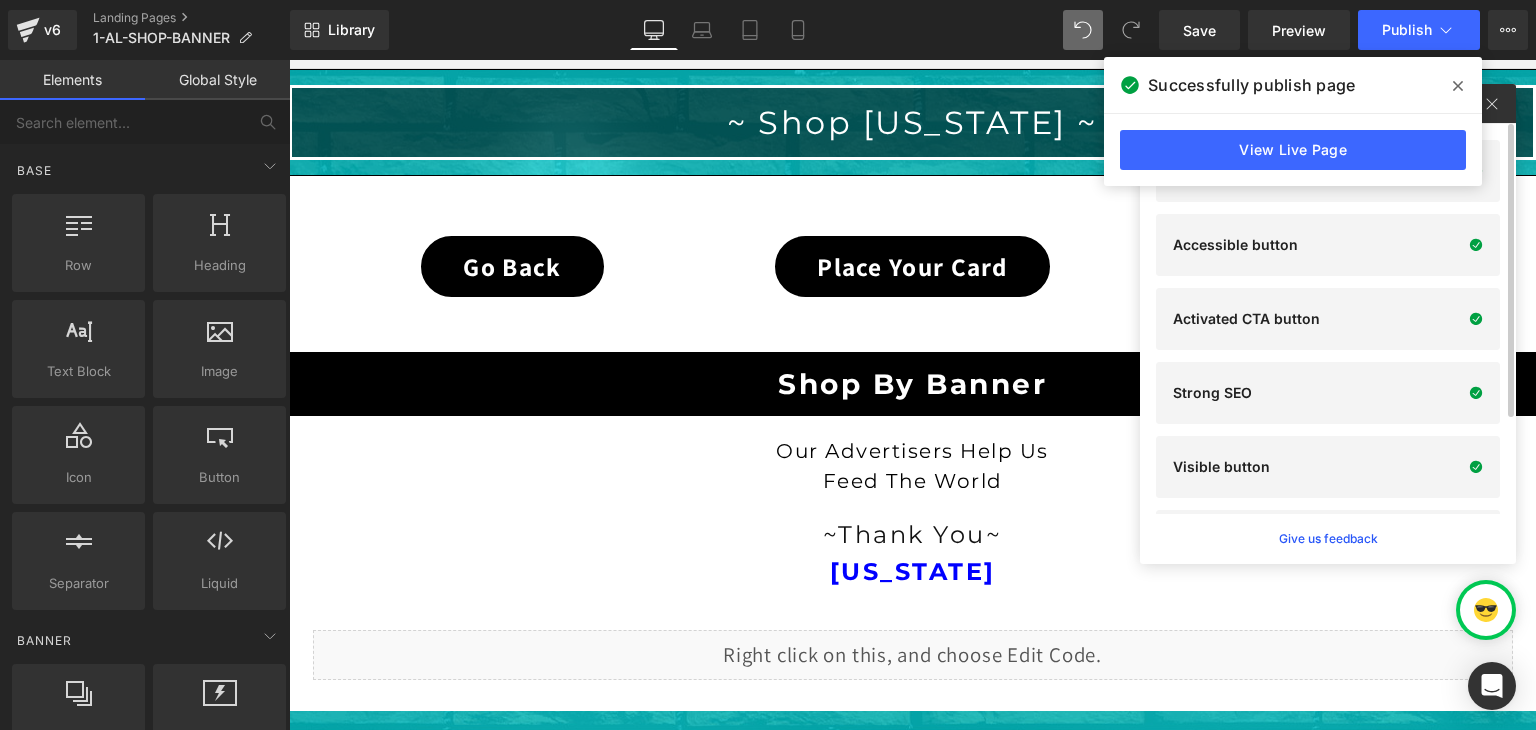 click at bounding box center (1458, 86) 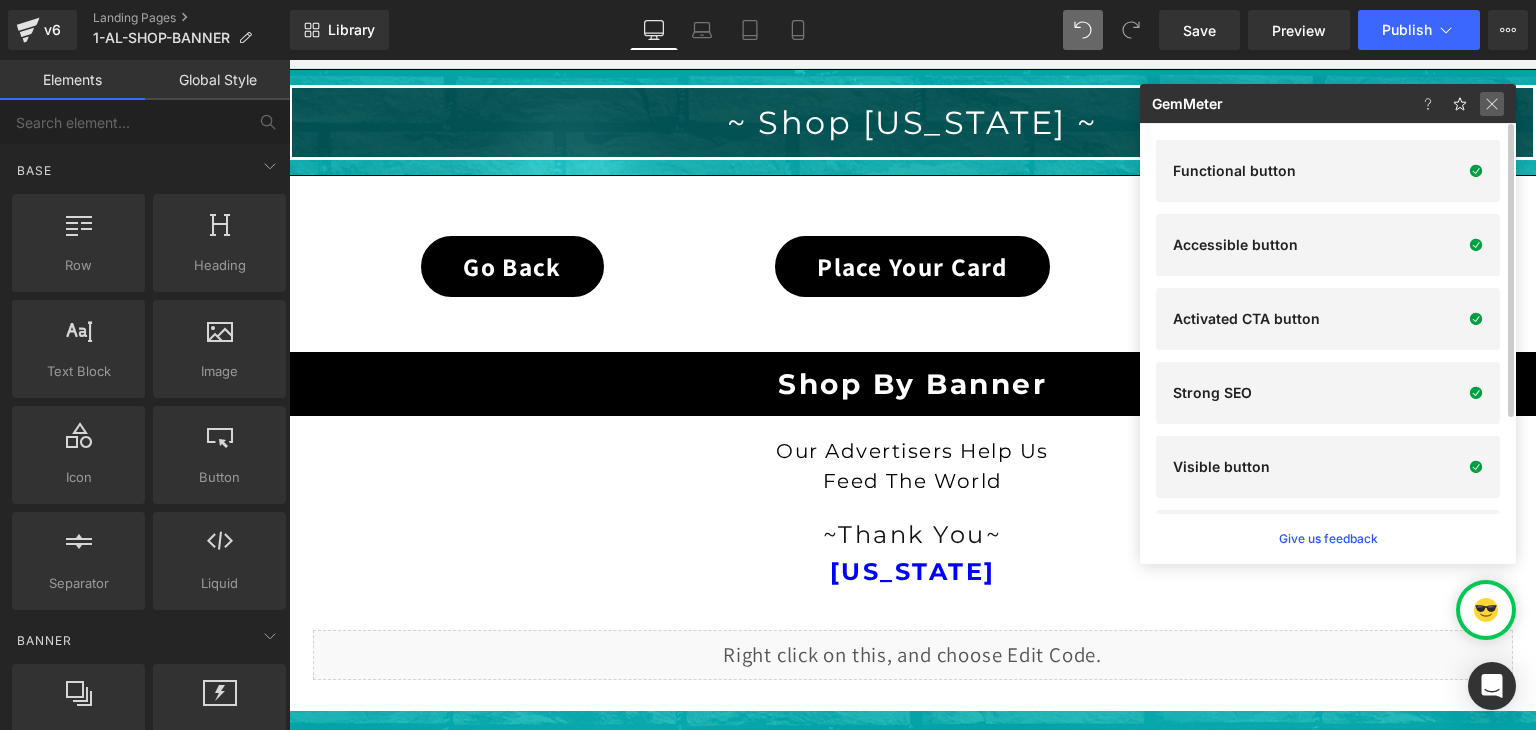 click 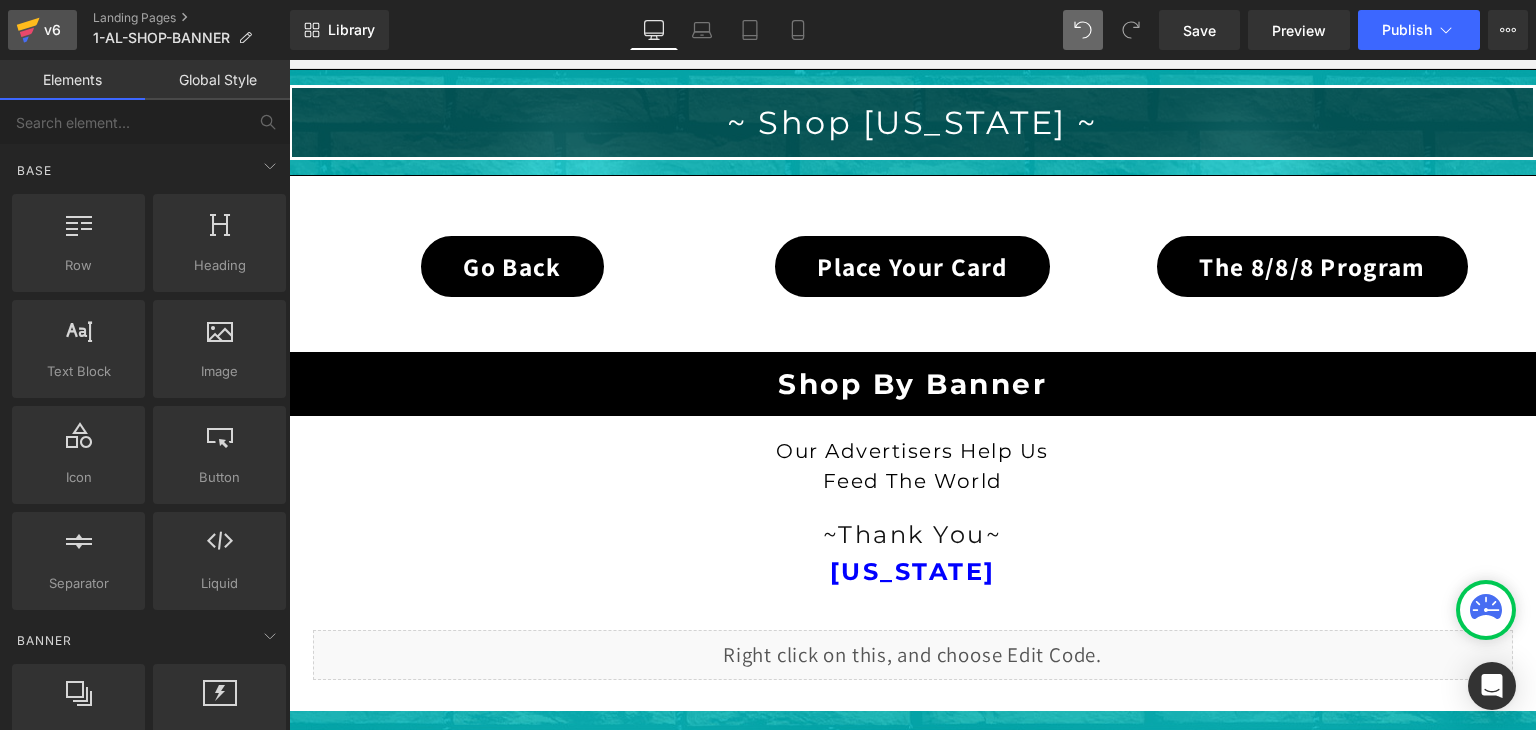 click 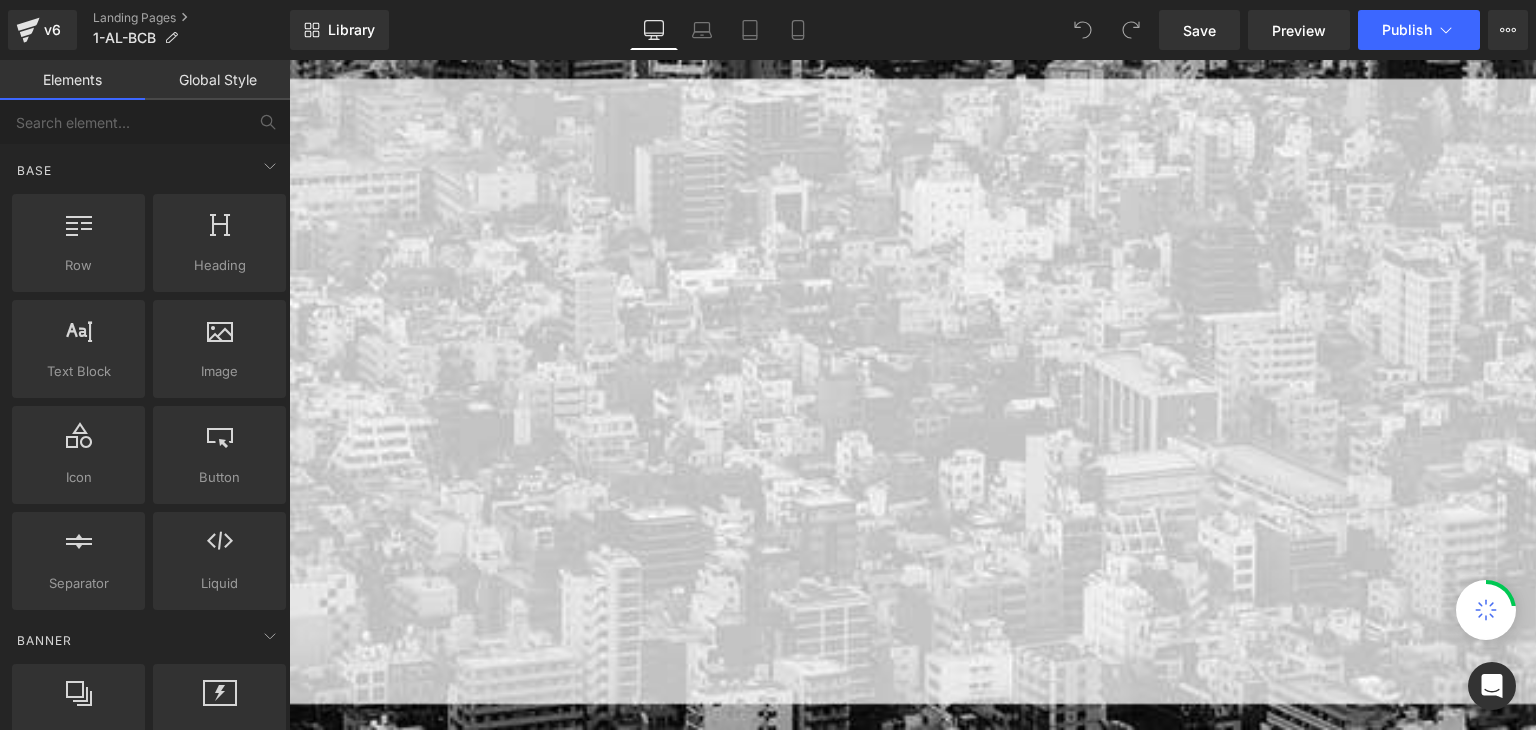 scroll, scrollTop: 0, scrollLeft: 0, axis: both 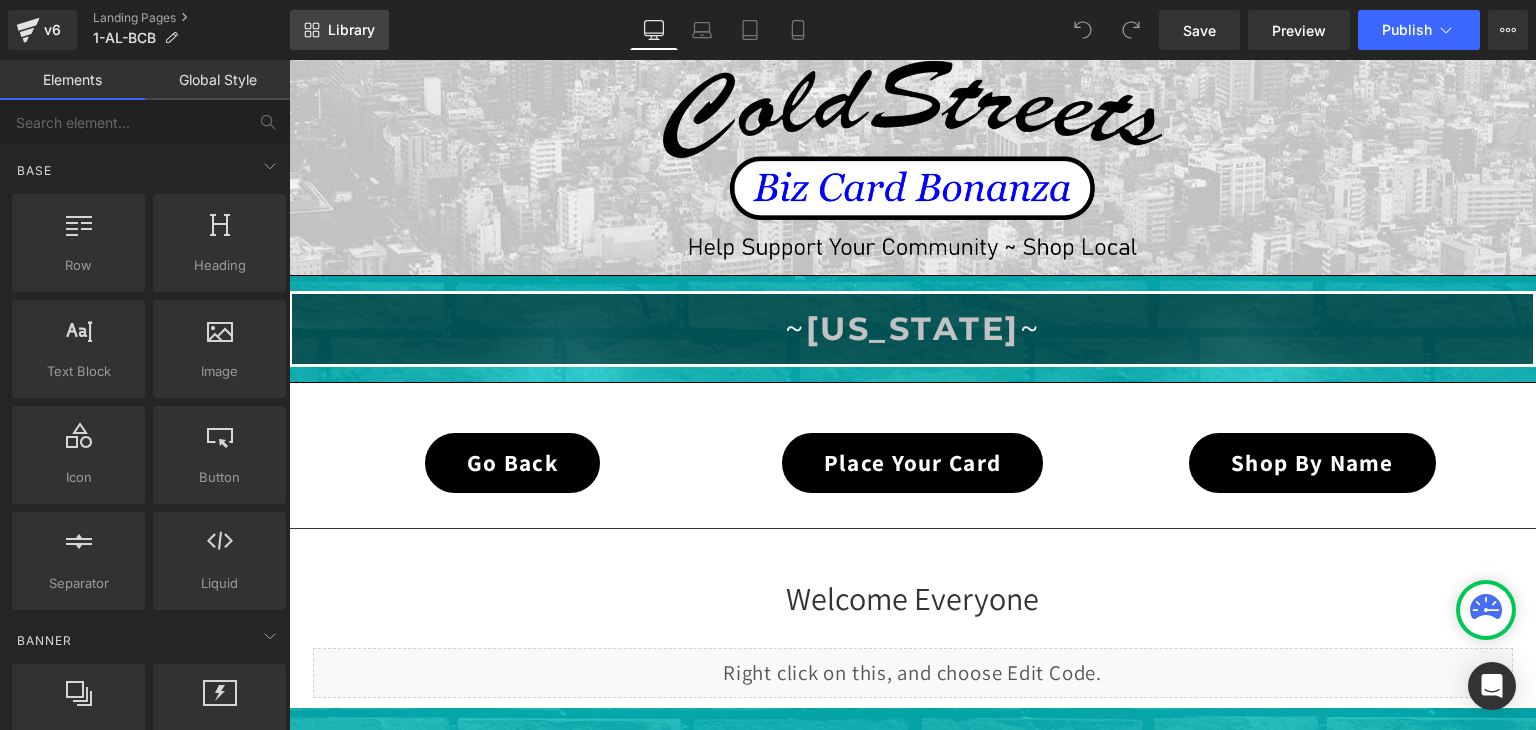 click on "Library" at bounding box center [339, 30] 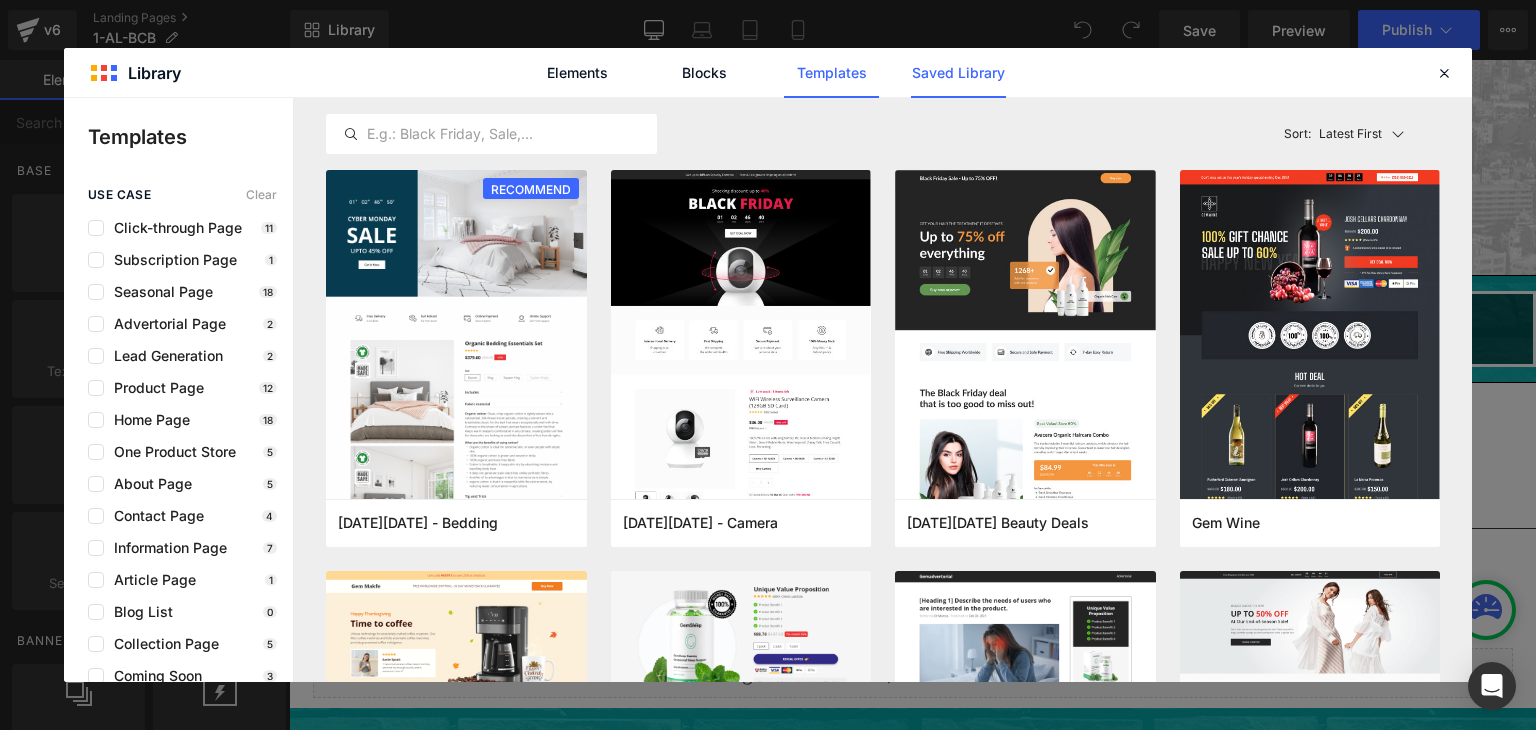 click on "Saved Library" 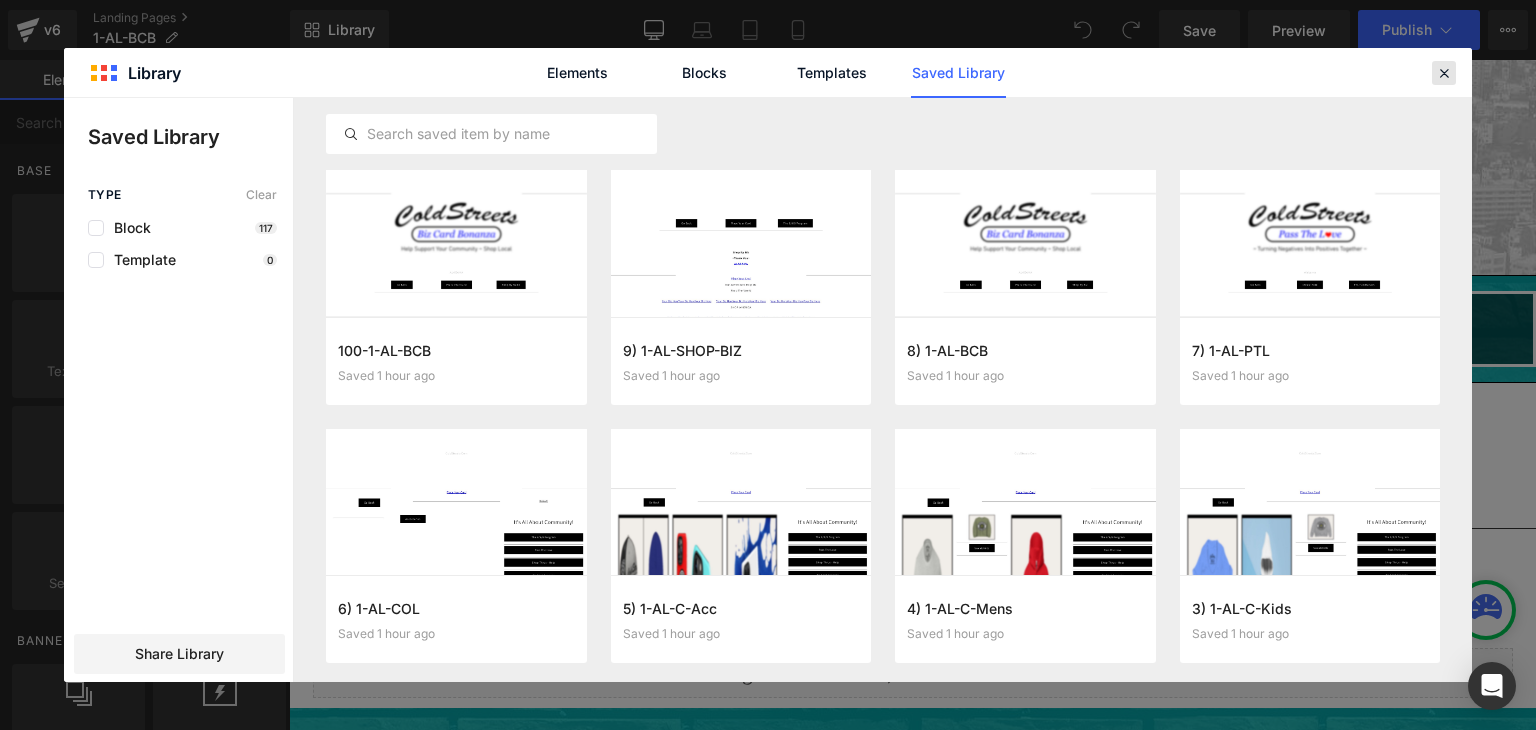 click at bounding box center [1444, 73] 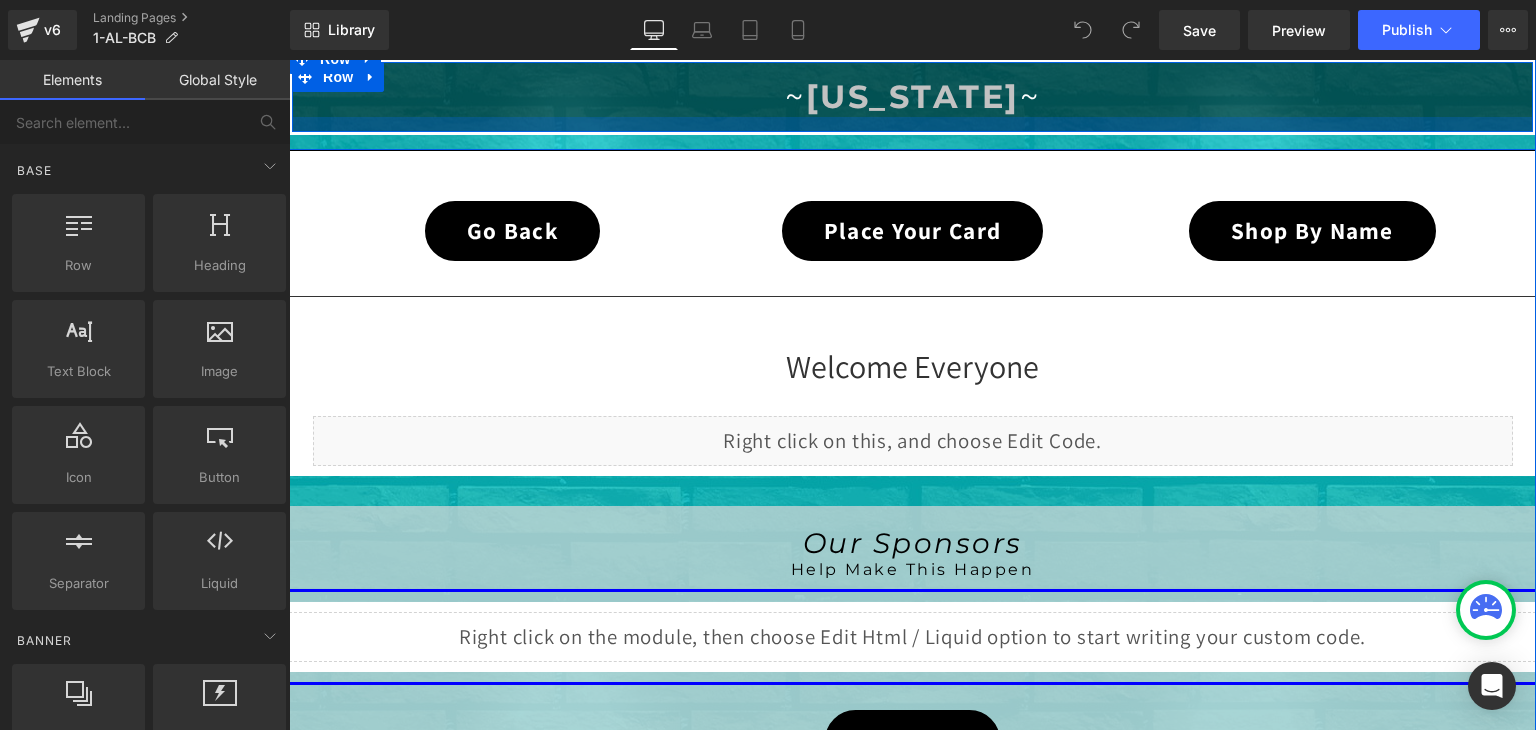 scroll, scrollTop: 600, scrollLeft: 0, axis: vertical 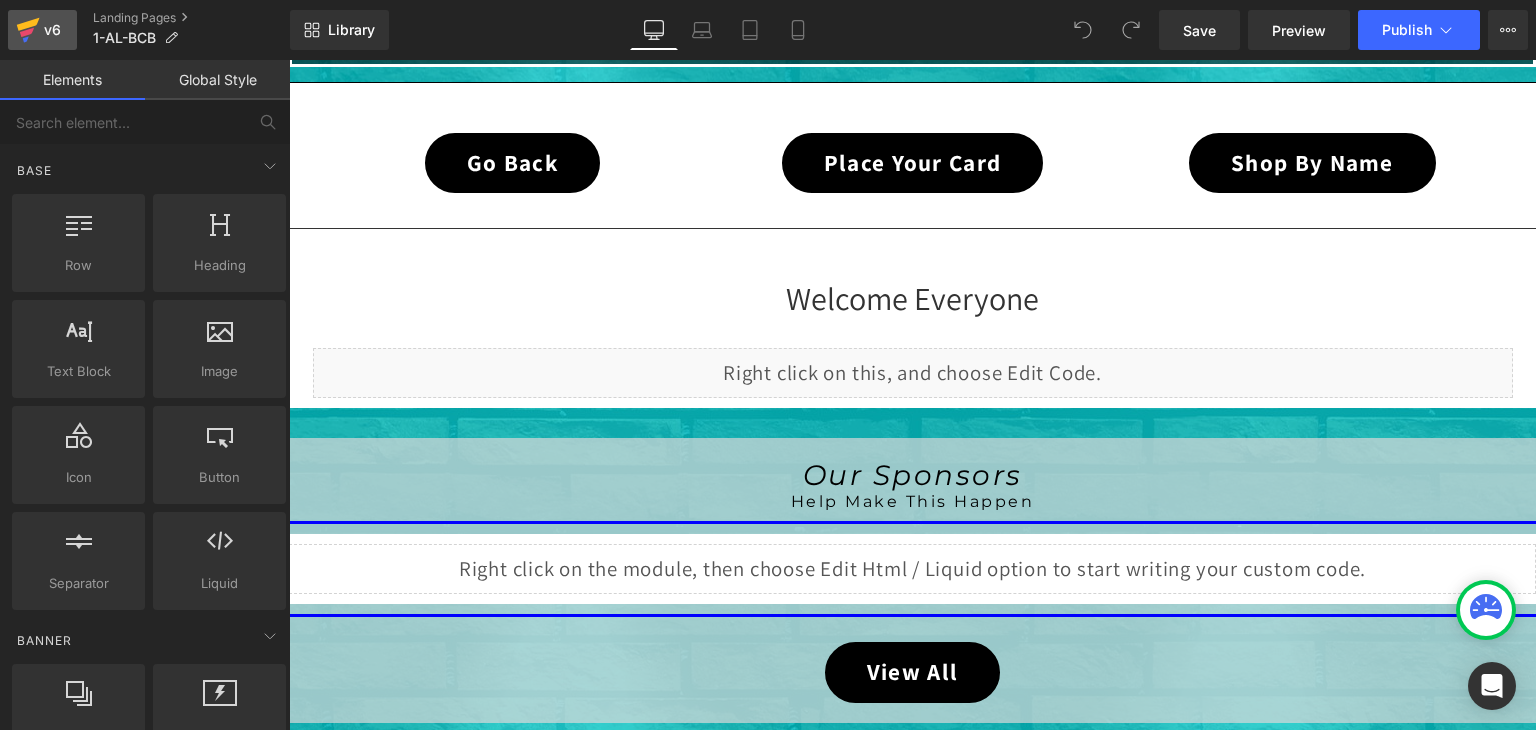 click 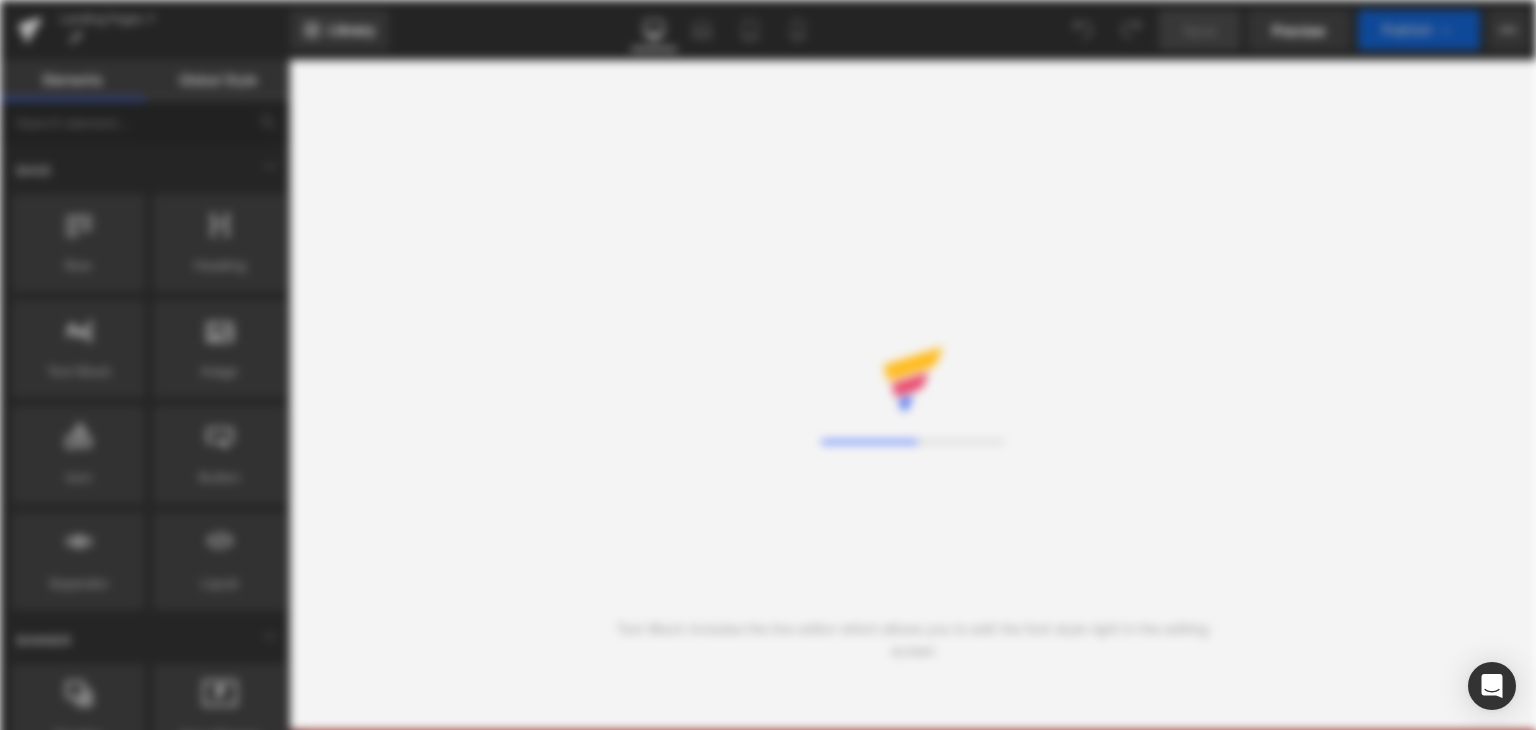 scroll, scrollTop: 0, scrollLeft: 0, axis: both 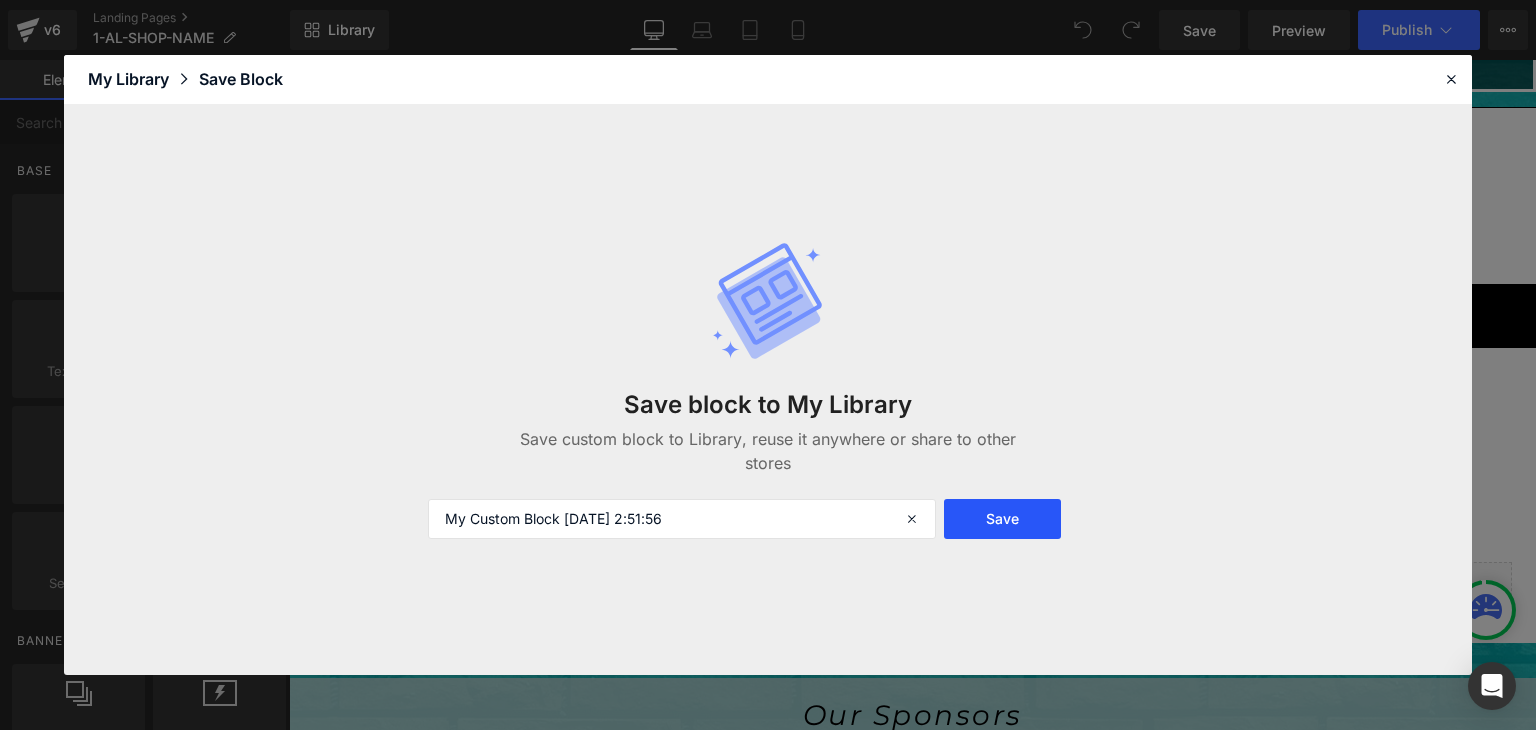 click on "Save" at bounding box center (1002, 519) 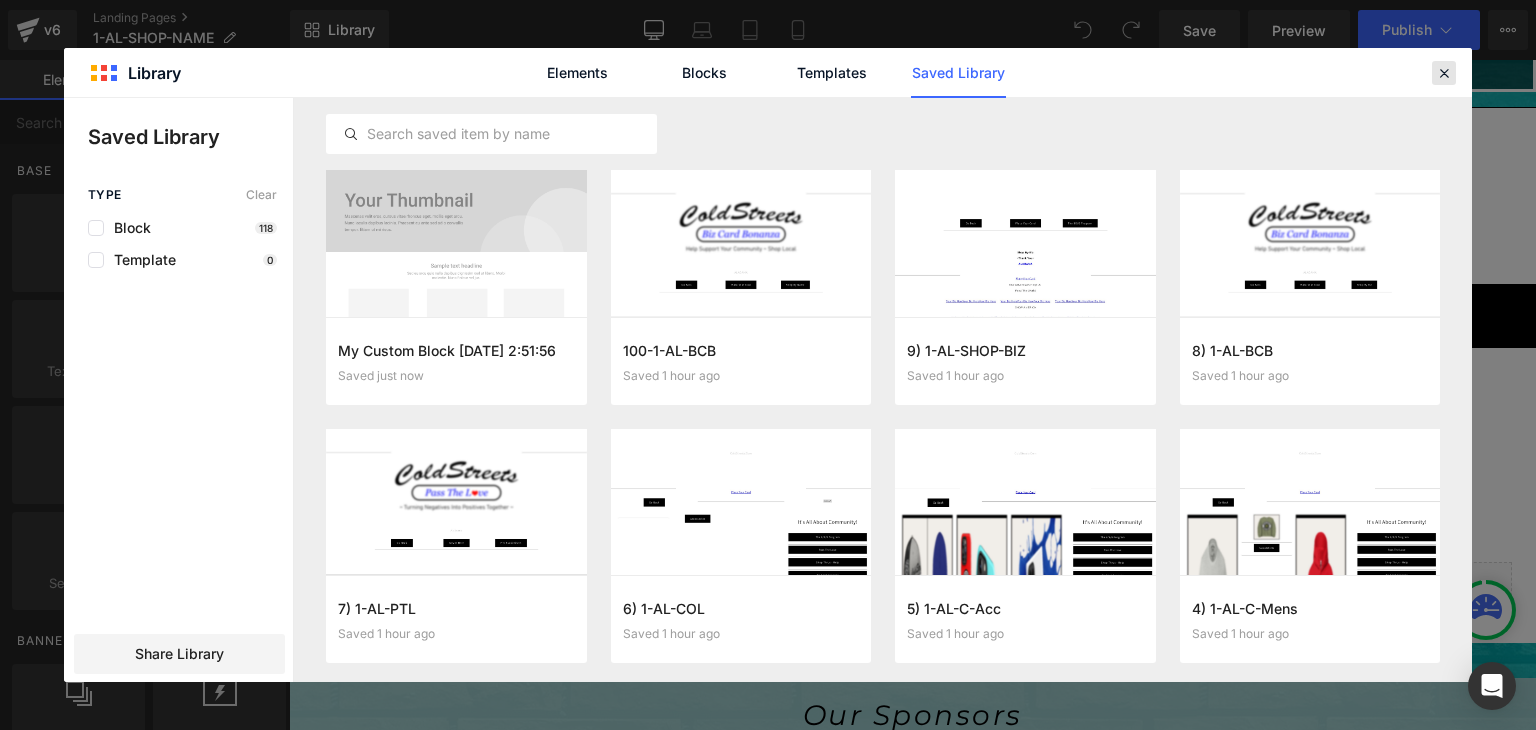 click 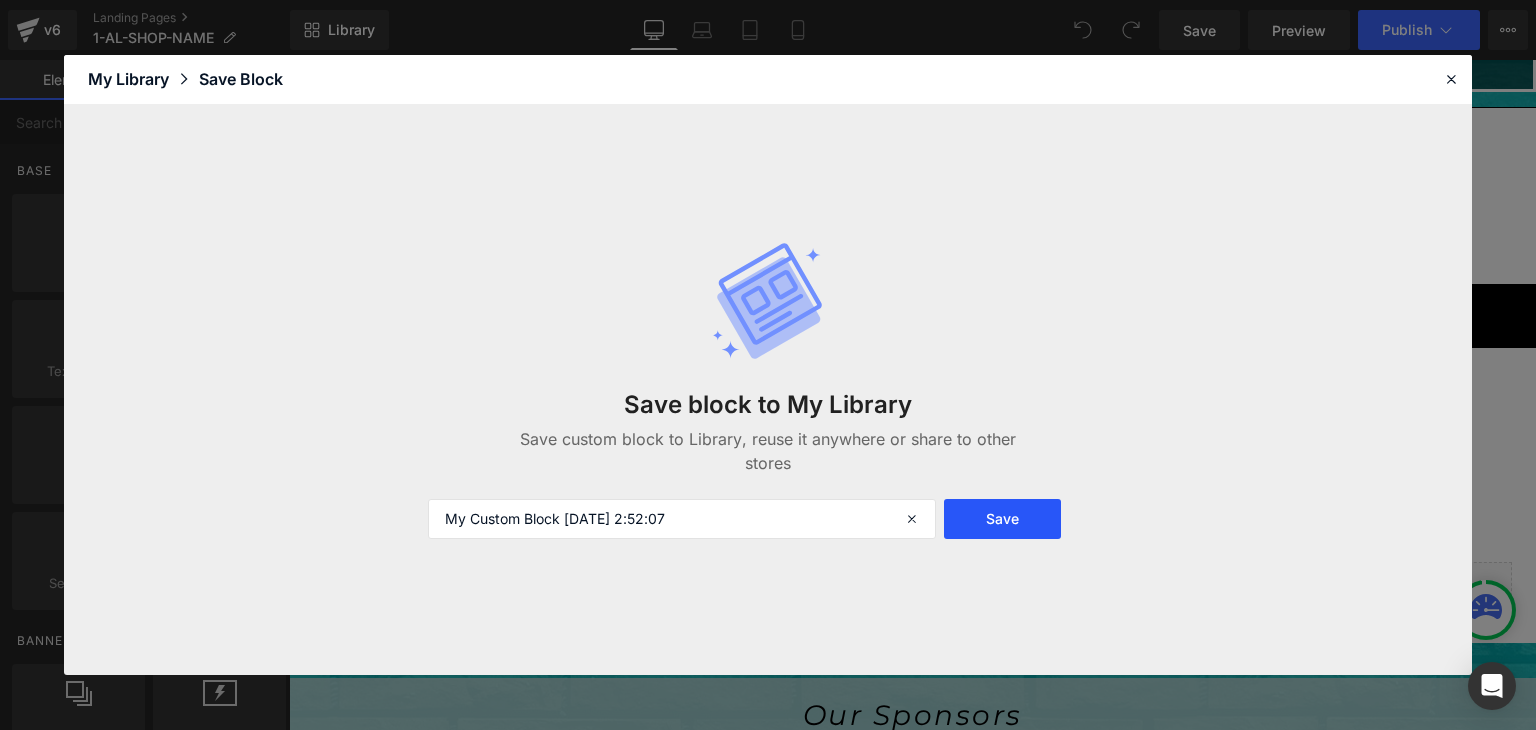 click on "Save" at bounding box center [1002, 519] 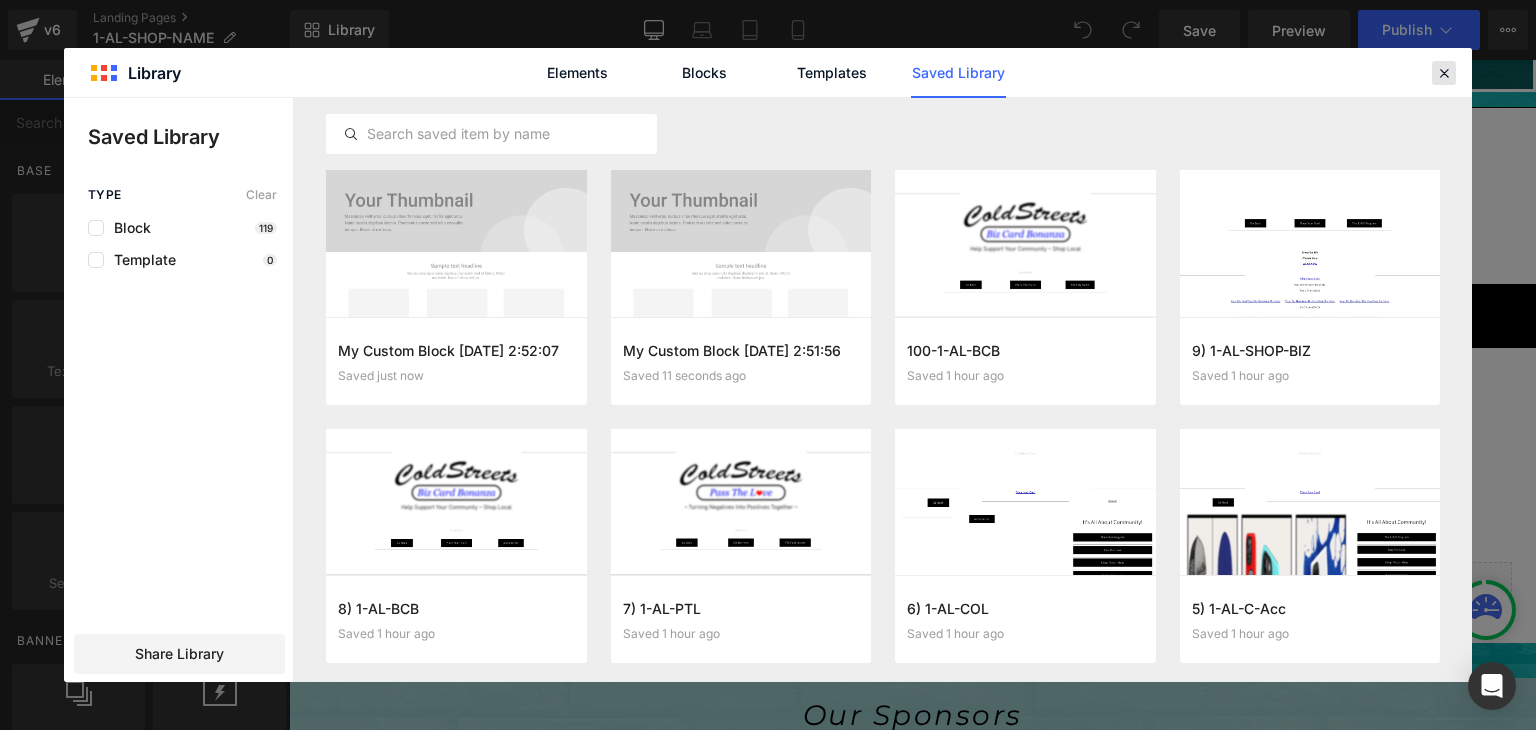 click at bounding box center [1444, 73] 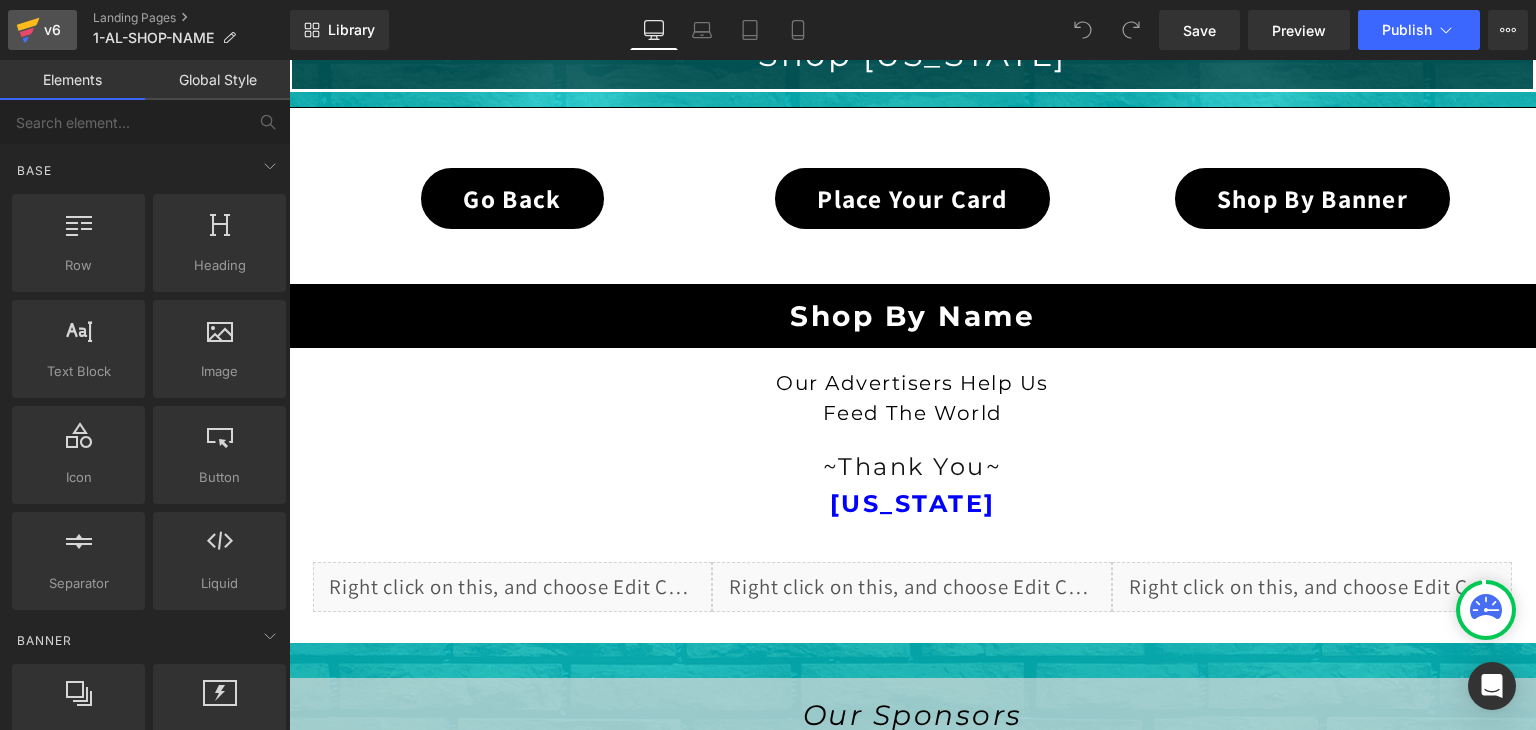 click 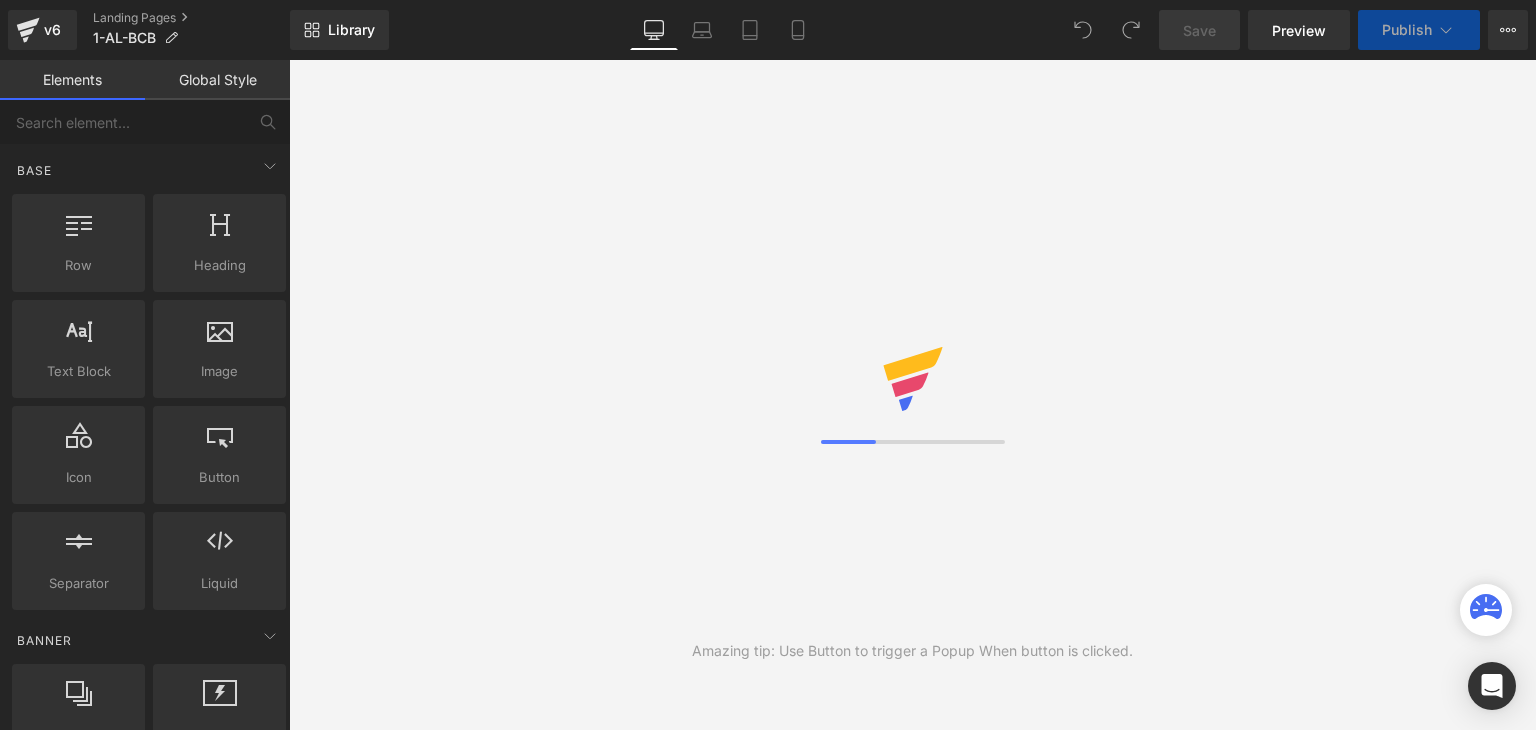 scroll, scrollTop: 0, scrollLeft: 0, axis: both 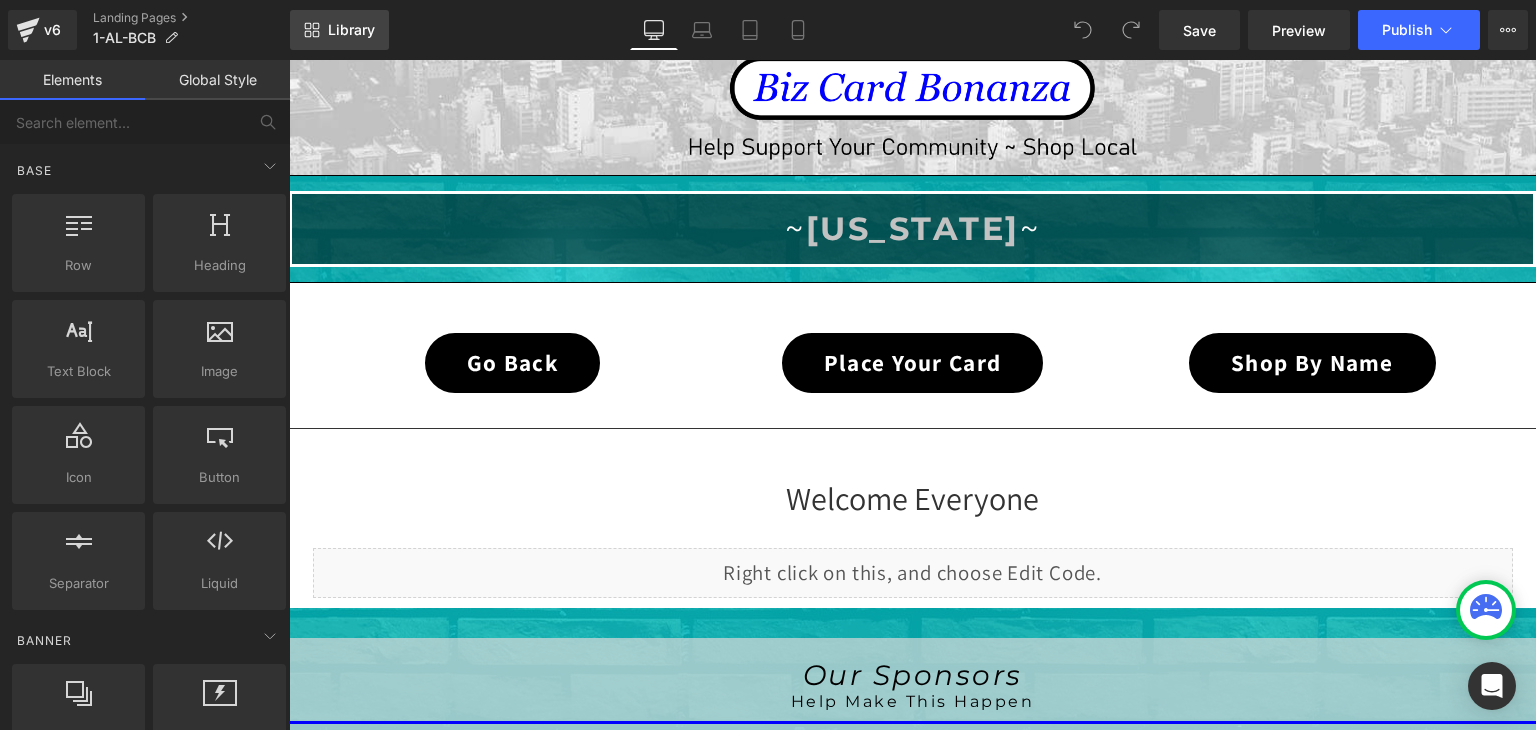 click on "Library" at bounding box center (351, 30) 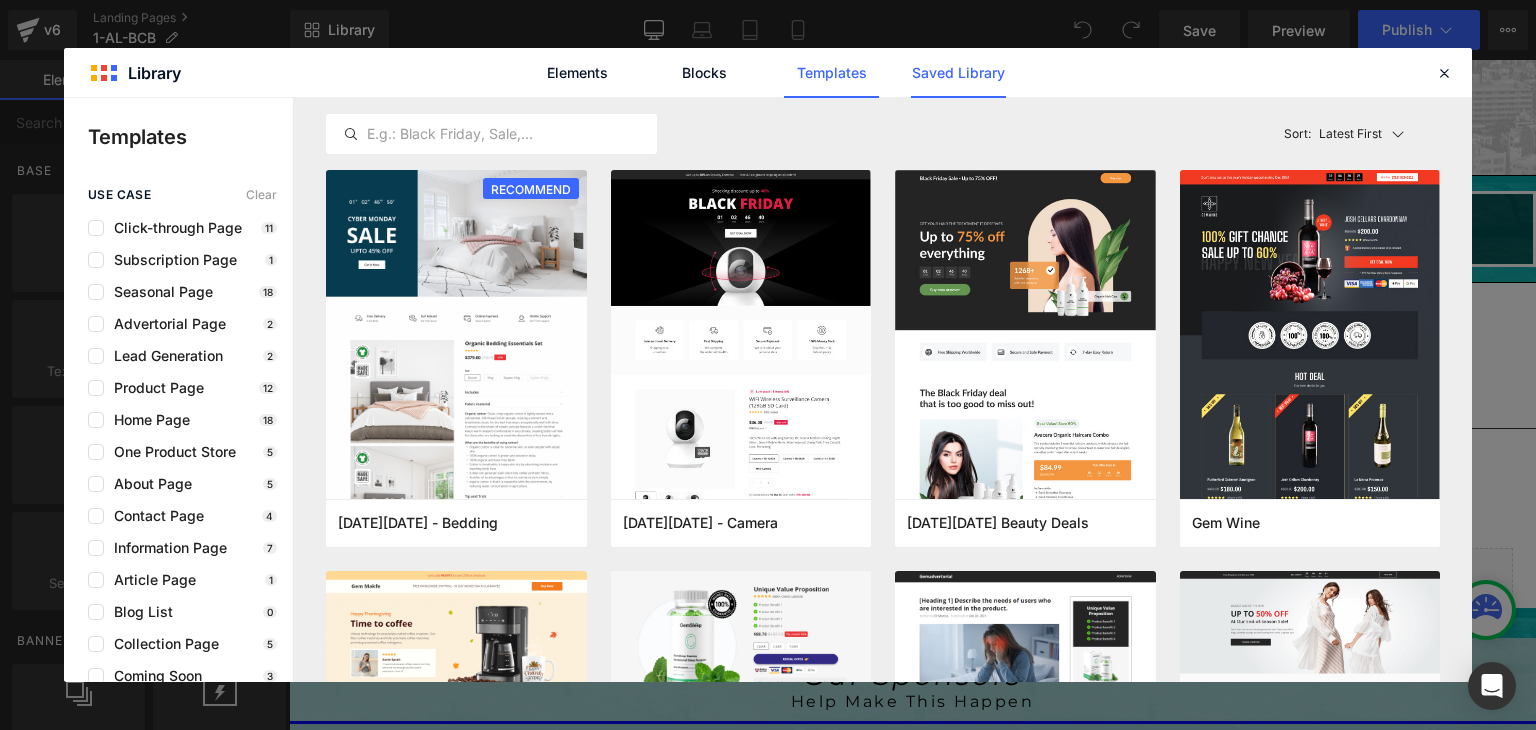 click on "Saved Library" 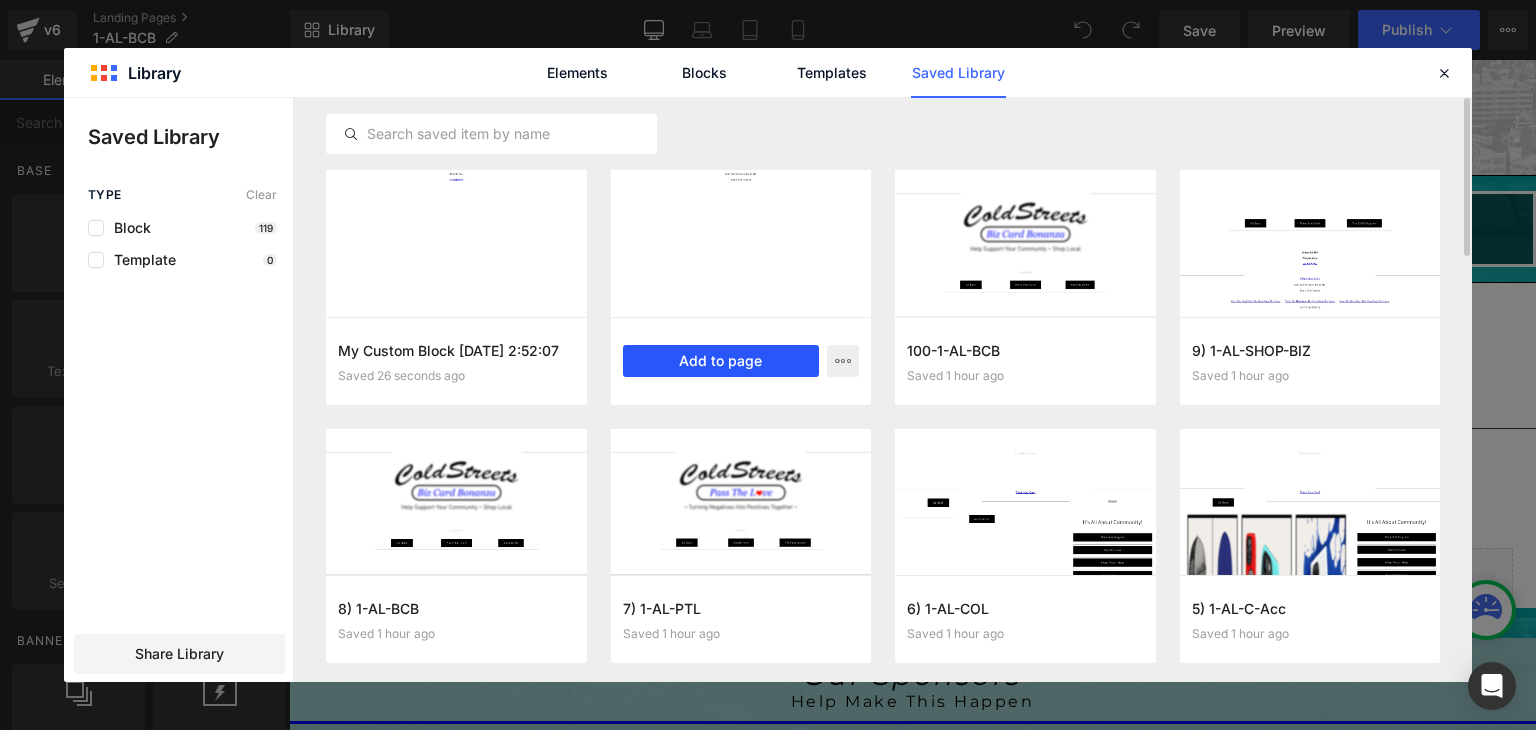 click on "Add to page" at bounding box center (721, 361) 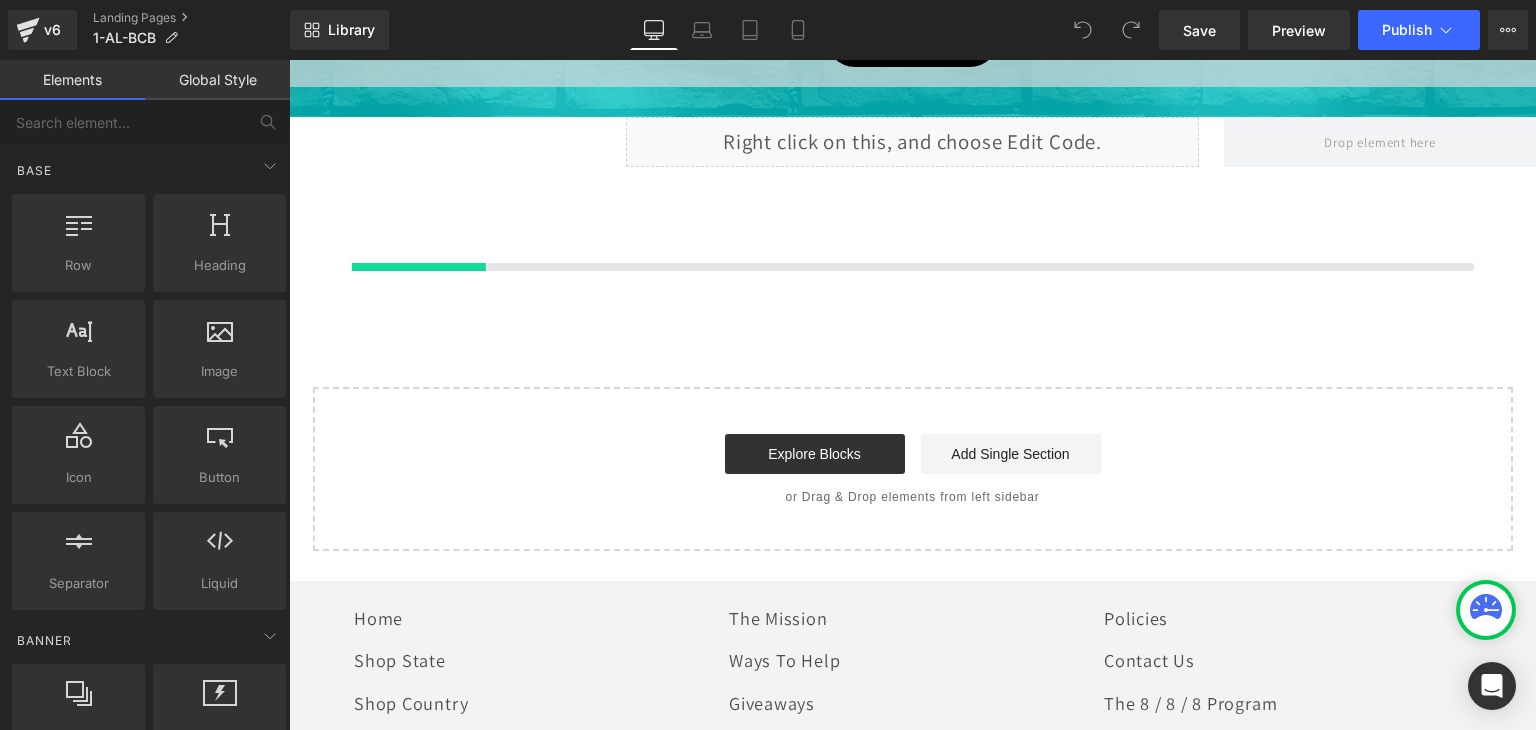 scroll, scrollTop: 1259, scrollLeft: 0, axis: vertical 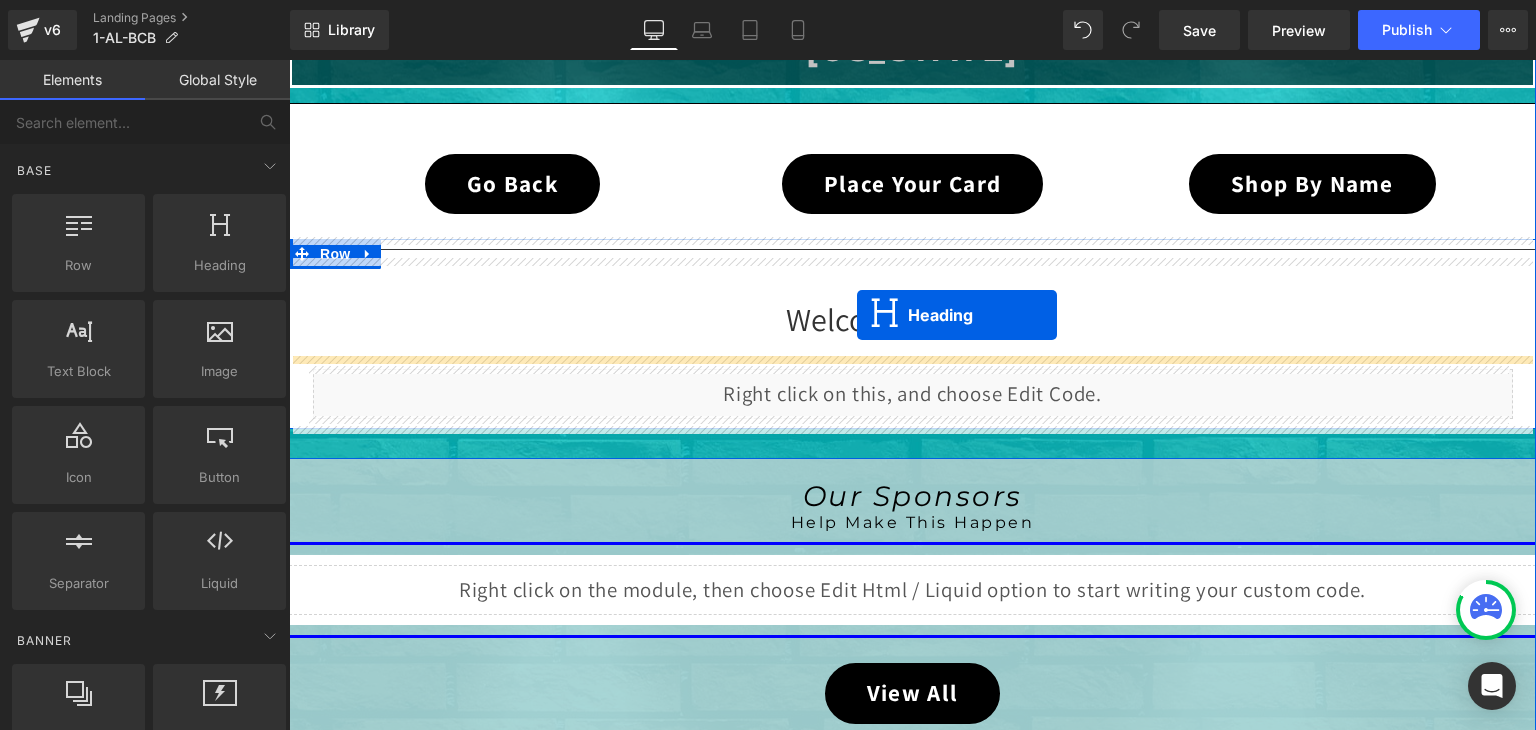 drag, startPoint x: 860, startPoint y: 207, endPoint x: 857, endPoint y: 315, distance: 108.04166 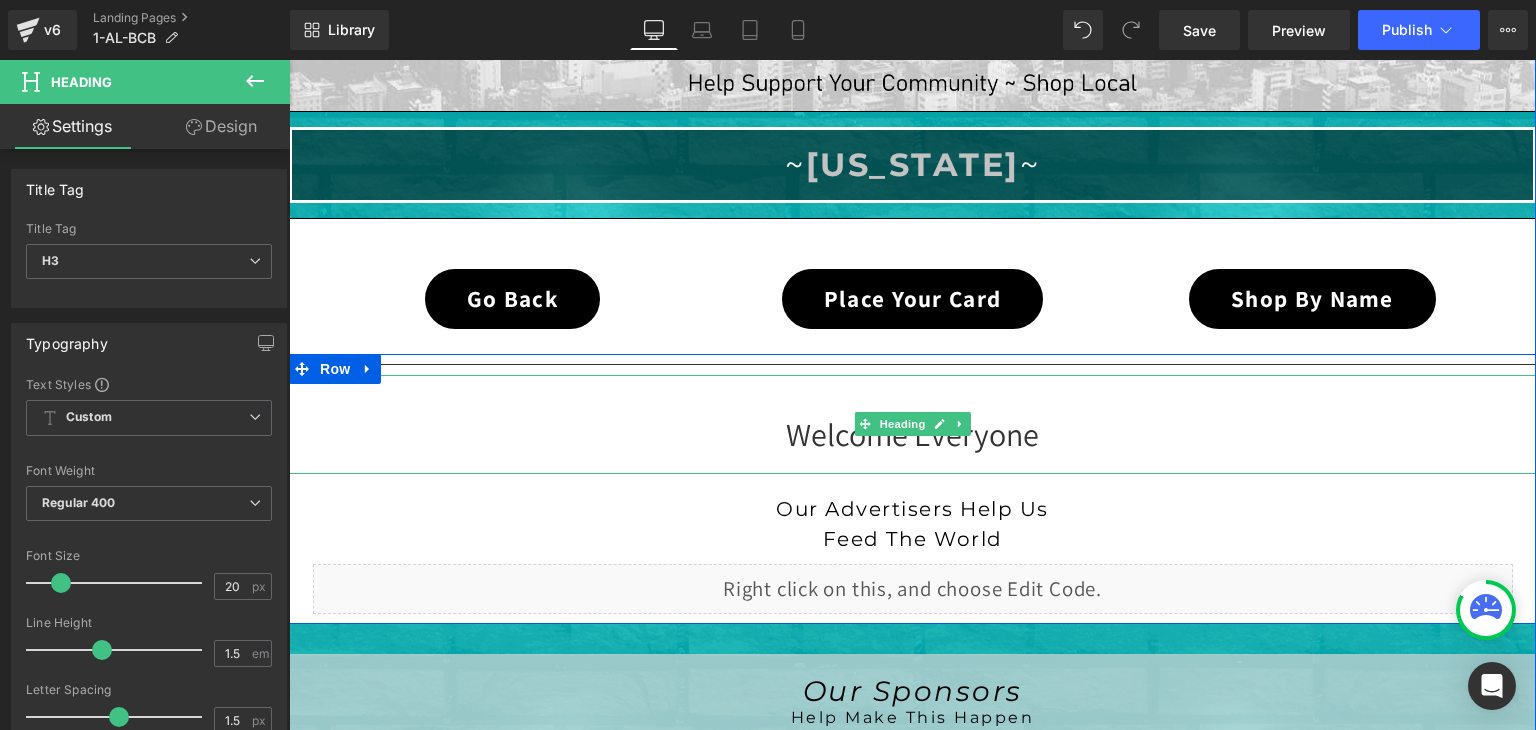 scroll, scrollTop: 479, scrollLeft: 0, axis: vertical 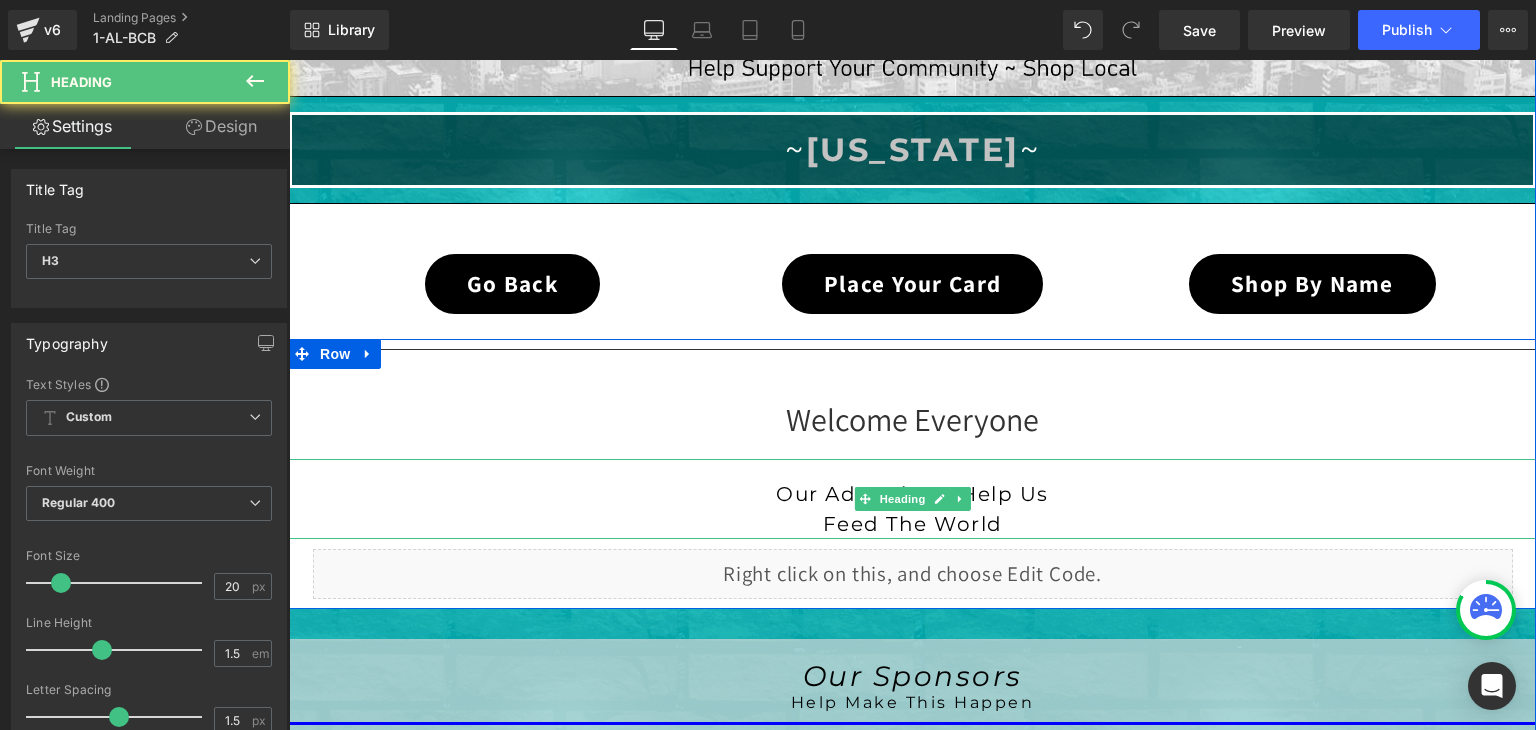 click on "Our Advertisers Help Us  Feed The World" at bounding box center (912, 499) 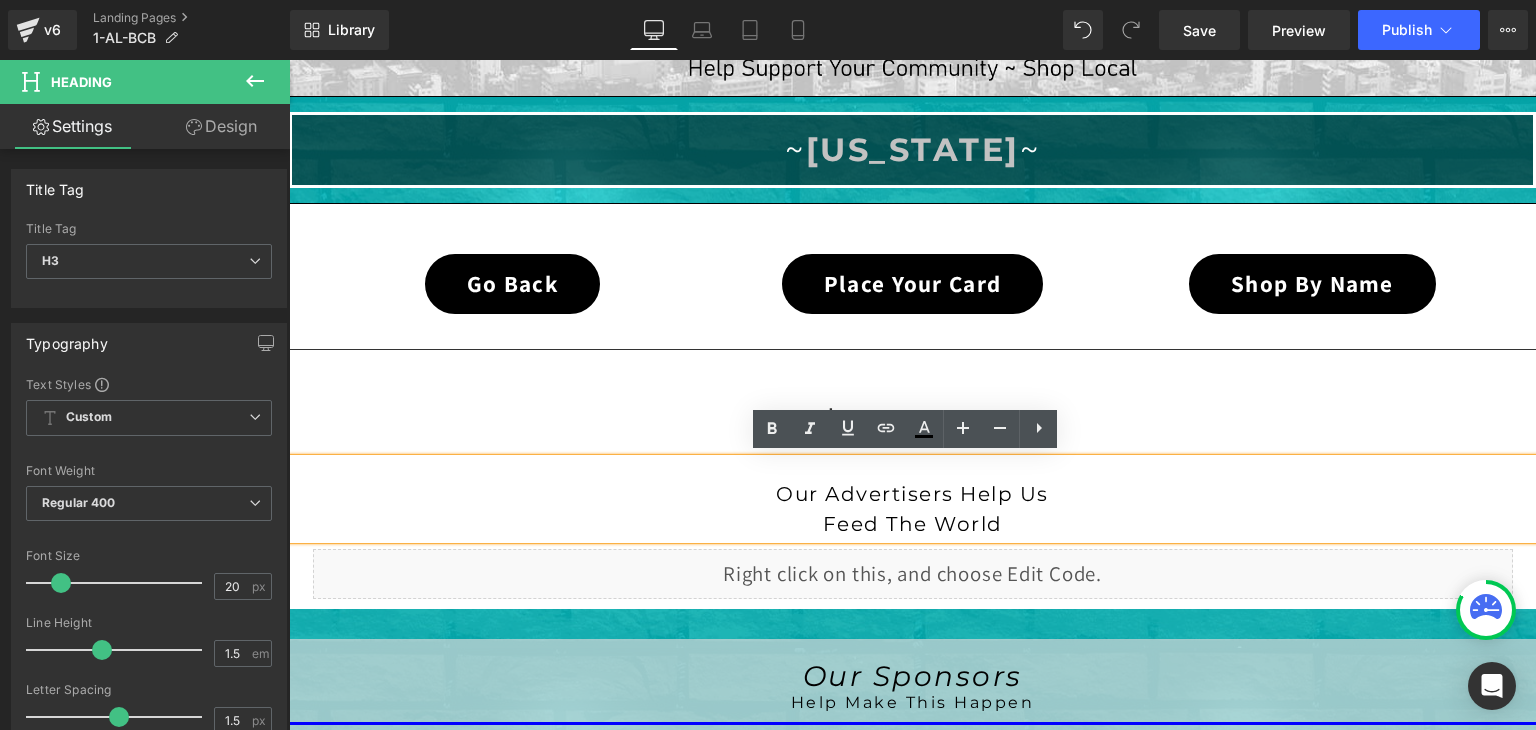 click on "Our Advertisers Help Us  Feed The World" at bounding box center (912, 499) 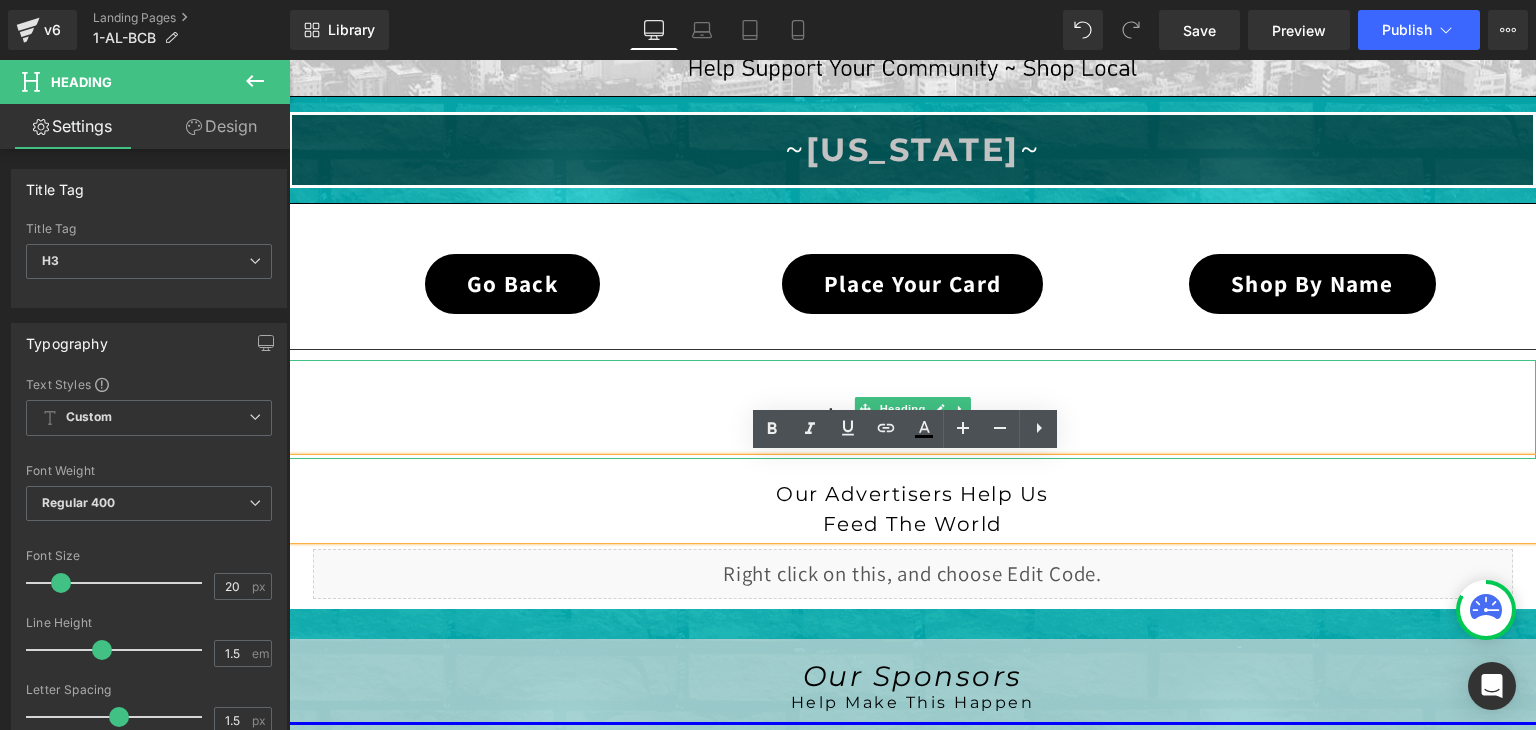 click at bounding box center (912, 362) 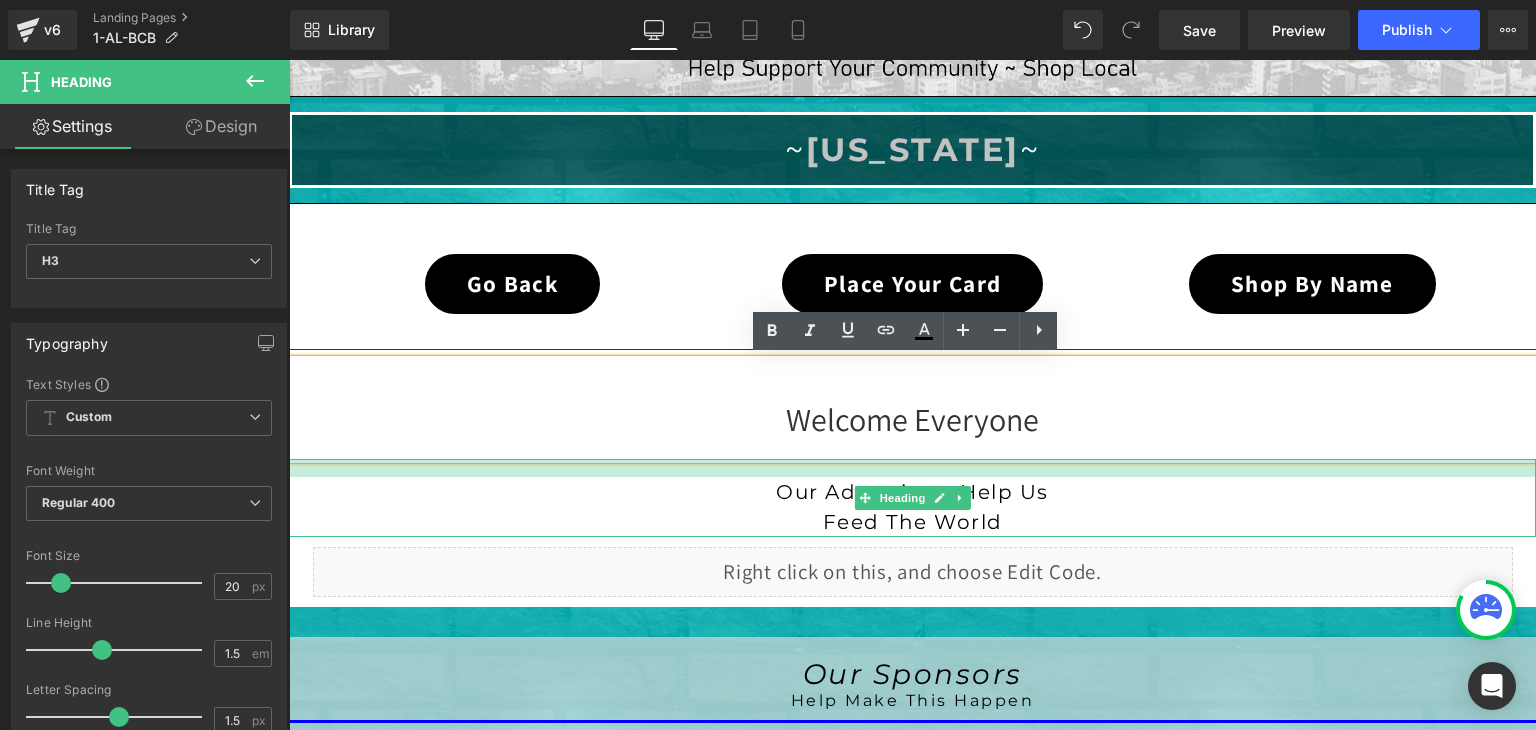 click at bounding box center (912, 468) 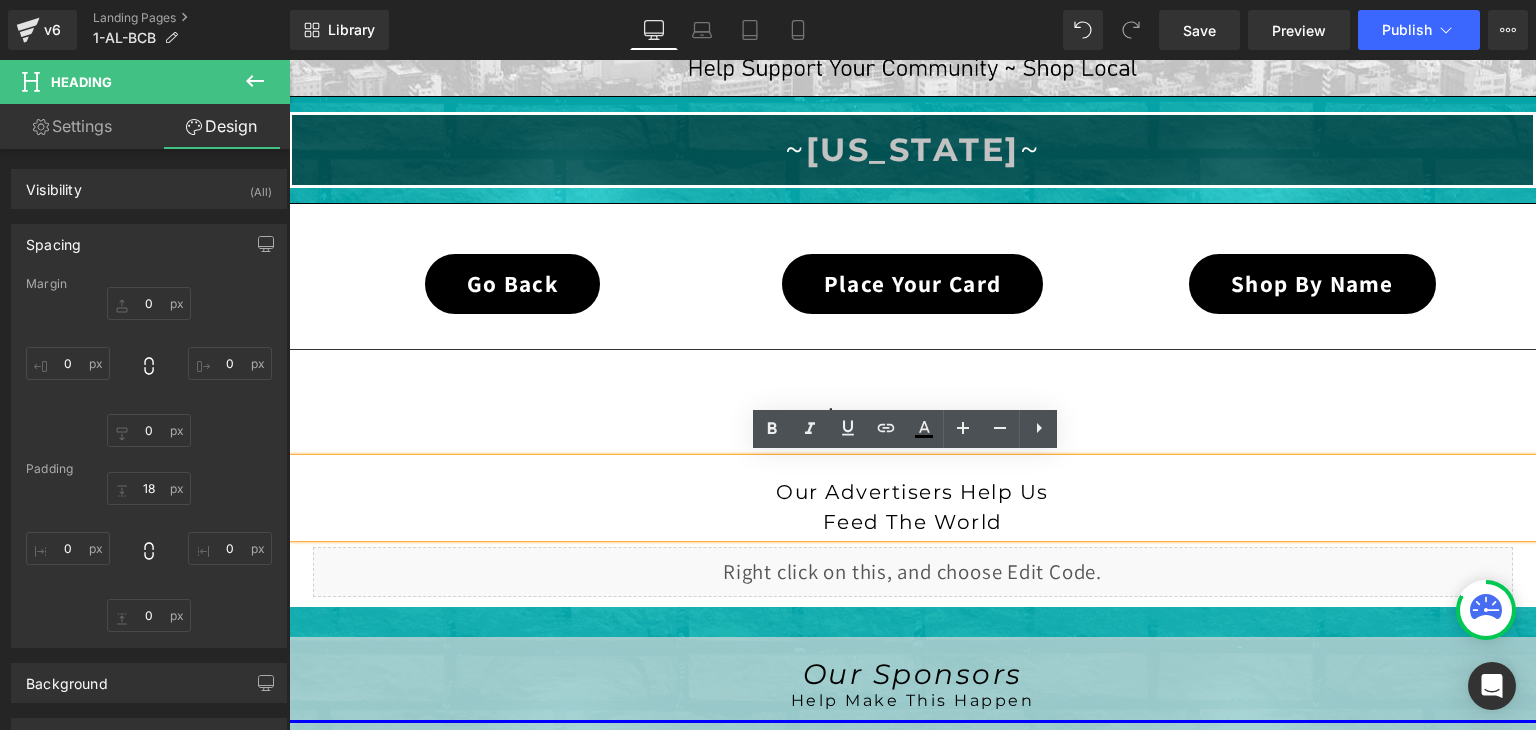 click on "Welcome Everyone" at bounding box center [912, 409] 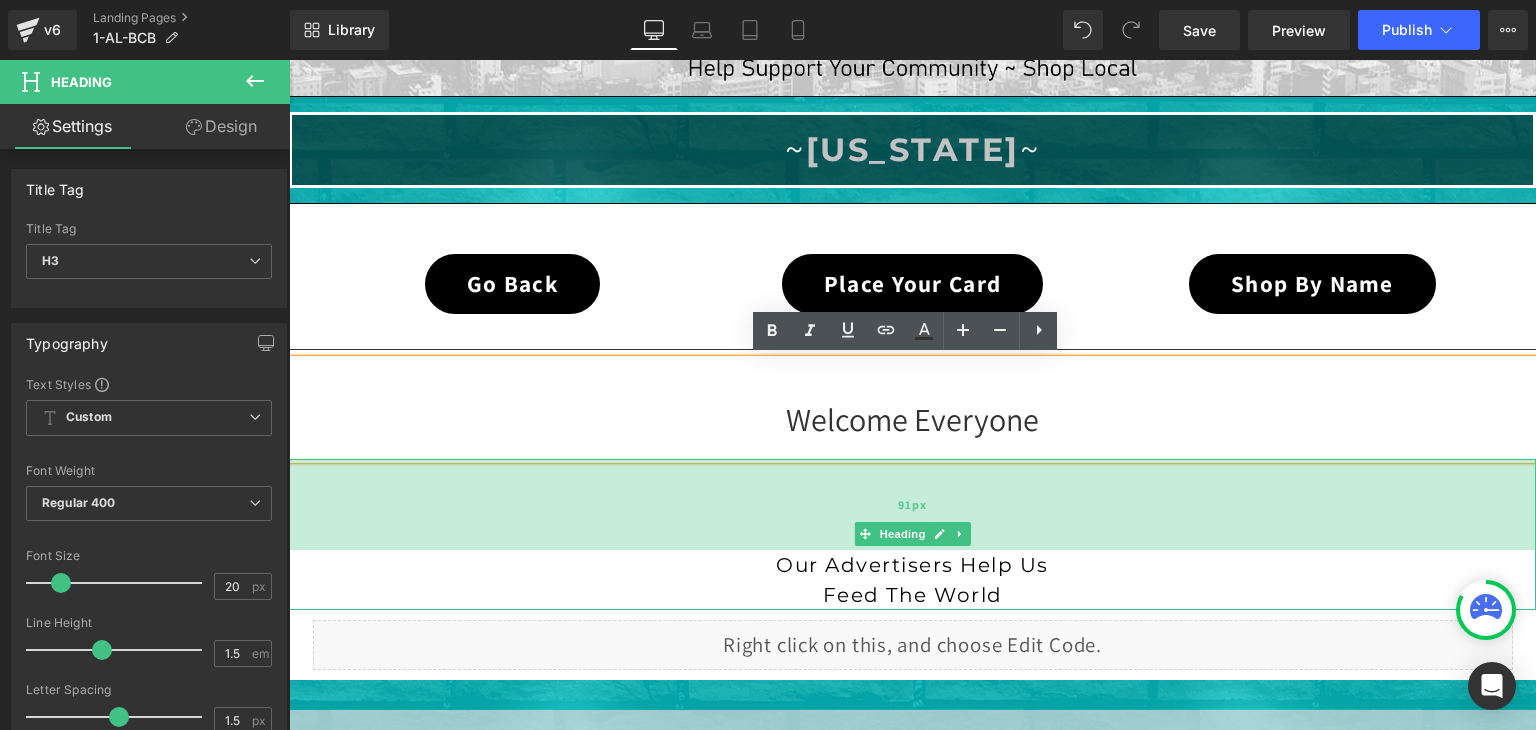 drag, startPoint x: 1082, startPoint y: 459, endPoint x: 1069, endPoint y: 532, distance: 74.1485 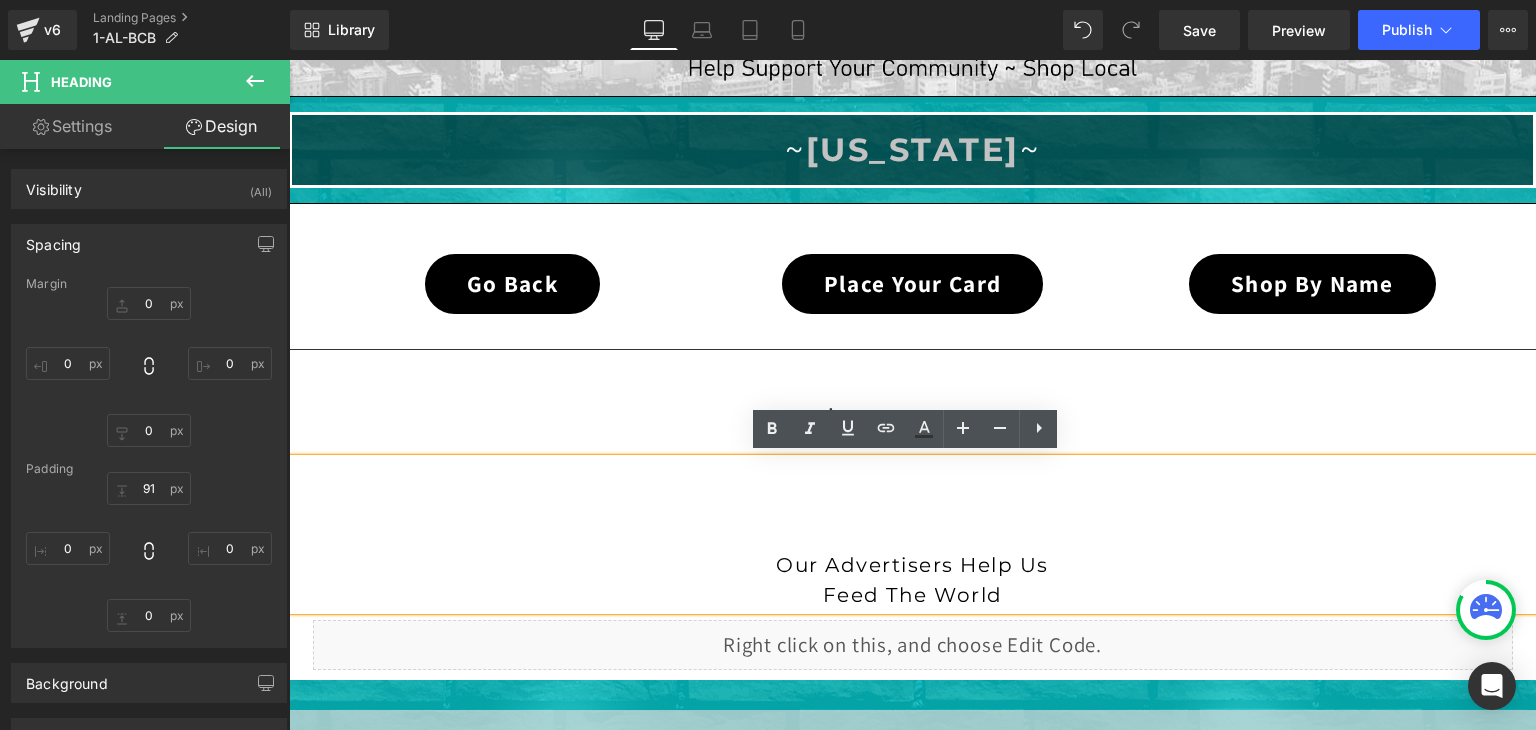 click on "Our Advertisers Help Us" at bounding box center (912, 565) 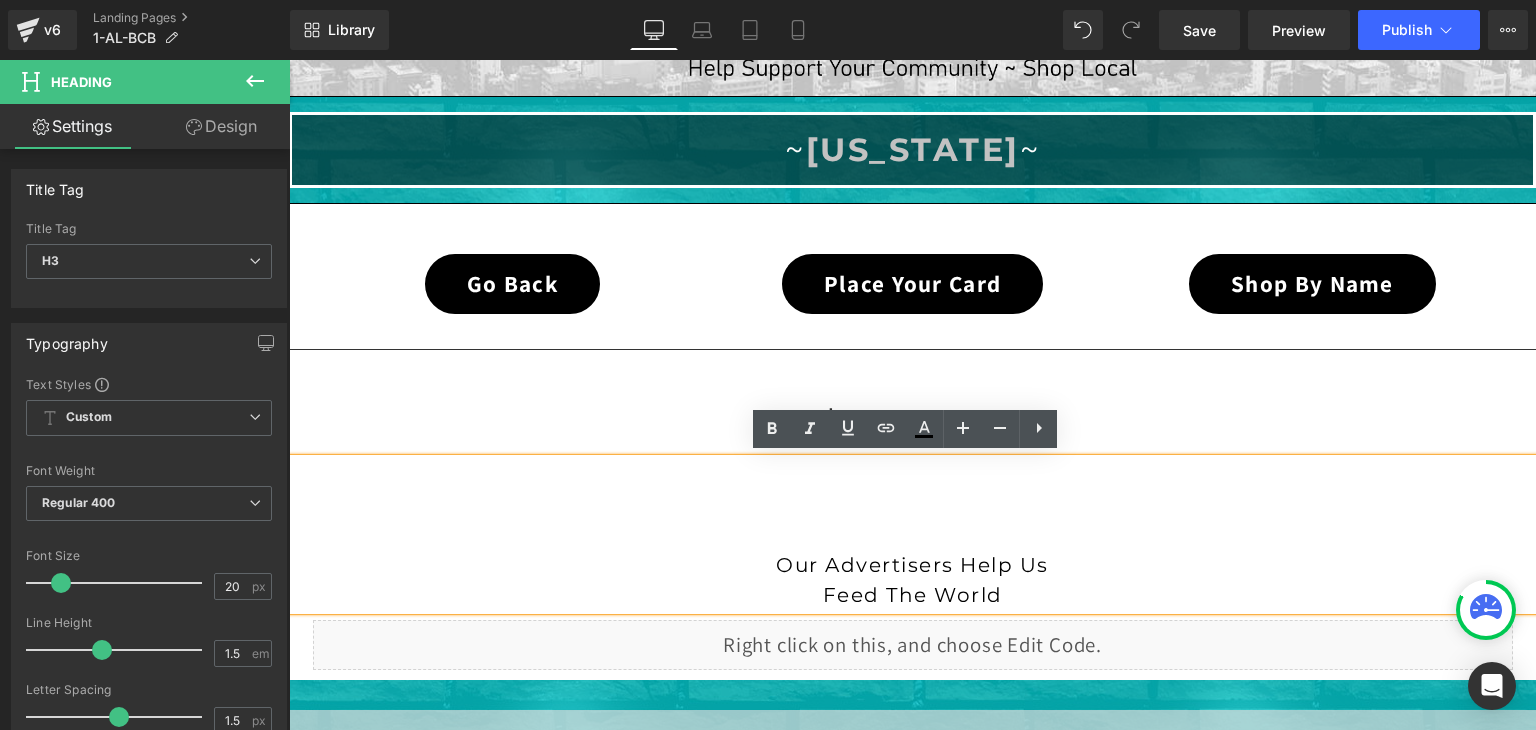 click on "Our Advertisers Help Us  Feed The World" at bounding box center (912, 534) 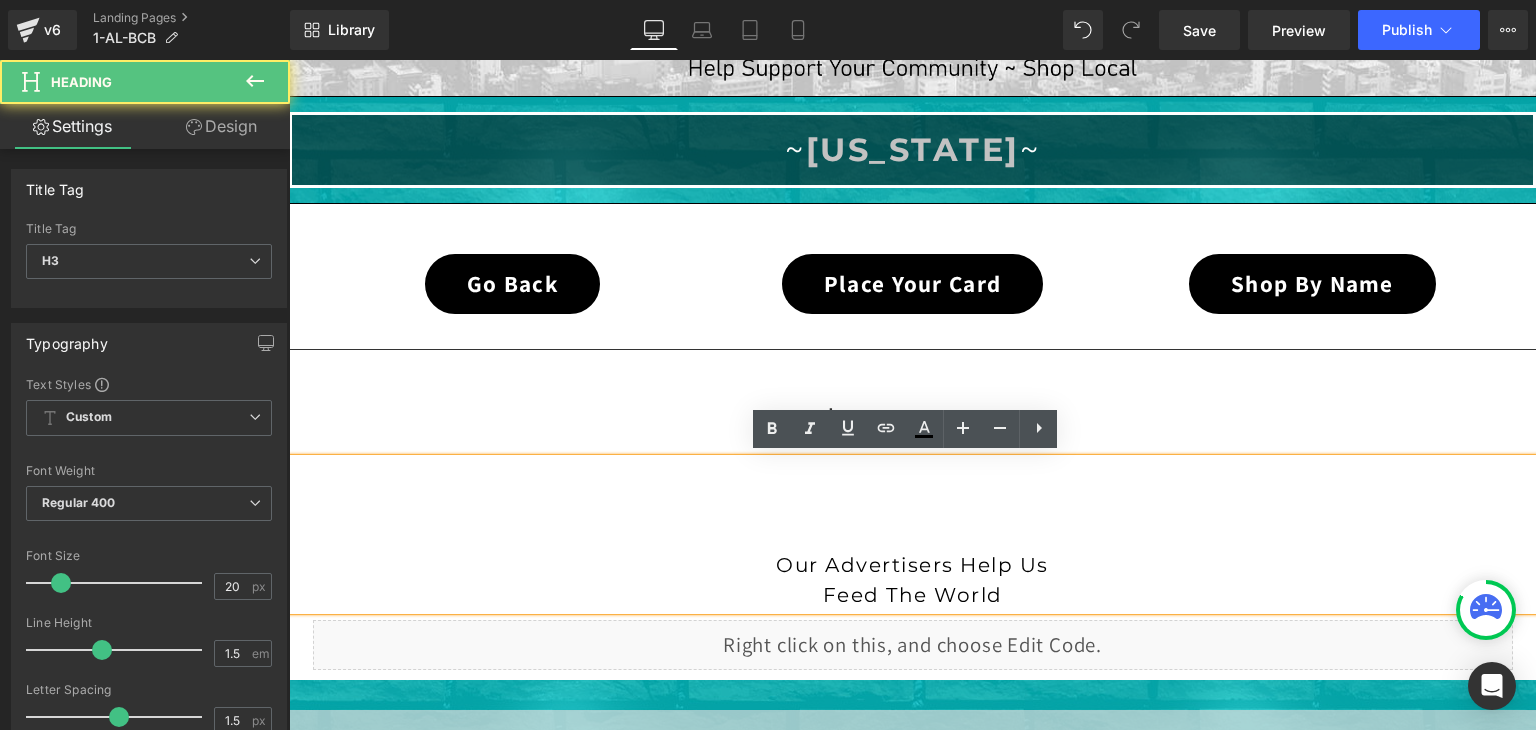 click on "Our Advertisers Help Us  Feed The World" at bounding box center (912, 534) 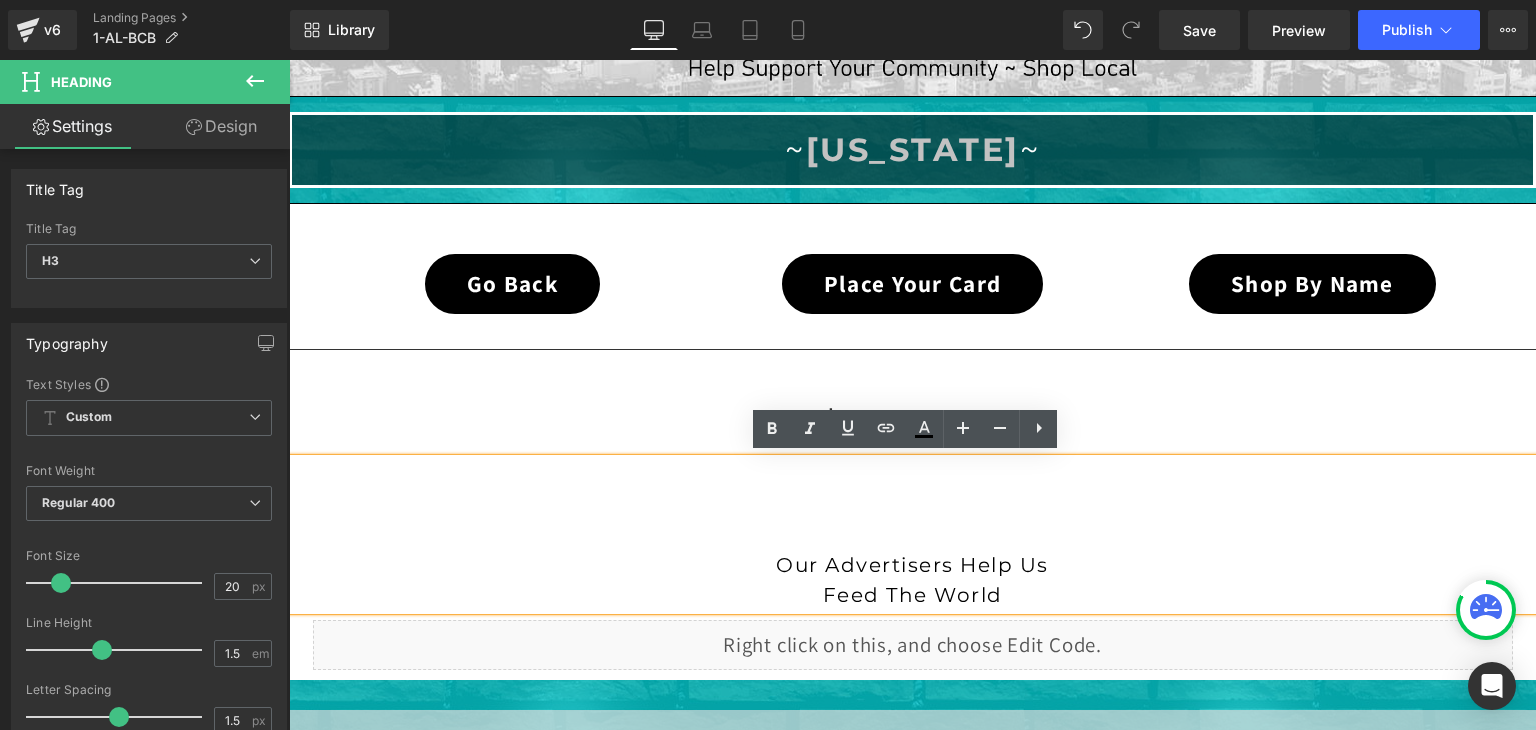 click on "Welcome Everyone" at bounding box center (912, 409) 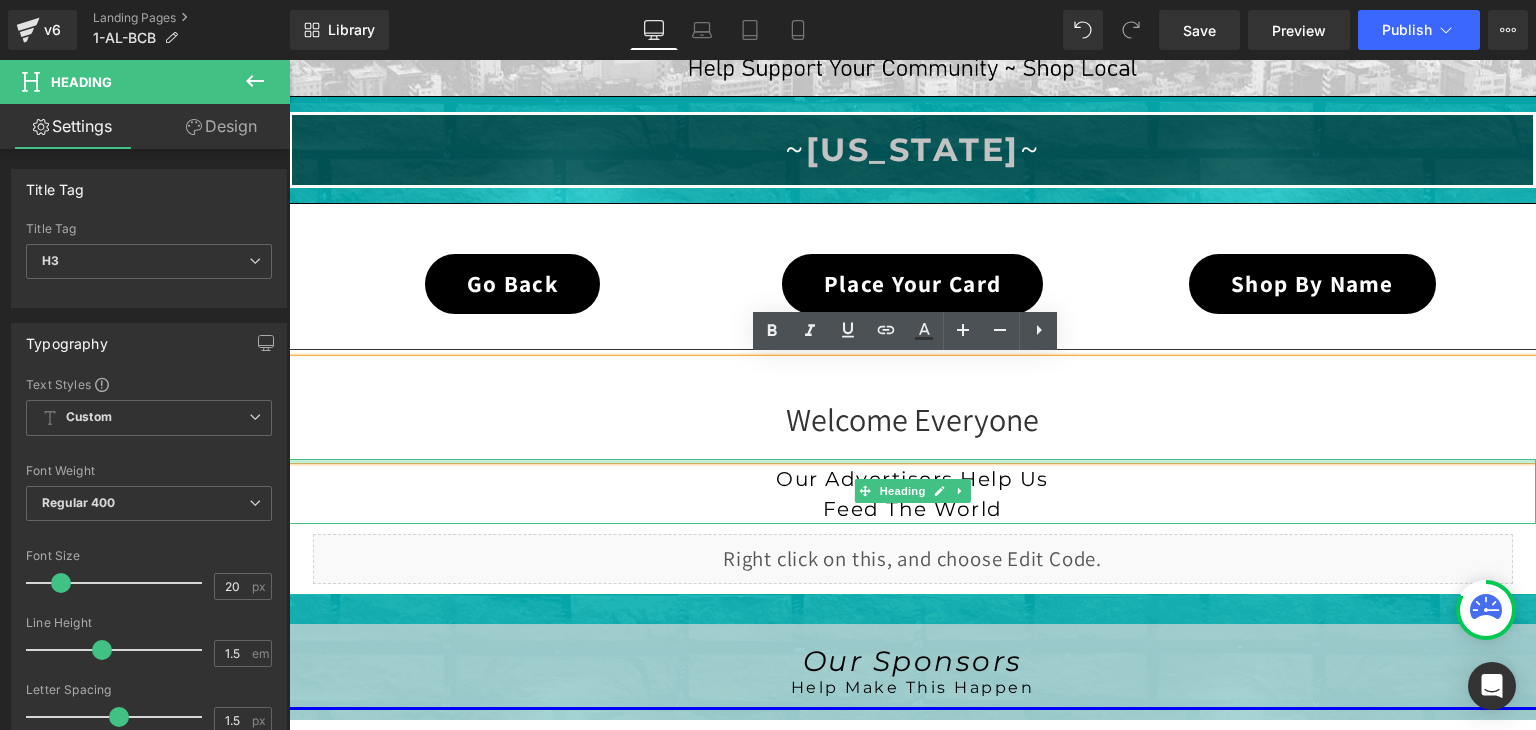 drag, startPoint x: 1084, startPoint y: 468, endPoint x: 1090, endPoint y: 381, distance: 87.20665 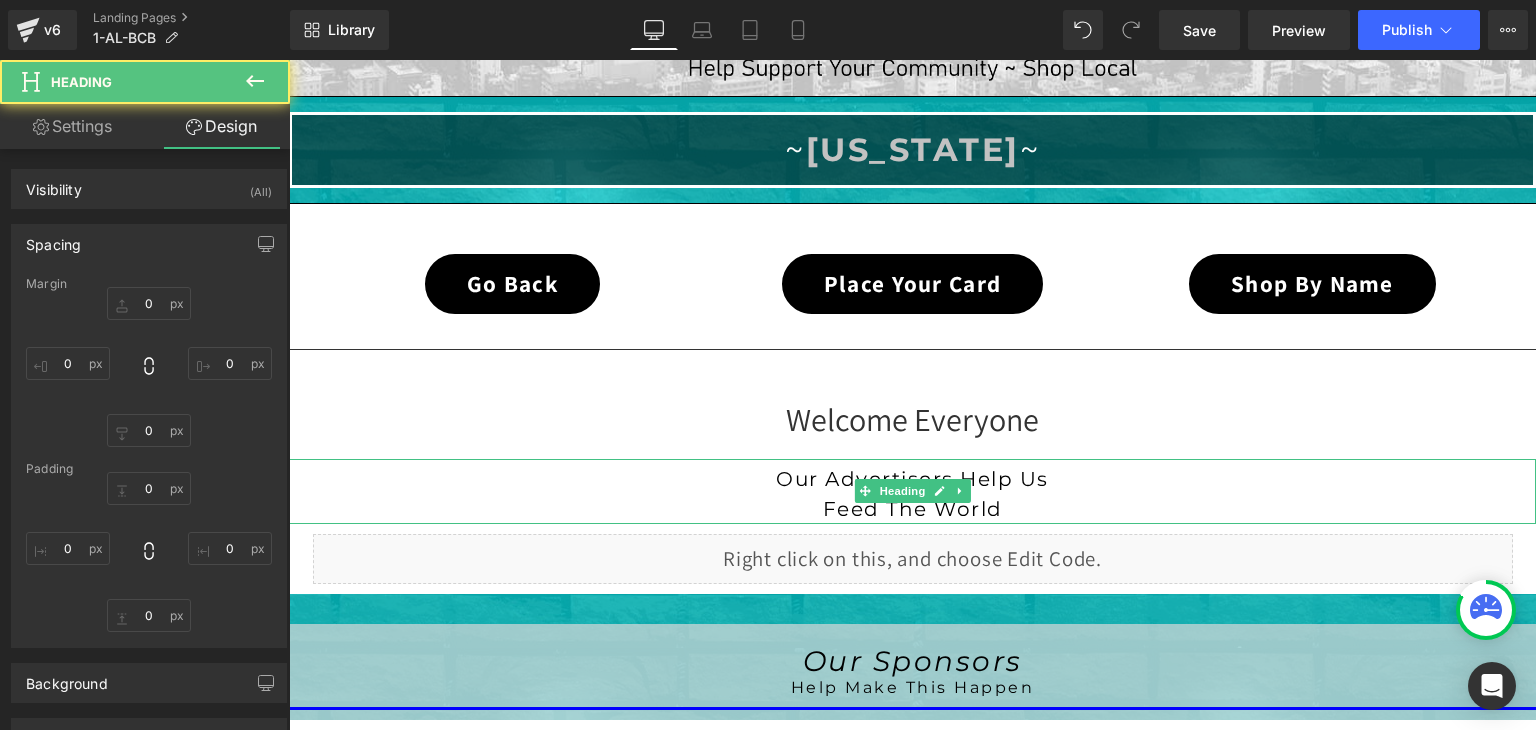 type on "0" 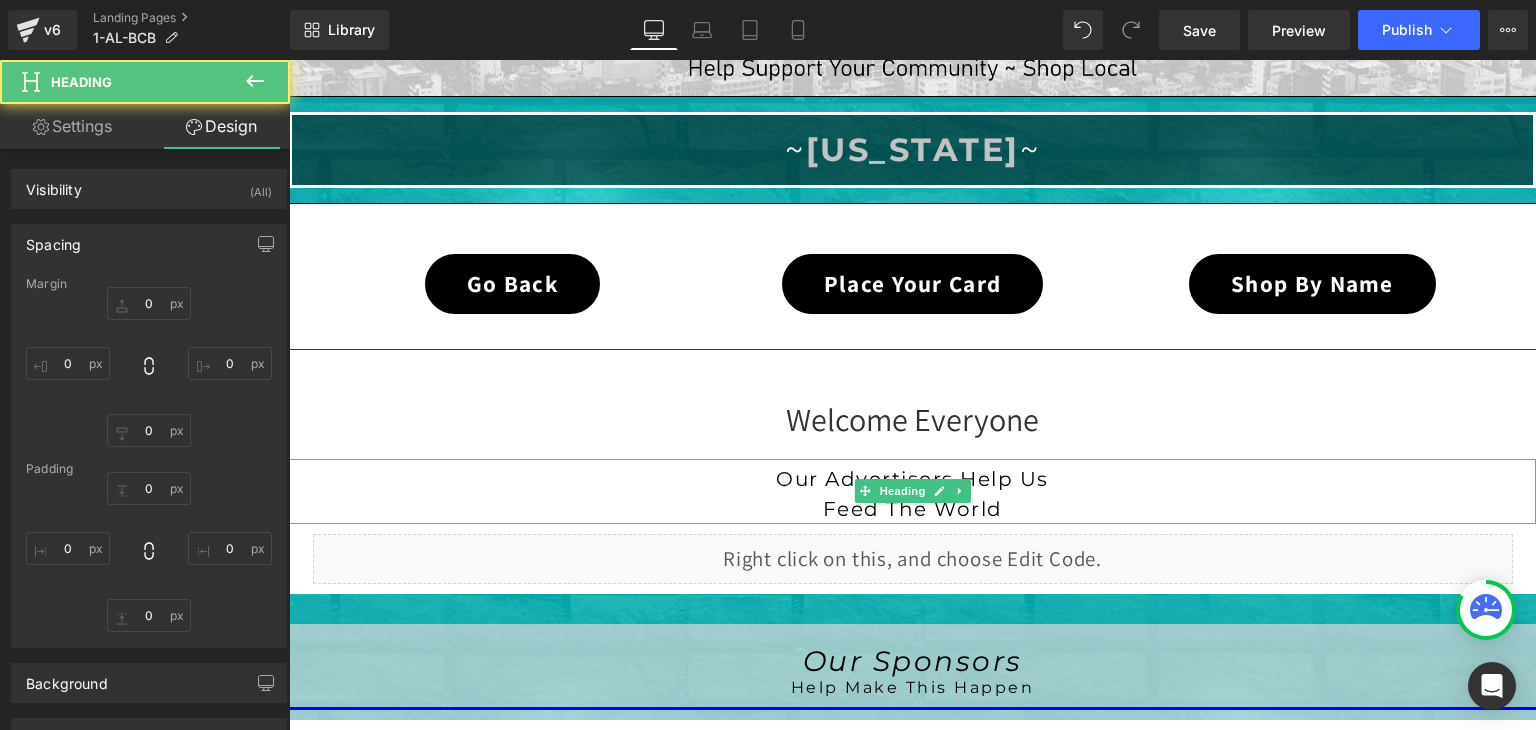 type on "0" 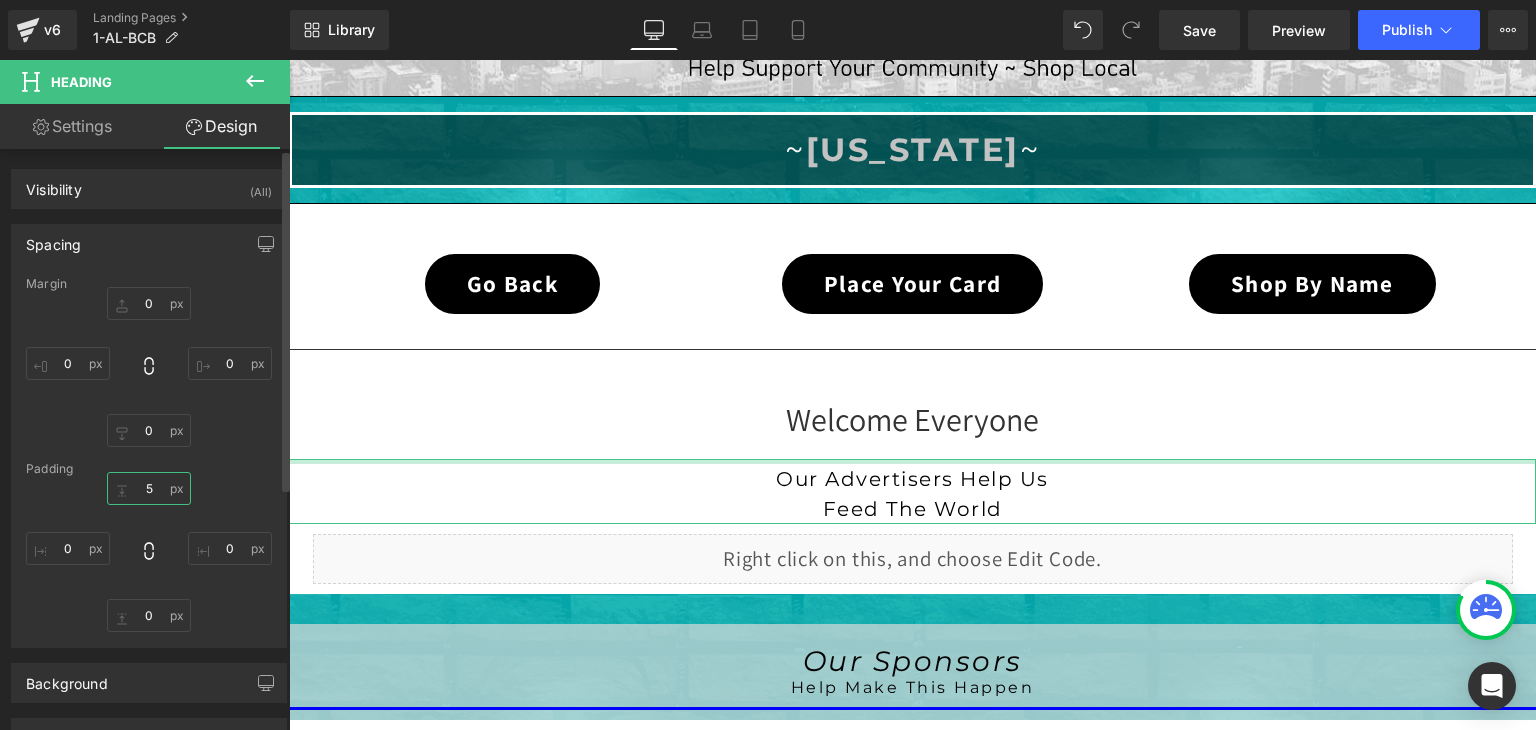 click on "5" at bounding box center (149, 488) 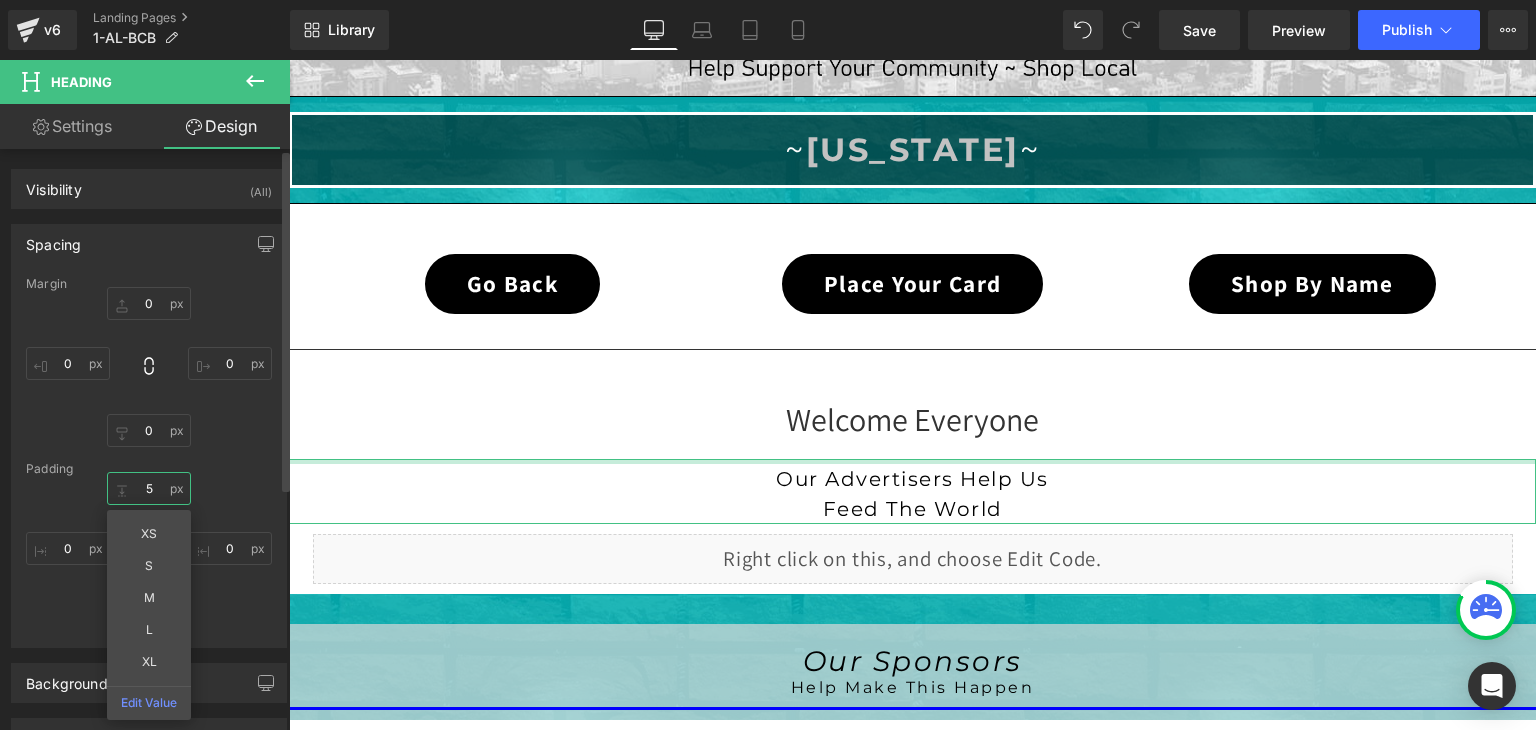 click on "5" at bounding box center (149, 488) 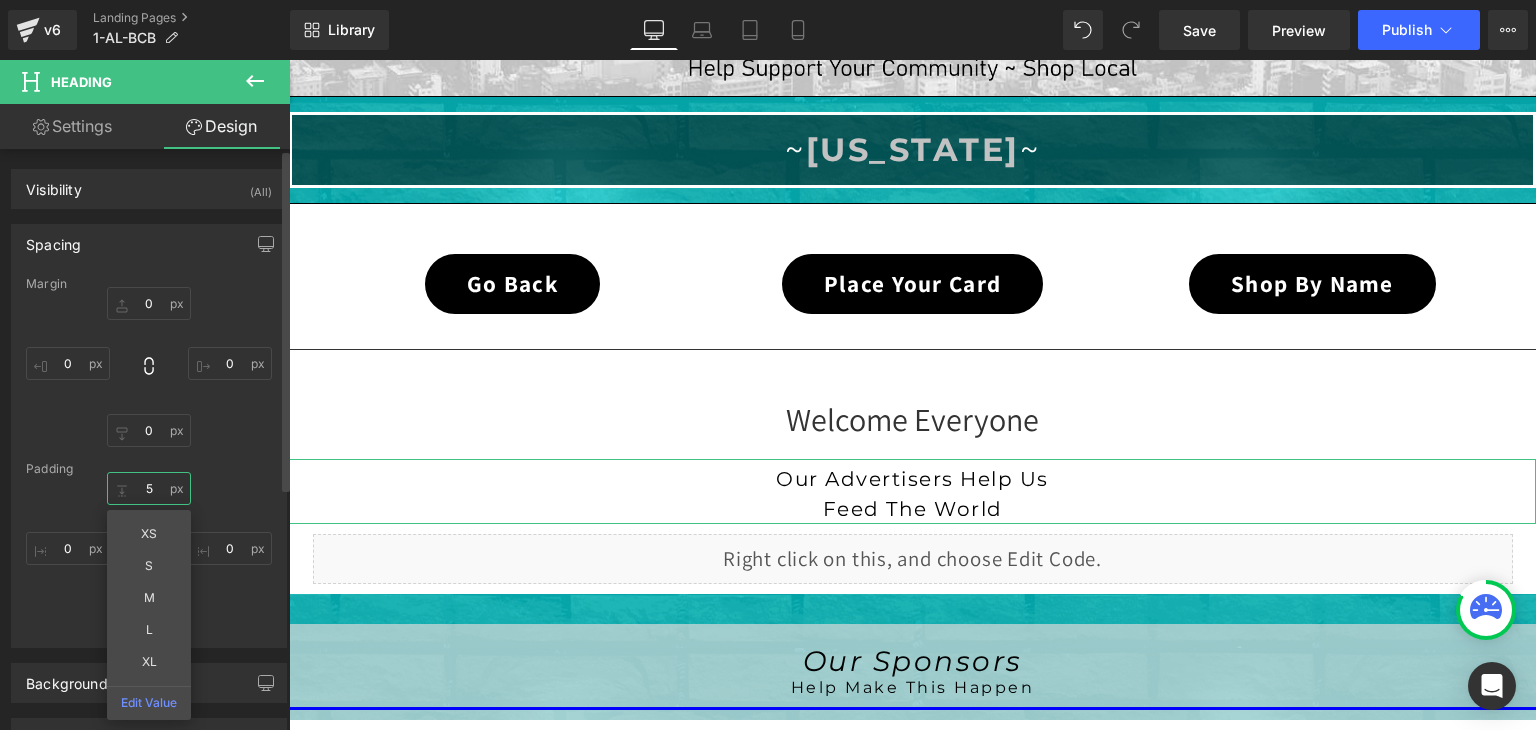 drag, startPoint x: 156, startPoint y: 490, endPoint x: 132, endPoint y: 484, distance: 24.738634 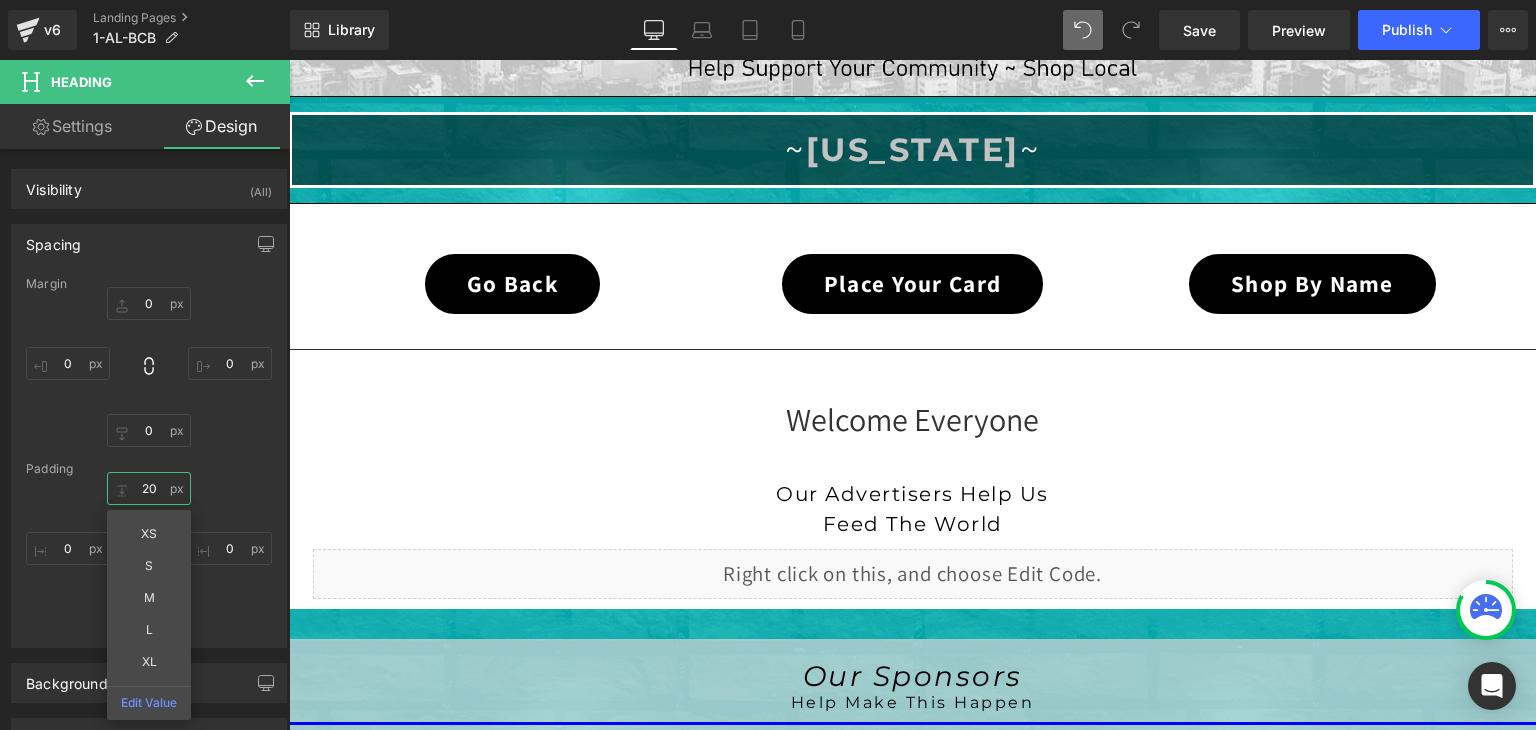 type on "20" 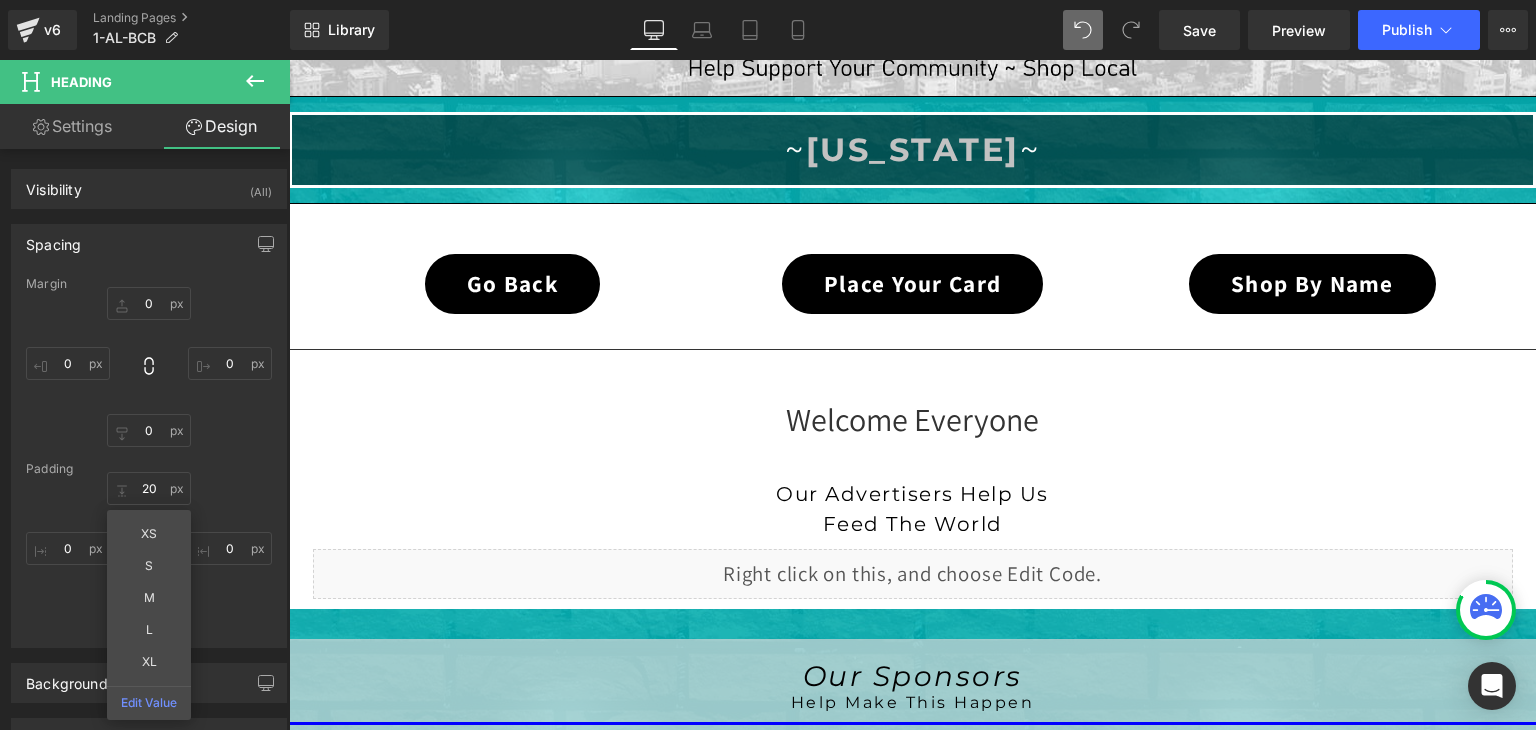 click 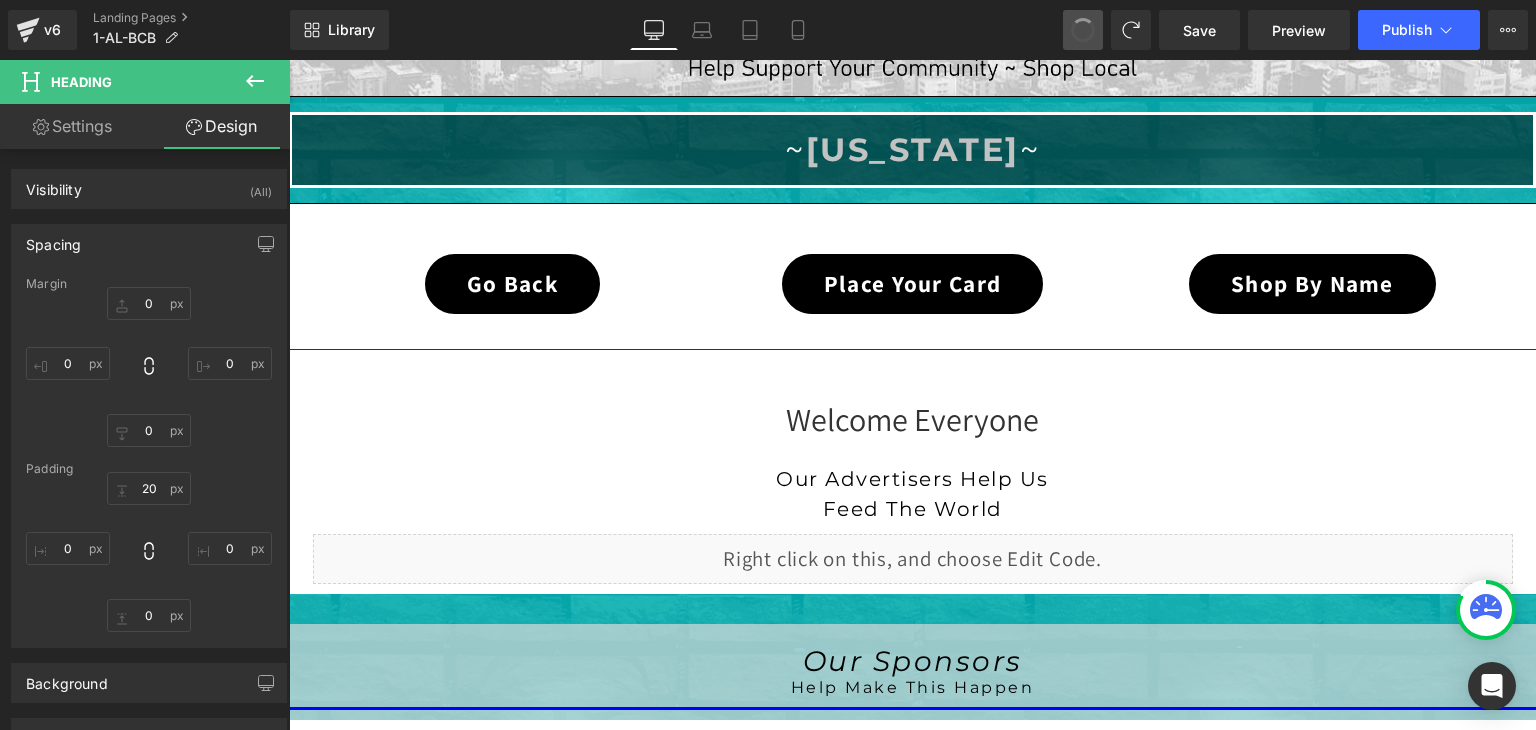type on "0" 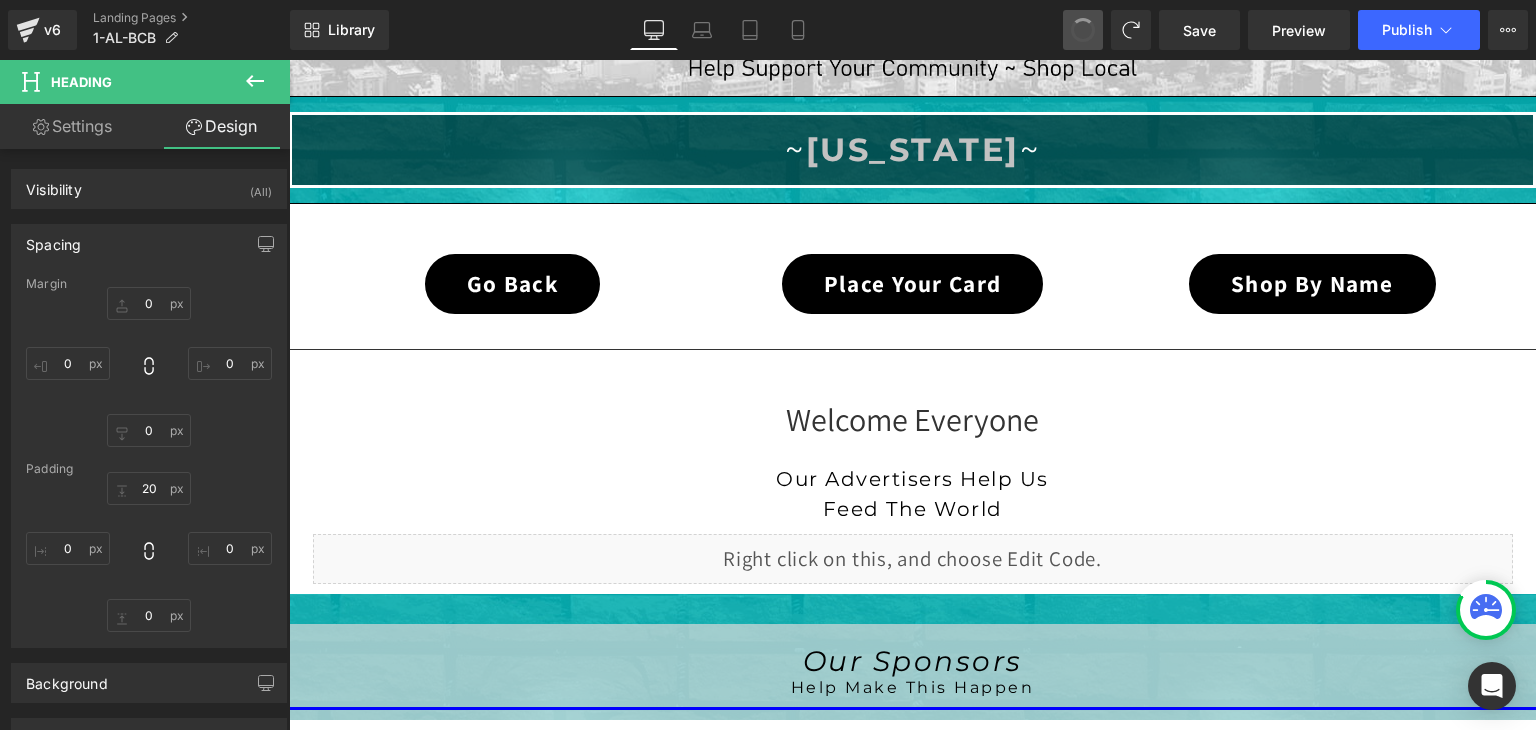 type on "0" 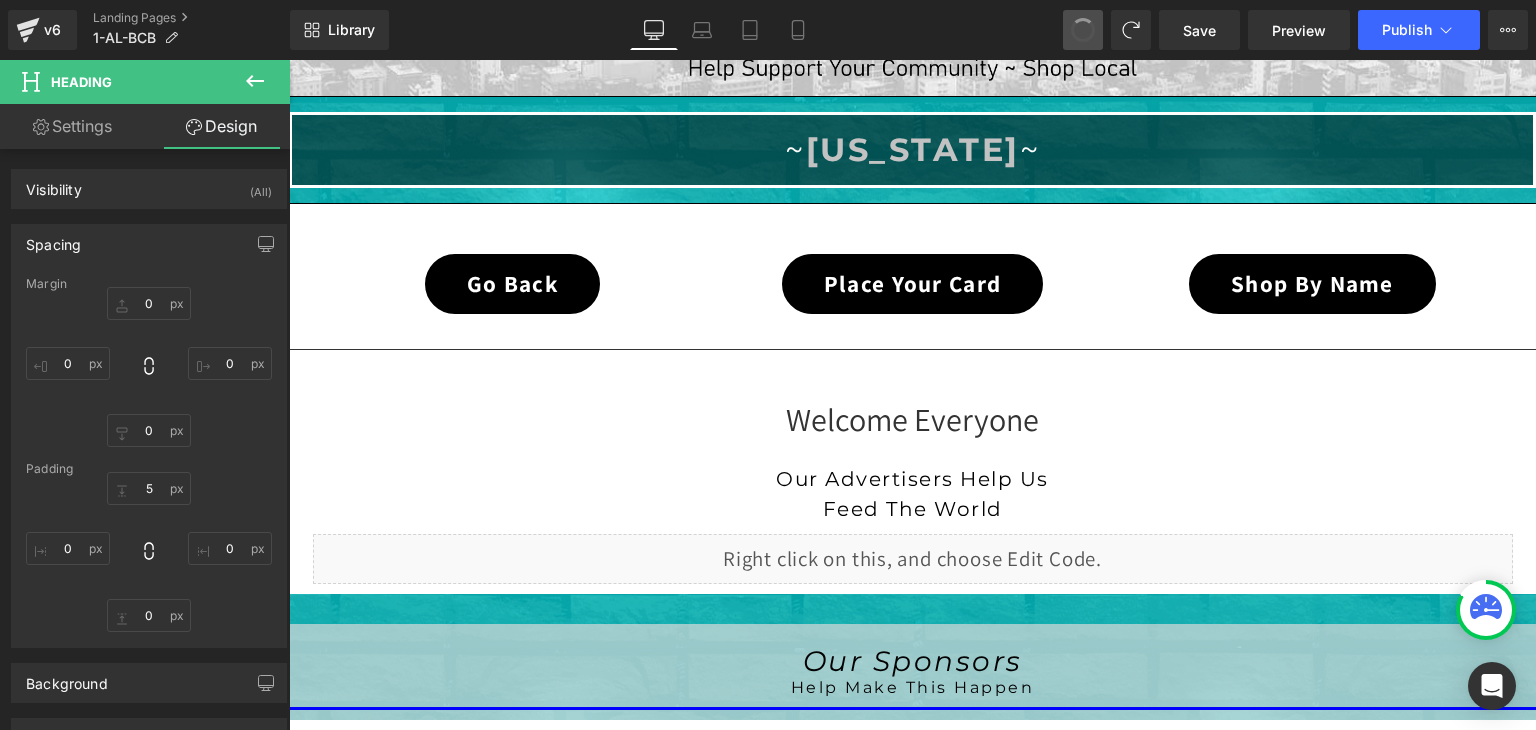 type on "0" 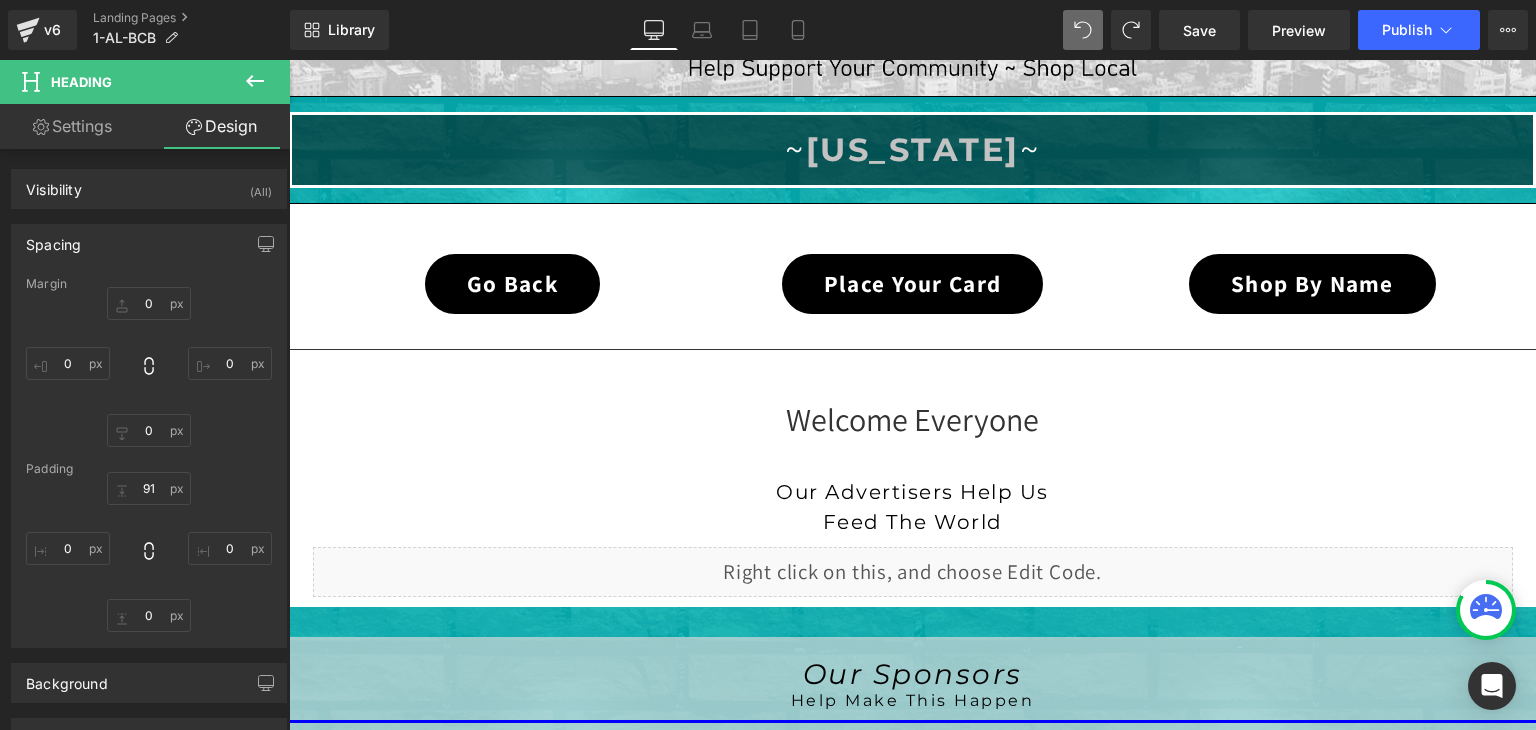 type on "0" 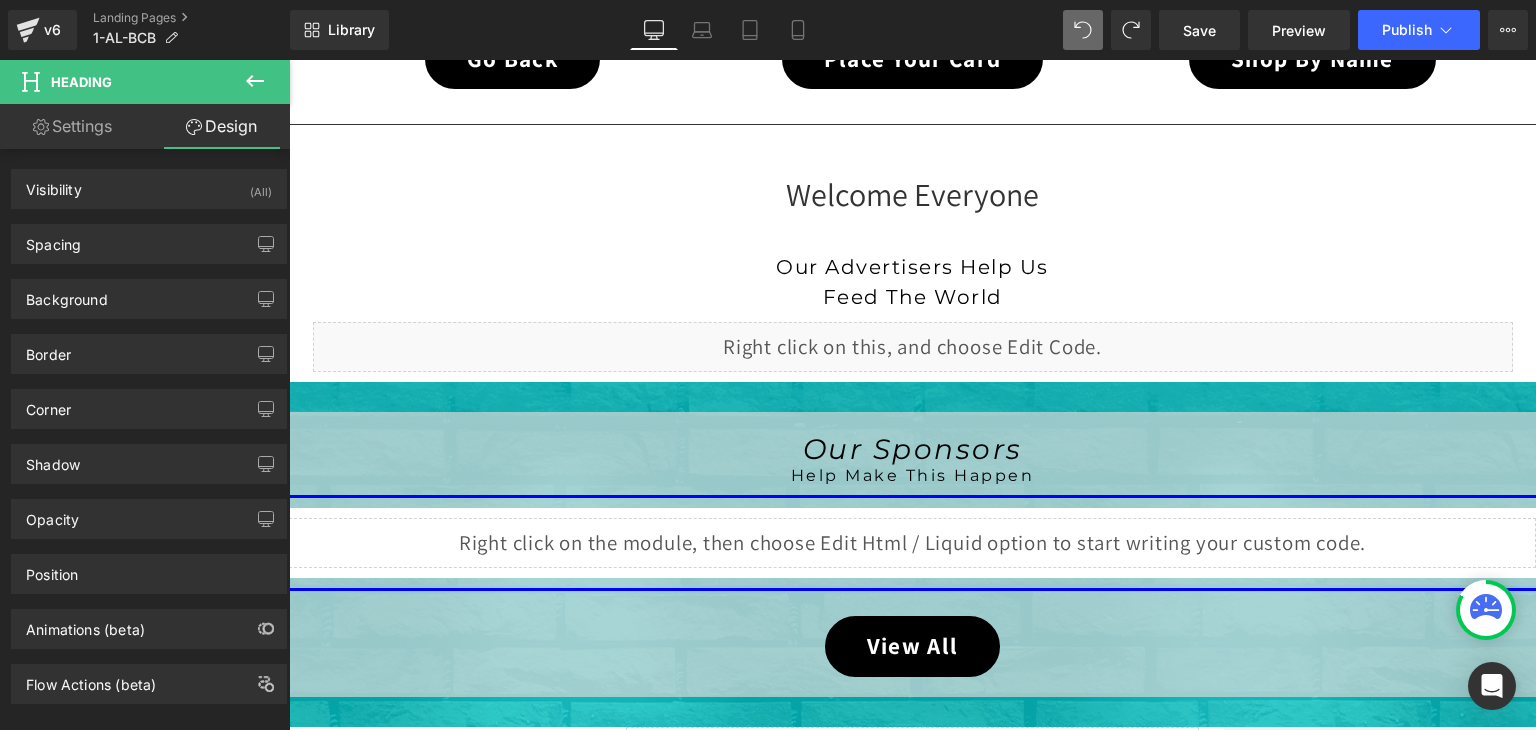 scroll, scrollTop: 648, scrollLeft: 0, axis: vertical 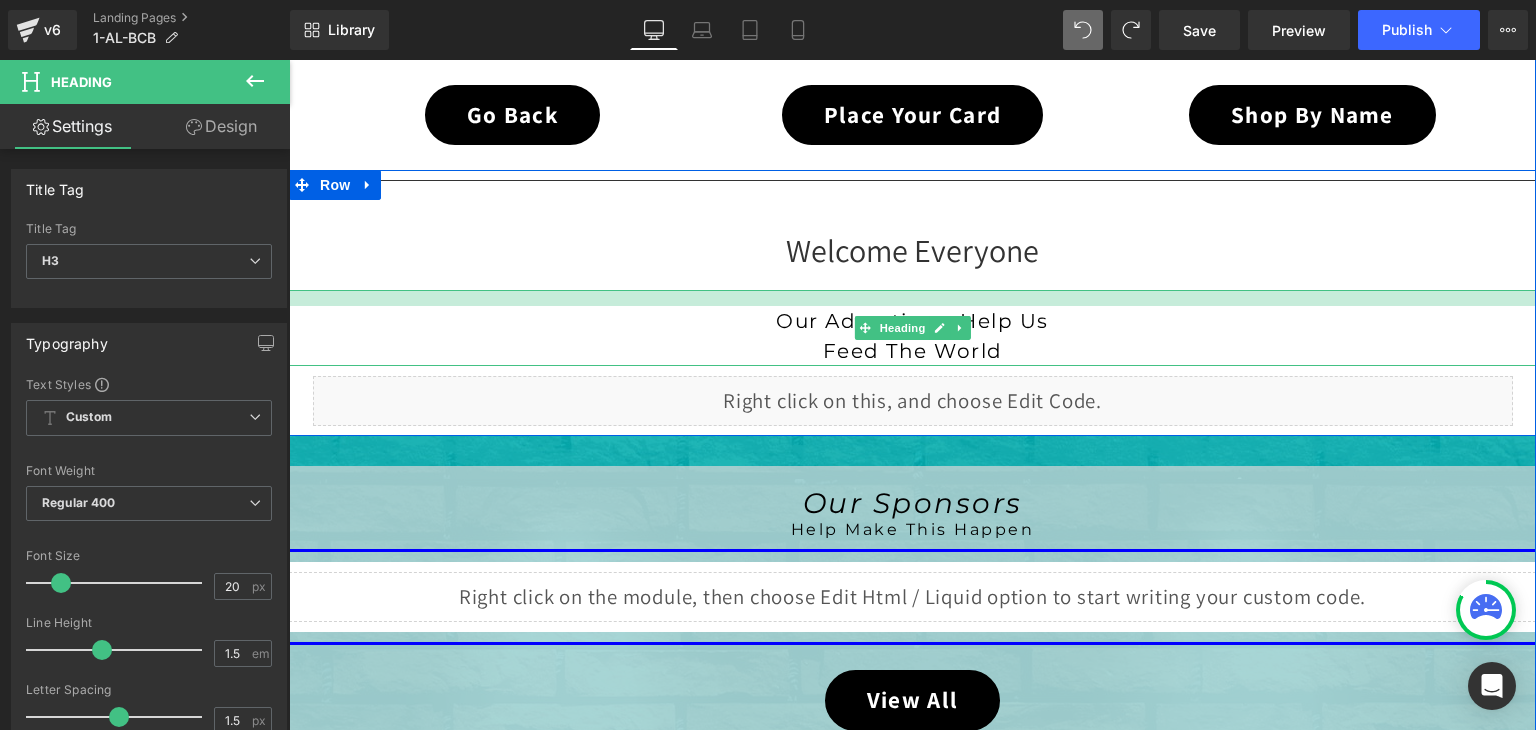 click at bounding box center [912, 298] 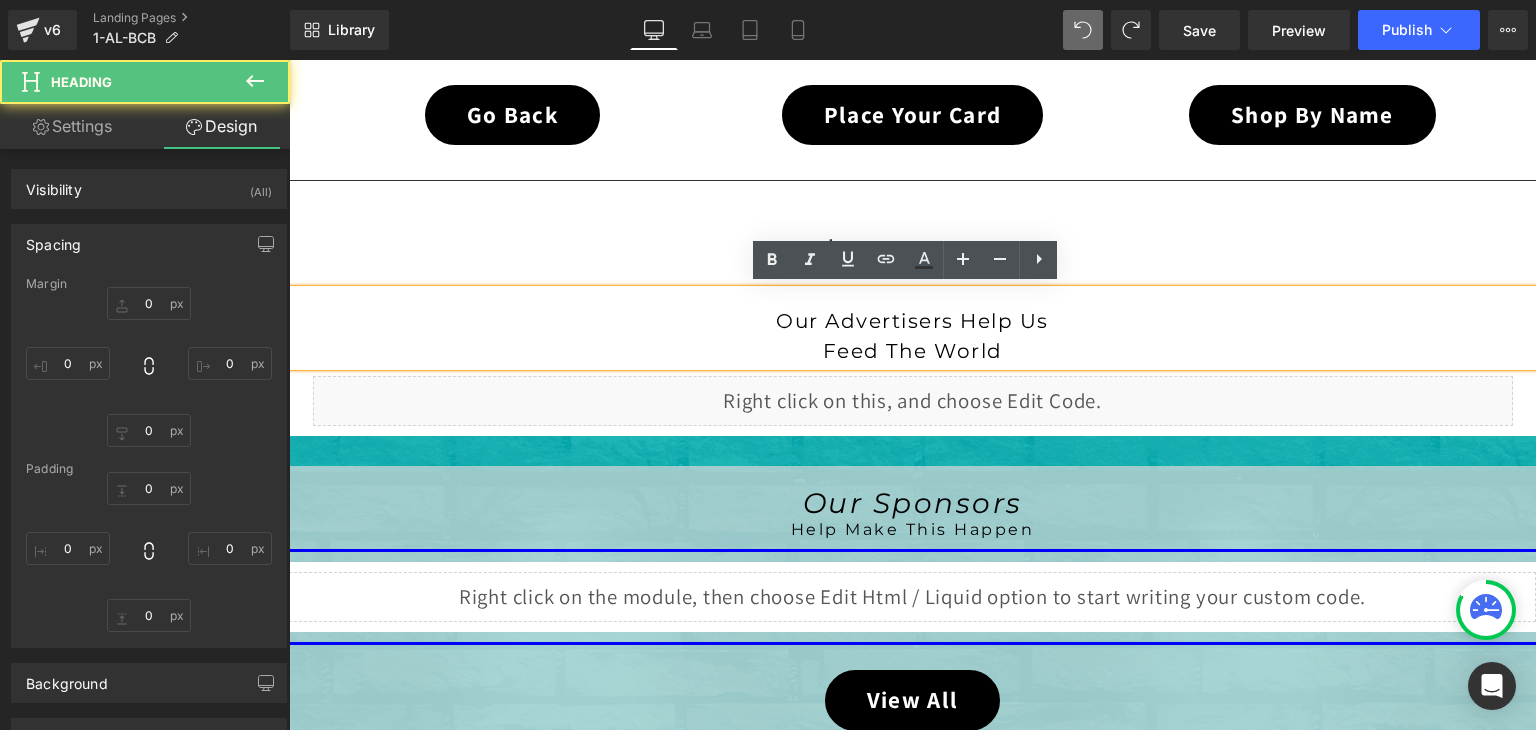 type on "0" 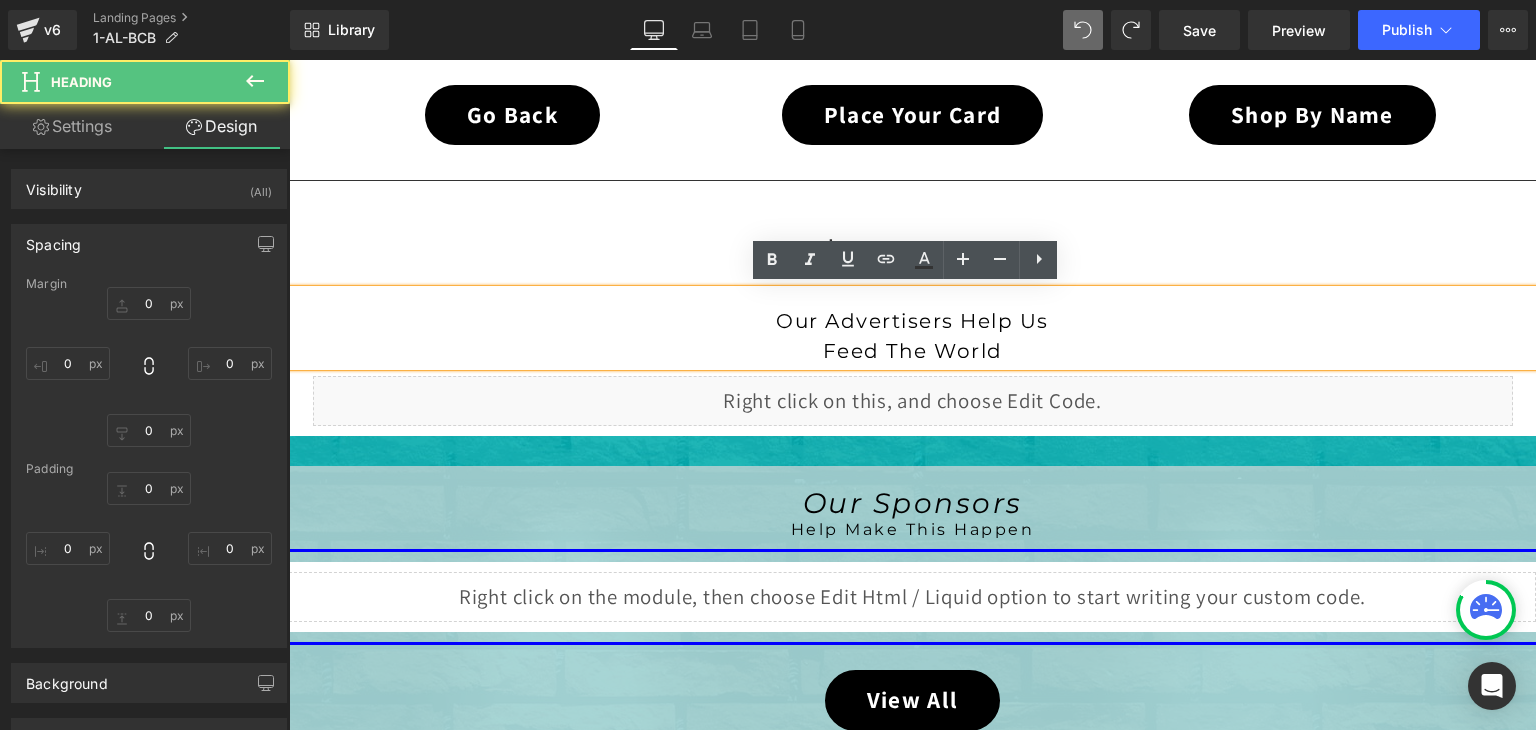 type on "0" 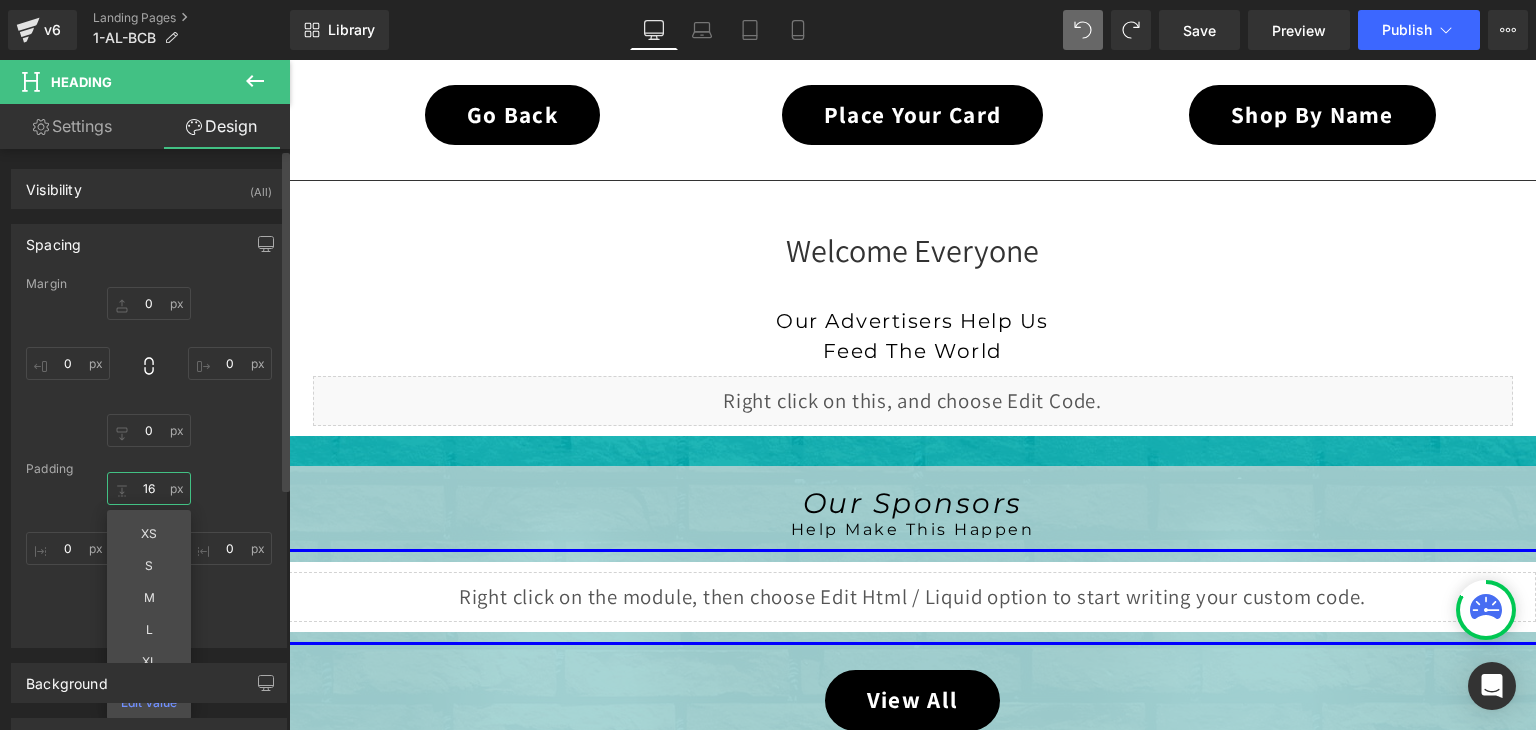 click on "16" at bounding box center (149, 488) 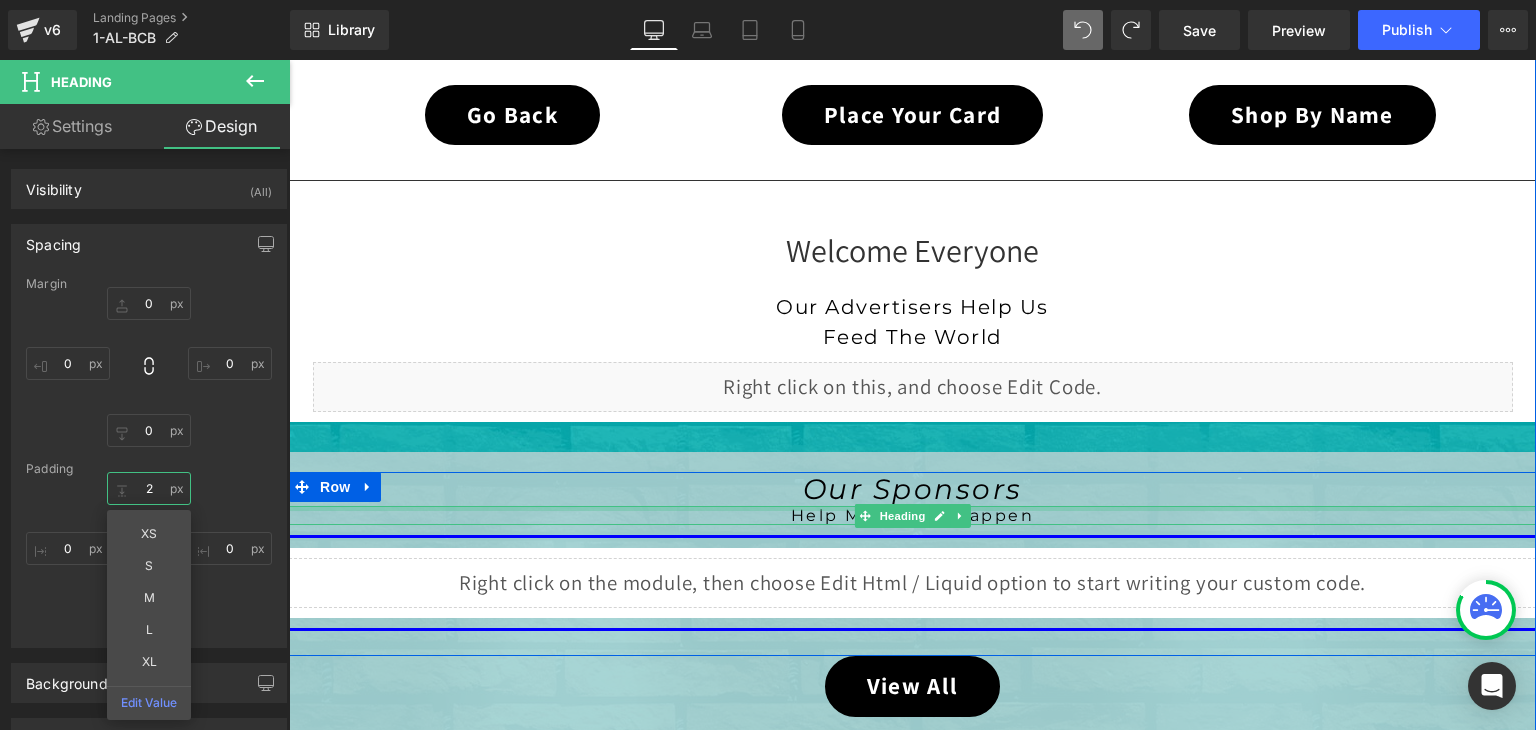 type on "20" 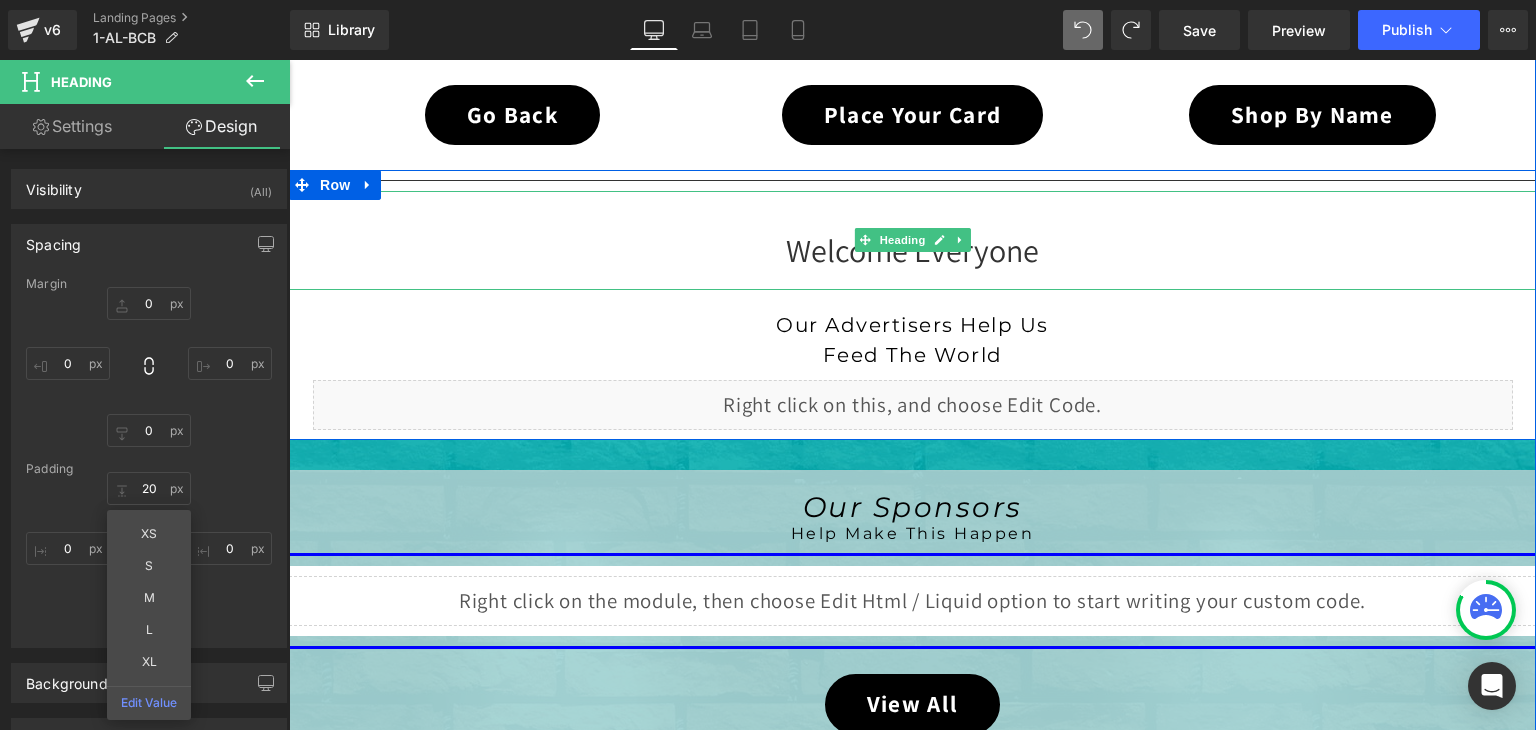 click on "Welcome Everyone" at bounding box center (912, 240) 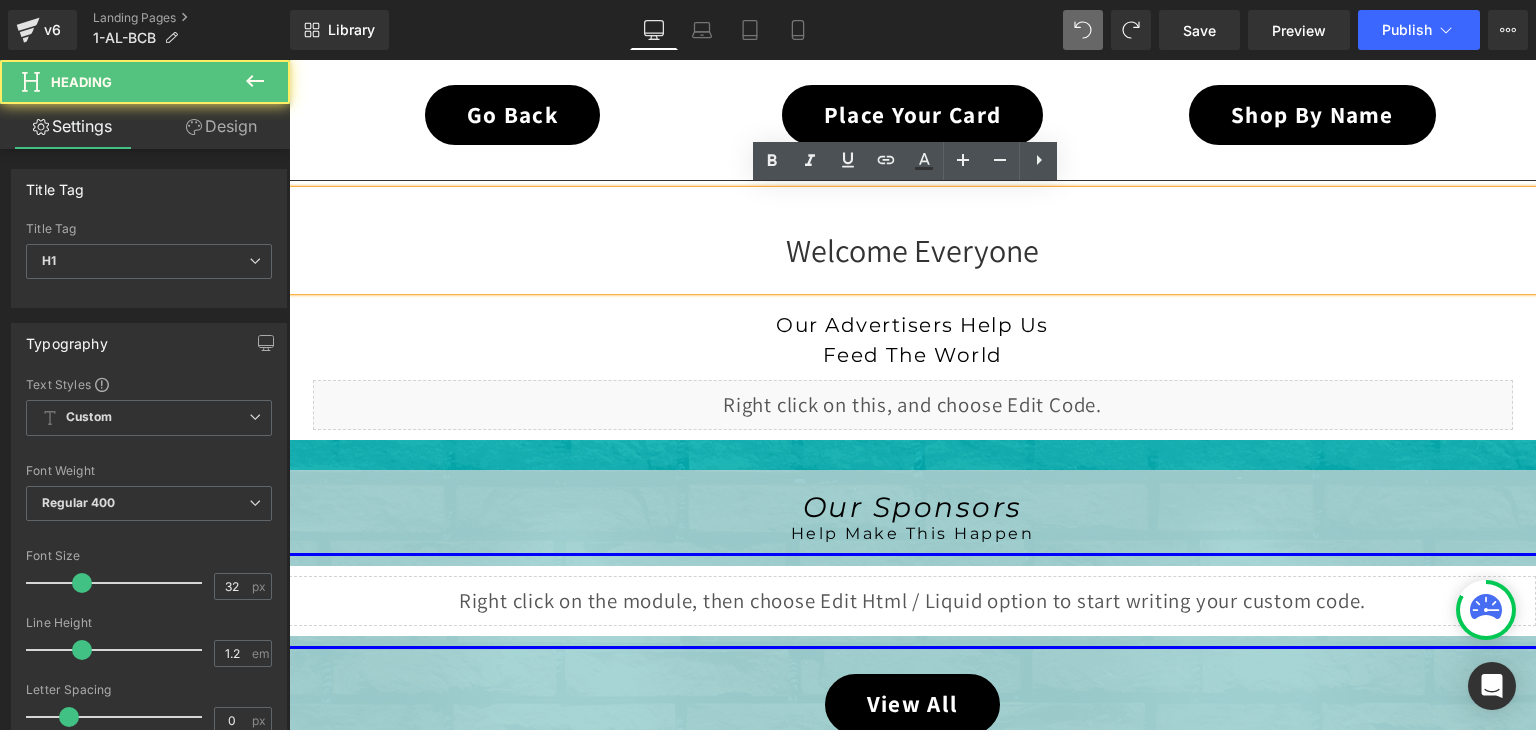 click on "Welcome Everyone" at bounding box center [912, 250] 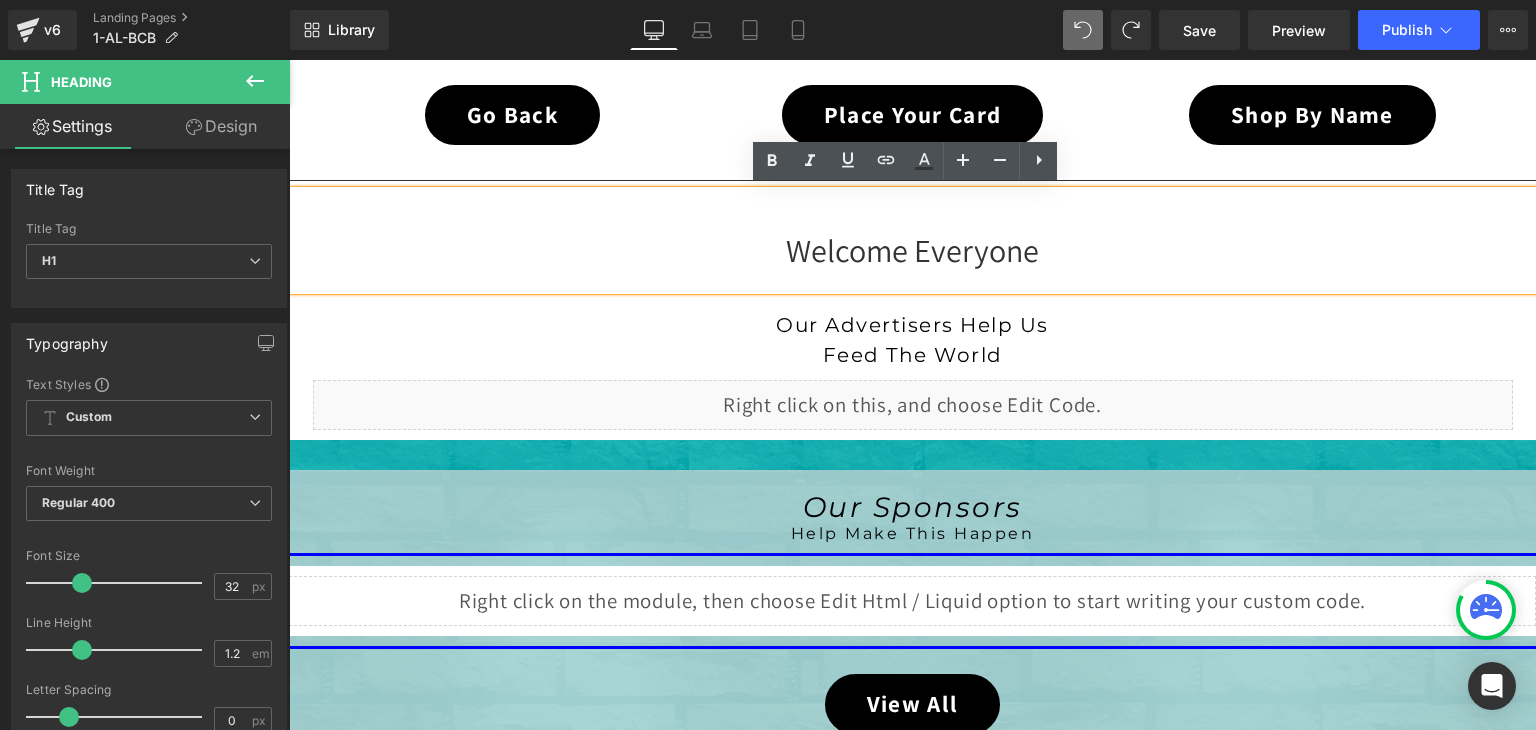 click on "Welcome Everyone" at bounding box center (912, 240) 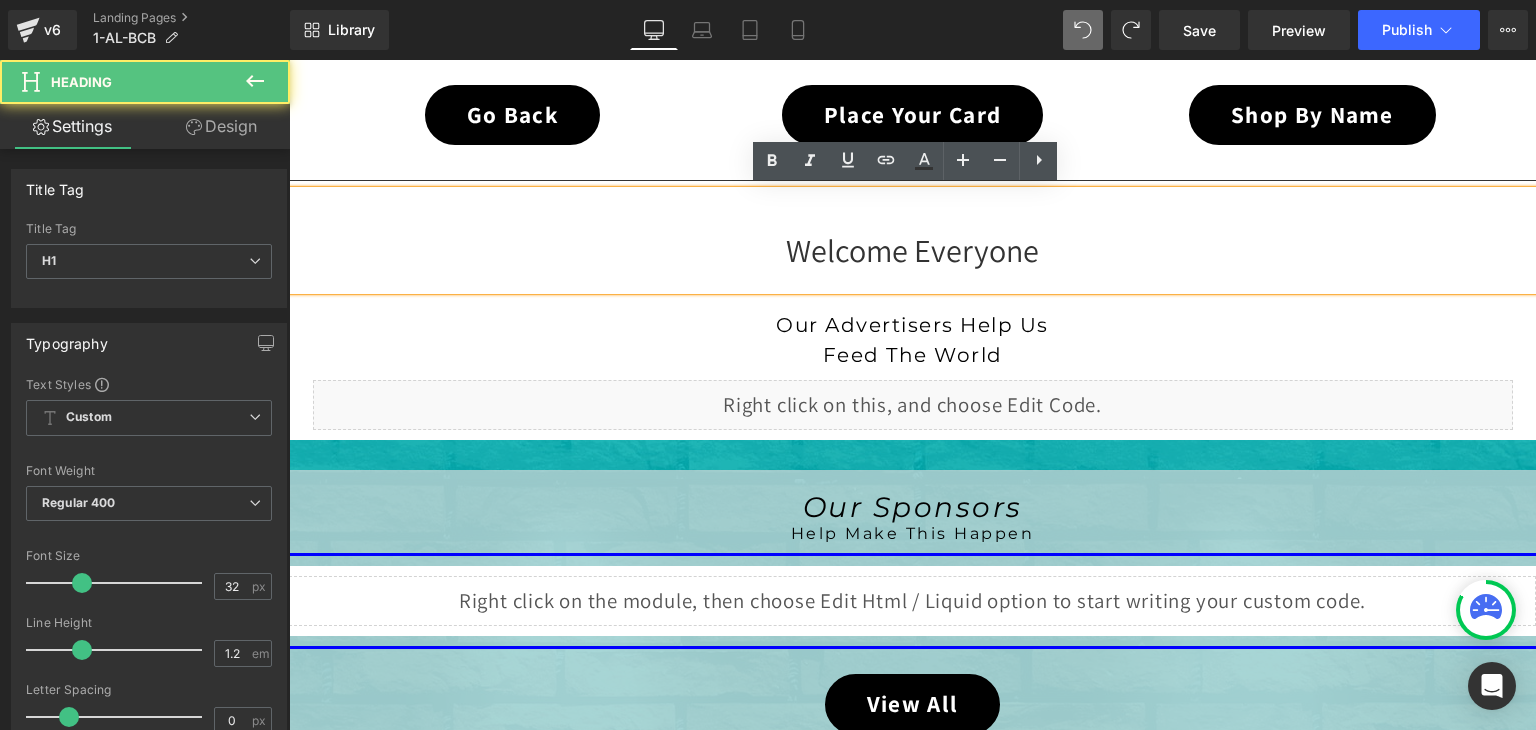 click on "Welcome Everyone" at bounding box center [912, 240] 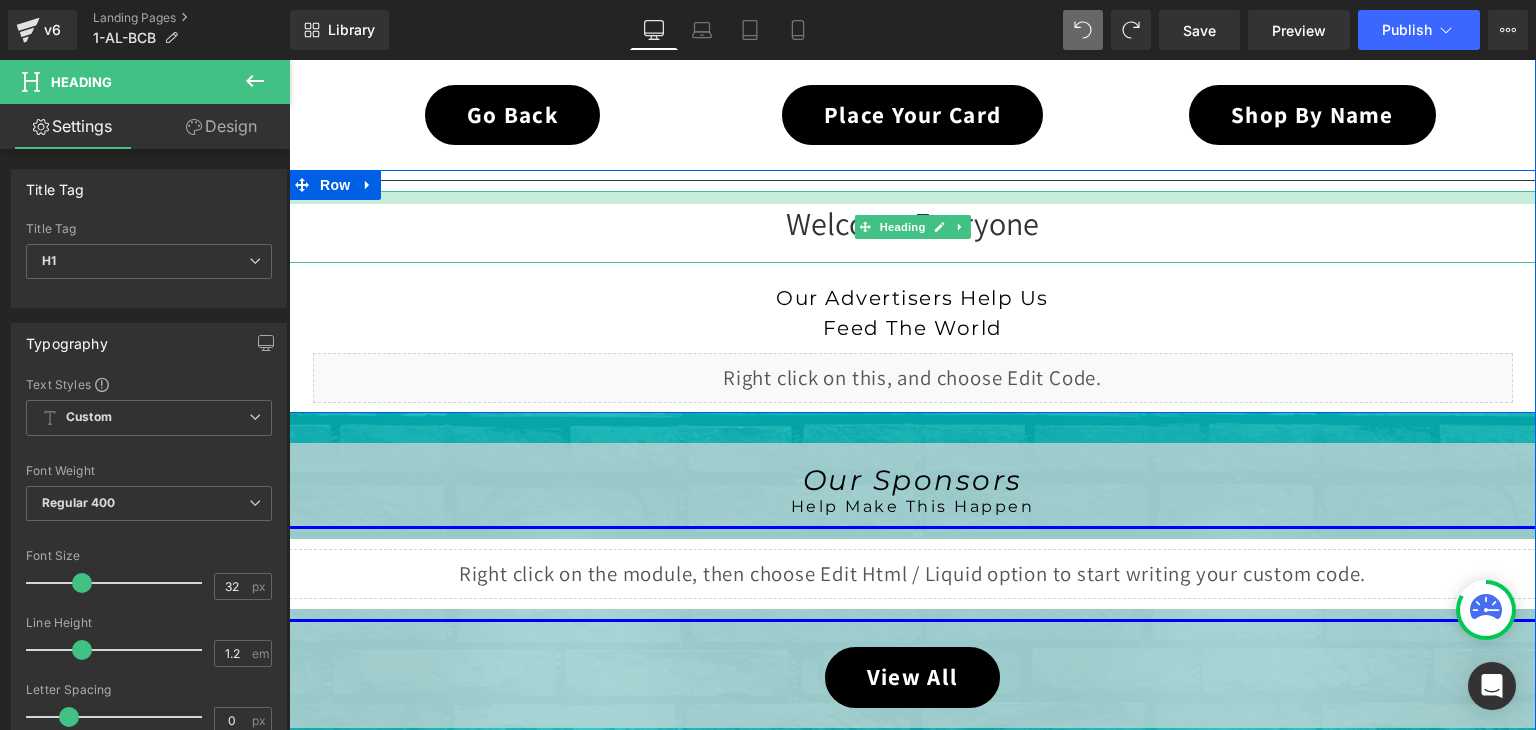 drag, startPoint x: 887, startPoint y: 189, endPoint x: 900, endPoint y: 162, distance: 29.966648 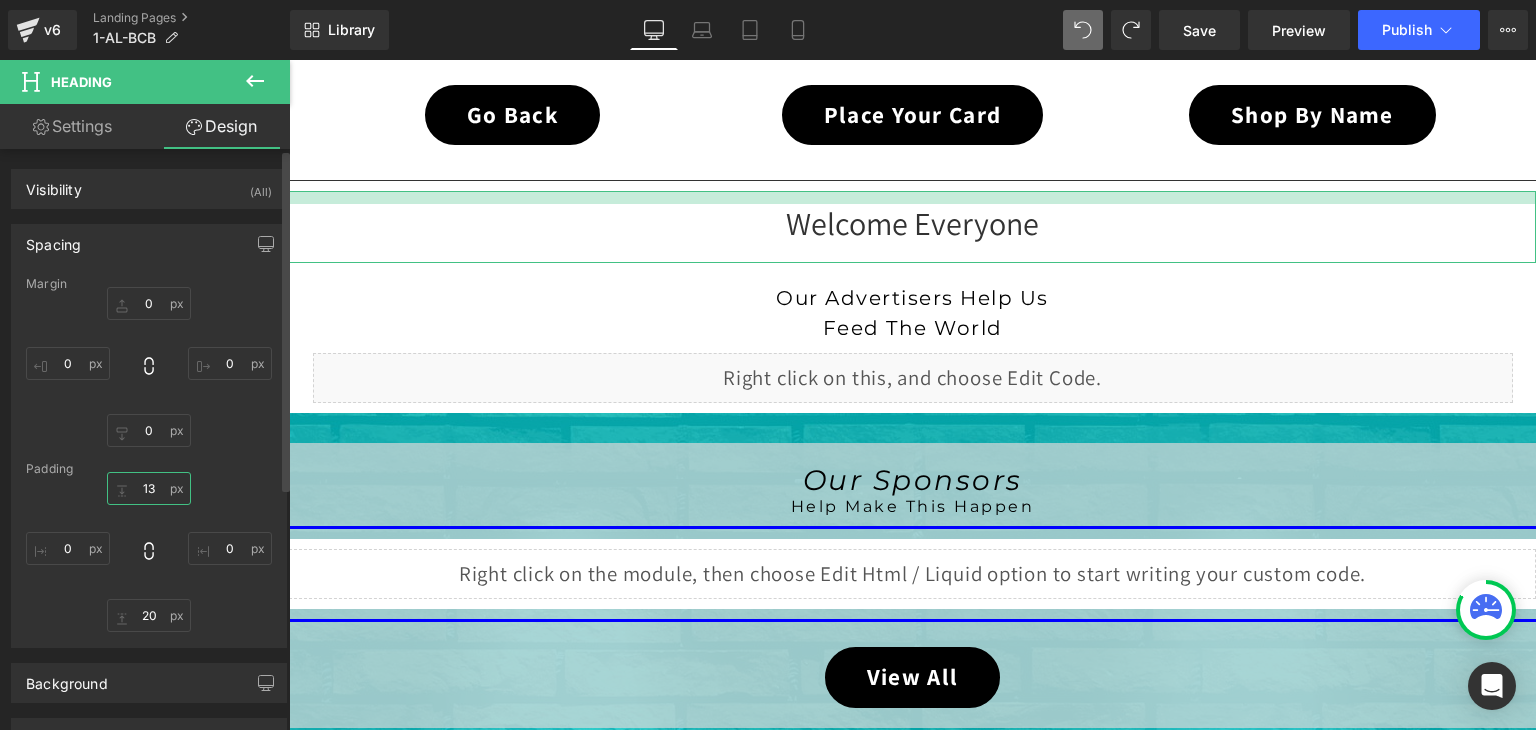 click on "13" at bounding box center (149, 488) 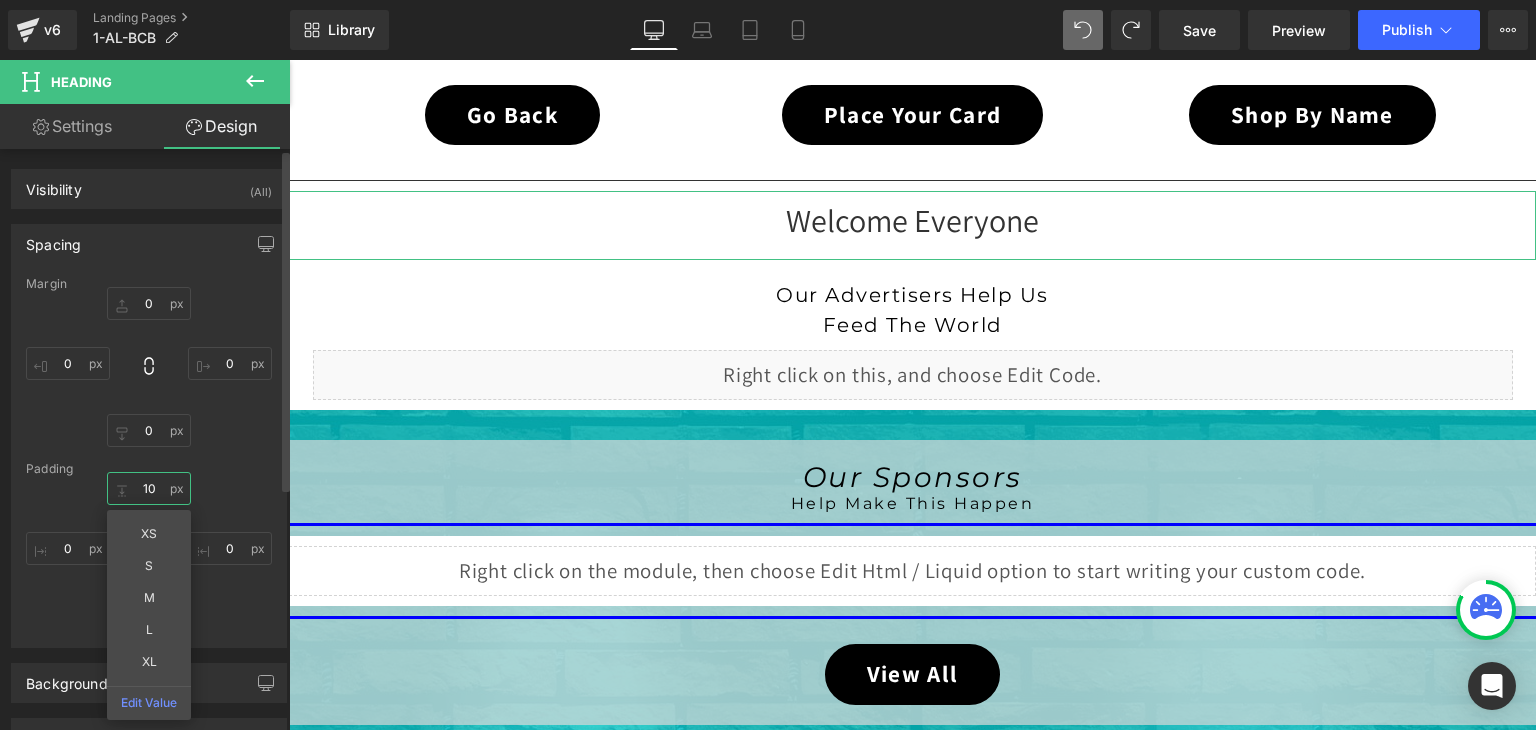 type on "10" 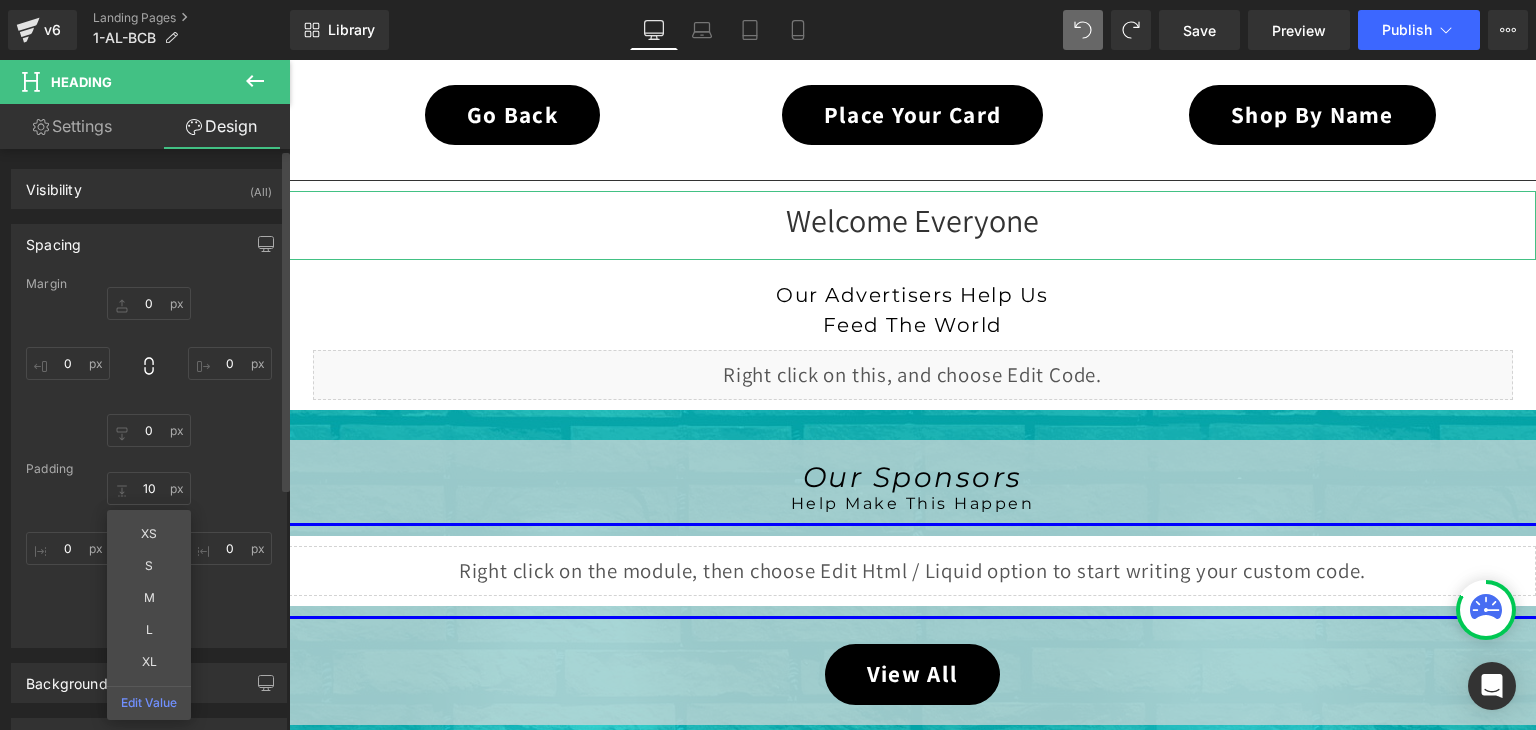 click on "Margin
0px 0
0px 0
0px 0
0px 0
Padding
10 10 XS S M L XL Edit Value
0px 0
20px 20
0px 0" at bounding box center (149, 462) 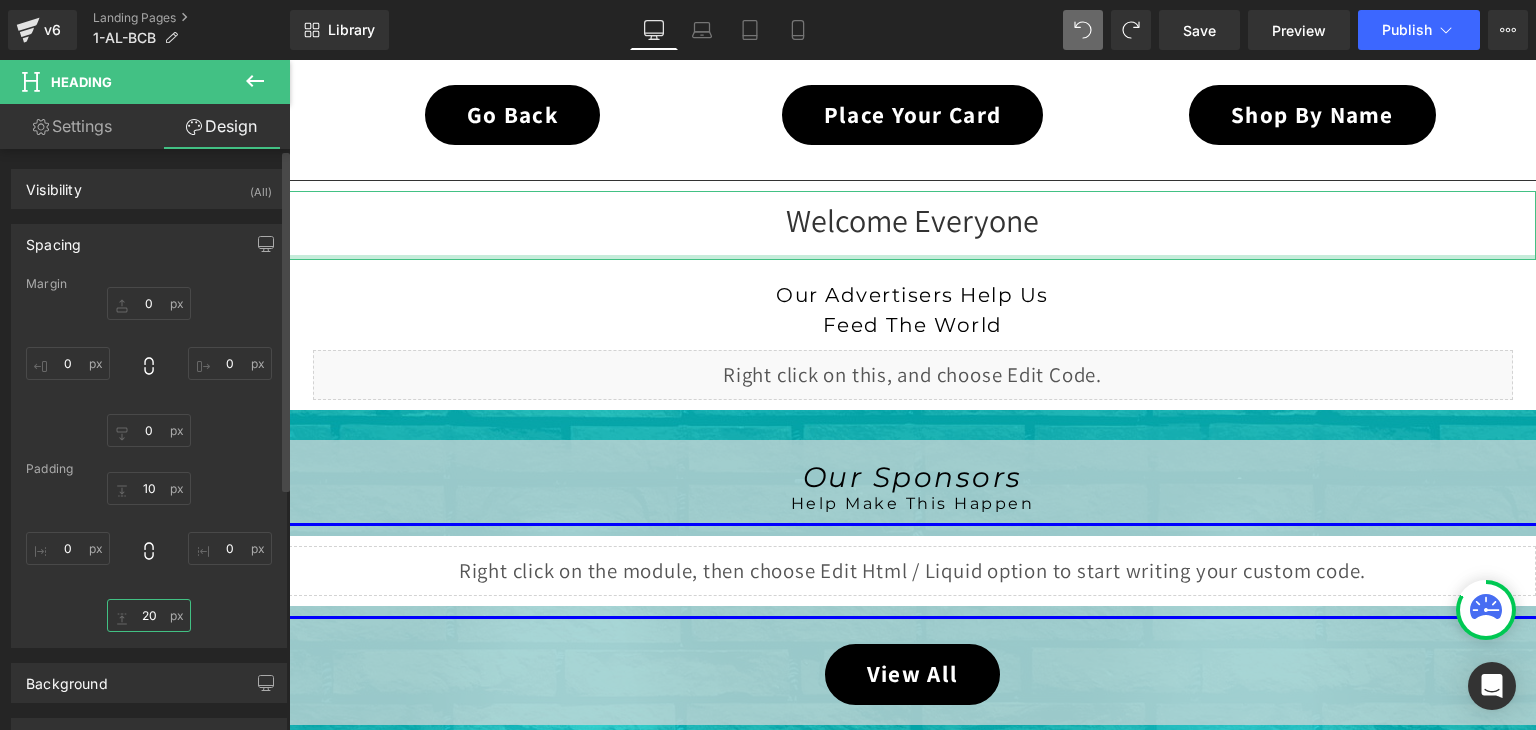 click on "20" at bounding box center (149, 615) 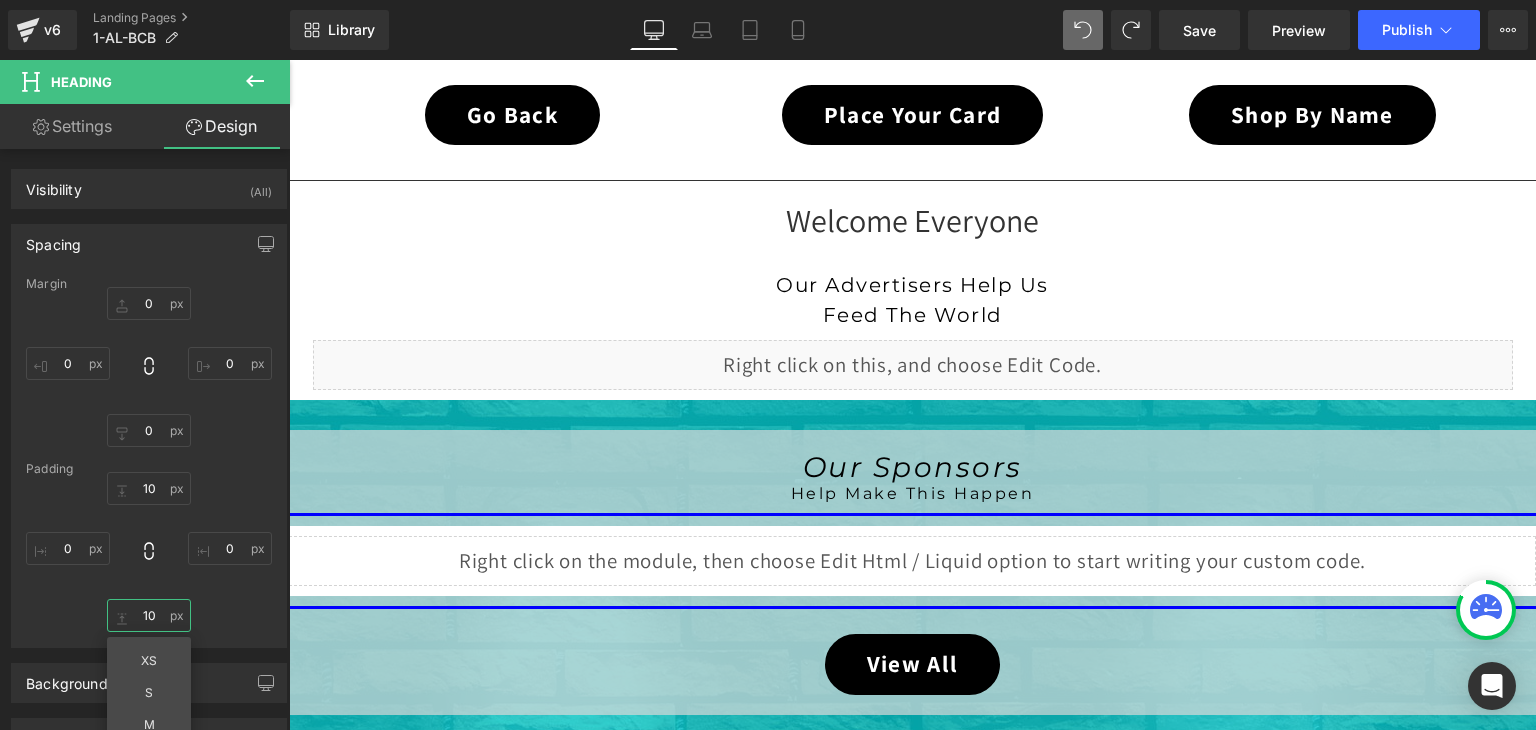 type on "10" 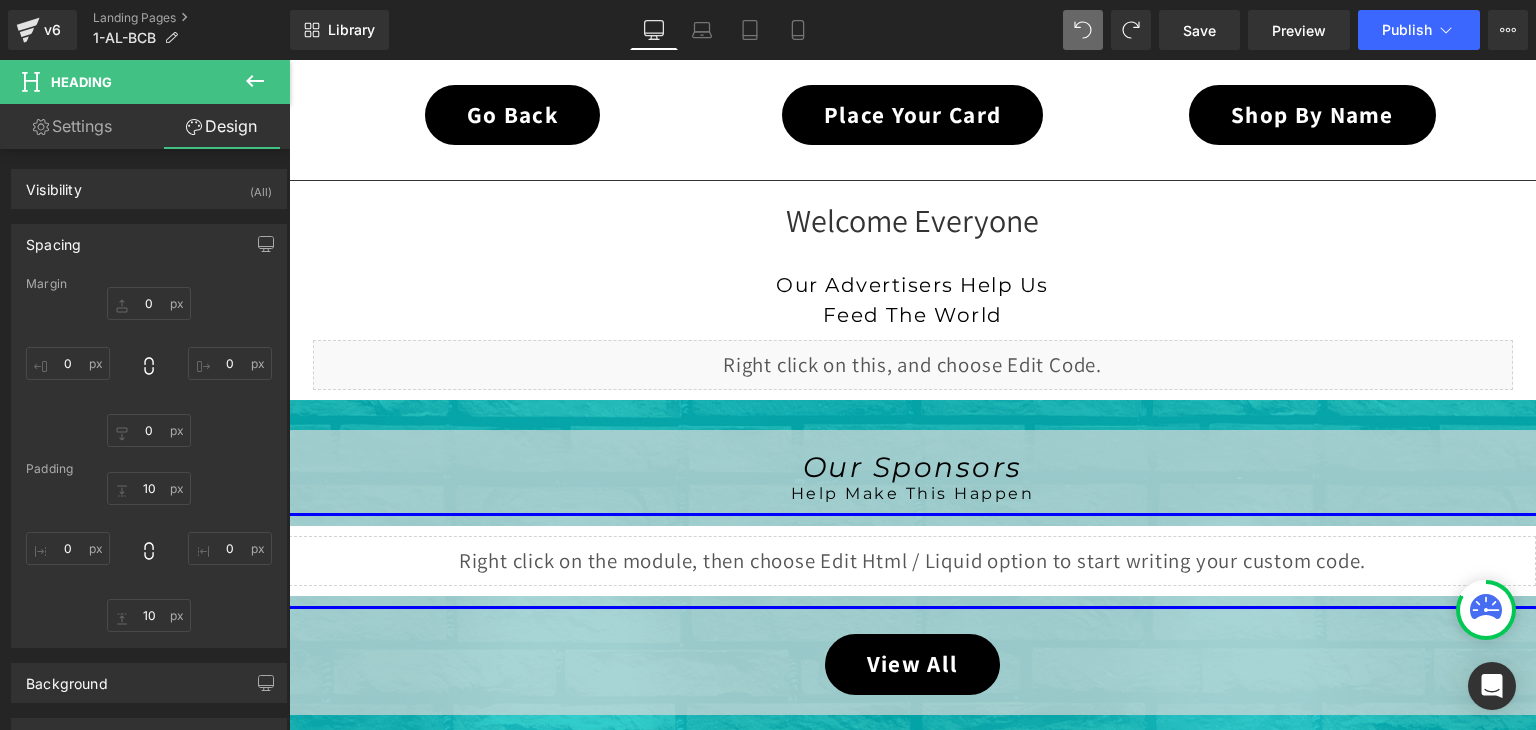 click at bounding box center [1486, 610] 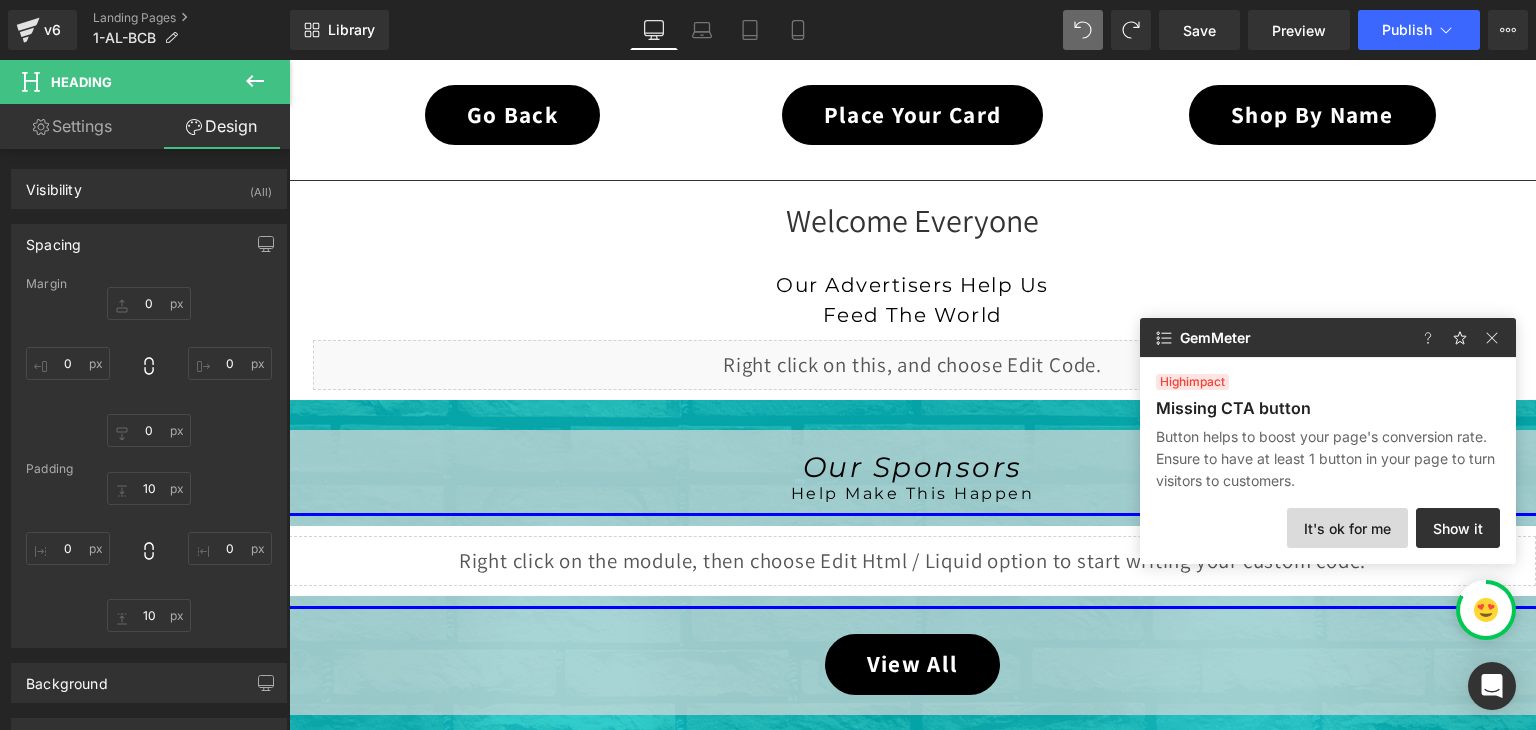 click on "It's ok for me" at bounding box center (1347, 528) 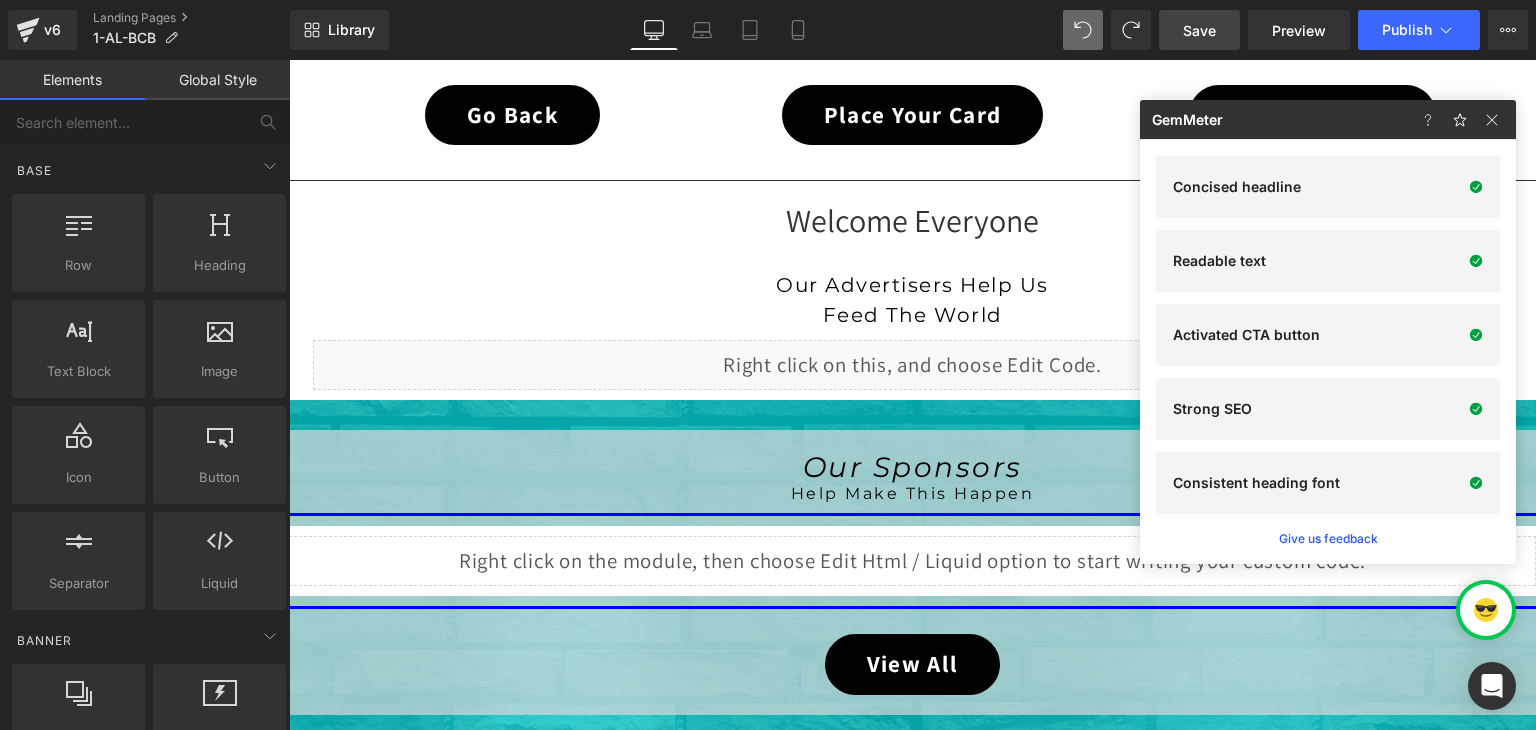 click on "Save" at bounding box center (1199, 30) 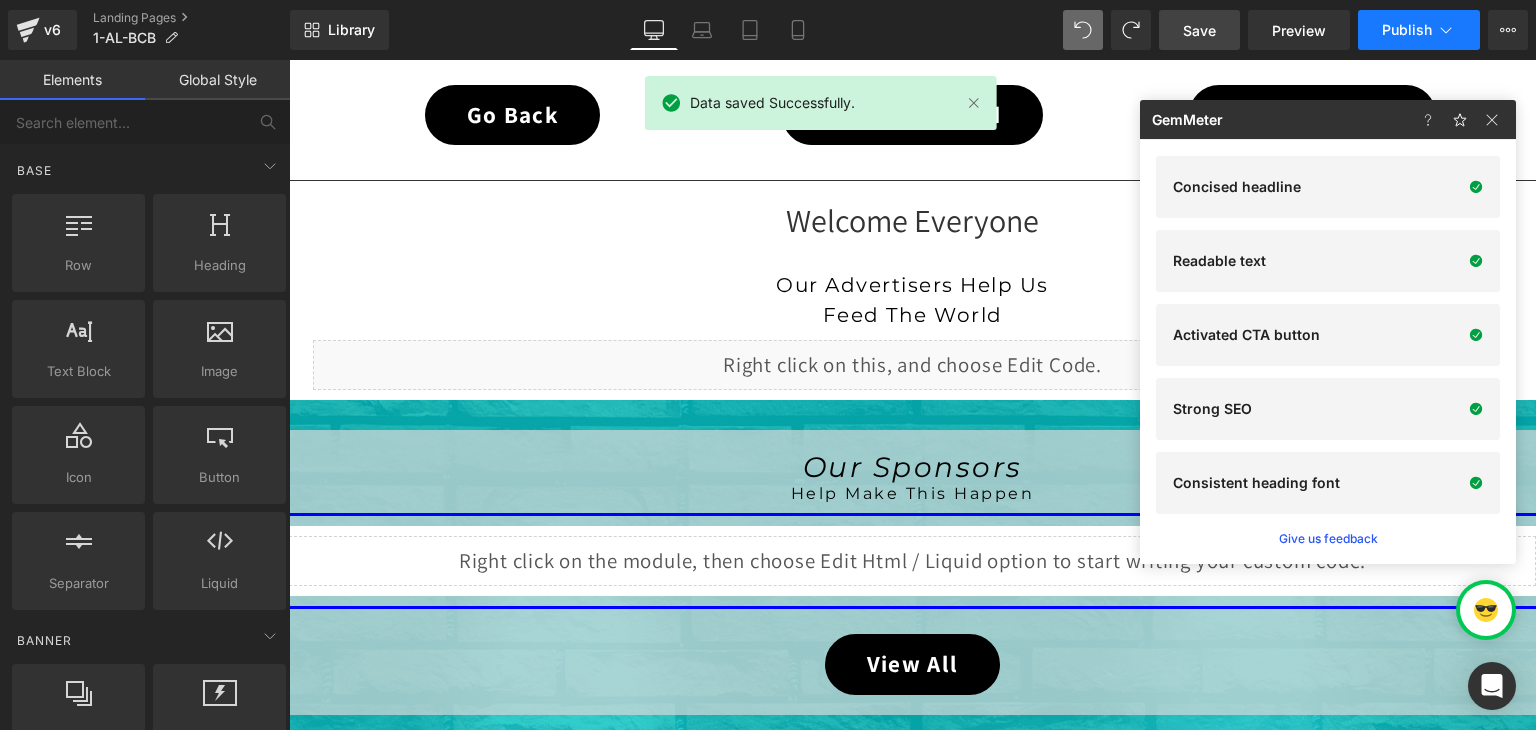 click 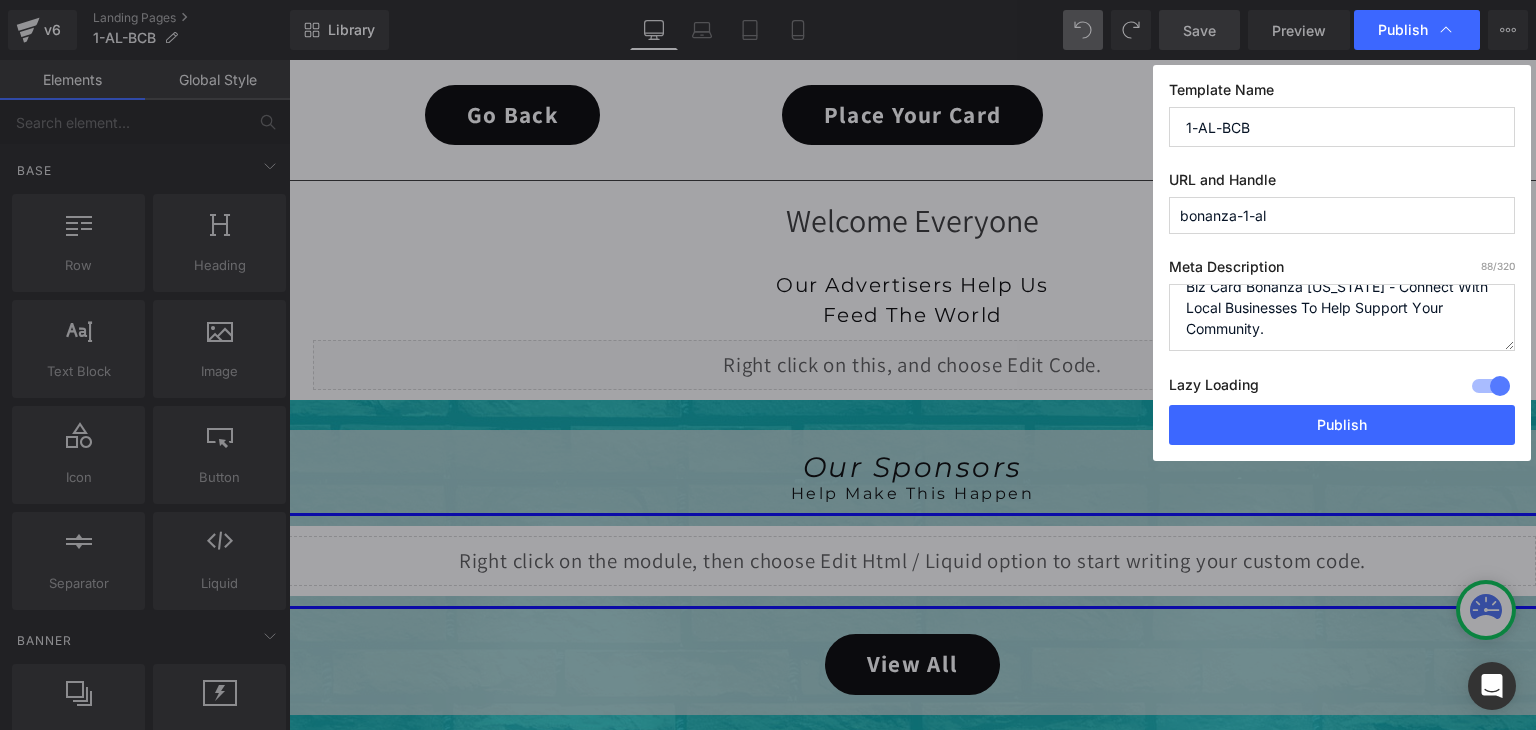 scroll, scrollTop: 21, scrollLeft: 0, axis: vertical 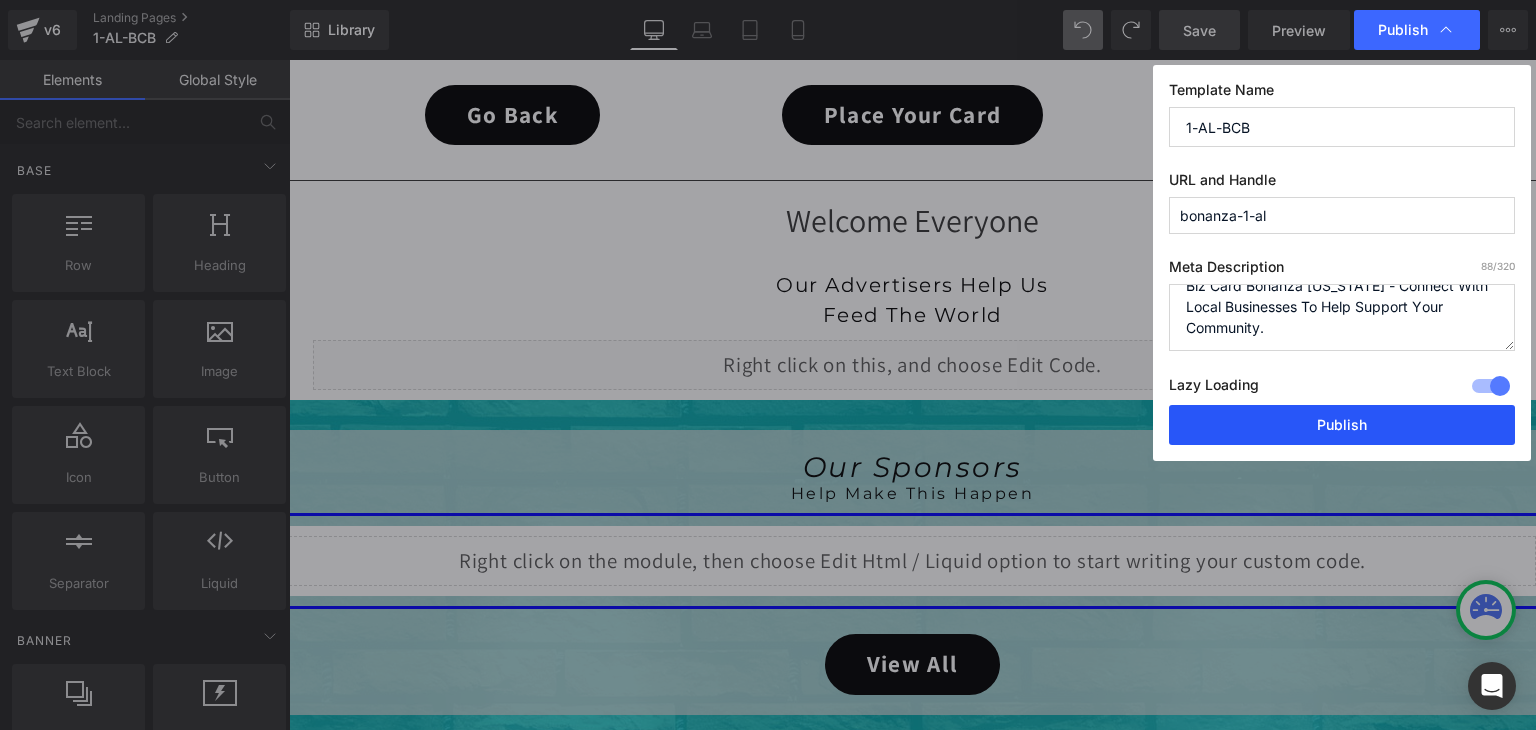 click on "Publish" at bounding box center [1342, 425] 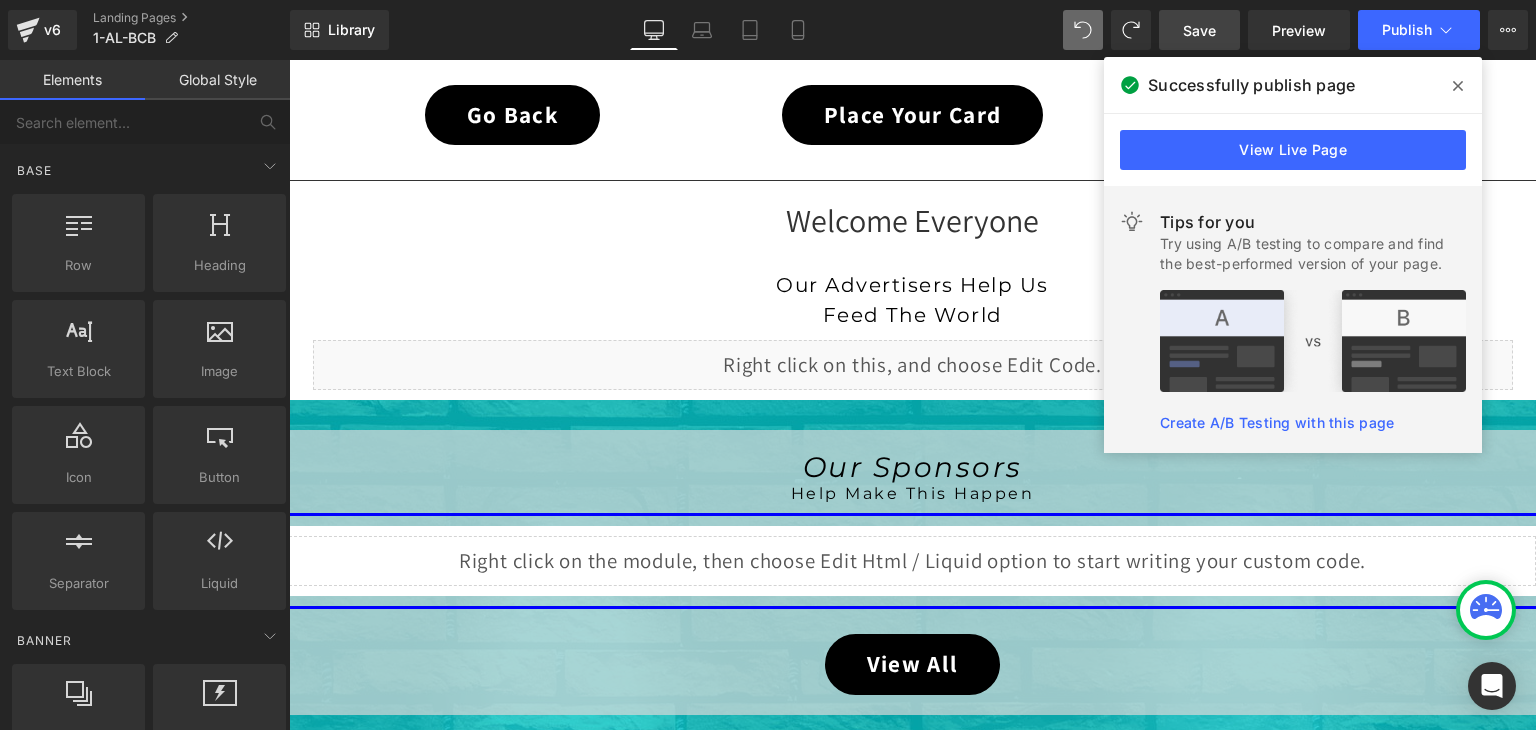 click at bounding box center (1458, 86) 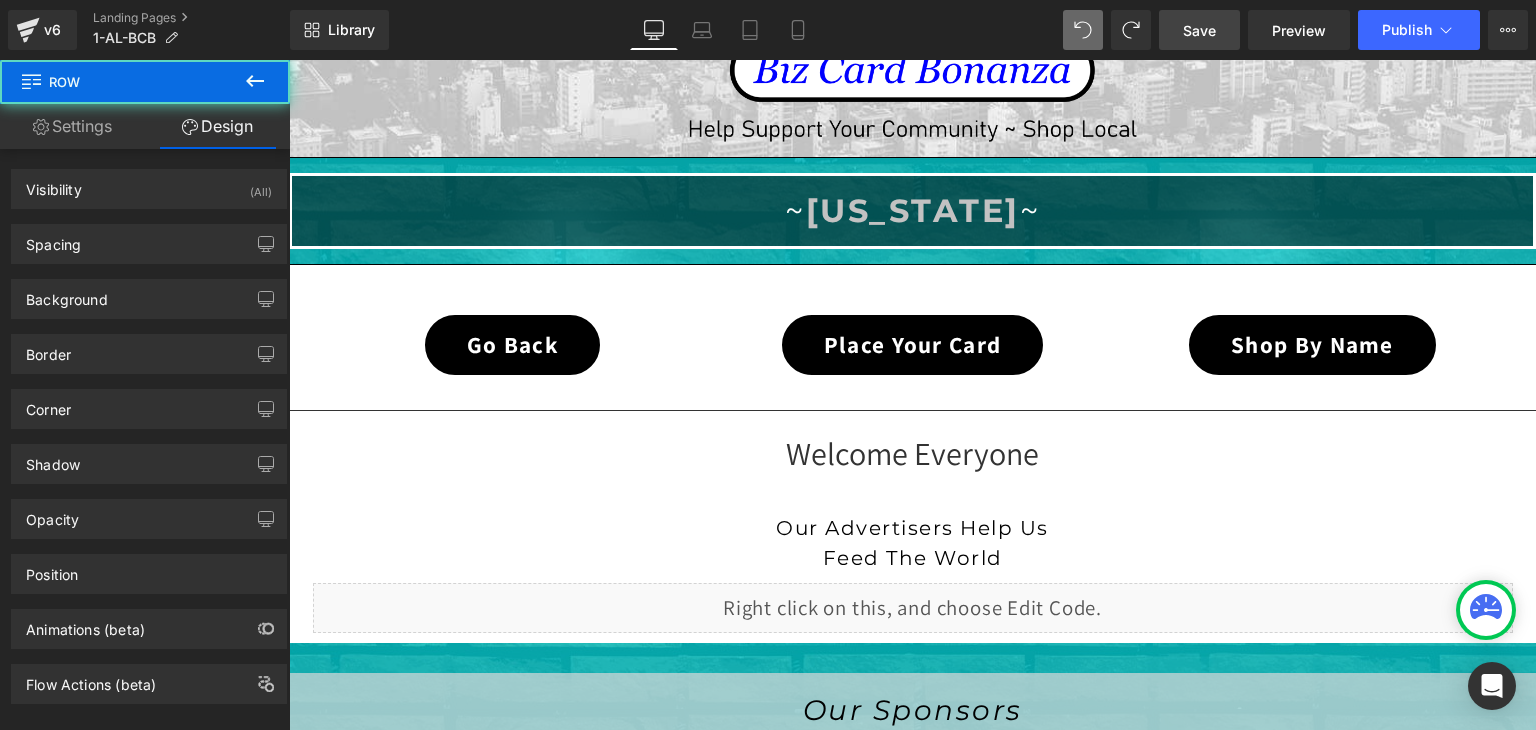 scroll, scrollTop: 394, scrollLeft: 0, axis: vertical 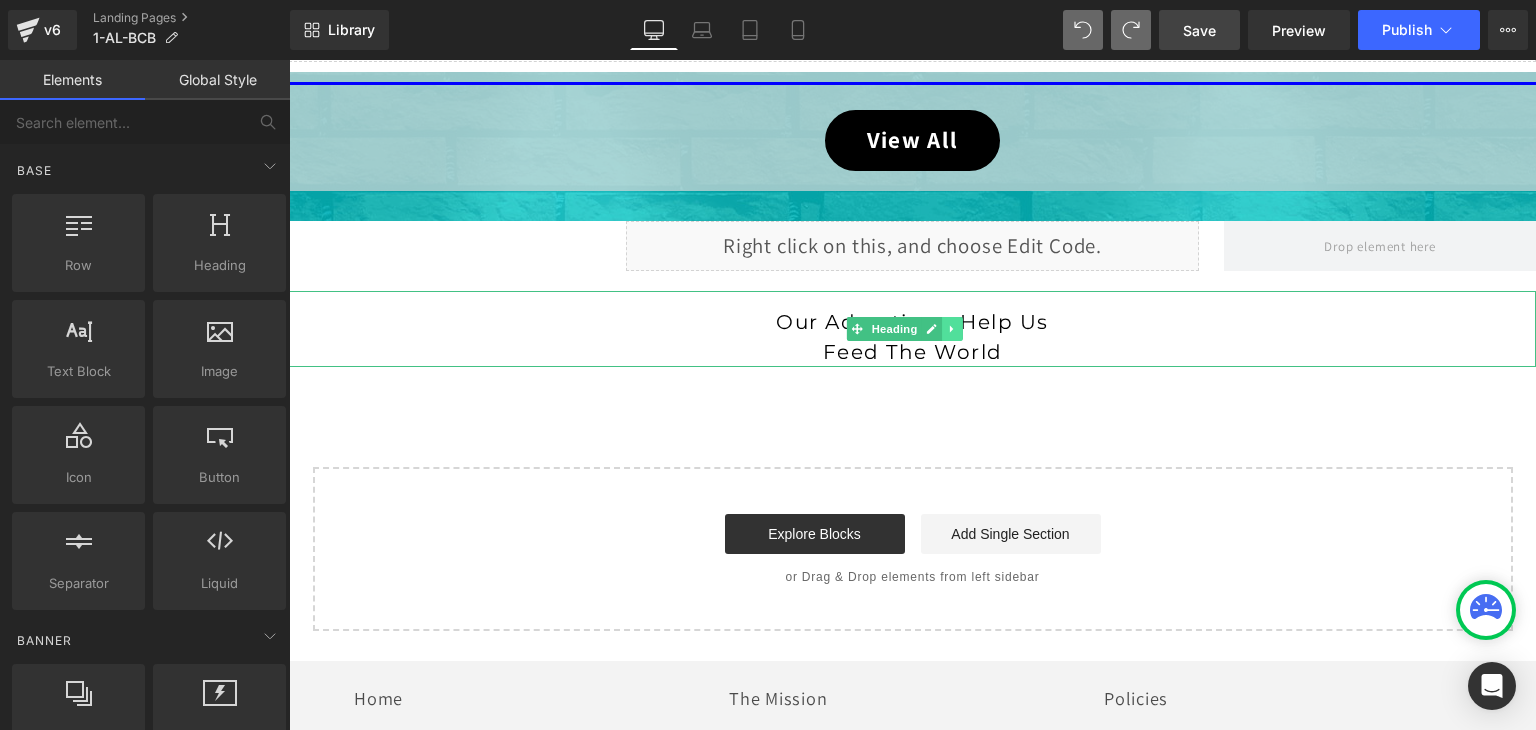 click 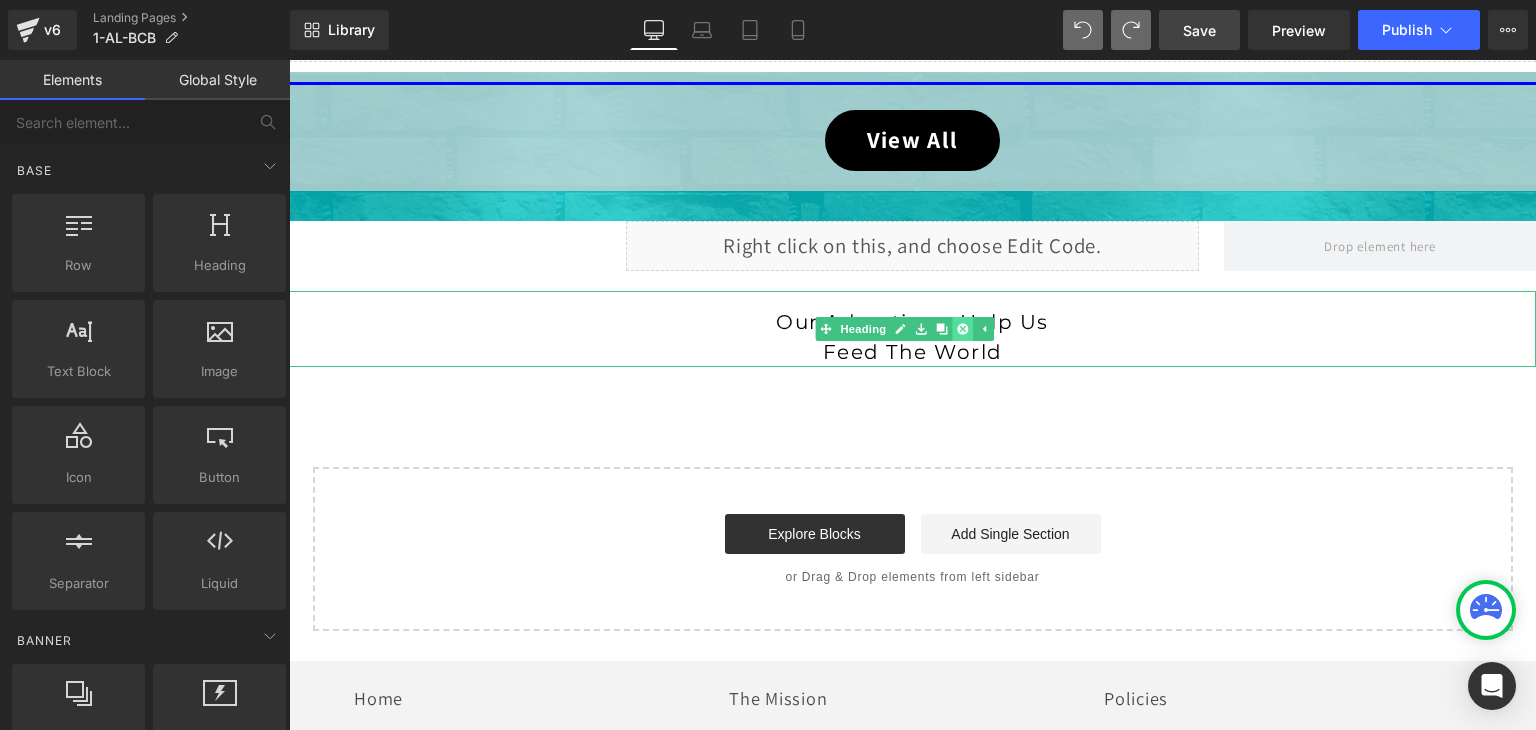 click 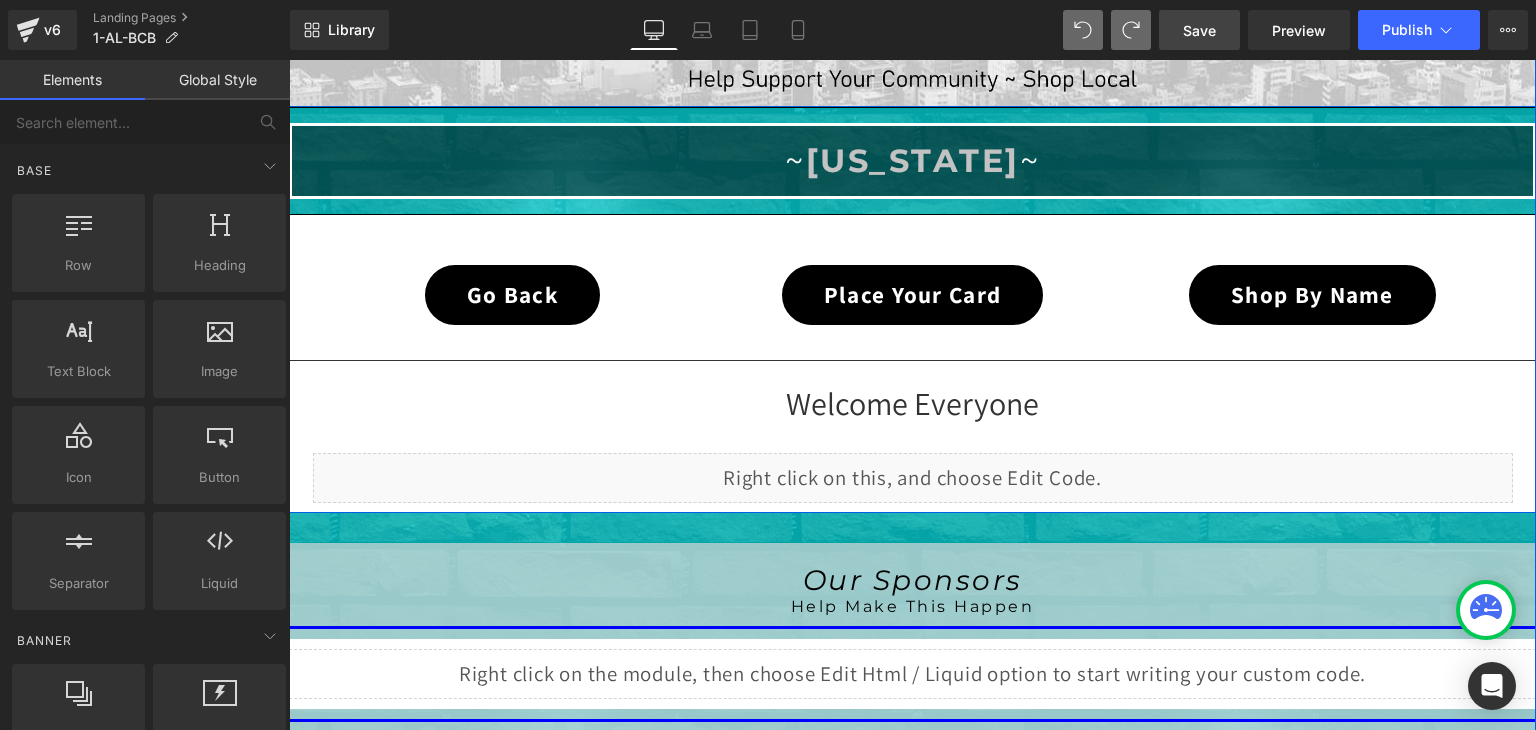 scroll, scrollTop: 505, scrollLeft: 0, axis: vertical 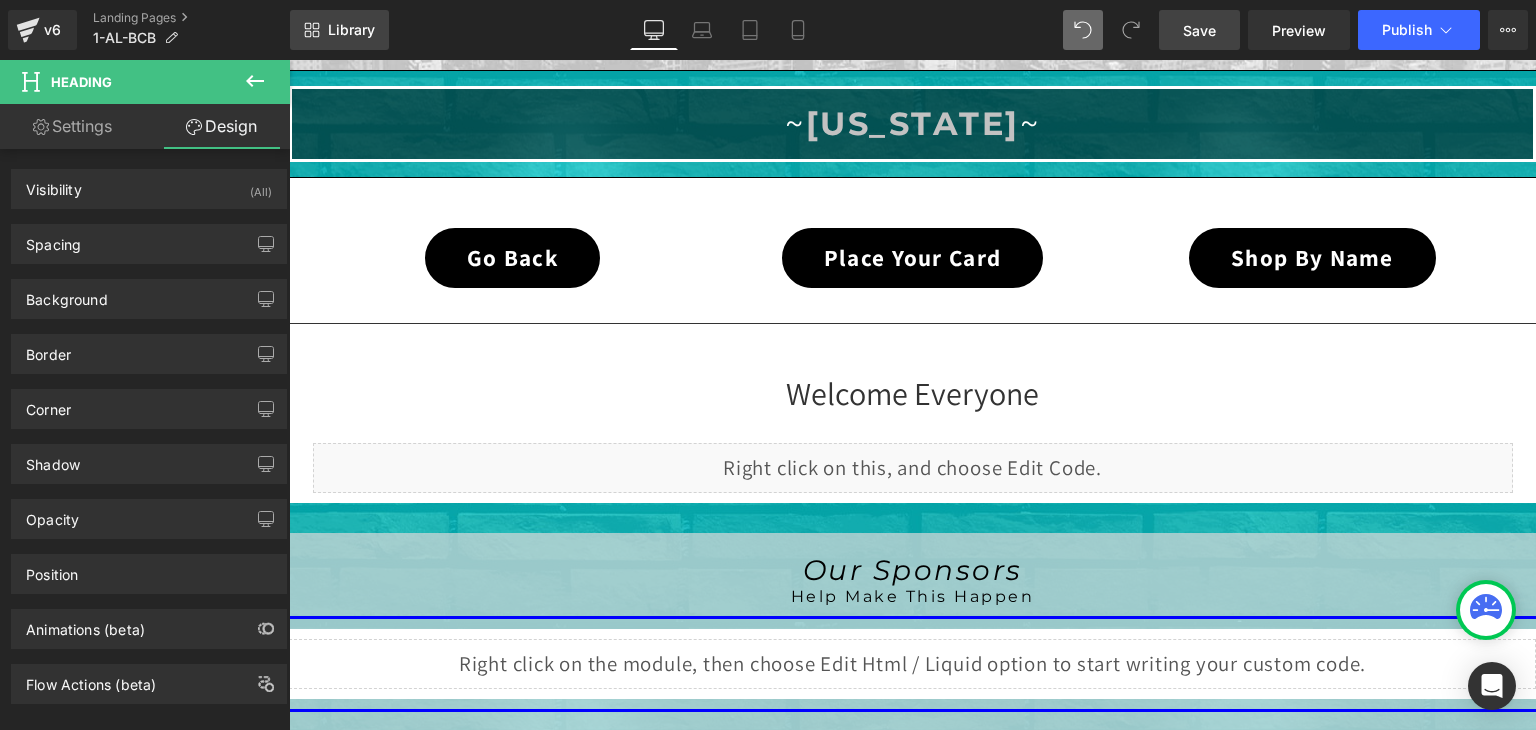 click on "Library" at bounding box center (351, 30) 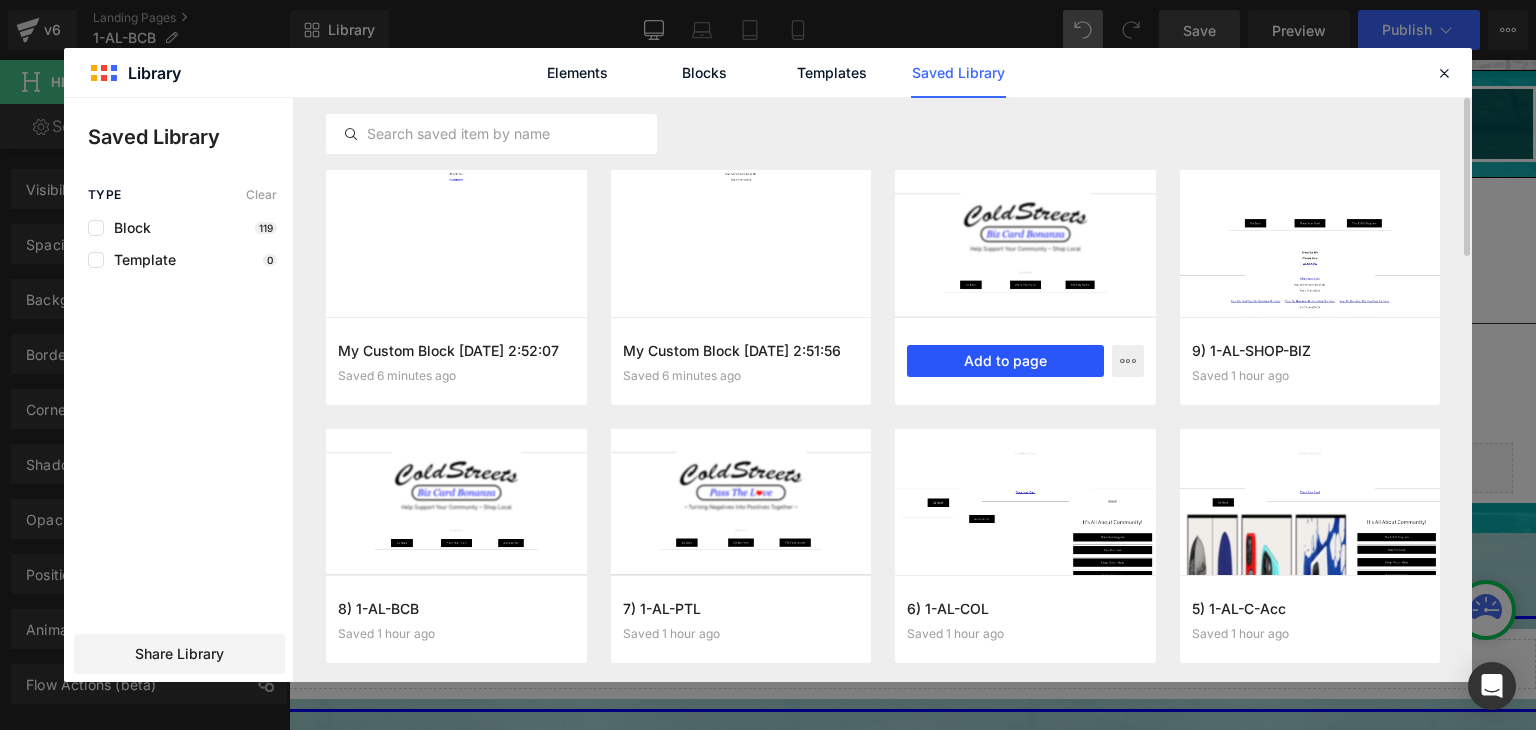 click on "Add to page" at bounding box center (1005, 361) 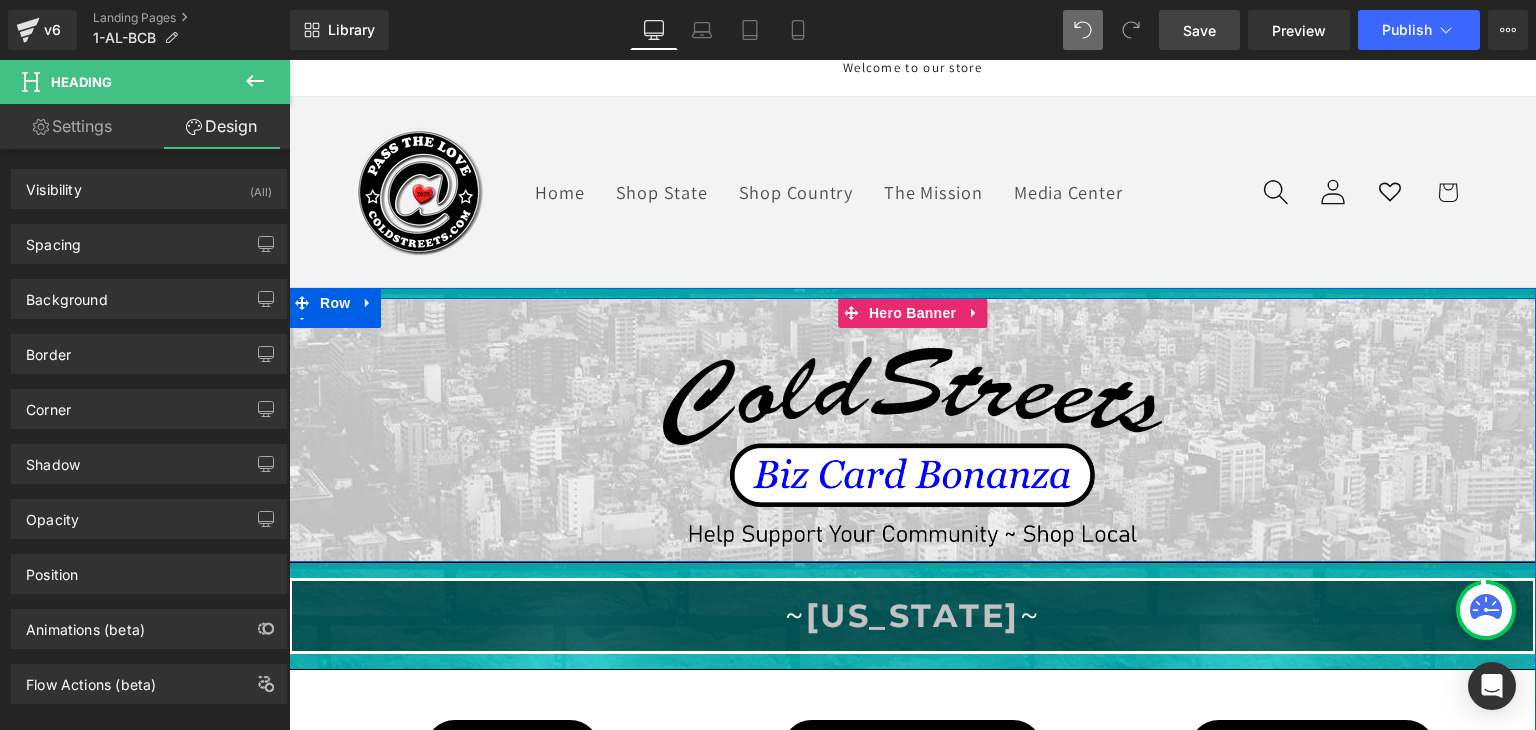 scroll, scrollTop: 0, scrollLeft: 0, axis: both 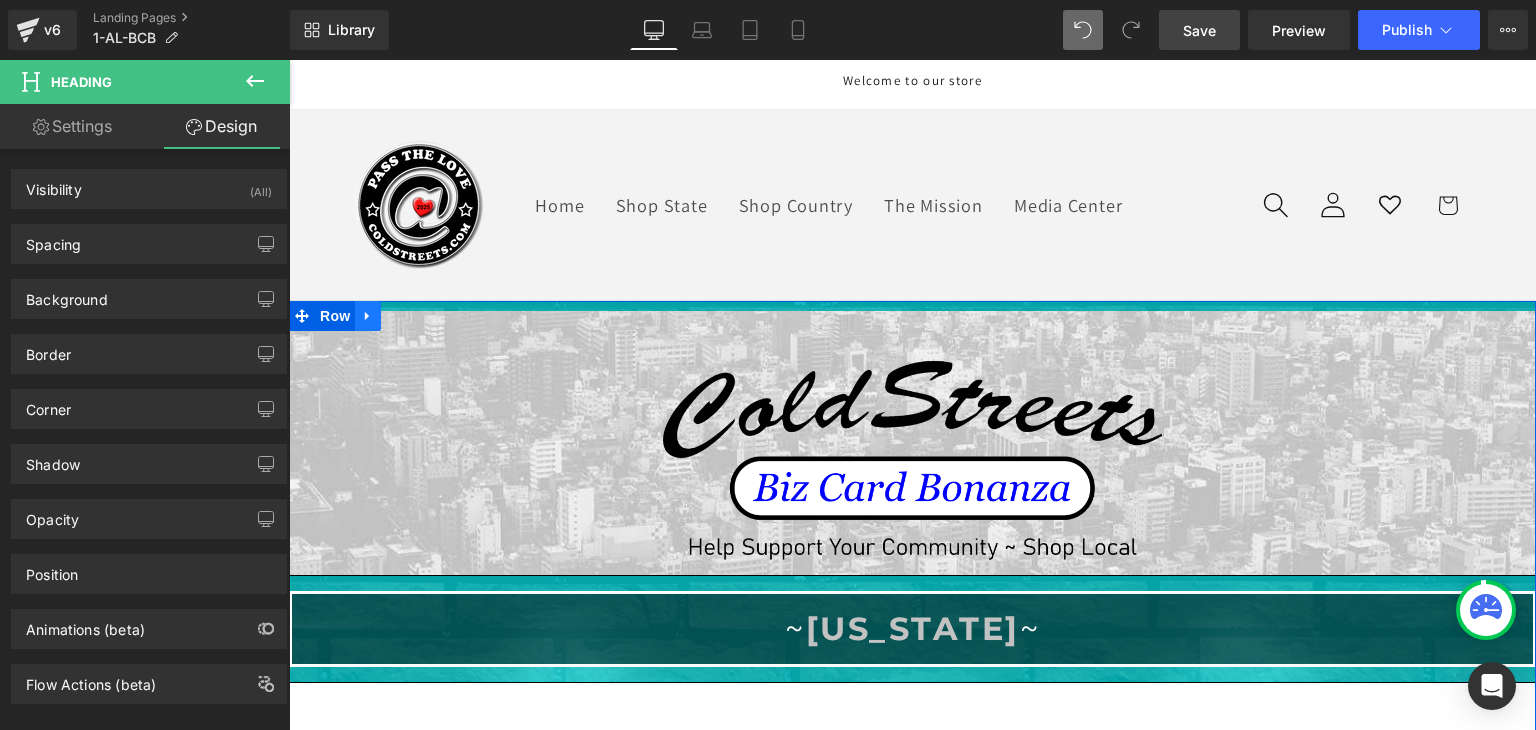 click 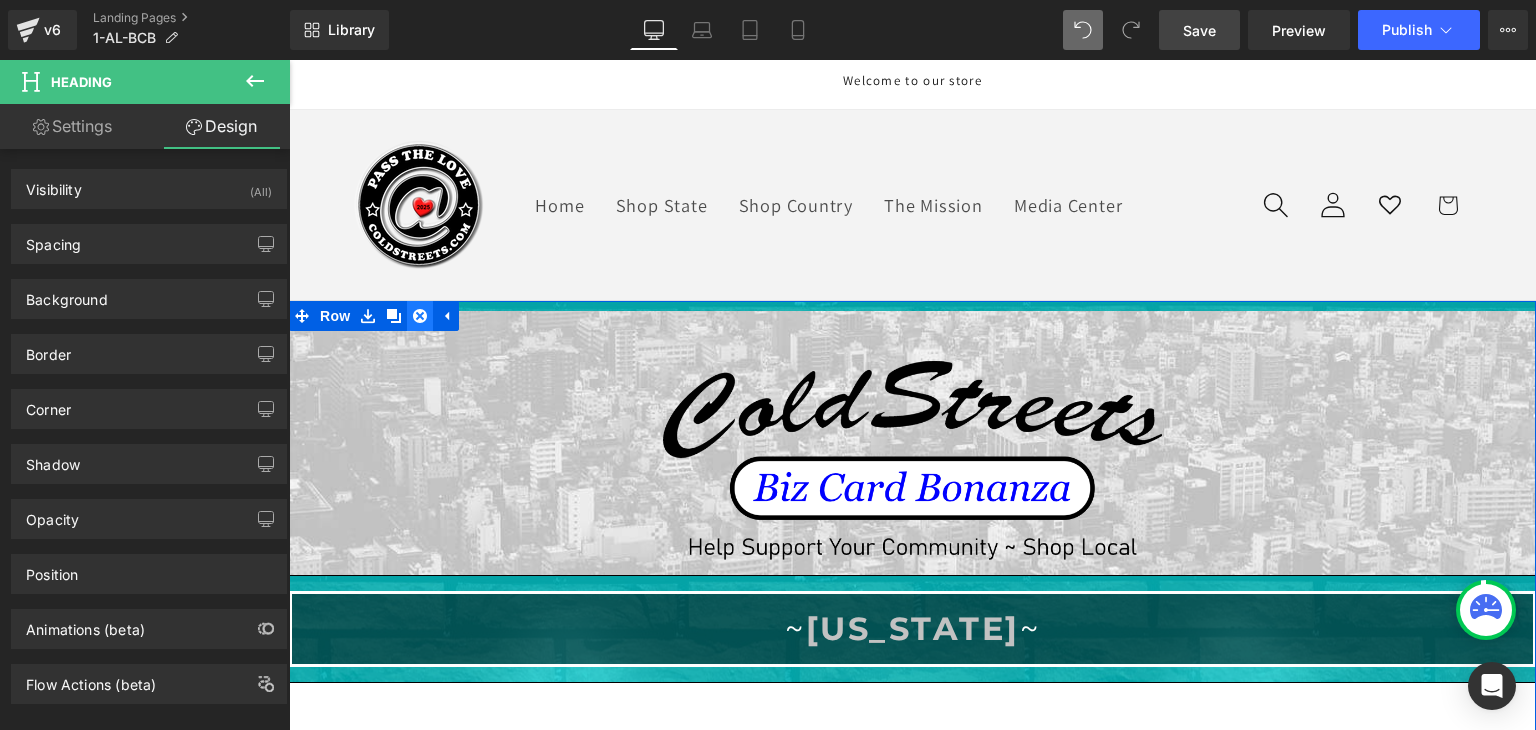 click at bounding box center [420, 316] 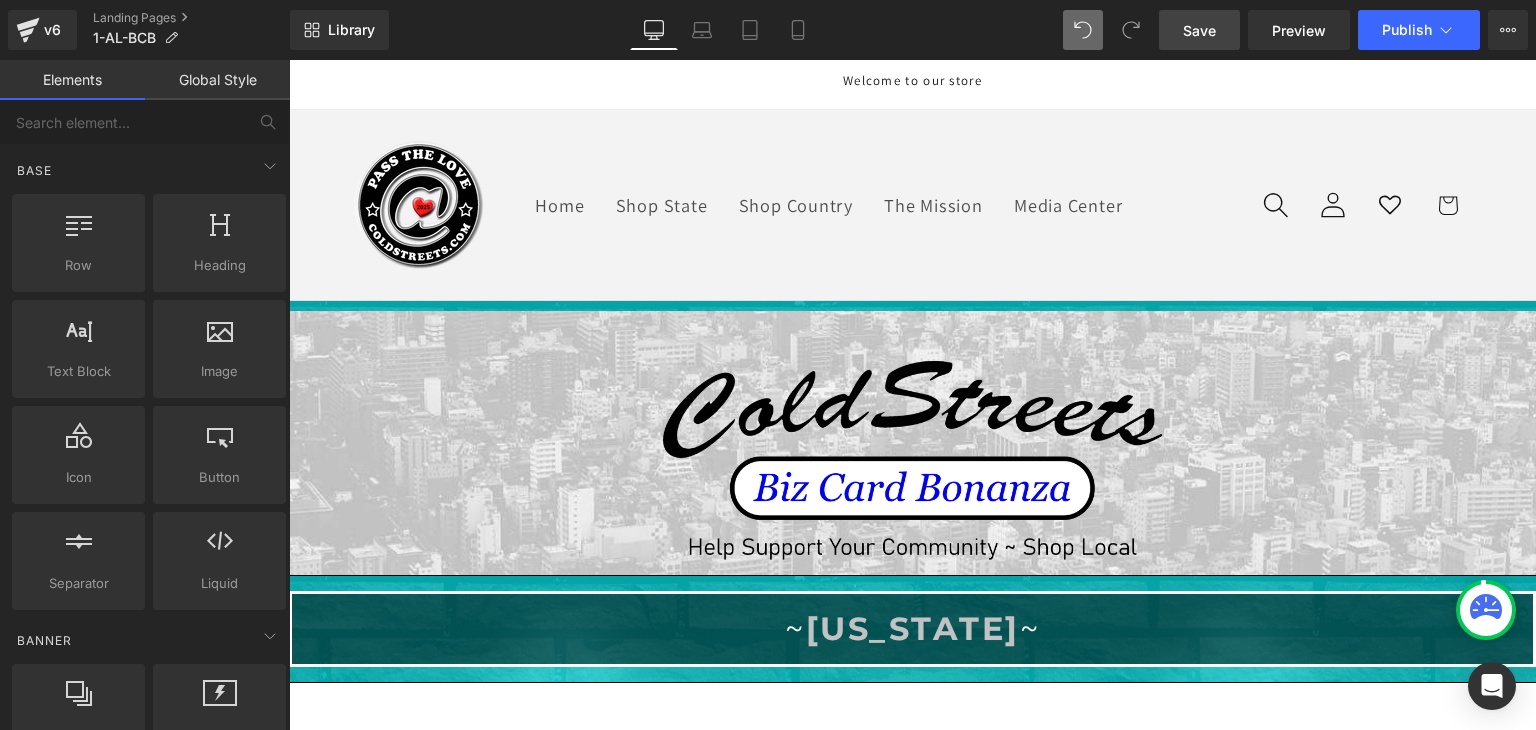 click 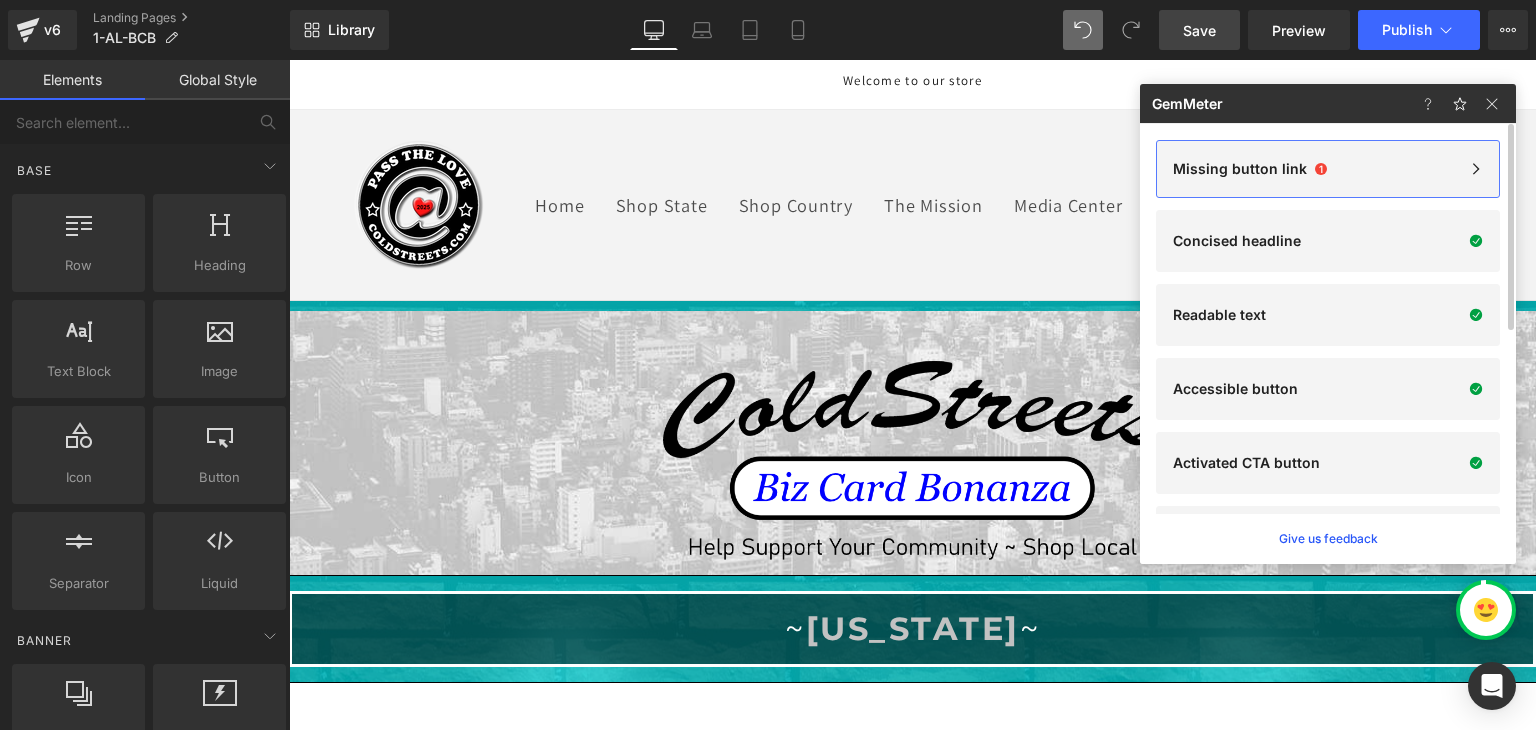 click on "Missing button link 1" 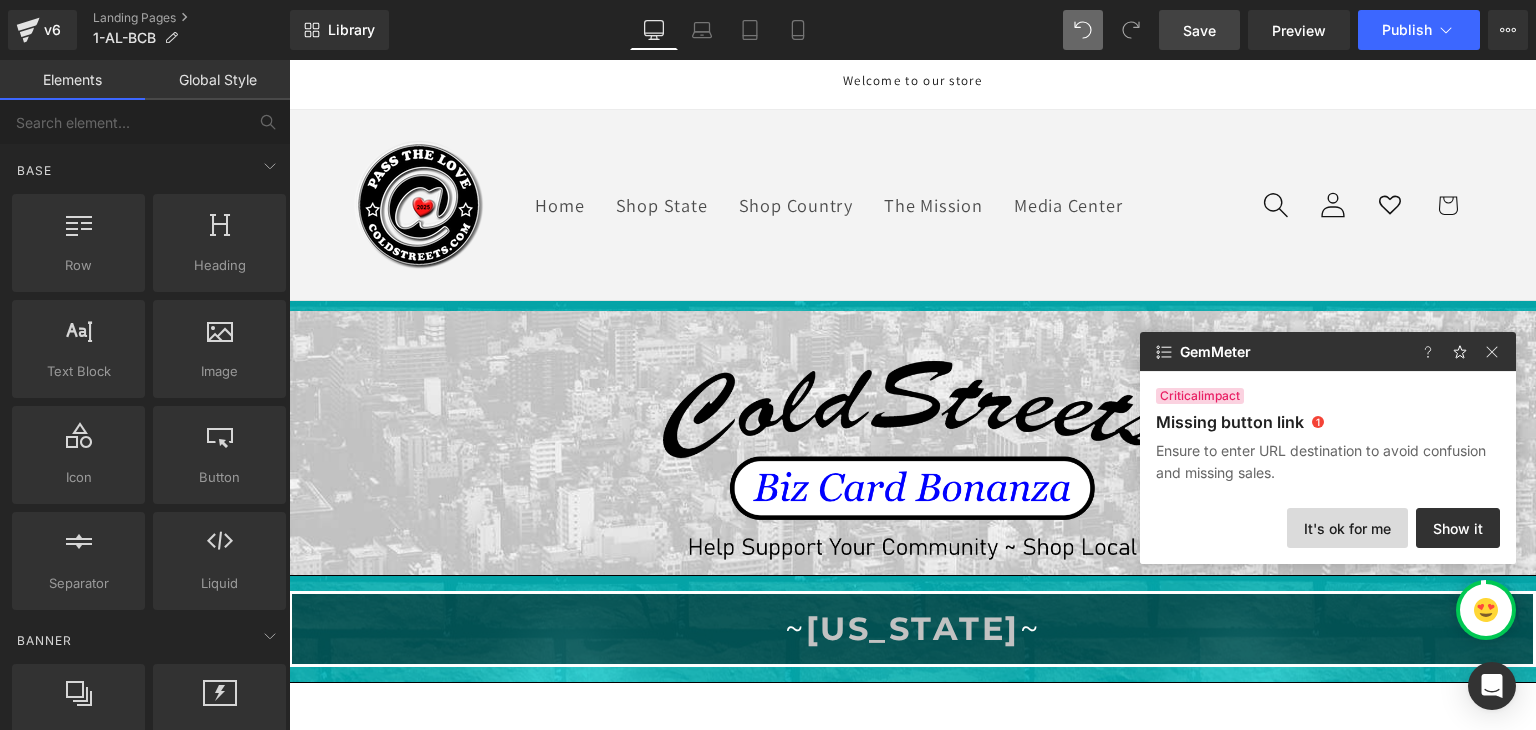click on "It's ok for me" at bounding box center [1347, 528] 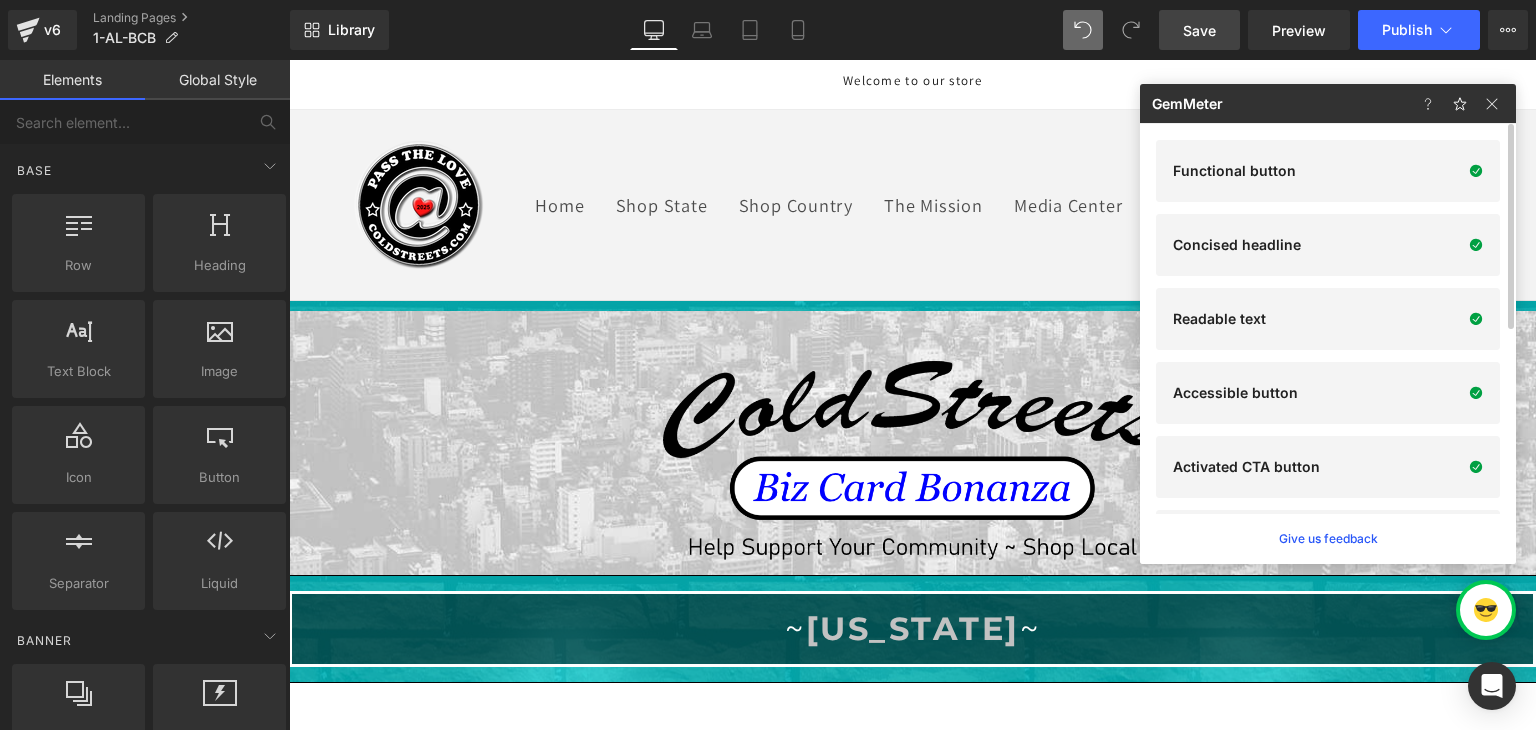 click on "Save" at bounding box center [1199, 30] 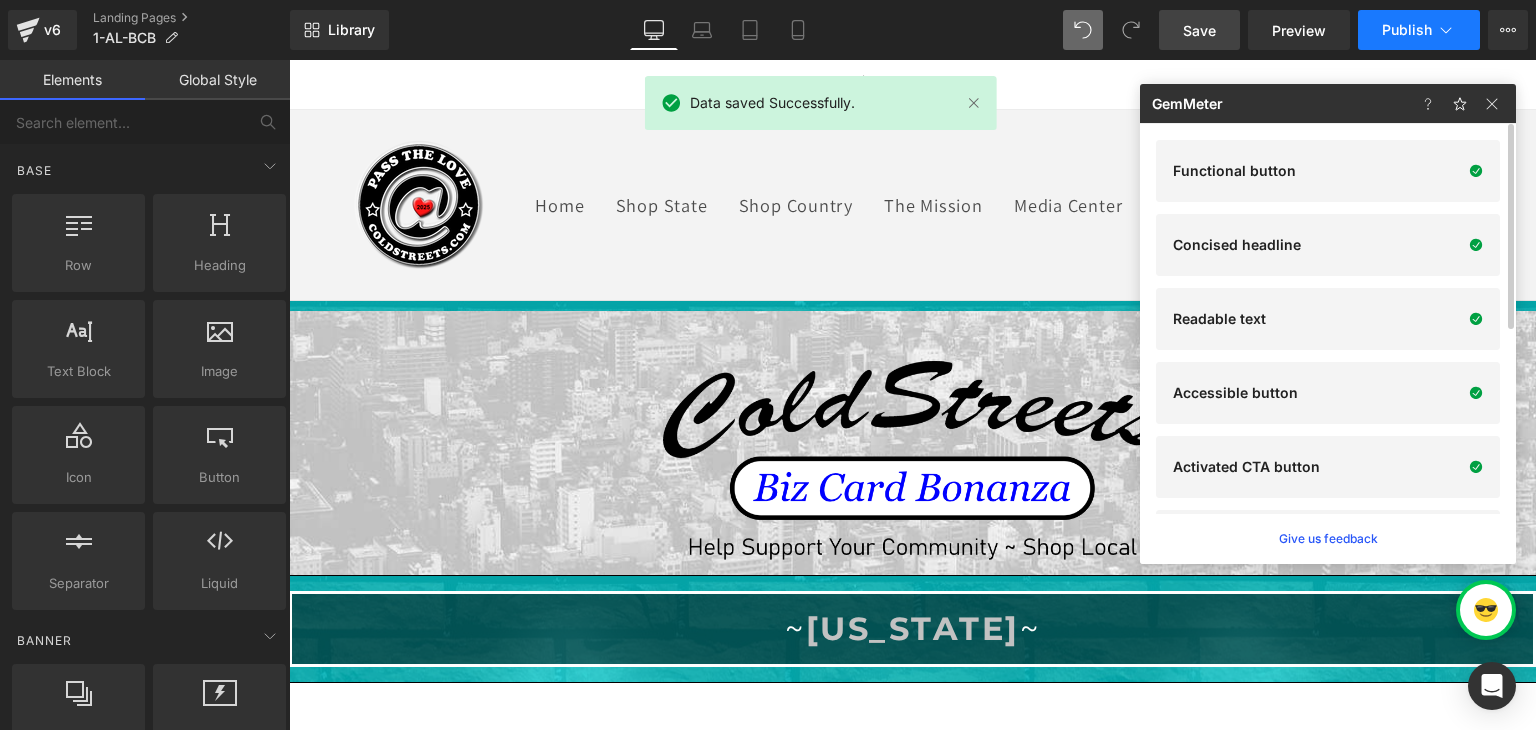 click on "Publish" at bounding box center [1407, 30] 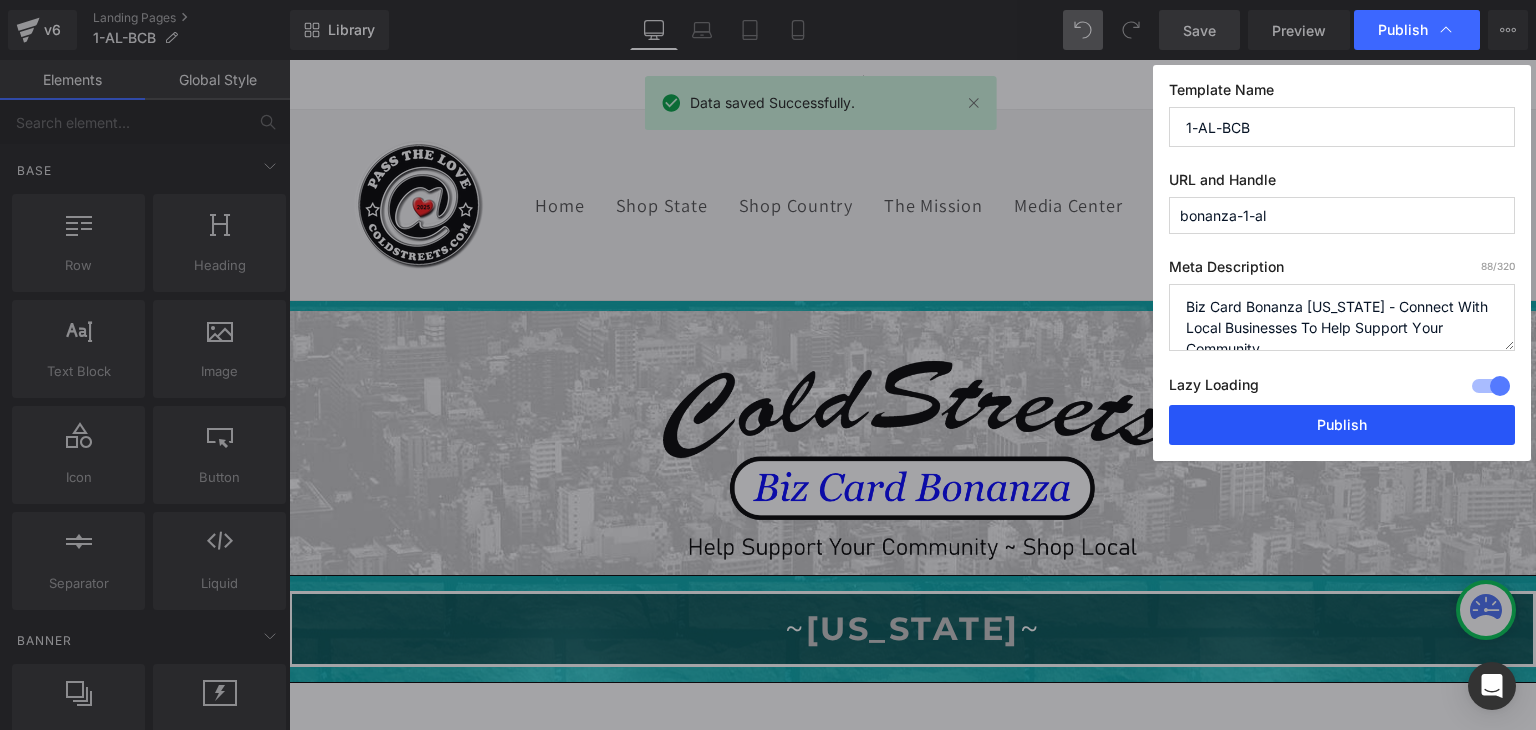 click on "Publish" at bounding box center [1342, 425] 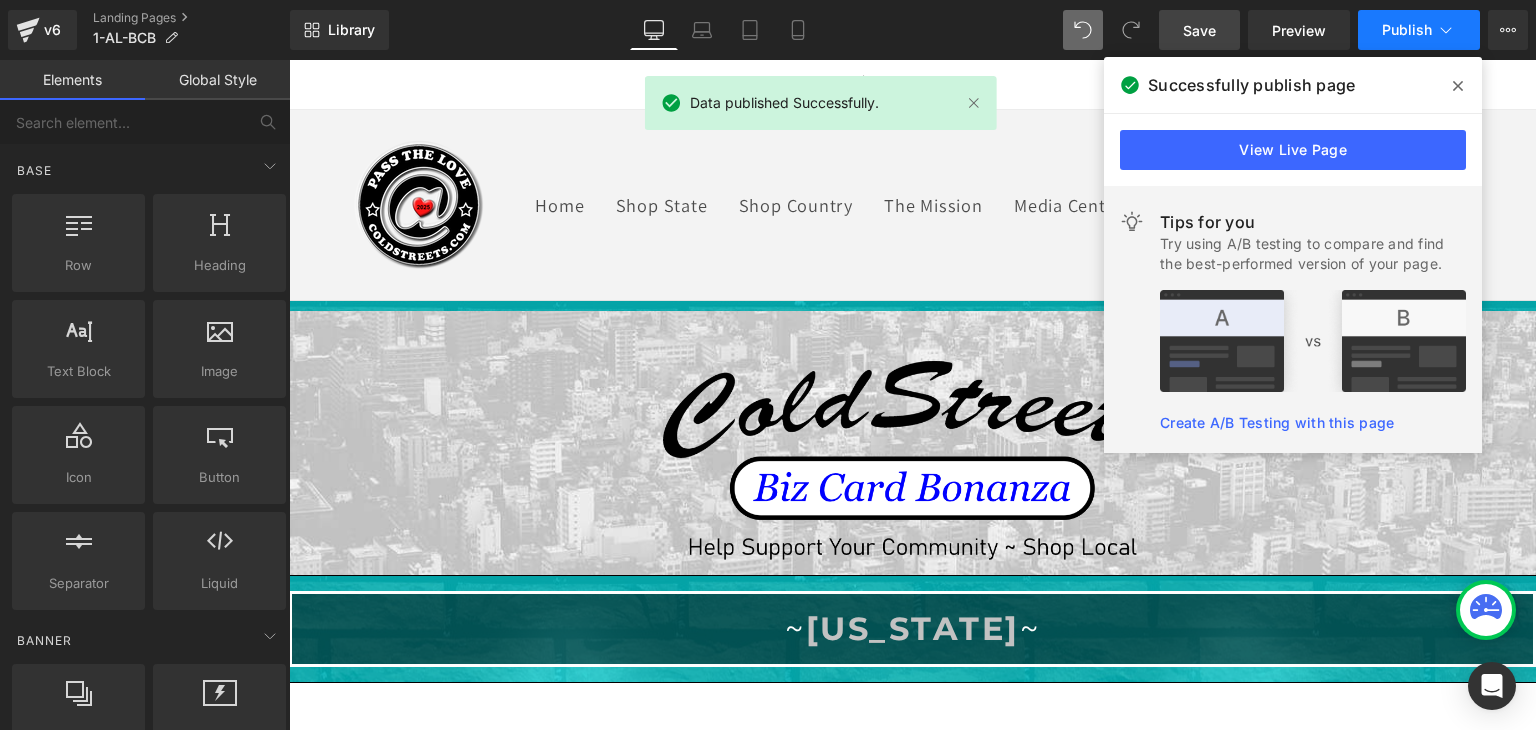 click on "Publish" at bounding box center [1407, 30] 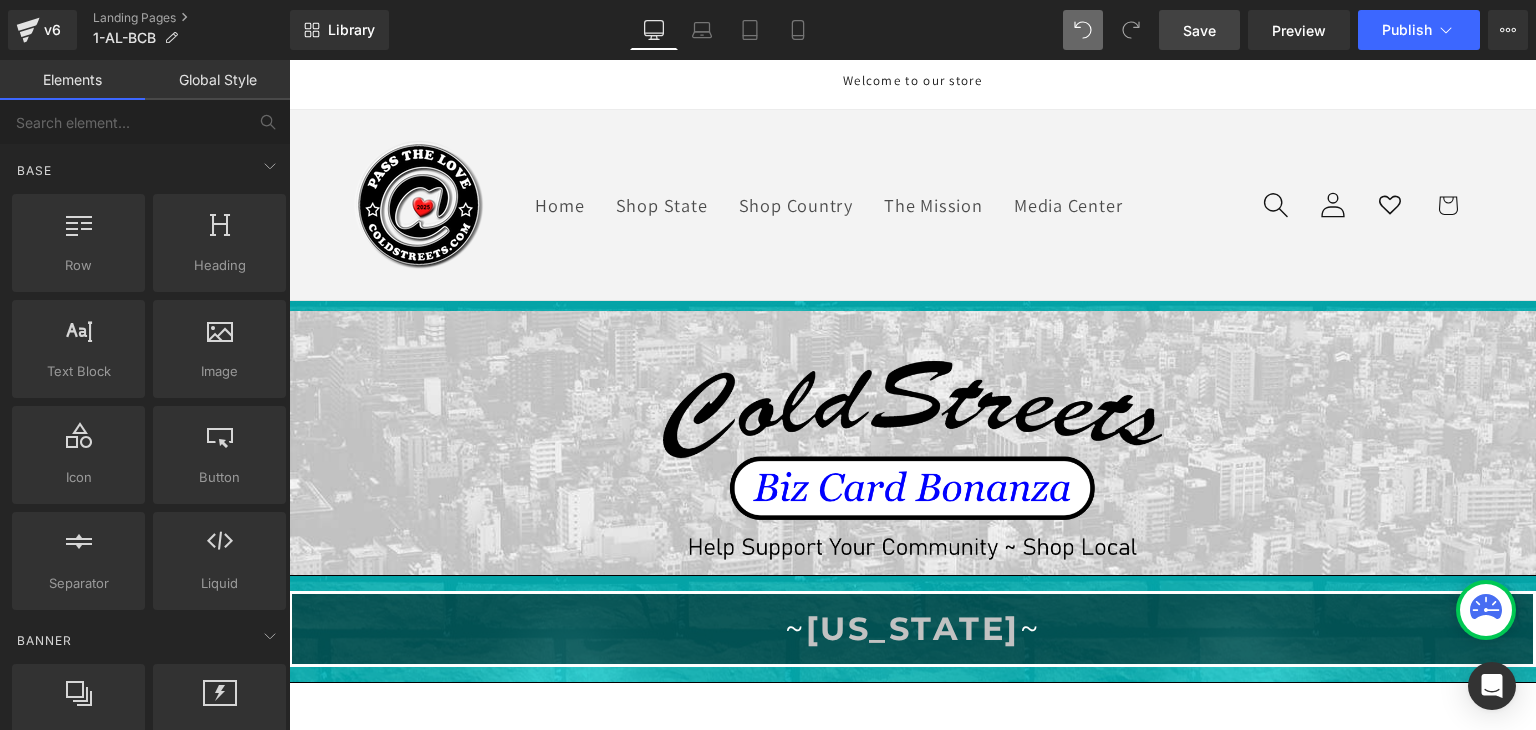 scroll, scrollTop: 400, scrollLeft: 0, axis: vertical 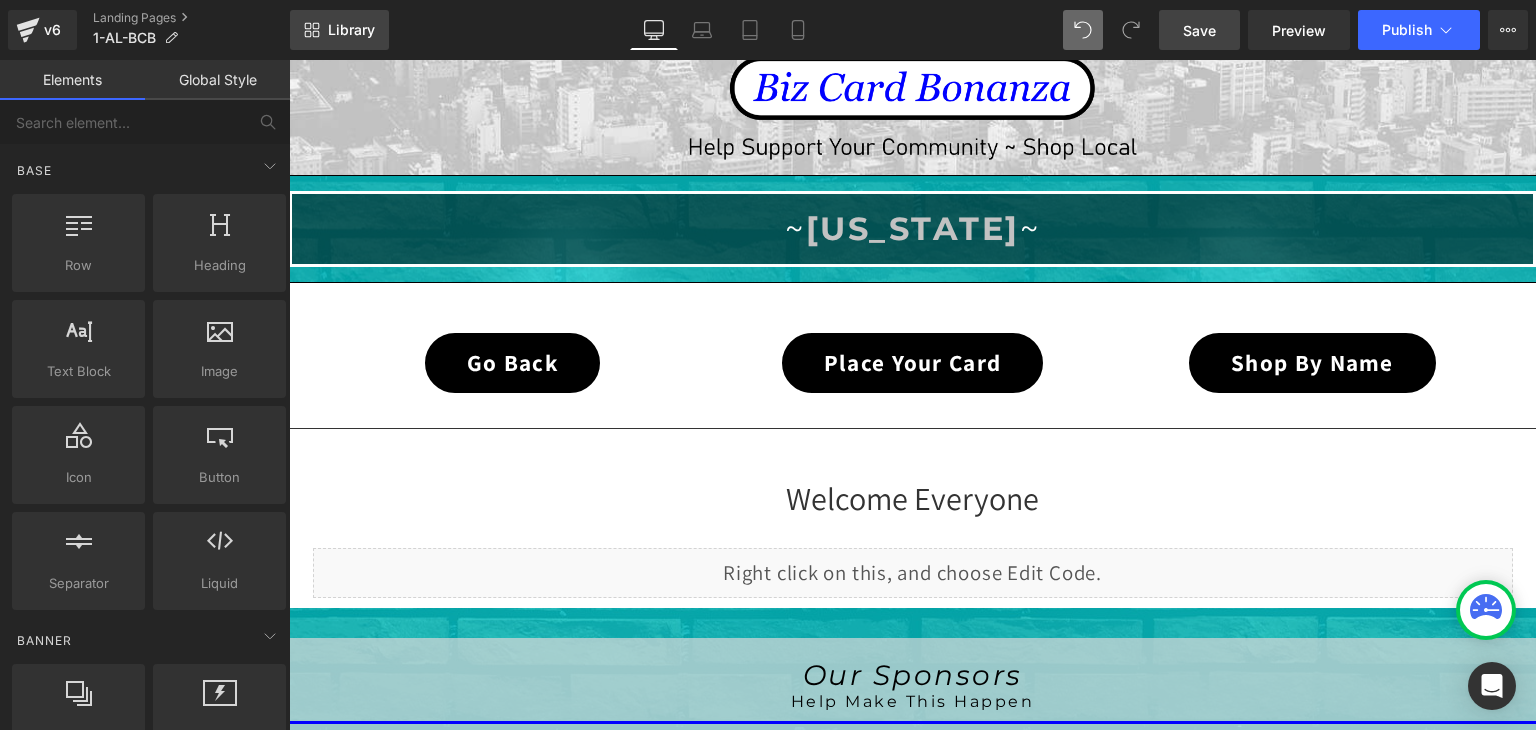click 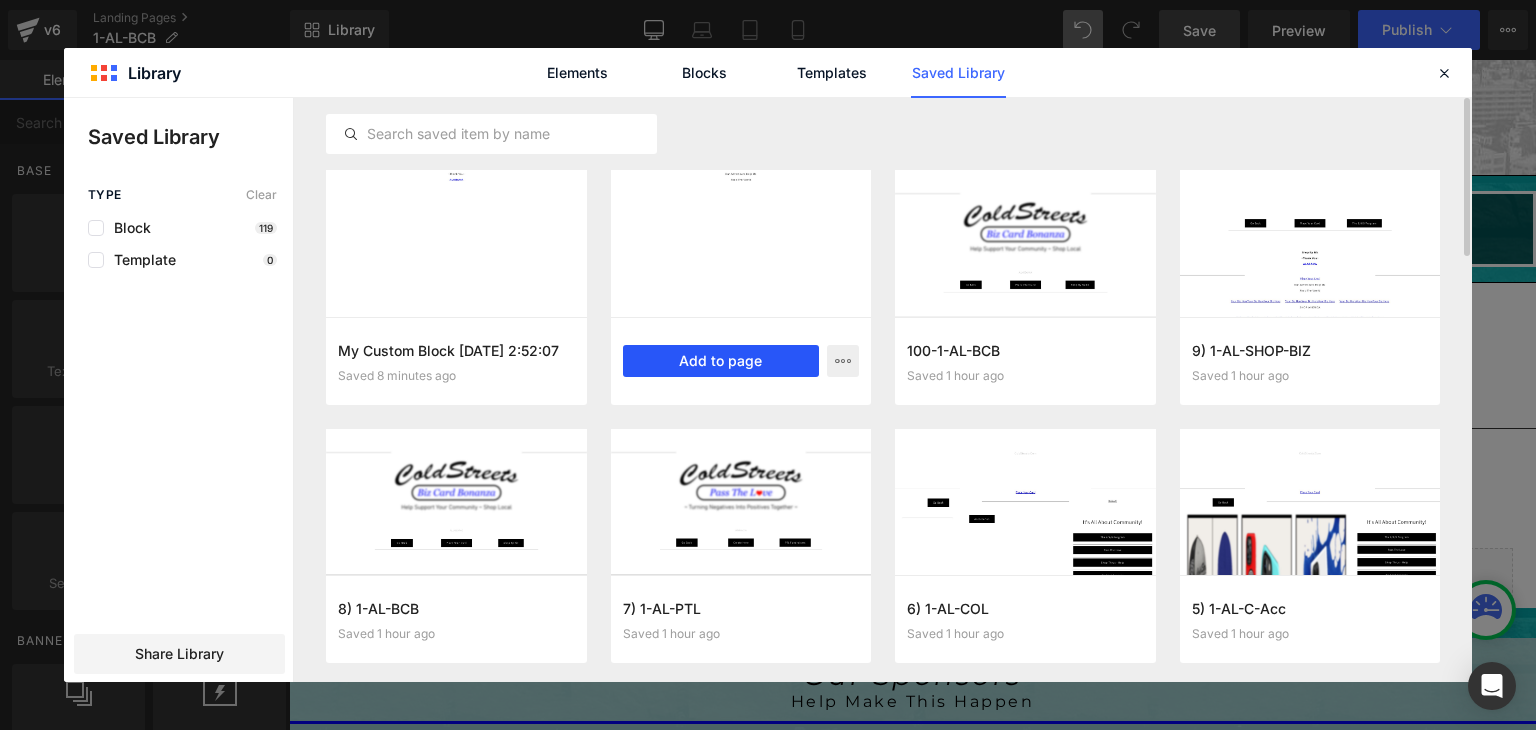 click on "Add to page" at bounding box center (721, 361) 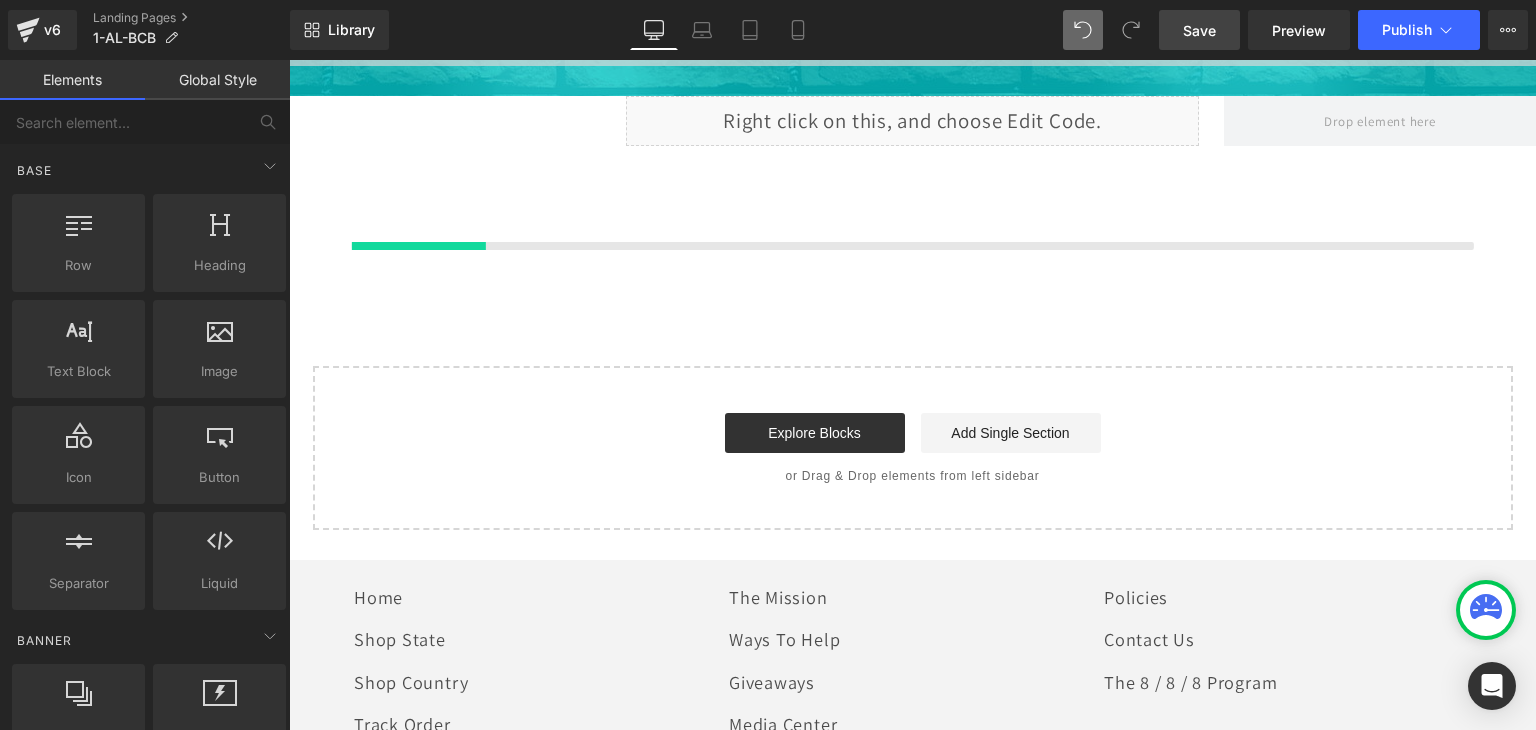 scroll, scrollTop: 1259, scrollLeft: 0, axis: vertical 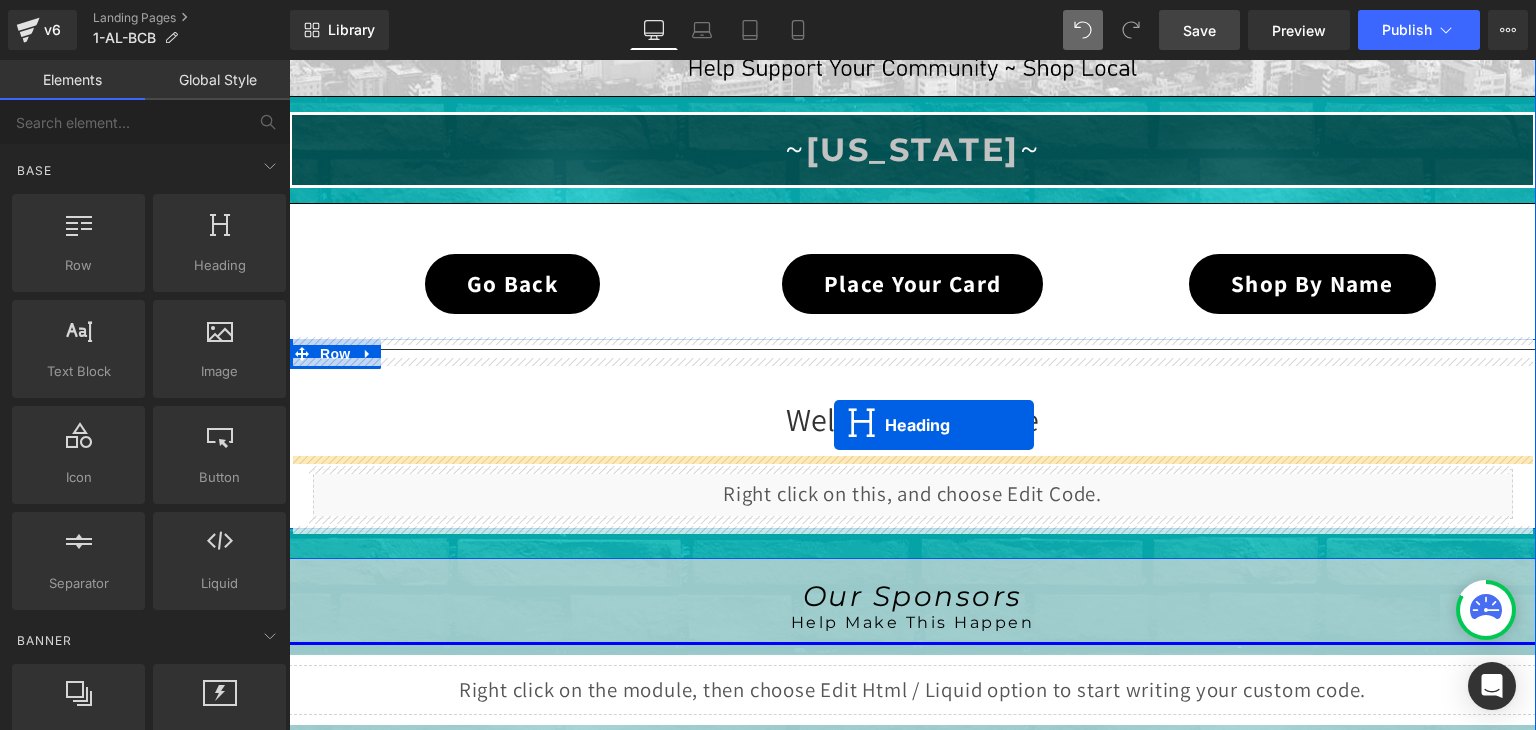 drag, startPoint x: 862, startPoint y: 197, endPoint x: 834, endPoint y: 425, distance: 229.71286 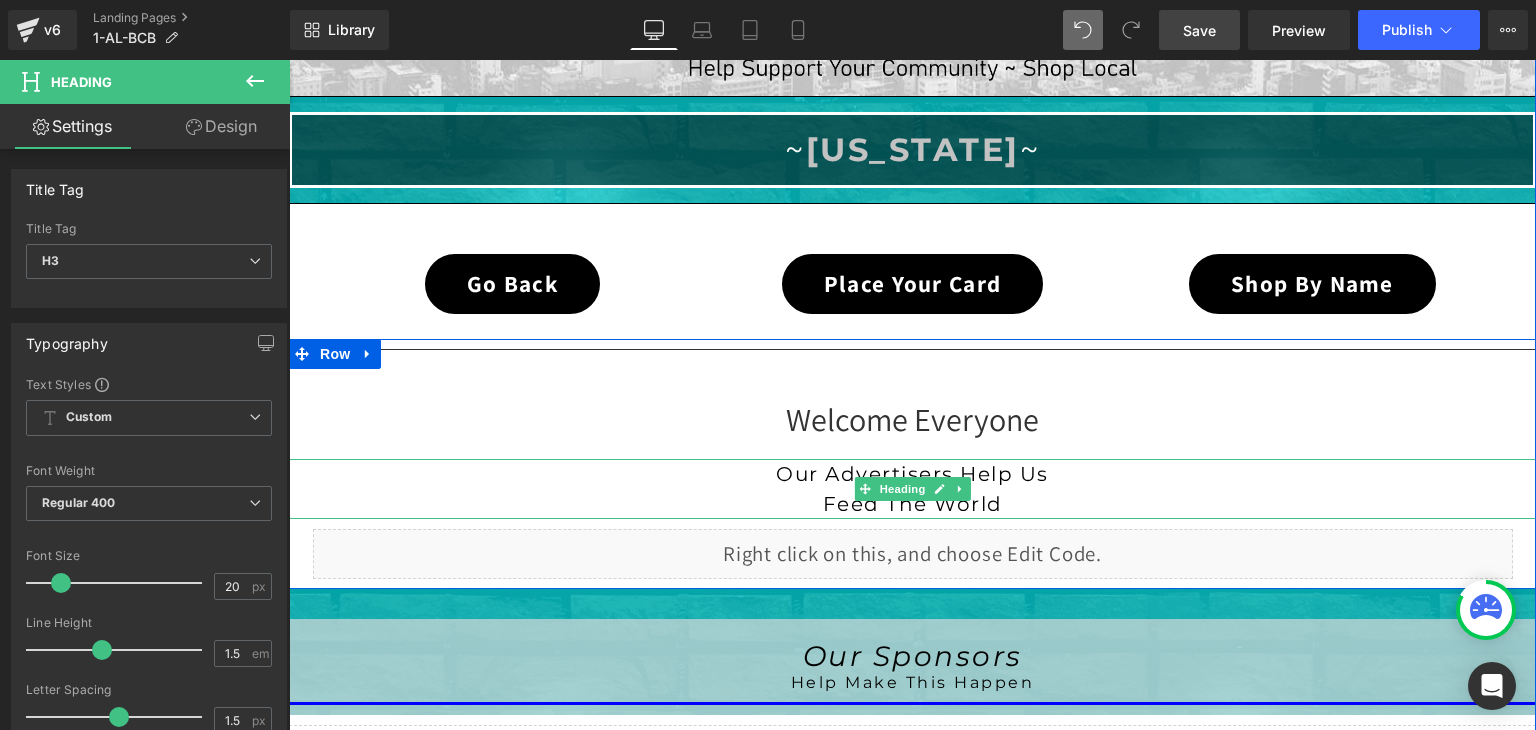 drag, startPoint x: 889, startPoint y: 458, endPoint x: 893, endPoint y: 437, distance: 21.377558 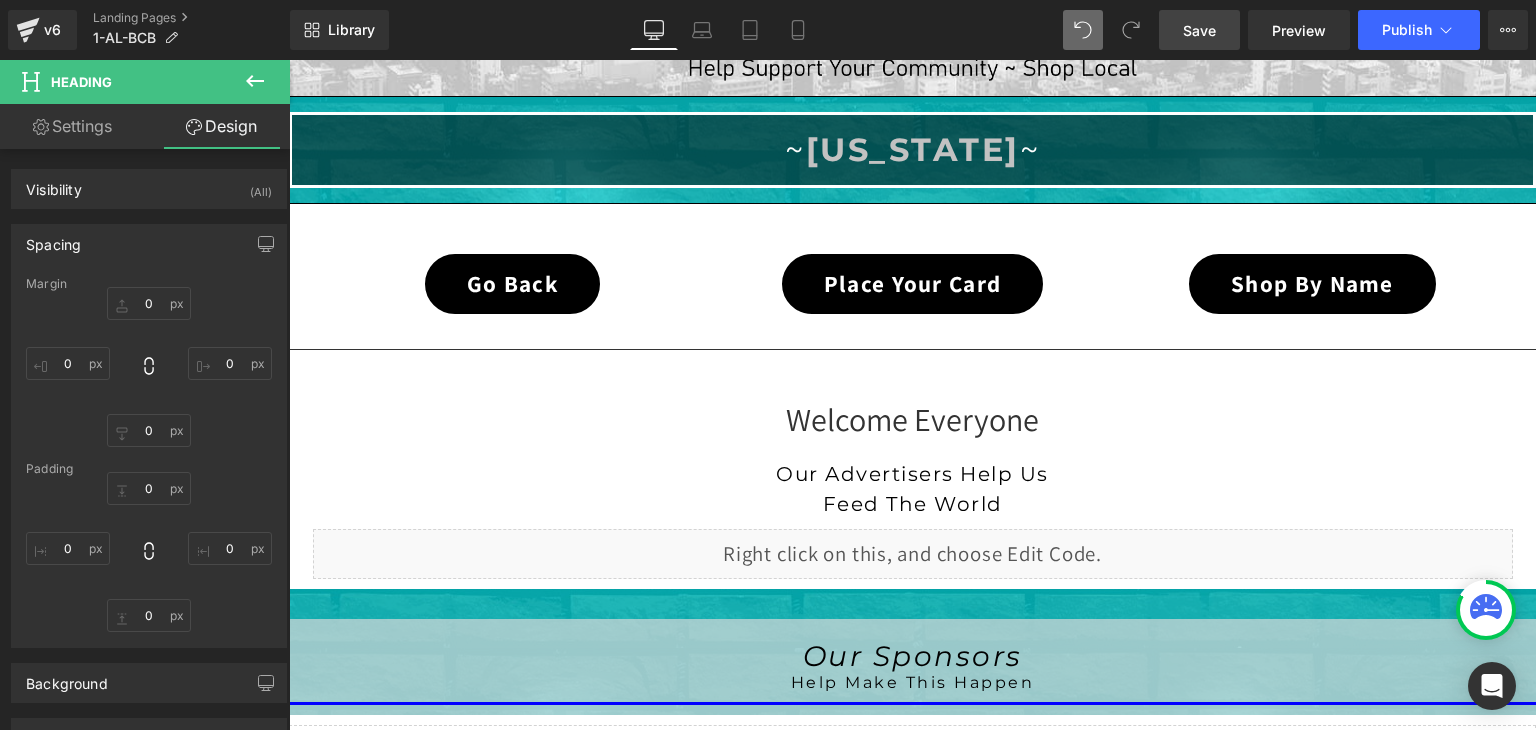click on "Save" at bounding box center [1199, 30] 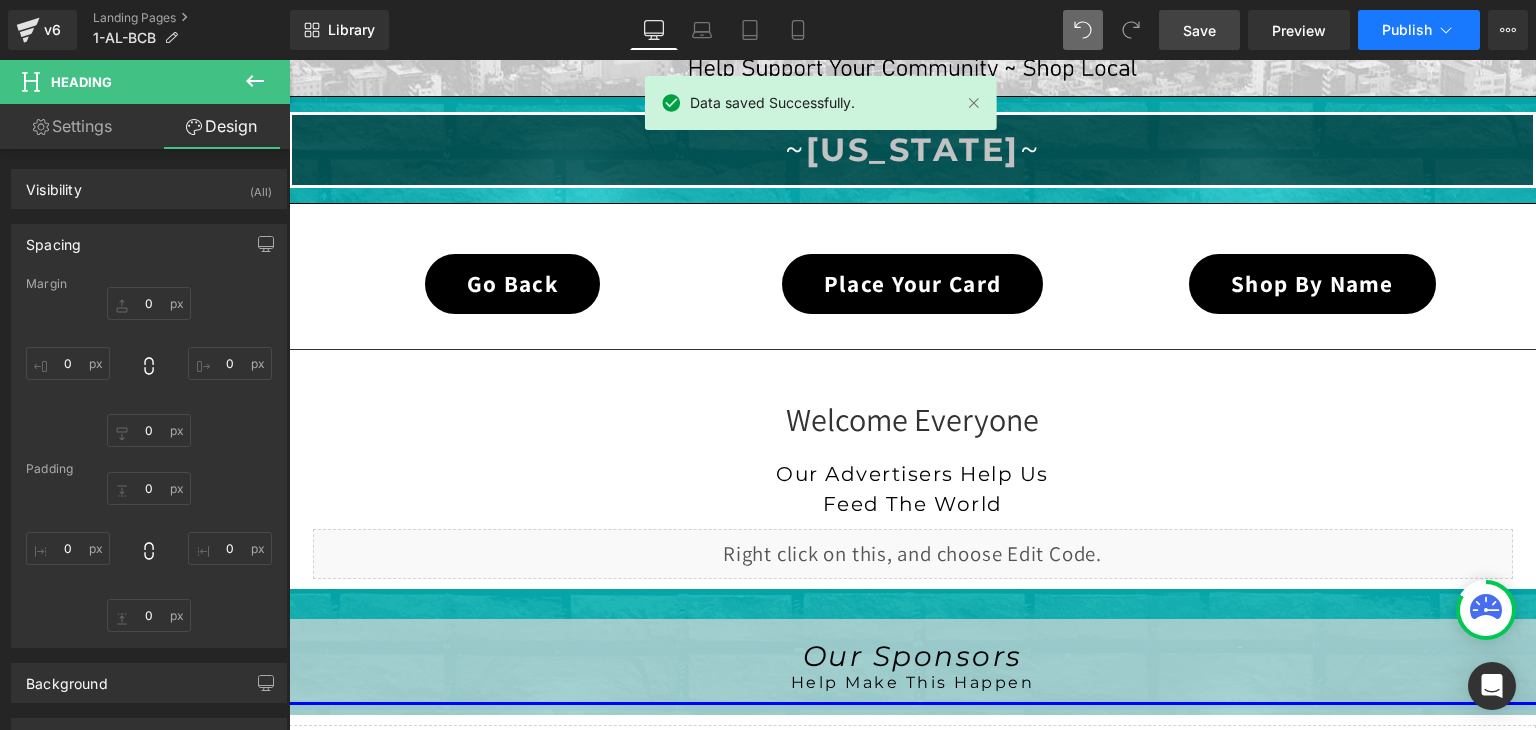 click 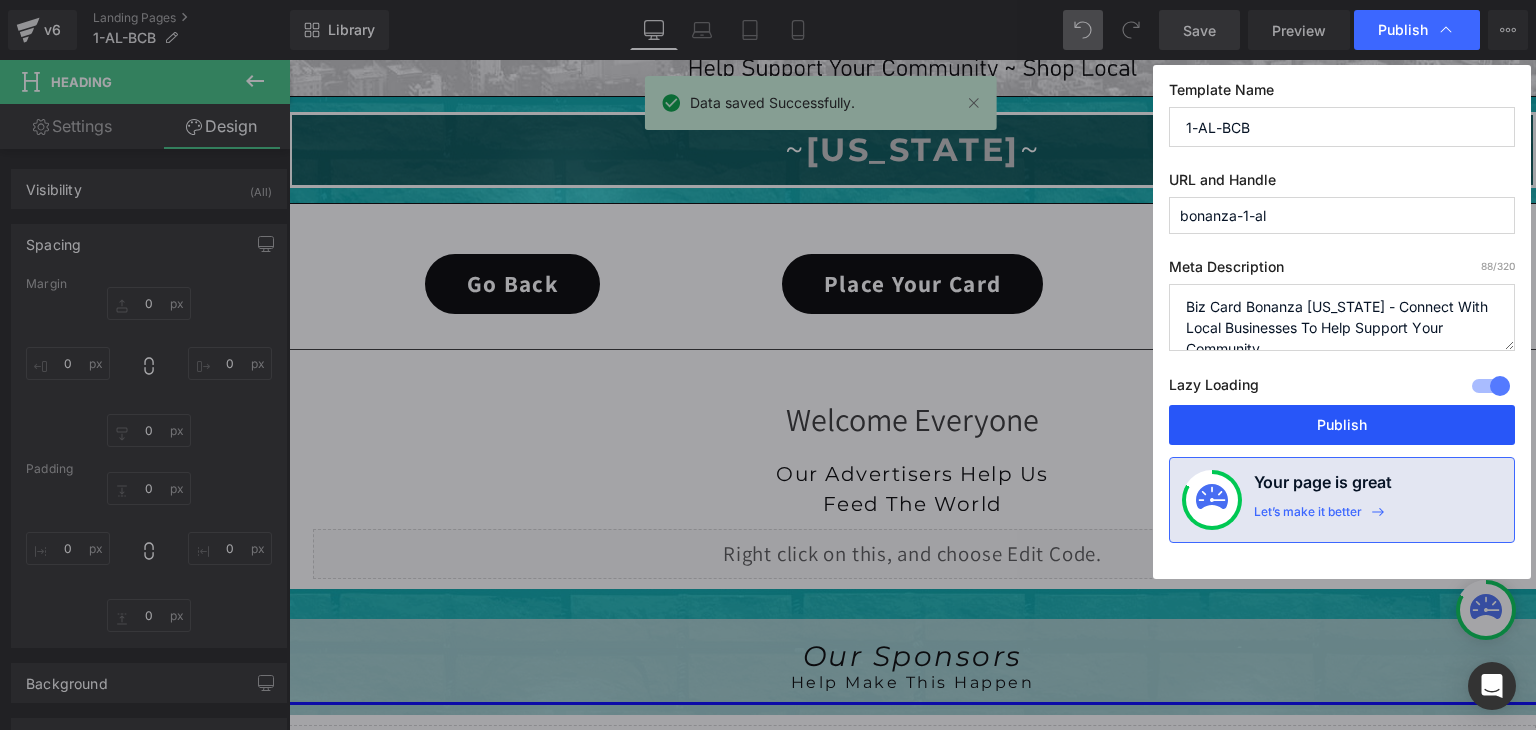 click on "Publish" at bounding box center [1342, 425] 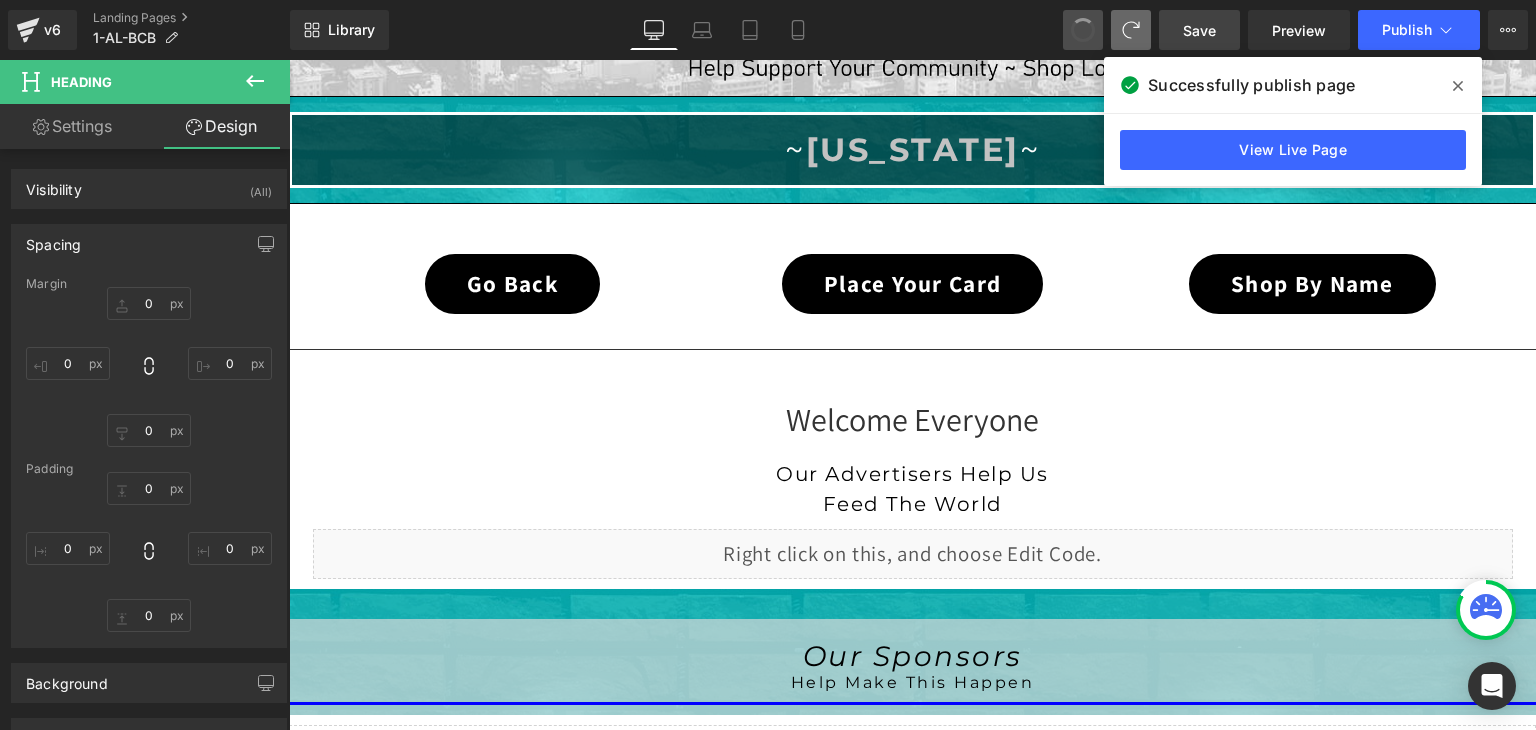 type on "0" 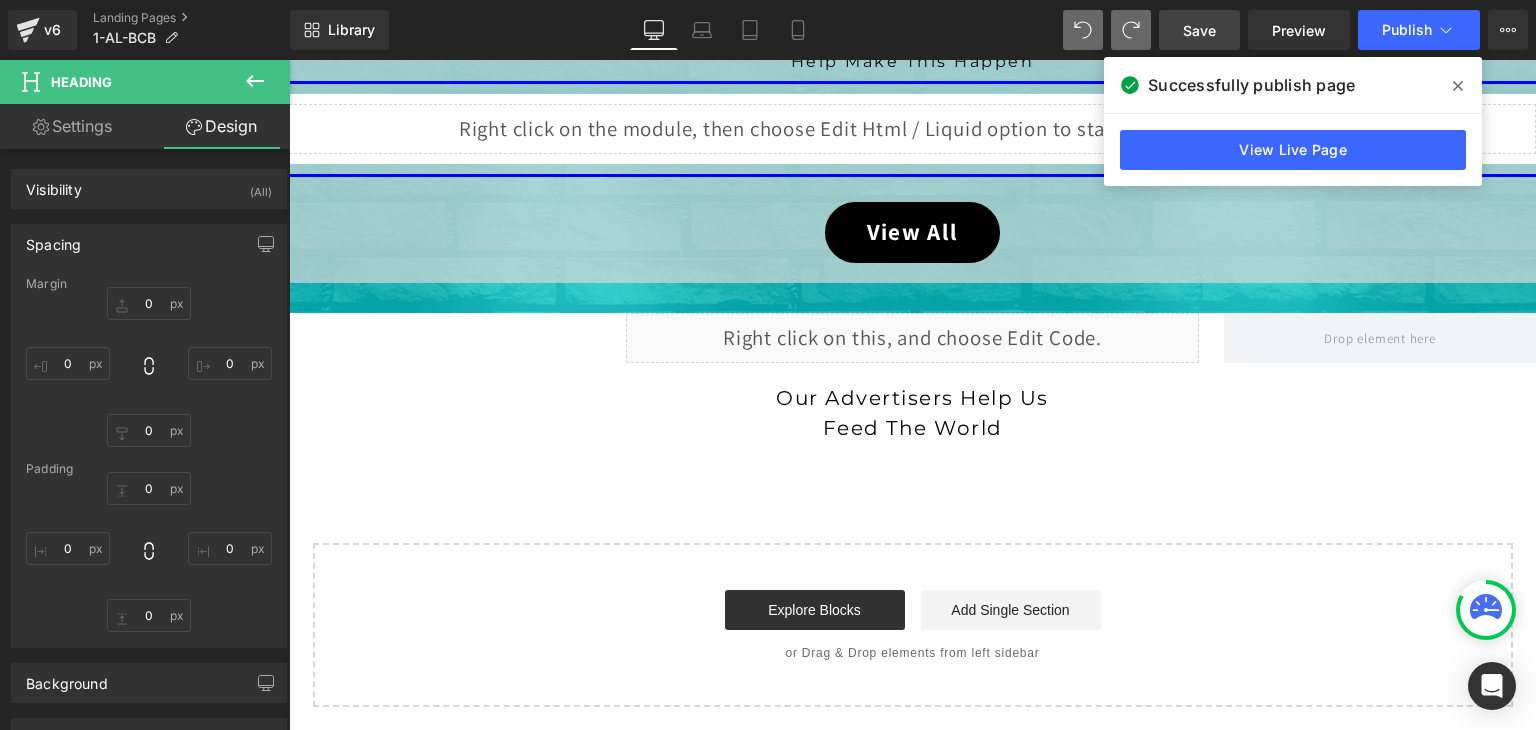 scroll, scrollTop: 1132, scrollLeft: 0, axis: vertical 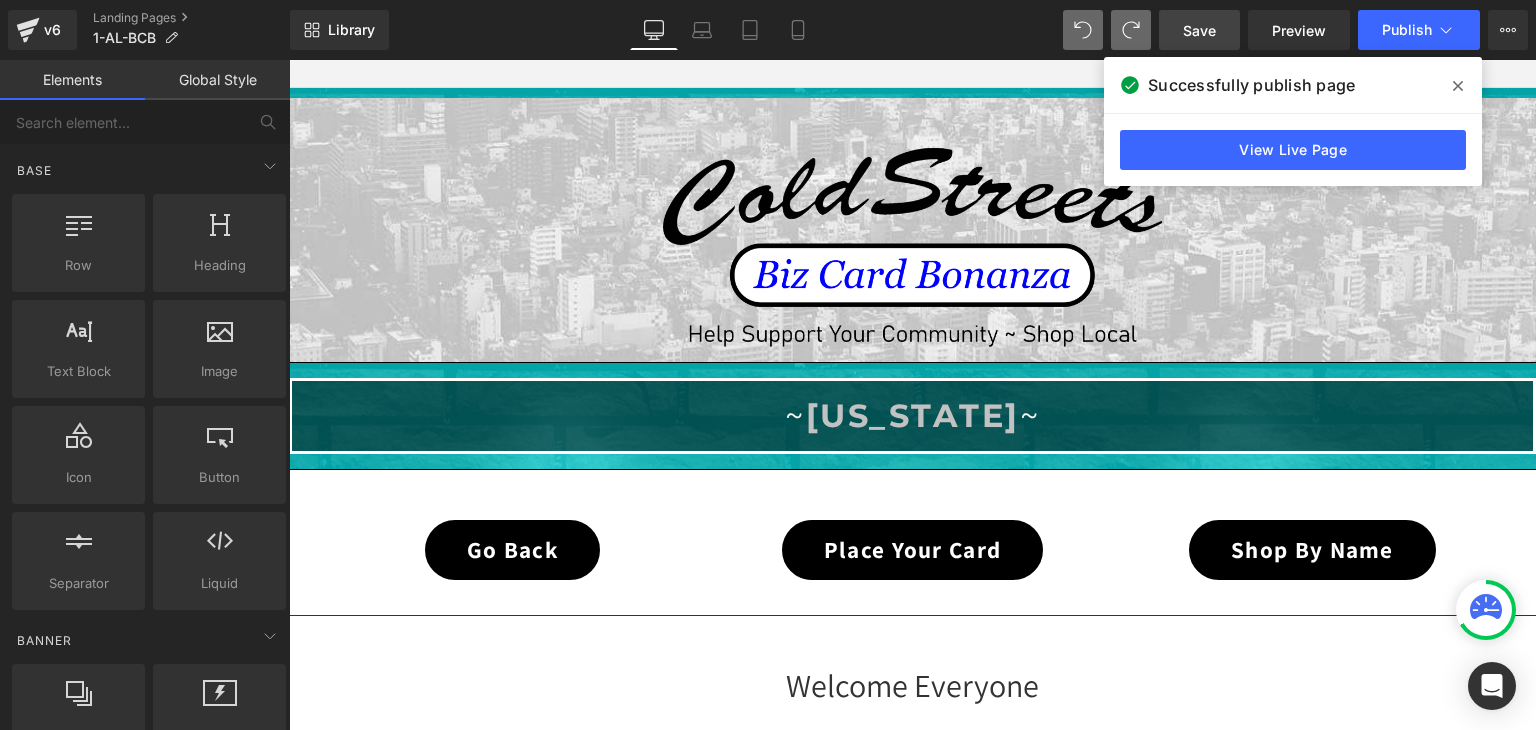 click 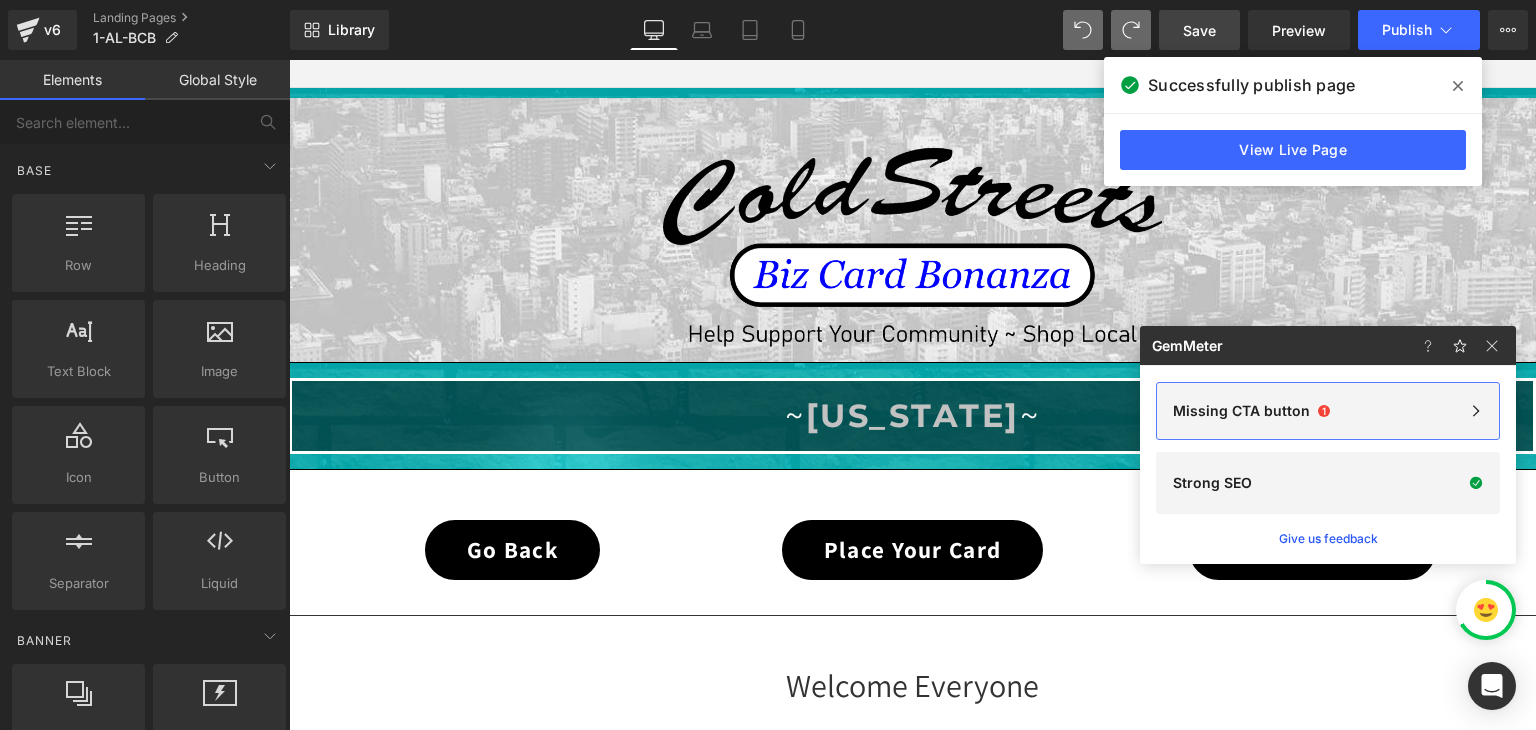 click on "Missing CTA button" at bounding box center (1241, 411) 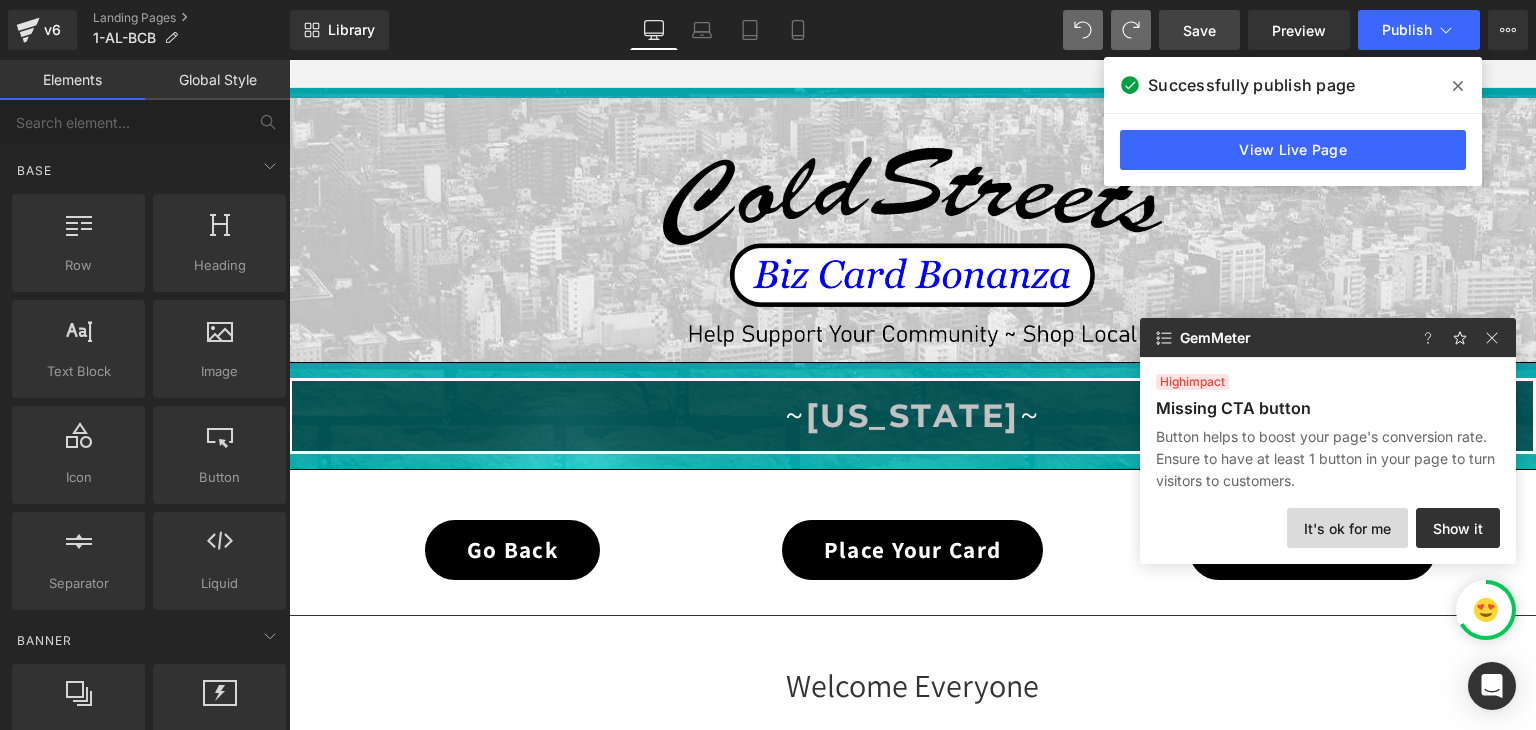 click on "It's ok for me" at bounding box center [1347, 528] 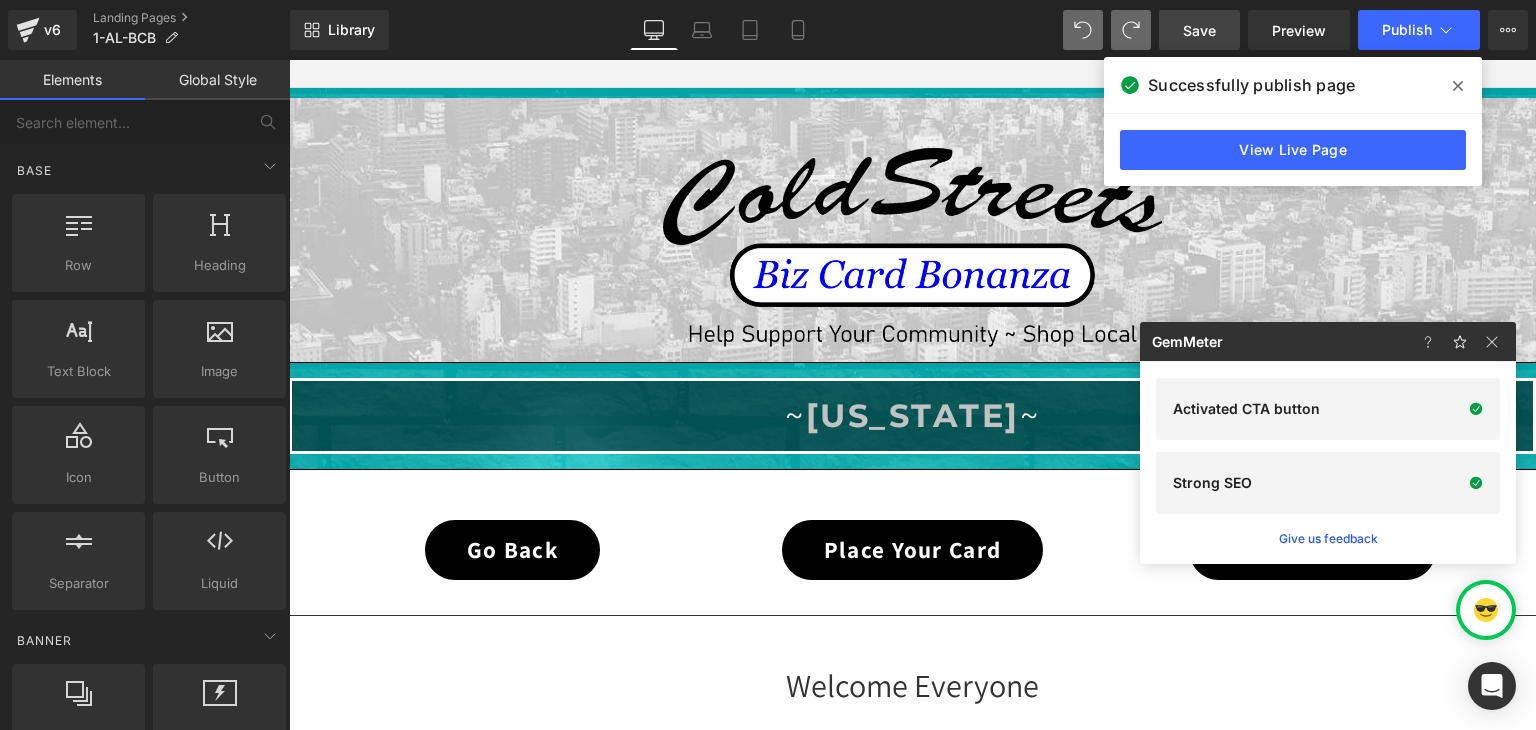 click on "Save" at bounding box center (1199, 30) 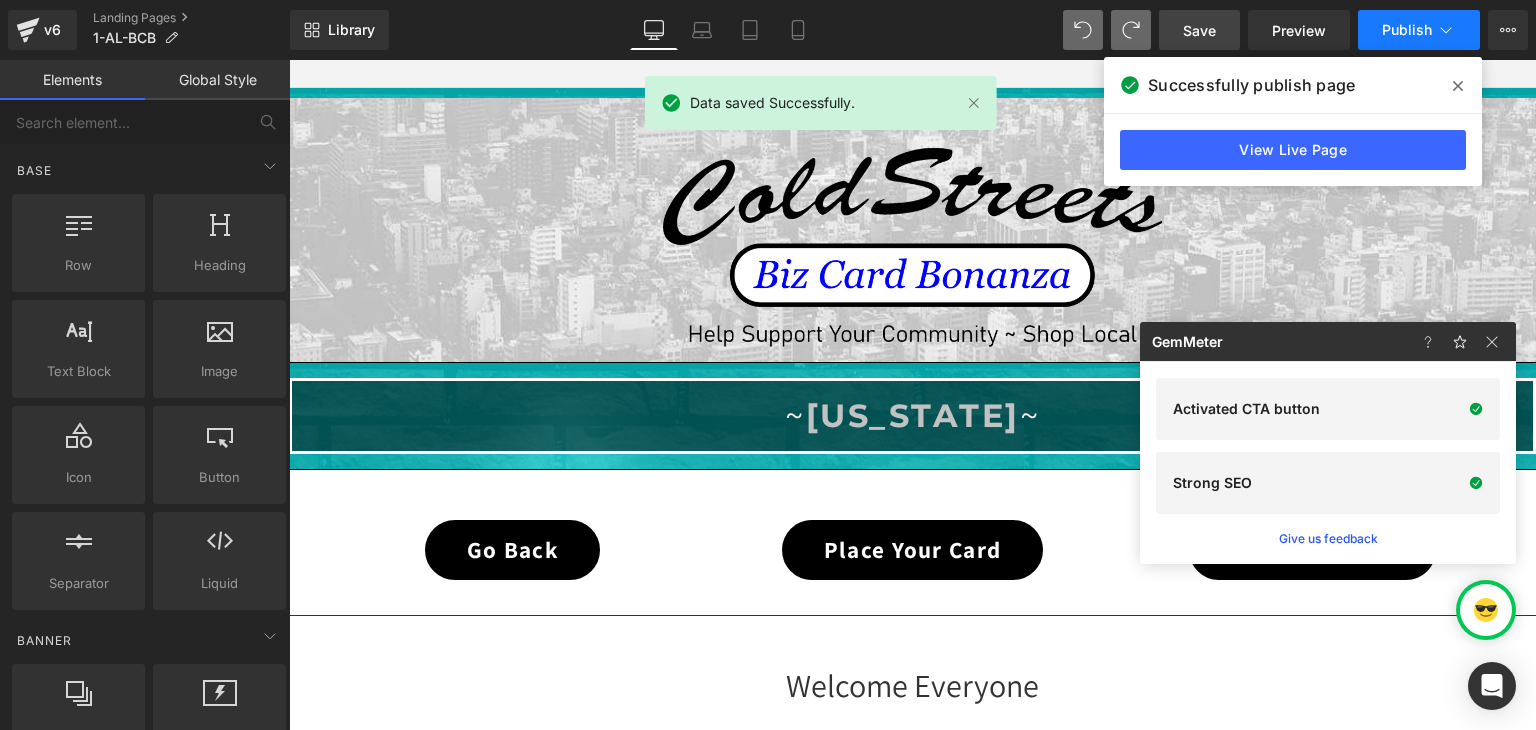 click on "Publish" at bounding box center [1407, 30] 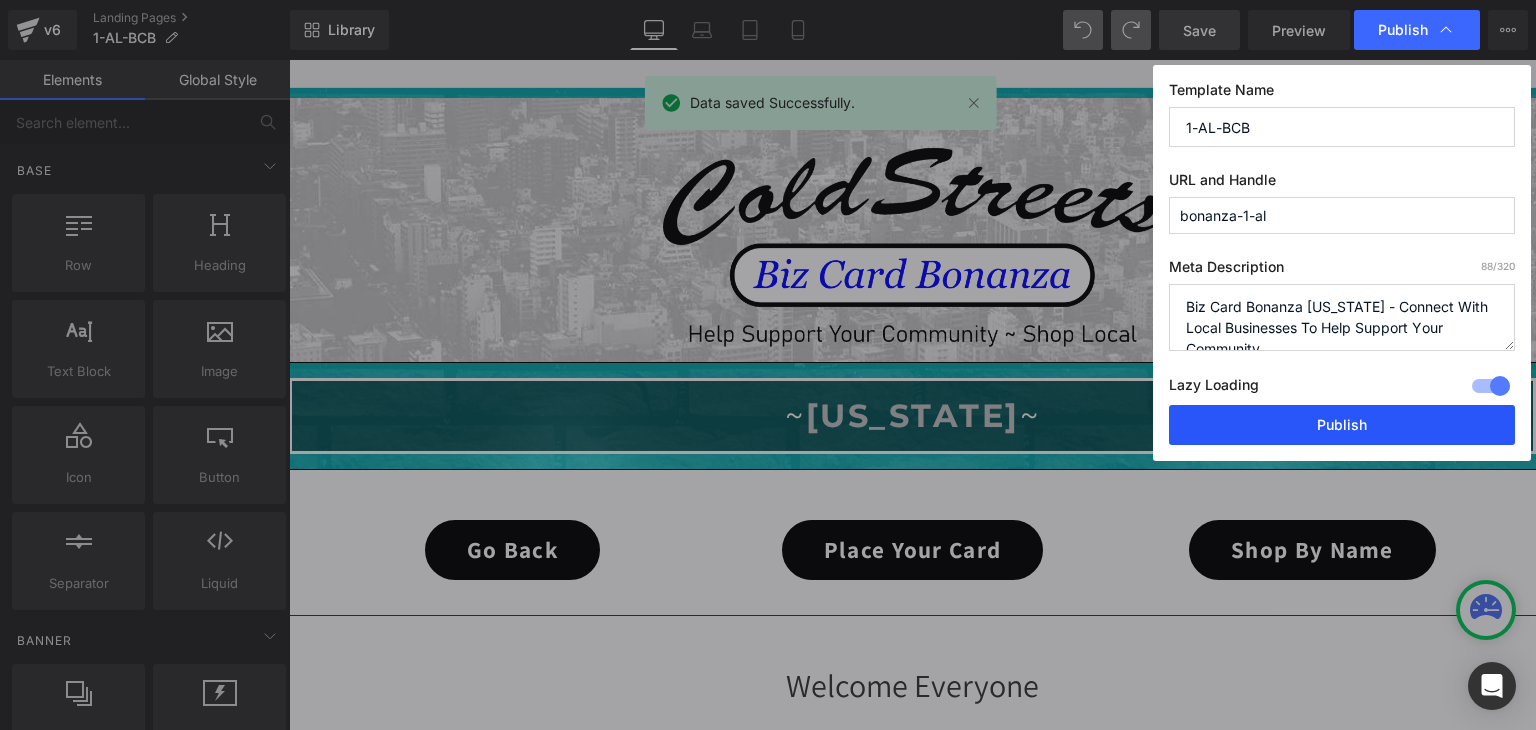 click on "Publish" at bounding box center (1342, 425) 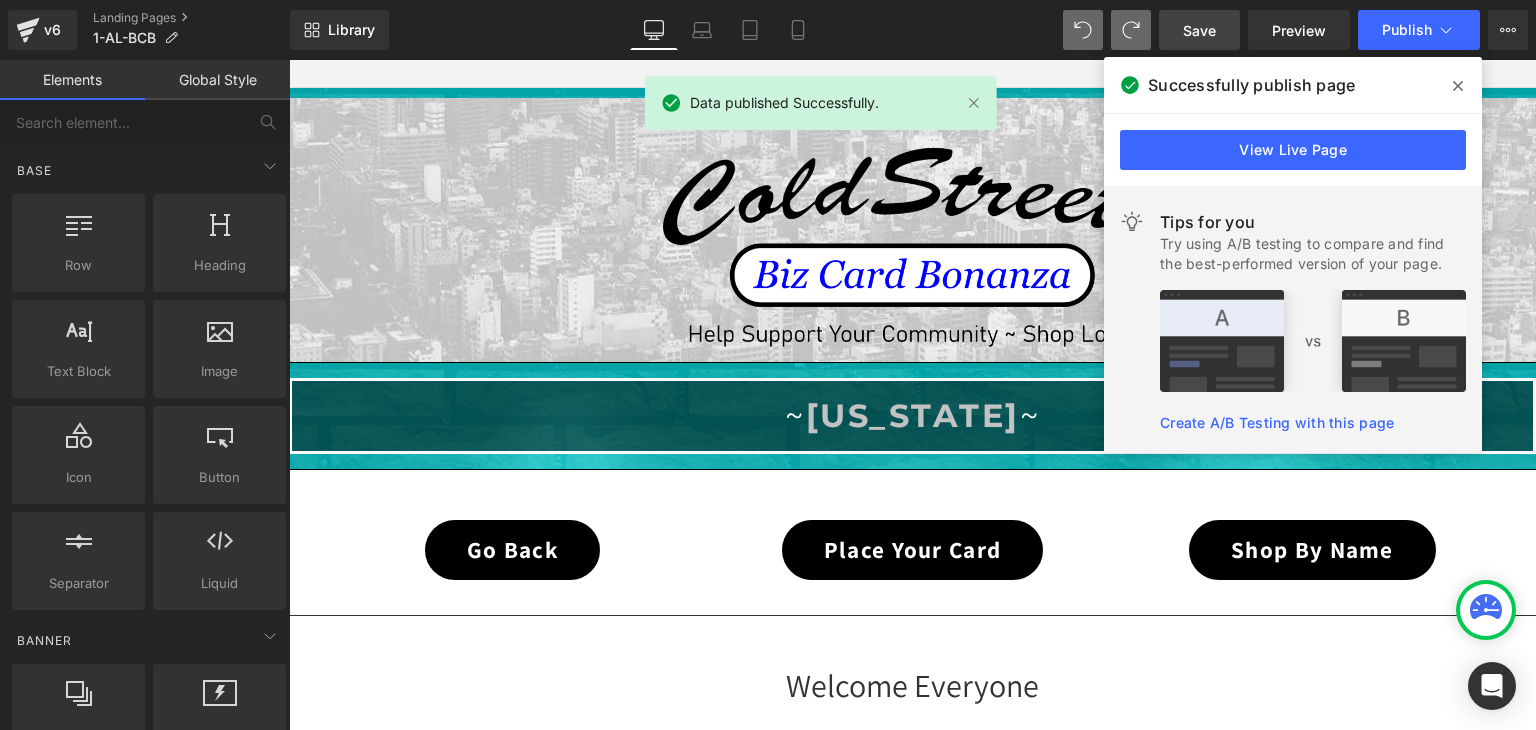 click 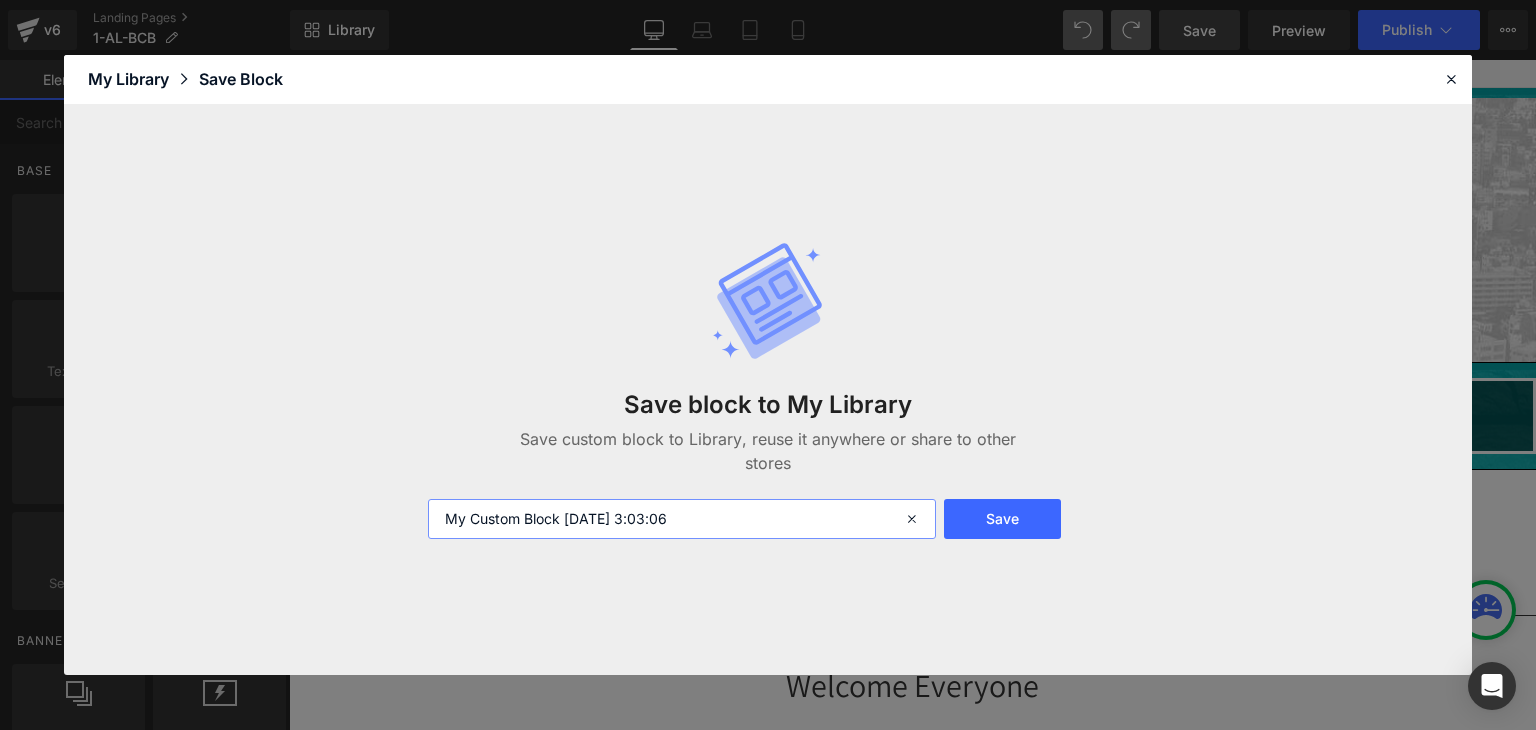 drag, startPoint x: 707, startPoint y: 518, endPoint x: 411, endPoint y: 495, distance: 296.89224 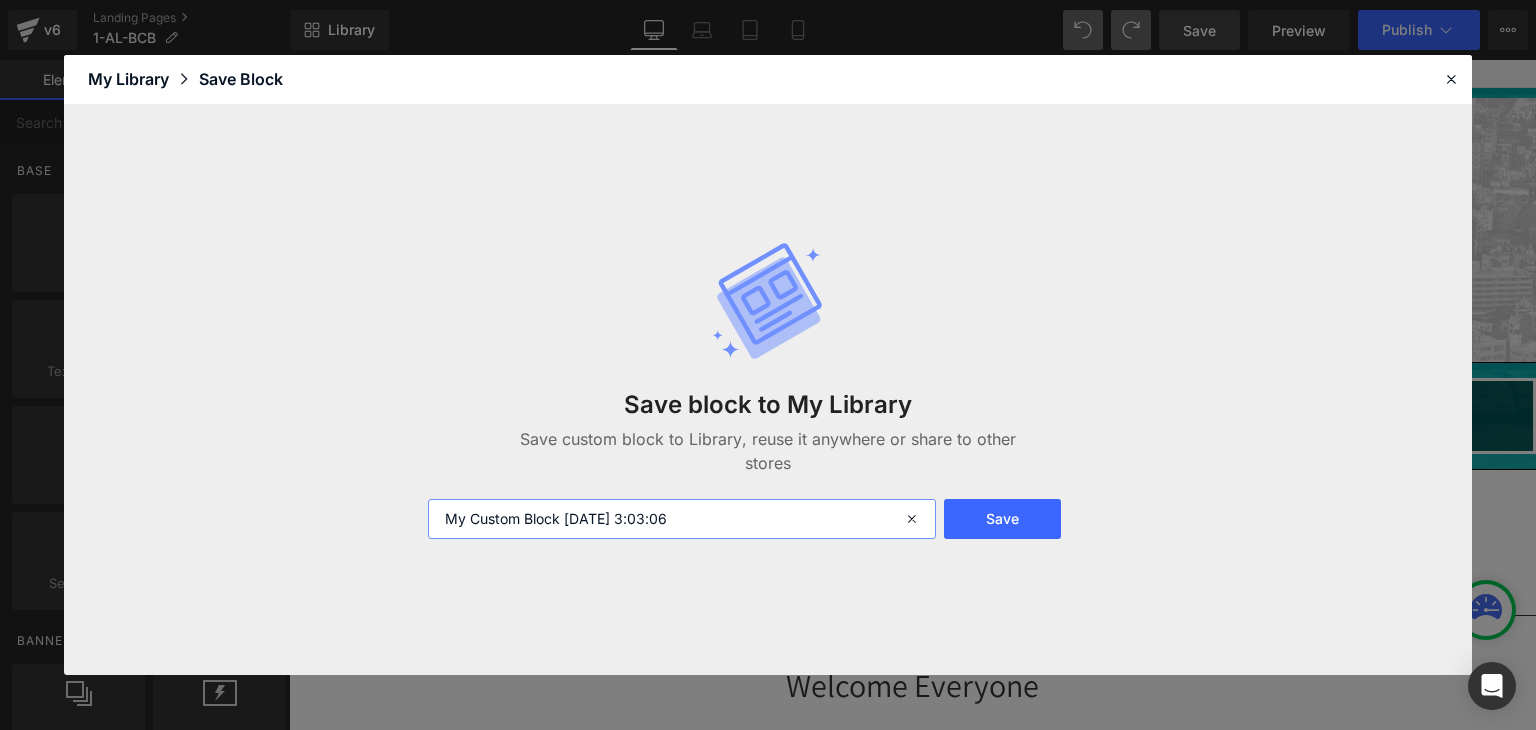 drag, startPoint x: 701, startPoint y: 527, endPoint x: 428, endPoint y: 517, distance: 273.18307 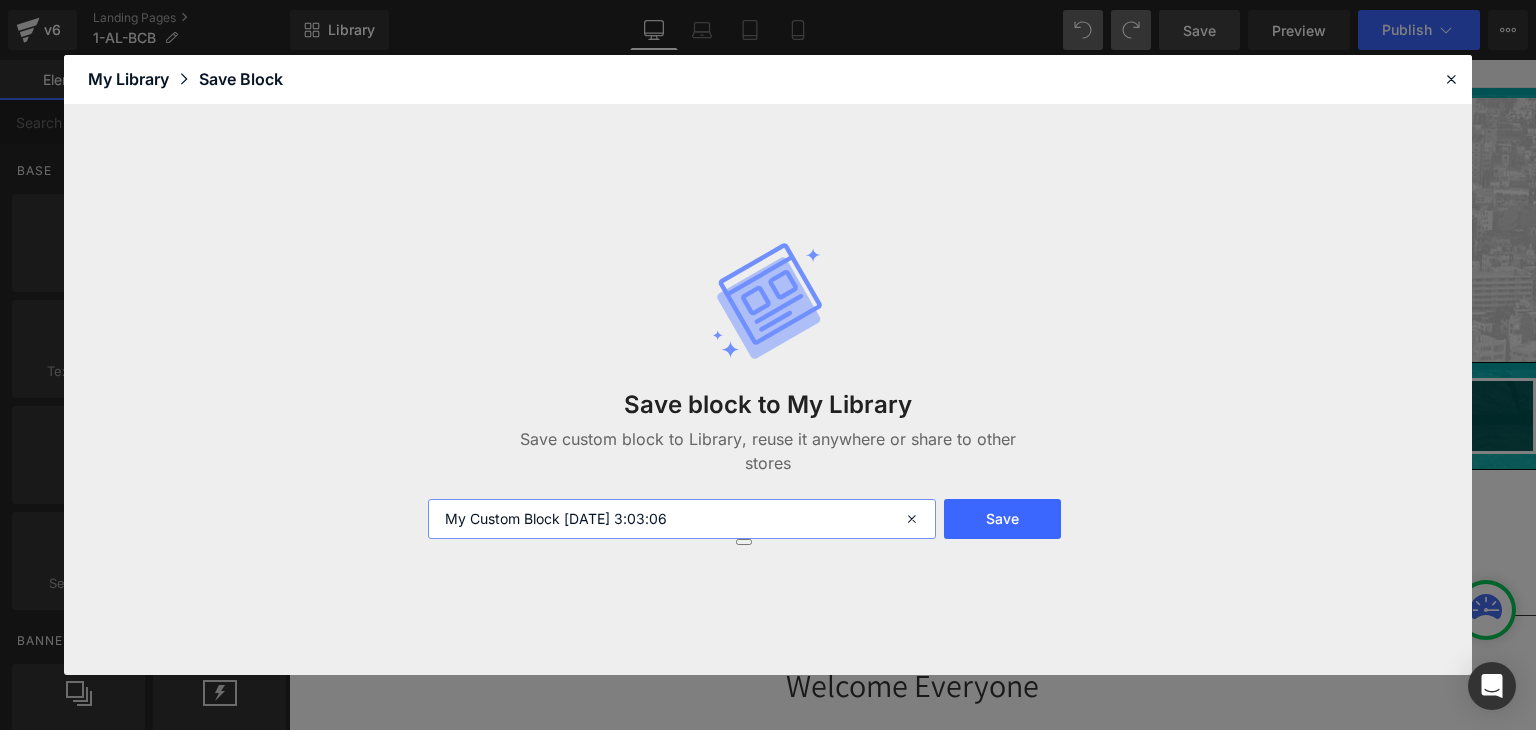 paste on "1-AL-BCB" 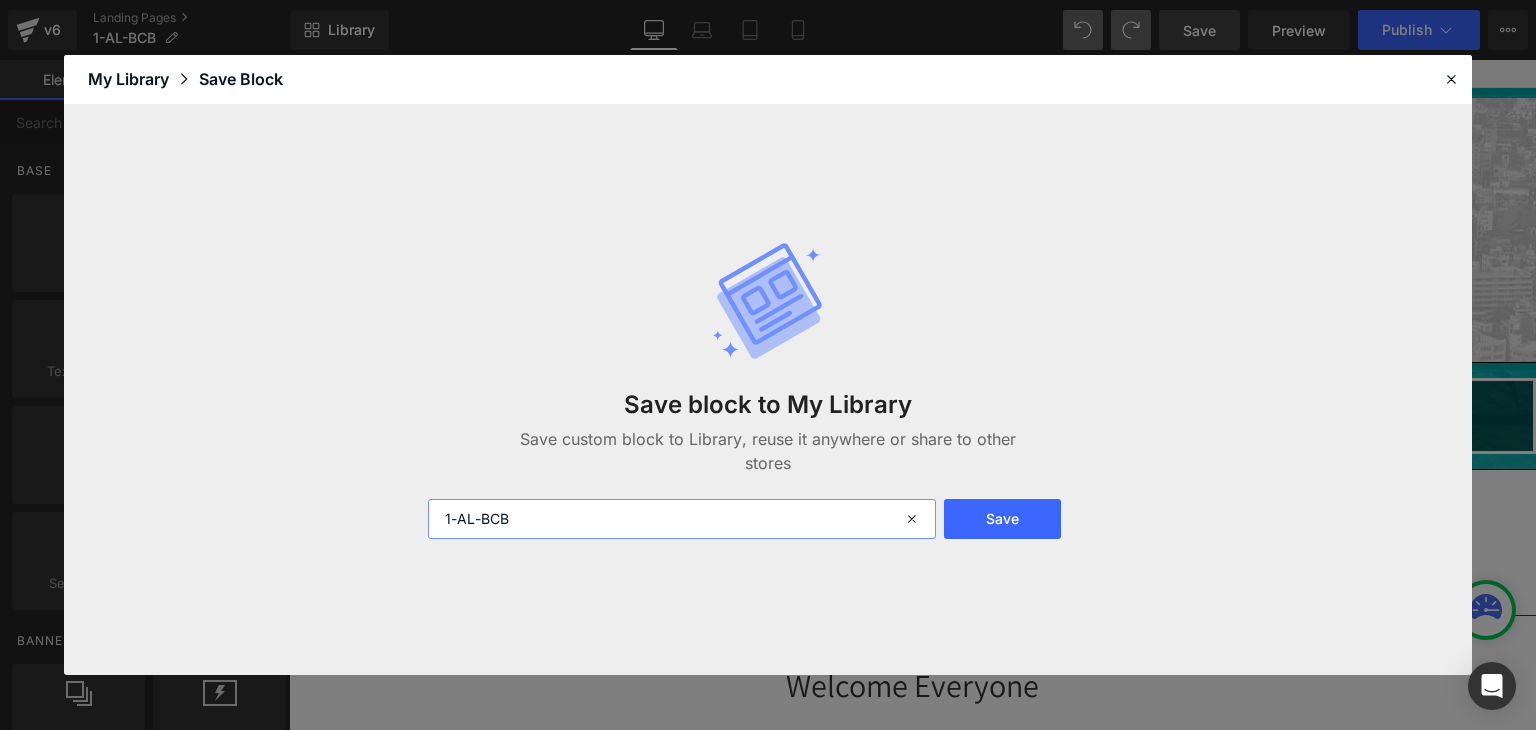 click on "1-AL-BCB" at bounding box center [682, 519] 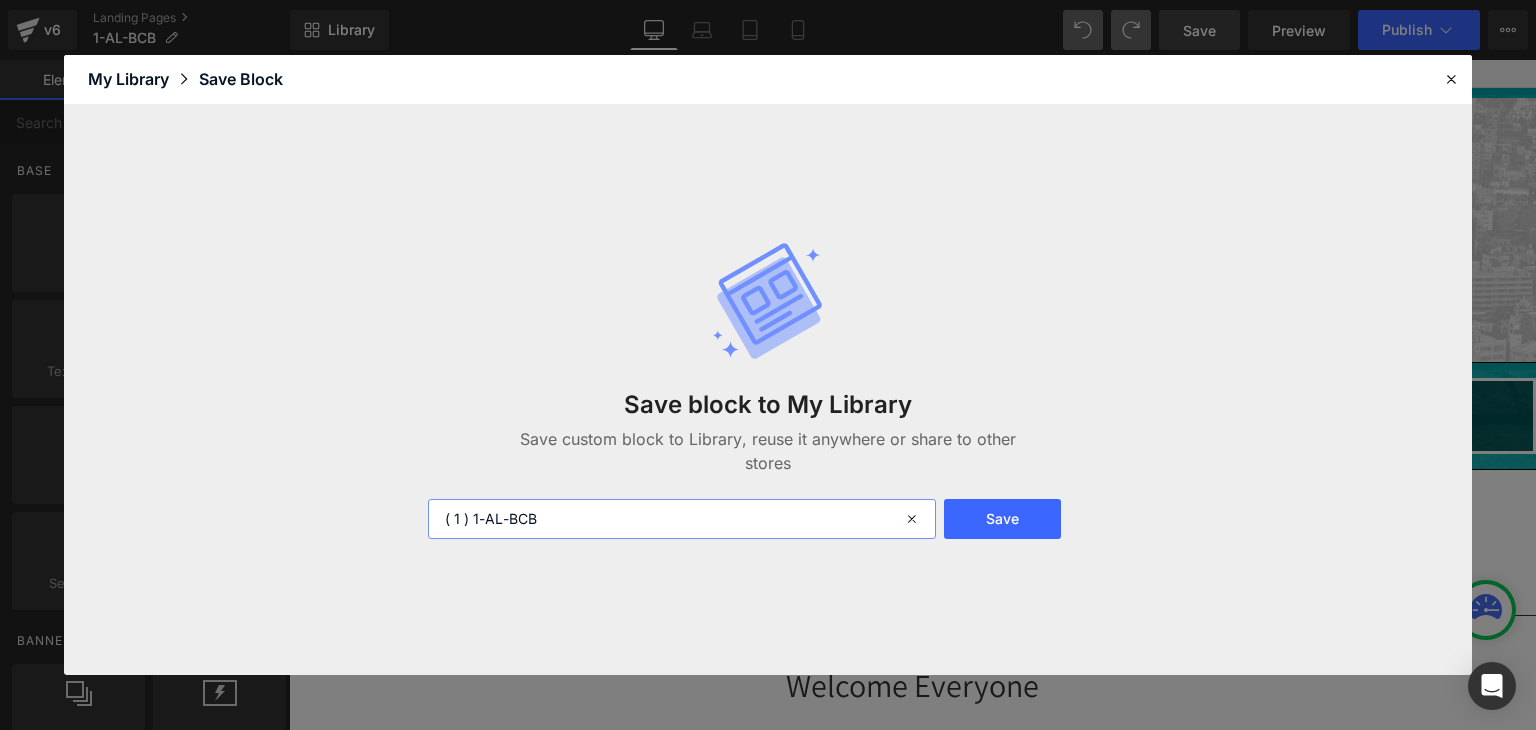 drag, startPoint x: 550, startPoint y: 517, endPoint x: 428, endPoint y: 512, distance: 122.10242 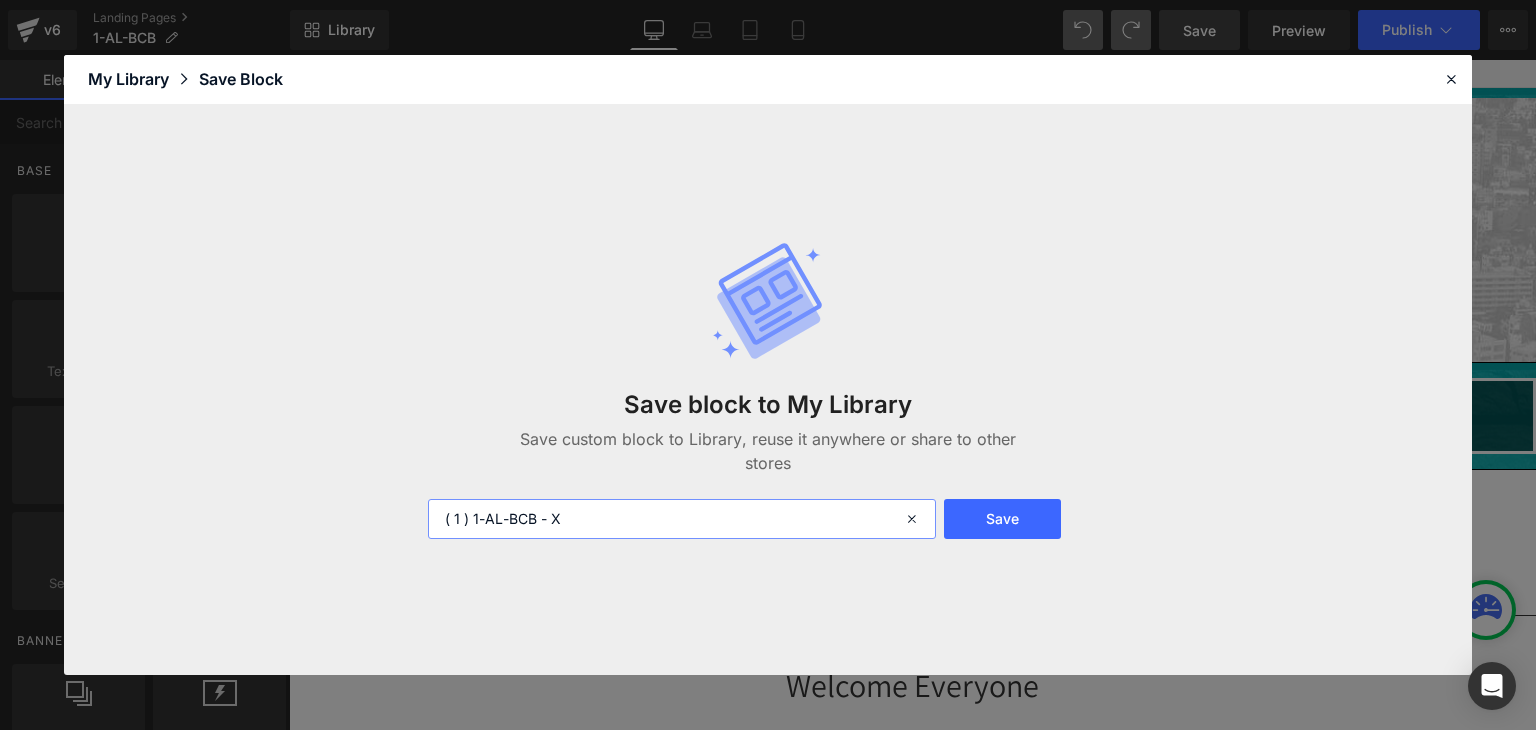 drag, startPoint x: 560, startPoint y: 522, endPoint x: 429, endPoint y: 514, distance: 131.24405 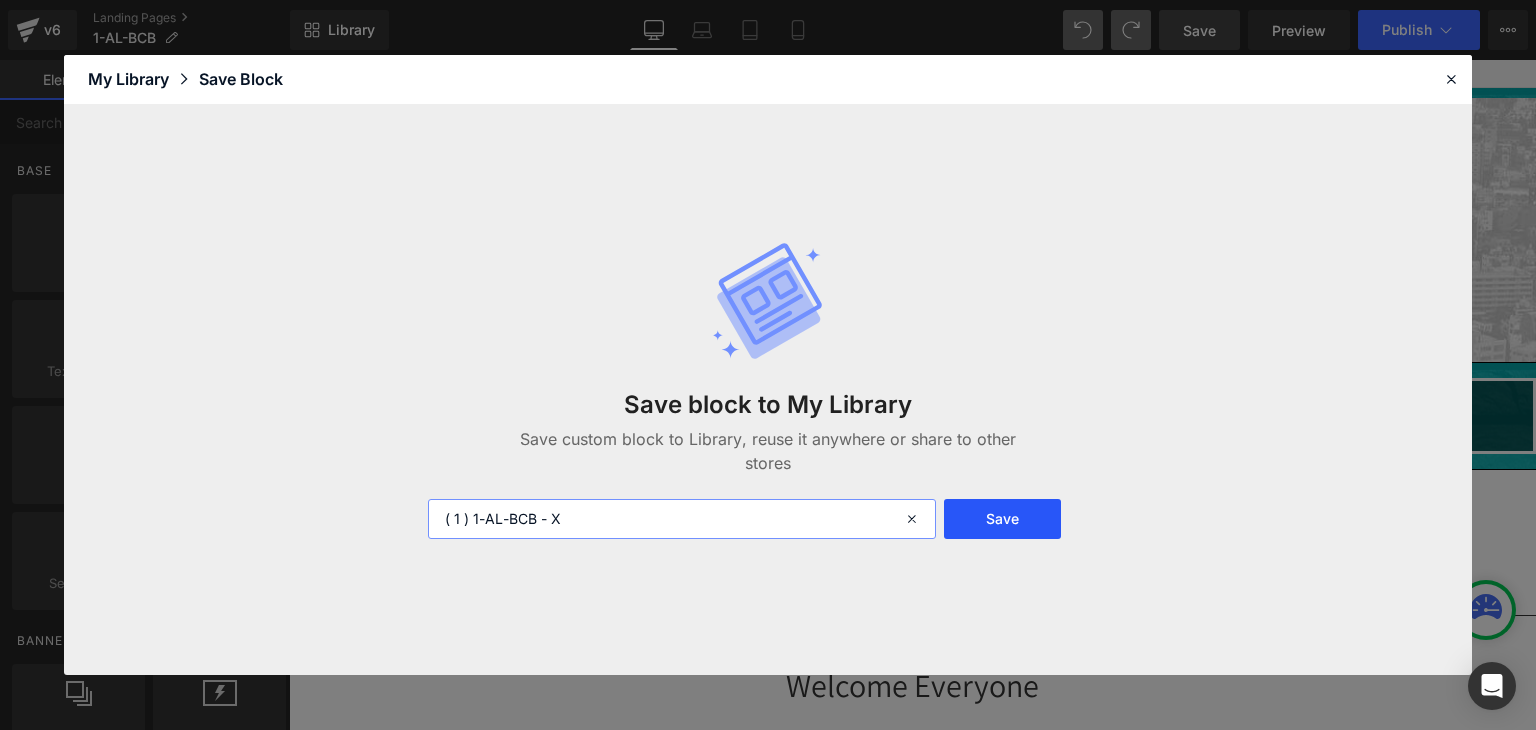 type on "( 1 ) 1-AL-BCB - X" 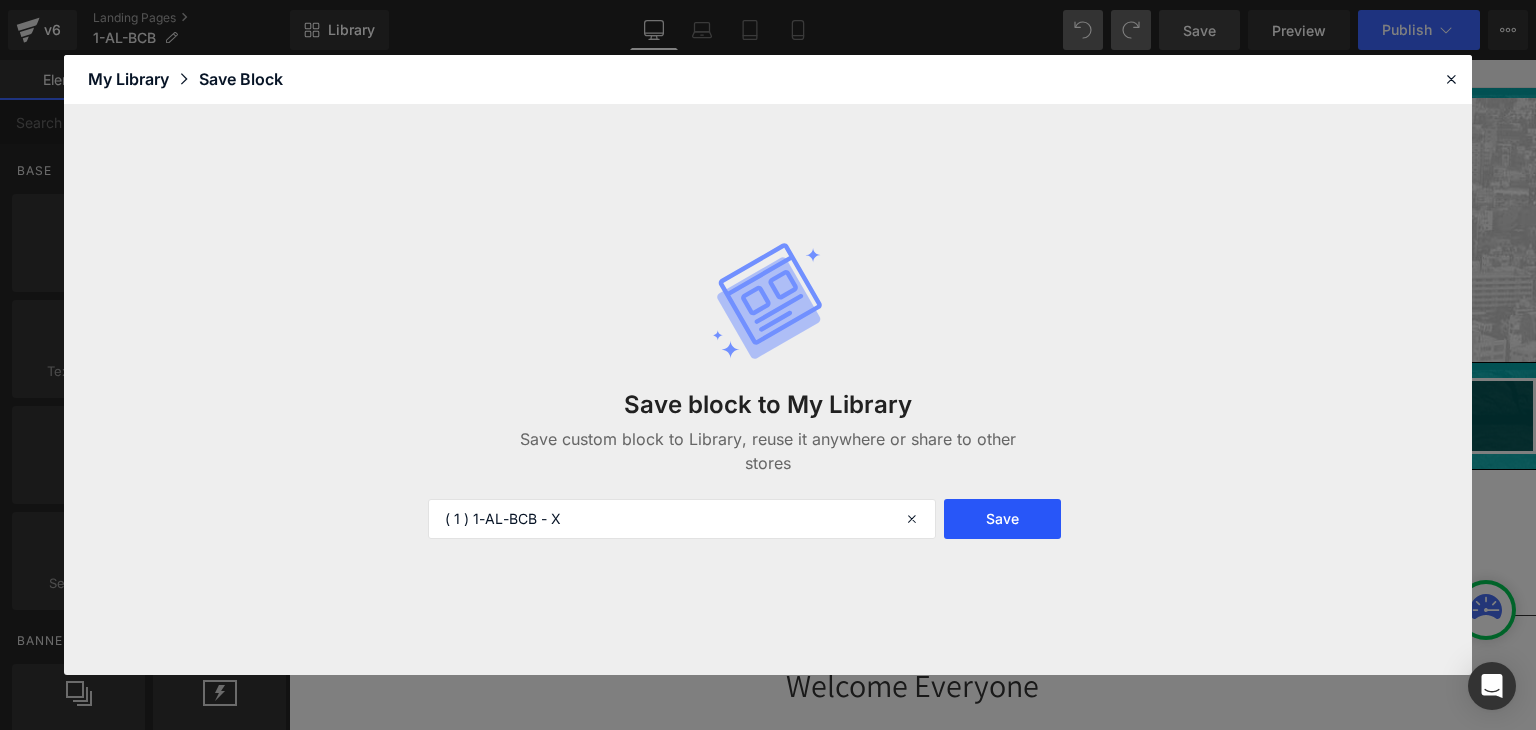 click on "Save" at bounding box center (1002, 519) 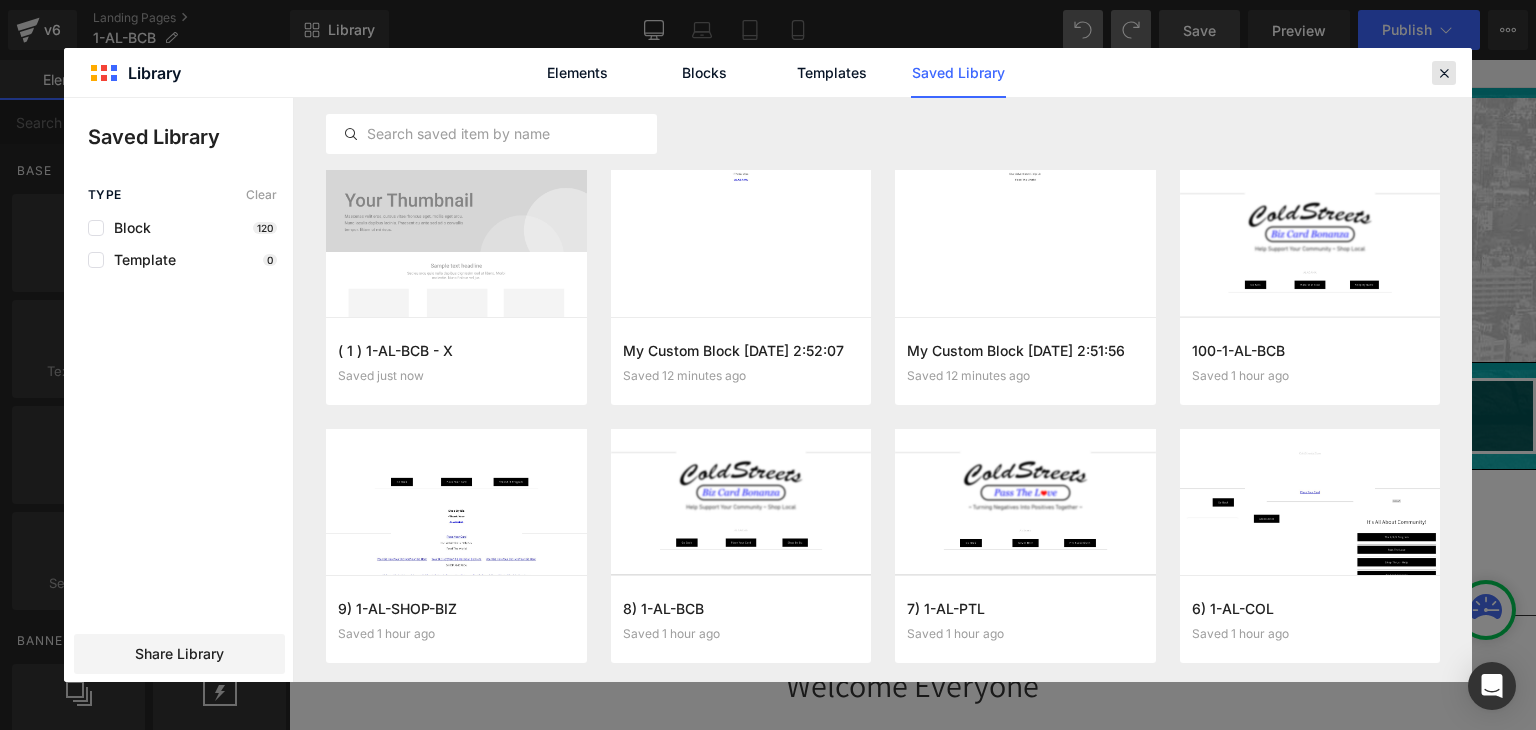 click at bounding box center (1444, 73) 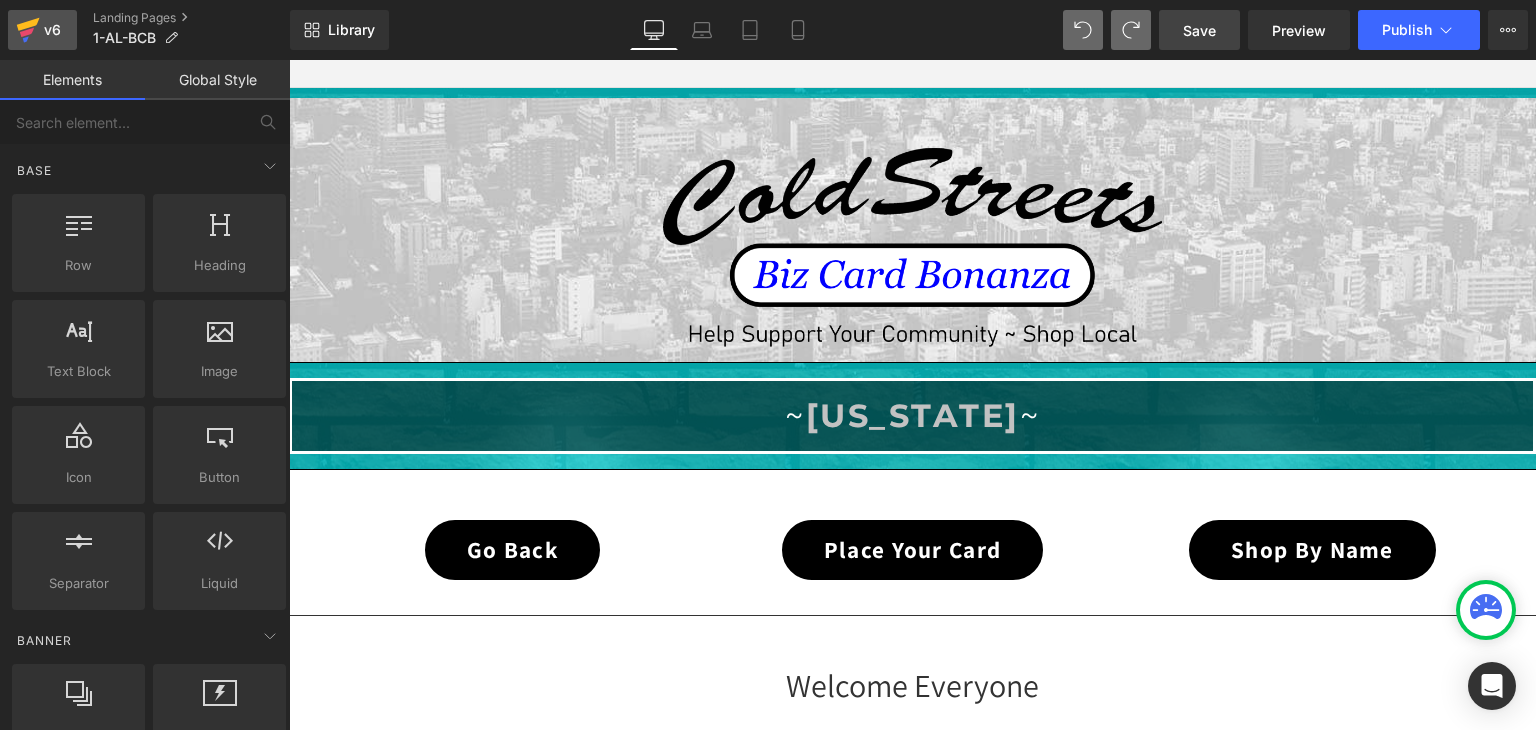 click 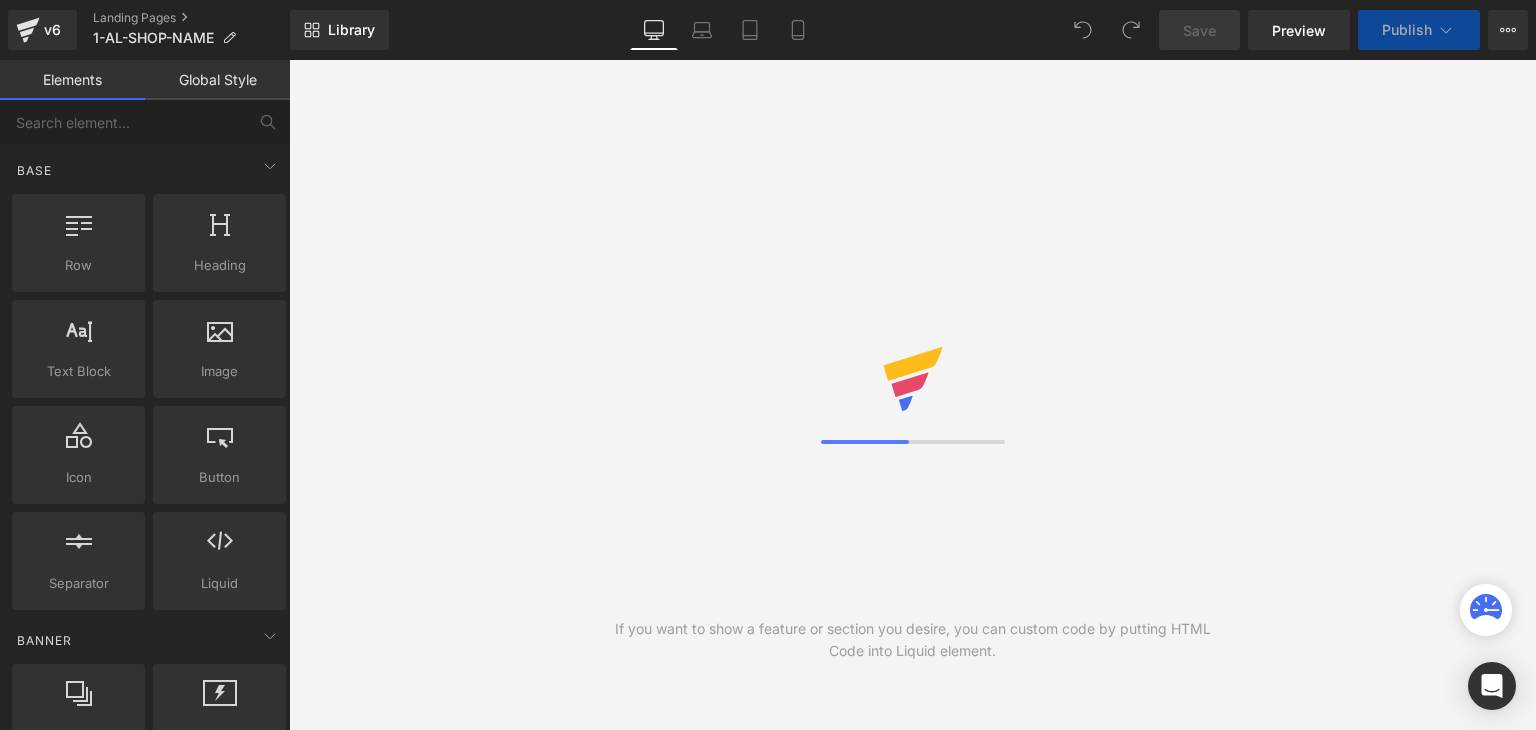 scroll, scrollTop: 0, scrollLeft: 0, axis: both 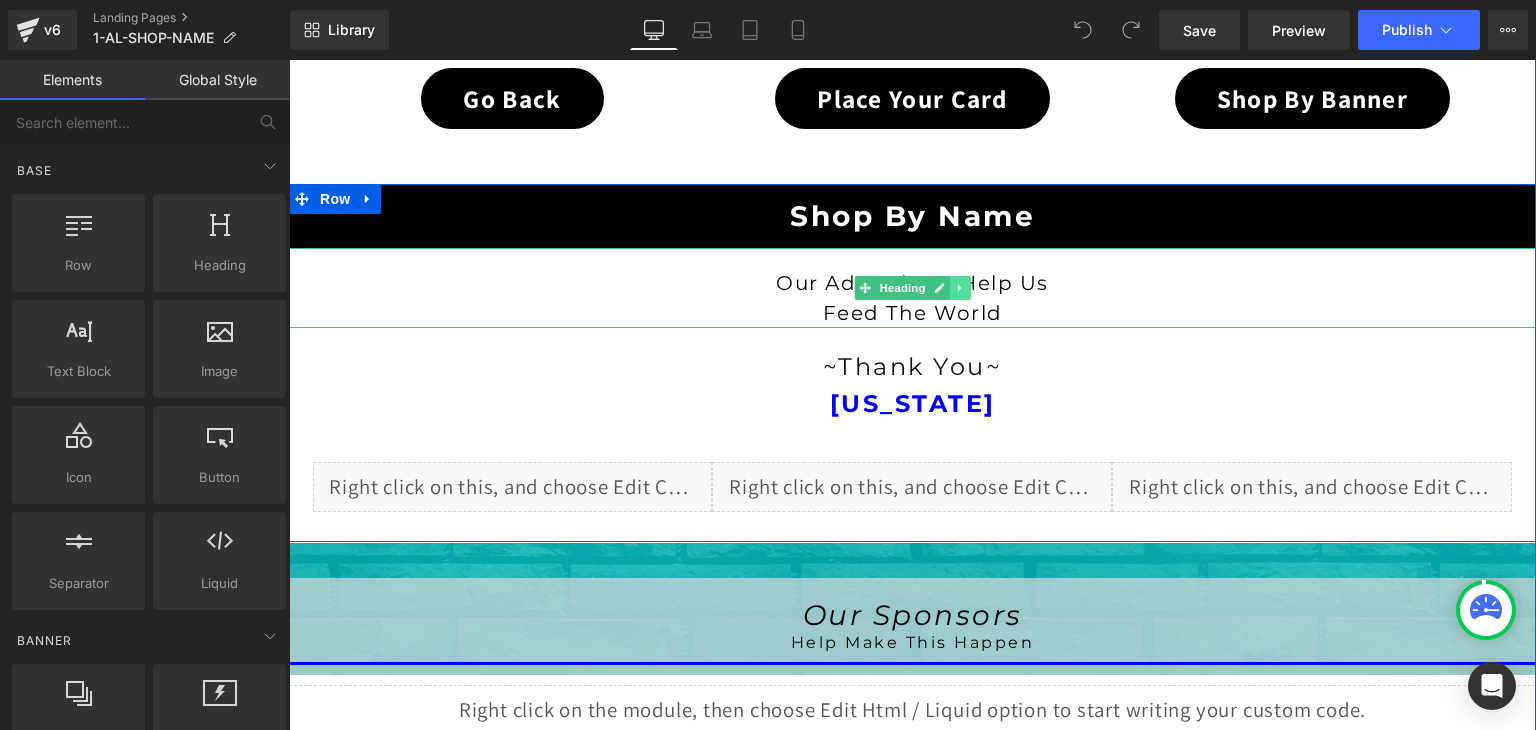 click 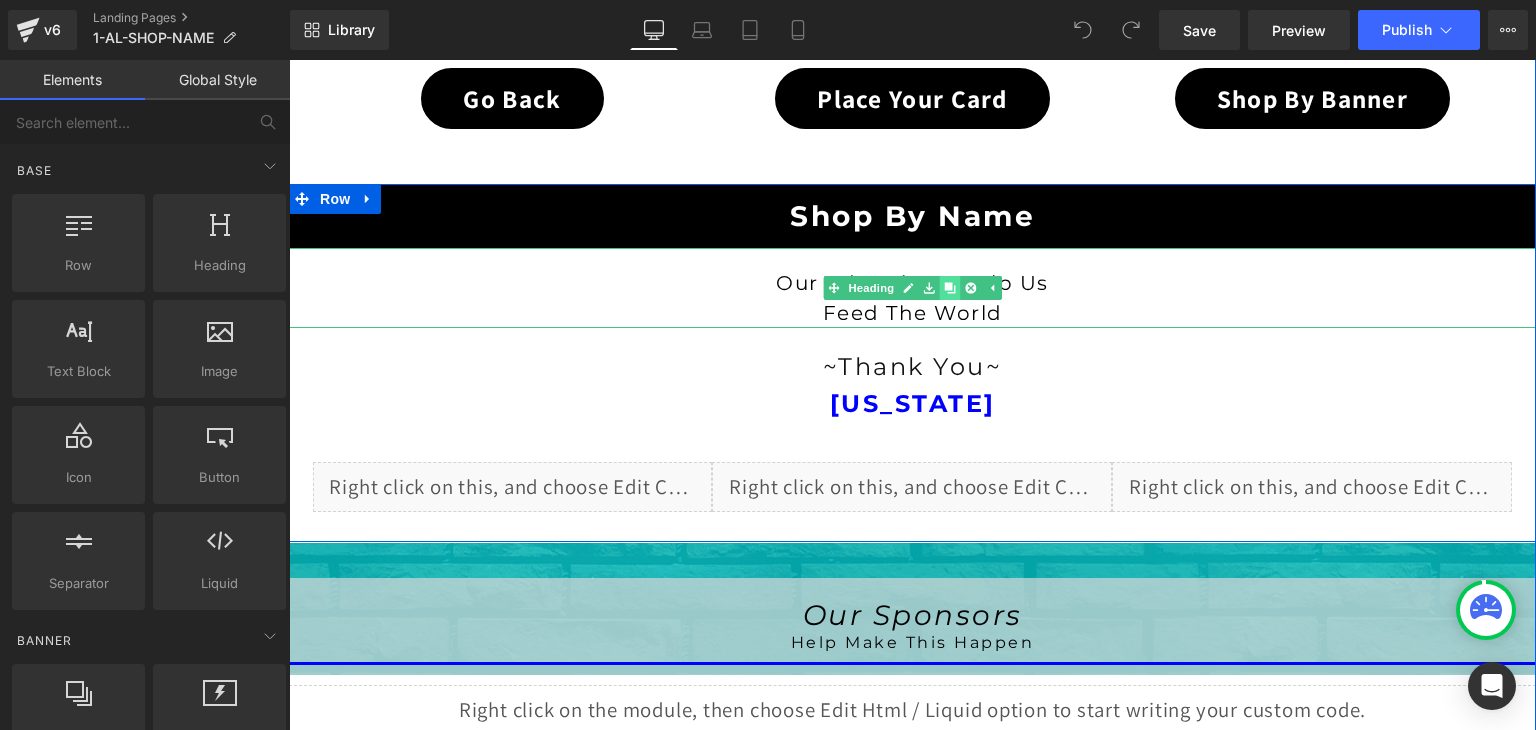 click 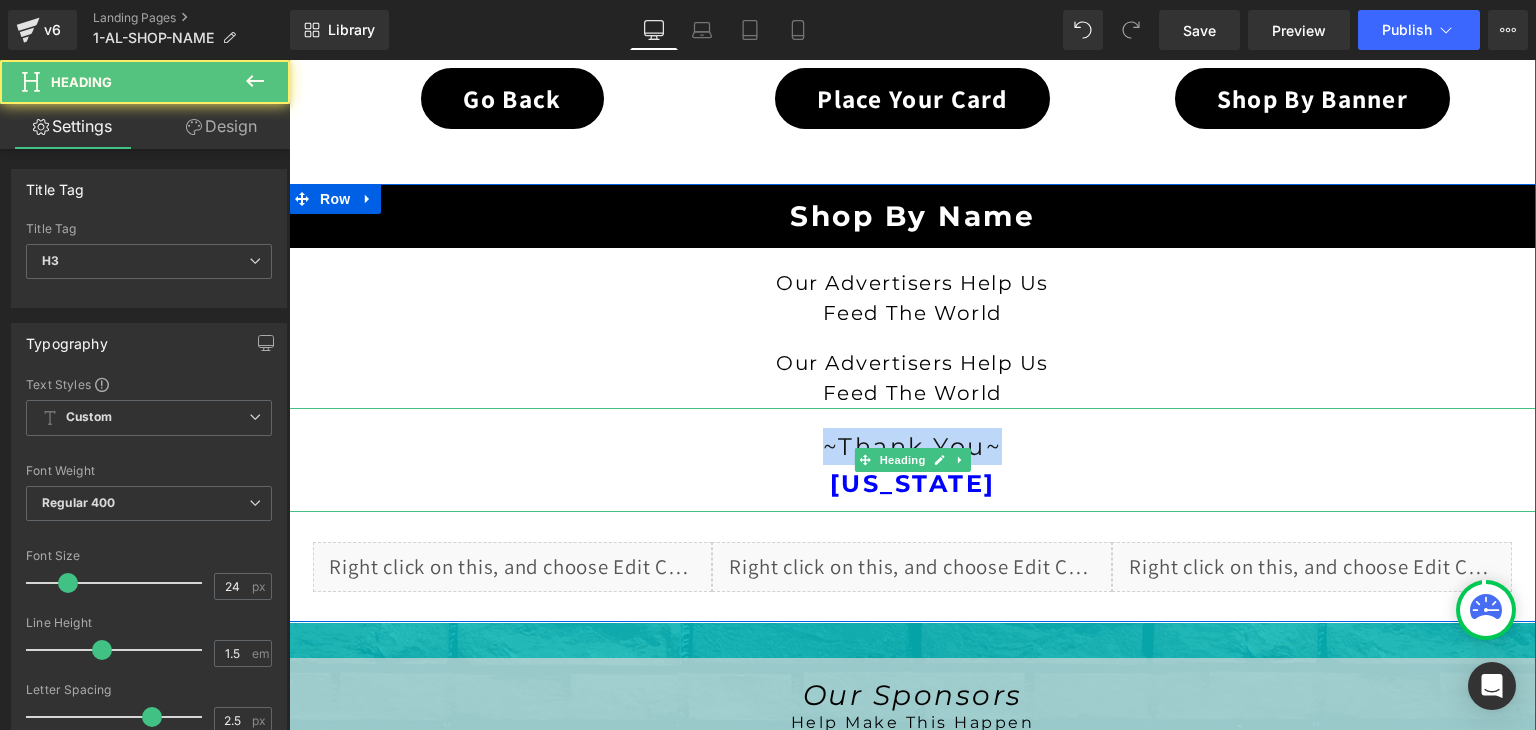 drag, startPoint x: 1012, startPoint y: 451, endPoint x: 809, endPoint y: 439, distance: 203.35437 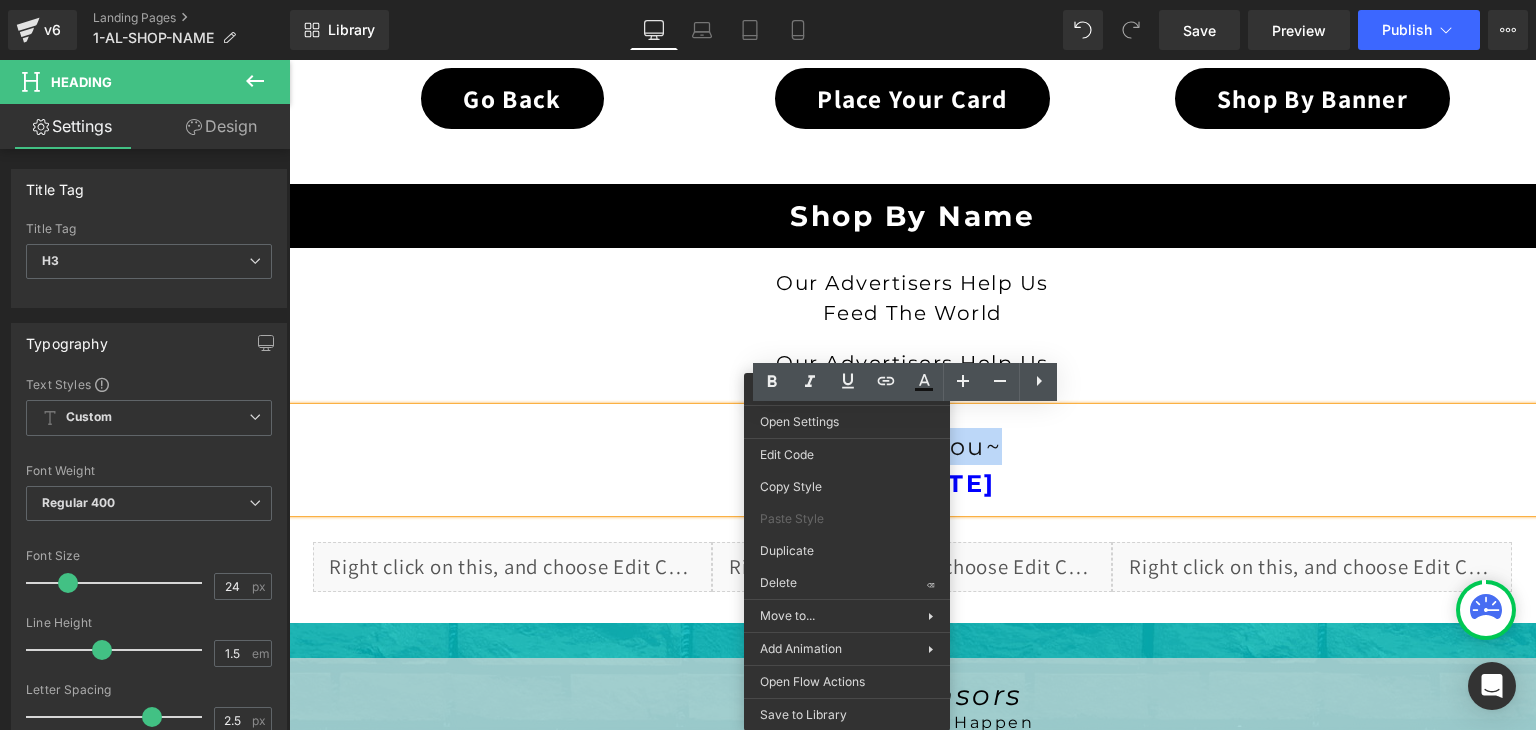 click on "Feed The World" at bounding box center (912, 313) 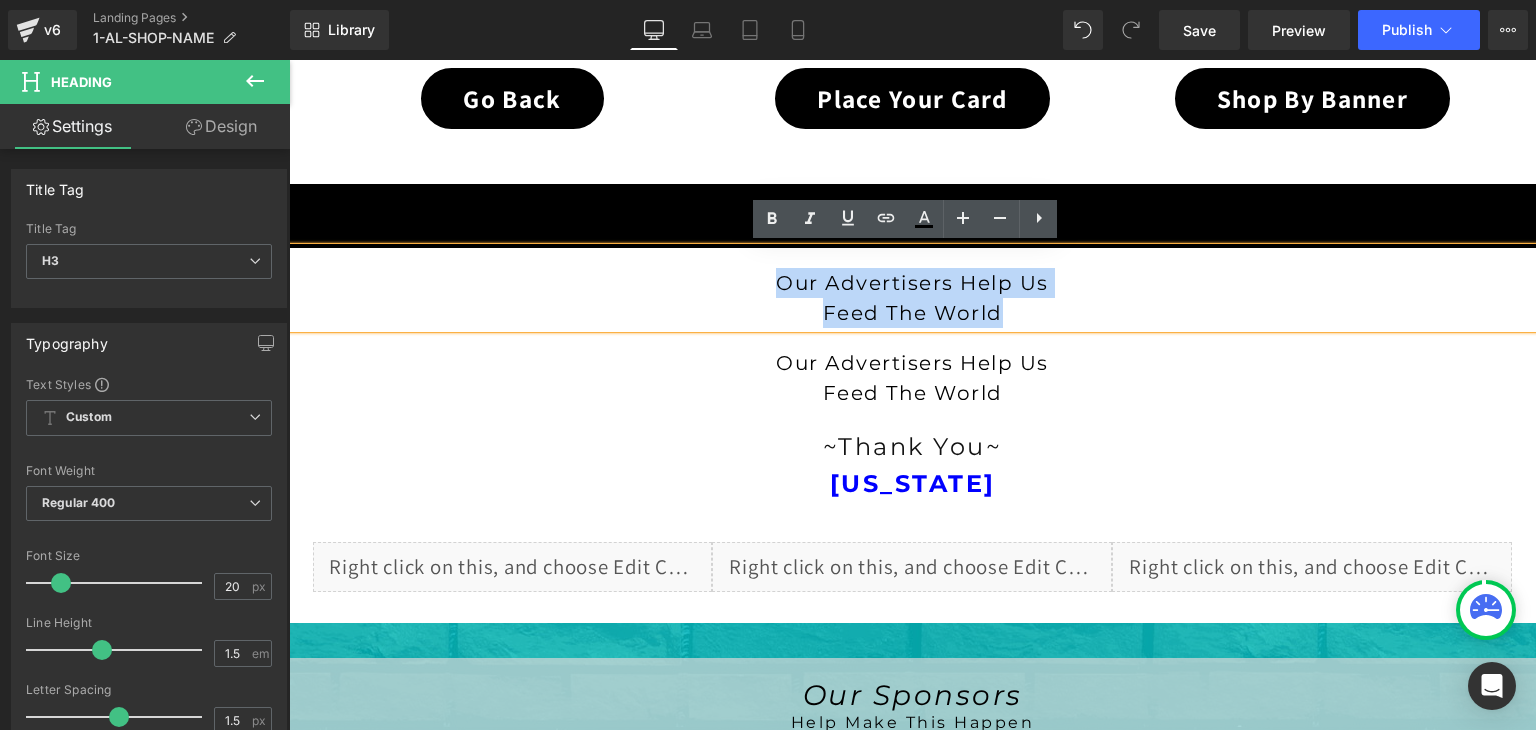 drag, startPoint x: 1024, startPoint y: 309, endPoint x: 743, endPoint y: 289, distance: 281.71085 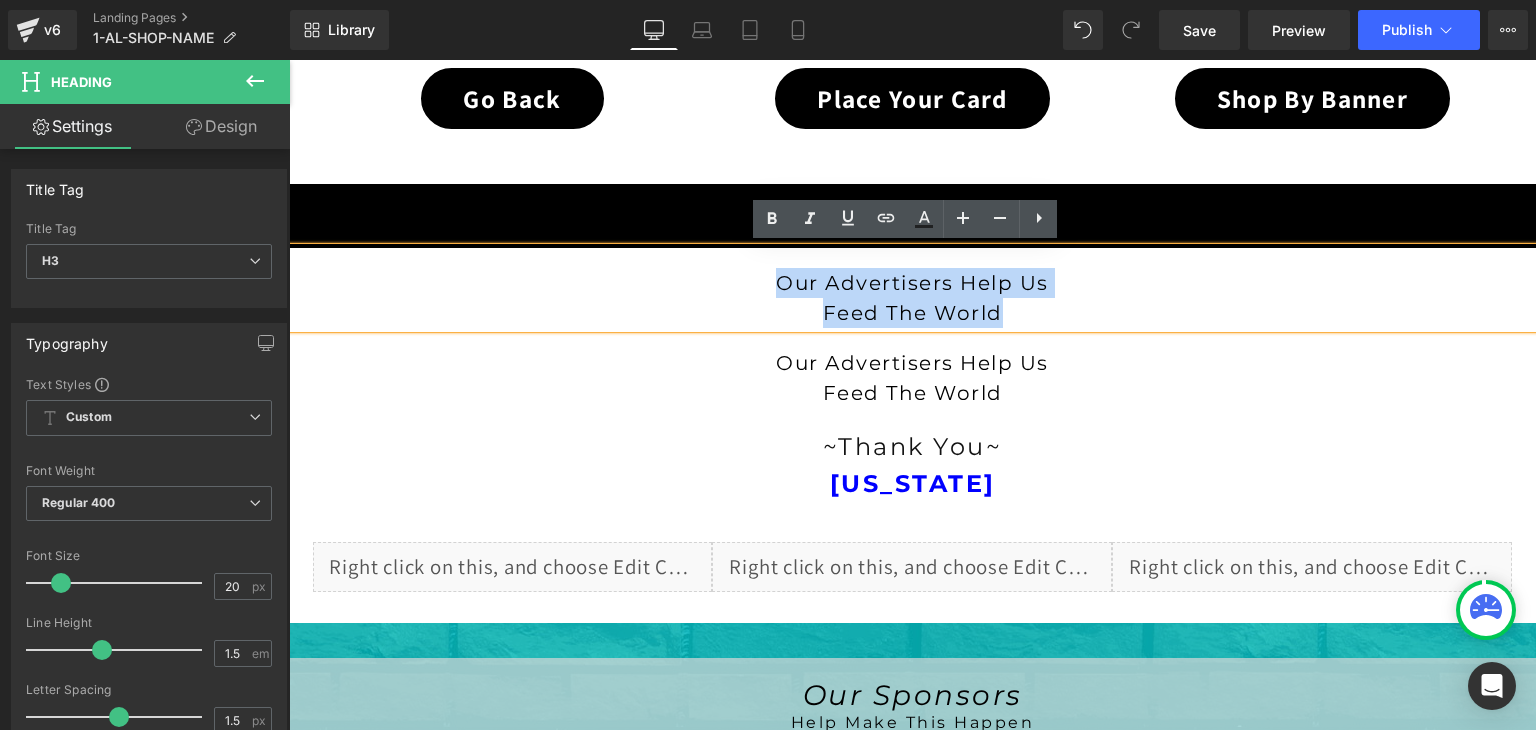 click on "Our Advertisers Help Us" at bounding box center [912, 283] 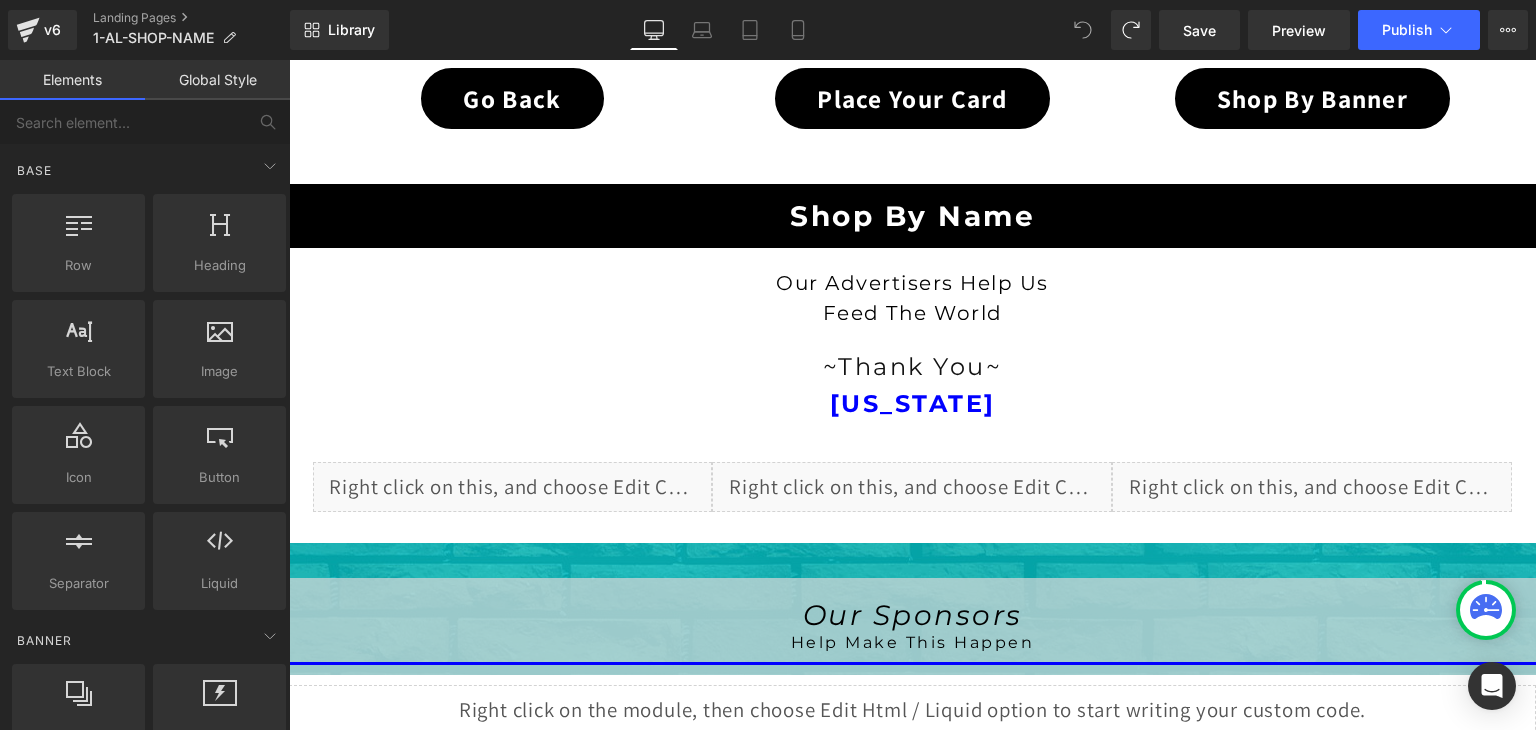 click 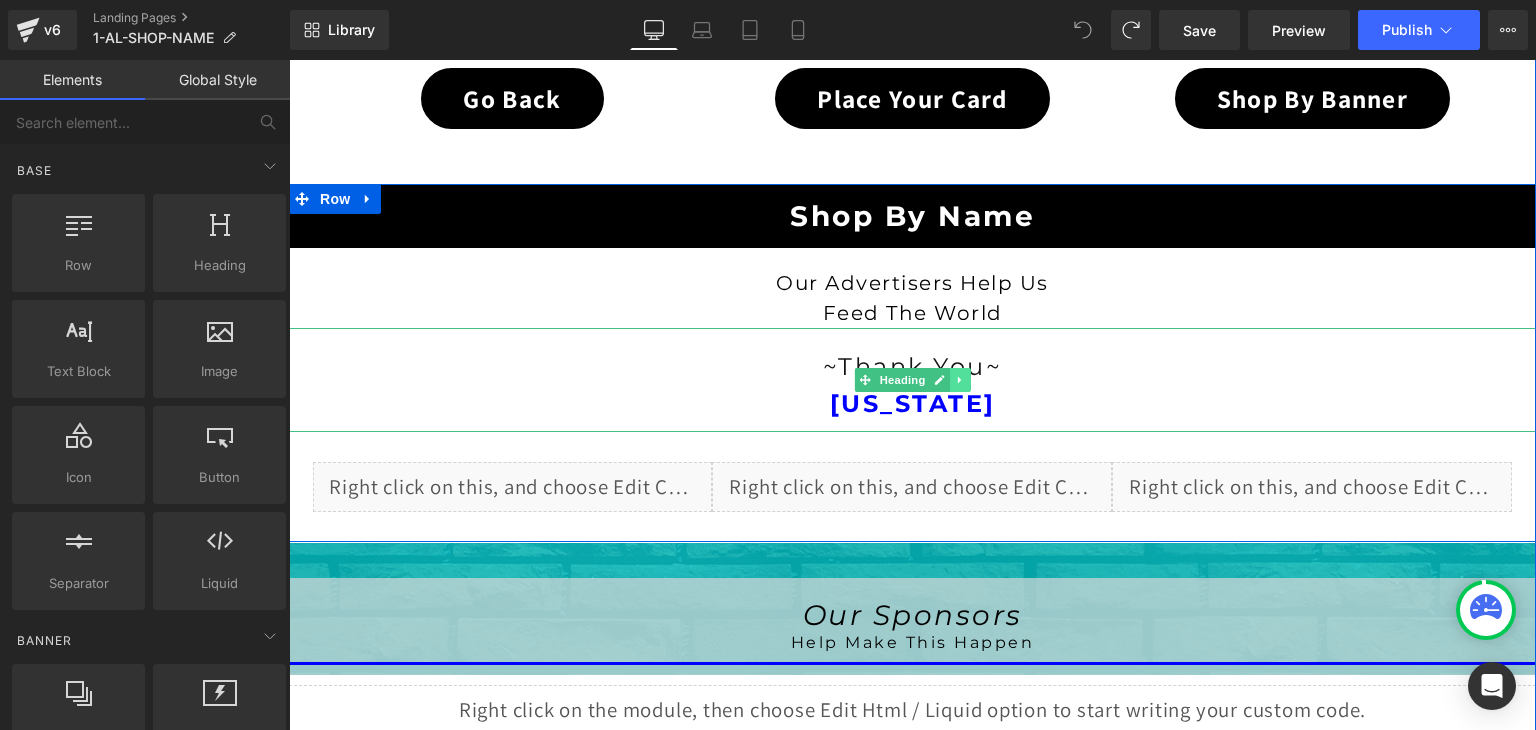 click 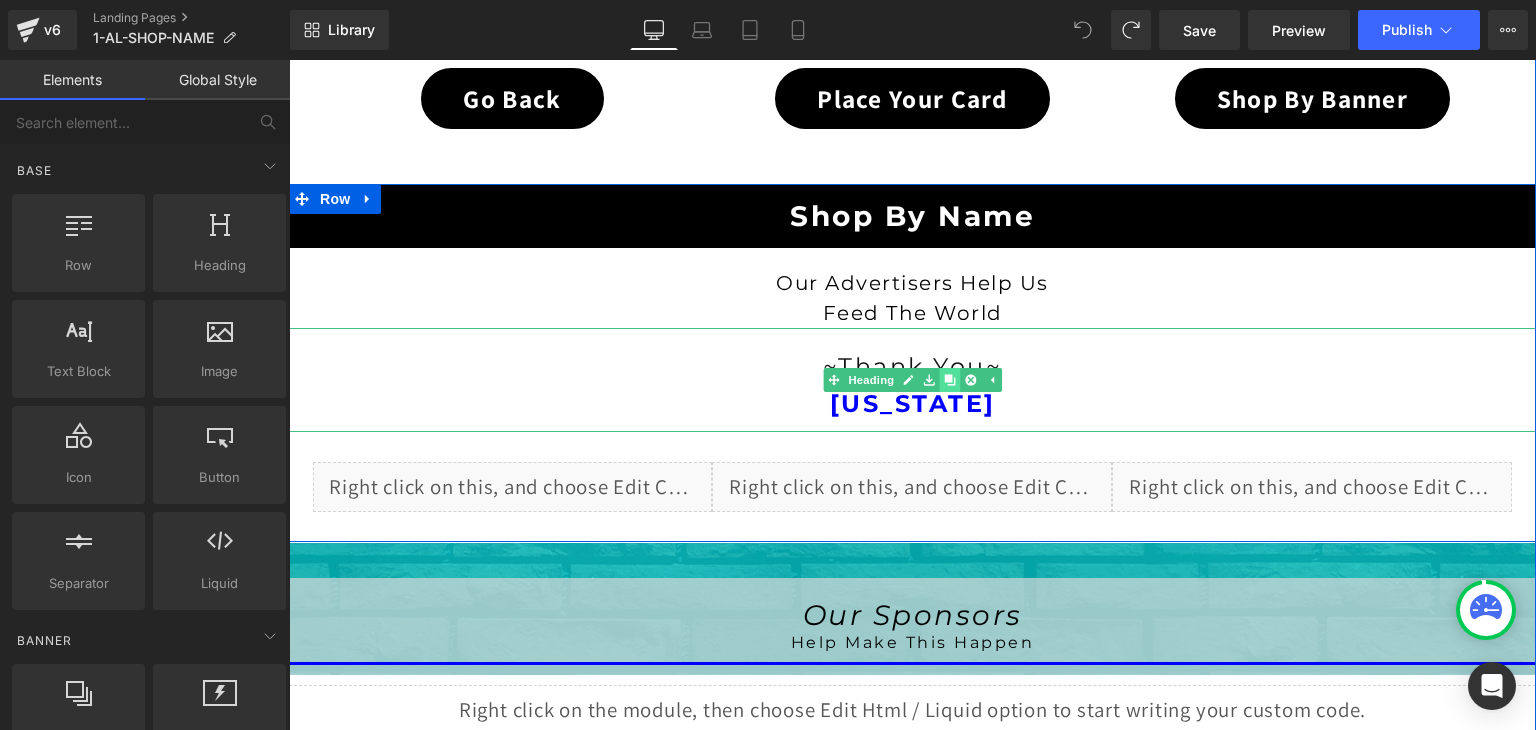 click at bounding box center (950, 380) 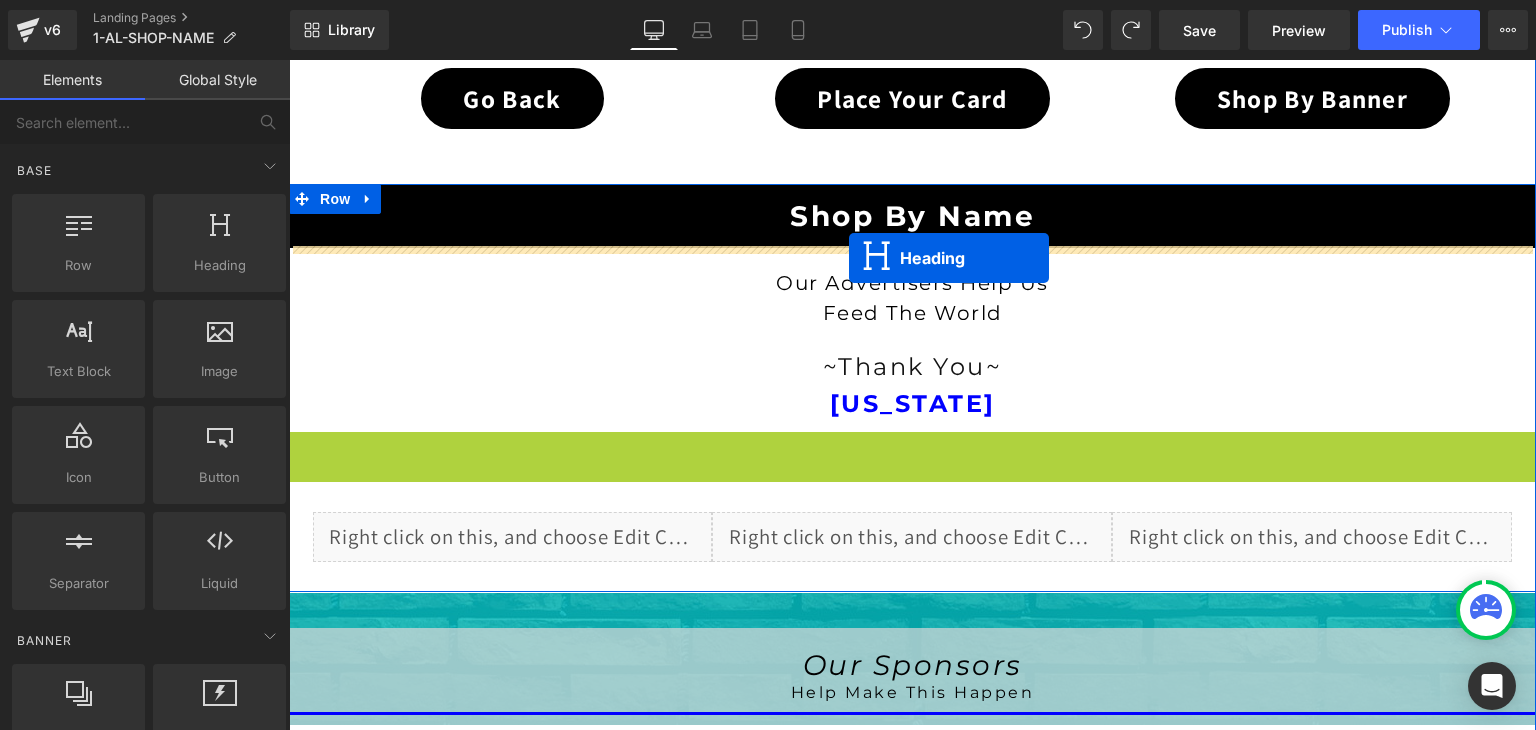 drag, startPoint x: 858, startPoint y: 479, endPoint x: 849, endPoint y: 258, distance: 221.18318 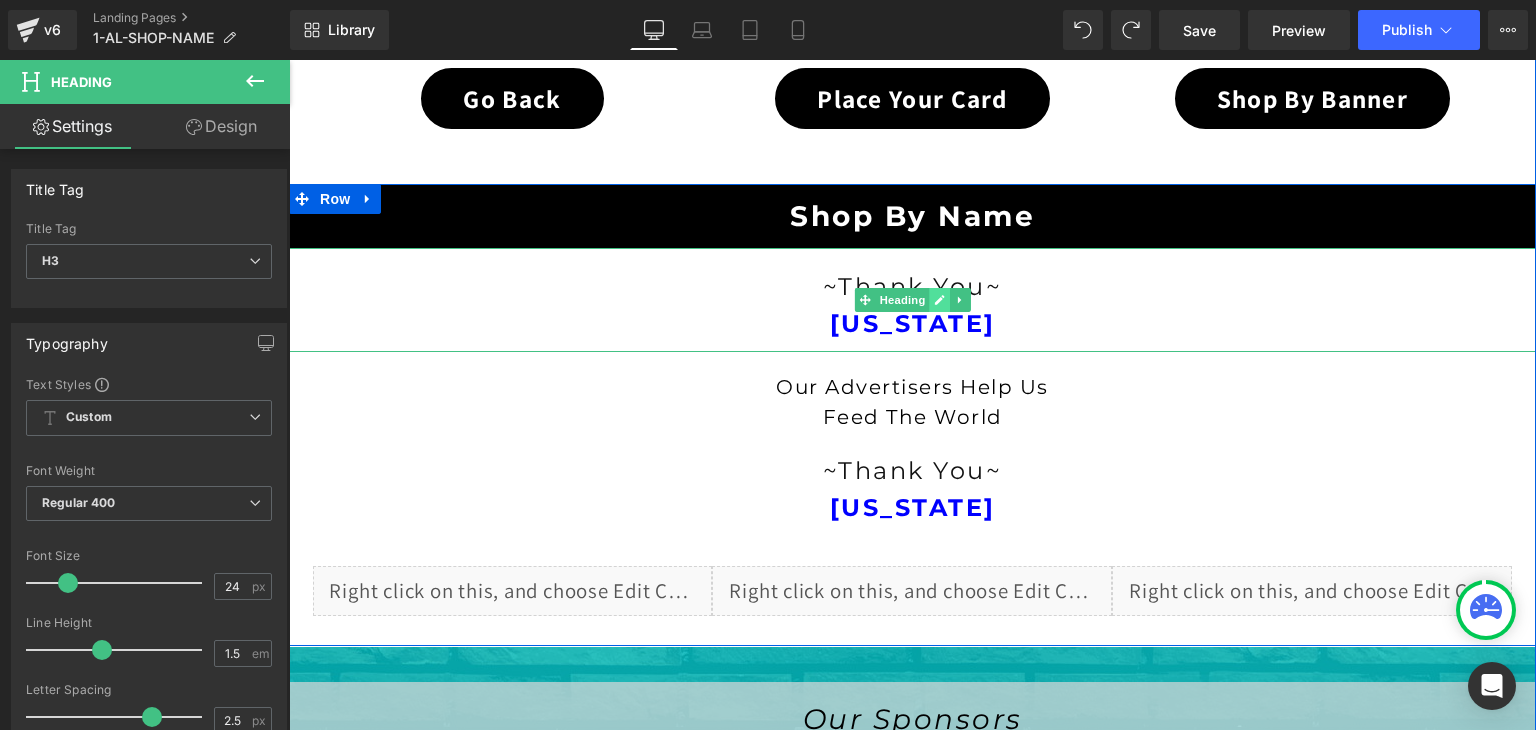 click 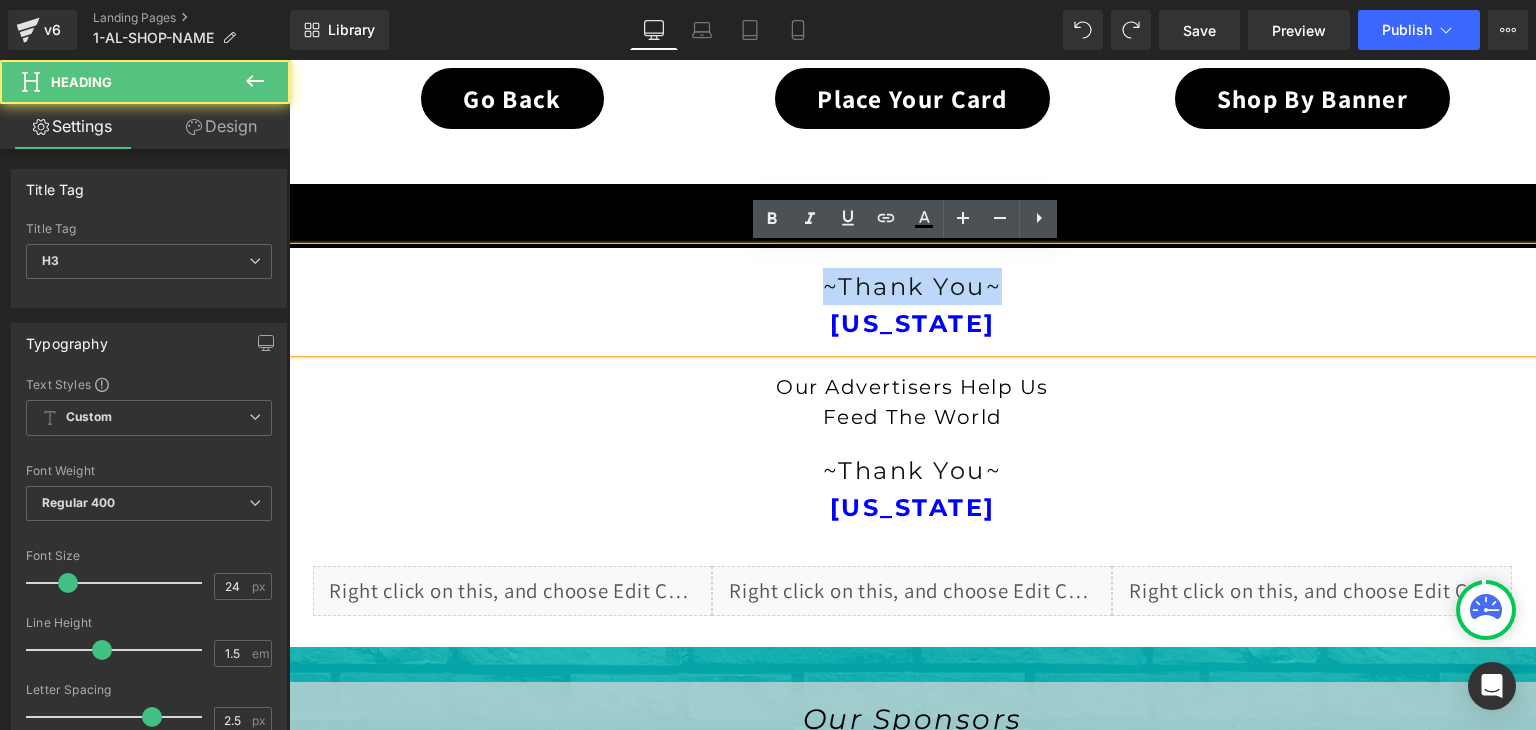 drag, startPoint x: 989, startPoint y: 288, endPoint x: 780, endPoint y: 277, distance: 209.28928 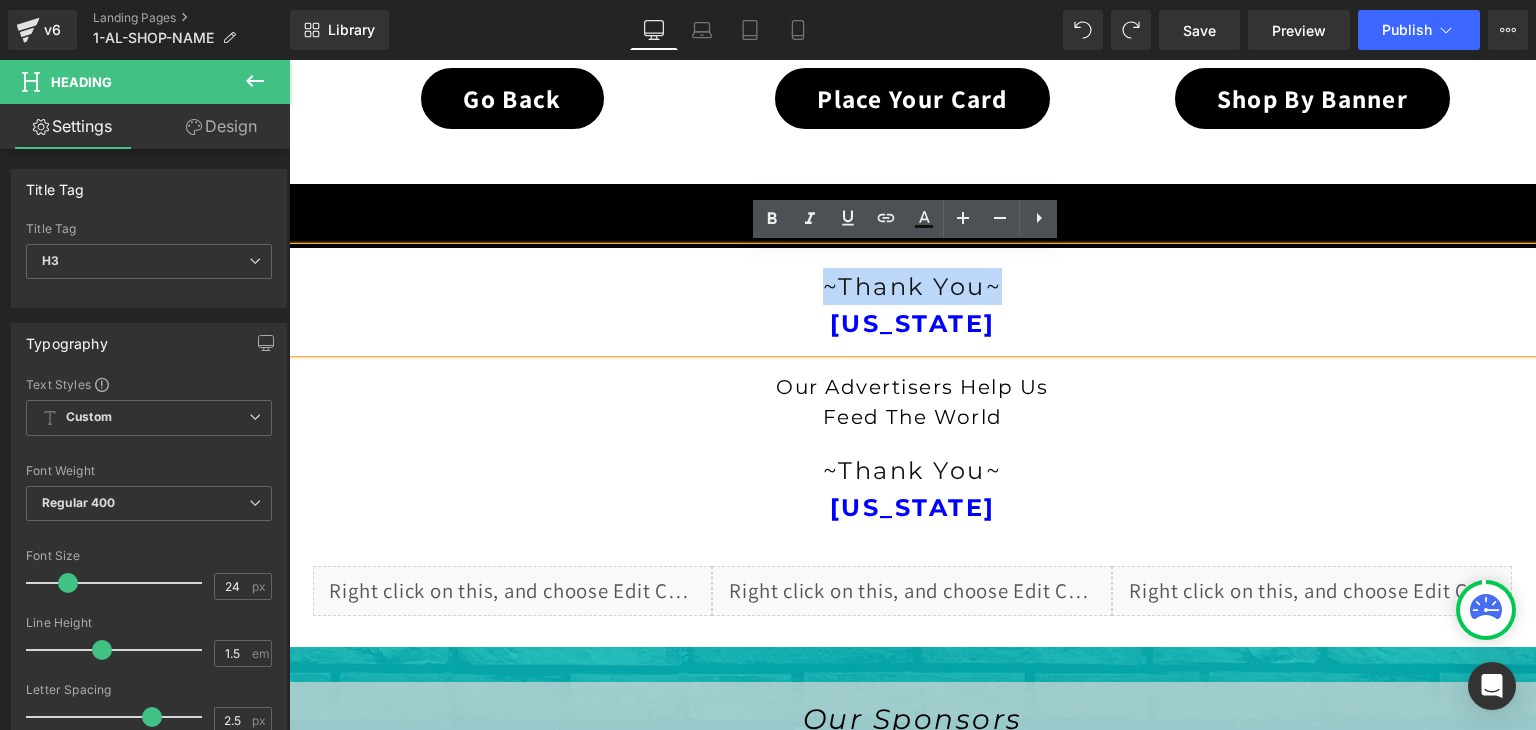 type 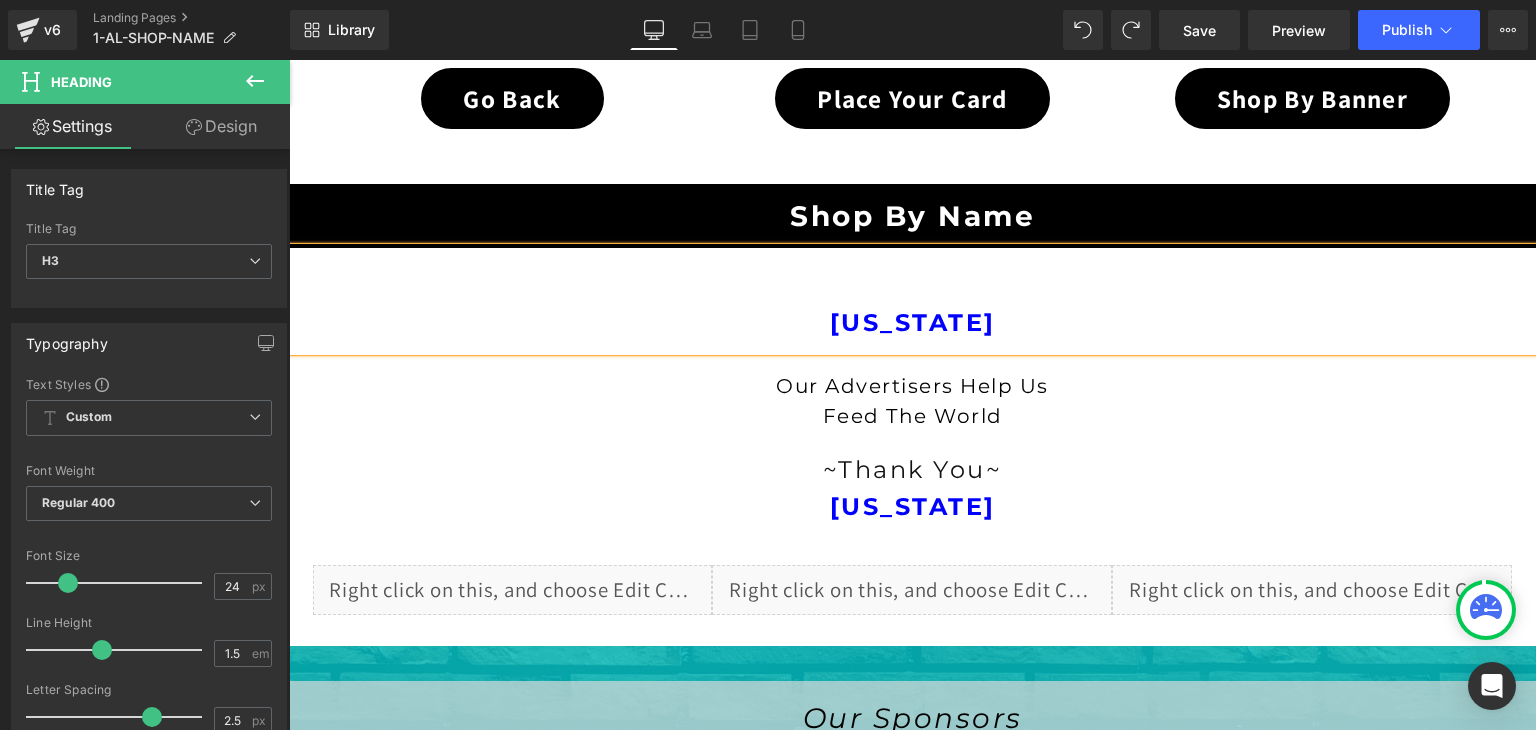 click on "[US_STATE]" at bounding box center (913, 322) 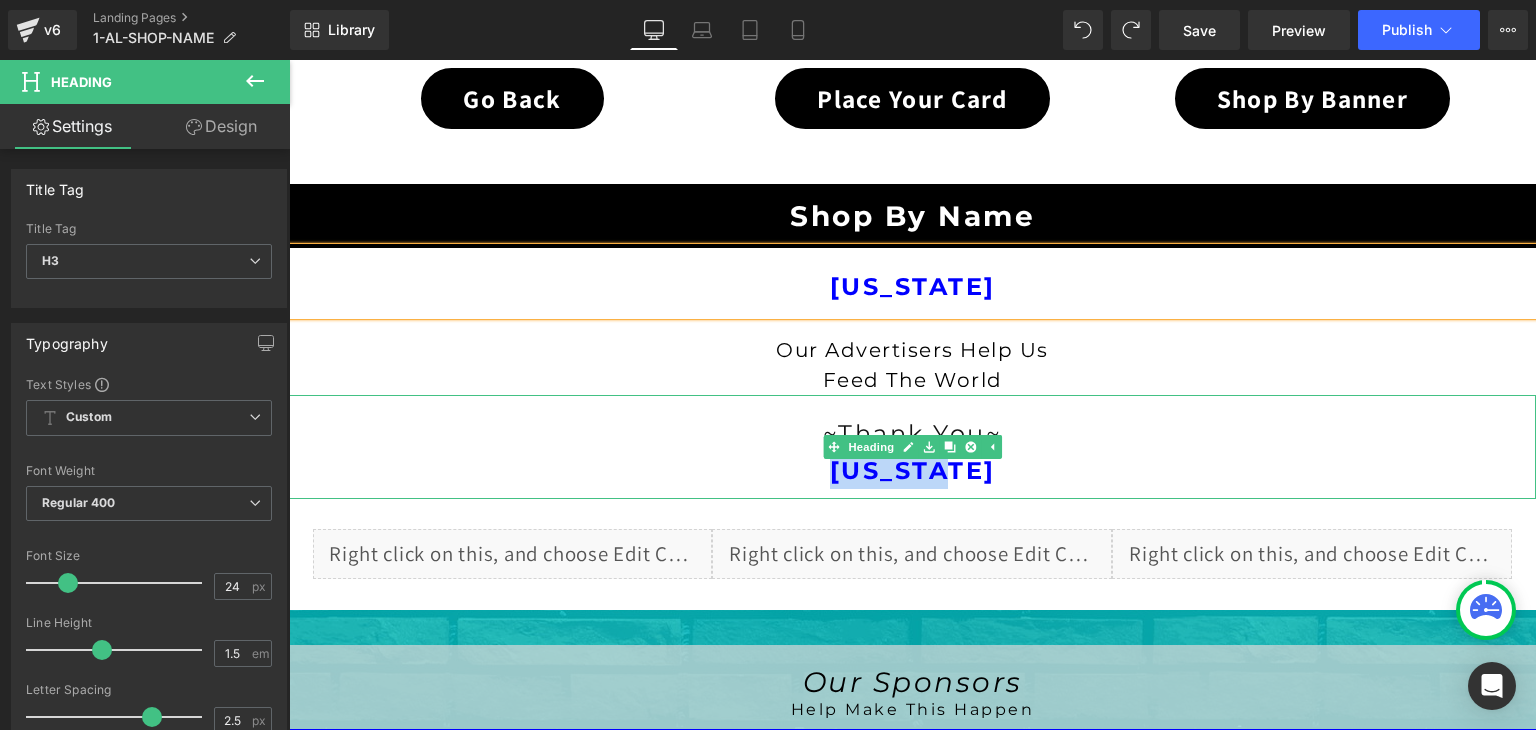 drag, startPoint x: 987, startPoint y: 476, endPoint x: 798, endPoint y: 473, distance: 189.0238 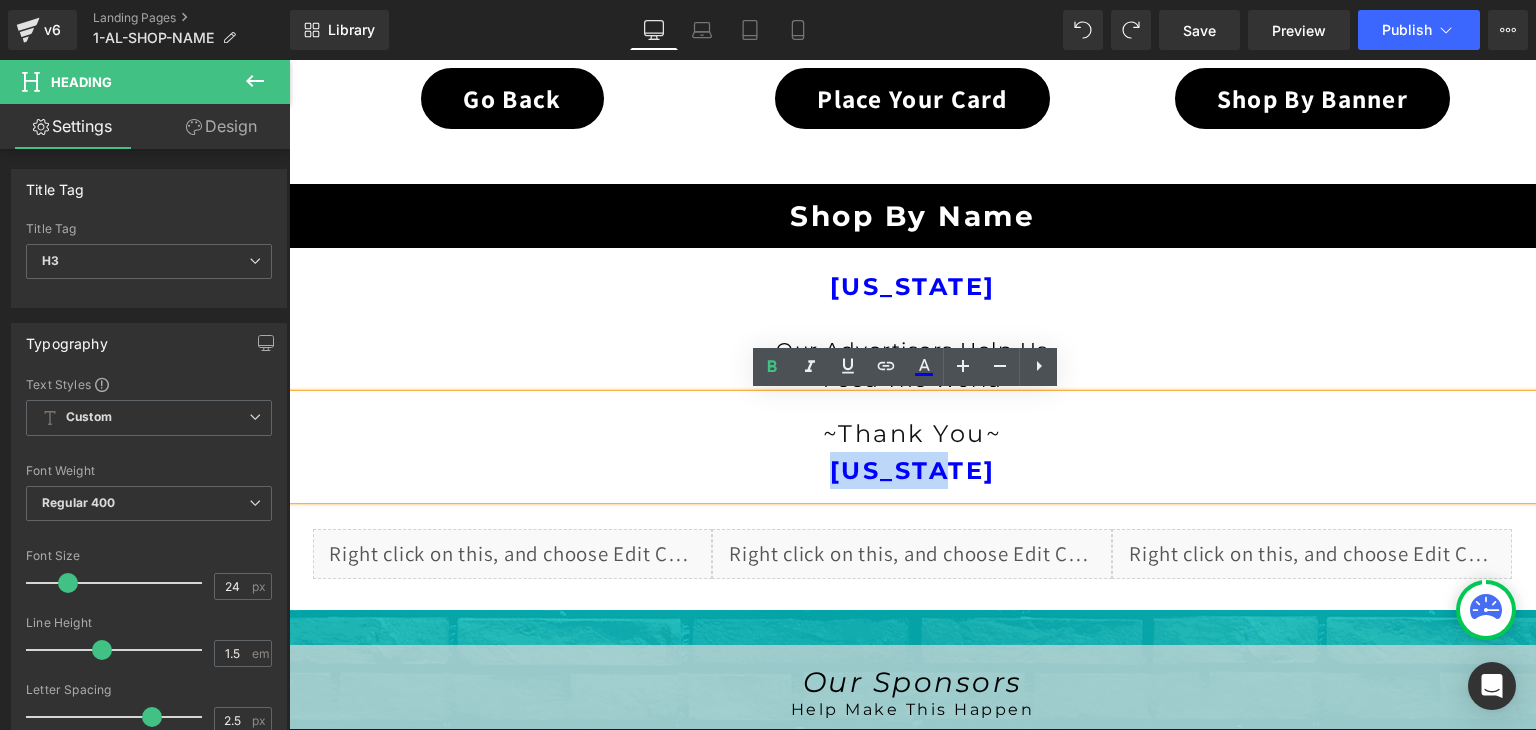 type 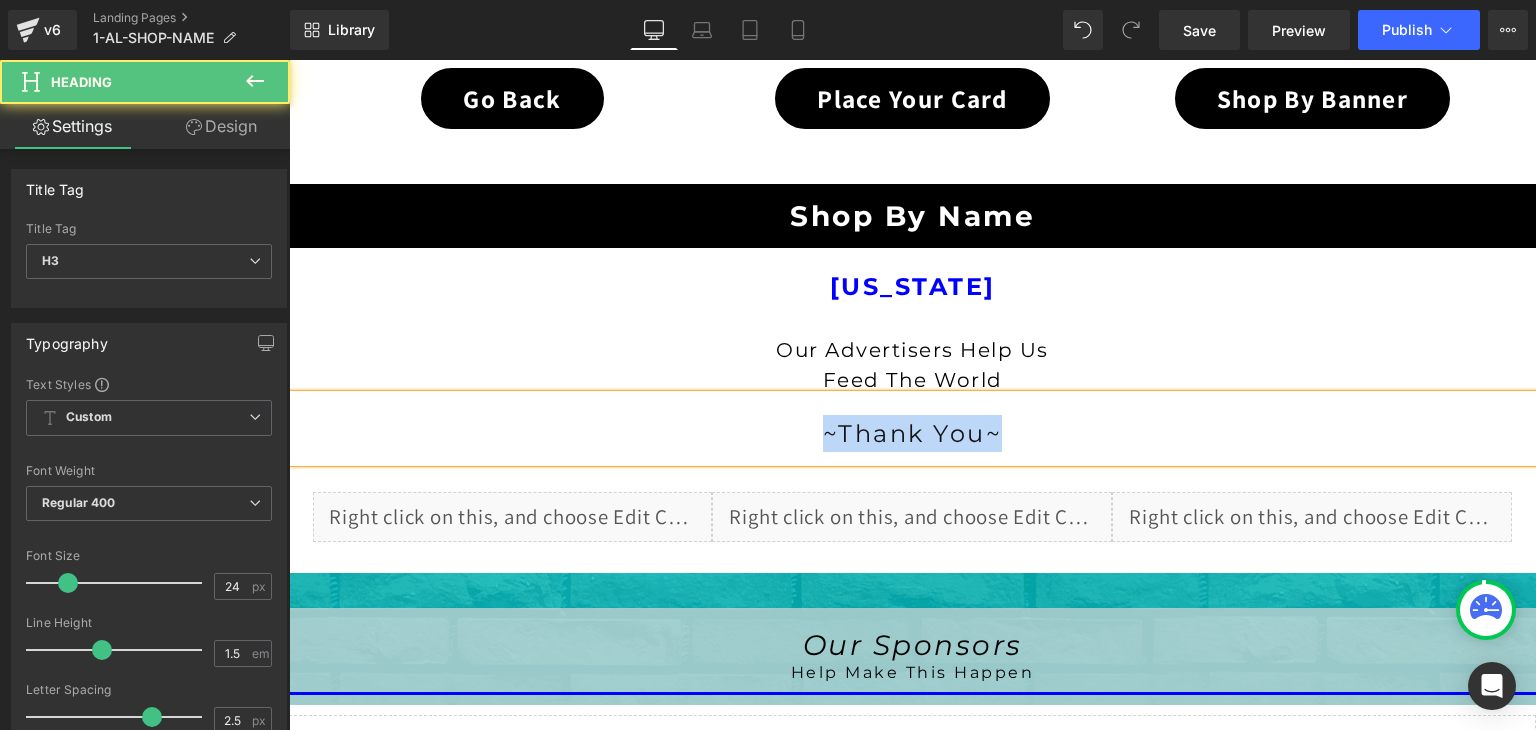 drag, startPoint x: 1005, startPoint y: 433, endPoint x: 794, endPoint y: 433, distance: 211 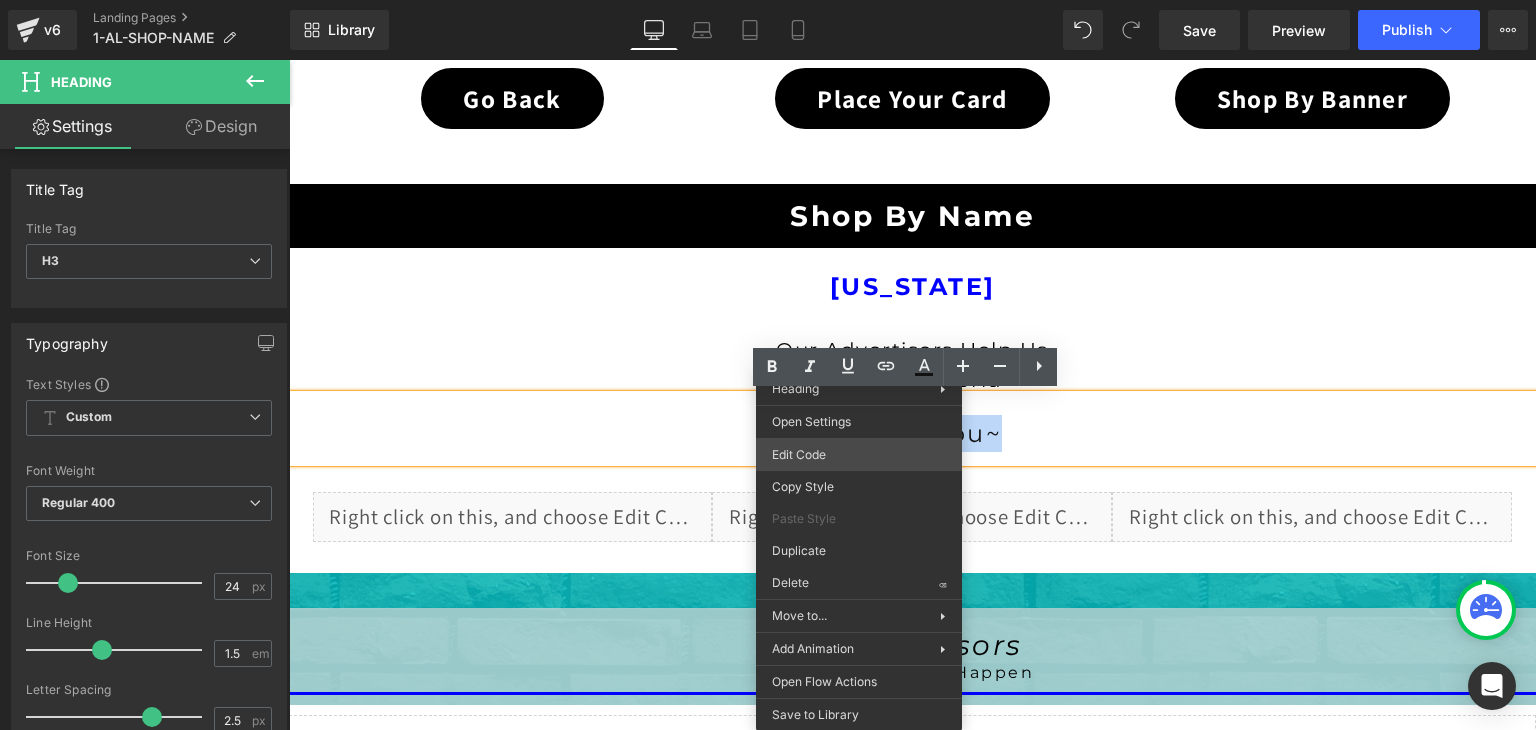 click on "Heading  You are previewing how the   will restyle your page. You can not edit Elements in Preset Preview Mode.  v6 Landing Pages 1-AL-SHOP-NAME Library Desktop Desktop Laptop Tablet Mobile Save Preview Publish Scheduled View Live Page View with current Template Save Template to Library Schedule Publish  Optimize  Publish Settings Shortcuts  Your page can’t be published   You've reached the maximum number of published pages on your plan  (0/0).  You need to upgrade your plan or unpublish all your pages to get 1 publish slot.   Unpublish pages   Upgrade plan  Elements Global Style Base Row  rows, columns, layouts, div Heading  headings, titles, h1,h2,h3,h4,h5,h6 Text Block  texts, paragraphs, contents, blocks Image  images, photos, alts, uploads Icon  icons, symbols Button  button, call to action, cta Separator  separators, dividers, horizontal lines Liquid  liquid, custom code, html, javascript, css, reviews, apps, applications, embeded, iframe Banner Parallax  Hero Banner  Stack Tabs  Carousel  Pricing" at bounding box center [768, 0] 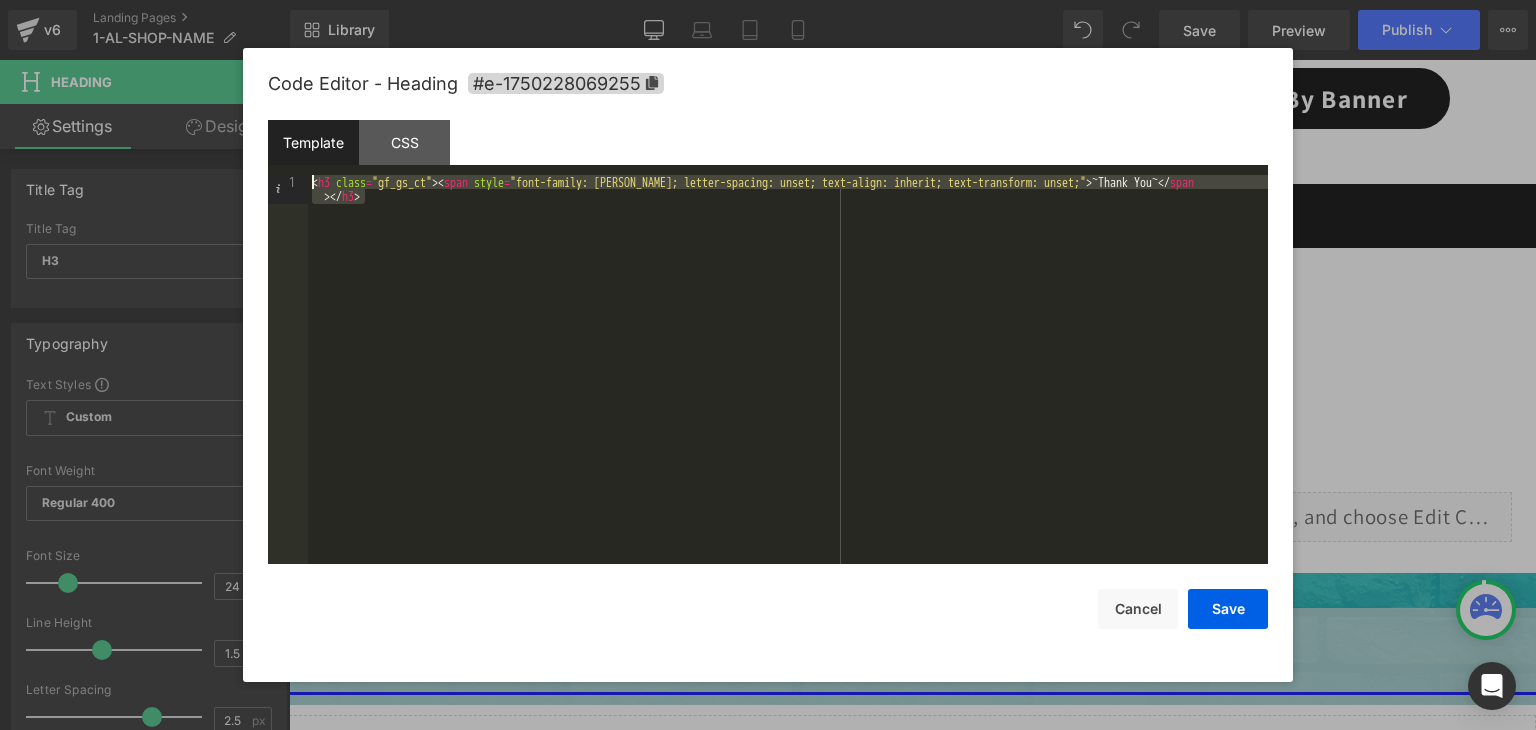 drag, startPoint x: 388, startPoint y: 192, endPoint x: 295, endPoint y: 185, distance: 93.26307 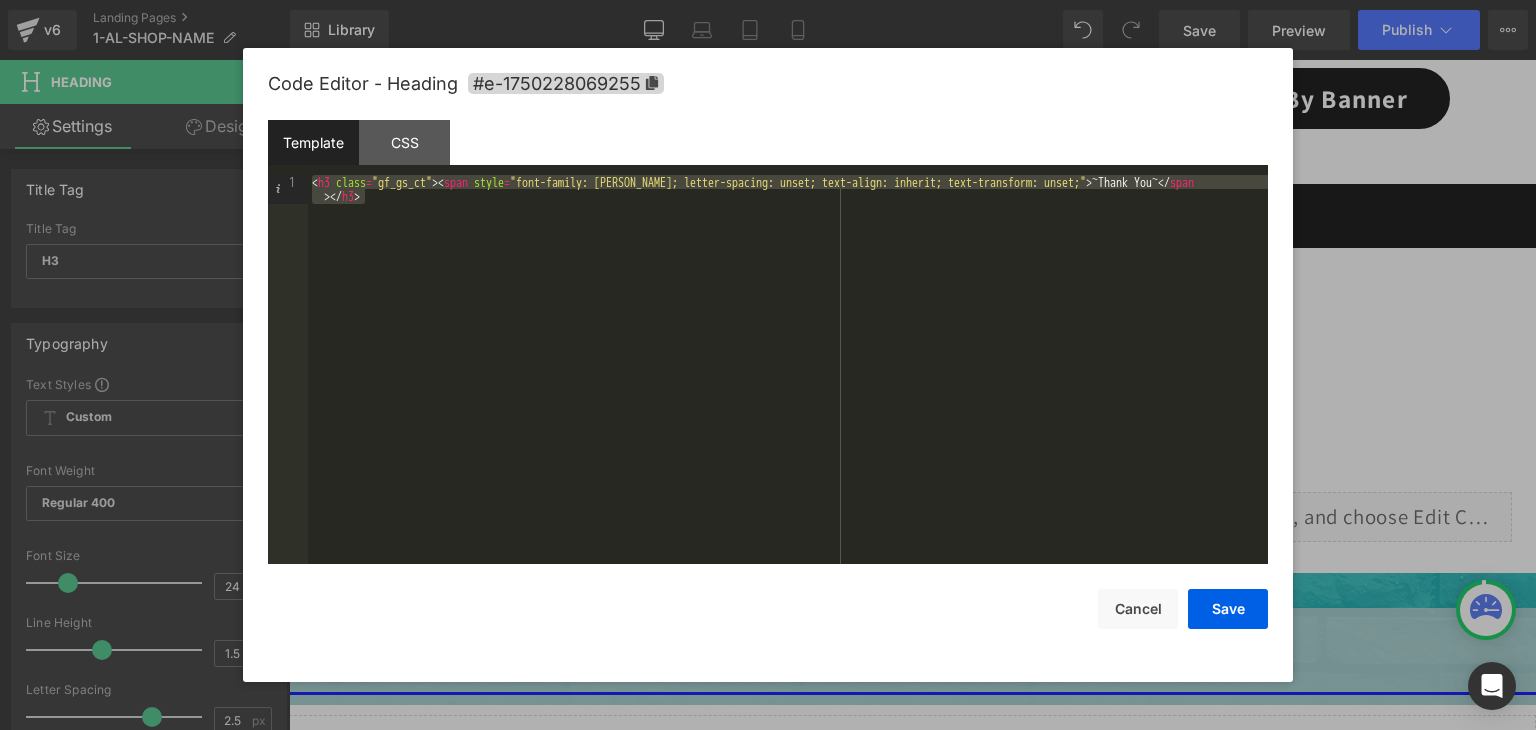 copy on "~Thank You~" 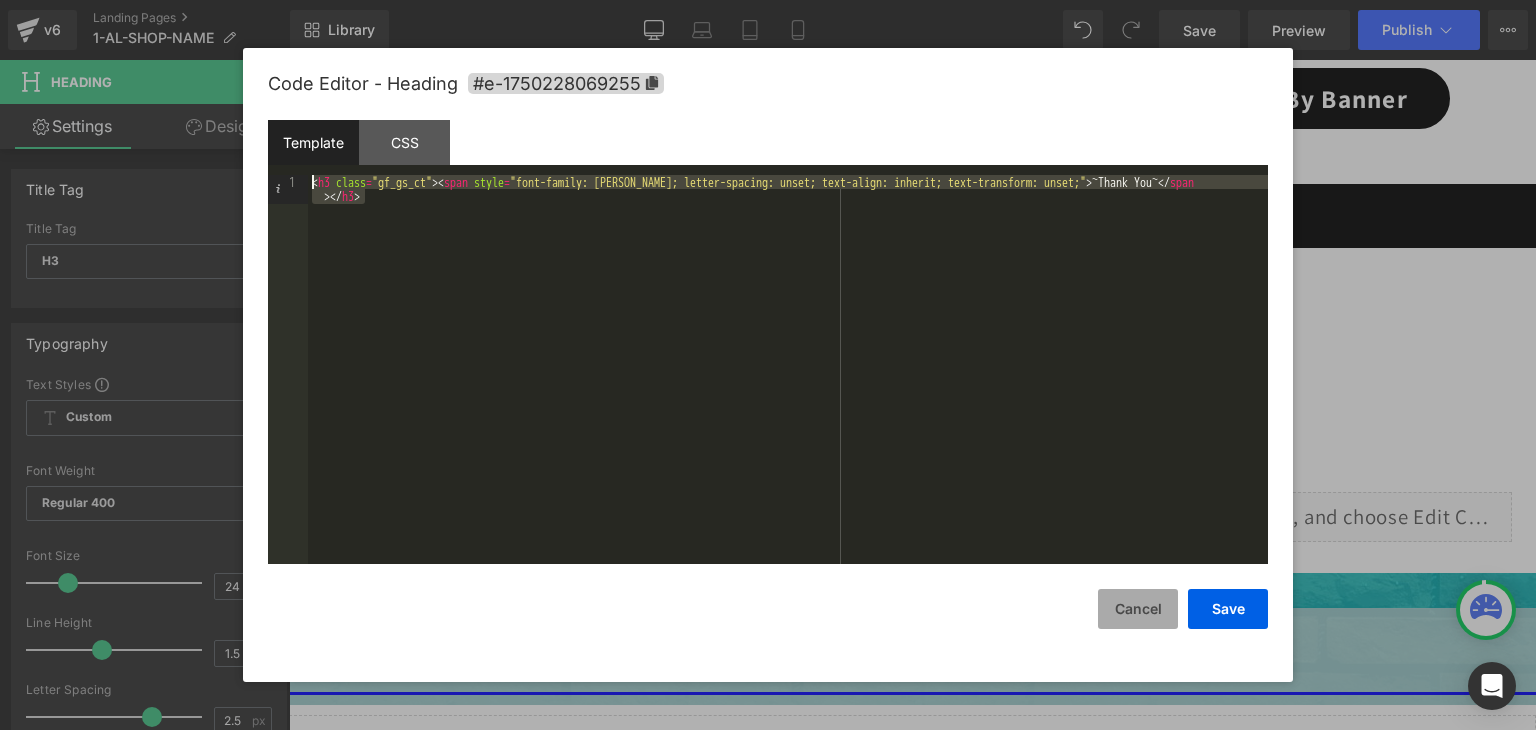 click on "Cancel" at bounding box center (1138, 609) 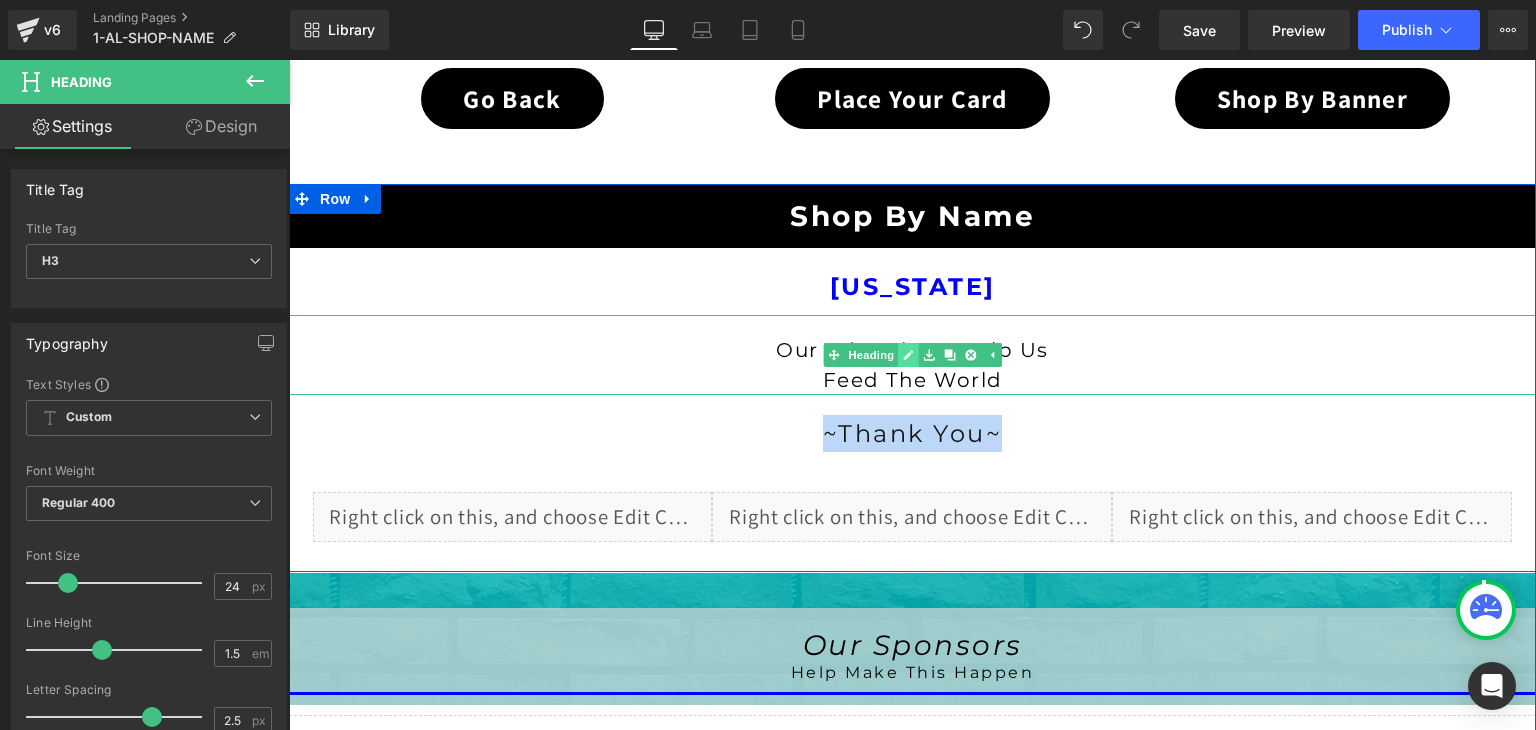 click 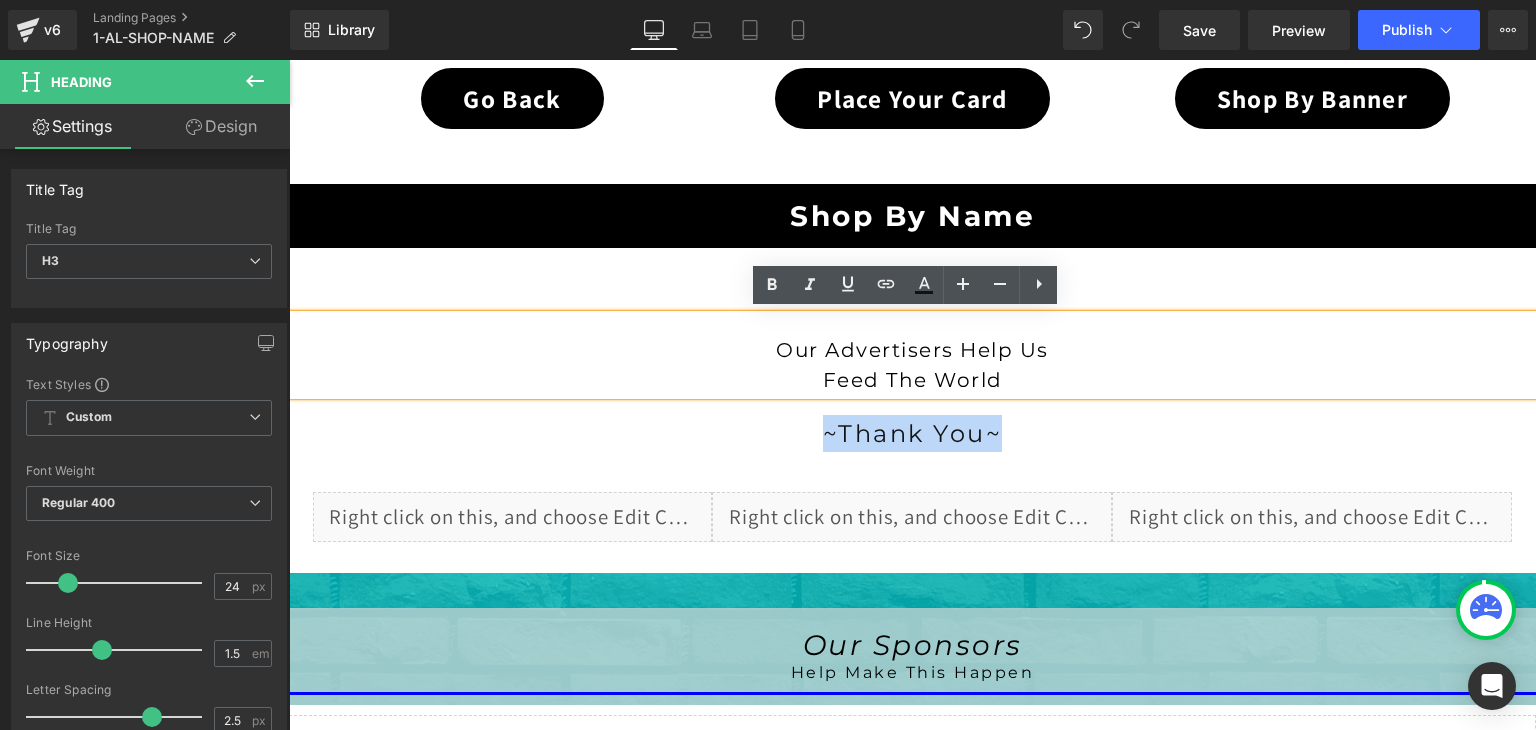 click on "Feed The World" at bounding box center (912, 380) 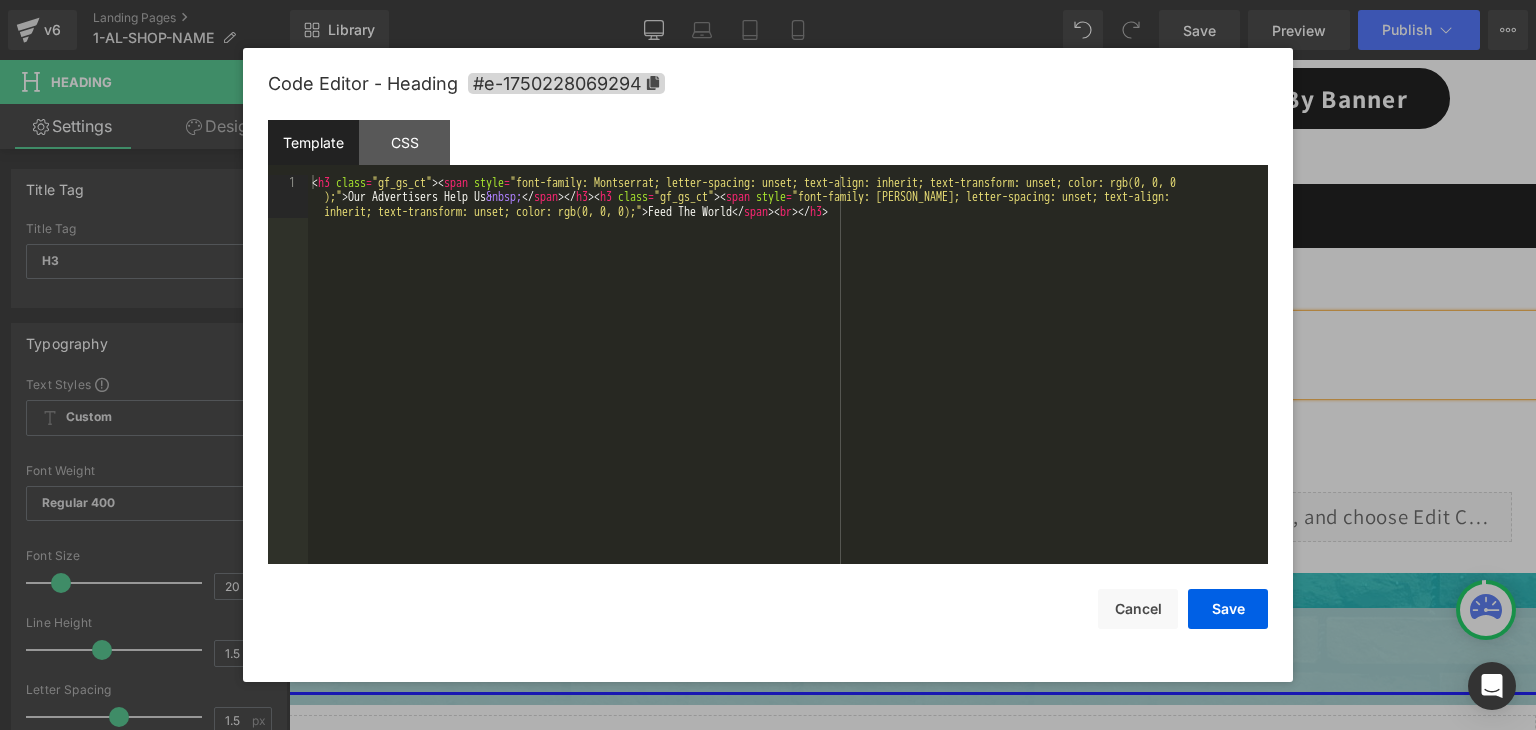 click on "Heading  You are previewing how the   will restyle your page. You can not edit Elements in Preset Preview Mode.  v6 Landing Pages 1-AL-SHOP-NAME Library Desktop Desktop Laptop Tablet Mobile Save Preview Publish Scheduled View Live Page View with current Template Save Template to Library Schedule Publish  Optimize  Publish Settings Shortcuts  Your page can’t be published   You've reached the maximum number of published pages on your plan  (0/0).  You need to upgrade your plan or unpublish all your pages to get 1 publish slot.   Unpublish pages   Upgrade plan  Elements Global Style Base Row  rows, columns, layouts, div Heading  headings, titles, h1,h2,h3,h4,h5,h6 Text Block  texts, paragraphs, contents, blocks Image  images, photos, alts, uploads Icon  icons, symbols Button  button, call to action, cta Separator  separators, dividers, horizontal lines Liquid  liquid, custom code, html, javascript, css, reviews, apps, applications, embeded, iframe Banner Parallax  Hero Banner  Stack Tabs  Carousel  Pricing" at bounding box center (768, 0) 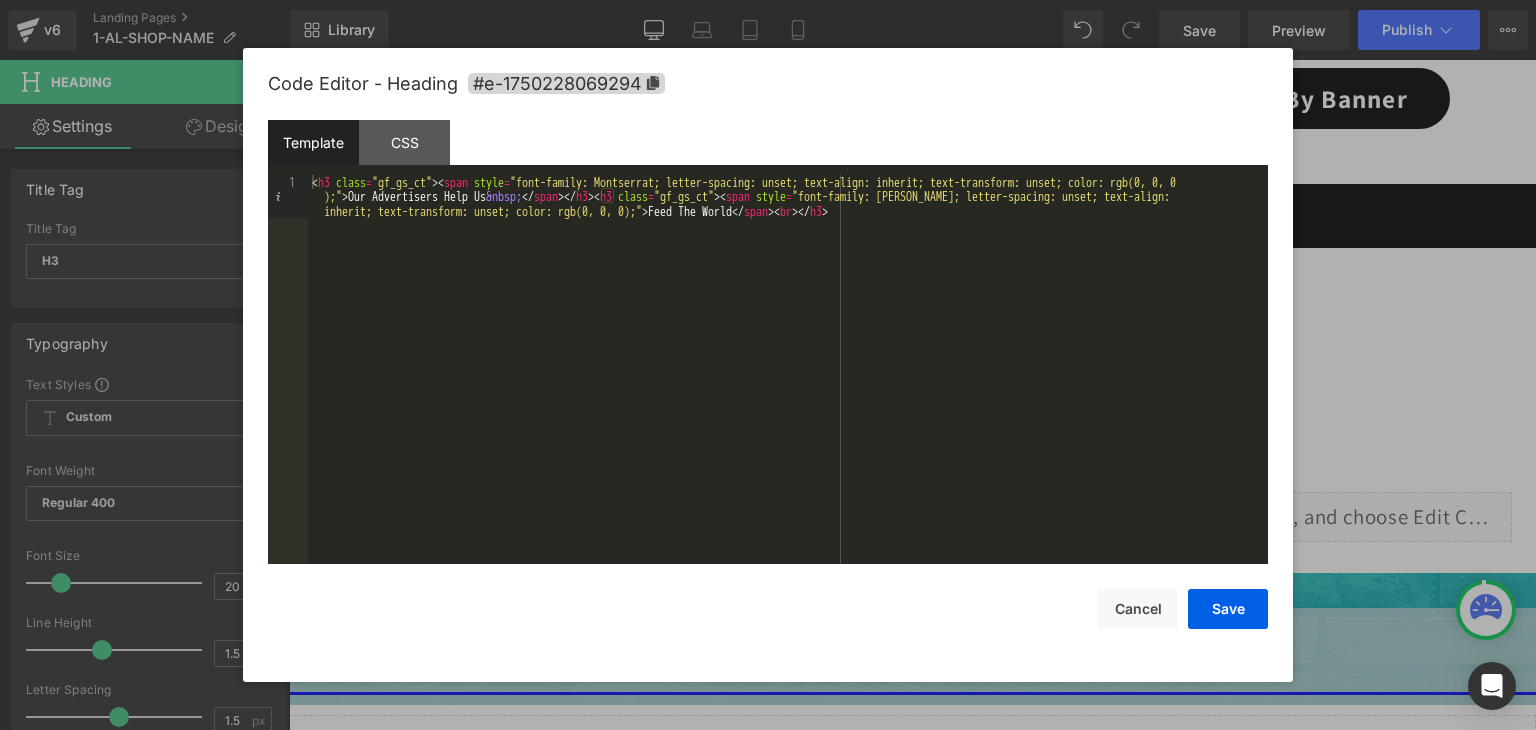 click on "< h3   class = "gf_gs_ct" > < span   style = "font-family: Montserrat; letter-spacing: unset; text-align: inherit; text-transform: unset; color: rgb(0, 0, 0    );" > Our Advertisers Help Us &nbsp; </ span > </ h3 > < h3   class = "gf_gs_ct" > < span   style = "font-family: Montserrat; letter-spacing: unset; text-align:     inherit; text-transform: unset; color: rgb(0, 0, 0);" > Feed The World </ span > < br > </ h3 >" at bounding box center (788, 412) 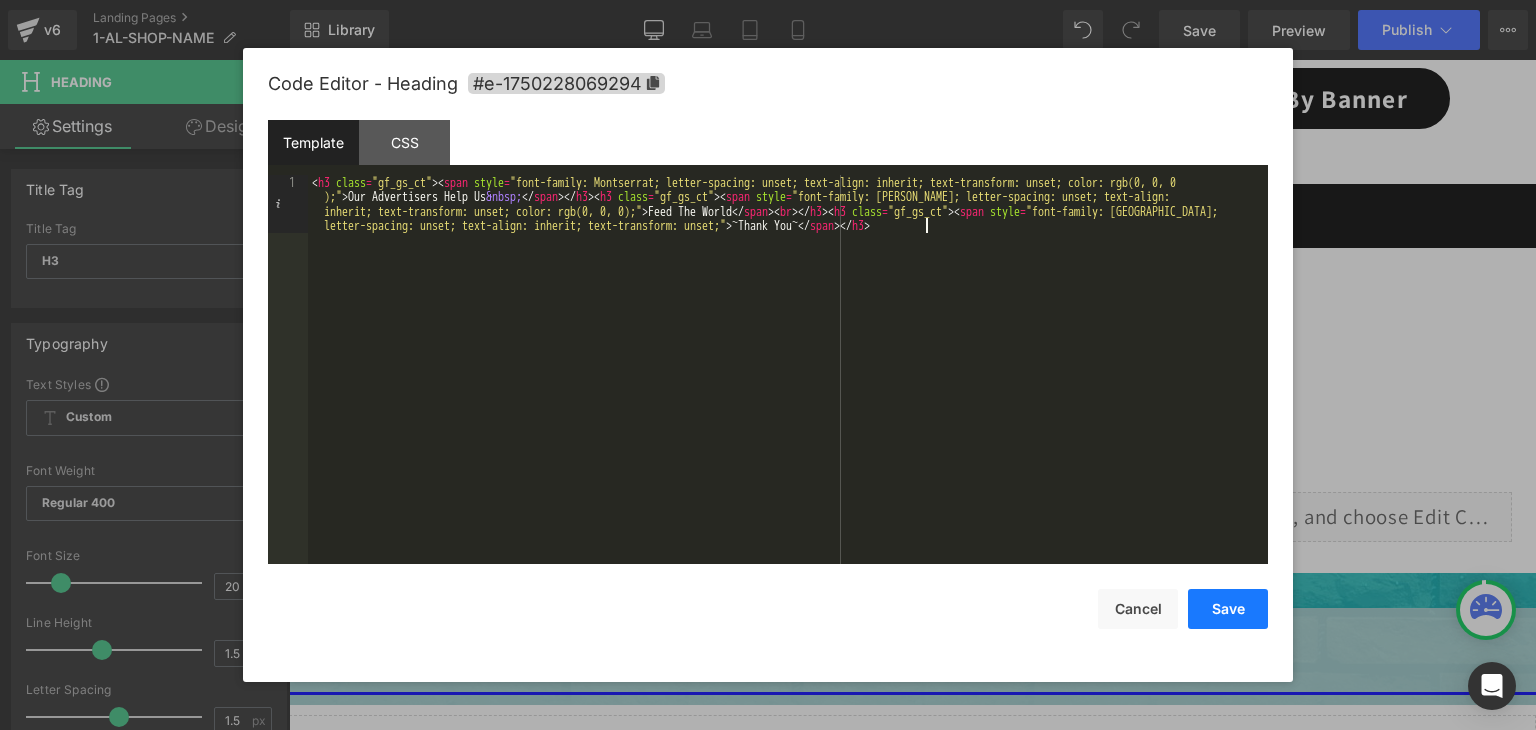 click on "Save" at bounding box center [1228, 609] 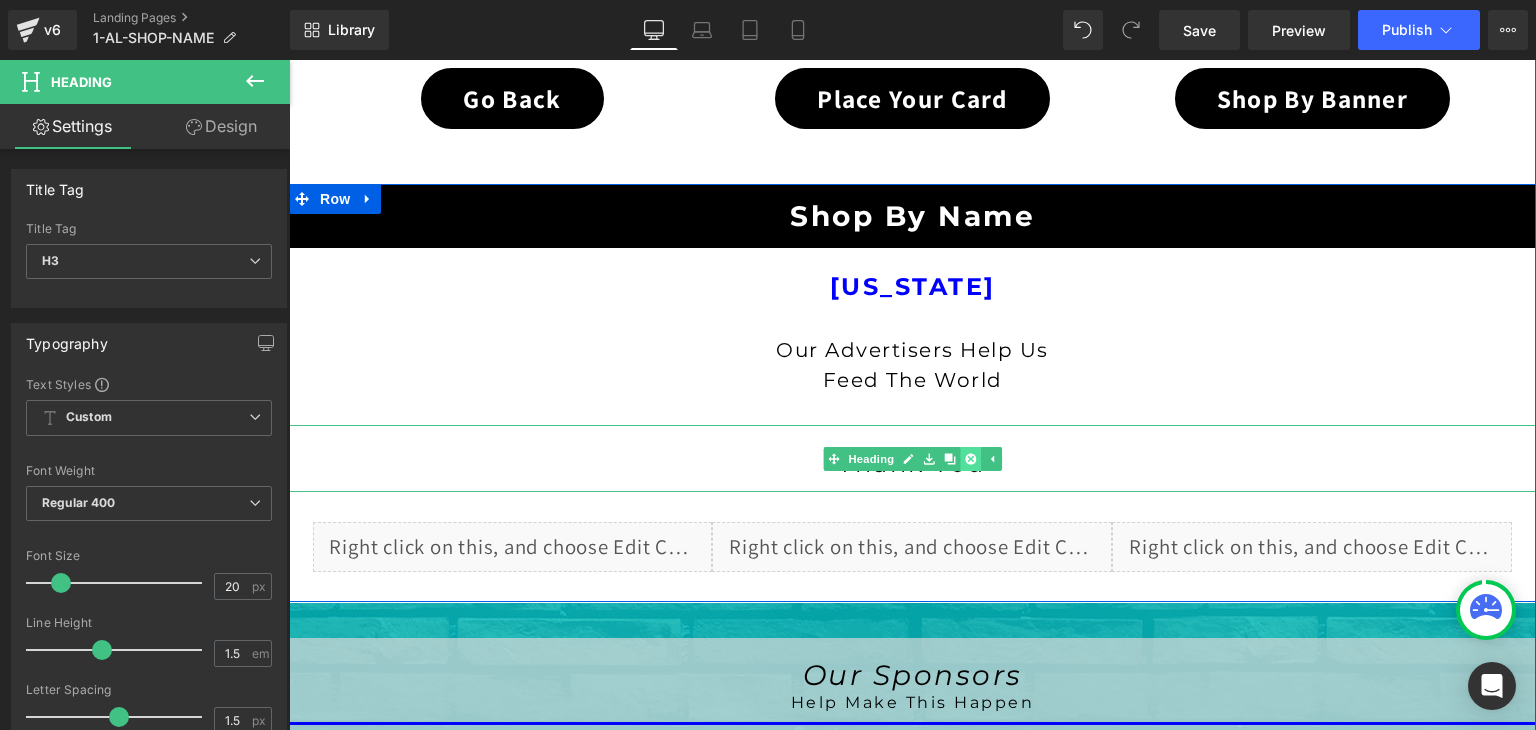 click 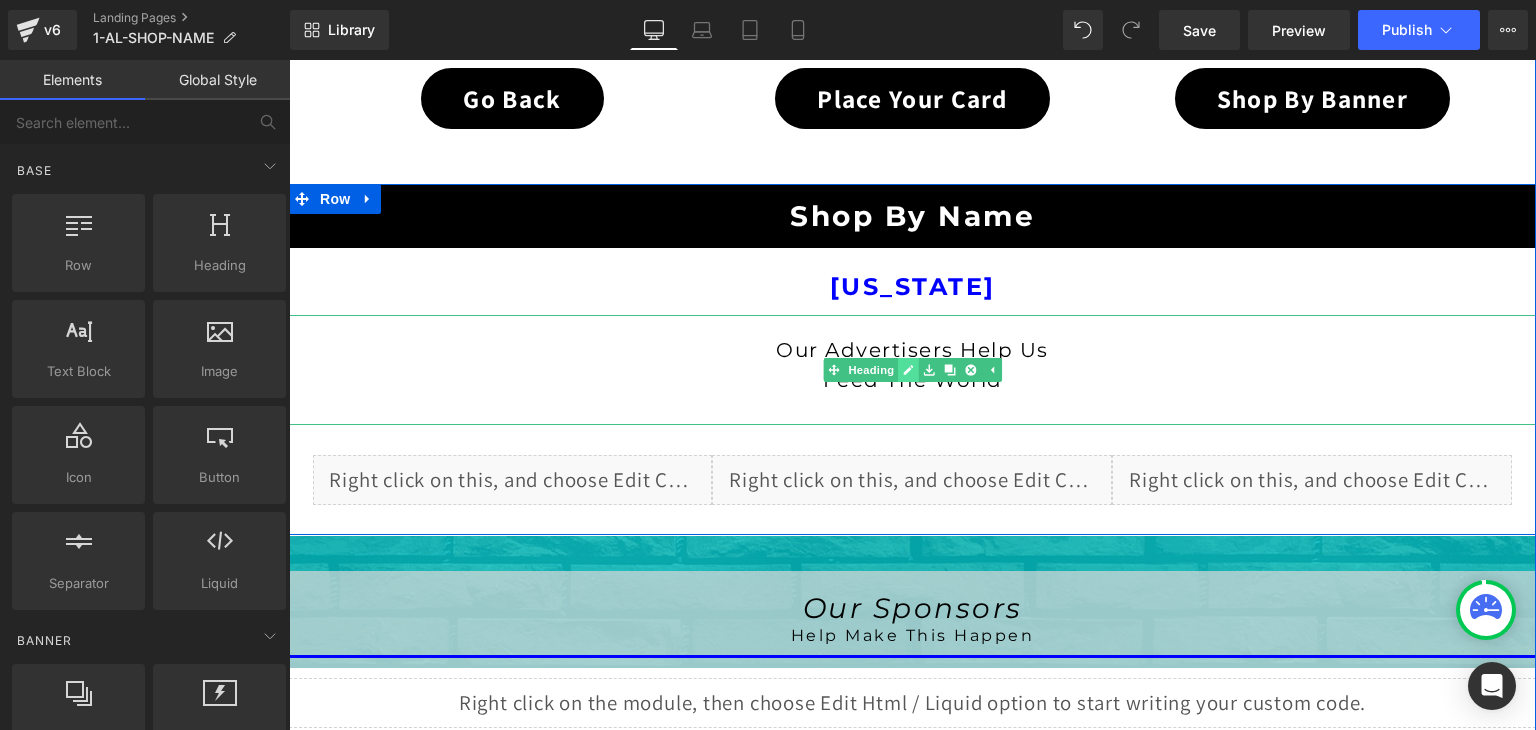 click 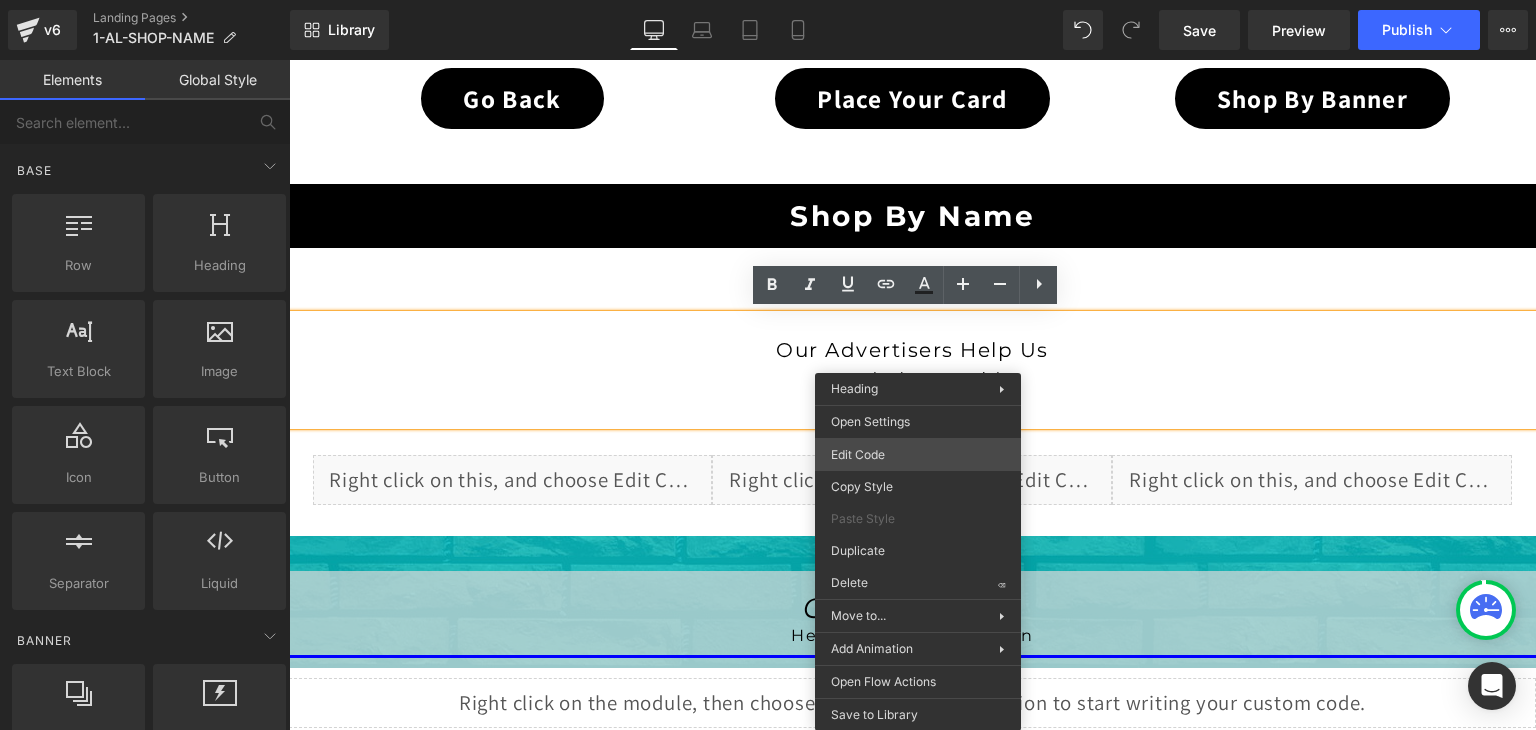click on "Heading  You are previewing how the   will restyle your page. You can not edit Elements in Preset Preview Mode.  v6 Landing Pages 1-AL-SHOP-NAME Library Desktop Desktop Laptop Tablet Mobile Save Preview Publish Scheduled View Live Page View with current Template Save Template to Library Schedule Publish  Optimize  Publish Settings Shortcuts  Your page can’t be published   You've reached the maximum number of published pages on your plan  (0/0).  You need to upgrade your plan or unpublish all your pages to get 1 publish slot.   Unpublish pages   Upgrade plan  Elements Global Style Base Row  rows, columns, layouts, div Heading  headings, titles, h1,h2,h3,h4,h5,h6 Text Block  texts, paragraphs, contents, blocks Image  images, photos, alts, uploads Icon  icons, symbols Button  button, call to action, cta Separator  separators, dividers, horizontal lines Liquid  liquid, custom code, html, javascript, css, reviews, apps, applications, embeded, iframe Banner Parallax  Hero Banner  Stack Tabs  Carousel  Pricing" at bounding box center [768, 0] 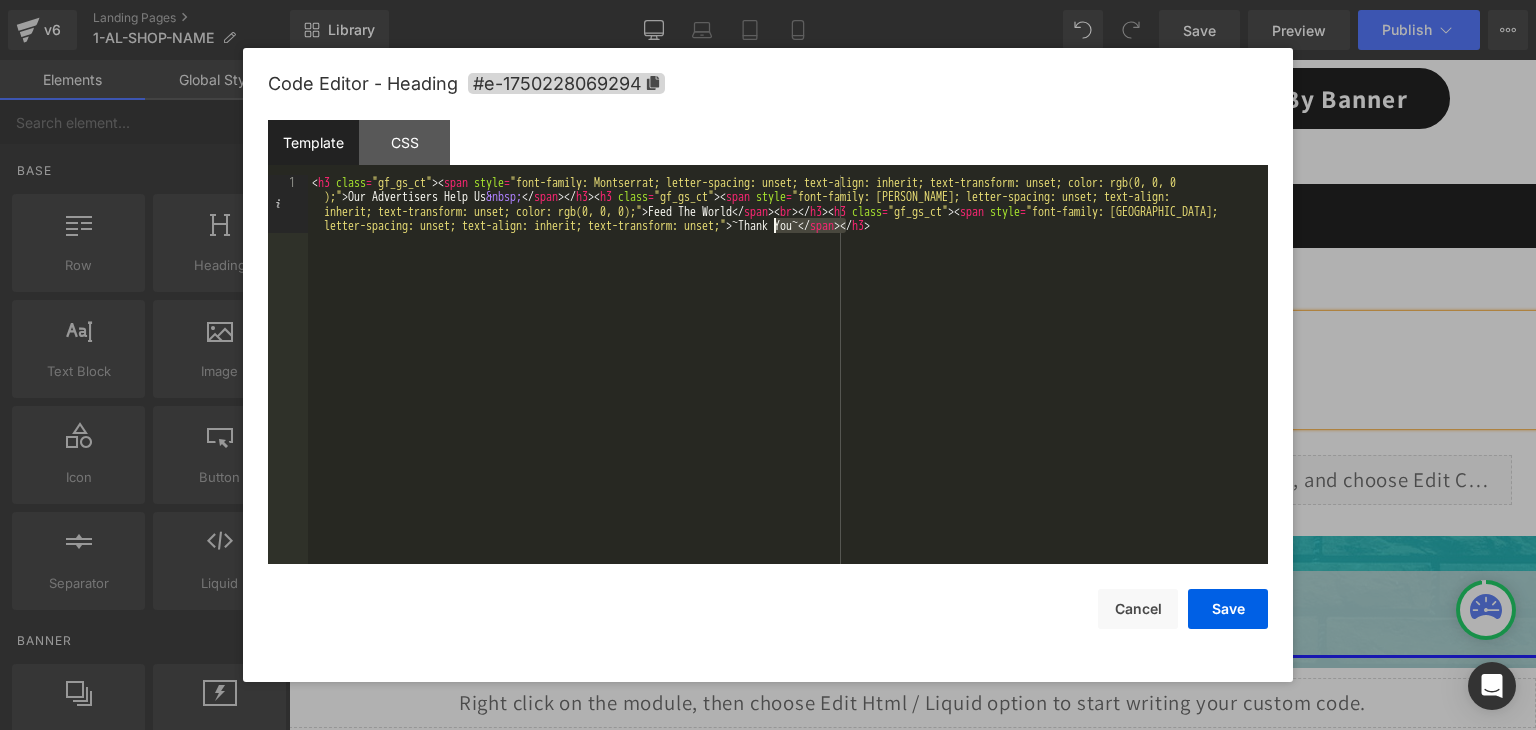 drag, startPoint x: 848, startPoint y: 228, endPoint x: 775, endPoint y: 228, distance: 73 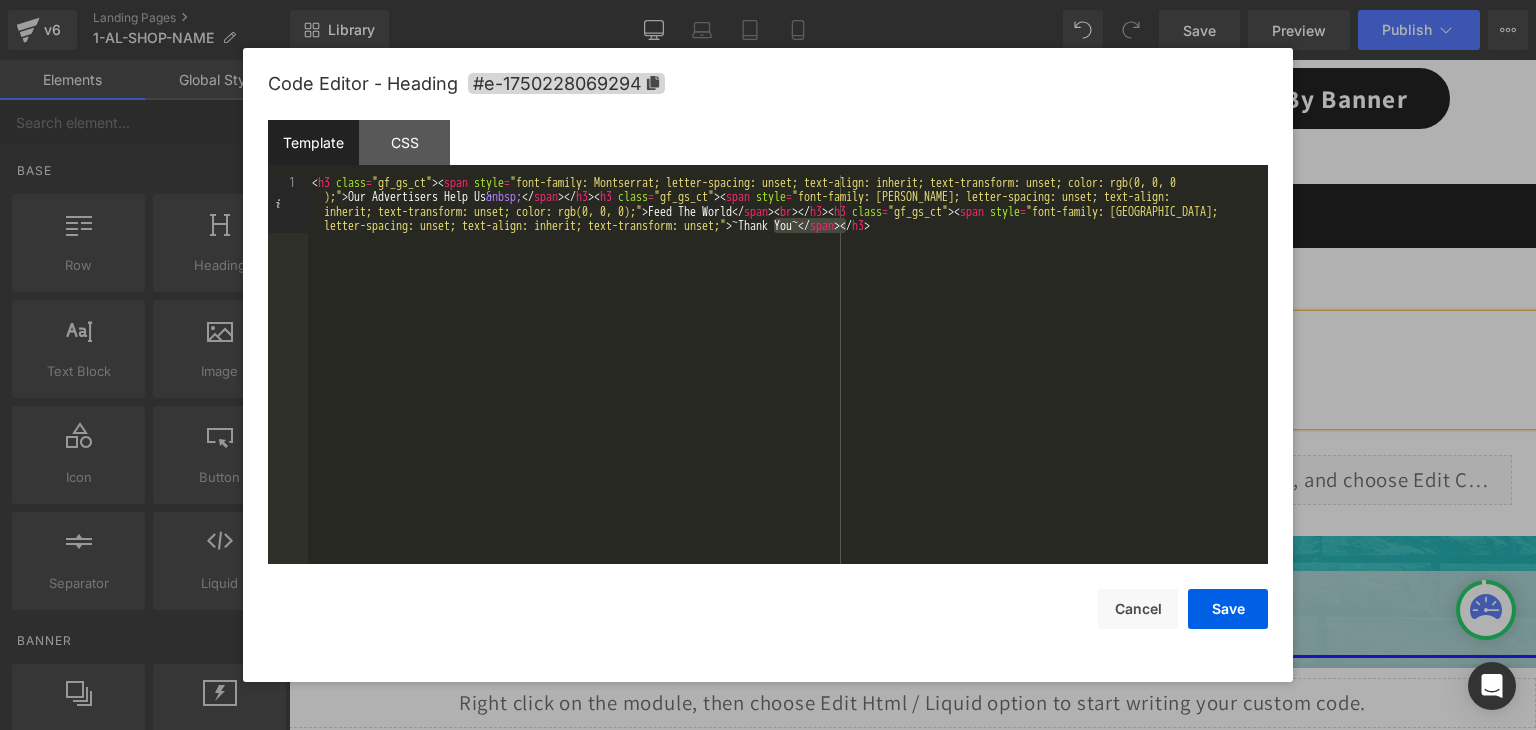 click on "< h3   class = "gf_gs_ct" > < span   style = "font-family: Montserrat; letter-spacing: unset; text-align: inherit; text-transform: unset; color: rgb(0, 0, 0    );" > Our Advertisers Help Us &nbsp; </ span > </ h3 > < h3   class = "gf_gs_ct" > < span   style = "font-family: Montserrat; letter-spacing: unset; text-align:     inherit; text-transform: unset; color: rgb(0, 0, 0);" > Feed The World </ span > < br > </ h3 > < h3   class = "gf_gs_ct" > < span   style = "font-family: Montserrat;     letter-spacing: unset; text-align: inherit; text-transform: unset;" > ~Thank You~ </ span > </ h3 >" at bounding box center (788, 427) 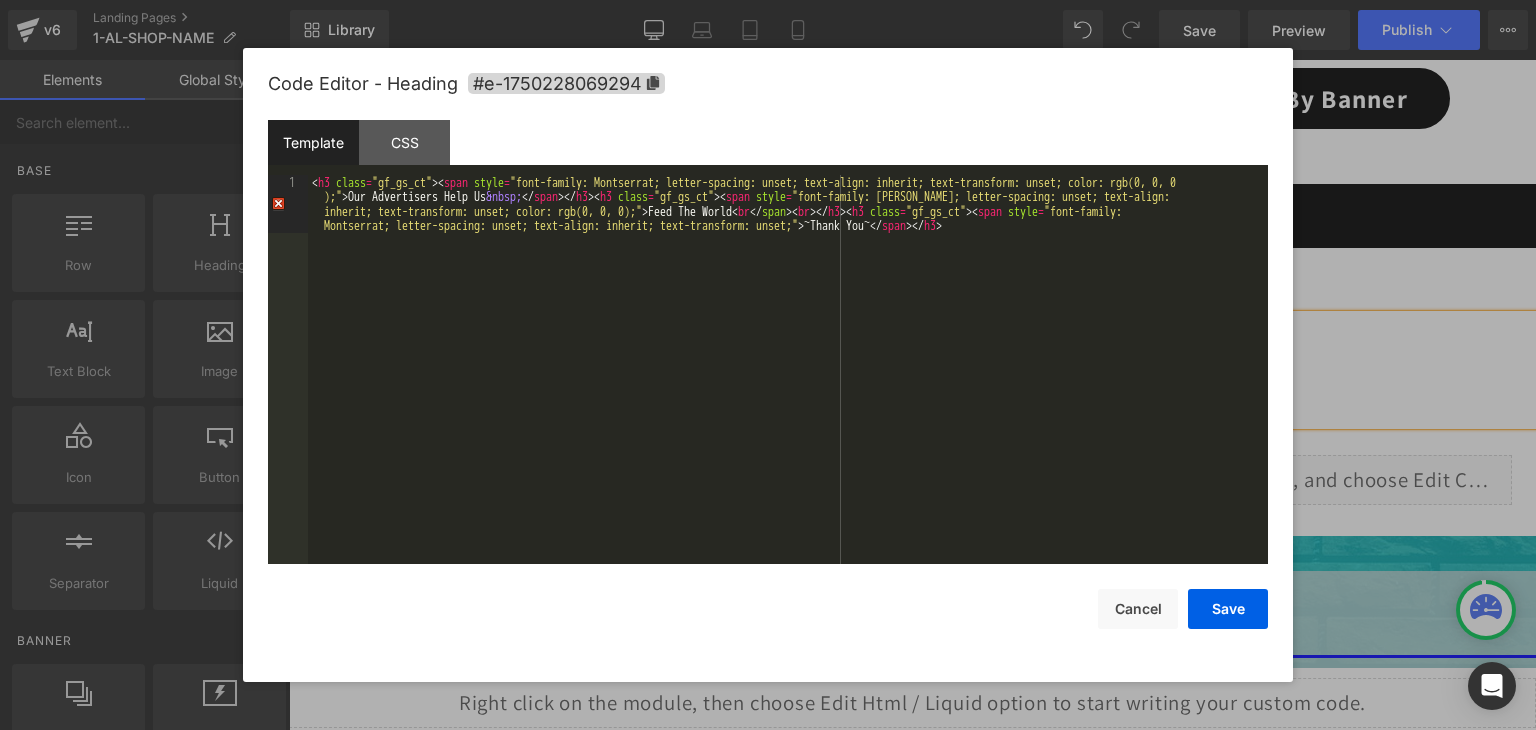 type 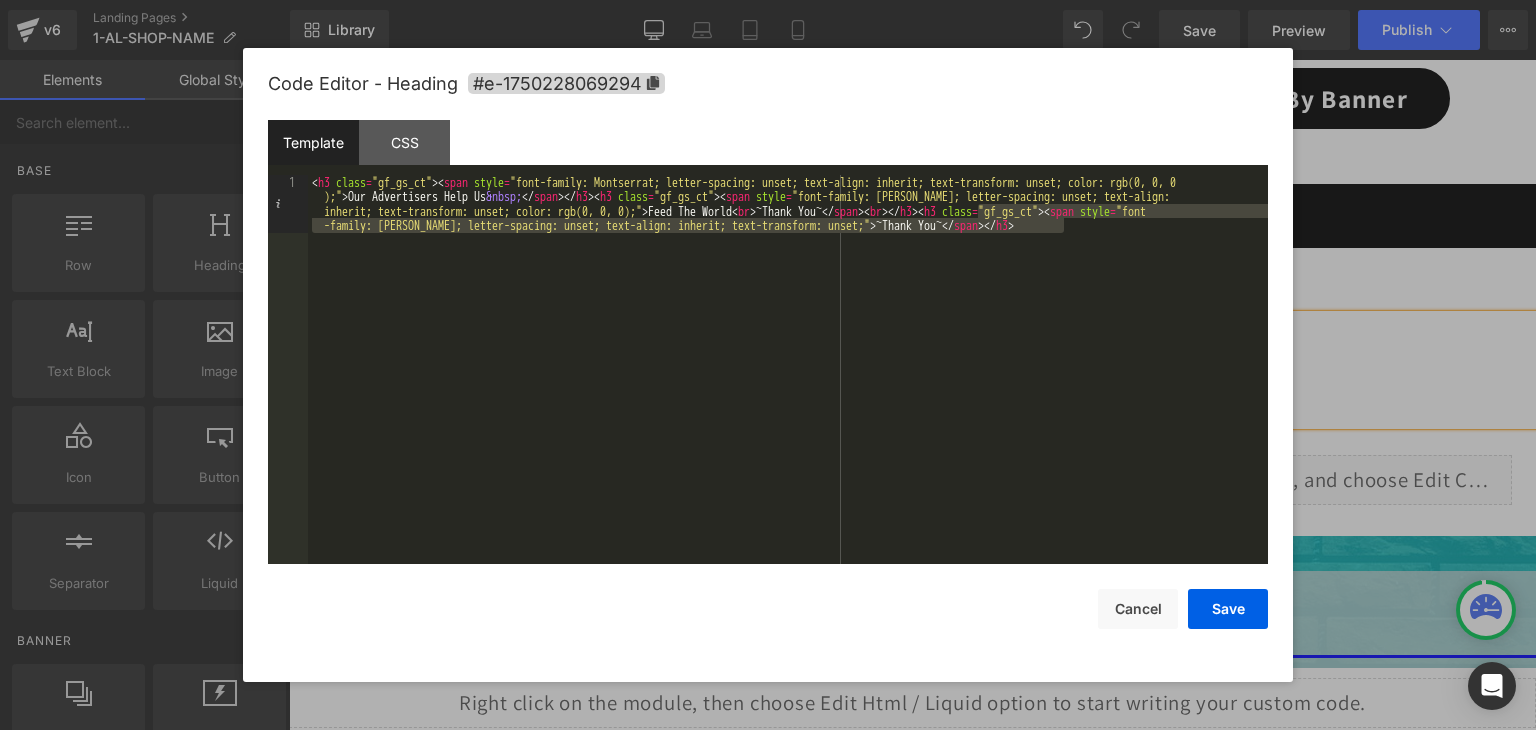 drag, startPoint x: 979, startPoint y: 211, endPoint x: 1081, endPoint y: 232, distance: 104.13933 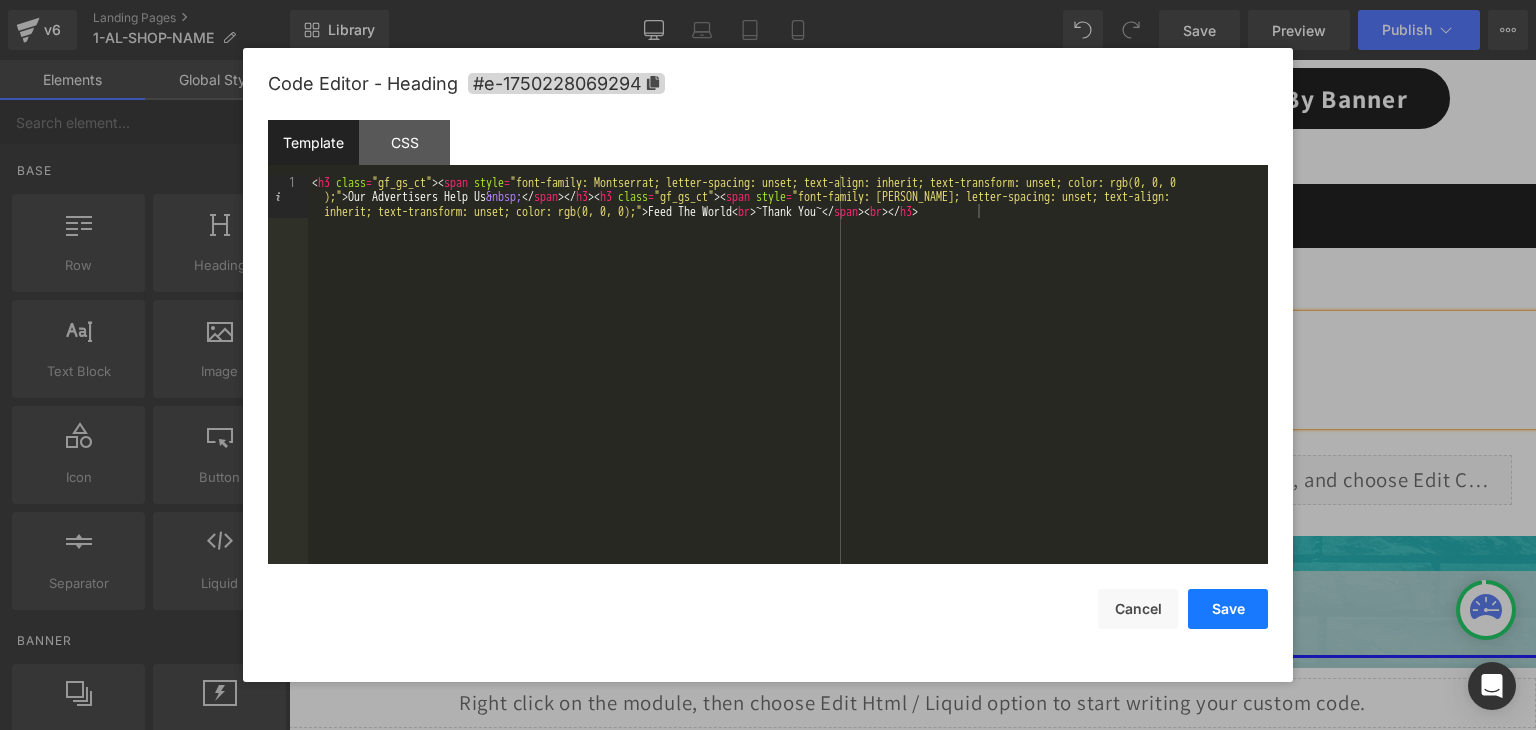 click on "Save" at bounding box center (1228, 609) 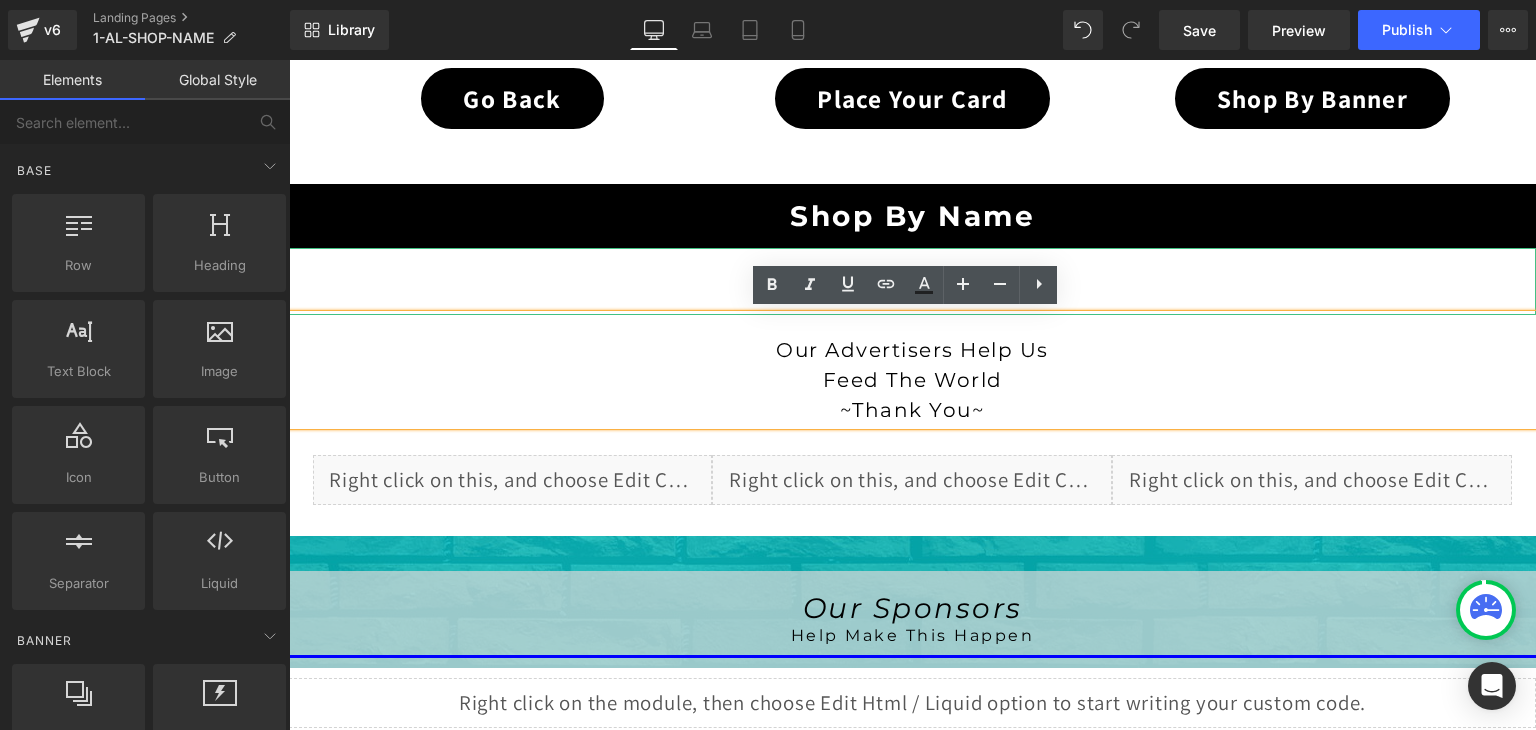 click on "[US_STATE]" at bounding box center [912, 286] 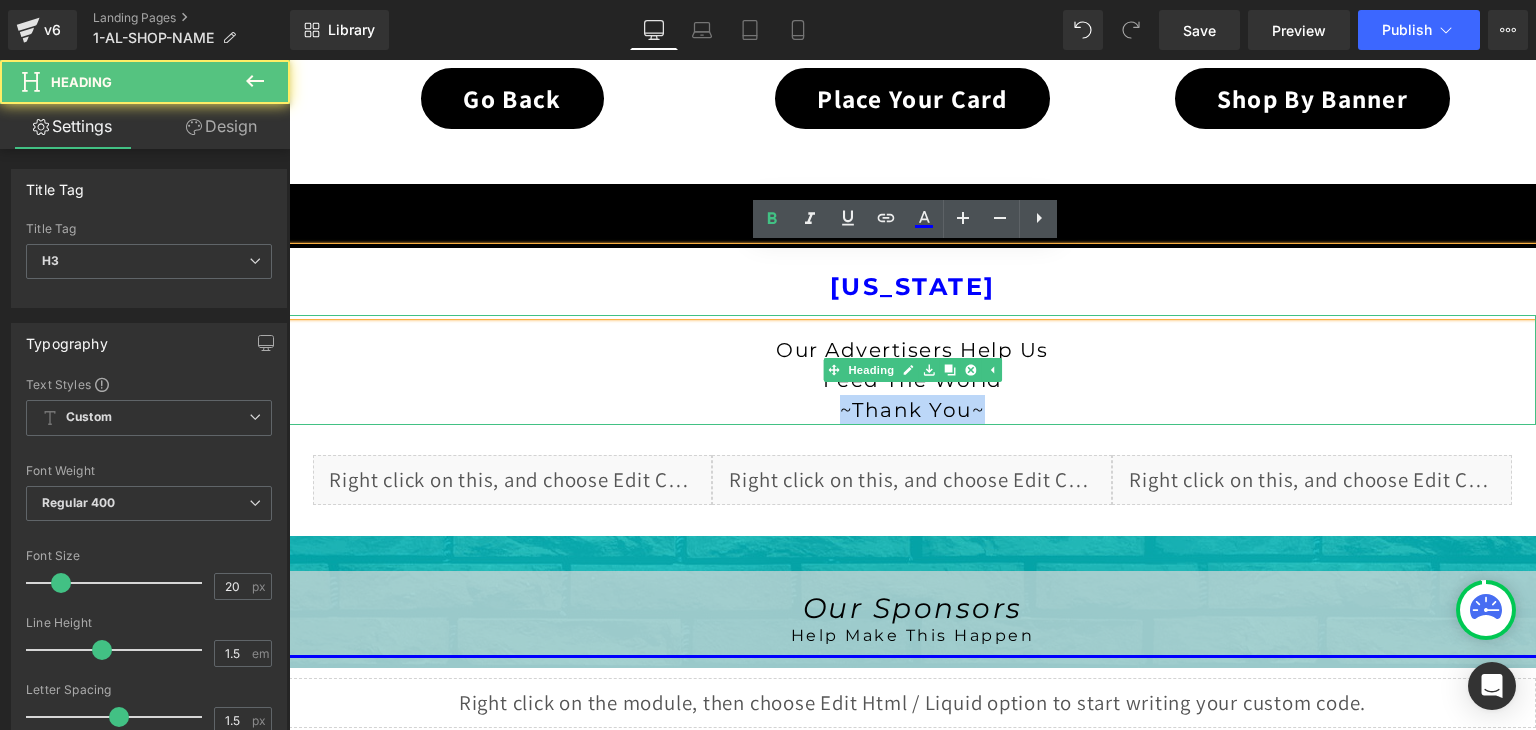 drag, startPoint x: 980, startPoint y: 410, endPoint x: 803, endPoint y: 413, distance: 177.02542 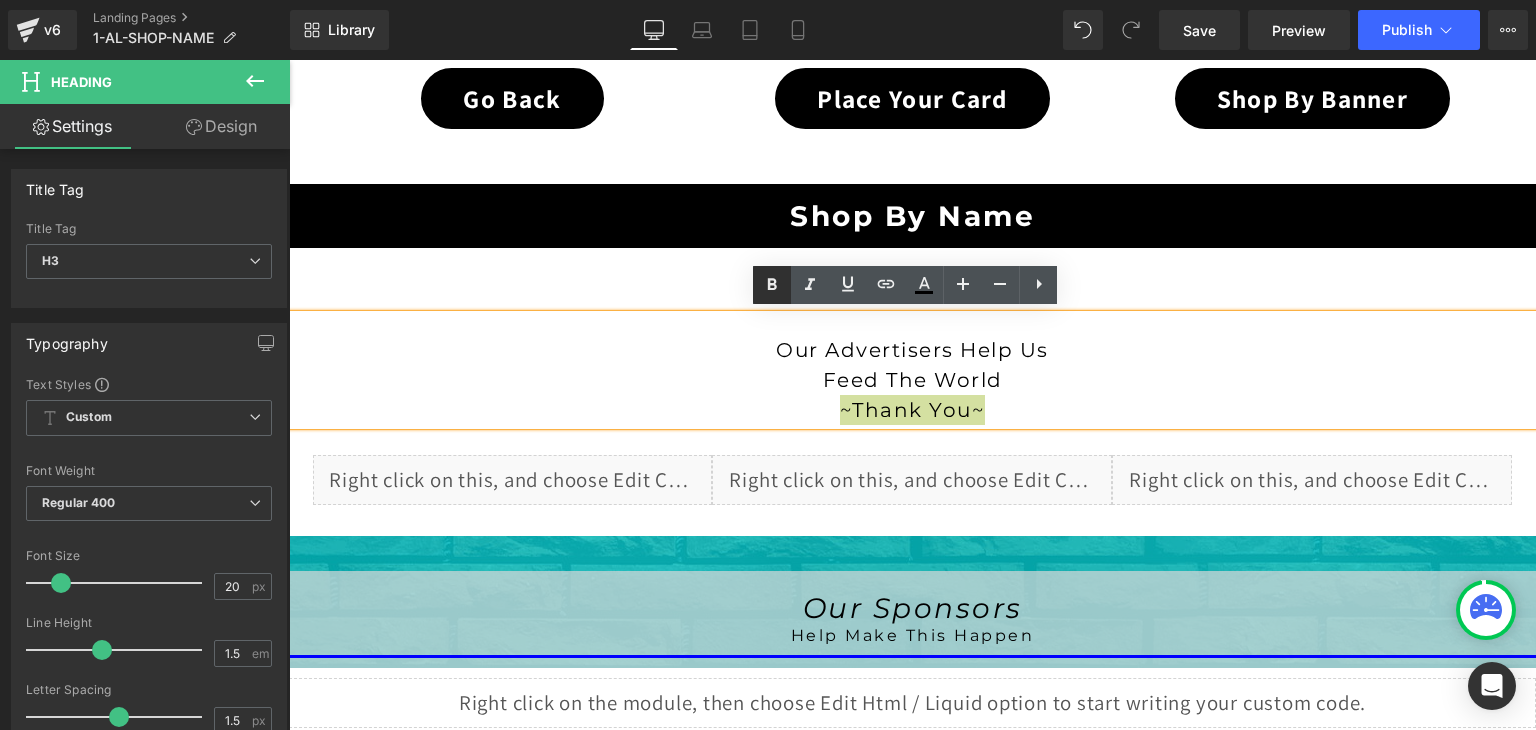 click 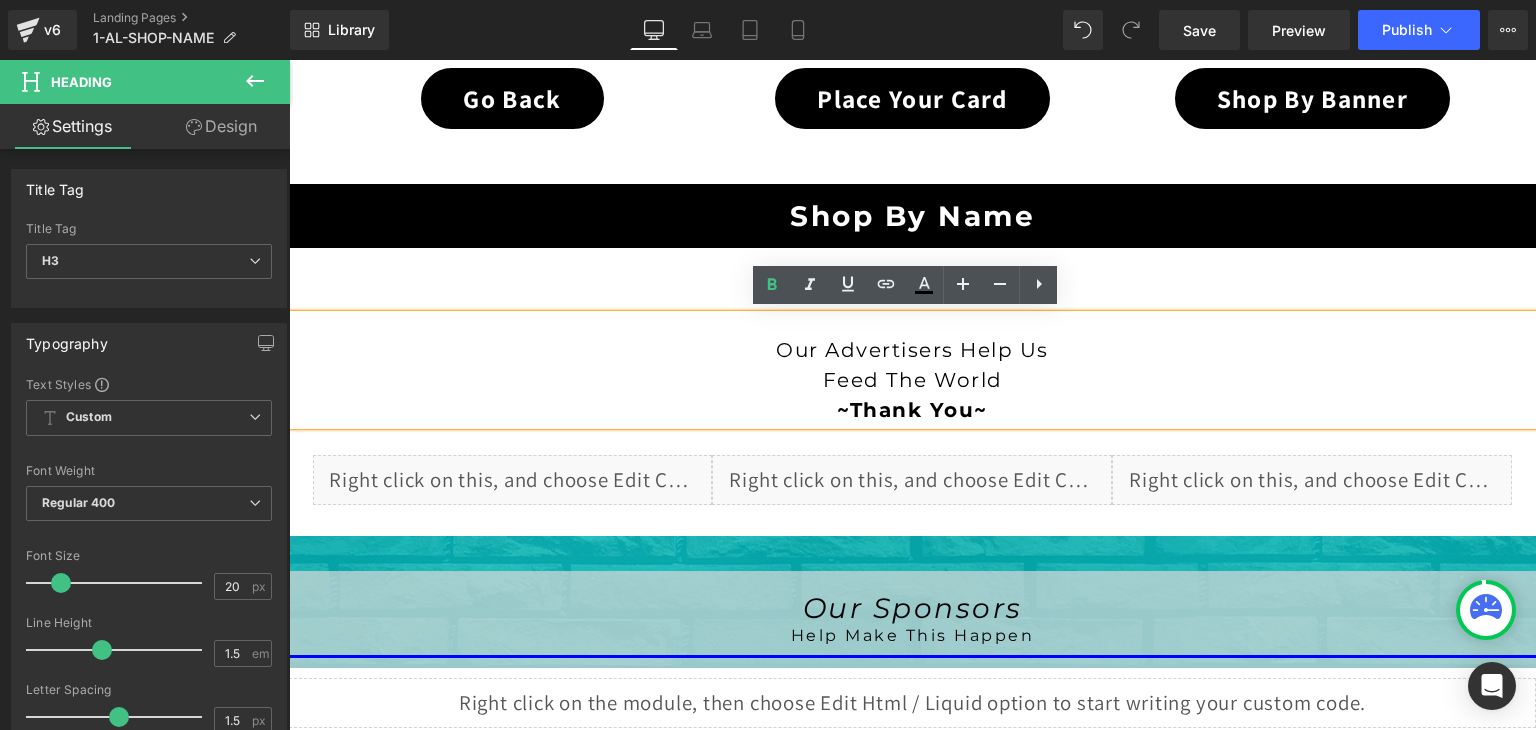 click on "Our Advertisers Help Us" at bounding box center [912, 350] 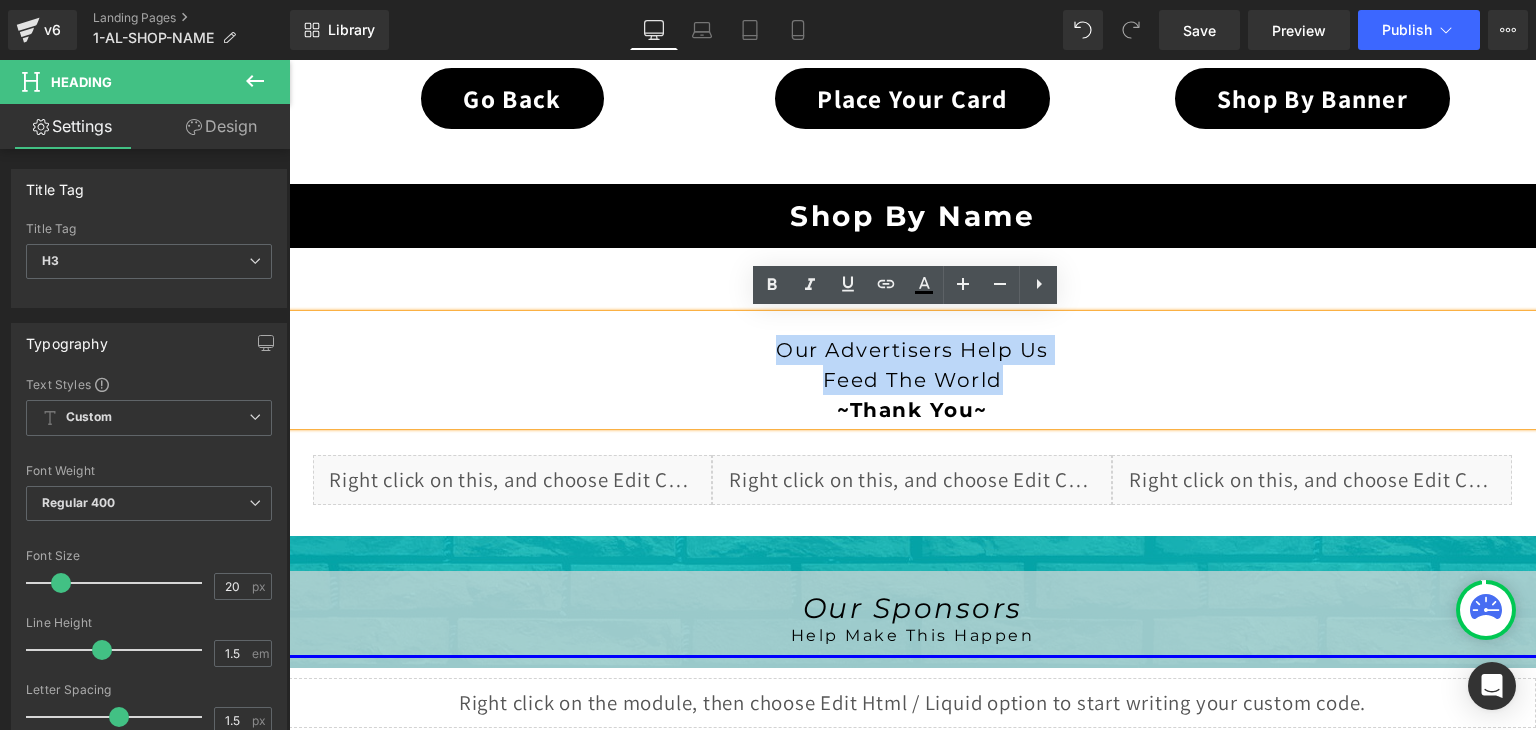 drag, startPoint x: 1011, startPoint y: 376, endPoint x: 749, endPoint y: 361, distance: 262.42905 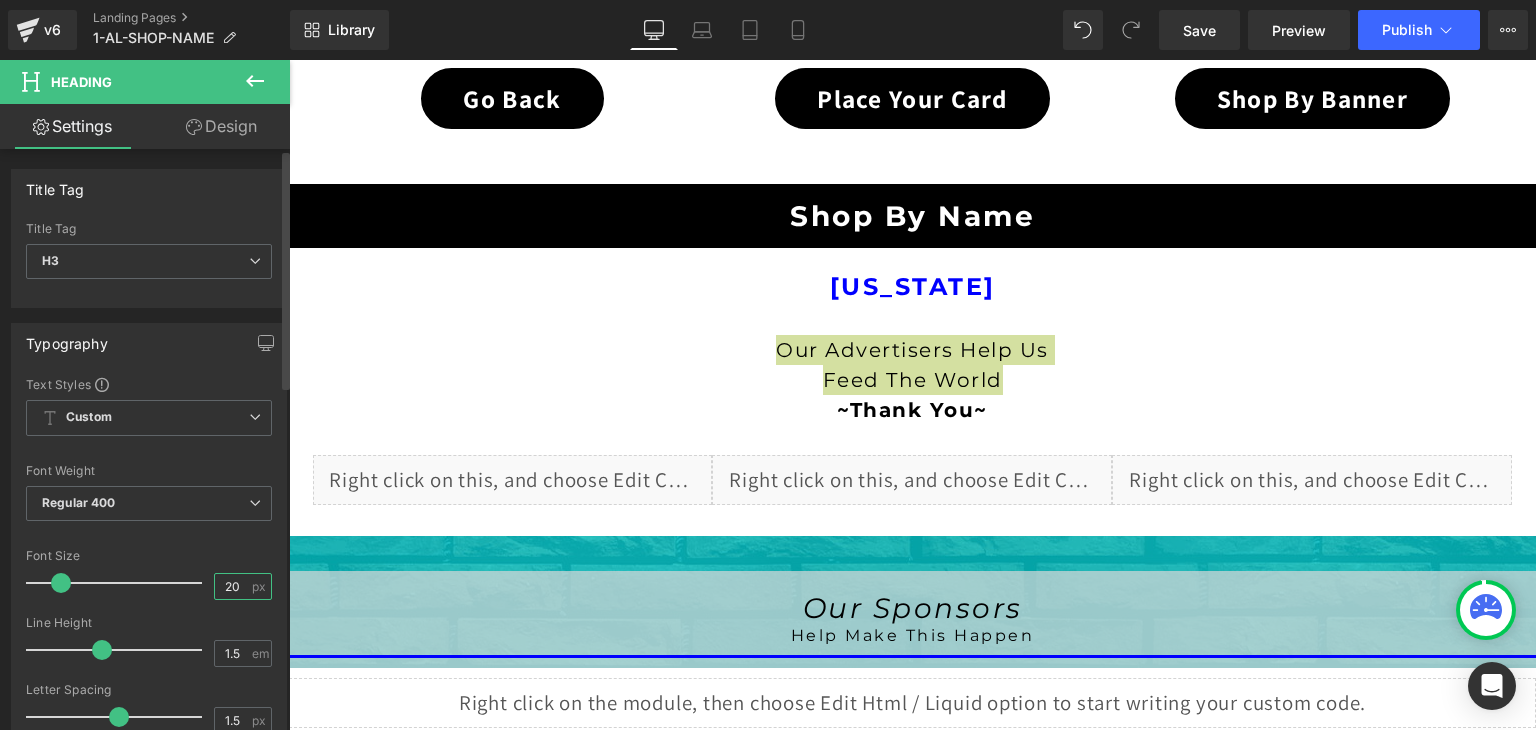 click on "20" at bounding box center (232, 586) 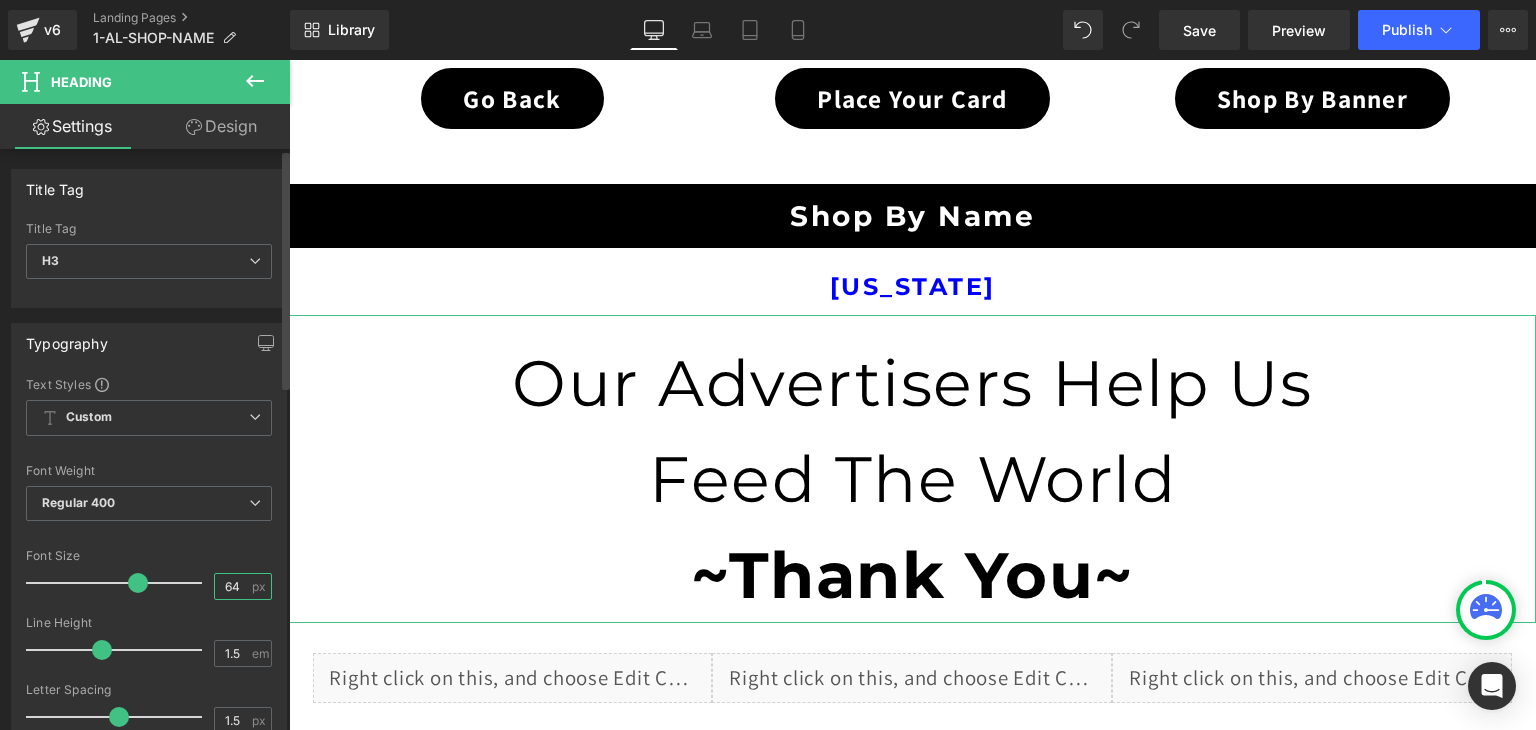 click on "64" at bounding box center [232, 586] 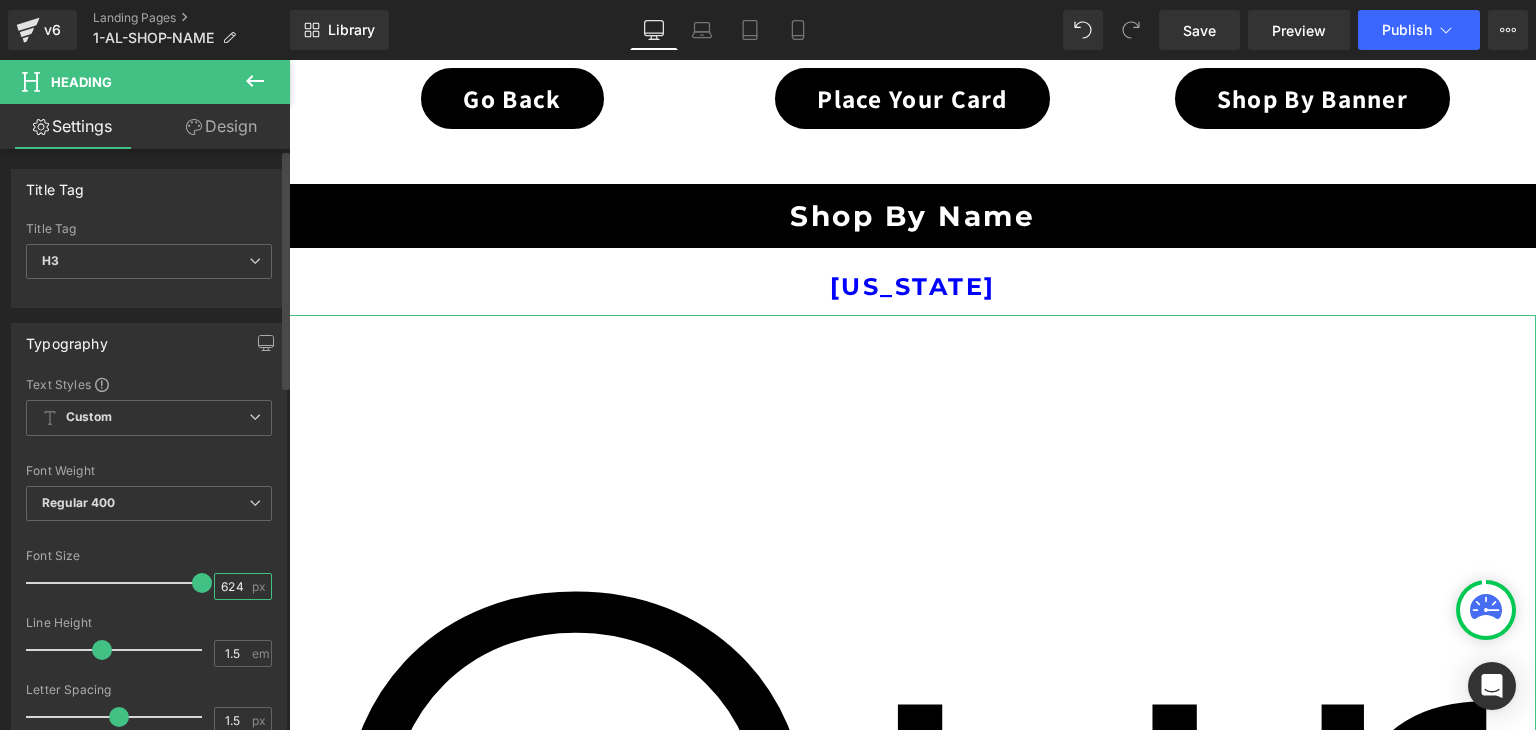 click on "624" at bounding box center [232, 586] 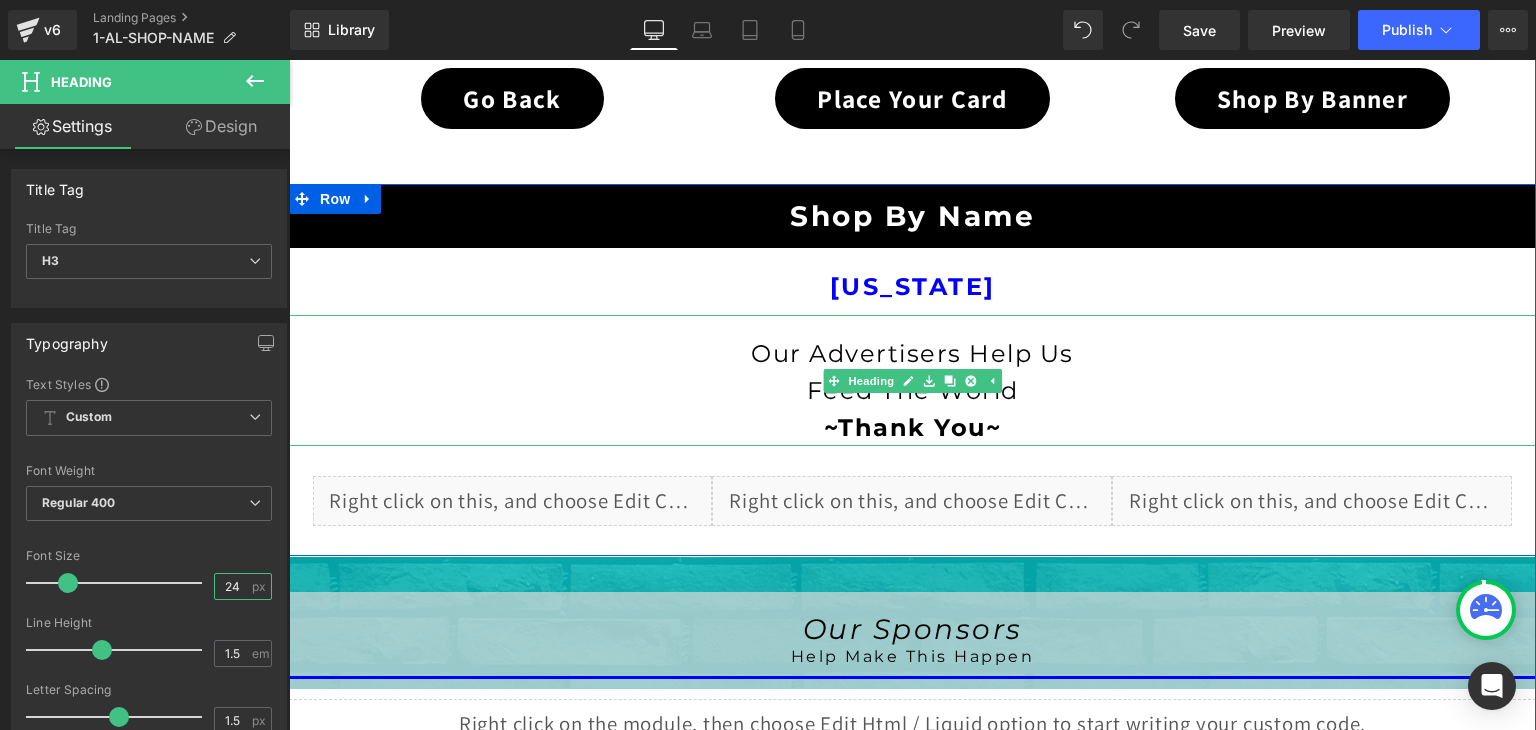 type on "24" 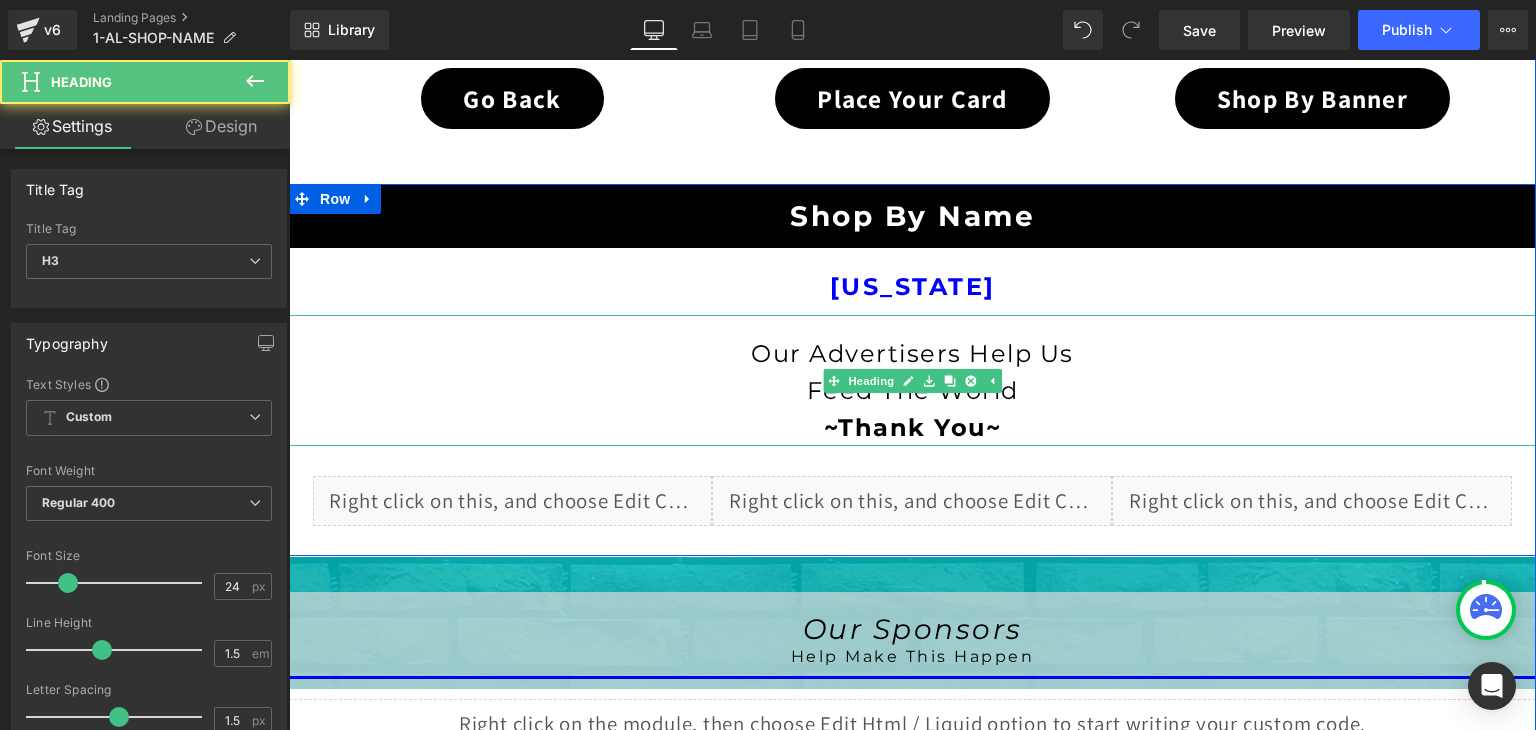 click on "Our Advertisers Help Us  Feed The World ~Thank You~" at bounding box center [912, 380] 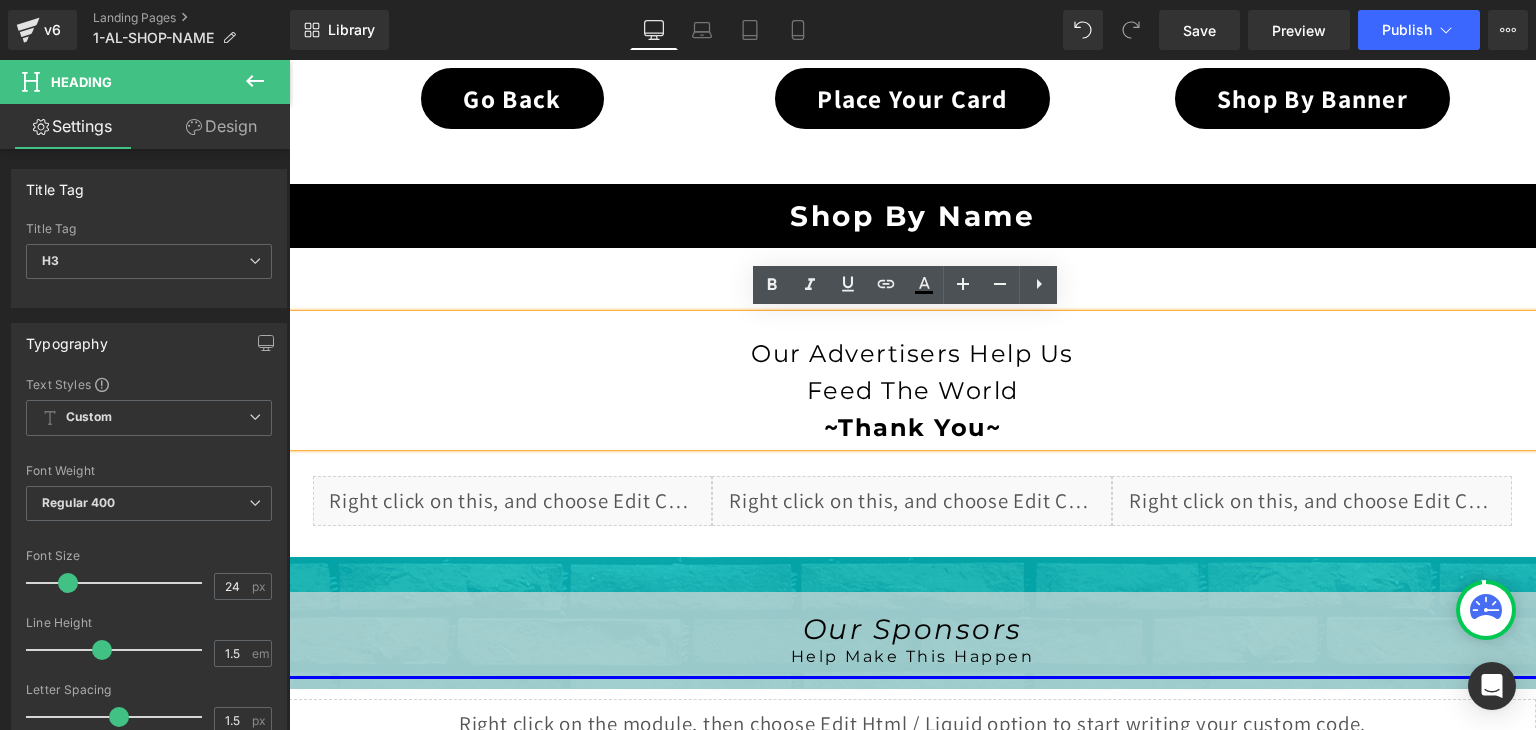 click on "Our Advertisers Help Us" at bounding box center (912, 353) 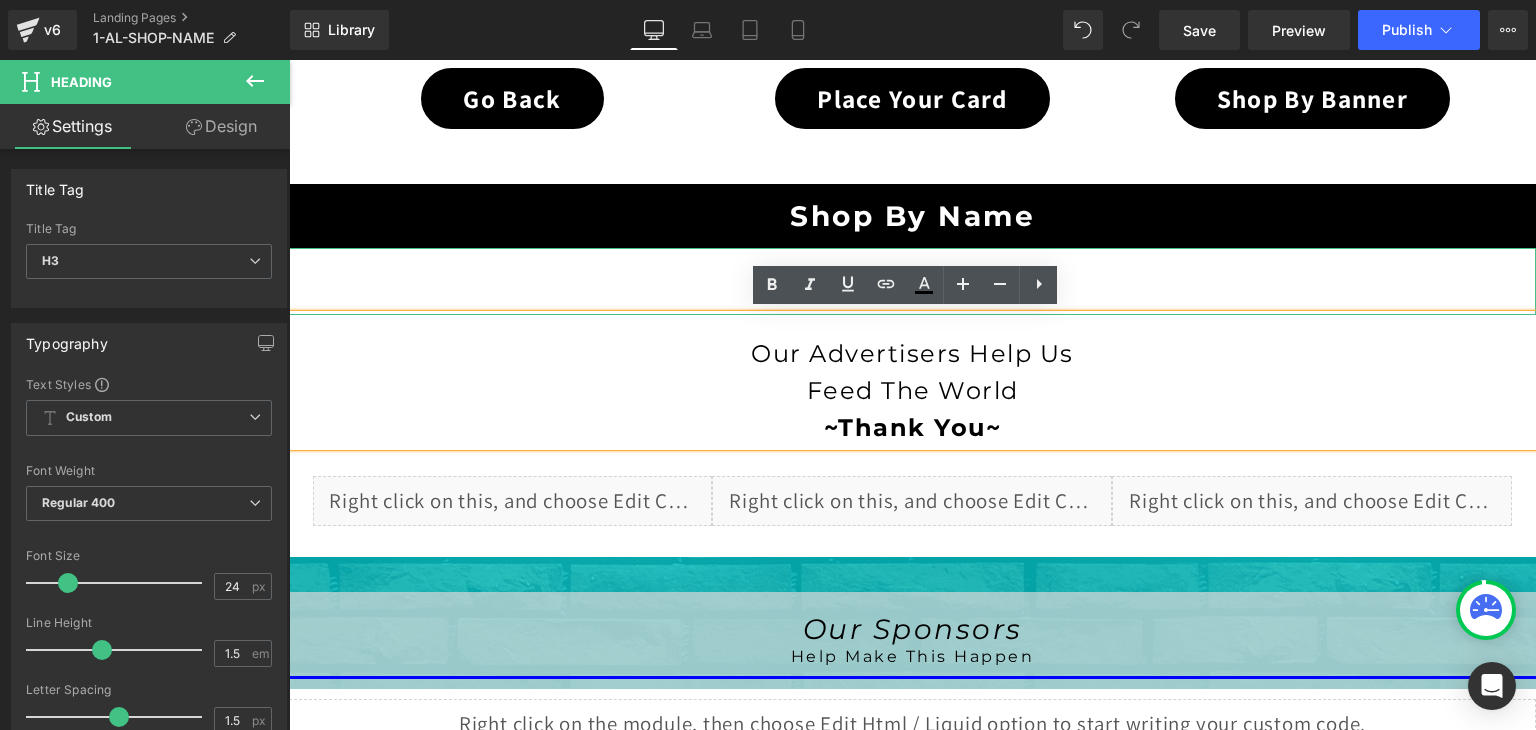 click on "[US_STATE]" at bounding box center (912, 286) 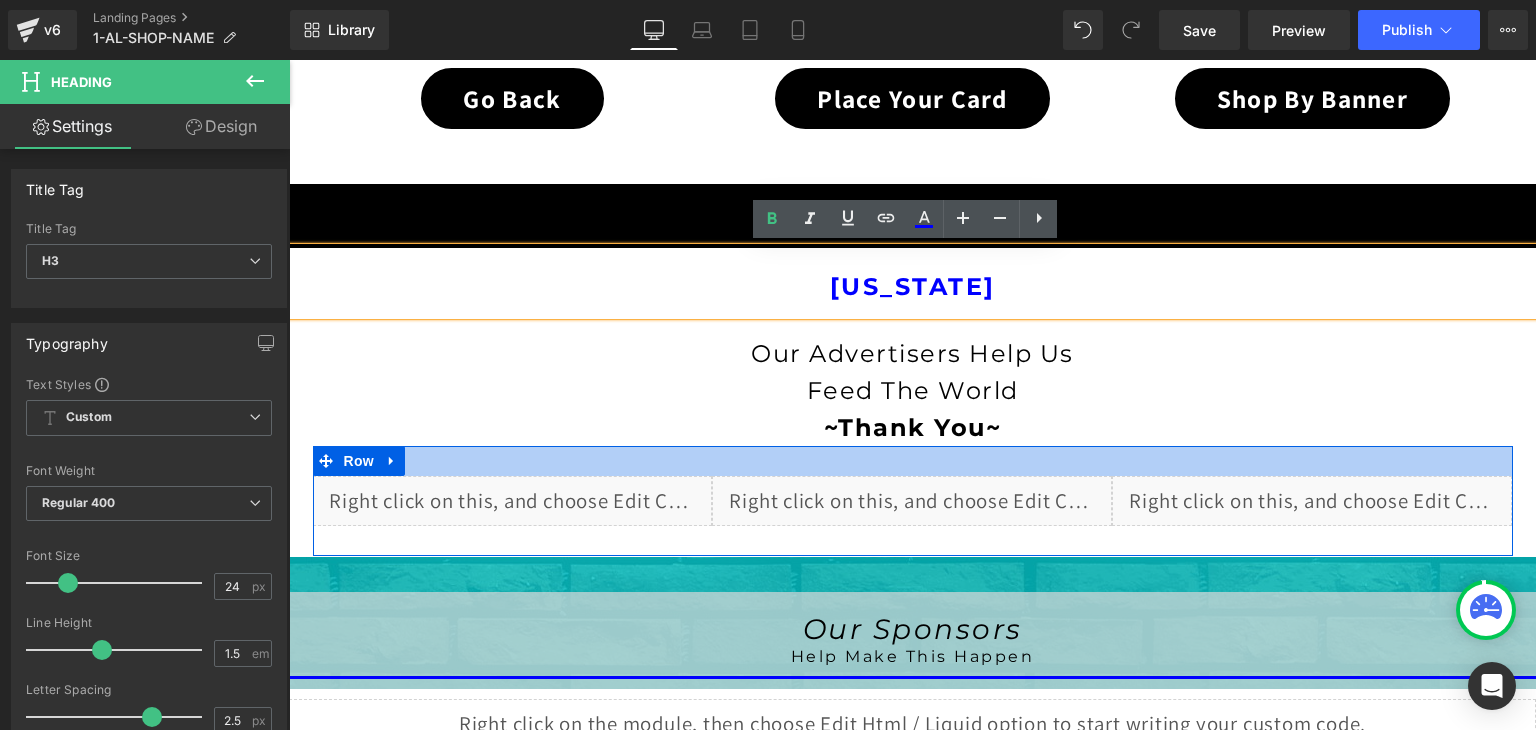 click on "Our Advertisers Help Us  Feed The World ~Thank You~" at bounding box center (912, 380) 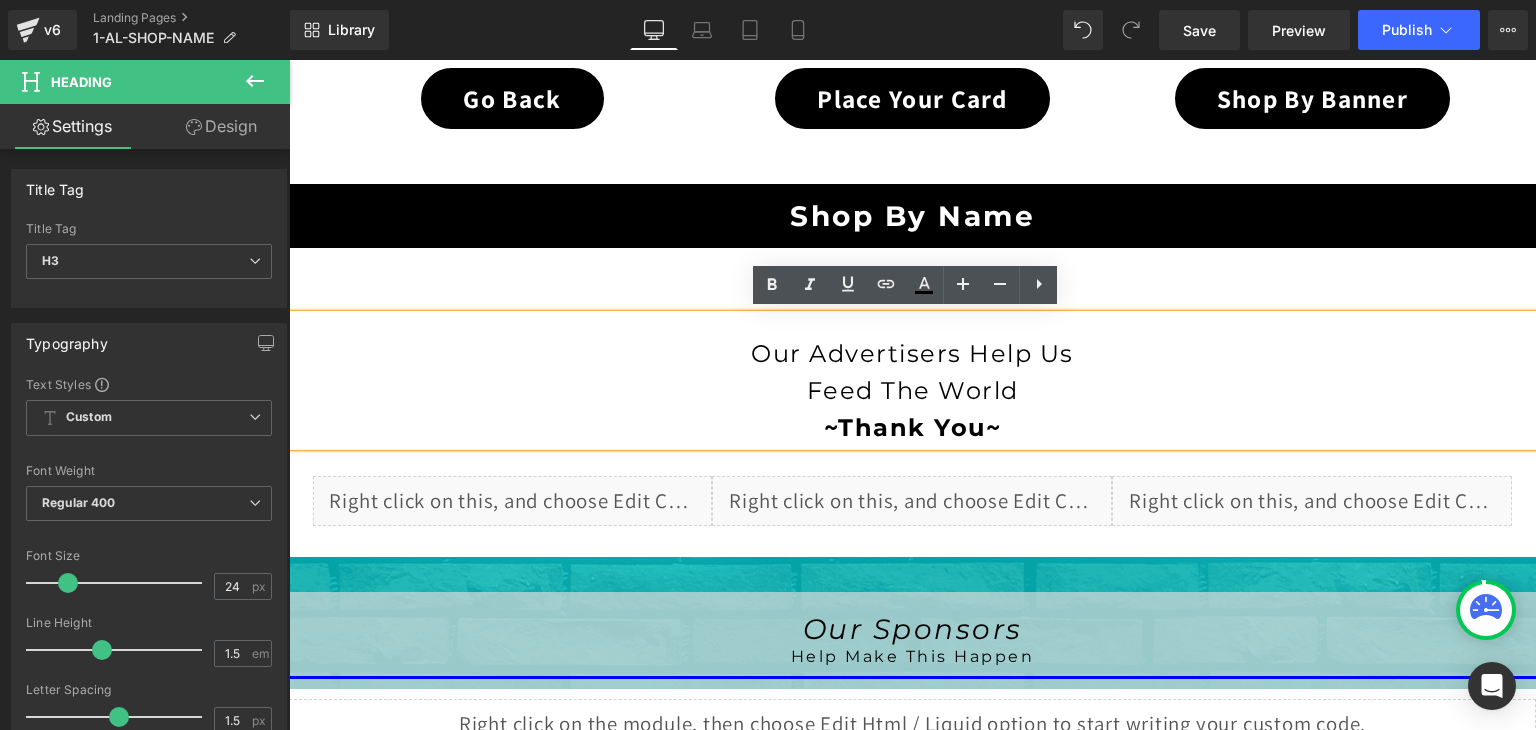 click on "[US_STATE]" at bounding box center [912, 286] 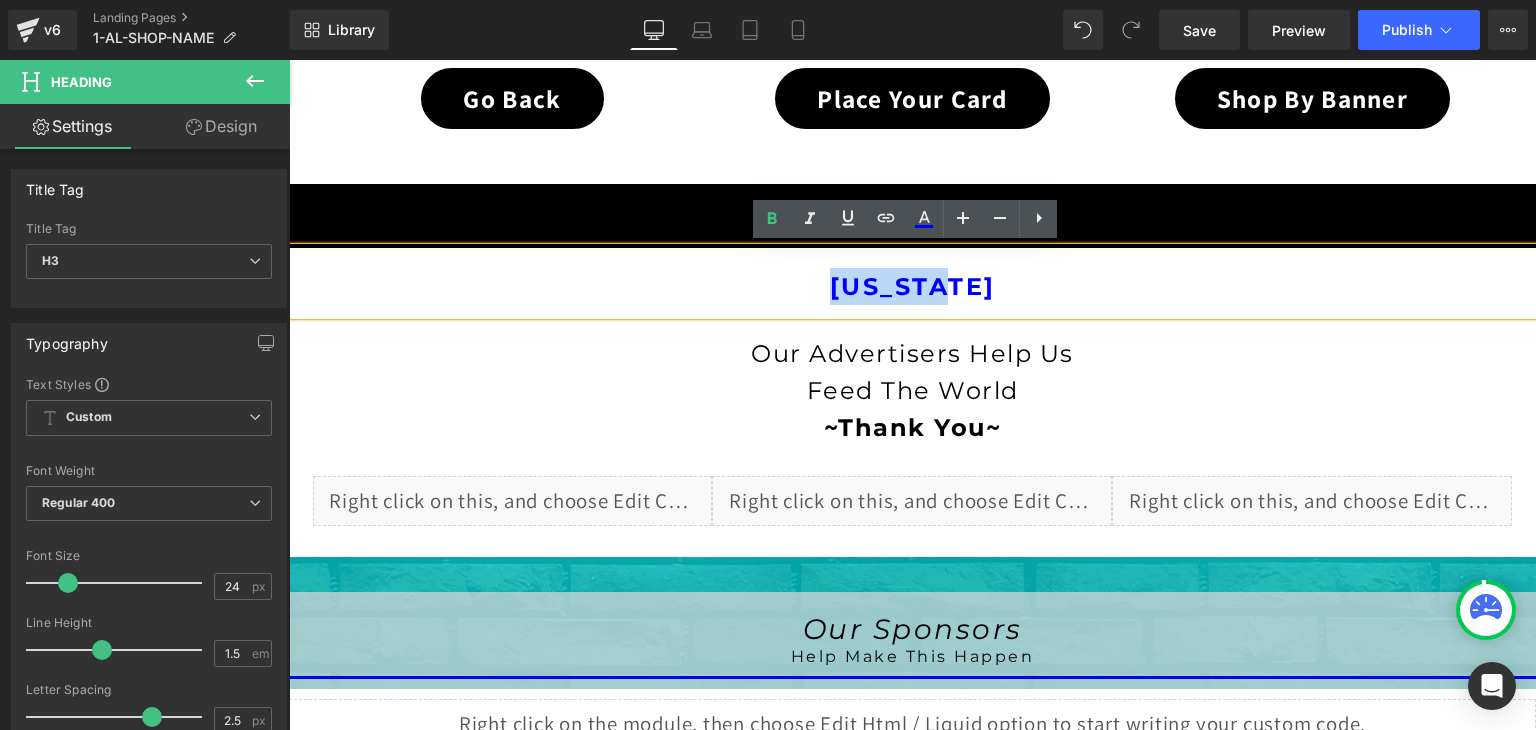 drag, startPoint x: 978, startPoint y: 285, endPoint x: 802, endPoint y: 296, distance: 176.34341 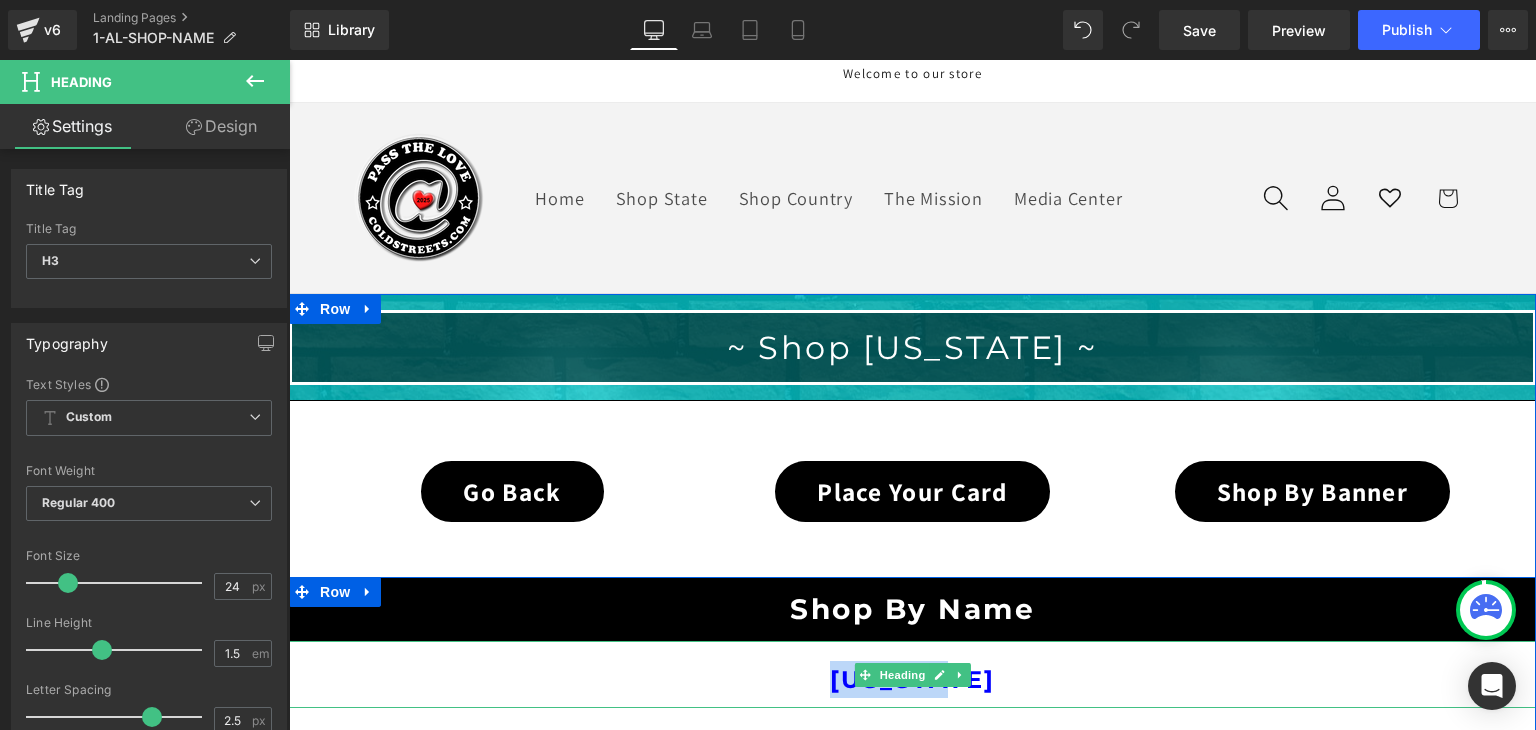 scroll, scrollTop: 0, scrollLeft: 0, axis: both 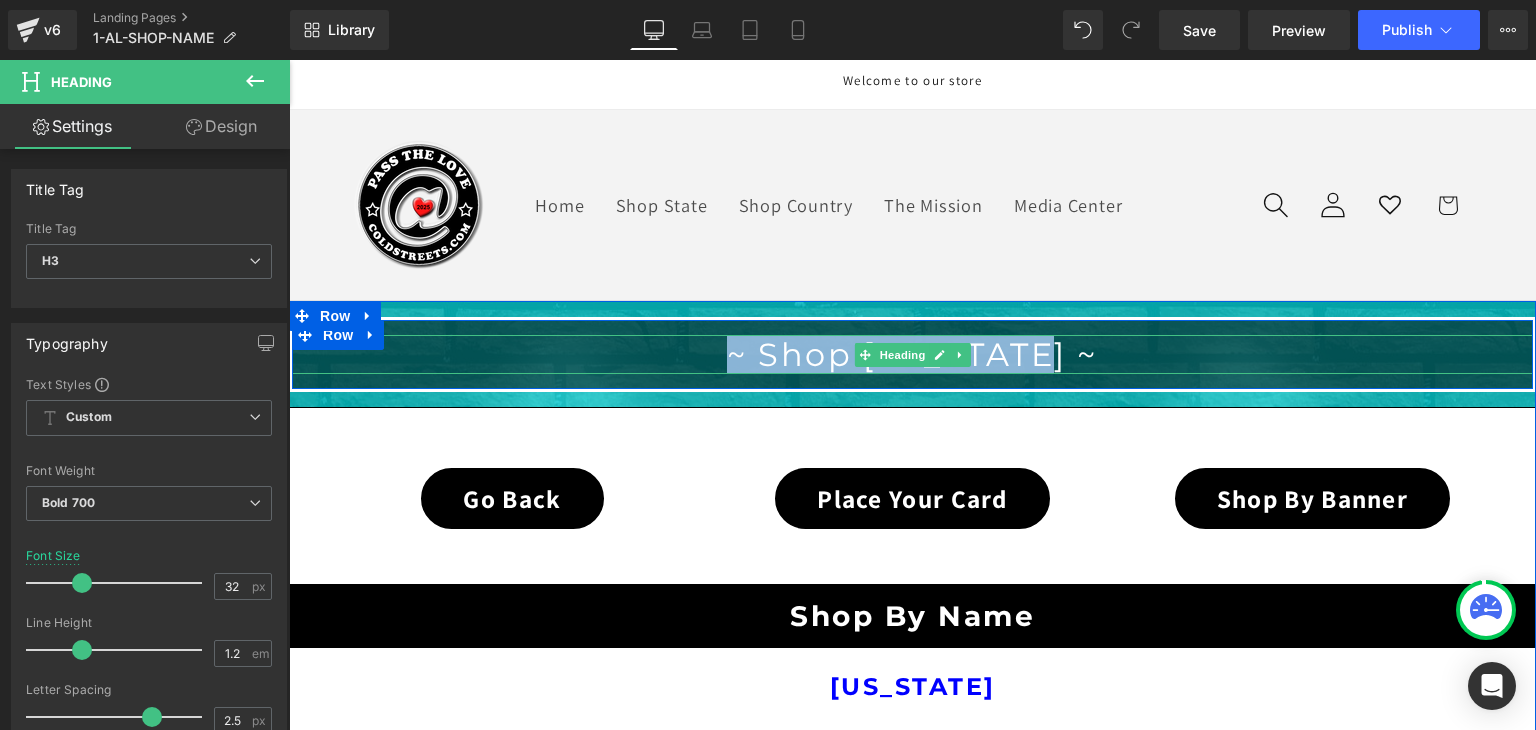 drag, startPoint x: 1064, startPoint y: 346, endPoint x: 716, endPoint y: 353, distance: 348.0704 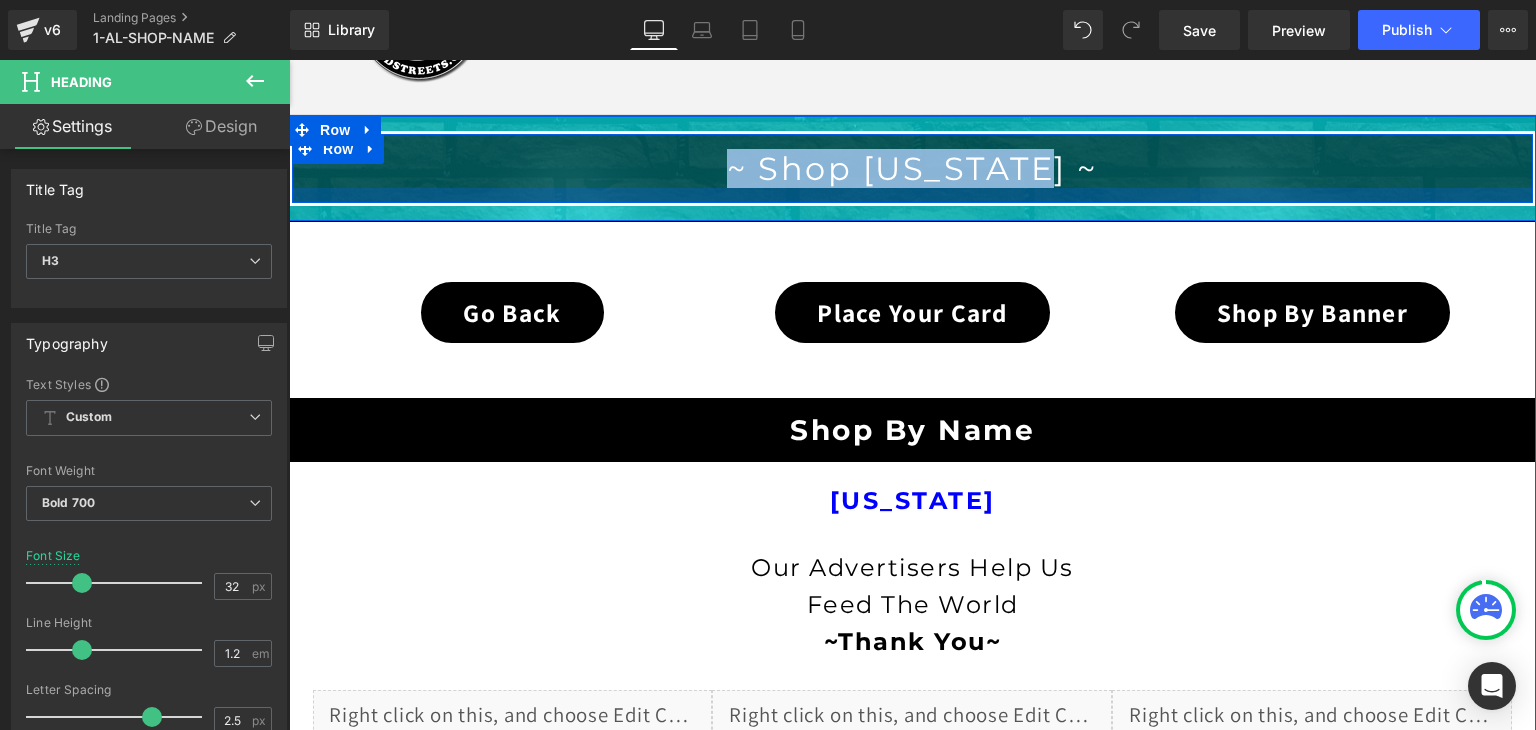scroll, scrollTop: 200, scrollLeft: 0, axis: vertical 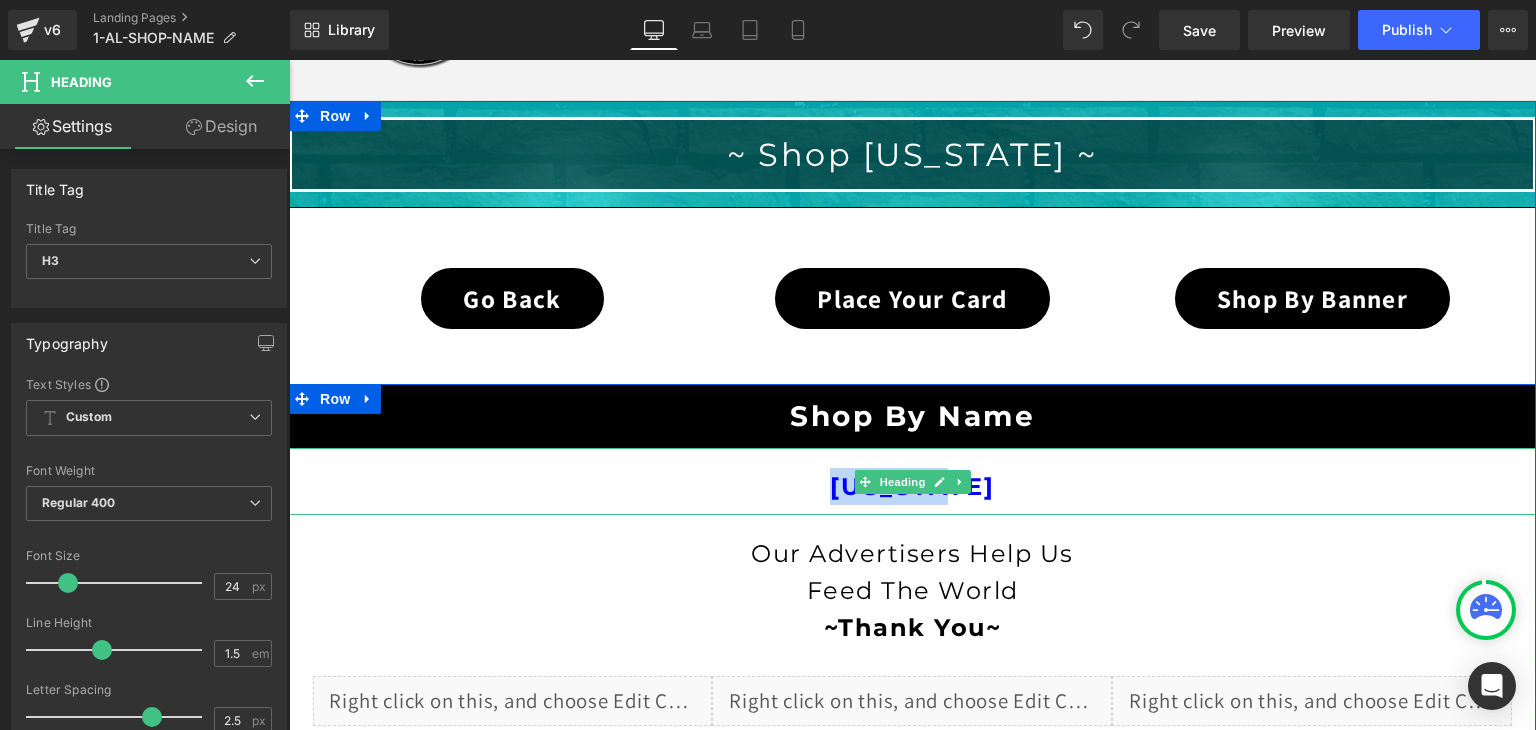 drag, startPoint x: 977, startPoint y: 490, endPoint x: 815, endPoint y: 484, distance: 162.11107 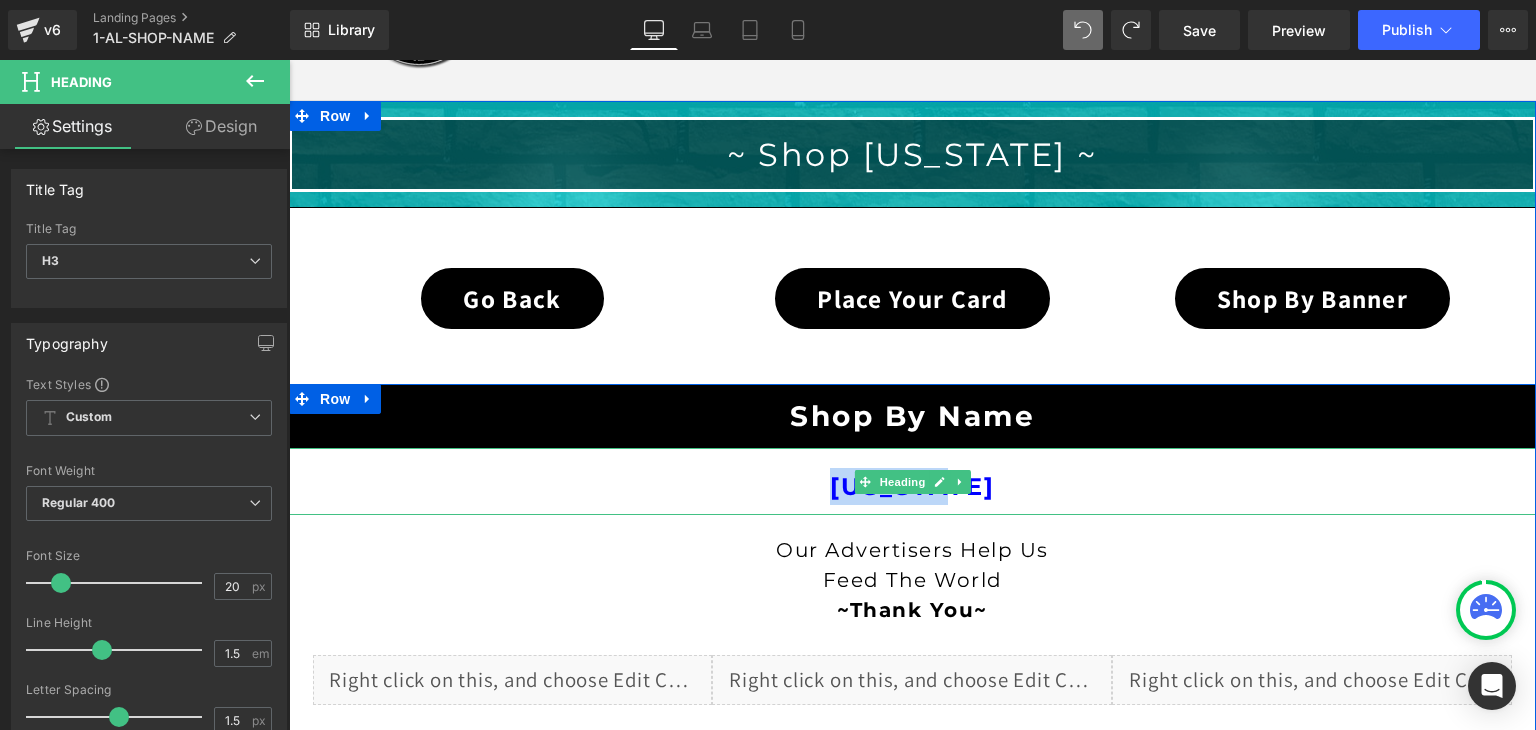 click on "[US_STATE]" at bounding box center (912, 486) 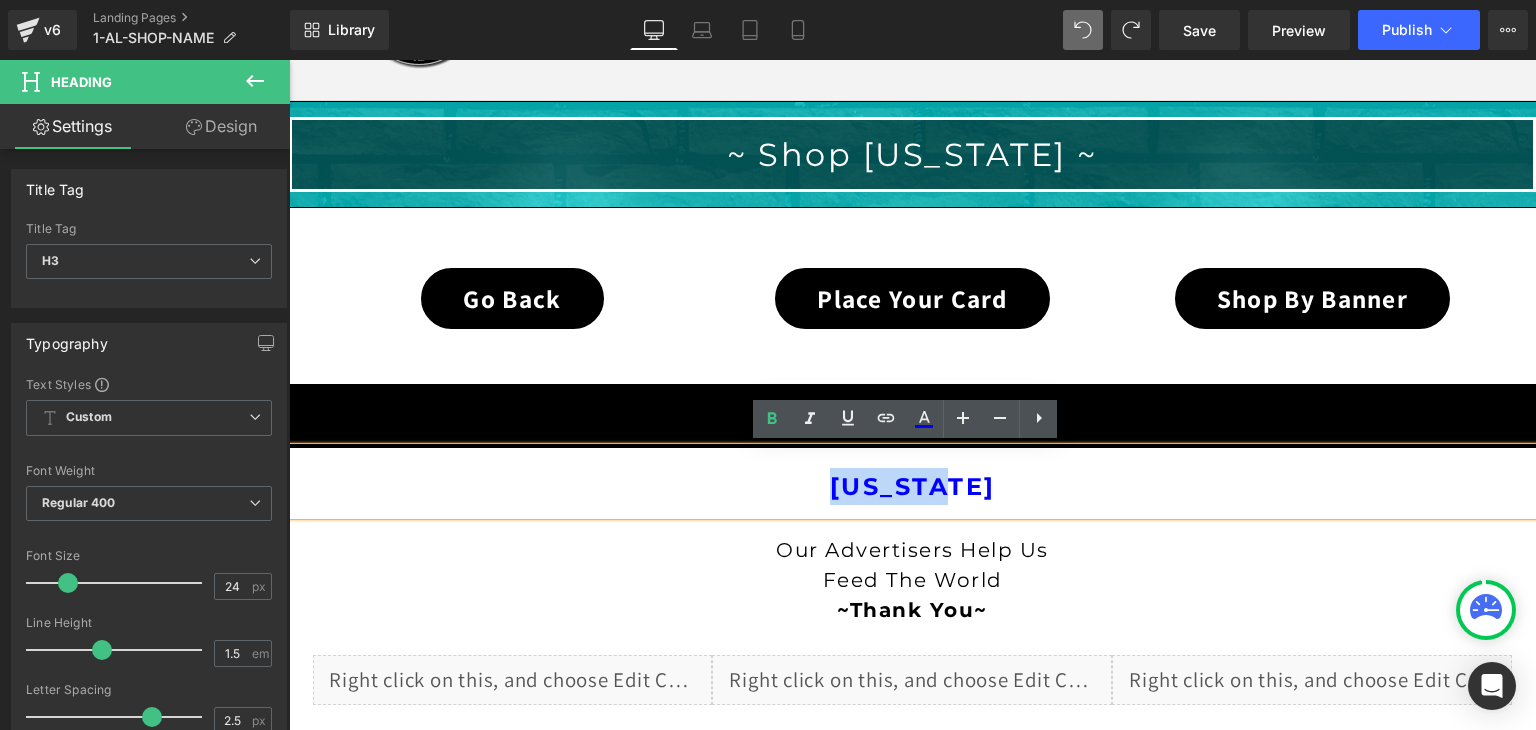 drag, startPoint x: 981, startPoint y: 485, endPoint x: 807, endPoint y: 485, distance: 174 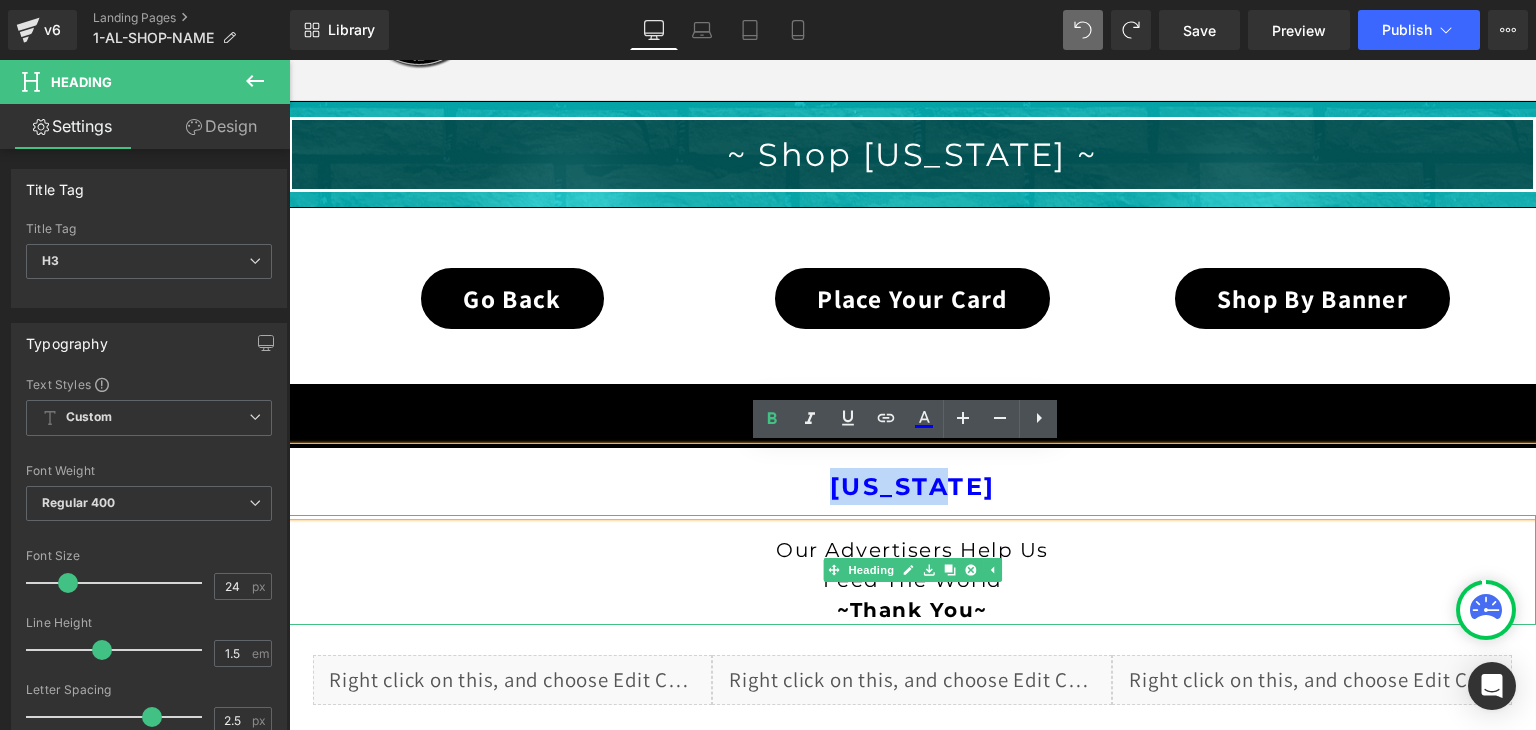 click on "Feed The World ~Thank You~" at bounding box center (912, 595) 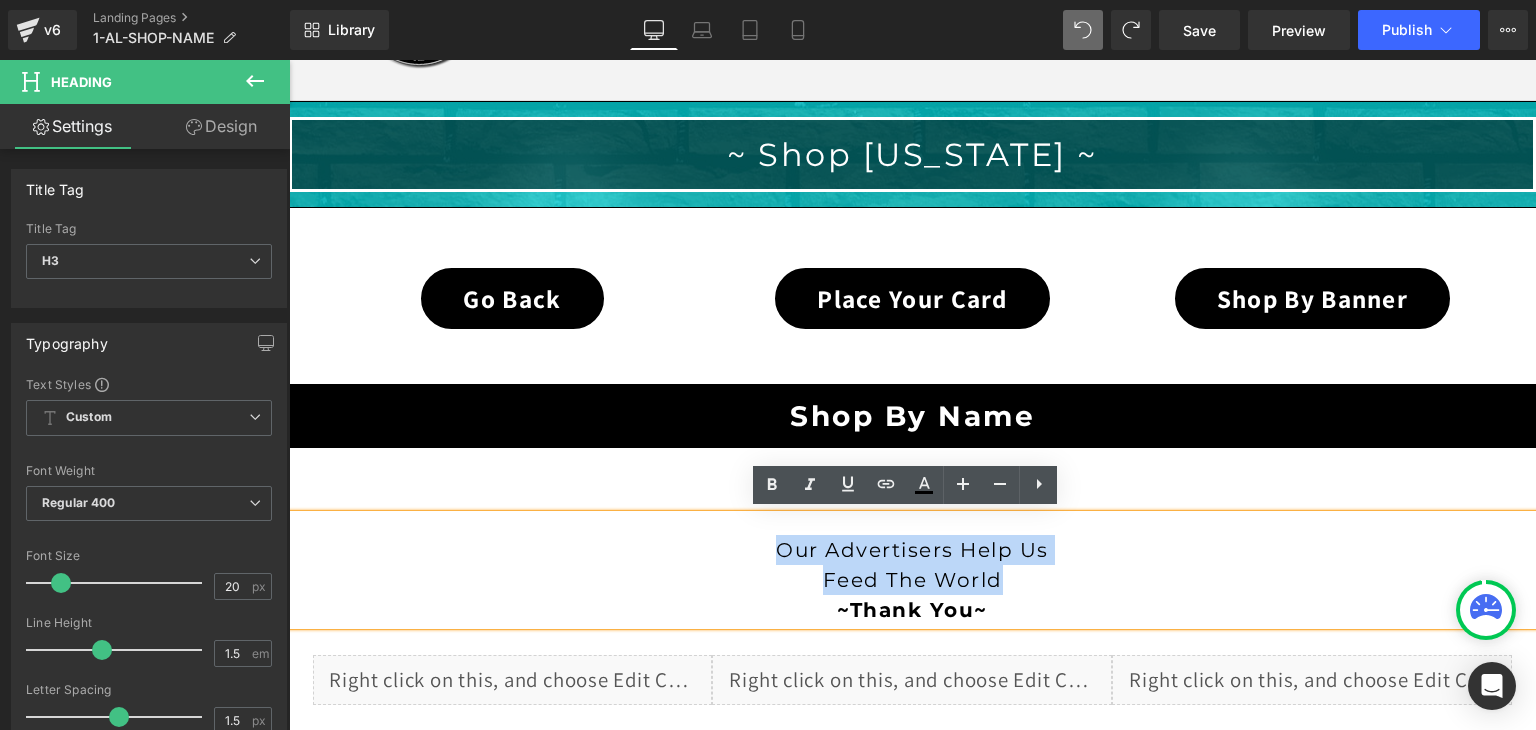 drag, startPoint x: 1006, startPoint y: 580, endPoint x: 752, endPoint y: 553, distance: 255.43102 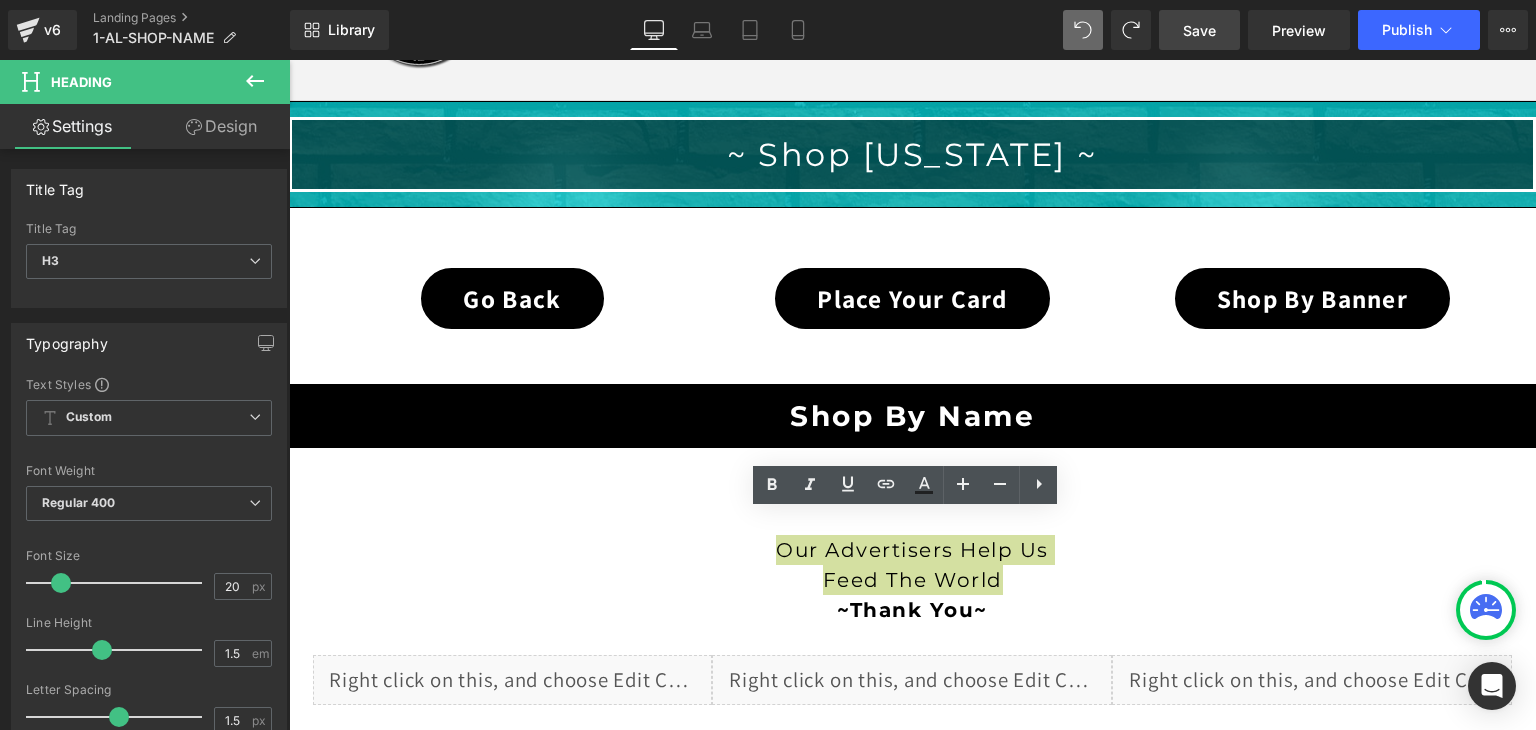 click on "Save" at bounding box center (1199, 30) 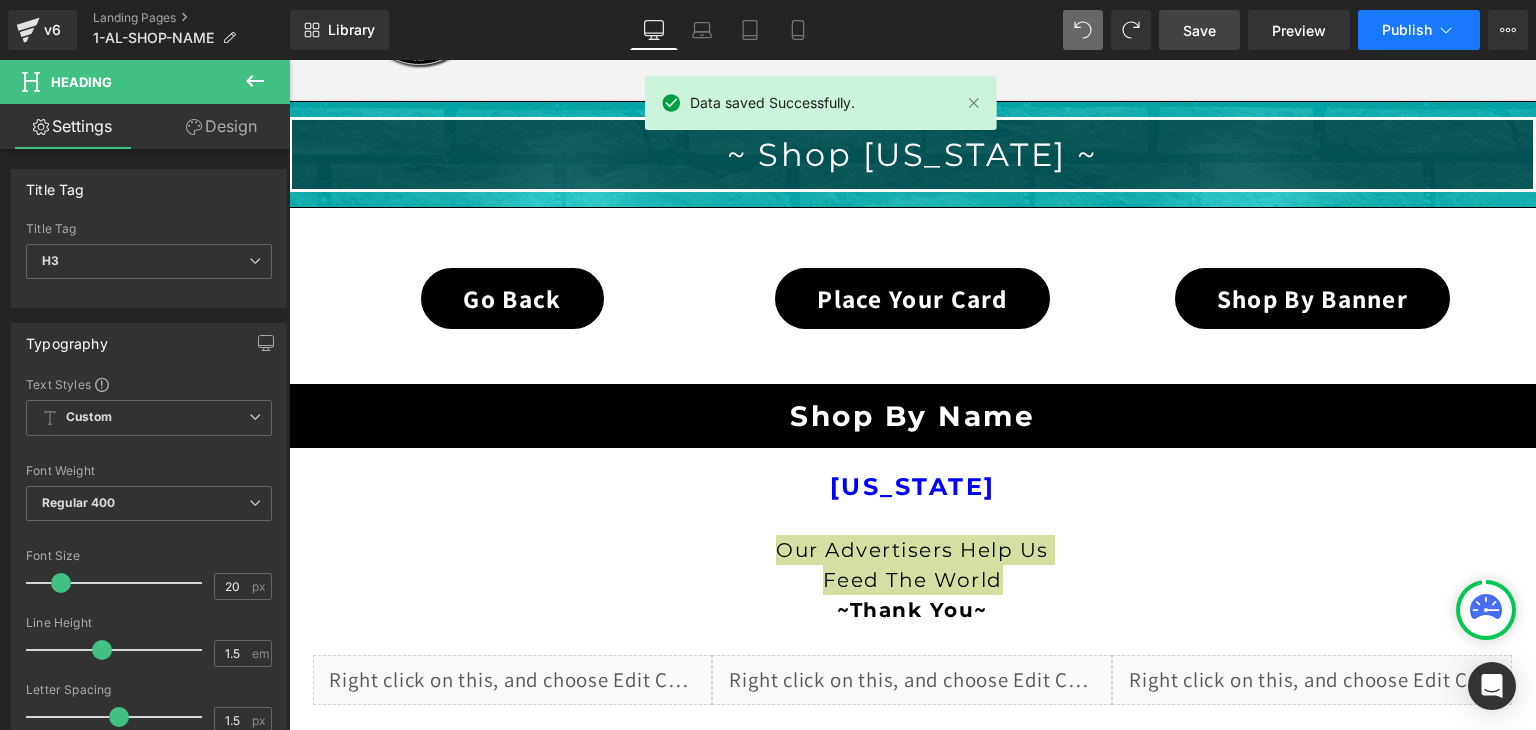 click 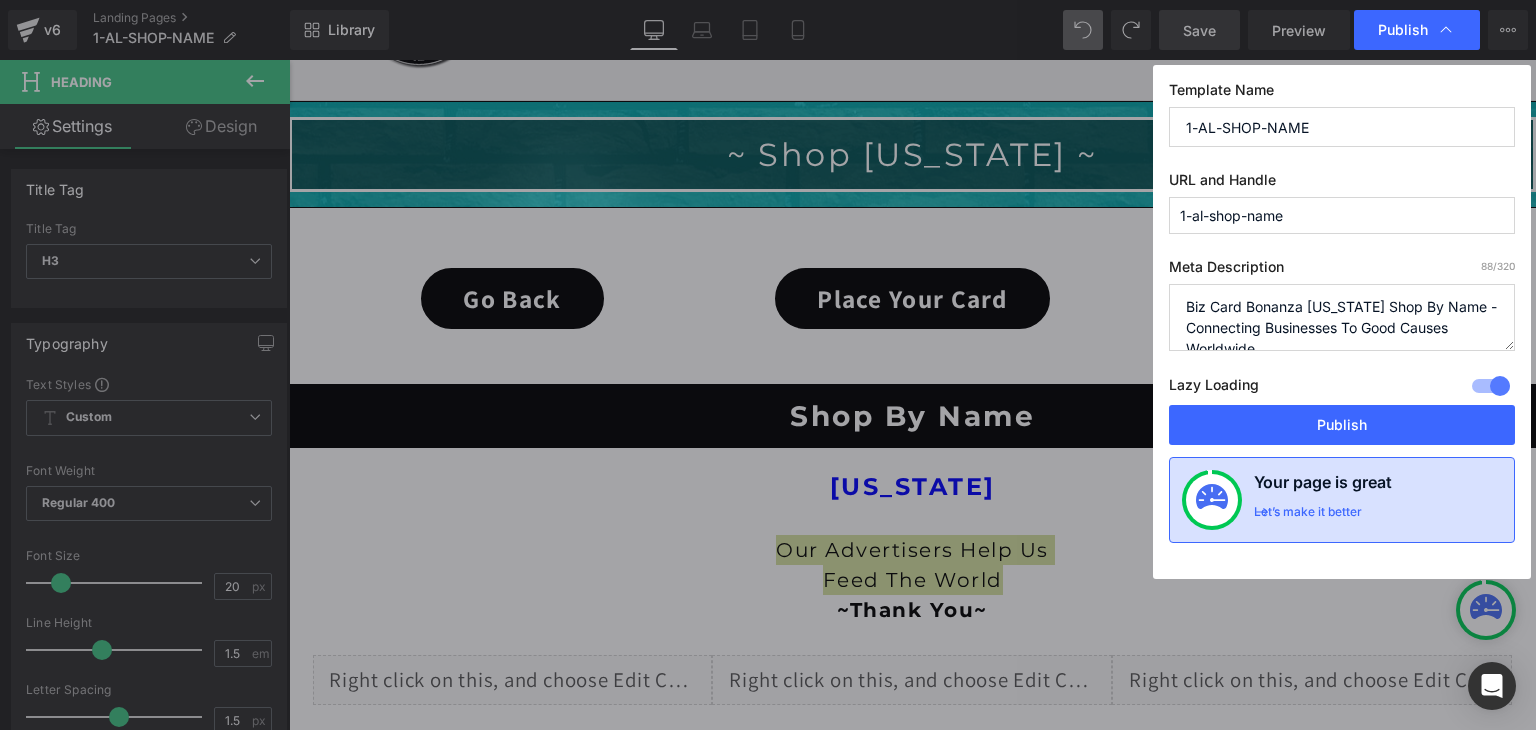 click at bounding box center [1212, 500] 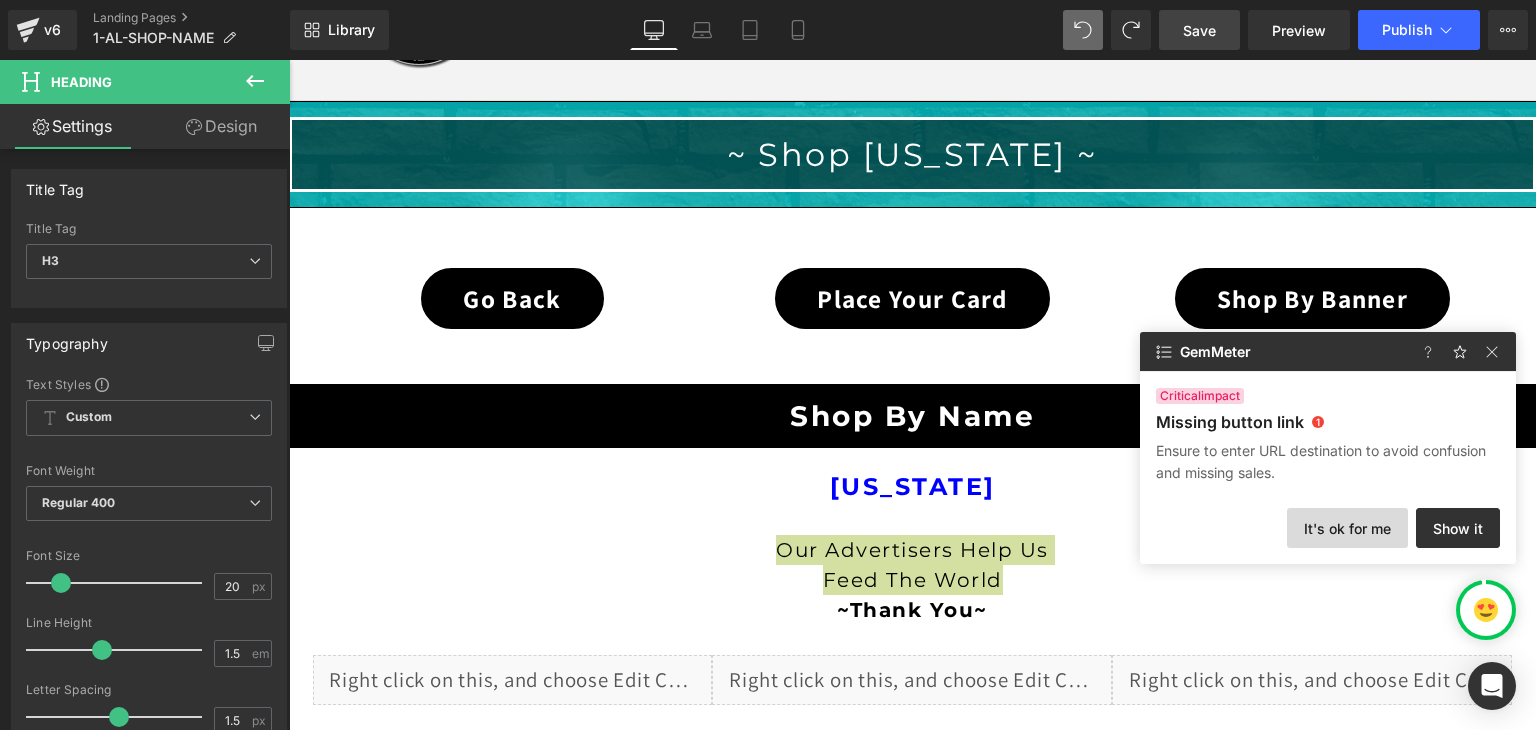 click on "It's ok for me" at bounding box center [1347, 528] 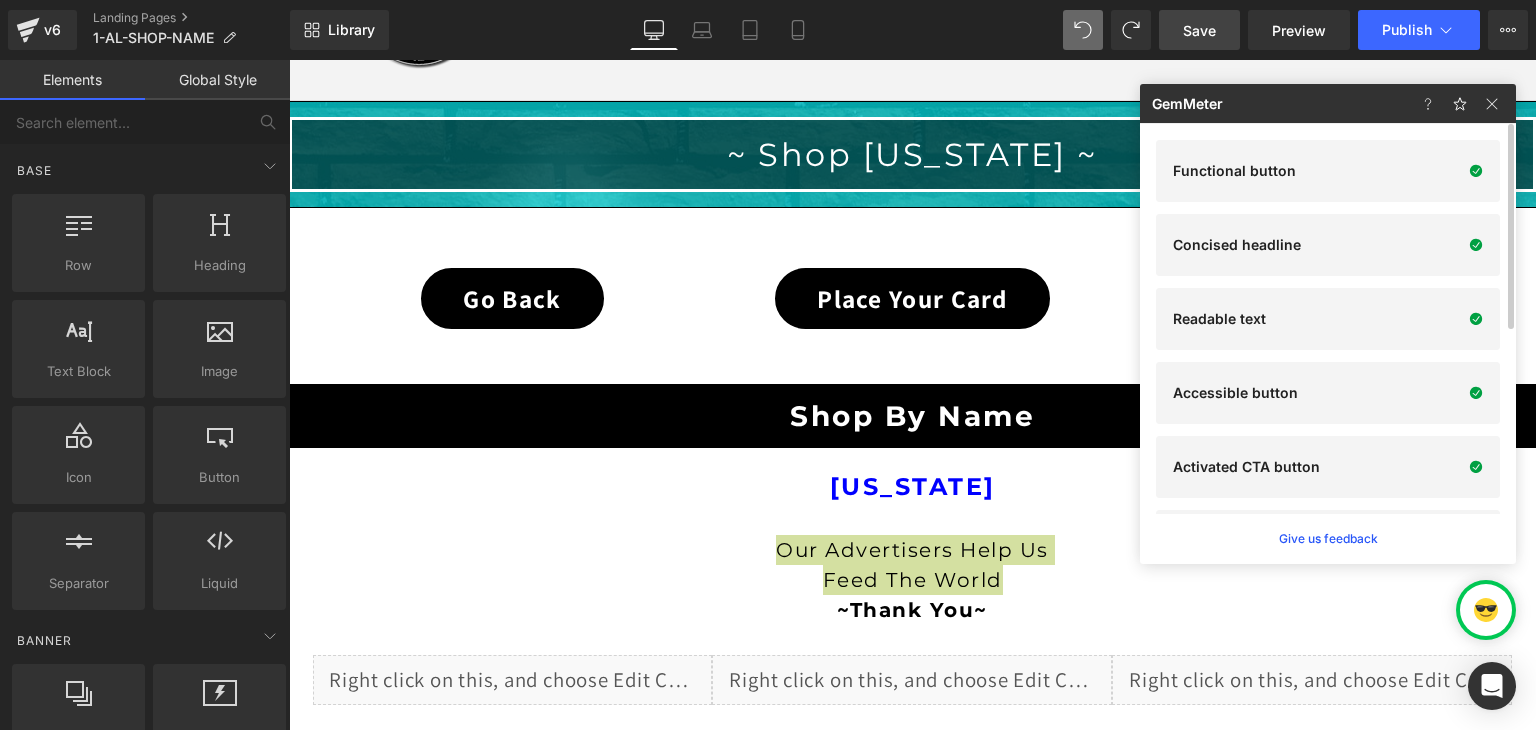 click on "Save" at bounding box center (1199, 30) 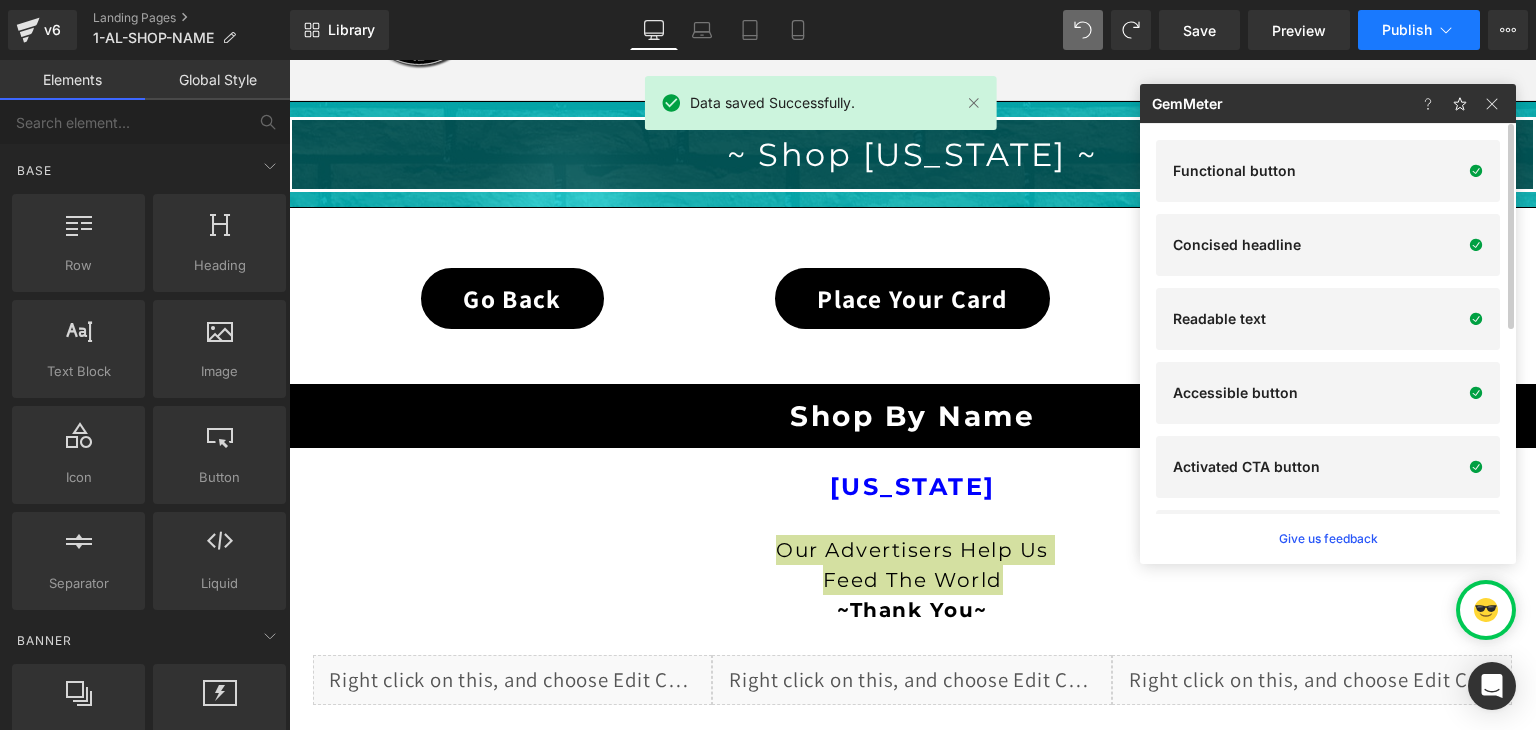 click on "Publish" at bounding box center (1407, 30) 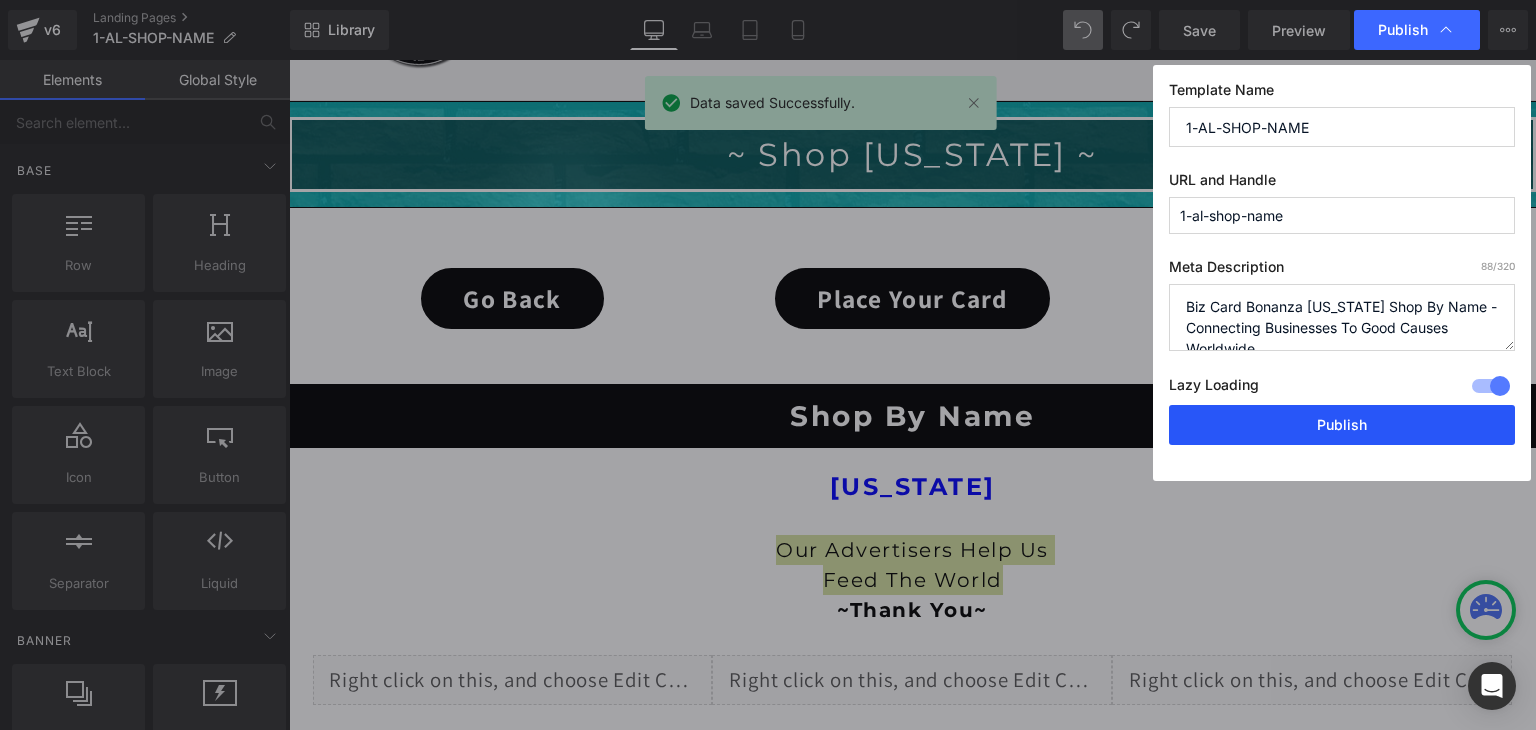 click on "Publish" at bounding box center [1342, 425] 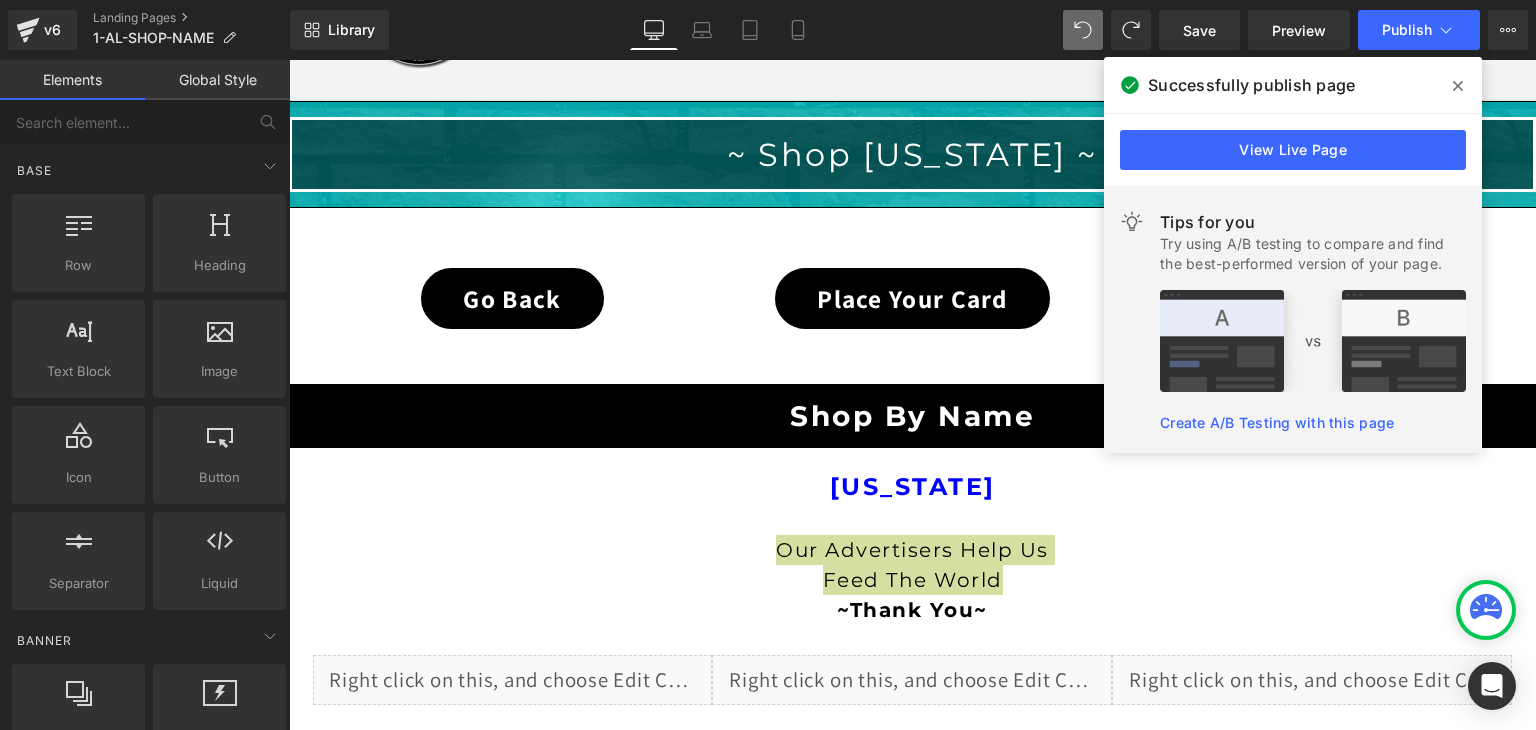 click 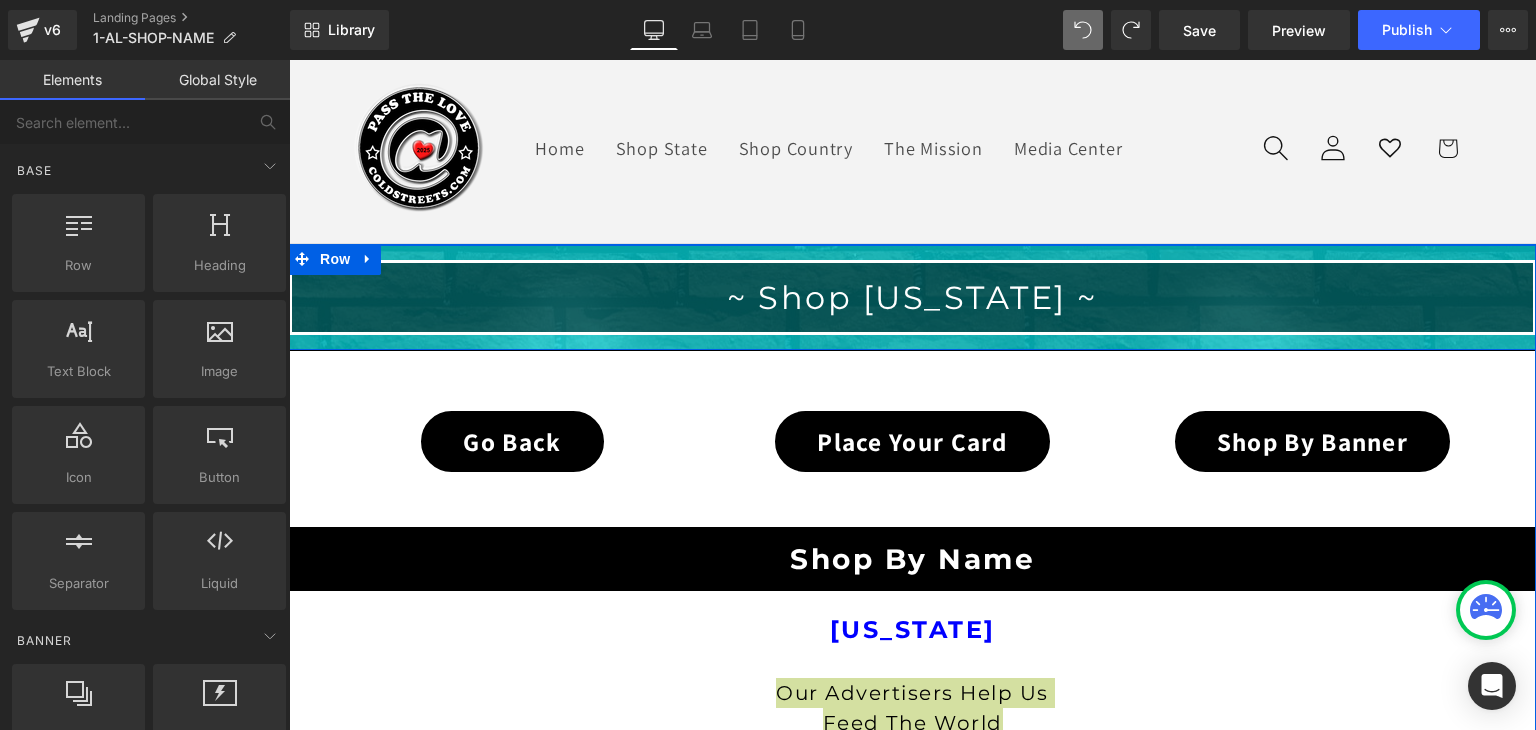 scroll, scrollTop: 200, scrollLeft: 0, axis: vertical 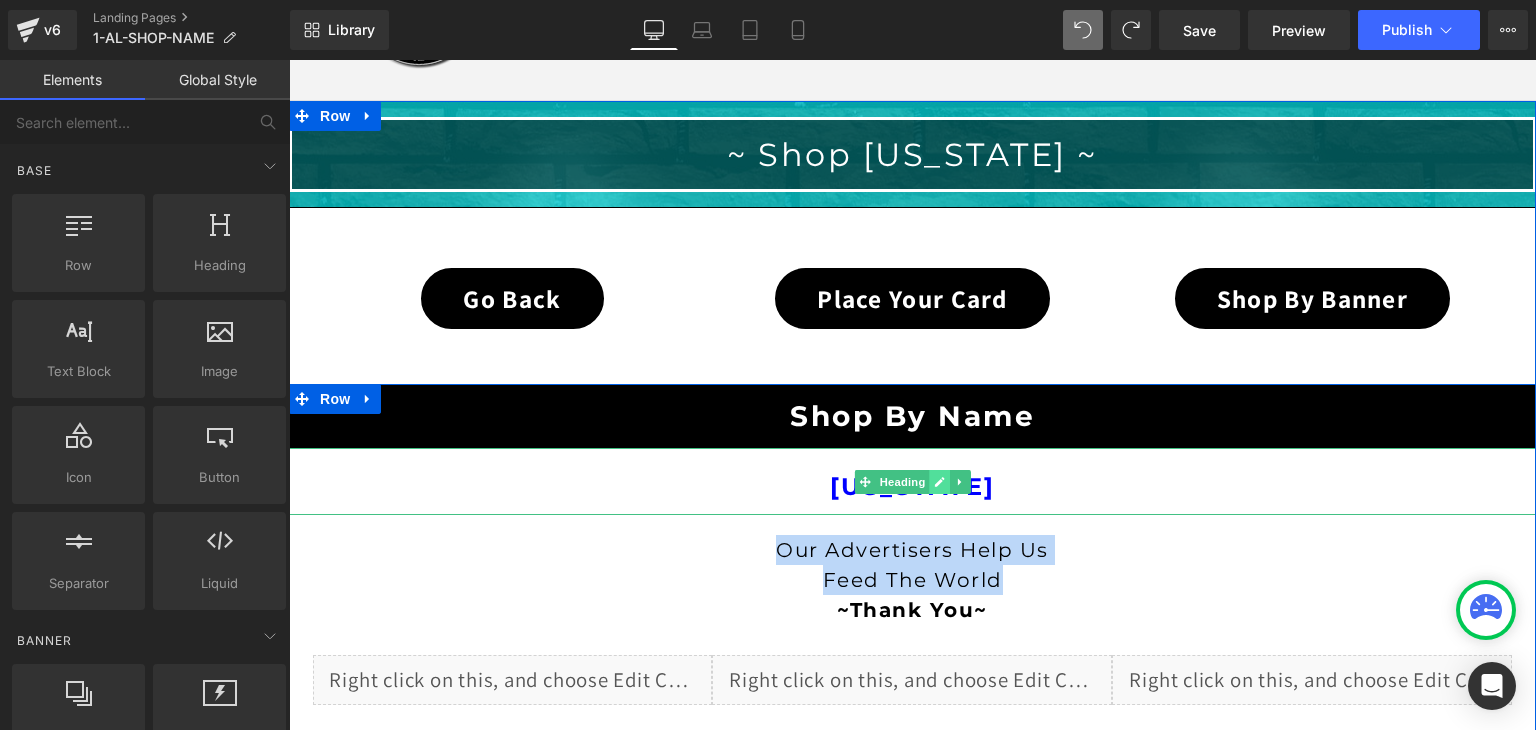 click at bounding box center (939, 482) 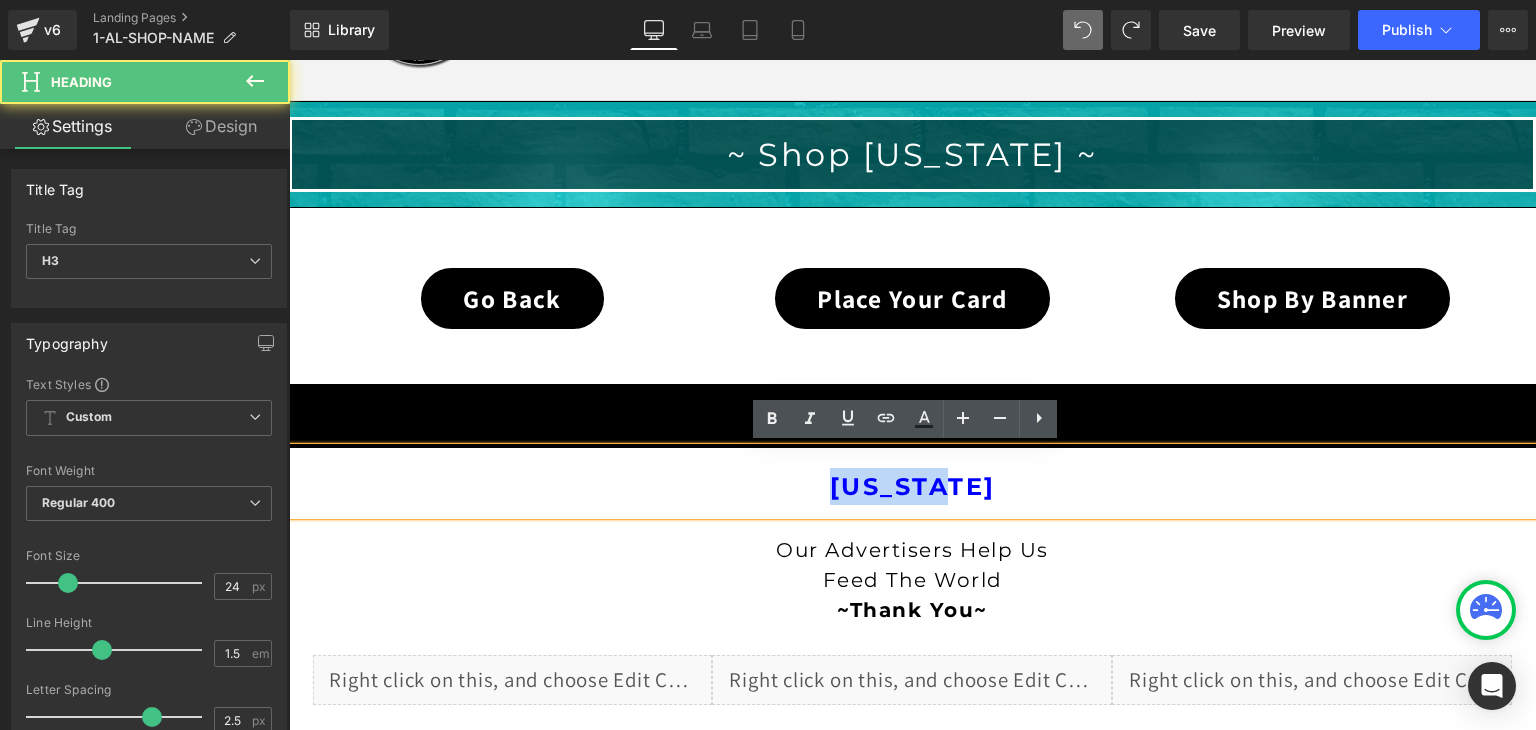 drag, startPoint x: 991, startPoint y: 479, endPoint x: 789, endPoint y: 484, distance: 202.06187 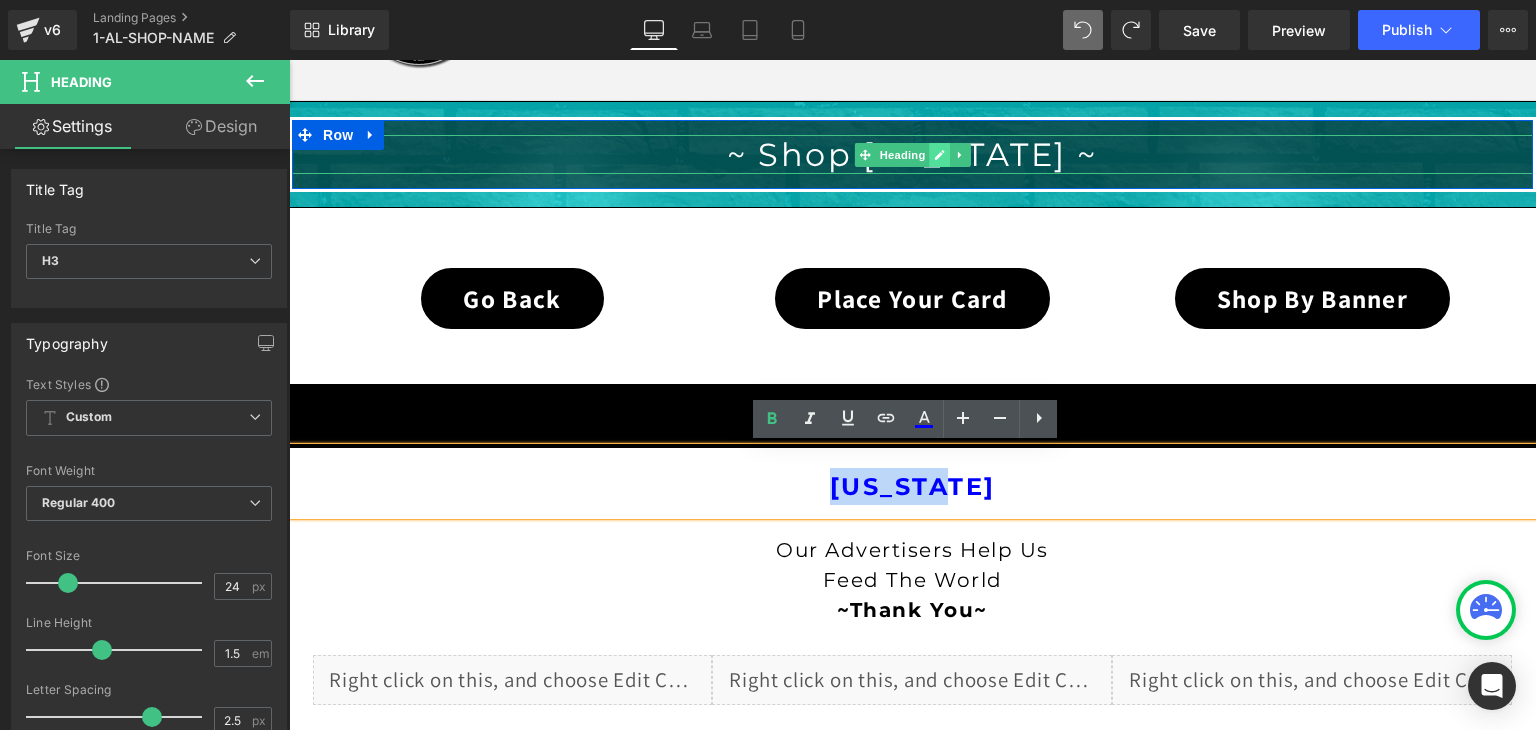 click 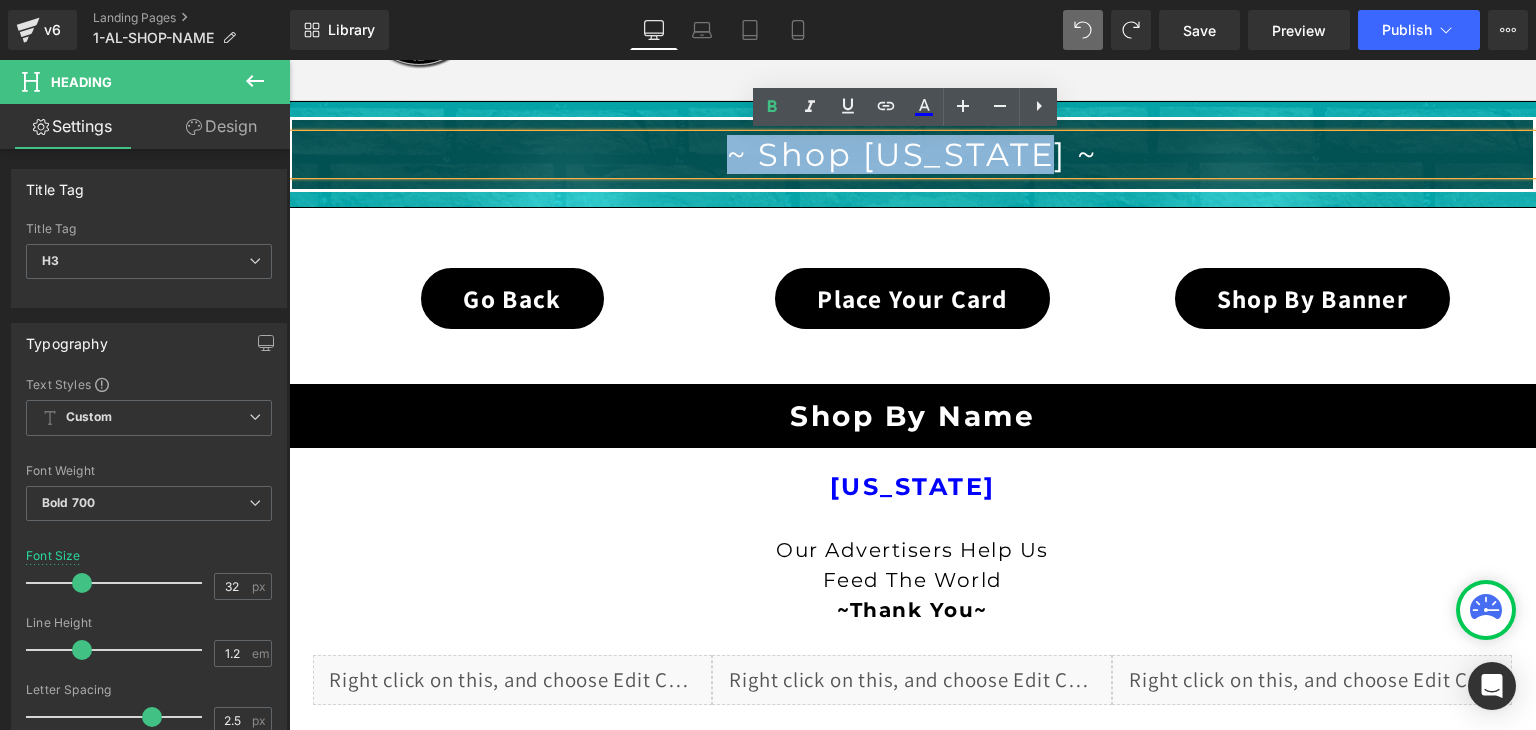 drag, startPoint x: 1074, startPoint y: 157, endPoint x: 734, endPoint y: 164, distance: 340.07205 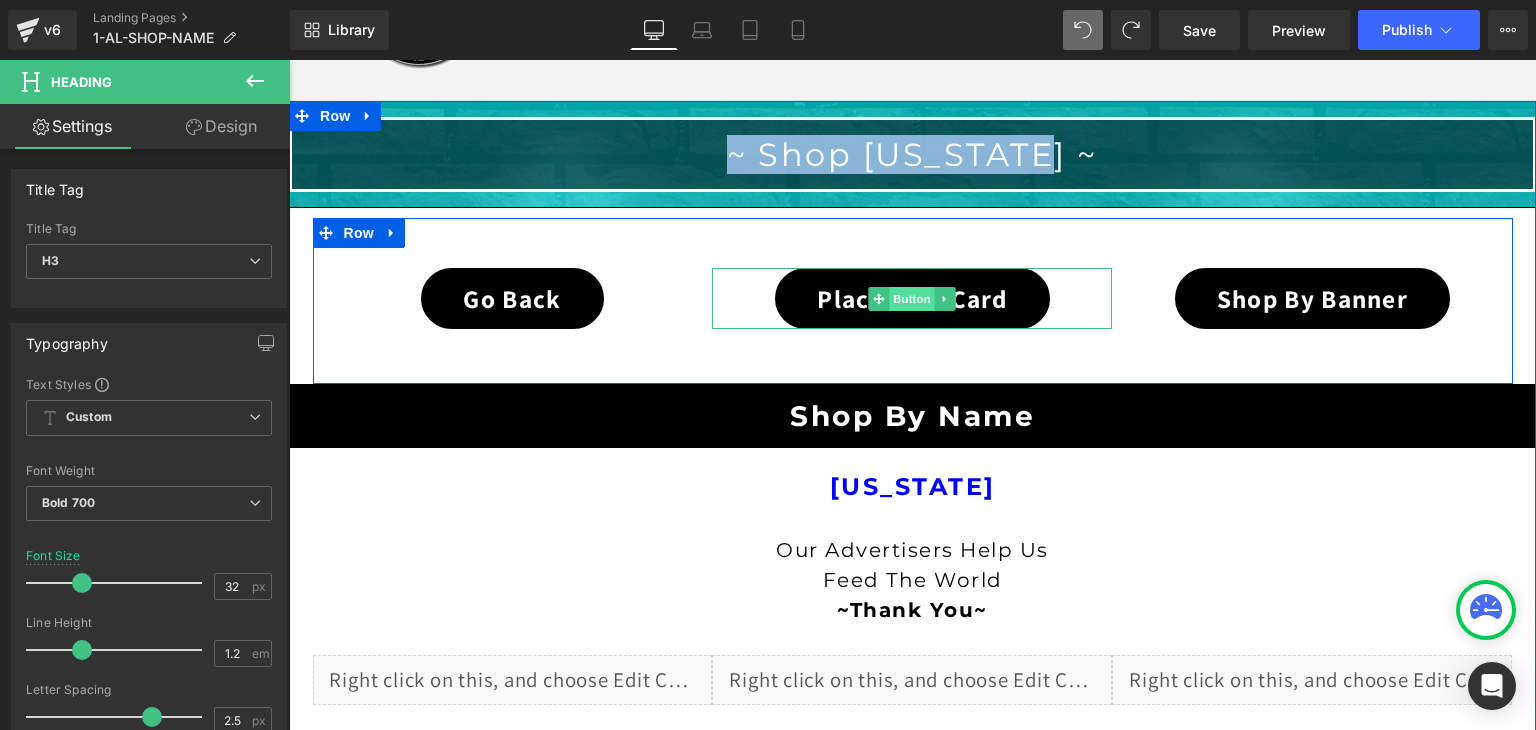 click on "Button" at bounding box center (913, 299) 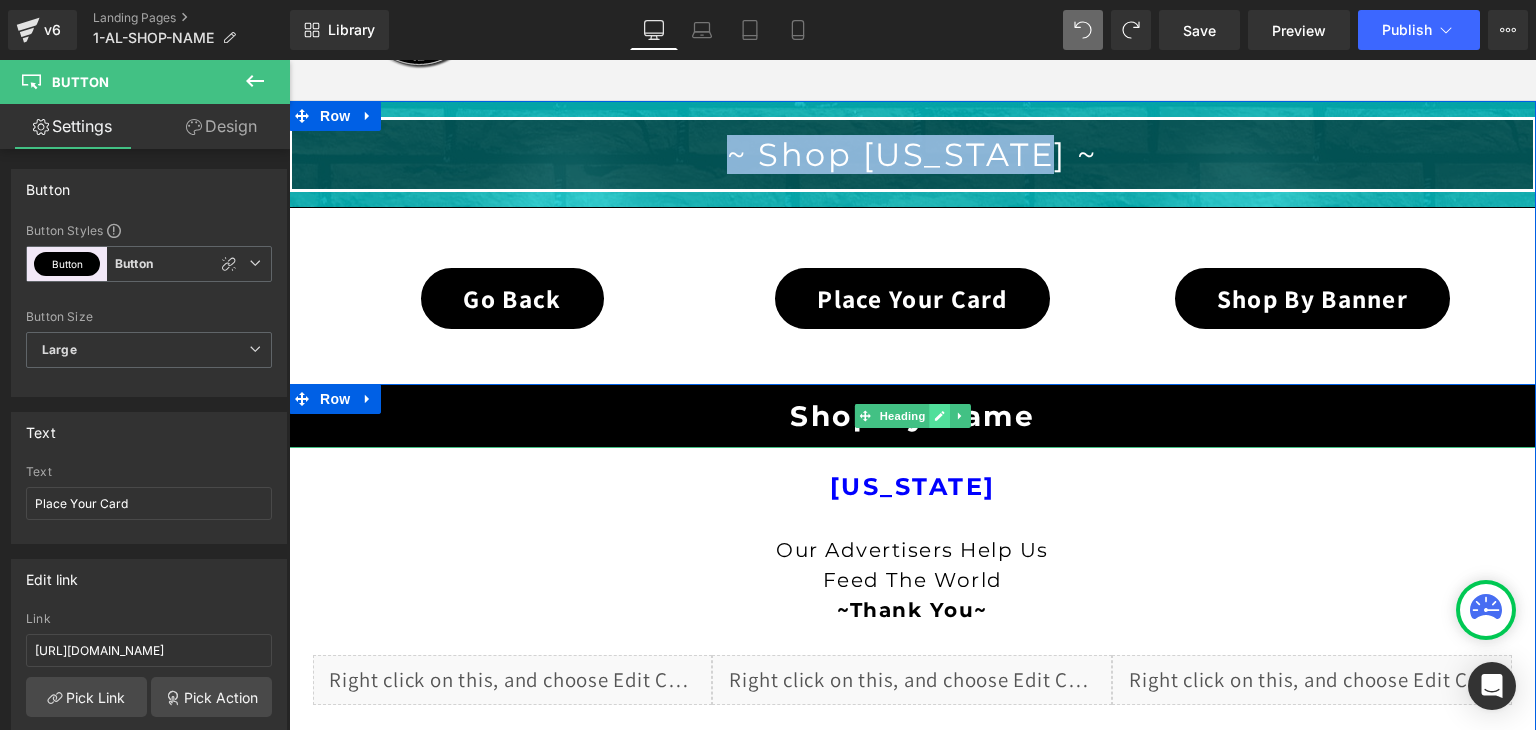 click 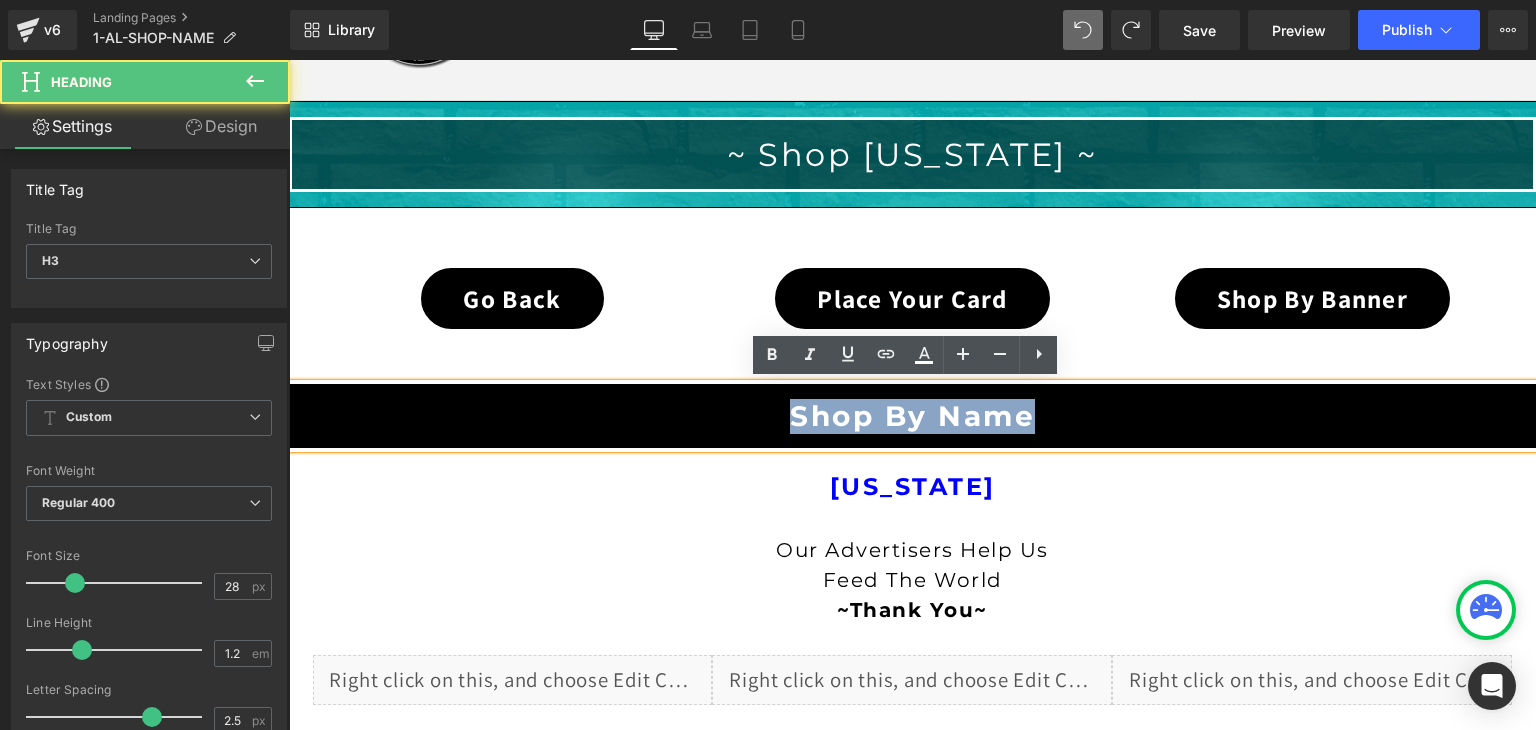 drag, startPoint x: 1028, startPoint y: 408, endPoint x: 748, endPoint y: 420, distance: 280.25702 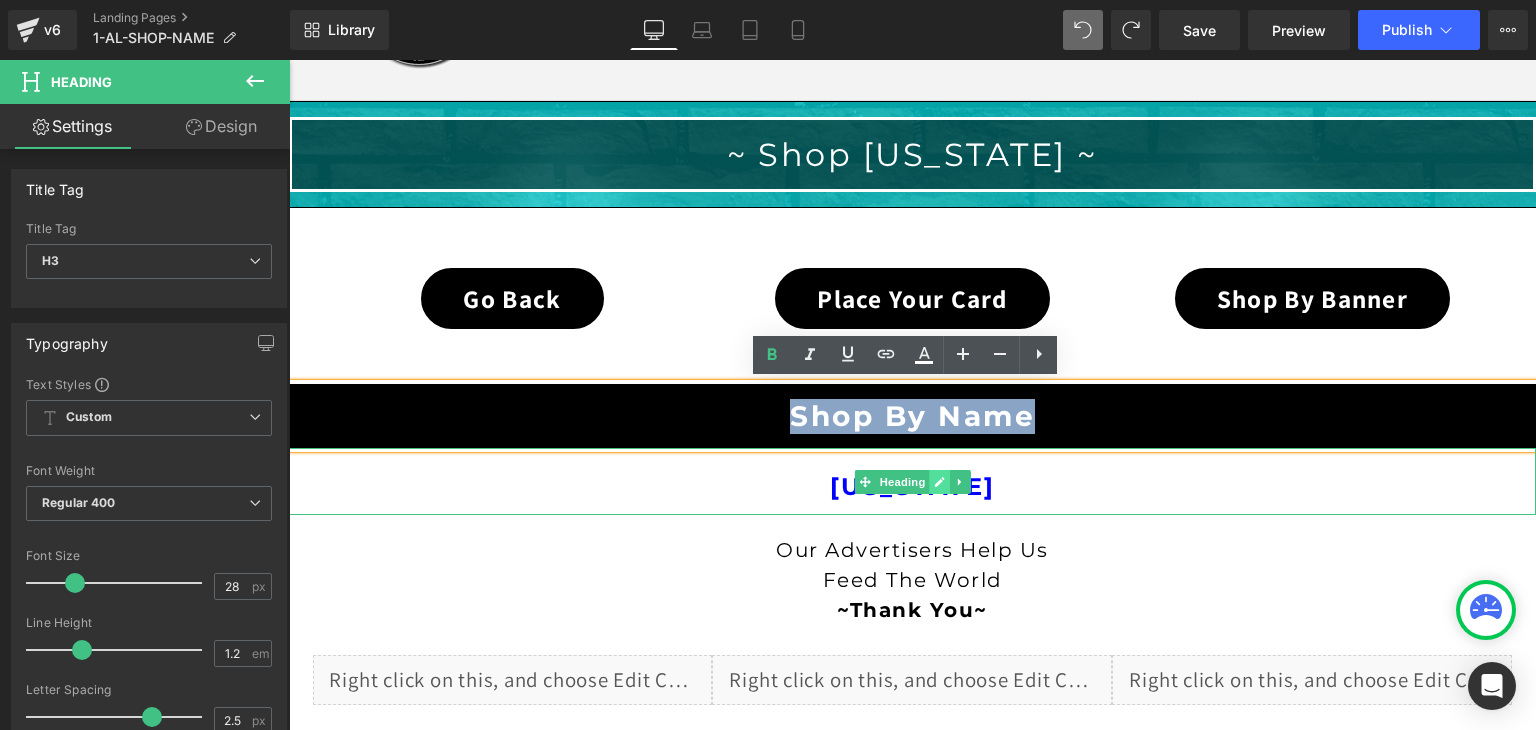 click 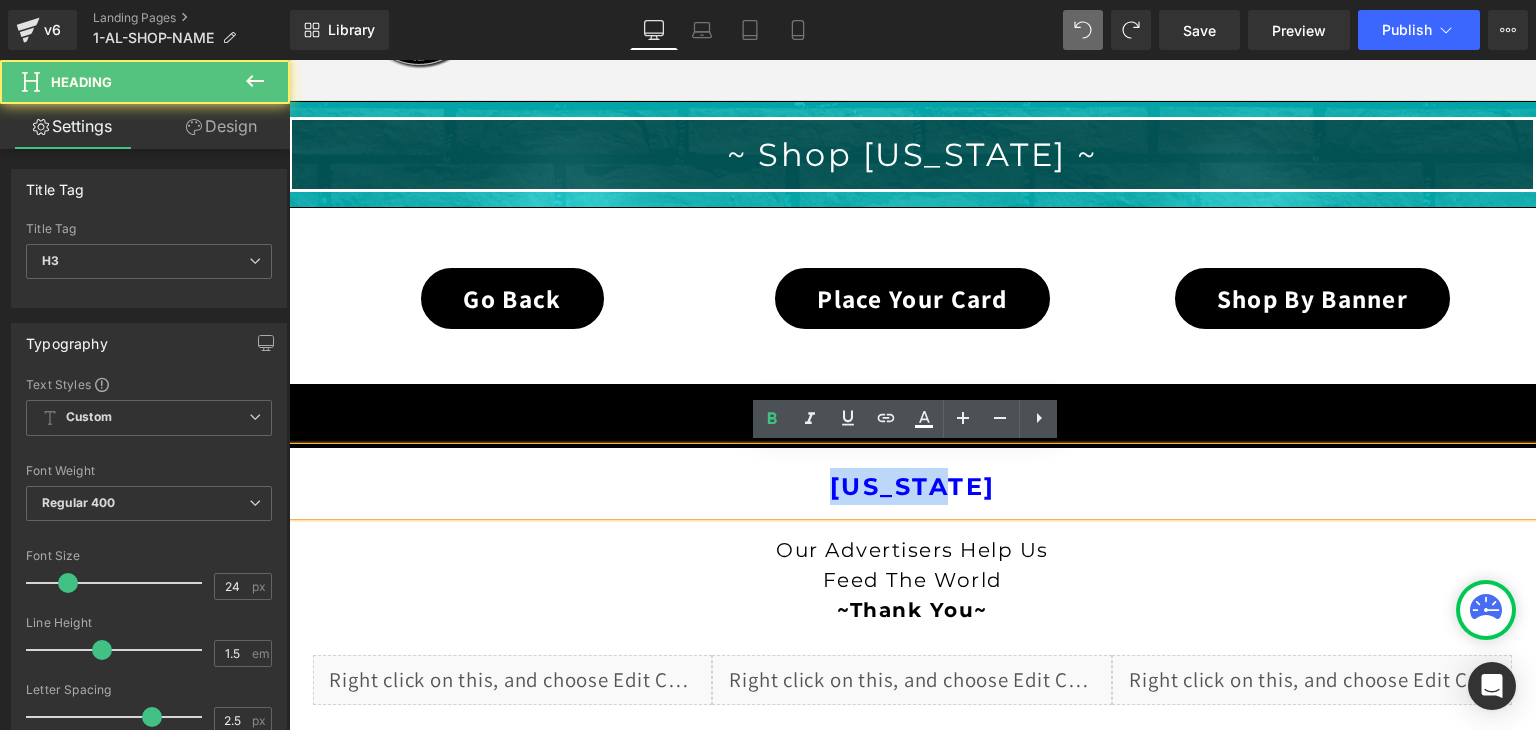 drag, startPoint x: 980, startPoint y: 485, endPoint x: 792, endPoint y: 489, distance: 188.04254 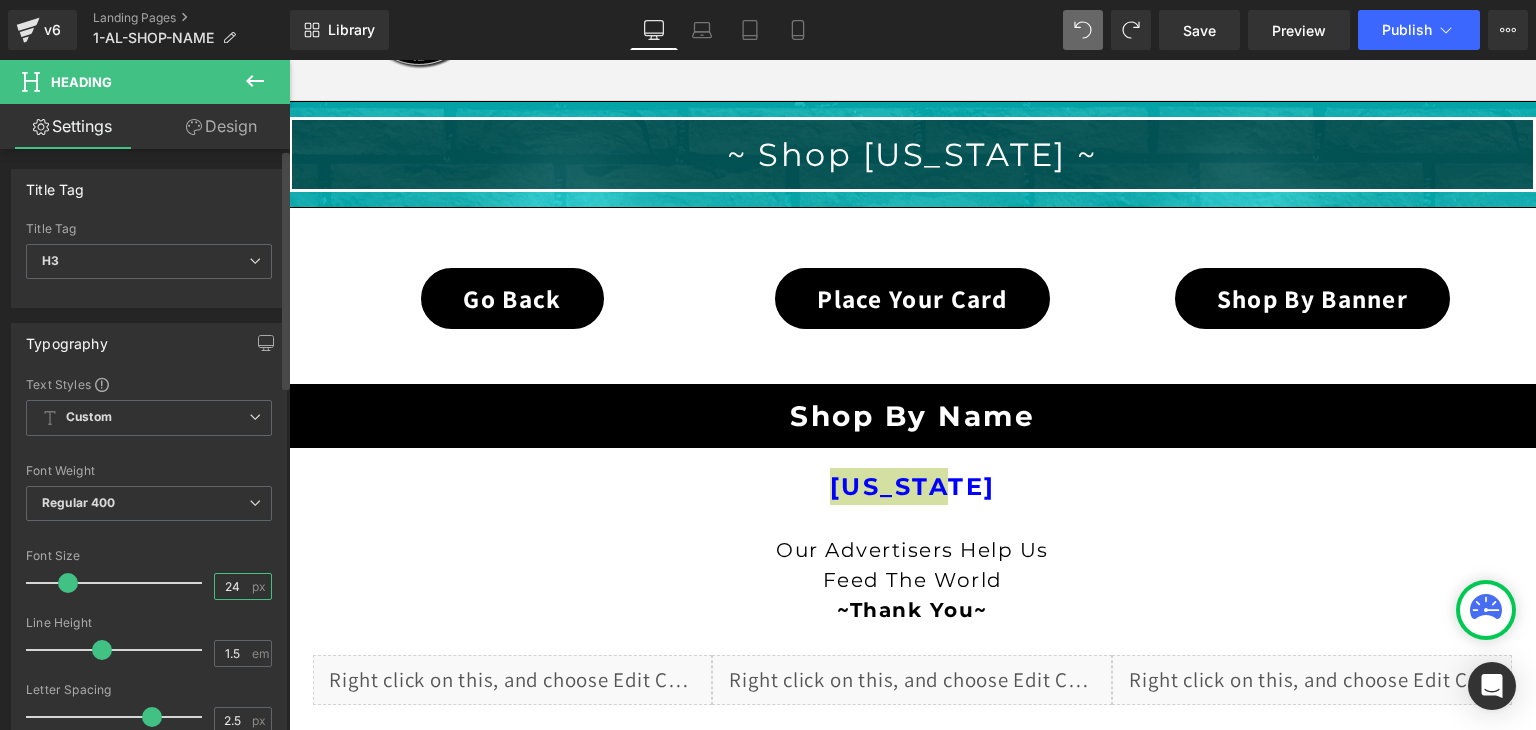 drag, startPoint x: 232, startPoint y: 586, endPoint x: 41, endPoint y: 544, distance: 195.5633 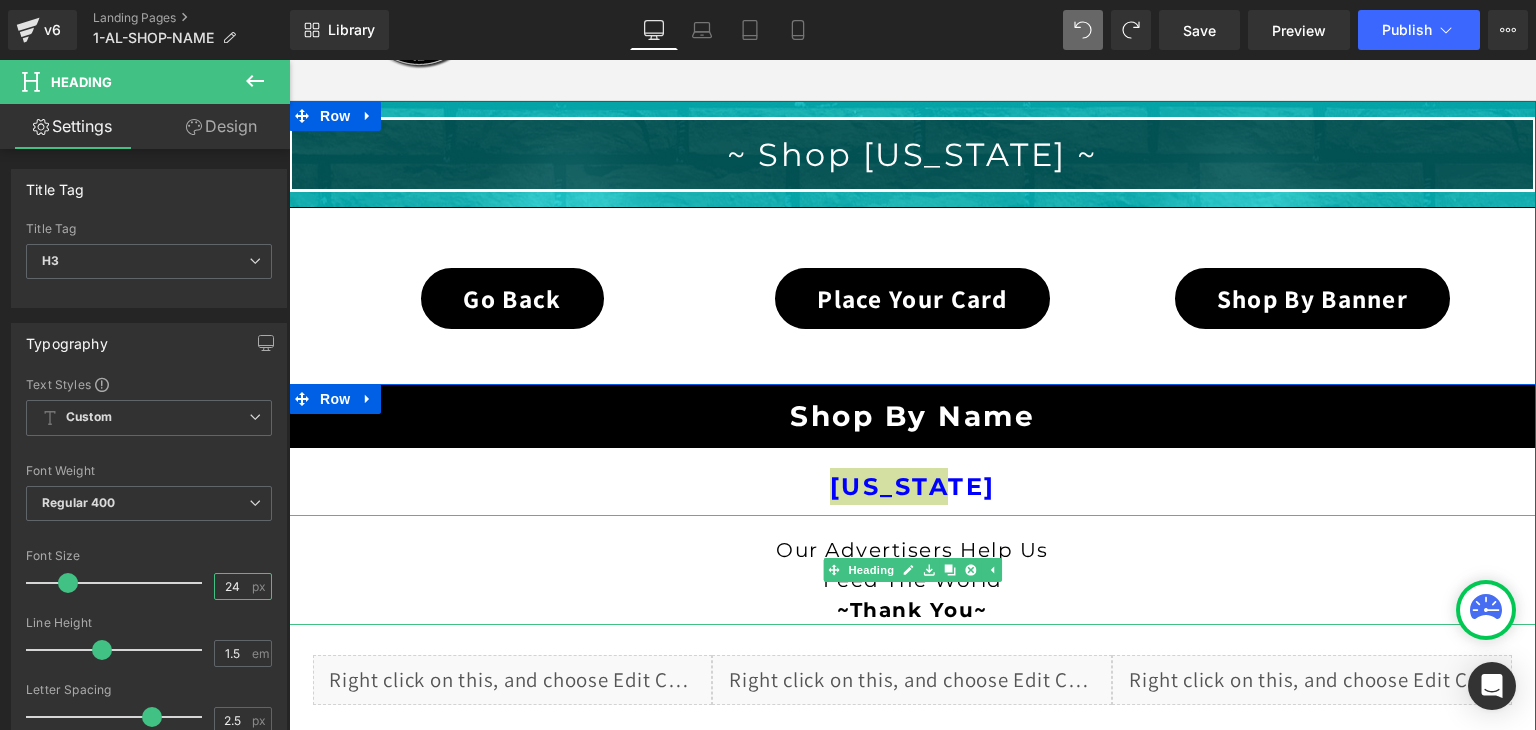 type on "28" 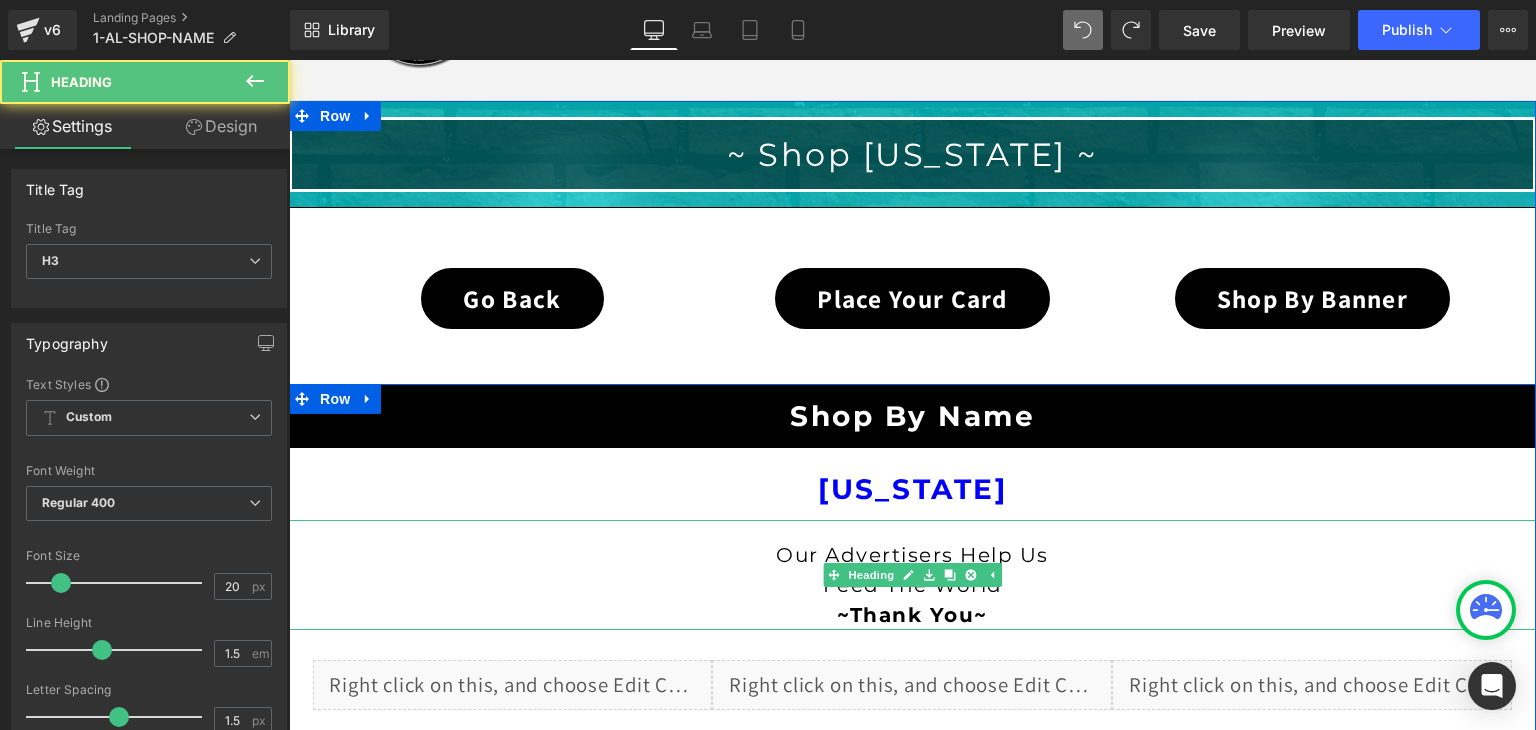 click on "Feed The World ~Thank You~" at bounding box center (912, 600) 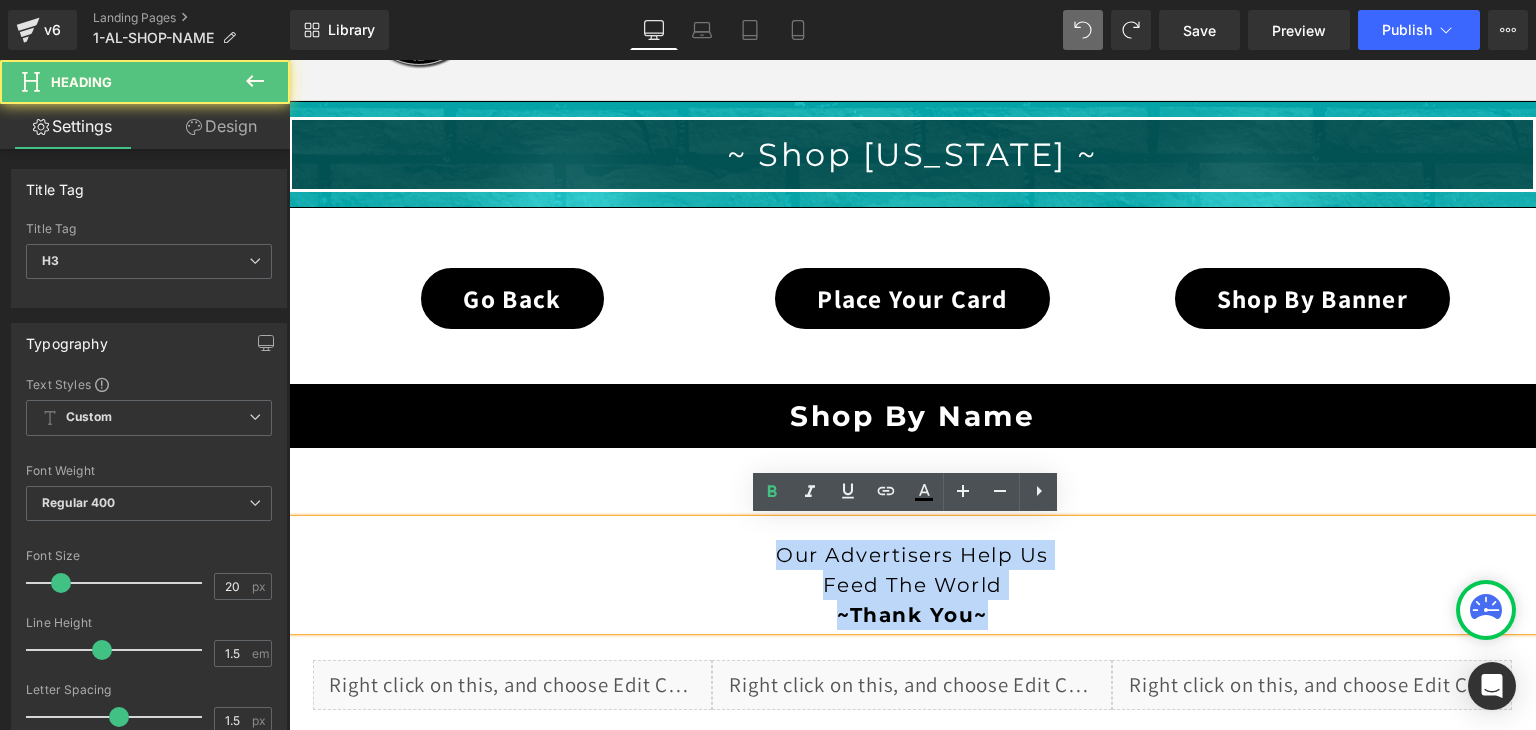 drag, startPoint x: 996, startPoint y: 613, endPoint x: 748, endPoint y: 561, distance: 253.39297 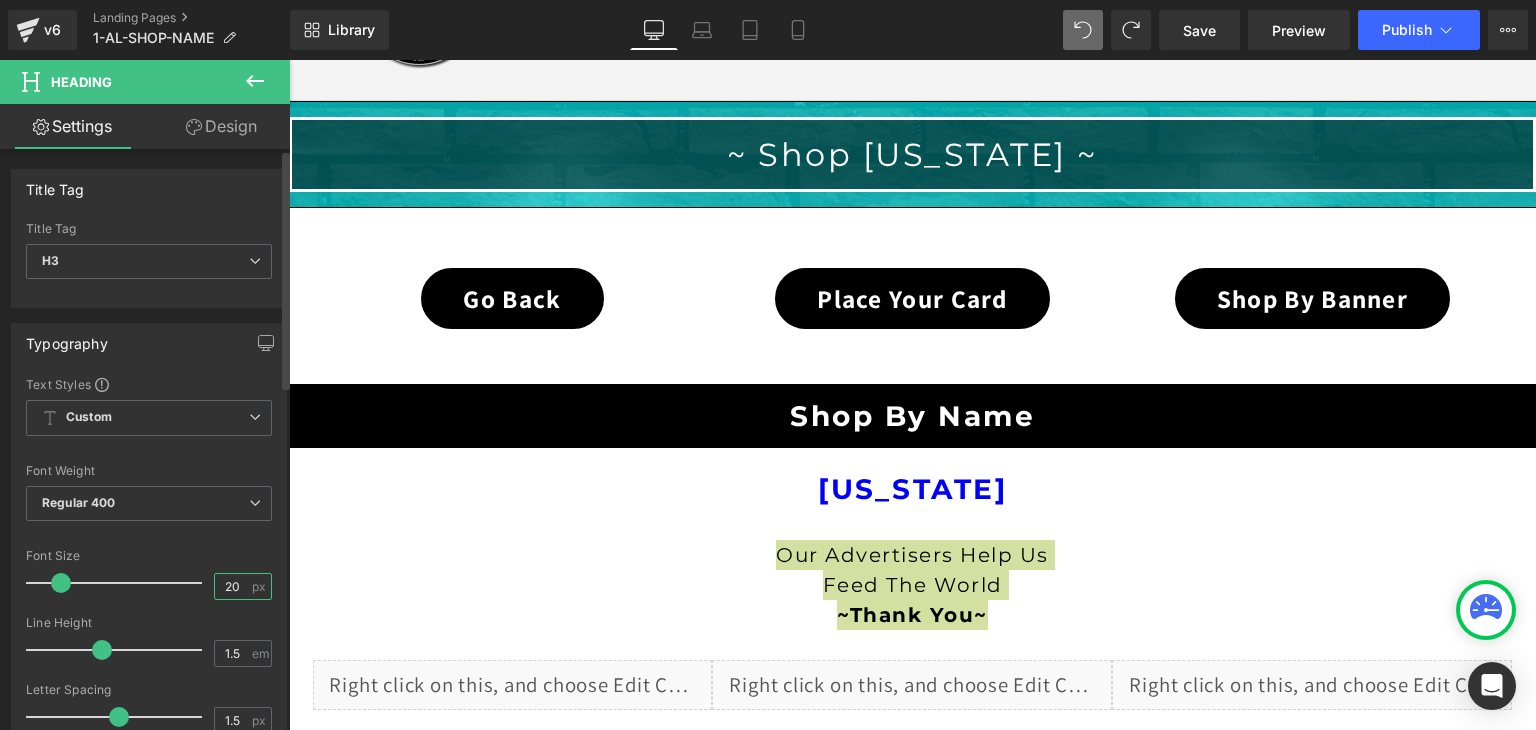 click on "20" at bounding box center (232, 586) 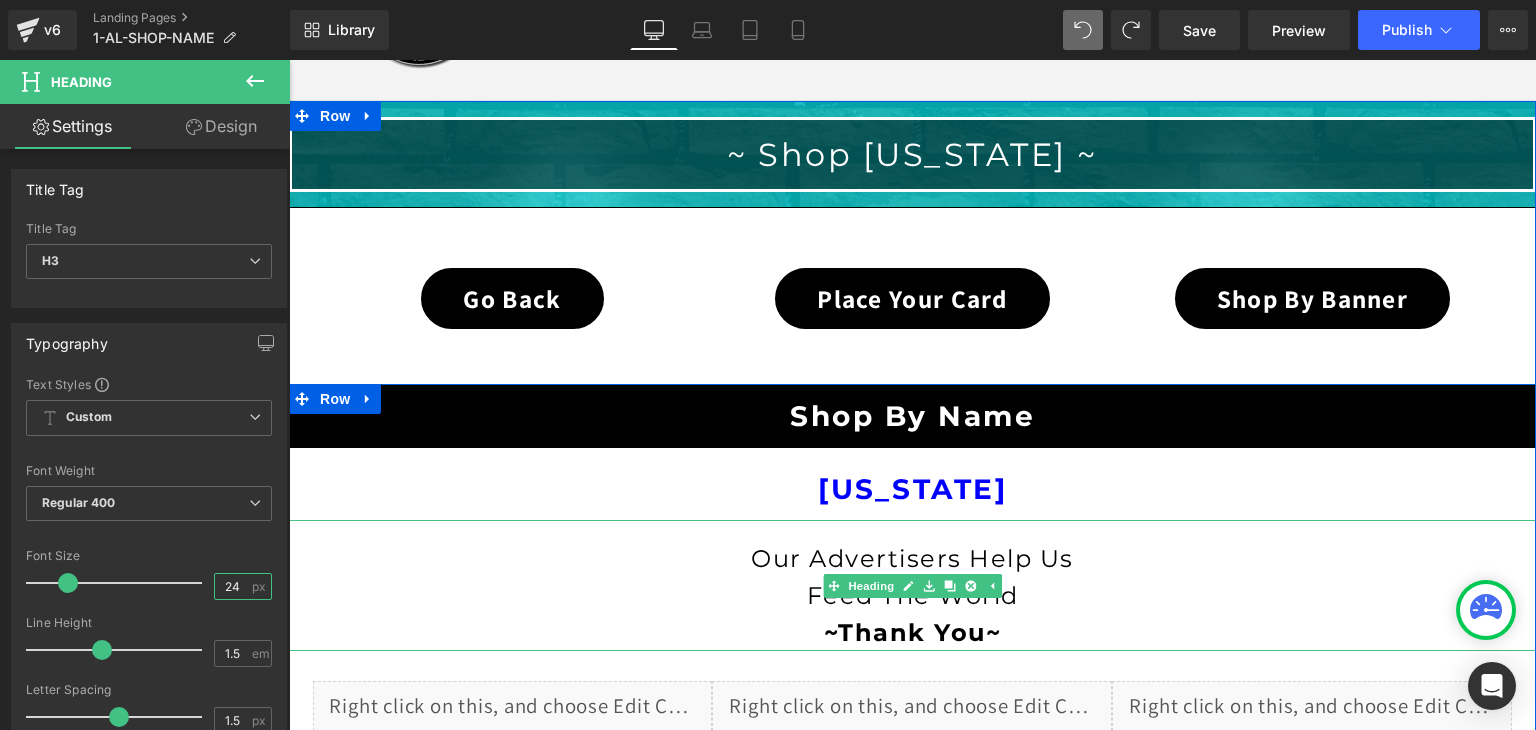 type on "24" 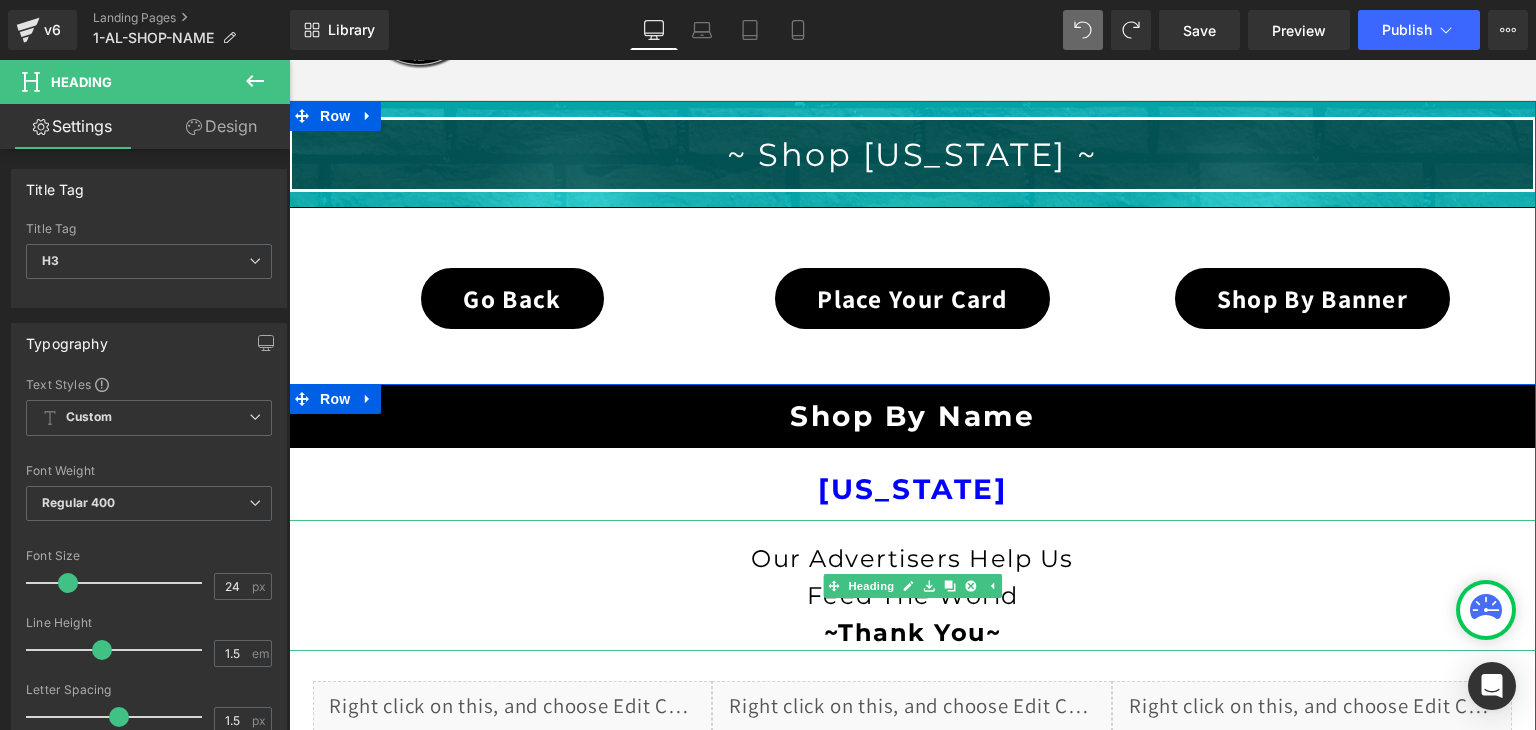 click on "Feed The World ~Thank You~" at bounding box center [912, 614] 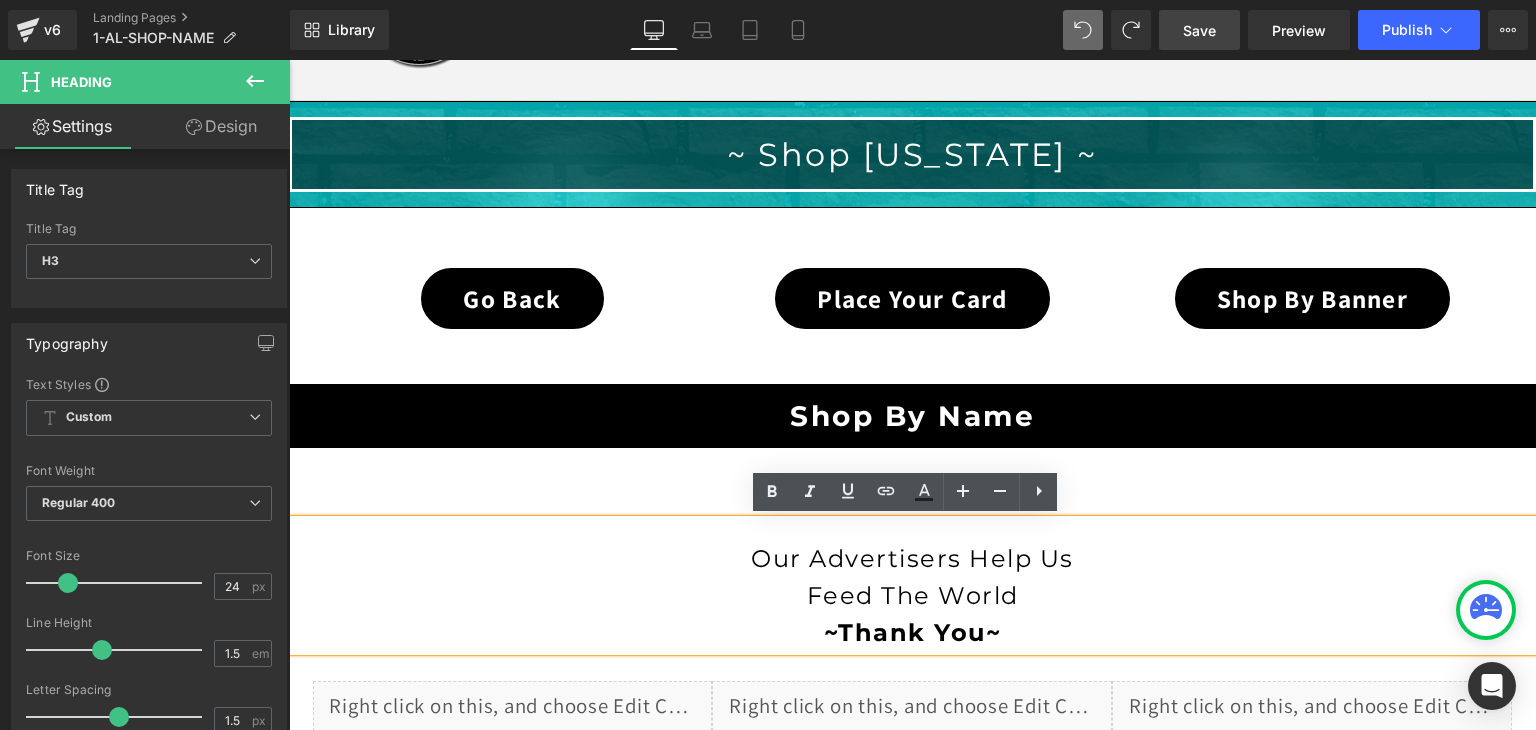click on "Save" at bounding box center [1199, 30] 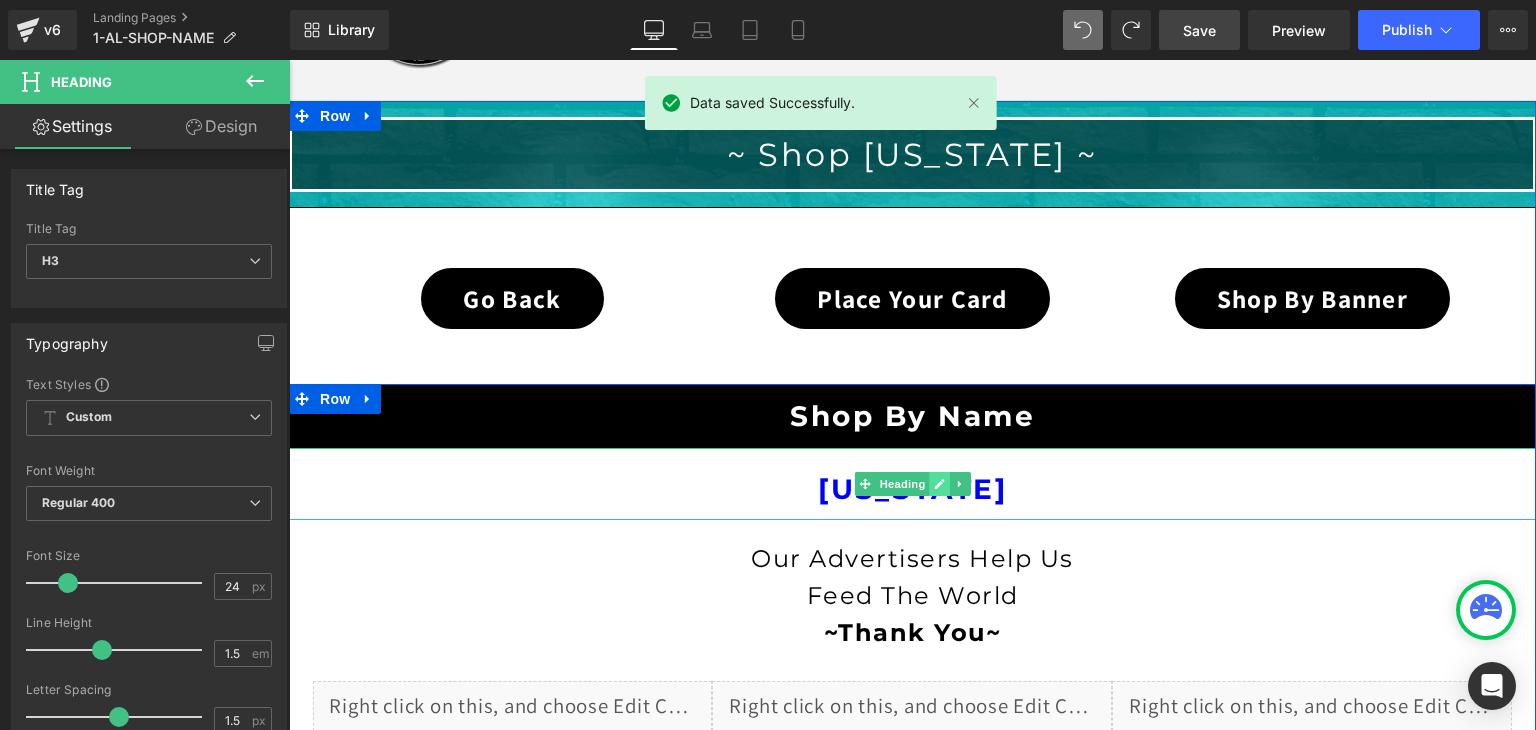 click 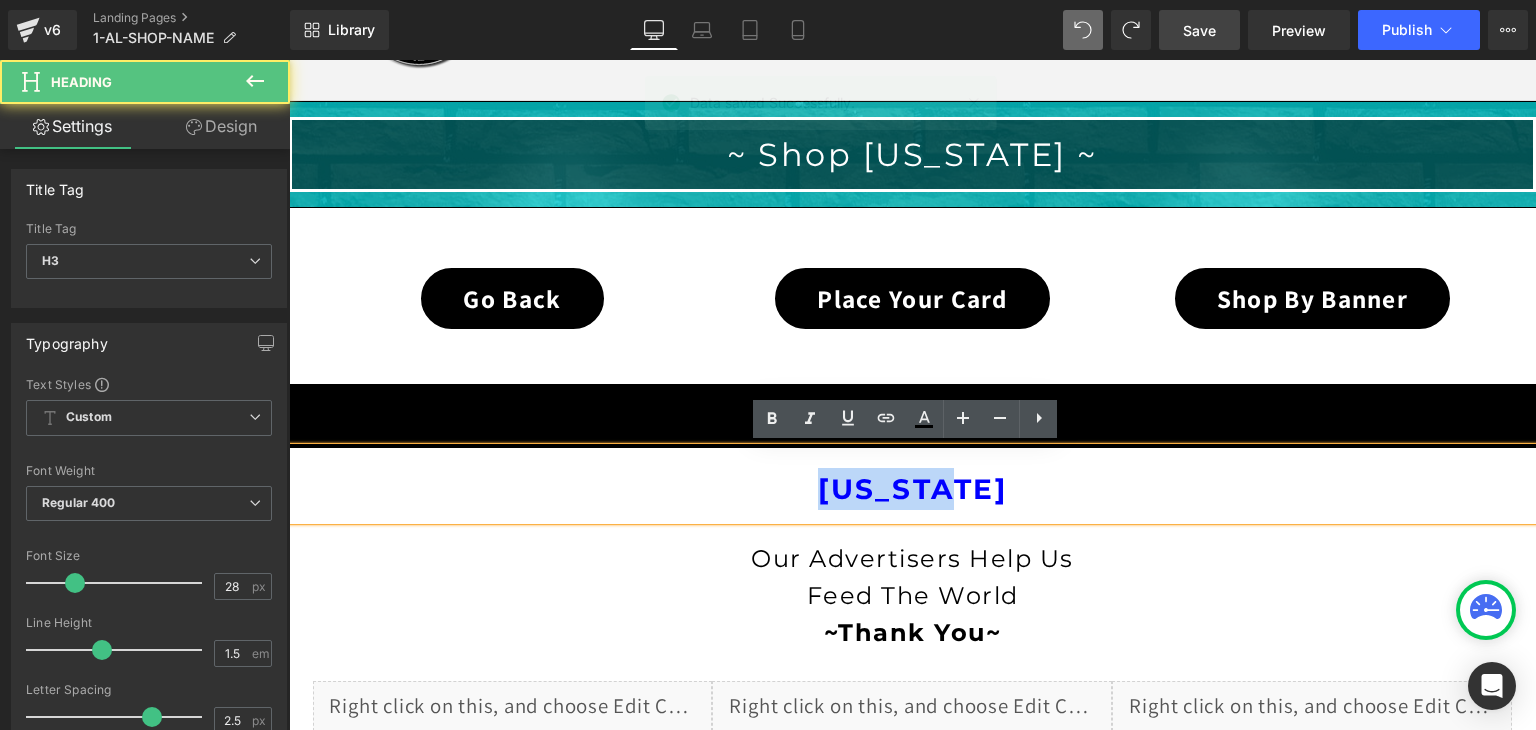 drag, startPoint x: 981, startPoint y: 483, endPoint x: 772, endPoint y: 489, distance: 209.0861 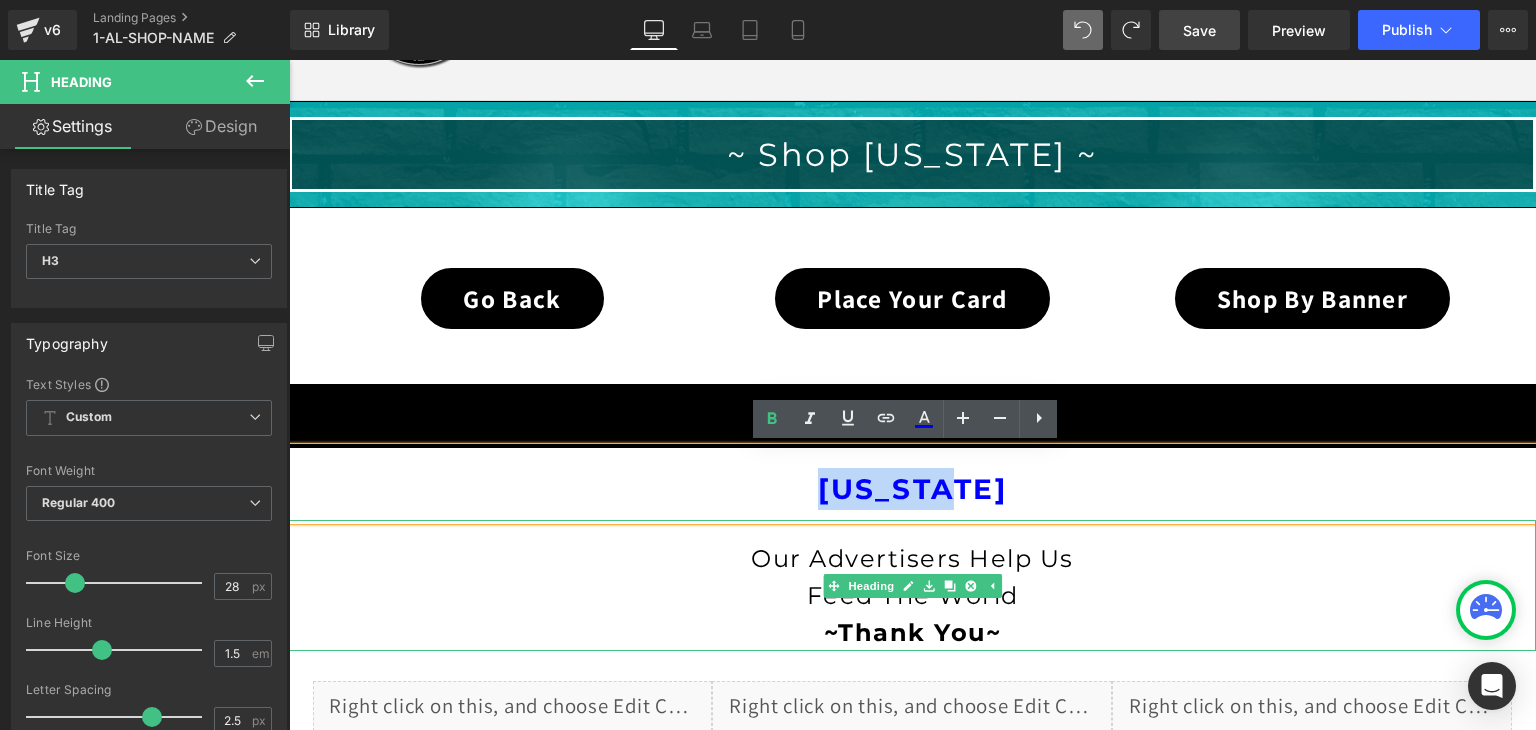 click on "Our Advertisers Help Us" at bounding box center (912, 558) 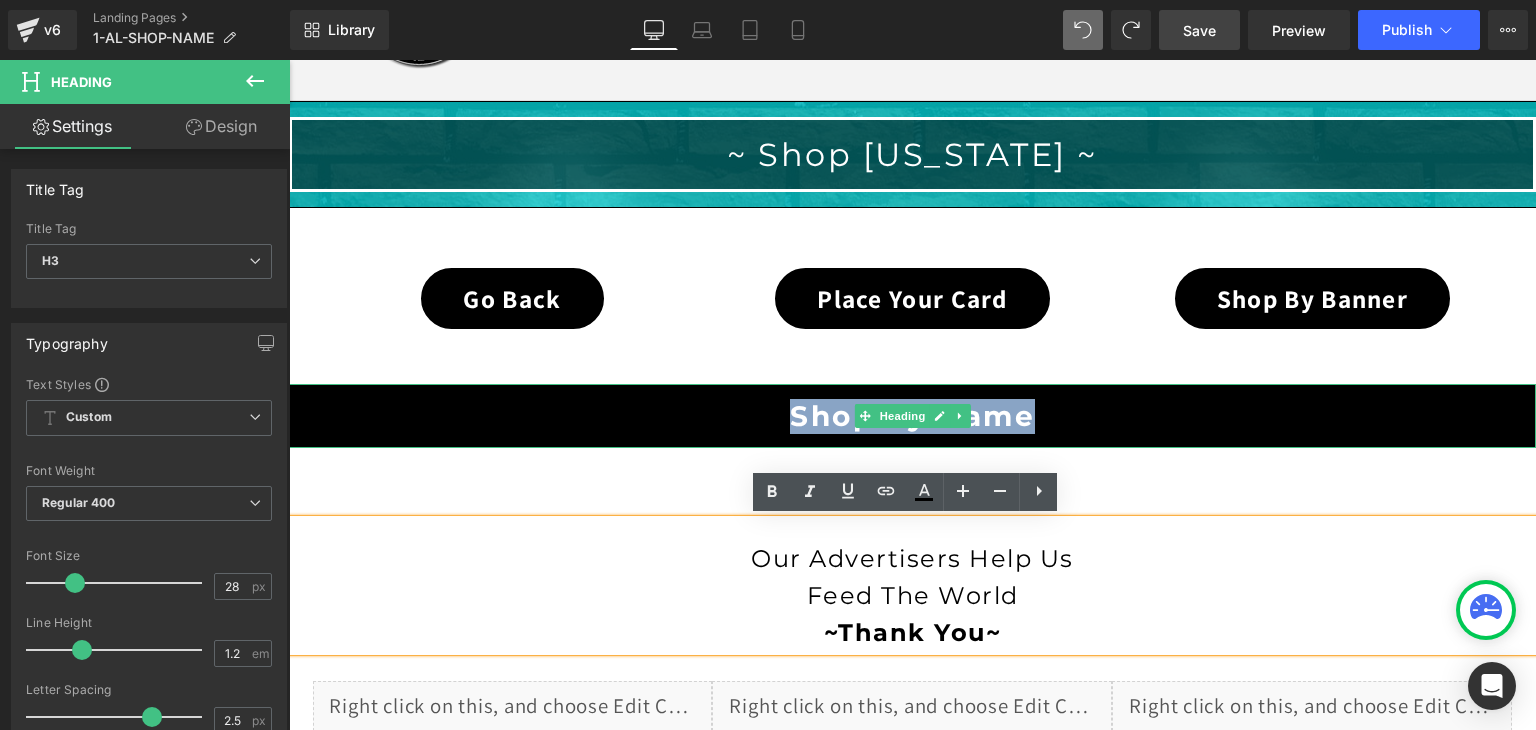 drag, startPoint x: 1031, startPoint y: 421, endPoint x: 775, endPoint y: 420, distance: 256.00195 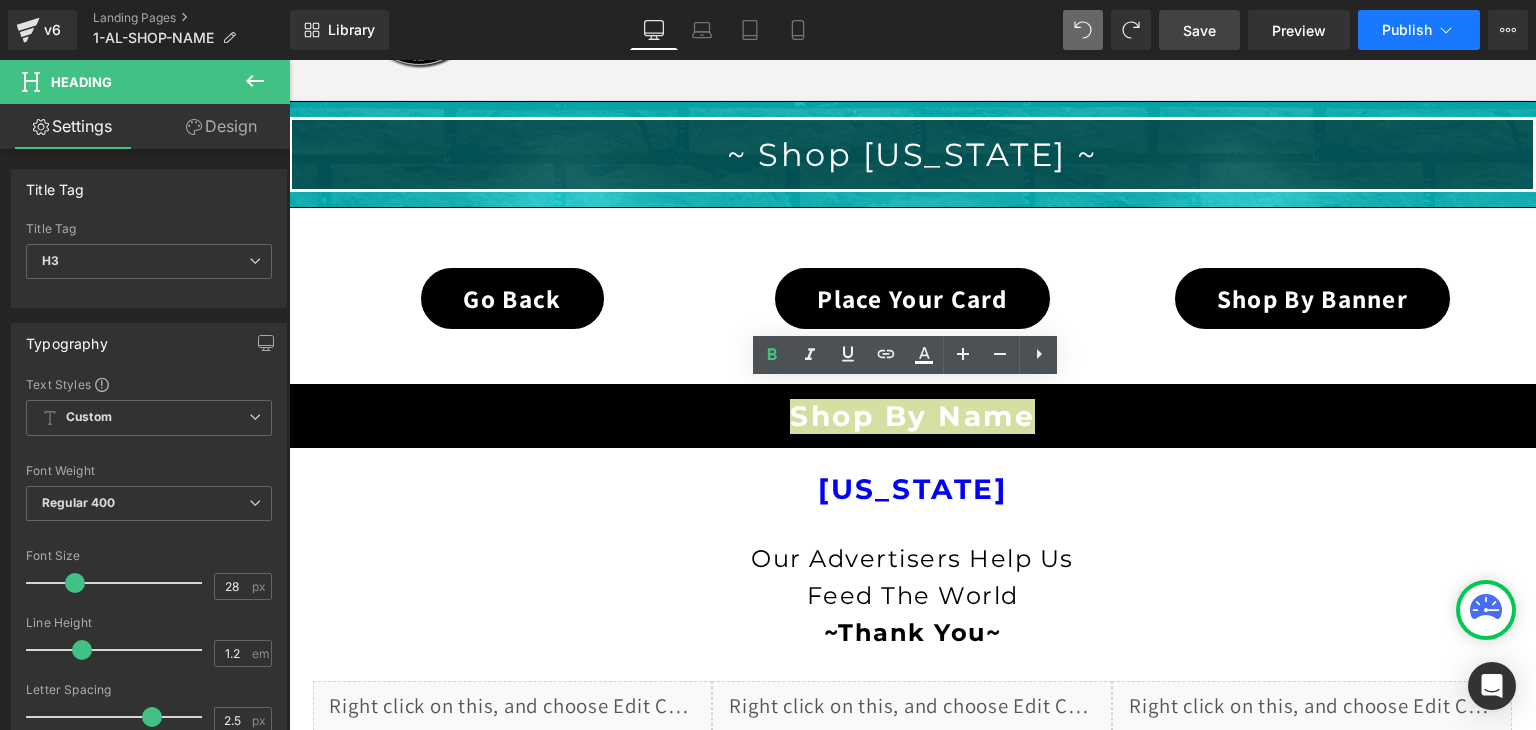 click on "Publish" at bounding box center (1407, 30) 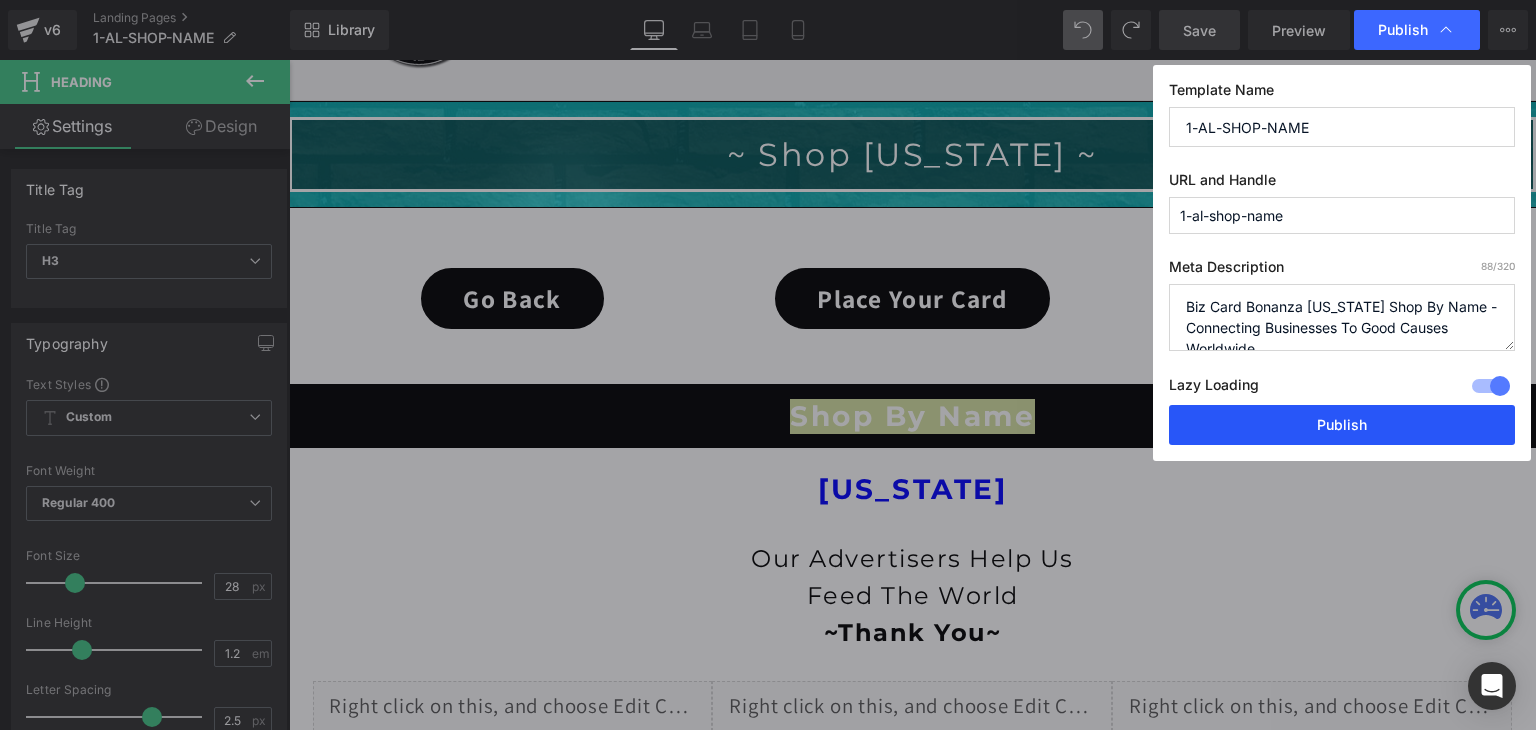 click on "Publish" at bounding box center (1342, 425) 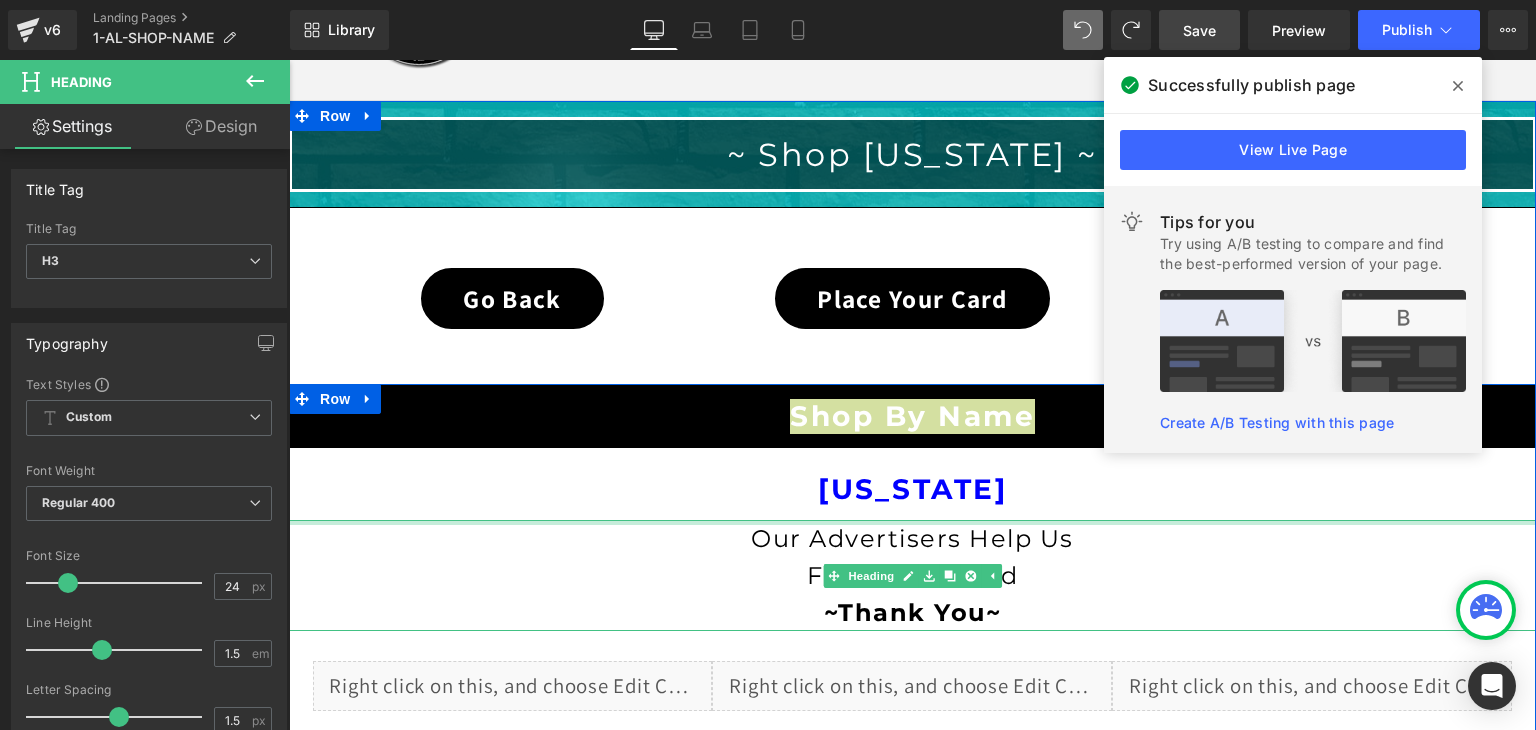 drag, startPoint x: 891, startPoint y: 518, endPoint x: 880, endPoint y: 499, distance: 21.954498 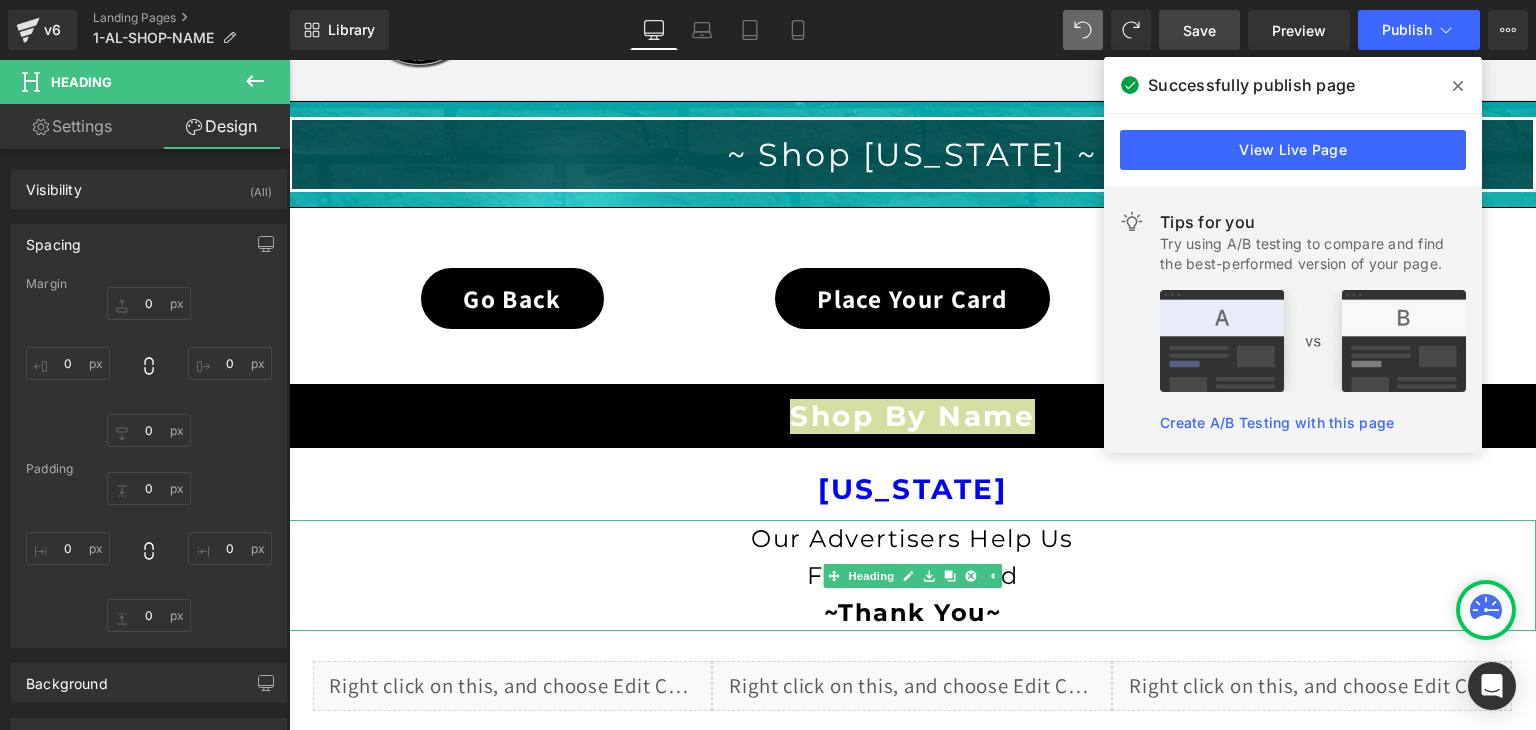 click on "Save" at bounding box center (1199, 30) 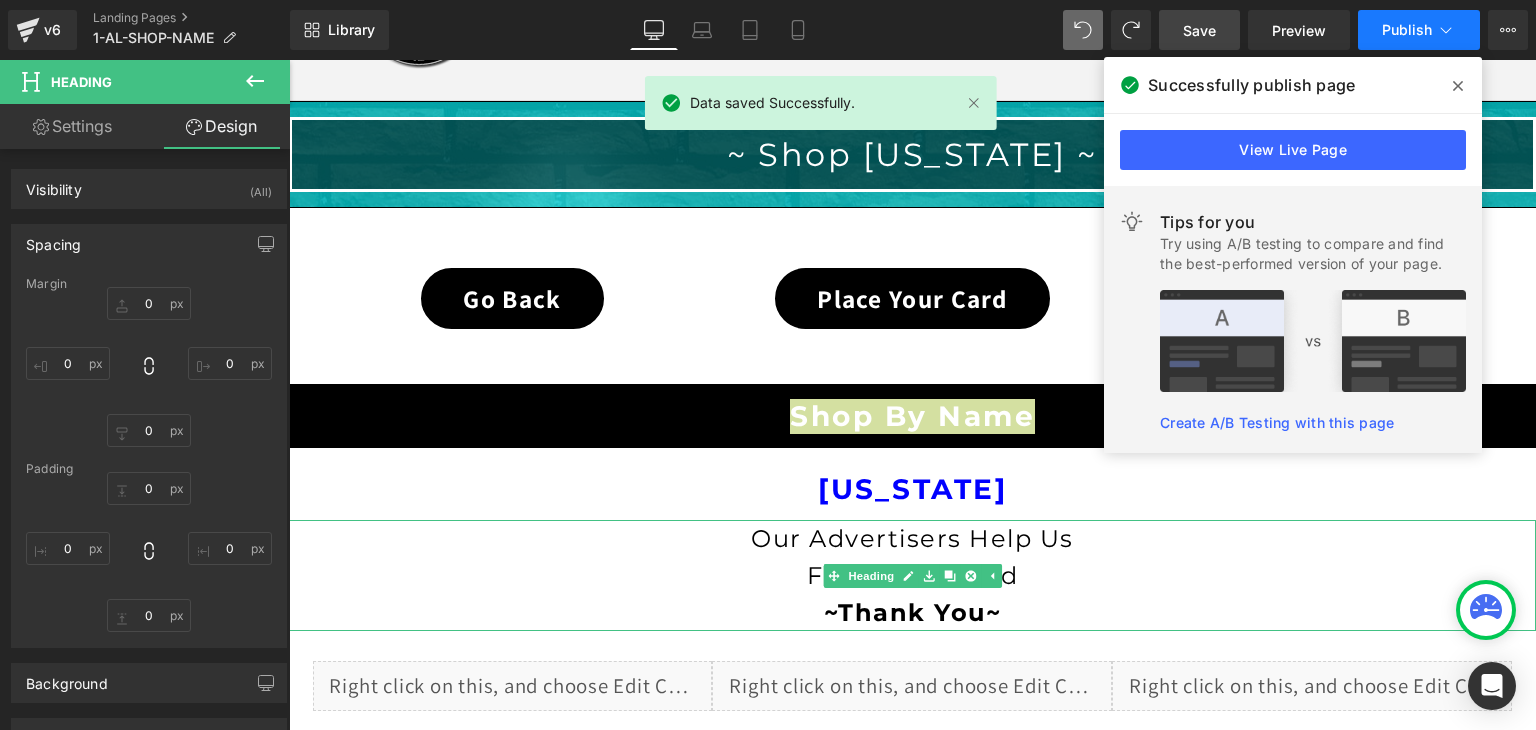 click on "Publish" at bounding box center [1419, 30] 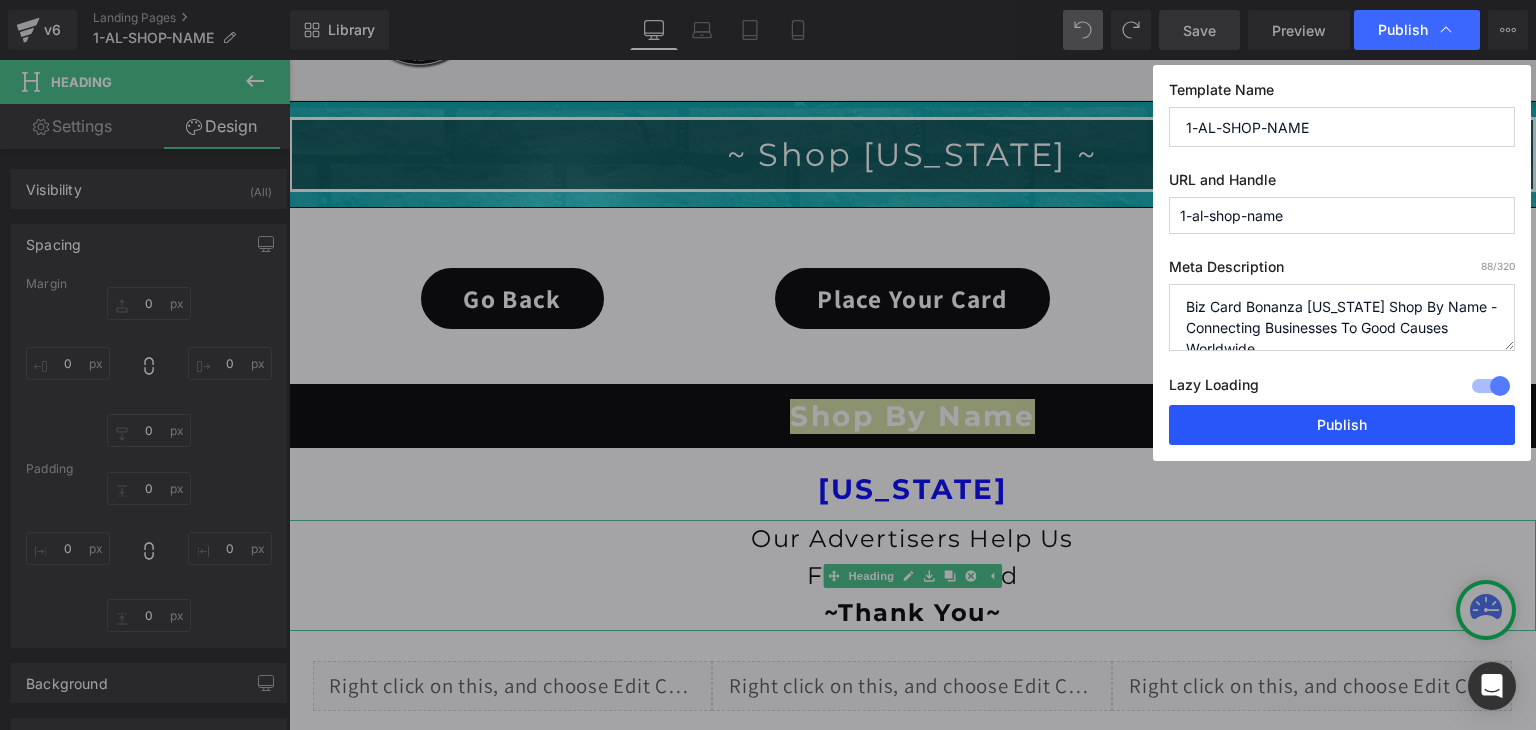 click on "Publish" at bounding box center (1342, 425) 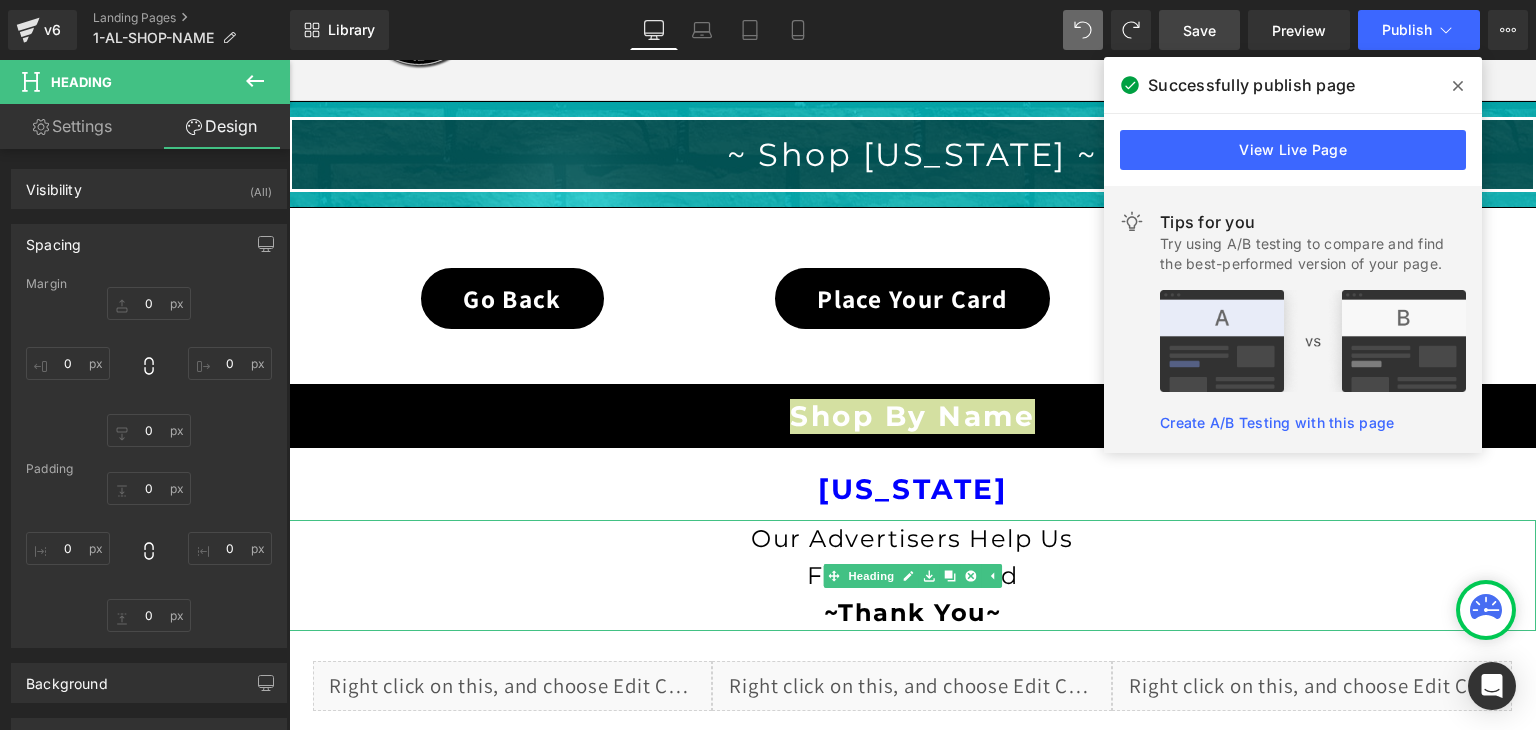 click 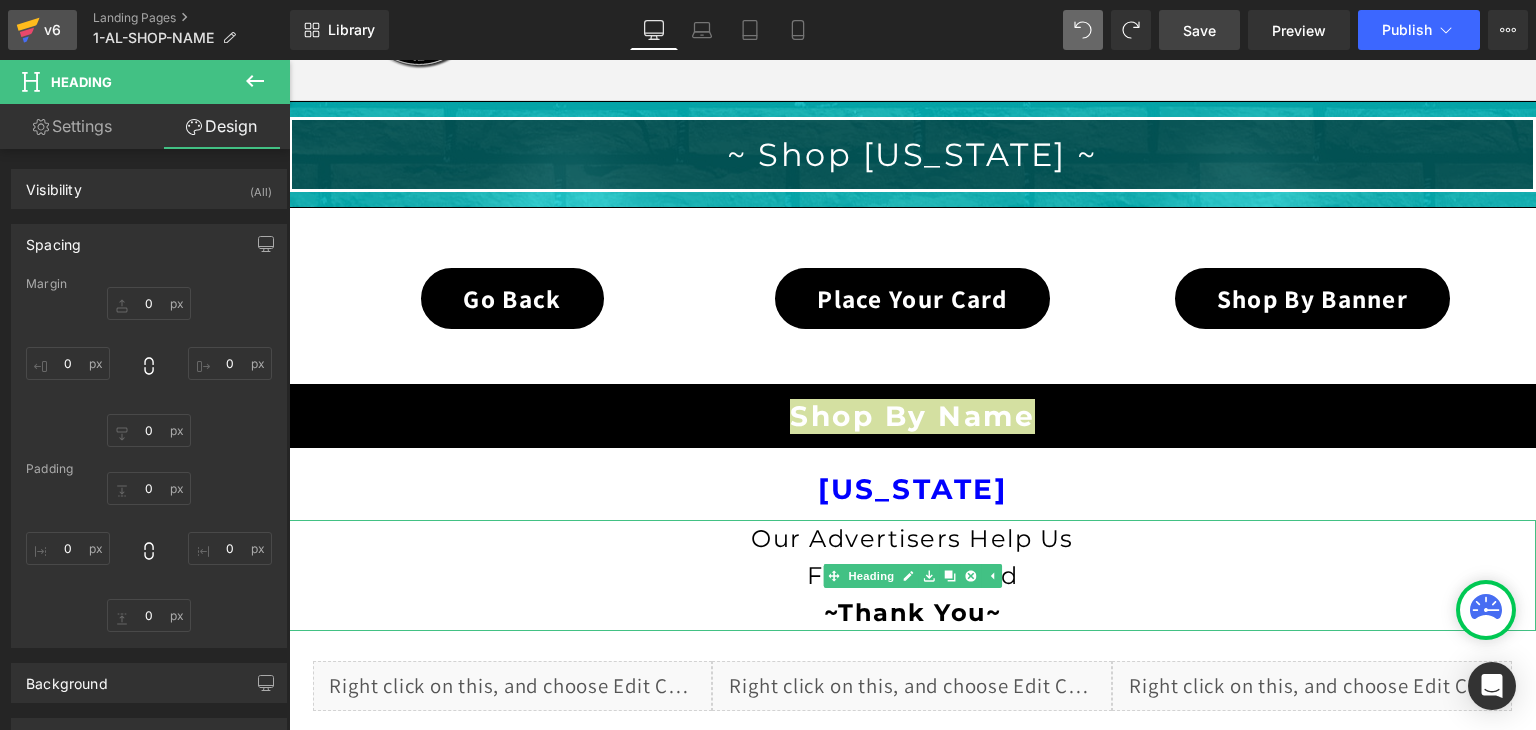 drag, startPoint x: 31, startPoint y: 20, endPoint x: 239, endPoint y: 48, distance: 209.87616 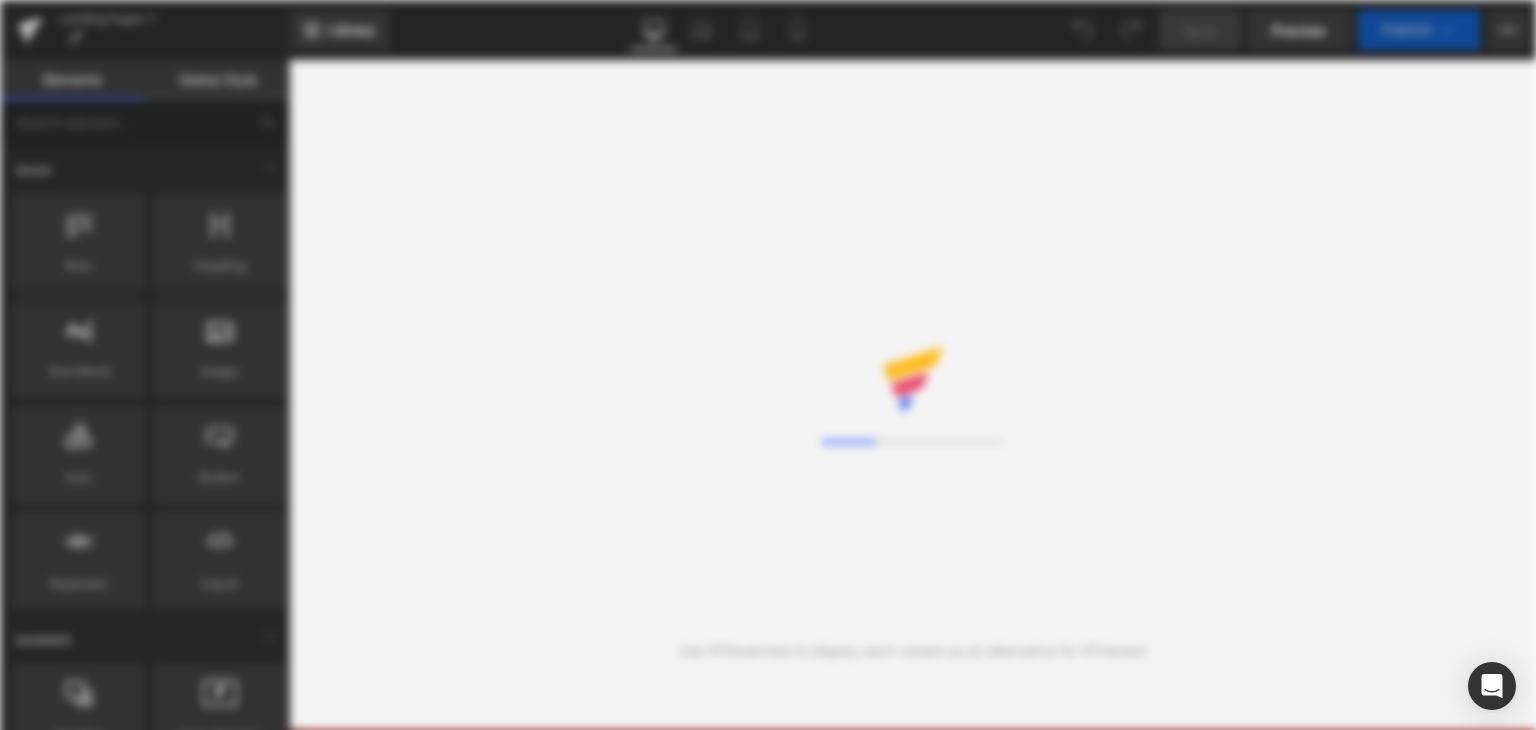 scroll, scrollTop: 0, scrollLeft: 0, axis: both 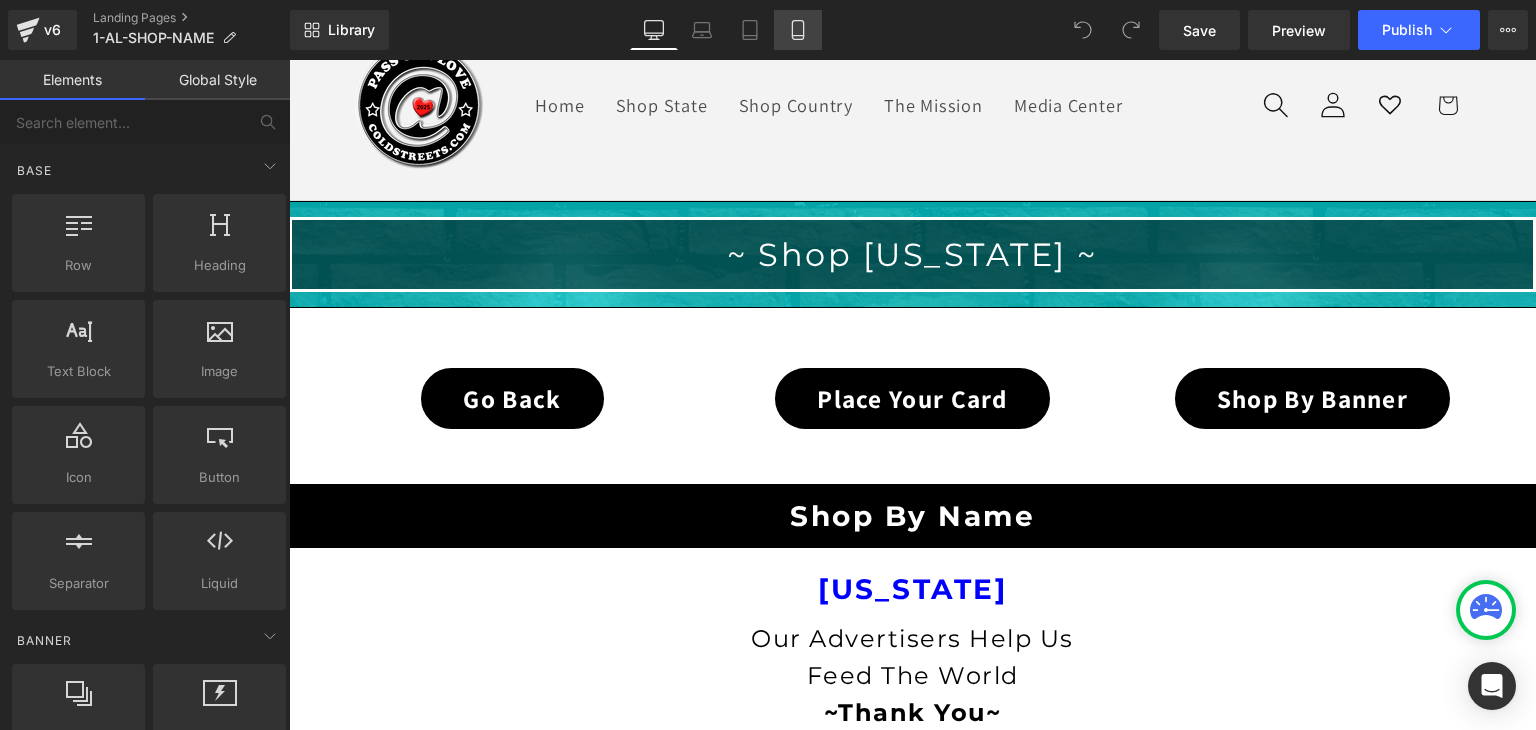 click on "Mobile" at bounding box center (798, 30) 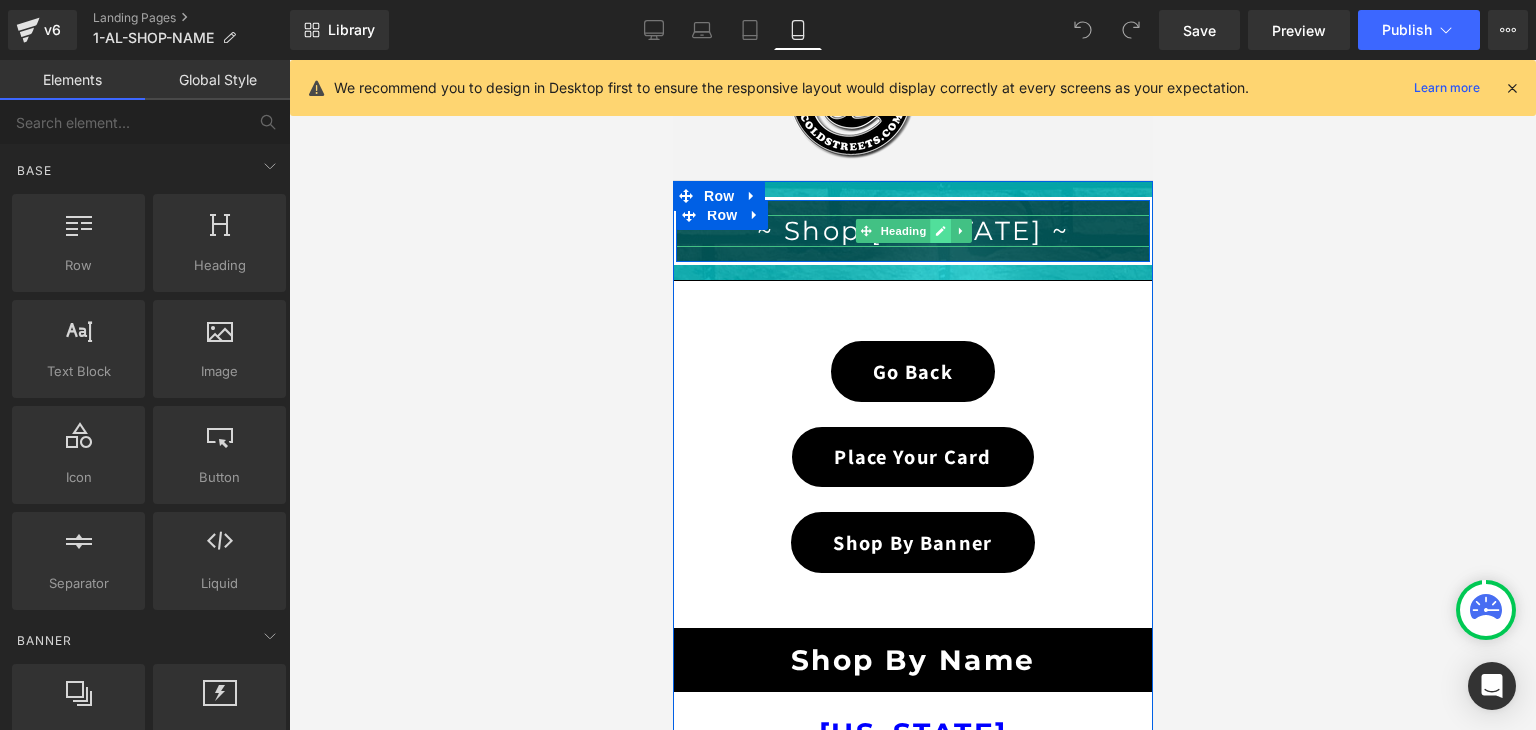 click 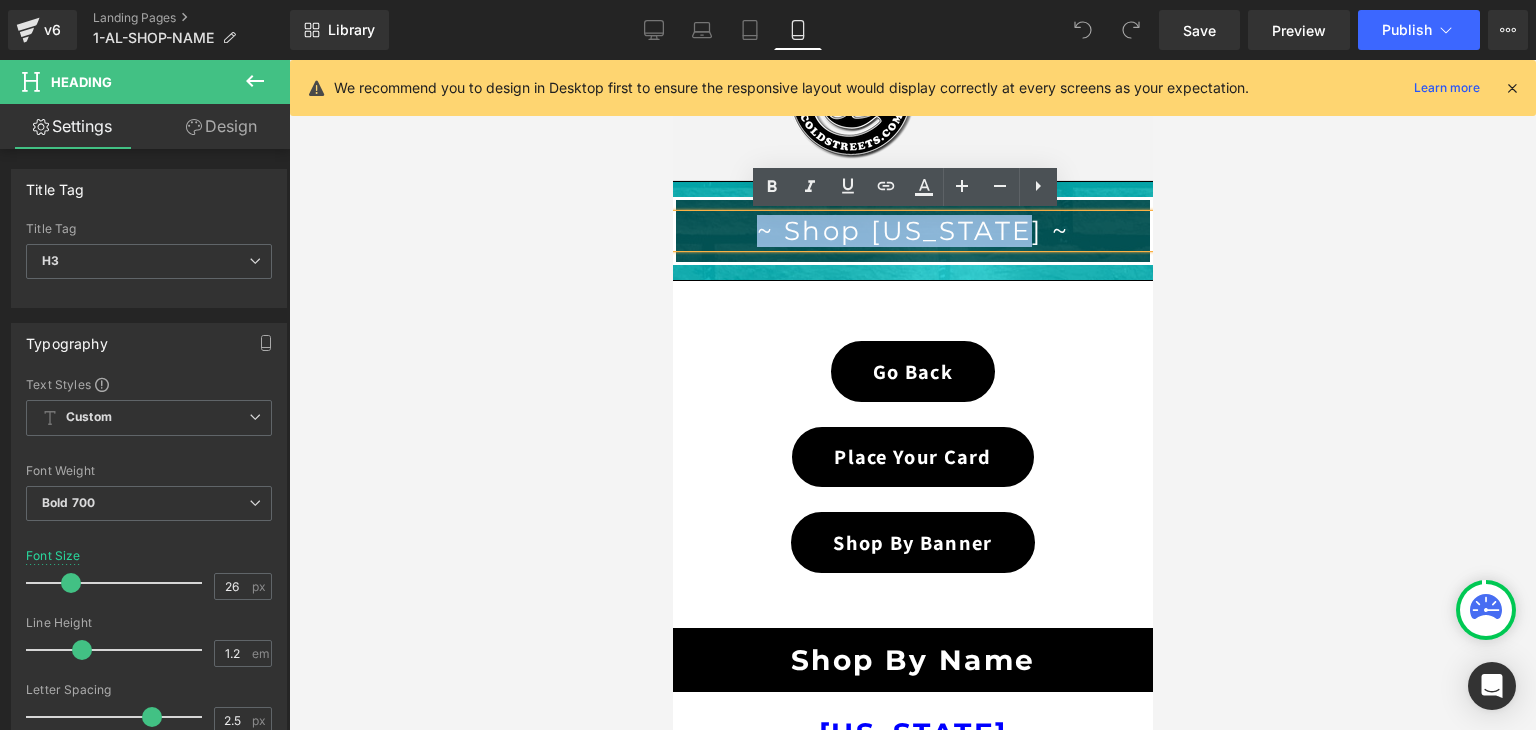 drag, startPoint x: 1067, startPoint y: 234, endPoint x: 749, endPoint y: 237, distance: 318.01416 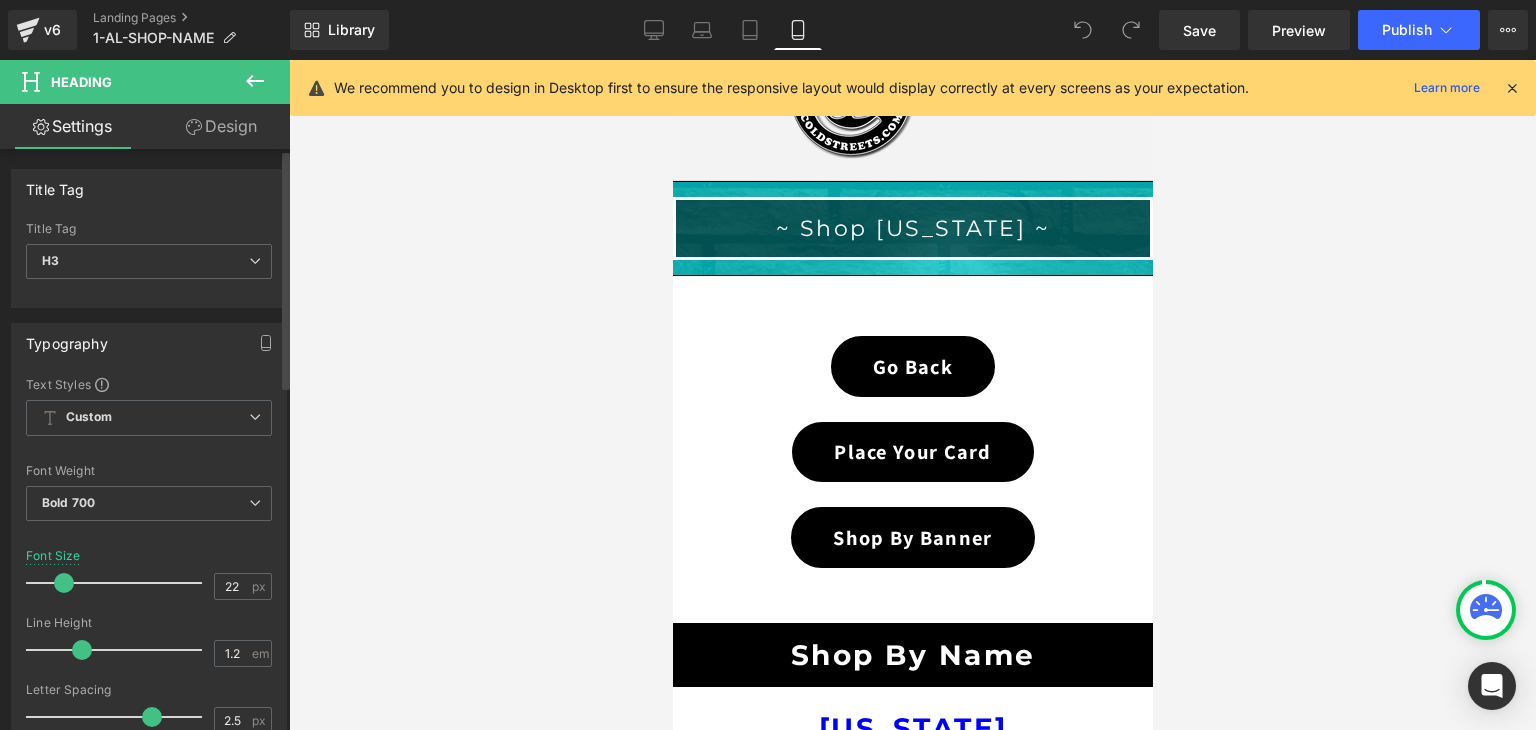 click at bounding box center (64, 583) 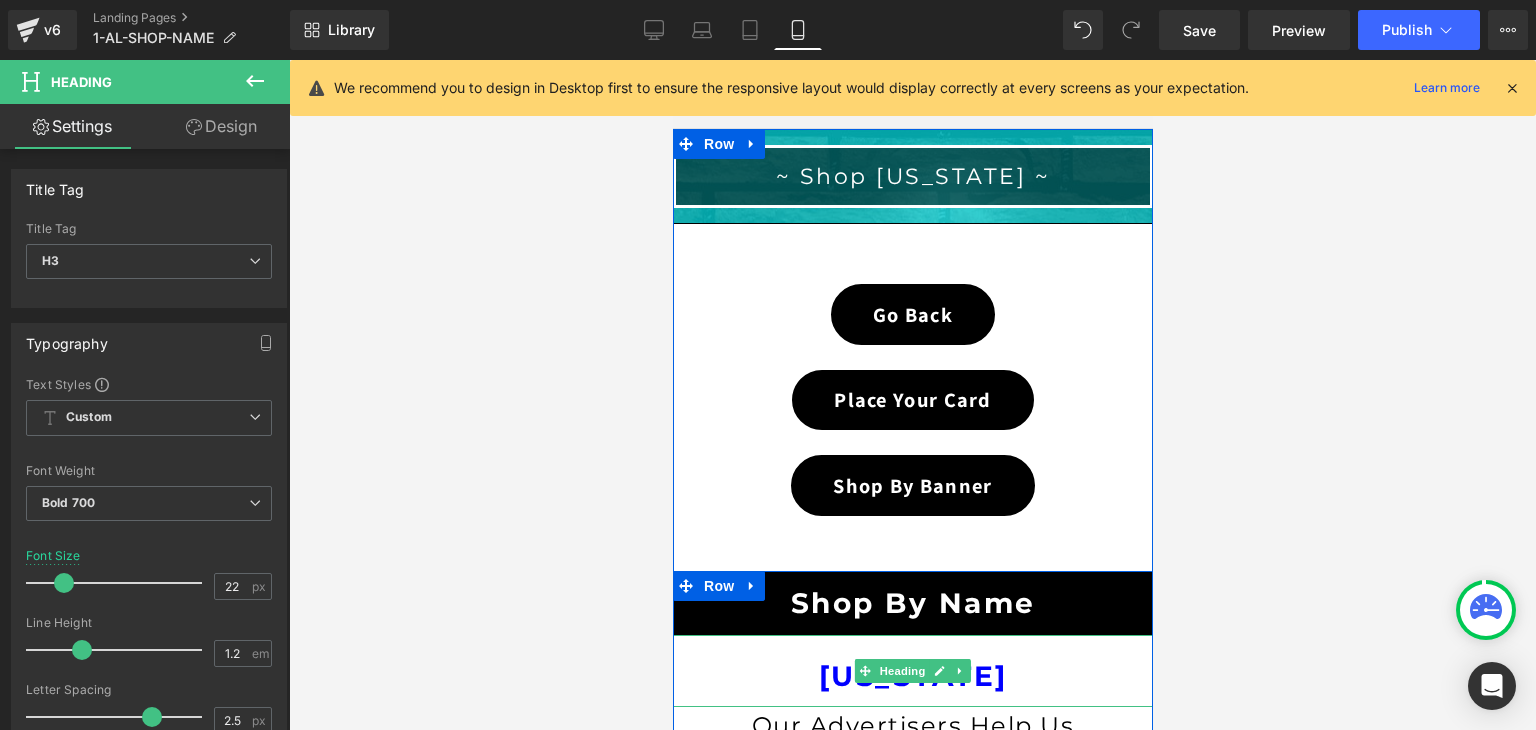 scroll, scrollTop: 100, scrollLeft: 0, axis: vertical 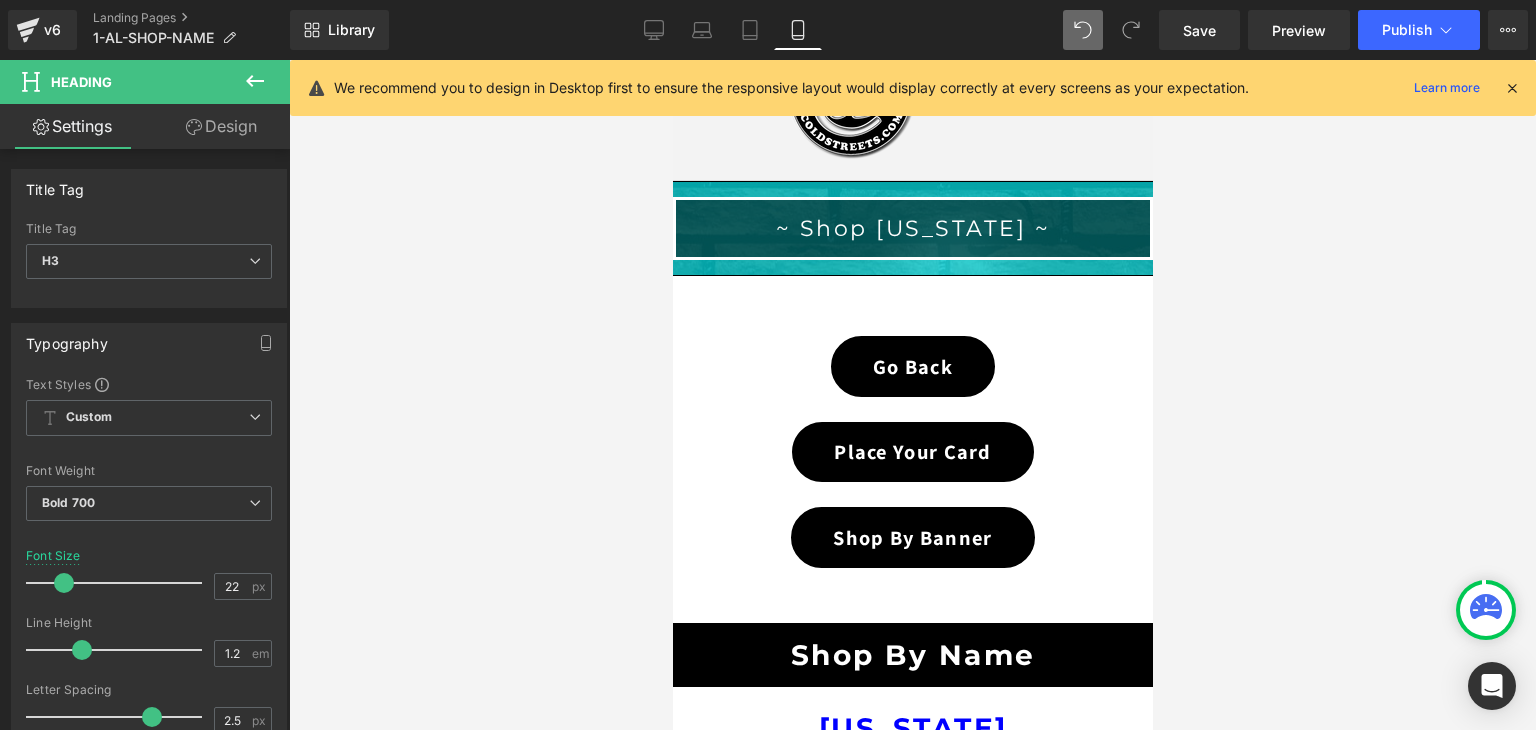 type on "26" 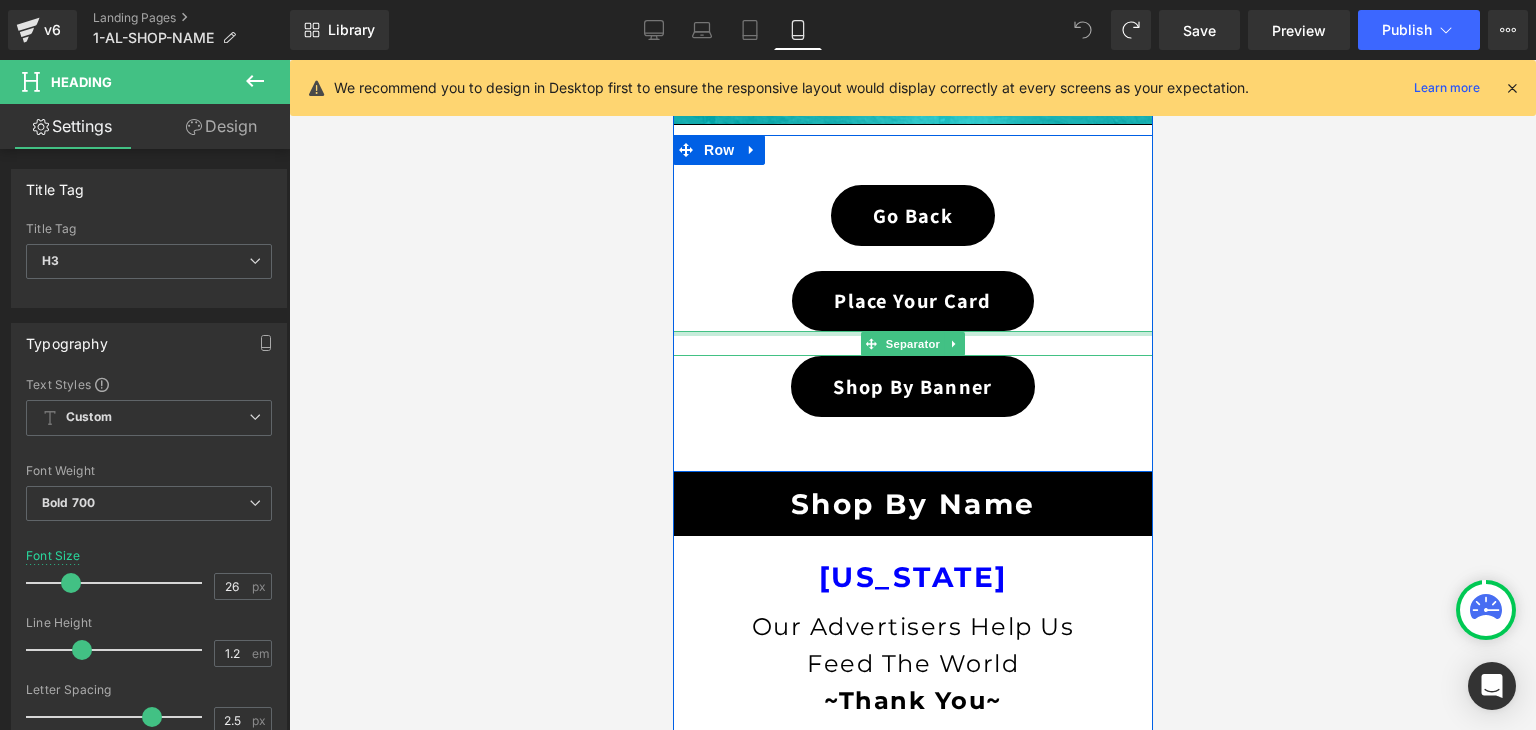 scroll, scrollTop: 300, scrollLeft: 0, axis: vertical 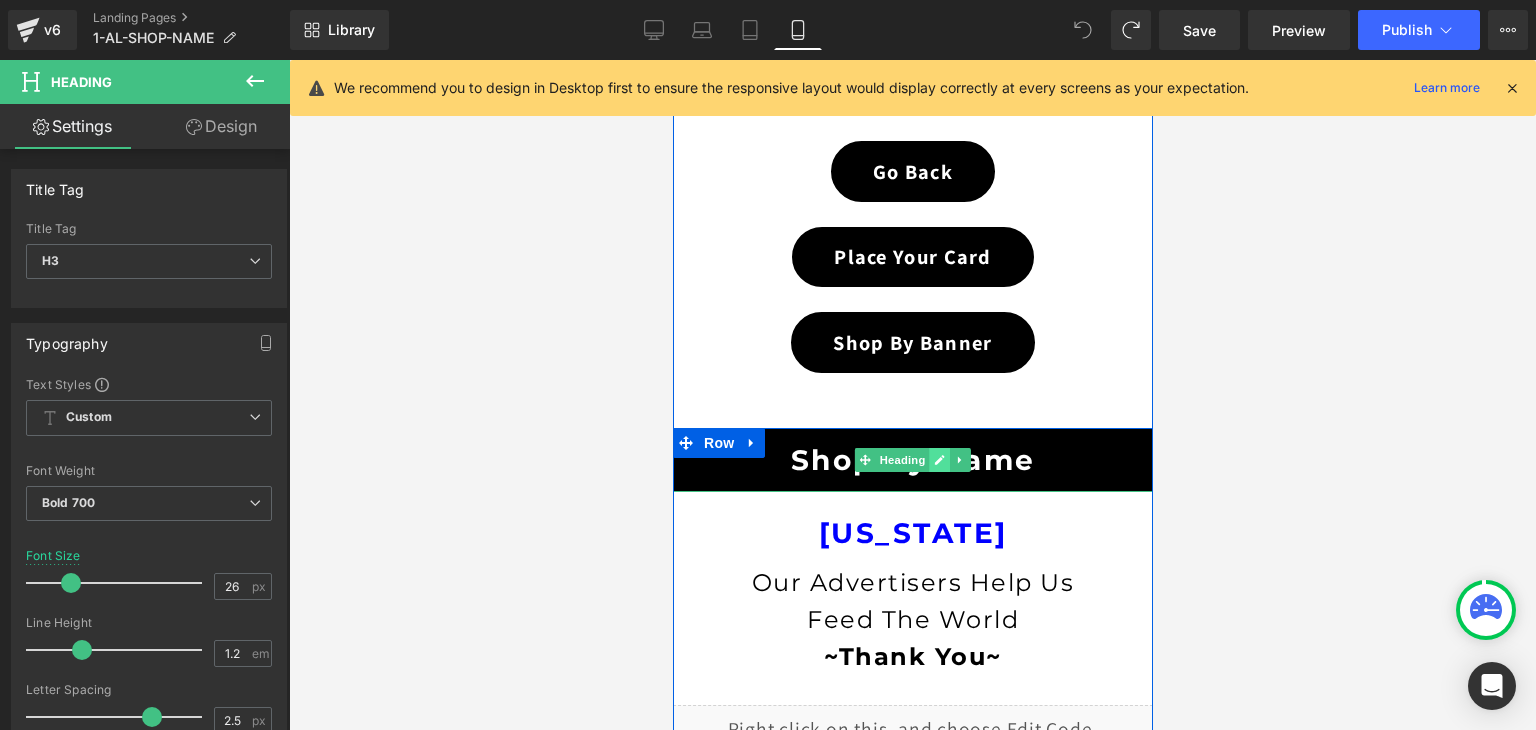 click at bounding box center [939, 460] 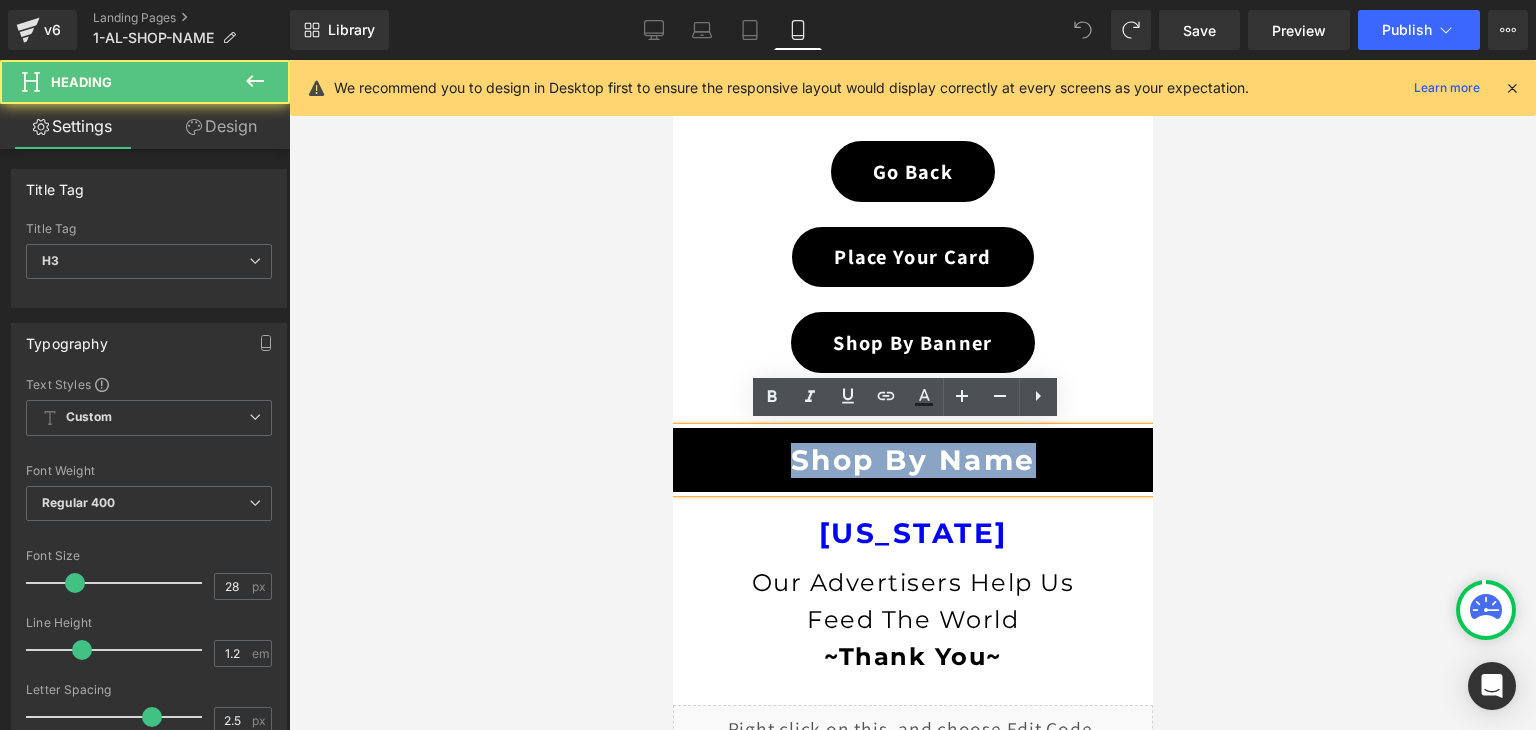 drag, startPoint x: 1041, startPoint y: 461, endPoint x: 755, endPoint y: 467, distance: 286.06293 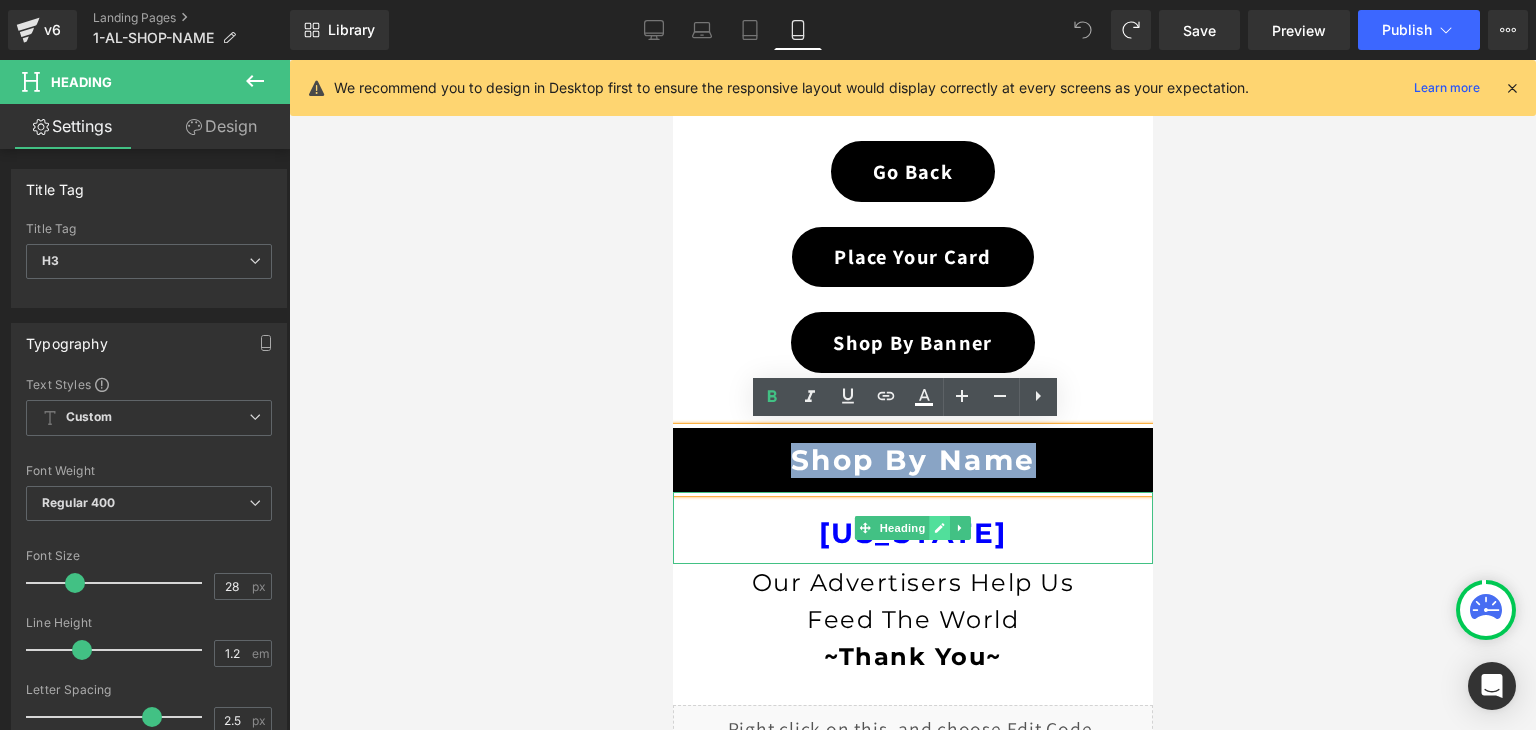 click 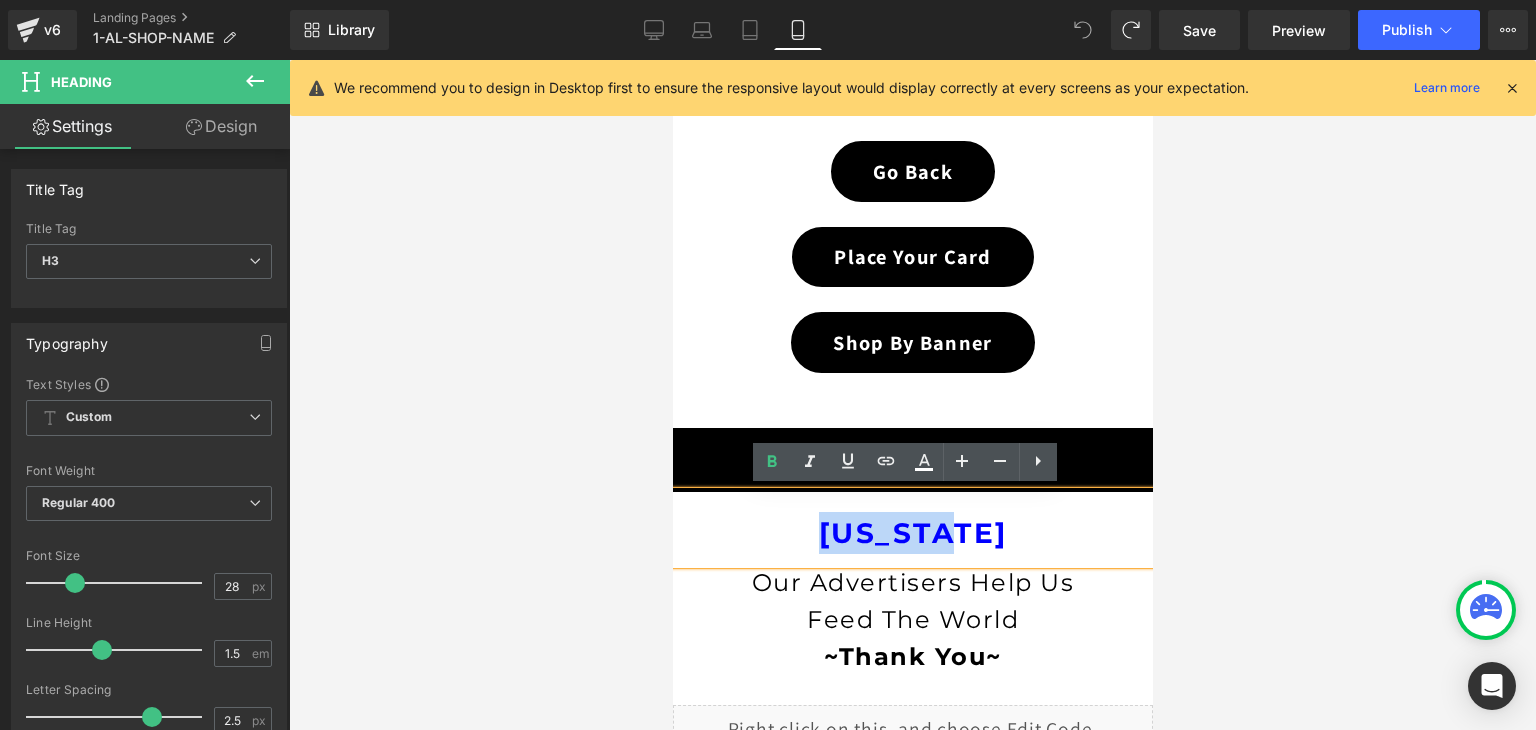 drag, startPoint x: 1008, startPoint y: 541, endPoint x: 792, endPoint y: 543, distance: 216.00926 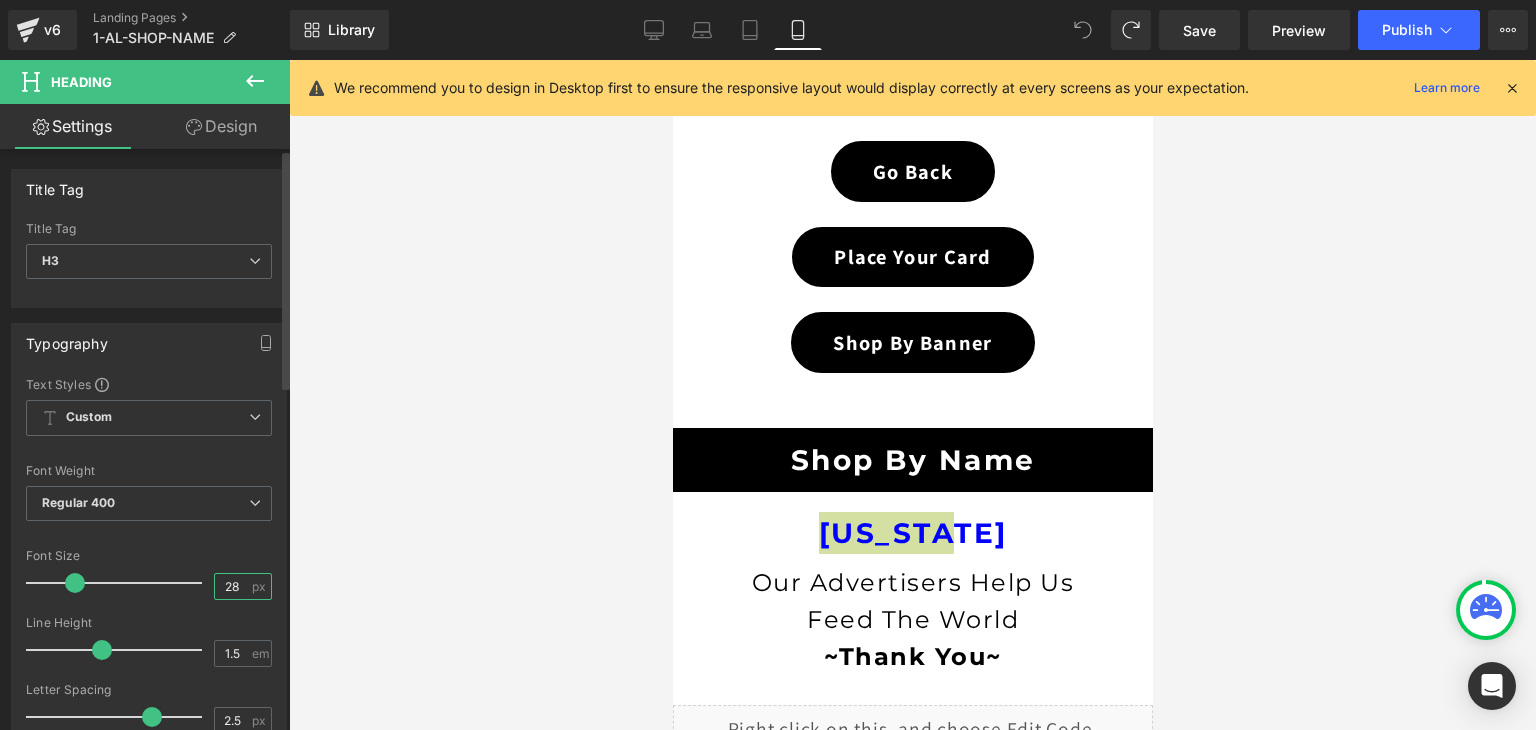click on "28" at bounding box center (232, 586) 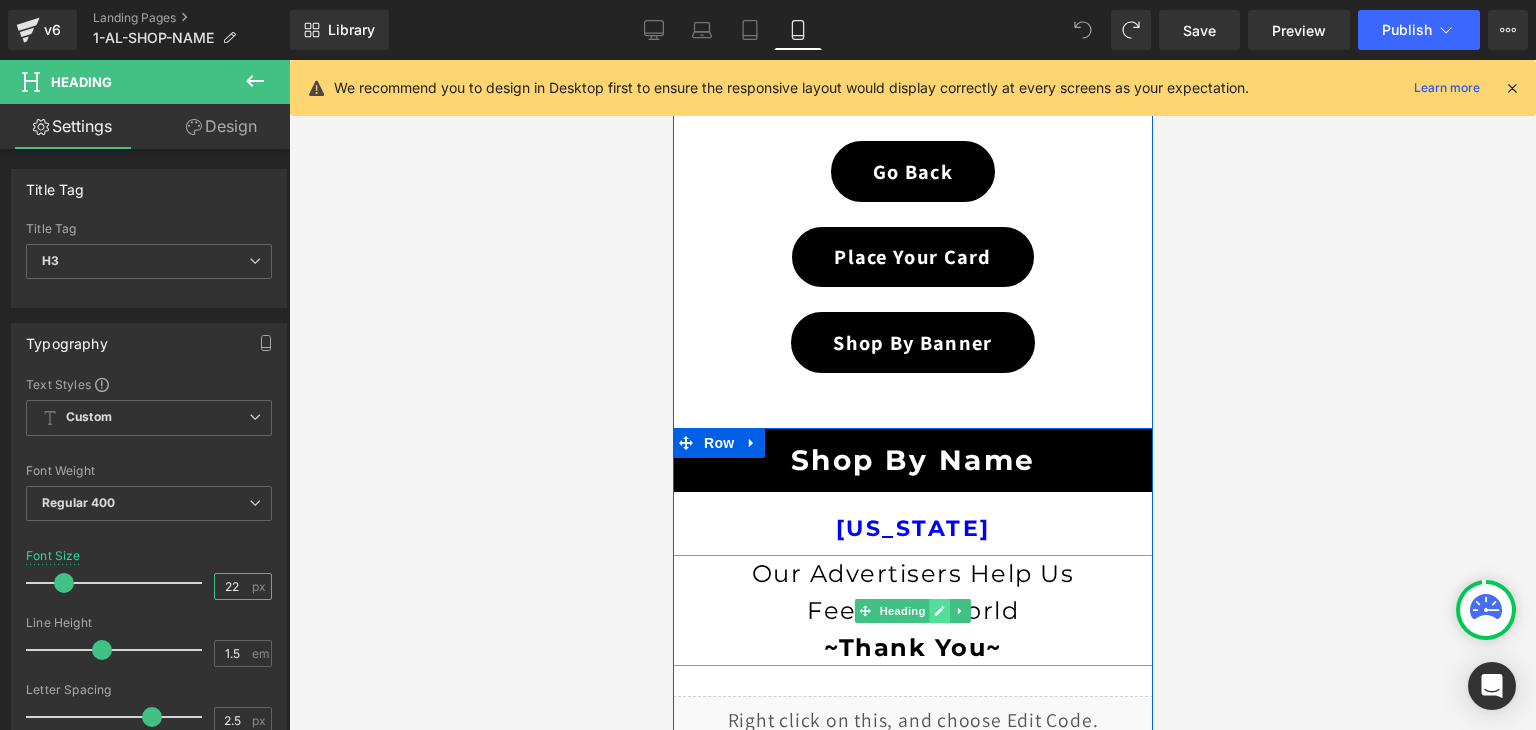 type on "22" 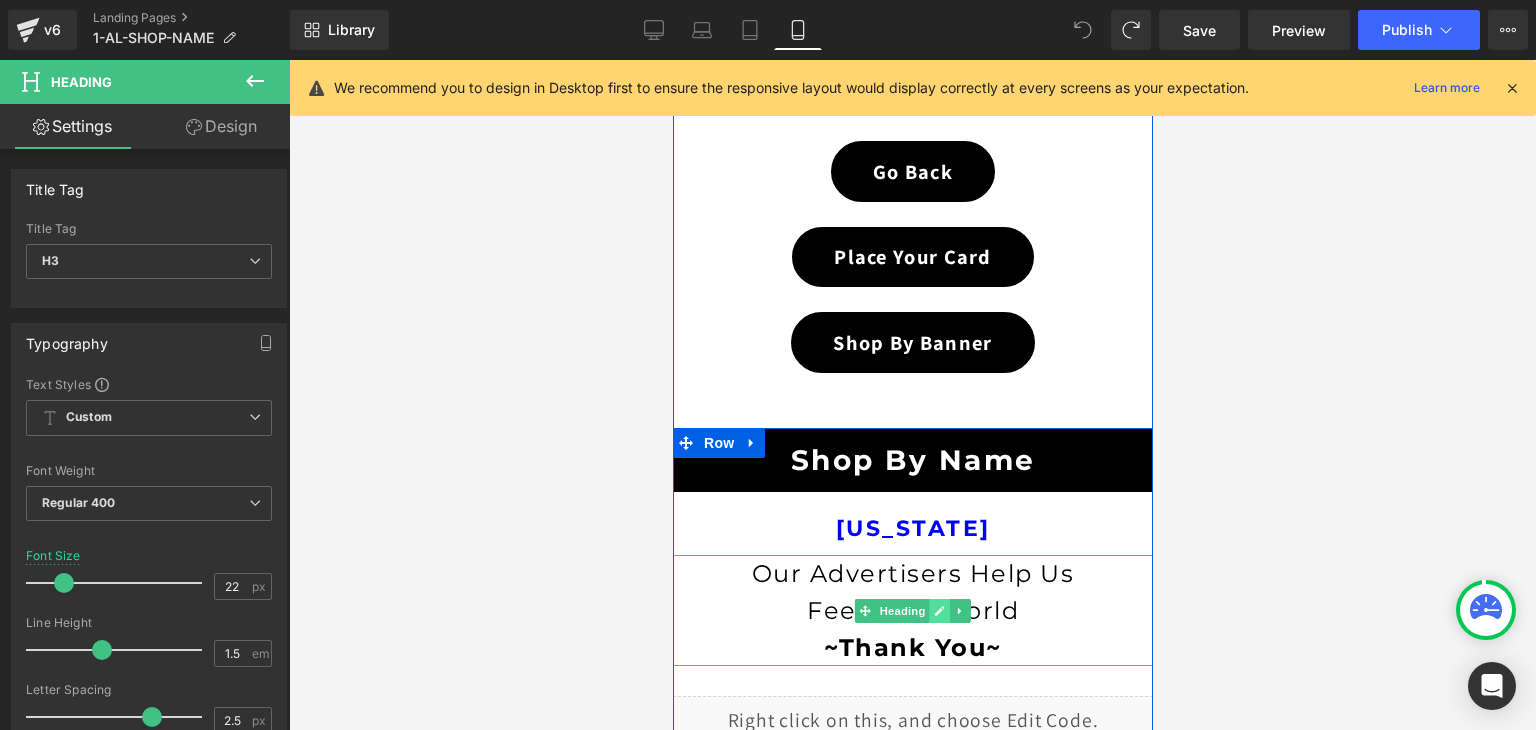 click at bounding box center [939, 611] 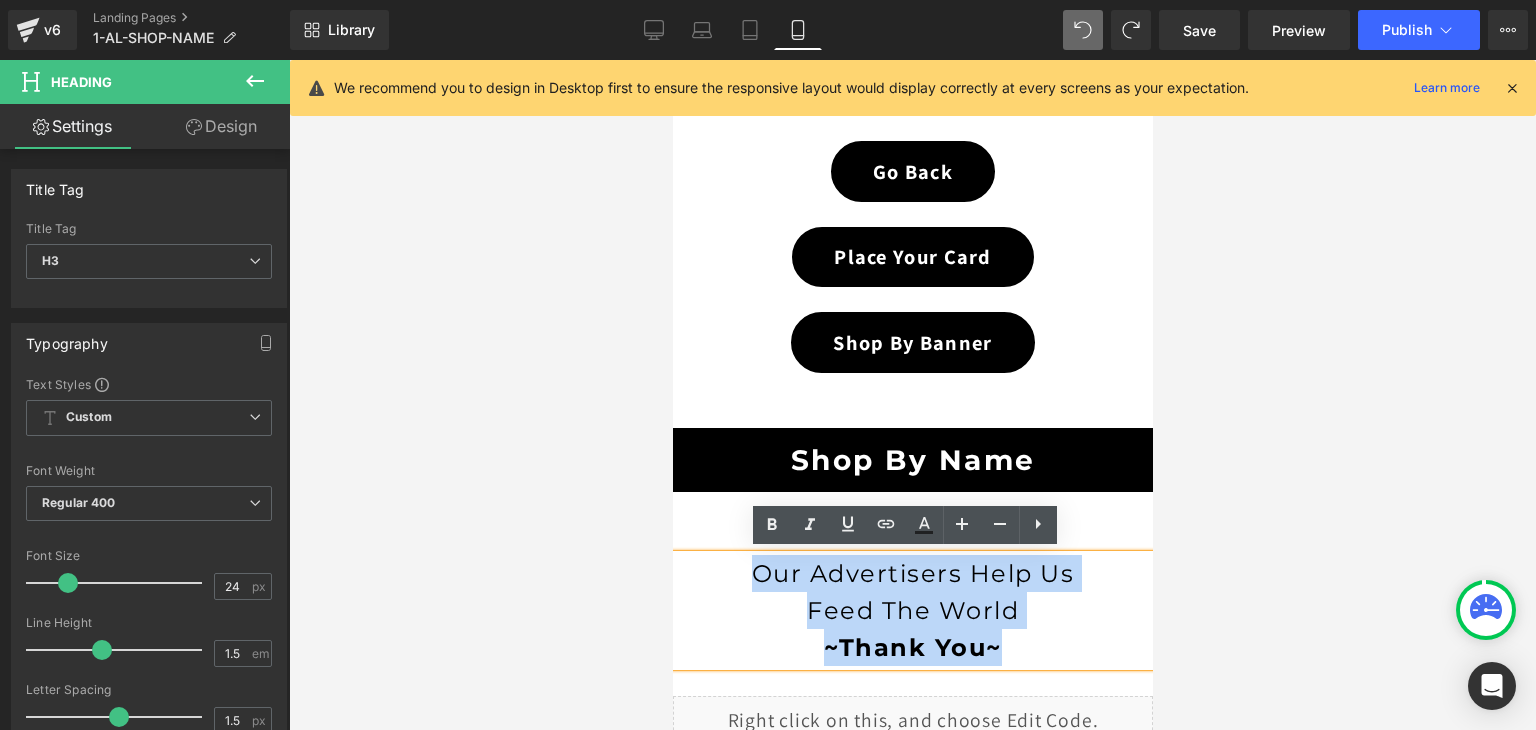drag, startPoint x: 1005, startPoint y: 637, endPoint x: 716, endPoint y: 569, distance: 296.89224 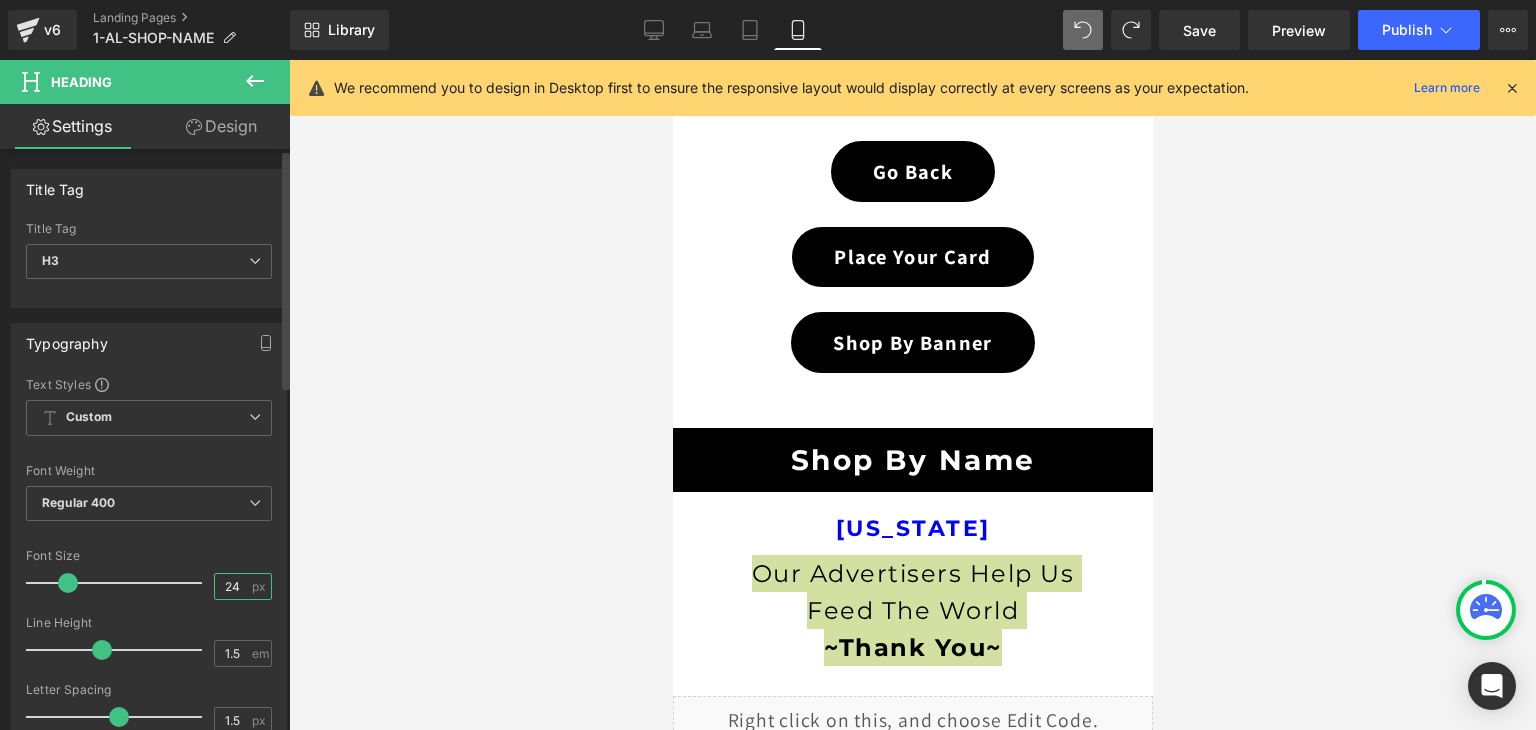 click on "24" at bounding box center (232, 586) 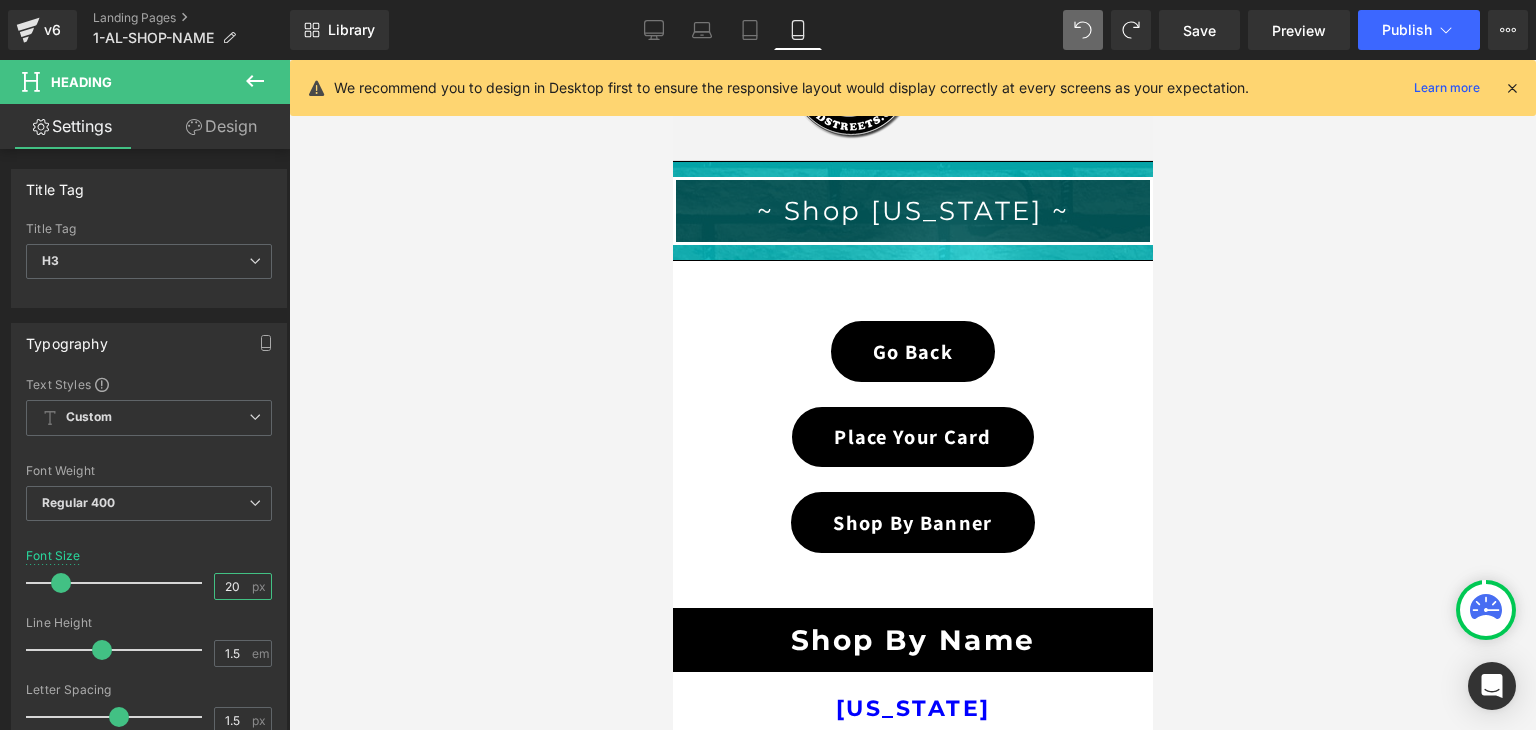 scroll, scrollTop: 0, scrollLeft: 0, axis: both 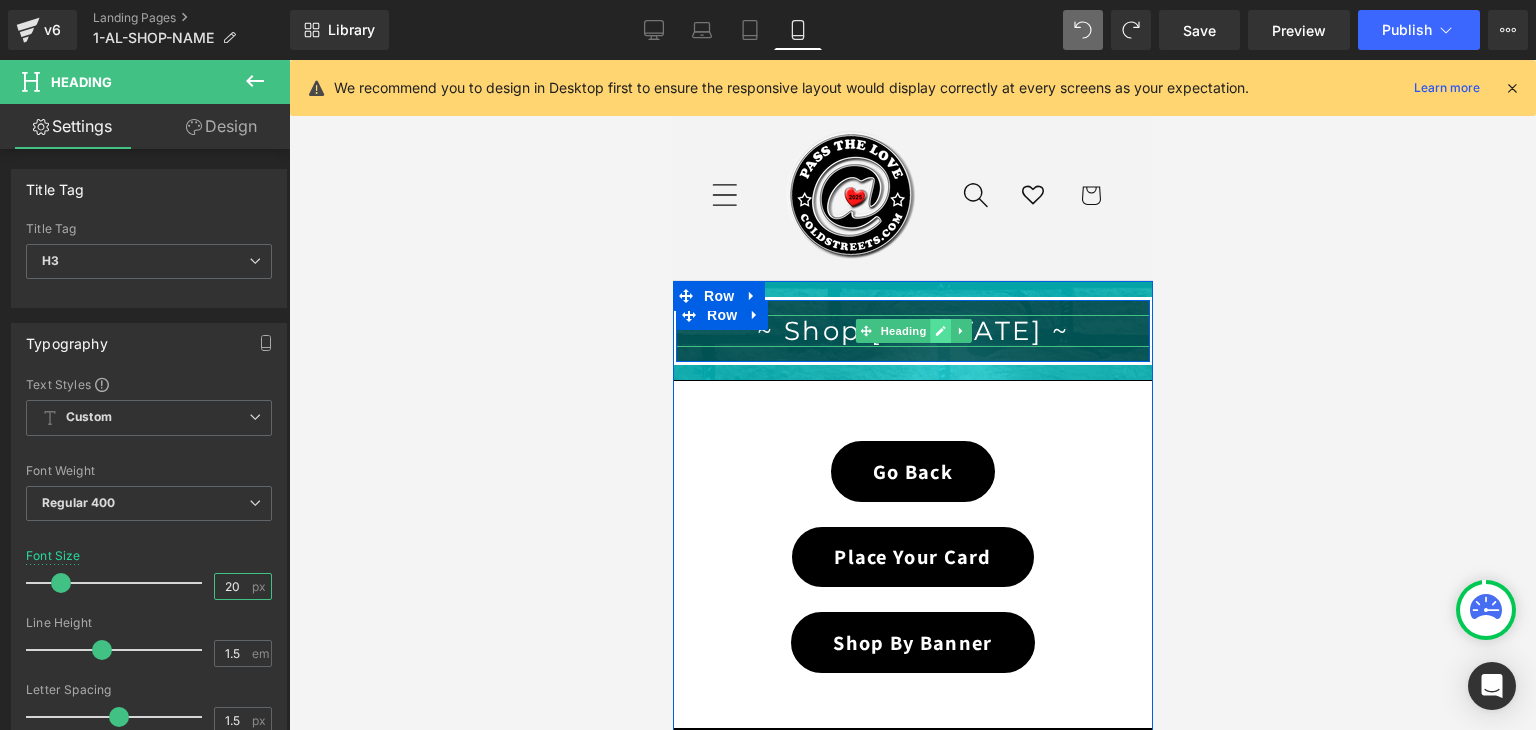 type on "20" 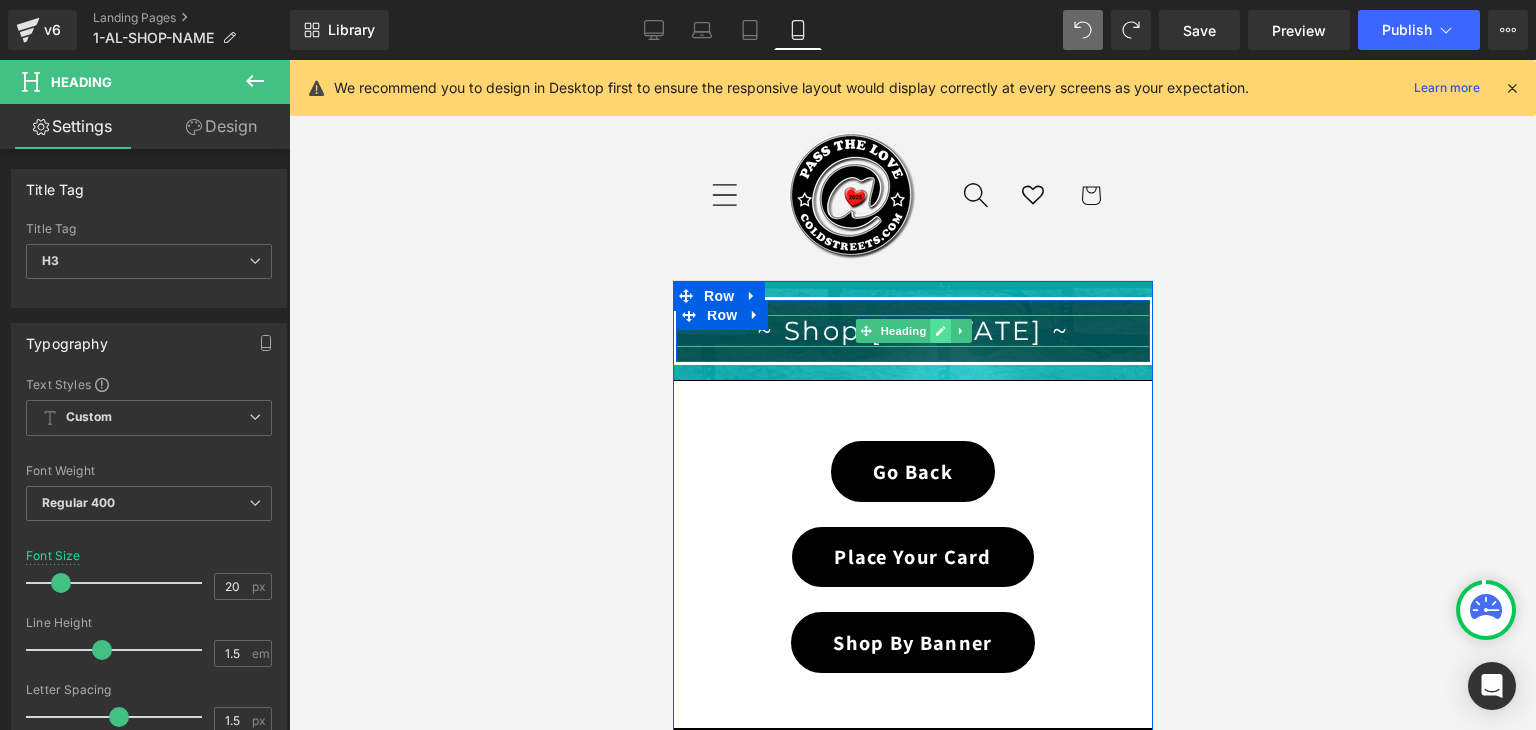 click at bounding box center [939, 331] 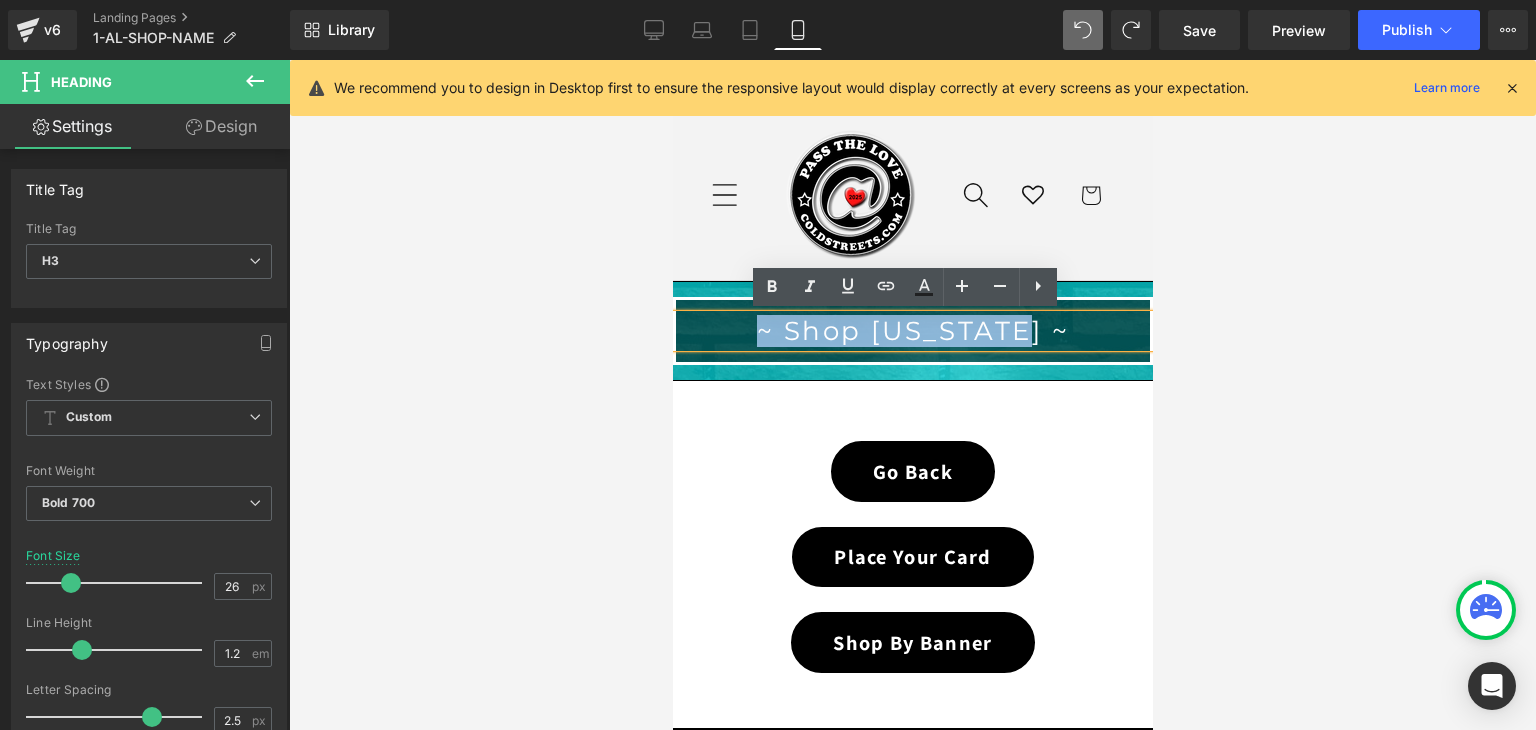 drag, startPoint x: 1044, startPoint y: 331, endPoint x: 731, endPoint y: 341, distance: 313.1597 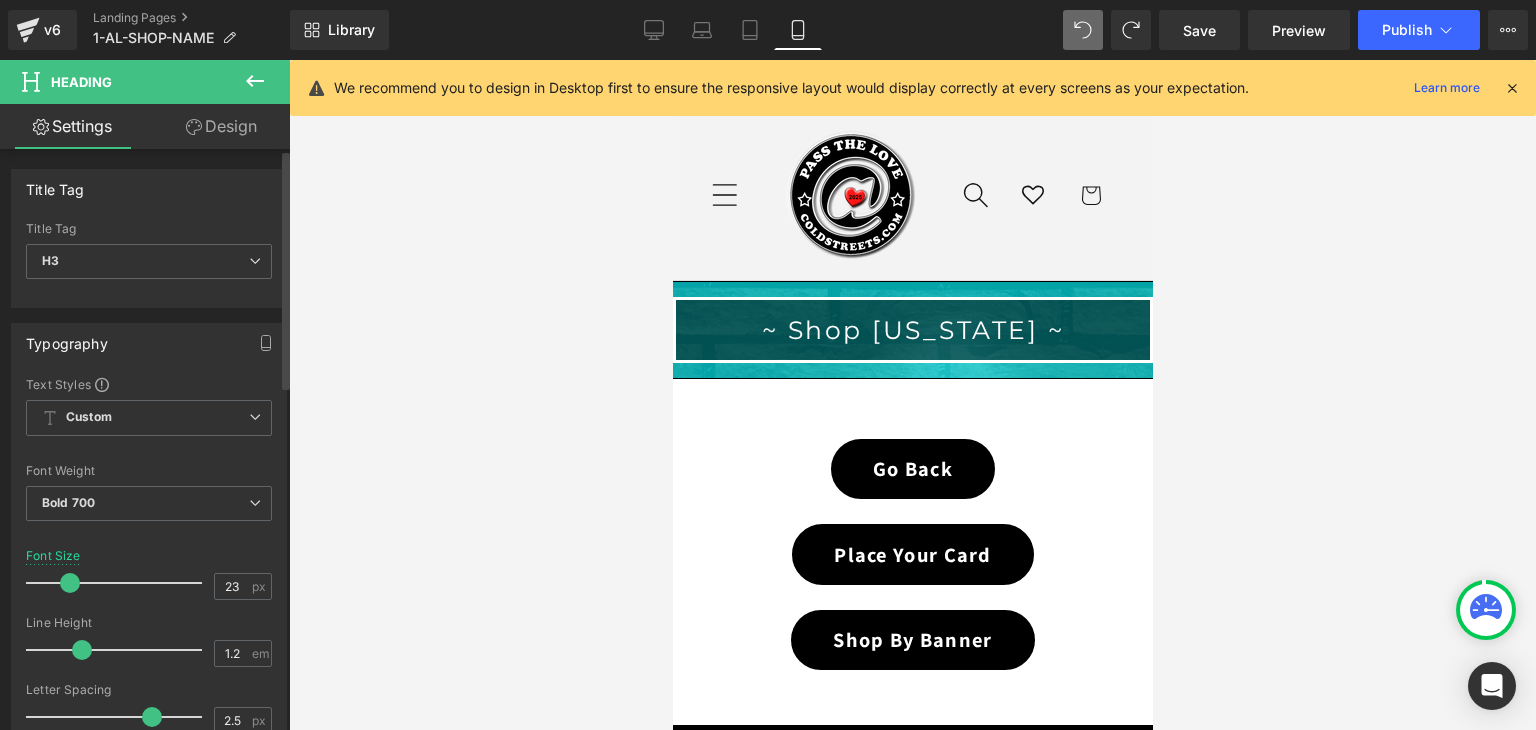 type on "22" 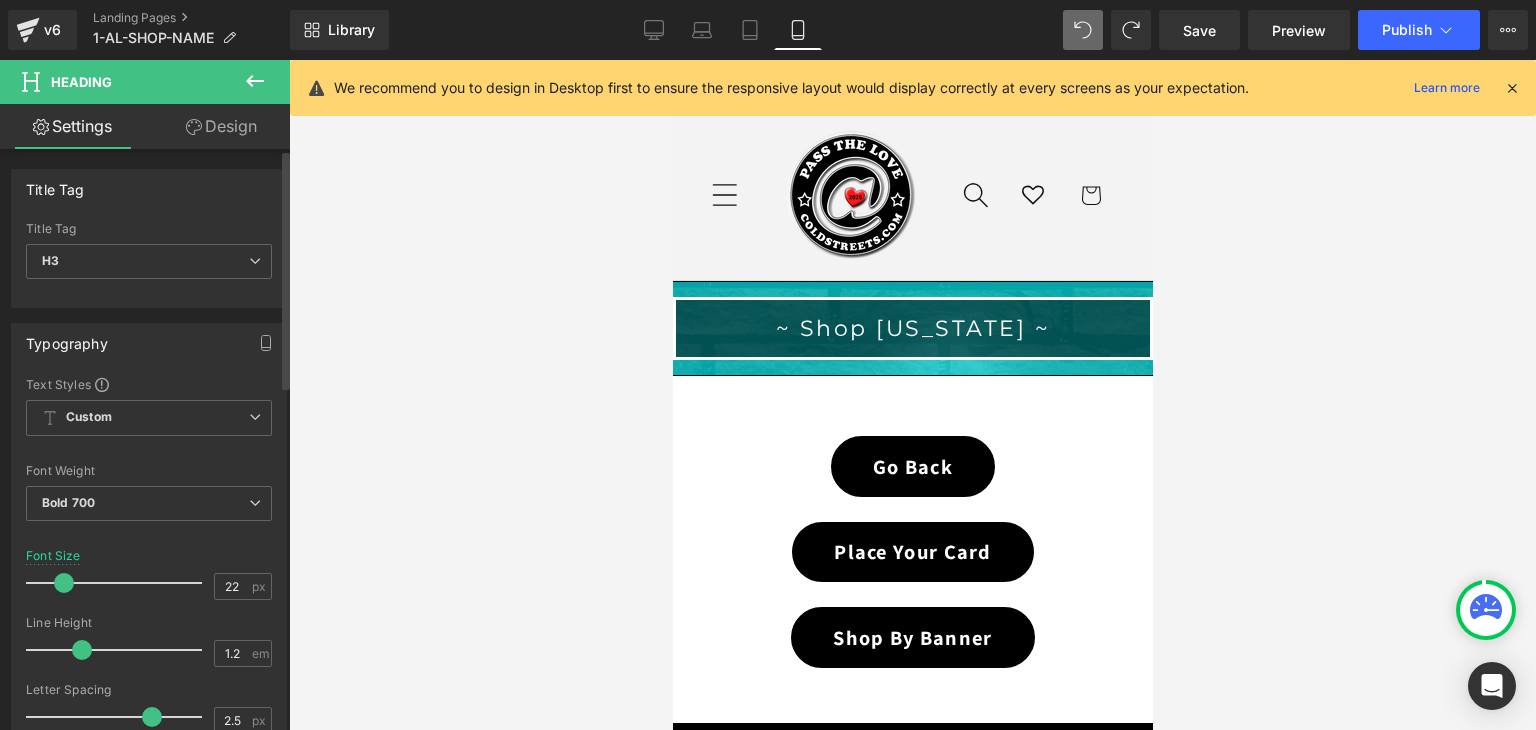 click at bounding box center [64, 583] 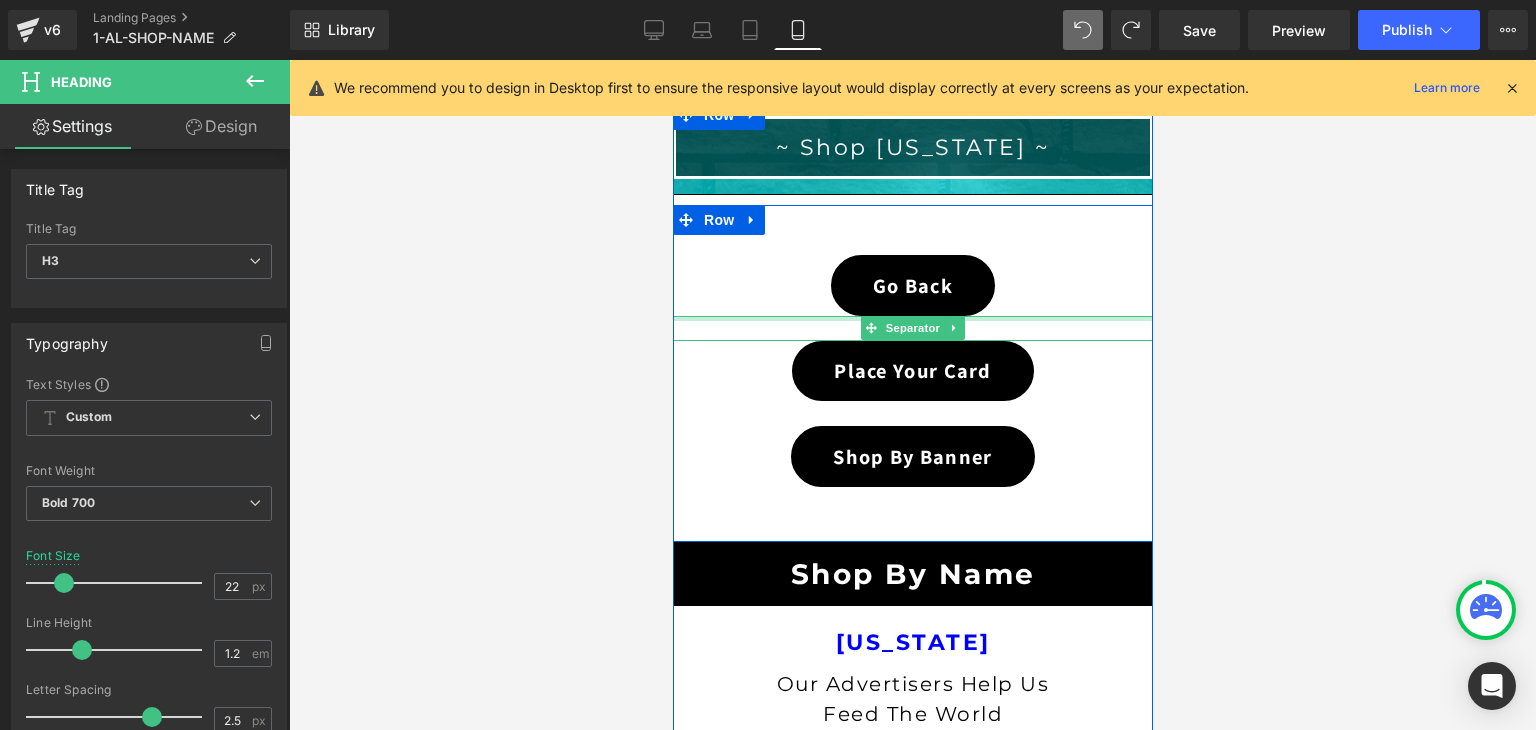 scroll, scrollTop: 200, scrollLeft: 0, axis: vertical 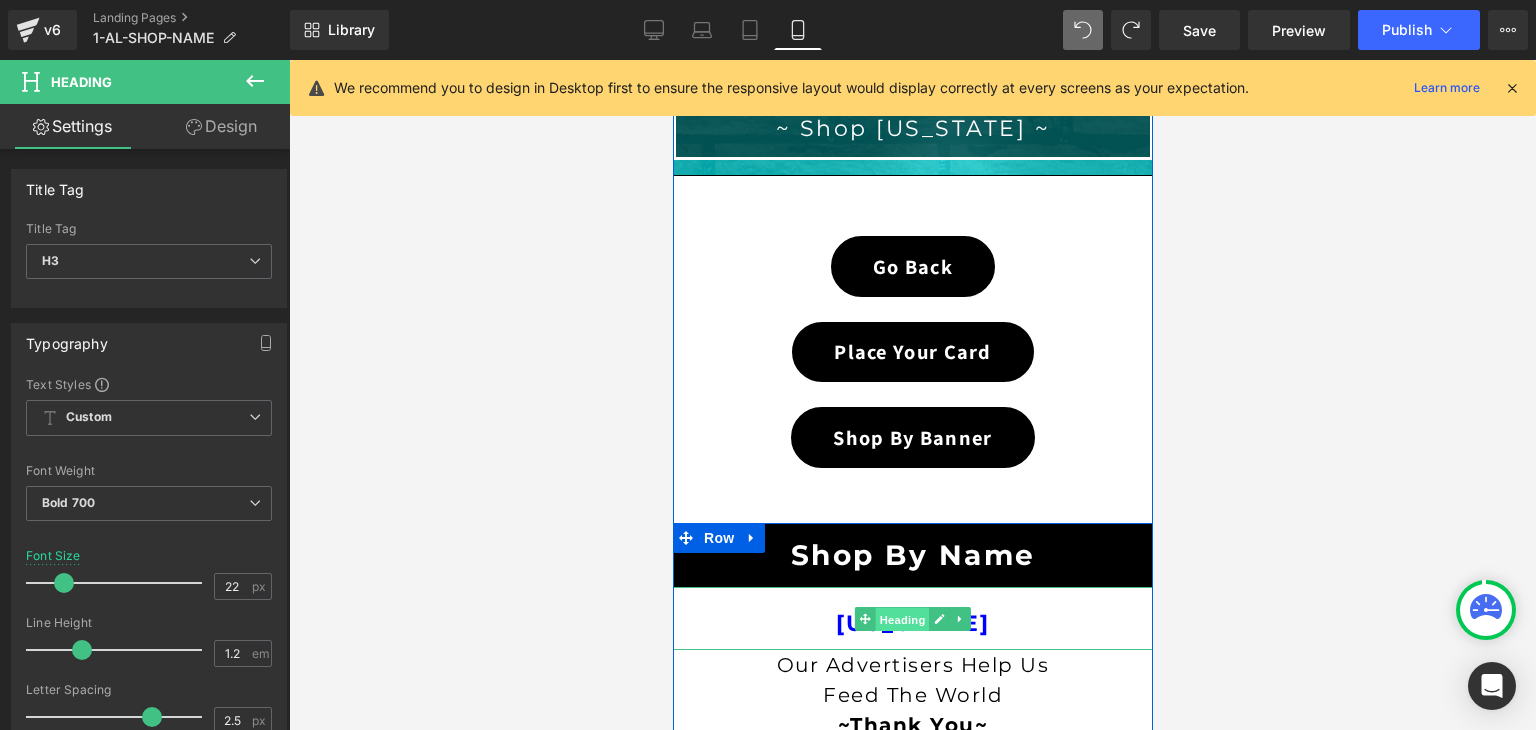 click on "Heading" at bounding box center [902, 620] 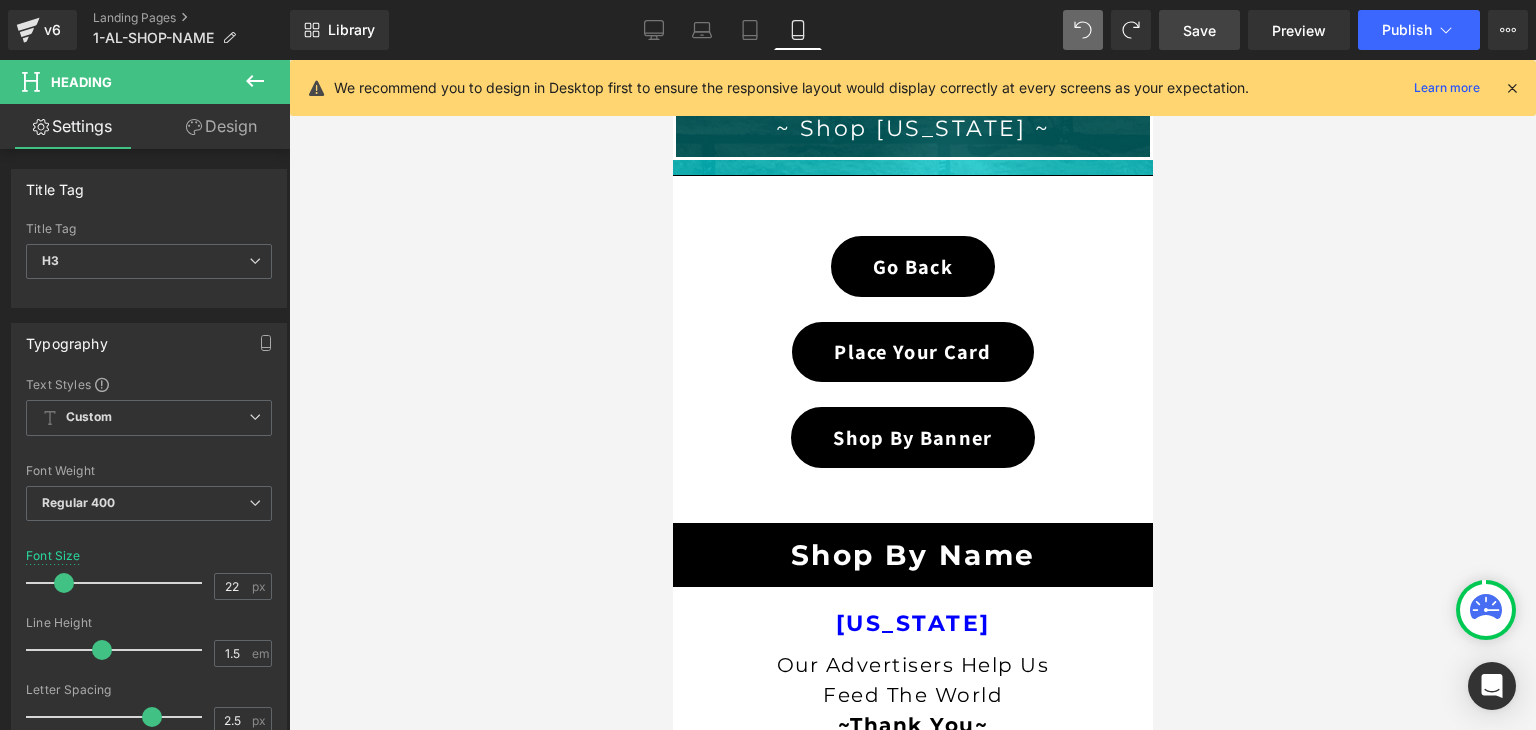 click on "Save" at bounding box center (1199, 30) 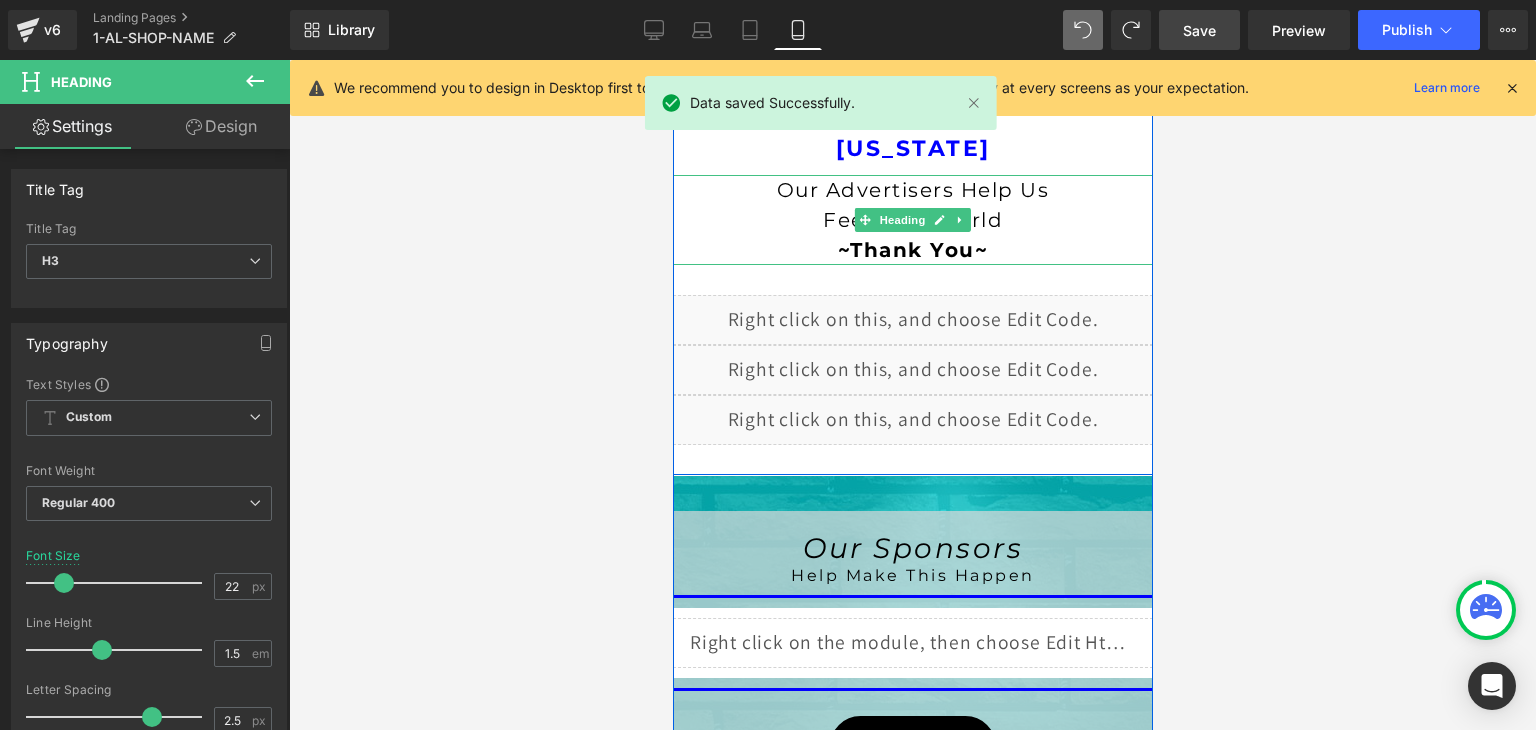 scroll, scrollTop: 900, scrollLeft: 0, axis: vertical 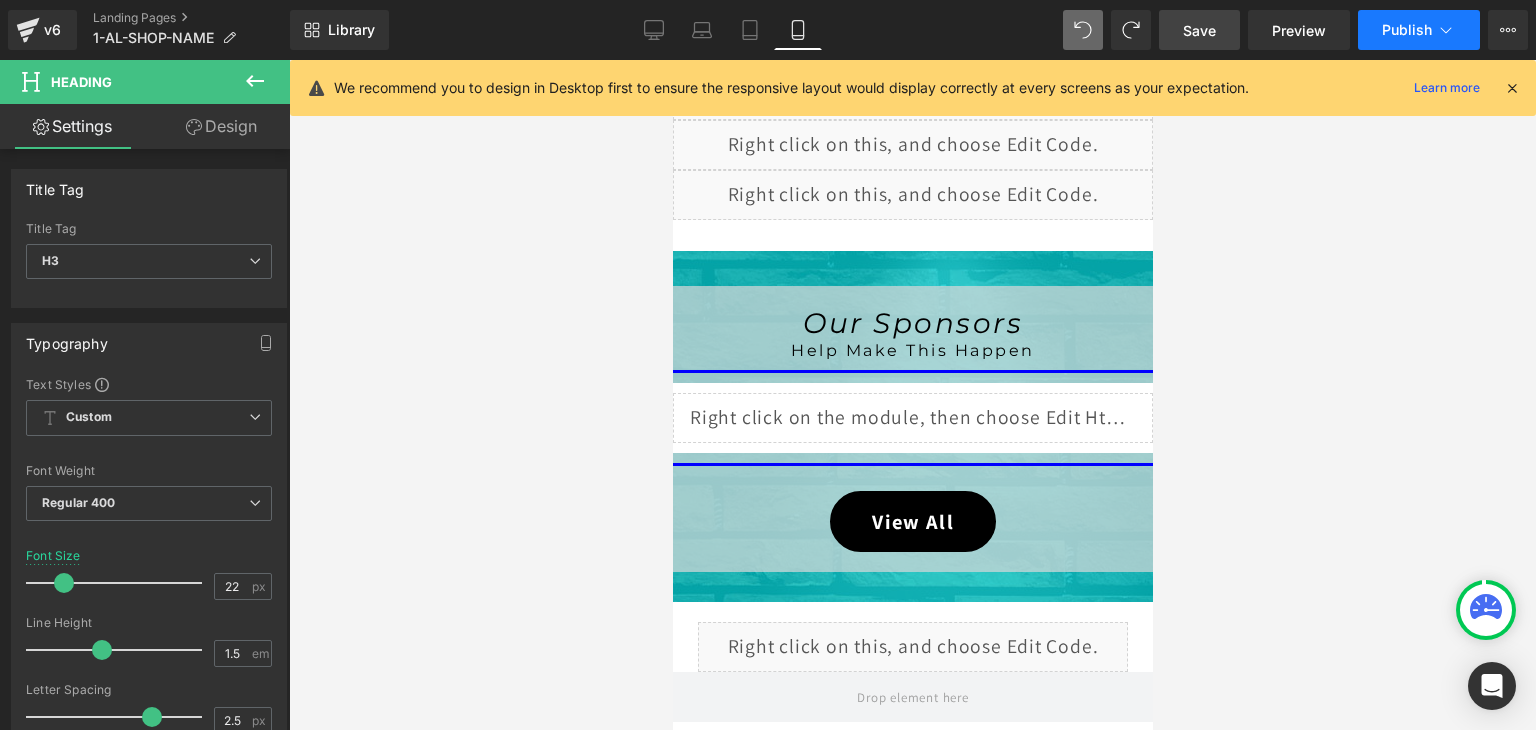 click on "Publish" at bounding box center (1407, 30) 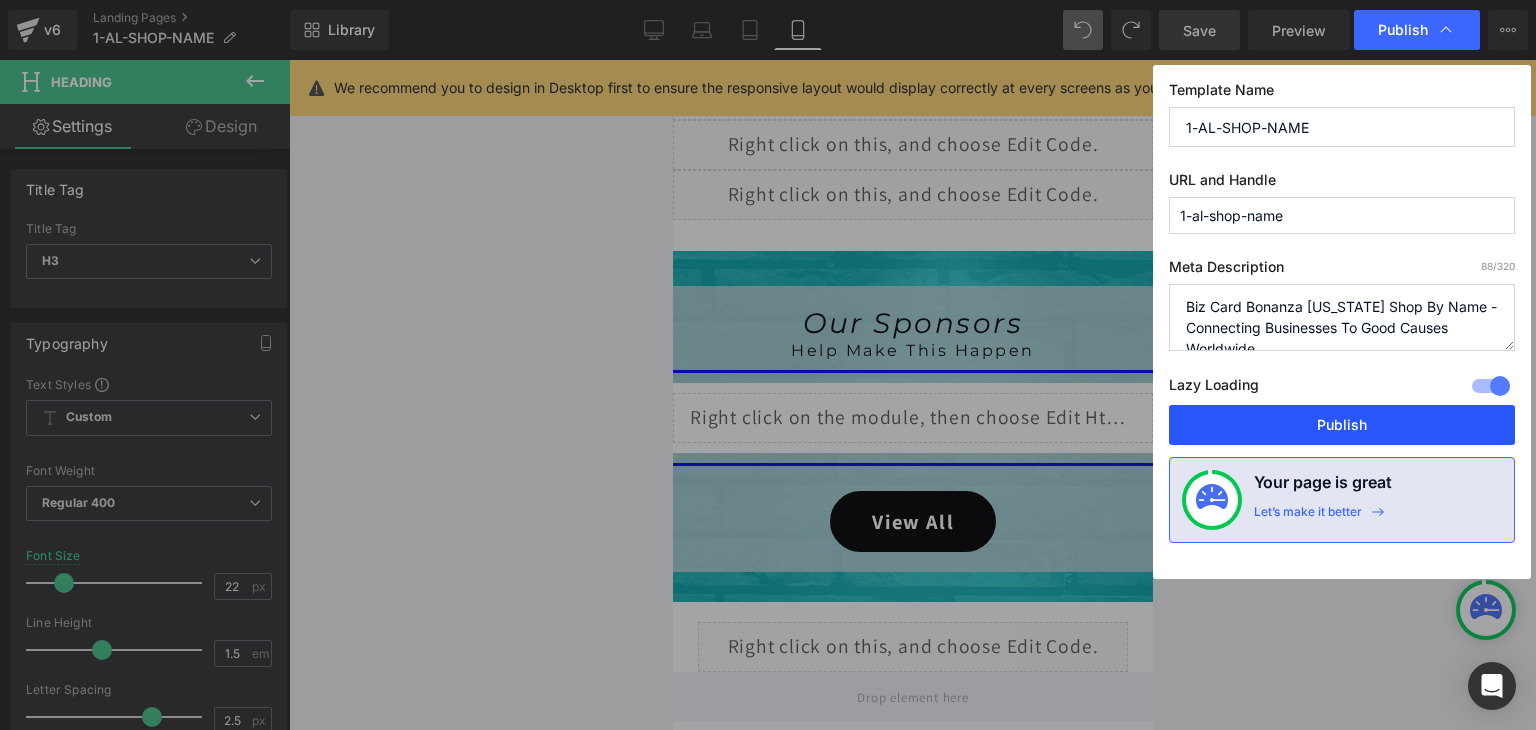 click on "Publish" at bounding box center [1342, 425] 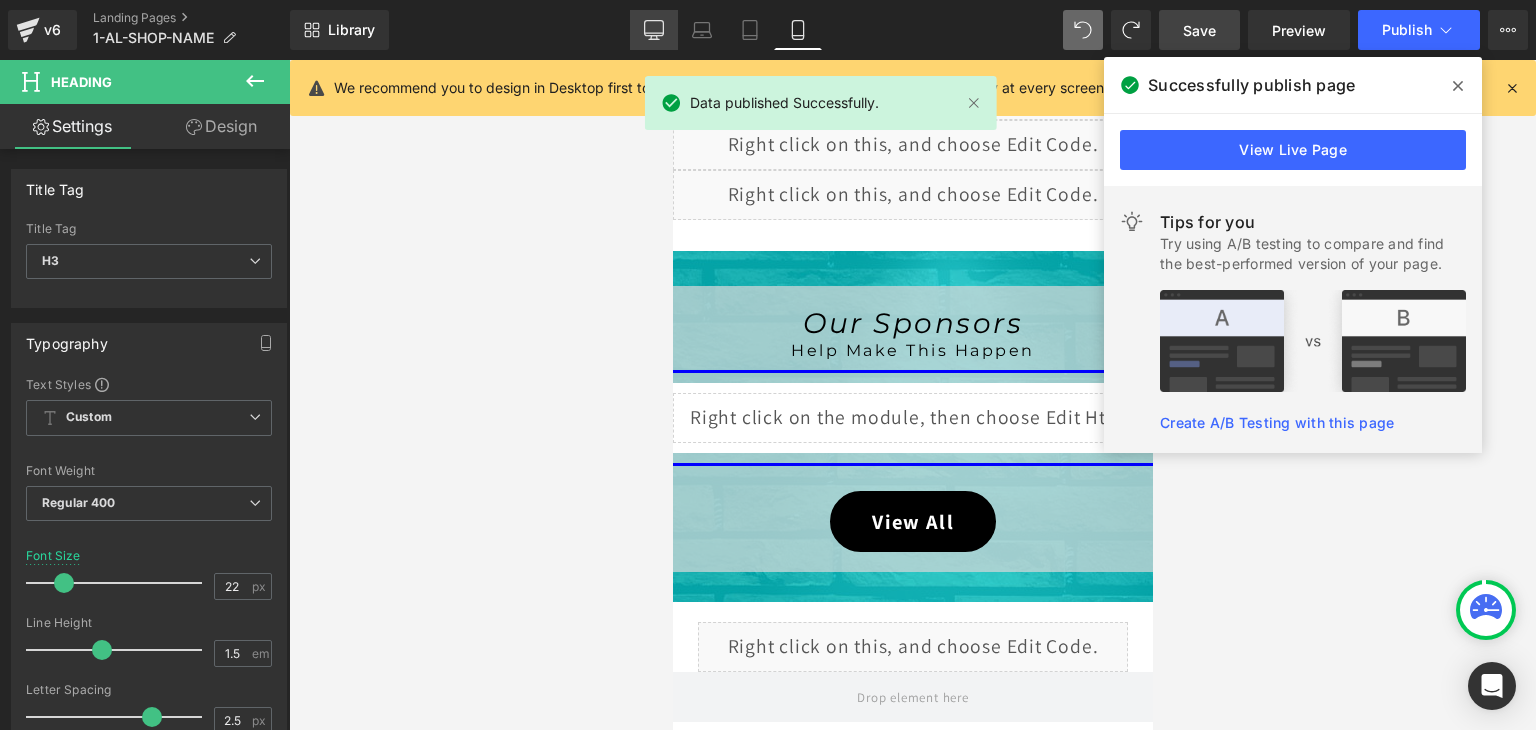 click 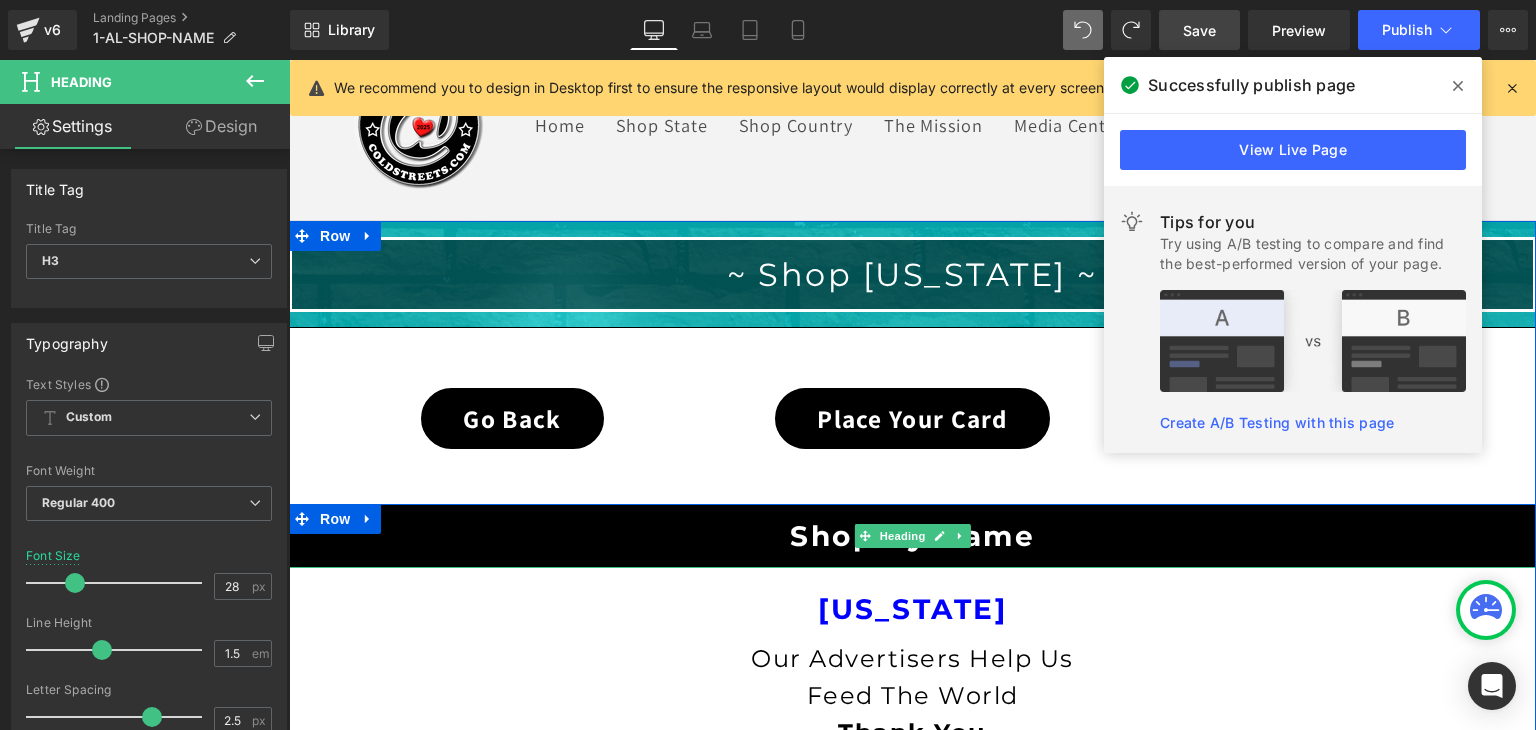 scroll, scrollTop: 59, scrollLeft: 0, axis: vertical 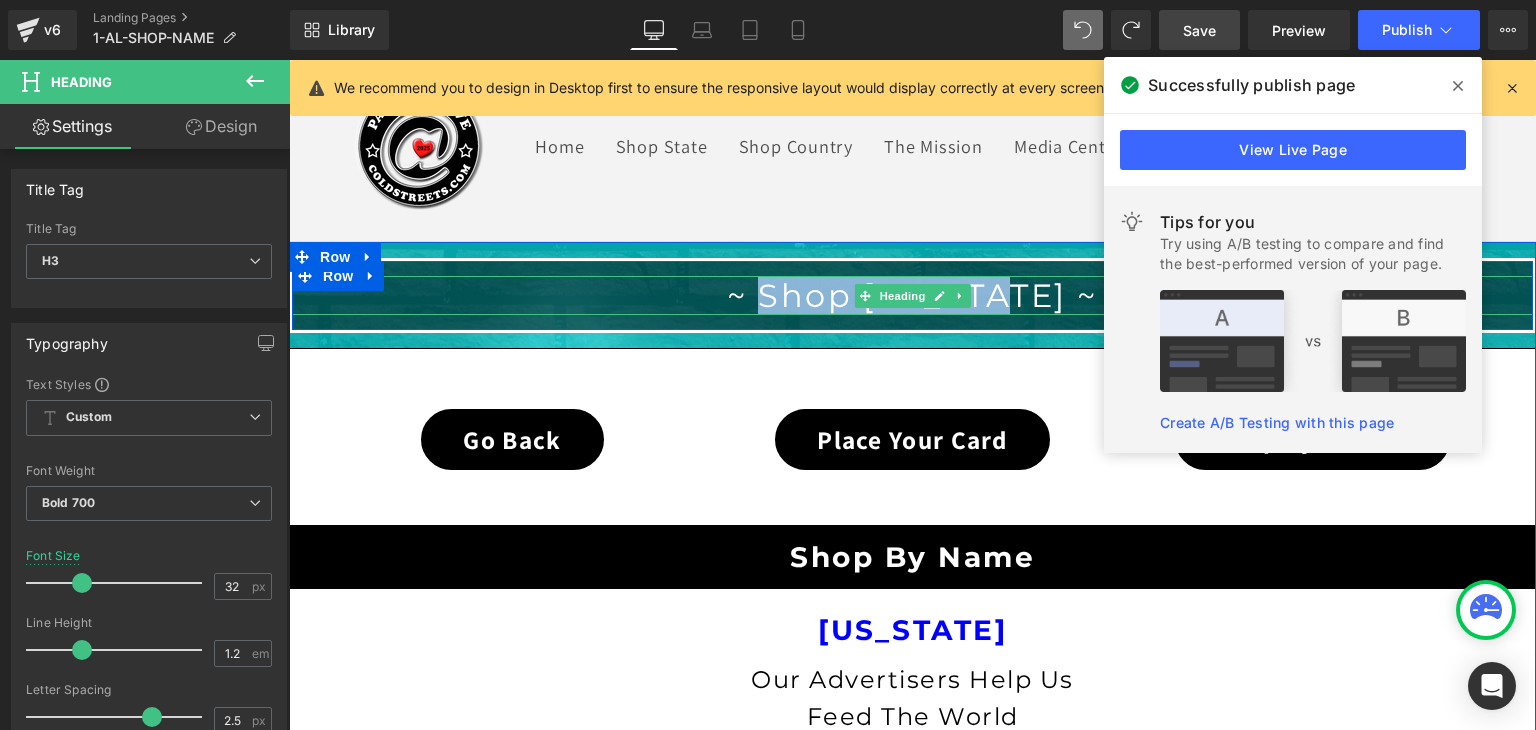 drag, startPoint x: 1032, startPoint y: 292, endPoint x: 781, endPoint y: 289, distance: 251.01793 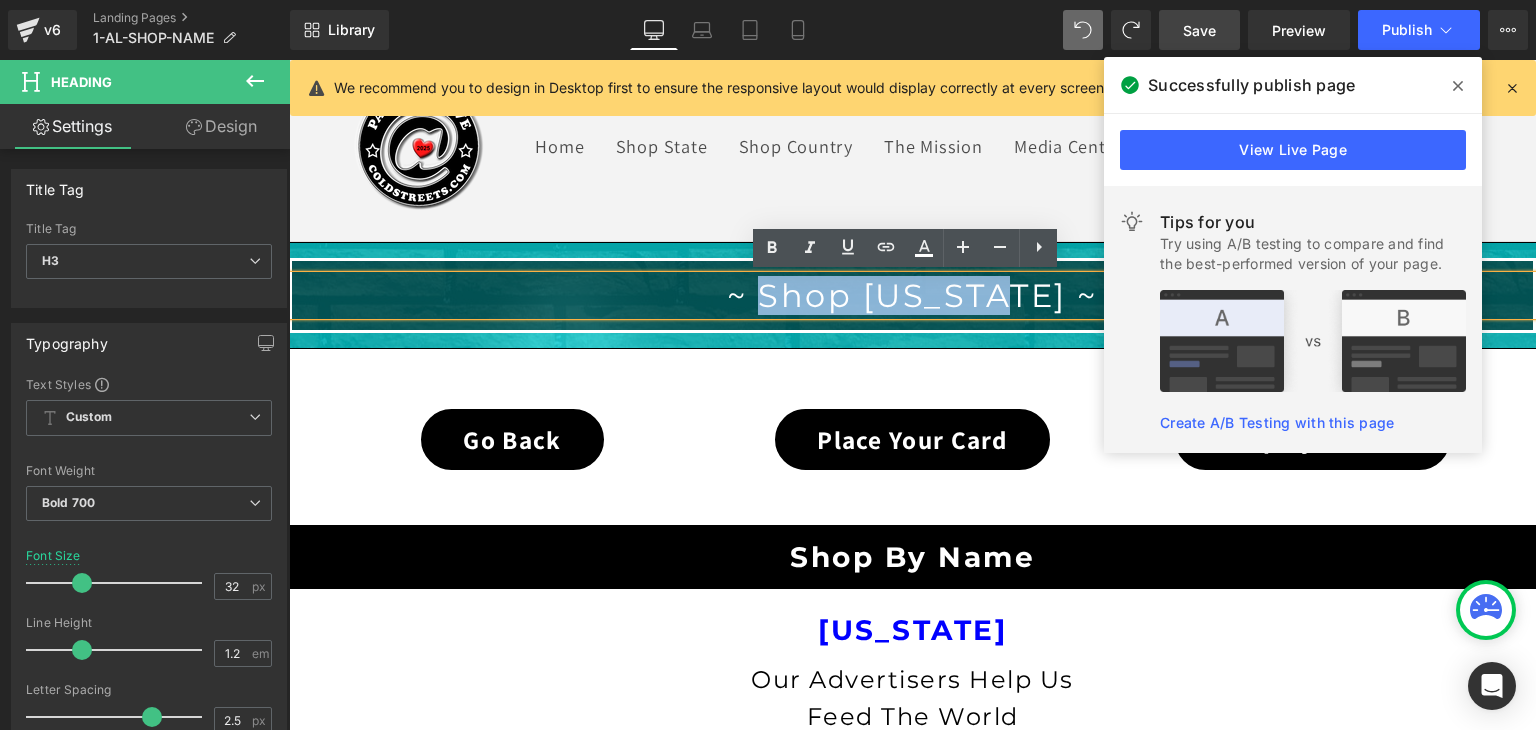 type 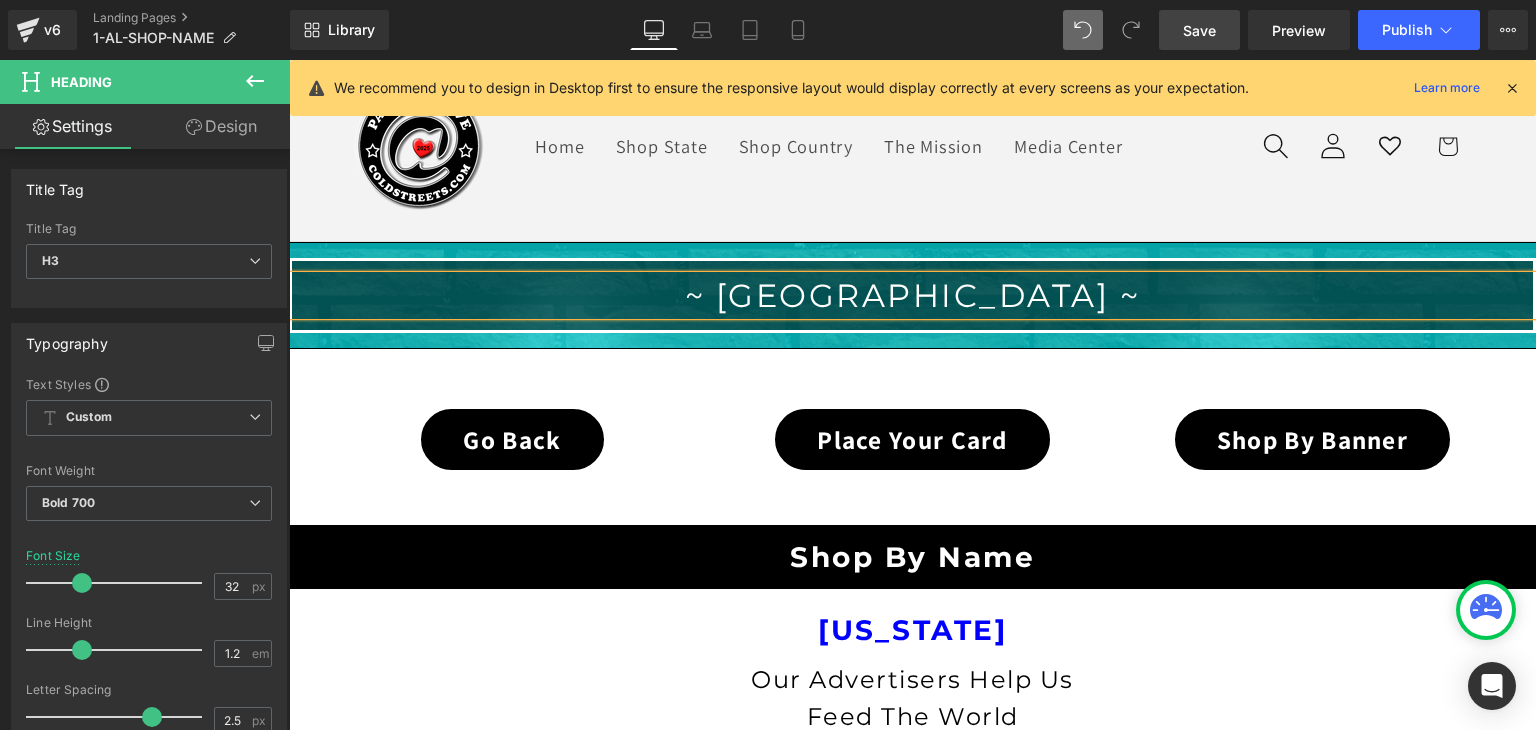 drag, startPoint x: 1129, startPoint y: 285, endPoint x: 639, endPoint y: 296, distance: 490.12344 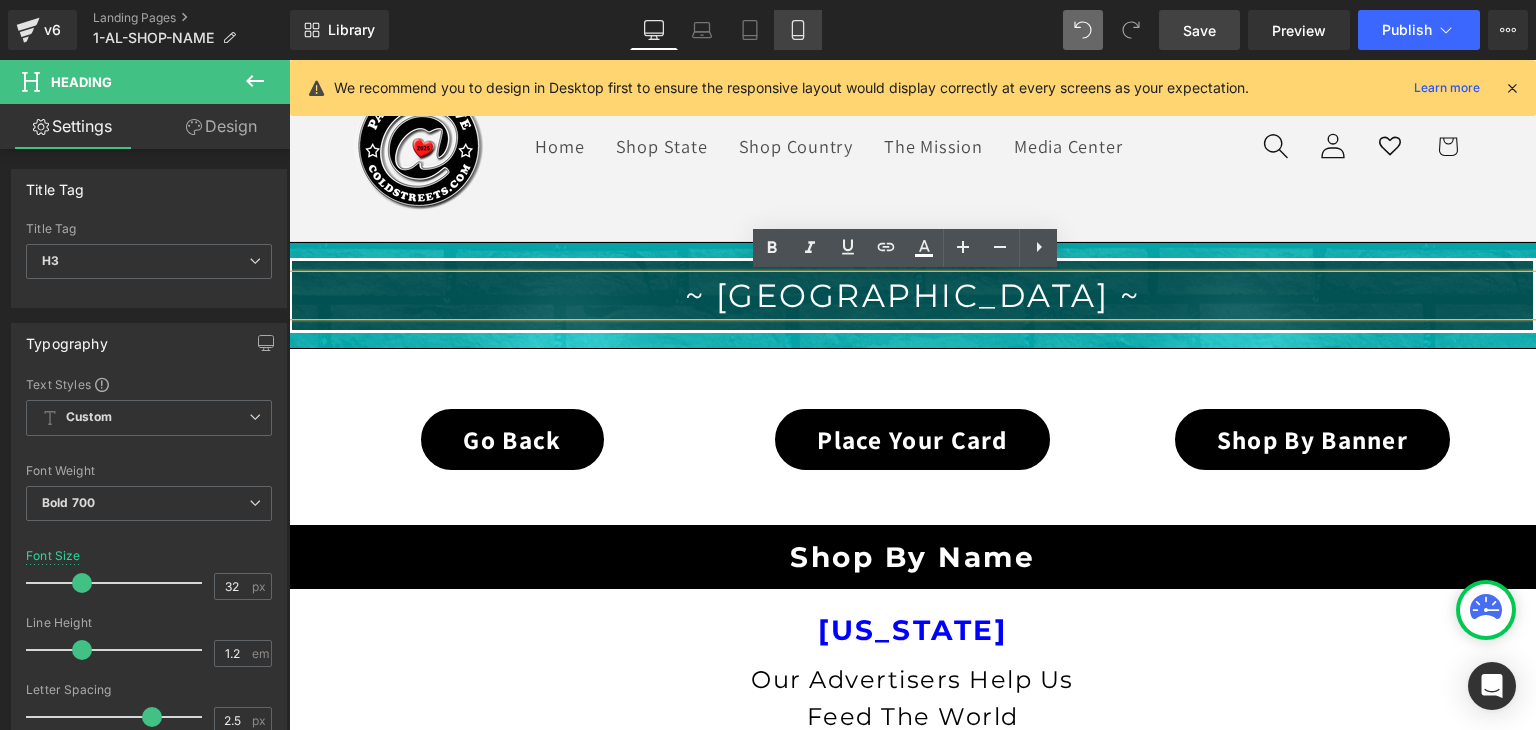 click on "Mobile" at bounding box center (798, 30) 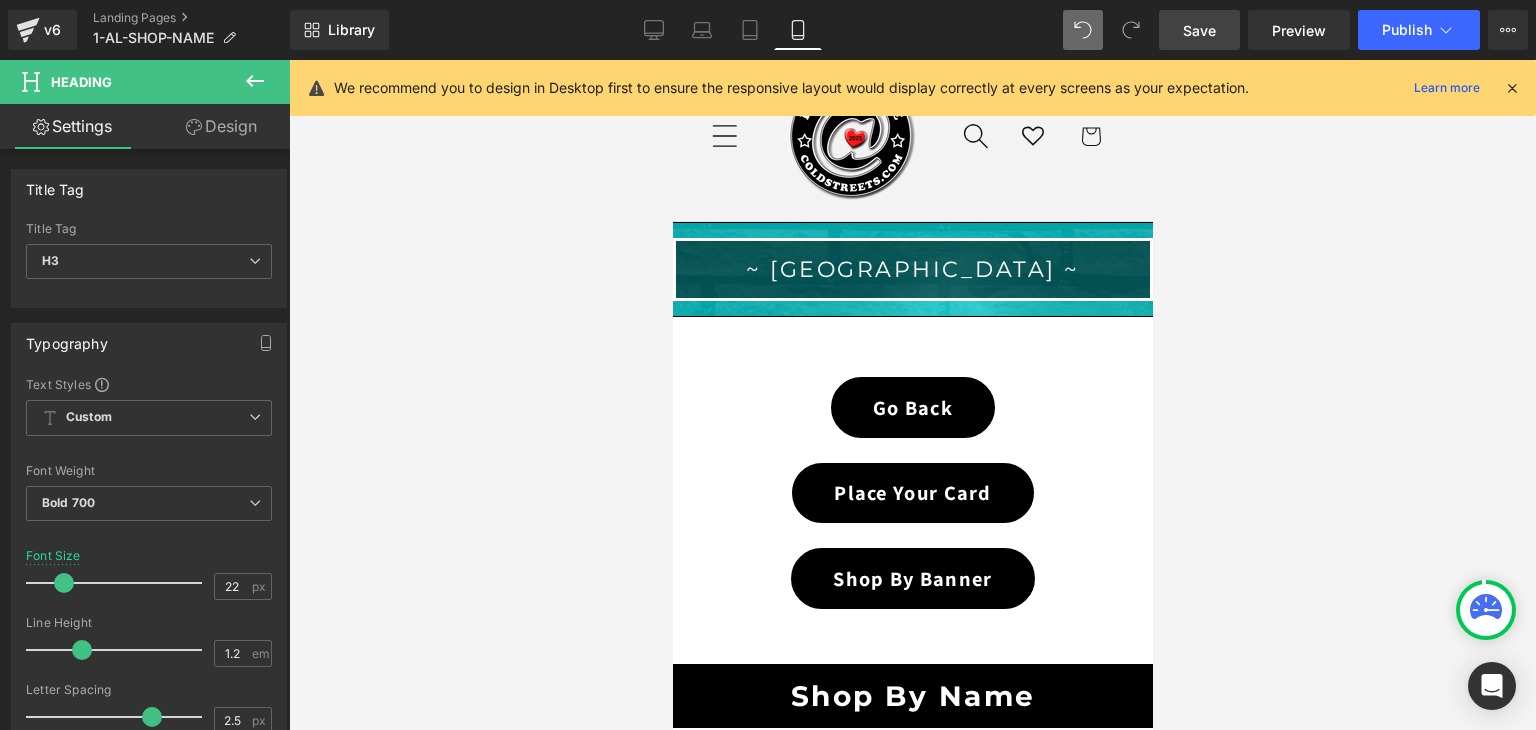 scroll, scrollTop: 39, scrollLeft: 0, axis: vertical 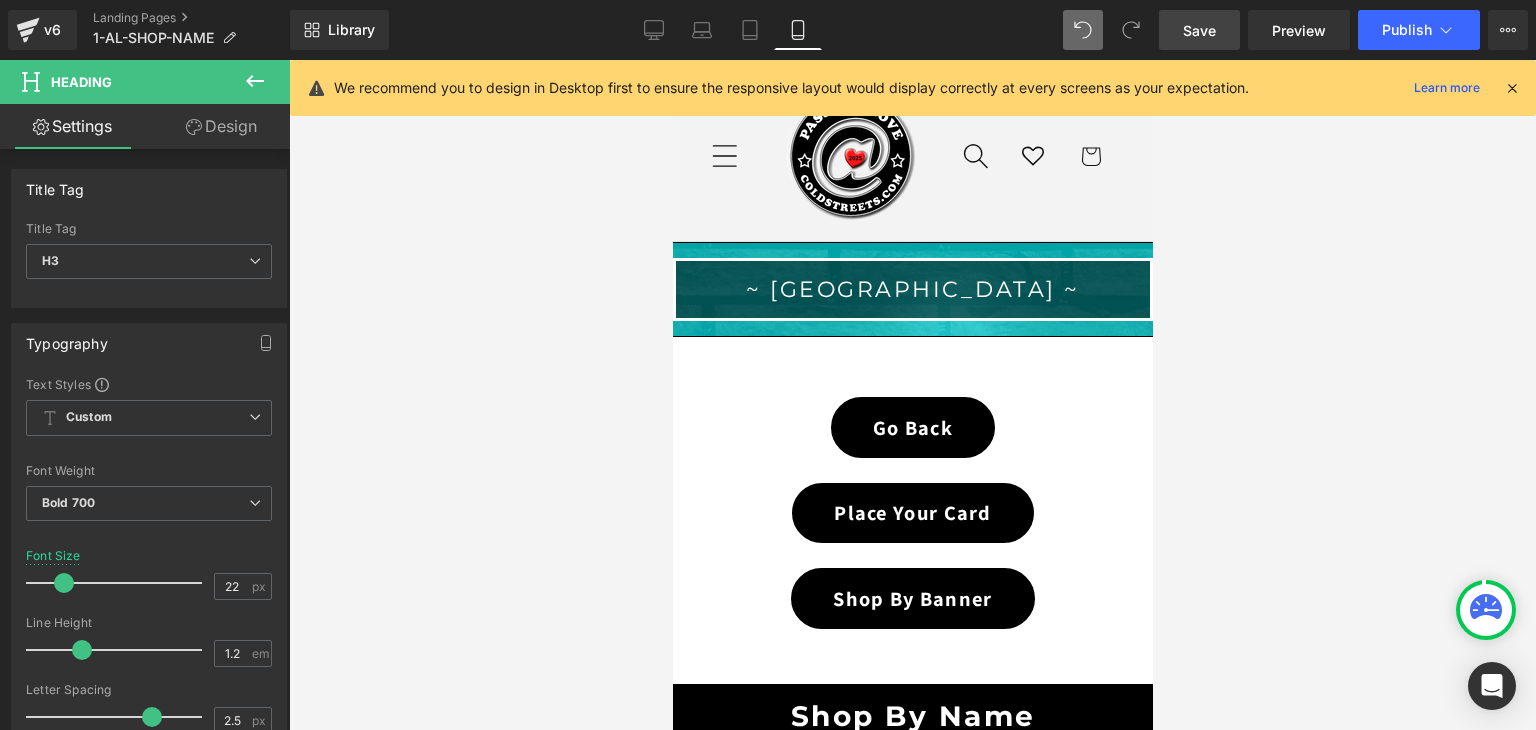 click on "Save" at bounding box center (1199, 30) 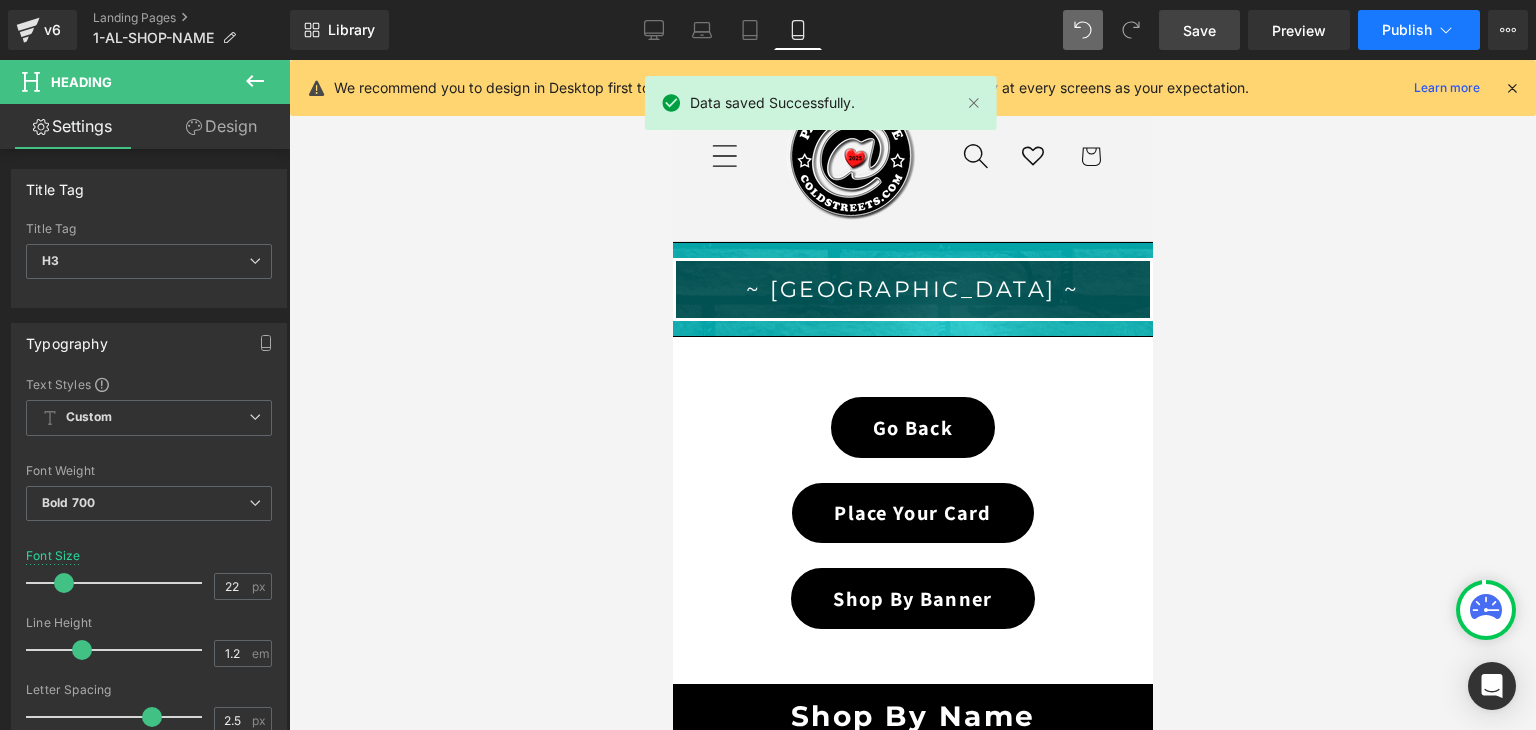 click 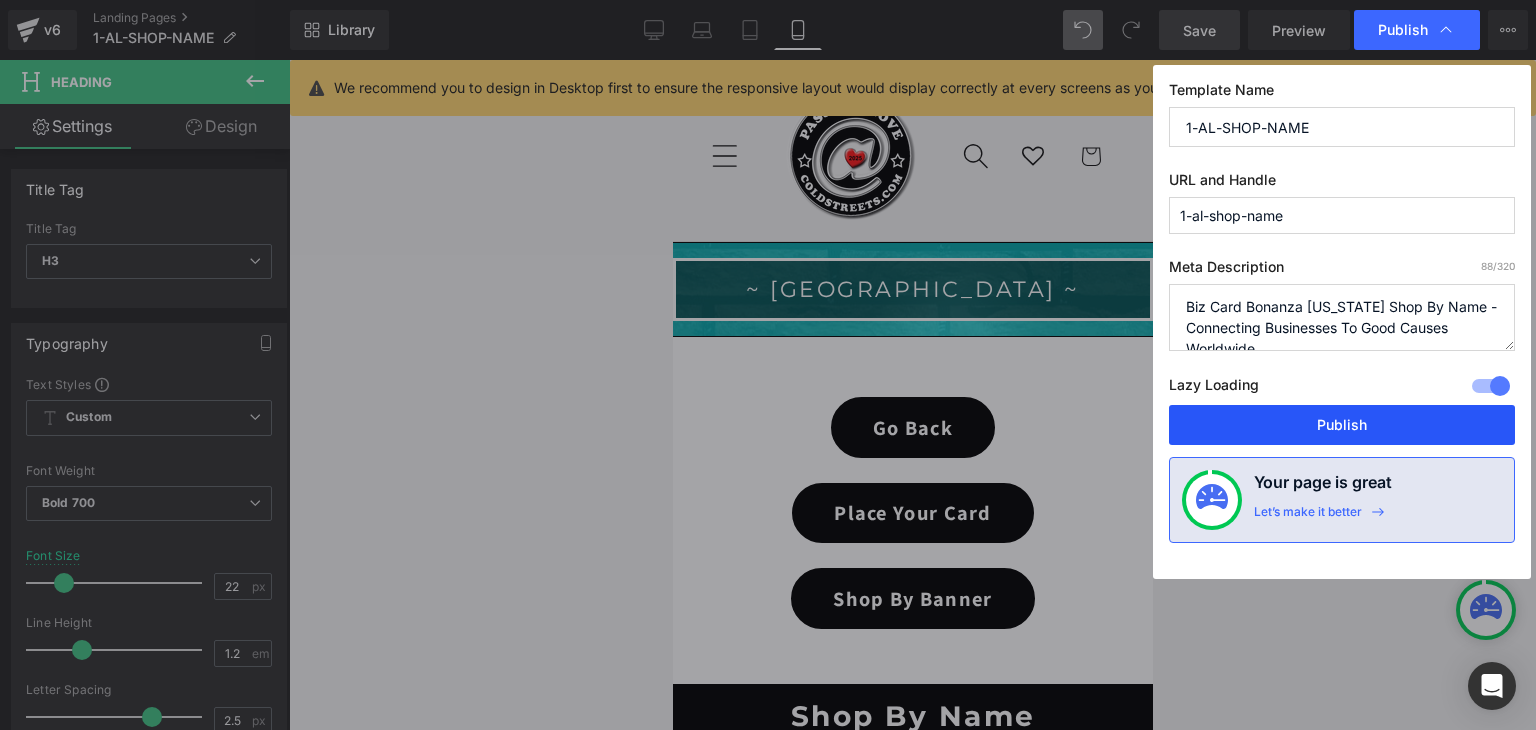 click on "Publish" at bounding box center [1342, 425] 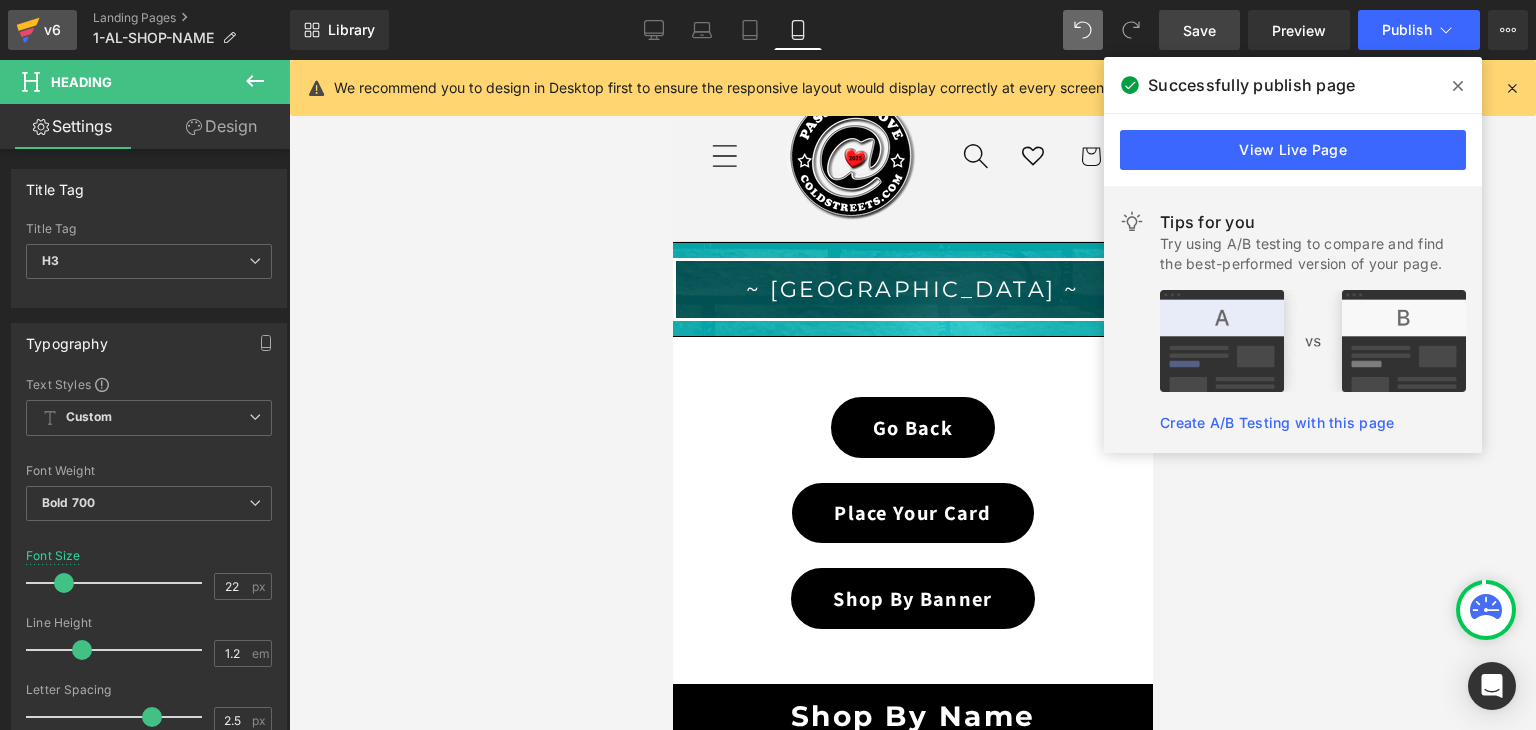 click 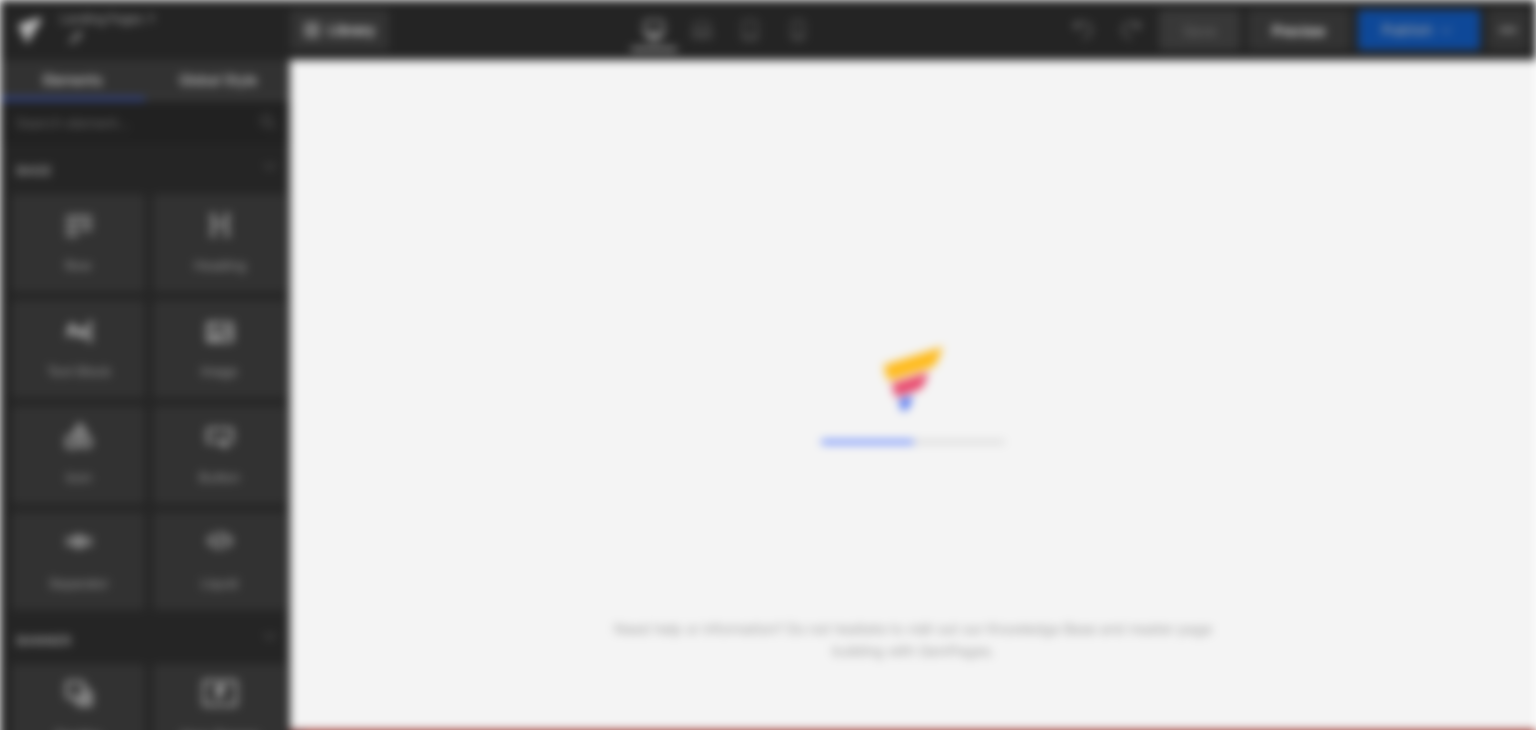 scroll, scrollTop: 0, scrollLeft: 0, axis: both 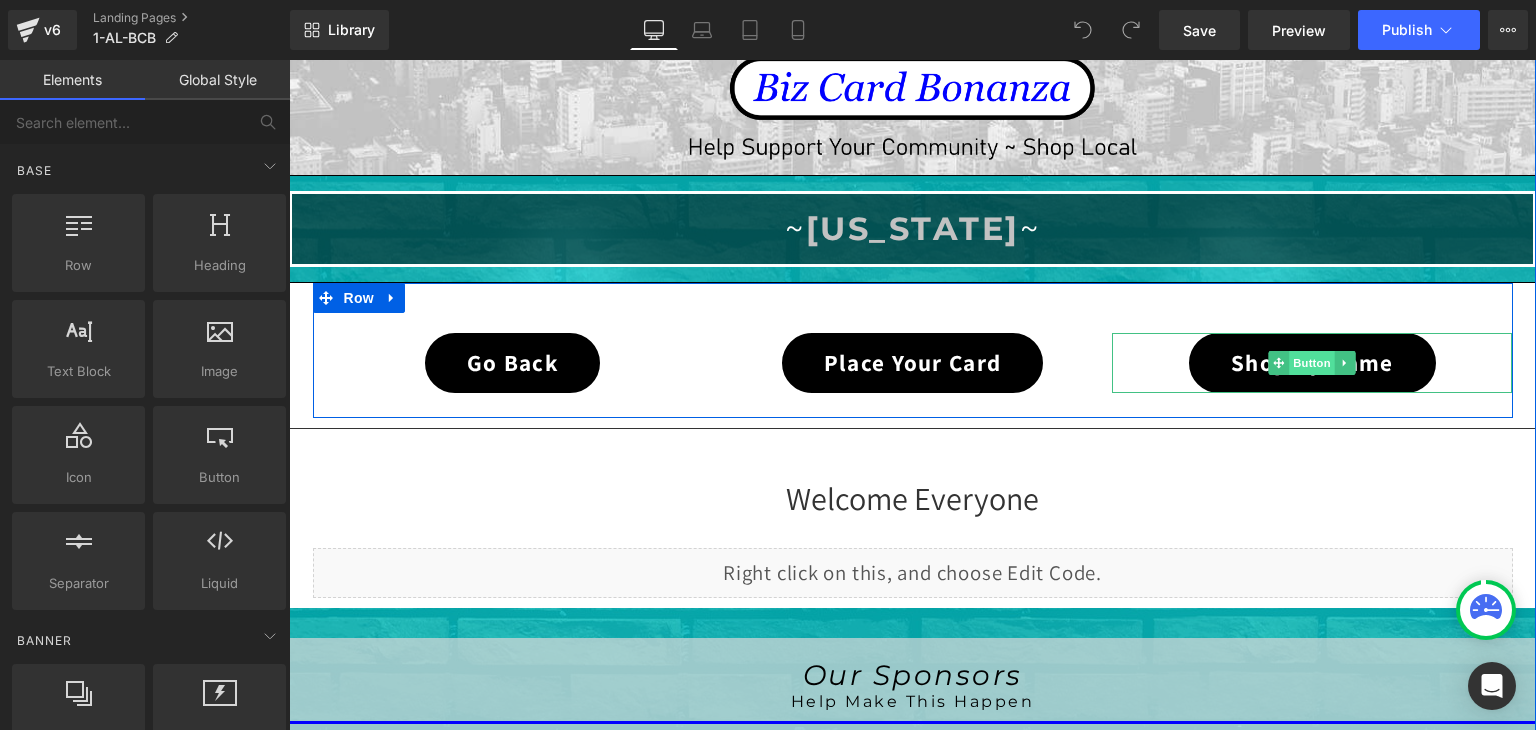 click on "Button" at bounding box center (1313, 363) 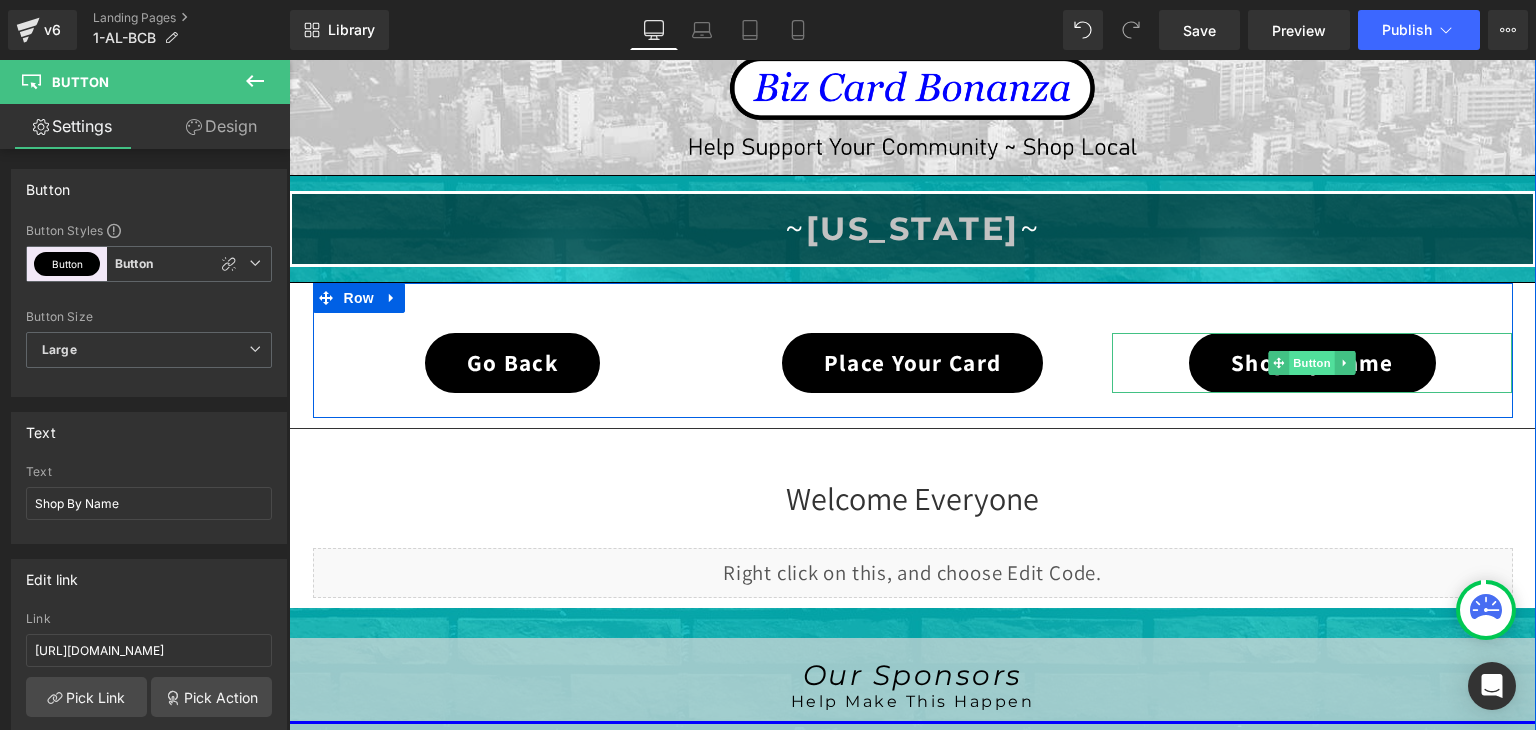 click on "Button" at bounding box center [1313, 363] 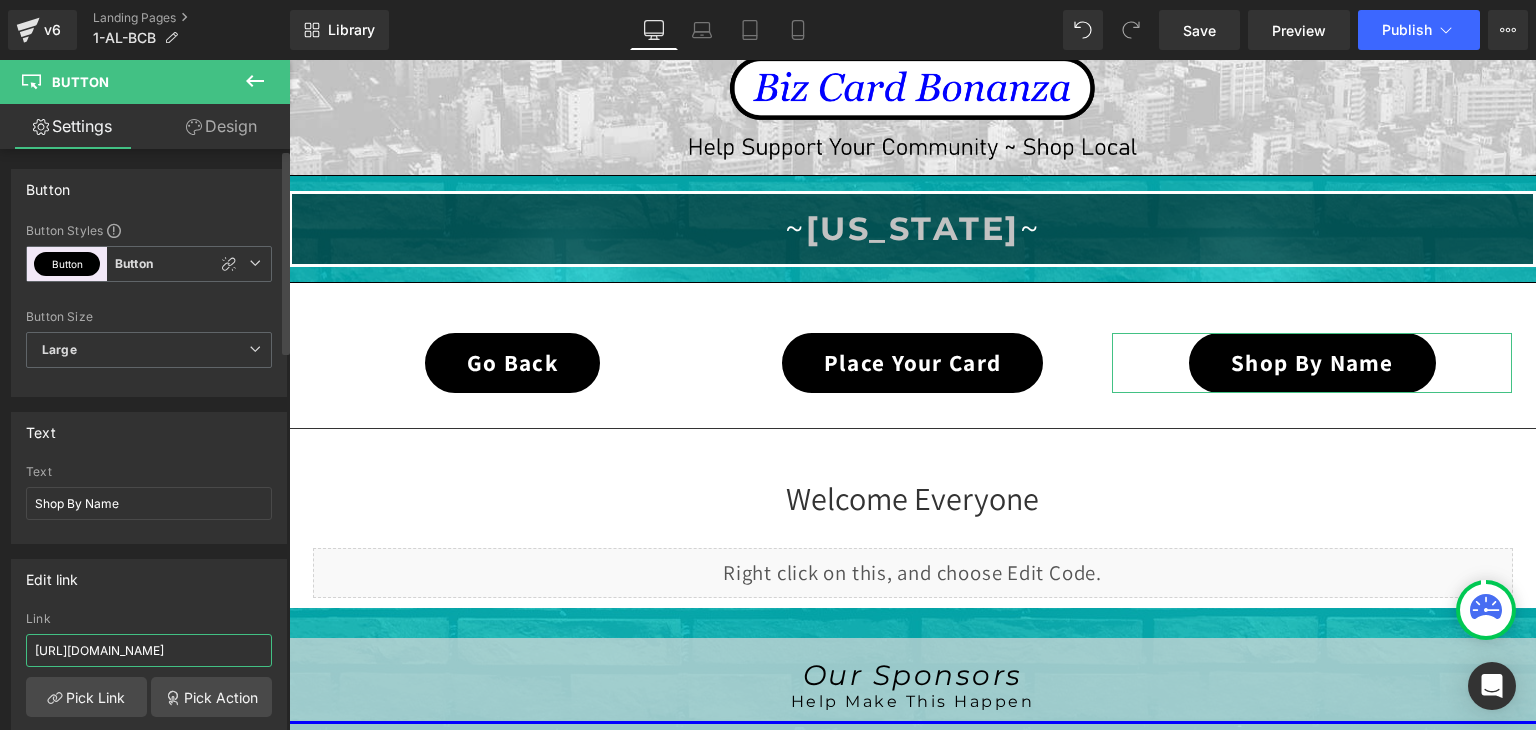 scroll, scrollTop: 0, scrollLeft: 30, axis: horizontal 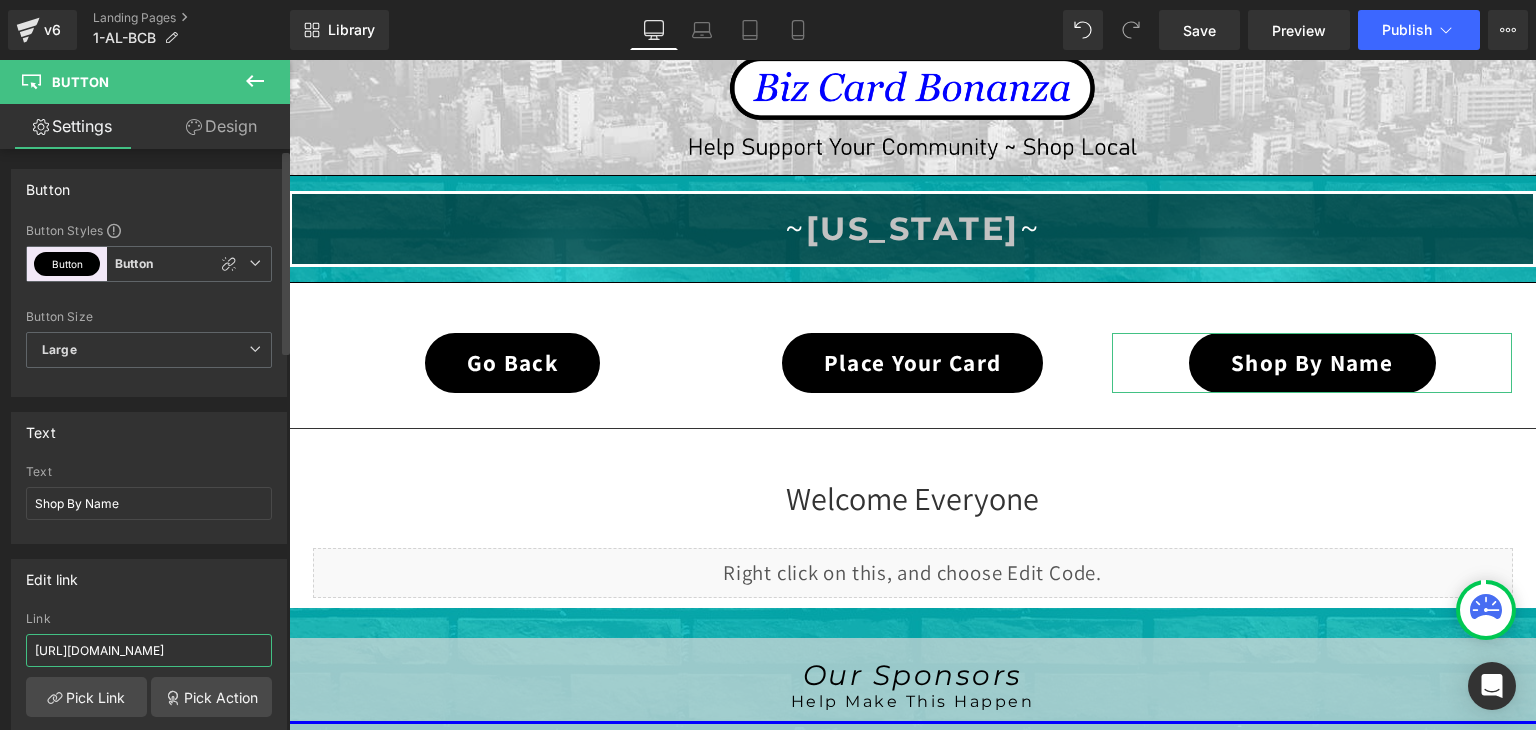 drag, startPoint x: 212, startPoint y: 645, endPoint x: 256, endPoint y: 649, distance: 44.181442 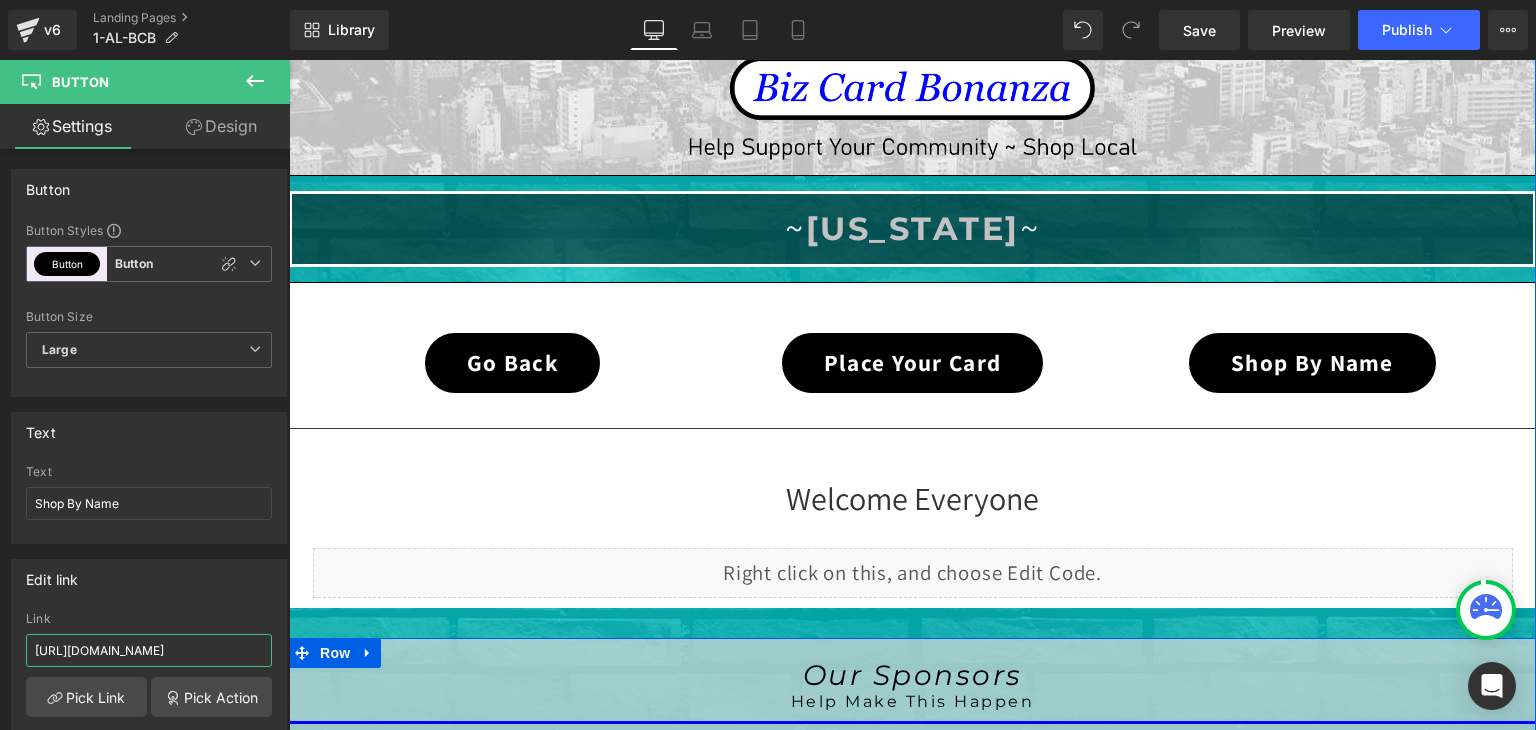 scroll, scrollTop: 0, scrollLeft: 44, axis: horizontal 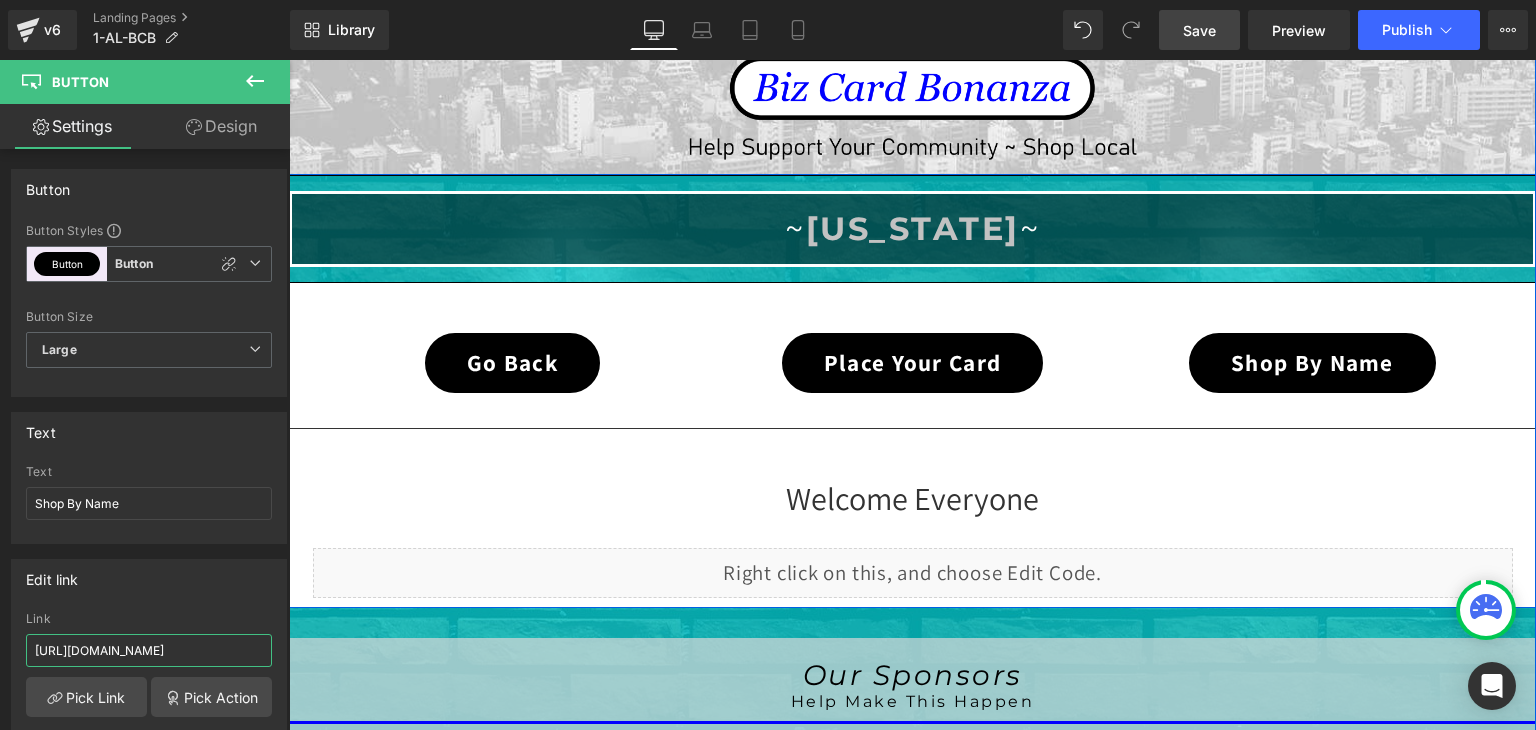 type on "https://coldstreets.com/pages/1-al-shop-name" 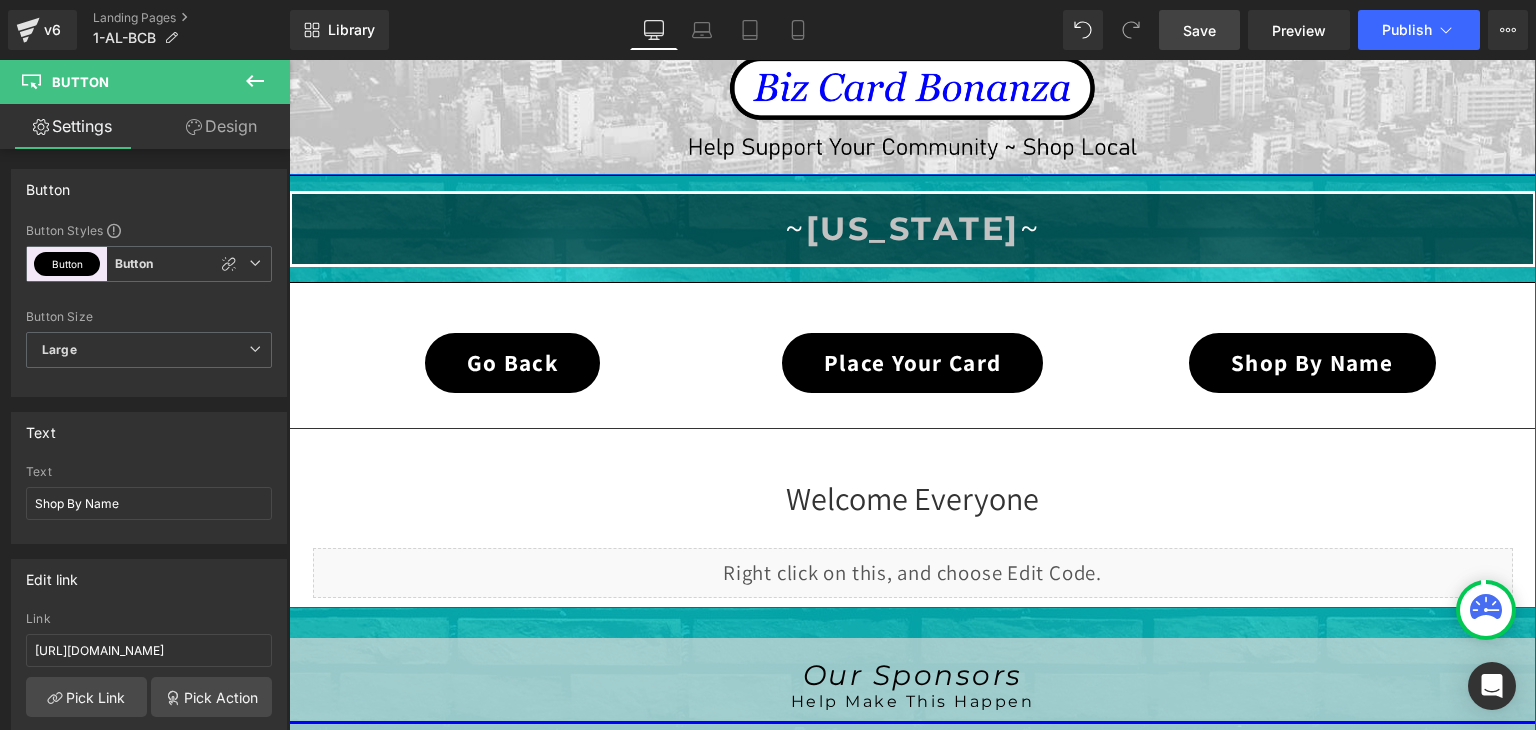 click on "Save" at bounding box center (1199, 30) 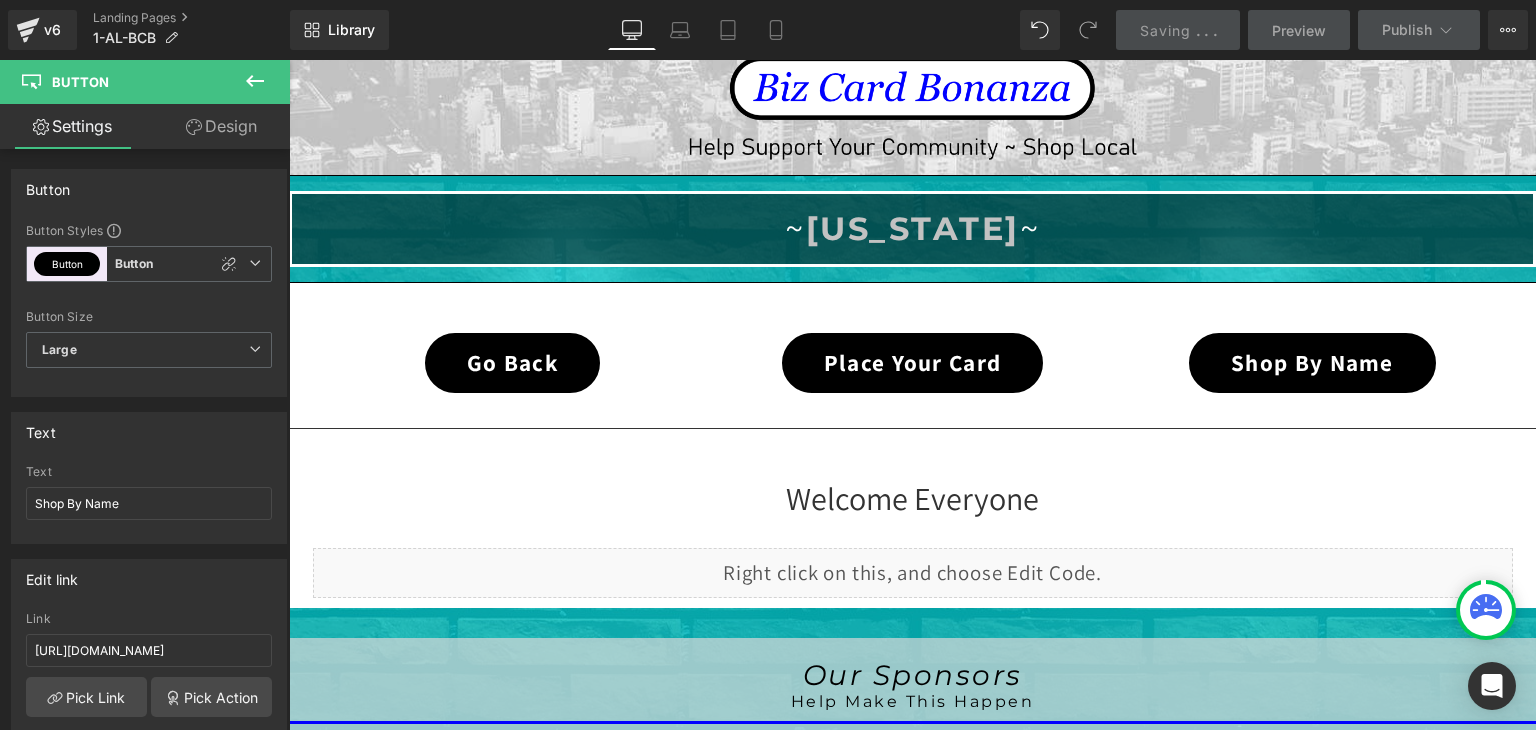 scroll, scrollTop: 0, scrollLeft: 0, axis: both 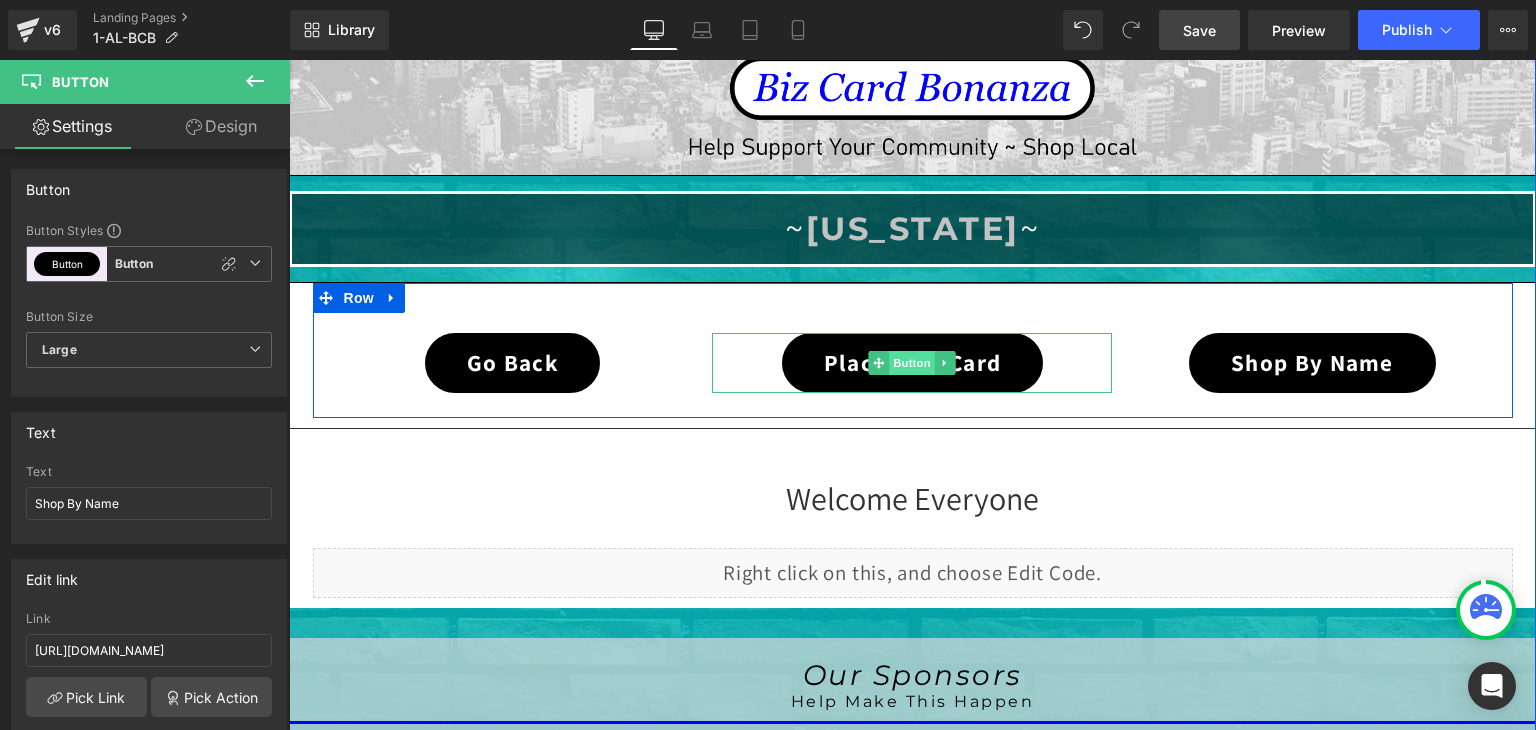 click on "Button" at bounding box center [913, 363] 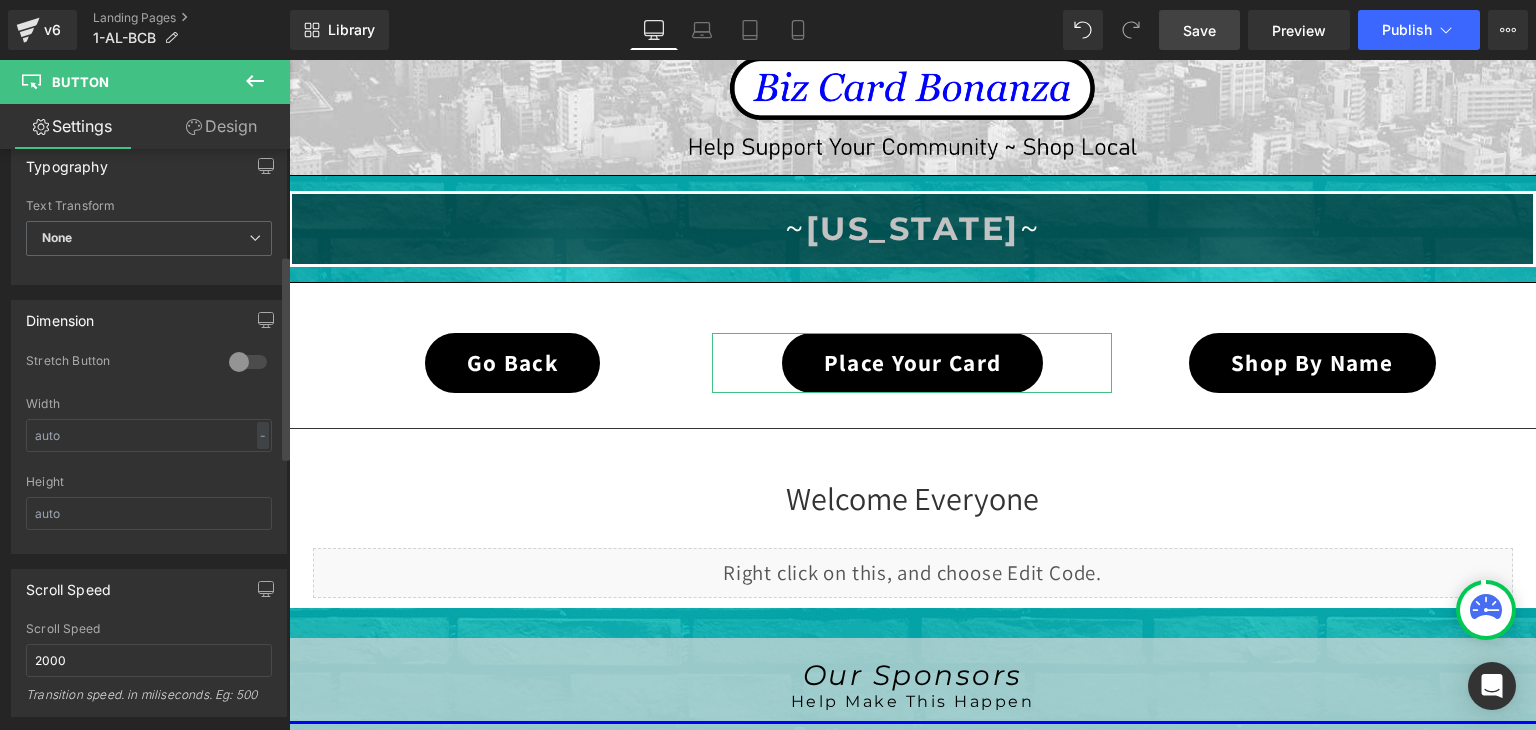scroll, scrollTop: 700, scrollLeft: 0, axis: vertical 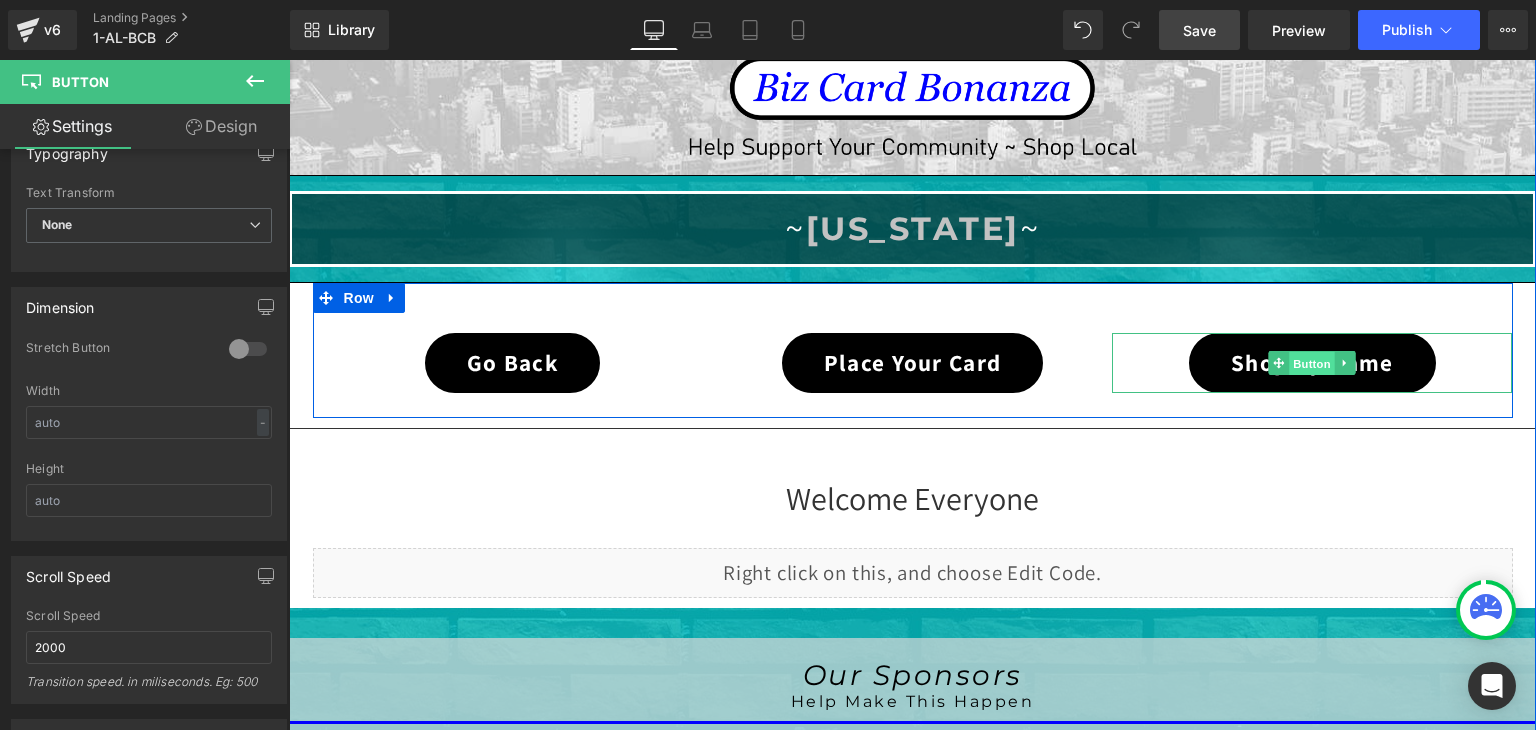 click on "Button" at bounding box center [1313, 364] 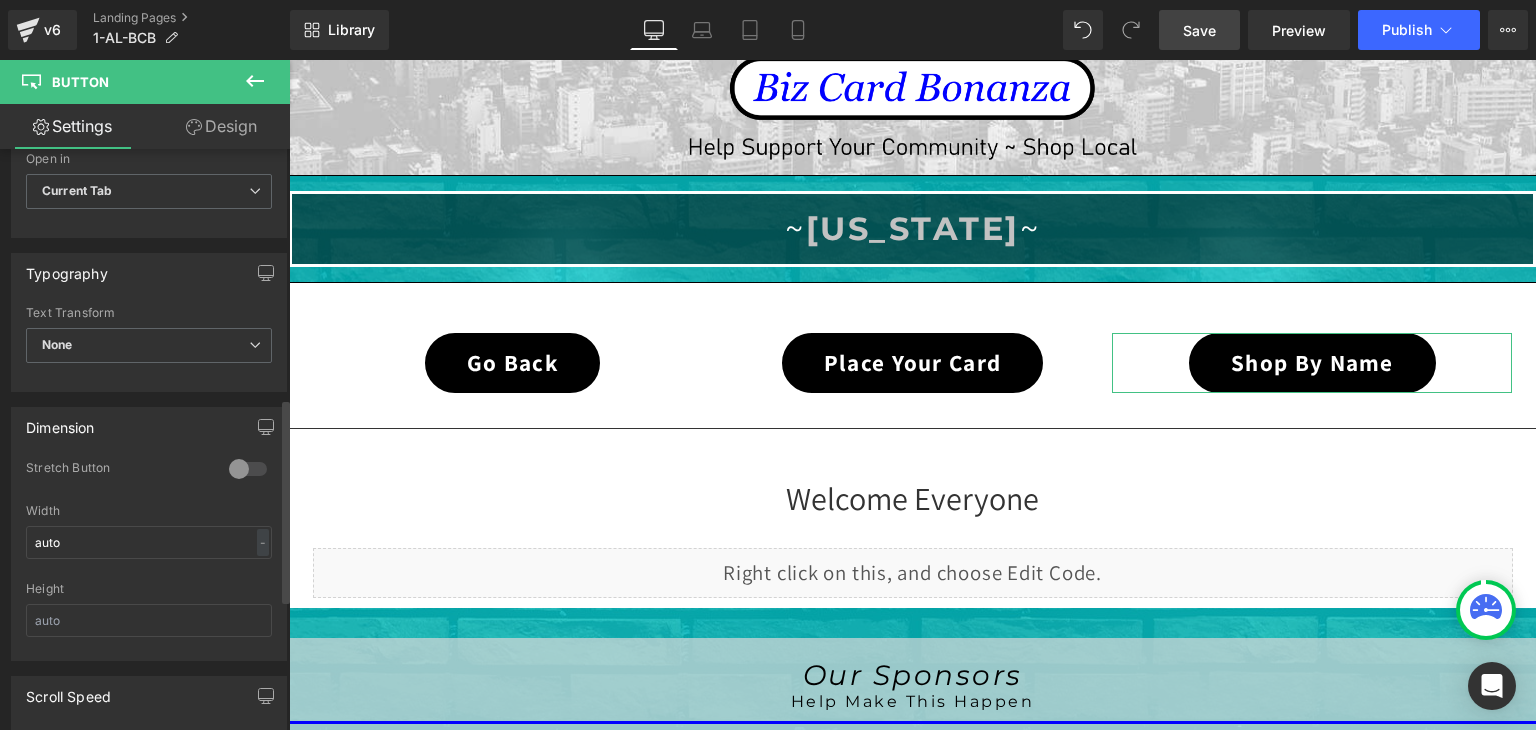 scroll, scrollTop: 800, scrollLeft: 0, axis: vertical 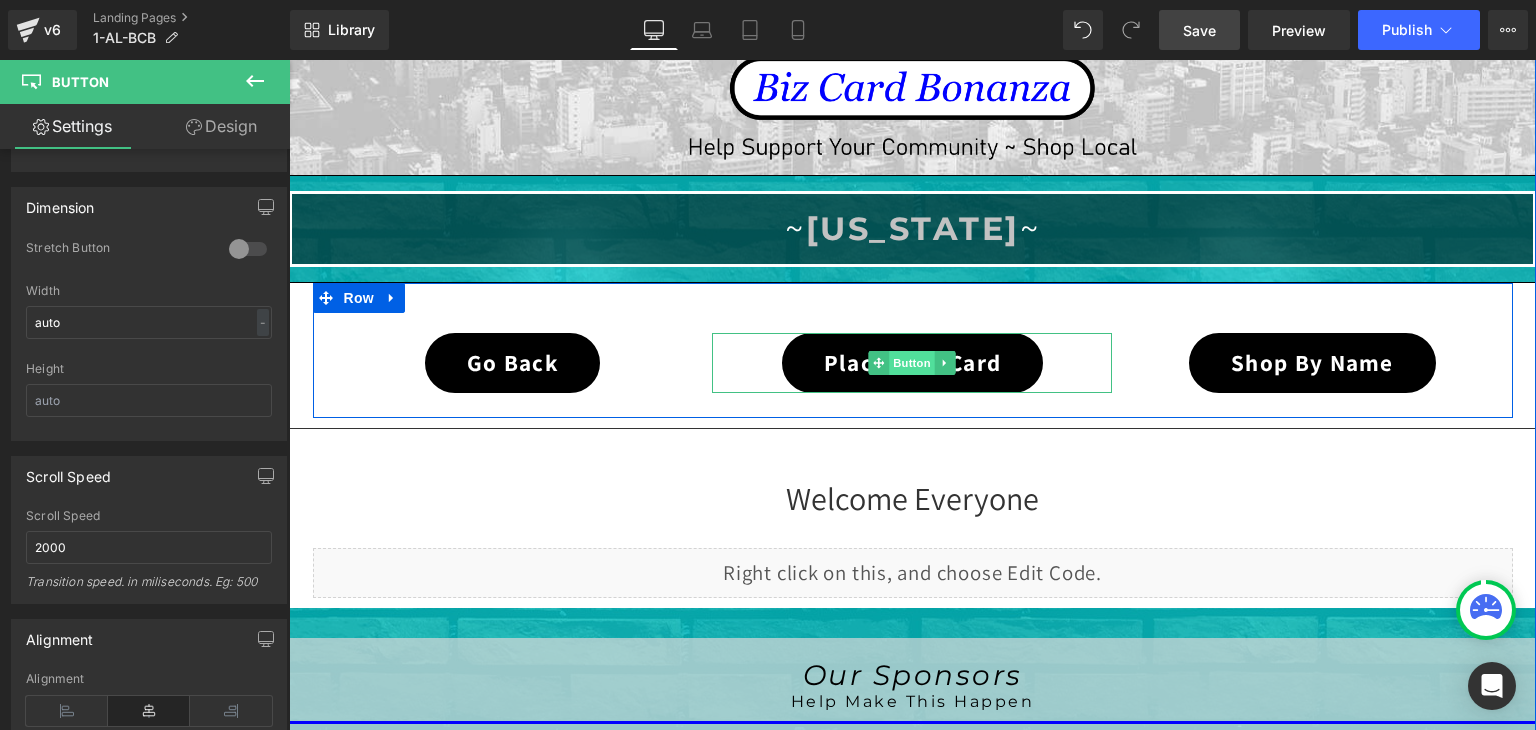 click on "Button" at bounding box center [913, 363] 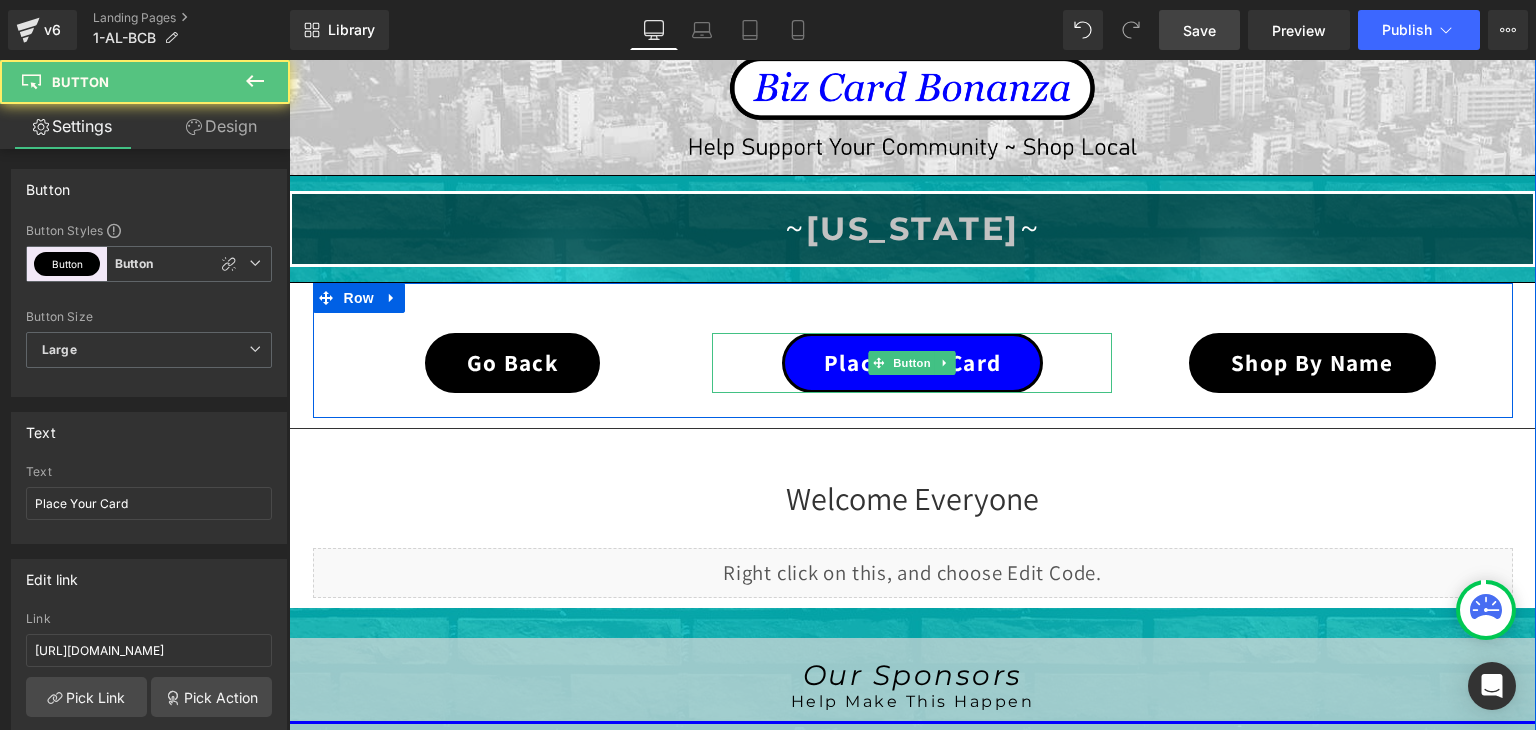 click on "Place Your Card" at bounding box center [913, 363] 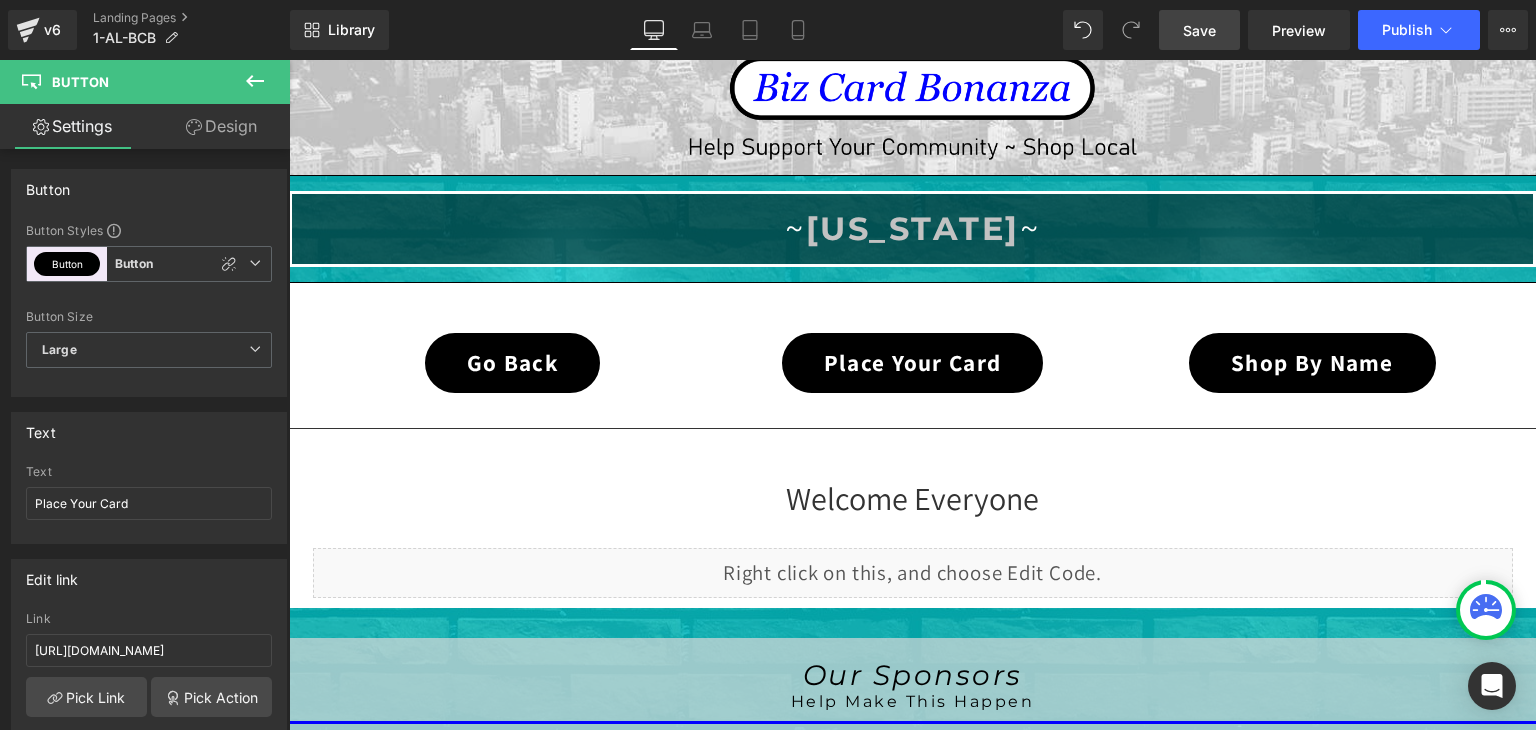 click on "Save" at bounding box center (1199, 30) 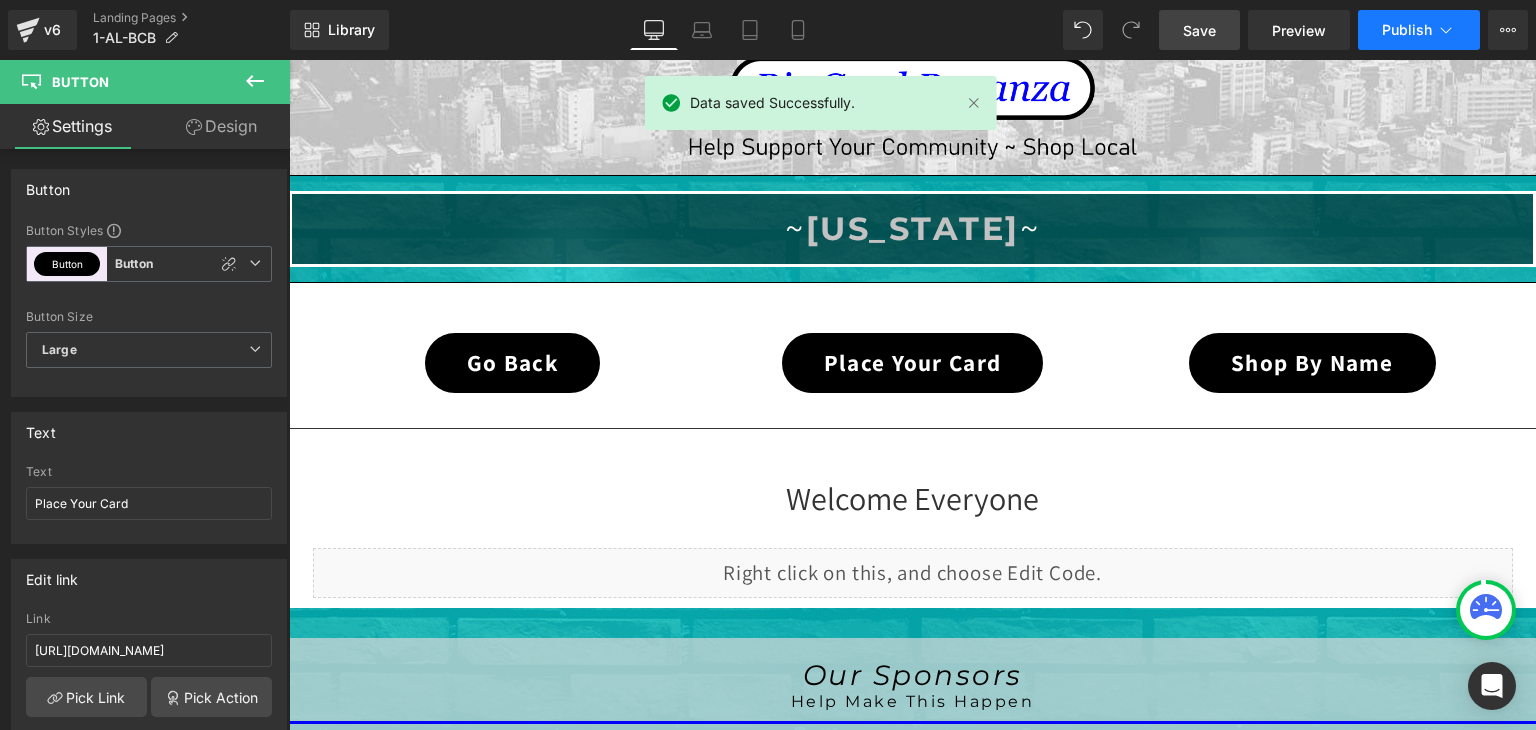 click on "Publish" at bounding box center [1407, 30] 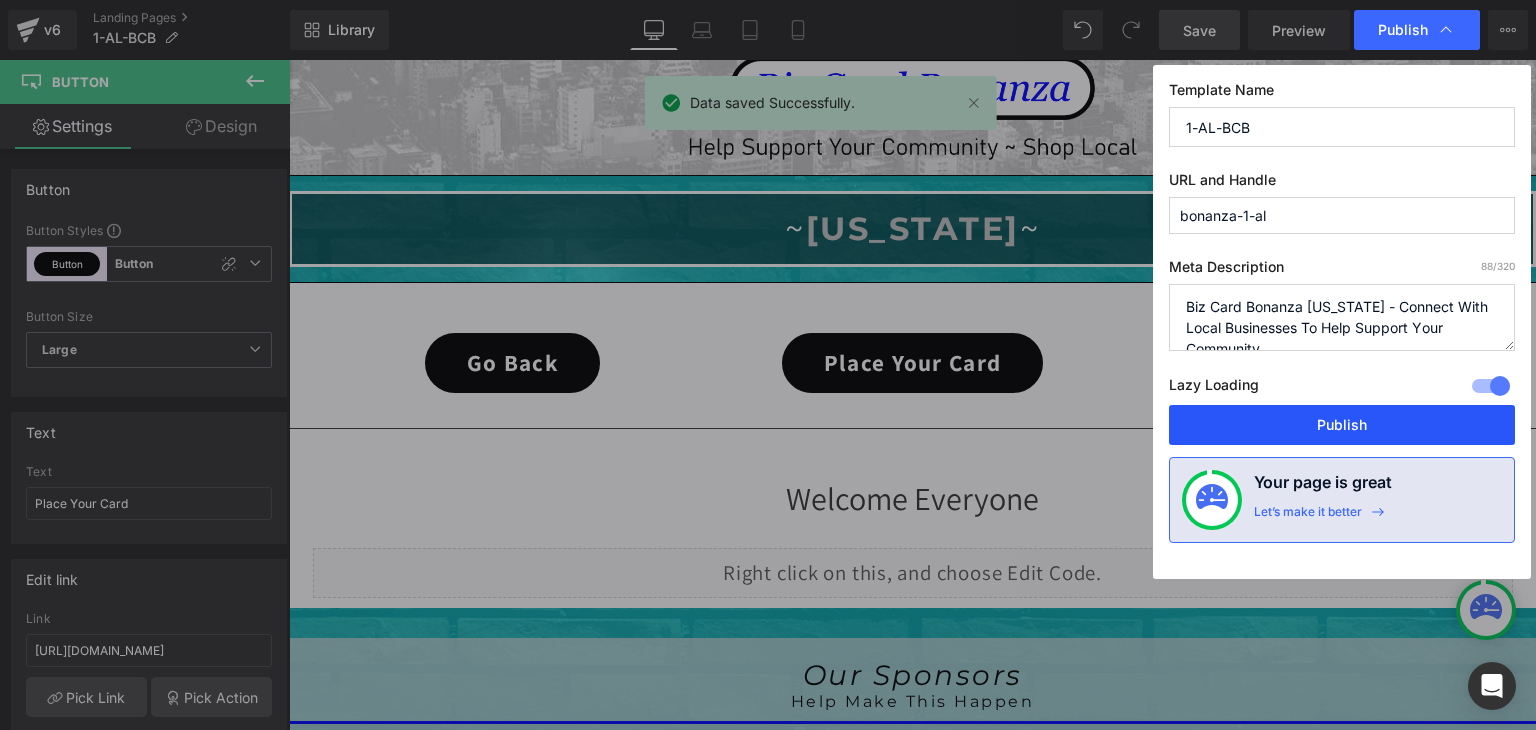 click on "Publish" at bounding box center [1342, 425] 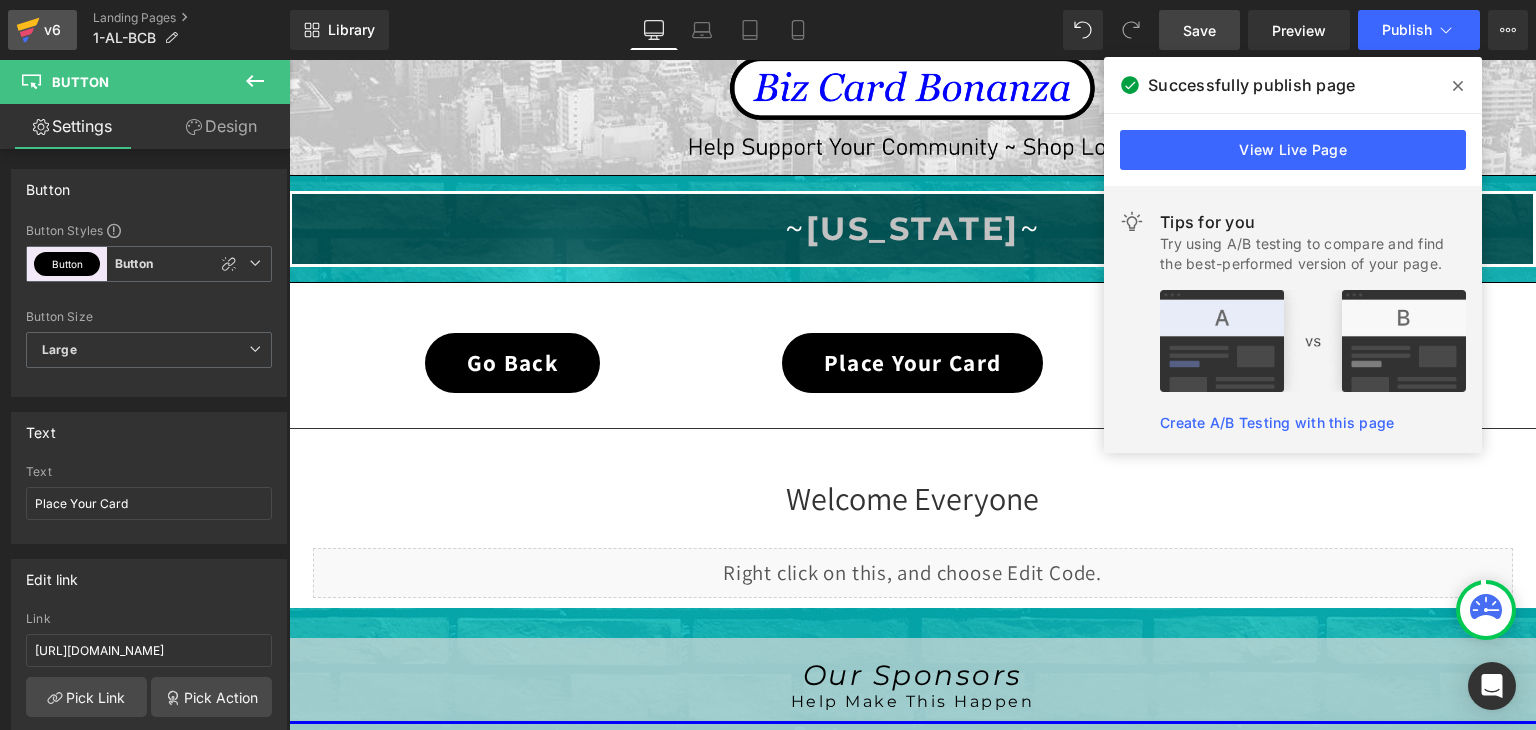 click 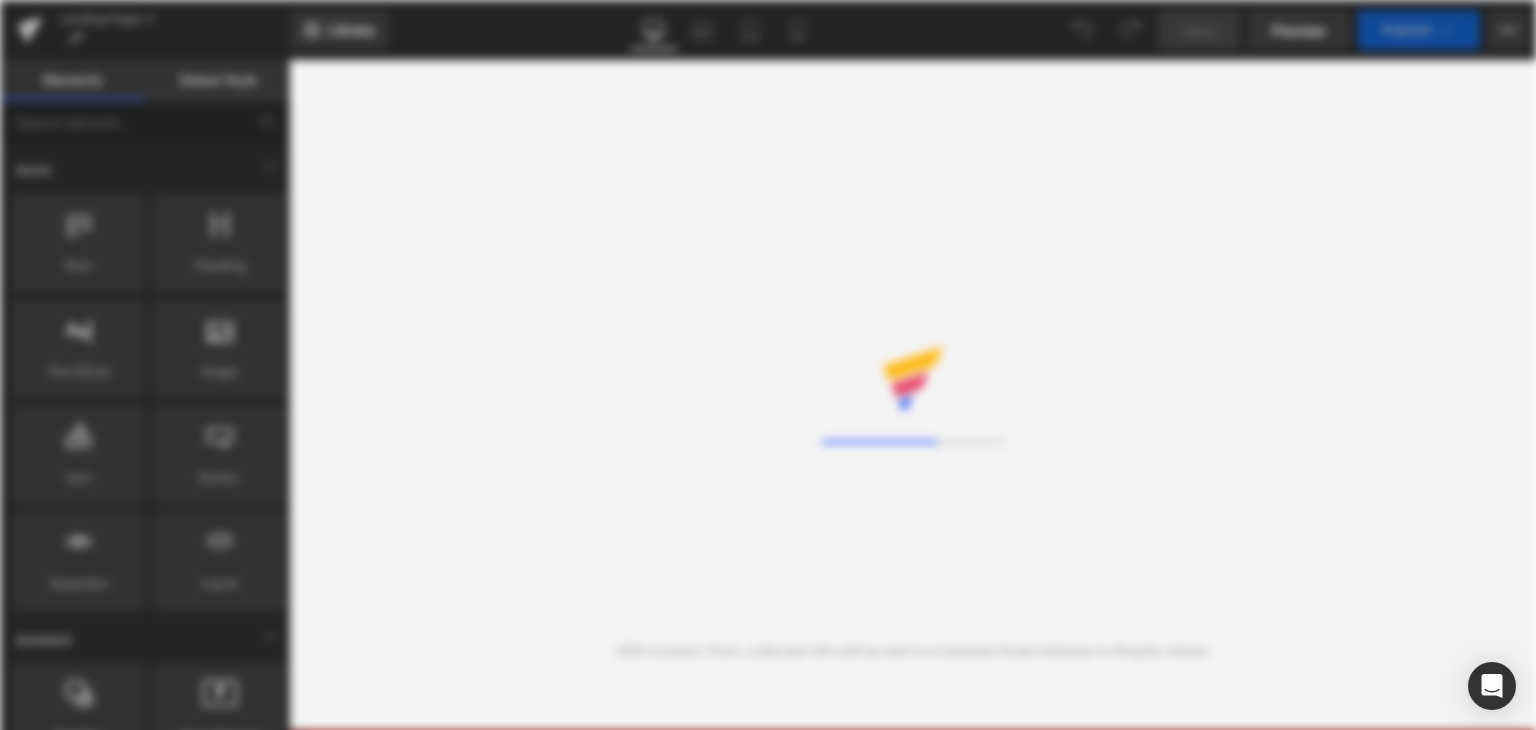 scroll, scrollTop: 0, scrollLeft: 0, axis: both 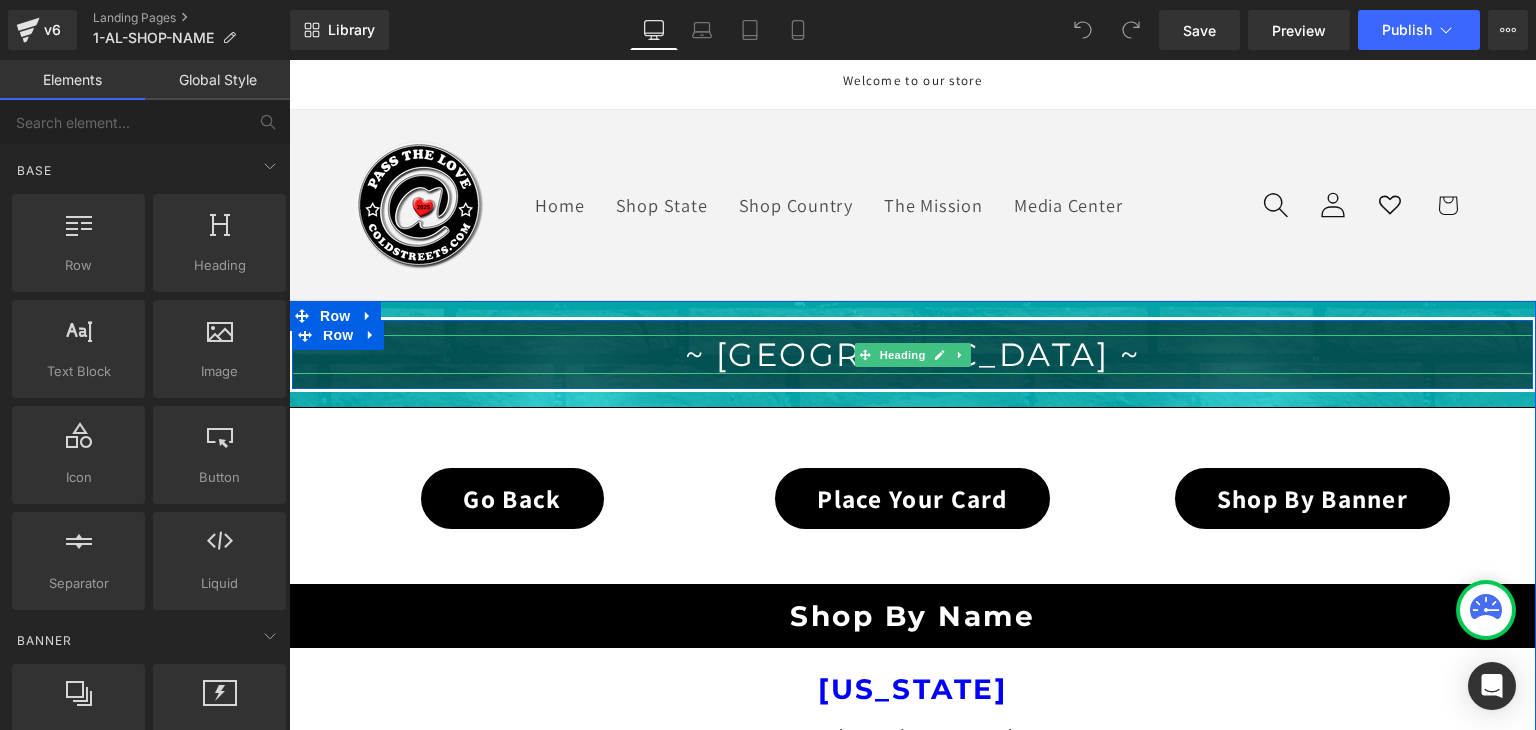 click on "~ [GEOGRAPHIC_DATA] ~" at bounding box center [913, 354] 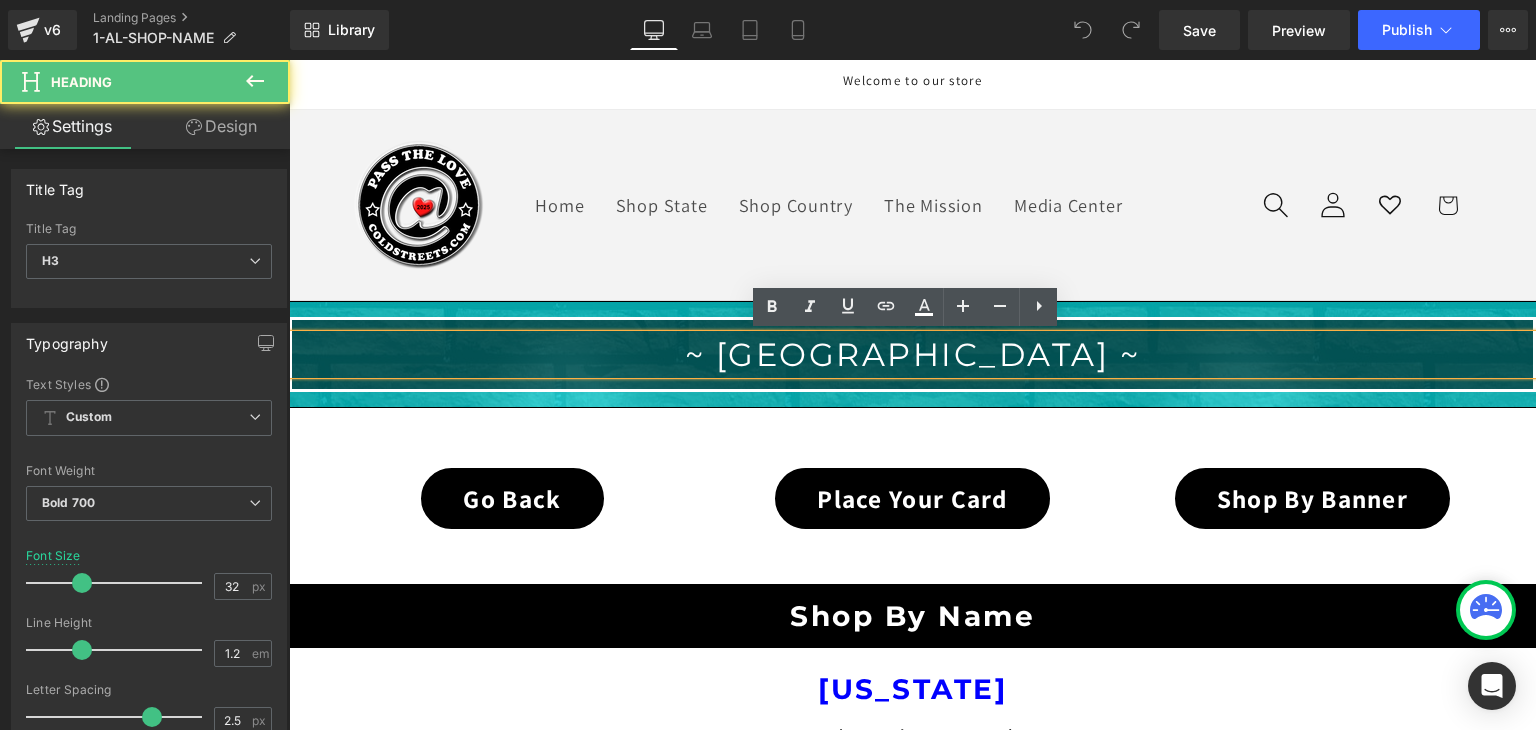 click on "~ [GEOGRAPHIC_DATA] ~" at bounding box center (913, 354) 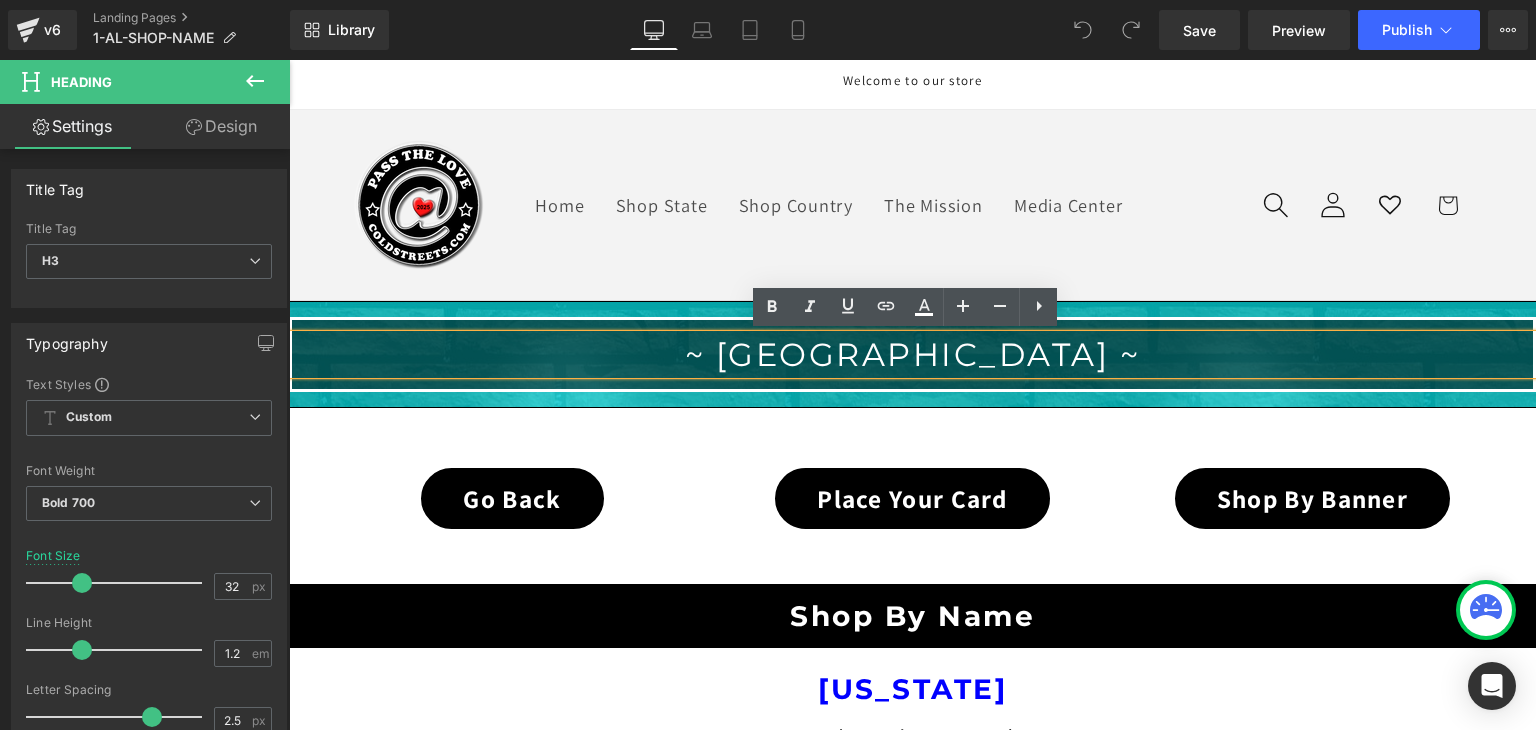 type 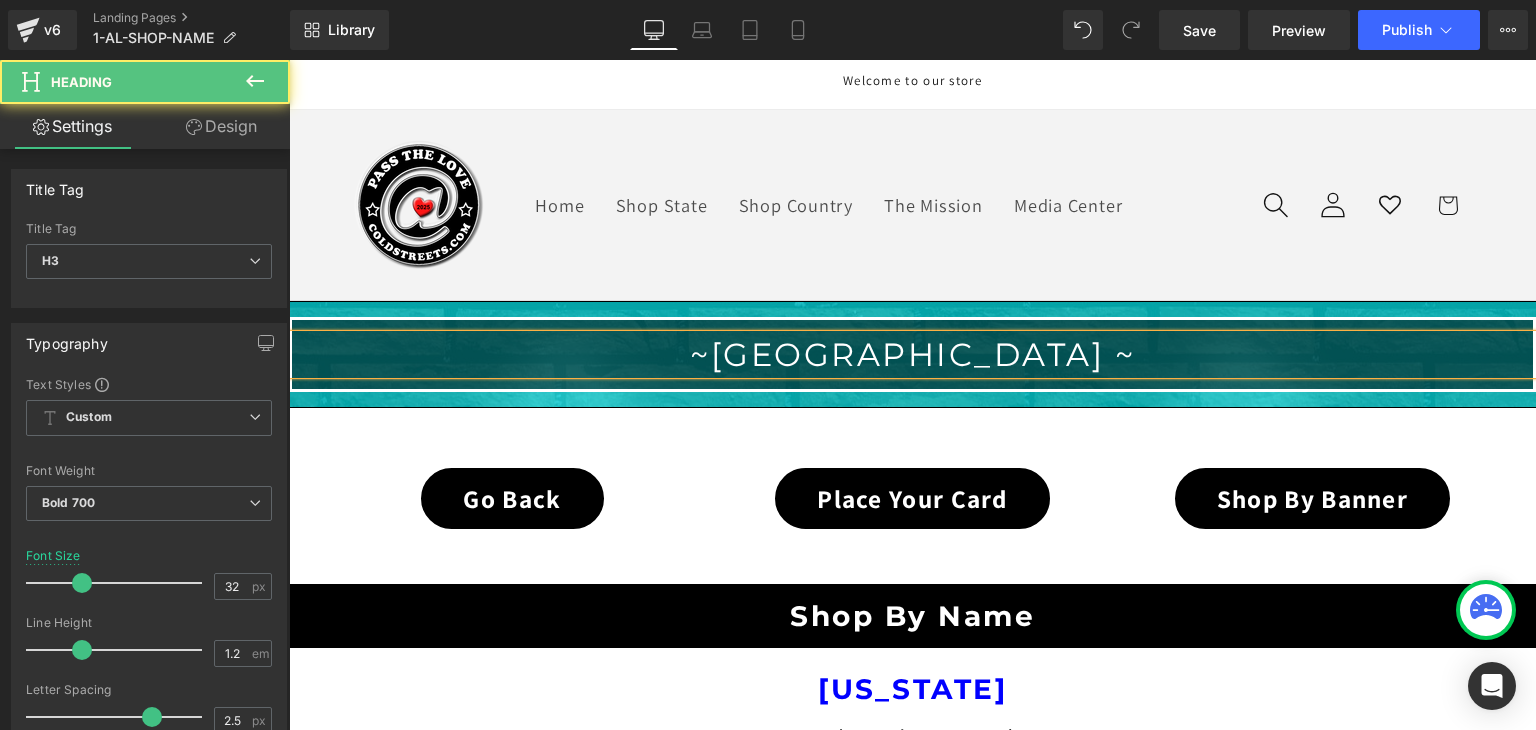 click on "~[GEOGRAPHIC_DATA] ~" at bounding box center [912, 354] 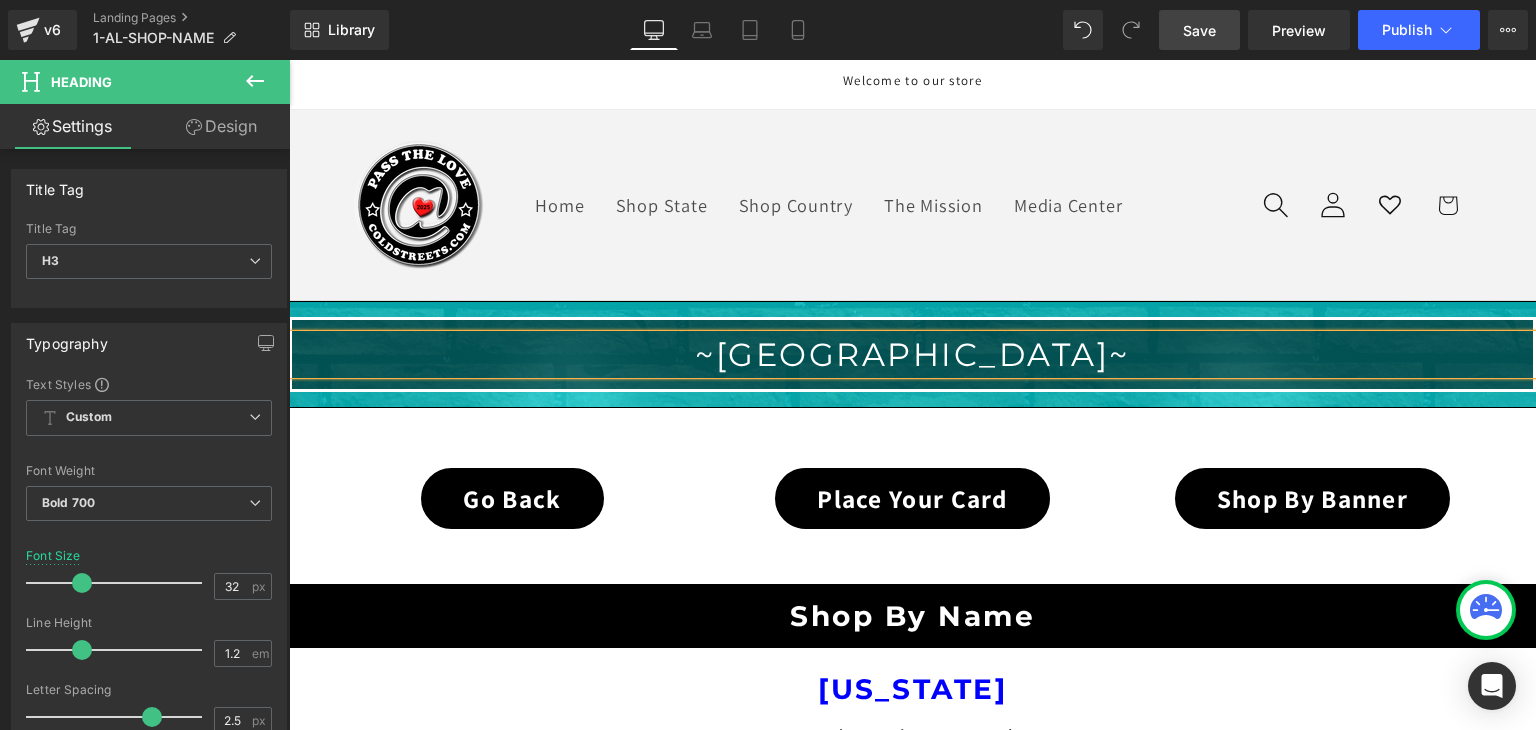 click on "Save" at bounding box center [1199, 30] 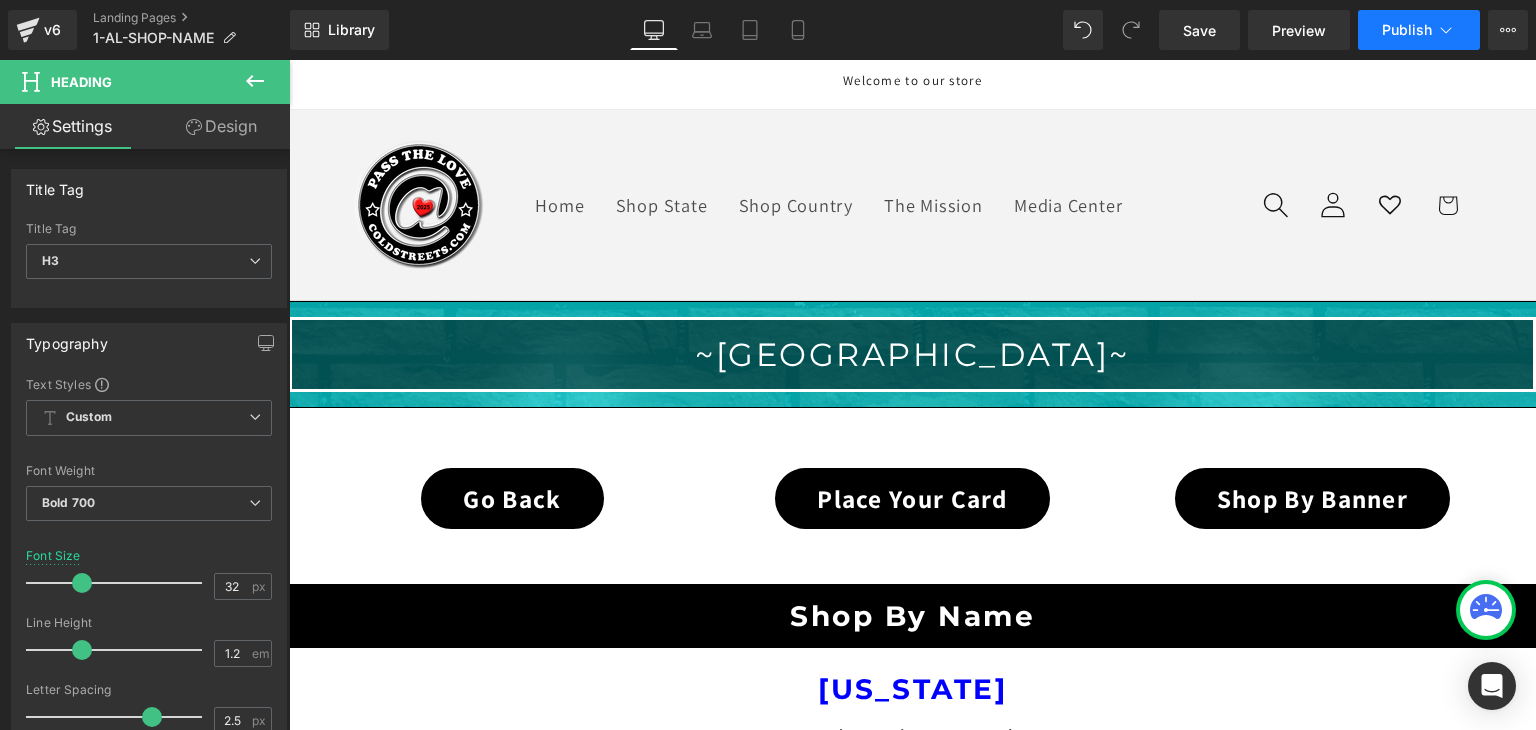 click on "Publish" at bounding box center (1419, 30) 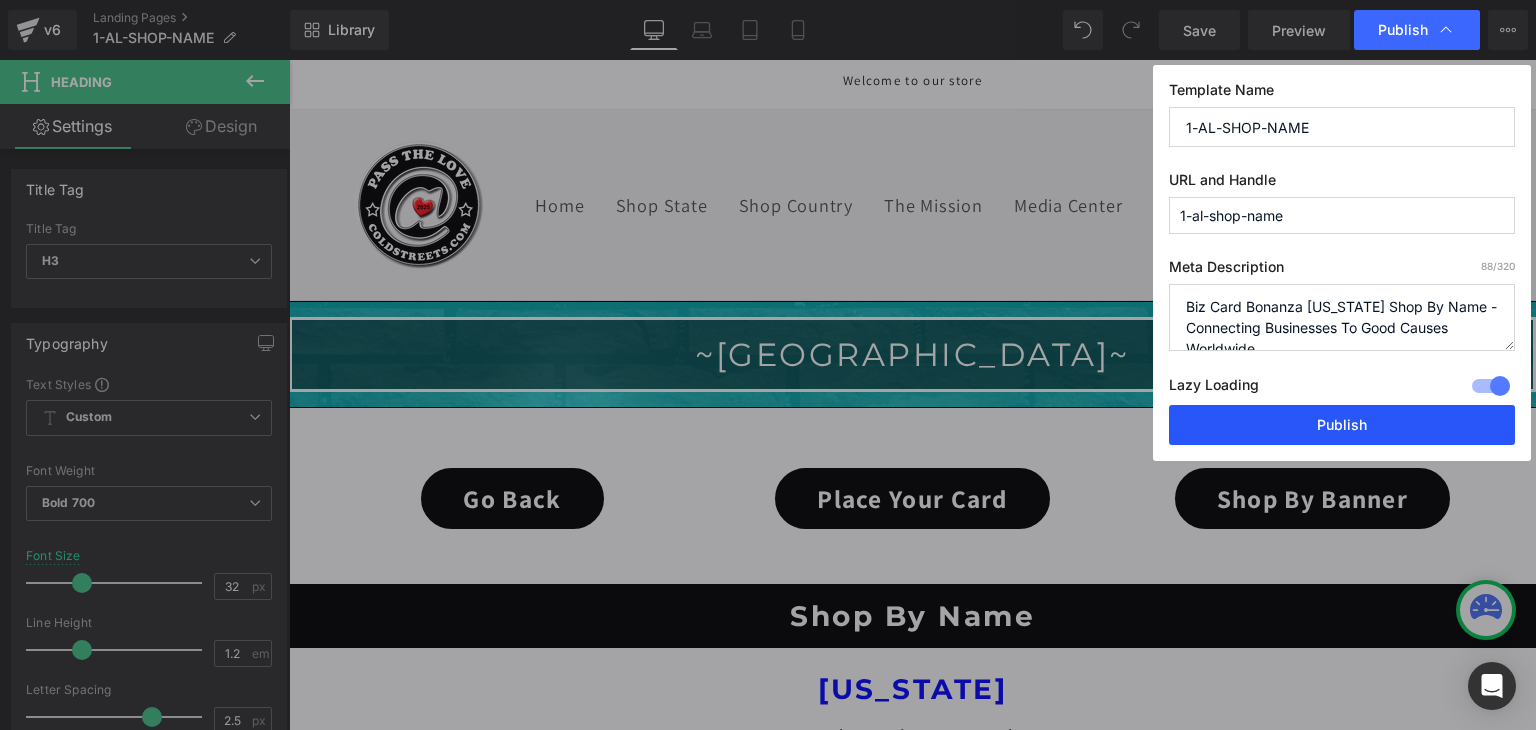 click on "Publish" at bounding box center (1342, 425) 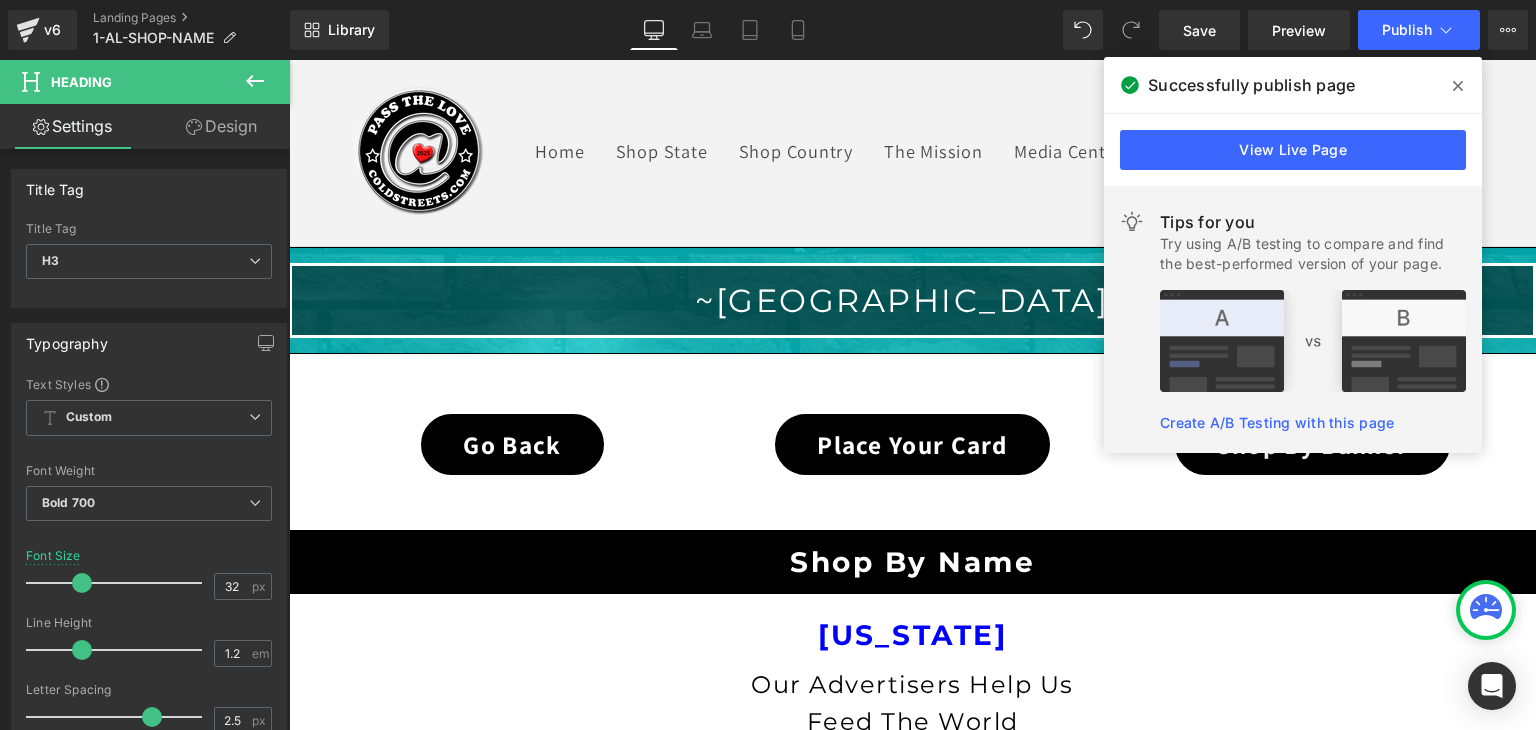 scroll, scrollTop: 300, scrollLeft: 0, axis: vertical 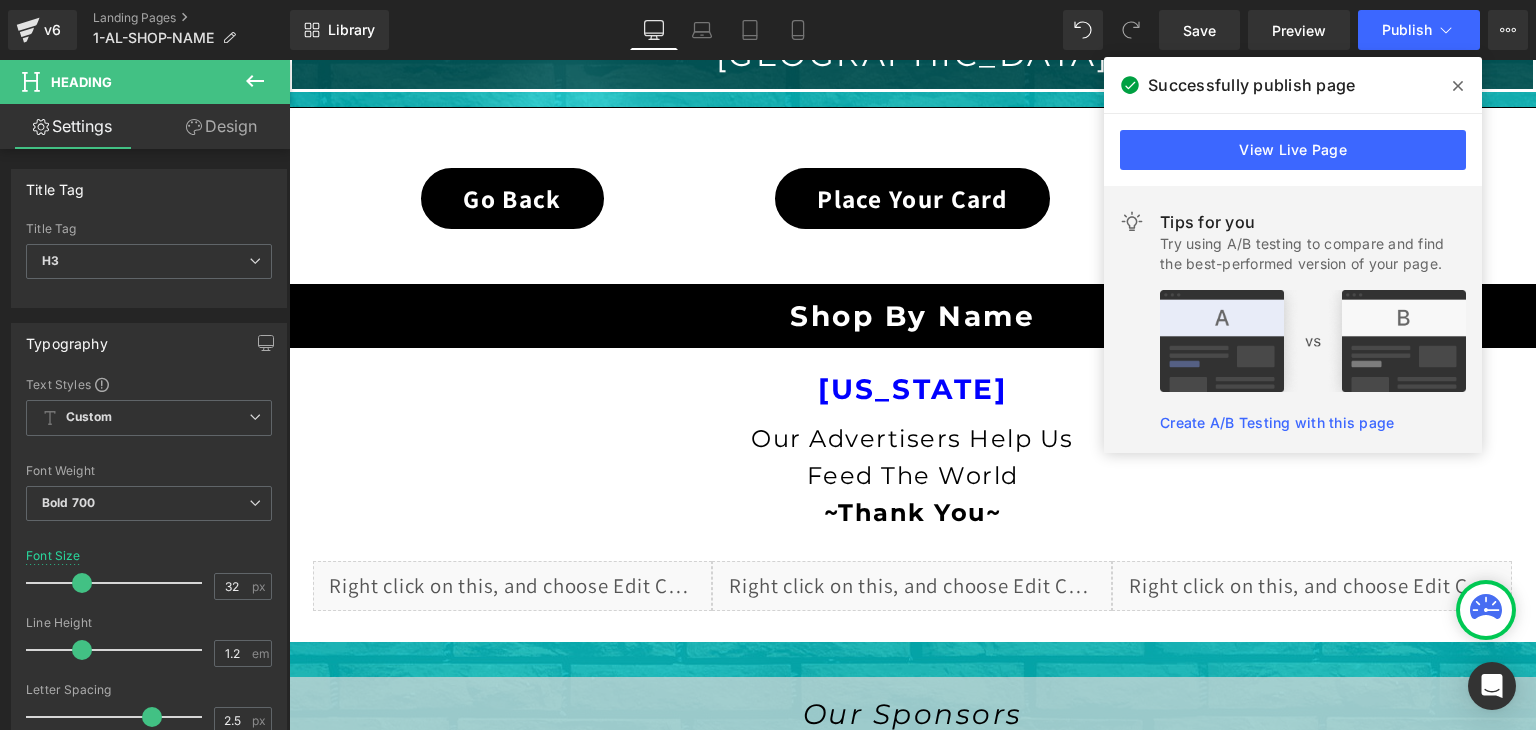click 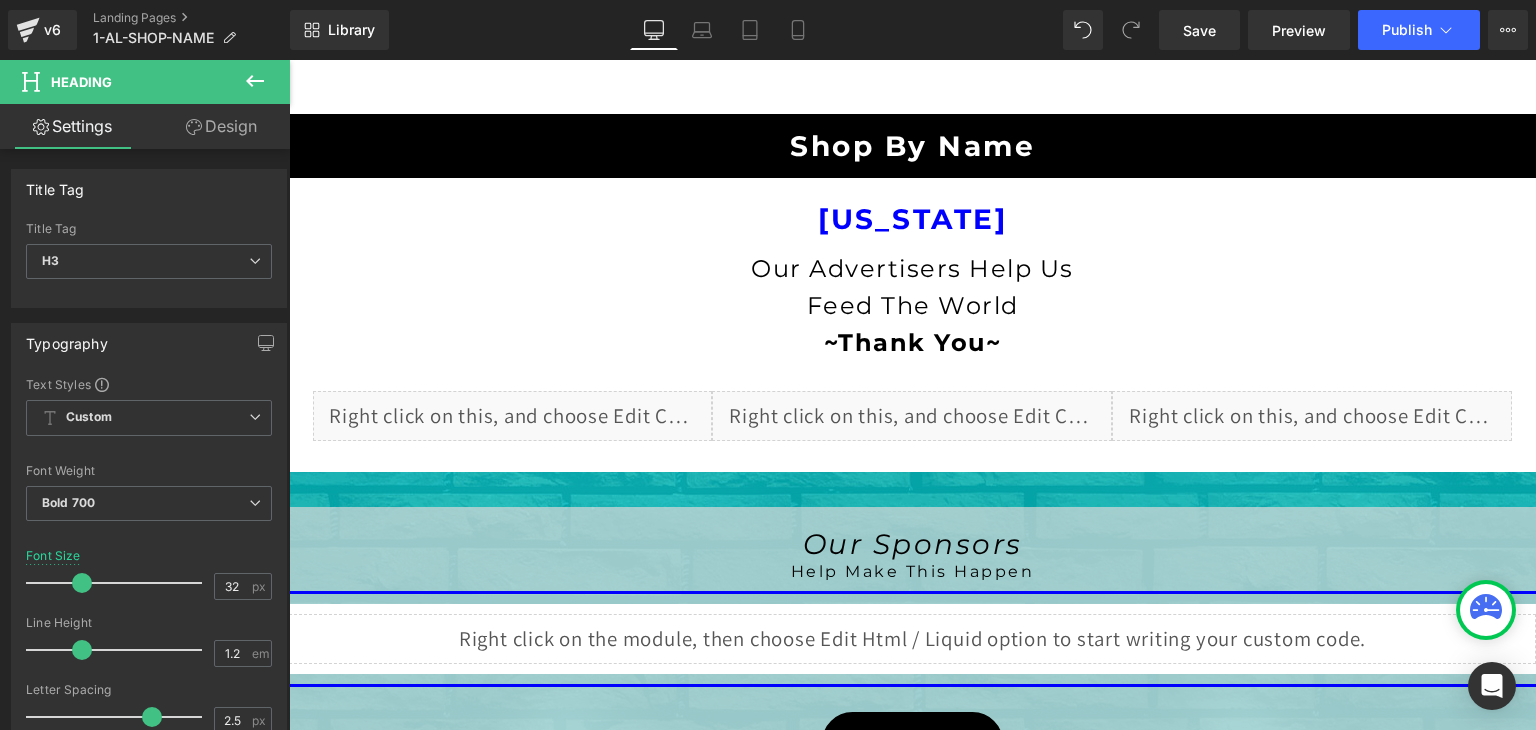 scroll, scrollTop: 500, scrollLeft: 0, axis: vertical 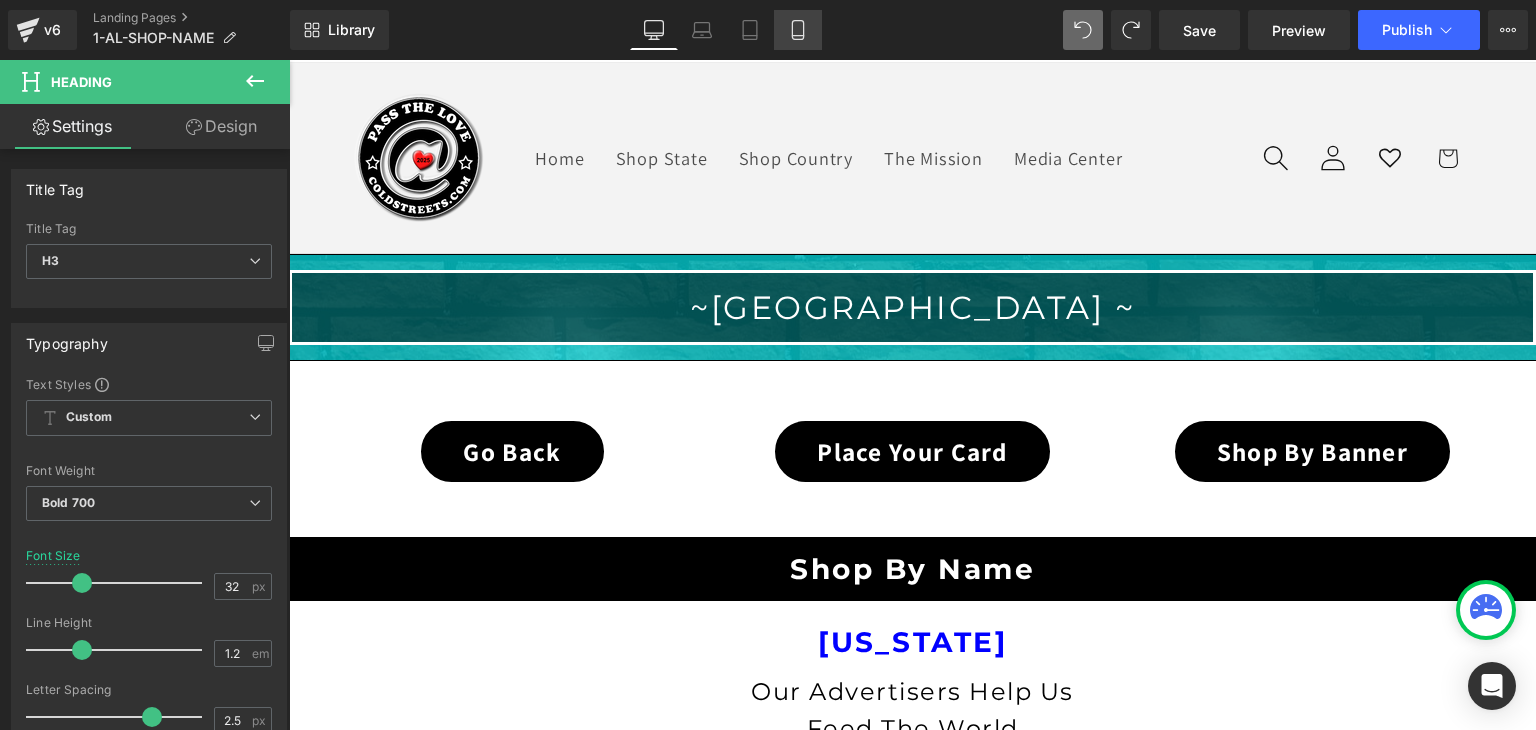 click on "Mobile" at bounding box center (798, 30) 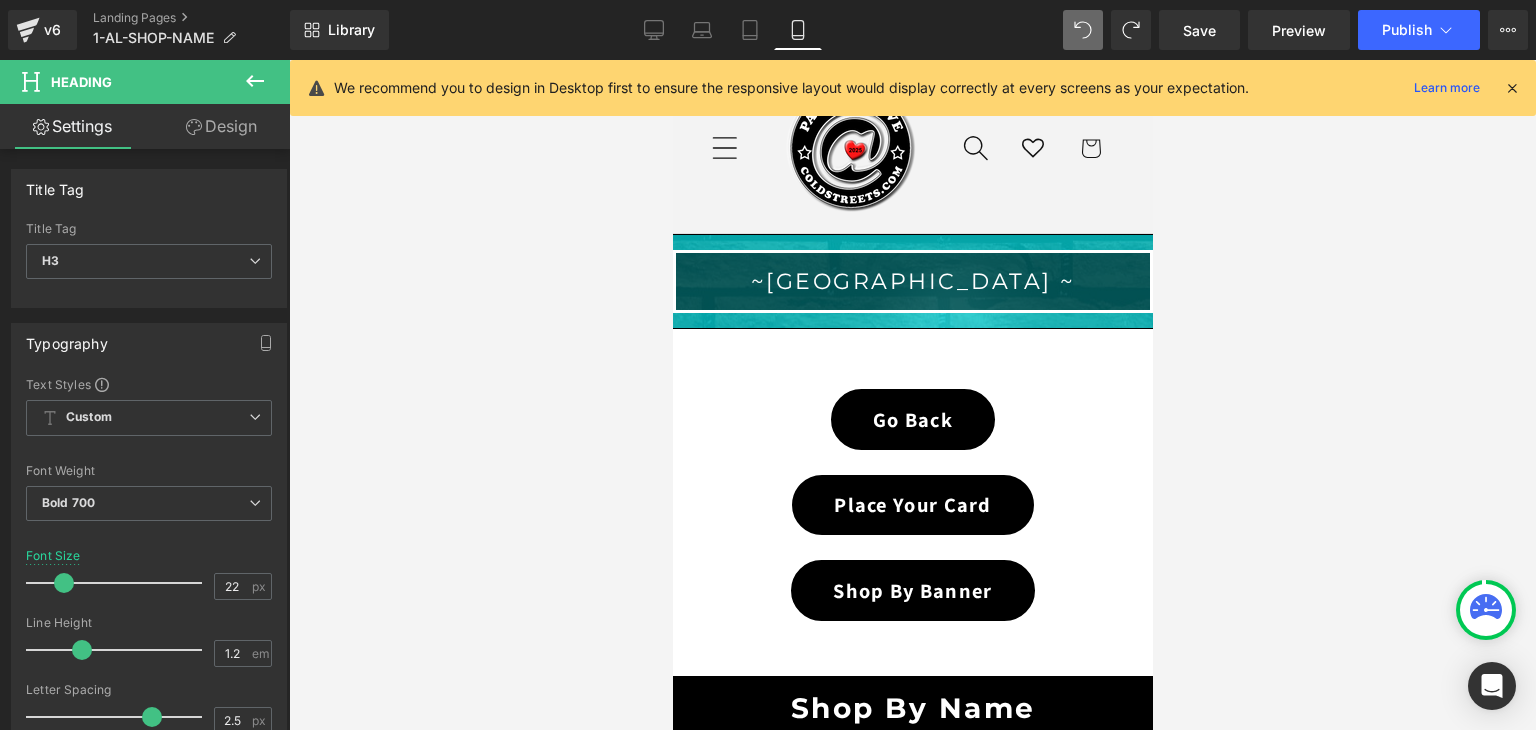 scroll, scrollTop: 27, scrollLeft: 0, axis: vertical 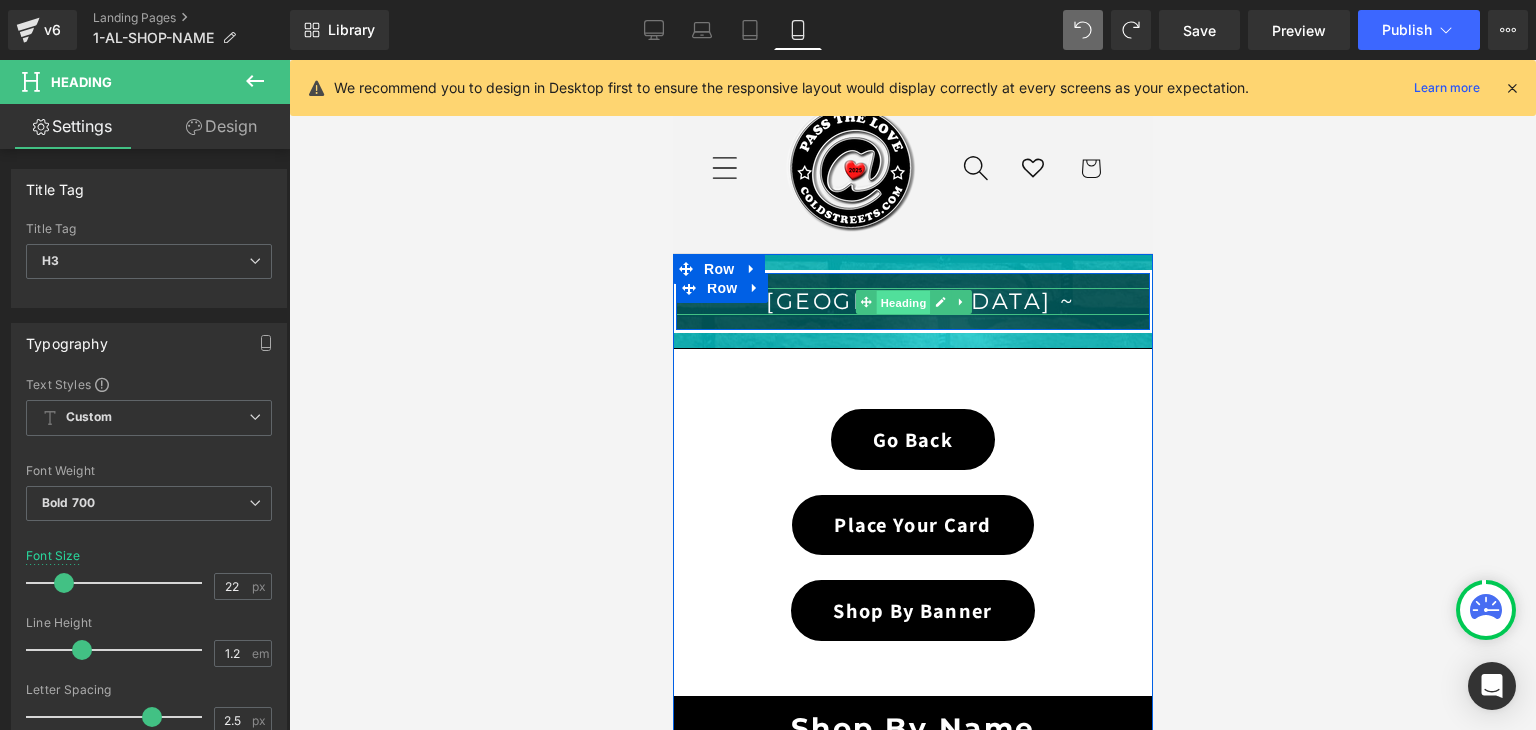 click on "Heading" at bounding box center (902, 302) 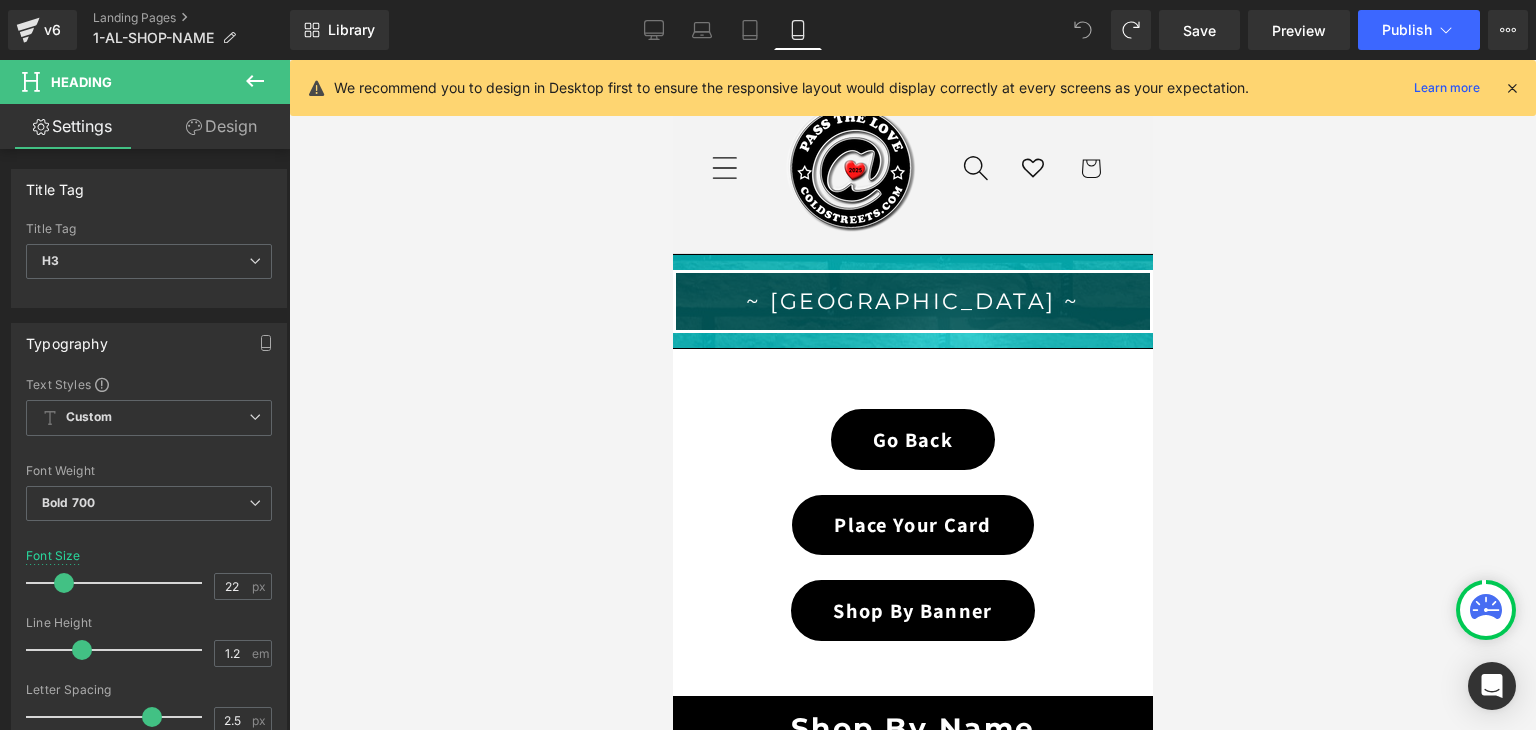 click 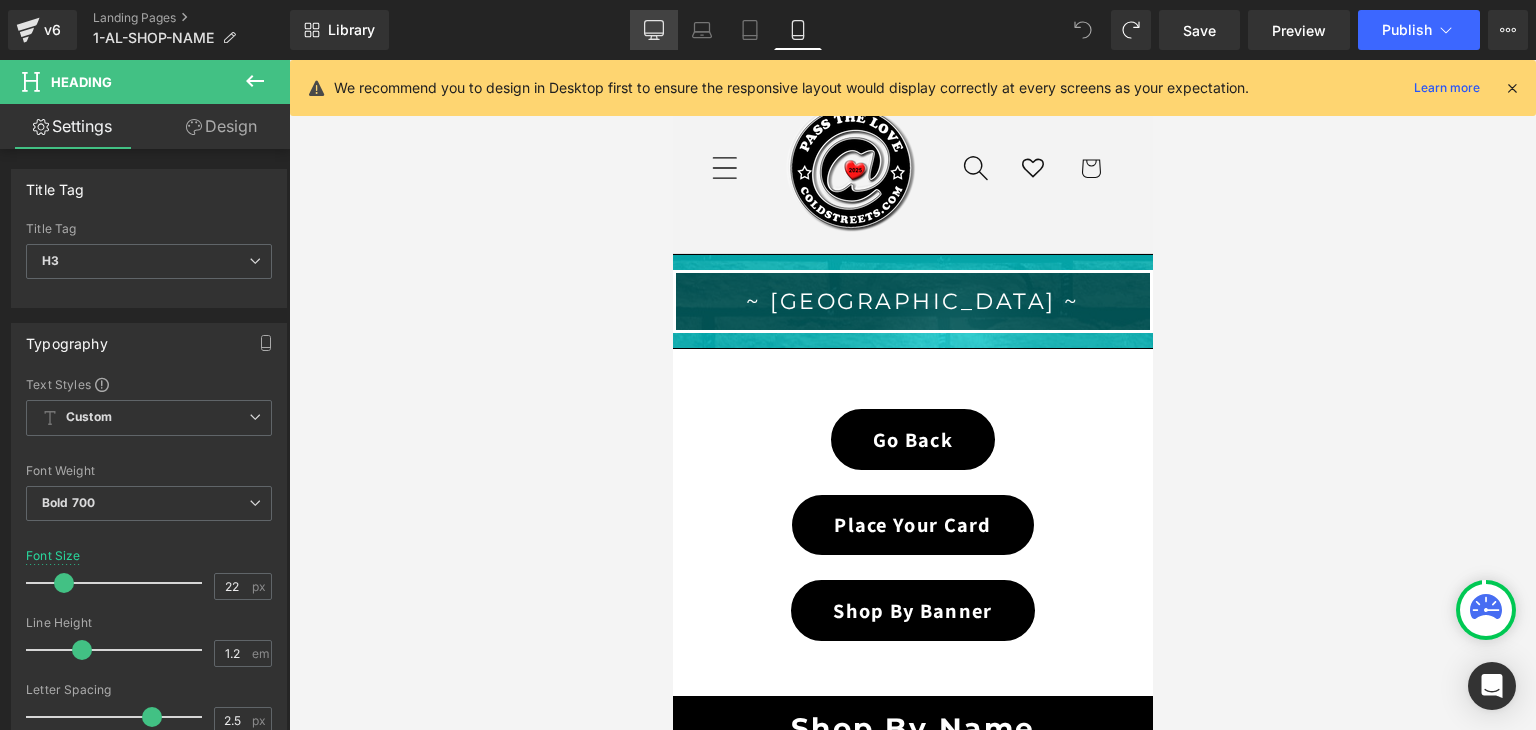 click on "Desktop" at bounding box center [654, 30] 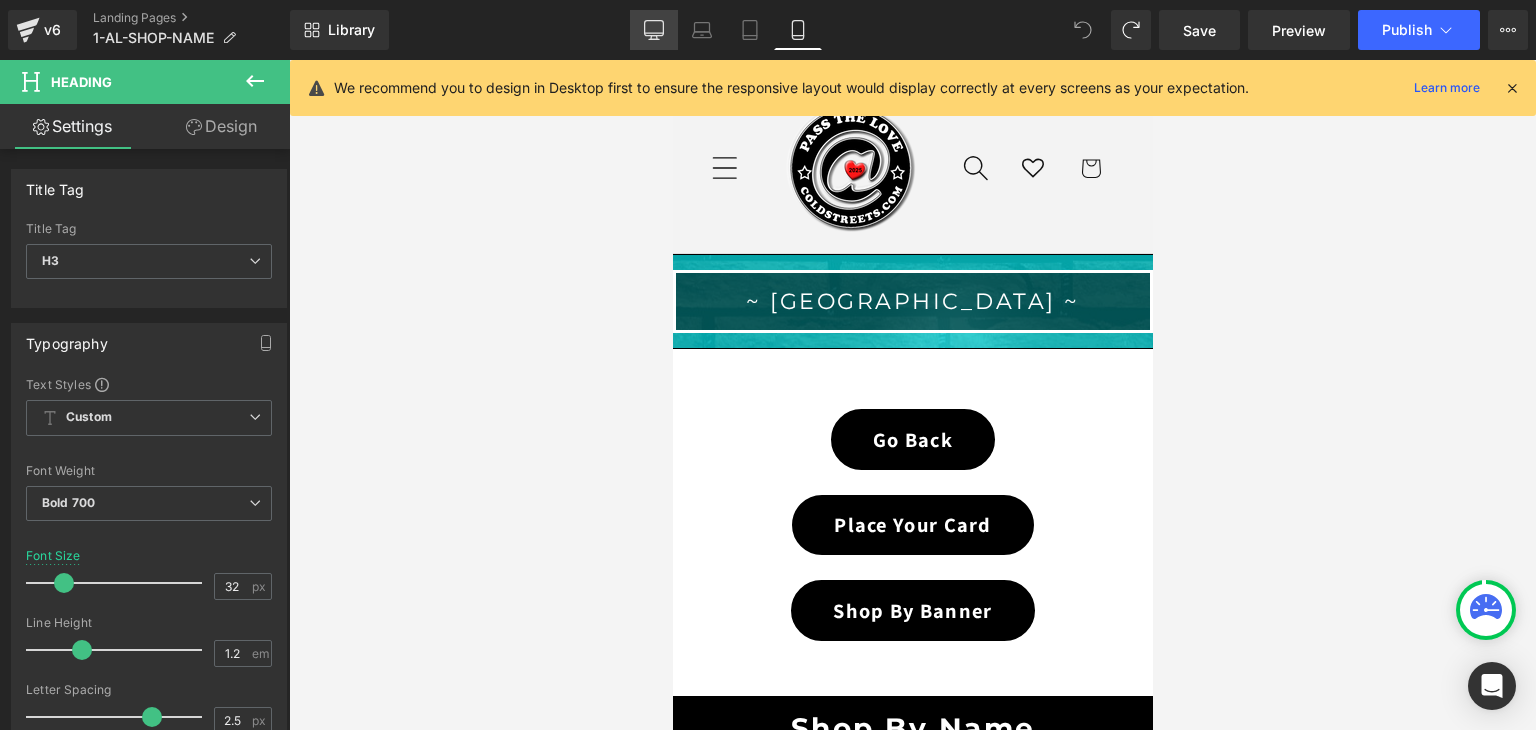 scroll, scrollTop: 47, scrollLeft: 0, axis: vertical 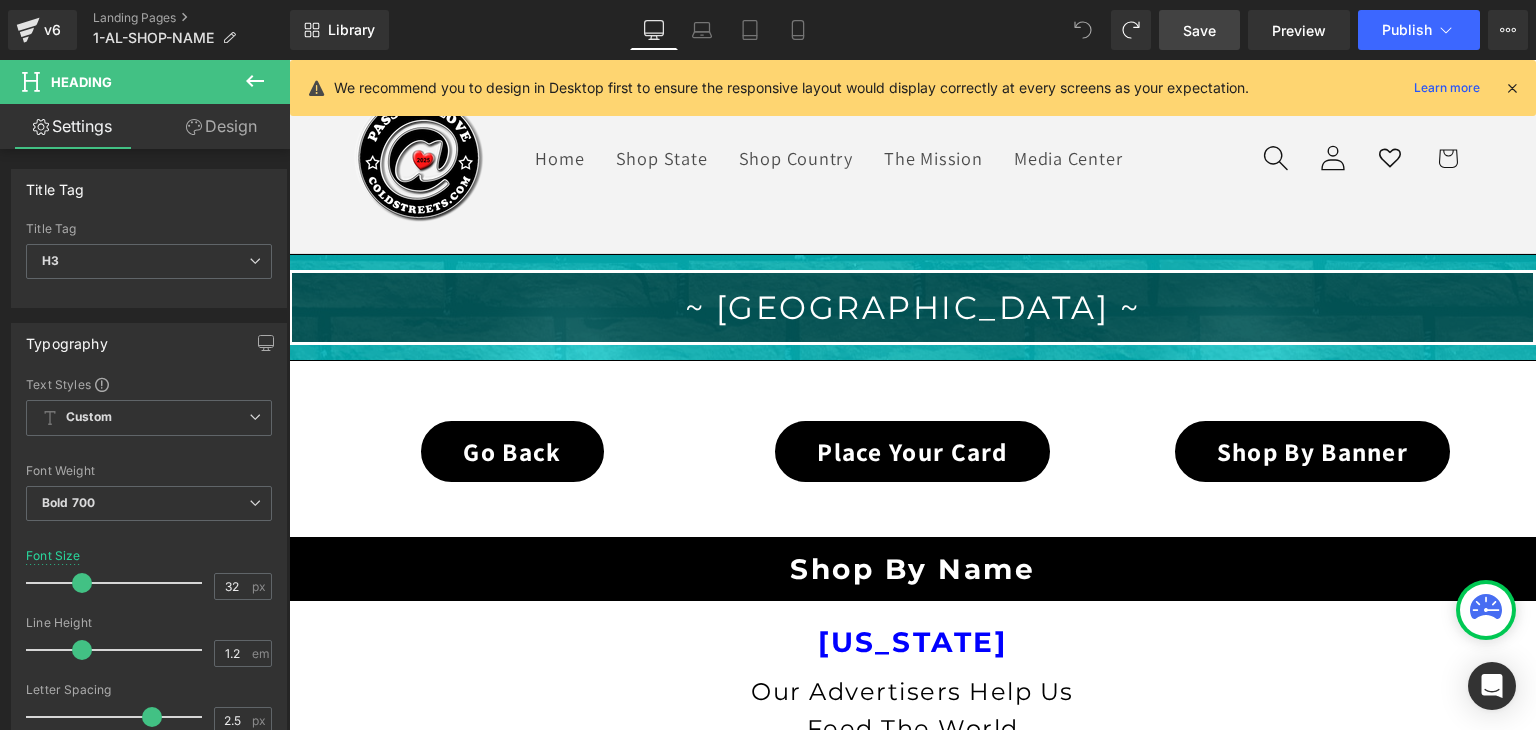 click on "Save" at bounding box center [1199, 30] 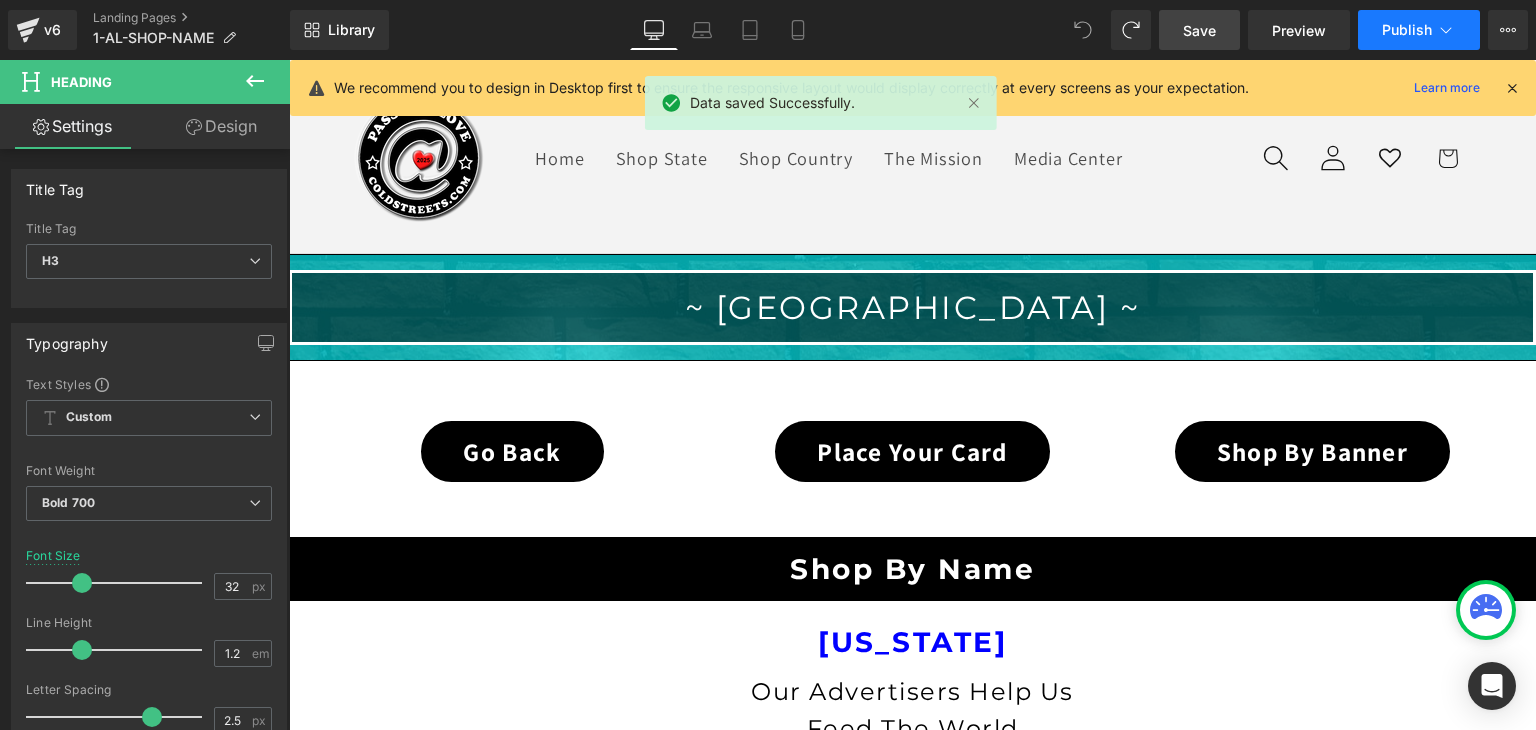 click 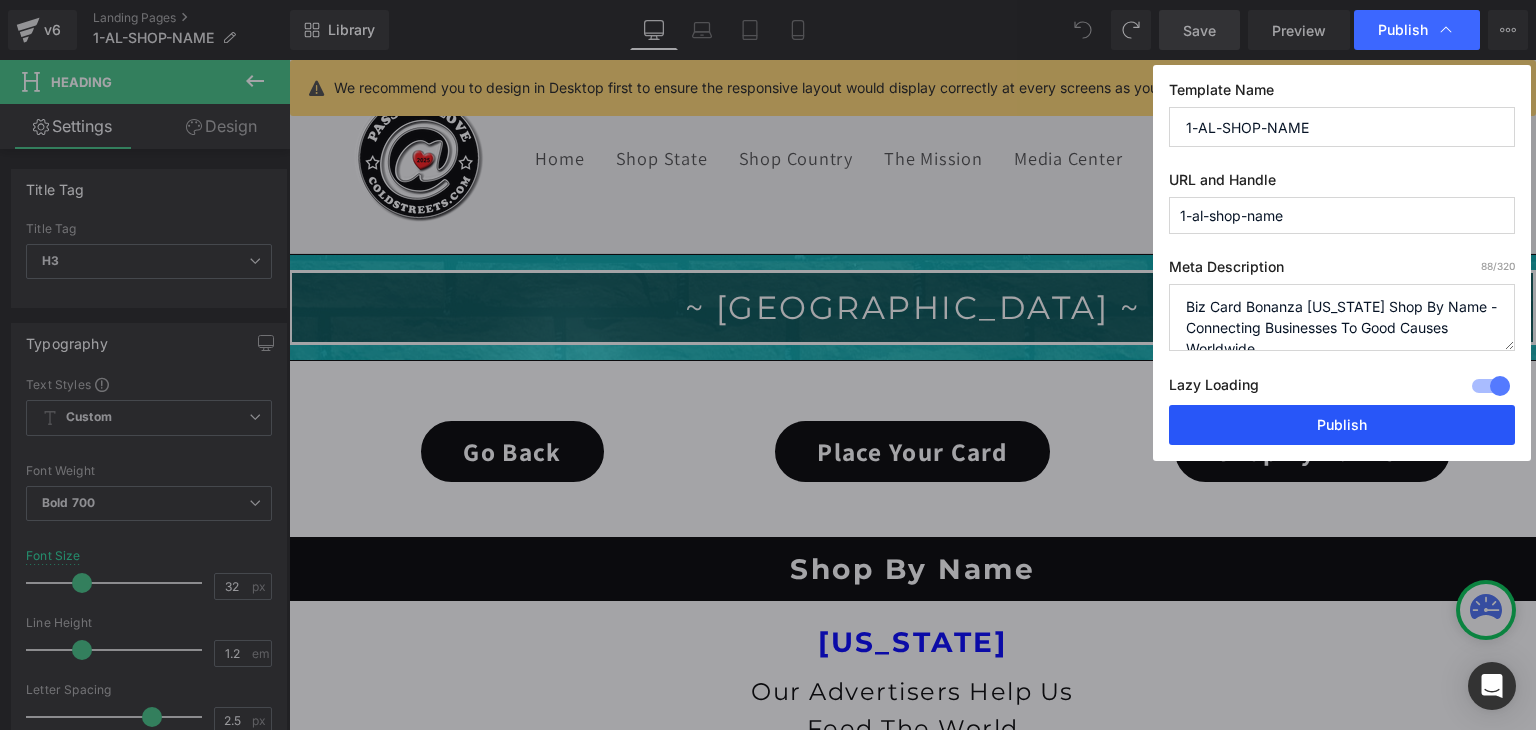 click on "Publish" at bounding box center [1342, 425] 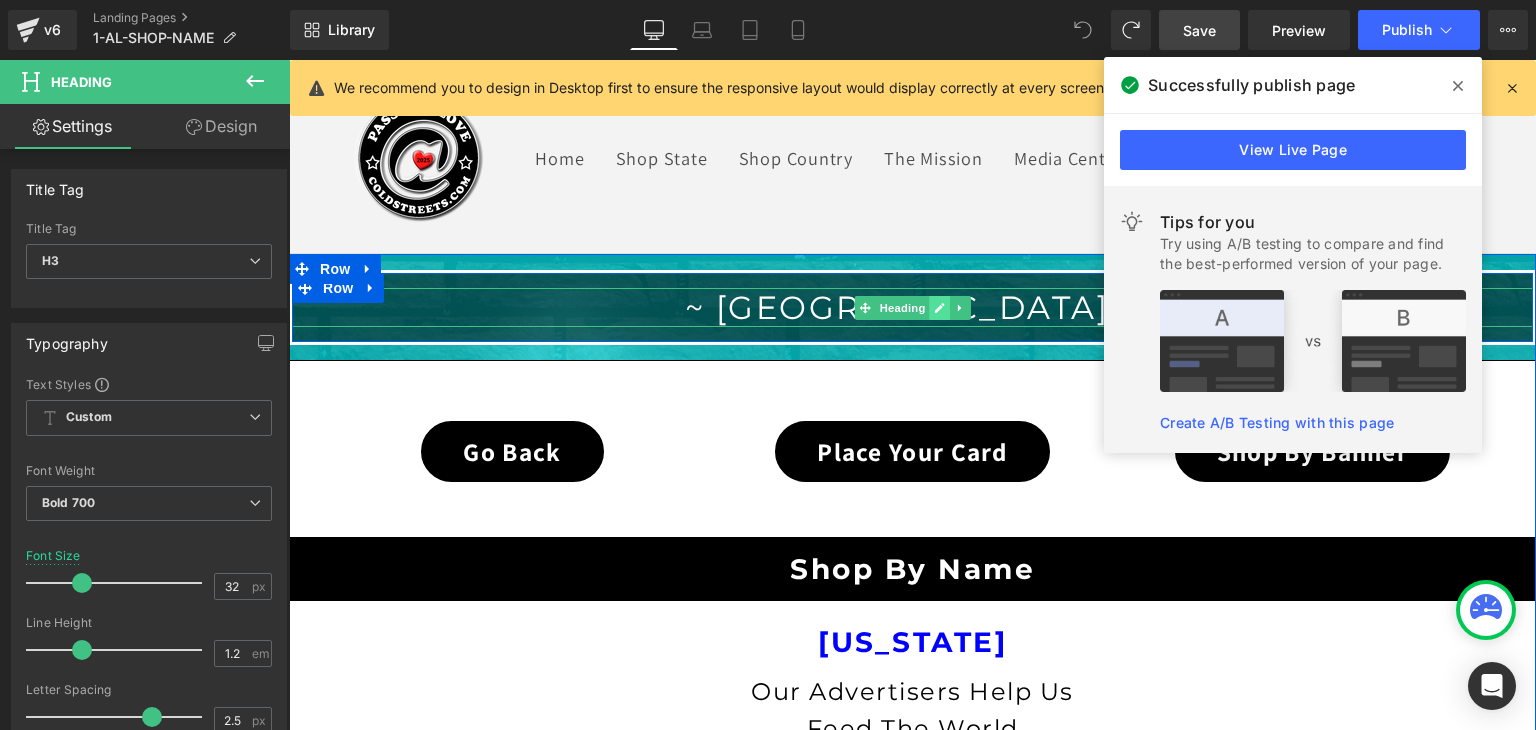 click 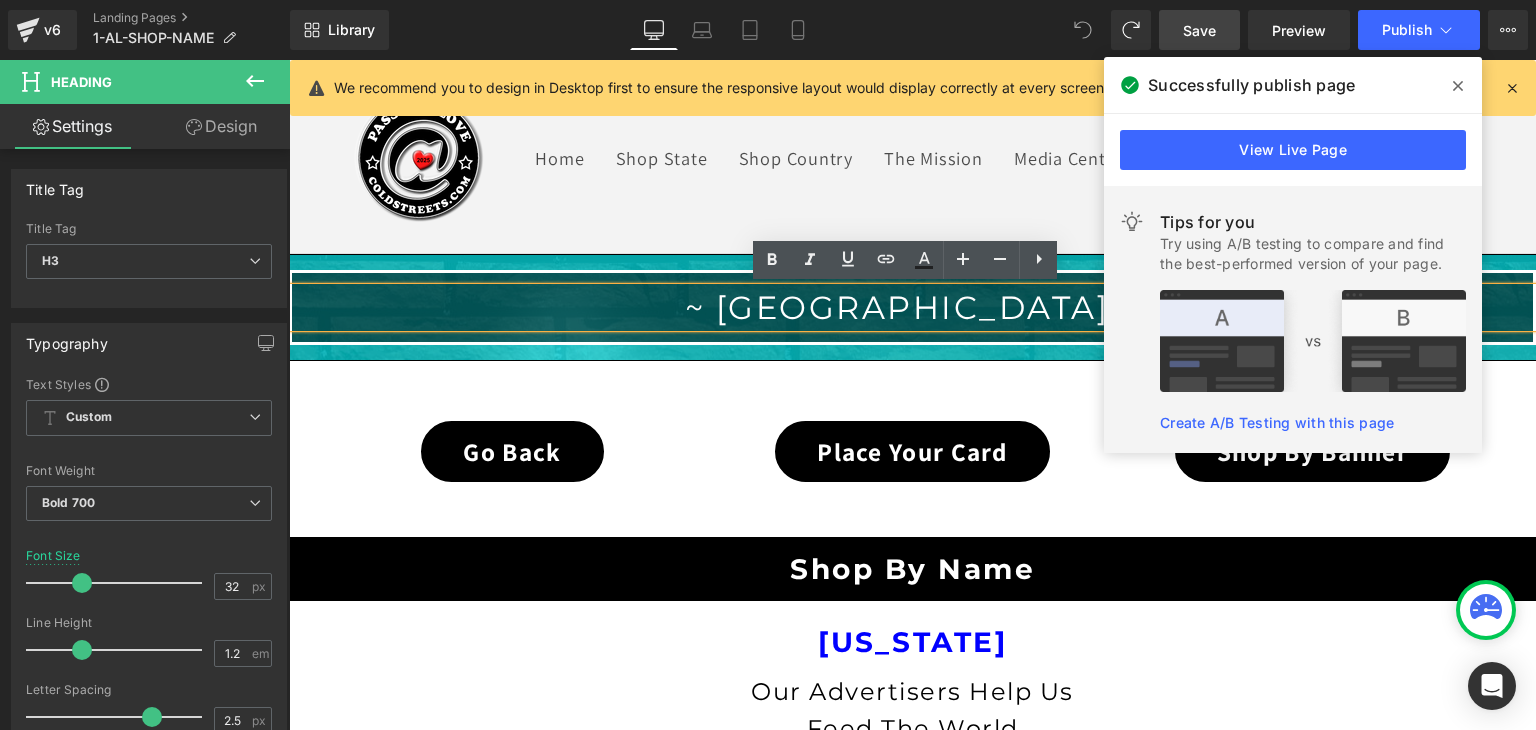 click 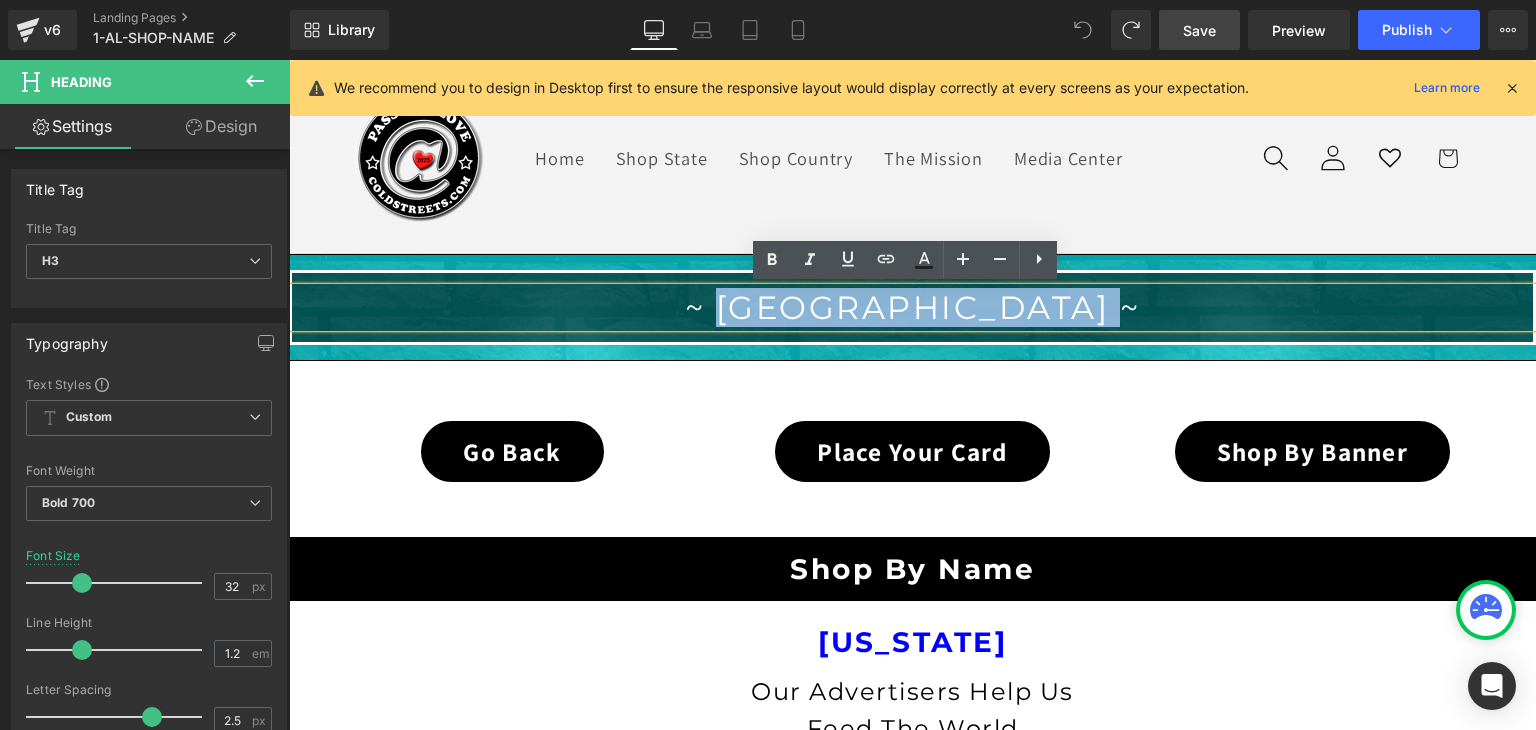 drag, startPoint x: 1088, startPoint y: 306, endPoint x: 727, endPoint y: 301, distance: 361.03464 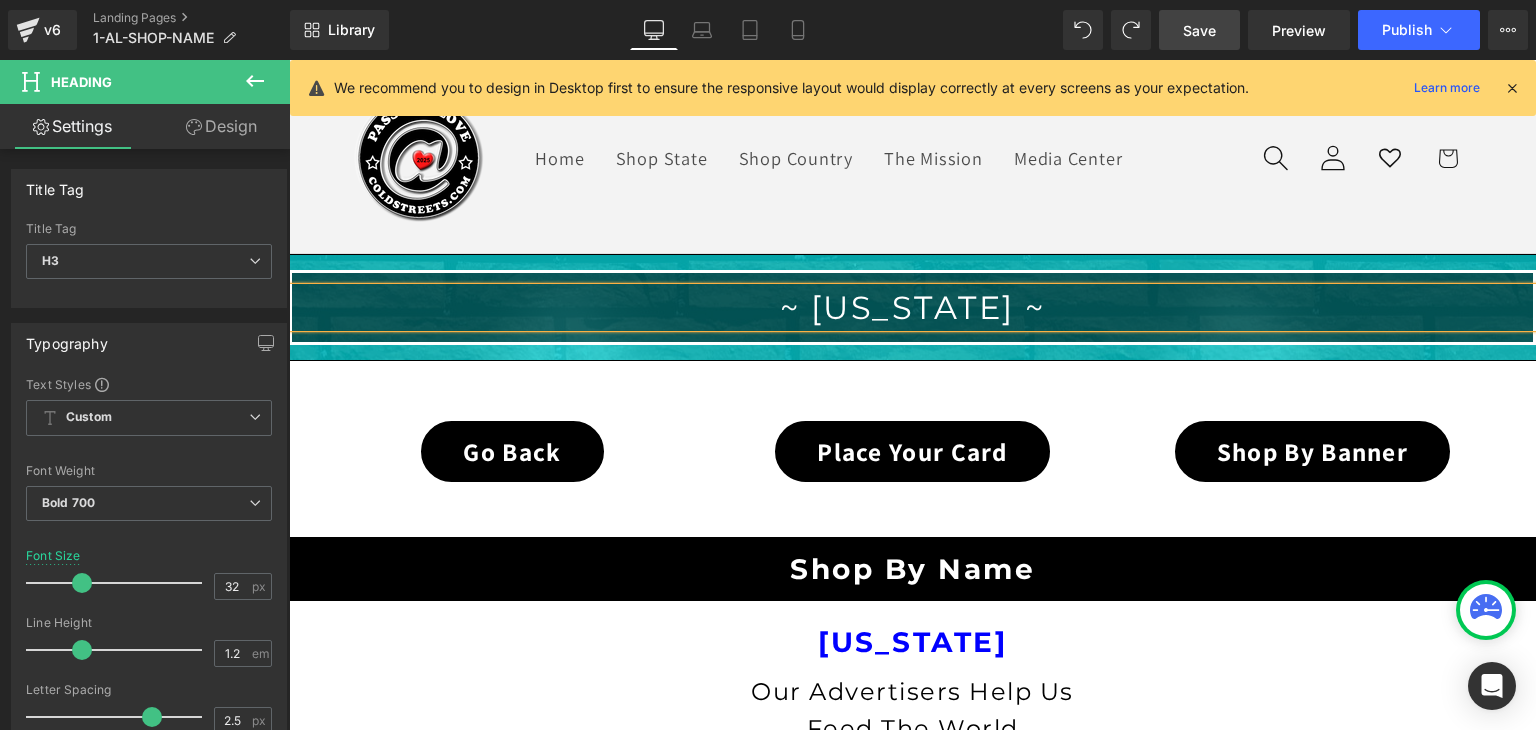 click on "Save" at bounding box center (1199, 30) 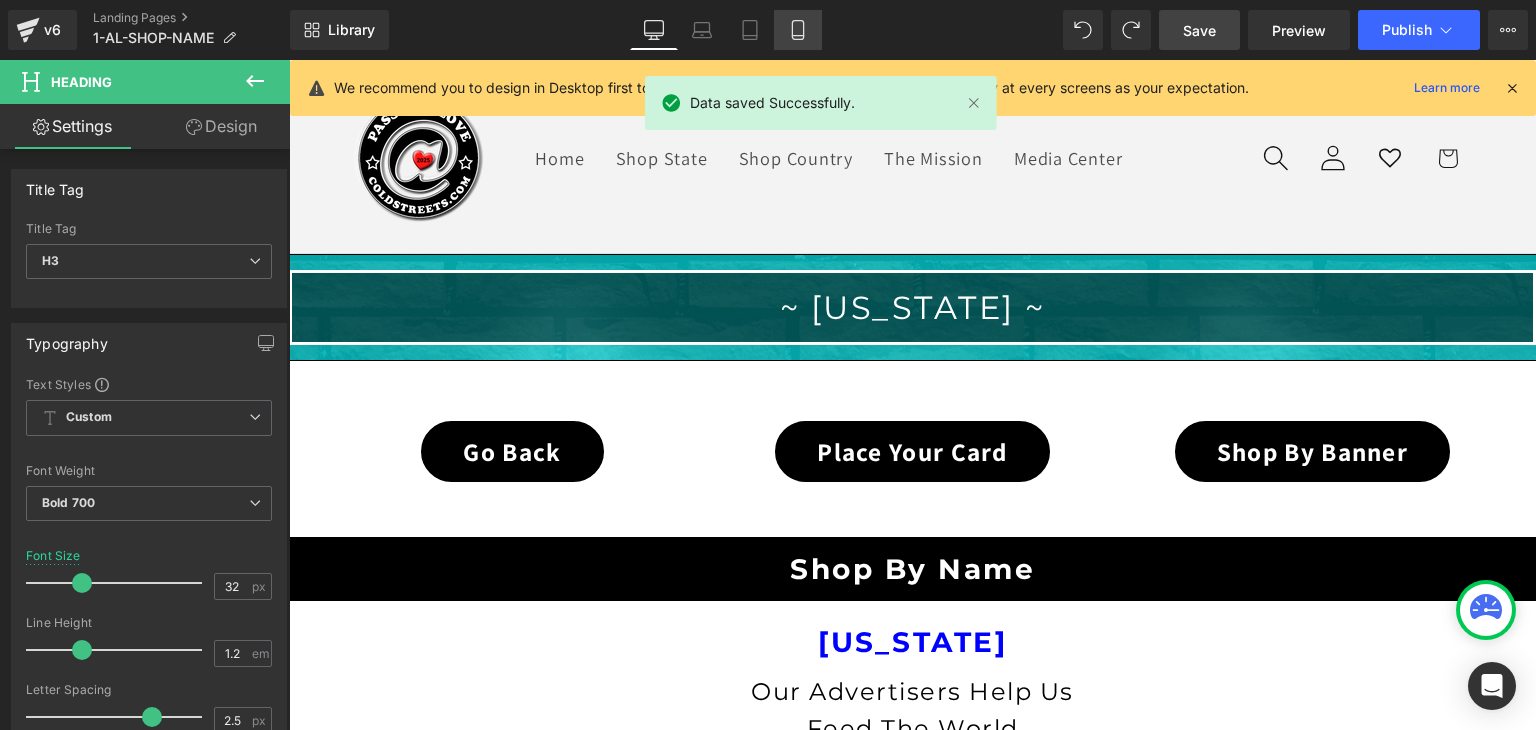 click on "Mobile" at bounding box center (798, 30) 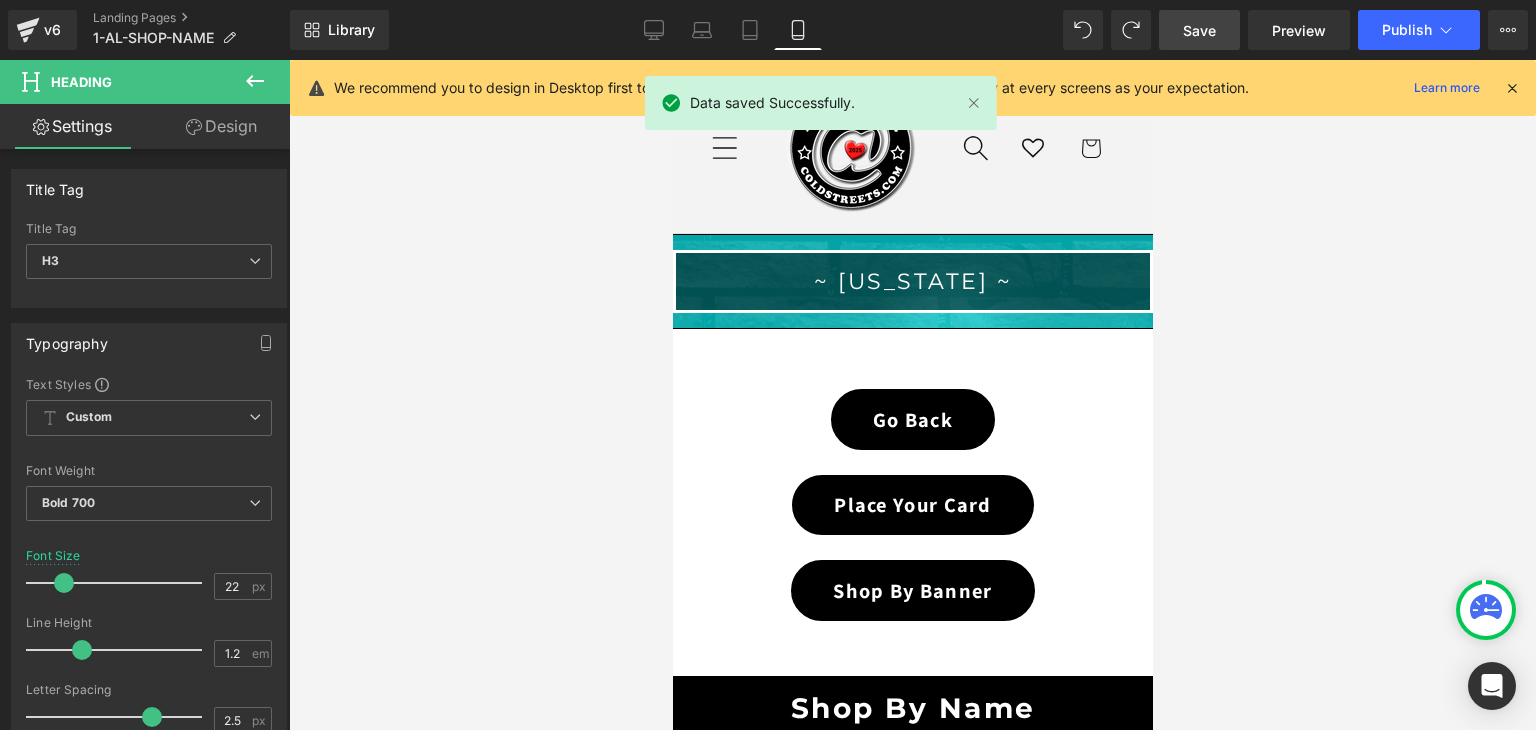 scroll, scrollTop: 27, scrollLeft: 0, axis: vertical 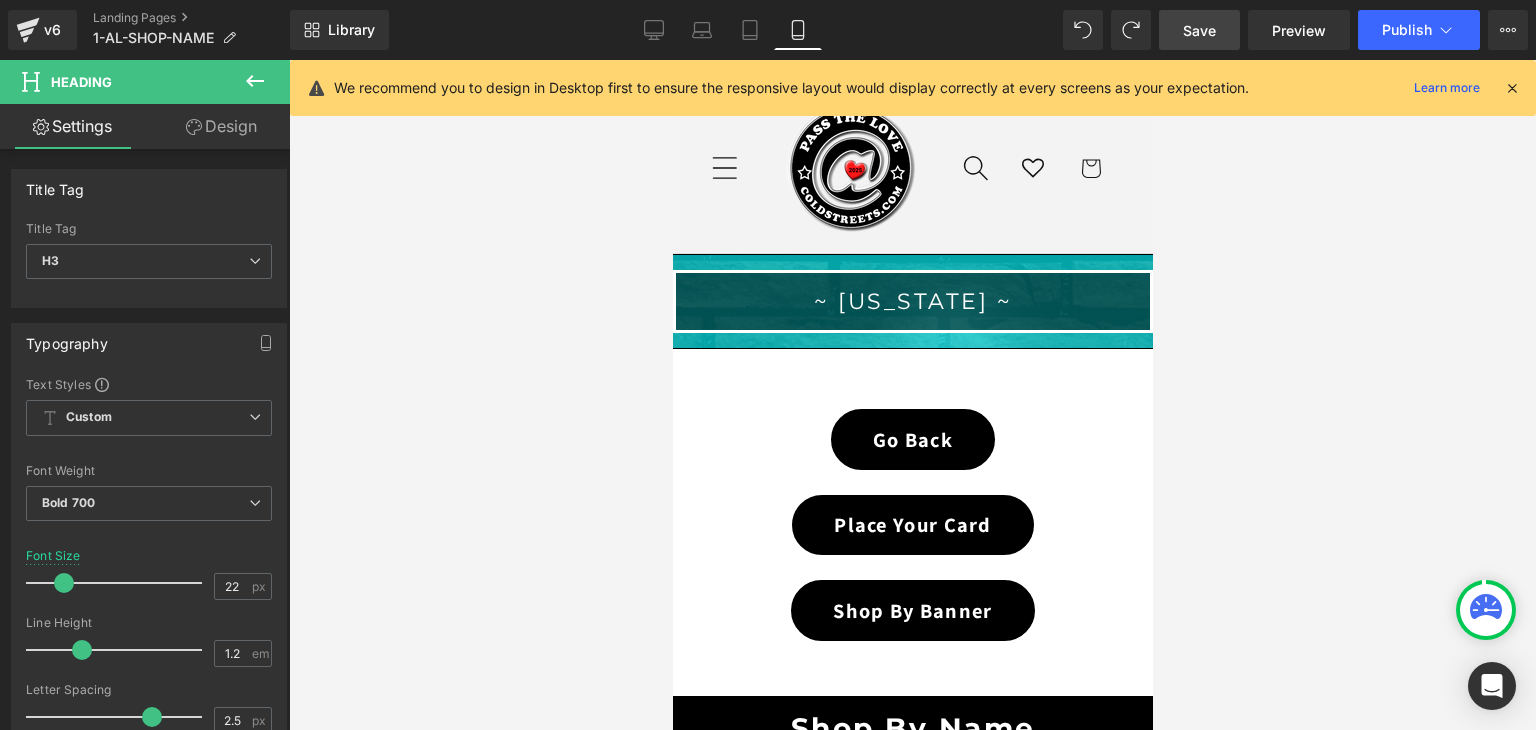 click on "Save" at bounding box center (1199, 30) 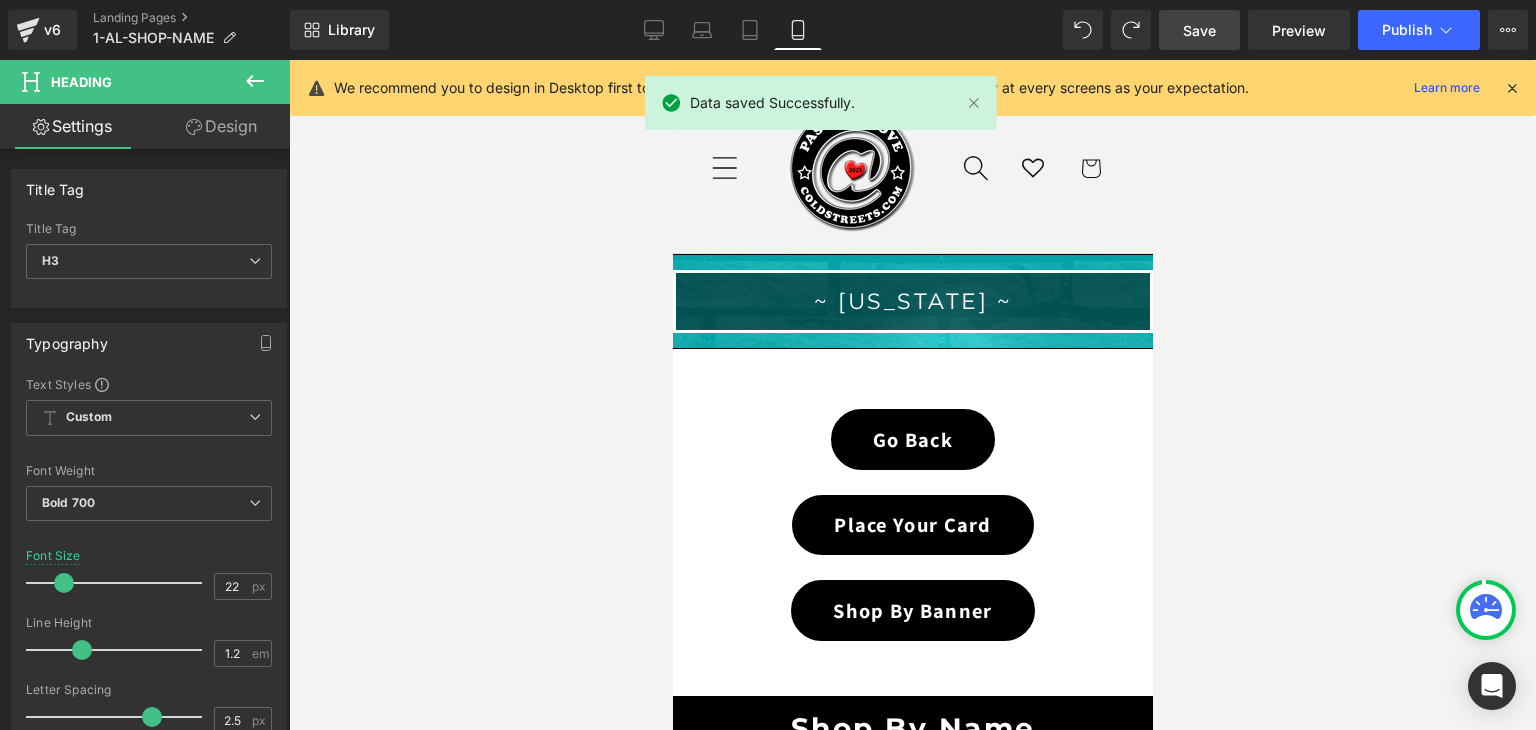 click 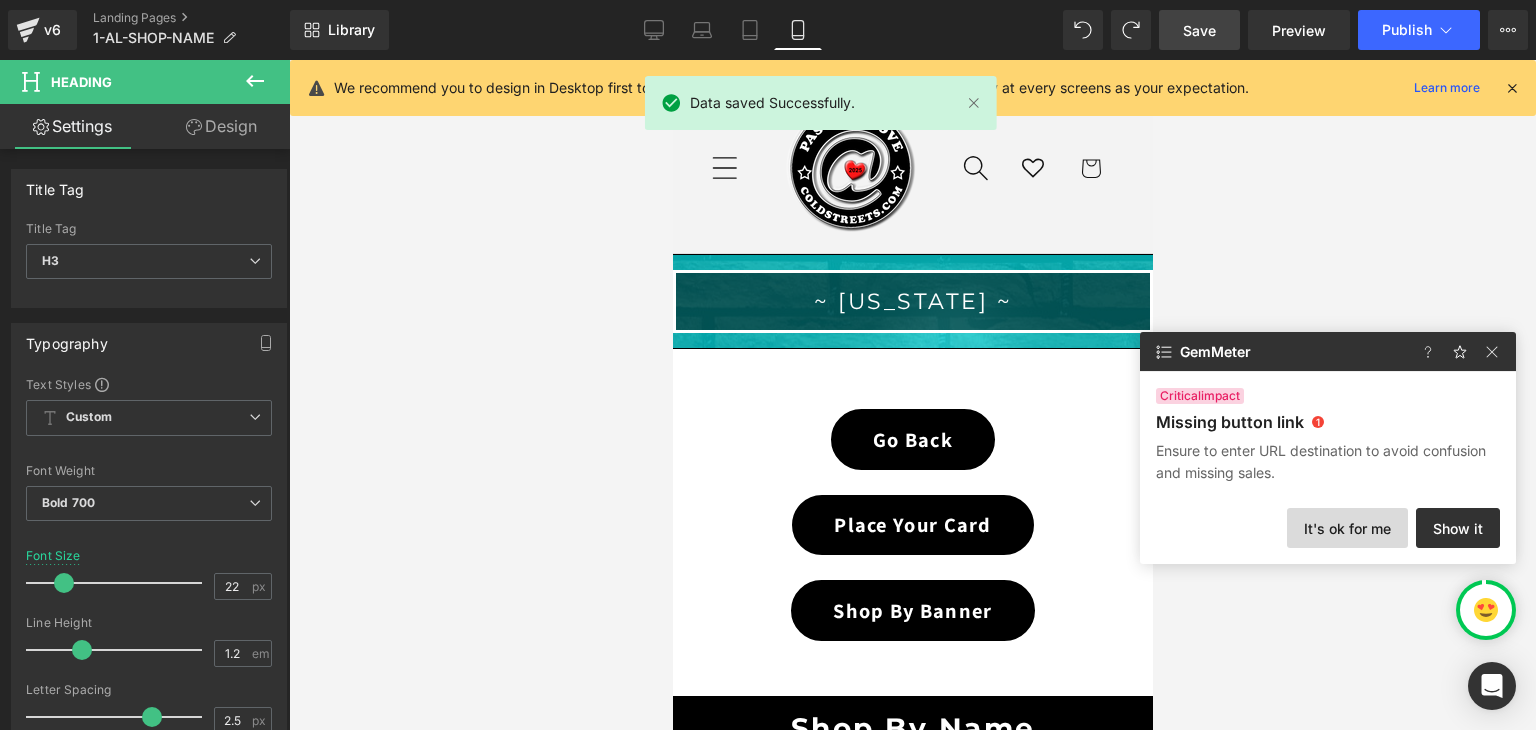 click on "It's ok for me" at bounding box center [1347, 528] 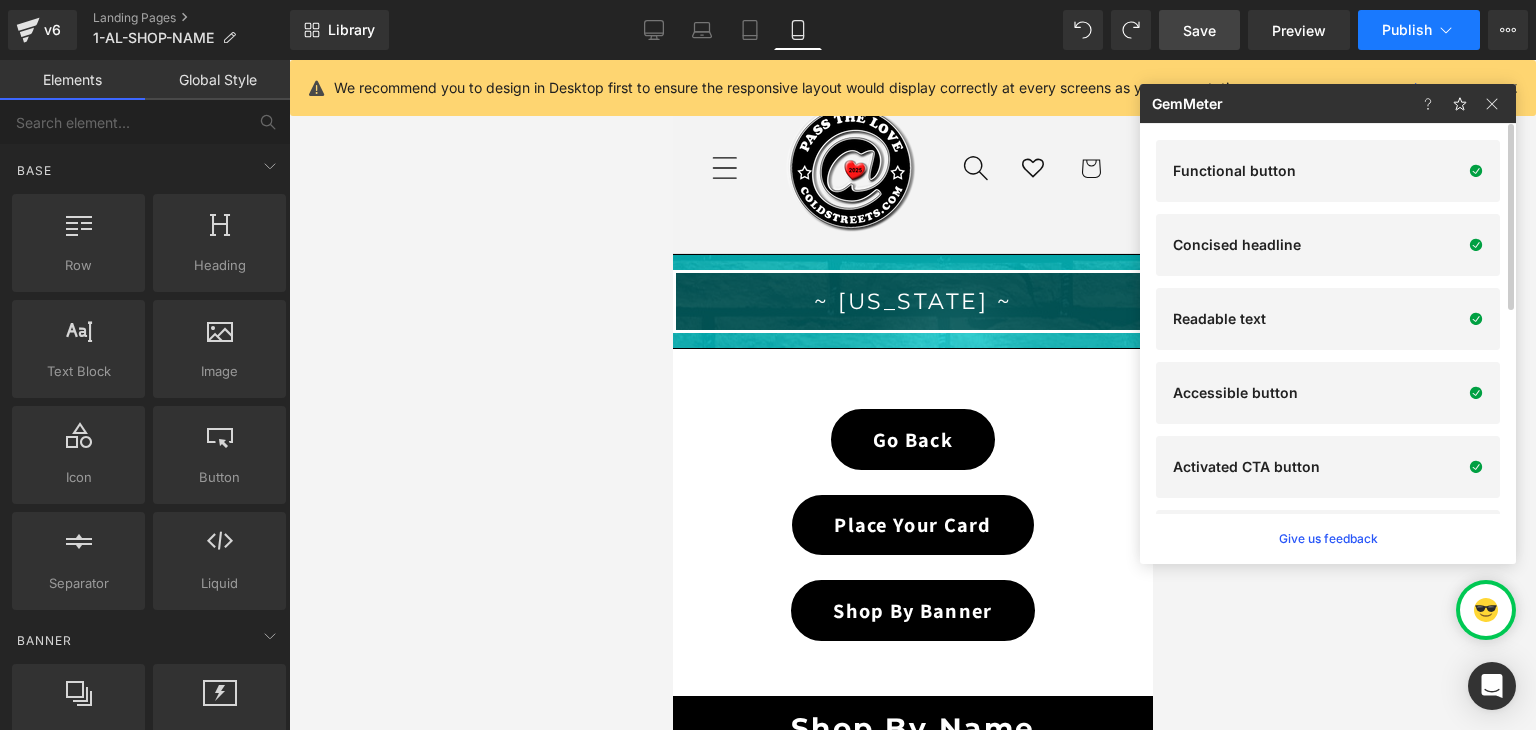 click on "Publish" at bounding box center (1407, 30) 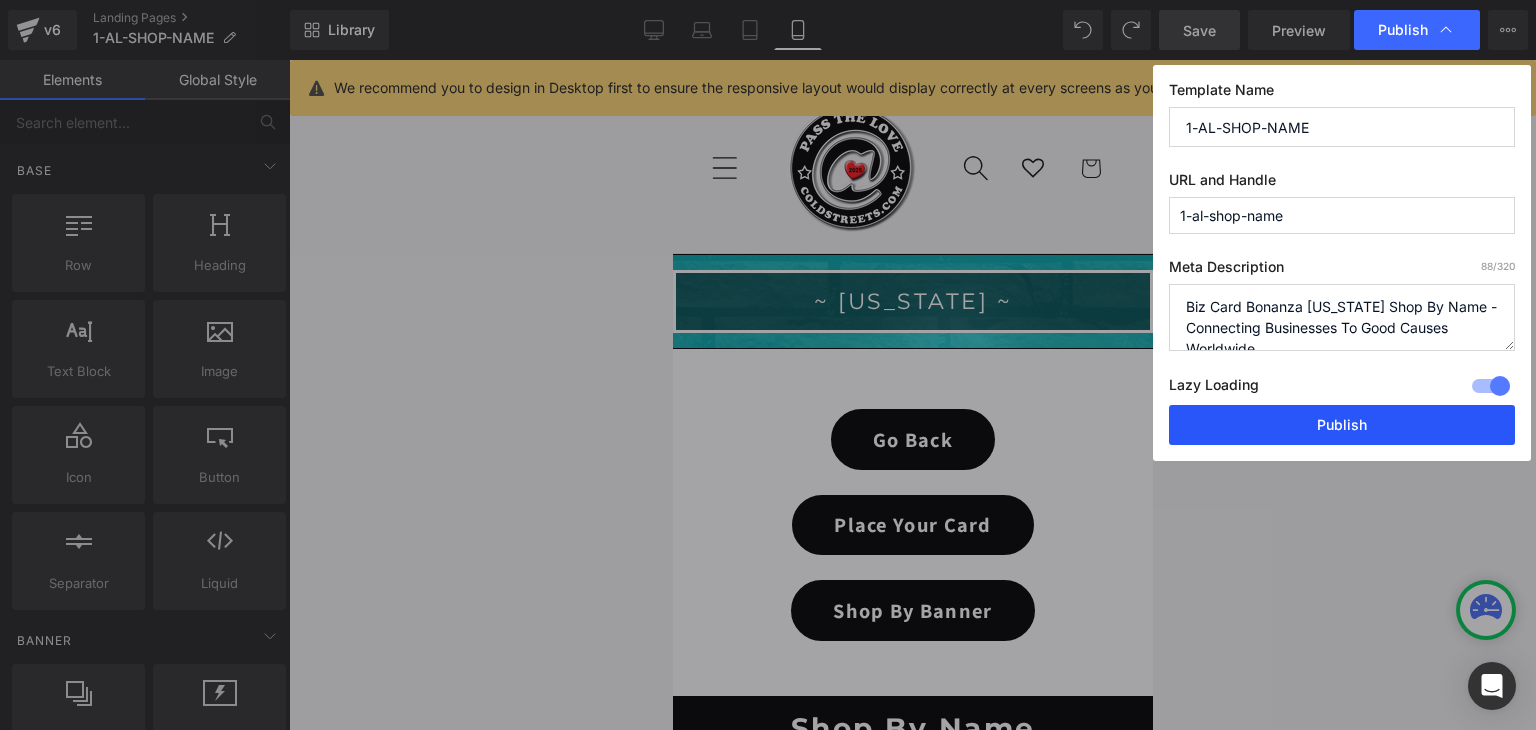 click on "Publish" at bounding box center (1342, 425) 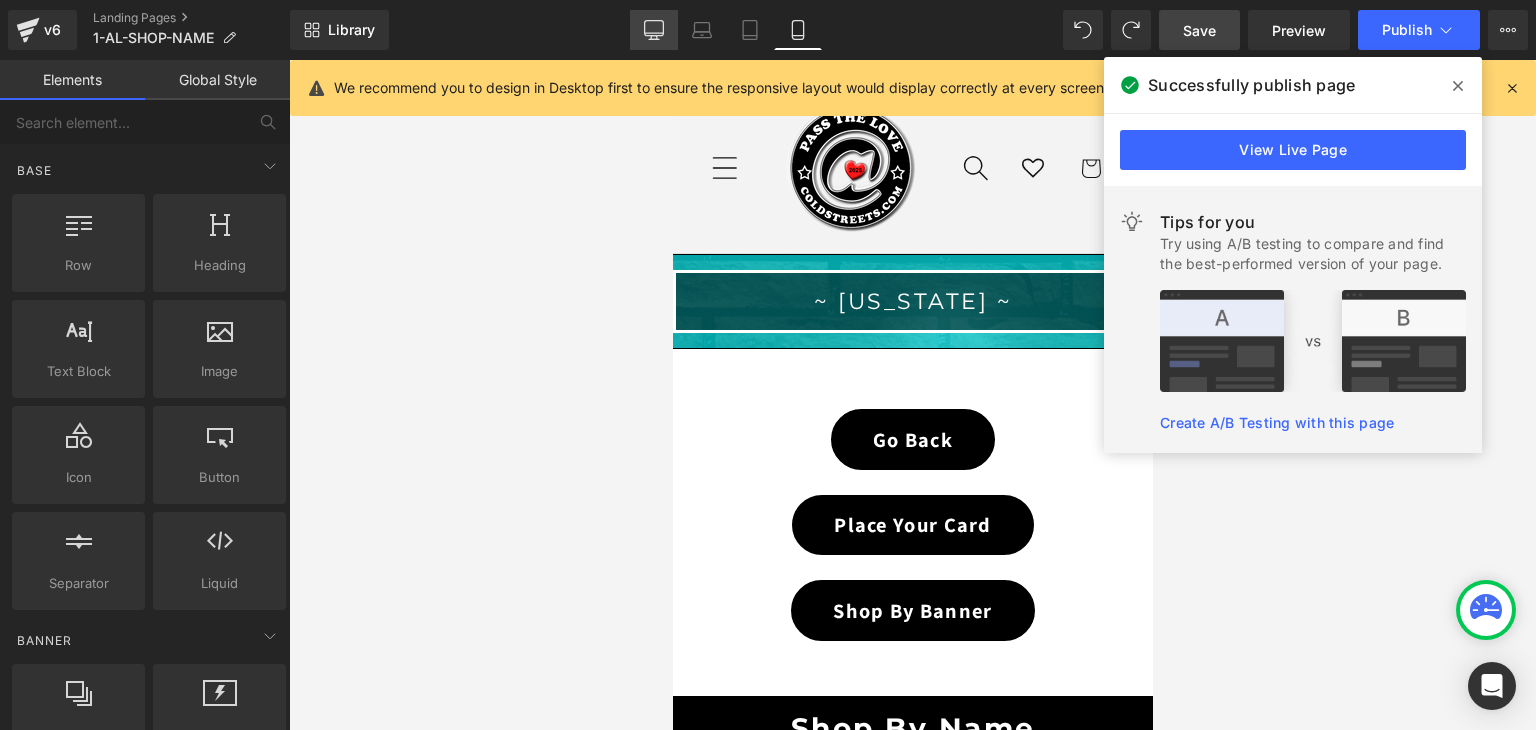 click 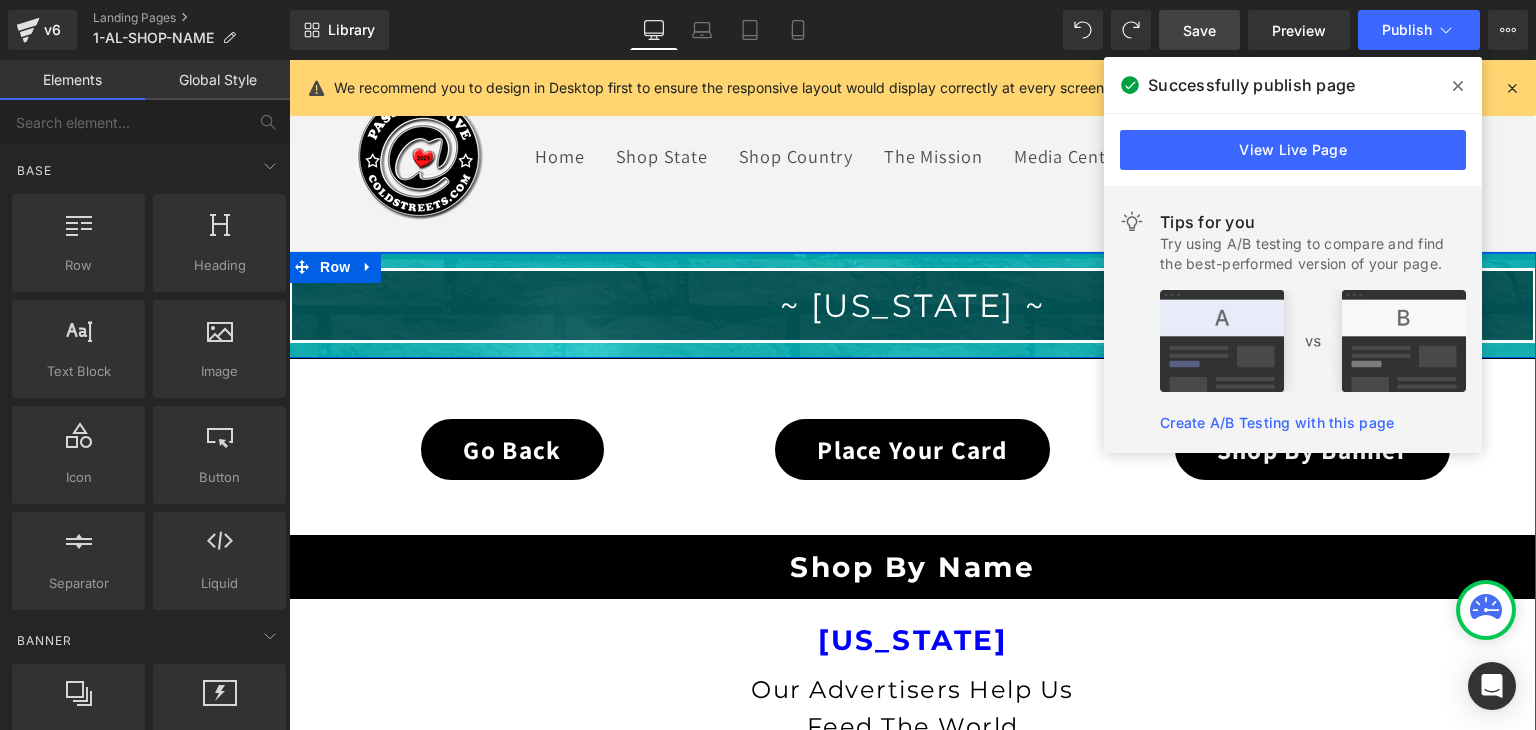 scroll, scrollTop: 40, scrollLeft: 0, axis: vertical 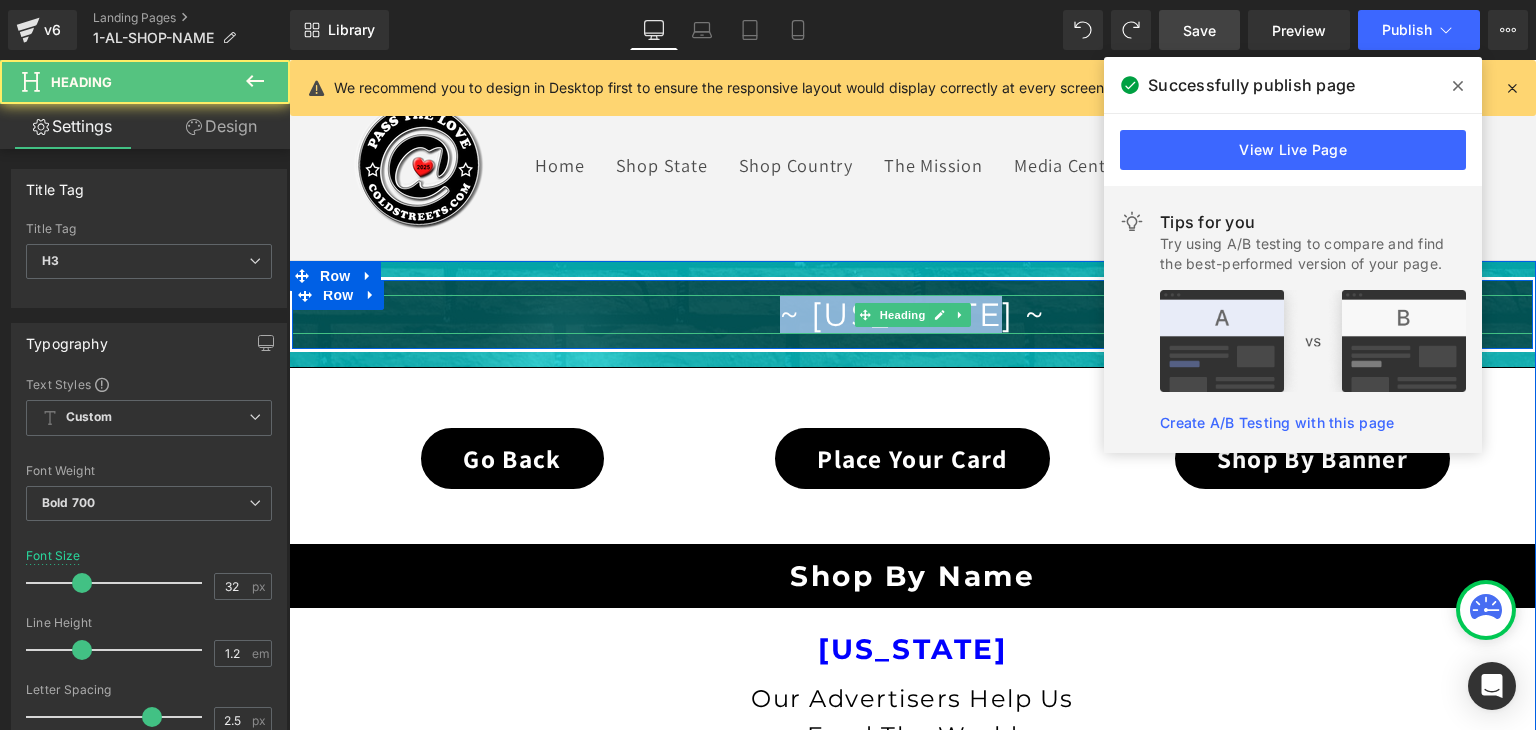 drag, startPoint x: 1023, startPoint y: 307, endPoint x: 772, endPoint y: 309, distance: 251.00797 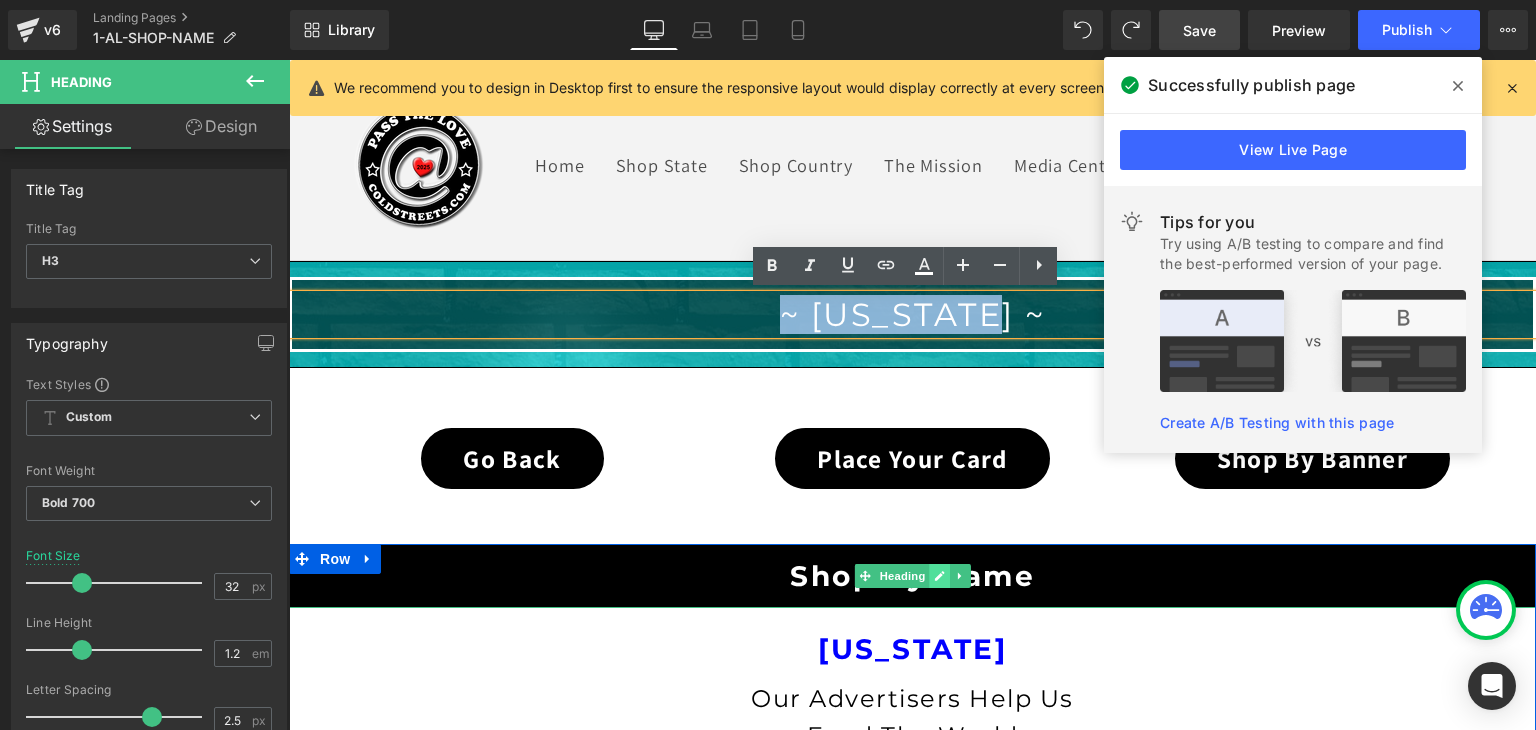 click 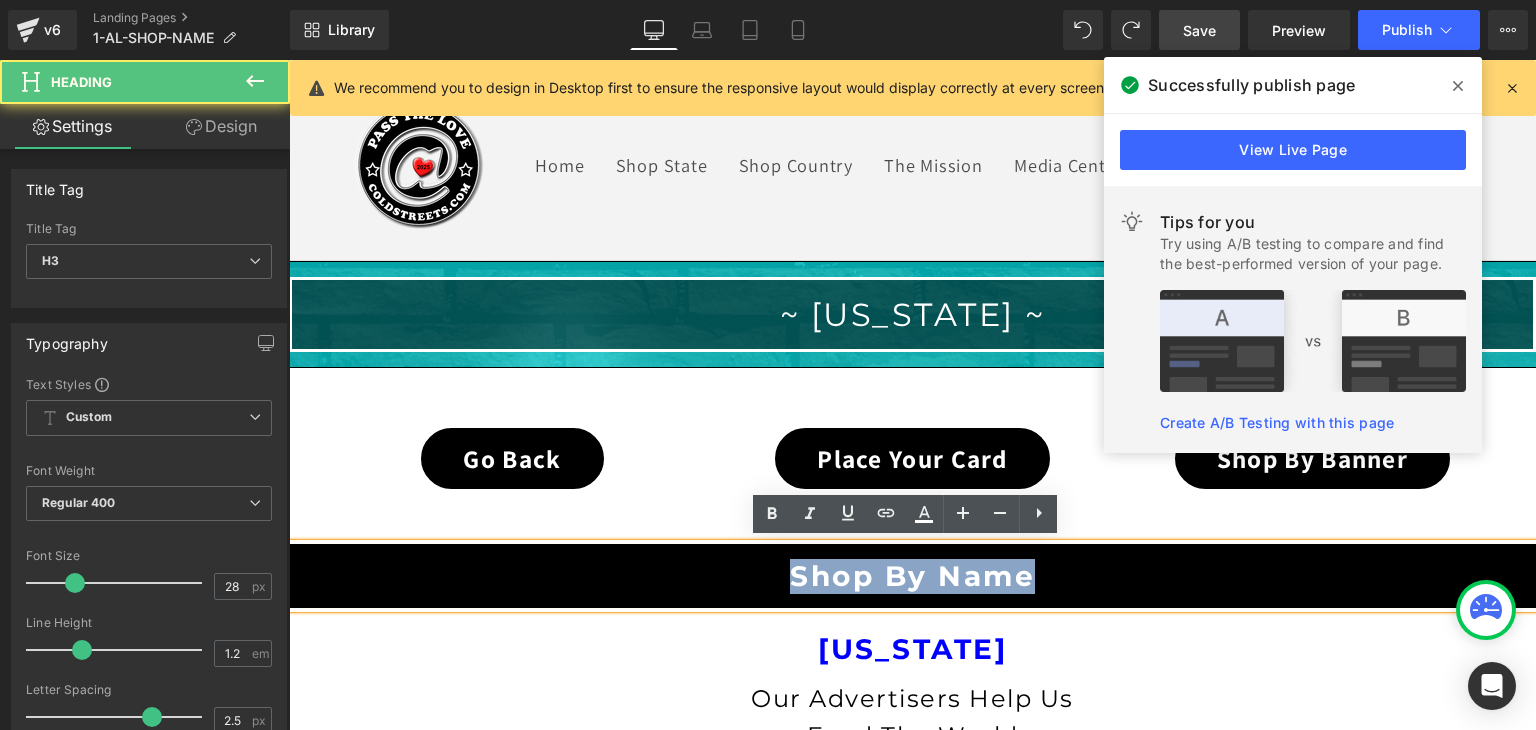 drag, startPoint x: 1039, startPoint y: 584, endPoint x: 749, endPoint y: 585, distance: 290.0017 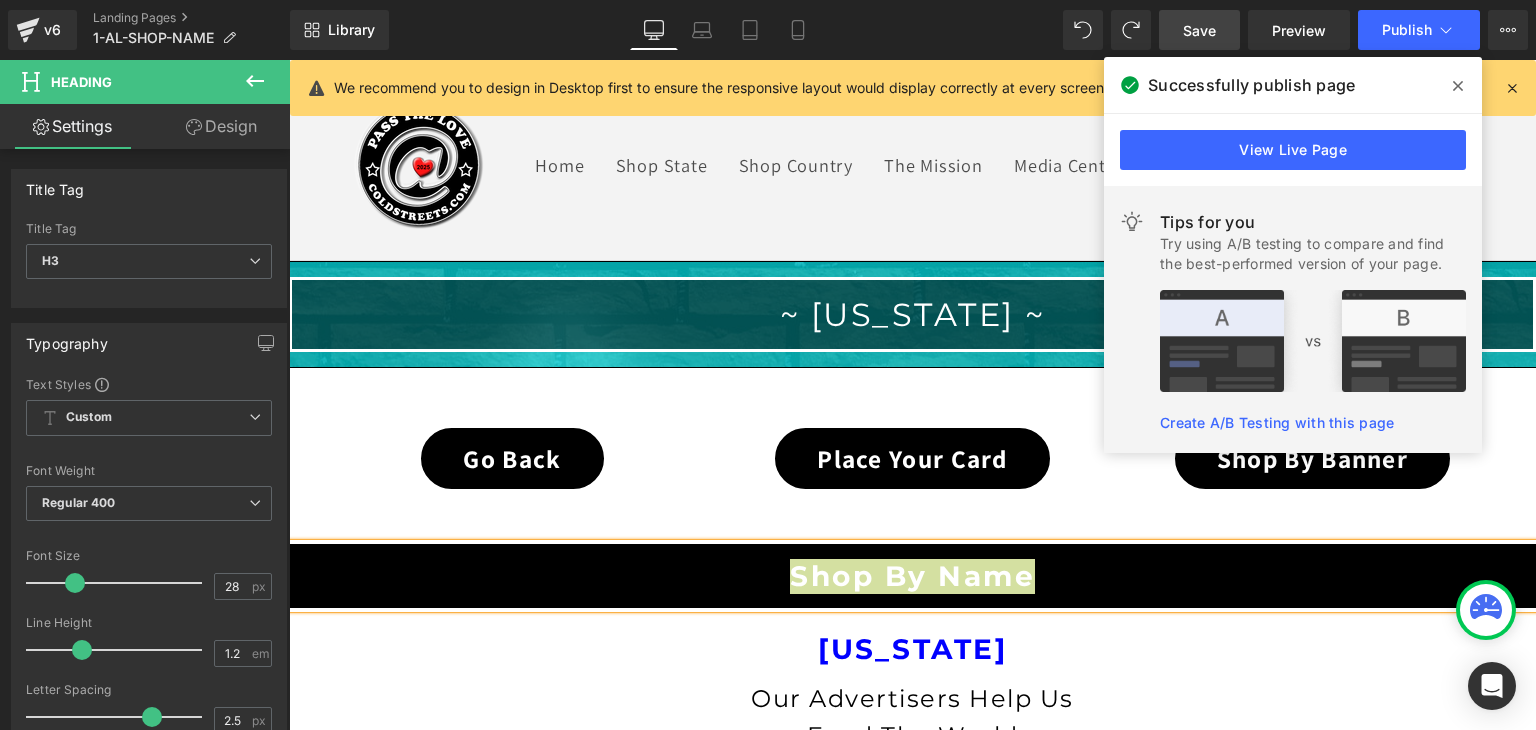 click at bounding box center [1458, 86] 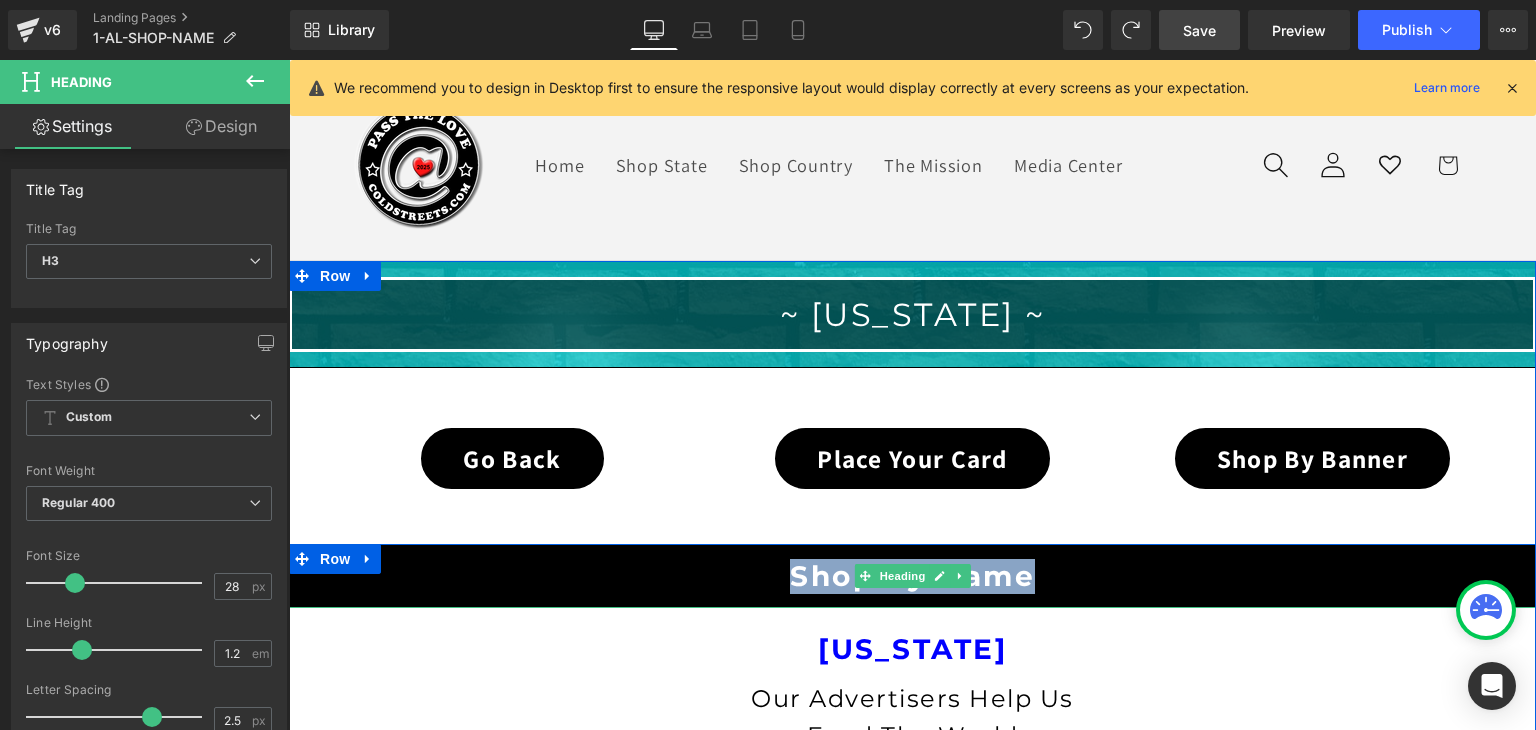 click on "Shop By Name" at bounding box center (912, 576) 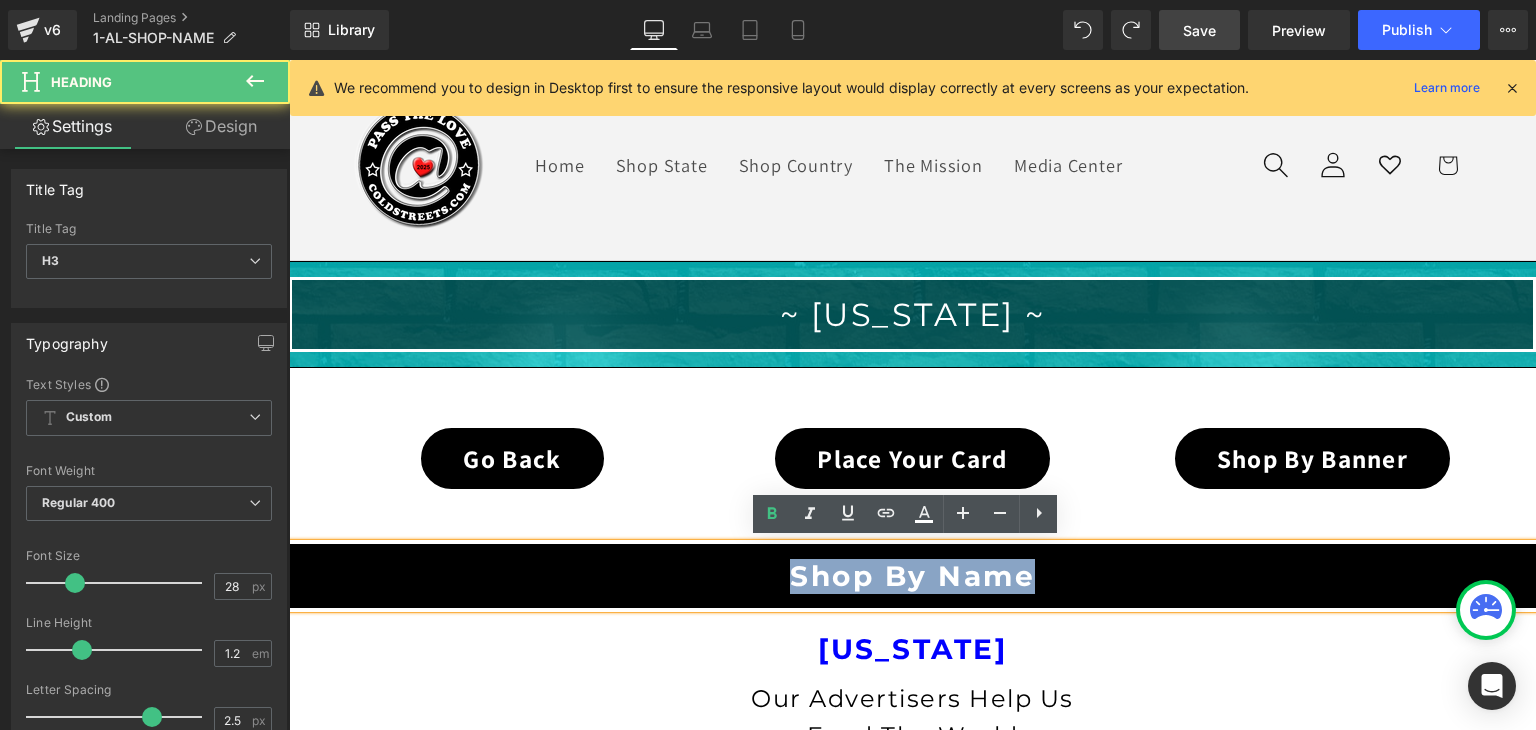 drag, startPoint x: 1023, startPoint y: 579, endPoint x: 769, endPoint y: 587, distance: 254.12595 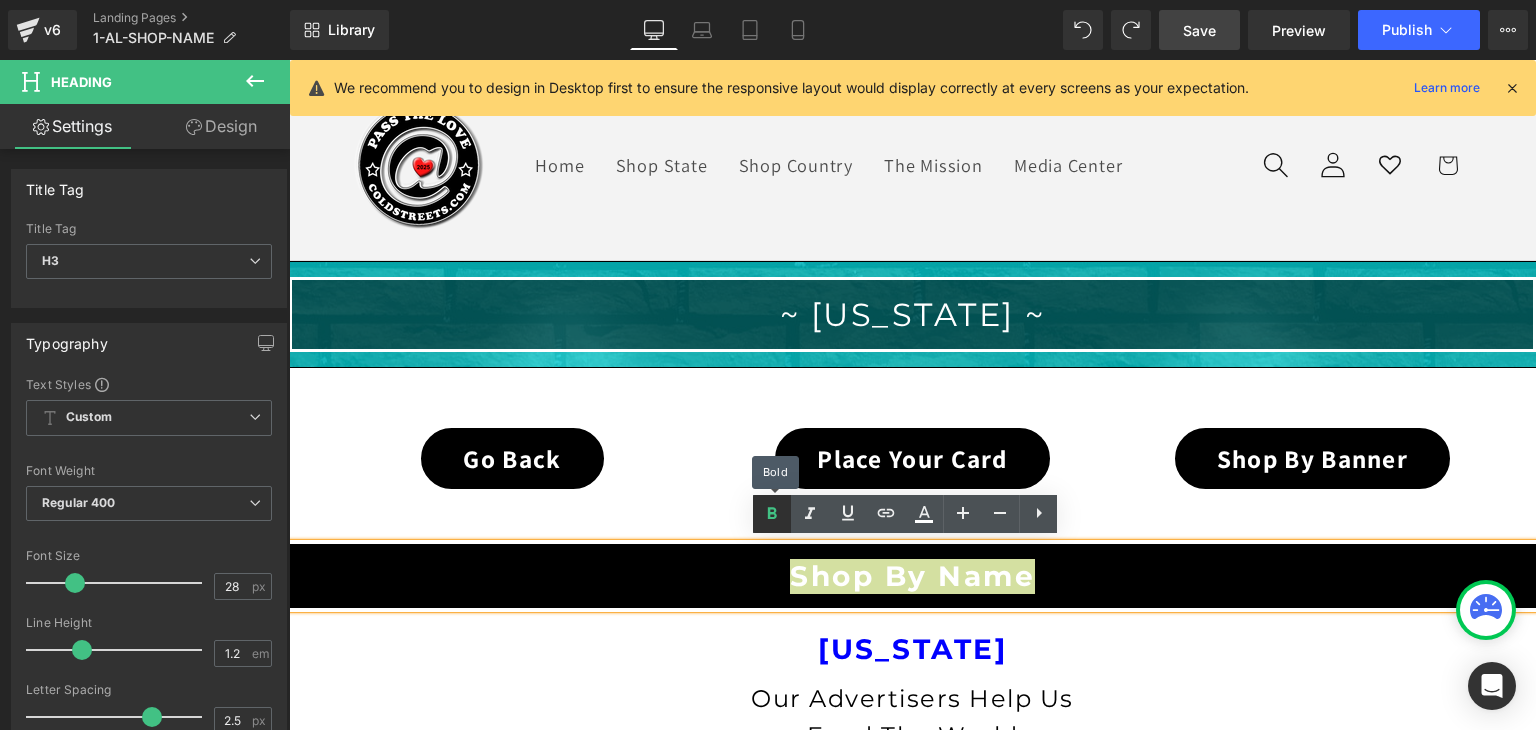 click 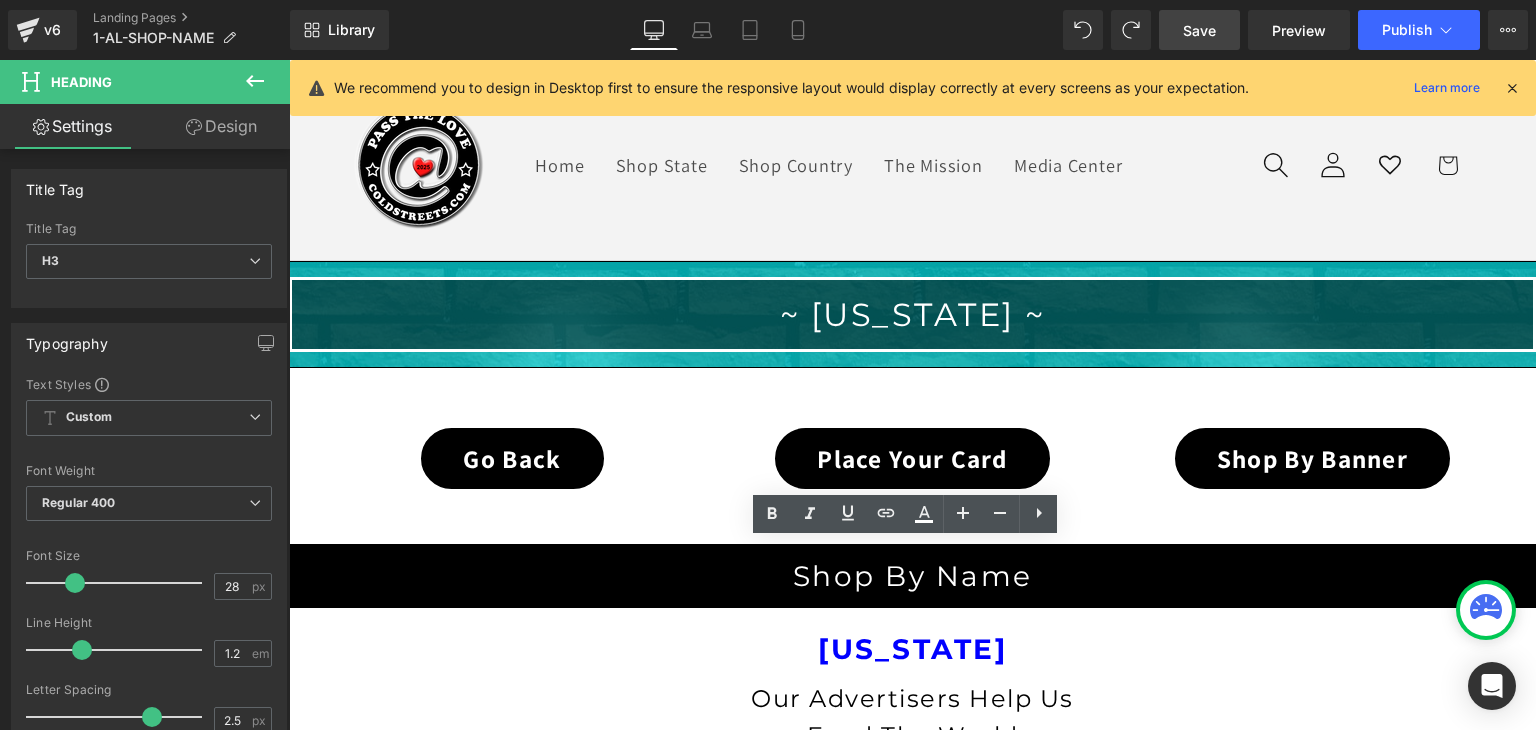 click on "Save" at bounding box center (1199, 30) 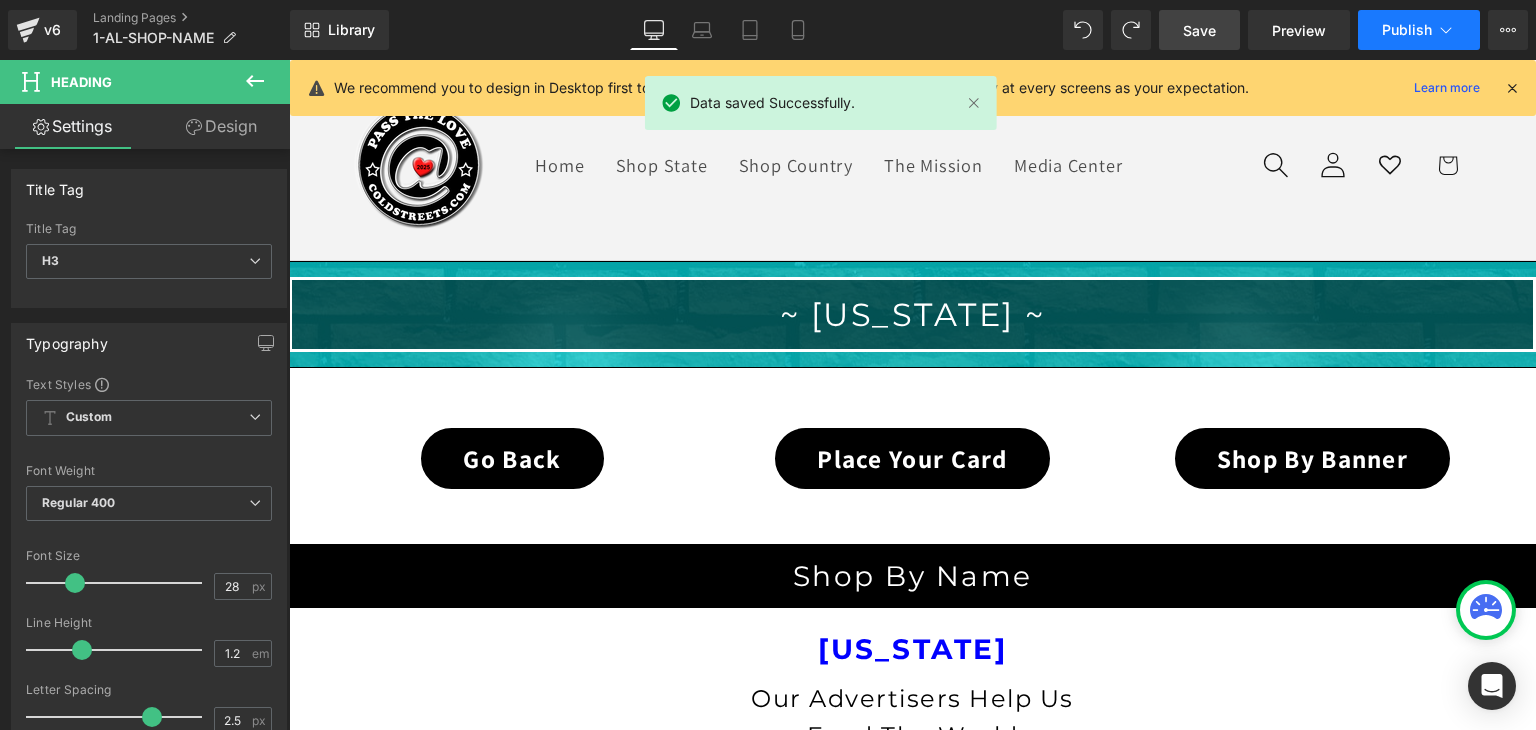 click on "Publish" at bounding box center (1407, 30) 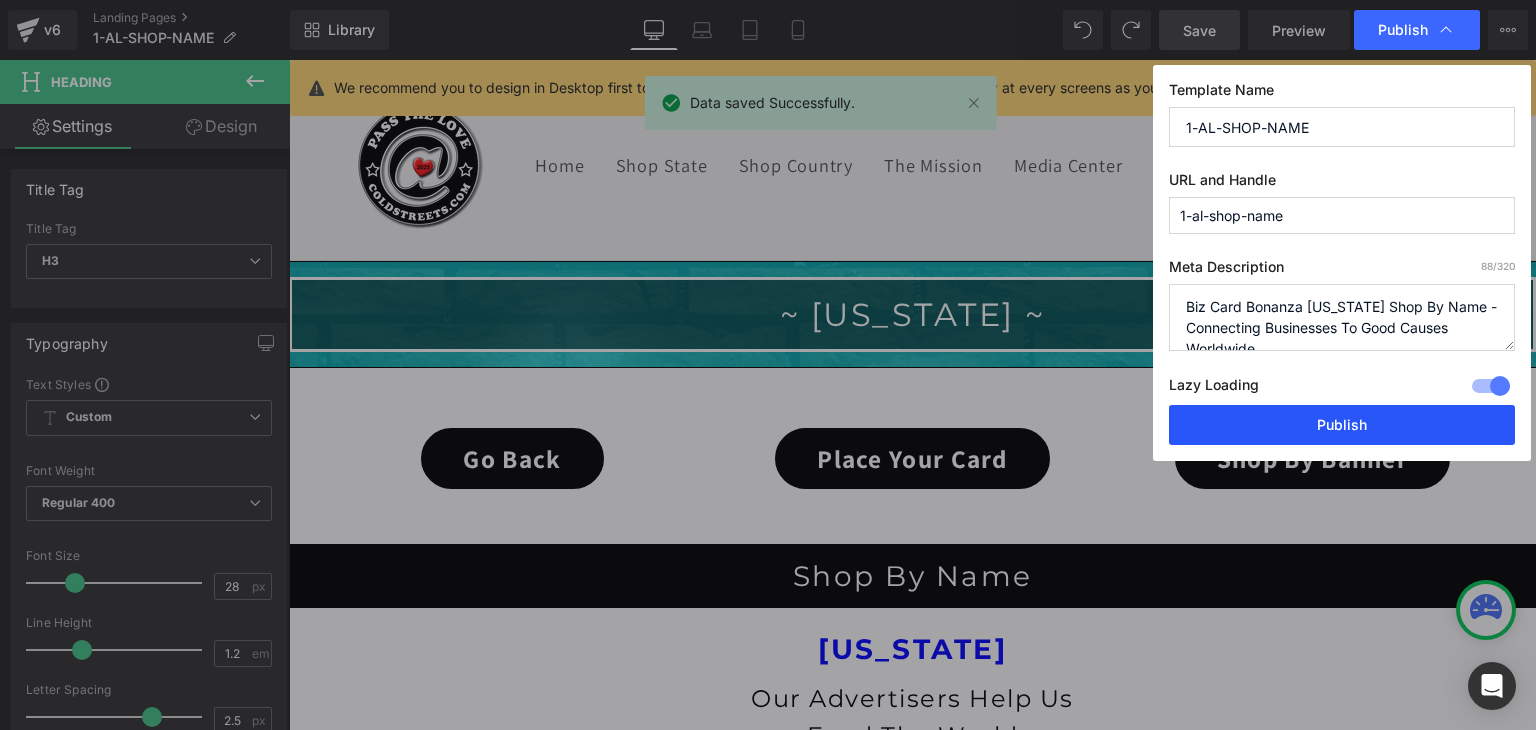 click on "Publish" at bounding box center [1342, 425] 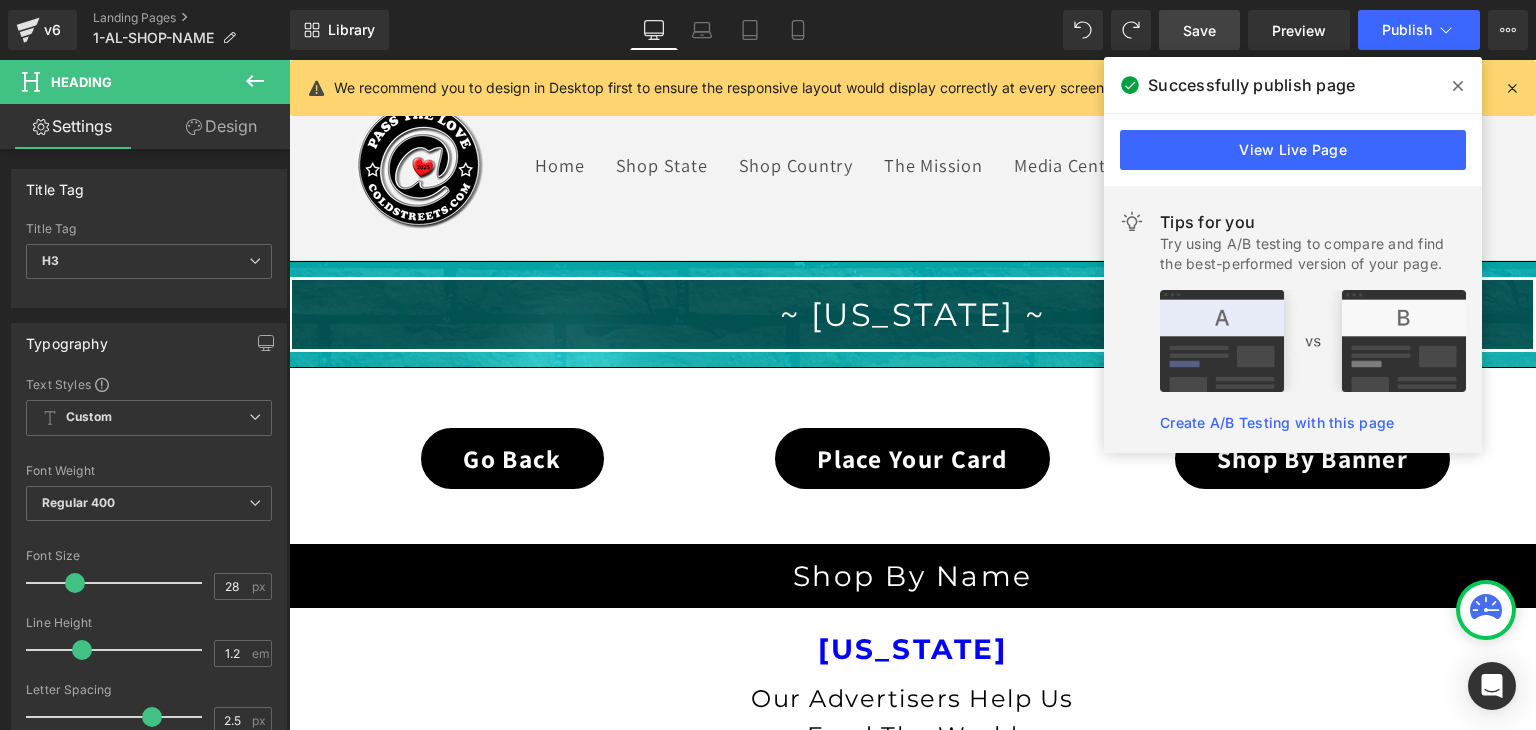 click at bounding box center [1458, 86] 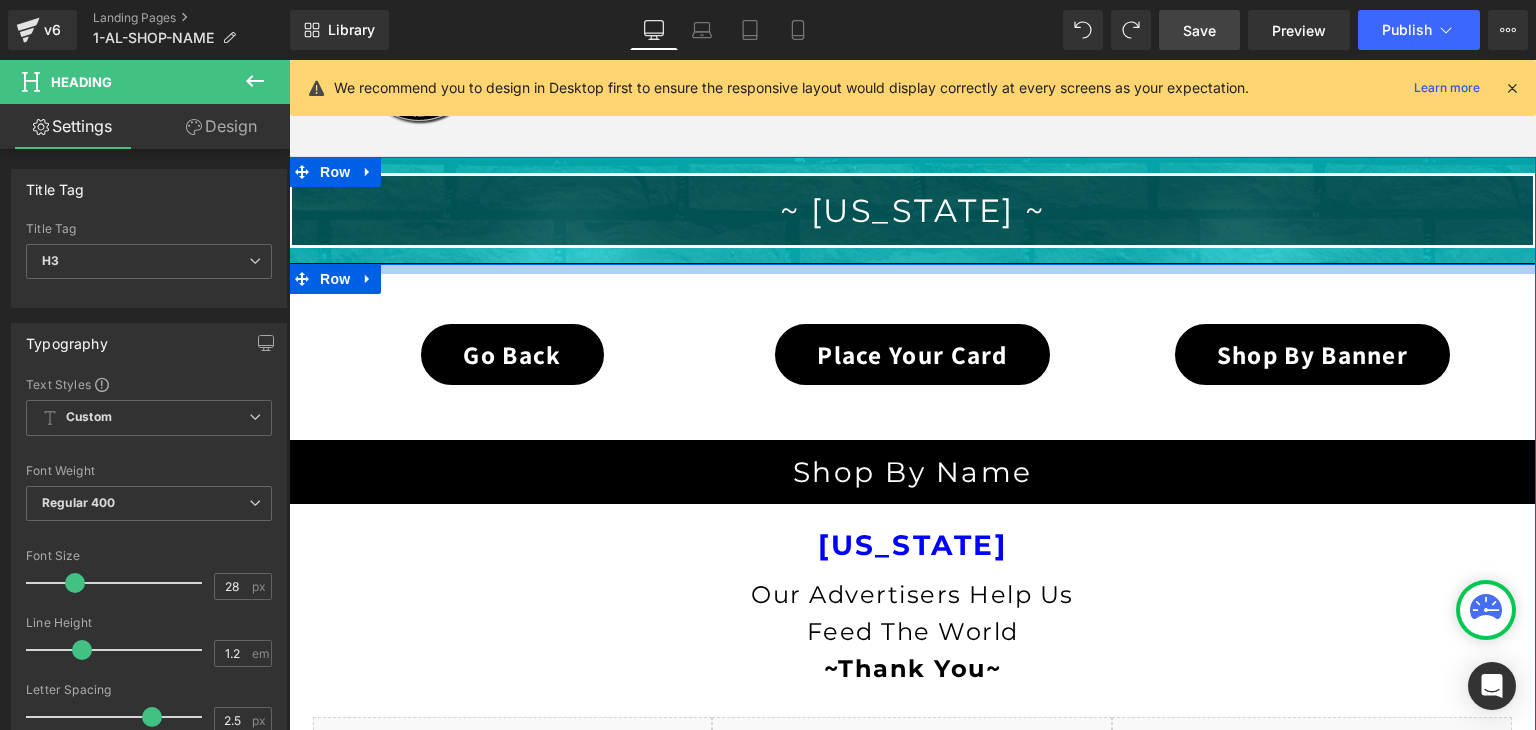 scroll, scrollTop: 200, scrollLeft: 0, axis: vertical 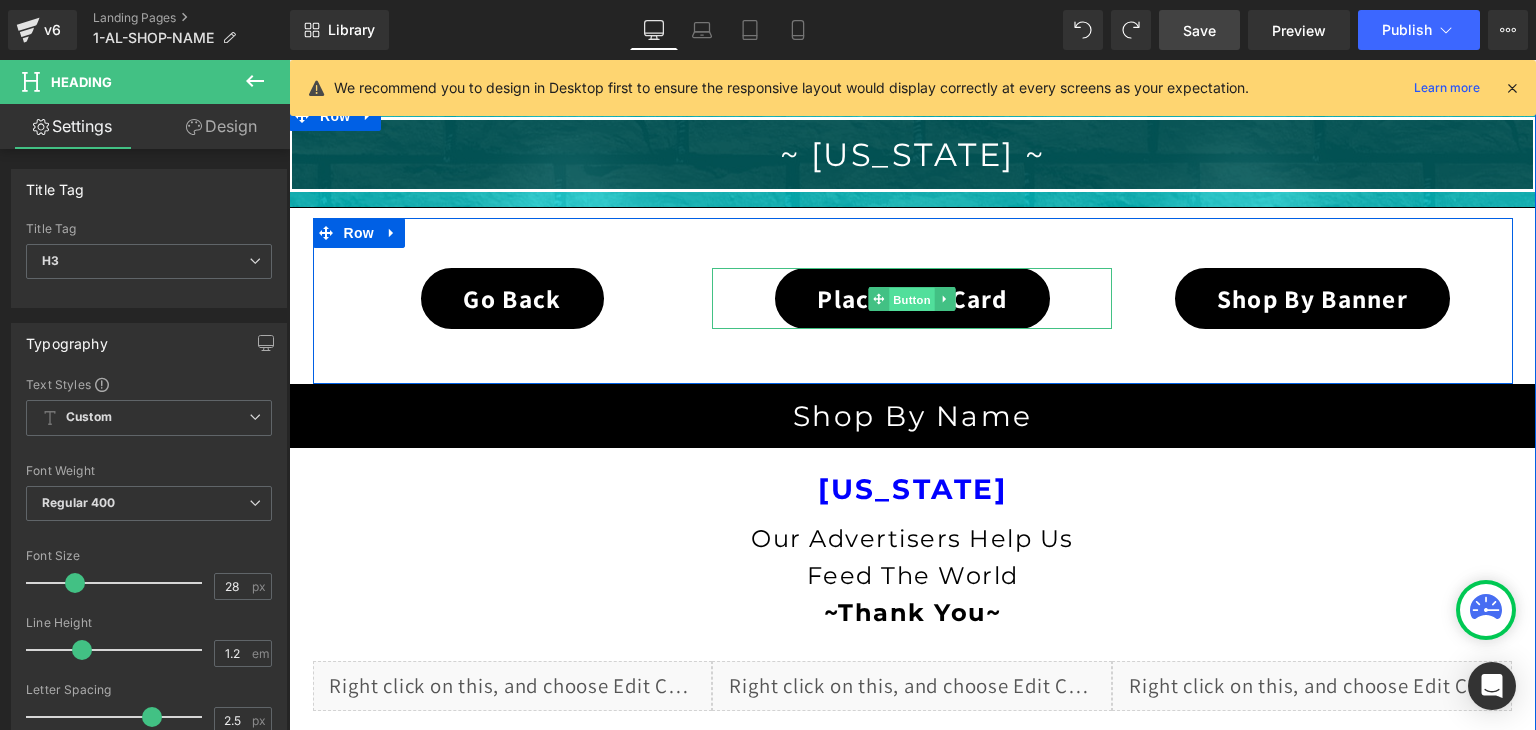 click on "Button" at bounding box center [913, 299] 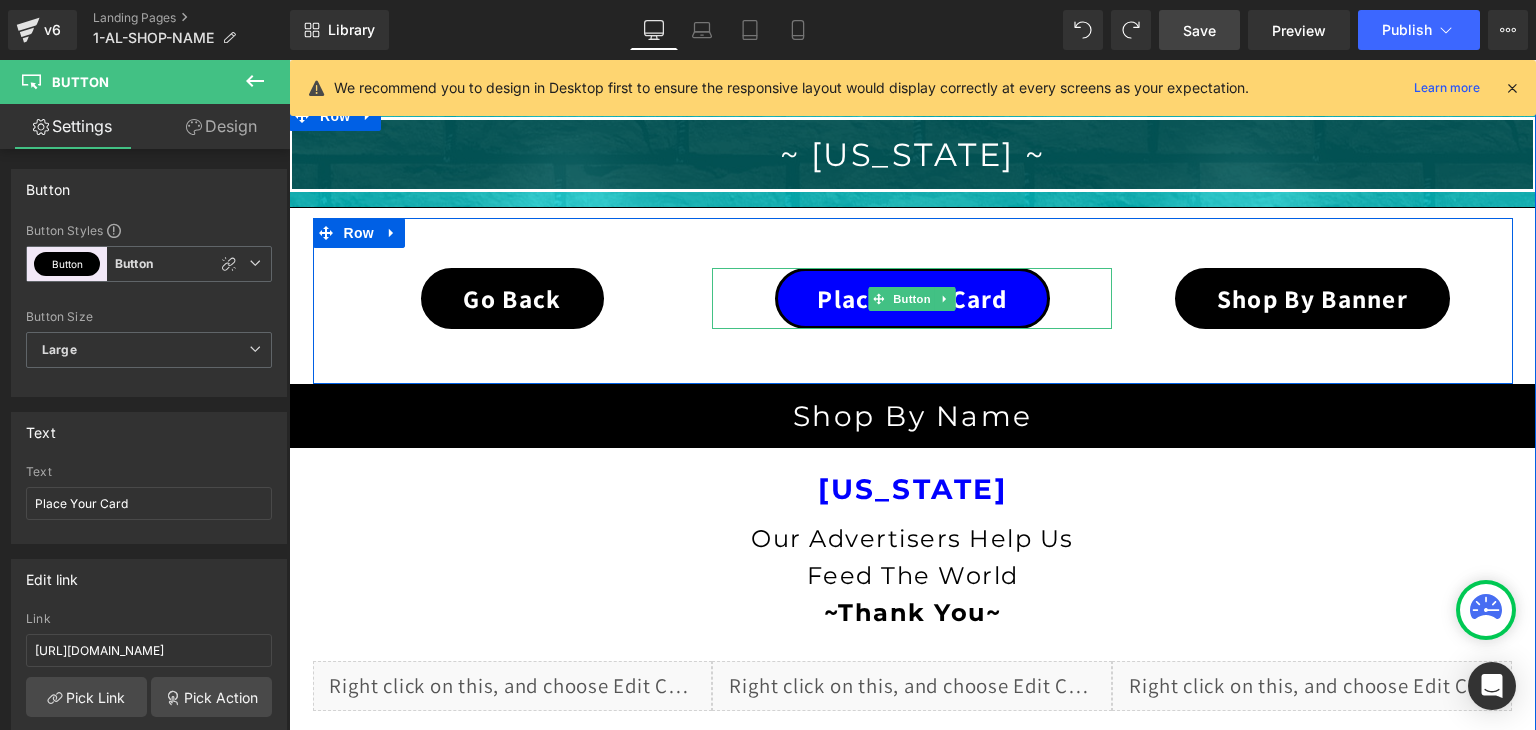 click on "Place Your Card" at bounding box center [912, 298] 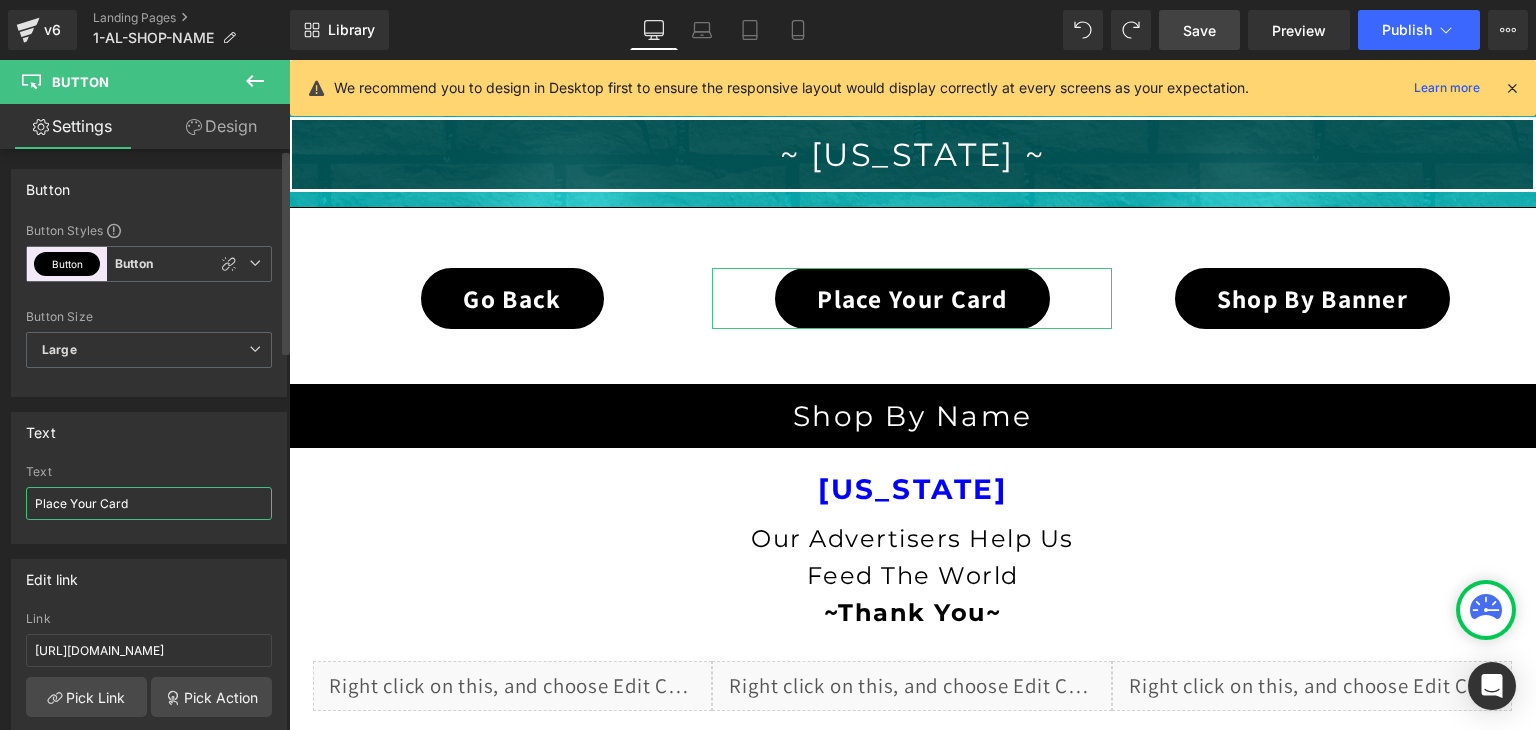 click on "Place Your Card" at bounding box center (149, 503) 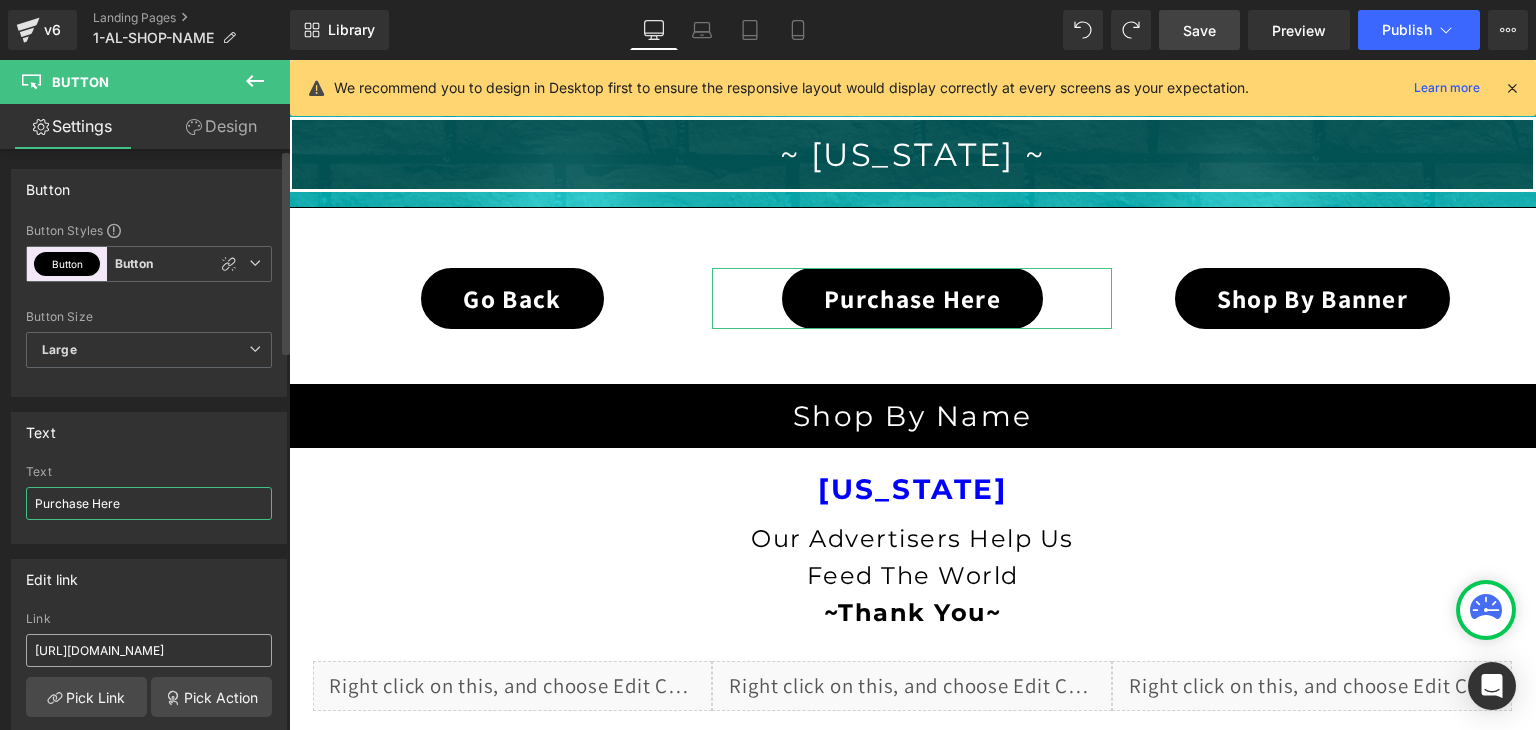 type on "Purchase Here" 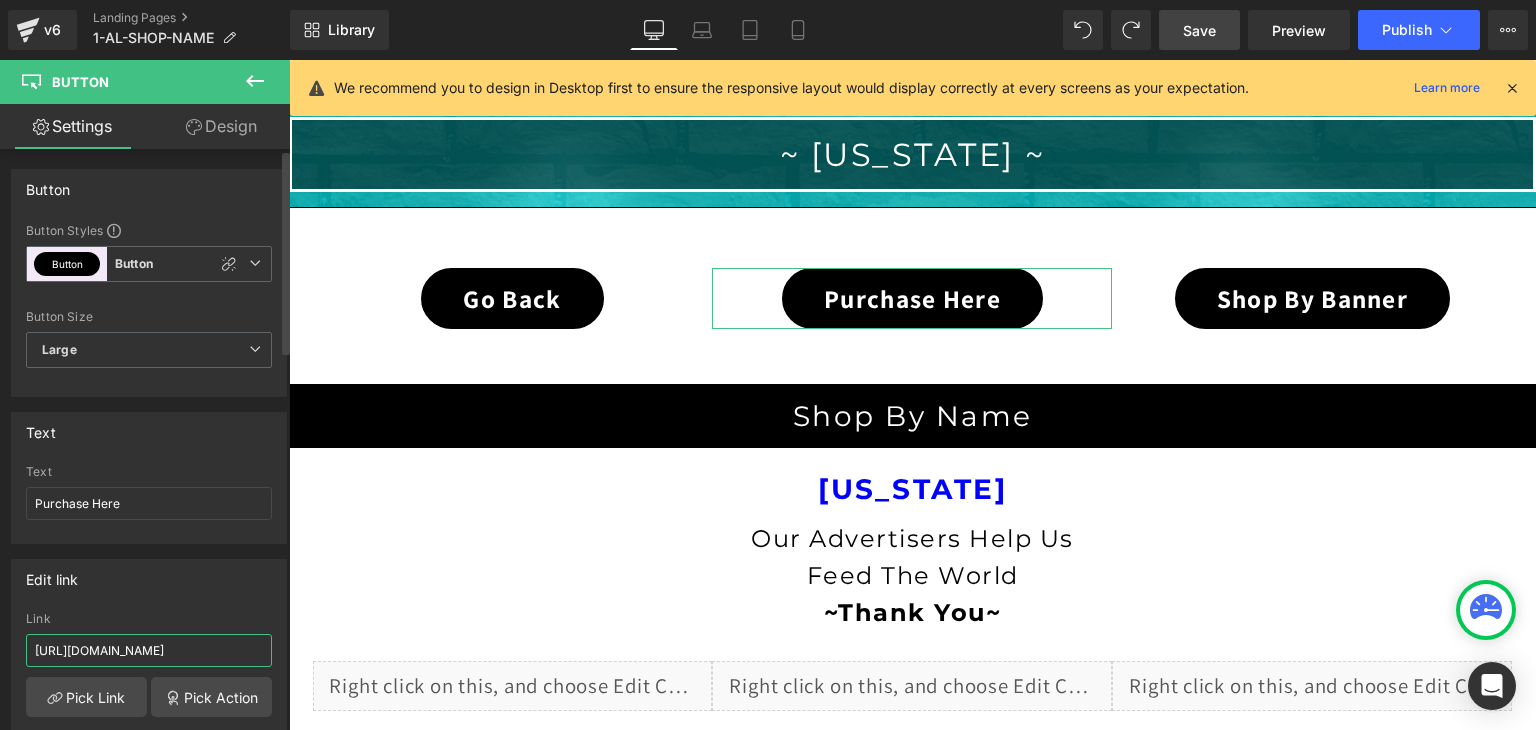 scroll, scrollTop: 0, scrollLeft: 72, axis: horizontal 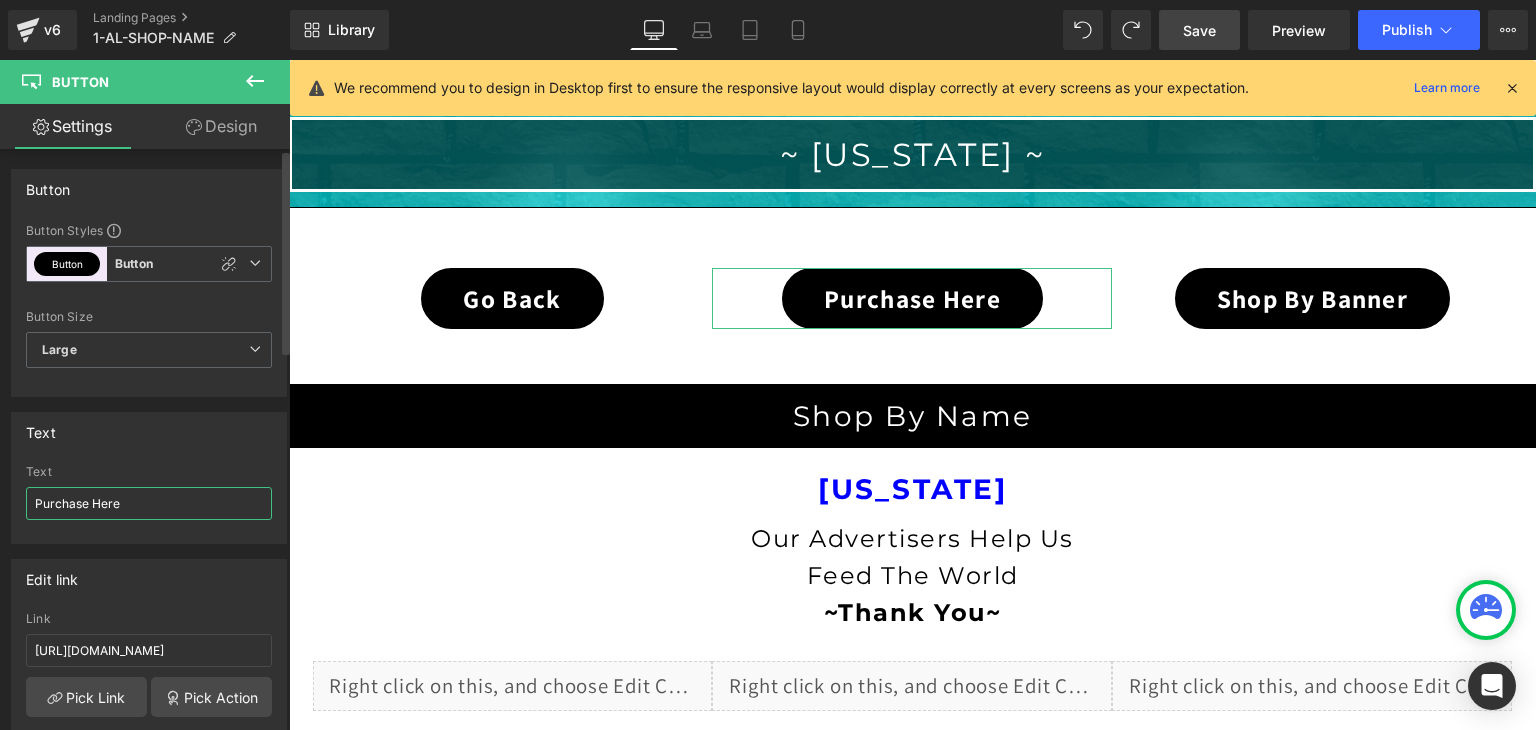 click on "Purchase Here" at bounding box center [149, 503] 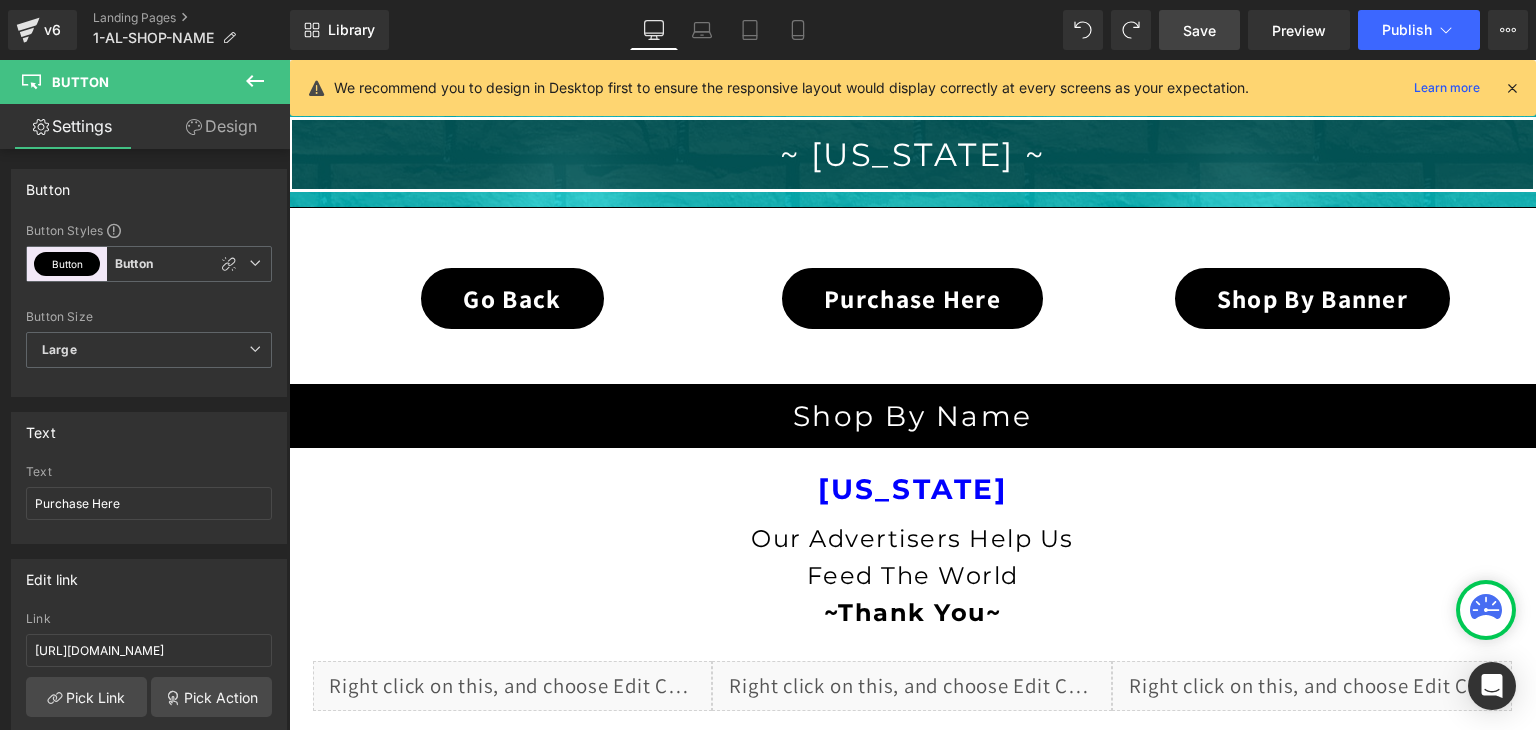 click on "Save" at bounding box center (1199, 30) 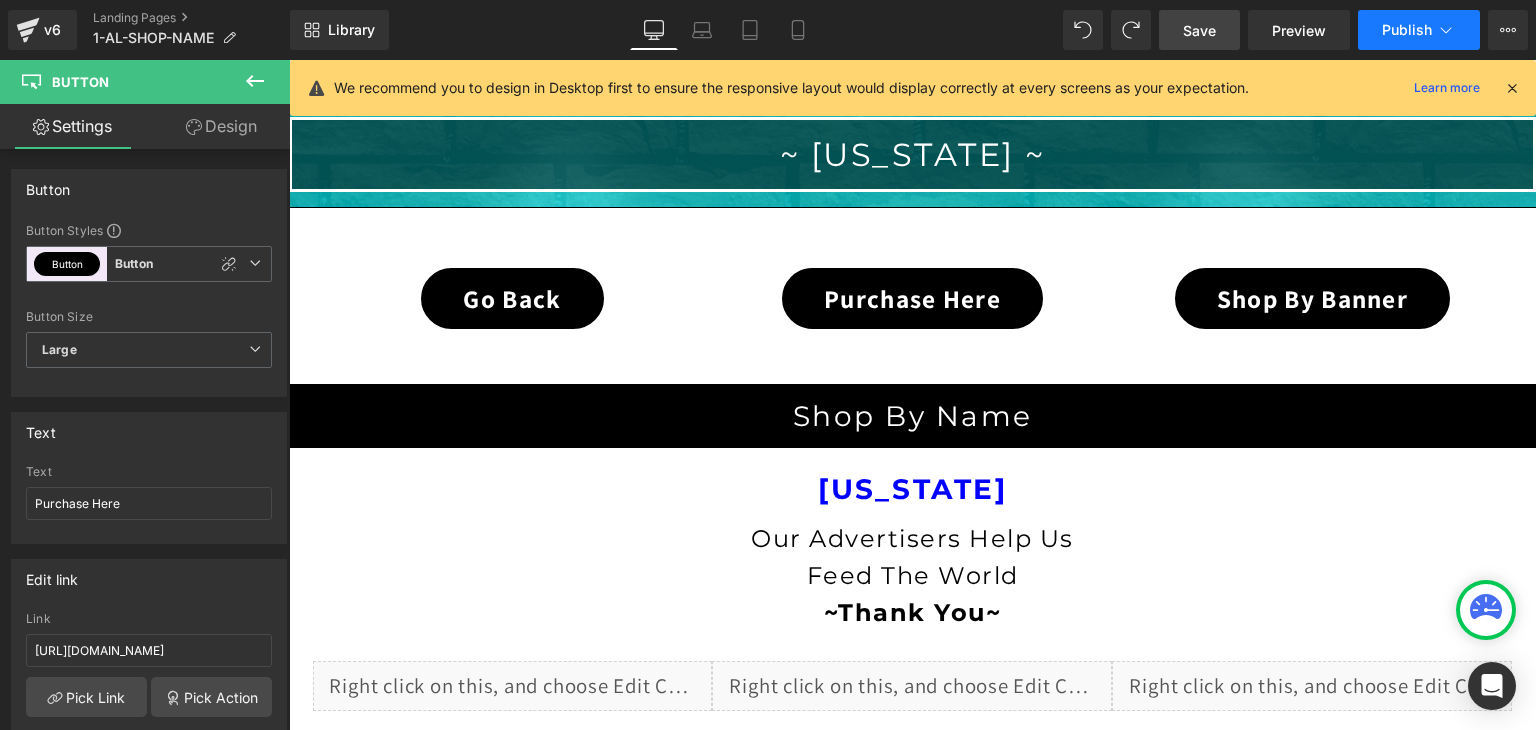 click on "Publish" at bounding box center [1407, 30] 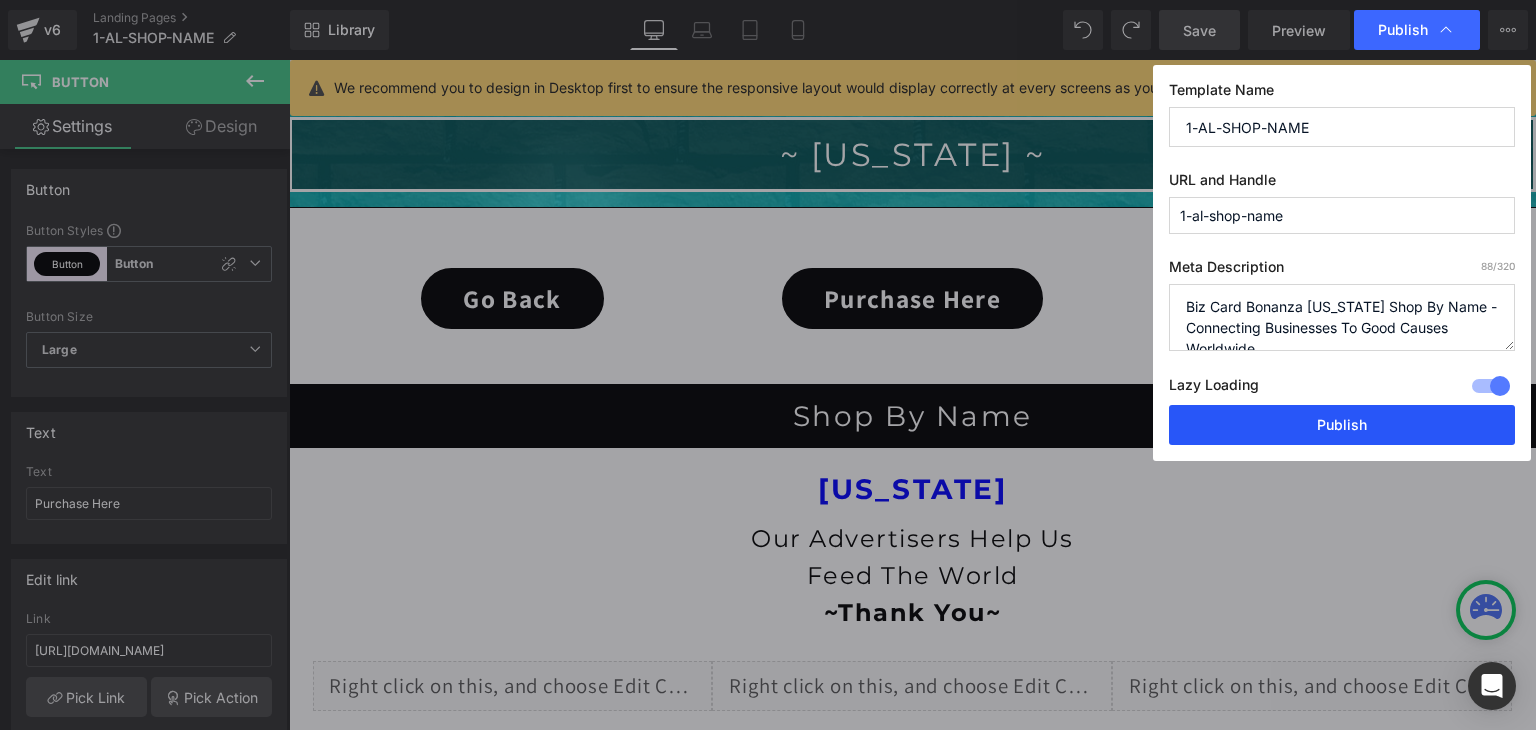 click on "Publish" at bounding box center (1342, 425) 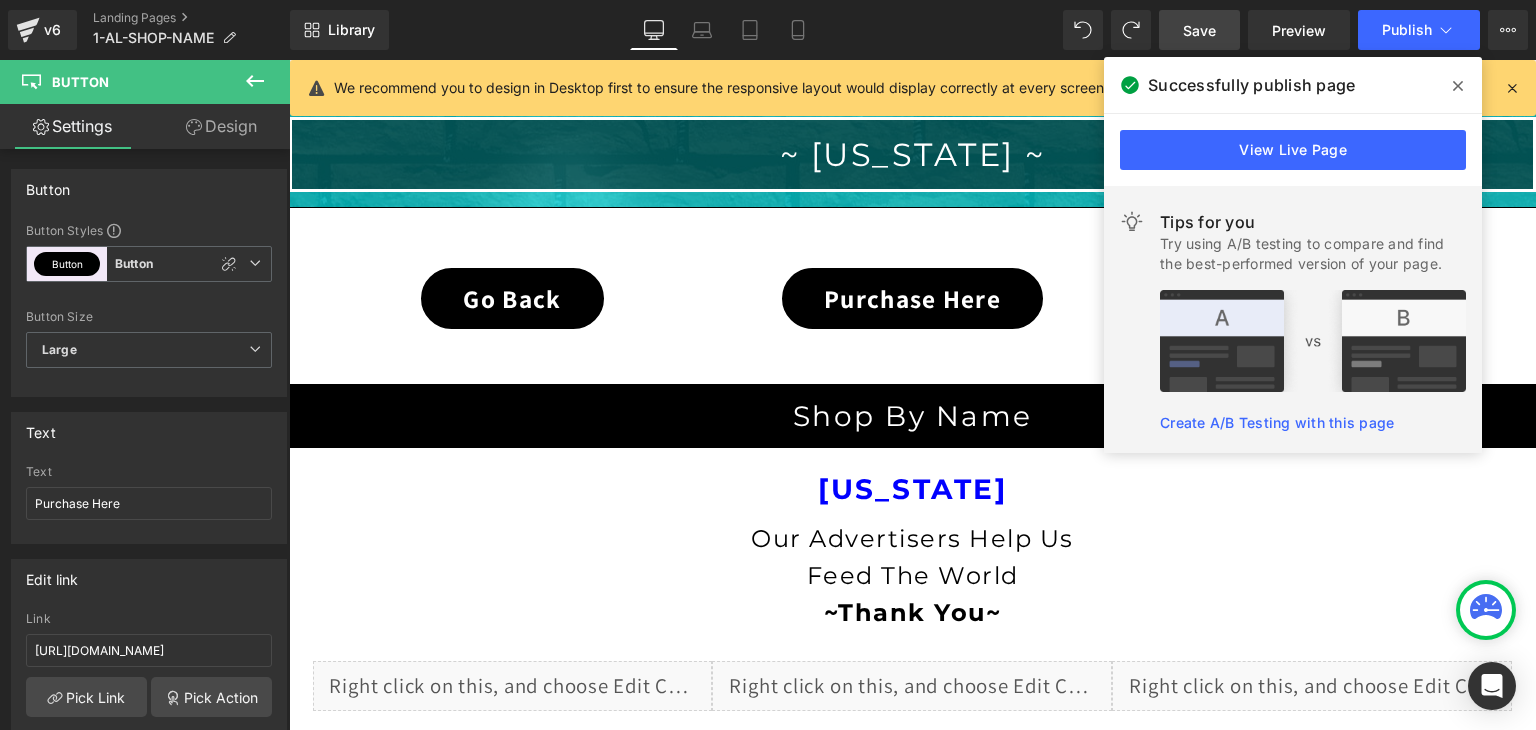 click at bounding box center [1512, 88] 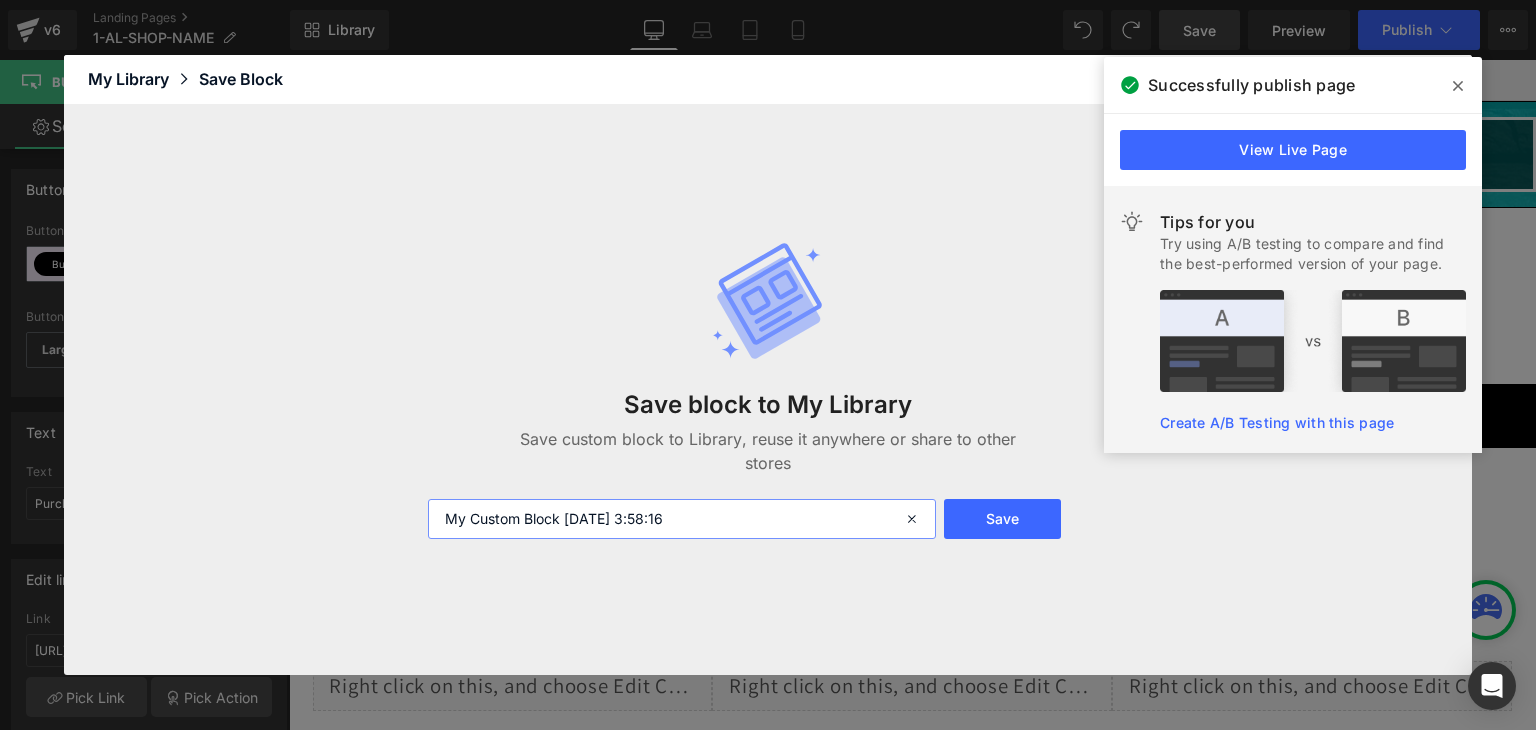 click on "My Custom Block 2025-07-19 3:58:16" at bounding box center [682, 519] 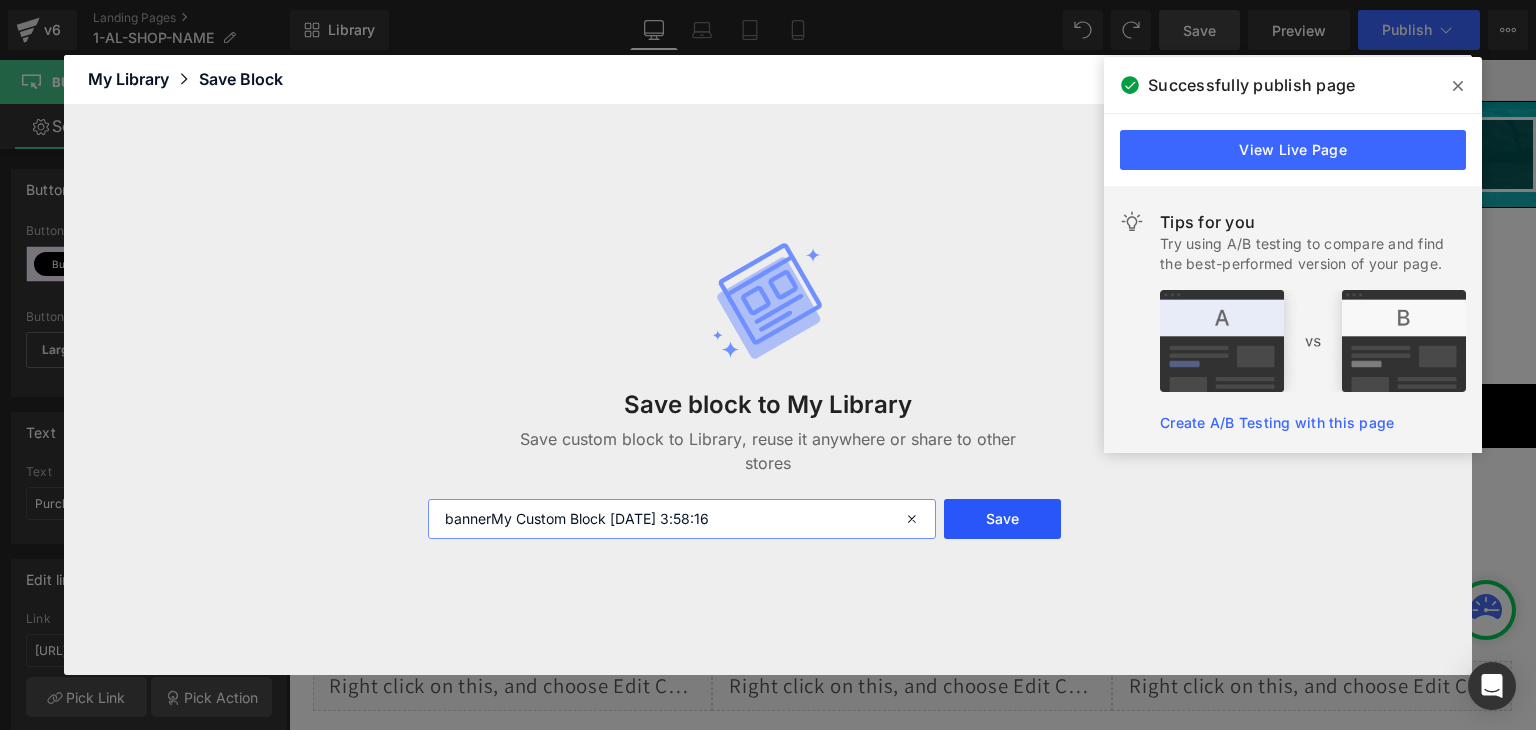 type on "bannerMy Custom Block 2025-07-19 3:58:16" 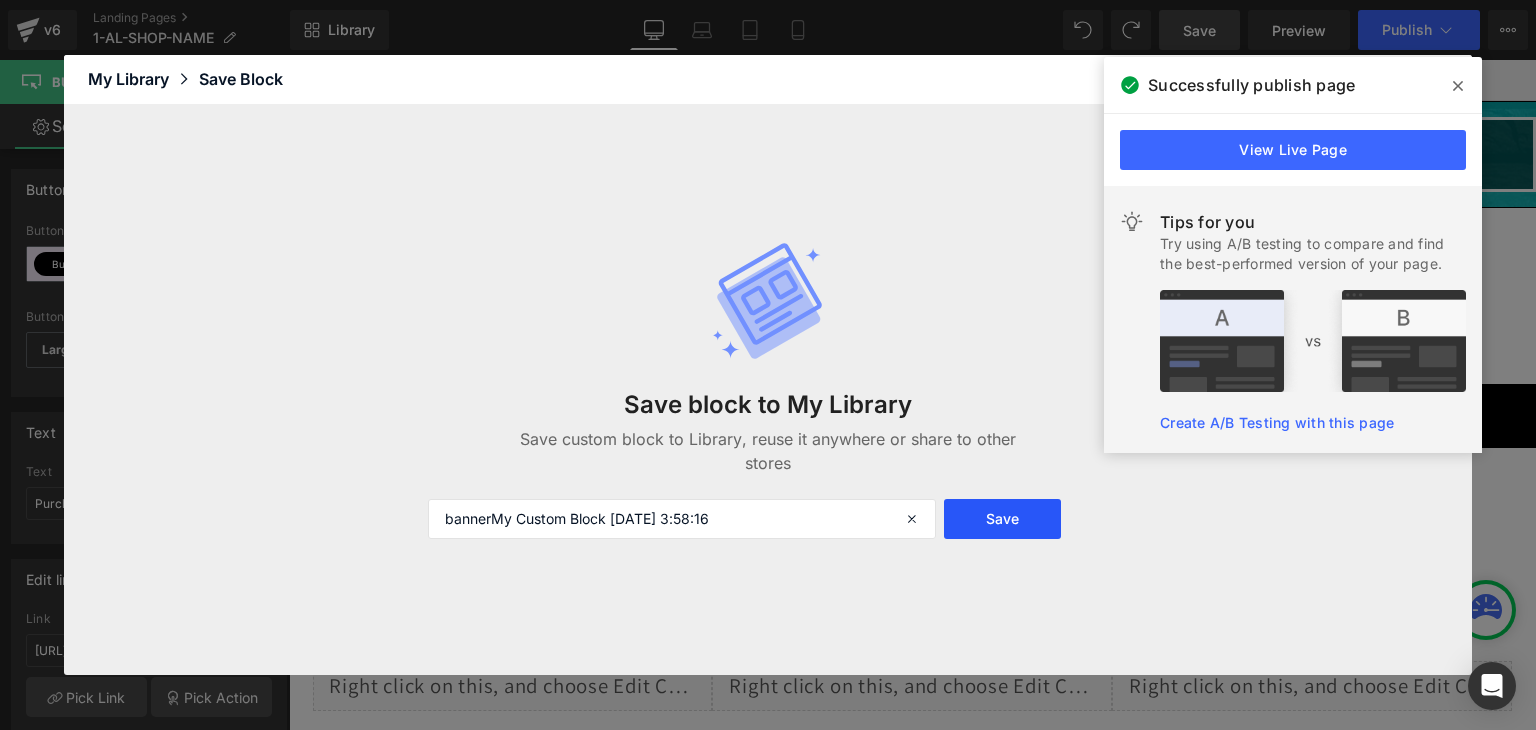 click on "Save" at bounding box center [1002, 519] 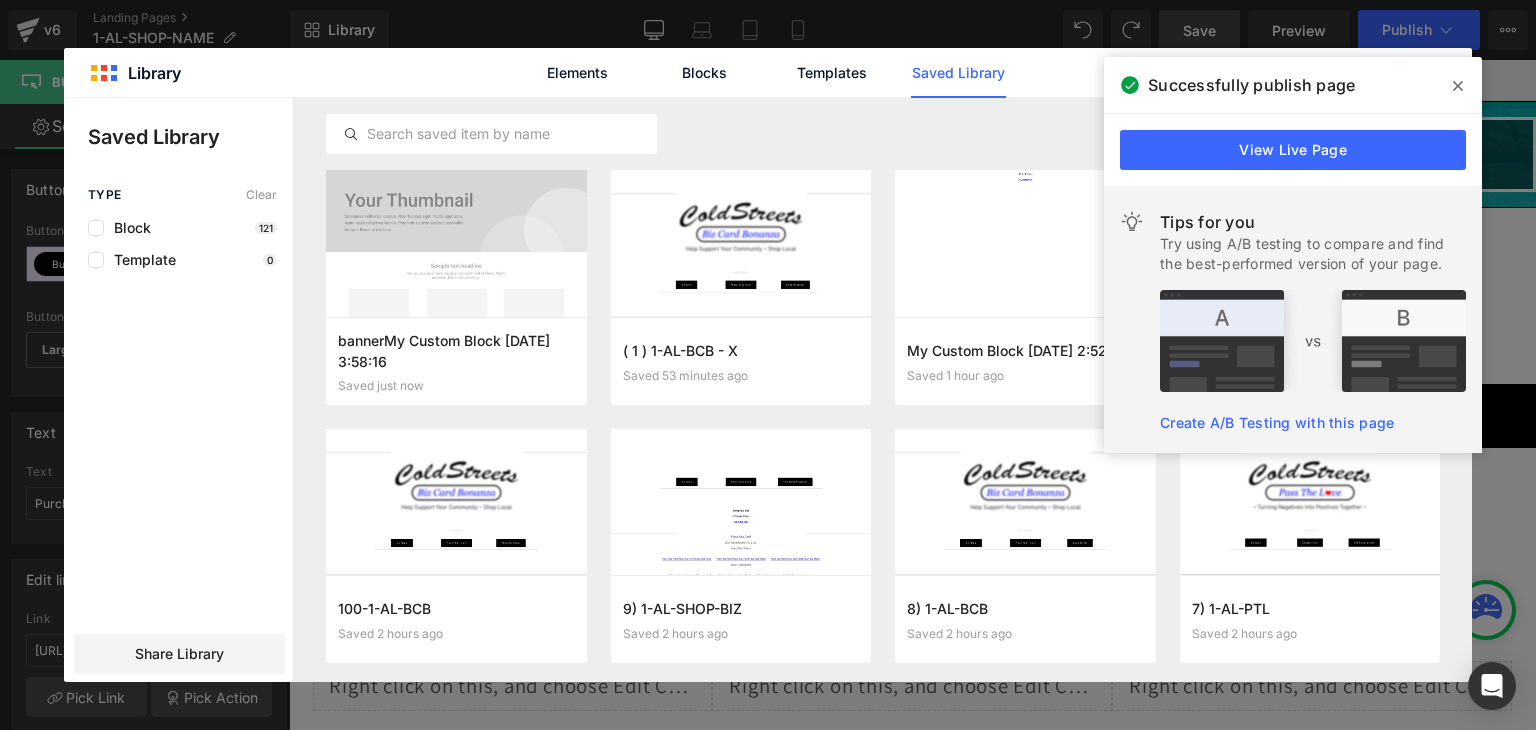 click at bounding box center (1458, 86) 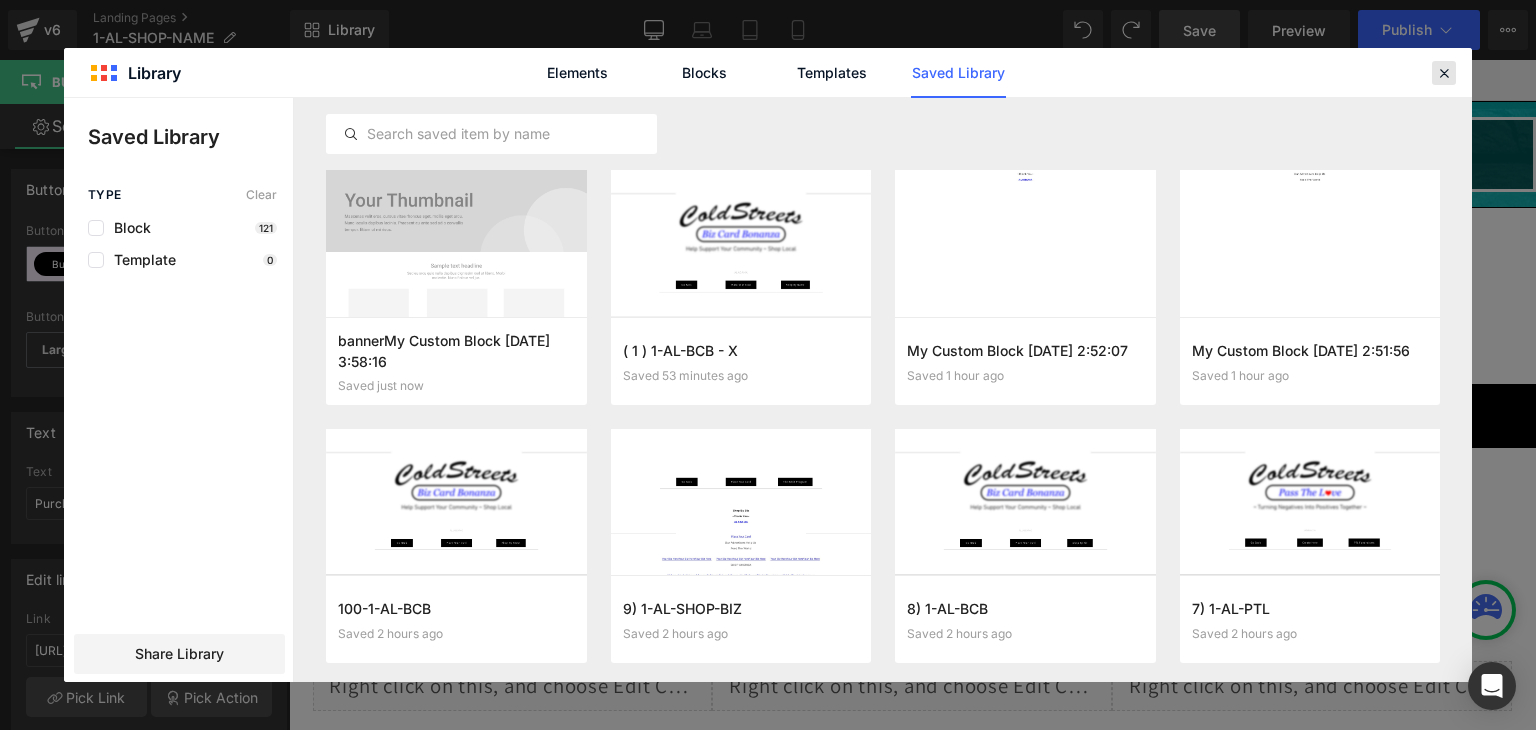 click at bounding box center [1444, 73] 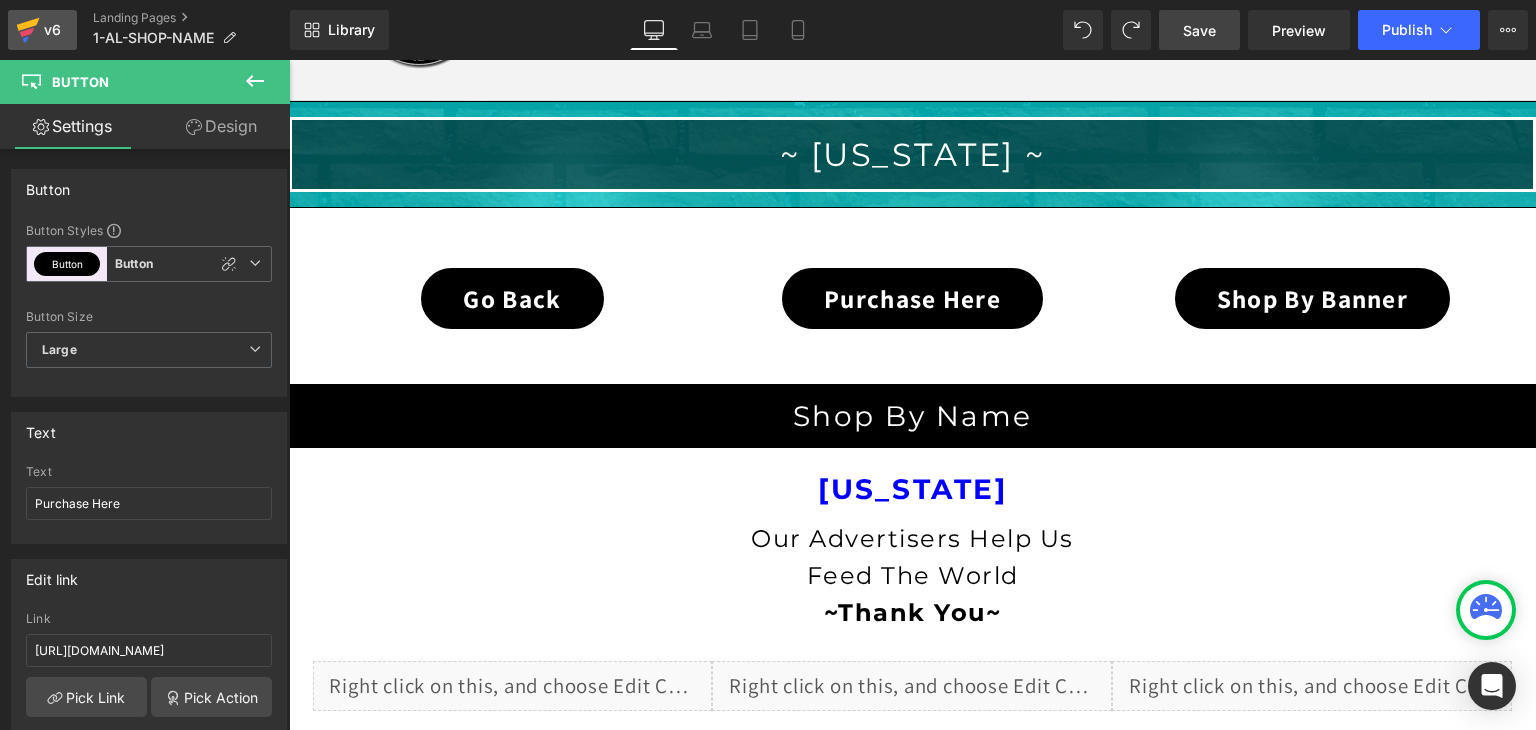 click 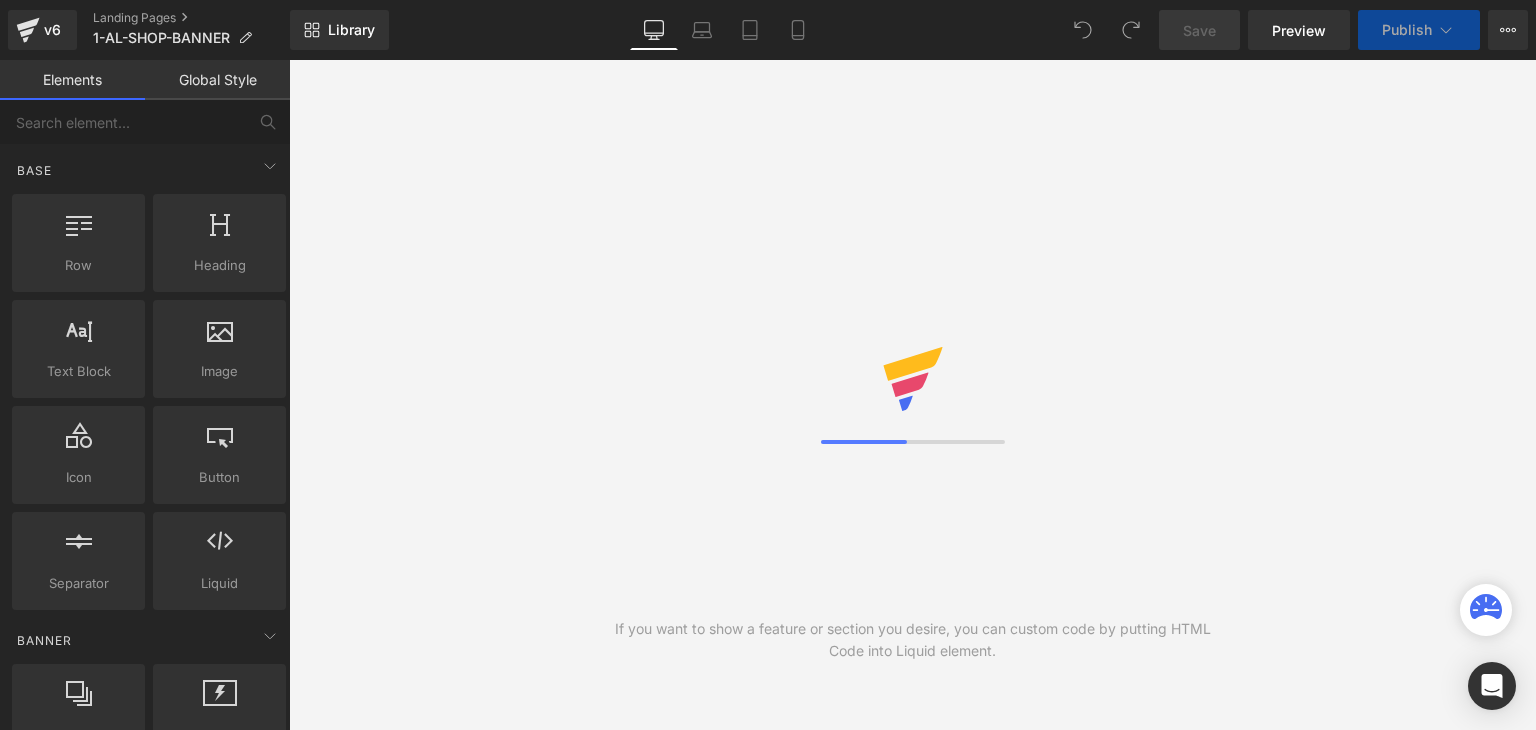 scroll, scrollTop: 0, scrollLeft: 0, axis: both 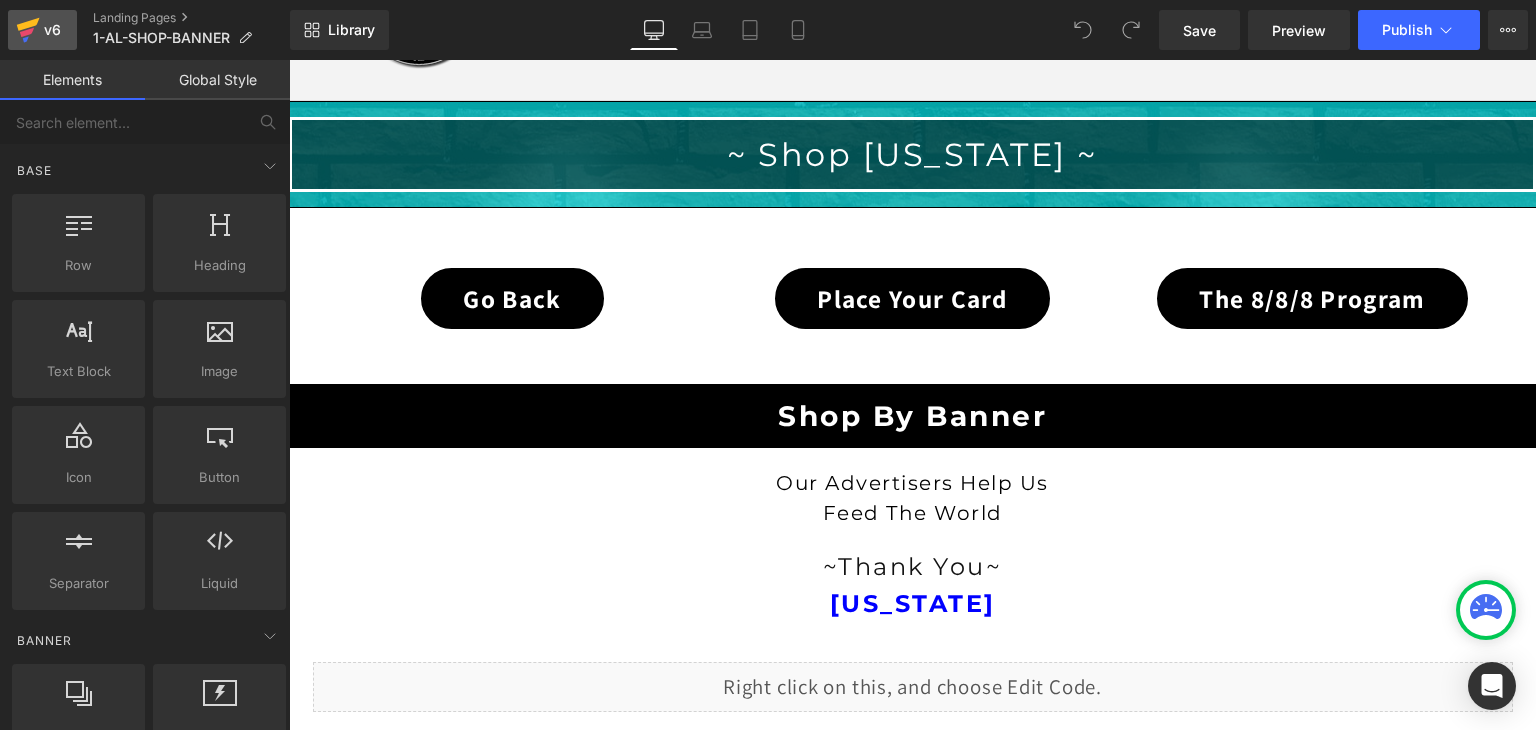 click 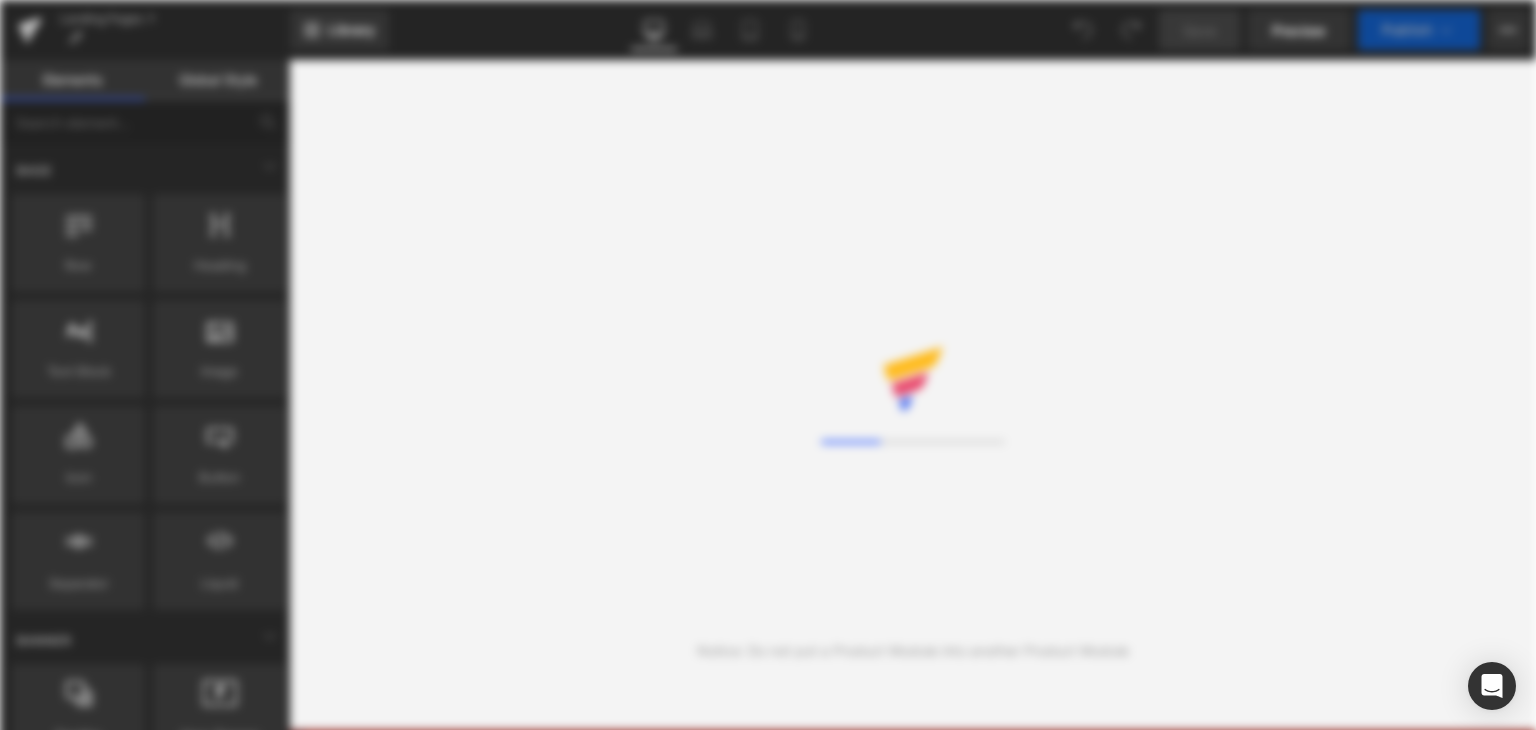 scroll, scrollTop: 0, scrollLeft: 0, axis: both 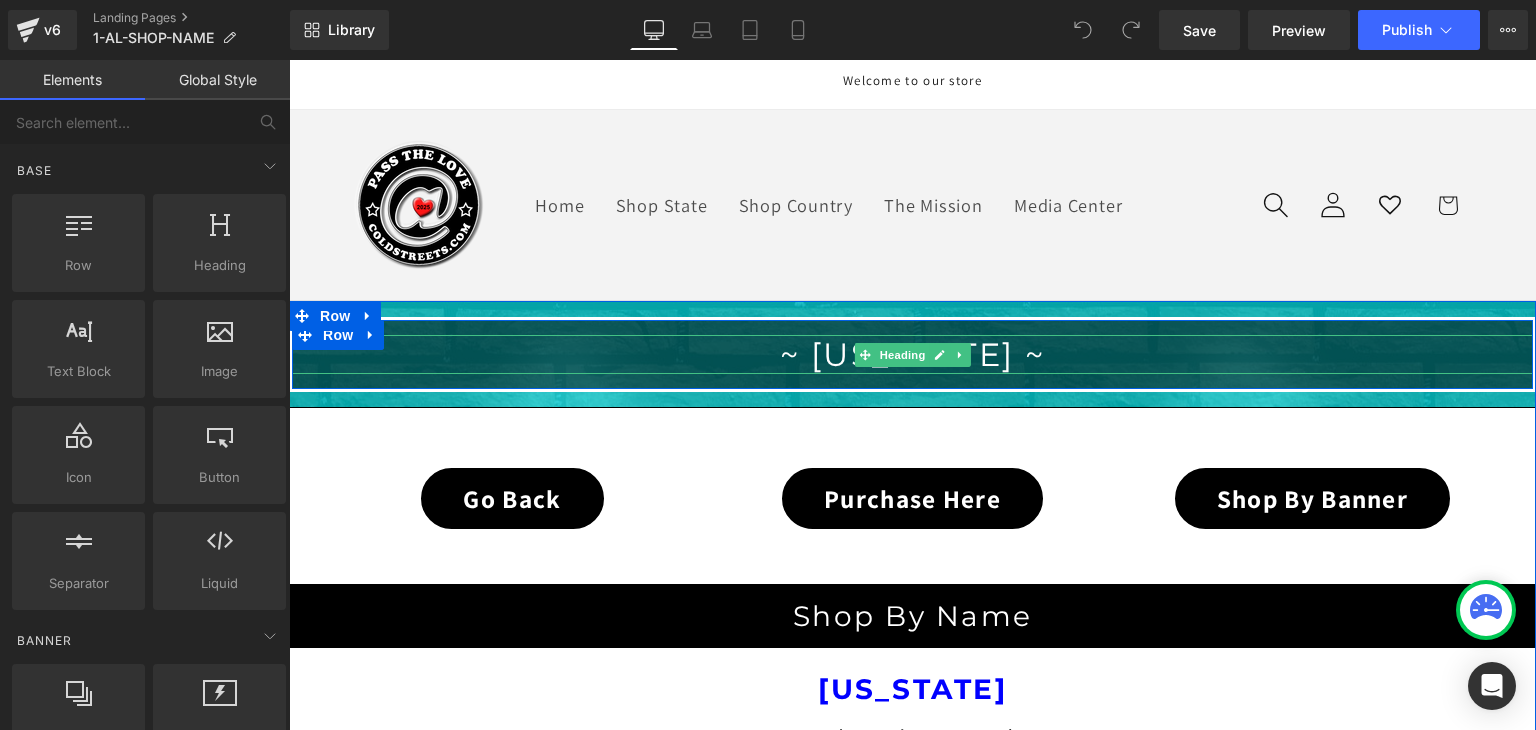 click on "~ [US_STATE] ~" at bounding box center [913, 354] 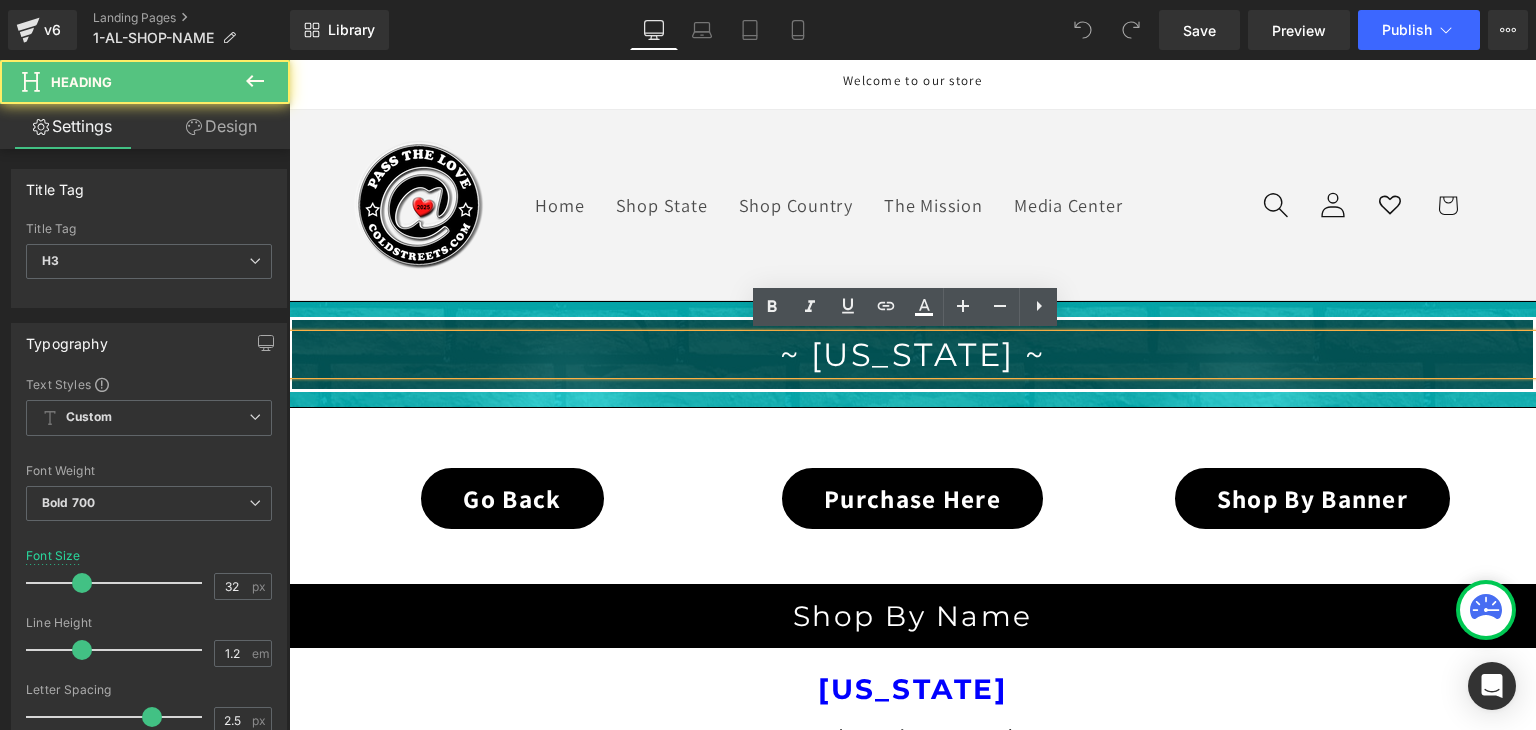 click on "~ [US_STATE] ~" at bounding box center [913, 354] 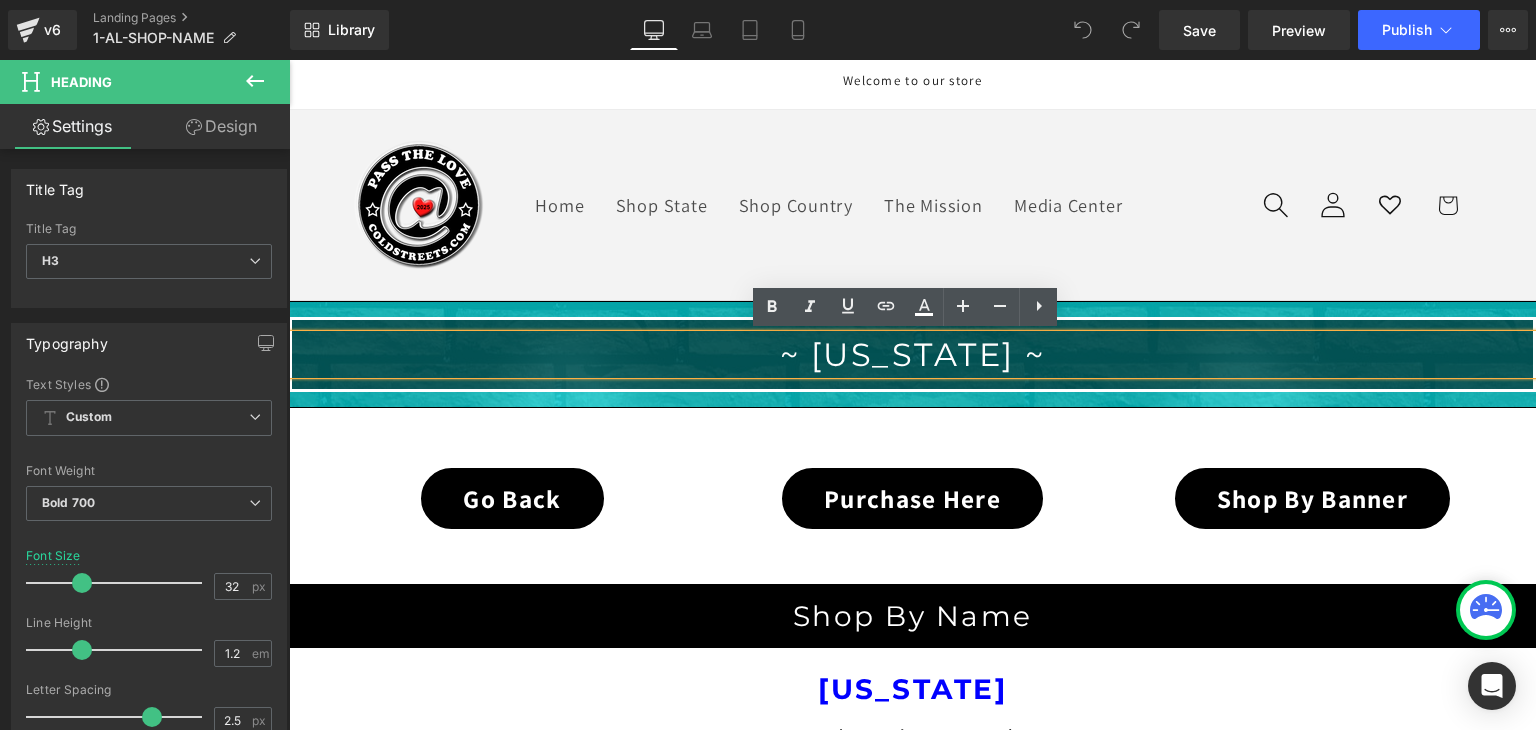 type 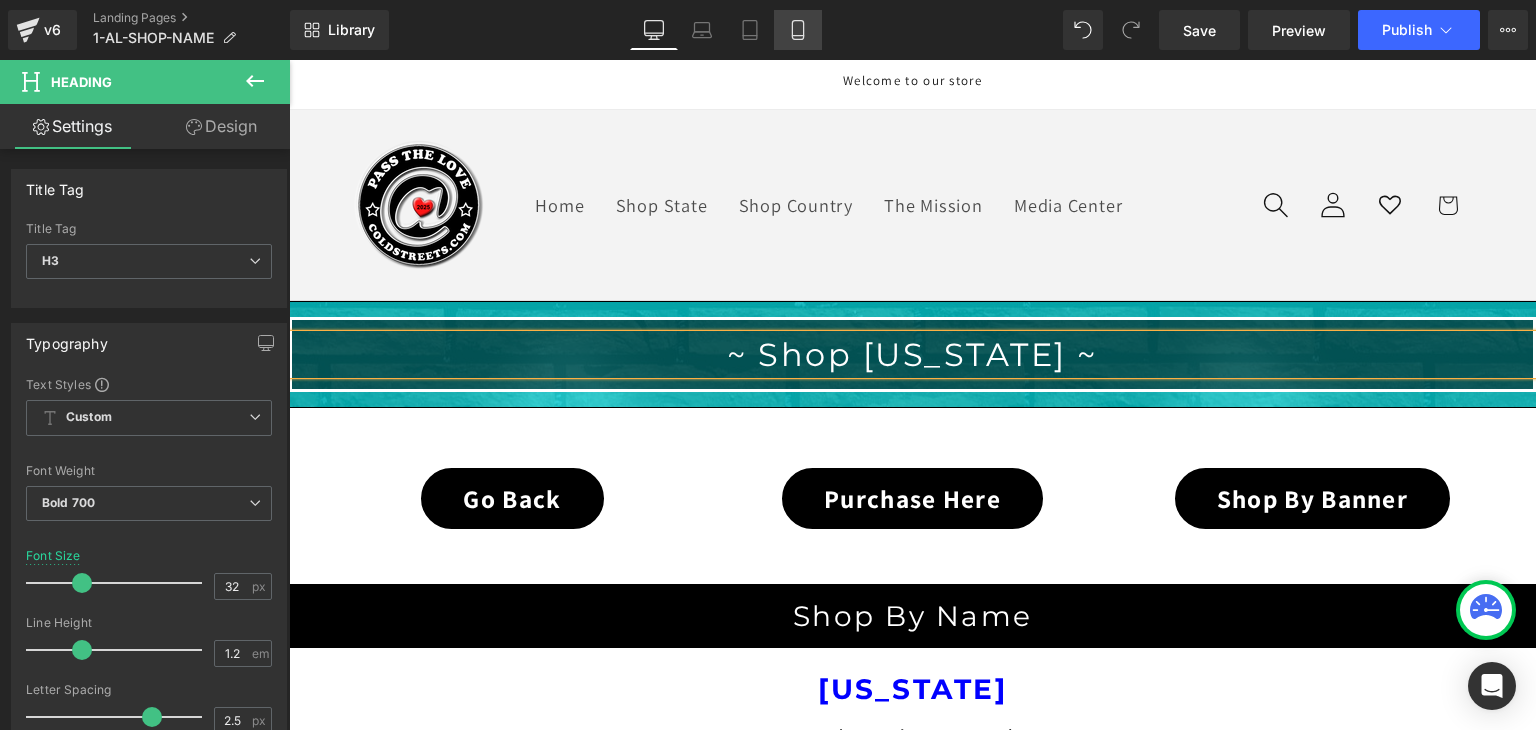 click 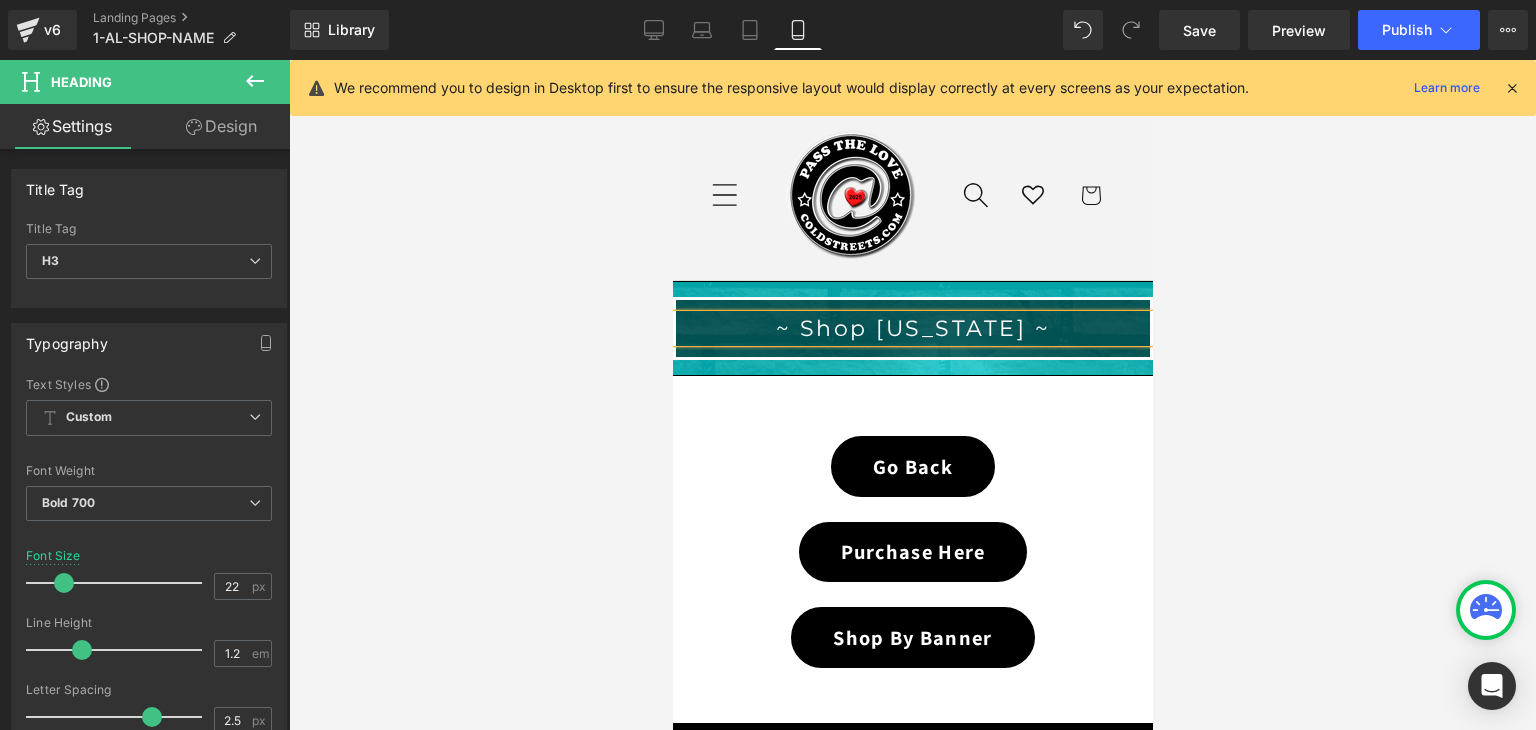 scroll, scrollTop: 27, scrollLeft: 0, axis: vertical 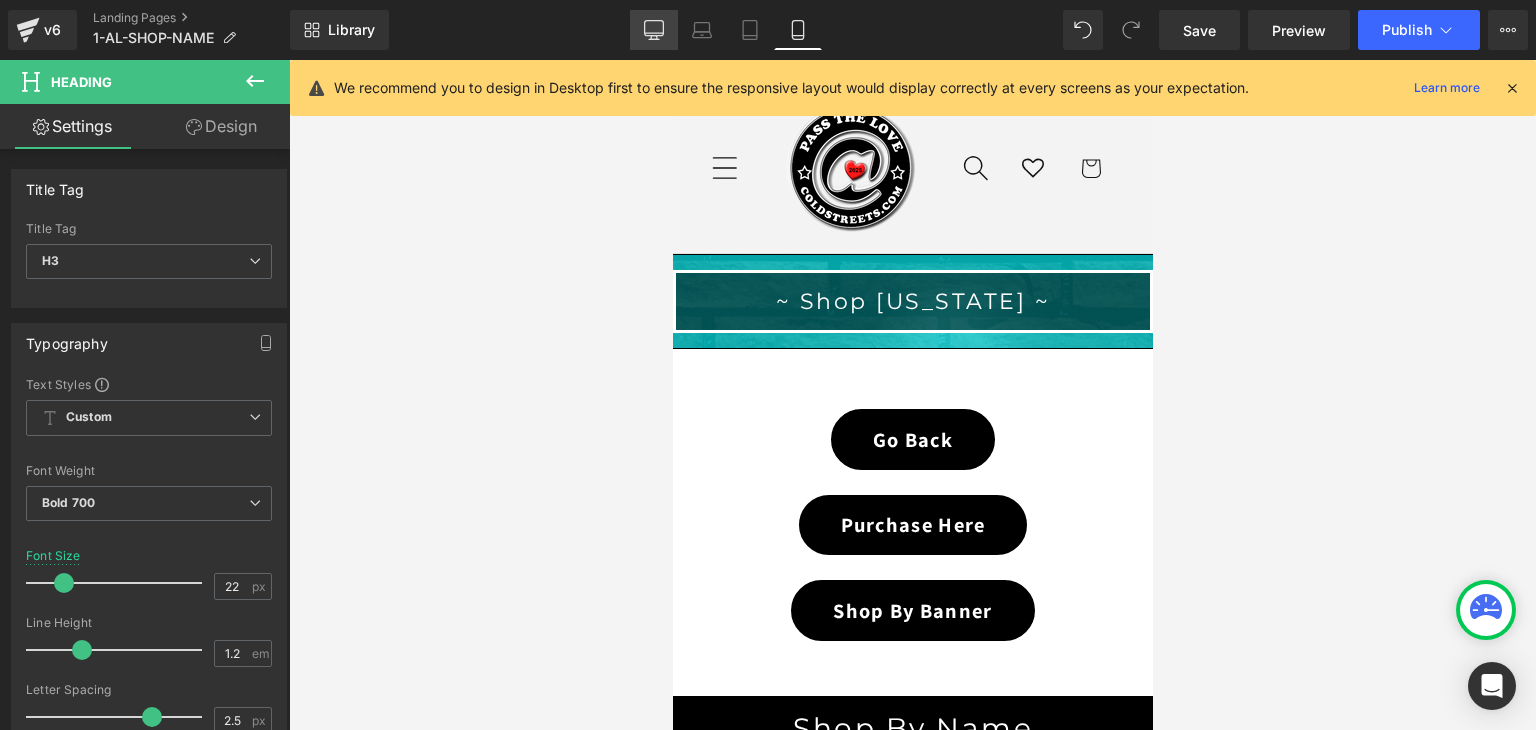click 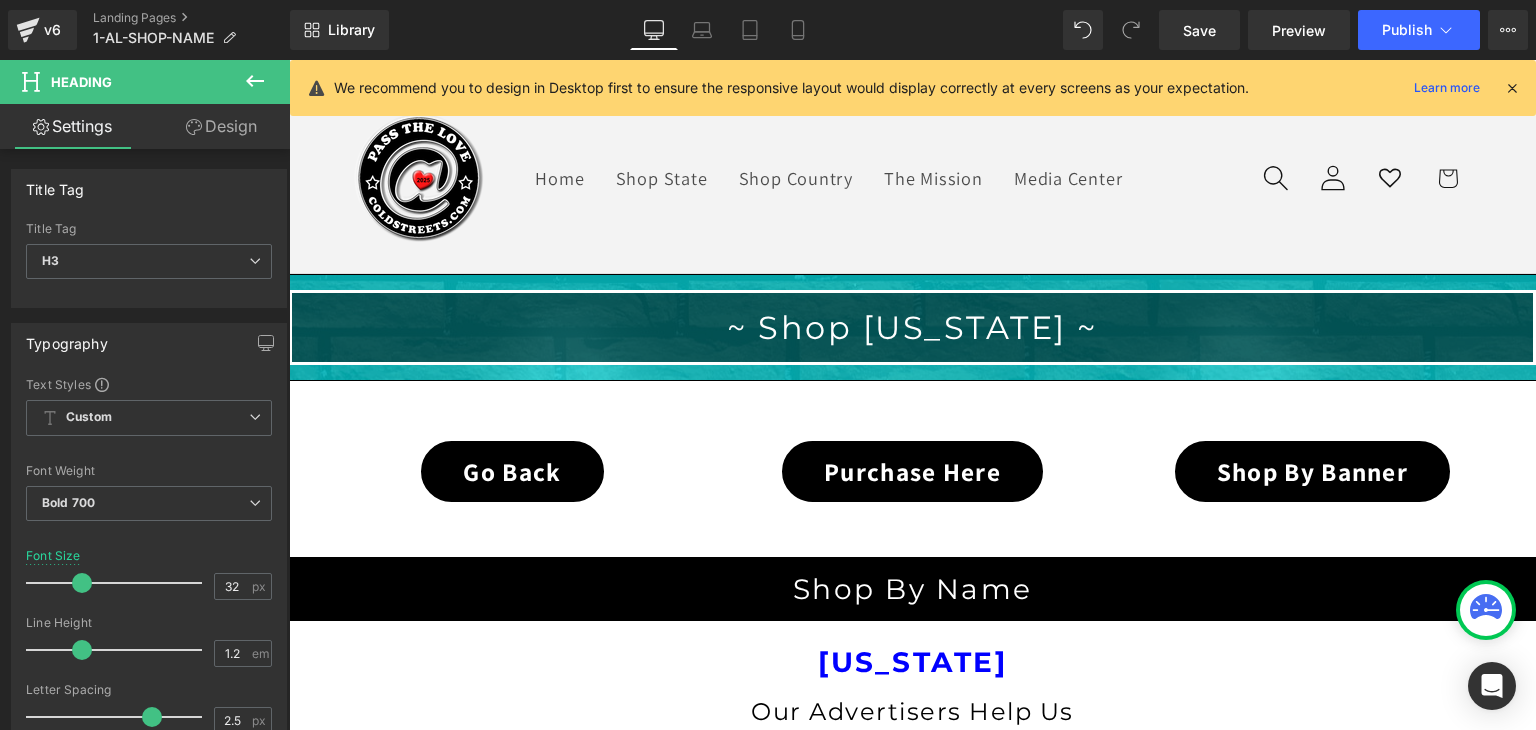 scroll, scrollTop: 47, scrollLeft: 0, axis: vertical 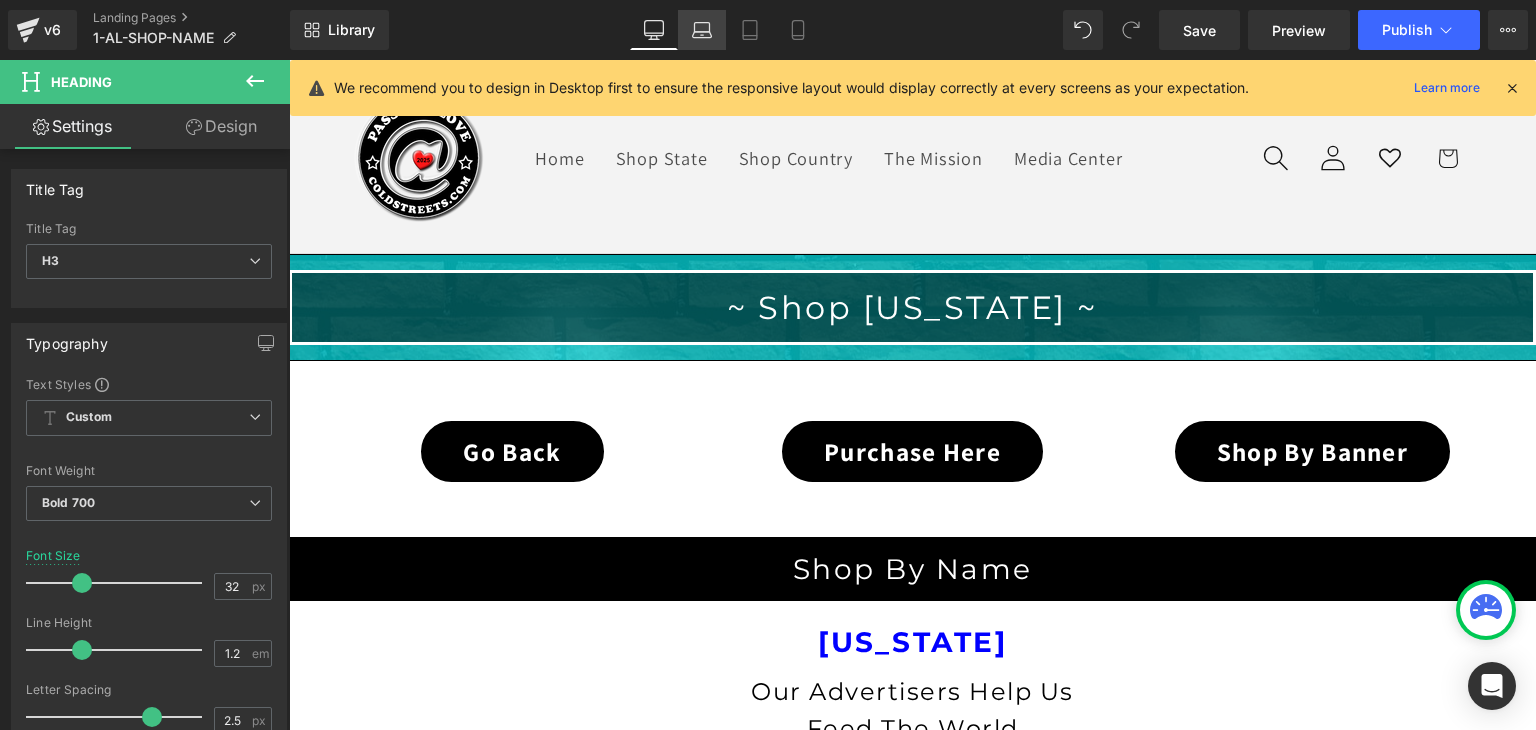 click 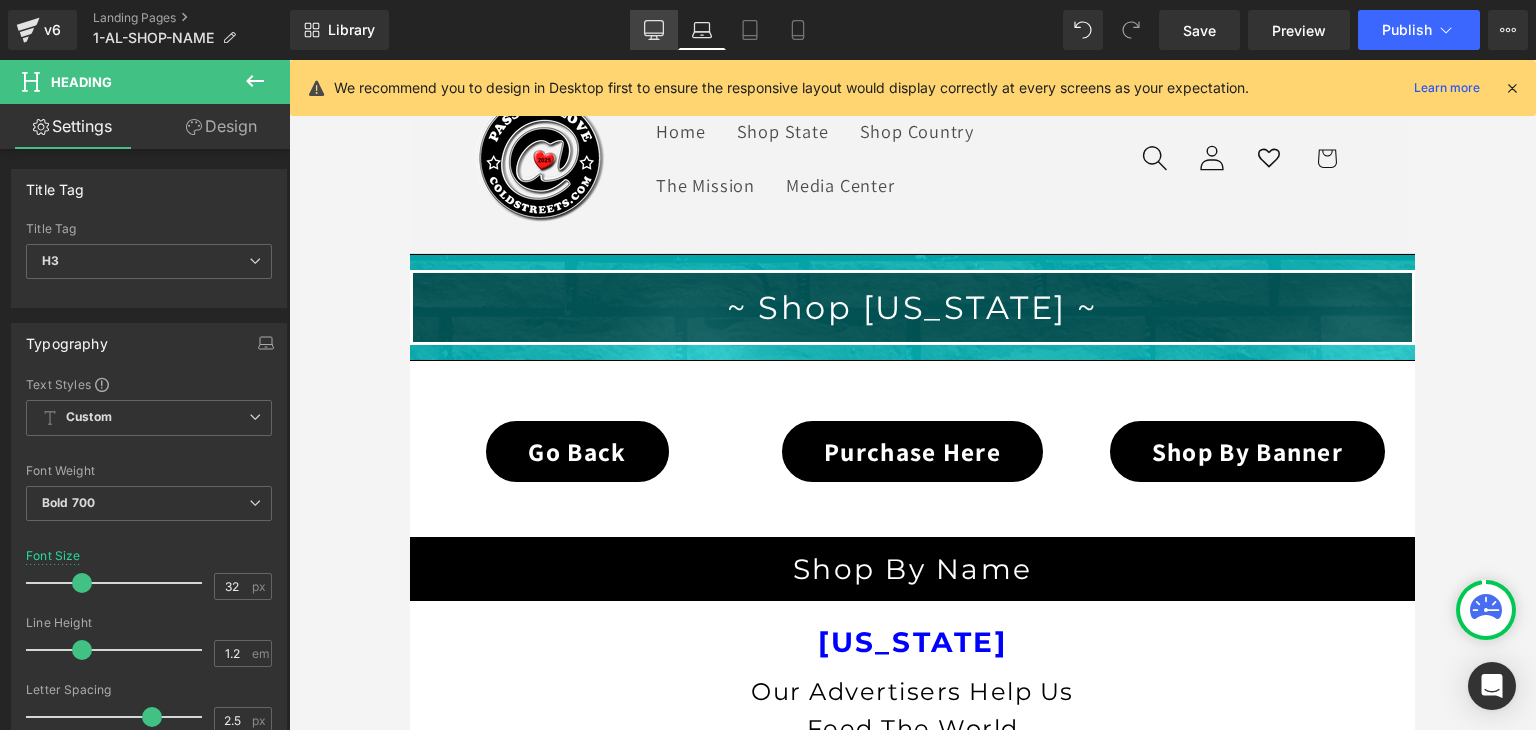 click on "Desktop" at bounding box center [654, 30] 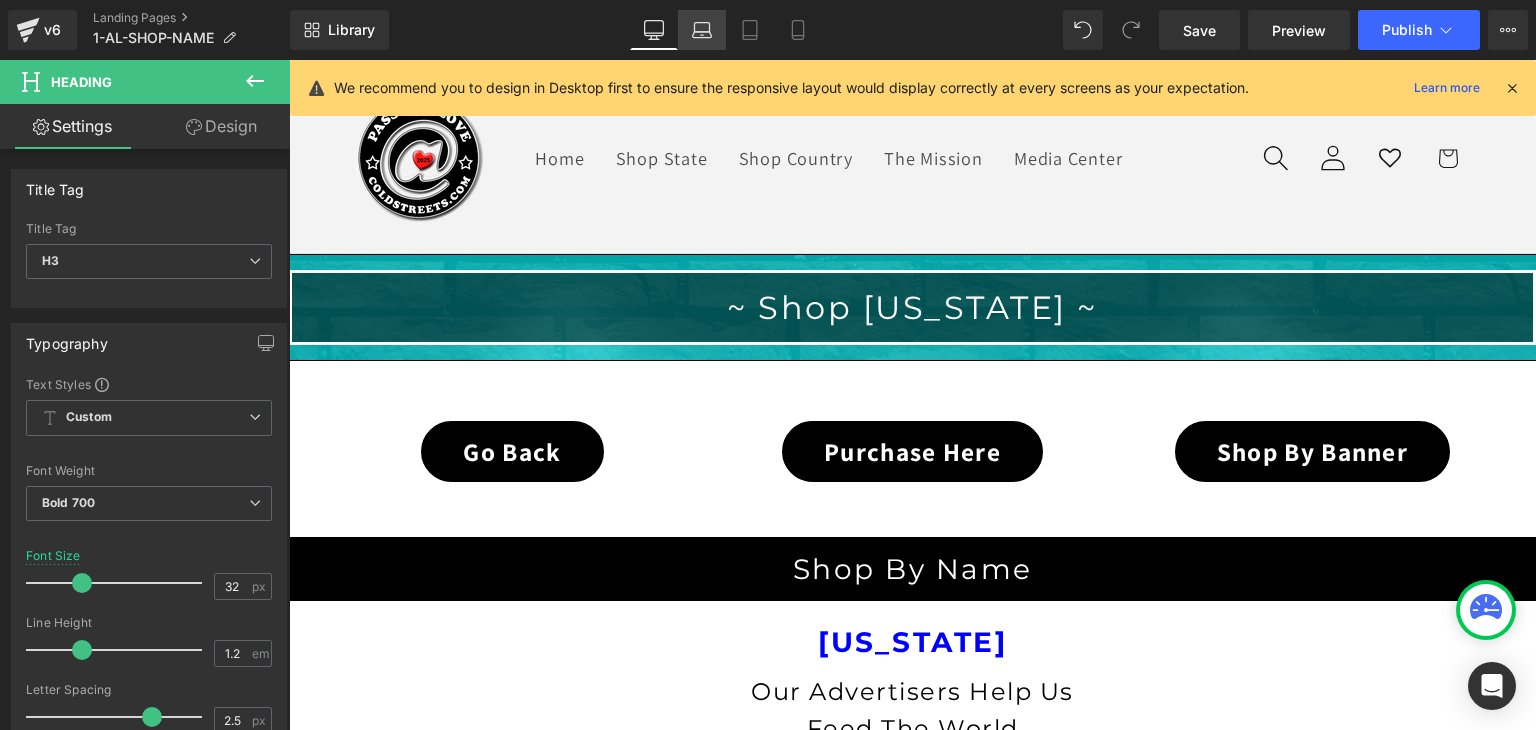 click 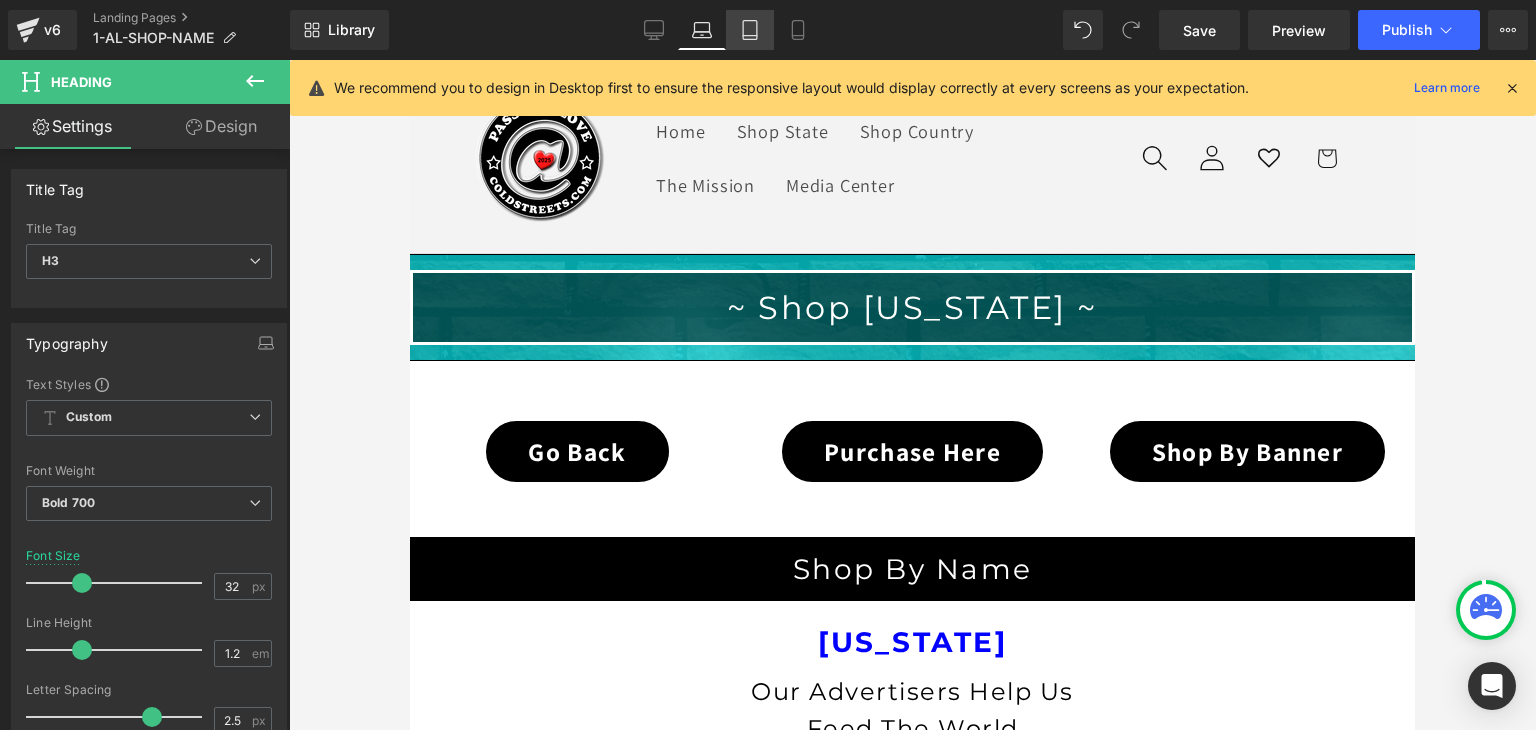 click 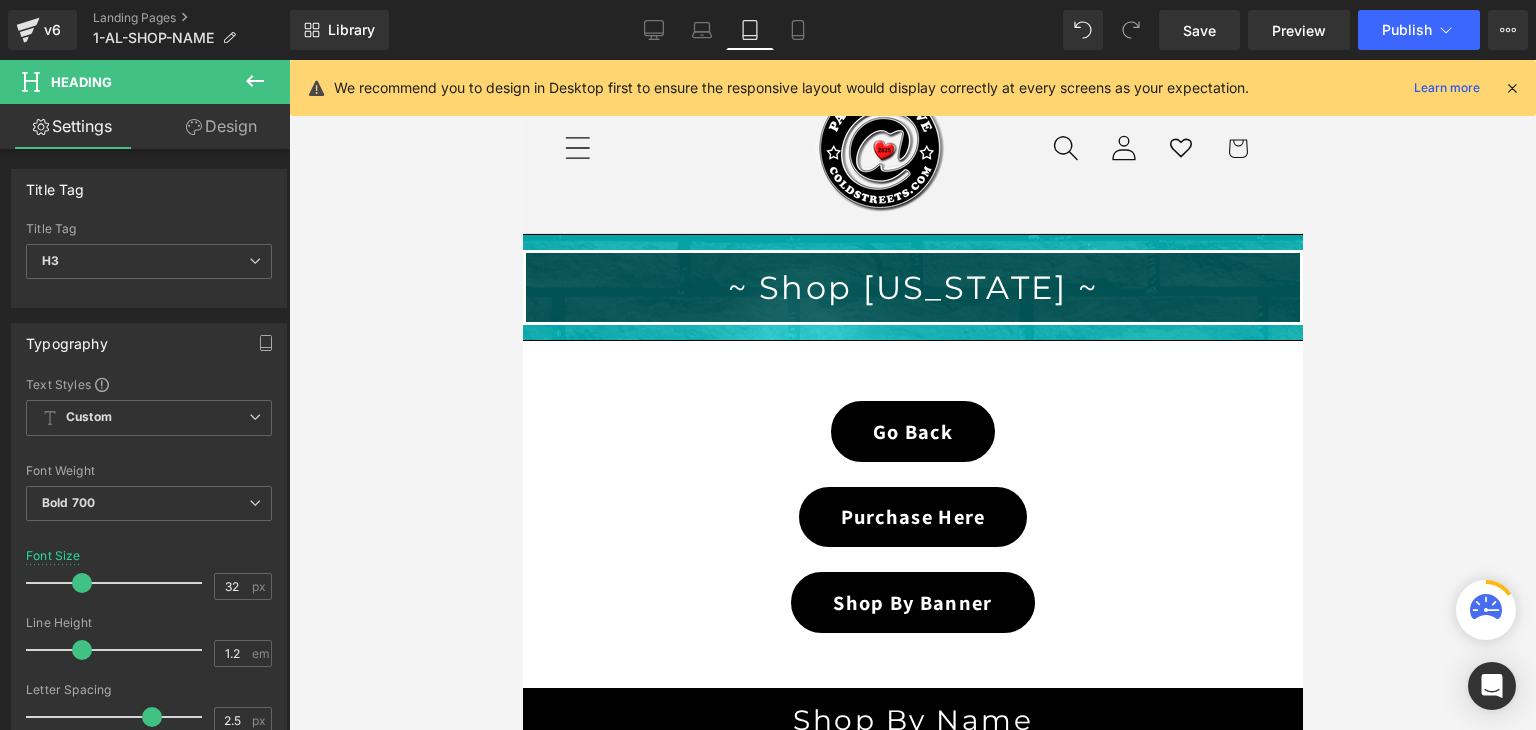 scroll, scrollTop: 27, scrollLeft: 0, axis: vertical 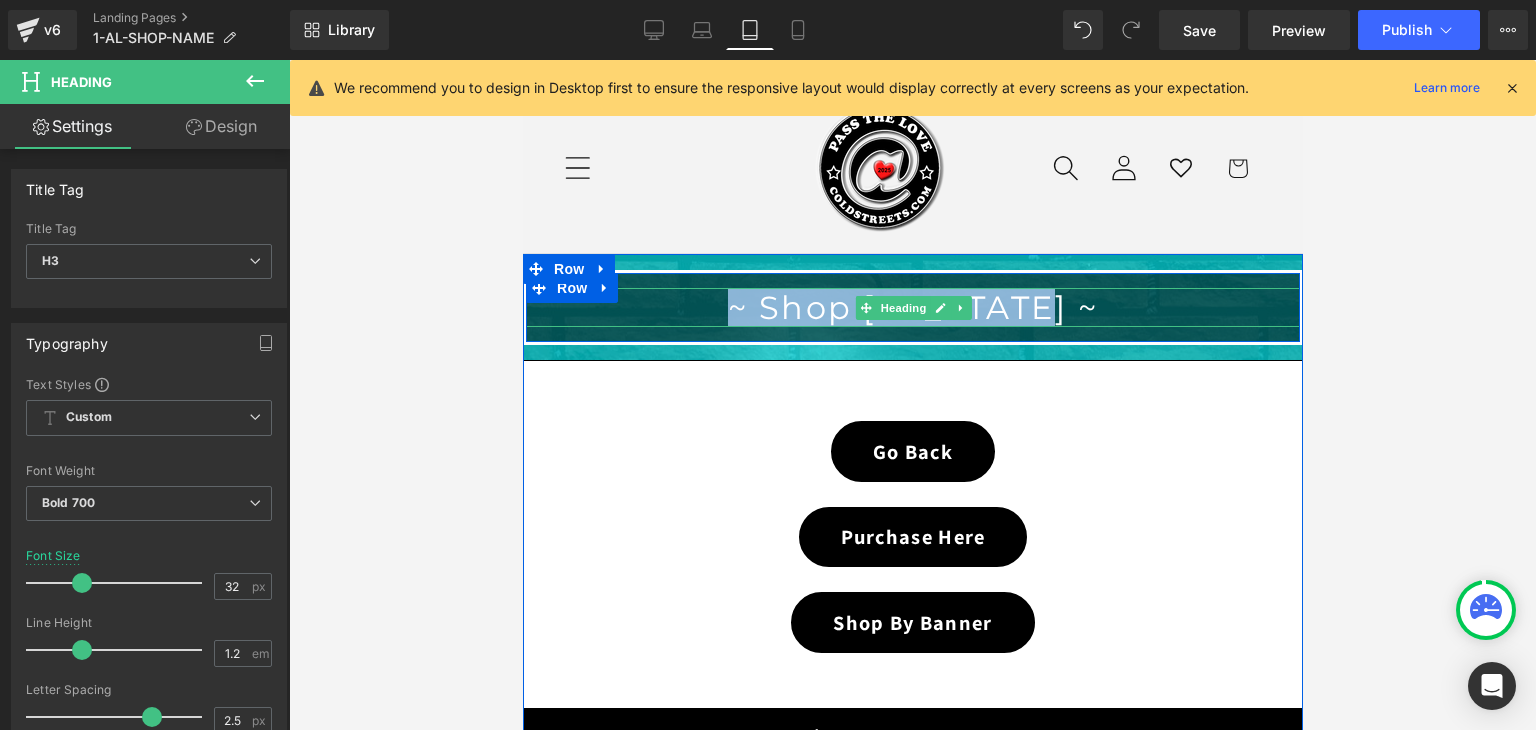 drag, startPoint x: 1077, startPoint y: 306, endPoint x: 727, endPoint y: 306, distance: 350 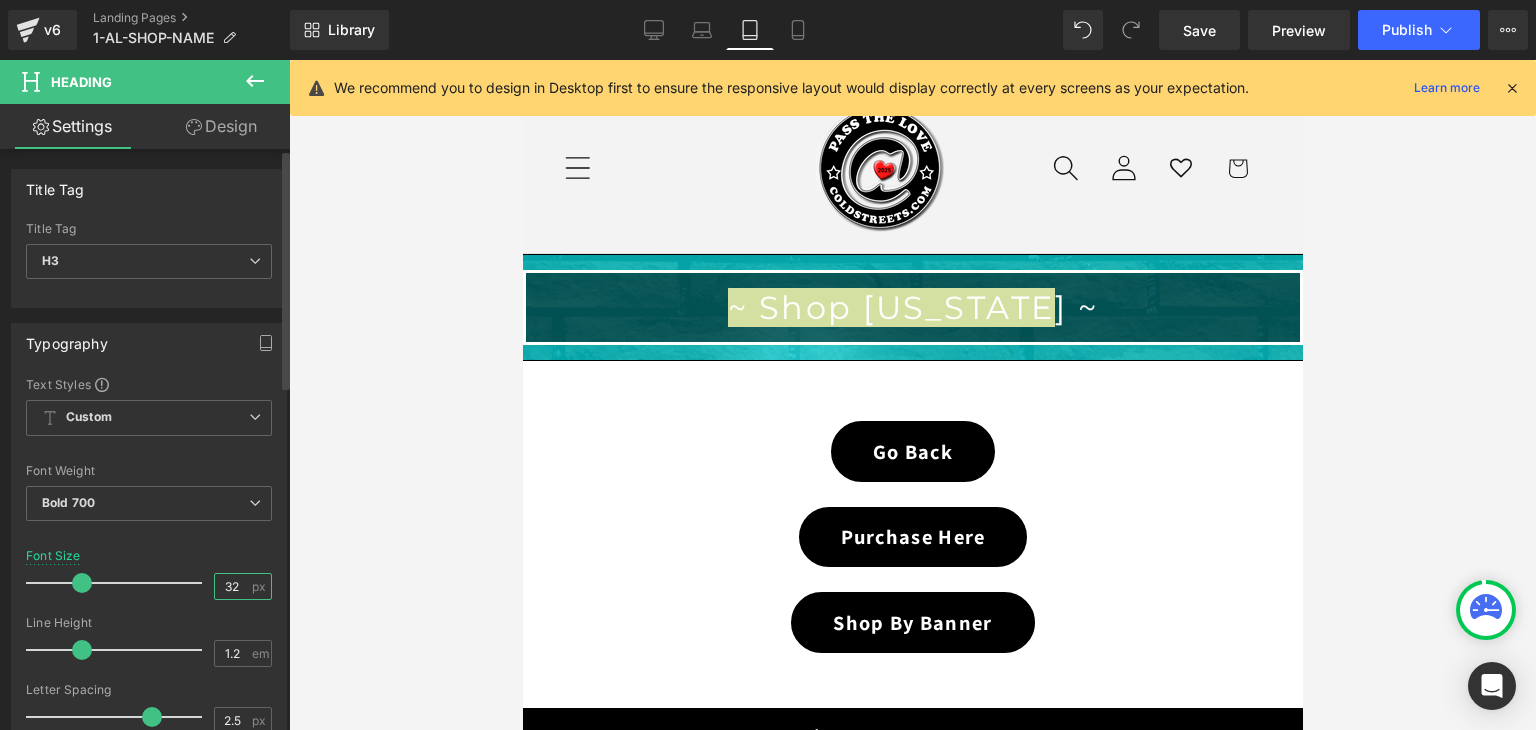 drag, startPoint x: 223, startPoint y: 581, endPoint x: 211, endPoint y: 581, distance: 12 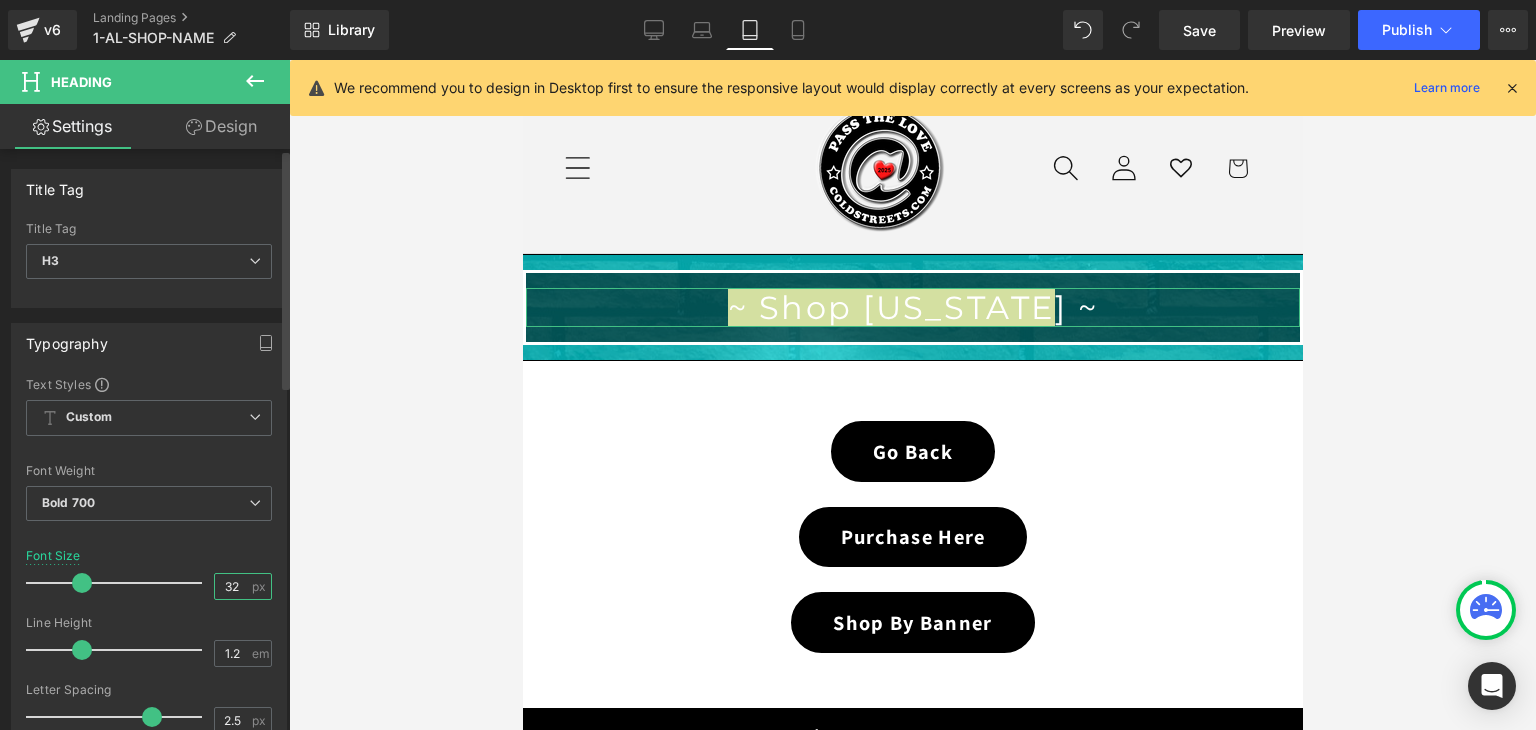 click on "32" at bounding box center [232, 586] 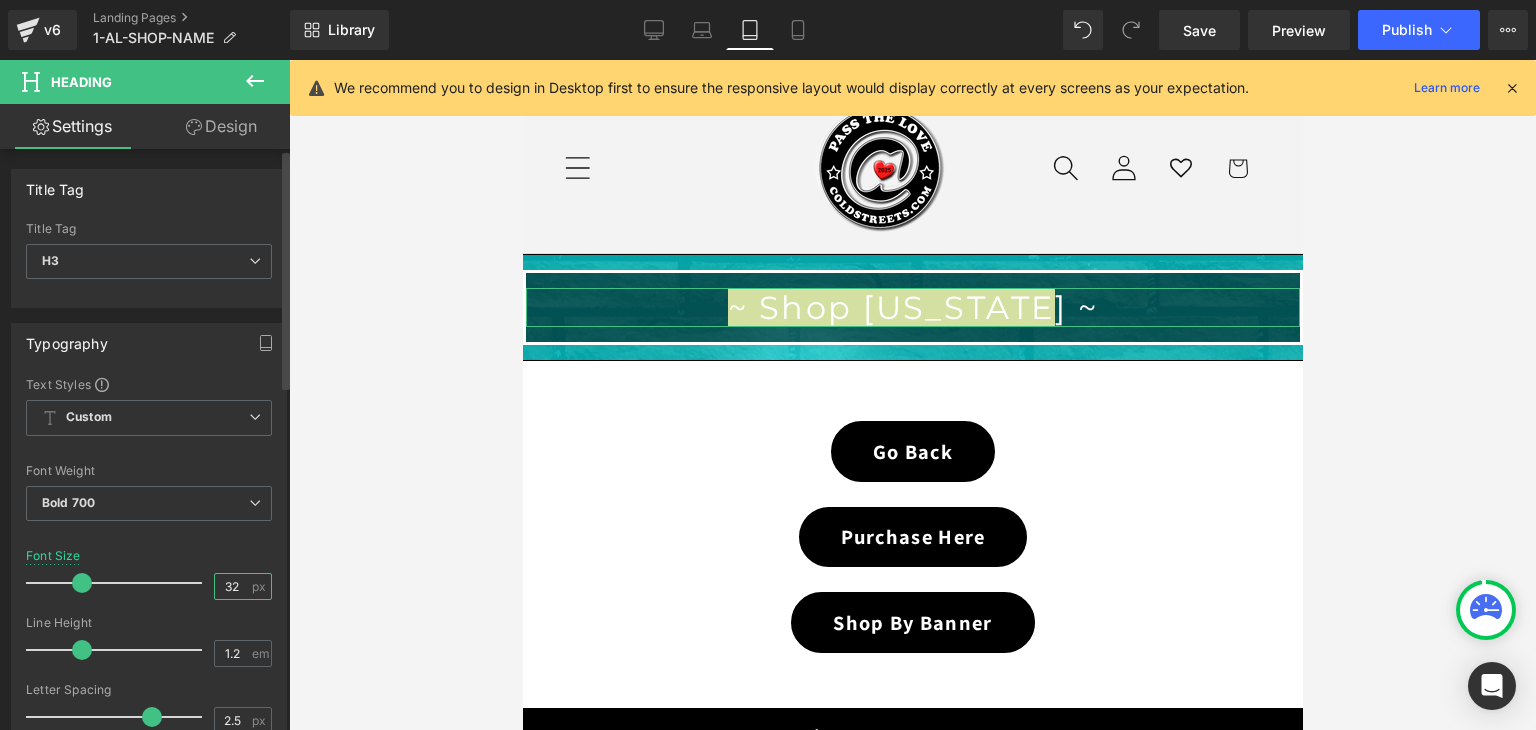 drag, startPoint x: 238, startPoint y: 578, endPoint x: 209, endPoint y: 580, distance: 29.068884 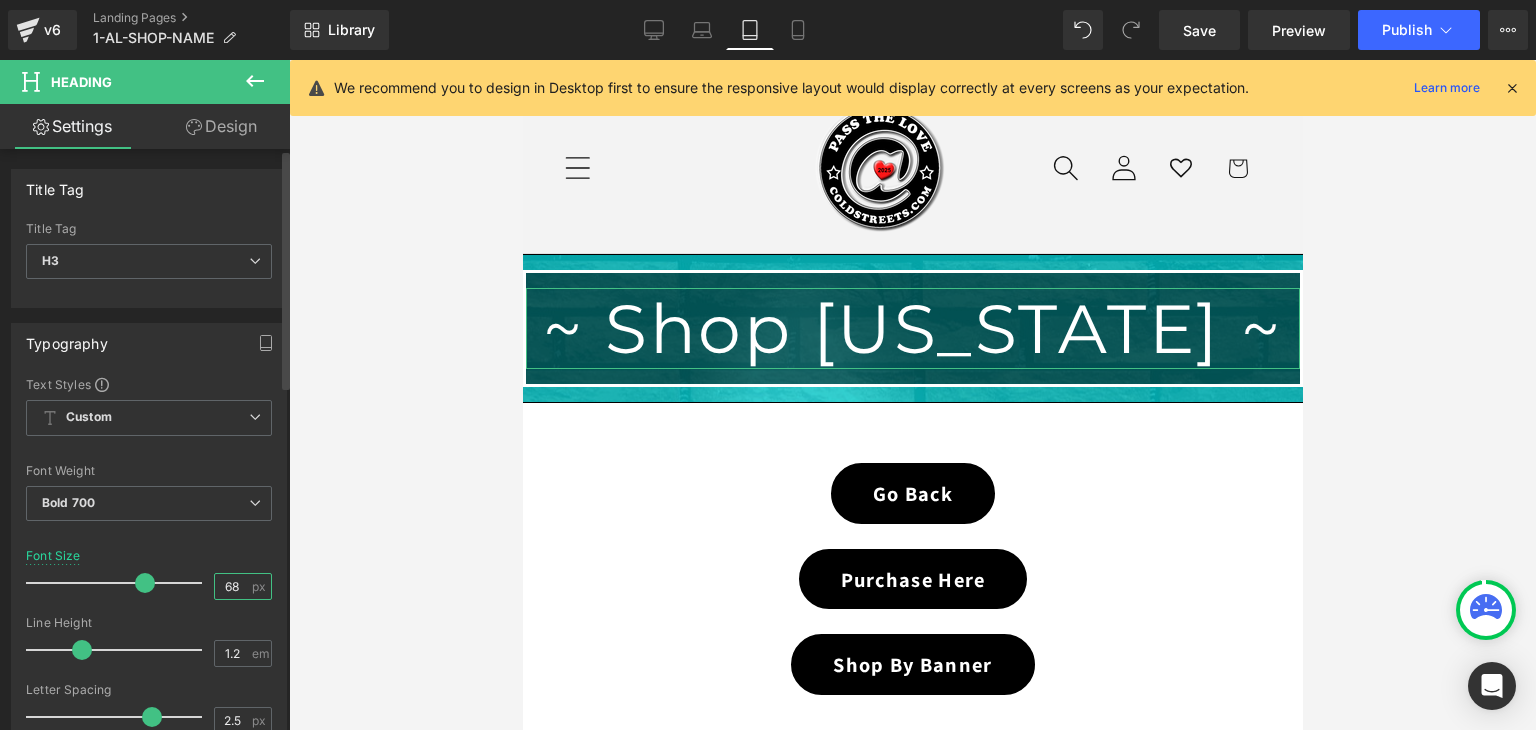 drag, startPoint x: 238, startPoint y: 577, endPoint x: 188, endPoint y: 581, distance: 50.159744 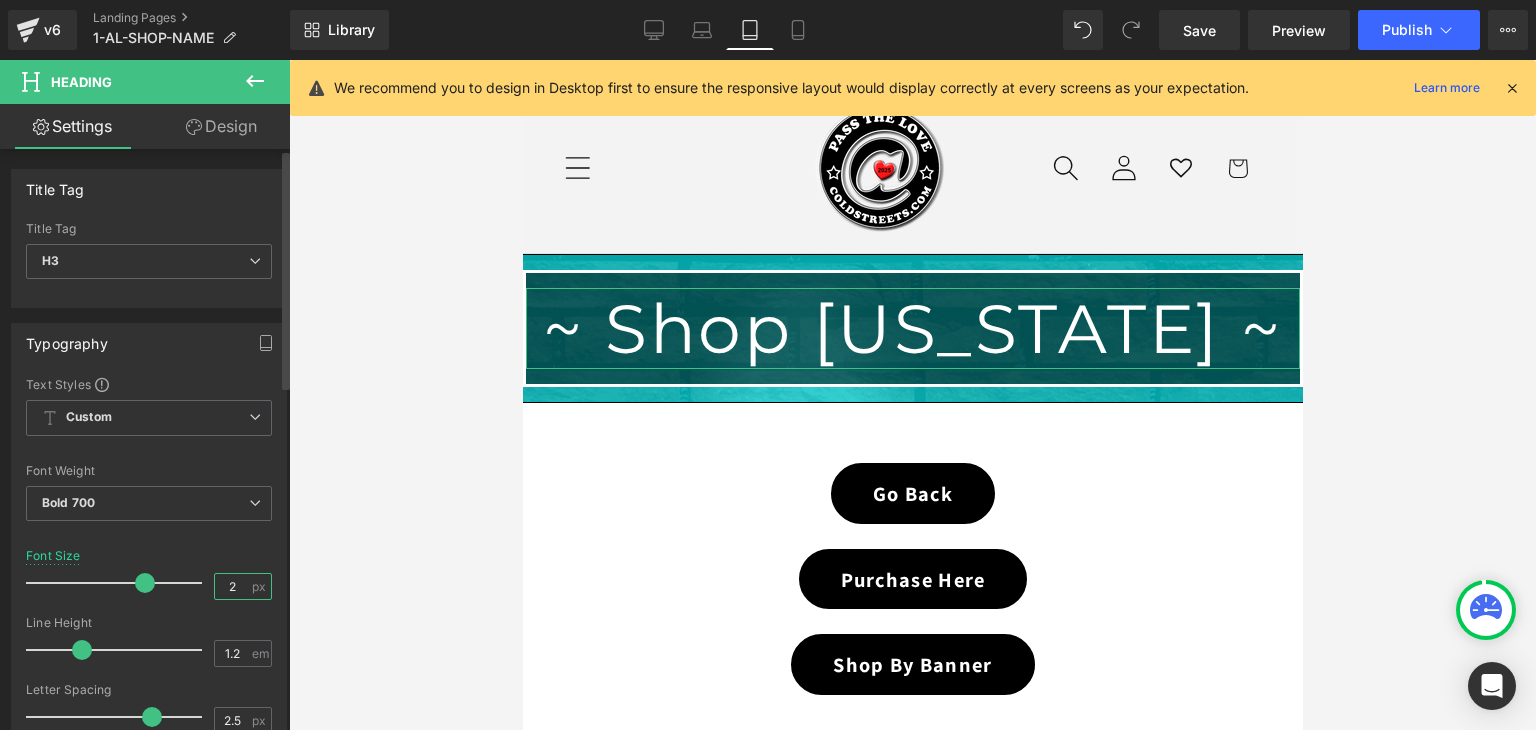 type on "28" 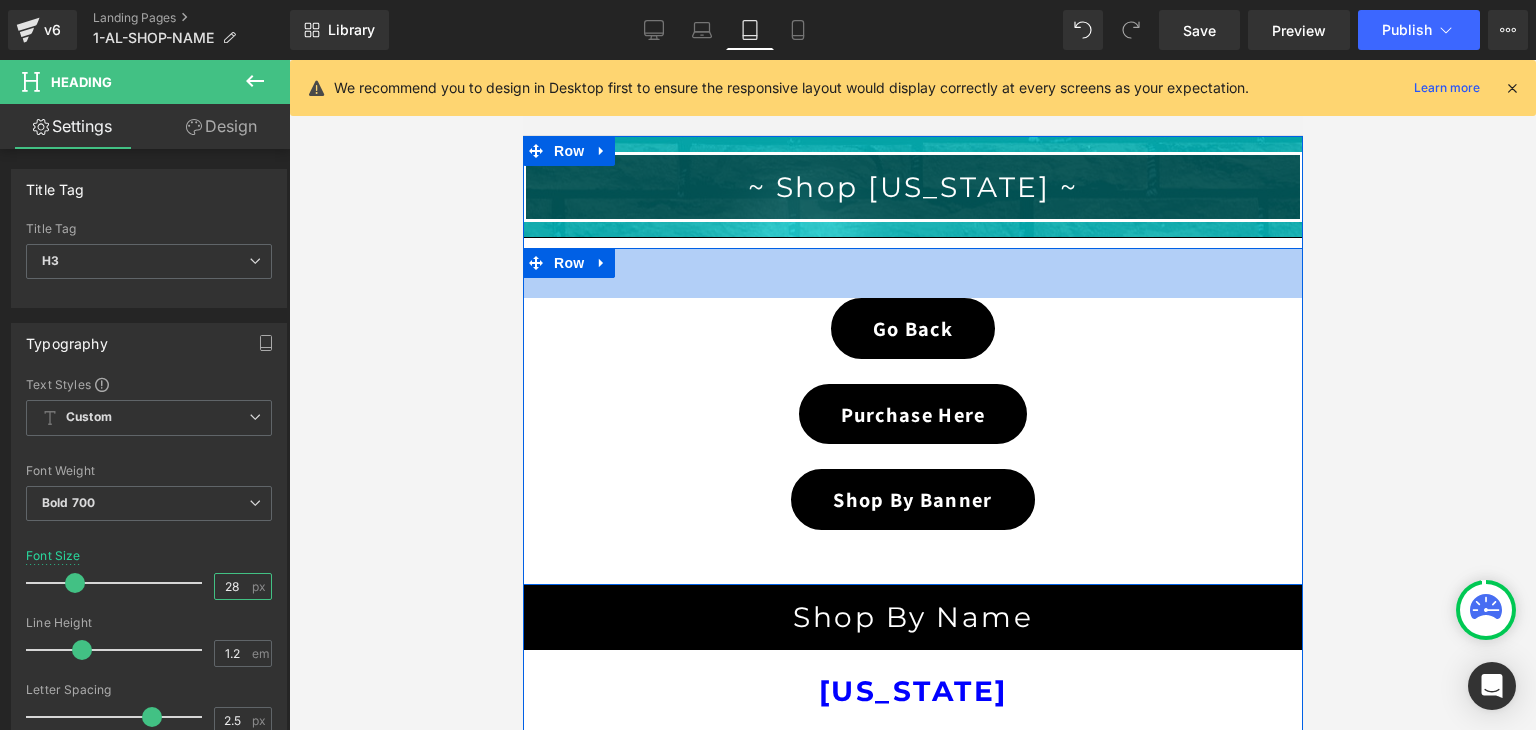 scroll, scrollTop: 327, scrollLeft: 0, axis: vertical 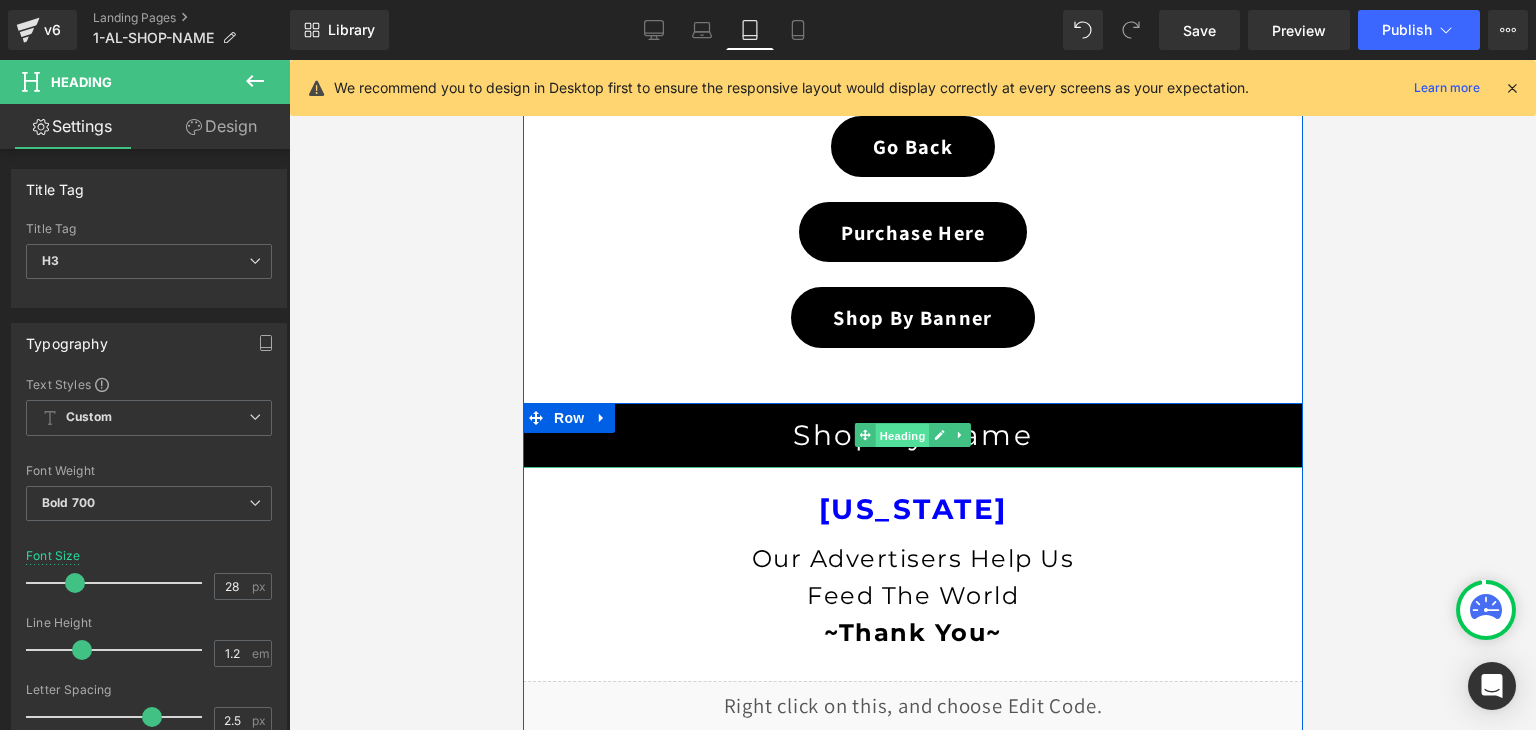 click on "Heading" at bounding box center (902, 436) 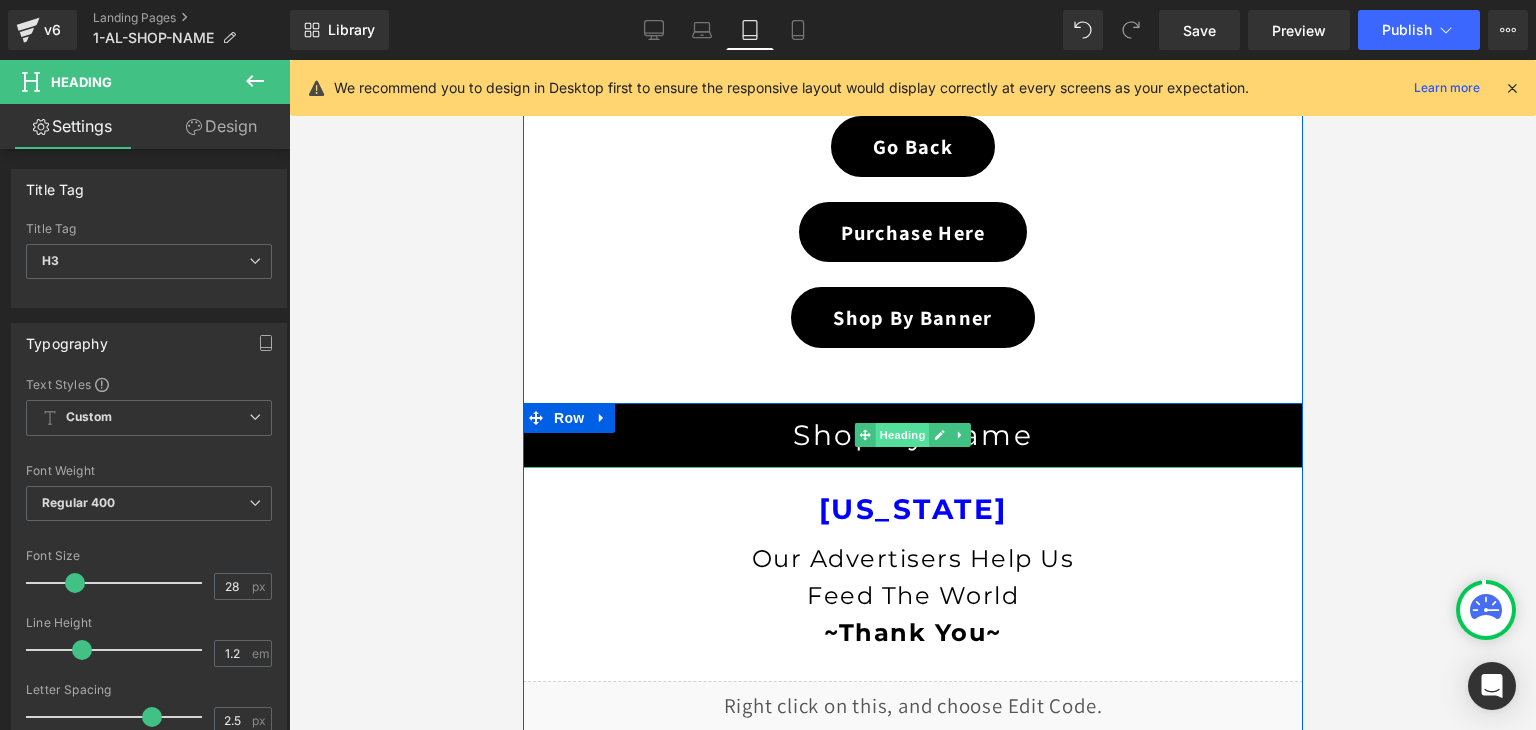 click on "Heading" at bounding box center (902, 435) 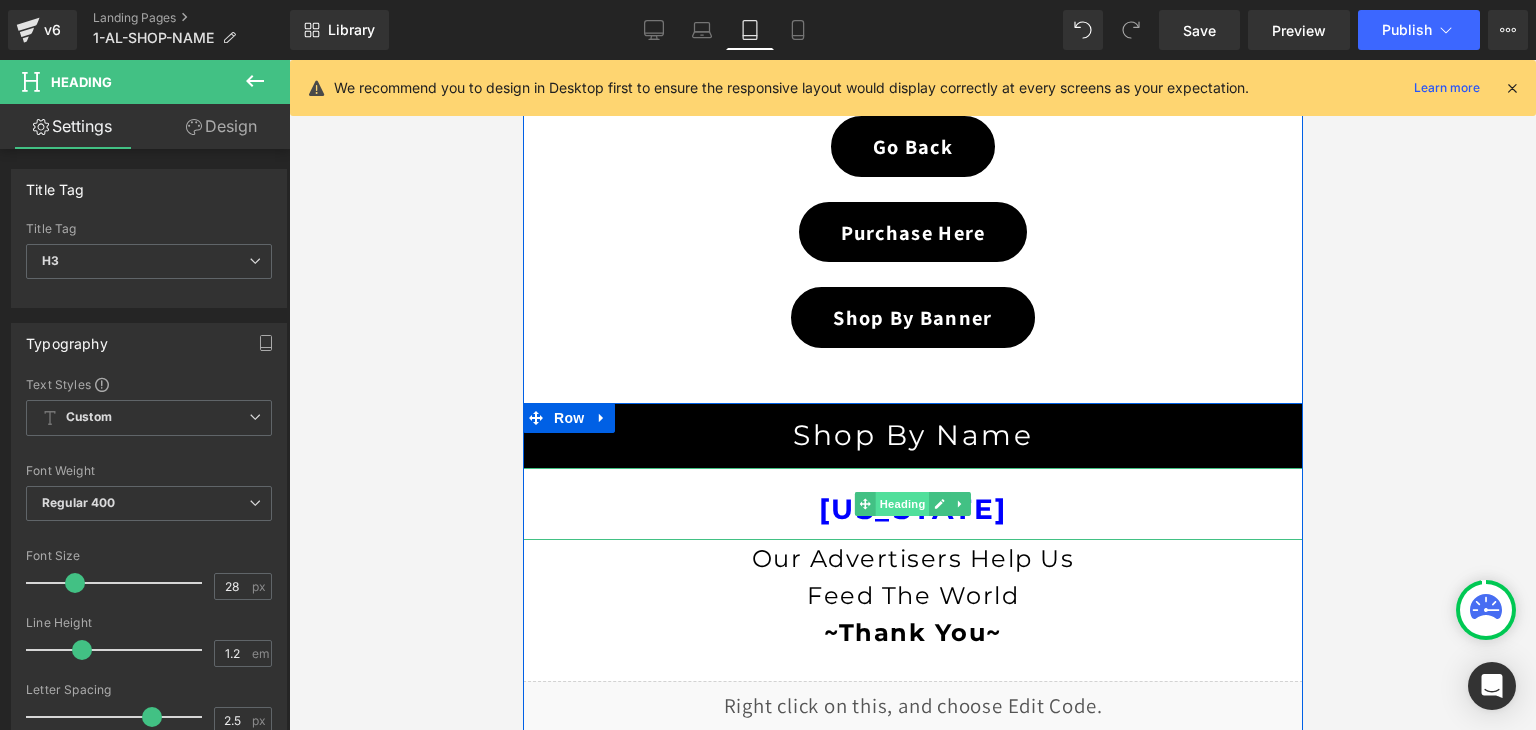 click on "Heading" at bounding box center (902, 504) 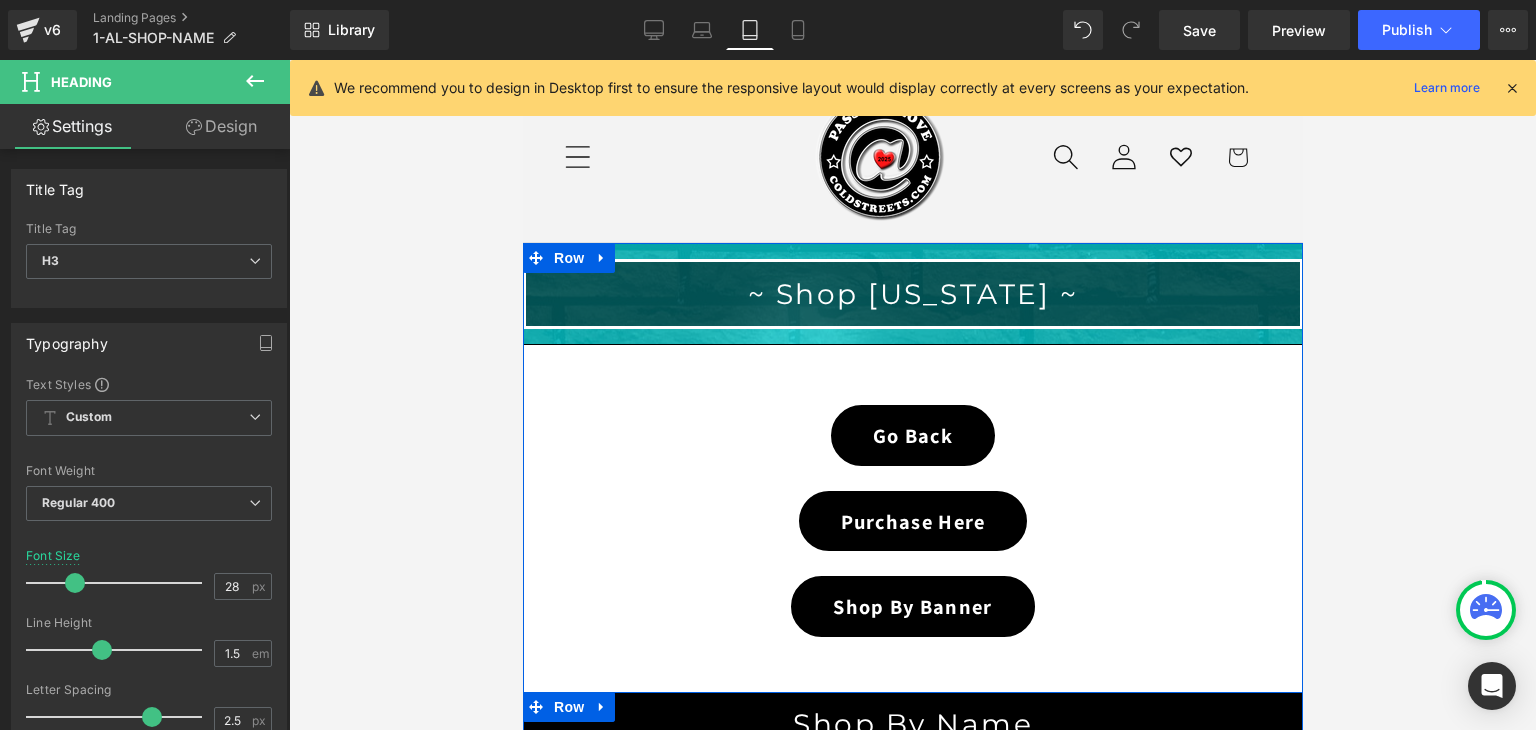 scroll, scrollTop: 27, scrollLeft: 0, axis: vertical 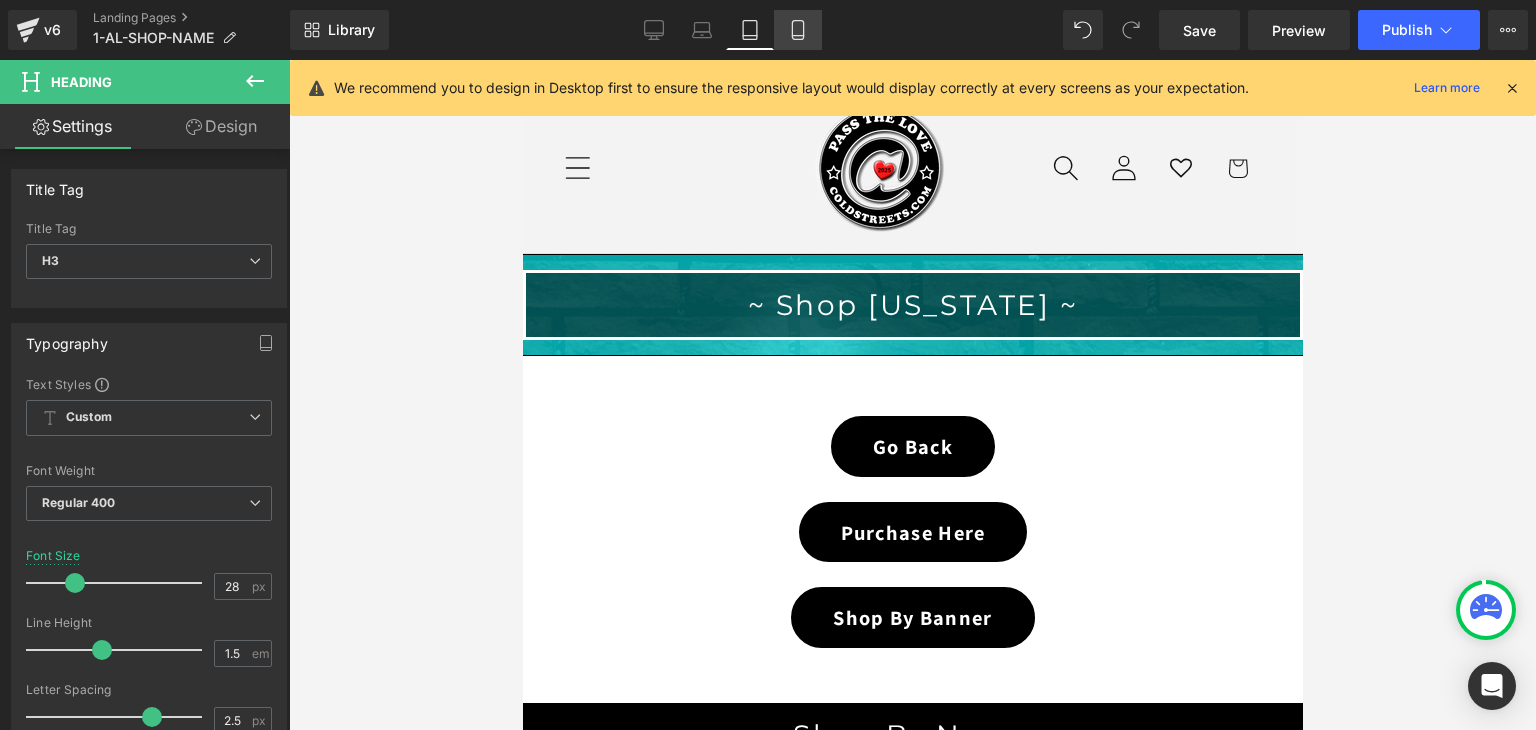 click 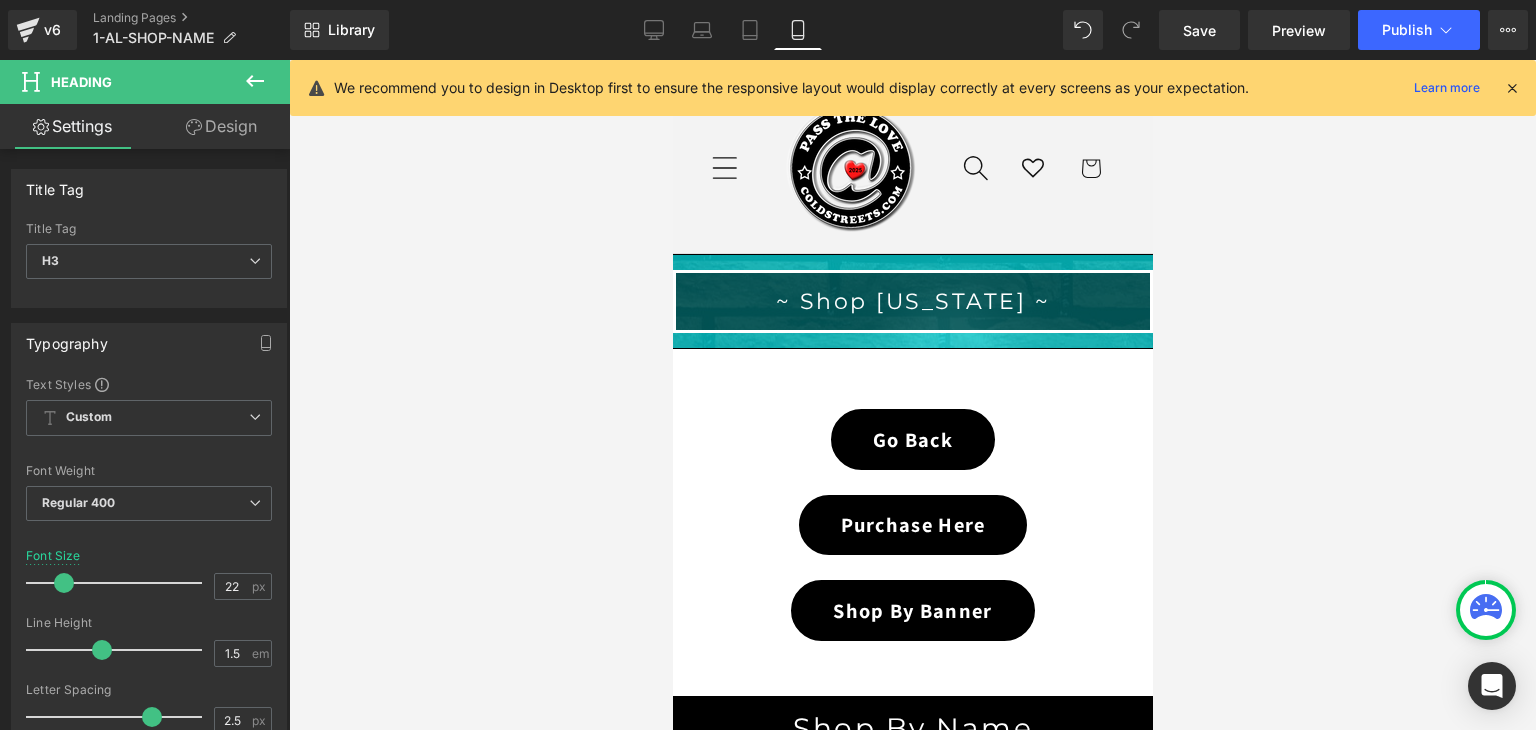 scroll, scrollTop: 19, scrollLeft: 0, axis: vertical 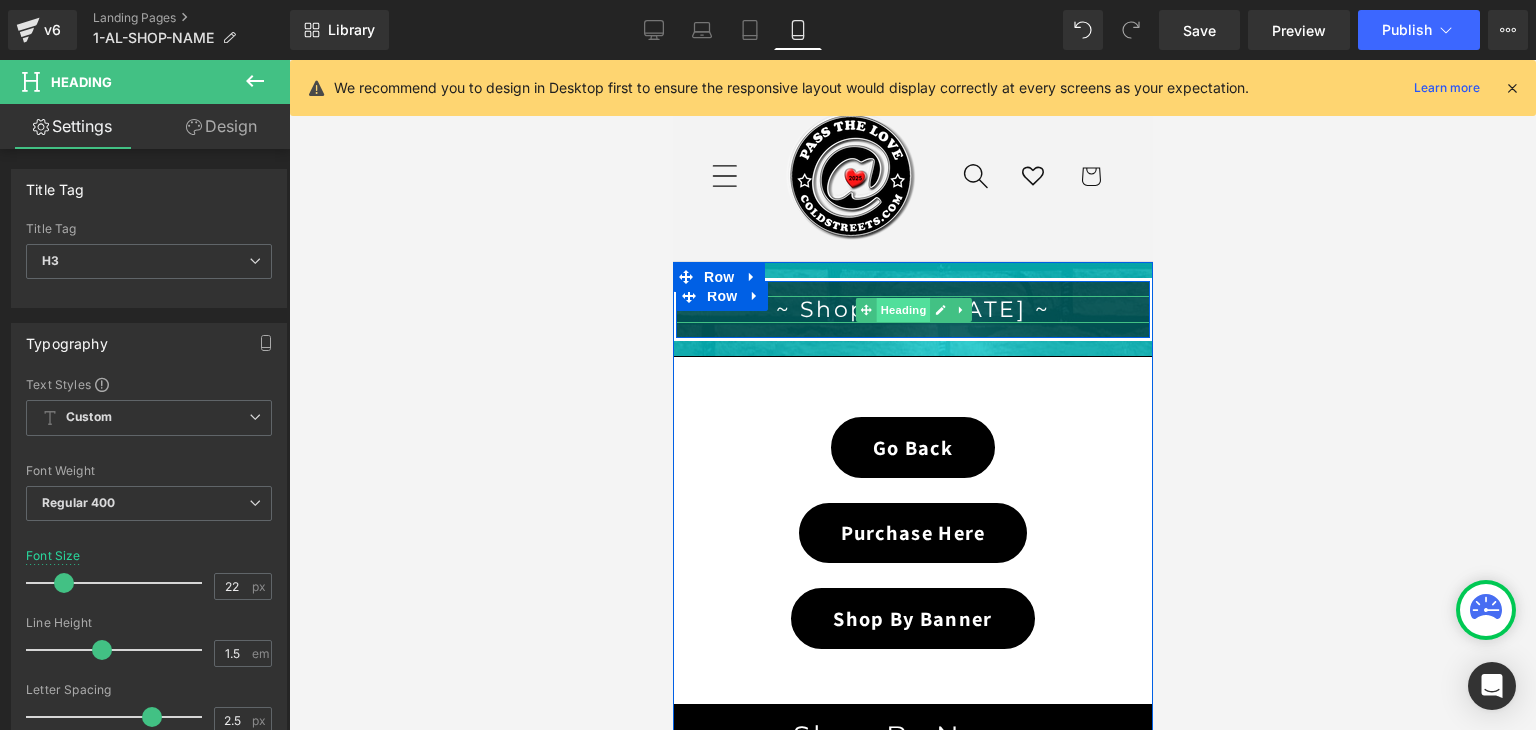 click on "Heading" at bounding box center [902, 310] 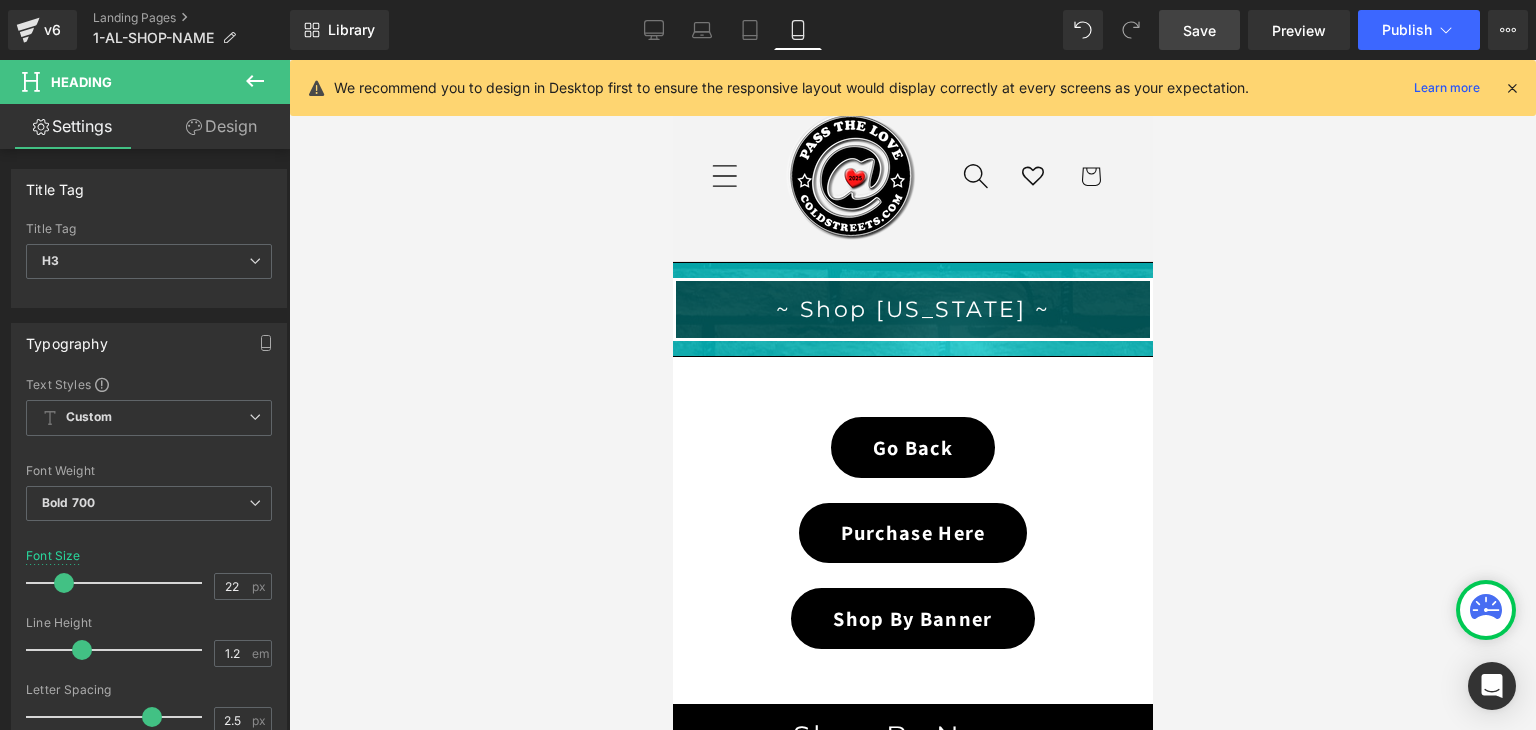 click on "Save" at bounding box center (1199, 30) 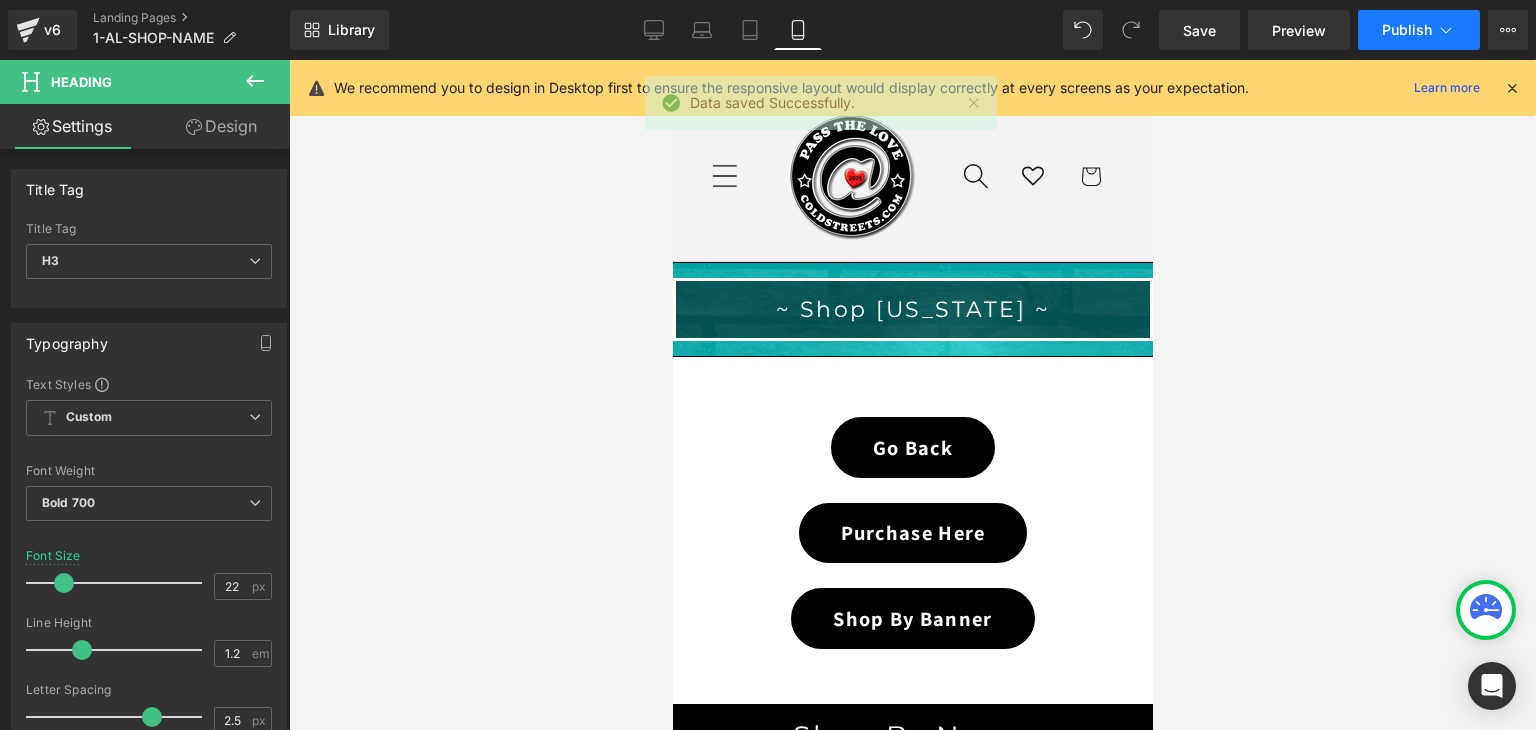 click 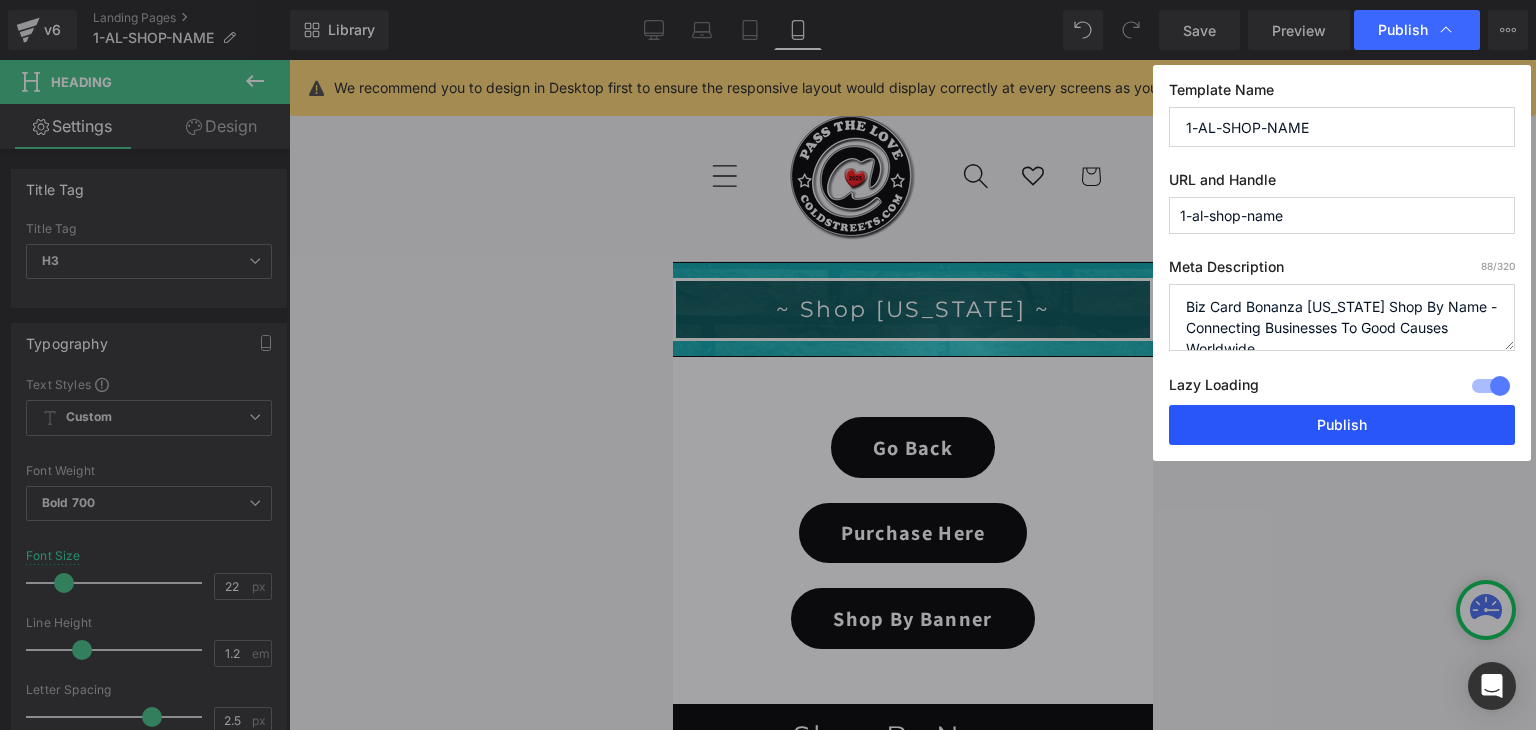 click on "Publish" at bounding box center [1342, 425] 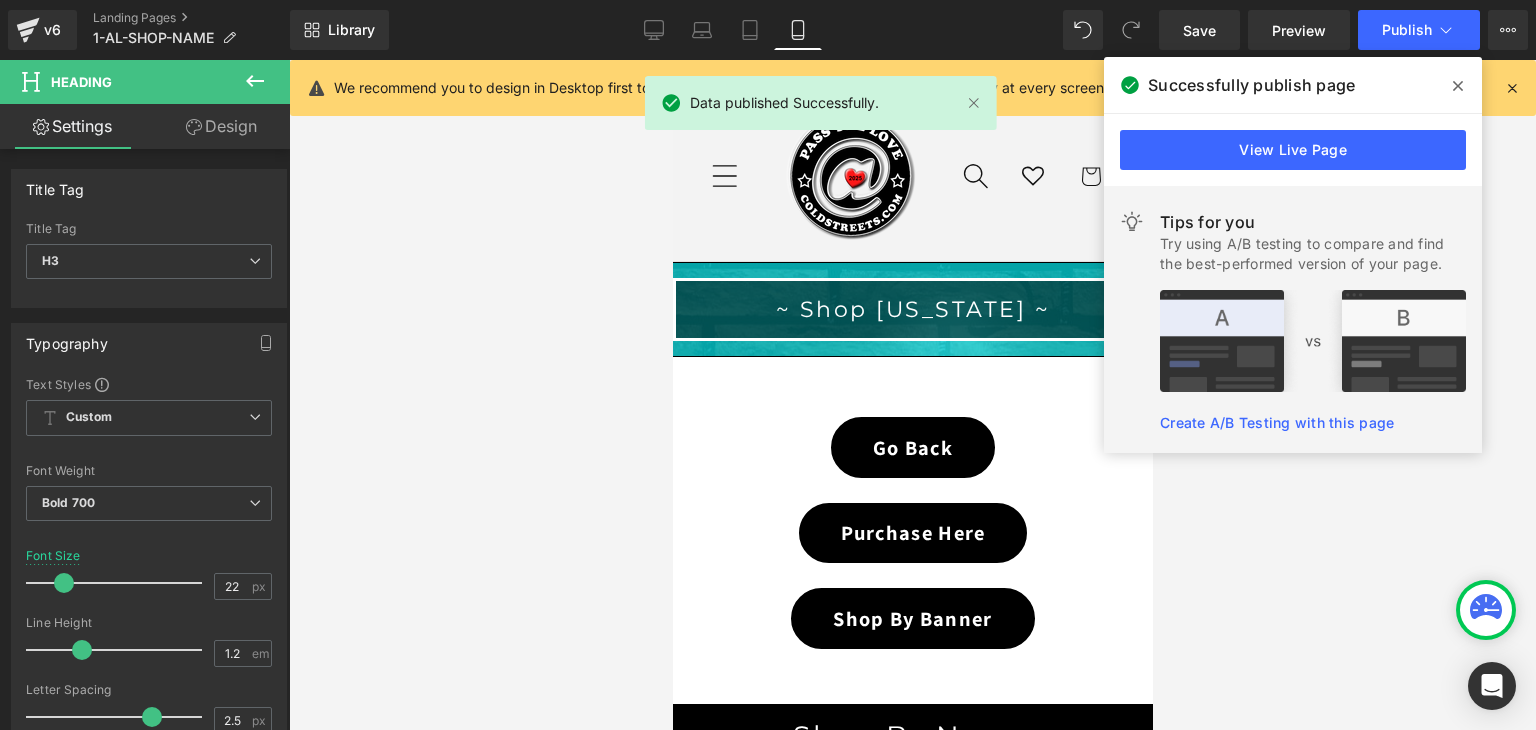 click at bounding box center [1458, 86] 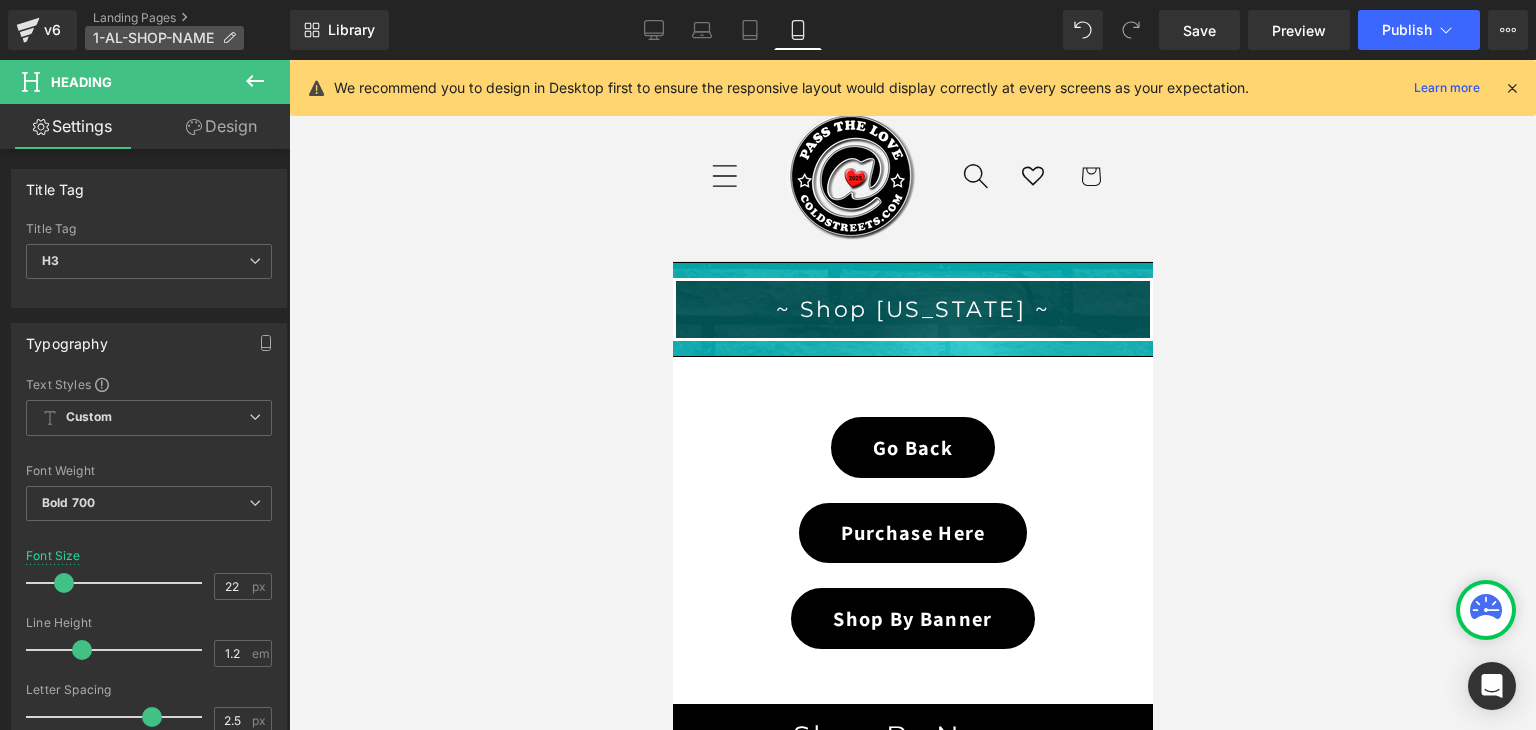 click at bounding box center [229, 38] 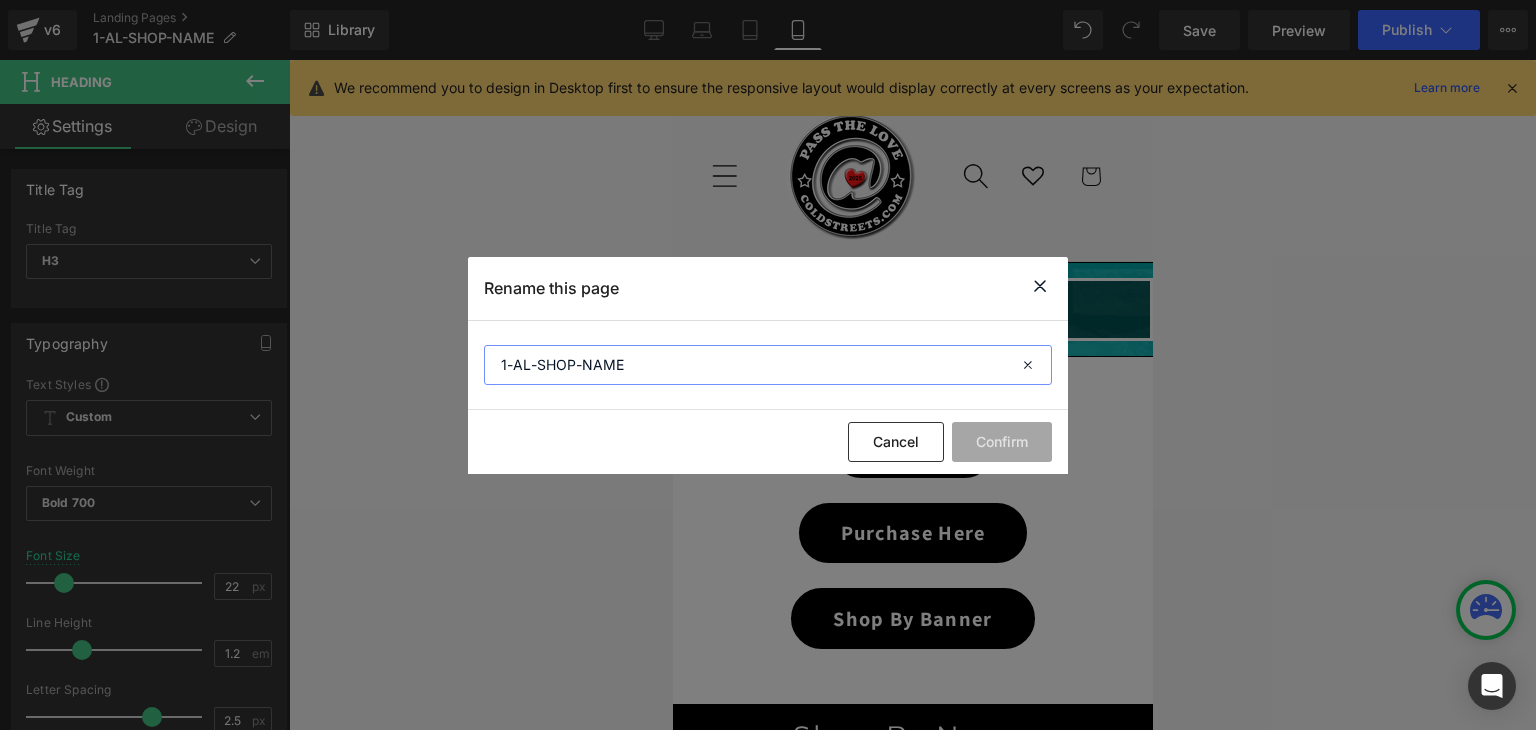 drag, startPoint x: 639, startPoint y: 362, endPoint x: 460, endPoint y: 357, distance: 179.06982 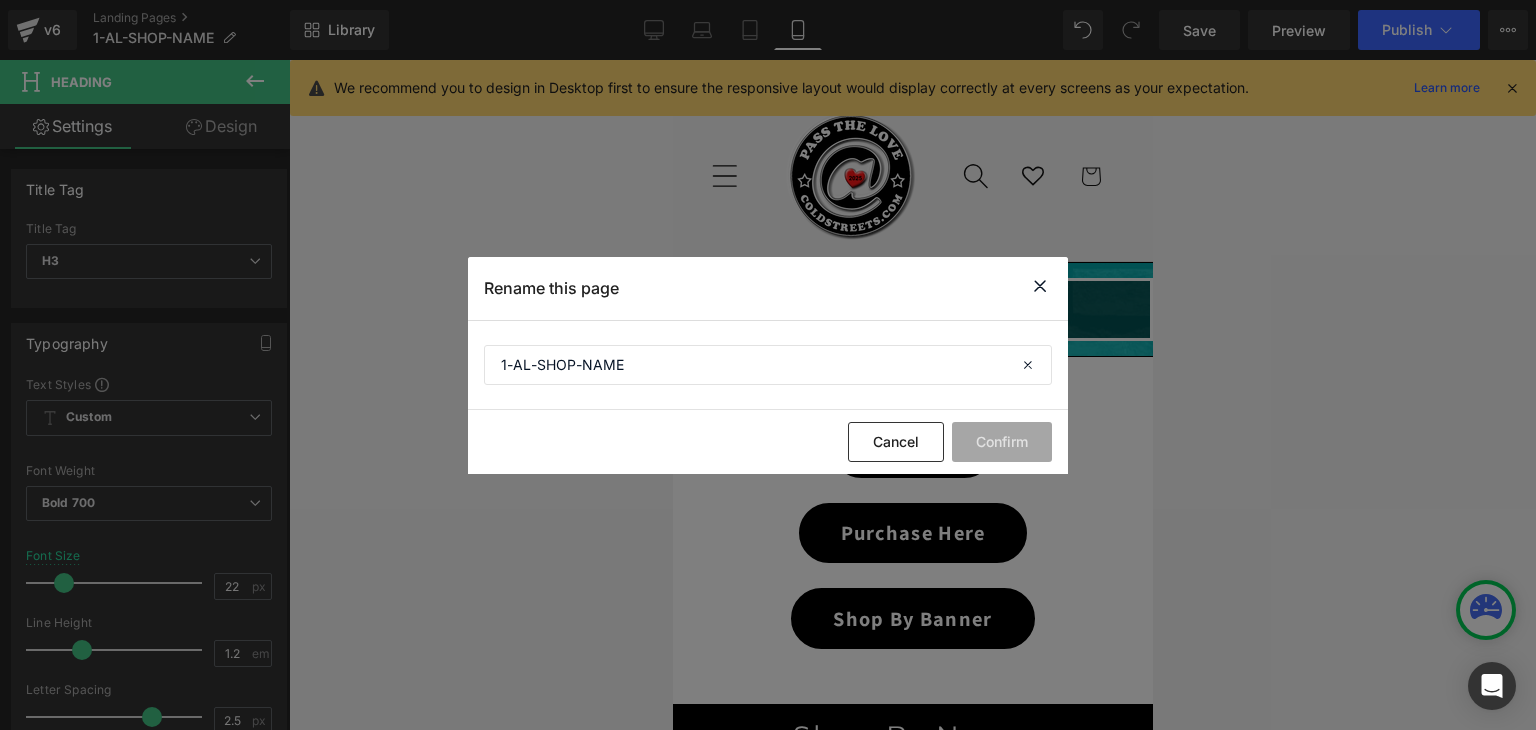click at bounding box center [1040, 286] 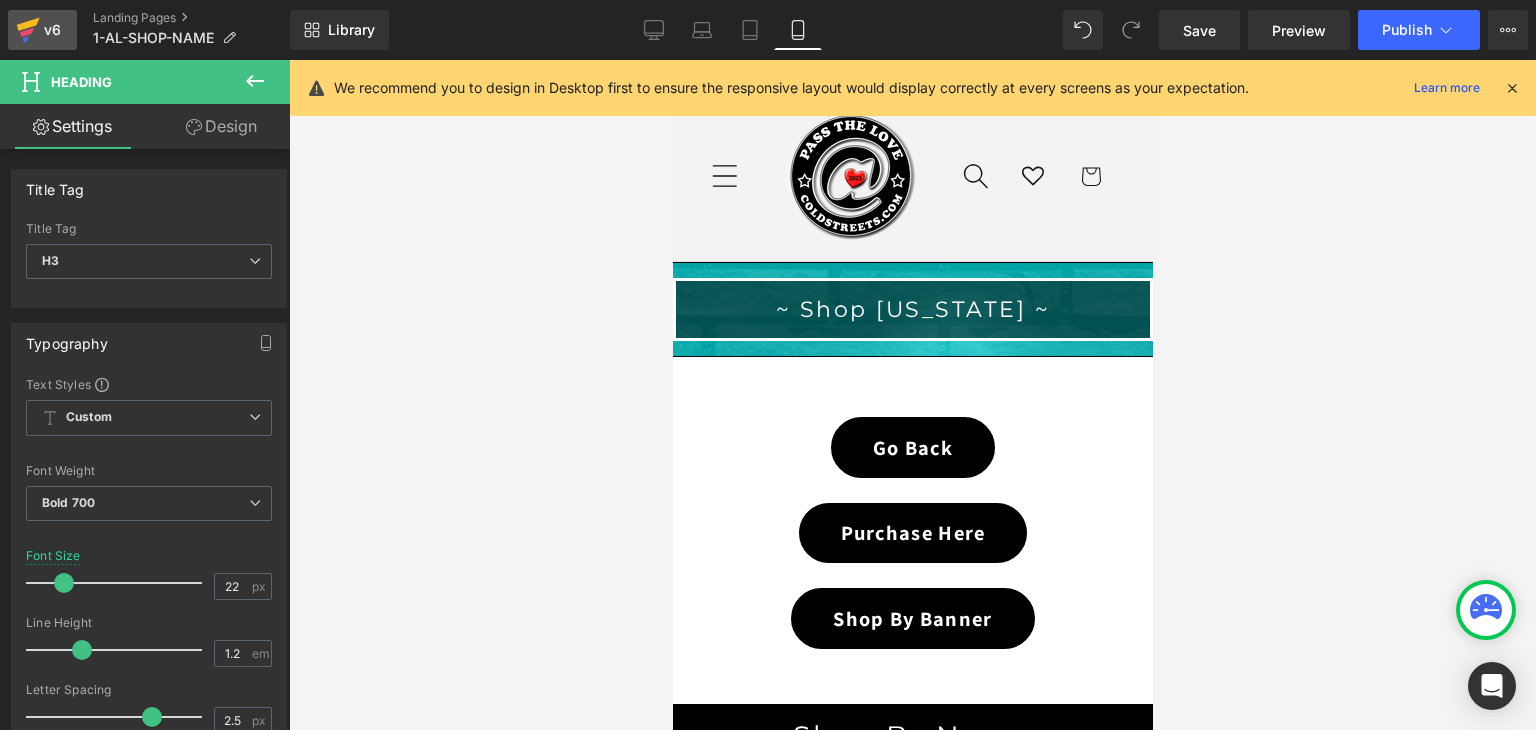click 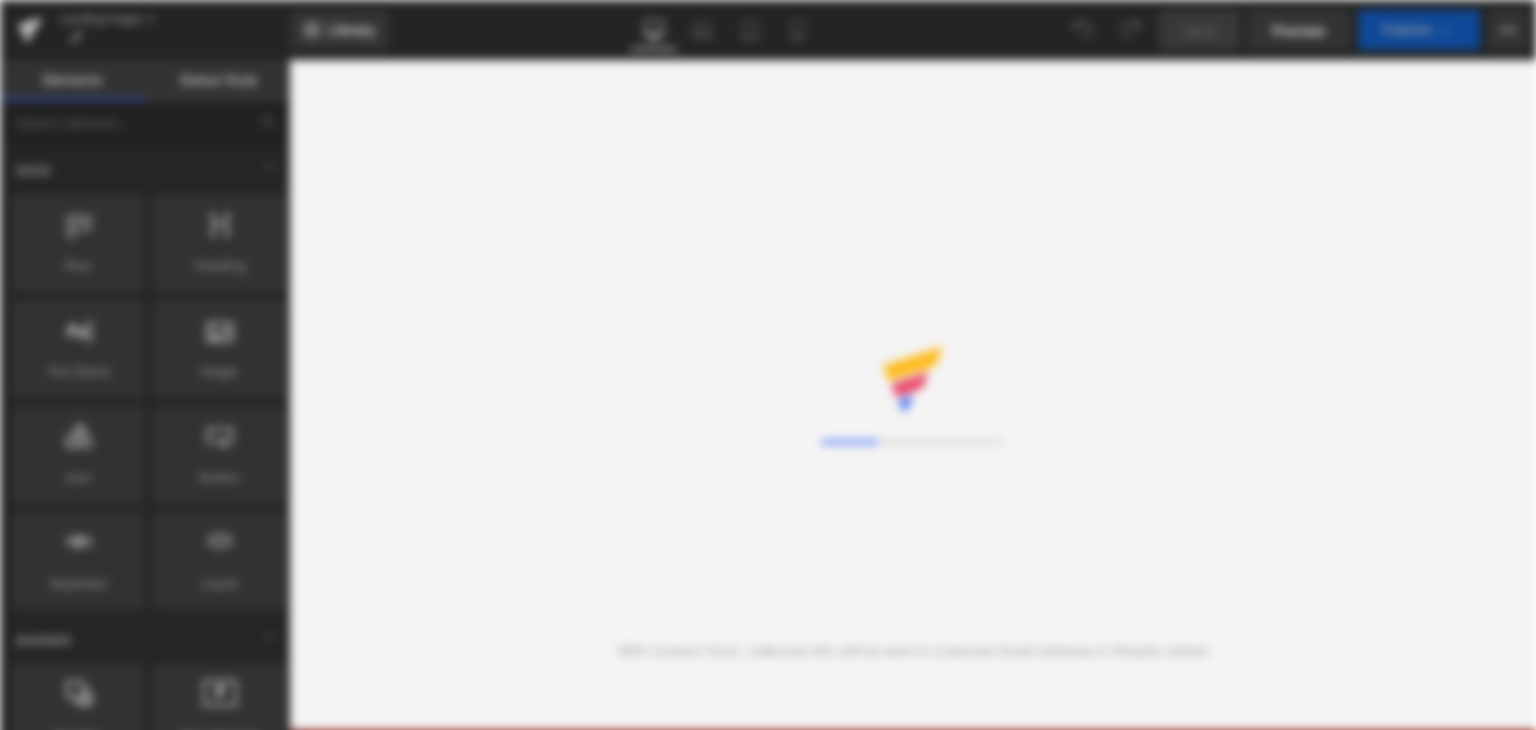 scroll, scrollTop: 0, scrollLeft: 0, axis: both 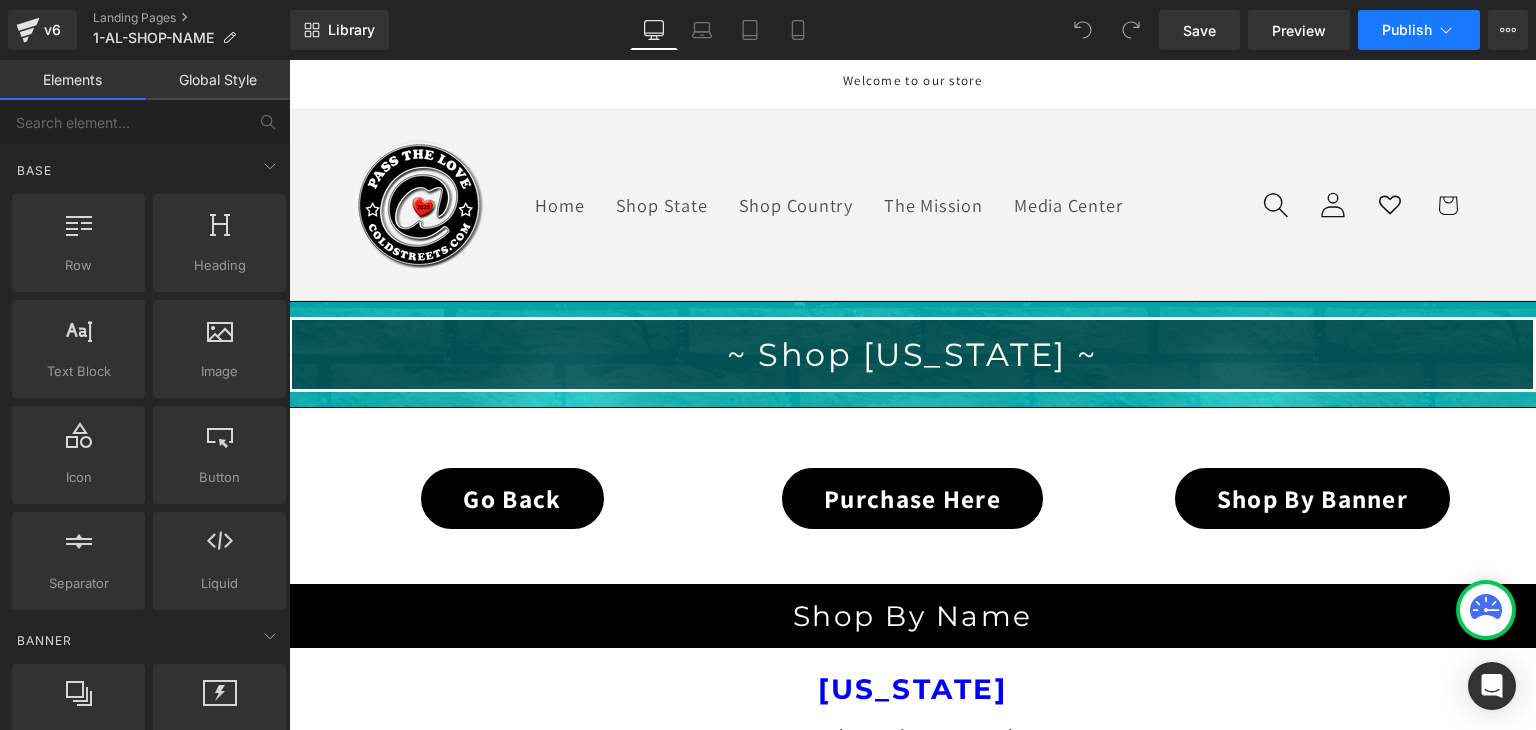 click on "Publish" at bounding box center (1407, 30) 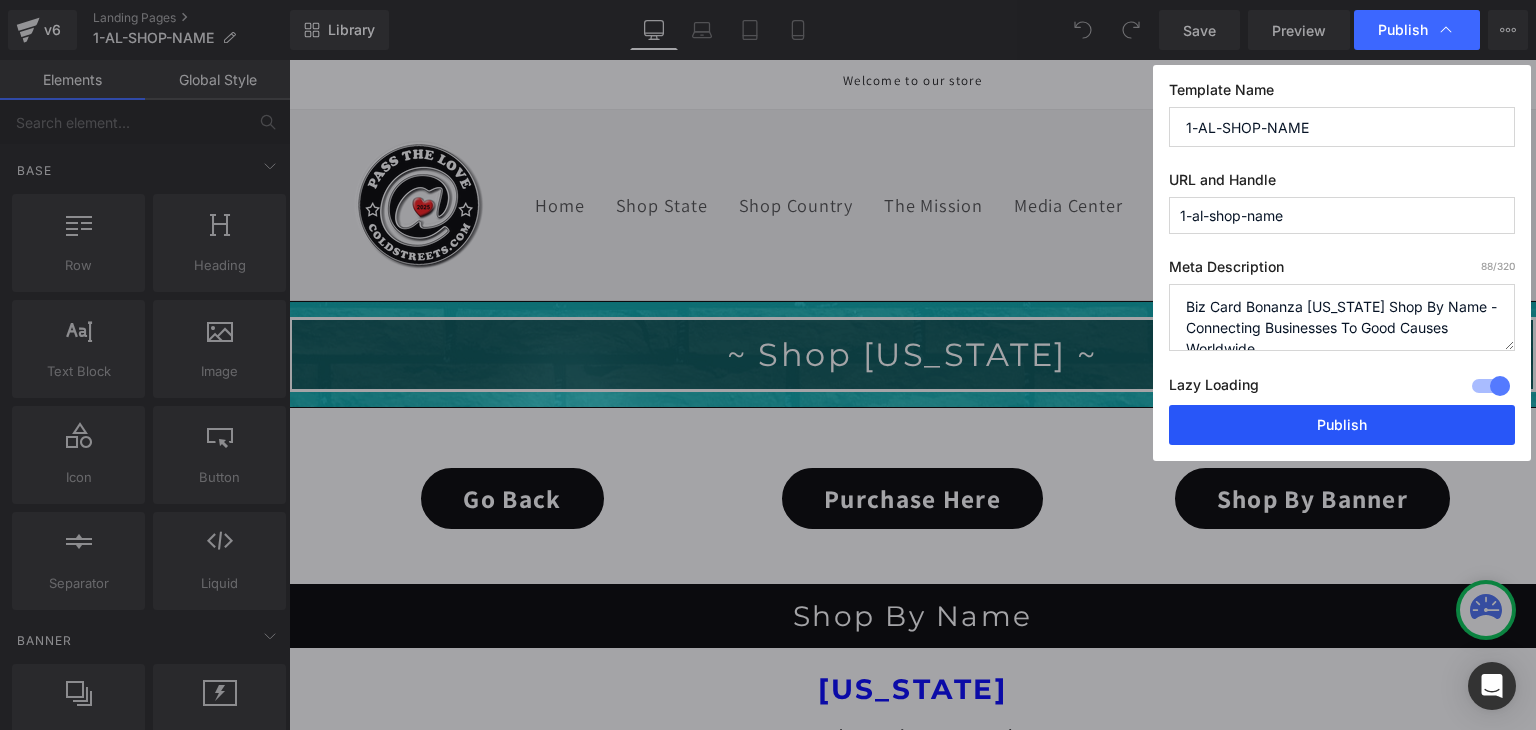 click on "Publish" at bounding box center (1342, 425) 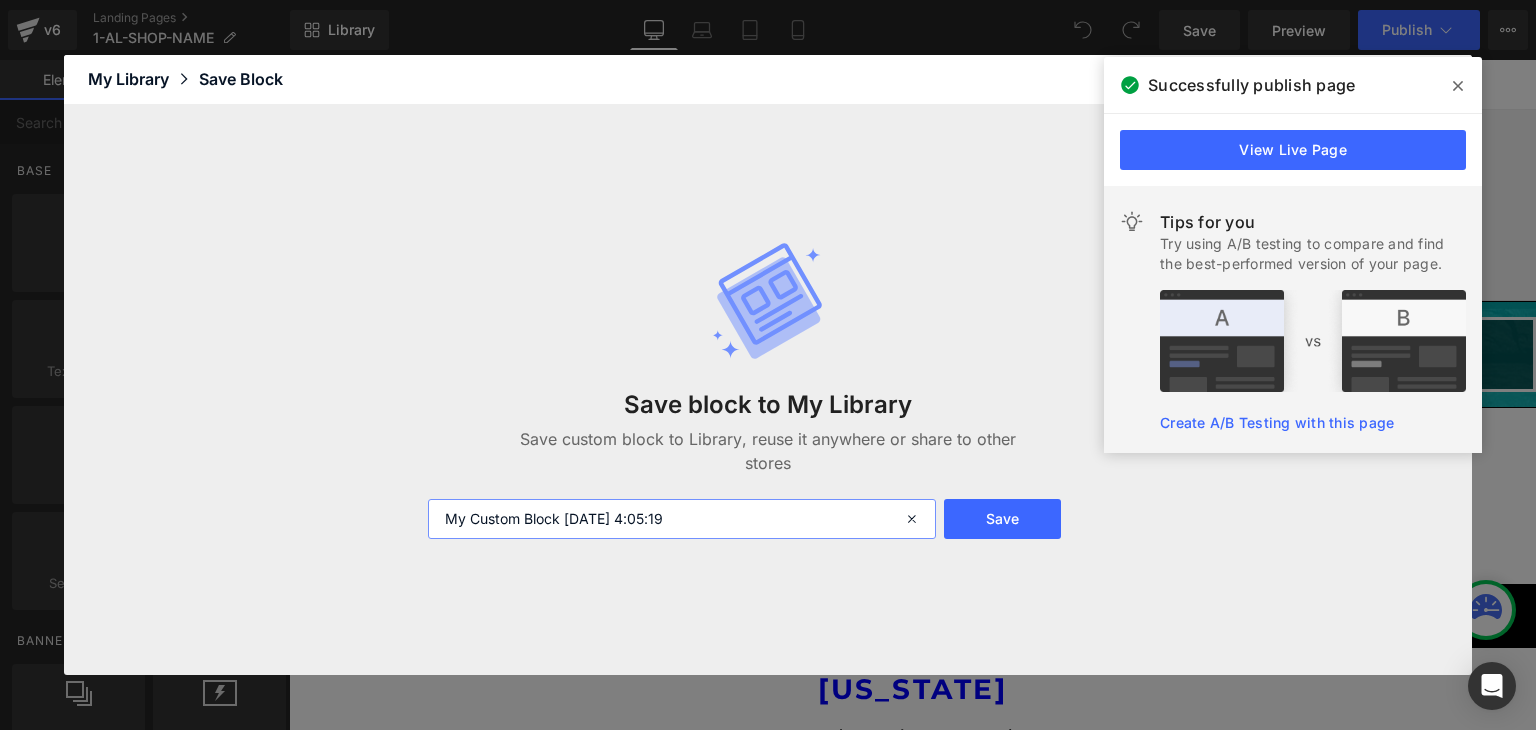drag, startPoint x: 704, startPoint y: 519, endPoint x: 428, endPoint y: 495, distance: 277.0415 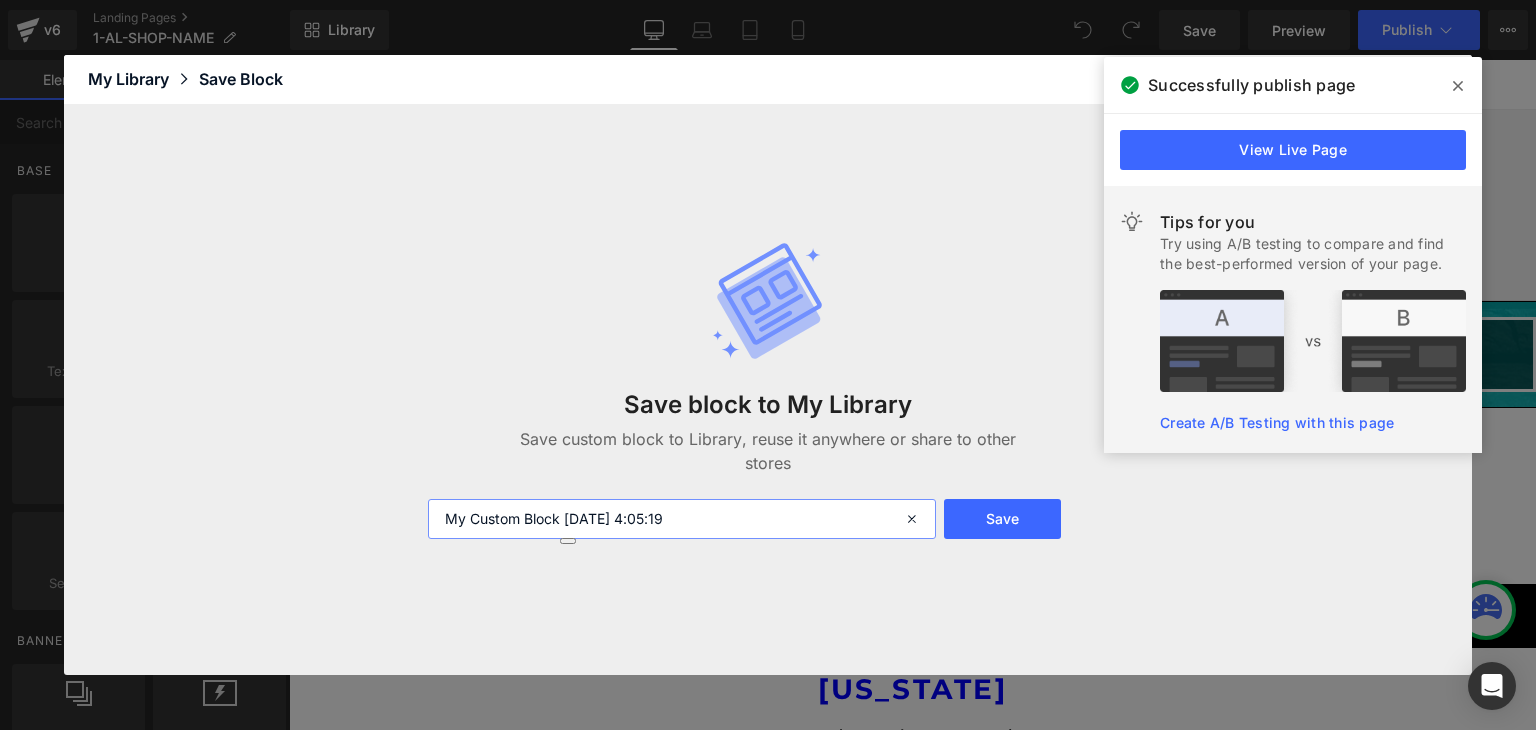 paste on "1-AL-SHOP-NAME" 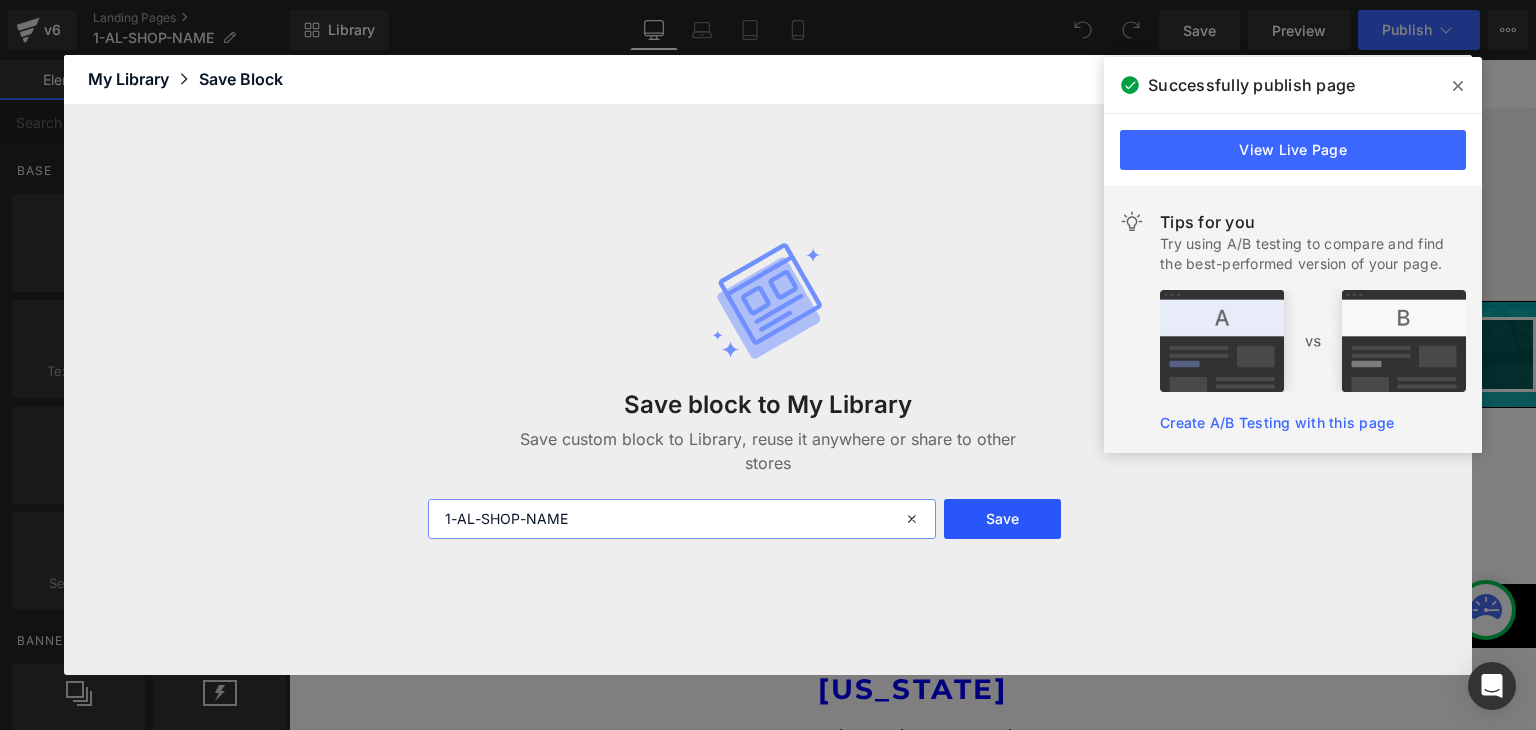 type on "1-AL-SHOP-NAME" 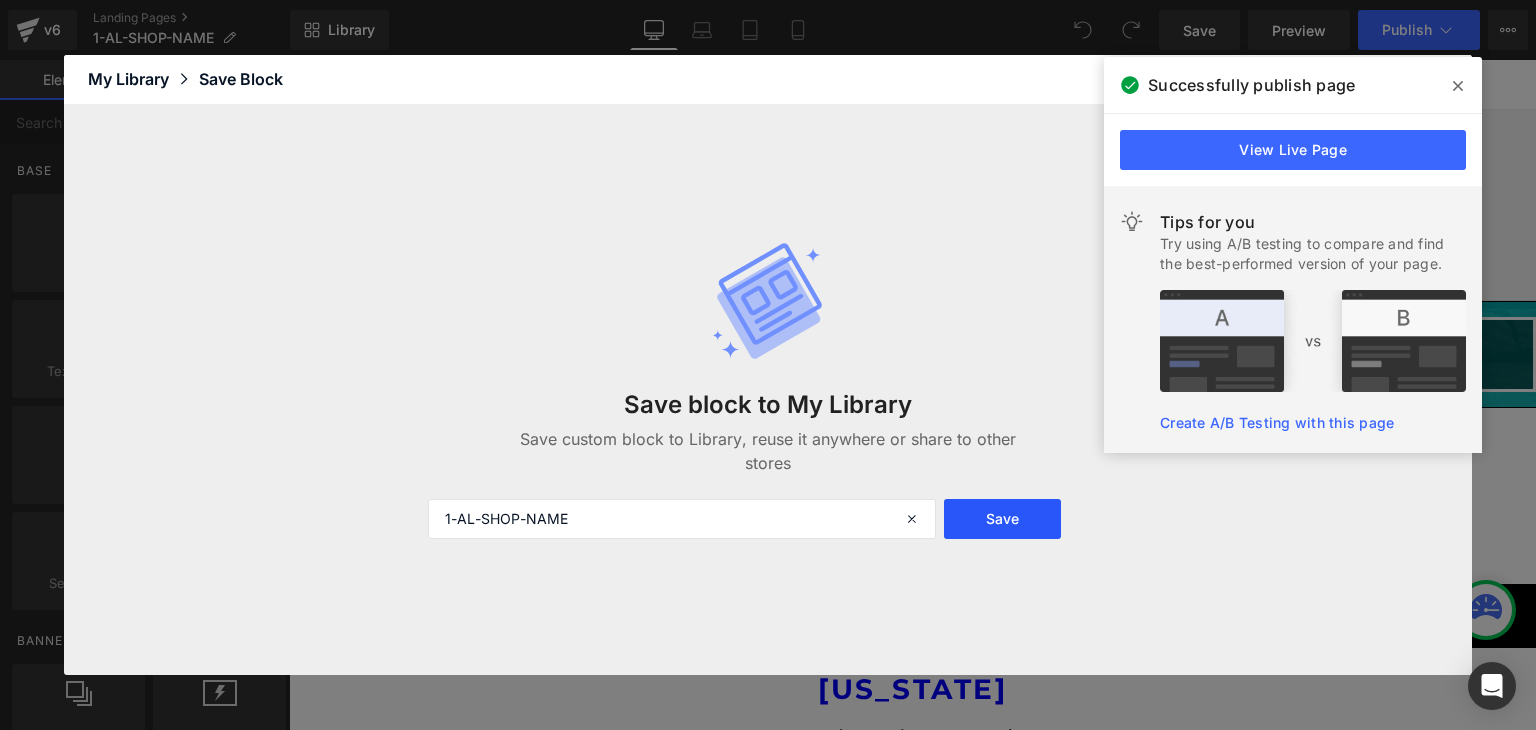 click on "Save" at bounding box center (1002, 519) 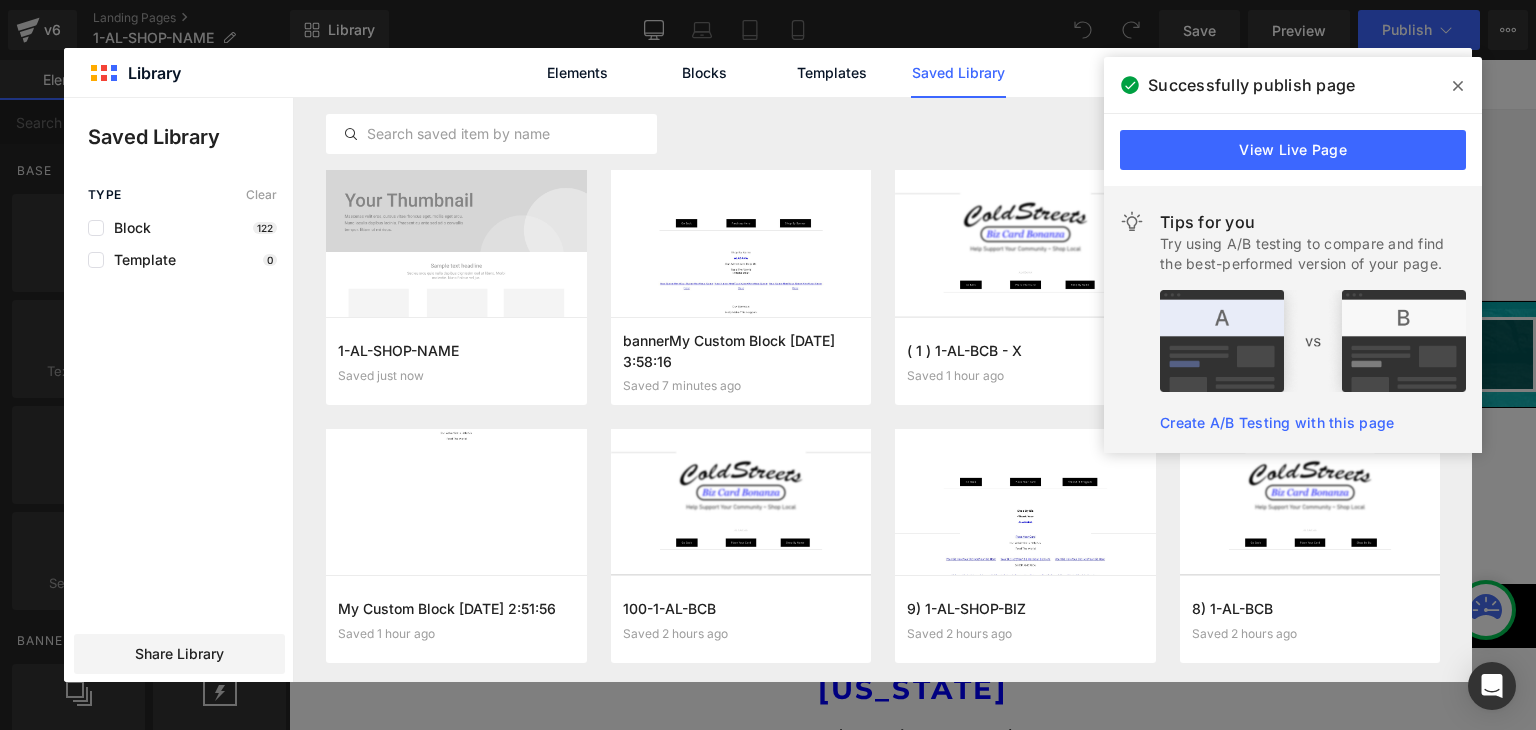 click 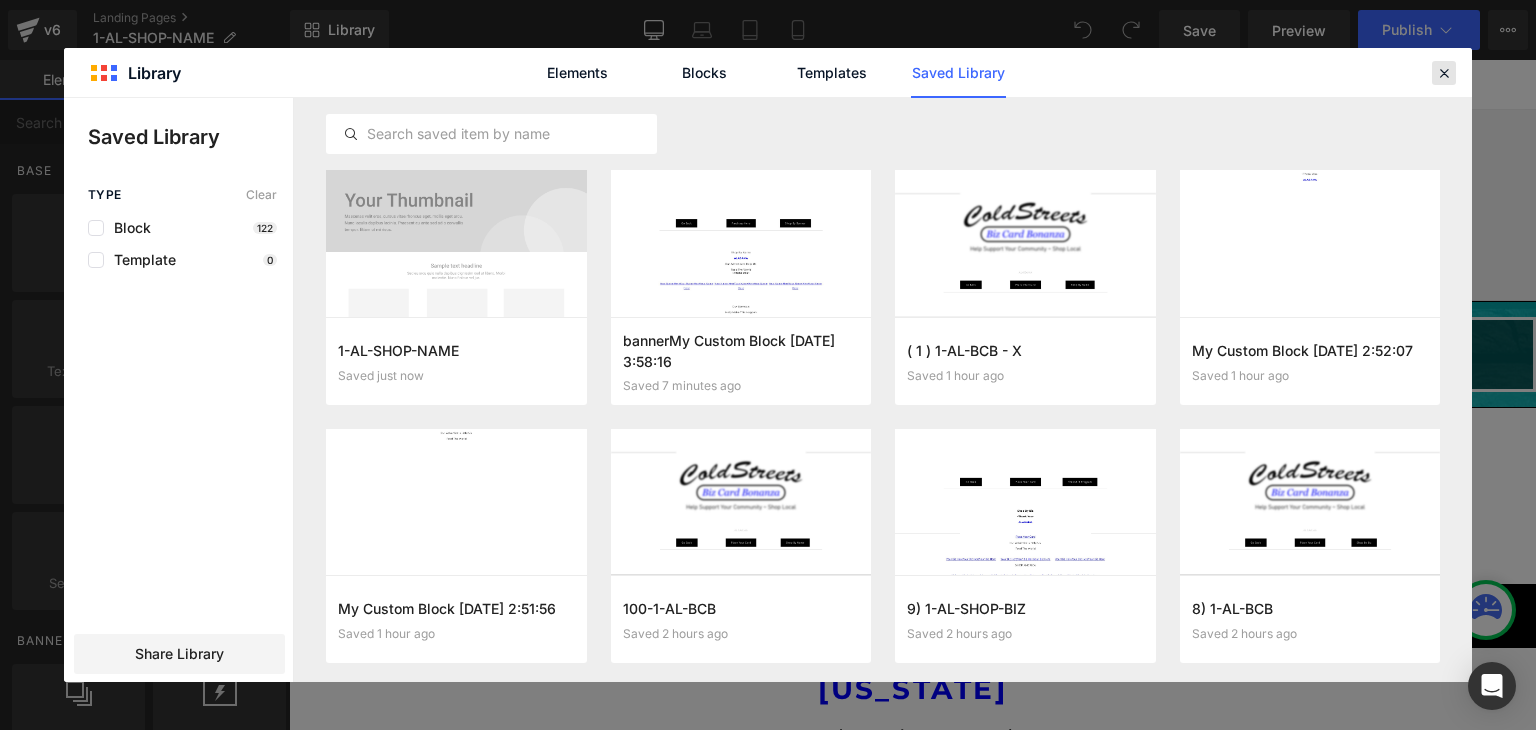 click at bounding box center [1444, 73] 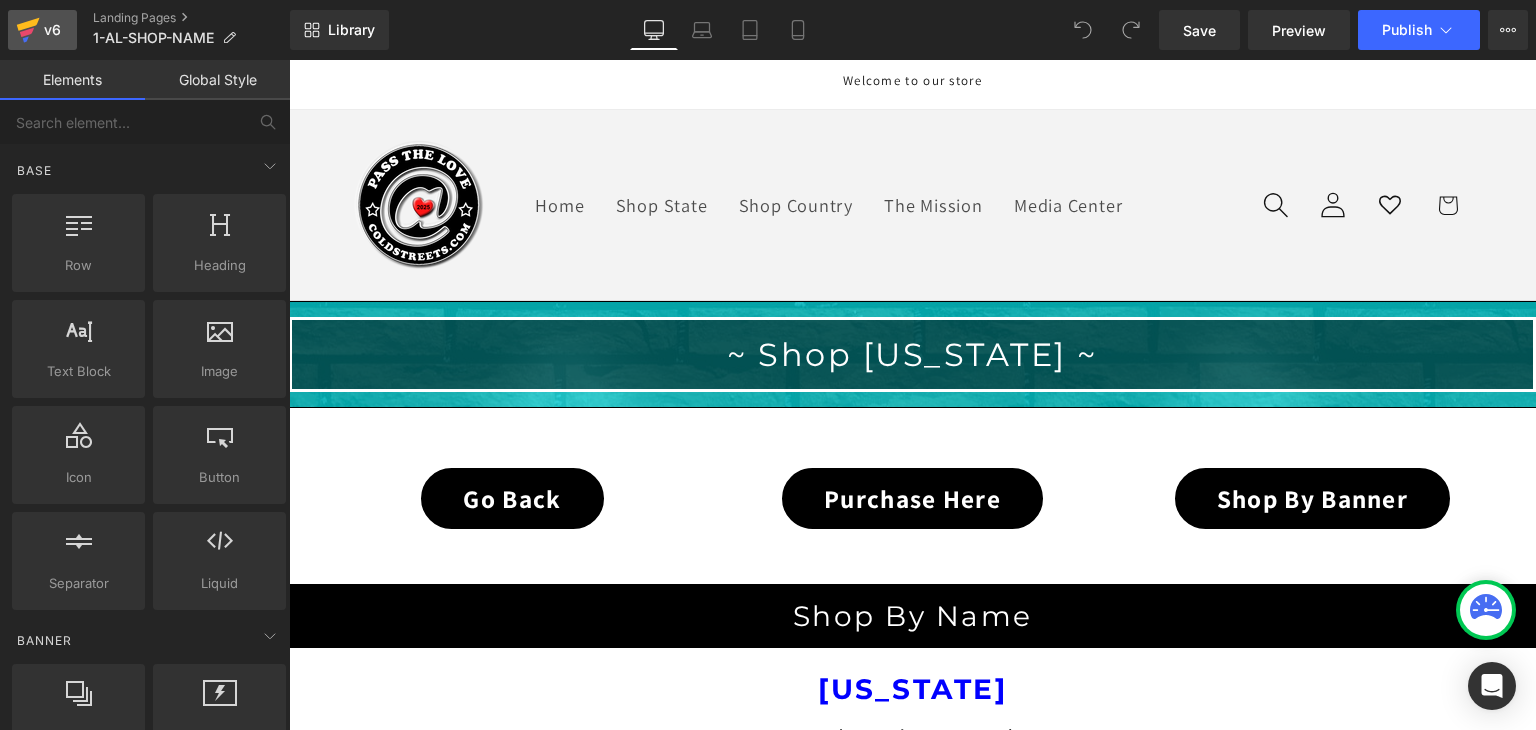 click on "v6" at bounding box center [42, 30] 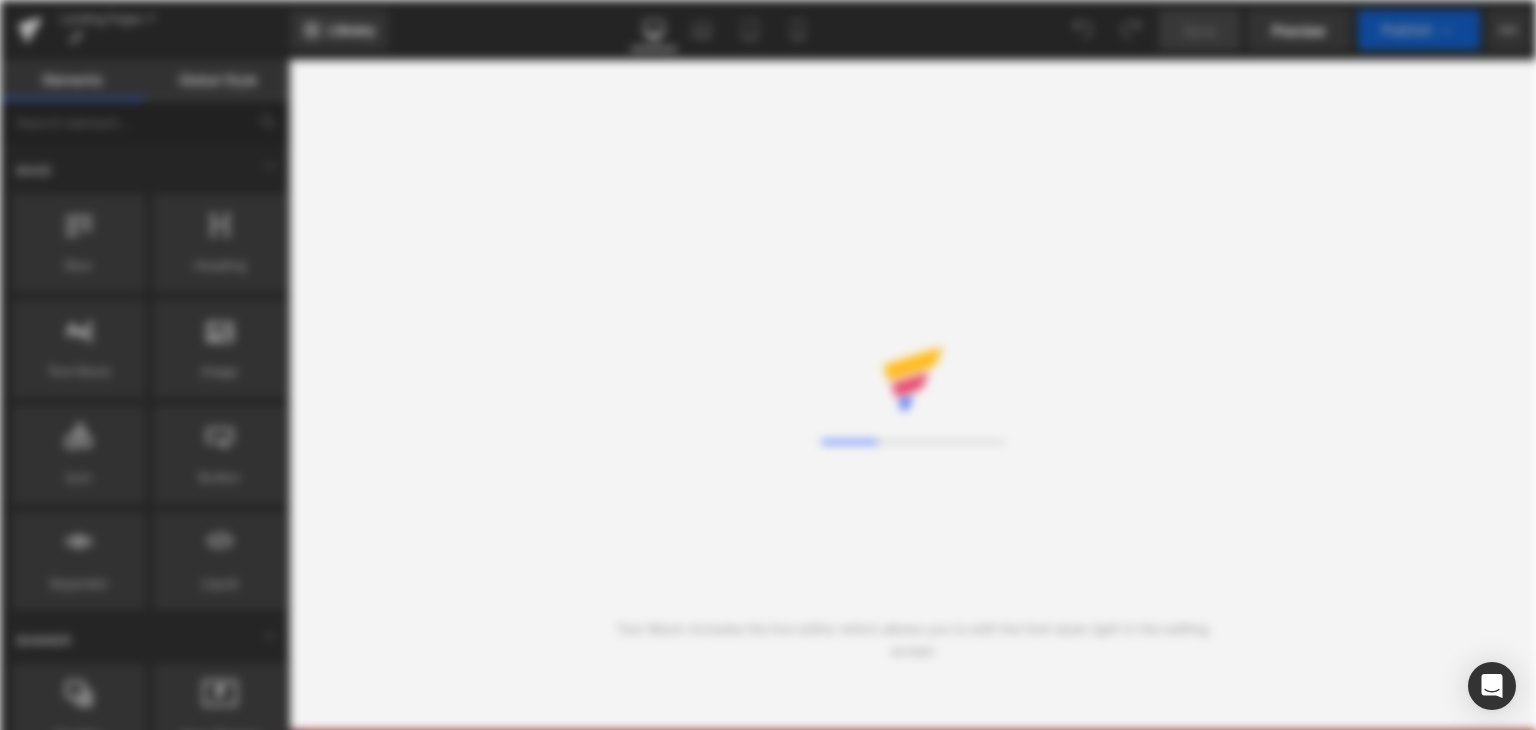 scroll, scrollTop: 0, scrollLeft: 0, axis: both 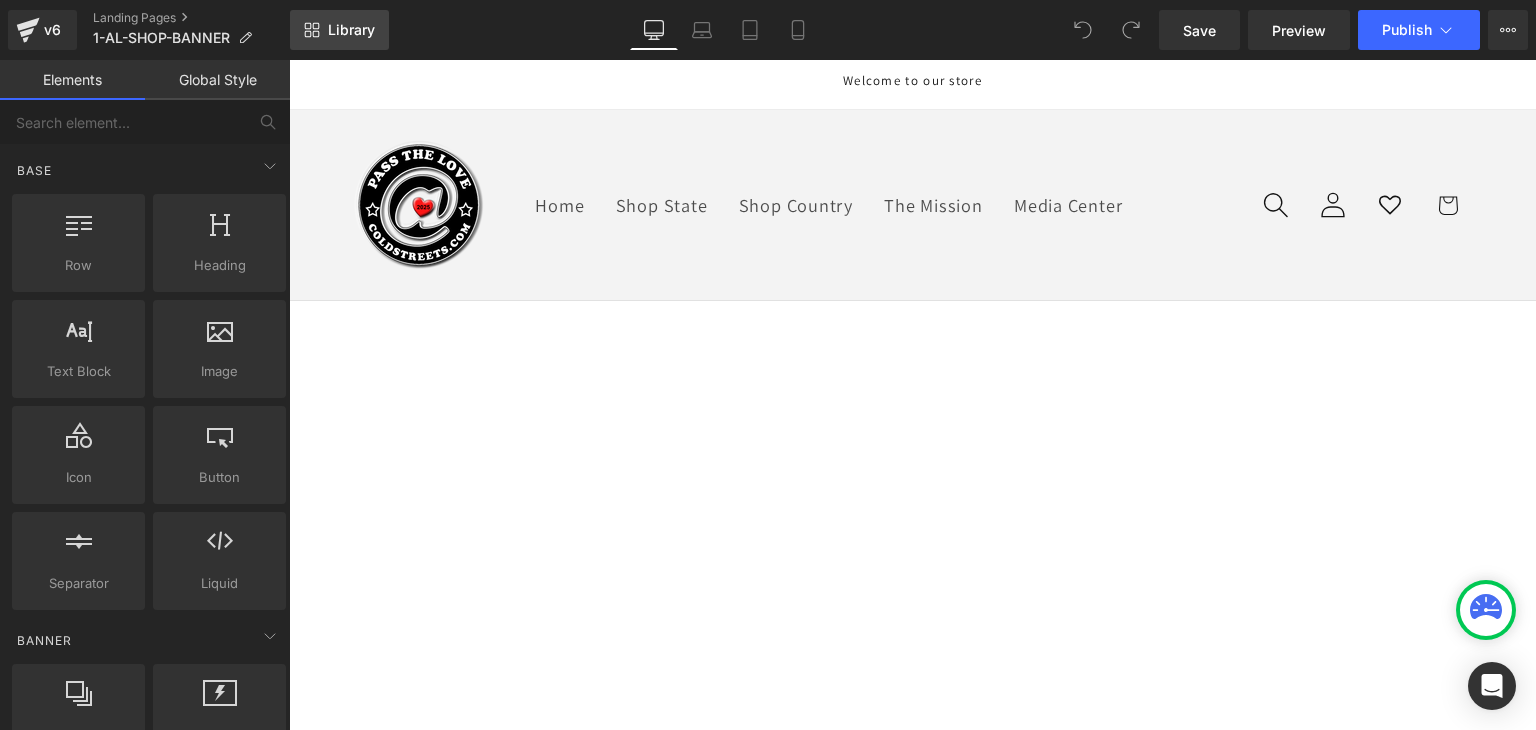 click on "Library" at bounding box center (351, 30) 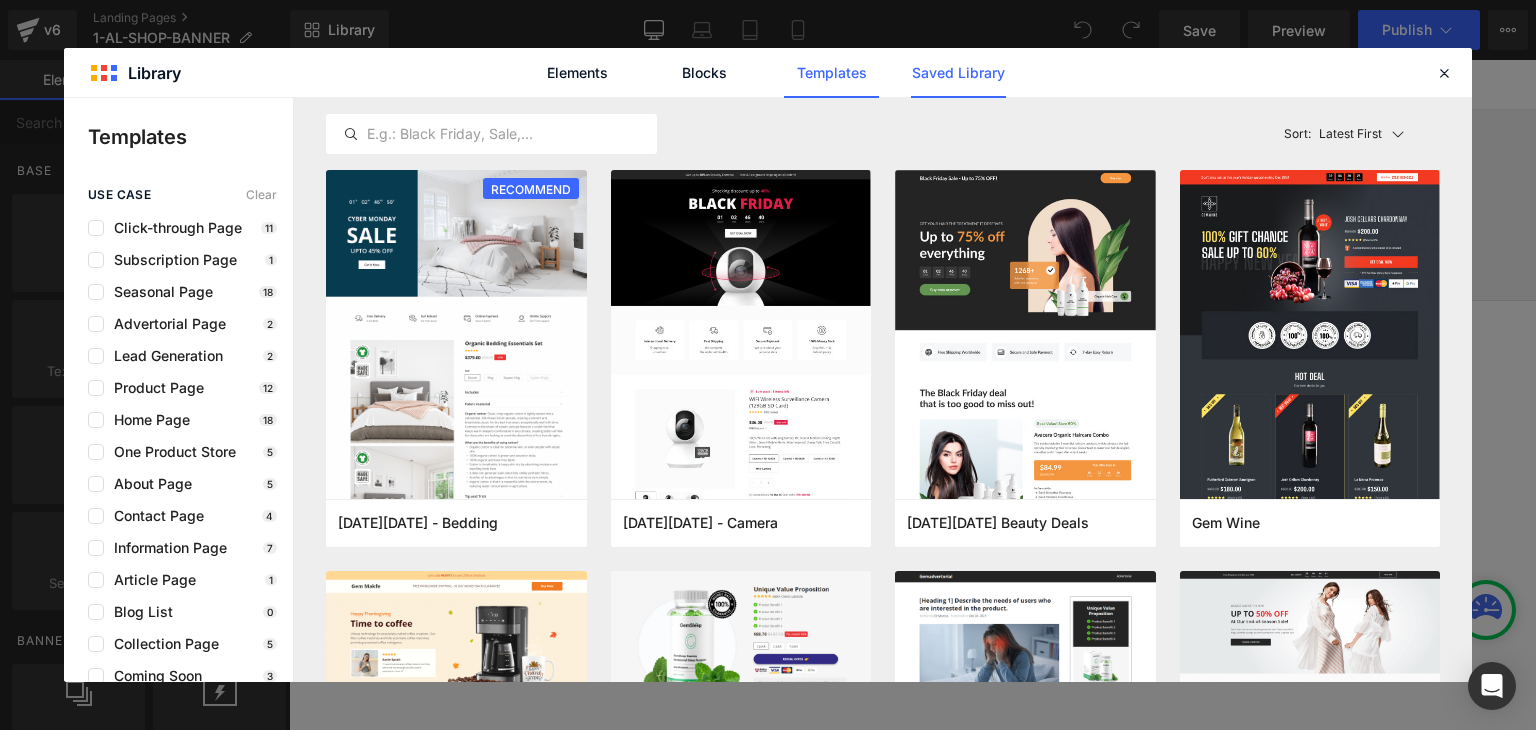 click on "Saved Library" 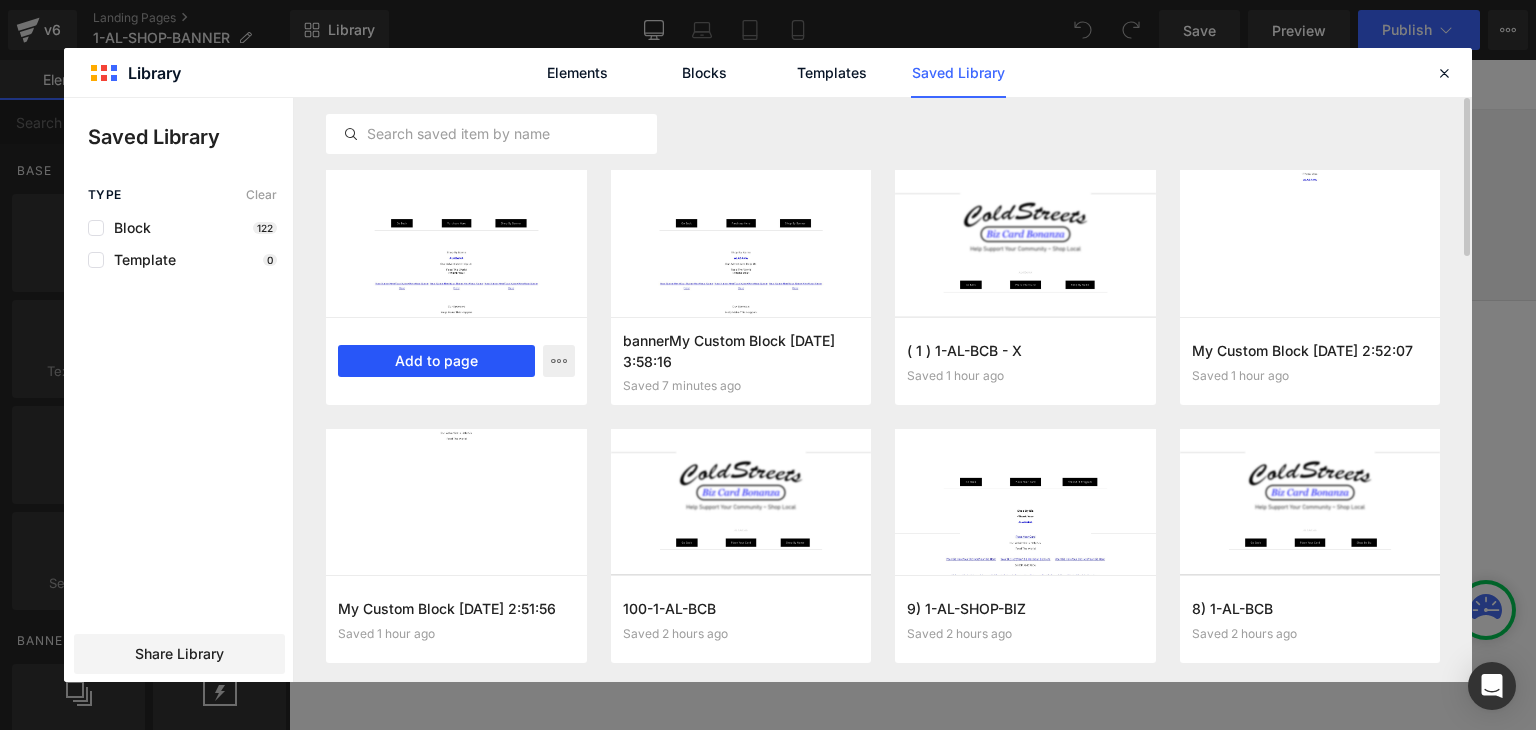 click on "Add to page" at bounding box center (436, 361) 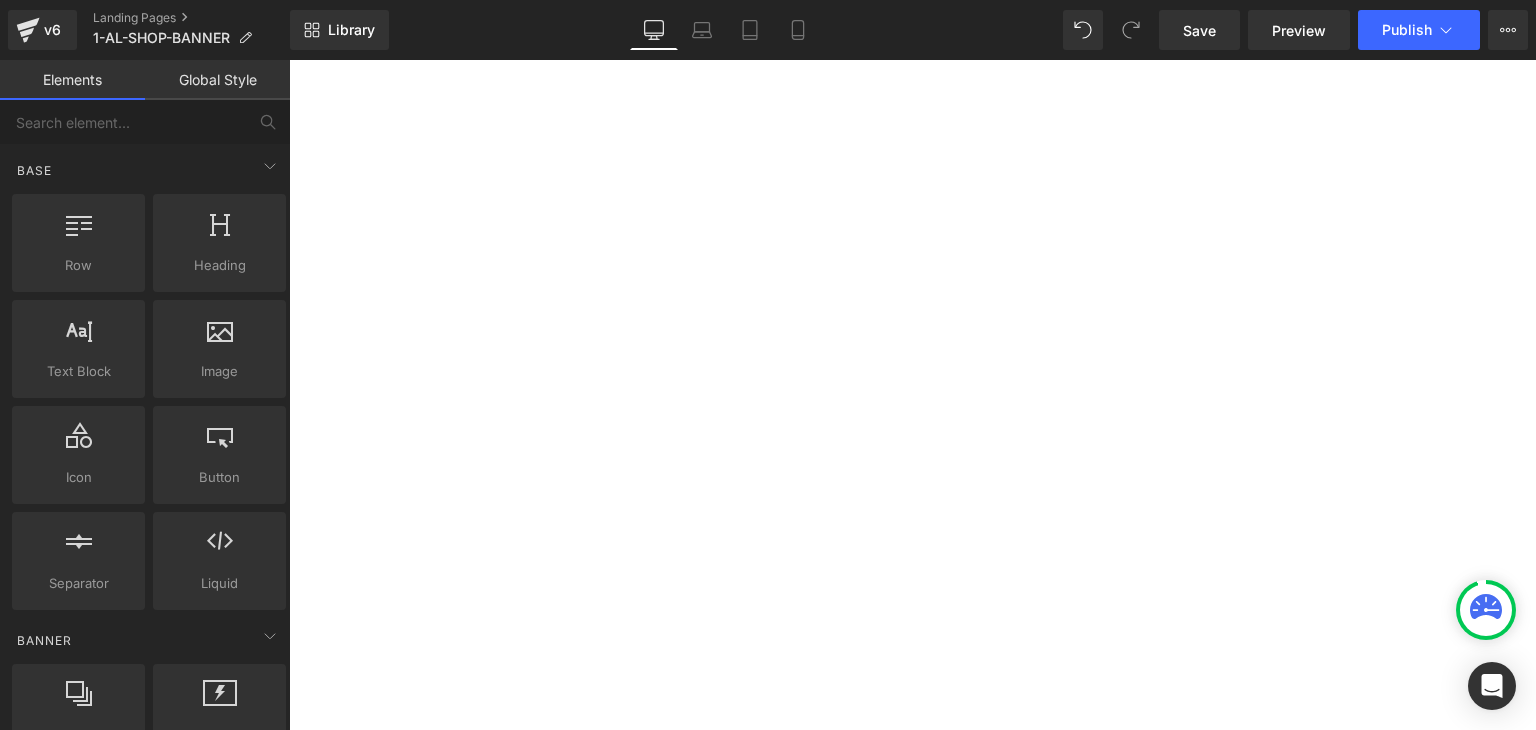 scroll, scrollTop: 200, scrollLeft: 0, axis: vertical 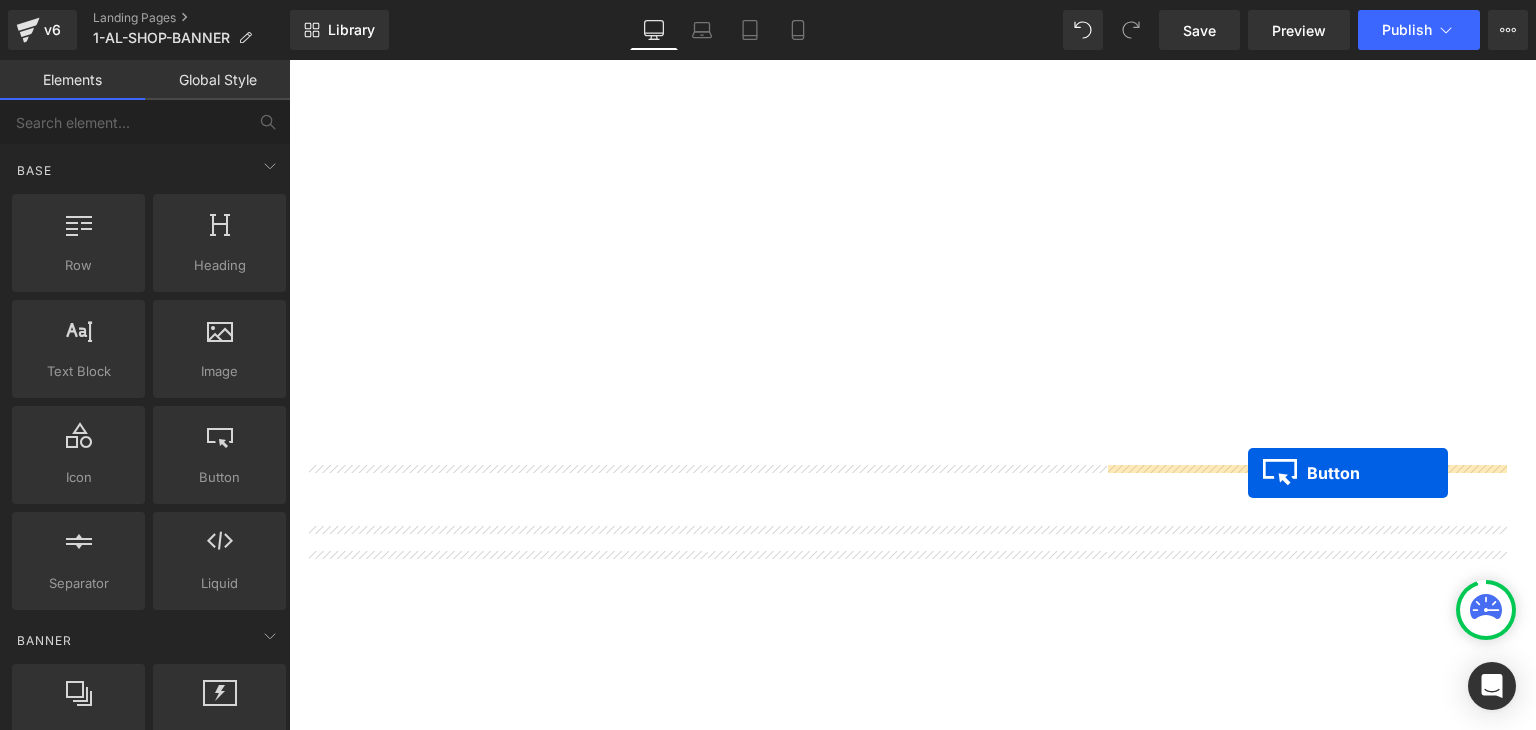 drag, startPoint x: 1269, startPoint y: 294, endPoint x: 1248, endPoint y: 473, distance: 180.22763 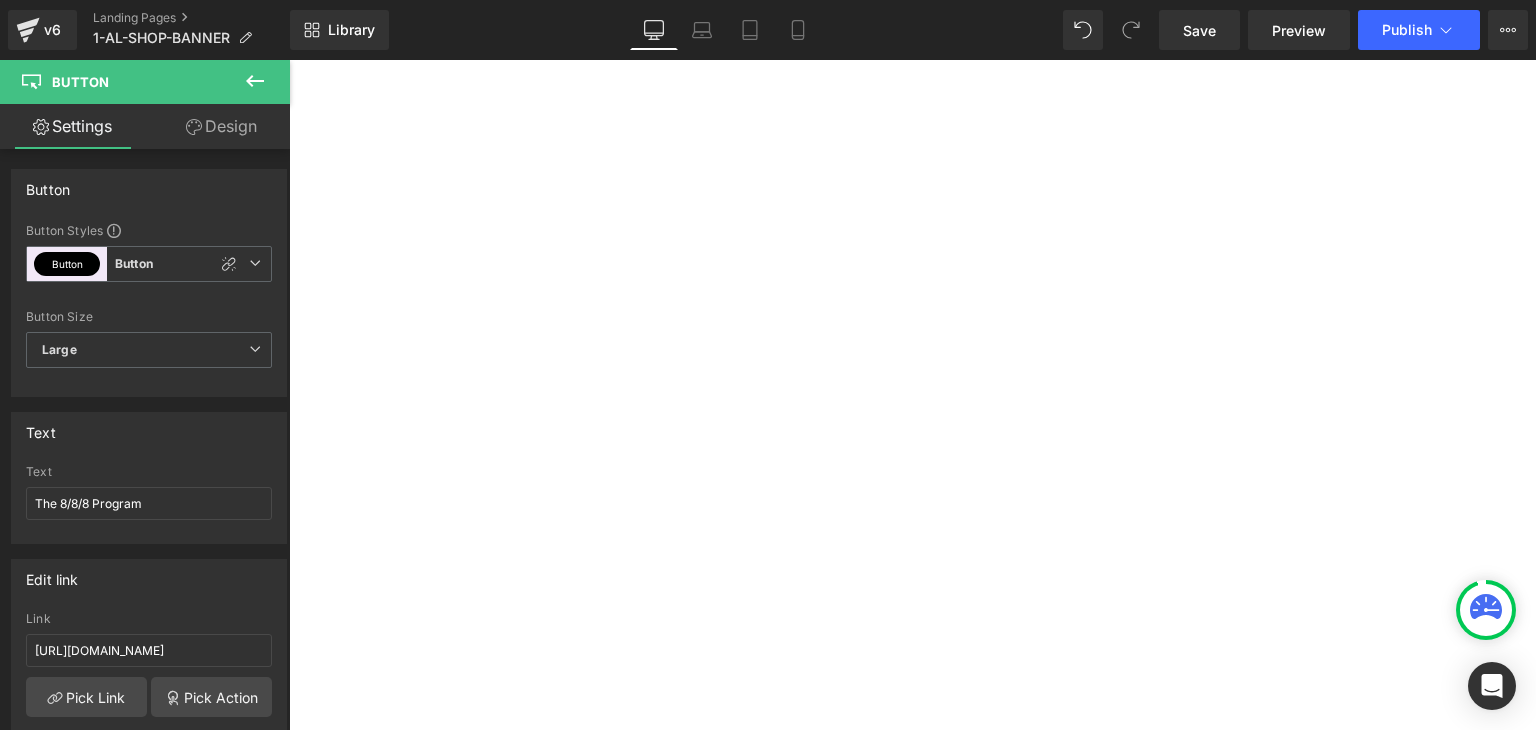 scroll, scrollTop: 1260, scrollLeft: 0, axis: vertical 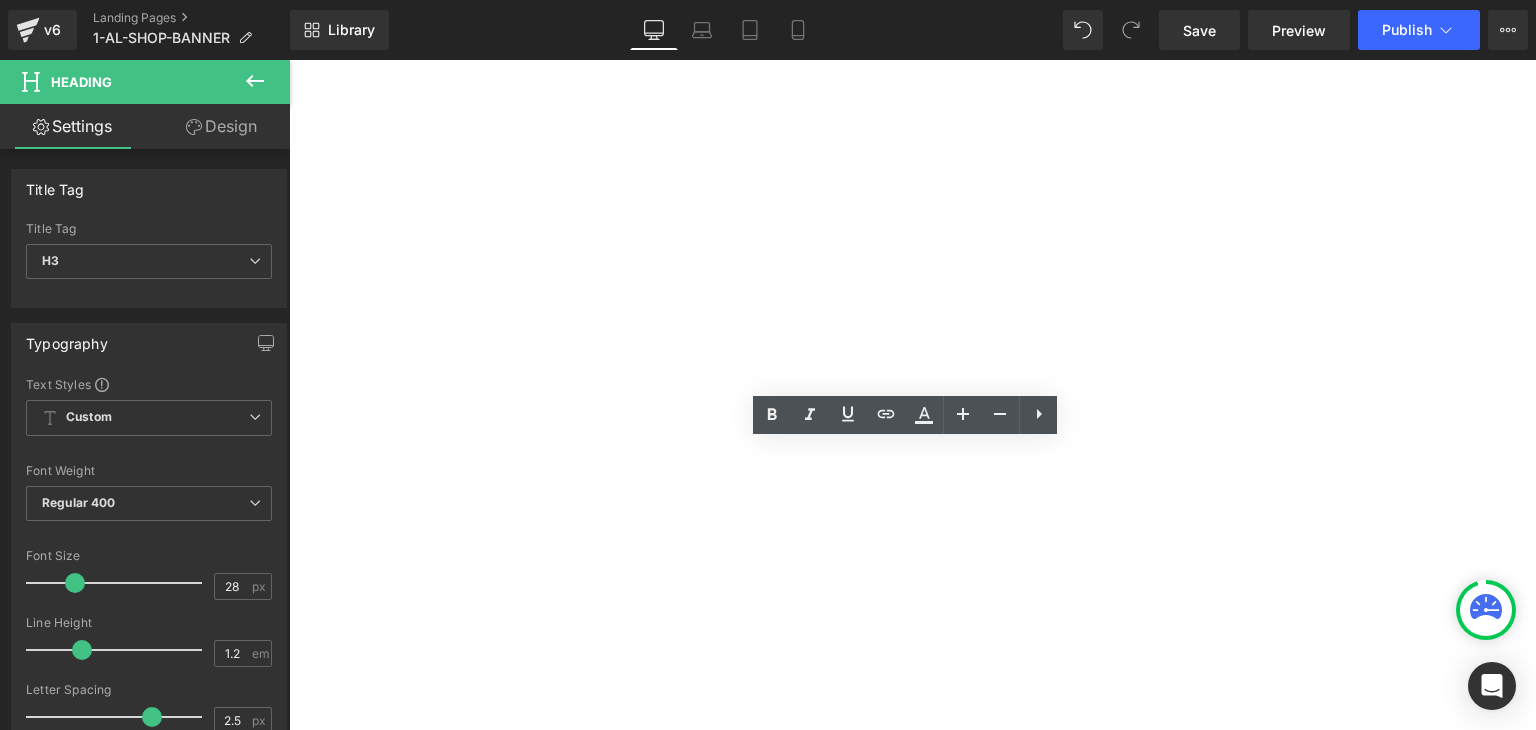 drag, startPoint x: 1023, startPoint y: 469, endPoint x: 940, endPoint y: 474, distance: 83.15047 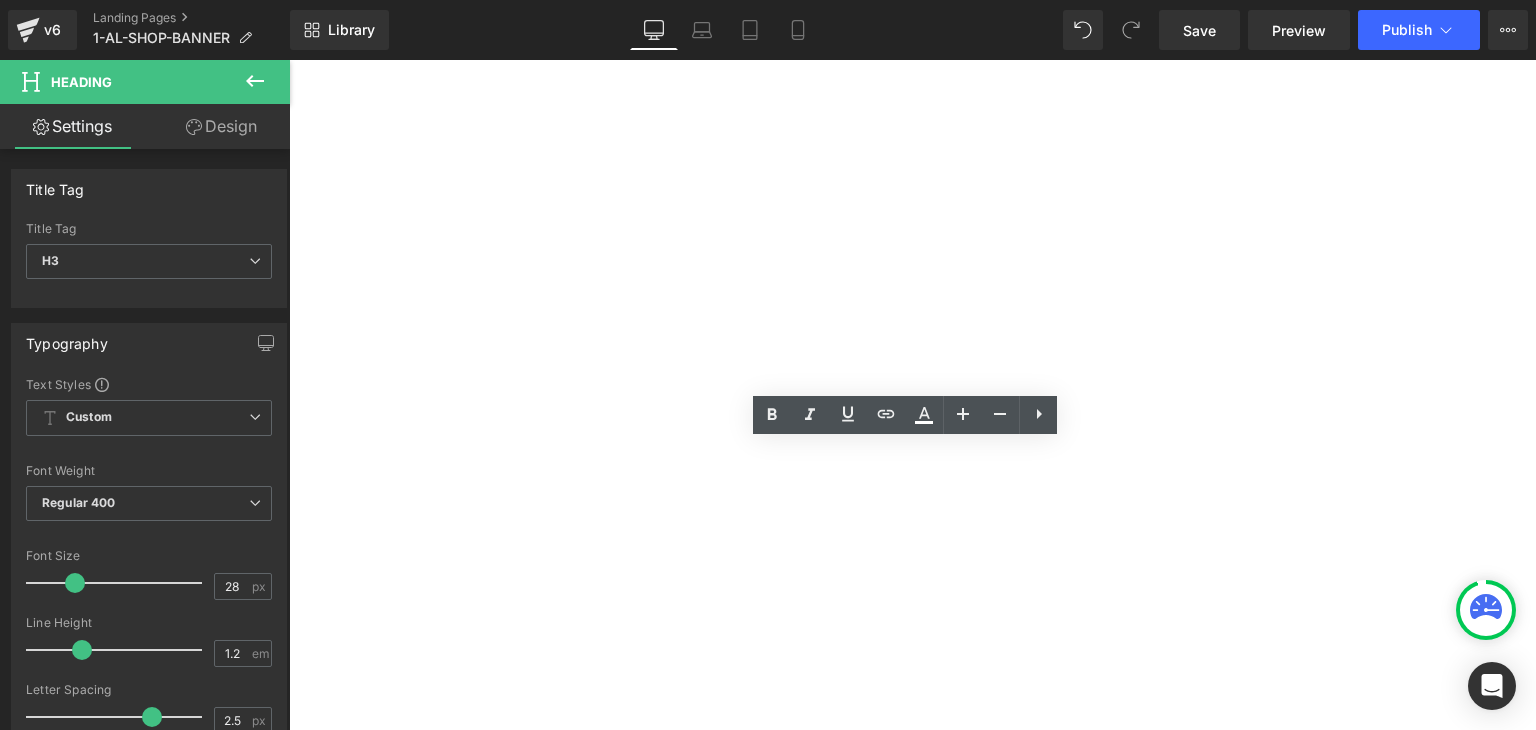 type 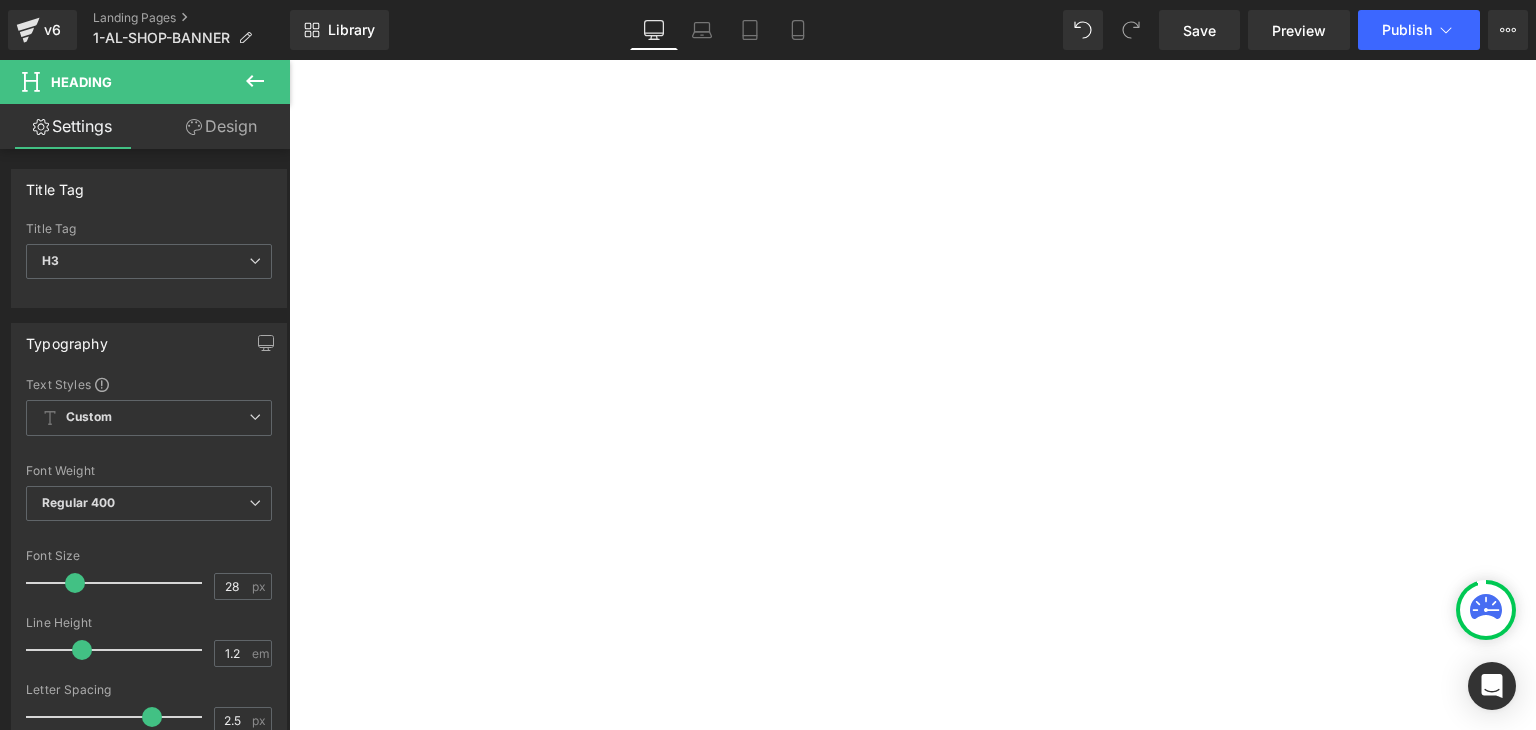 scroll, scrollTop: 460, scrollLeft: 0, axis: vertical 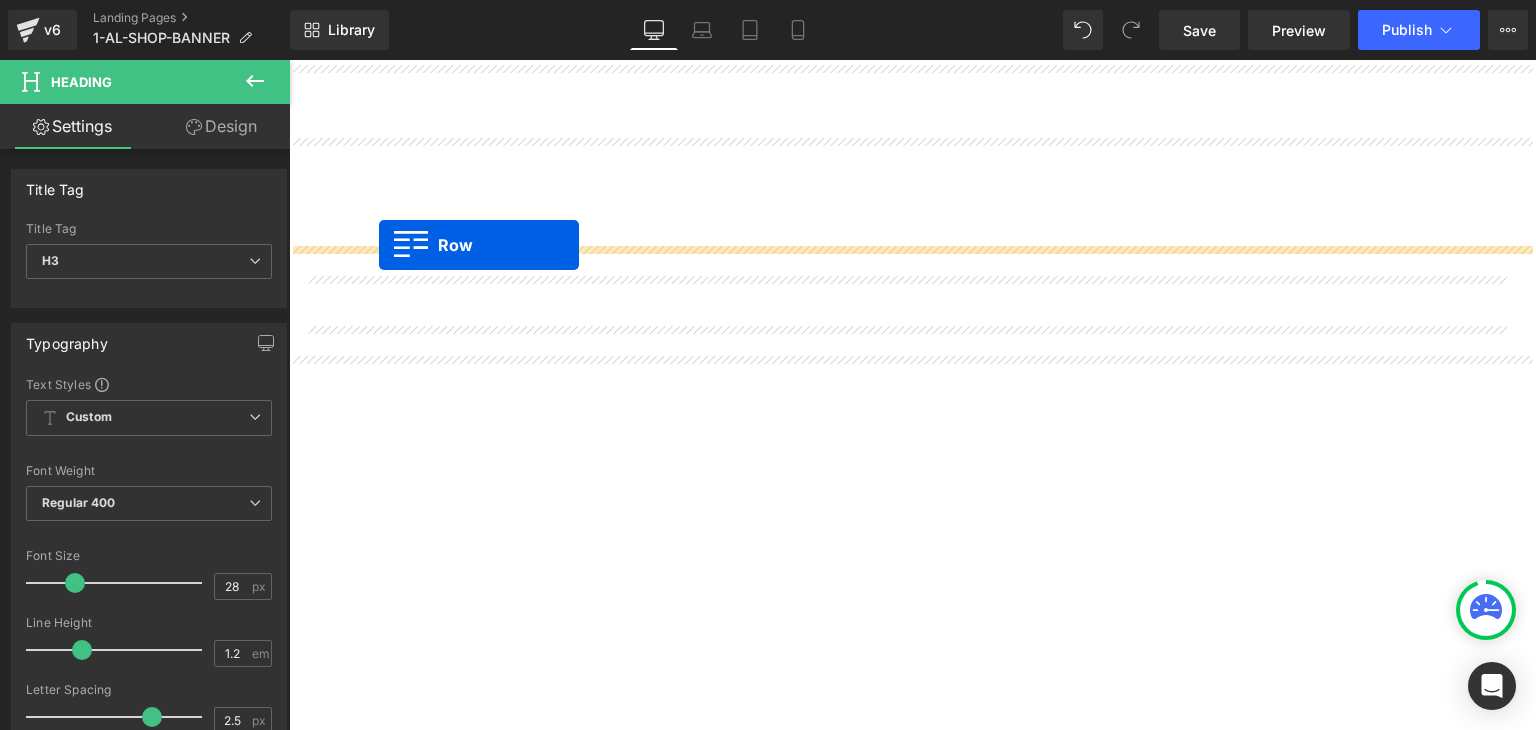 drag, startPoint x: 320, startPoint y: 385, endPoint x: 379, endPoint y: 245, distance: 151.92432 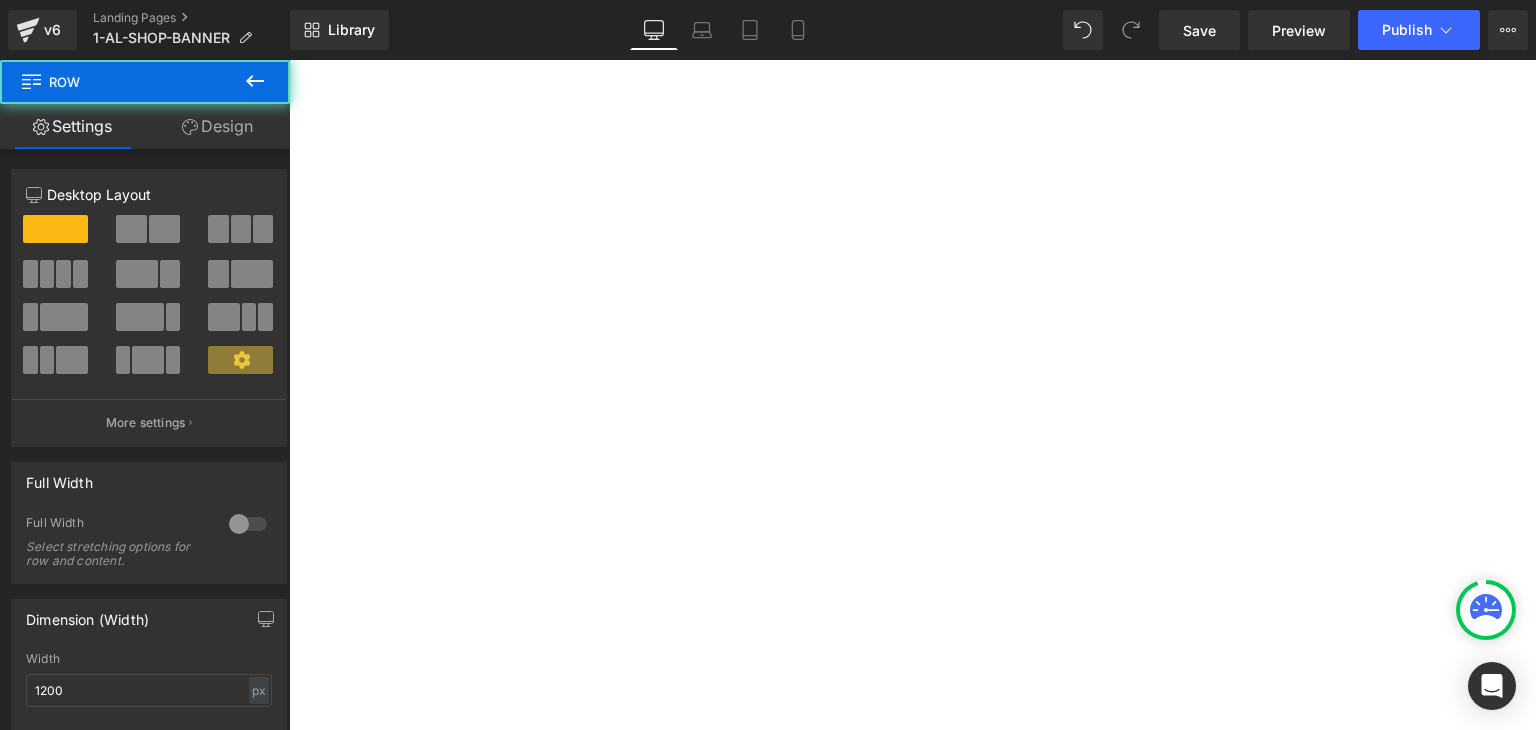 scroll, scrollTop: 1589, scrollLeft: 0, axis: vertical 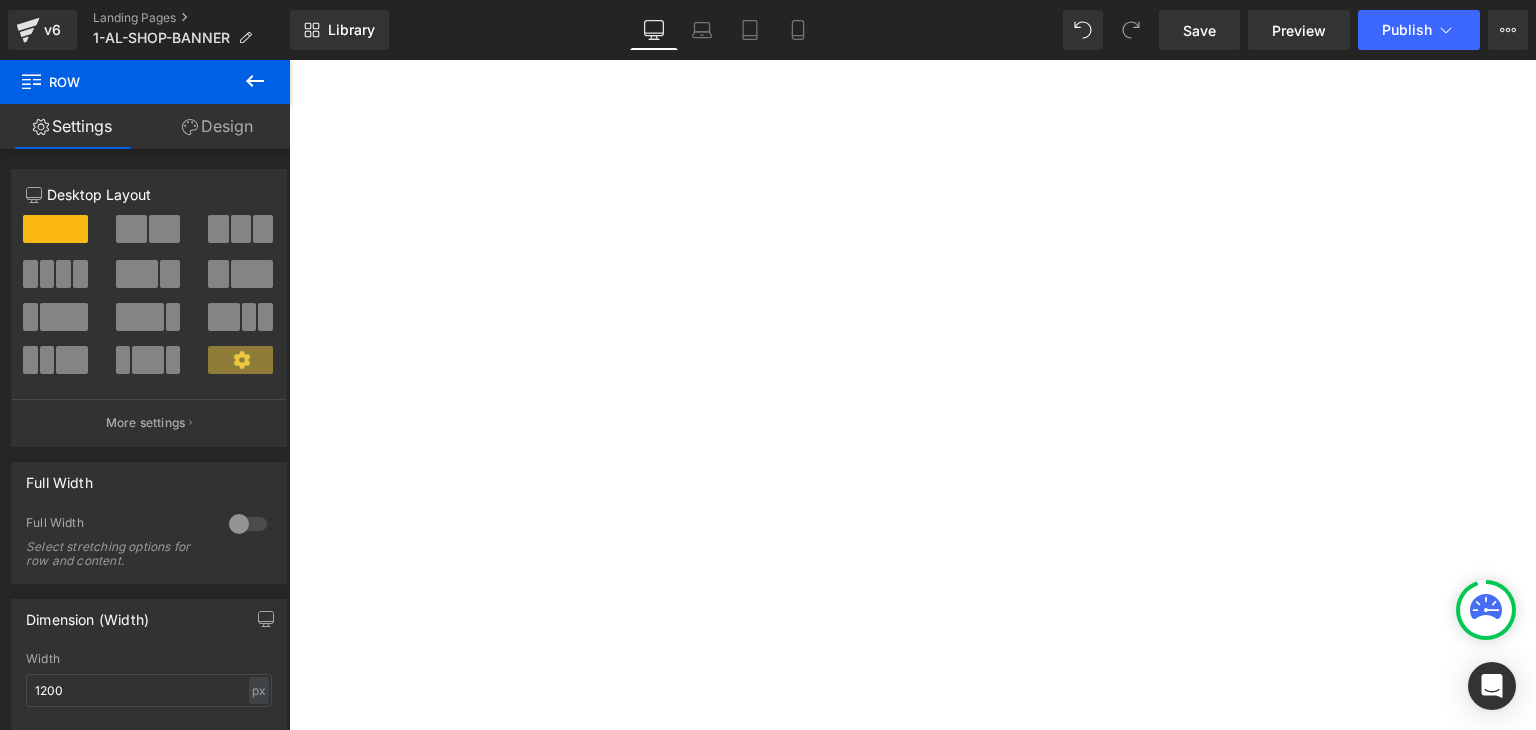 click 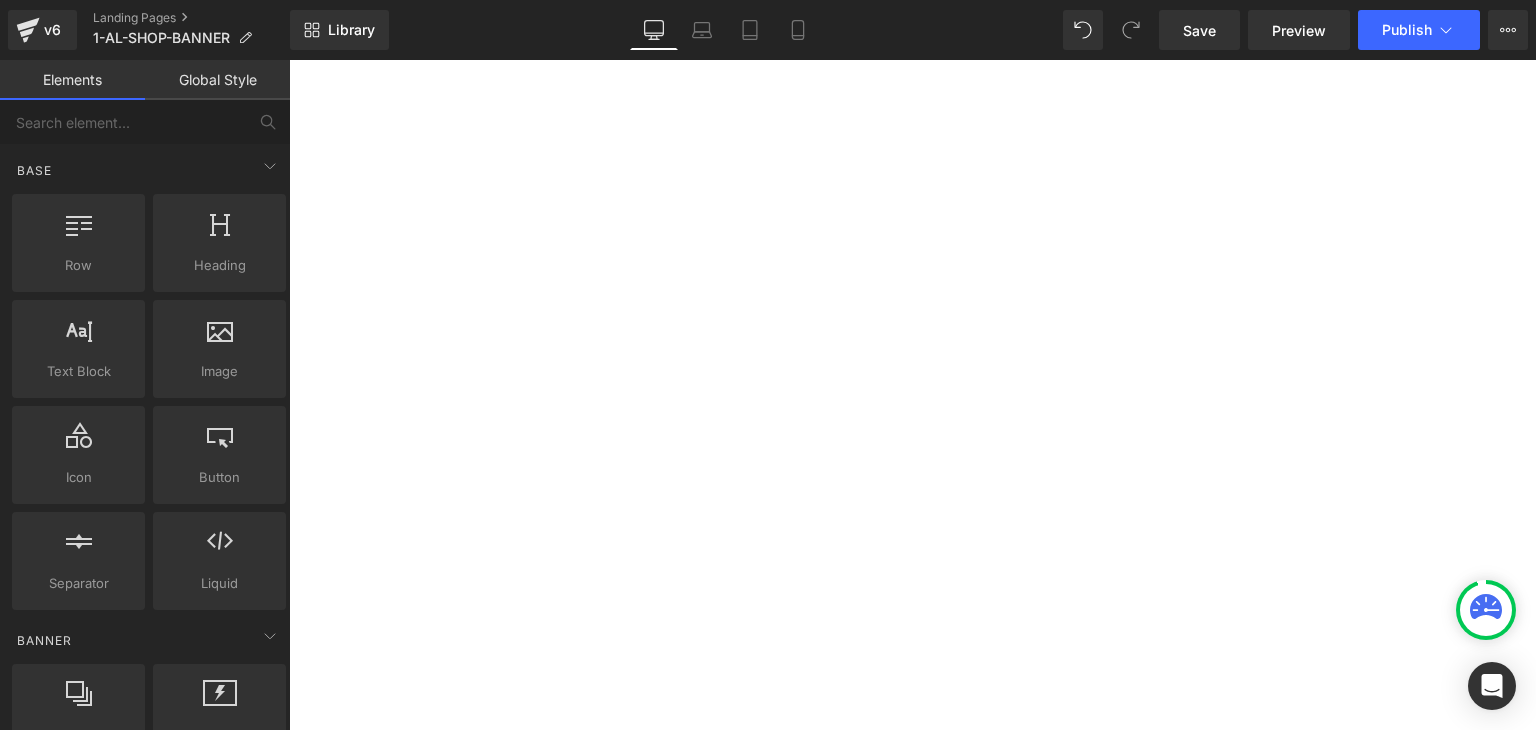 scroll, scrollTop: 1089, scrollLeft: 0, axis: vertical 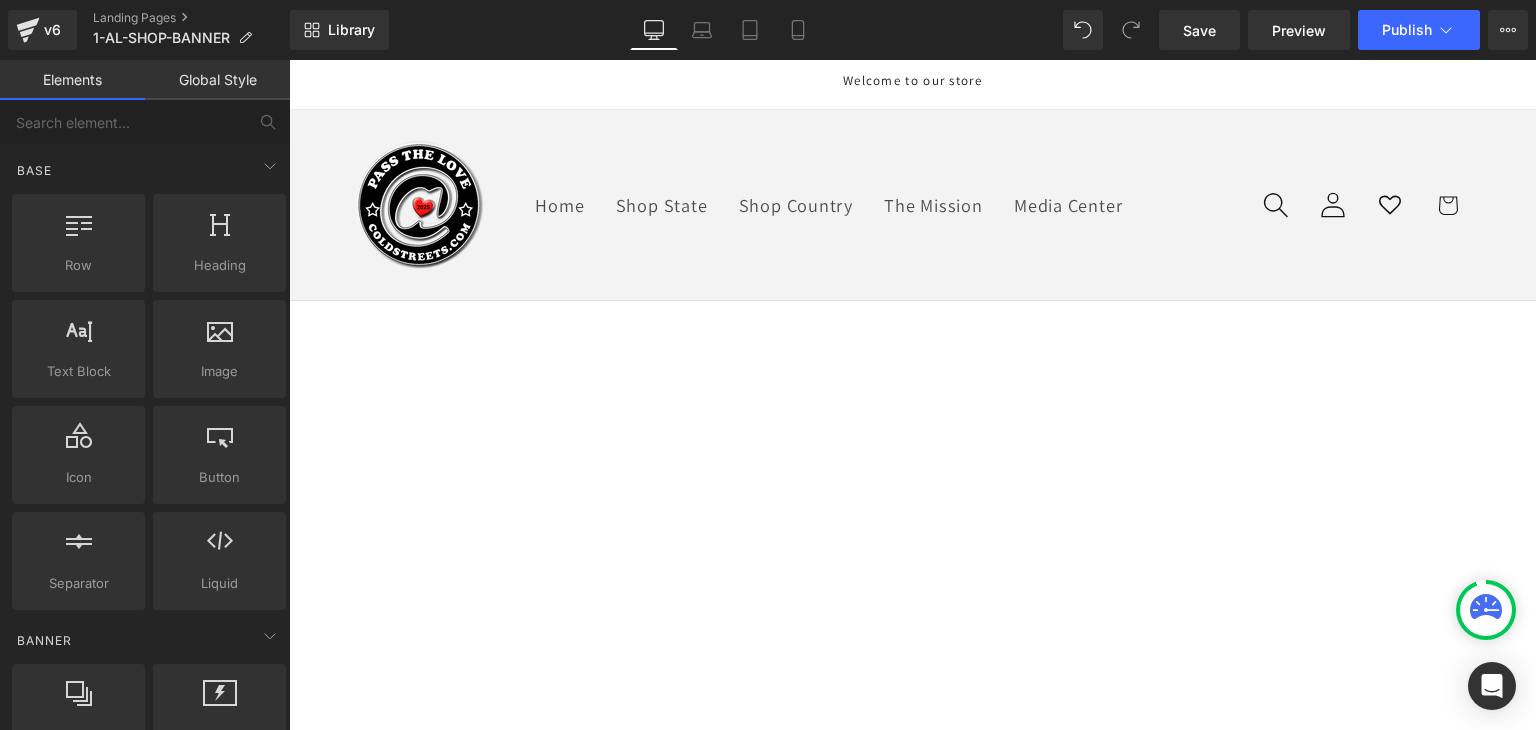 click 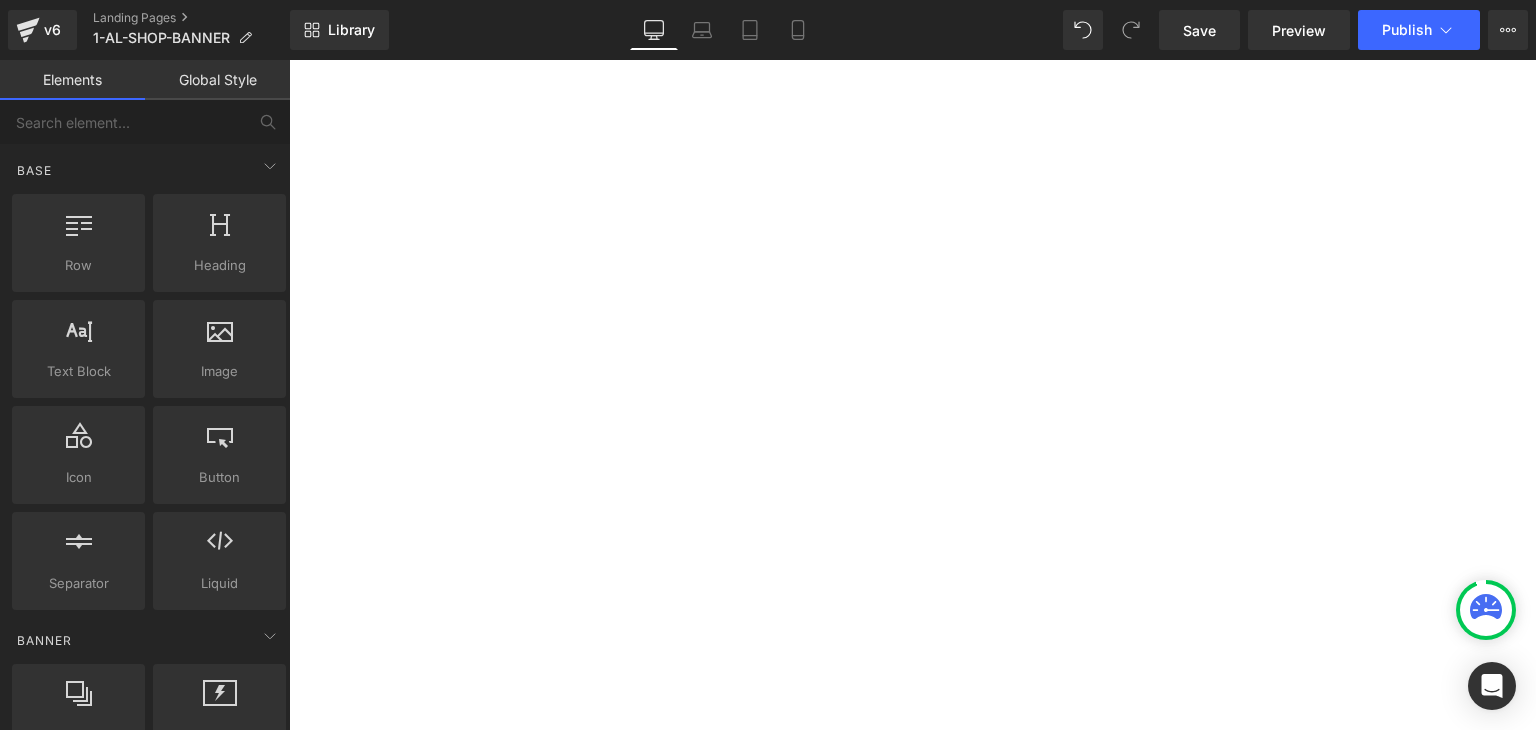 scroll, scrollTop: 300, scrollLeft: 0, axis: vertical 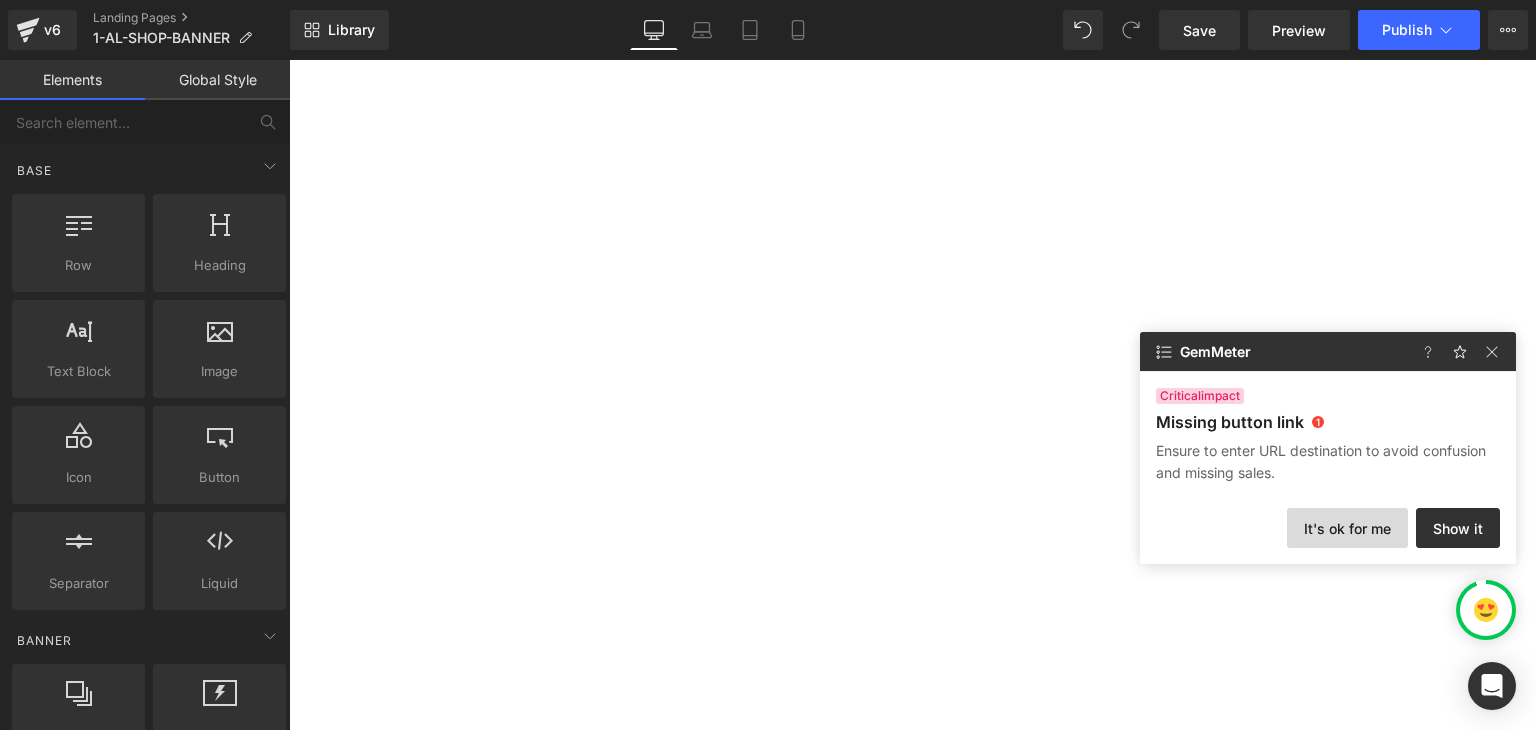 click on "It's ok for me" at bounding box center (1347, 528) 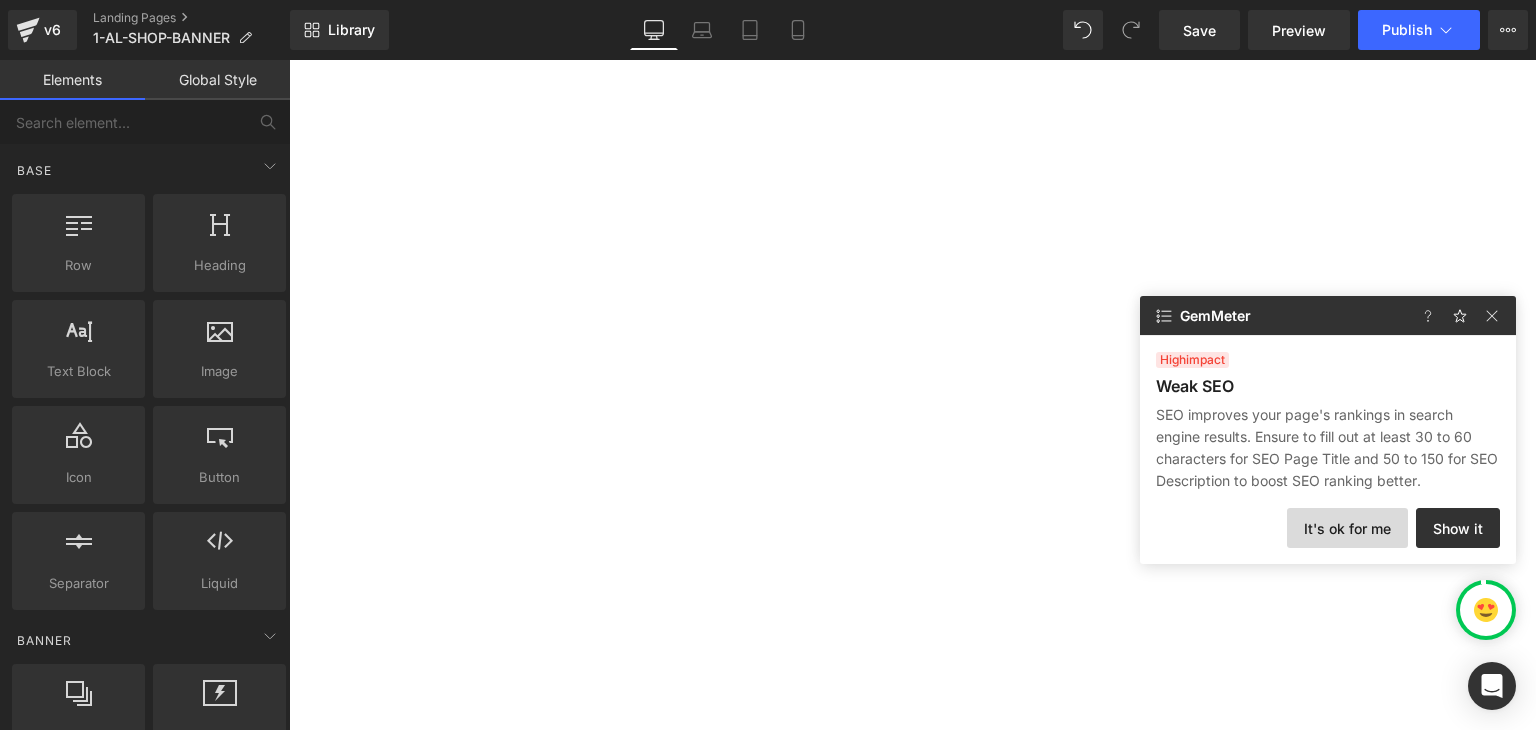 click on "It's ok for me" at bounding box center [1347, 528] 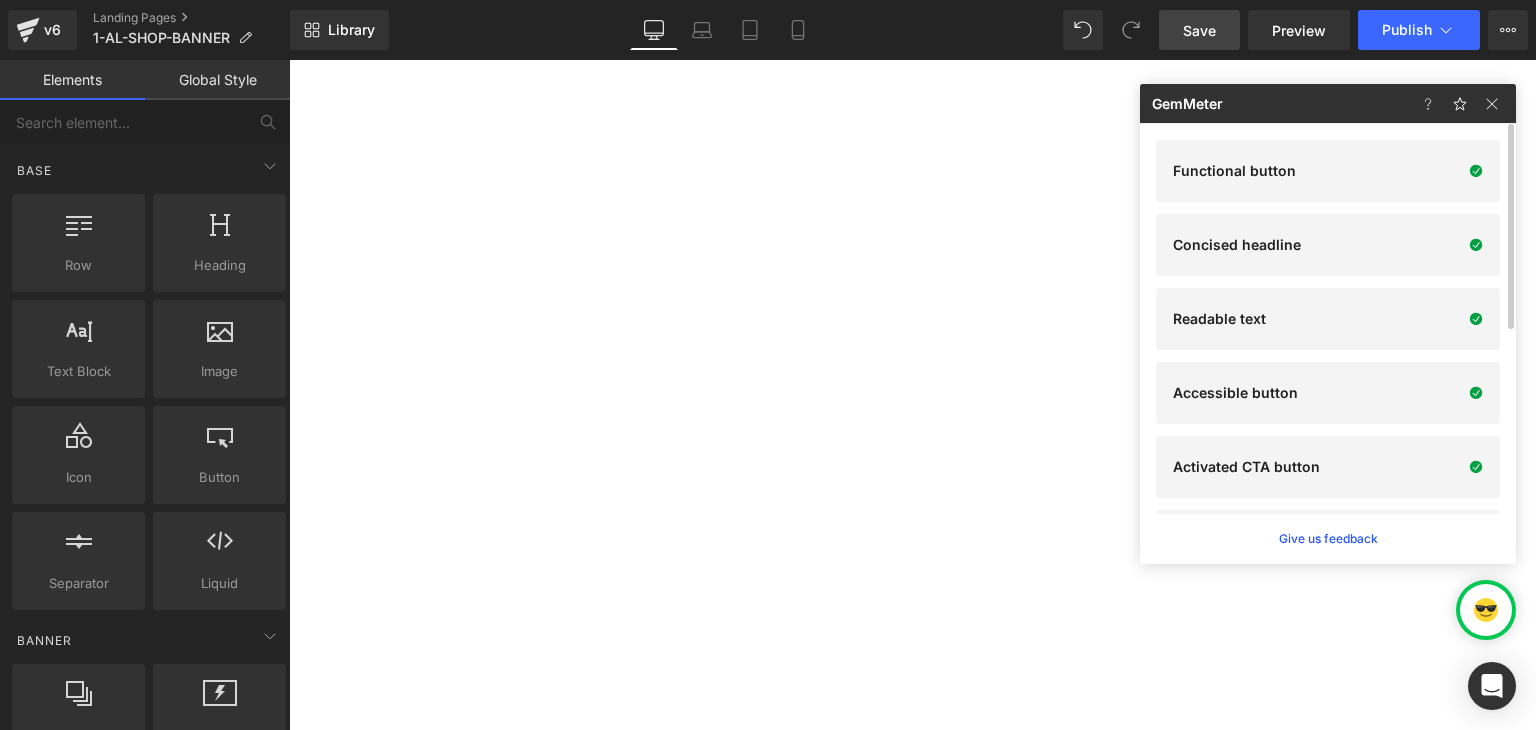 click on "Save" at bounding box center (1199, 30) 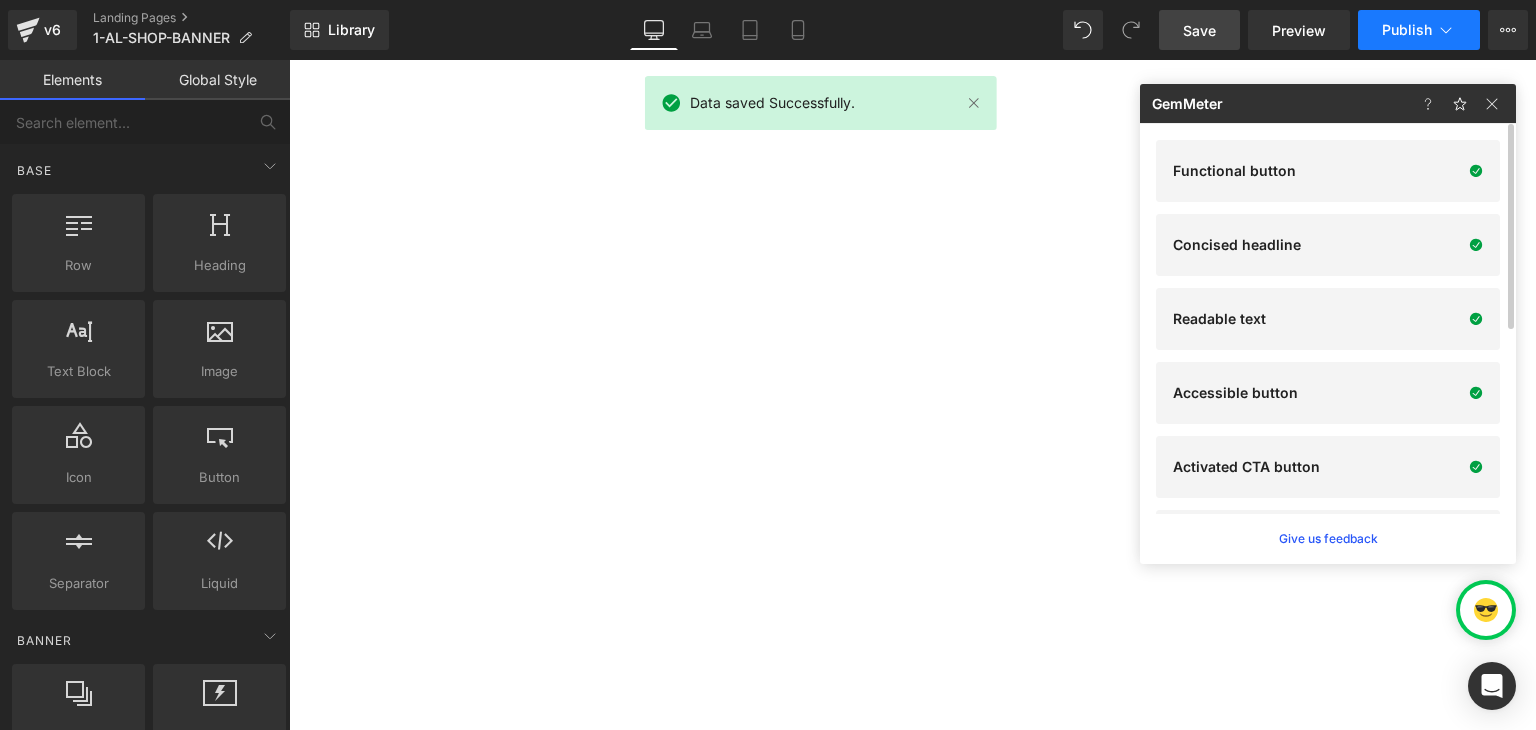click on "Publish" at bounding box center (1419, 30) 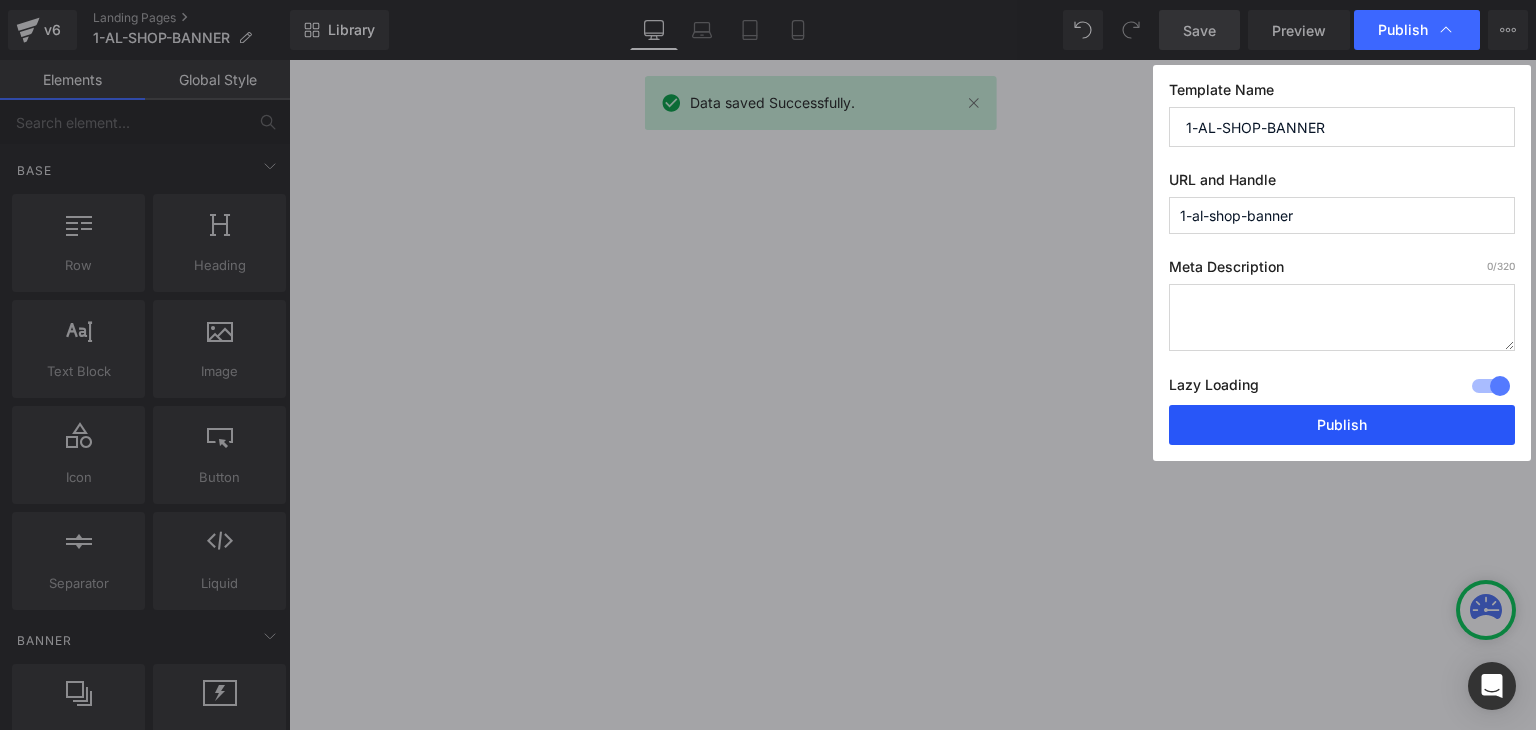 click on "Publish" at bounding box center (1342, 425) 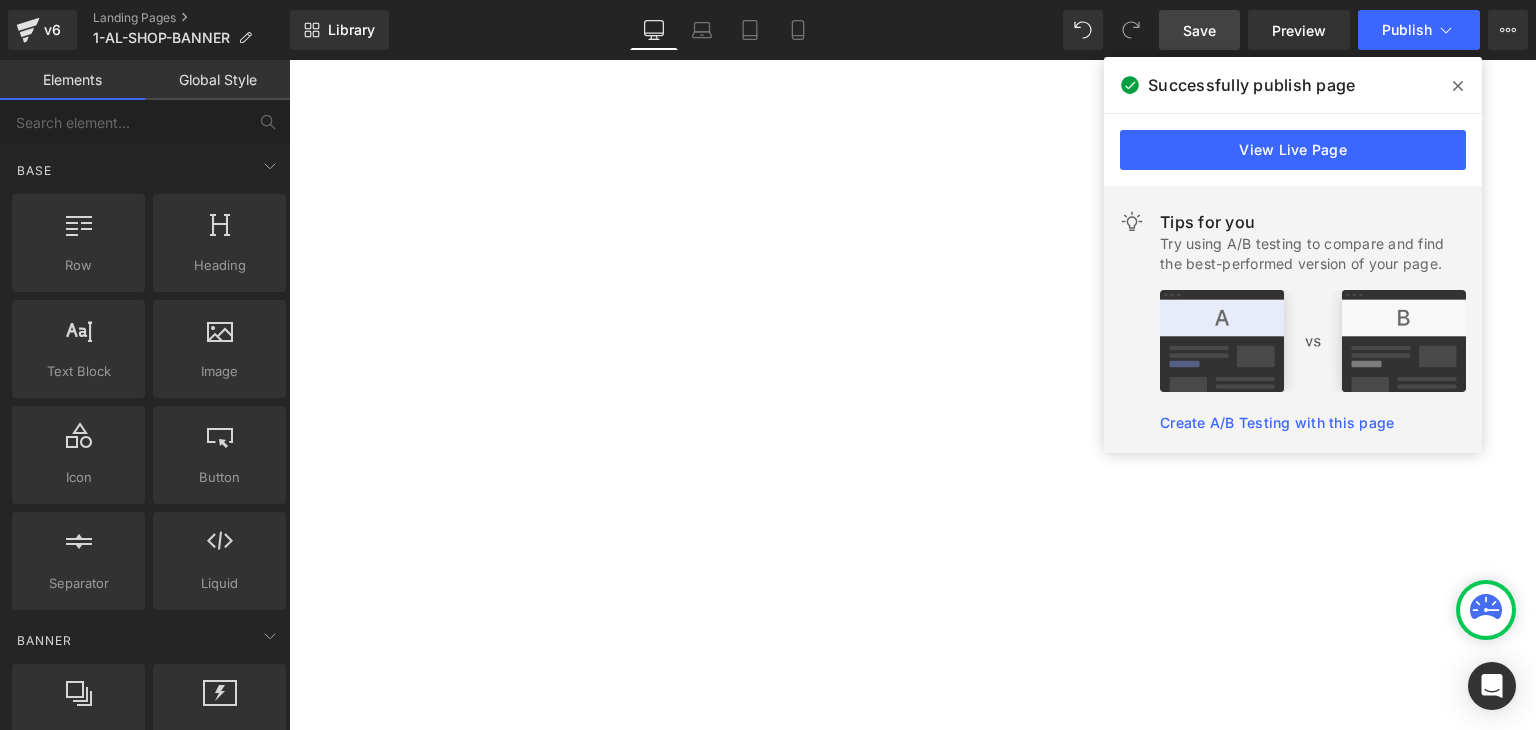 click at bounding box center [1458, 86] 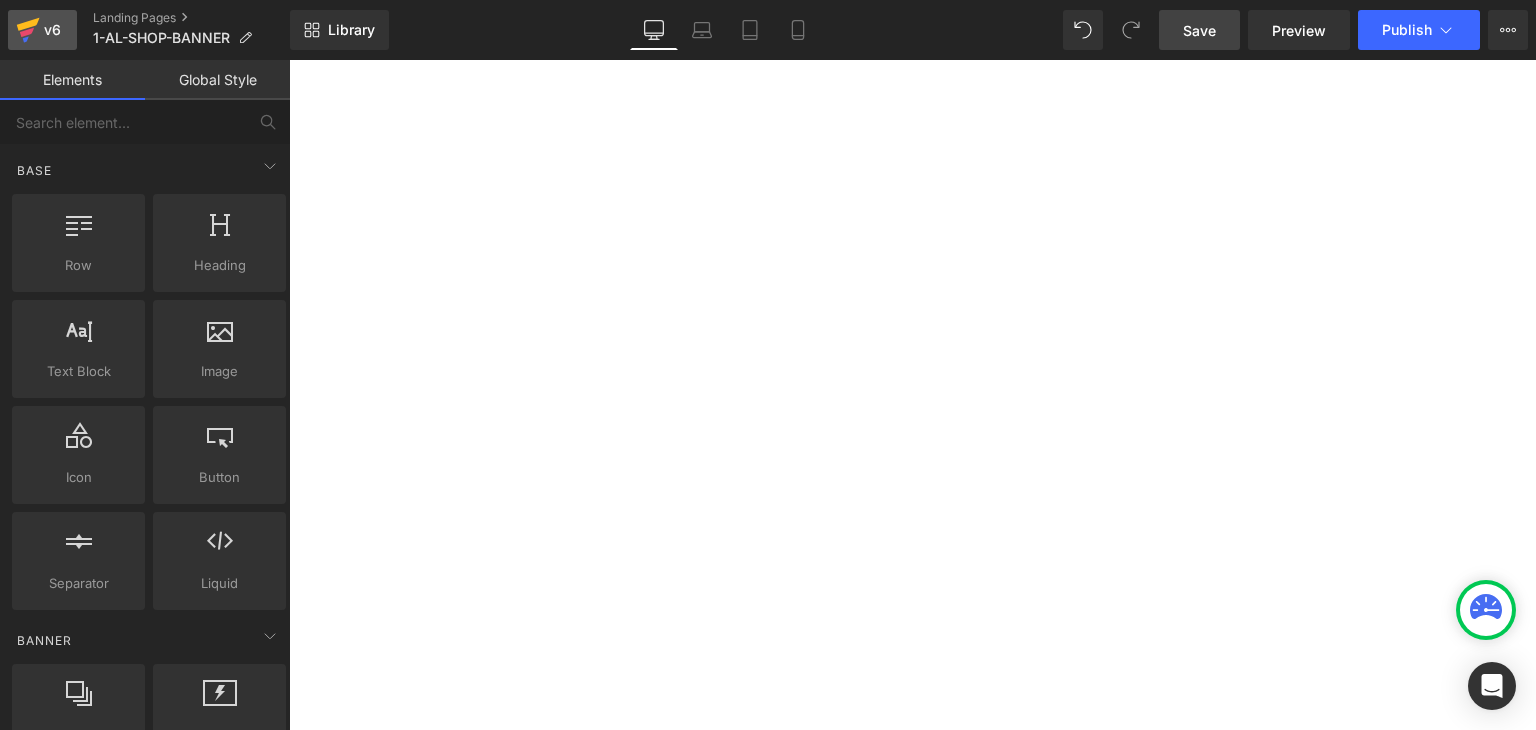 click 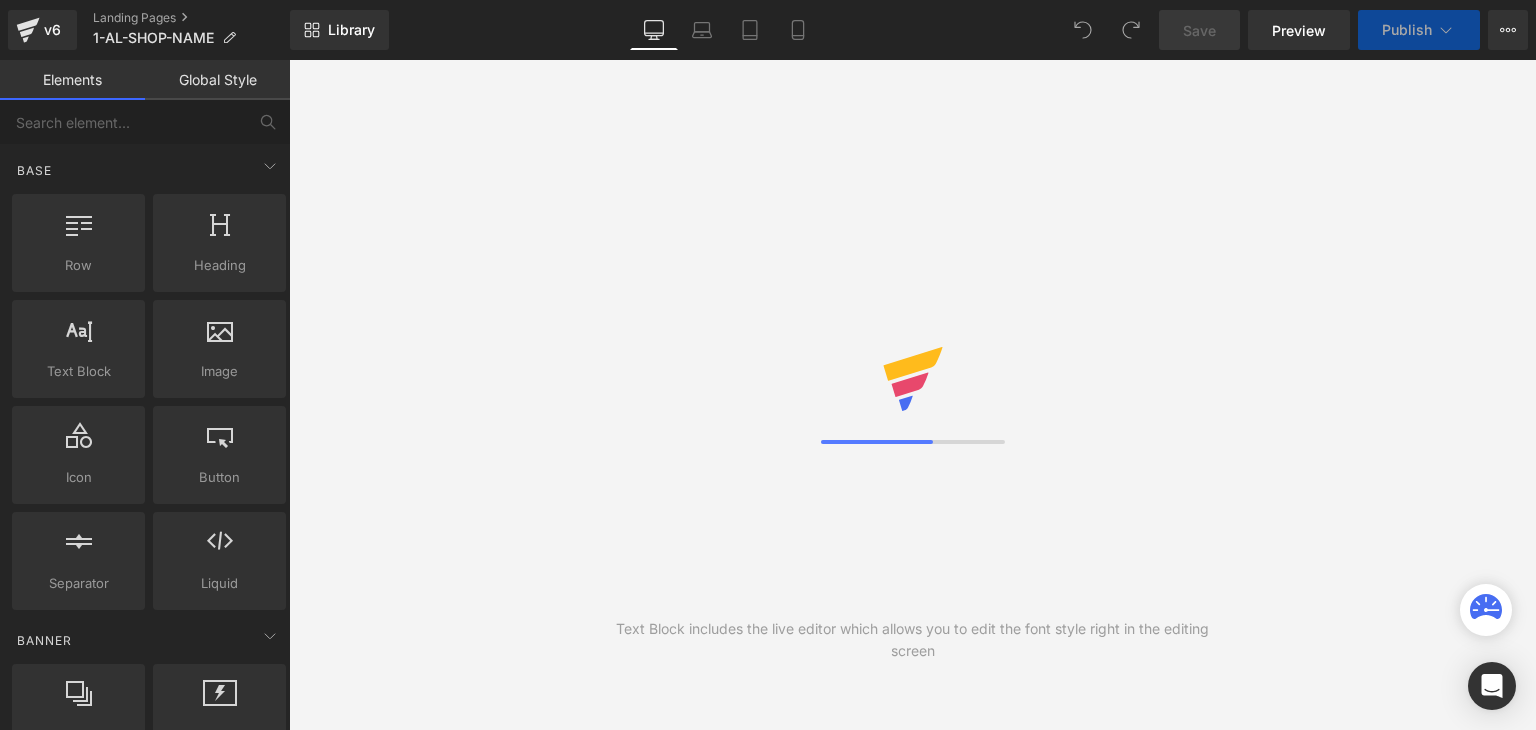 scroll, scrollTop: 0, scrollLeft: 0, axis: both 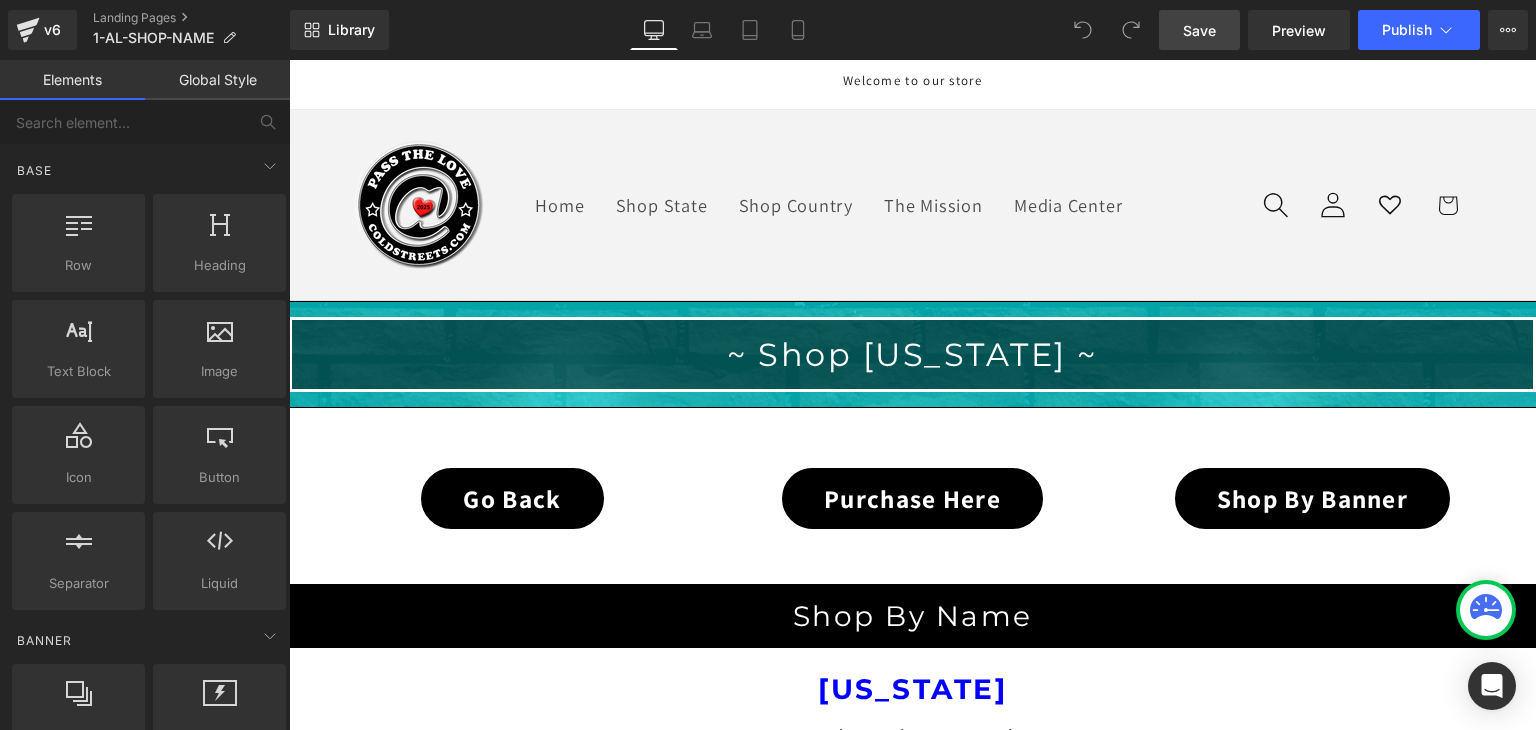 click on "Save" at bounding box center [1199, 30] 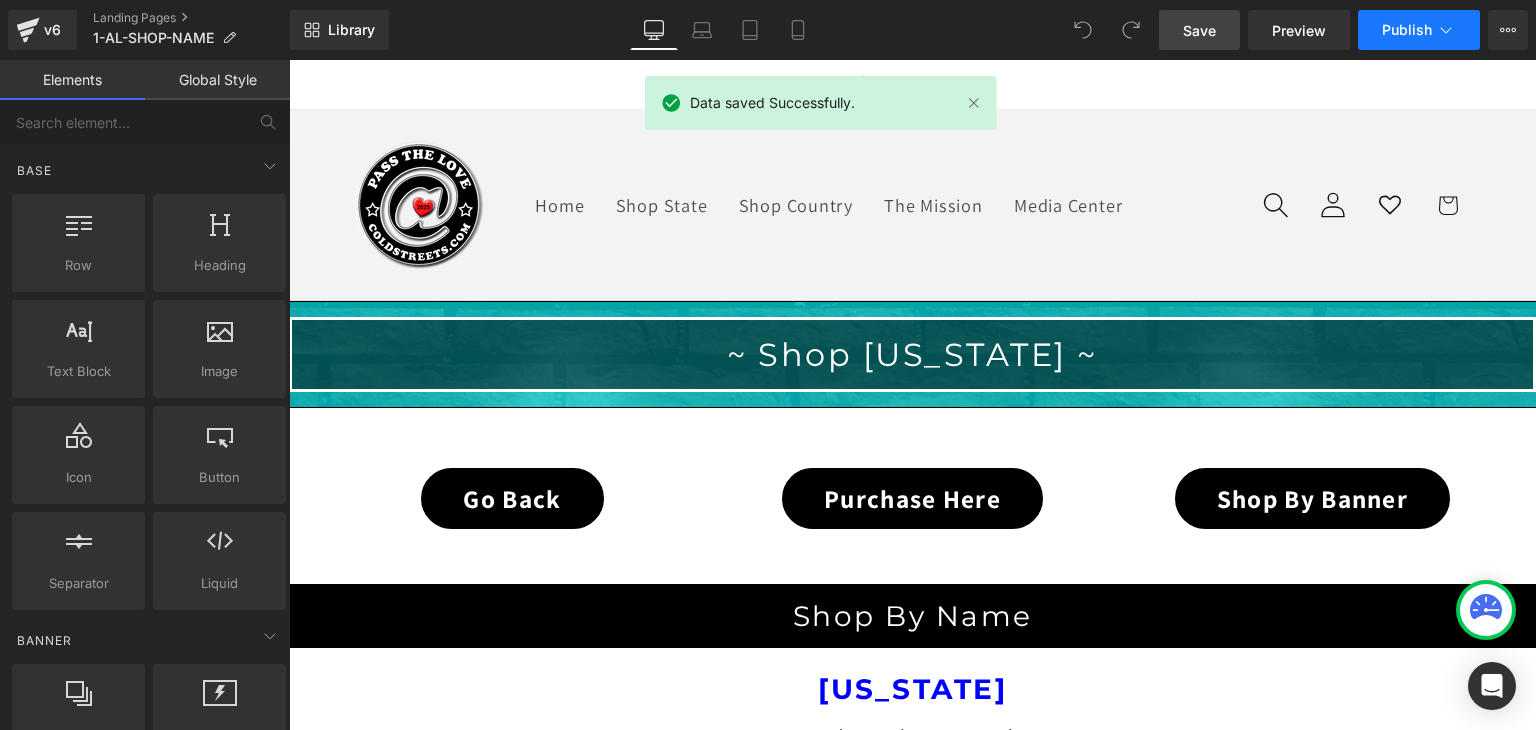 click 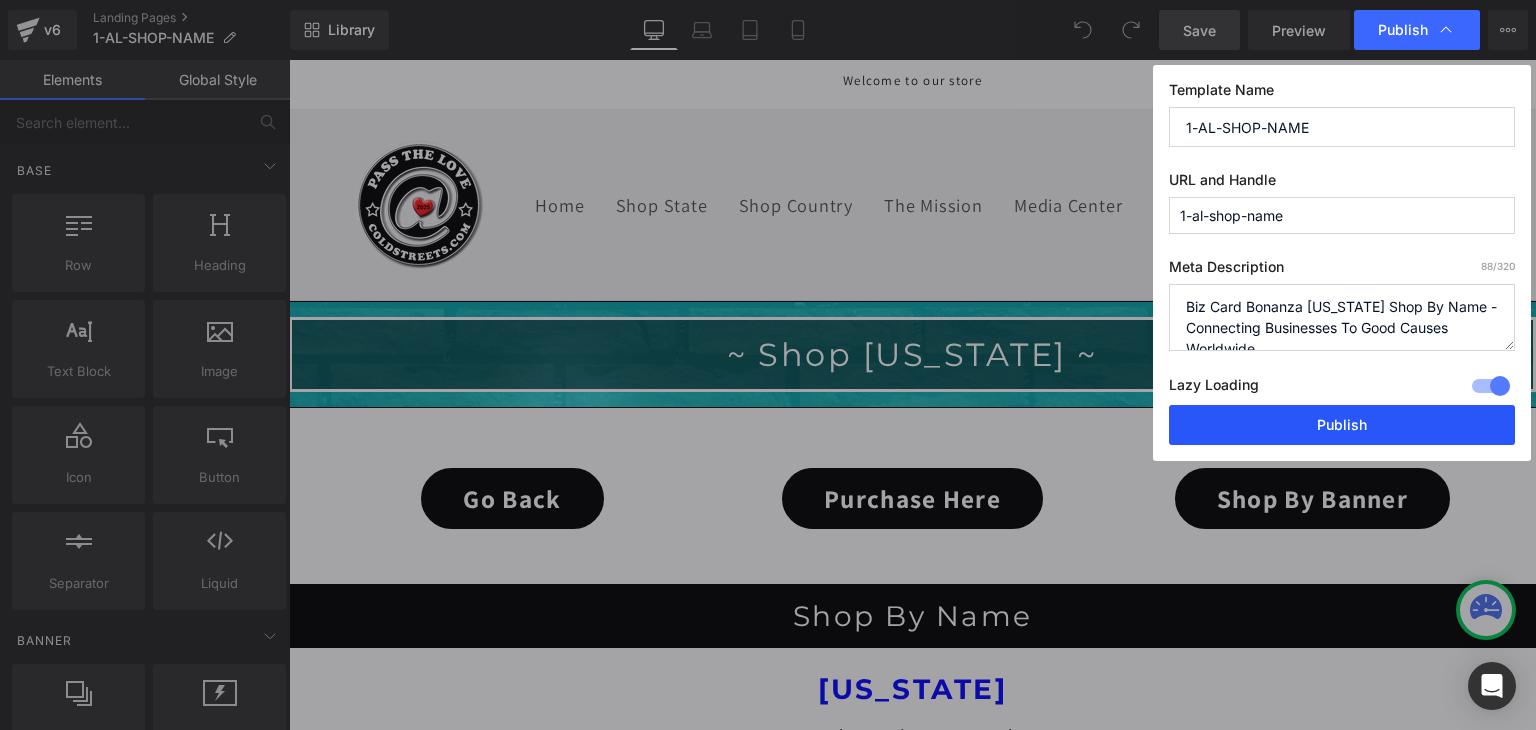 click on "Publish" at bounding box center [1342, 425] 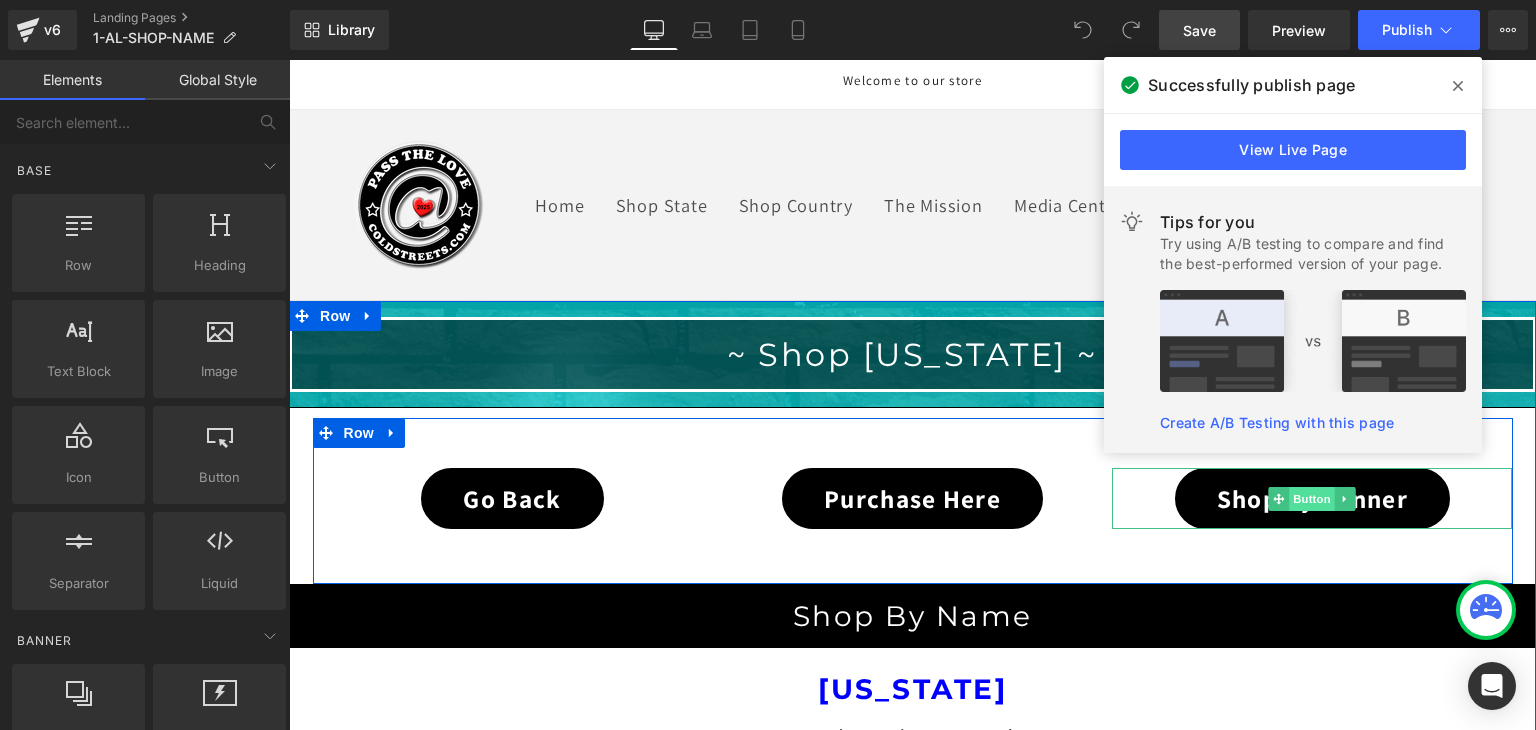click on "Button" at bounding box center [1313, 499] 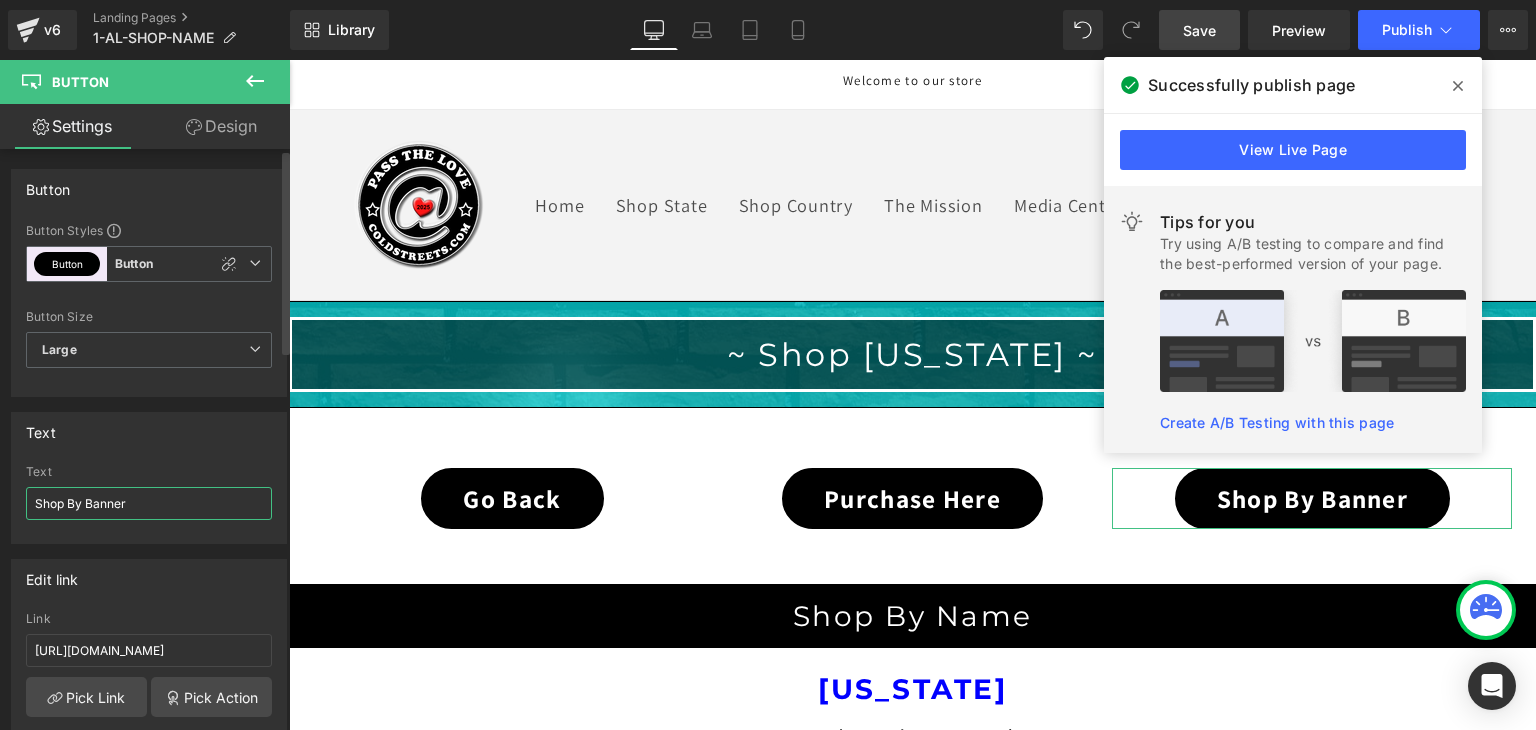 click on "Shop By Banner" at bounding box center [149, 503] 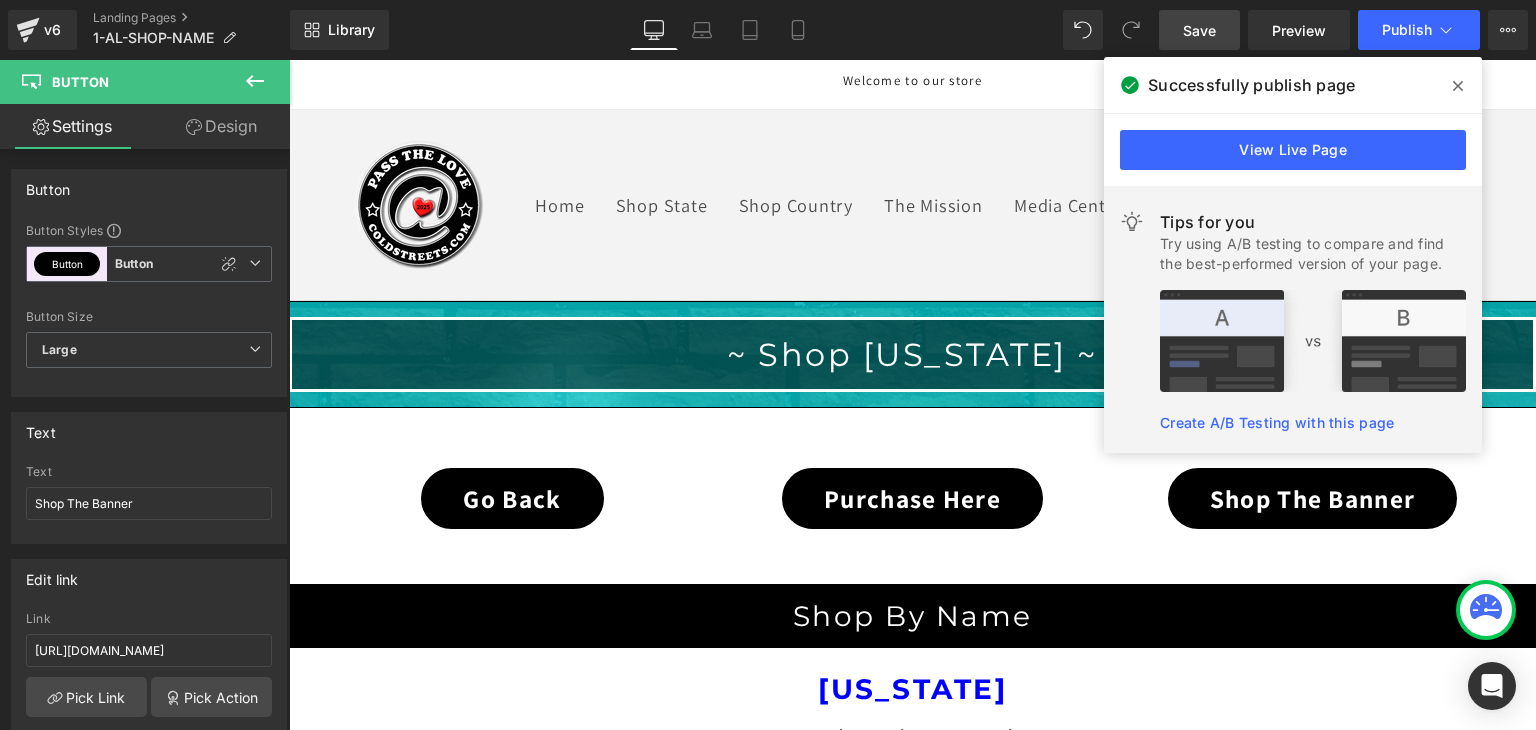 click on "Save" at bounding box center (1199, 30) 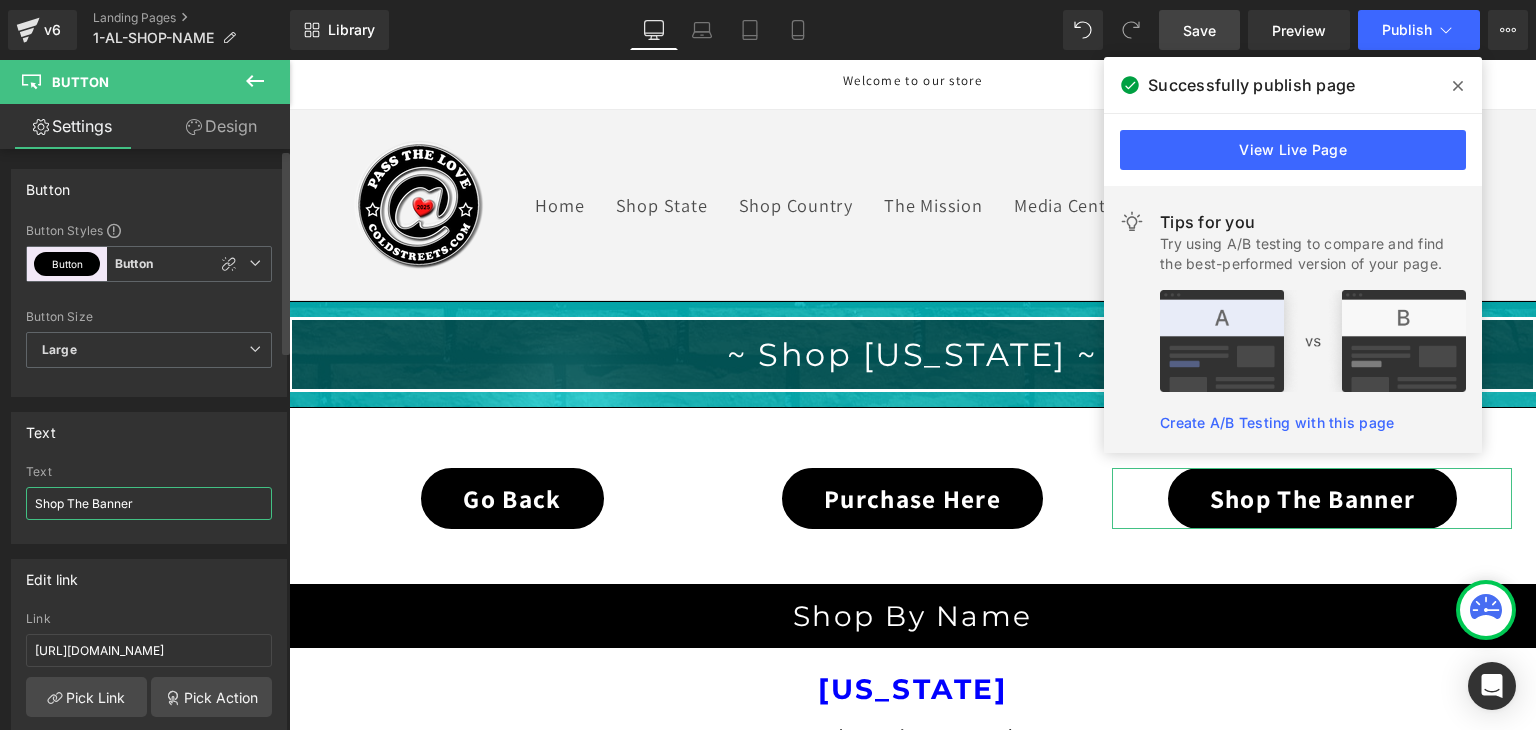 click on "Shop The Banner" at bounding box center [149, 503] 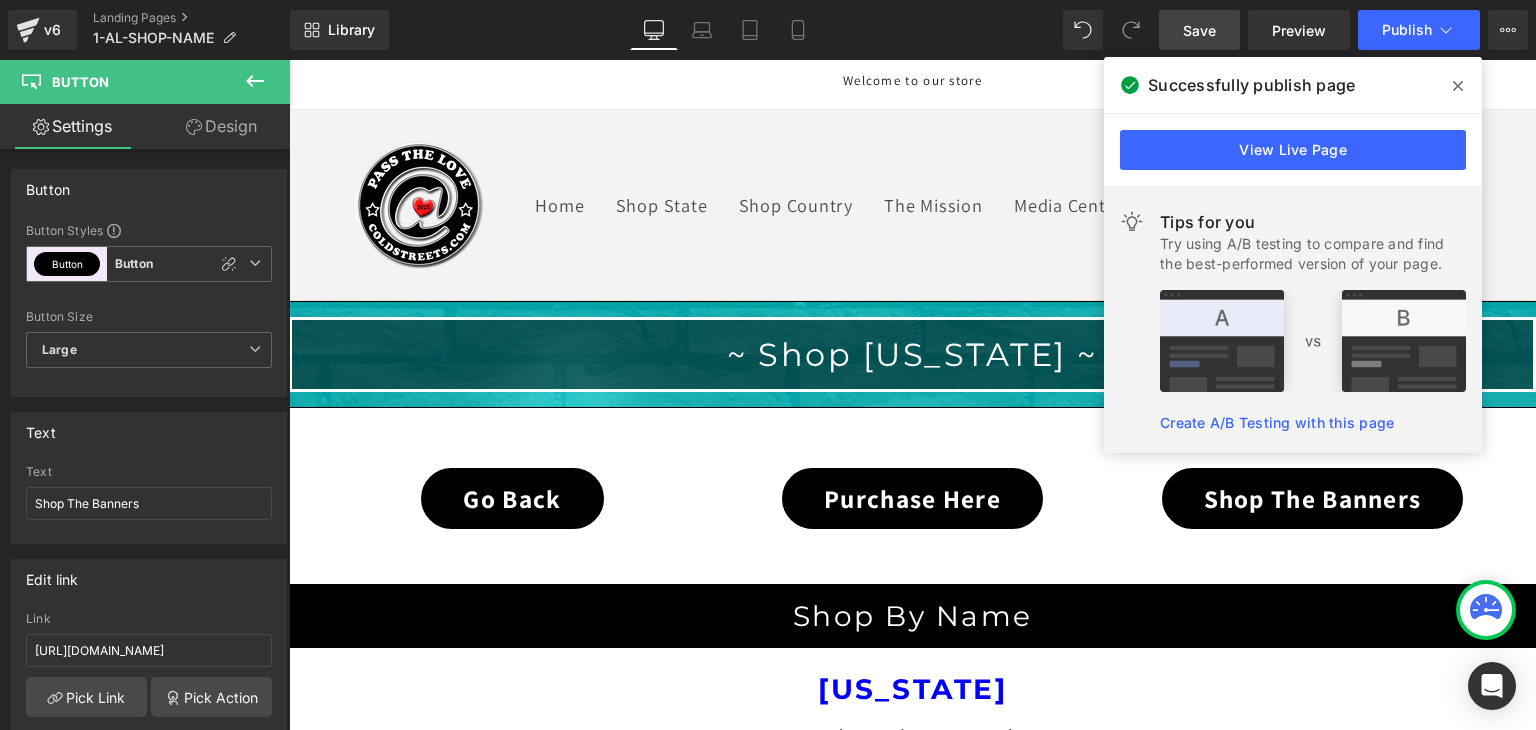 click on "Save" at bounding box center [1199, 30] 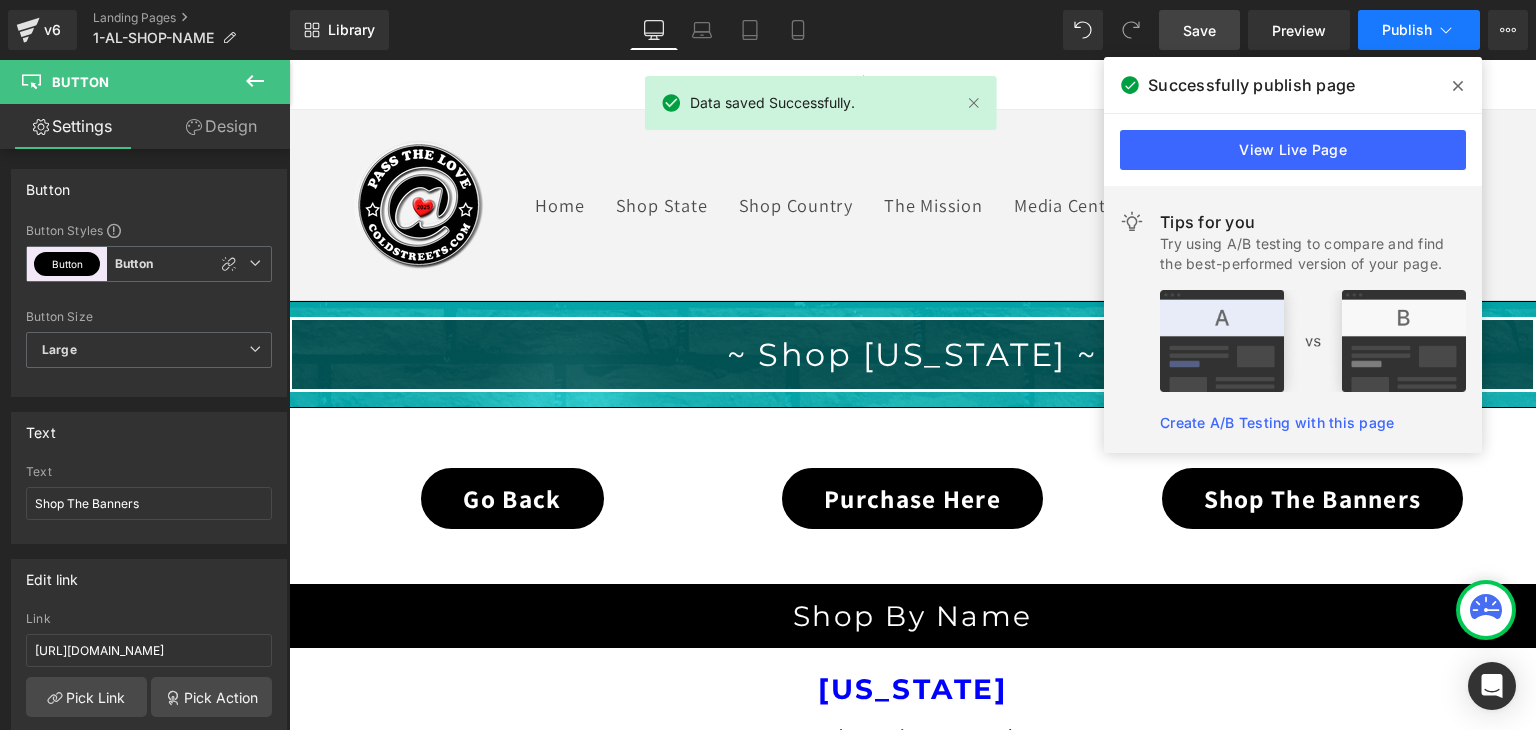 click 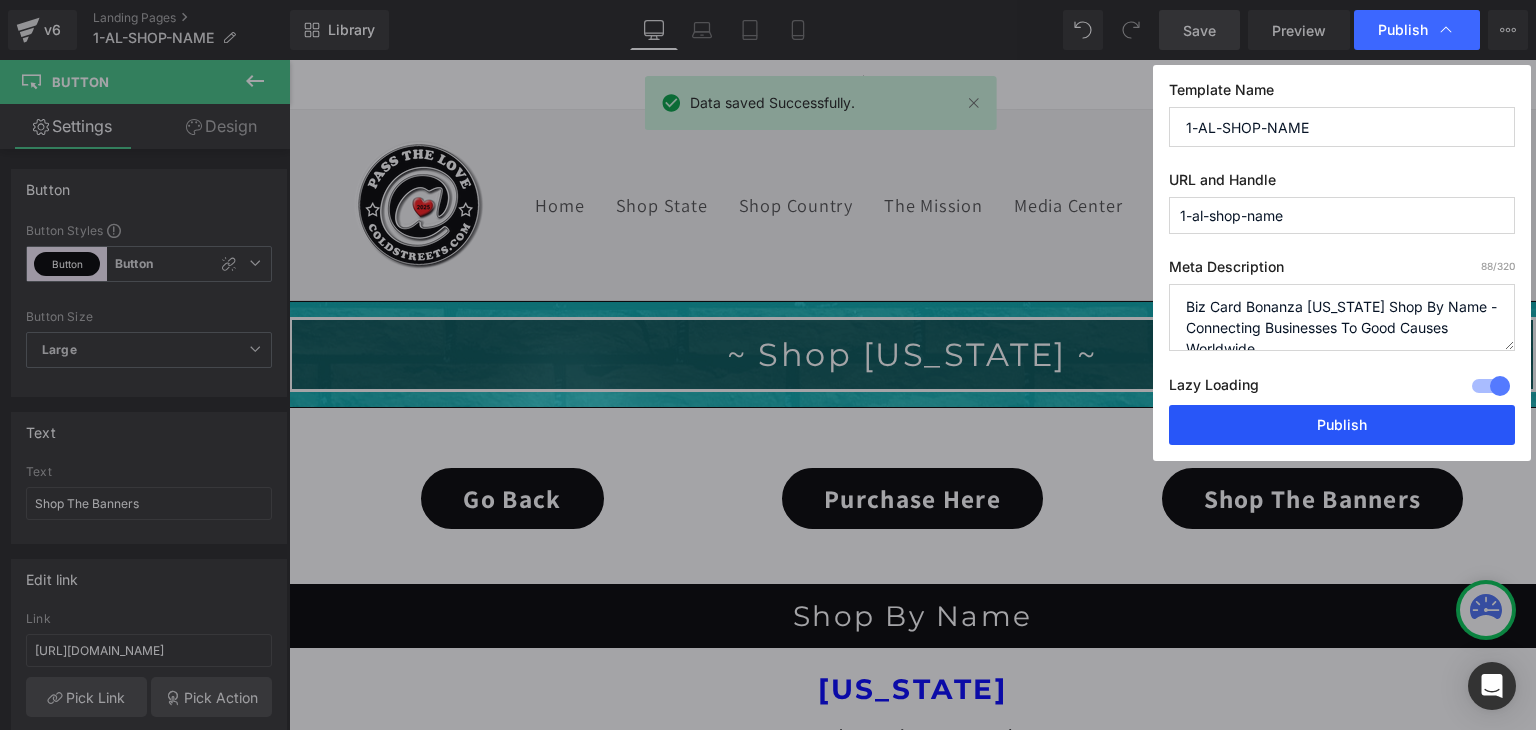 click on "Publish" at bounding box center (1342, 425) 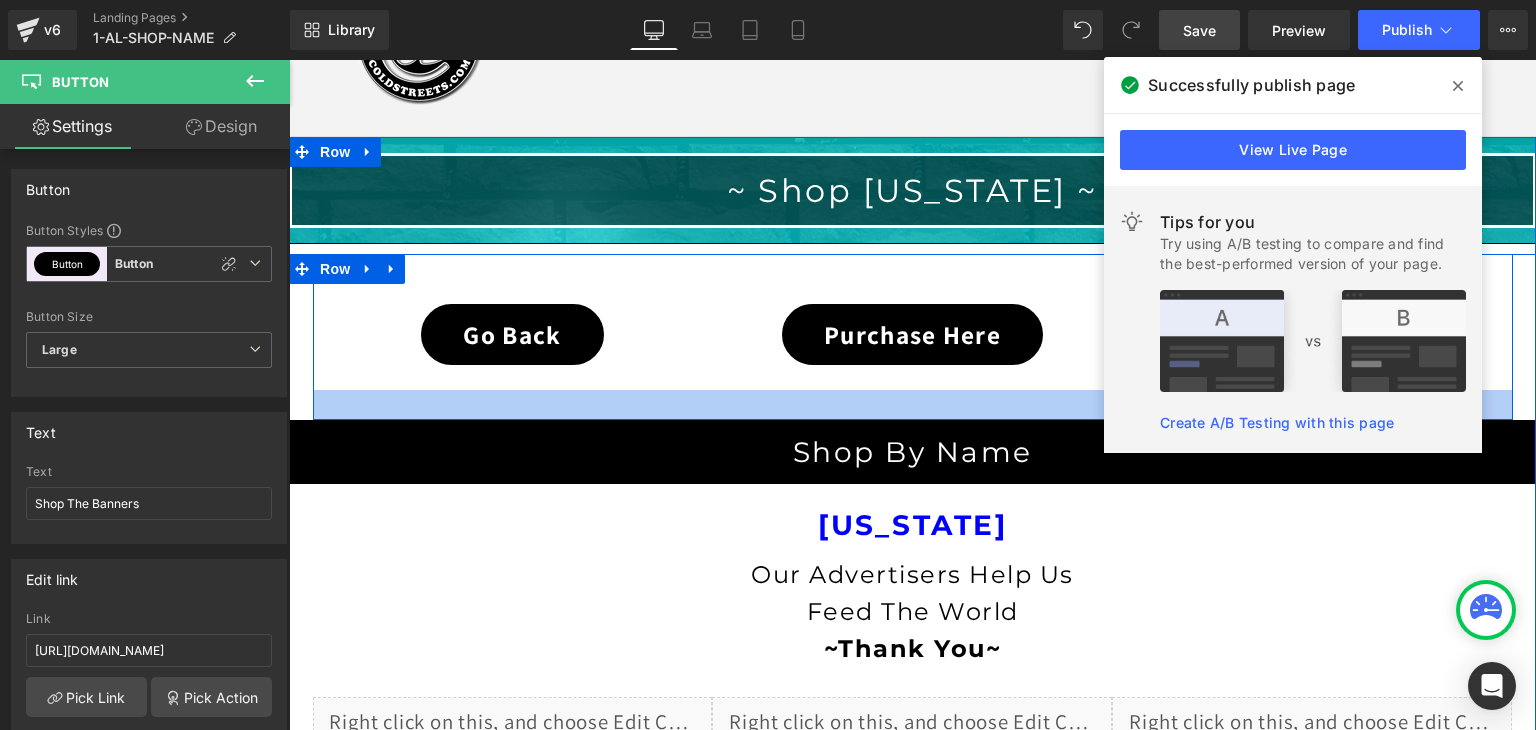 scroll, scrollTop: 200, scrollLeft: 0, axis: vertical 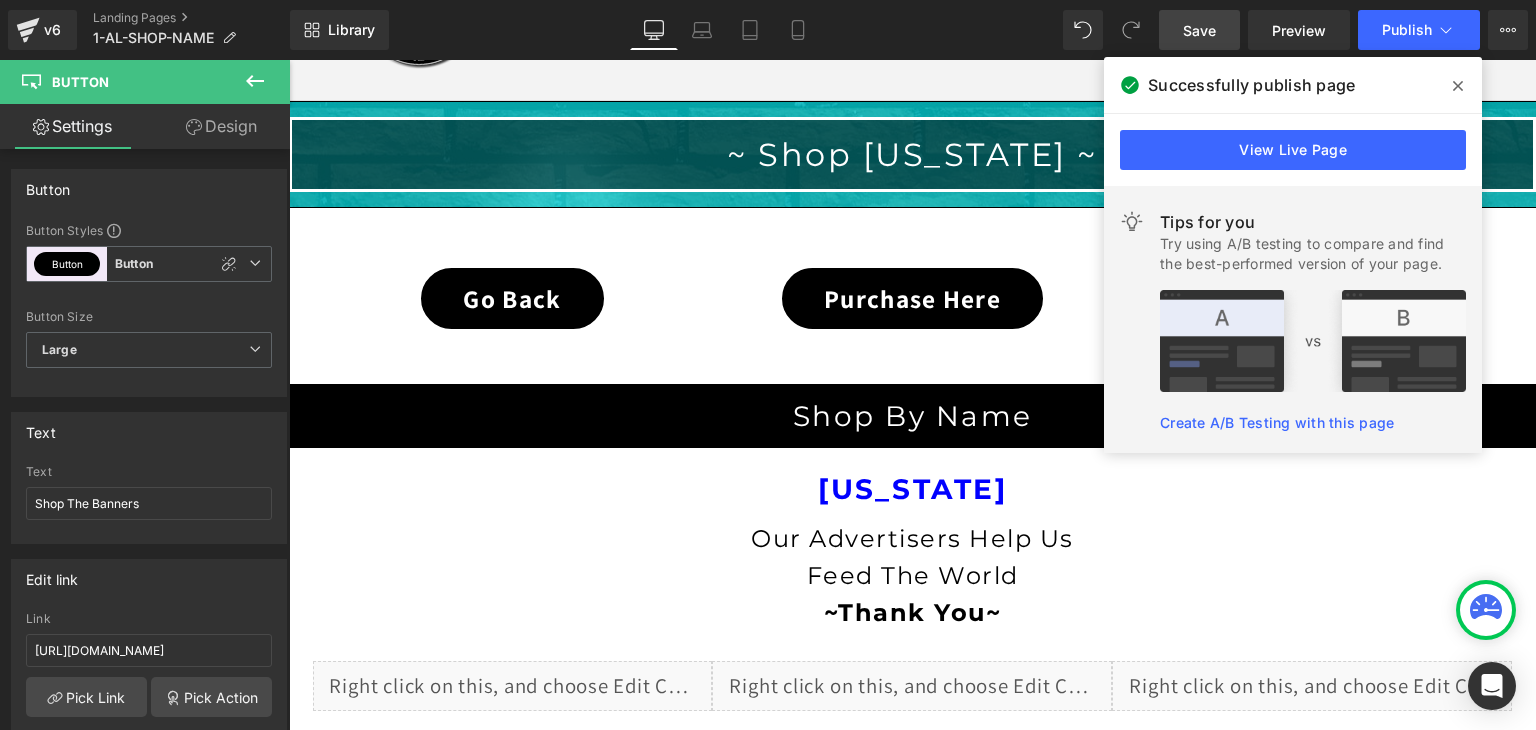 click 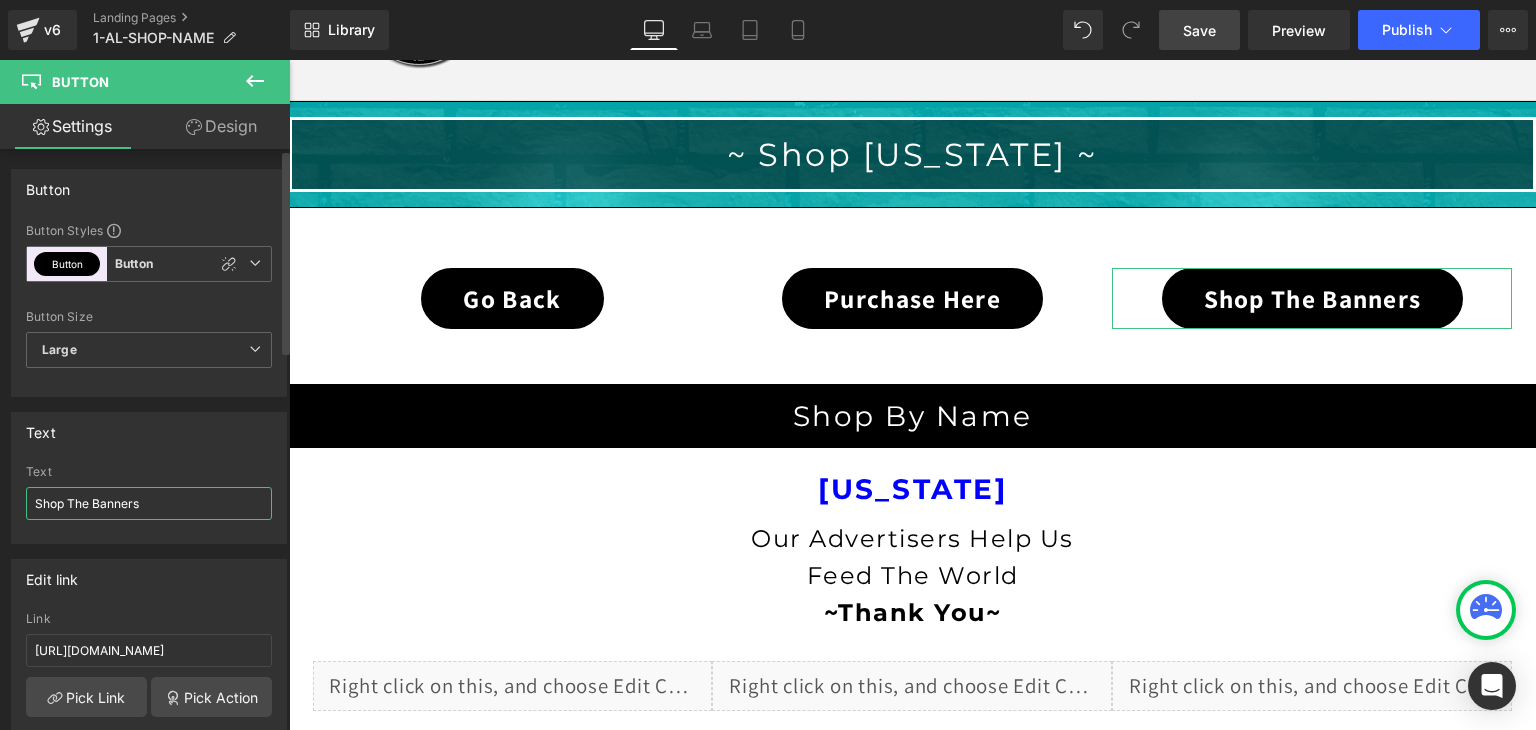 click on "Shop The Banners" at bounding box center (149, 503) 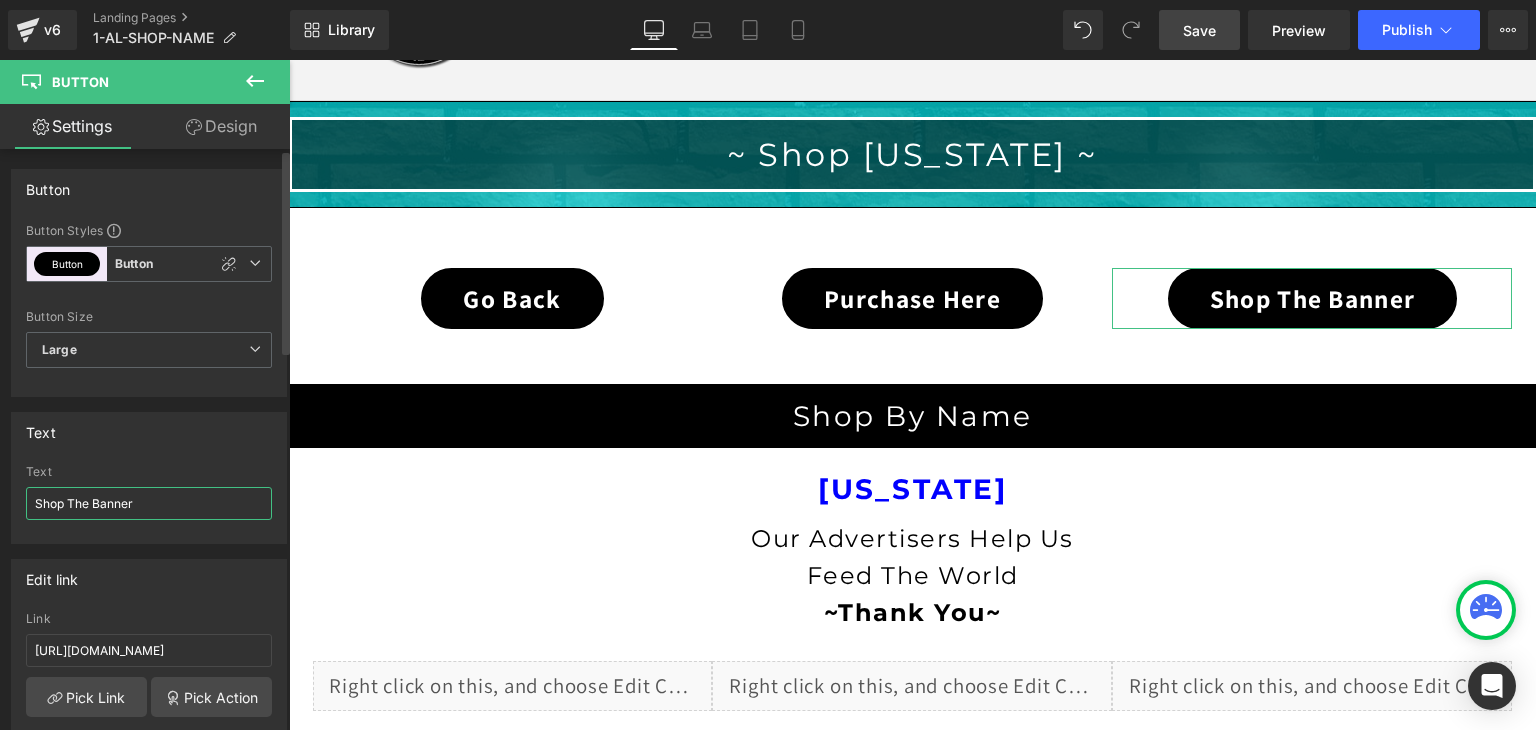 drag, startPoint x: 87, startPoint y: 501, endPoint x: 43, endPoint y: 423, distance: 89.55445 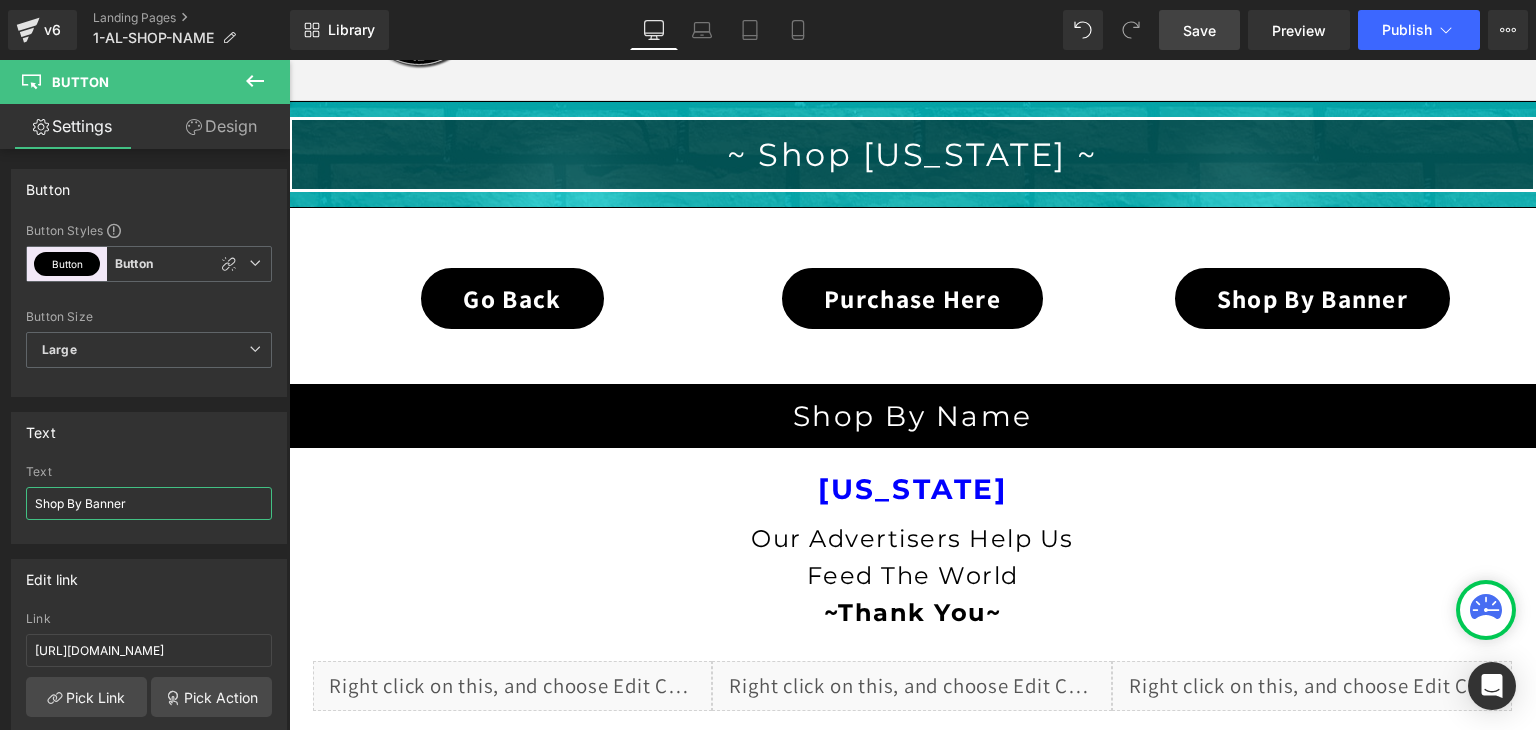 type on "Shop By Banner" 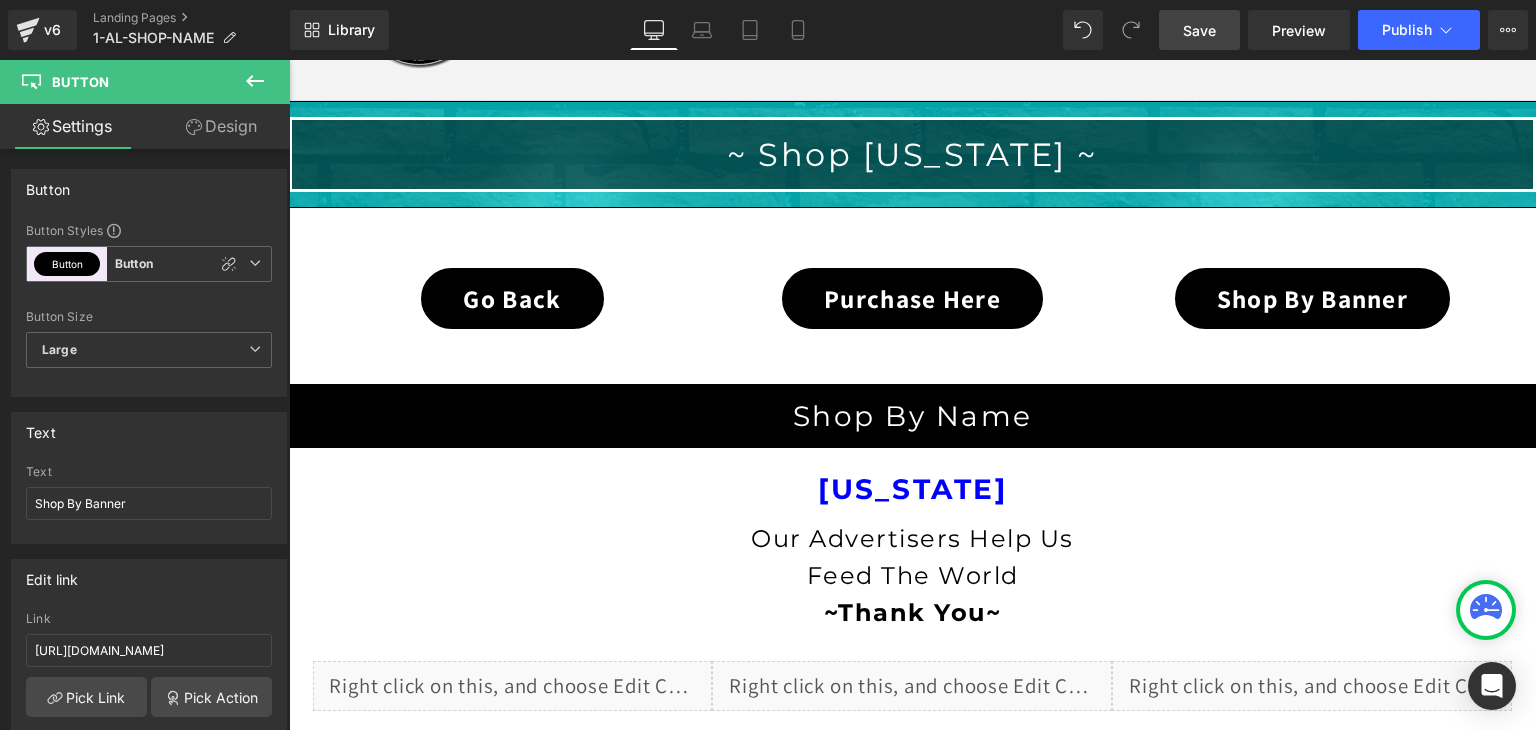 click on "Save" at bounding box center (1199, 30) 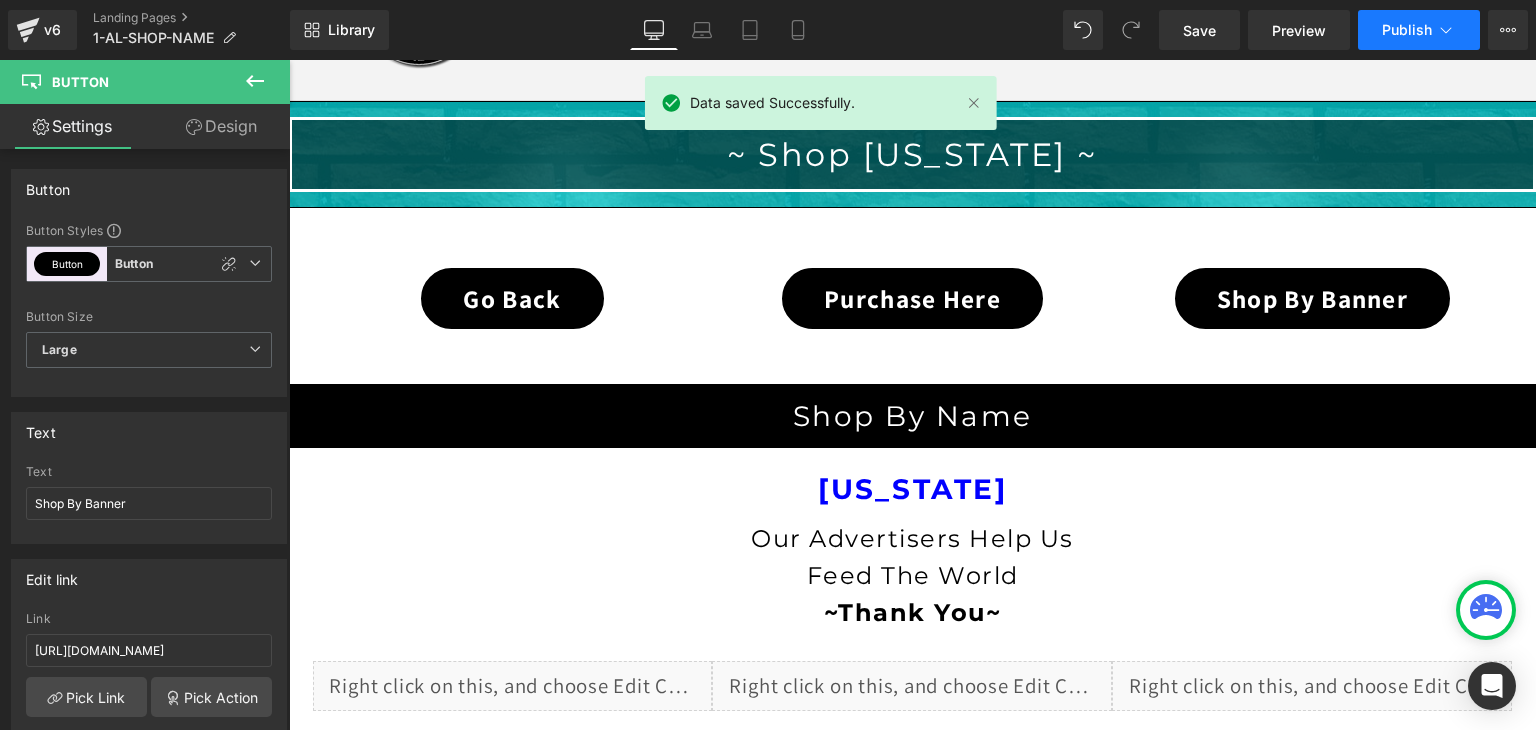click on "Publish" at bounding box center (1419, 30) 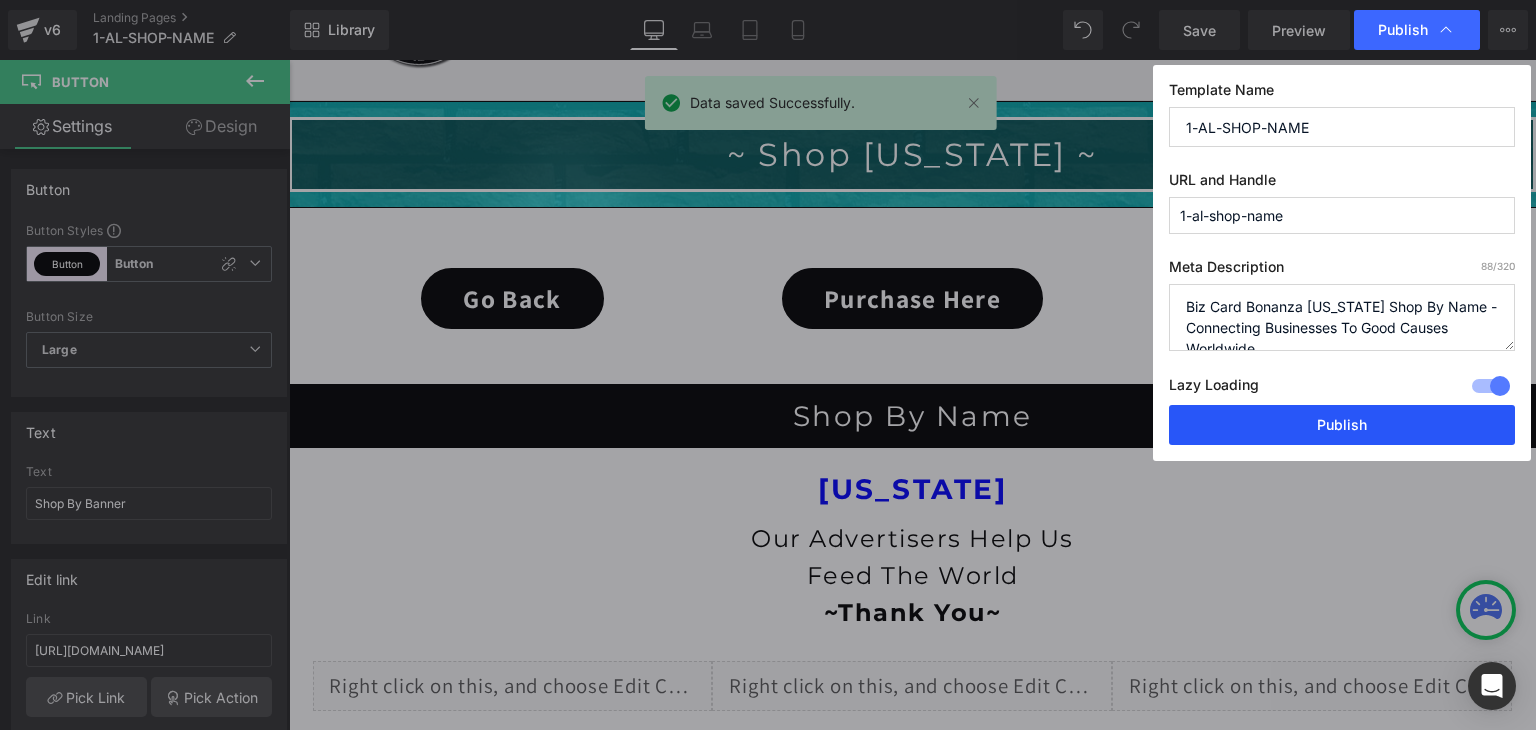 click on "Publish" at bounding box center (1342, 425) 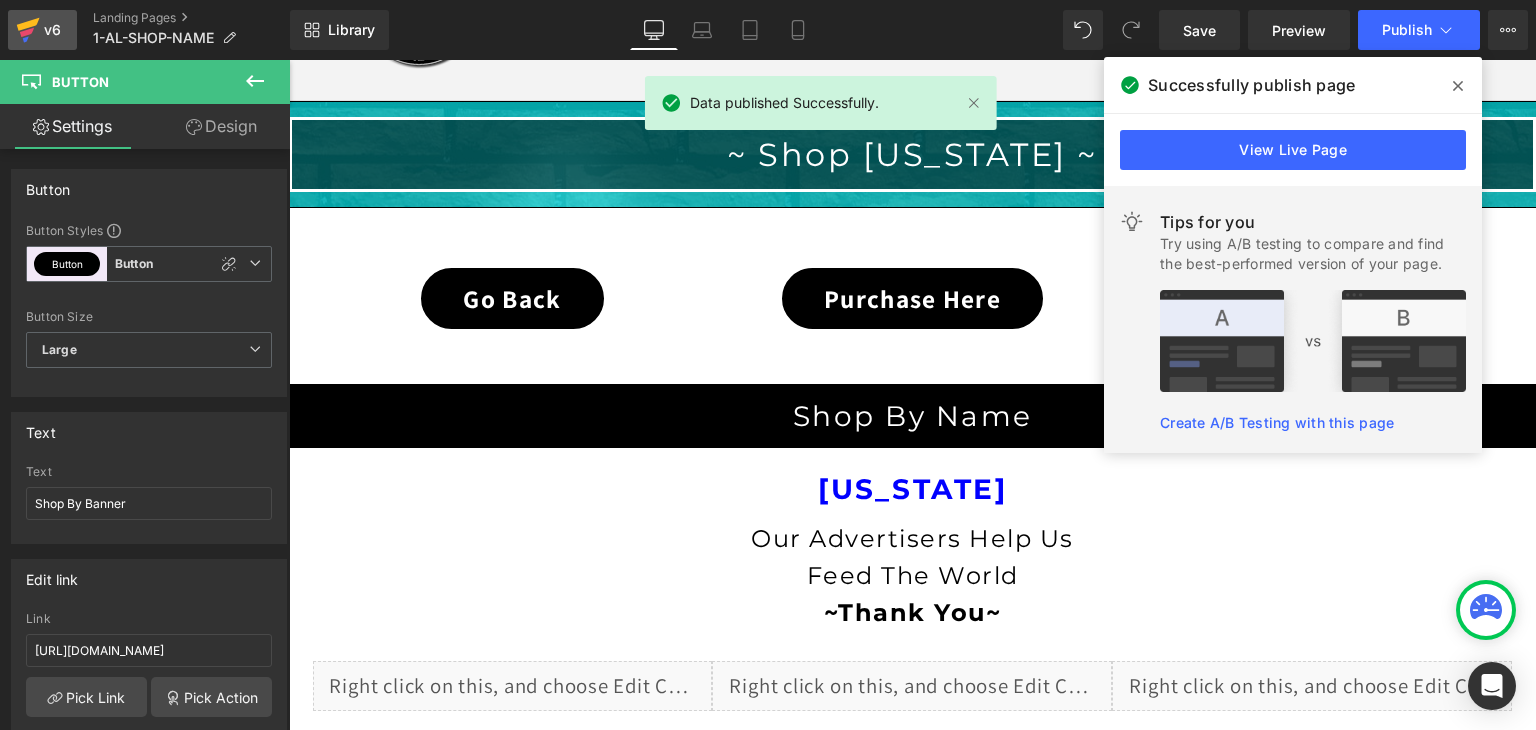 click 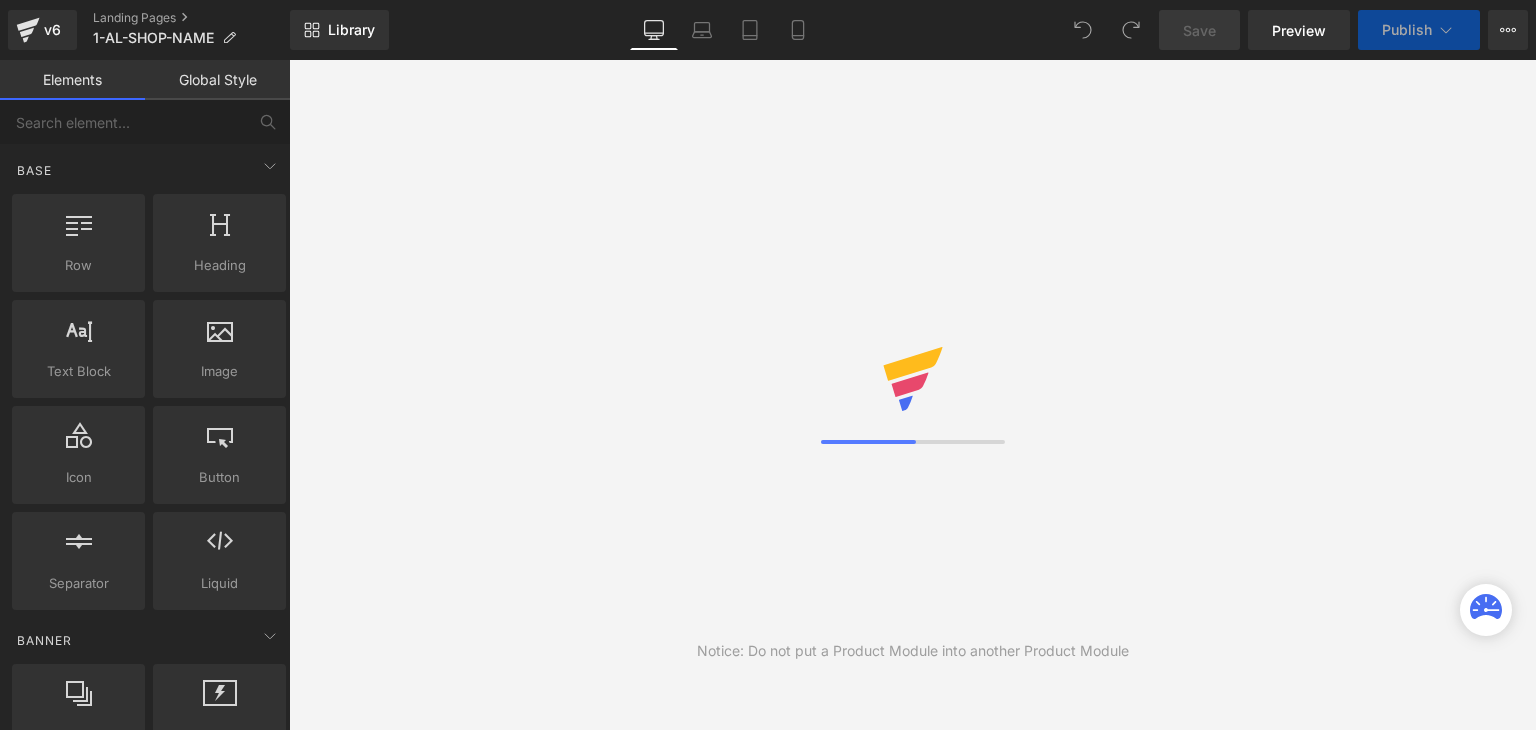 scroll, scrollTop: 0, scrollLeft: 0, axis: both 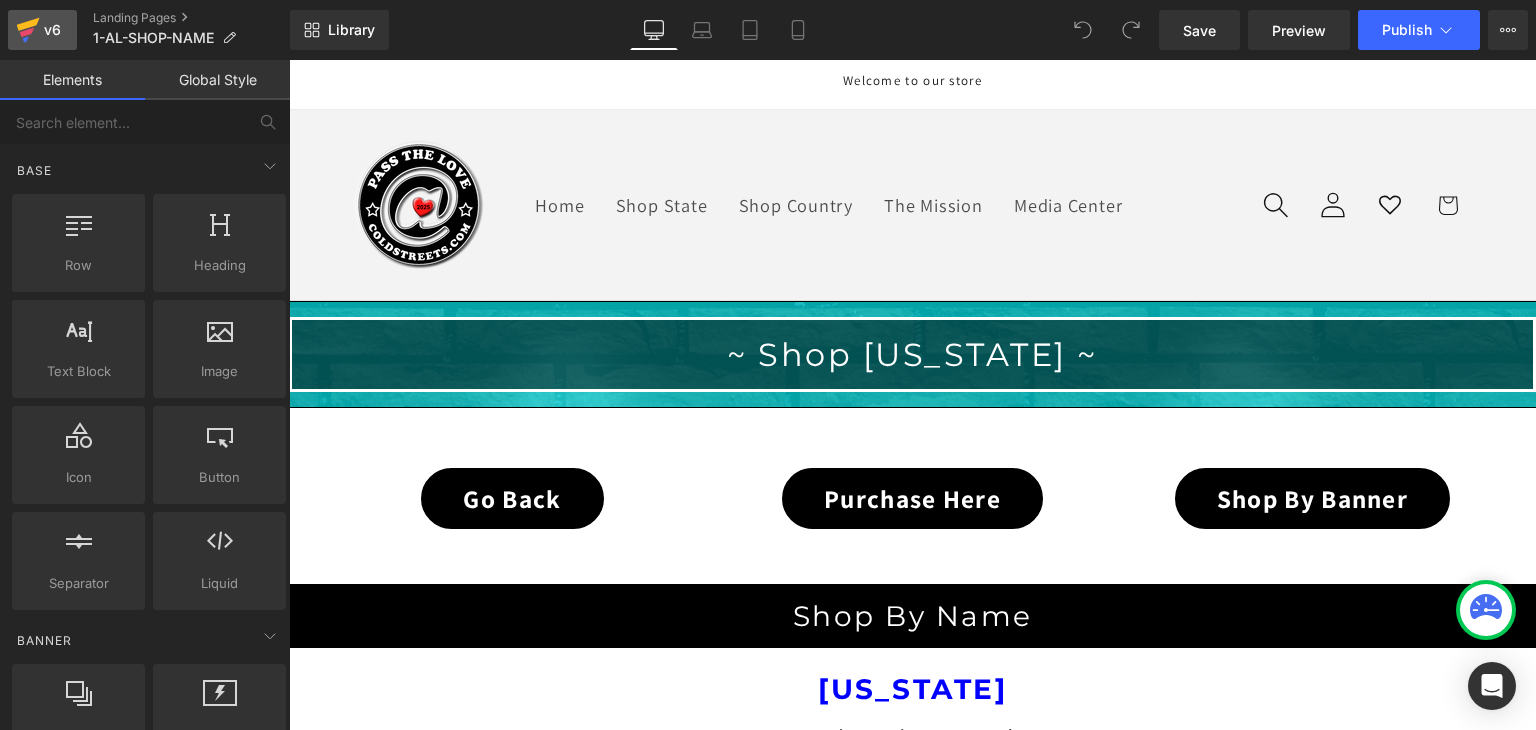 click 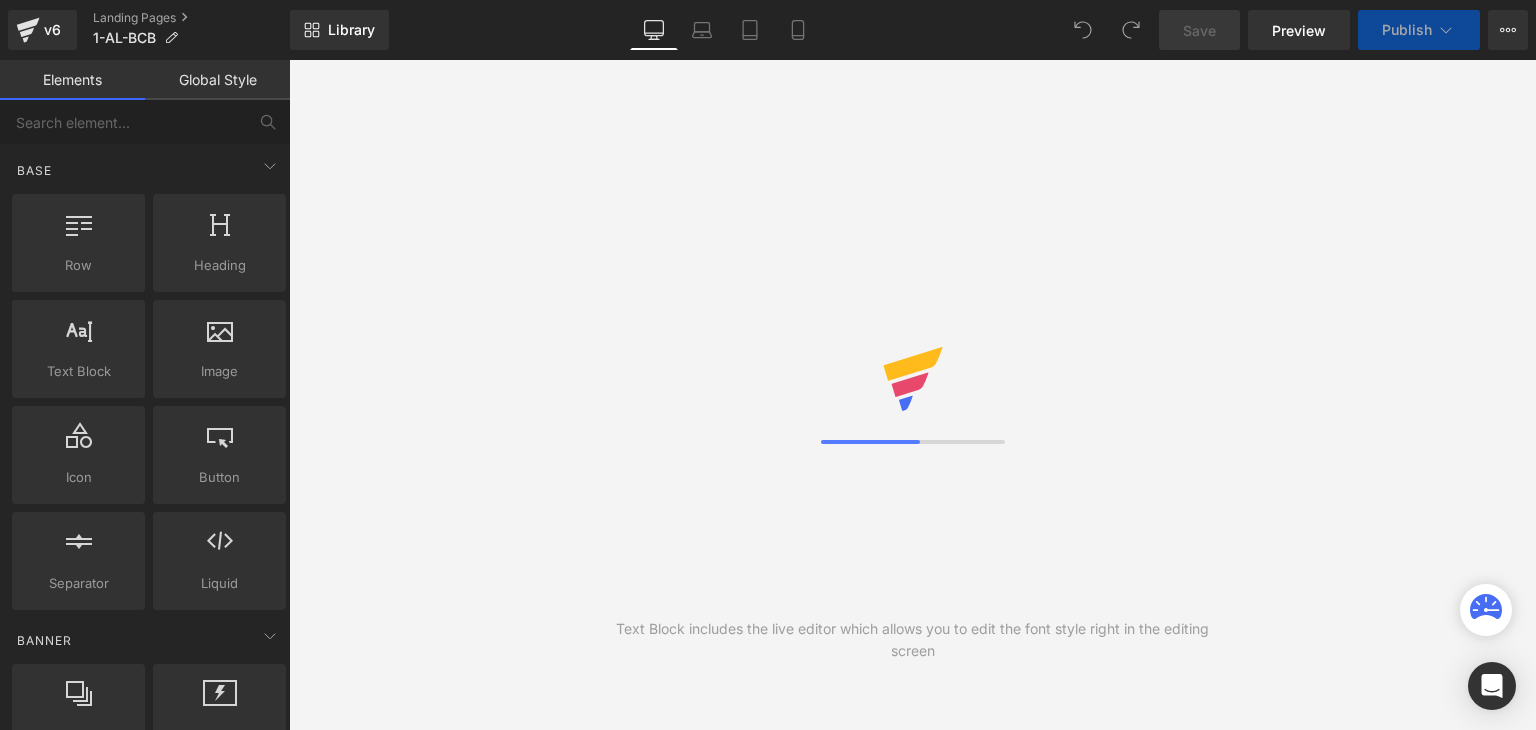 scroll, scrollTop: 0, scrollLeft: 0, axis: both 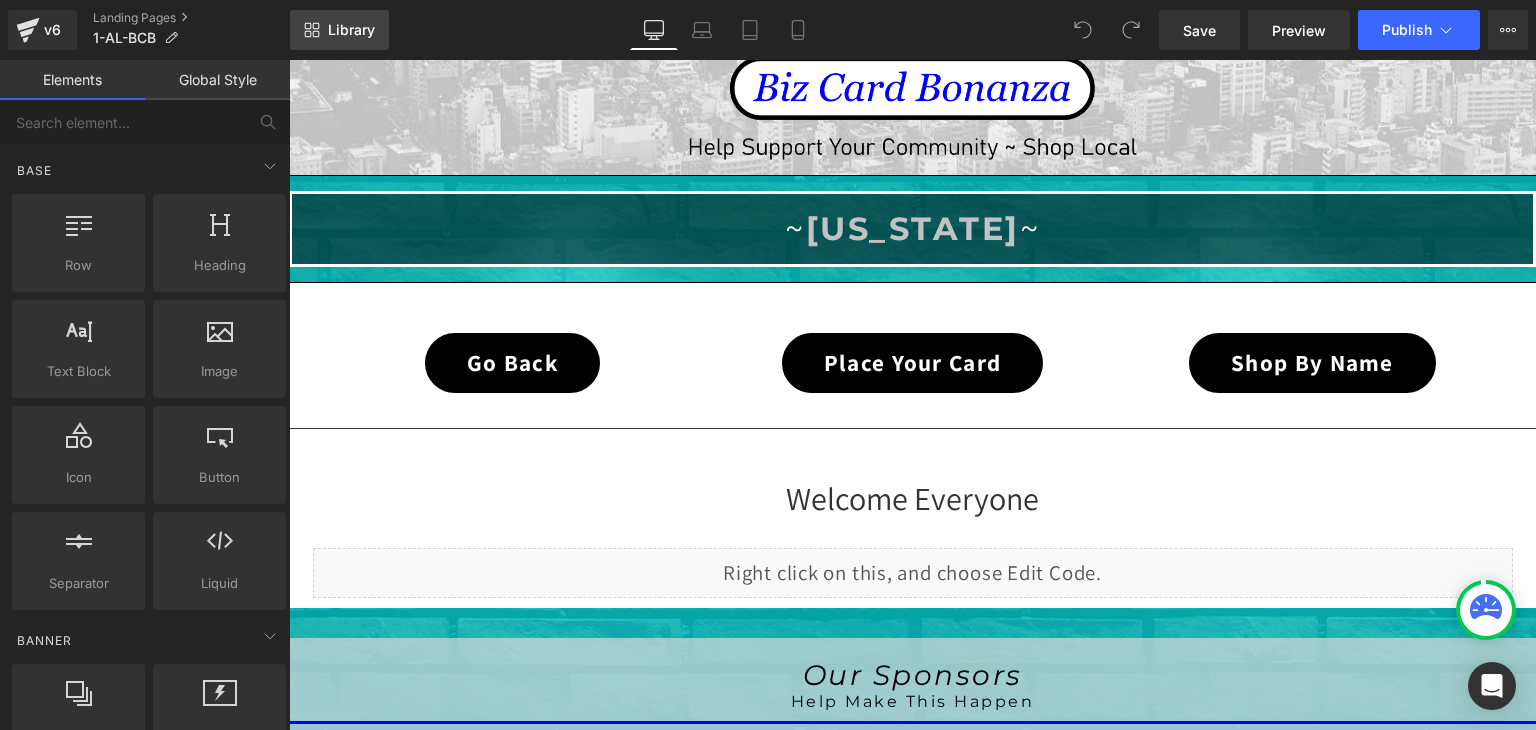 click on "Library" at bounding box center (351, 30) 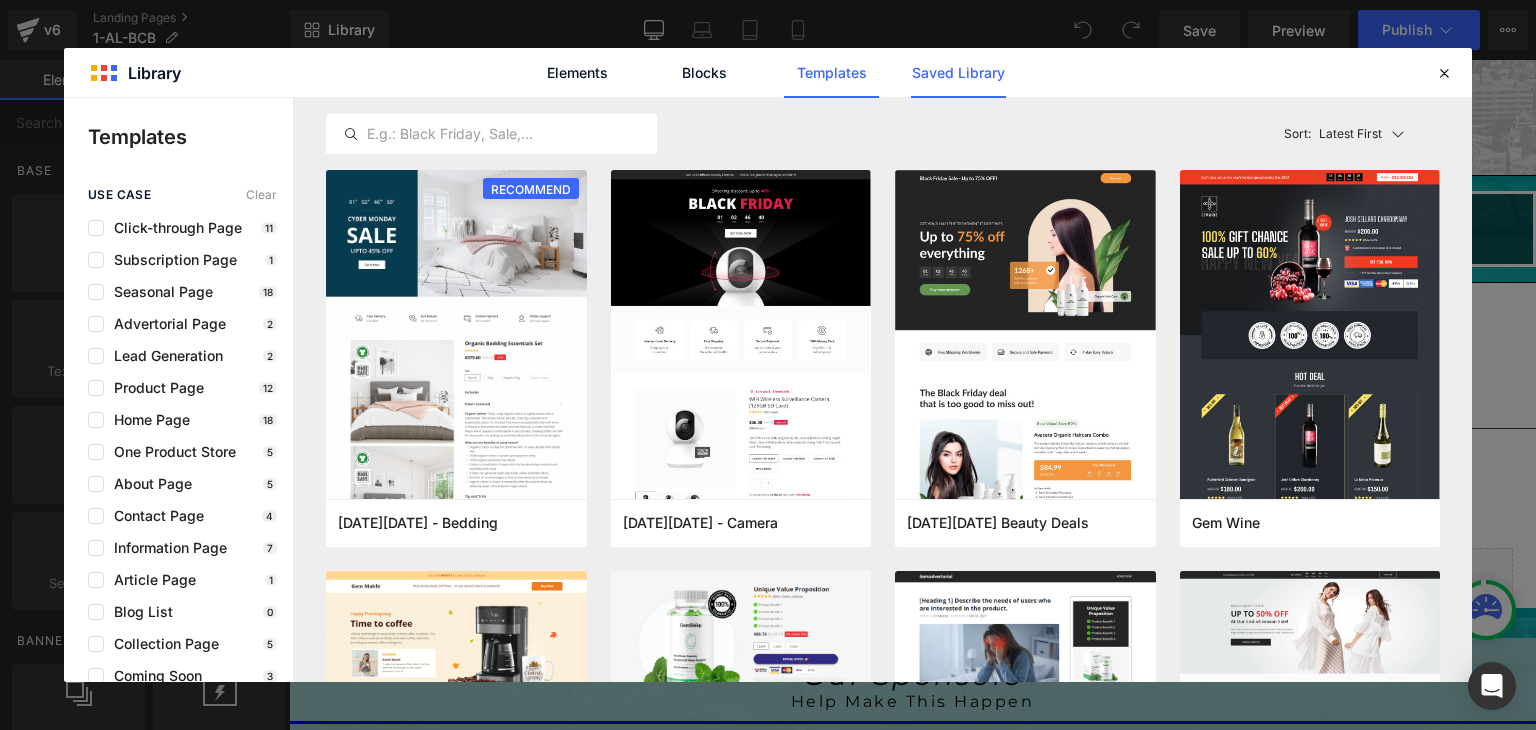 click on "Saved Library" 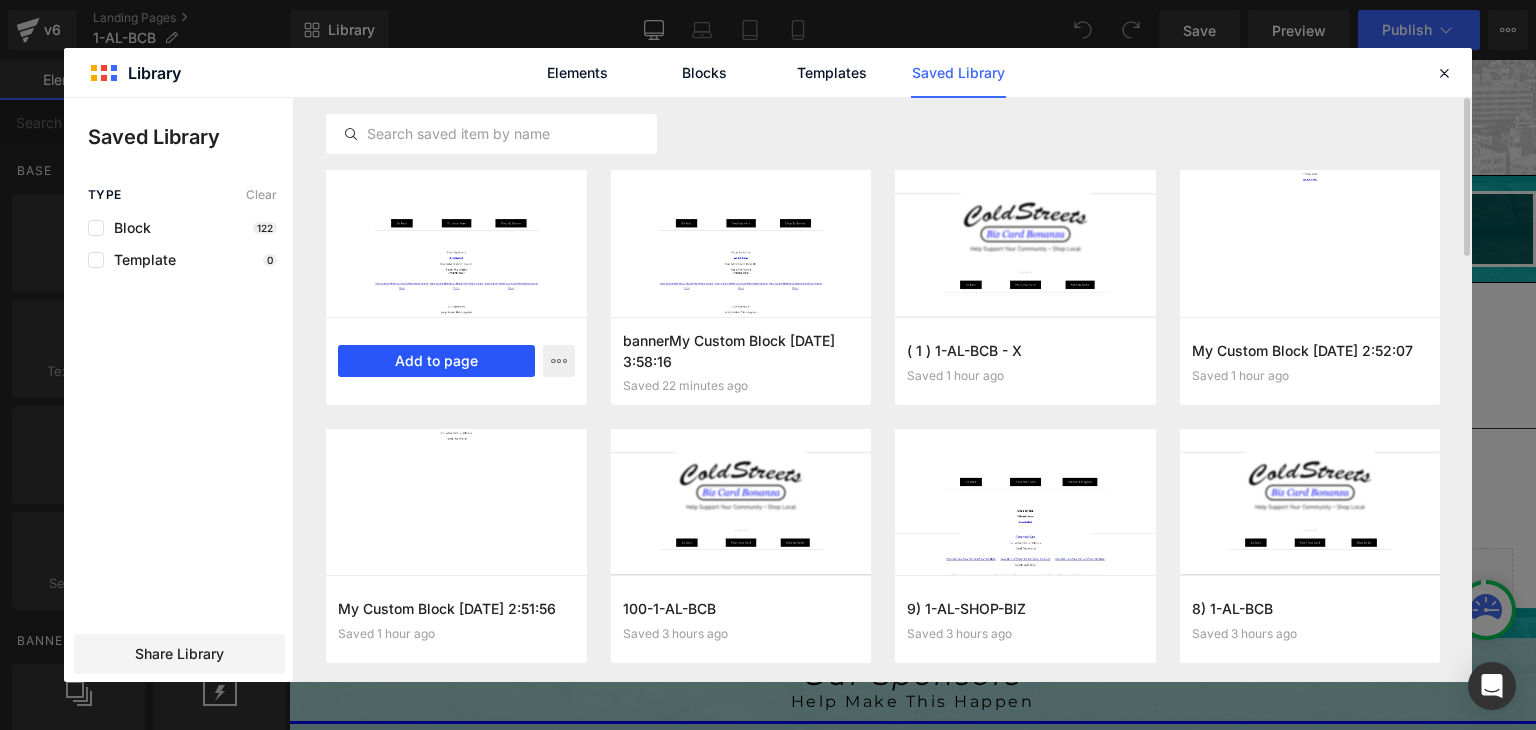 click on "Add to page" at bounding box center (436, 361) 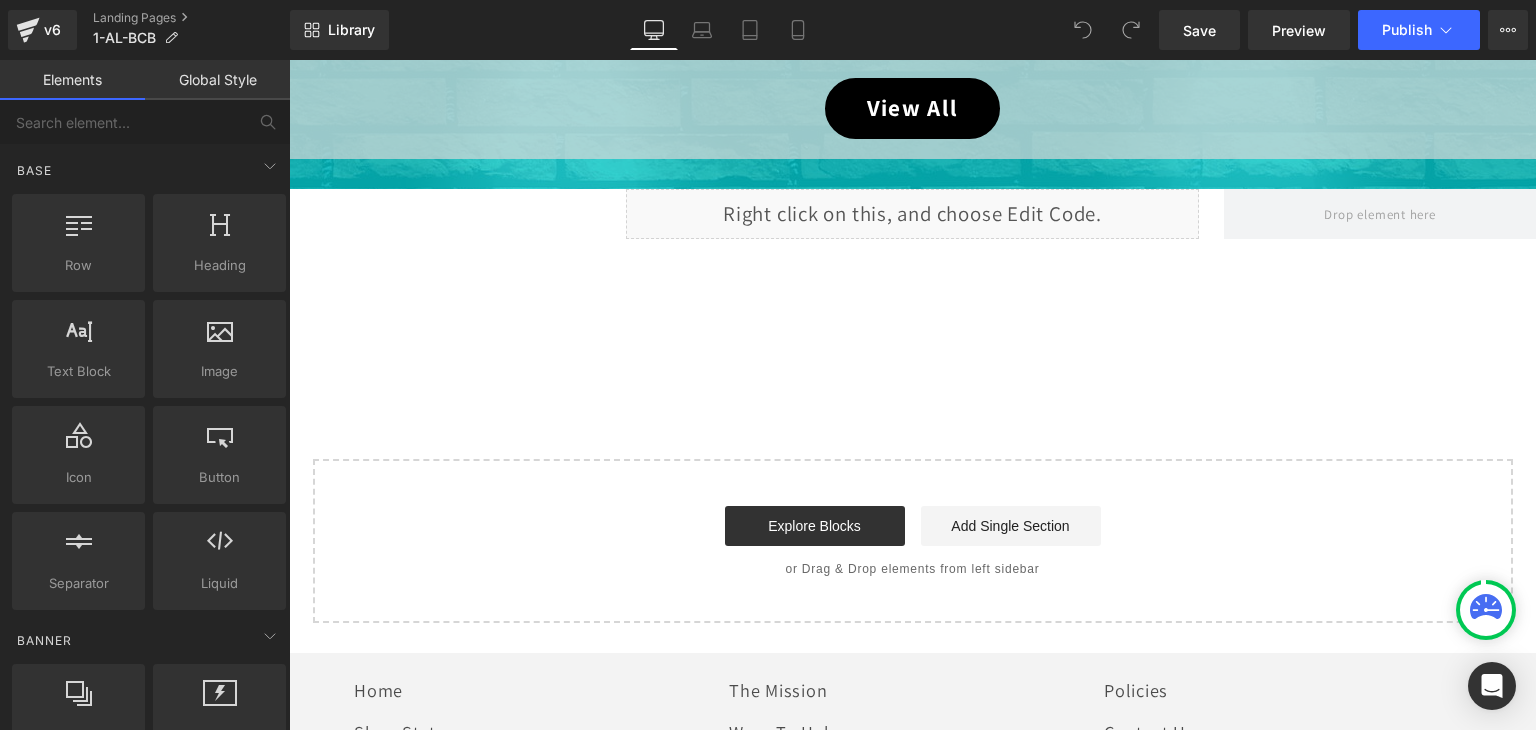 scroll, scrollTop: 1259, scrollLeft: 0, axis: vertical 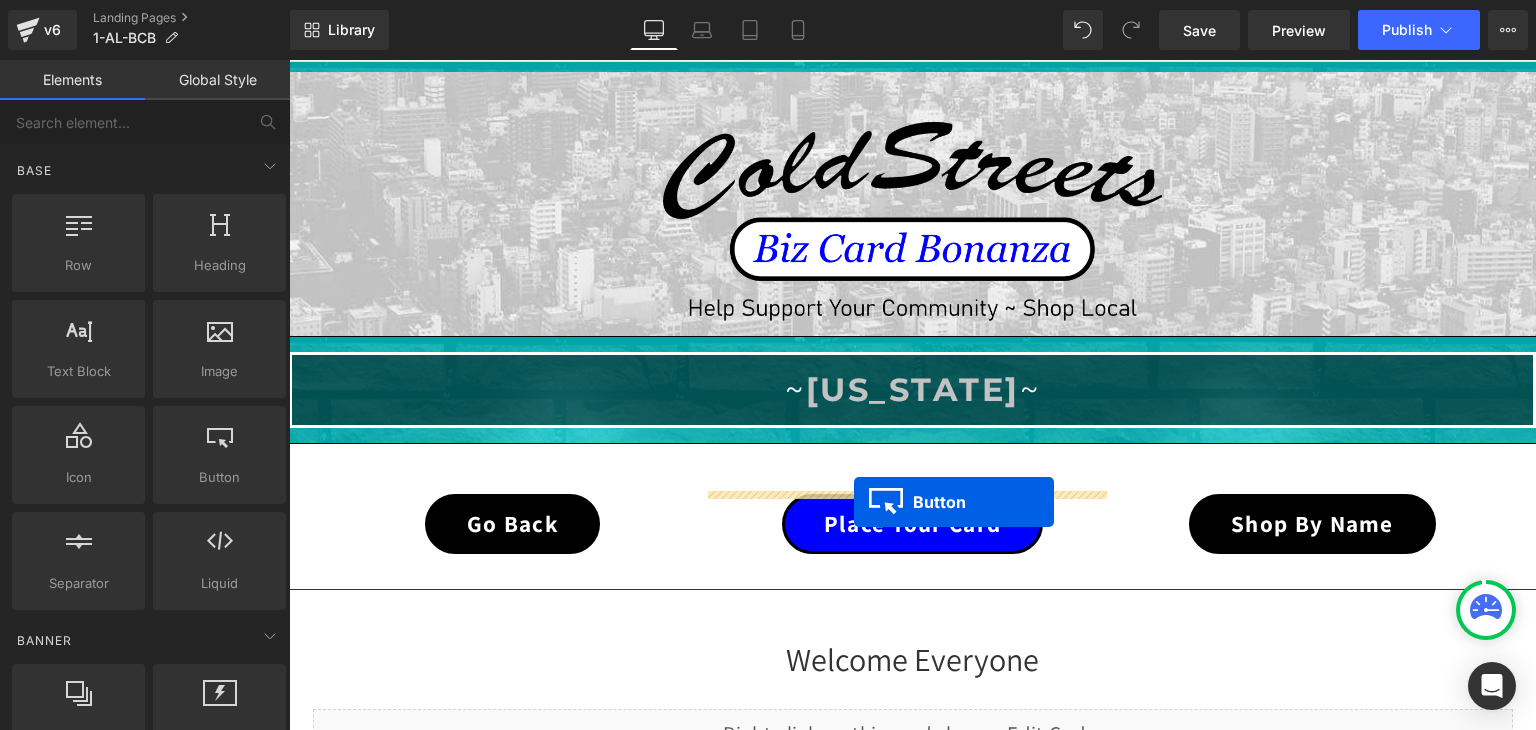 drag, startPoint x: 870, startPoint y: 353, endPoint x: 854, endPoint y: 502, distance: 149.8566 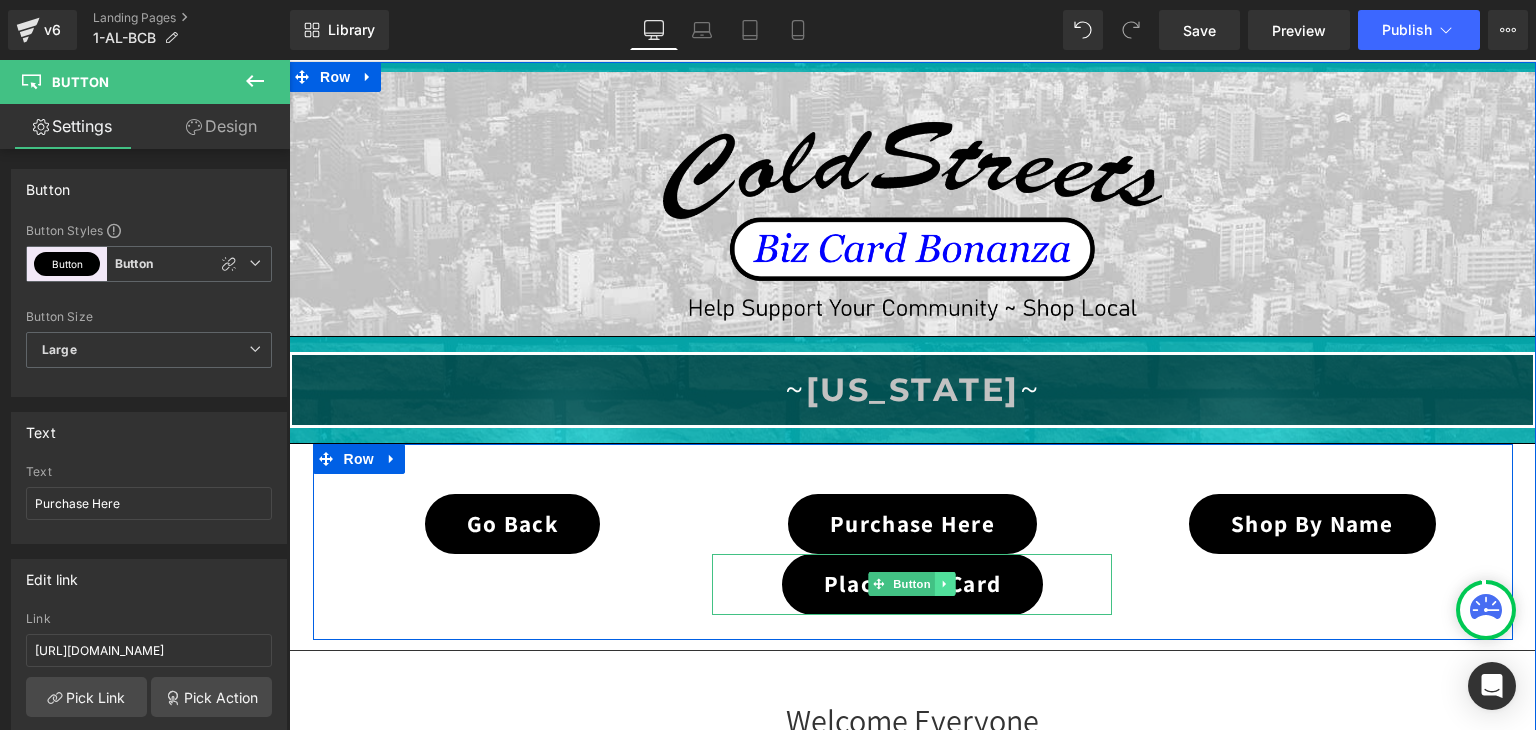 click 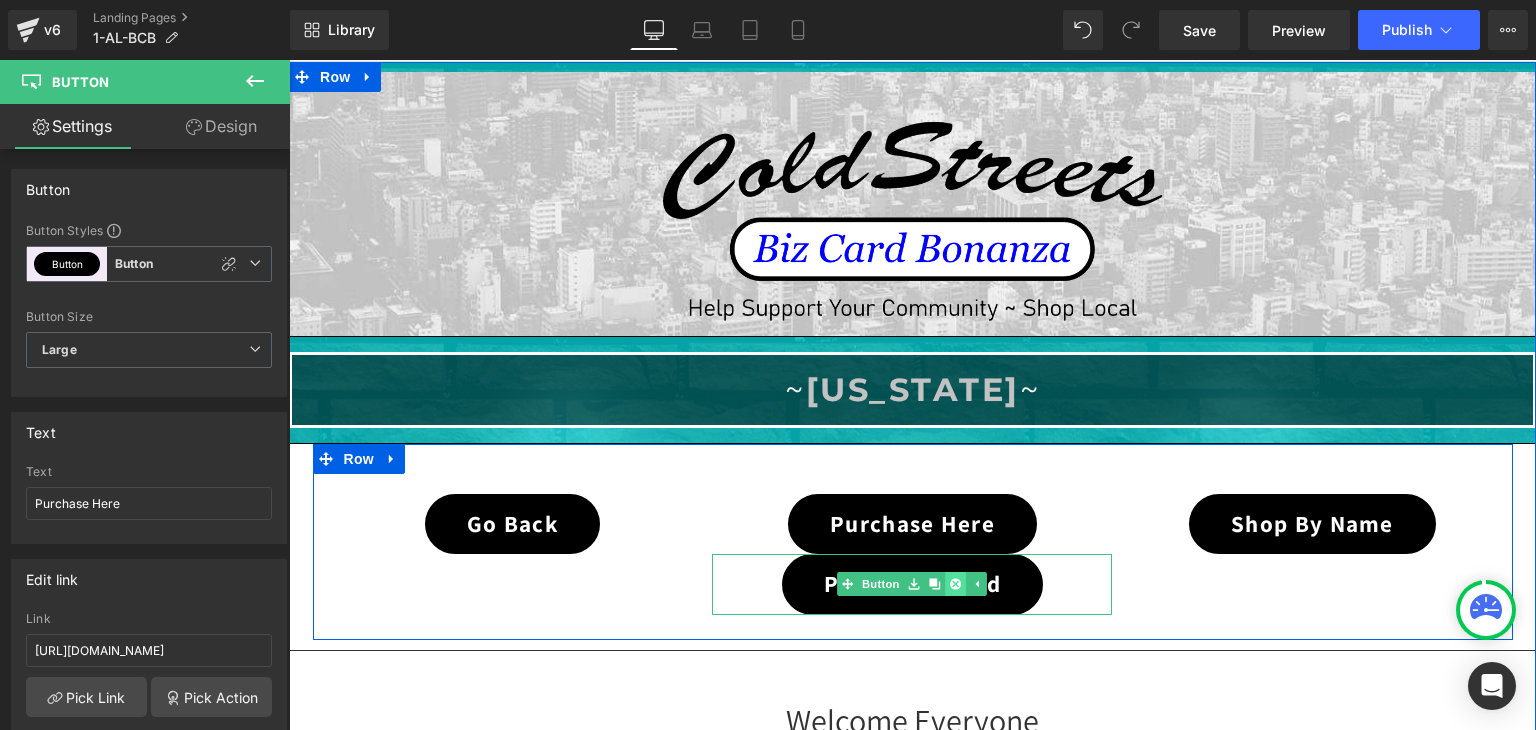 click 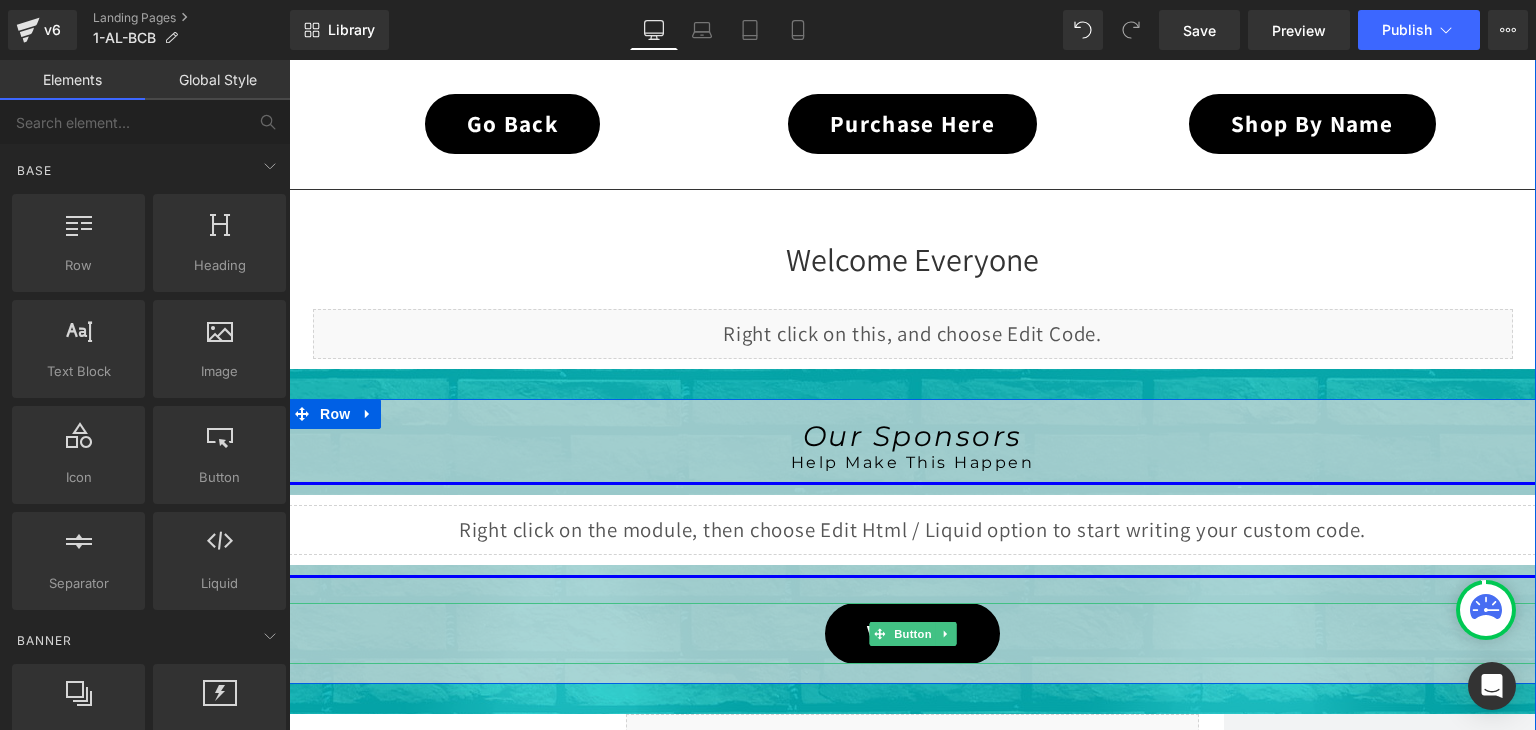scroll, scrollTop: 239, scrollLeft: 0, axis: vertical 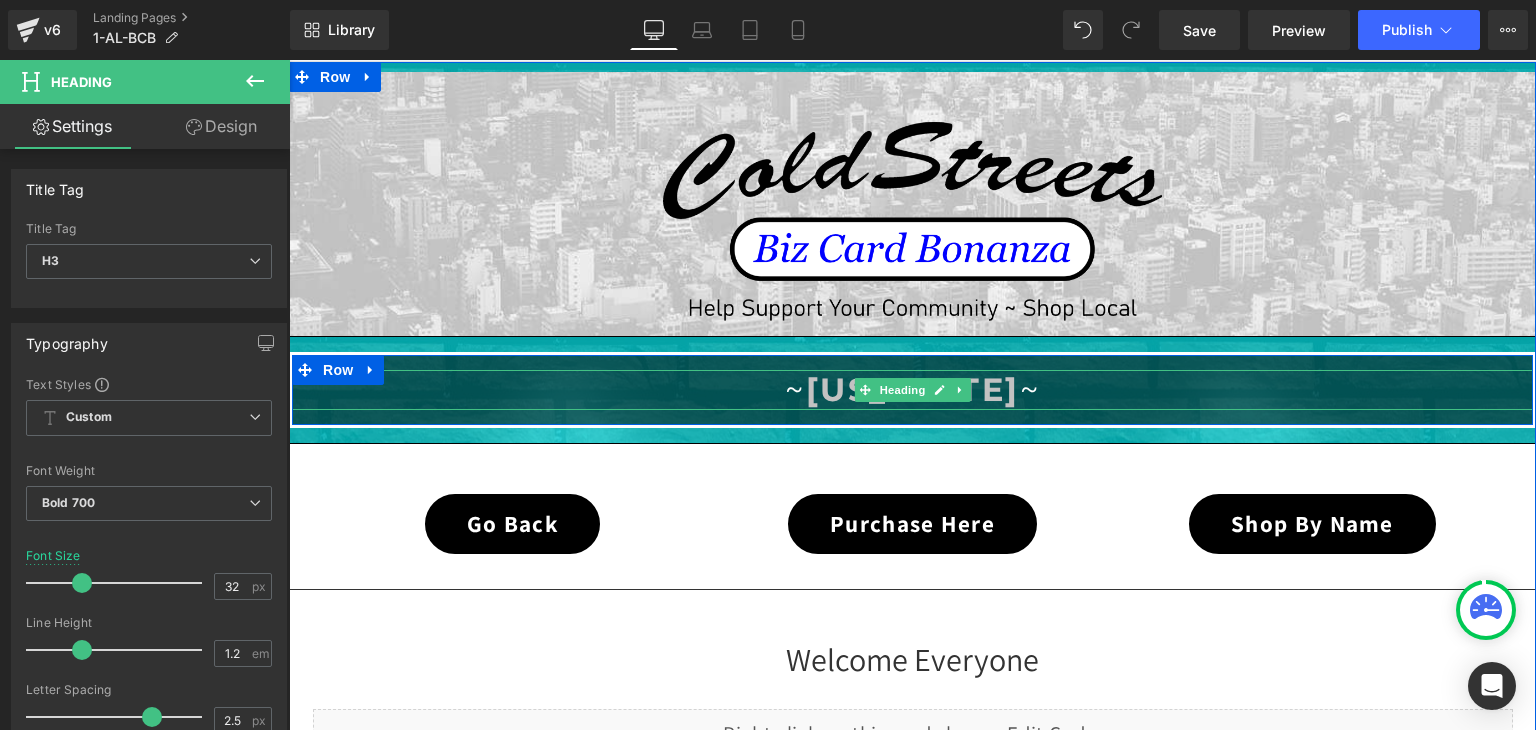drag, startPoint x: 1028, startPoint y: 382, endPoint x: 777, endPoint y: 383, distance: 251.002 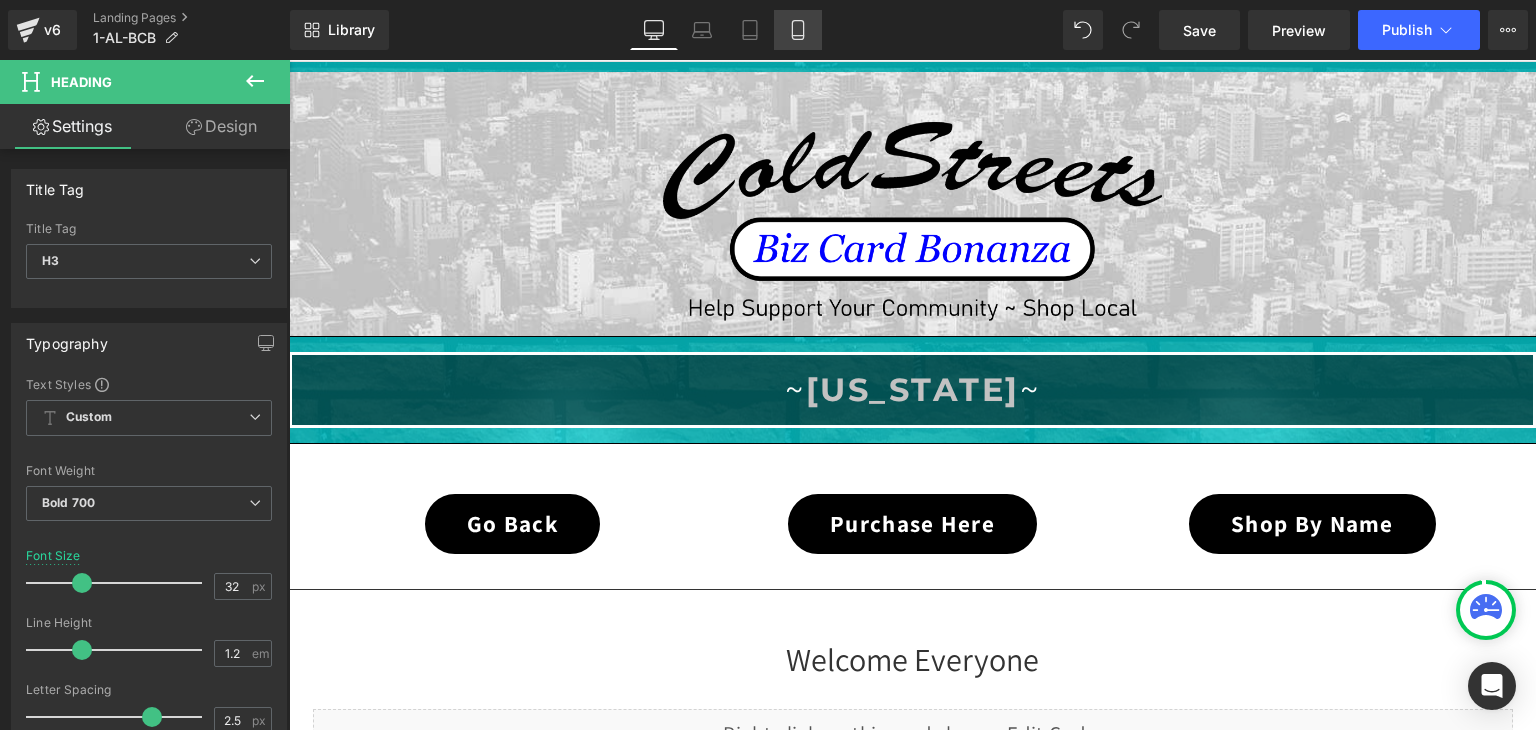 click 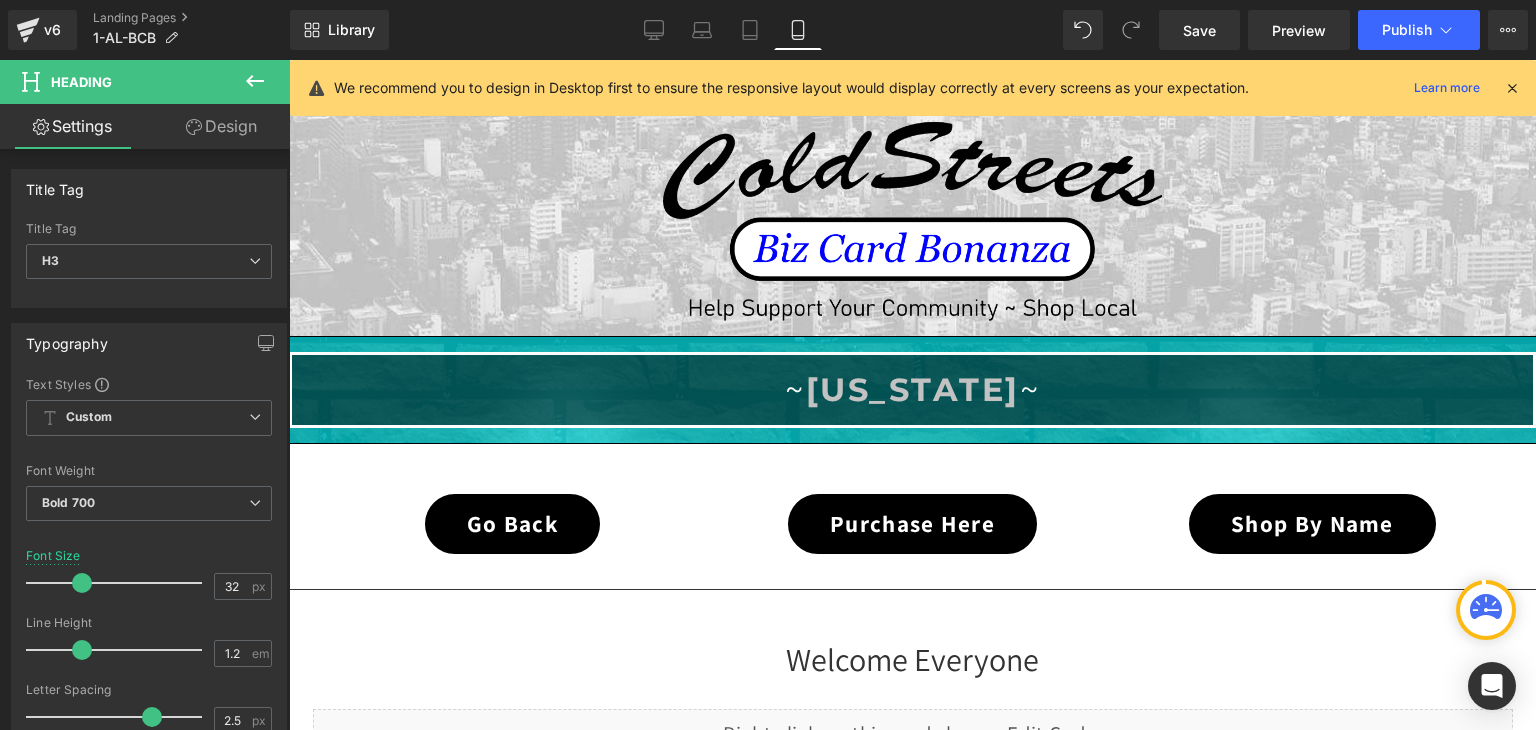 type on "26" 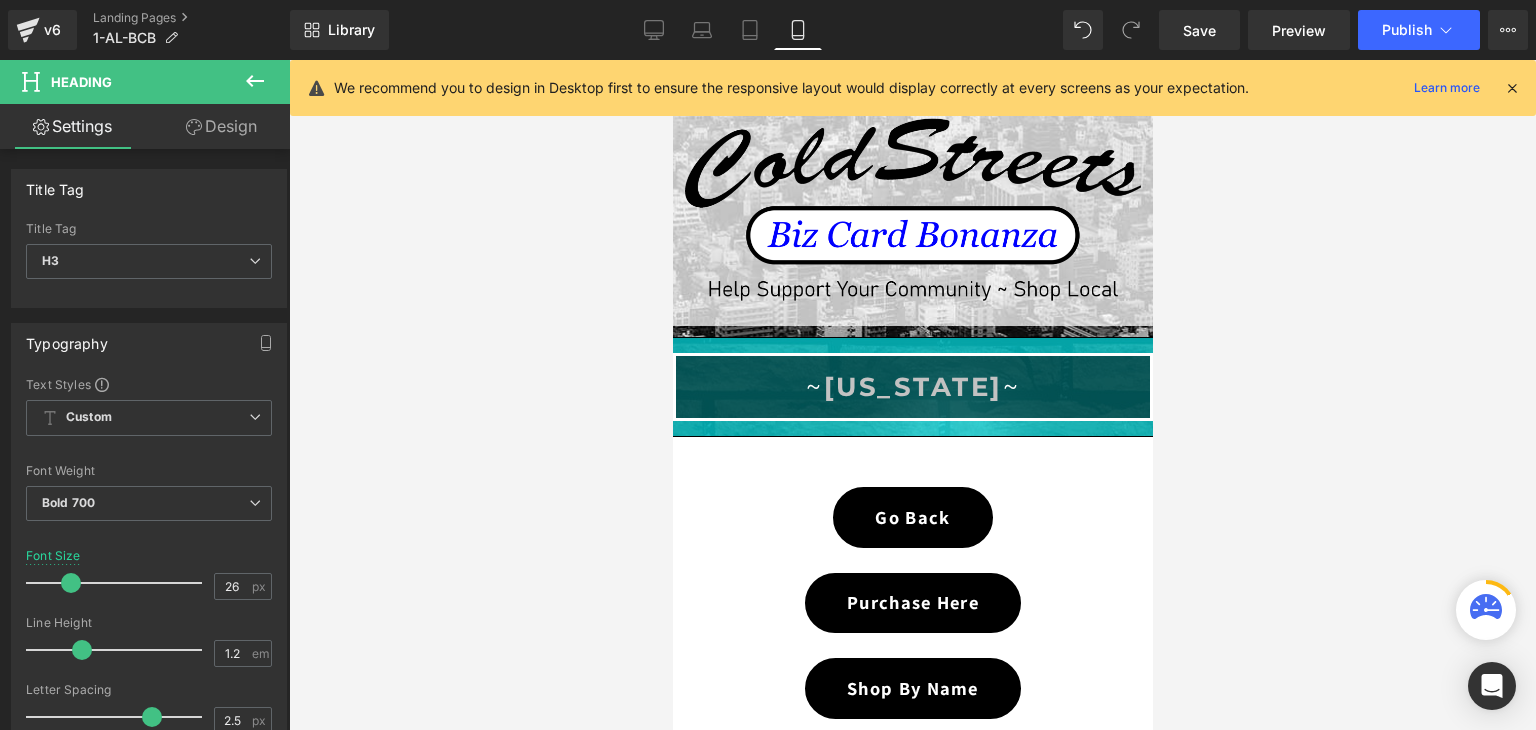scroll, scrollTop: 285, scrollLeft: 0, axis: vertical 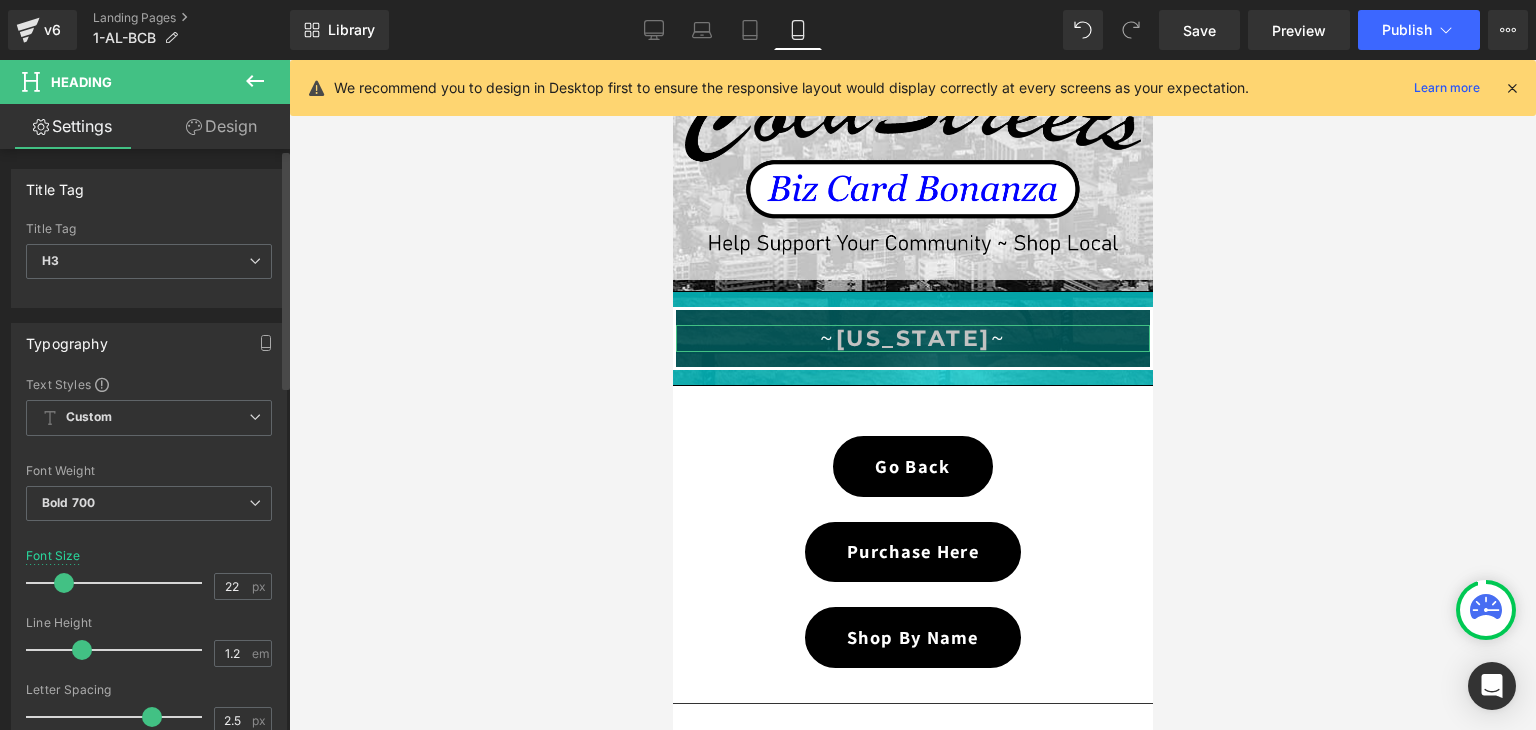 click at bounding box center [64, 583] 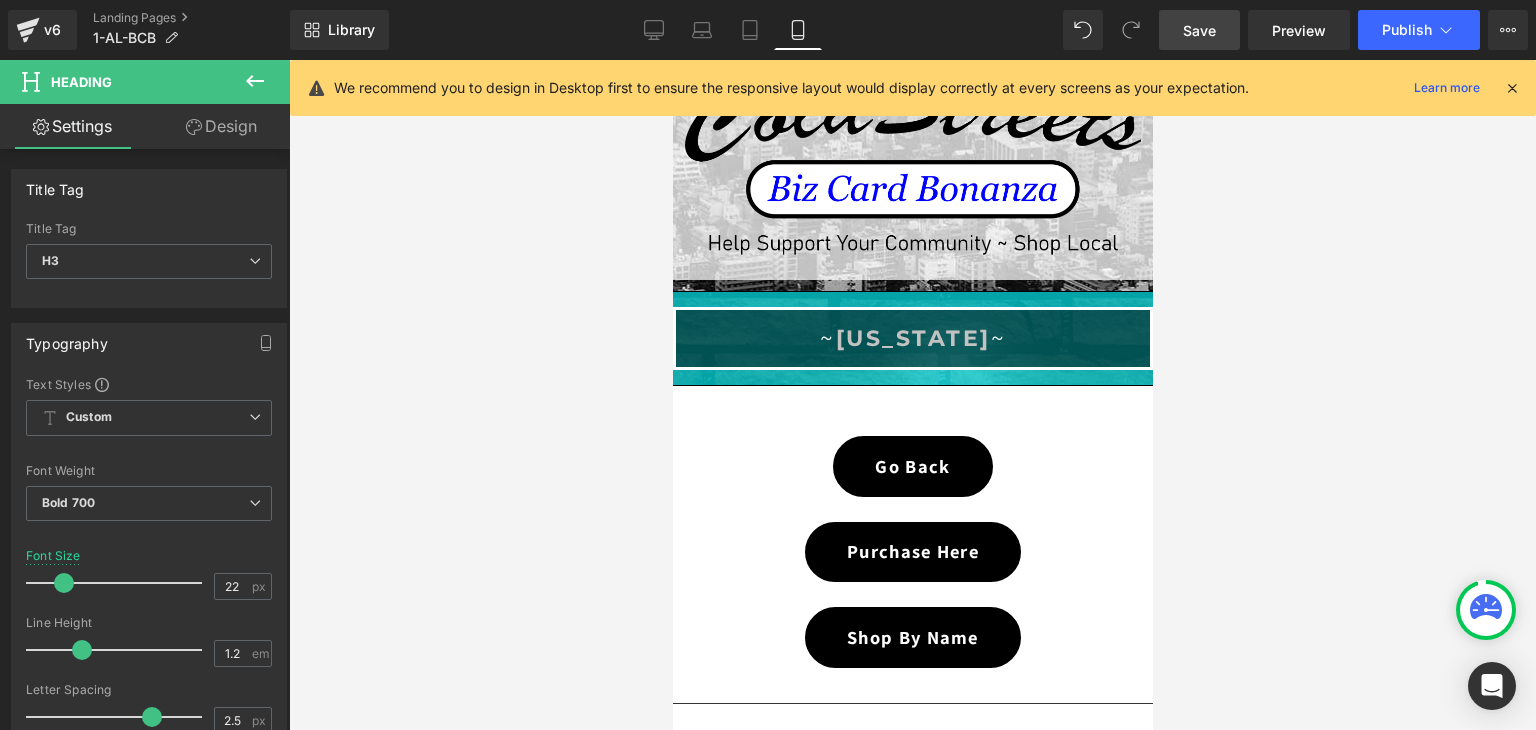 click on "Save" at bounding box center (1199, 30) 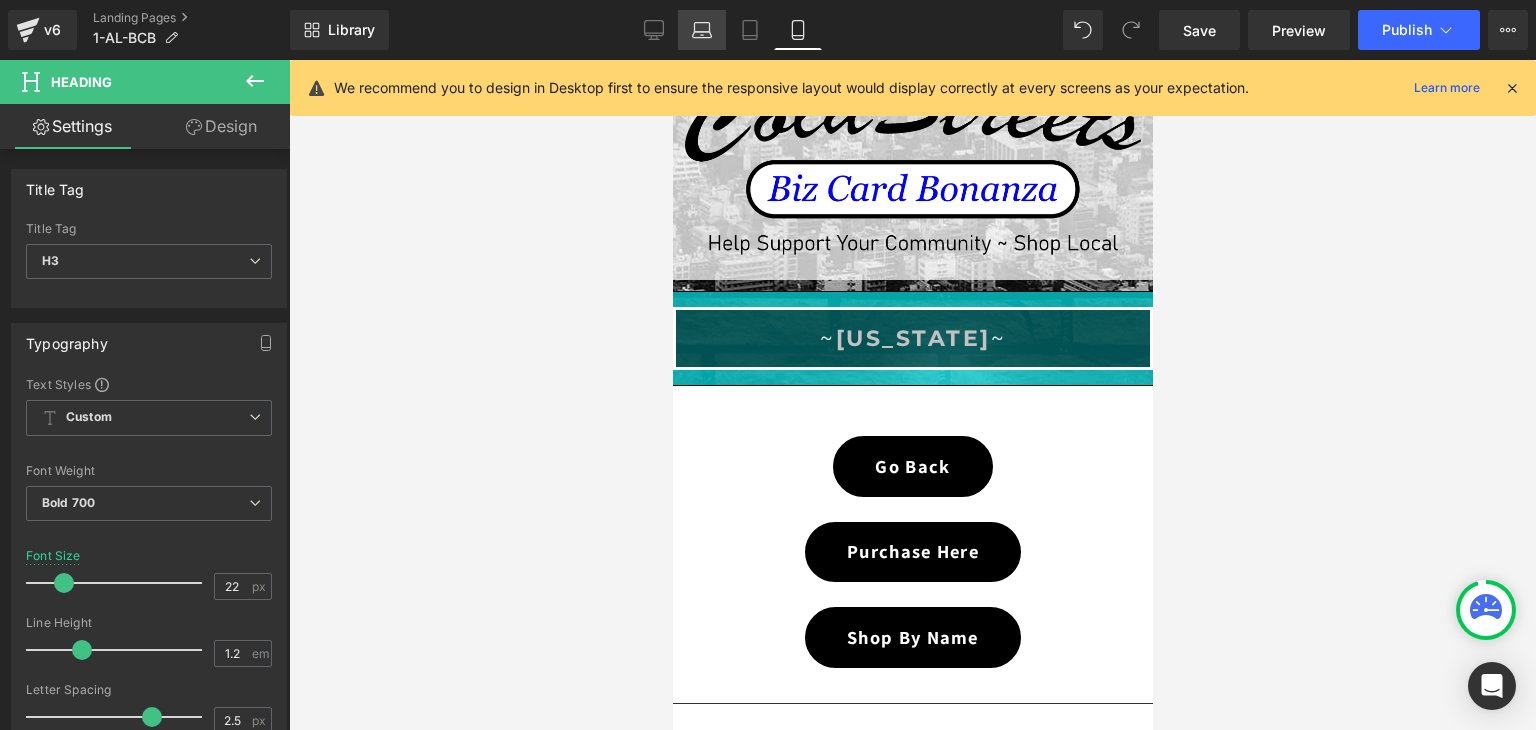 click 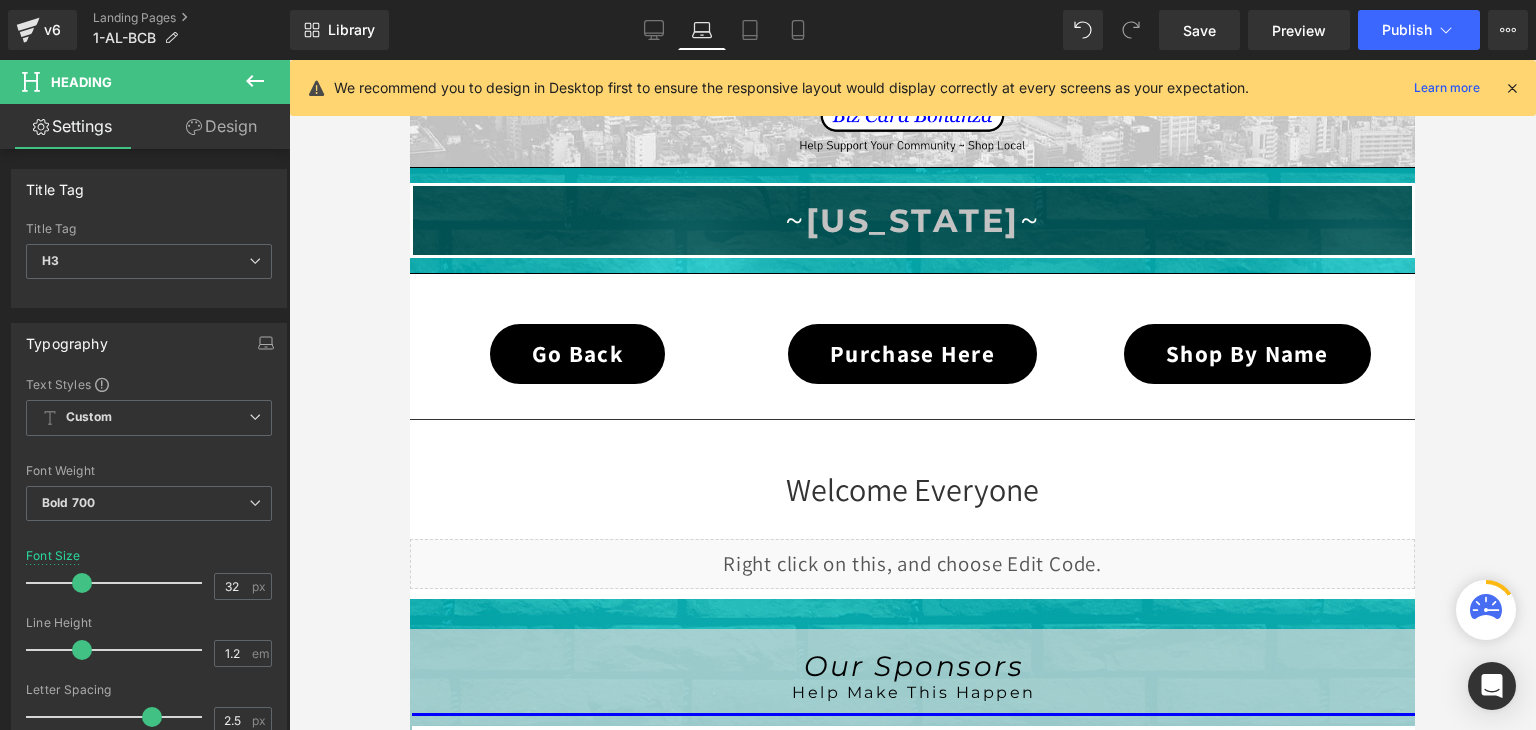 scroll, scrollTop: 274, scrollLeft: 0, axis: vertical 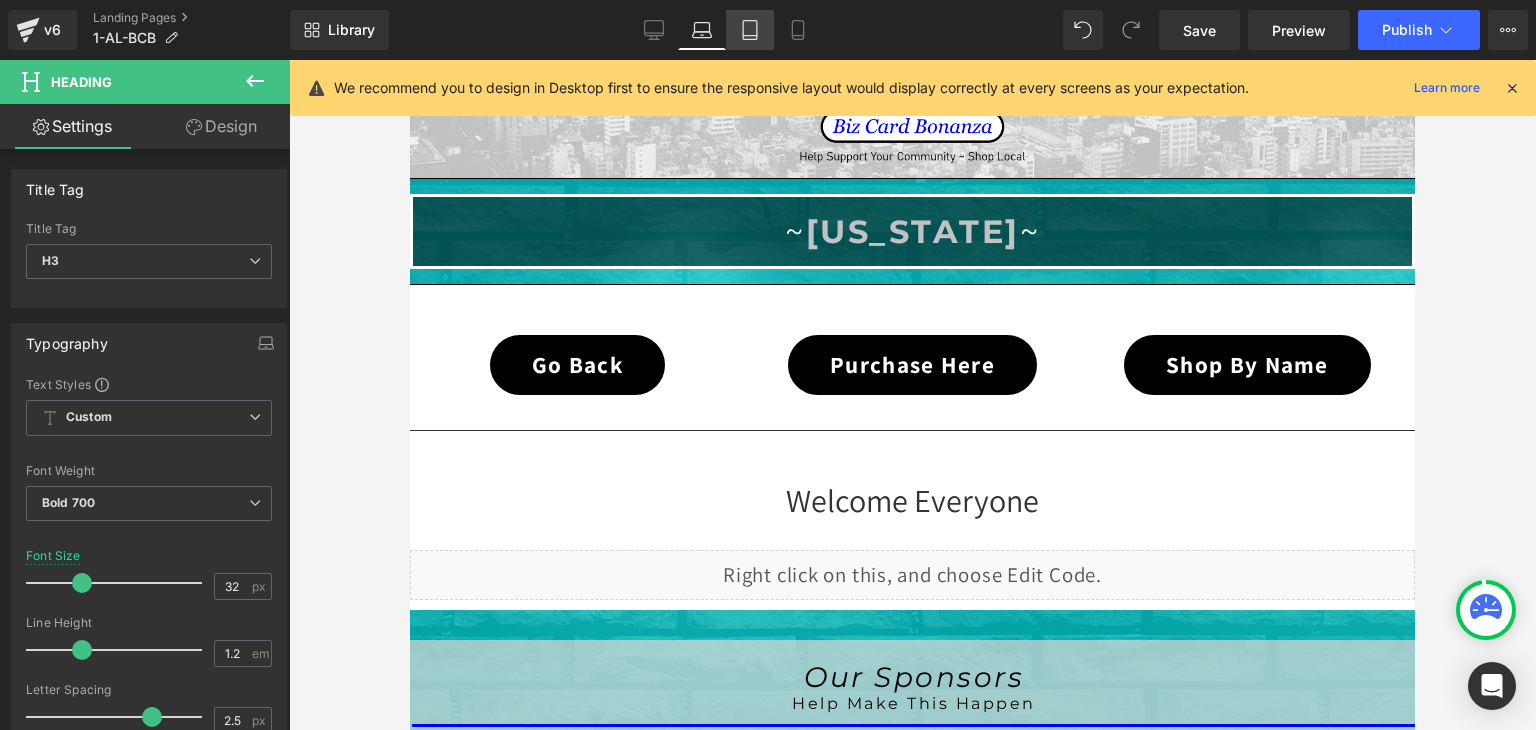 click on "Tablet" at bounding box center (750, 30) 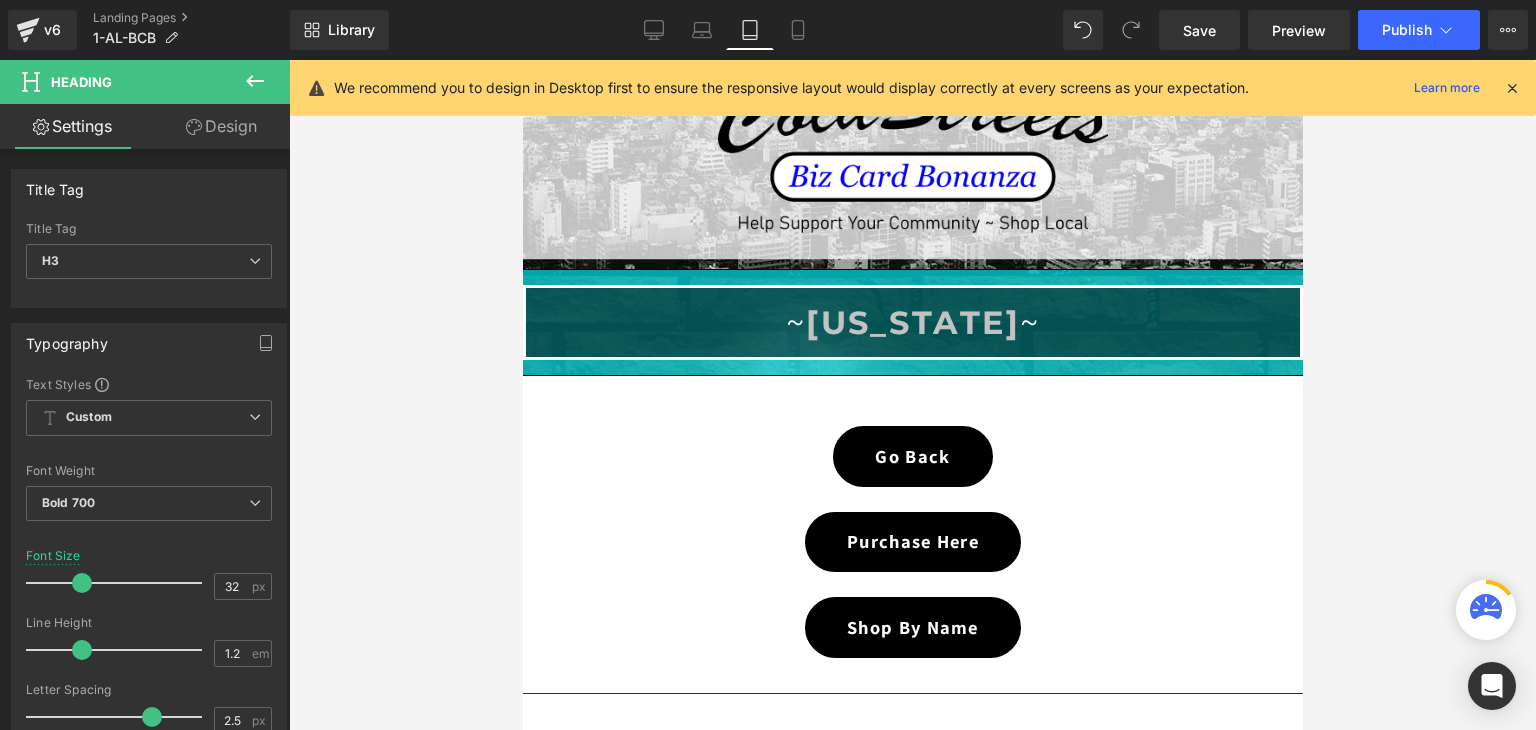 scroll, scrollTop: 365, scrollLeft: 0, axis: vertical 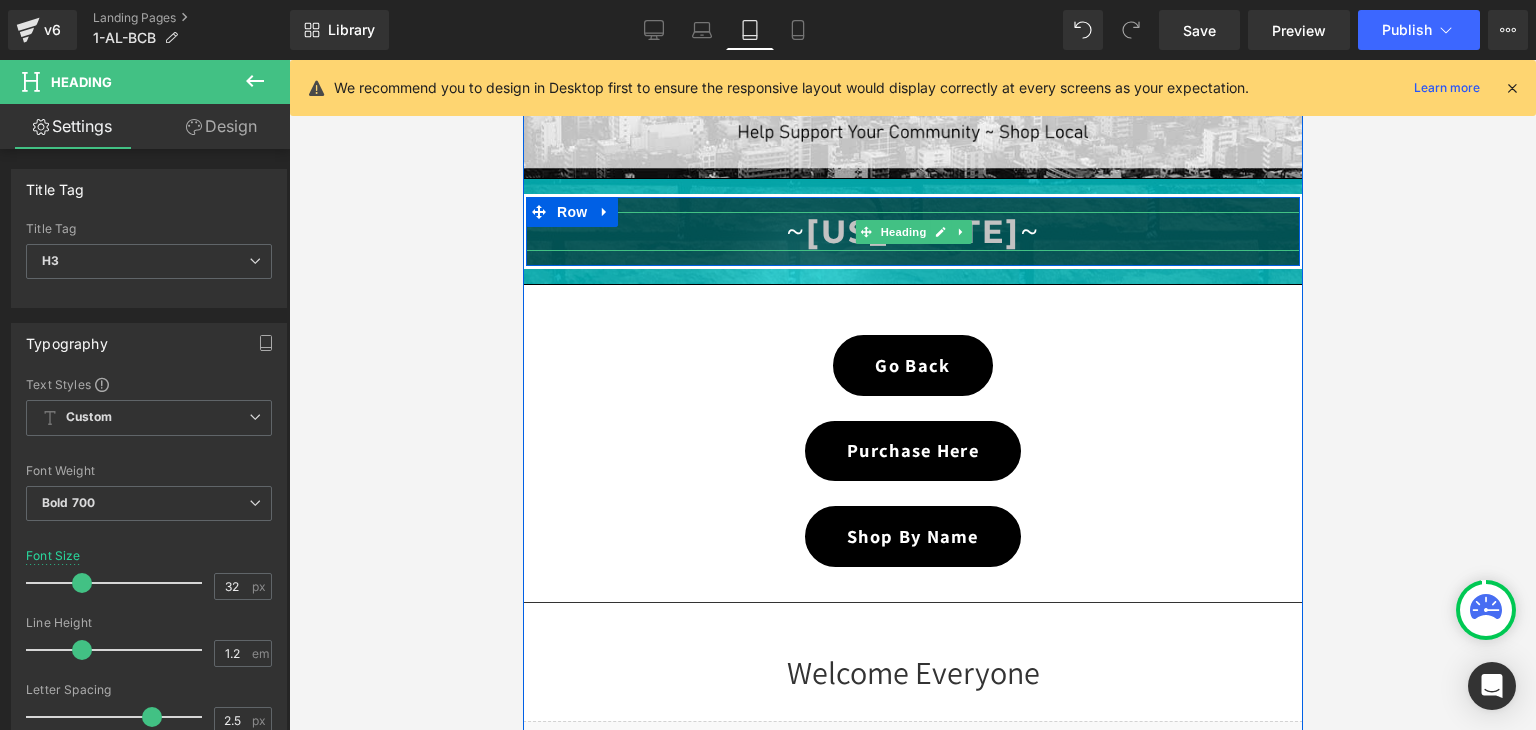 drag, startPoint x: 1029, startPoint y: 222, endPoint x: 771, endPoint y: 225, distance: 258.01746 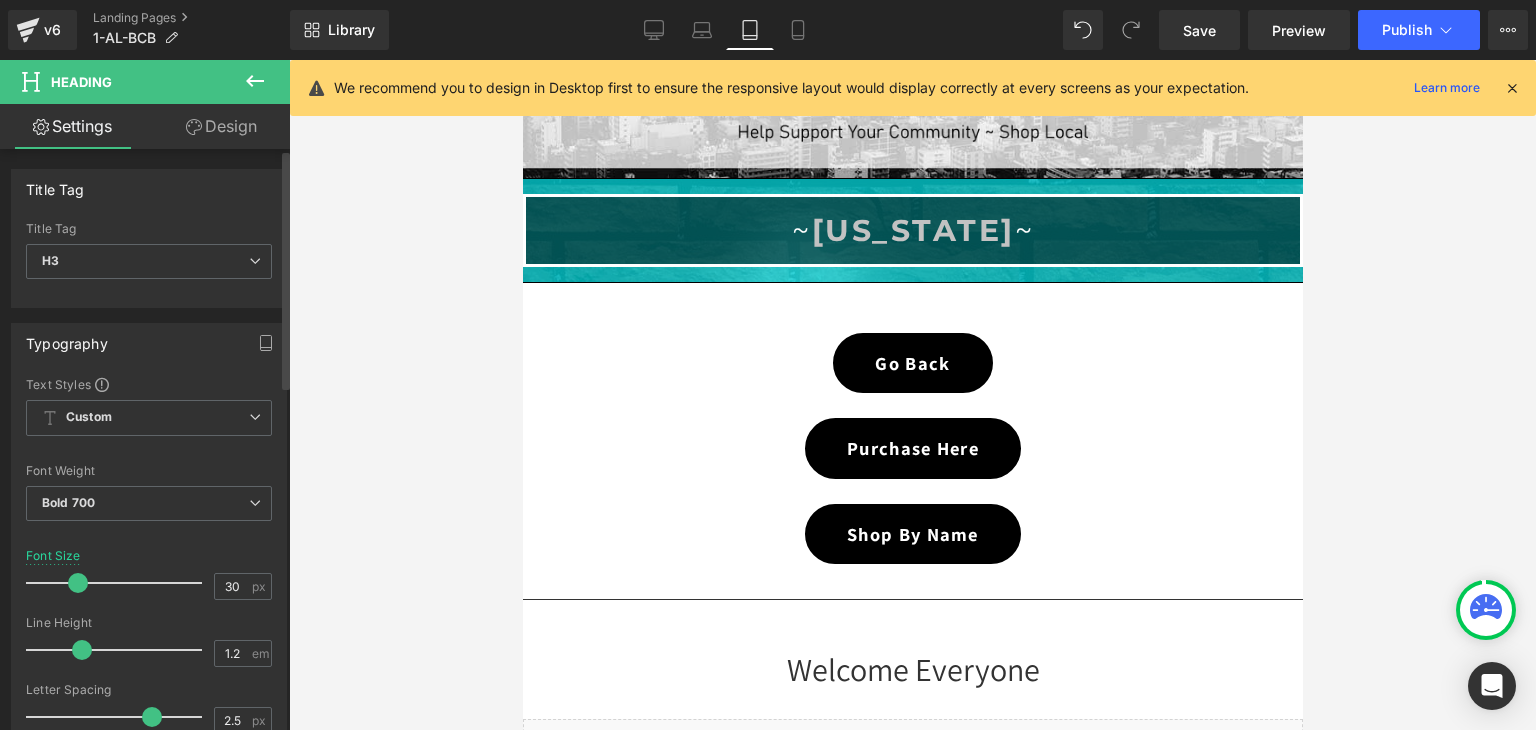 type on "28" 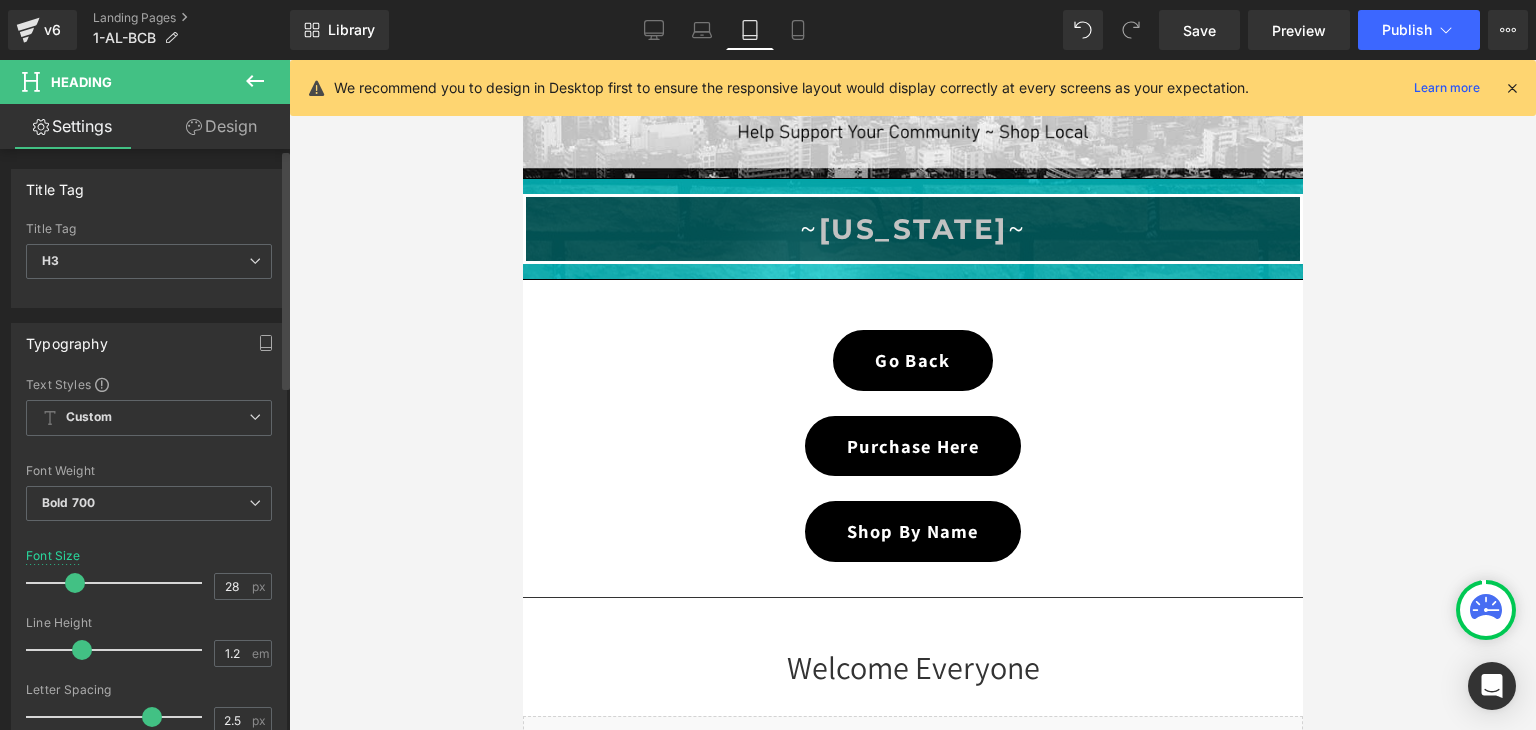 click at bounding box center [75, 583] 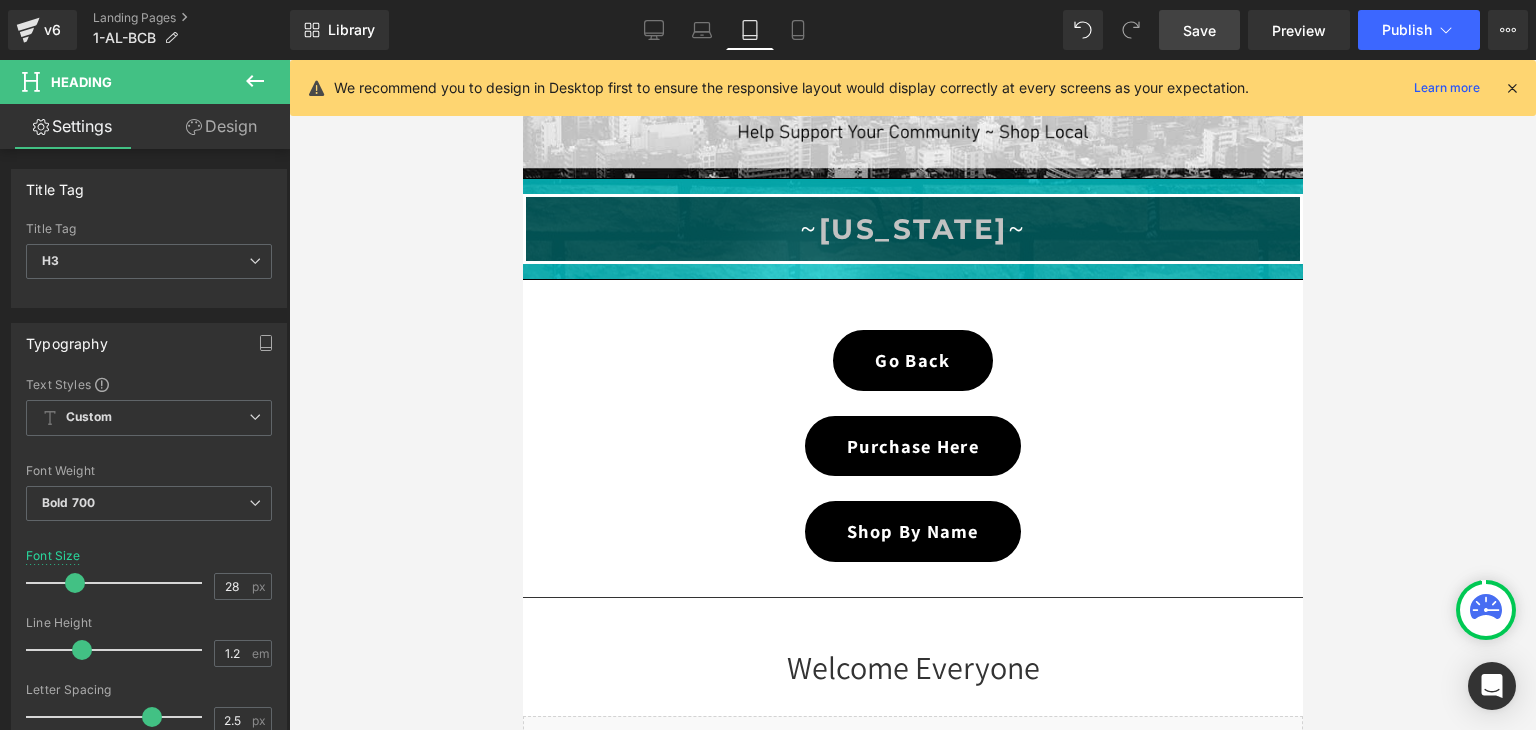 click on "Save" at bounding box center (1199, 30) 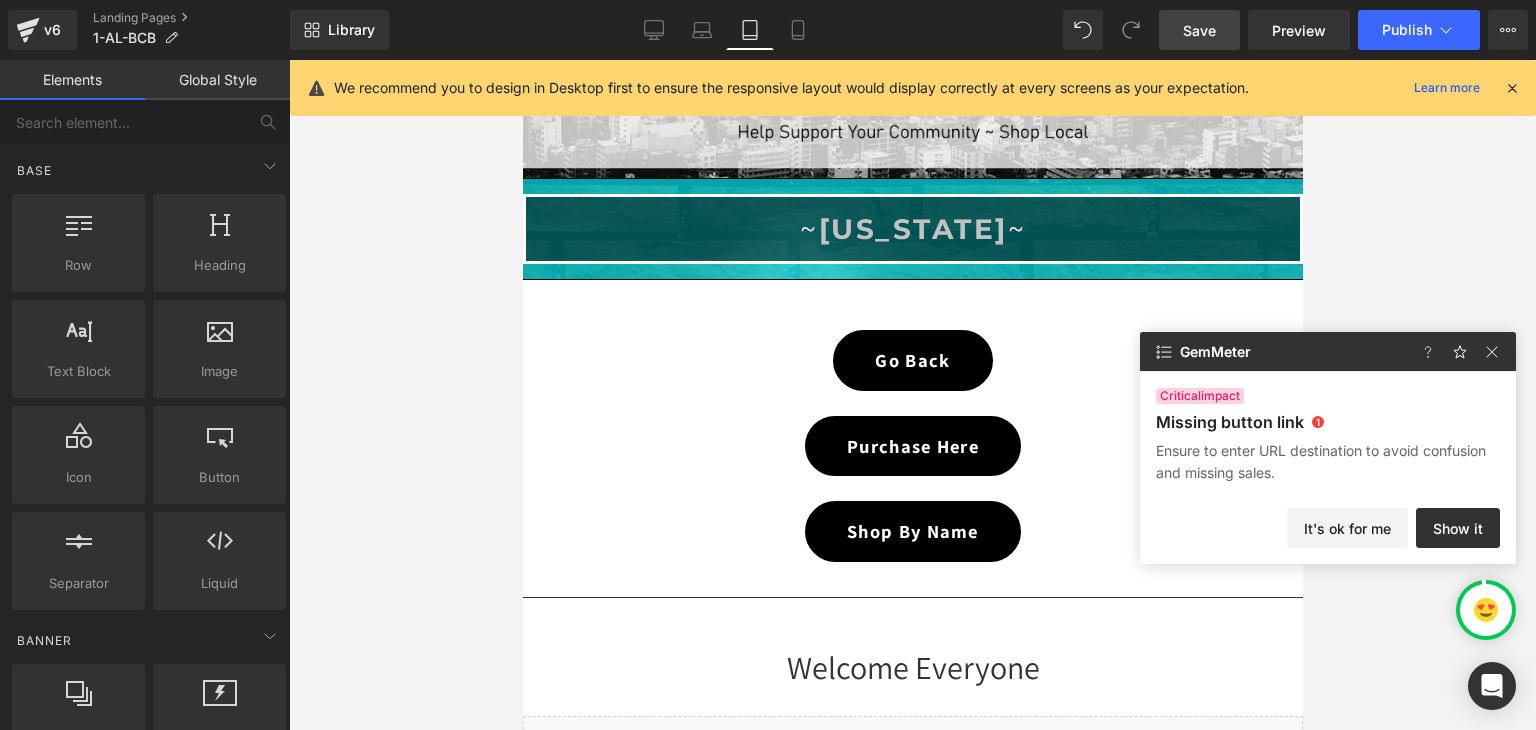 click at bounding box center [912, 395] 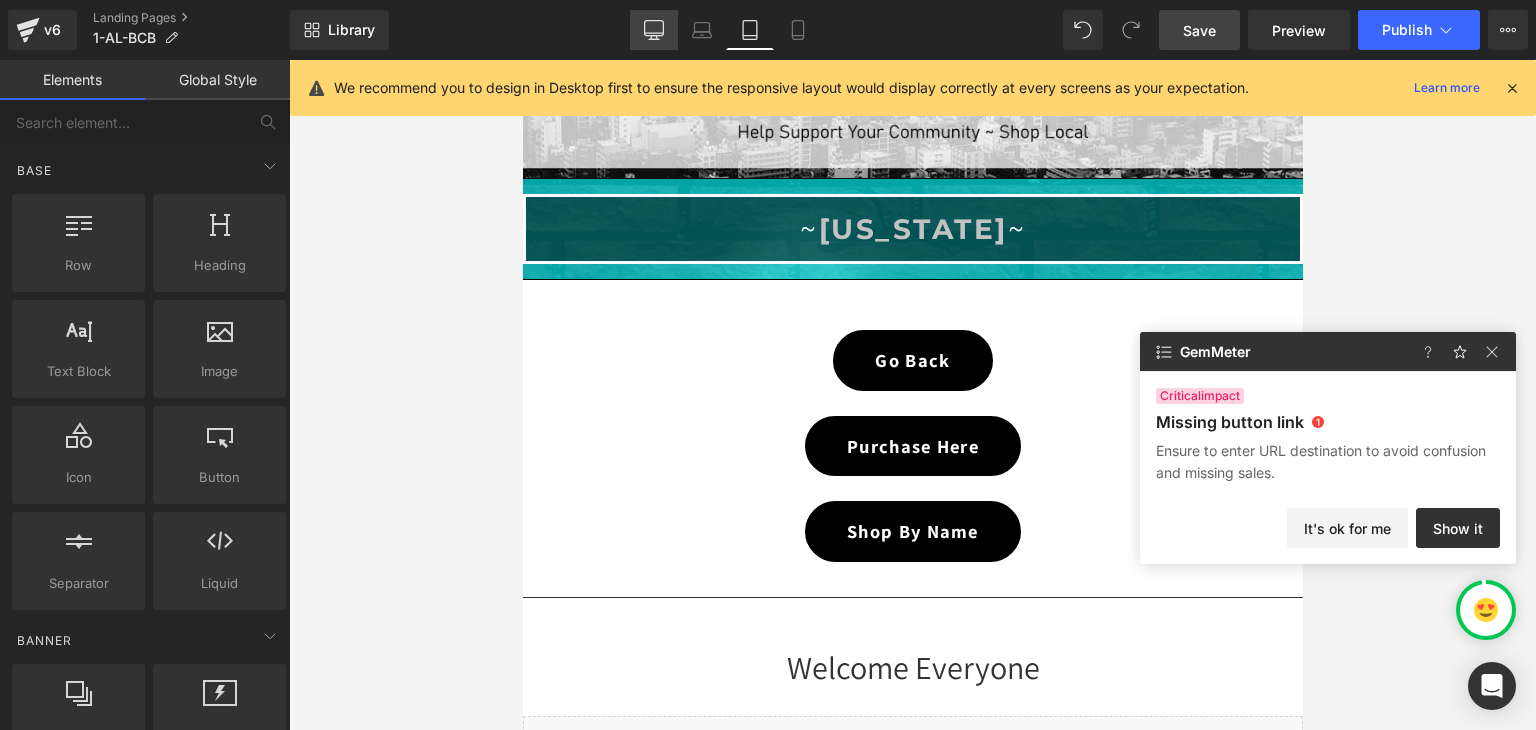 click 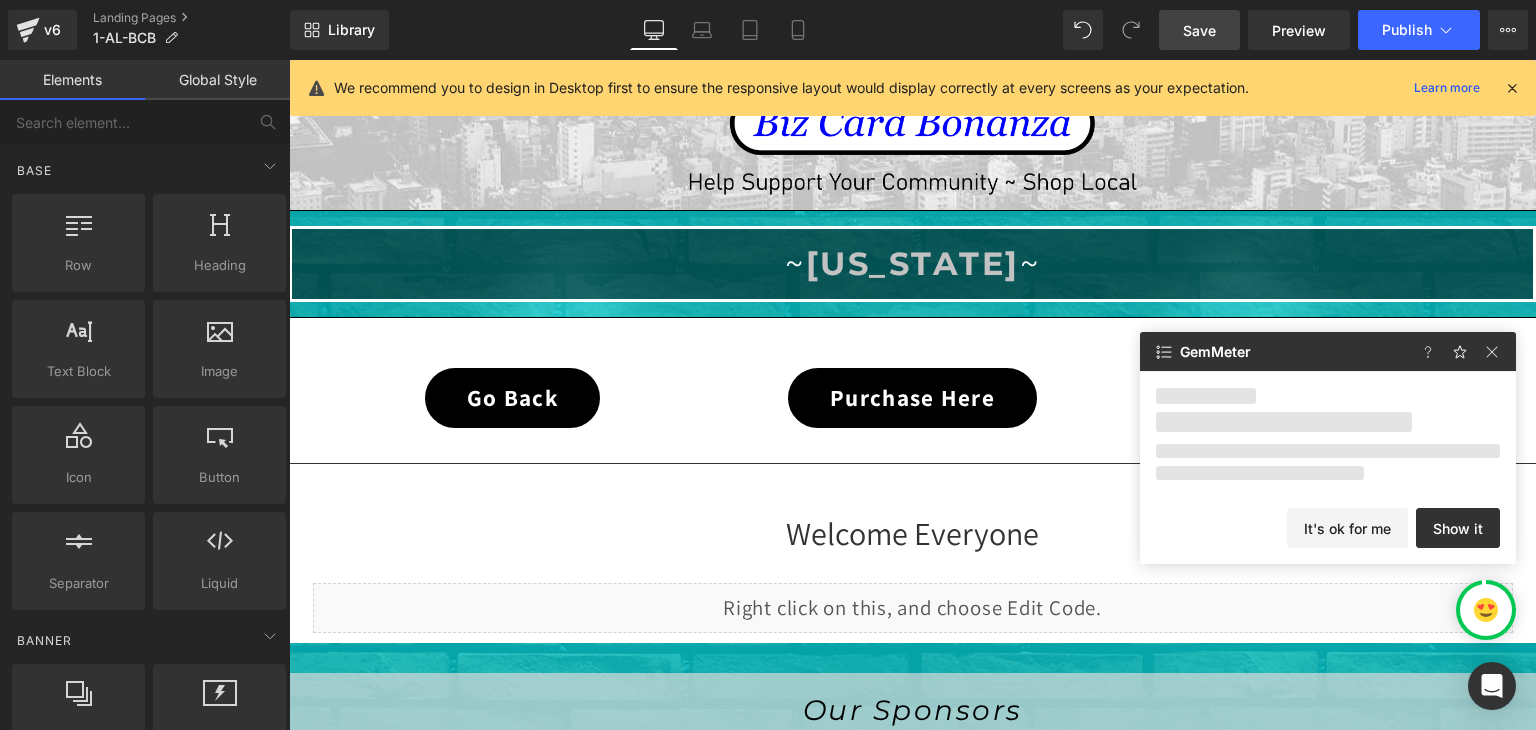 scroll, scrollTop: 1265, scrollLeft: 0, axis: vertical 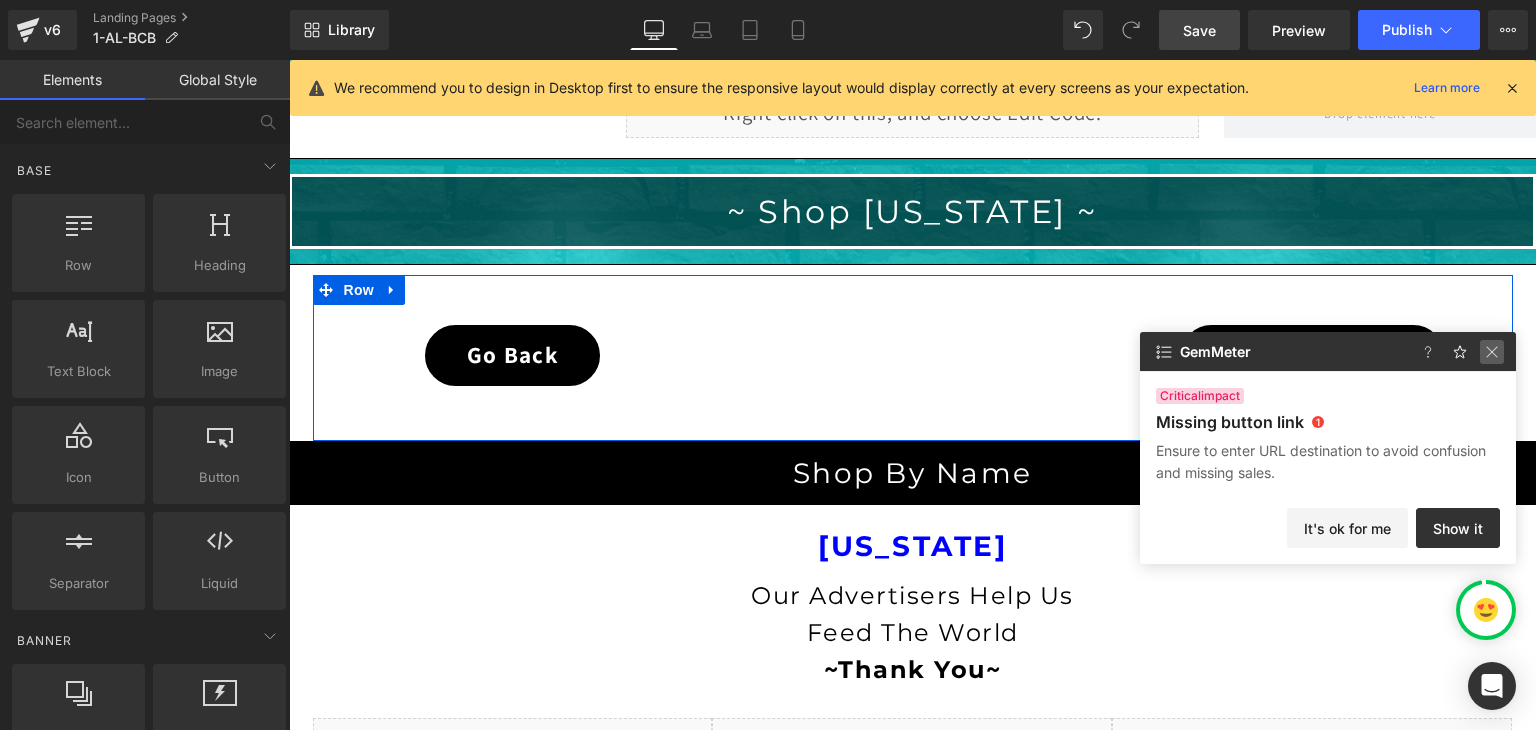 click 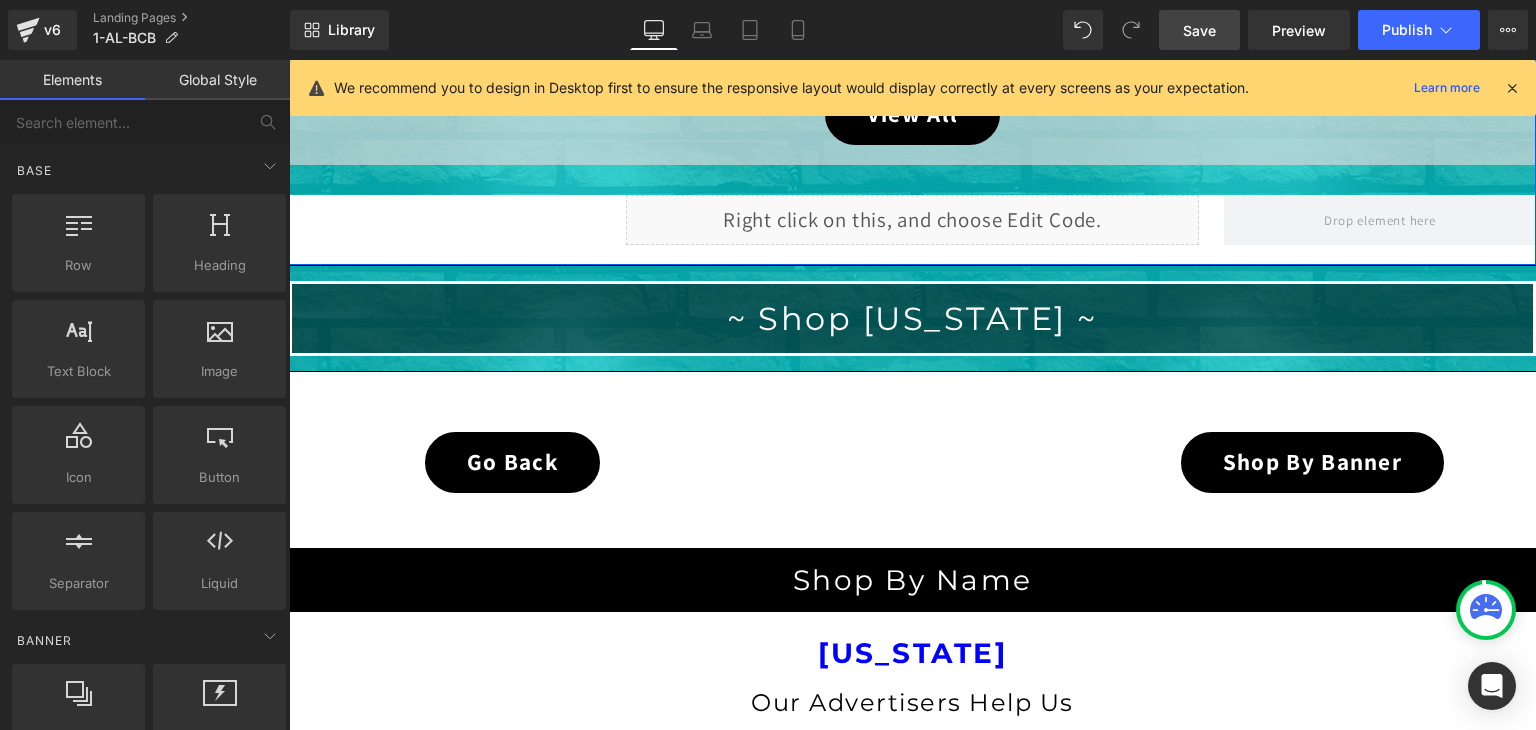 scroll, scrollTop: 1165, scrollLeft: 0, axis: vertical 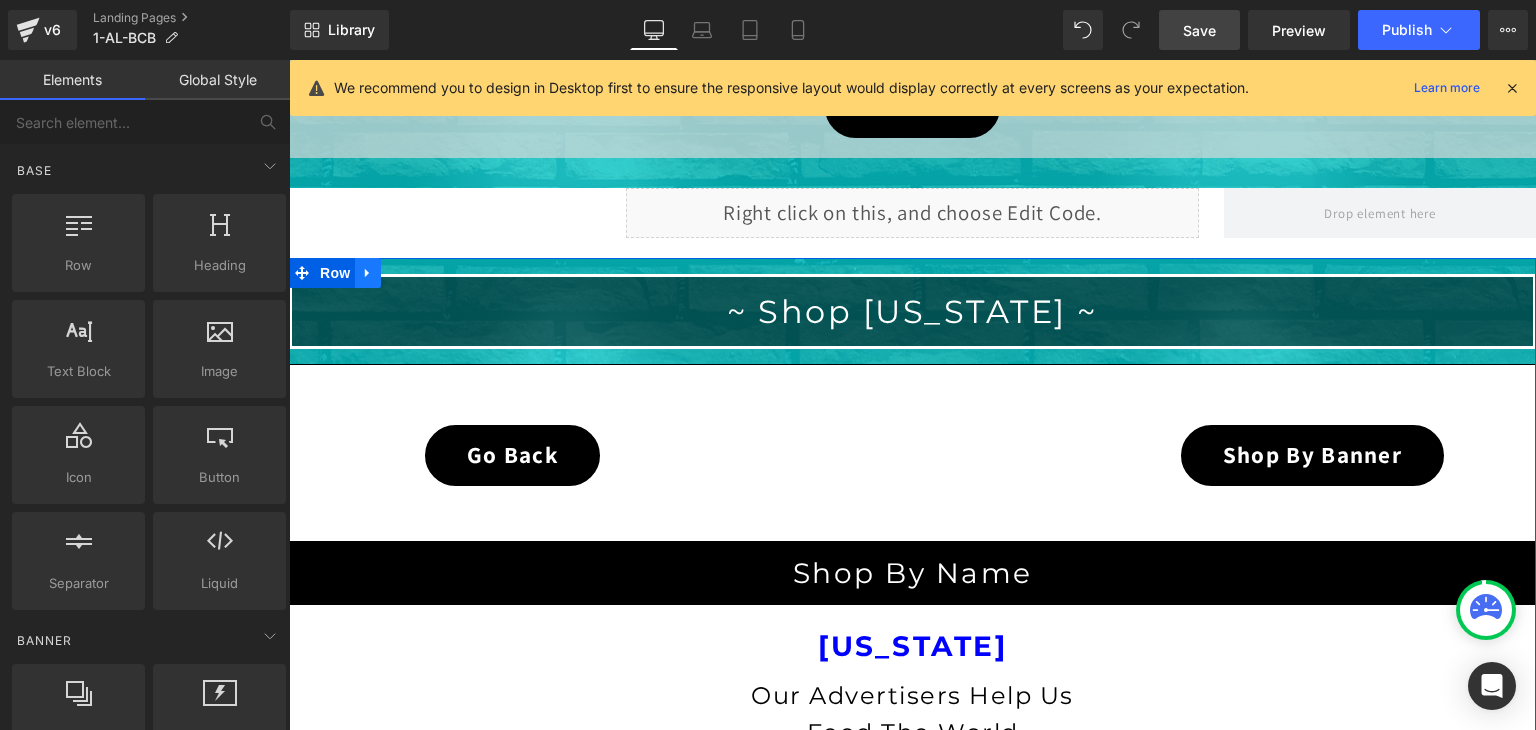 click 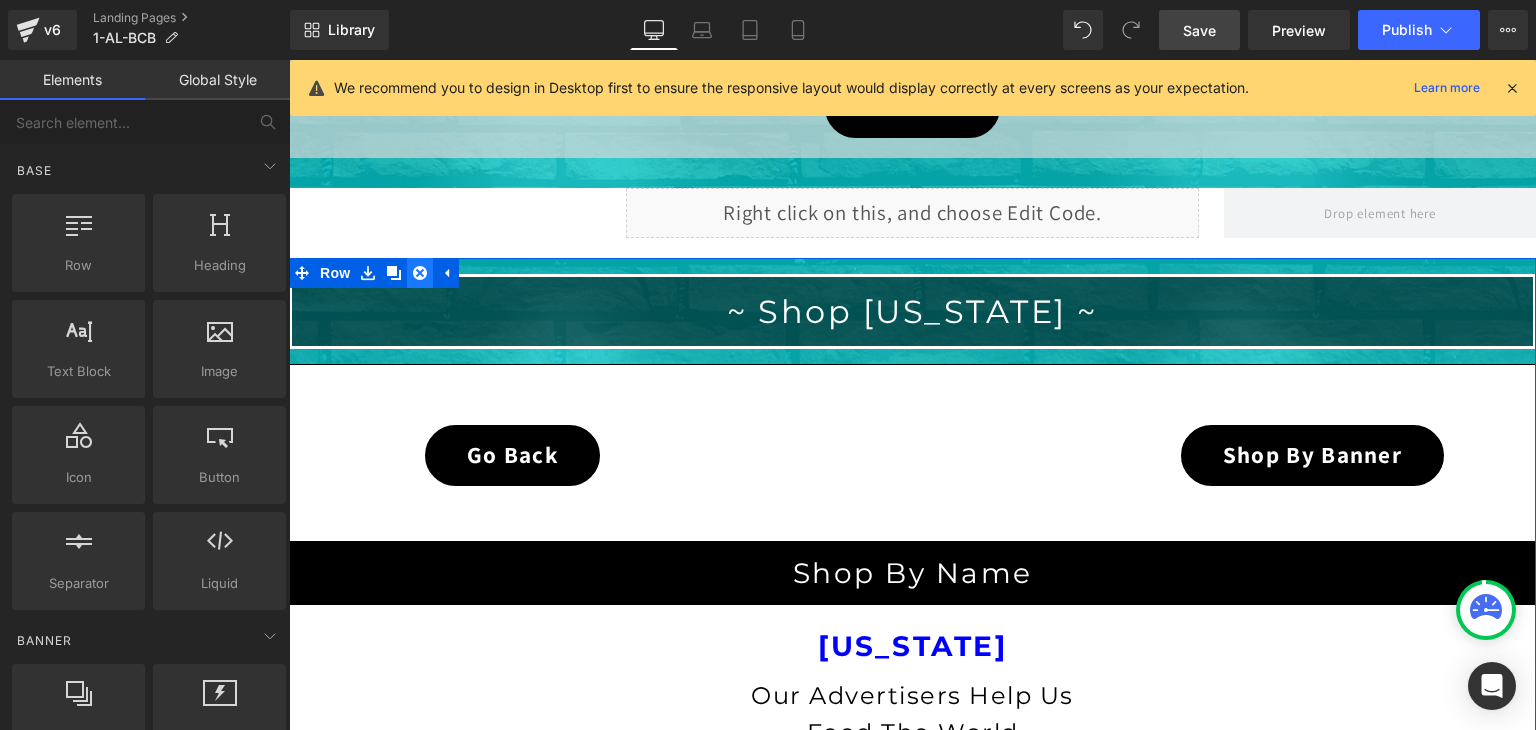 click 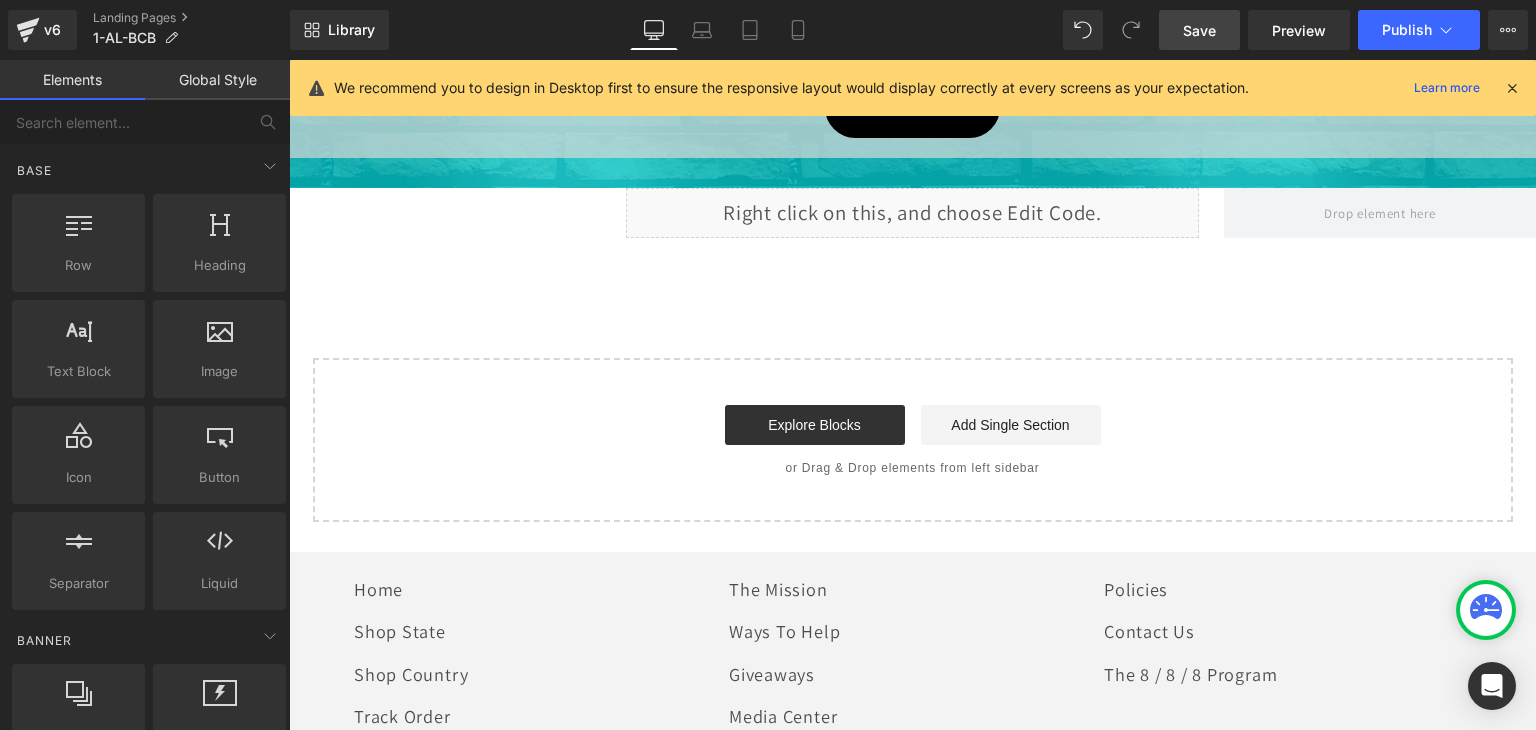 click on "Save" at bounding box center [1199, 30] 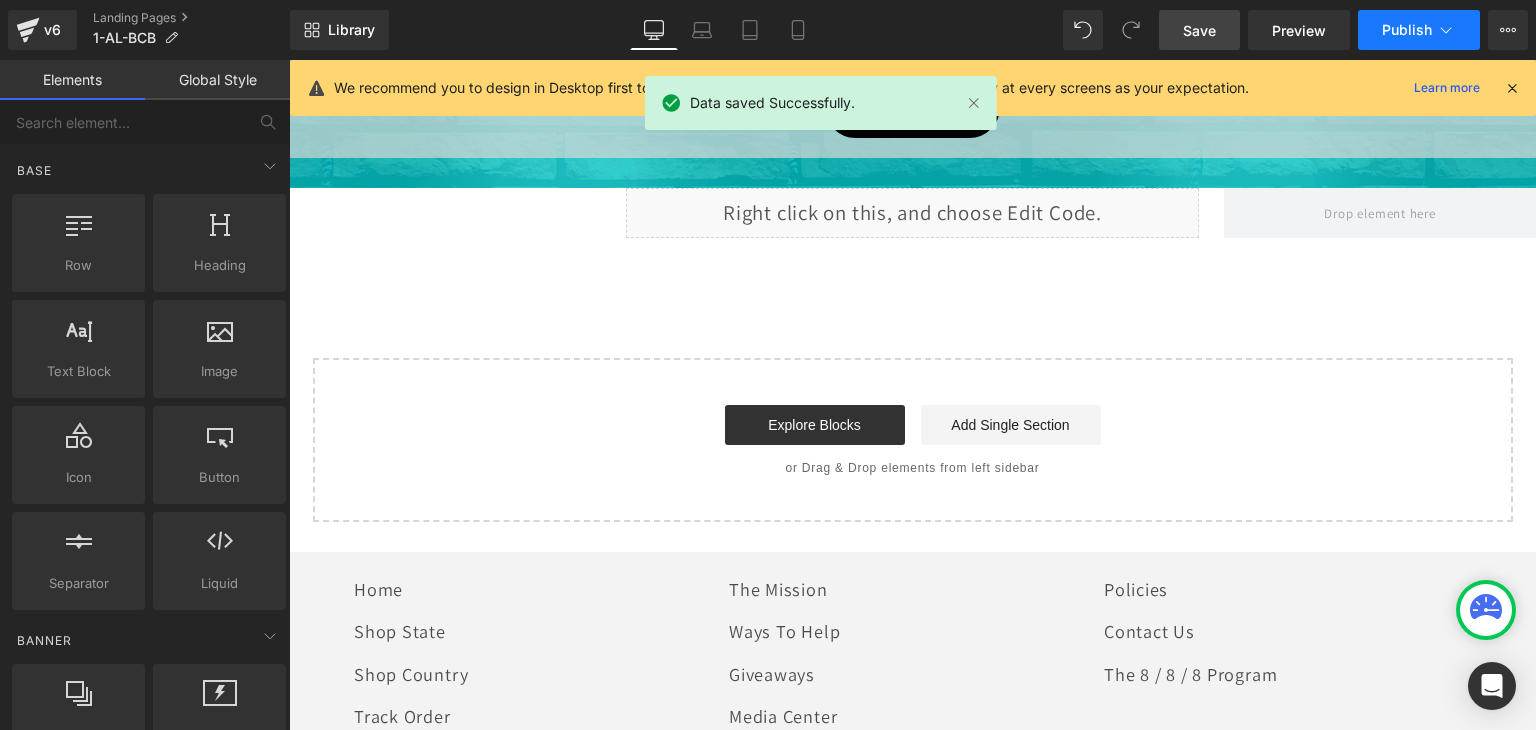 click on "Publish" at bounding box center [1419, 30] 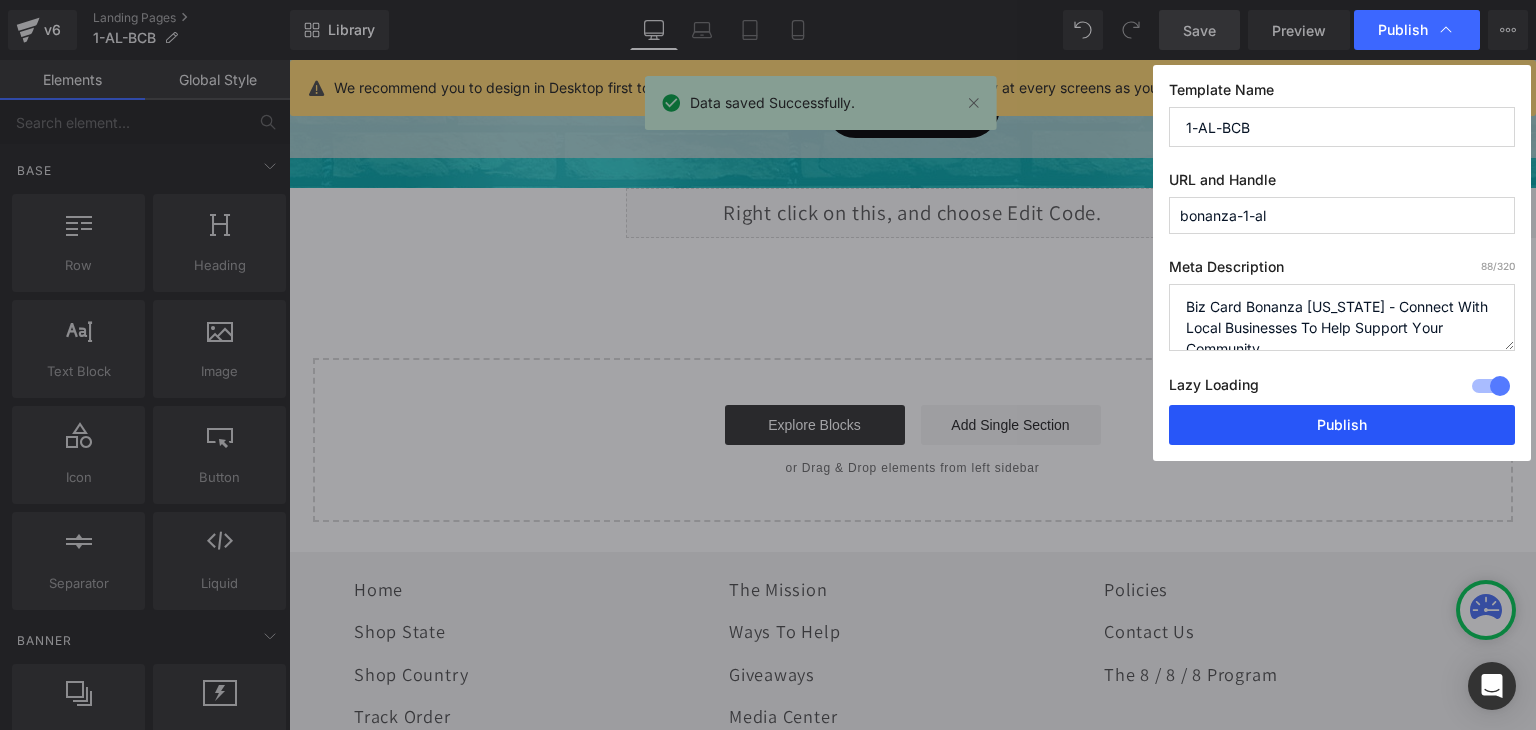 click on "Publish" at bounding box center (1342, 425) 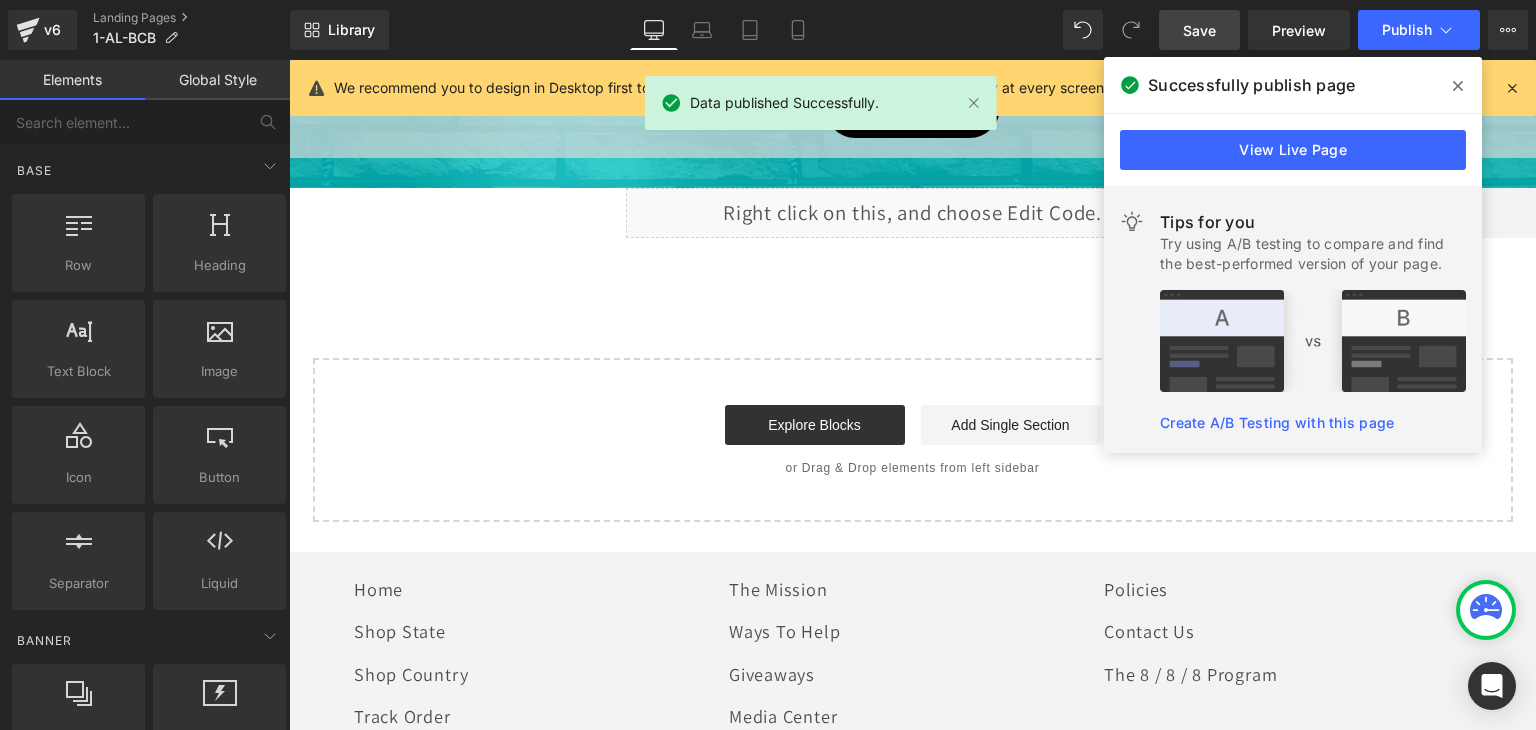 click at bounding box center [1512, 88] 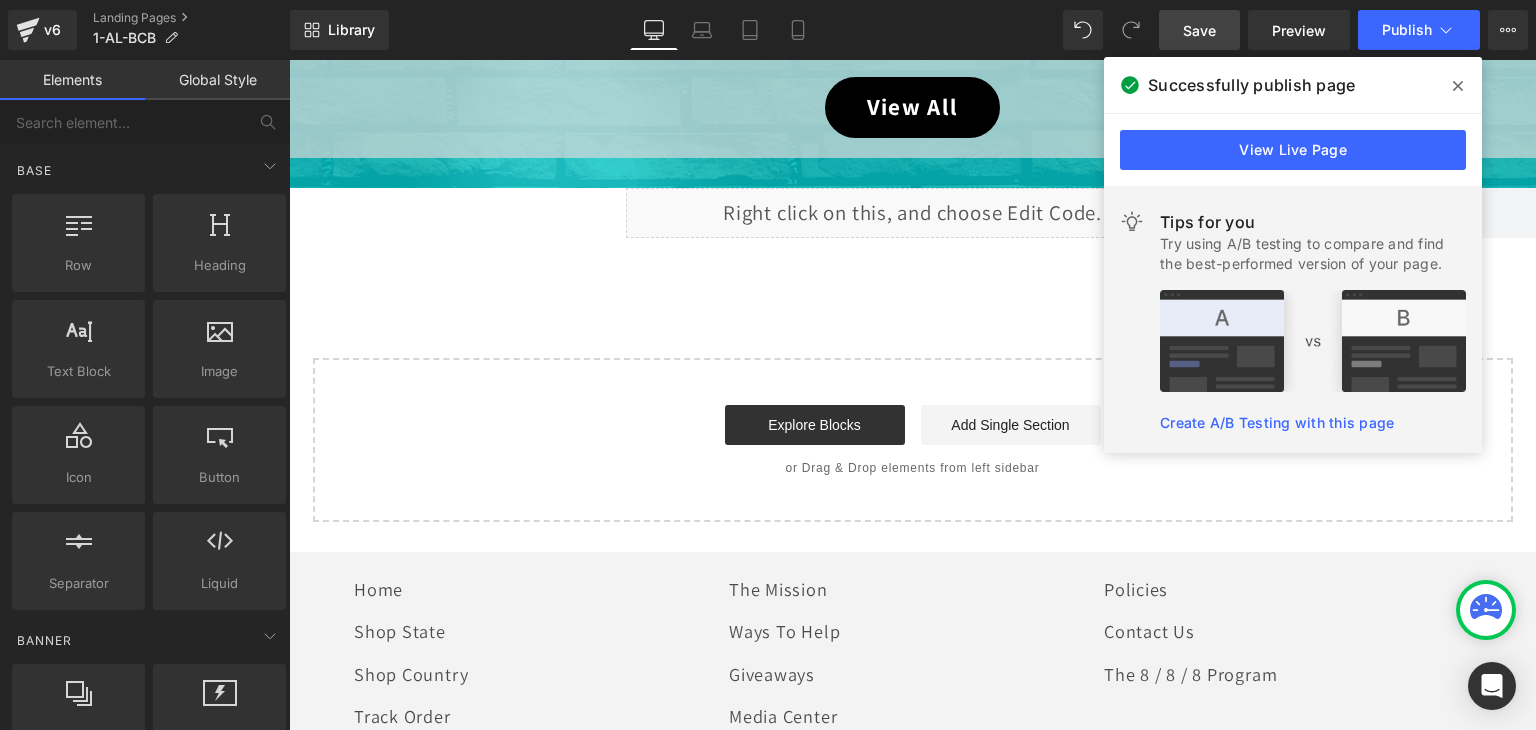click 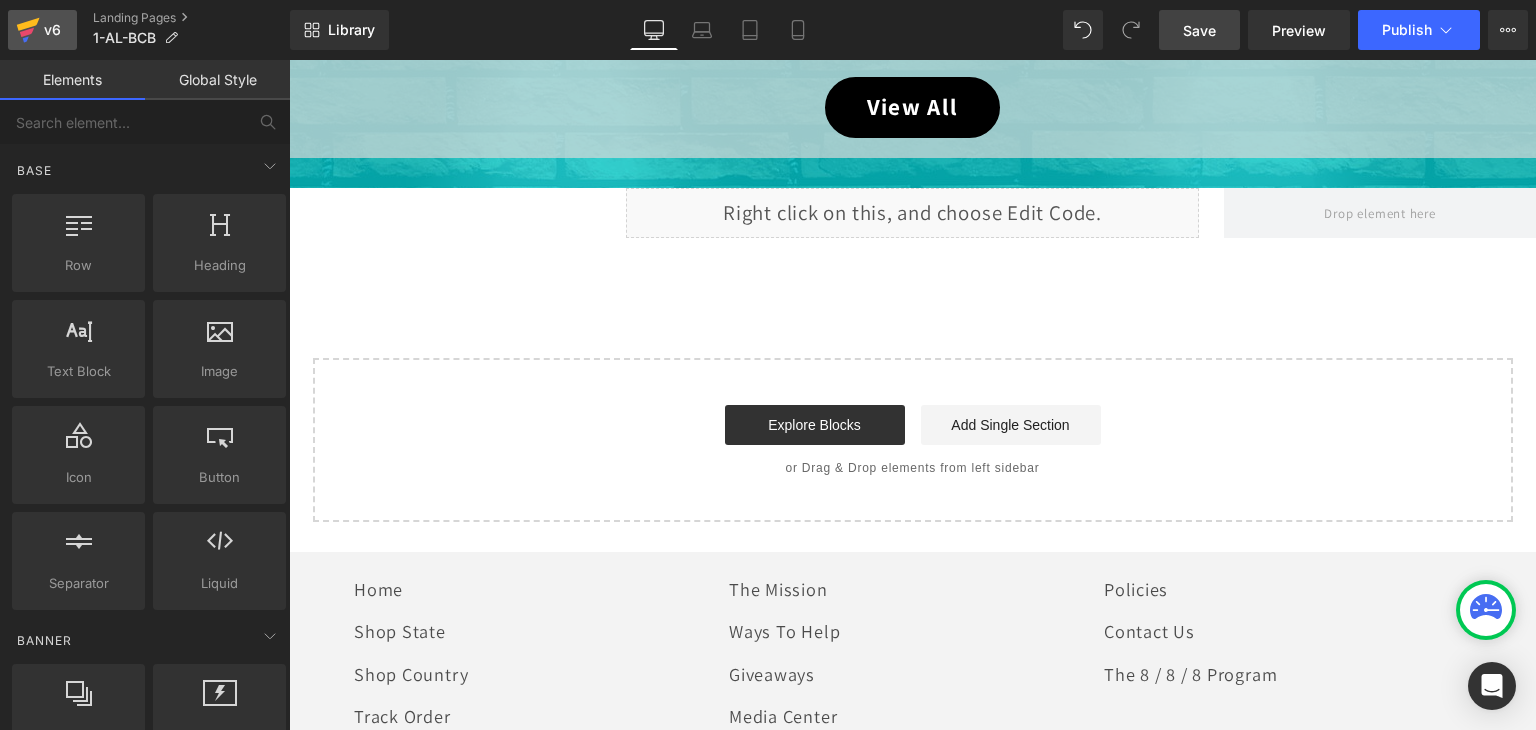 click 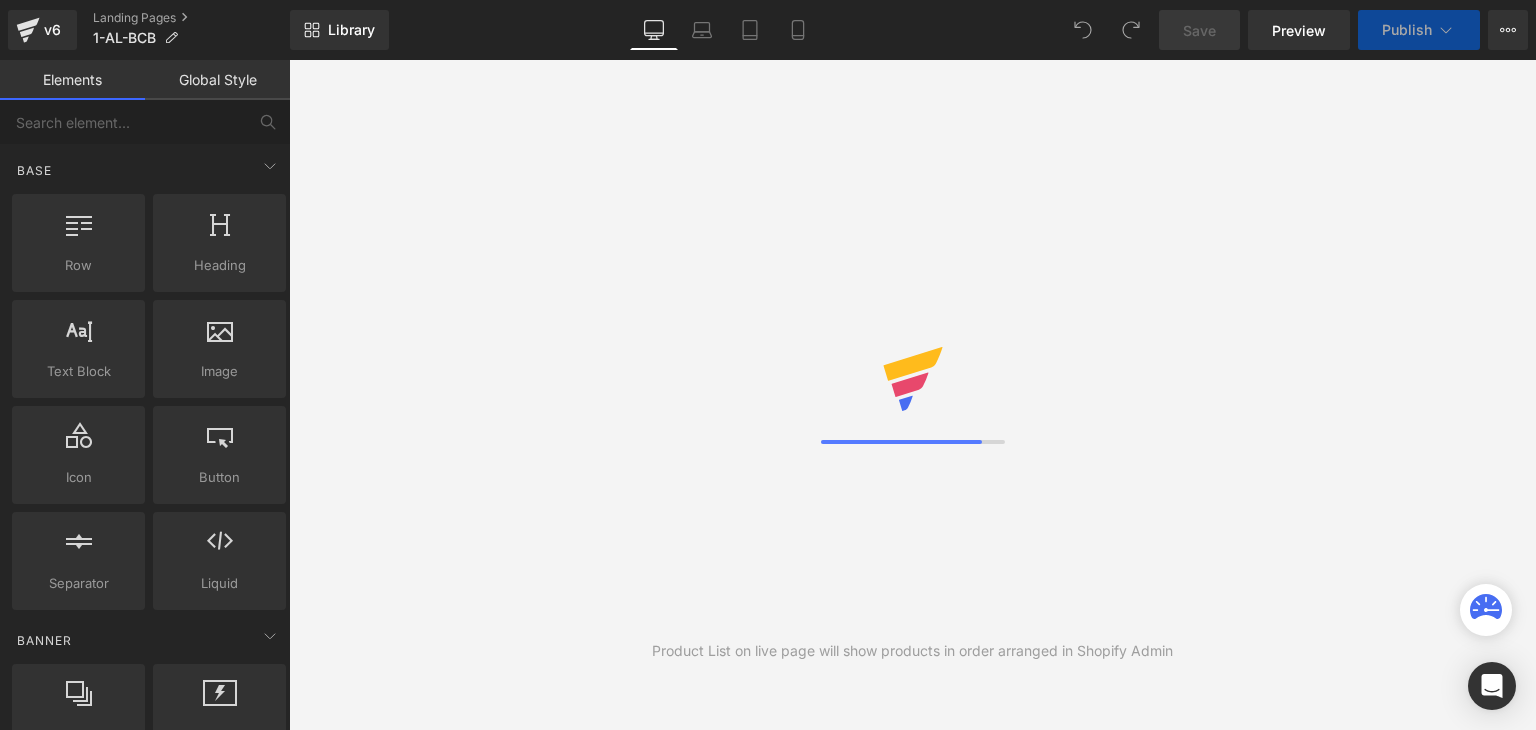 scroll, scrollTop: 0, scrollLeft: 0, axis: both 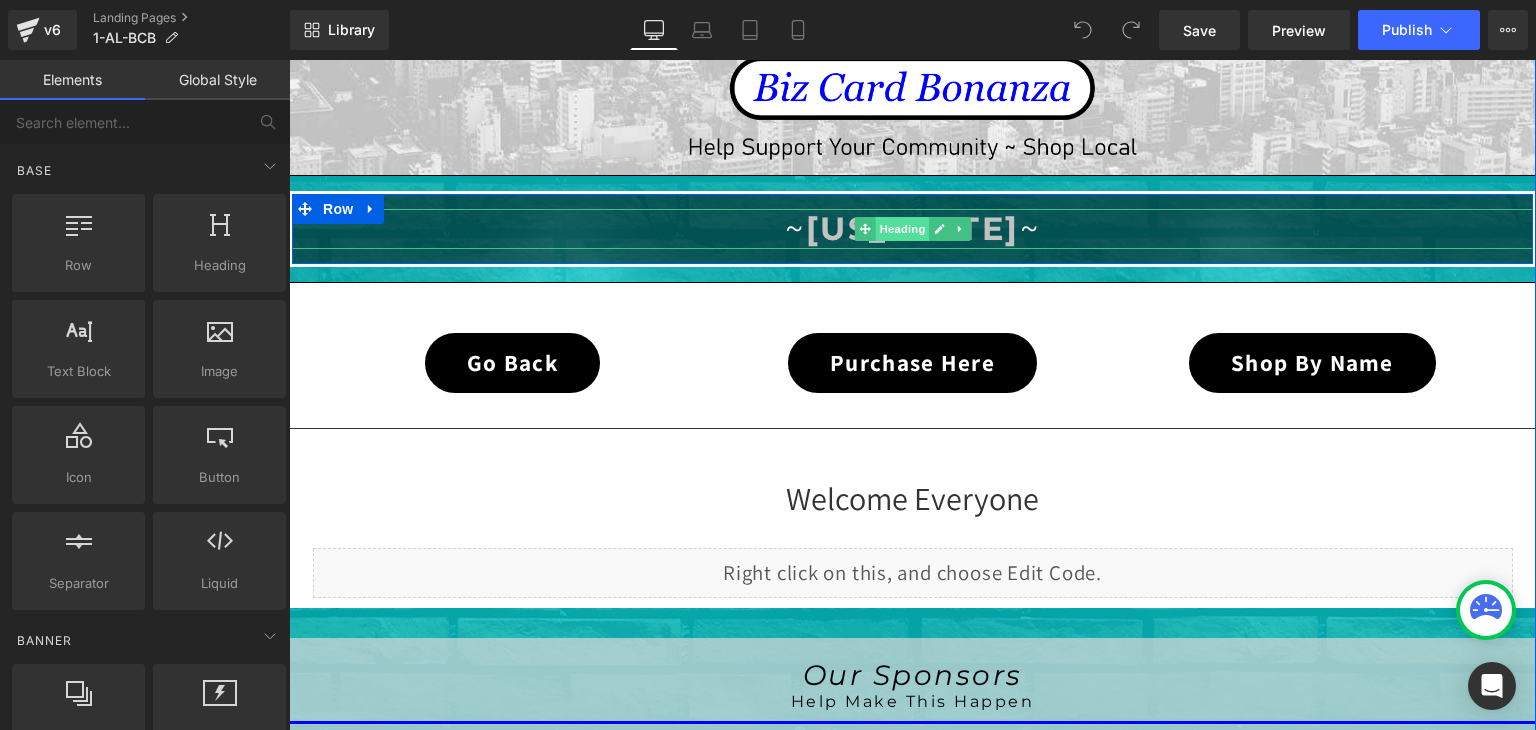 click on "Heading" at bounding box center [903, 229] 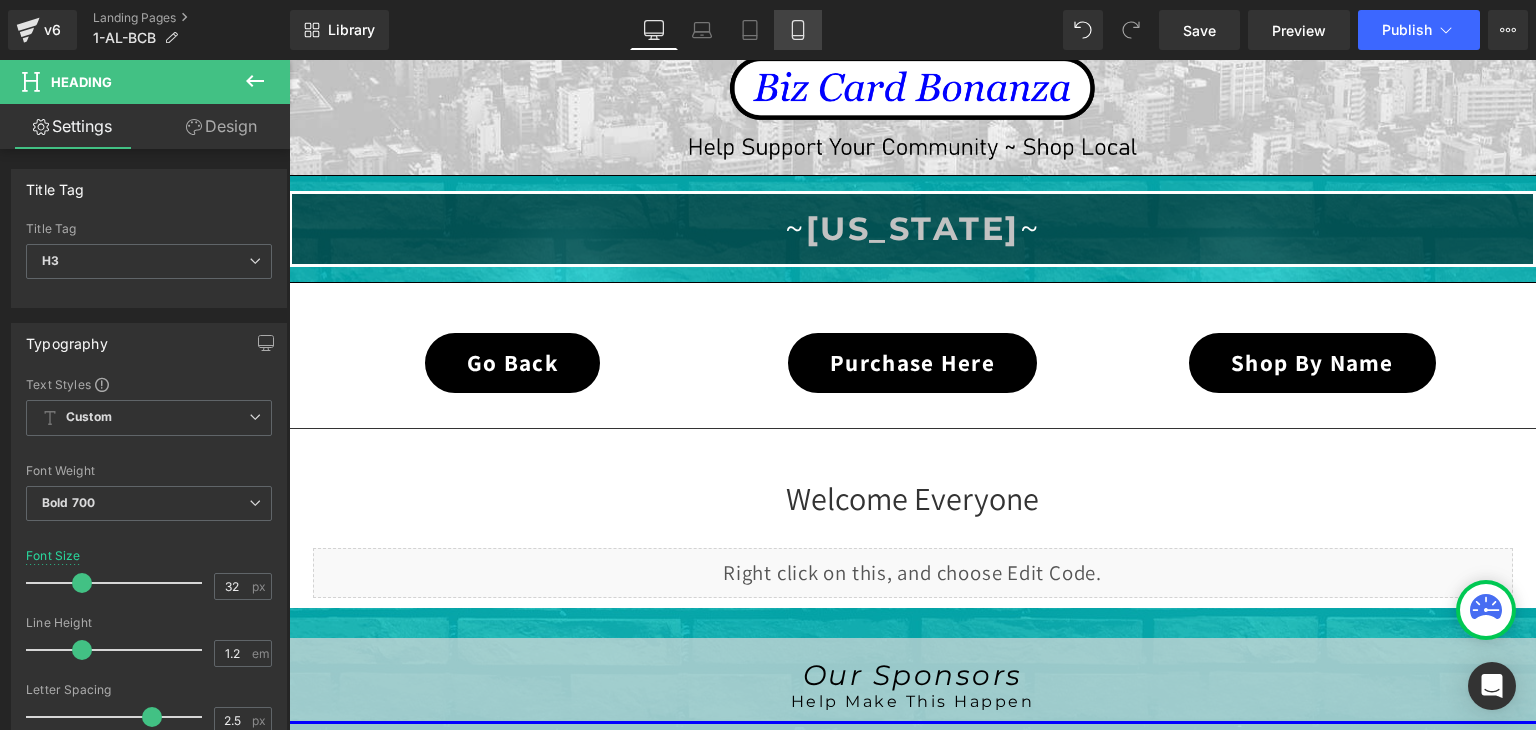 click 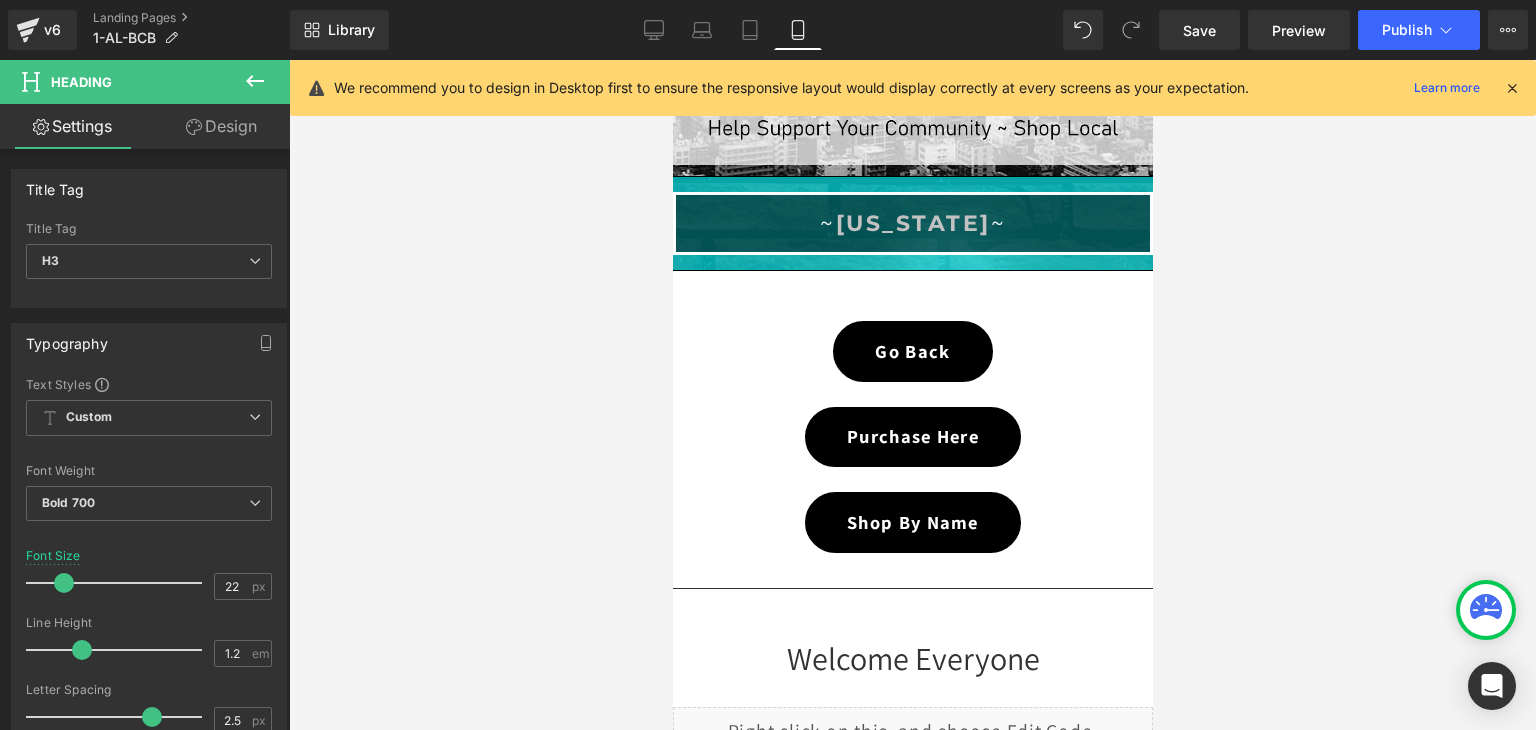 scroll, scrollTop: 285, scrollLeft: 0, axis: vertical 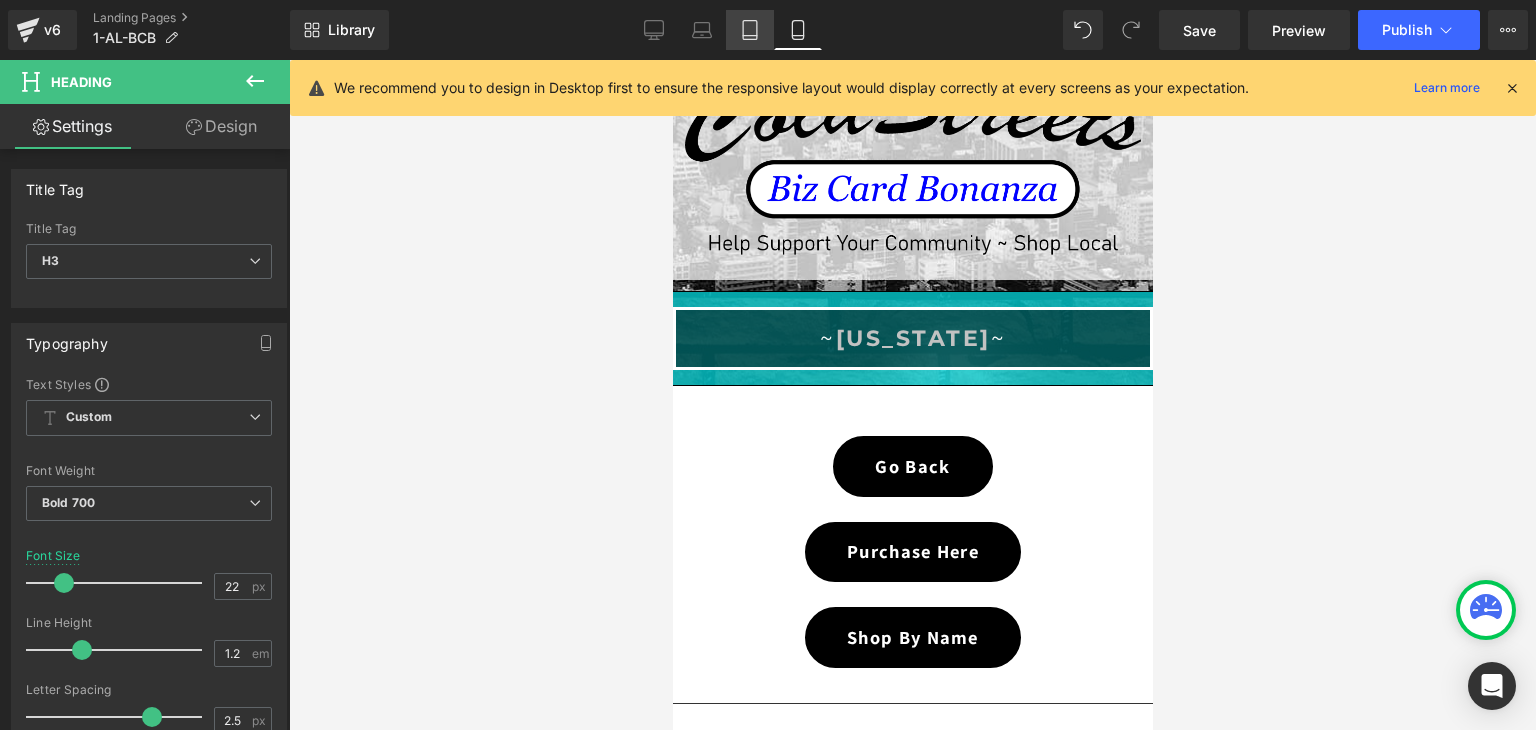 click 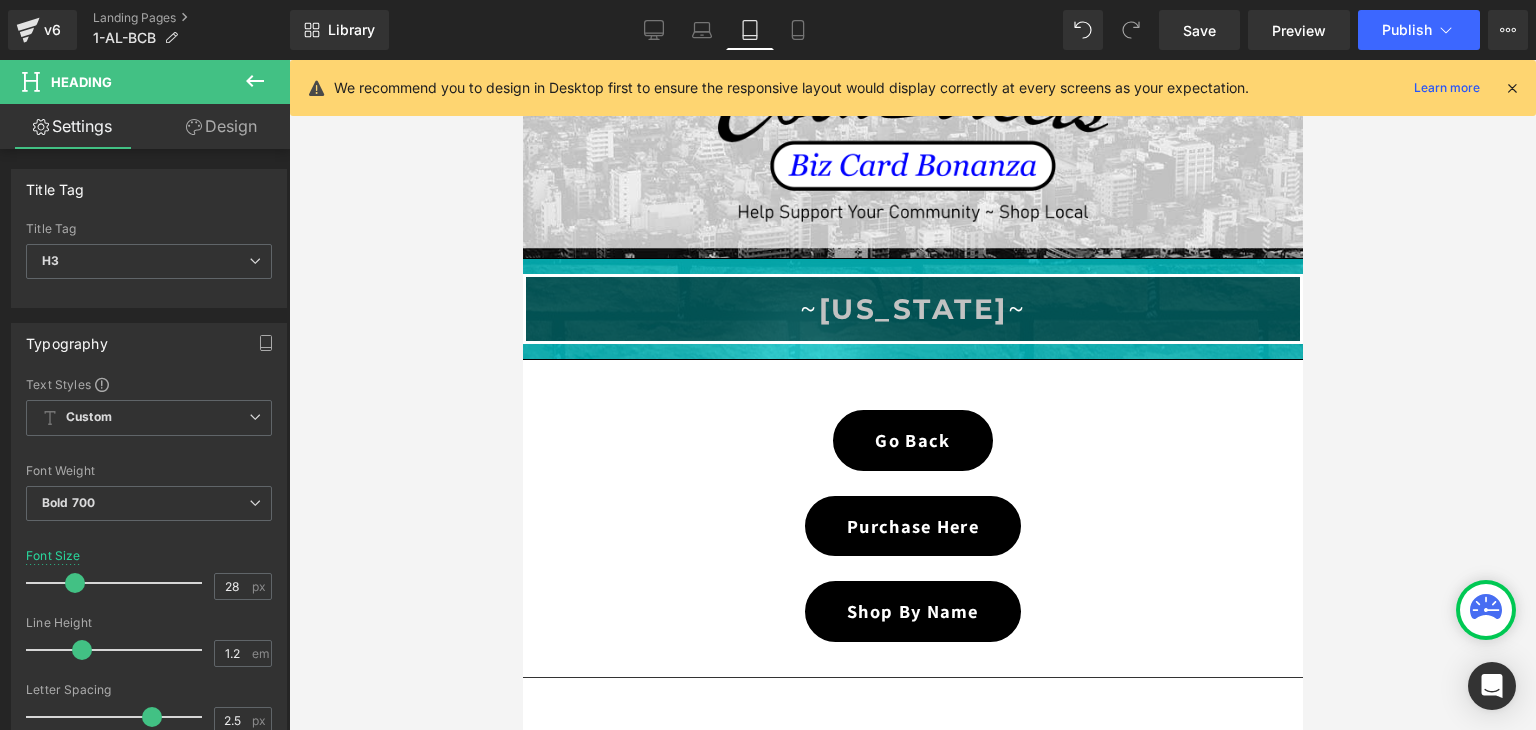 scroll, scrollTop: 428, scrollLeft: 0, axis: vertical 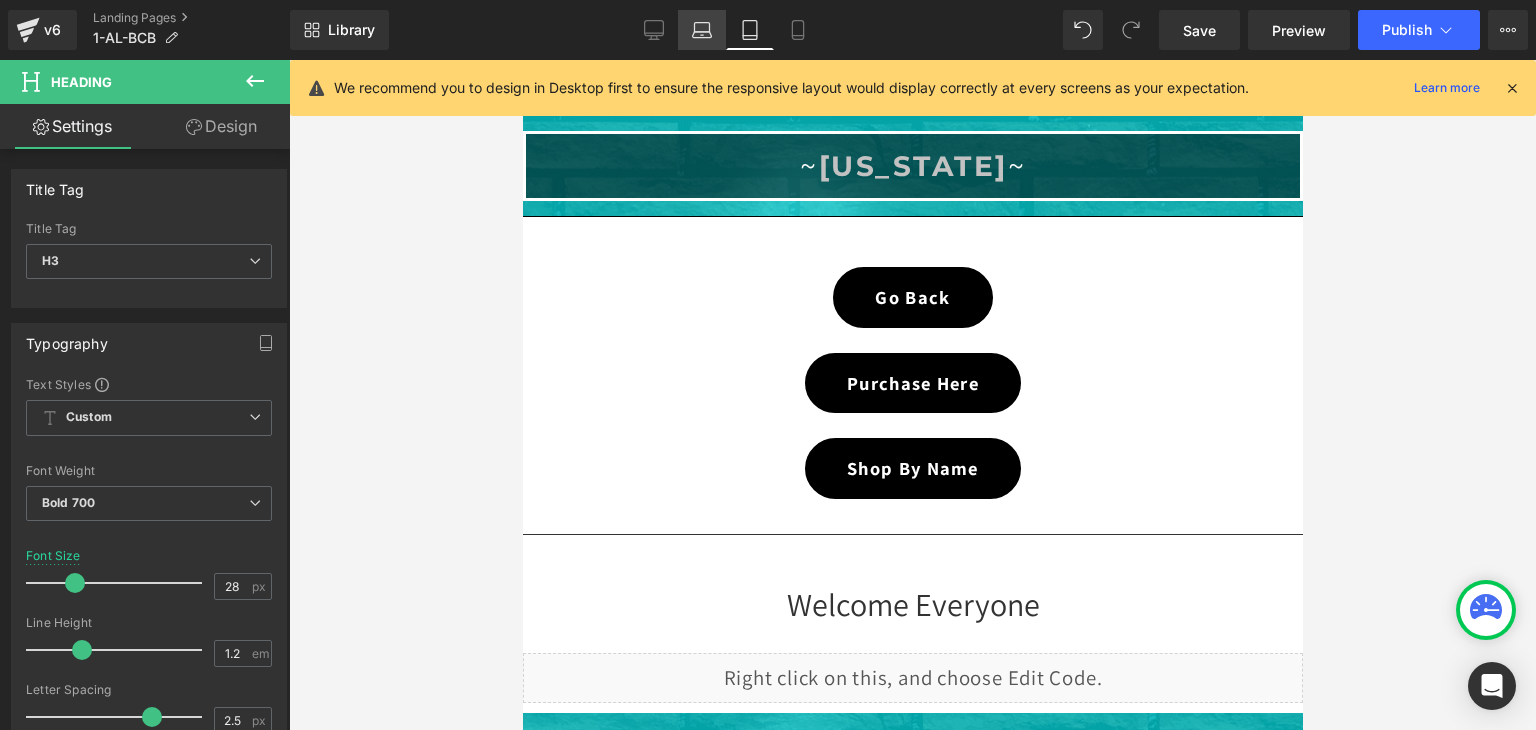 click 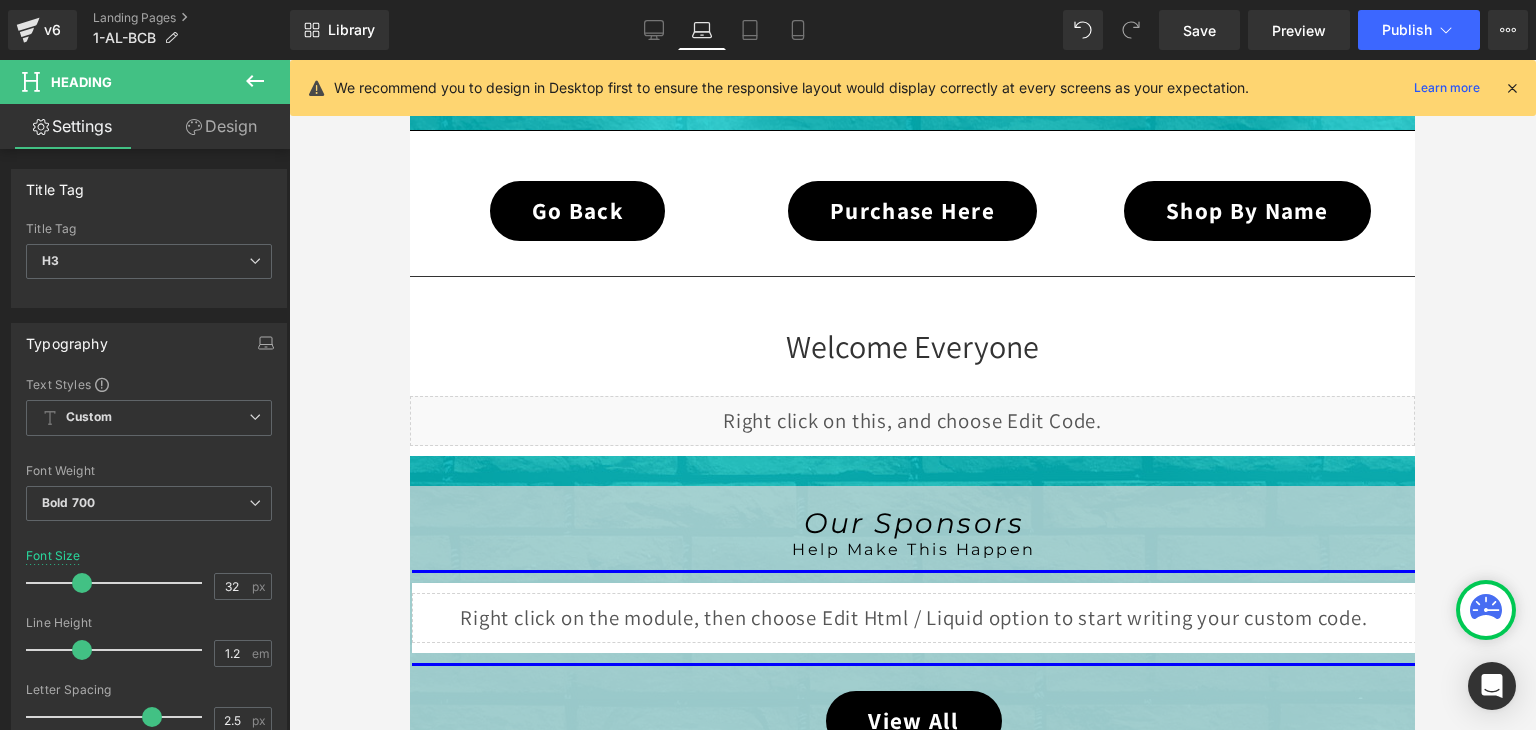 scroll, scrollTop: 336, scrollLeft: 0, axis: vertical 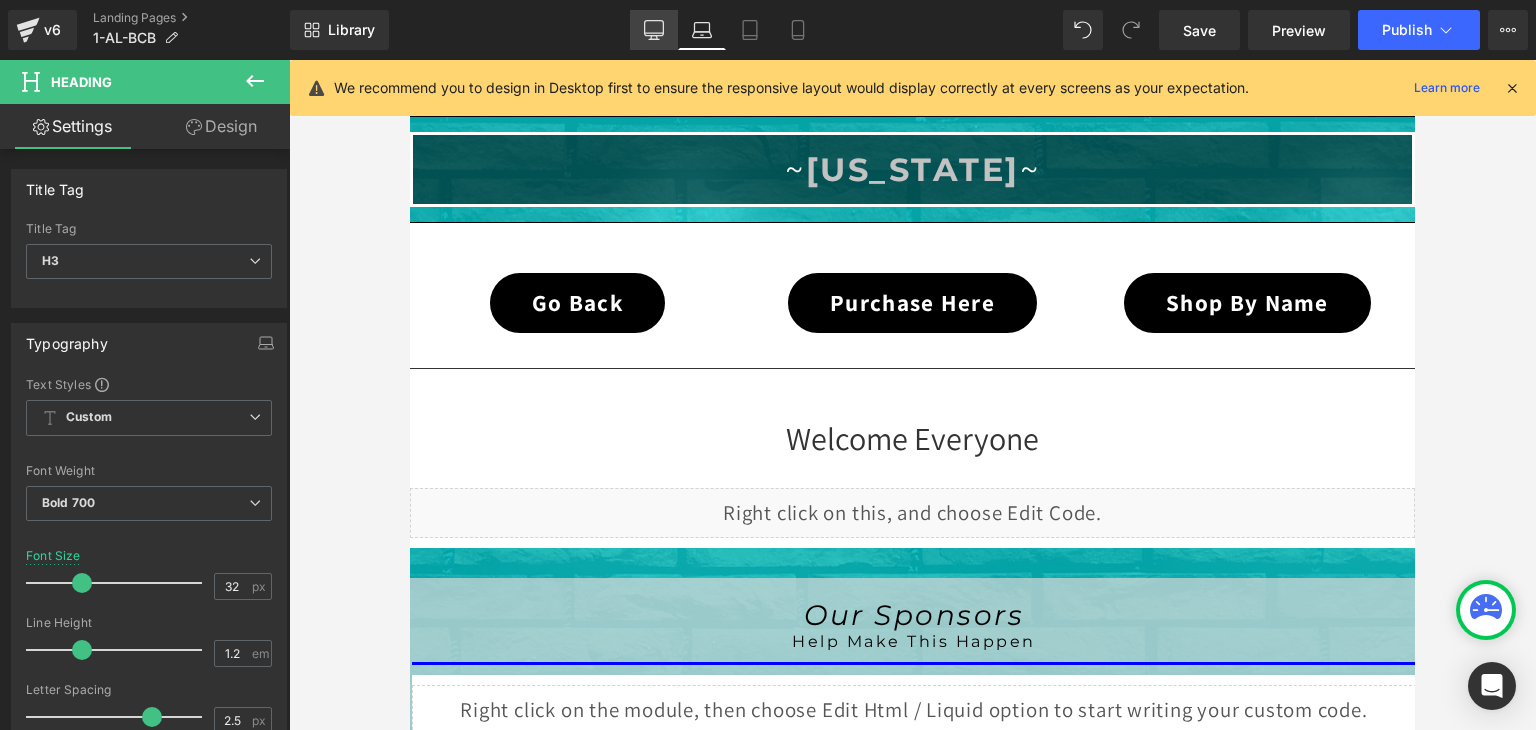 click on "Desktop" at bounding box center [654, 30] 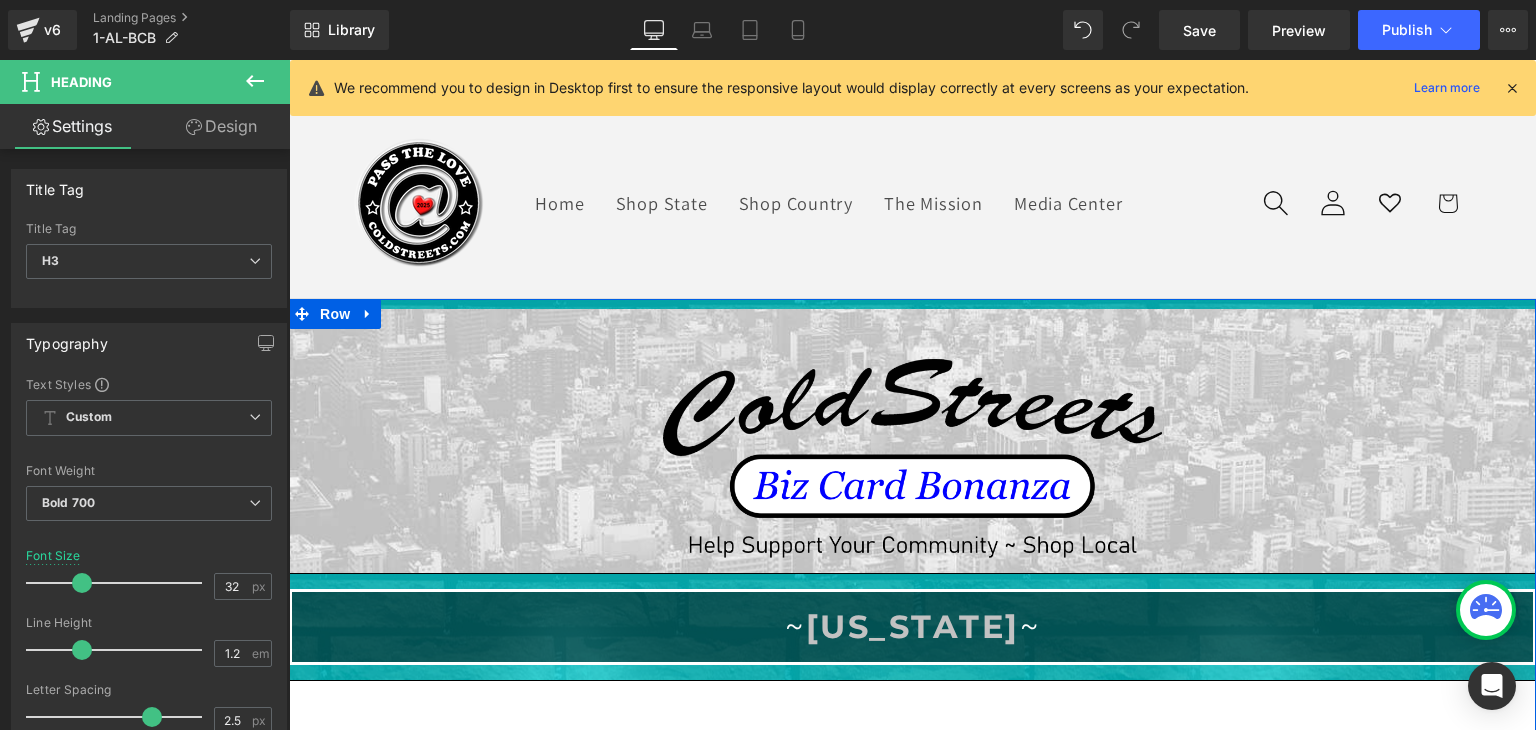 scroll, scrollTop: 0, scrollLeft: 0, axis: both 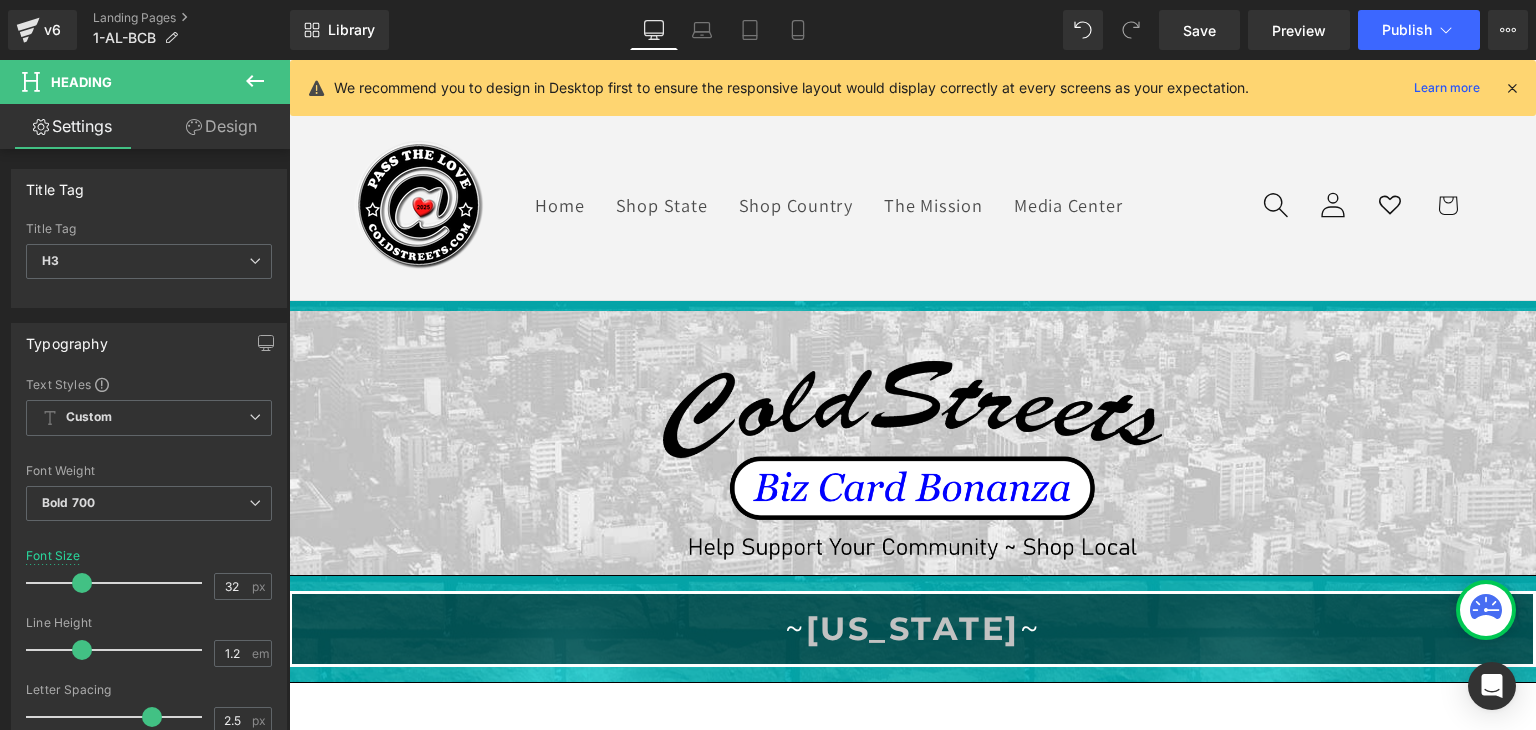 click at bounding box center (1512, 88) 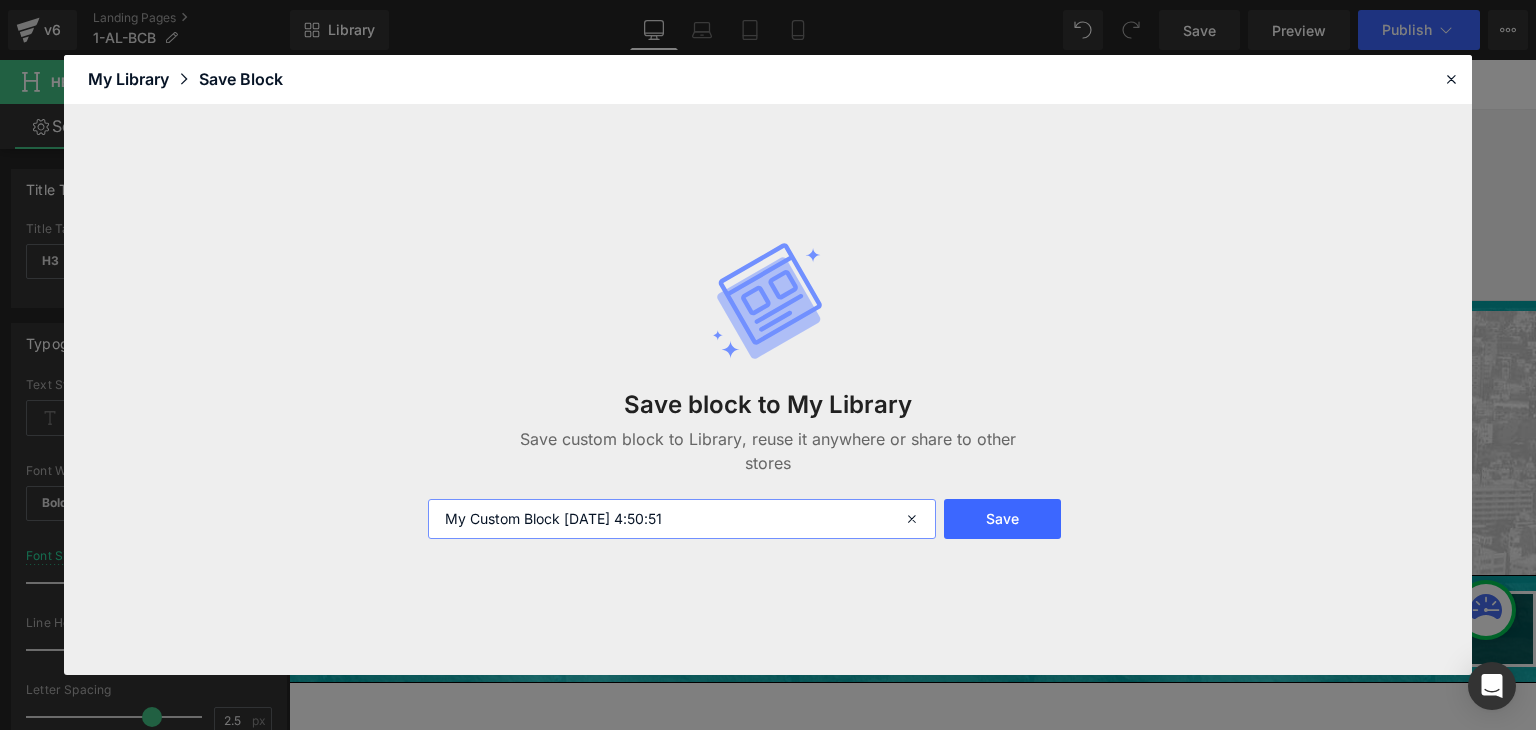 drag, startPoint x: 717, startPoint y: 515, endPoint x: 412, endPoint y: 512, distance: 305.01474 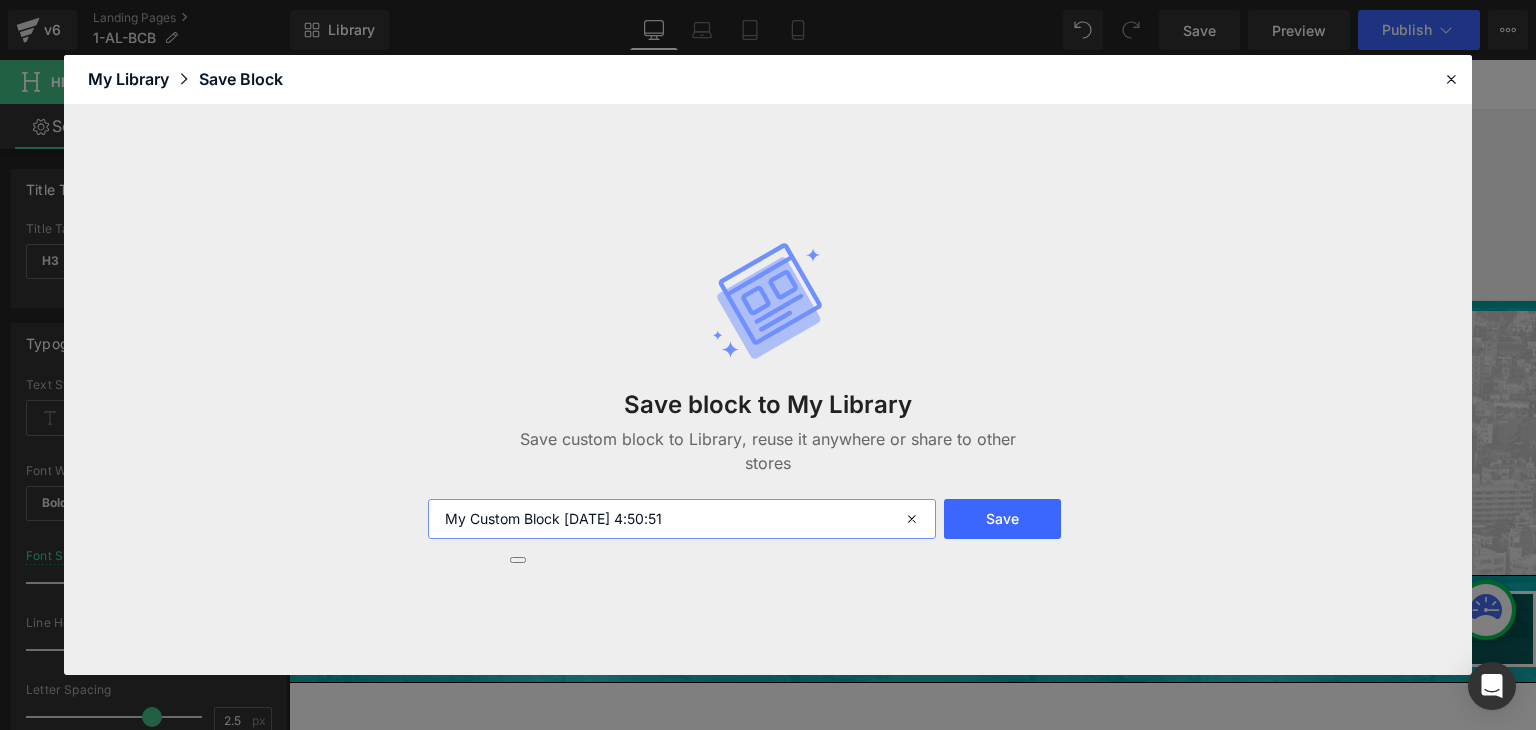 paste on "1-AL-BCB" 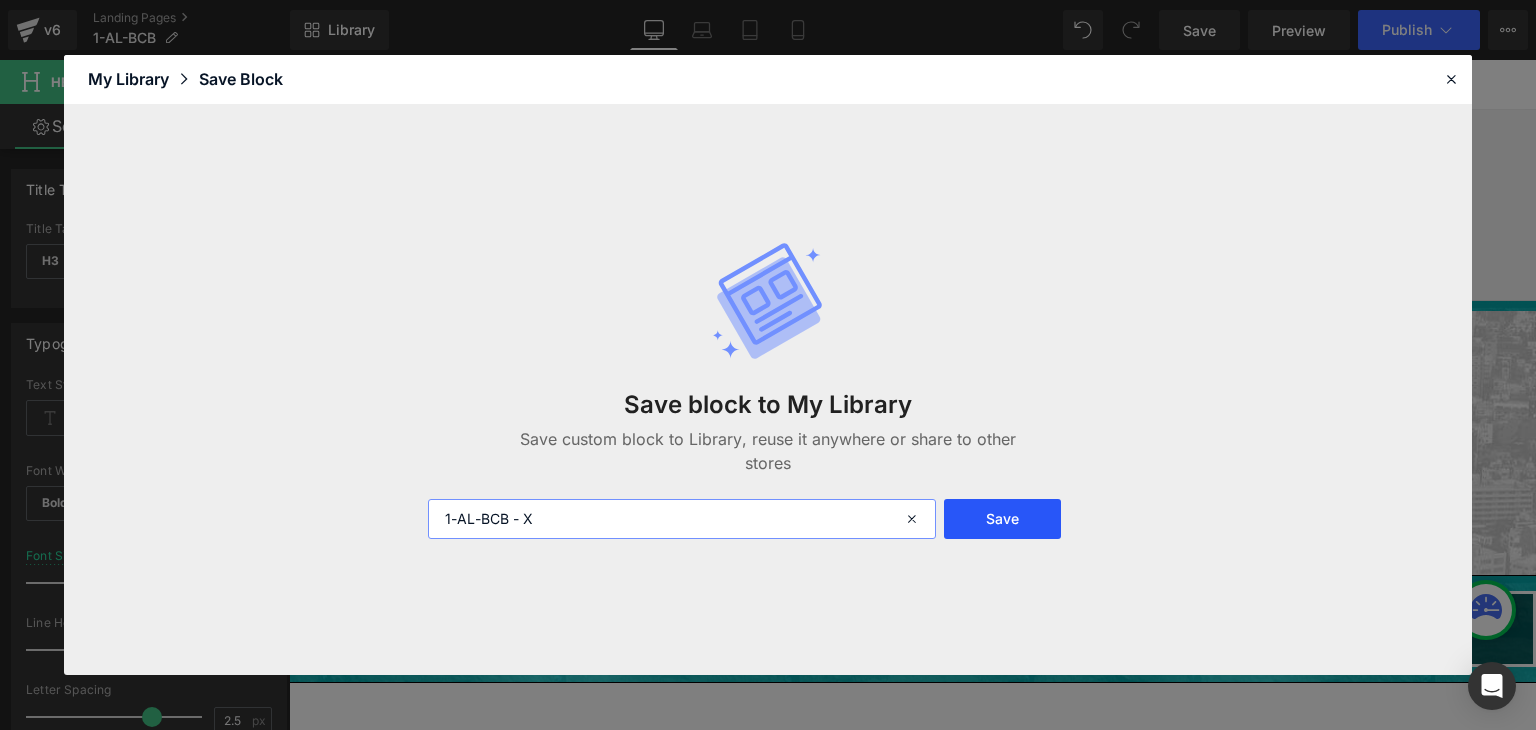 type on "1-AL-BCB - X" 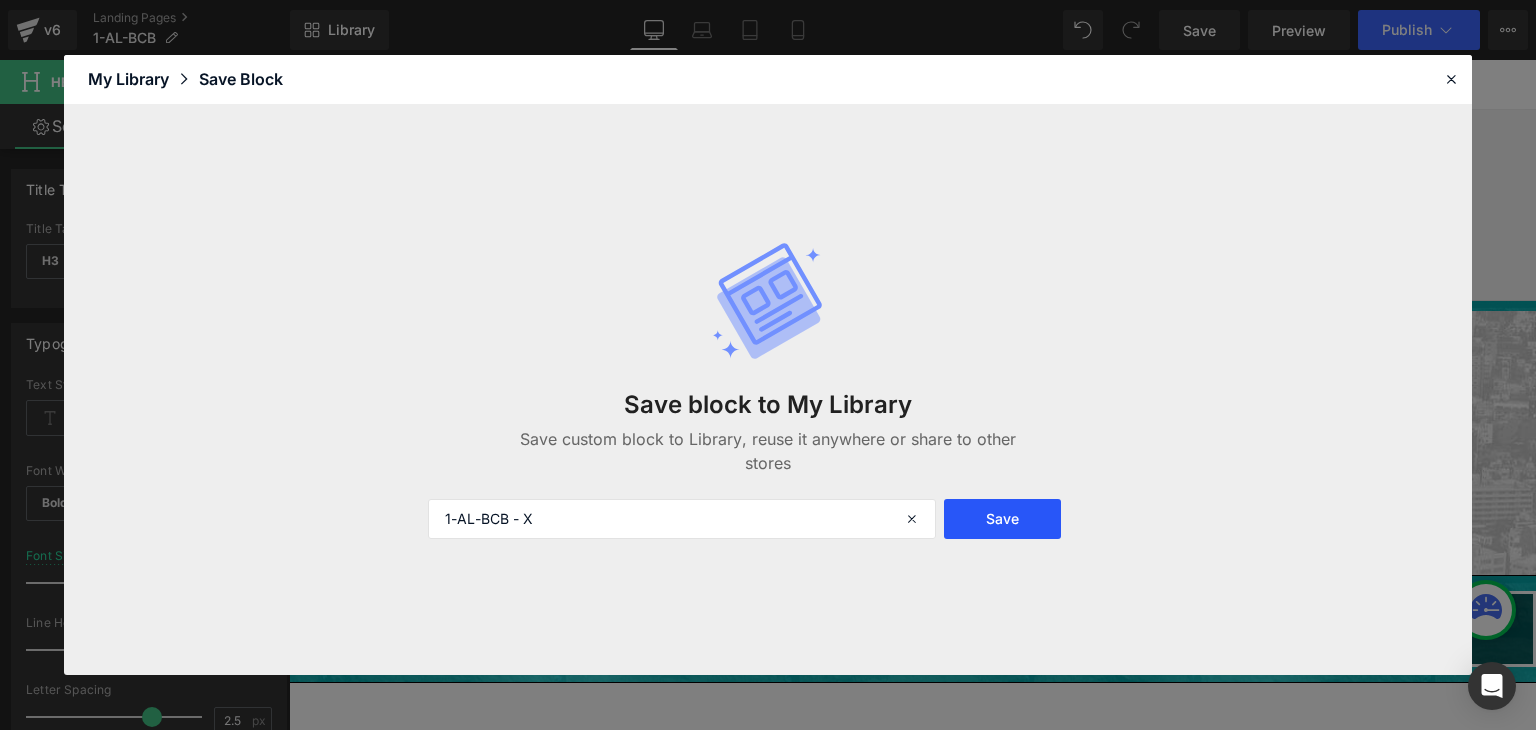 click on "Save" at bounding box center (1002, 519) 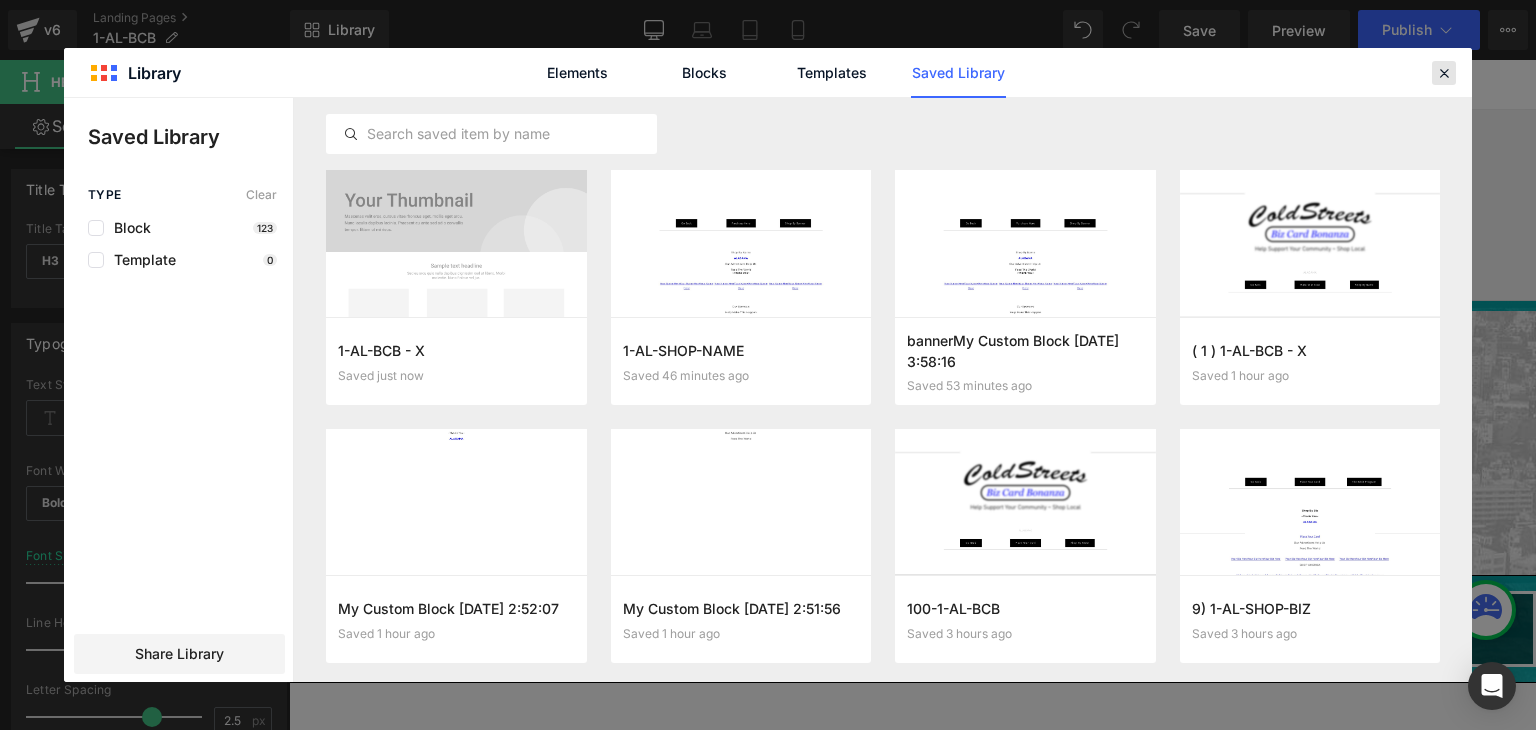 click at bounding box center (1444, 73) 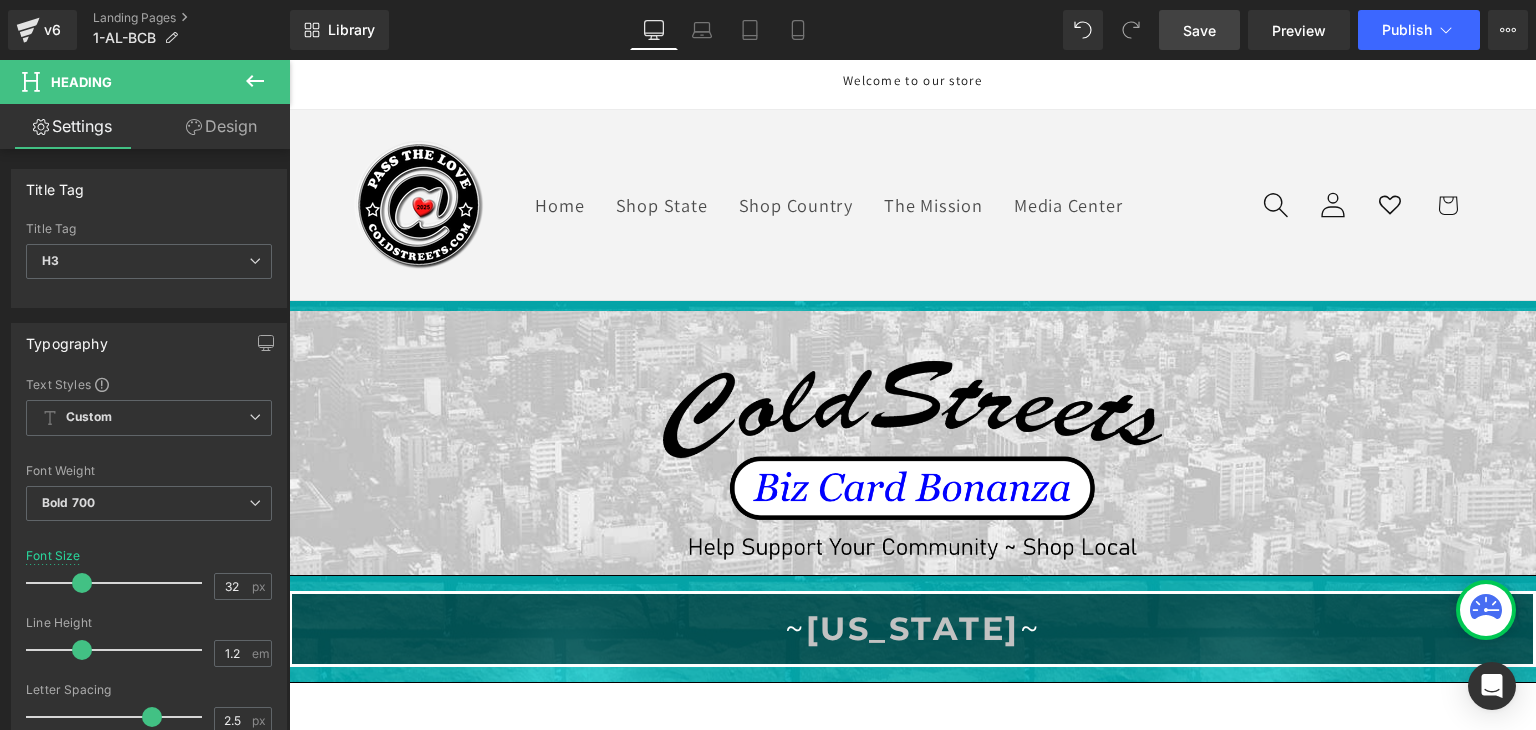 click on "Save" at bounding box center [1199, 30] 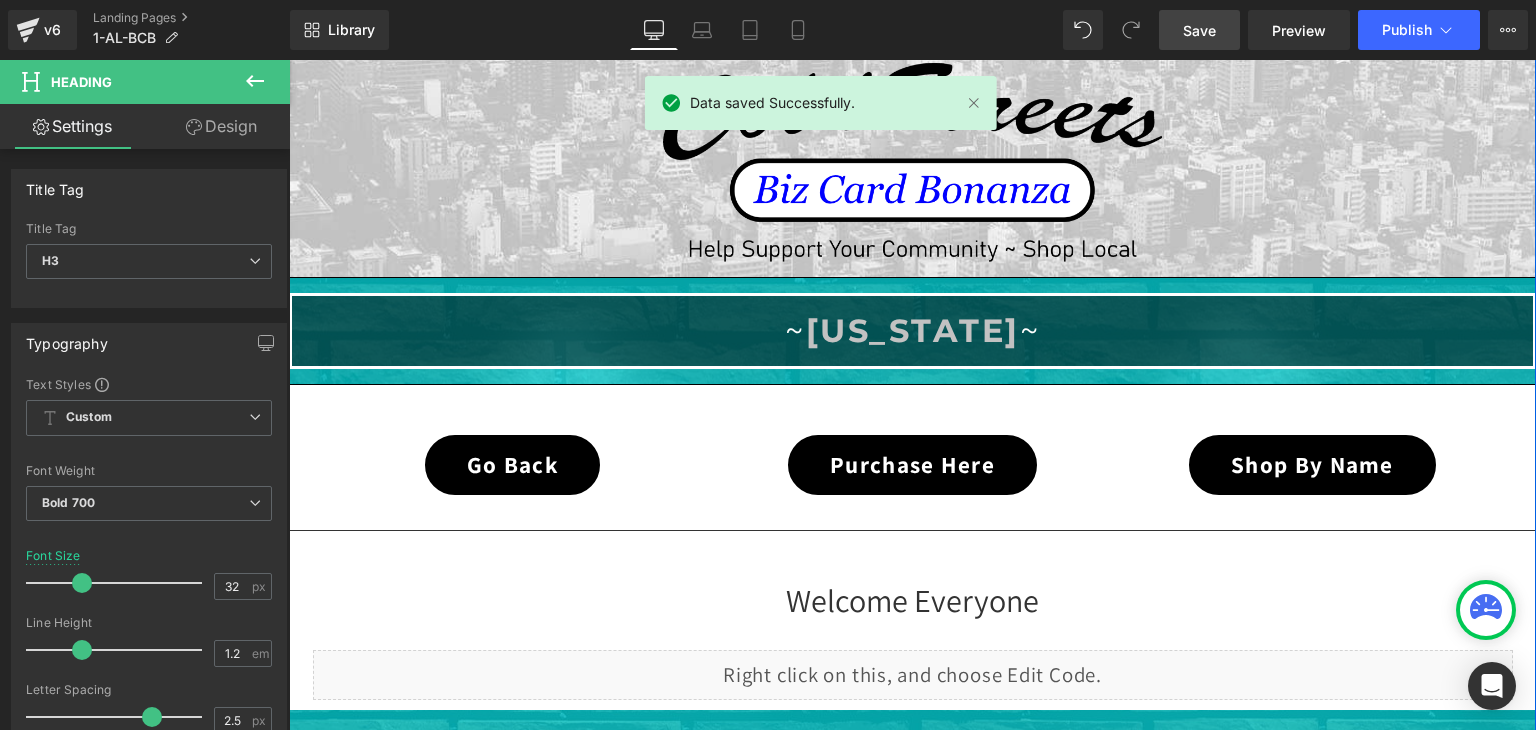 scroll, scrollTop: 300, scrollLeft: 0, axis: vertical 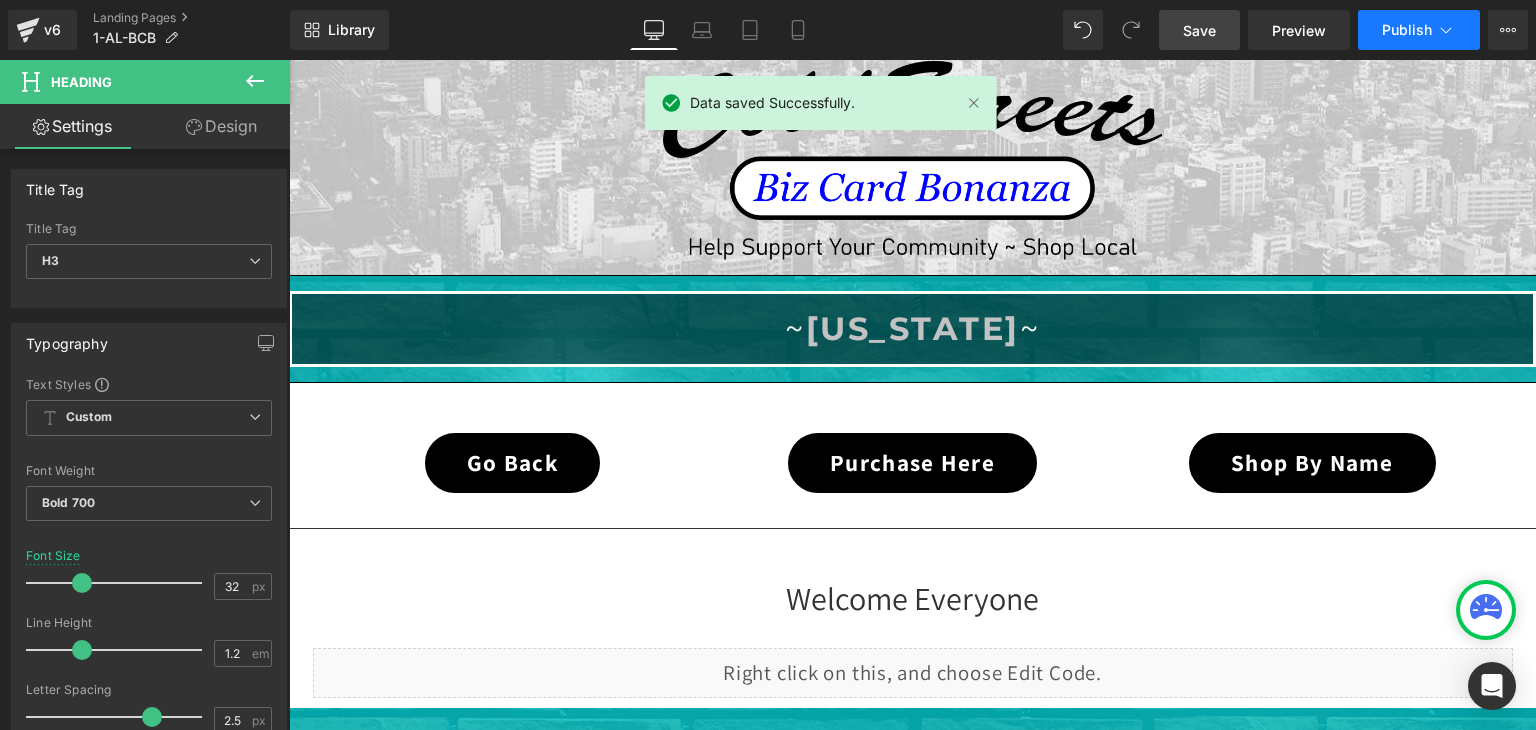 click 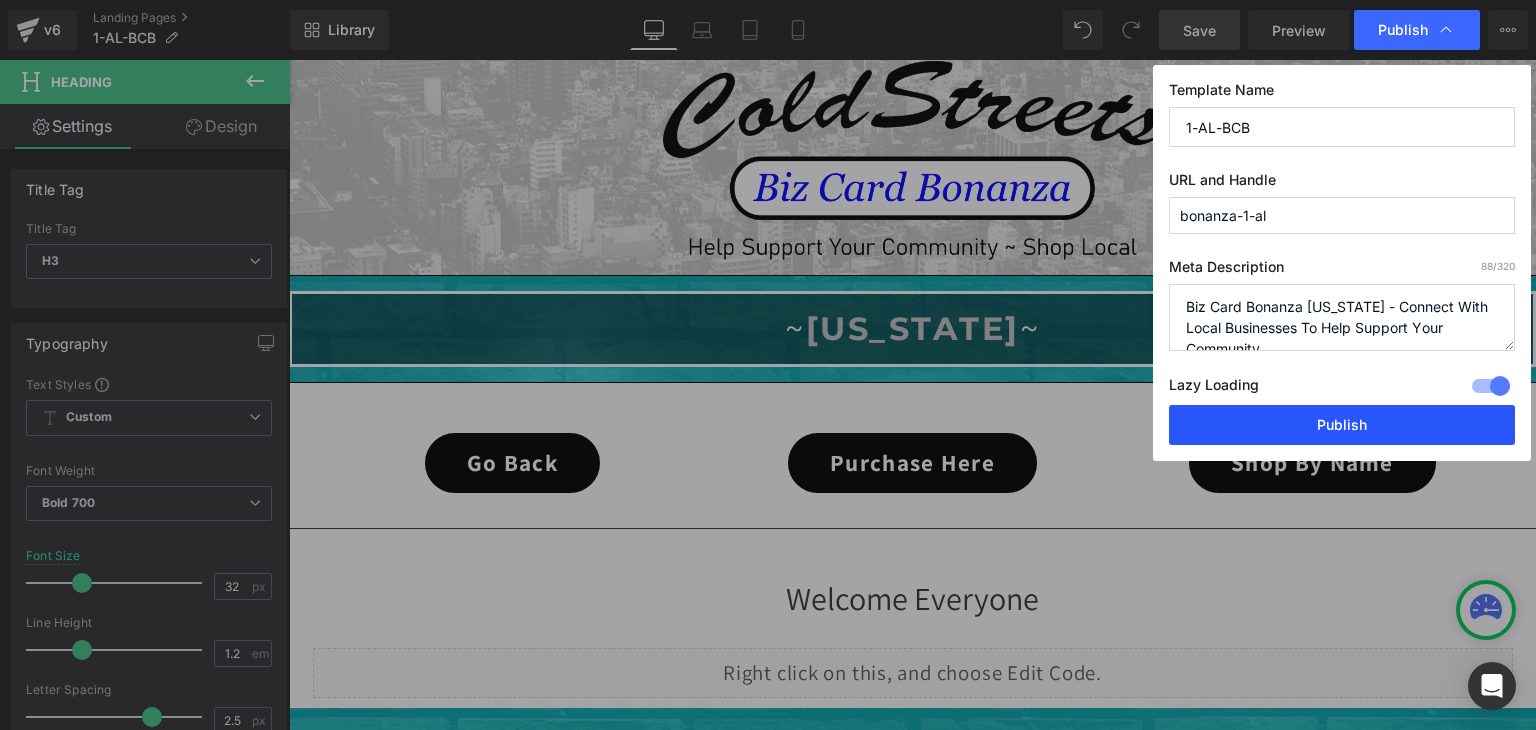 click on "Publish" at bounding box center [1342, 425] 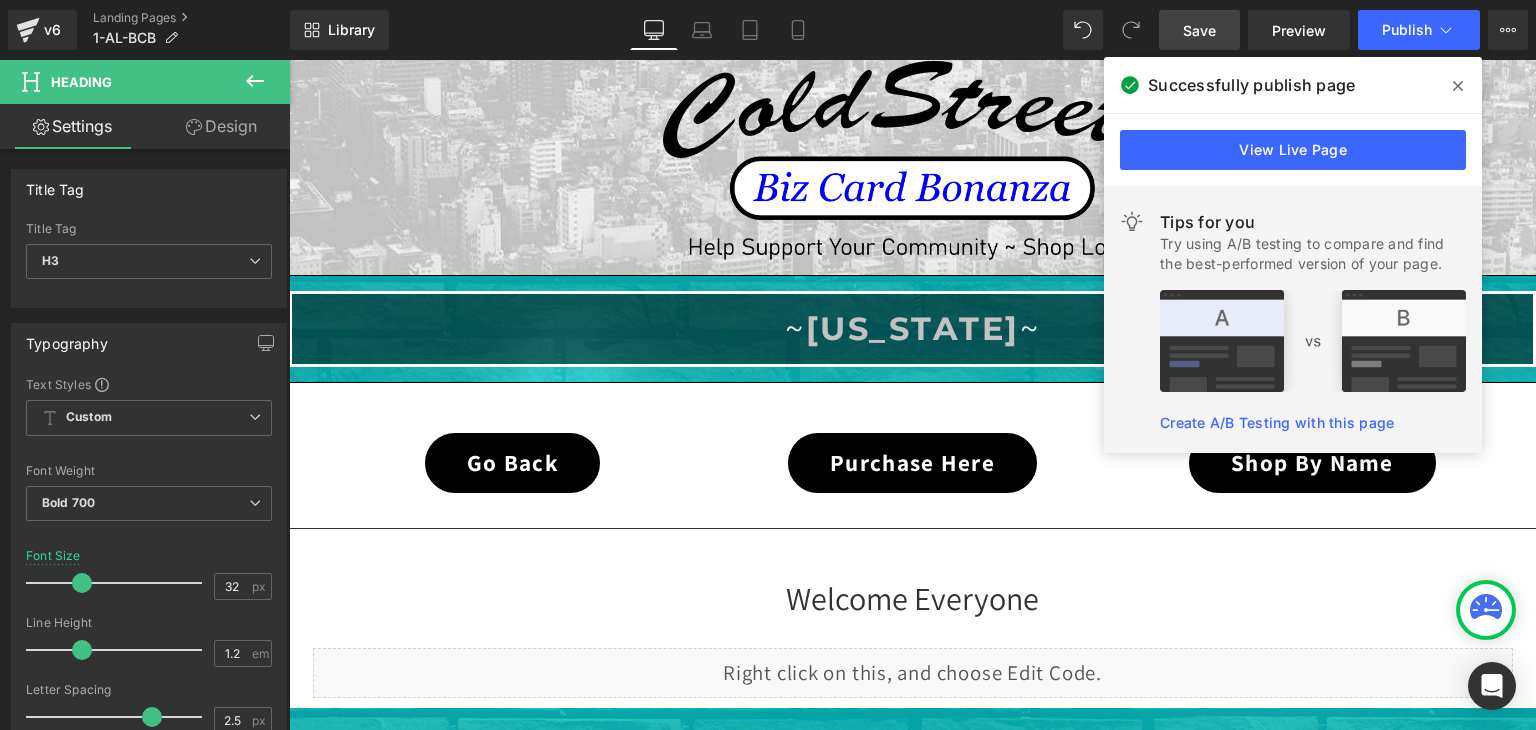 click 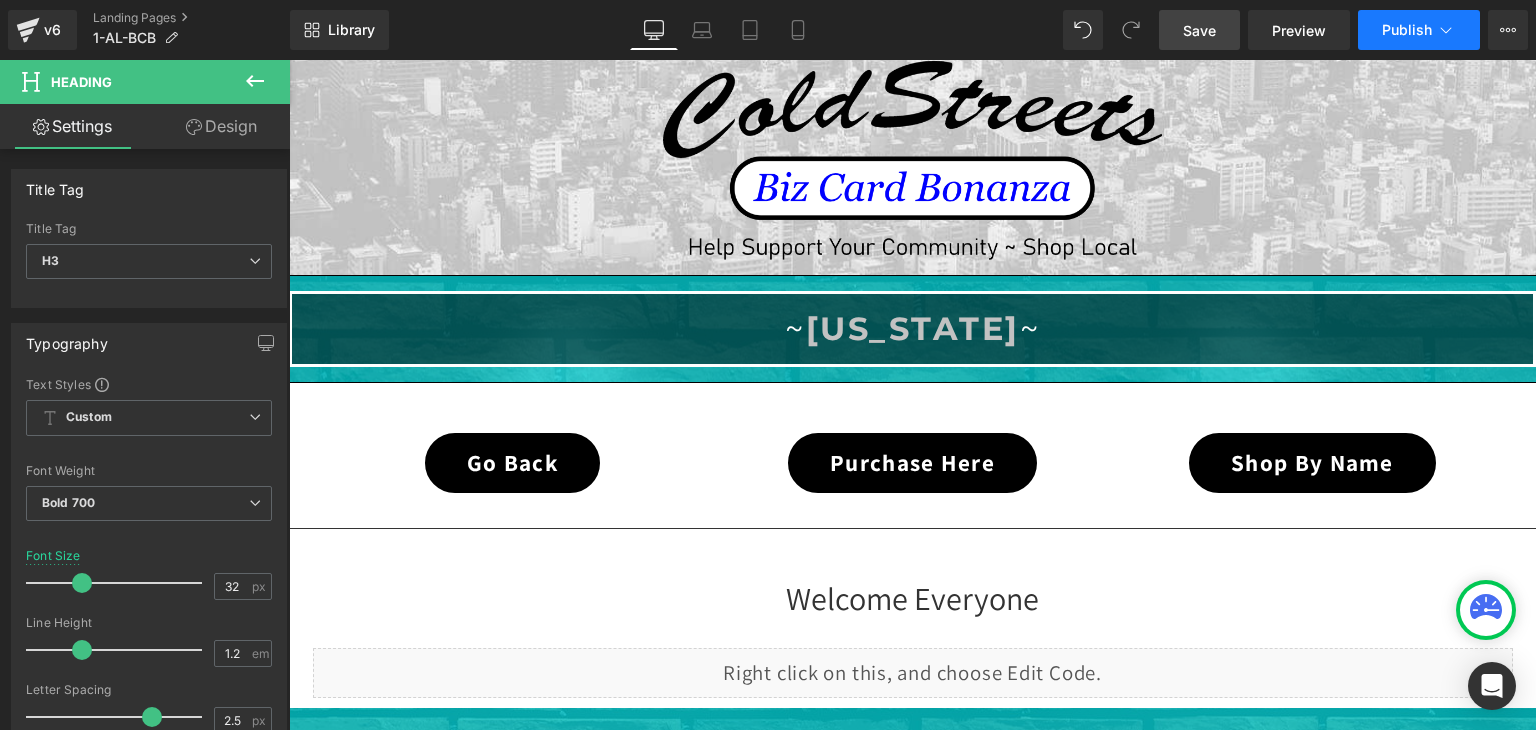 click 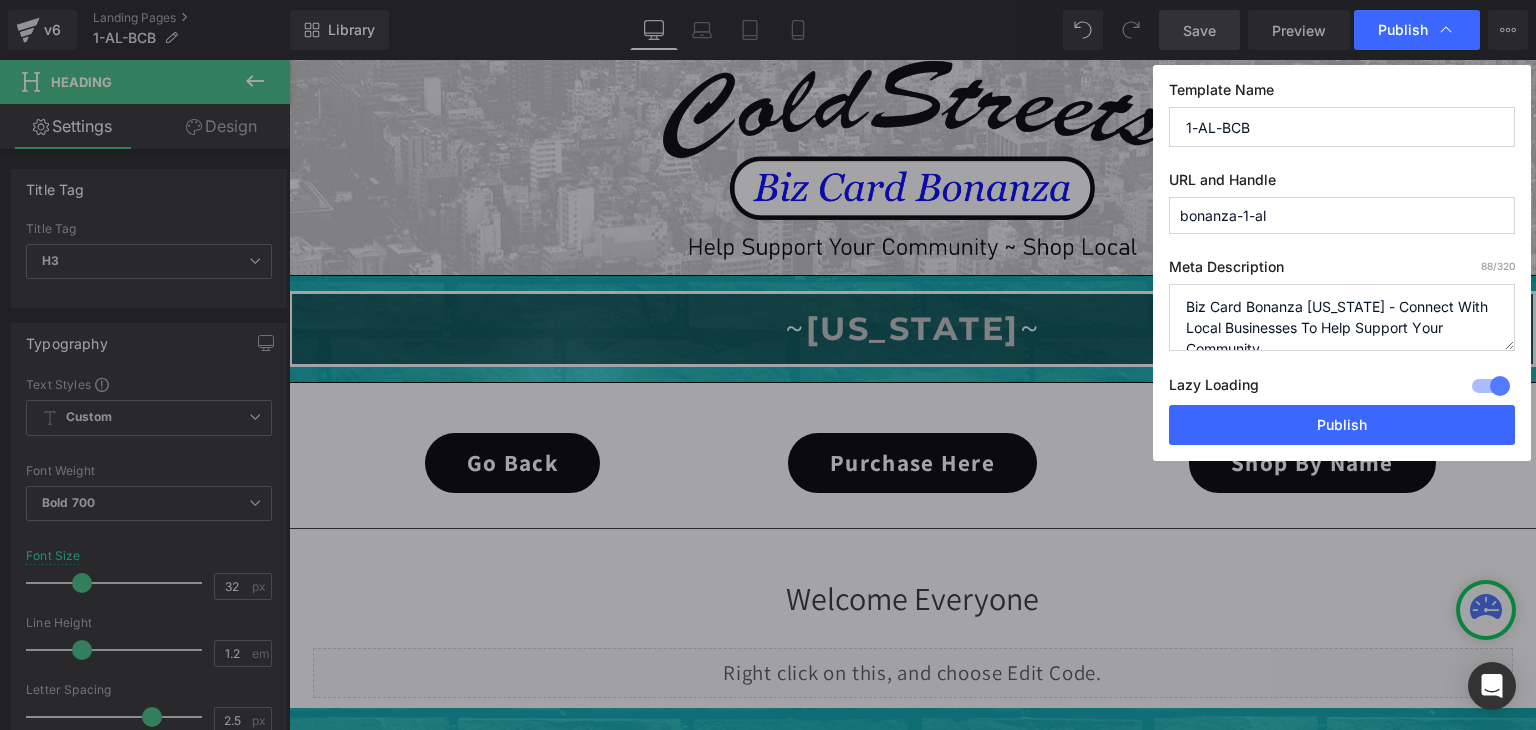 scroll, scrollTop: 21, scrollLeft: 0, axis: vertical 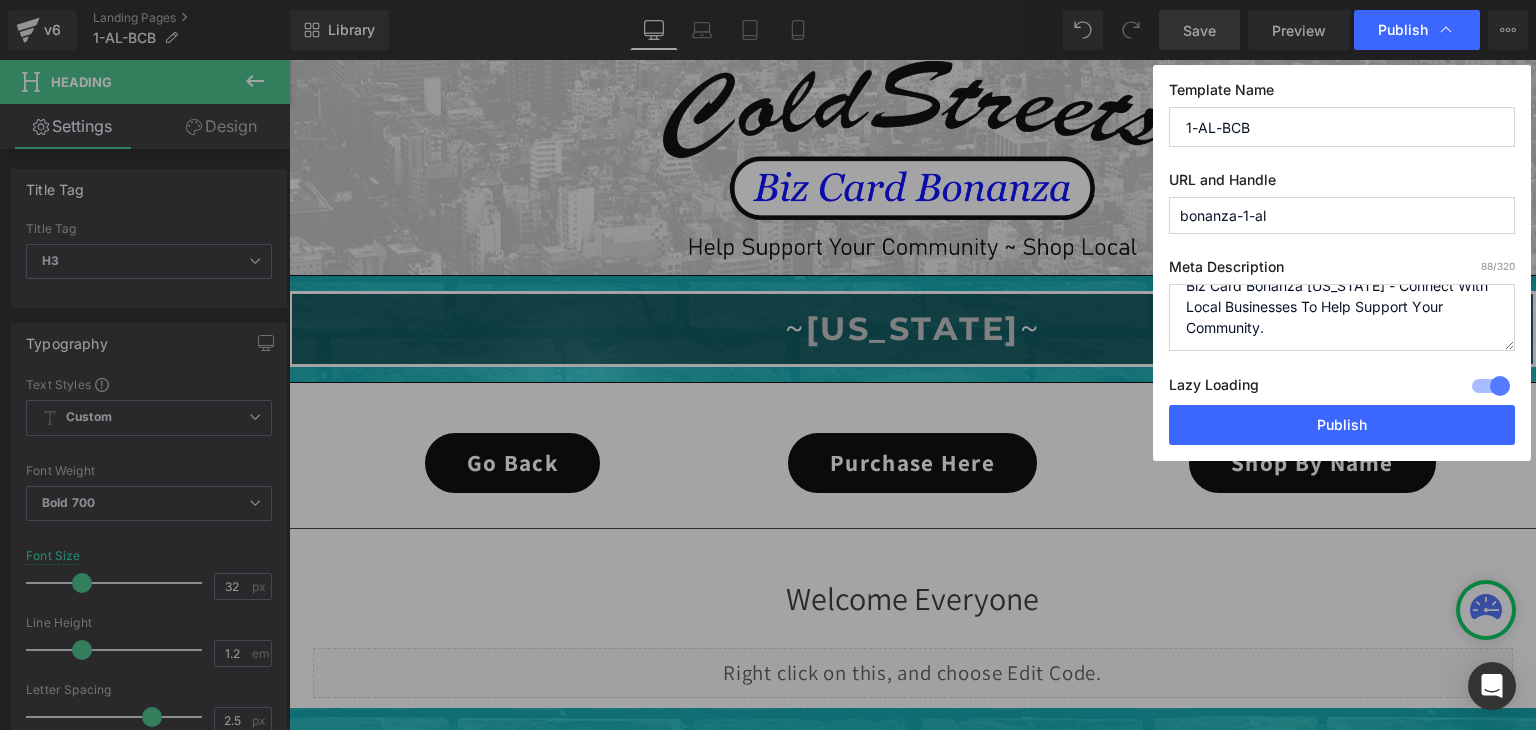 drag, startPoint x: 1184, startPoint y: 302, endPoint x: 1436, endPoint y: 350, distance: 256.5307 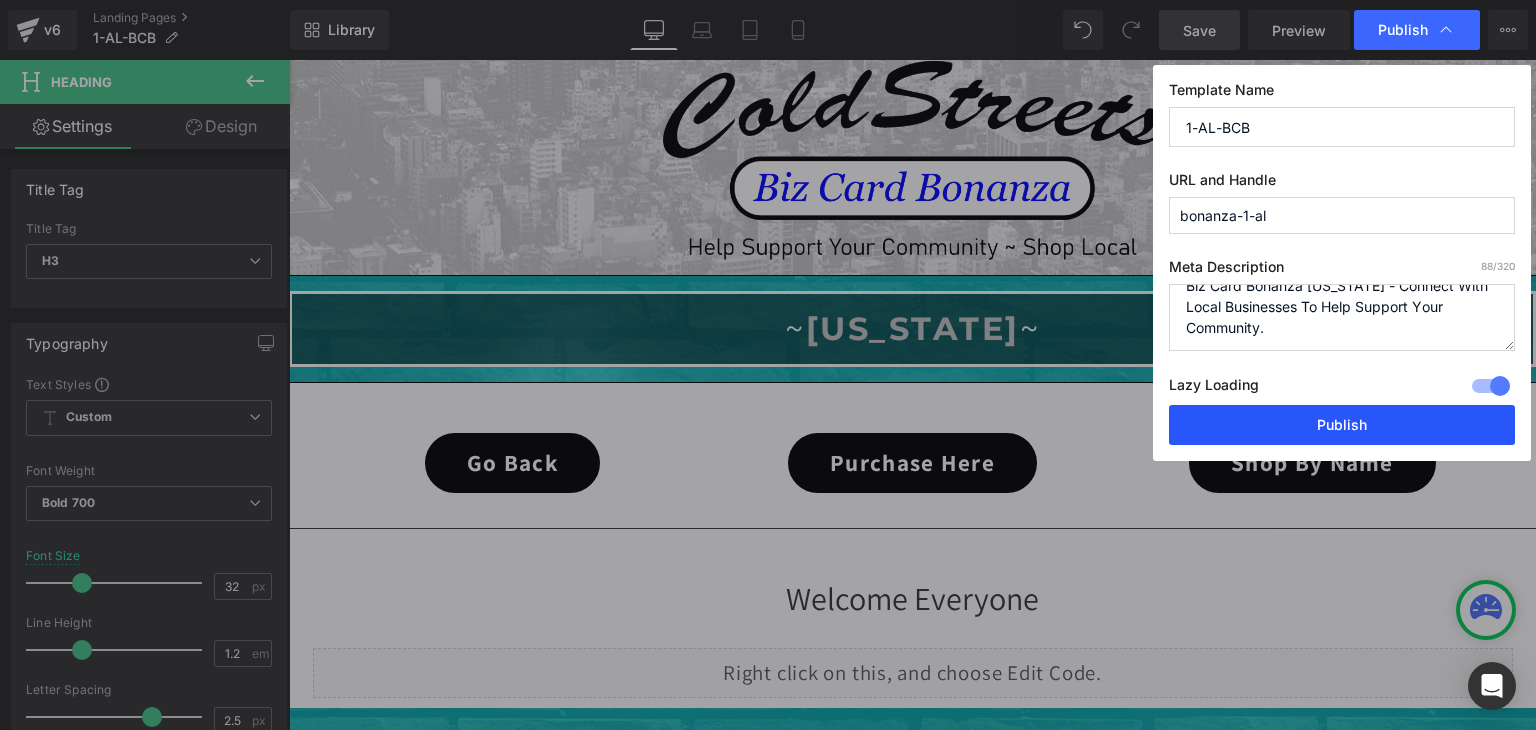 click on "Publish" at bounding box center [1342, 425] 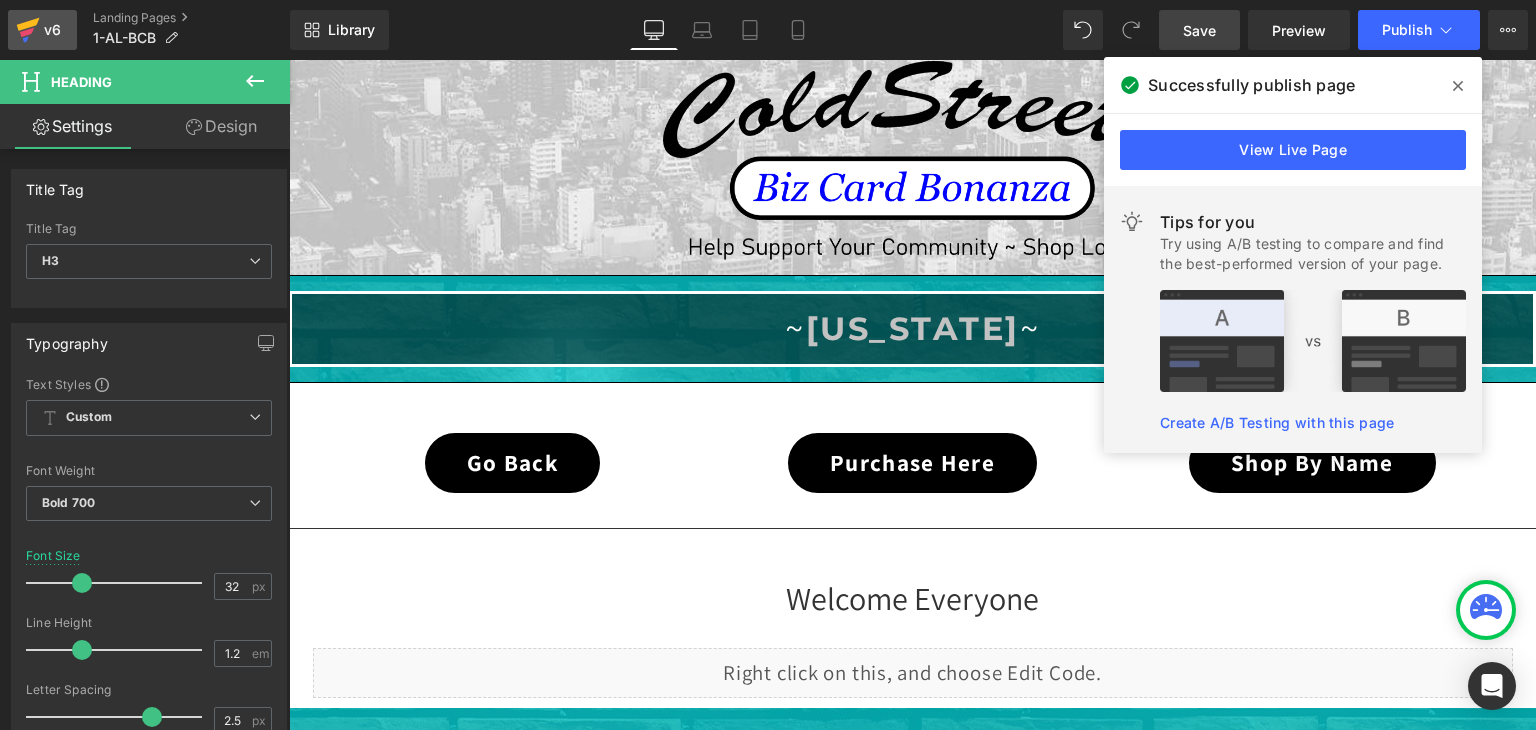 click on "v6" at bounding box center [52, 30] 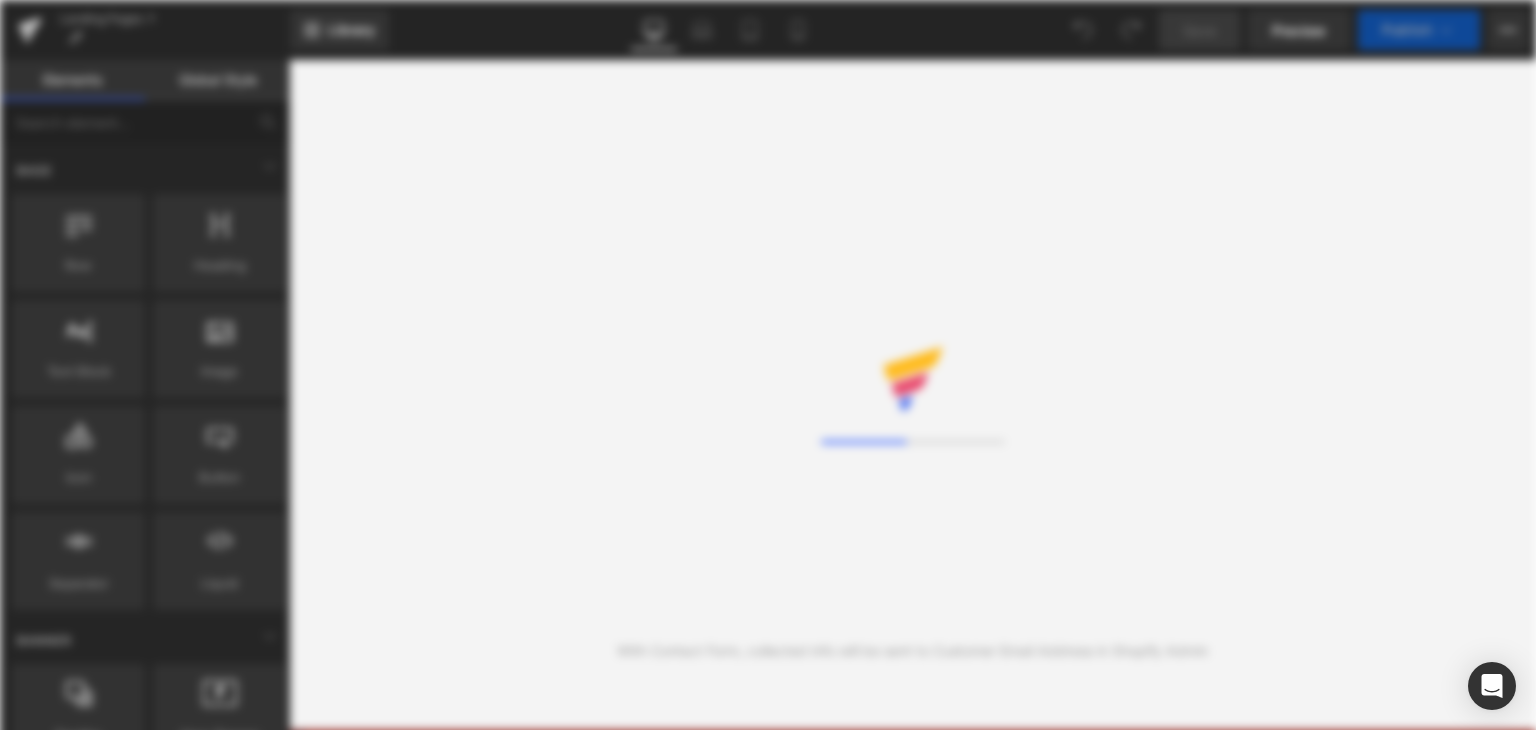 scroll, scrollTop: 0, scrollLeft: 0, axis: both 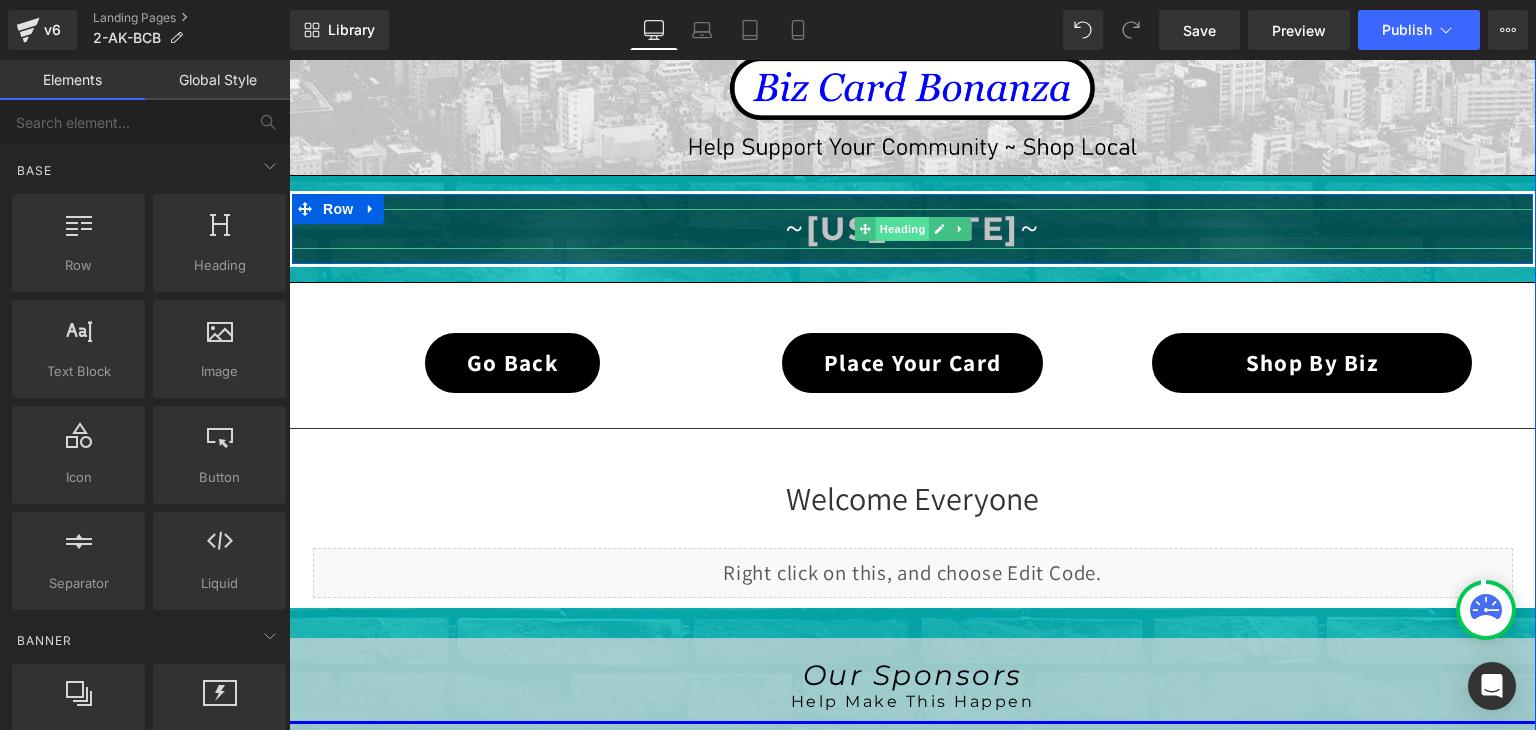 click on "Heading" at bounding box center [903, 229] 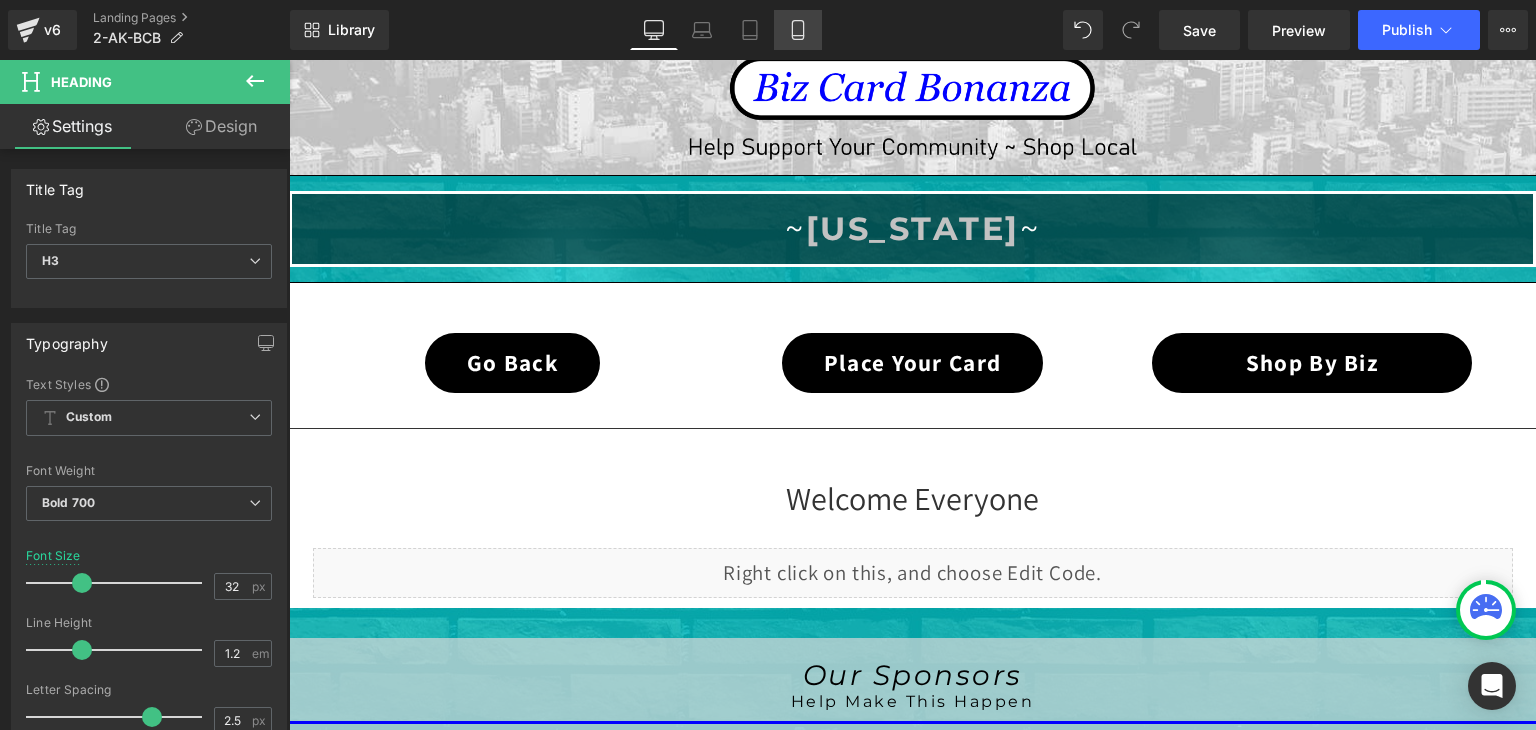 click 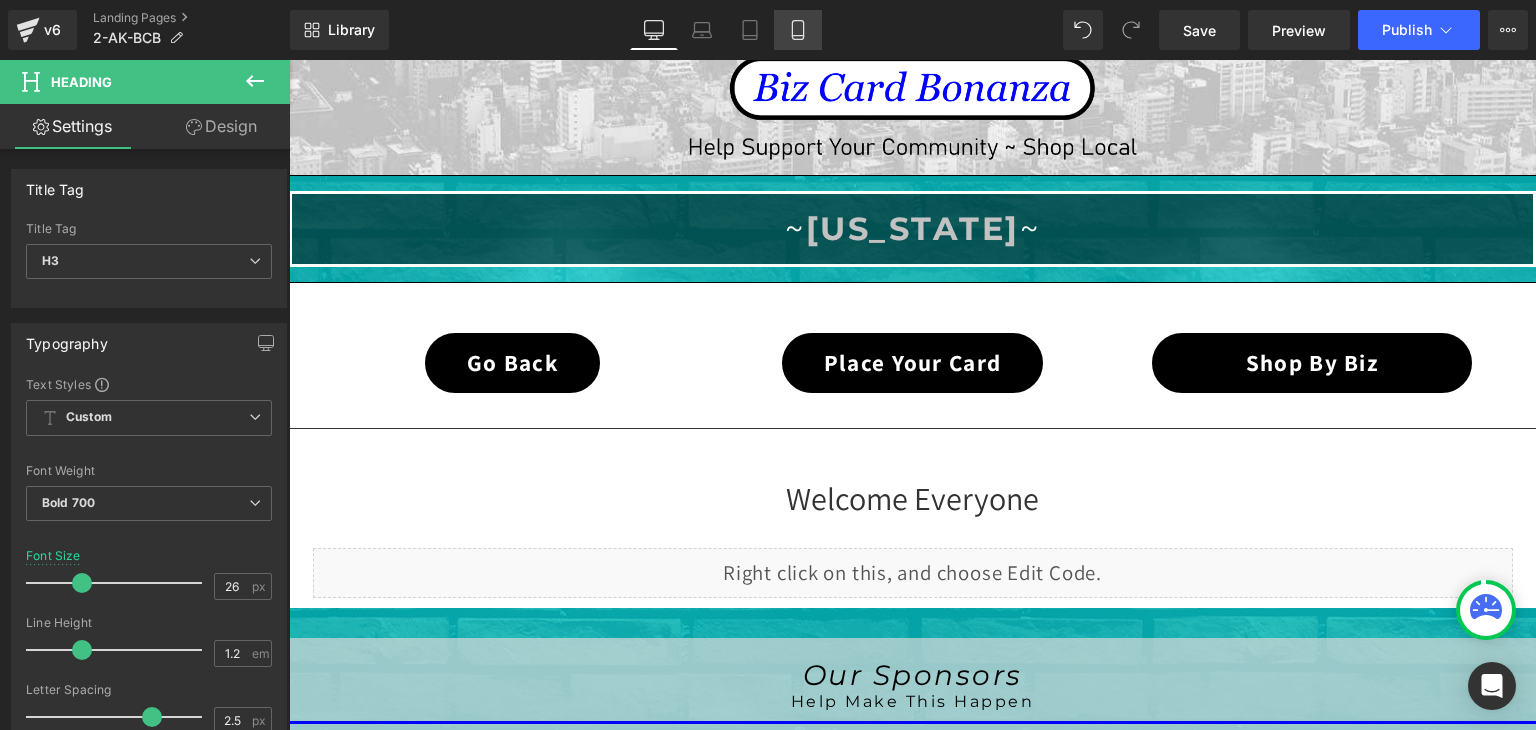 scroll, scrollTop: 285, scrollLeft: 0, axis: vertical 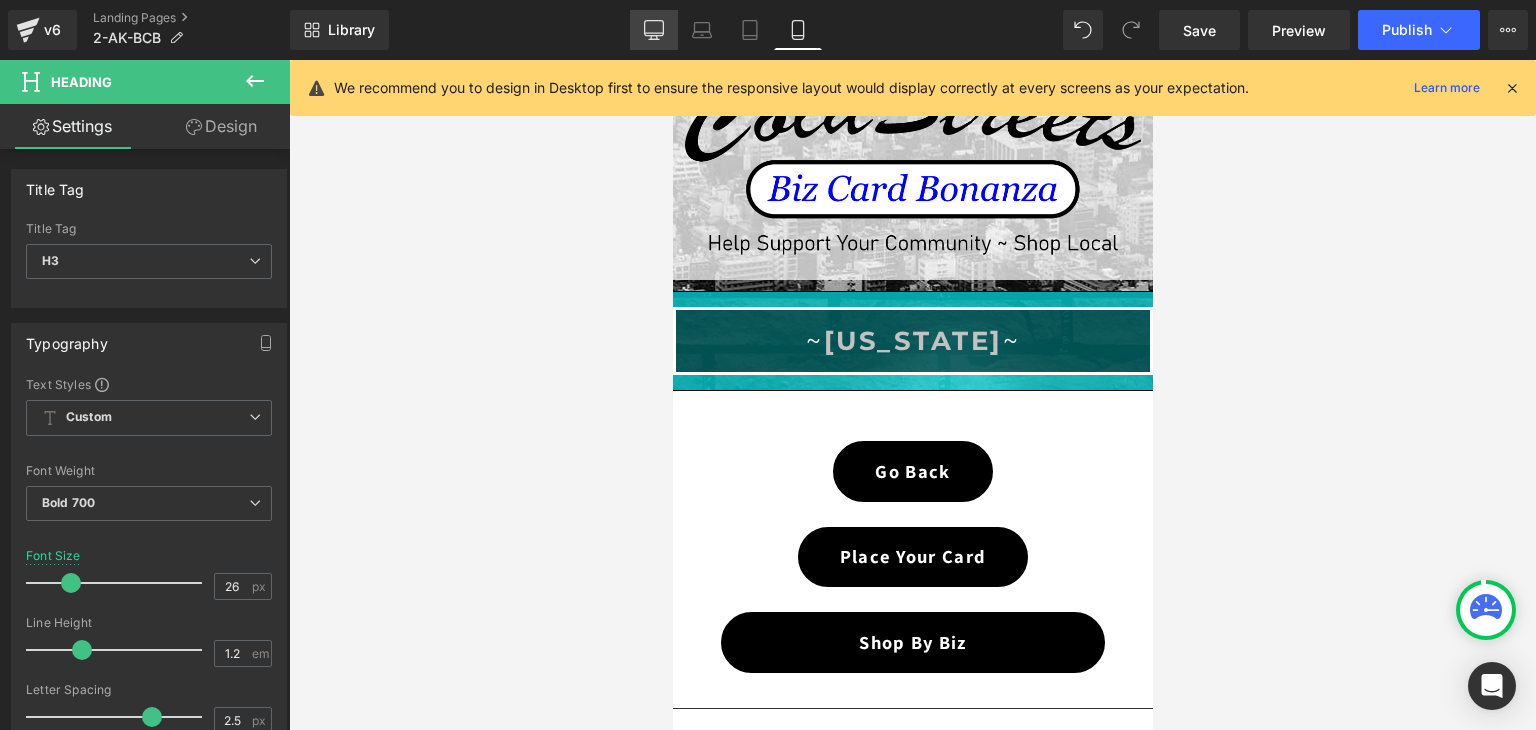 click on "Desktop" at bounding box center [654, 30] 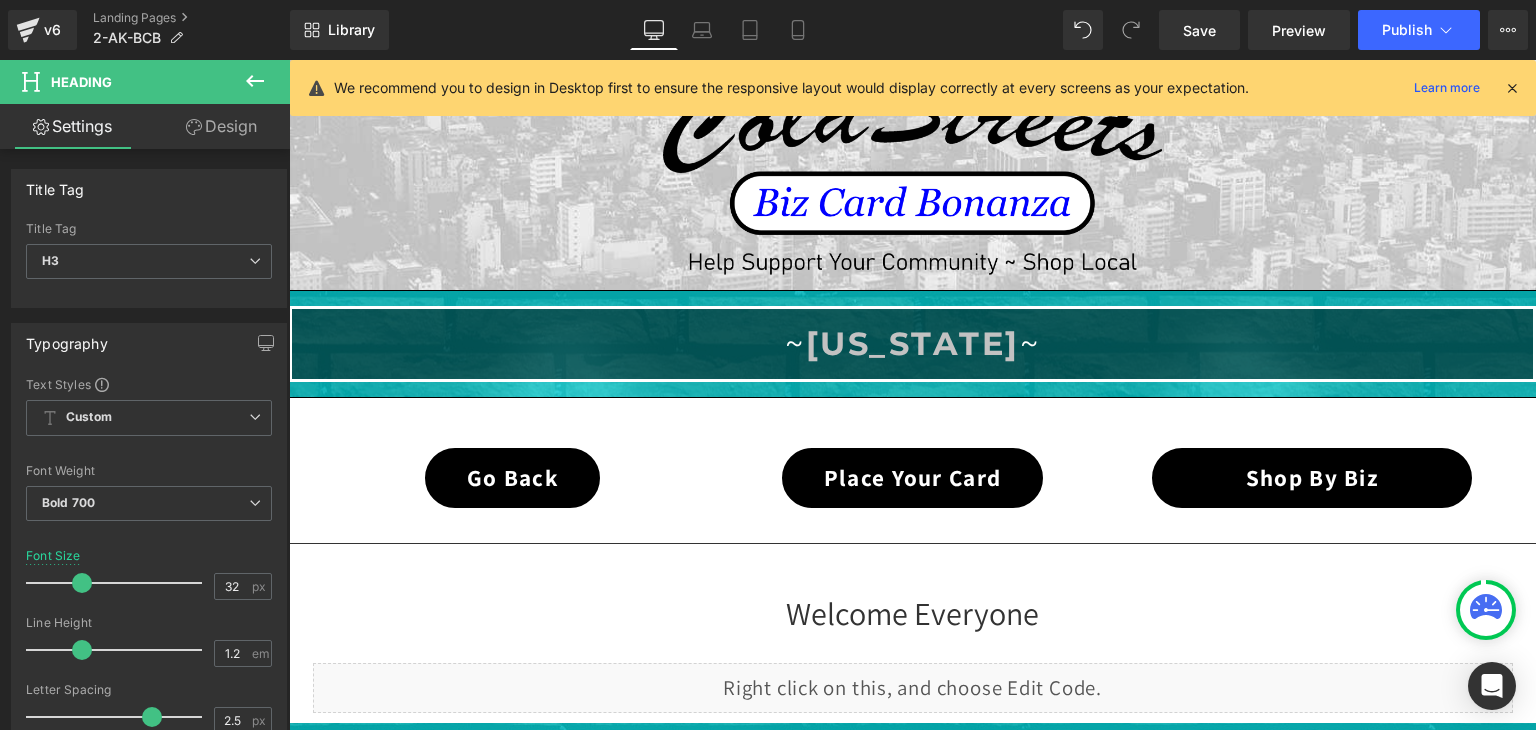 scroll, scrollTop: 332, scrollLeft: 0, axis: vertical 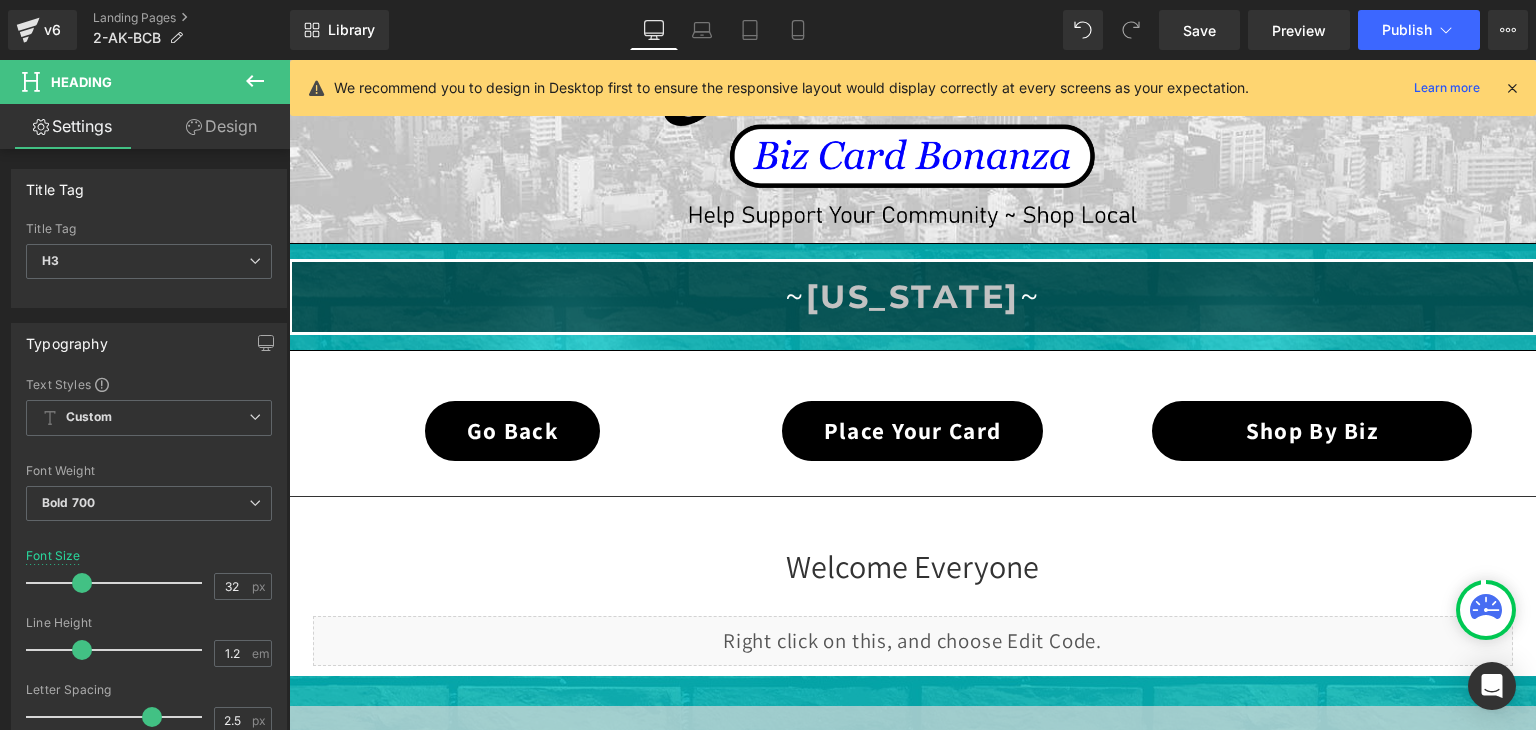 click at bounding box center [1512, 88] 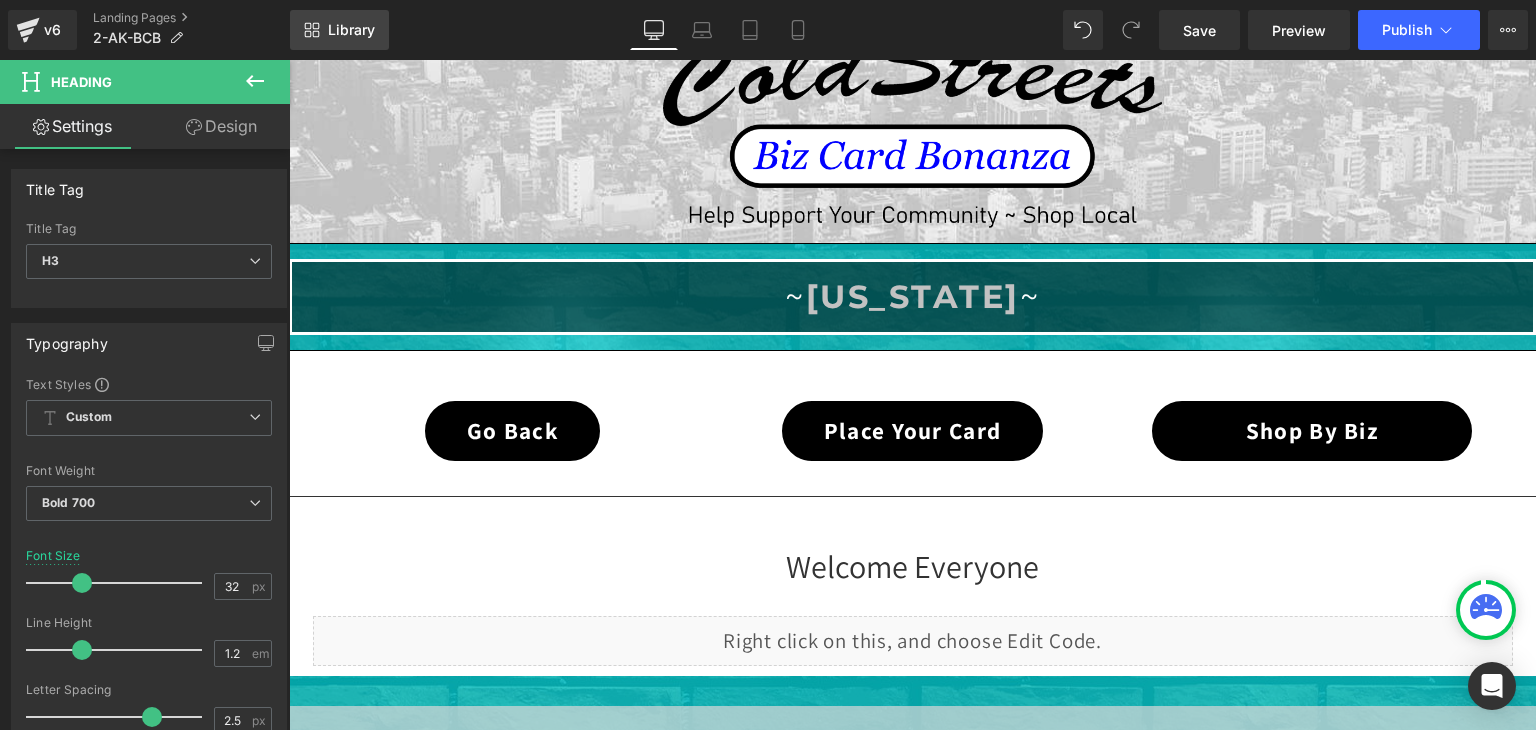 click on "Library" at bounding box center (351, 30) 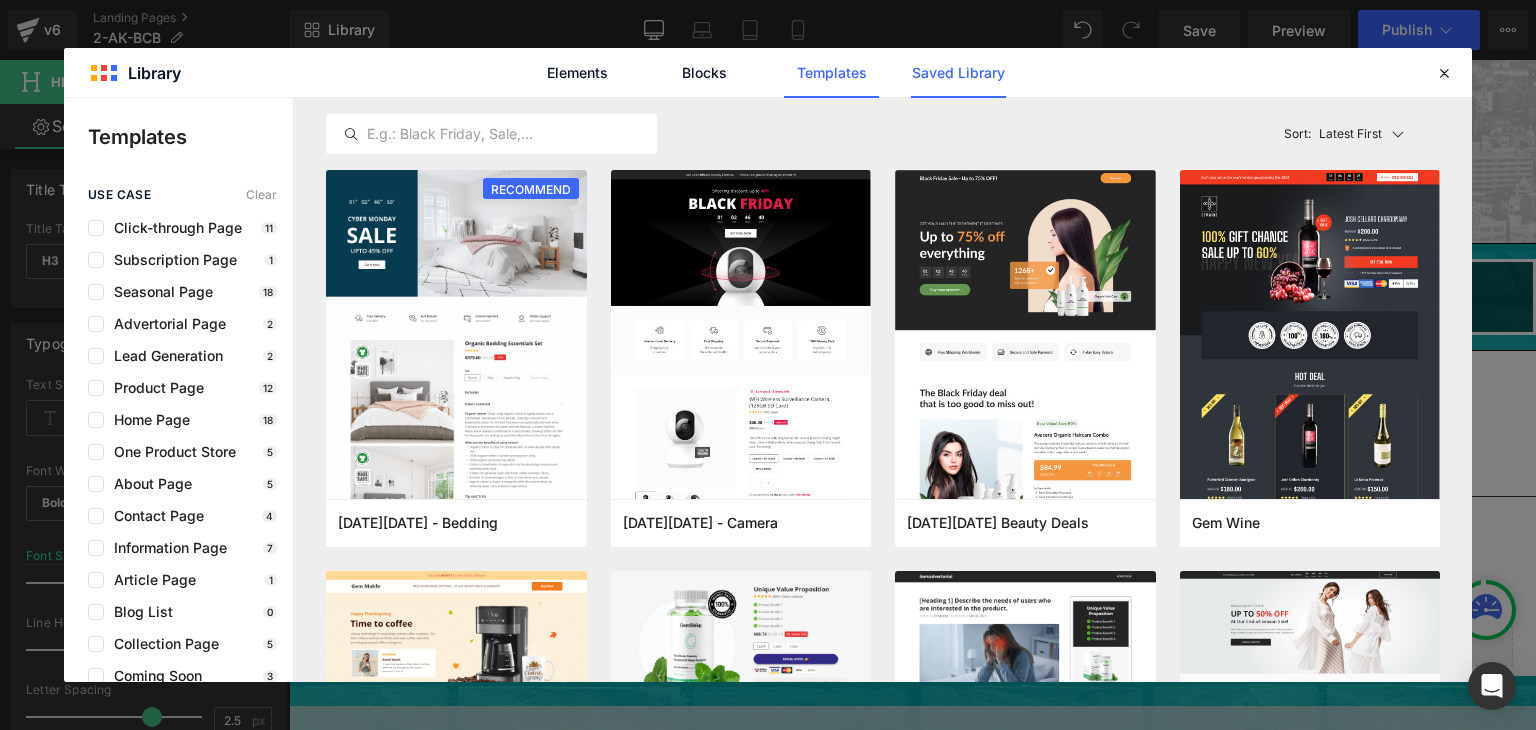 click on "Saved Library" 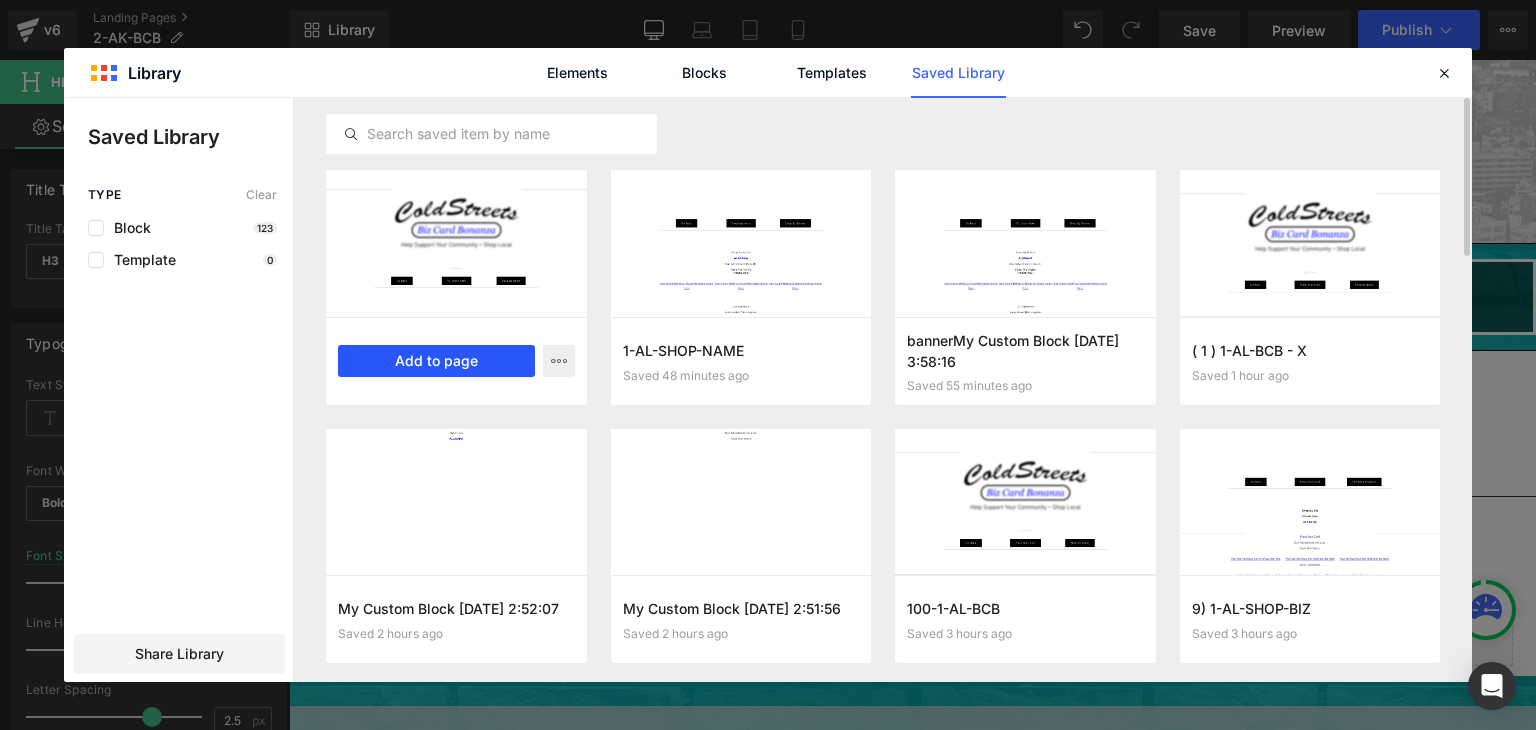 click on "Add to page" at bounding box center [436, 361] 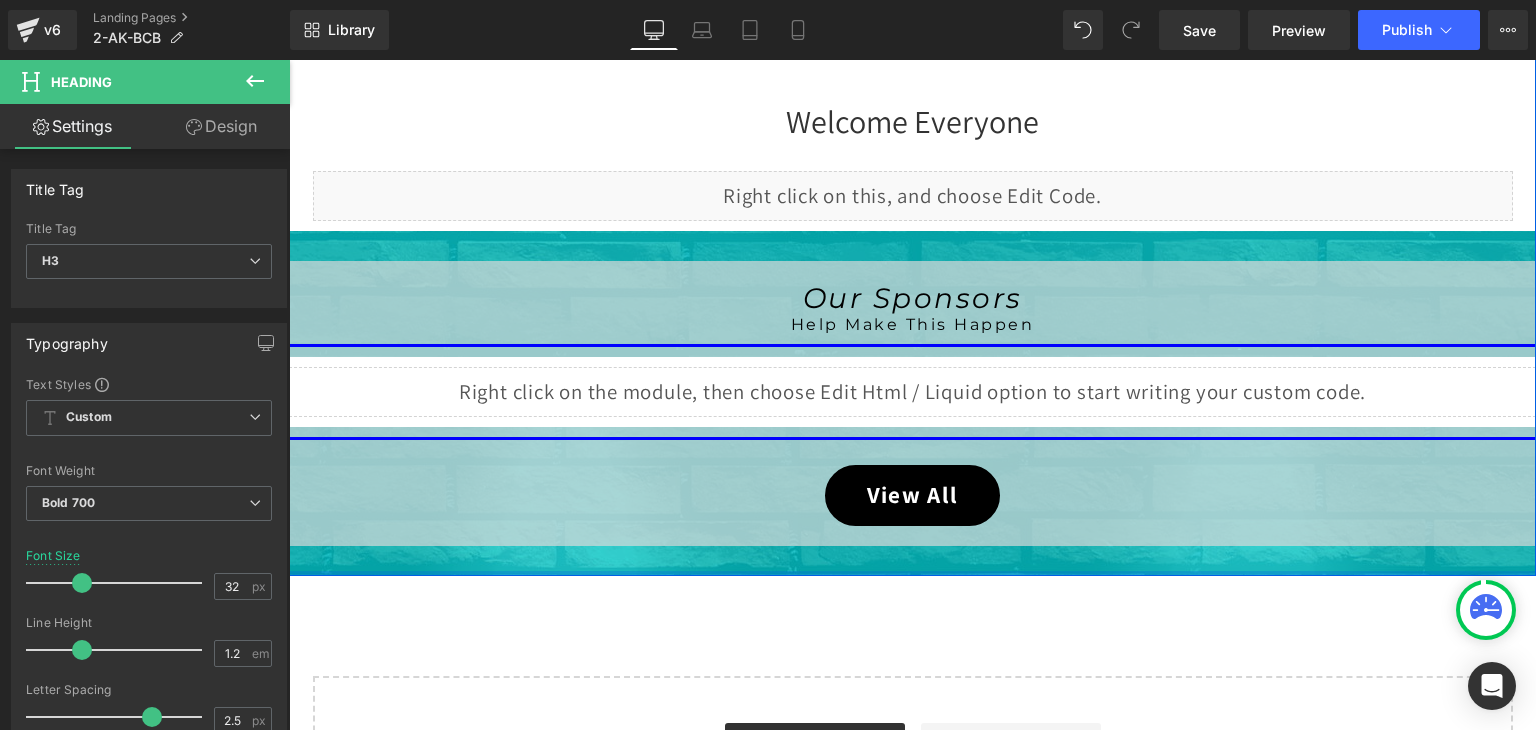 scroll, scrollTop: 1859, scrollLeft: 0, axis: vertical 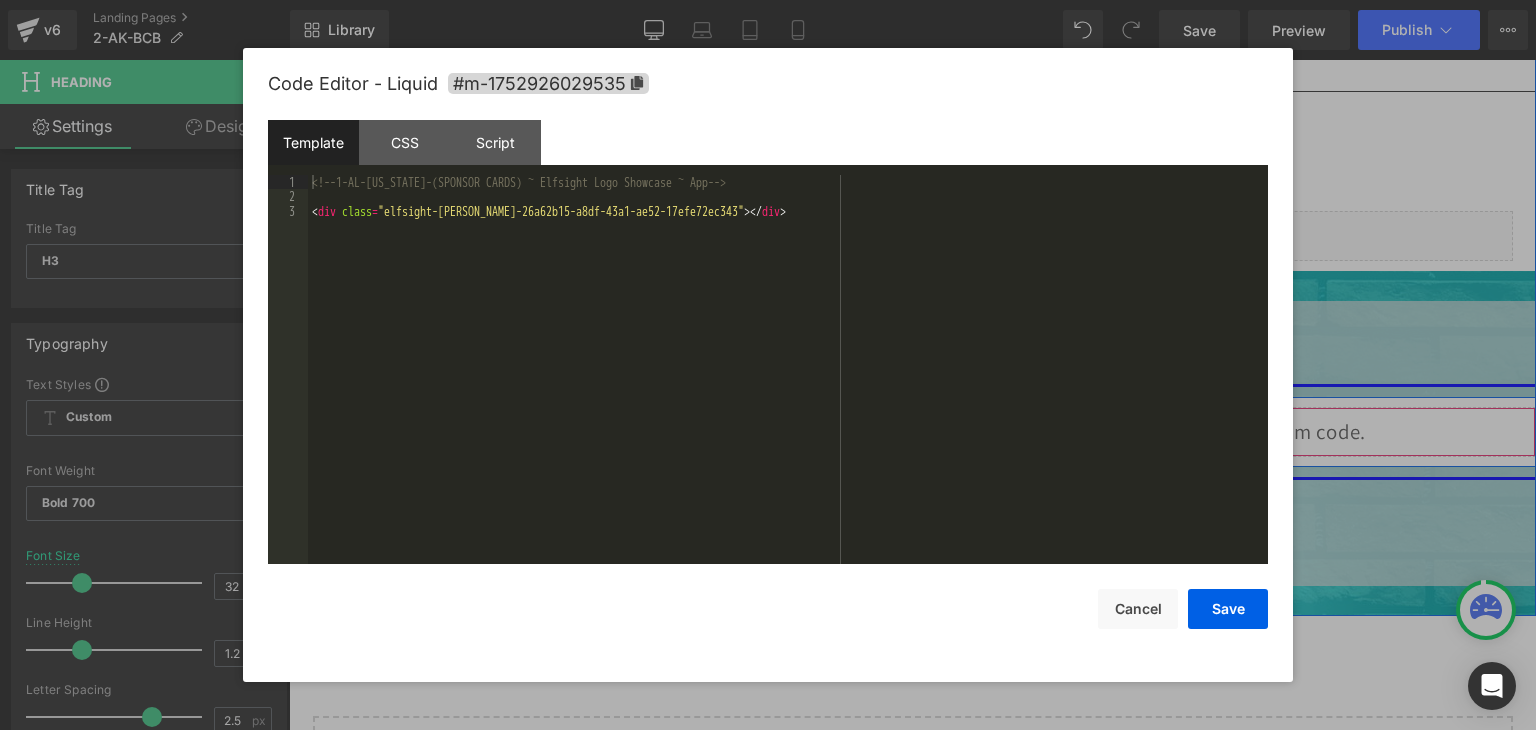 click on "Liquid" at bounding box center (912, 432) 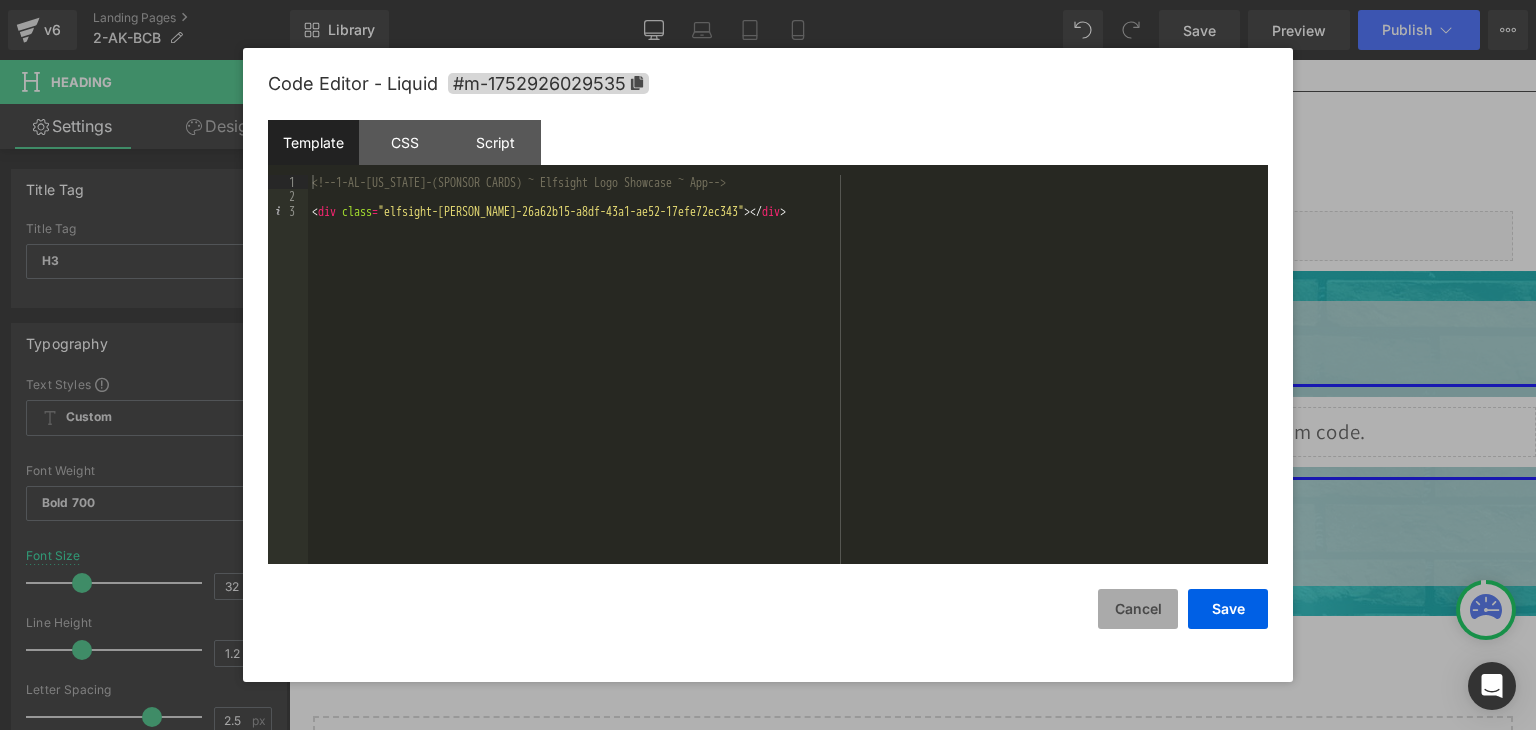 click on "Cancel" at bounding box center (1138, 609) 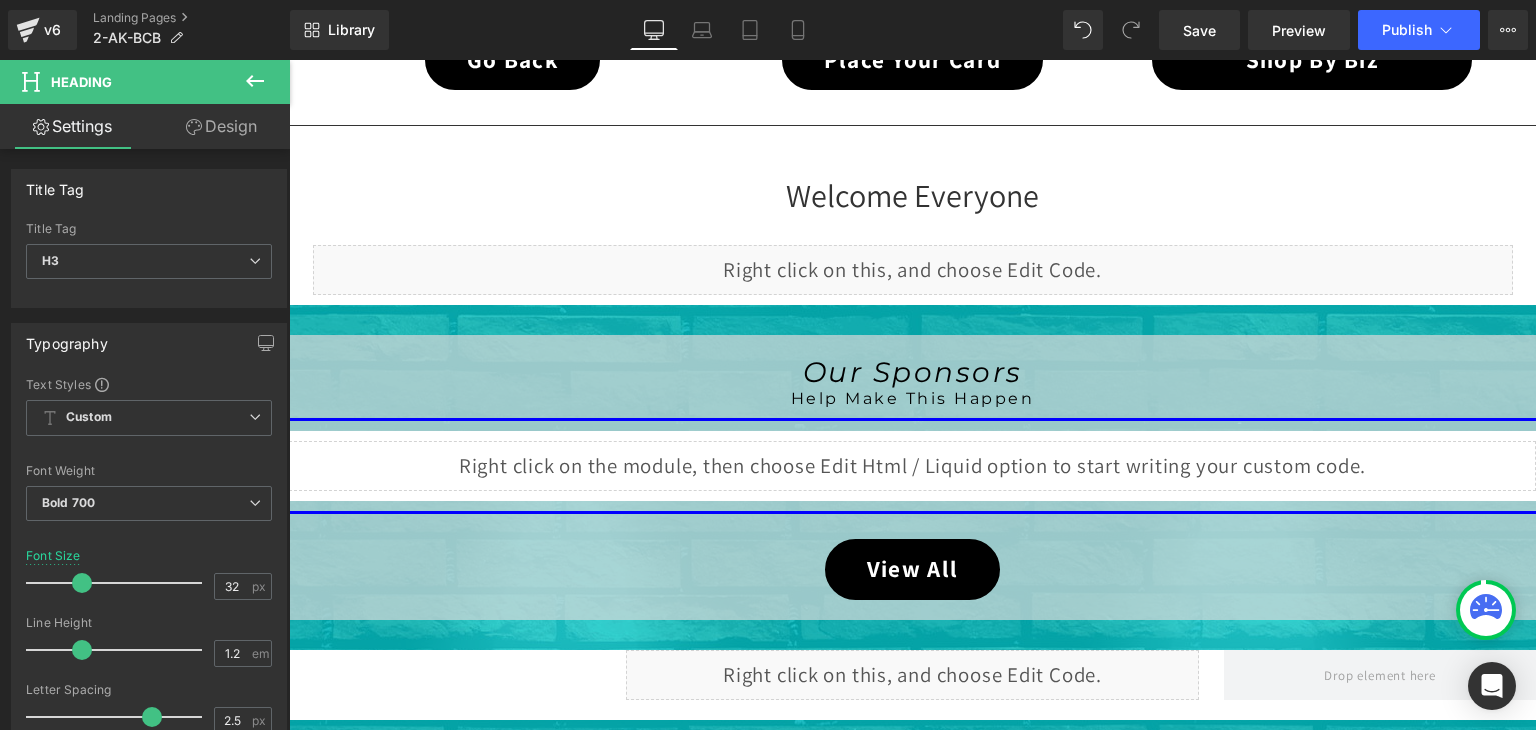 scroll, scrollTop: 659, scrollLeft: 0, axis: vertical 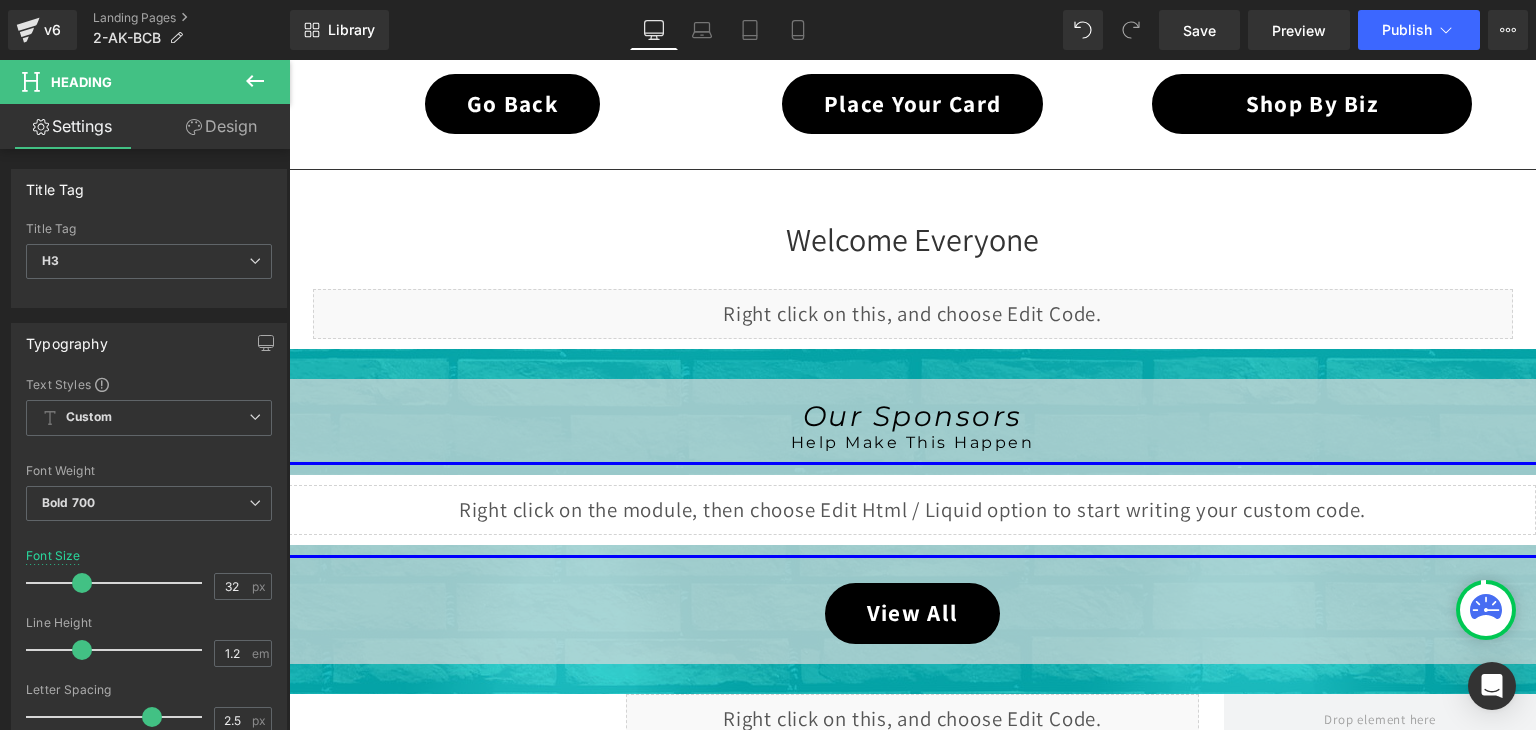 click on "Liquid" at bounding box center (912, 510) 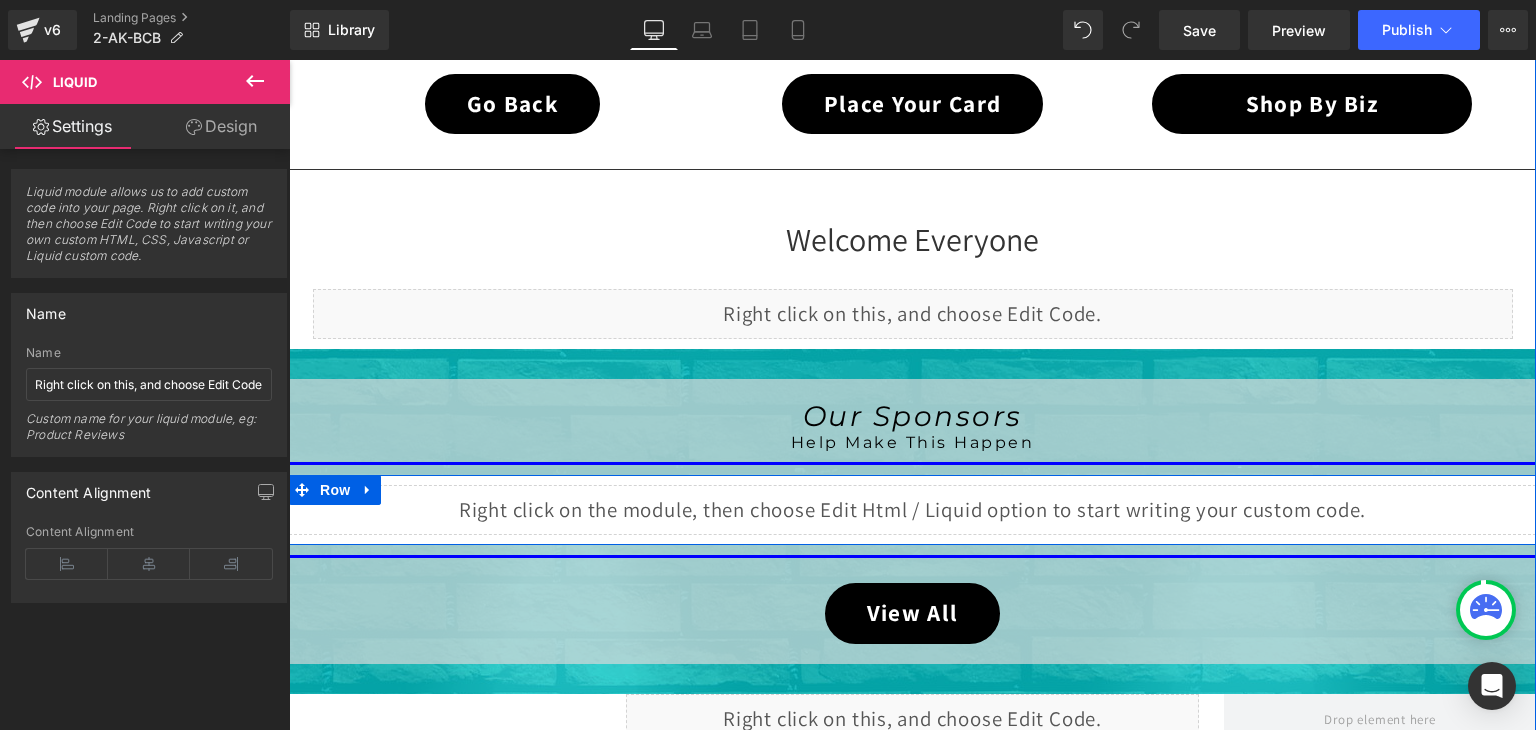 click on "Liquid" at bounding box center (912, 510) 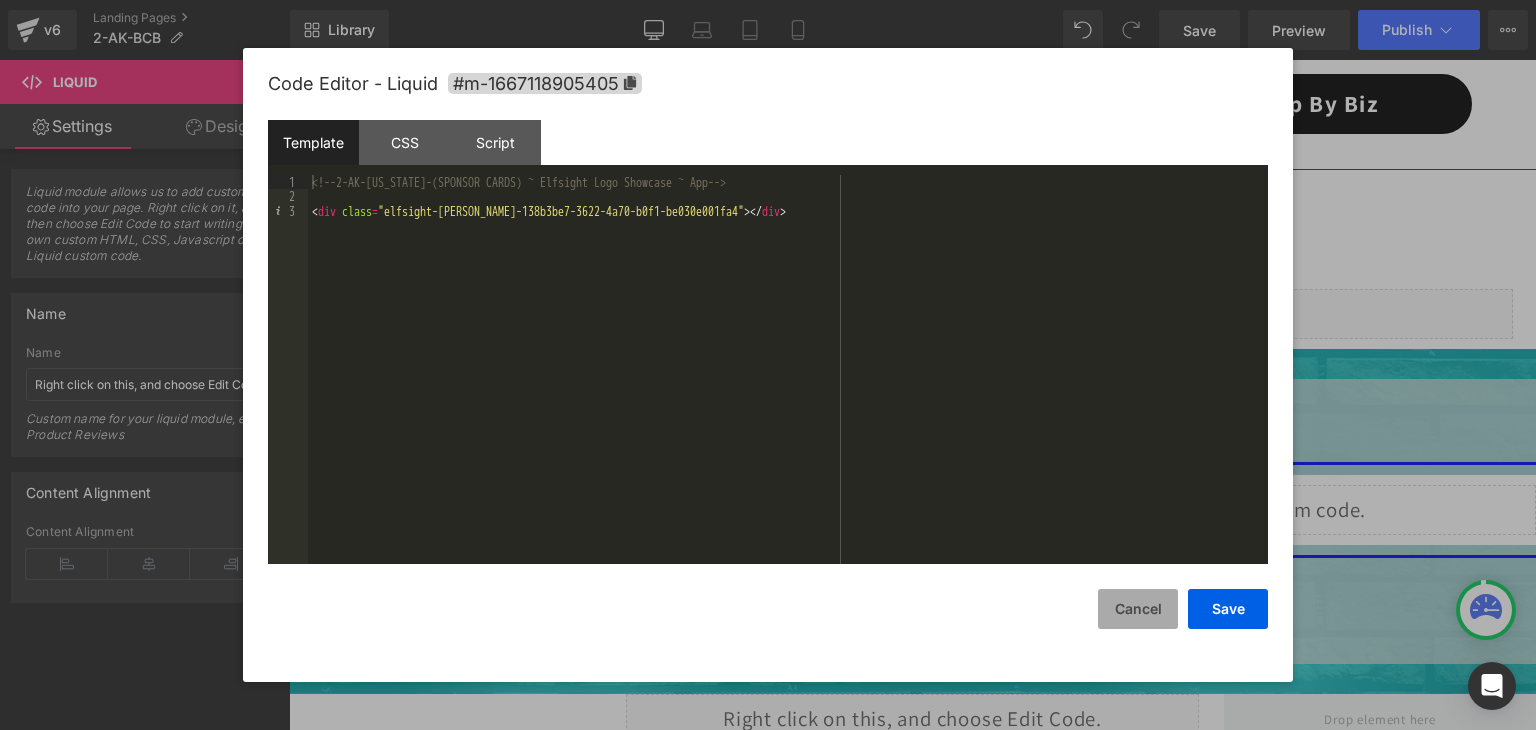 click on "Cancel" at bounding box center [1138, 609] 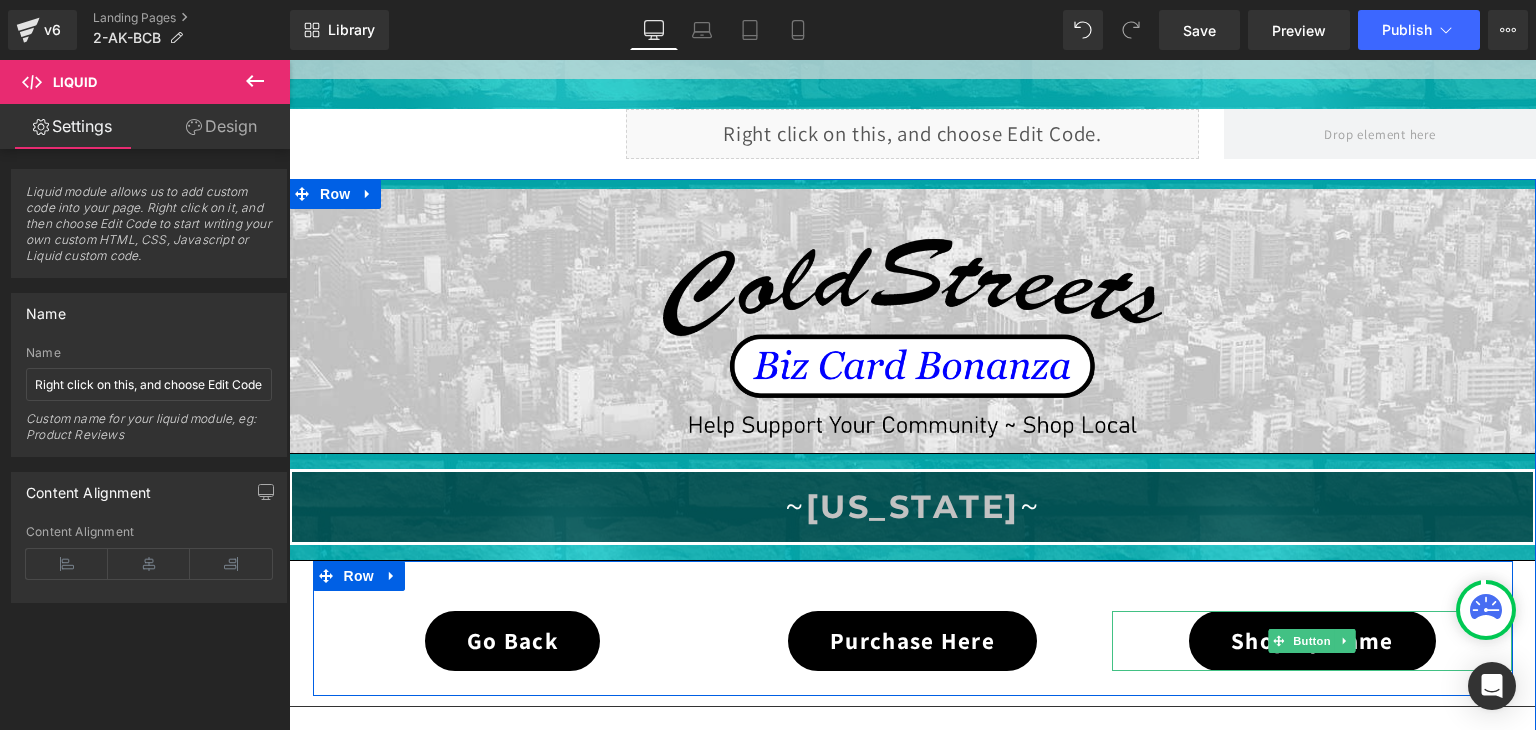scroll, scrollTop: 1159, scrollLeft: 0, axis: vertical 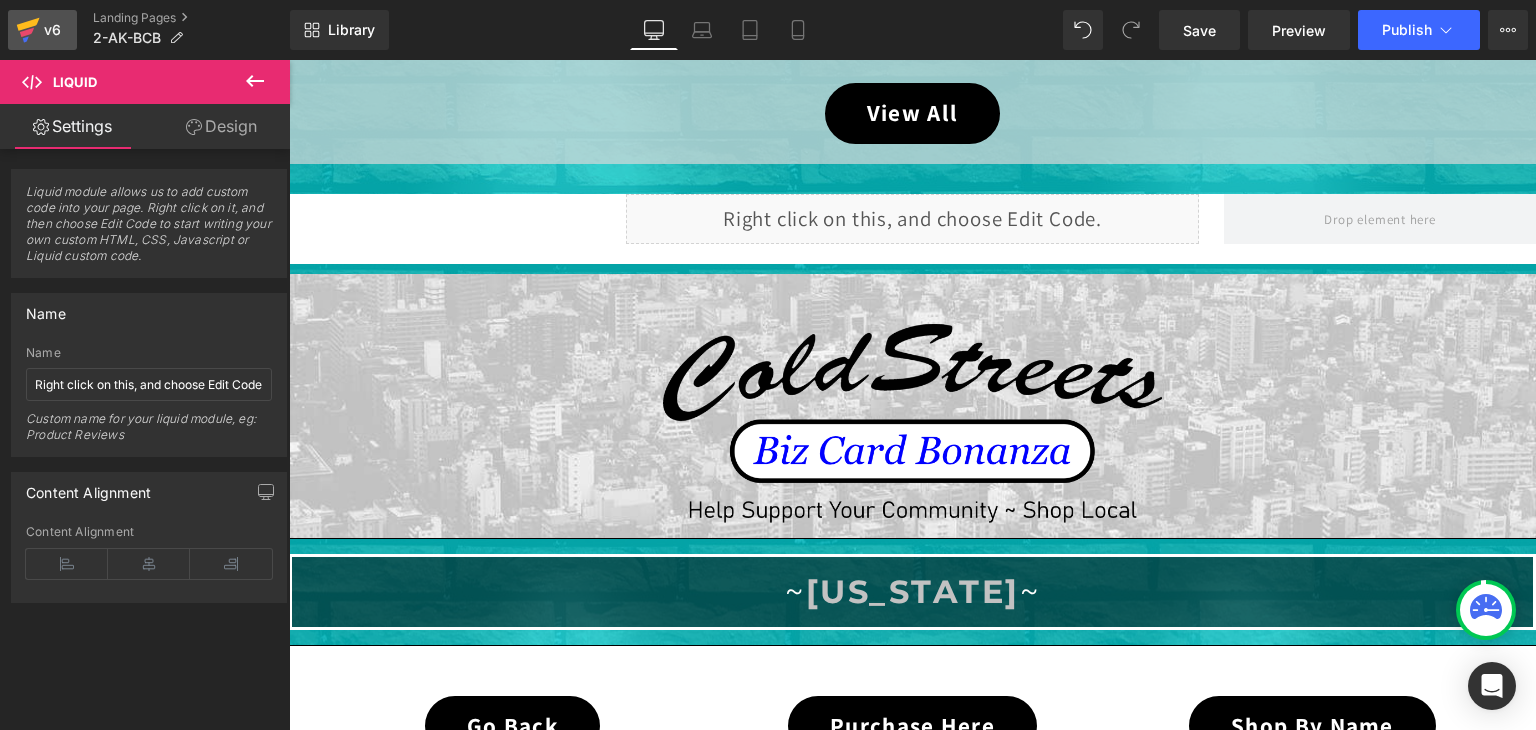 click 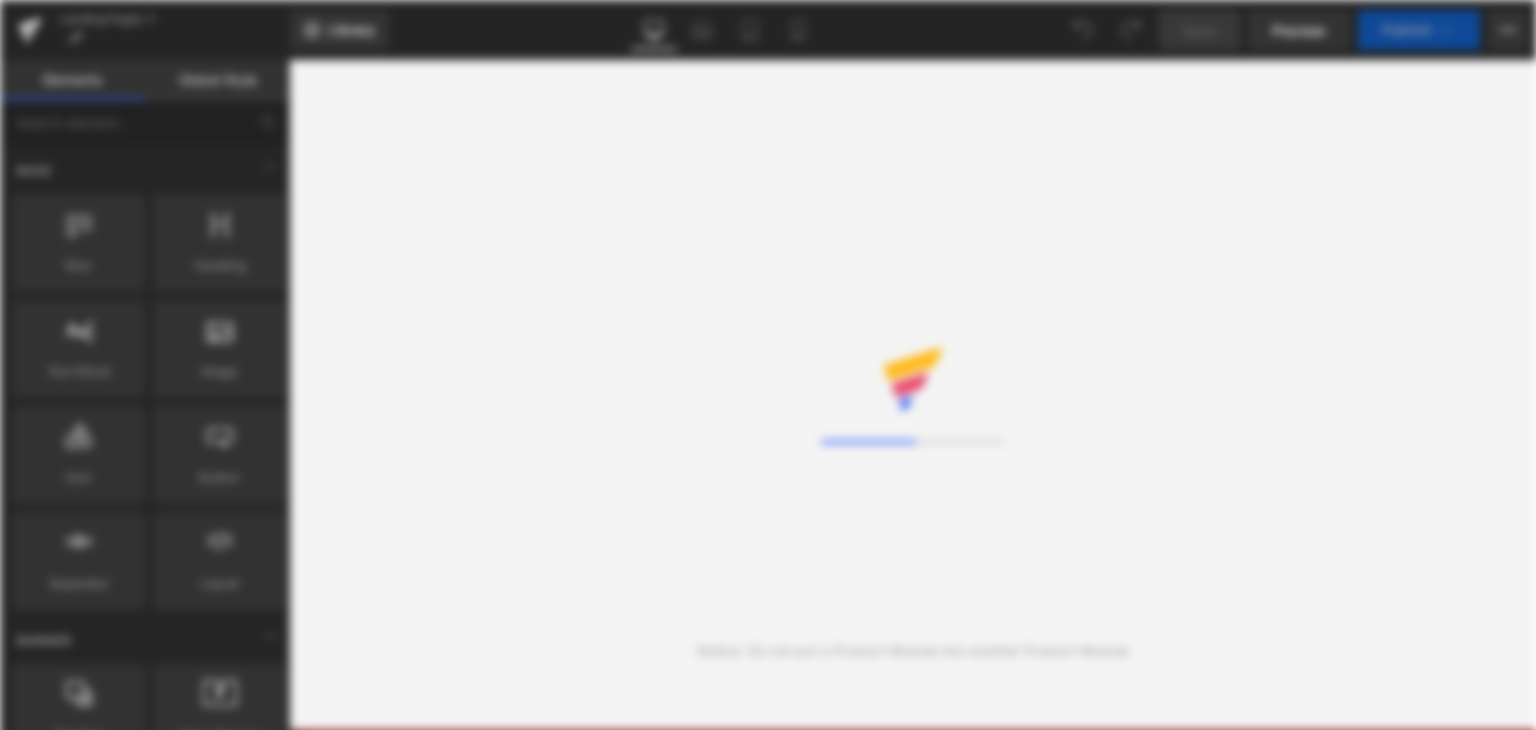 scroll, scrollTop: 0, scrollLeft: 0, axis: both 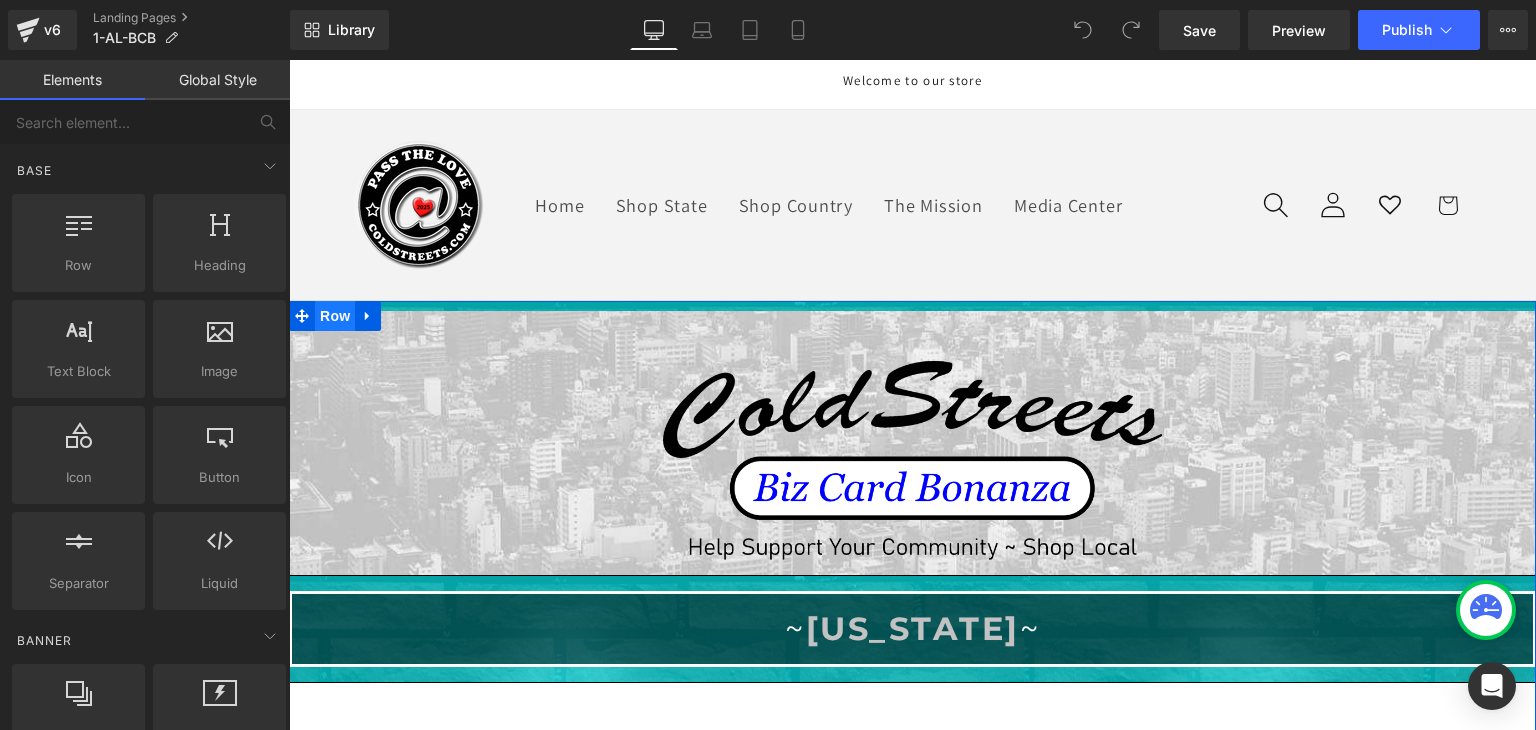 click on "Row" at bounding box center [335, 316] 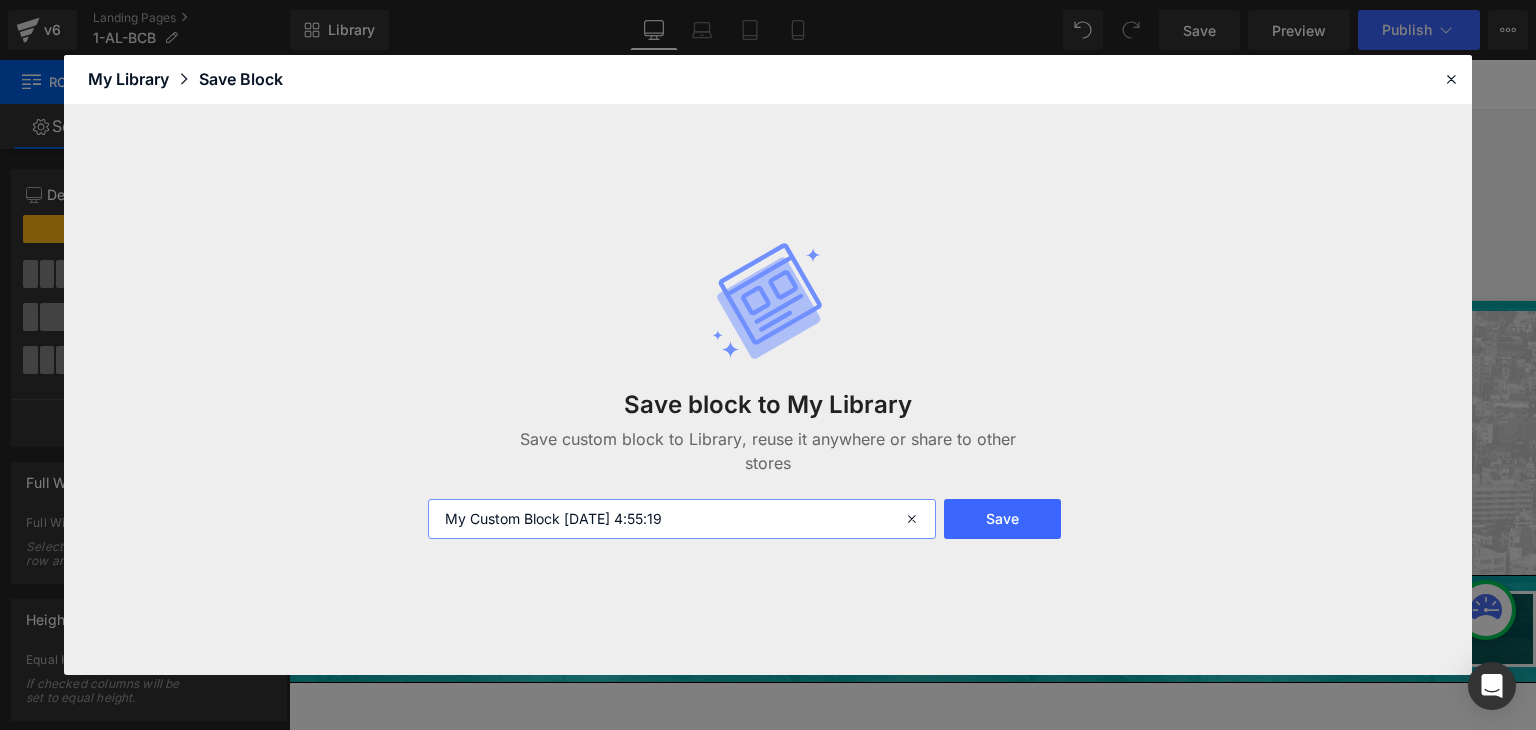 drag, startPoint x: 703, startPoint y: 528, endPoint x: 410, endPoint y: 503, distance: 294.0646 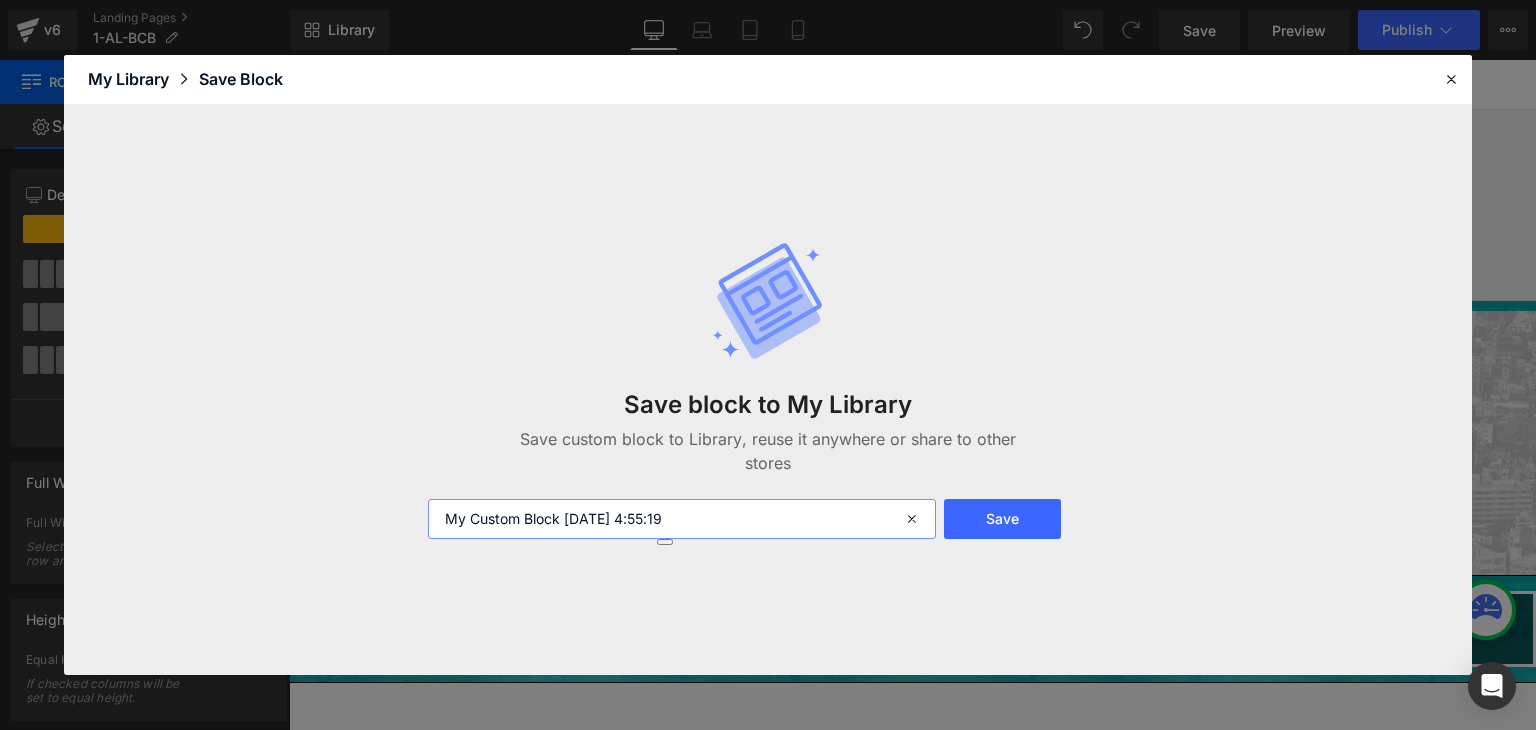 paste on "1-AL-BCB" 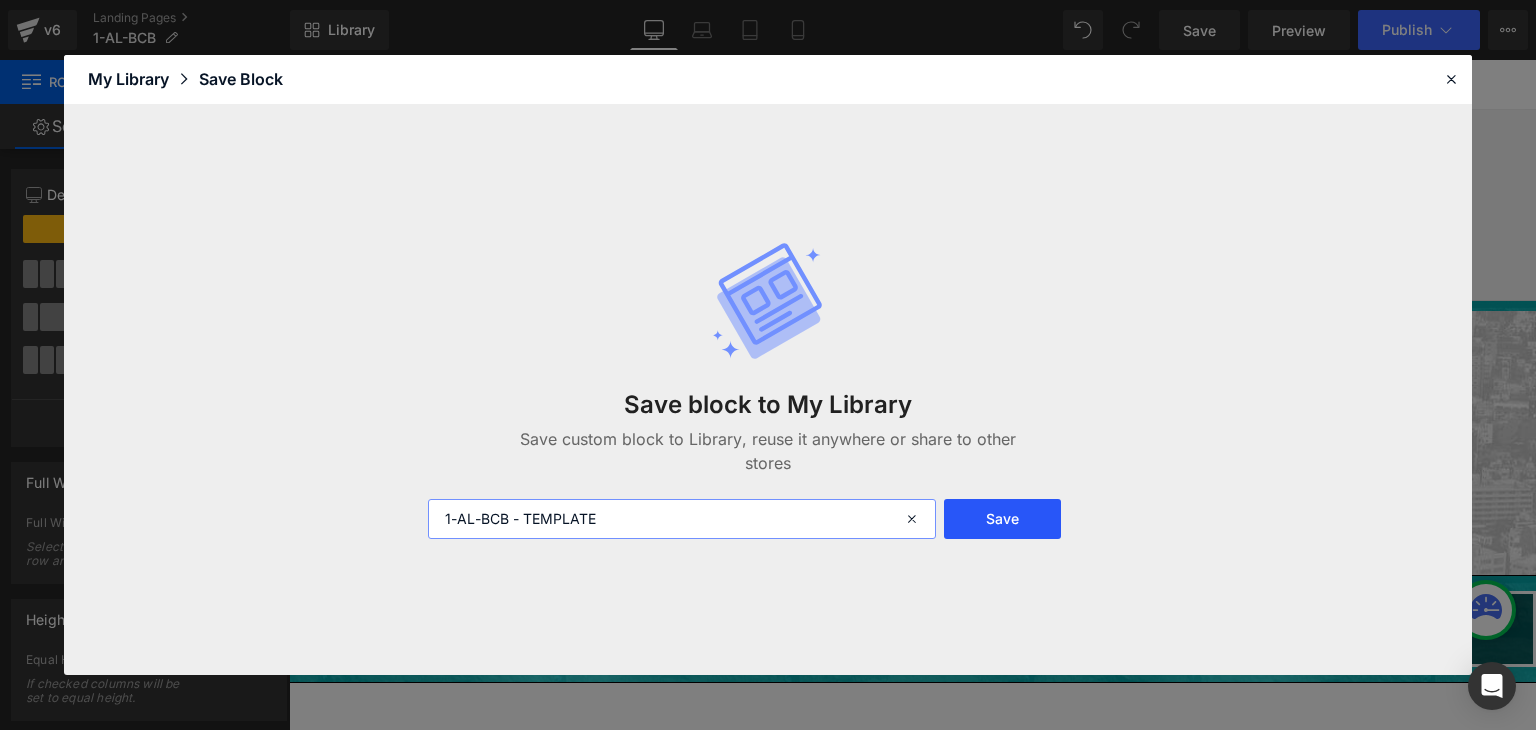 type on "1-AL-BCB - TEMPLATE" 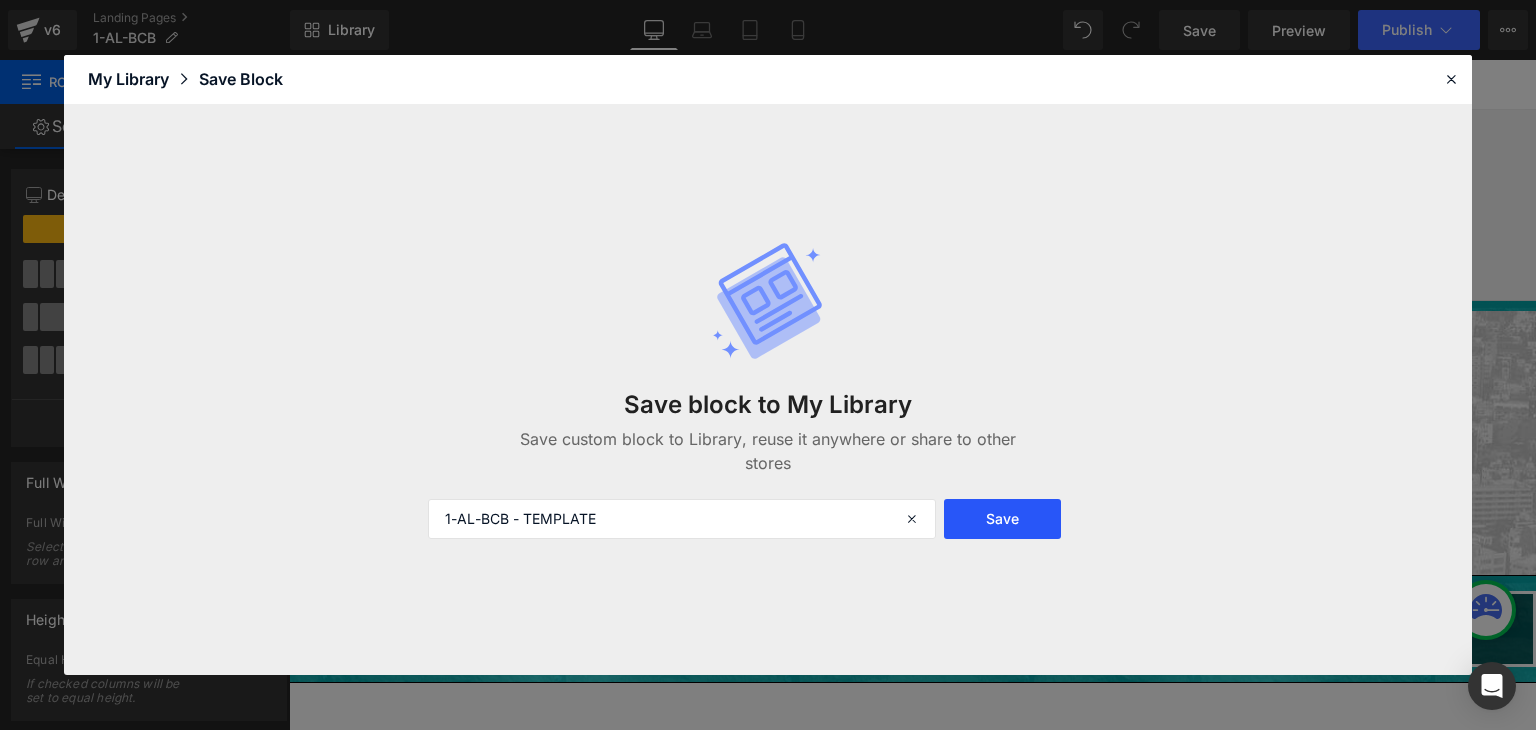 click on "Save" at bounding box center [1002, 519] 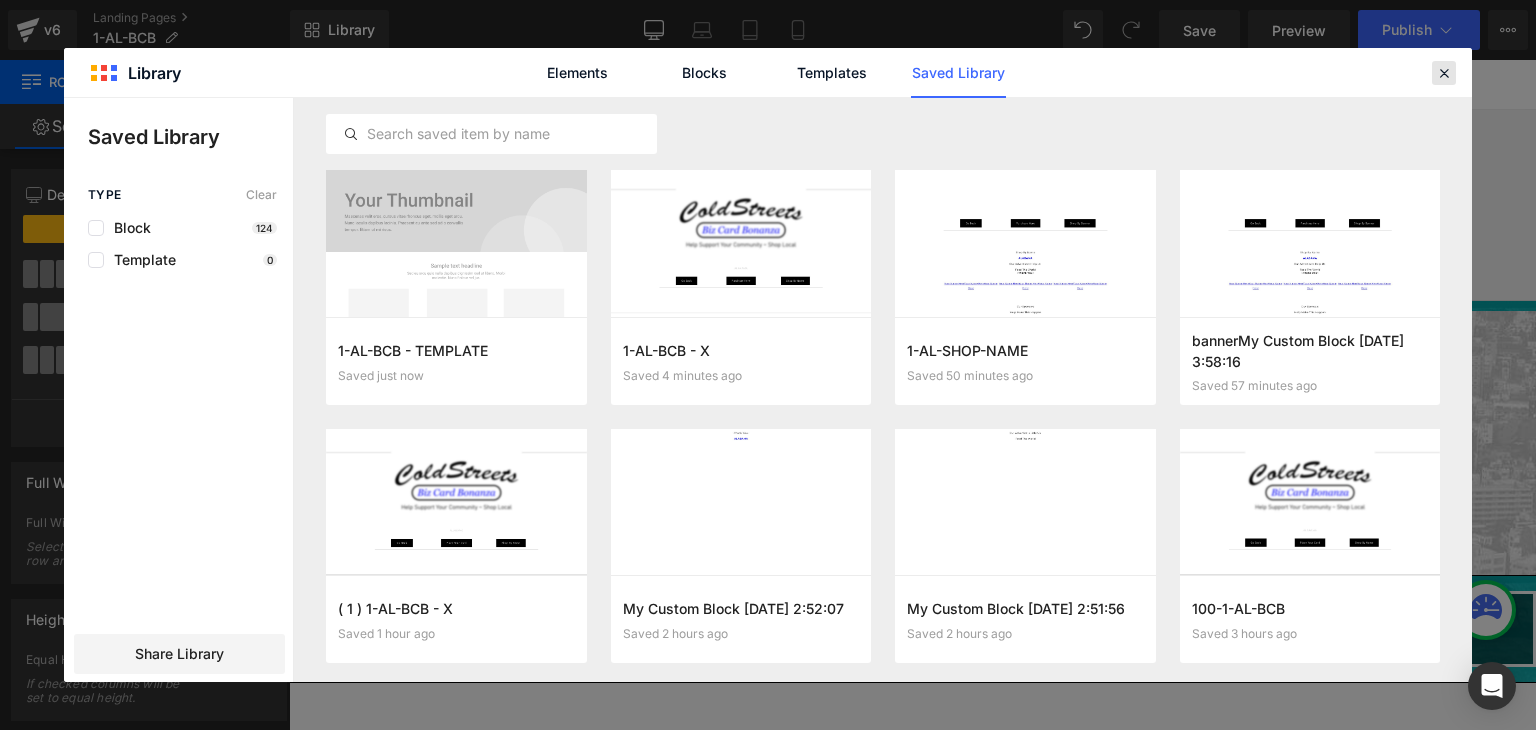 click at bounding box center [1444, 73] 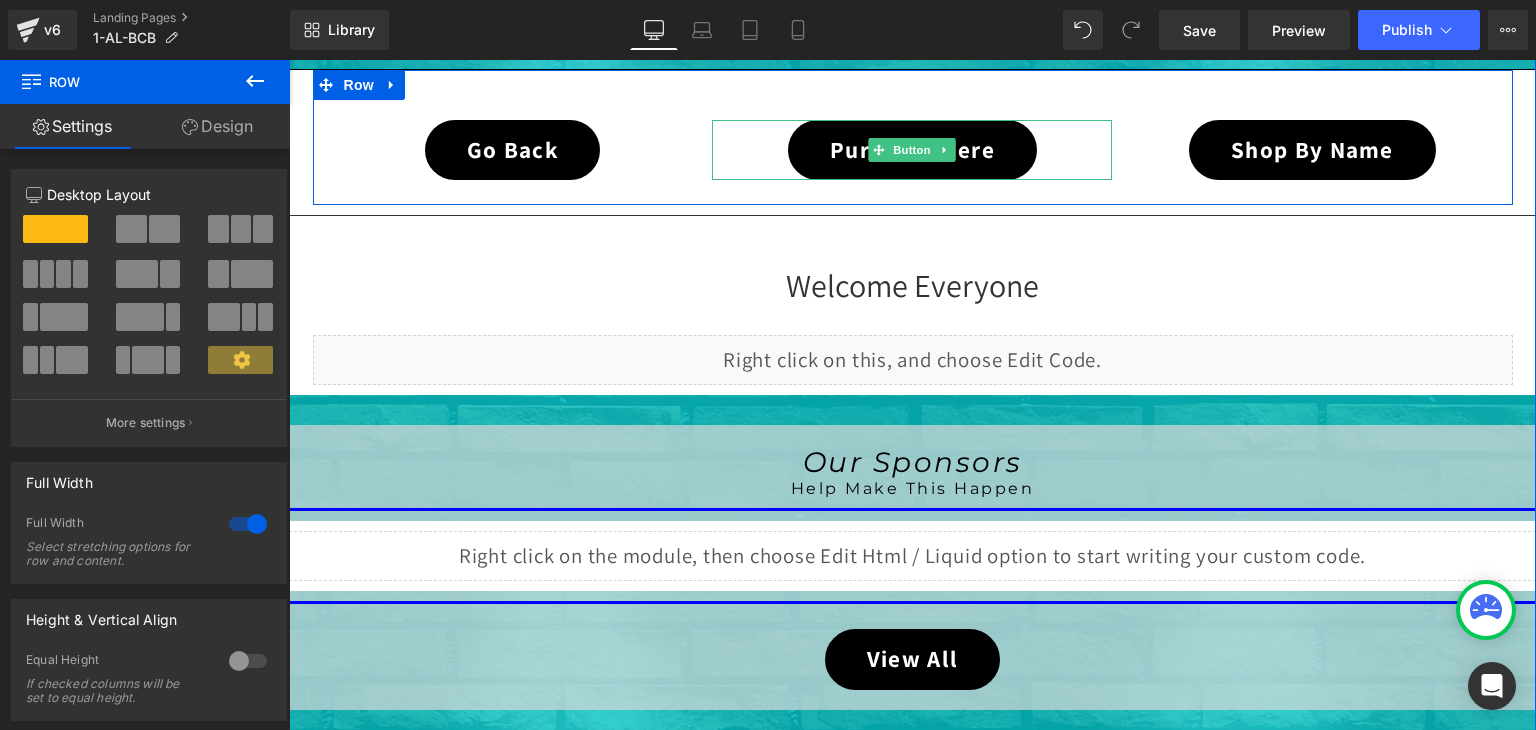 scroll, scrollTop: 900, scrollLeft: 0, axis: vertical 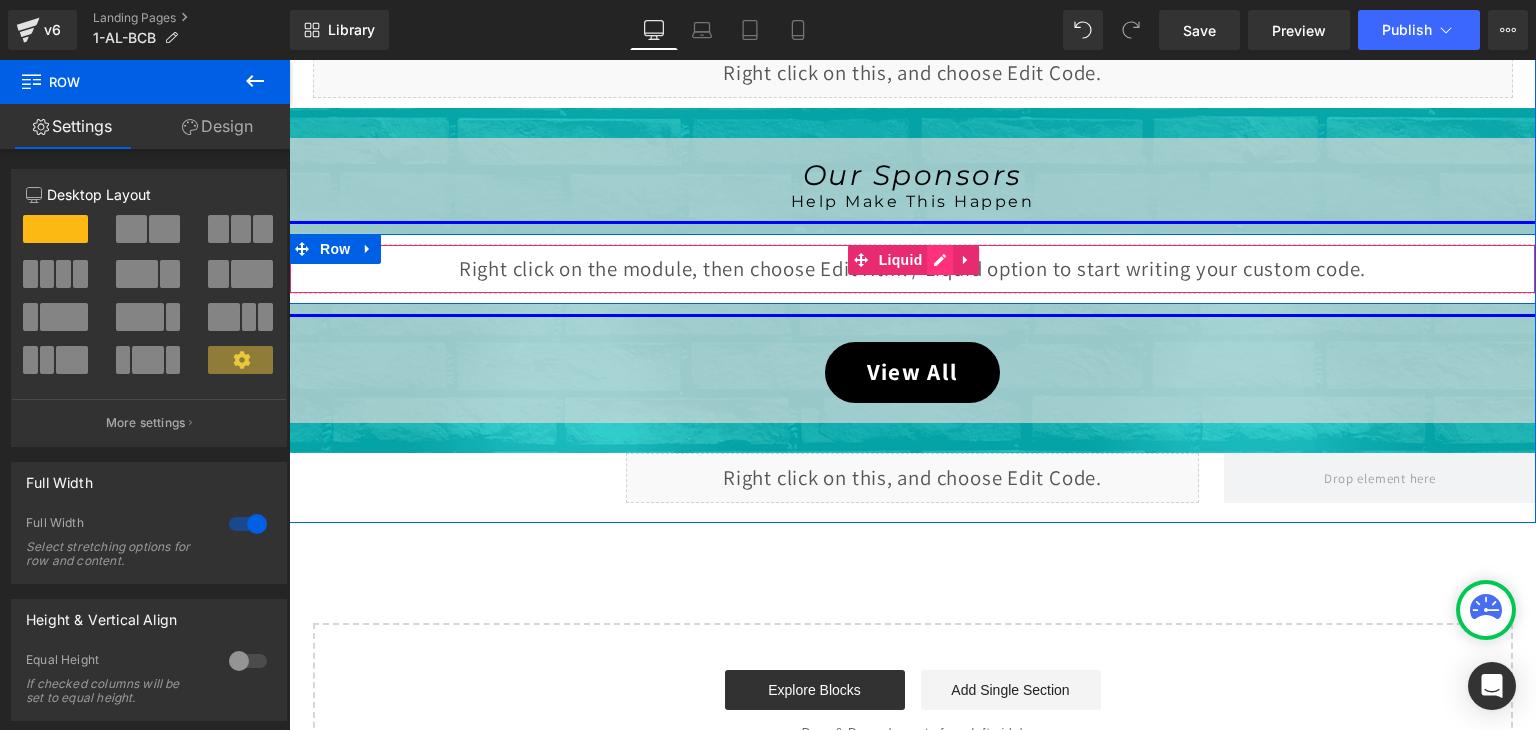 click on "Liquid" at bounding box center [912, 269] 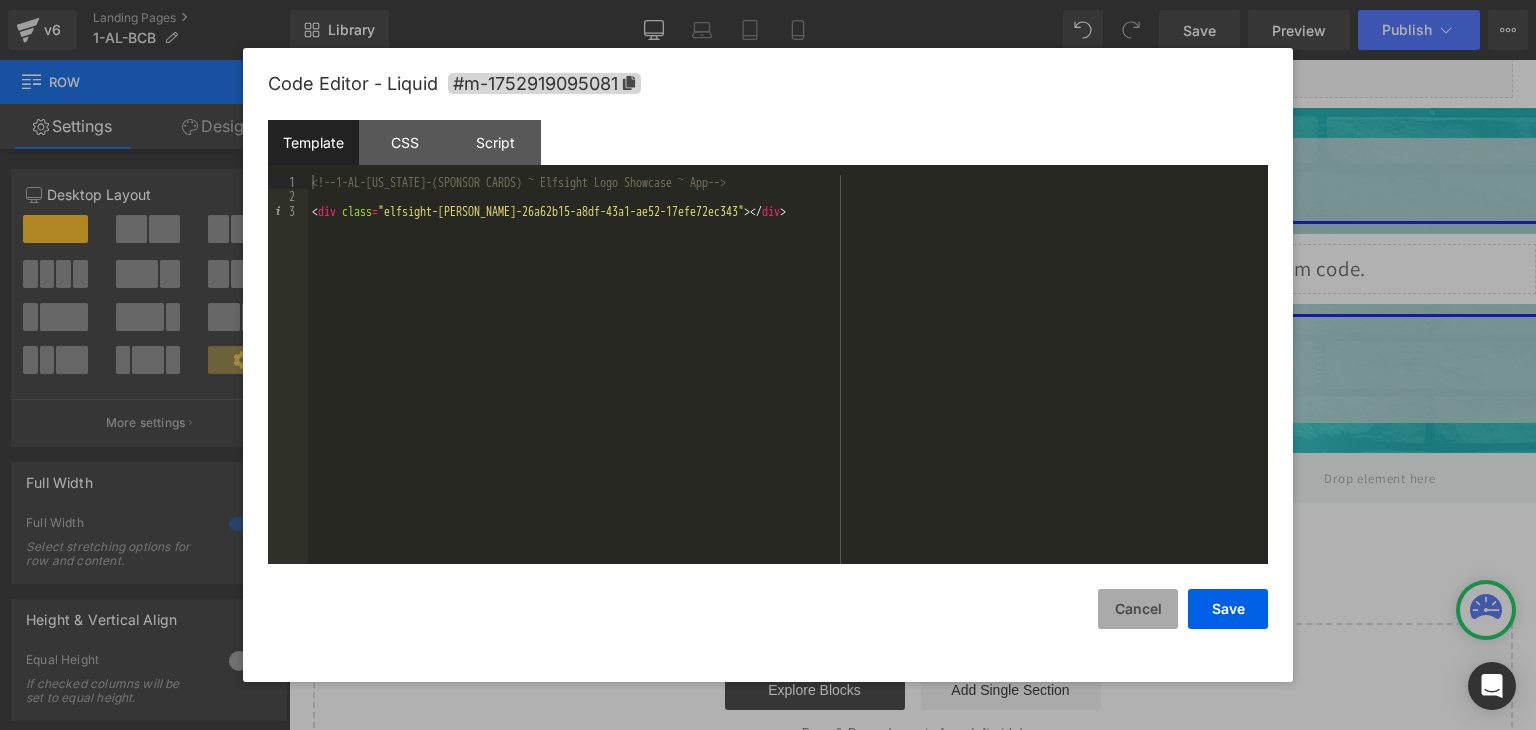 click on "Cancel" at bounding box center (1138, 609) 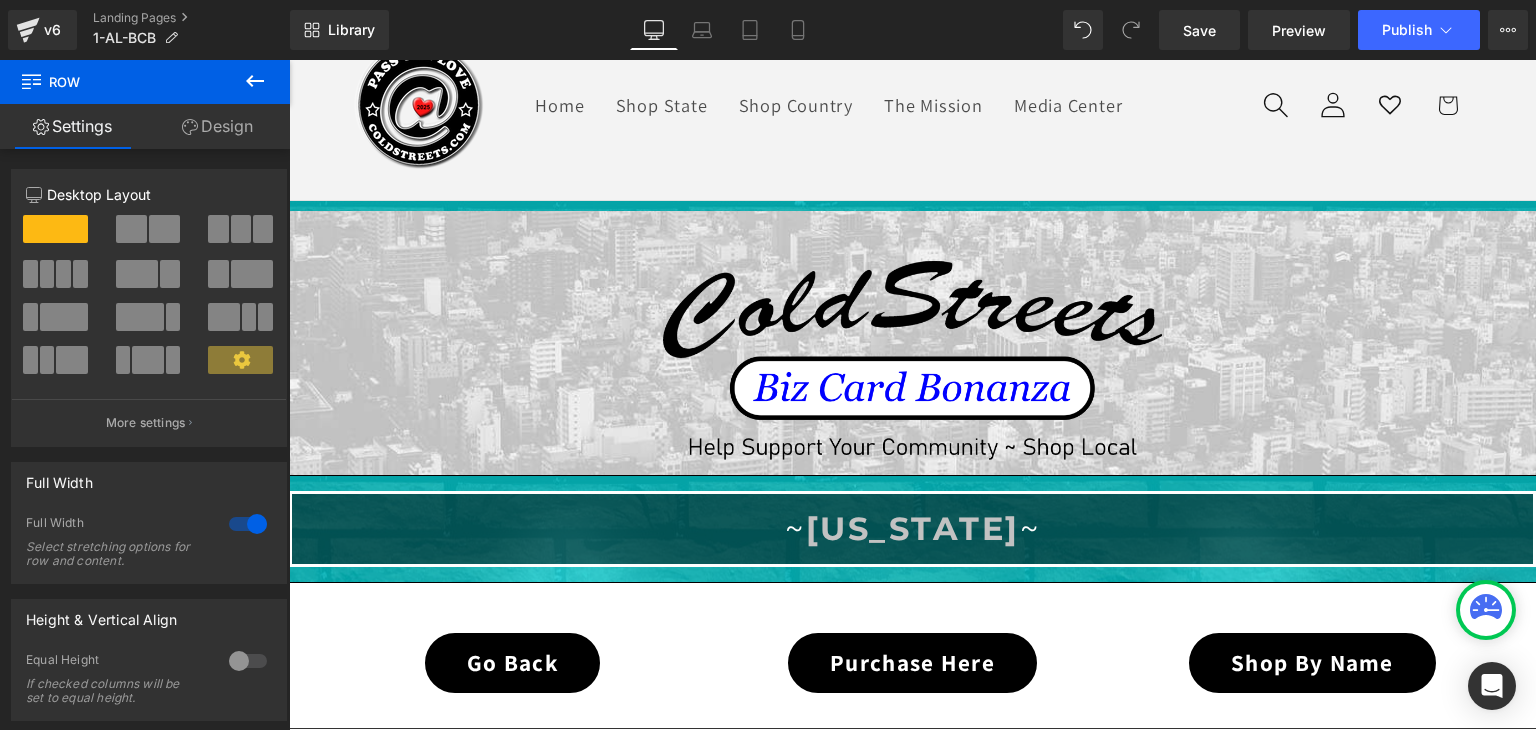 scroll, scrollTop: 48, scrollLeft: 0, axis: vertical 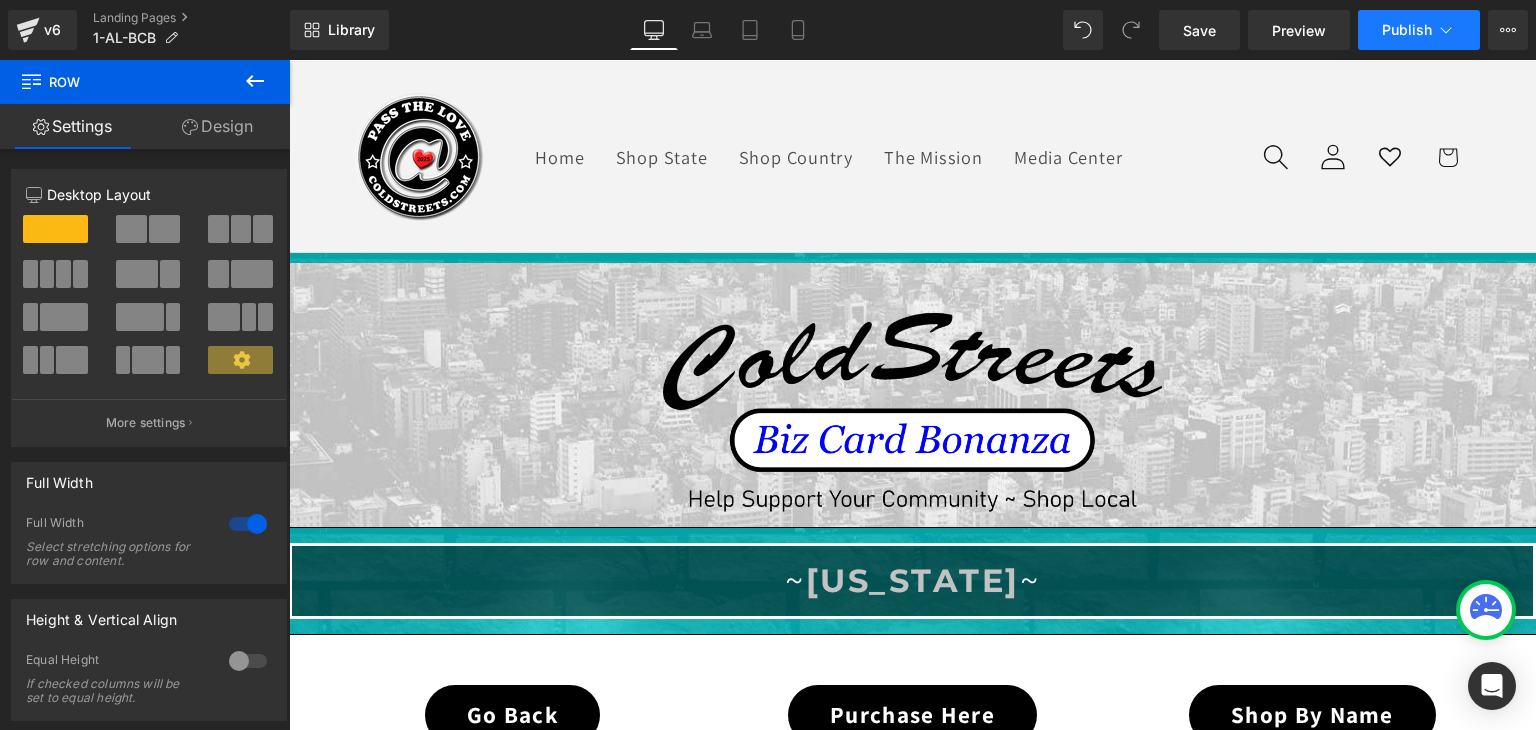 click 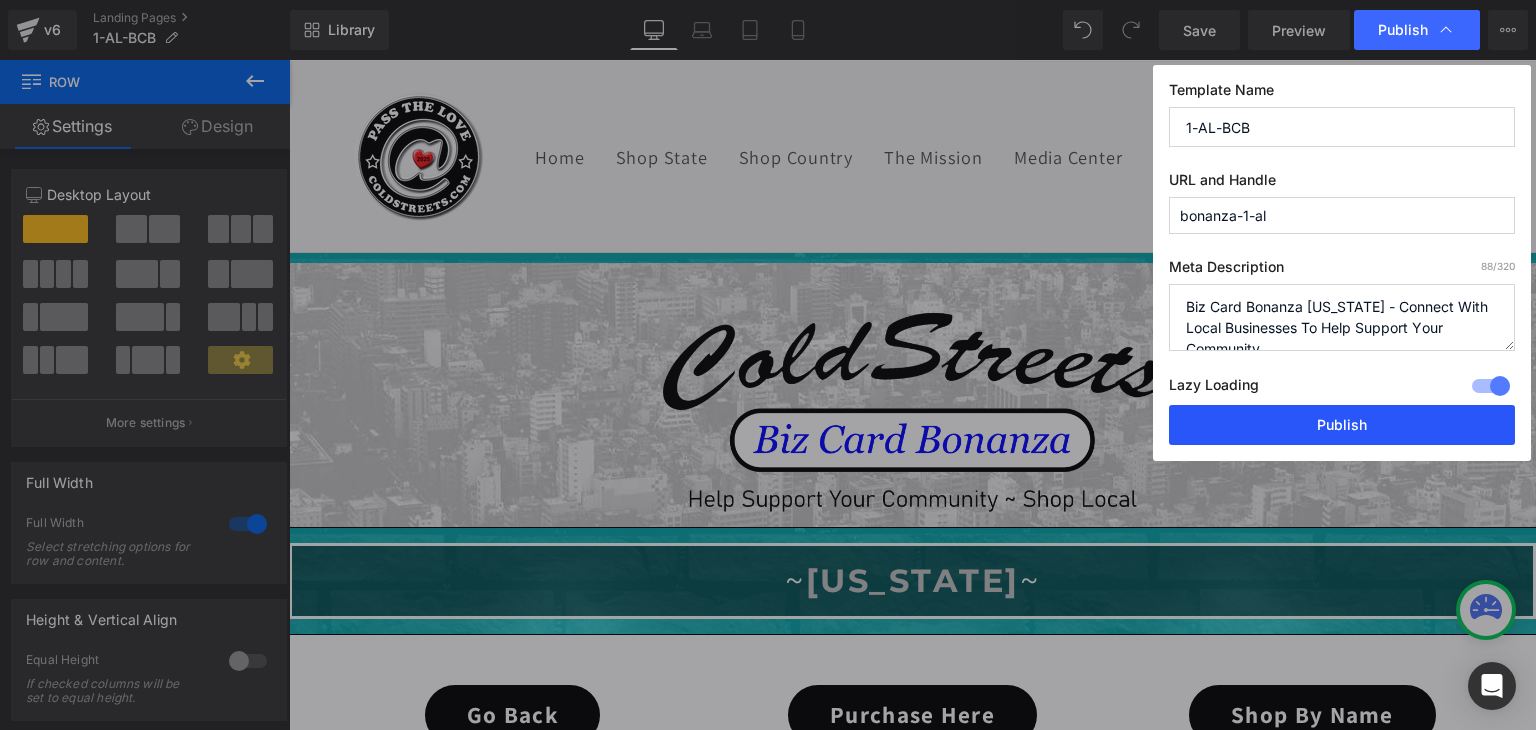 click on "Publish" at bounding box center (1342, 425) 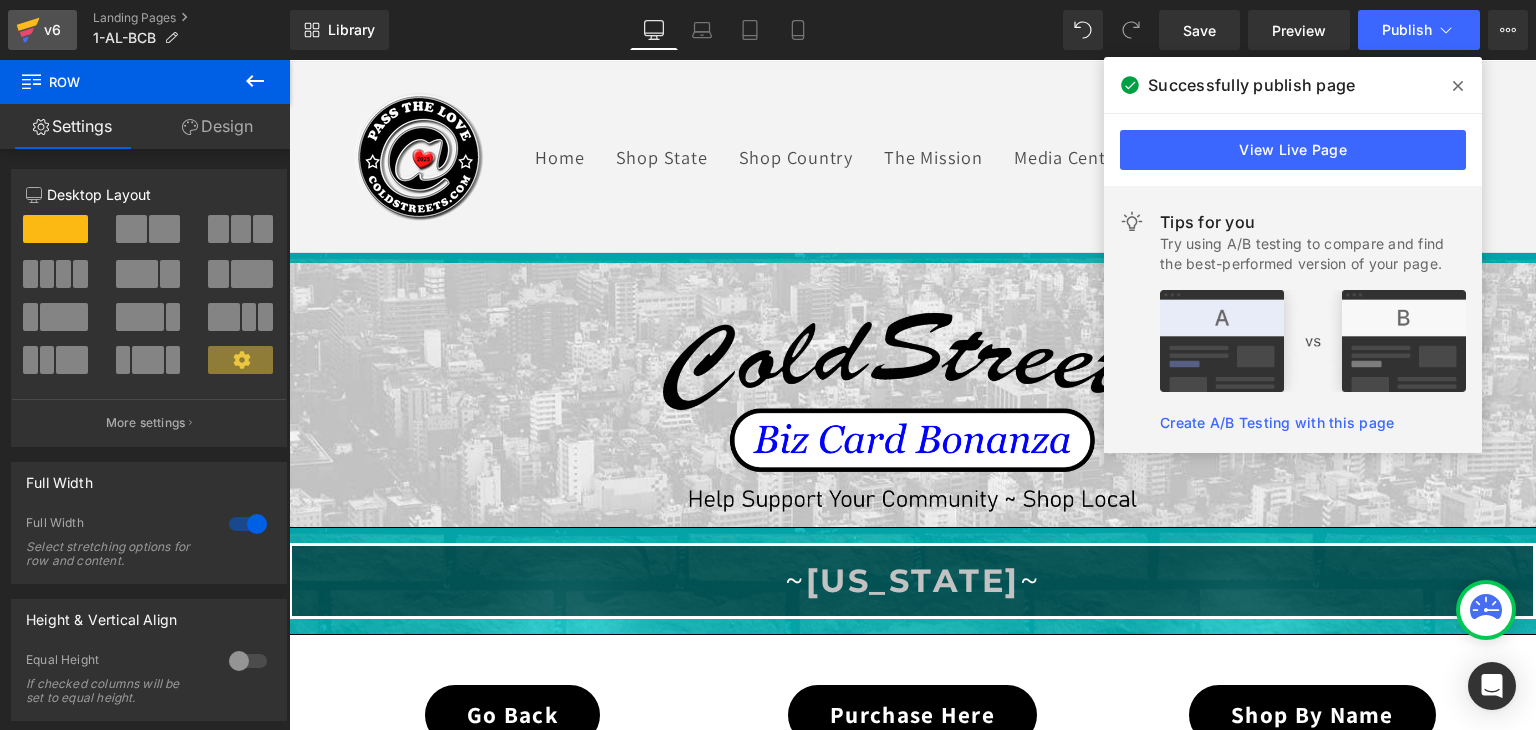 click 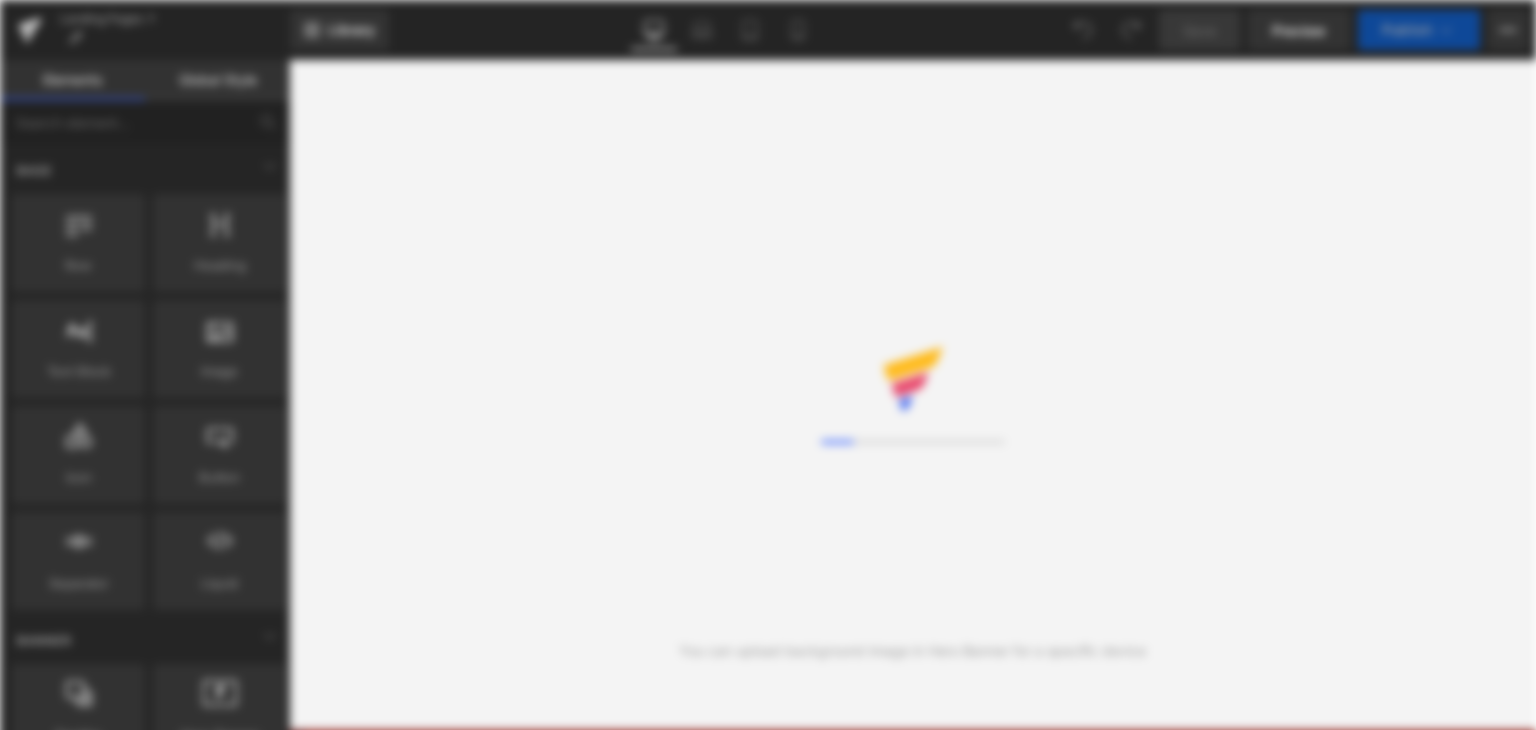 scroll, scrollTop: 0, scrollLeft: 0, axis: both 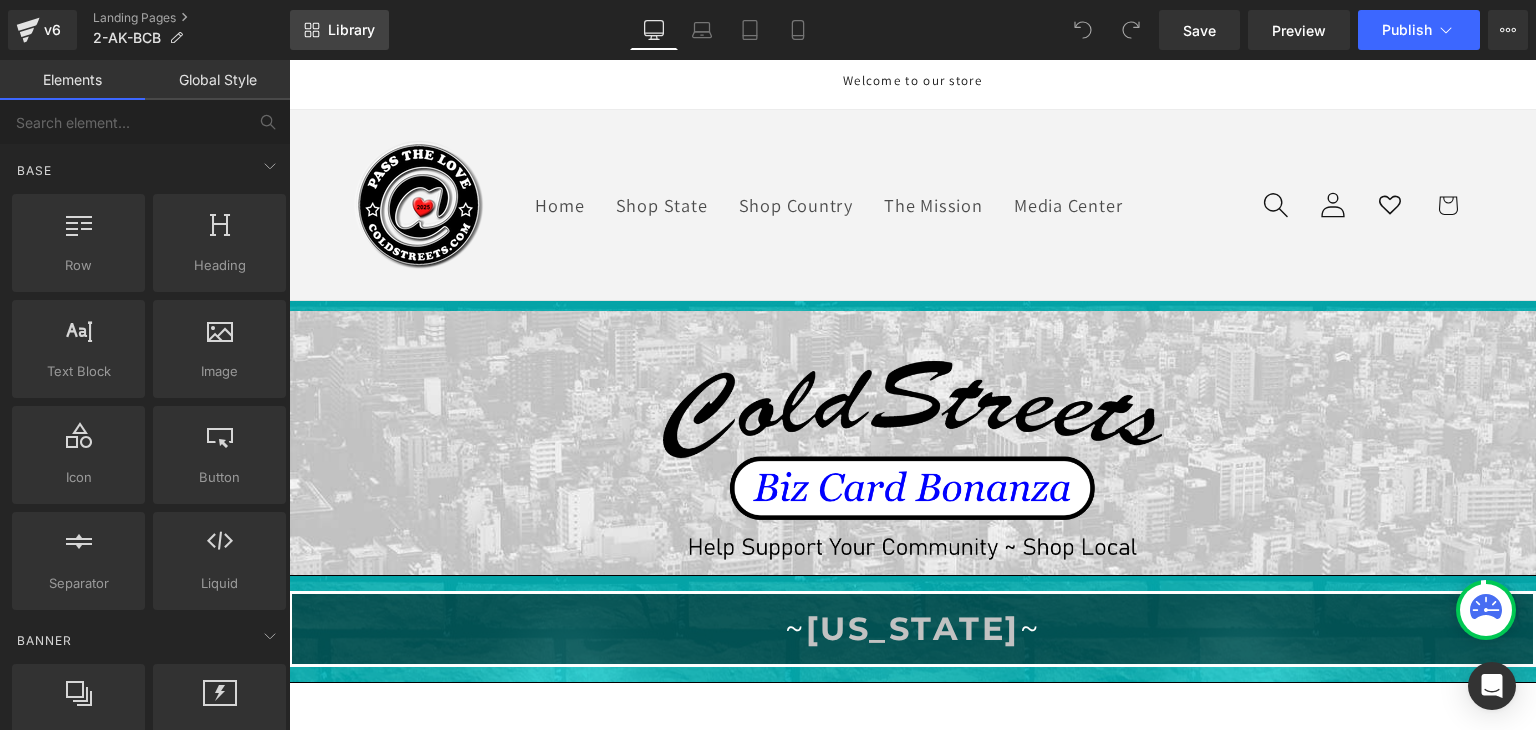 click on "Library" at bounding box center (351, 30) 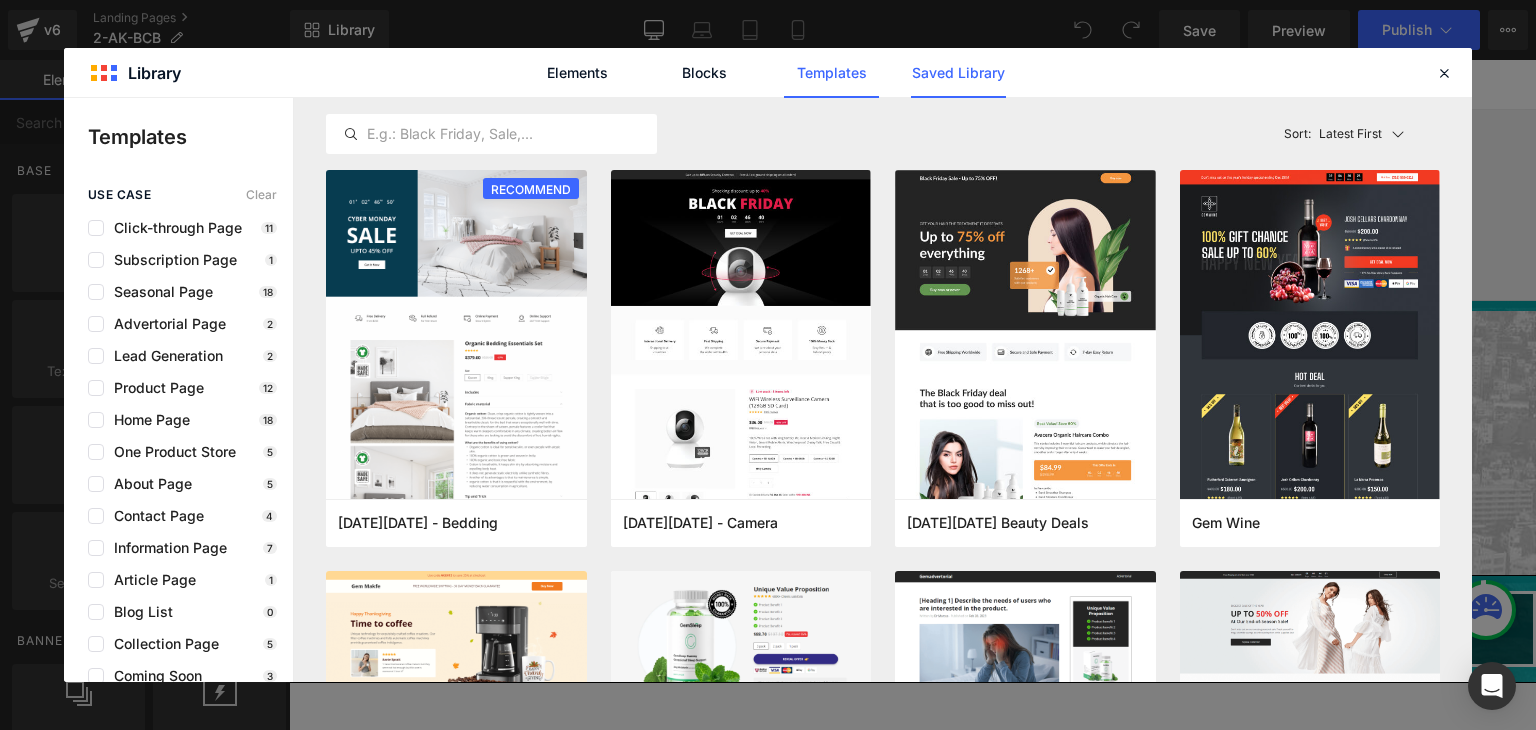 click on "Saved Library" 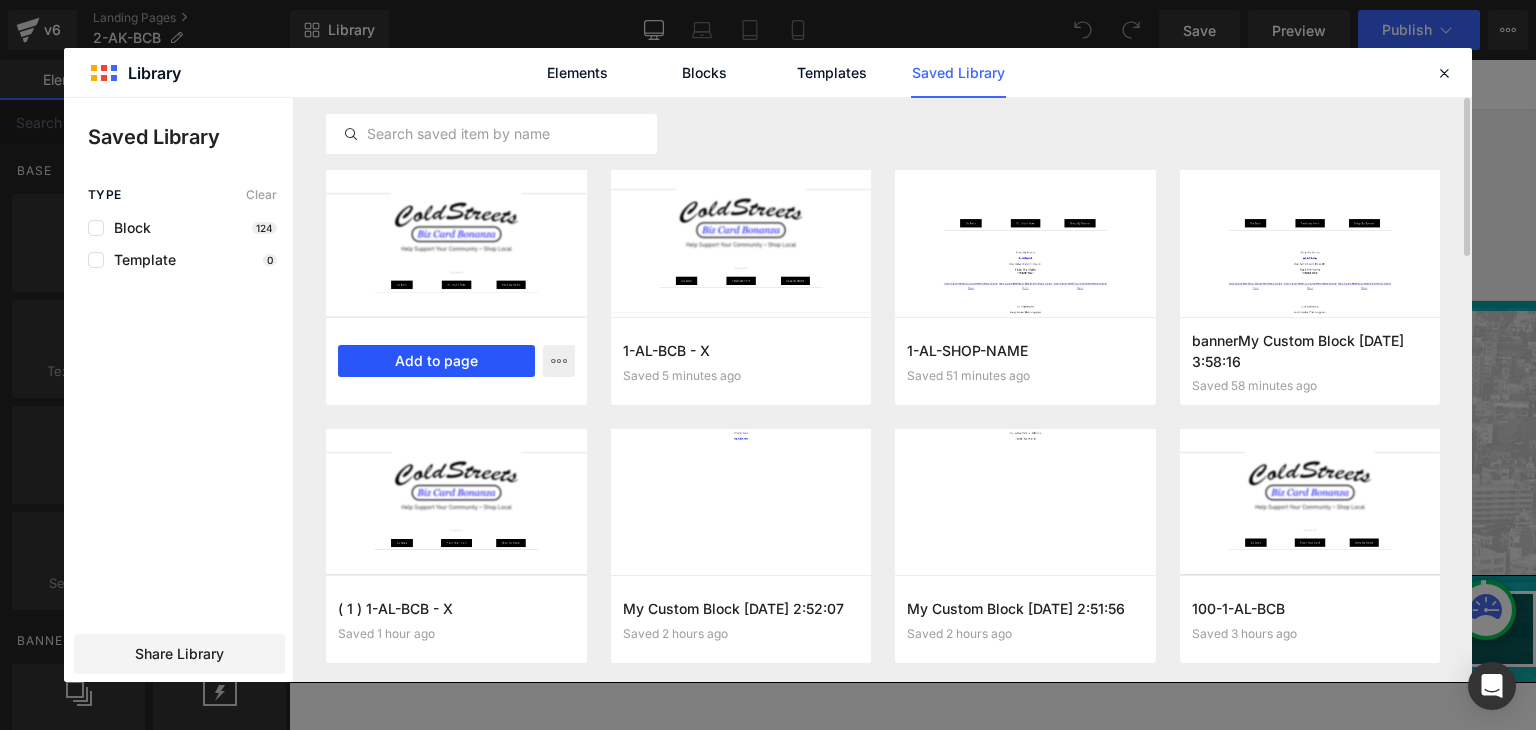 click on "Add to page" at bounding box center [436, 361] 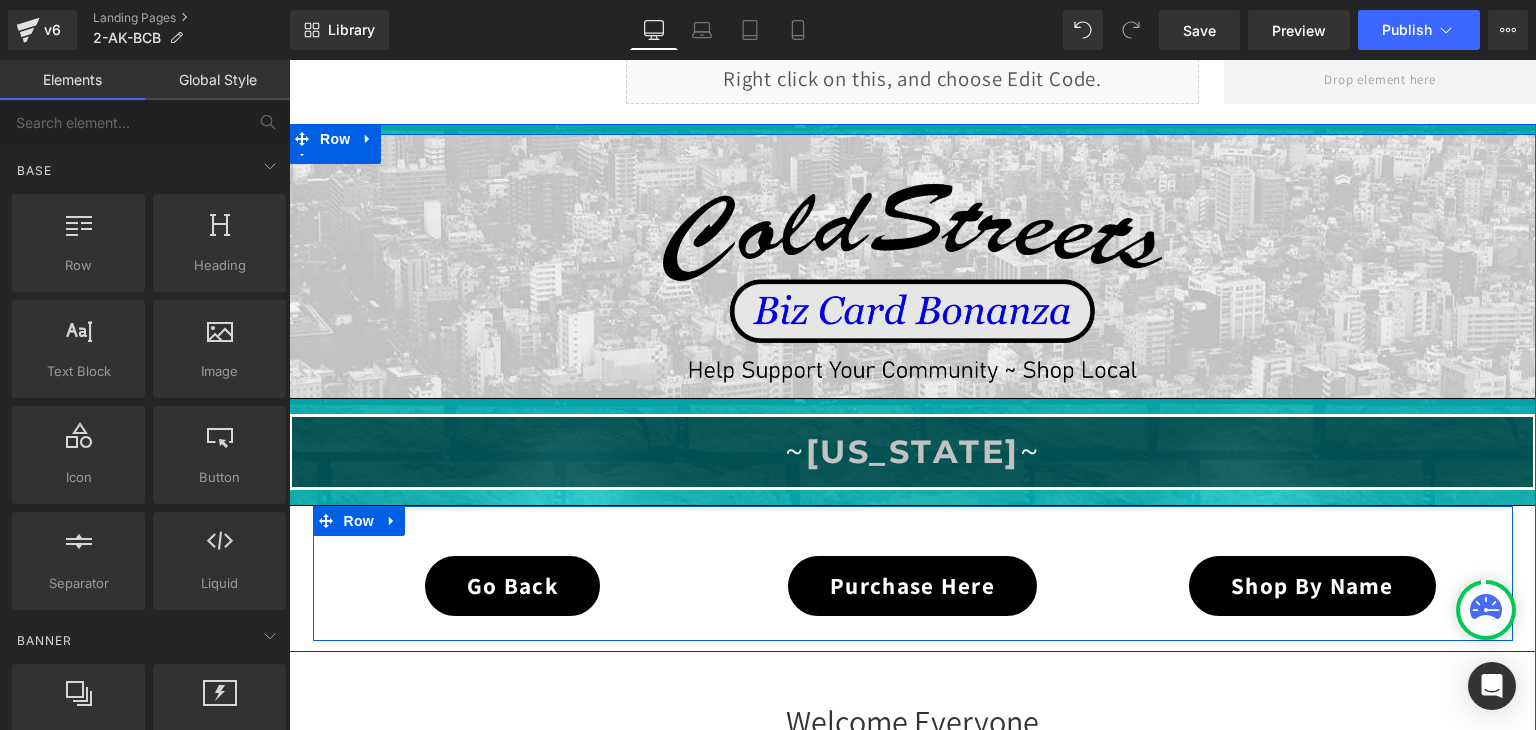 scroll, scrollTop: 1259, scrollLeft: 0, axis: vertical 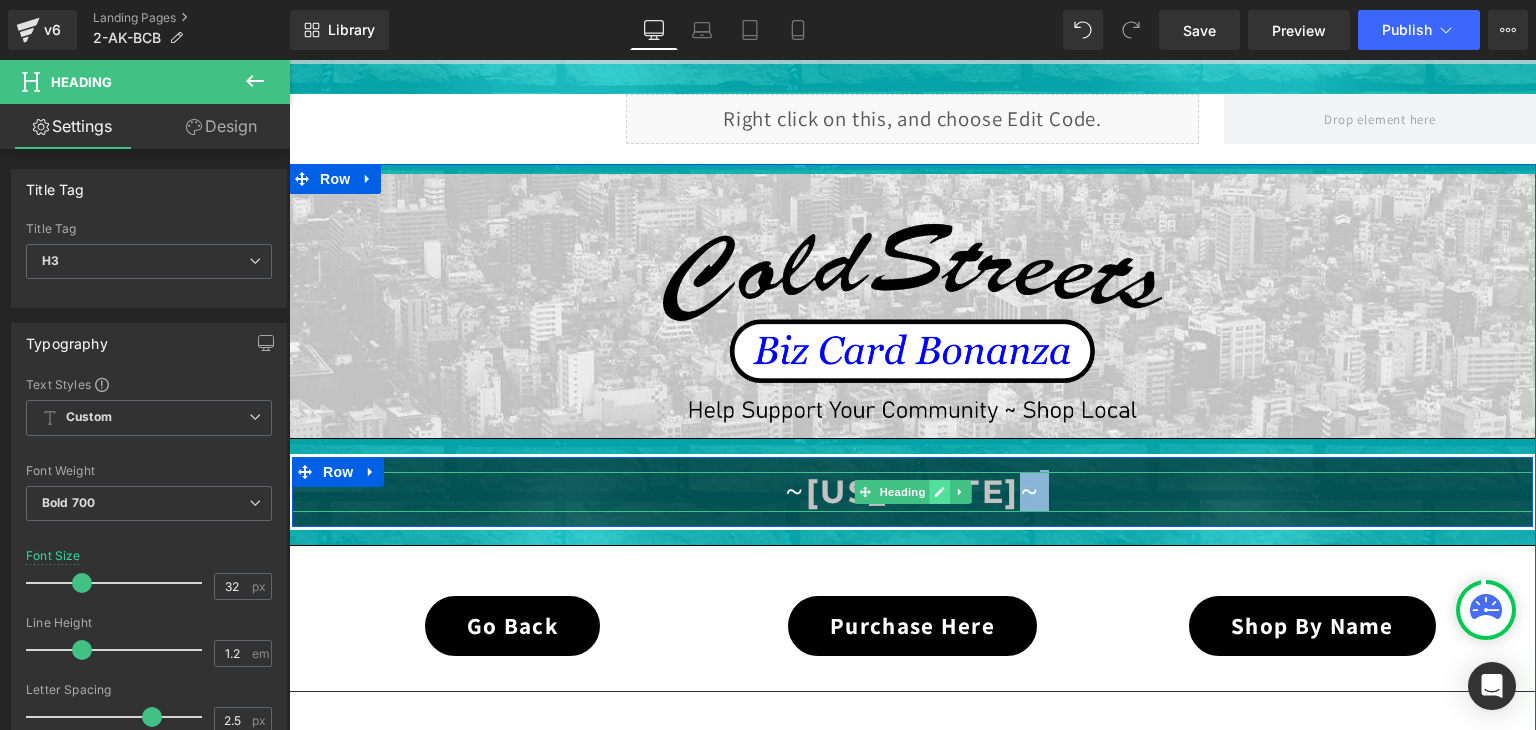 drag, startPoint x: 996, startPoint y: 487, endPoint x: 931, endPoint y: 485, distance: 65.03076 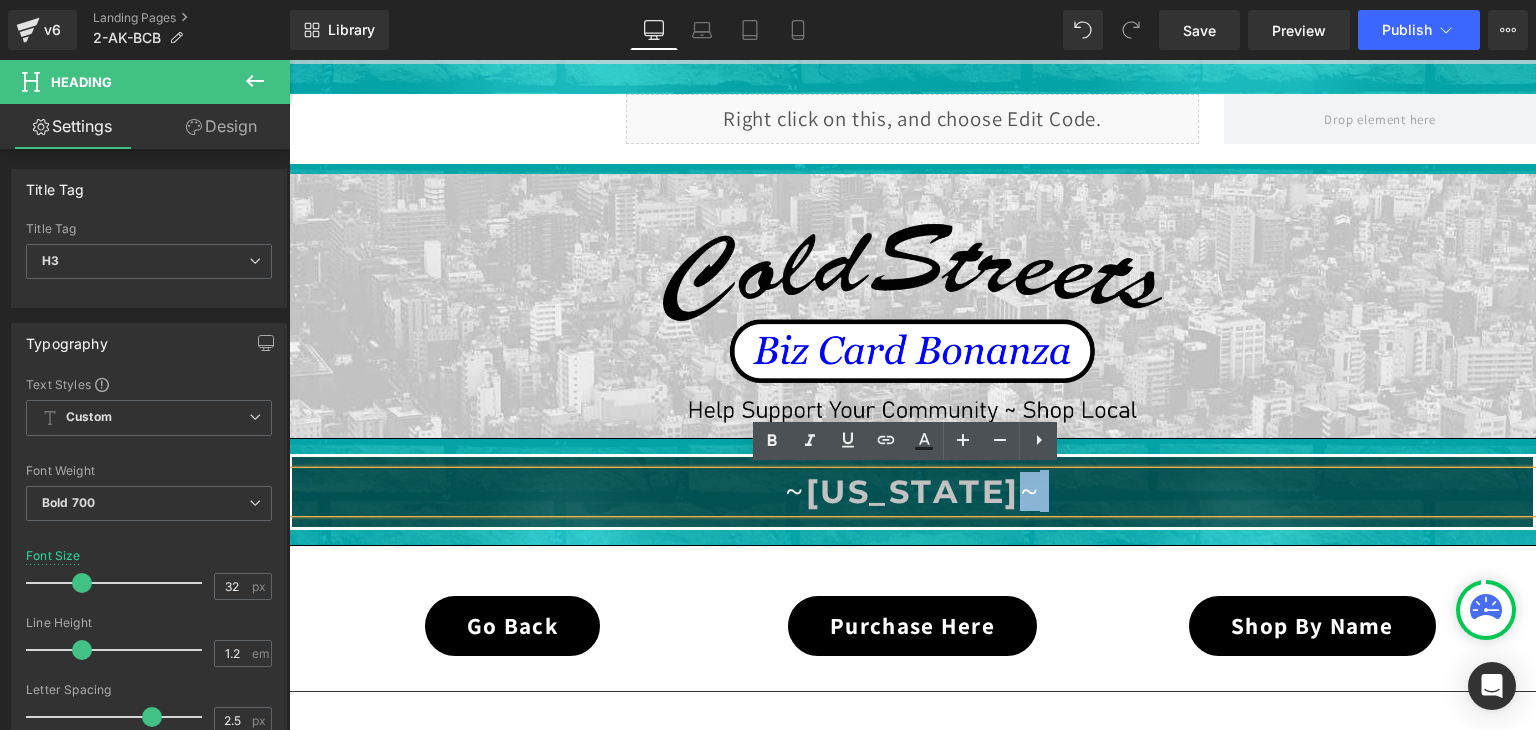 click on "~" at bounding box center (1030, 491) 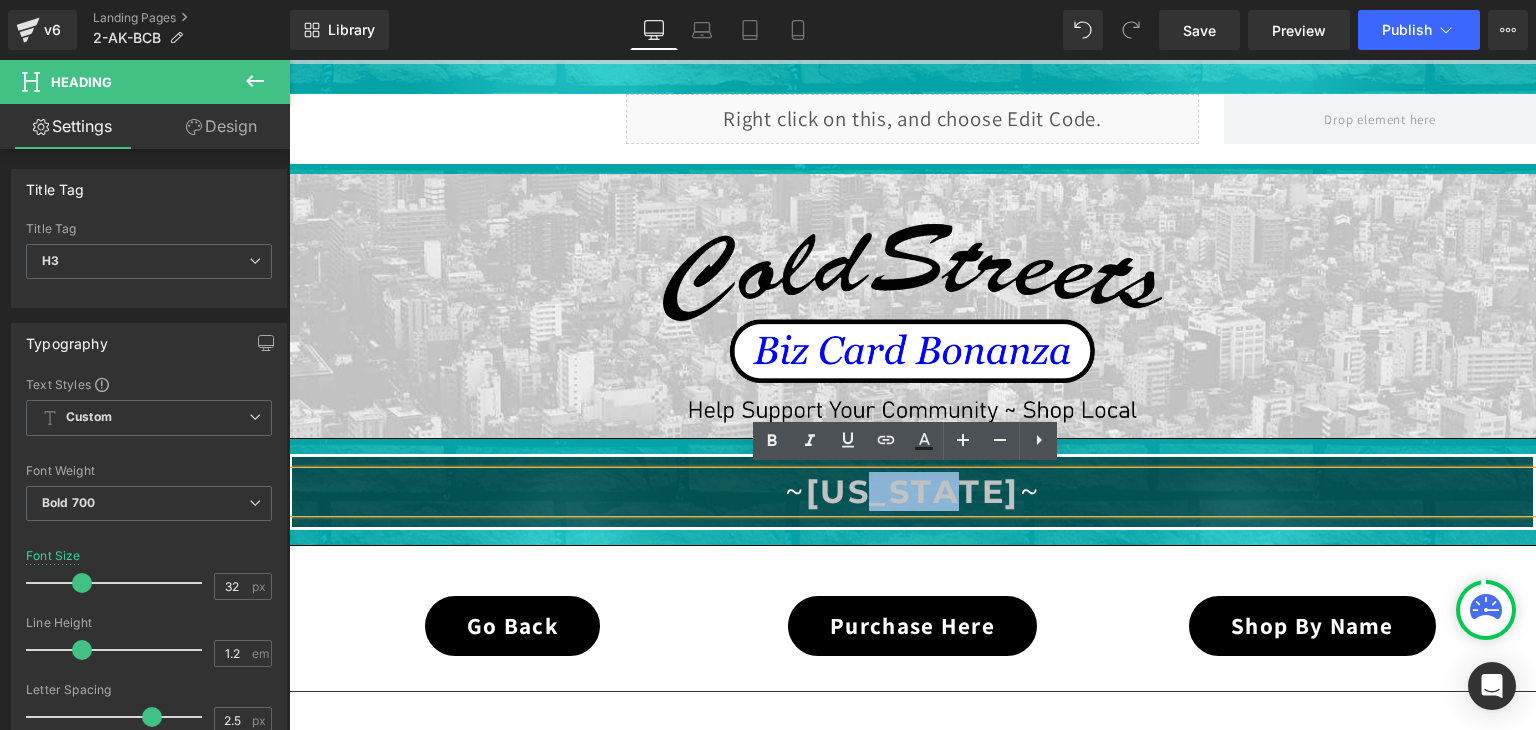 drag, startPoint x: 995, startPoint y: 488, endPoint x: 888, endPoint y: 490, distance: 107.01869 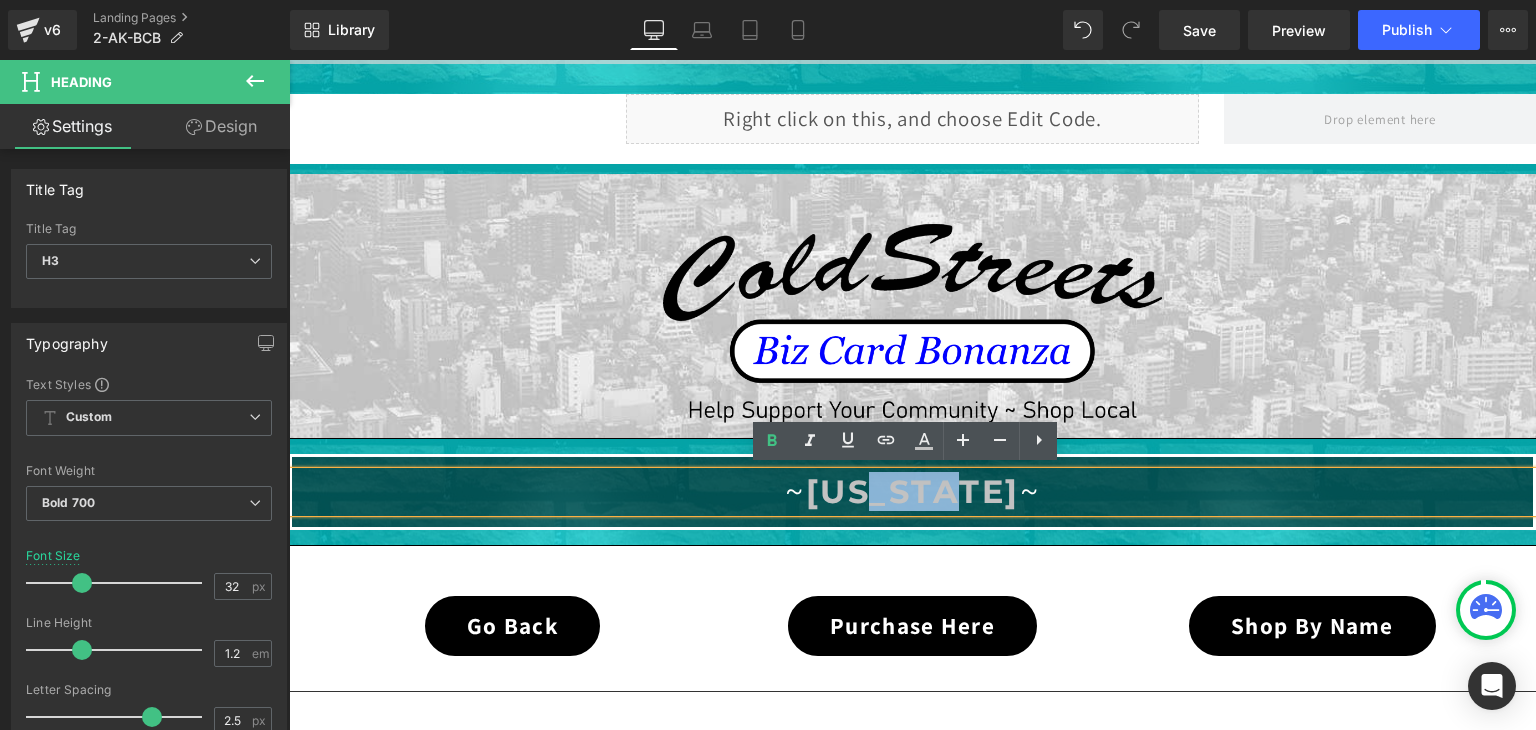 type 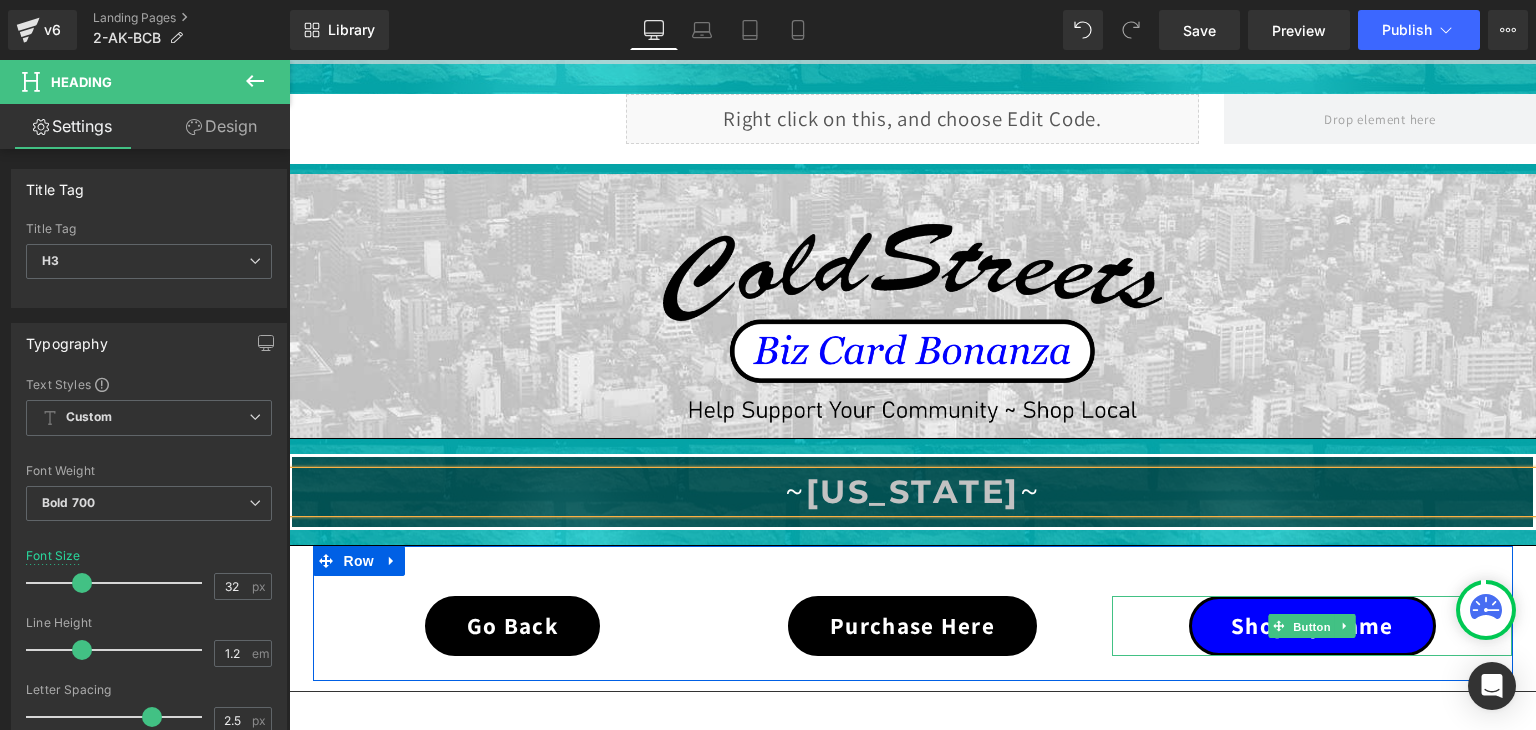 click on "Button" at bounding box center (1313, 627) 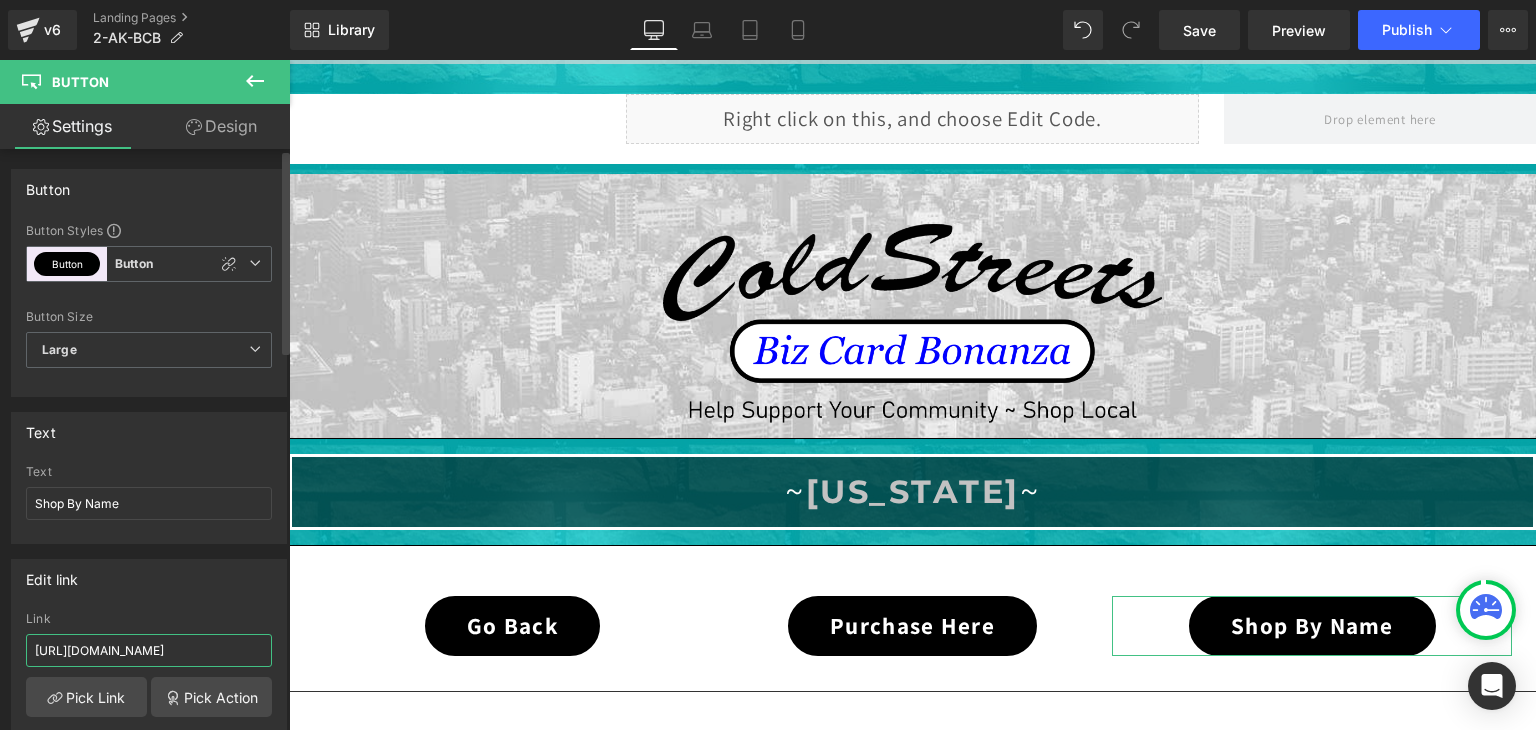 click on "https://coldstreets.com/pages/1-al-shop-name" at bounding box center [149, 650] 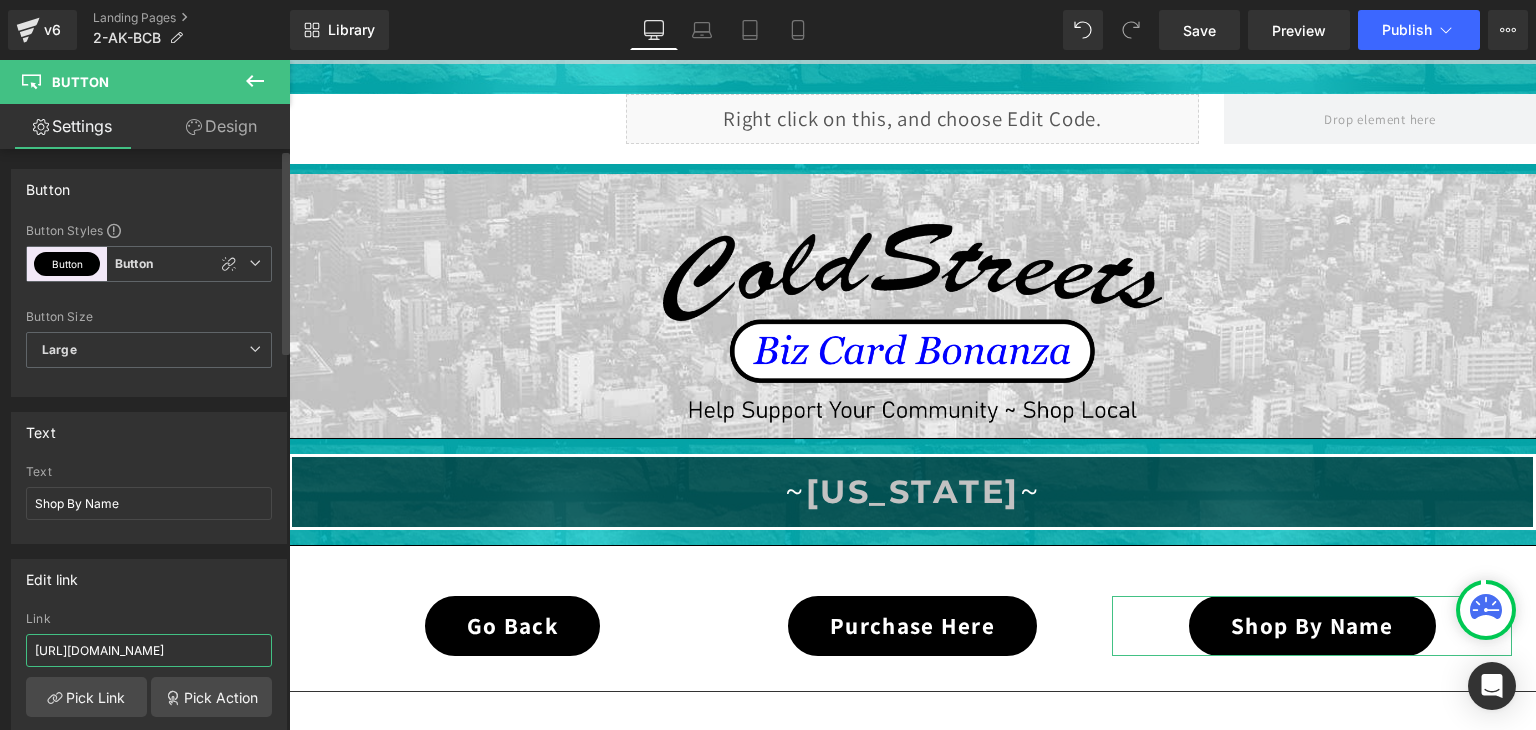 click on "[URL][DOMAIN_NAME]" at bounding box center [149, 650] 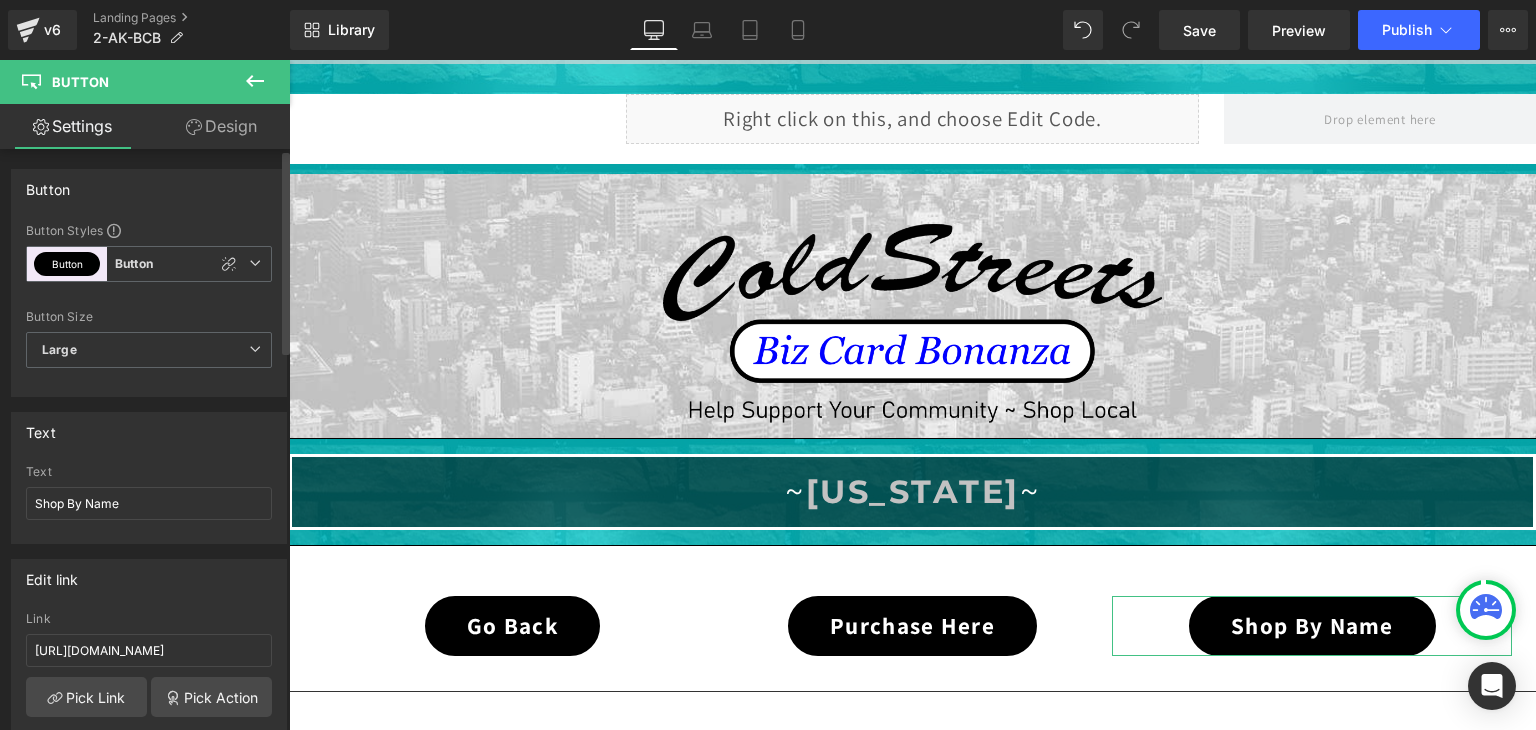 click on "Edit link" at bounding box center [149, 579] 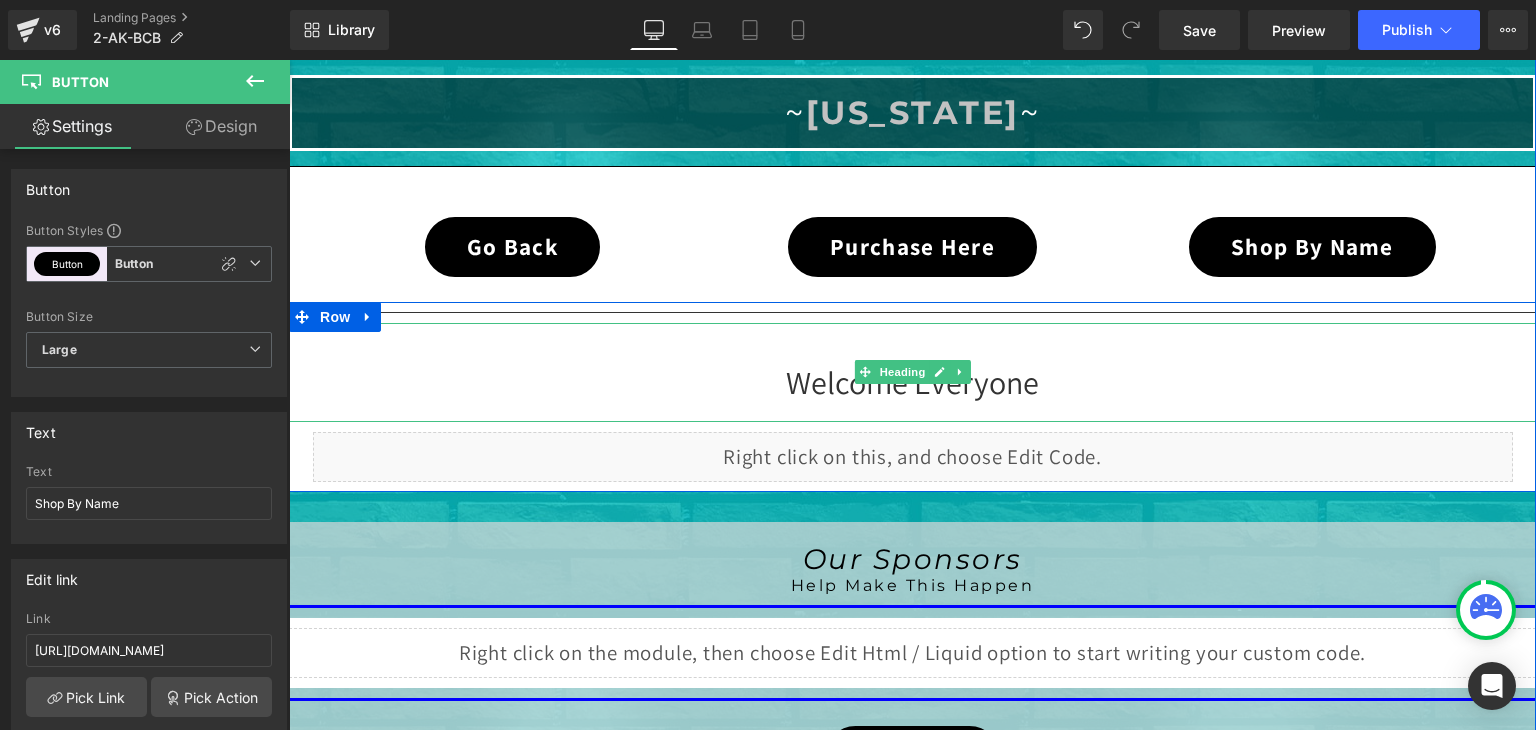scroll, scrollTop: 1659, scrollLeft: 0, axis: vertical 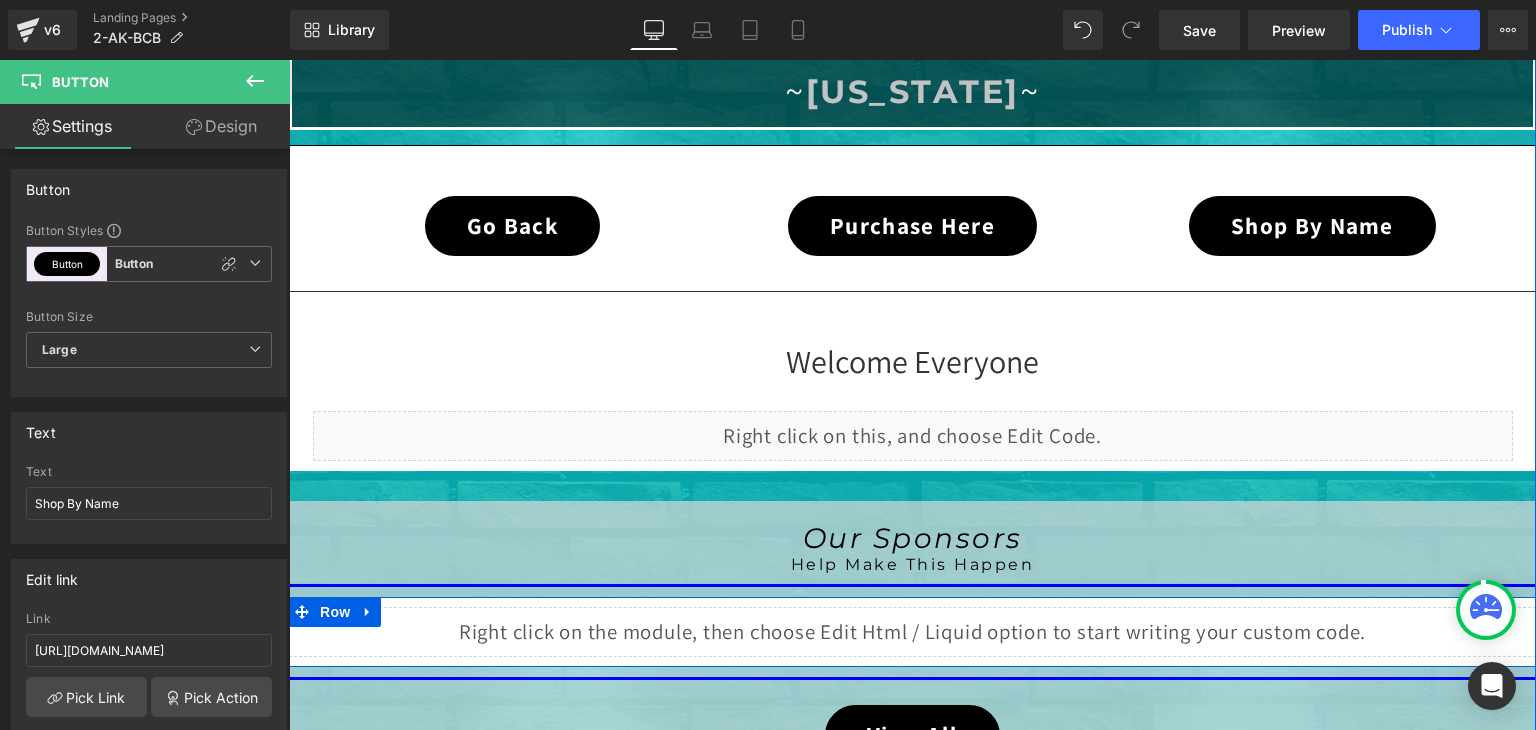 click on "Liquid" at bounding box center [912, 632] 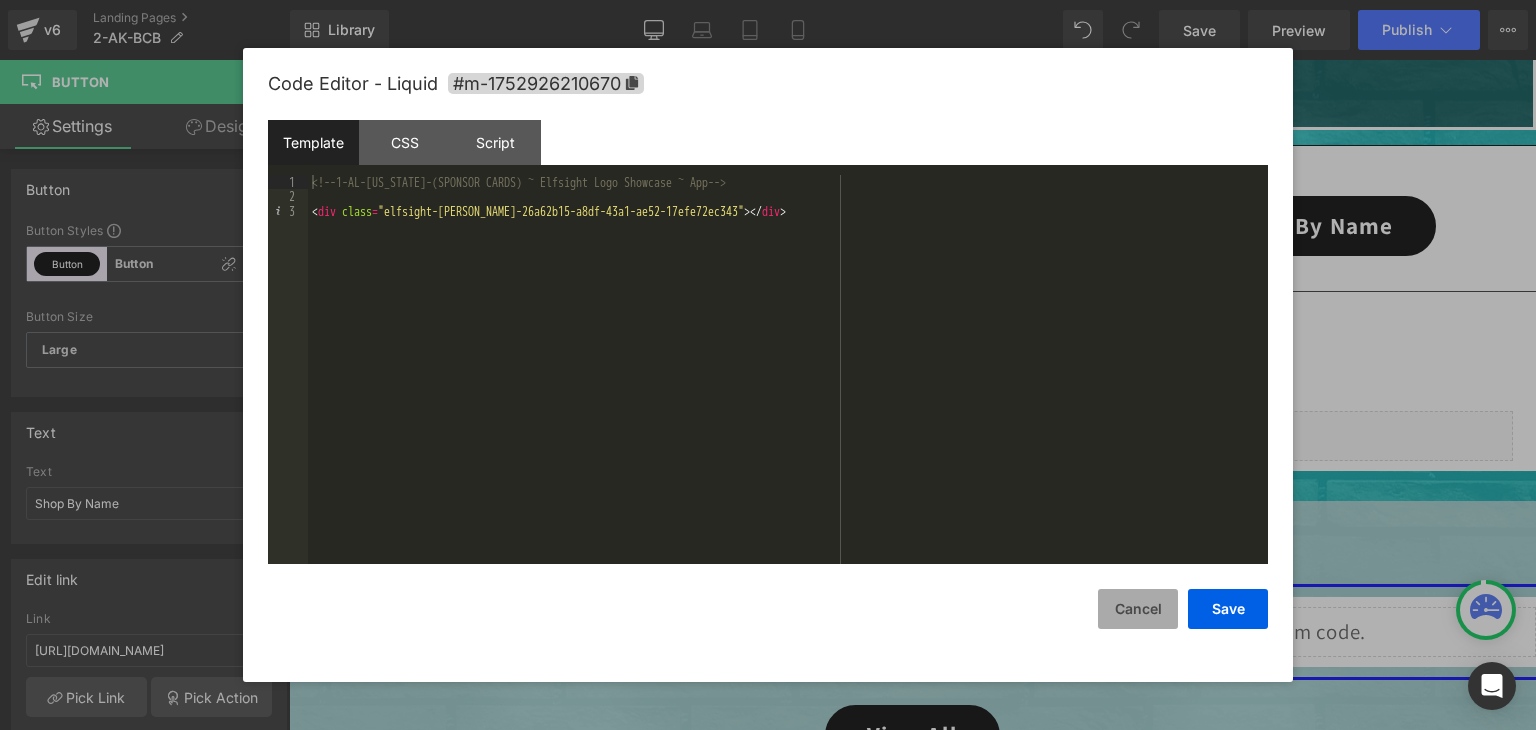 click on "Cancel" at bounding box center [1138, 609] 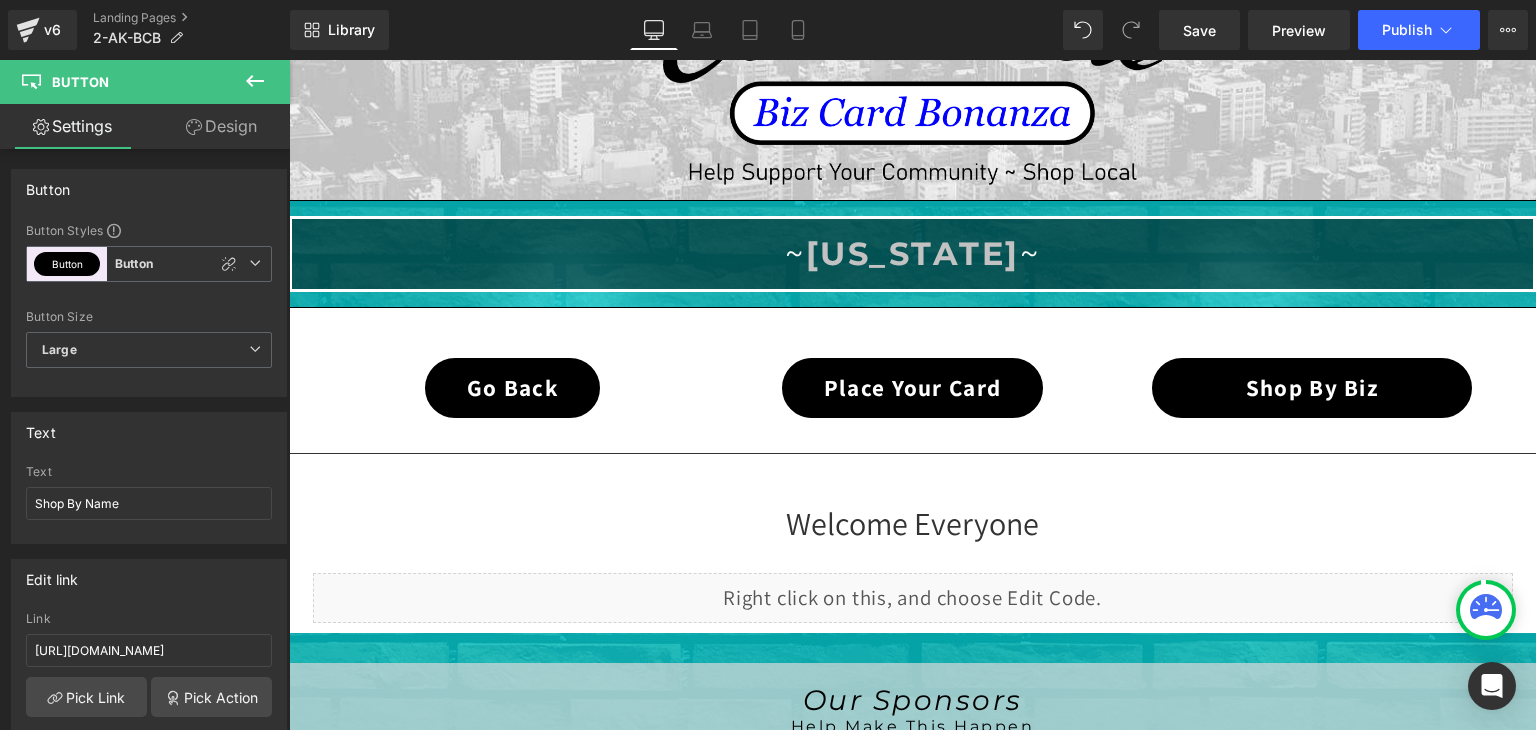 scroll, scrollTop: 359, scrollLeft: 0, axis: vertical 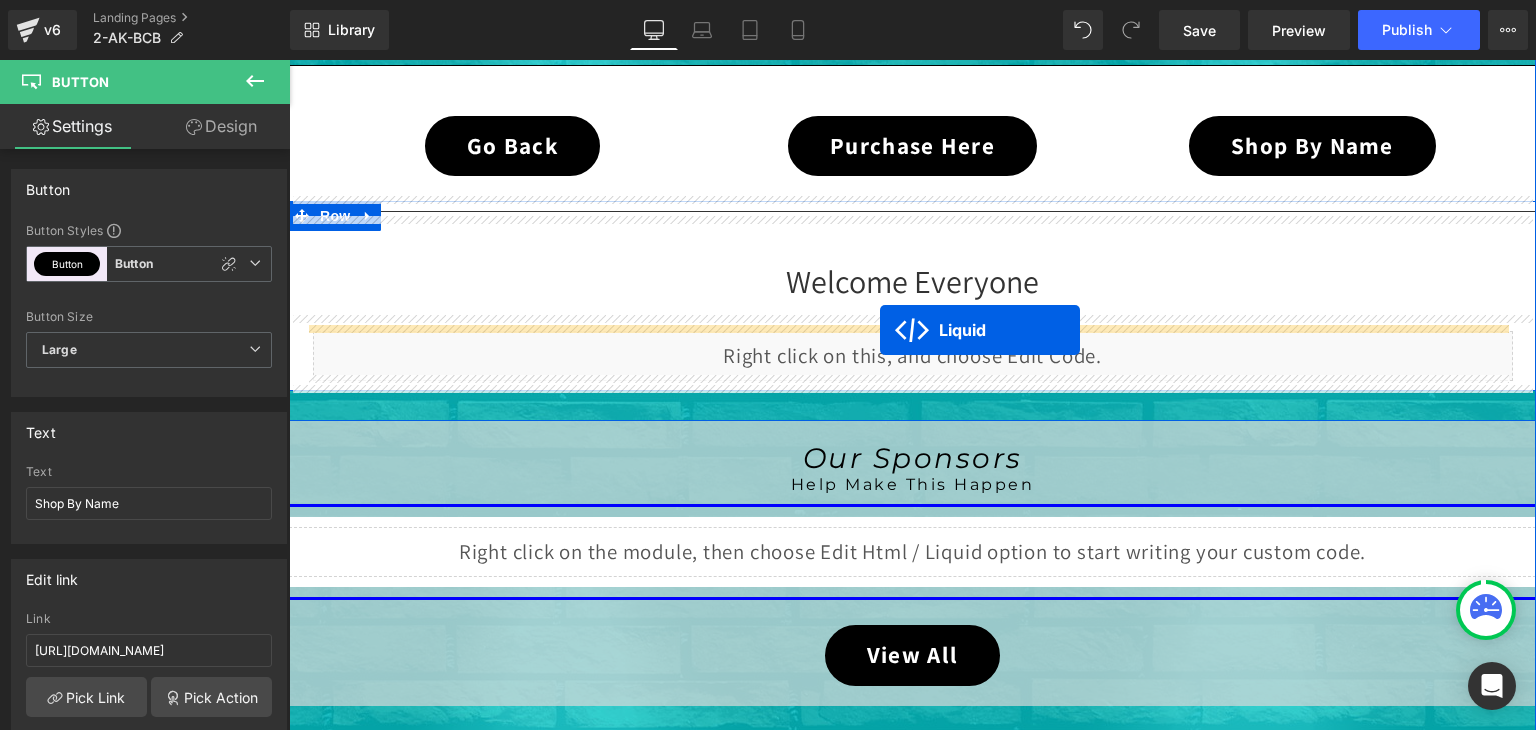 drag, startPoint x: 848, startPoint y: 601, endPoint x: 880, endPoint y: 330, distance: 272.88275 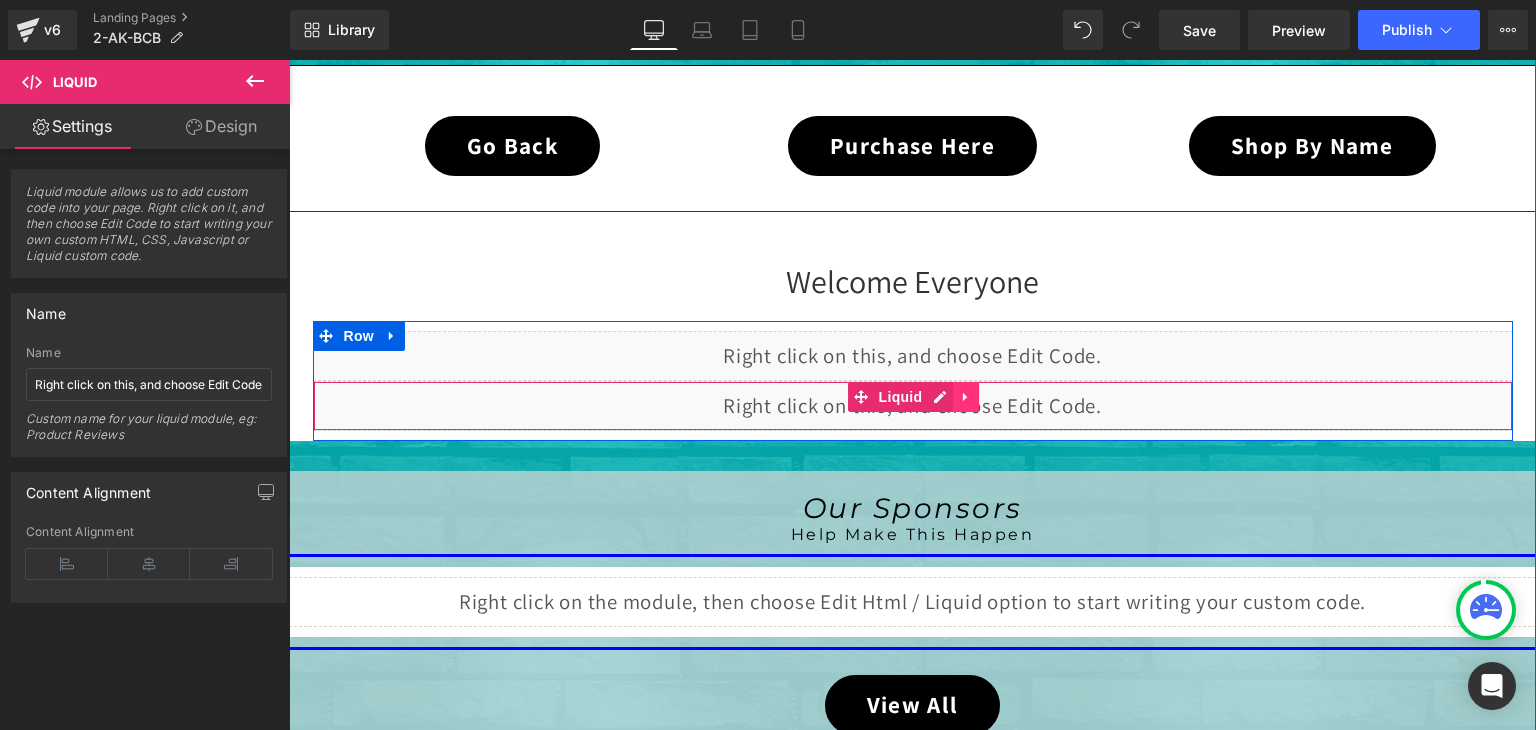 click at bounding box center (966, 397) 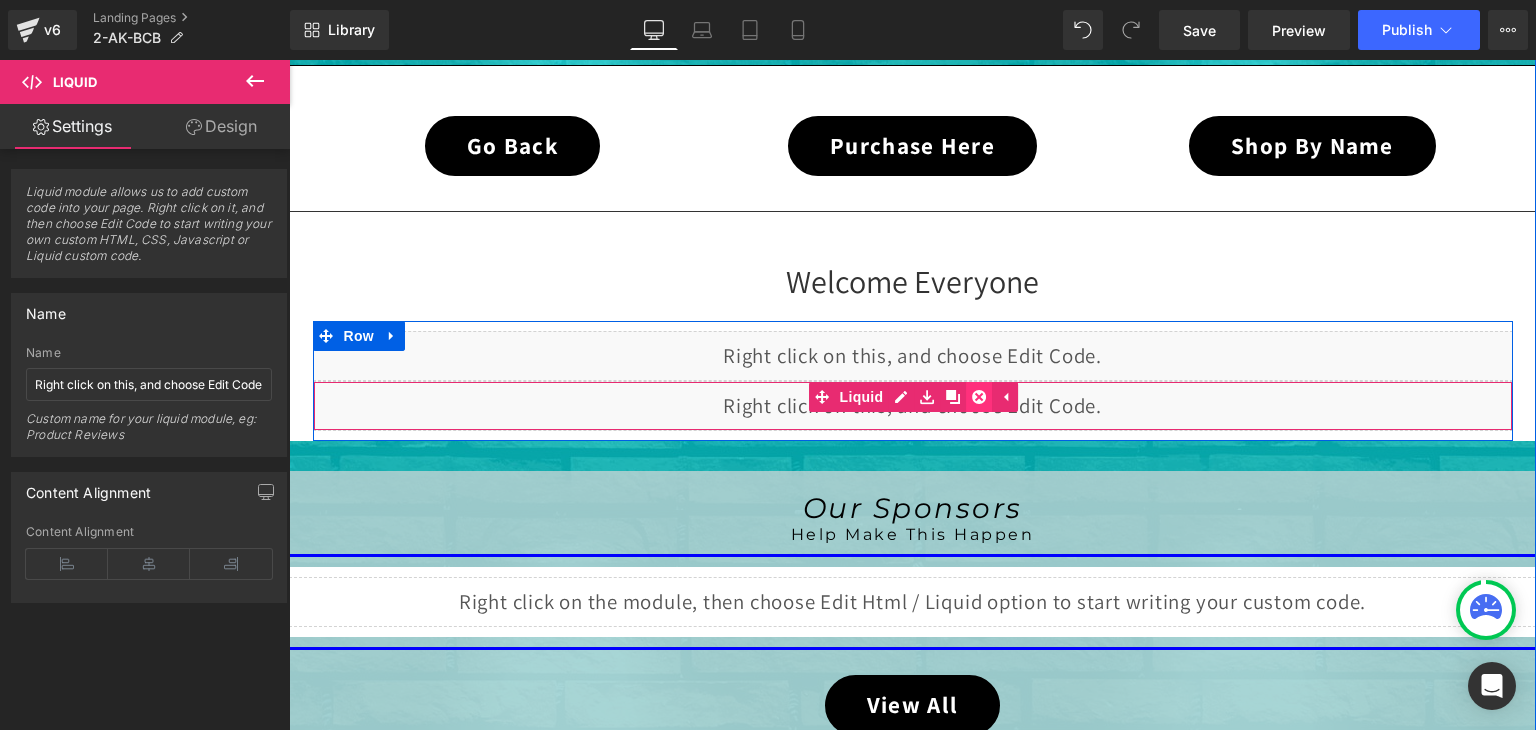 click 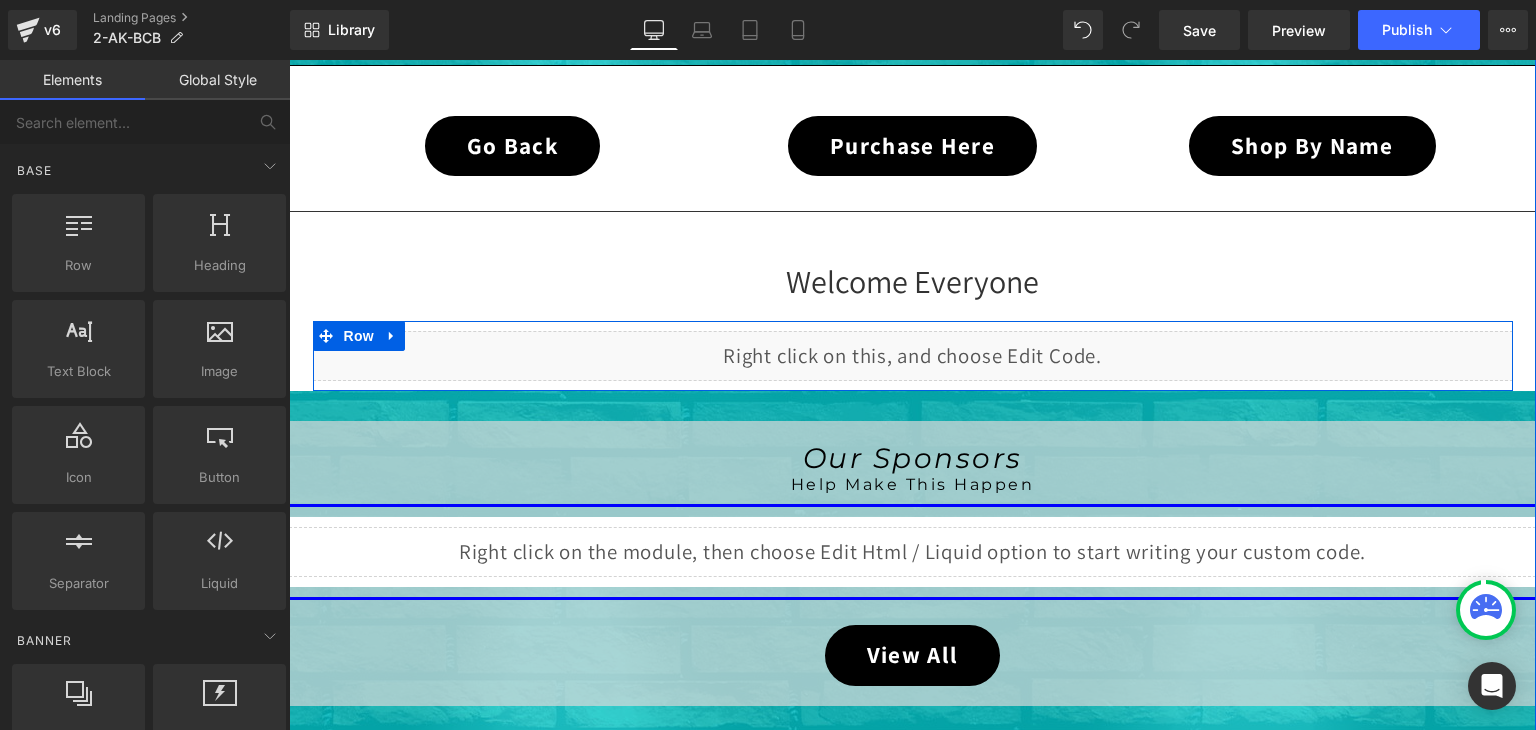 click on "Liquid" at bounding box center [913, 356] 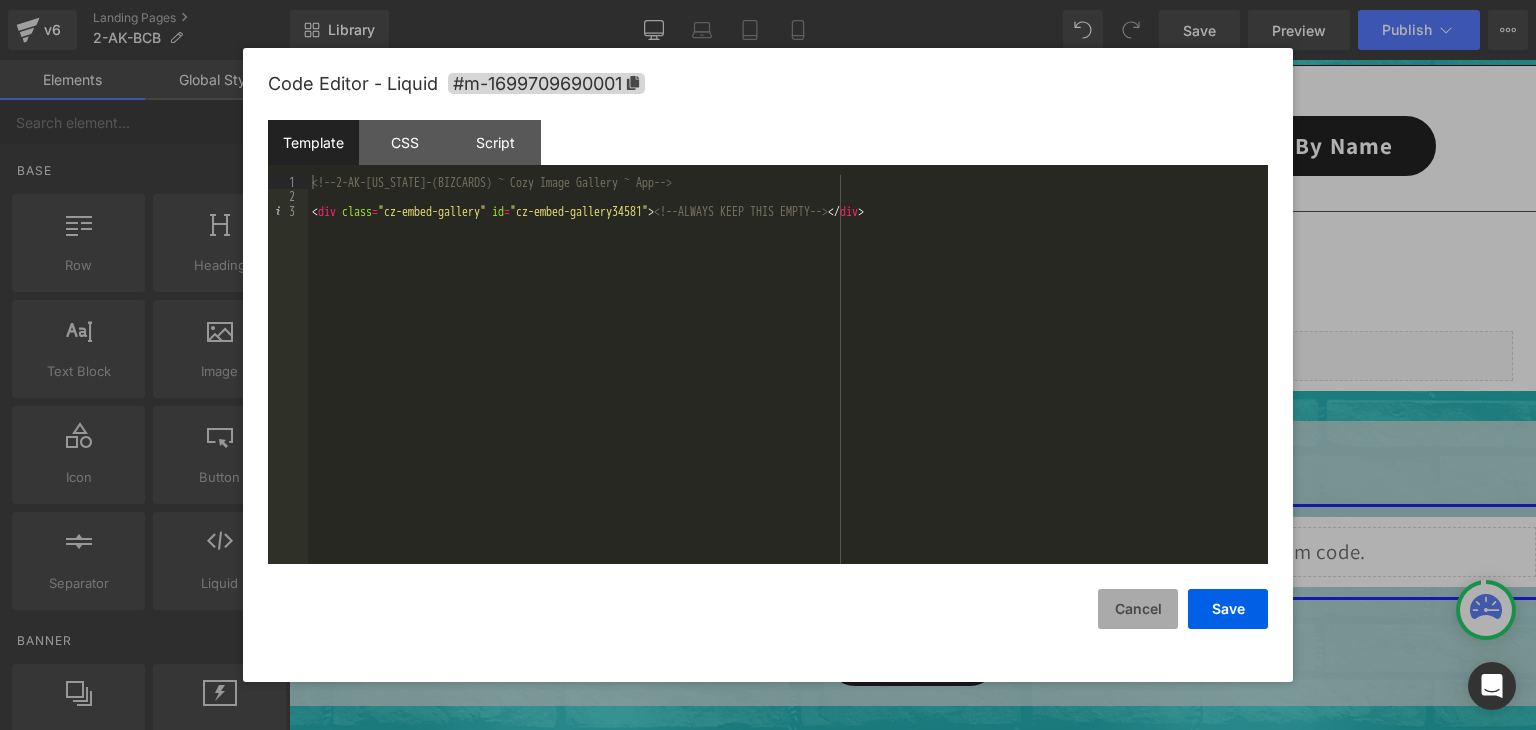click on "Cancel" at bounding box center (1138, 609) 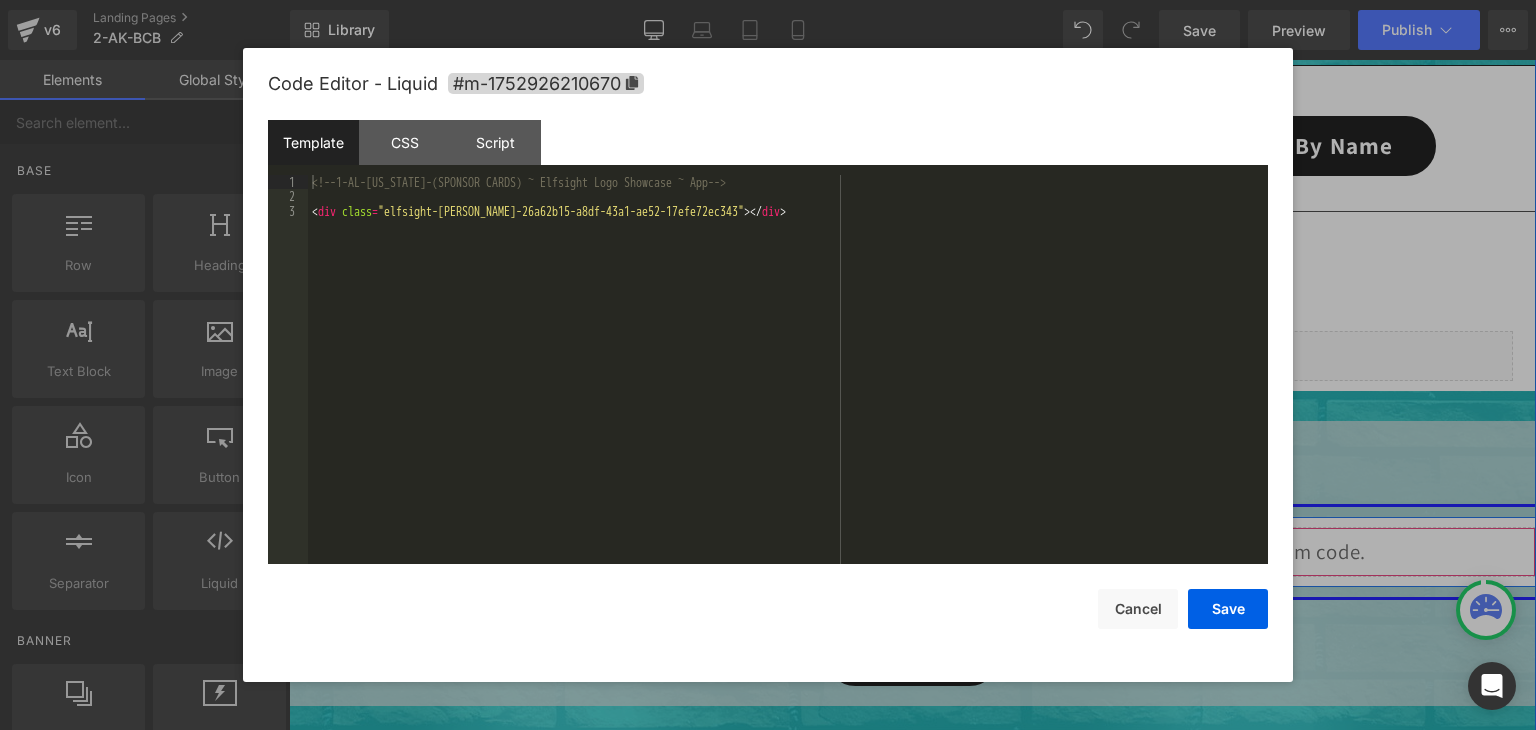 click on "Liquid" at bounding box center (912, 552) 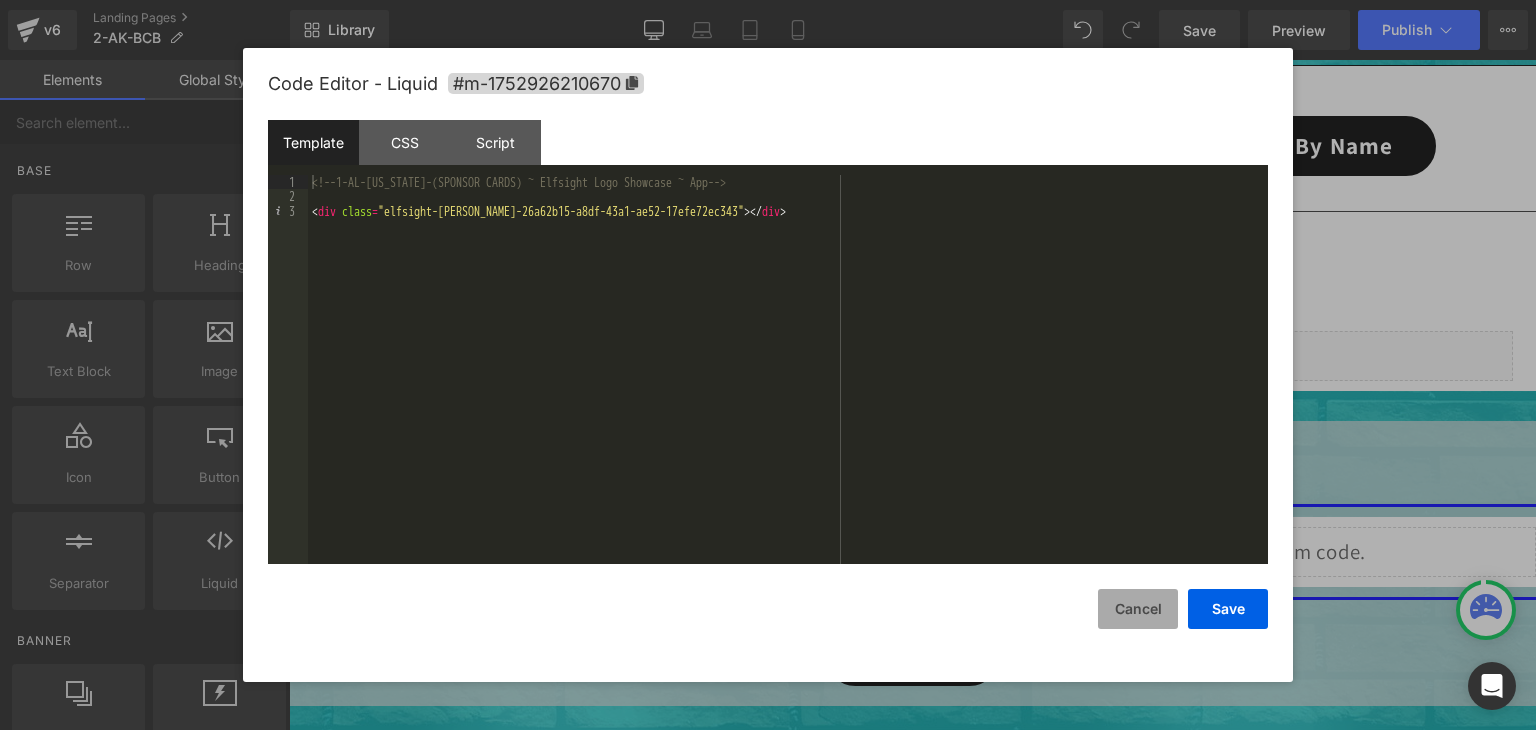 click on "Cancel" at bounding box center (1138, 609) 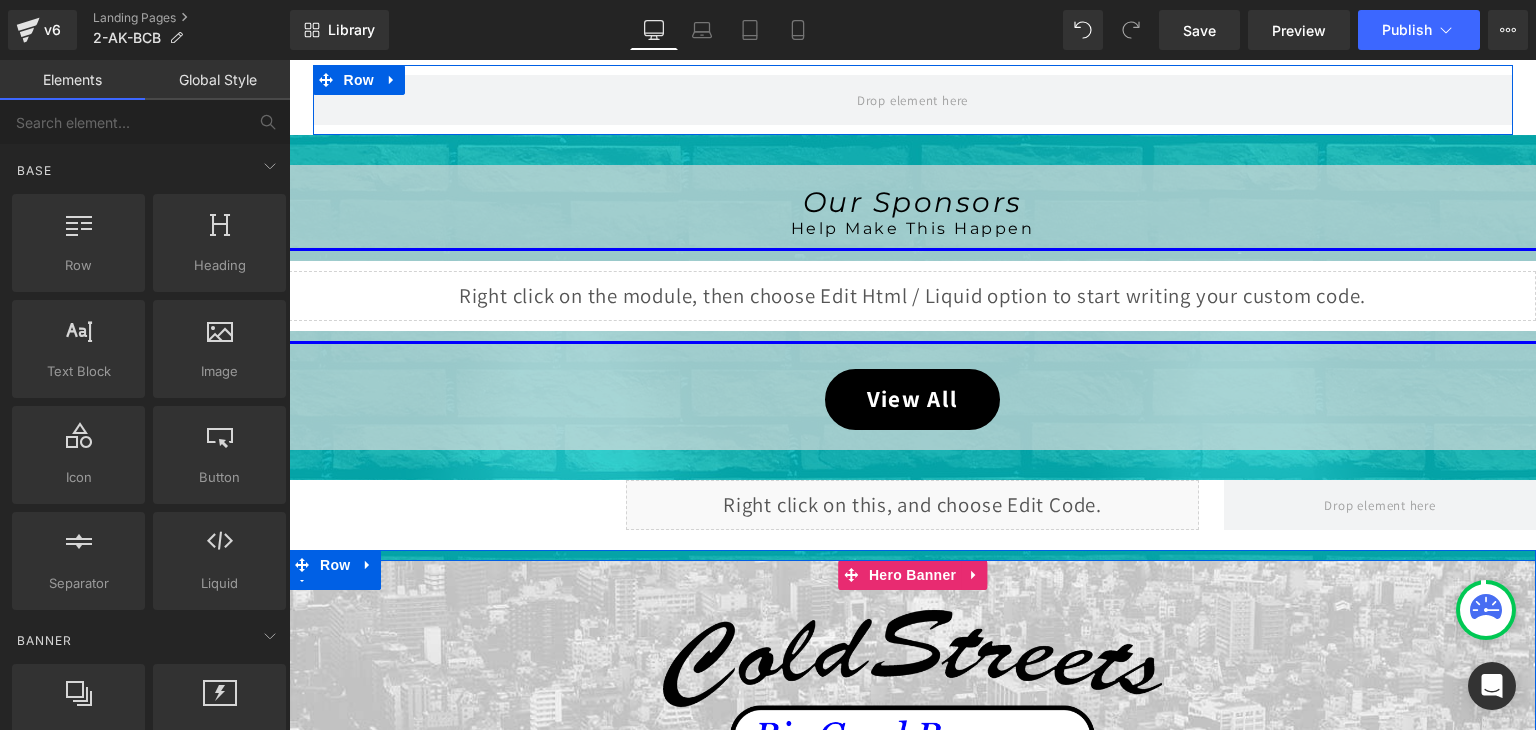 scroll, scrollTop: 839, scrollLeft: 0, axis: vertical 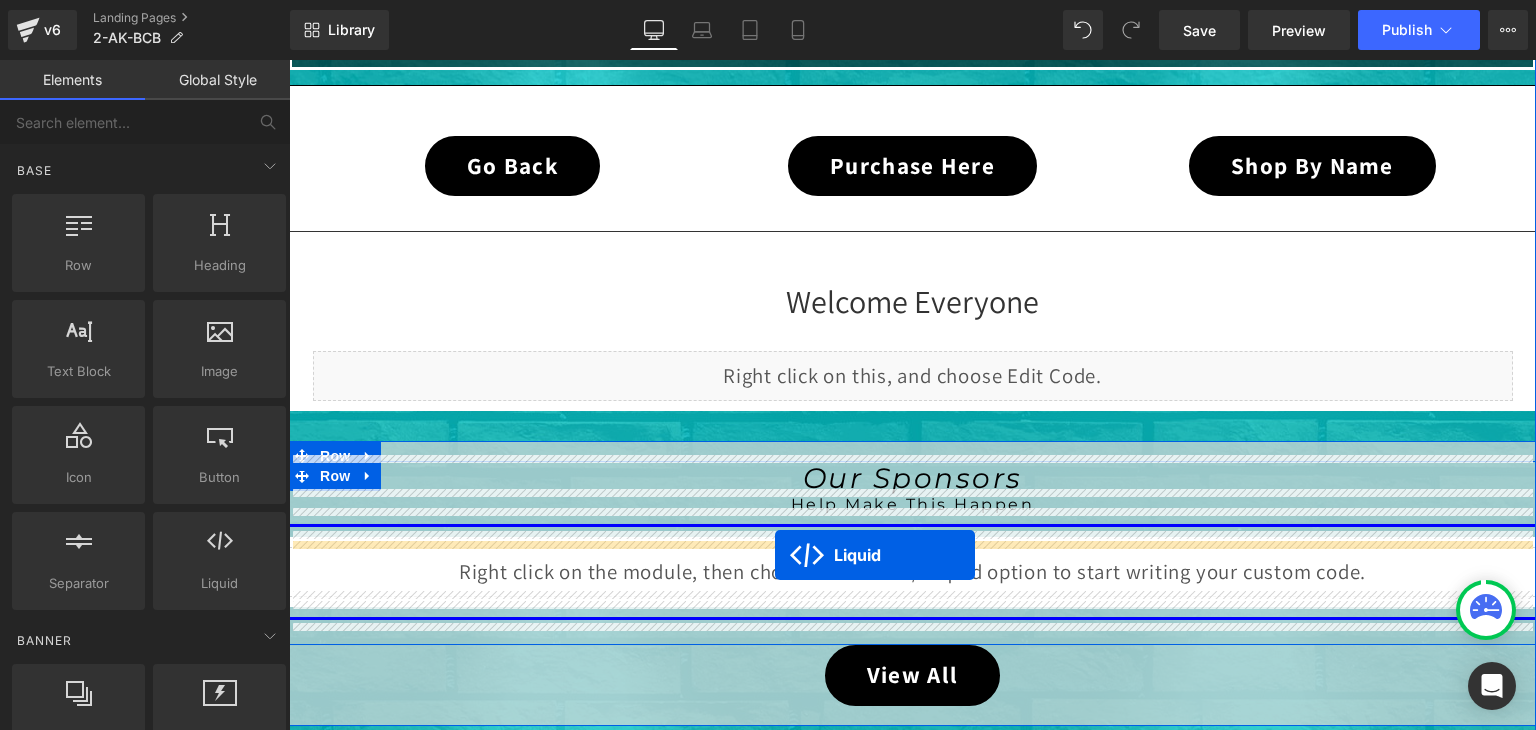 drag, startPoint x: 857, startPoint y: 315, endPoint x: 775, endPoint y: 555, distance: 253.62177 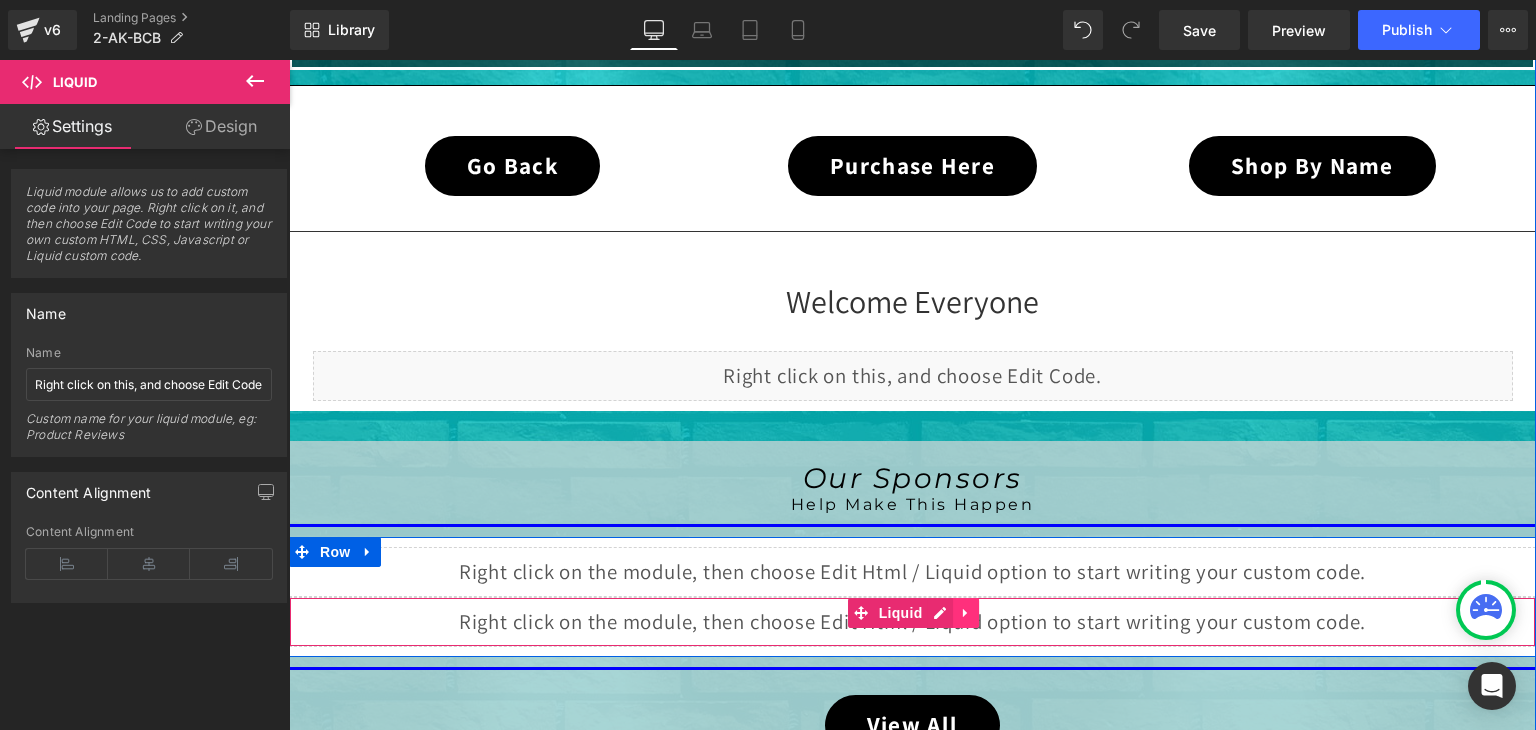 click 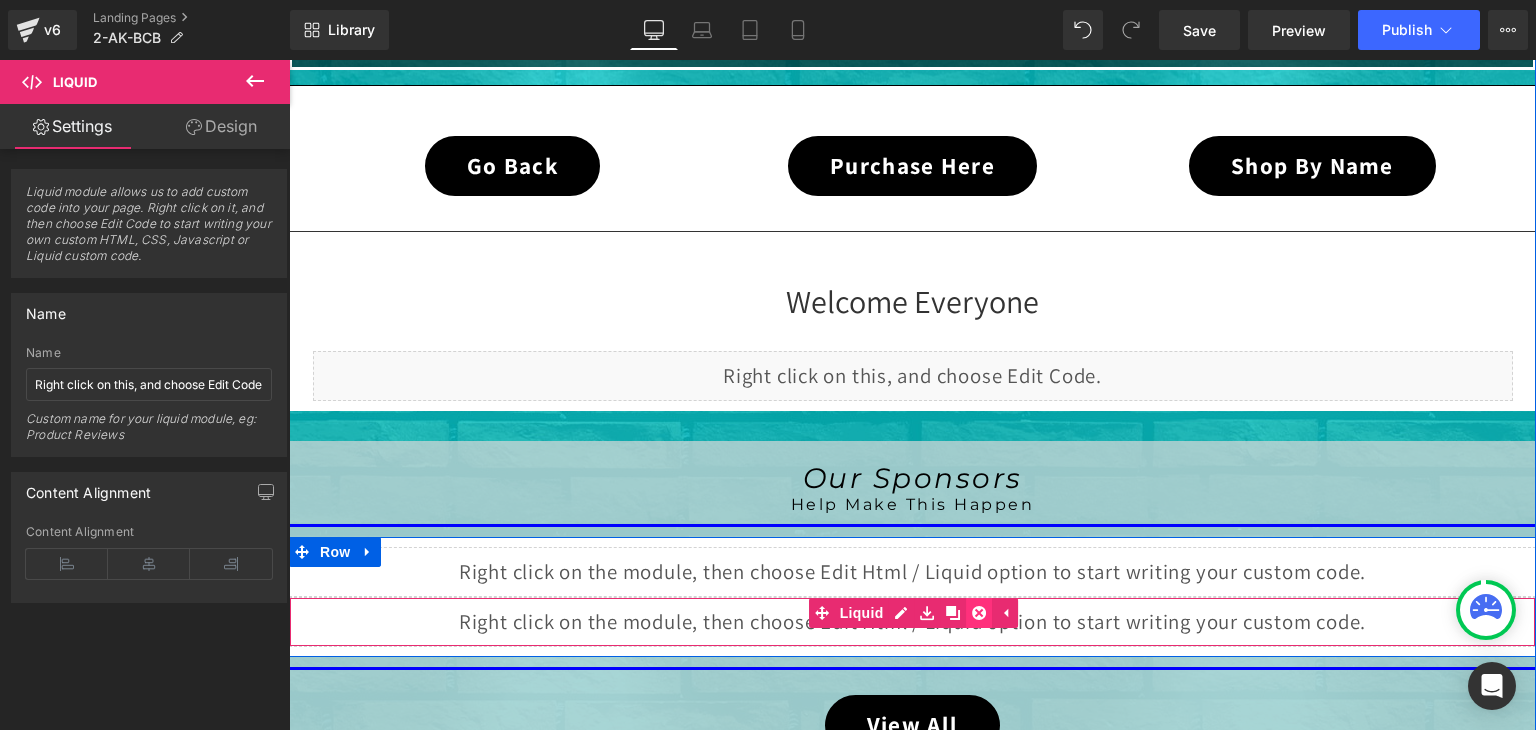 click 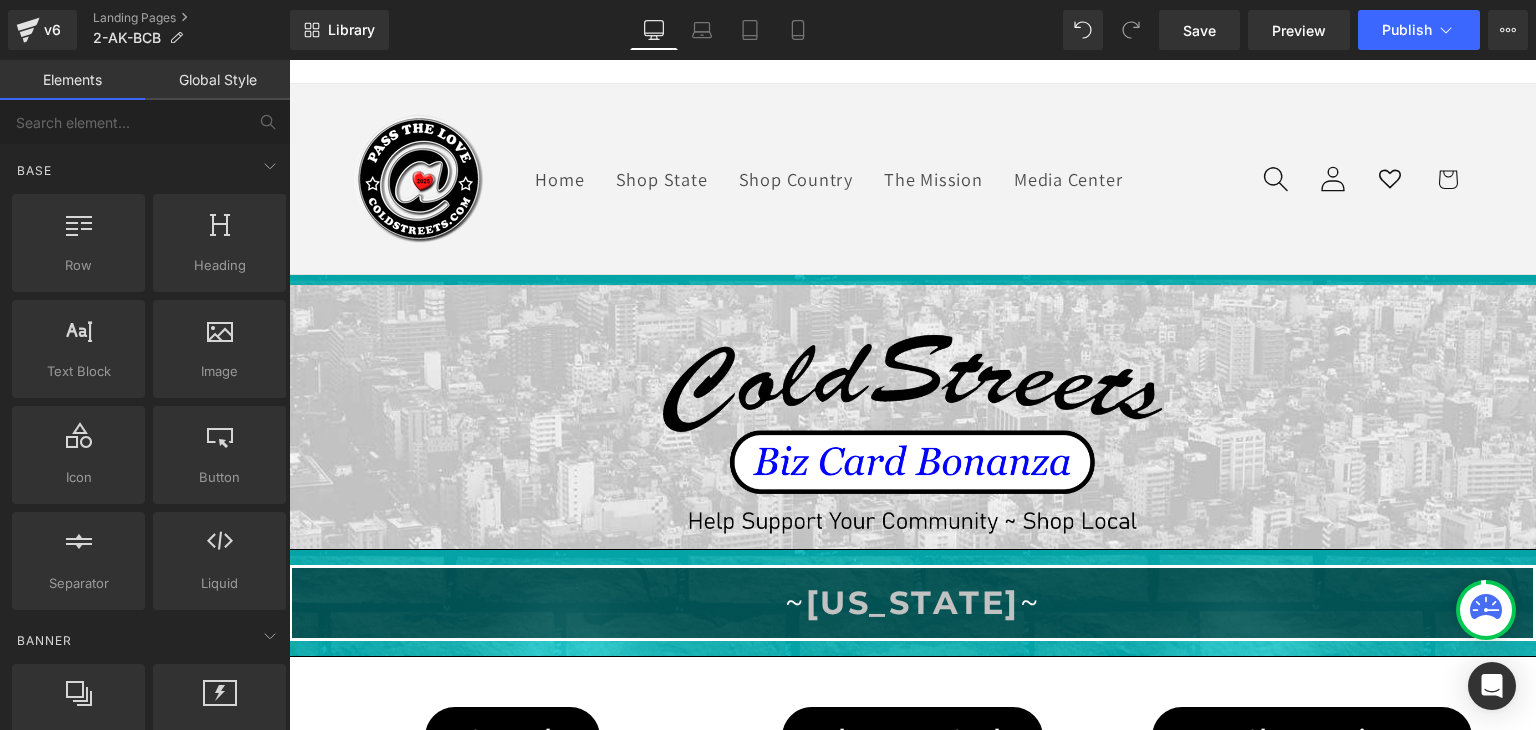 scroll, scrollTop: 19, scrollLeft: 0, axis: vertical 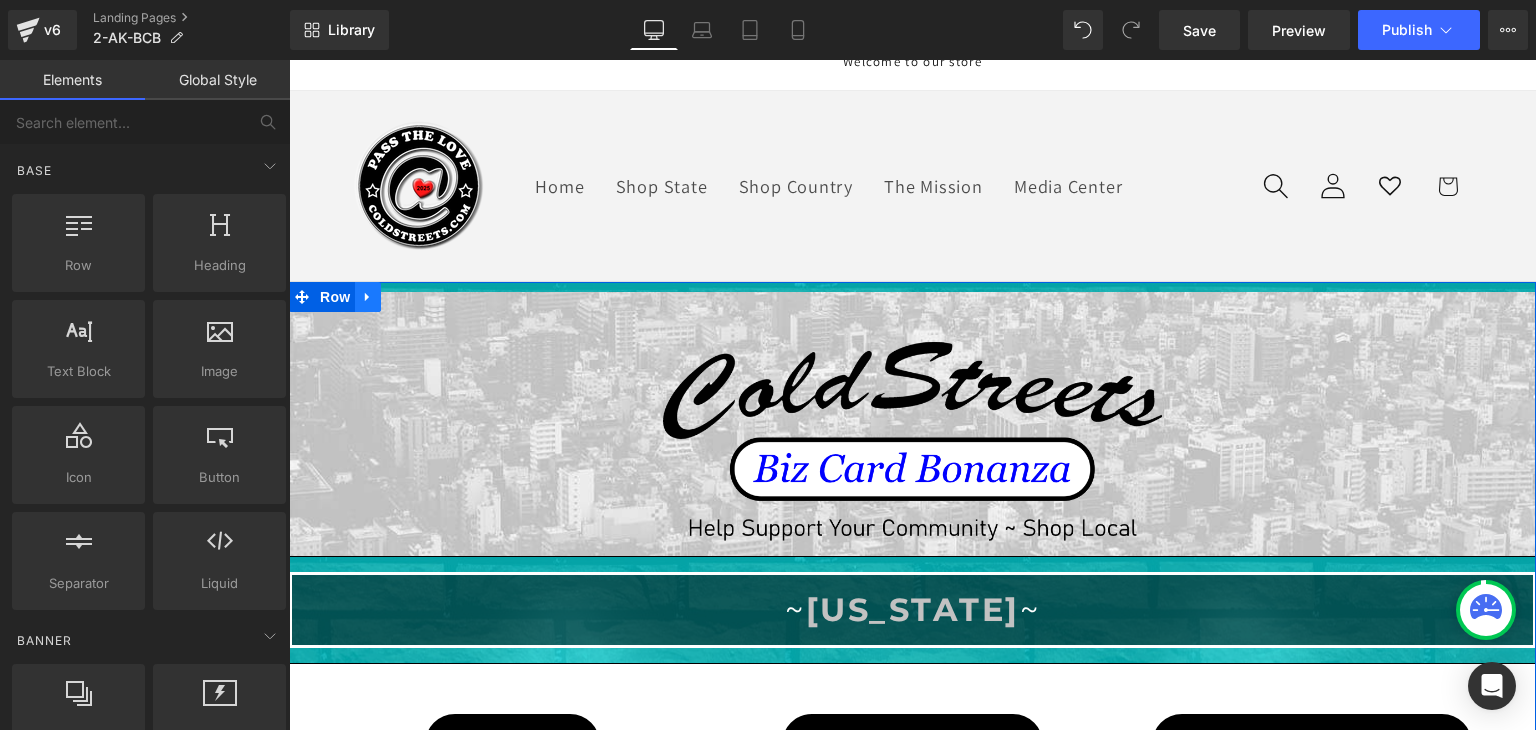 click 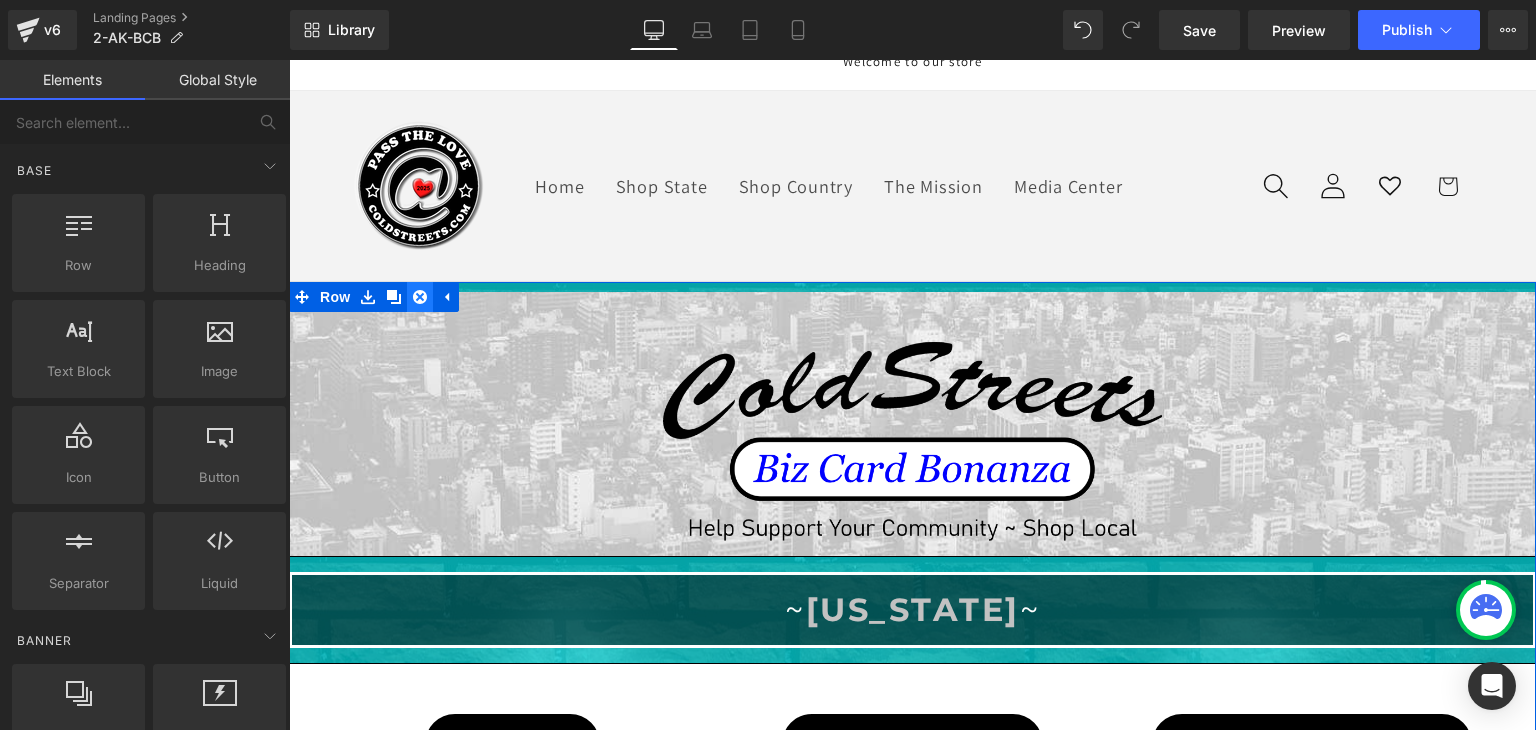 click at bounding box center [420, 297] 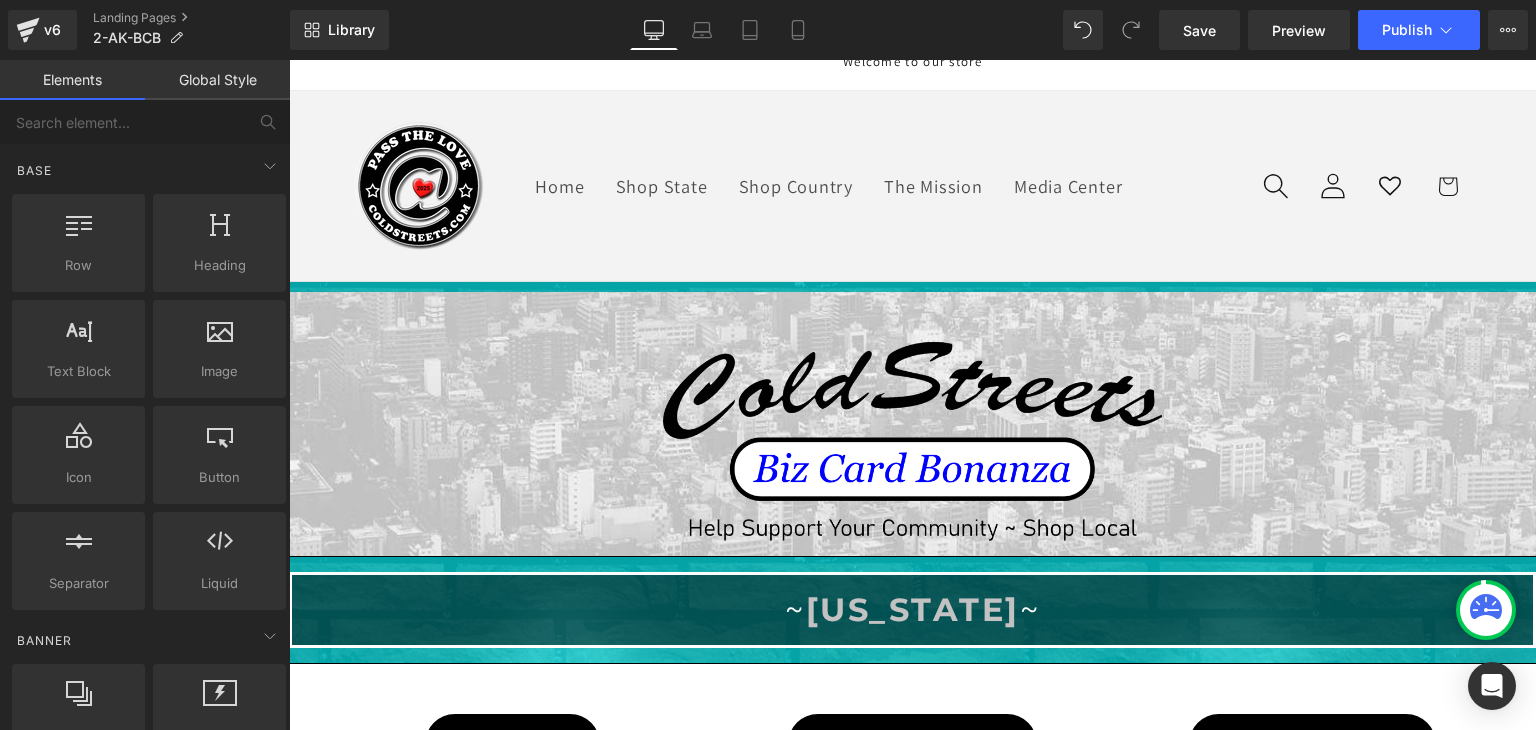 click 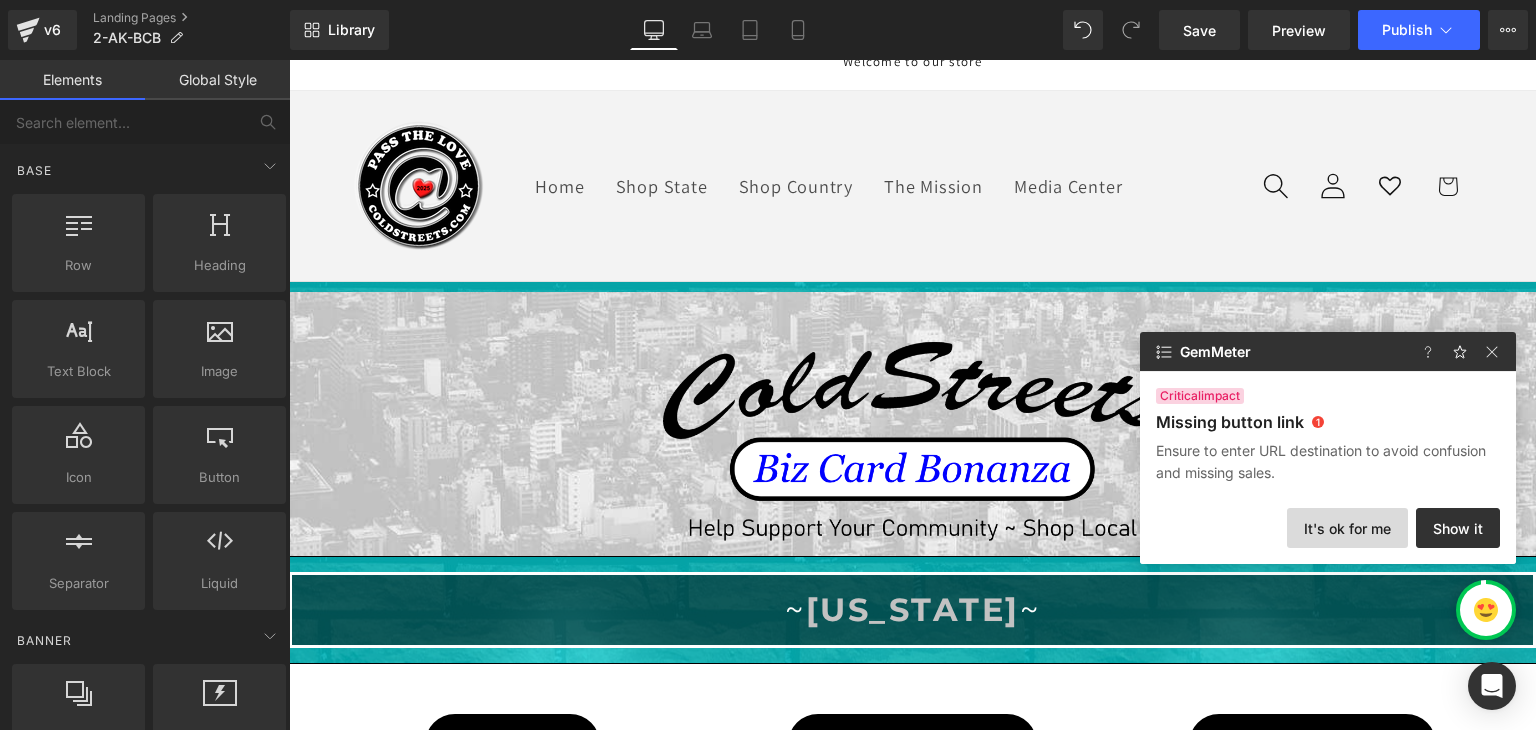click on "It's ok for me" at bounding box center (1347, 528) 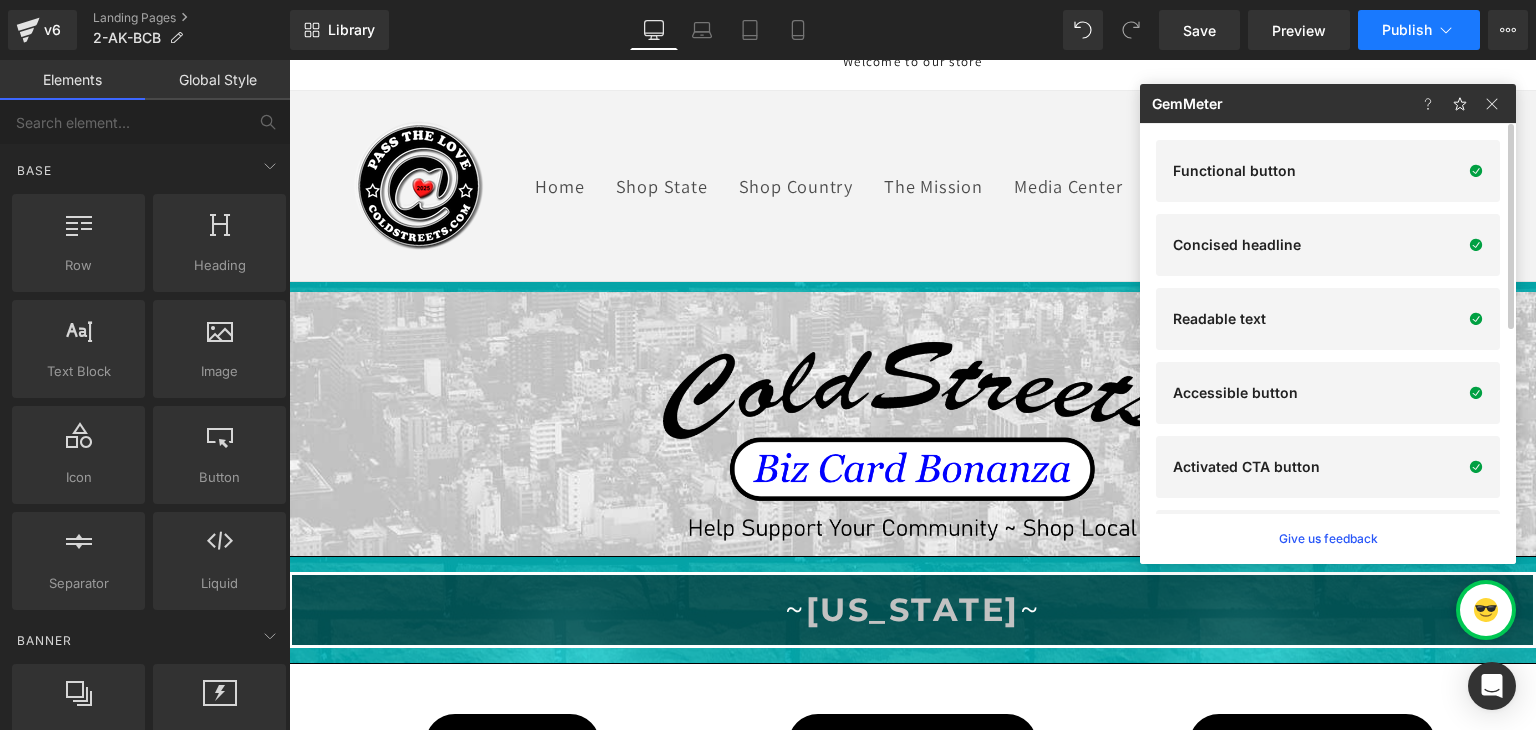 click on "Publish" at bounding box center [1407, 30] 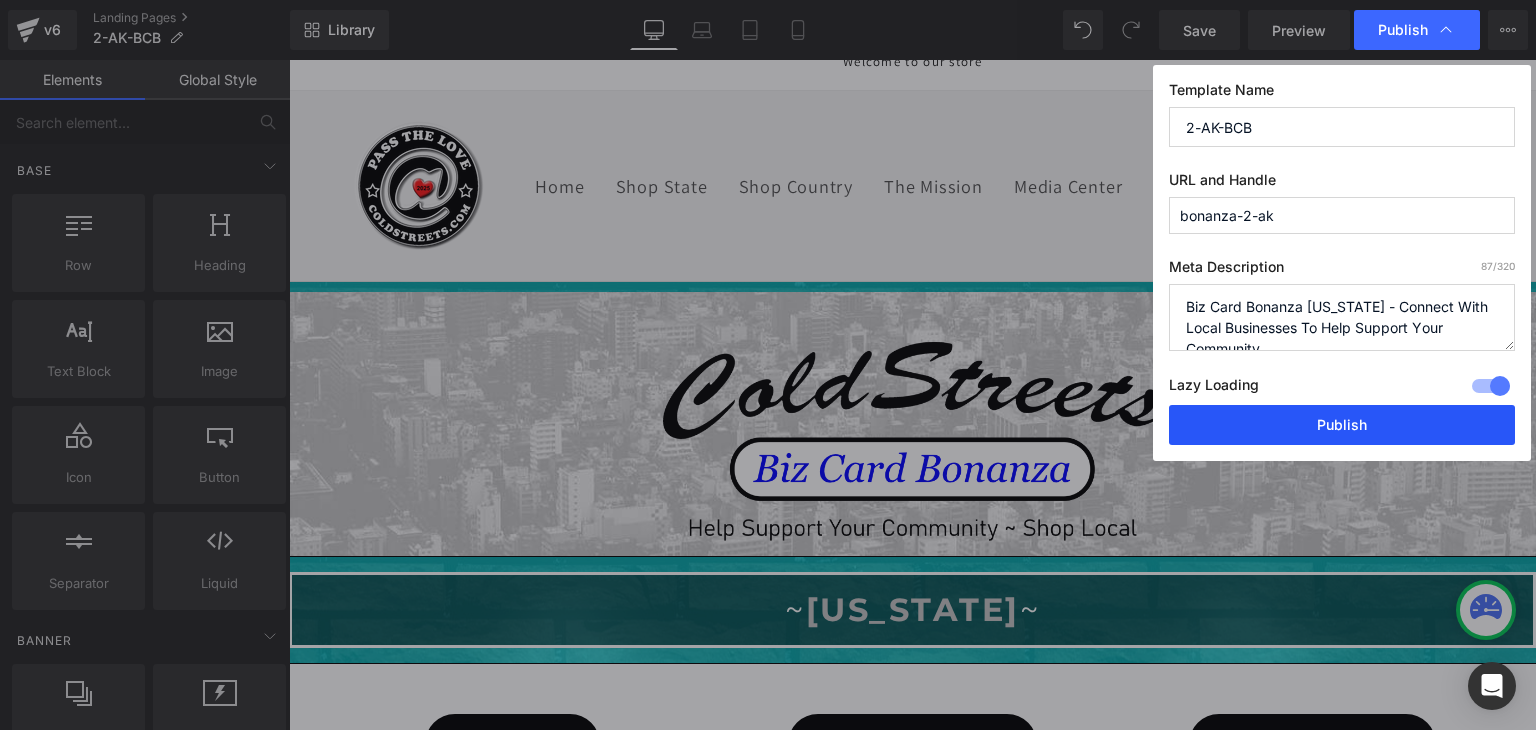 click on "Publish" at bounding box center (1342, 425) 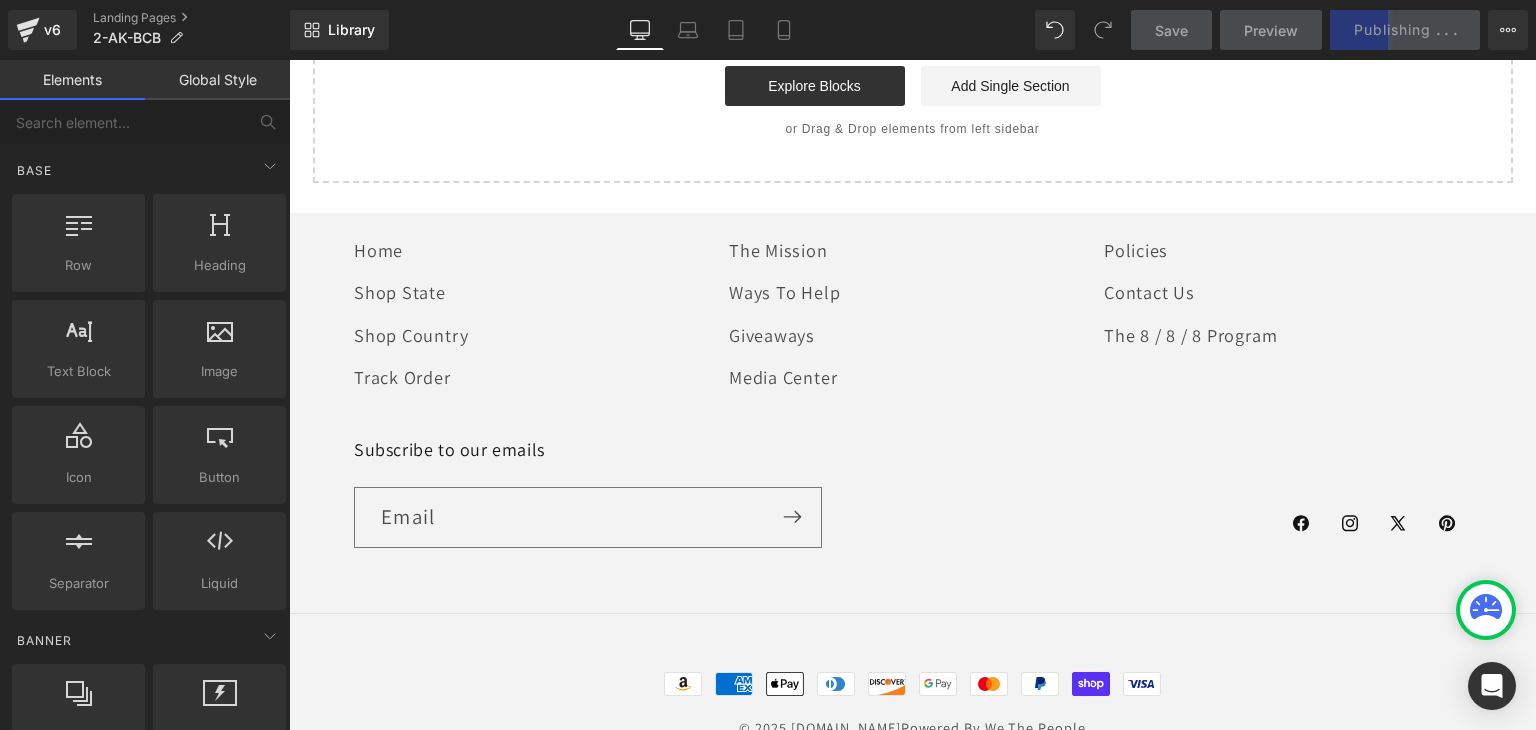scroll, scrollTop: 1519, scrollLeft: 0, axis: vertical 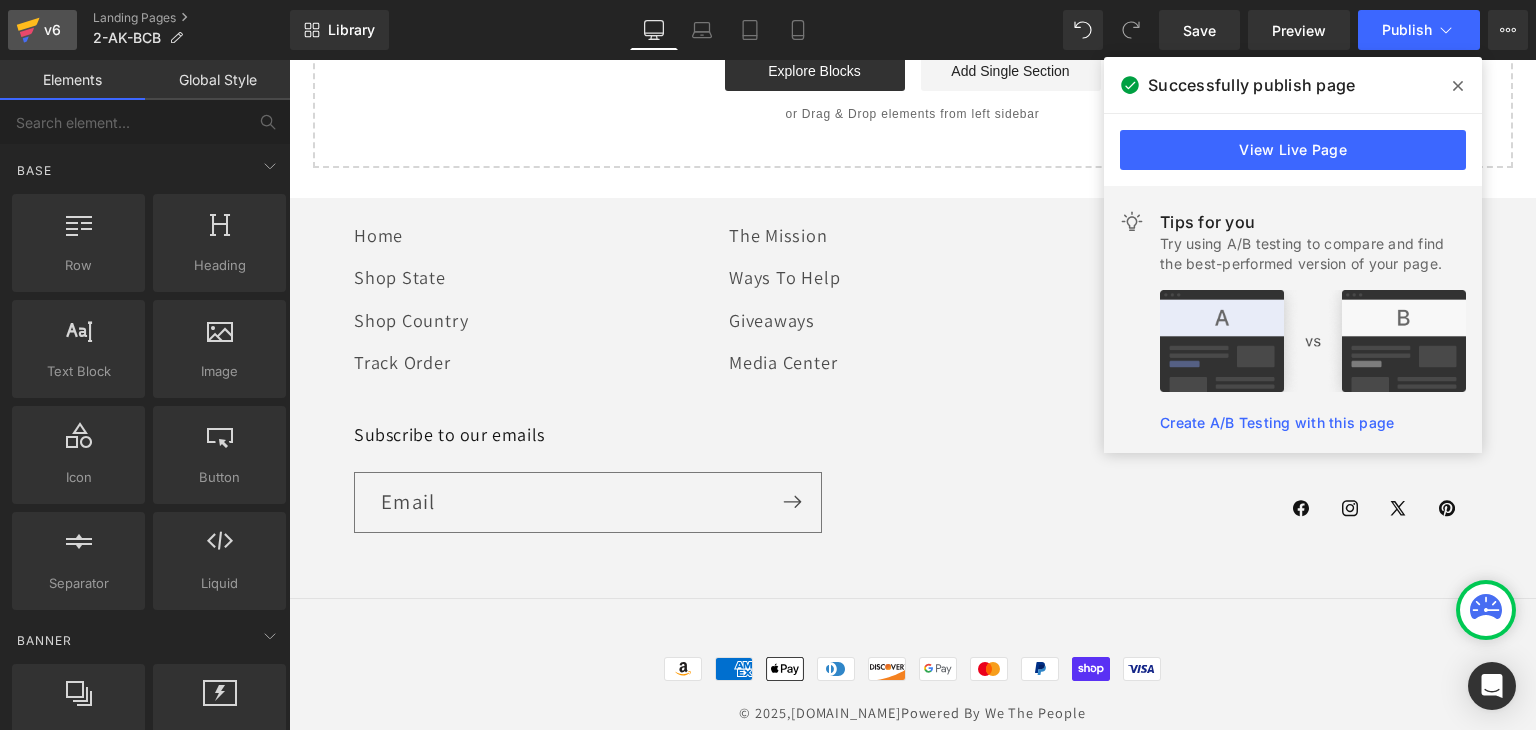 click 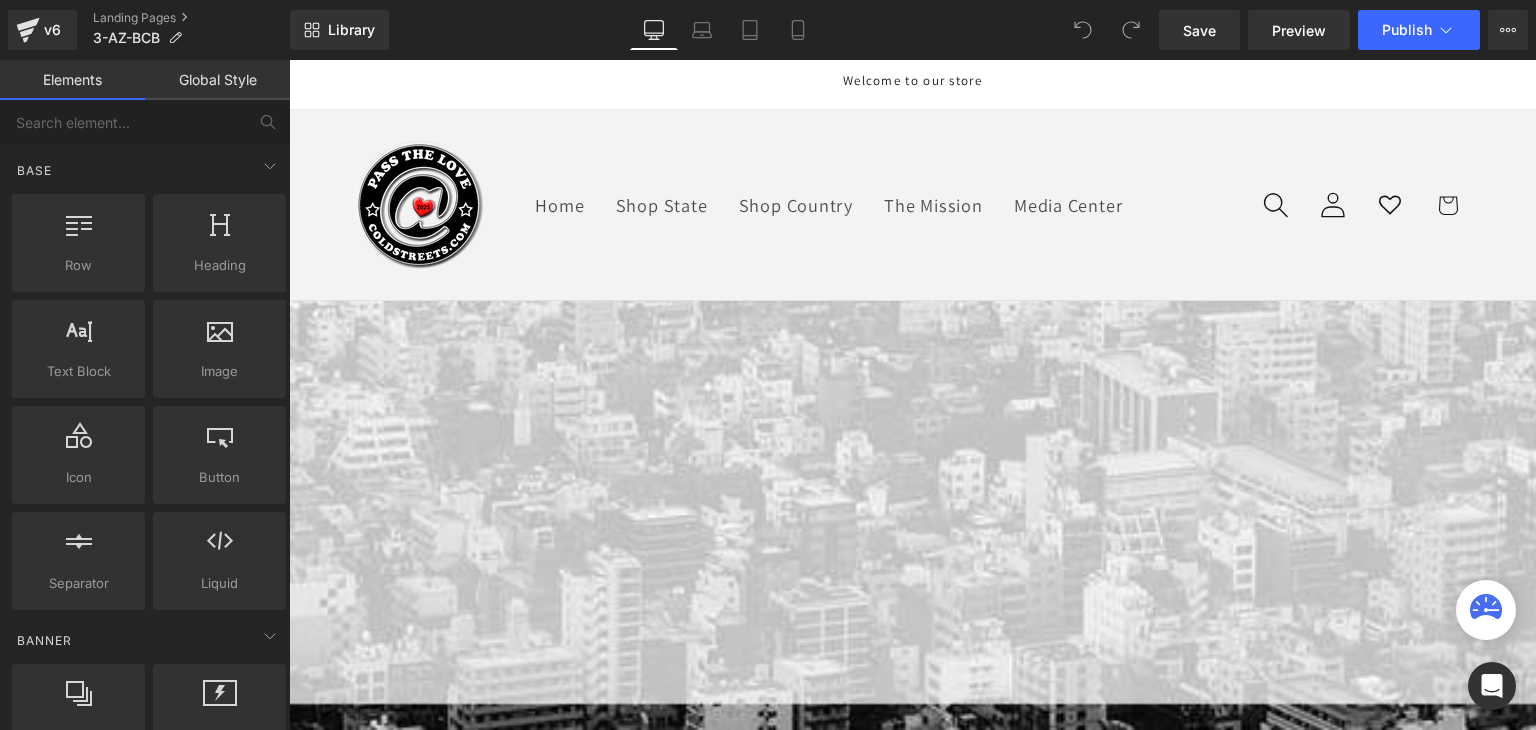scroll, scrollTop: 0, scrollLeft: 0, axis: both 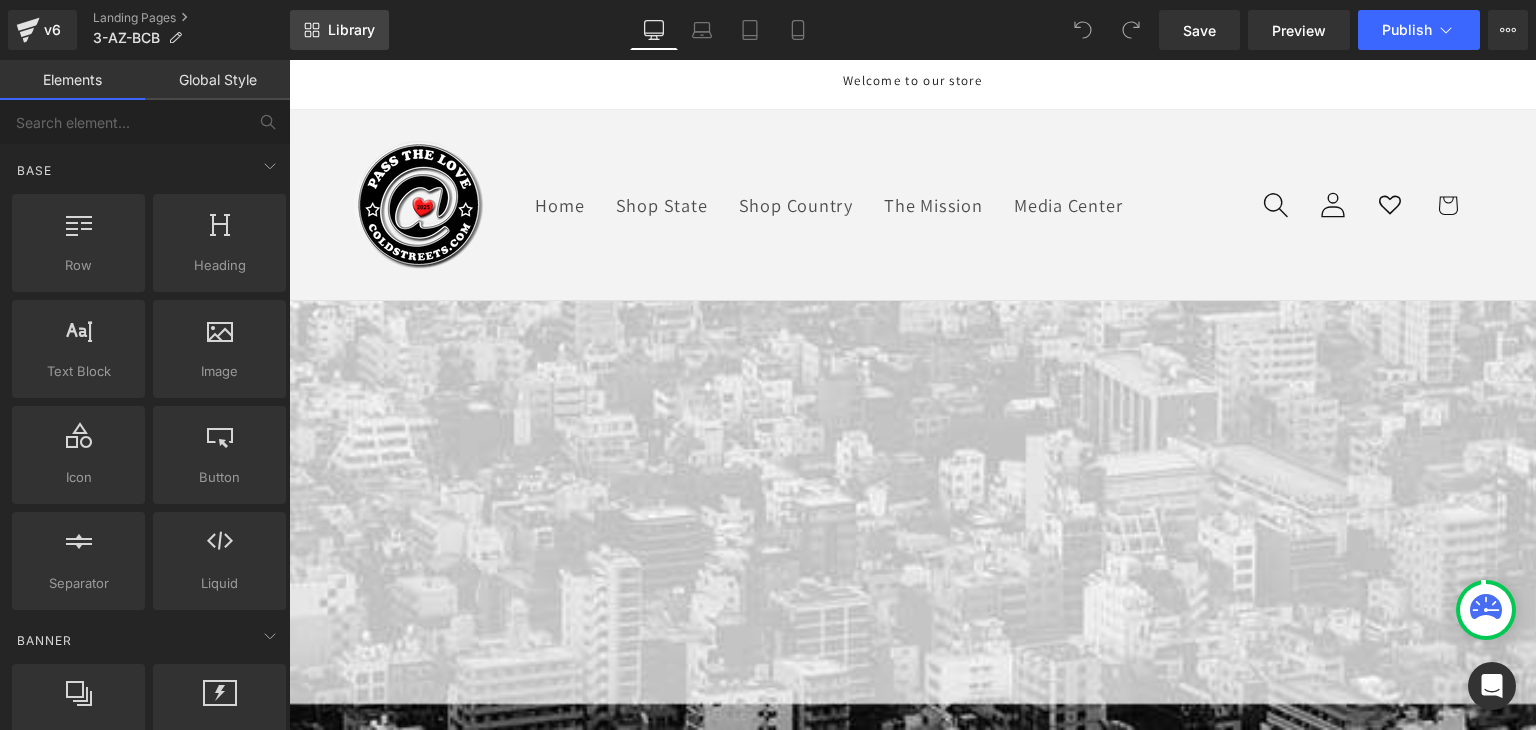 click on "Library" at bounding box center [339, 30] 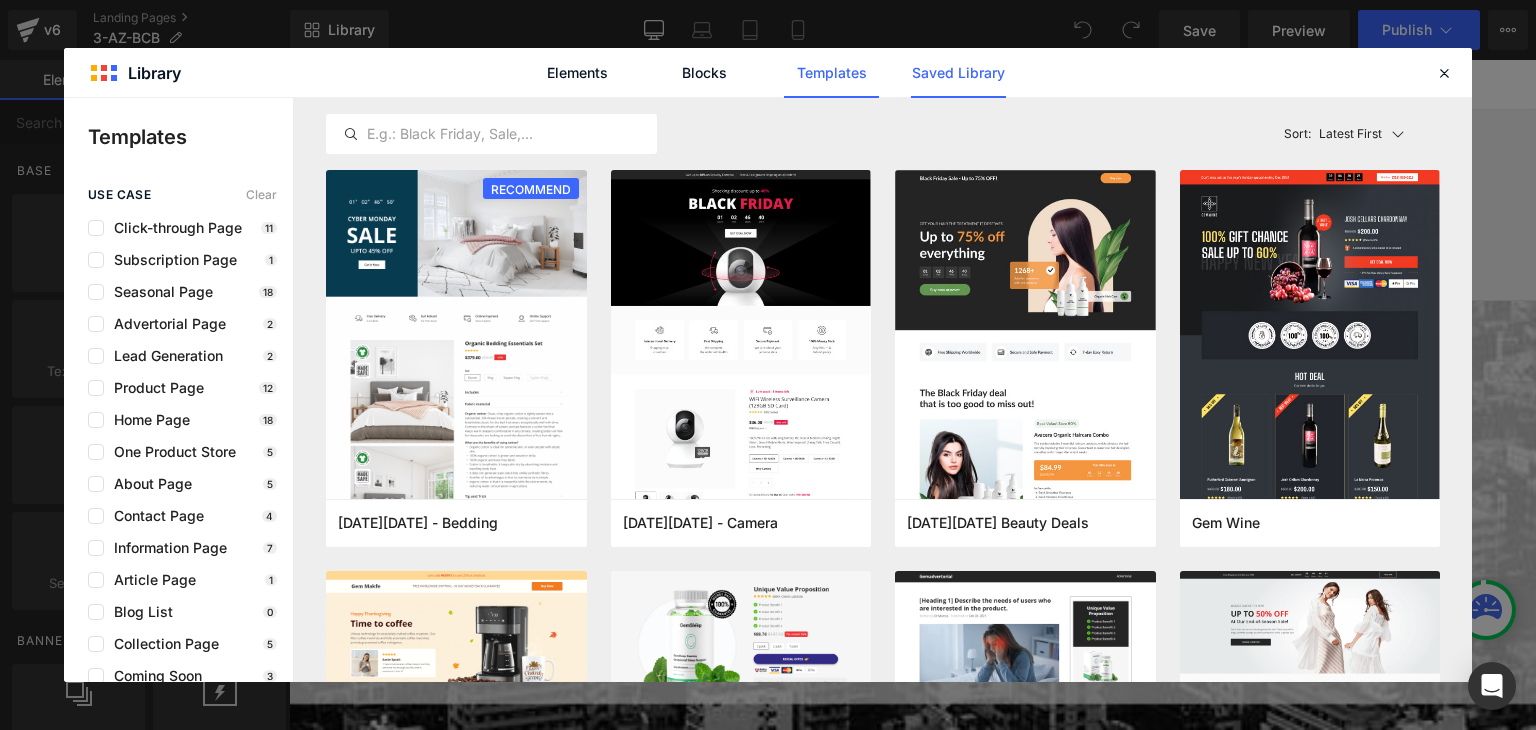 click on "Saved Library" 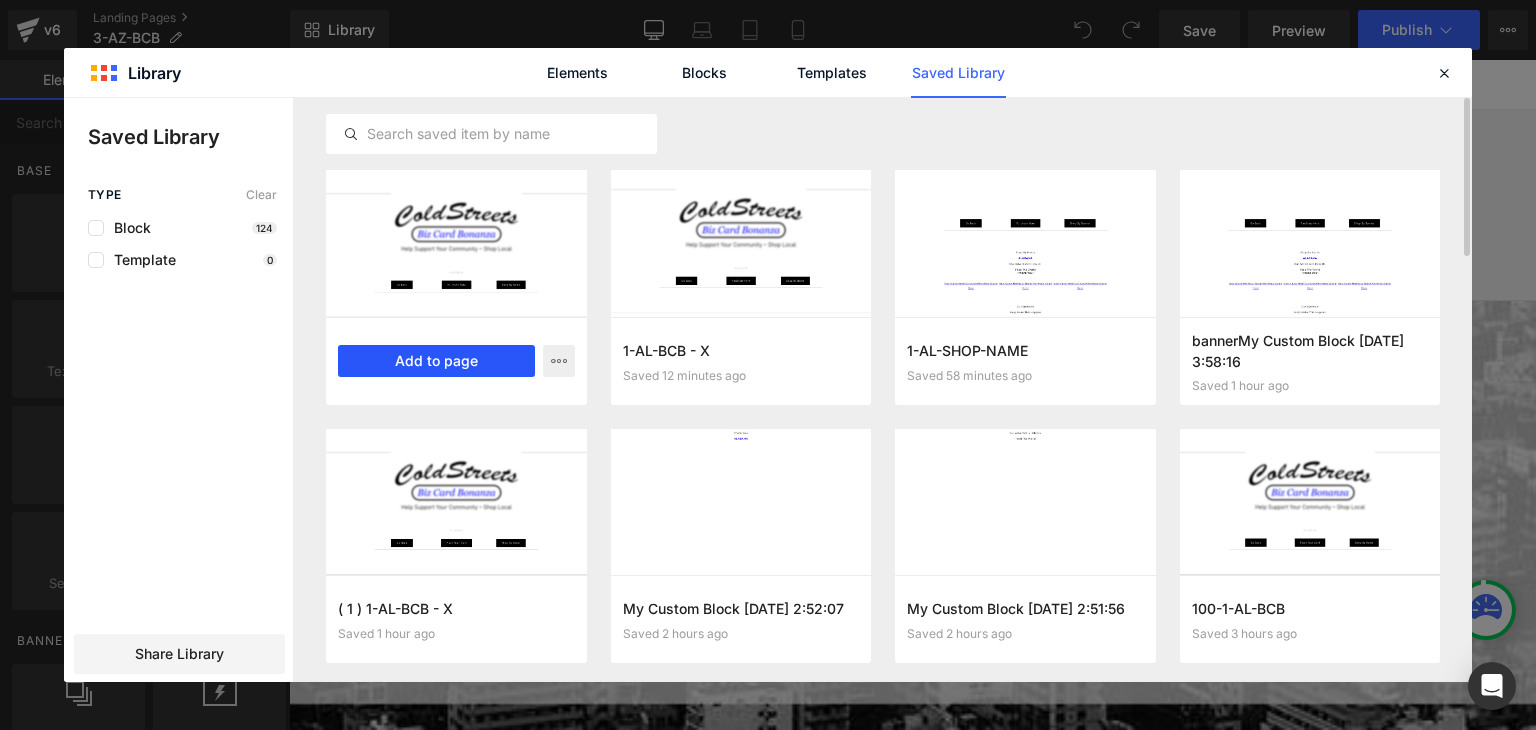 click on "Add to page" at bounding box center (436, 361) 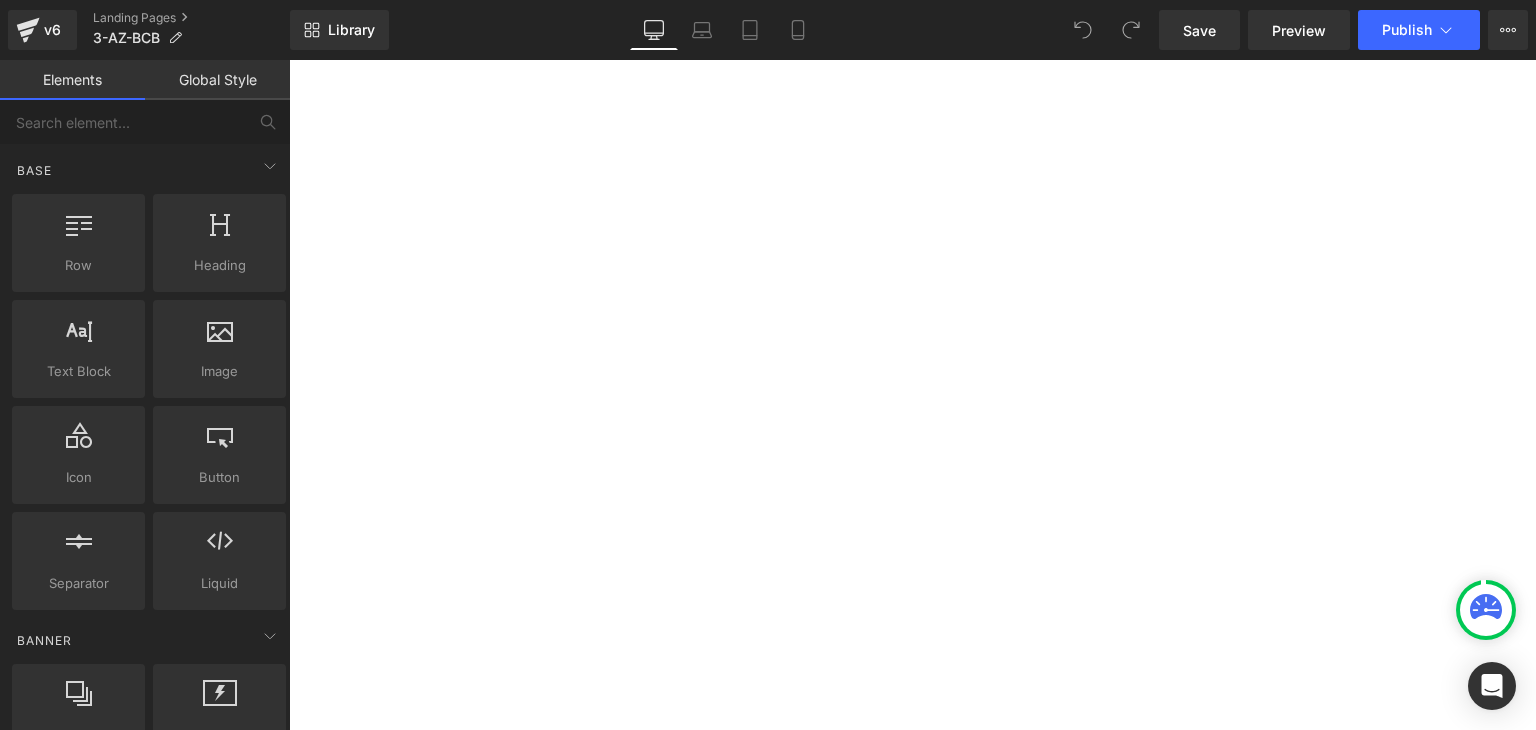scroll, scrollTop: 1259, scrollLeft: 0, axis: vertical 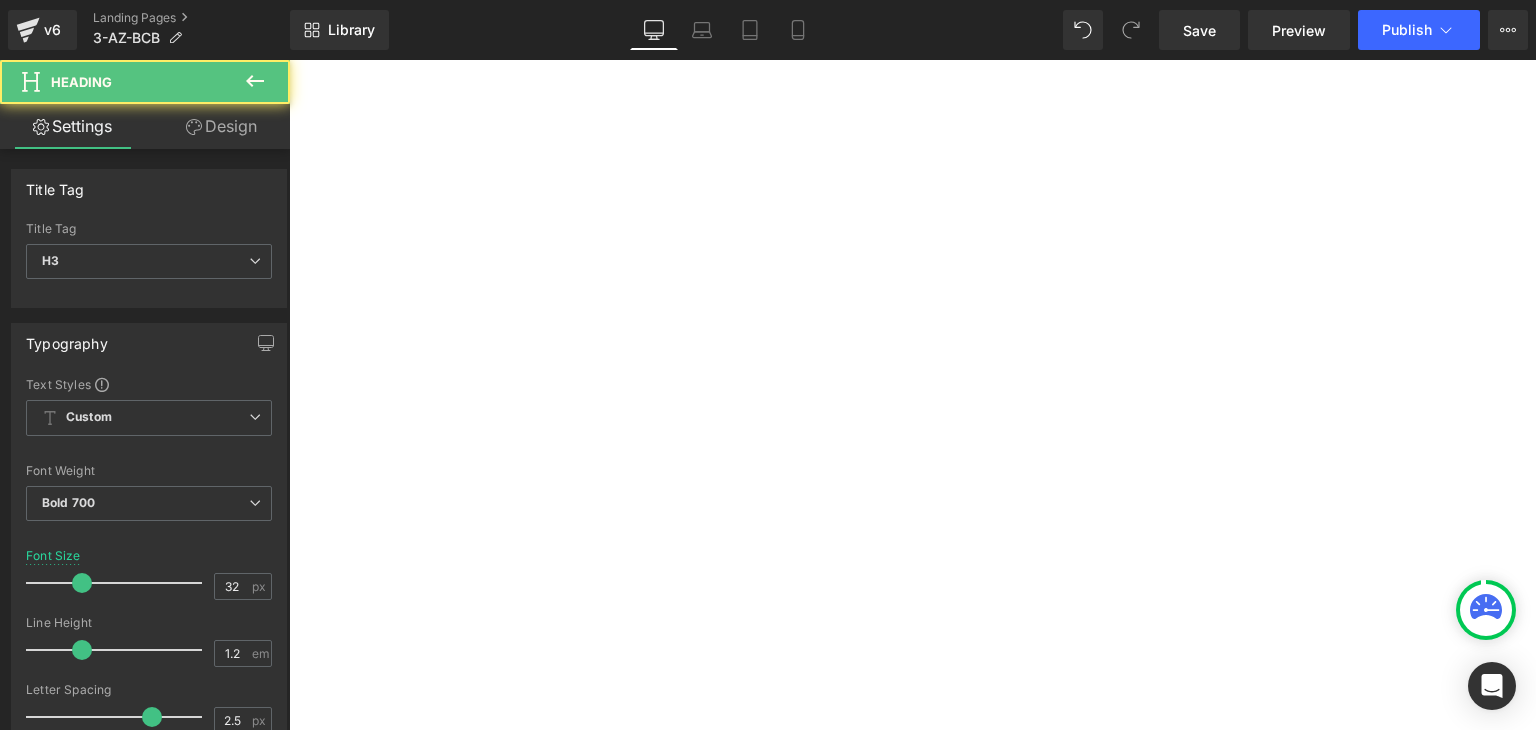 click on "~" at bounding box center (-4451, 2189) 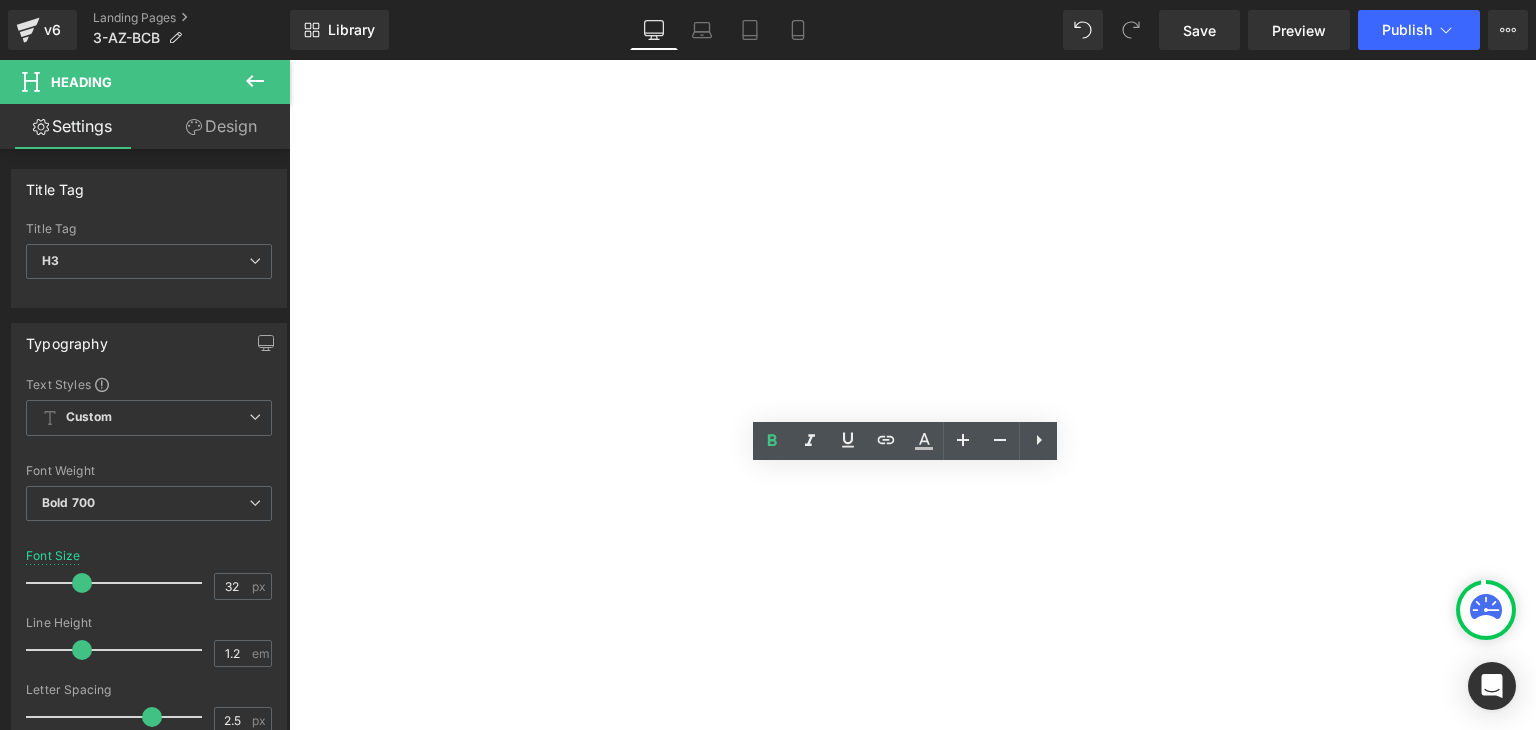 drag, startPoint x: 1000, startPoint y: 486, endPoint x: 891, endPoint y: 488, distance: 109.01835 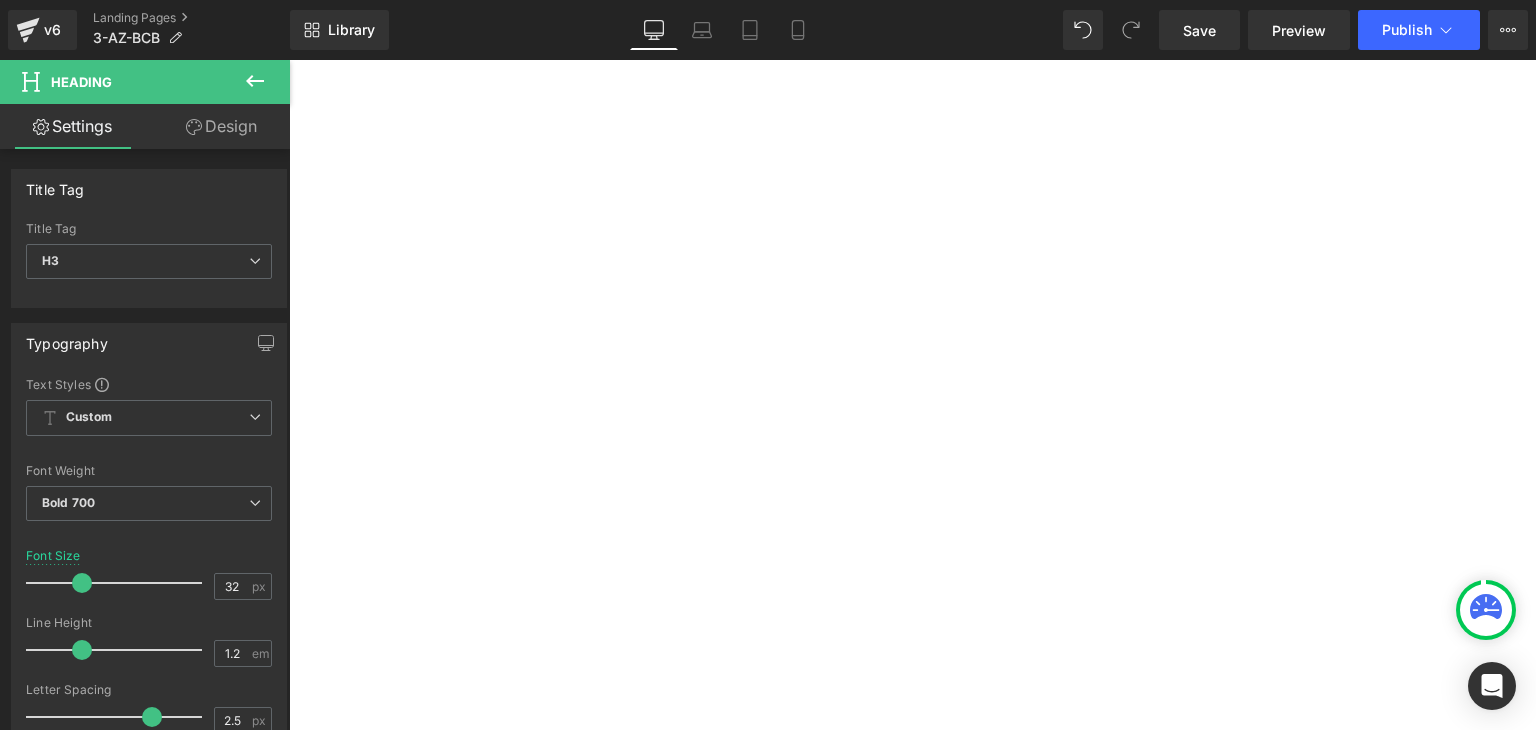 type 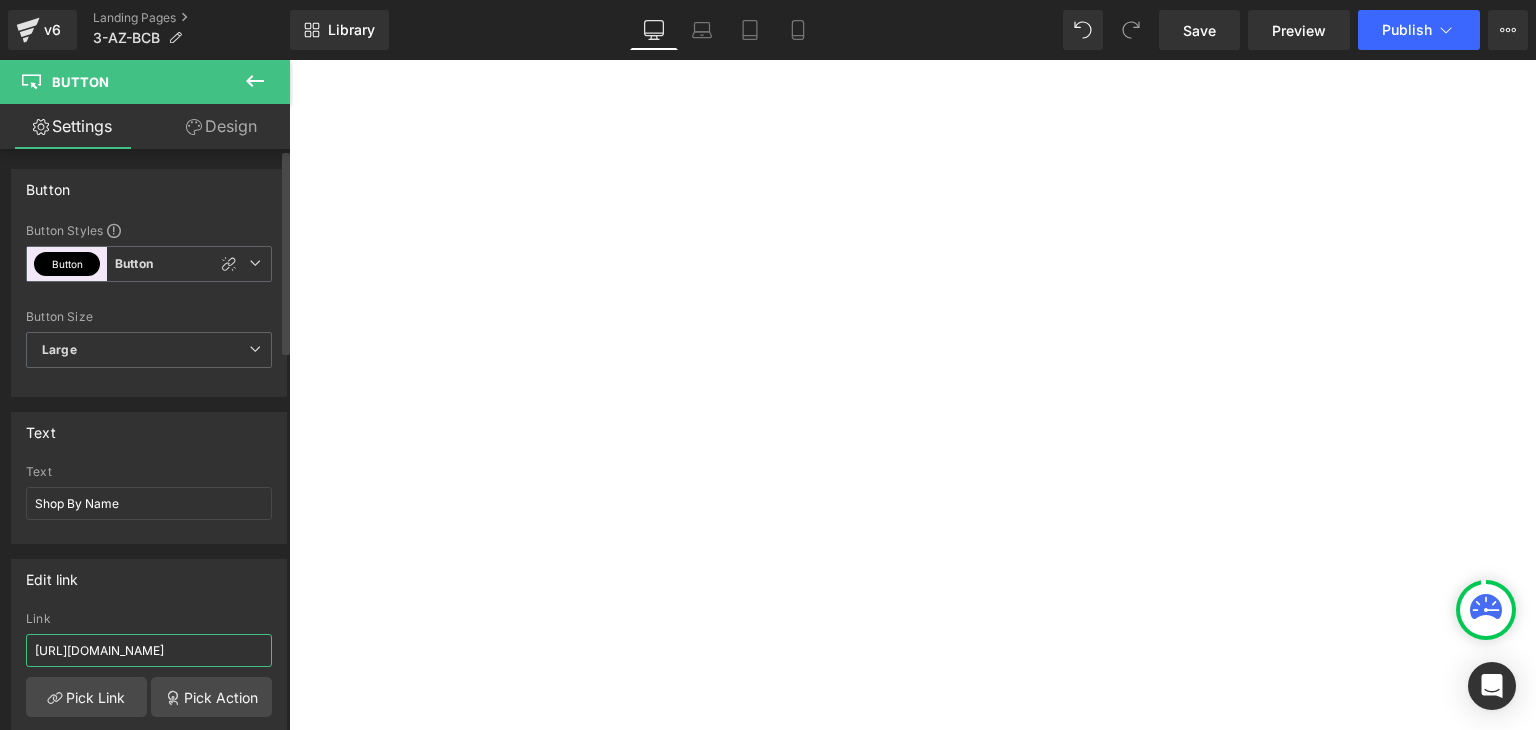scroll, scrollTop: 0, scrollLeft: 44, axis: horizontal 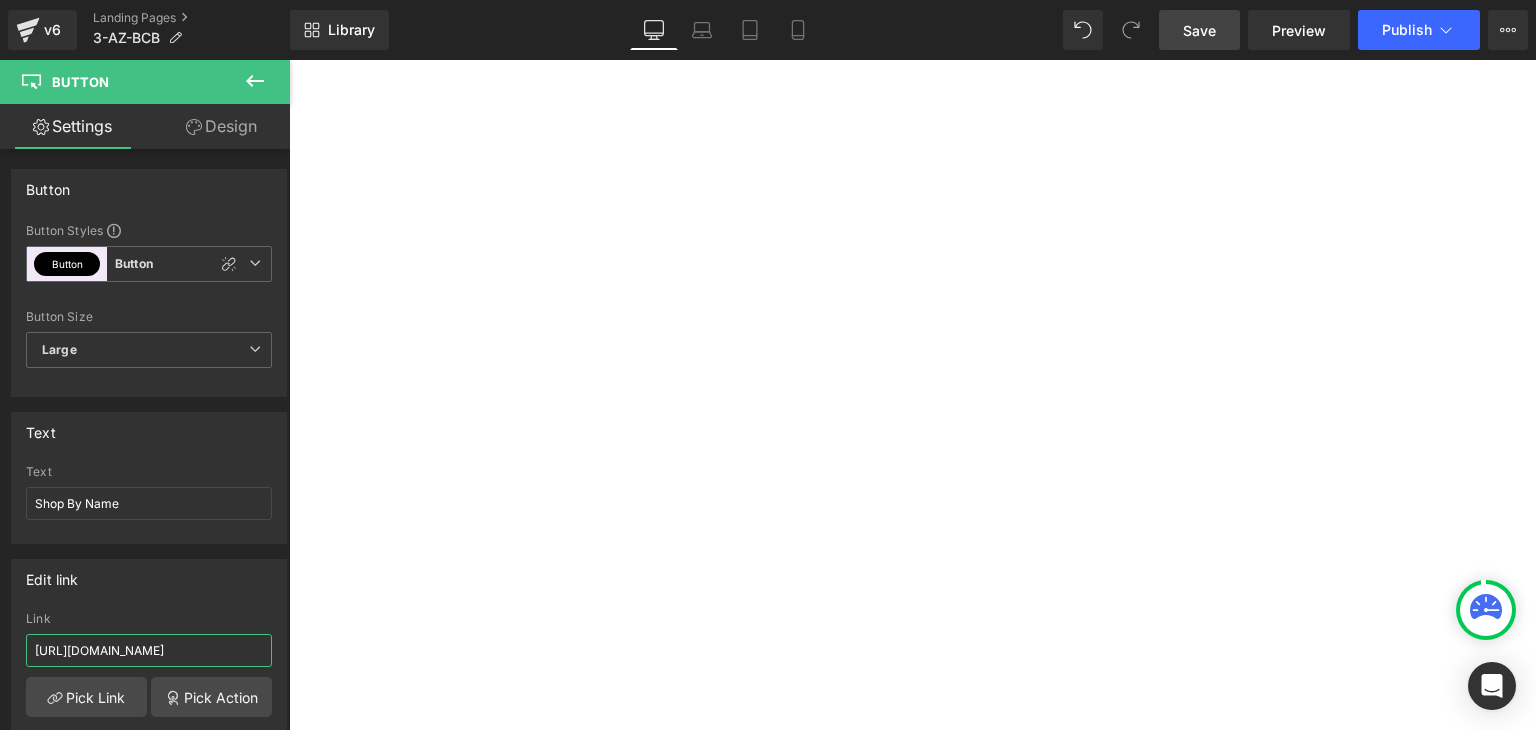 type on "https://coldstreets.com/pages/3-aZ-shop-name" 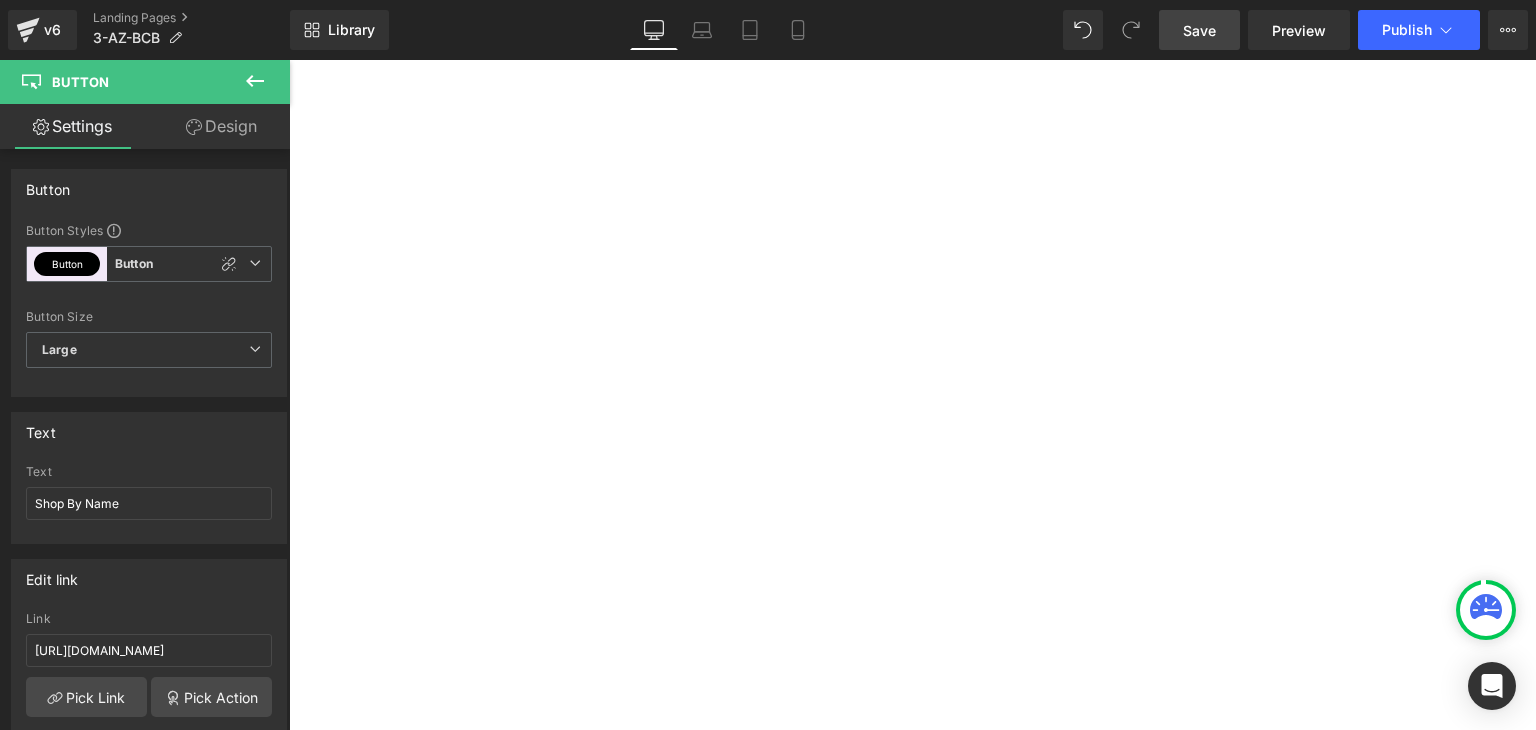 click on "Save" at bounding box center (1199, 30) 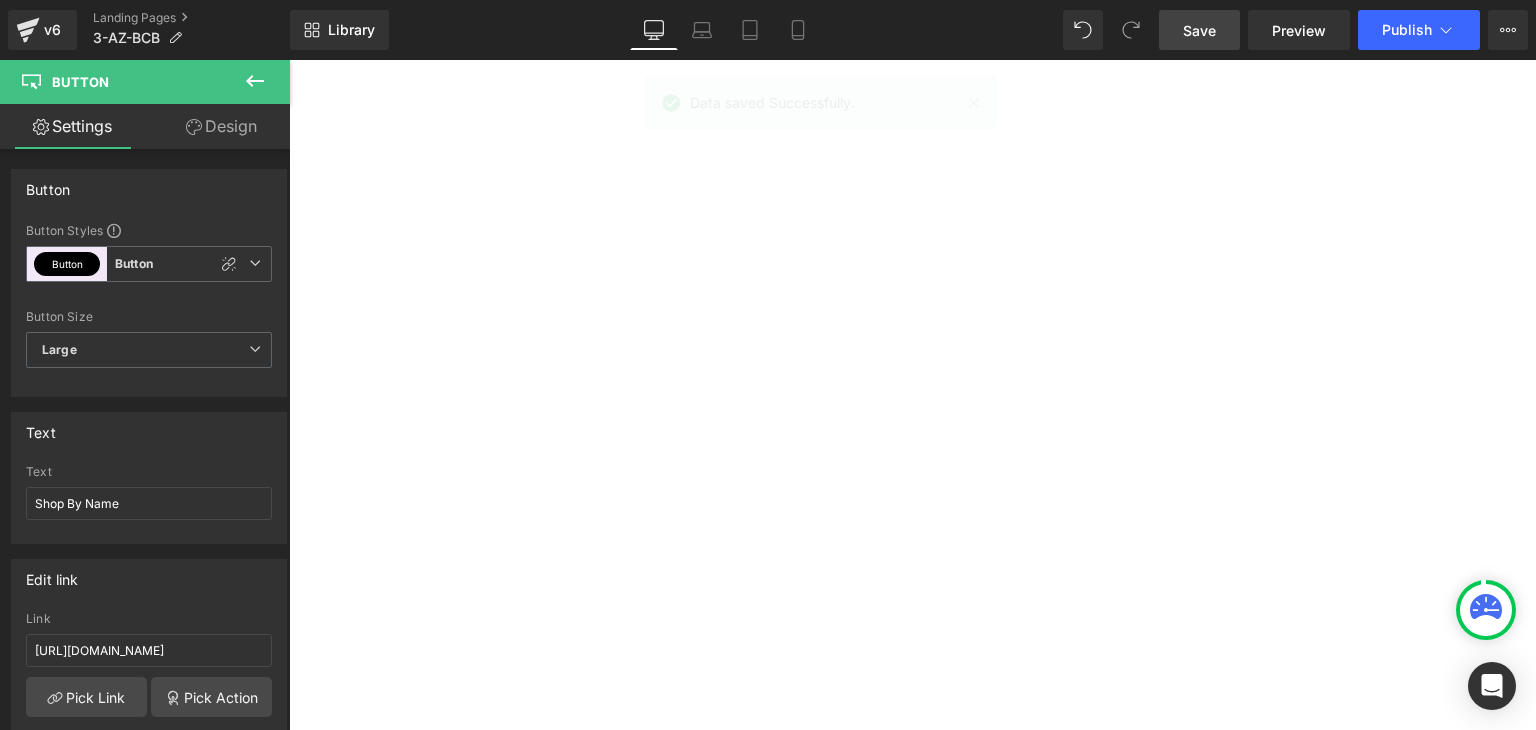 scroll, scrollTop: 859, scrollLeft: 0, axis: vertical 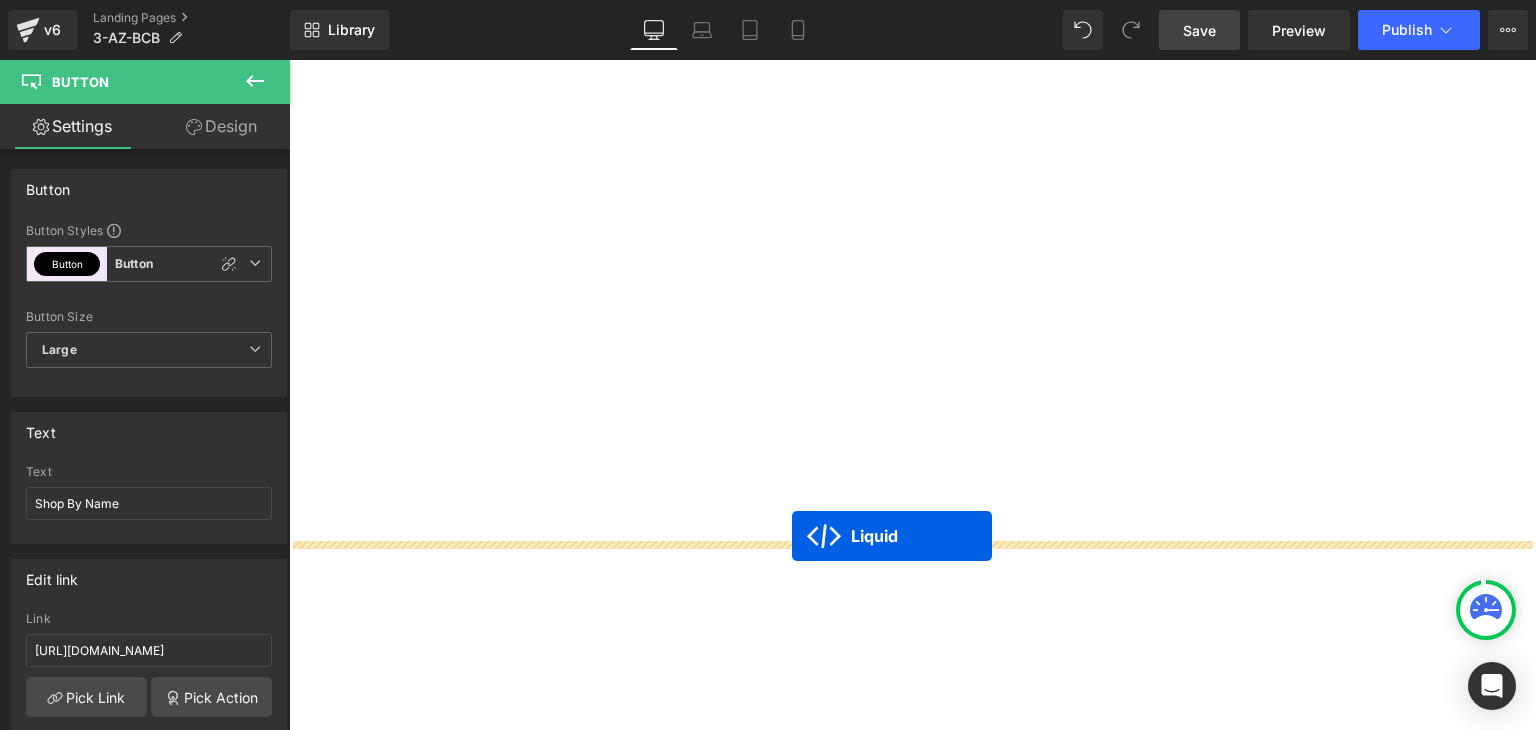 drag, startPoint x: 852, startPoint y: 301, endPoint x: 792, endPoint y: 536, distance: 242.53865 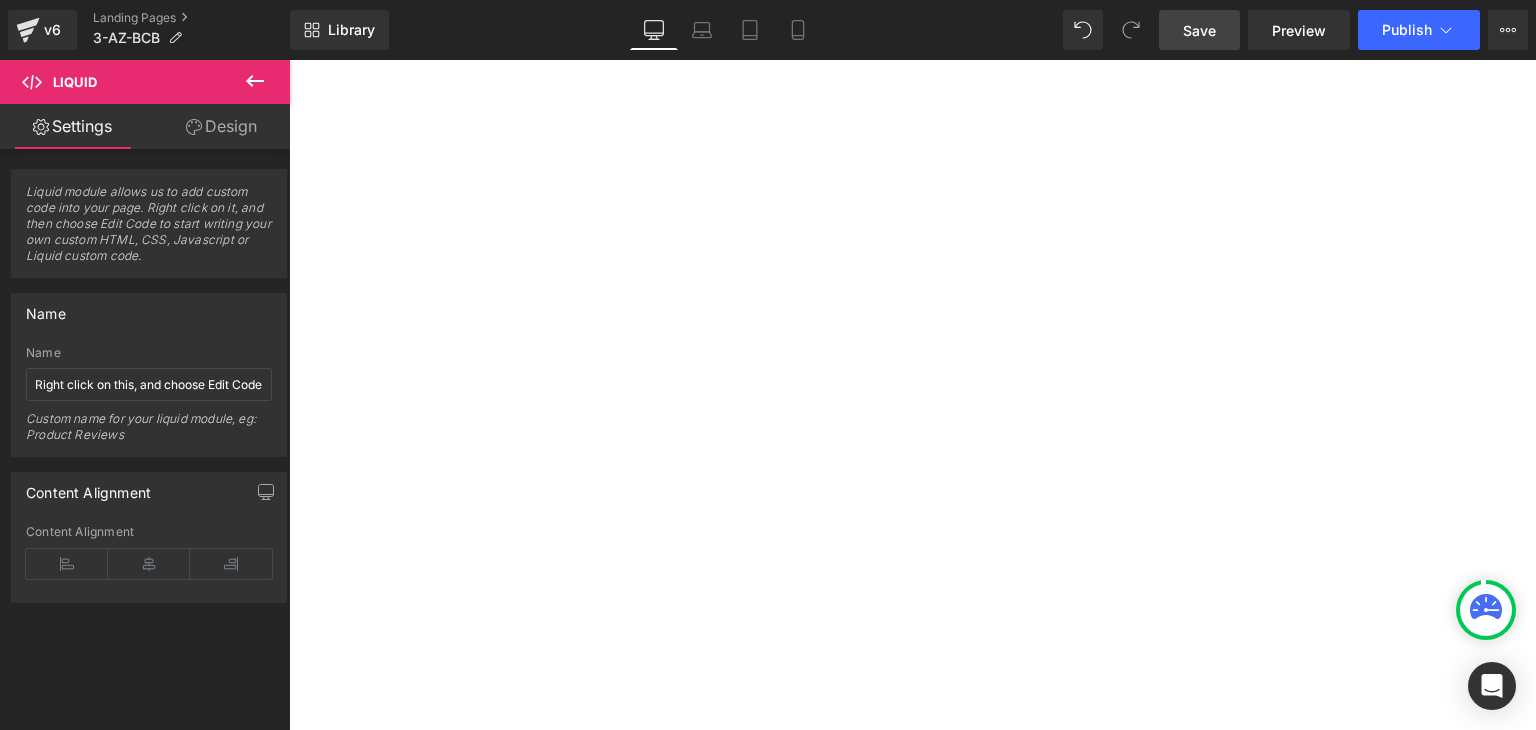 click 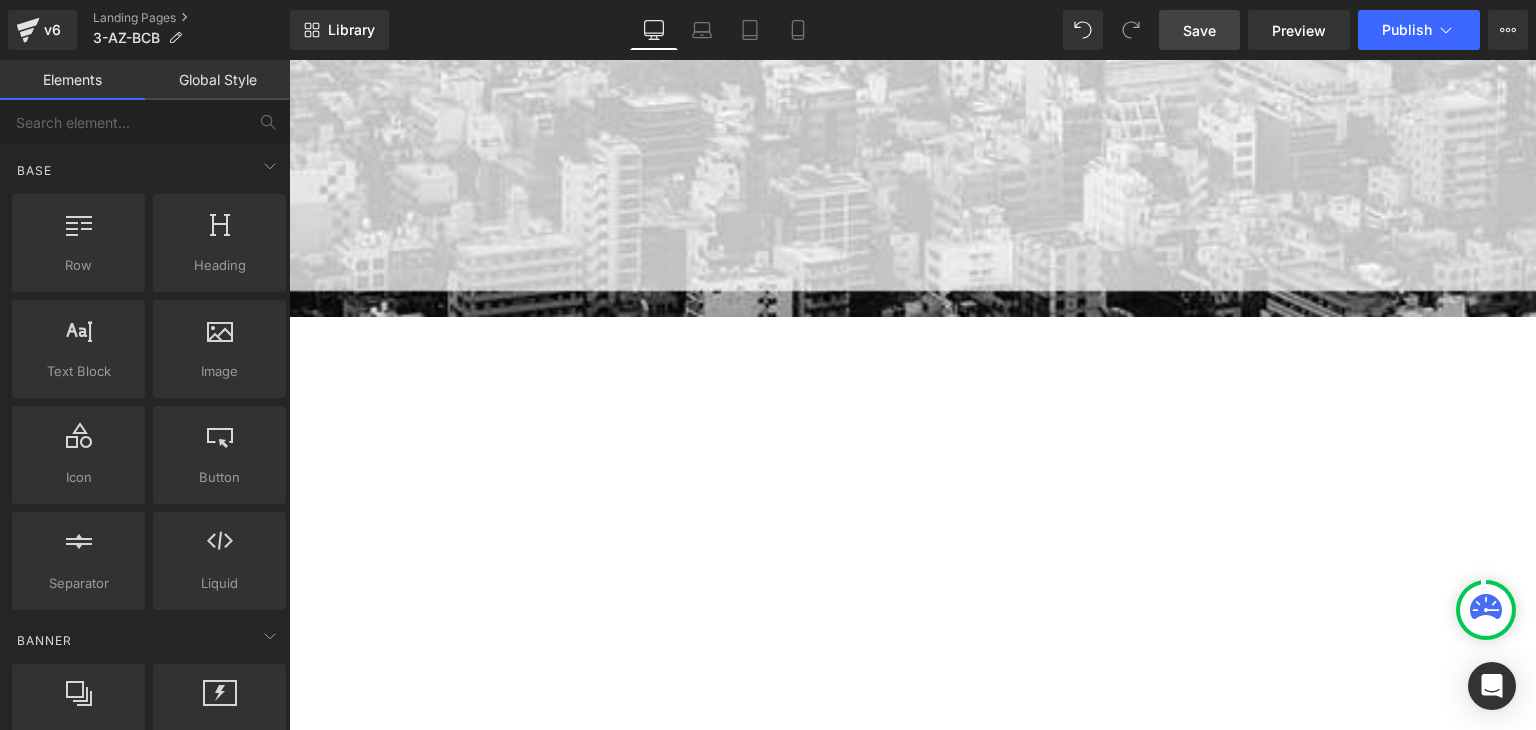 scroll, scrollTop: 419, scrollLeft: 0, axis: vertical 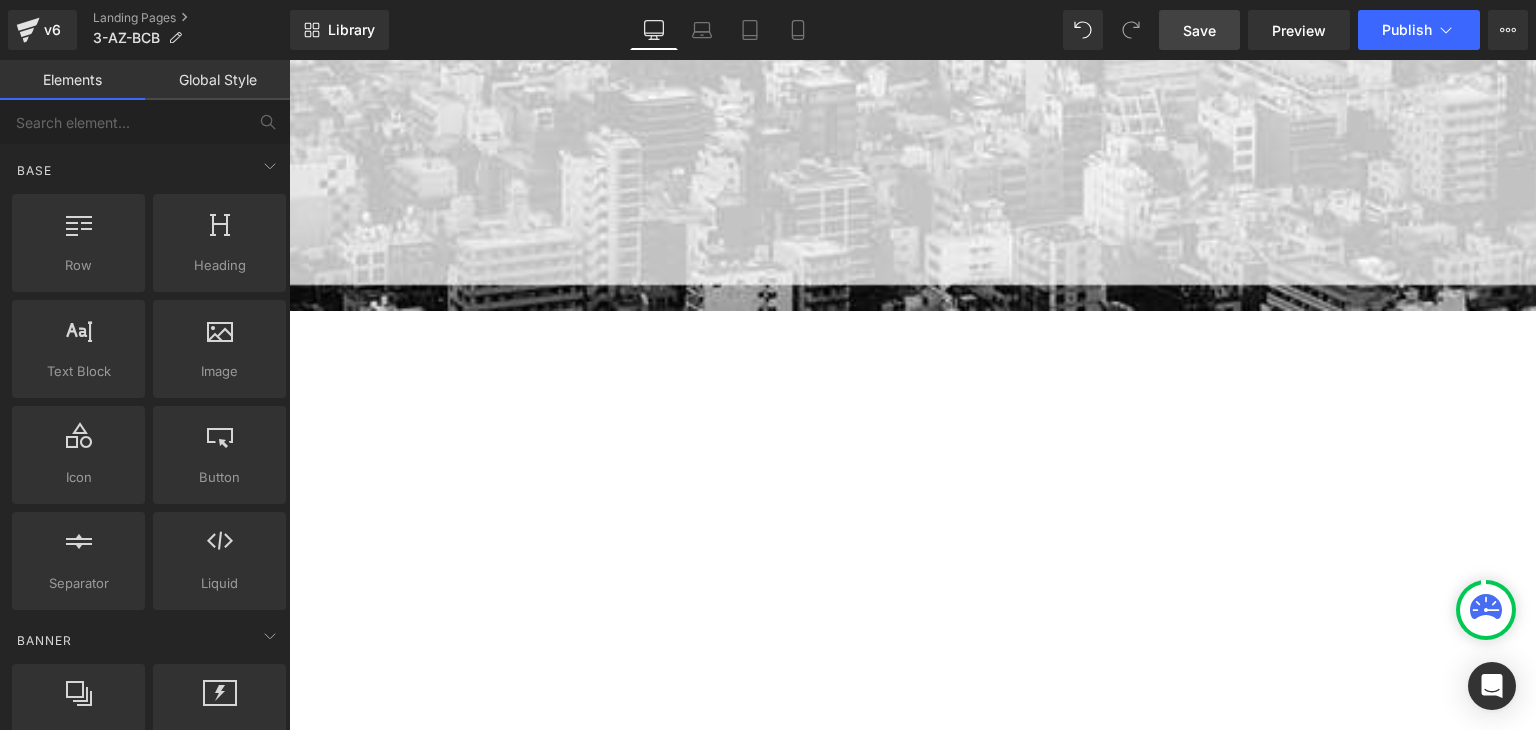click on "Liquid" at bounding box center (-4722, 1541) 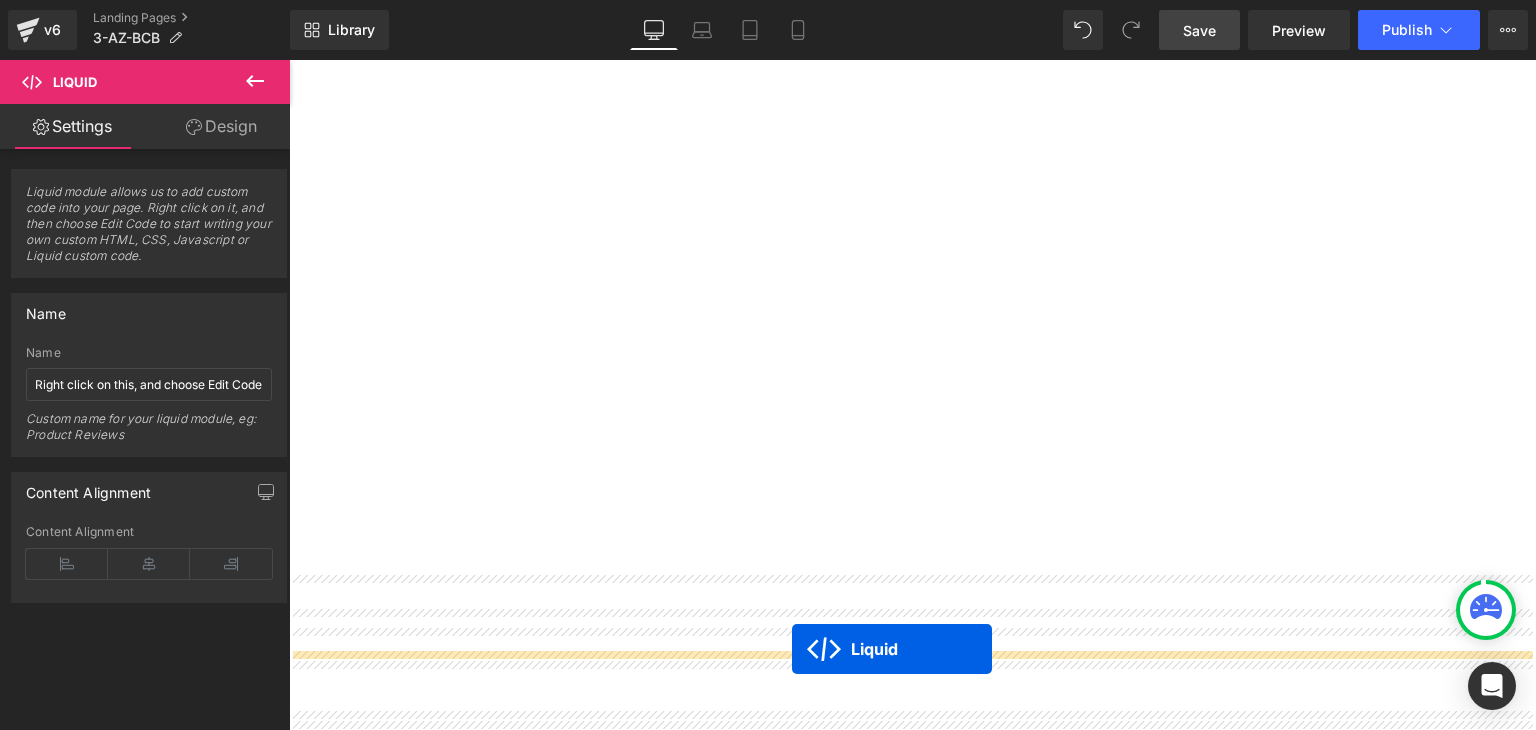 scroll, scrollTop: 1599, scrollLeft: 0, axis: vertical 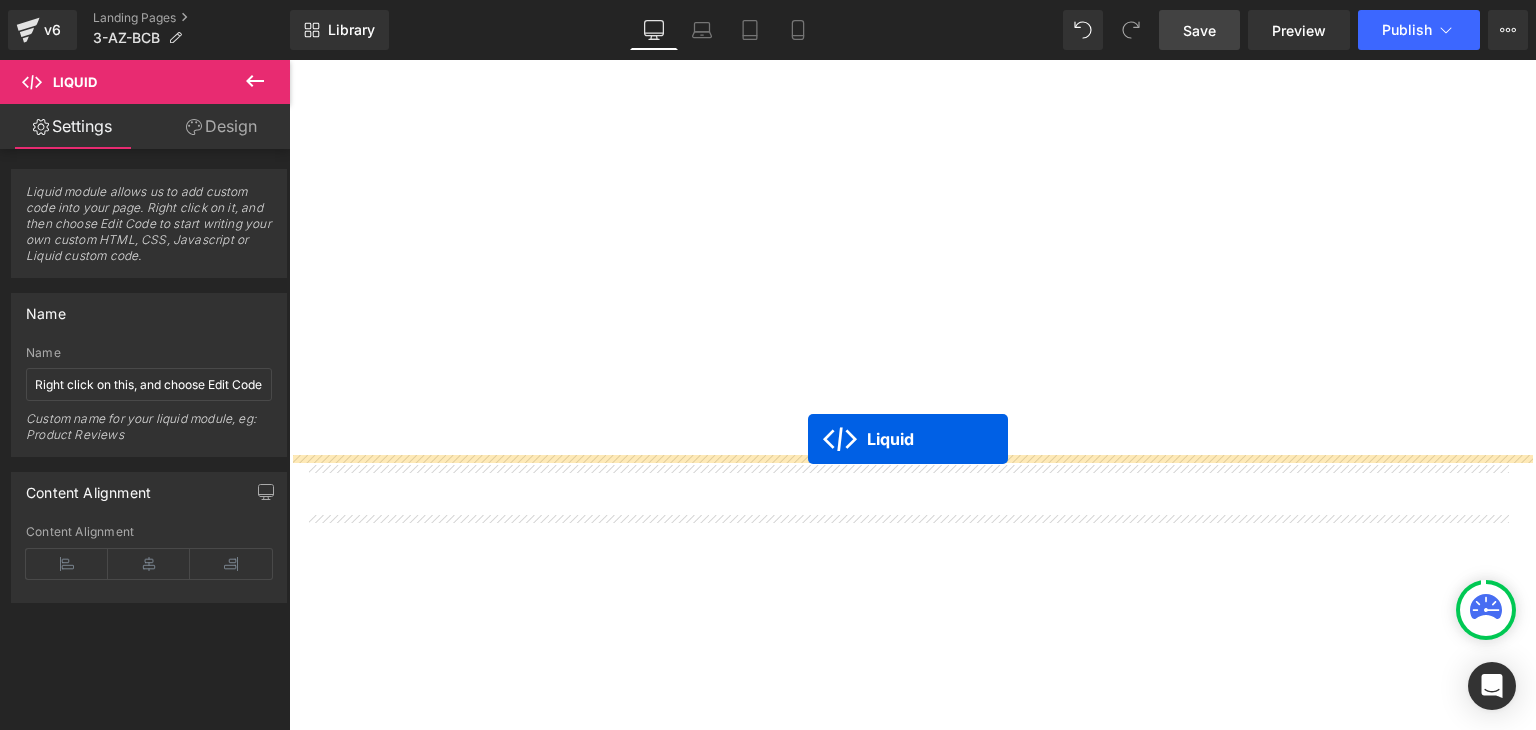 drag, startPoint x: 847, startPoint y: 545, endPoint x: 808, endPoint y: 439, distance: 112.94689 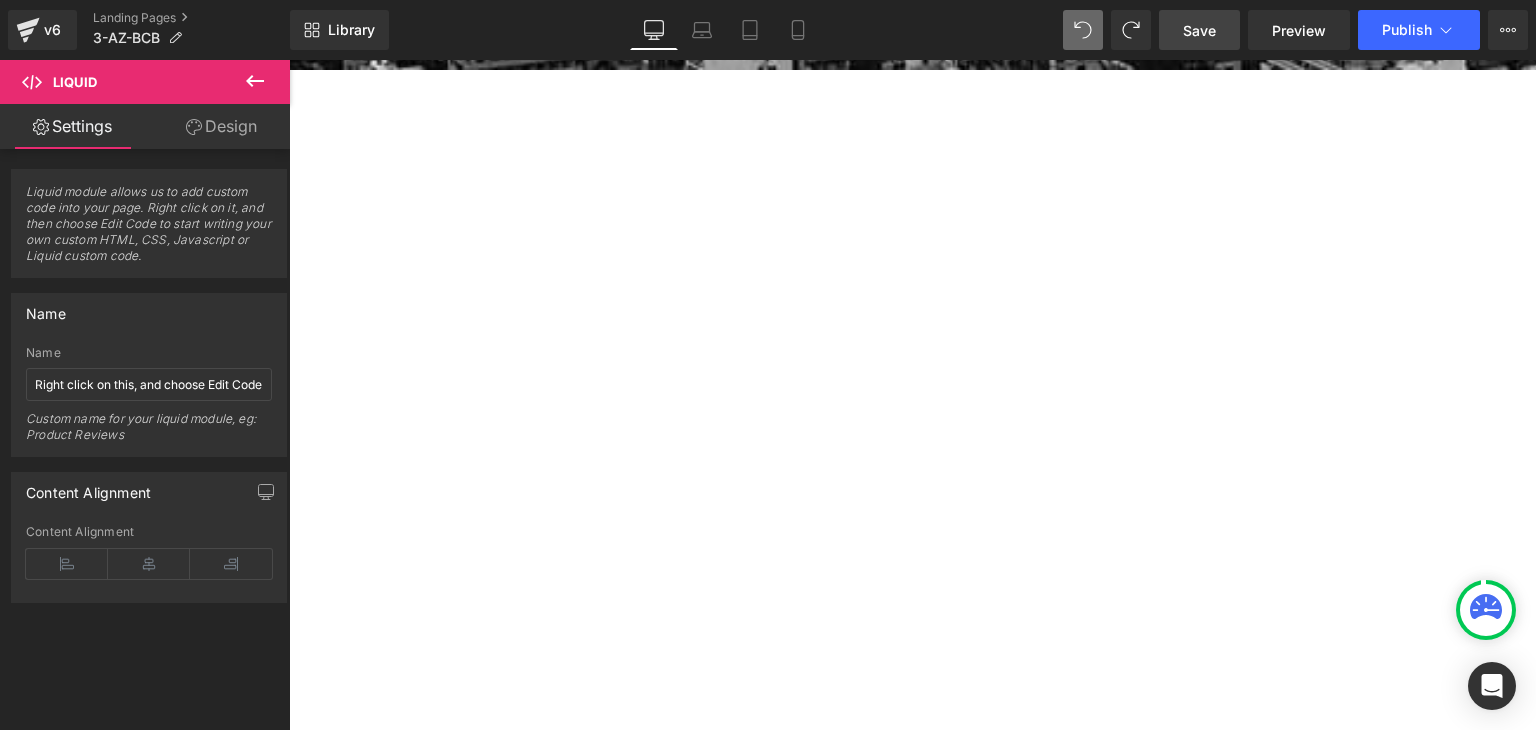 scroll, scrollTop: 658, scrollLeft: 0, axis: vertical 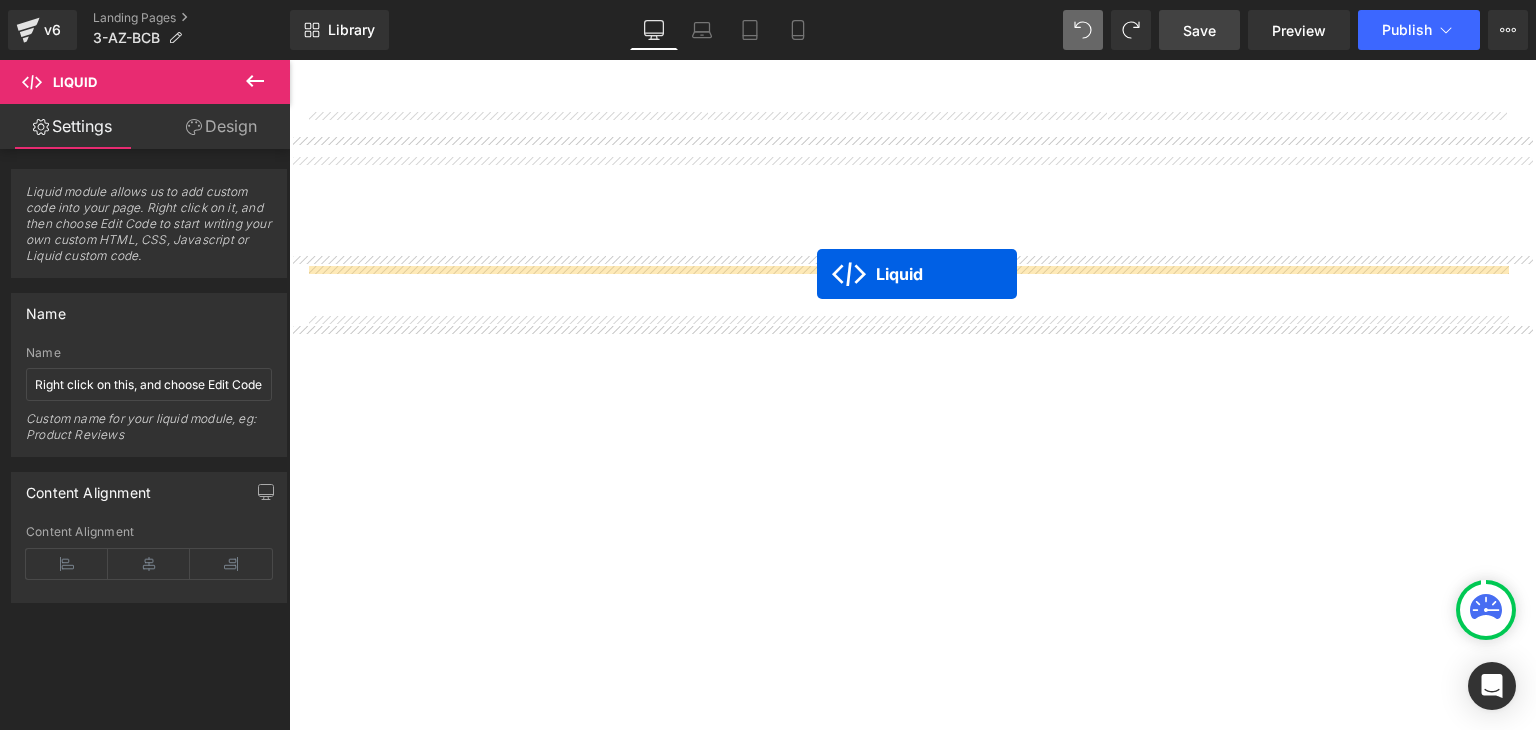 drag, startPoint x: 850, startPoint y: 300, endPoint x: 817, endPoint y: 273, distance: 42.638012 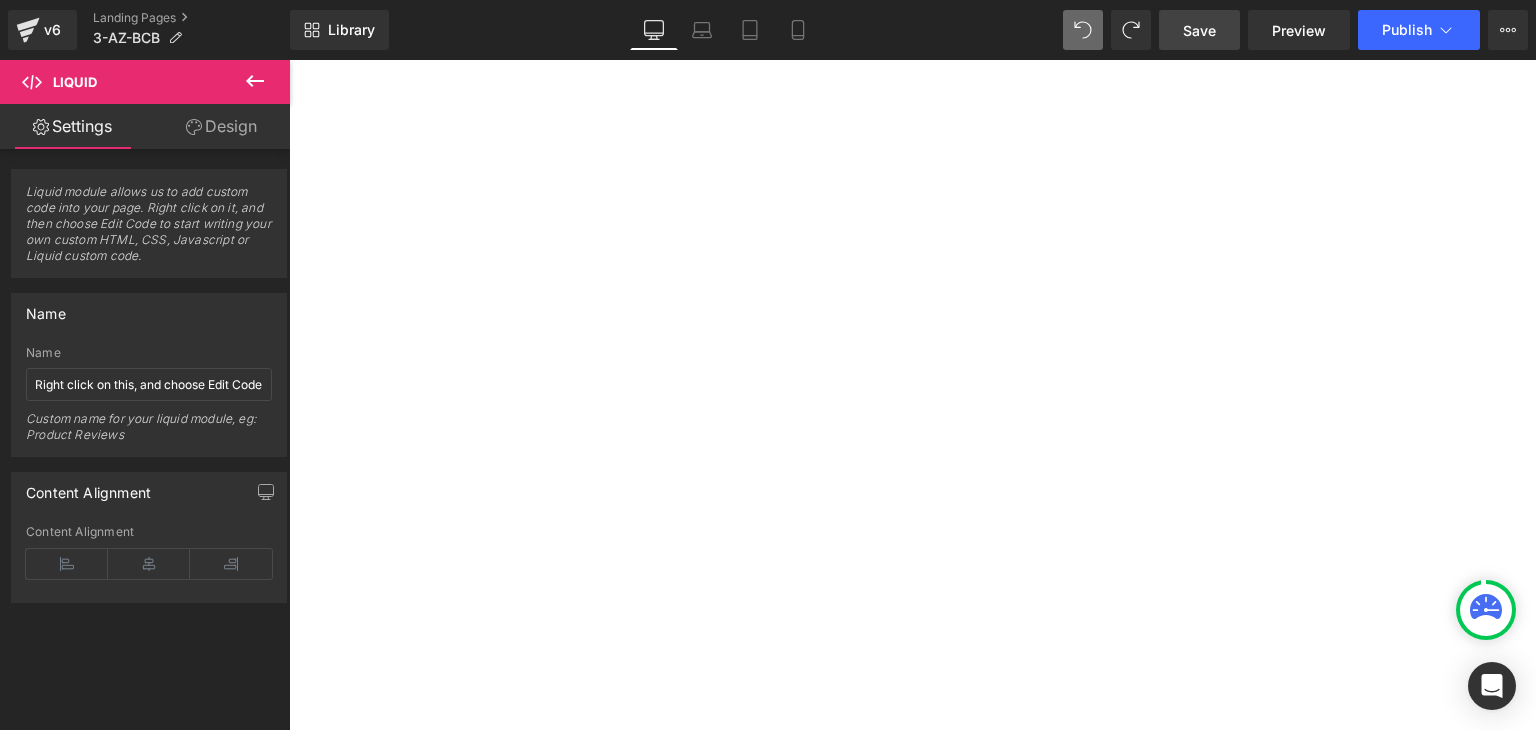 click 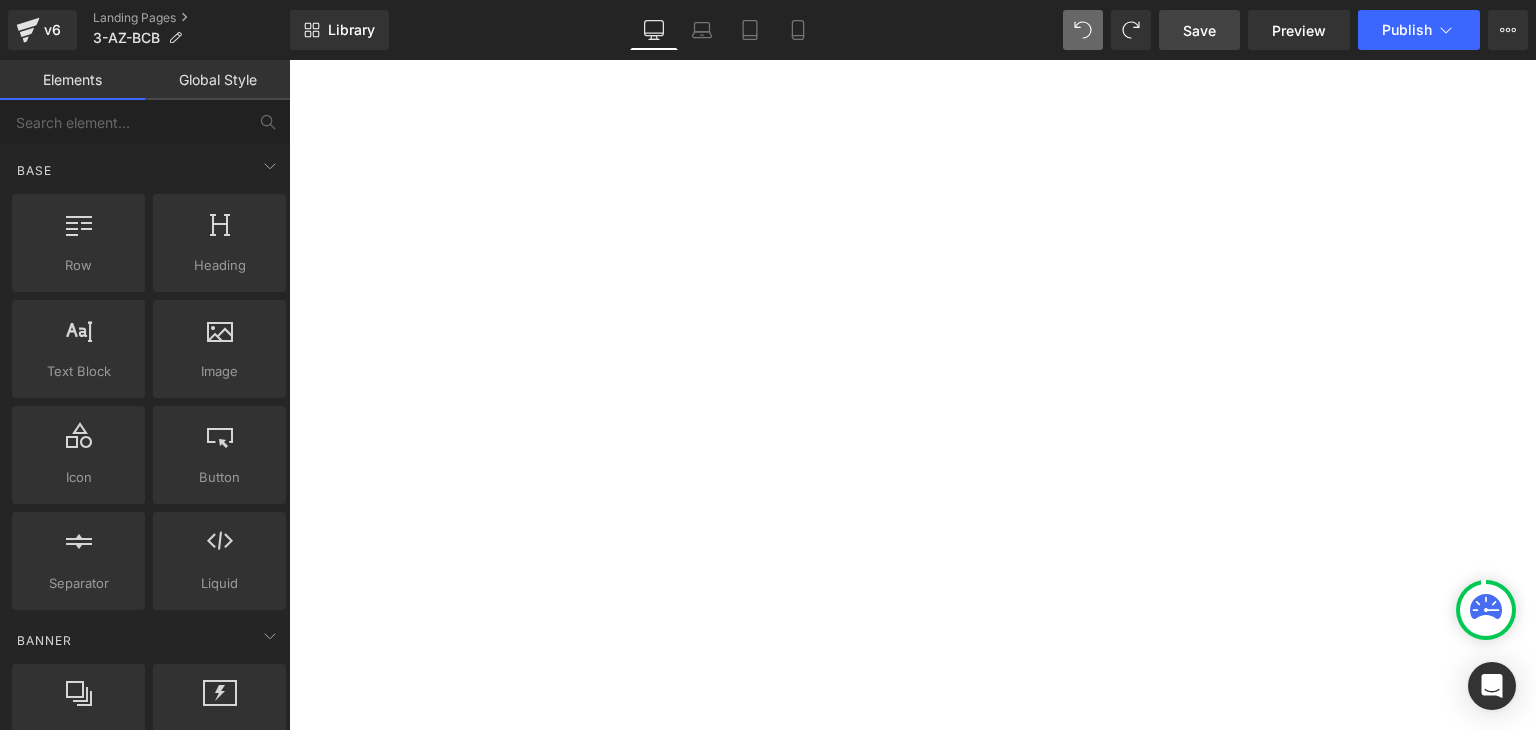 click 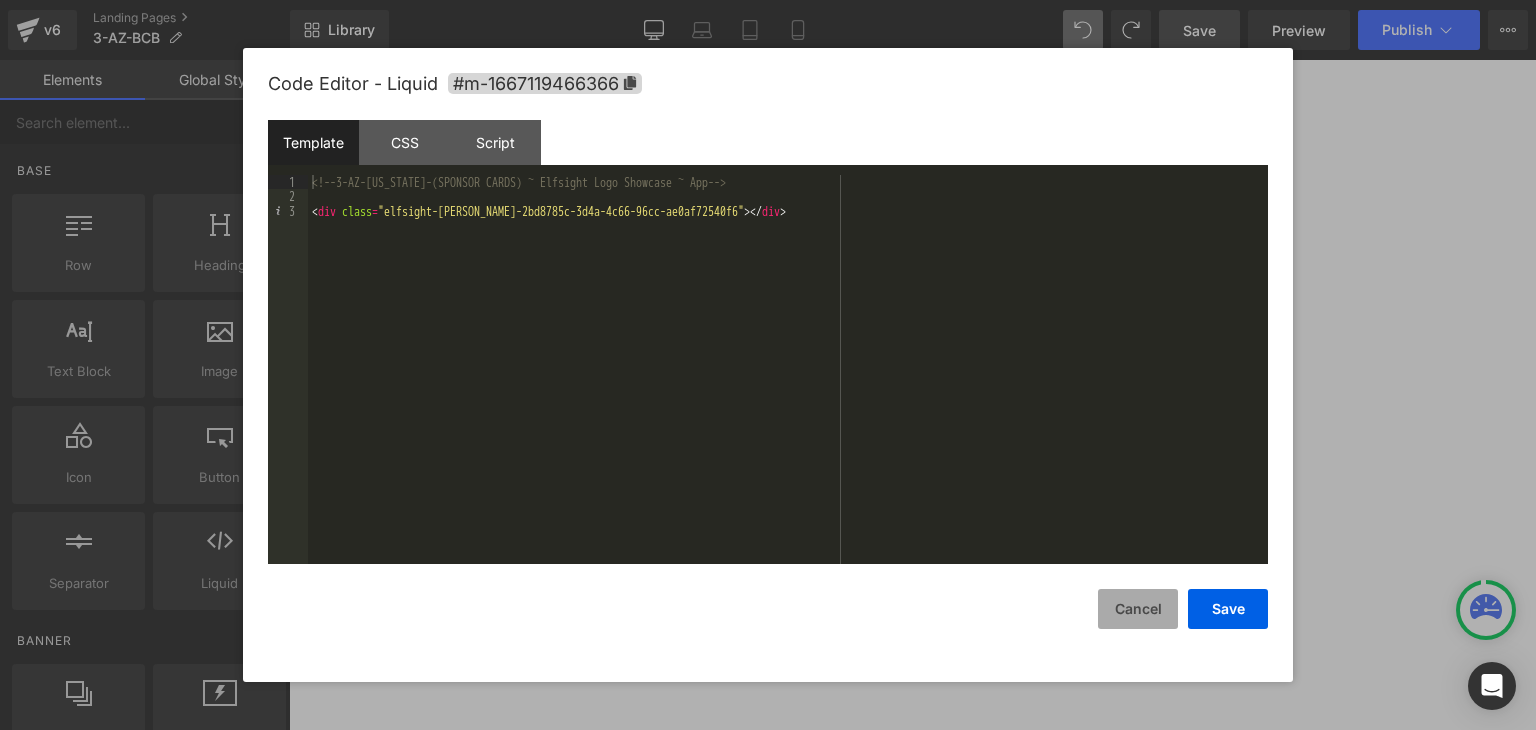 click on "Cancel" at bounding box center (1138, 609) 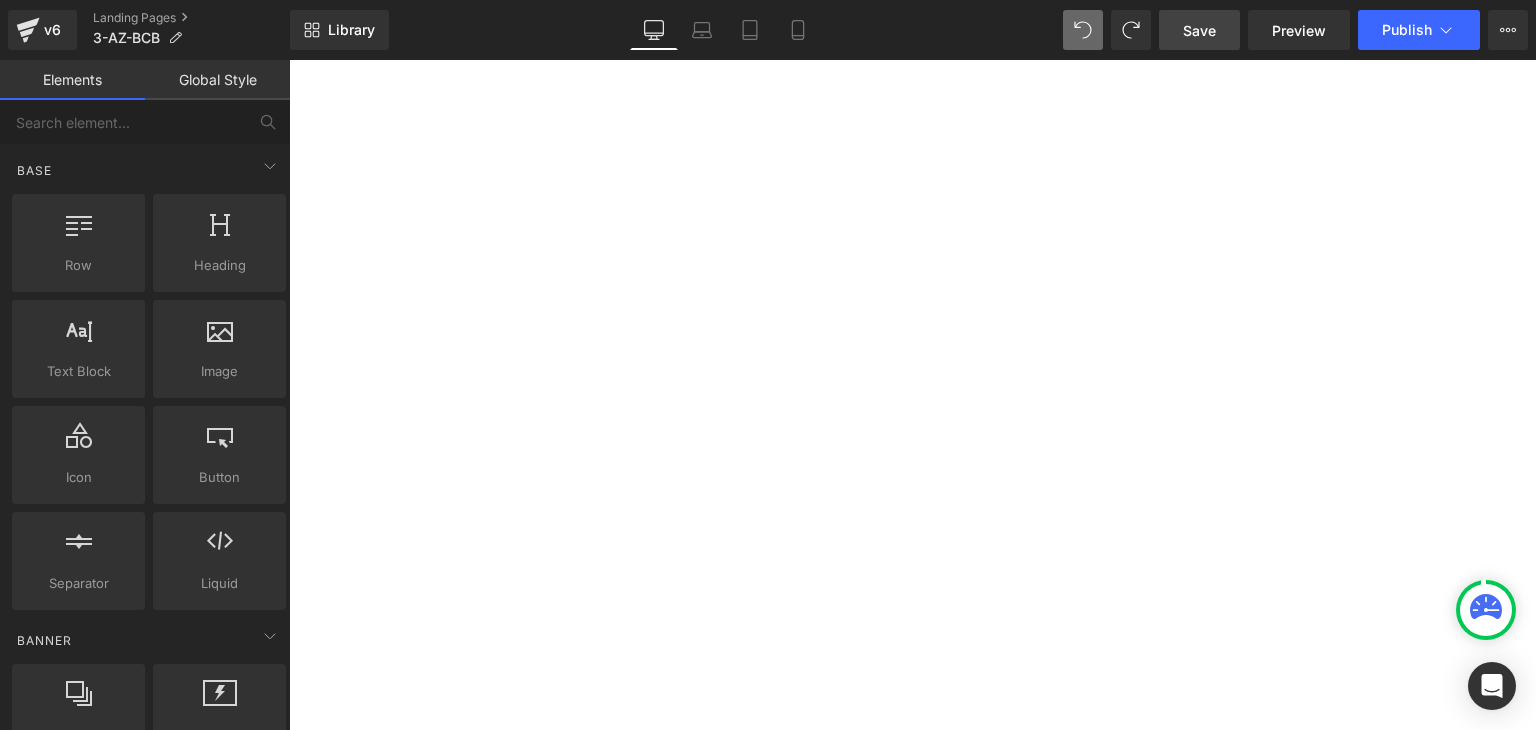 scroll, scrollTop: 1998, scrollLeft: 0, axis: vertical 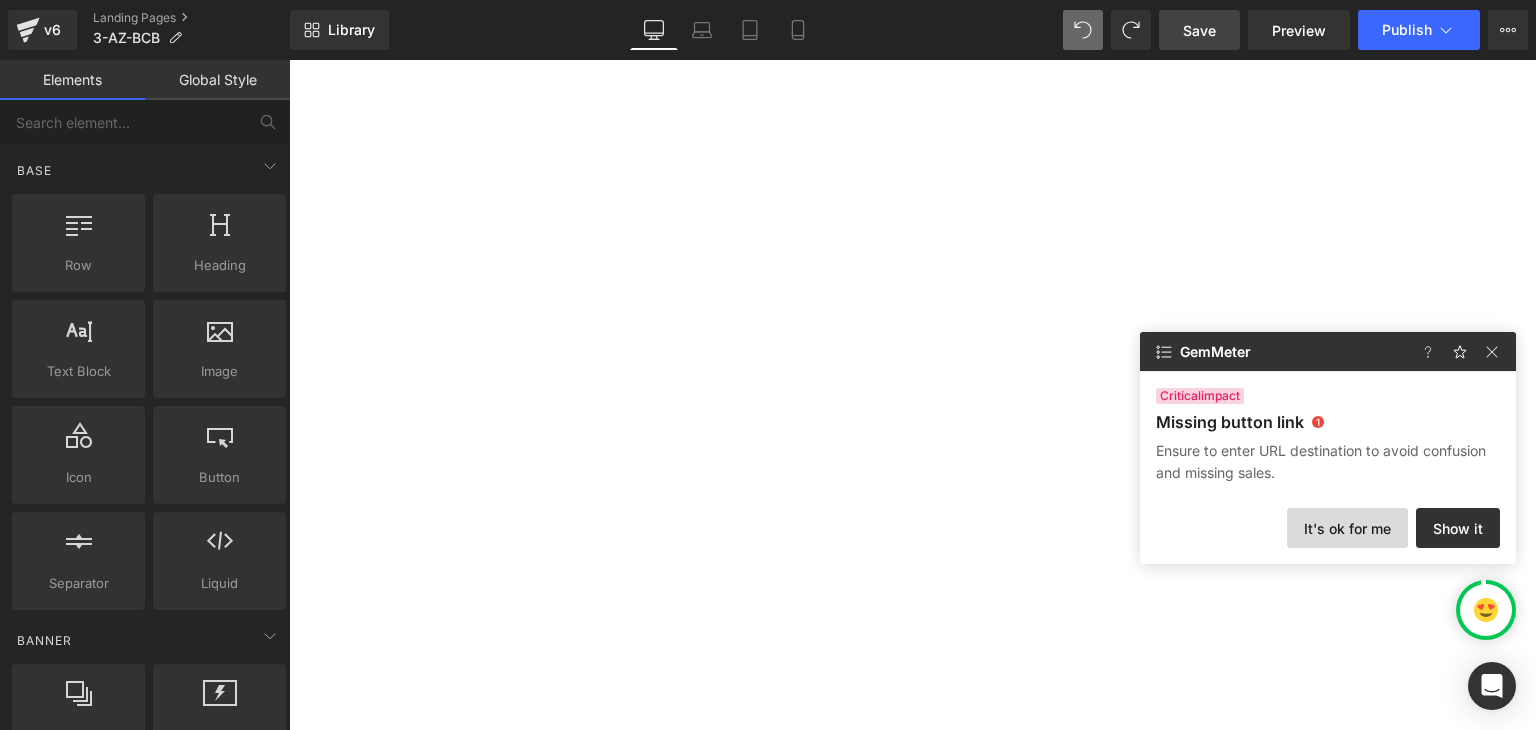 click on "It's ok for me" at bounding box center [1347, 528] 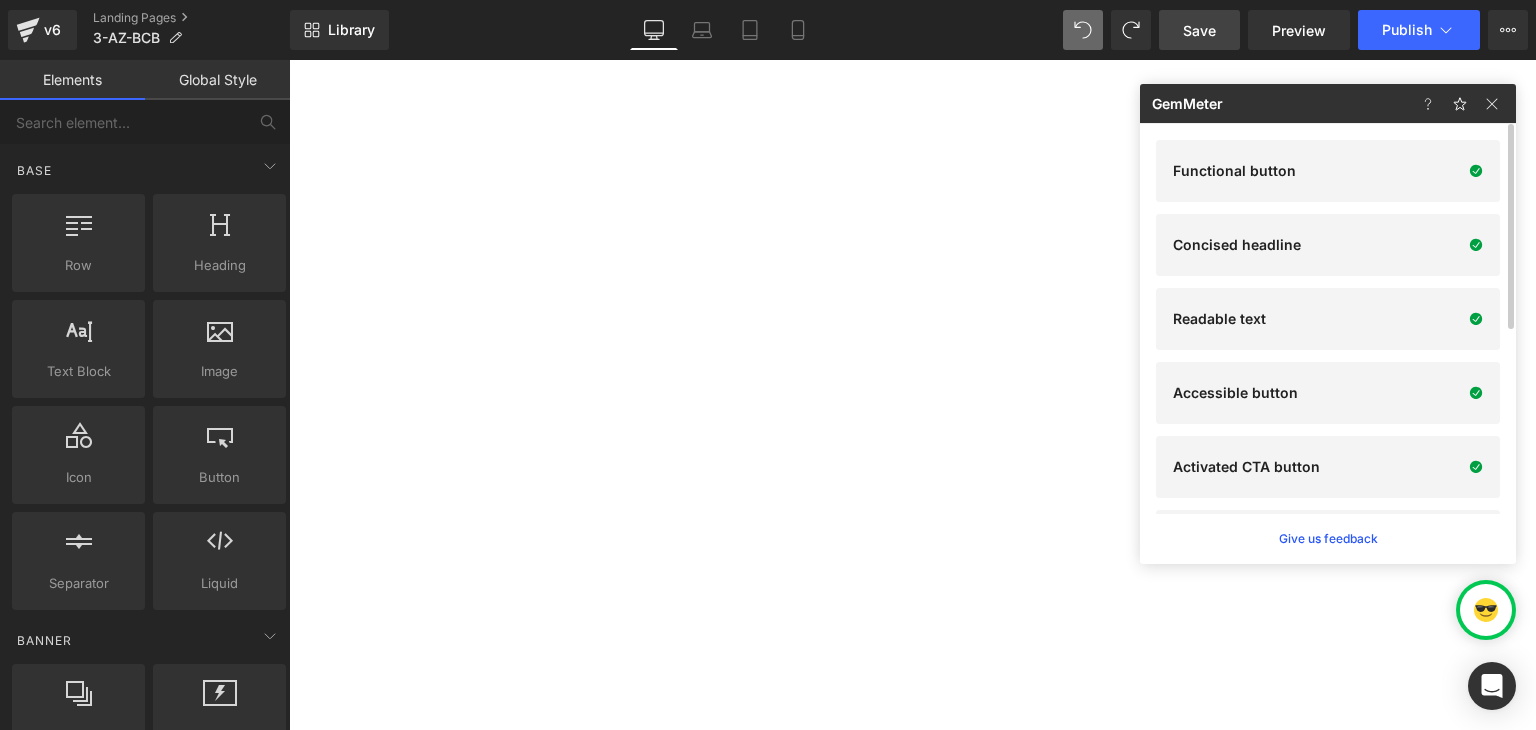 click on "Save" at bounding box center [1199, 30] 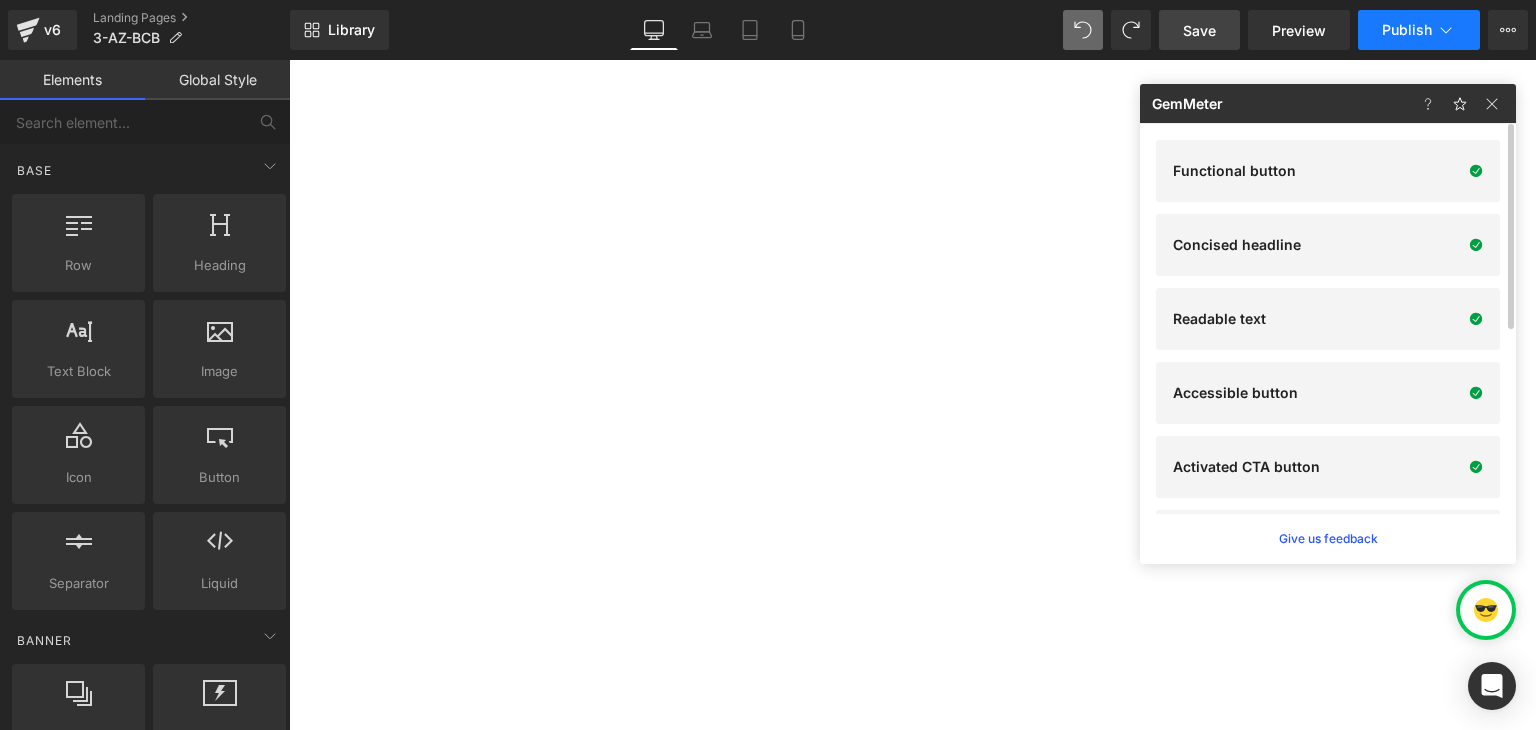 click on "Publish" at bounding box center (1407, 30) 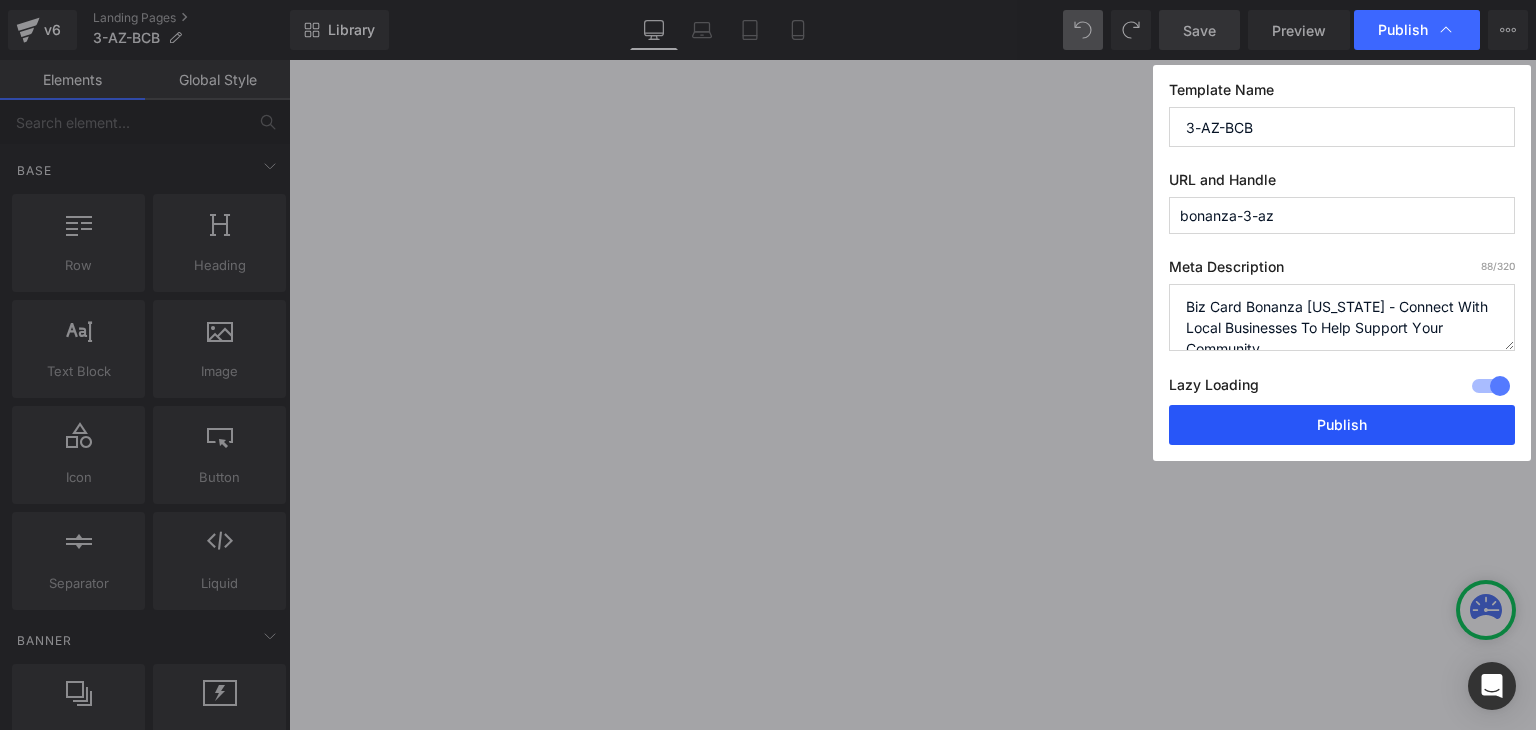 click on "Publish" at bounding box center (1342, 425) 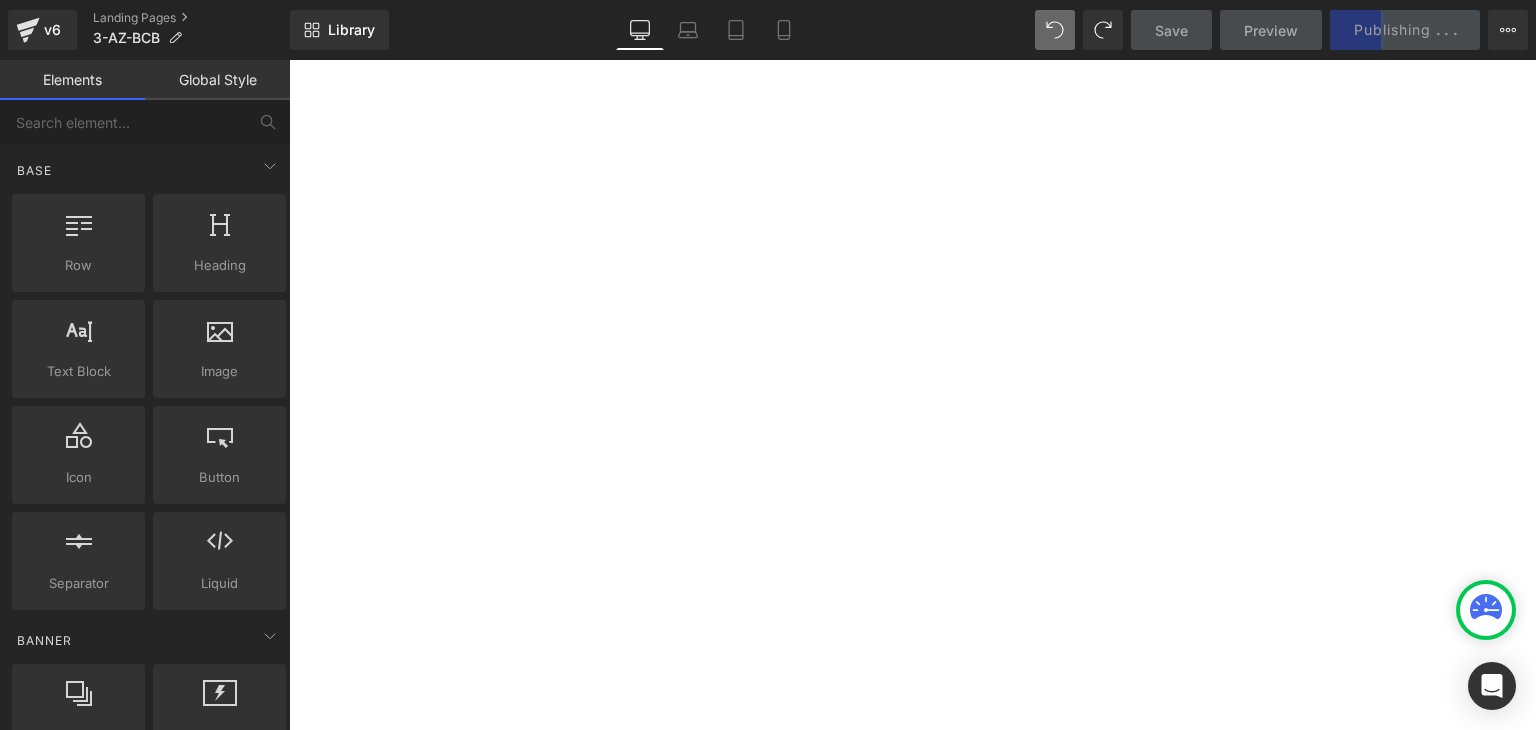 scroll, scrollTop: 1698, scrollLeft: 0, axis: vertical 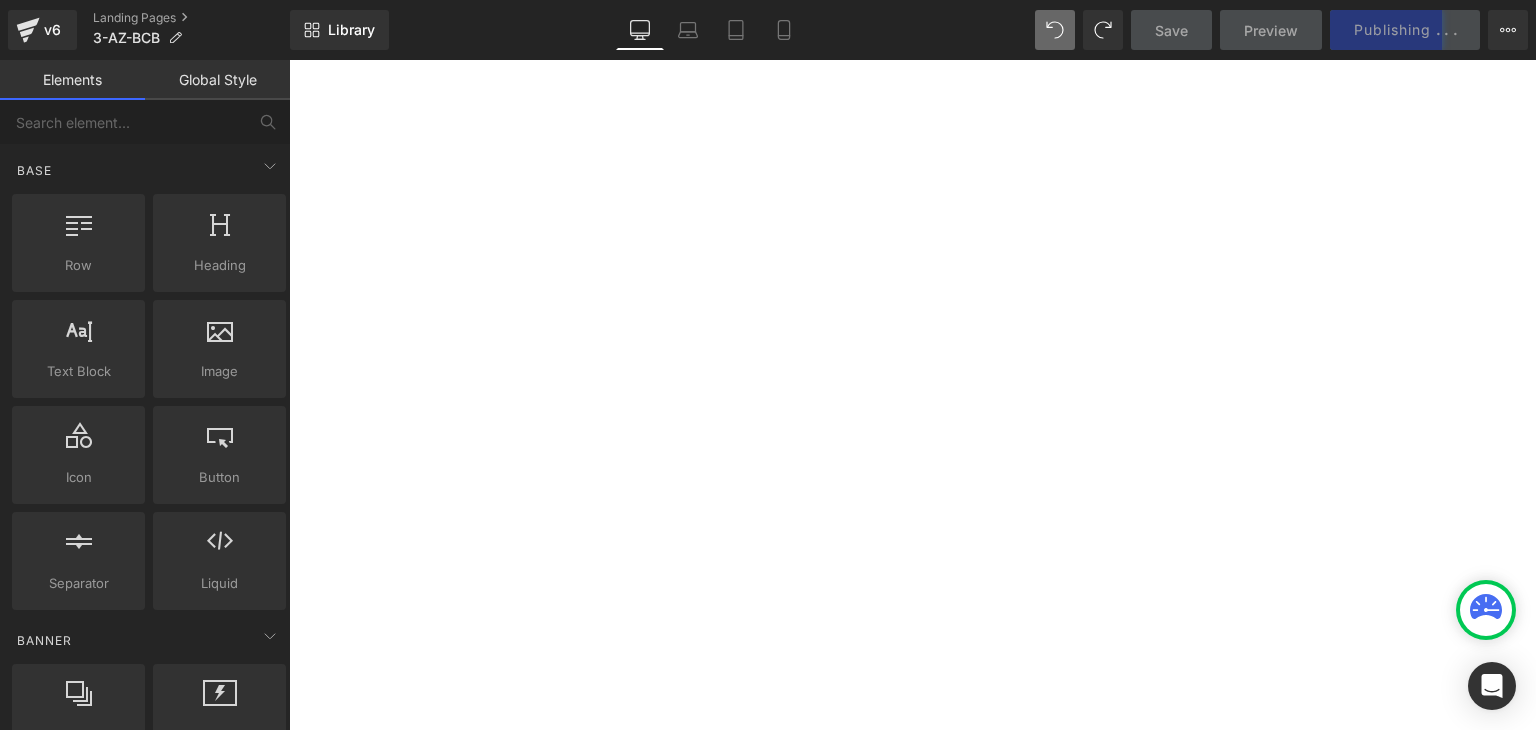 click on "Button" at bounding box center [289, 60] 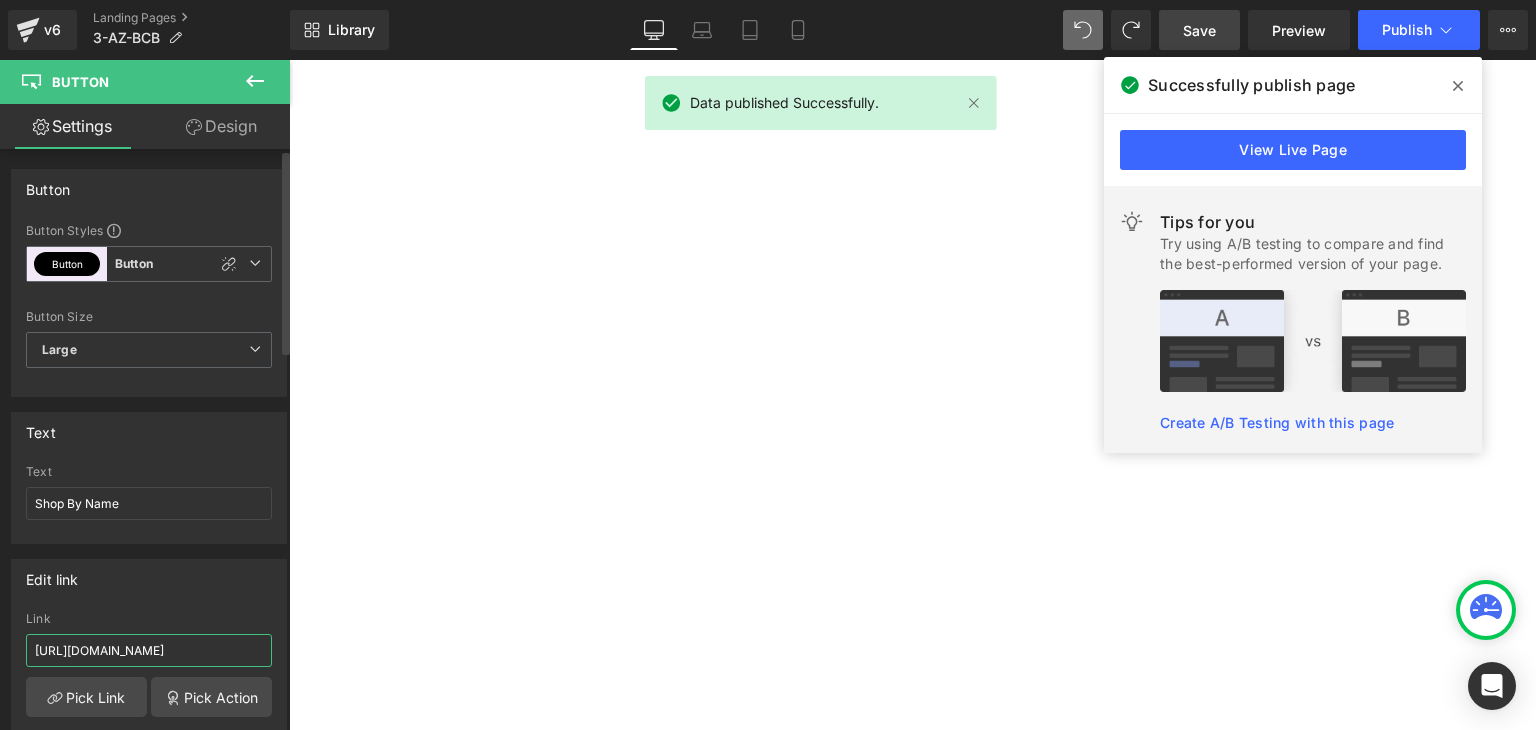 click on "https://coldstreets.com/pages/3-aZ-shop-name" at bounding box center (149, 650) 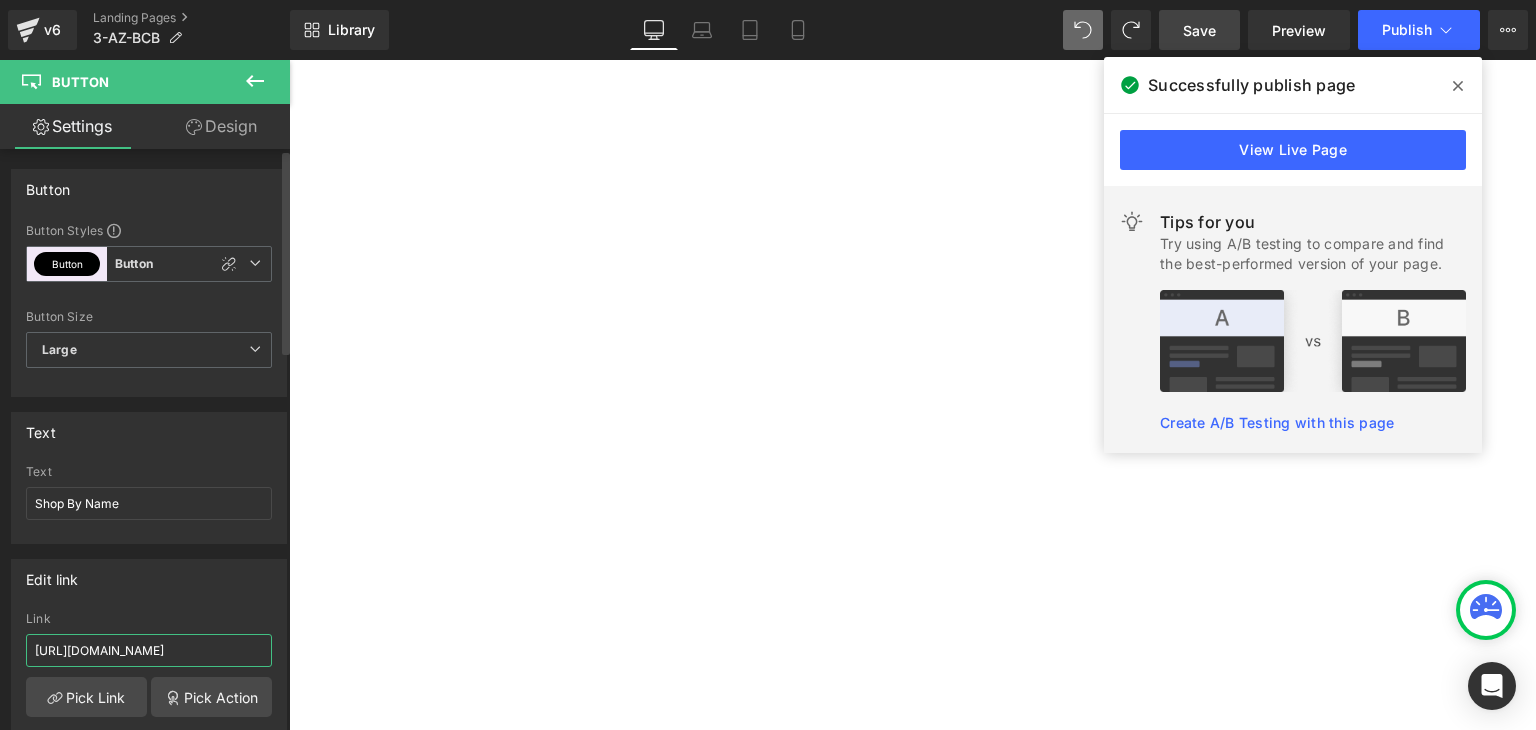 click on "https://coldstreets.com/pages/3-aZ-shop-name" at bounding box center (149, 650) 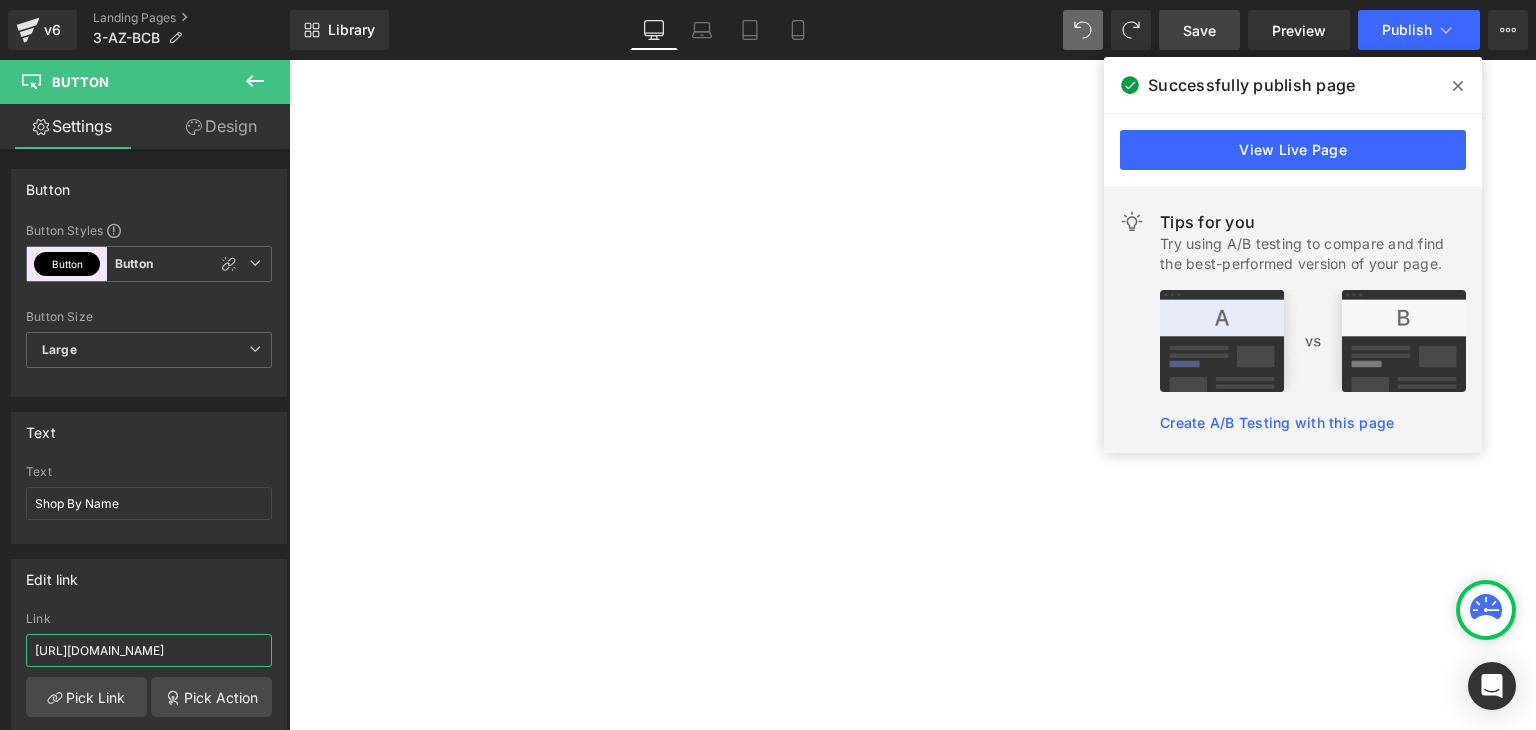 type on "https://coldstreets.com/pages/3-az-shop-name" 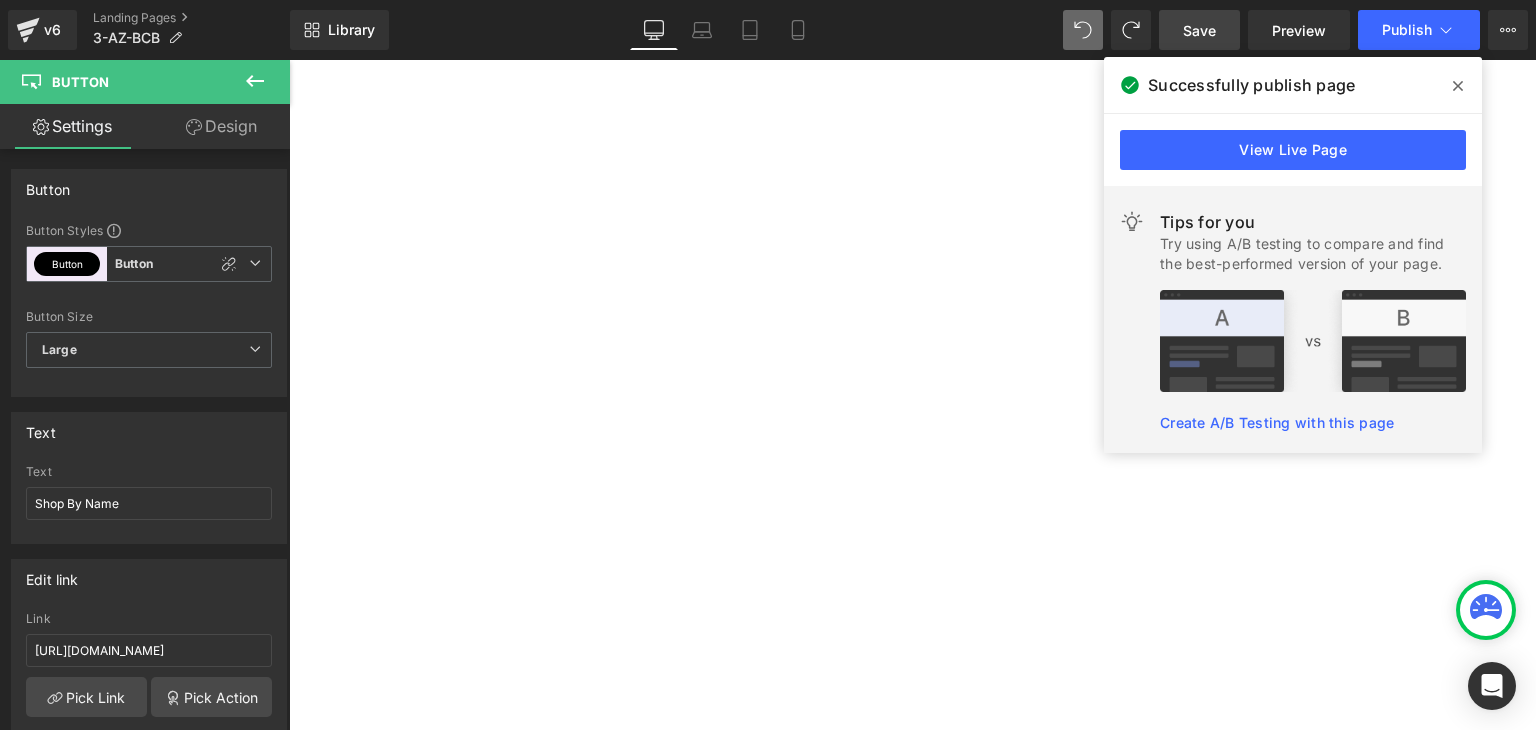 click on "Save" at bounding box center [1199, 30] 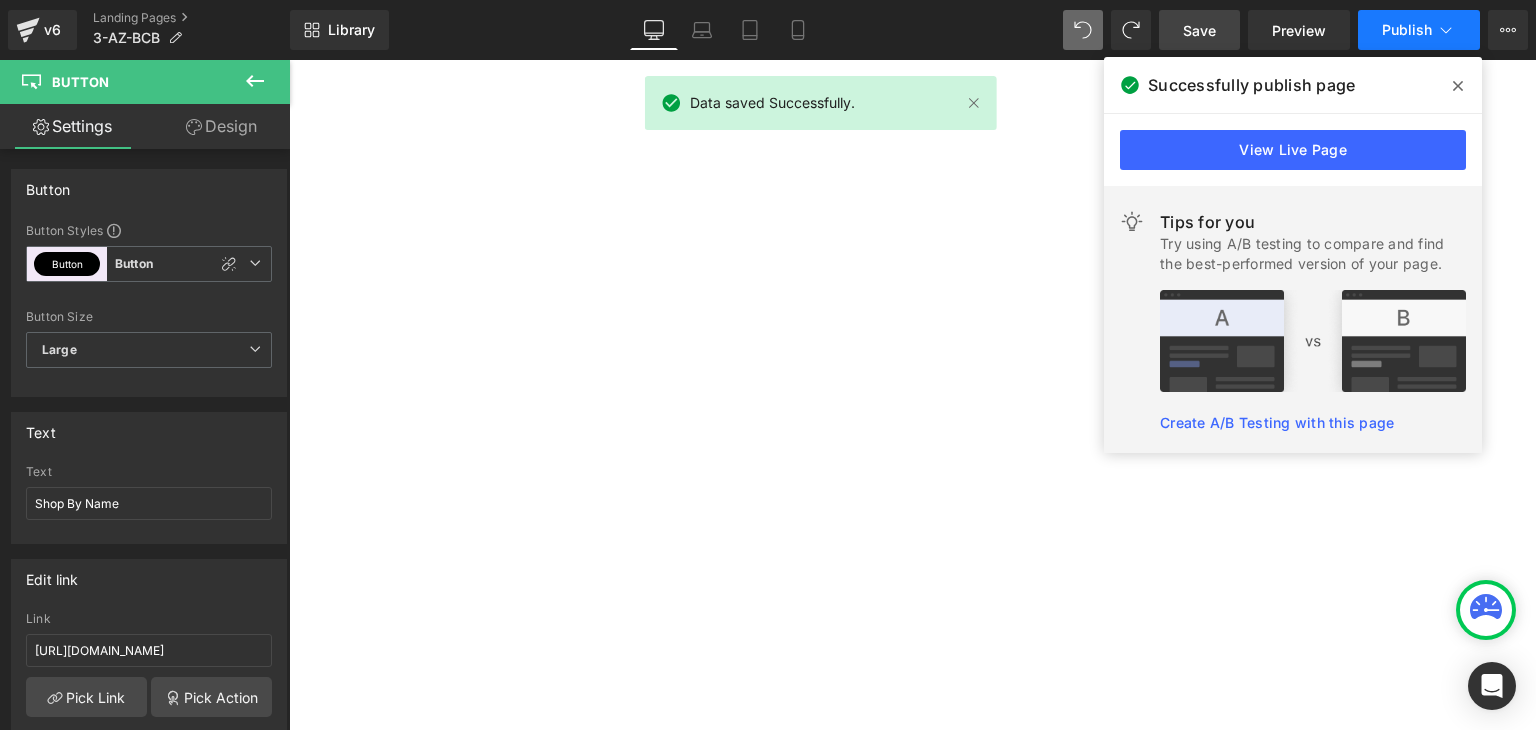 click 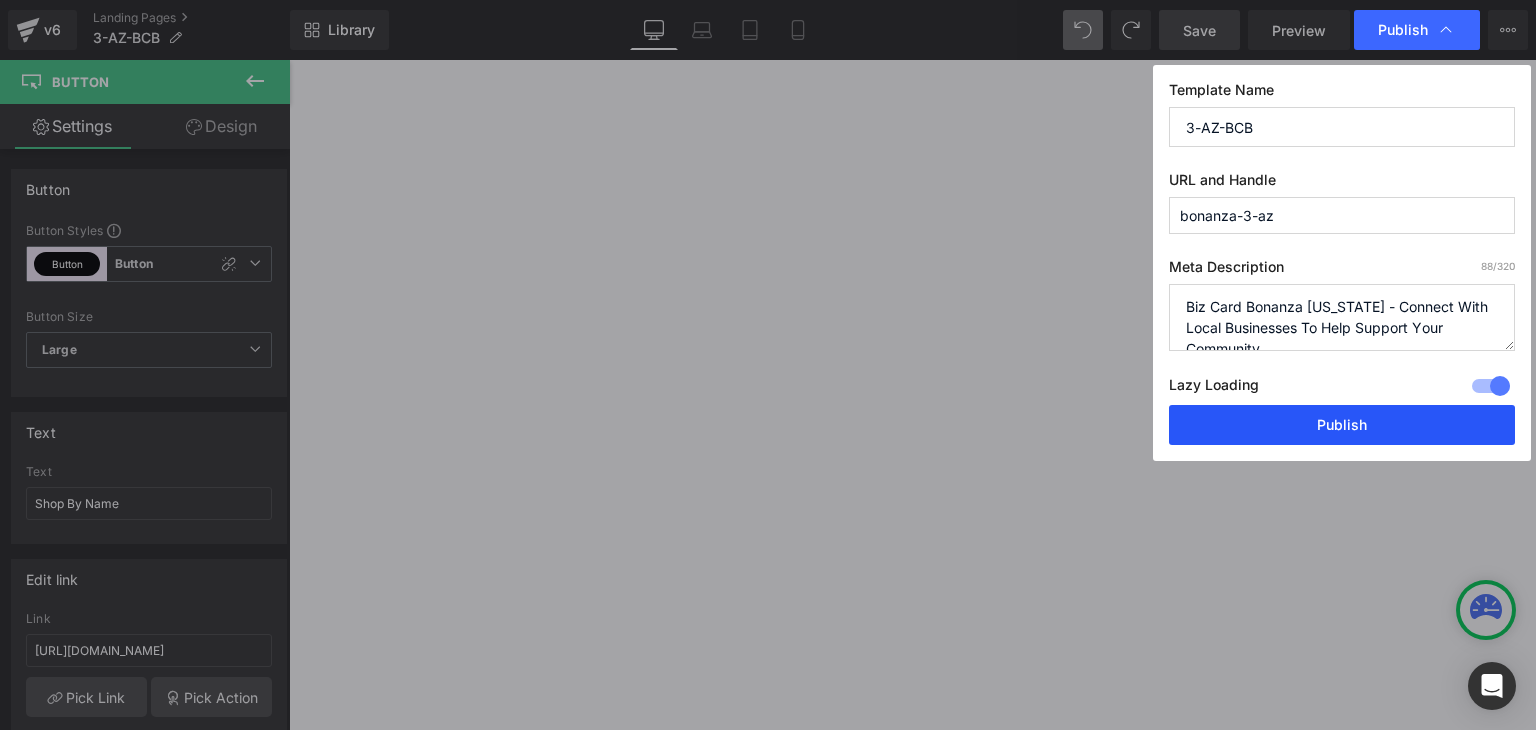 click on "Publish" at bounding box center (1342, 425) 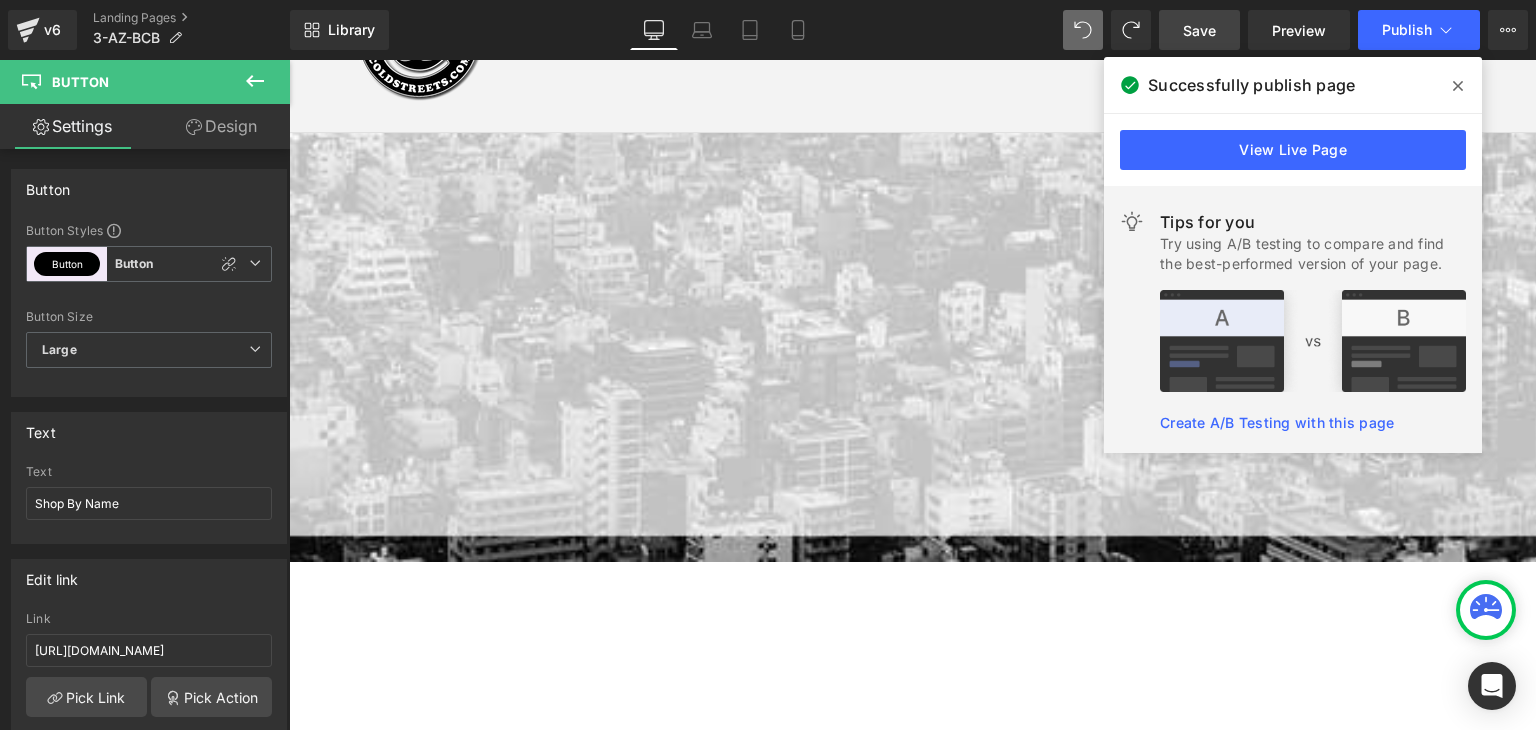 scroll, scrollTop: 0, scrollLeft: 0, axis: both 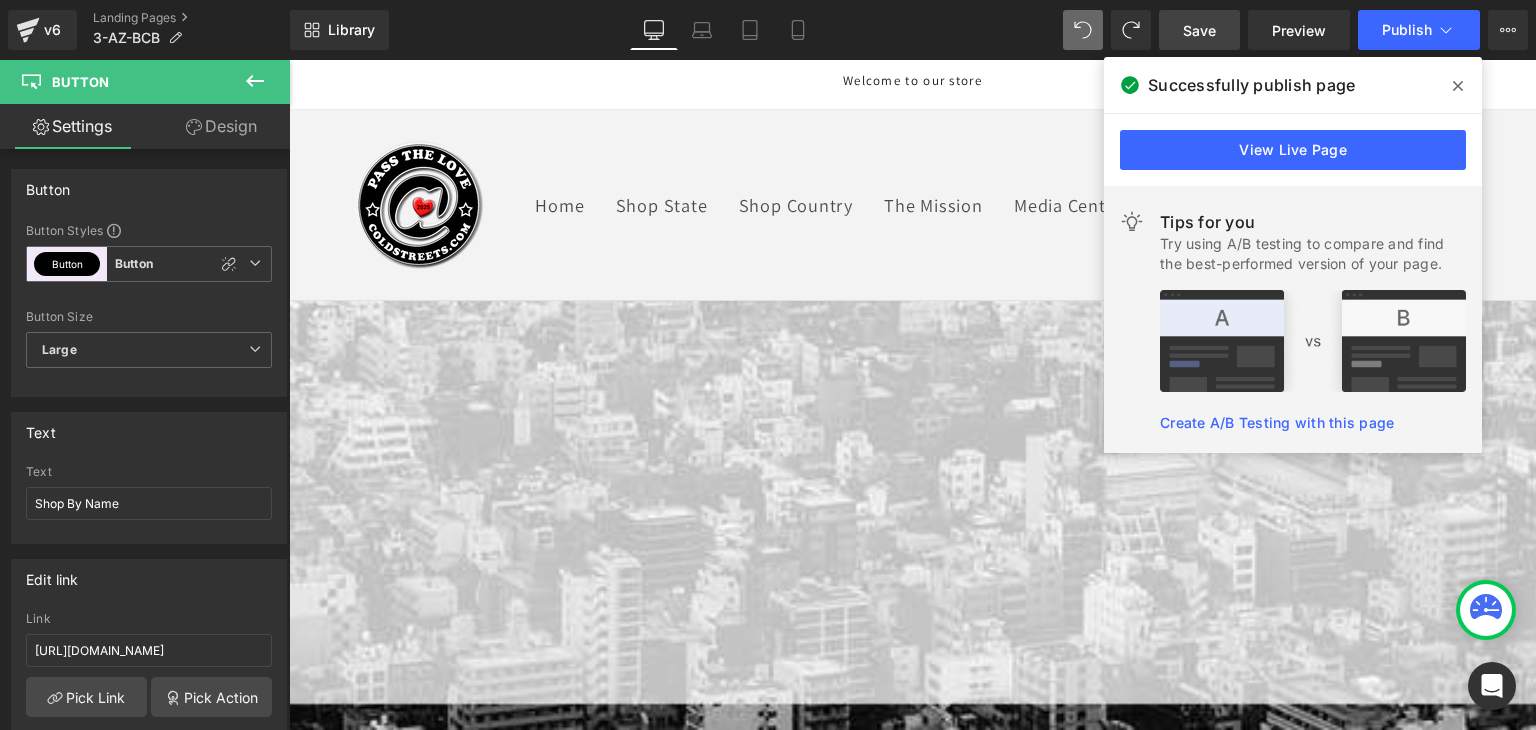 click 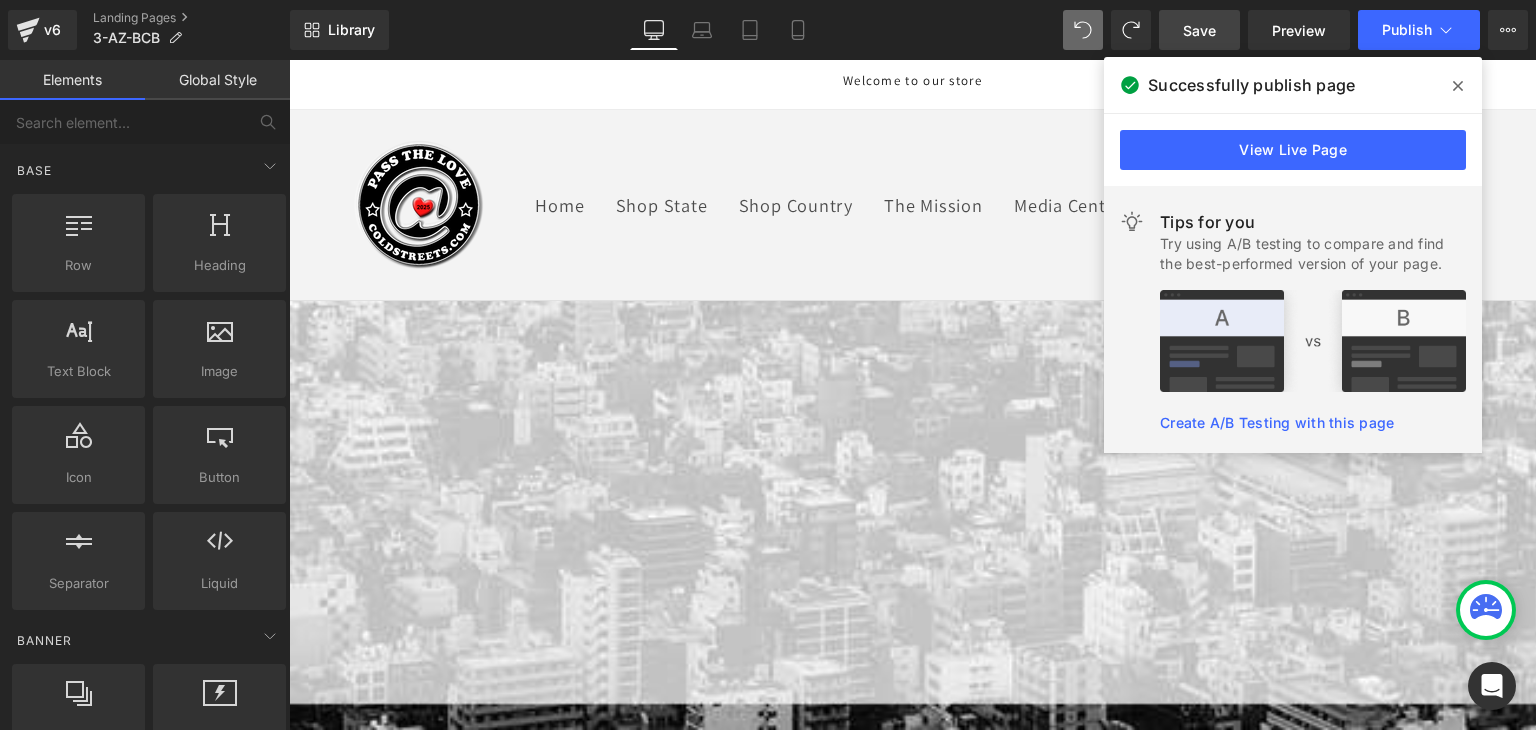 click on "Save" at bounding box center [1199, 30] 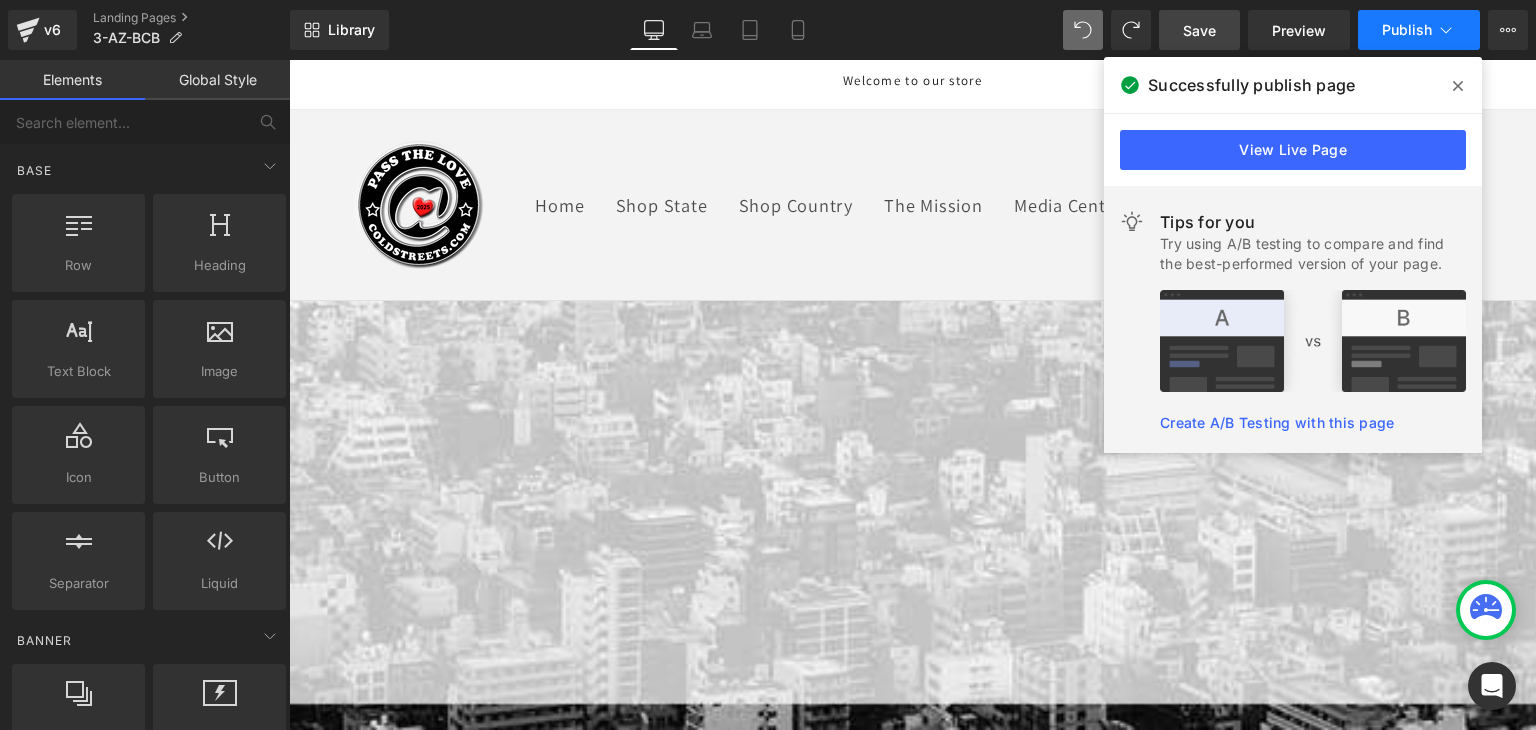 click on "Publish" at bounding box center [1419, 30] 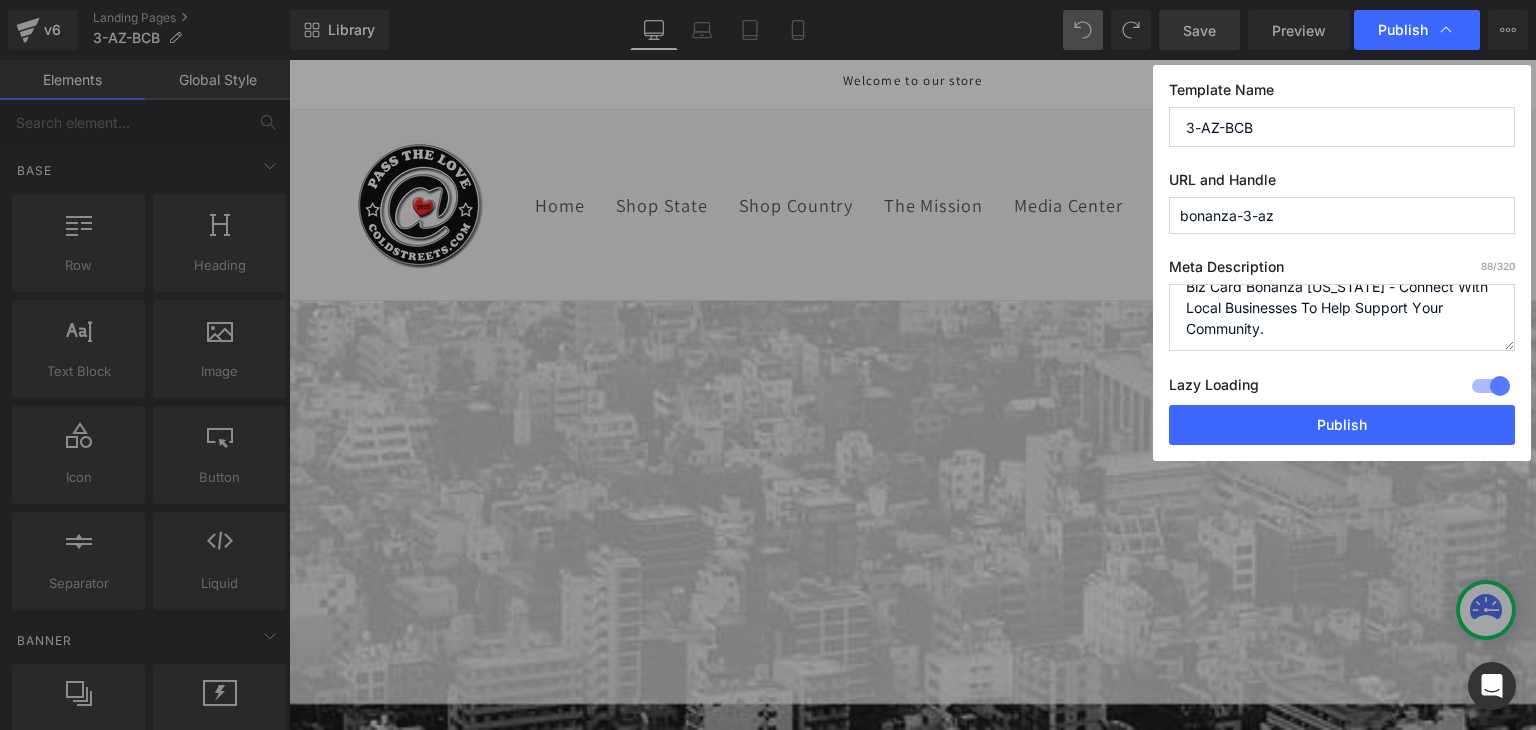 scroll, scrollTop: 21, scrollLeft: 0, axis: vertical 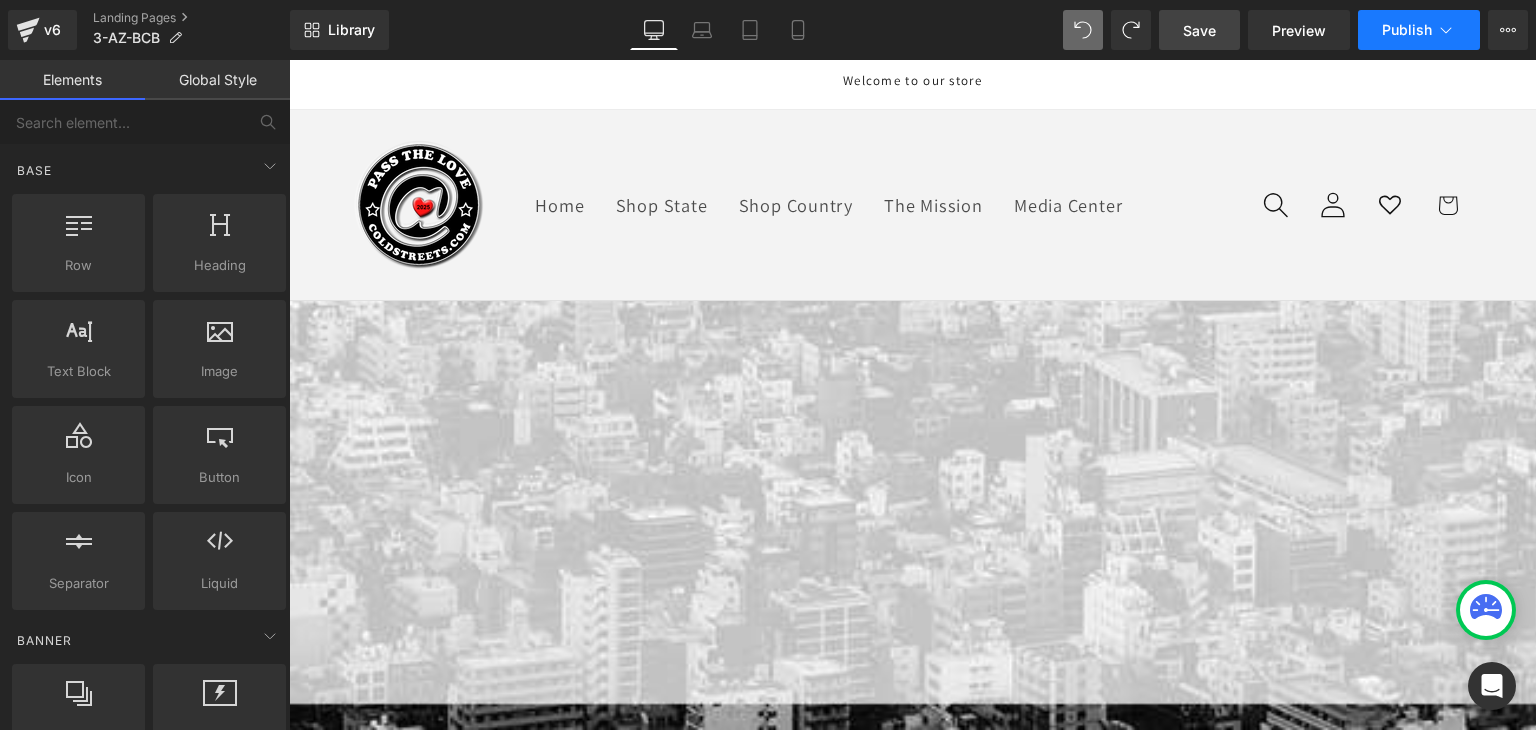 click on "Publish" at bounding box center (1419, 30) 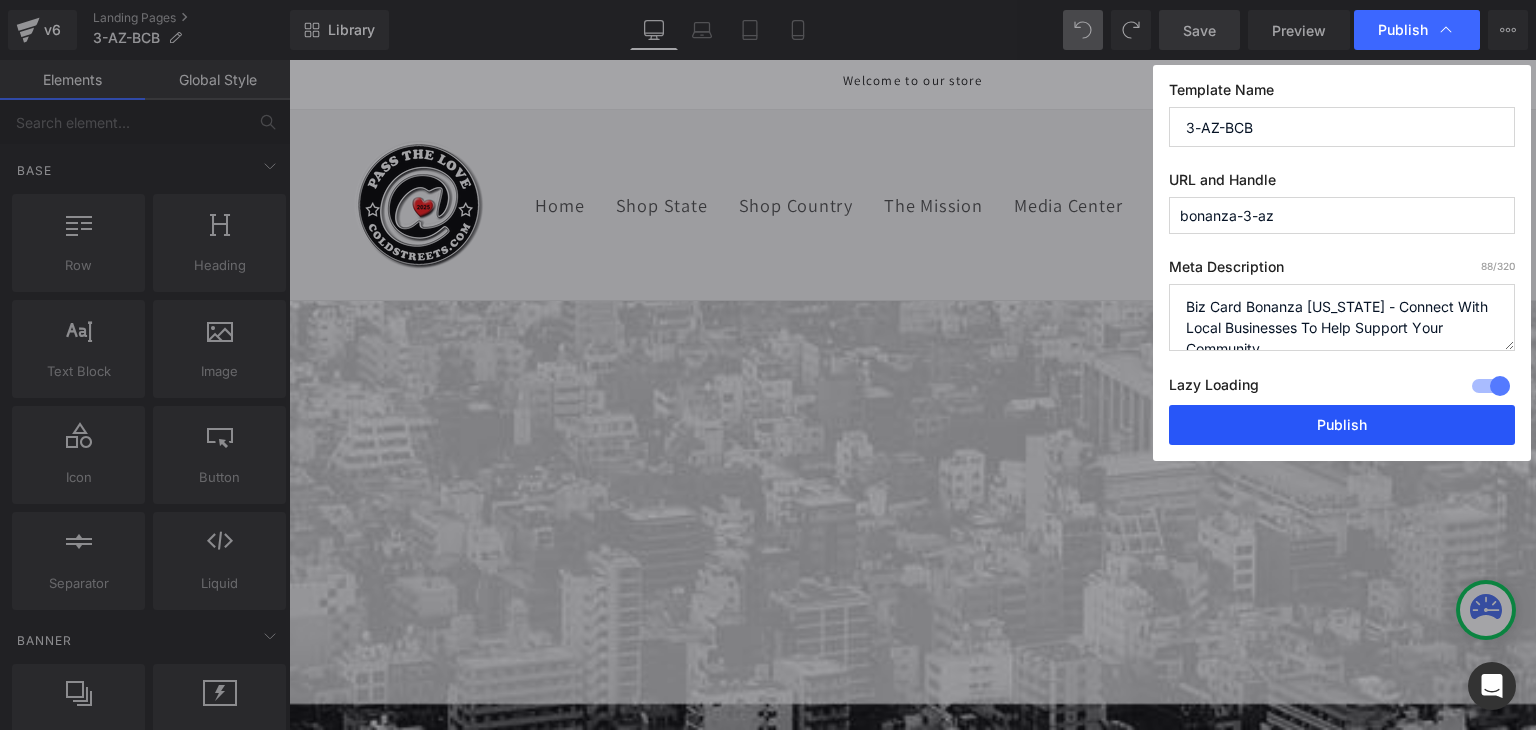 click on "Publish" at bounding box center [1342, 425] 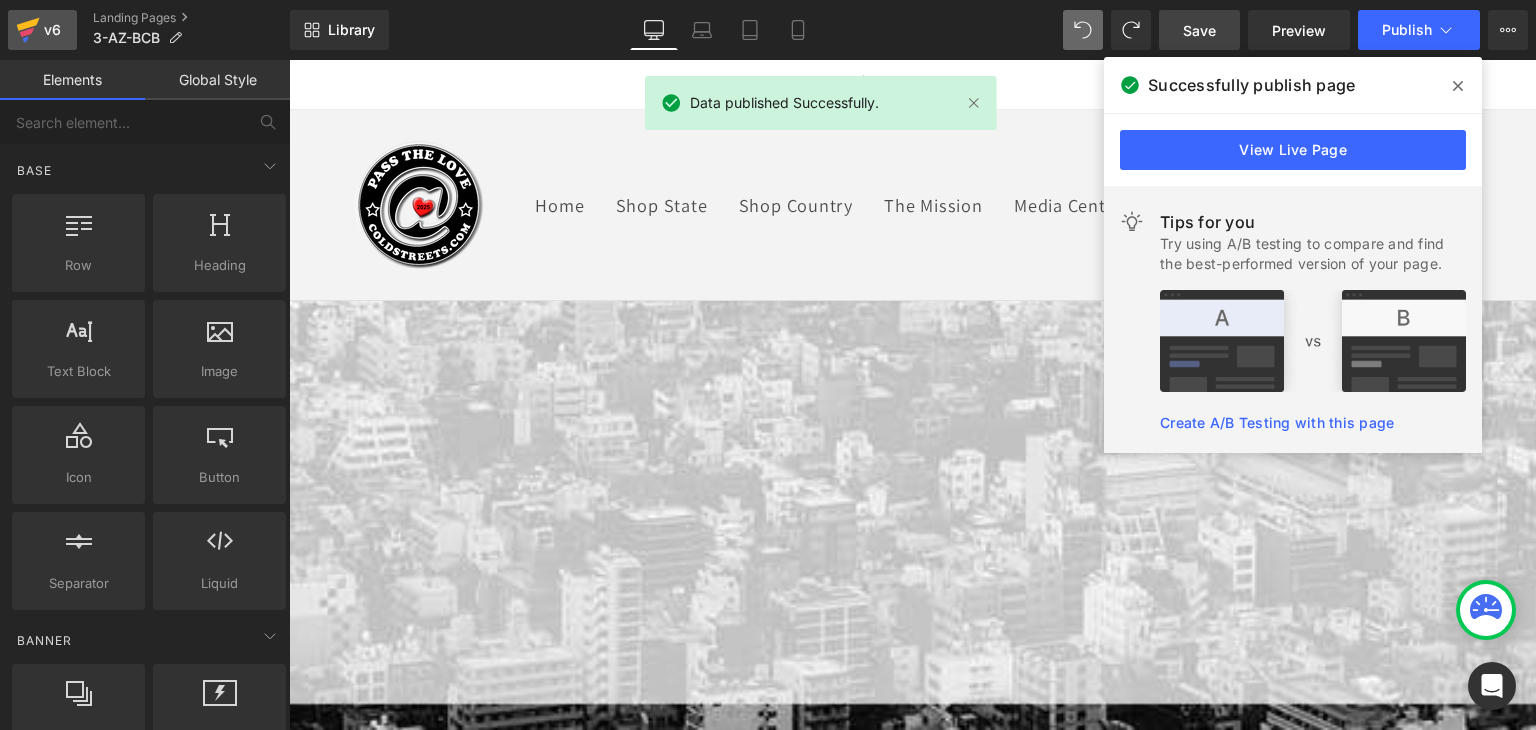 click 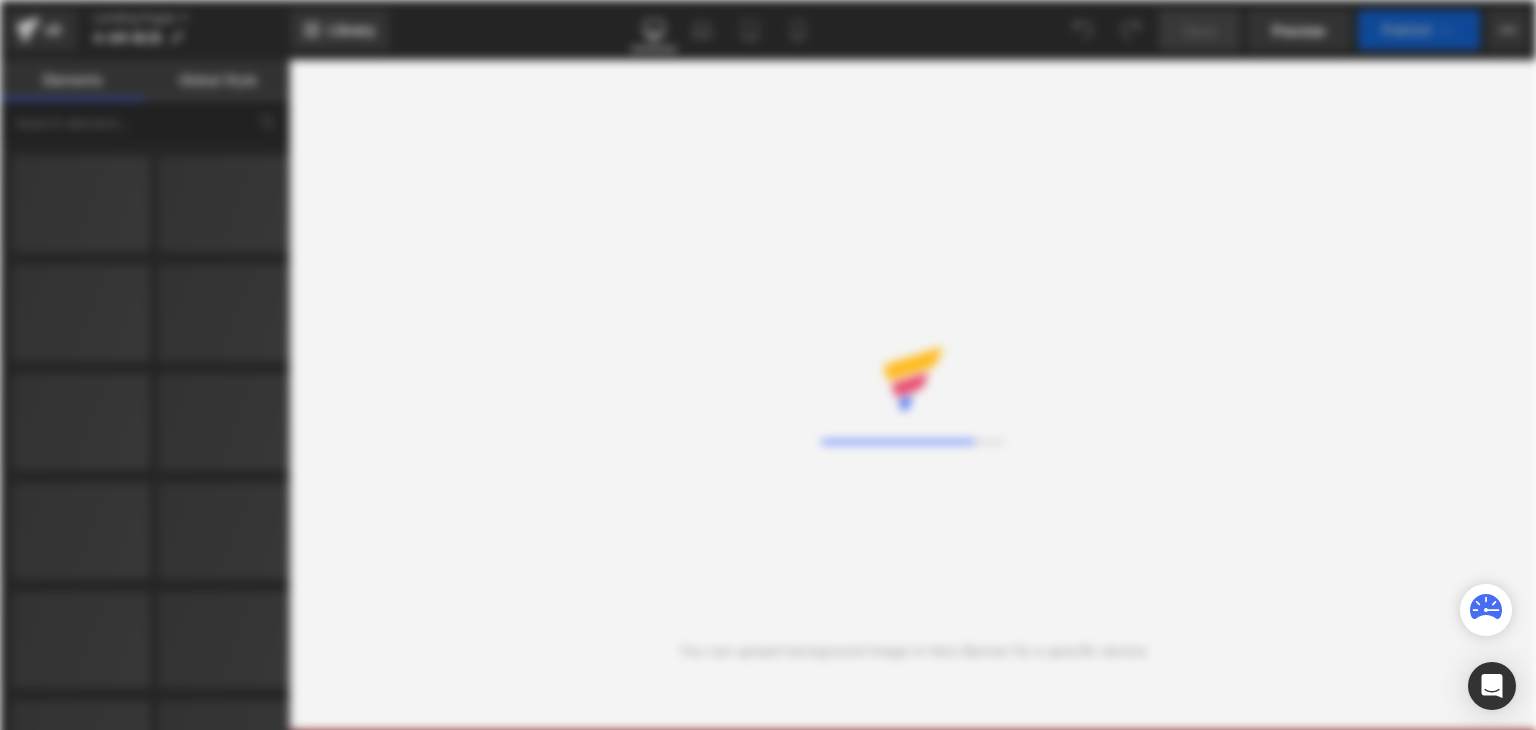 scroll, scrollTop: 0, scrollLeft: 0, axis: both 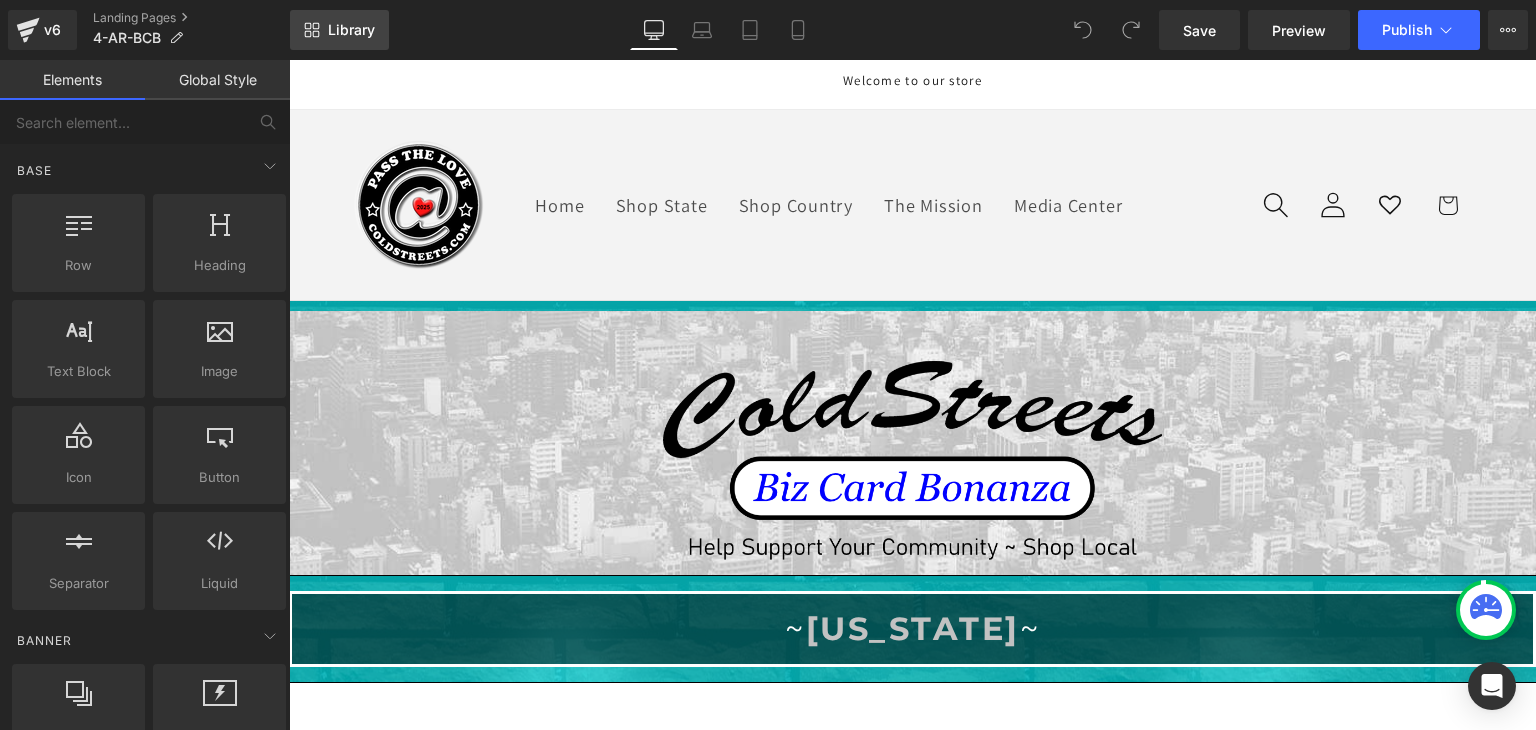 click on "Library" at bounding box center (351, 30) 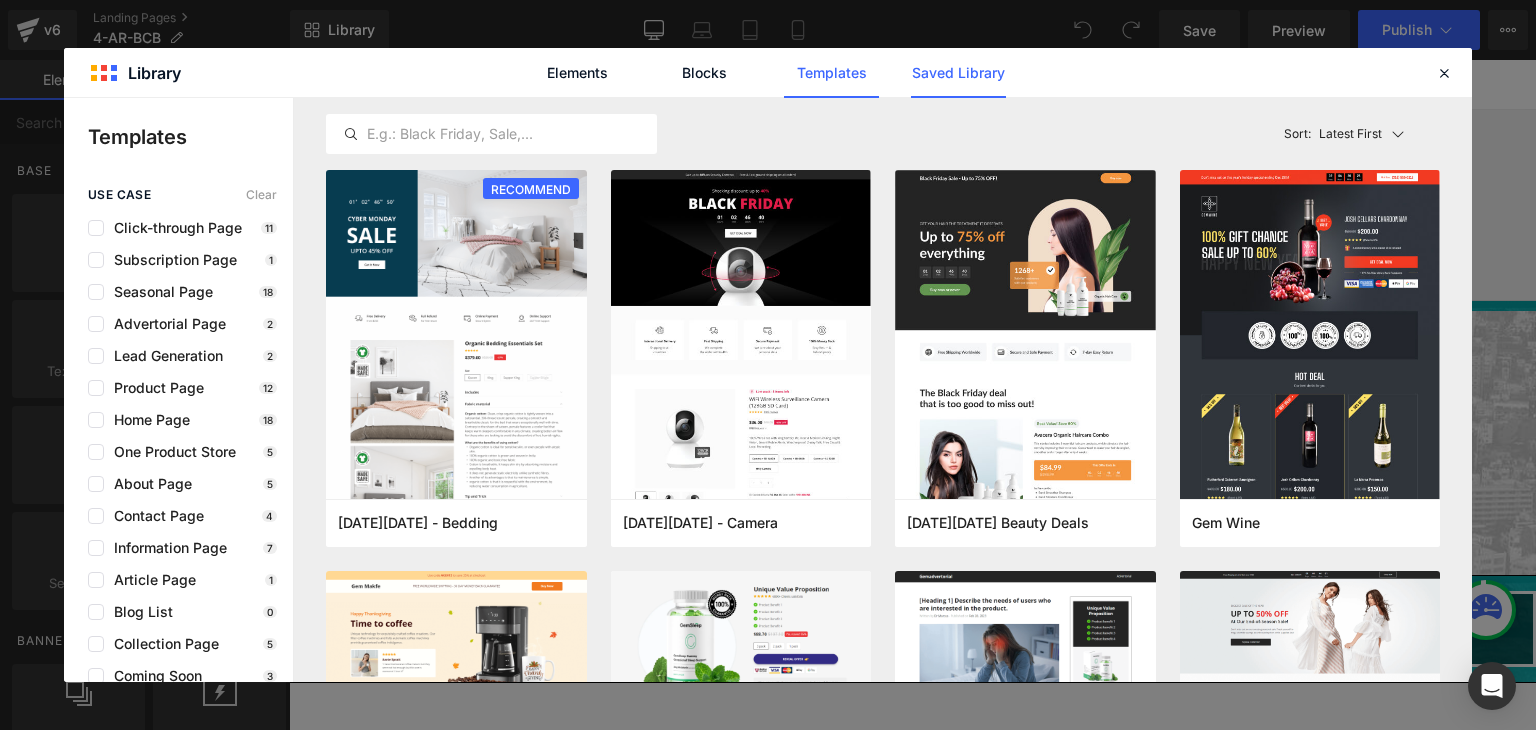 click on "Saved Library" 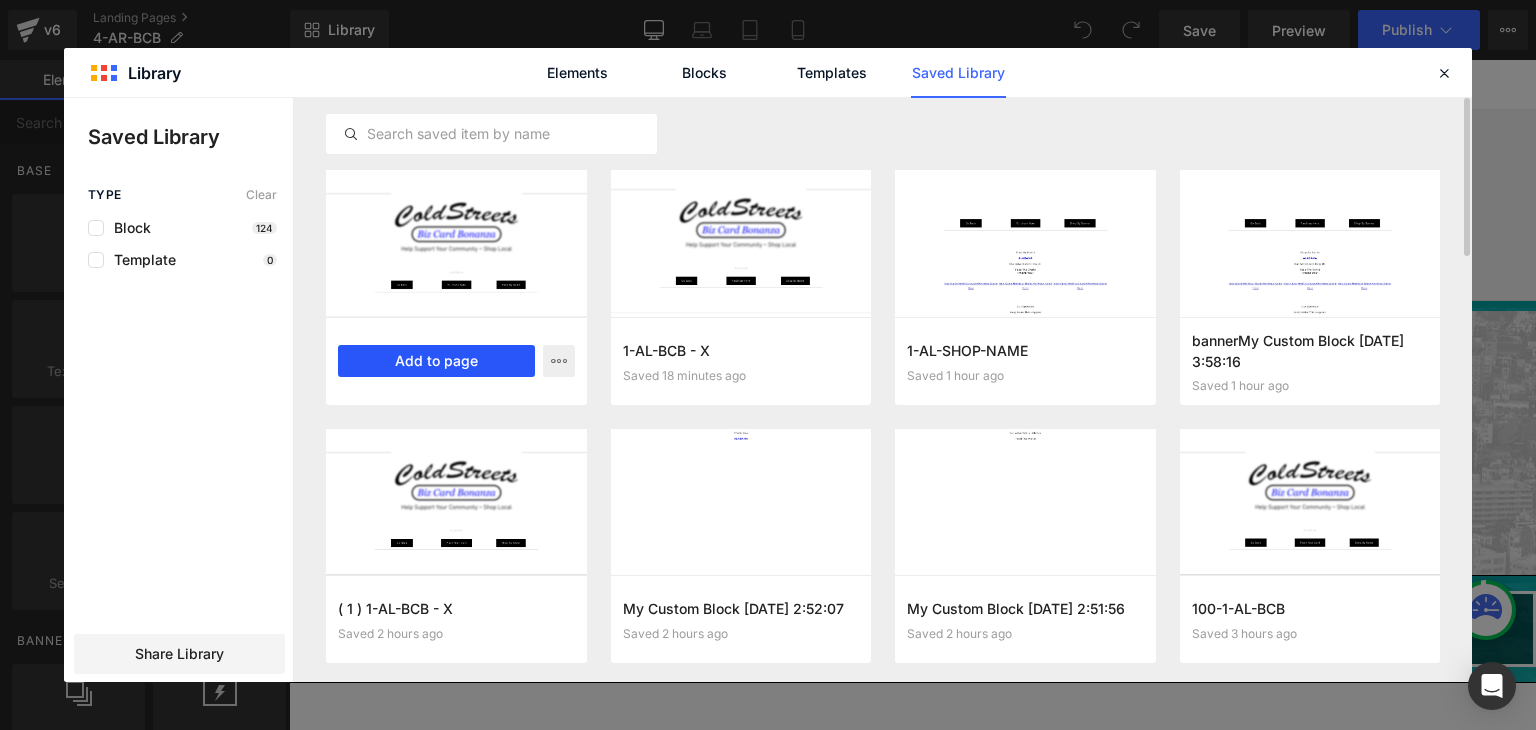 click on "Add to page" at bounding box center (436, 361) 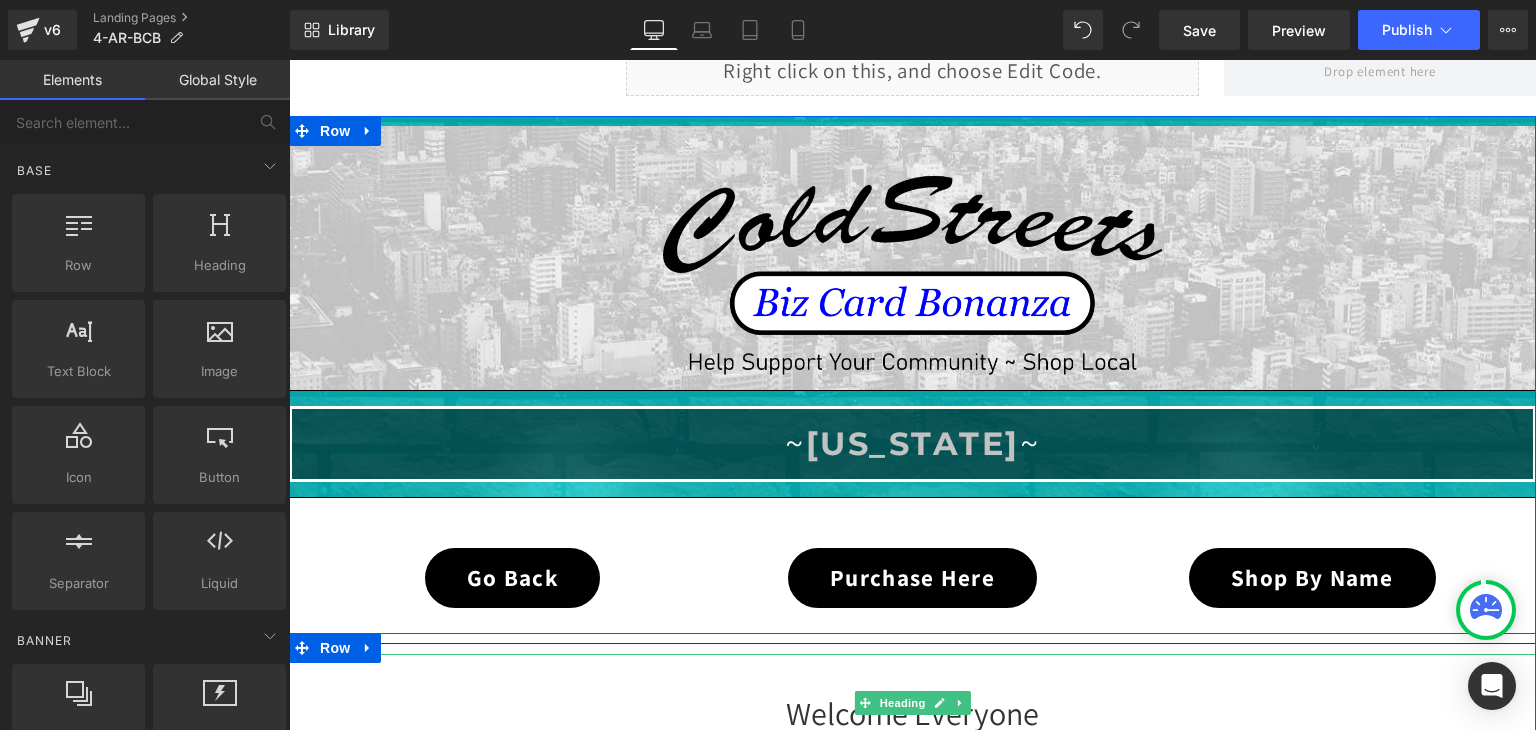 scroll, scrollTop: 1259, scrollLeft: 0, axis: vertical 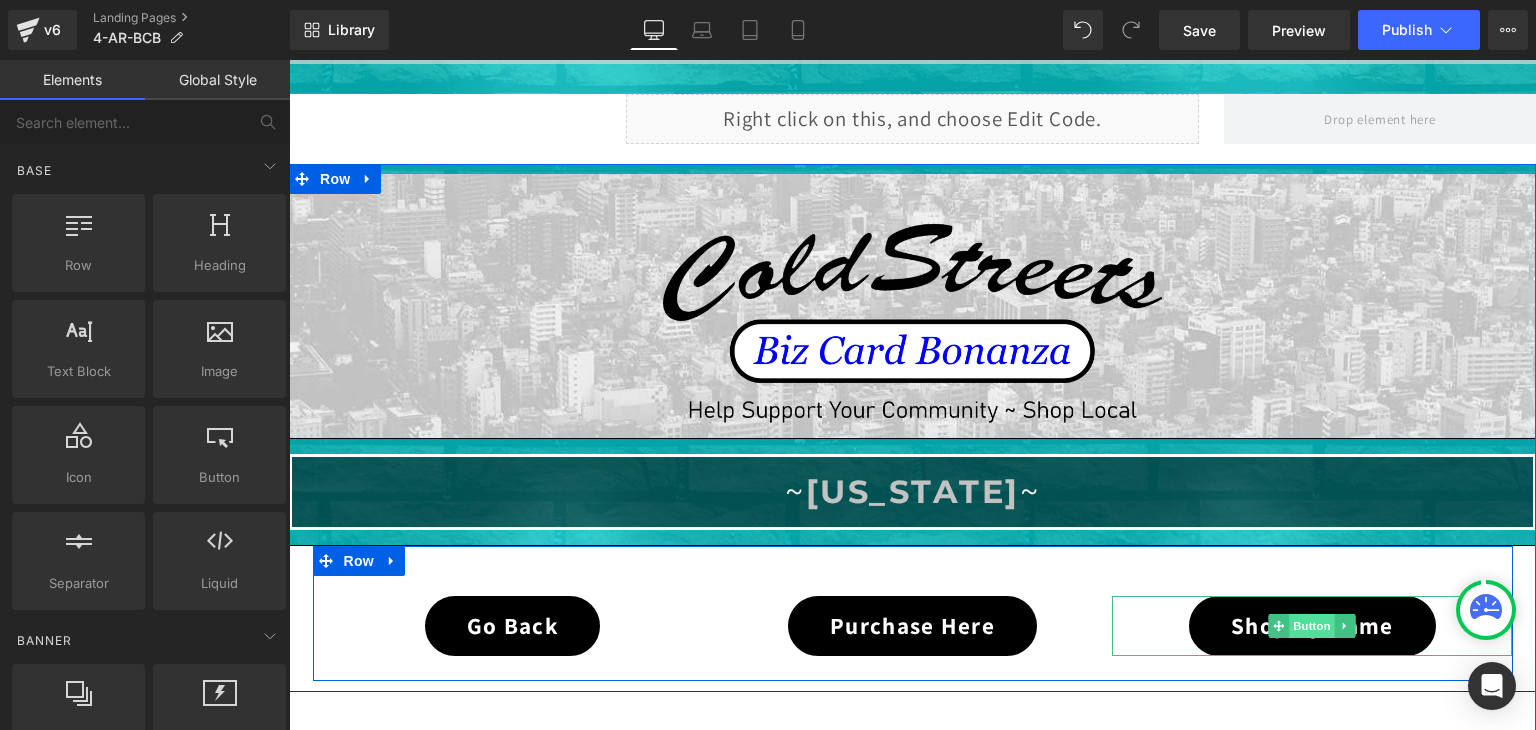 click on "Button" at bounding box center [1313, 626] 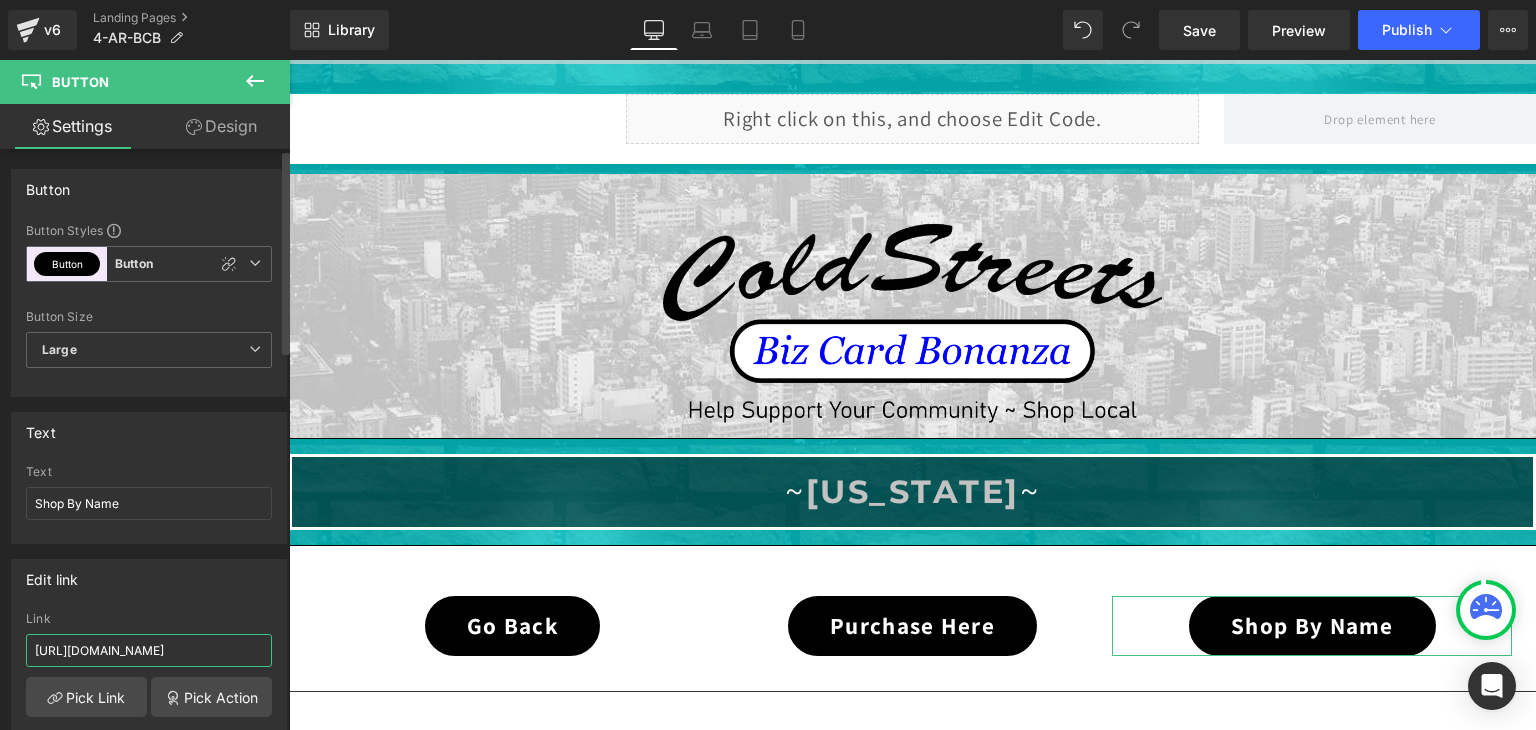 click on "https://coldstreets.com/pages/1-al-shop-name" at bounding box center (149, 650) 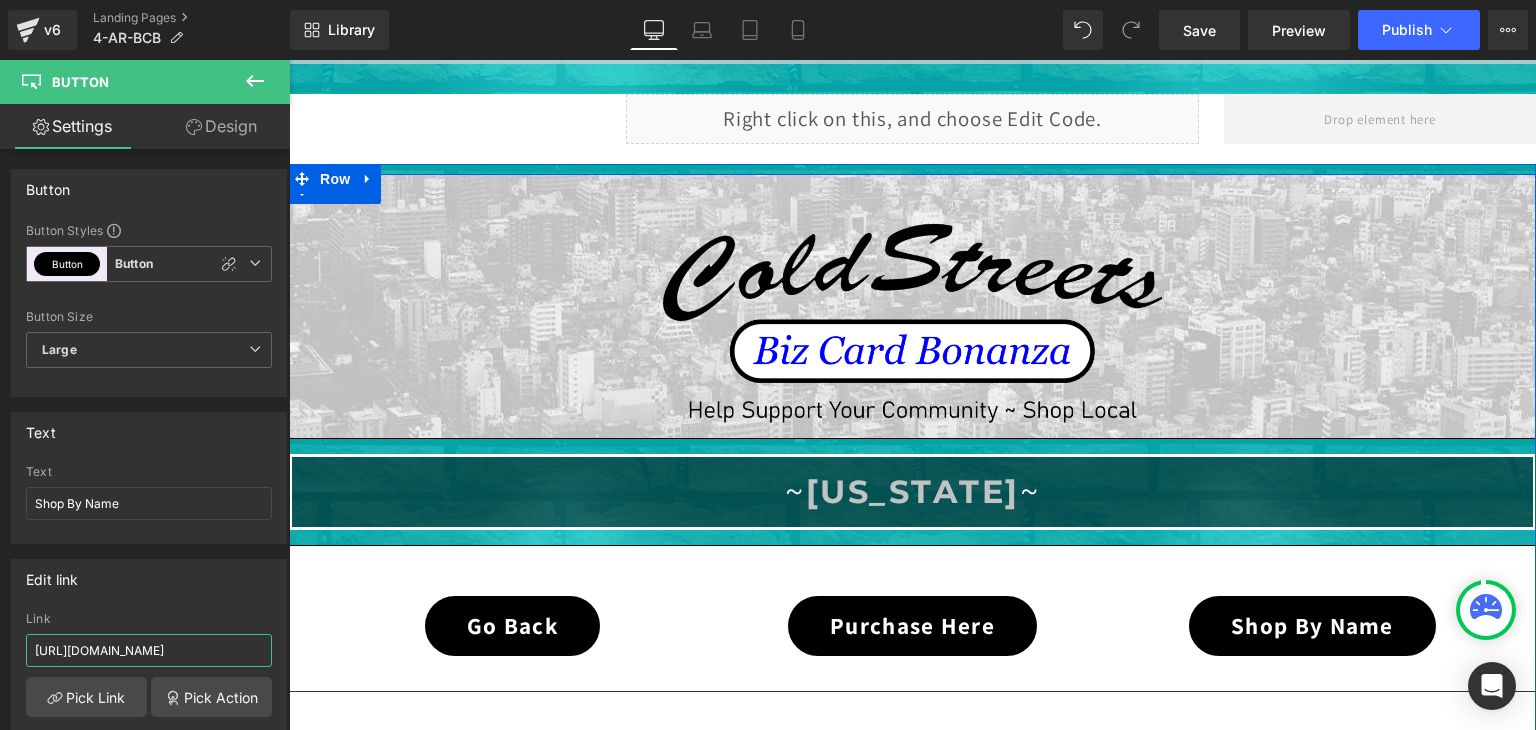 type on "[URL][DOMAIN_NAME]" 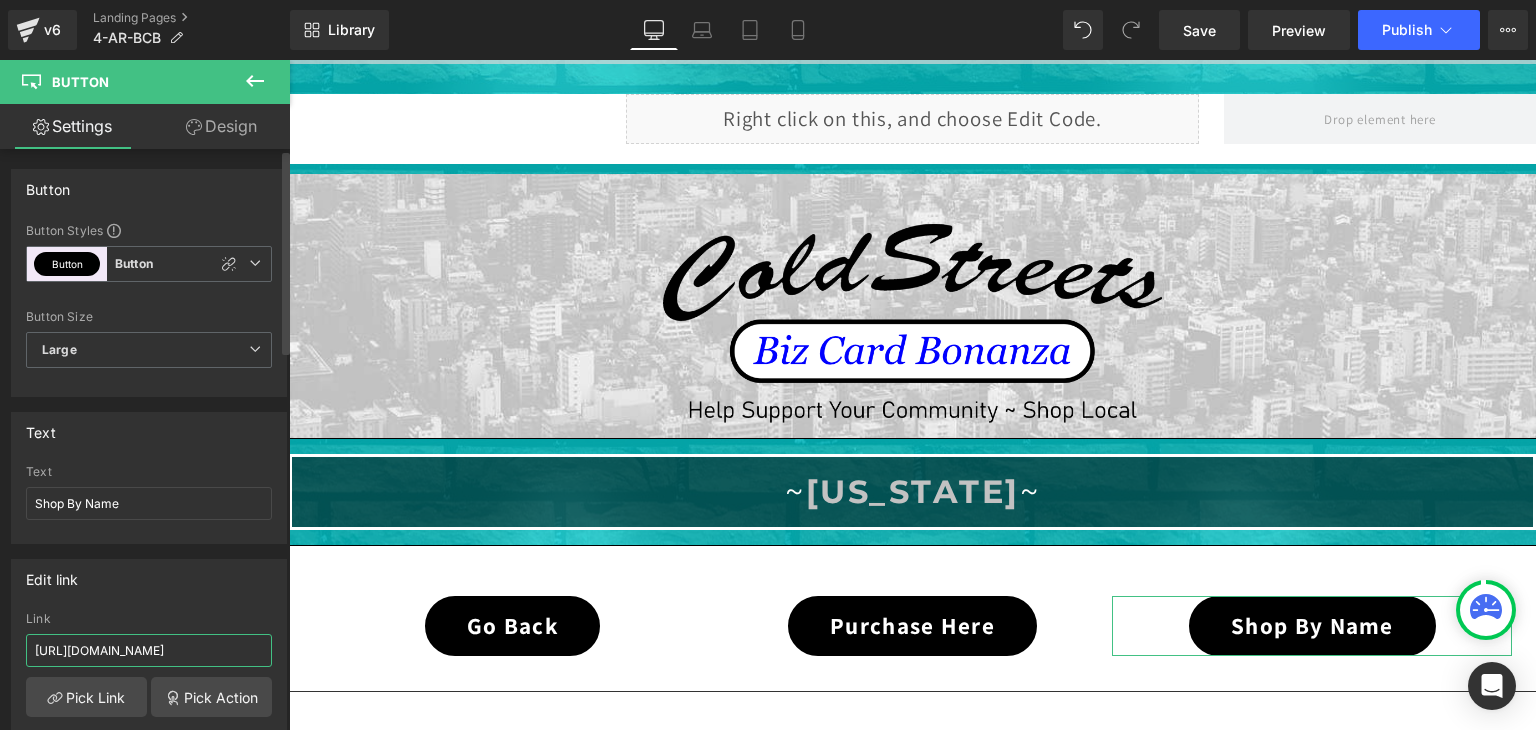 scroll, scrollTop: 0, scrollLeft: 49, axis: horizontal 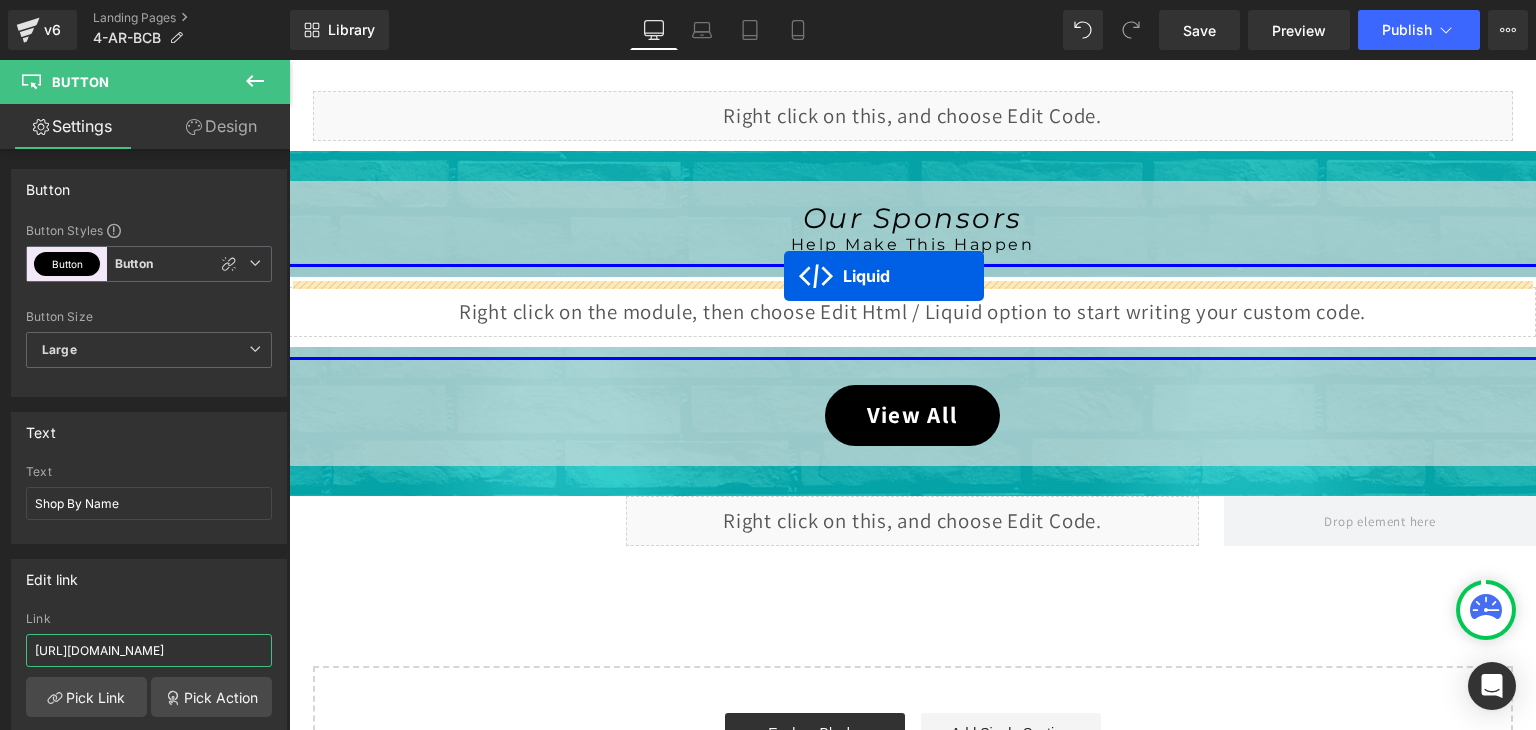 drag, startPoint x: 851, startPoint y: 299, endPoint x: 784, endPoint y: 276, distance: 70.837845 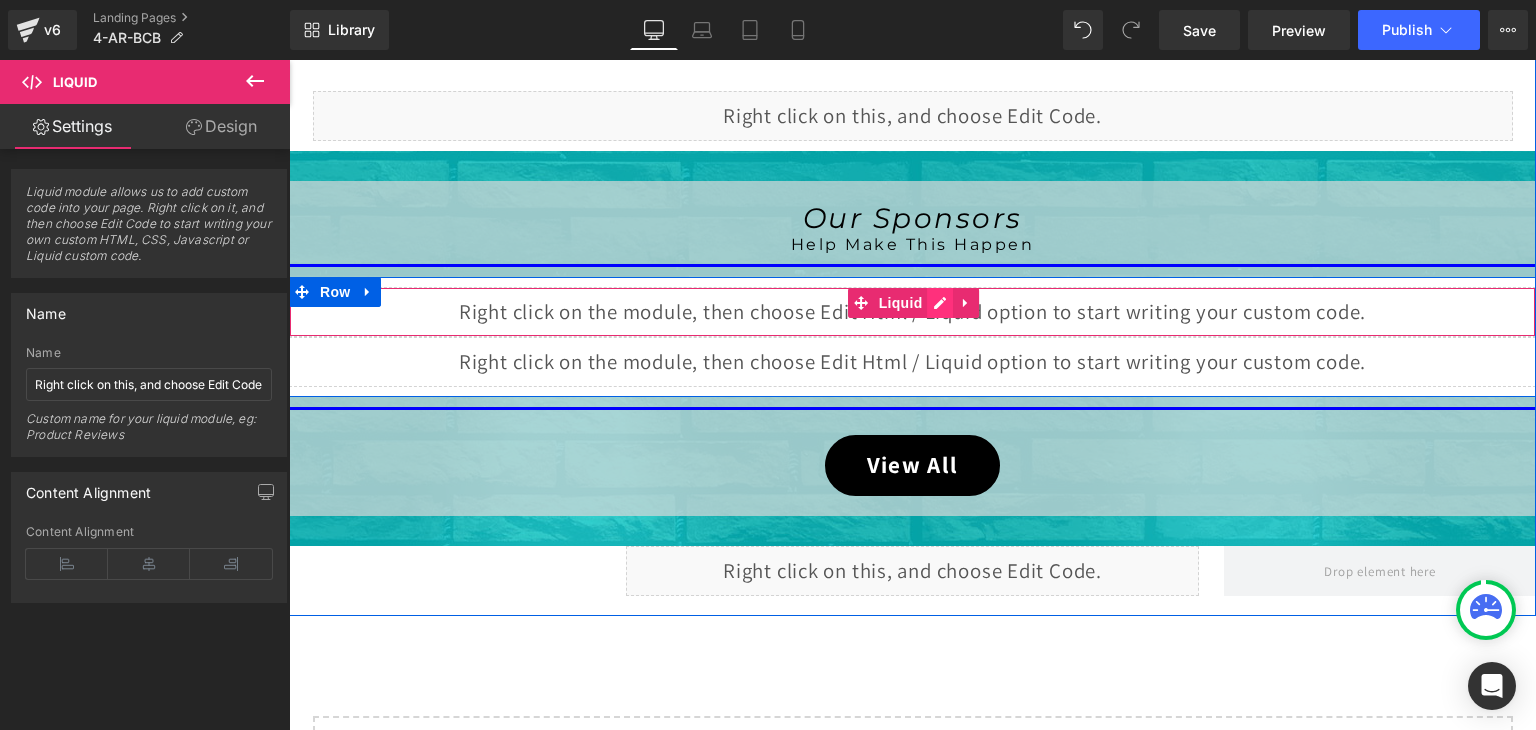 click on "Liquid" at bounding box center (912, 312) 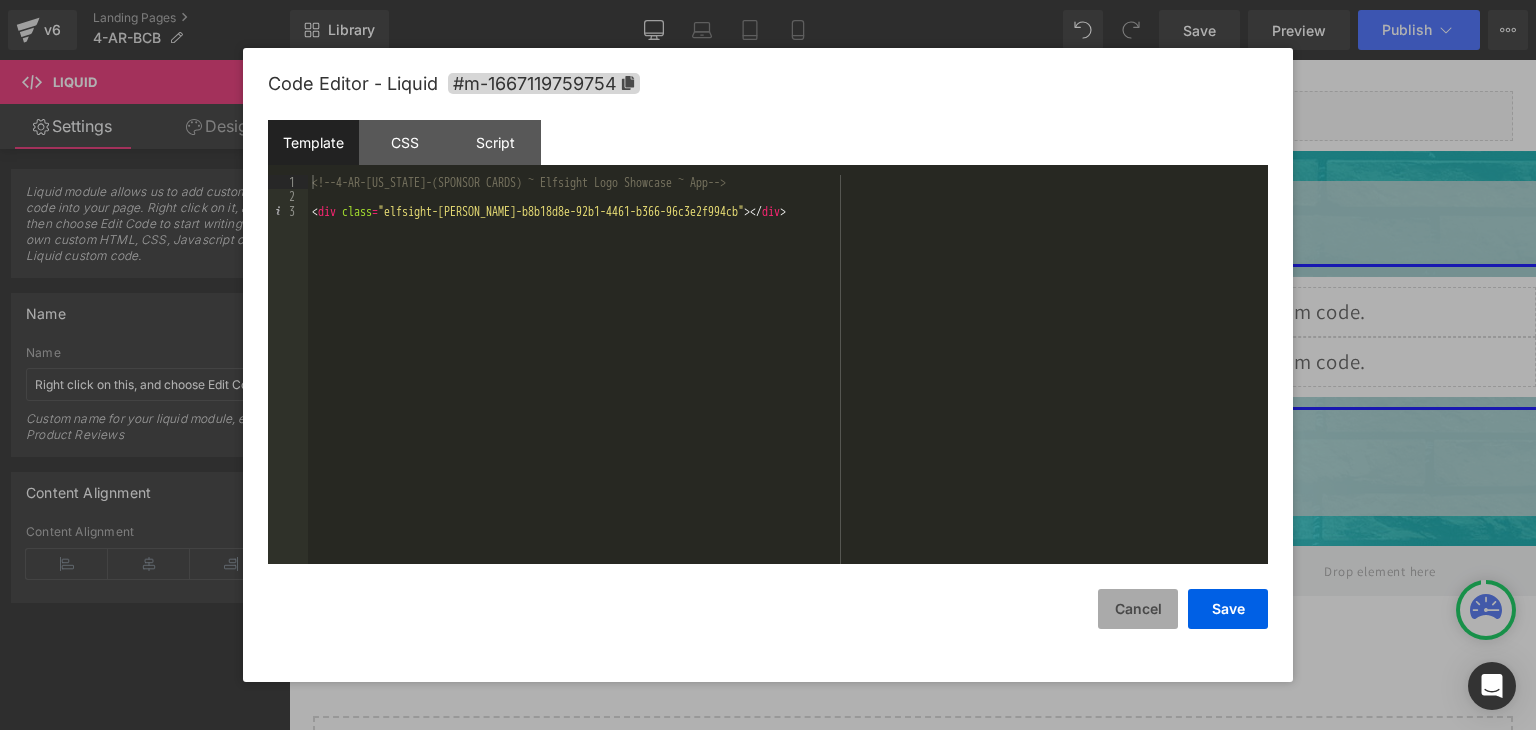 click on "Cancel" at bounding box center (1138, 609) 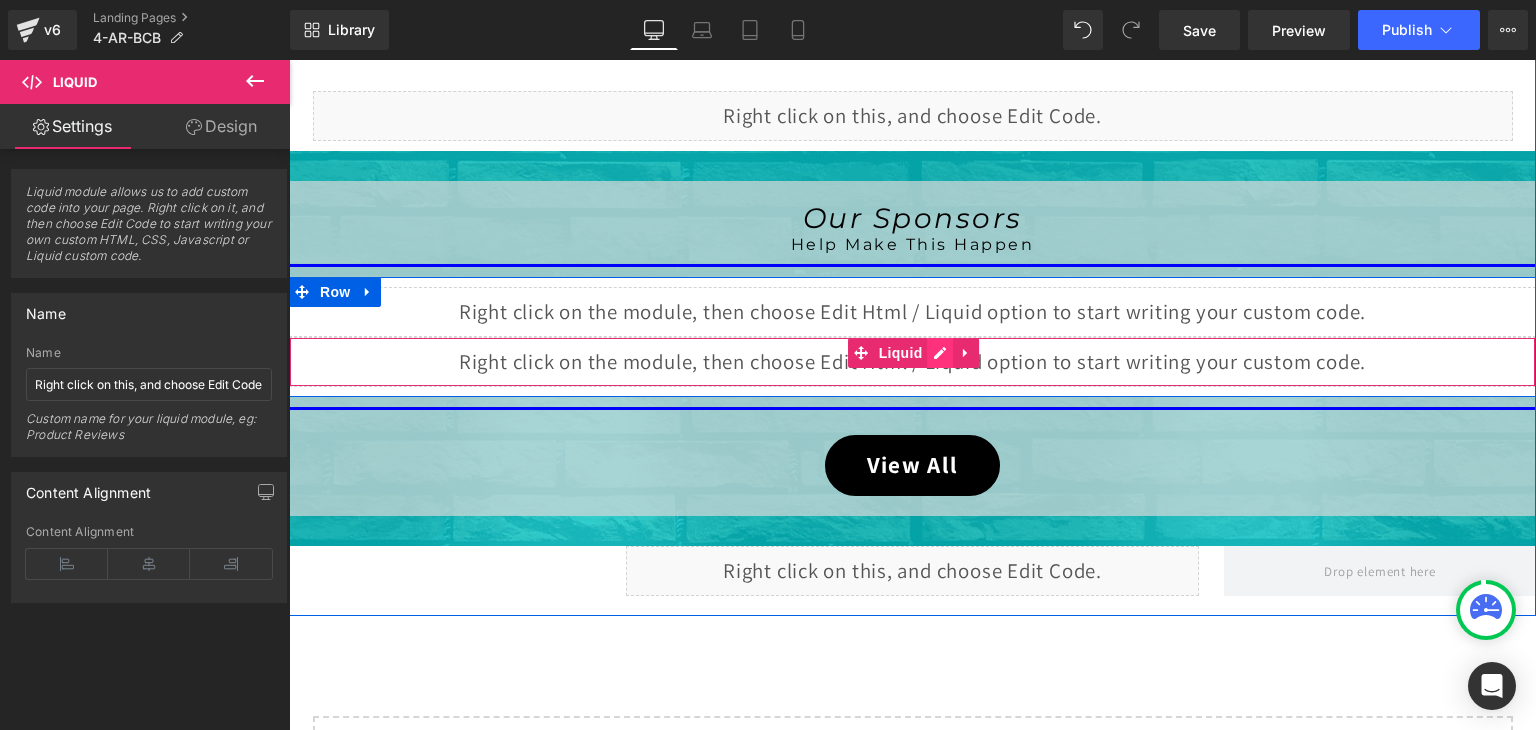 click on "Liquid" at bounding box center [912, 362] 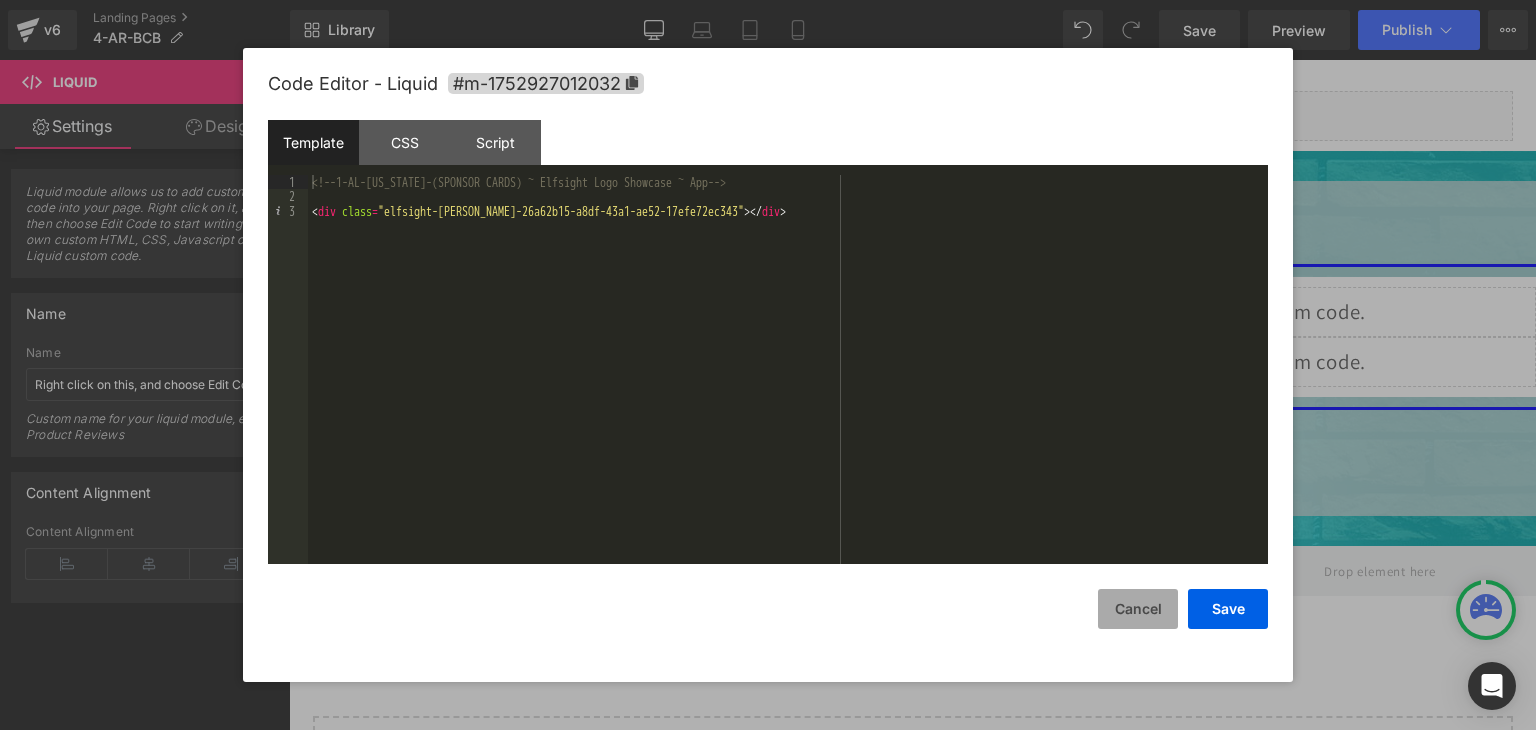 click on "Cancel" at bounding box center [1138, 609] 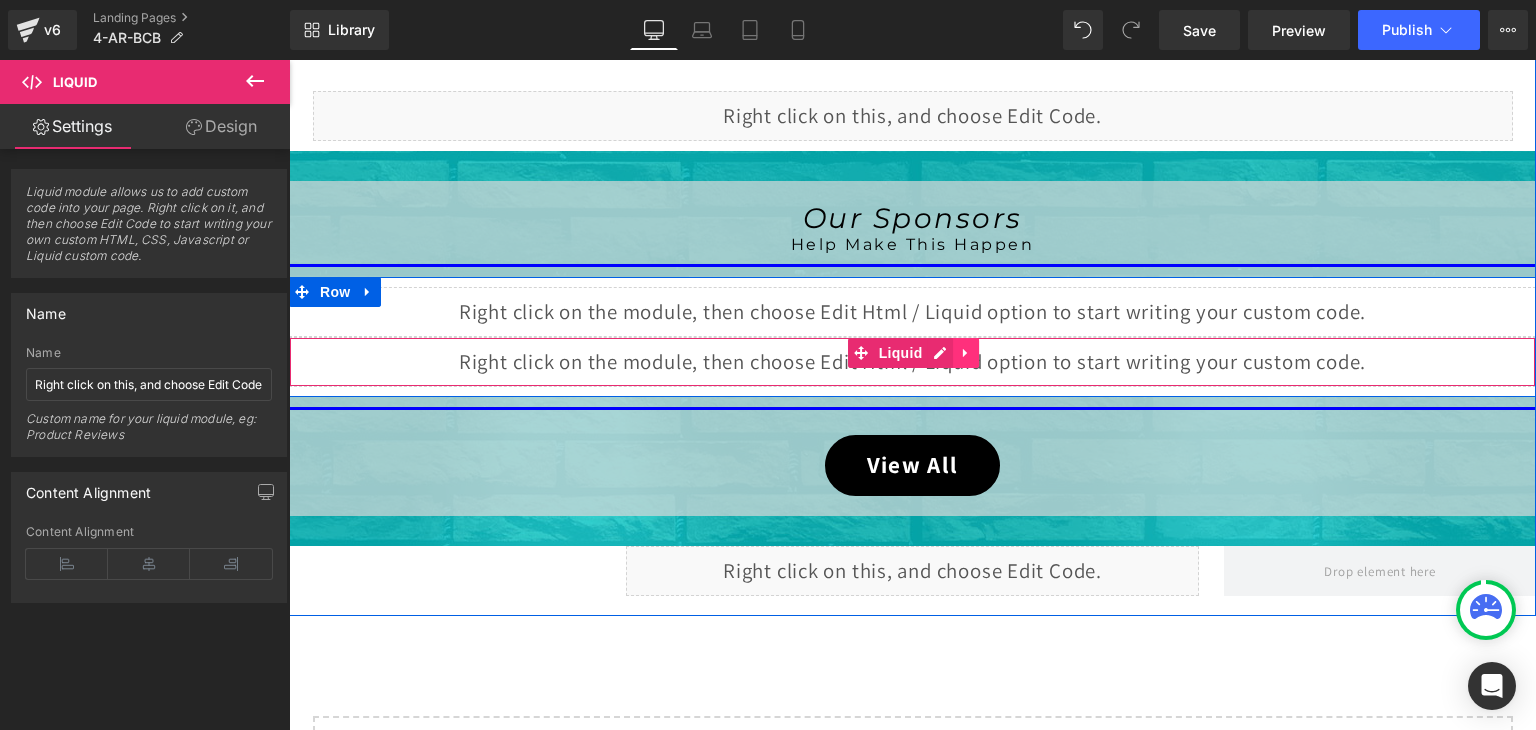 click 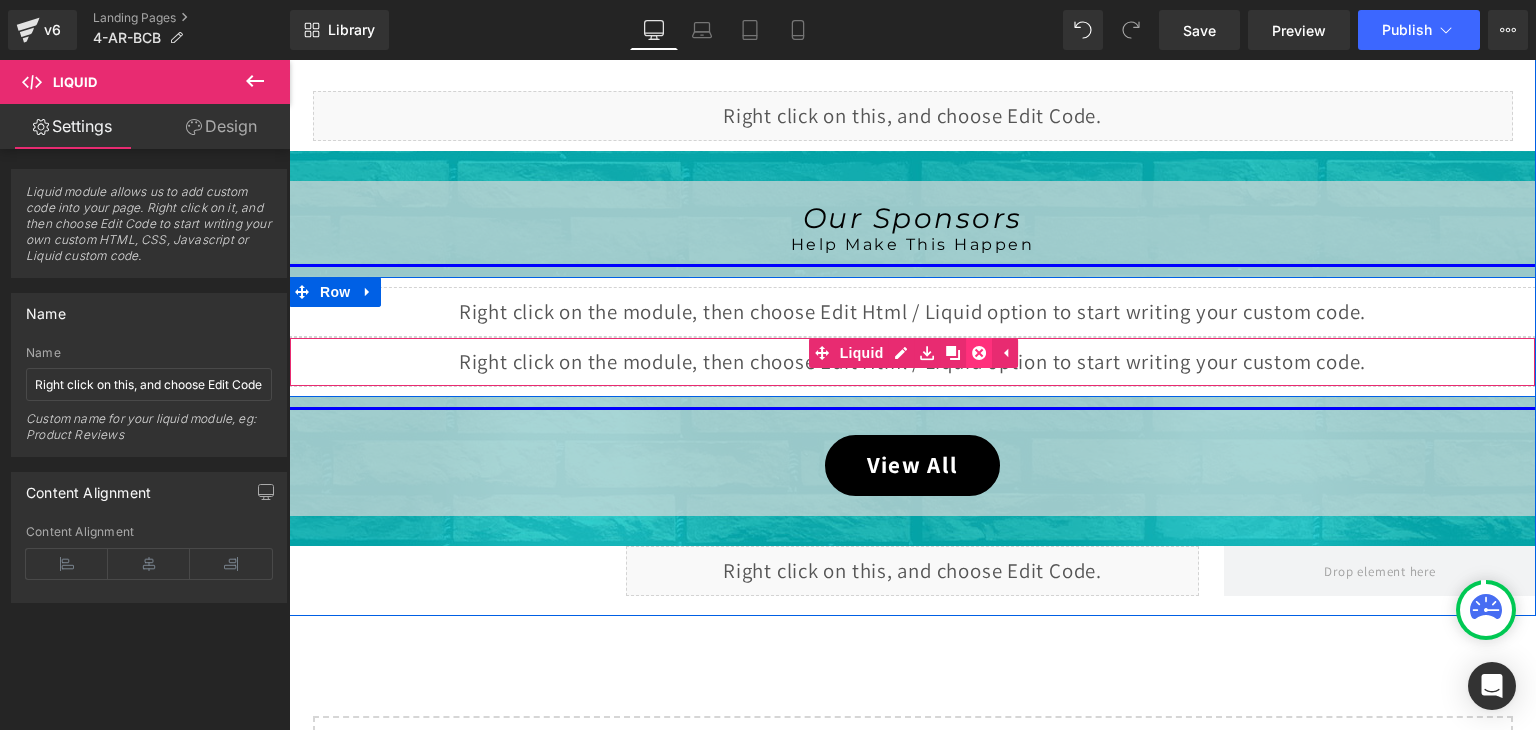 click 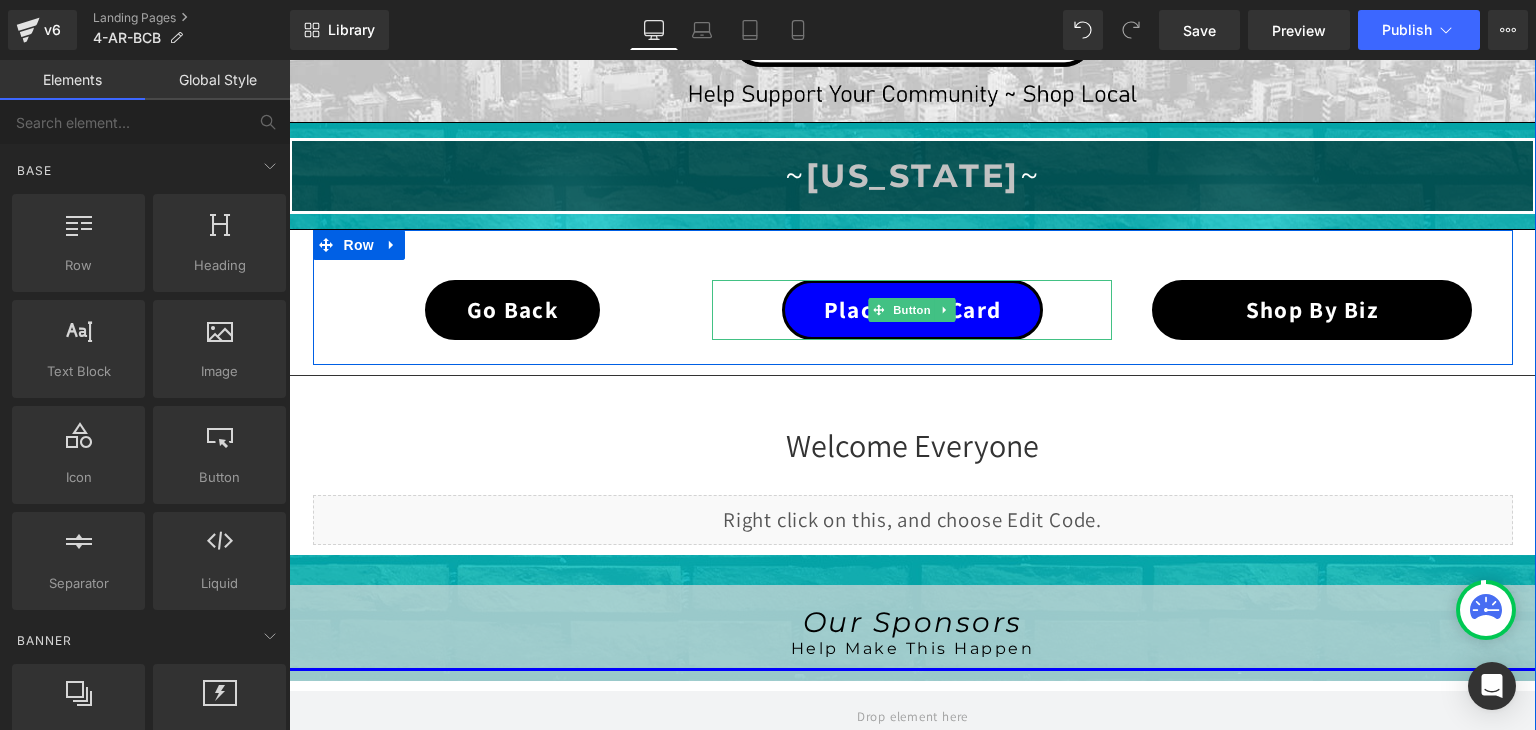 scroll, scrollTop: 479, scrollLeft: 0, axis: vertical 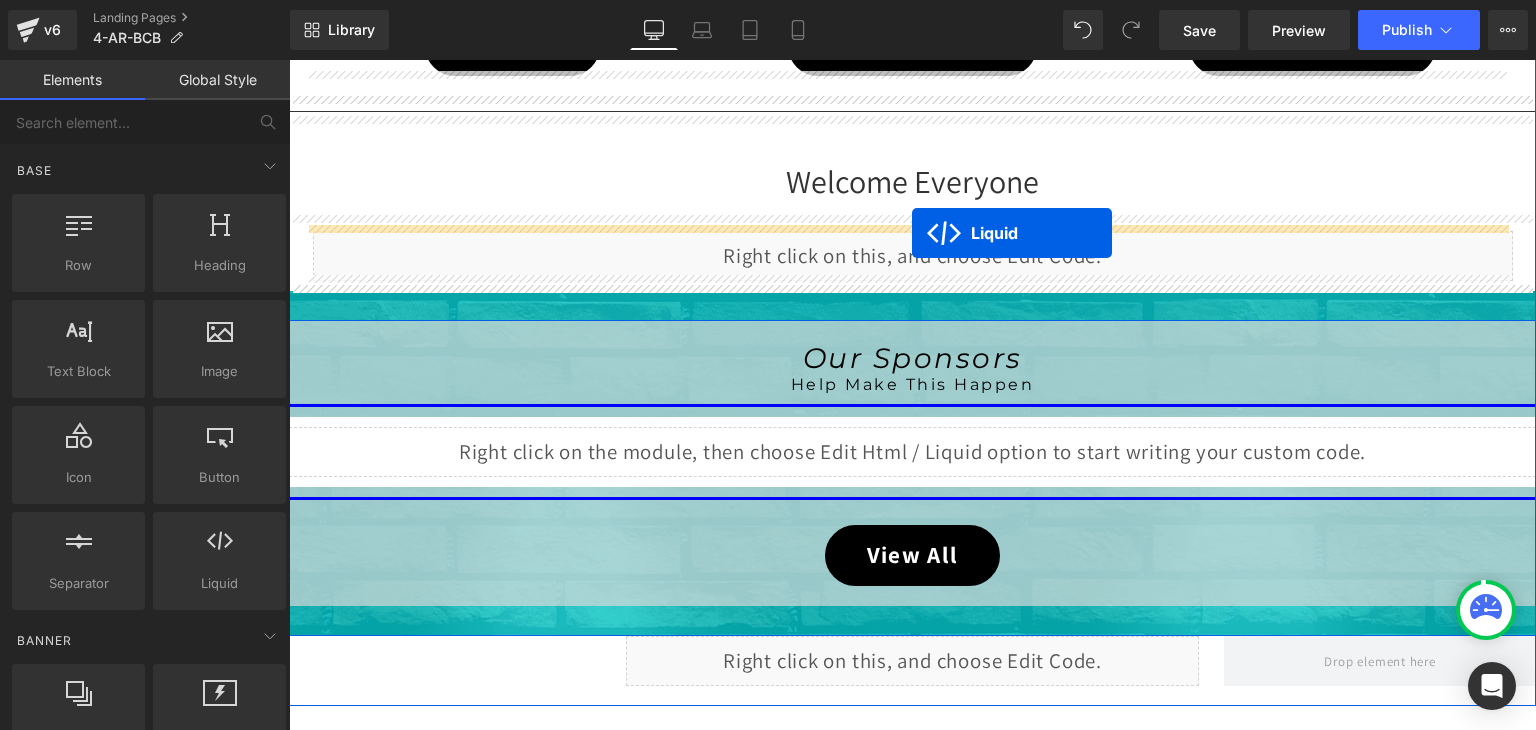 drag, startPoint x: 856, startPoint y: 486, endPoint x: 912, endPoint y: 233, distance: 259.12354 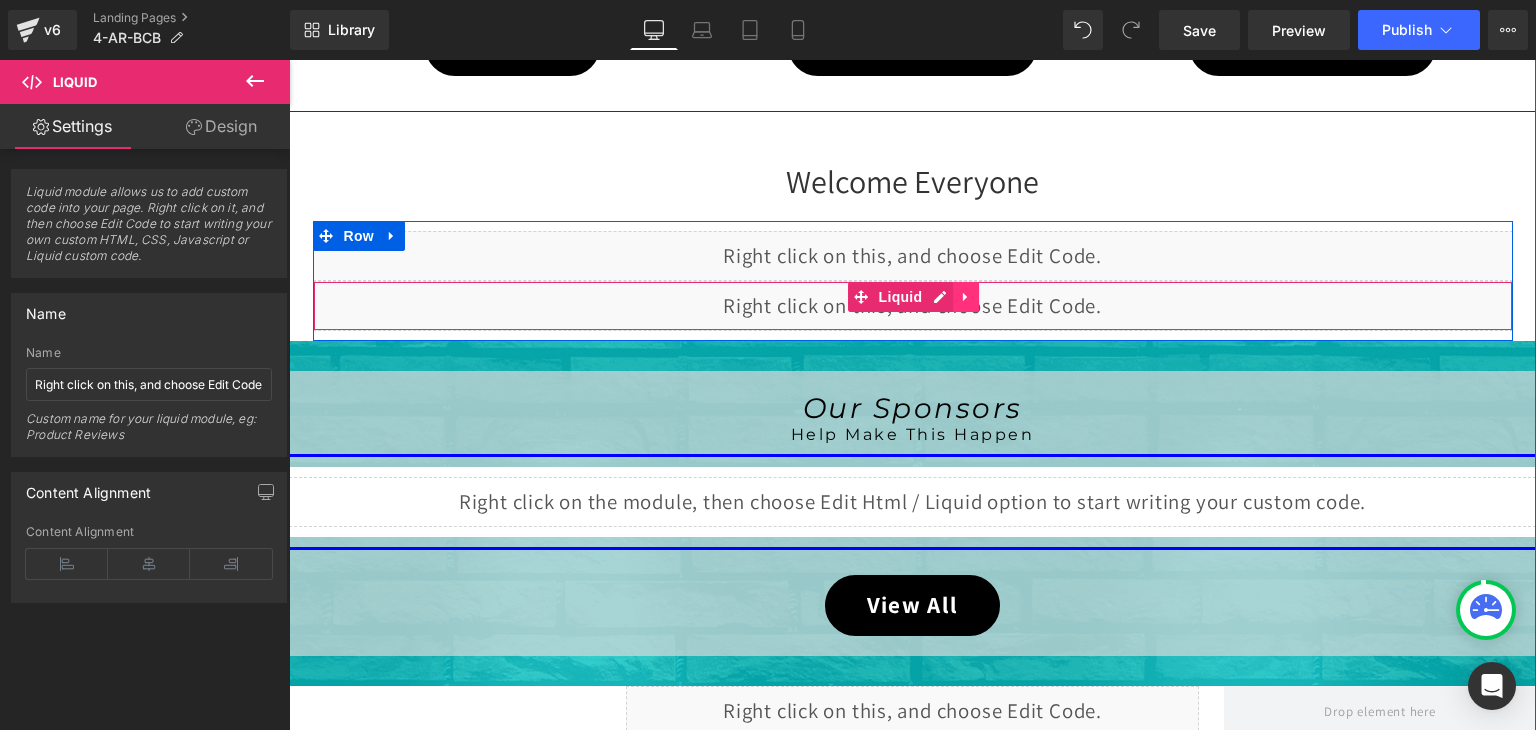 click 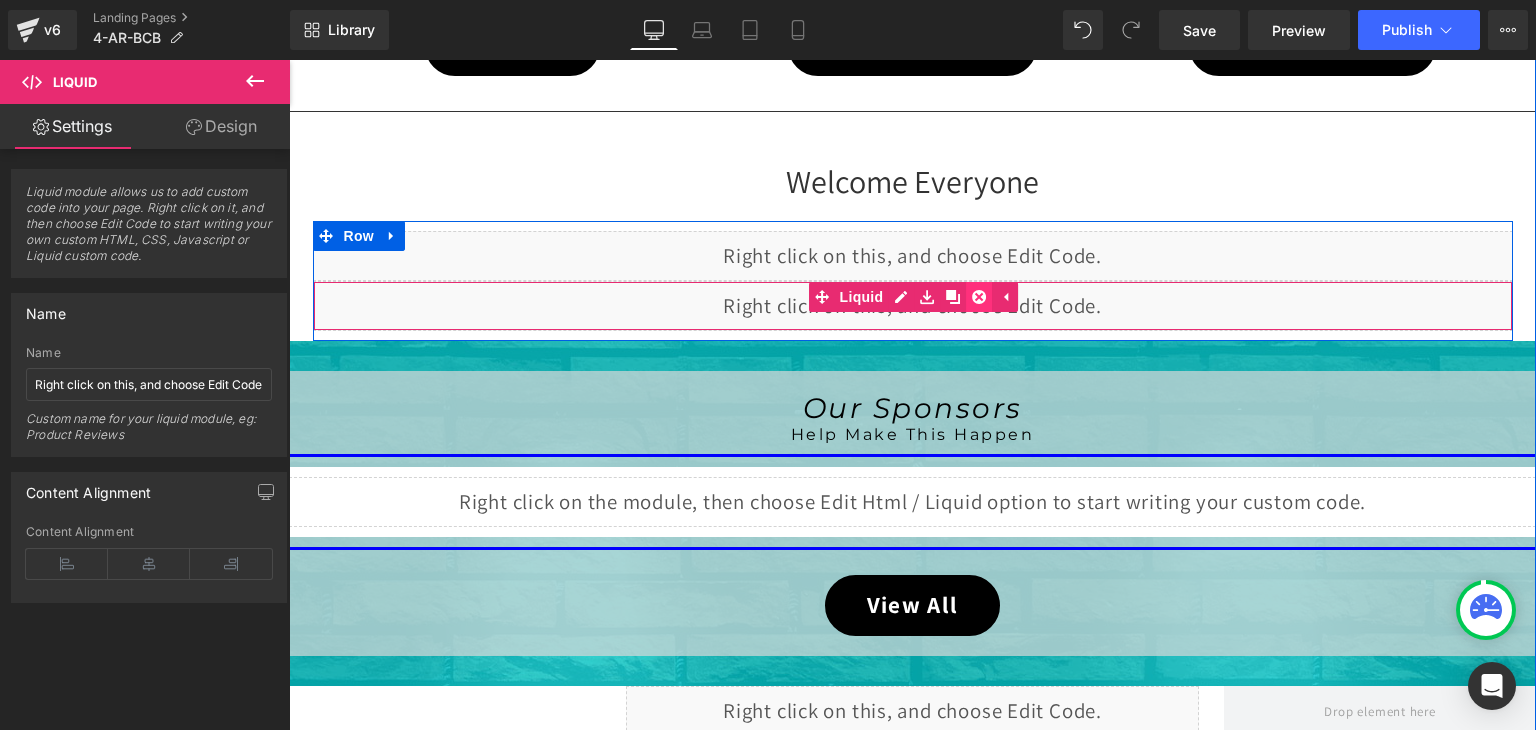 click 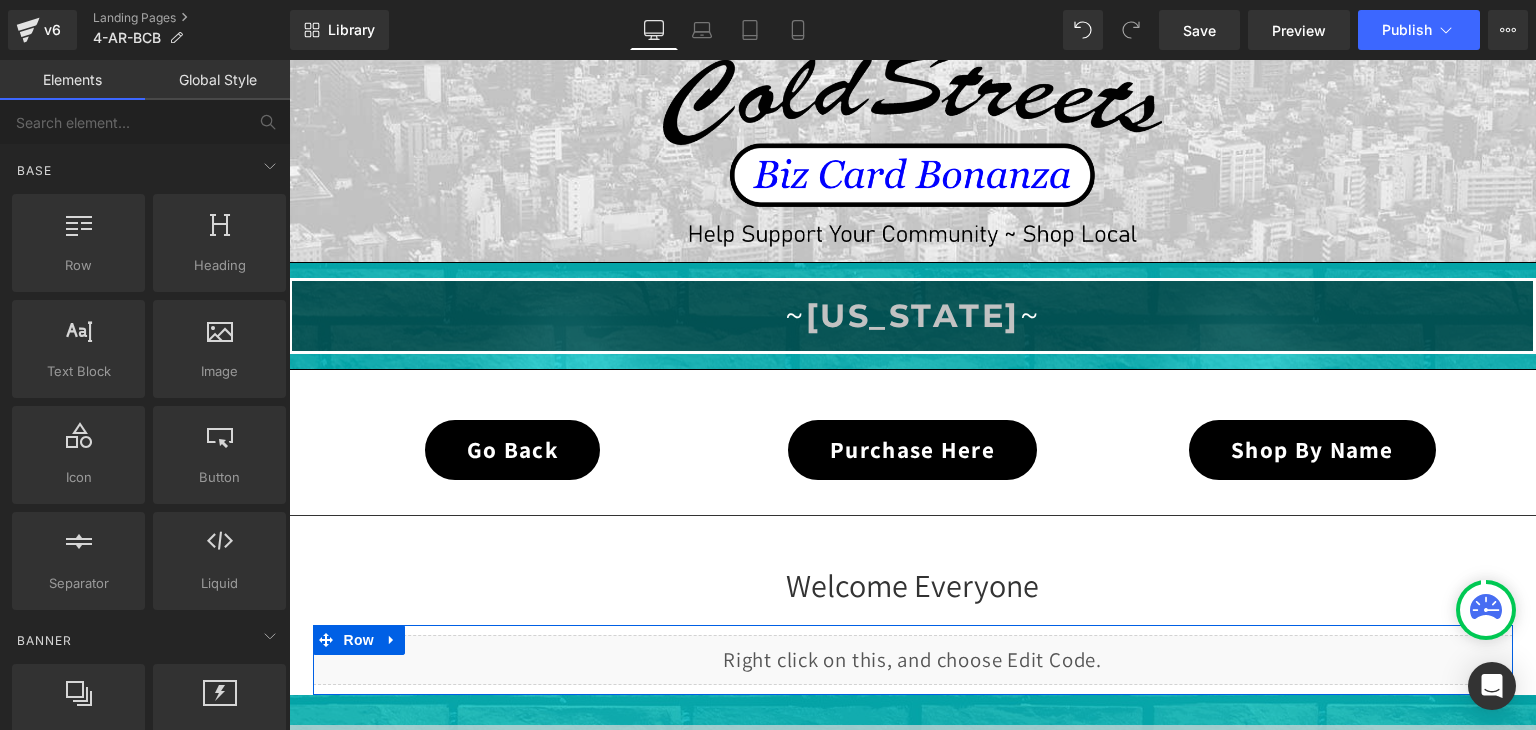 scroll, scrollTop: 1439, scrollLeft: 0, axis: vertical 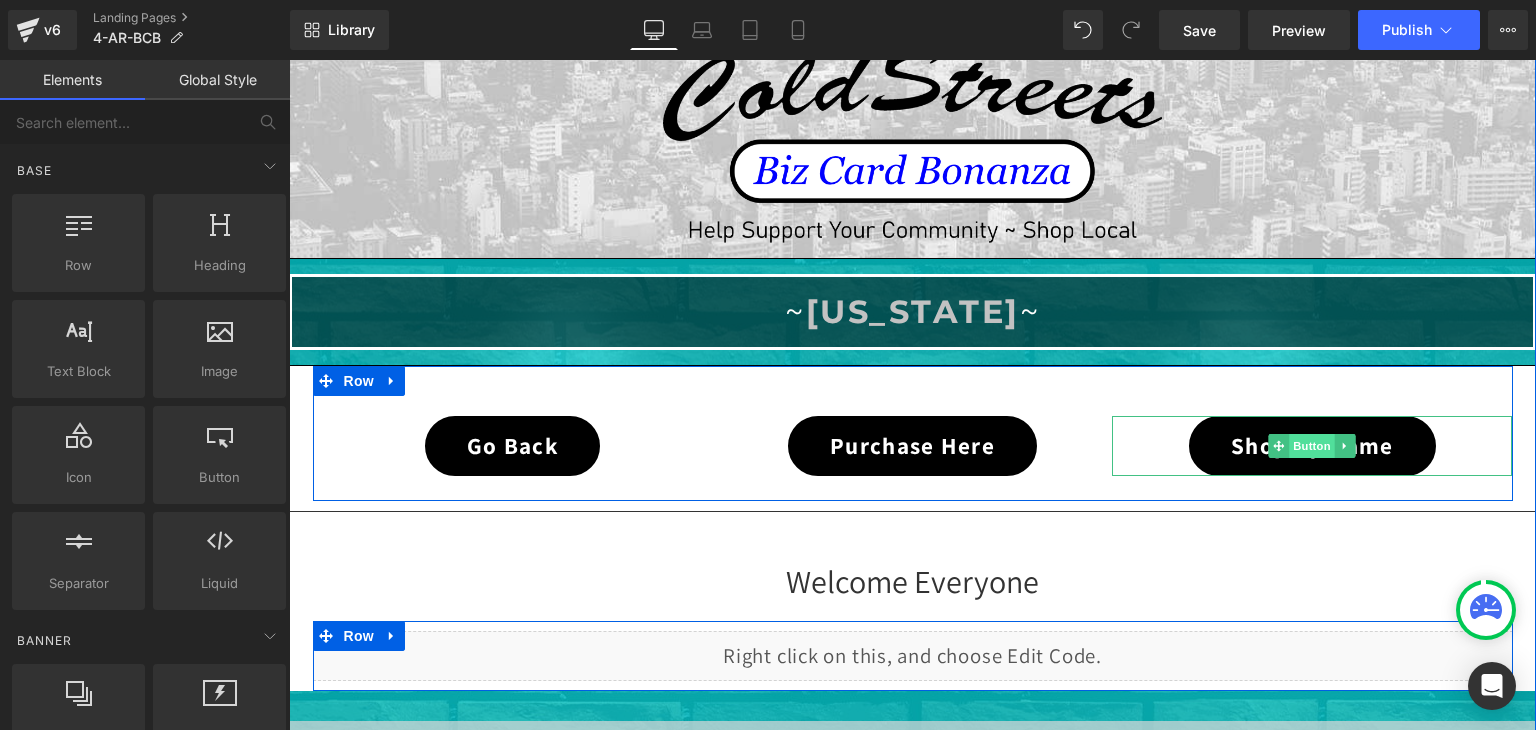 click on "Button" at bounding box center [1313, 446] 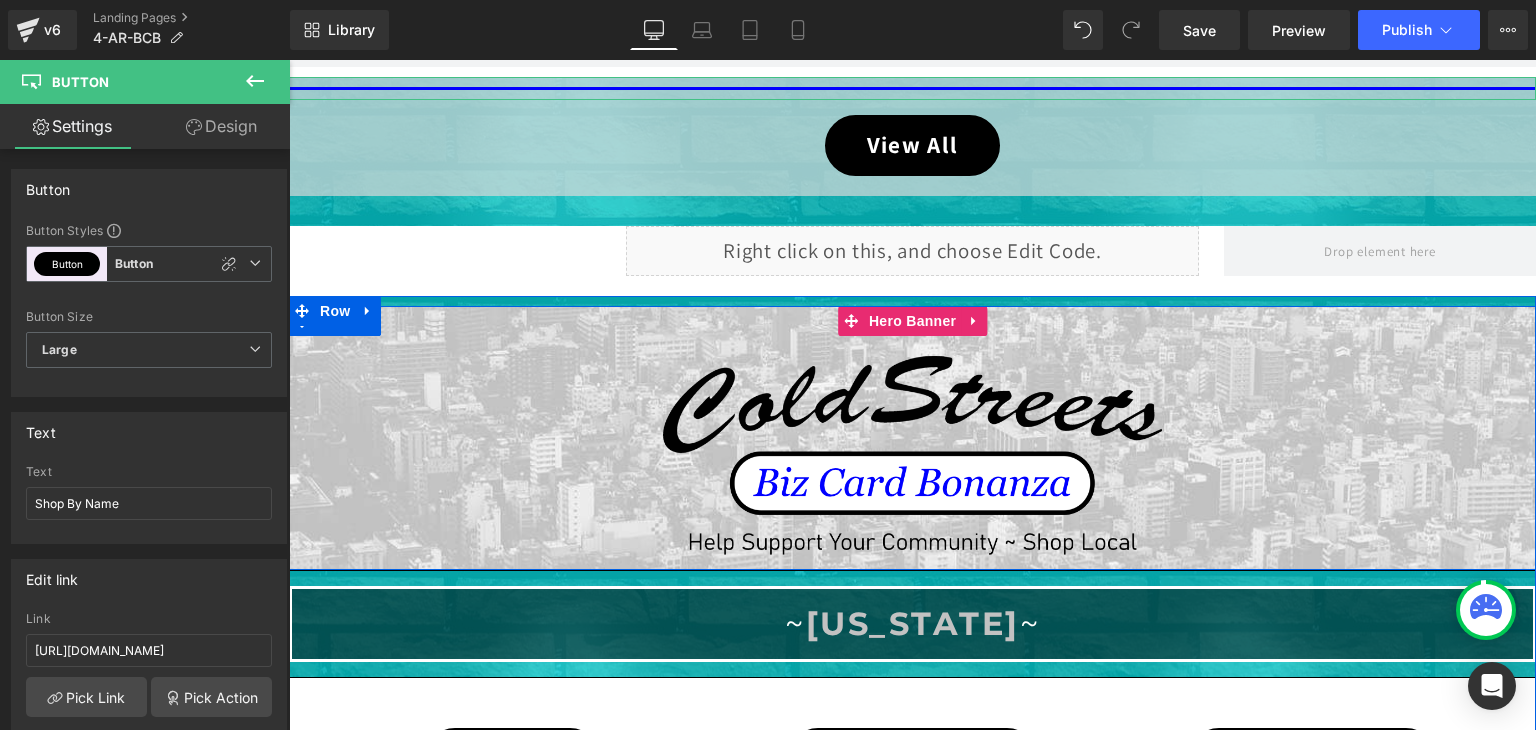 scroll, scrollTop: 1339, scrollLeft: 0, axis: vertical 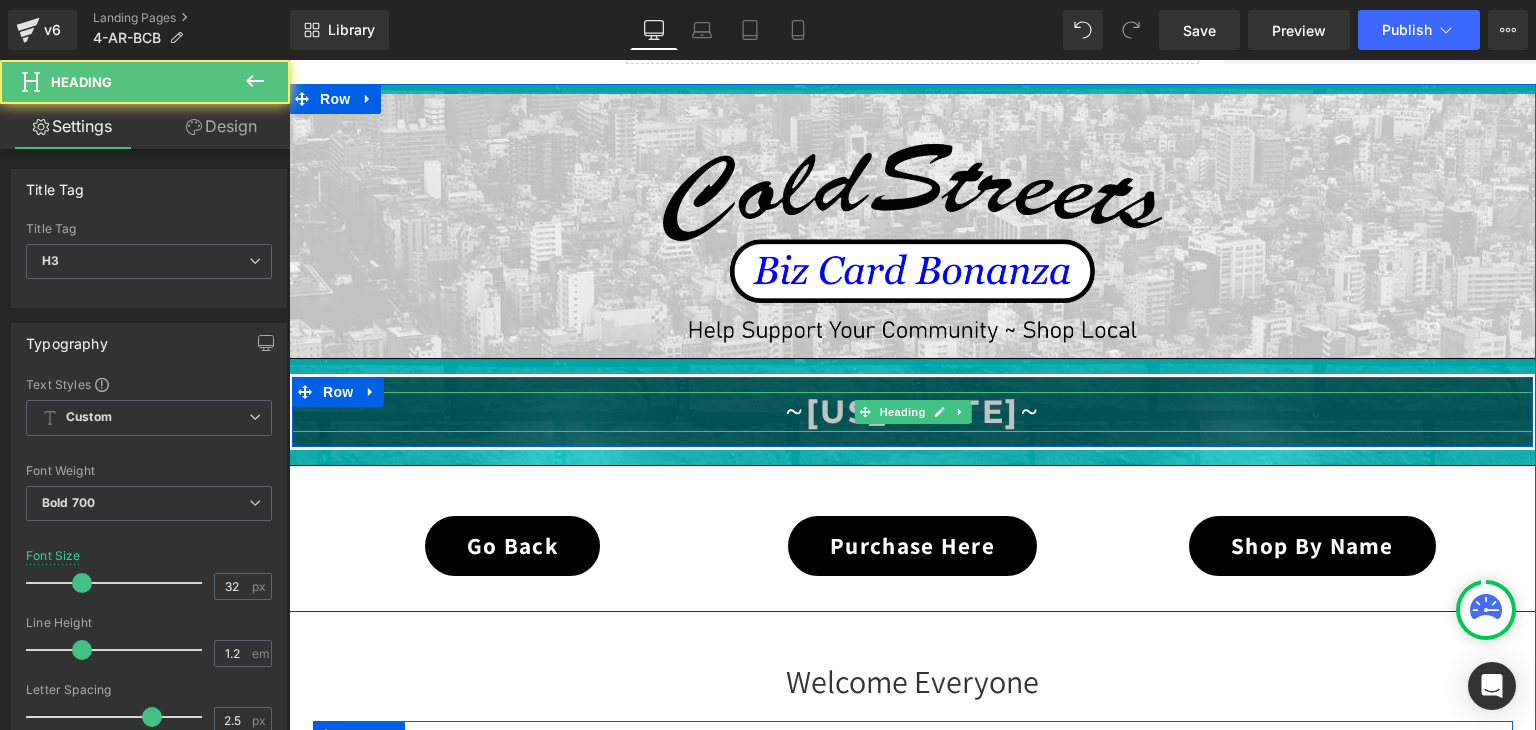 click on "[US_STATE]" at bounding box center (913, 411) 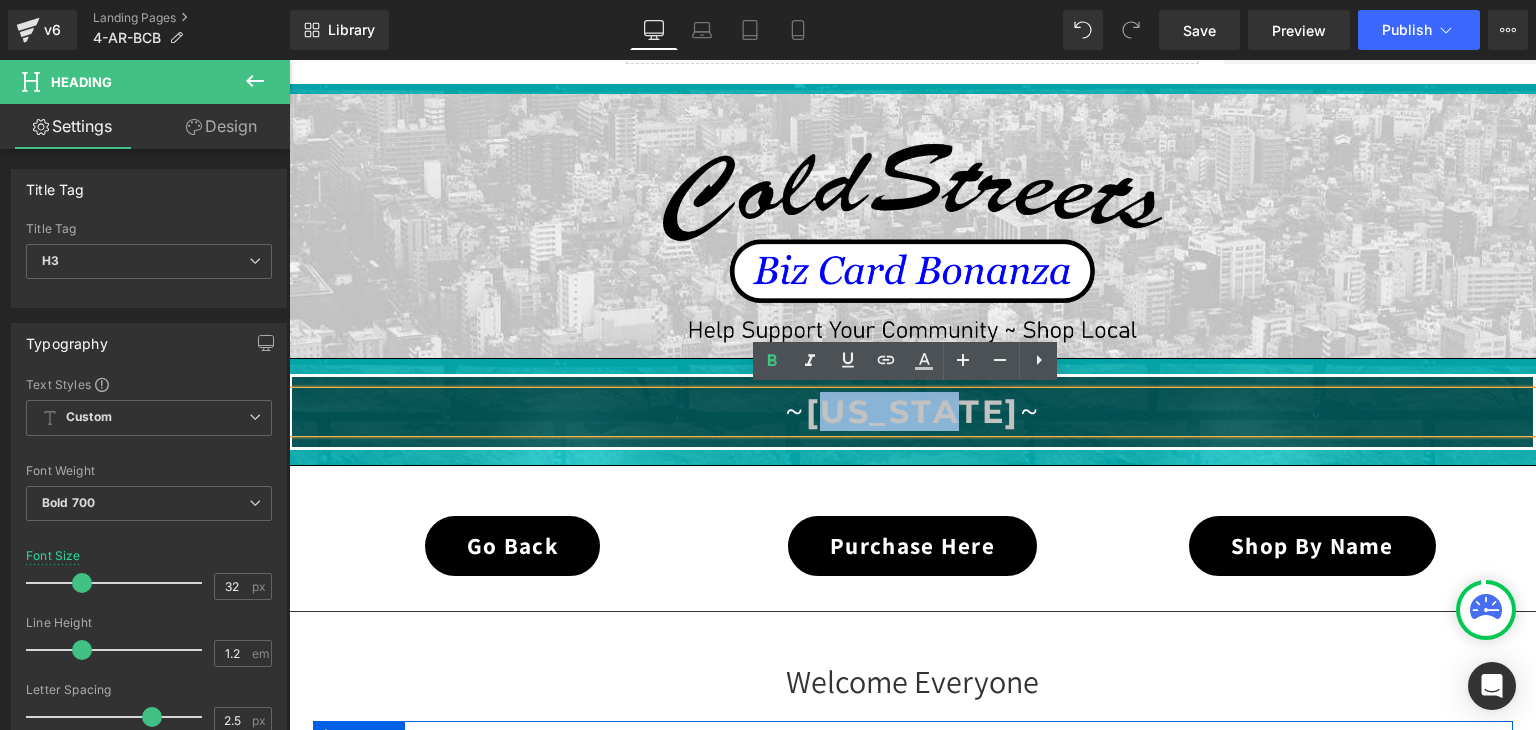 drag, startPoint x: 996, startPoint y: 410, endPoint x: 840, endPoint y: 414, distance: 156.05127 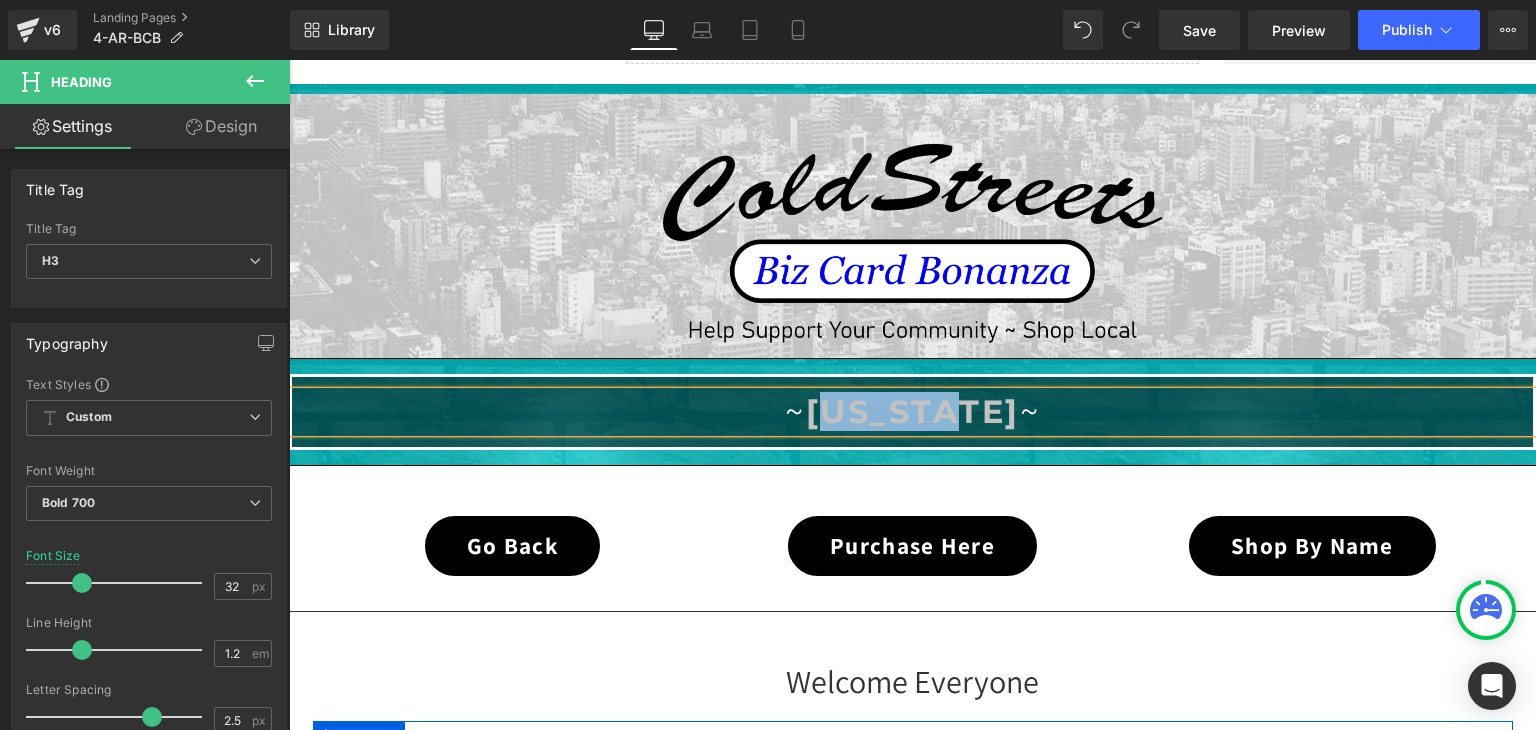 type 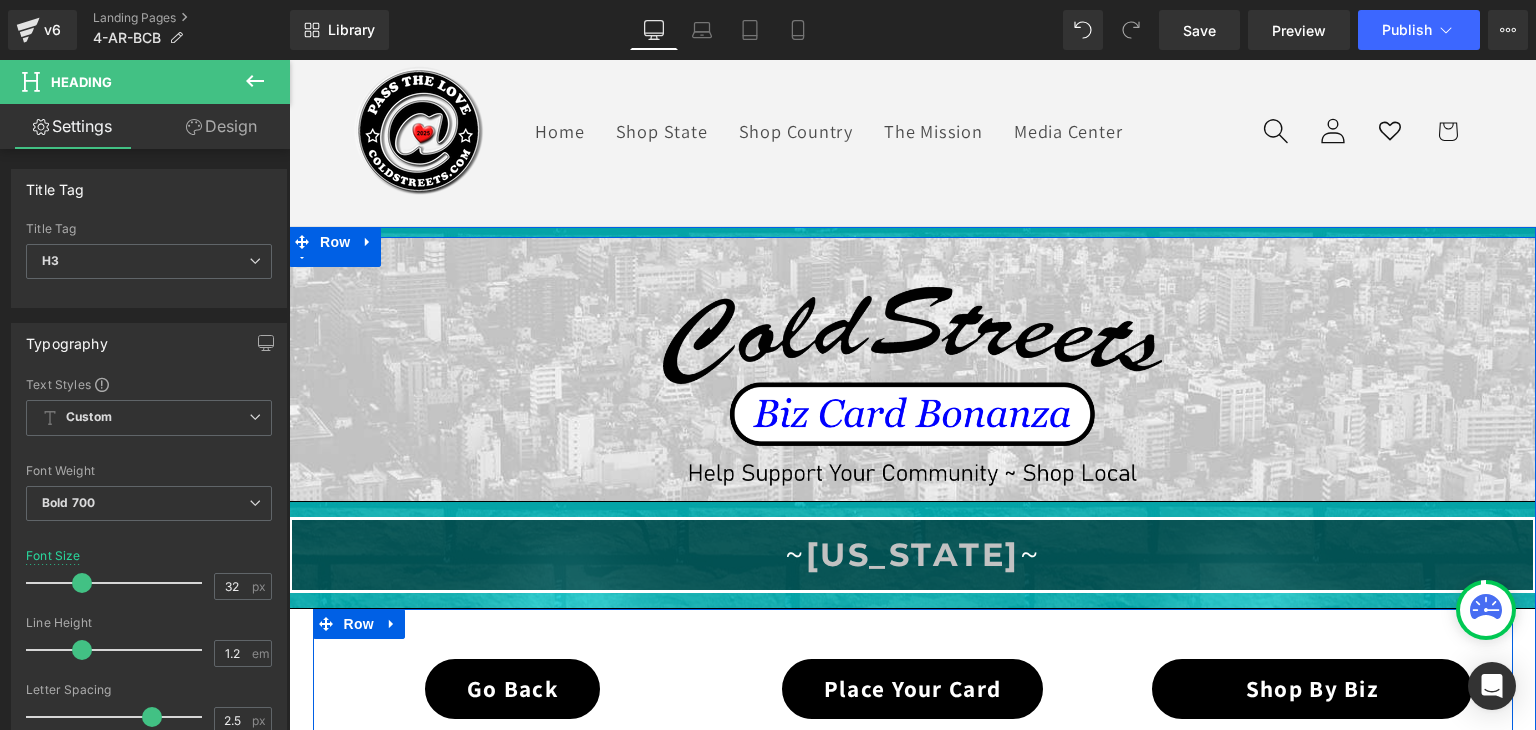 scroll, scrollTop: 39, scrollLeft: 0, axis: vertical 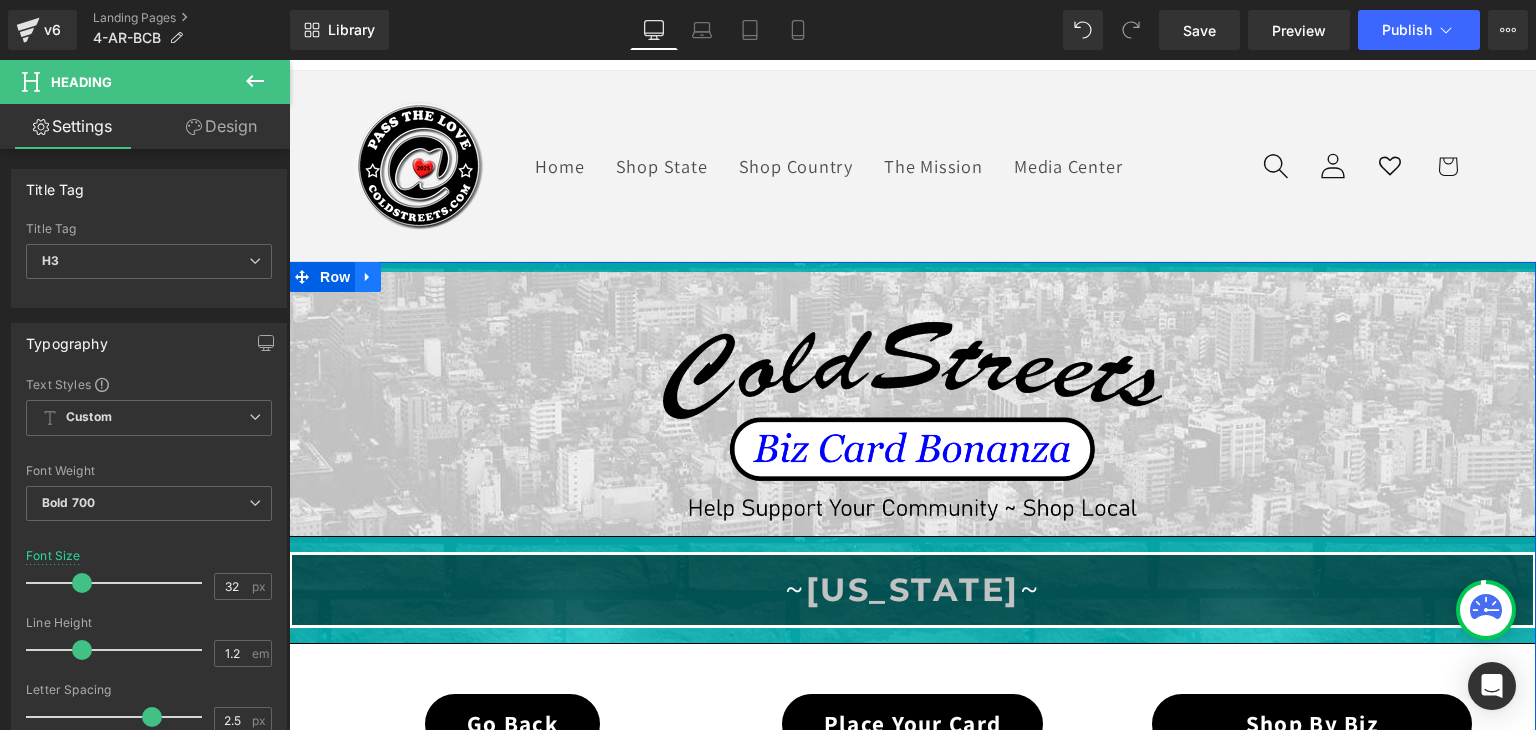 click at bounding box center [368, 277] 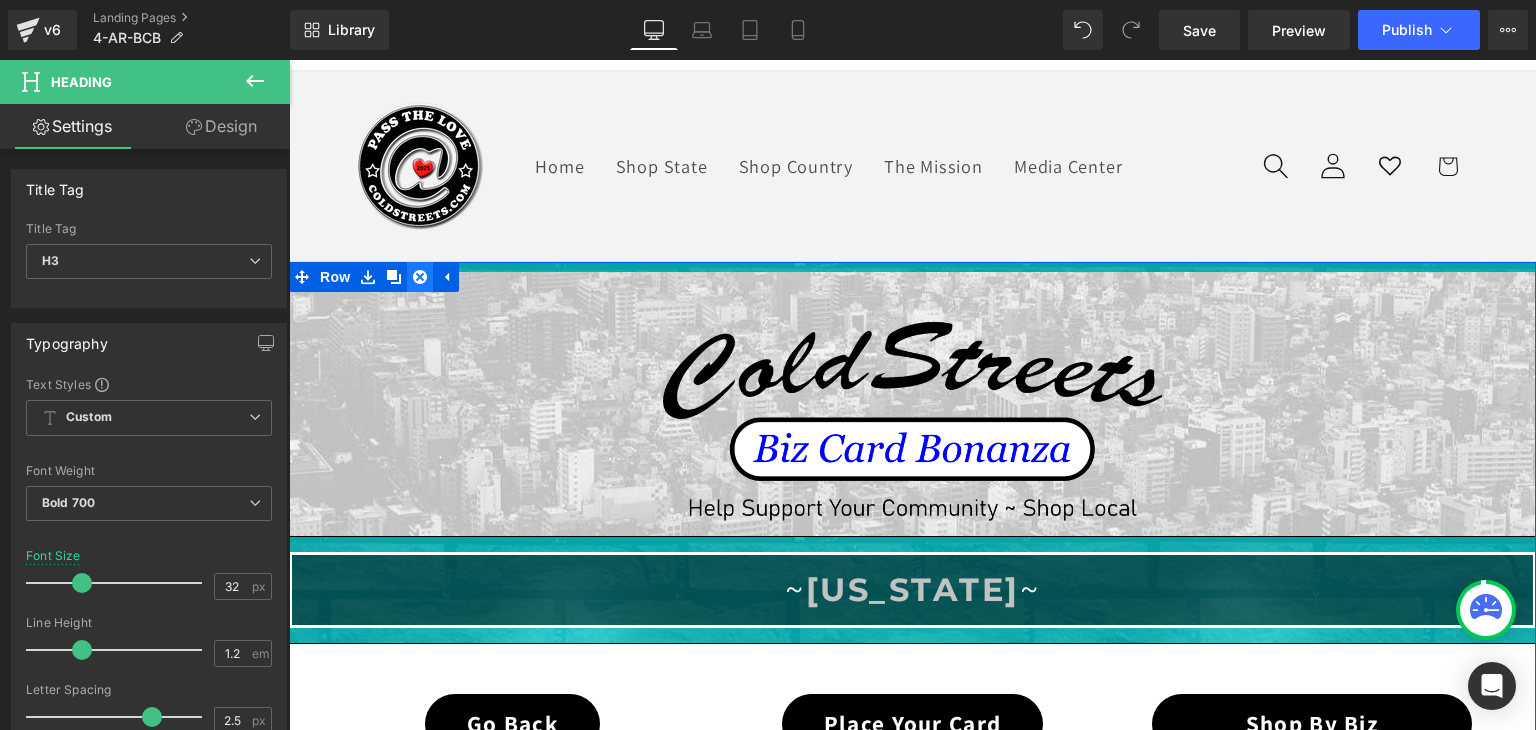 click 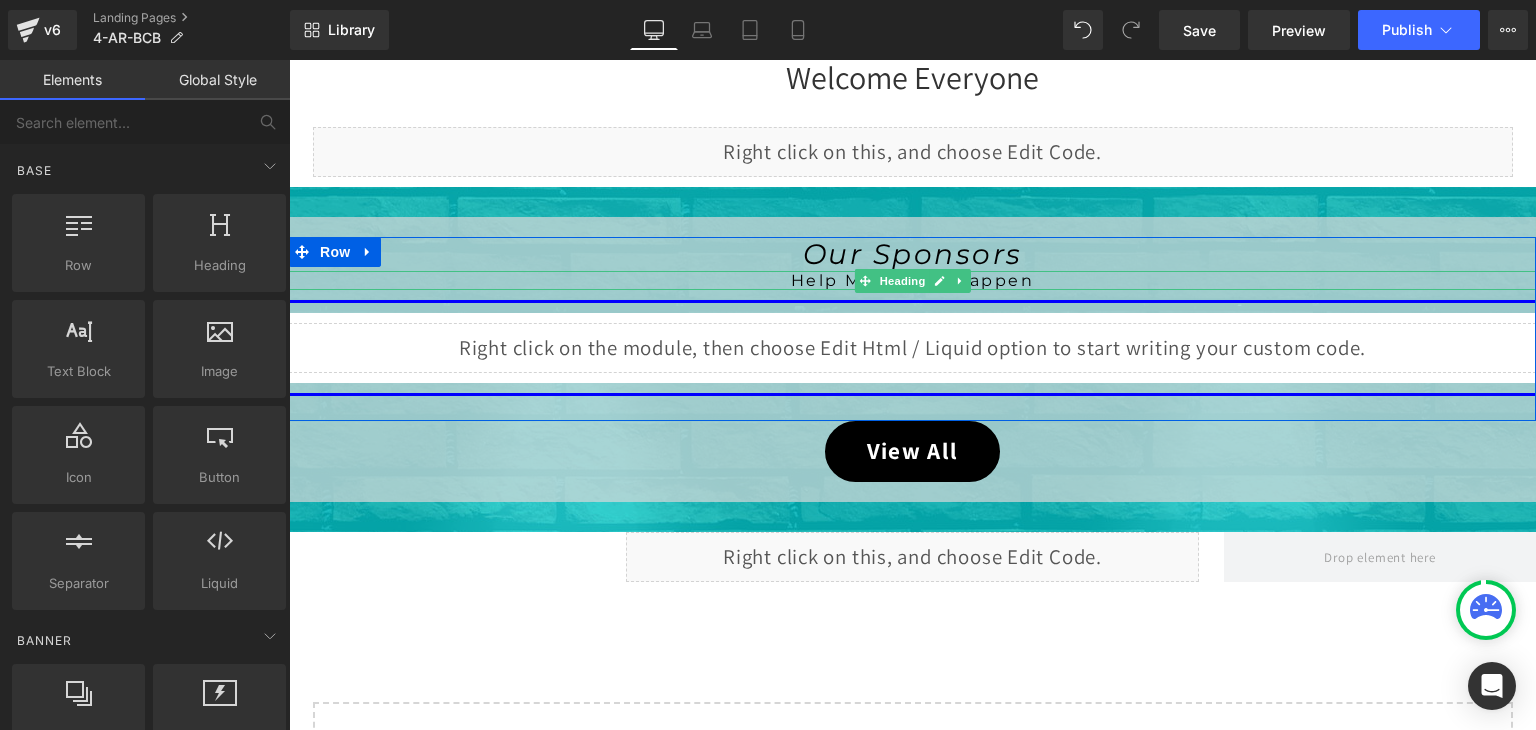 scroll, scrollTop: 839, scrollLeft: 0, axis: vertical 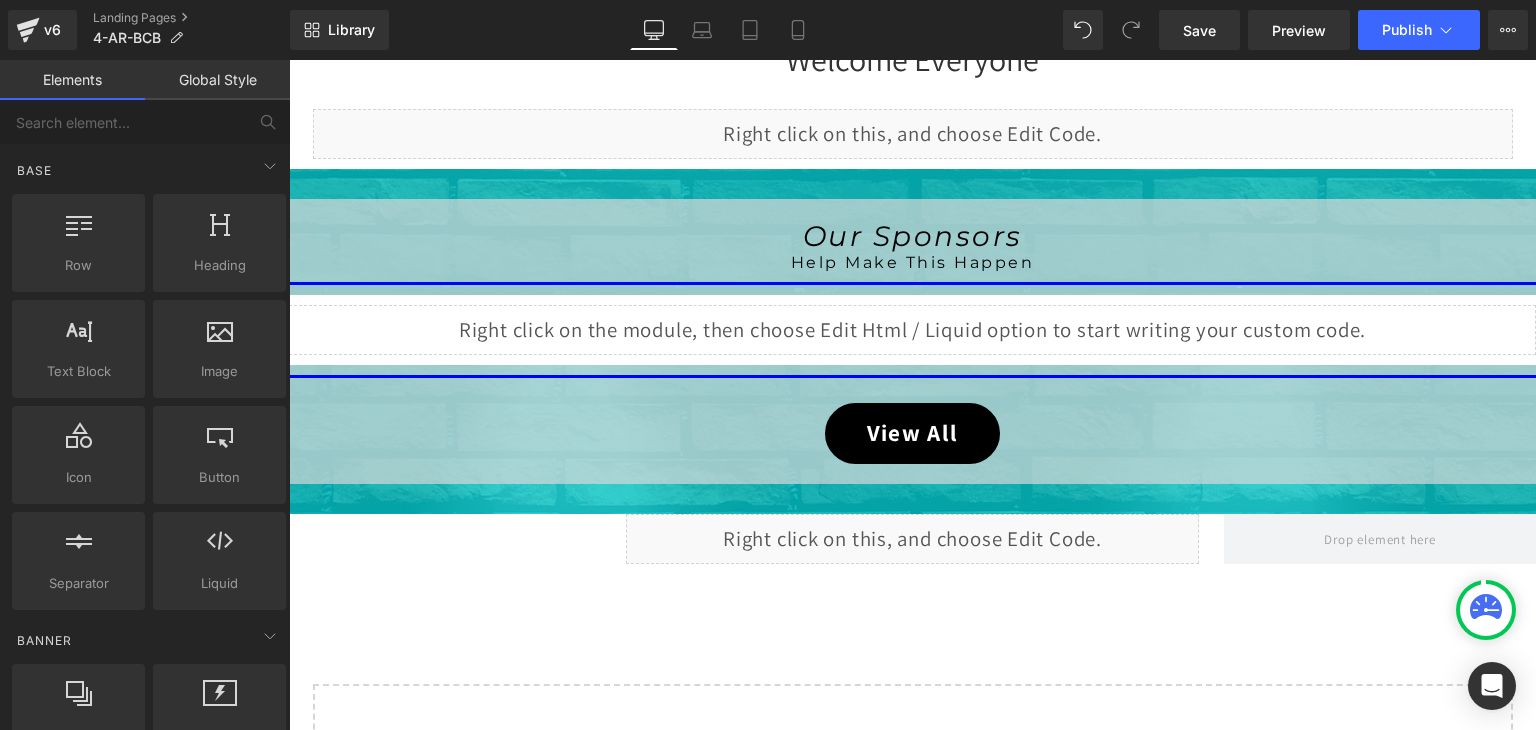 click 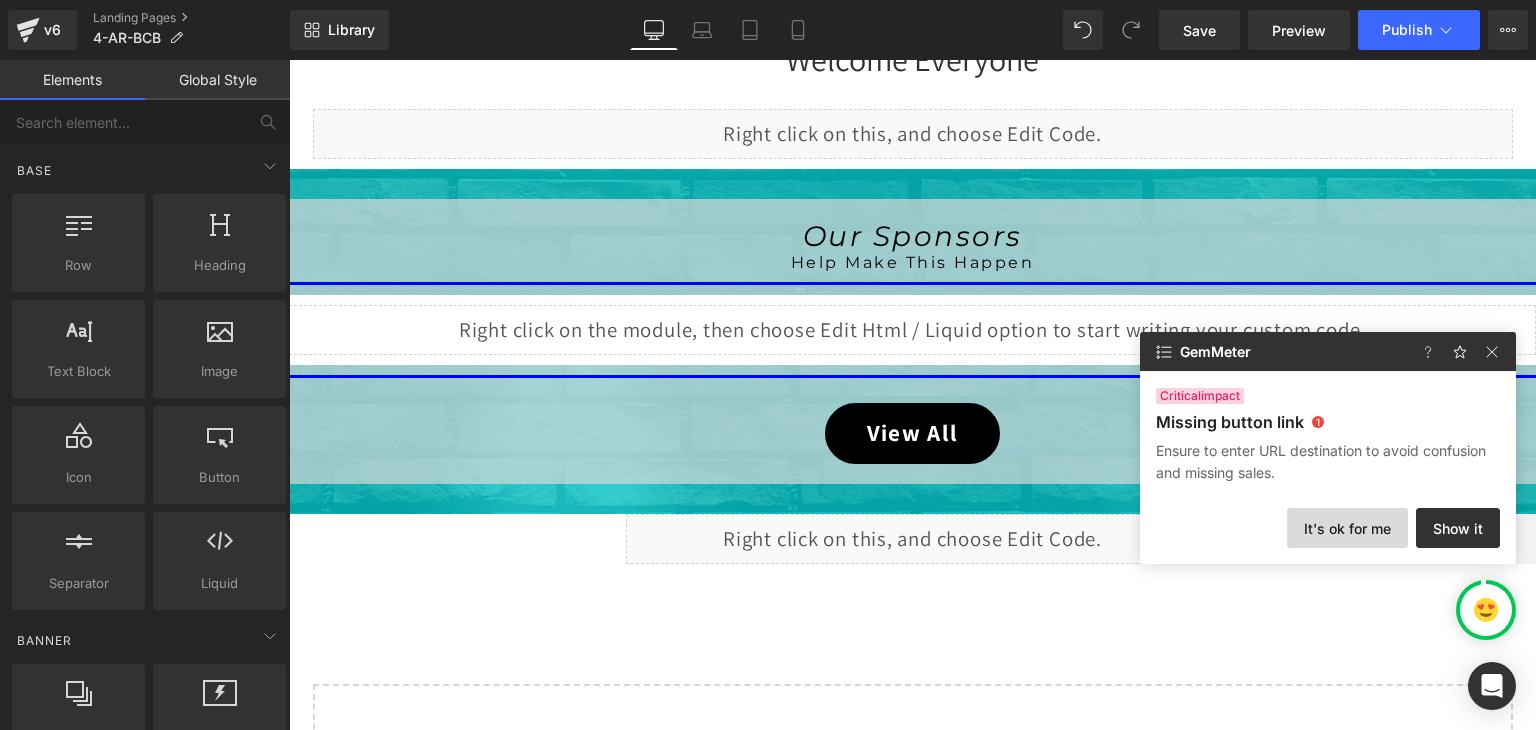 click on "It's ok for me" at bounding box center (1347, 528) 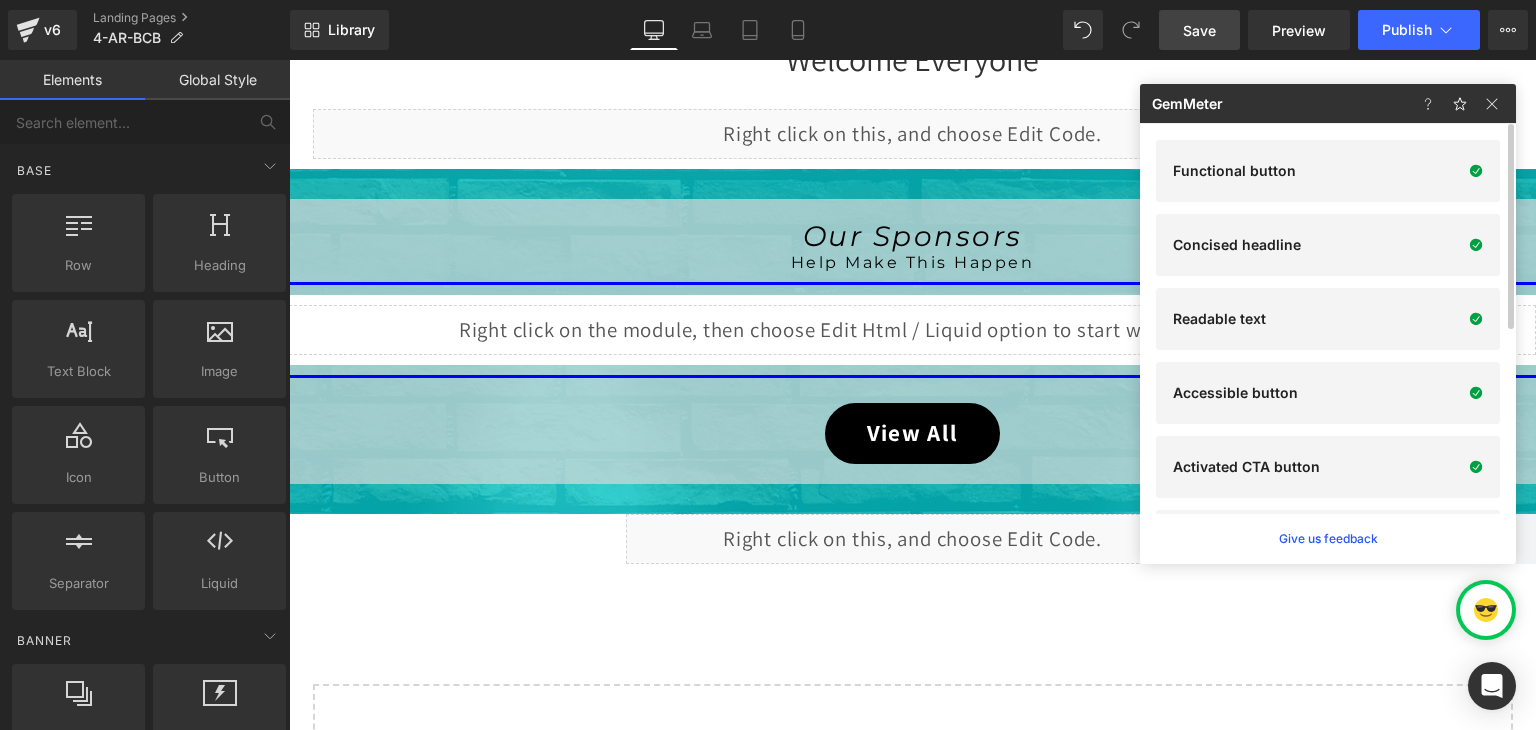 click on "Save" at bounding box center (1199, 30) 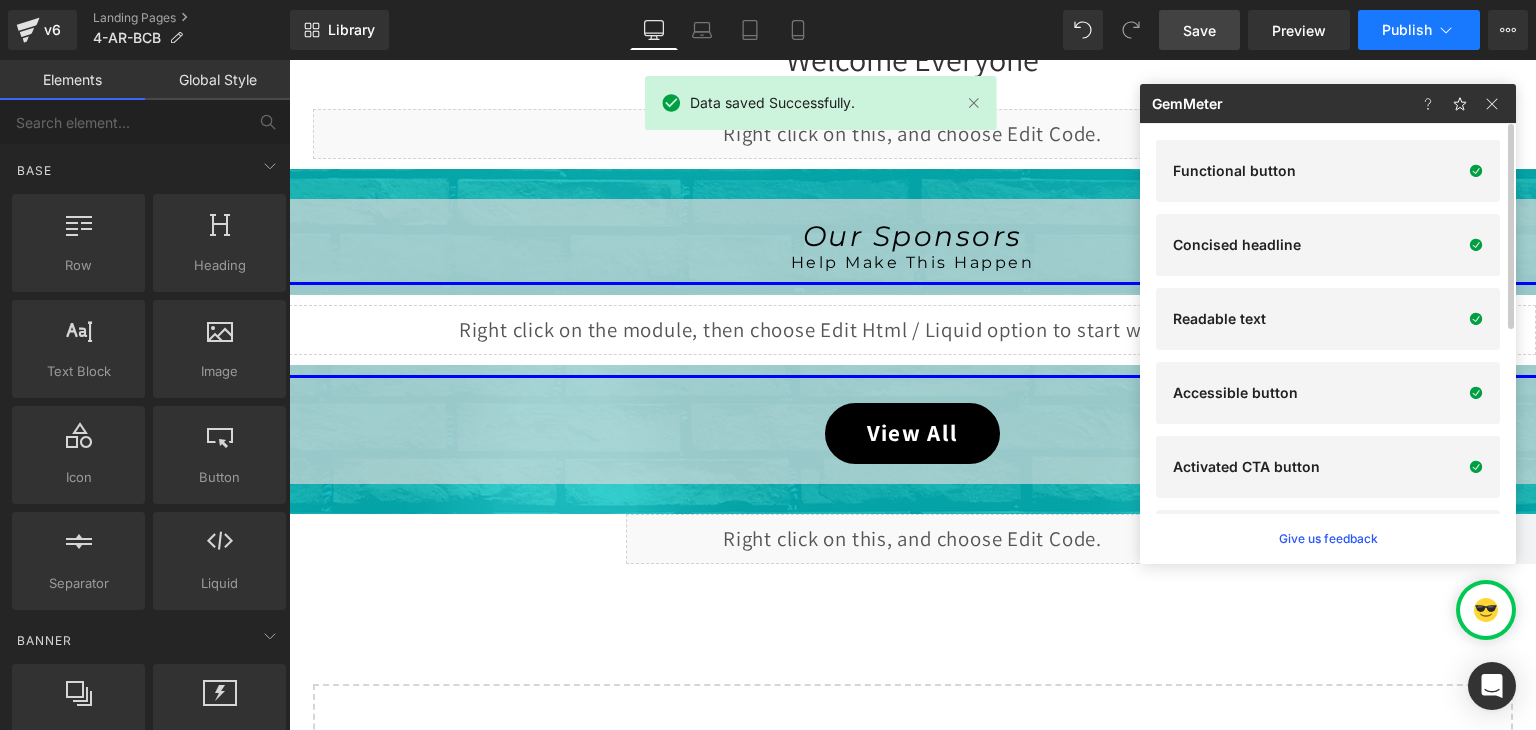 click on "Publish" at bounding box center (1419, 30) 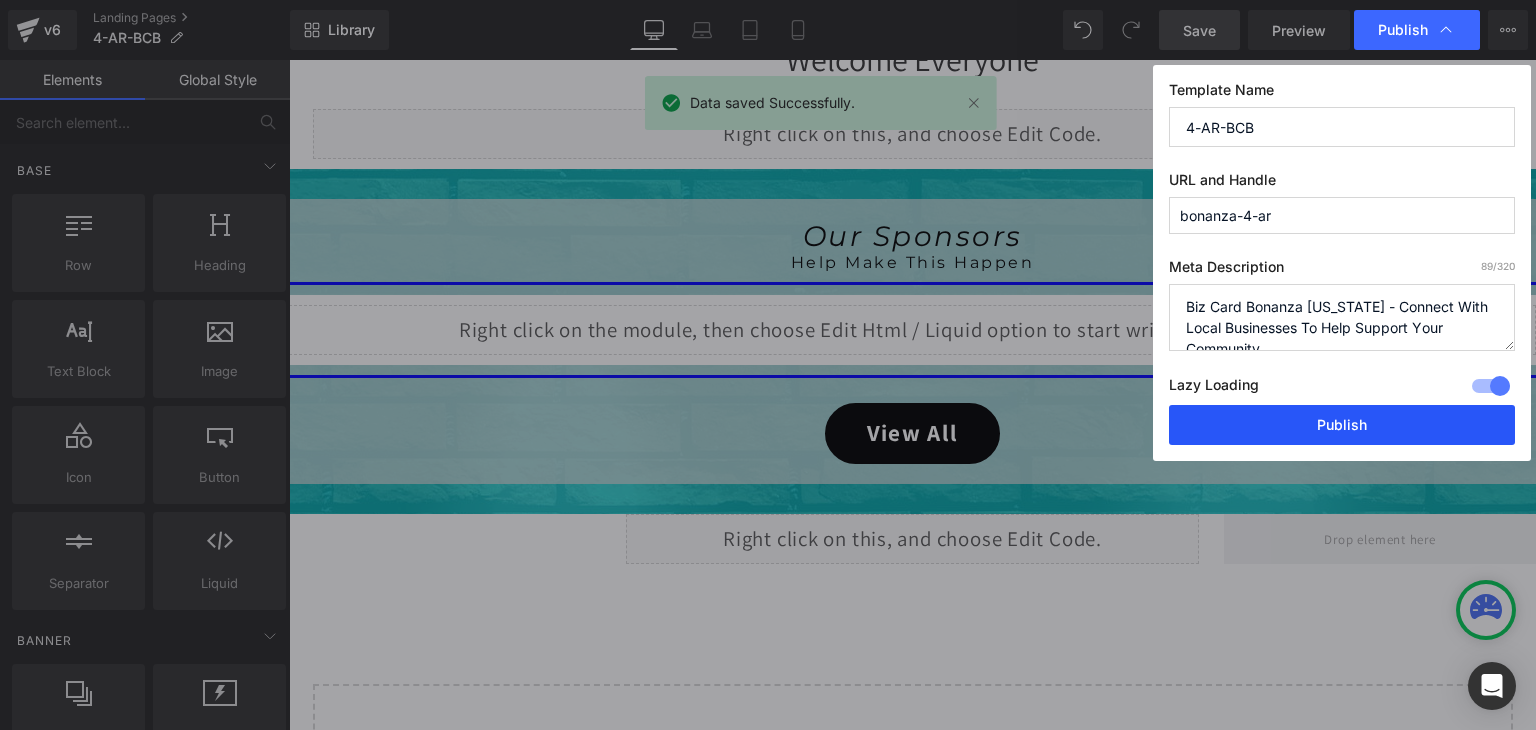 click on "Publish" at bounding box center (1342, 425) 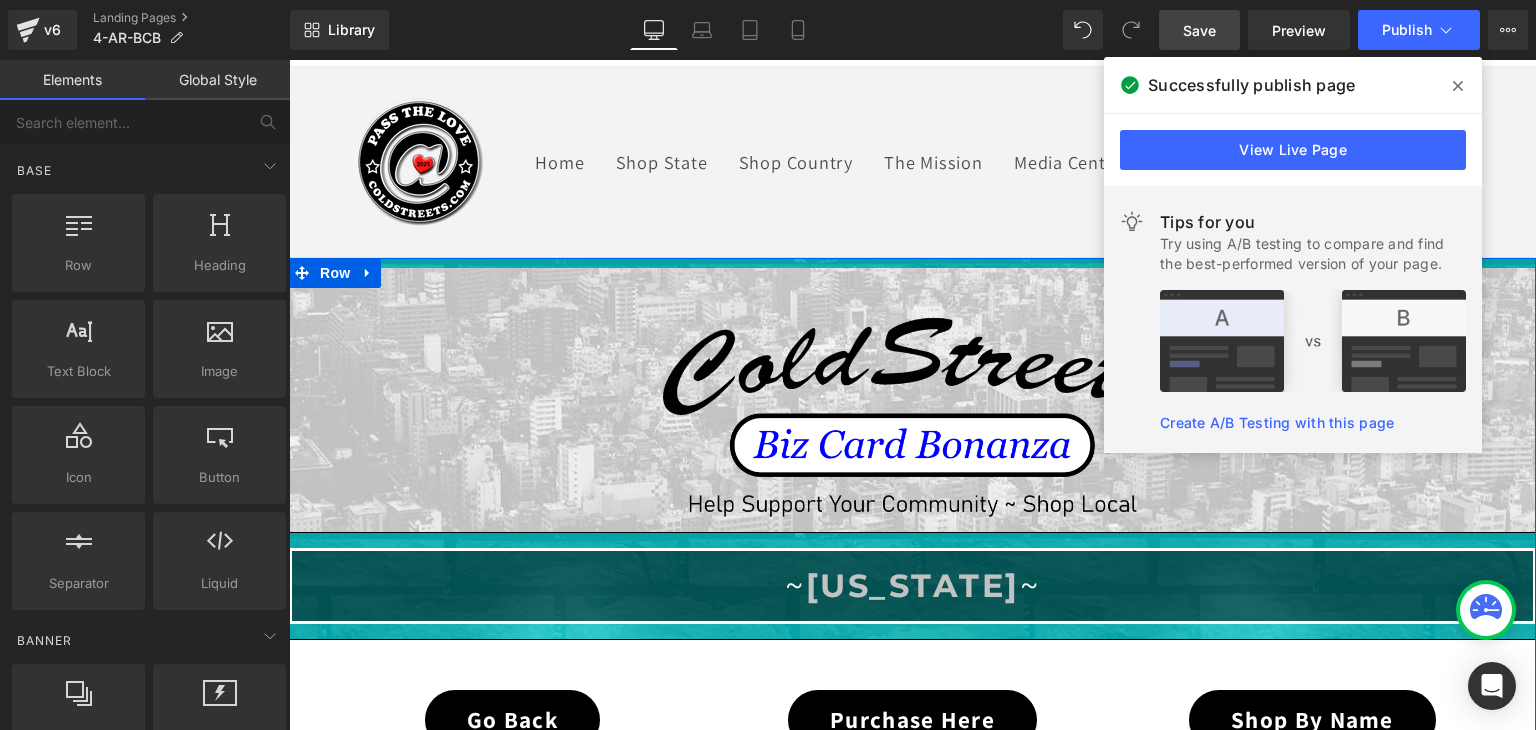 scroll, scrollTop: 0, scrollLeft: 0, axis: both 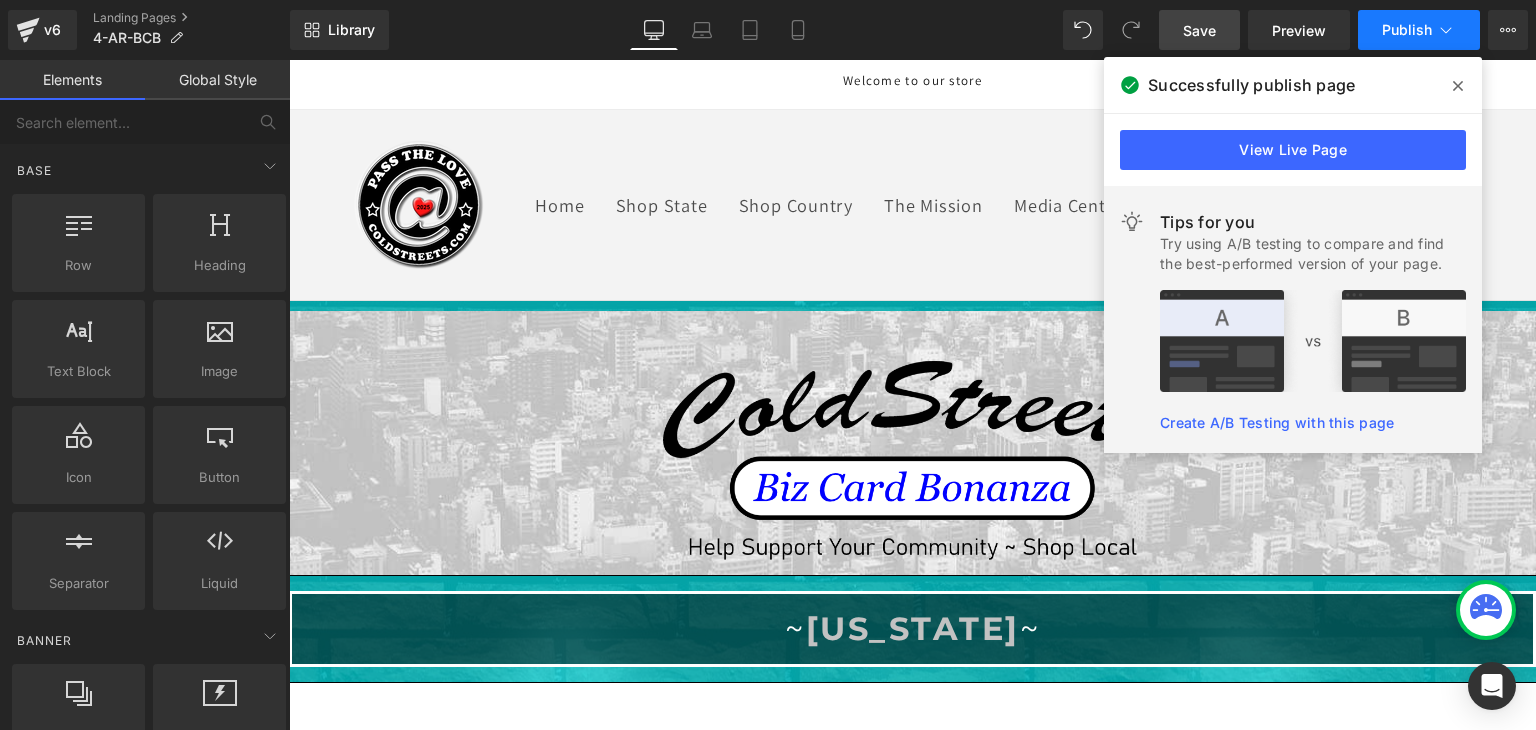 click 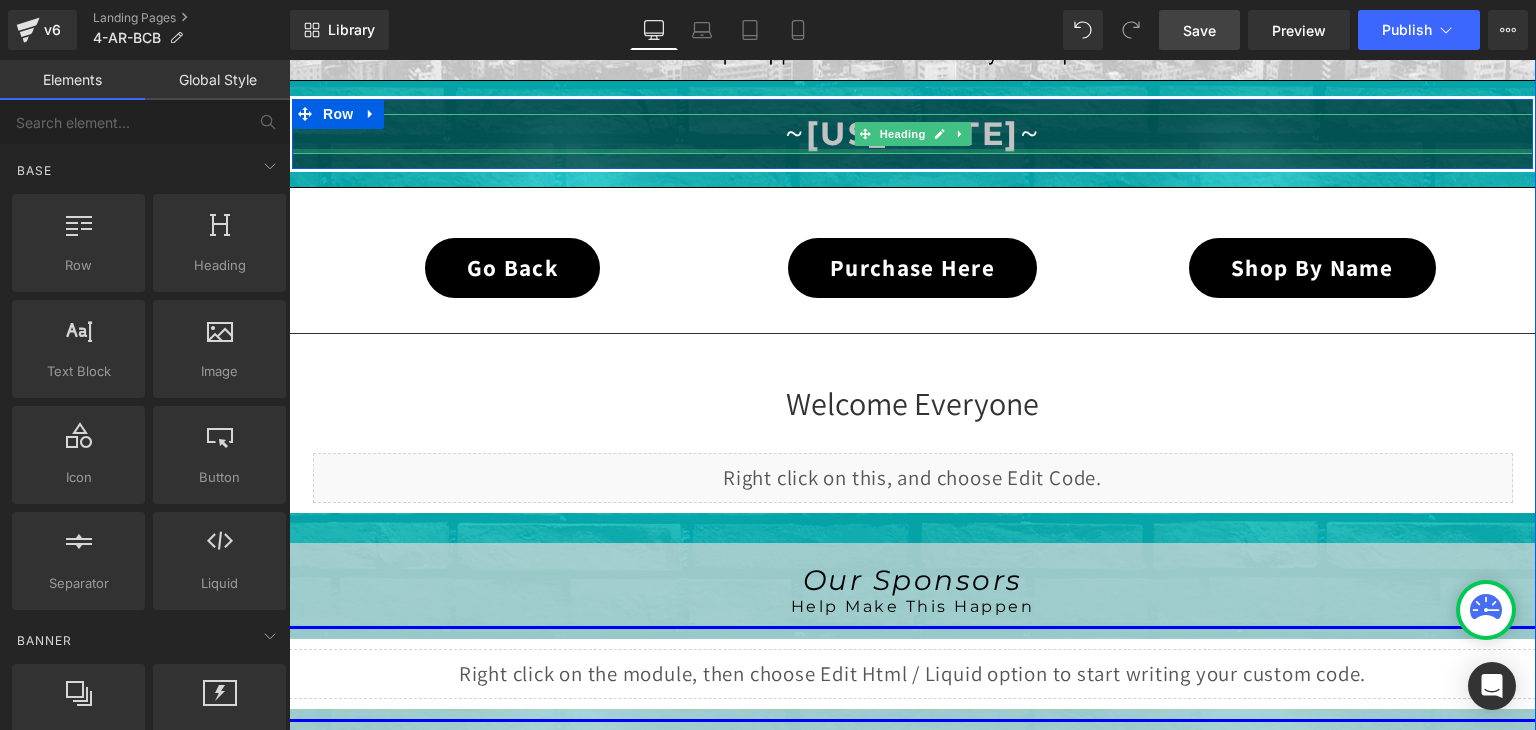 scroll, scrollTop: 500, scrollLeft: 0, axis: vertical 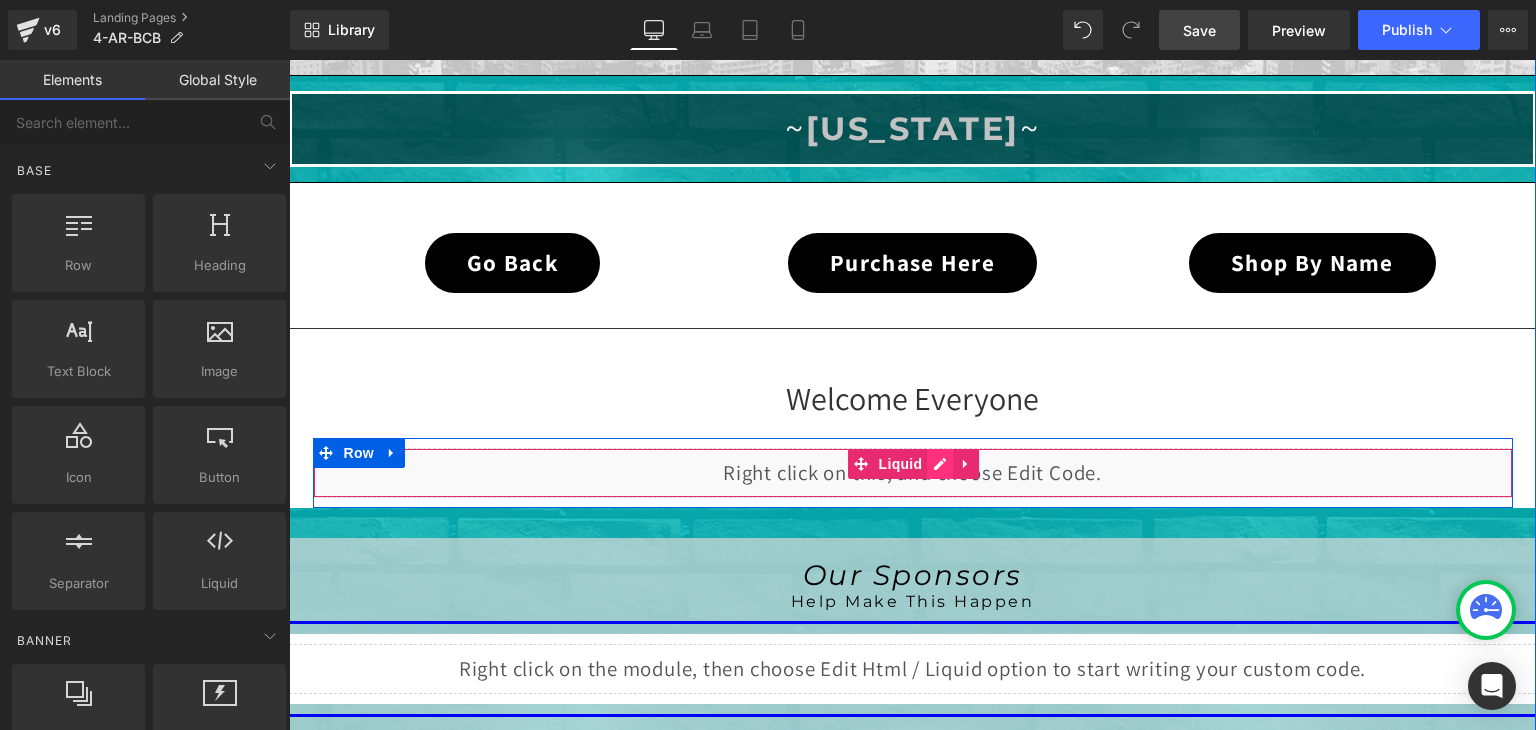 click on "Liquid" at bounding box center [913, 473] 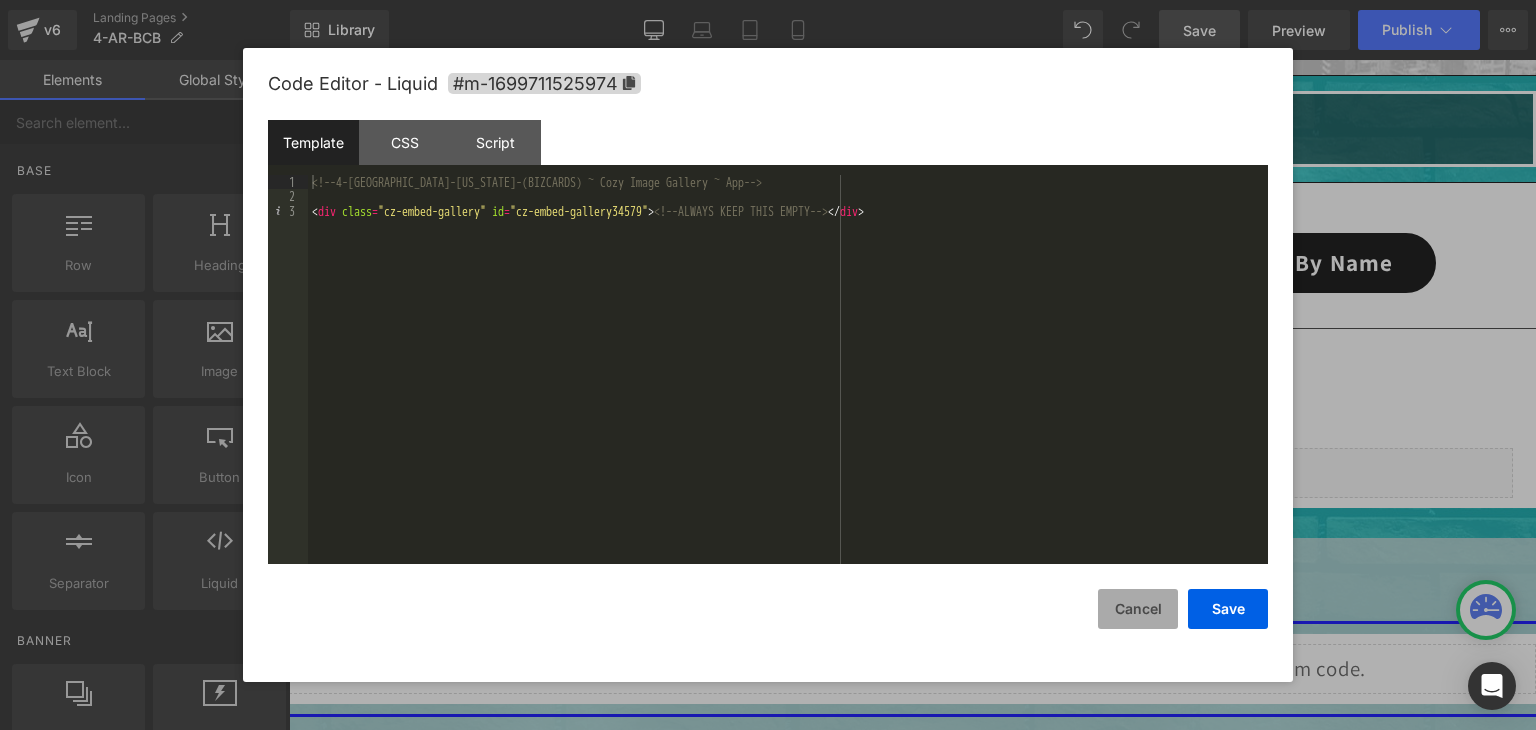 click on "Cancel" at bounding box center (1138, 609) 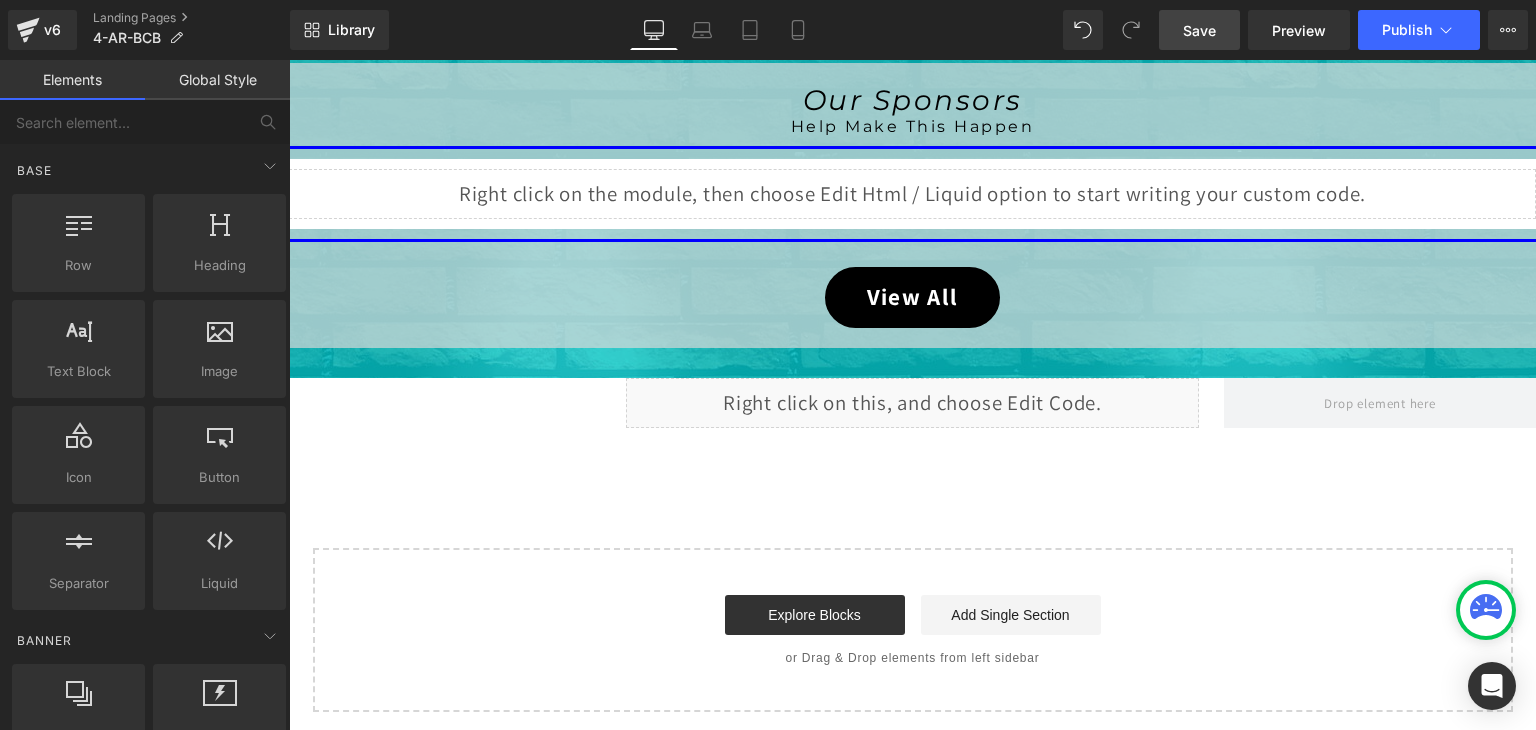 scroll, scrollTop: 1000, scrollLeft: 0, axis: vertical 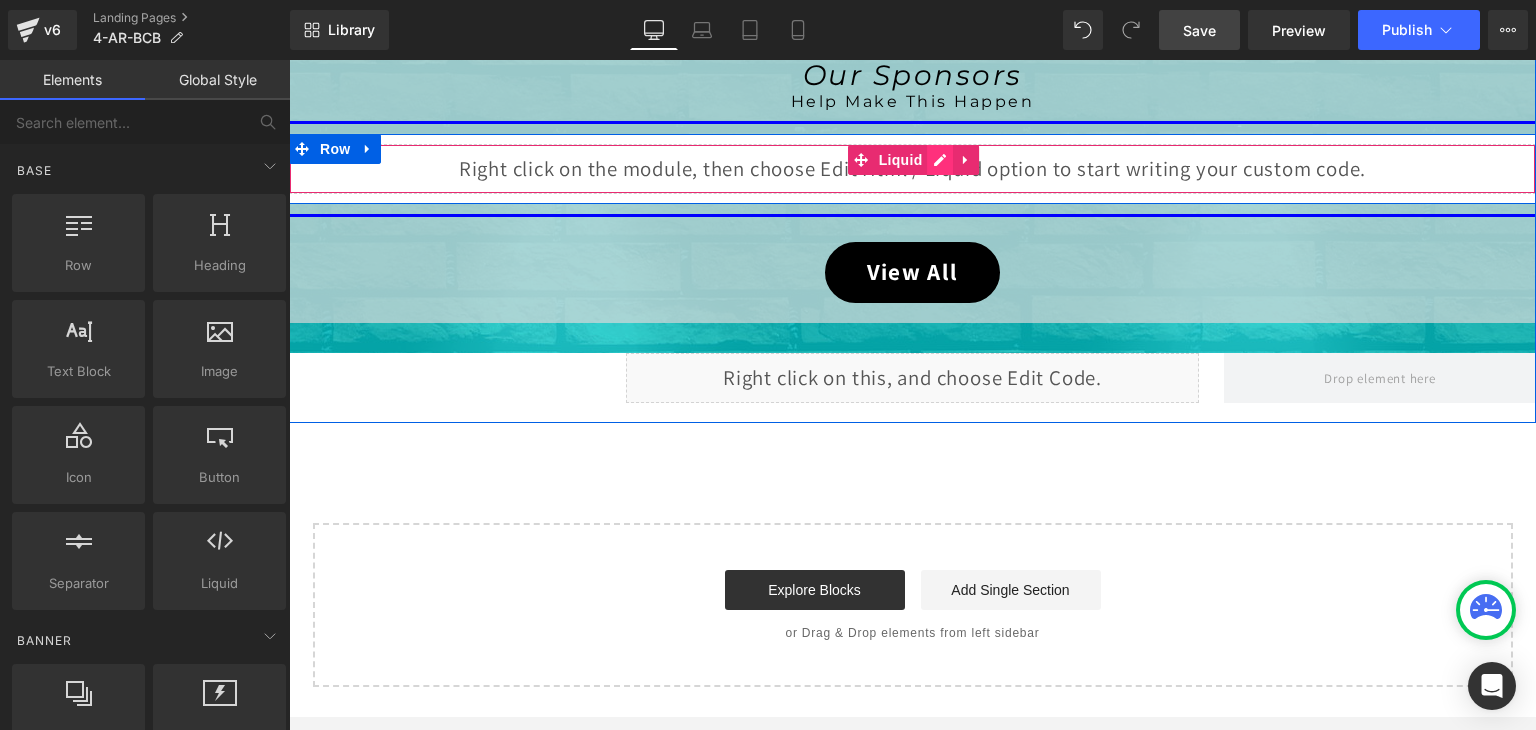 click on "Liquid" at bounding box center [912, 169] 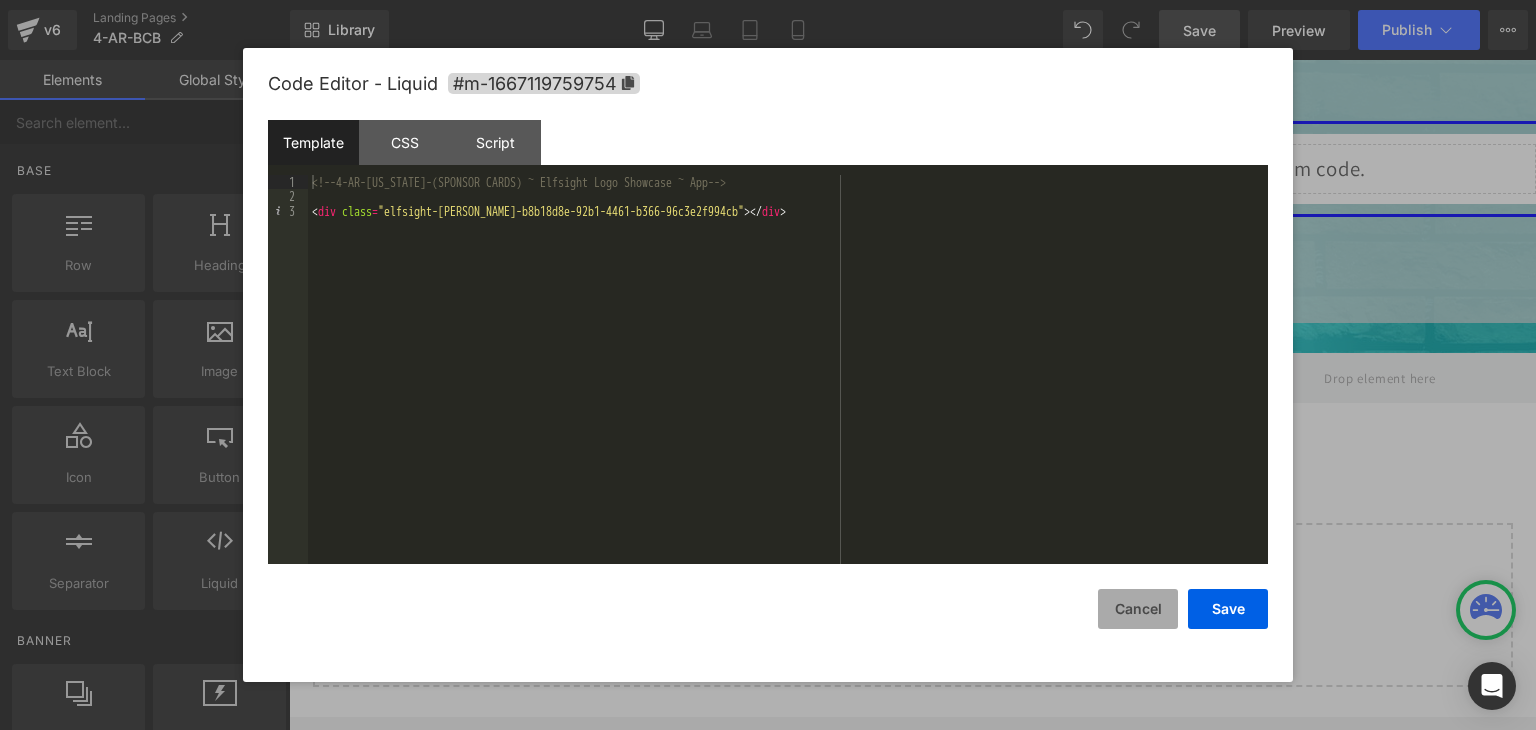 click on "Cancel" at bounding box center (1138, 609) 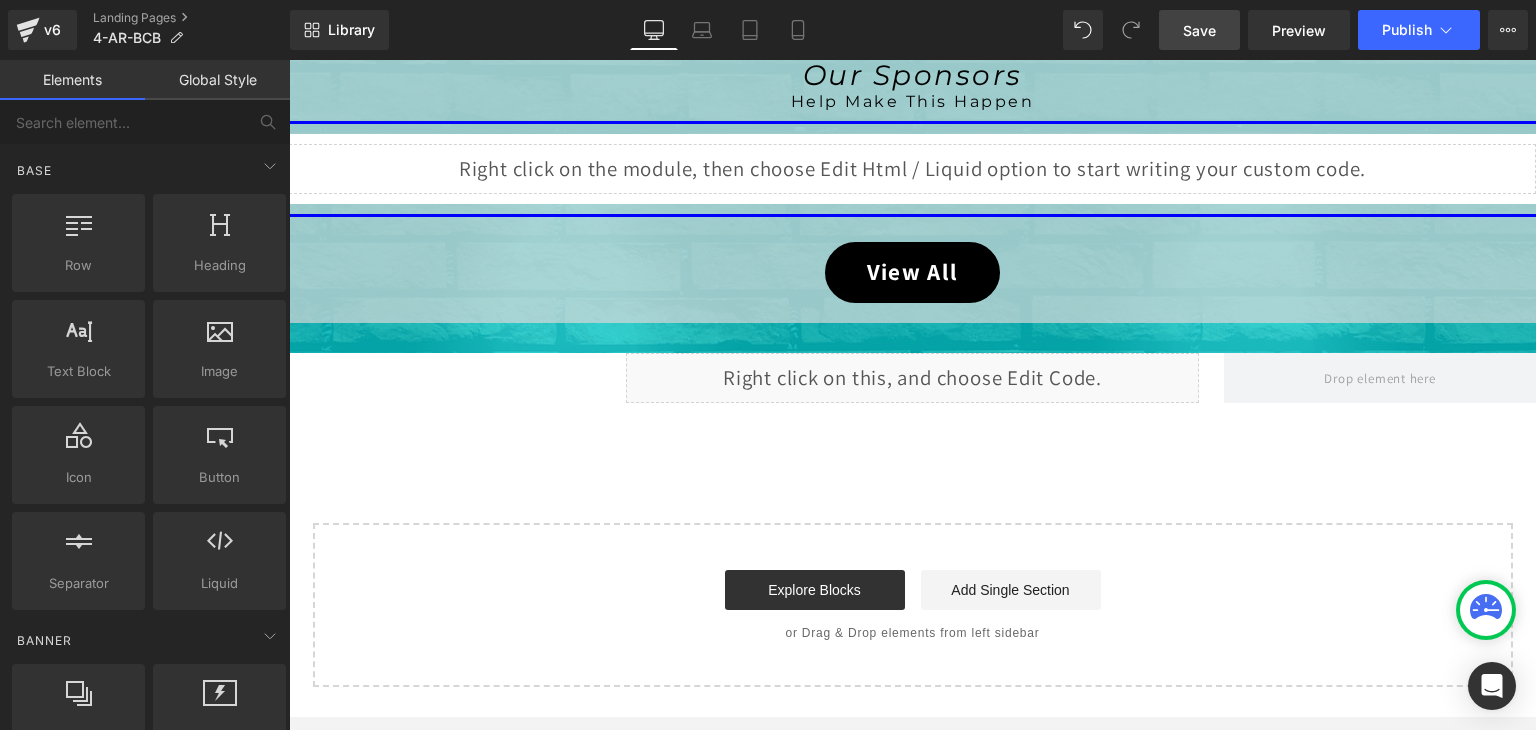click on "Save" at bounding box center [1199, 30] 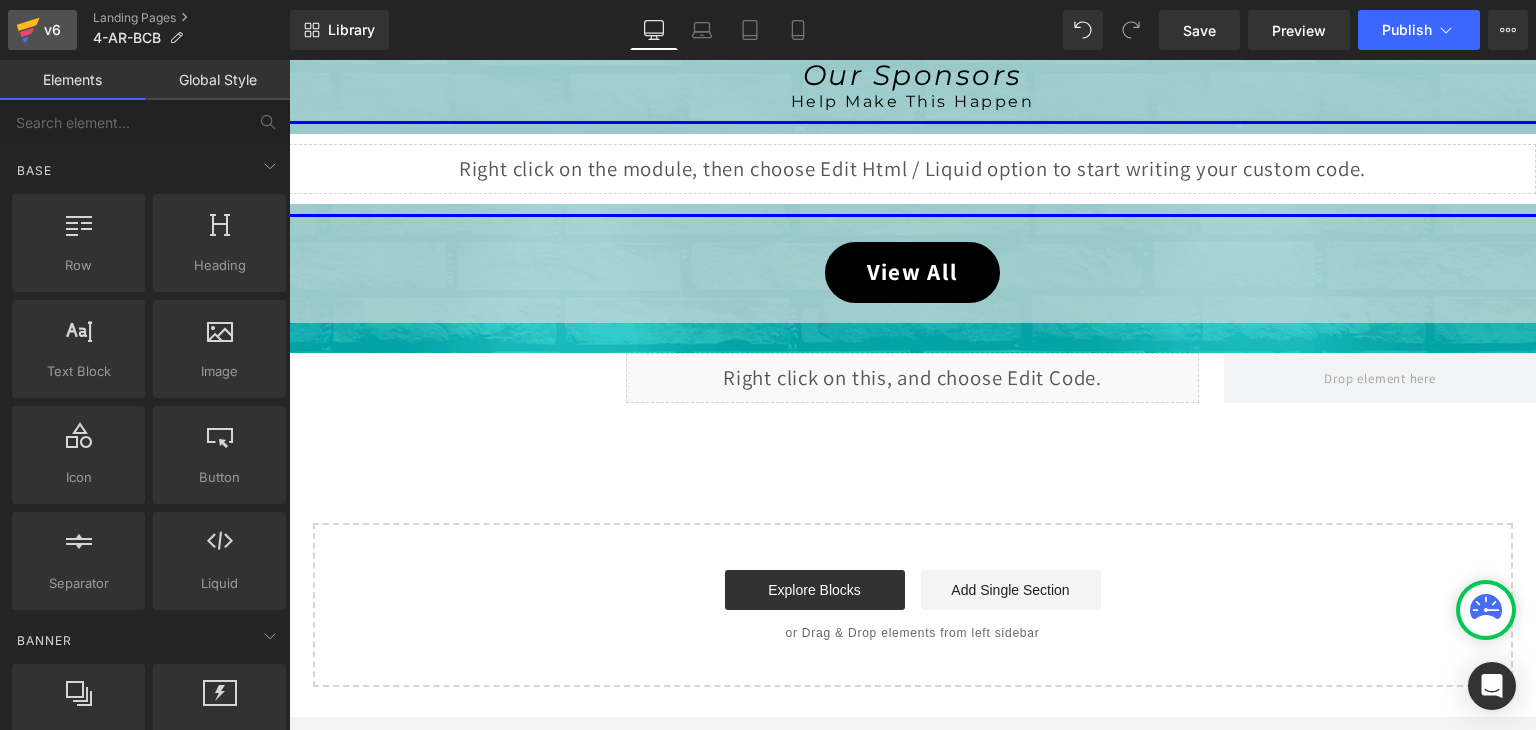 click 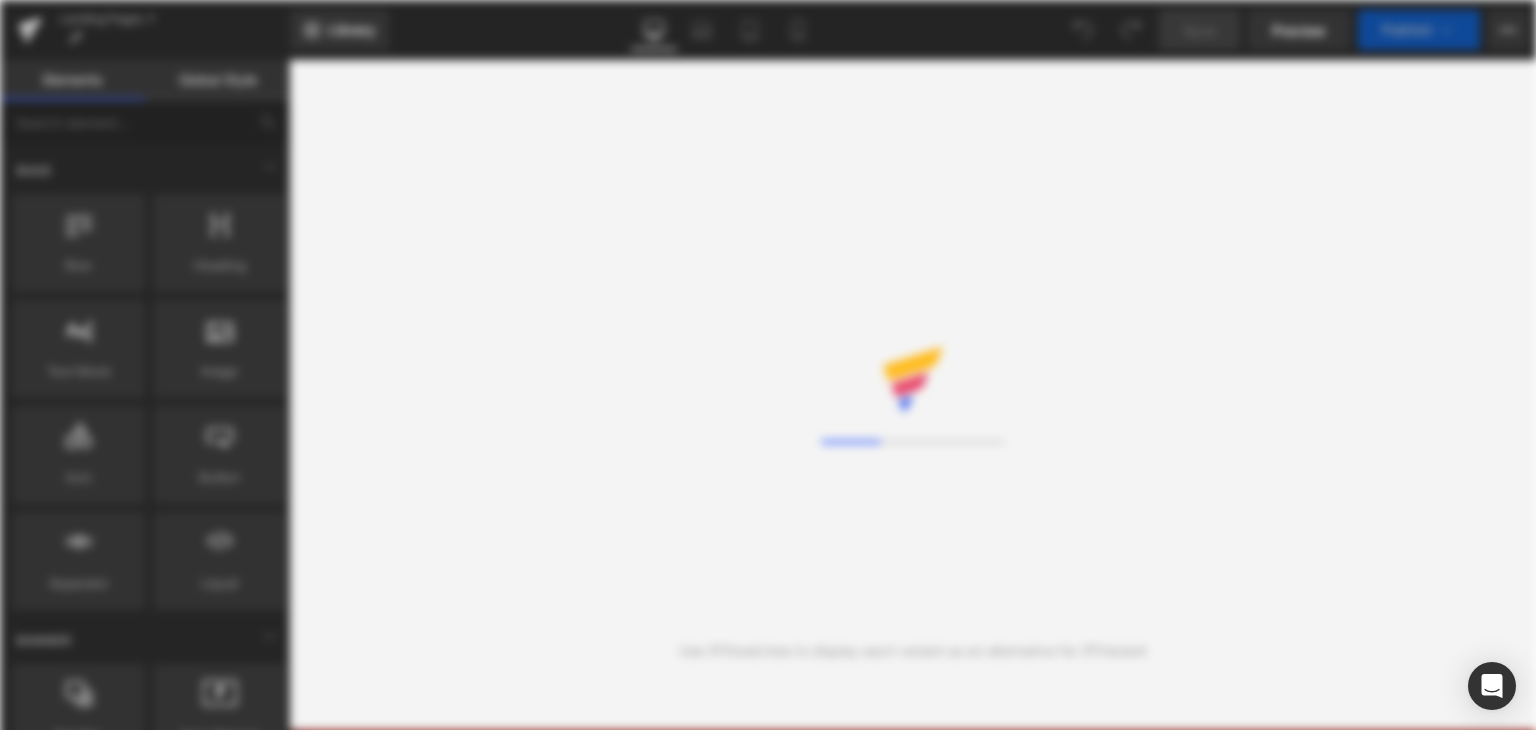 scroll, scrollTop: 0, scrollLeft: 0, axis: both 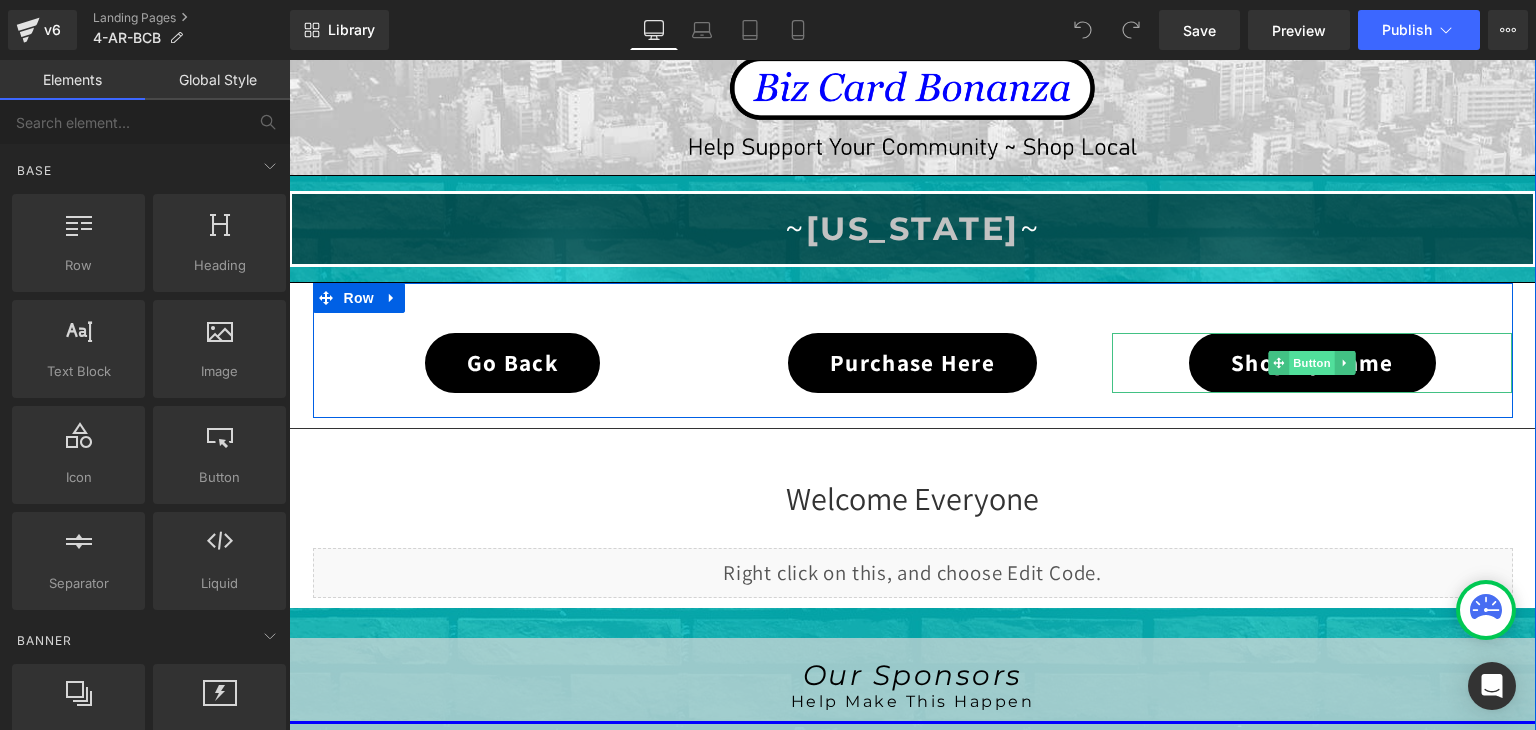 click on "Button" at bounding box center (1313, 363) 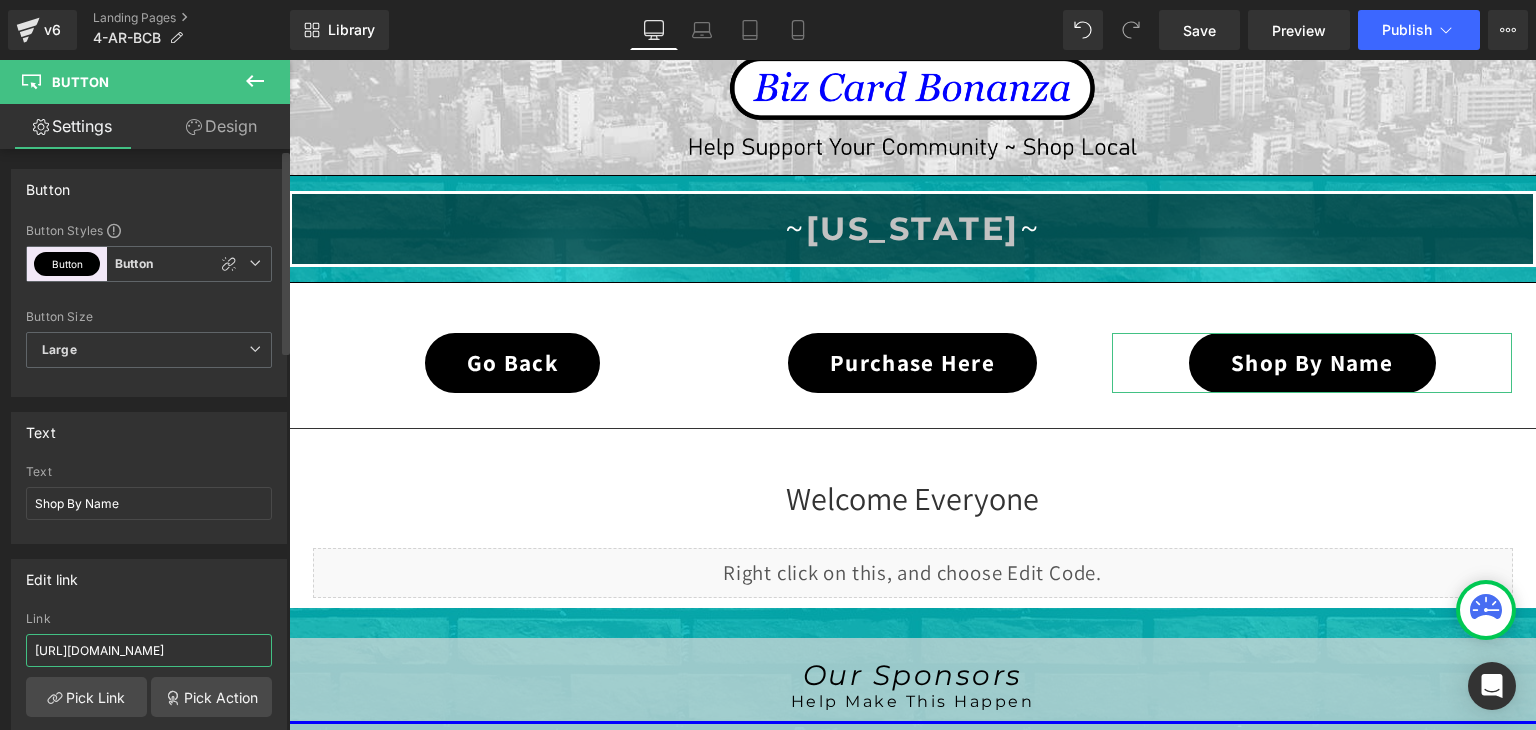 scroll, scrollTop: 0, scrollLeft: 49, axis: horizontal 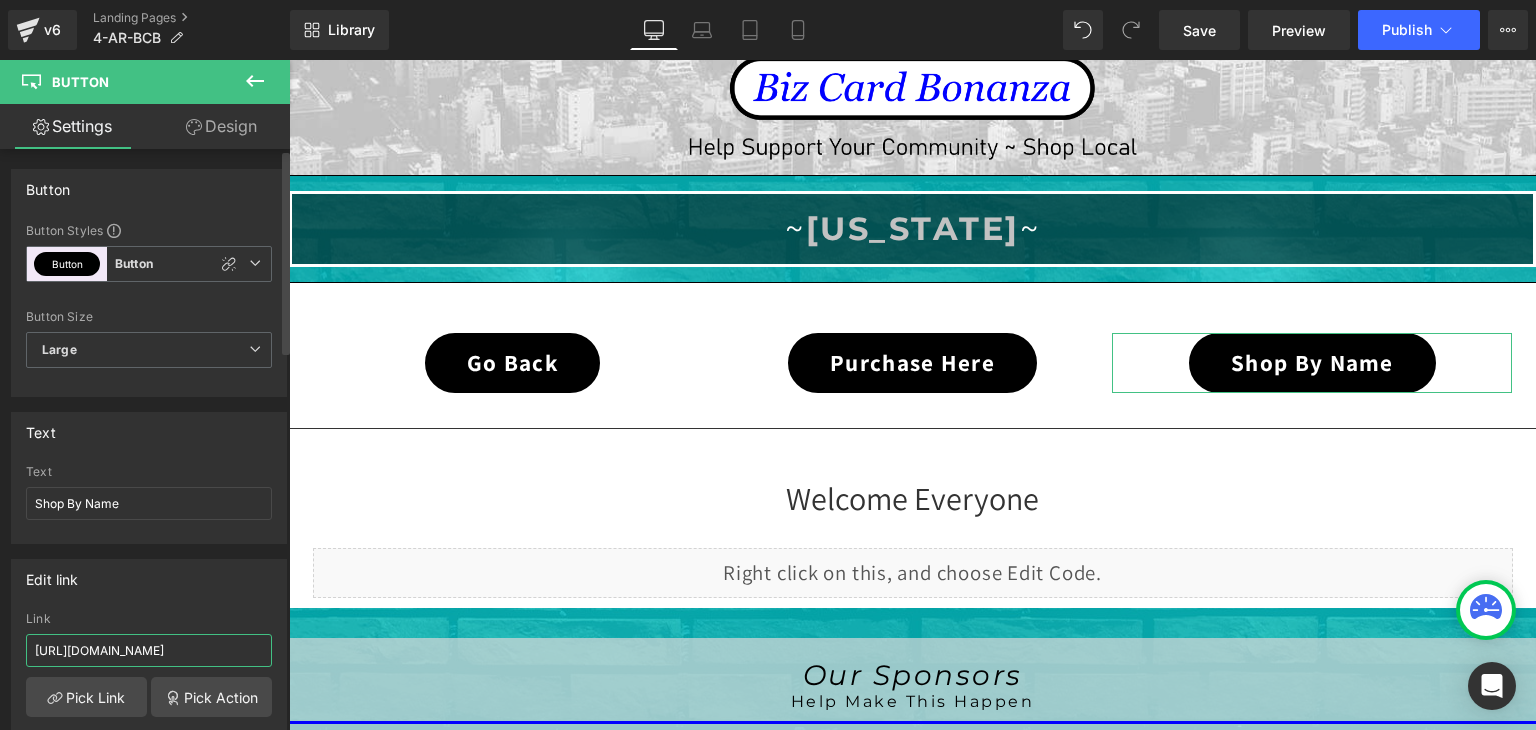 drag, startPoint x: 248, startPoint y: 643, endPoint x: 269, endPoint y: 643, distance: 21 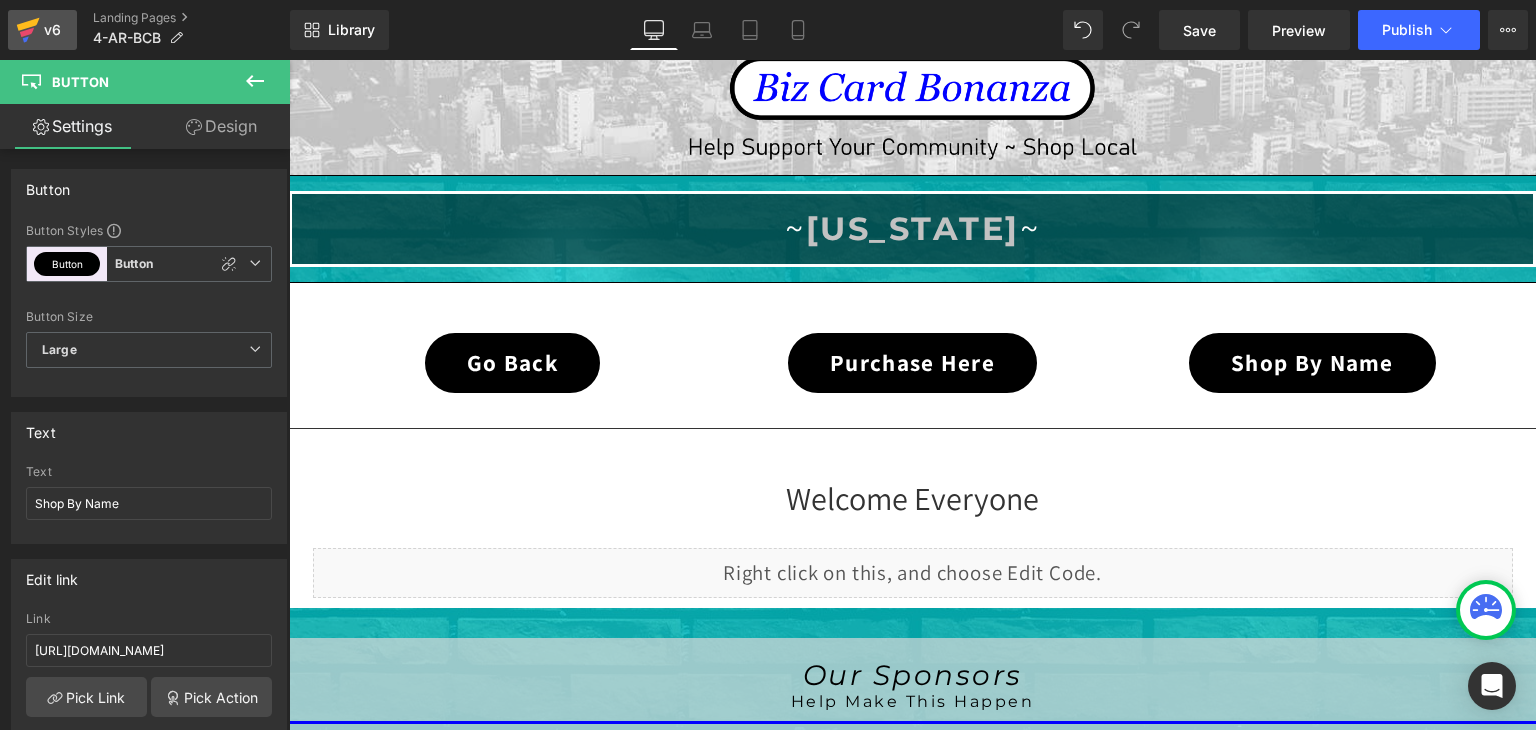 click 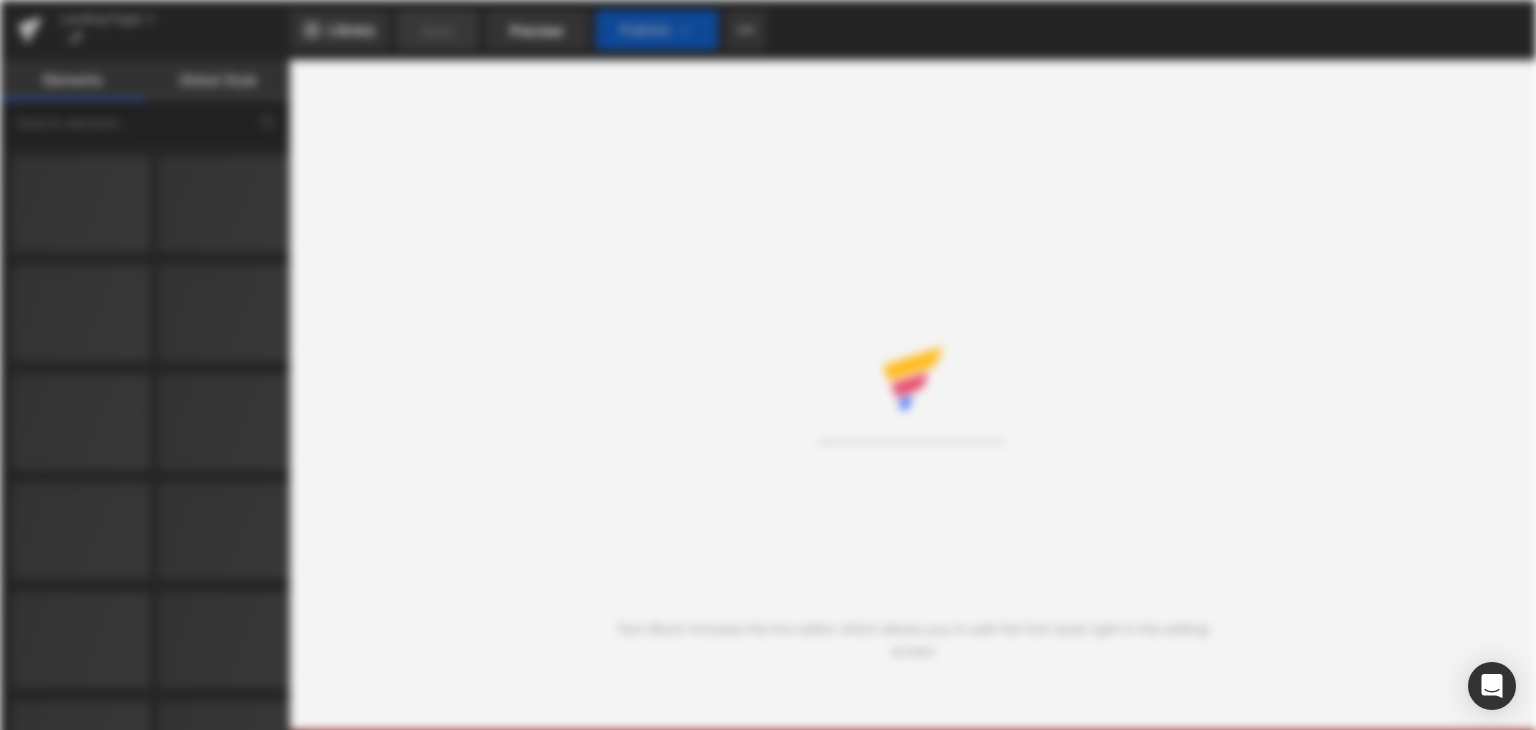 scroll, scrollTop: 0, scrollLeft: 0, axis: both 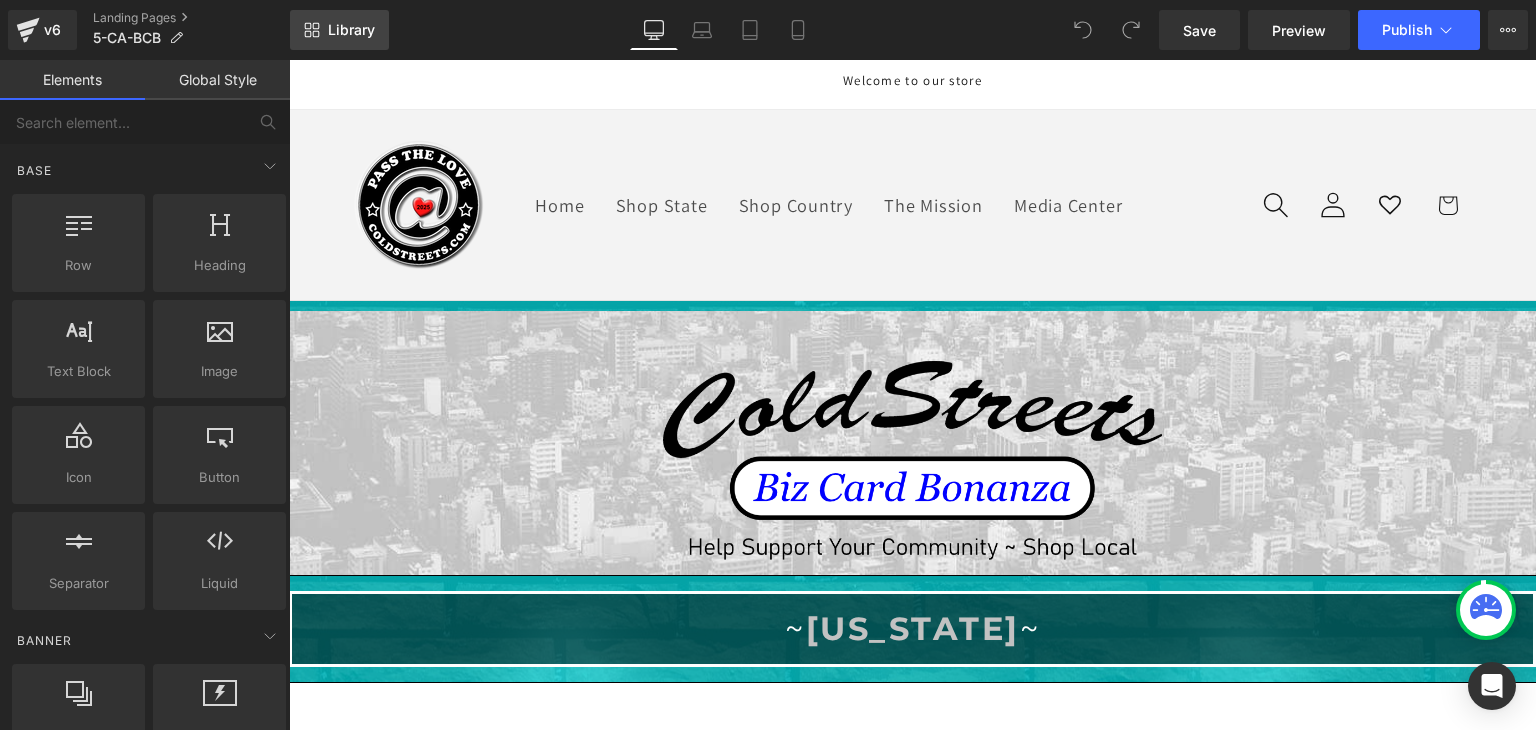 click on "Library" at bounding box center (351, 30) 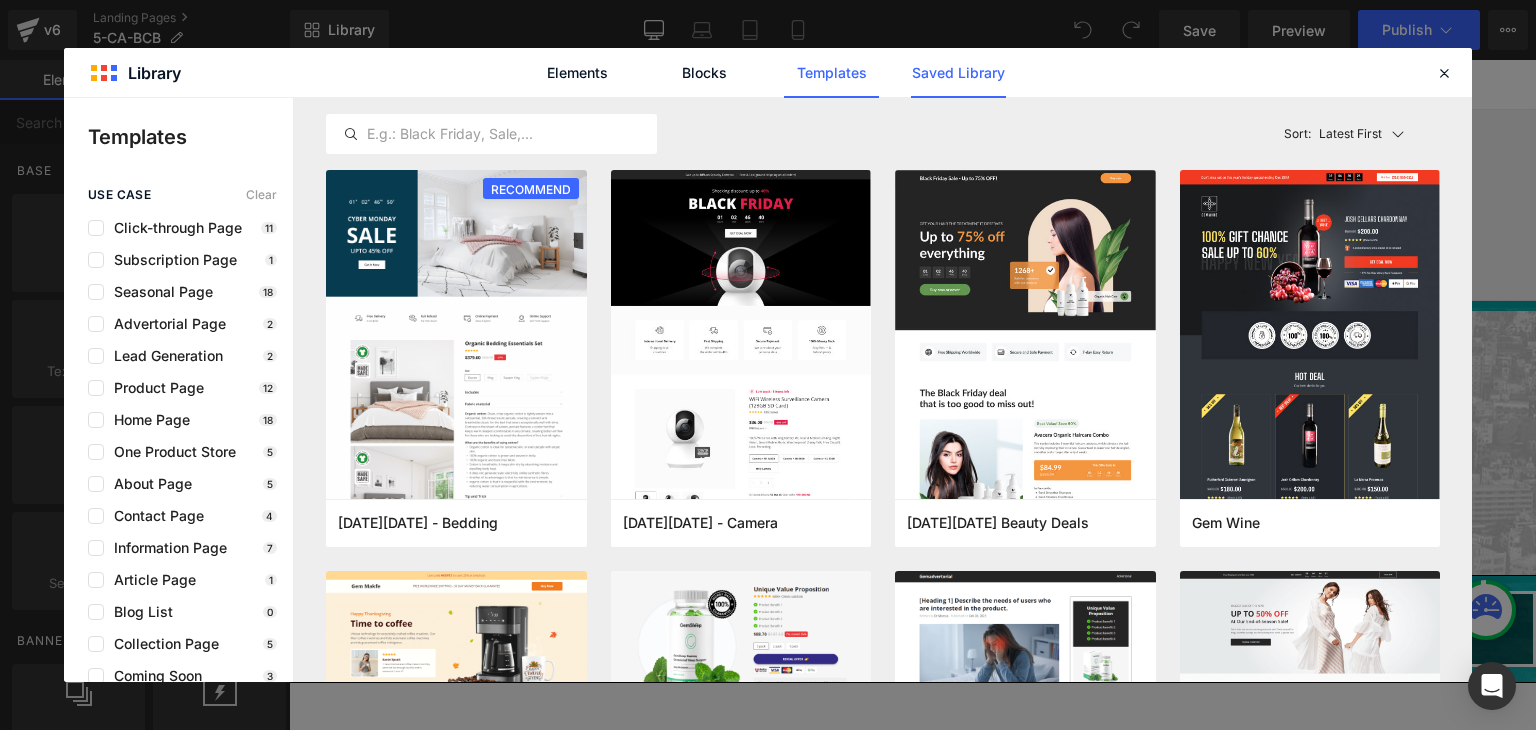 click on "Saved Library" 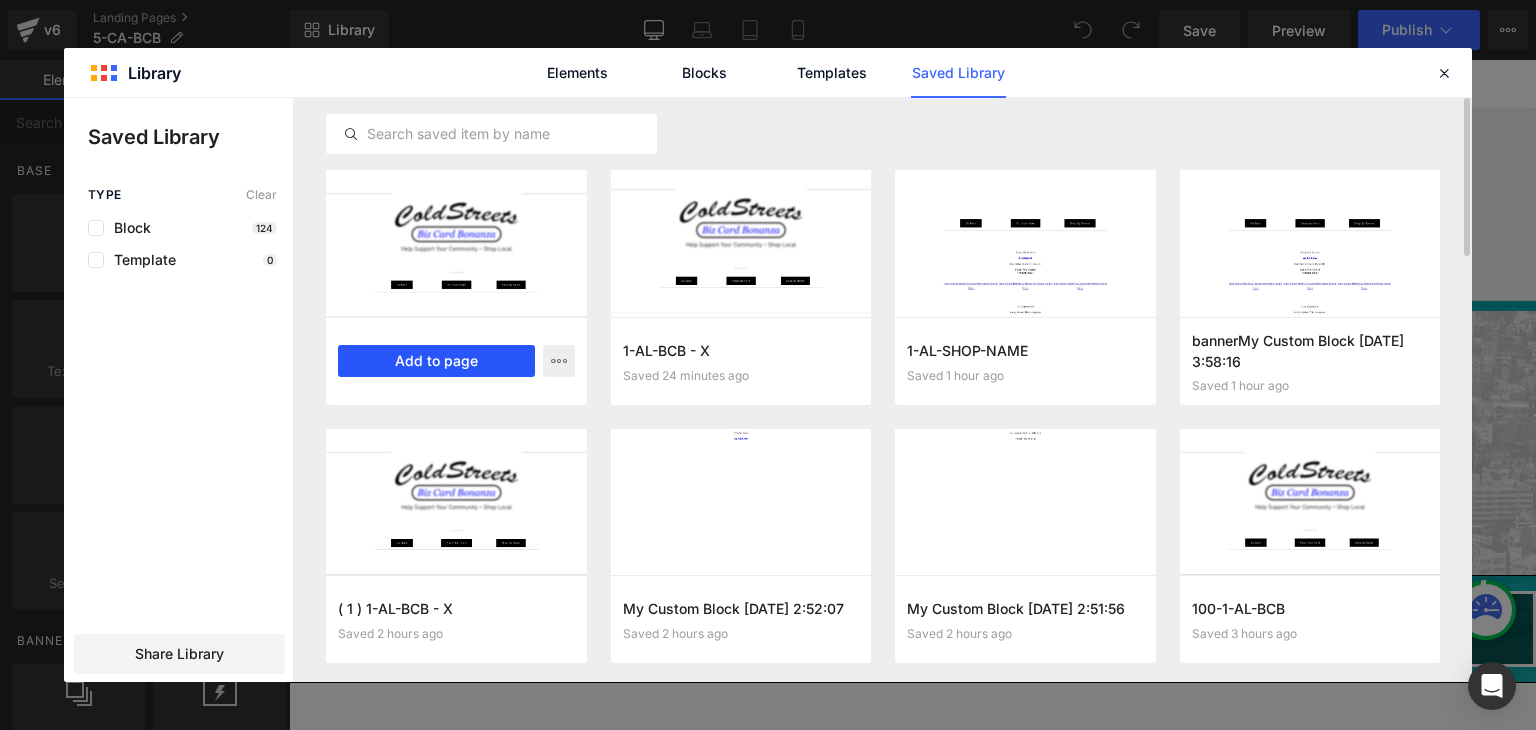 click on "Add to page" at bounding box center [436, 361] 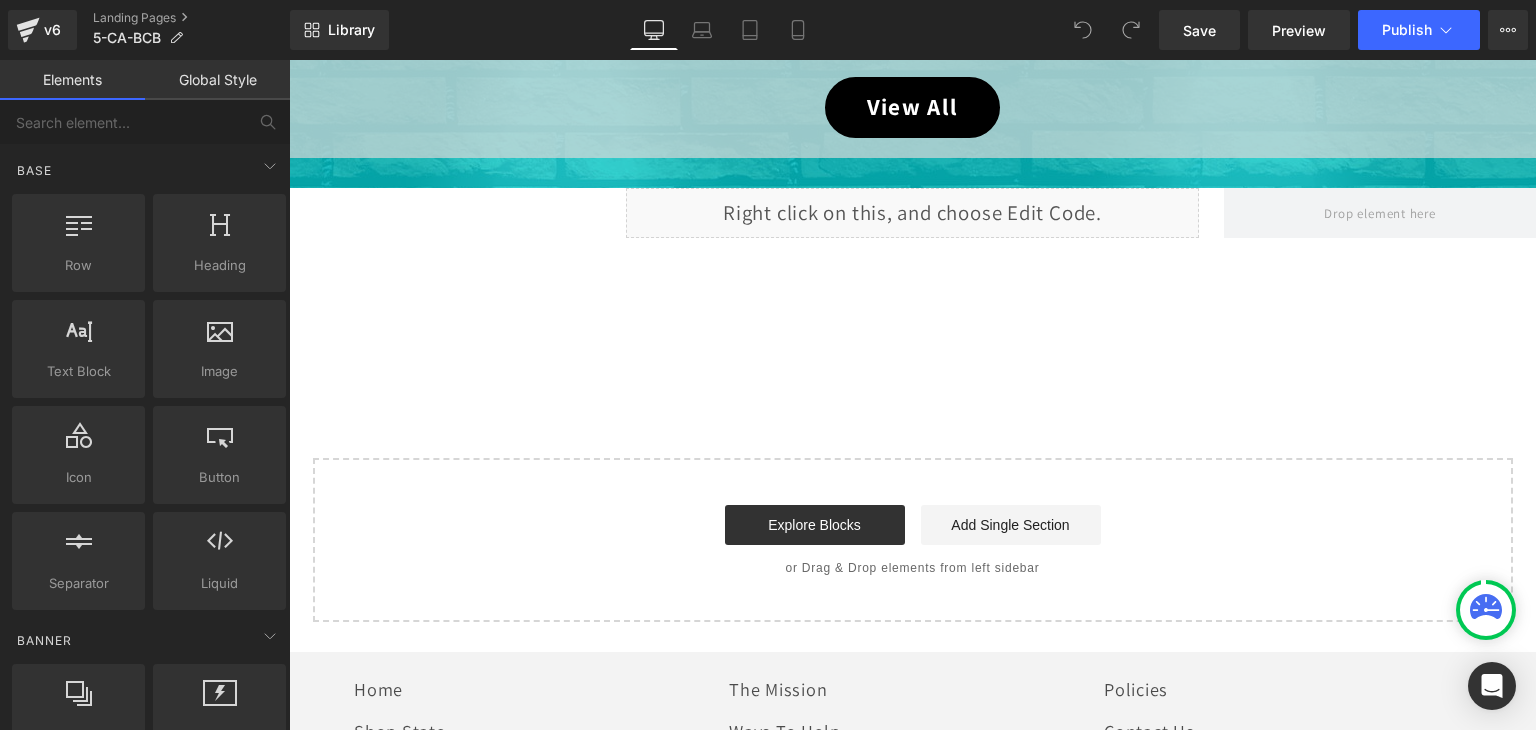 scroll, scrollTop: 1259, scrollLeft: 0, axis: vertical 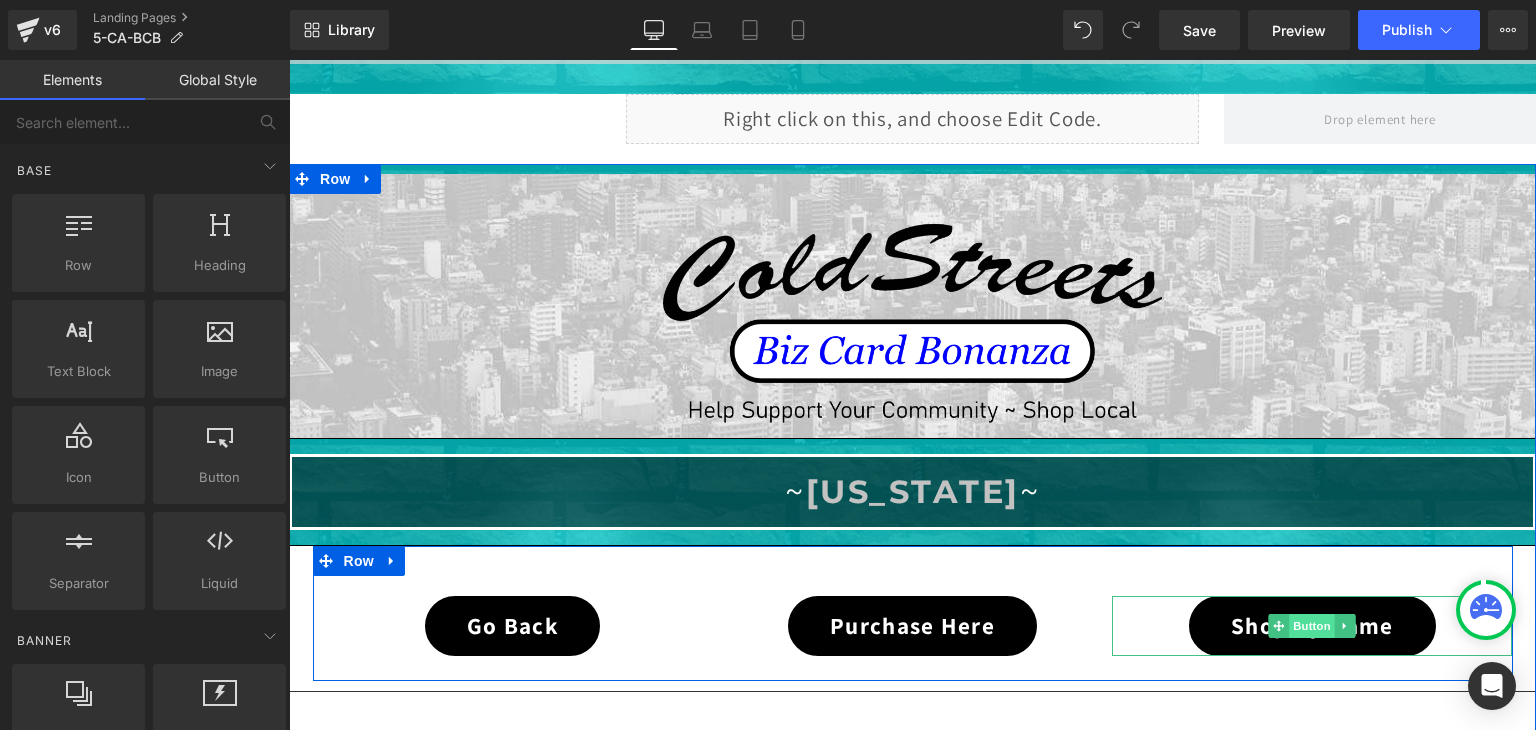 click on "Button" at bounding box center (1313, 626) 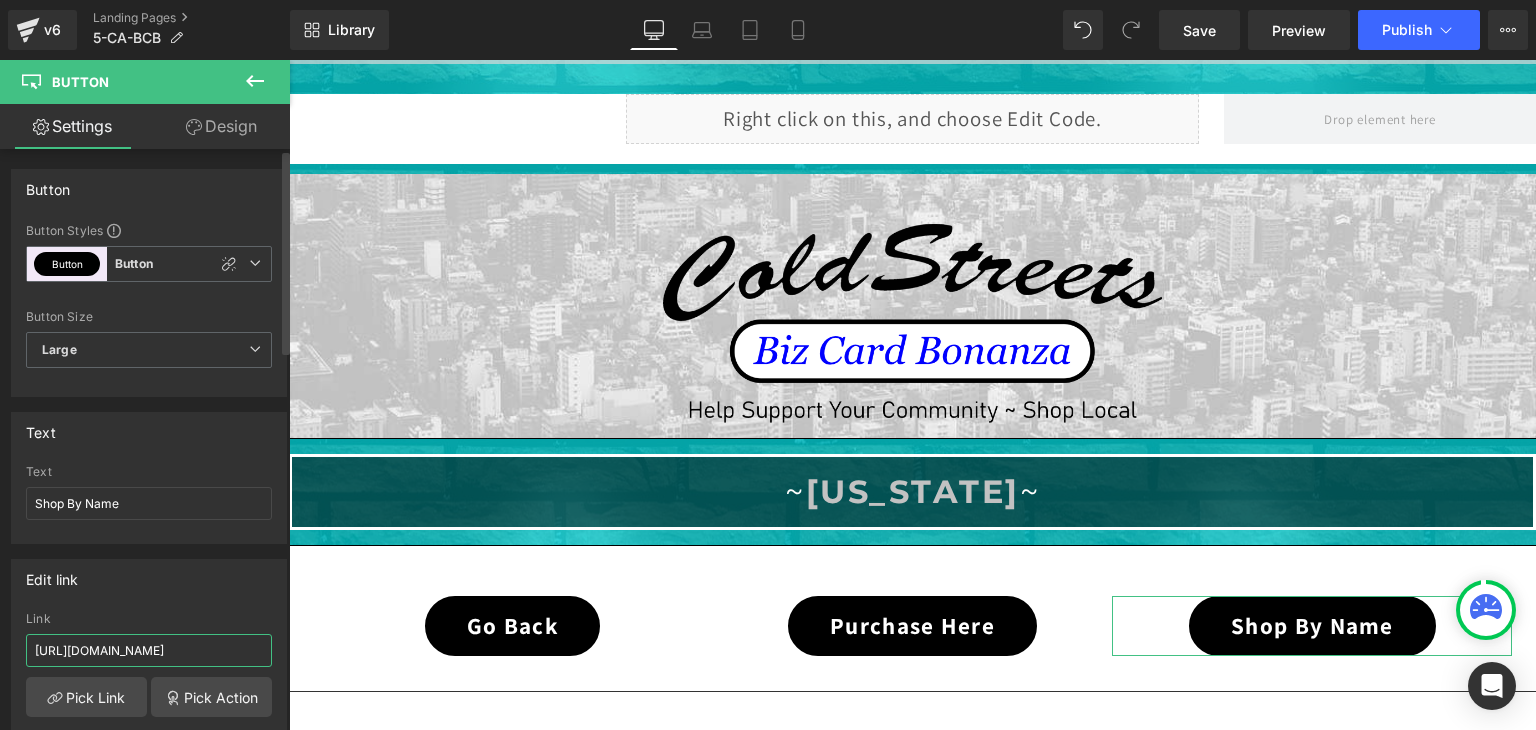 click on "[URL][DOMAIN_NAME]" at bounding box center [149, 650] 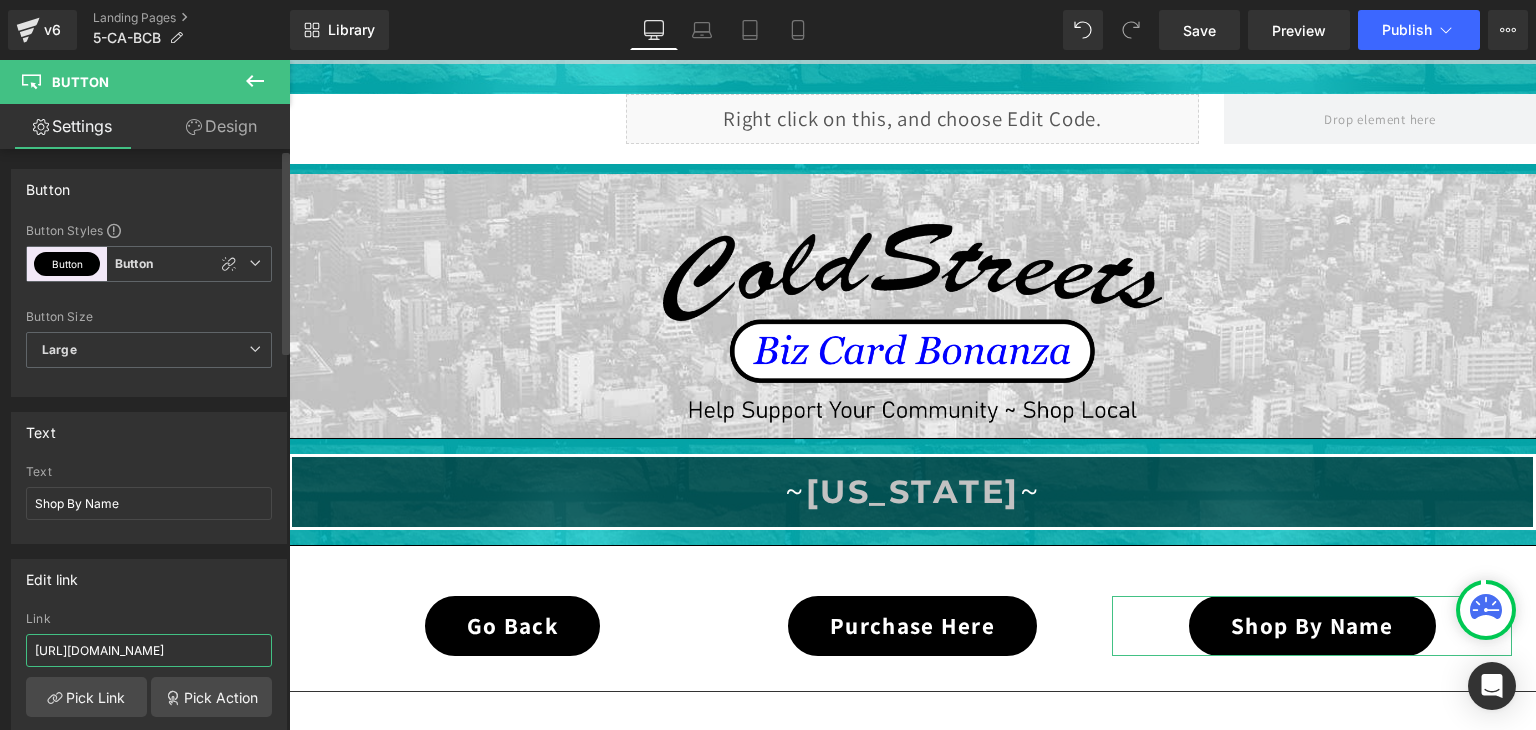 click on "[URL][DOMAIN_NAME]" at bounding box center [149, 650] 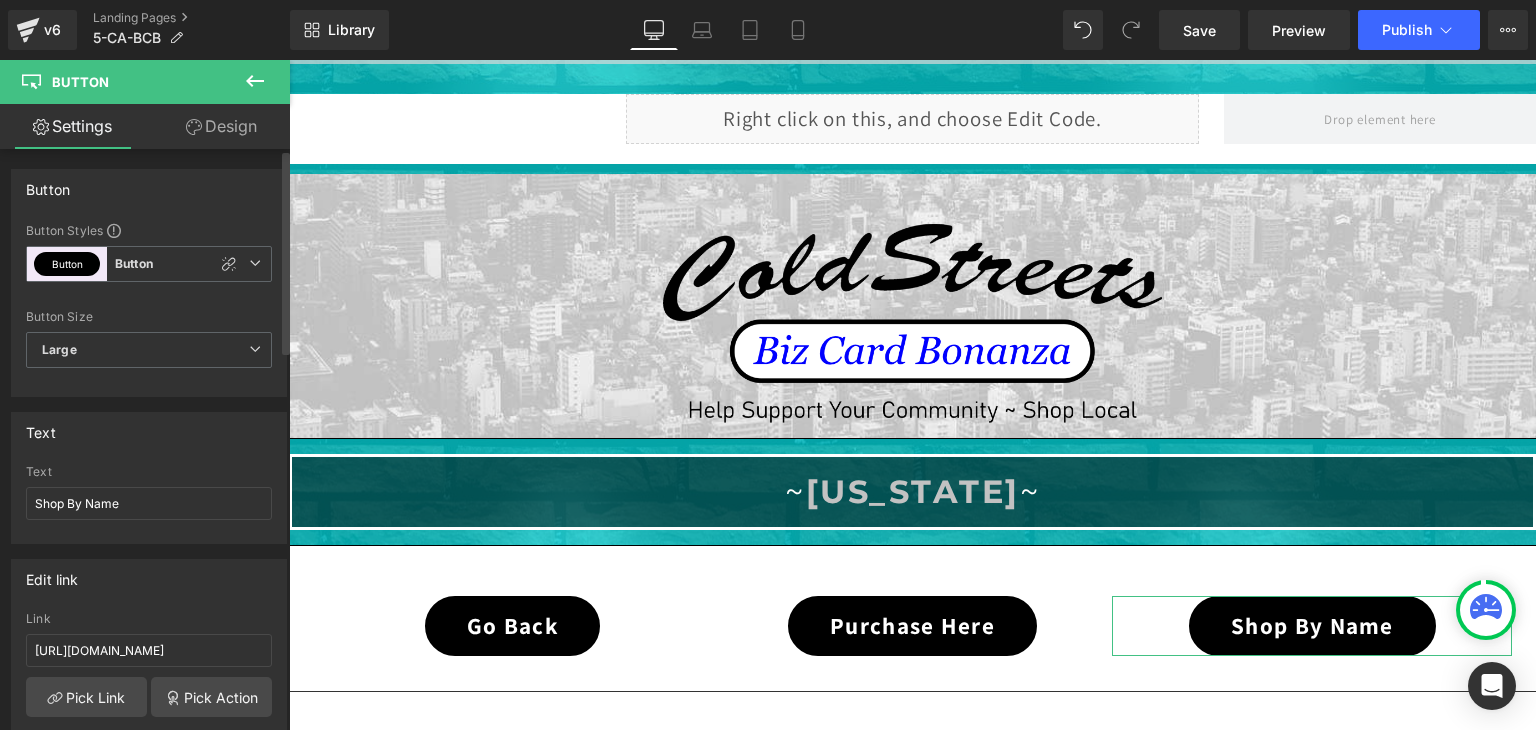 click on "Edit link [URL][DOMAIN_NAME] Link [URL][DOMAIN_NAME]  Pick Link  Pick Action Current Tab New Tab Open in
Current Tab
Current Tab New Tab" at bounding box center [149, 688] 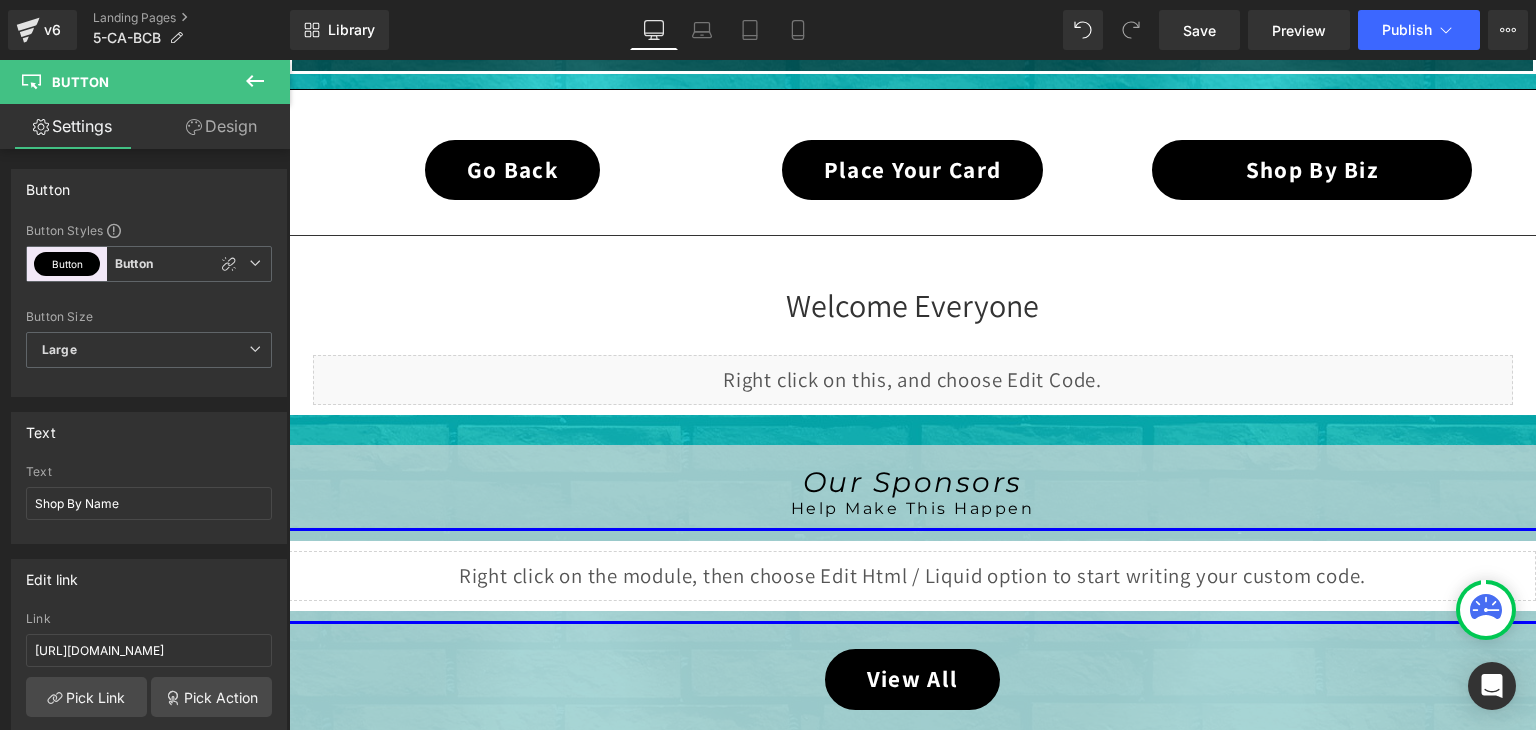 scroll, scrollTop: 559, scrollLeft: 0, axis: vertical 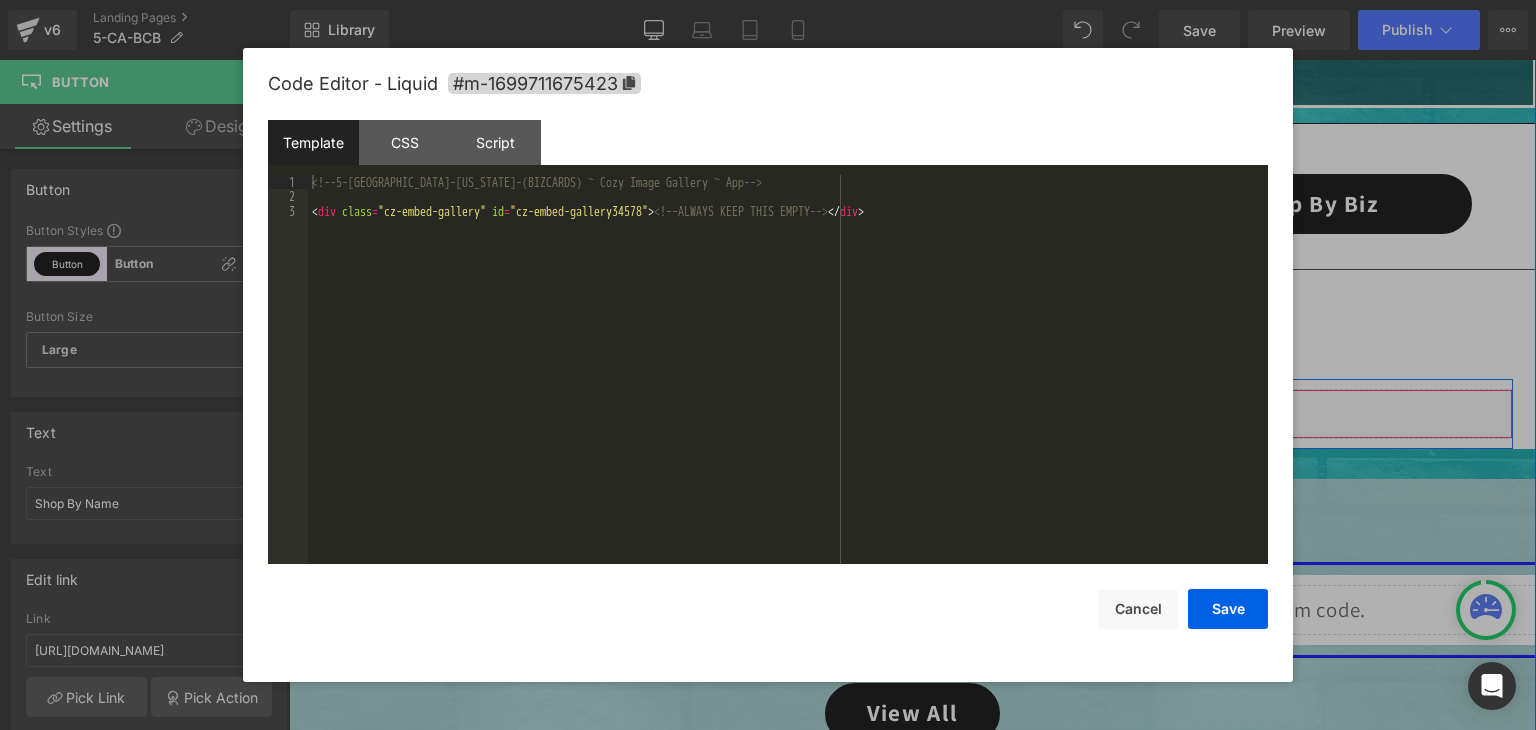 click on "Liquid" at bounding box center (913, 414) 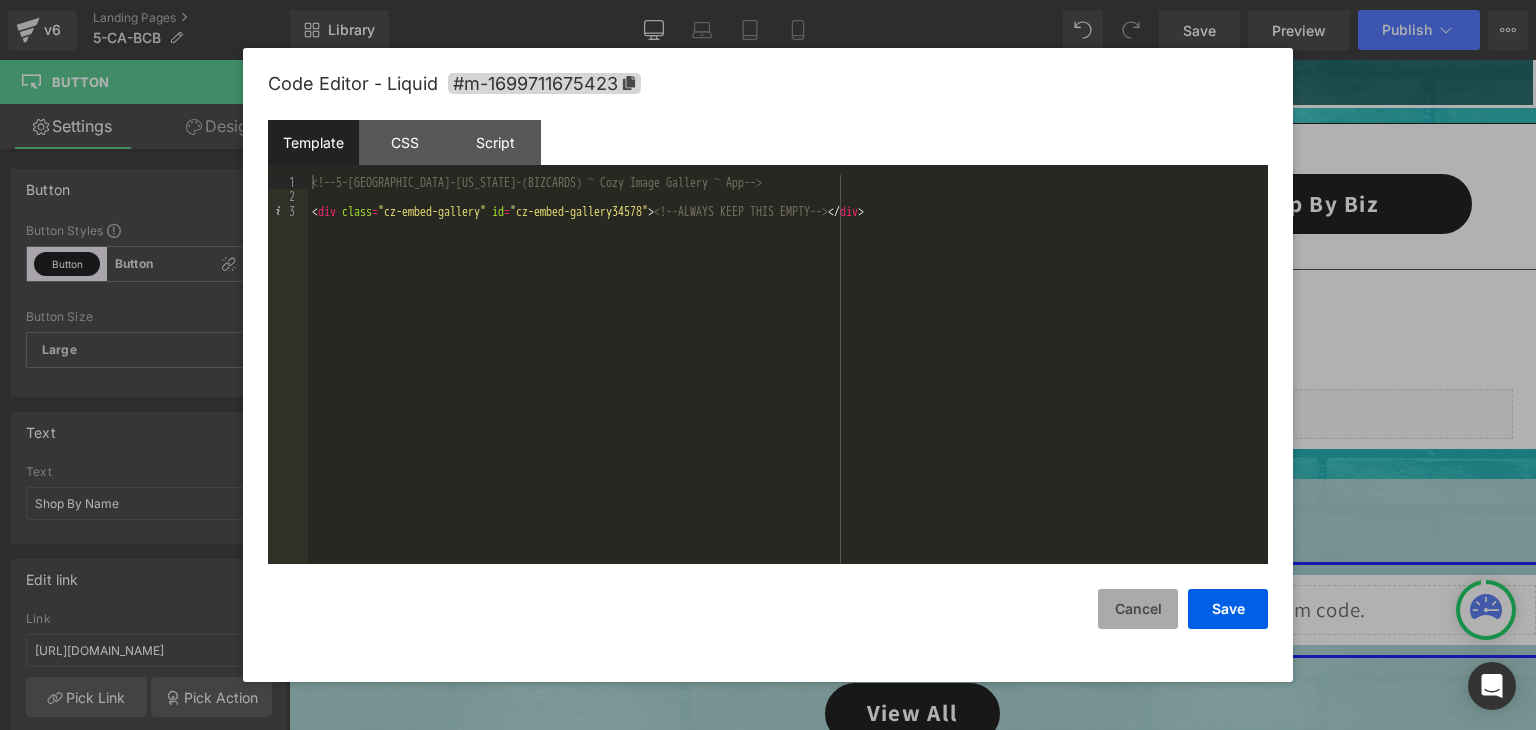 click on "Cancel" at bounding box center [1138, 609] 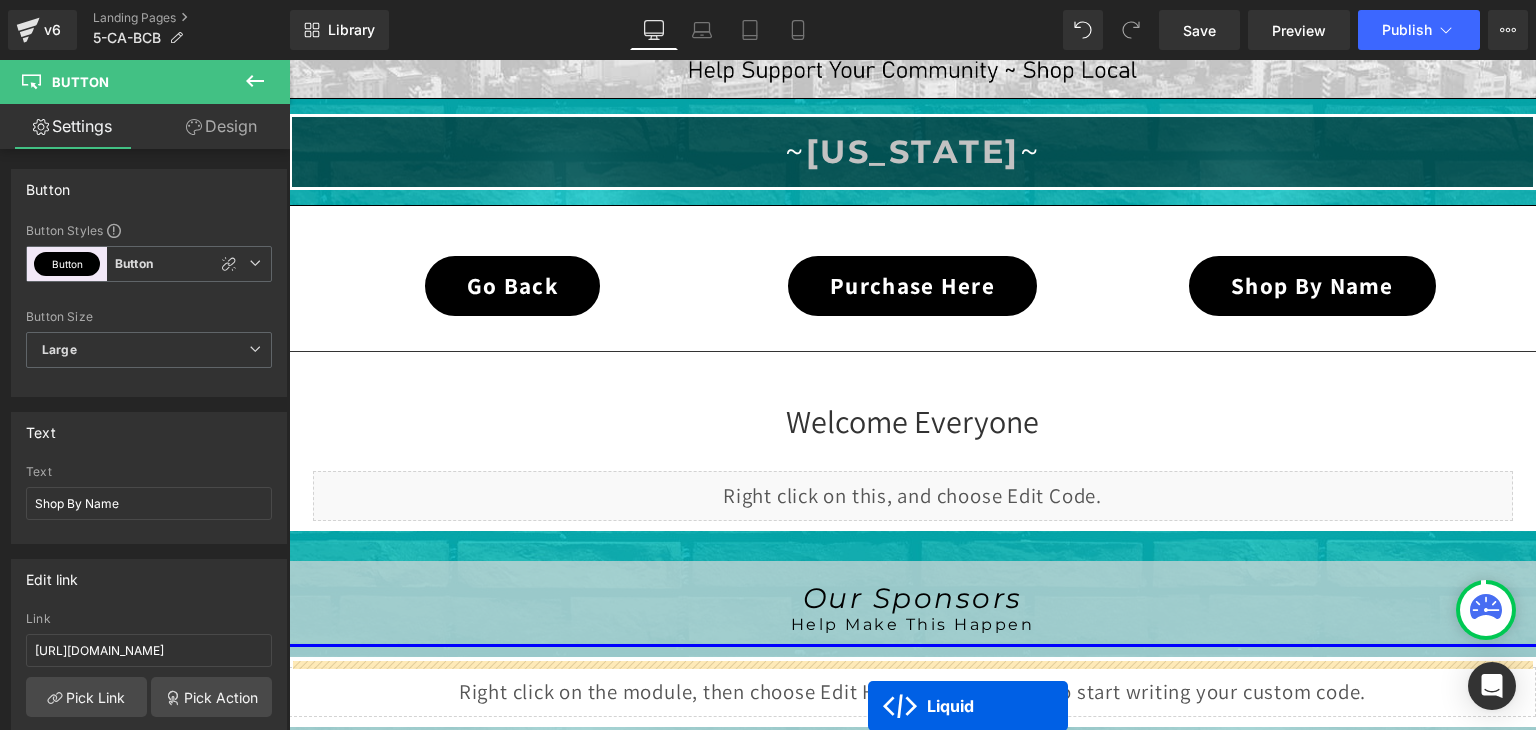 scroll, scrollTop: 1739, scrollLeft: 0, axis: vertical 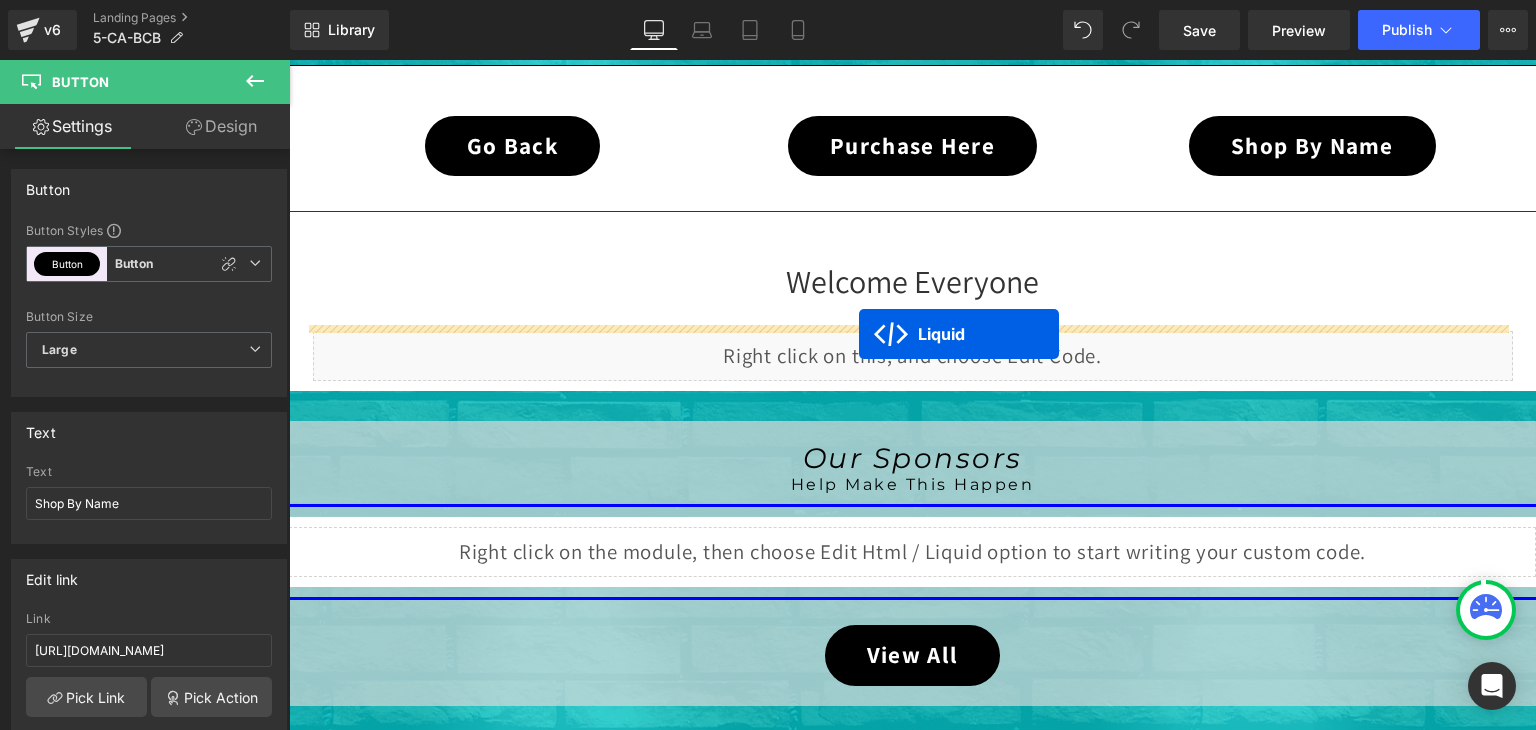 drag, startPoint x: 856, startPoint y: 404, endPoint x: 859, endPoint y: 334, distance: 70.064255 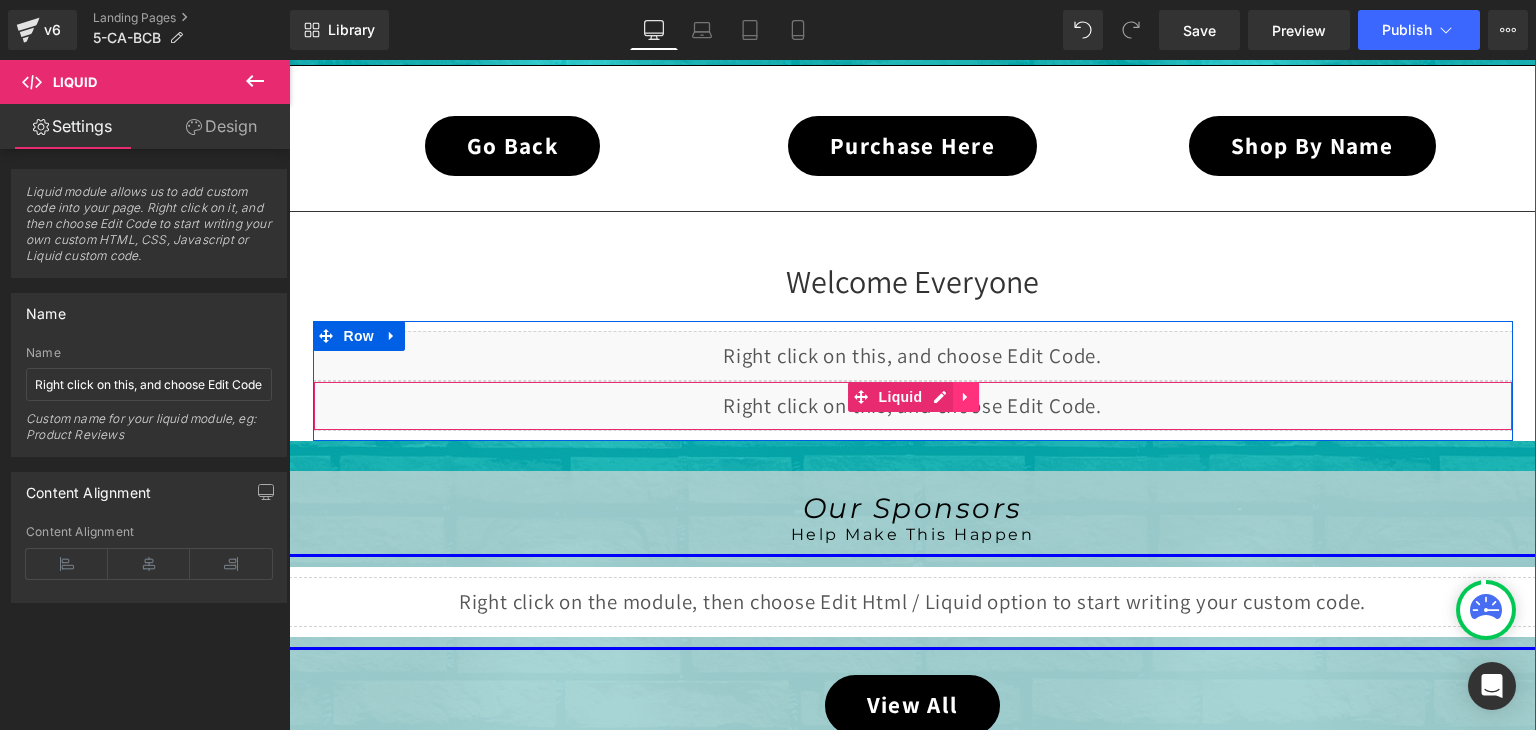 click 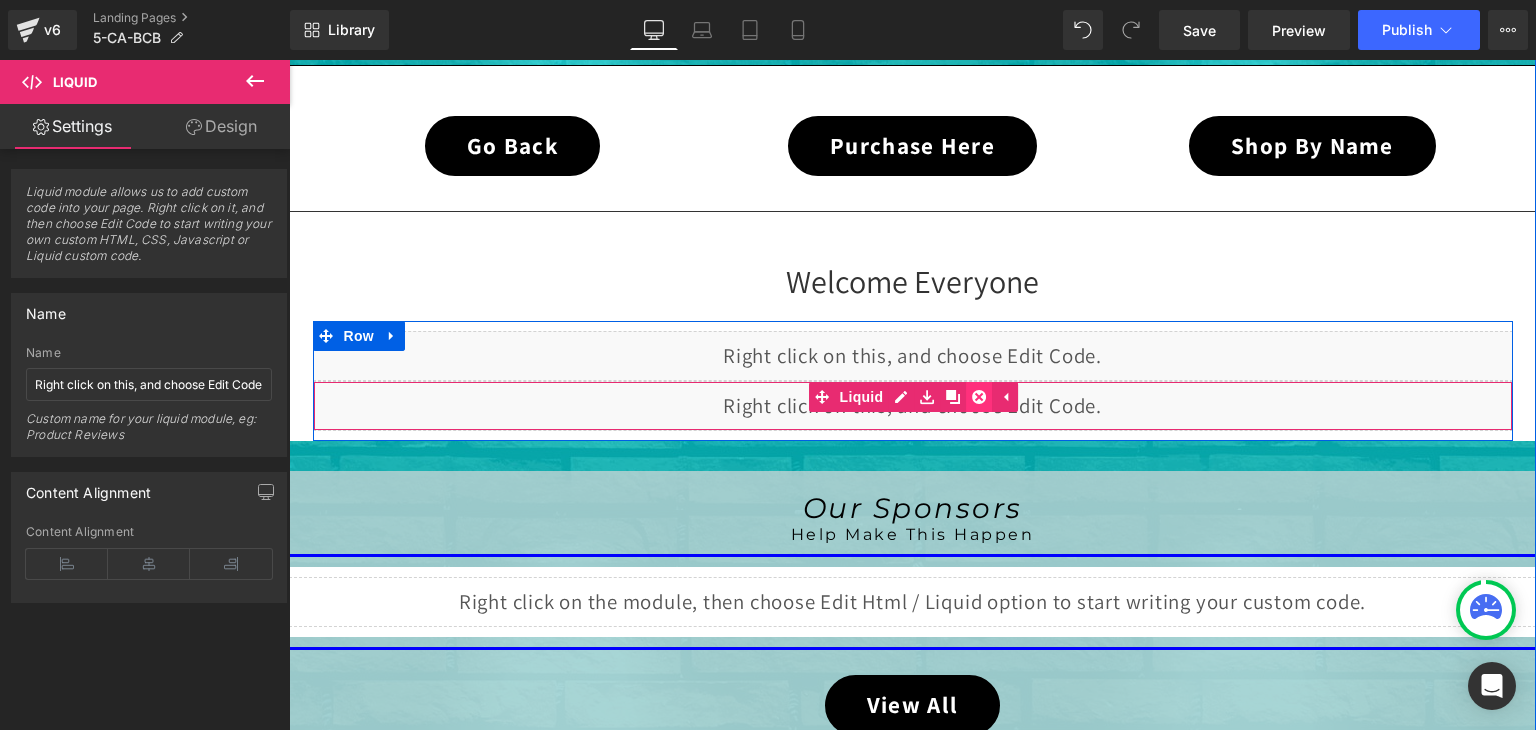 click 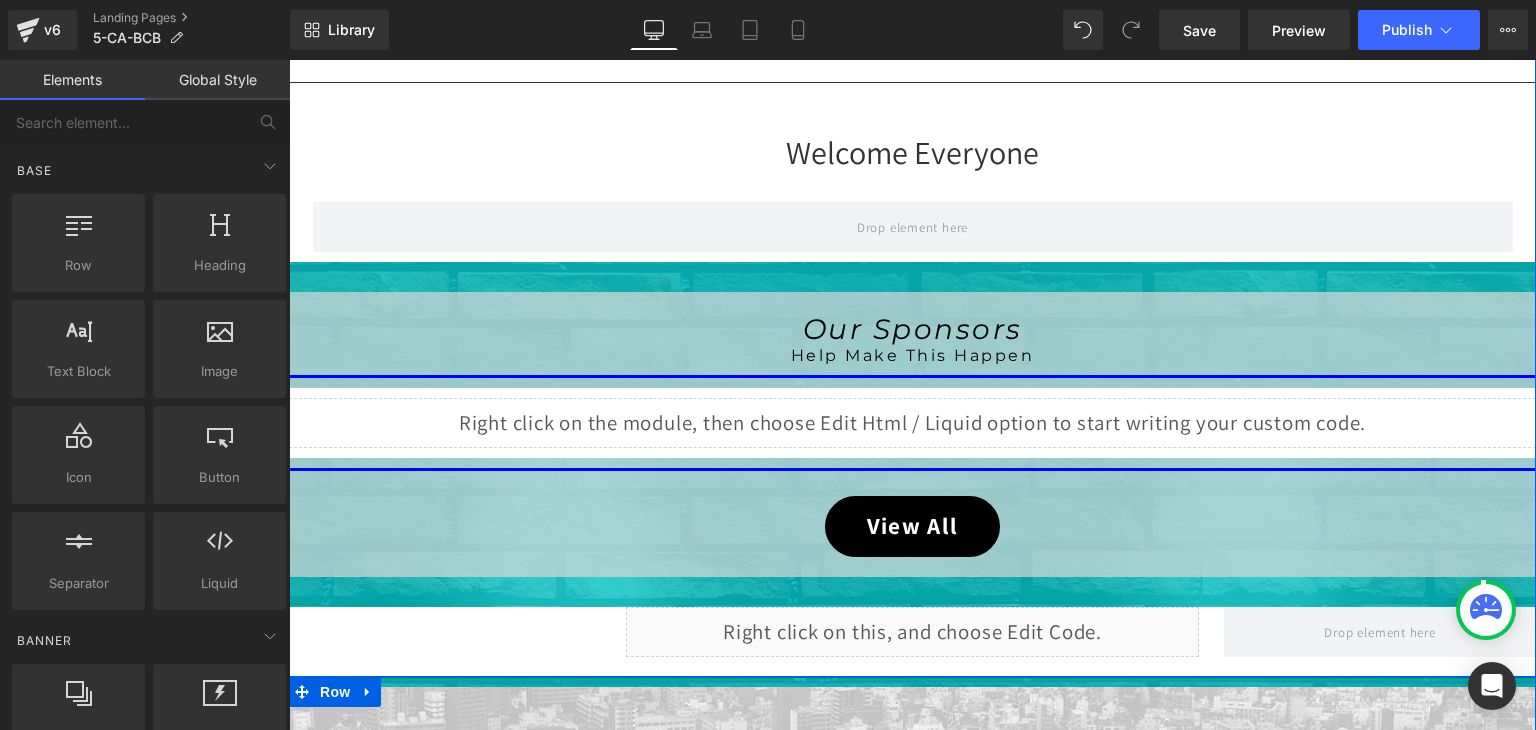 scroll, scrollTop: 739, scrollLeft: 0, axis: vertical 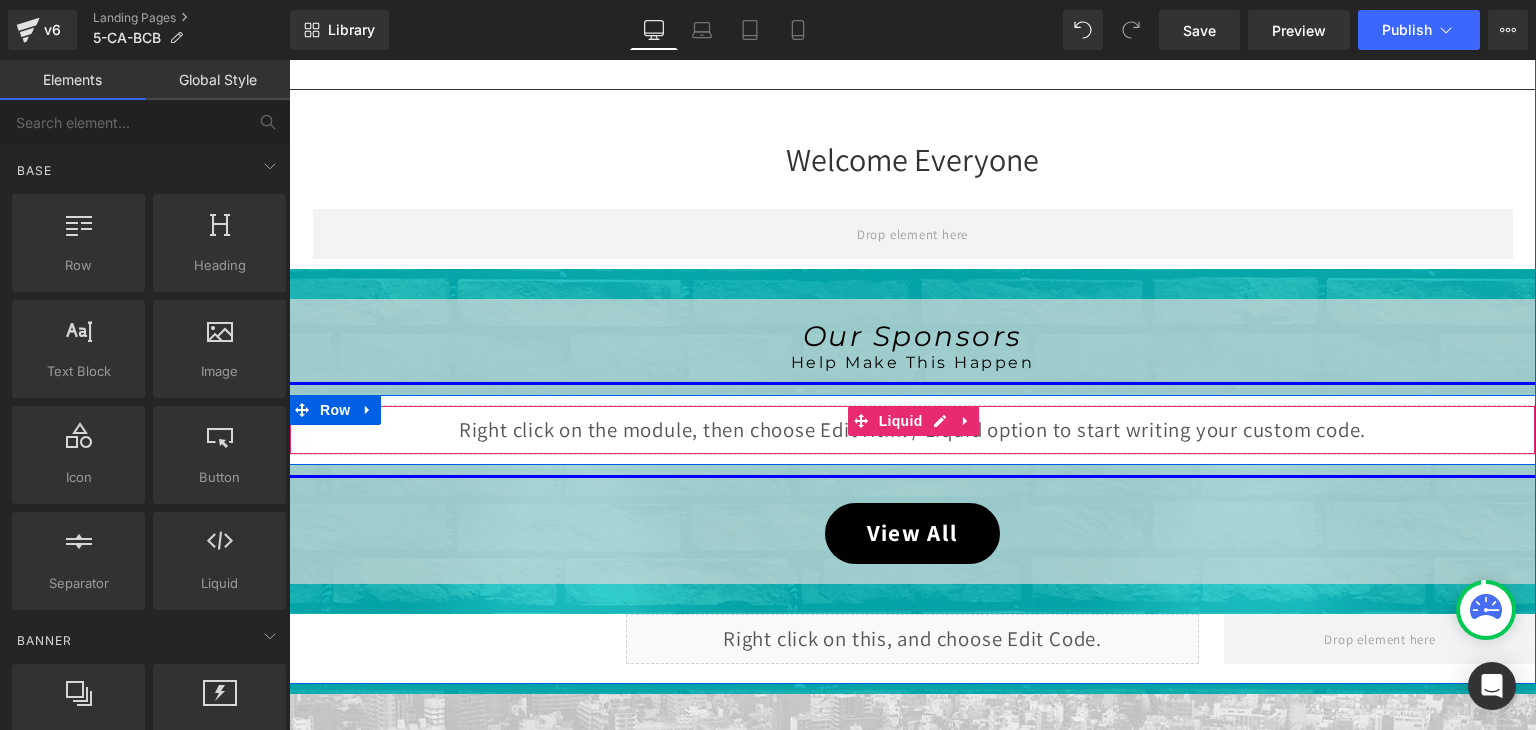 click on "Liquid" at bounding box center (912, 430) 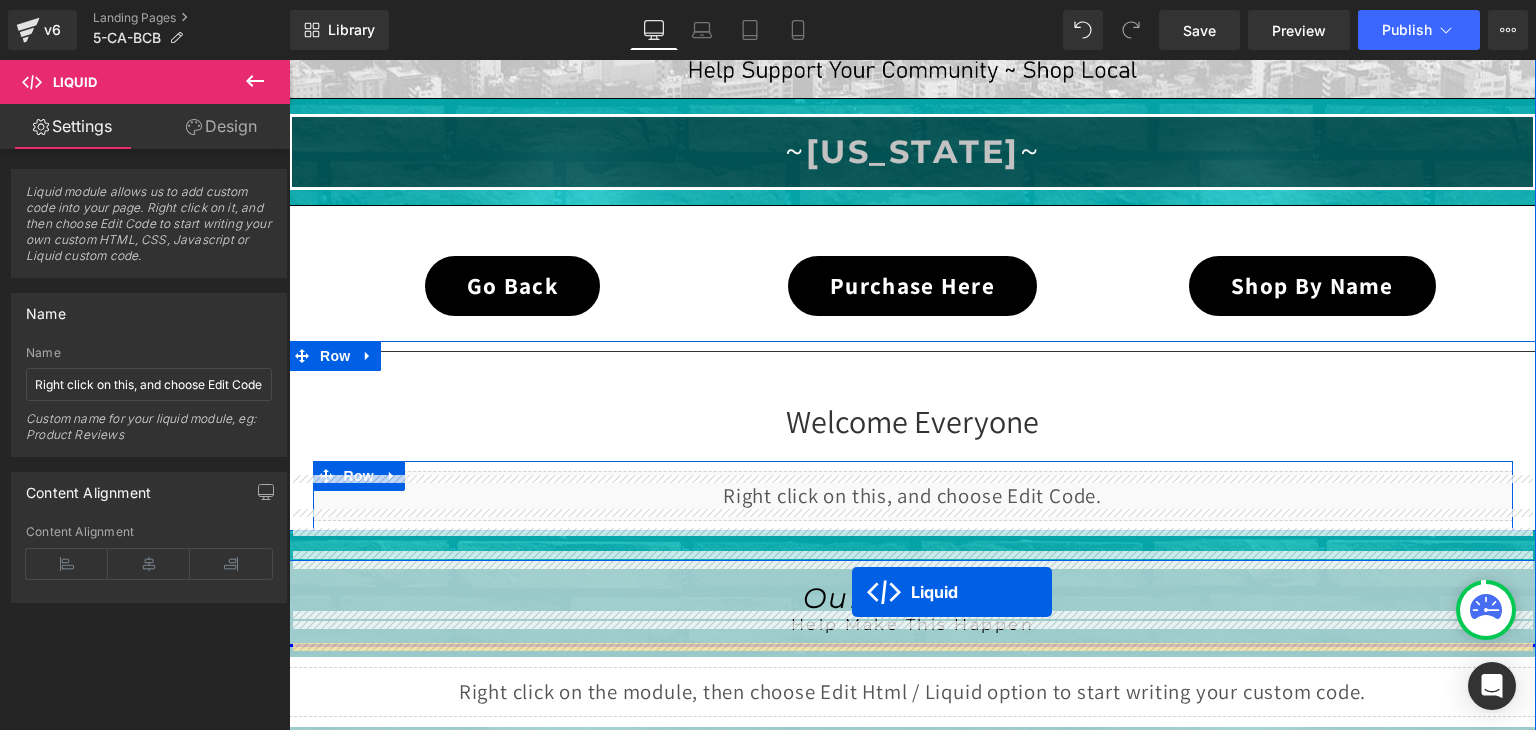scroll, scrollTop: 1699, scrollLeft: 0, axis: vertical 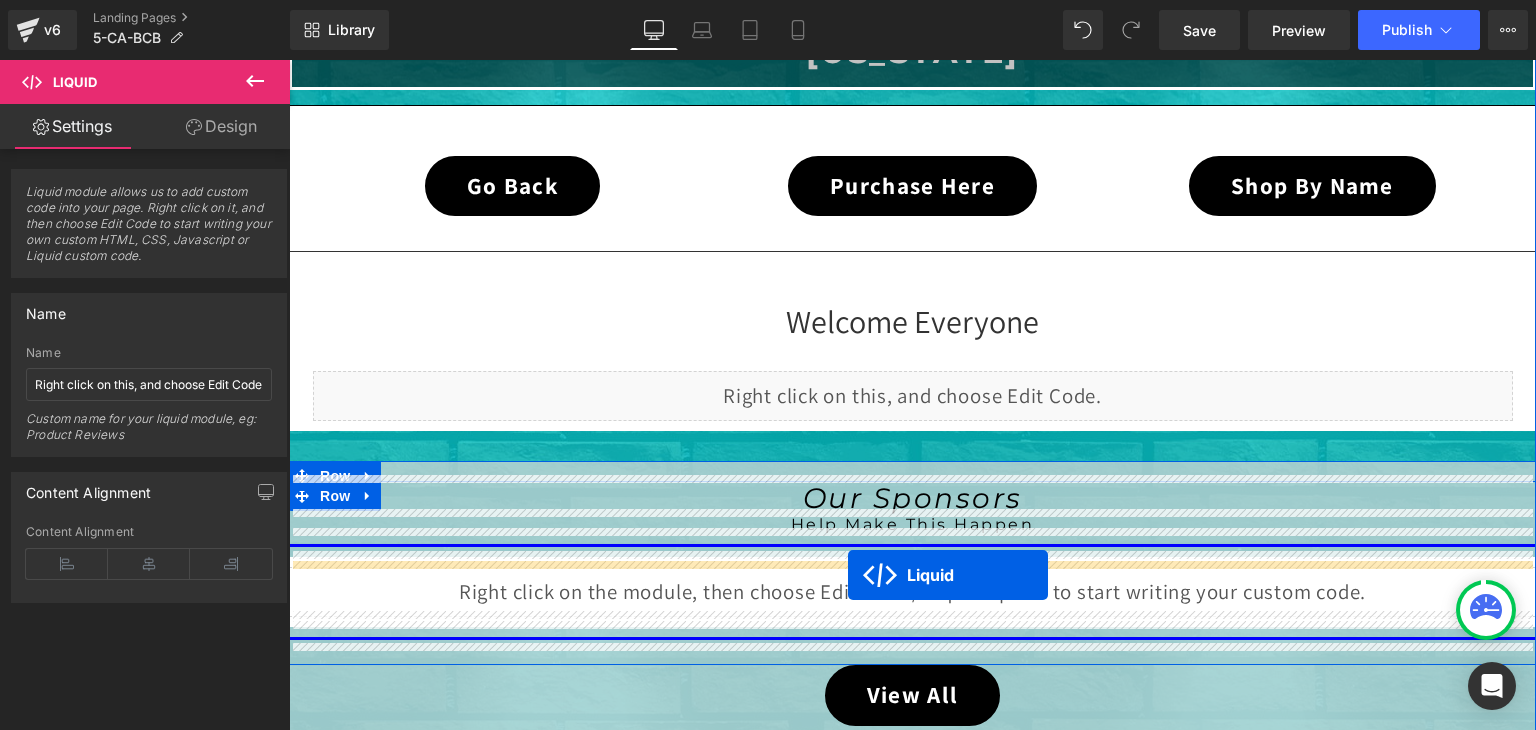 drag, startPoint x: 857, startPoint y: 415, endPoint x: 848, endPoint y: 575, distance: 160.25293 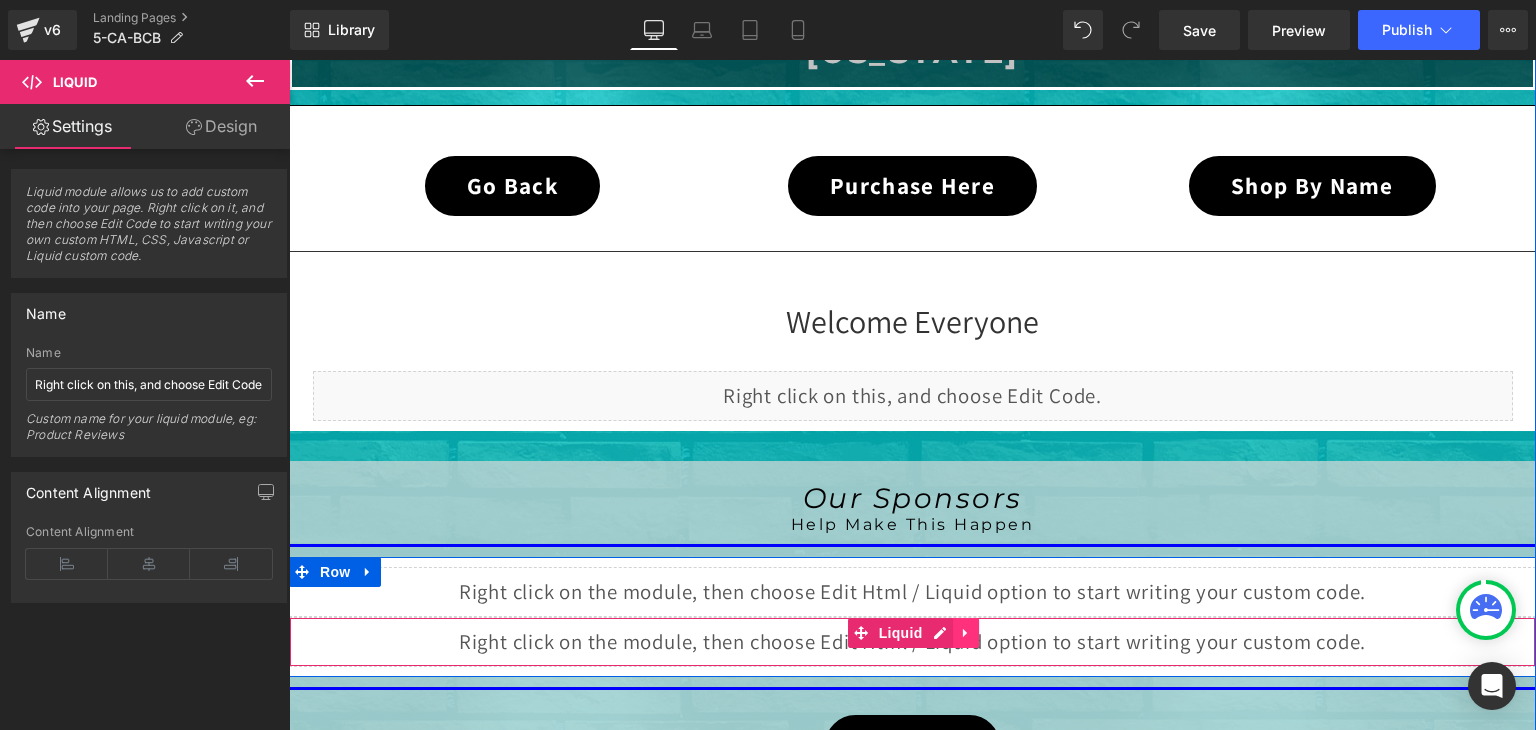 click 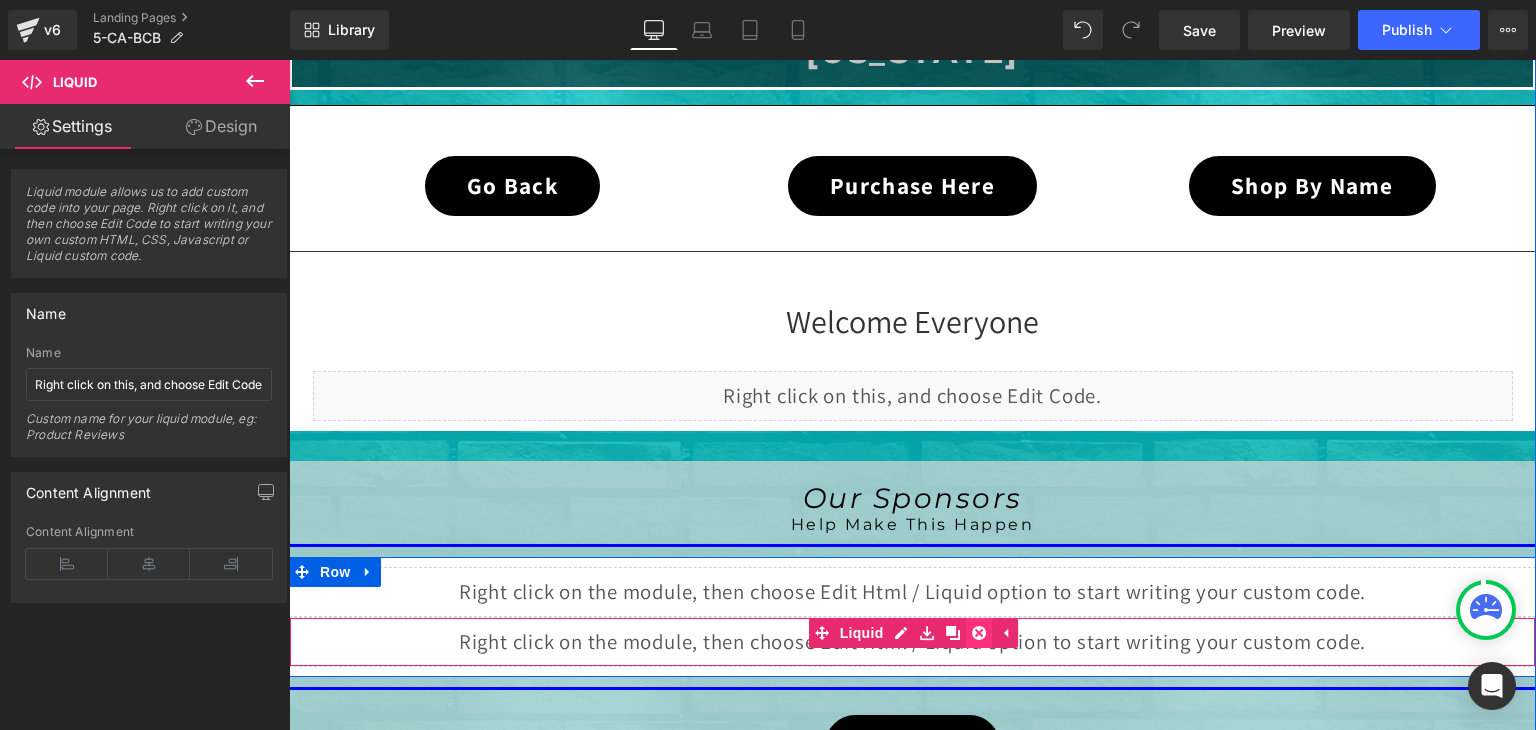 click 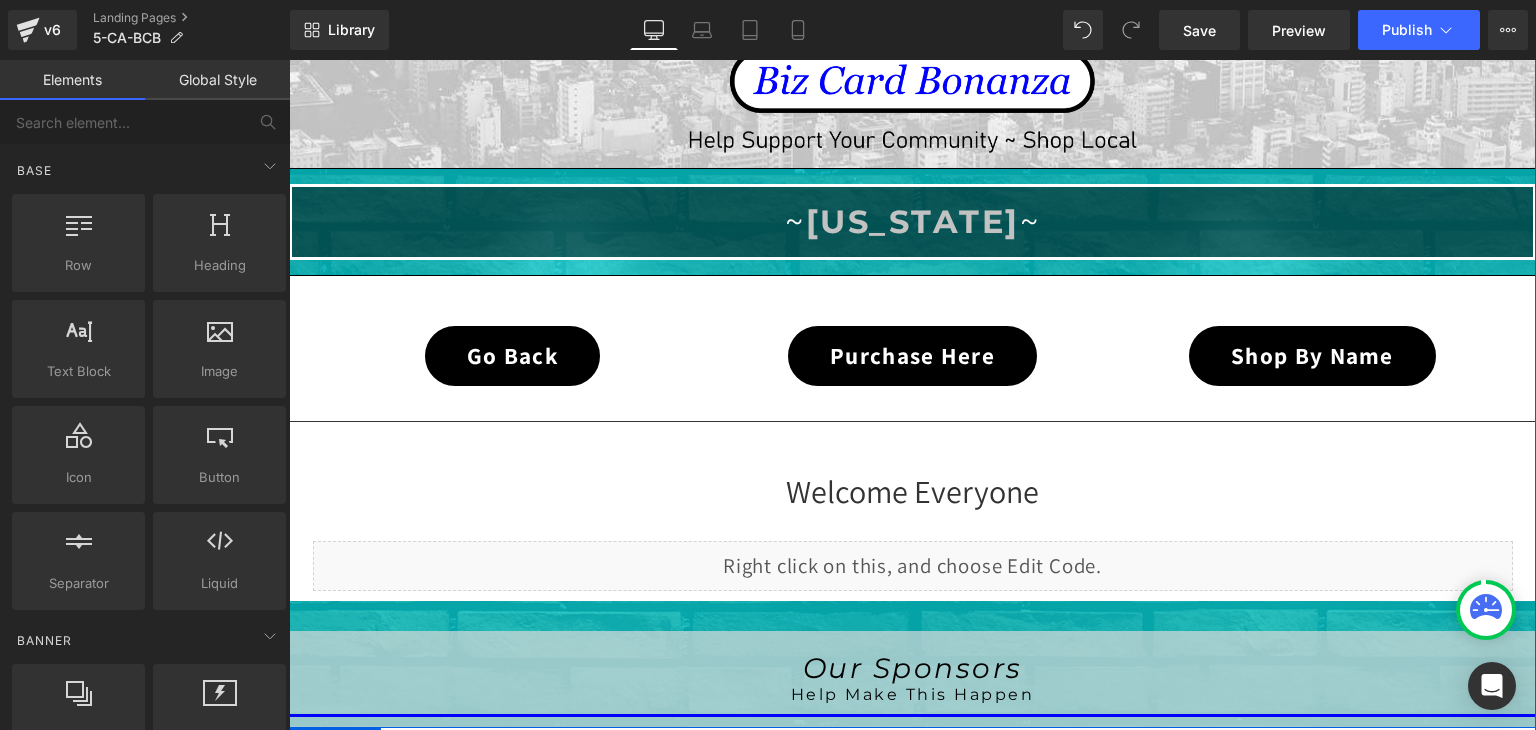 scroll, scrollTop: 1199, scrollLeft: 0, axis: vertical 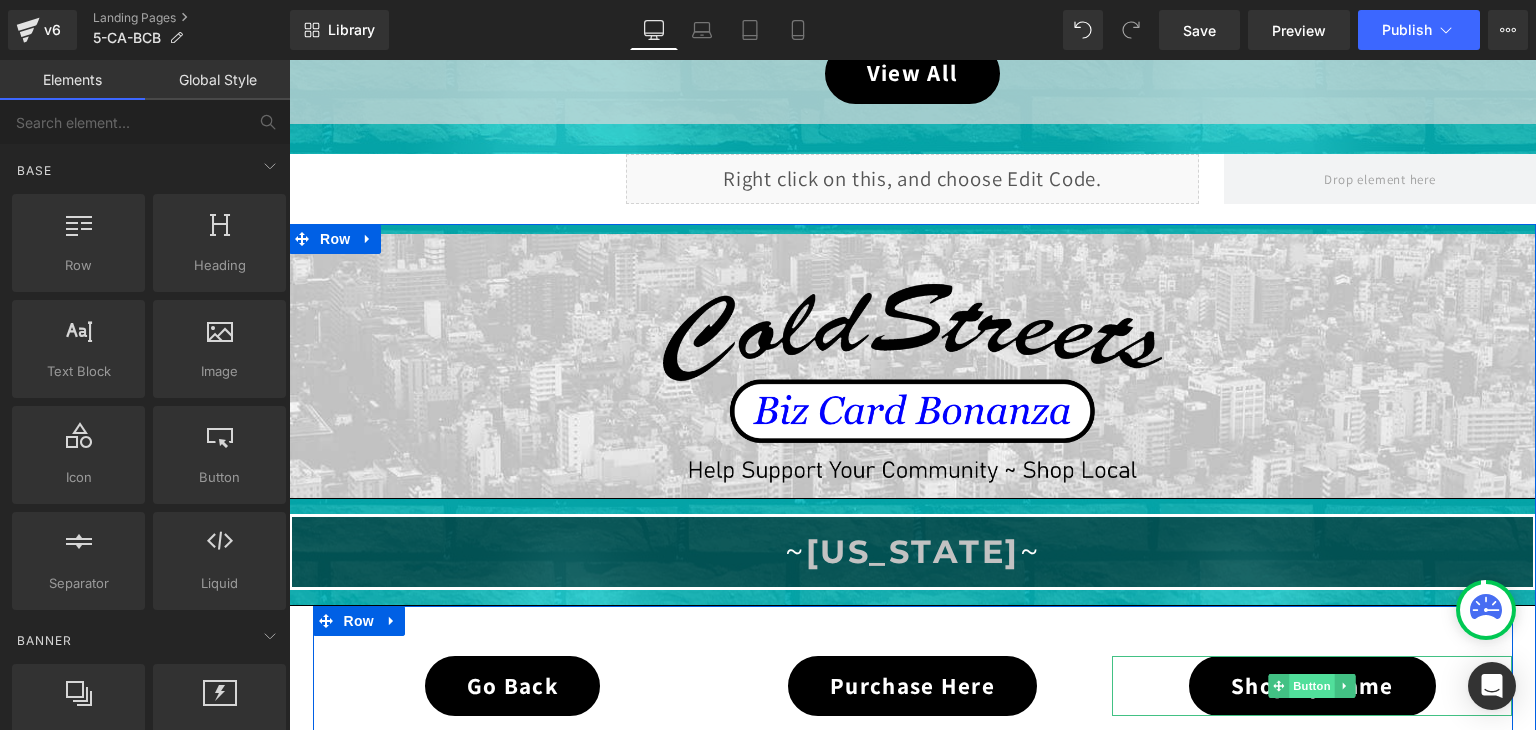 click on "Button" at bounding box center (1313, 686) 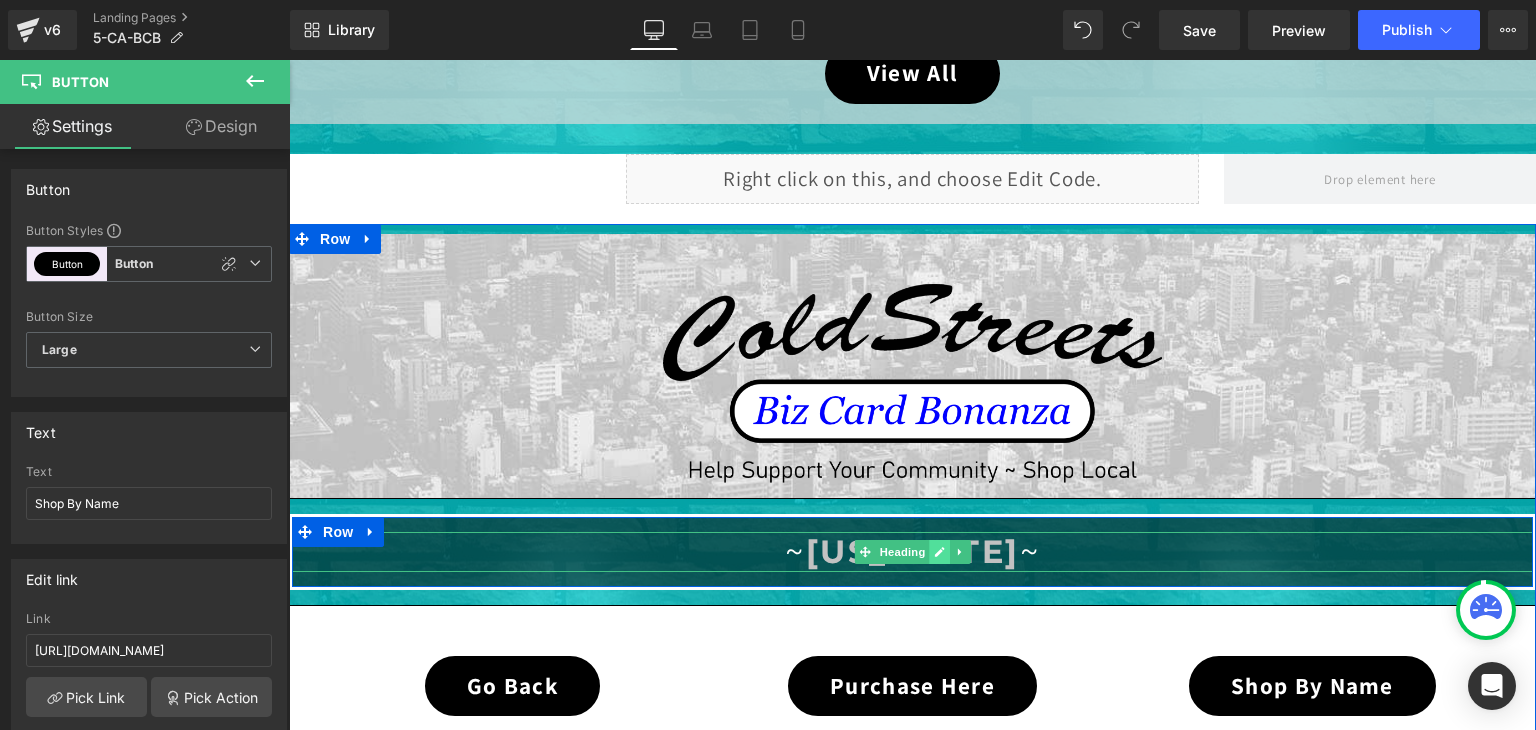 click 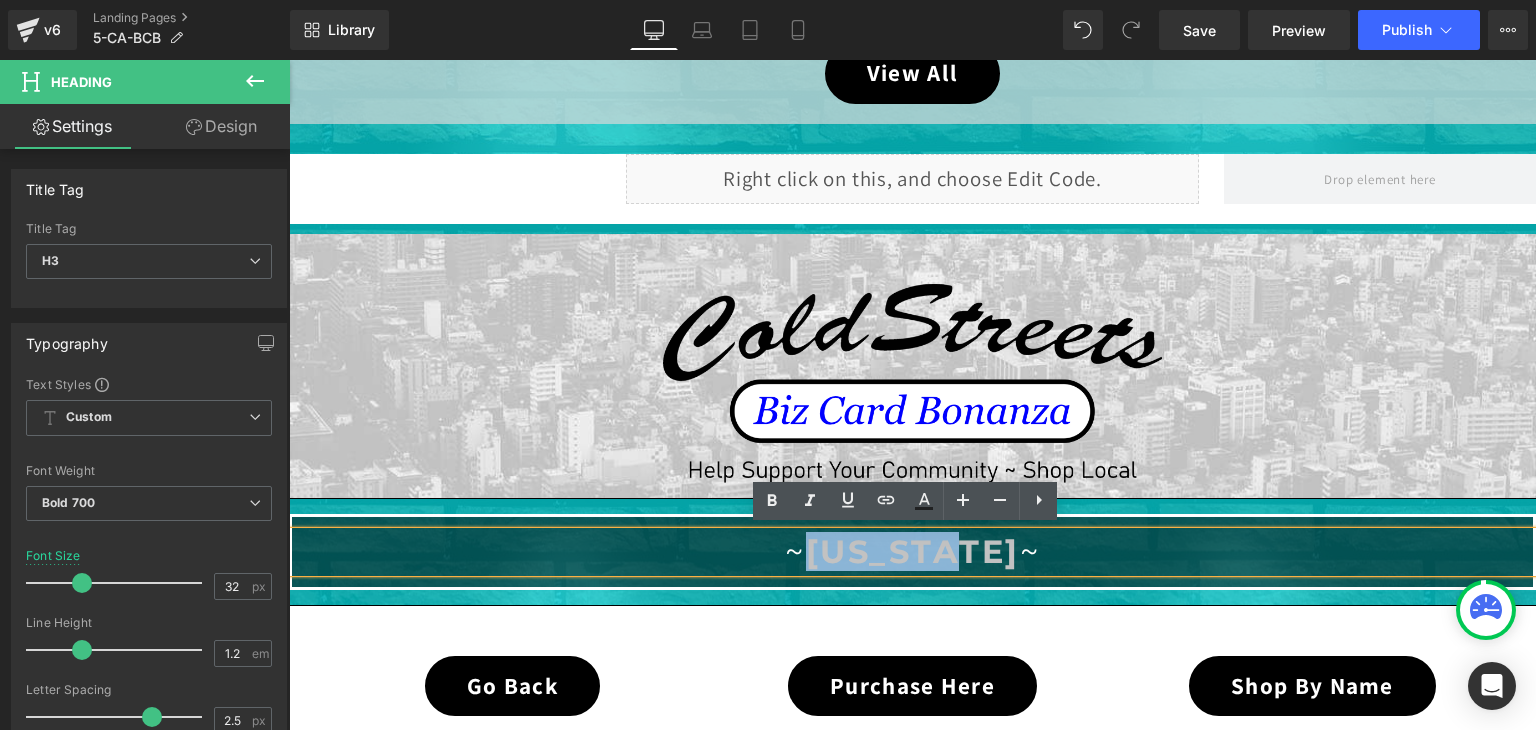 drag, startPoint x: 995, startPoint y: 549, endPoint x: 815, endPoint y: 546, distance: 180.025 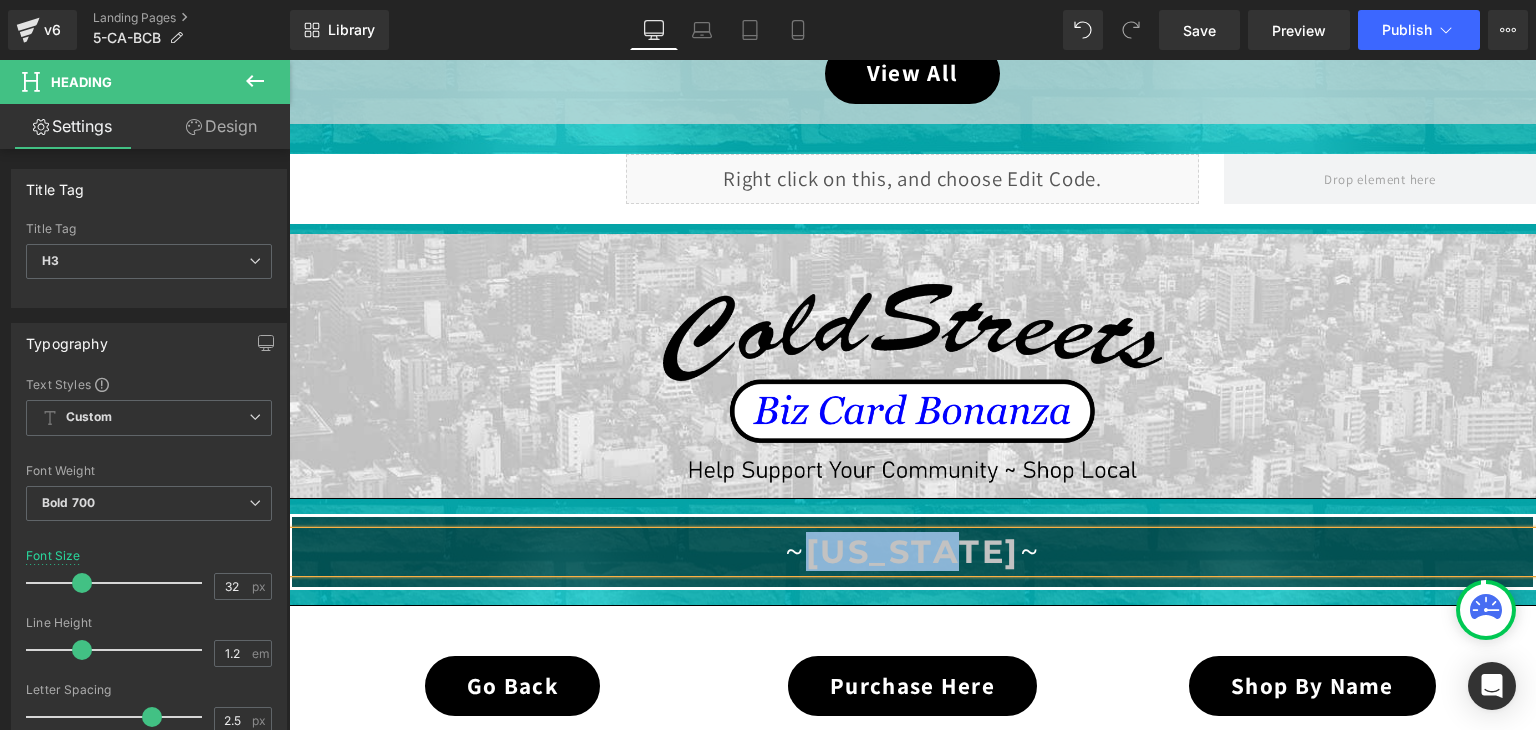 type 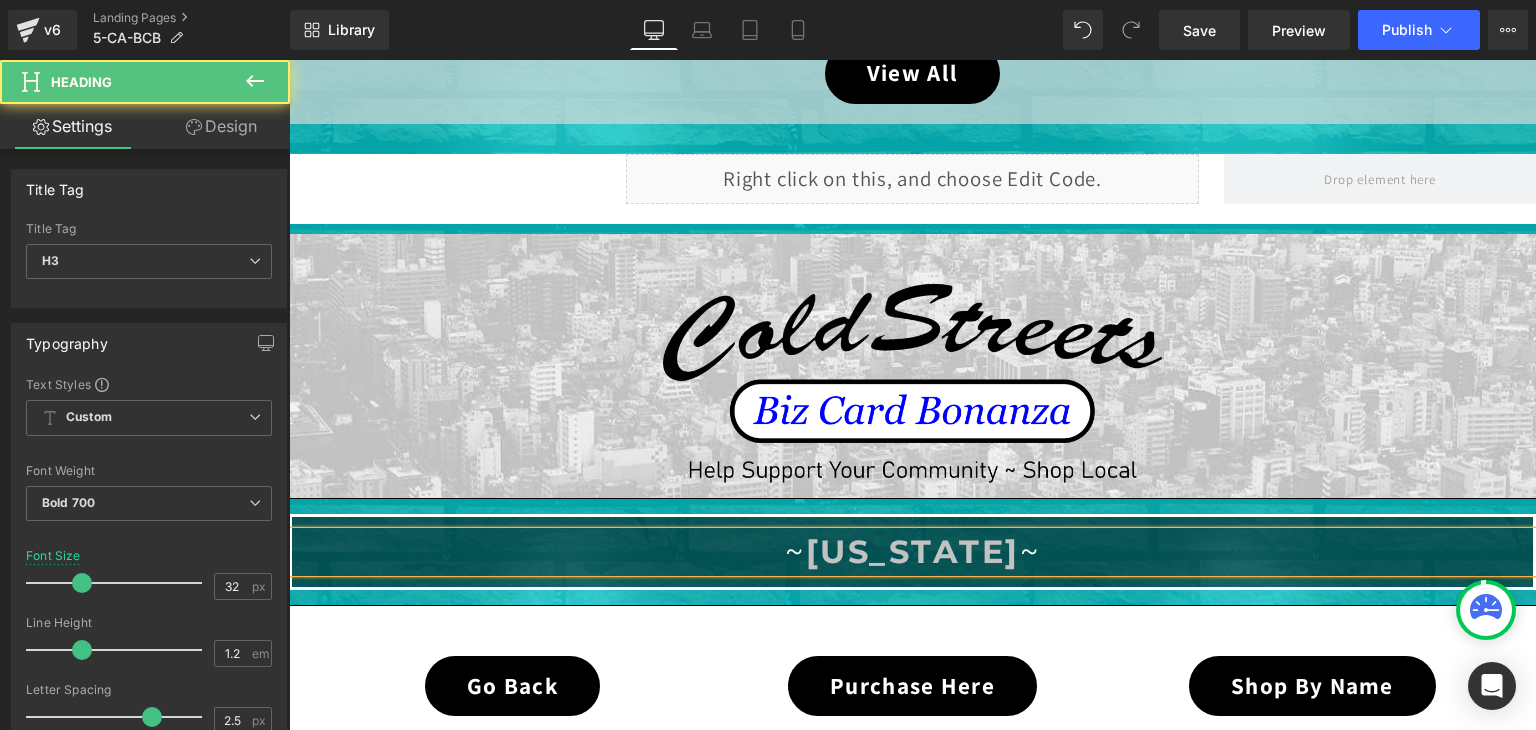drag, startPoint x: 1072, startPoint y: 537, endPoint x: 711, endPoint y: 548, distance: 361.16754 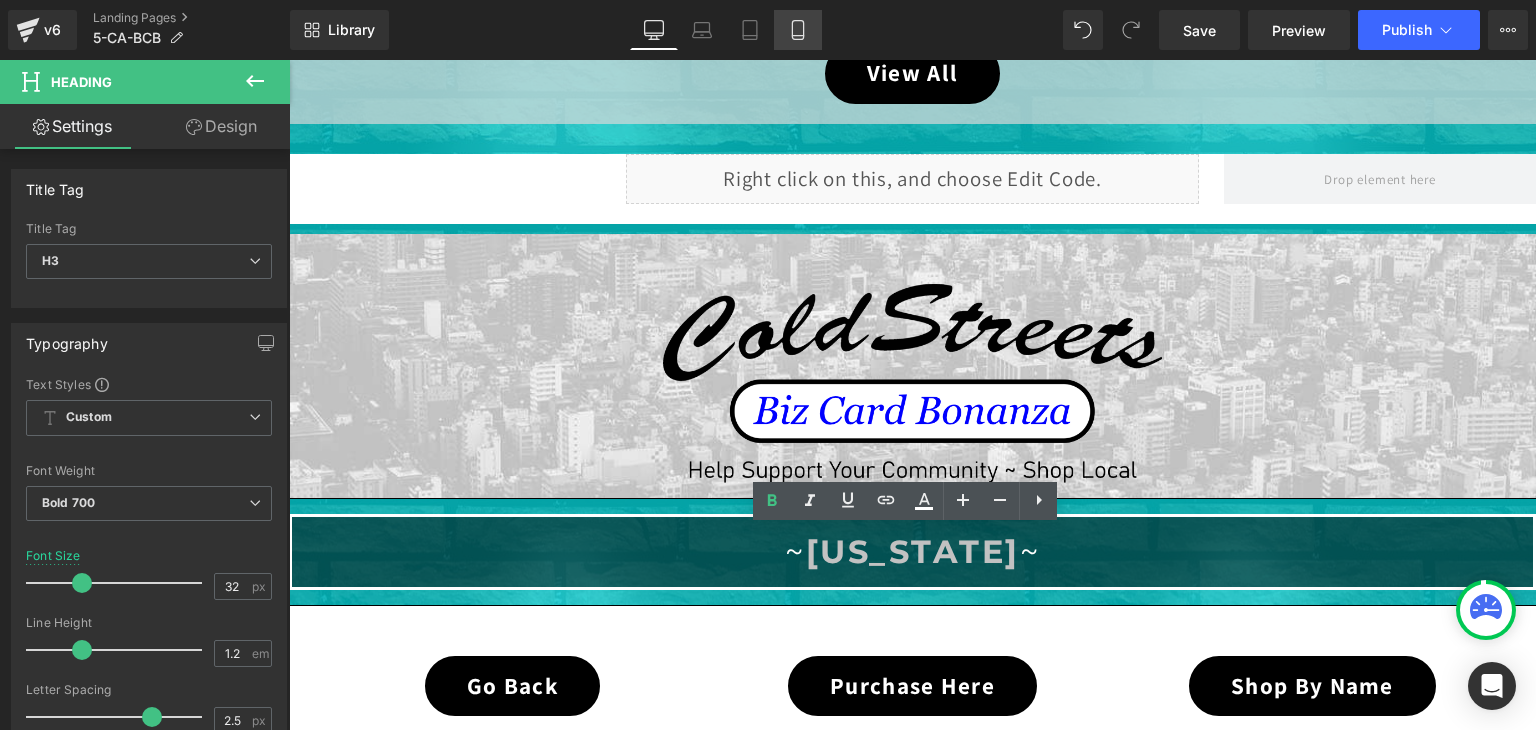 click on "Mobile" at bounding box center (798, 30) 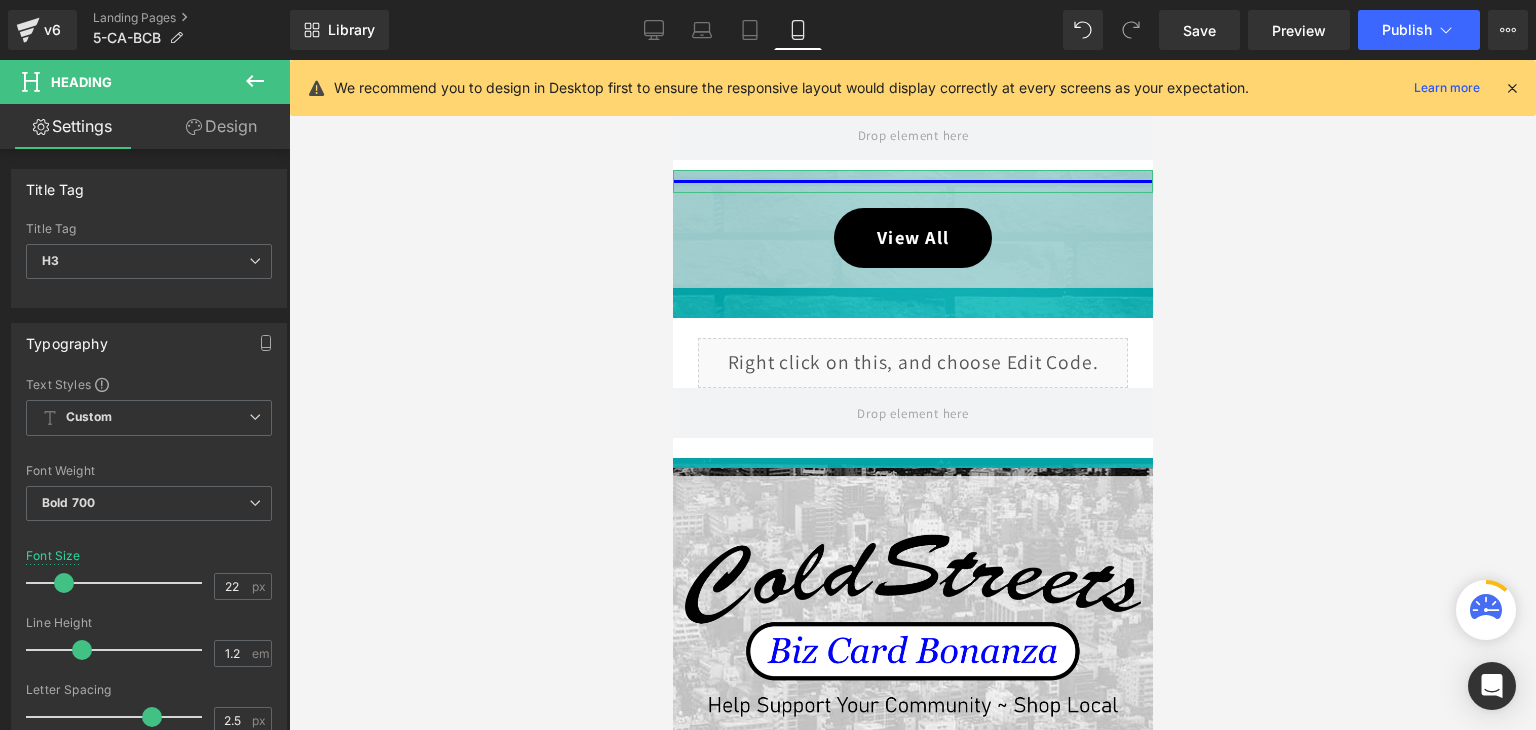 scroll, scrollTop: 1624, scrollLeft: 0, axis: vertical 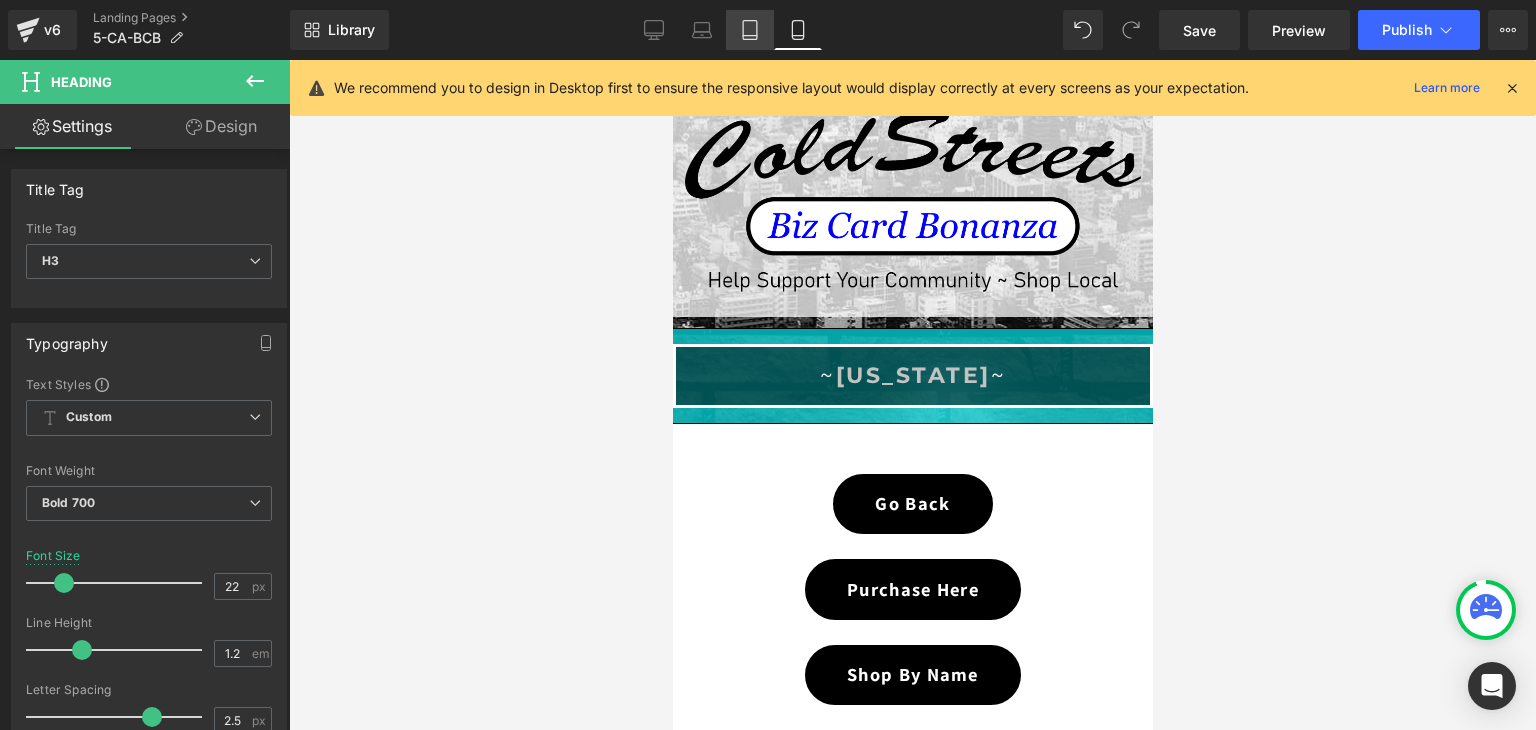 click 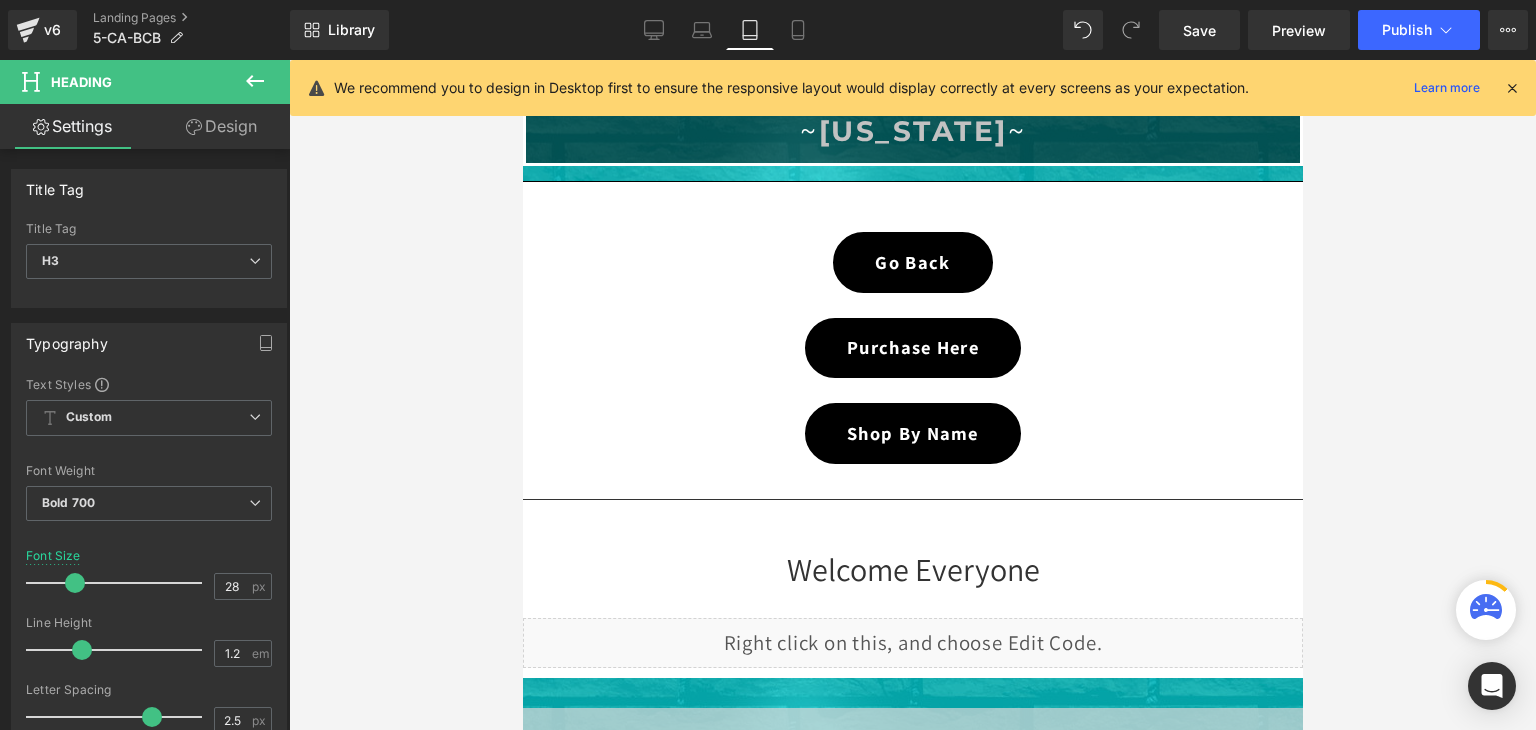 scroll, scrollTop: 1833, scrollLeft: 0, axis: vertical 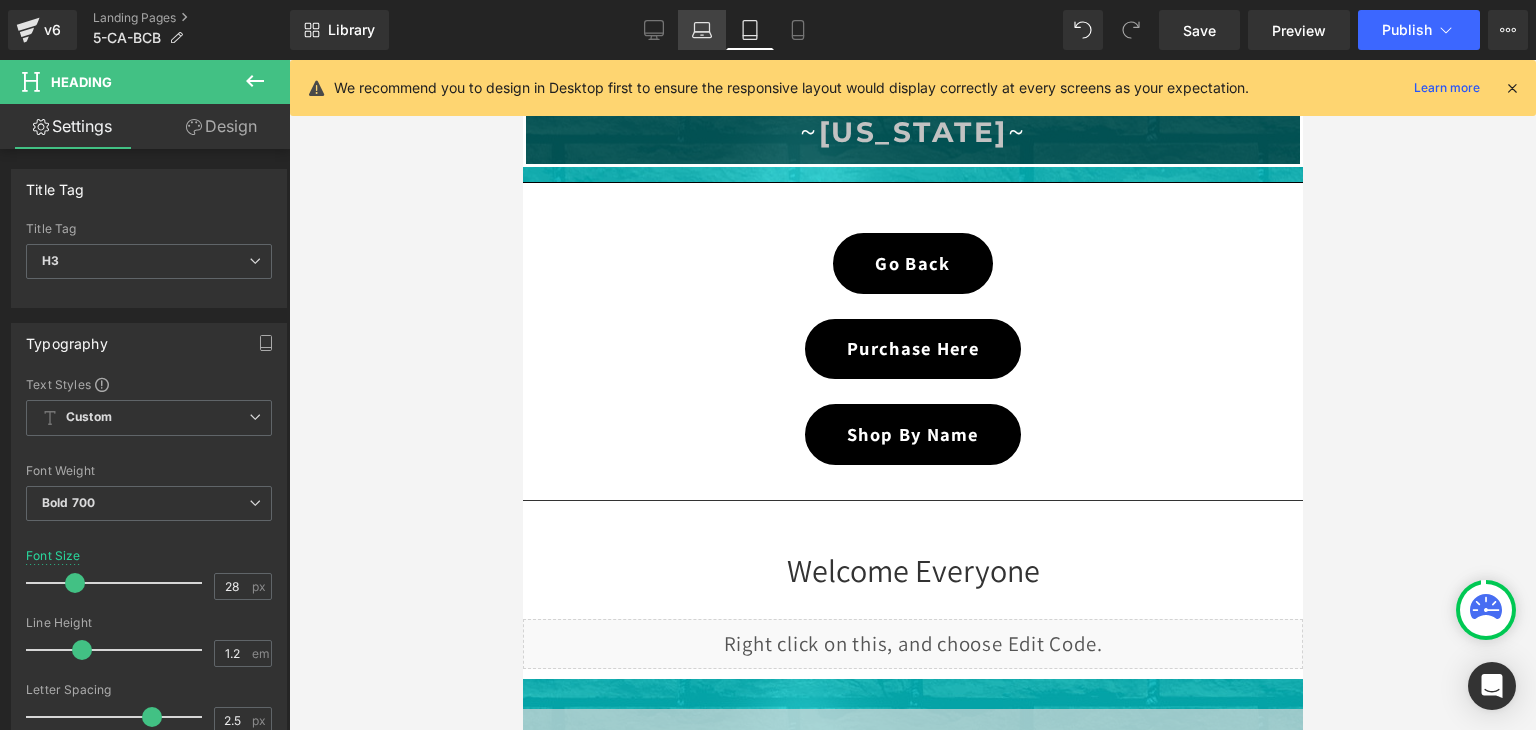 click 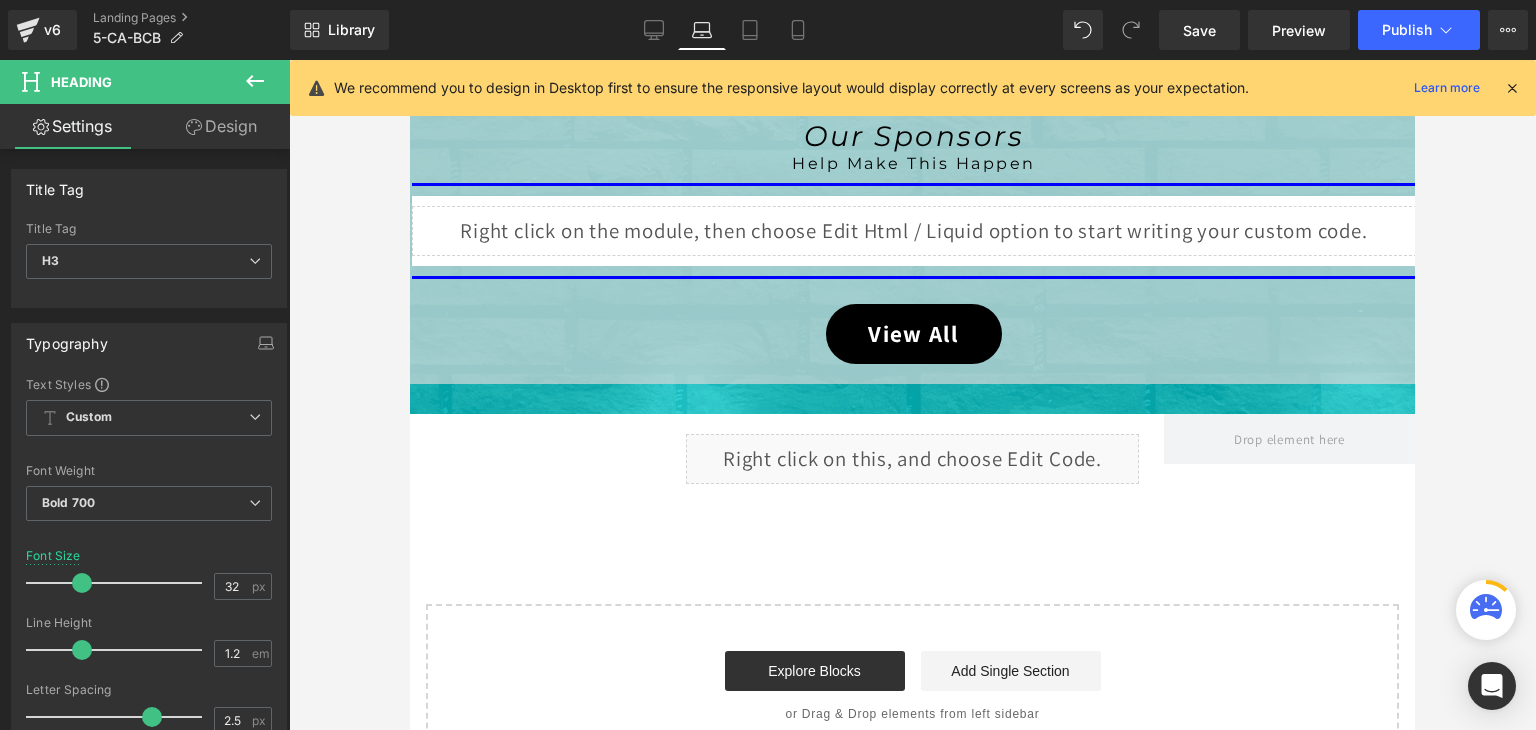 scroll, scrollTop: 1391, scrollLeft: 0, axis: vertical 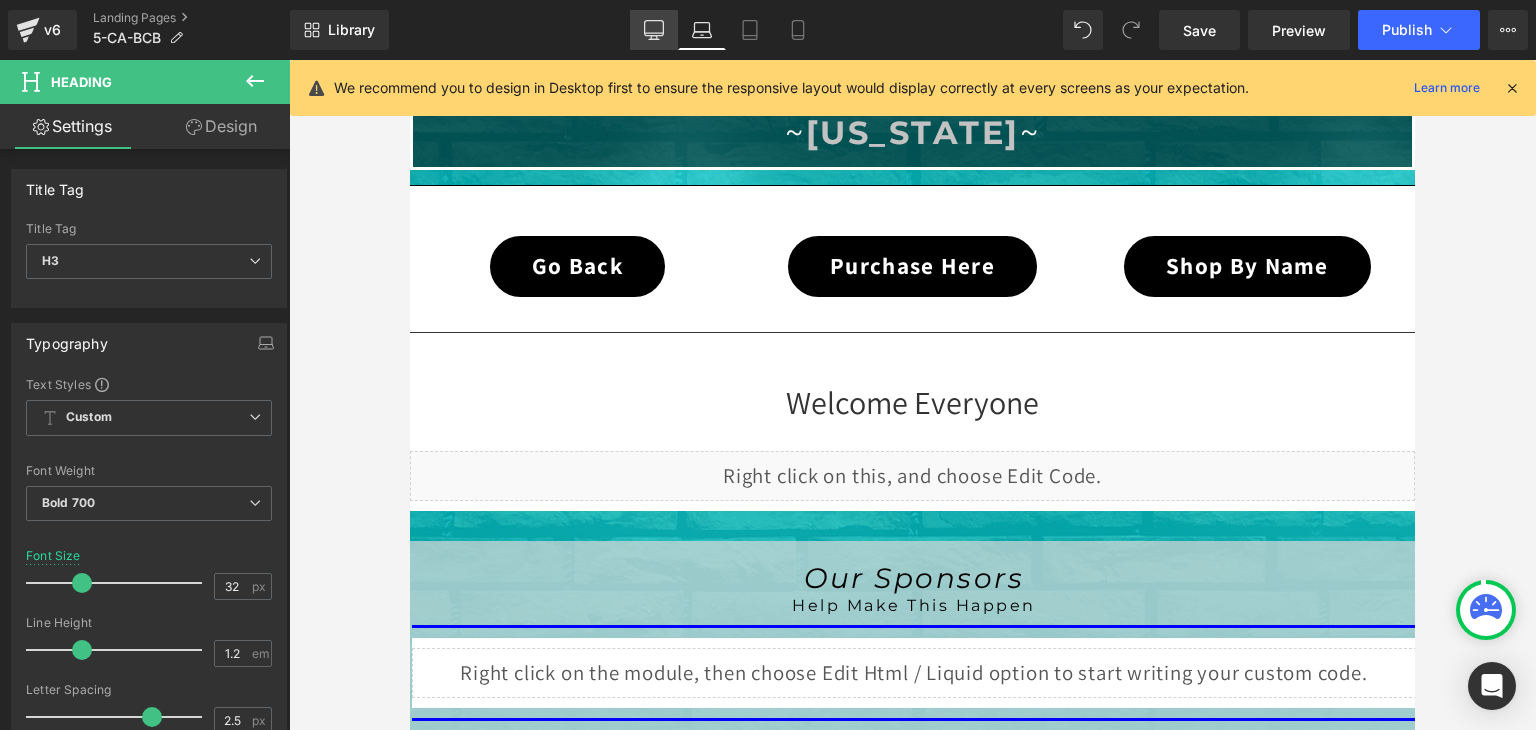 click 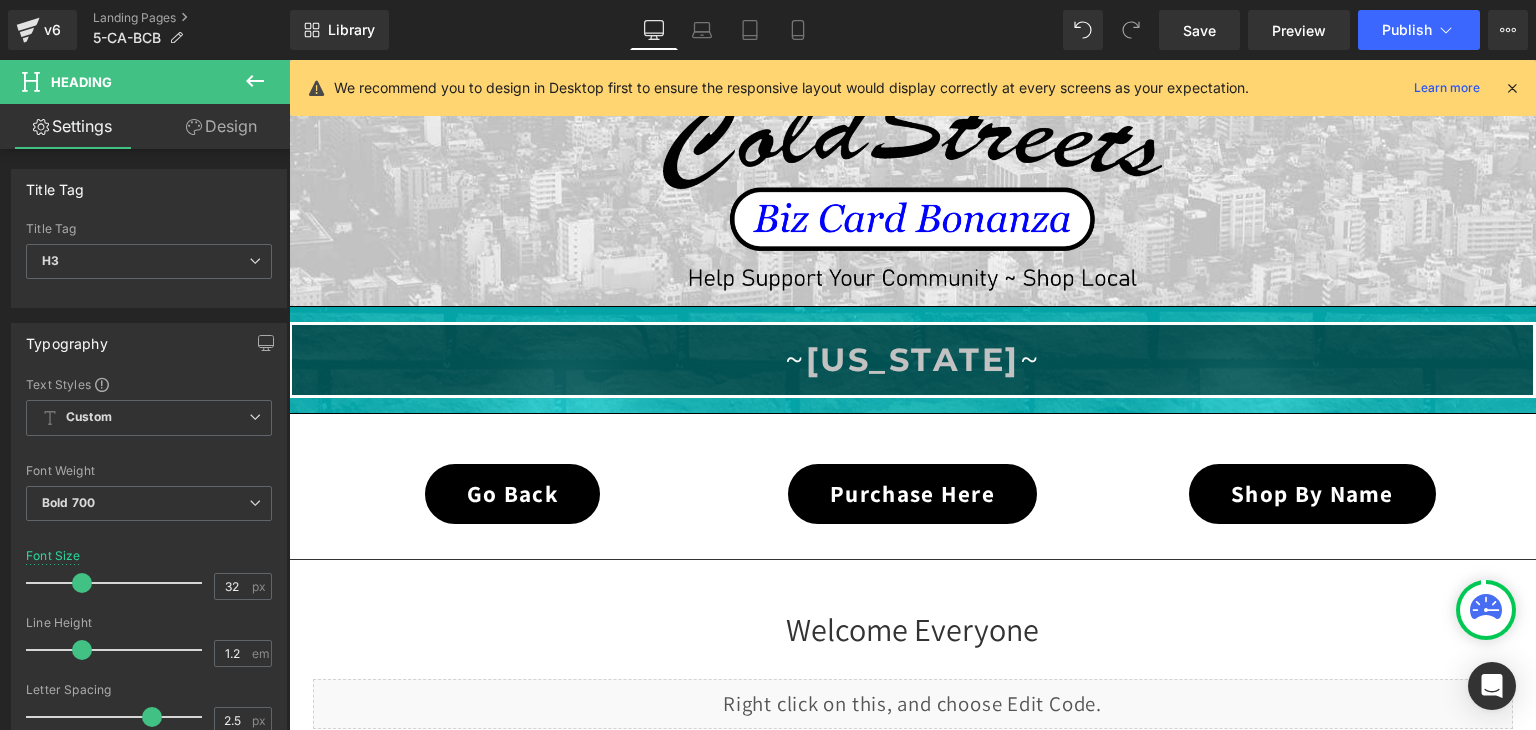 scroll, scrollTop: 1432, scrollLeft: 0, axis: vertical 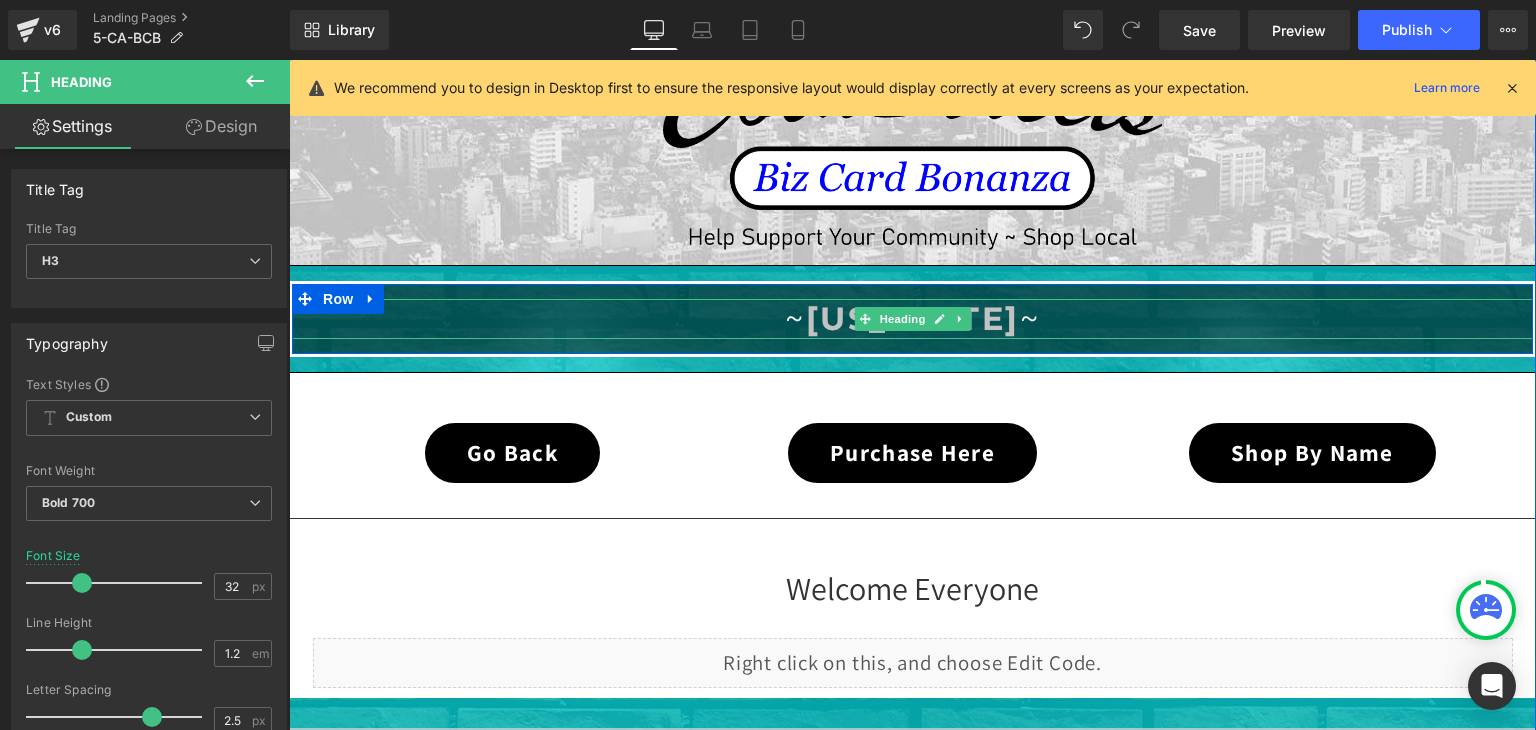 click on "~  CALIFORNIA  ~" at bounding box center (912, 318) 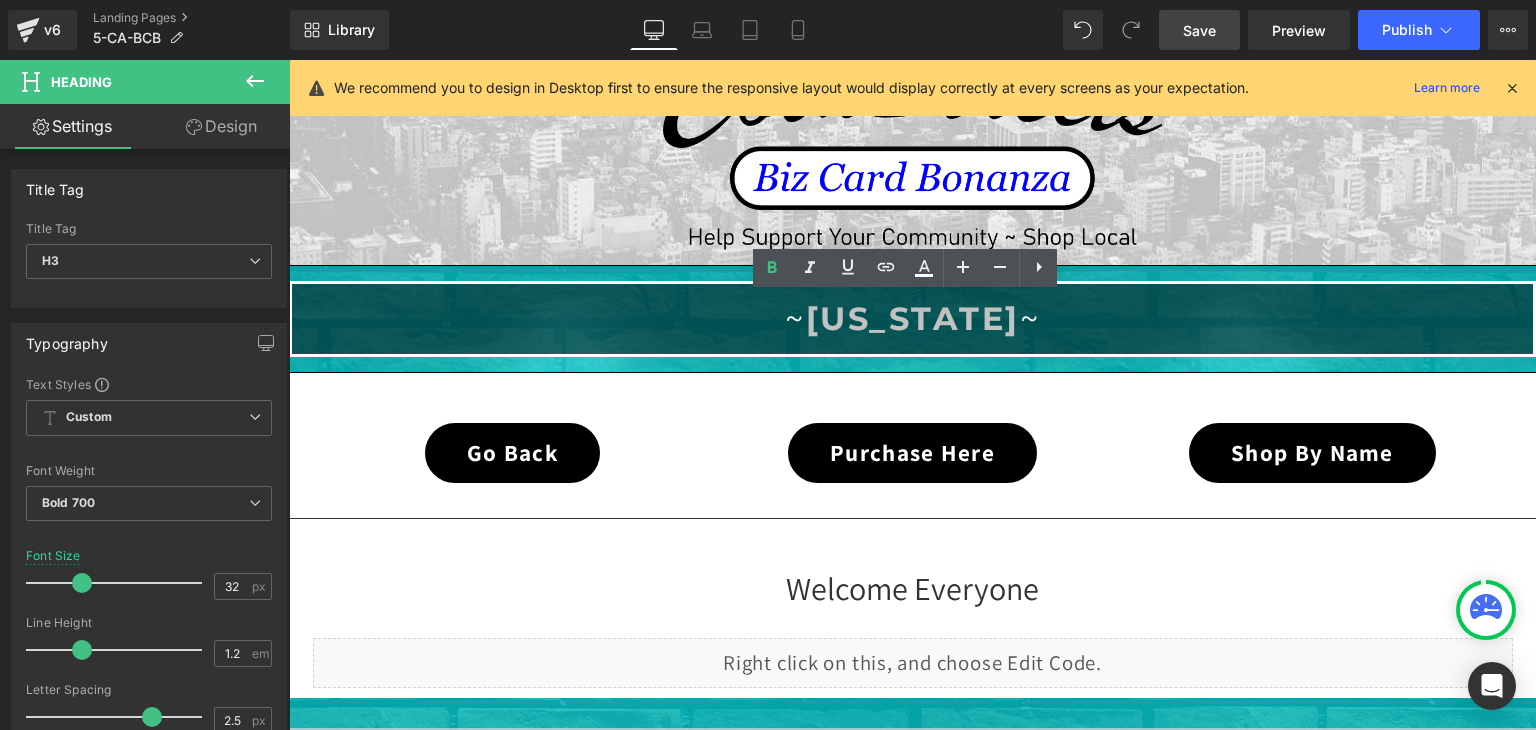 click on "Save" at bounding box center [1199, 30] 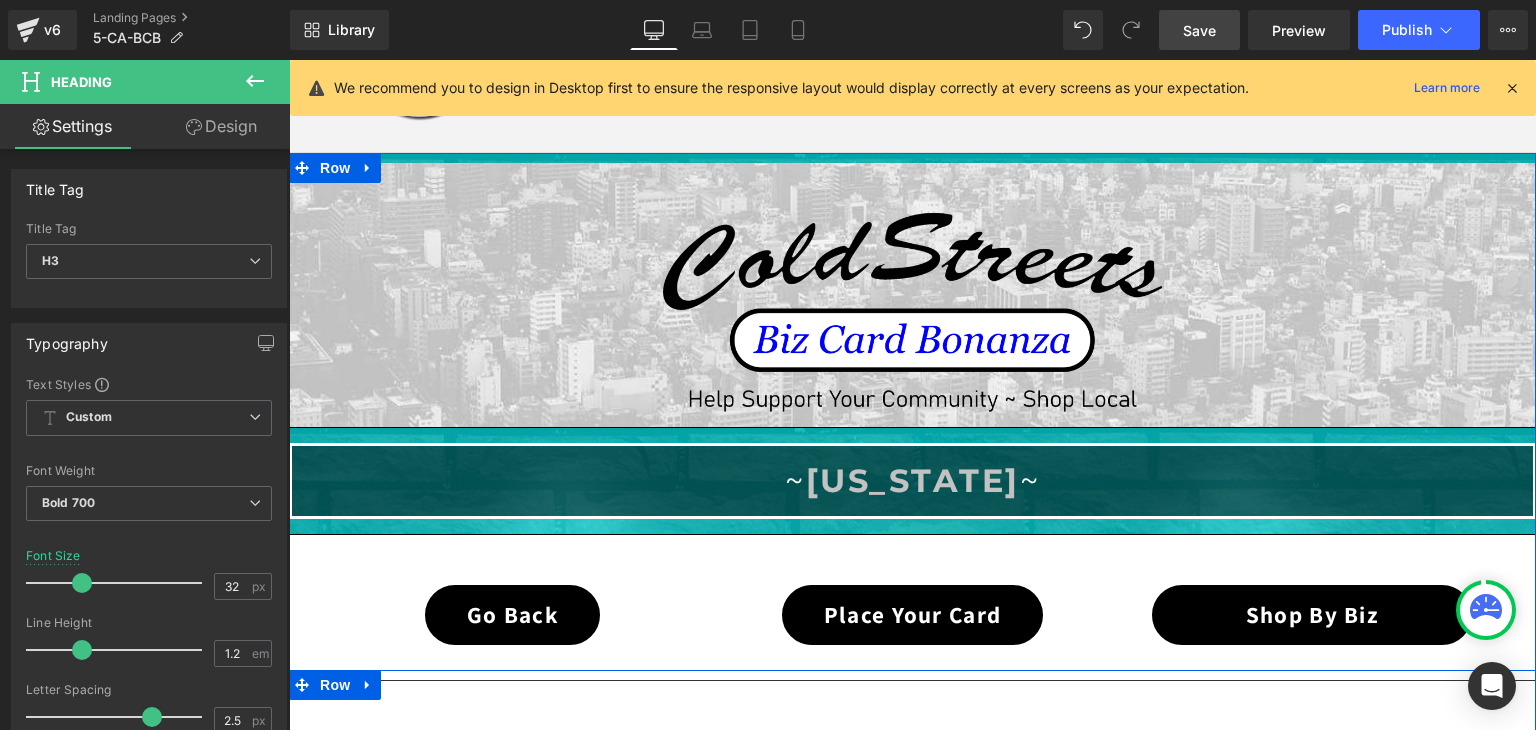 scroll, scrollTop: 132, scrollLeft: 0, axis: vertical 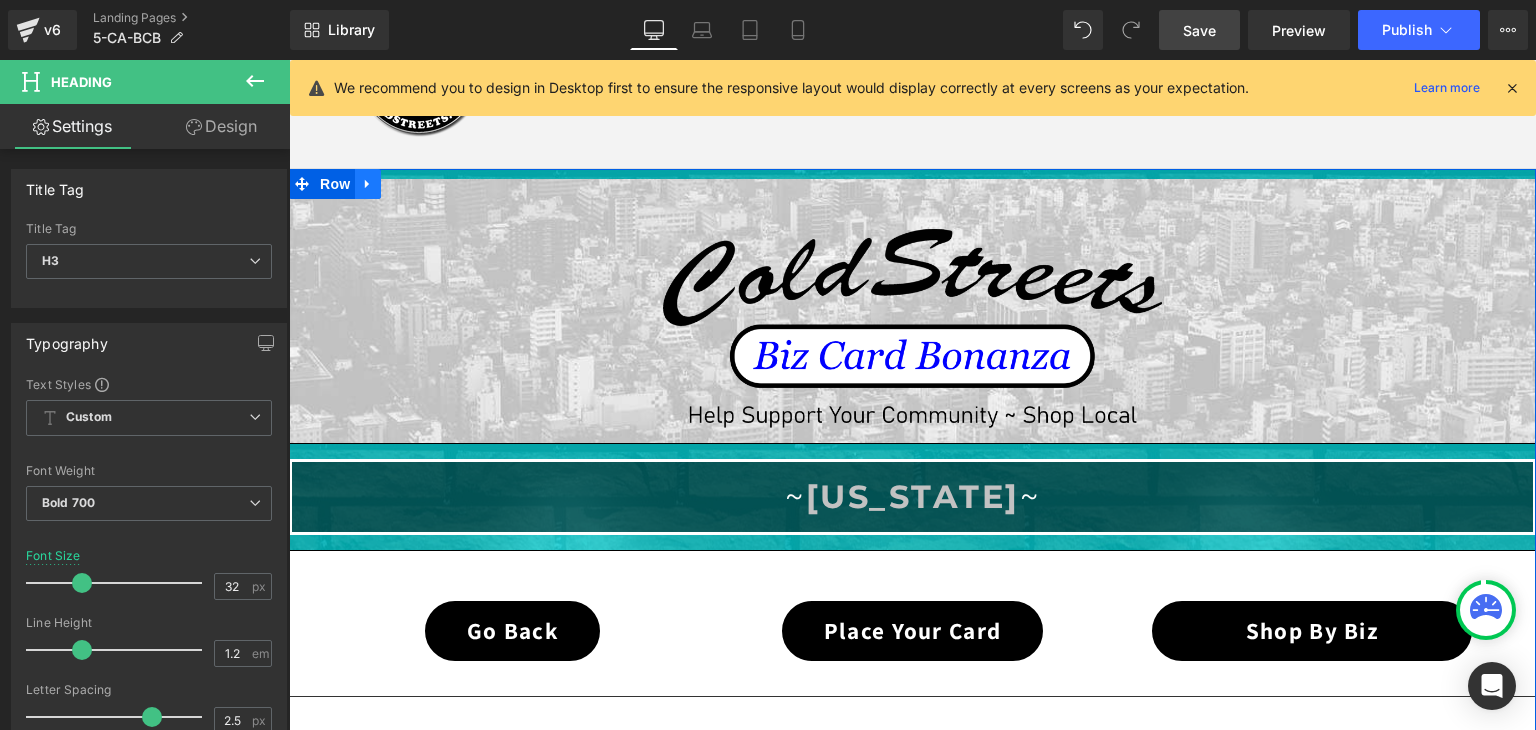 click 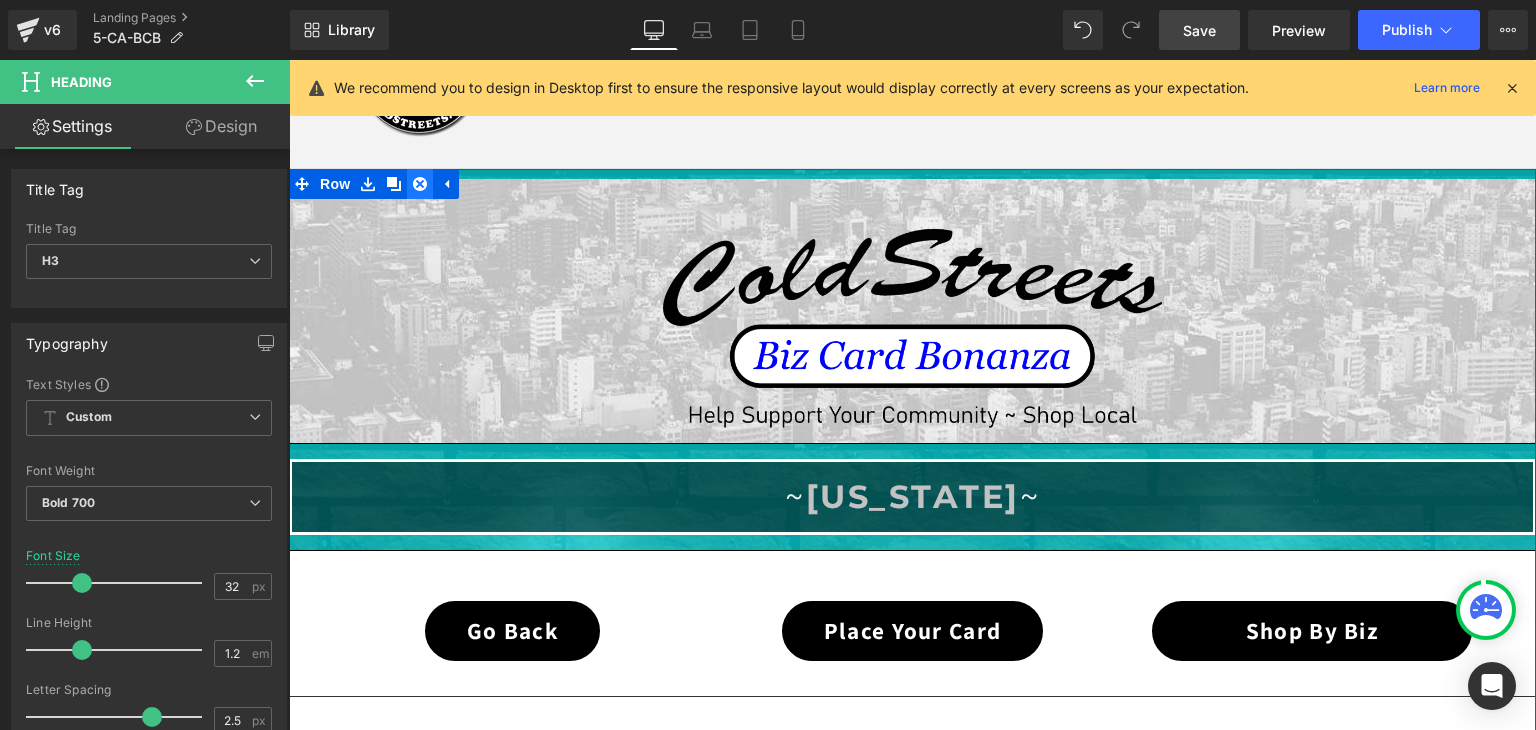 click at bounding box center (420, 184) 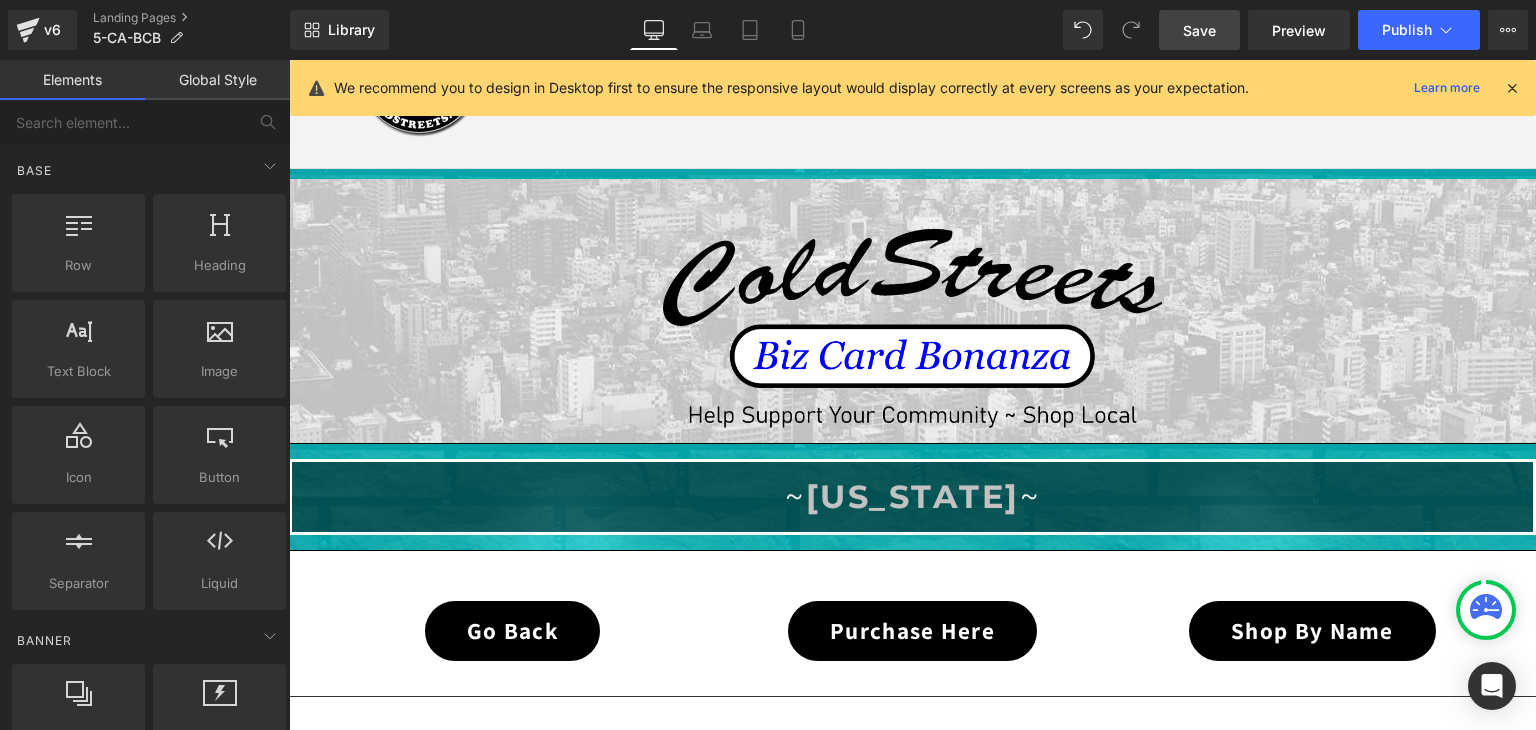 click 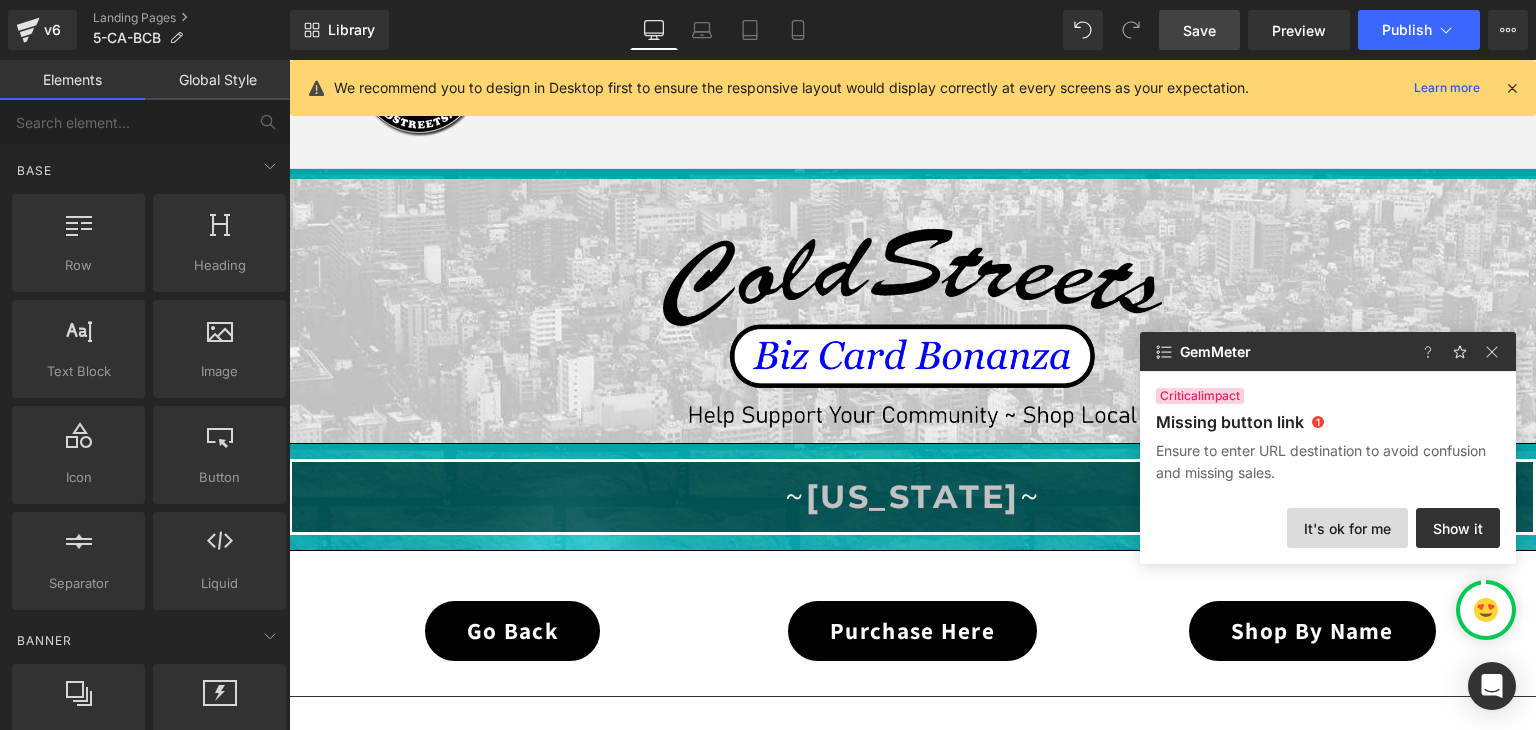 click on "It's ok for me" at bounding box center (1347, 528) 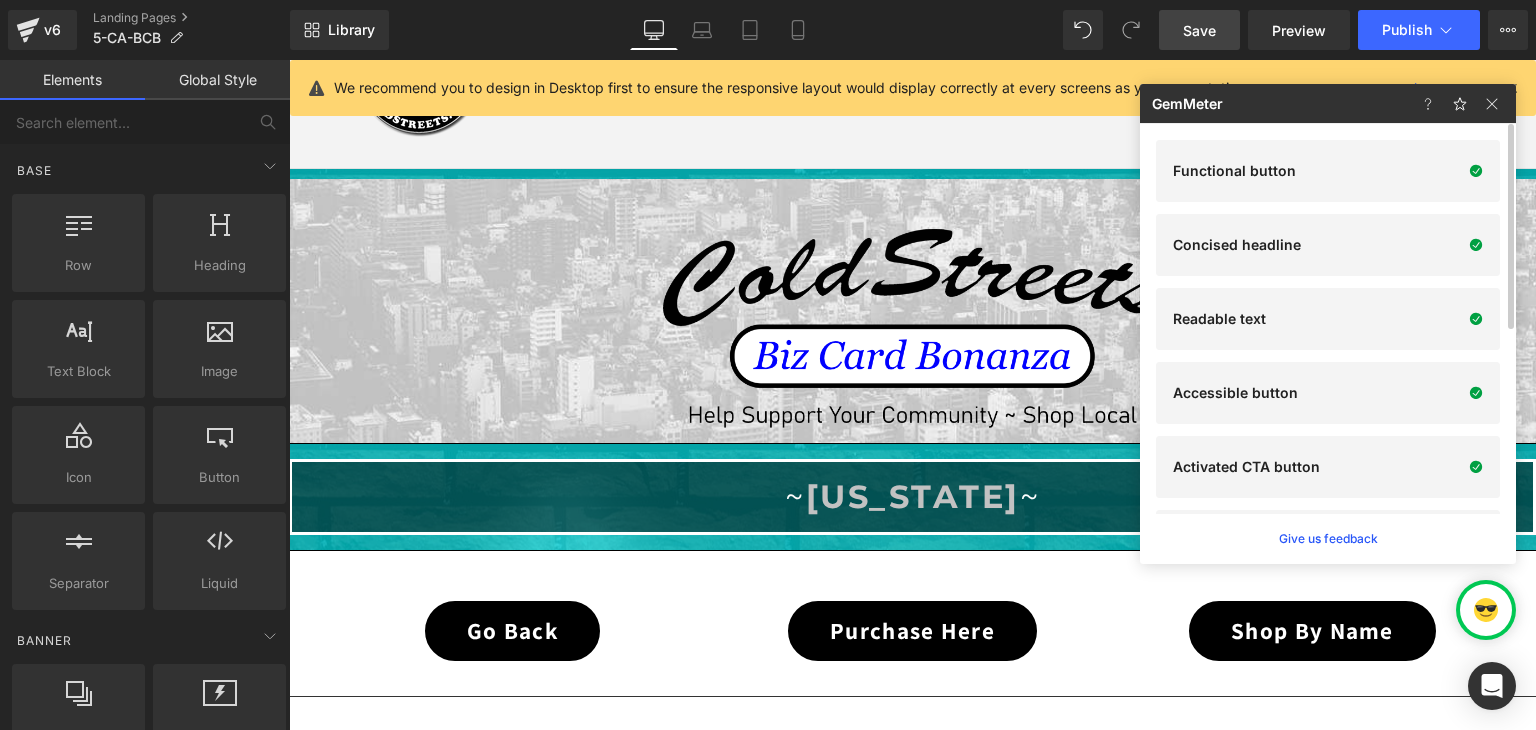 click on "Save" at bounding box center (1199, 30) 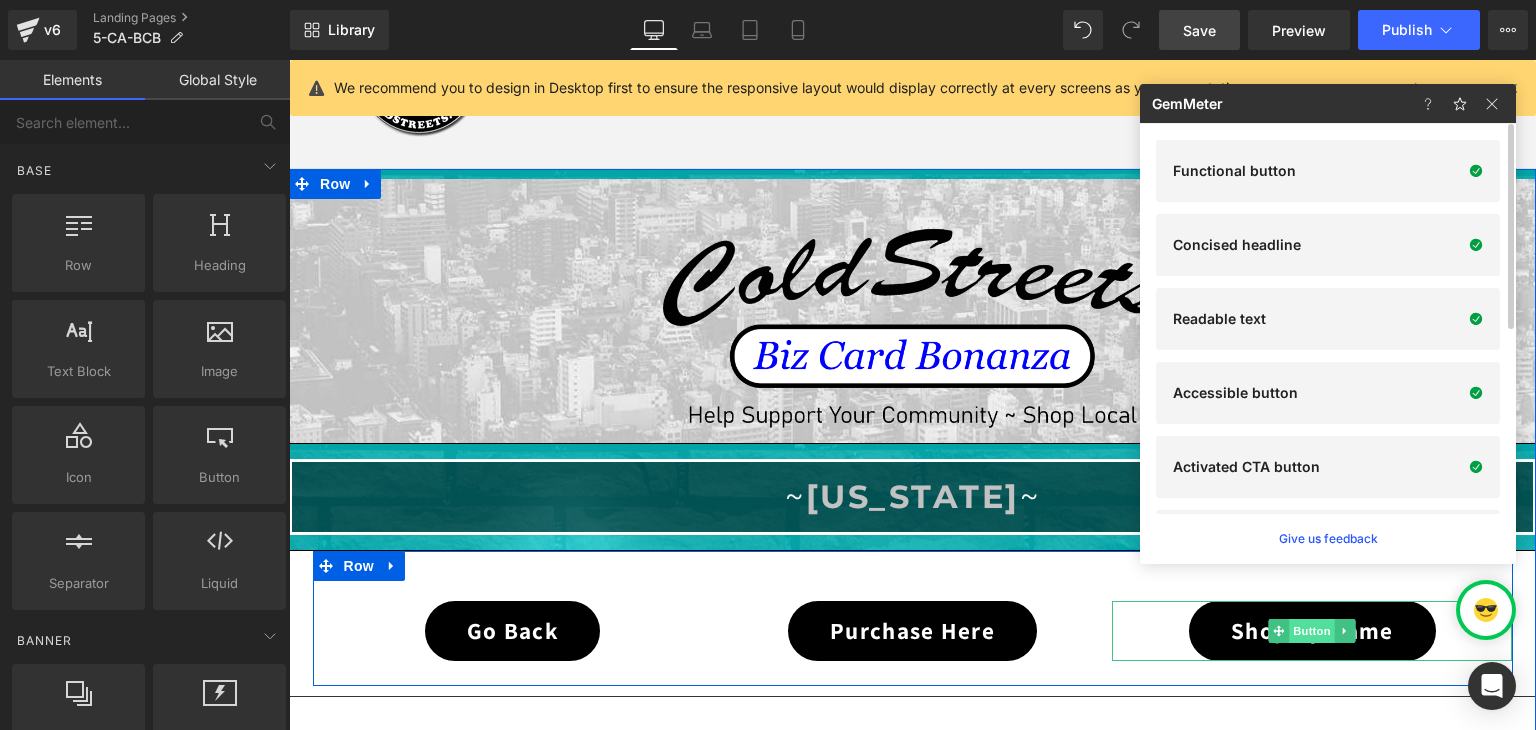 click on "Button" at bounding box center [1313, 631] 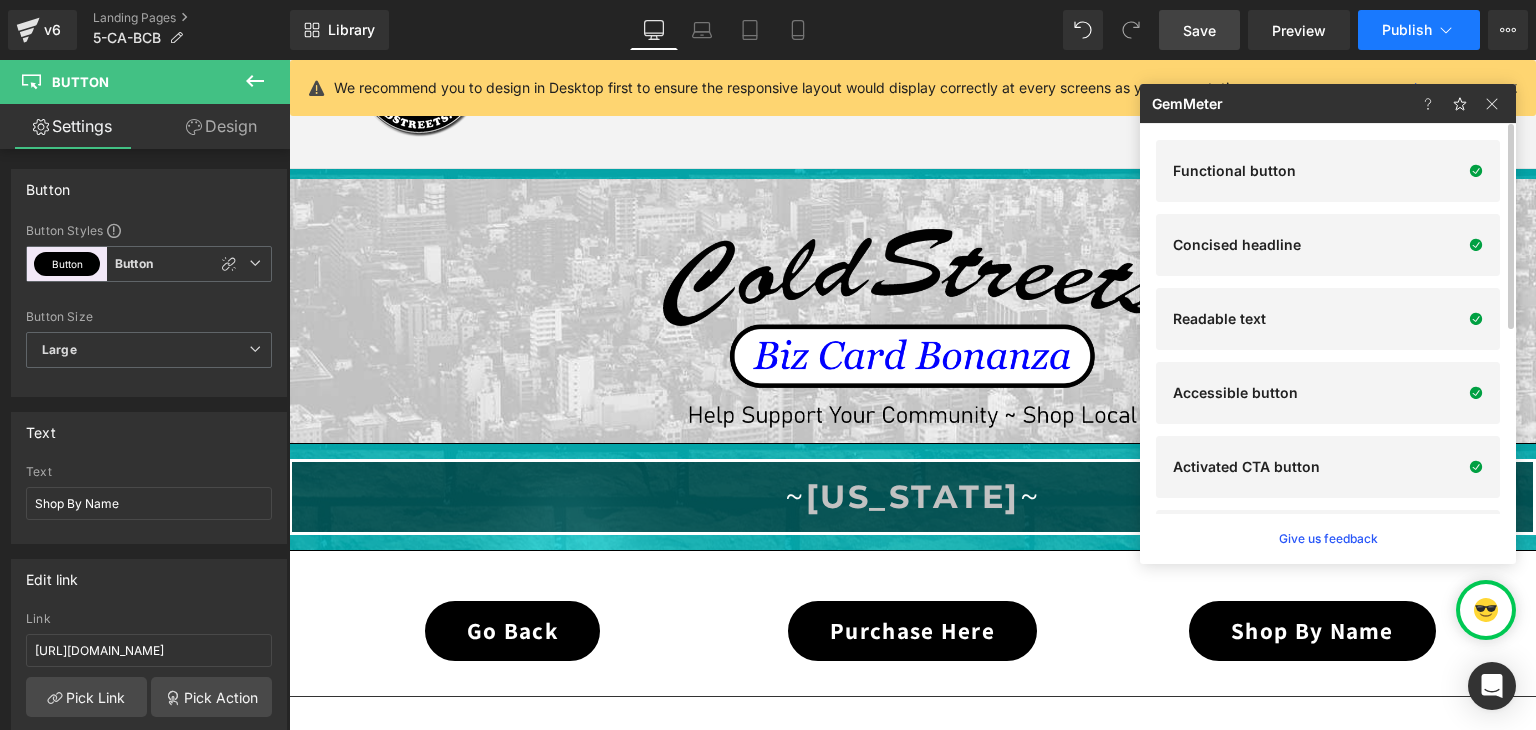 click 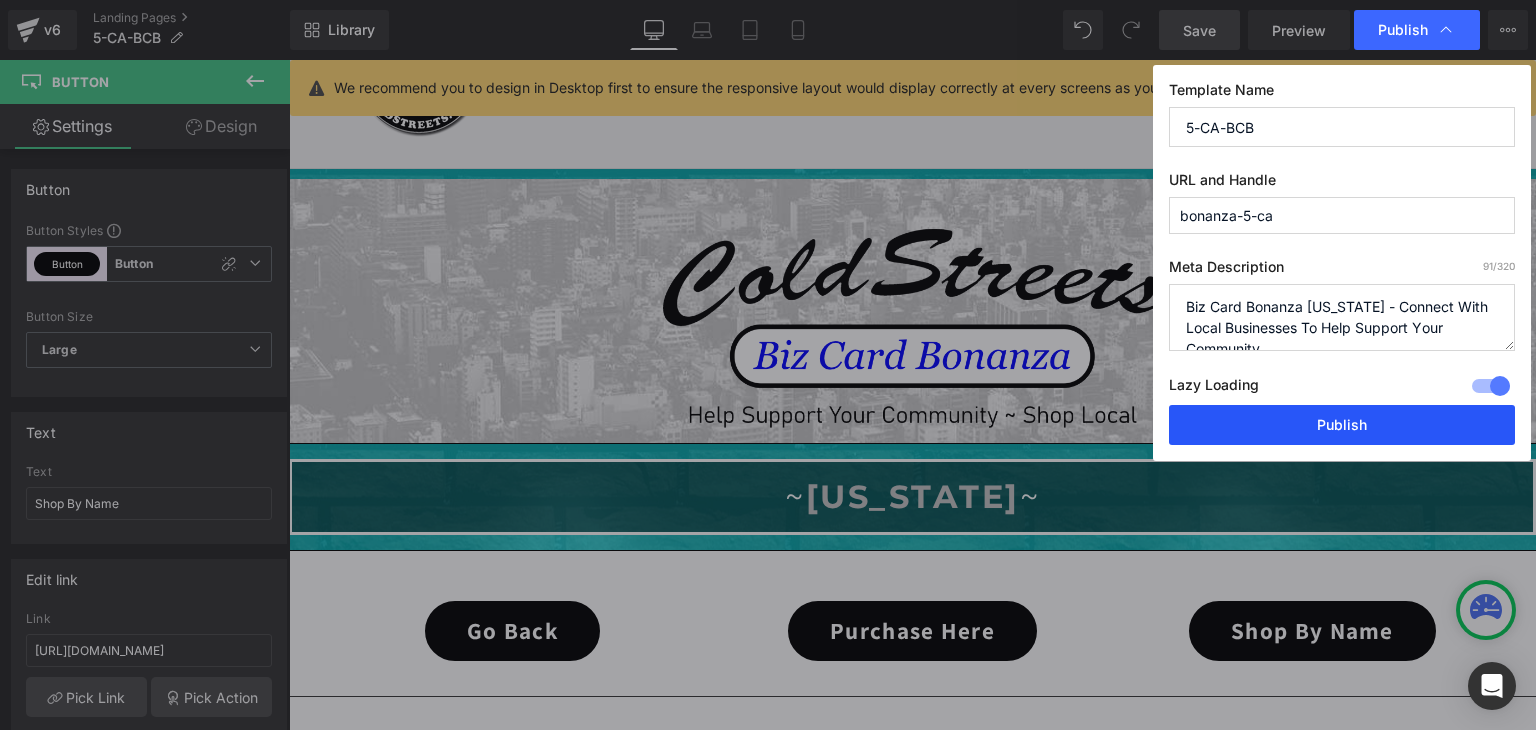 click on "Publish" at bounding box center (1342, 425) 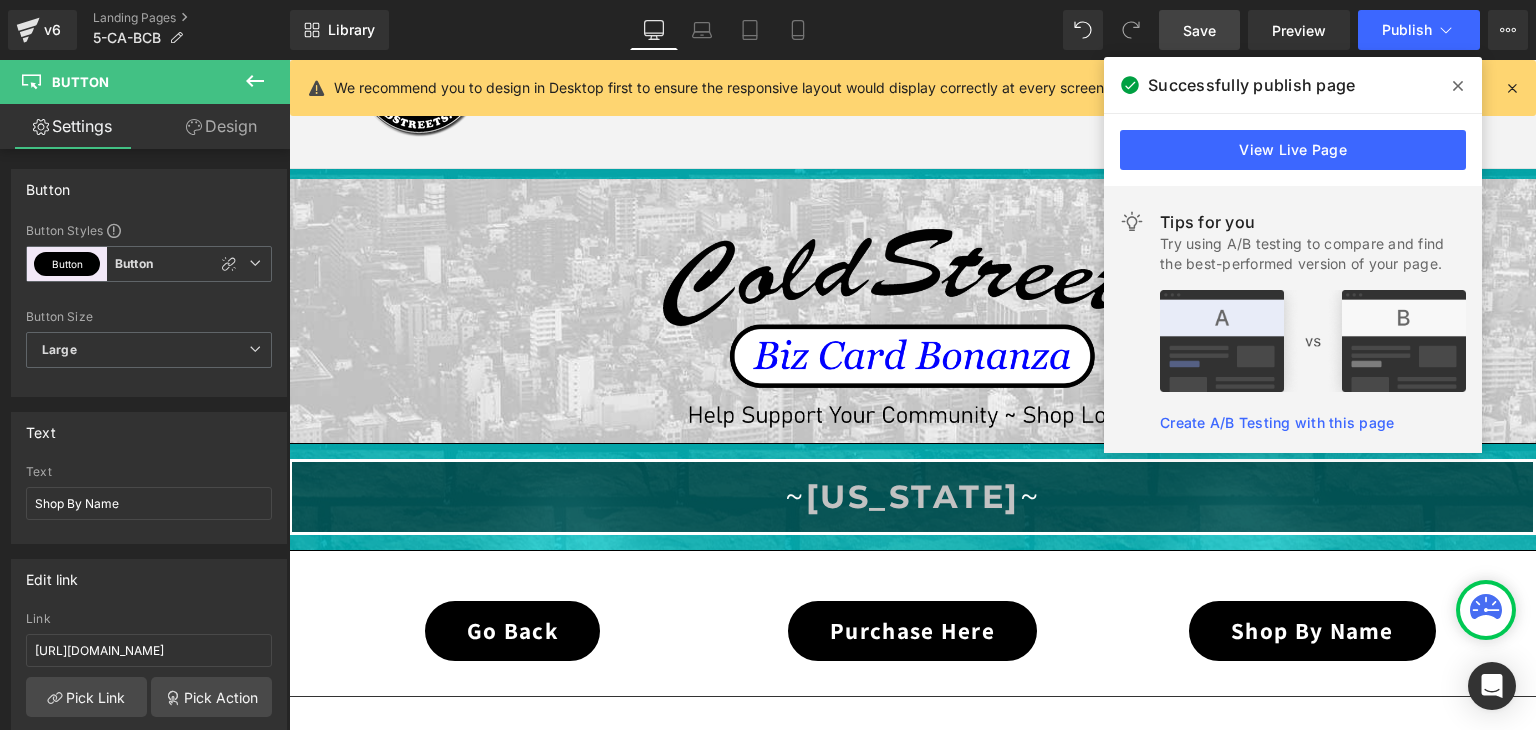 click 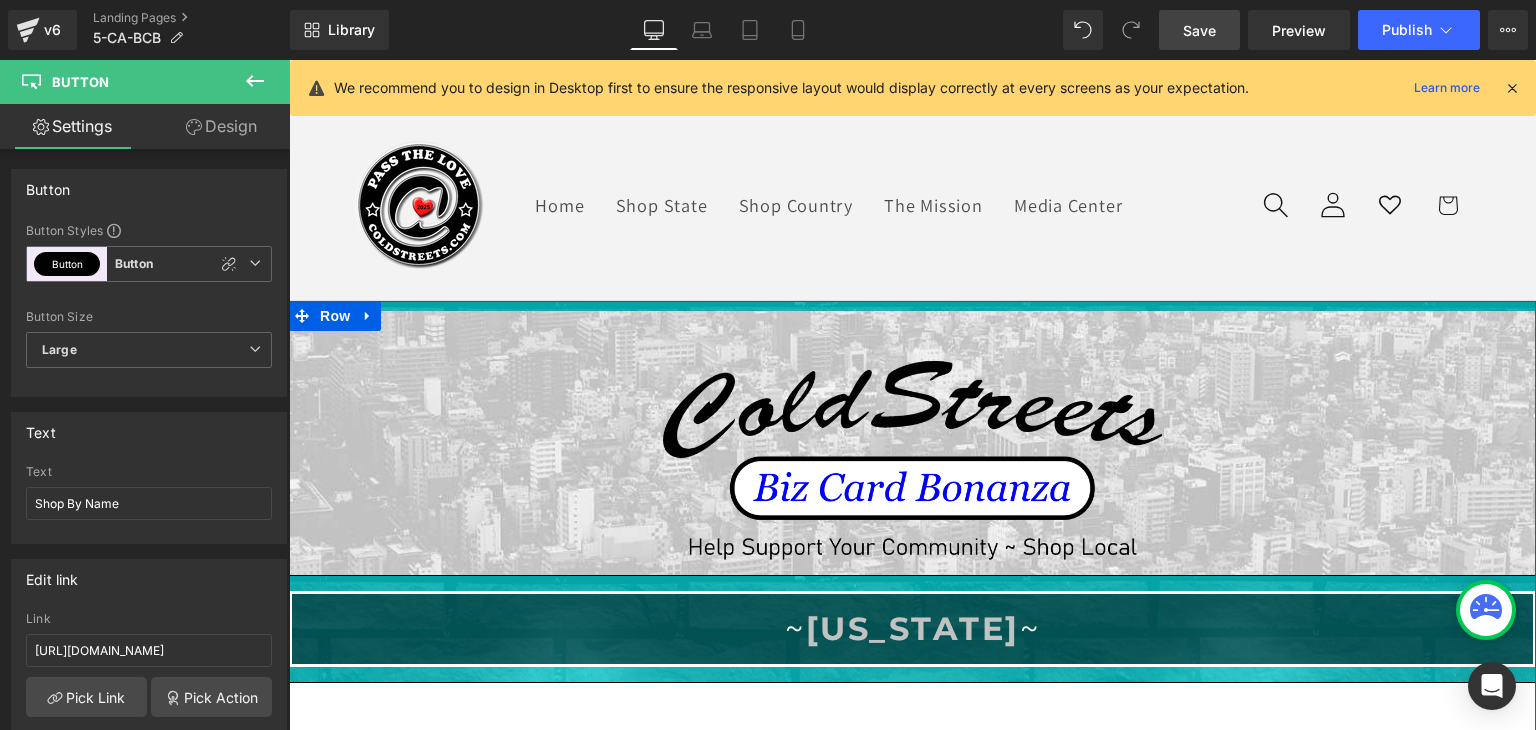 scroll, scrollTop: 0, scrollLeft: 0, axis: both 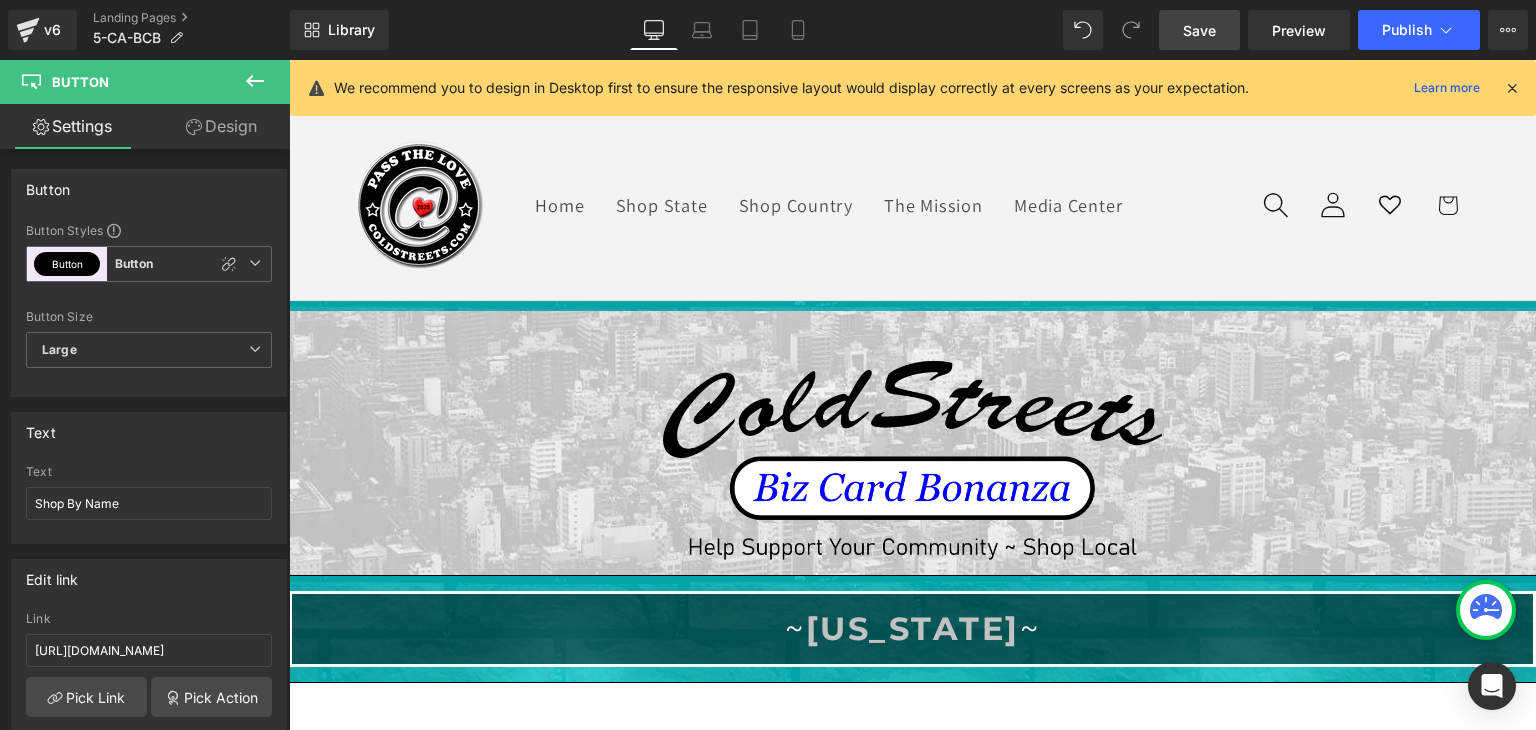 click at bounding box center [1512, 88] 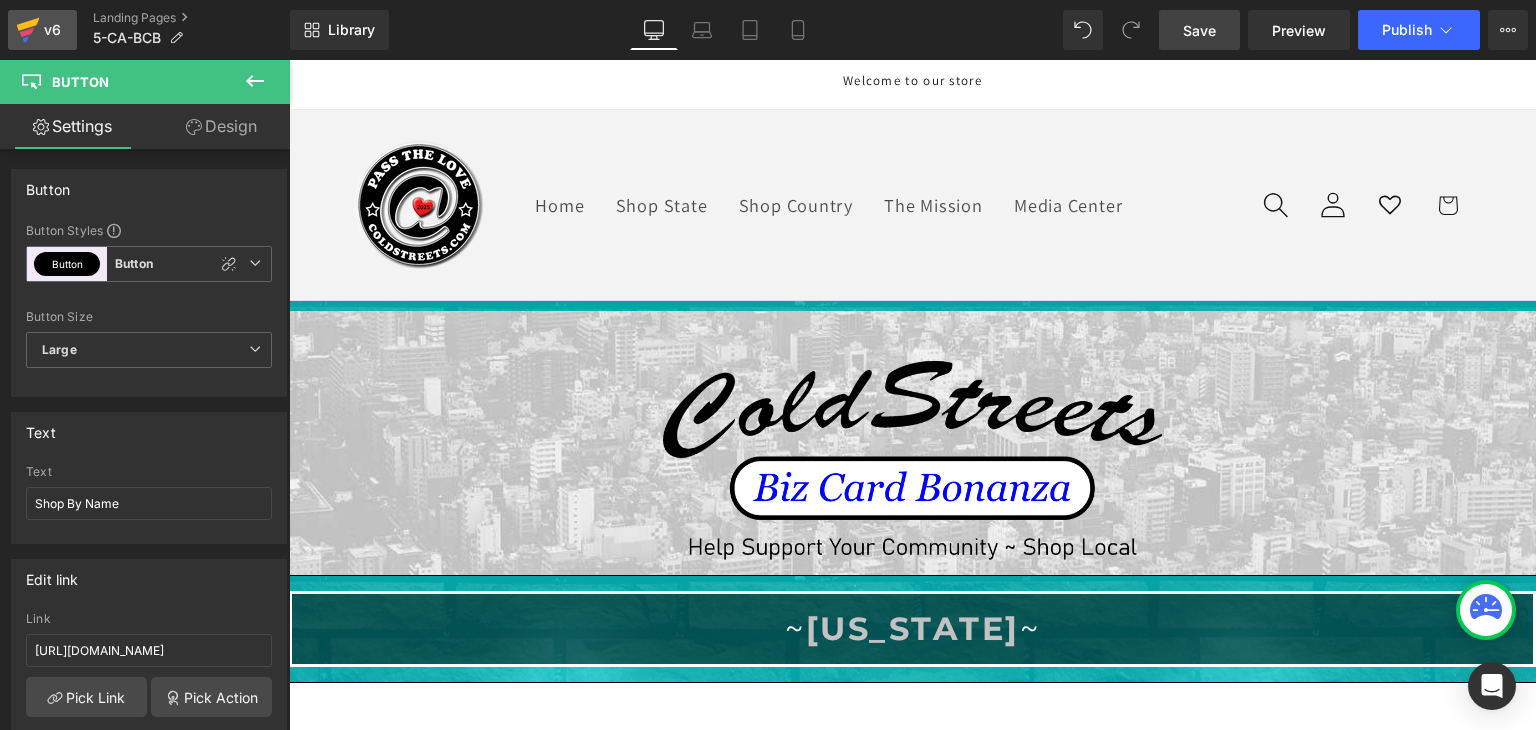click 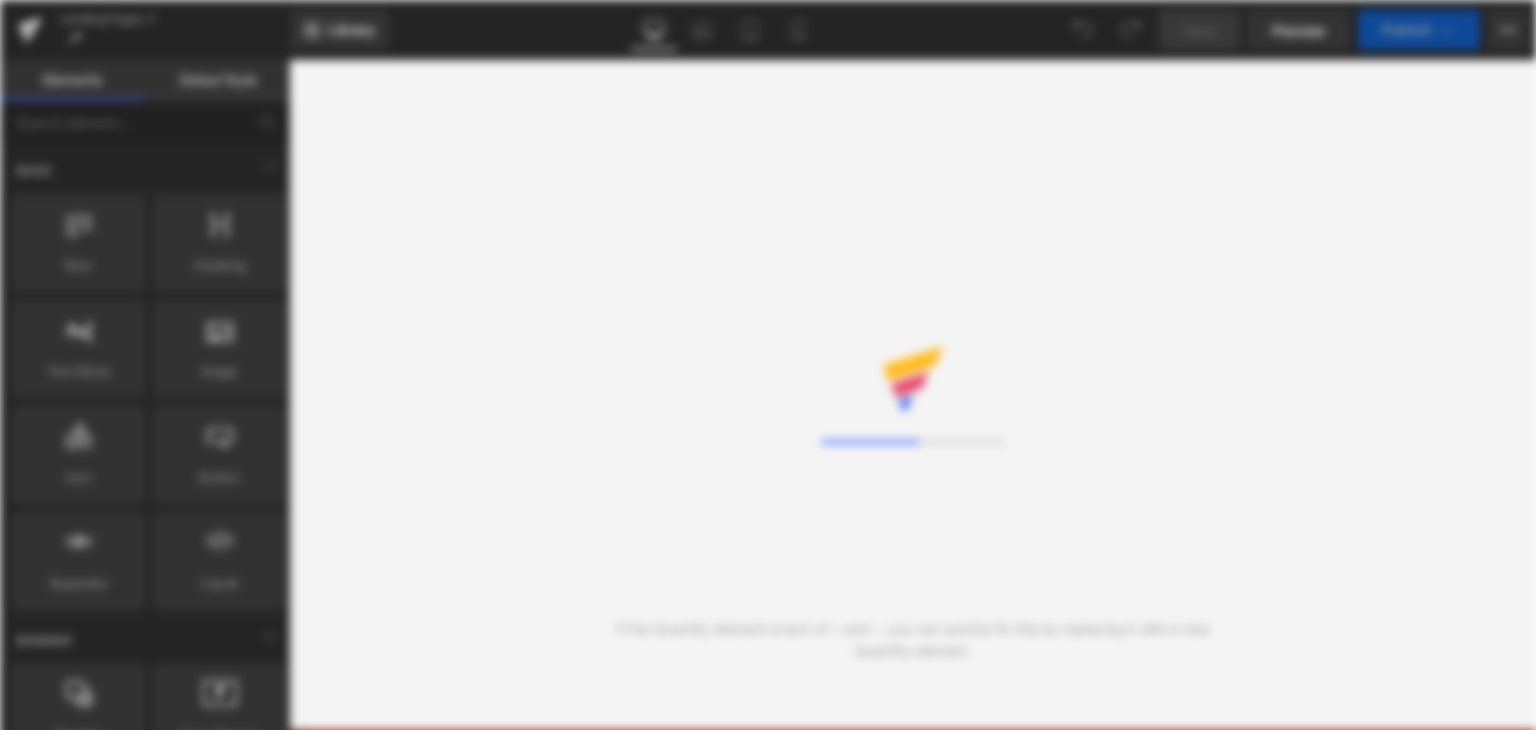 scroll, scrollTop: 0, scrollLeft: 0, axis: both 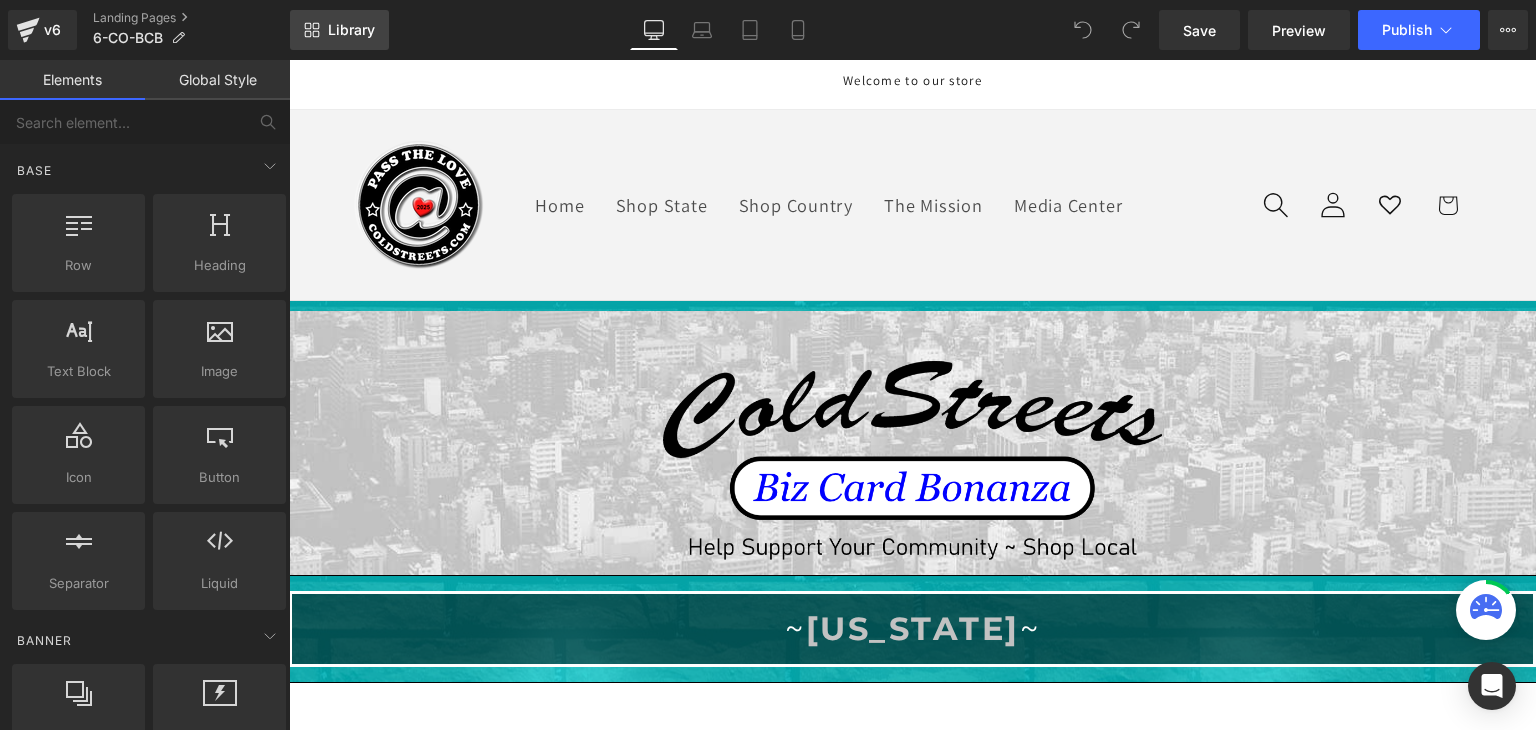 click on "Library" at bounding box center (351, 30) 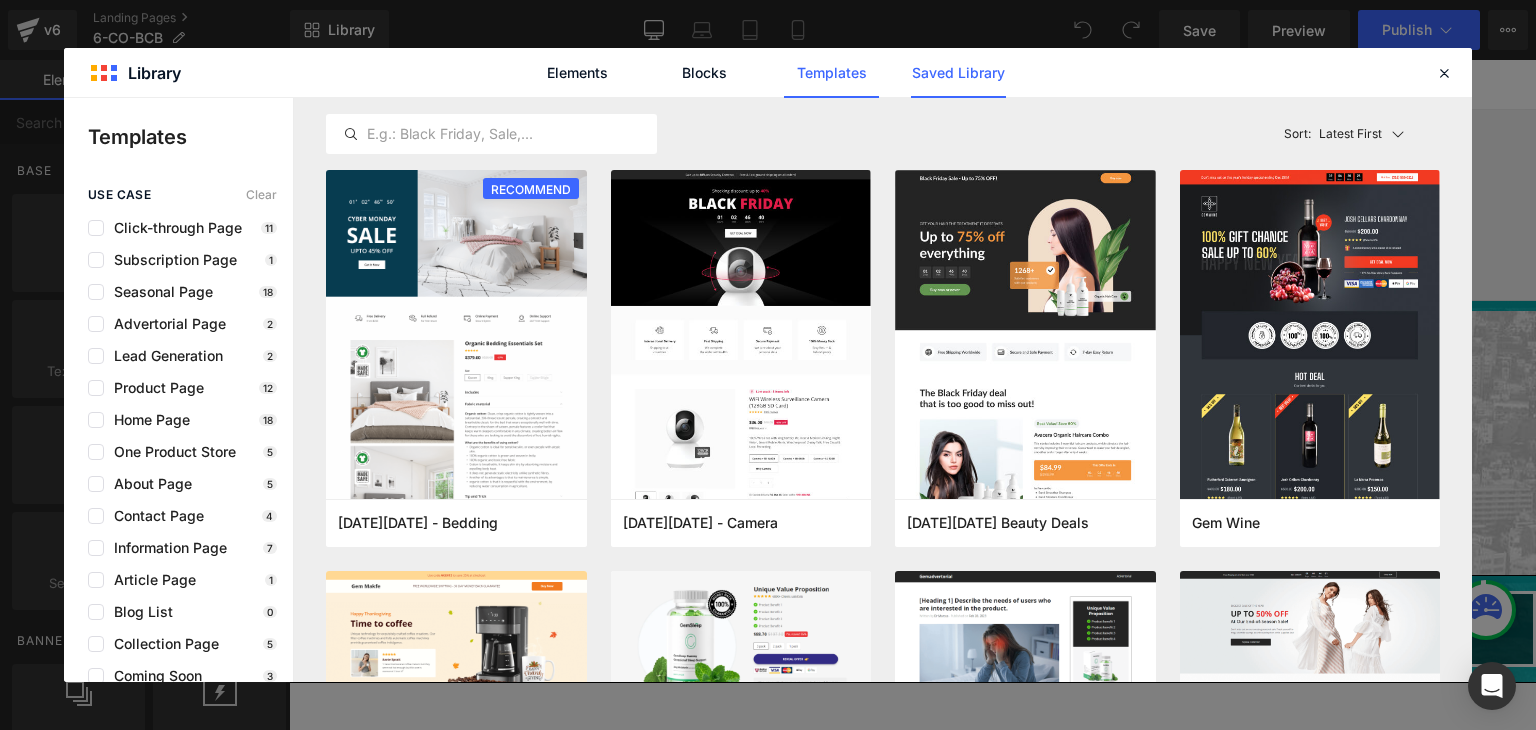 click on "Saved Library" 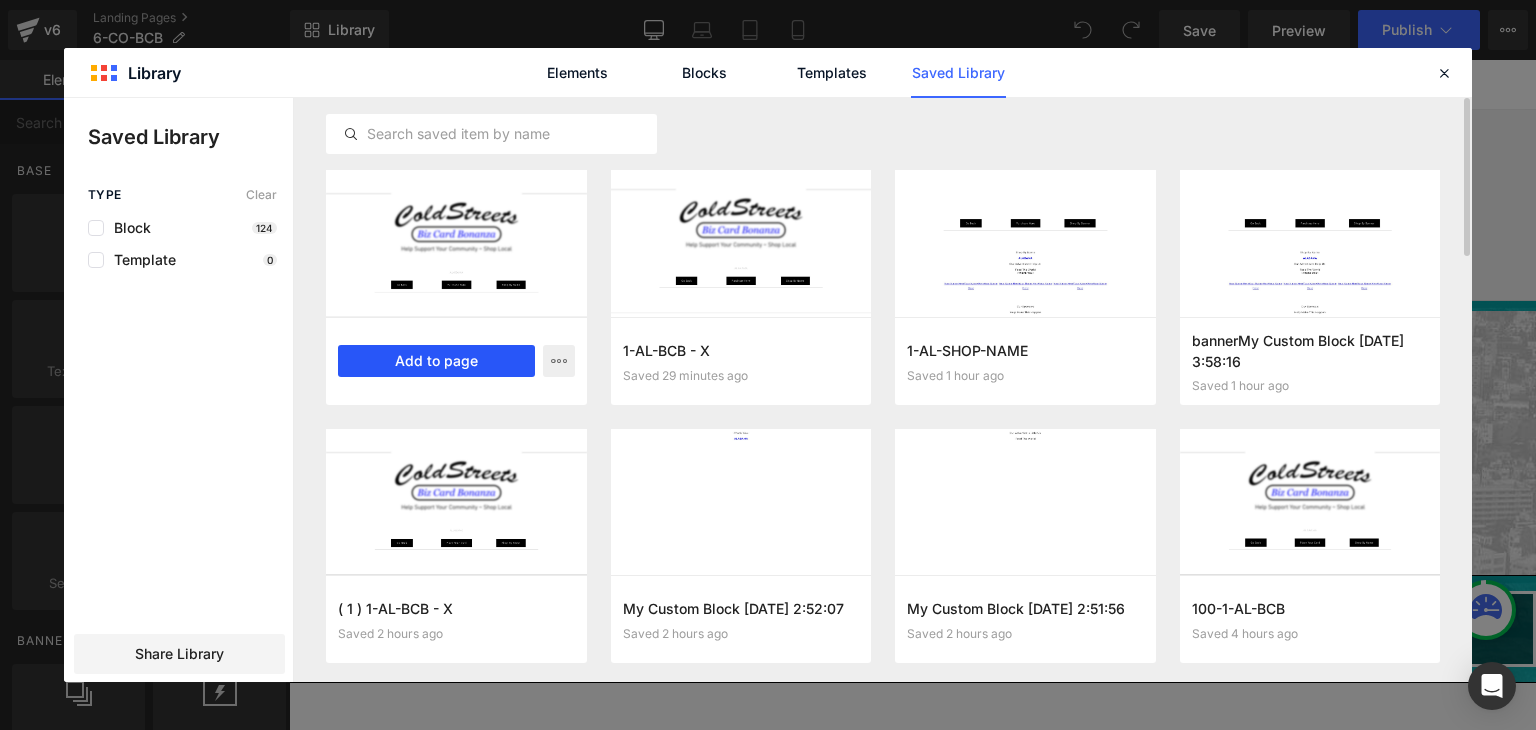 click on "Add to page" at bounding box center (436, 361) 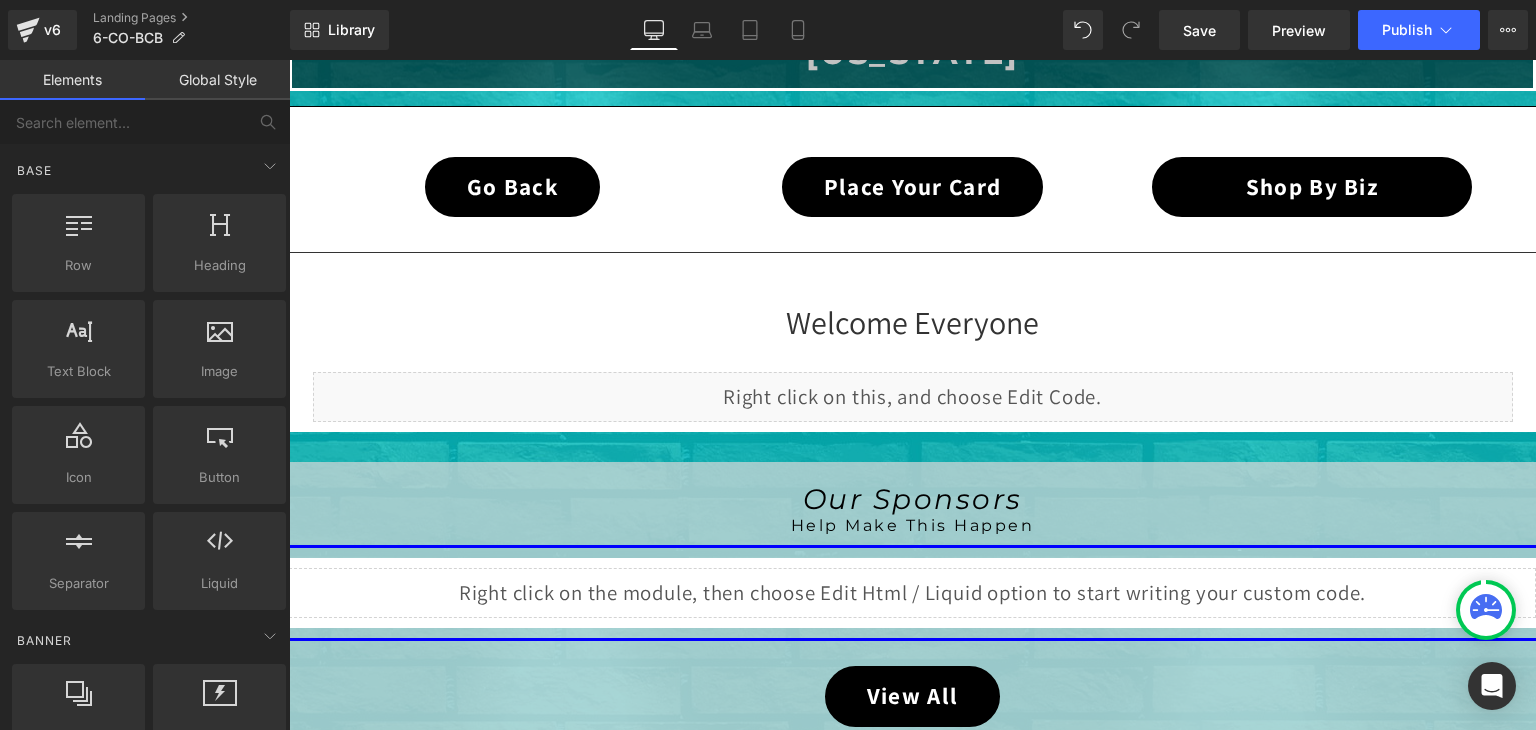 scroll, scrollTop: 559, scrollLeft: 0, axis: vertical 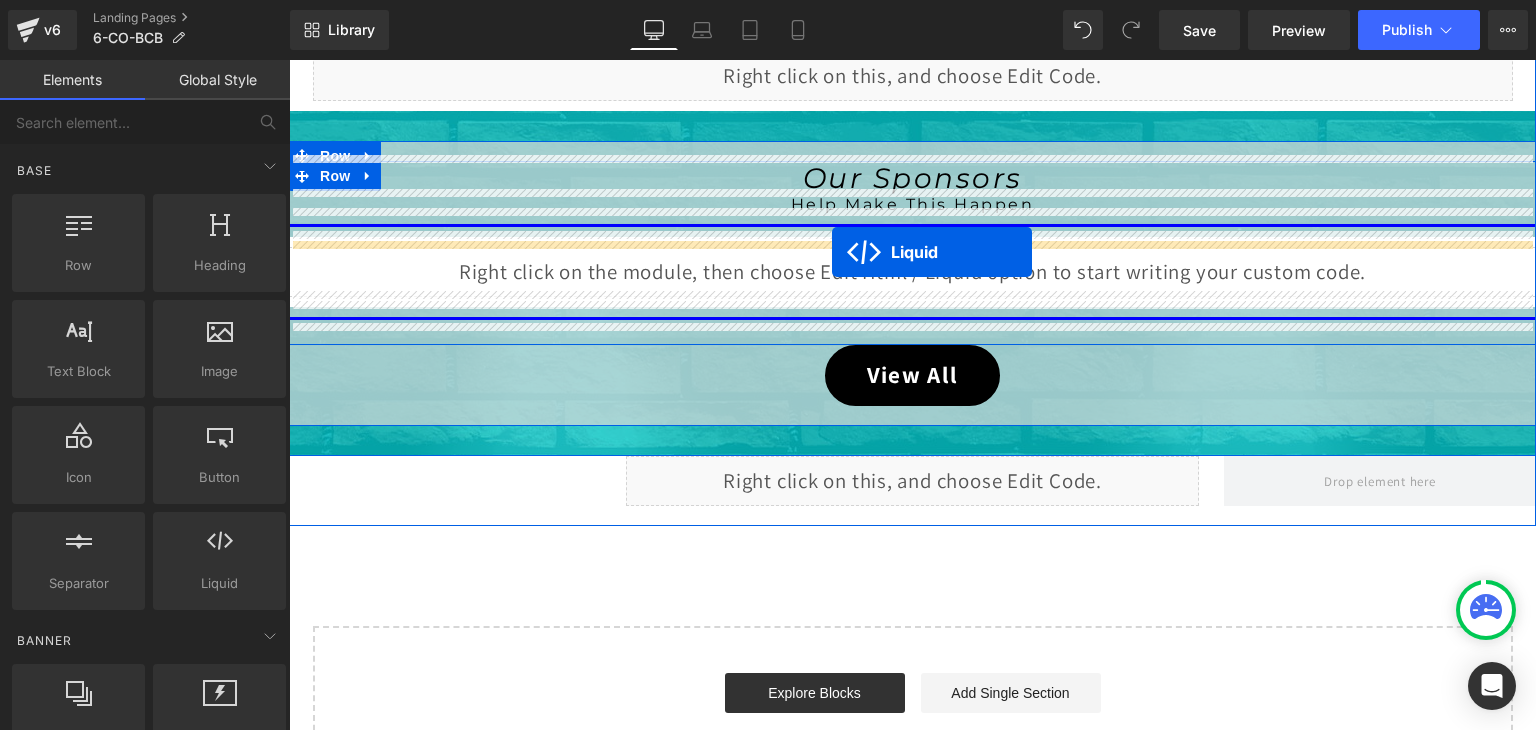 drag, startPoint x: 854, startPoint y: 597, endPoint x: 832, endPoint y: 252, distance: 345.70074 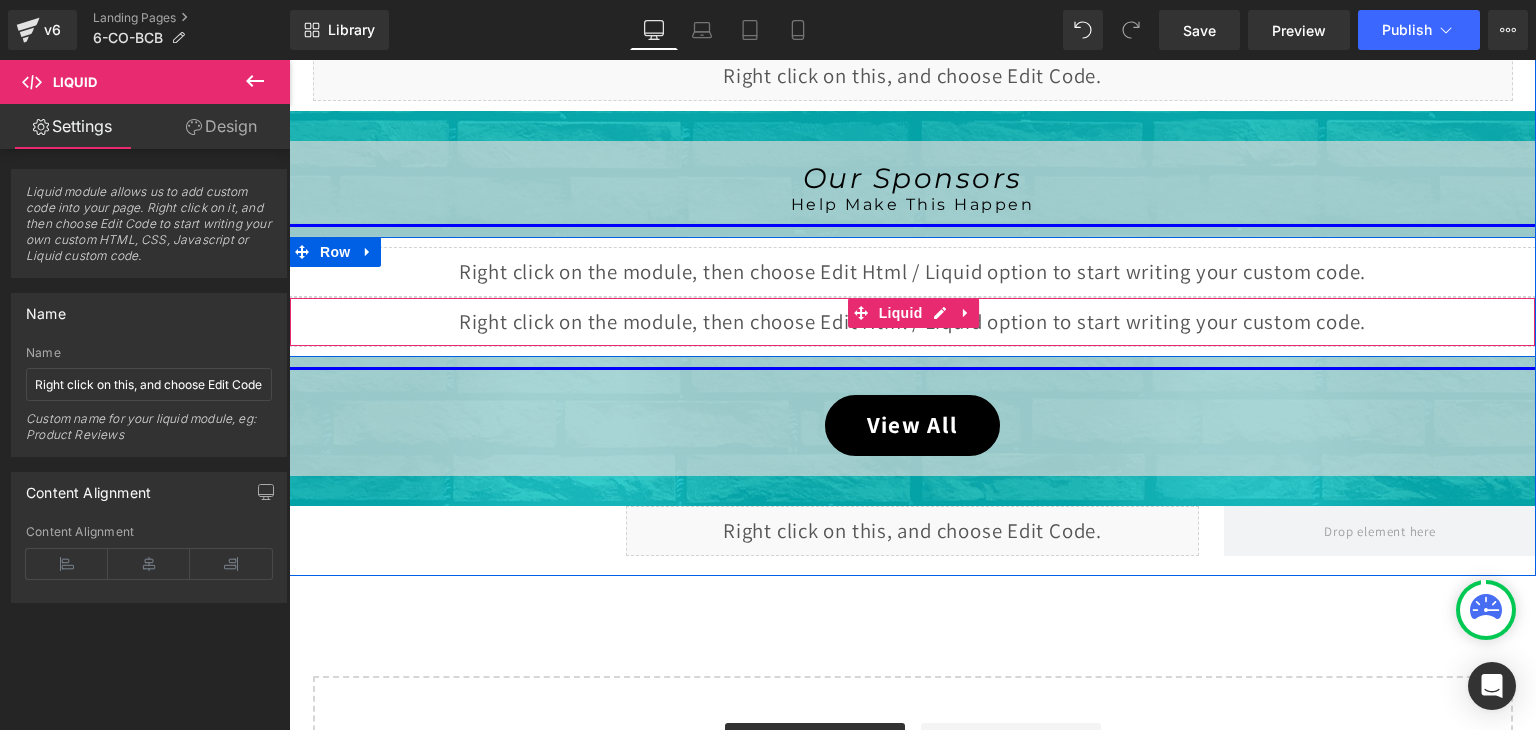 click 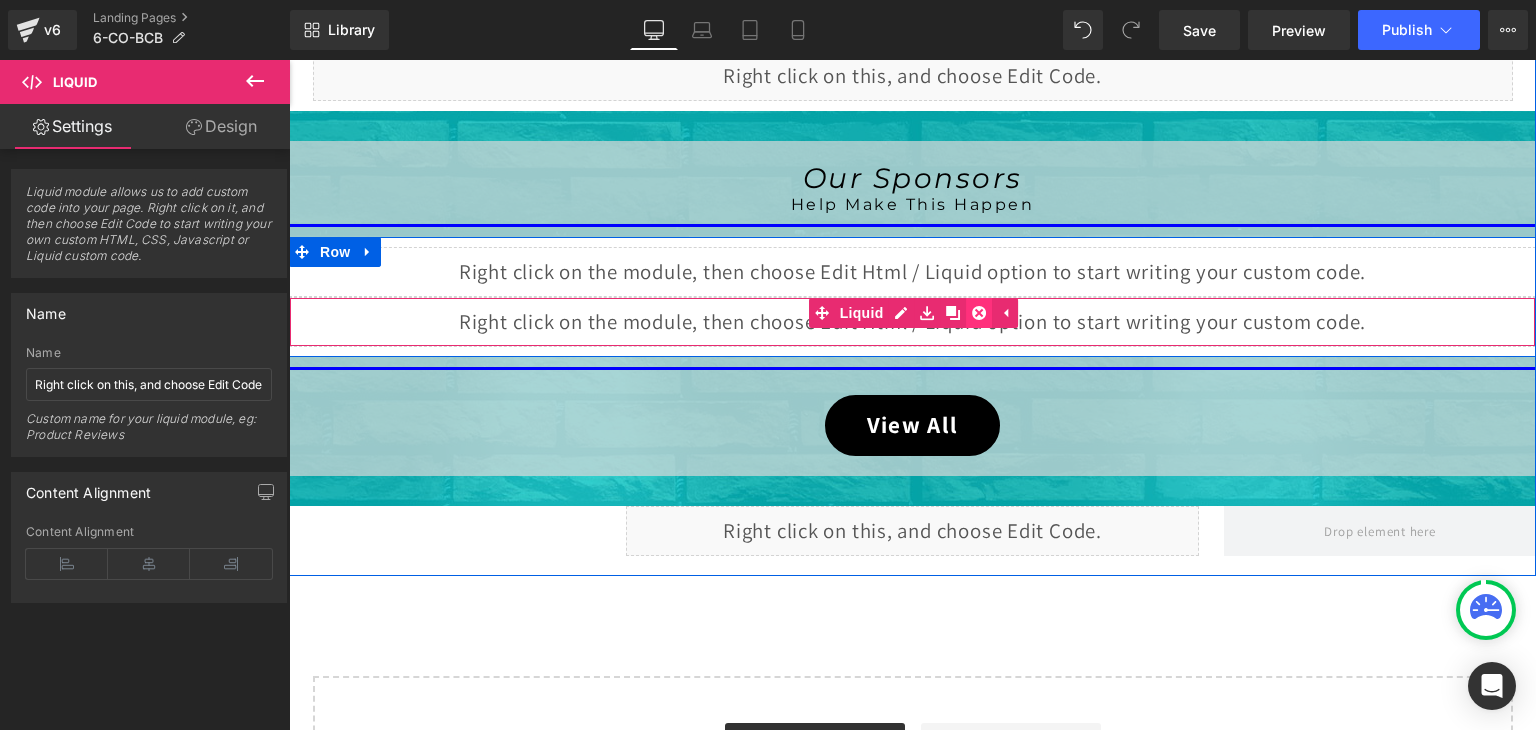 click 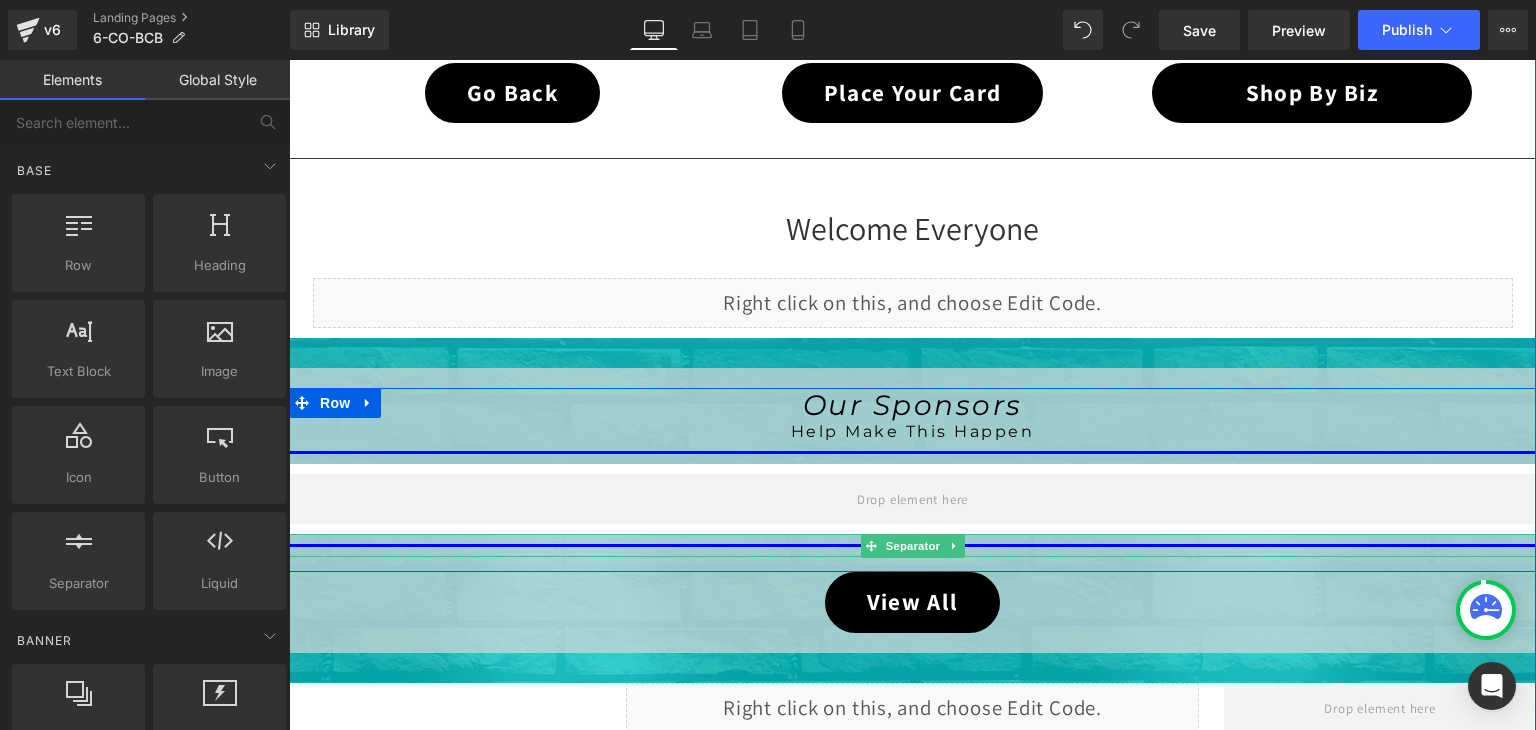 scroll, scrollTop: 619, scrollLeft: 0, axis: vertical 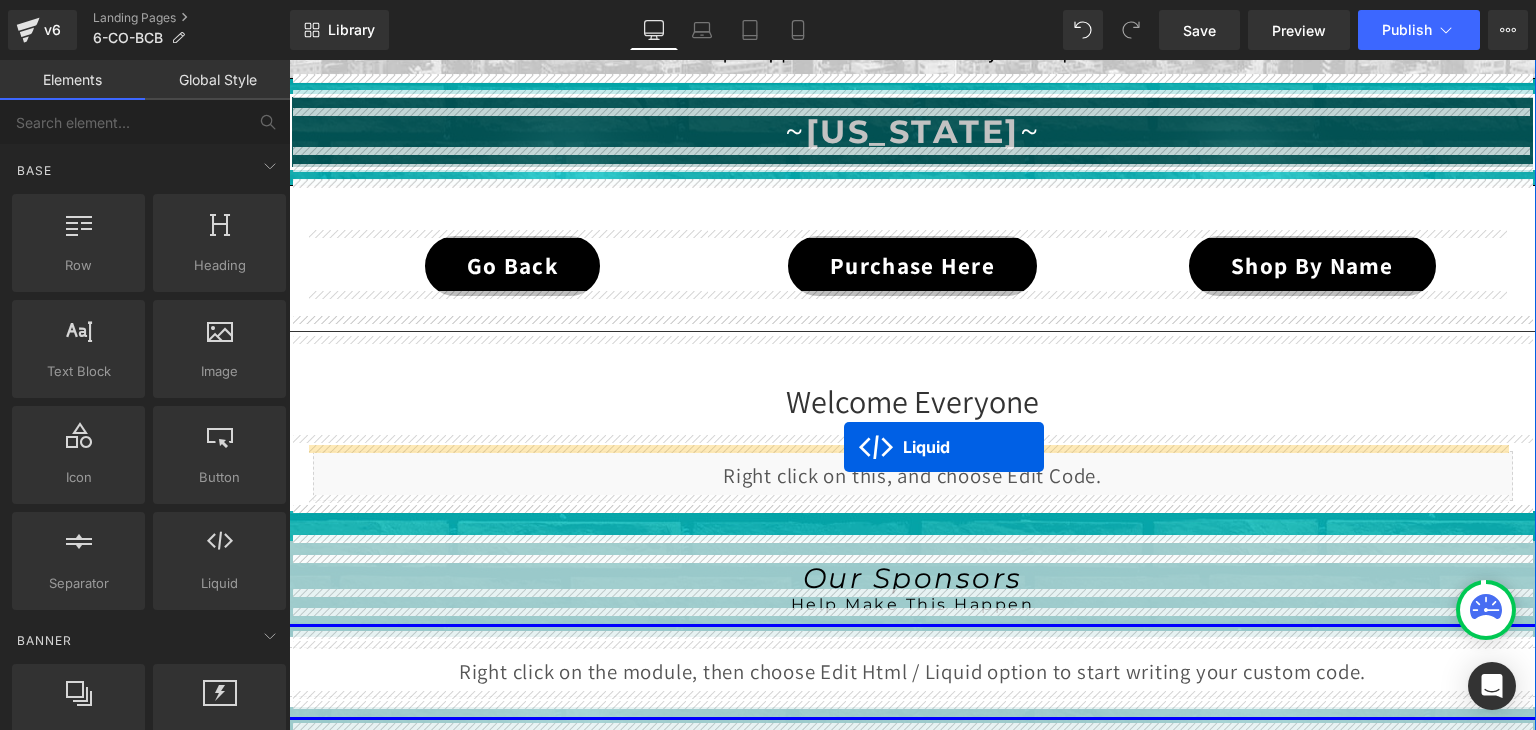 drag, startPoint x: 856, startPoint y: 337, endPoint x: 844, endPoint y: 447, distance: 110.65261 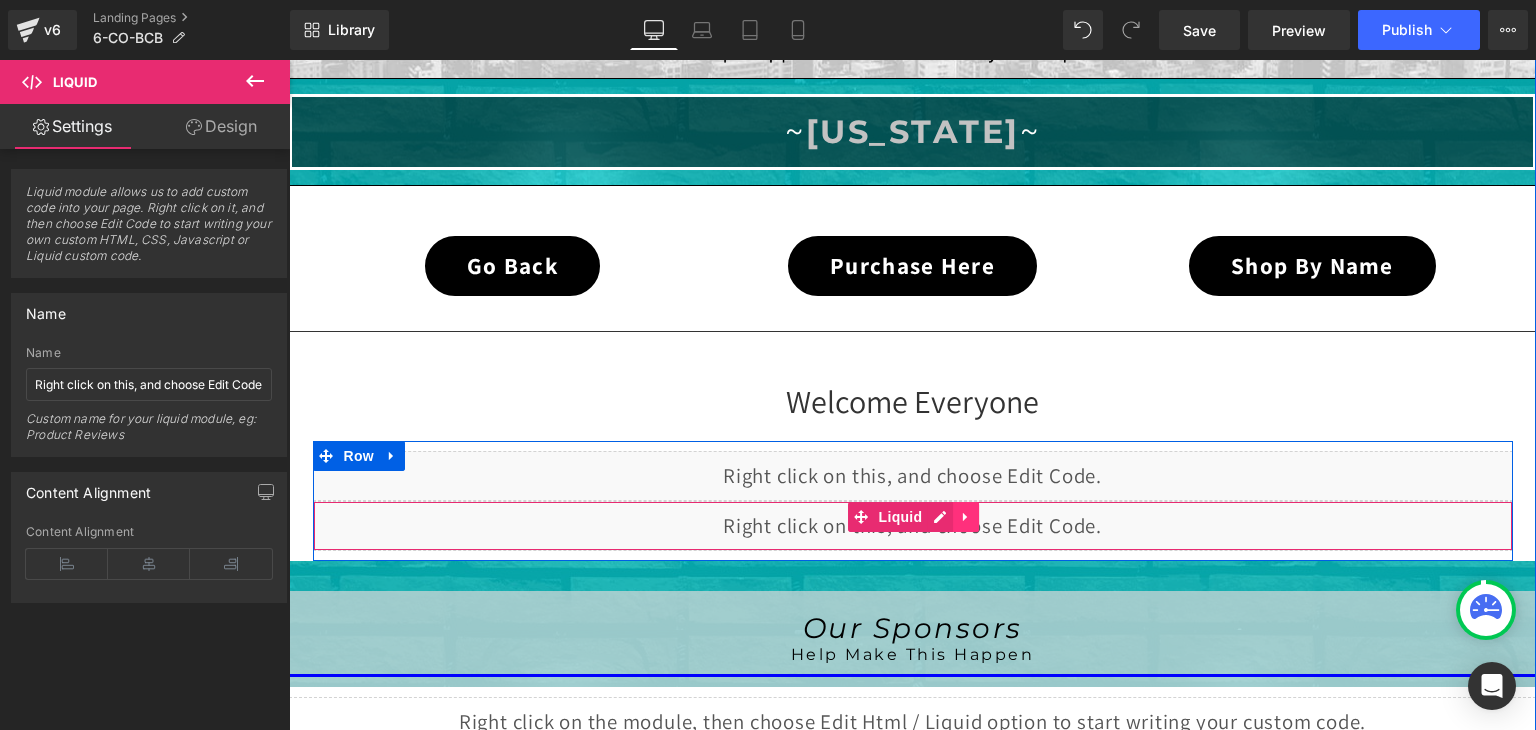click at bounding box center [966, 517] 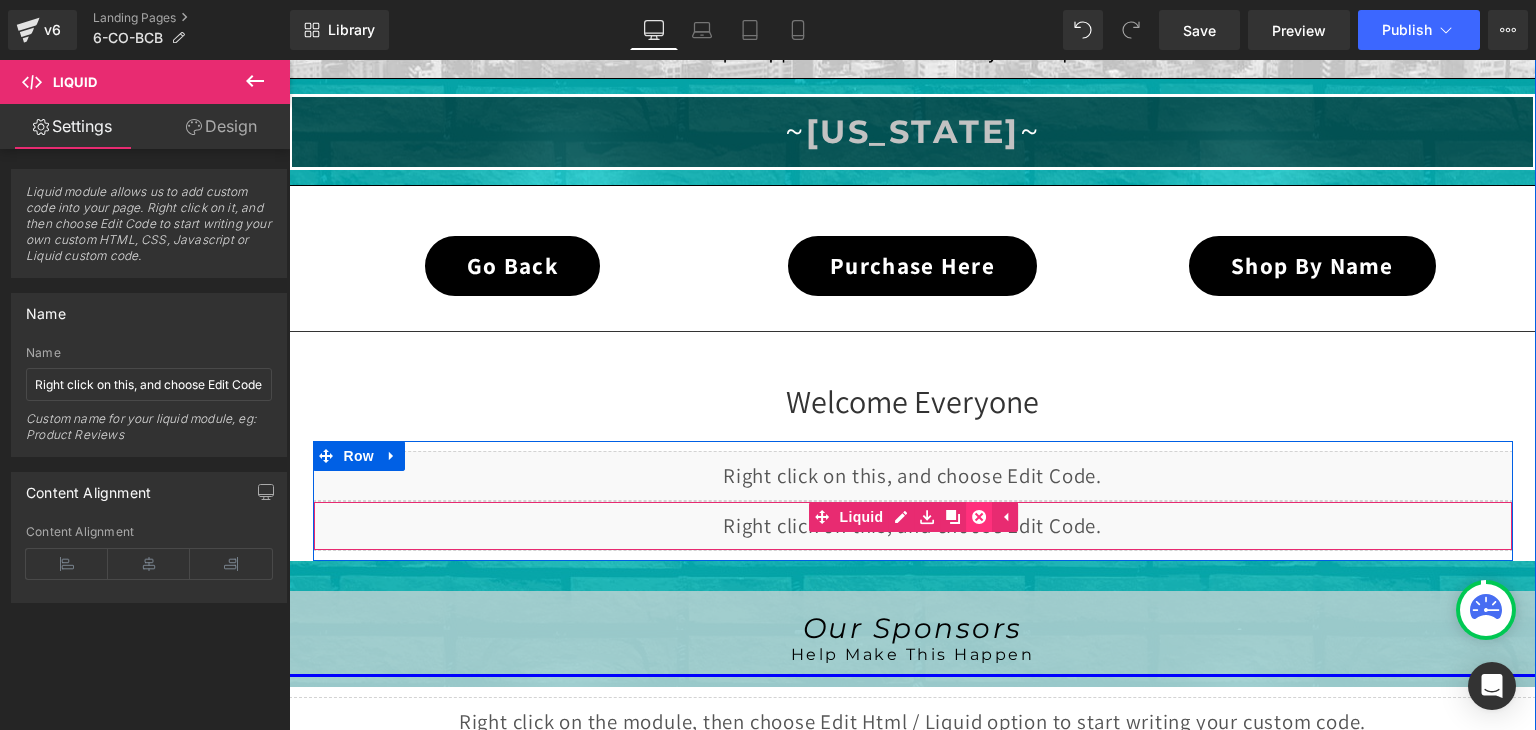 click 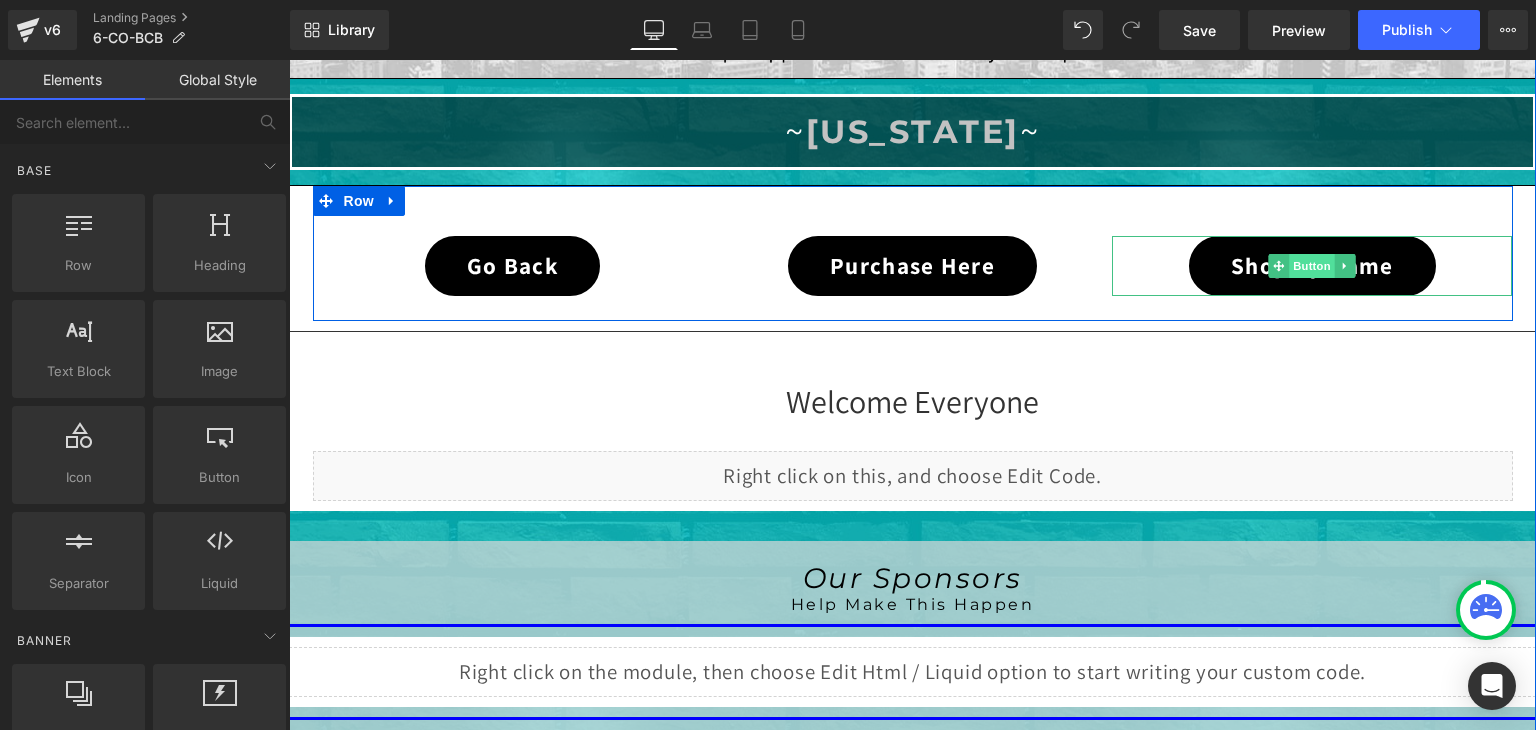 click on "Button" at bounding box center (1313, 266) 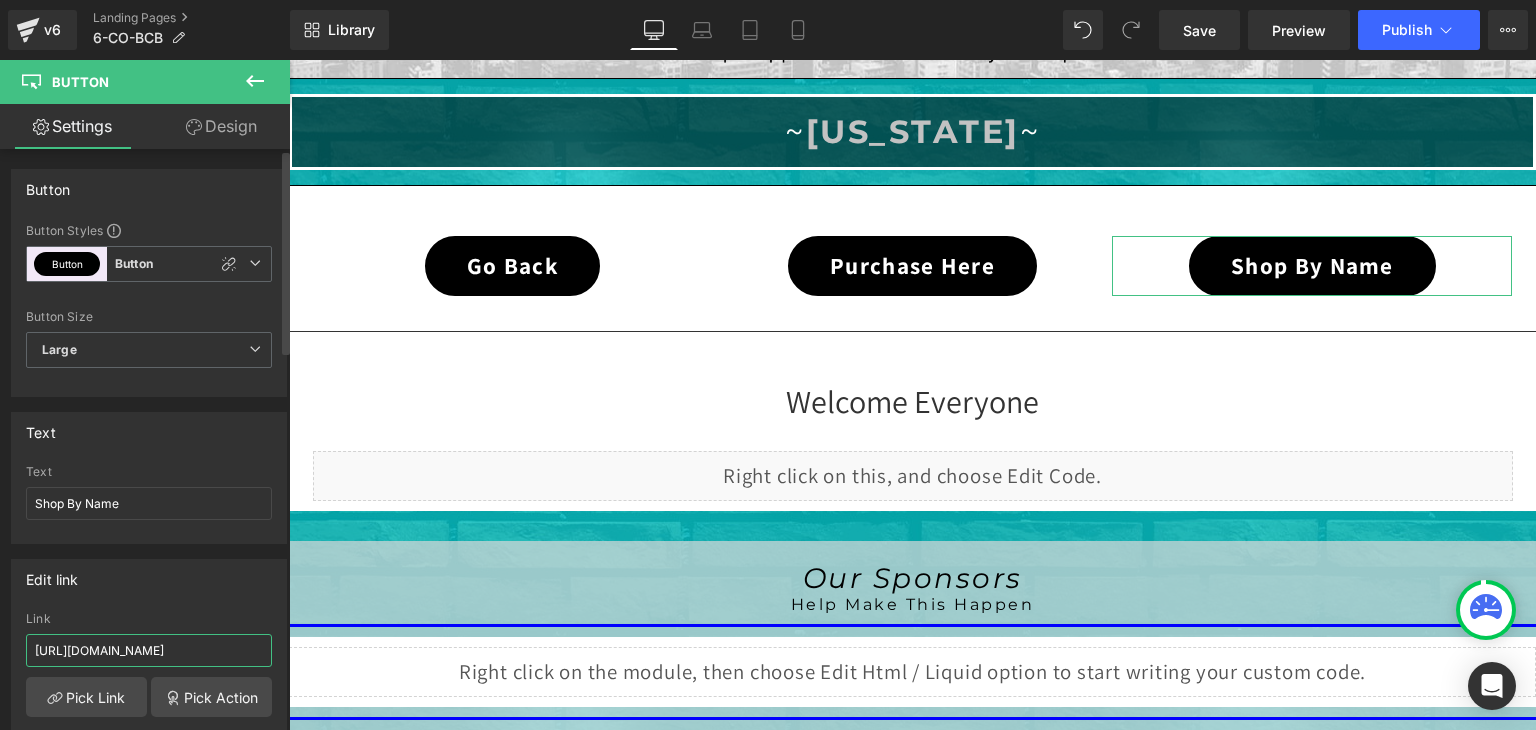 drag, startPoint x: 233, startPoint y: 649, endPoint x: 208, endPoint y: 648, distance: 25.019993 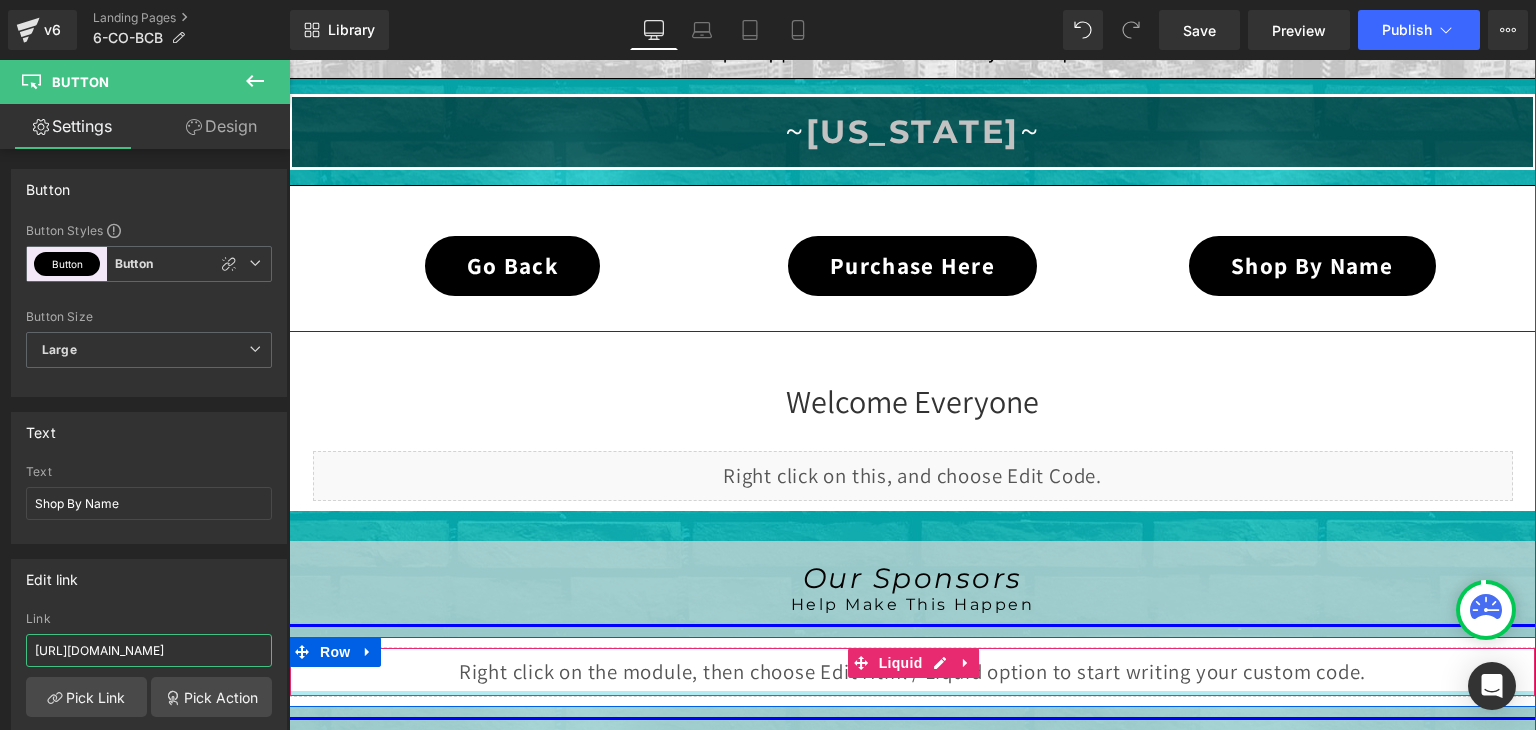 type on "https://coldstreets.com/pages/6-co-shop-name" 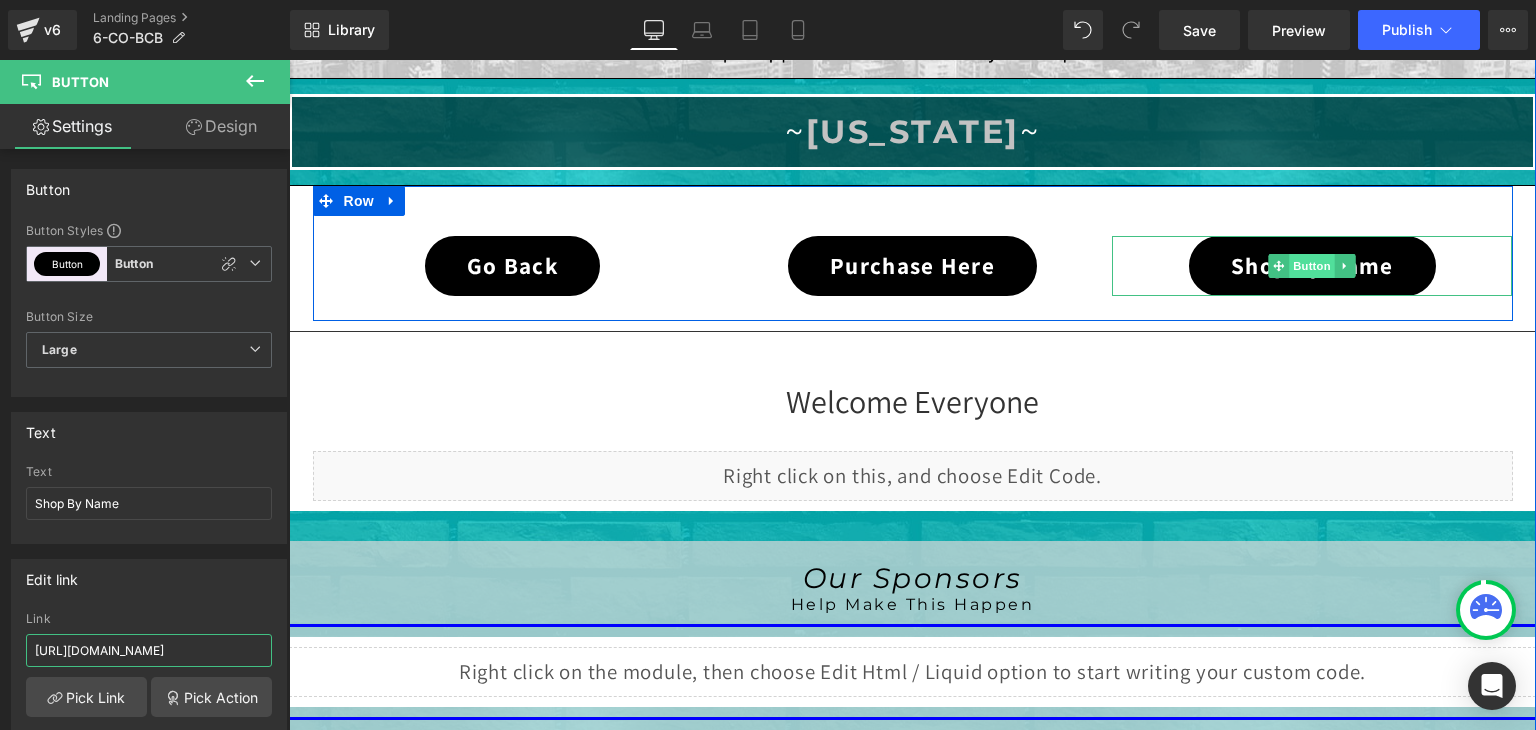 click on "Button" at bounding box center [1313, 266] 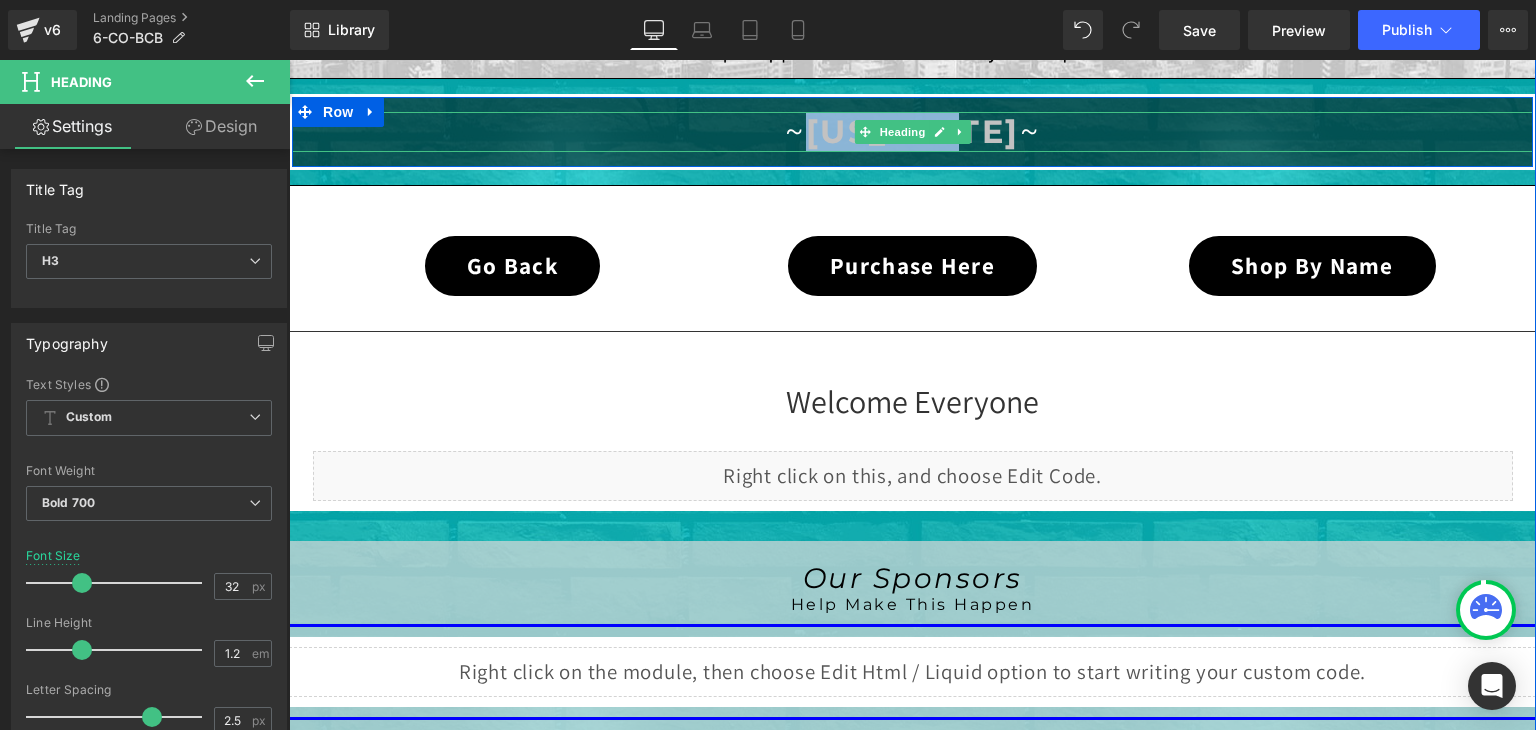 drag, startPoint x: 994, startPoint y: 124, endPoint x: 817, endPoint y: 133, distance: 177.22867 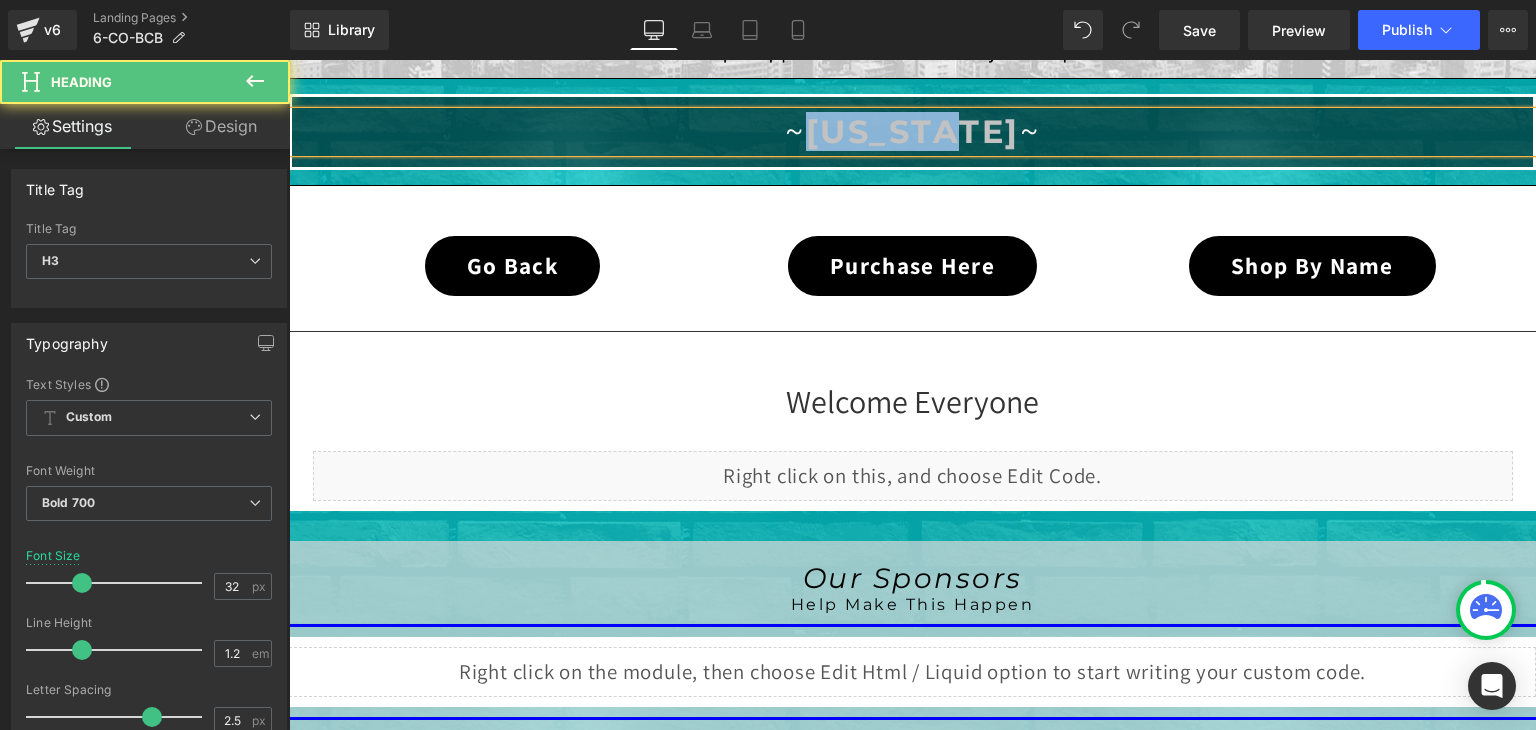 click on "[US_STATE]" at bounding box center [913, 131] 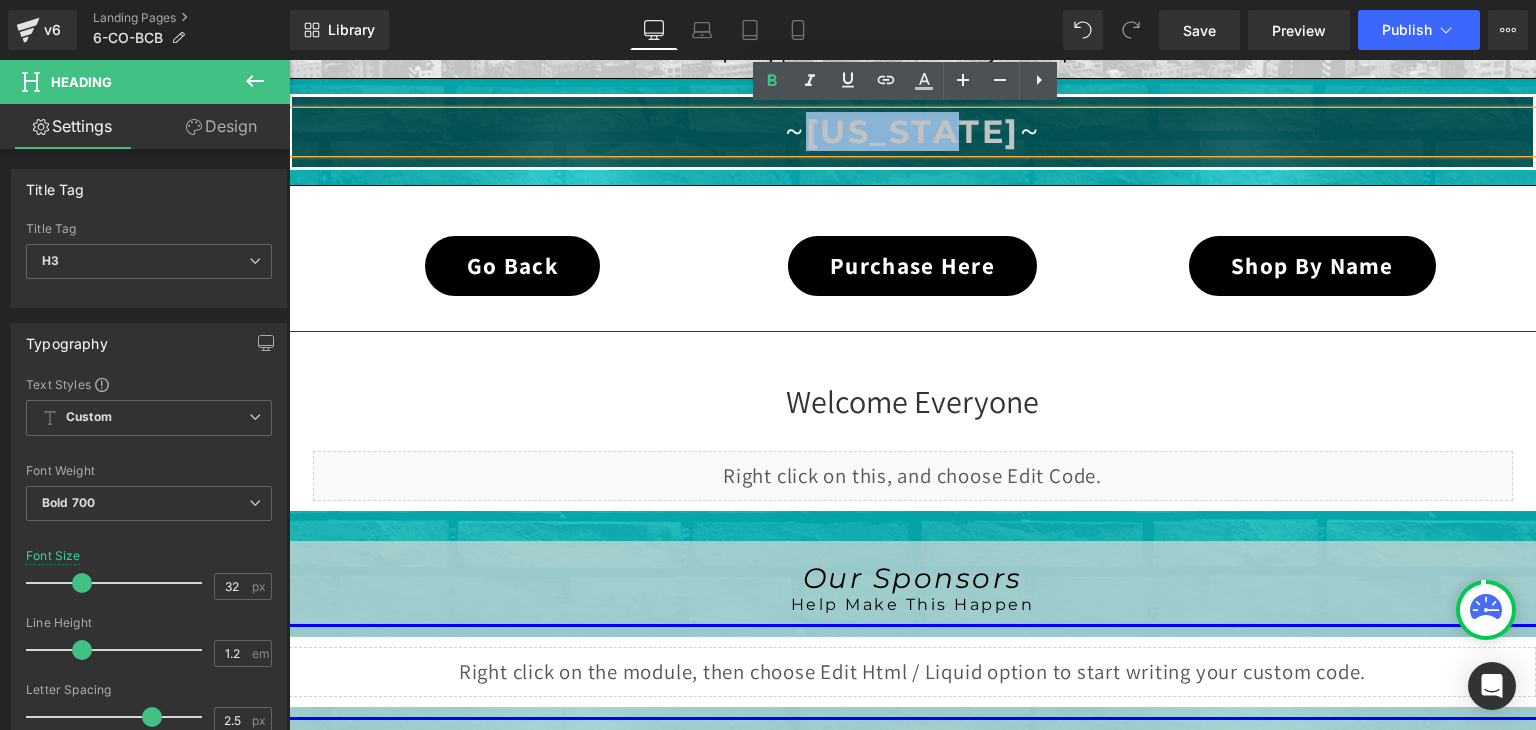 drag, startPoint x: 992, startPoint y: 132, endPoint x: 814, endPoint y: 139, distance: 178.13759 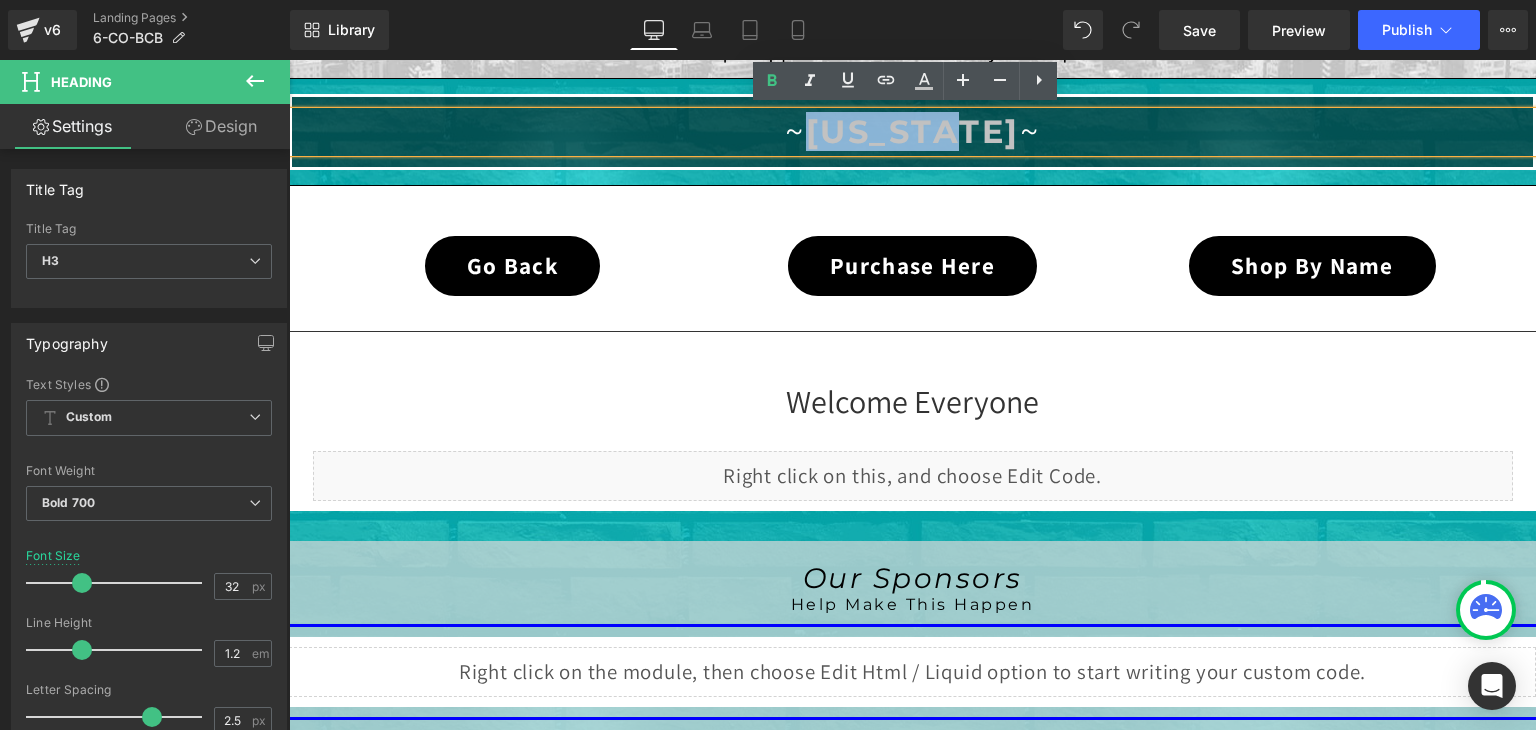 type 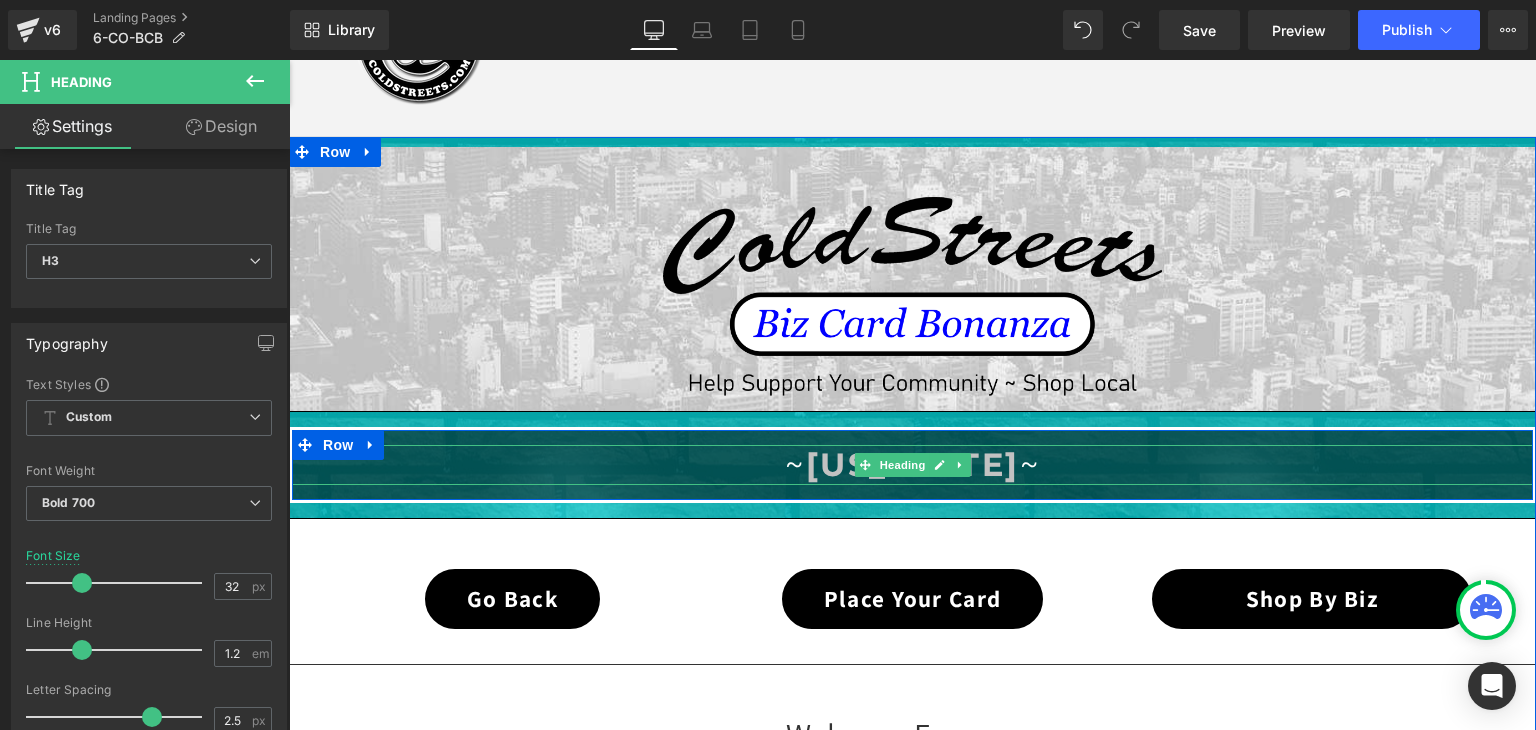 scroll, scrollTop: 119, scrollLeft: 0, axis: vertical 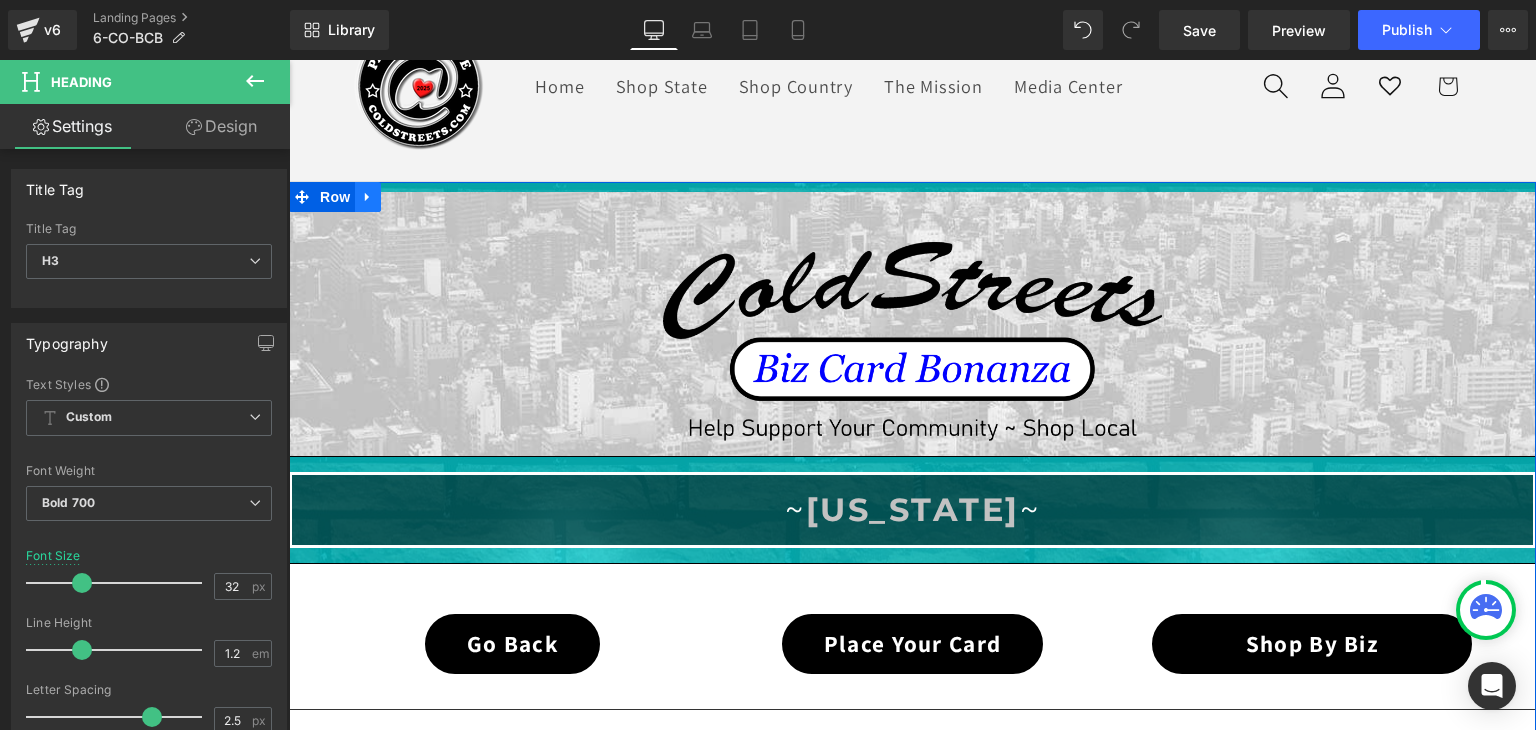 click 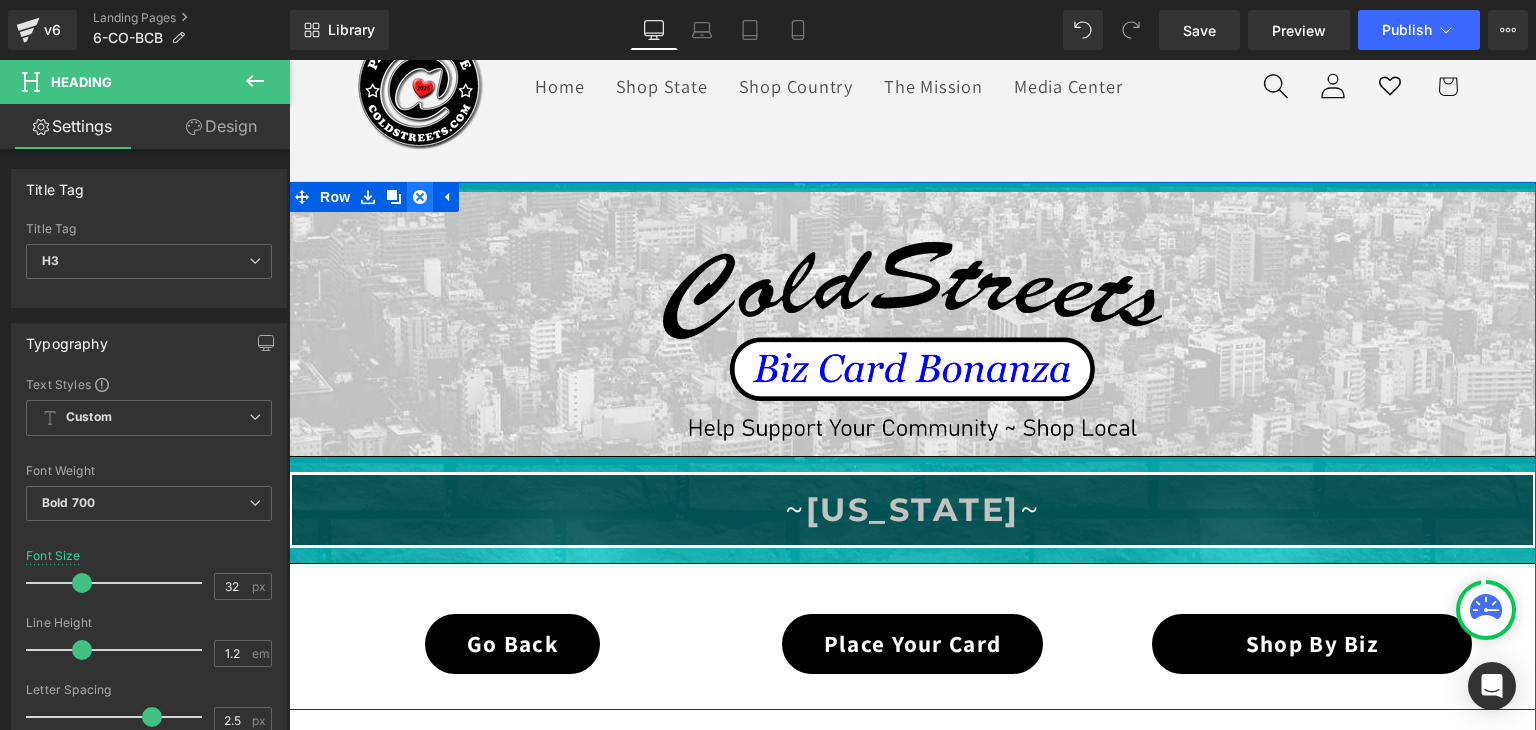 click 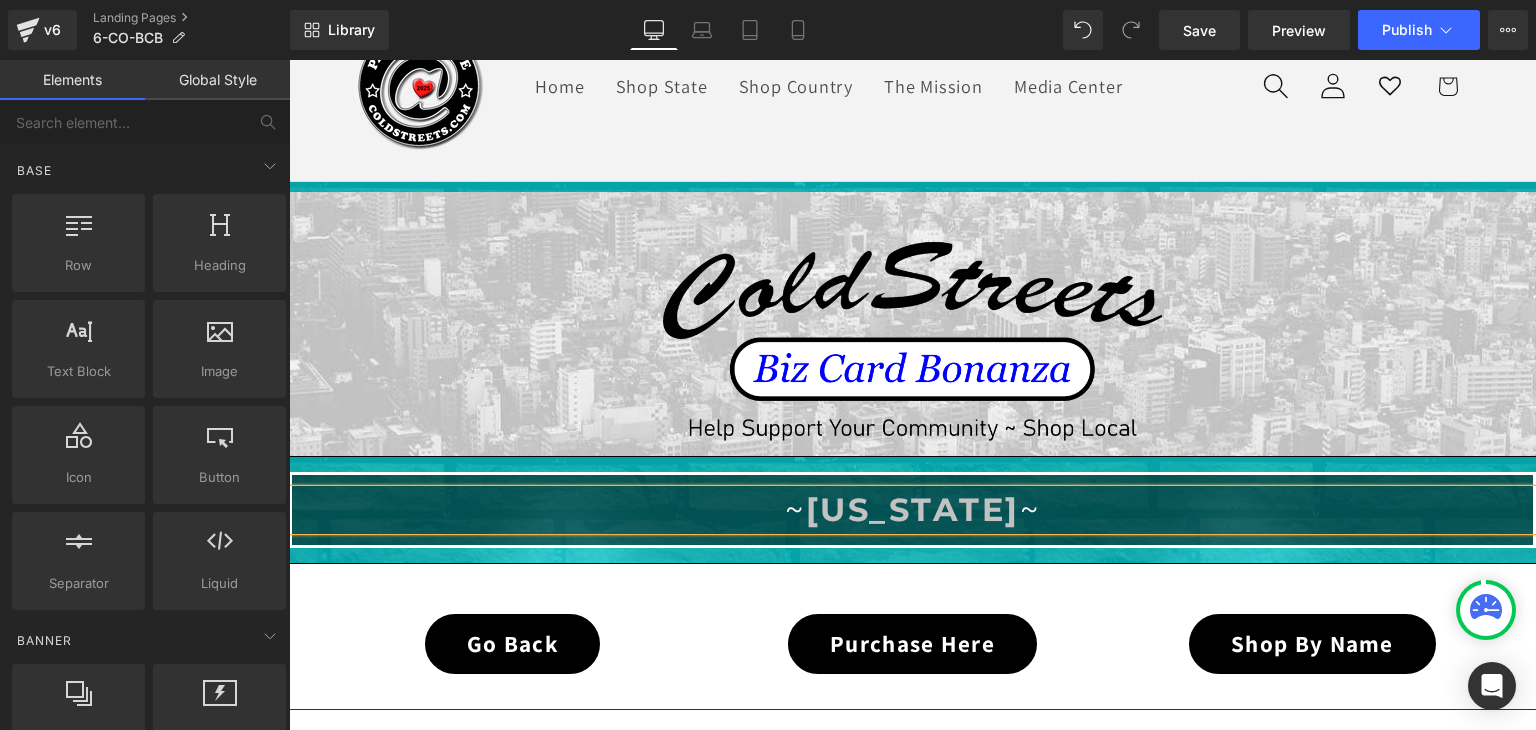 click 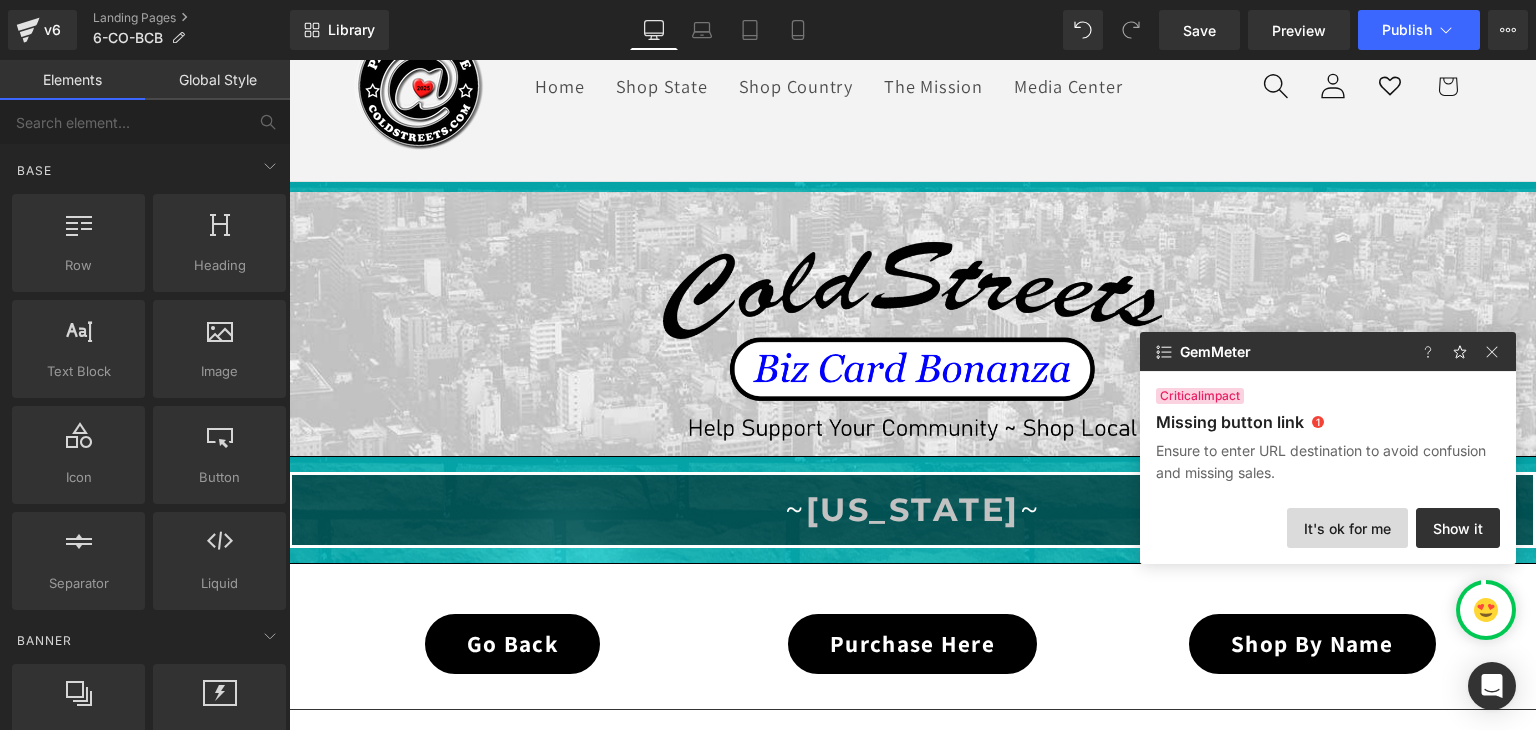 click on "It's ok for me" at bounding box center (1347, 528) 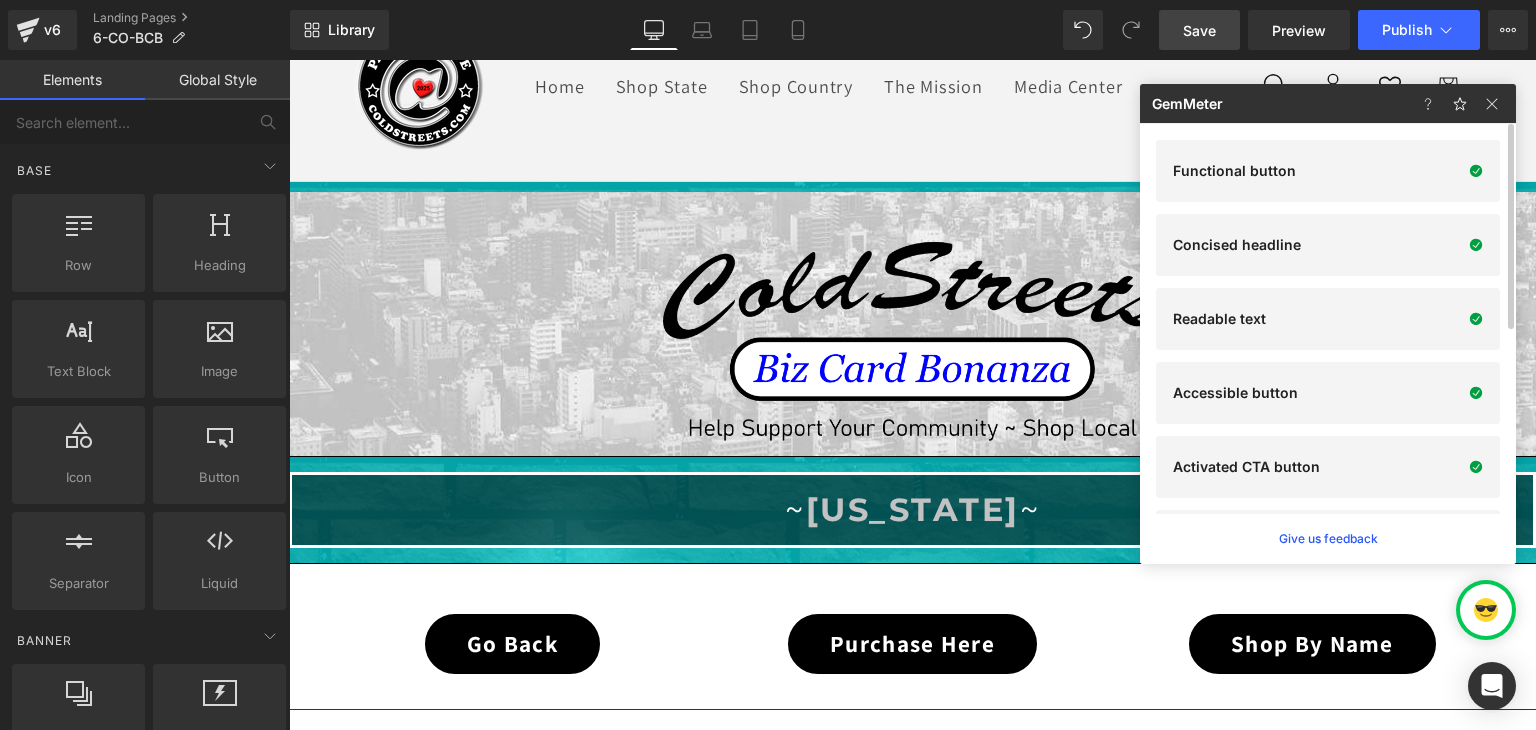 click on "Save" at bounding box center [1199, 30] 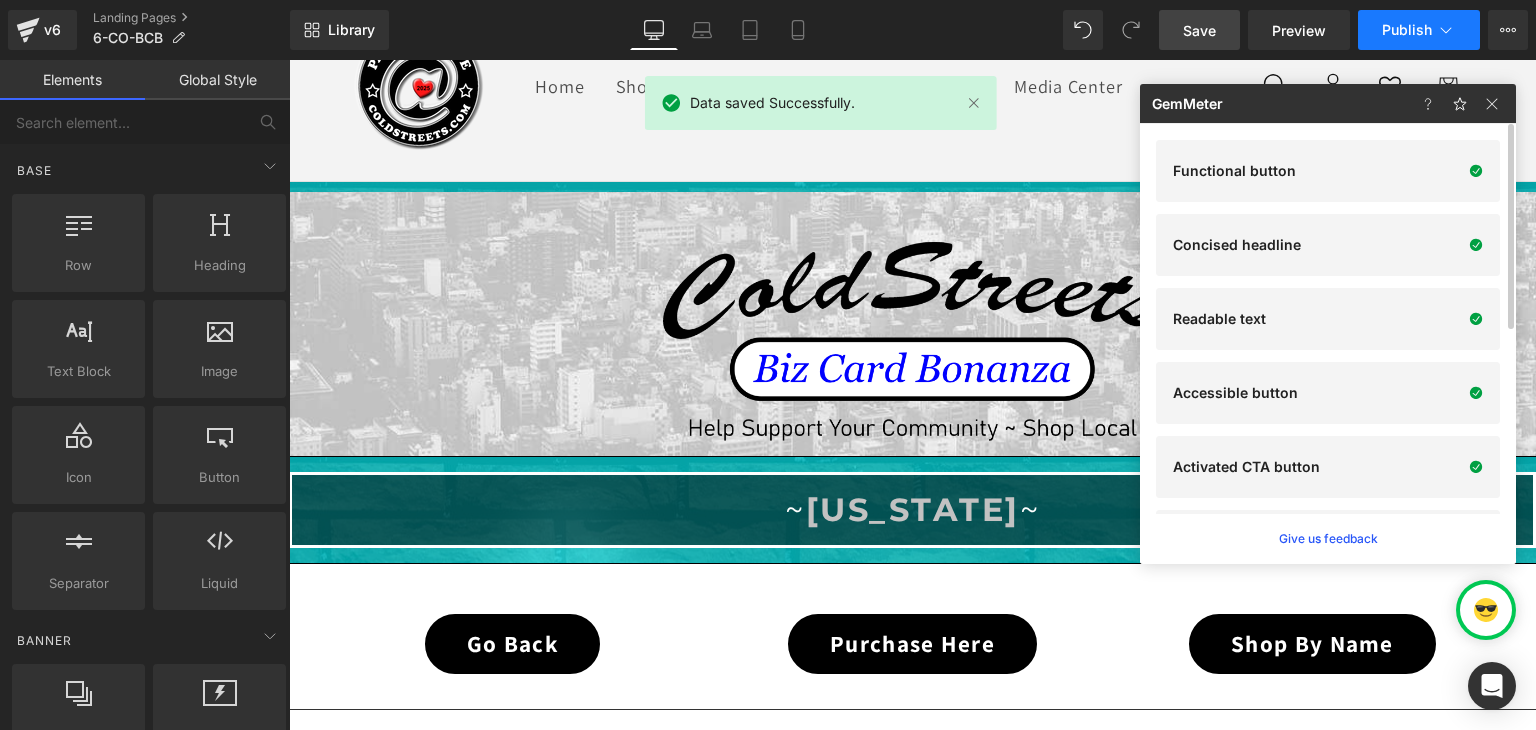 click 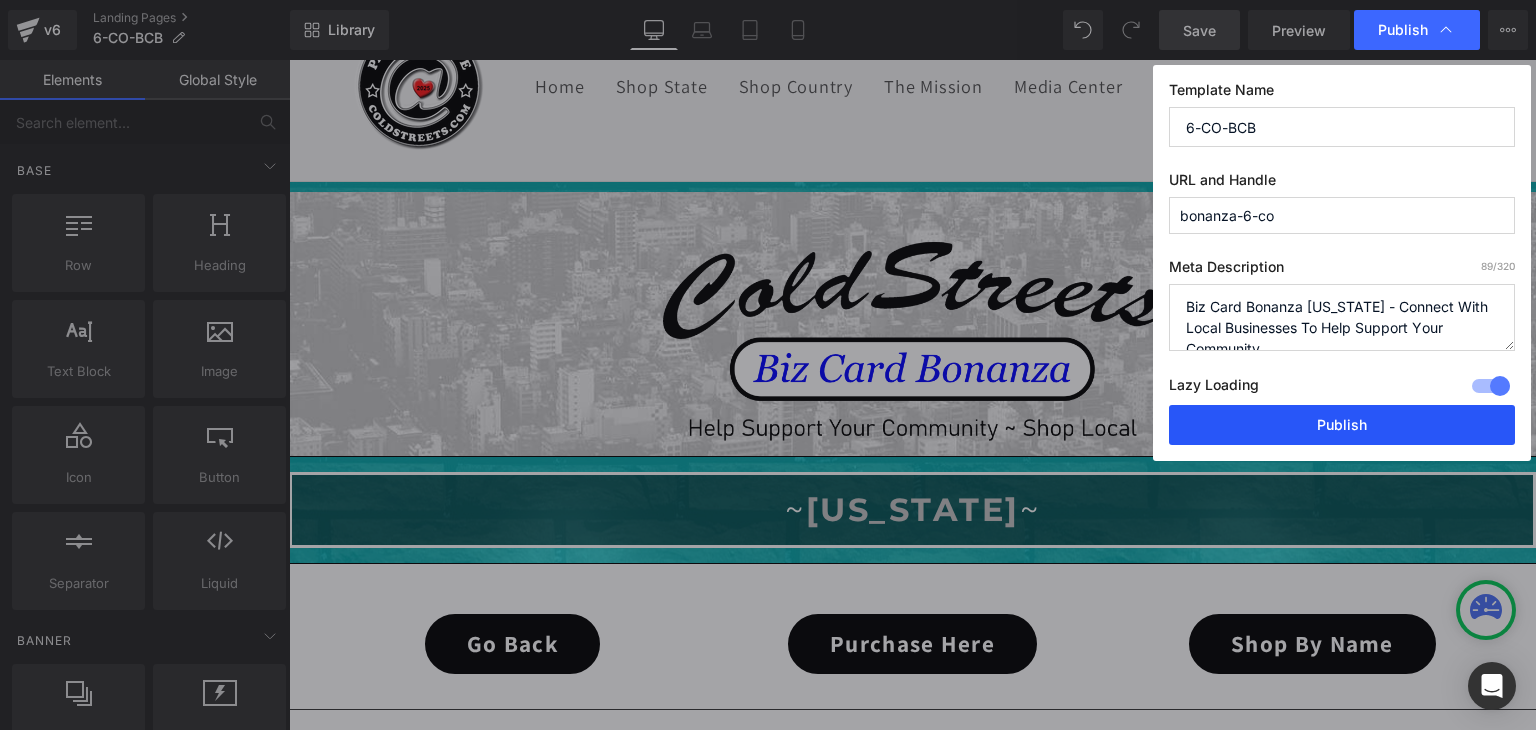 click on "Publish" at bounding box center (1342, 425) 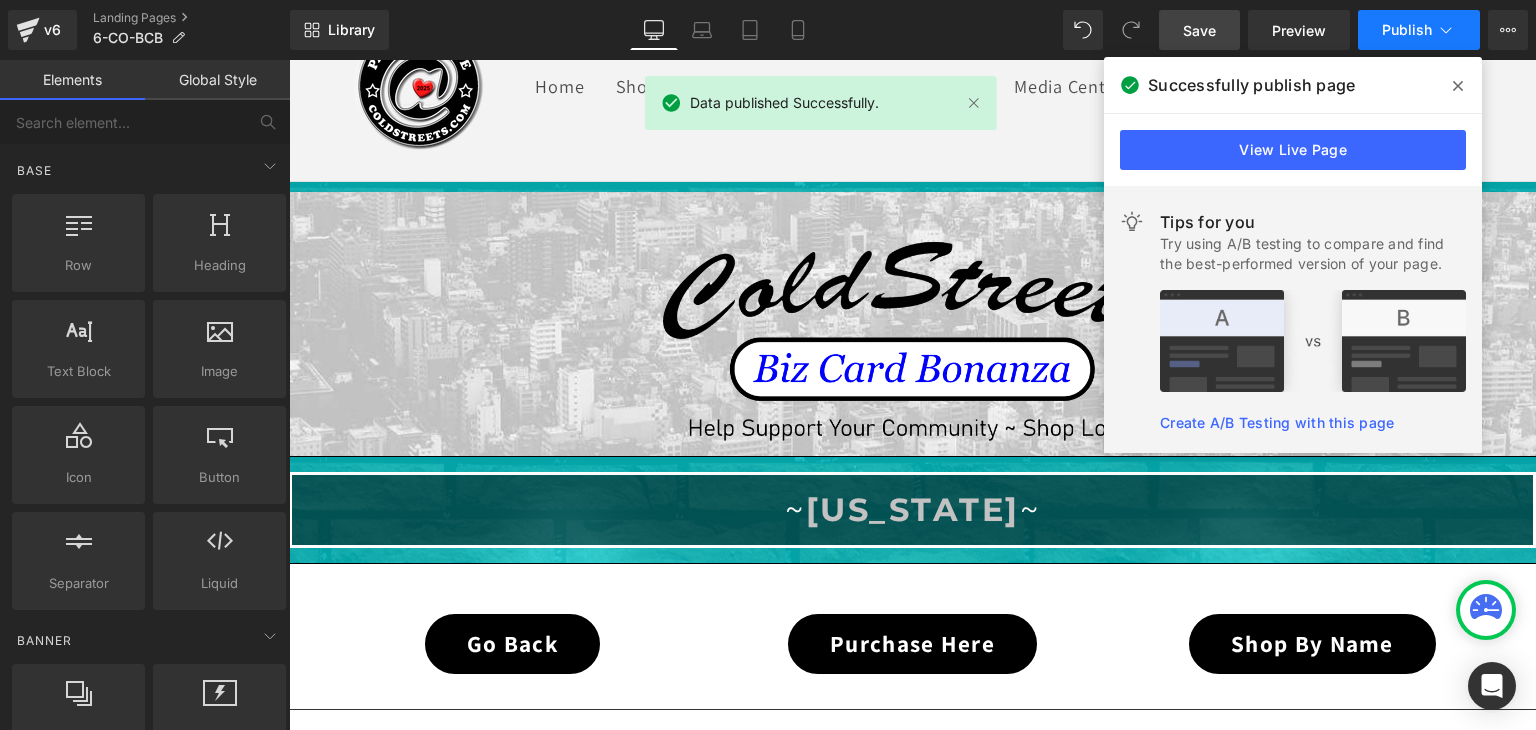 click on "Publish" at bounding box center [1419, 30] 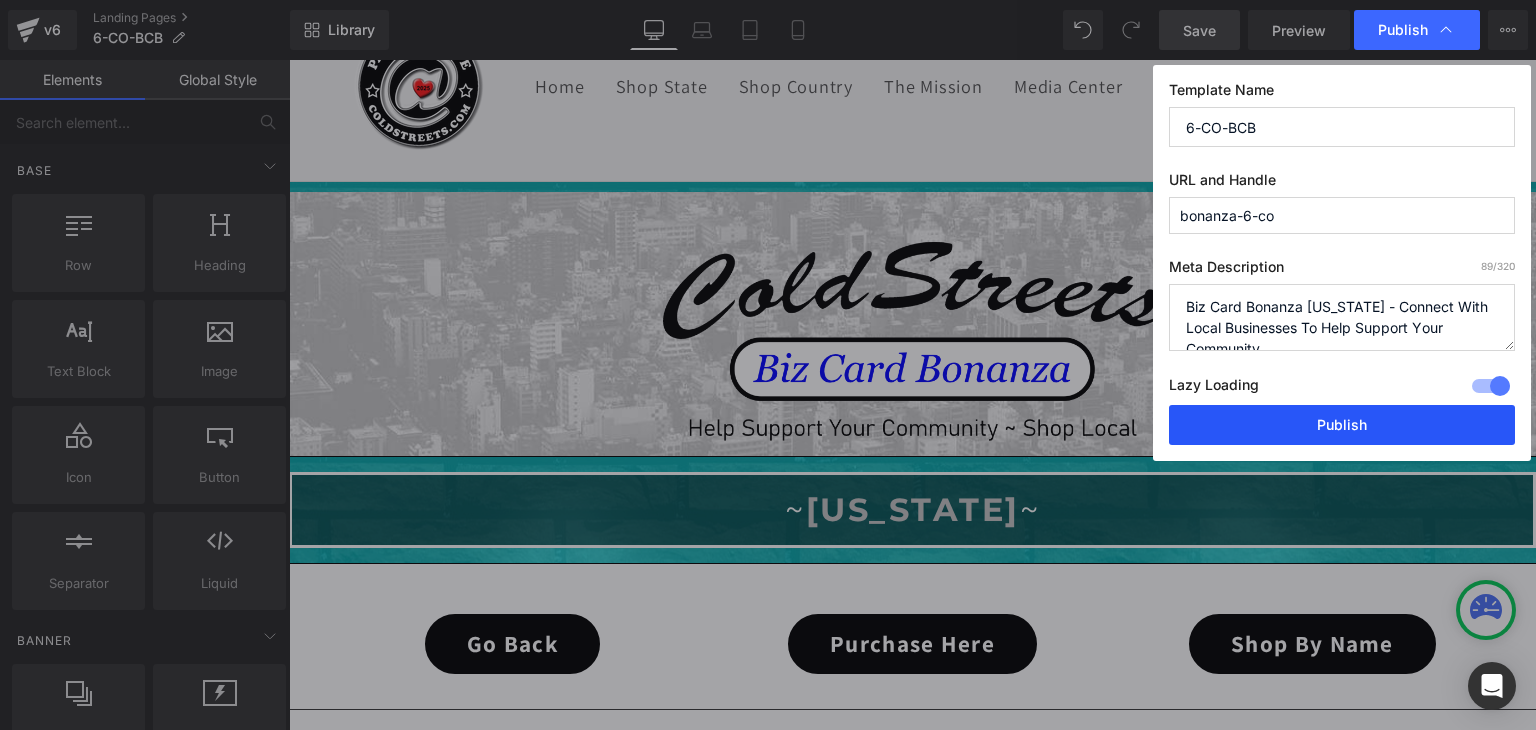 click on "Publish" at bounding box center [1342, 425] 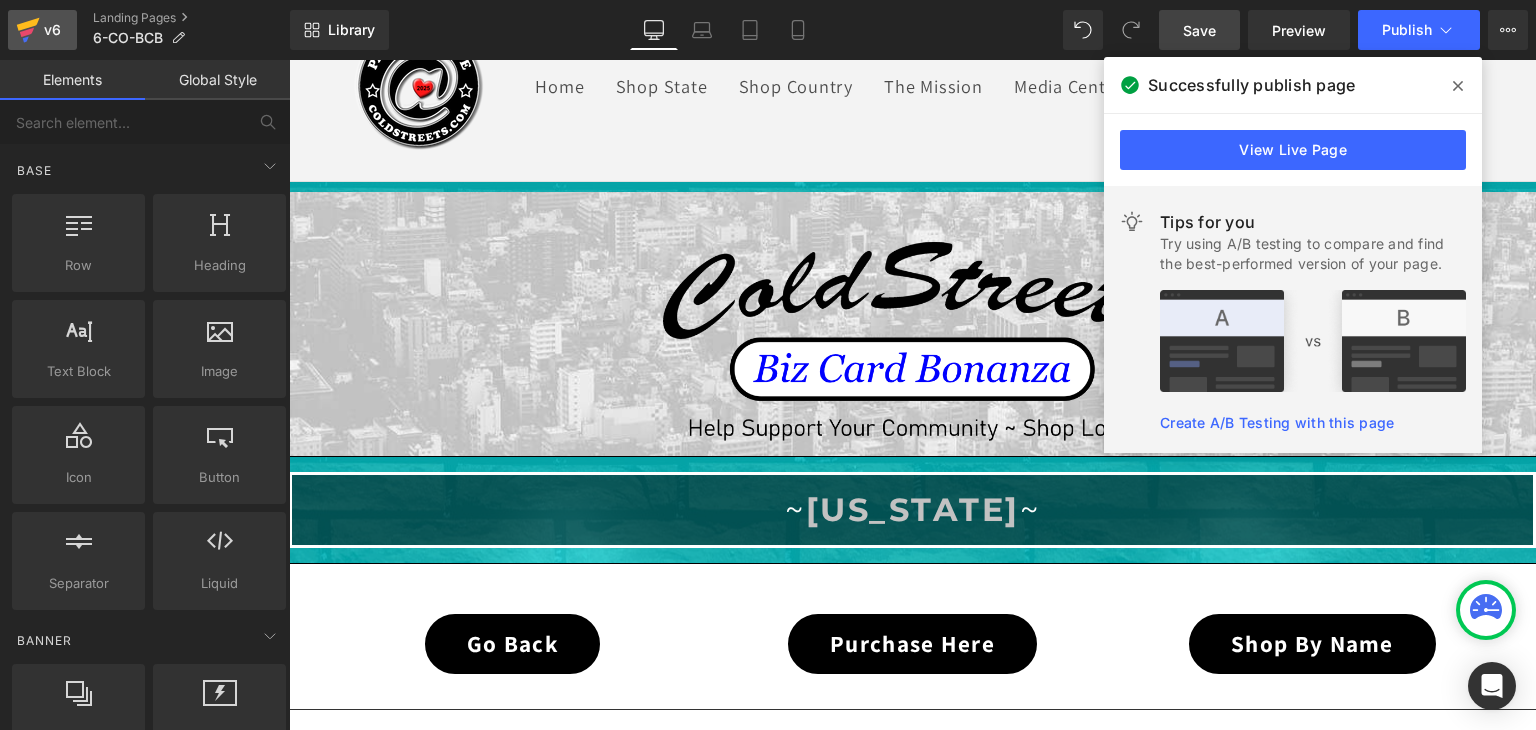 click 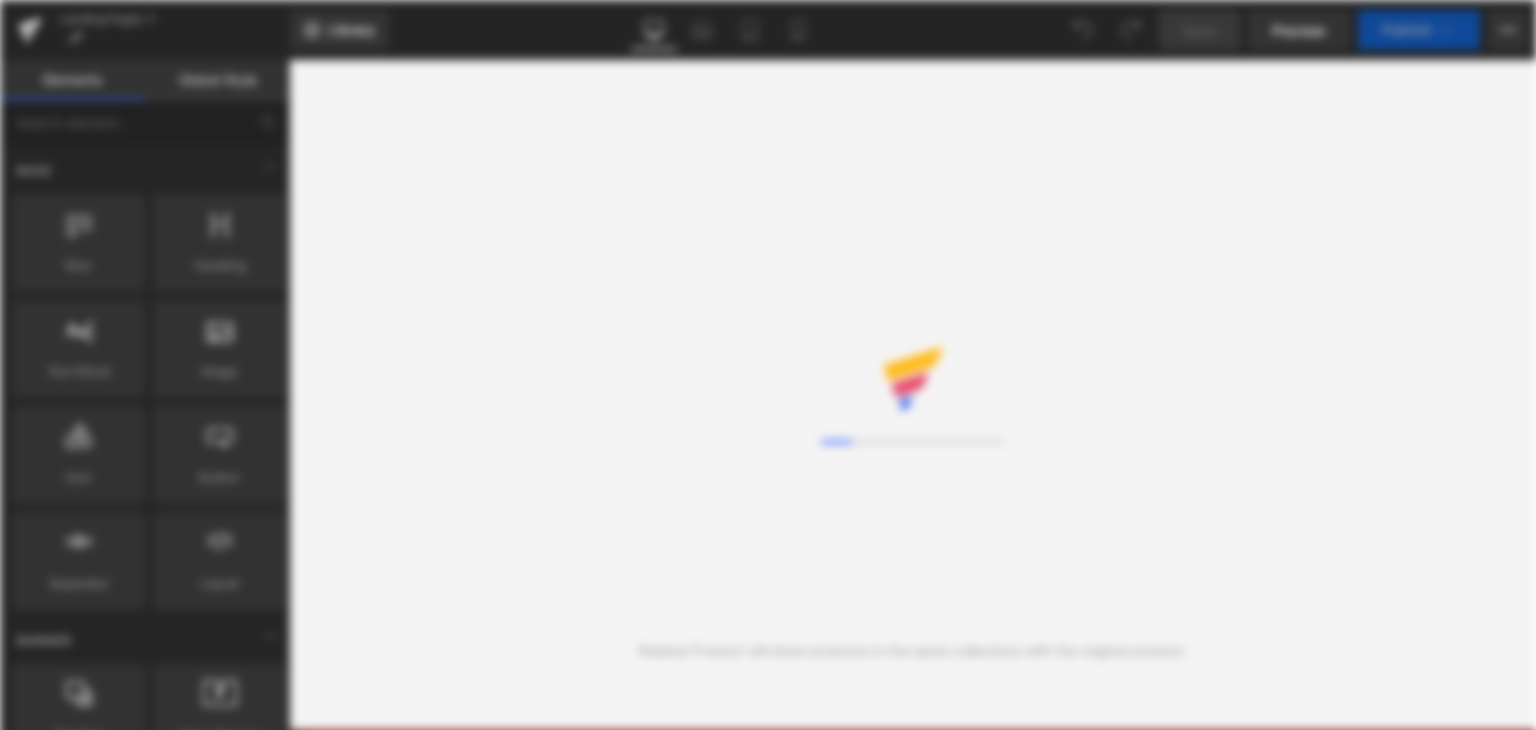 scroll, scrollTop: 0, scrollLeft: 0, axis: both 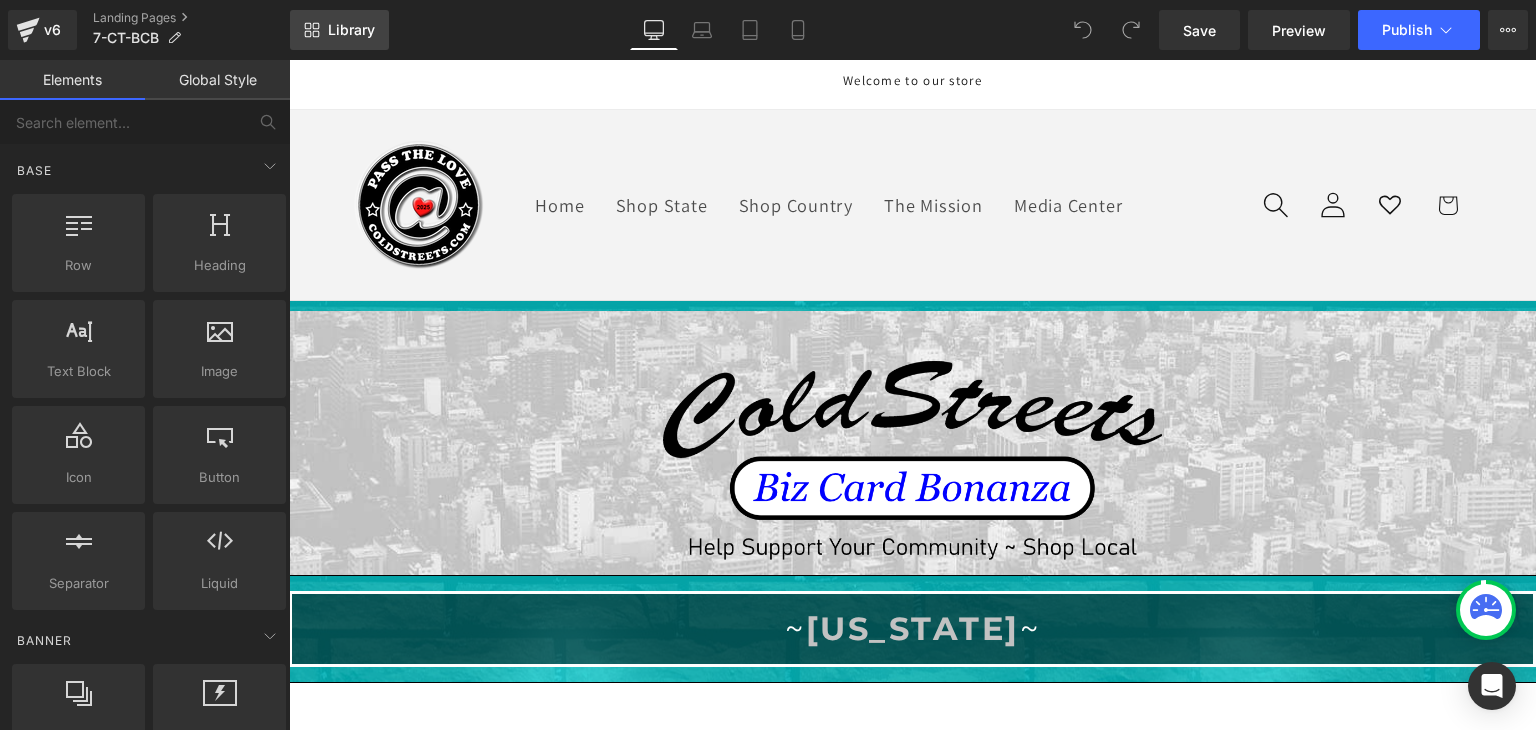 click on "Library" at bounding box center (339, 30) 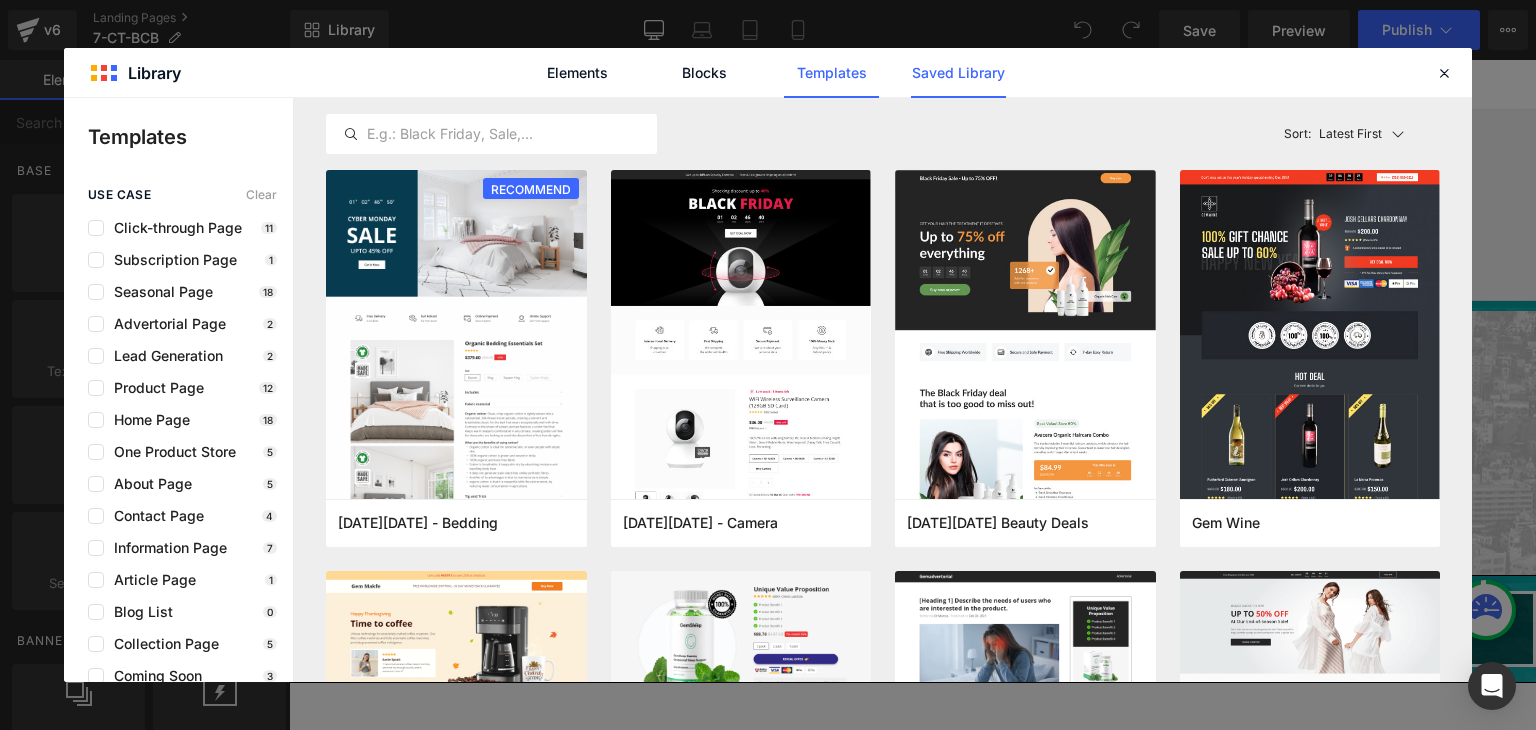 click on "Saved Library" 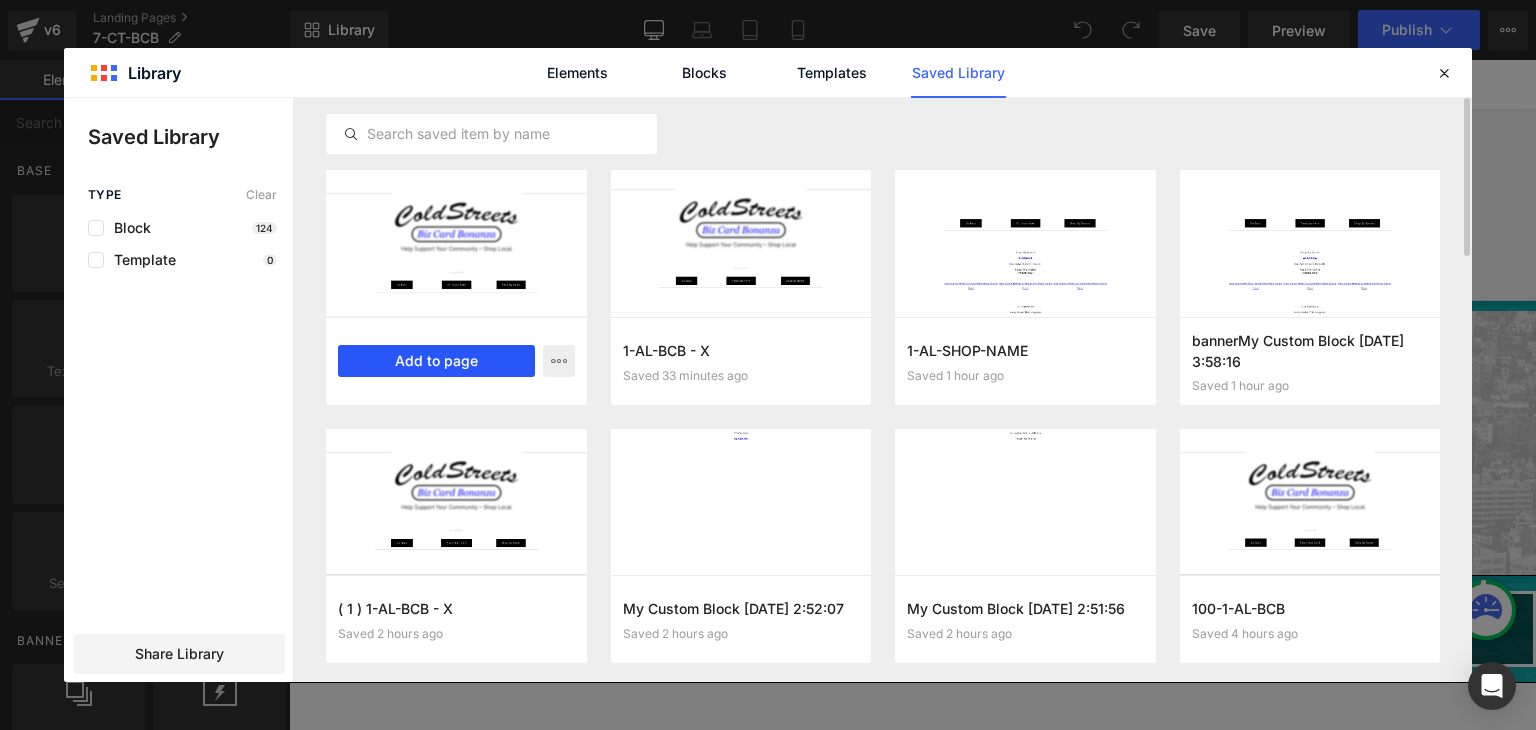 click on "Add to page" at bounding box center (436, 361) 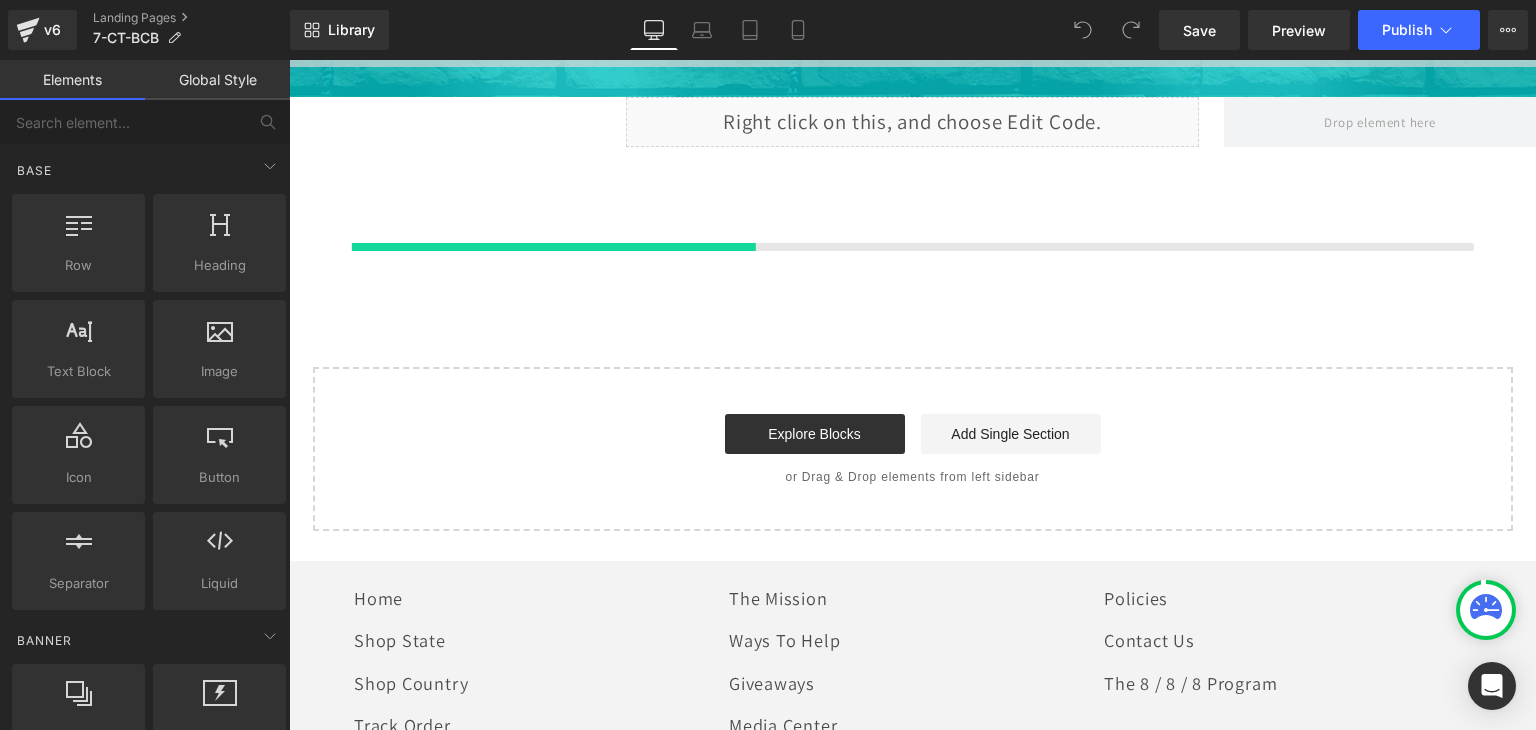 scroll, scrollTop: 1259, scrollLeft: 0, axis: vertical 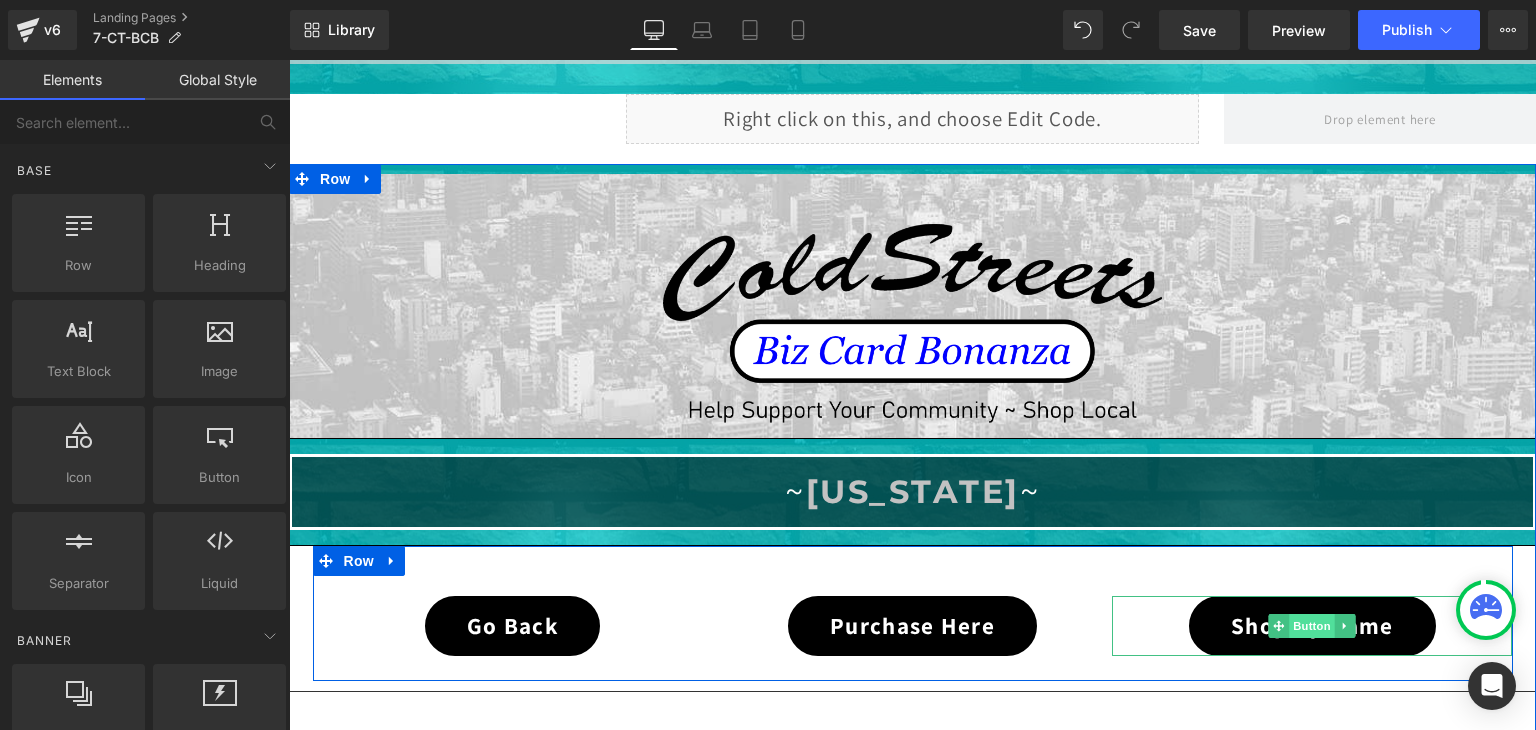 click on "Button" at bounding box center [1313, 626] 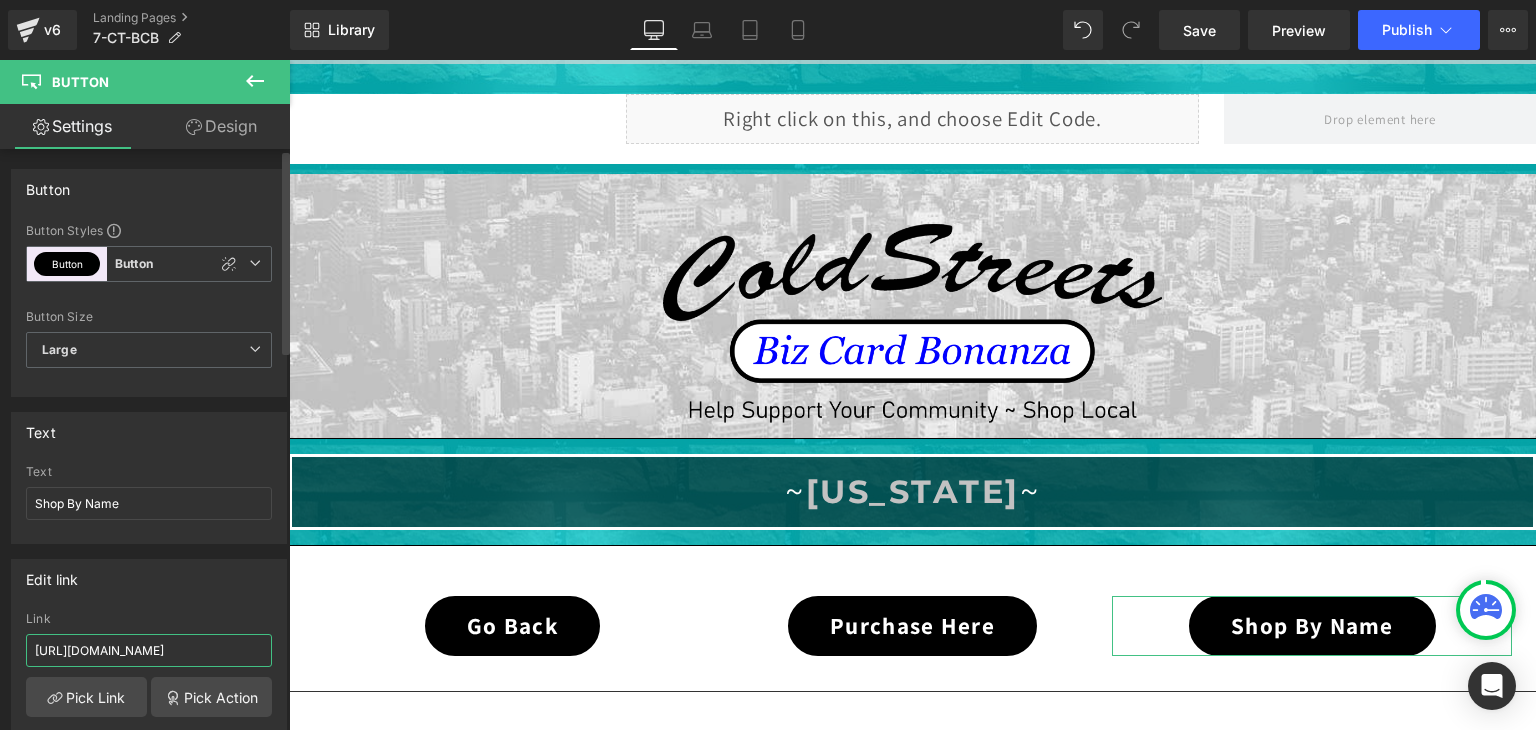 click on "[URL][DOMAIN_NAME]" at bounding box center (149, 650) 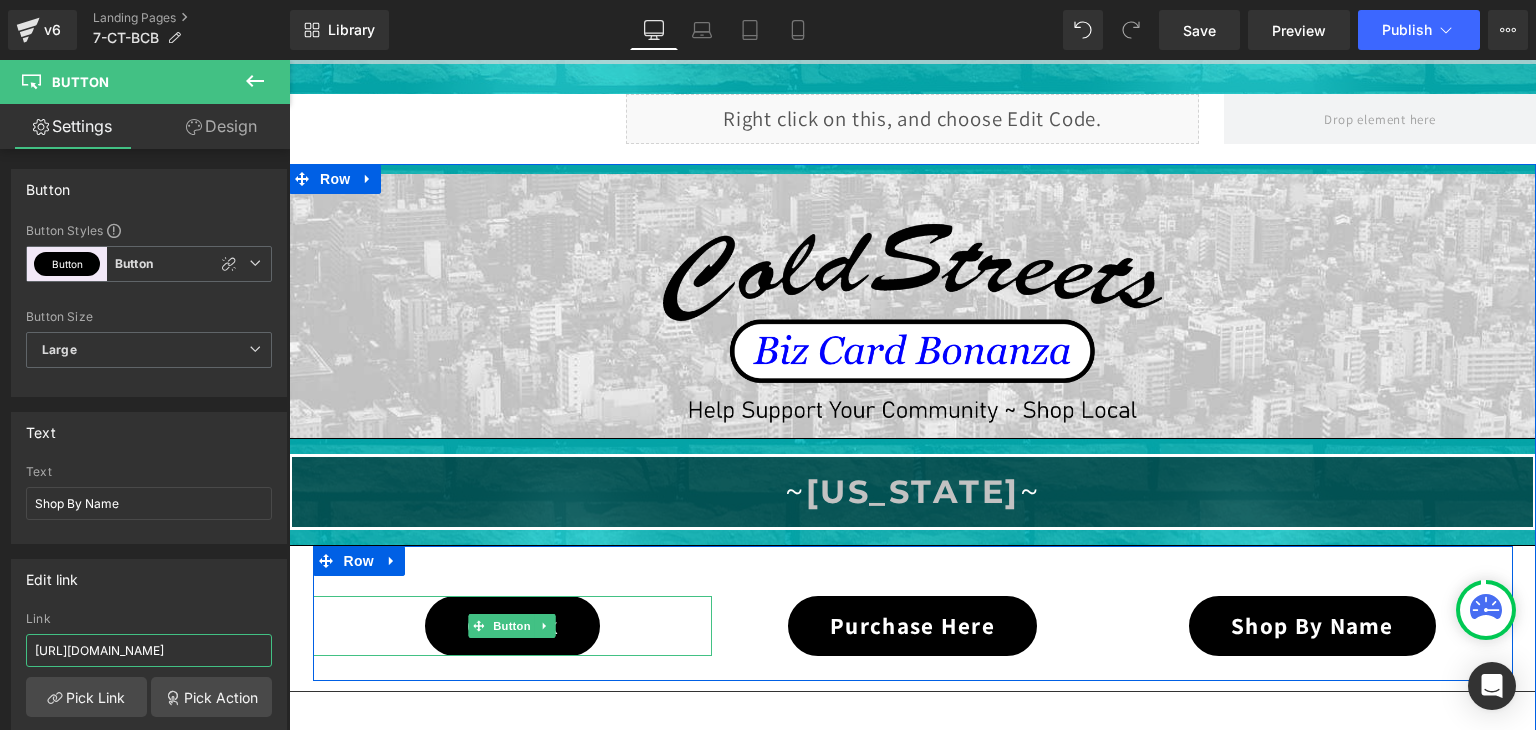 type on "https://coldstreets.com/pages/7-ct-shop-name" 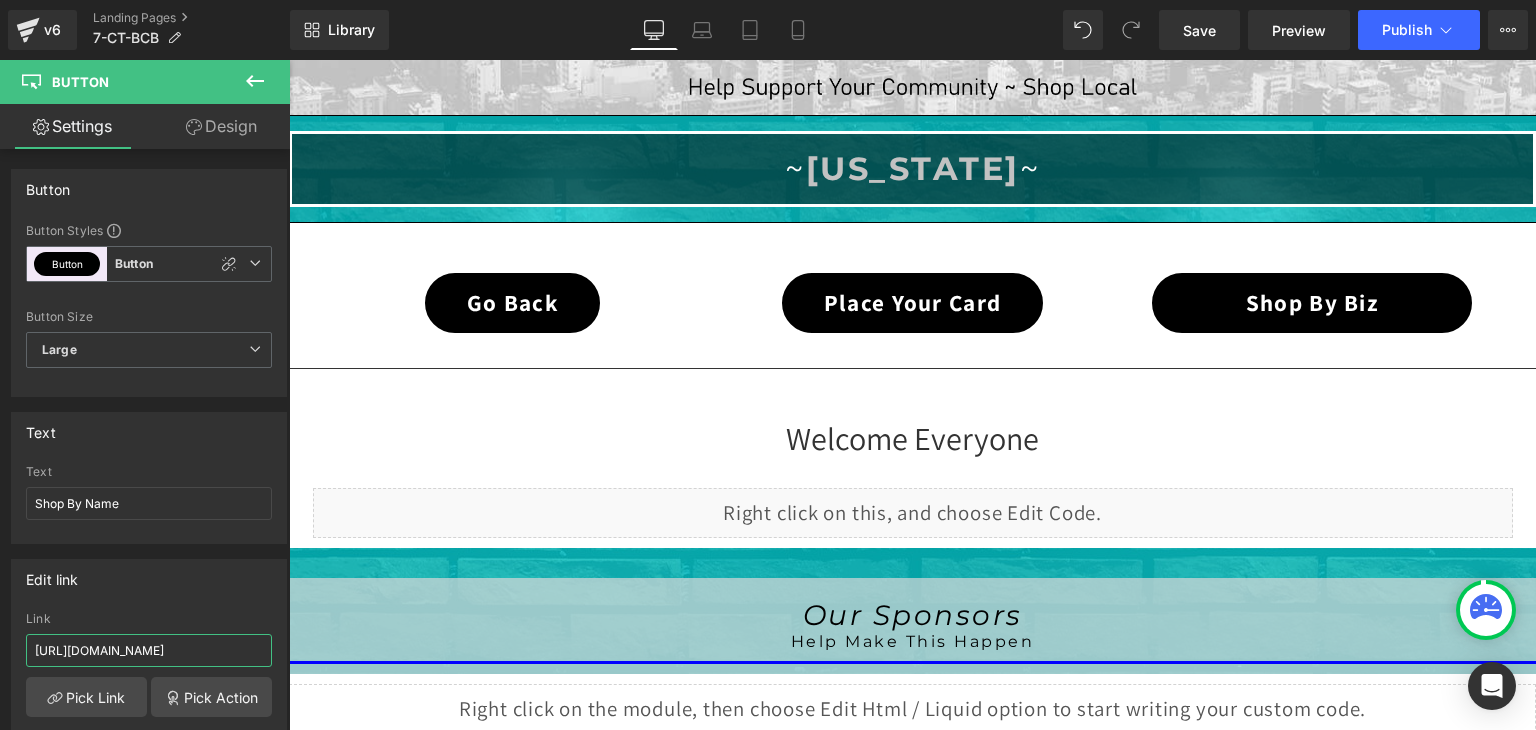 scroll, scrollTop: 459, scrollLeft: 0, axis: vertical 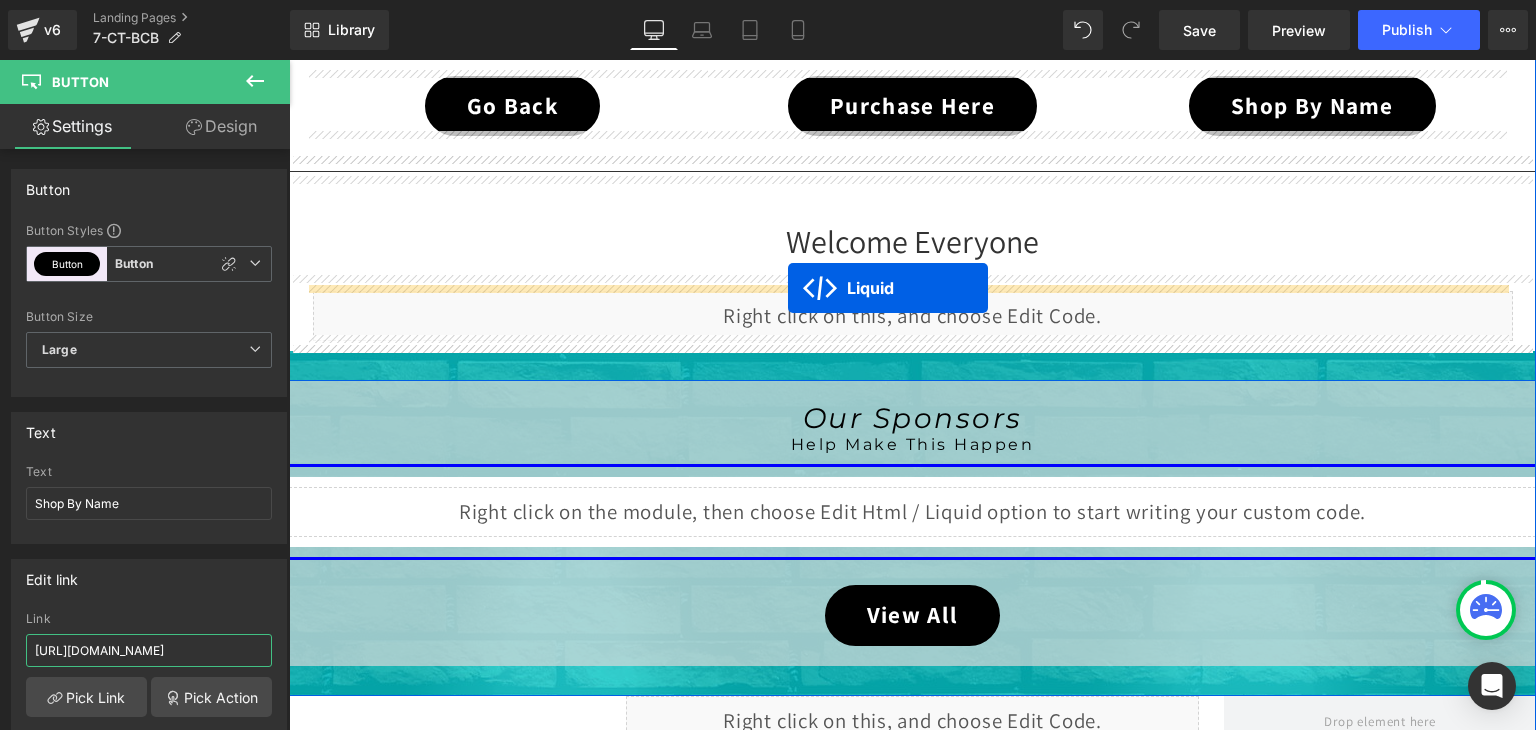 drag, startPoint x: 853, startPoint y: 498, endPoint x: 788, endPoint y: 288, distance: 219.82948 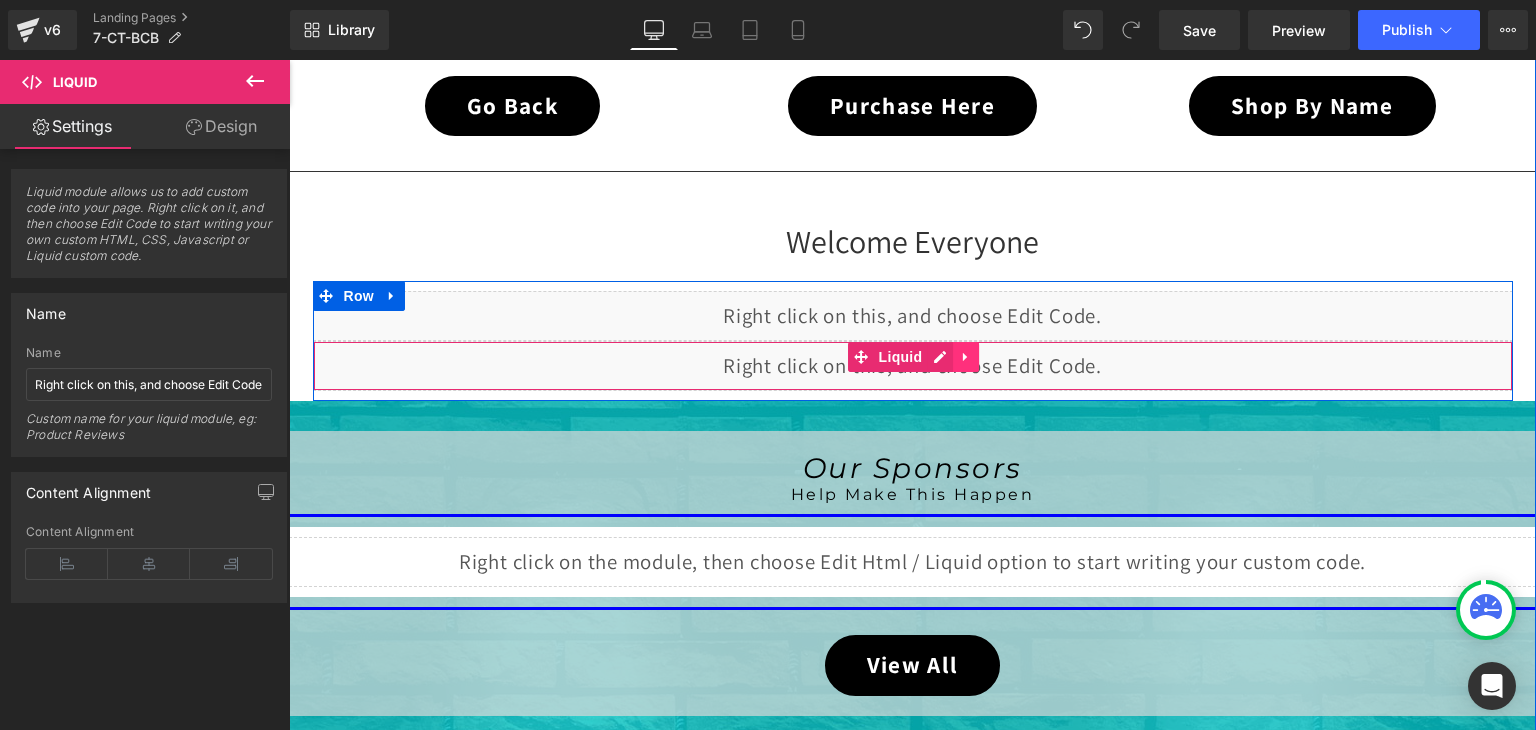 click 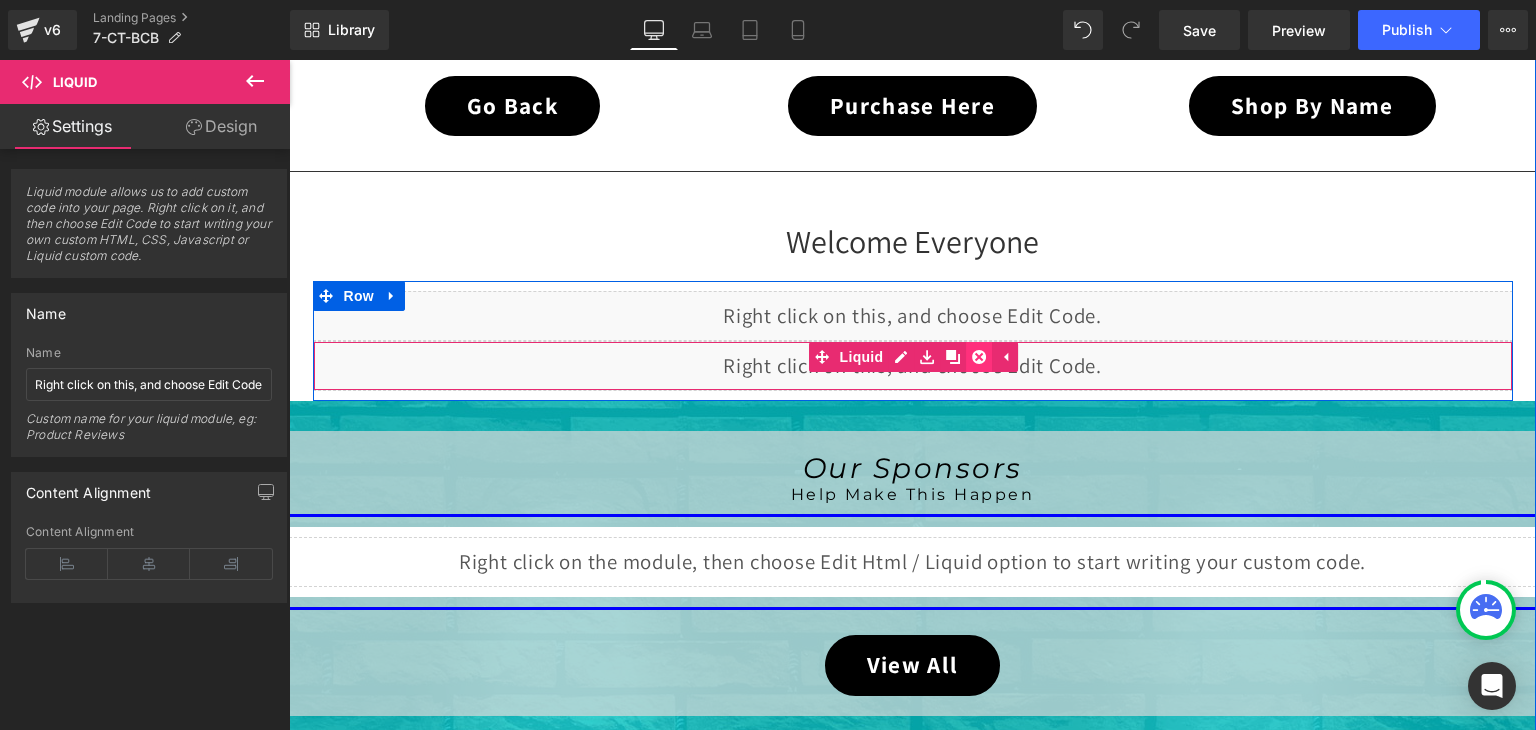click 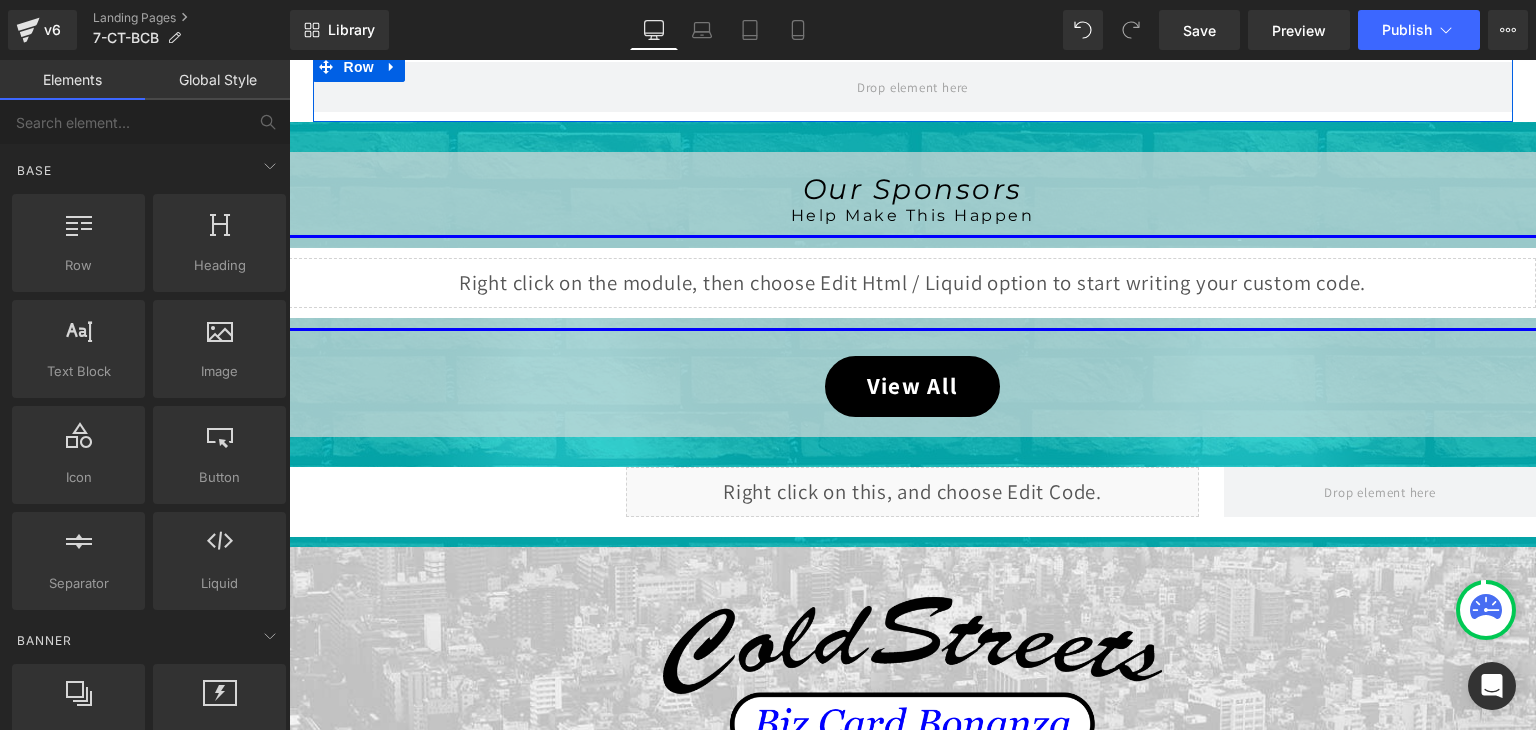 scroll, scrollTop: 879, scrollLeft: 0, axis: vertical 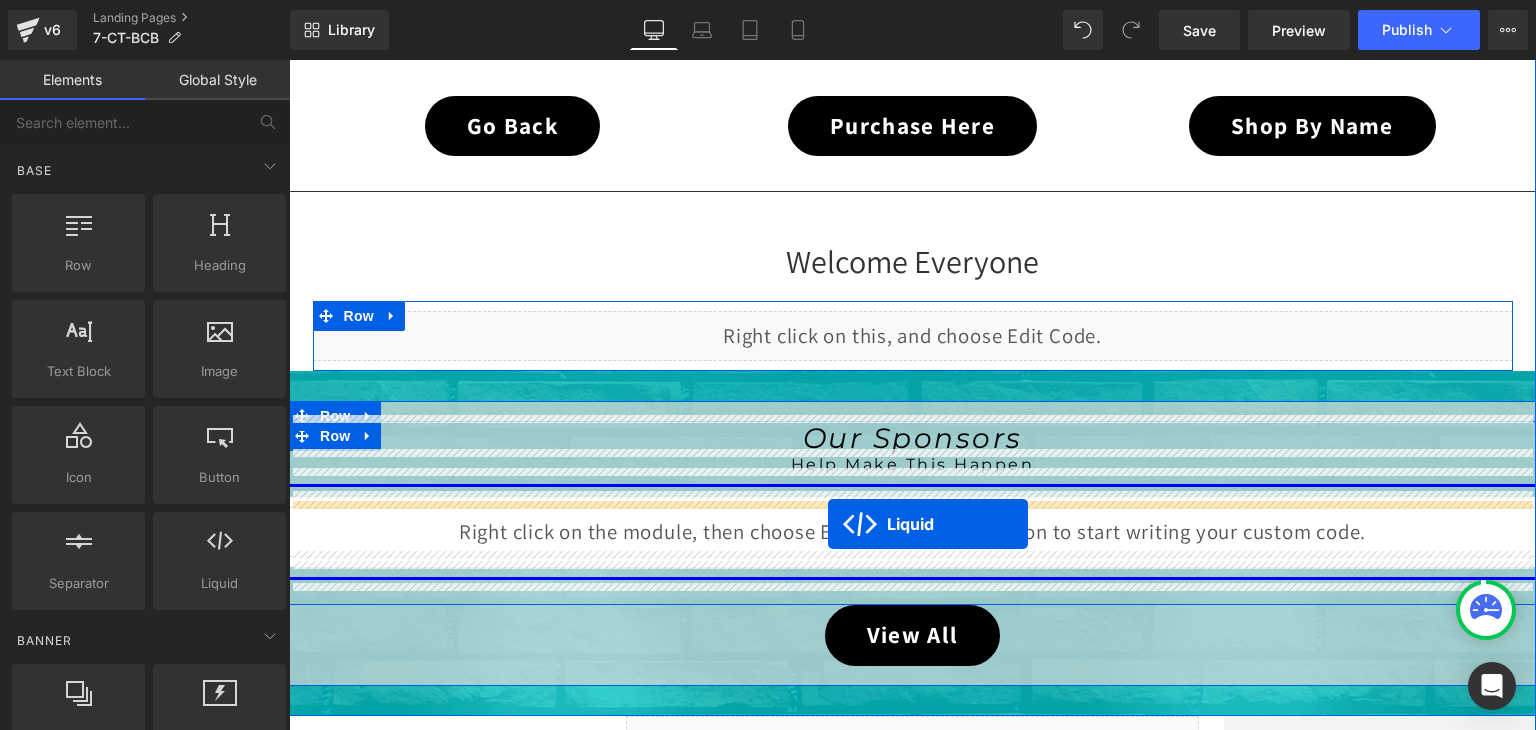 drag, startPoint x: 850, startPoint y: 274, endPoint x: 828, endPoint y: 524, distance: 250.96614 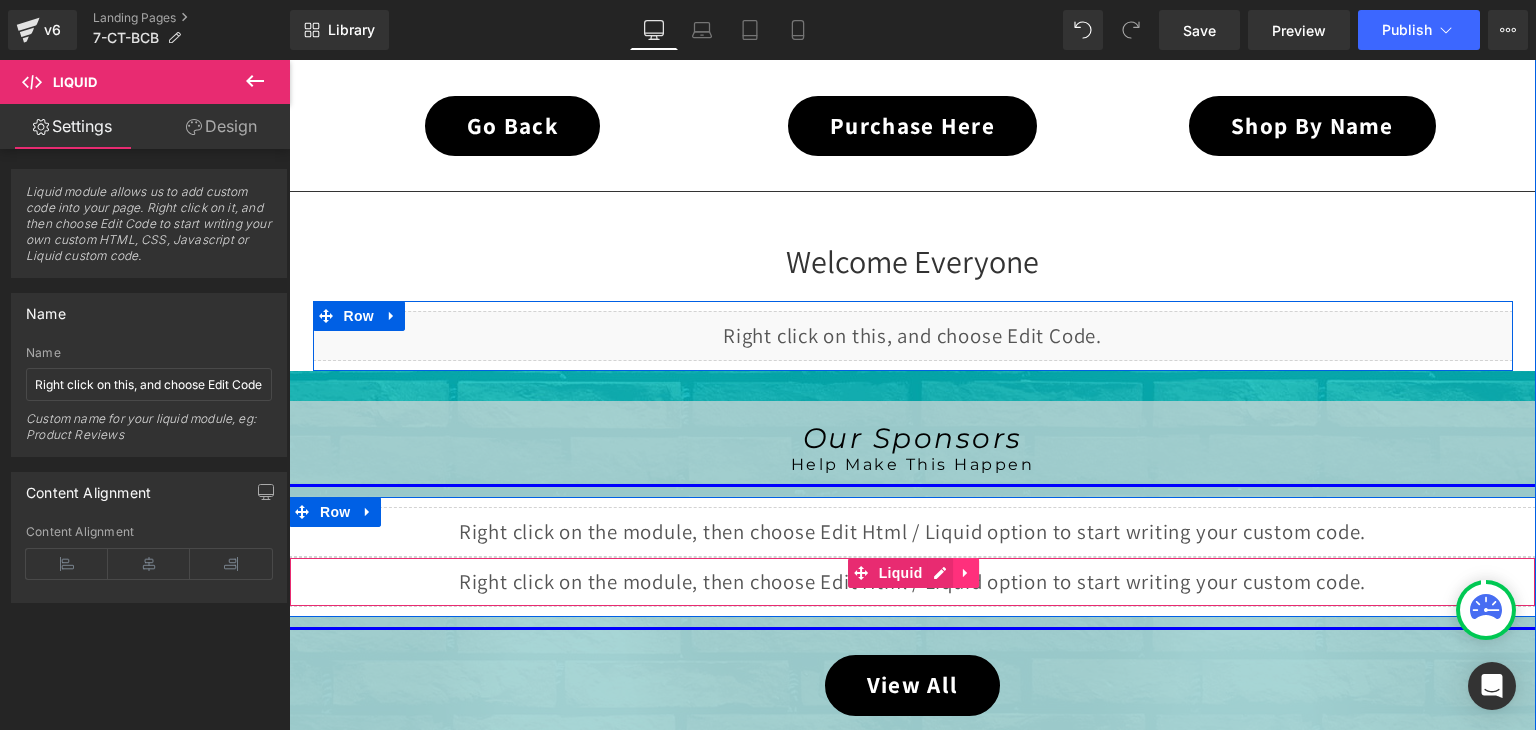 click 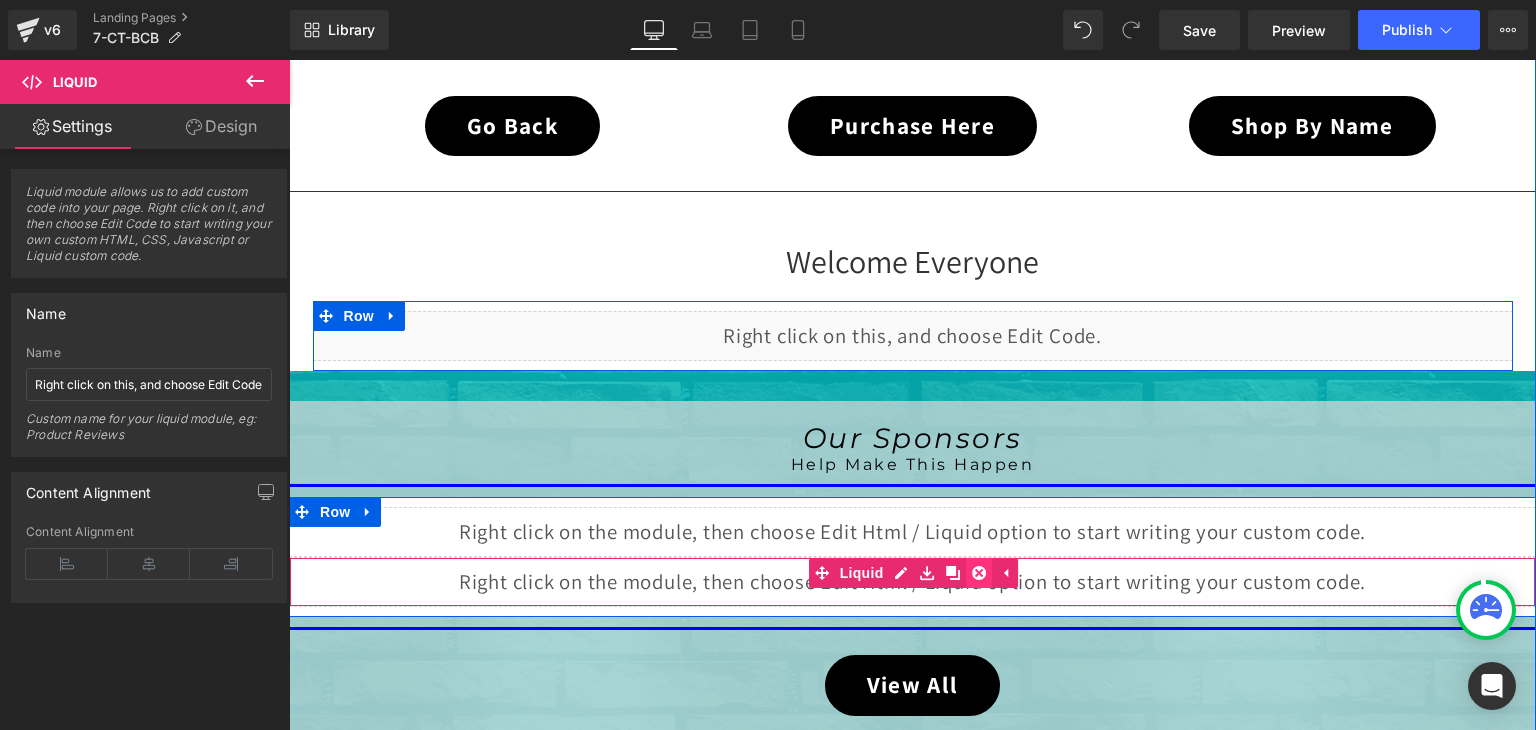 click 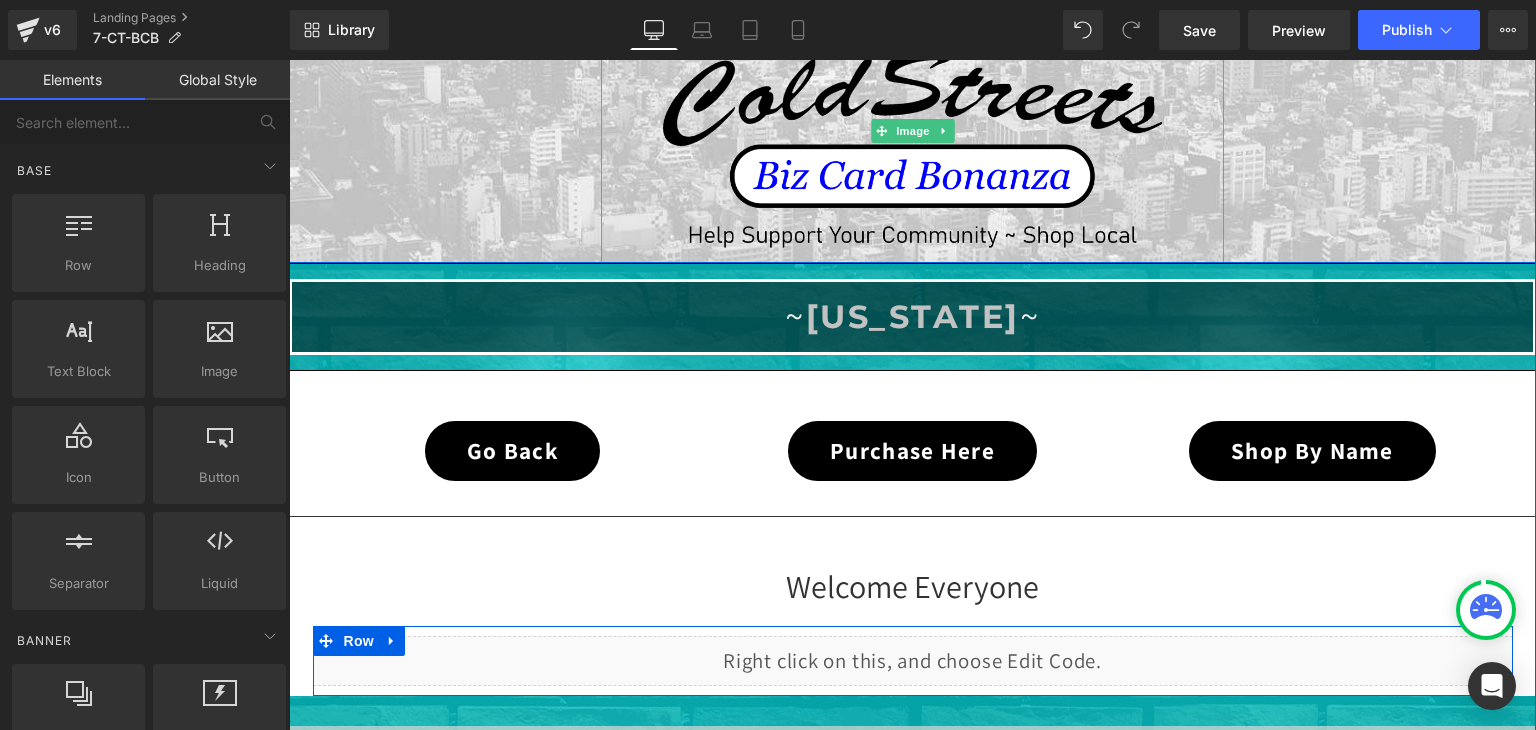 scroll, scrollTop: 1459, scrollLeft: 0, axis: vertical 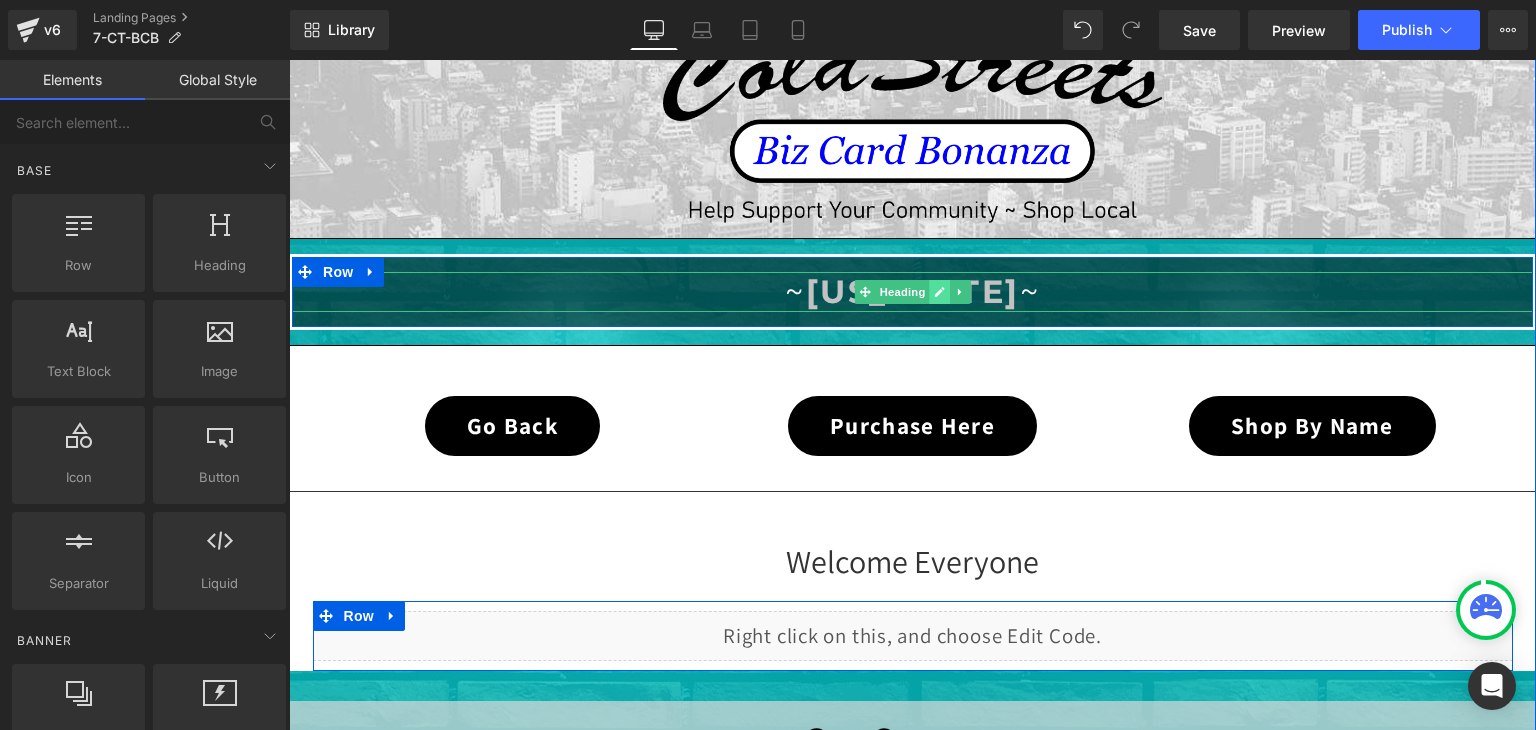 click 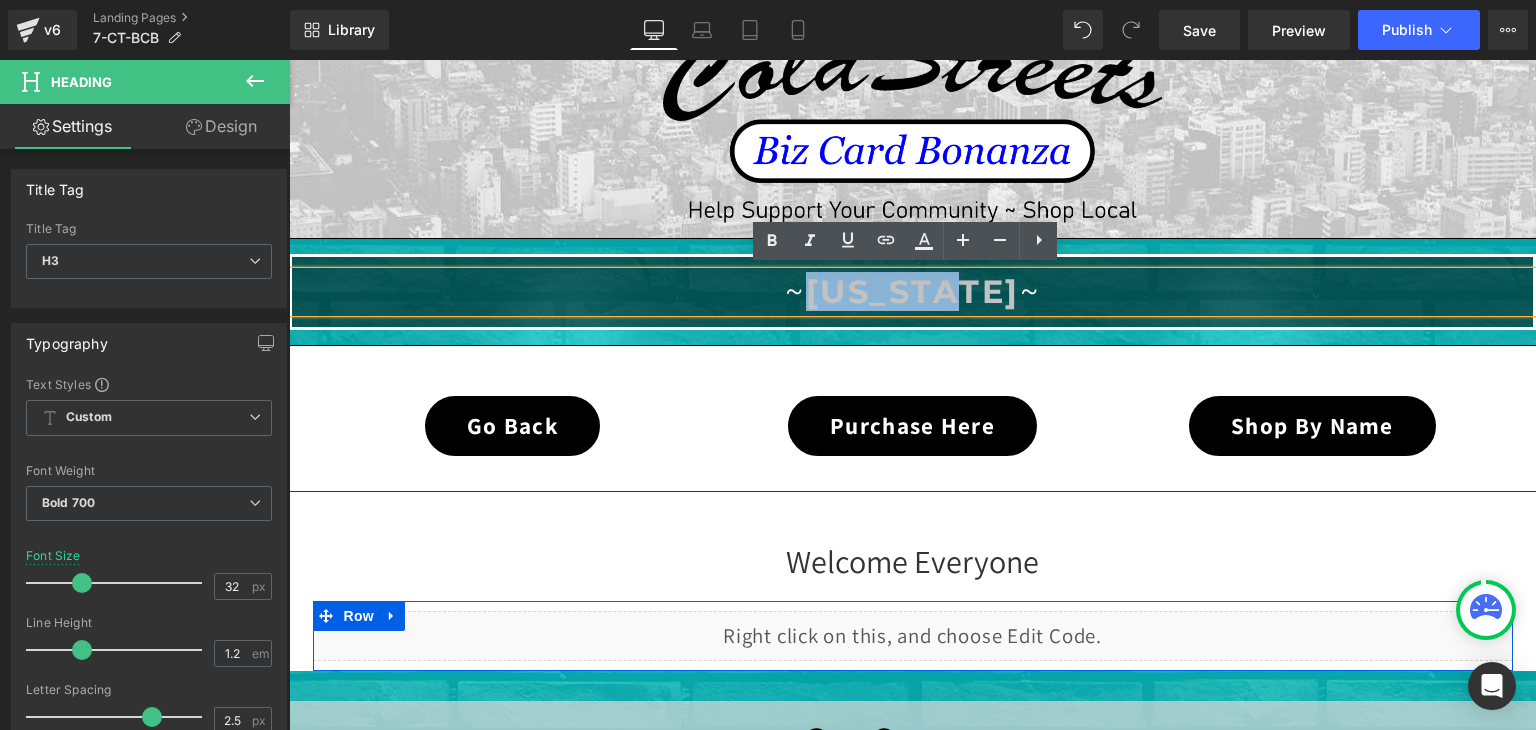 drag, startPoint x: 1000, startPoint y: 285, endPoint x: 815, endPoint y: 292, distance: 185.13239 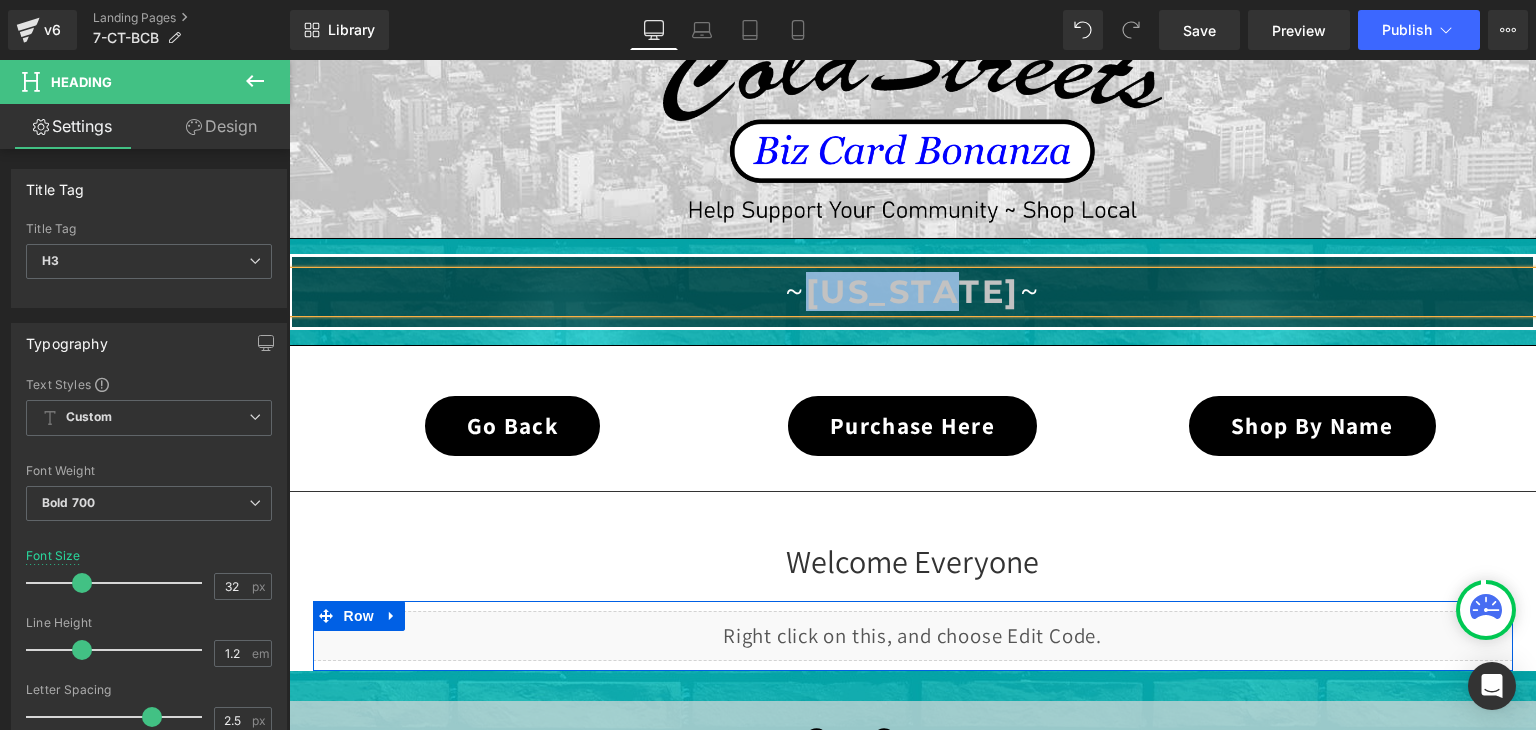 type 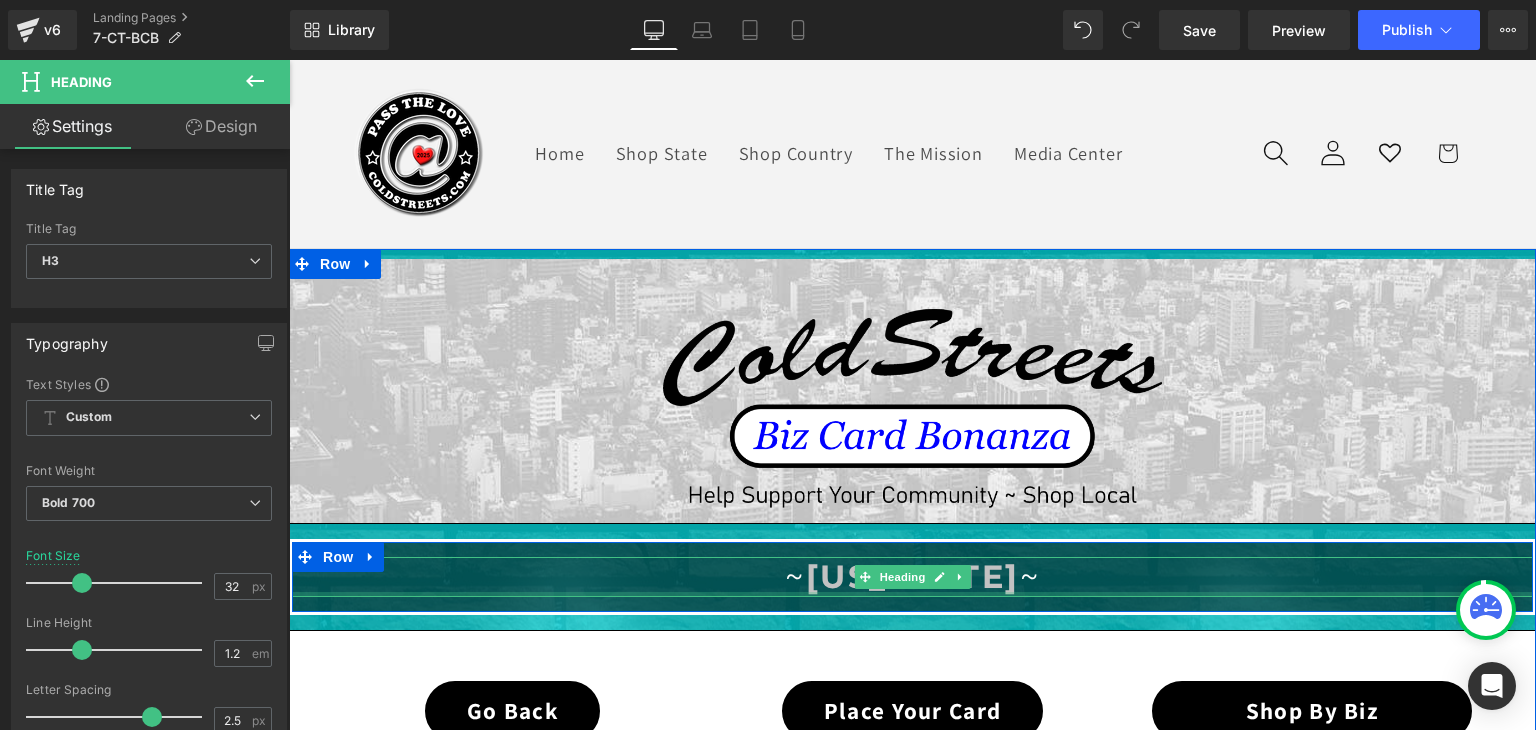 scroll, scrollTop: 0, scrollLeft: 0, axis: both 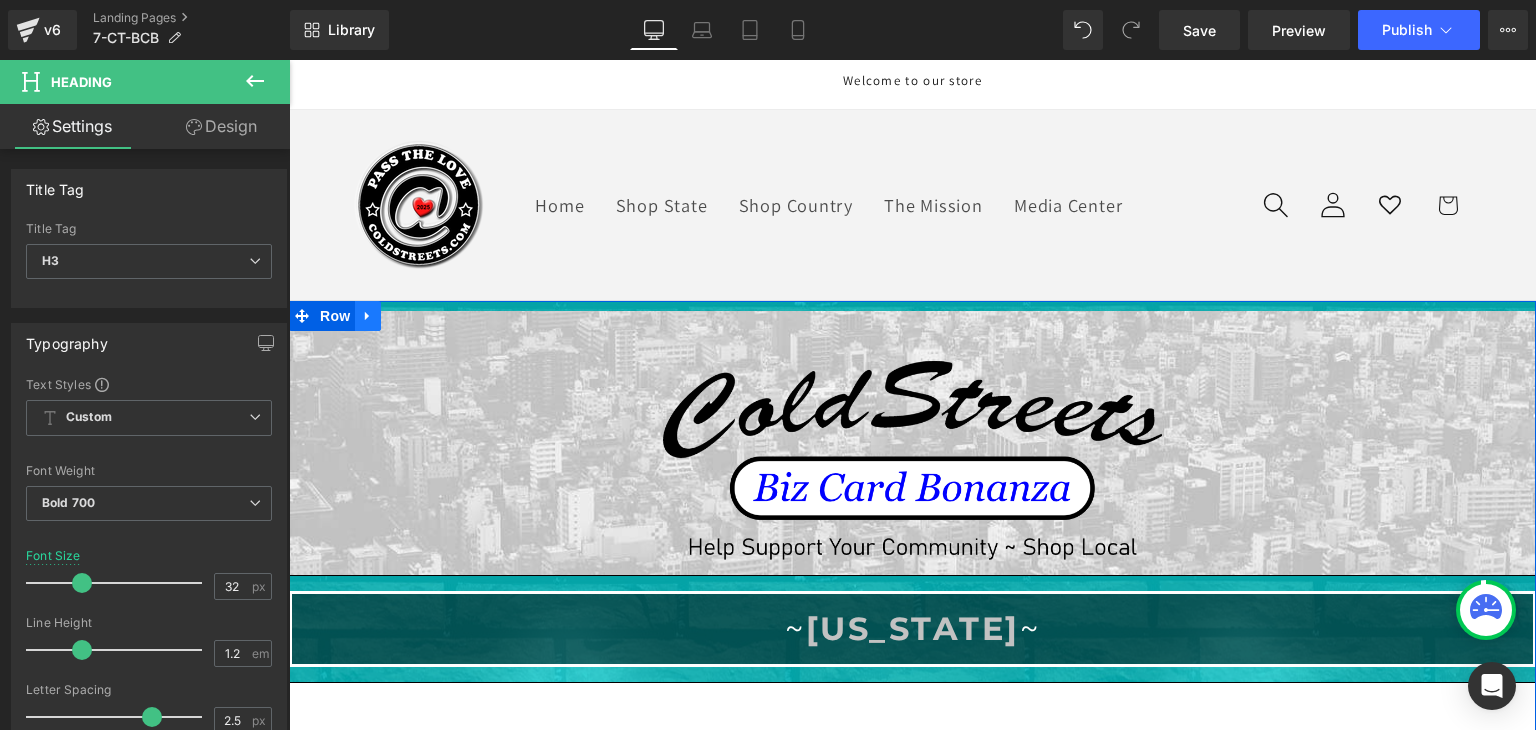click 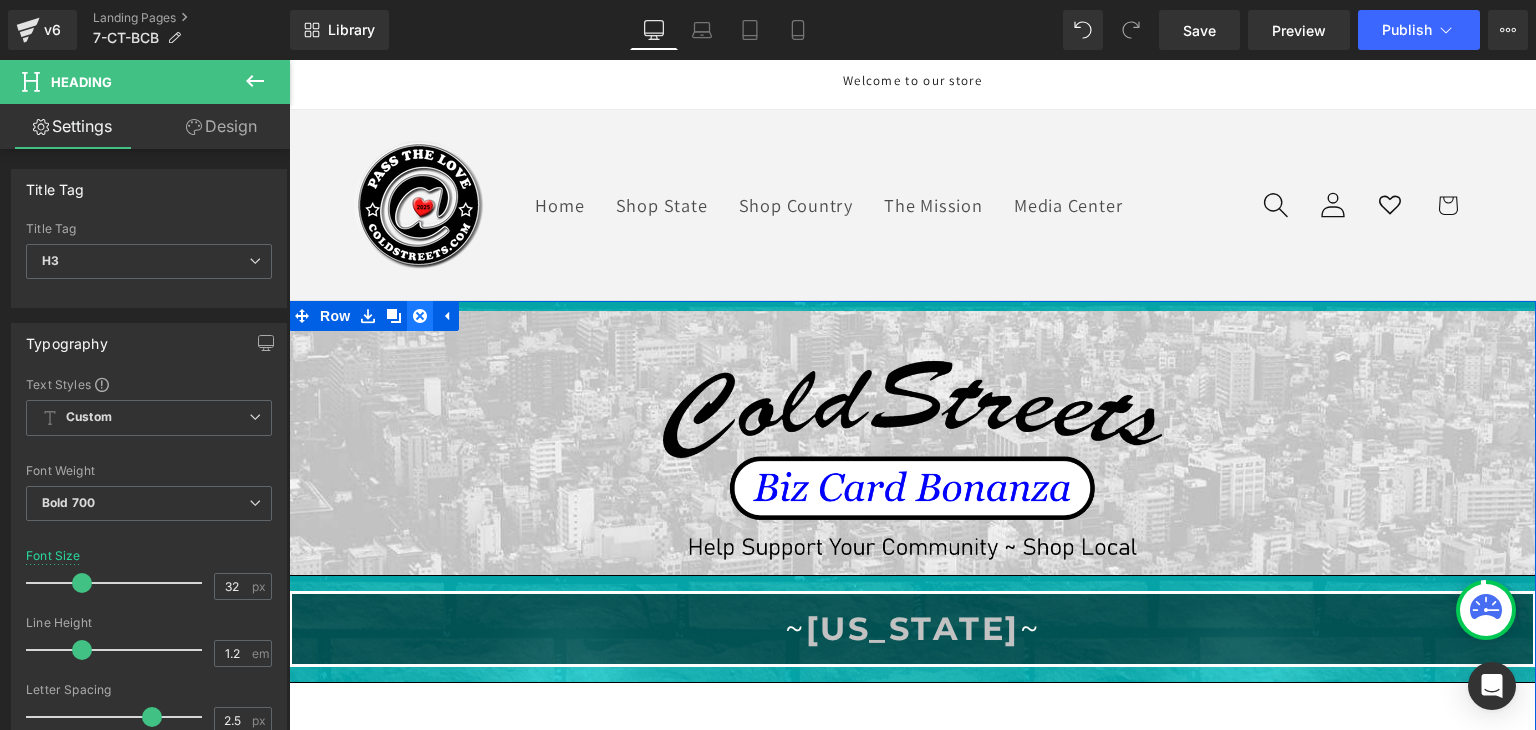 click 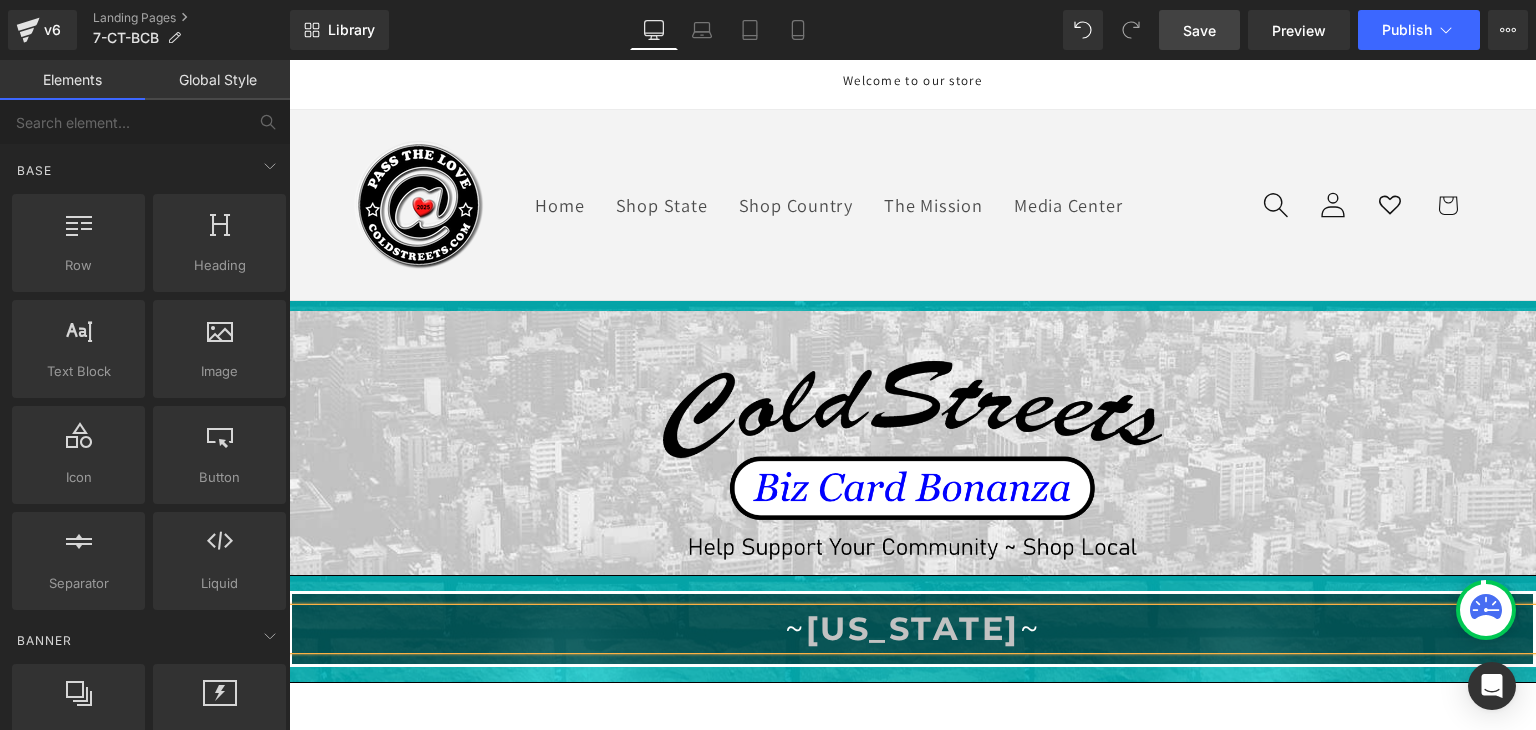 click on "Save" at bounding box center [1199, 30] 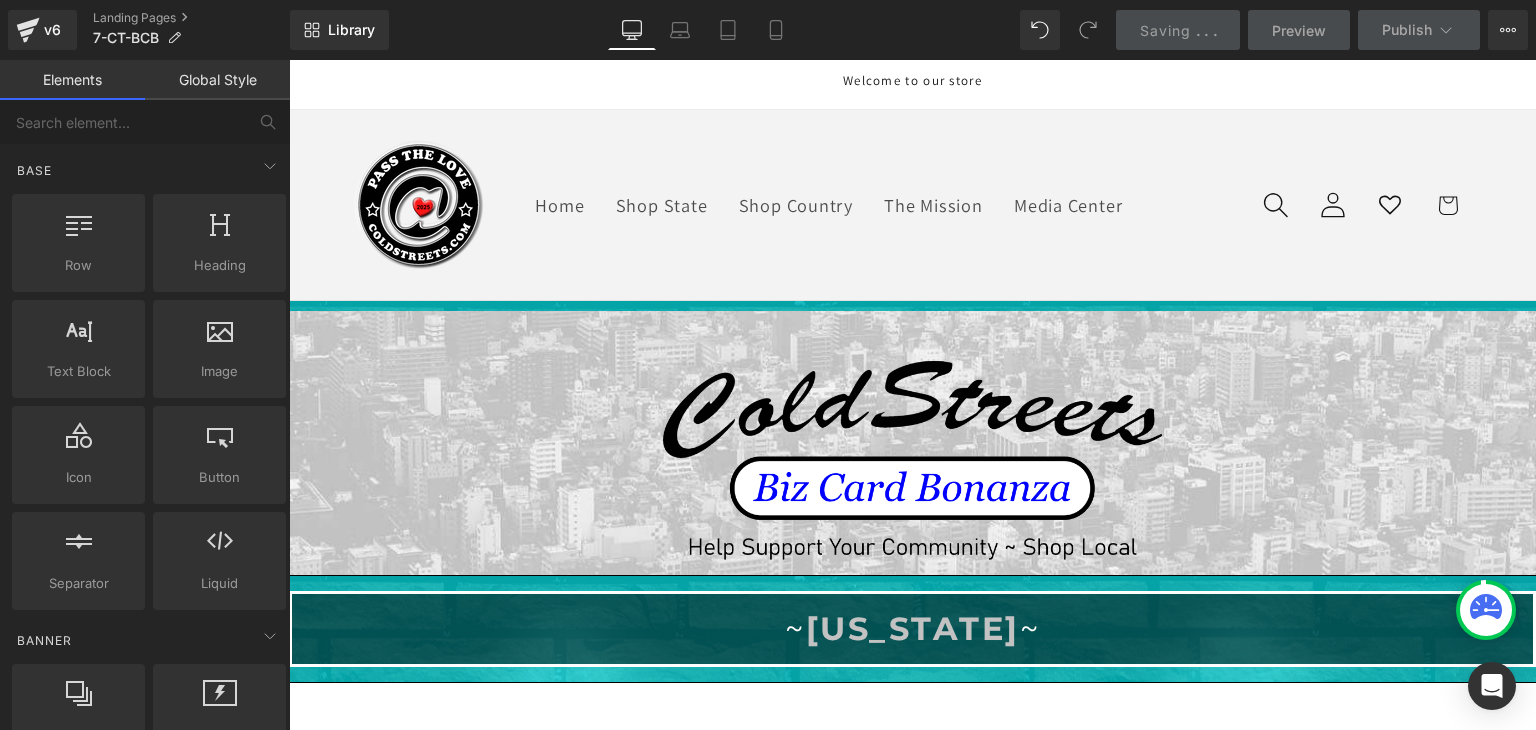 click 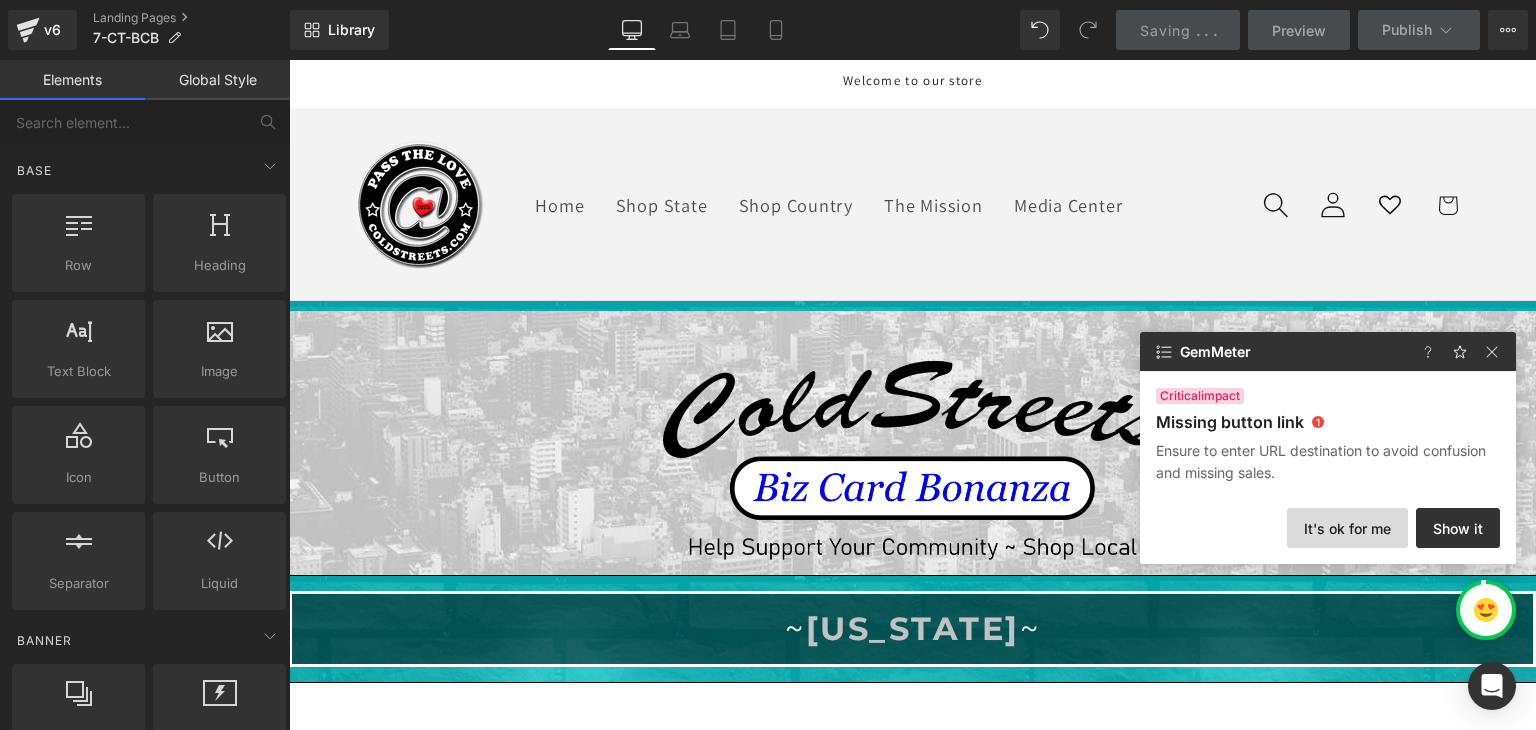 click on "It's ok for me" at bounding box center [1347, 528] 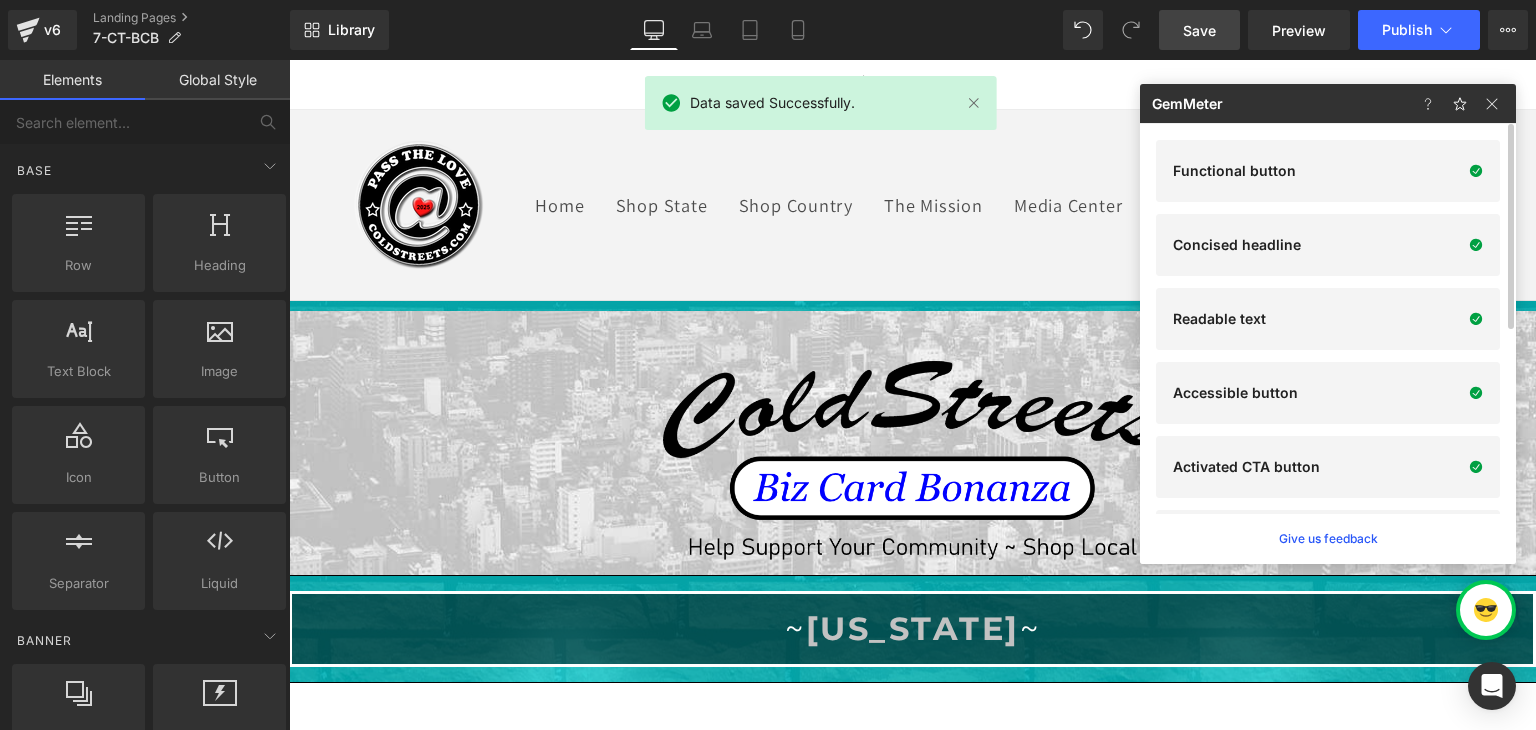 click on "Save" at bounding box center (1199, 30) 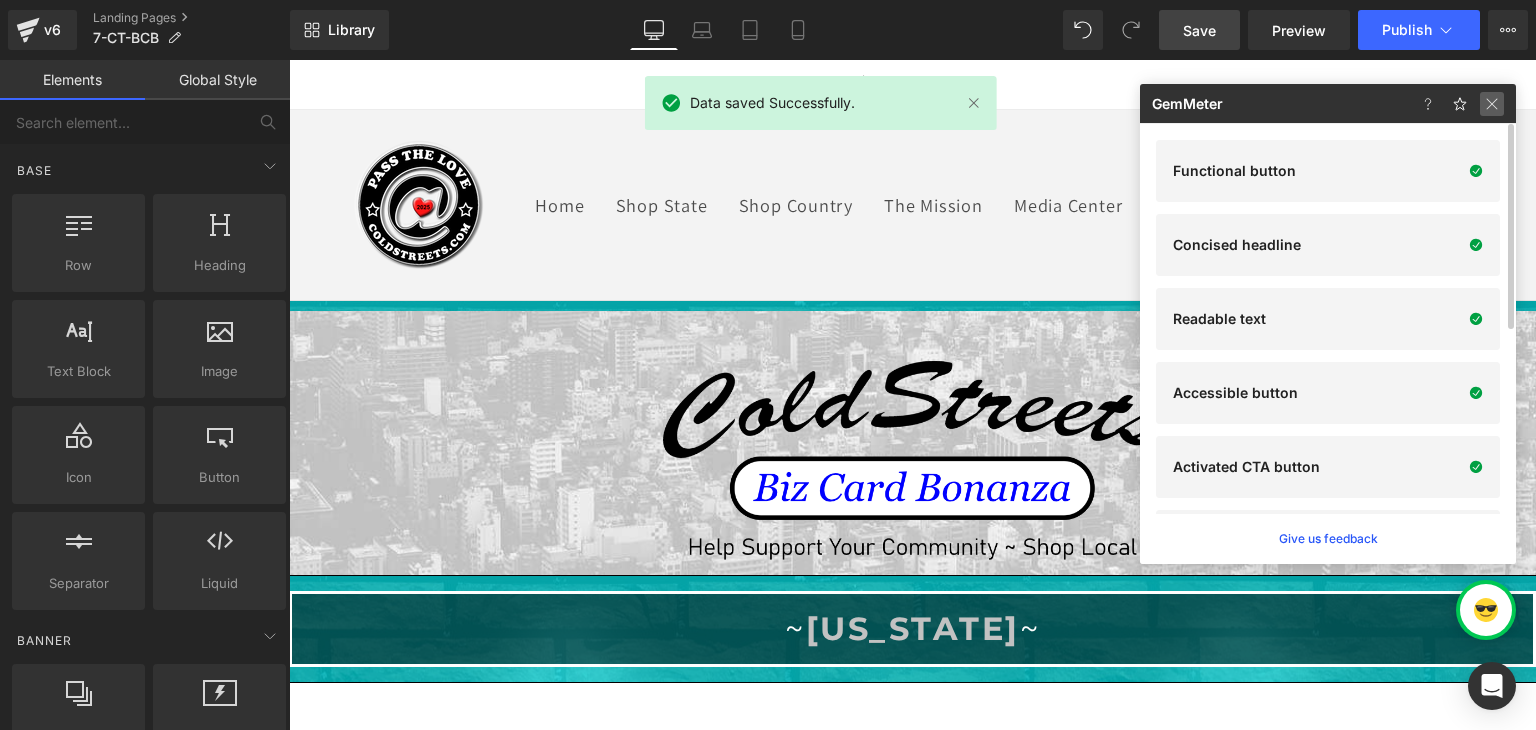 click 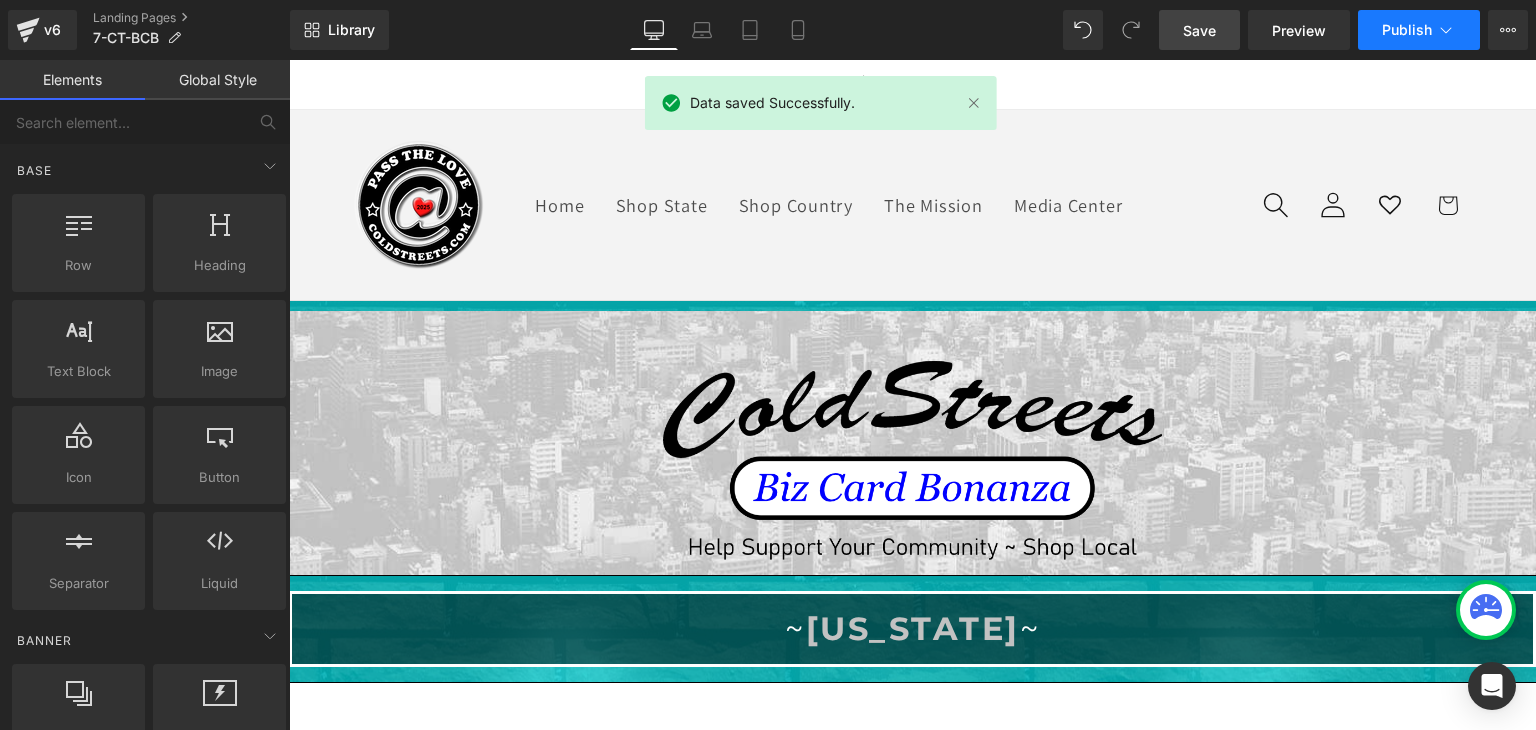 click 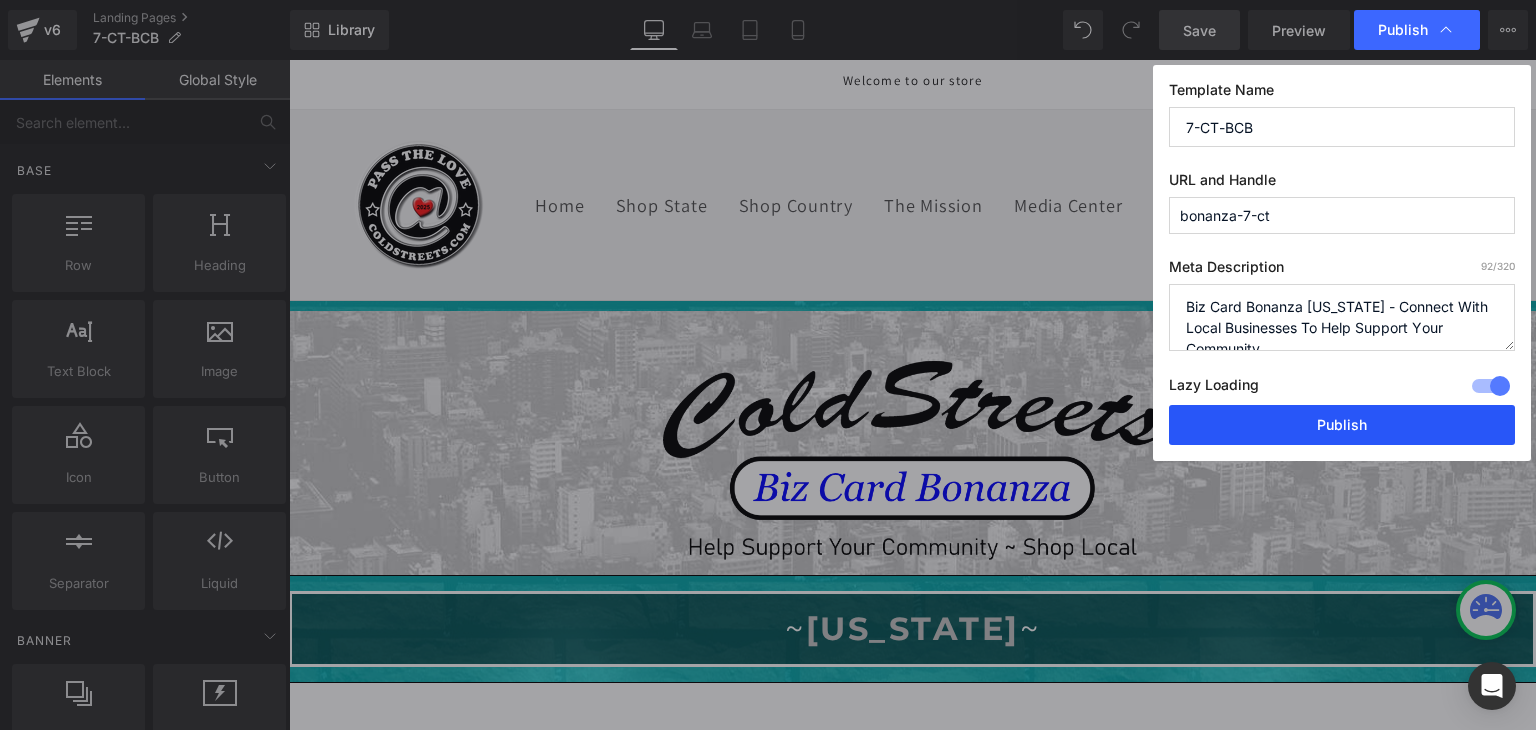 click on "Publish" at bounding box center (1342, 425) 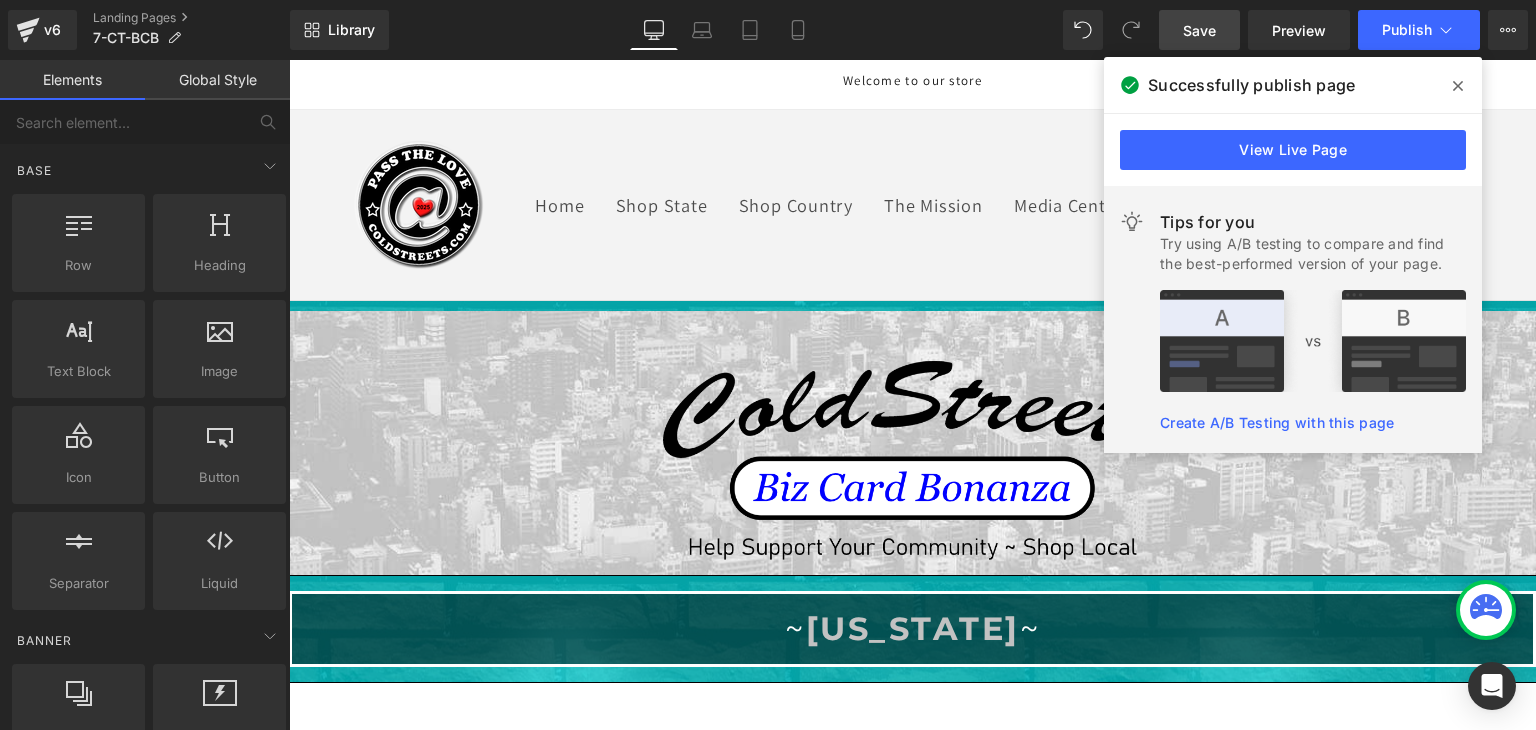 click at bounding box center [1458, 86] 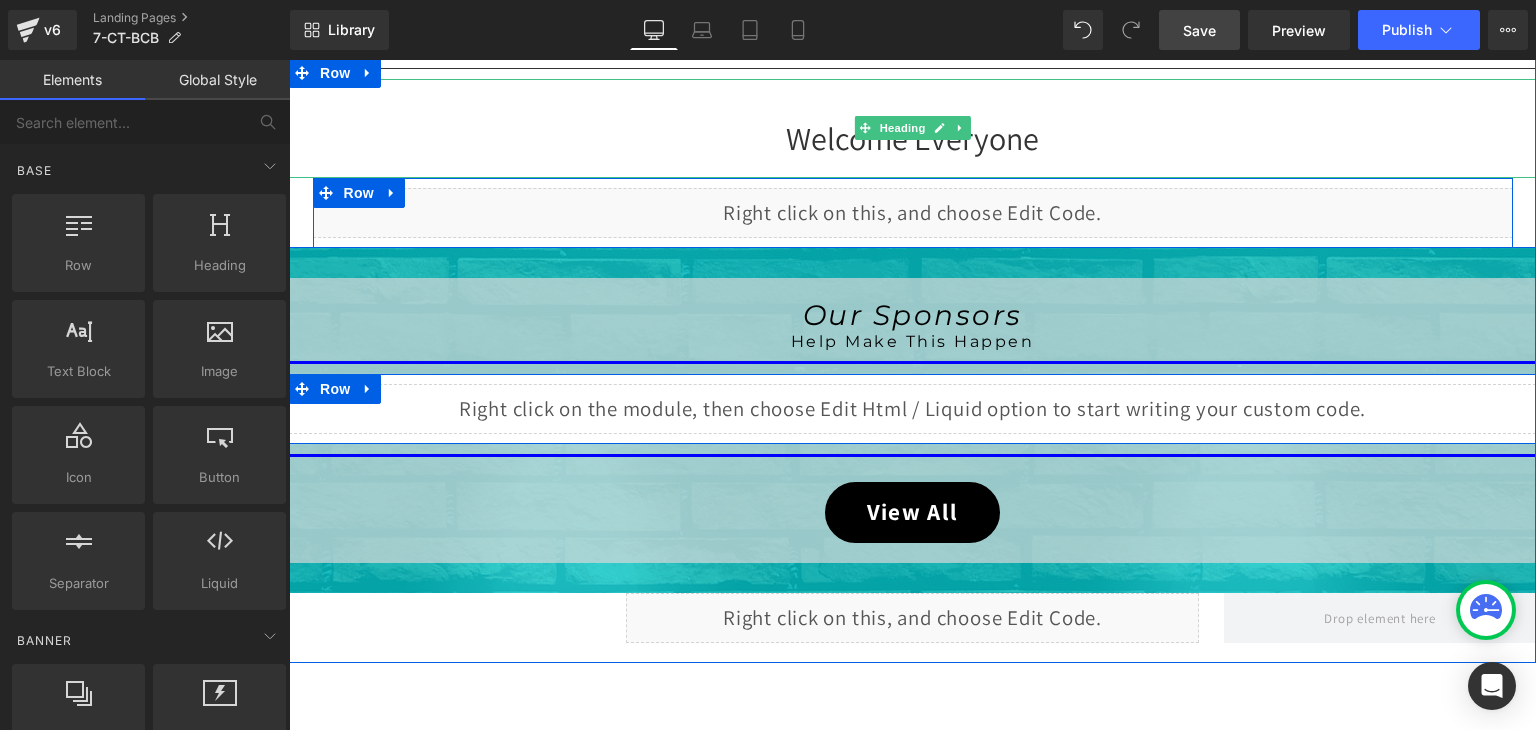 scroll, scrollTop: 800, scrollLeft: 0, axis: vertical 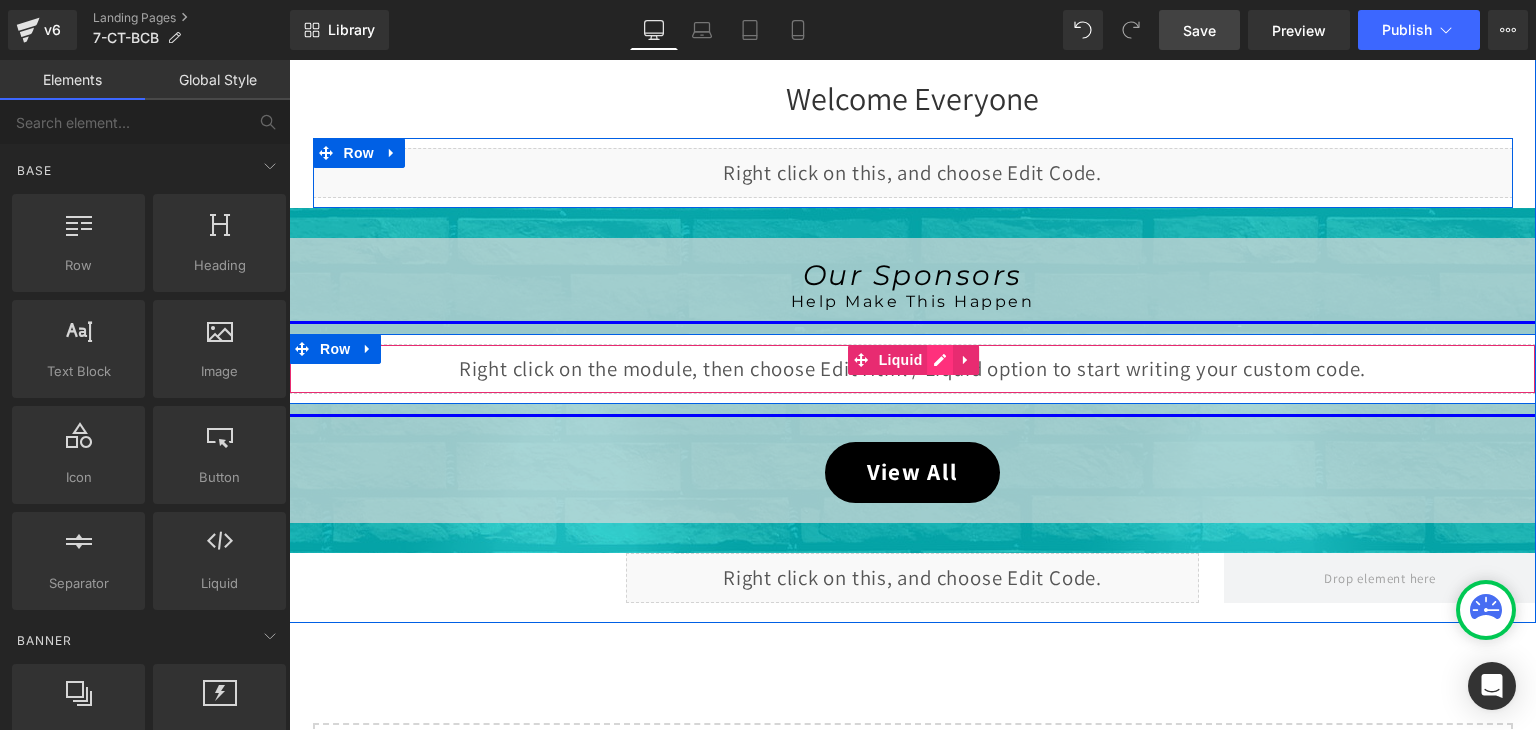 click on "Liquid" at bounding box center [912, 369] 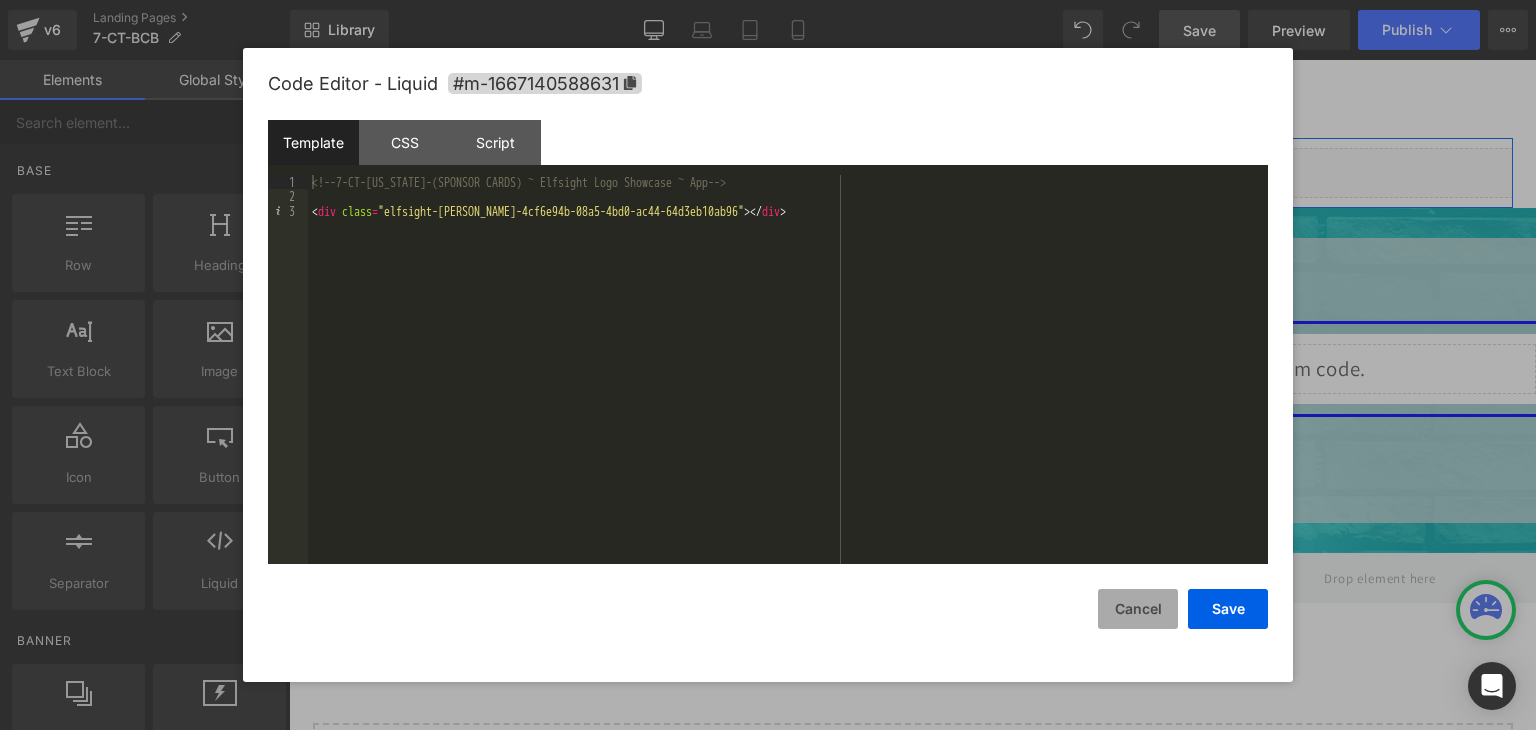 click on "Cancel" at bounding box center [1138, 609] 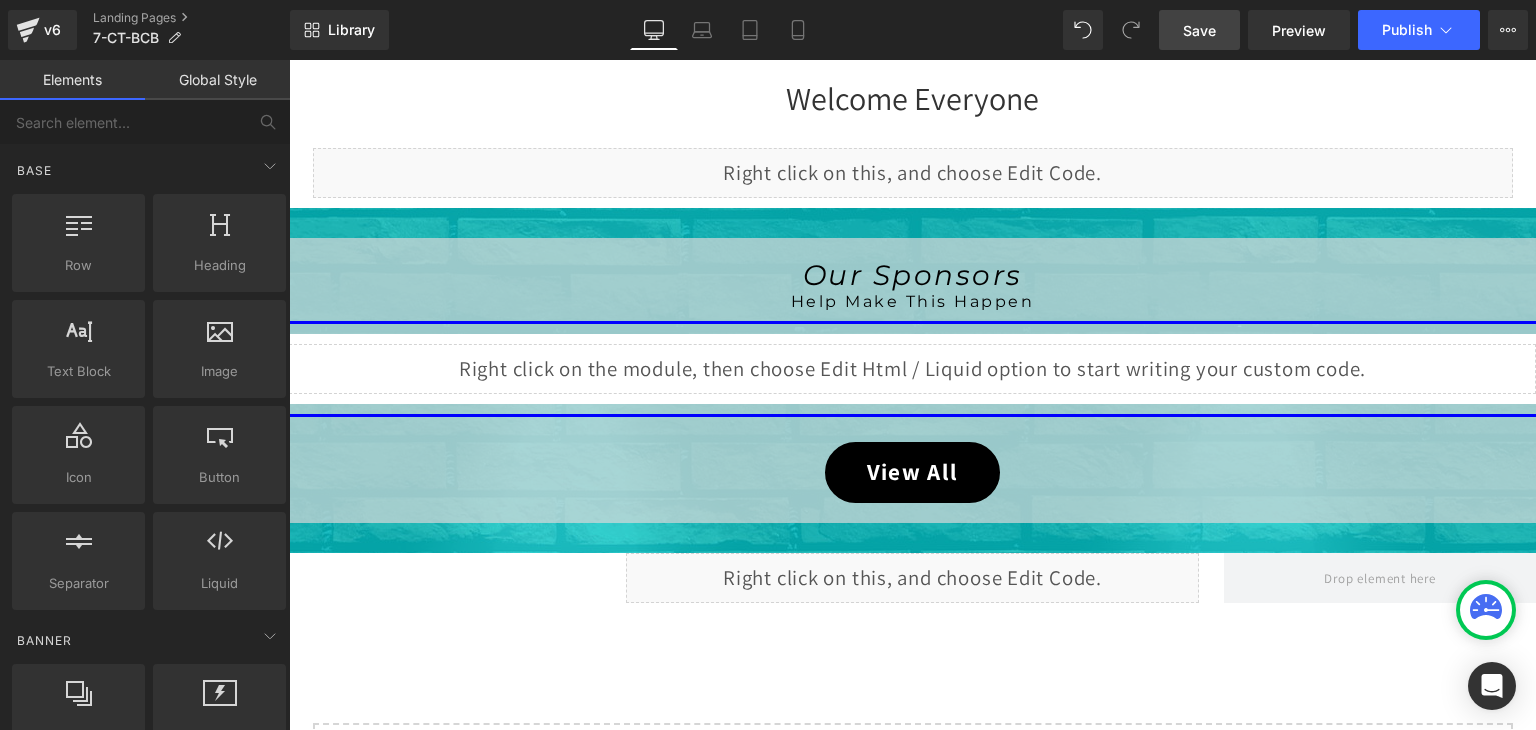click on "Save" at bounding box center (1199, 30) 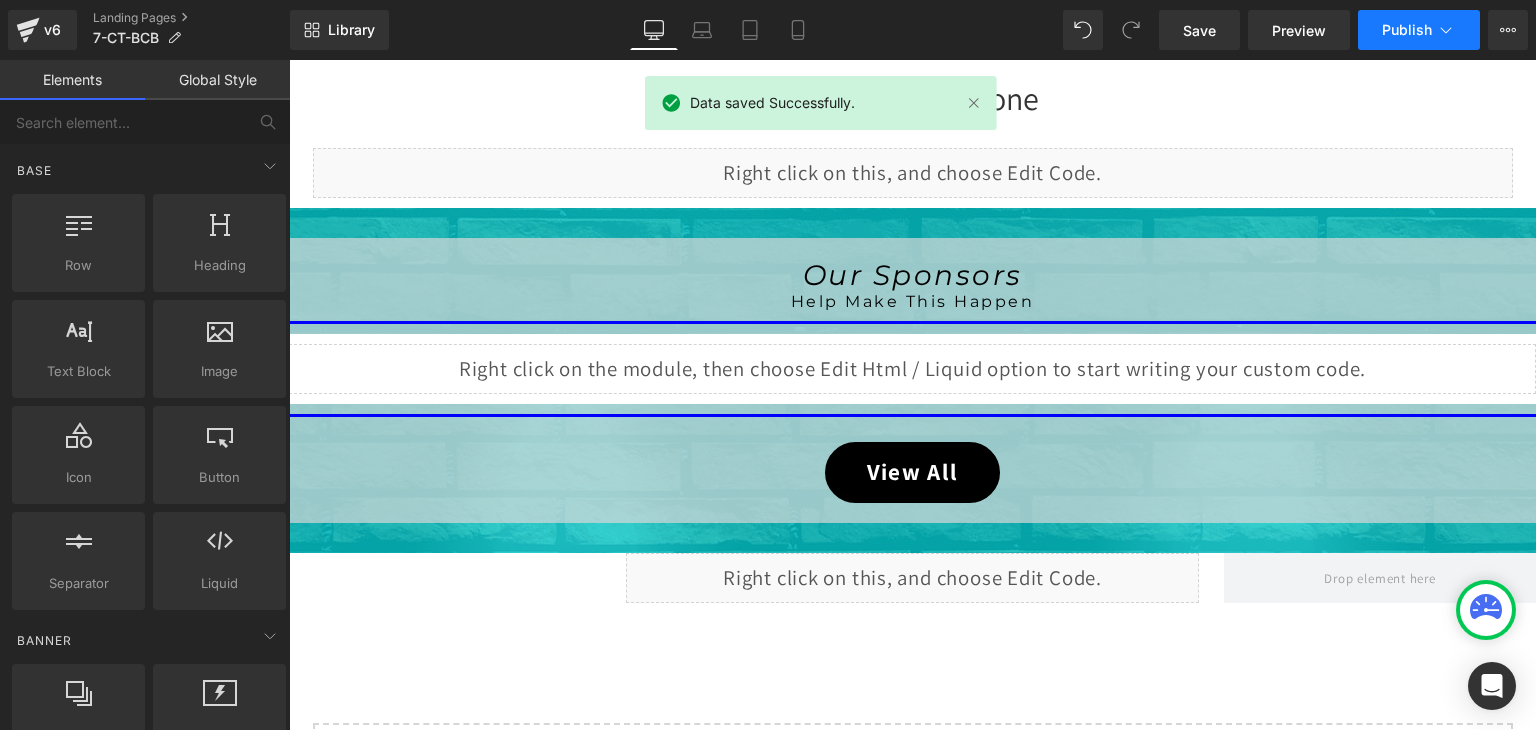 click on "Publish" at bounding box center (1407, 30) 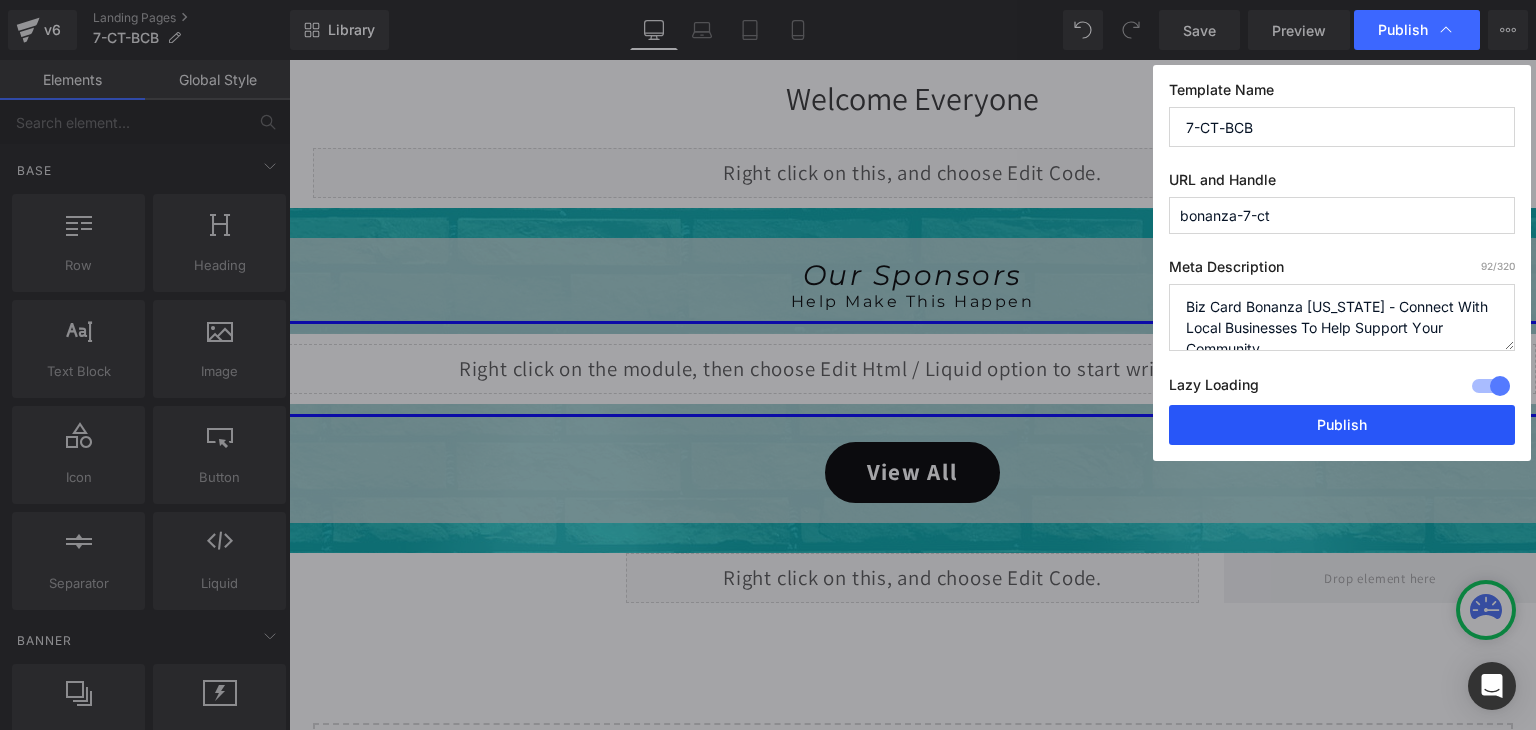 click on "Publish" at bounding box center (1342, 425) 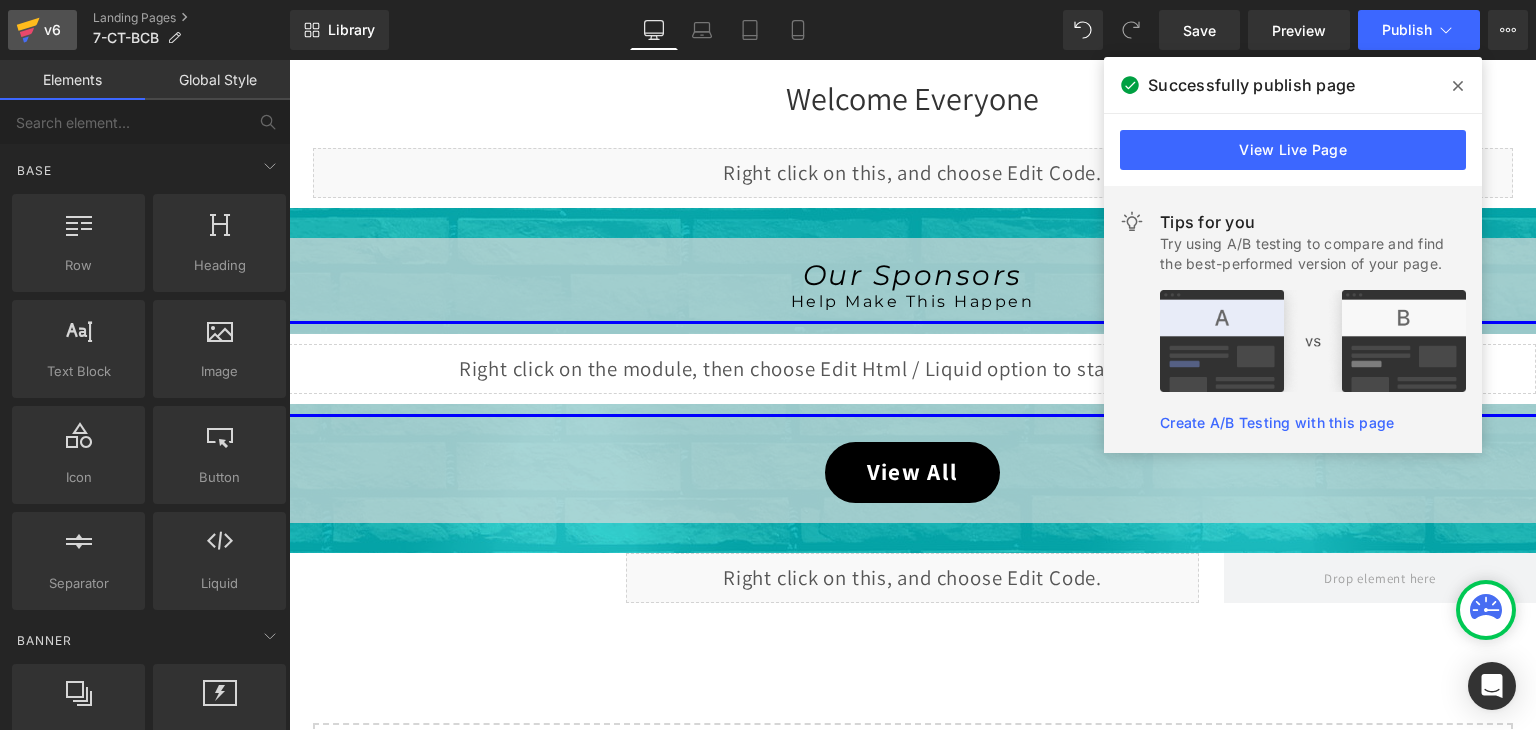 click 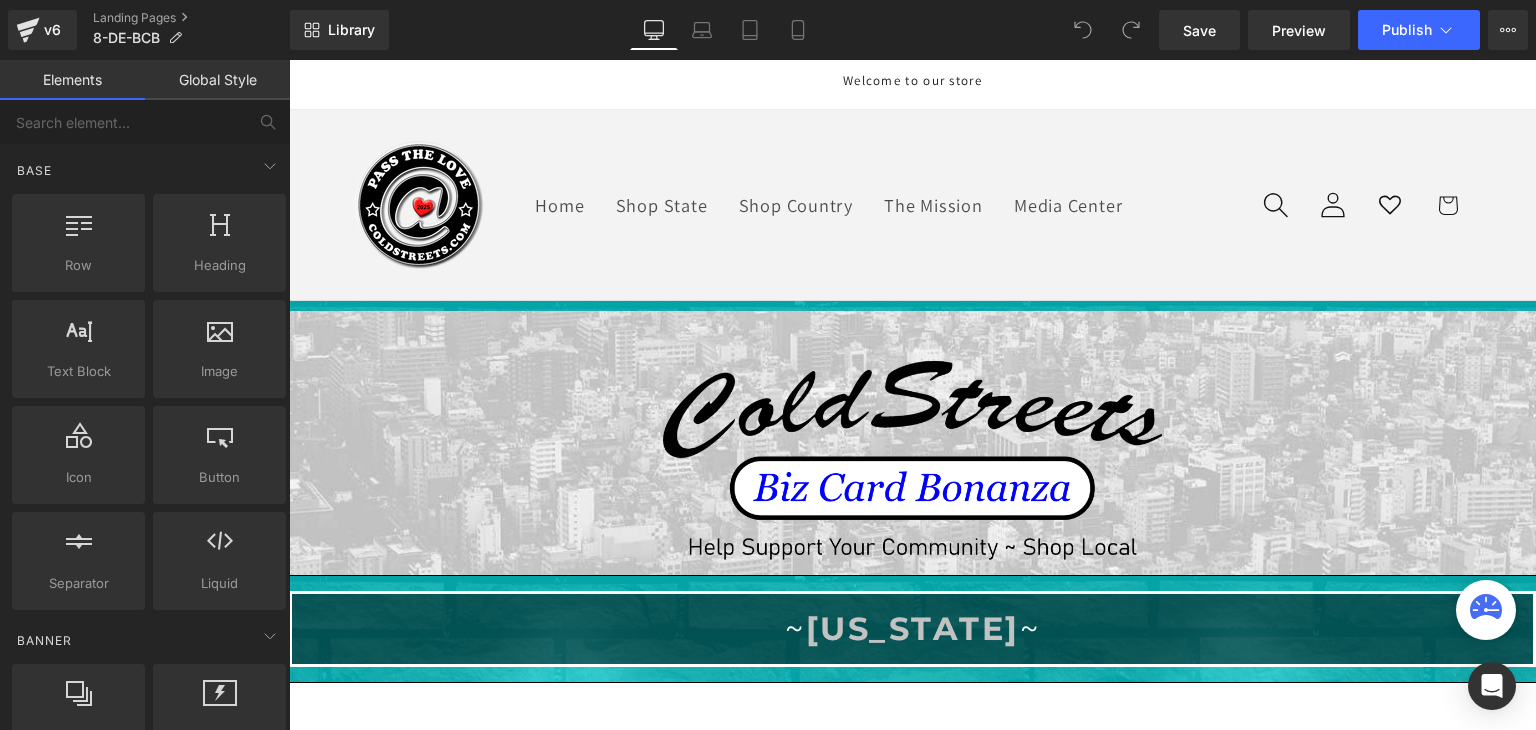 scroll, scrollTop: 0, scrollLeft: 0, axis: both 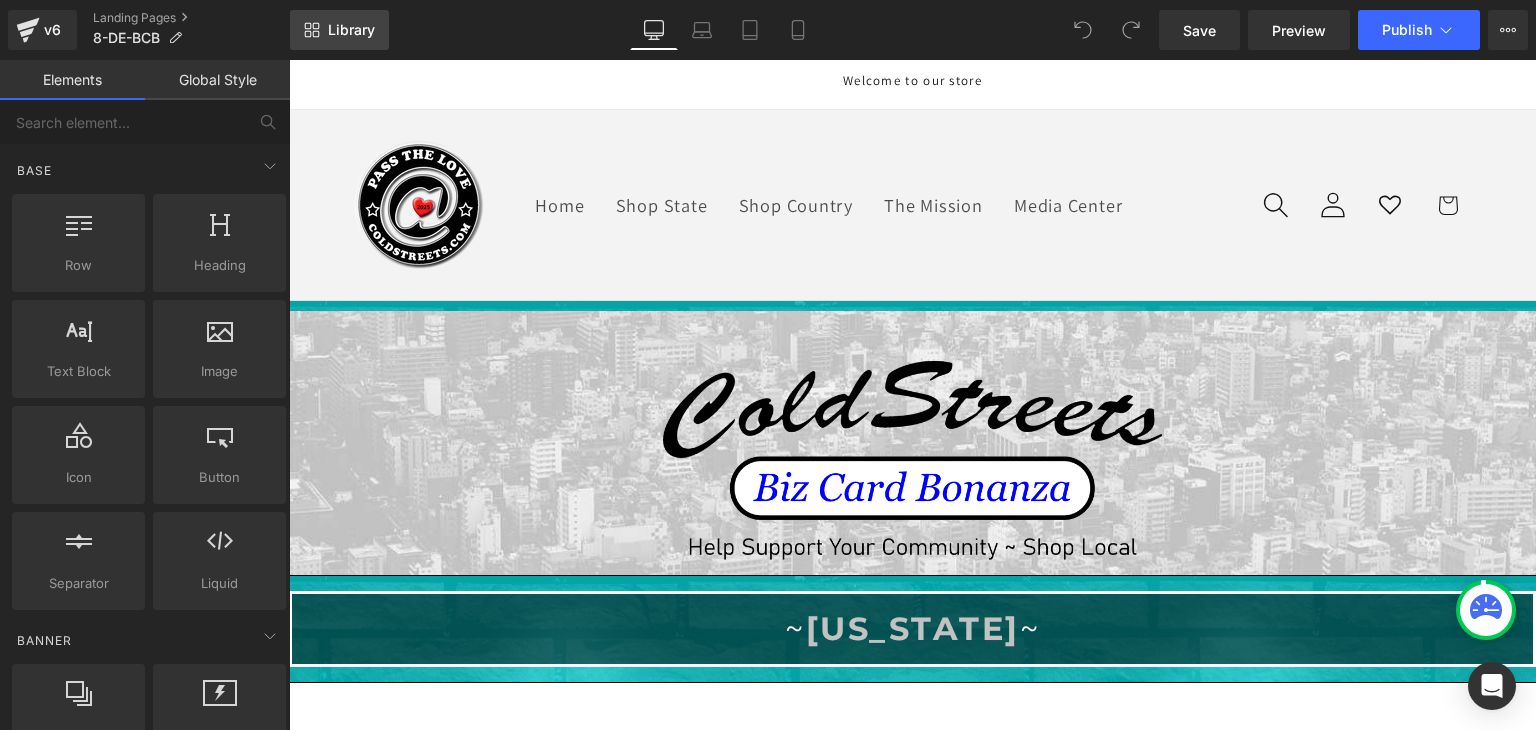click on "Library" at bounding box center (339, 30) 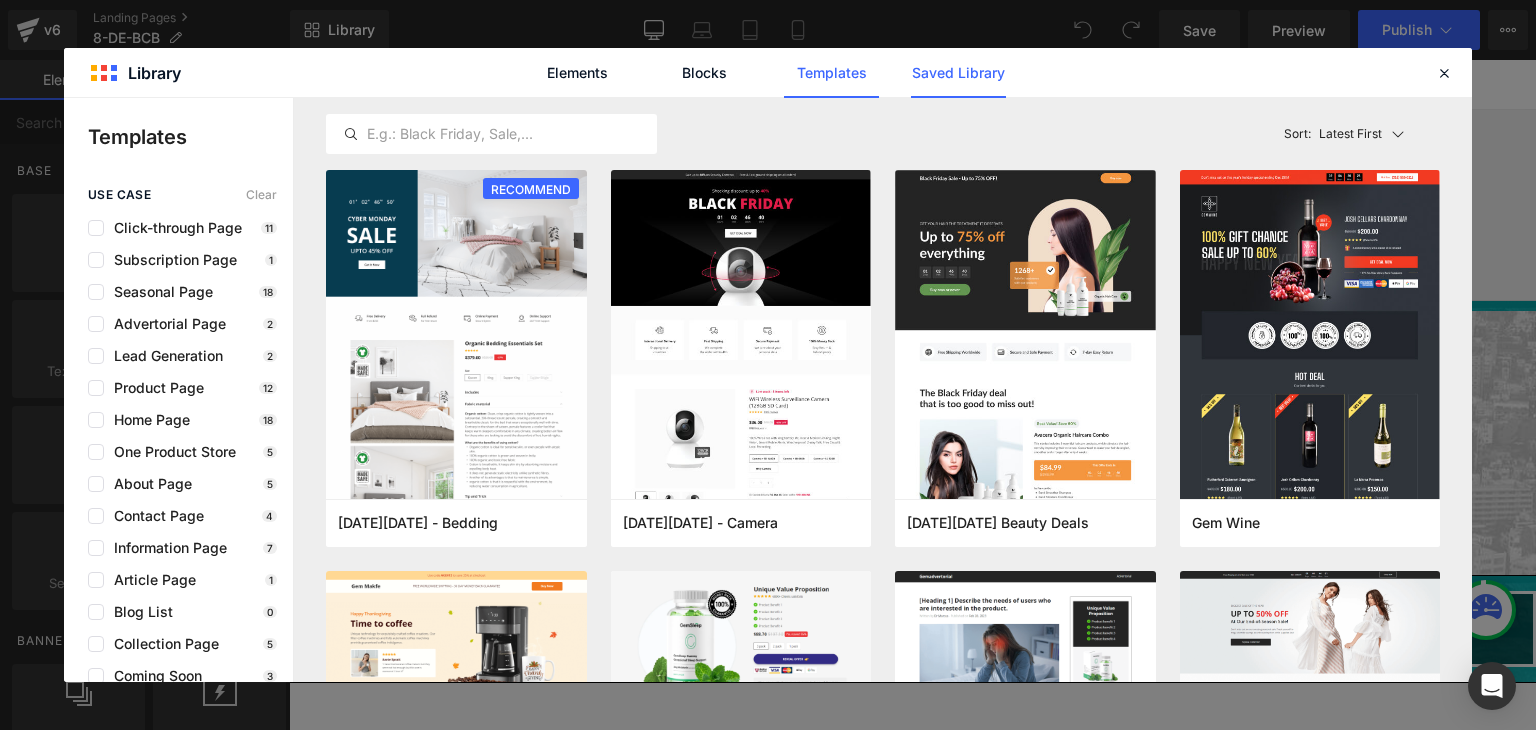 click on "Saved Library" 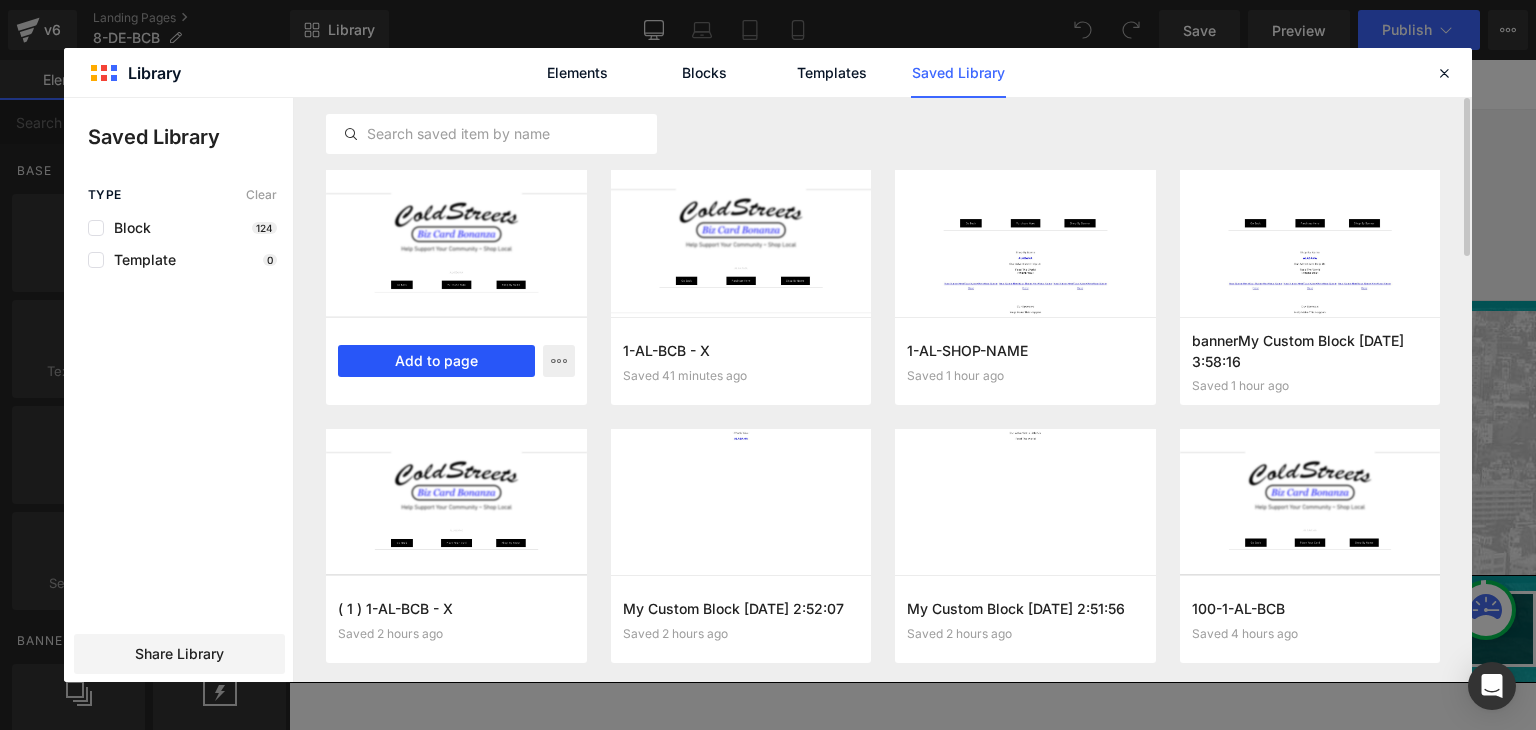 click on "Add to page" at bounding box center [436, 361] 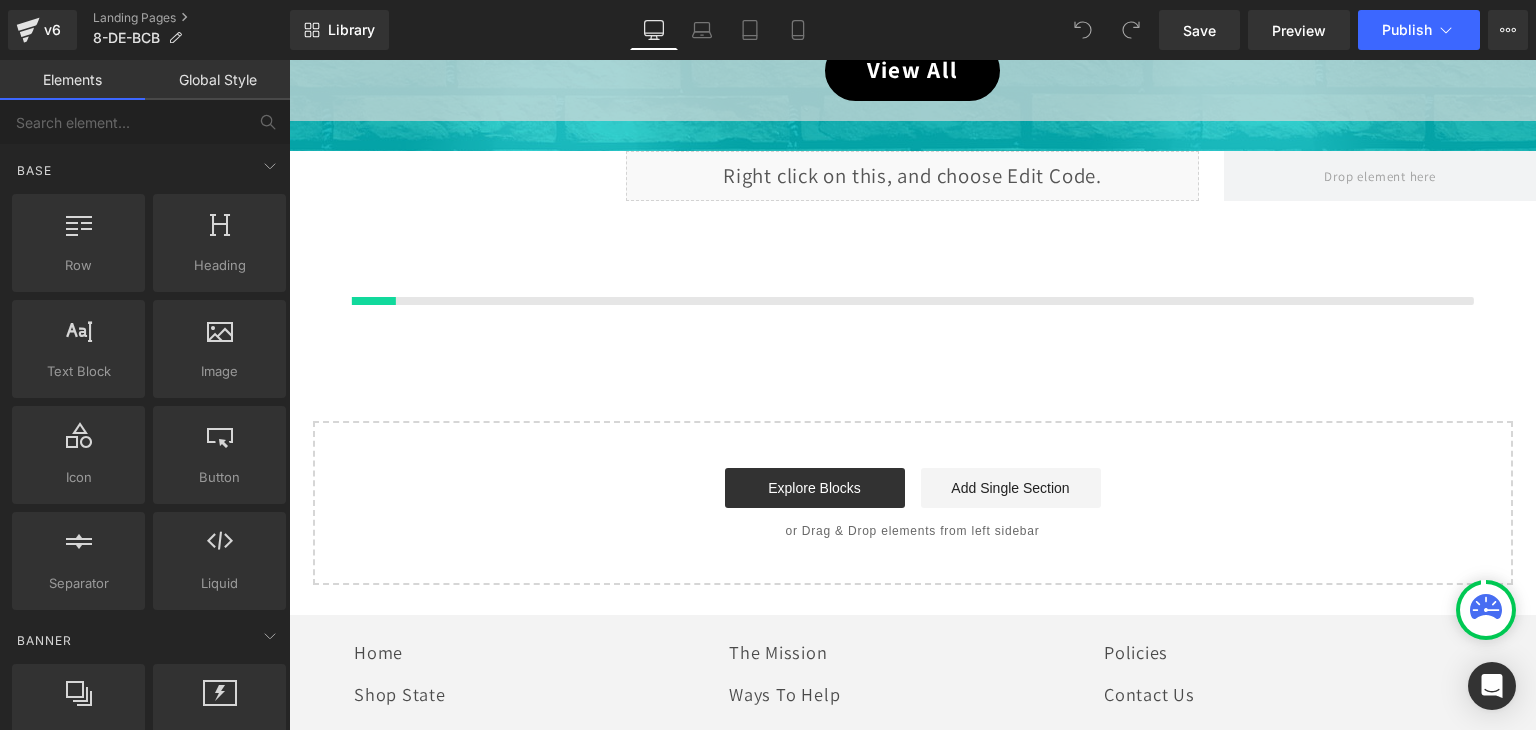 scroll, scrollTop: 1259, scrollLeft: 0, axis: vertical 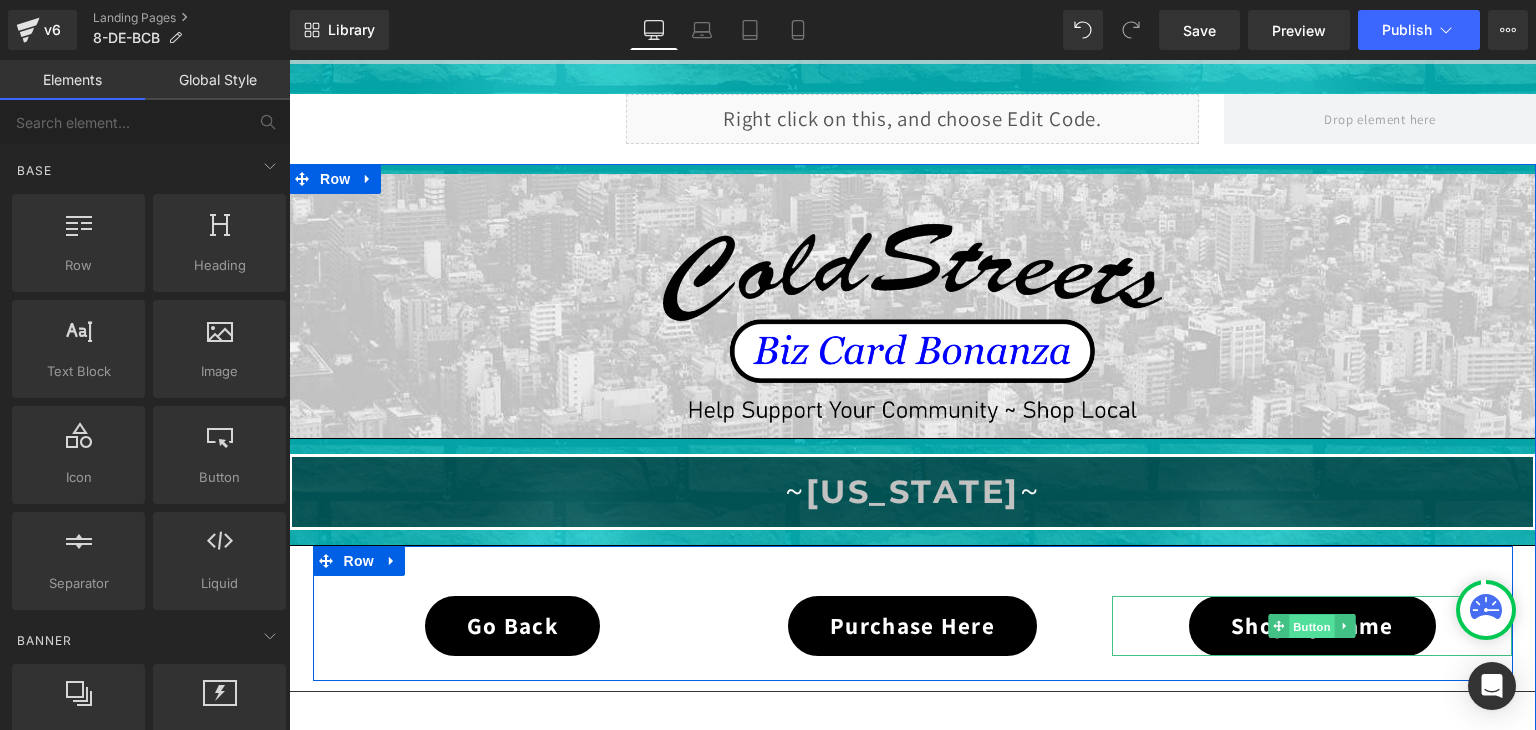 click on "Button" at bounding box center (1313, 627) 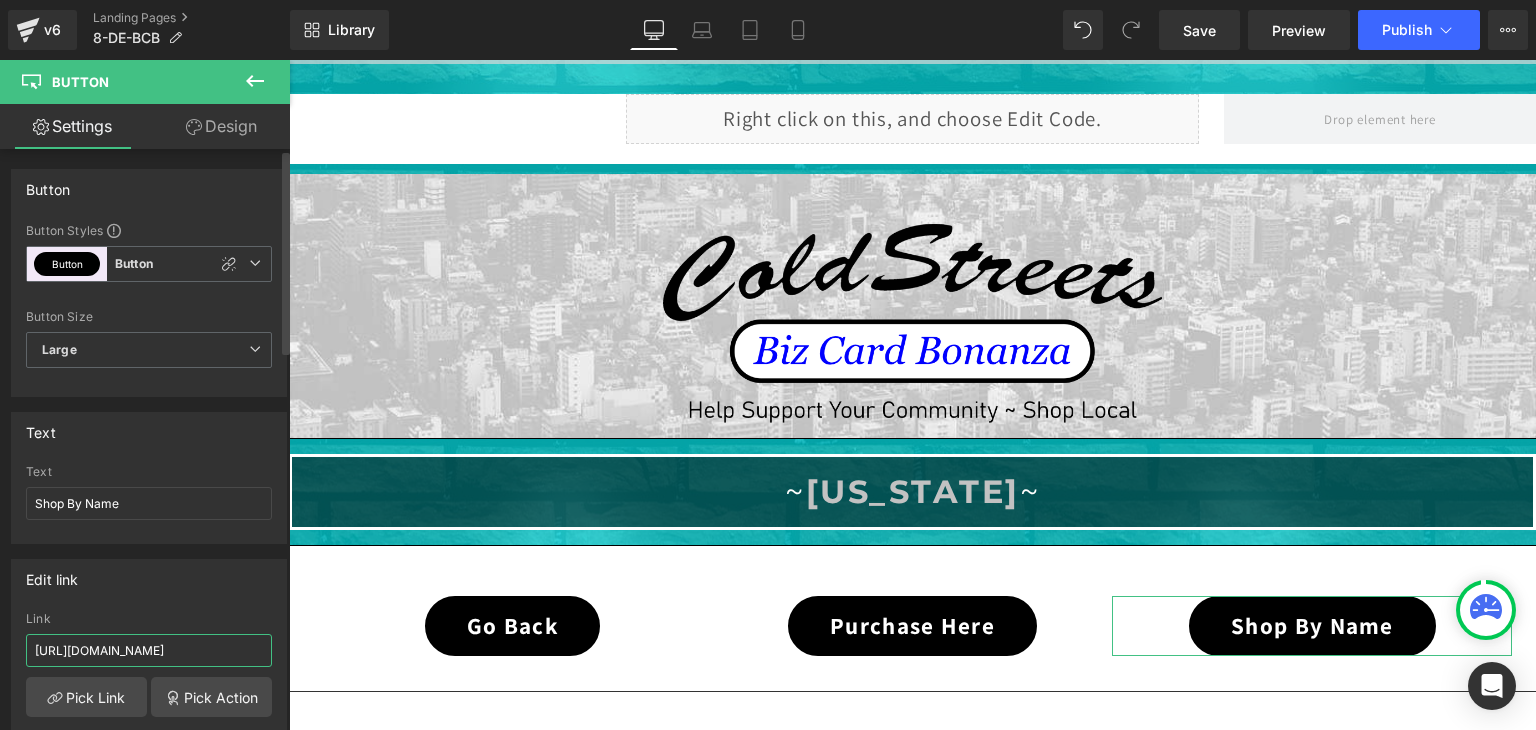 click on "[URL][DOMAIN_NAME]" at bounding box center (149, 650) 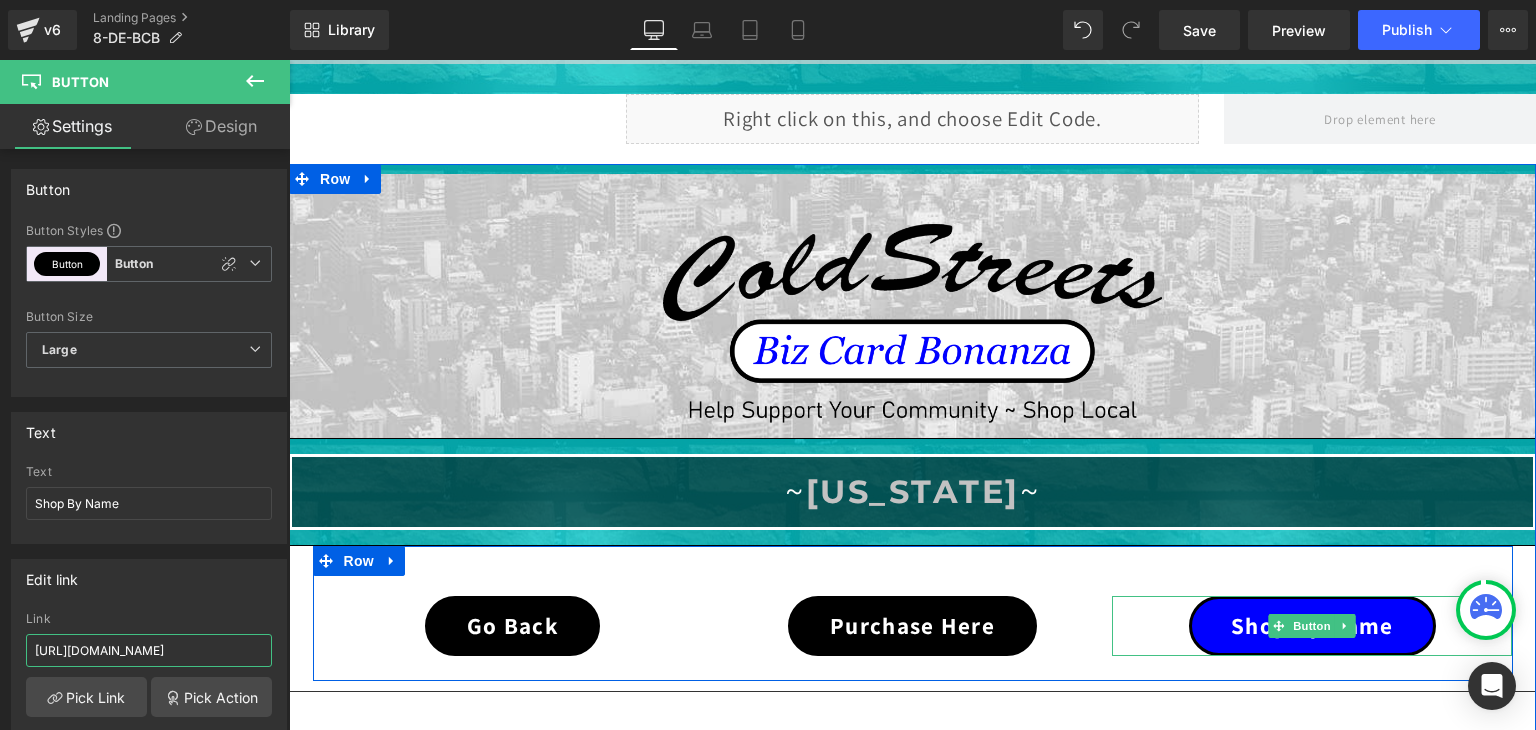 type on "[URL][DOMAIN_NAME]" 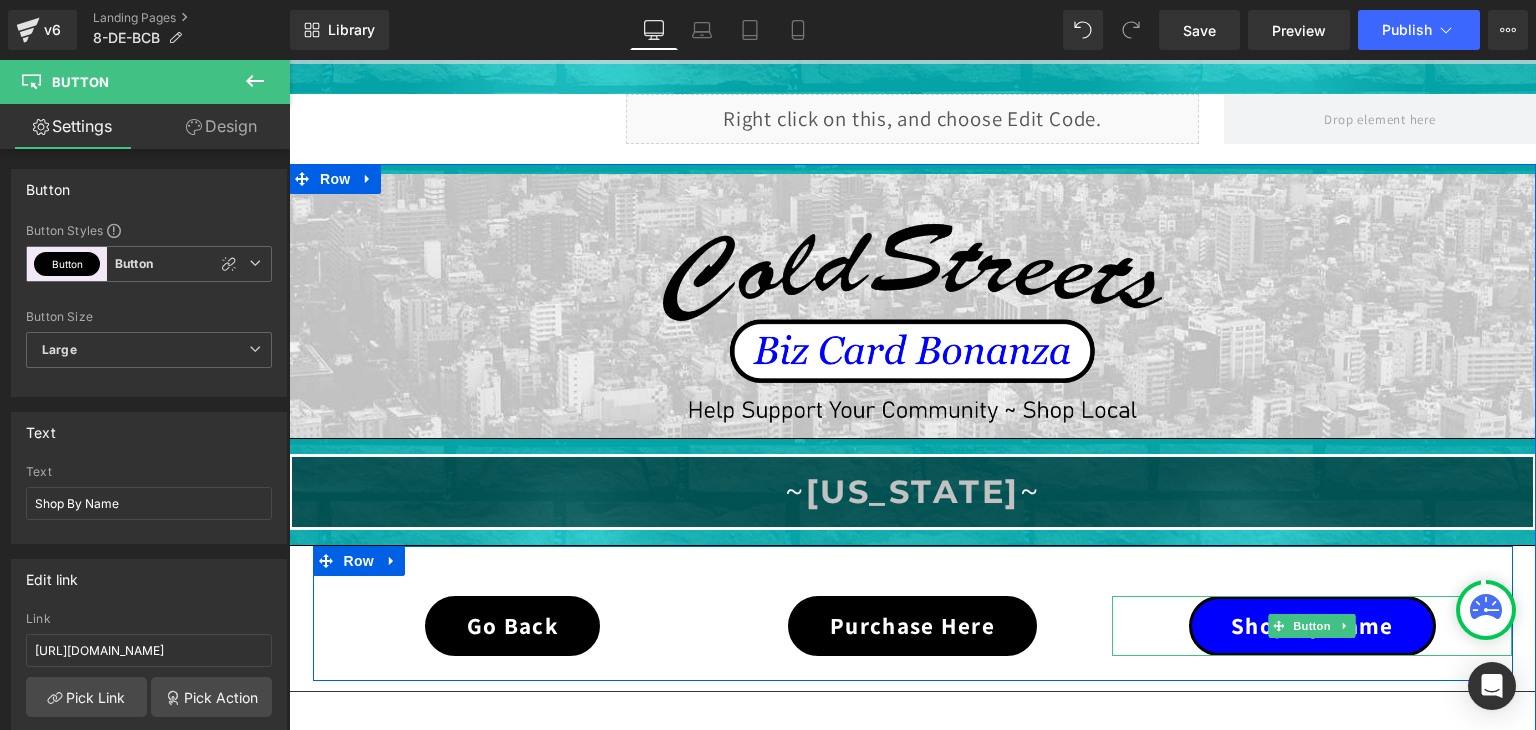 click on "Shop By Name" at bounding box center (1312, 626) 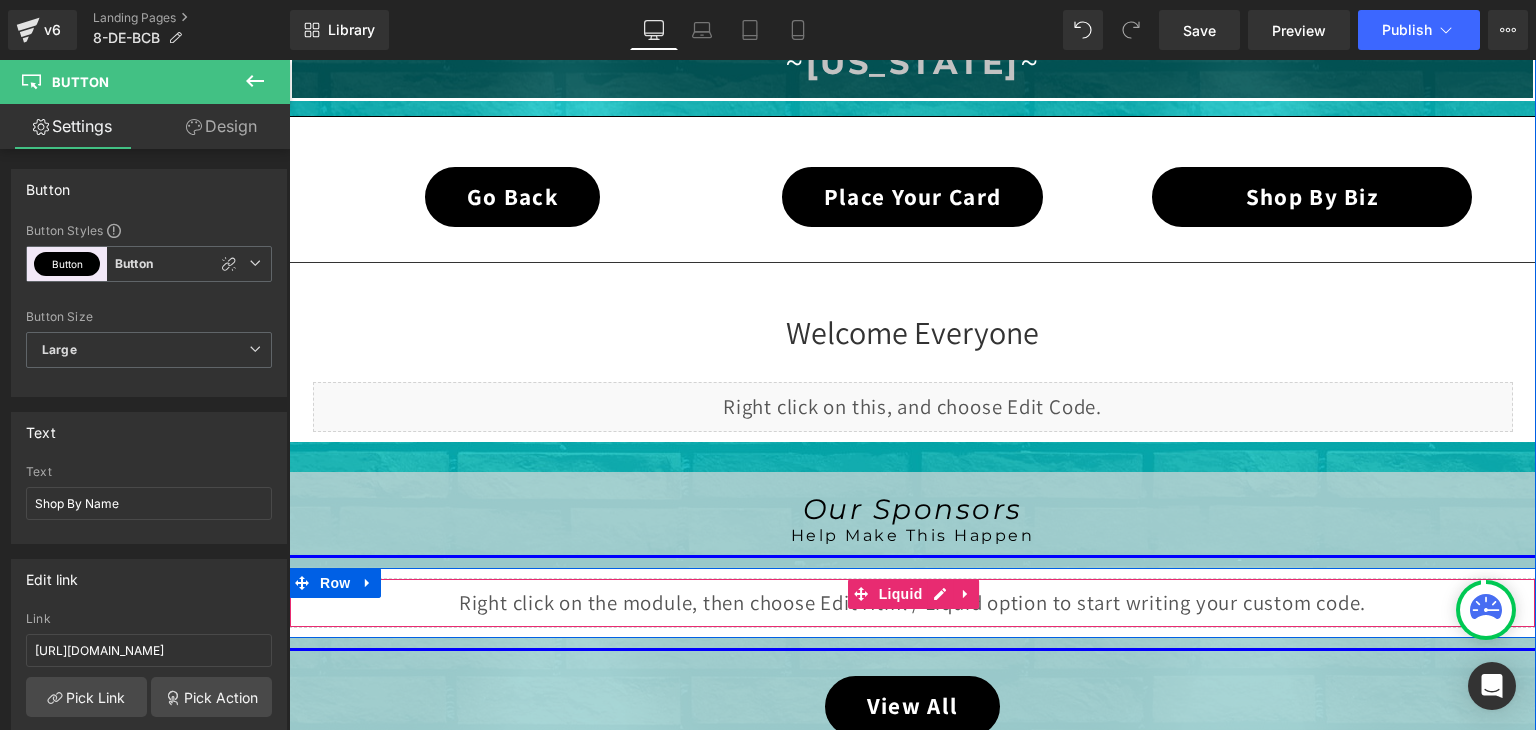 scroll, scrollTop: 559, scrollLeft: 0, axis: vertical 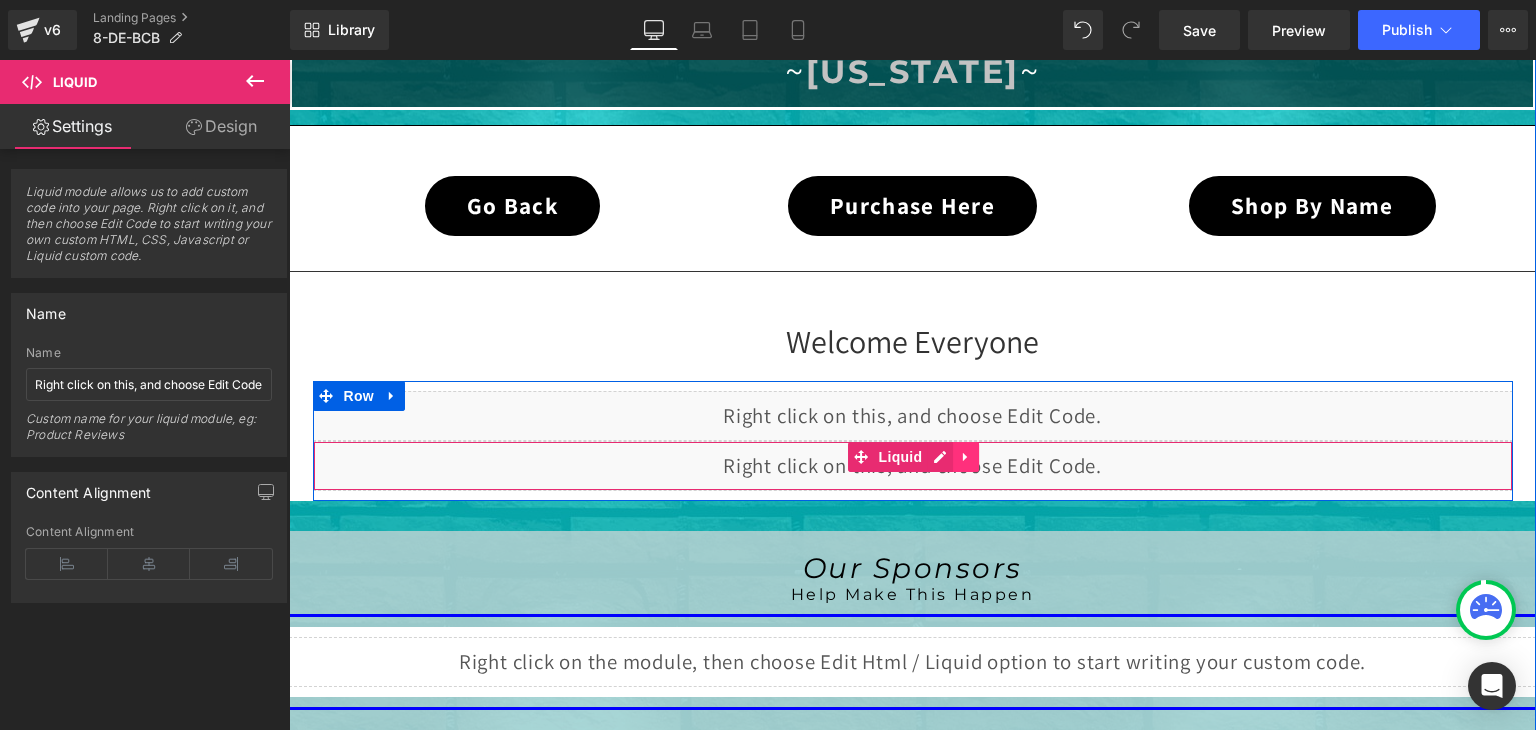 click 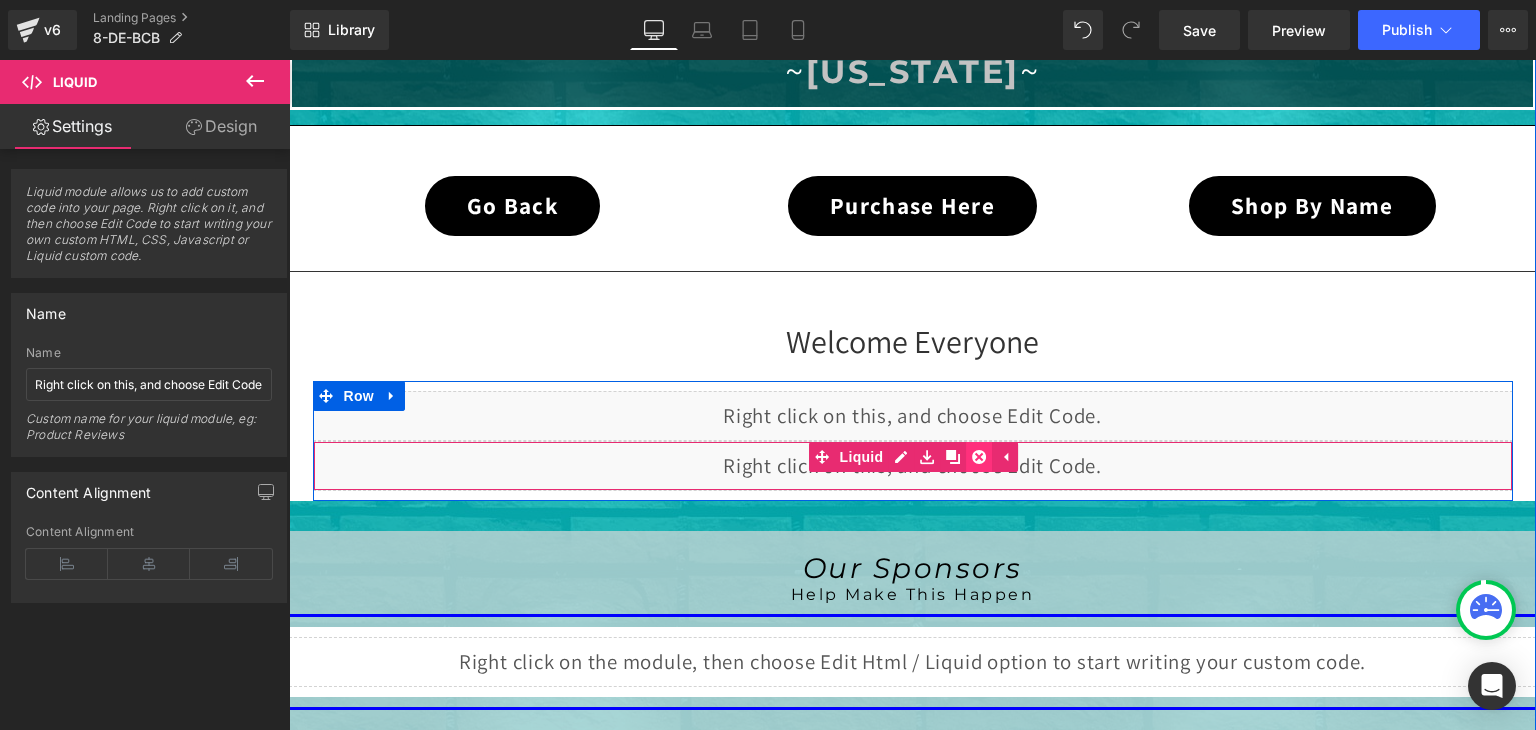 click 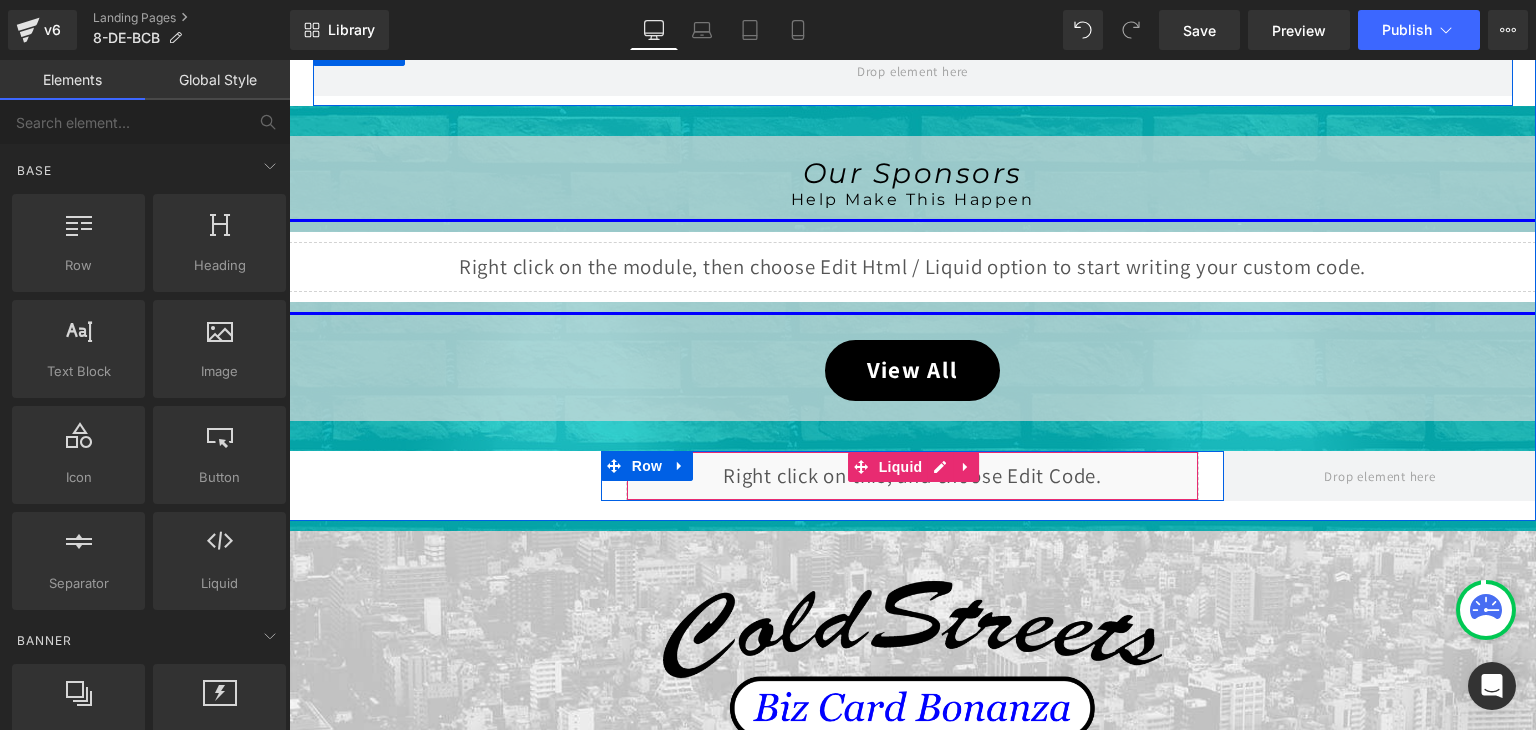 scroll, scrollTop: 879, scrollLeft: 0, axis: vertical 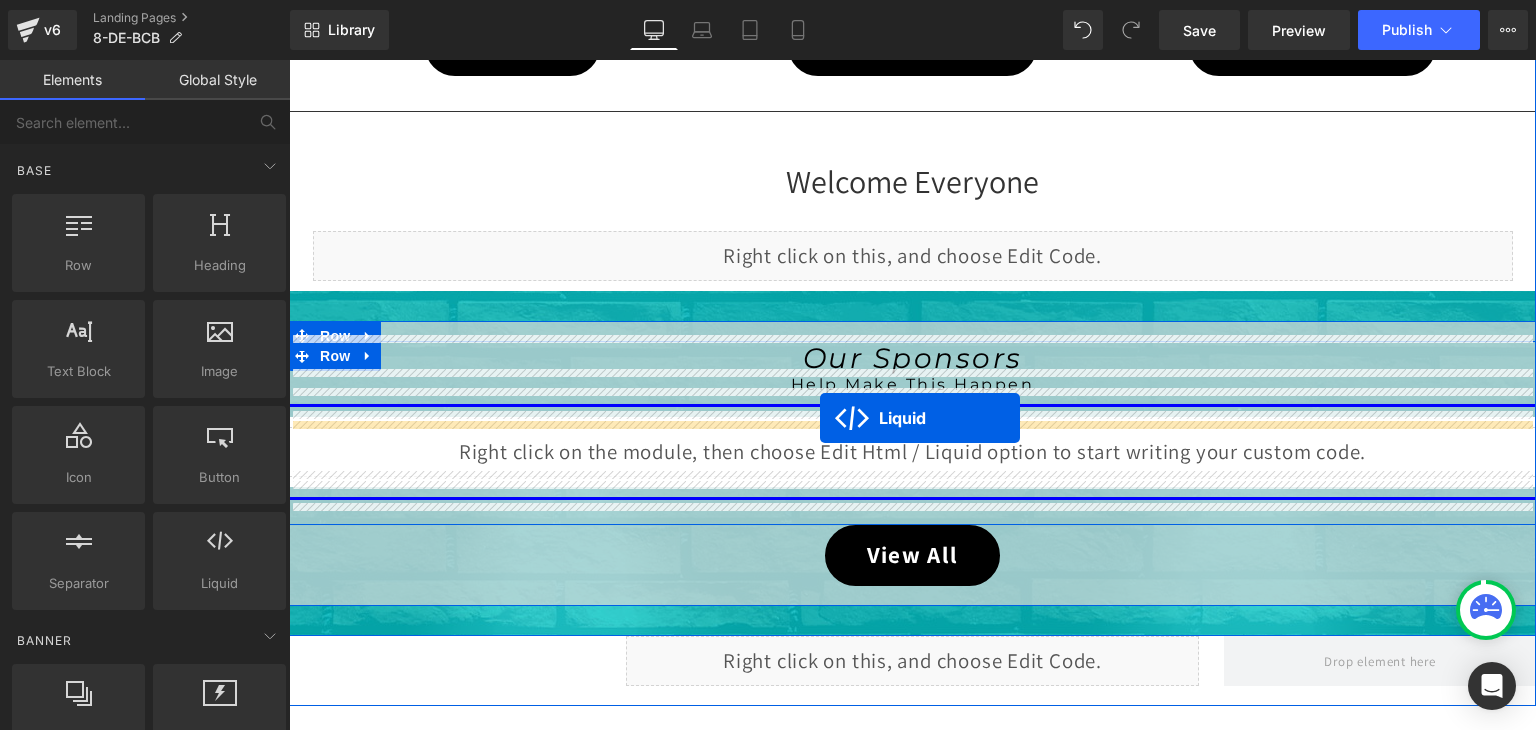 drag, startPoint x: 853, startPoint y: 275, endPoint x: 820, endPoint y: 418, distance: 146.7583 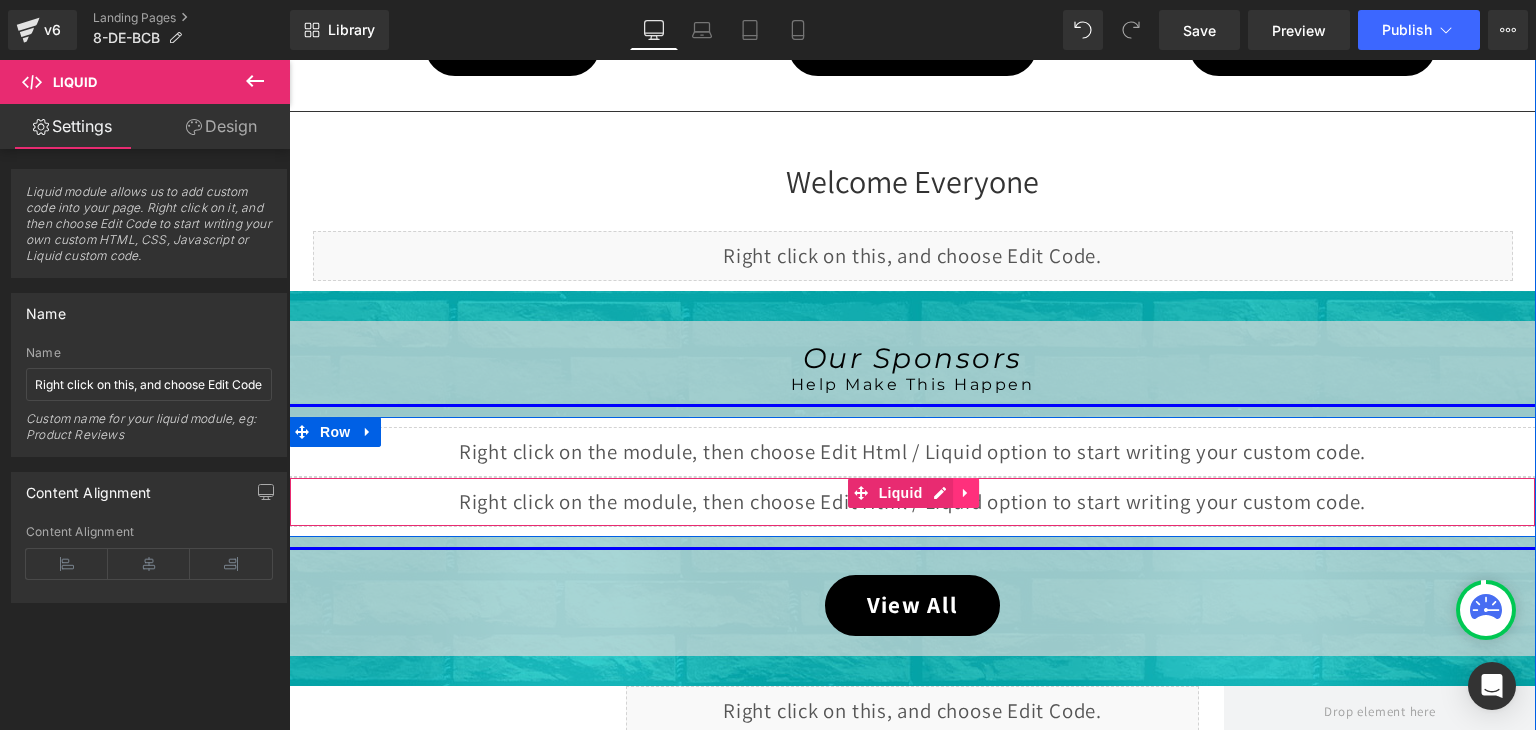 click 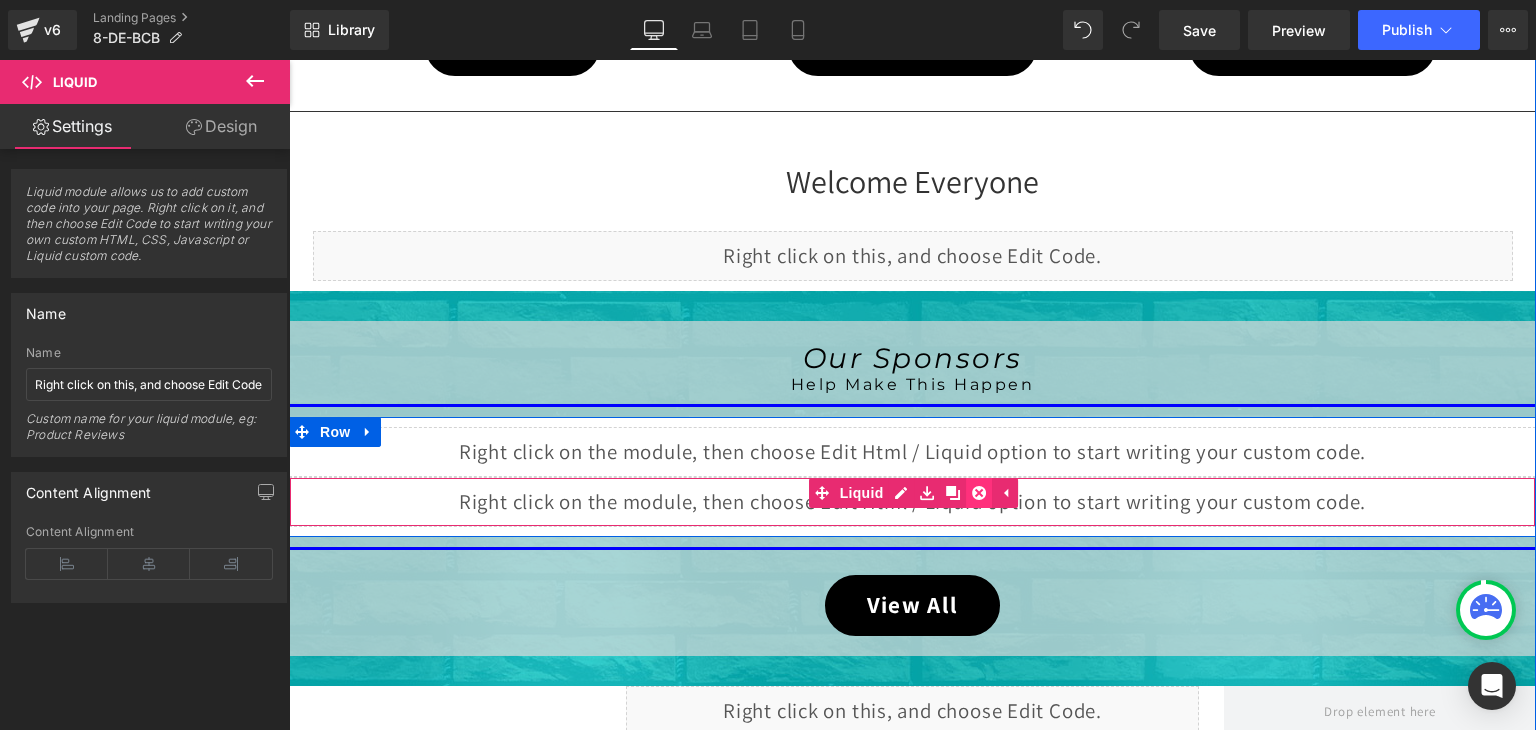 click 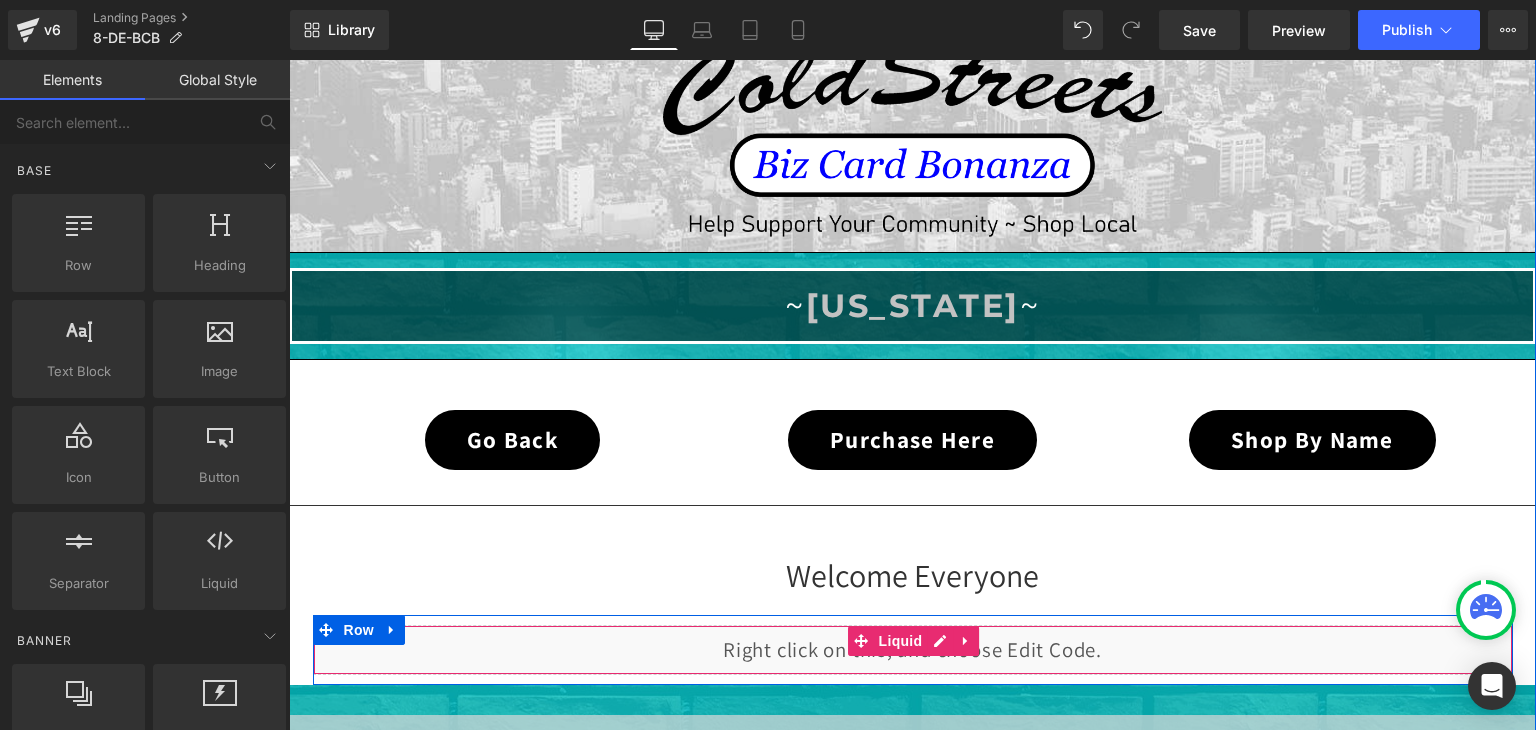 scroll, scrollTop: 1439, scrollLeft: 0, axis: vertical 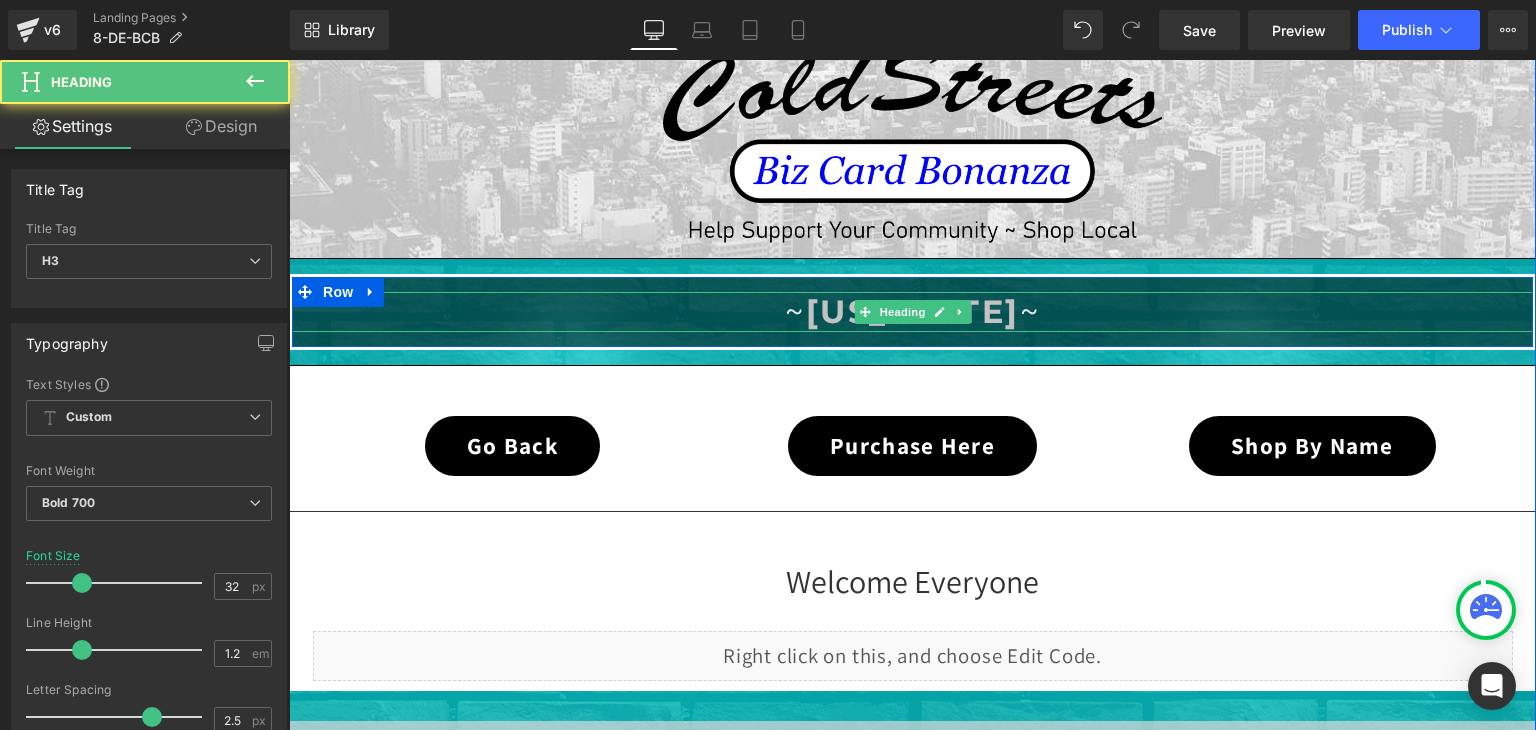 click on "[US_STATE]" at bounding box center [913, 311] 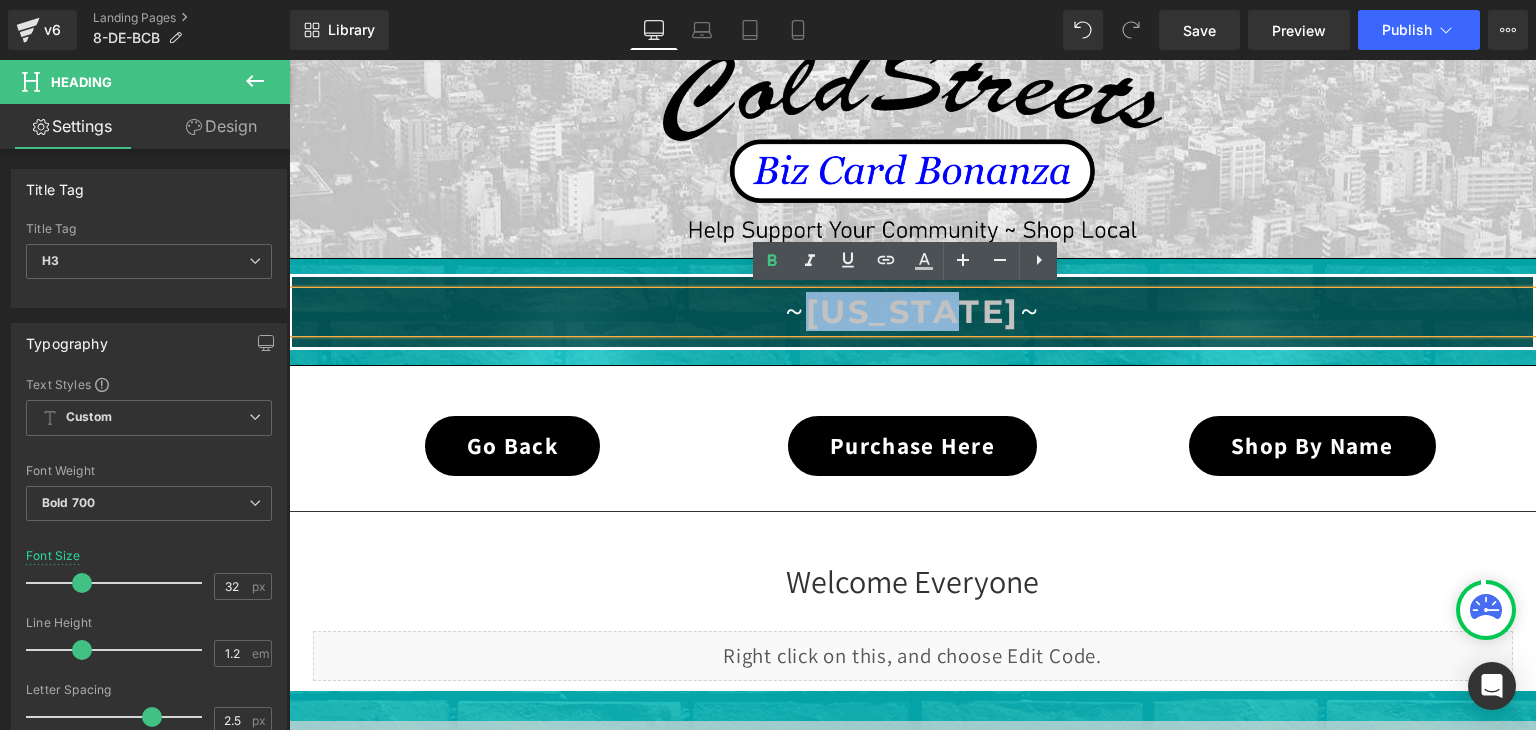 drag, startPoint x: 992, startPoint y: 310, endPoint x: 820, endPoint y: 309, distance: 172.00291 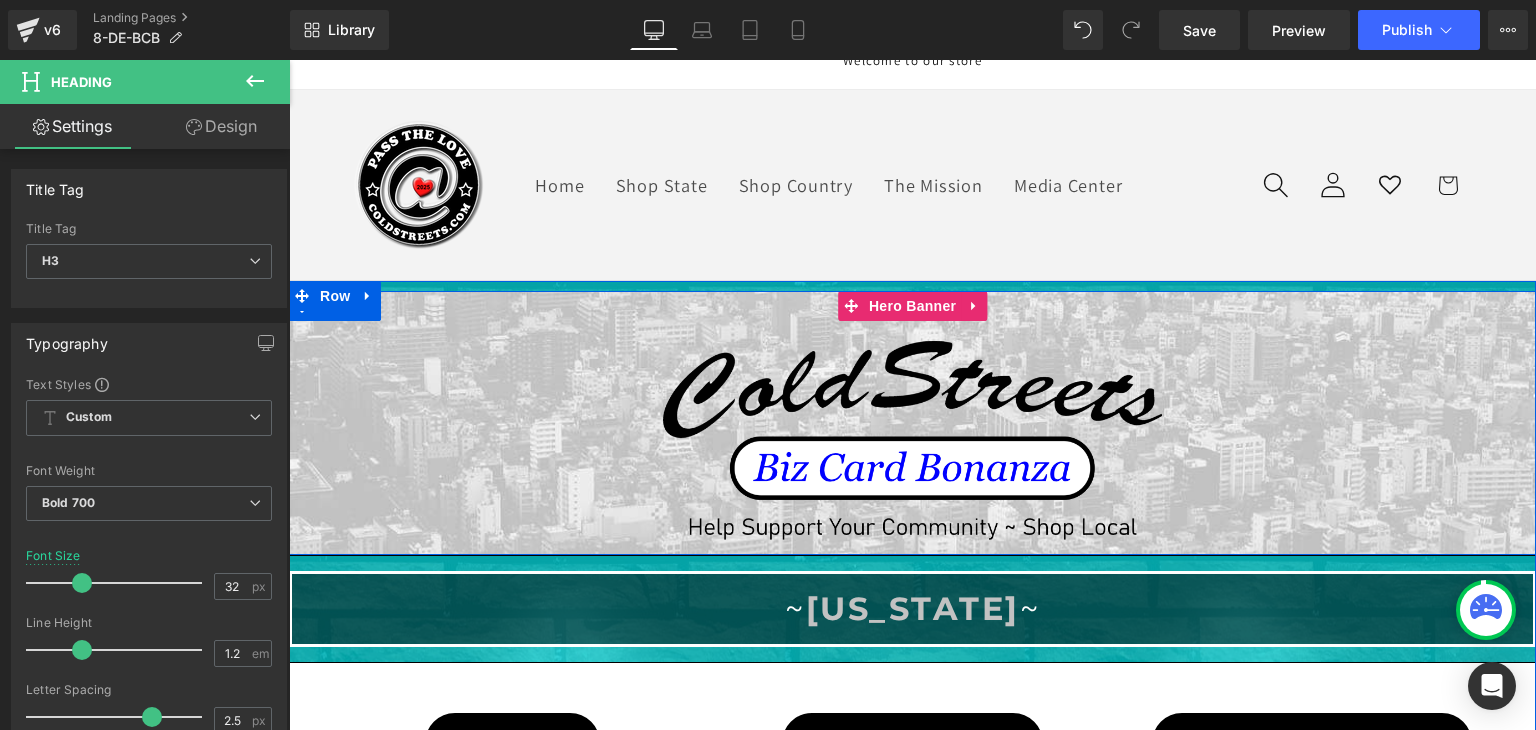 scroll, scrollTop: 0, scrollLeft: 0, axis: both 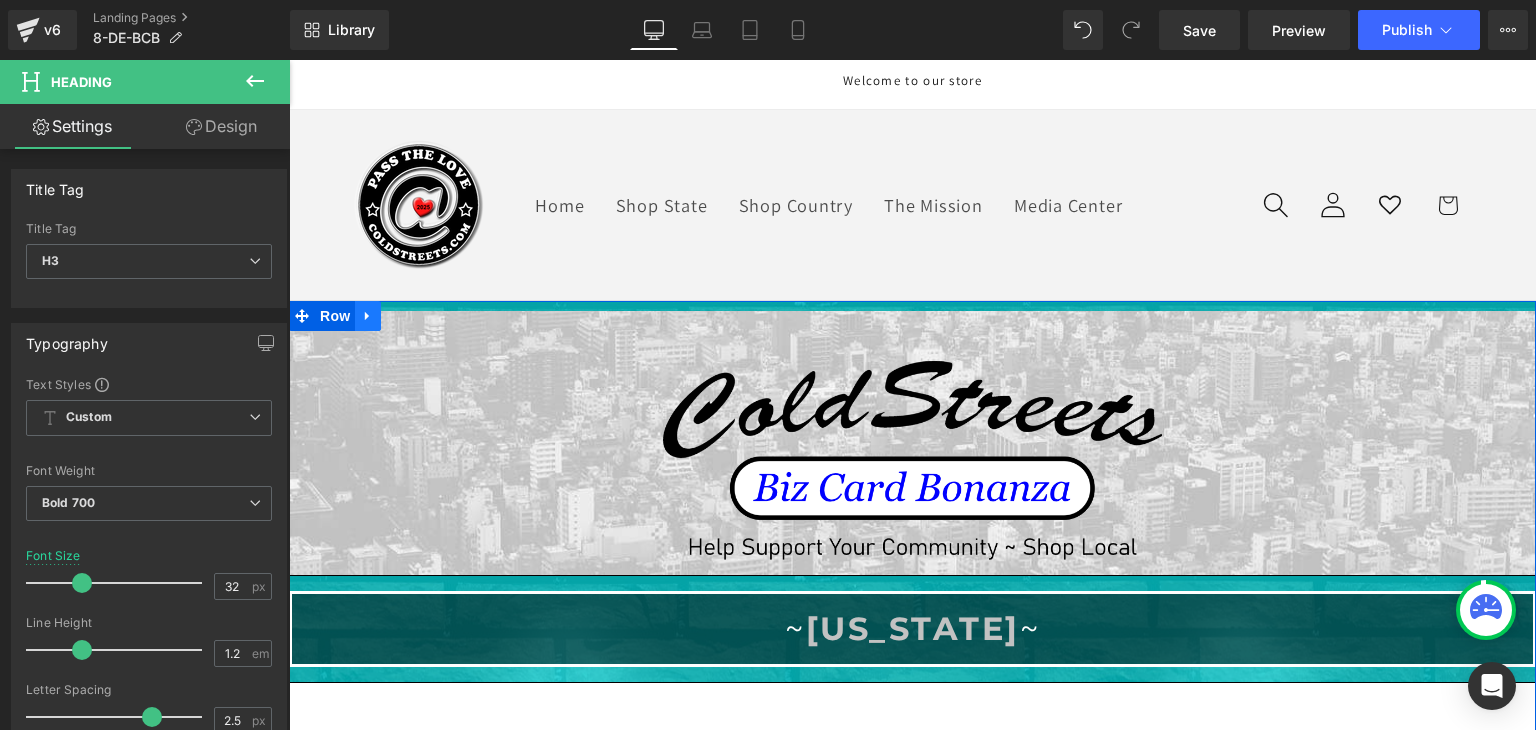 click at bounding box center (368, 316) 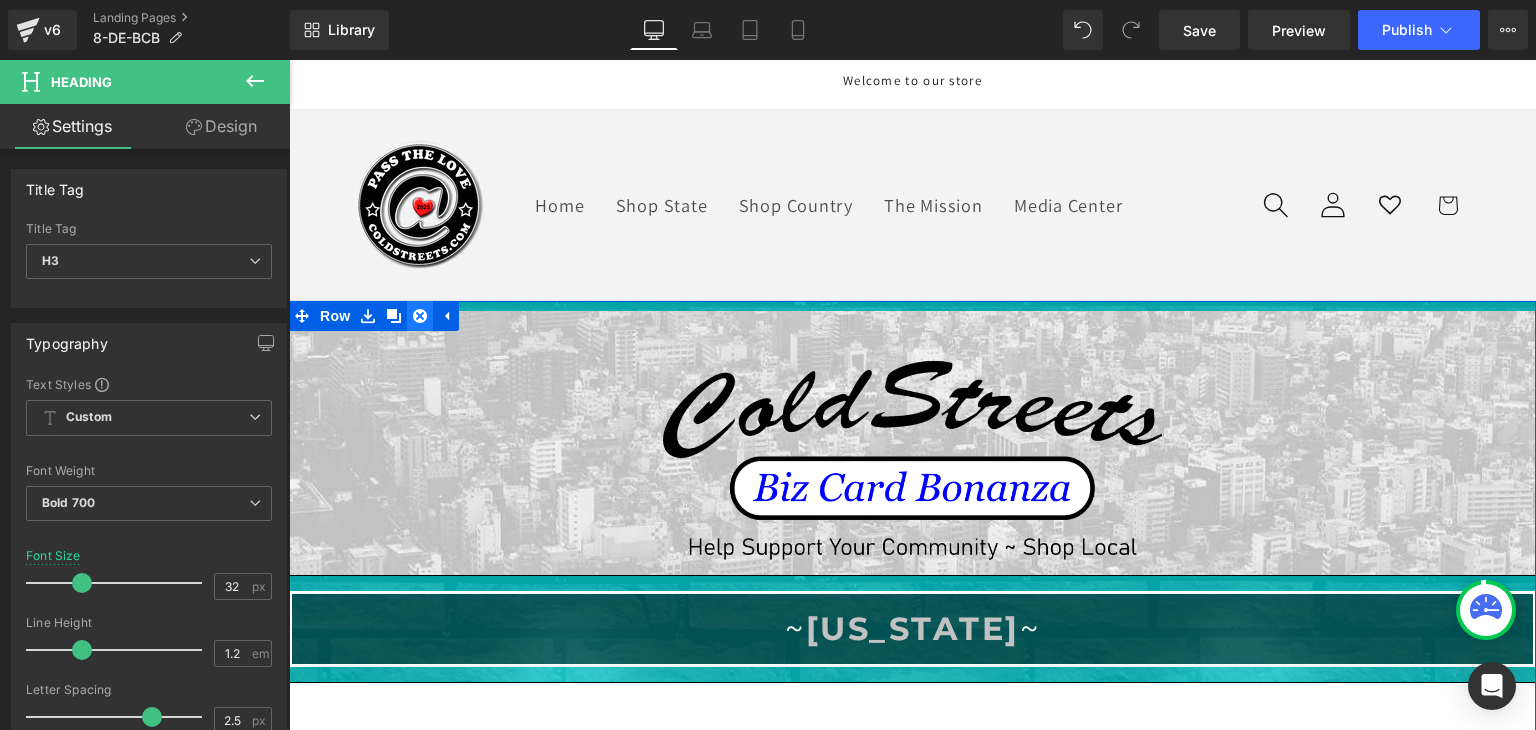 click 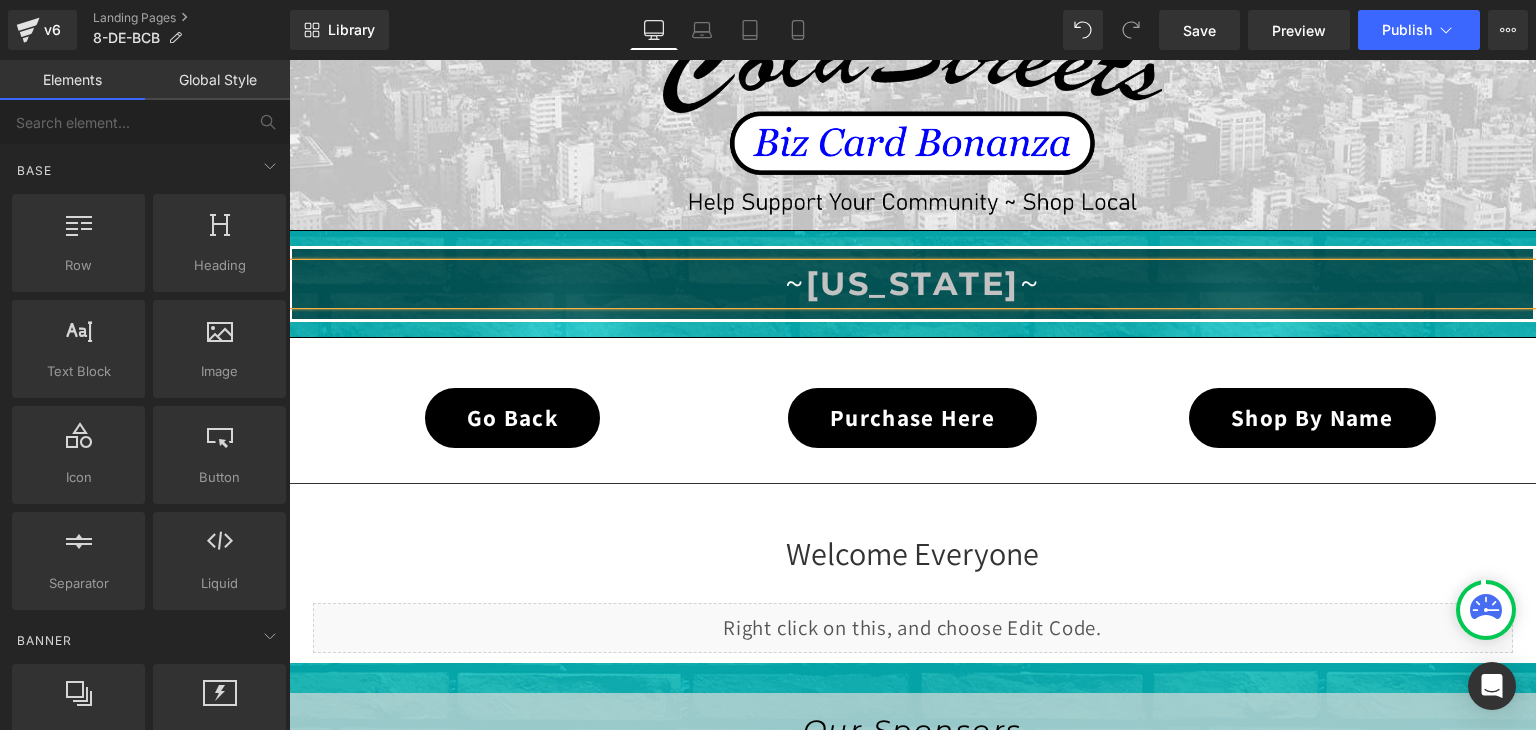 scroll, scrollTop: 400, scrollLeft: 0, axis: vertical 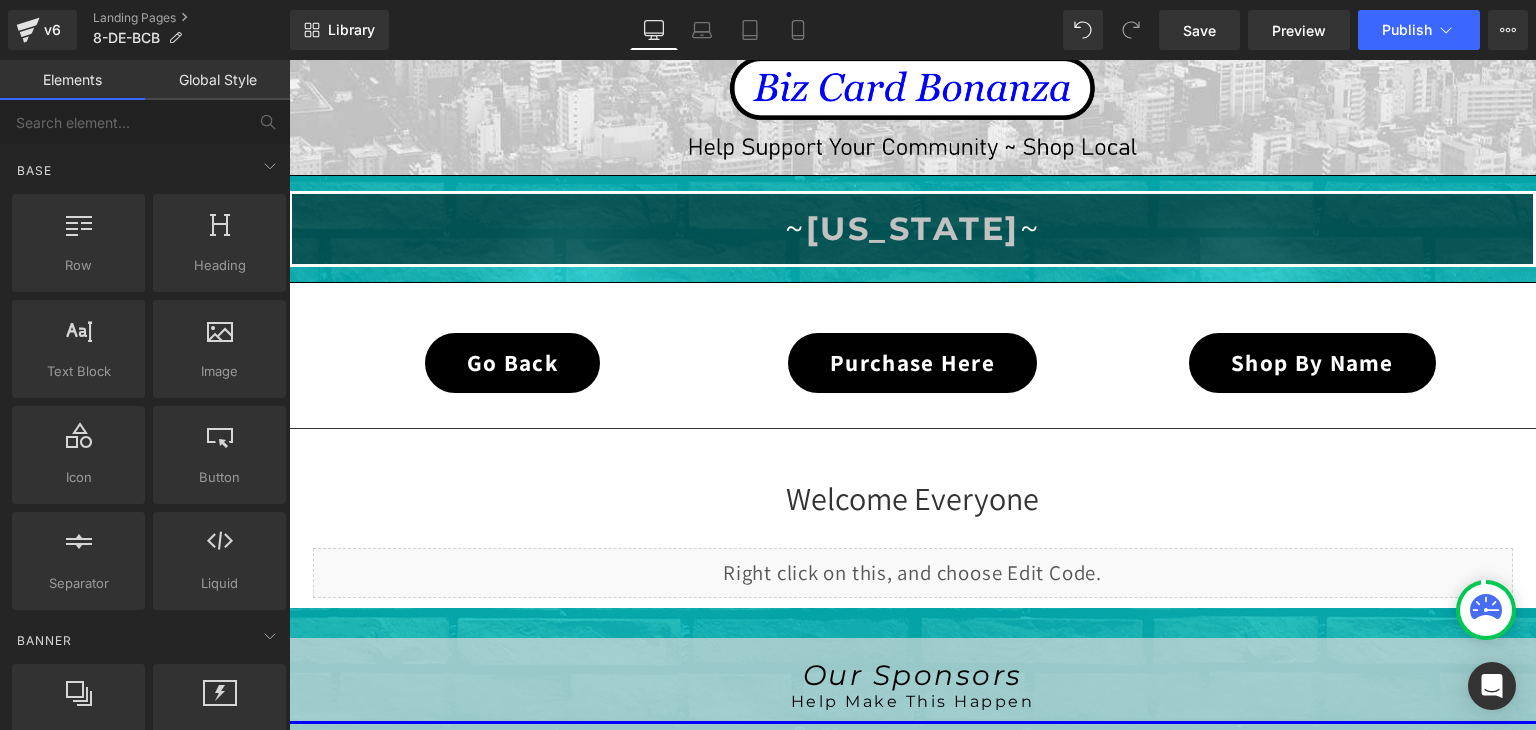 click 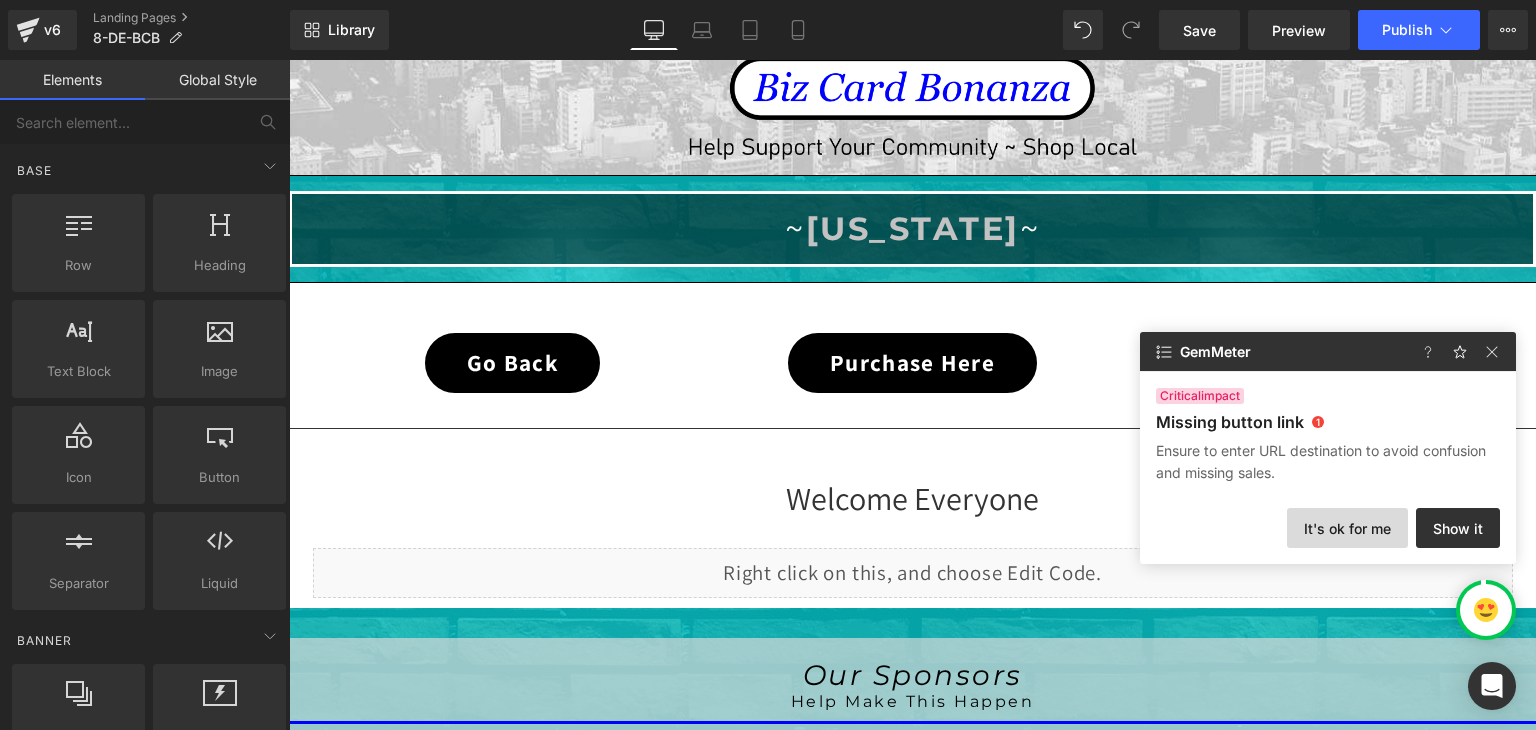 click on "It's ok for me" at bounding box center [1347, 528] 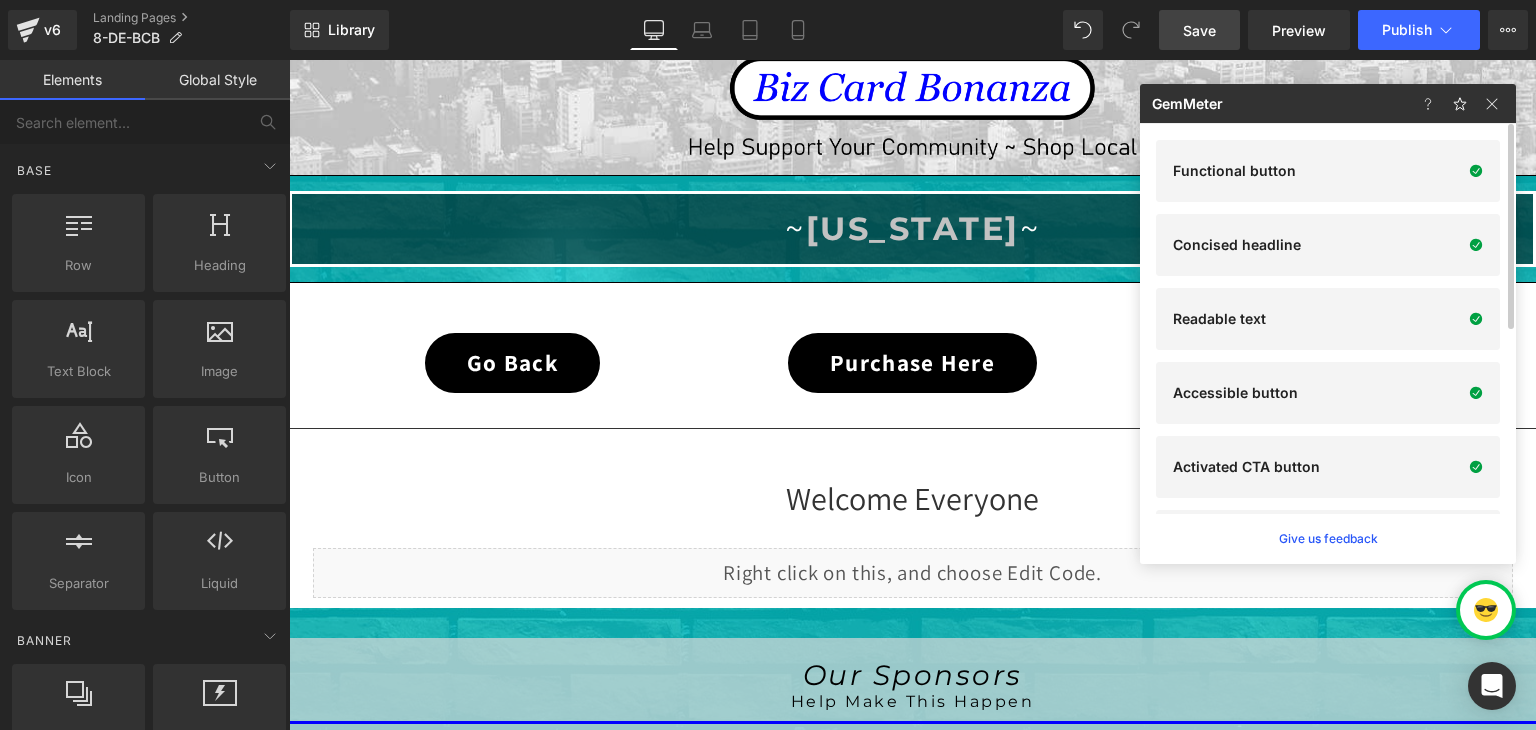 click on "Save" at bounding box center (1199, 30) 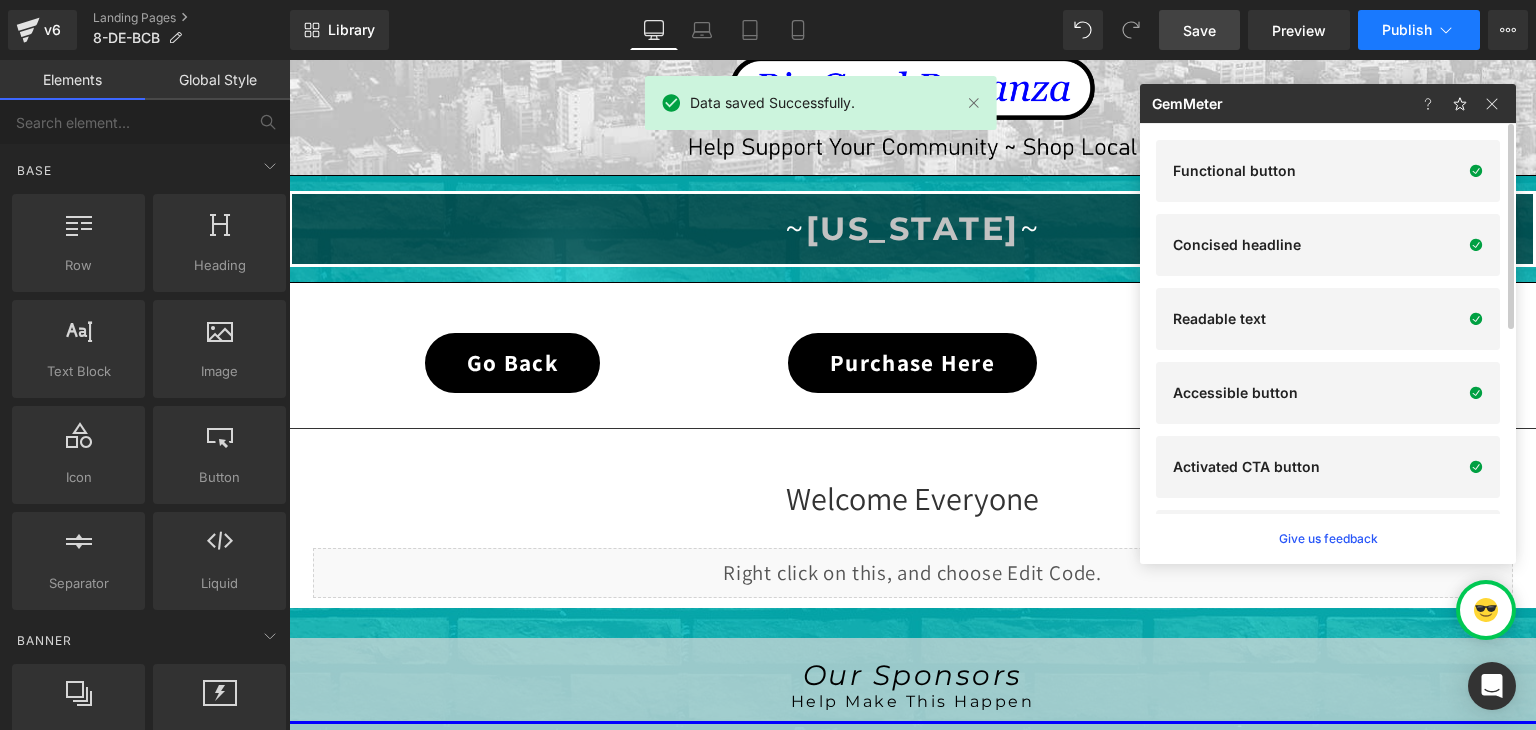 click 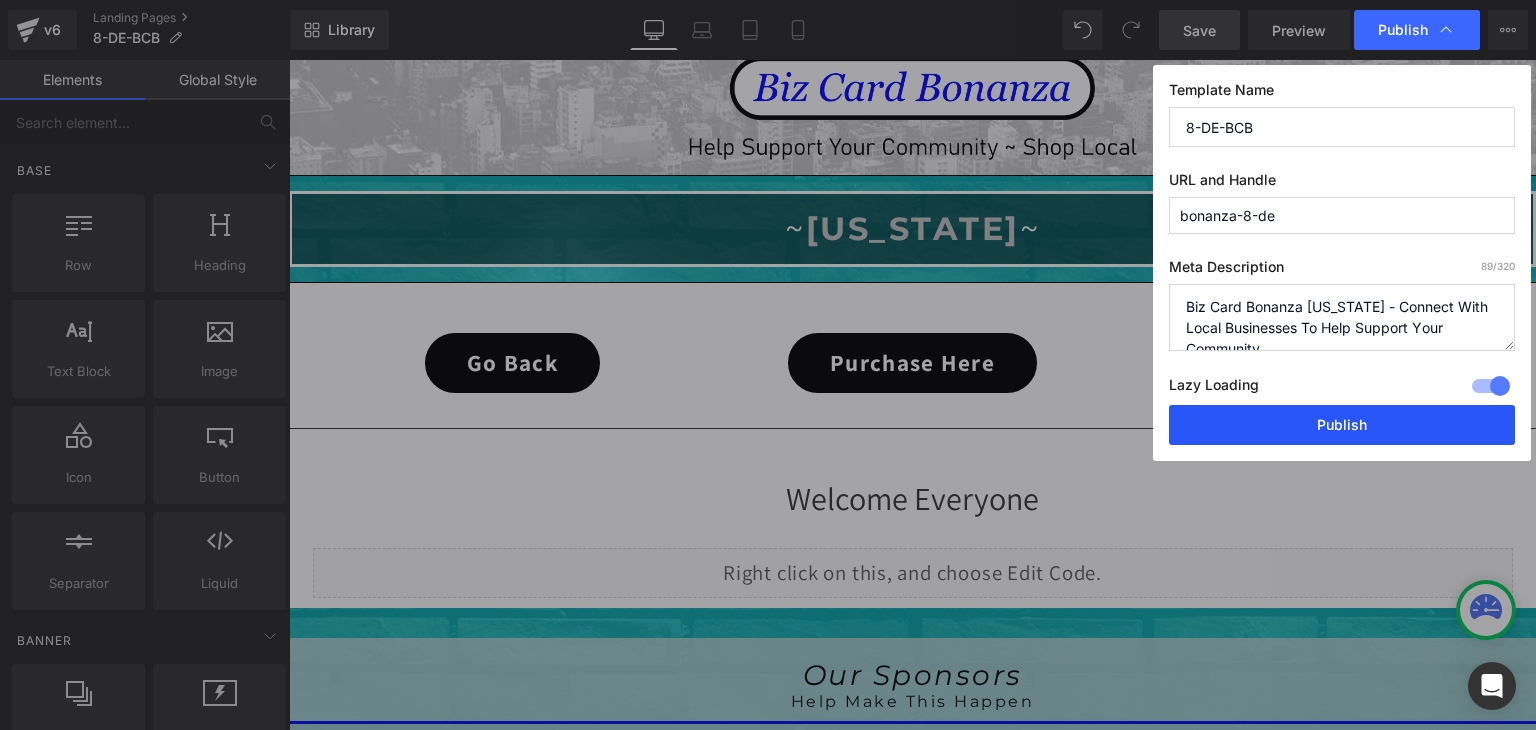 click on "Publish" at bounding box center (1342, 425) 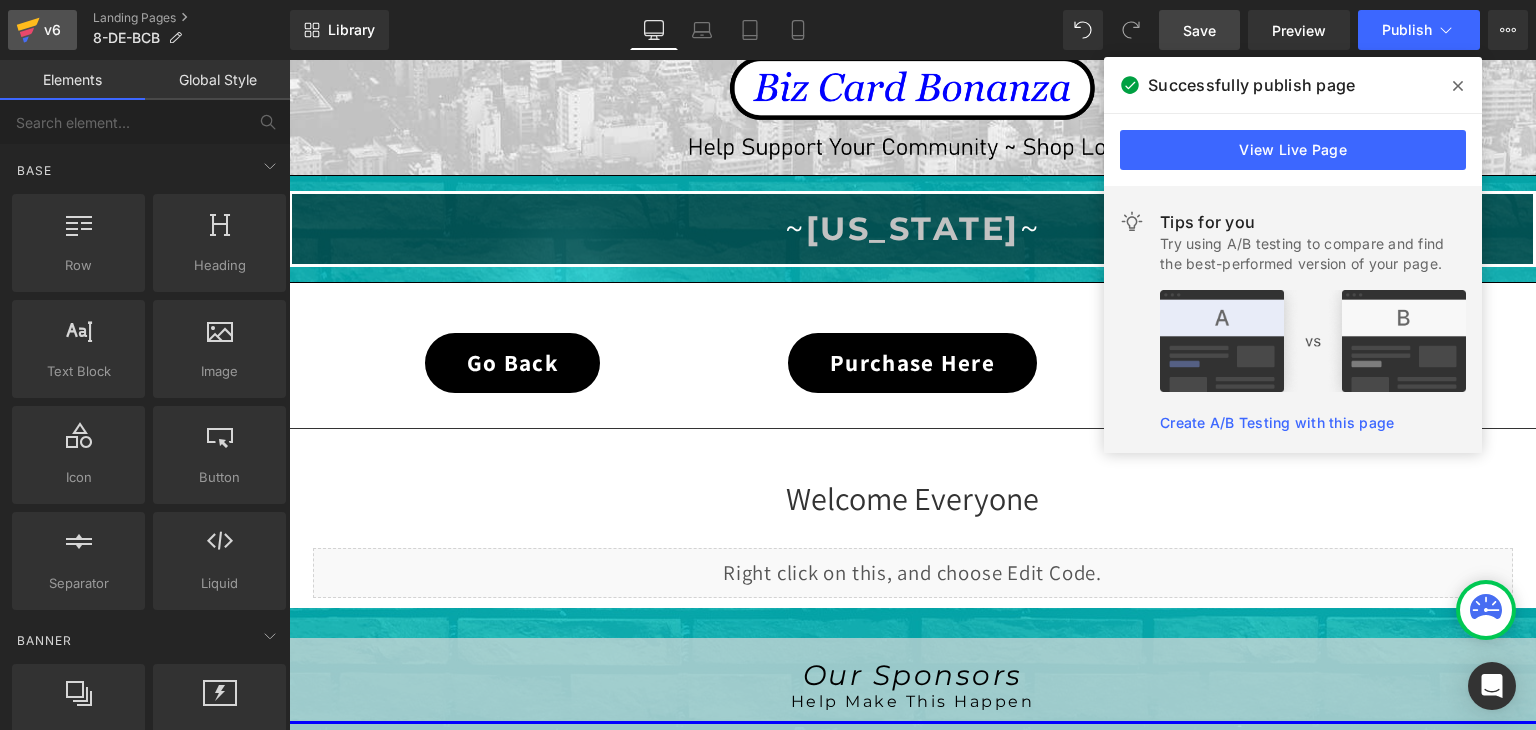 click 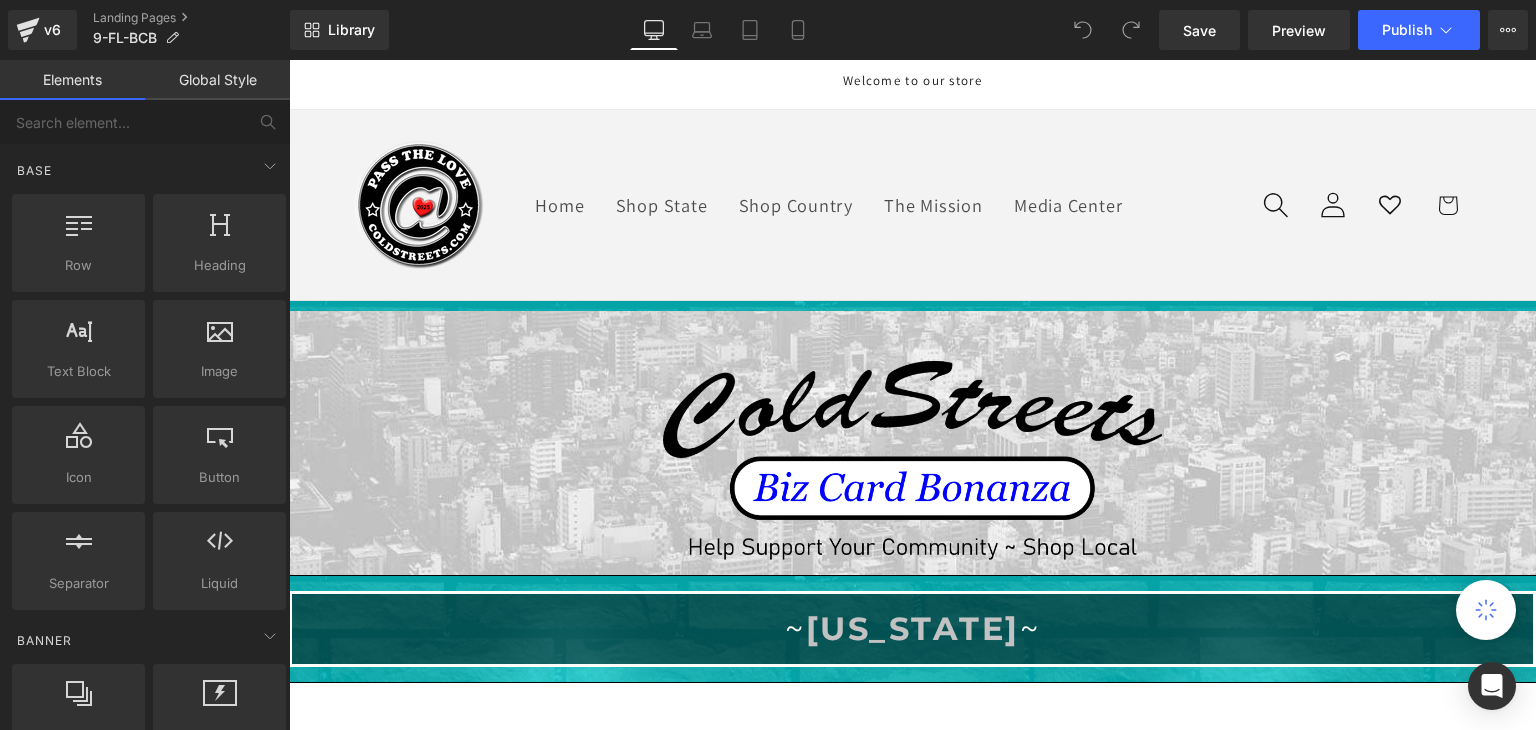 scroll, scrollTop: 0, scrollLeft: 0, axis: both 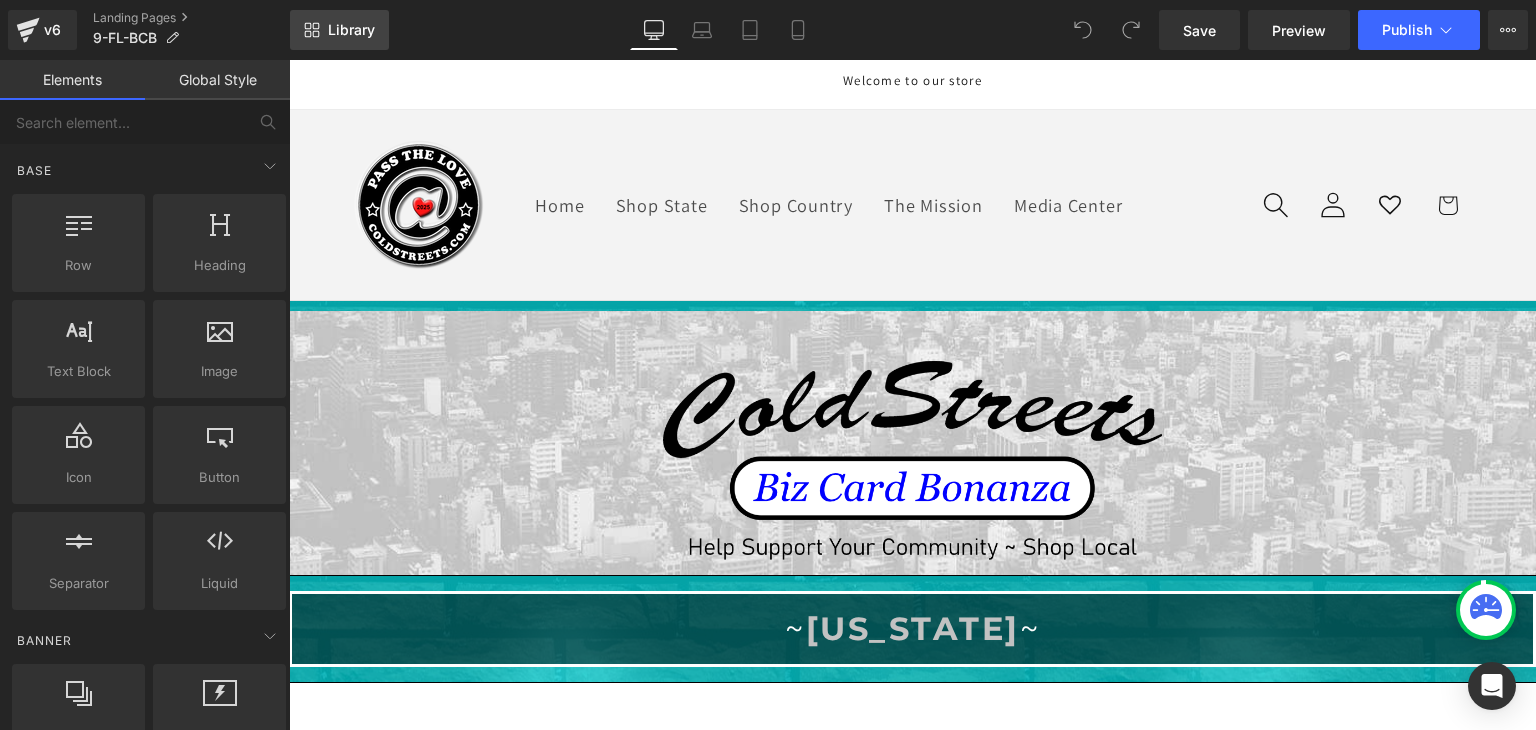 click on "Library" at bounding box center (351, 30) 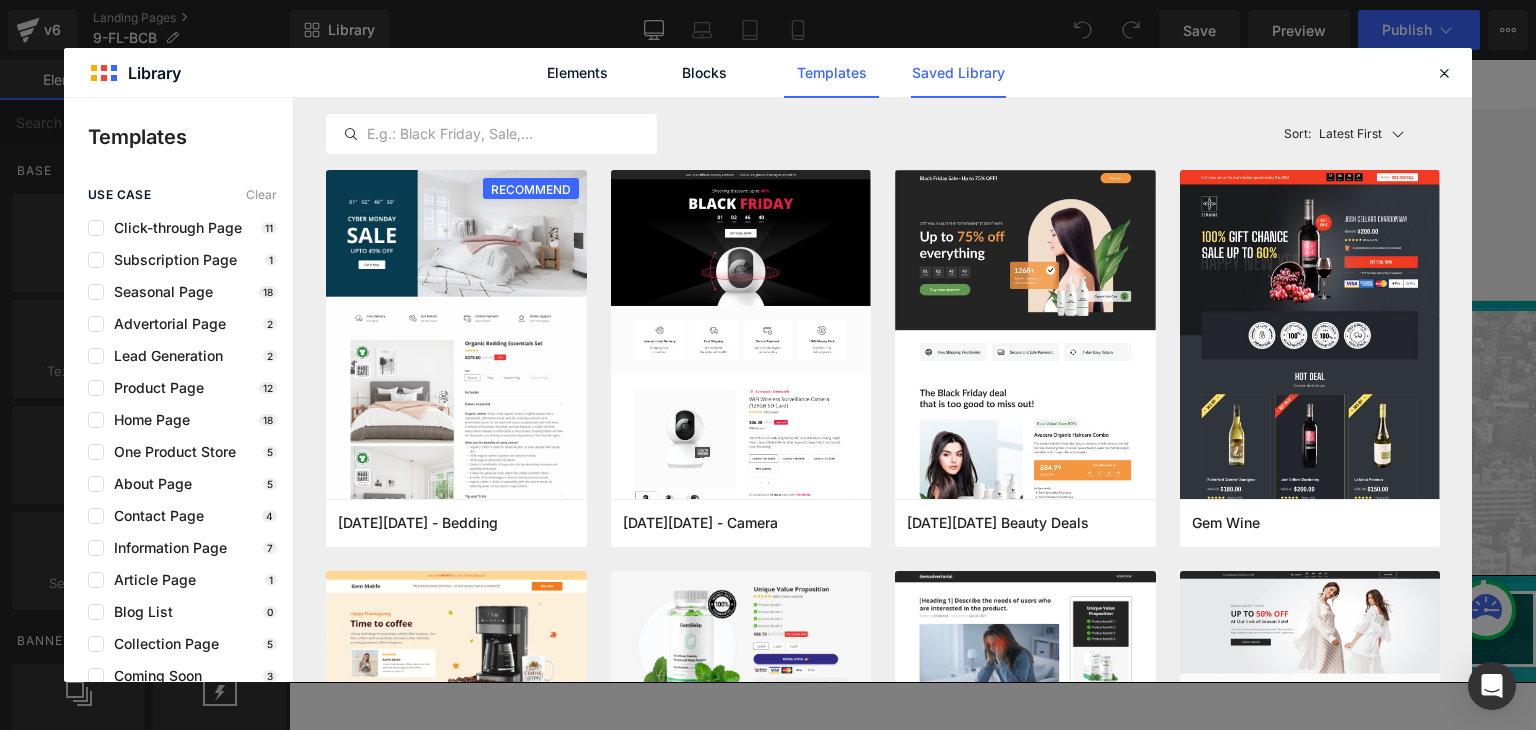 click on "Saved Library" 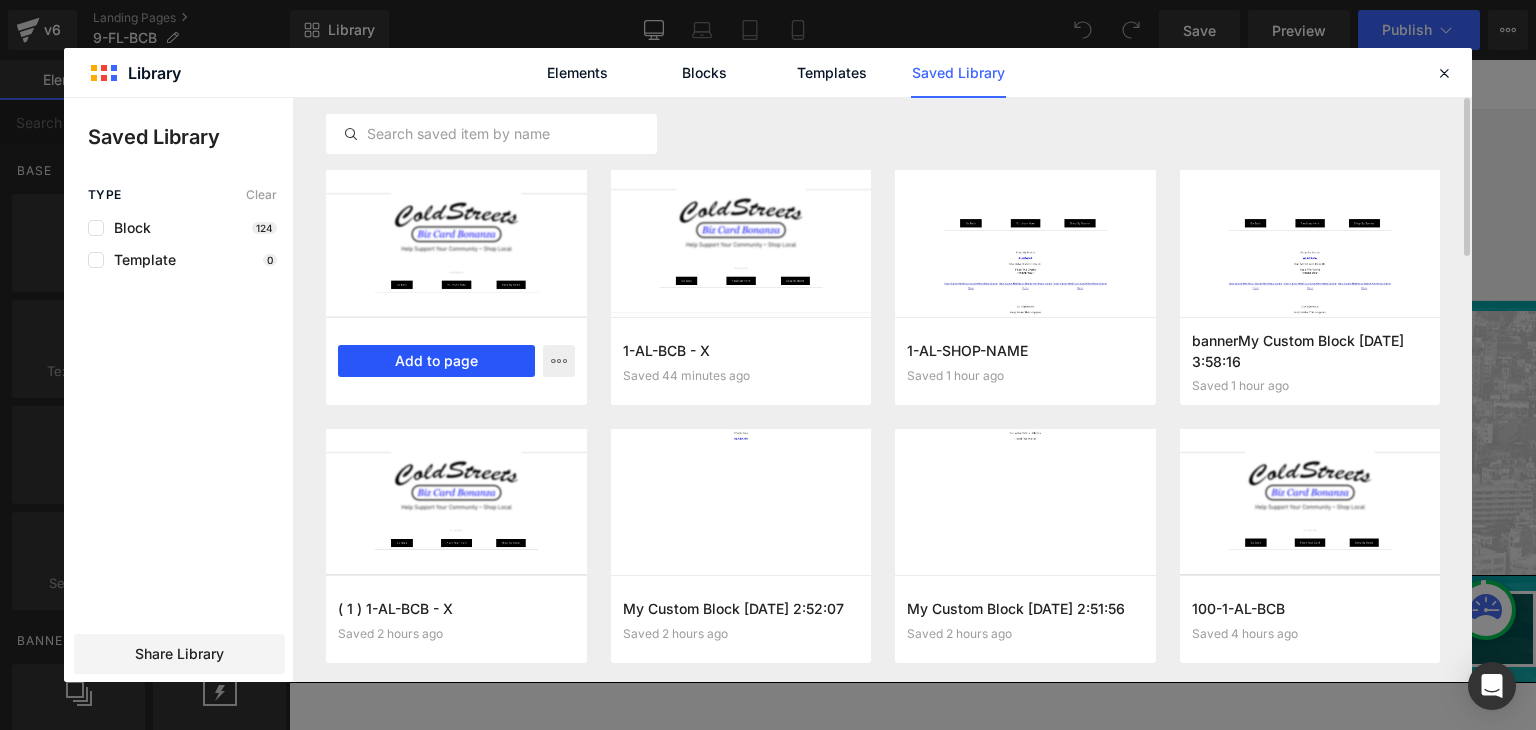 click on "Add to page" at bounding box center (436, 361) 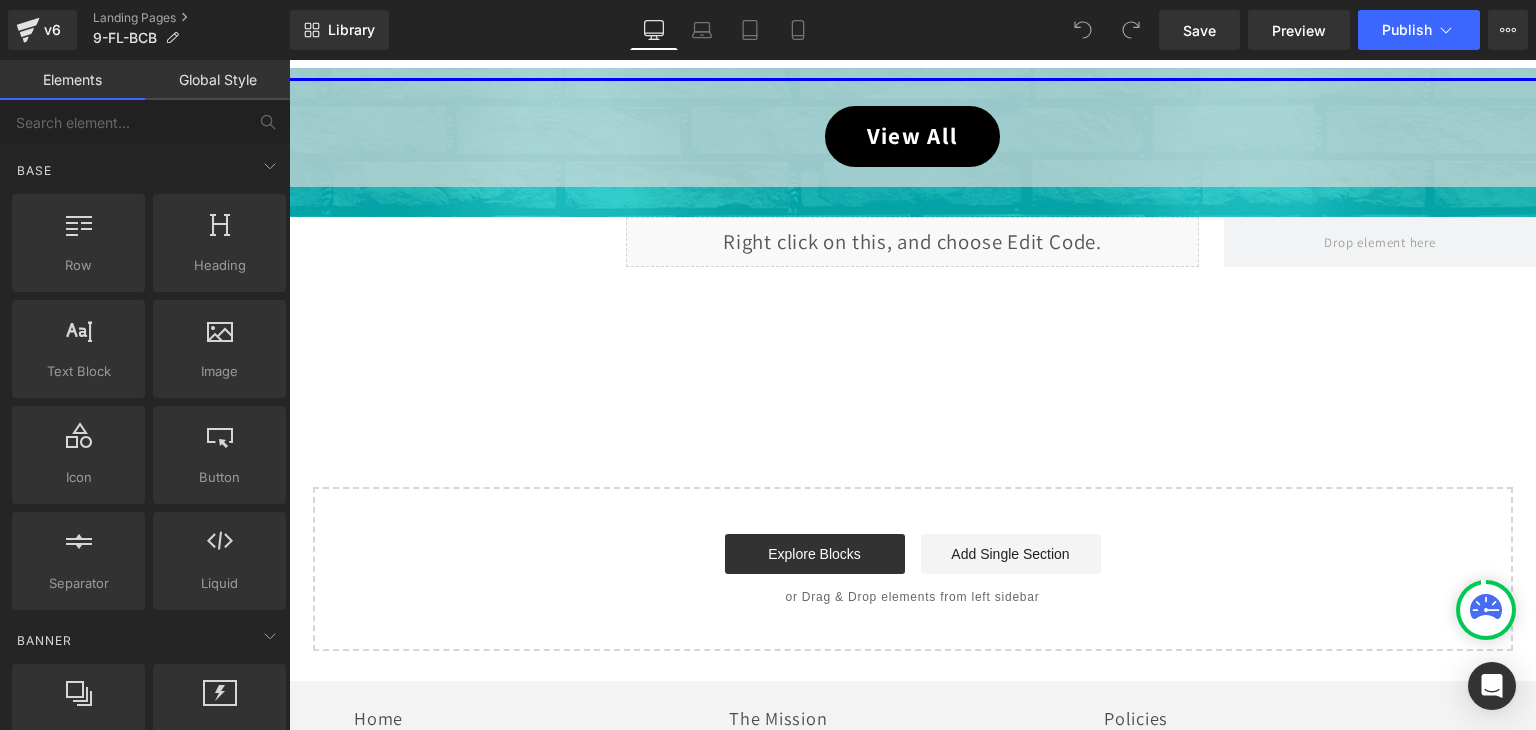 scroll, scrollTop: 1259, scrollLeft: 0, axis: vertical 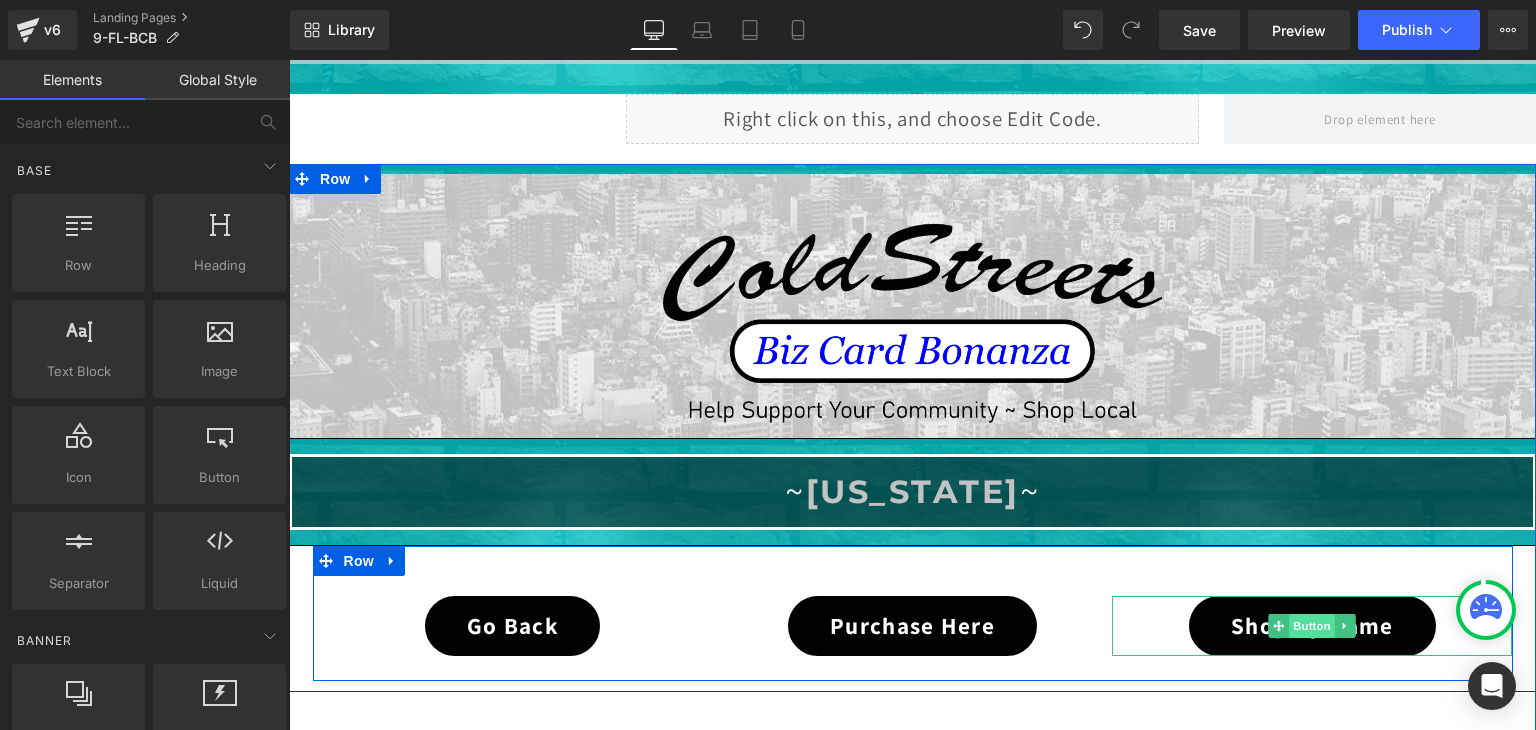 click on "Button" at bounding box center [1313, 626] 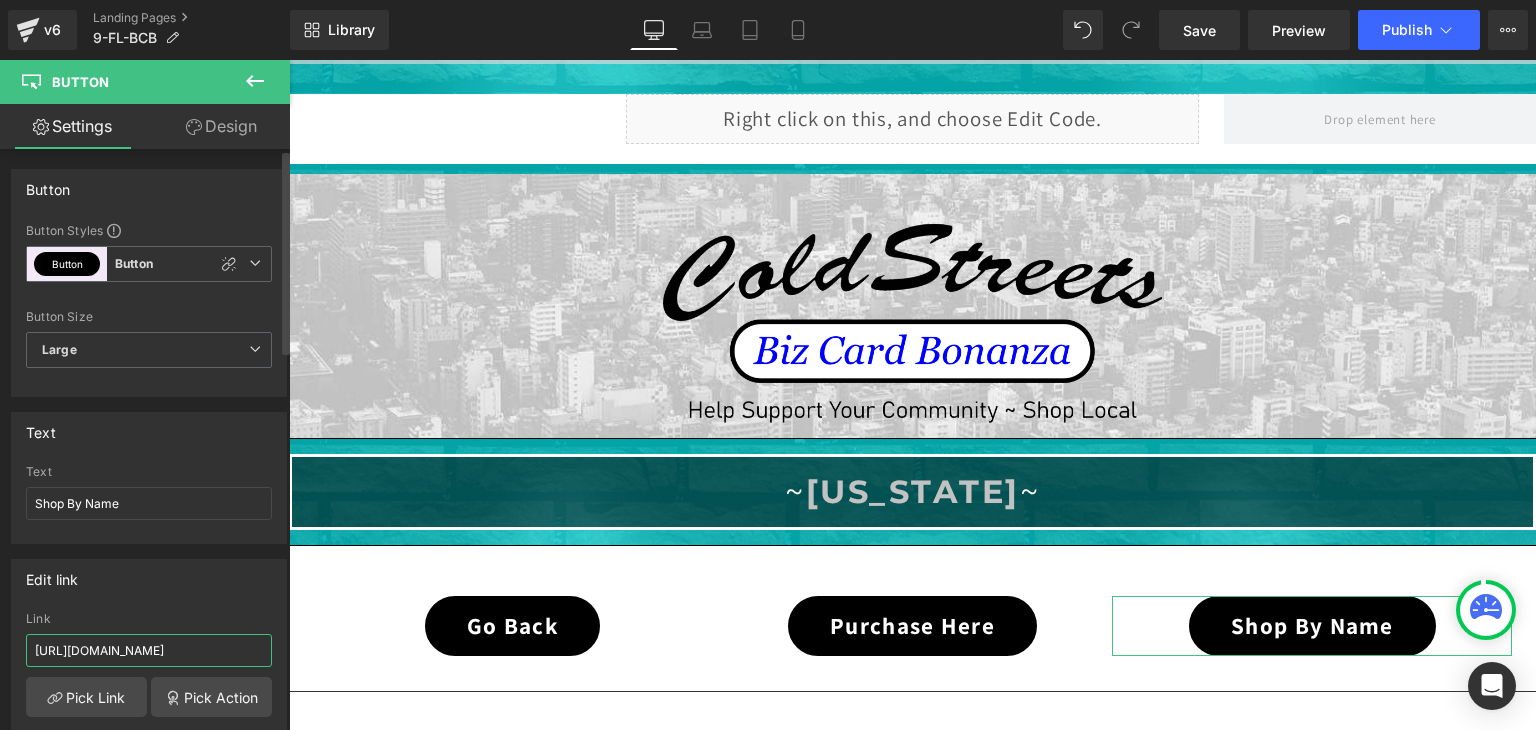 click on "[URL][DOMAIN_NAME]" at bounding box center [149, 650] 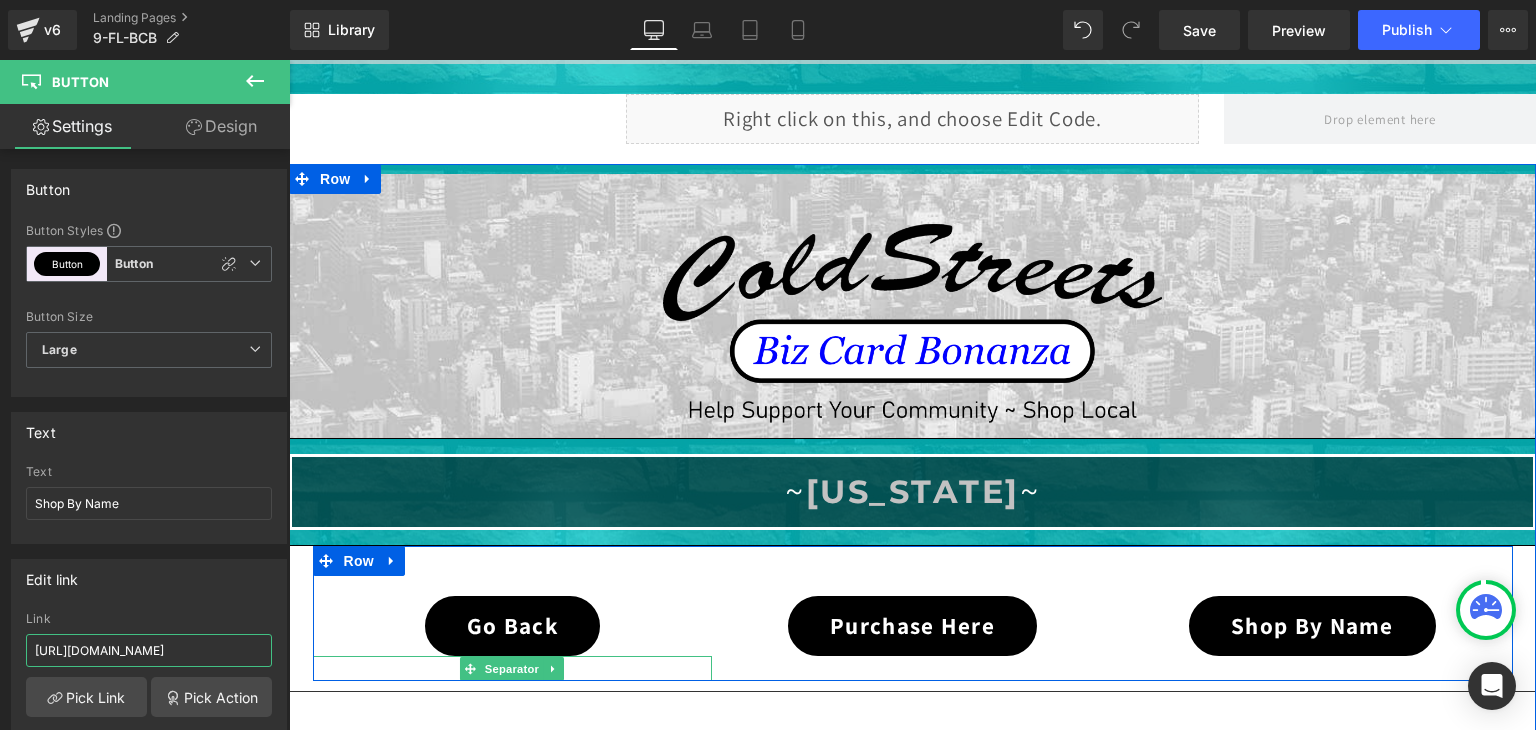 type on "https://coldstreets.com/pages/9-fl-shop-name" 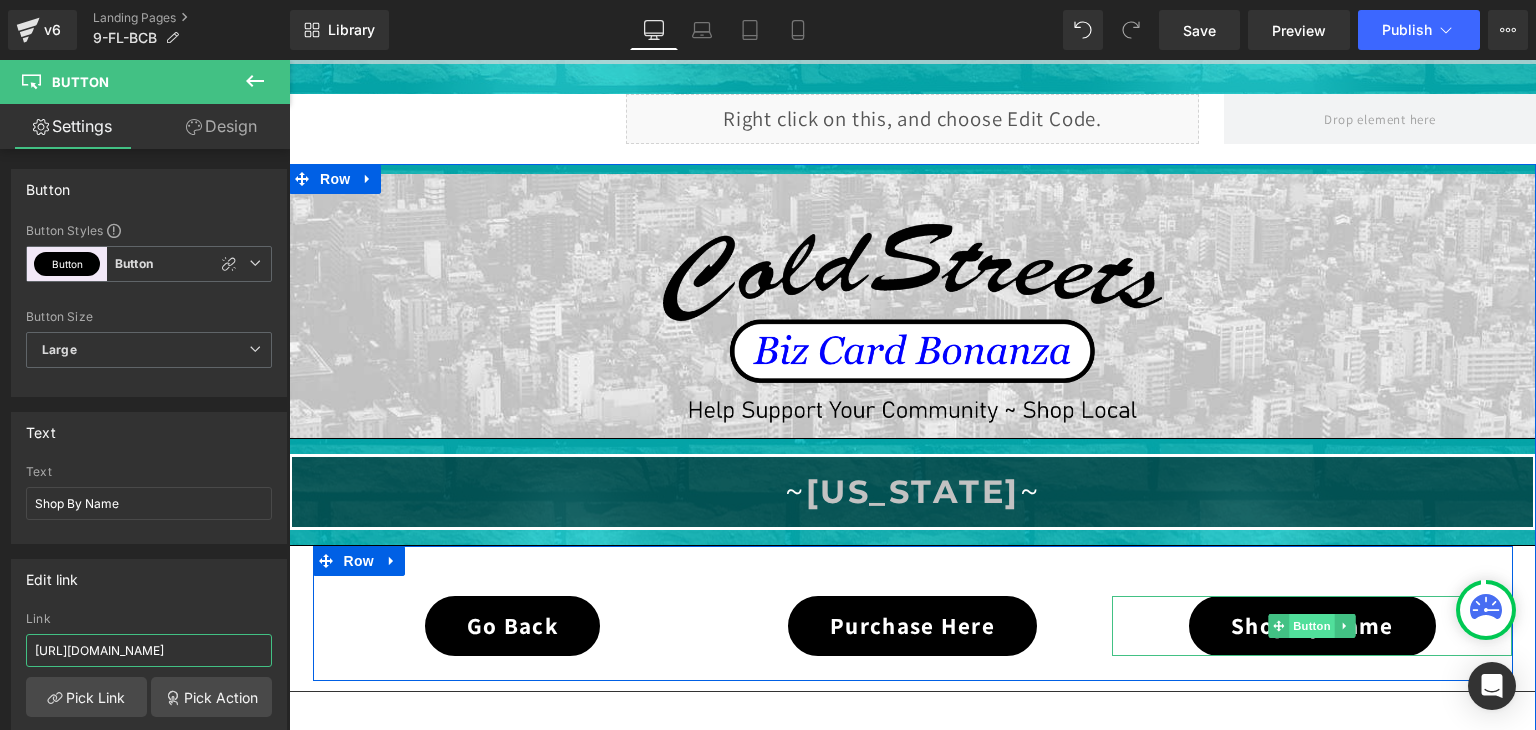 click on "Button" at bounding box center (1313, 626) 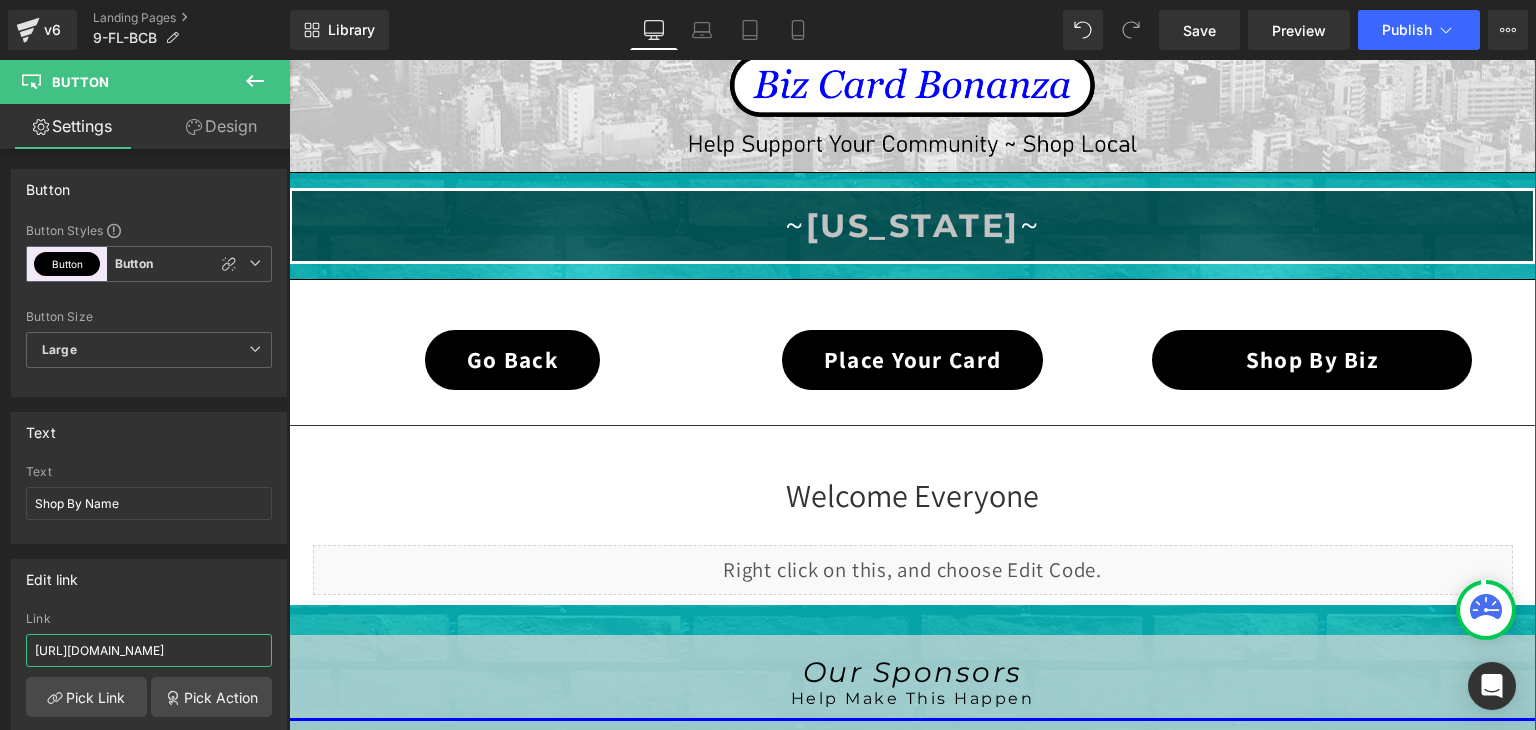scroll, scrollTop: 359, scrollLeft: 0, axis: vertical 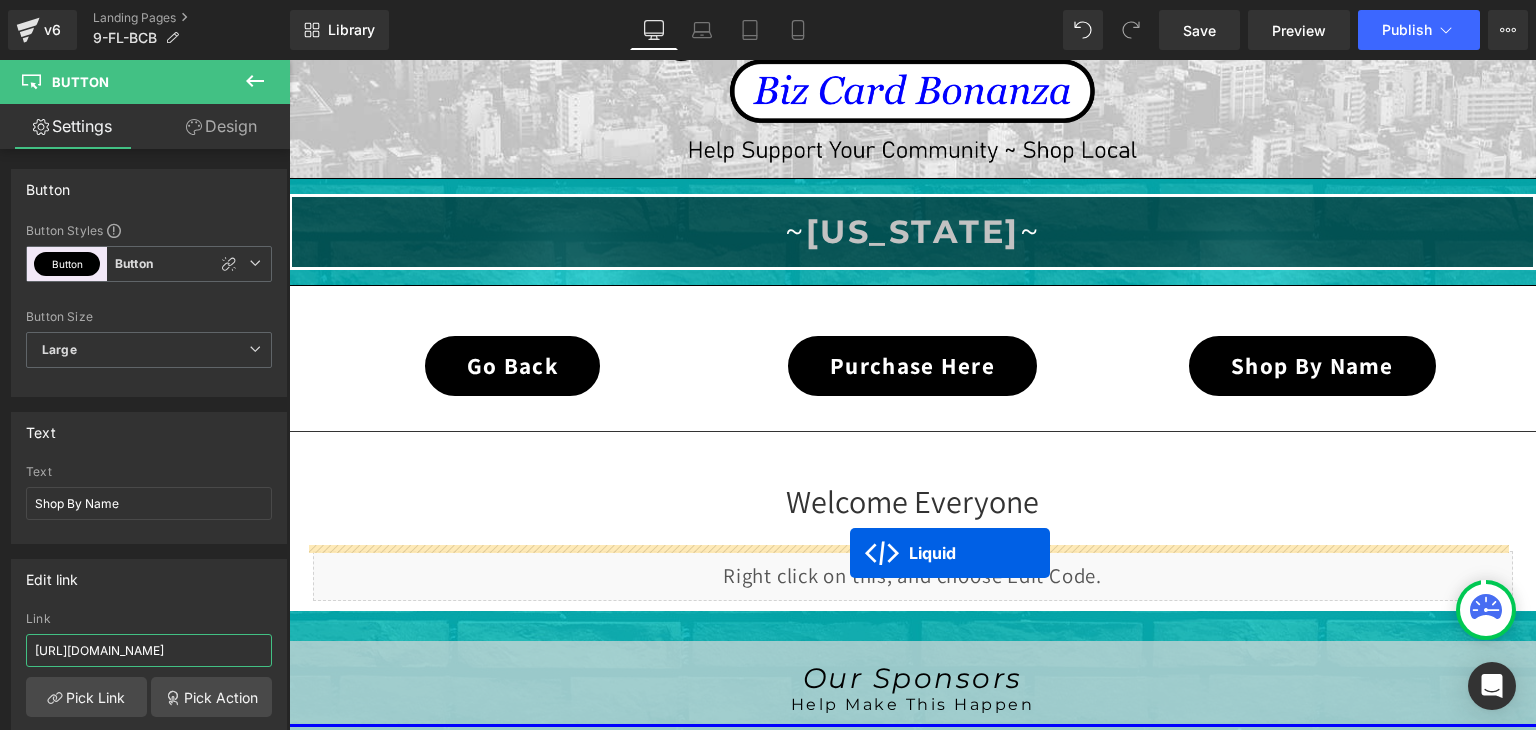 drag, startPoint x: 848, startPoint y: 599, endPoint x: 850, endPoint y: 553, distance: 46.043457 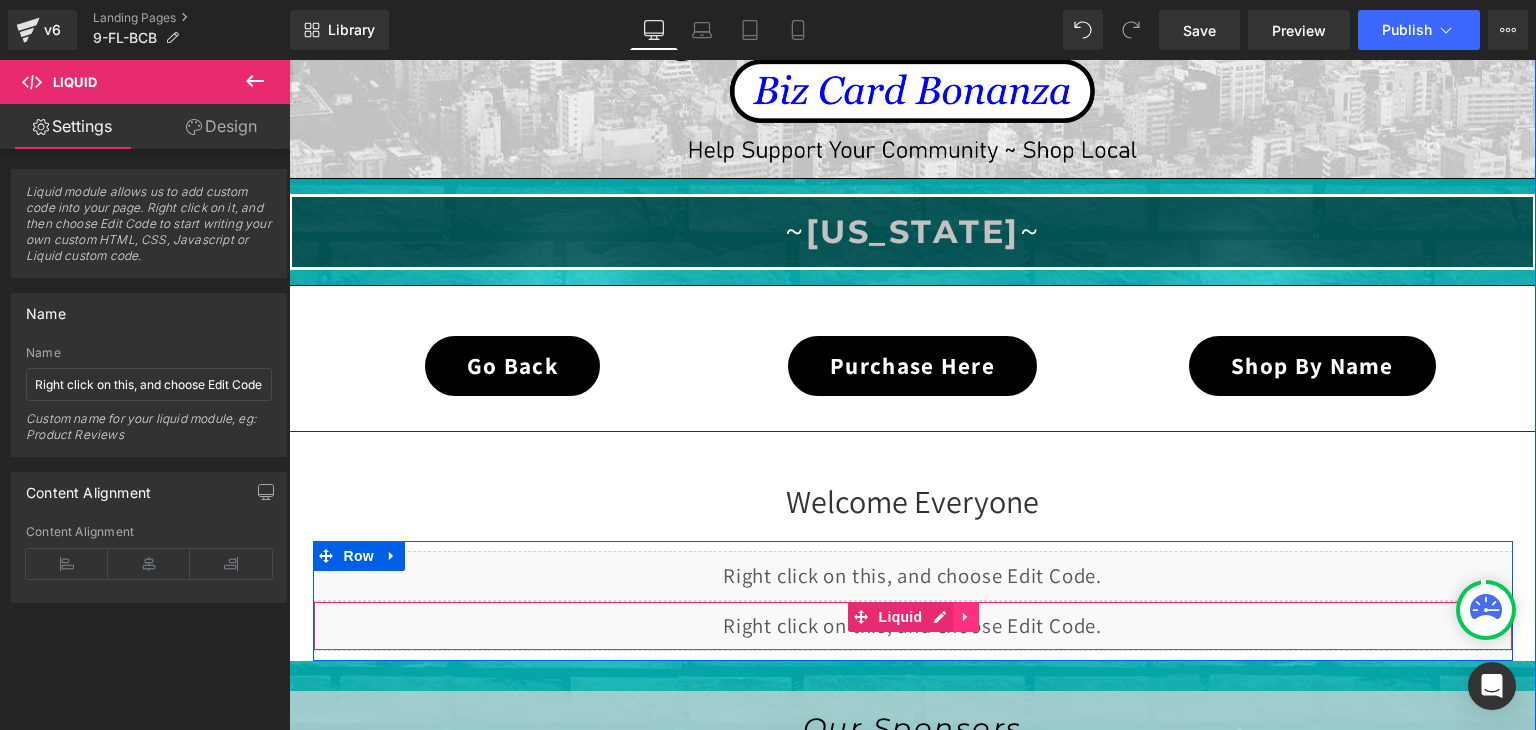 click 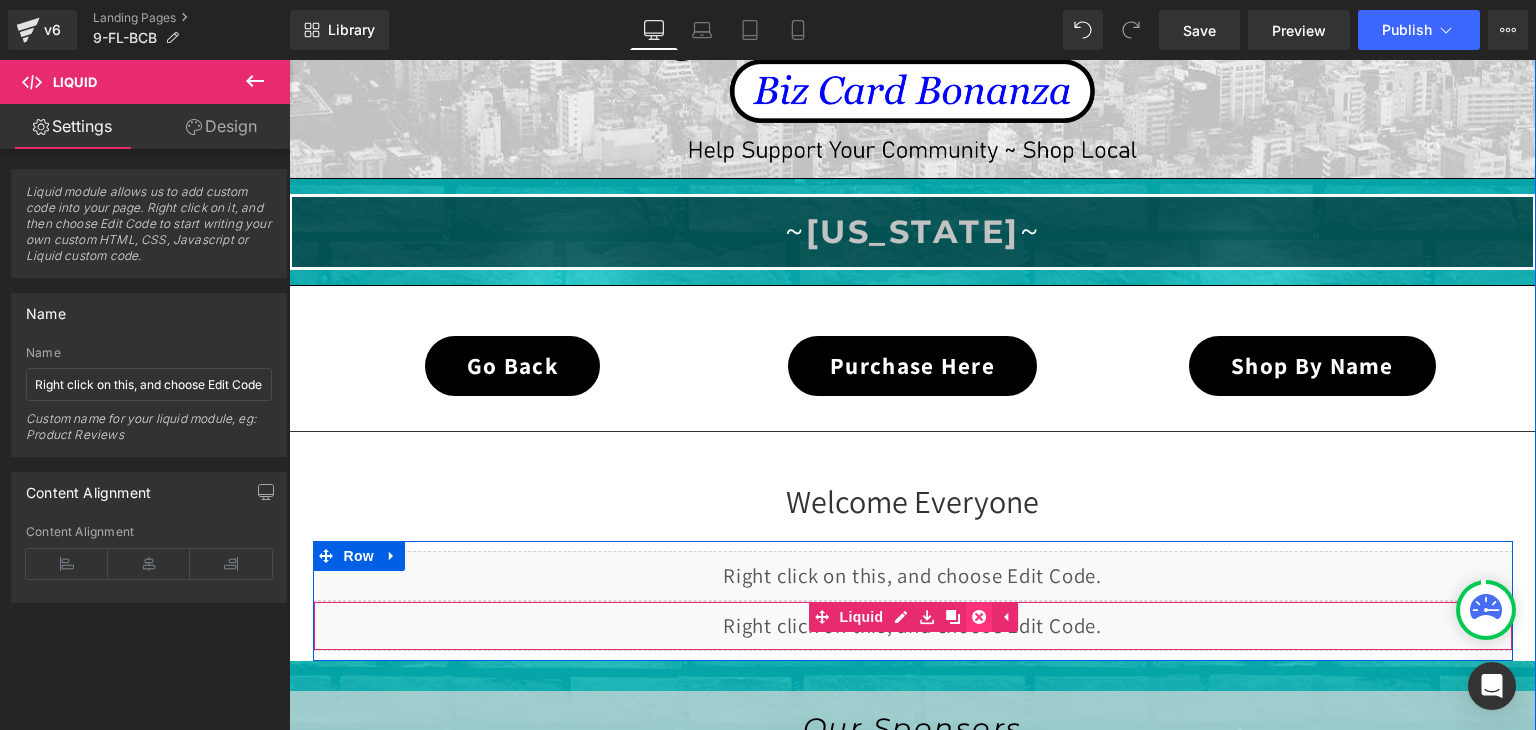 click at bounding box center [979, 617] 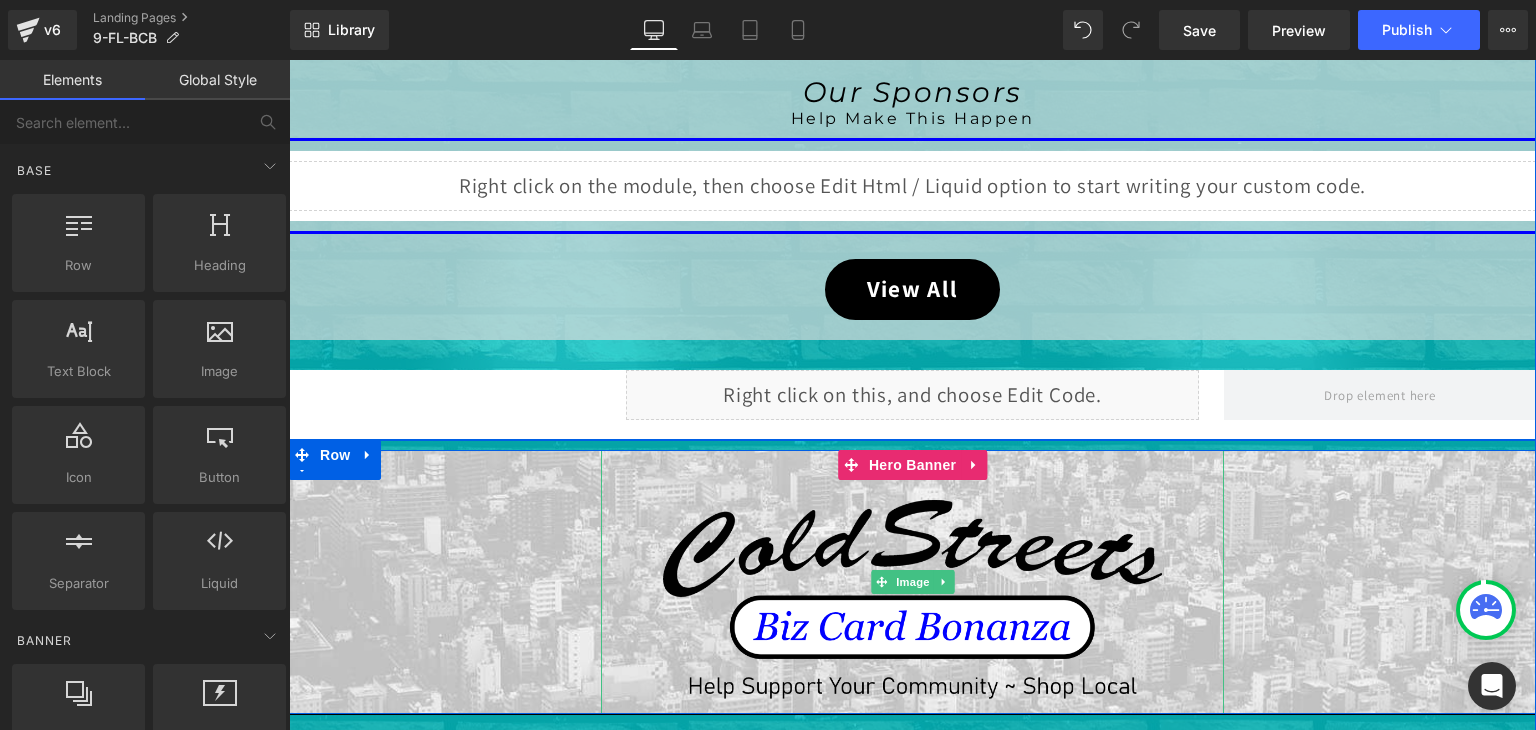 scroll, scrollTop: 919, scrollLeft: 0, axis: vertical 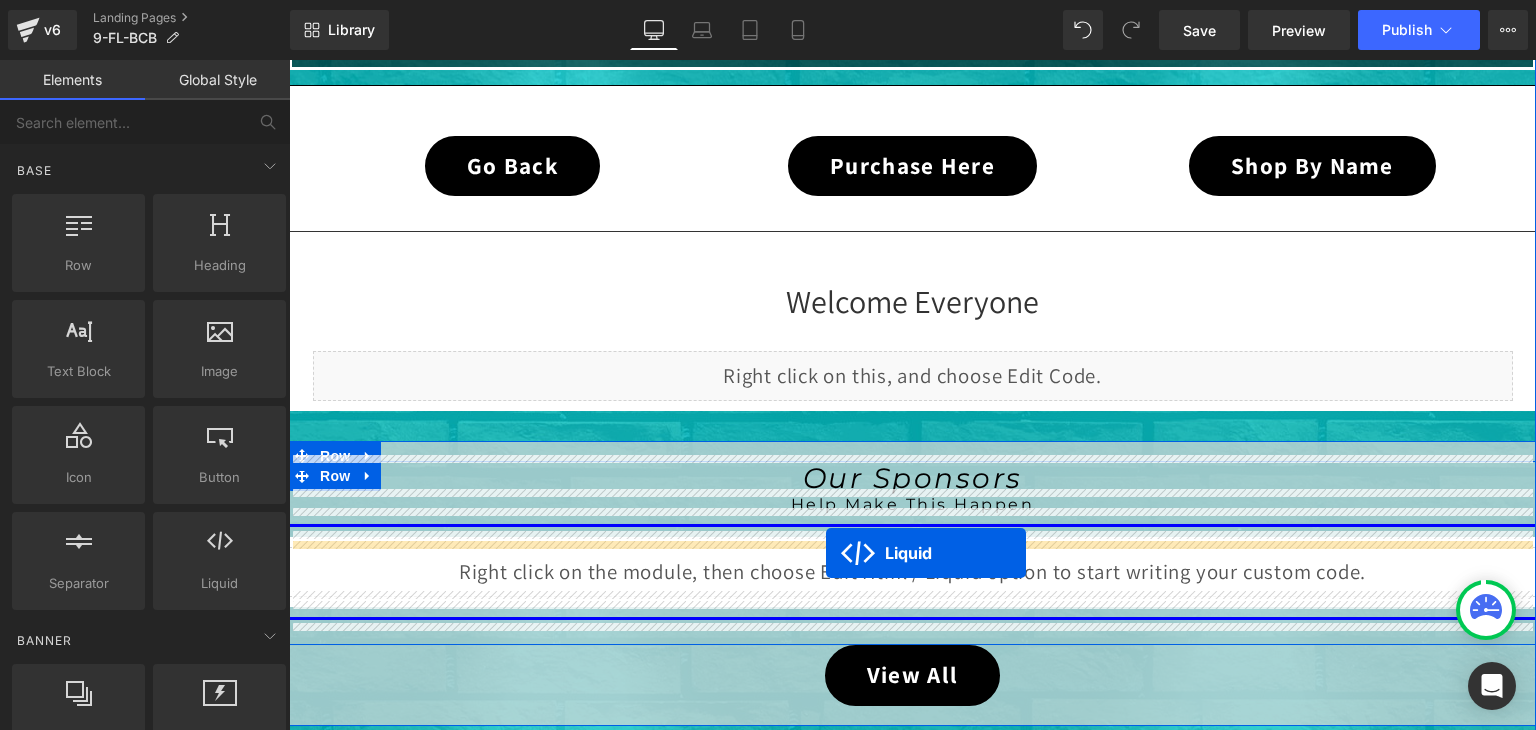 drag, startPoint x: 854, startPoint y: 235, endPoint x: 826, endPoint y: 553, distance: 319.23032 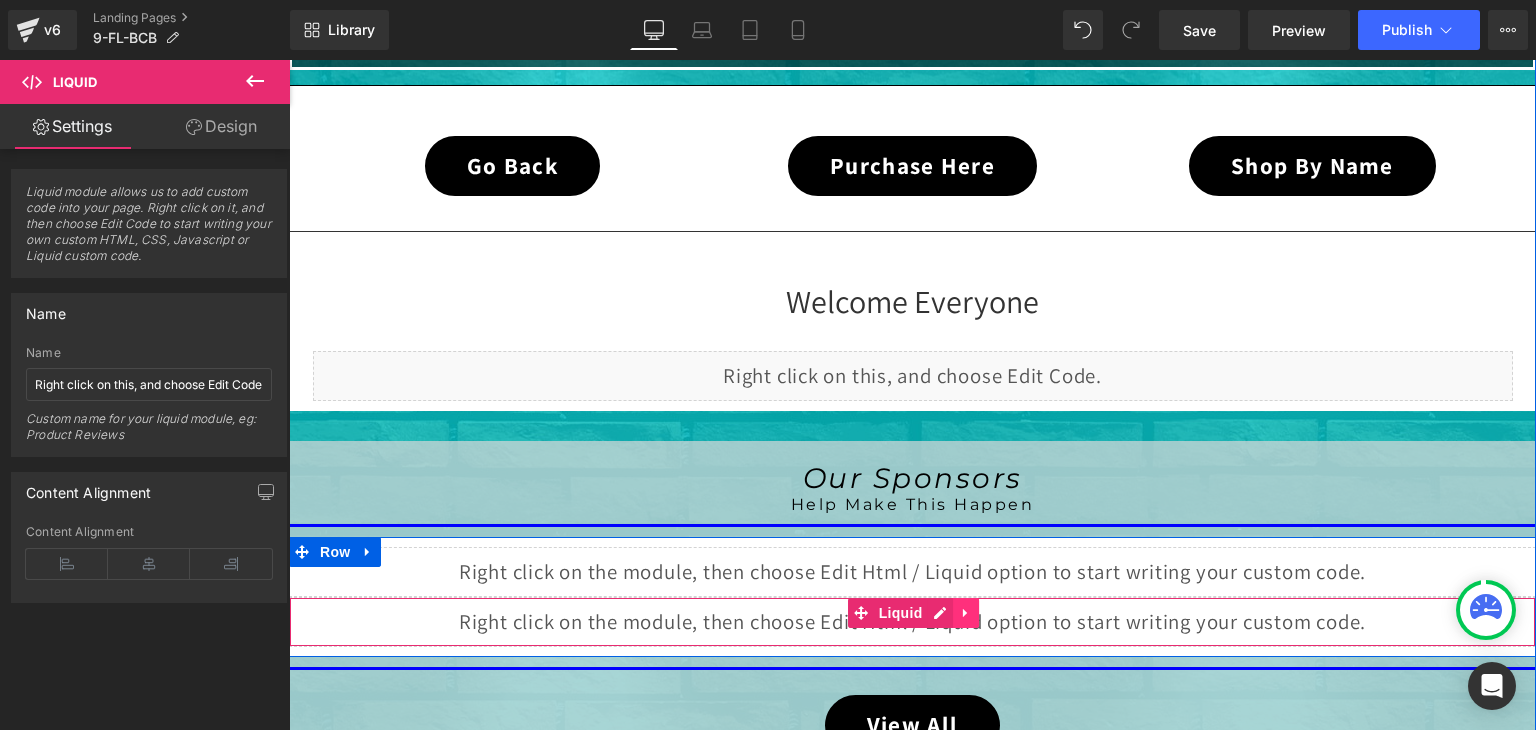 click 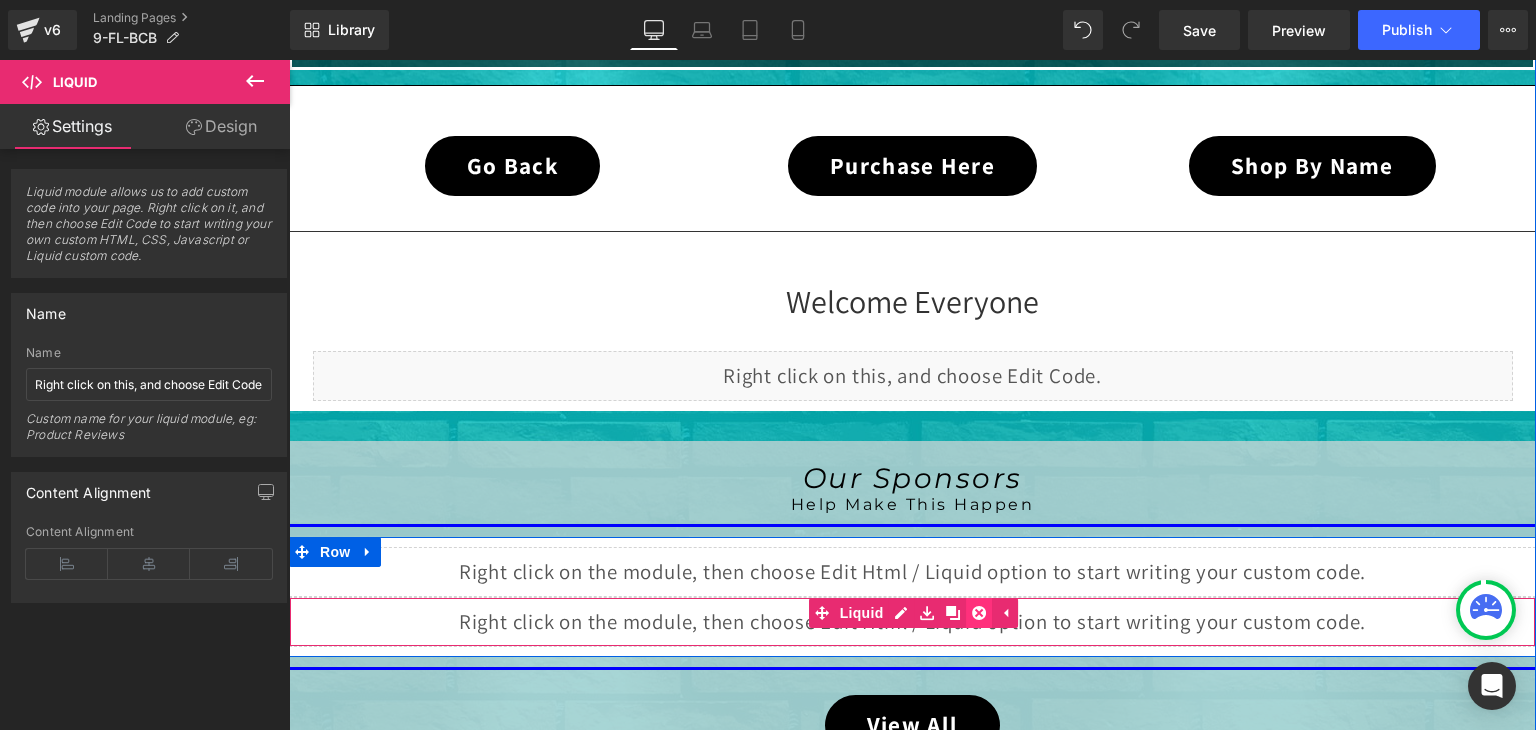 click 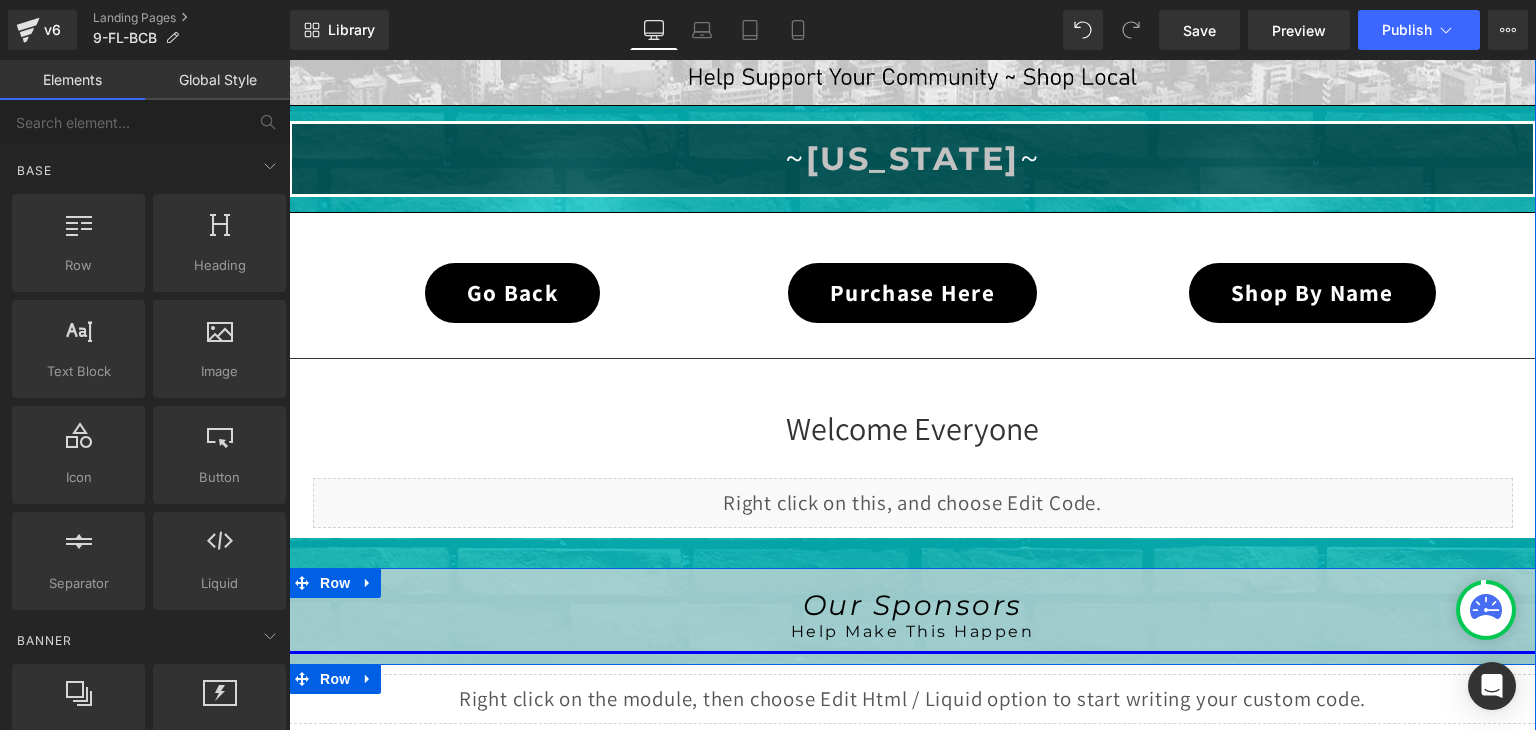 scroll, scrollTop: 1319, scrollLeft: 0, axis: vertical 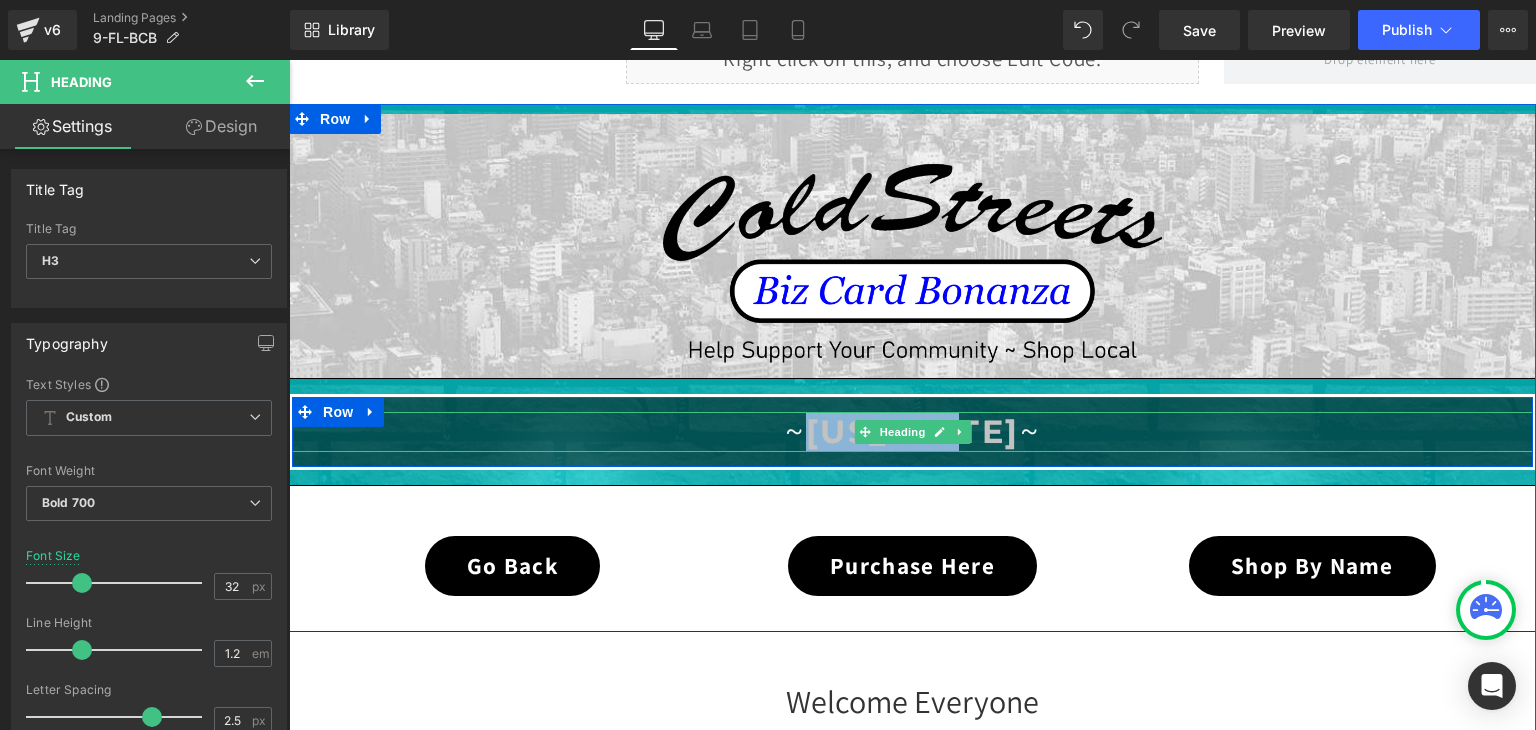 drag, startPoint x: 995, startPoint y: 425, endPoint x: 816, endPoint y: 427, distance: 179.01117 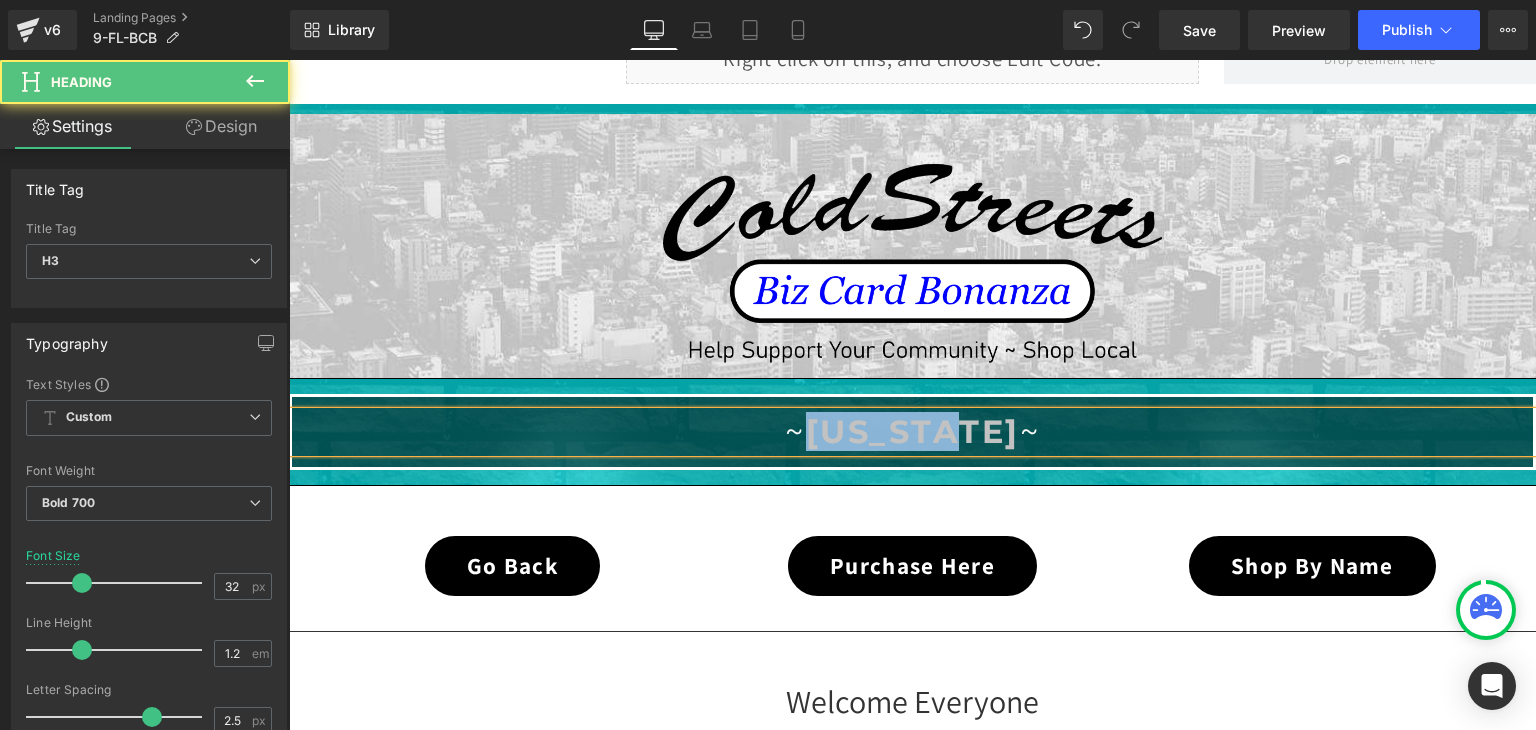 click on "[US_STATE]" at bounding box center [913, 431] 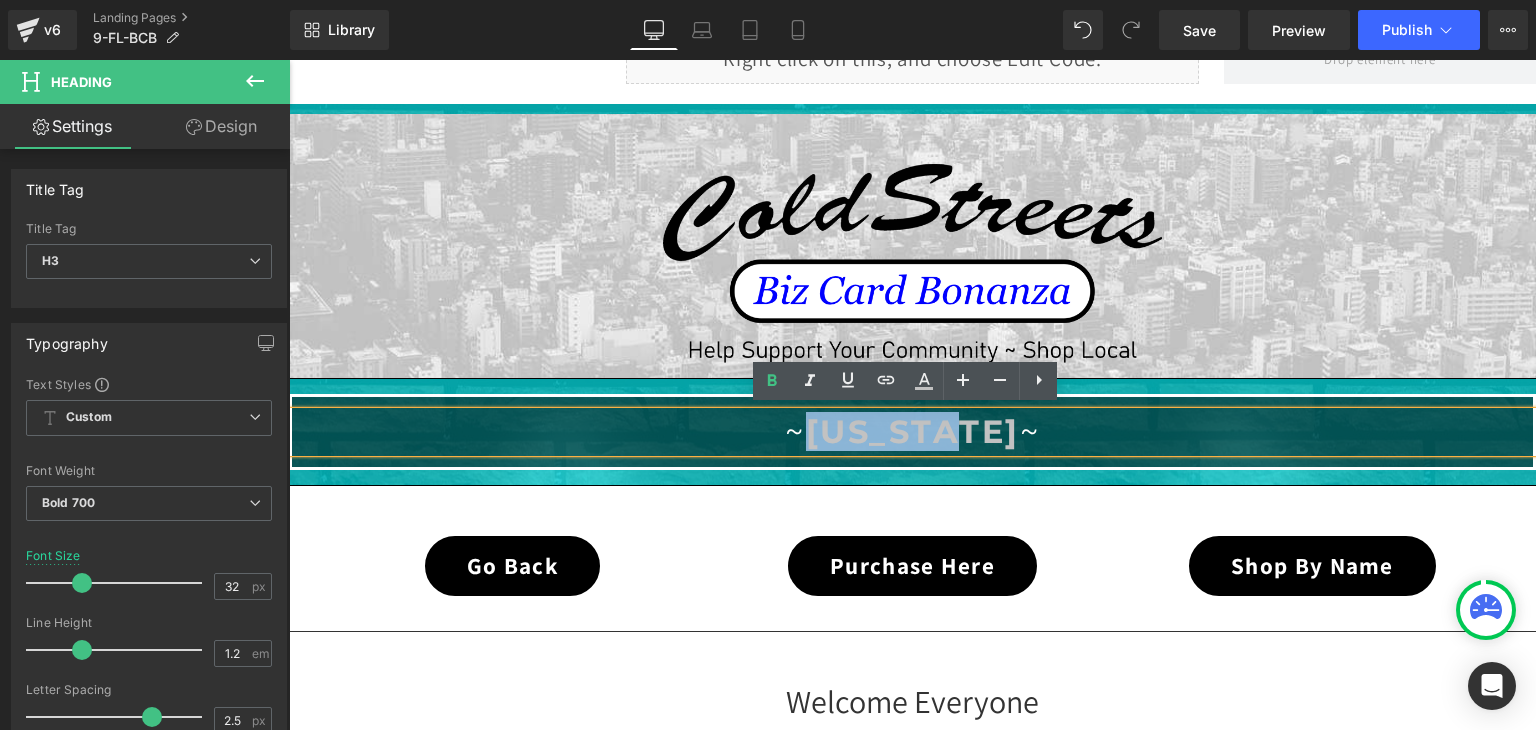 drag, startPoint x: 997, startPoint y: 430, endPoint x: 804, endPoint y: 429, distance: 193.0026 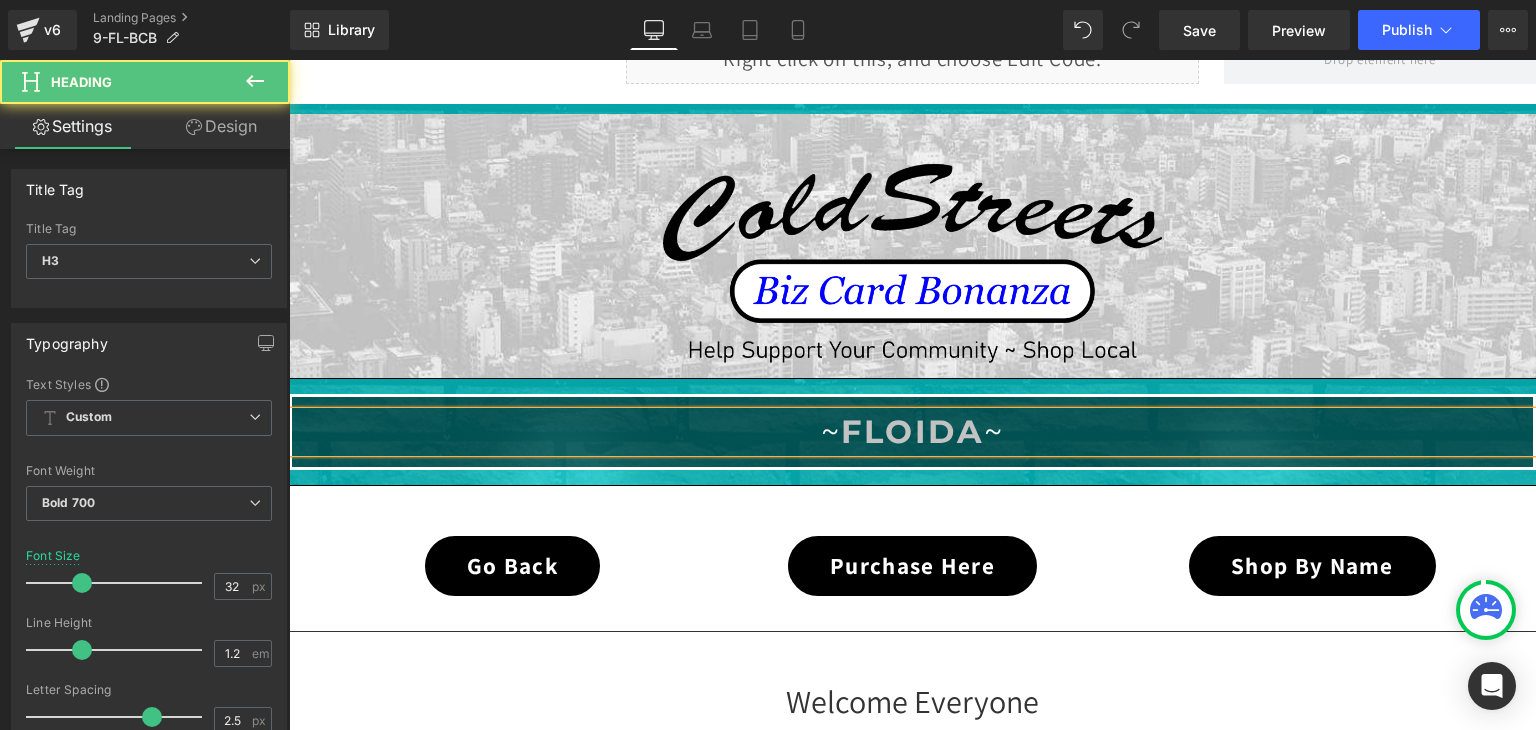 click on "FLOIDA" at bounding box center (912, 431) 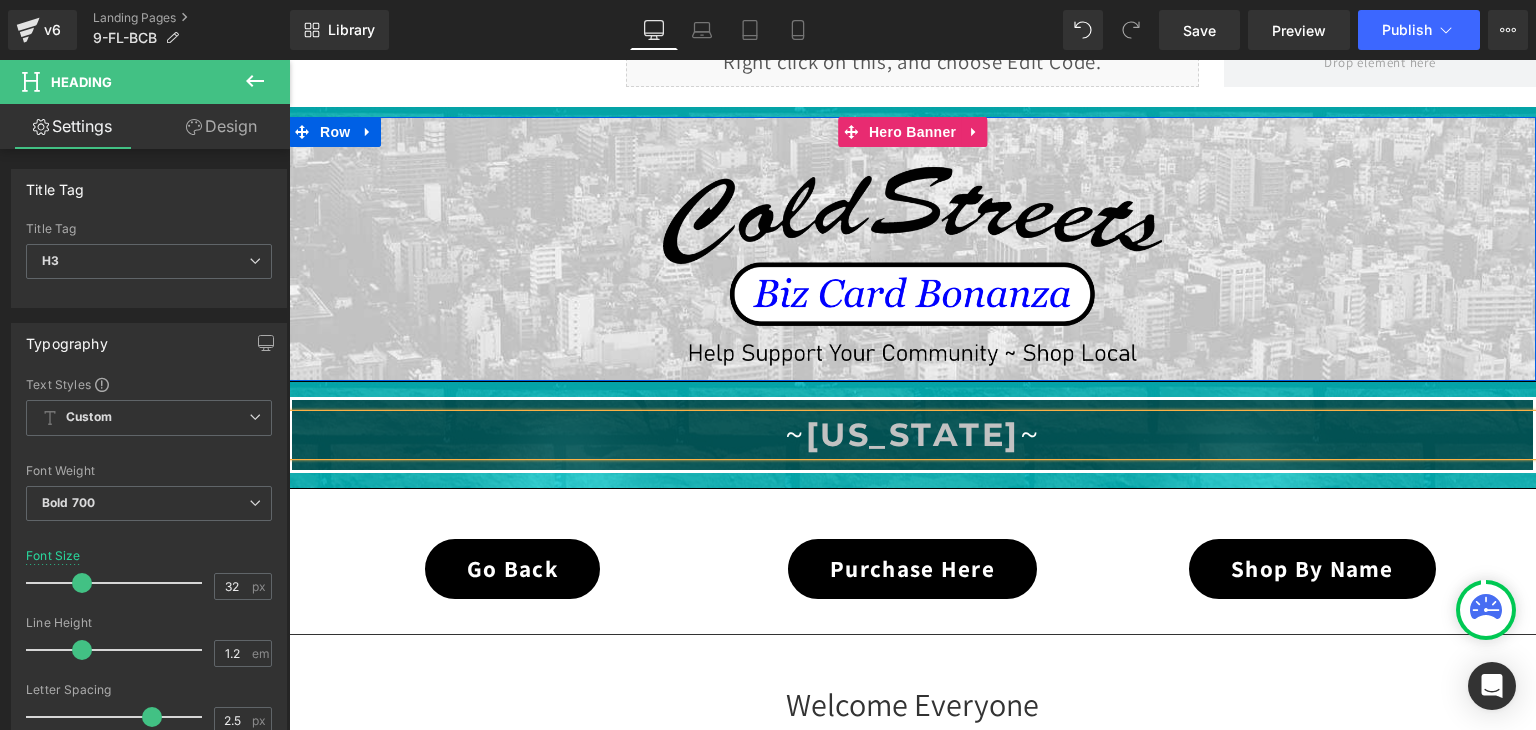 scroll, scrollTop: 1319, scrollLeft: 0, axis: vertical 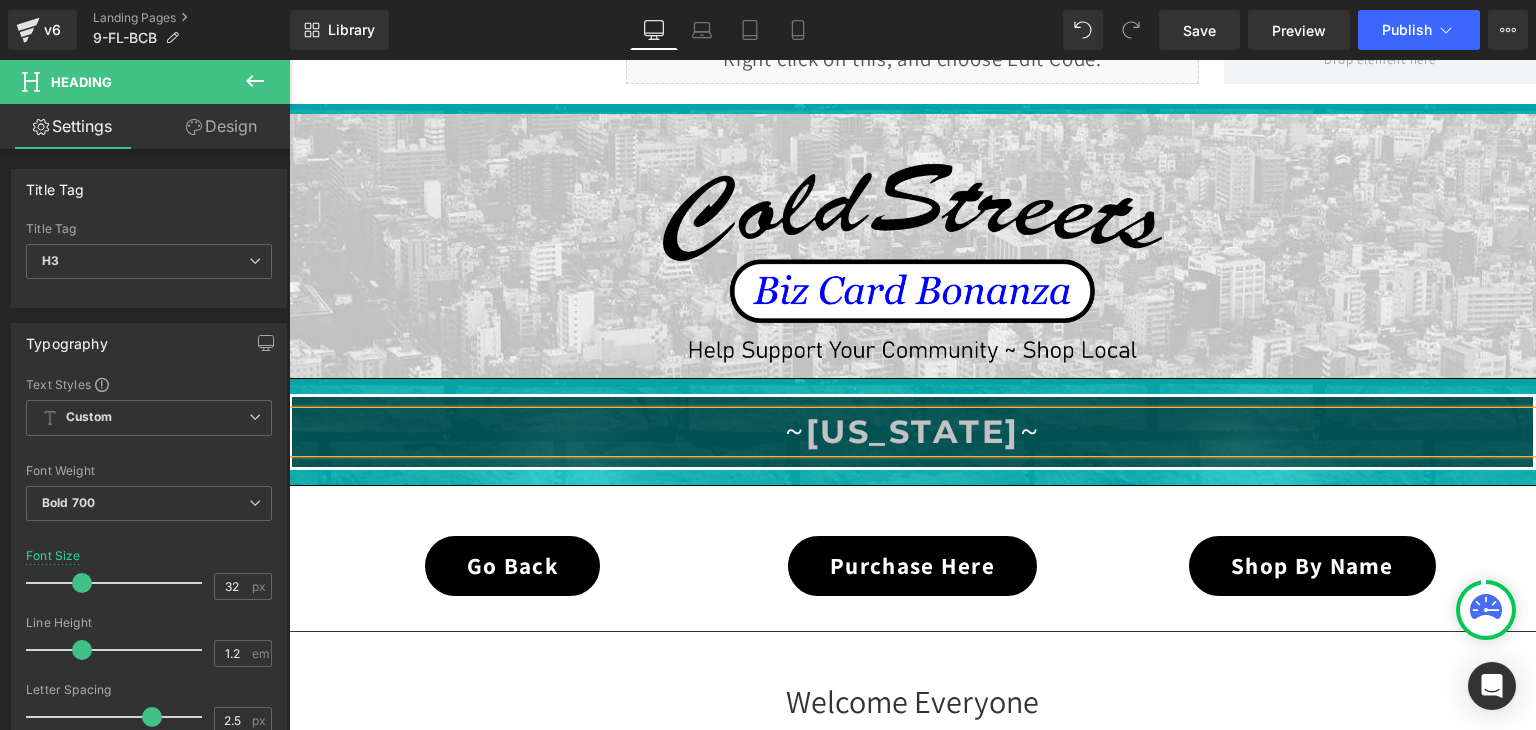 click on "~  FLORIDA  ~" at bounding box center [912, 431] 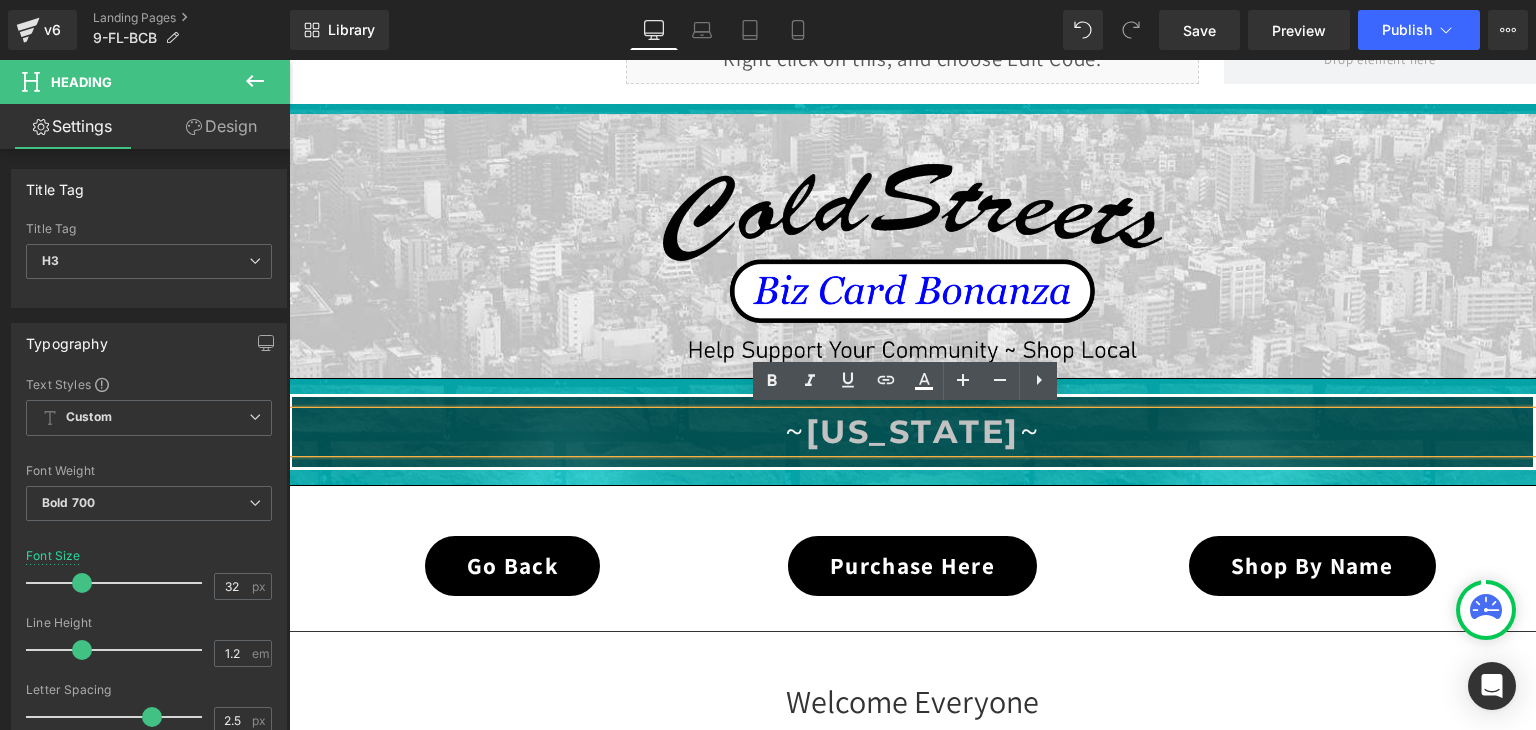 drag, startPoint x: 1059, startPoint y: 425, endPoint x: 790, endPoint y: 429, distance: 269.02972 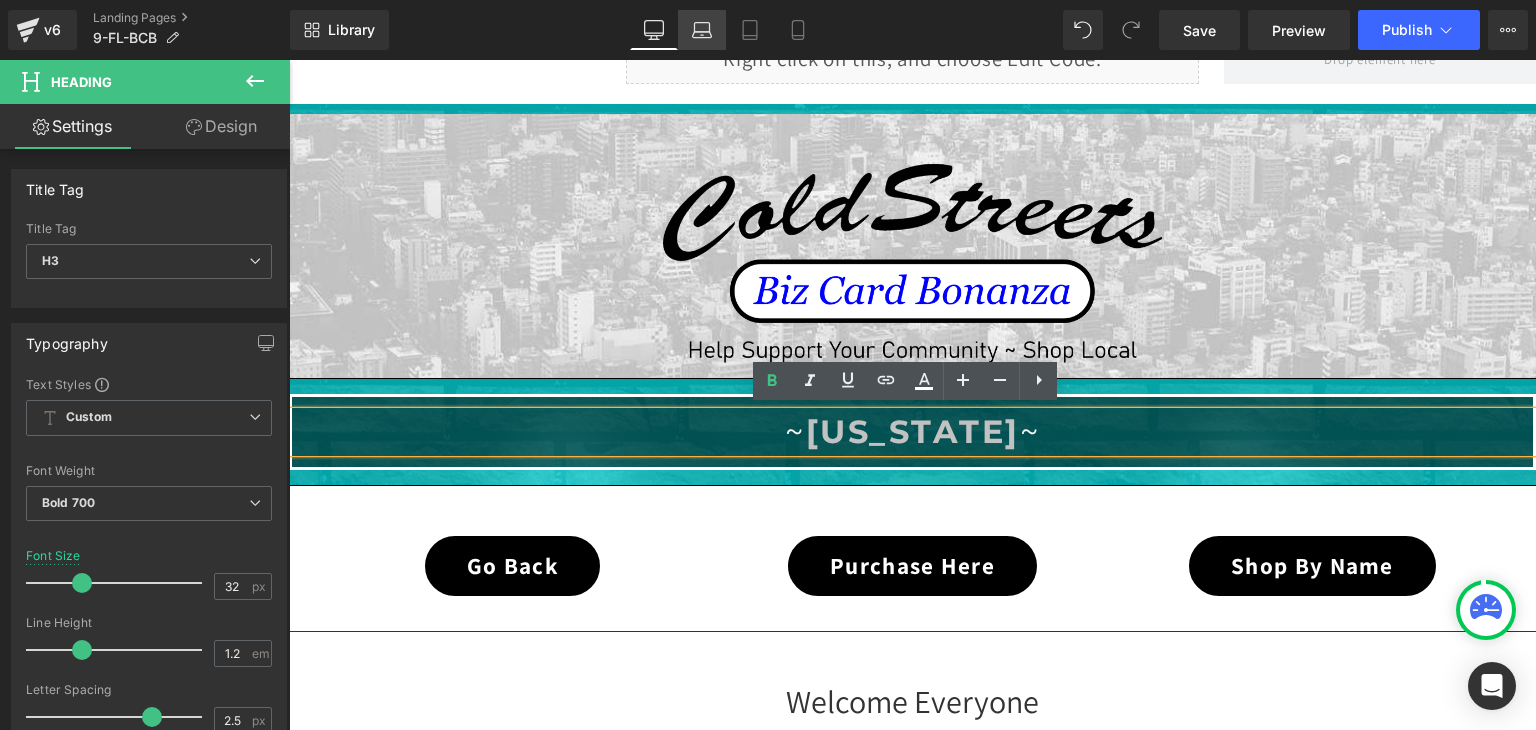 click 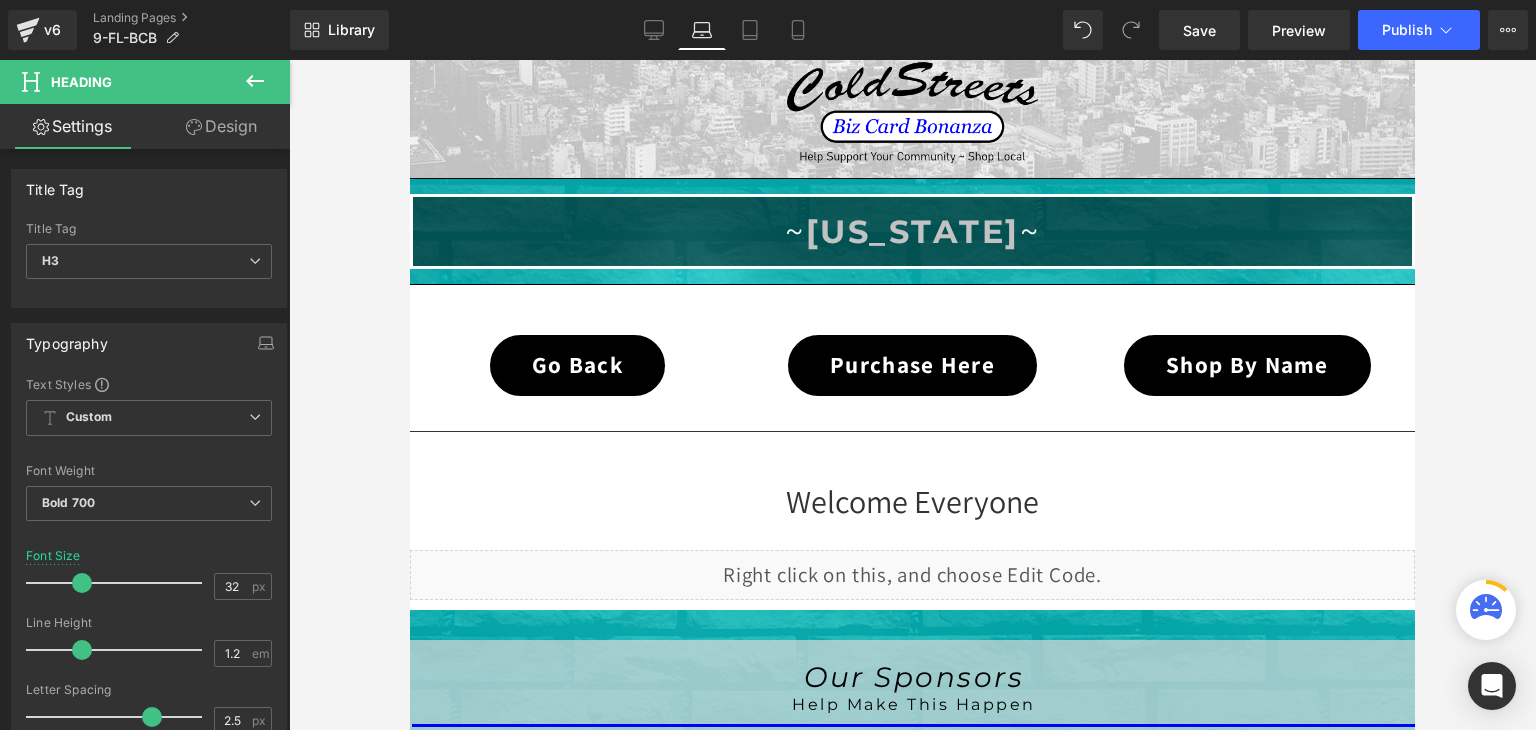 scroll, scrollTop: 1288, scrollLeft: 0, axis: vertical 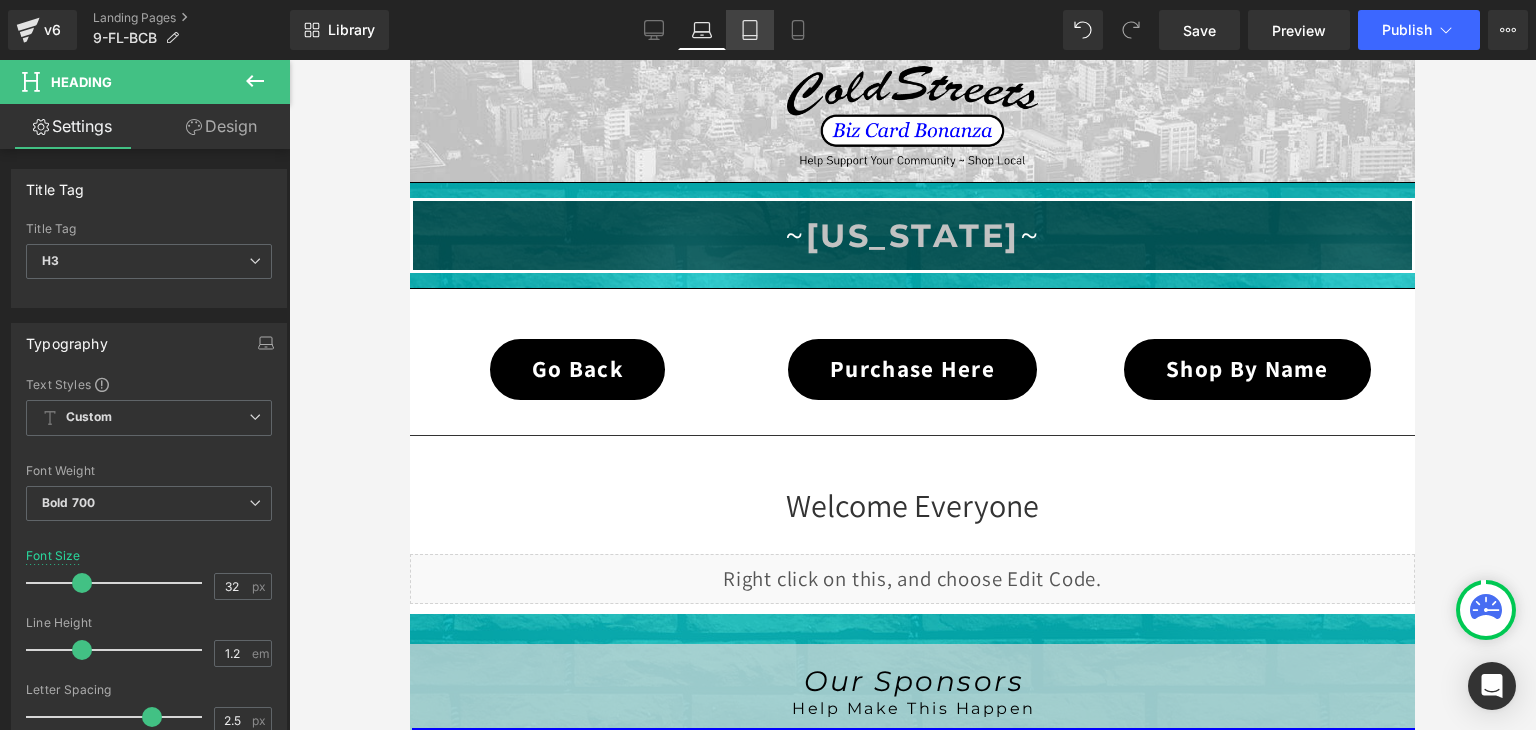 click 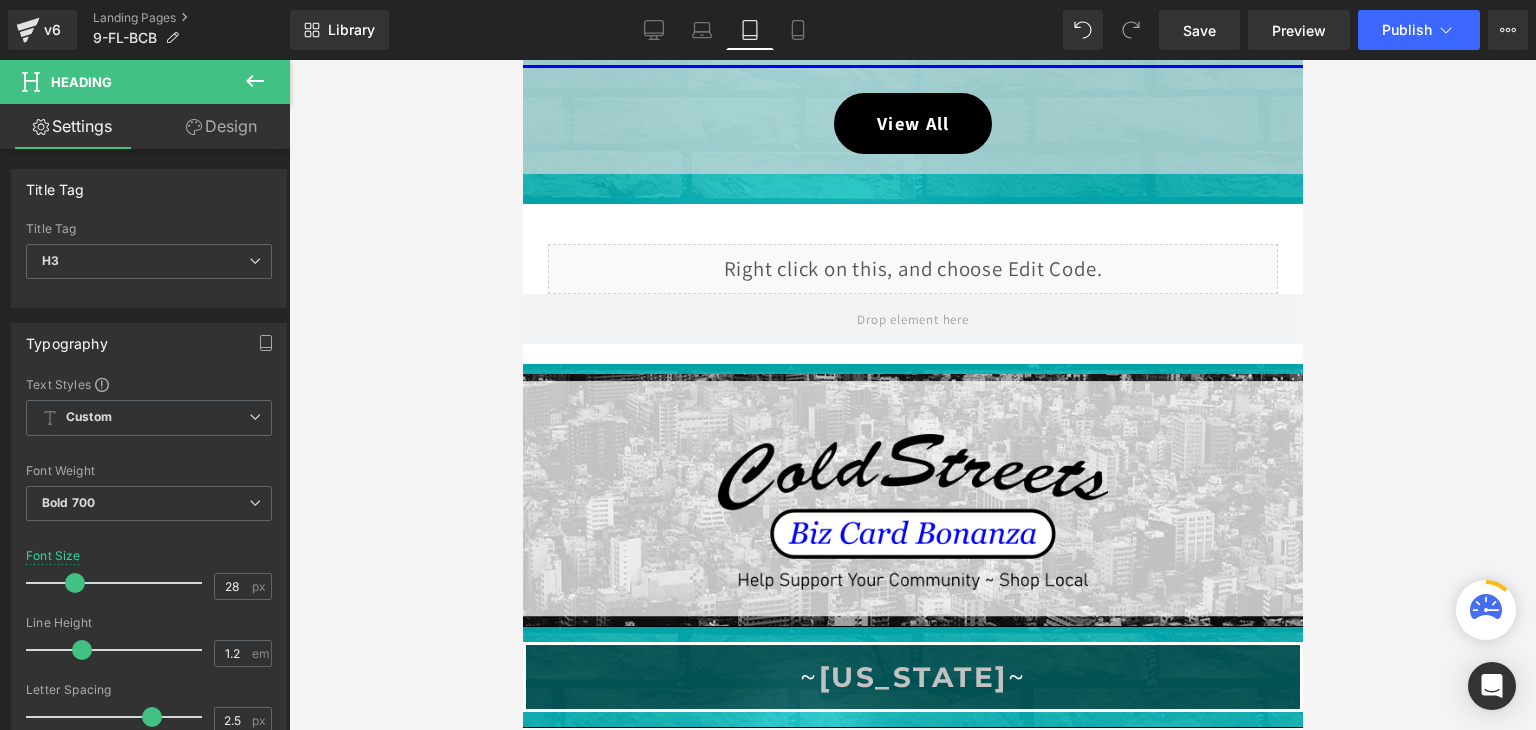 scroll, scrollTop: 1730, scrollLeft: 0, axis: vertical 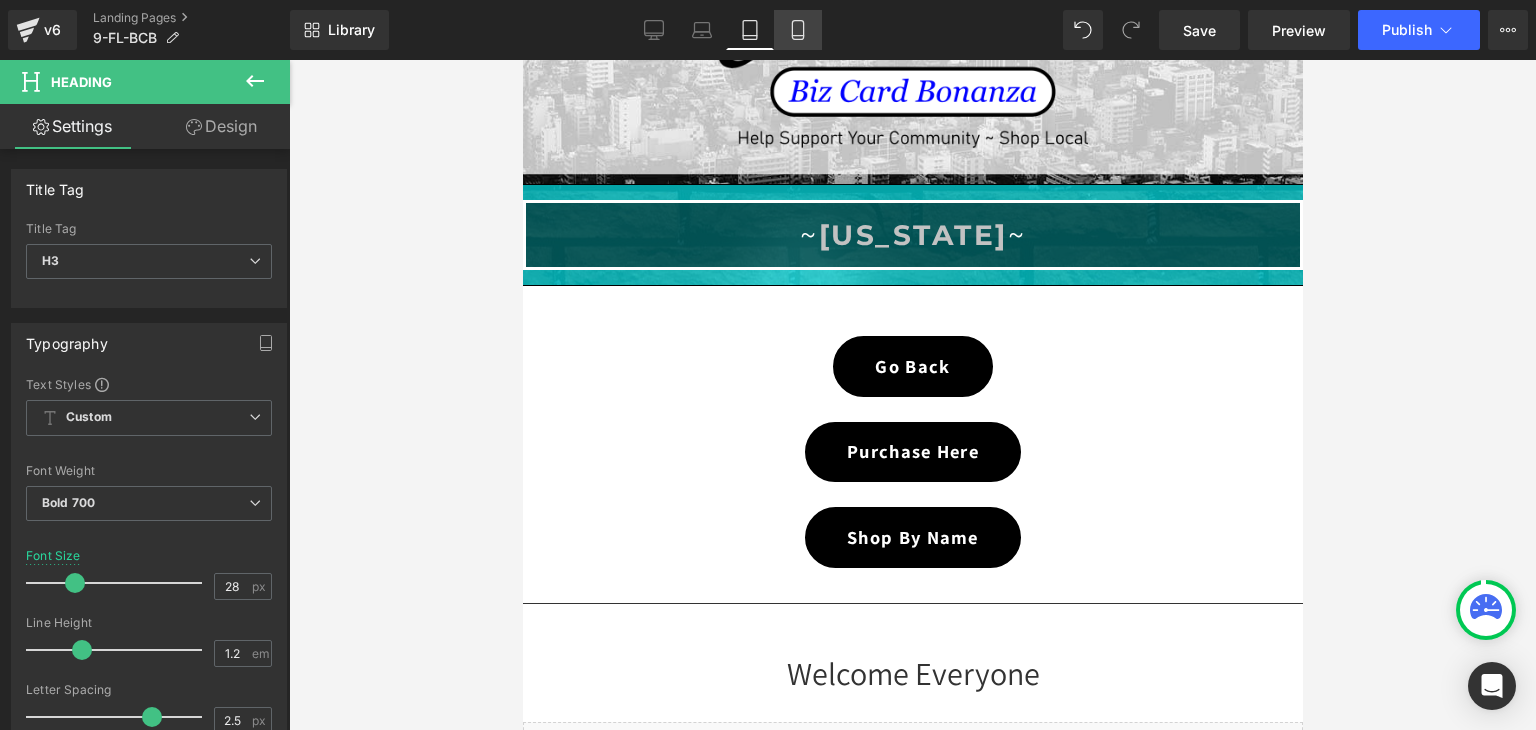 click 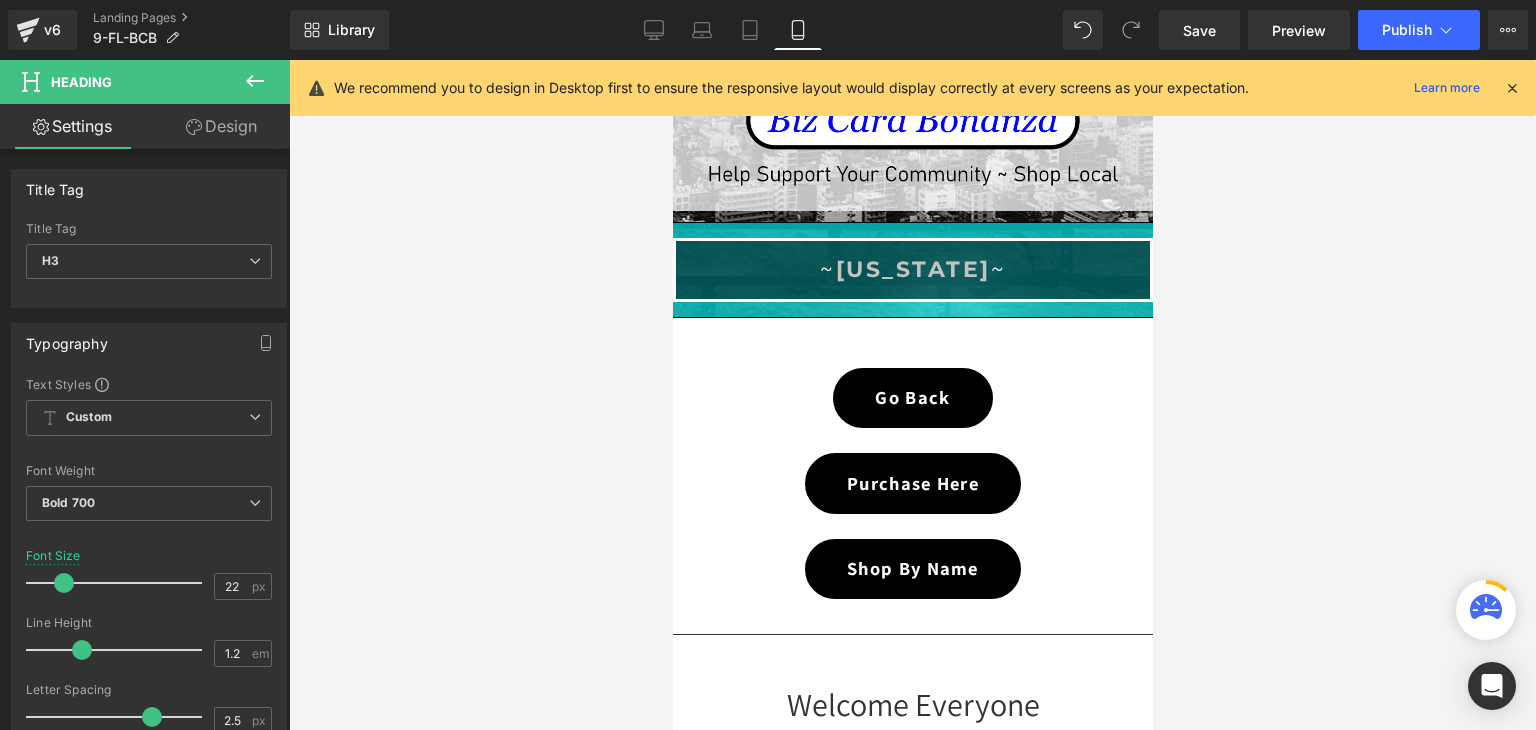 scroll, scrollTop: 1552, scrollLeft: 0, axis: vertical 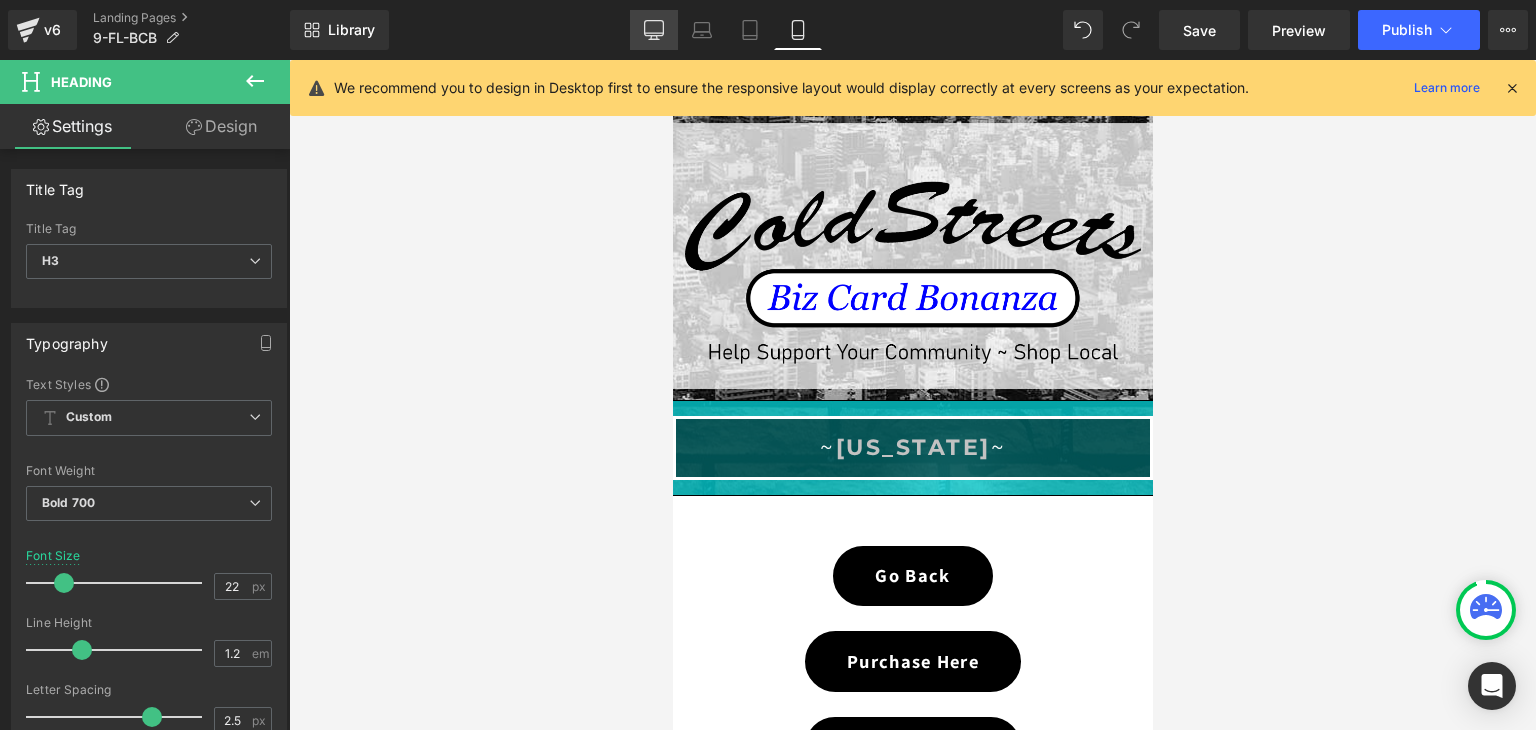 click 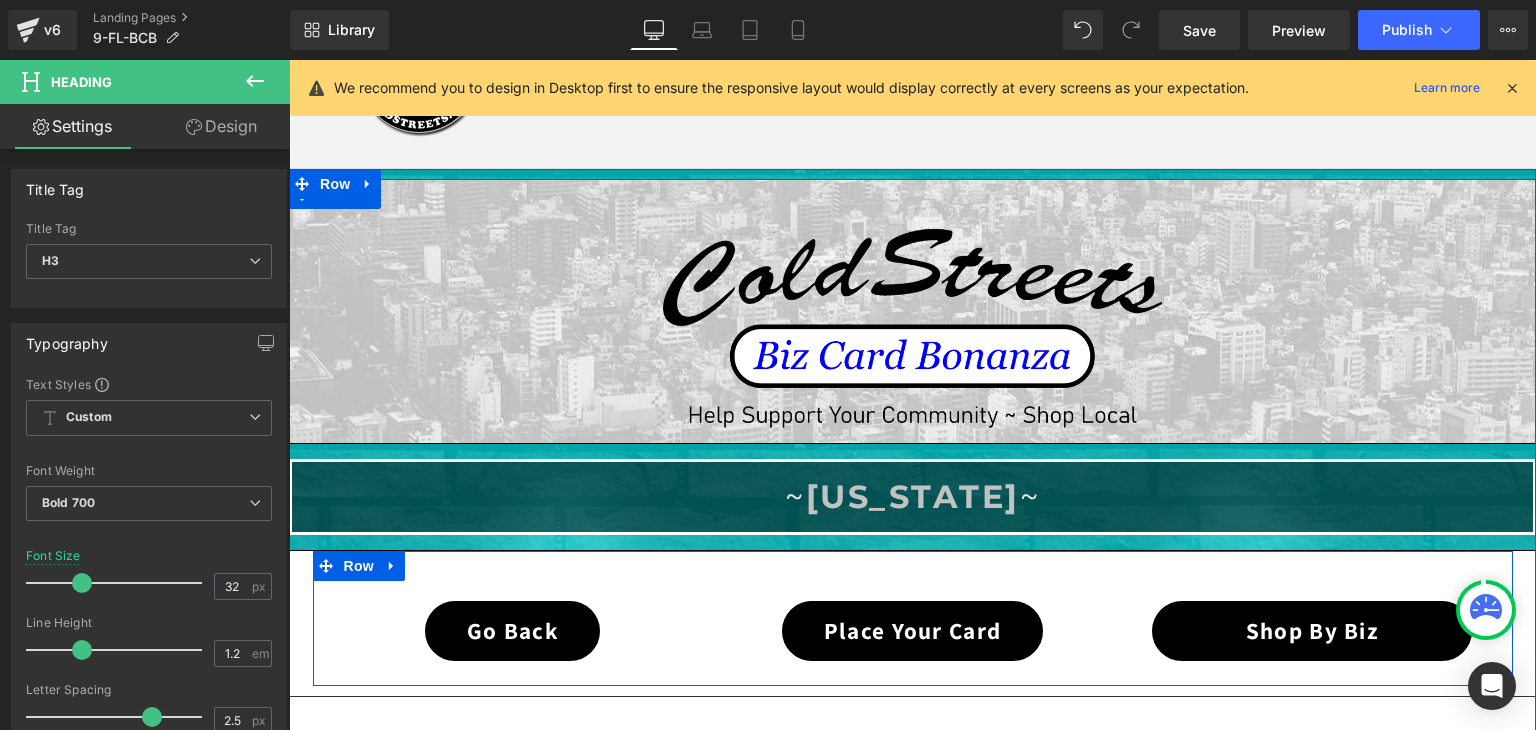 scroll, scrollTop: 47, scrollLeft: 0, axis: vertical 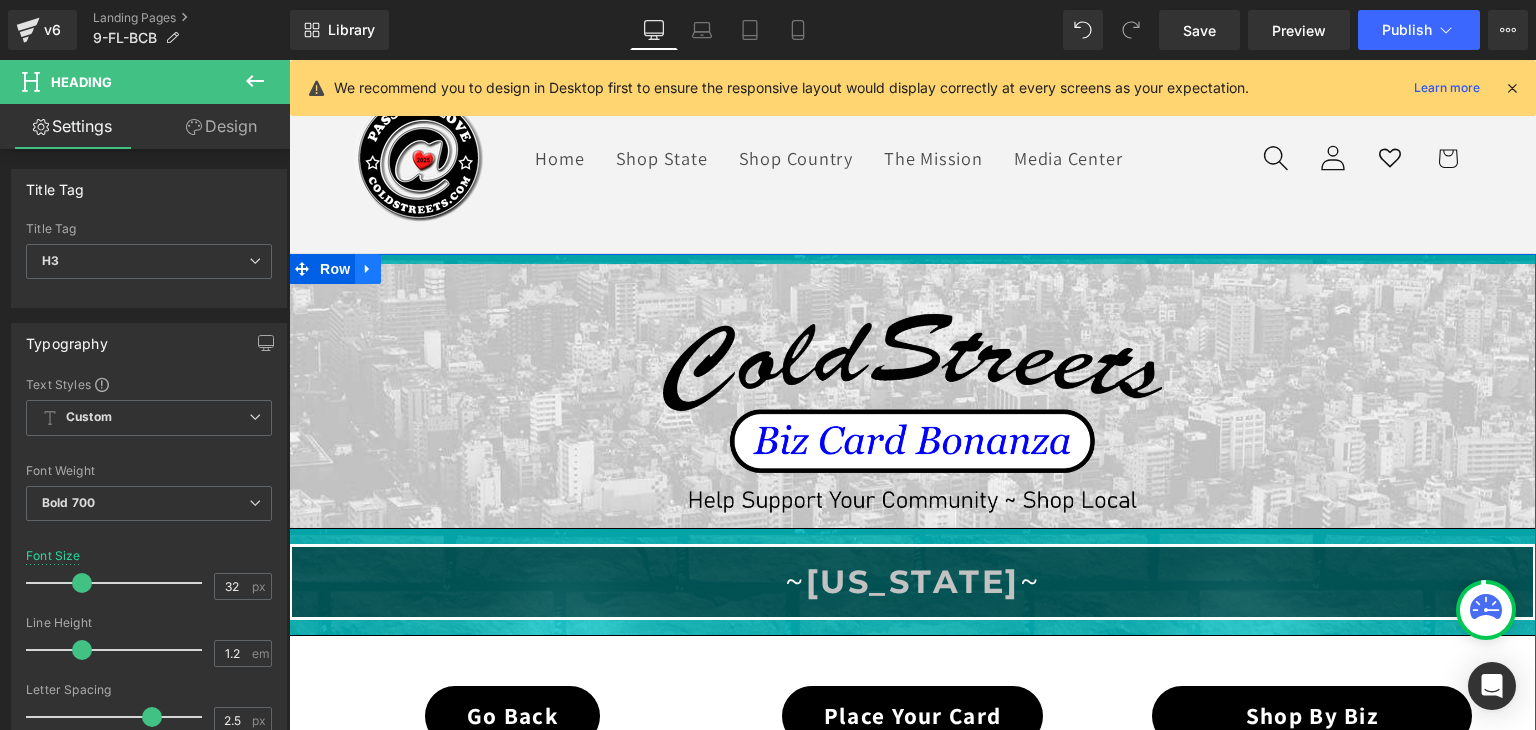 click 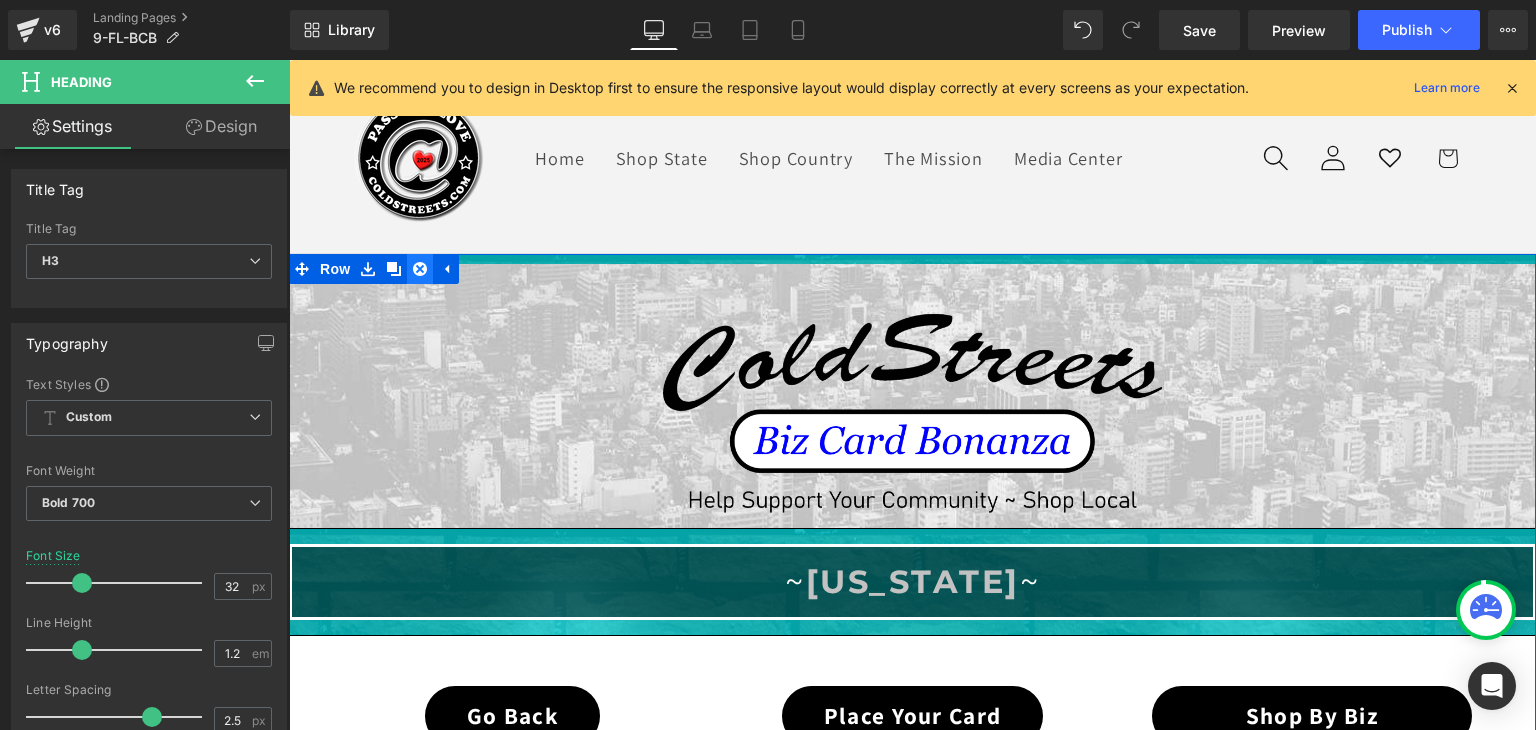 click 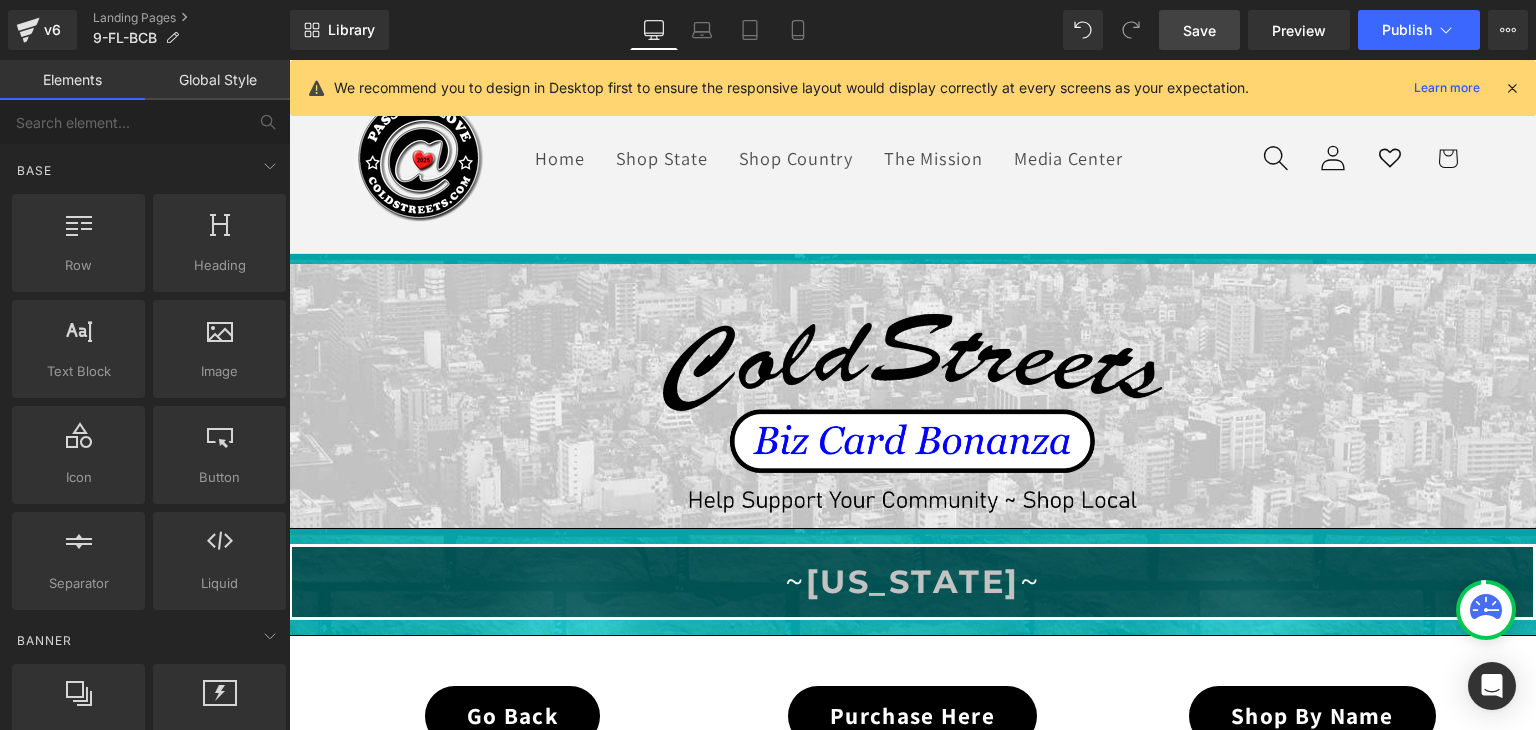 click on "Save" at bounding box center (1199, 30) 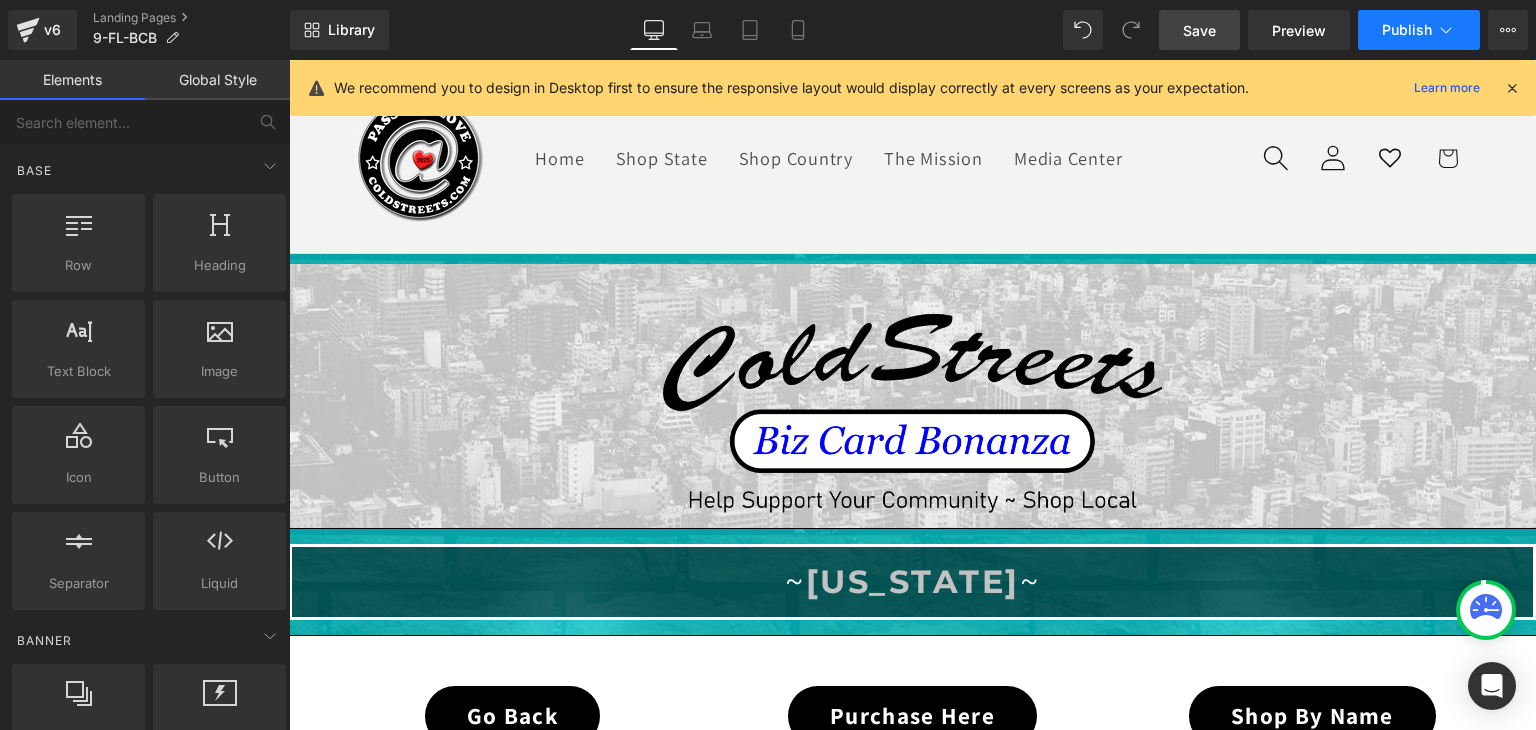 click 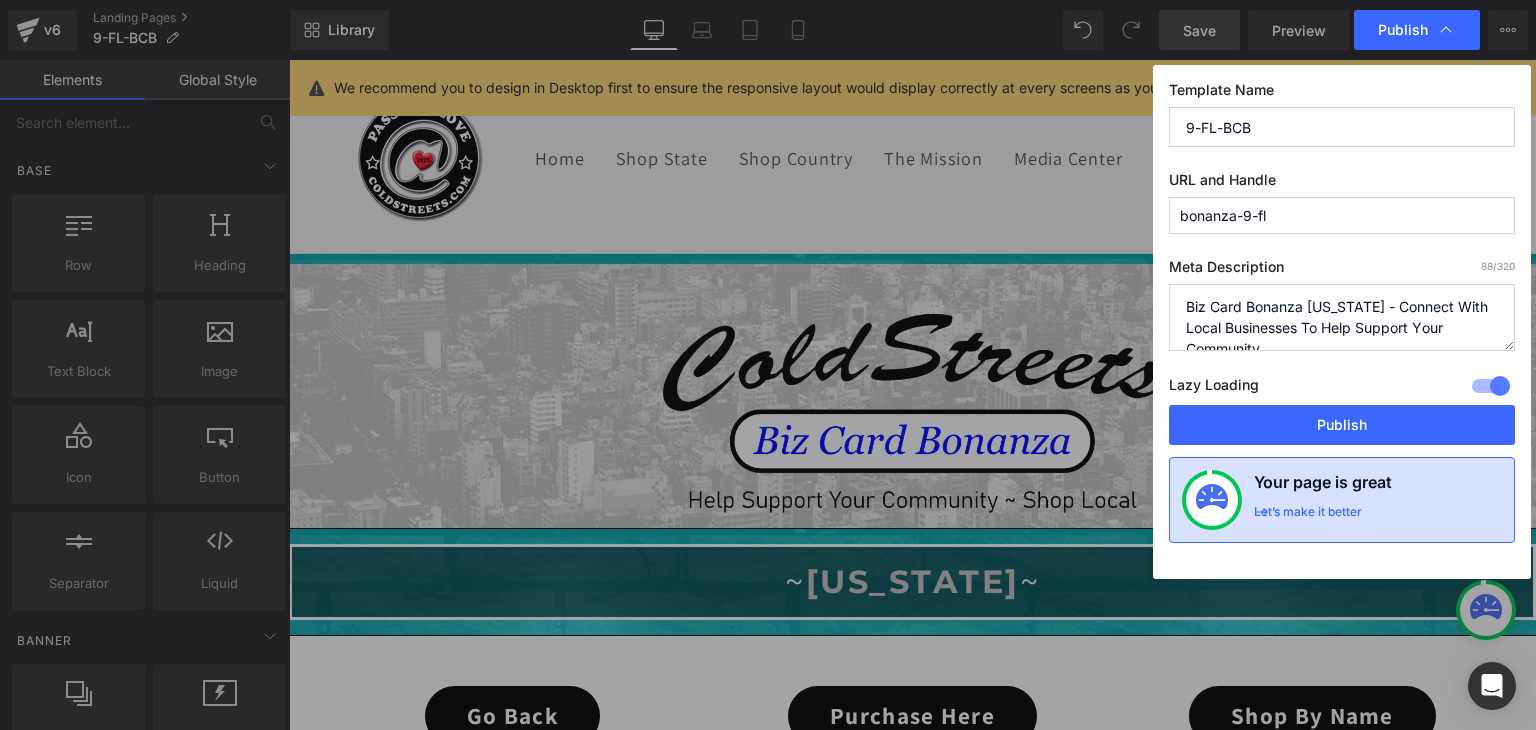 click at bounding box center [1212, 500] 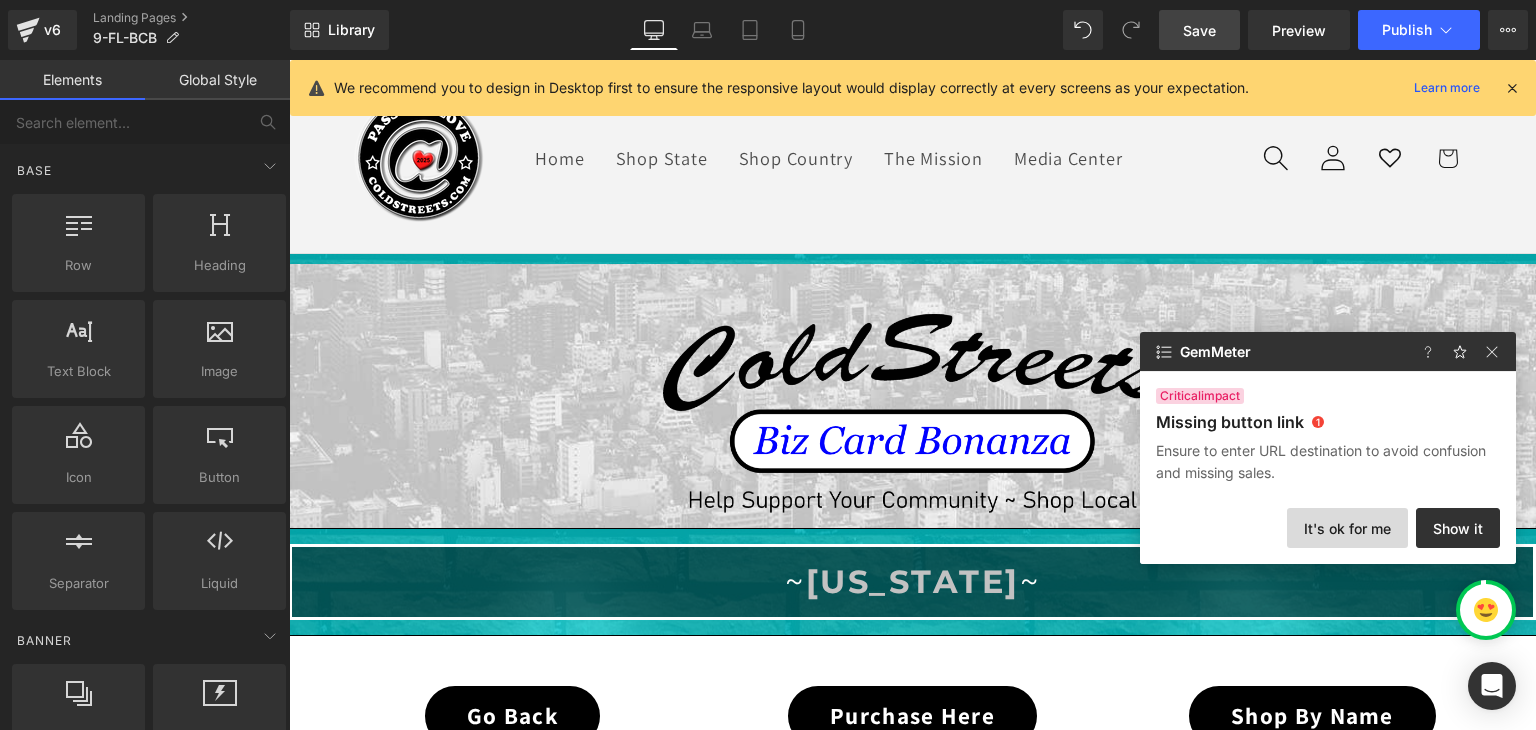 click on "It's ok for me" at bounding box center [1347, 528] 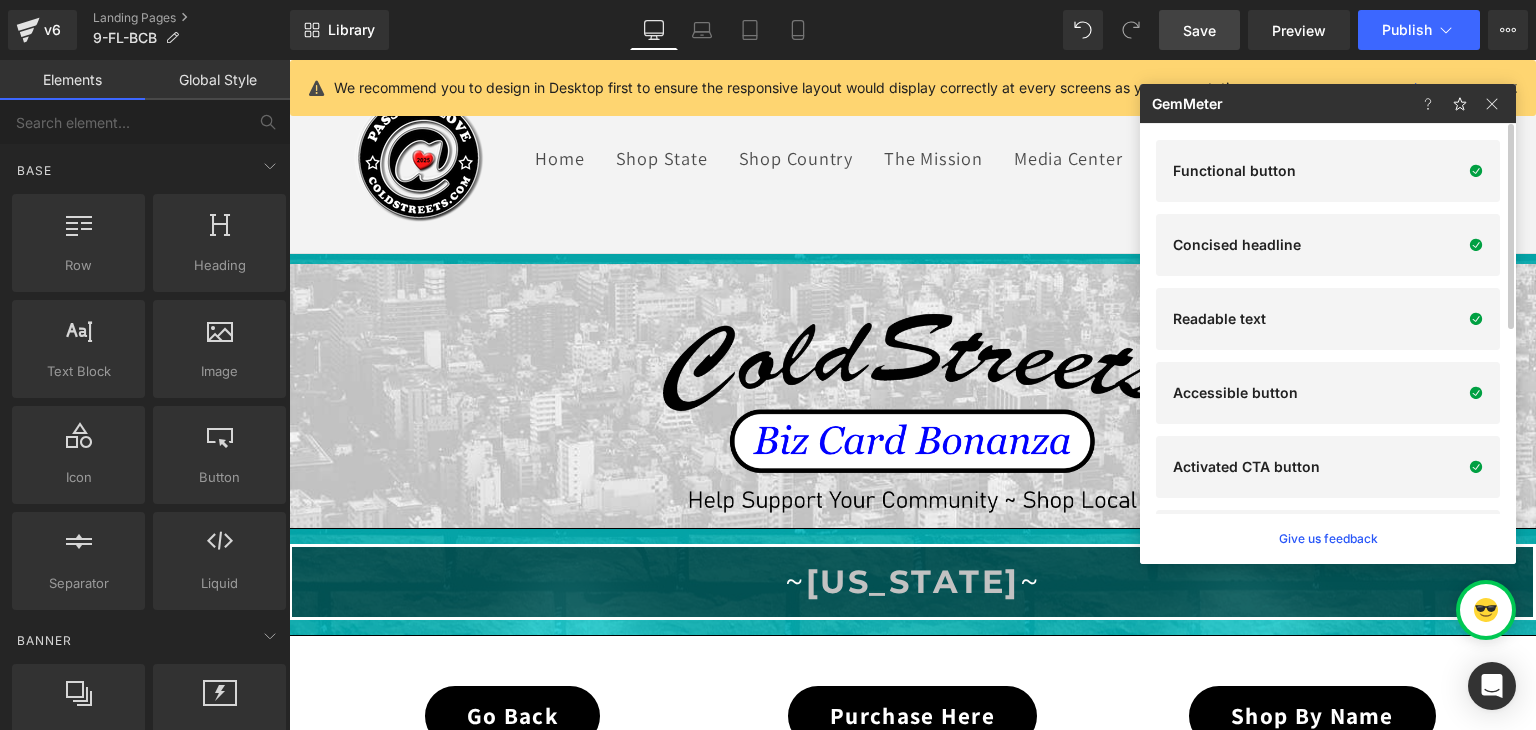 click at bounding box center (1464, 103) 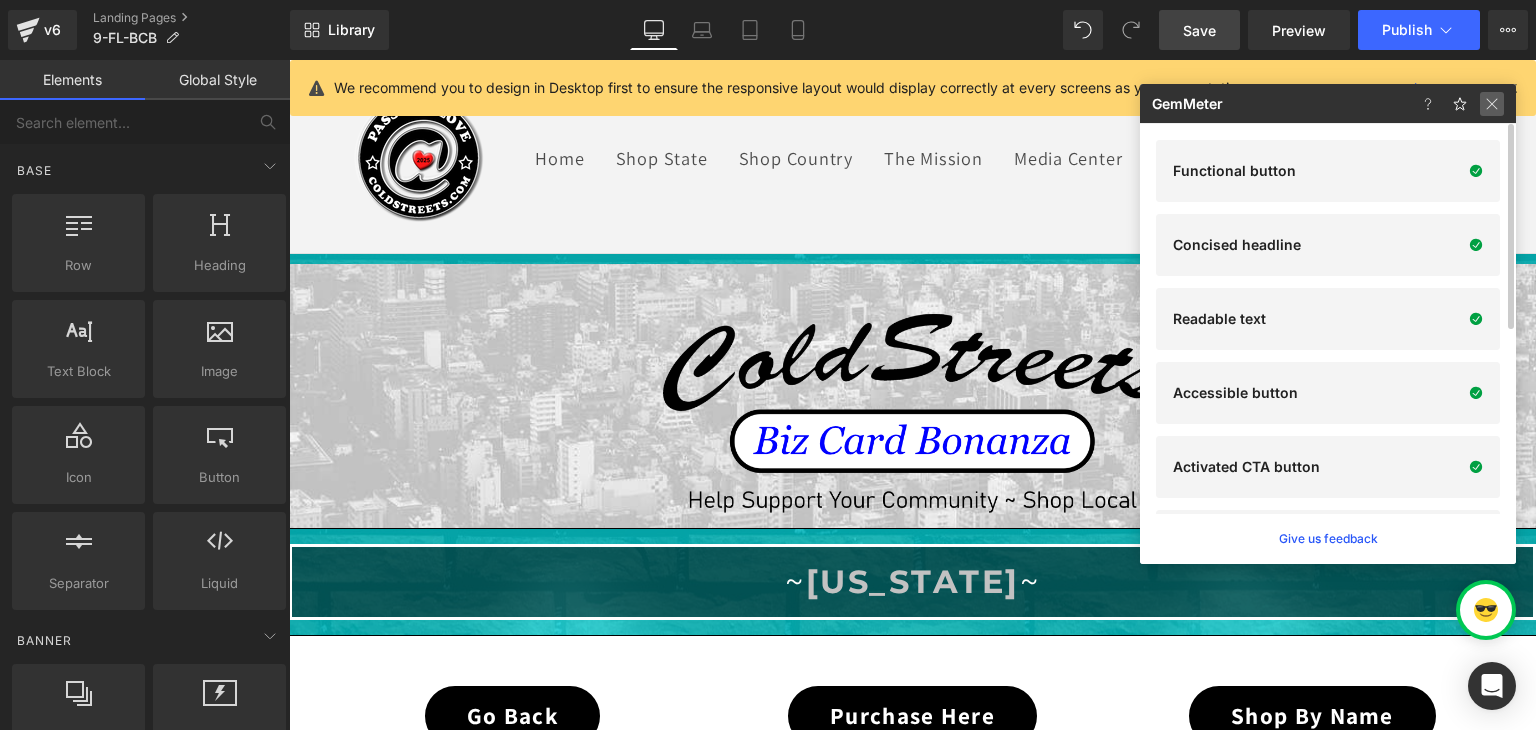 click 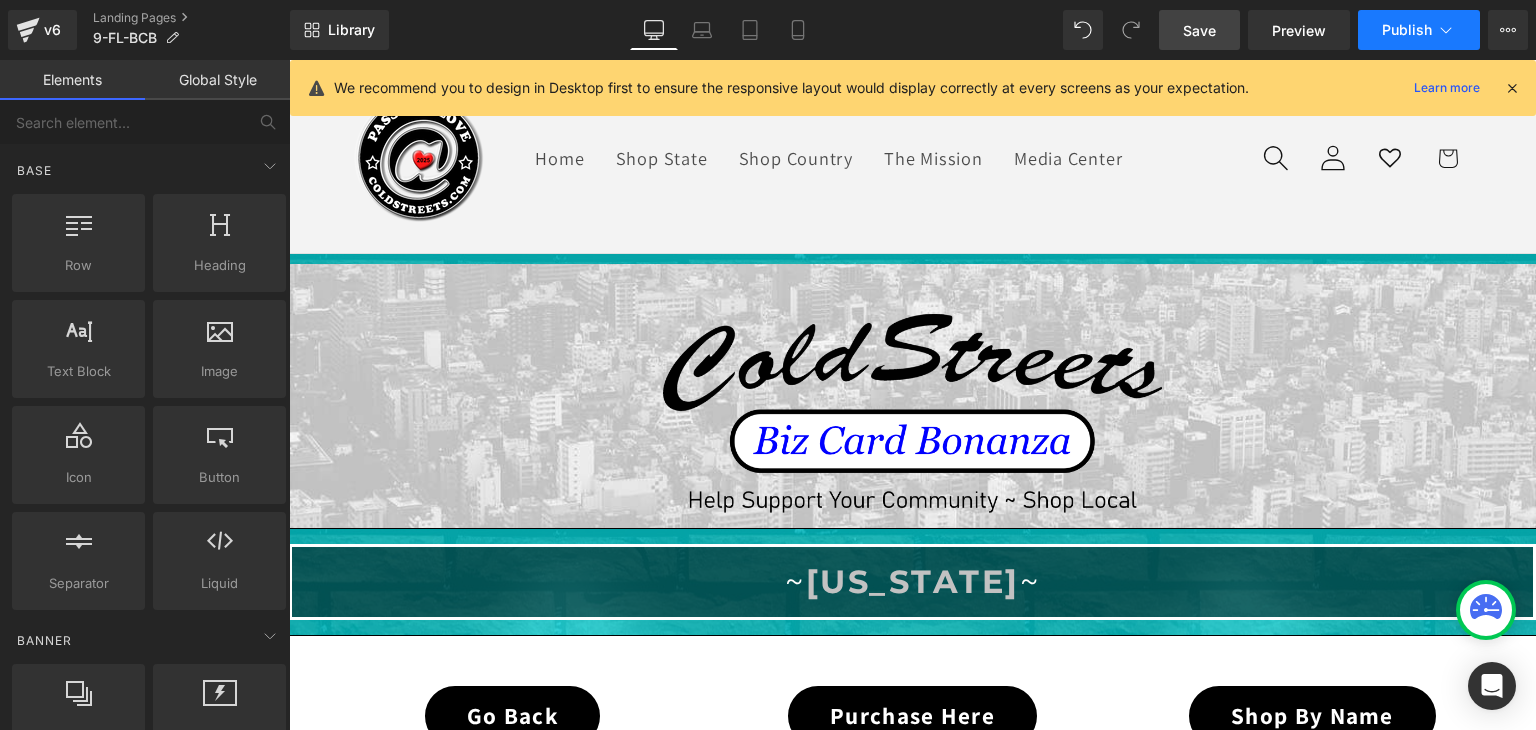 click 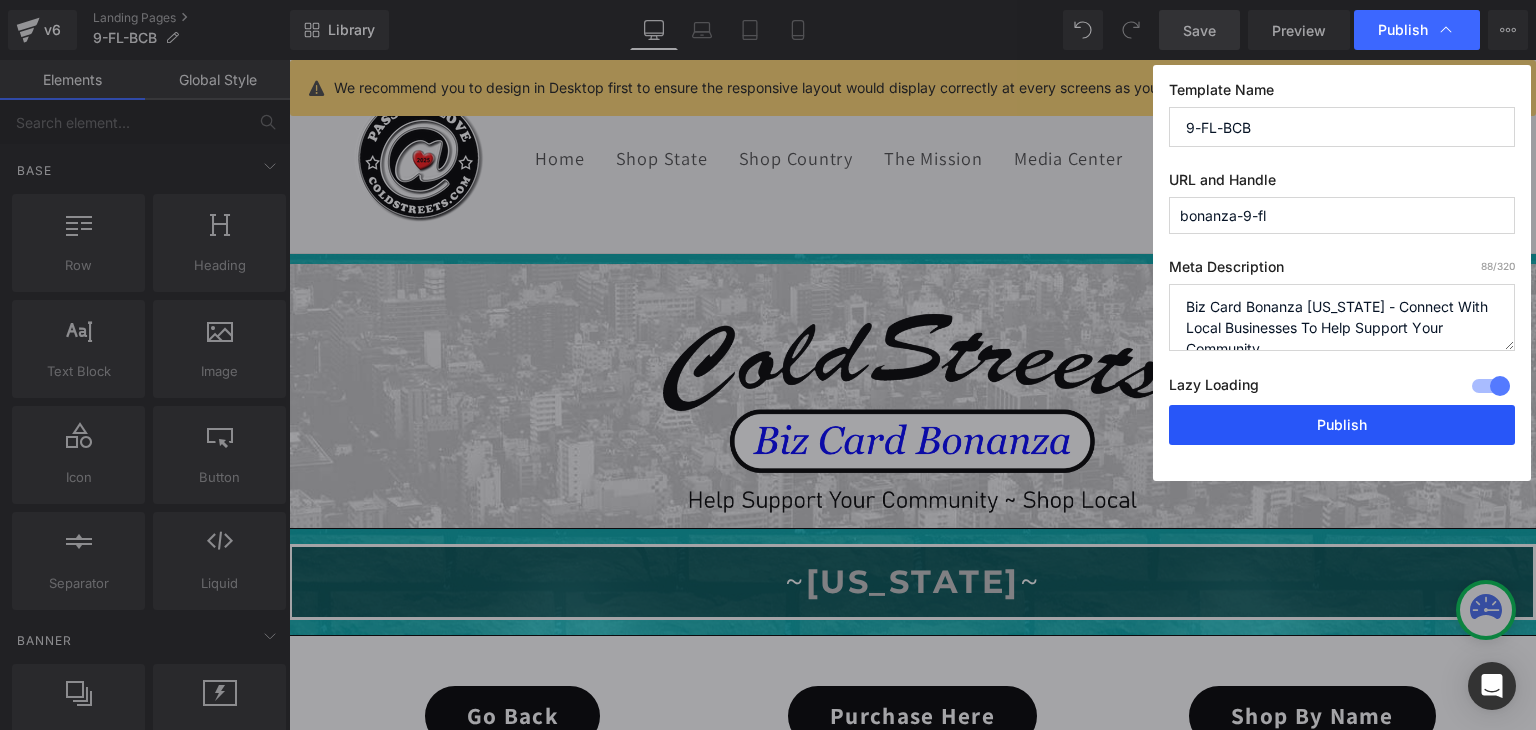 click on "Publish" at bounding box center (1342, 425) 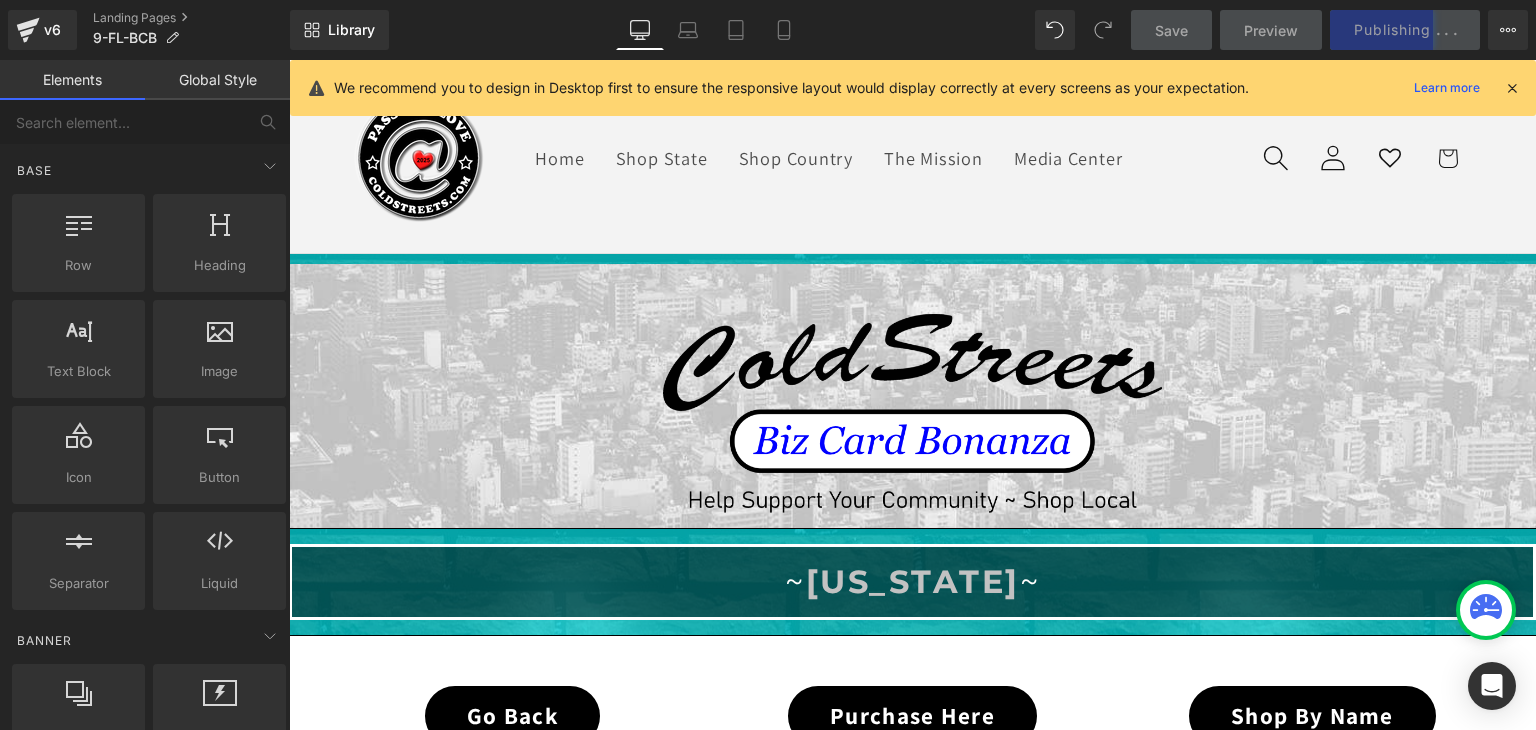 click at bounding box center (1512, 88) 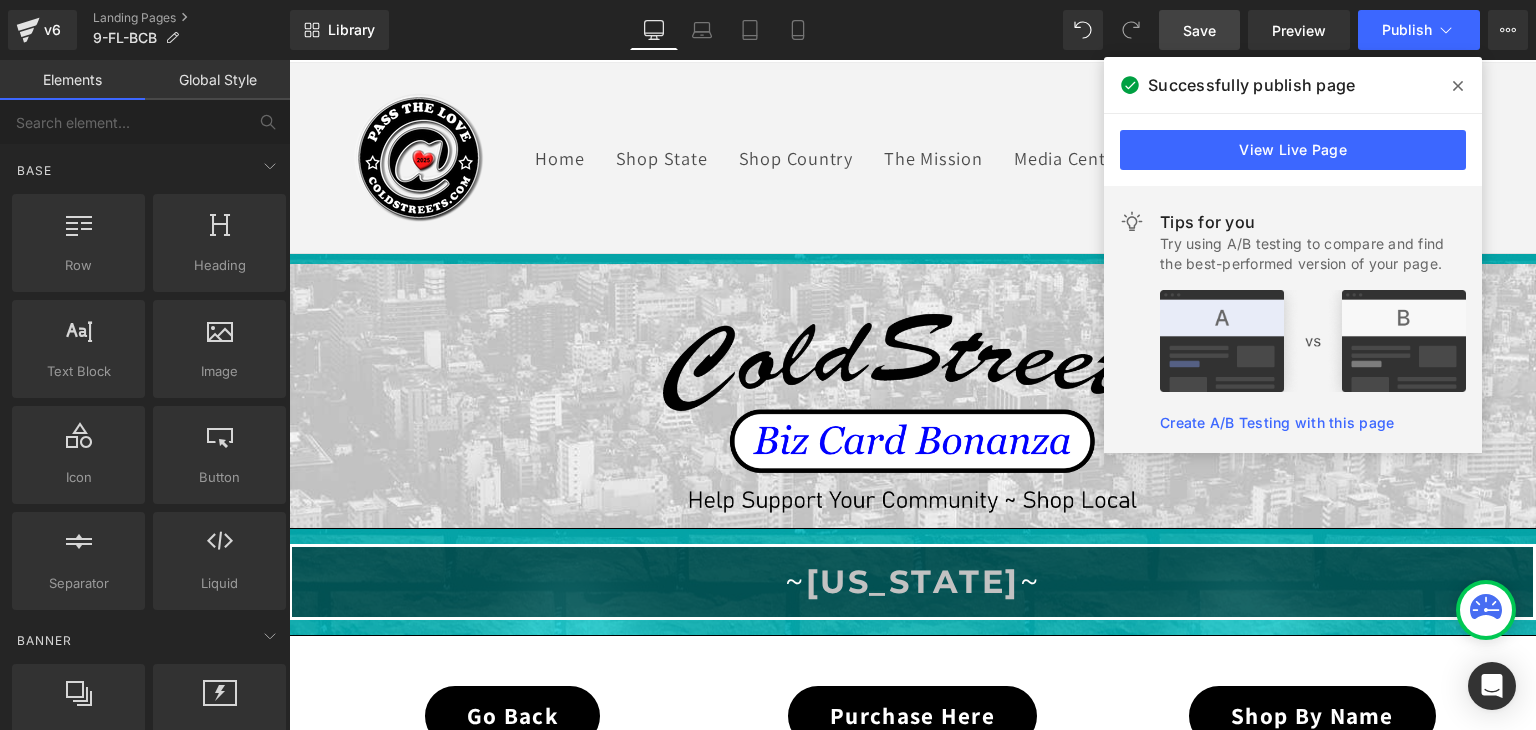 click 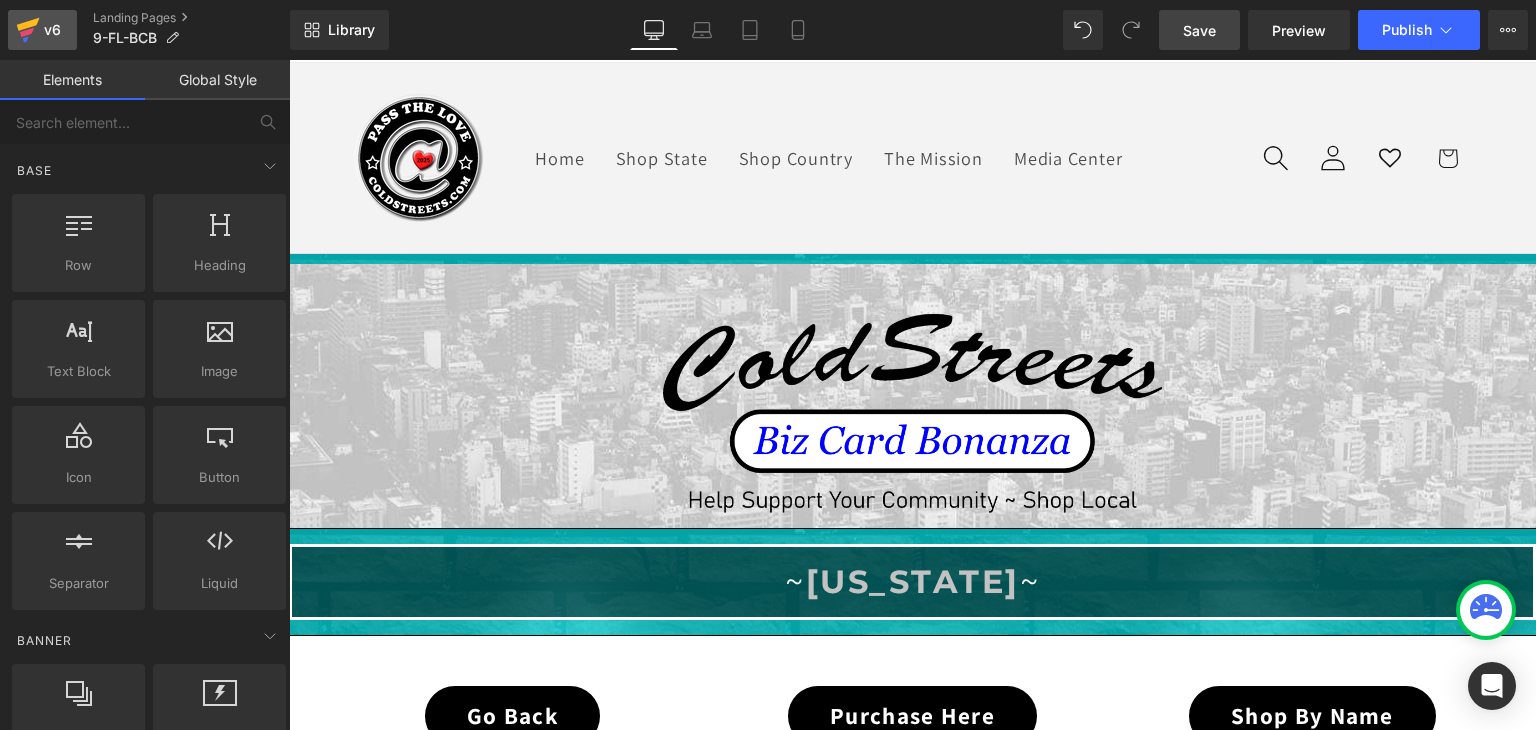 click 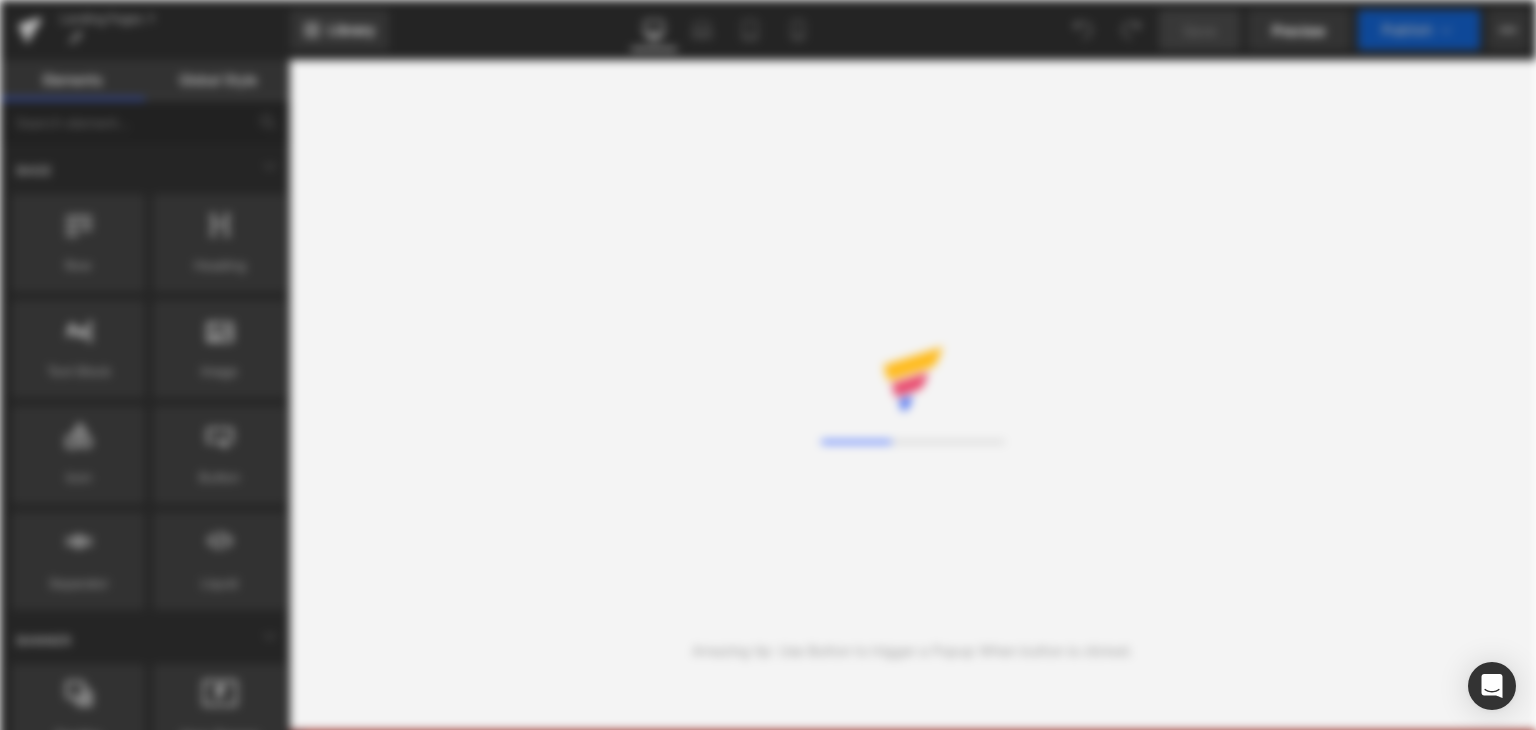 scroll, scrollTop: 0, scrollLeft: 0, axis: both 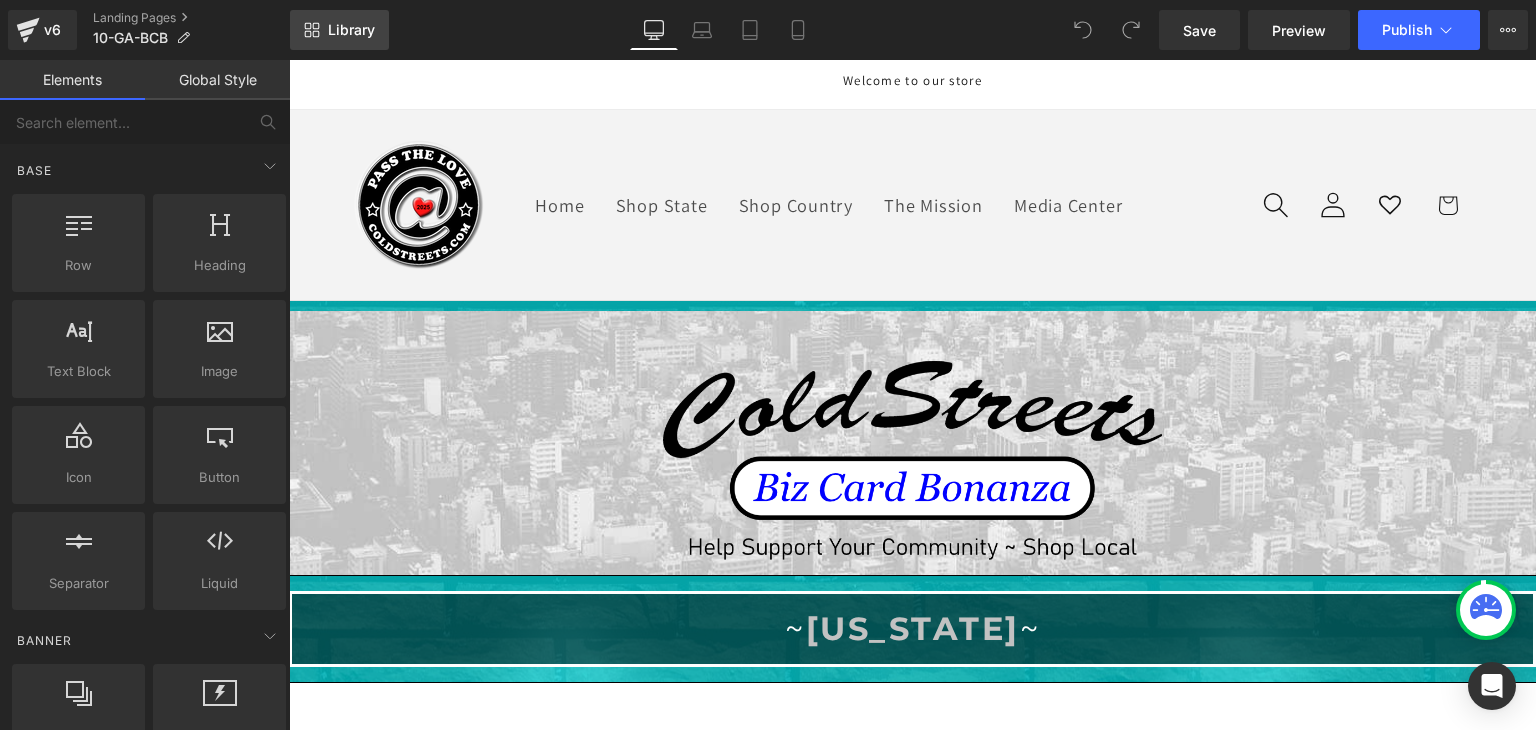 click on "Library" at bounding box center [351, 30] 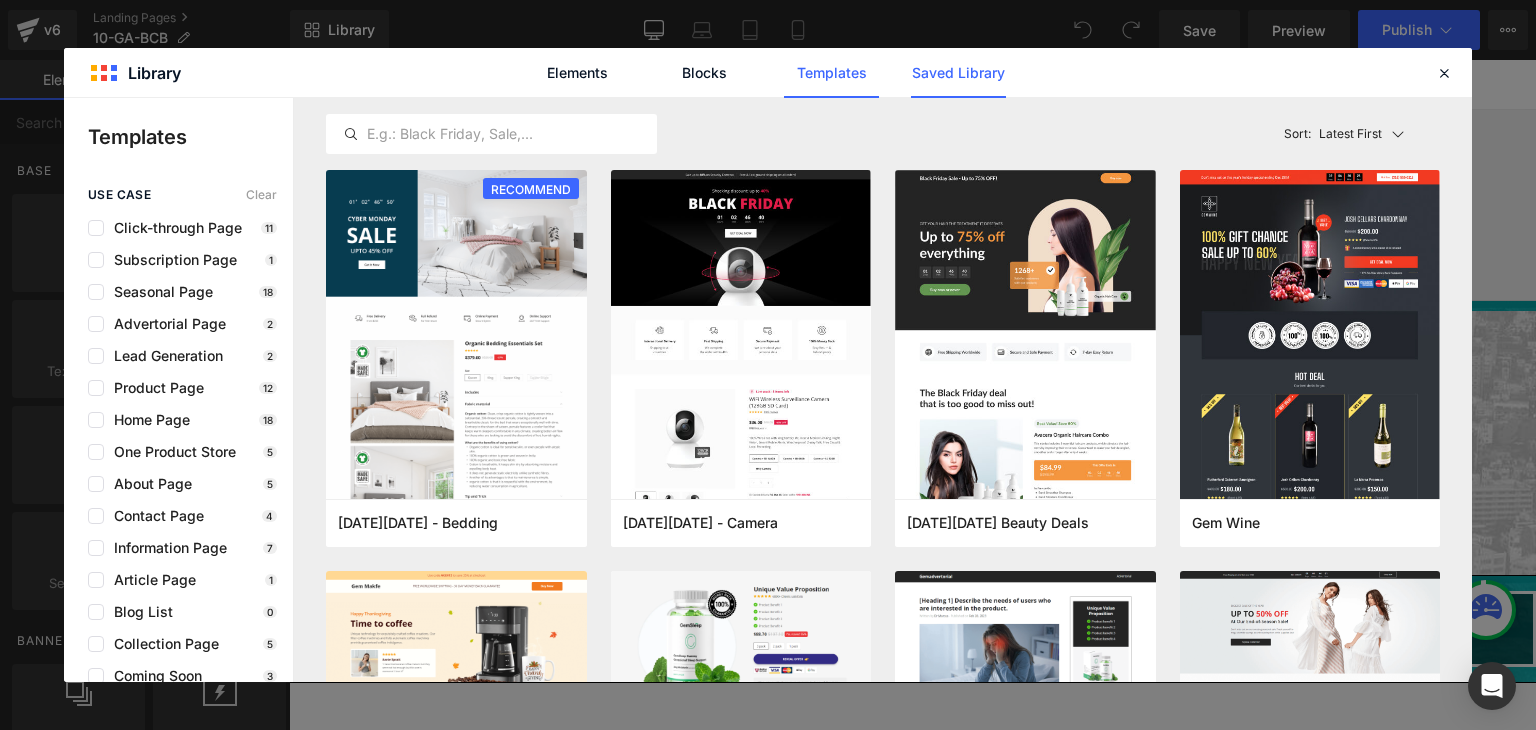click on "Saved Library" 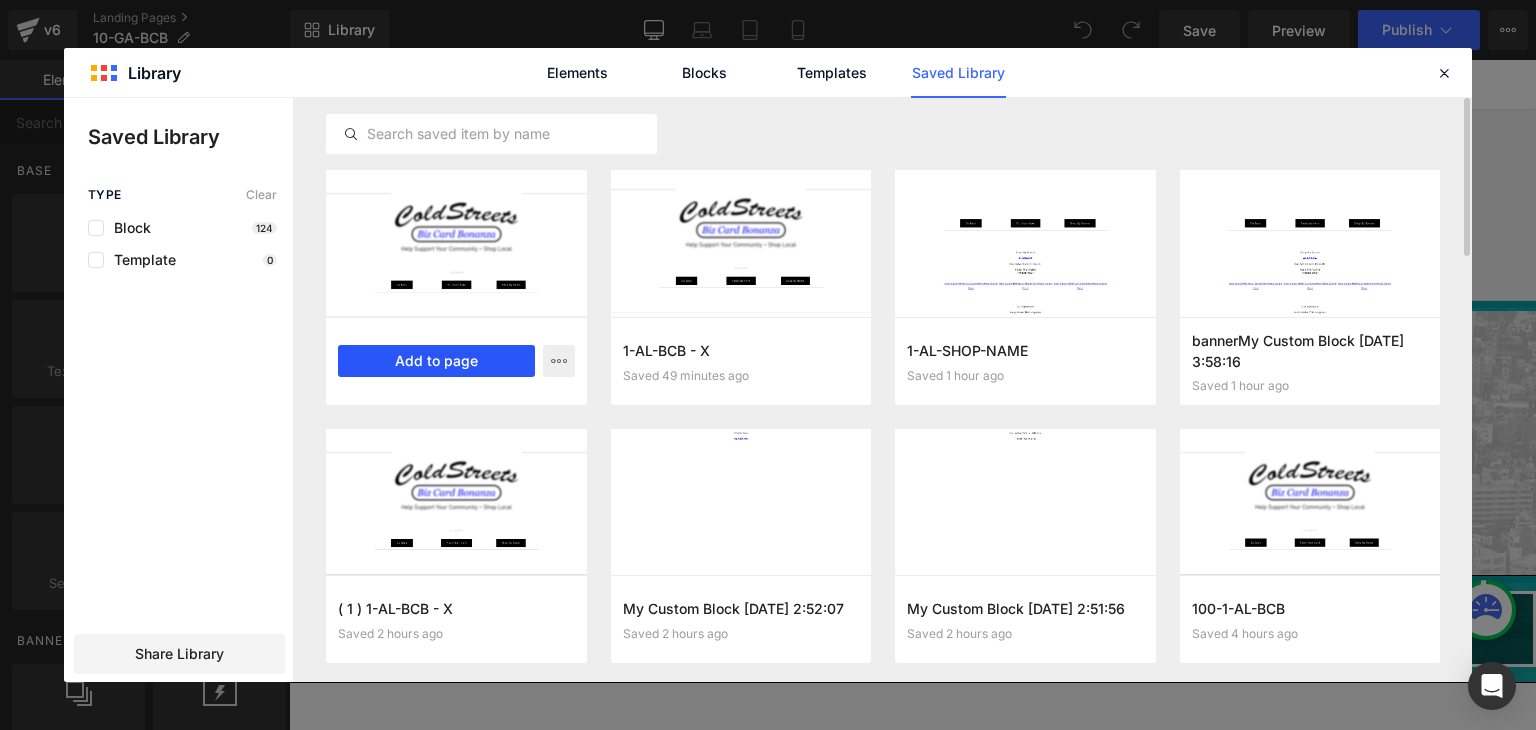 click on "Add to page" at bounding box center (436, 361) 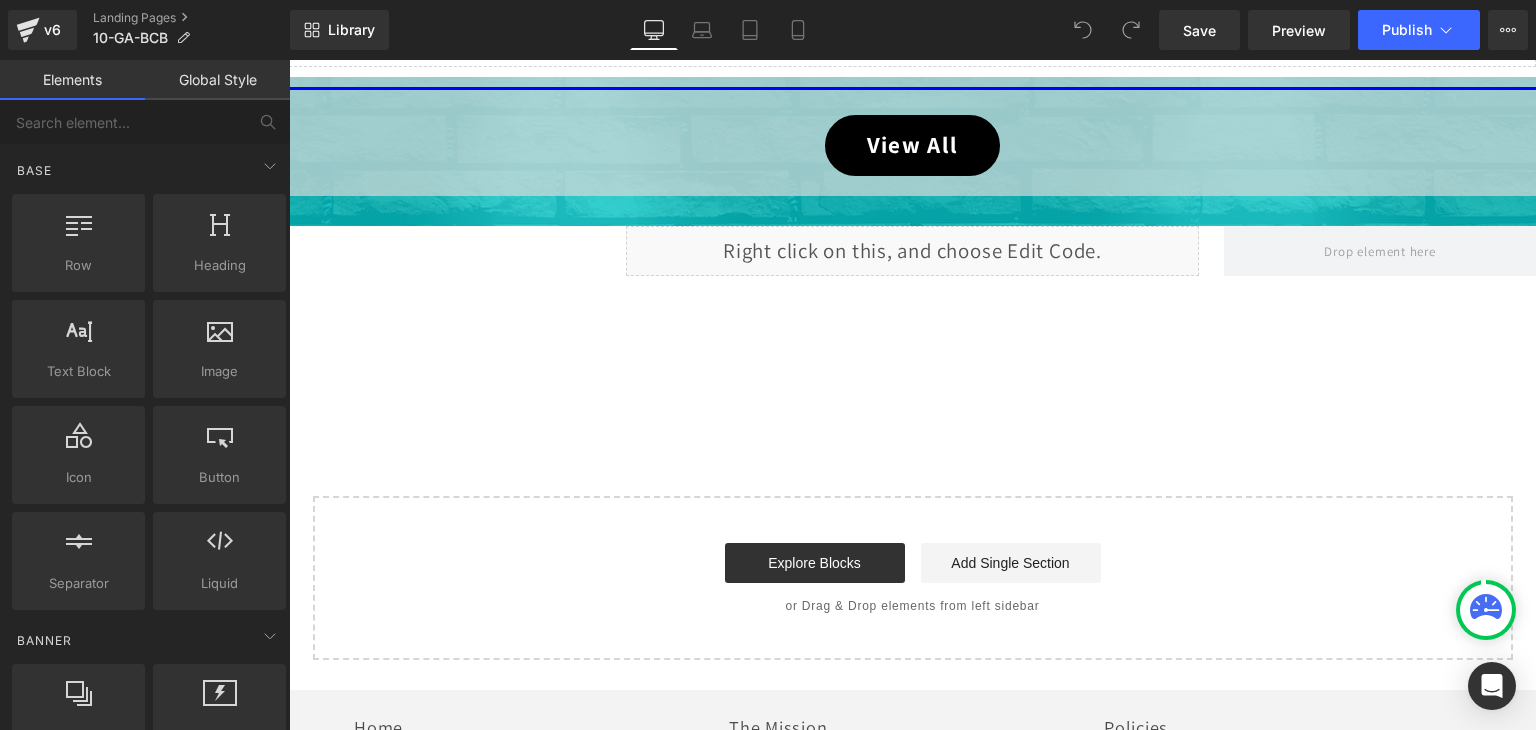 scroll, scrollTop: 1259, scrollLeft: 0, axis: vertical 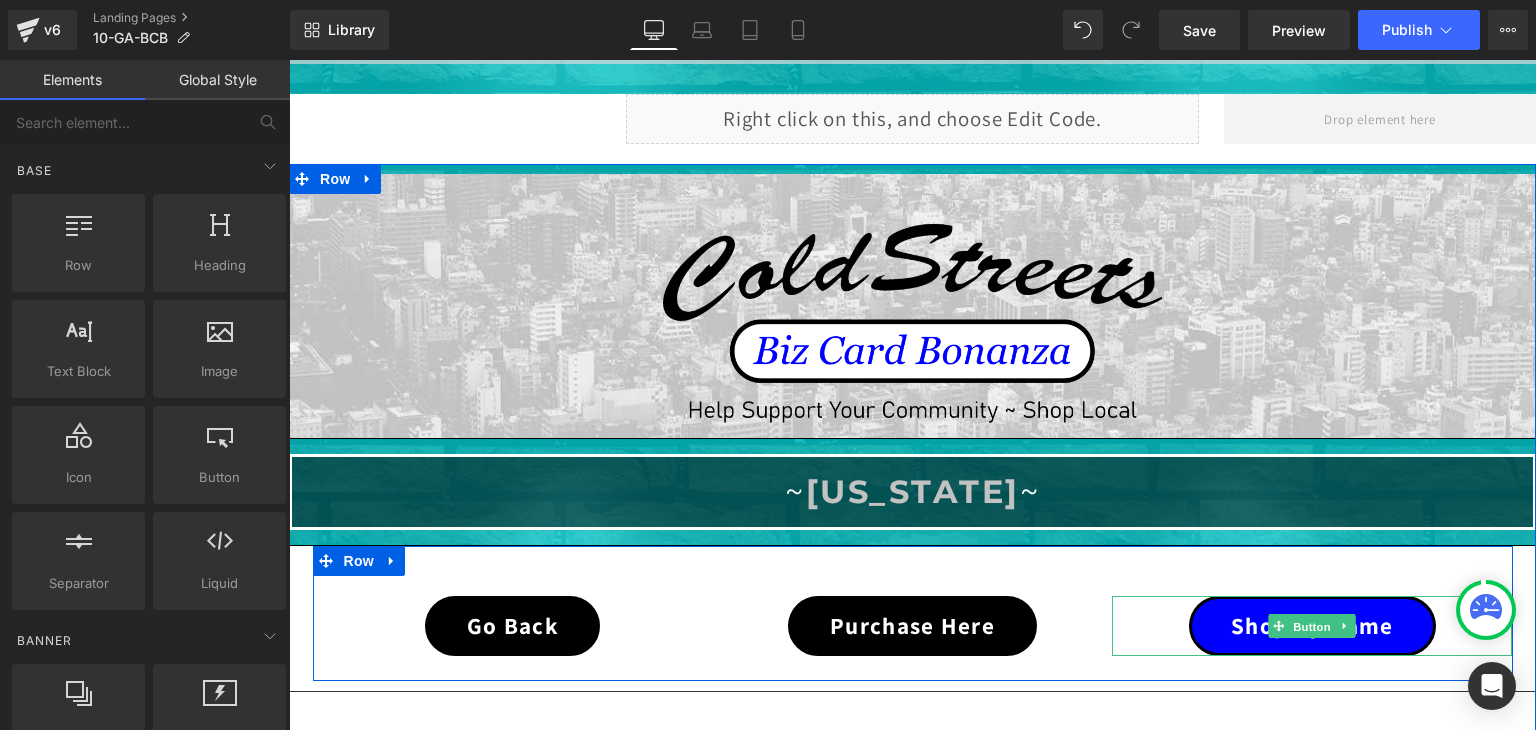 click on "Button" at bounding box center [1313, 627] 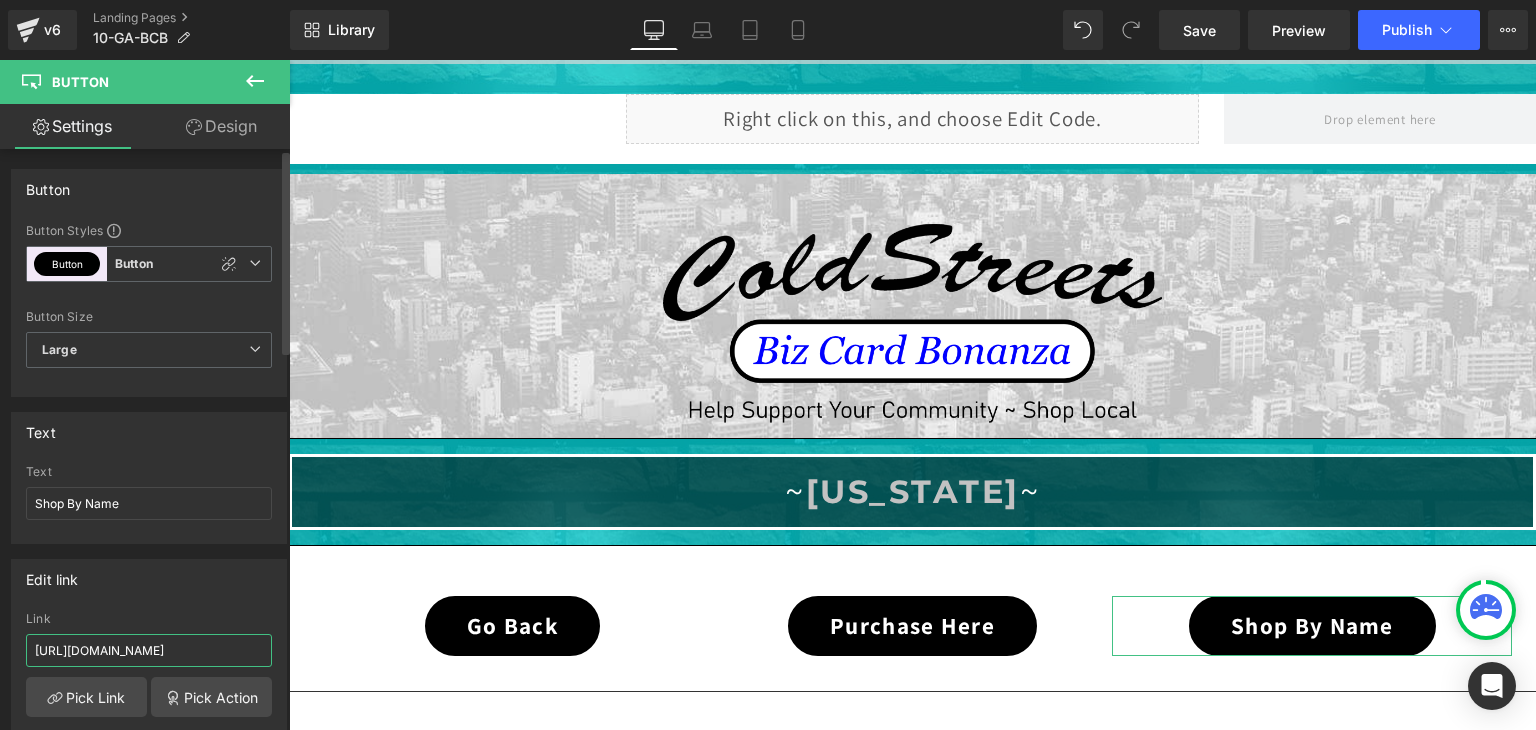click on "[URL][DOMAIN_NAME]" at bounding box center [149, 650] 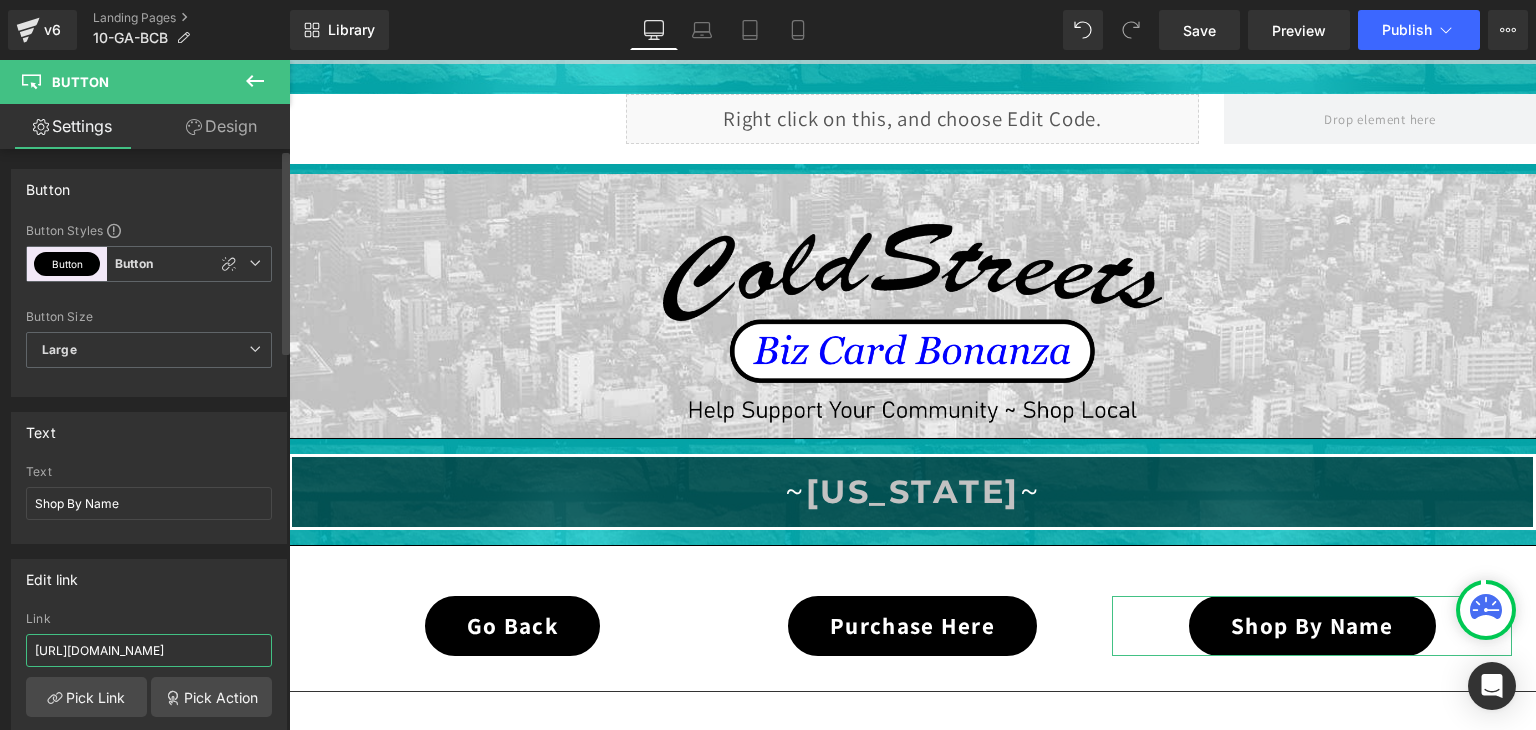 click on "https://coldstreets.com/pages/10-al-shop-name" at bounding box center (149, 650) 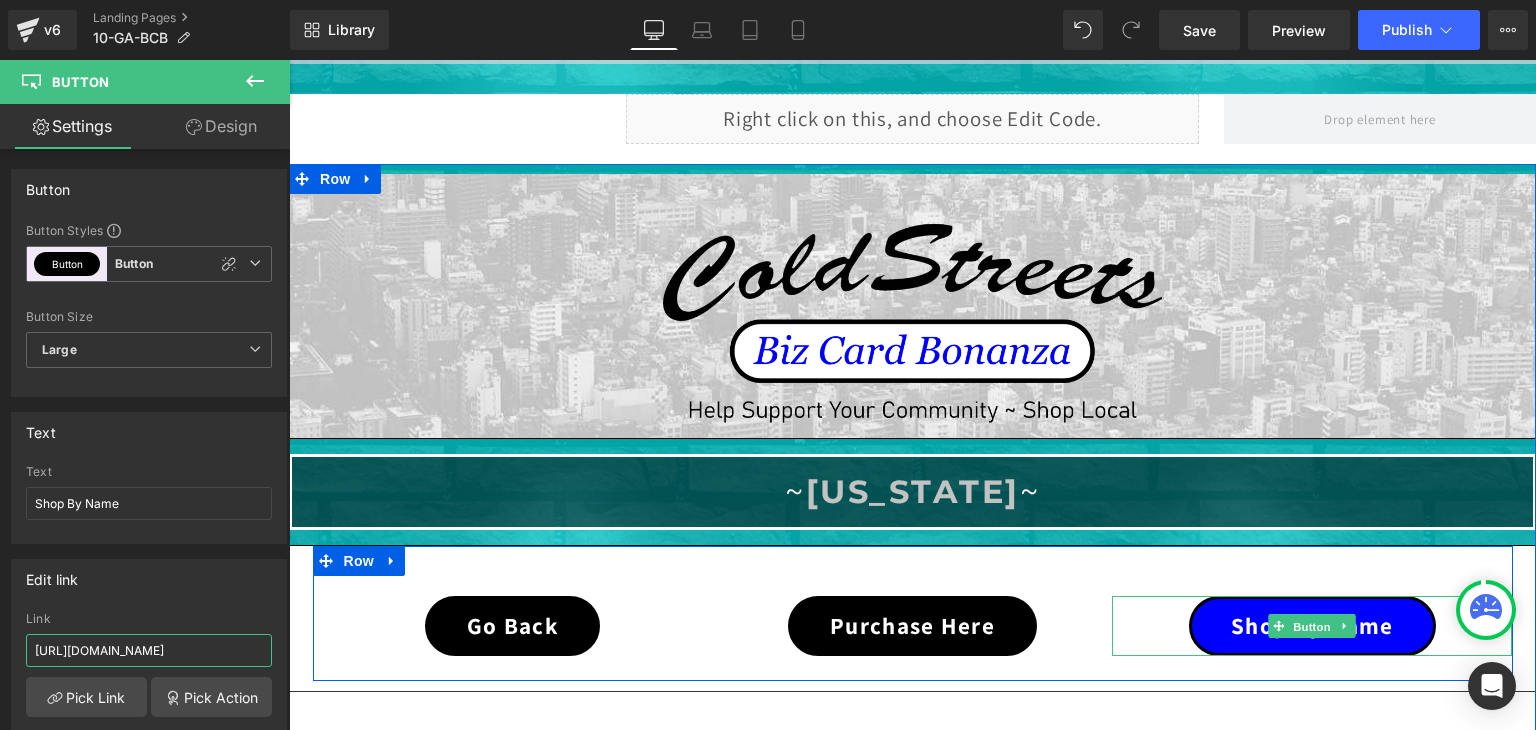 click on "Button" at bounding box center [1313, 627] 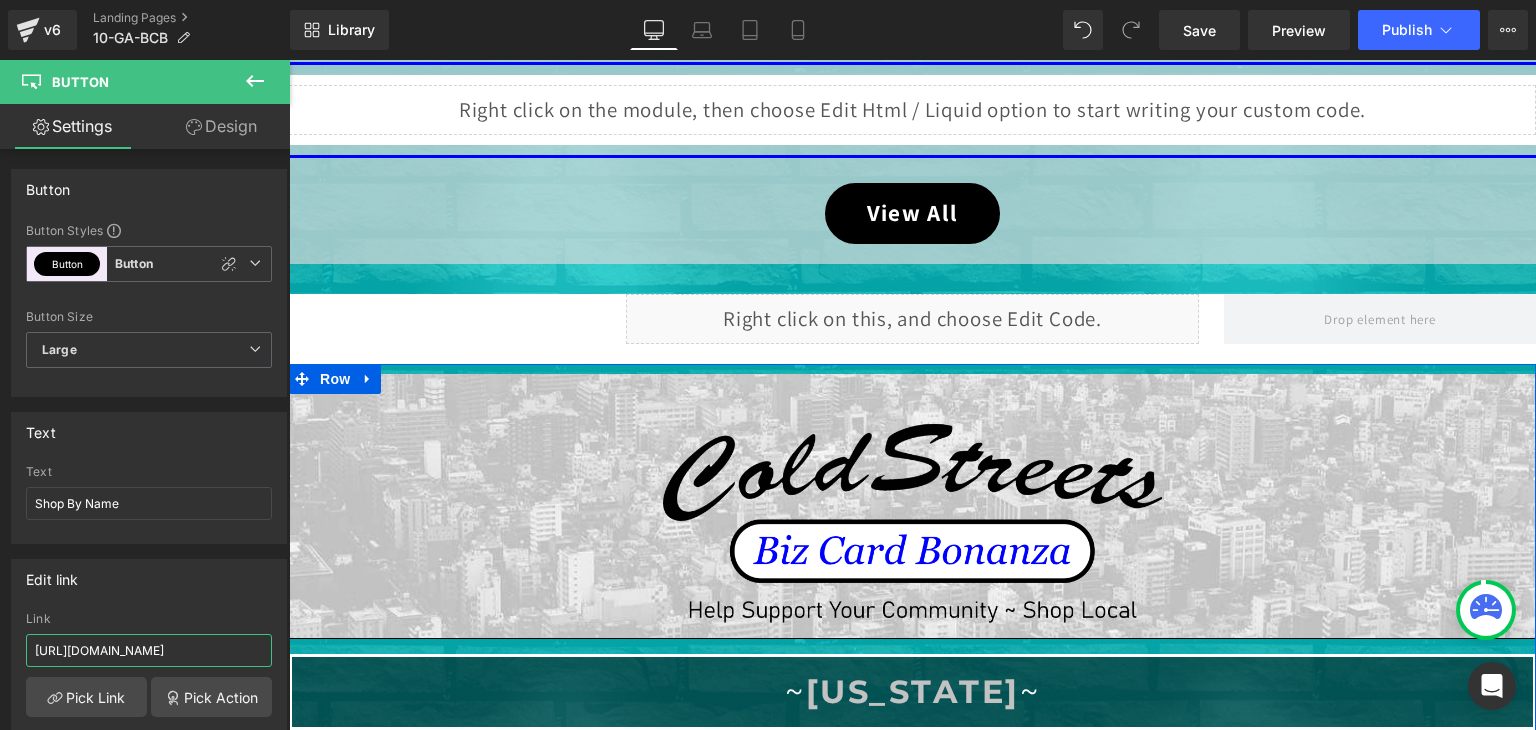 scroll, scrollTop: 659, scrollLeft: 0, axis: vertical 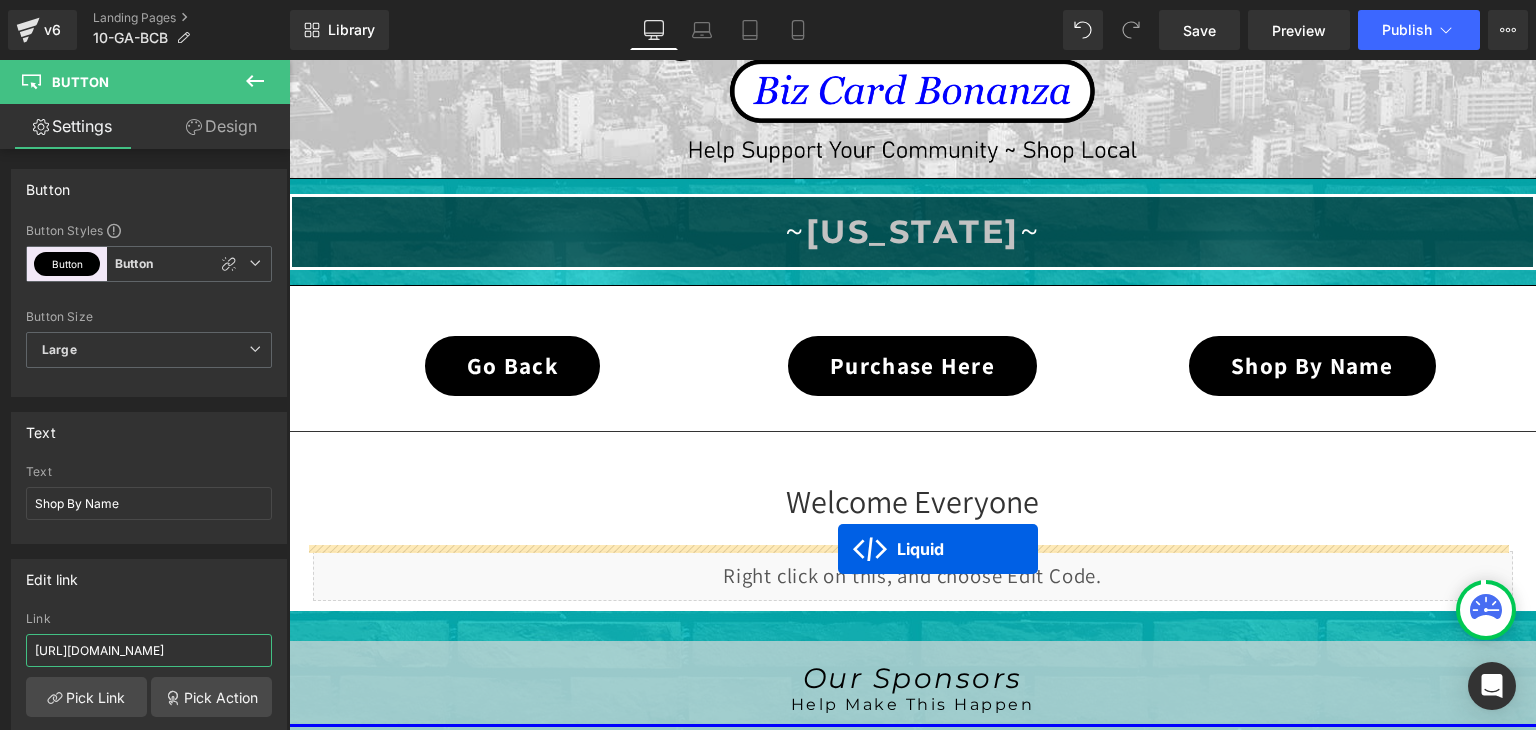 drag, startPoint x: 852, startPoint y: 305, endPoint x: 838, endPoint y: 549, distance: 244.4013 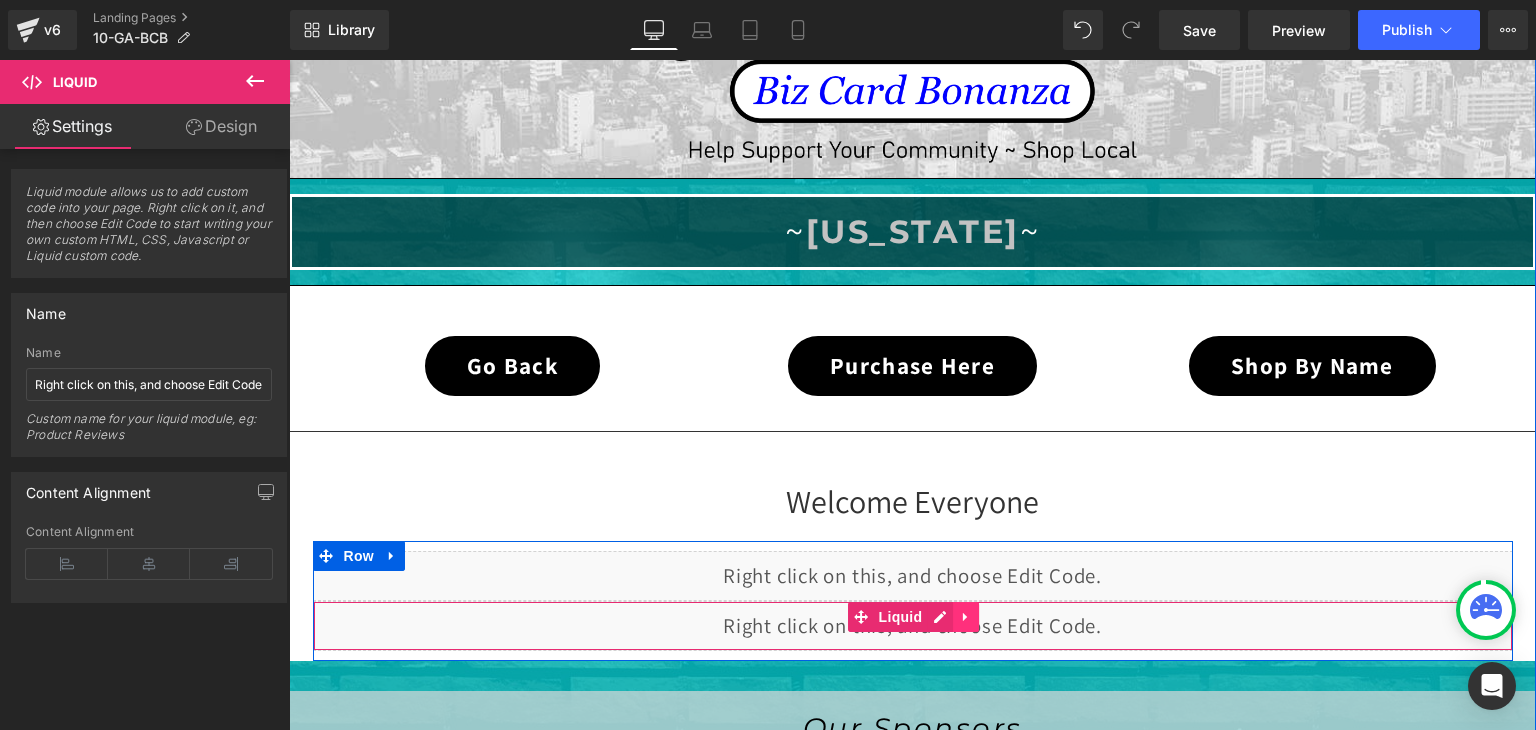 click 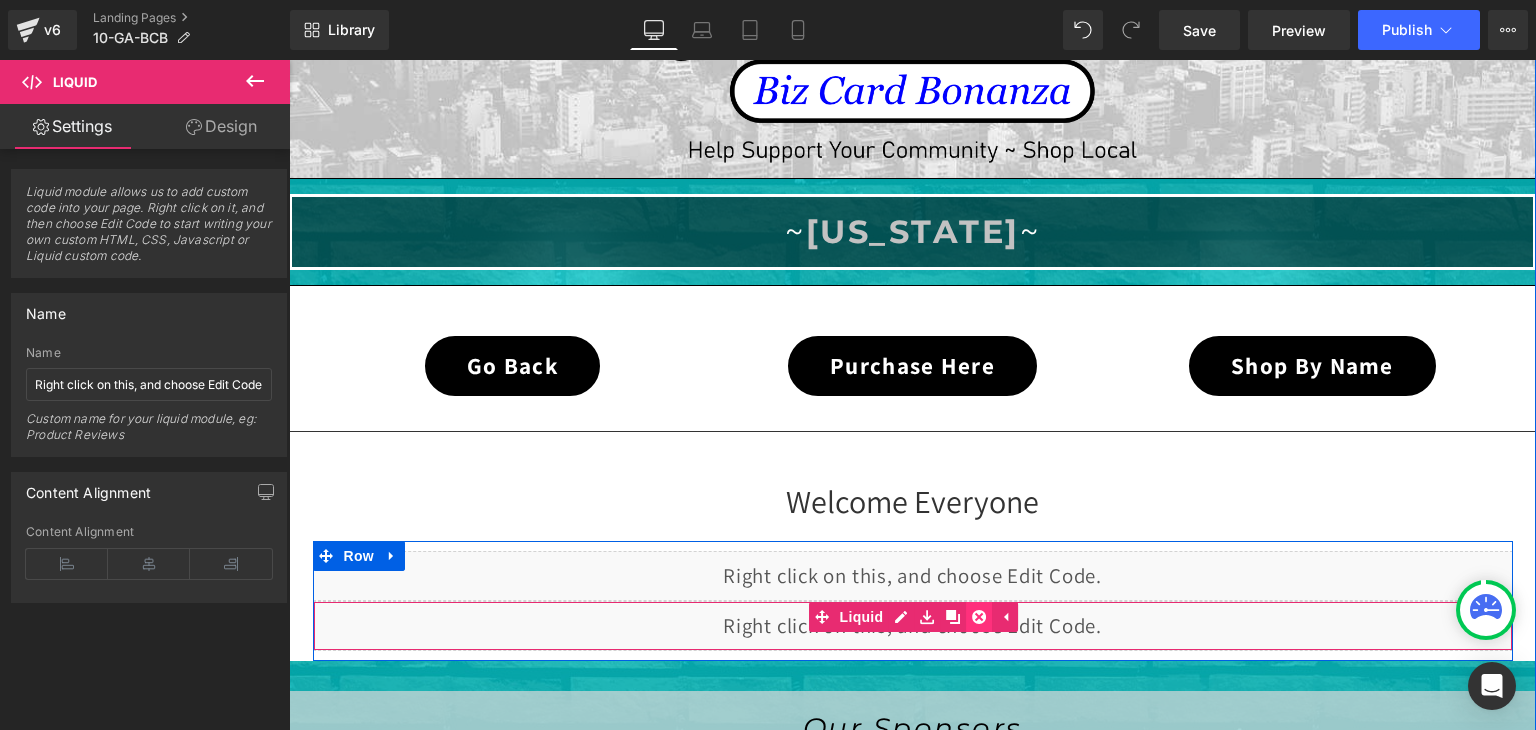 click at bounding box center [979, 617] 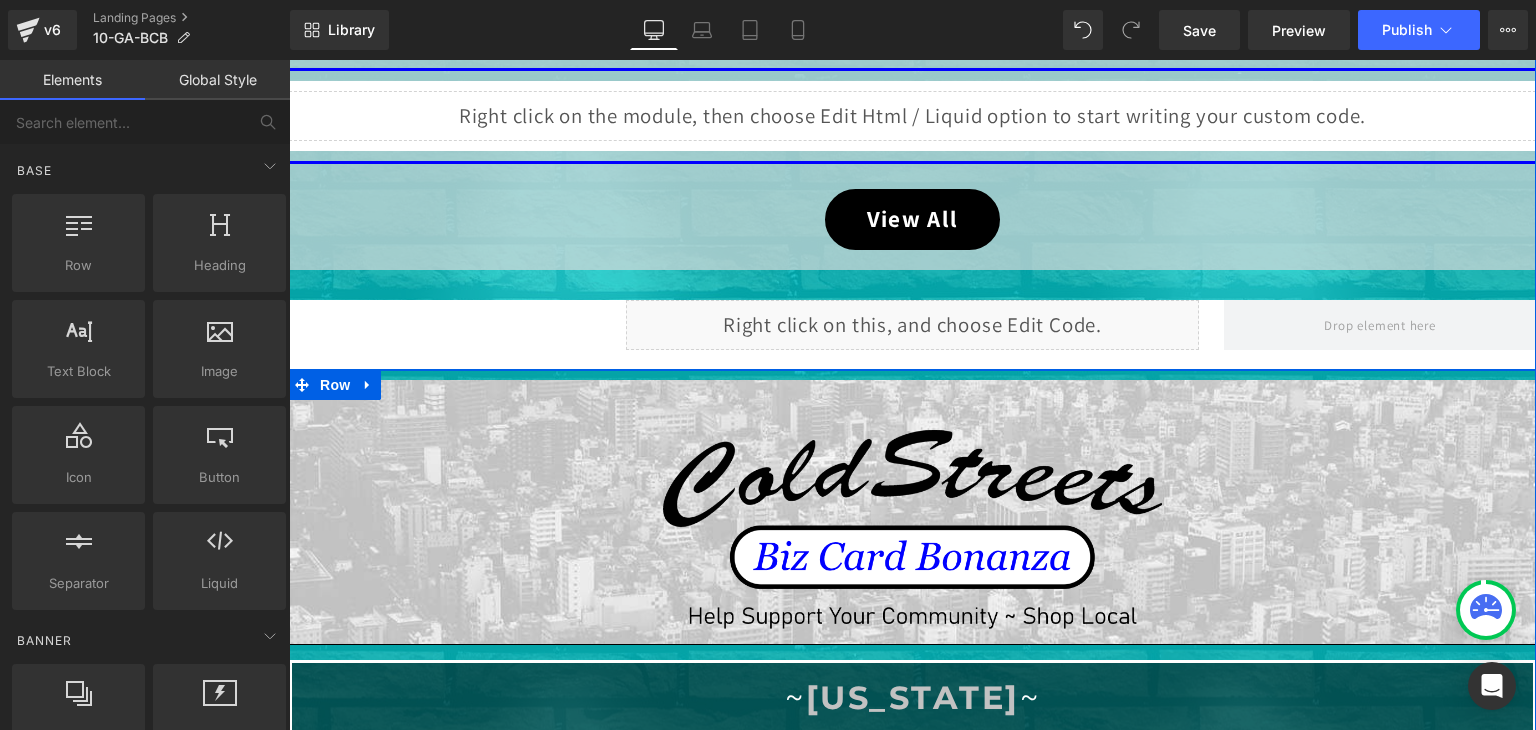 scroll, scrollTop: 1019, scrollLeft: 0, axis: vertical 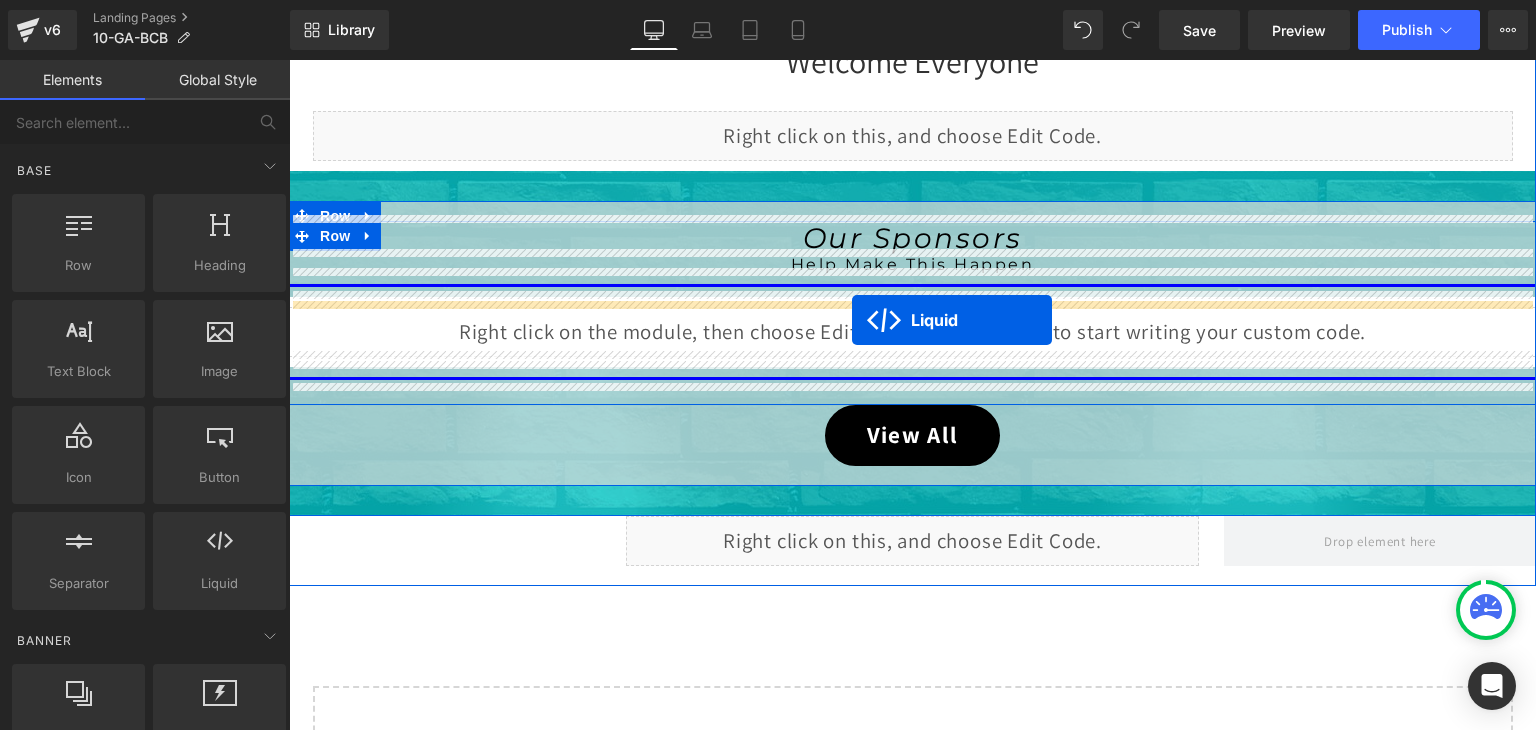 drag, startPoint x: 856, startPoint y: 136, endPoint x: 852, endPoint y: 320, distance: 184.04347 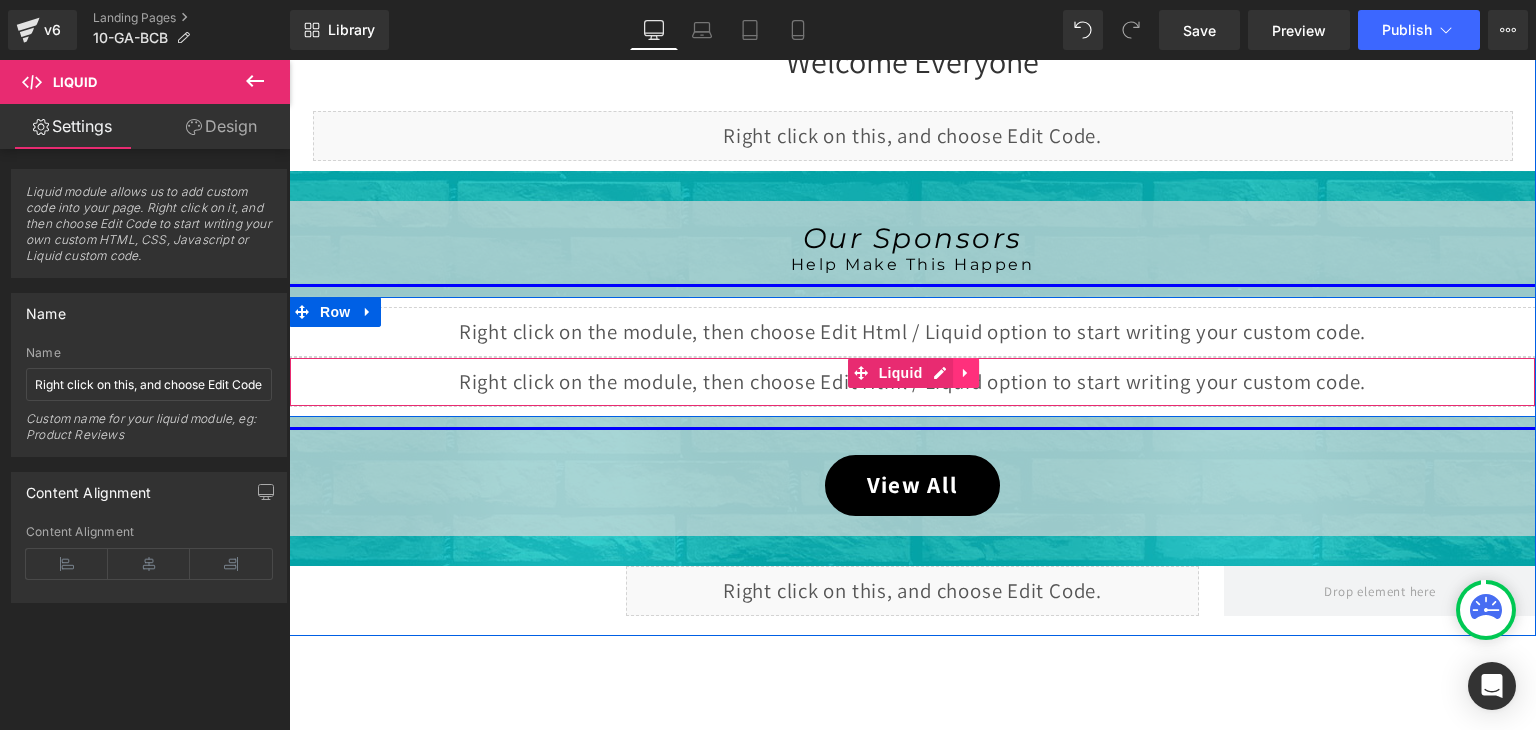 click 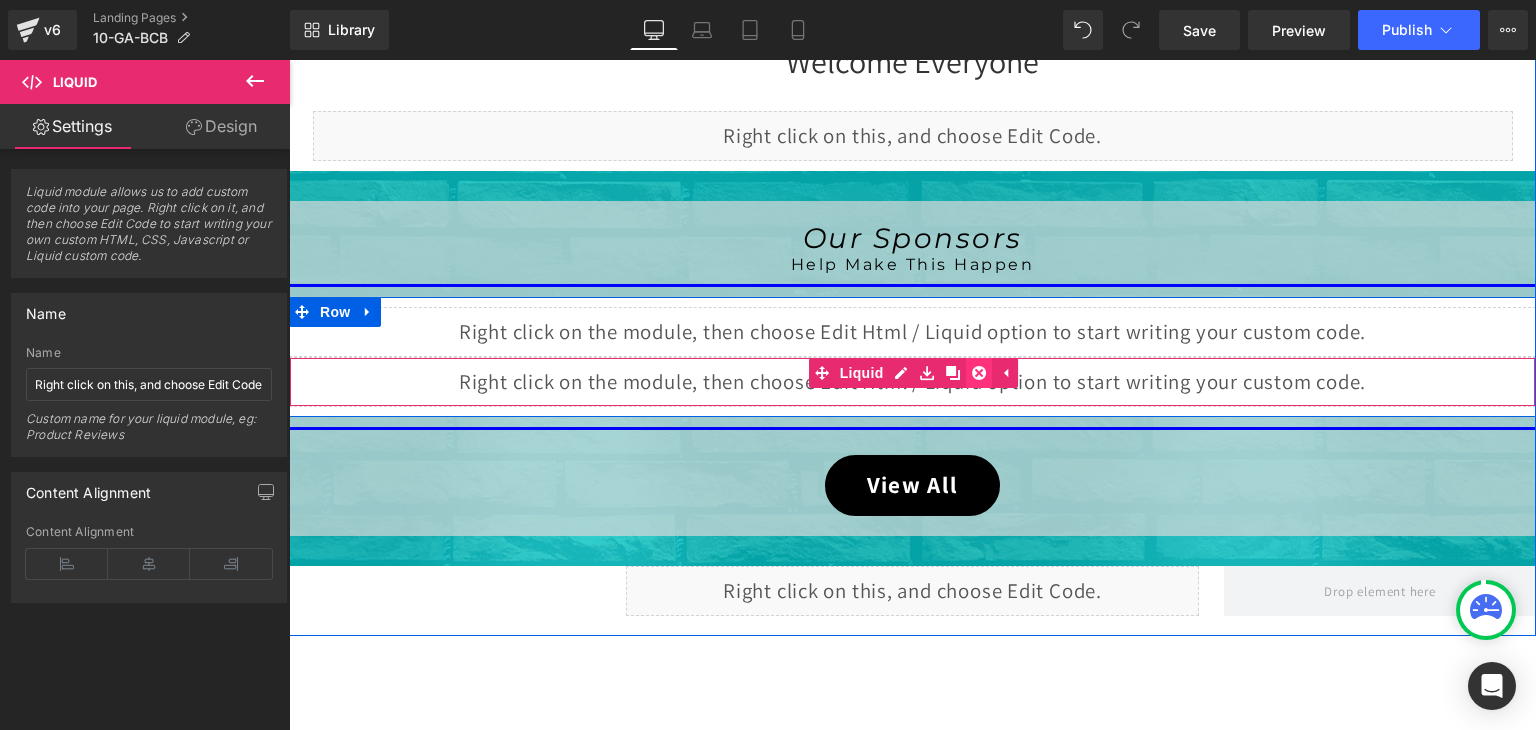 click 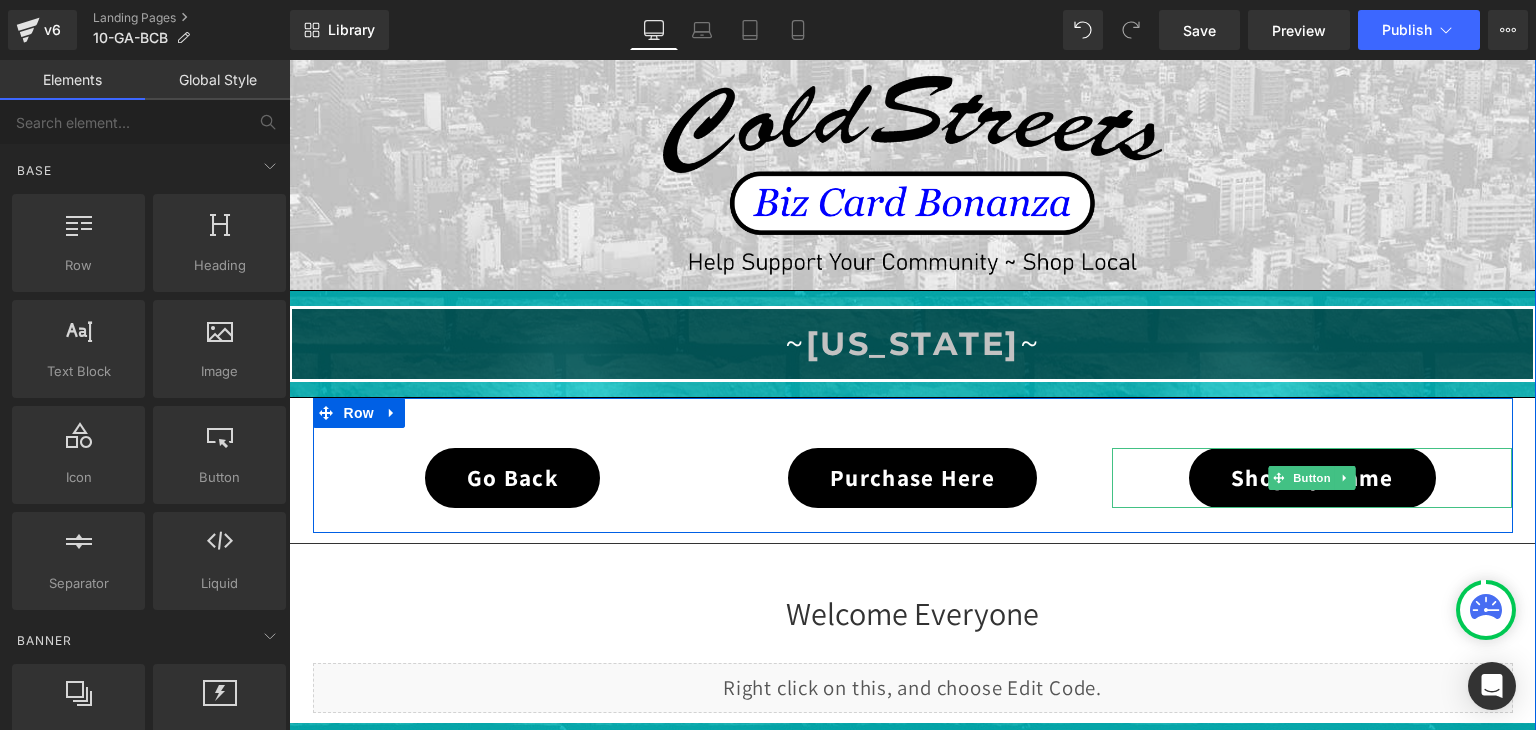 scroll, scrollTop: 1359, scrollLeft: 0, axis: vertical 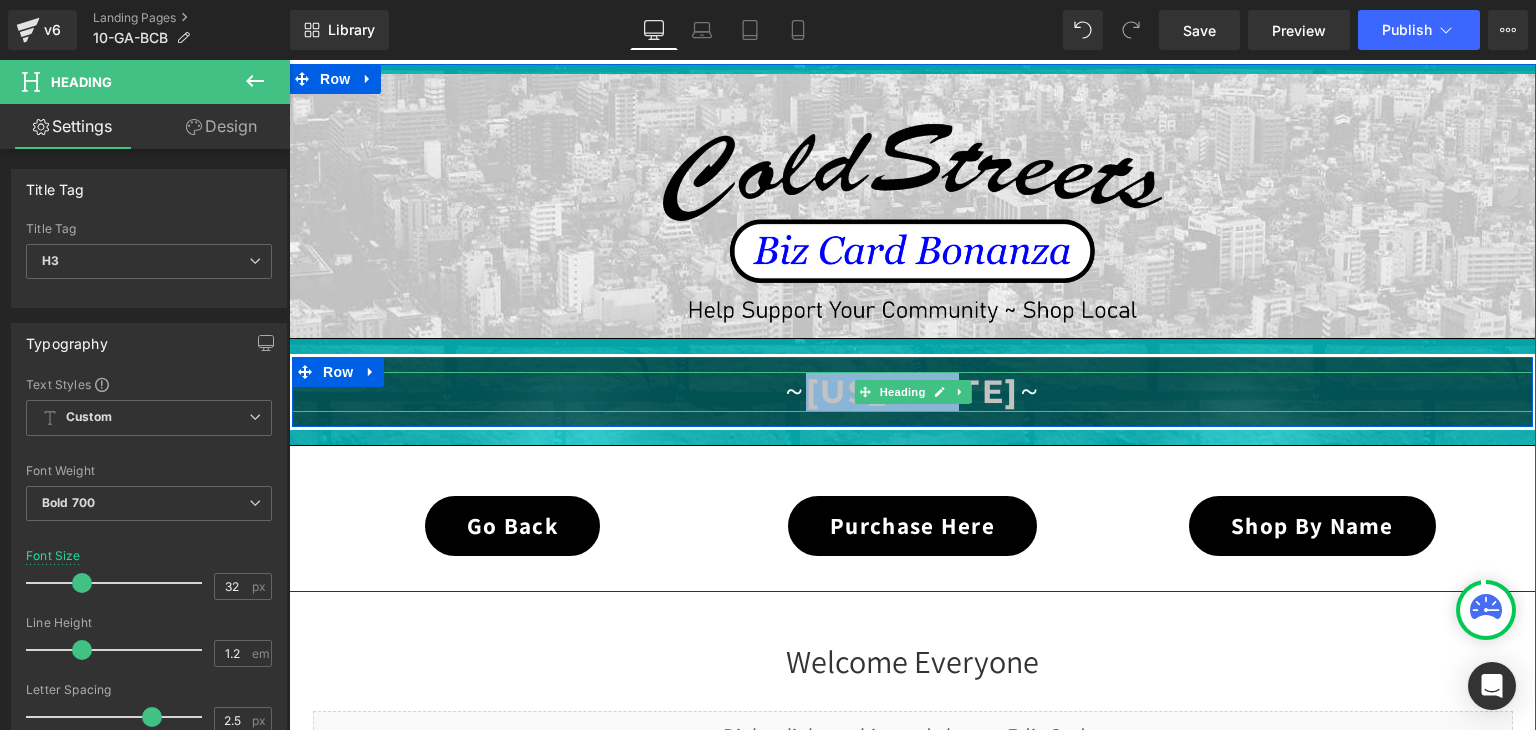 drag, startPoint x: 993, startPoint y: 390, endPoint x: 819, endPoint y: 389, distance: 174.00287 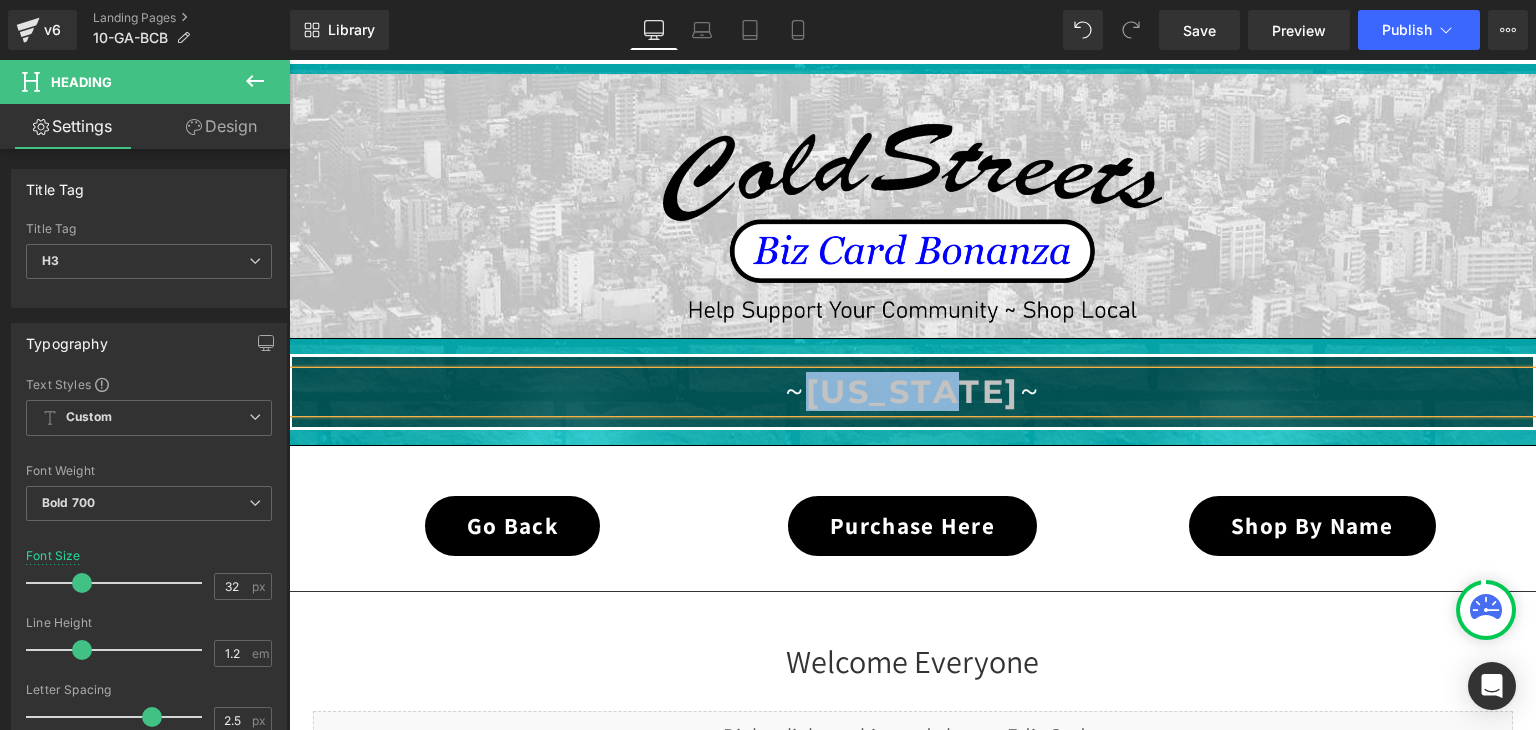 click on "[US_STATE]" at bounding box center (913, 391) 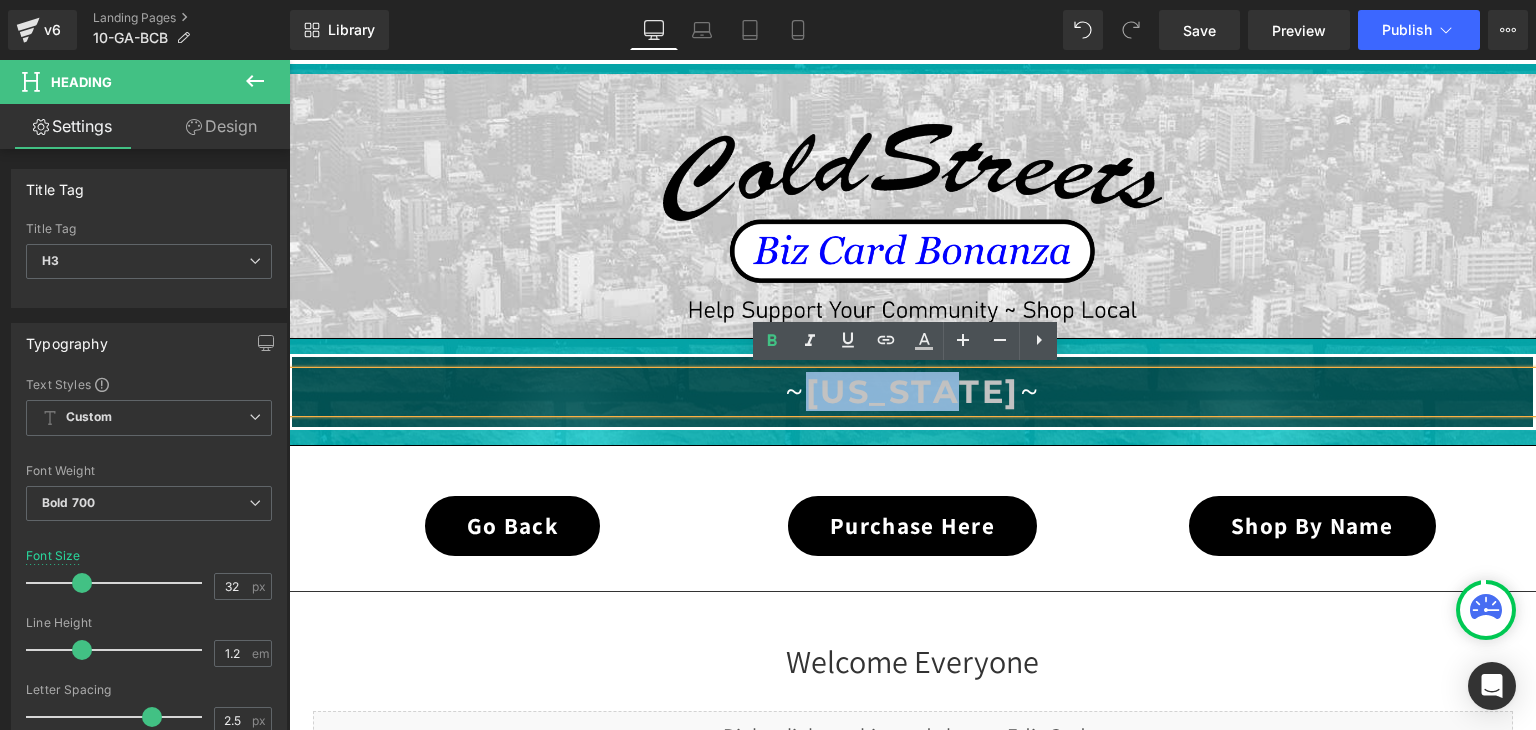 drag, startPoint x: 996, startPoint y: 393, endPoint x: 820, endPoint y: 388, distance: 176.07101 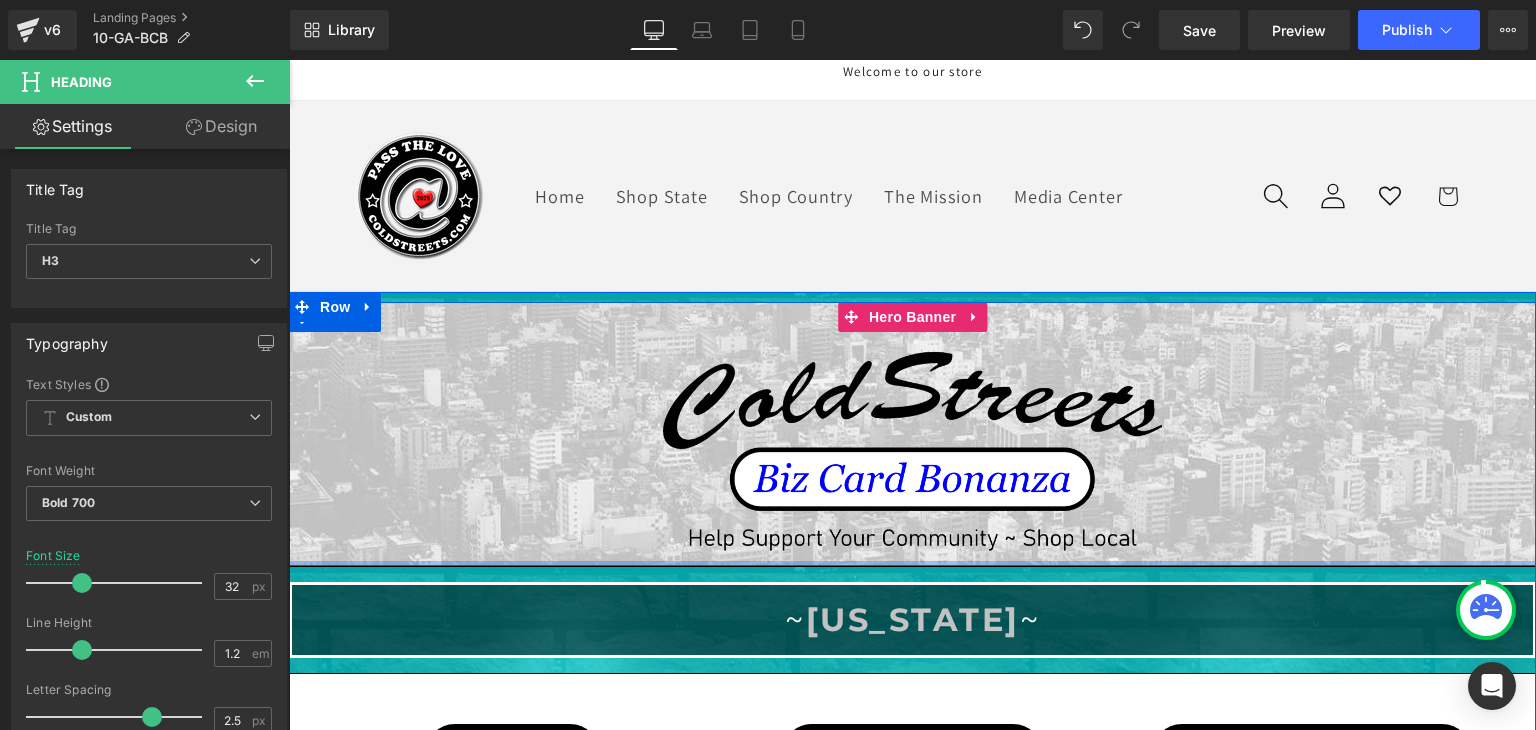 scroll, scrollTop: 0, scrollLeft: 0, axis: both 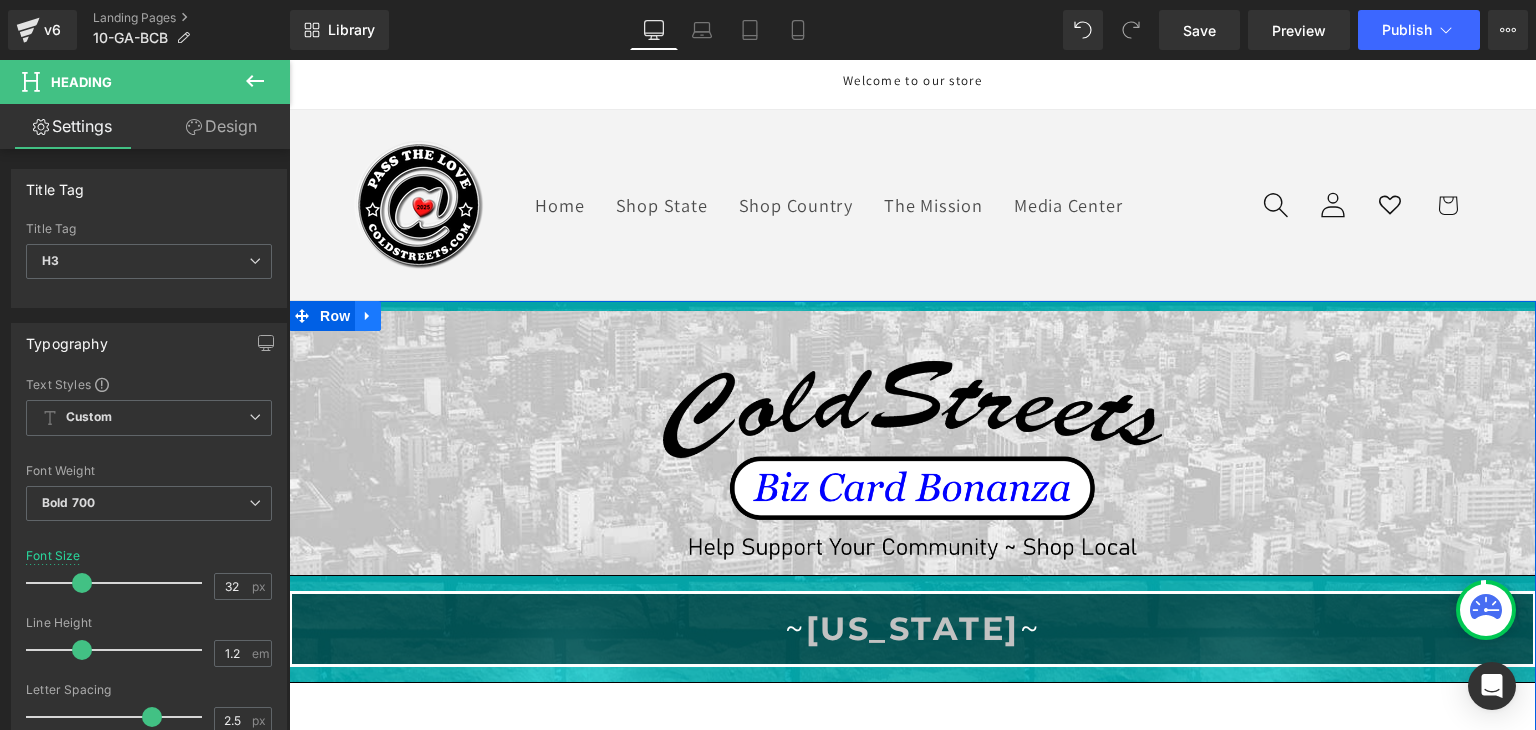 click 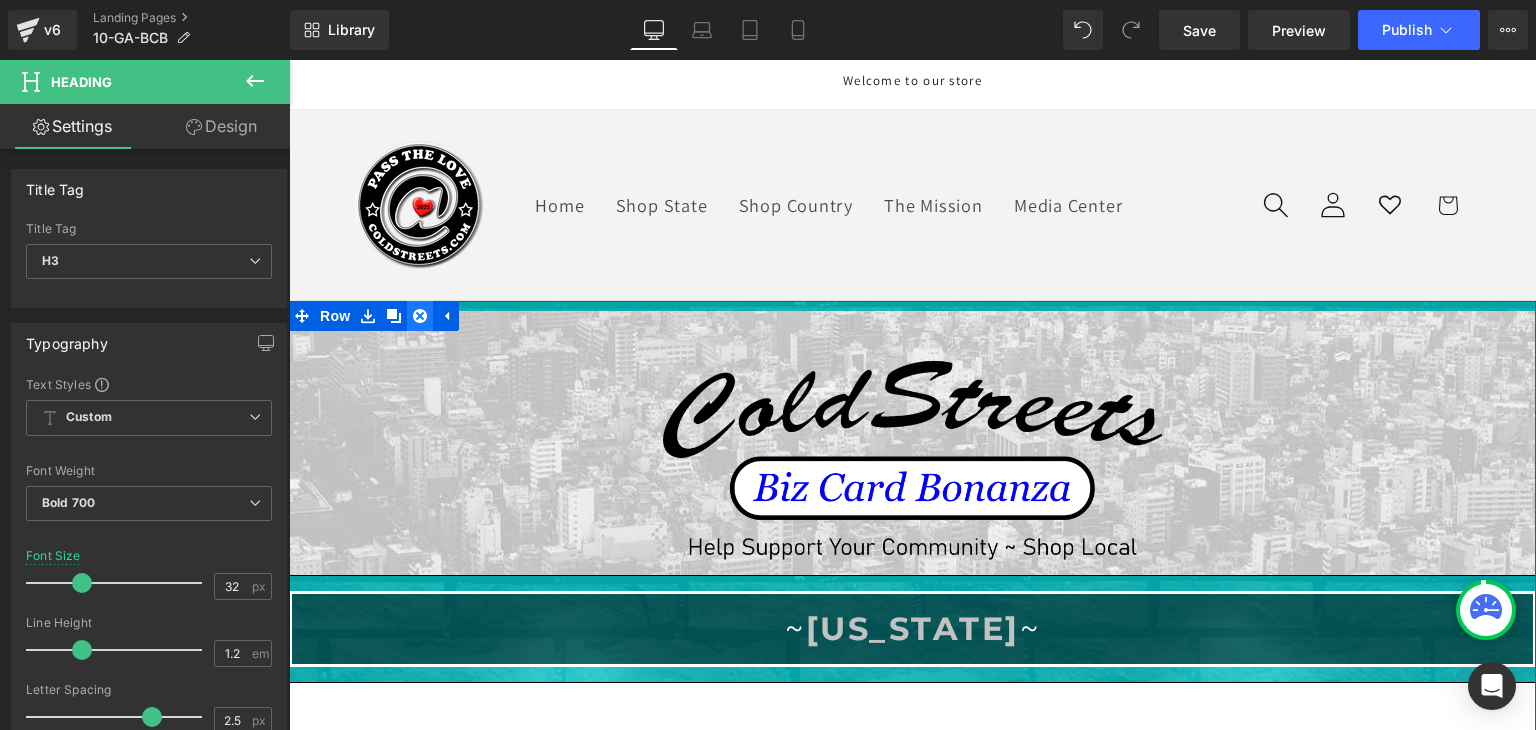 click 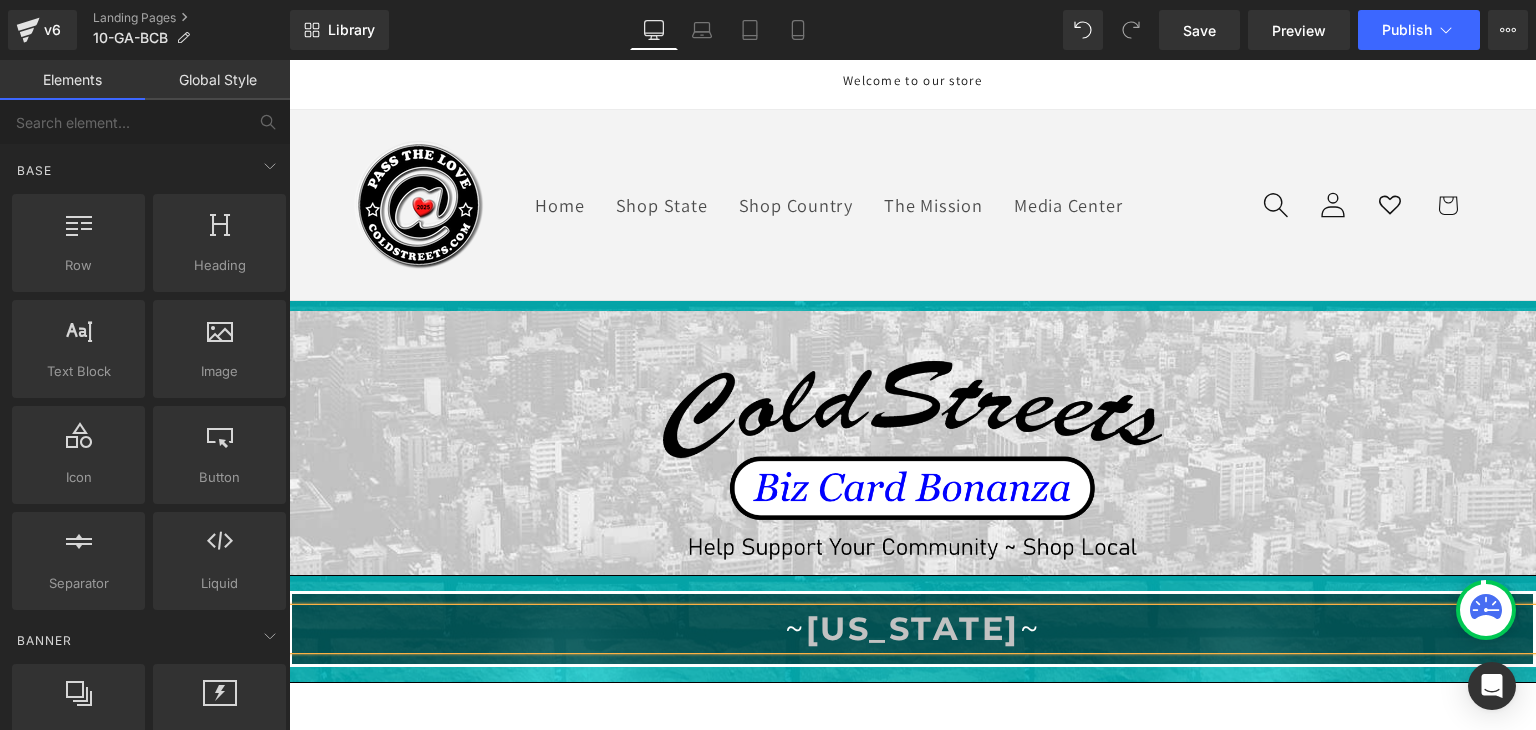 click 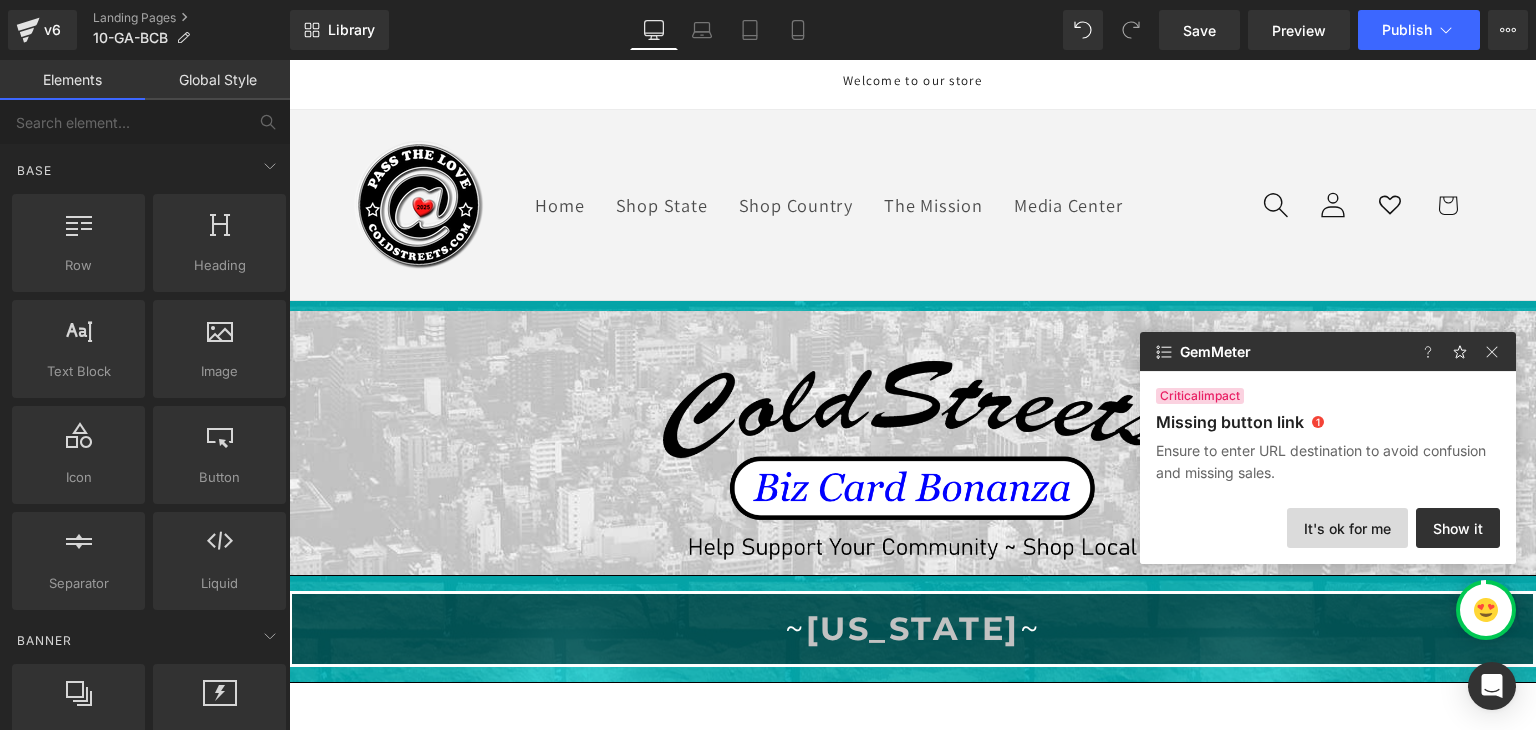 click on "It's ok for me" at bounding box center [1347, 528] 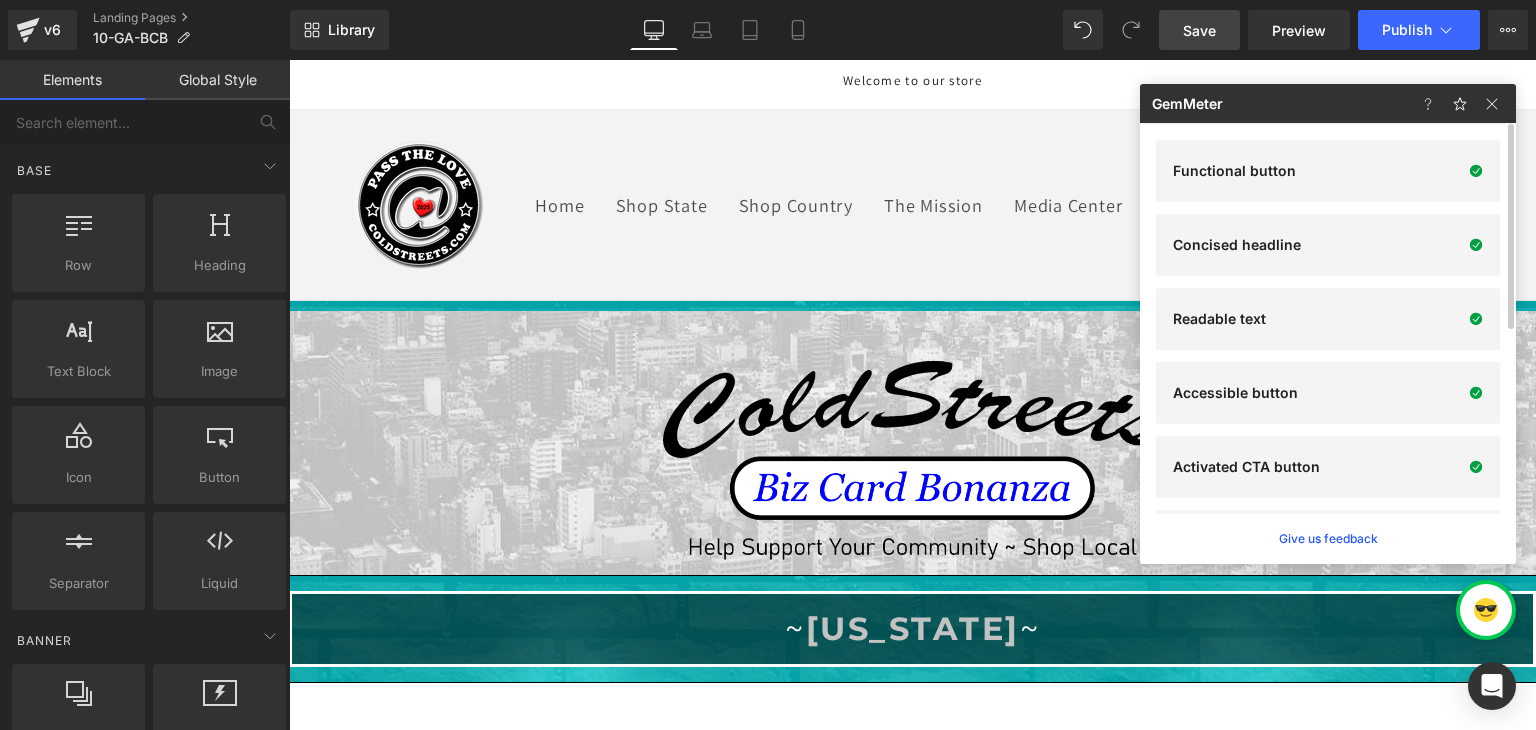click on "Save" at bounding box center (1199, 30) 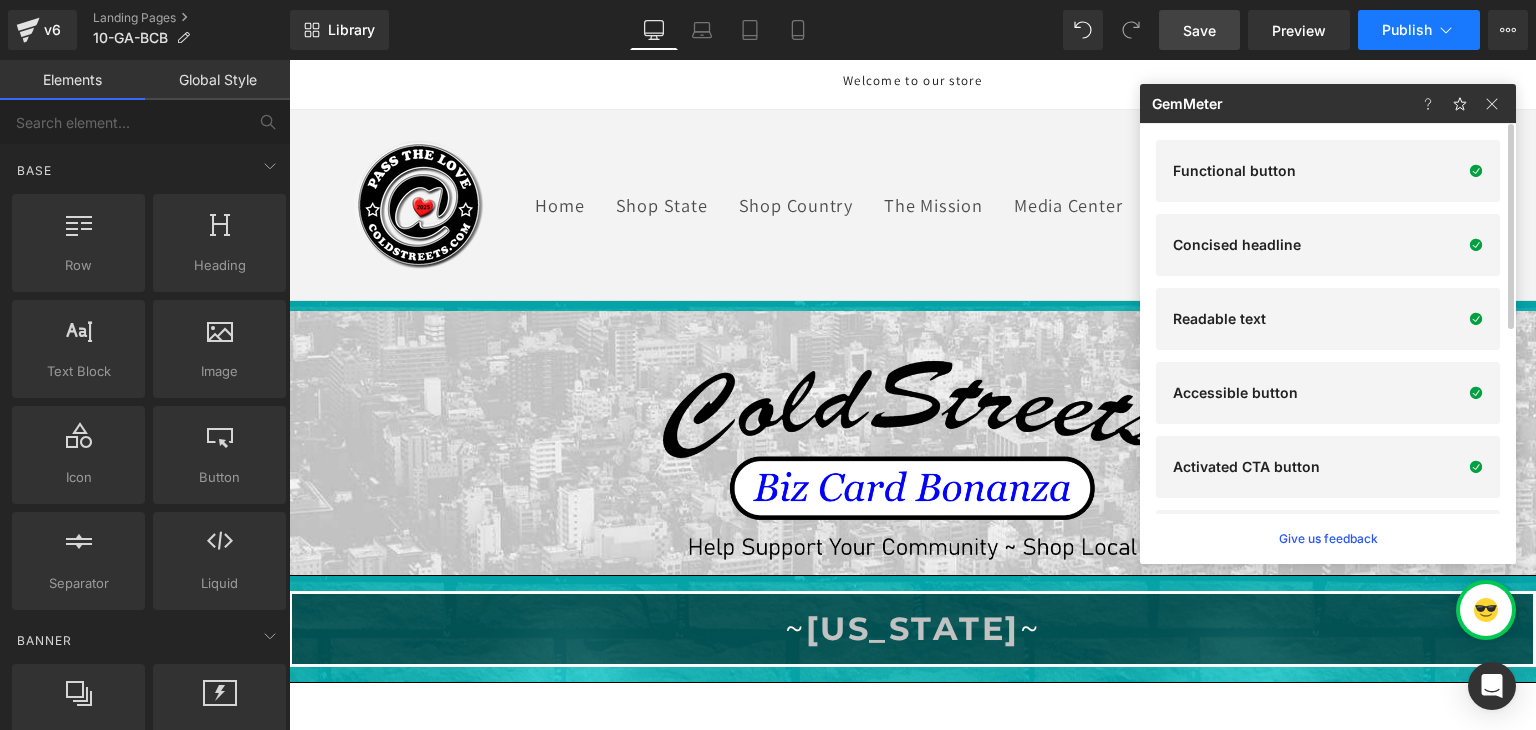 click 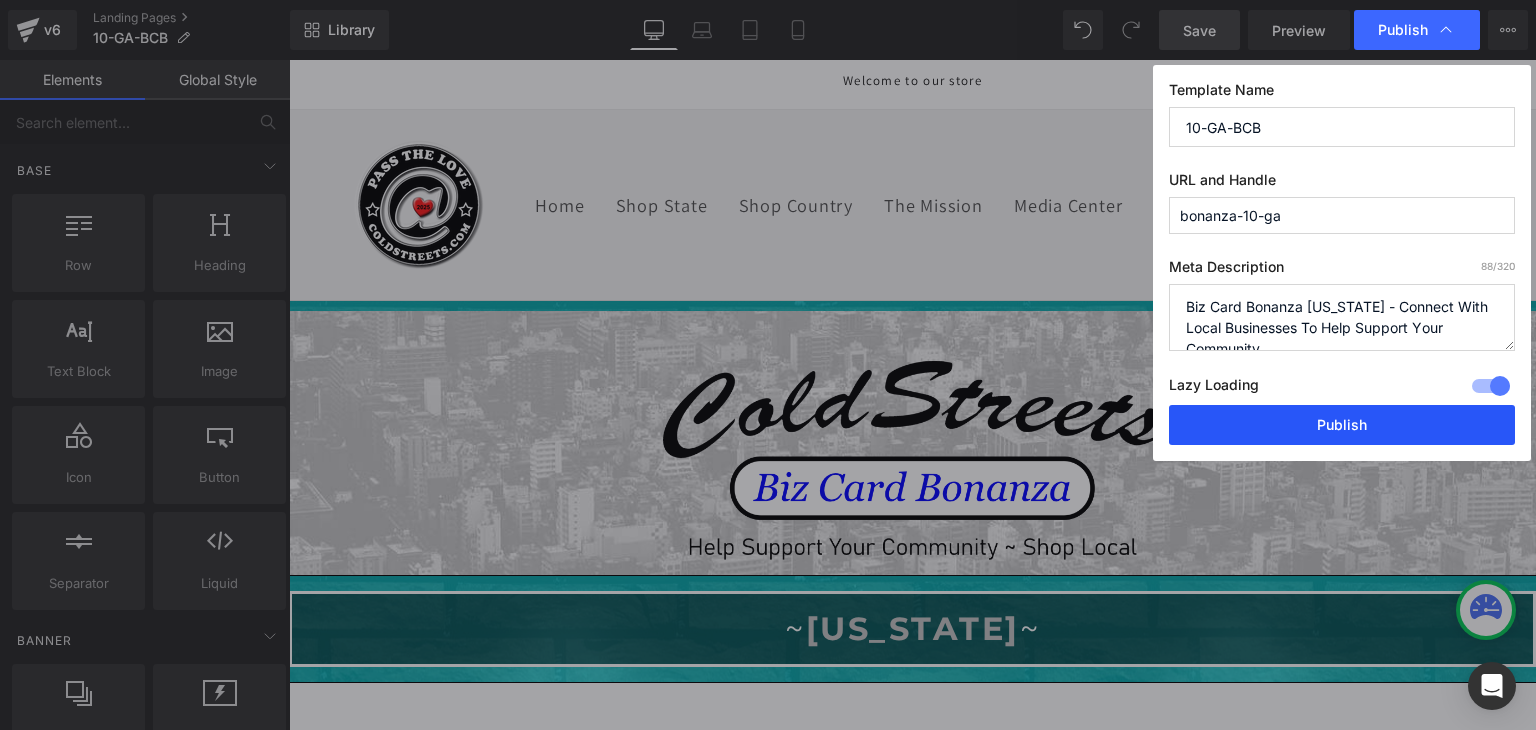 click on "Publish" at bounding box center [1342, 425] 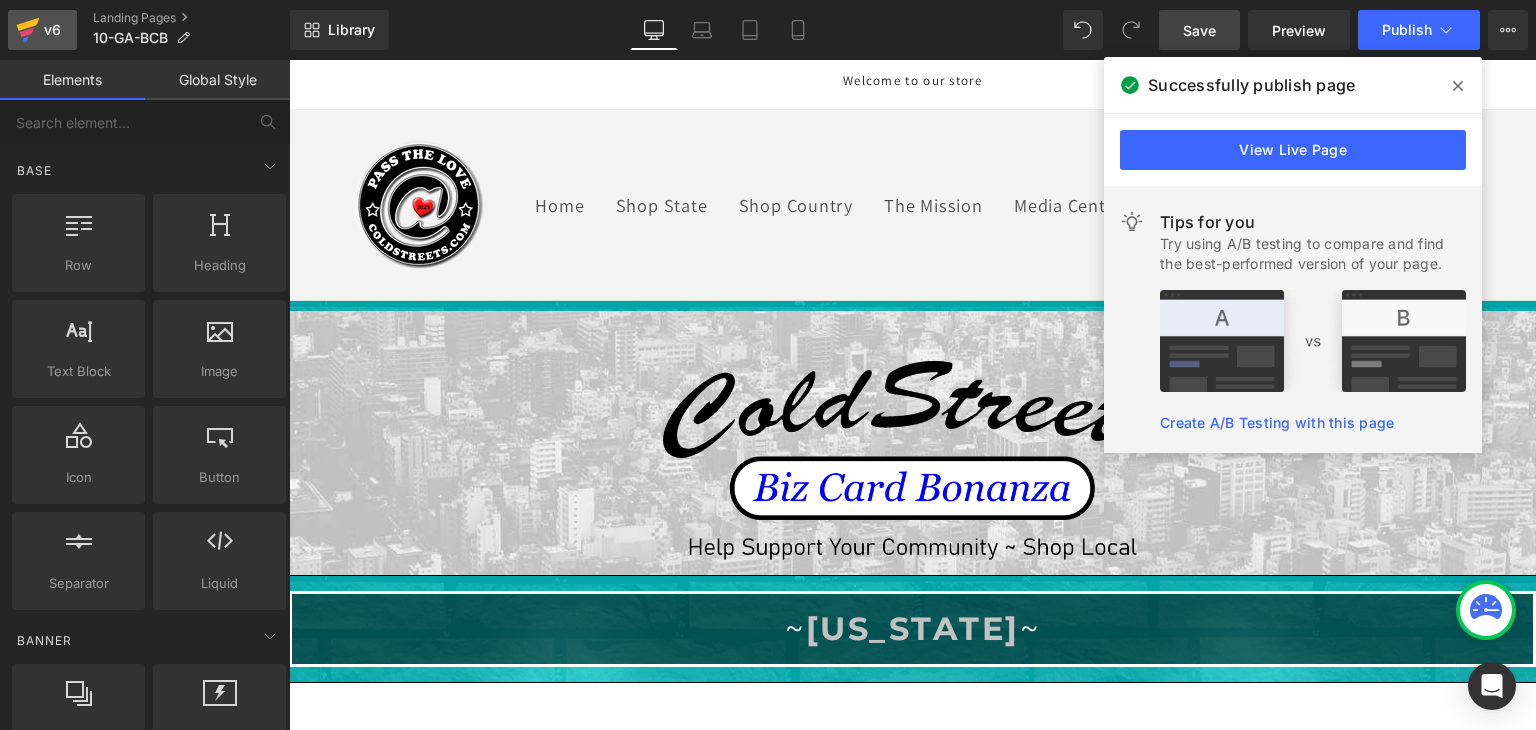 click 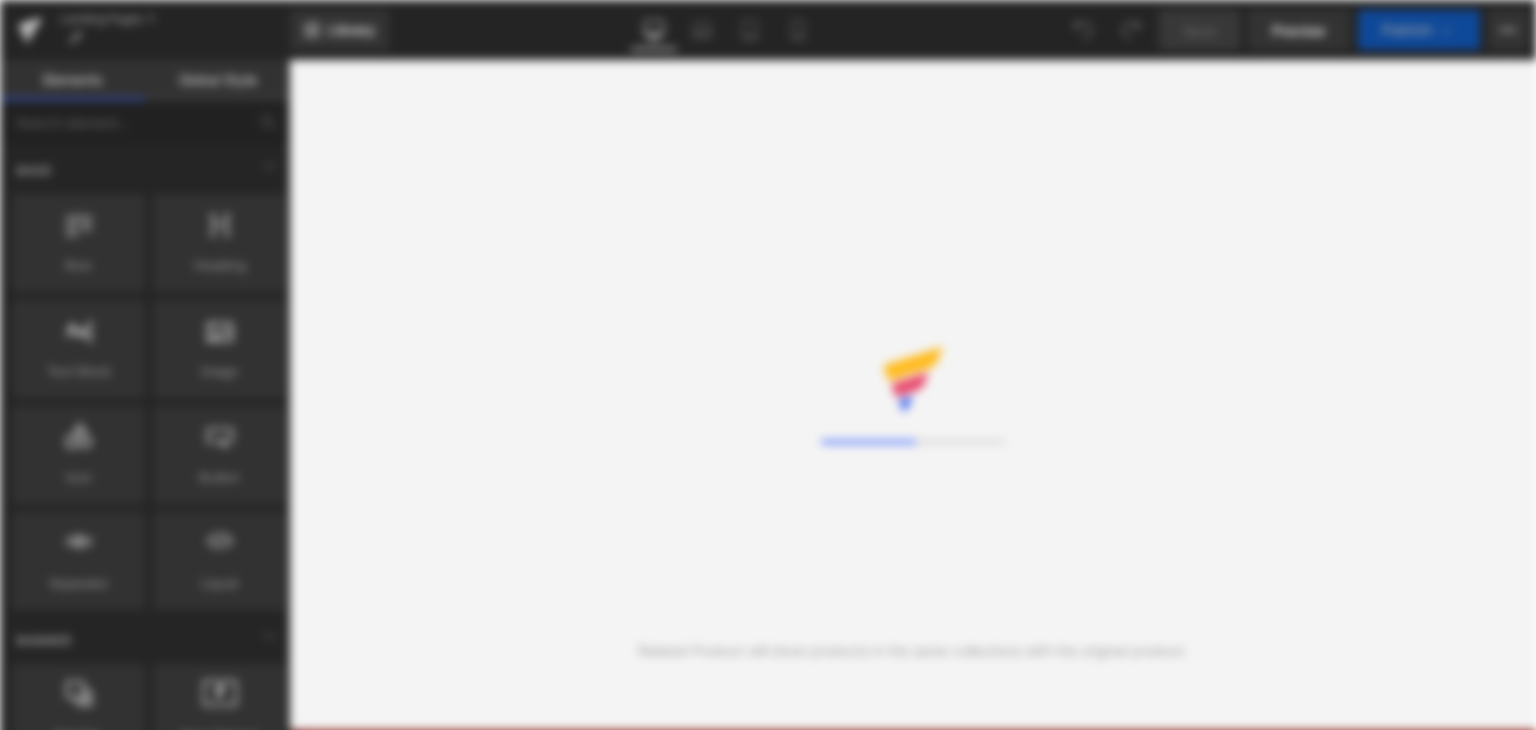 scroll, scrollTop: 0, scrollLeft: 0, axis: both 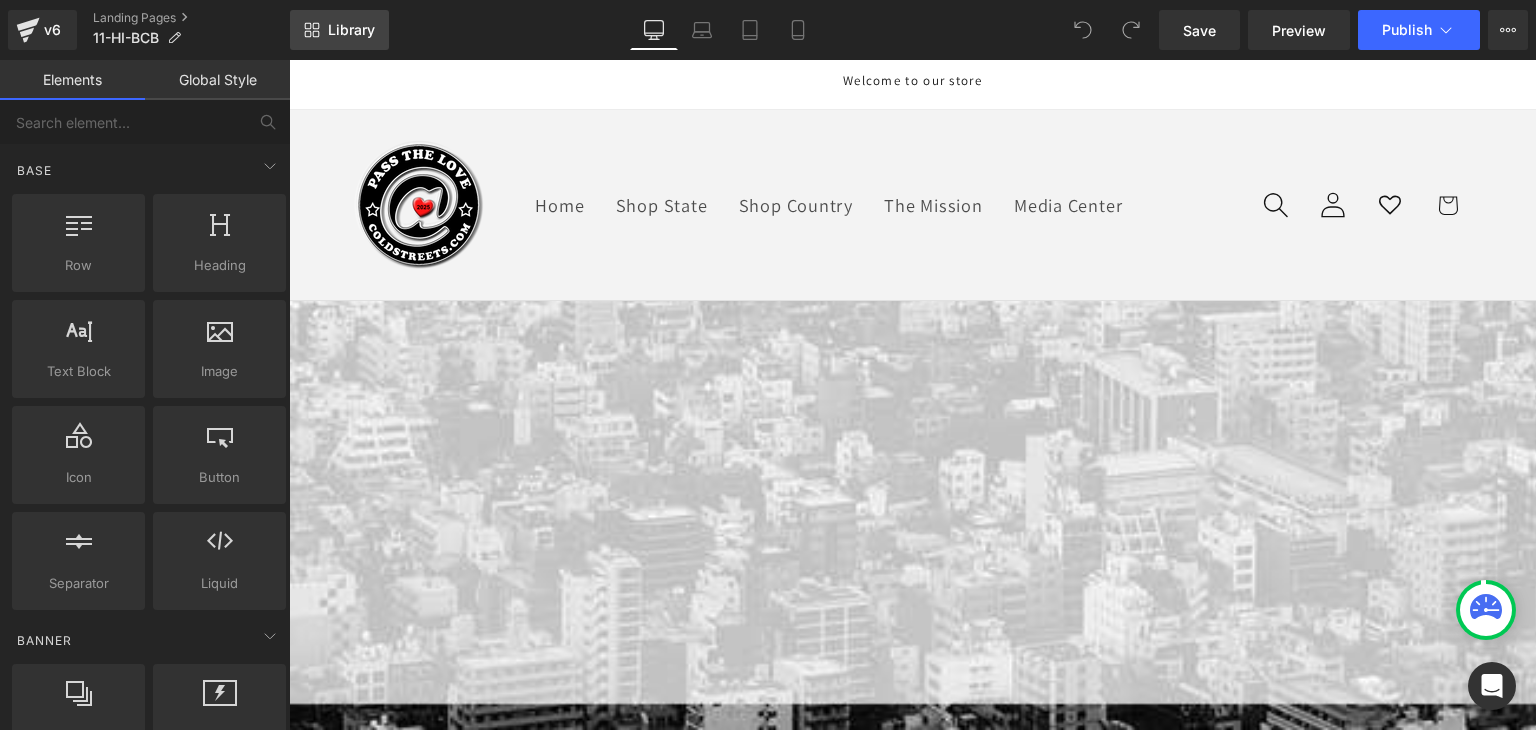 click on "Library" at bounding box center [351, 30] 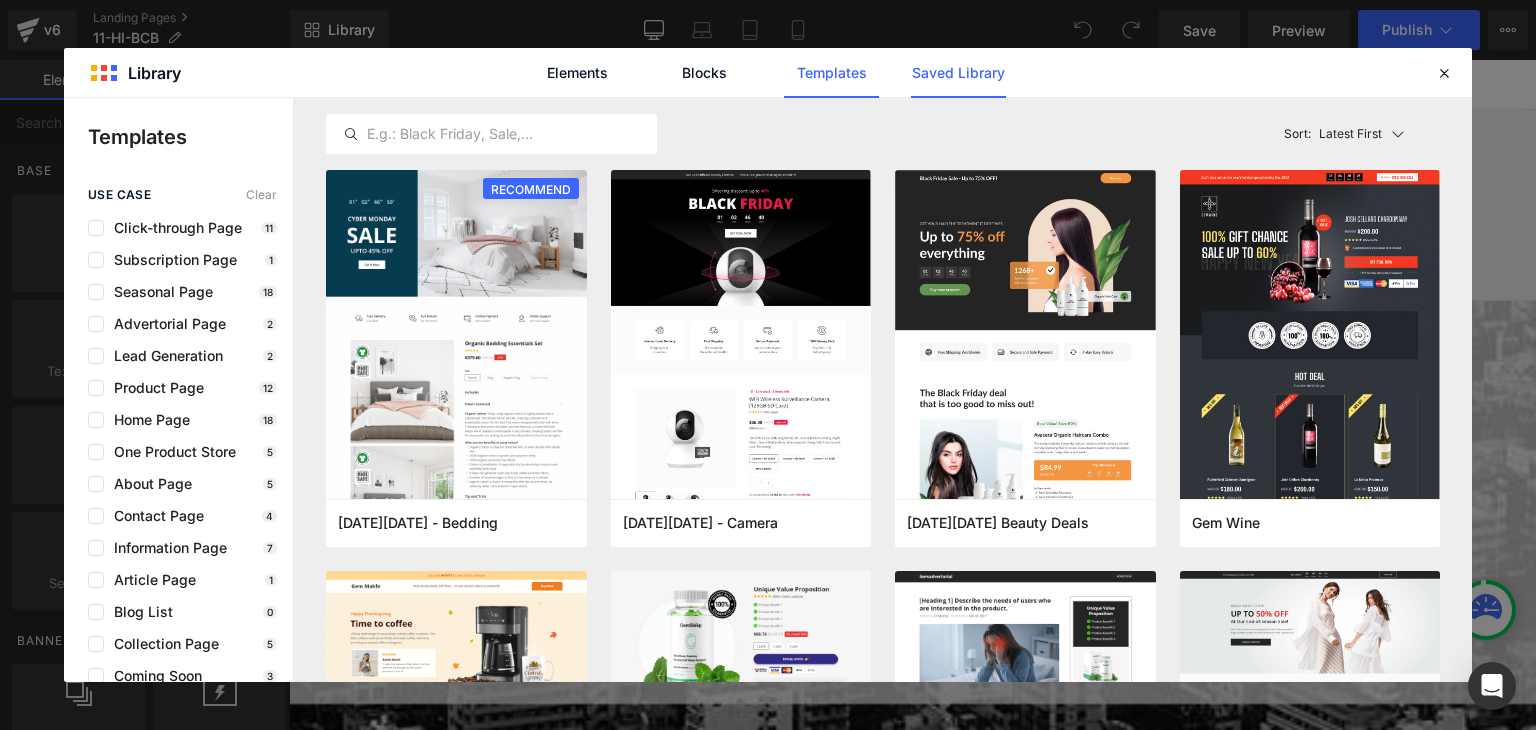 click on "Saved Library" 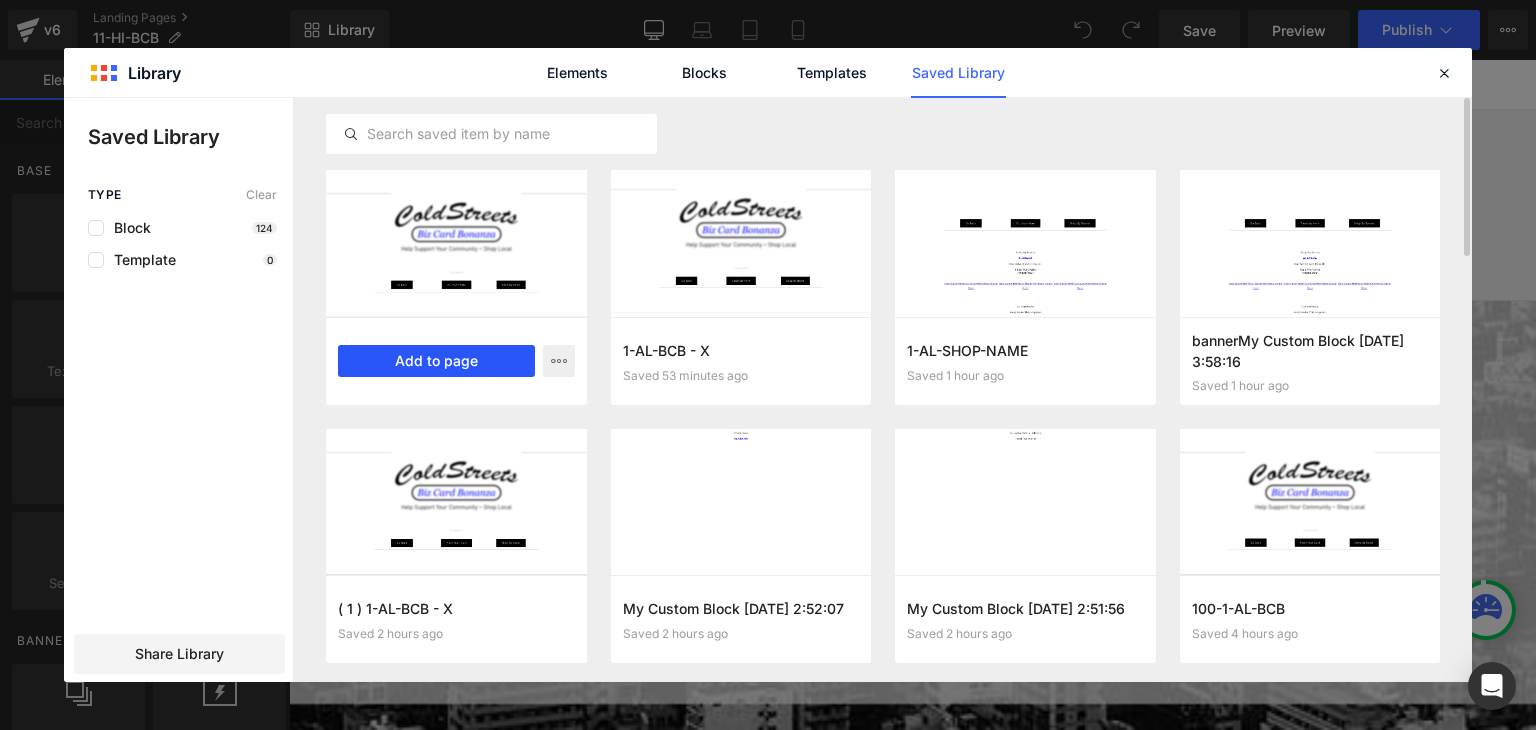 click on "Add to page" at bounding box center [436, 361] 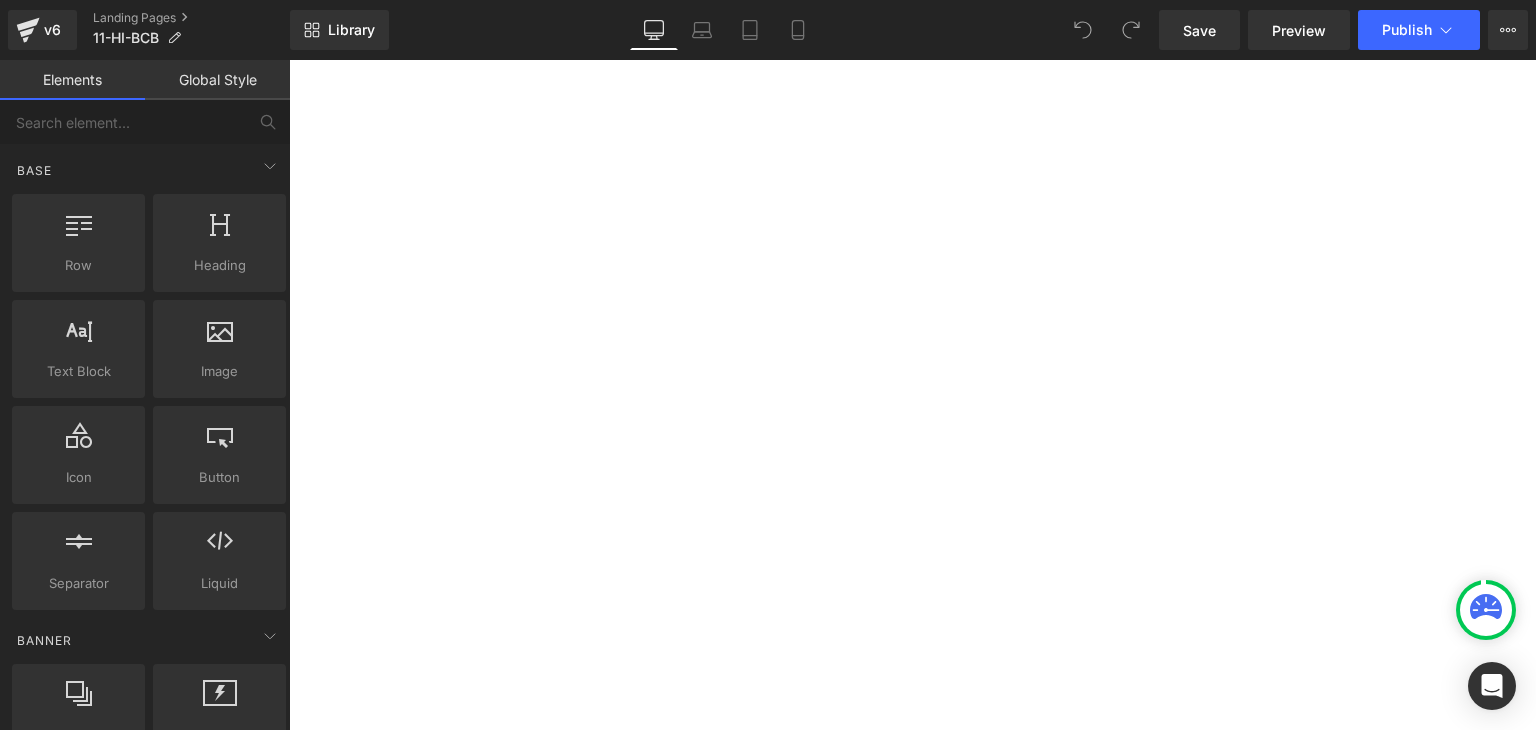 scroll, scrollTop: 1259, scrollLeft: 0, axis: vertical 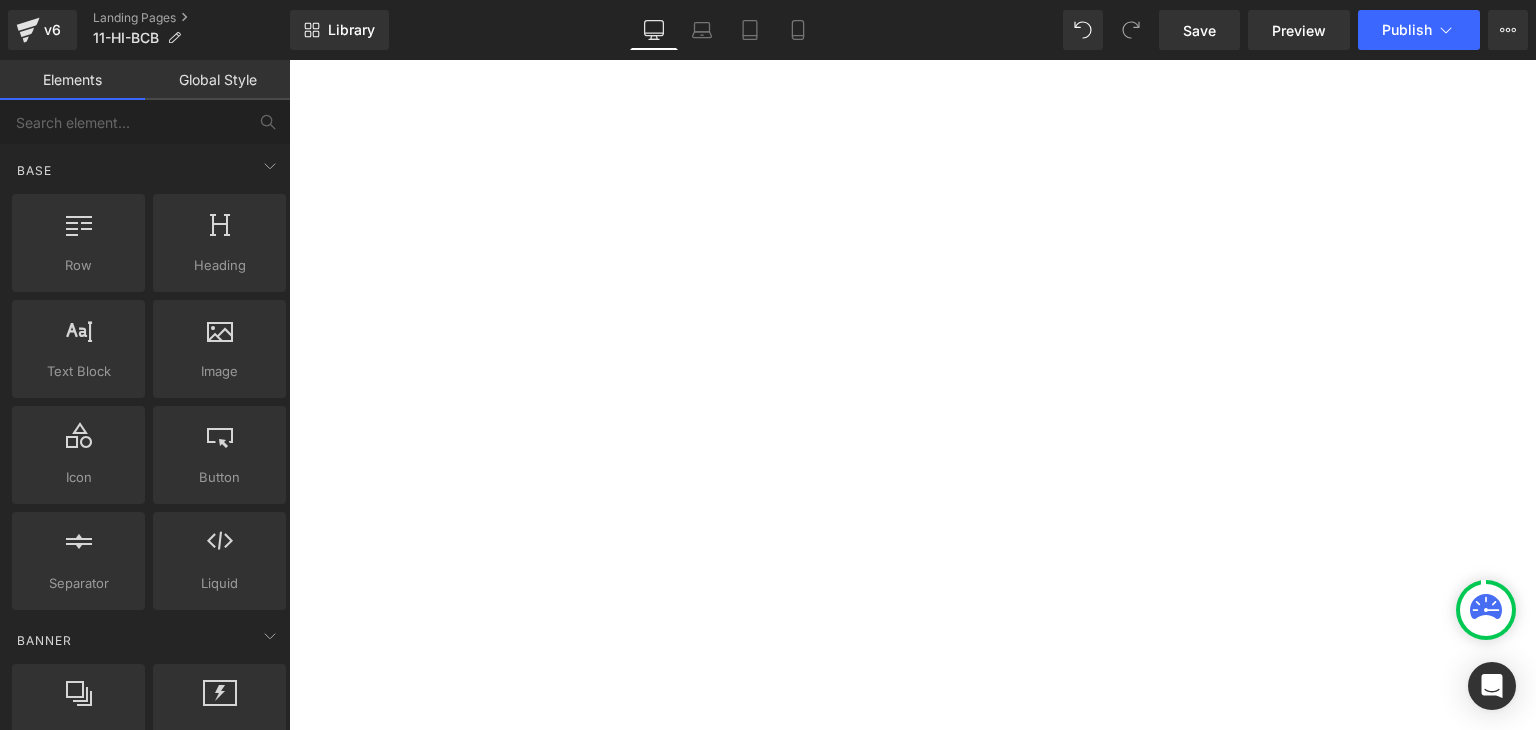 click on "Button" at bounding box center (289, 60) 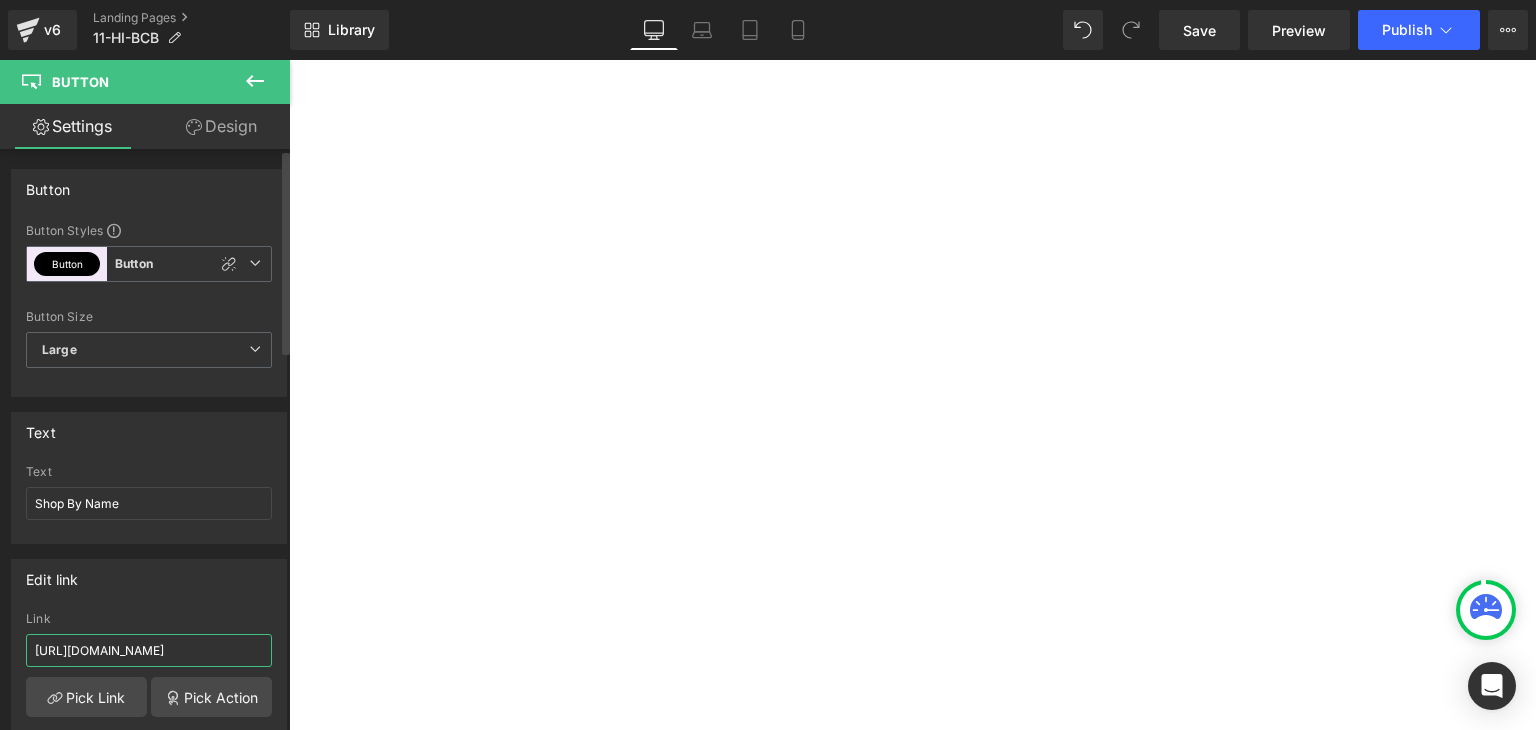 click on "[URL][DOMAIN_NAME]" at bounding box center [149, 650] 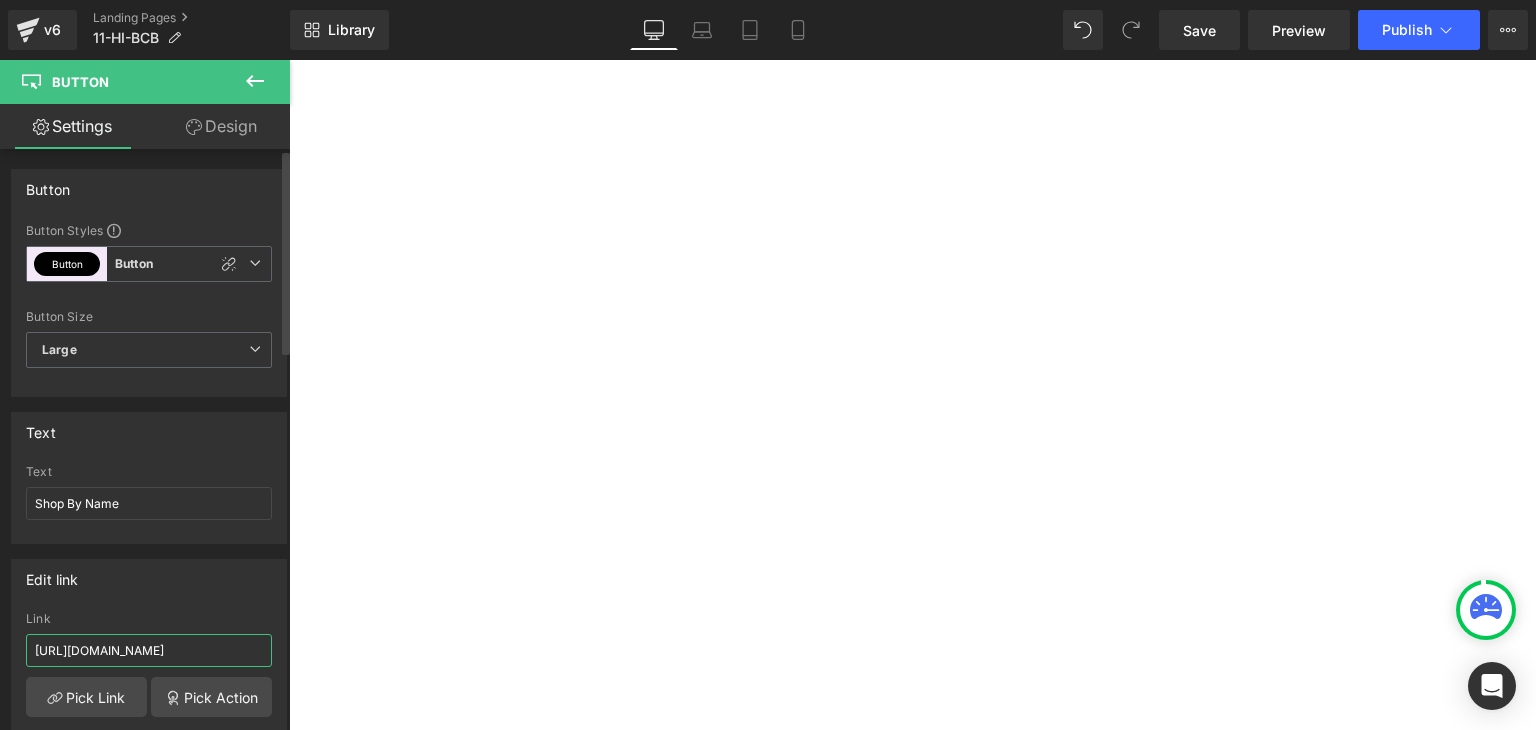 click on "https://coldstreets.com/pages/11-al-shop-name" at bounding box center (149, 650) 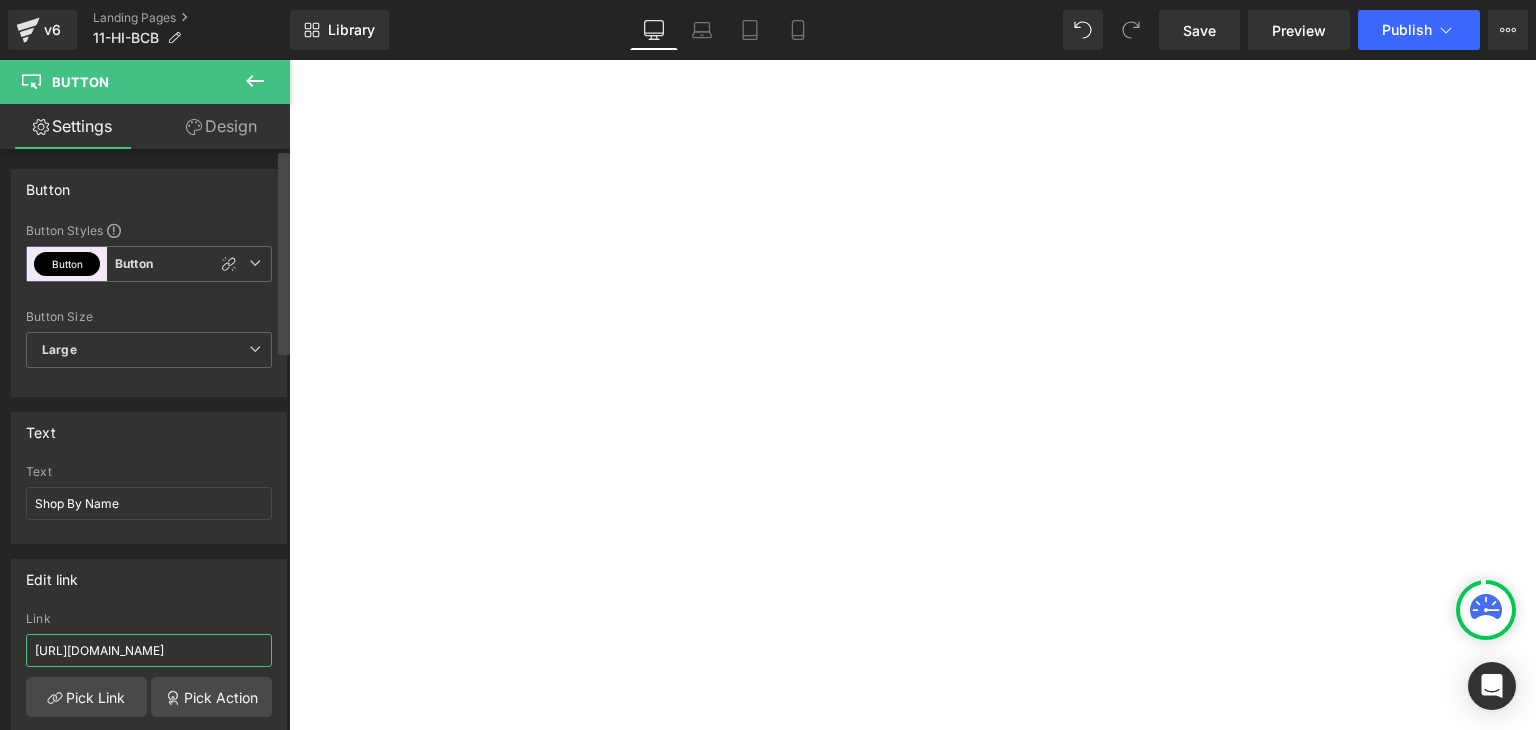 type on "https://coldstreets.com/pages/11-hi-shop-name" 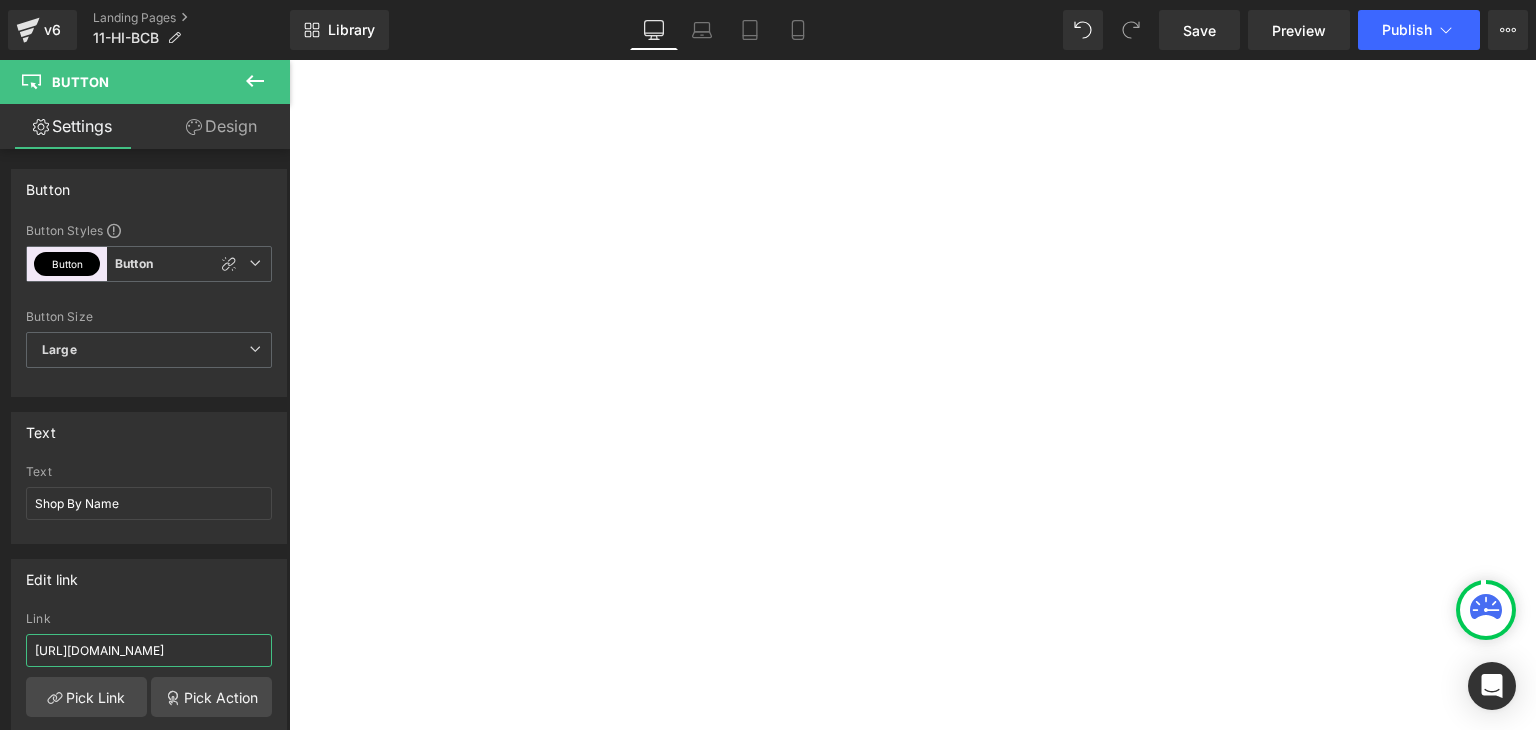 click on "Button" at bounding box center (289, 60) 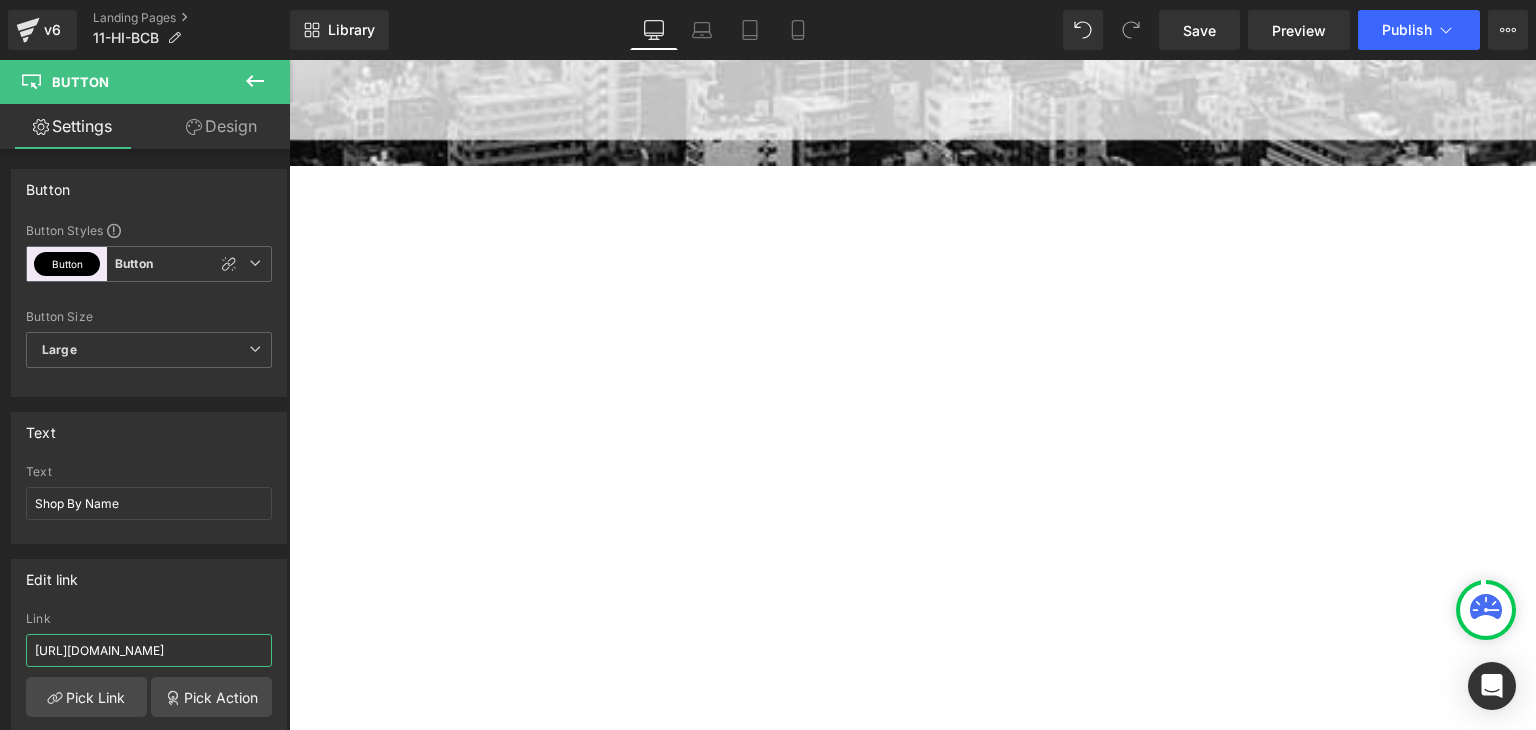 scroll, scrollTop: 559, scrollLeft: 0, axis: vertical 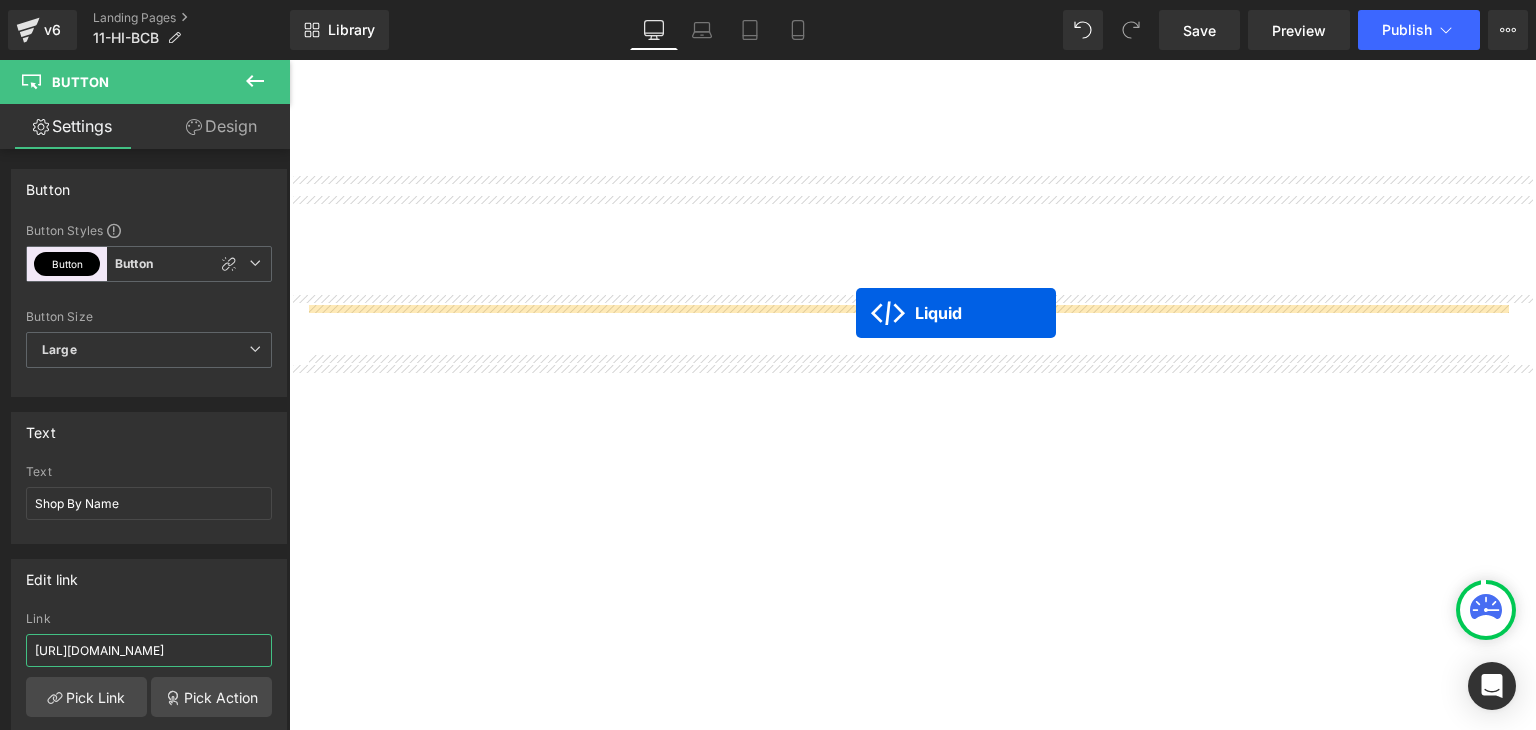 drag, startPoint x: 854, startPoint y: 397, endPoint x: 856, endPoint y: 313, distance: 84.0238 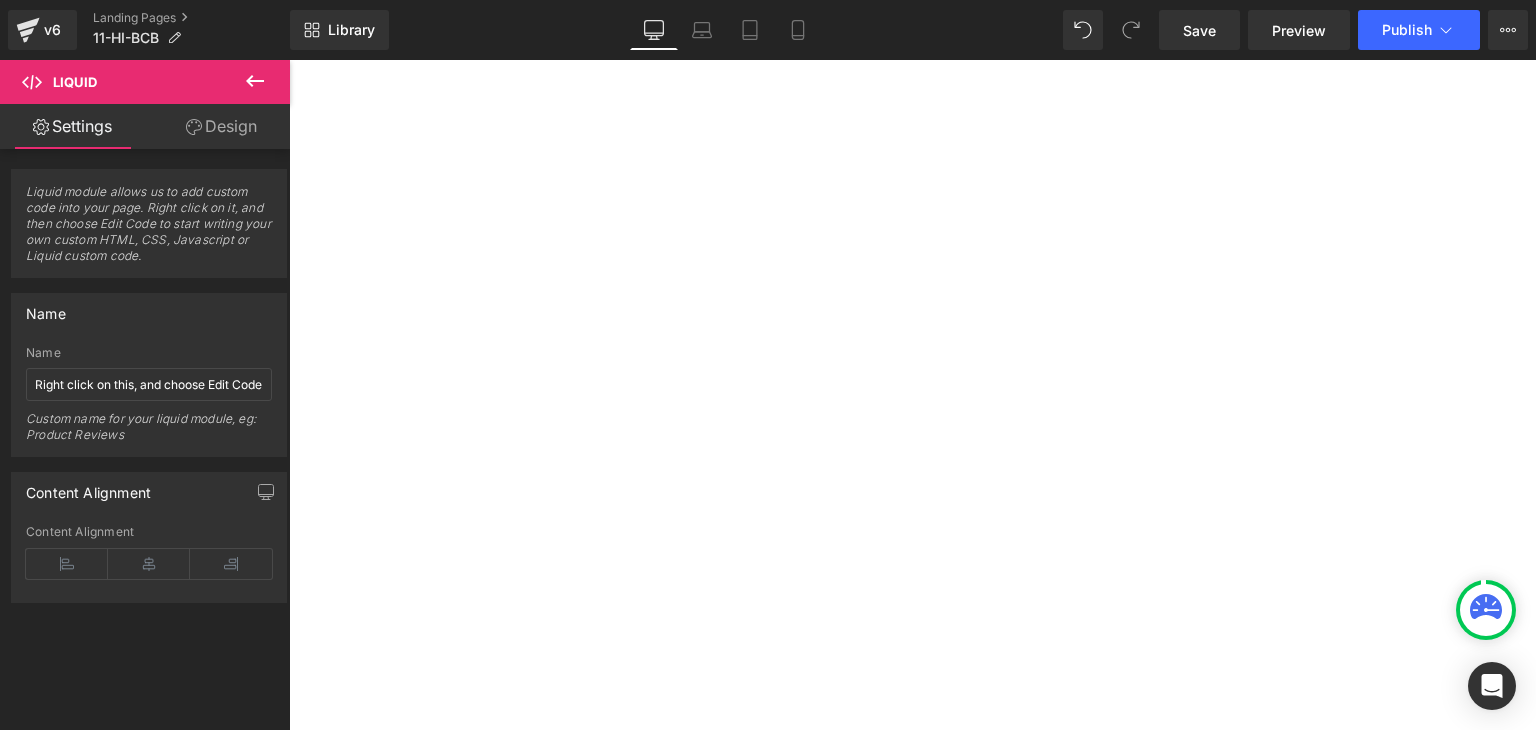click 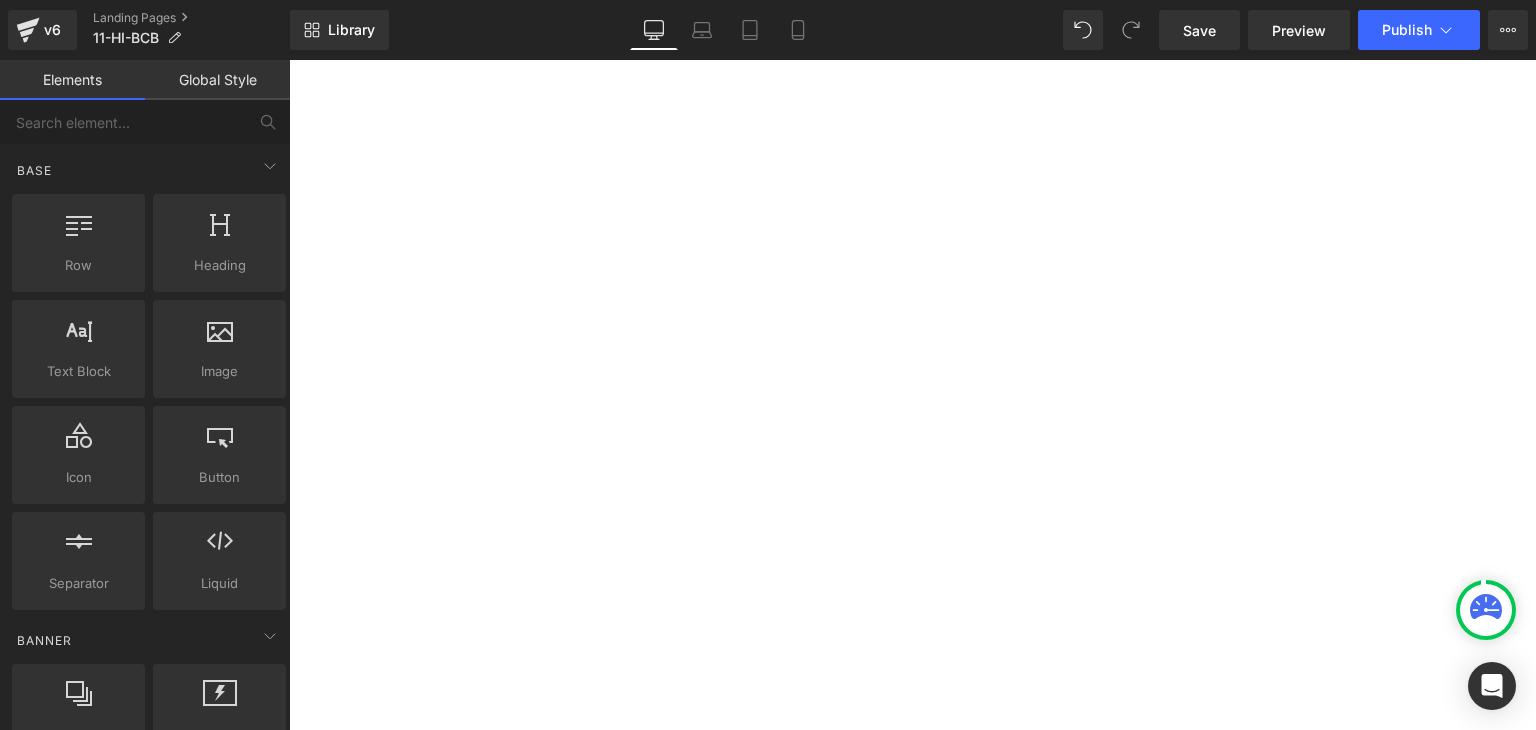 scroll, scrollTop: 859, scrollLeft: 0, axis: vertical 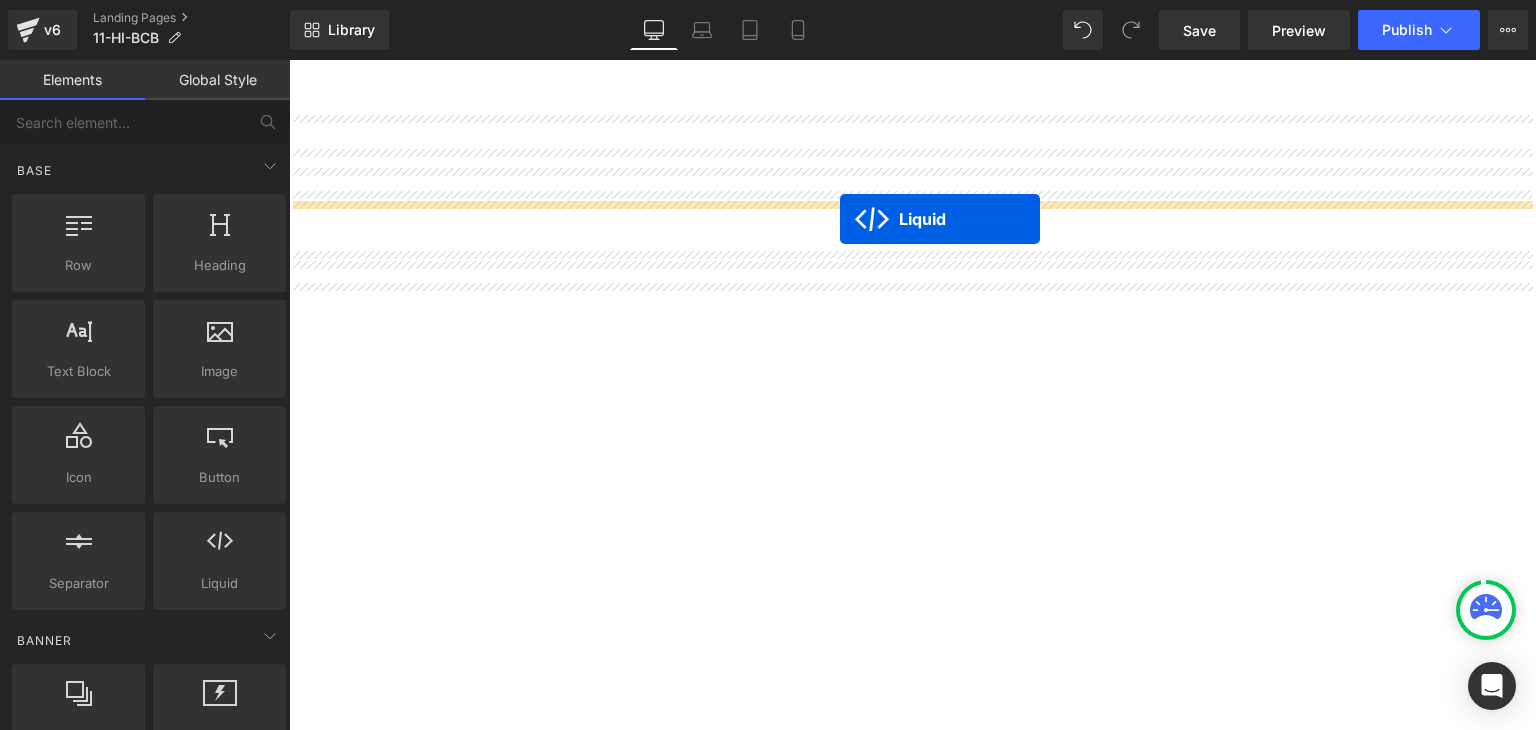 drag, startPoint x: 852, startPoint y: 292, endPoint x: 840, endPoint y: 219, distance: 73.97973 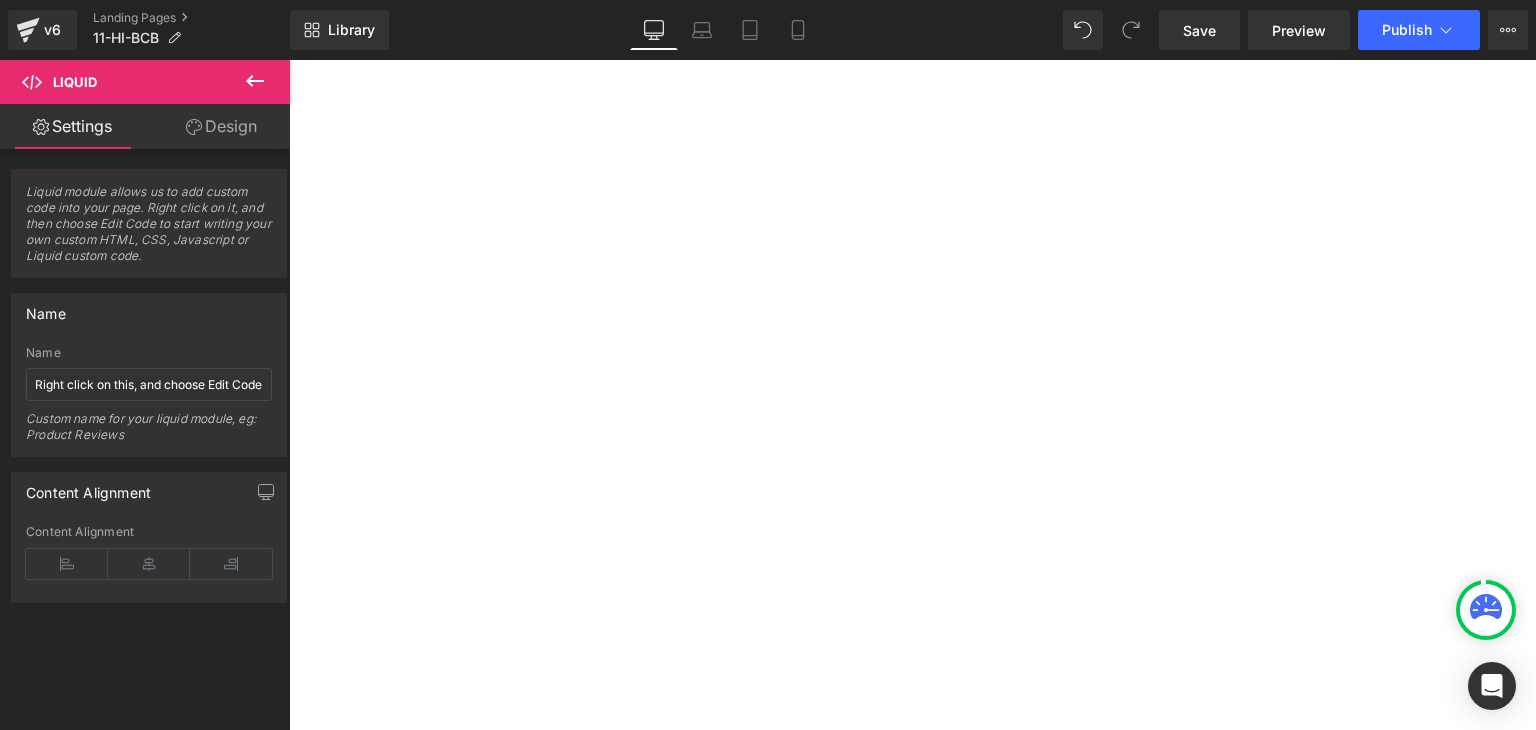 click at bounding box center (289, 60) 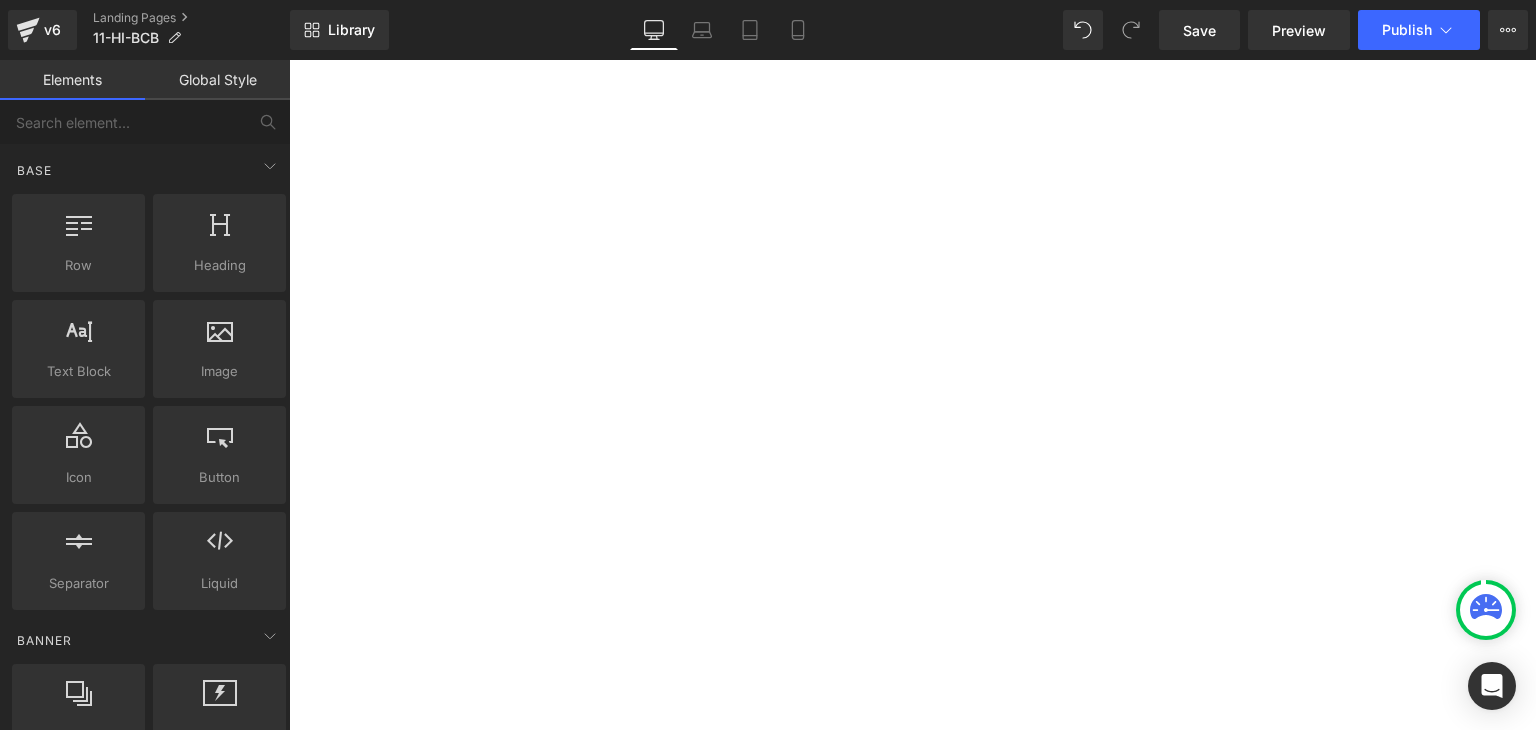 scroll, scrollTop: 1359, scrollLeft: 0, axis: vertical 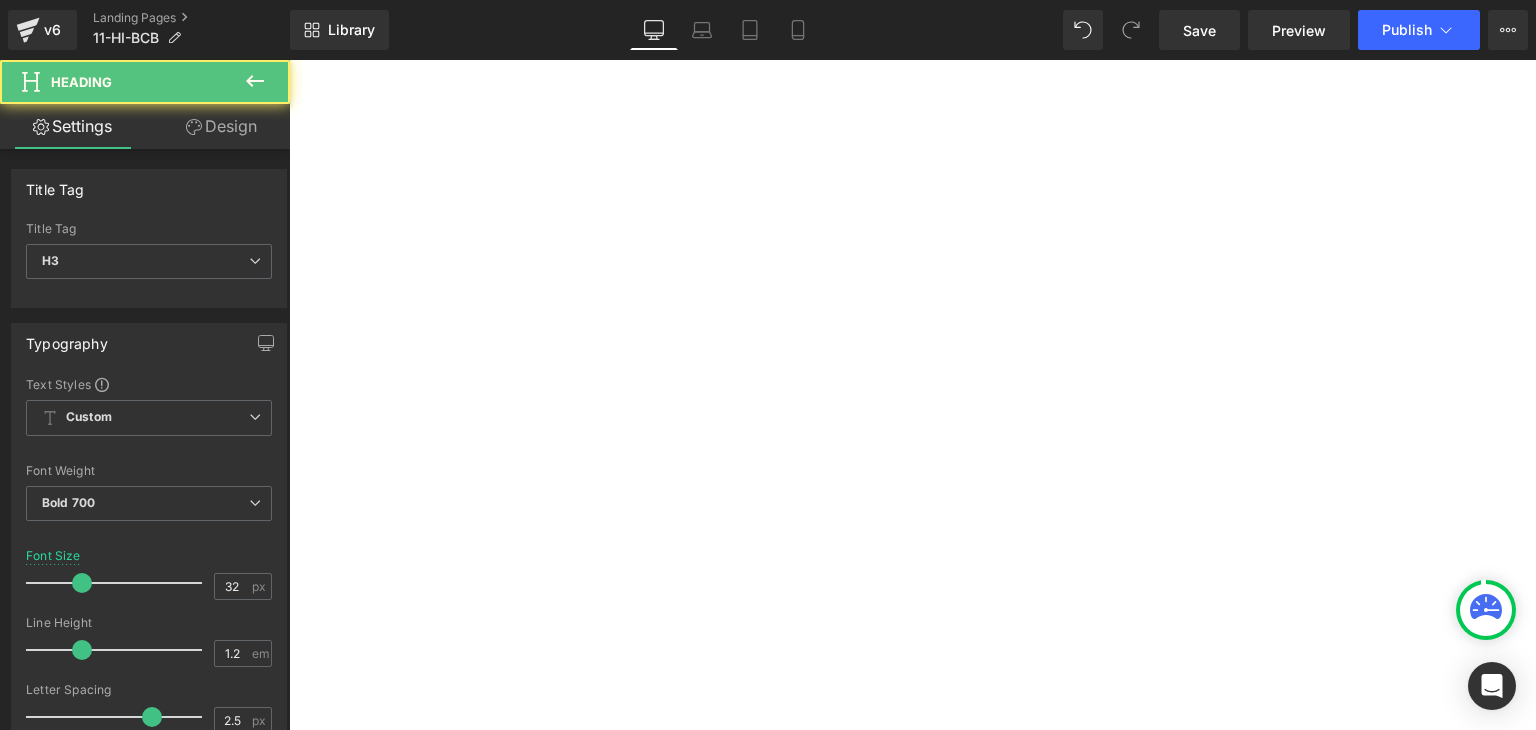 click on "[US_STATE]" at bounding box center [-4568, 2097] 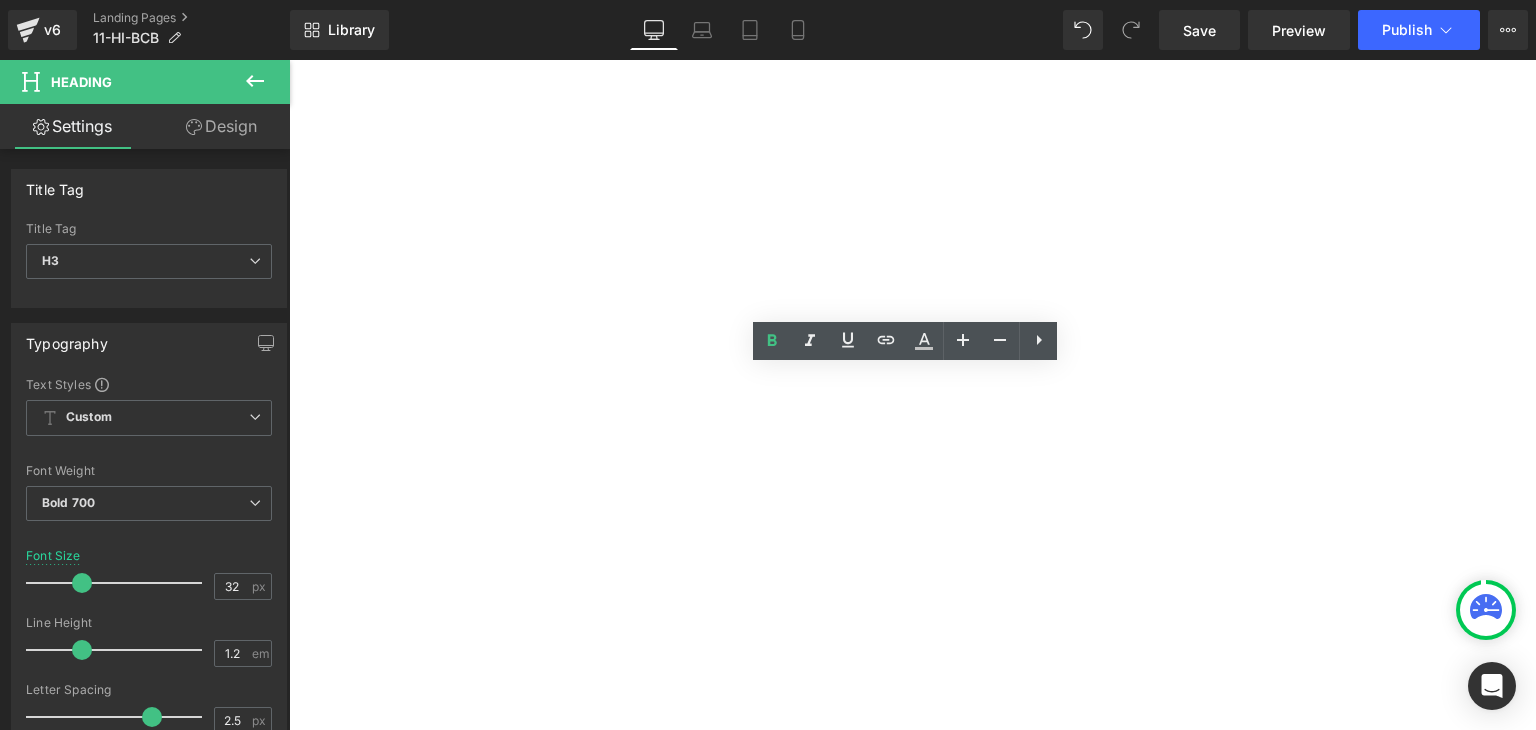 drag, startPoint x: 996, startPoint y: 388, endPoint x: 817, endPoint y: 378, distance: 179.27911 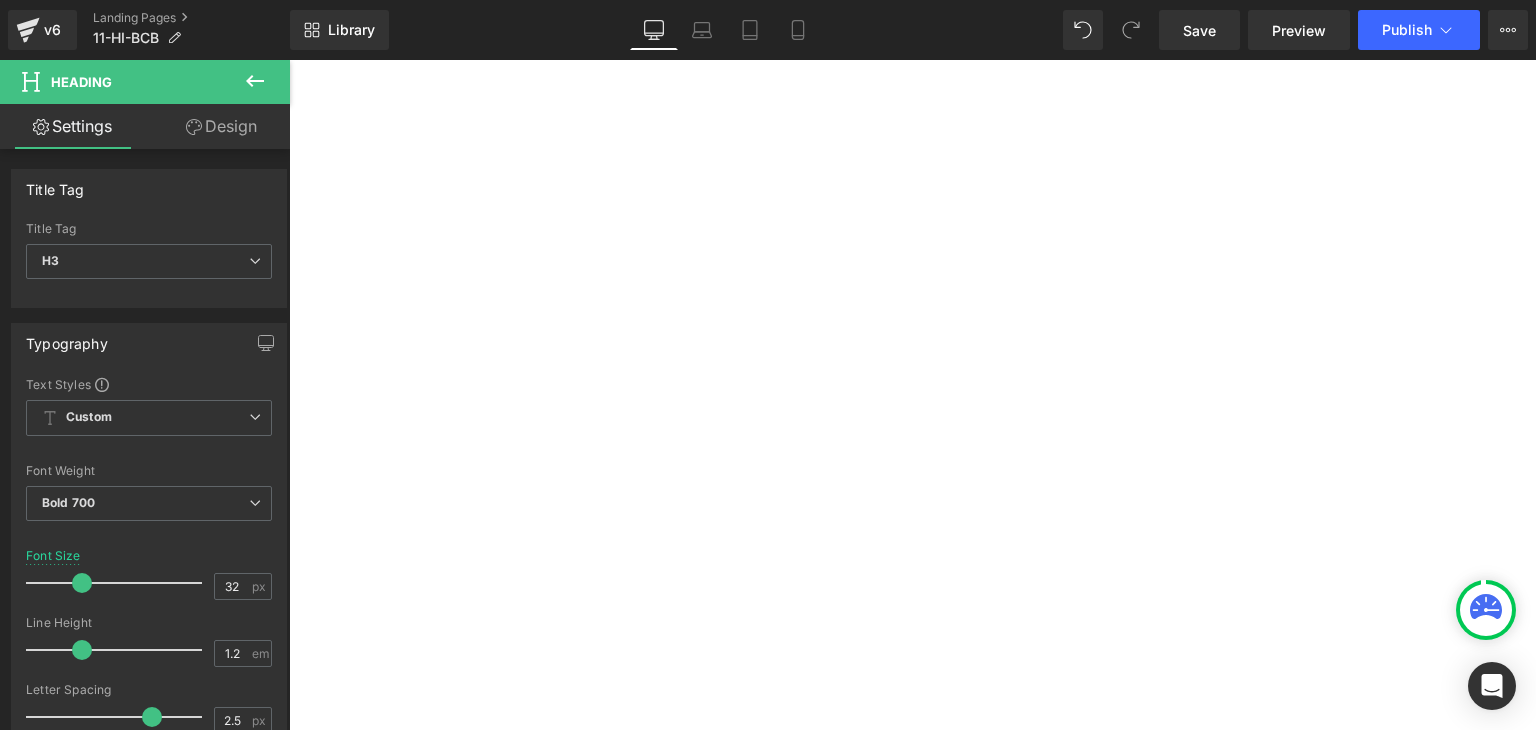type 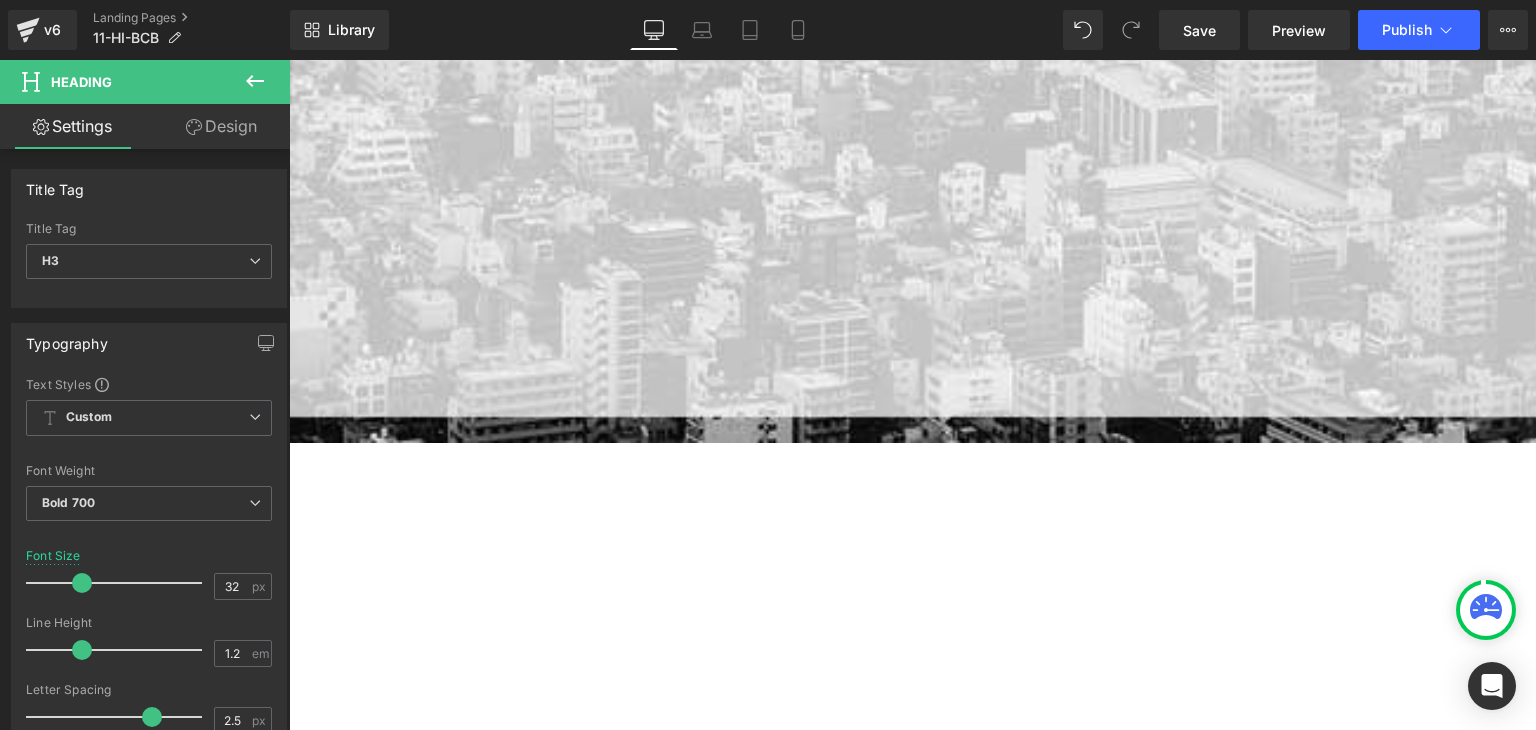 scroll, scrollTop: 59, scrollLeft: 0, axis: vertical 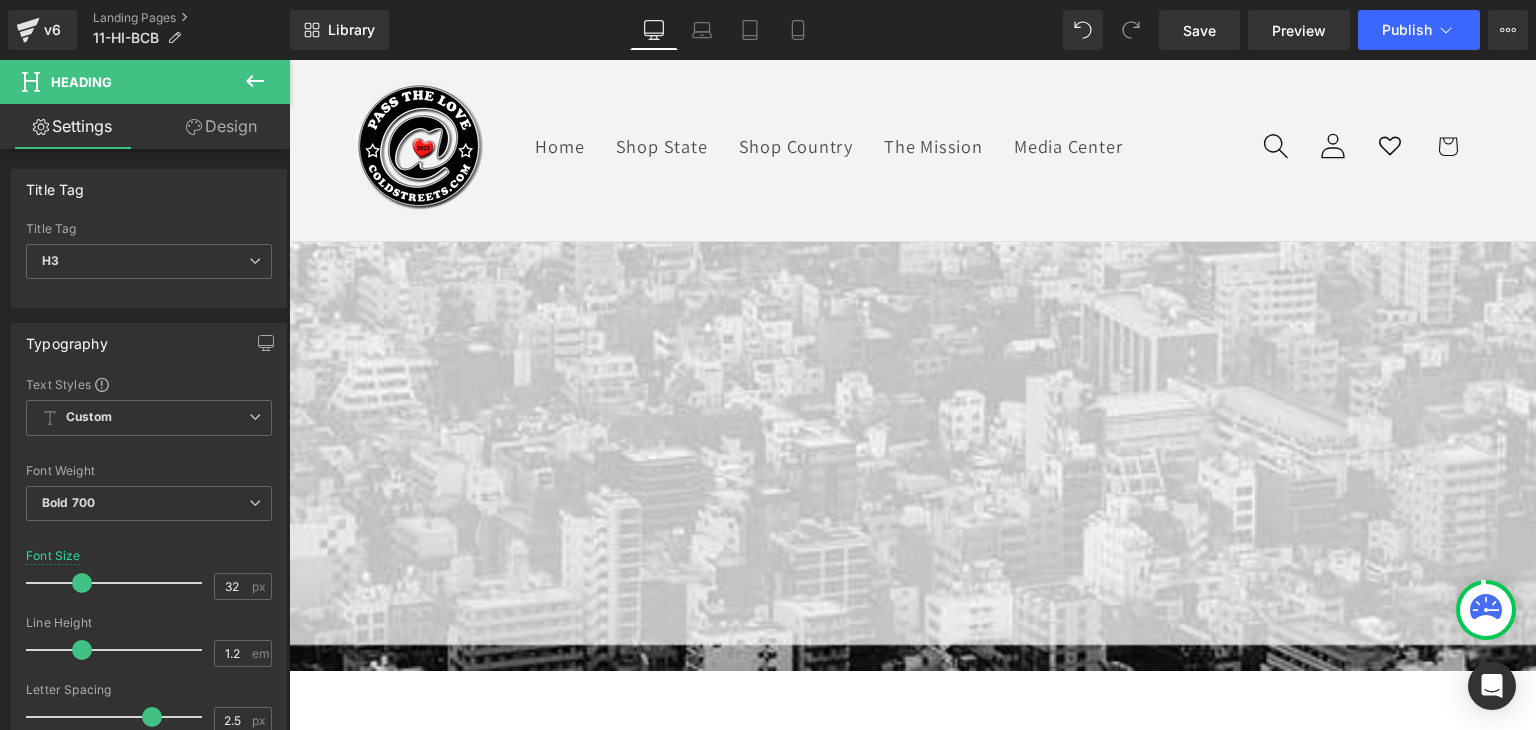click 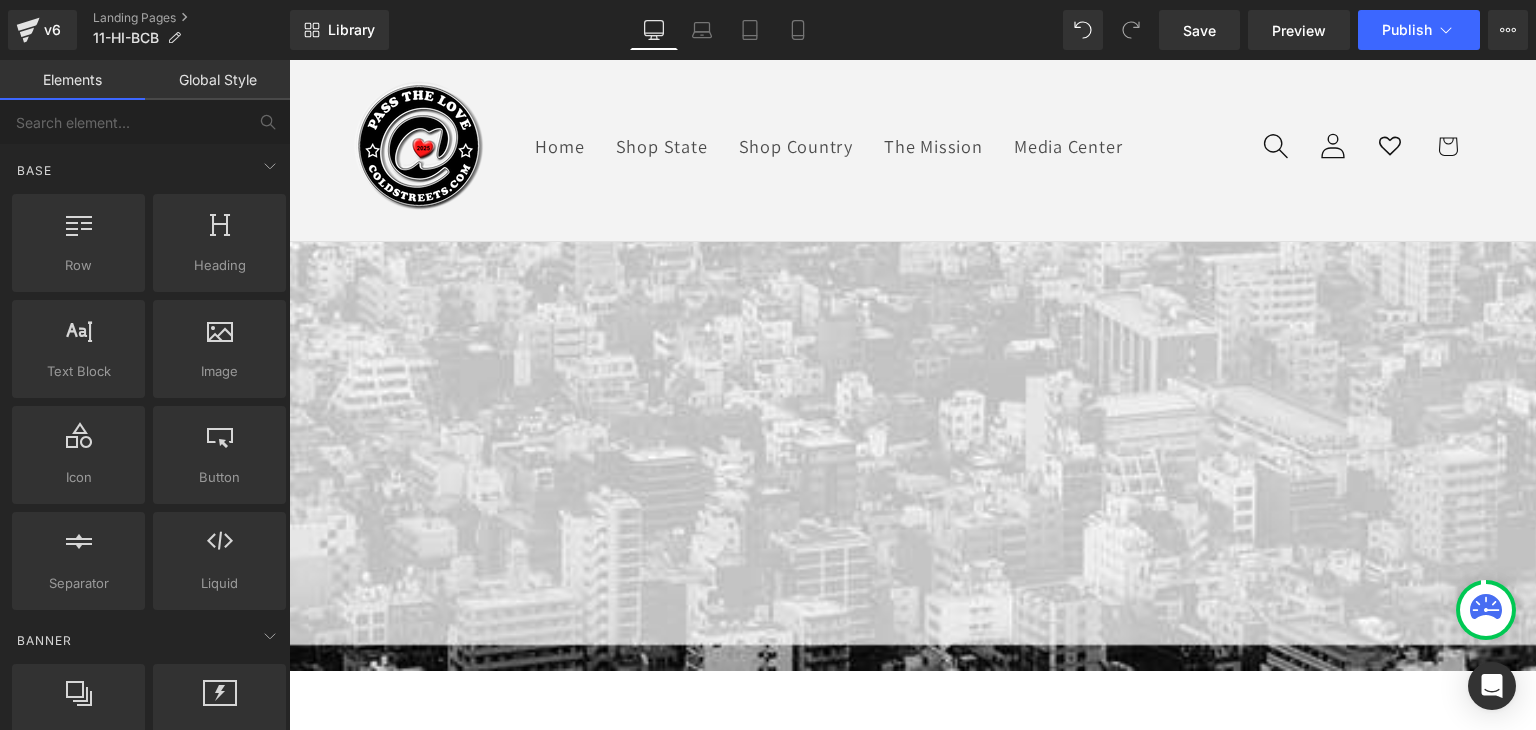 click 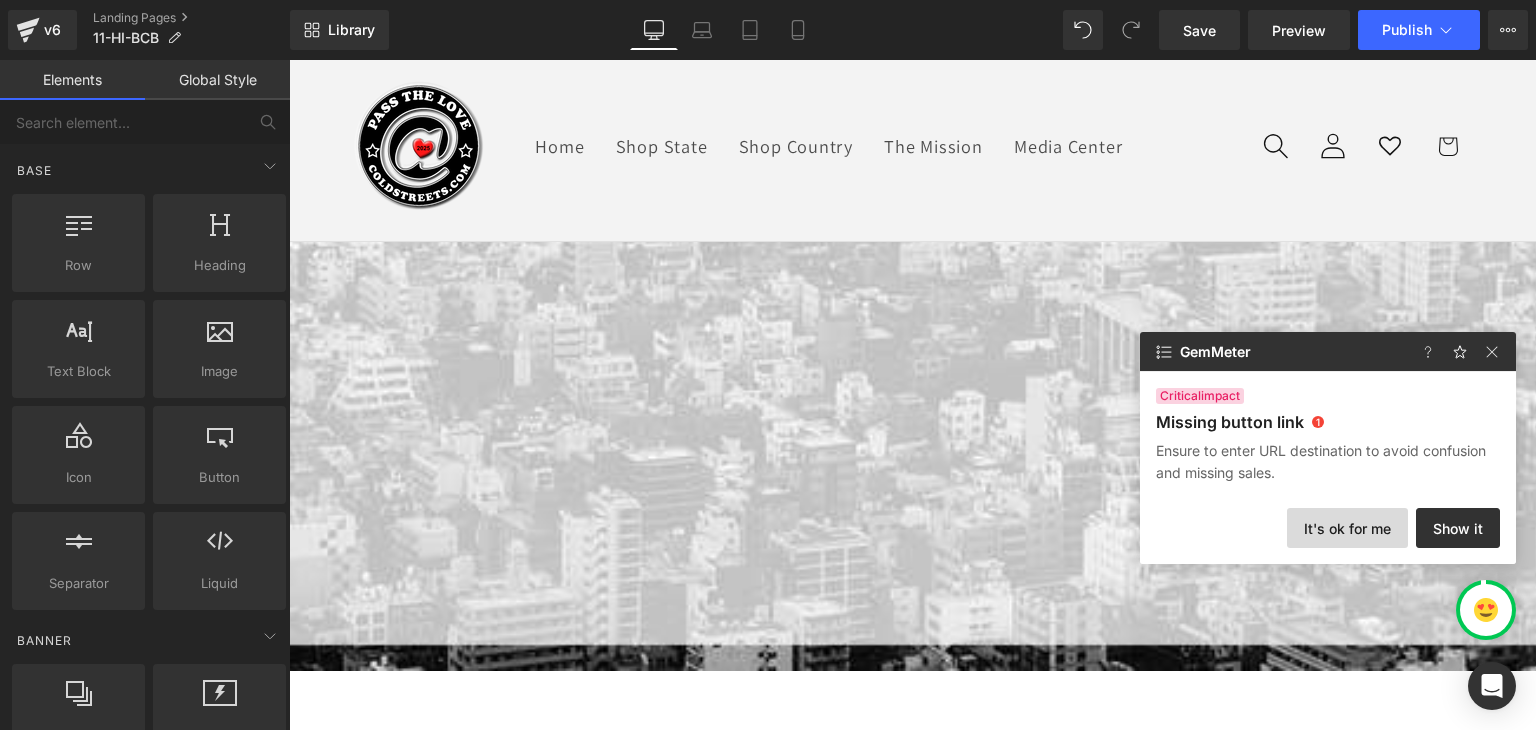 click on "It's ok for me" at bounding box center [1347, 528] 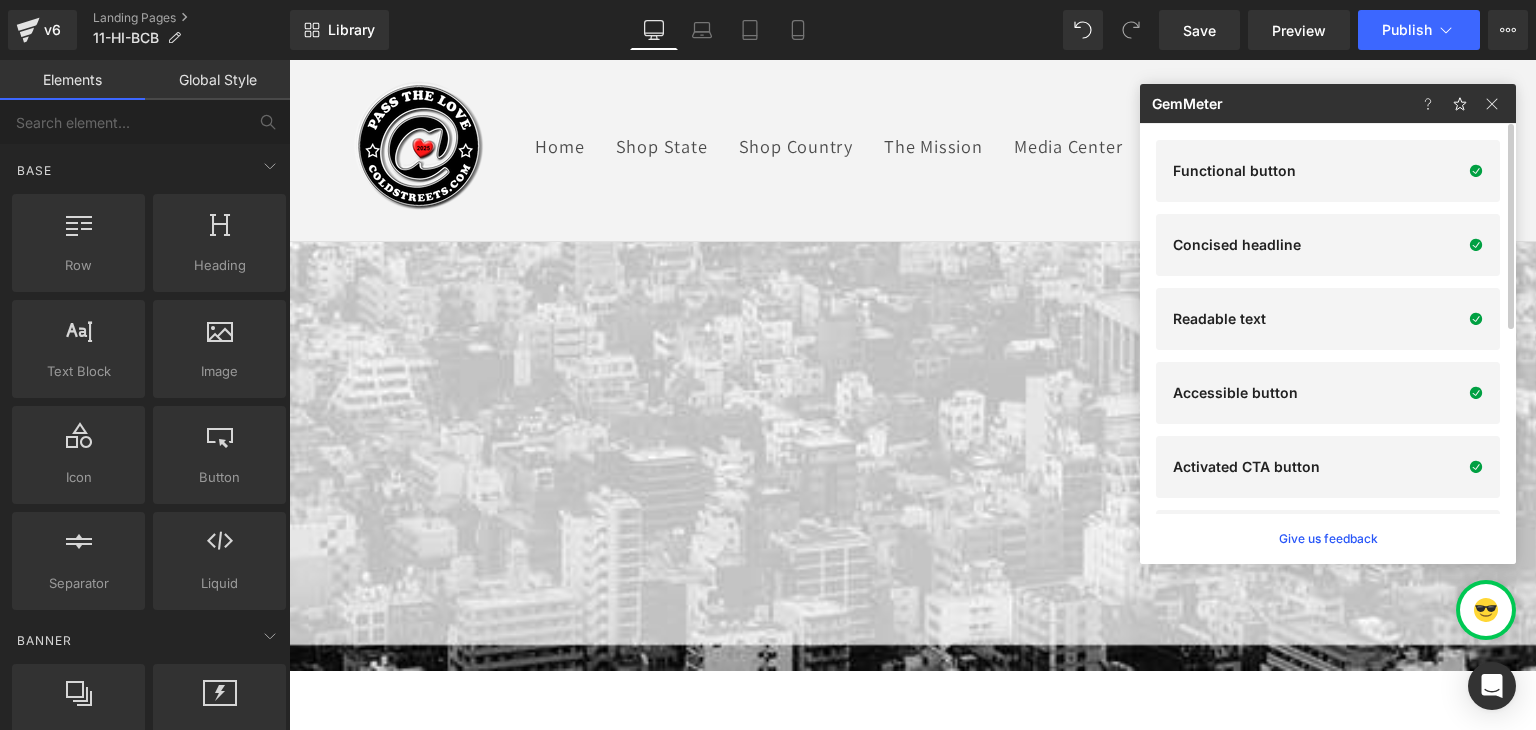 click on "Button" at bounding box center [289, 60] 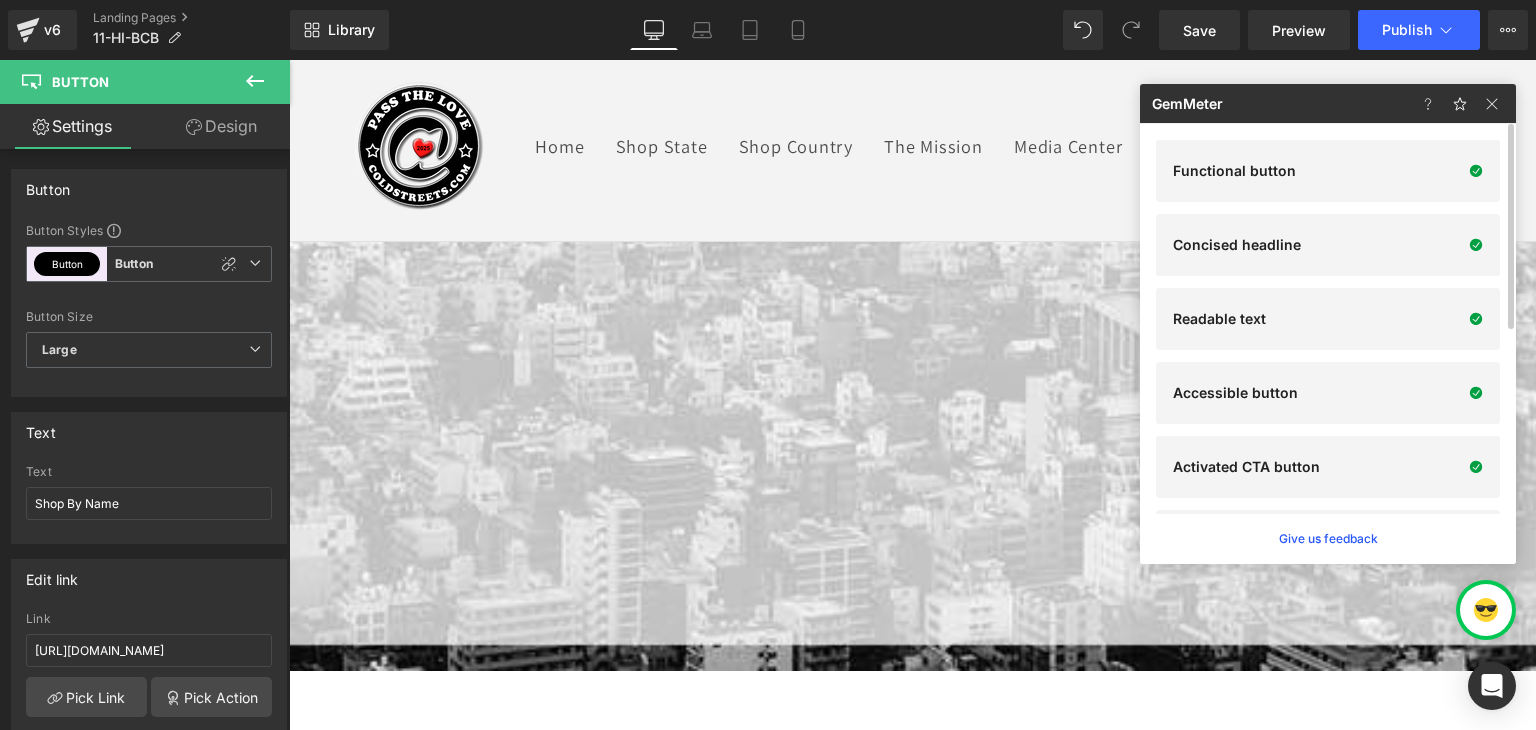 click on "Button" at bounding box center [289, 60] 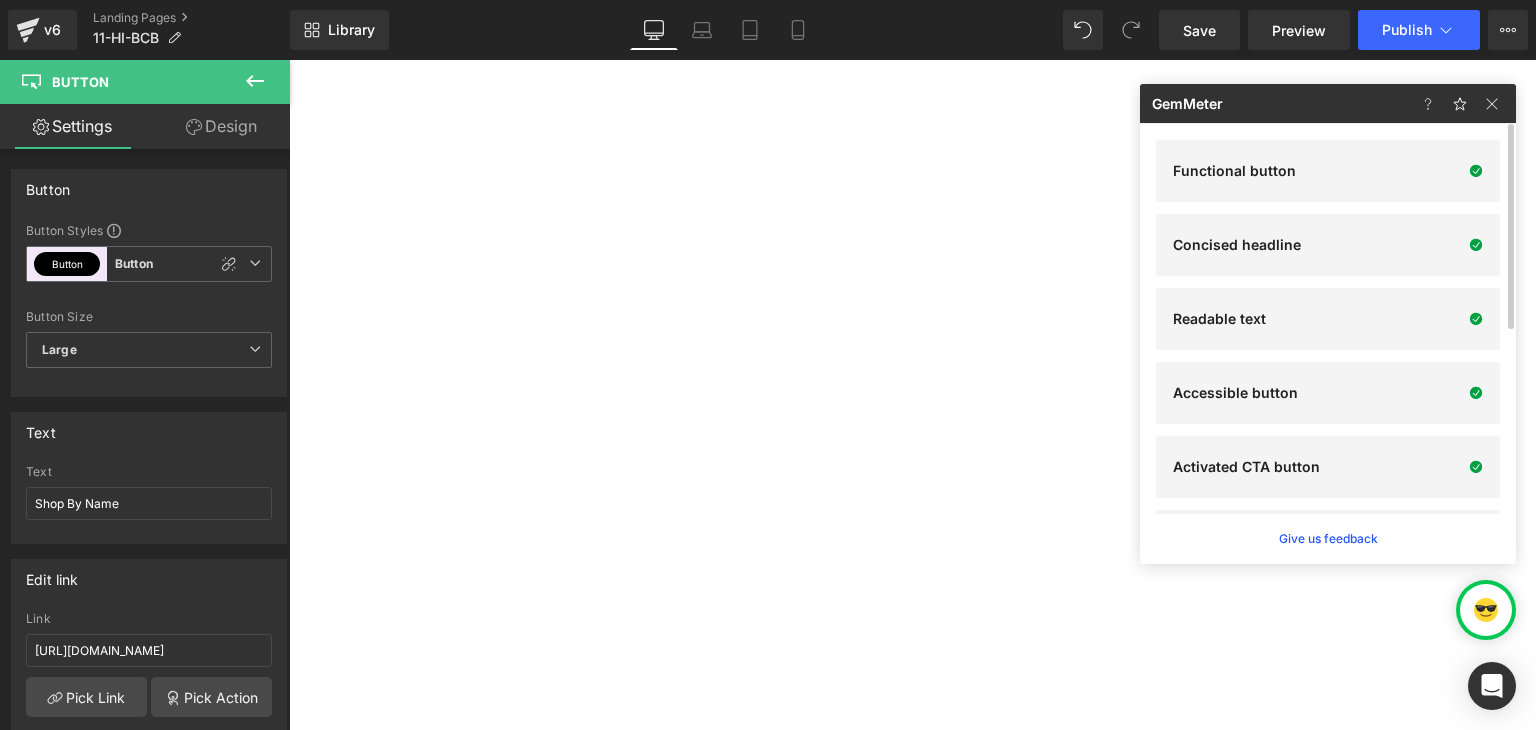 scroll, scrollTop: 759, scrollLeft: 0, axis: vertical 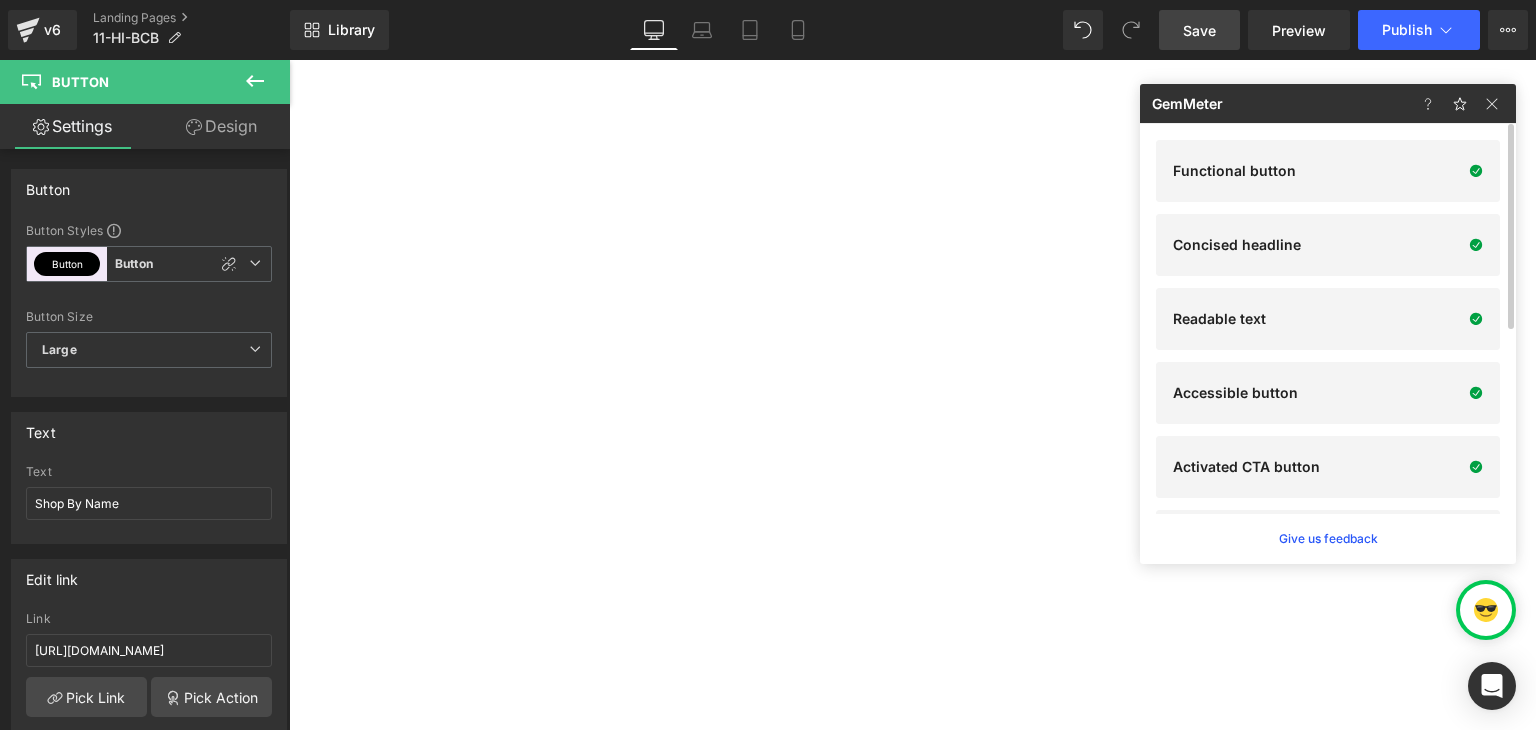 click on "Save" at bounding box center [1199, 30] 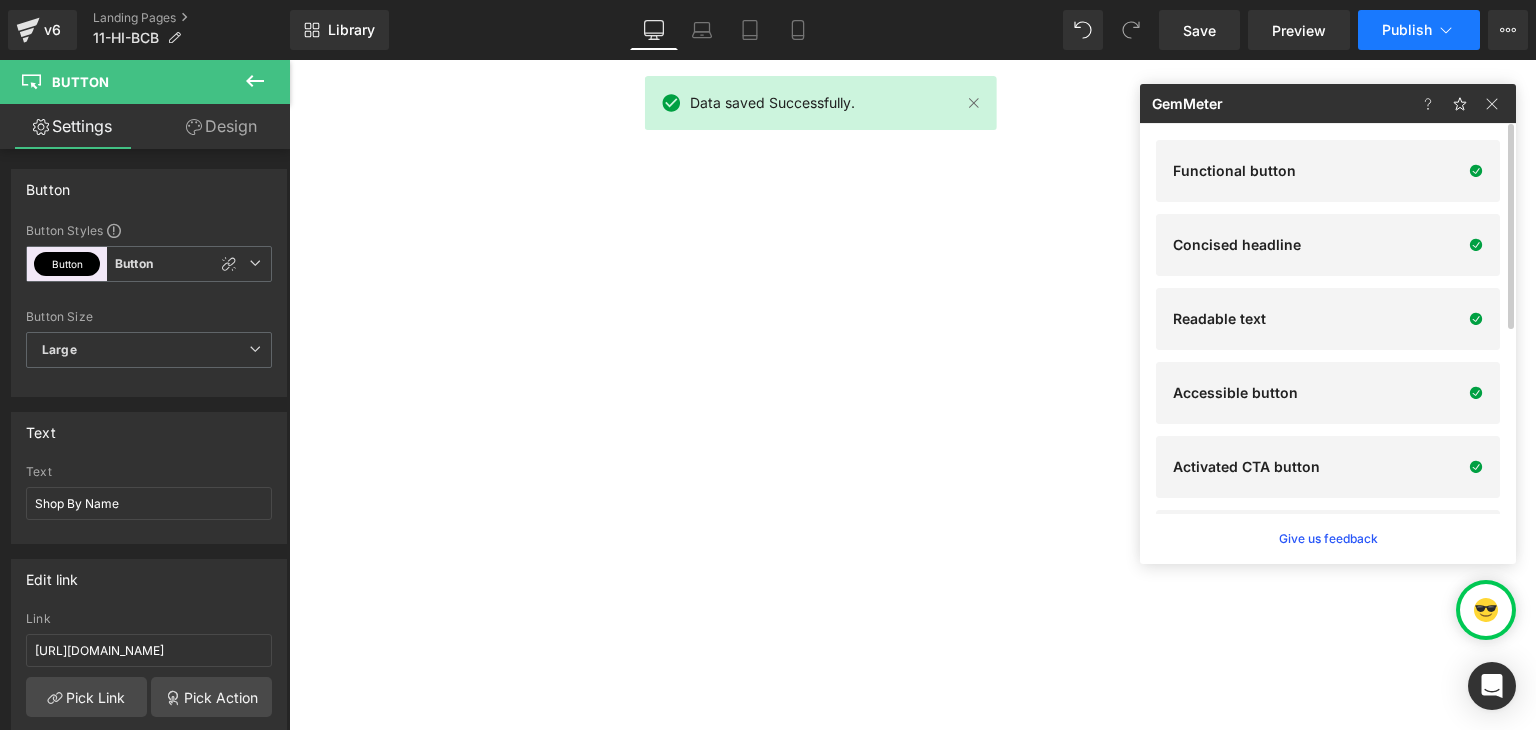 click 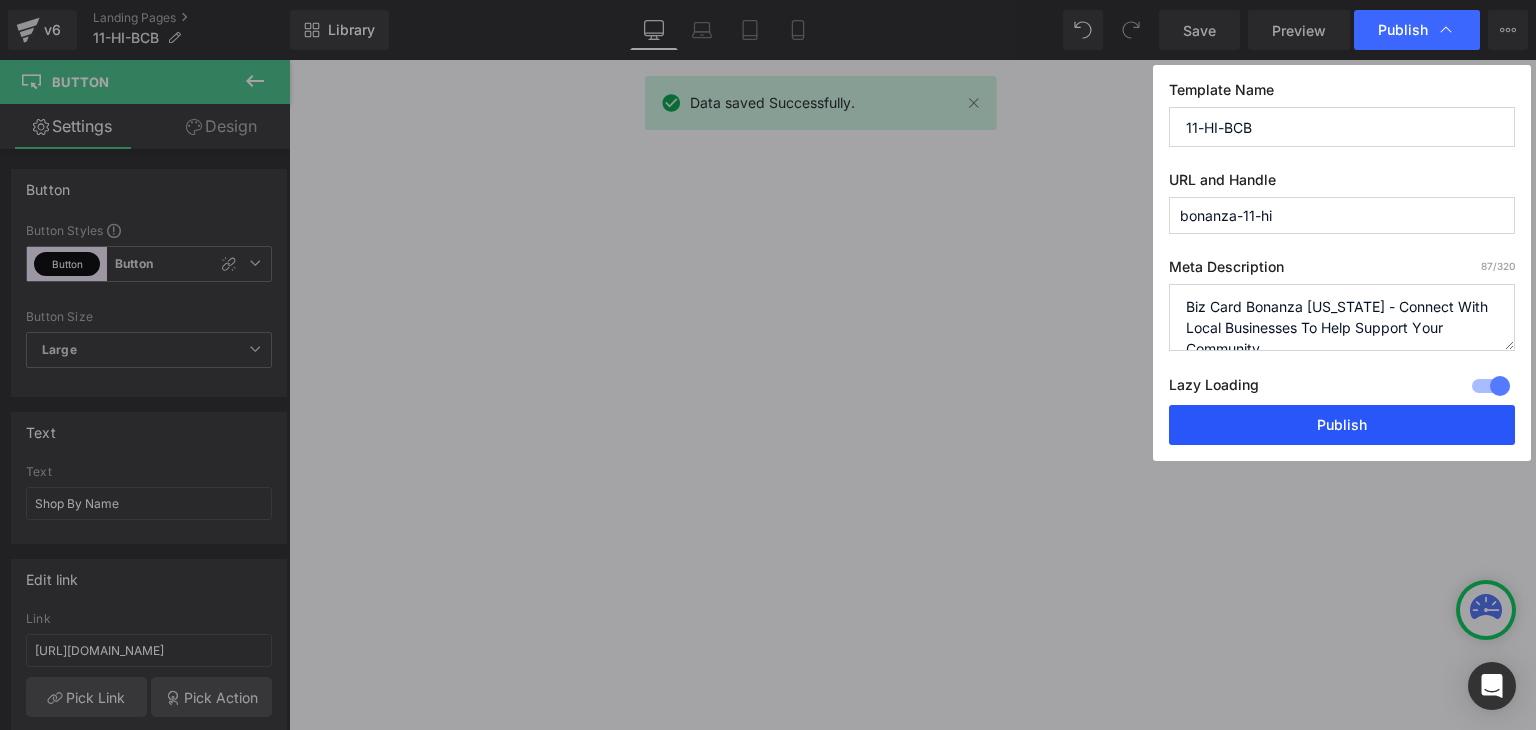 click on "Publish" at bounding box center [1342, 425] 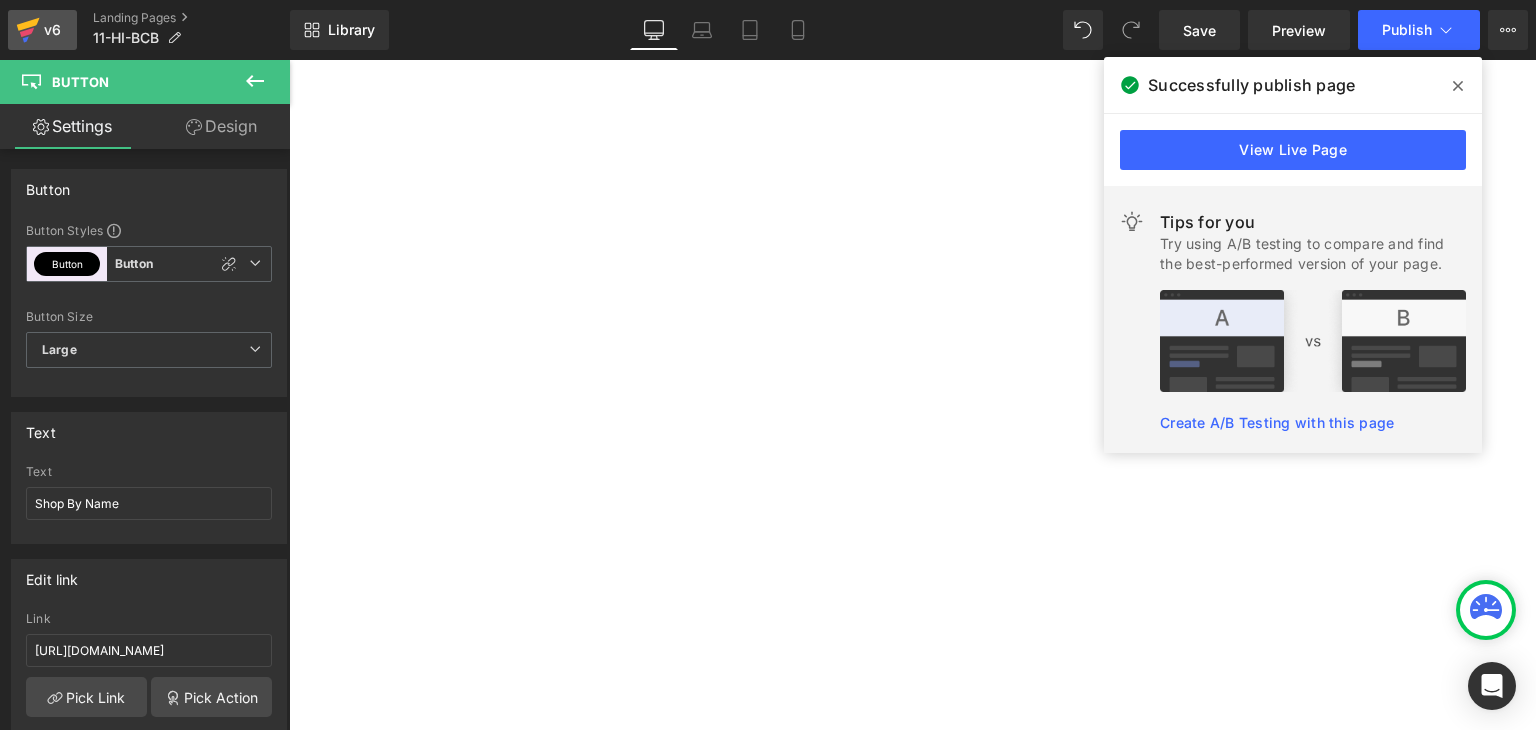 click 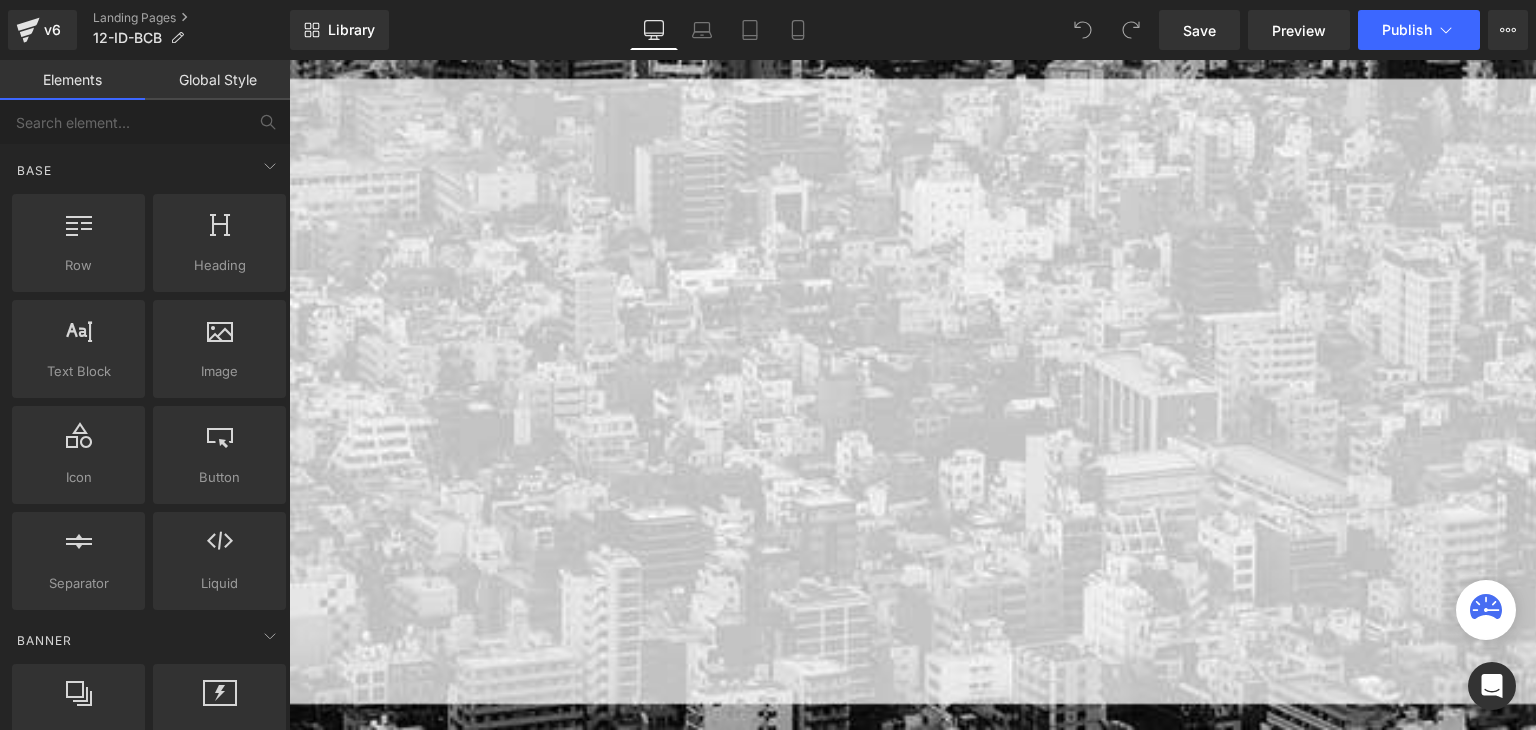 scroll, scrollTop: 0, scrollLeft: 0, axis: both 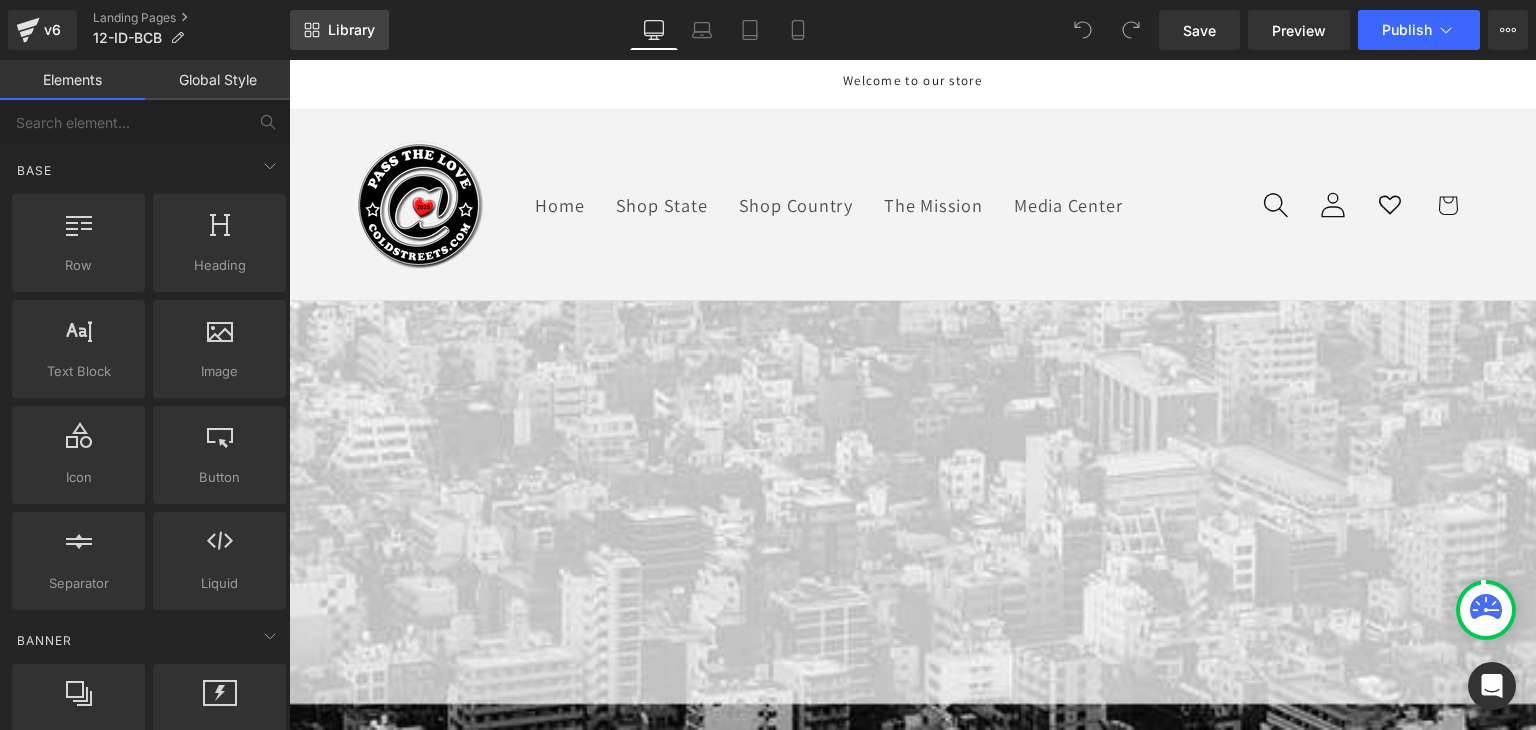 click on "Library" at bounding box center [351, 30] 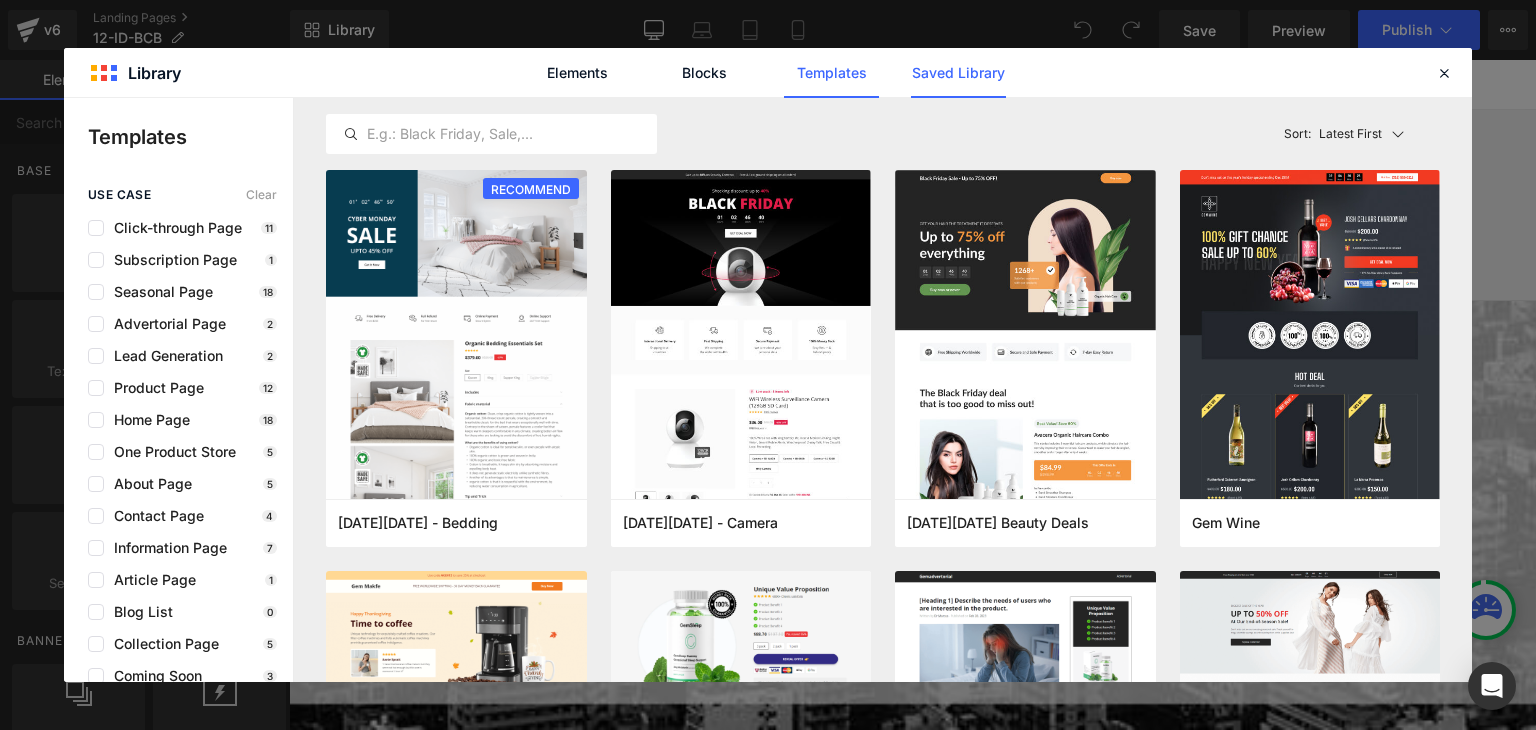 click on "Saved Library" 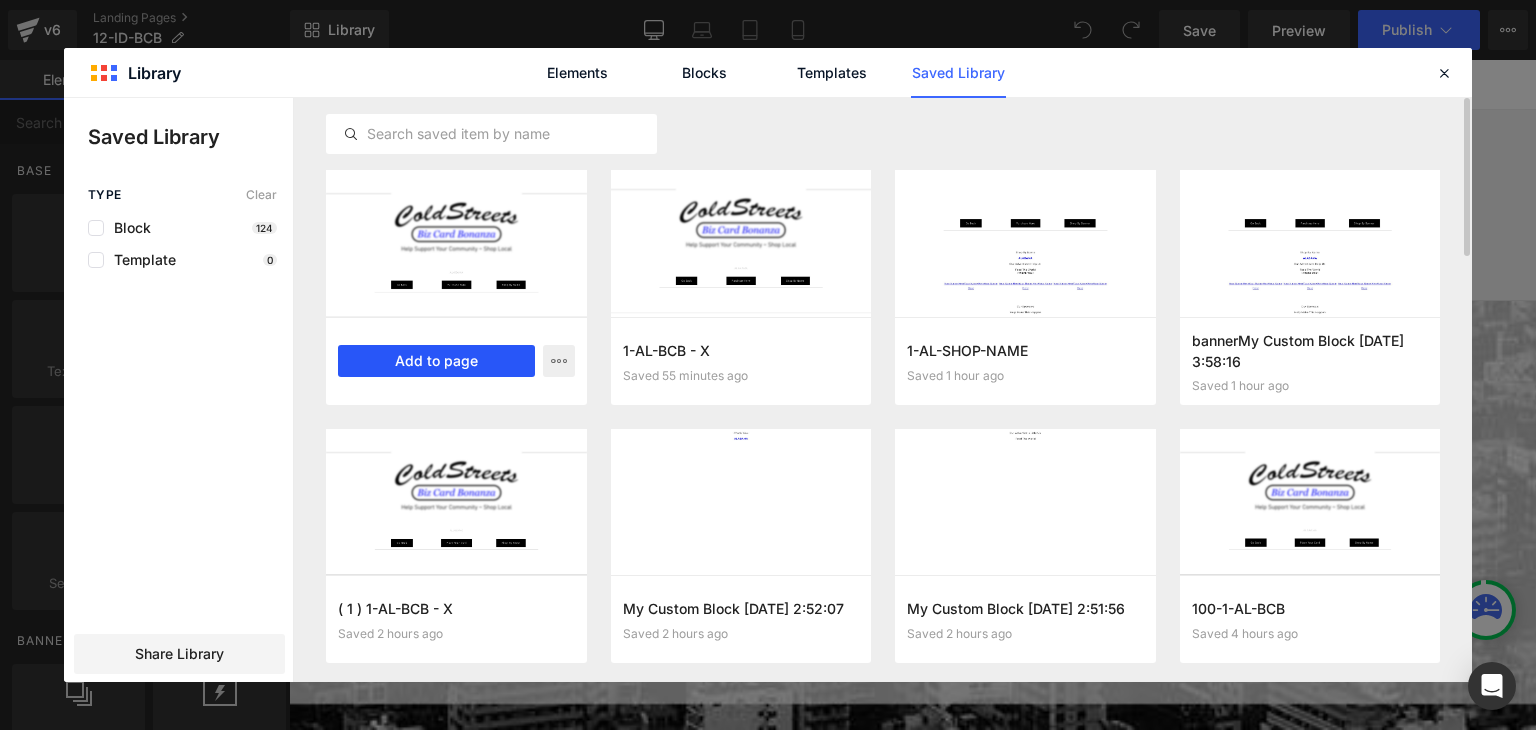 click on "Add to page" at bounding box center [436, 361] 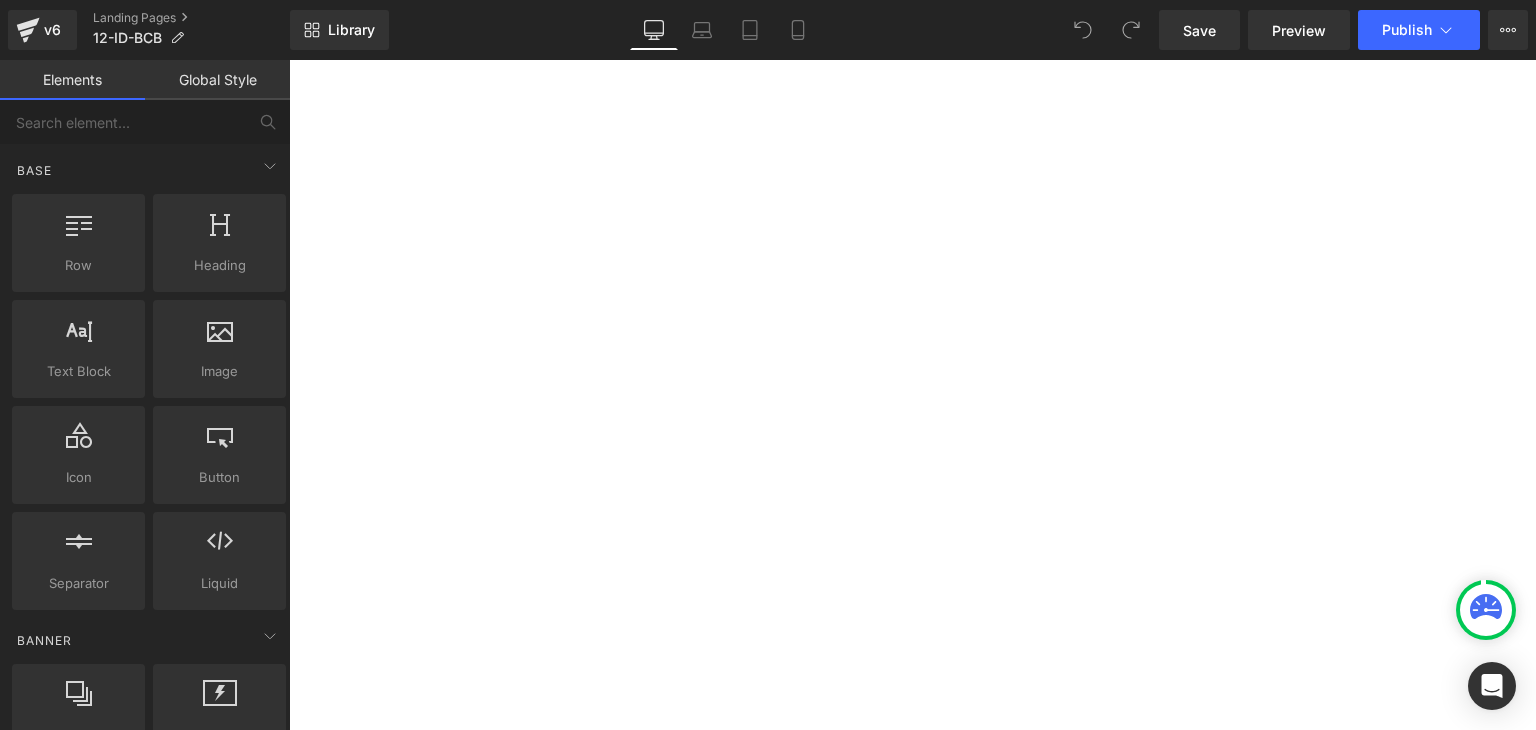 scroll, scrollTop: 1259, scrollLeft: 0, axis: vertical 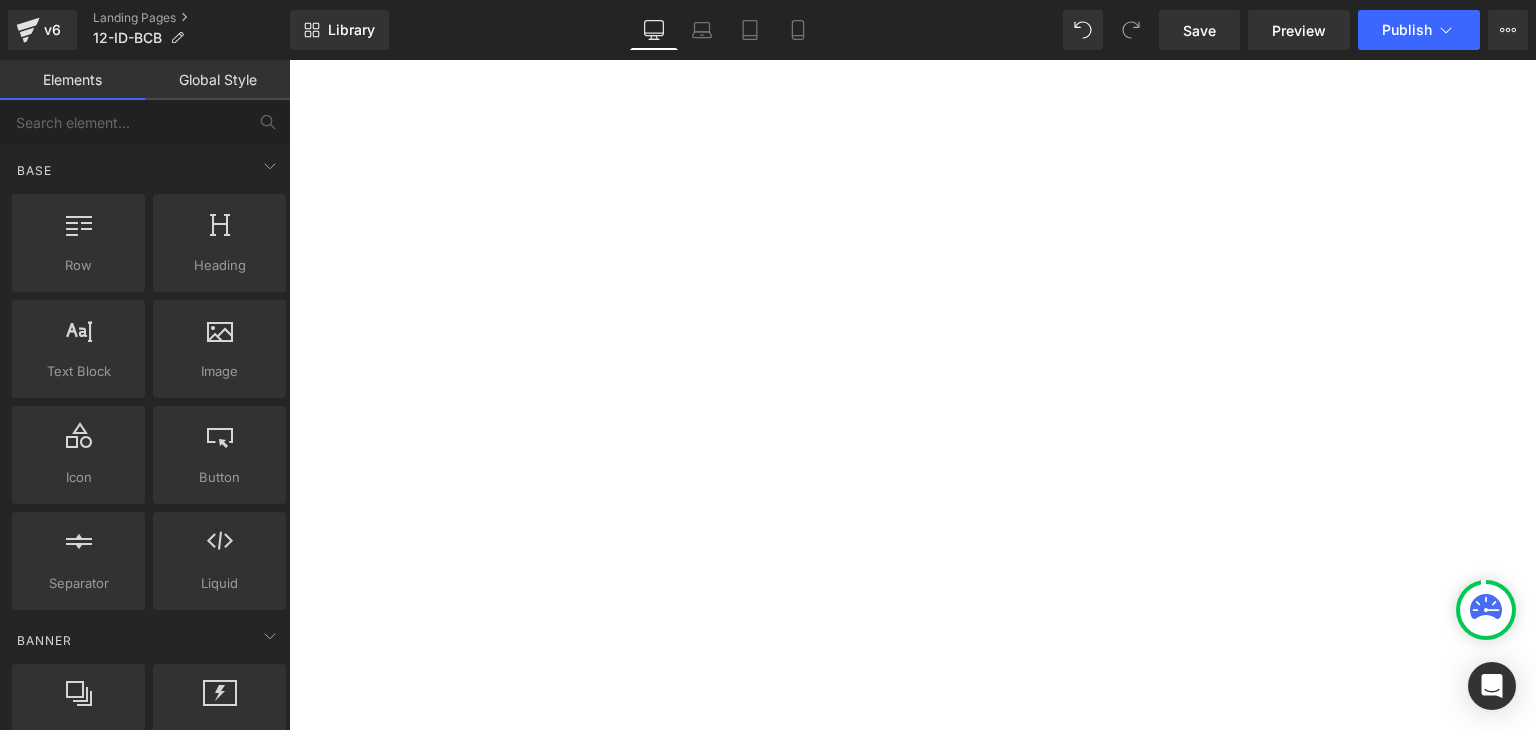 click on "Button" at bounding box center (289, 60) 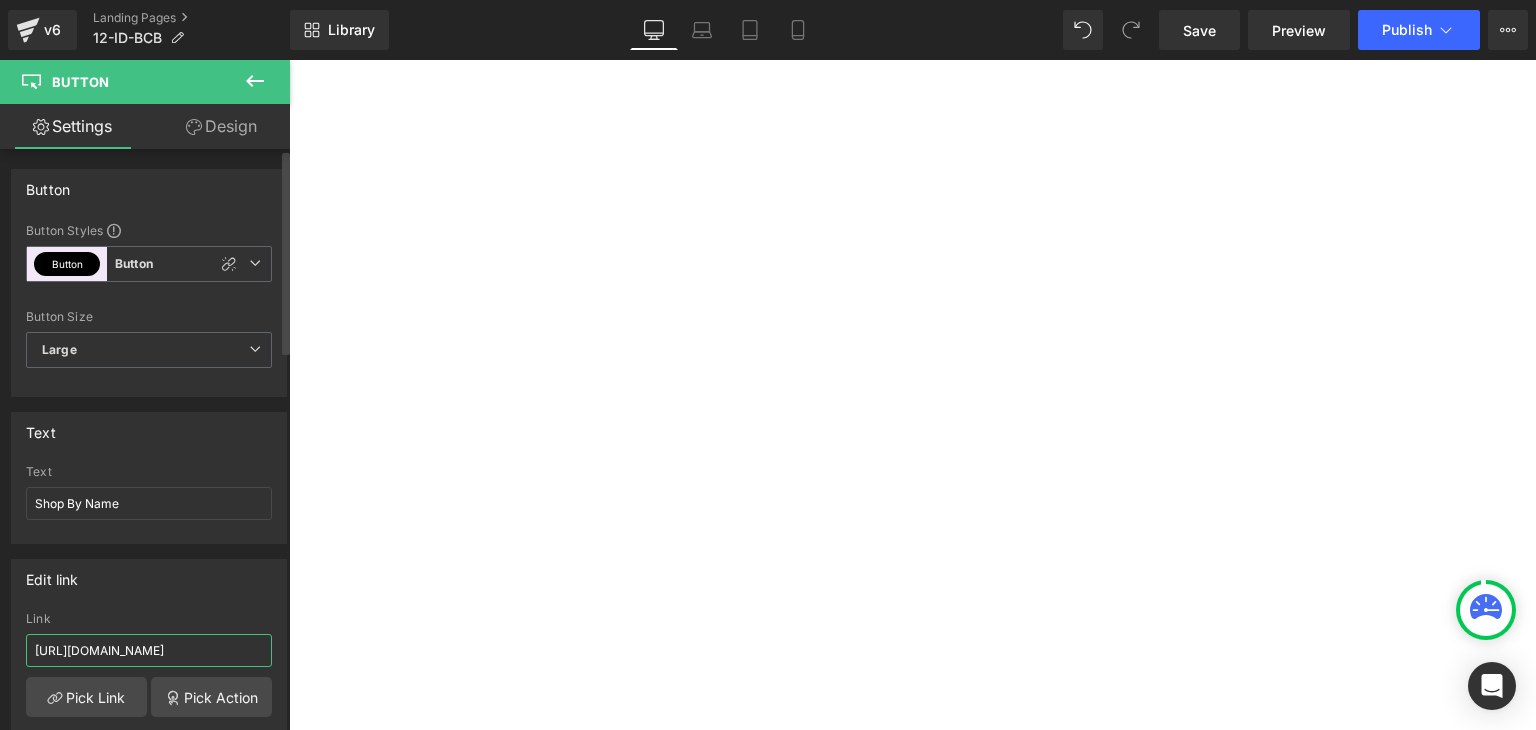 click on "[URL][DOMAIN_NAME]" at bounding box center [149, 650] 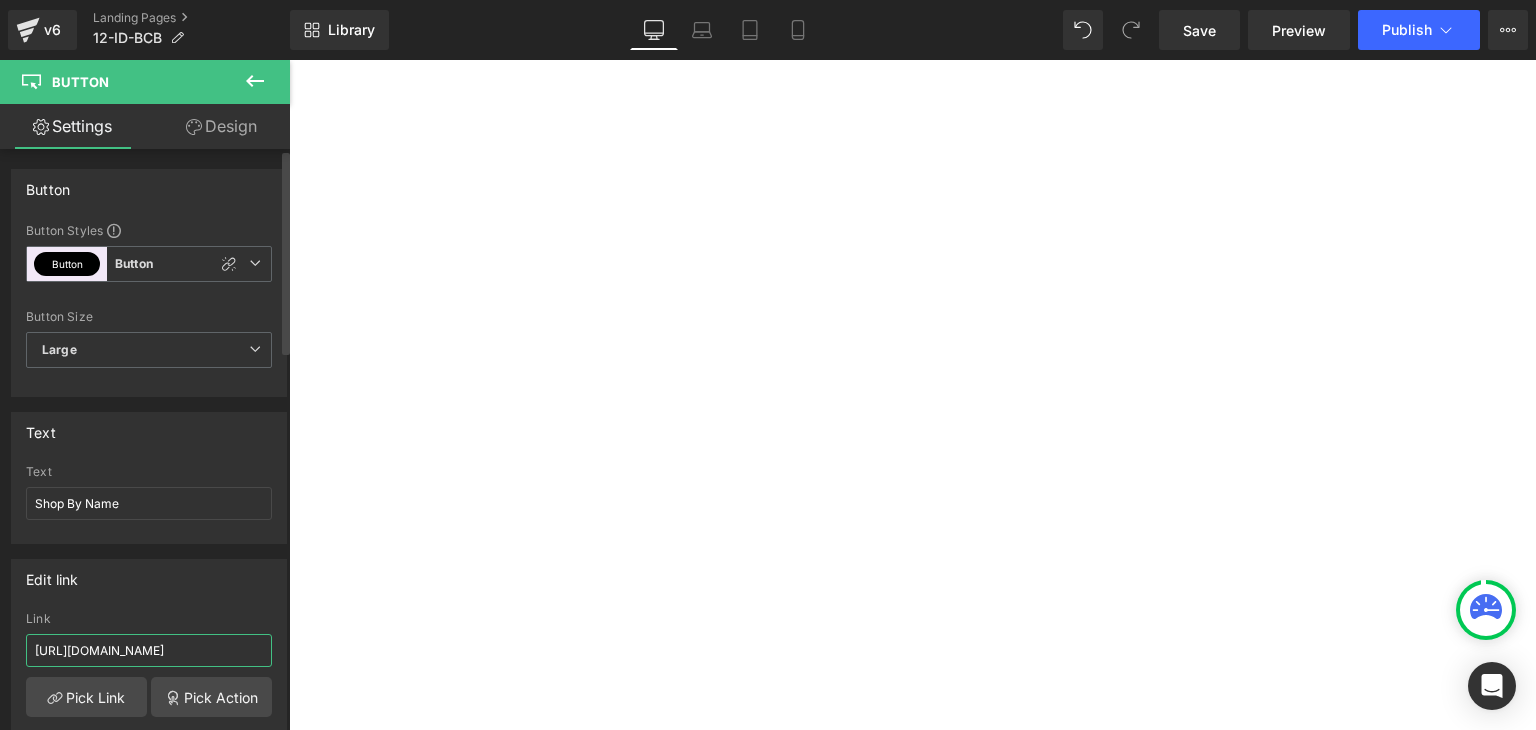 click on "[URL][DOMAIN_NAME]" at bounding box center [149, 650] 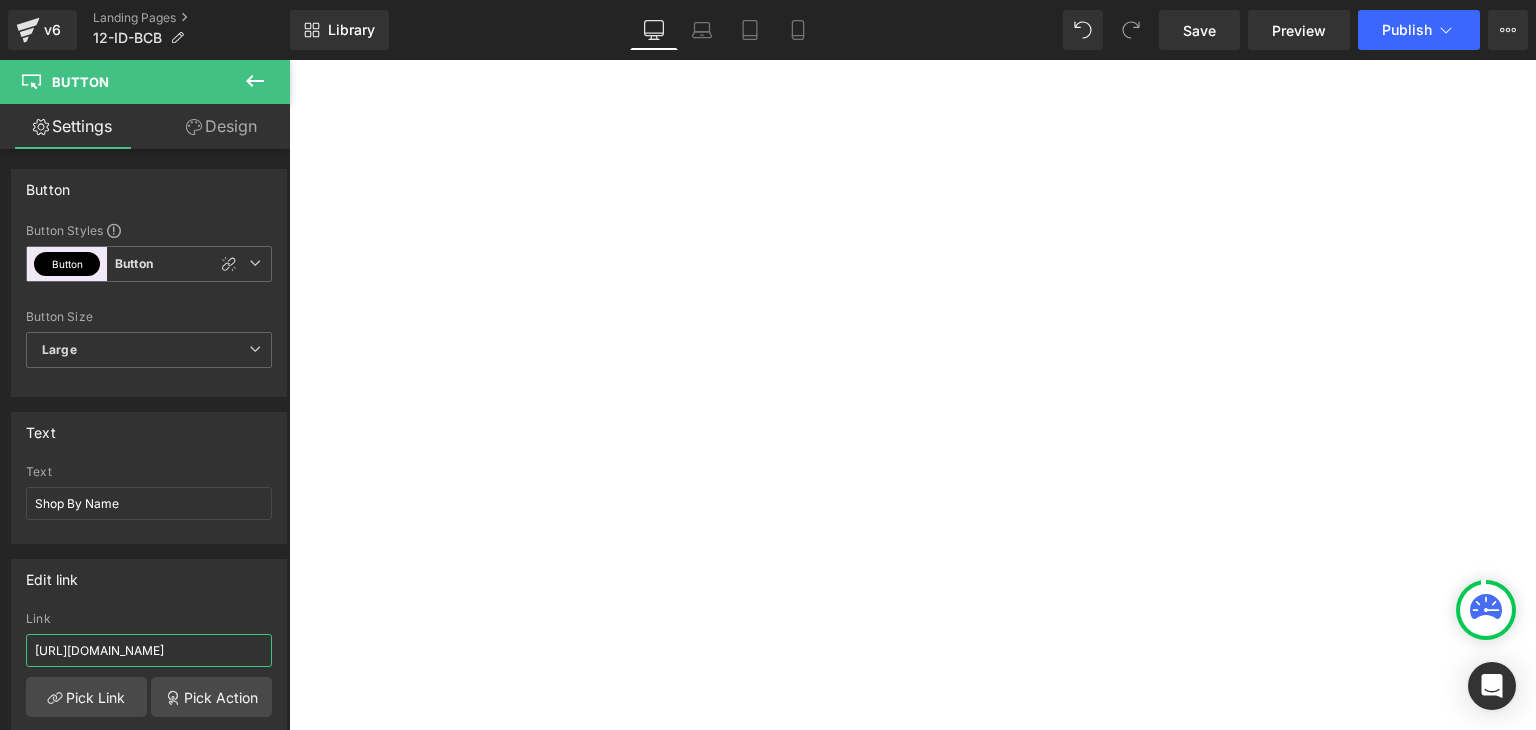 type on "[URL][DOMAIN_NAME]" 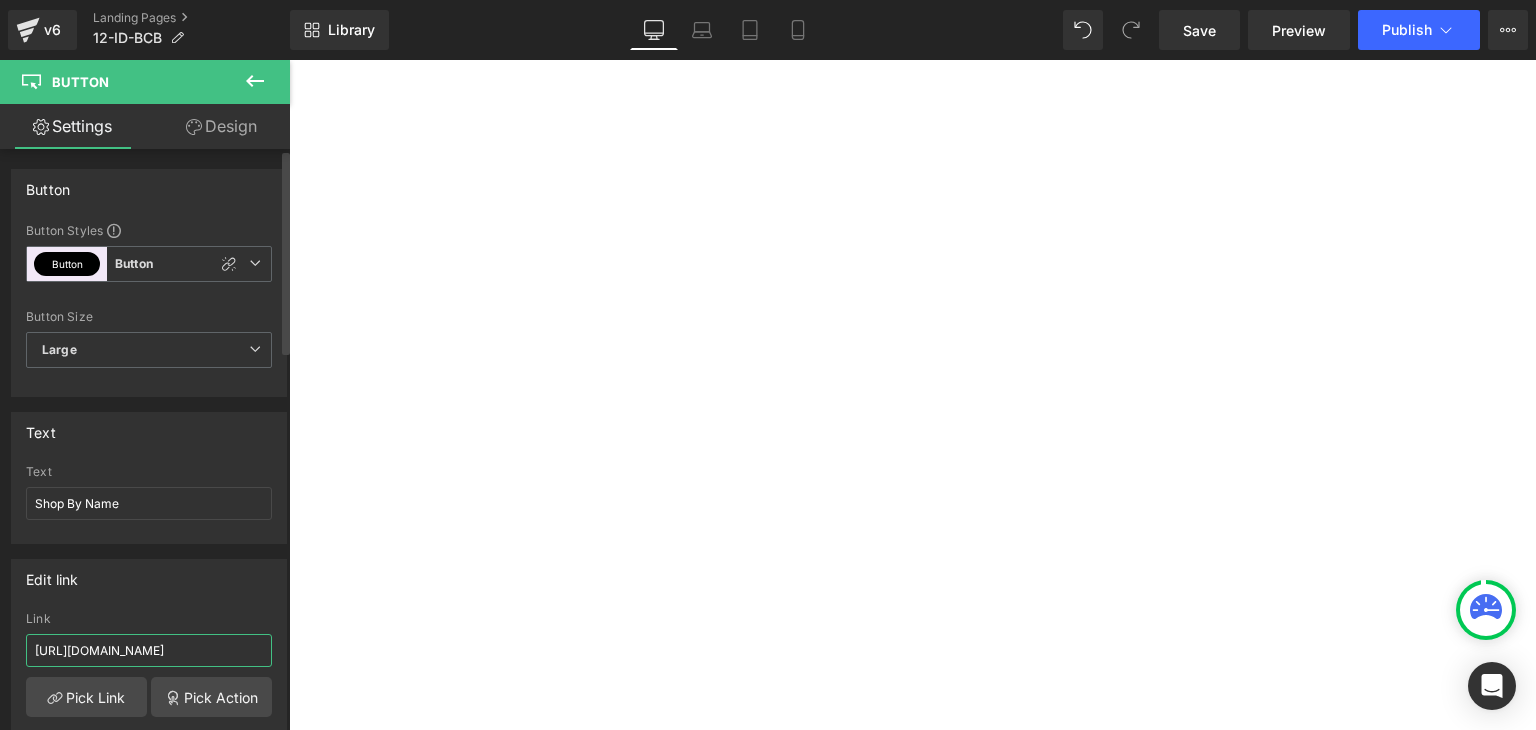 click on "[URL][DOMAIN_NAME]" at bounding box center [149, 650] 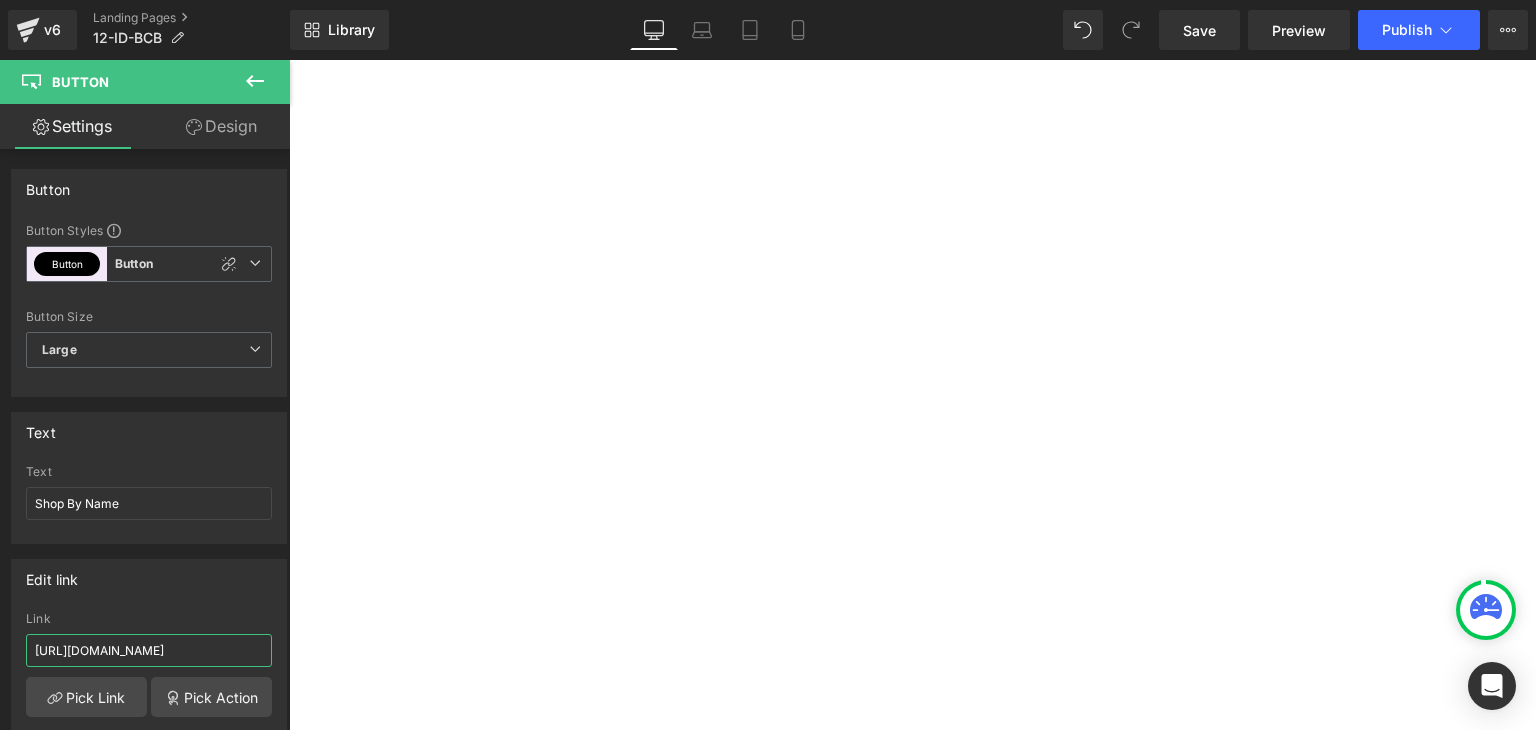 click on "Button" at bounding box center (289, 60) 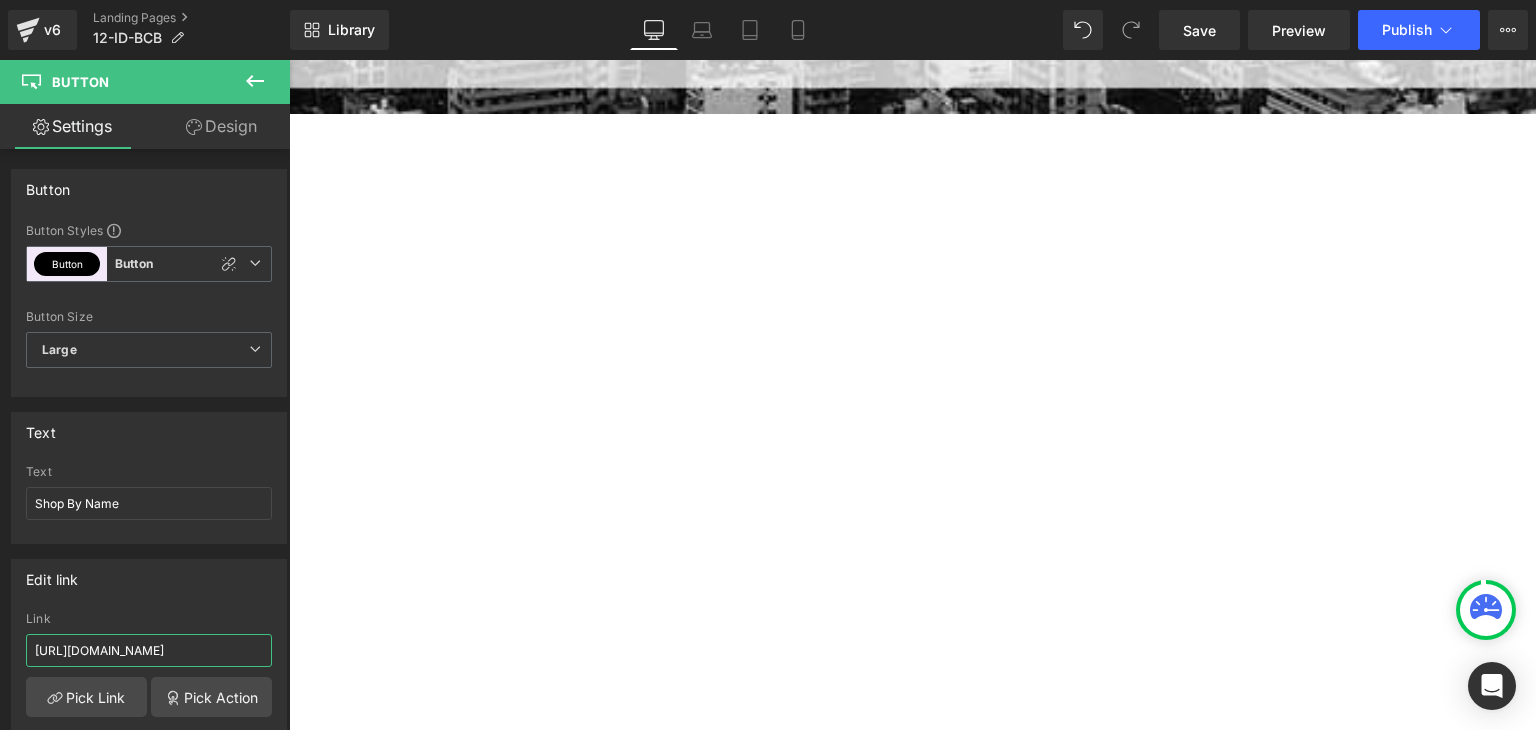 scroll, scrollTop: 559, scrollLeft: 0, axis: vertical 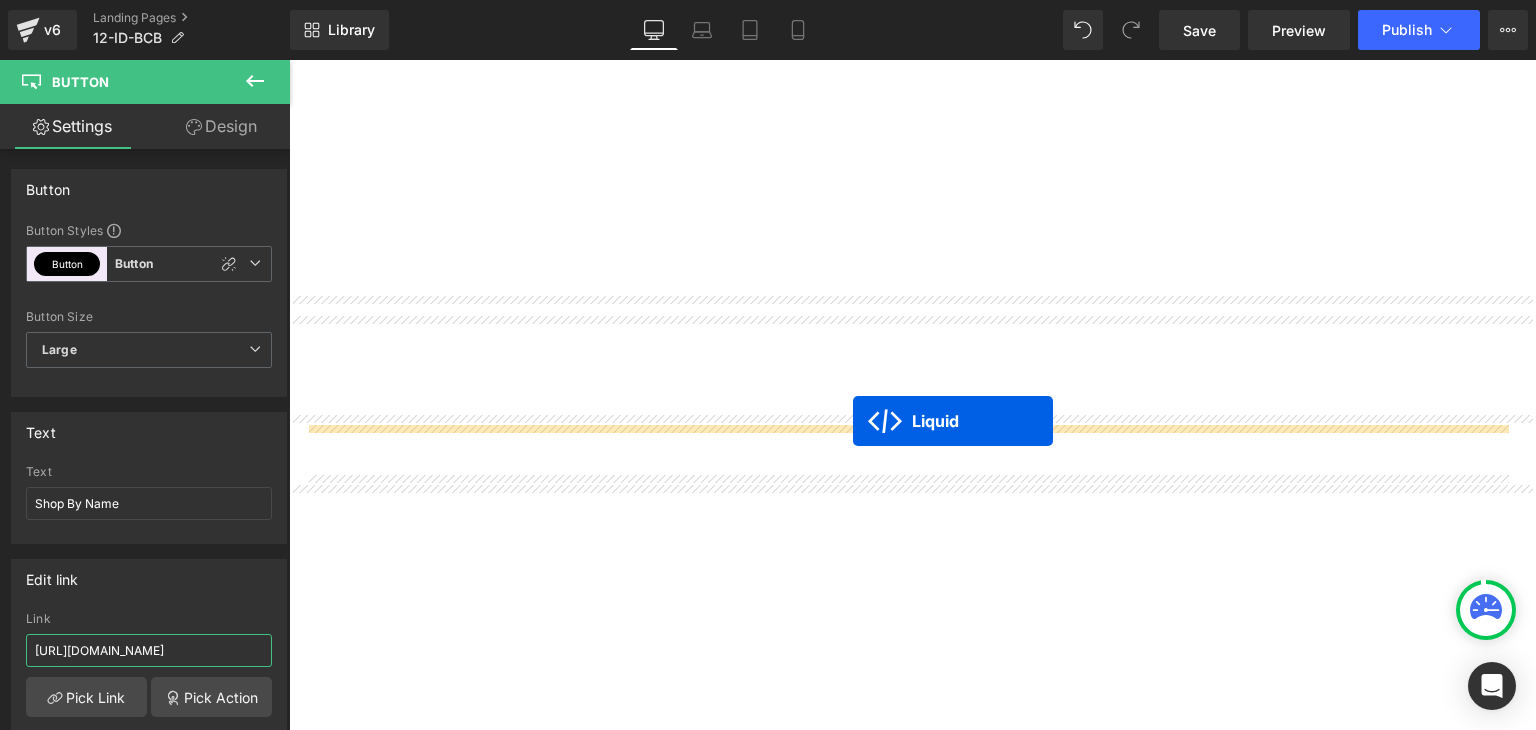 drag, startPoint x: 852, startPoint y: 401, endPoint x: 853, endPoint y: 421, distance: 20.024984 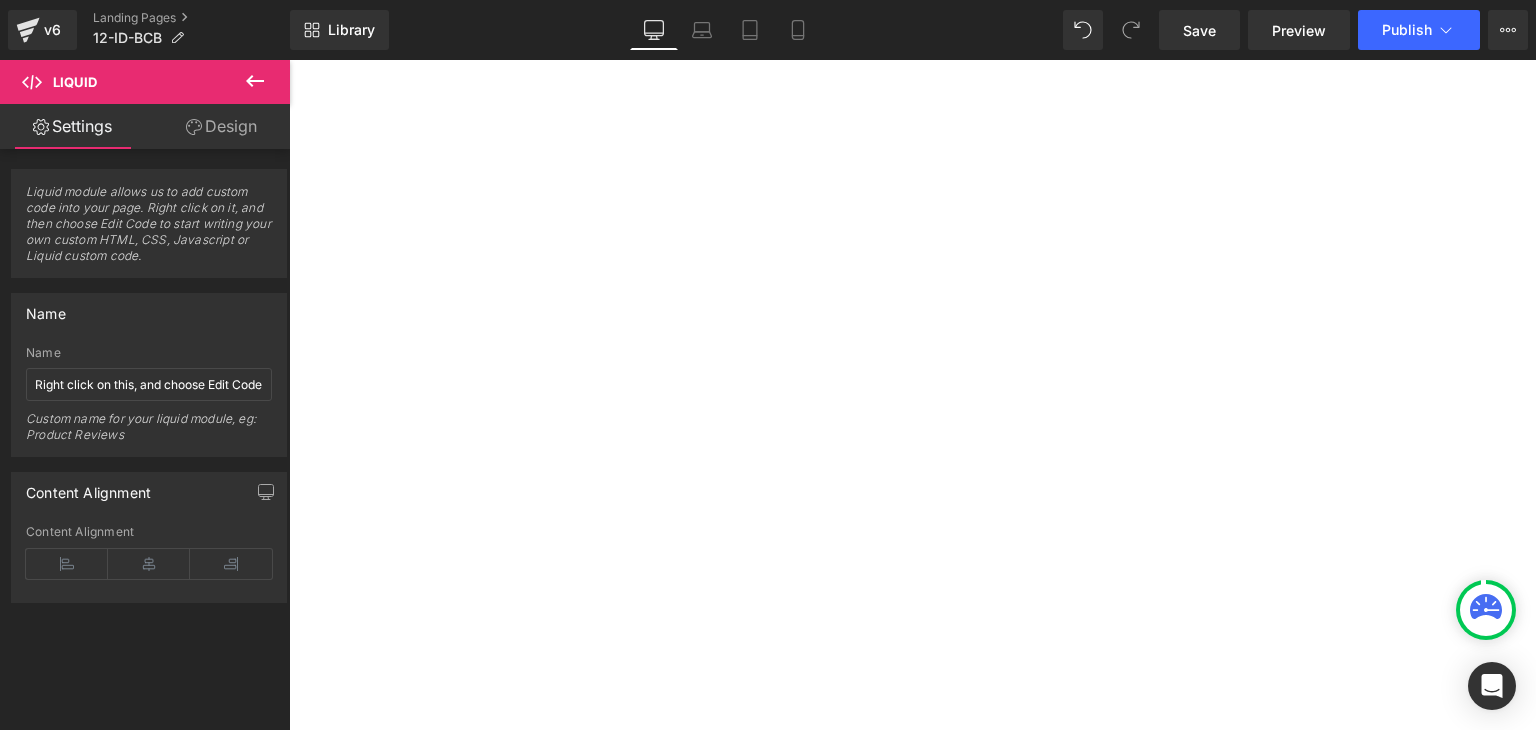 click 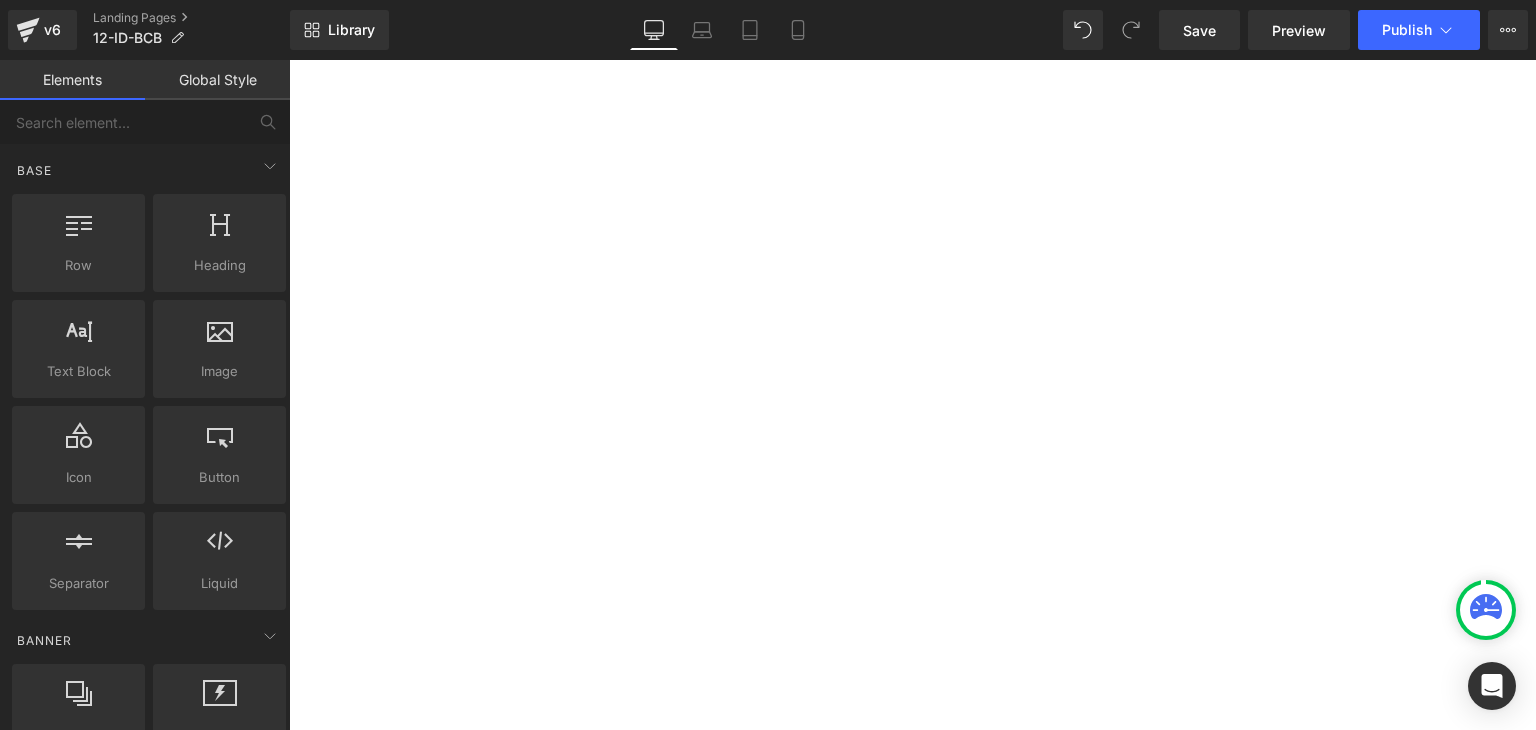 scroll, scrollTop: 839, scrollLeft: 0, axis: vertical 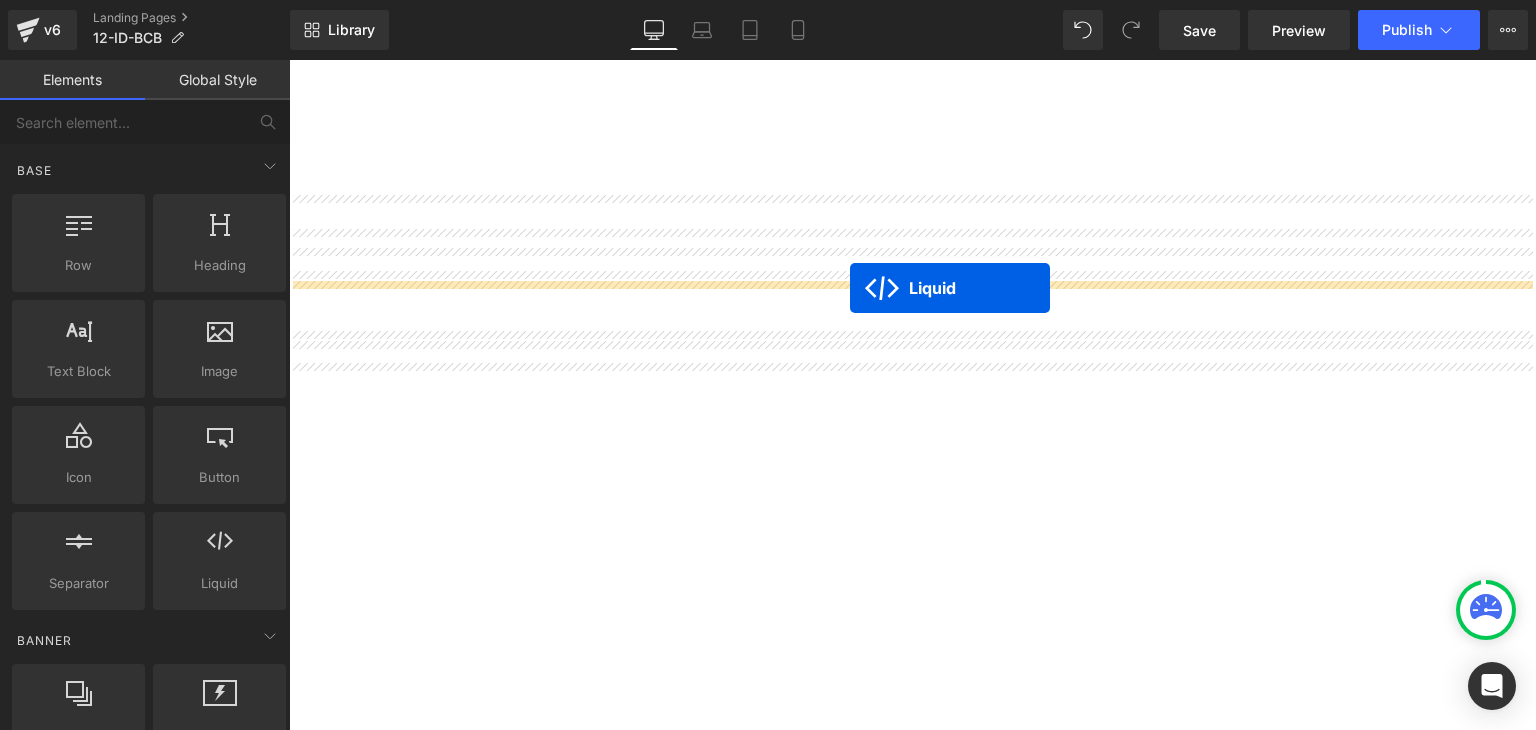 drag, startPoint x: 846, startPoint y: 321, endPoint x: 850, endPoint y: 288, distance: 33.24154 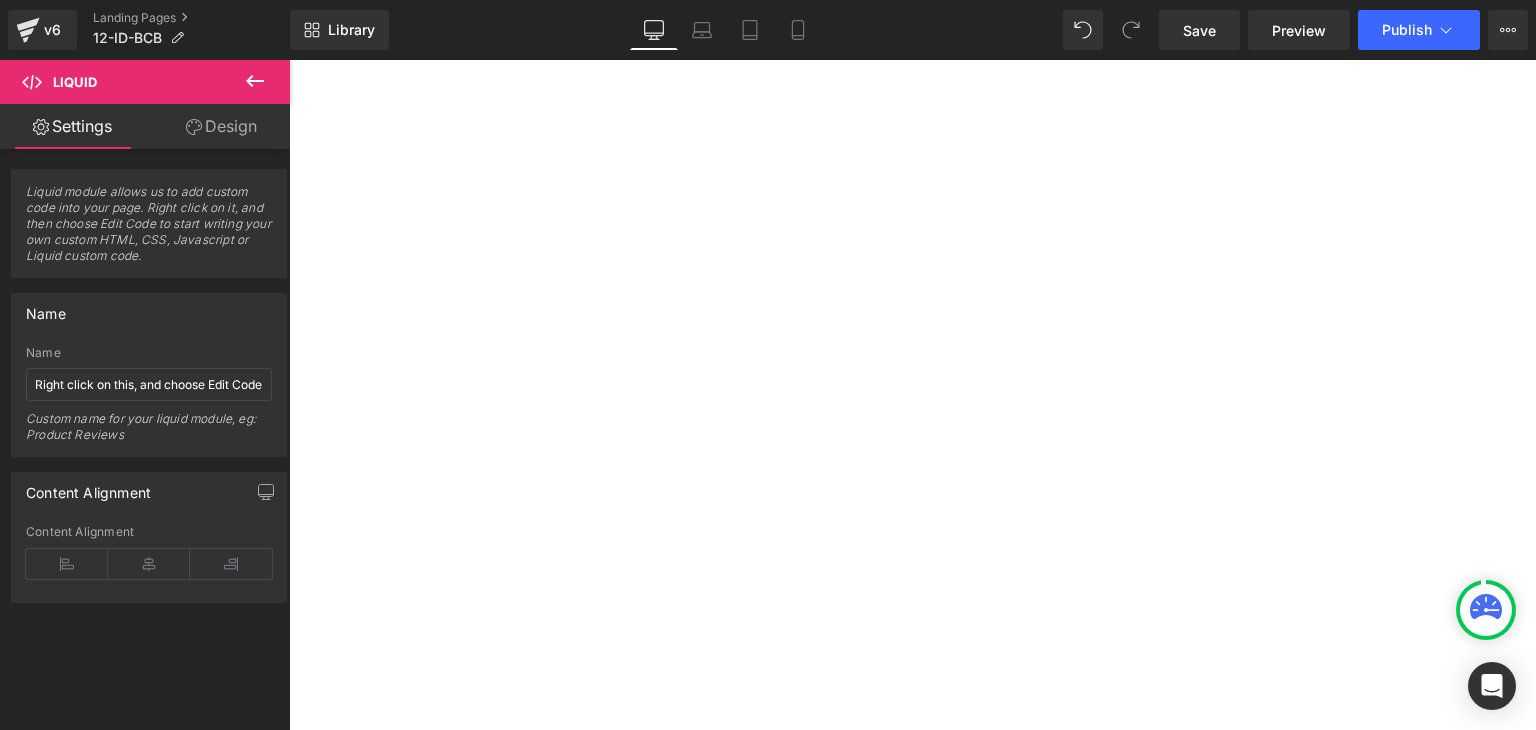click 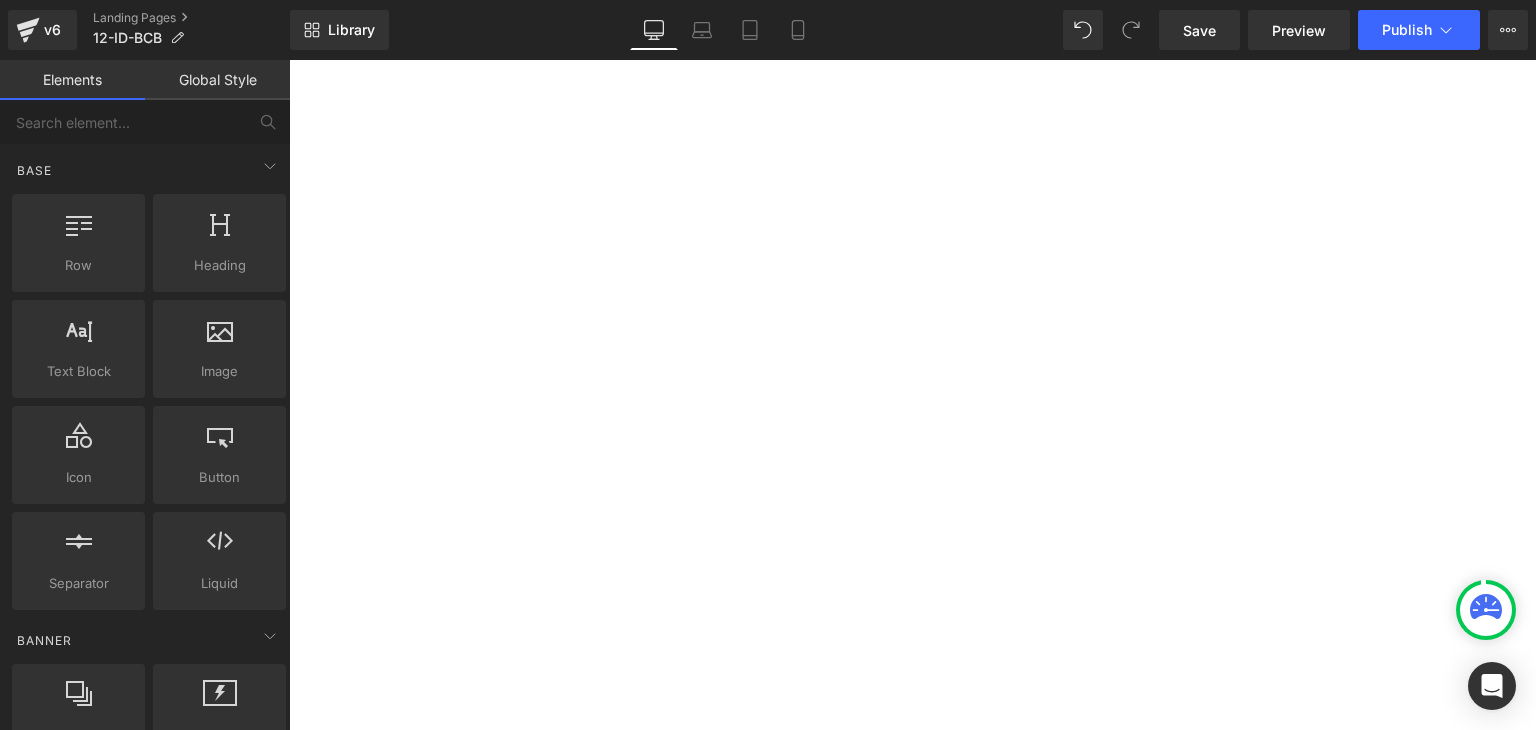 scroll, scrollTop: 1379, scrollLeft: 0, axis: vertical 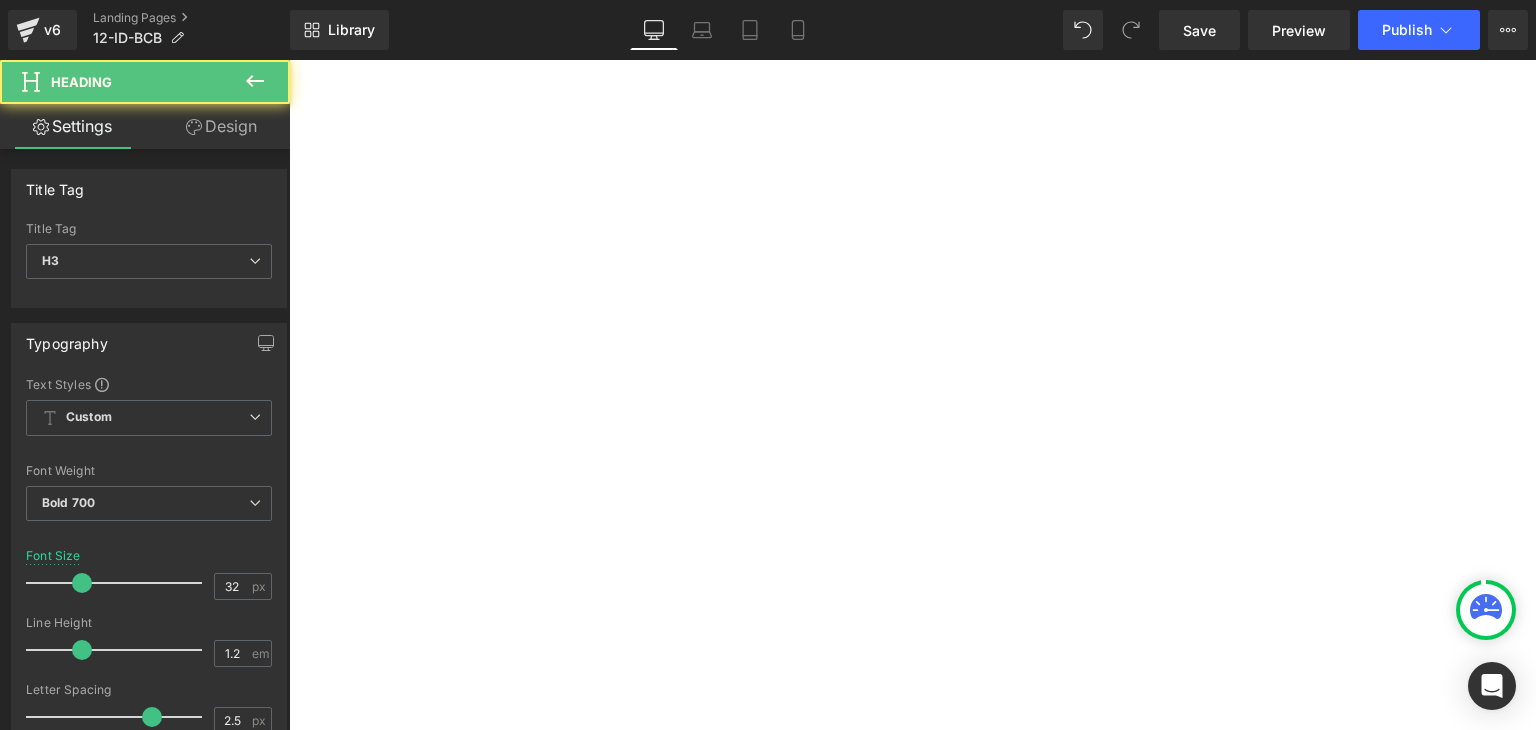 click on "[US_STATE]" at bounding box center (-4568, 2077) 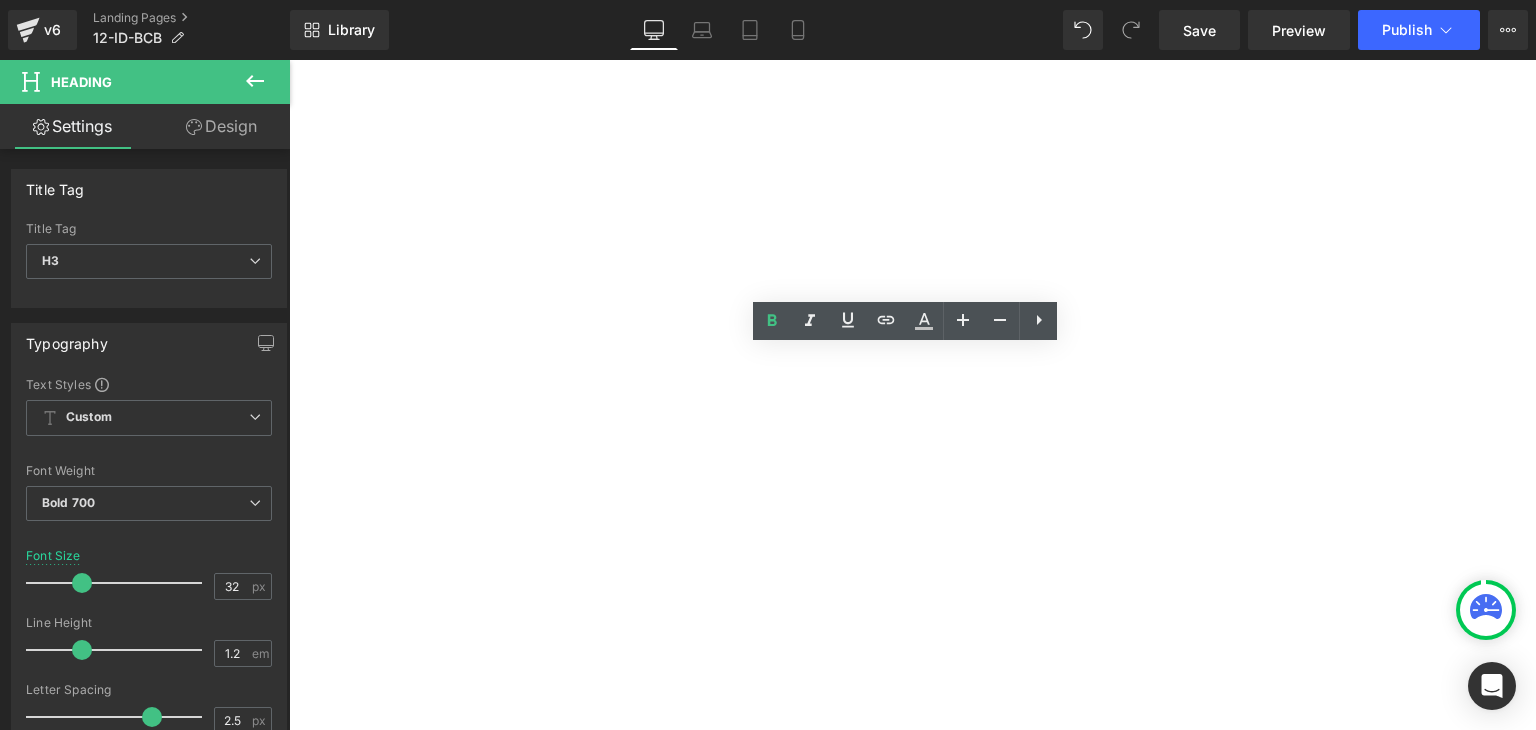 drag, startPoint x: 990, startPoint y: 372, endPoint x: 821, endPoint y: 363, distance: 169.23947 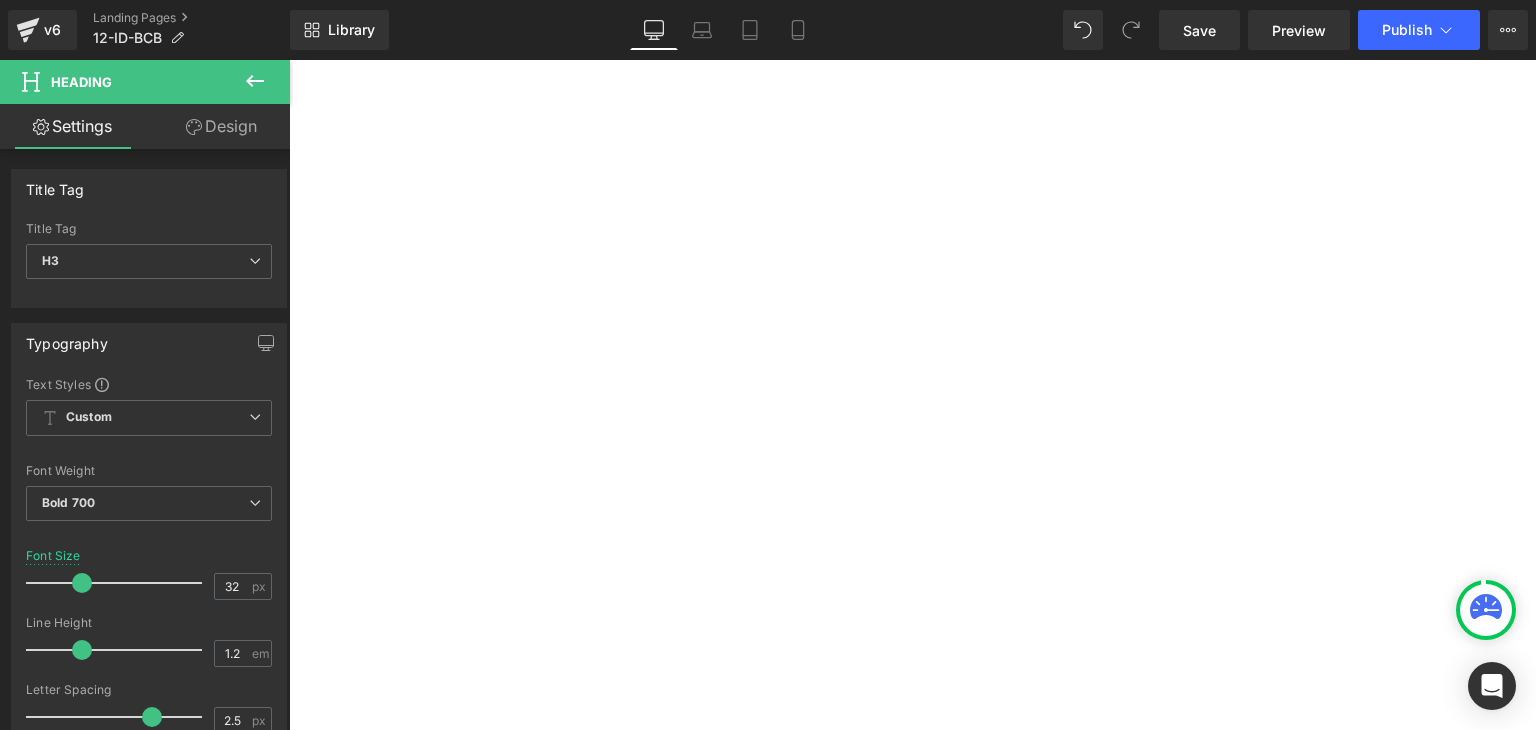 type 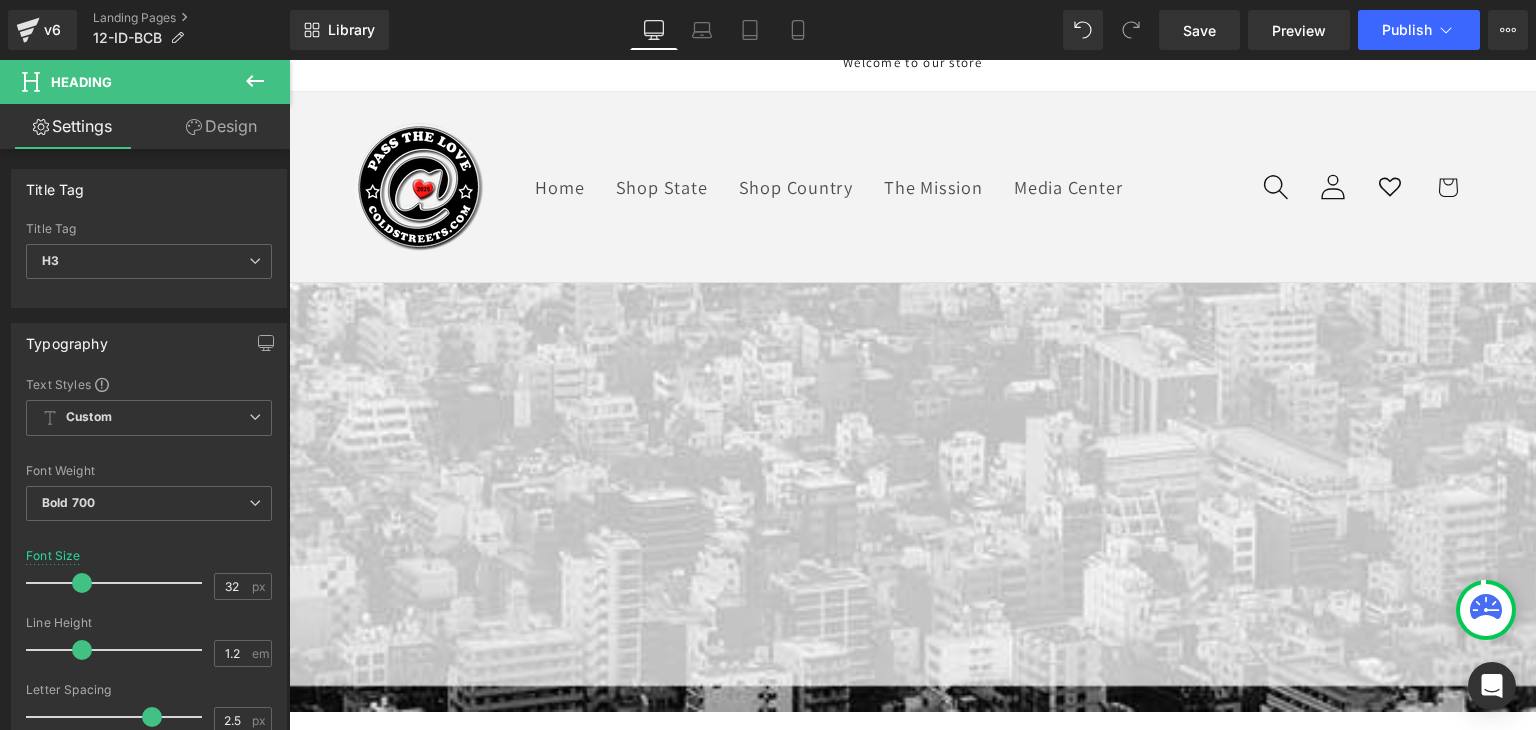 scroll, scrollTop: 0, scrollLeft: 0, axis: both 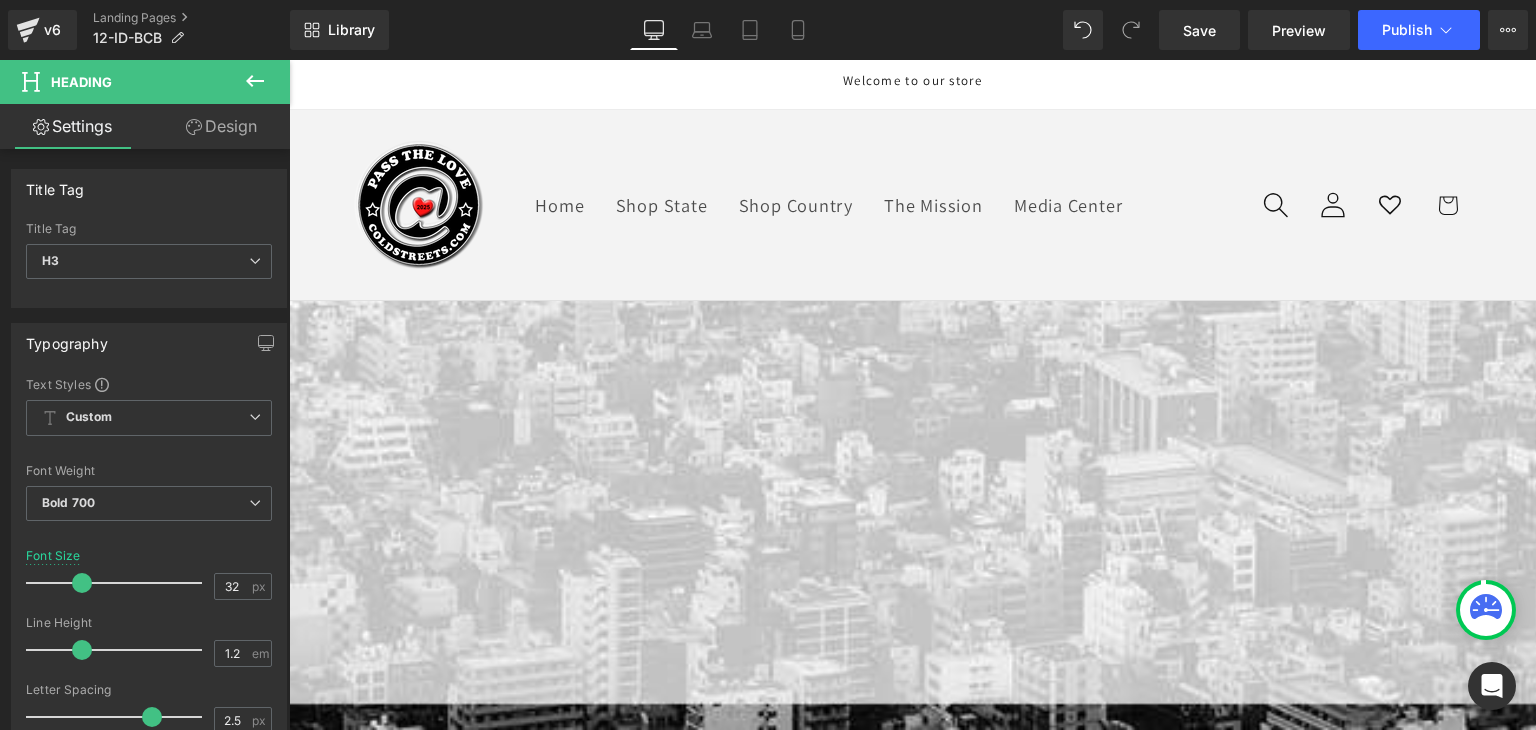 click 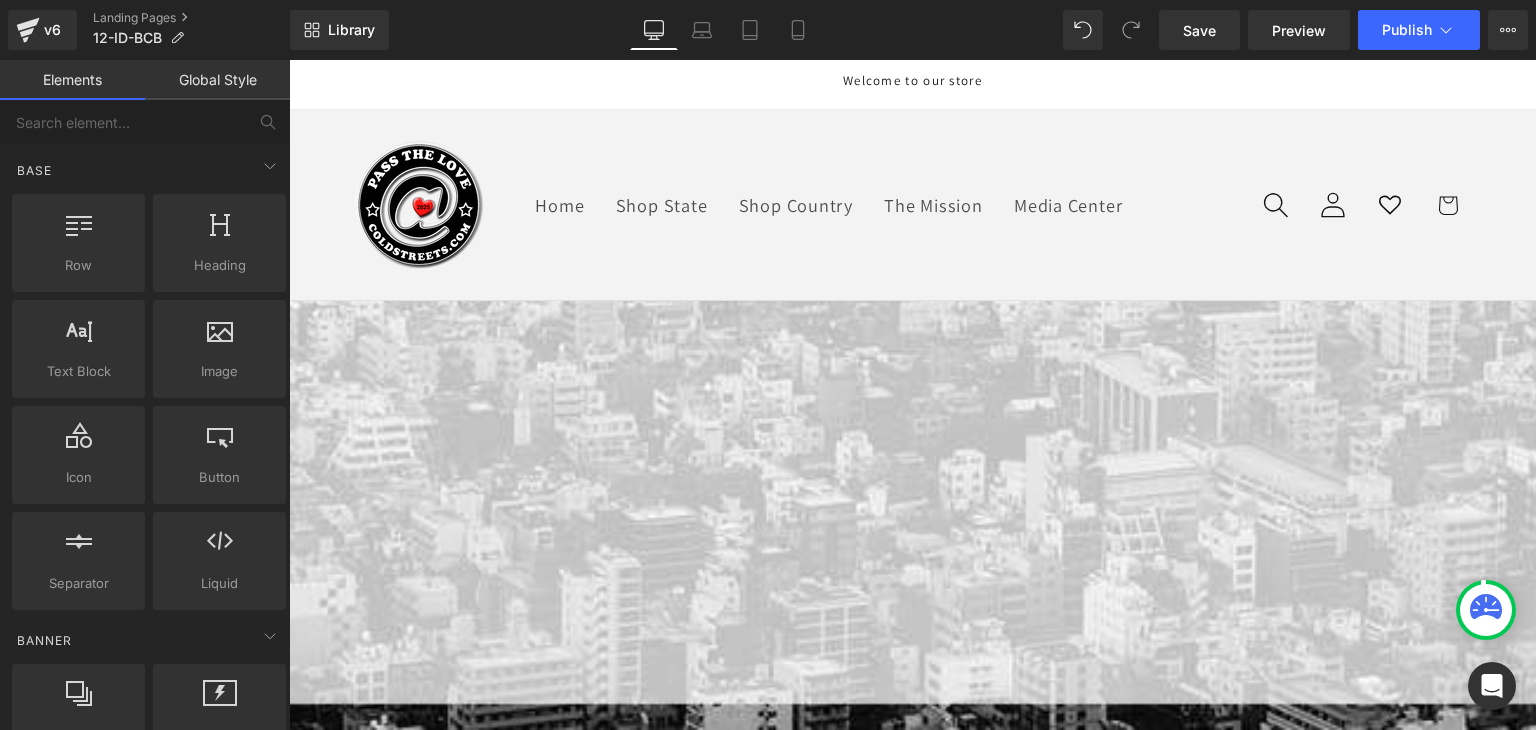 click 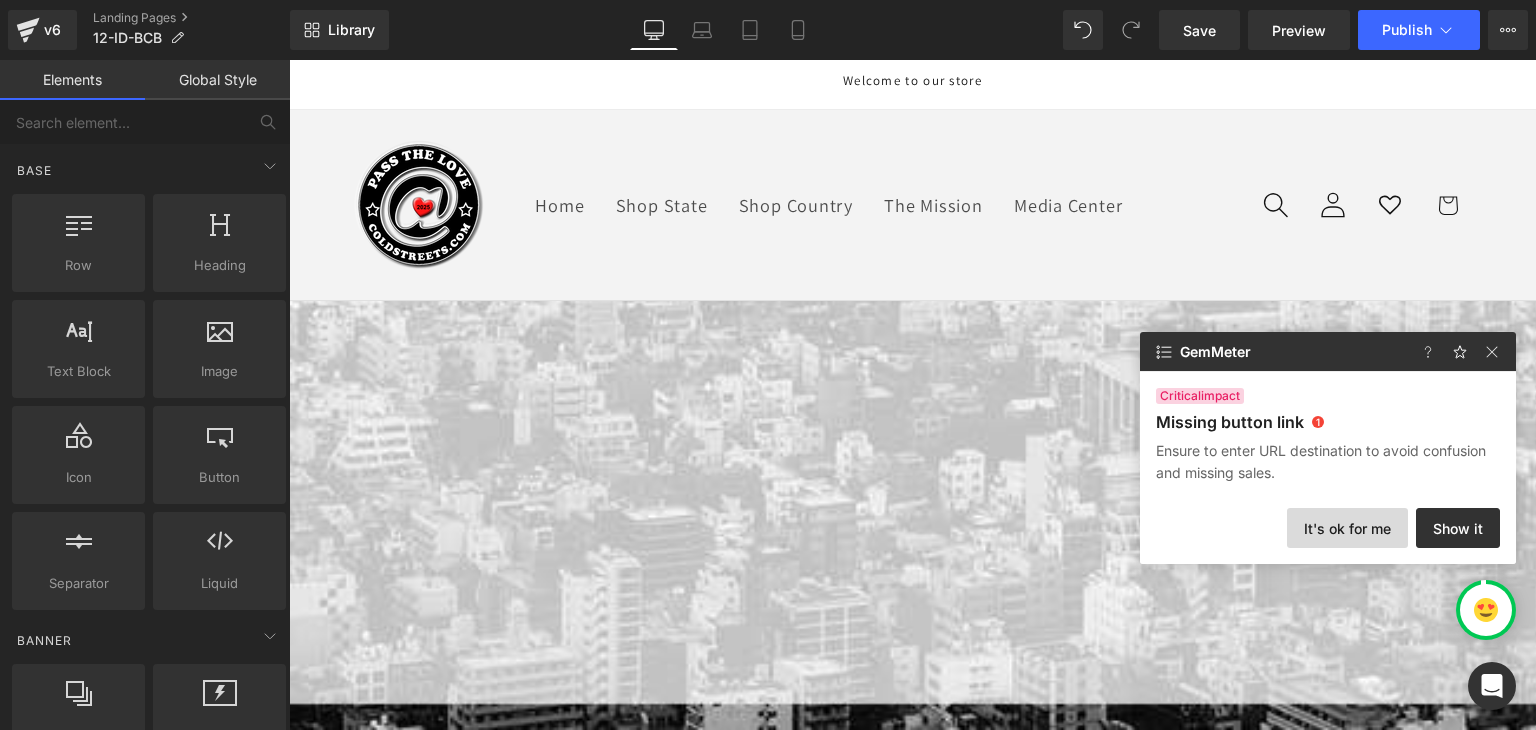 click on "It's ok for me" at bounding box center (1347, 528) 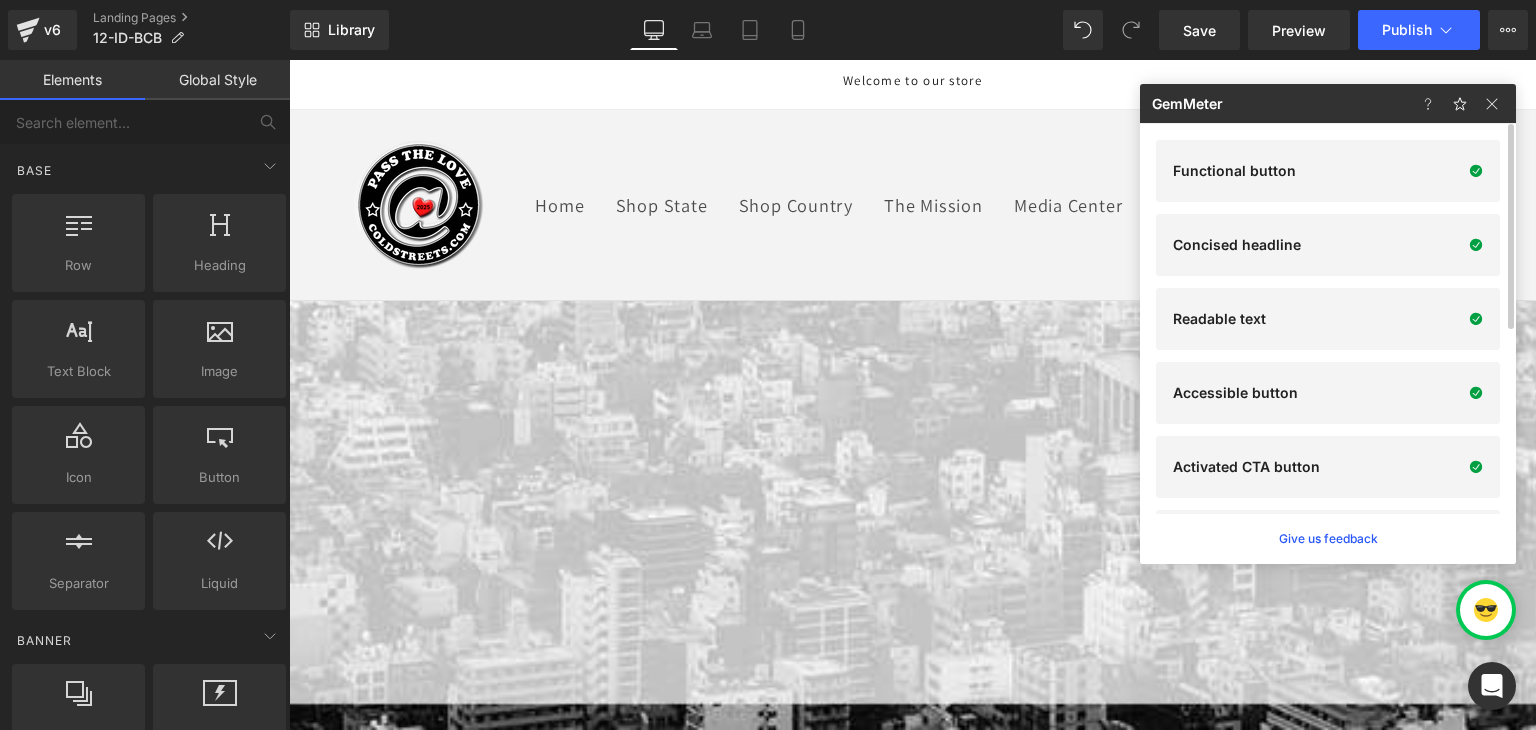 click on "Home
Shop State
Shop Country
The Mission
Media Center
Log in
Country/region
United States |
USD
$
Search
Afghanistan
USD
$
Åland Islands
USD
$" at bounding box center (912, 205) 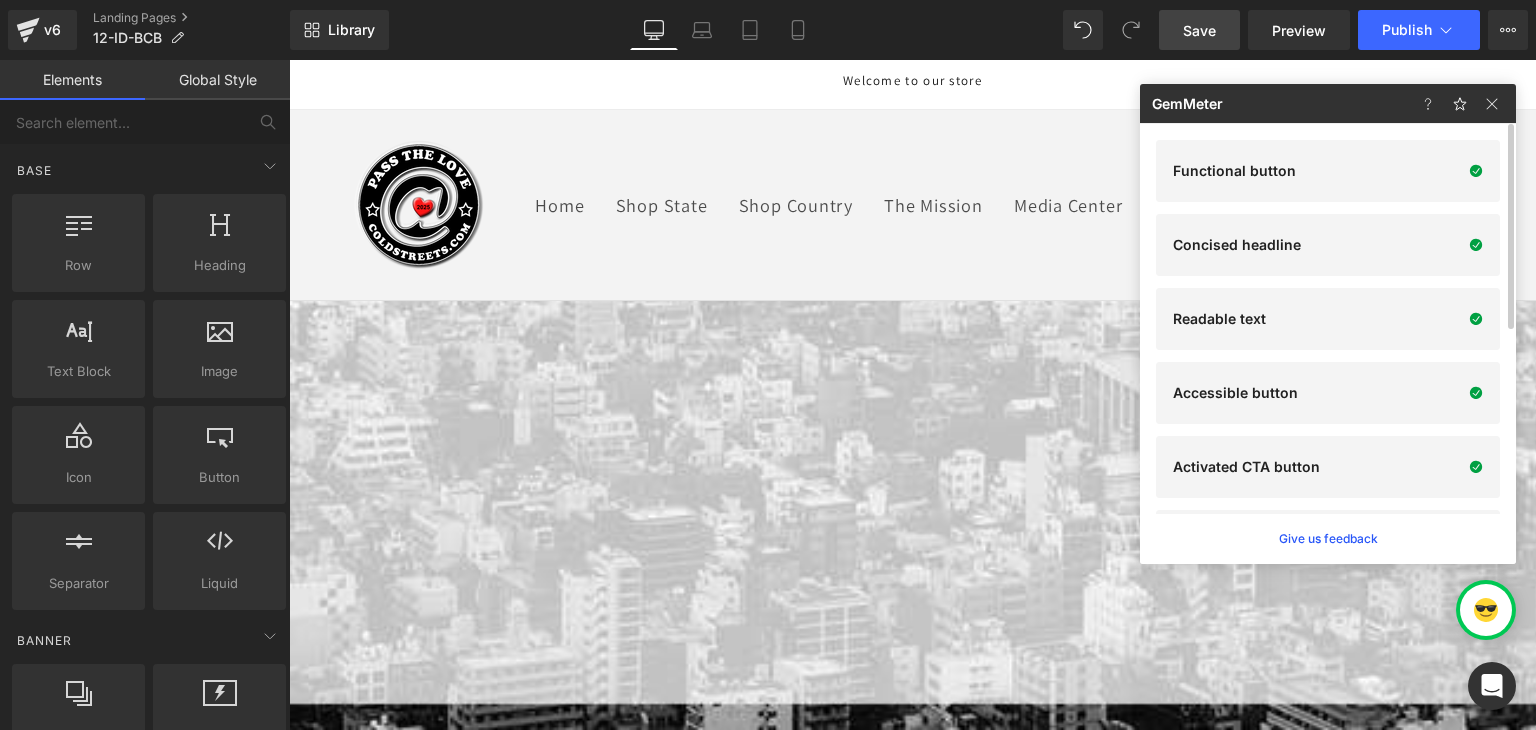 click on "Save" at bounding box center [1199, 30] 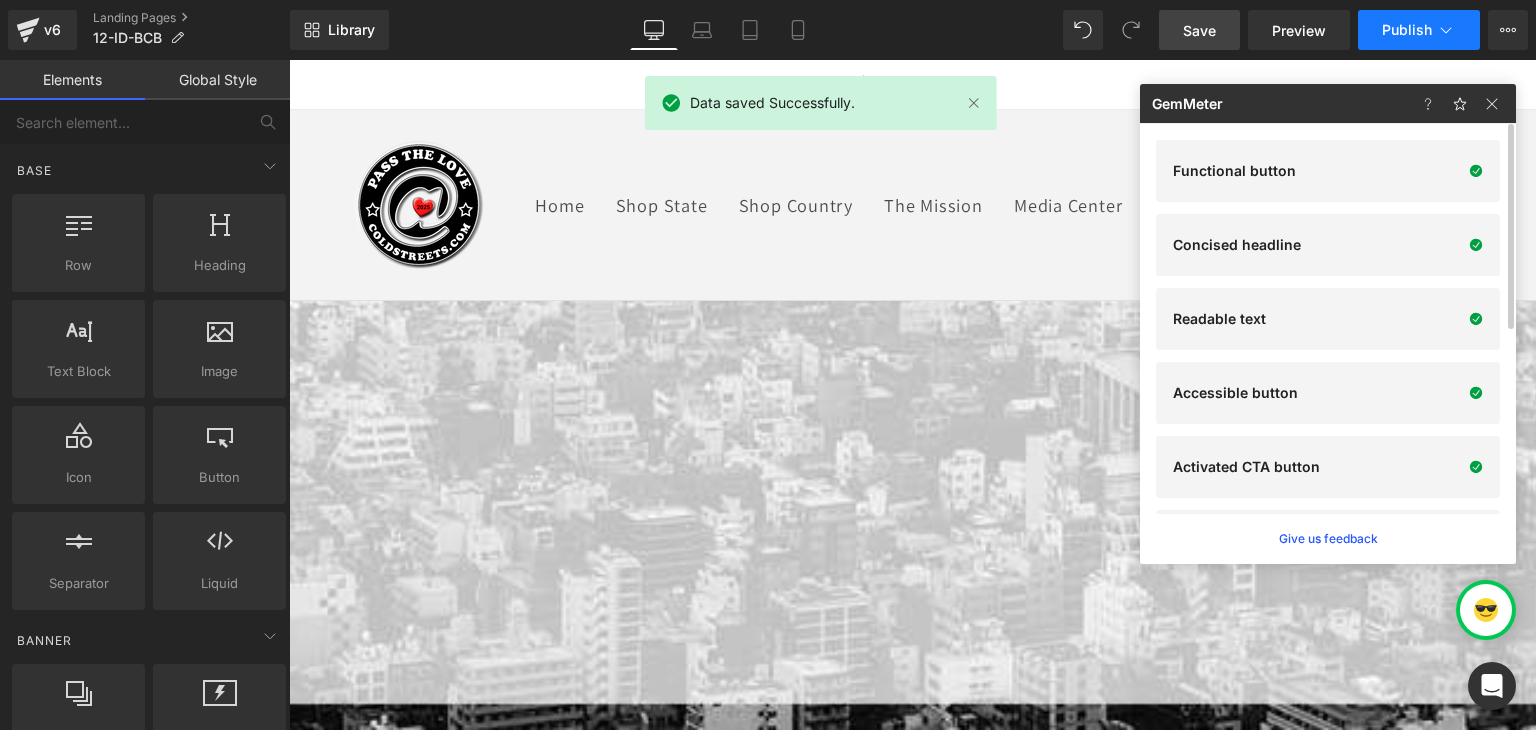 click 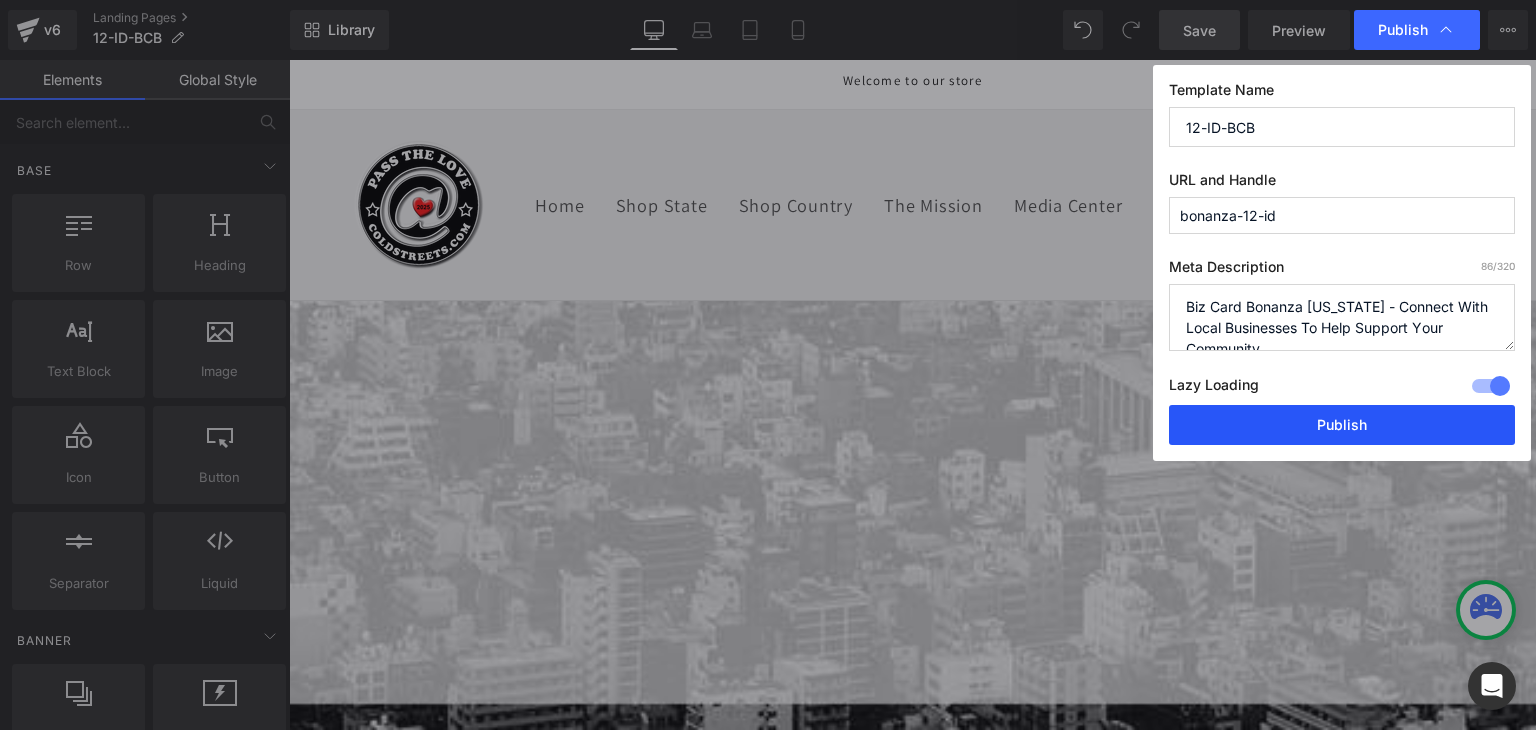 click on "Publish" at bounding box center [1342, 425] 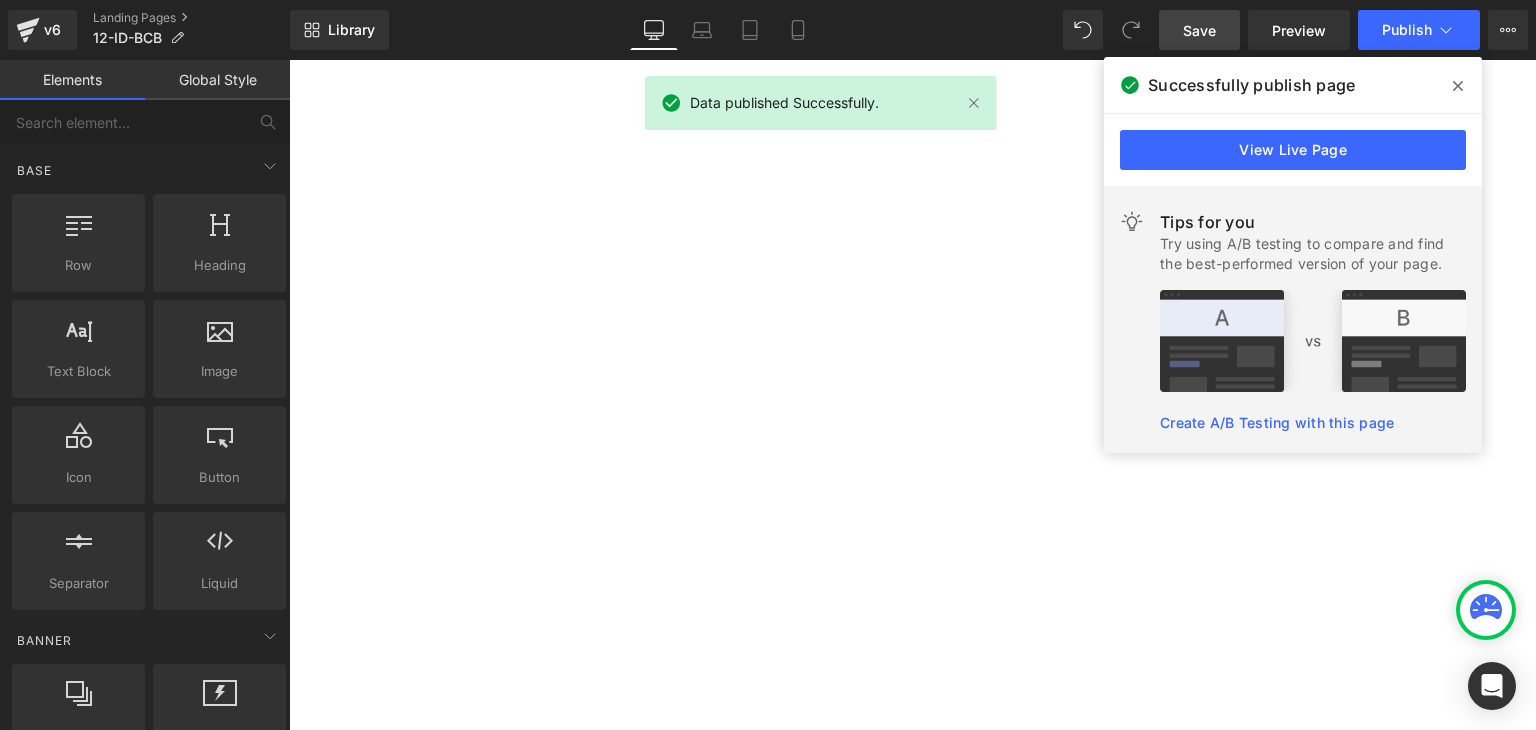scroll, scrollTop: 1200, scrollLeft: 0, axis: vertical 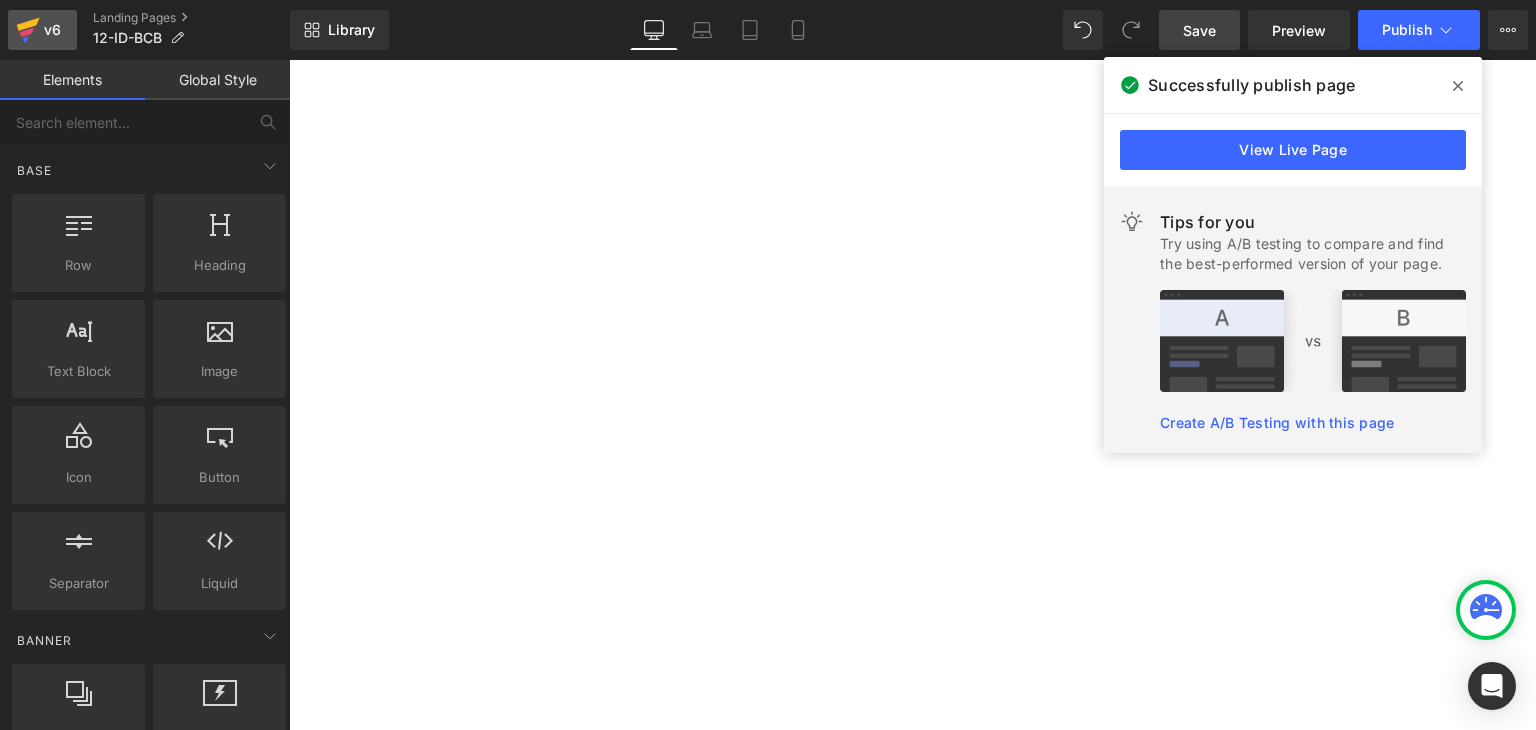 click on "v6" at bounding box center (52, 30) 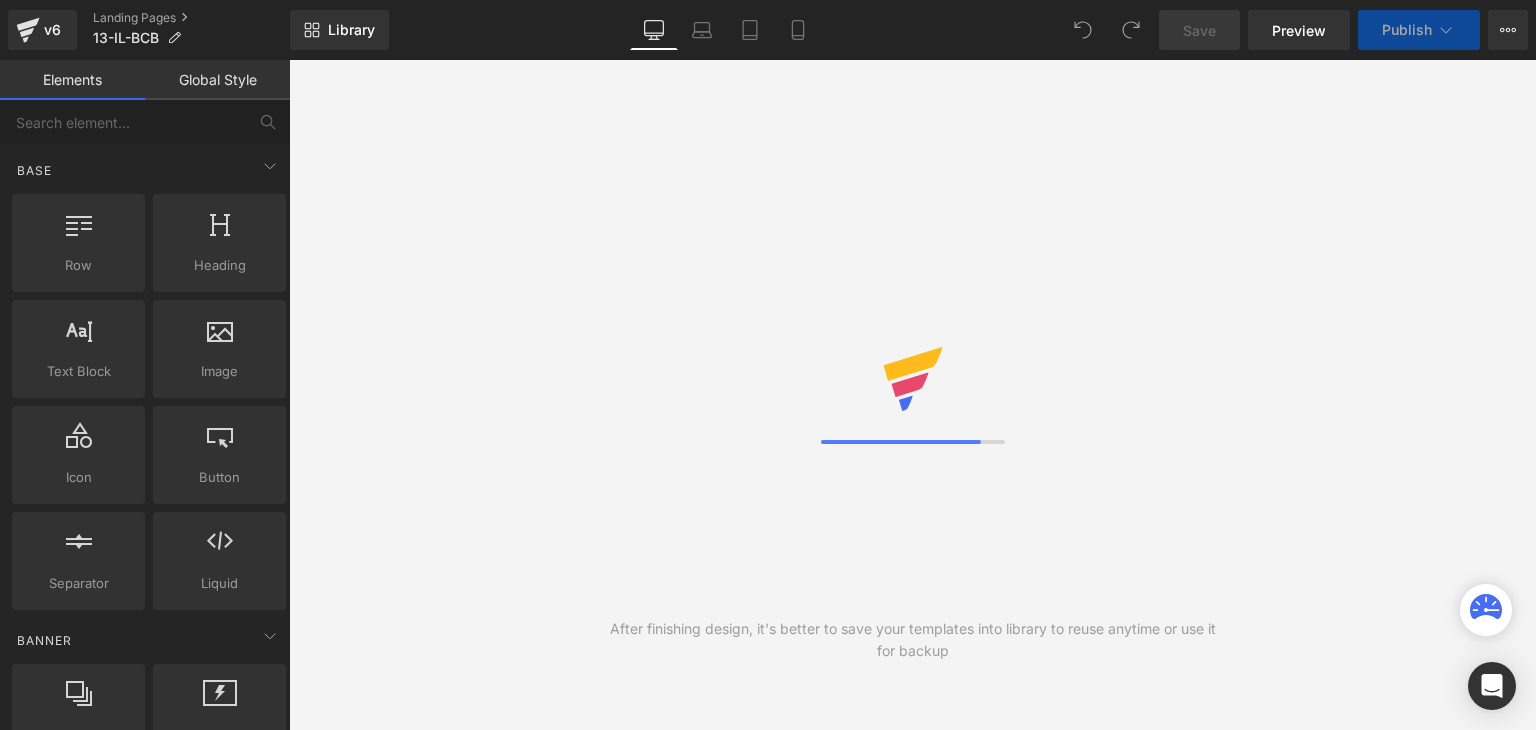 scroll, scrollTop: 0, scrollLeft: 0, axis: both 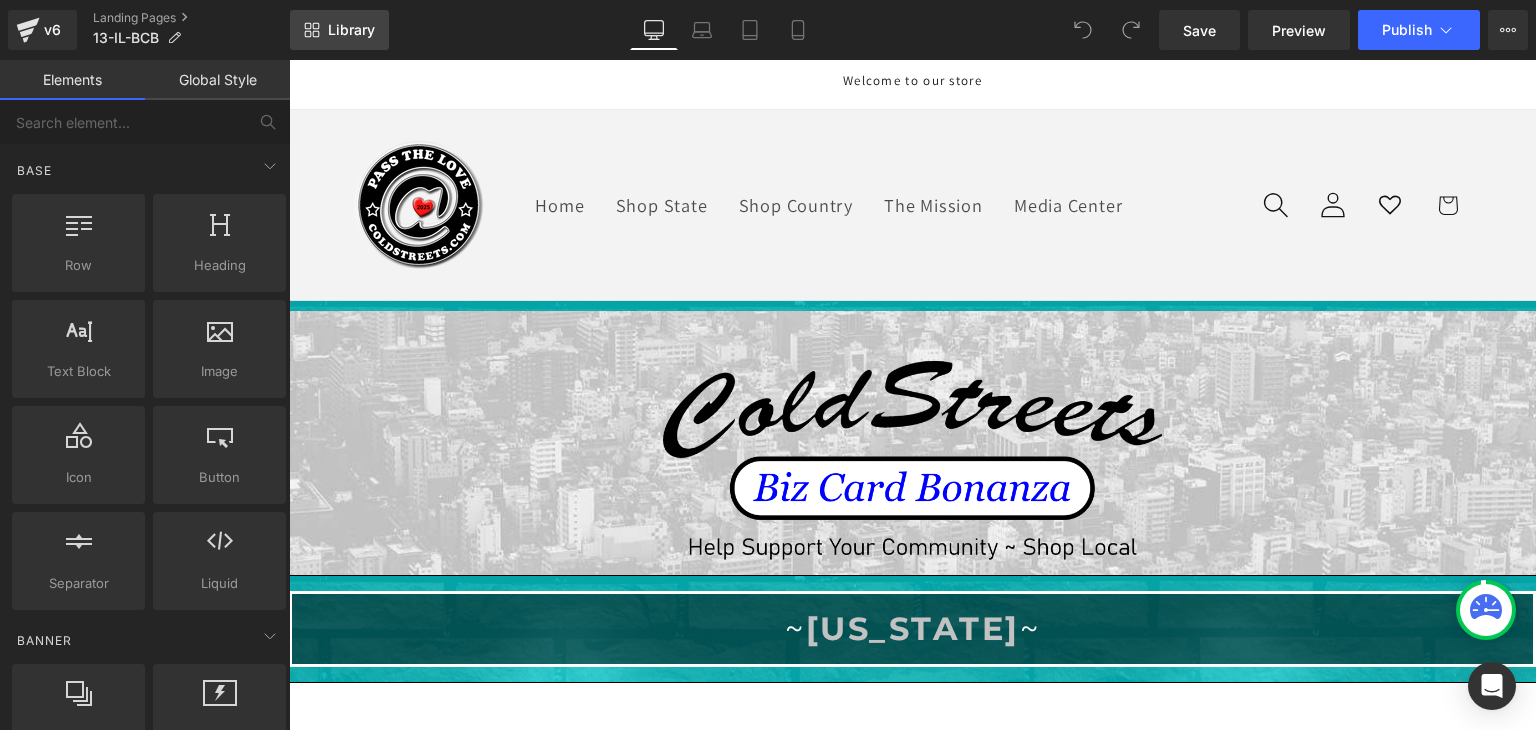 click on "Library" at bounding box center [351, 30] 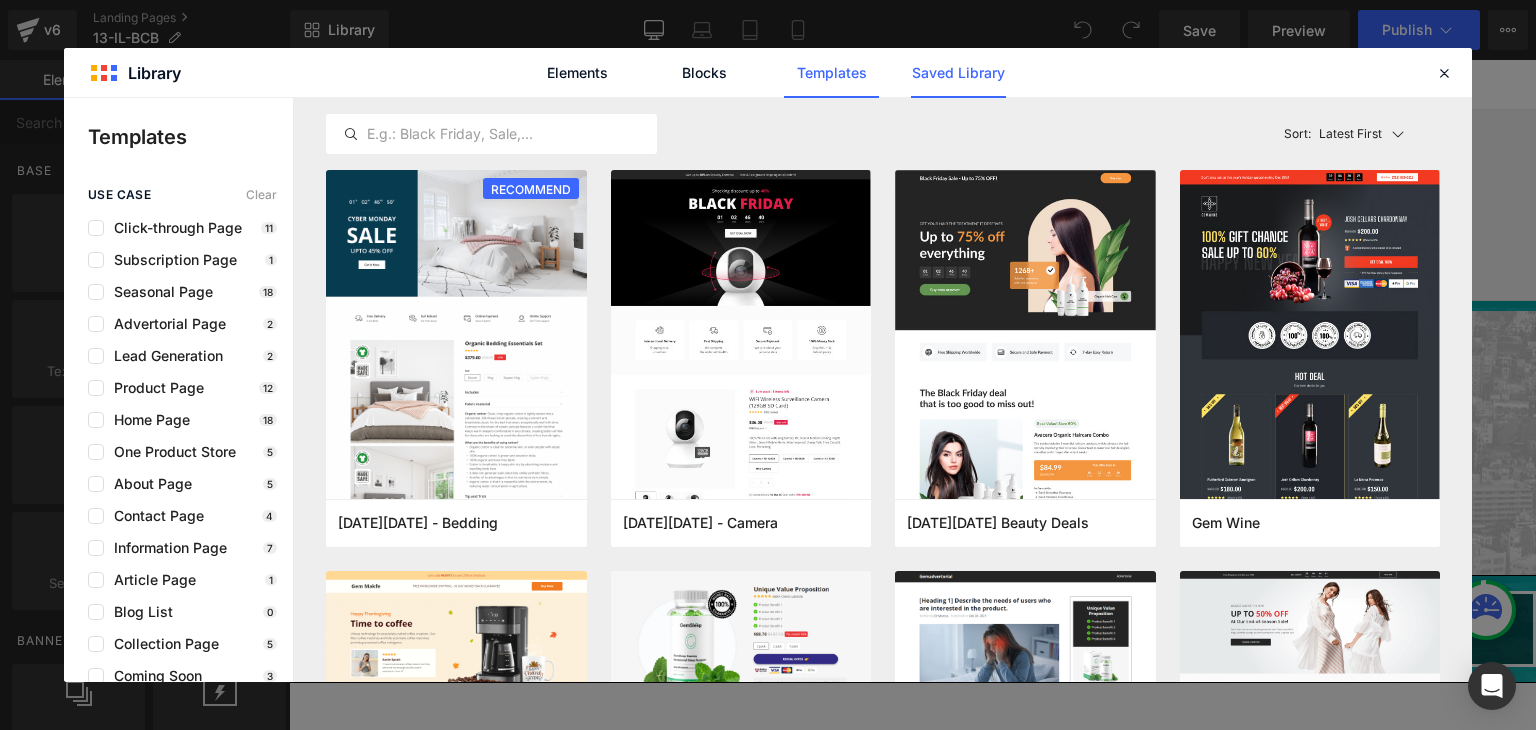 click on "Saved Library" 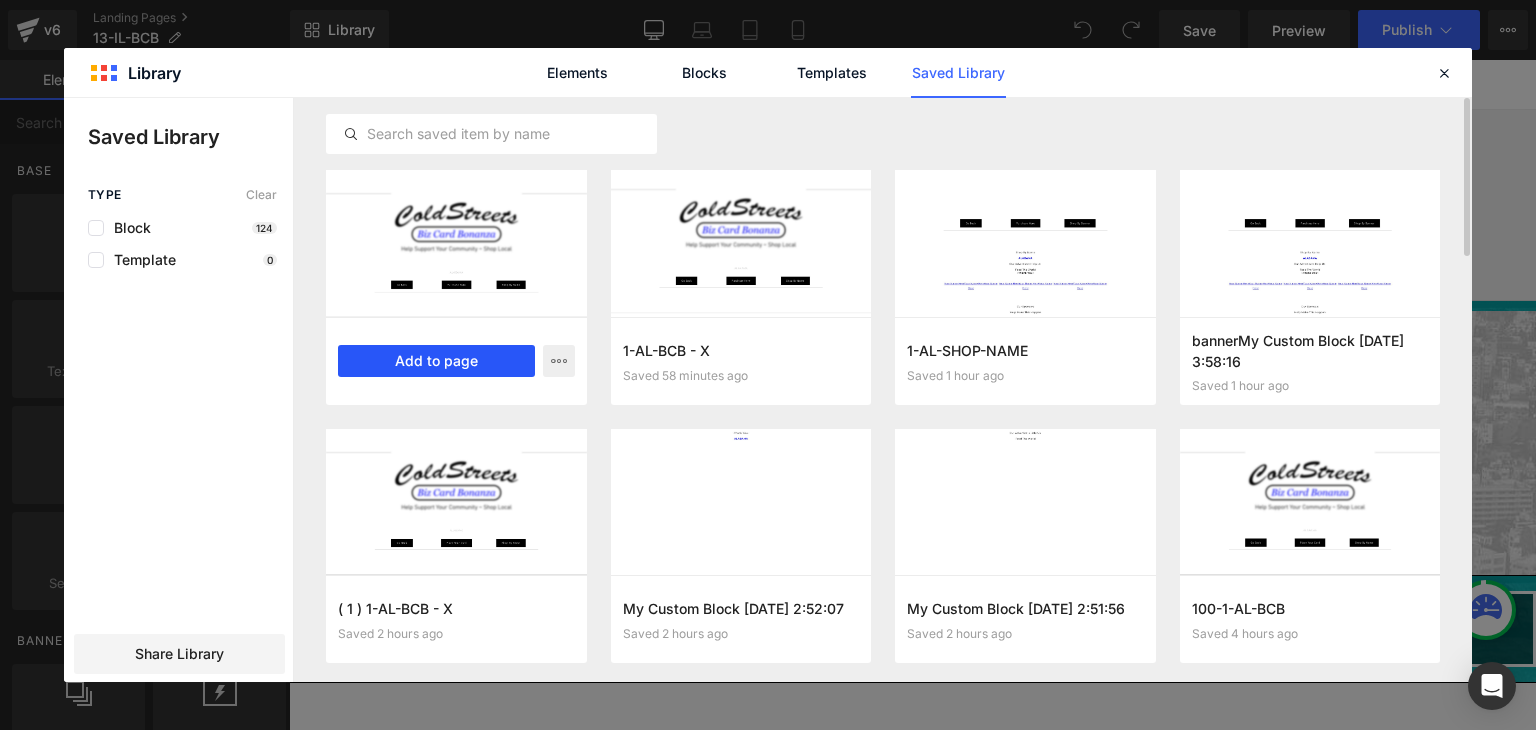 click on "Add to page" at bounding box center (436, 361) 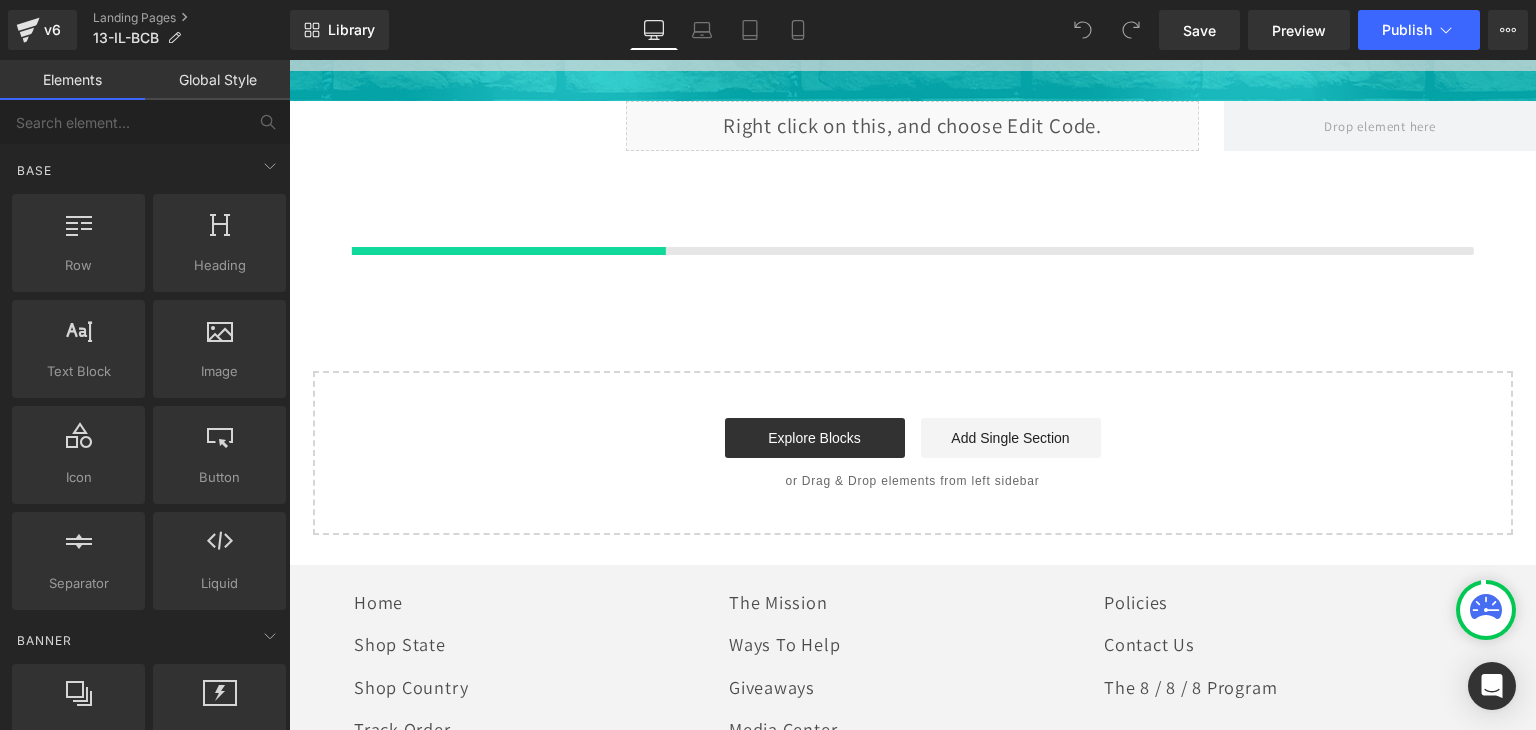 scroll, scrollTop: 1259, scrollLeft: 0, axis: vertical 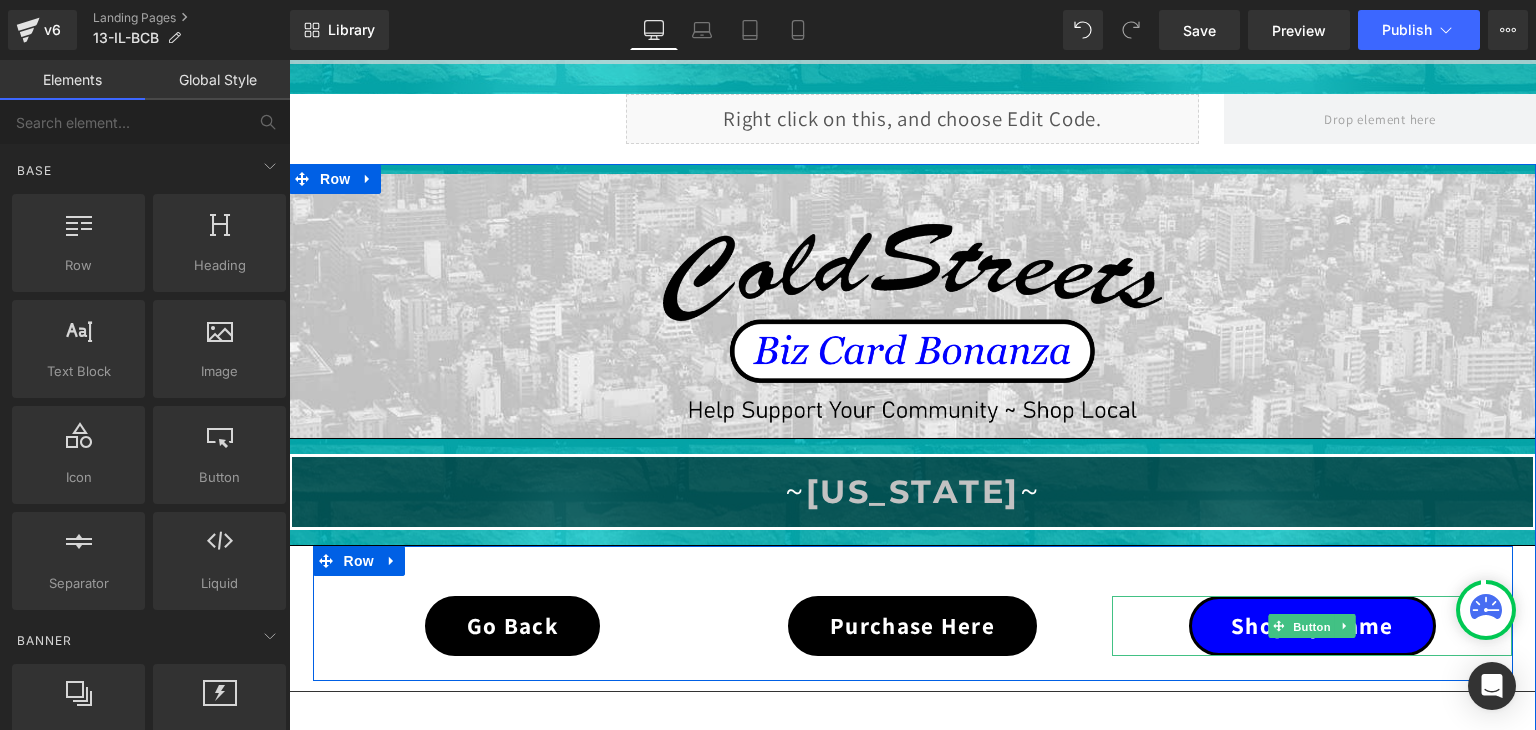 click on "Button" at bounding box center (1313, 627) 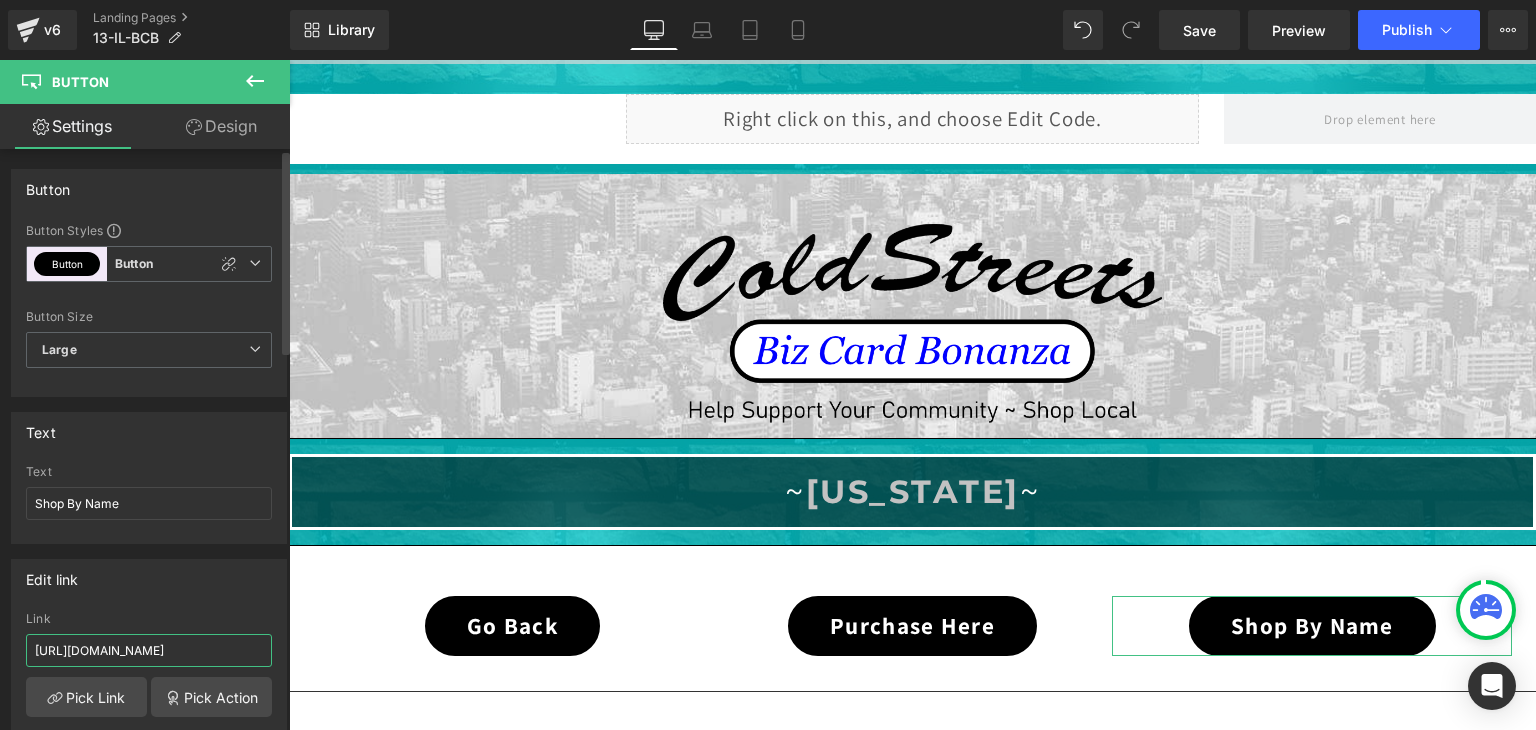 drag, startPoint x: 232, startPoint y: 645, endPoint x: 63, endPoint y: 585, distance: 179.33488 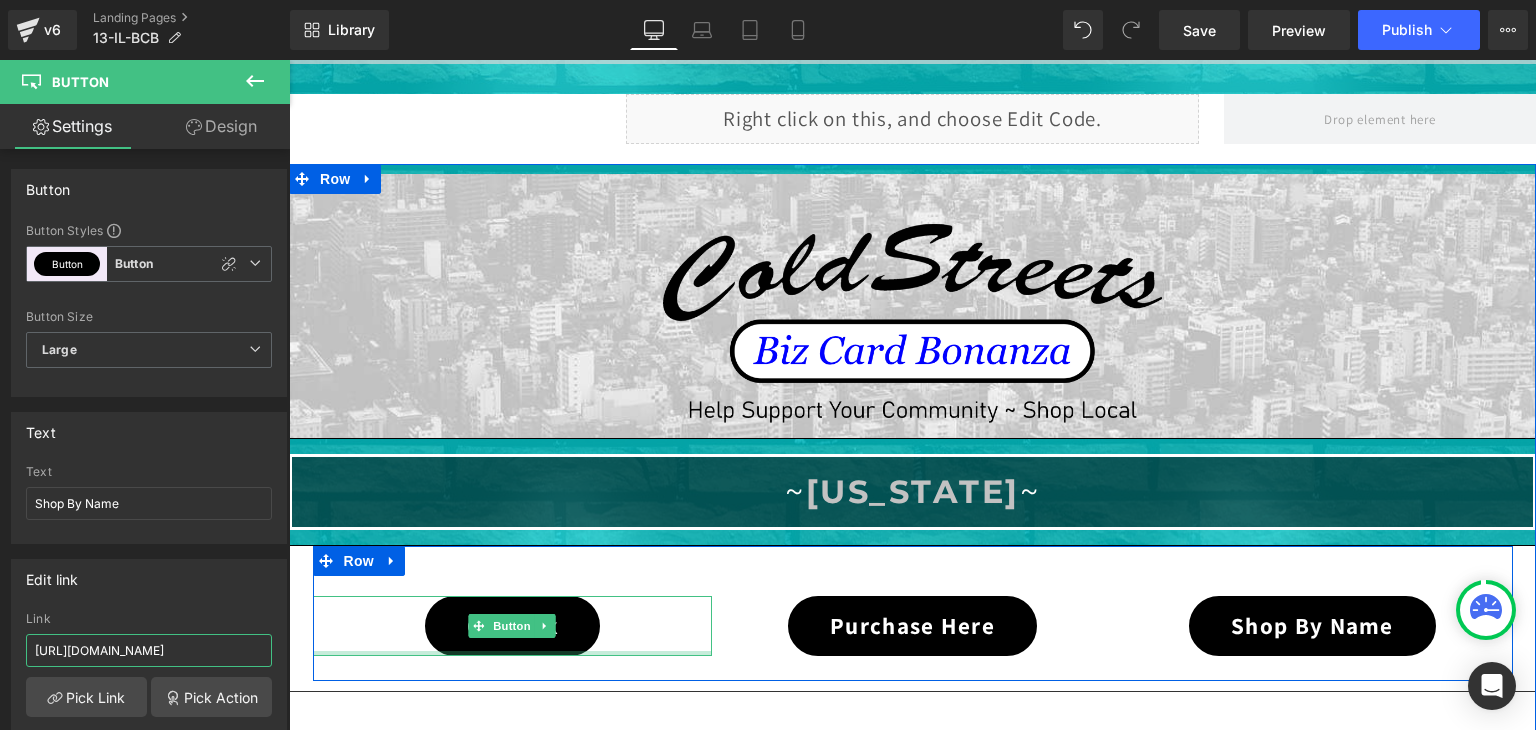 type on "https://coldstreets.com/pages/13-il-shop-name" 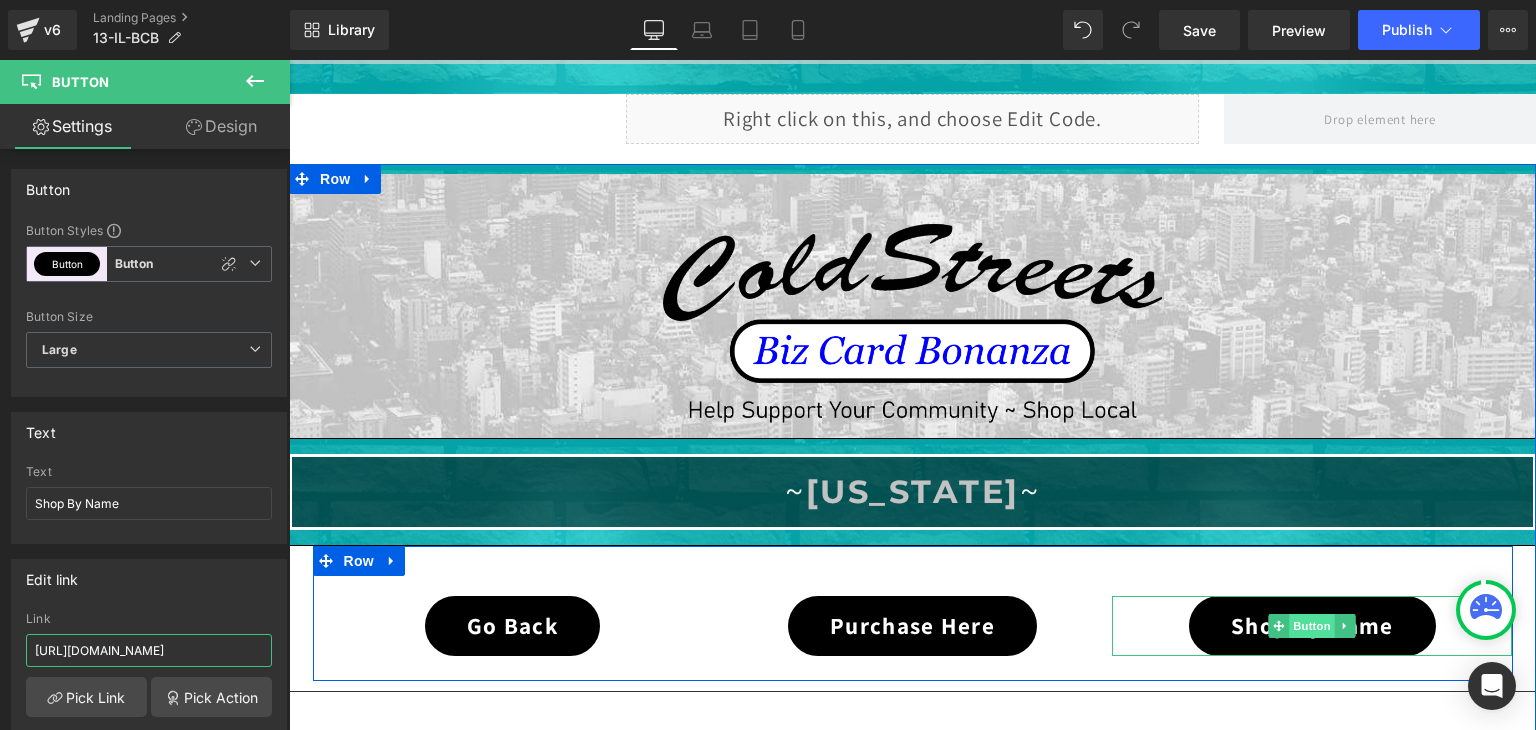 click on "Button" at bounding box center [1313, 626] 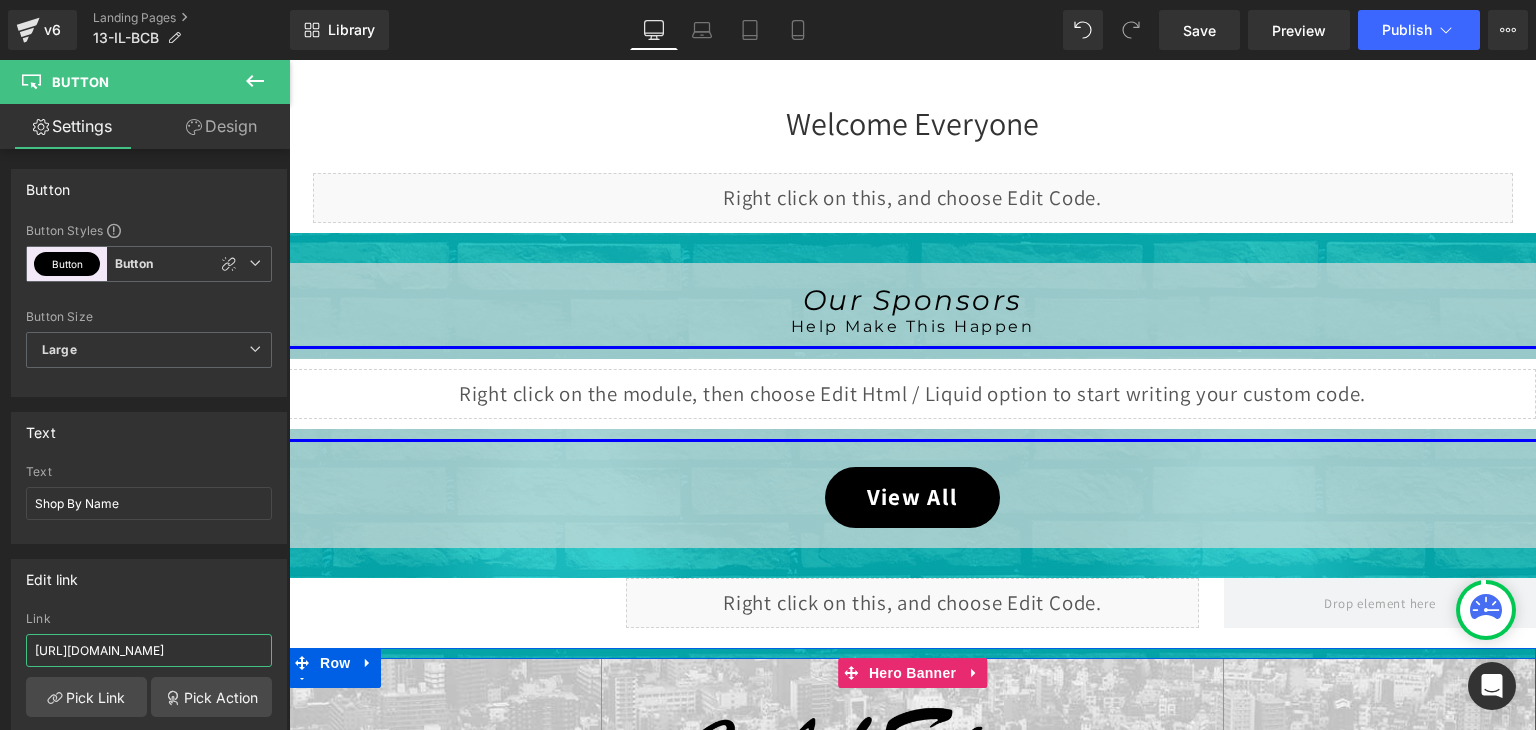 scroll, scrollTop: 759, scrollLeft: 0, axis: vertical 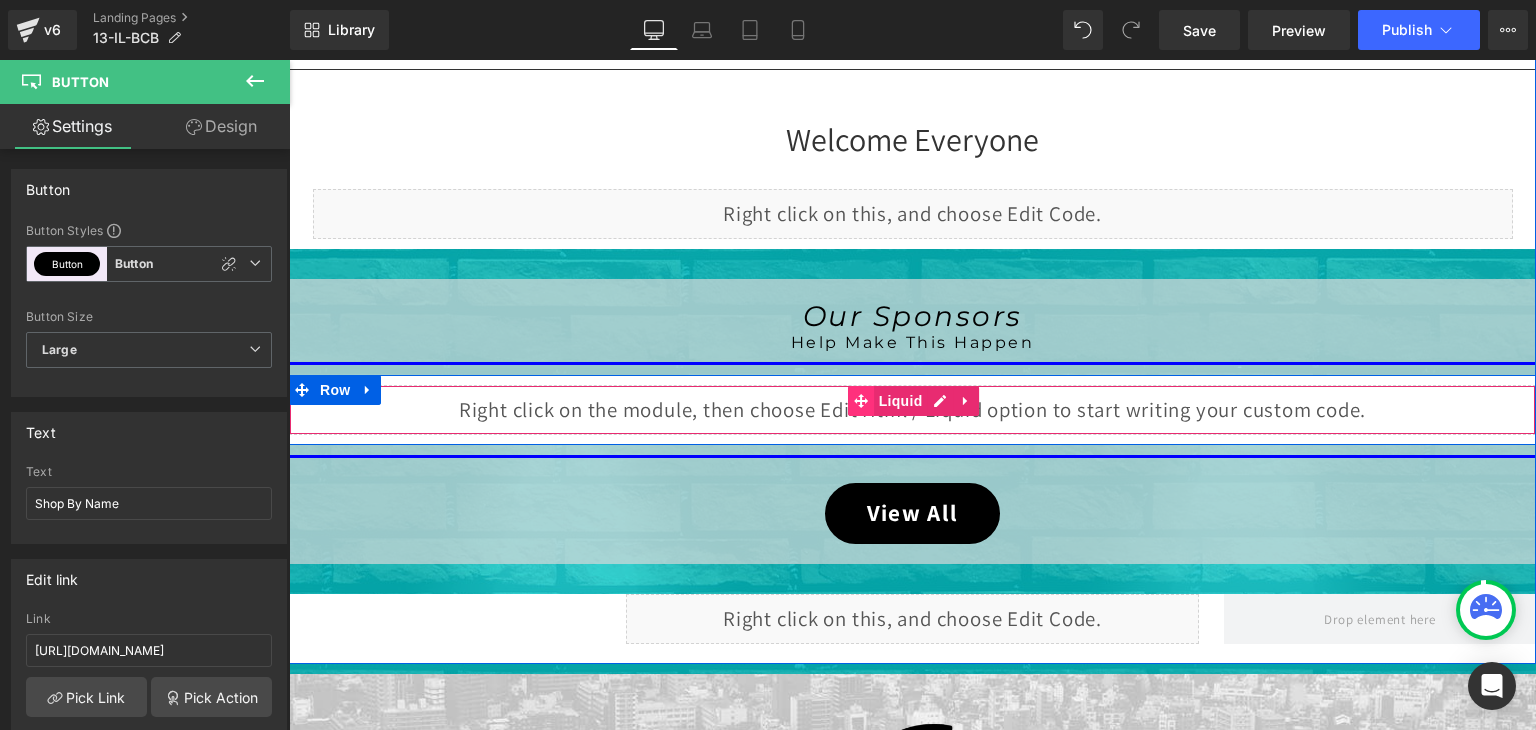 click 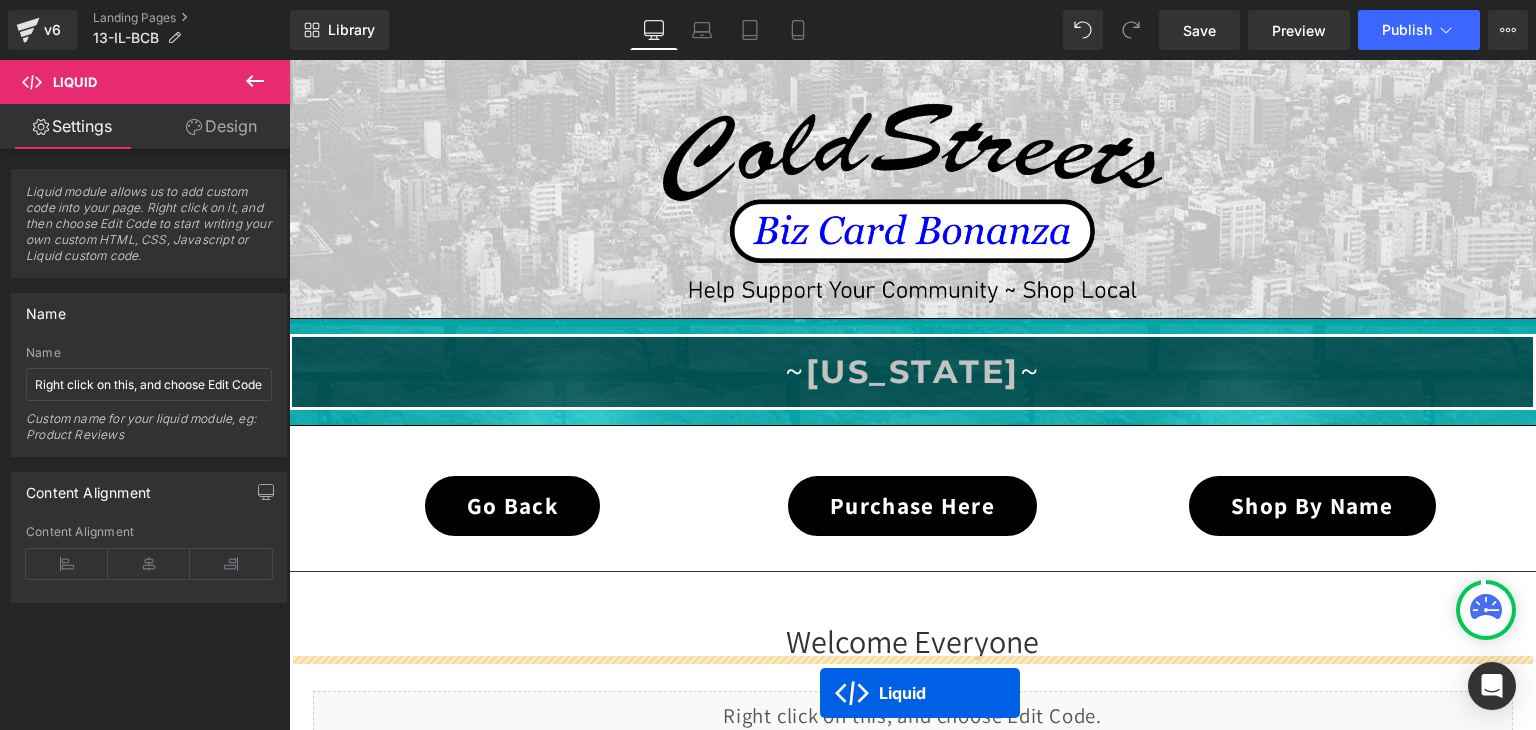 scroll, scrollTop: 1579, scrollLeft: 0, axis: vertical 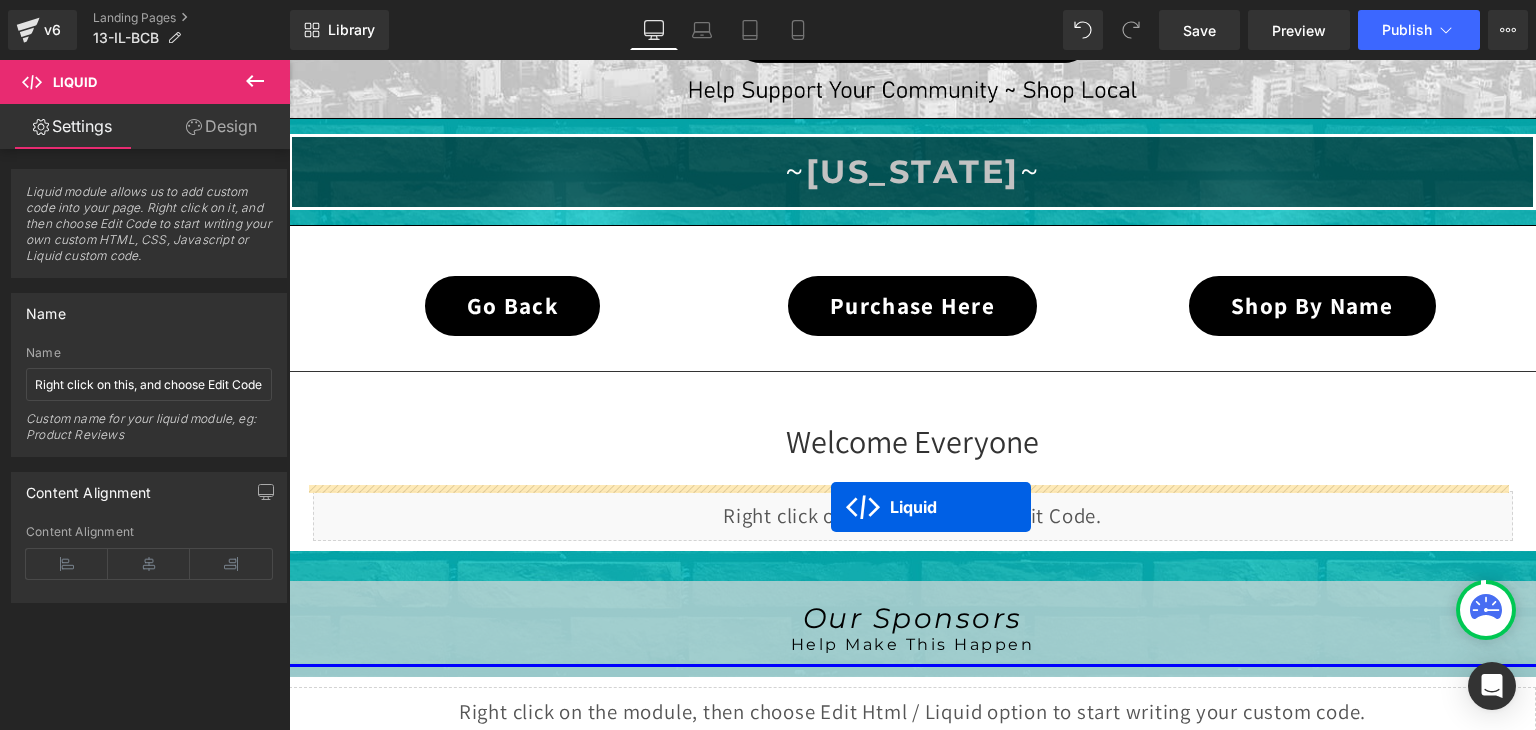 drag, startPoint x: 851, startPoint y: 204, endPoint x: 831, endPoint y: 507, distance: 303.65936 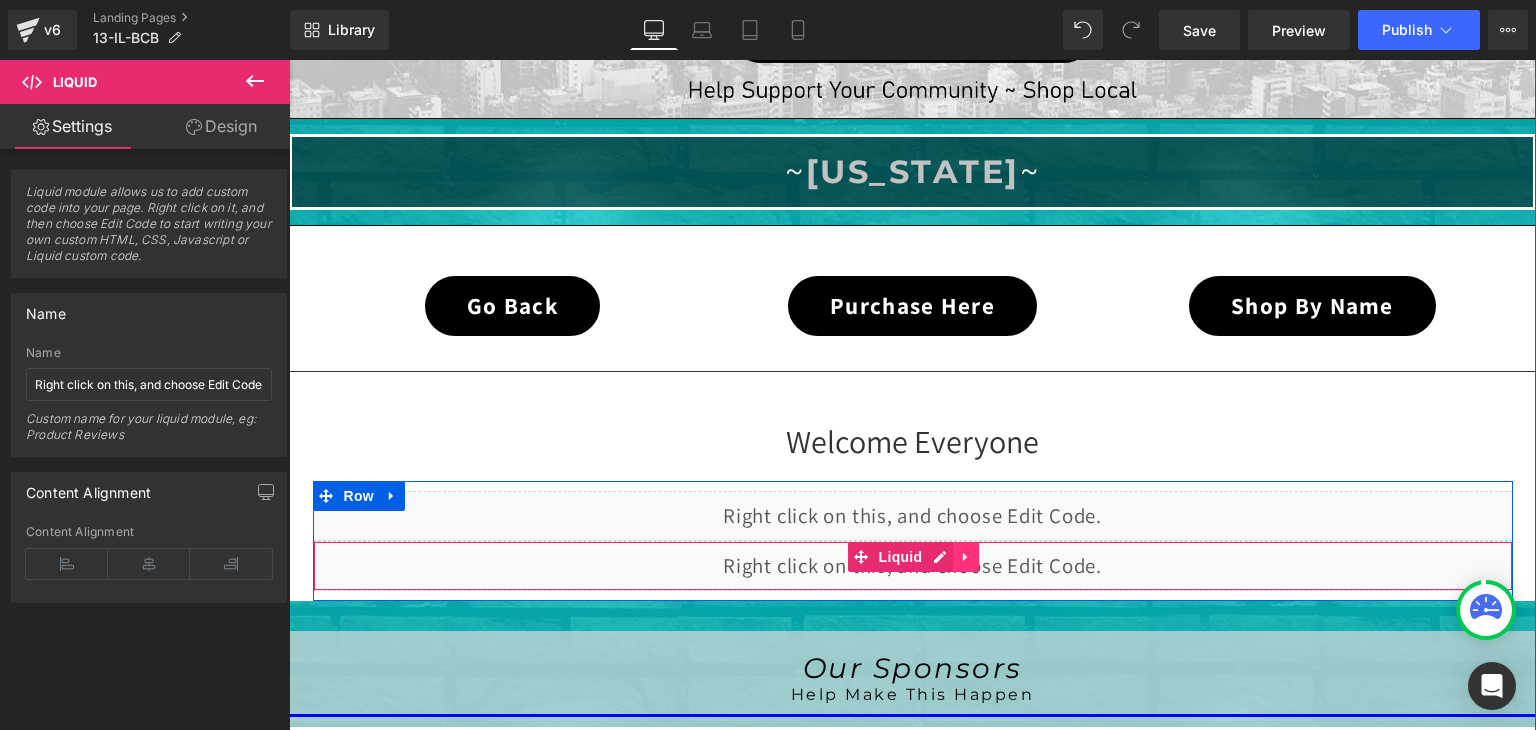 click 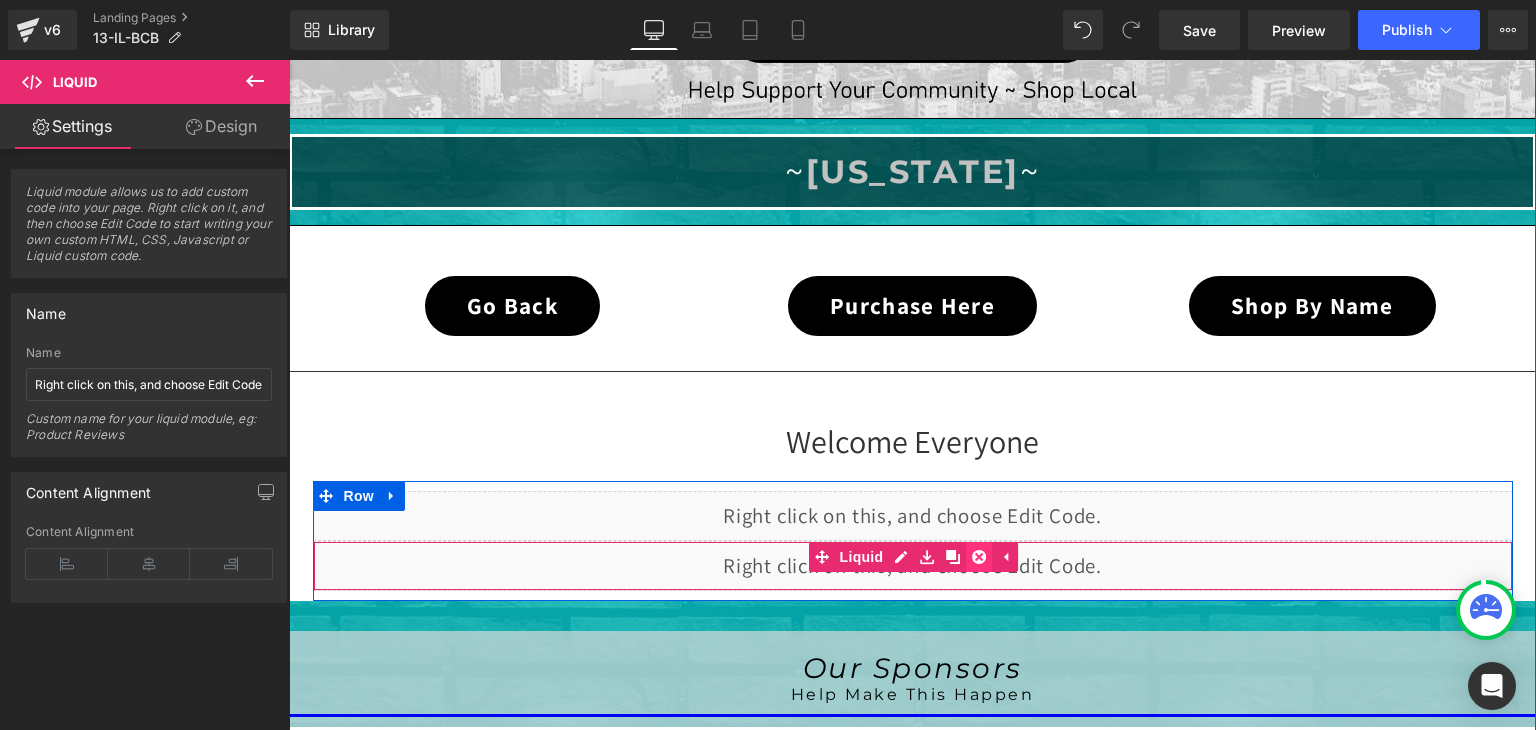 click 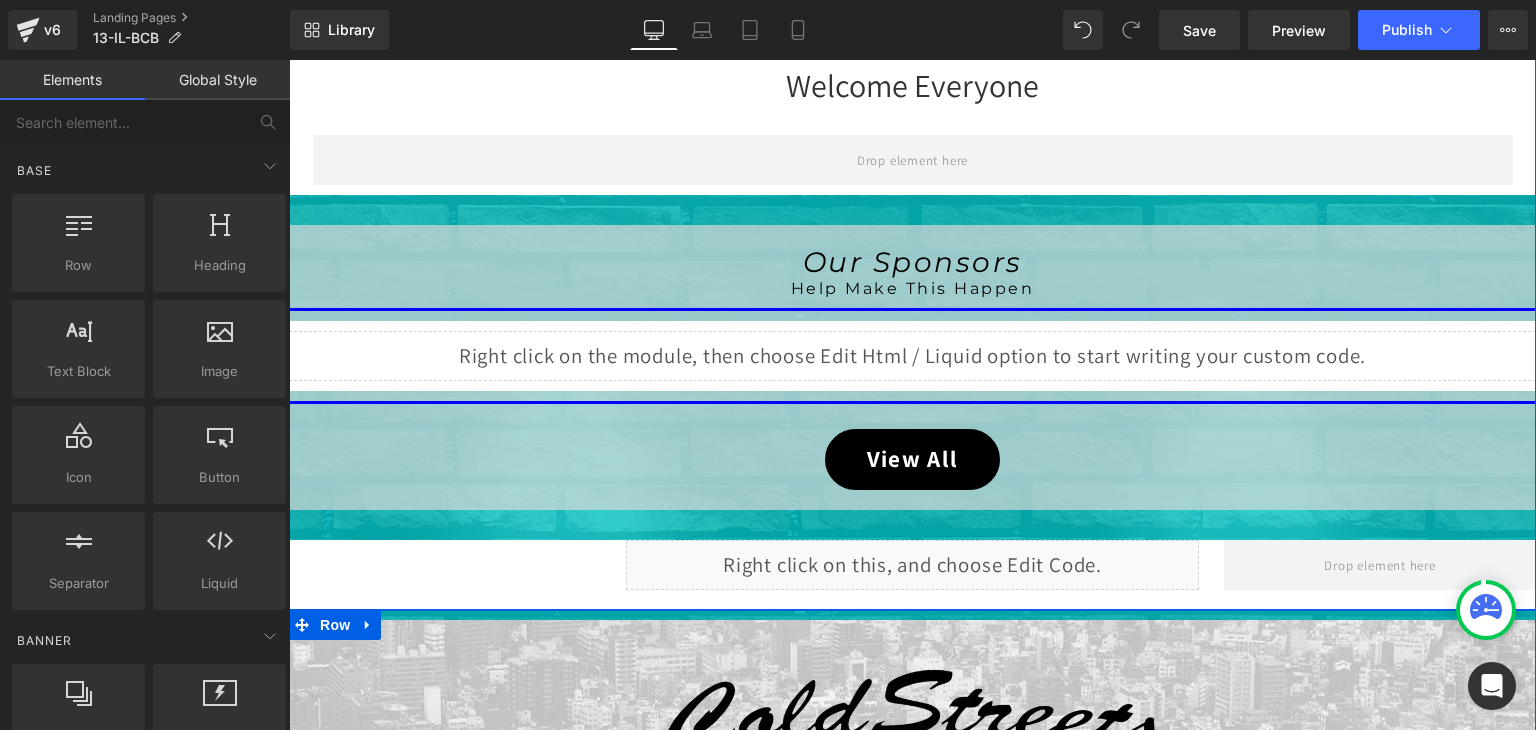 scroll, scrollTop: 779, scrollLeft: 0, axis: vertical 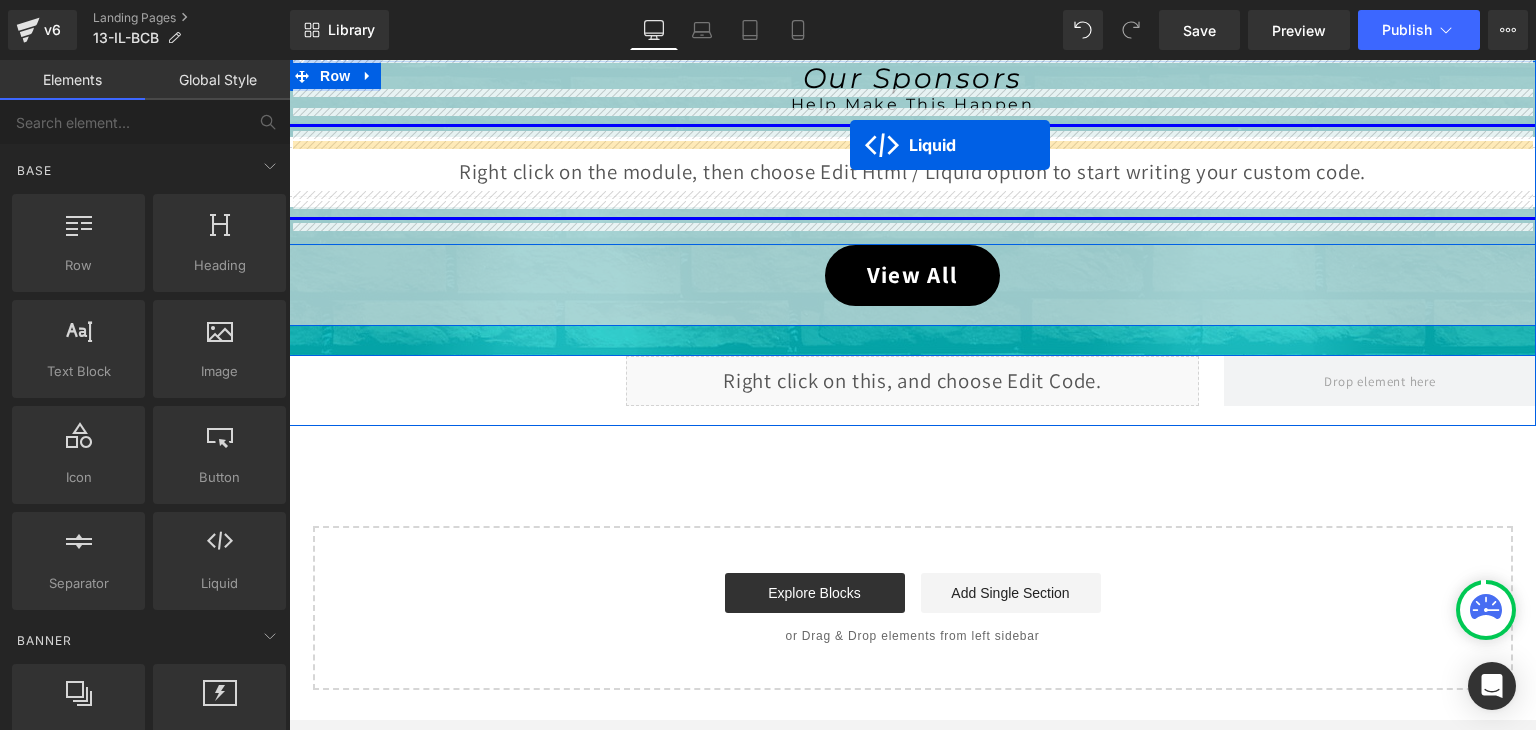 drag, startPoint x: 855, startPoint y: 373, endPoint x: 850, endPoint y: 145, distance: 228.05482 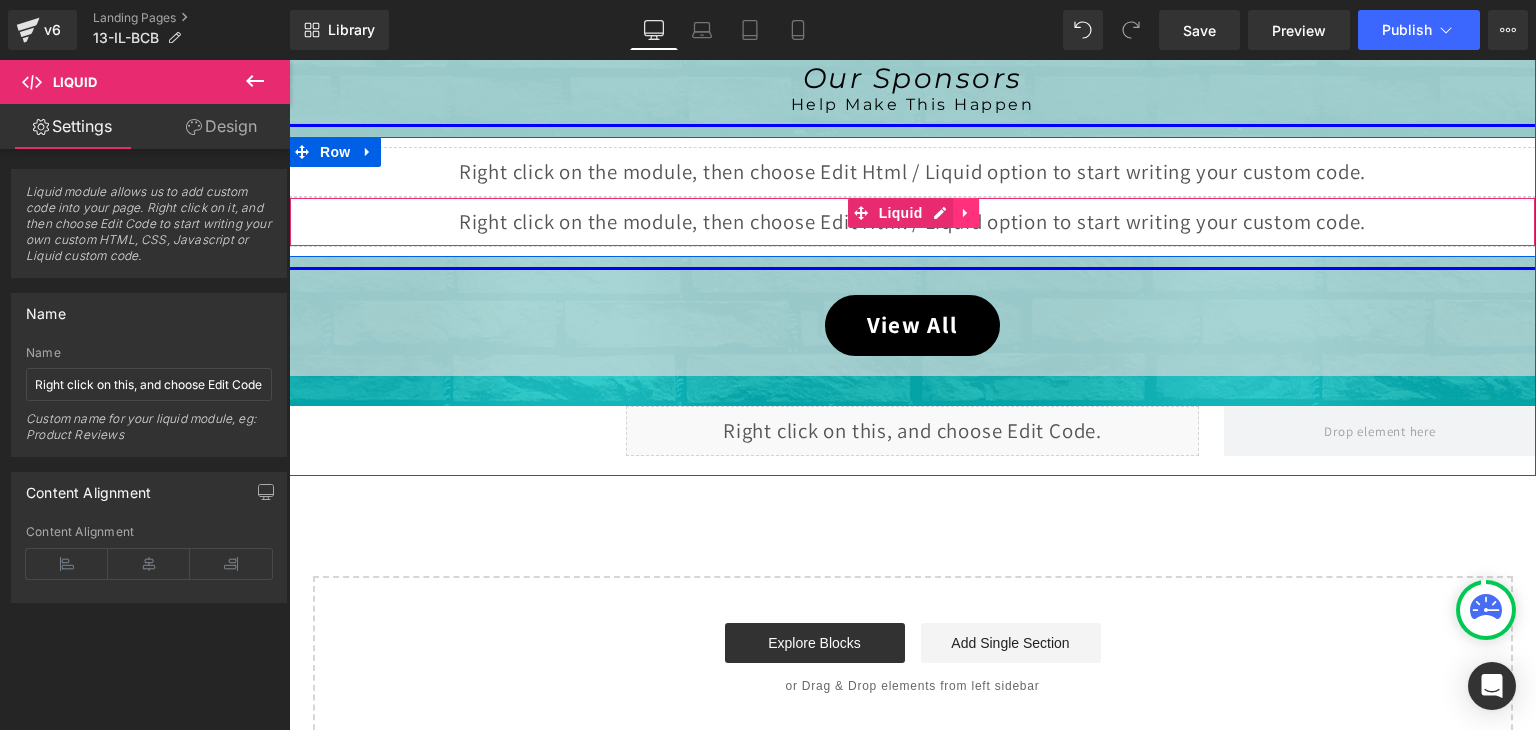 click 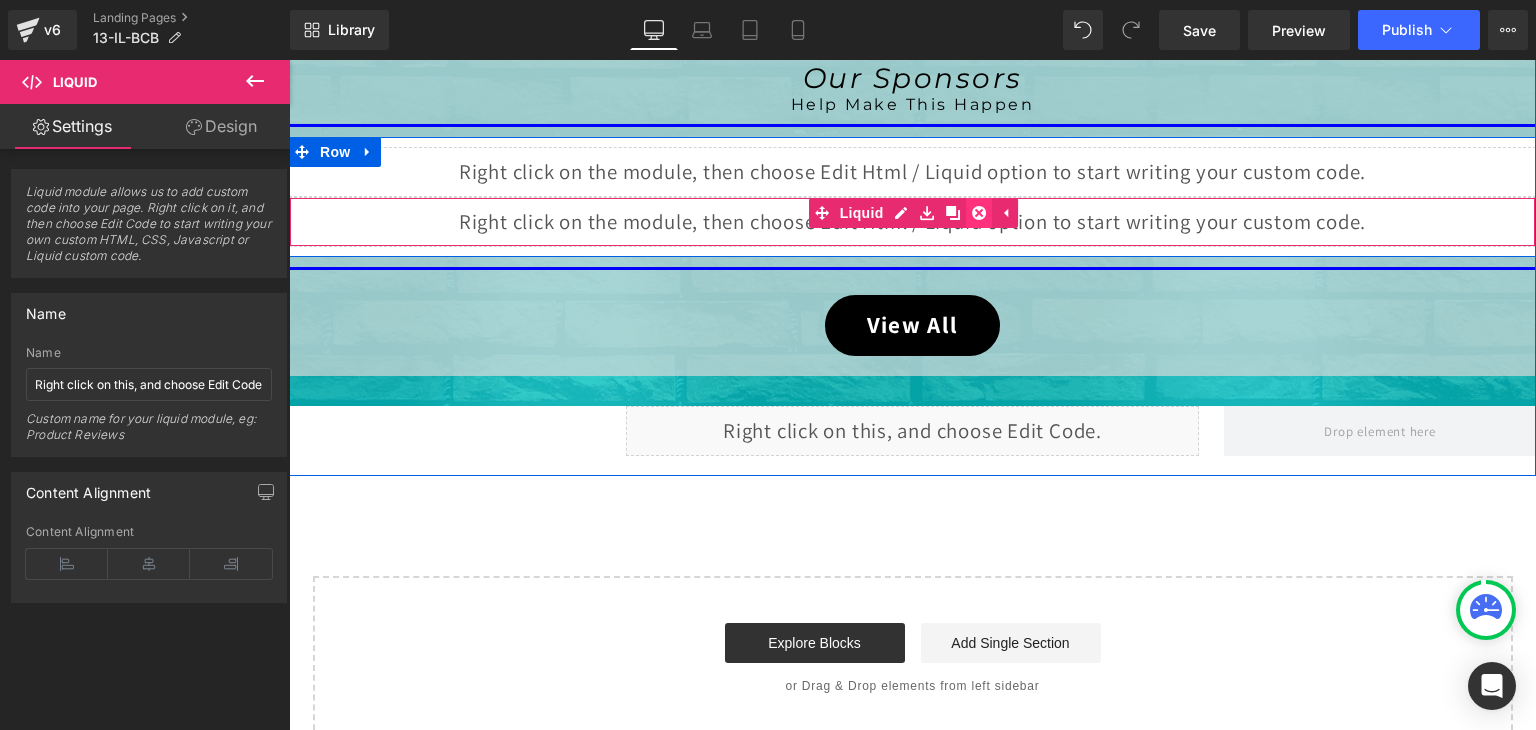 click 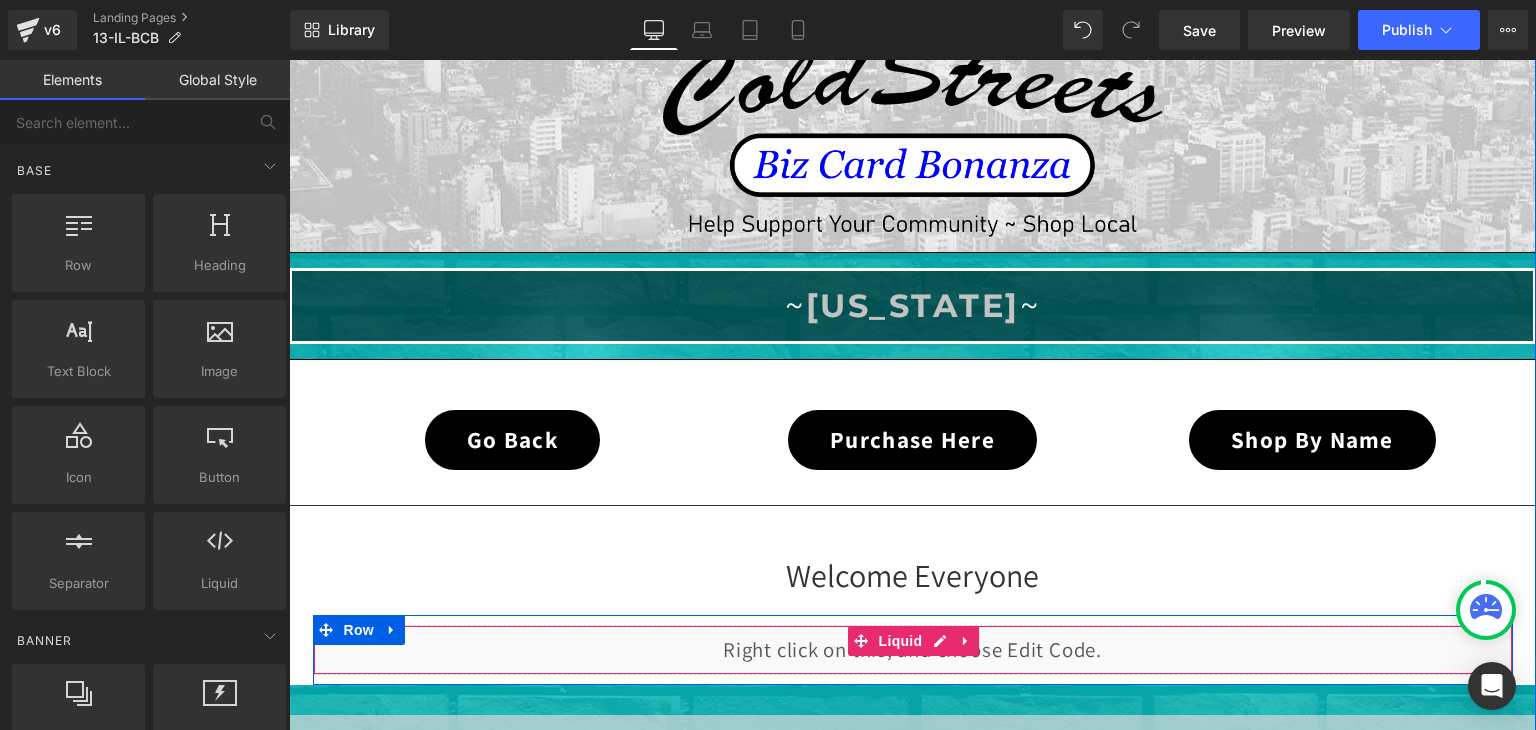 scroll, scrollTop: 1419, scrollLeft: 0, axis: vertical 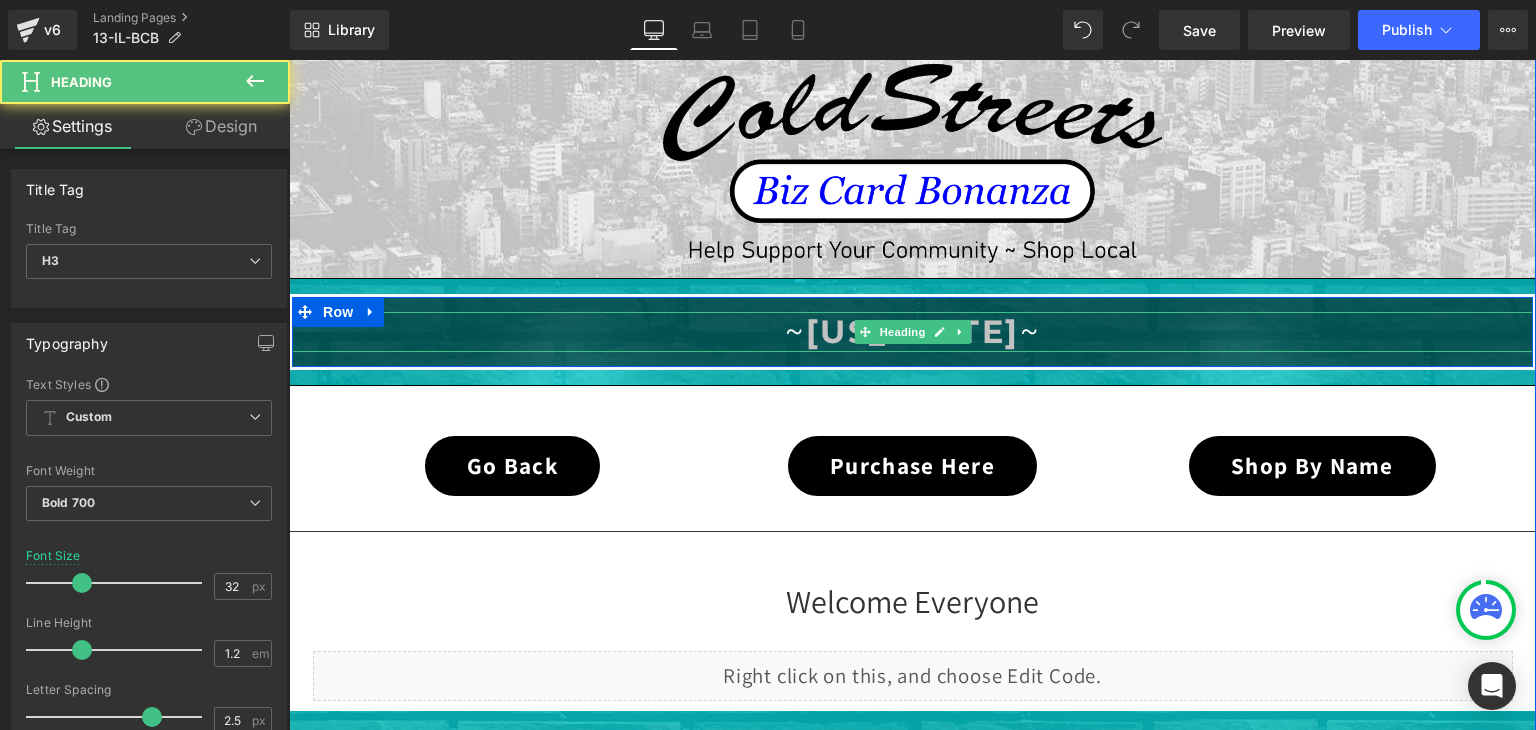 click on "[US_STATE]" at bounding box center [913, 331] 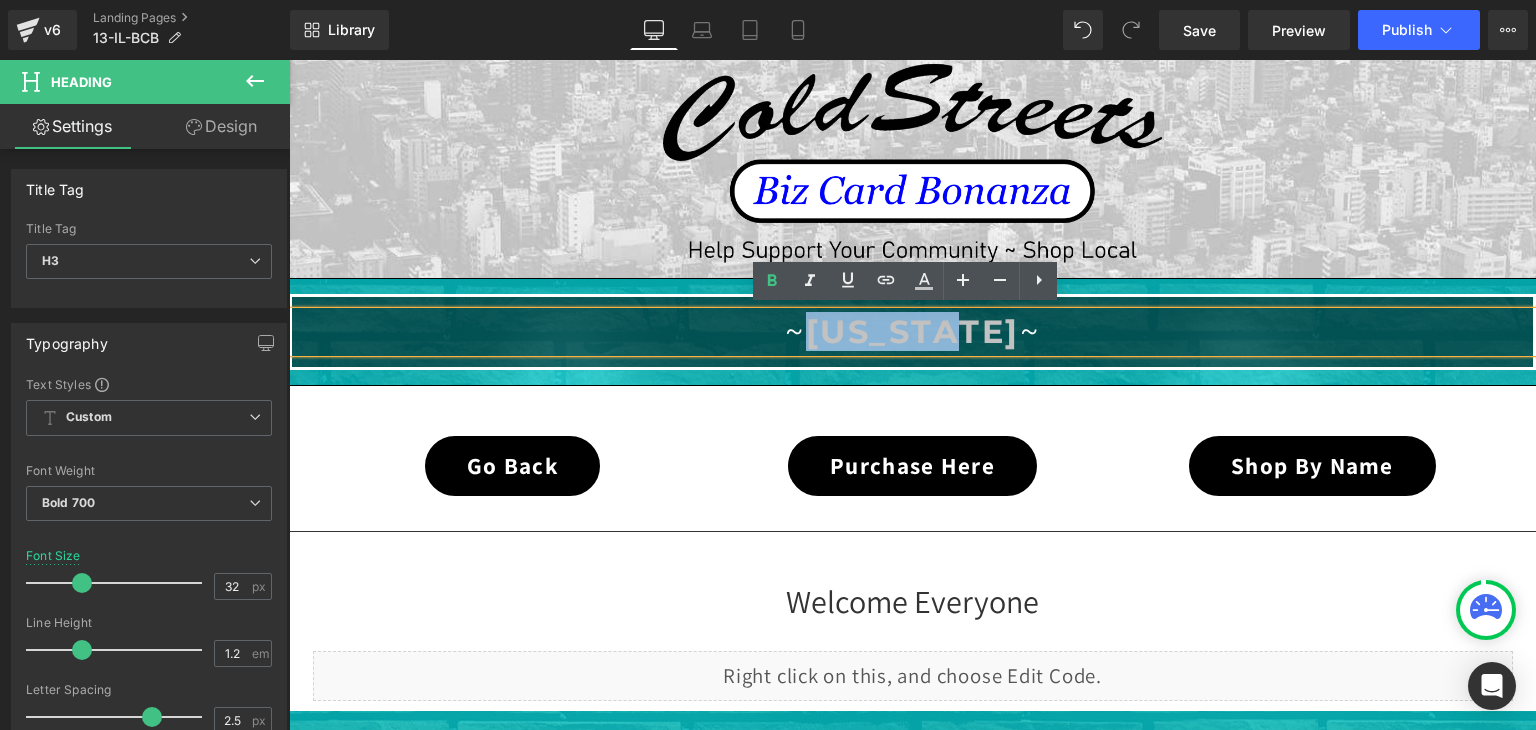 drag, startPoint x: 994, startPoint y: 332, endPoint x: 820, endPoint y: 325, distance: 174.14075 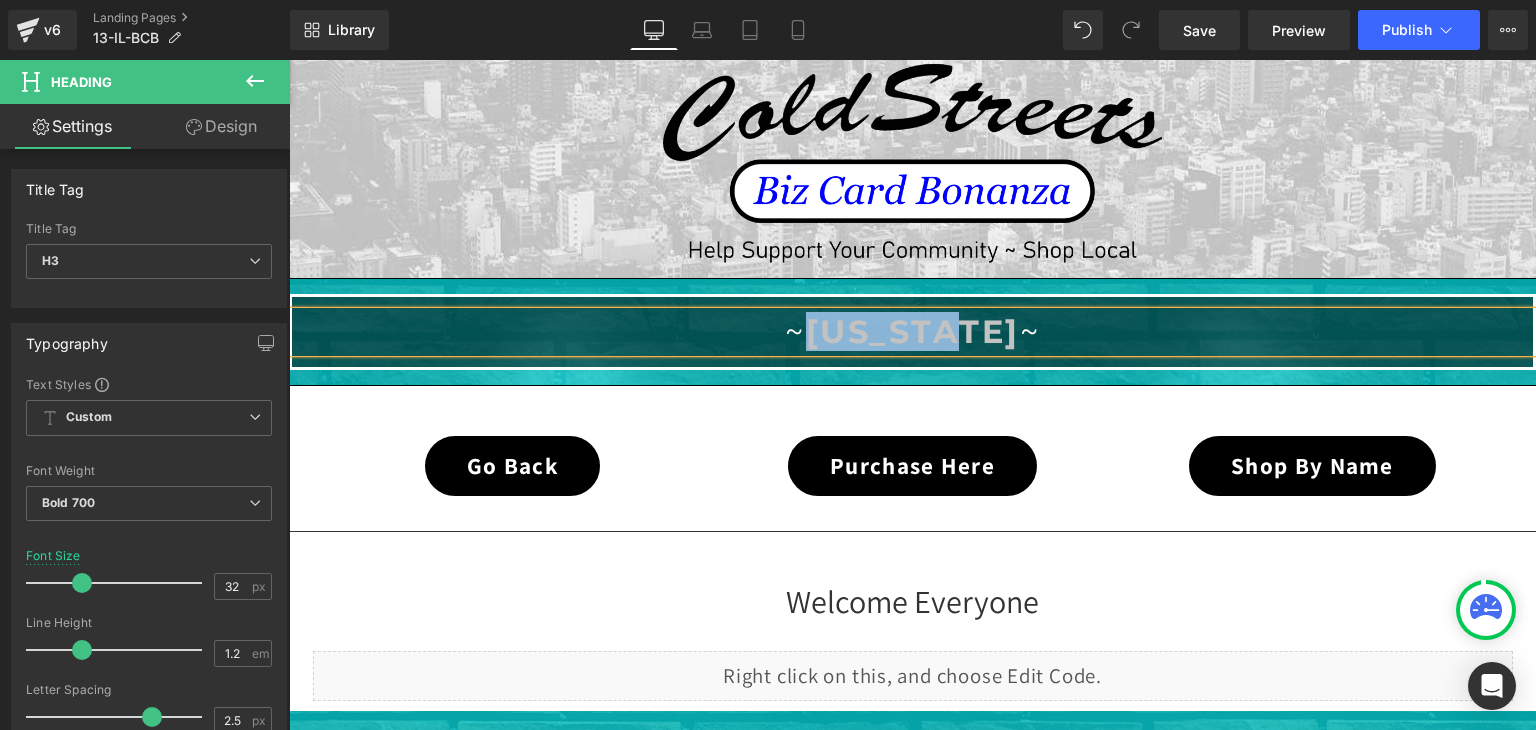 type 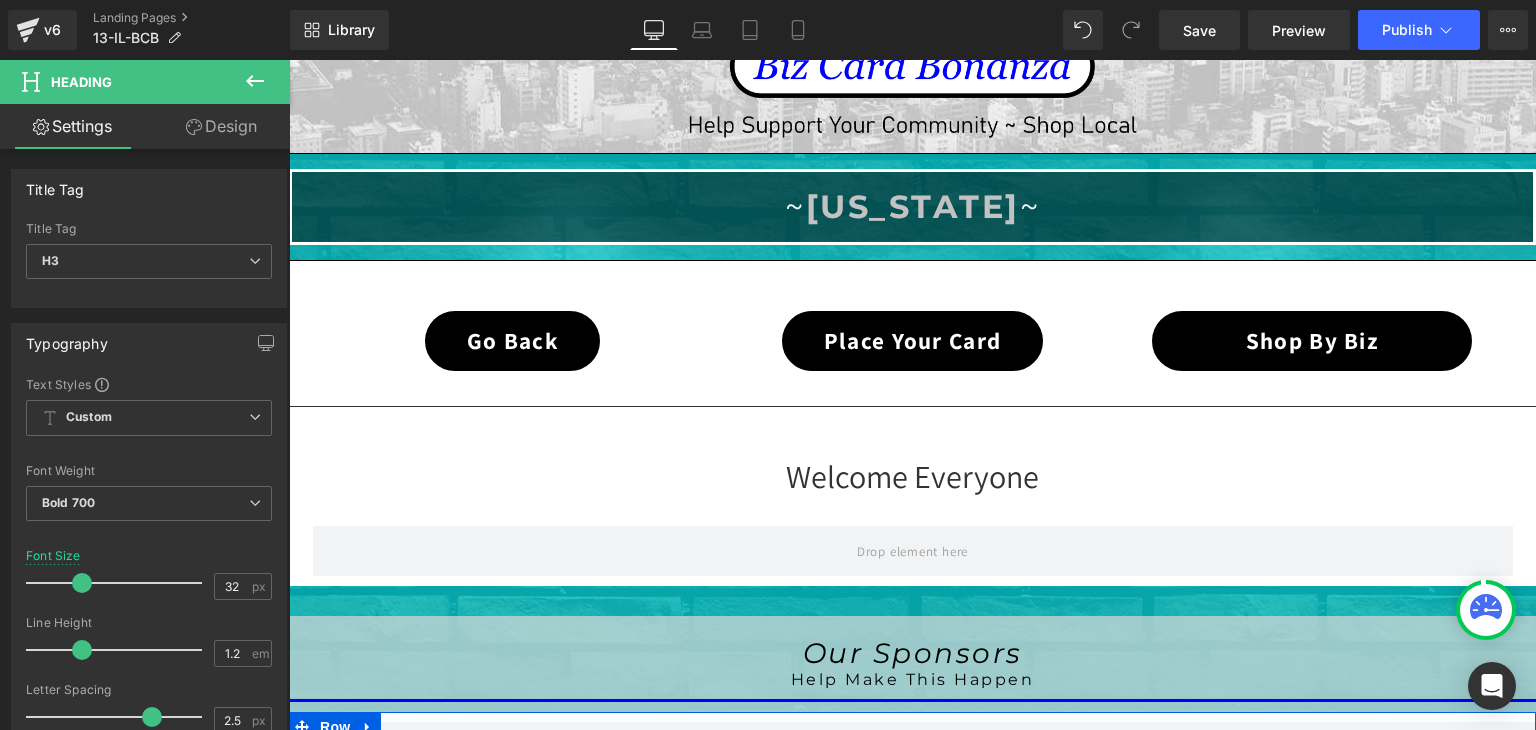 scroll, scrollTop: 419, scrollLeft: 0, axis: vertical 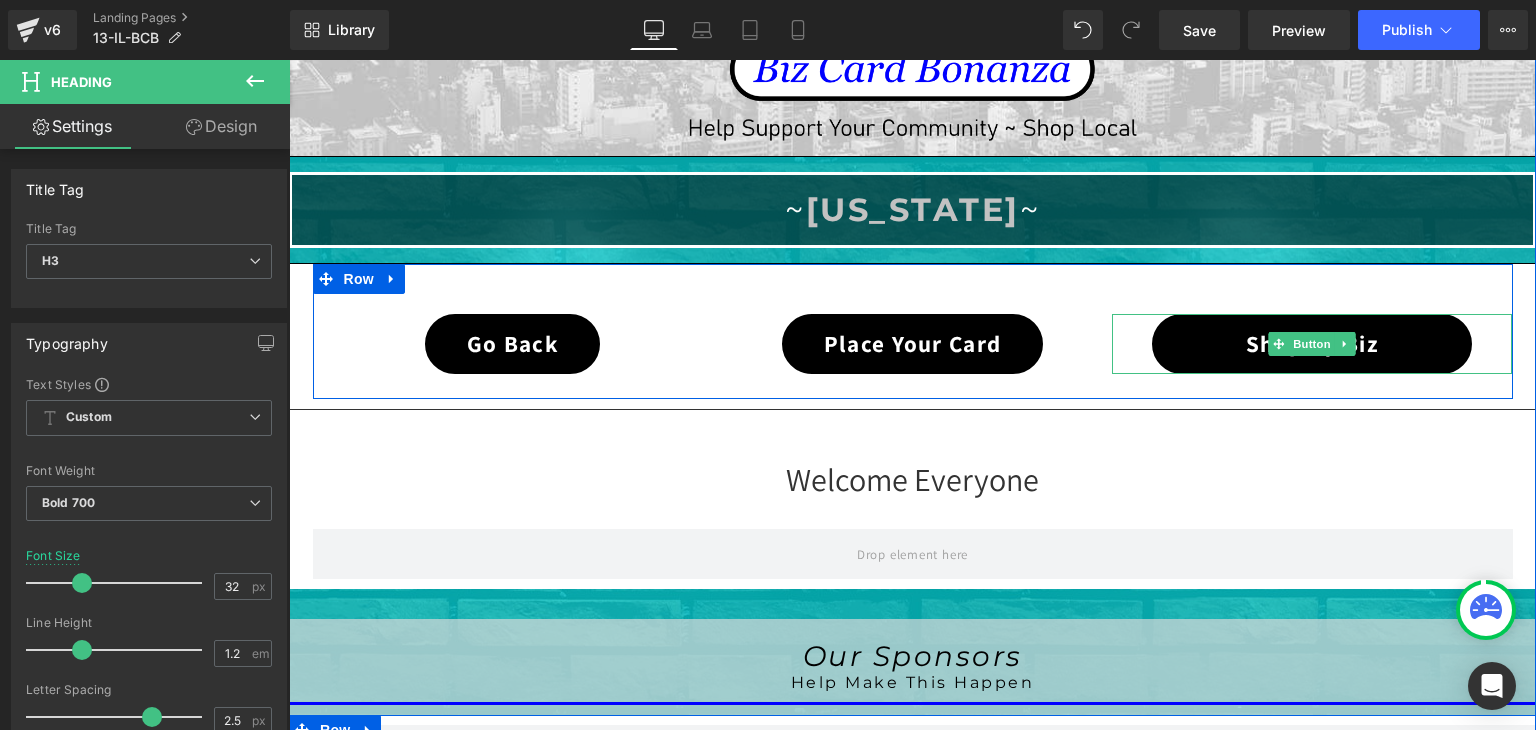 click on "Shop By Biz" at bounding box center (1312, 344) 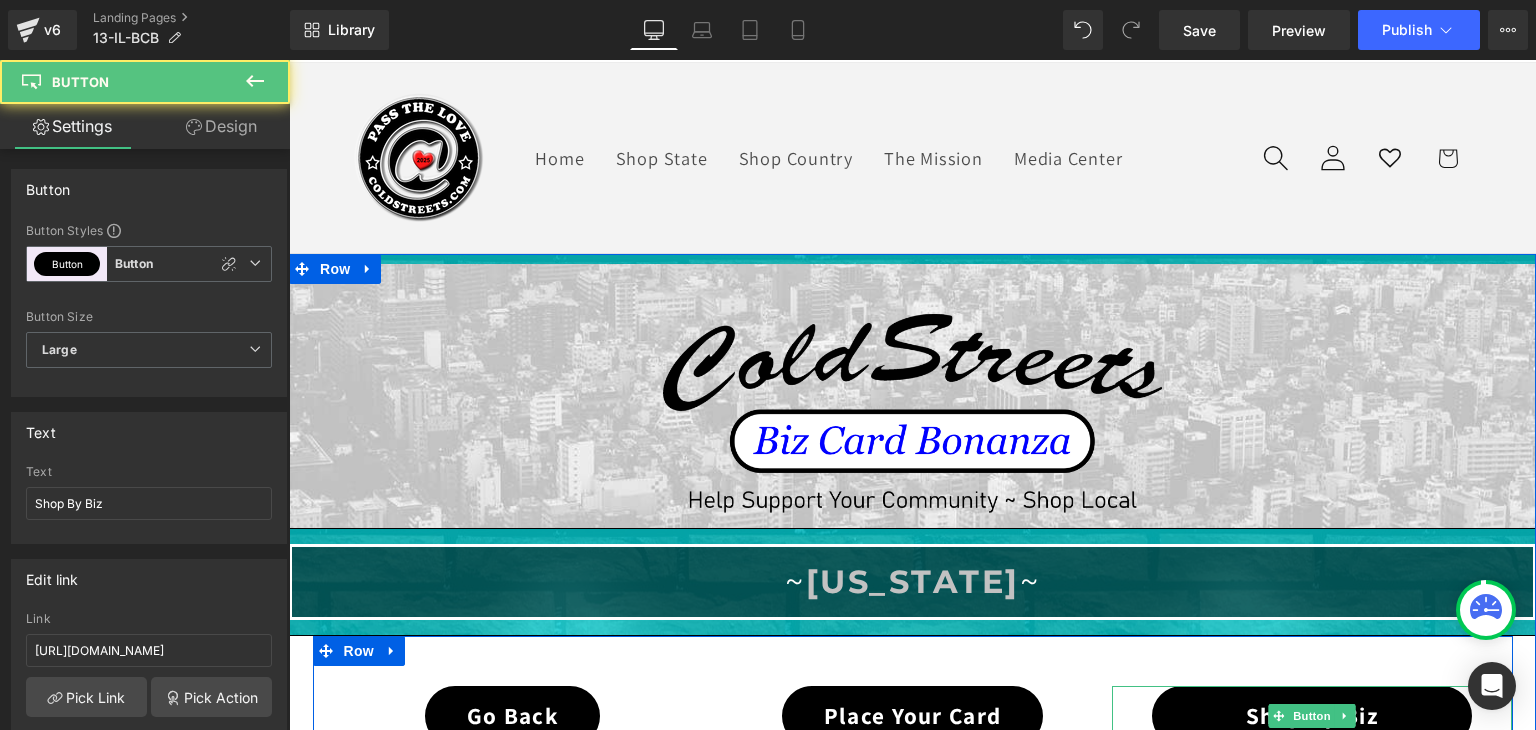 scroll, scrollTop: 19, scrollLeft: 0, axis: vertical 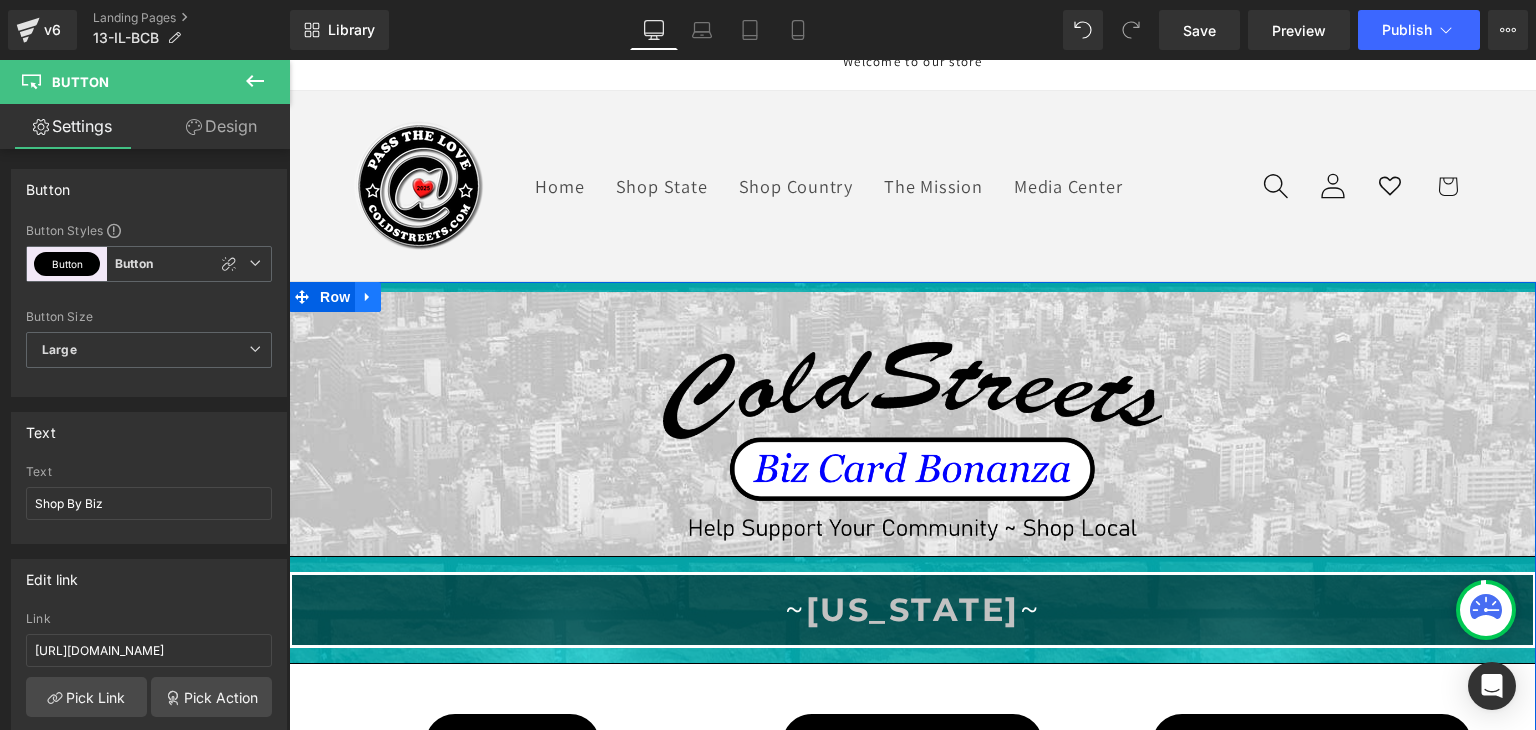 click 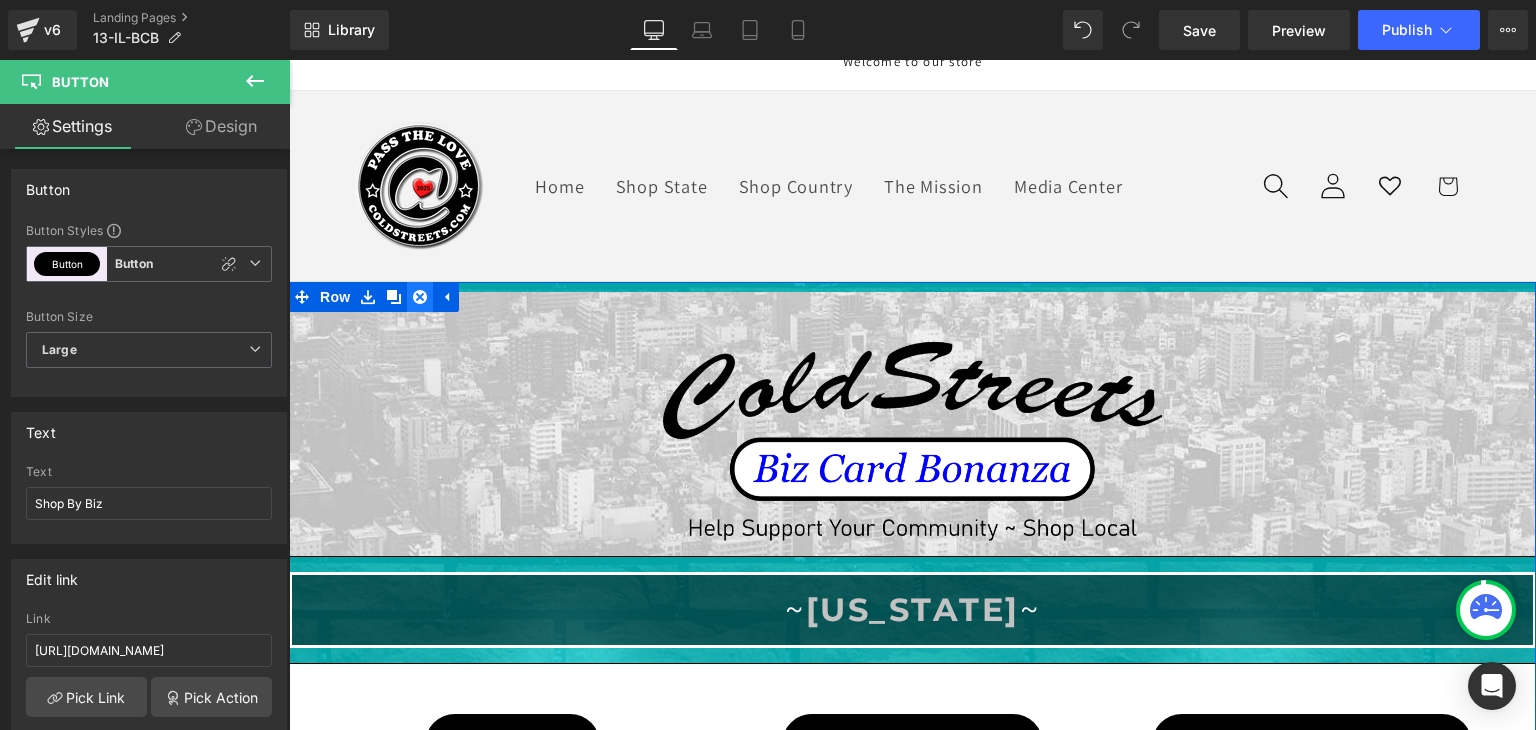 click 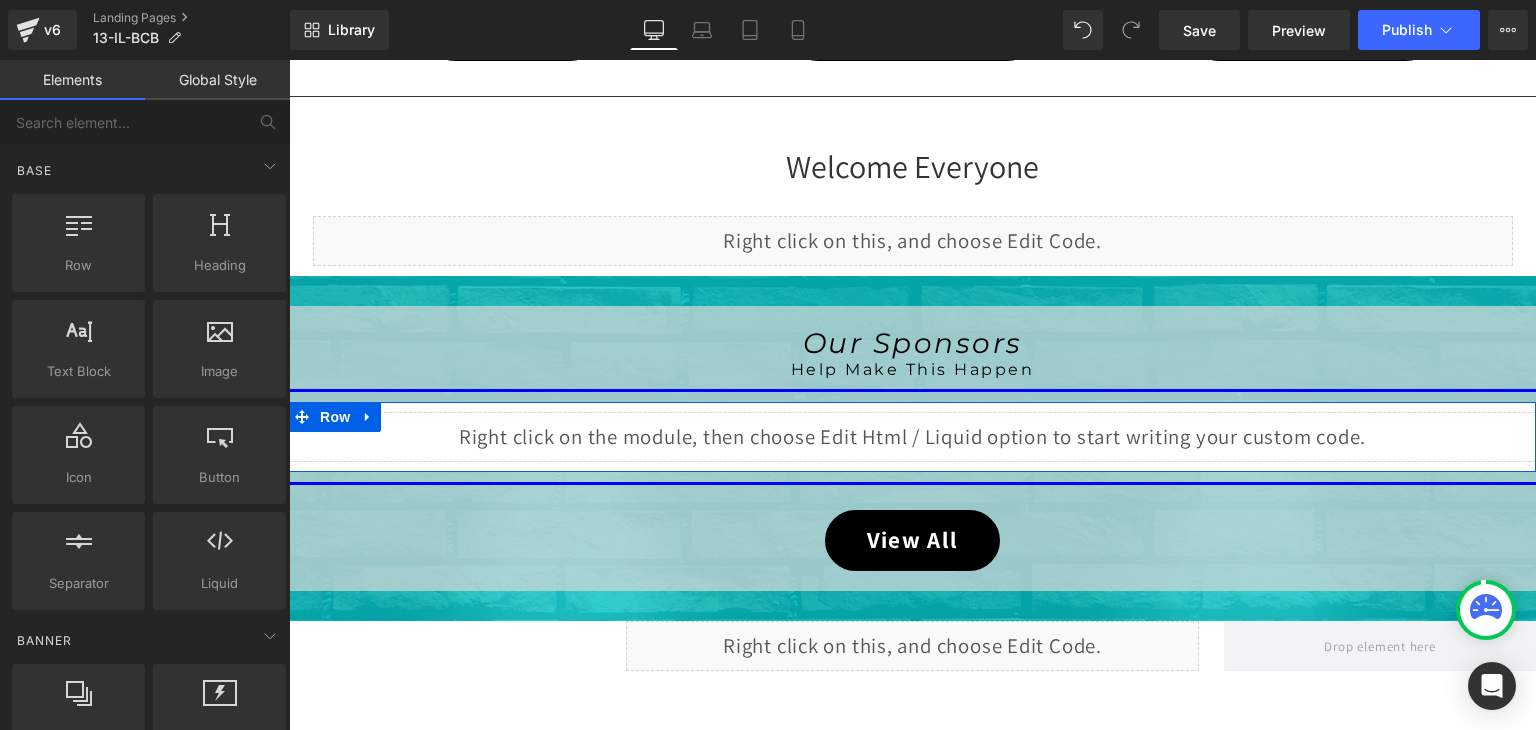 scroll, scrollTop: 719, scrollLeft: 0, axis: vertical 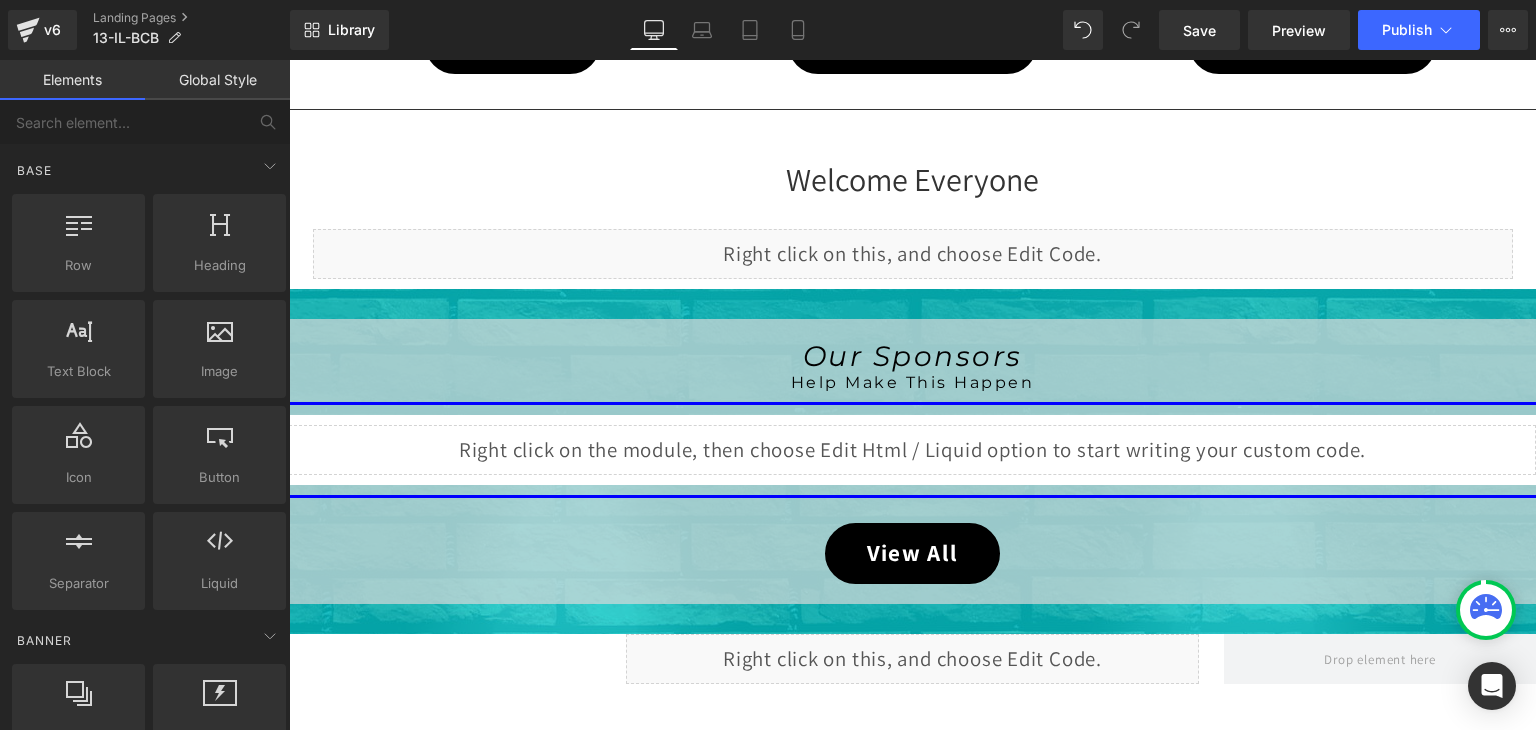 click 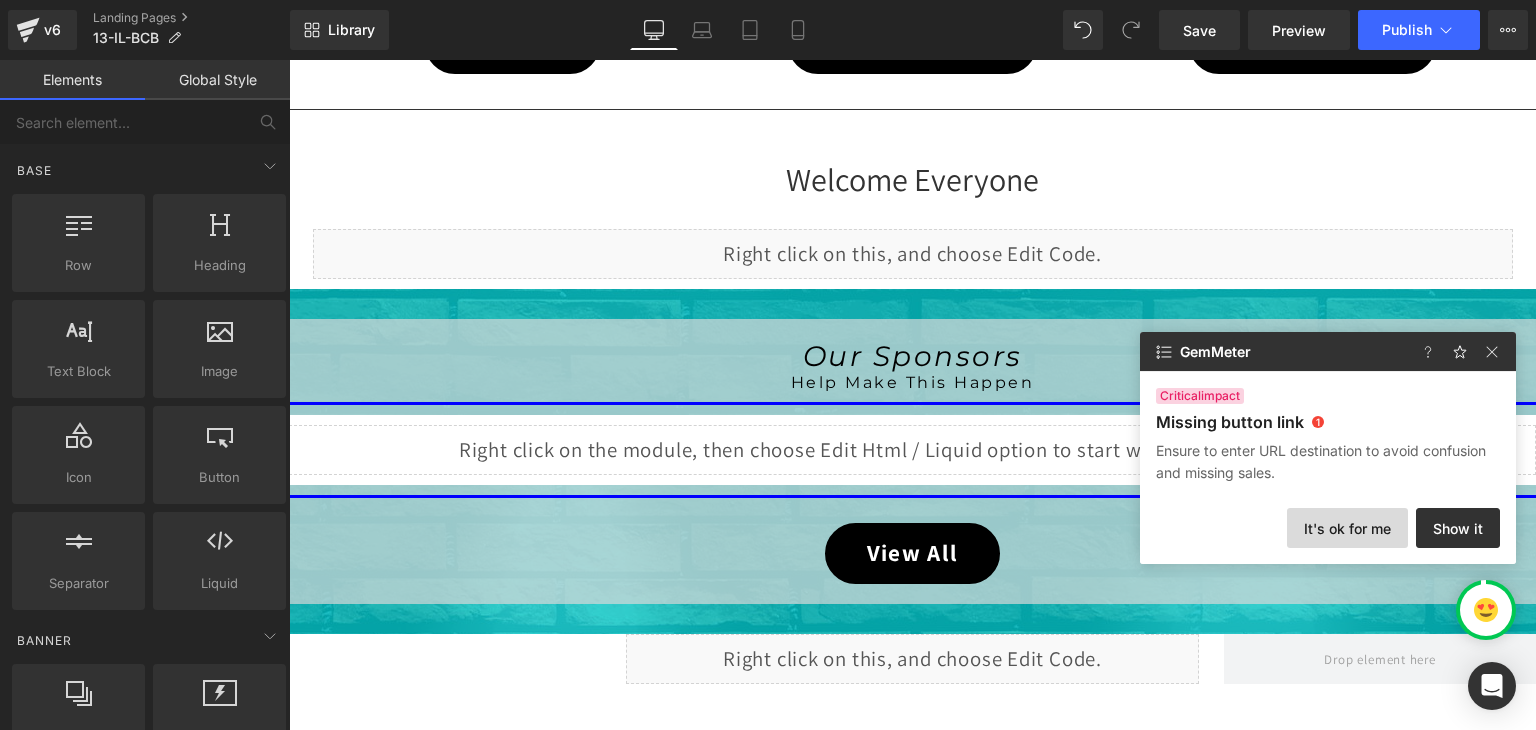 click on "It's ok for me" at bounding box center (1347, 528) 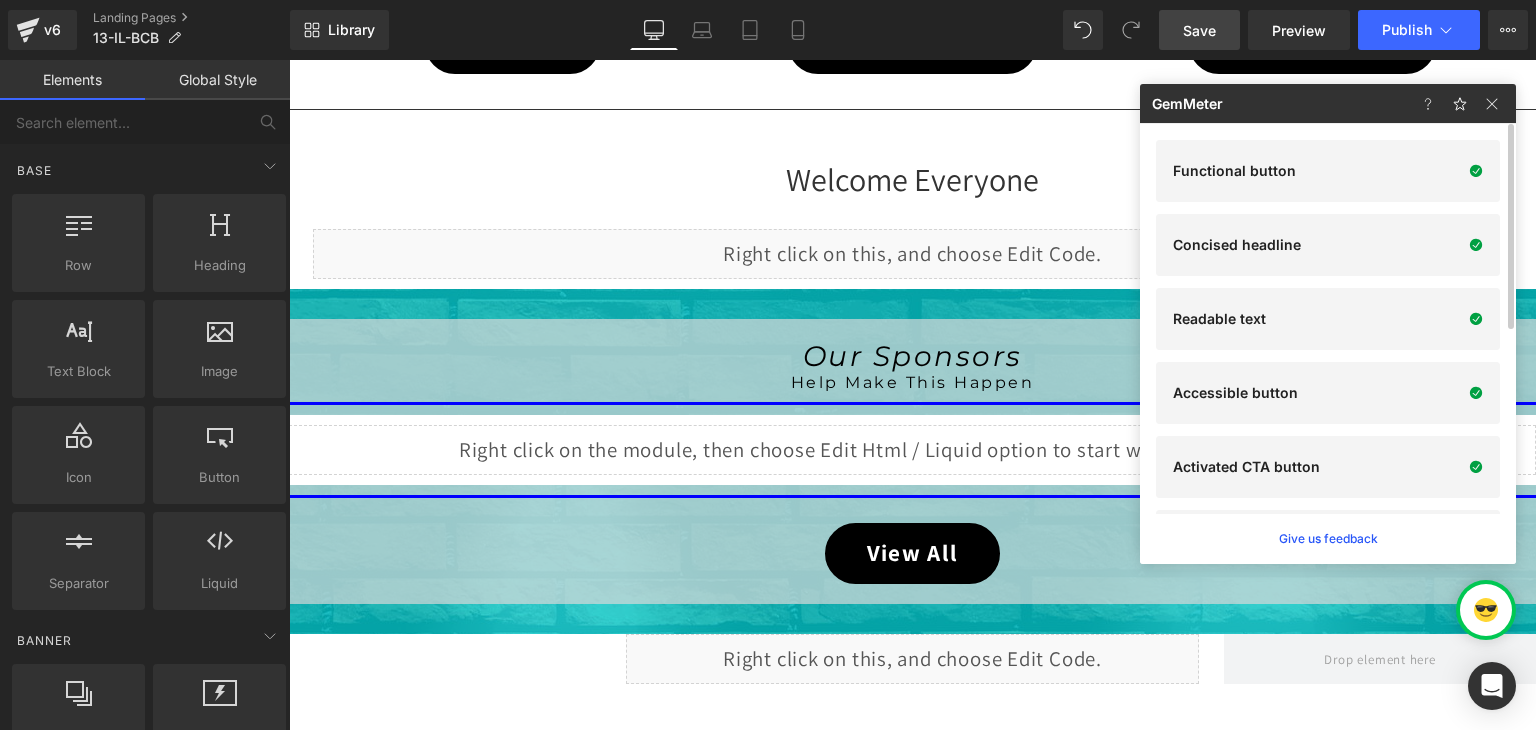 click on "Save" at bounding box center (1199, 30) 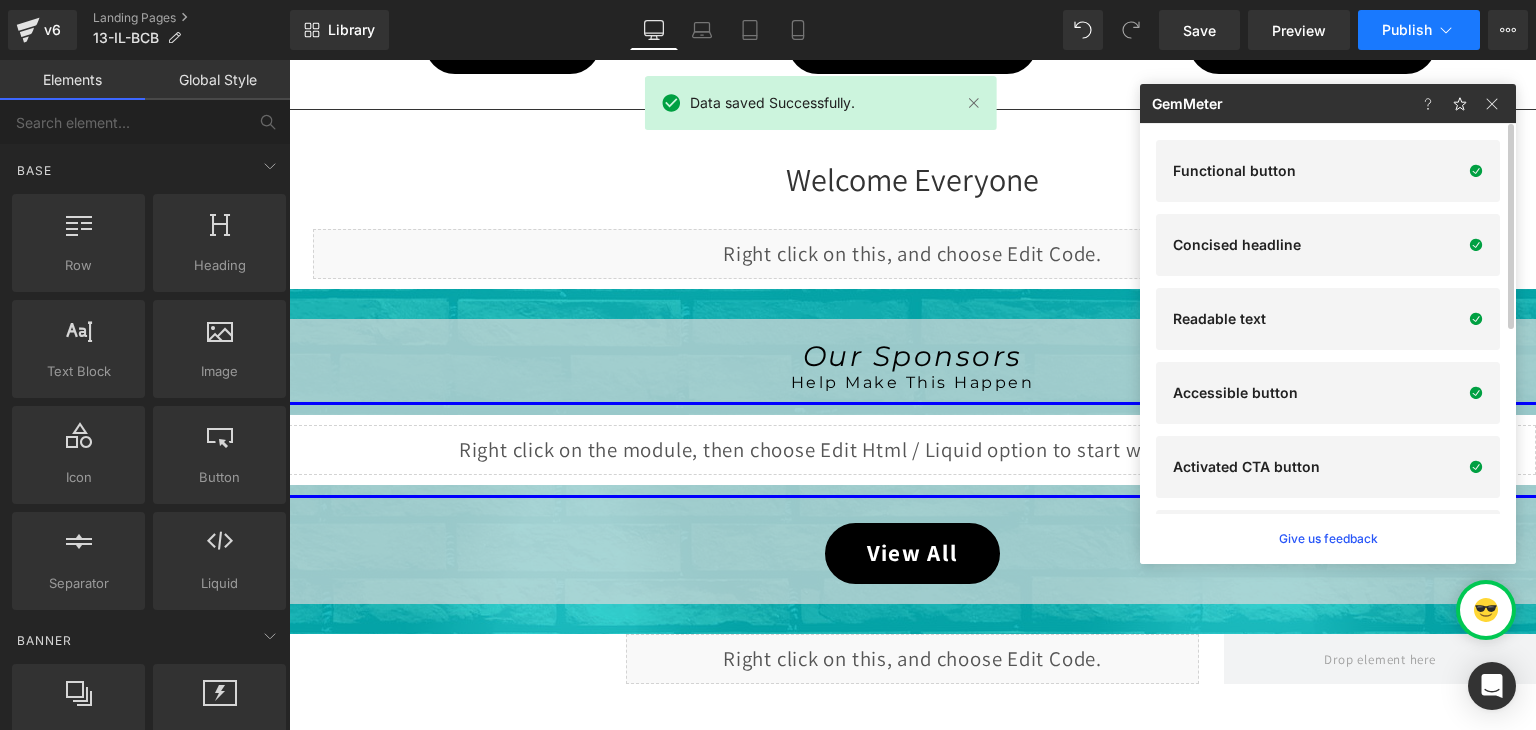 click 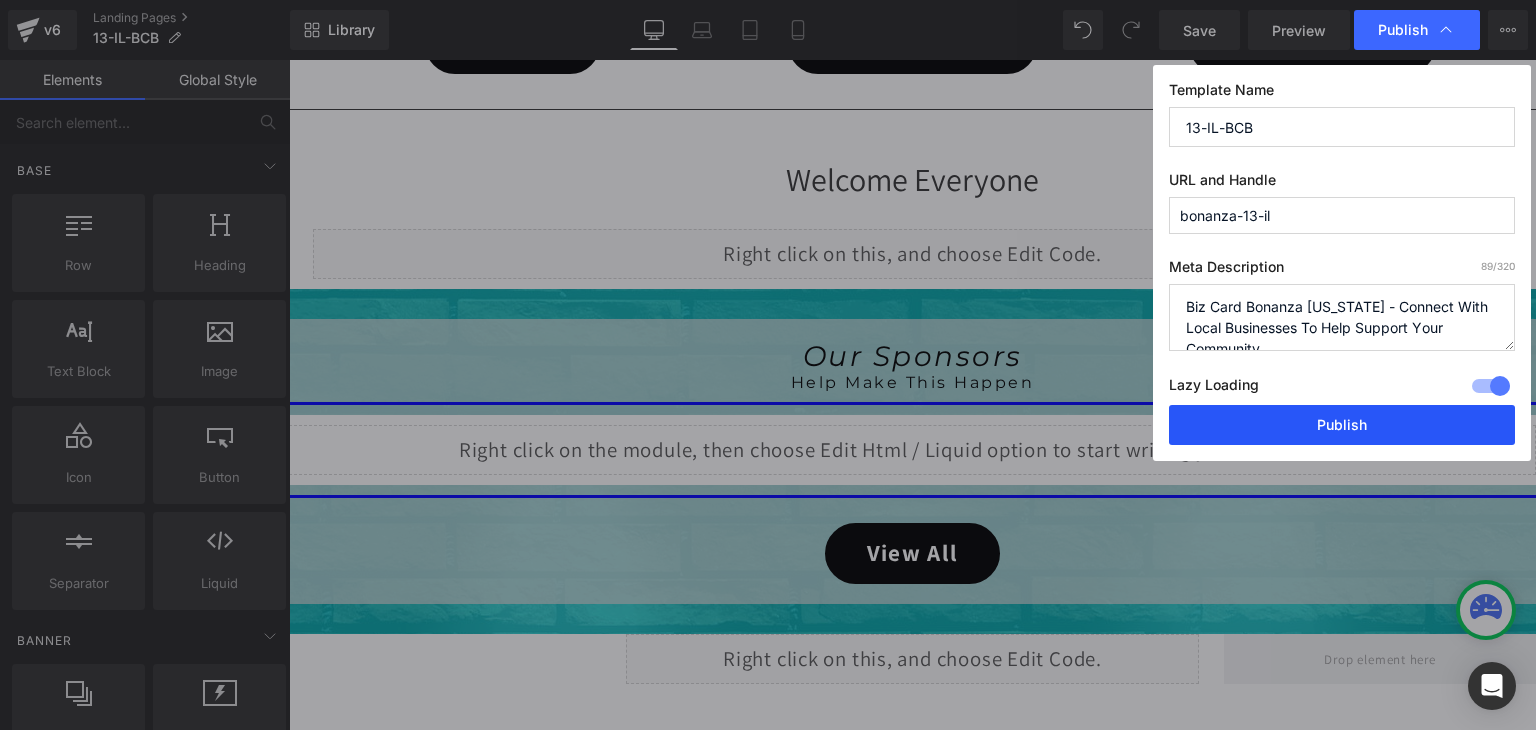 click on "Publish" at bounding box center (1342, 425) 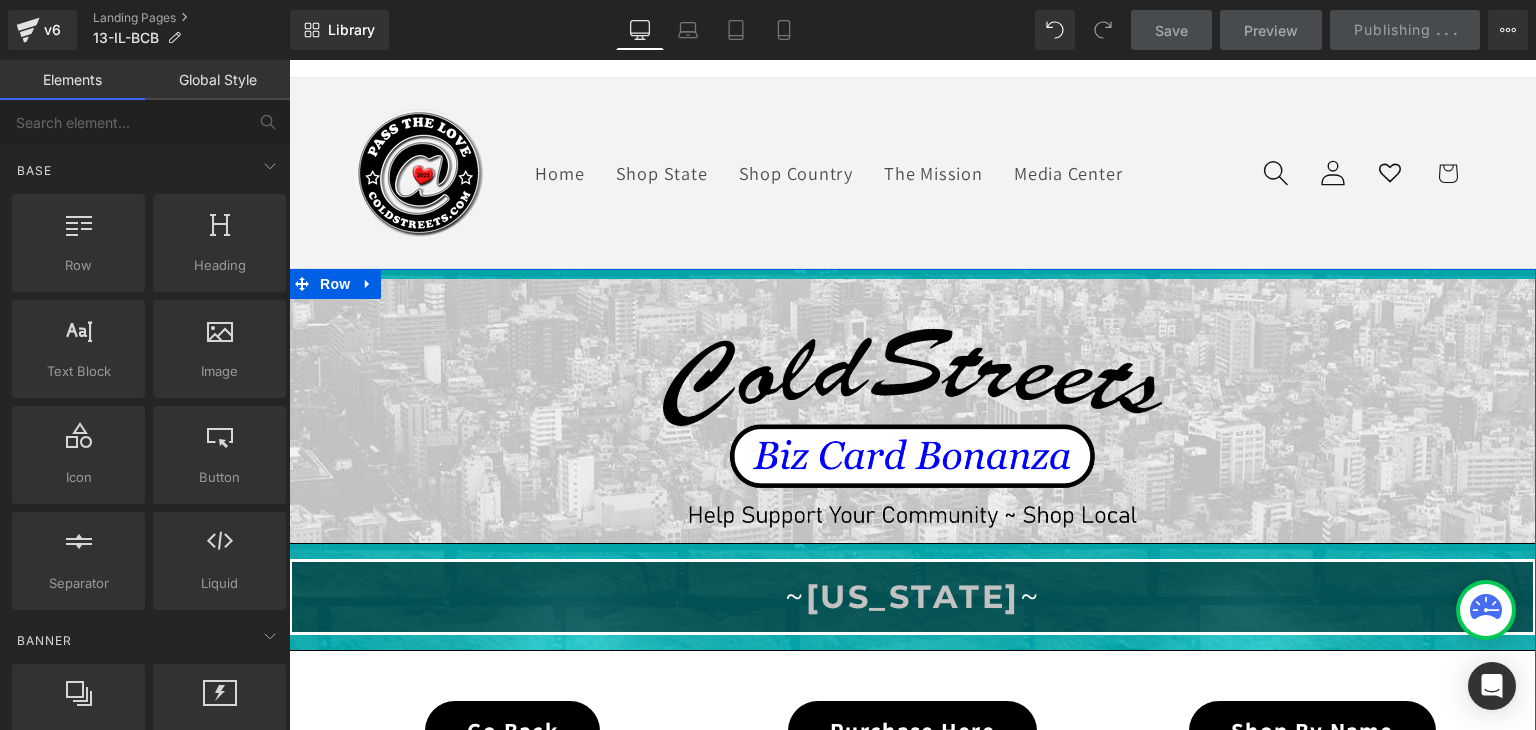 scroll, scrollTop: 19, scrollLeft: 0, axis: vertical 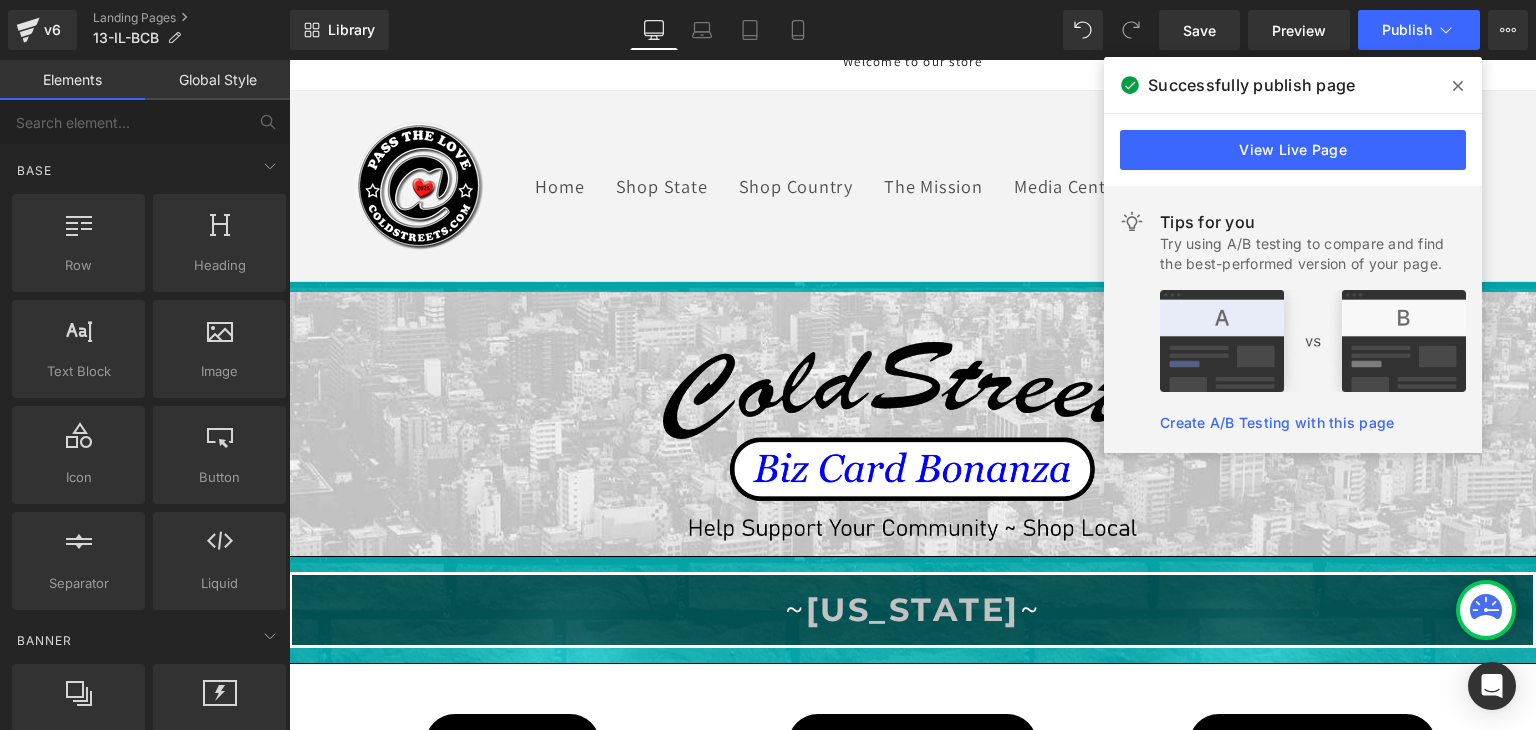 click 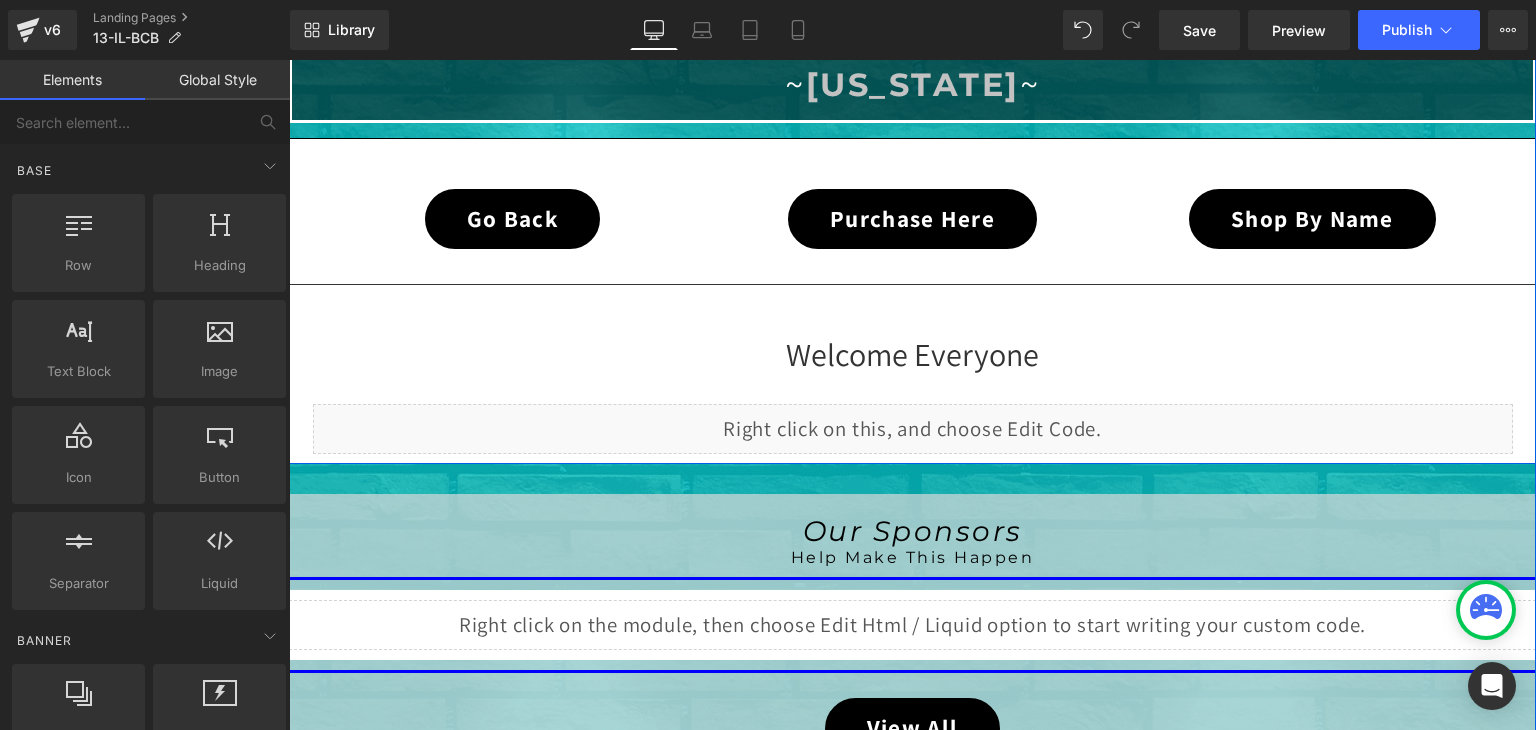scroll, scrollTop: 919, scrollLeft: 0, axis: vertical 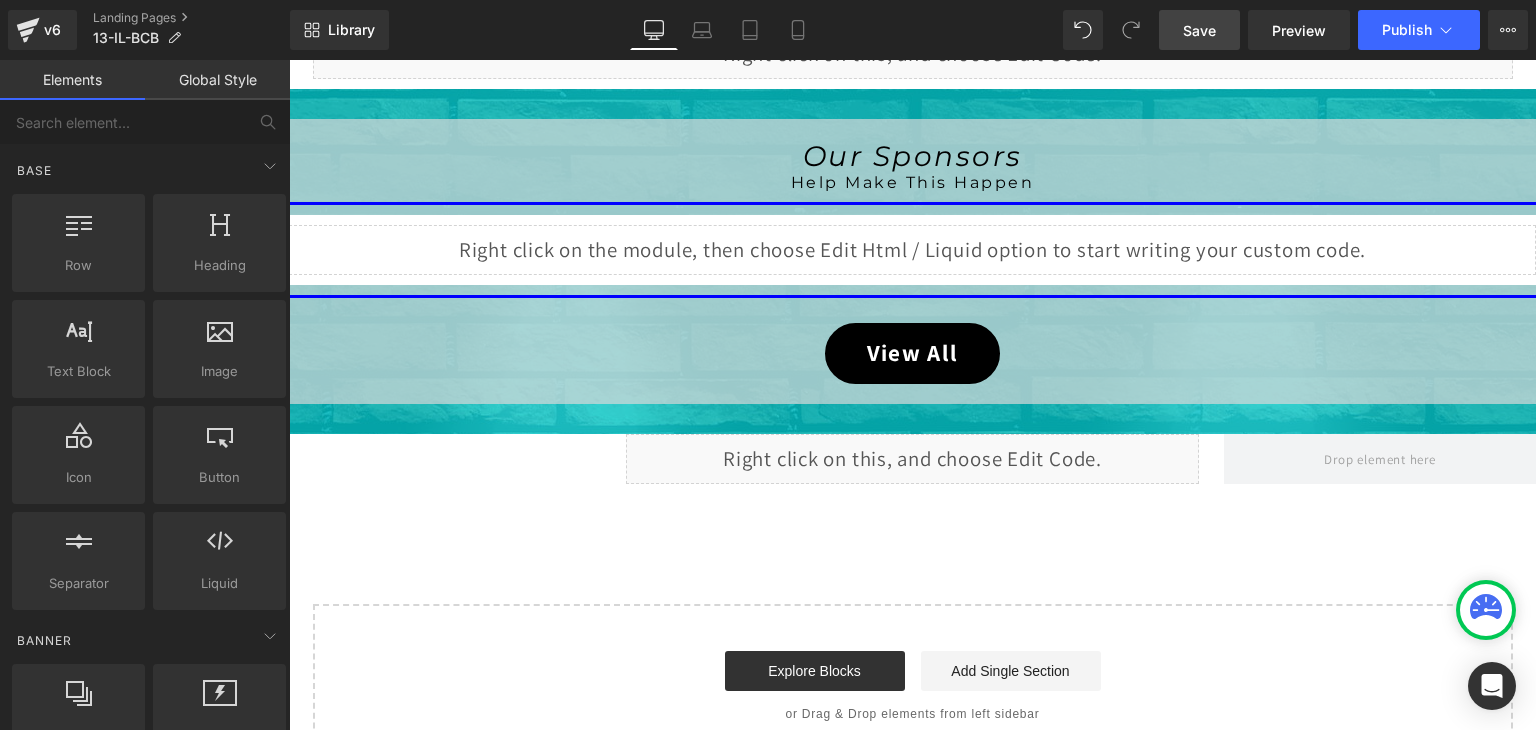 click on "Save" at bounding box center [1199, 30] 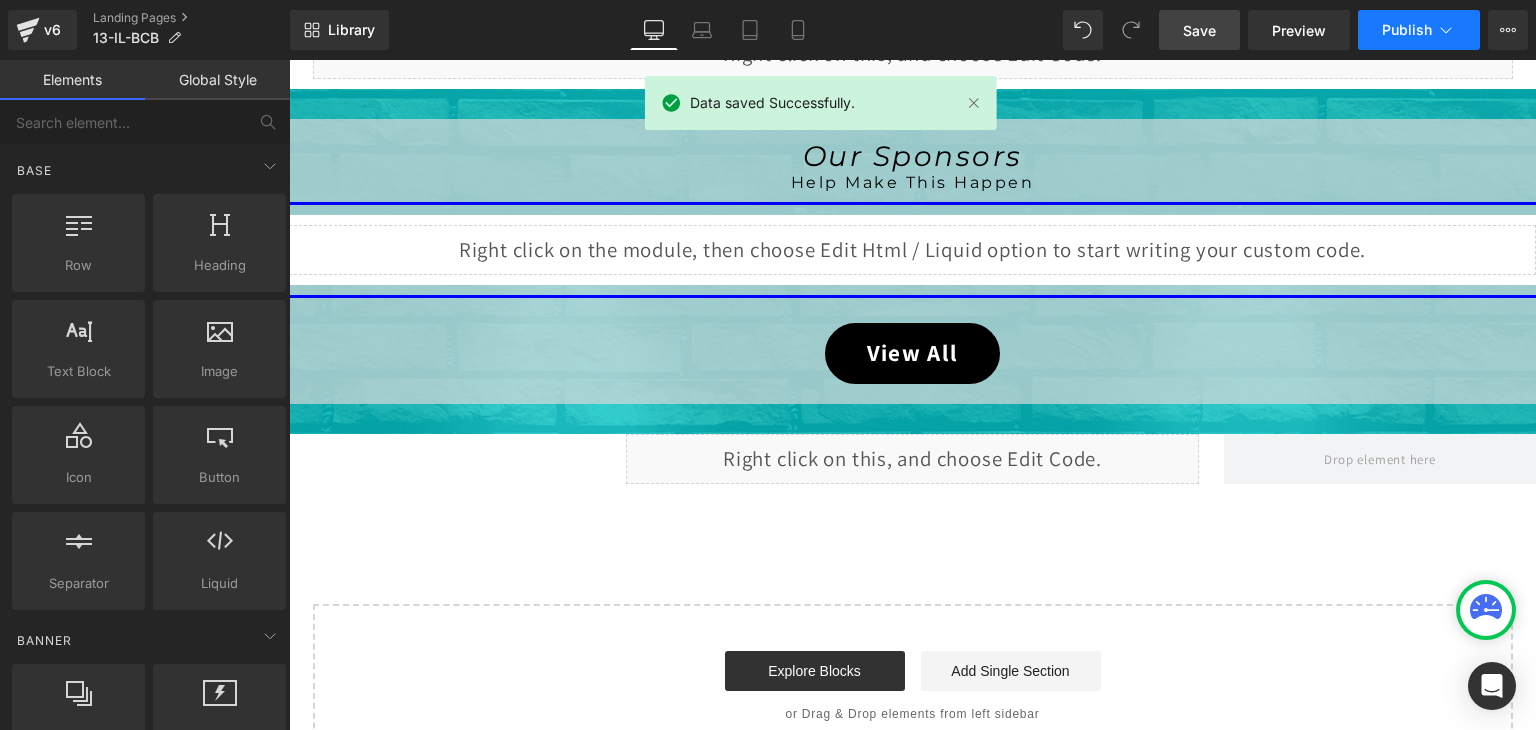 click 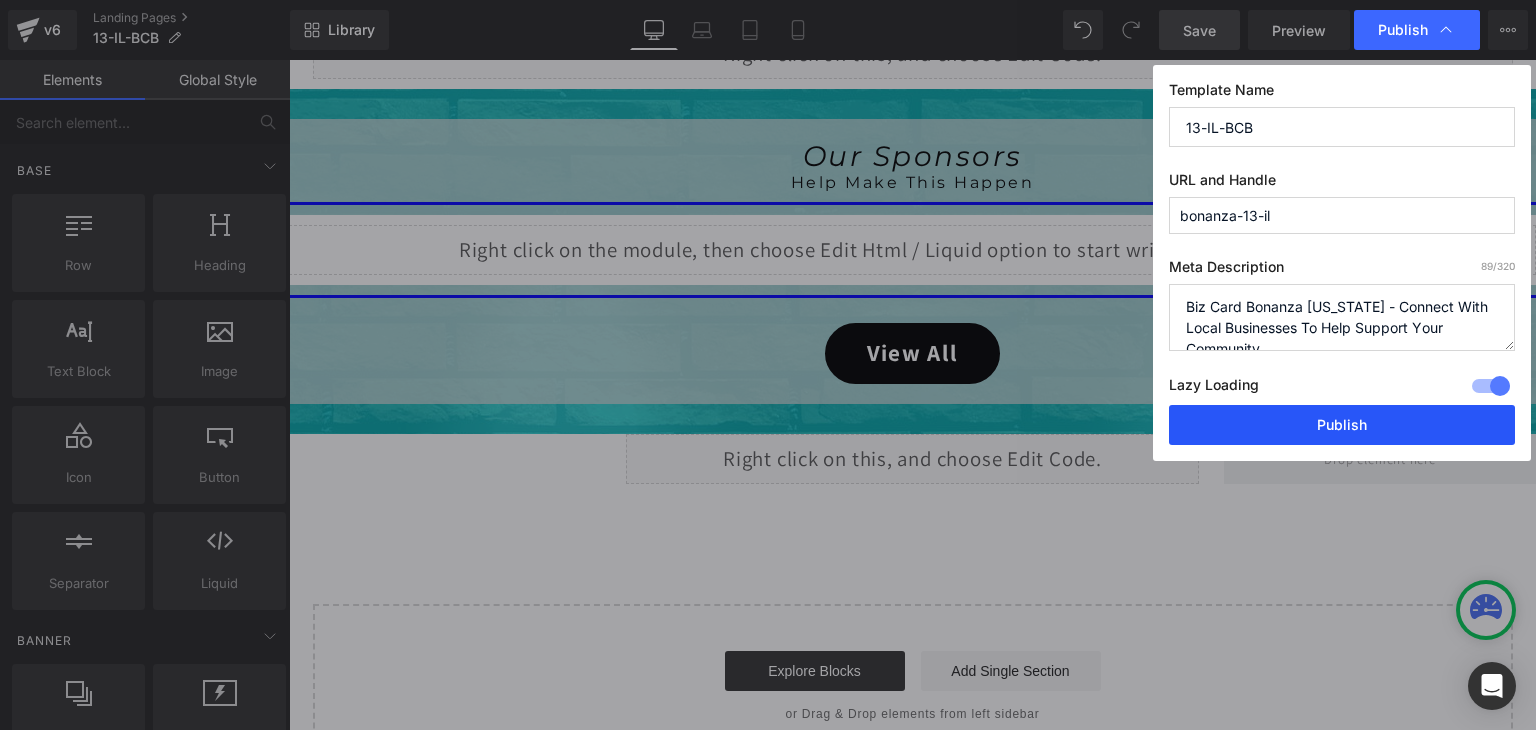 click on "Publish" at bounding box center [1342, 425] 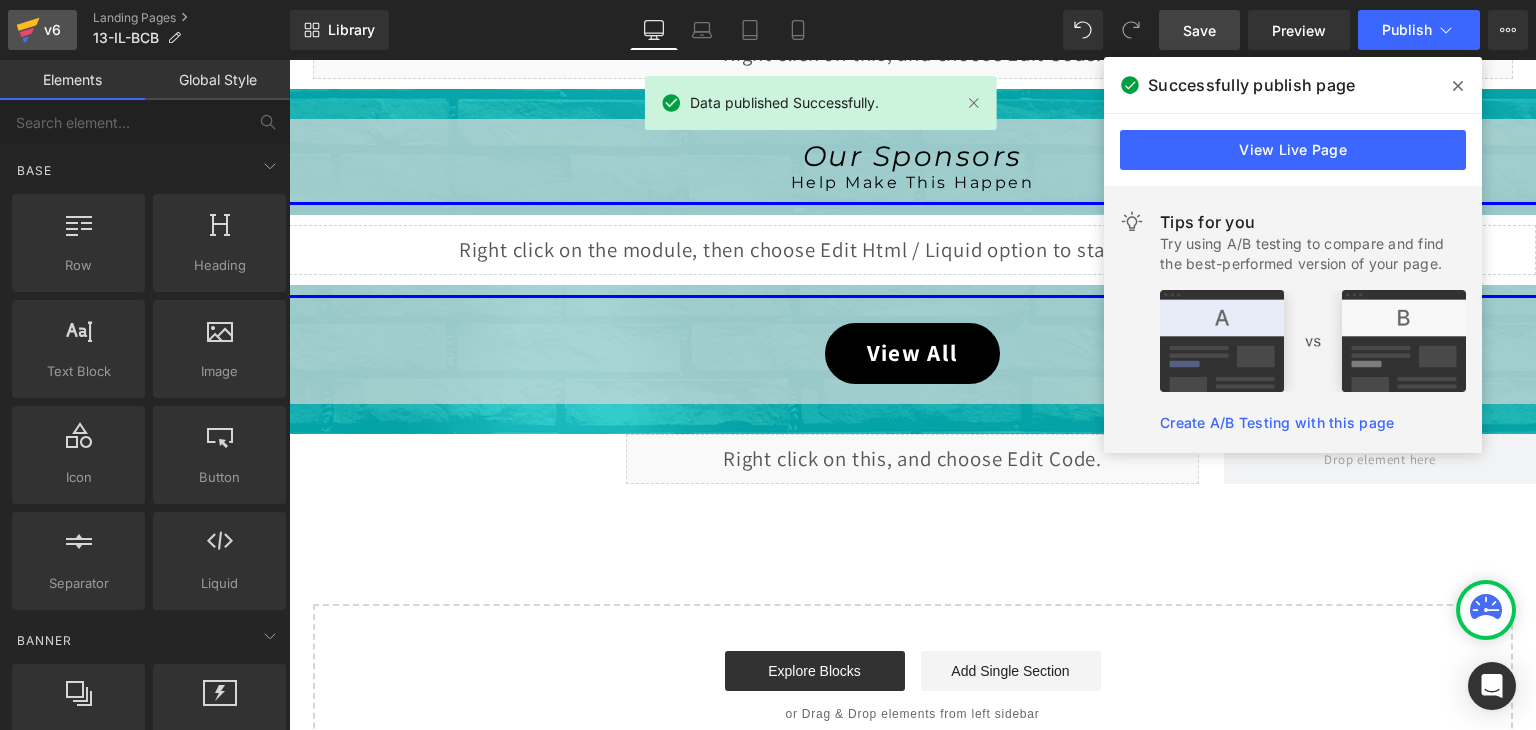 click on "v6" at bounding box center (42, 30) 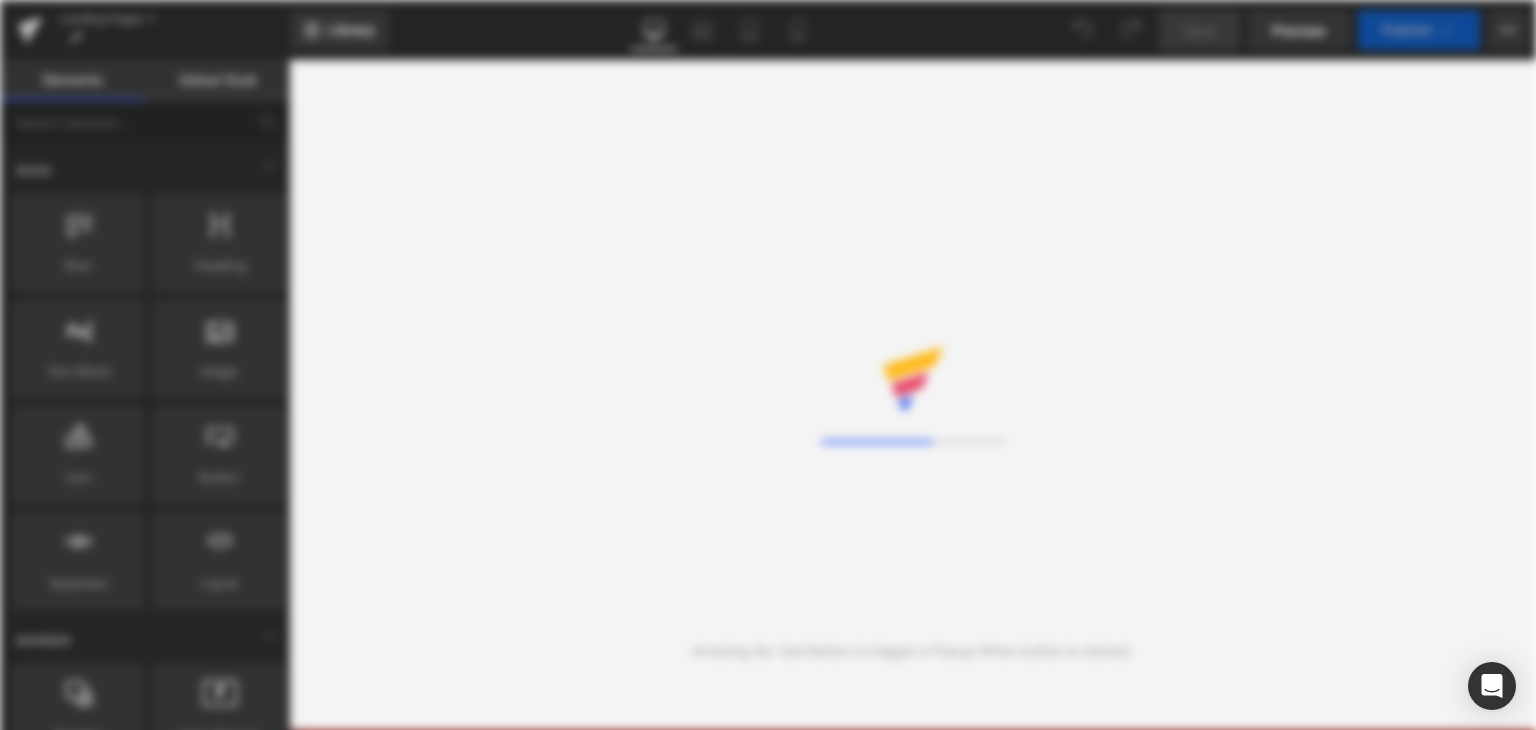 scroll, scrollTop: 0, scrollLeft: 0, axis: both 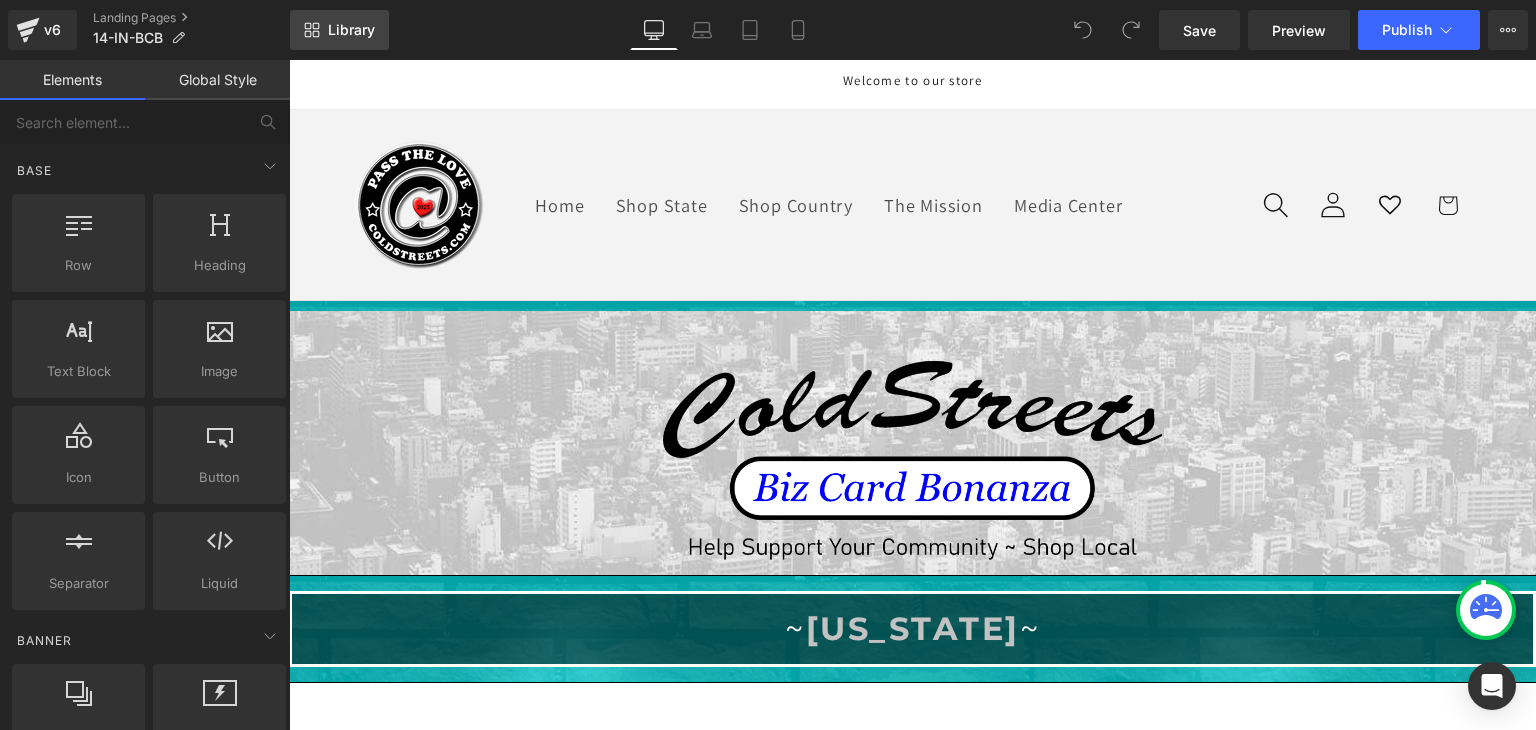 click on "Library" at bounding box center [351, 30] 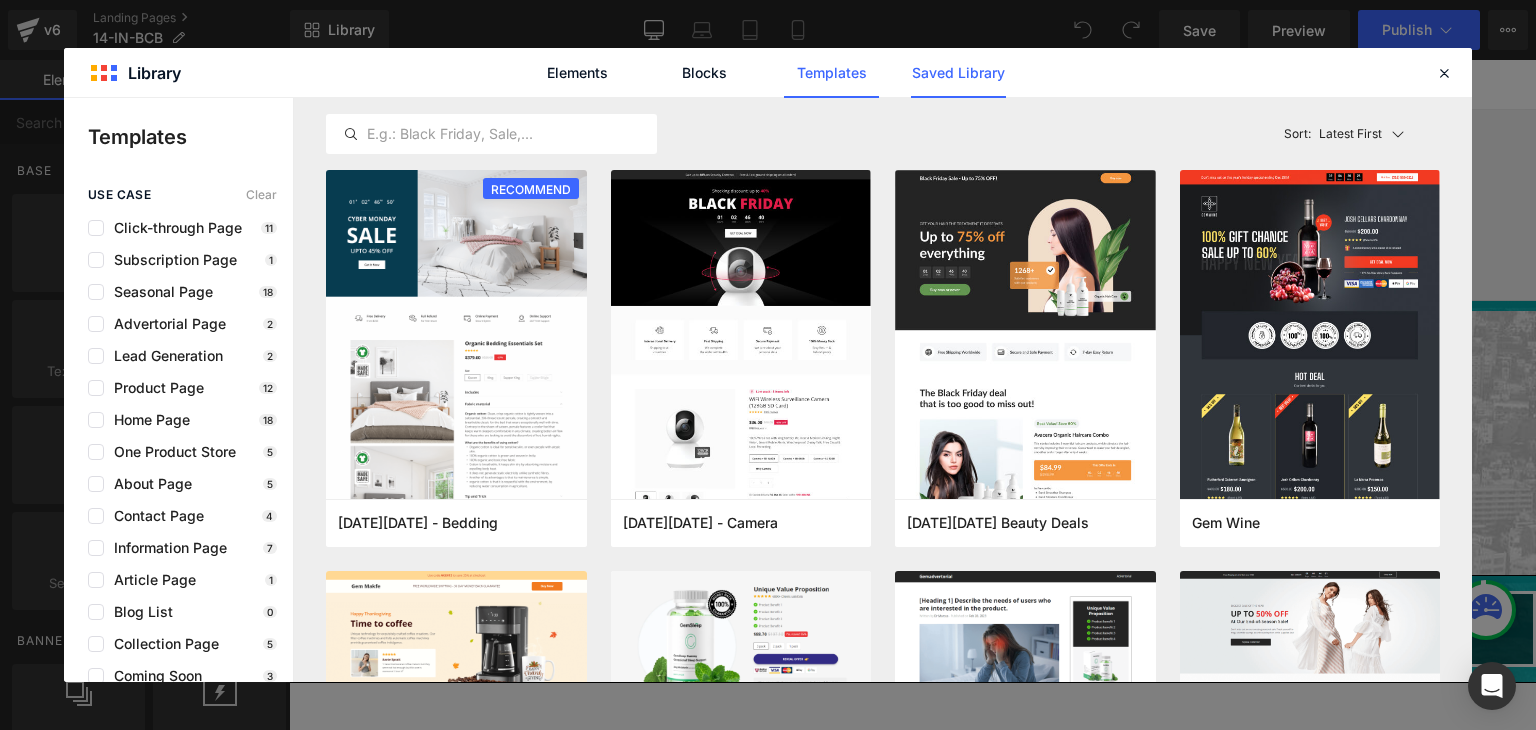 click on "Saved Library" 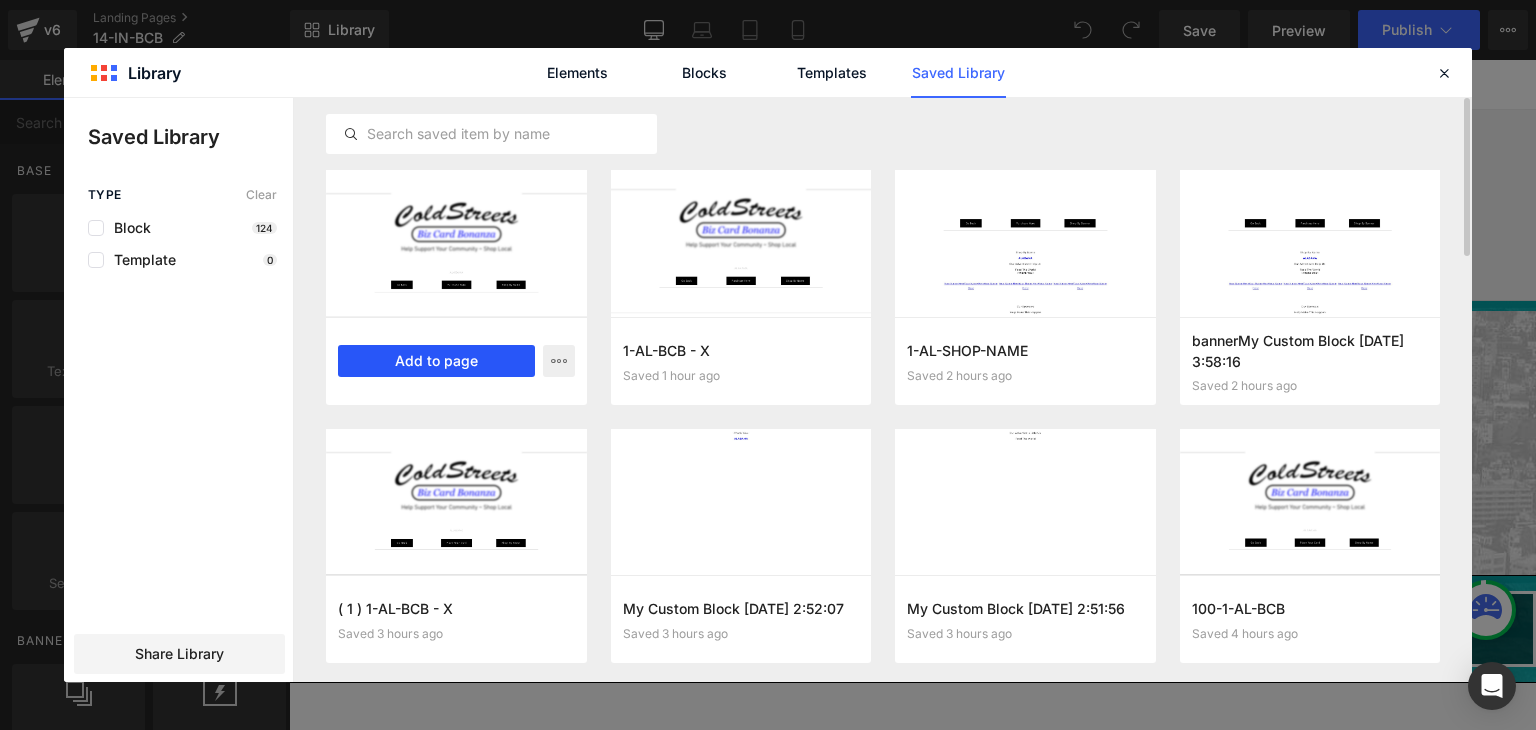 click on "Add to page" at bounding box center [436, 361] 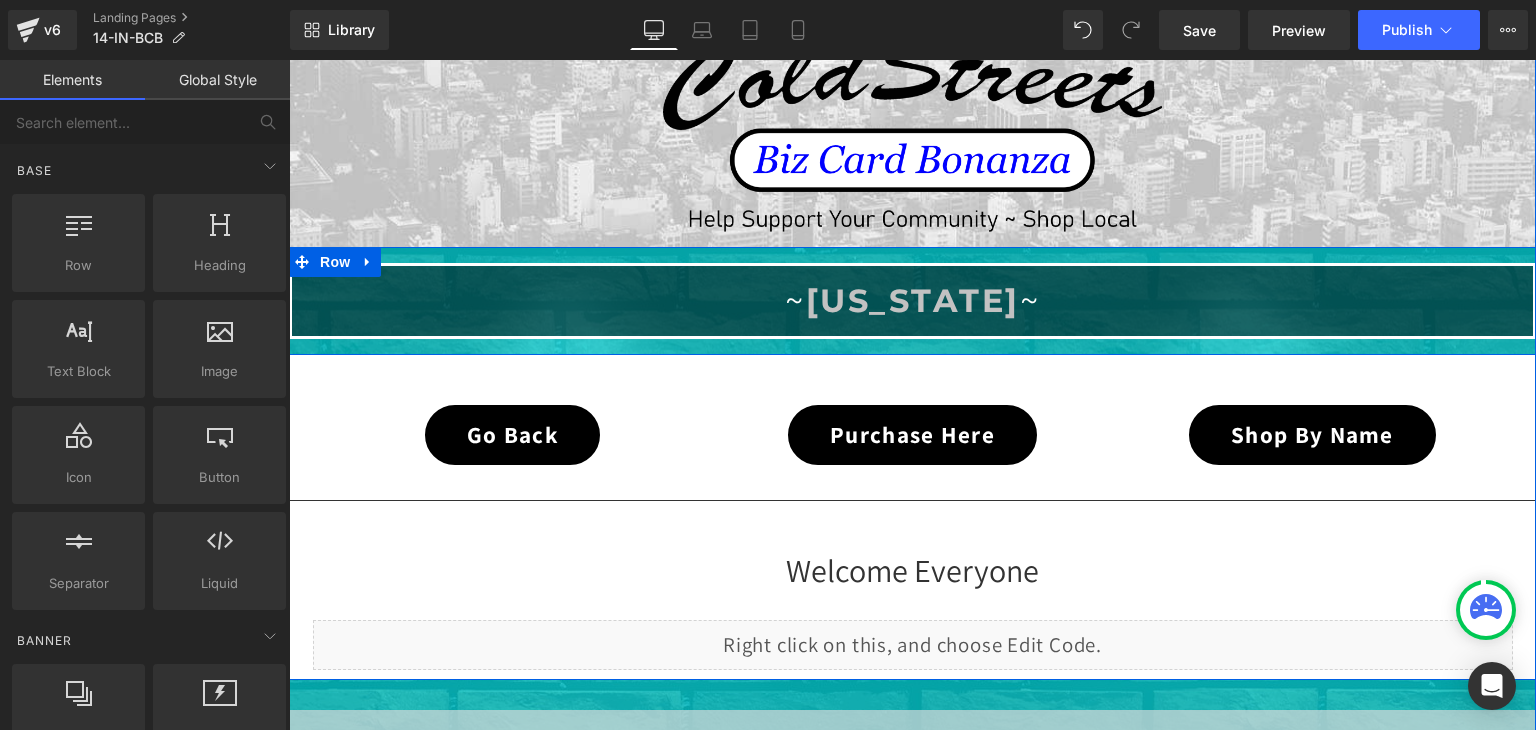 scroll, scrollTop: 1459, scrollLeft: 0, axis: vertical 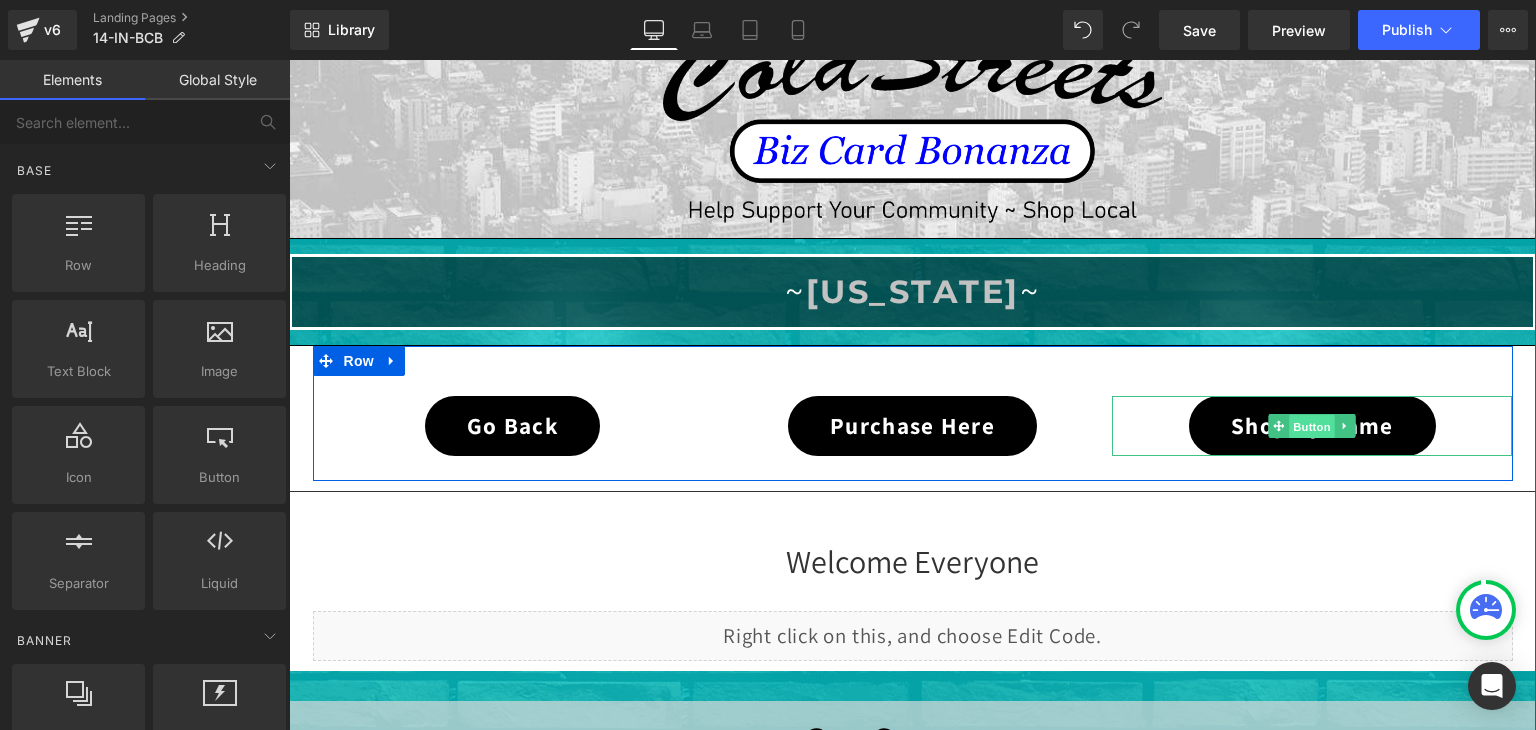 click on "Button" at bounding box center [1313, 427] 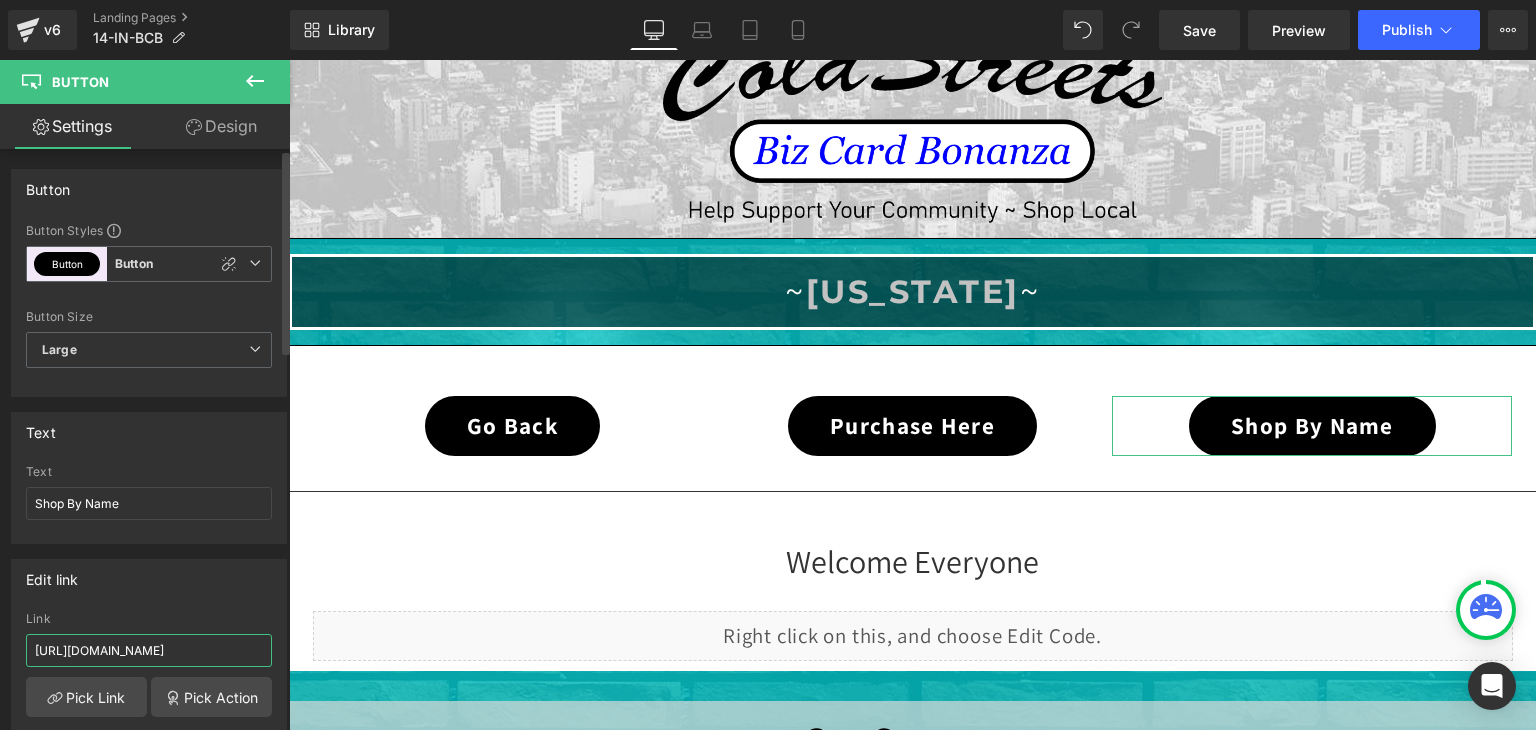 click on "[URL][DOMAIN_NAME]" at bounding box center (149, 650) 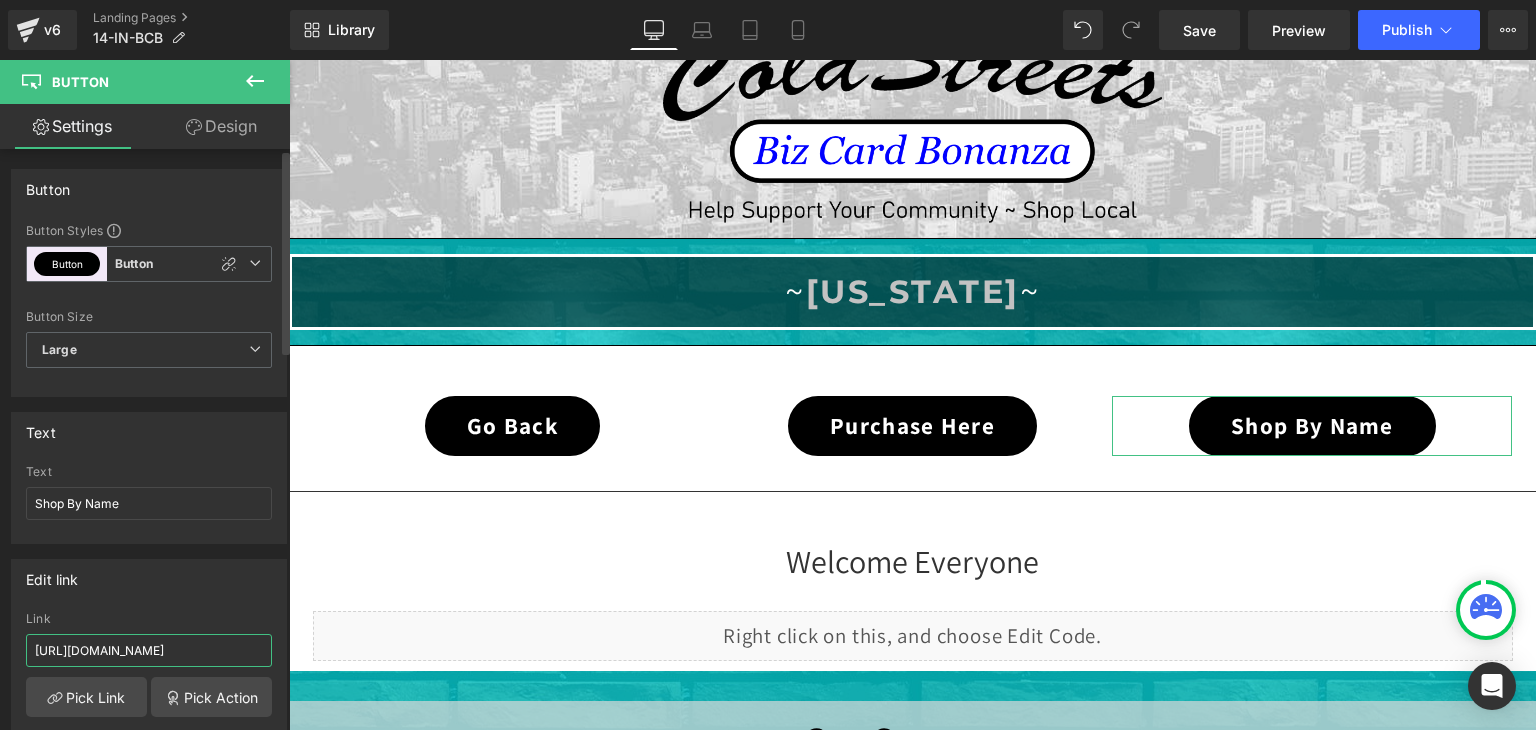 click on "https://coldstreets.com/pages/14-al-shop-name" at bounding box center (149, 650) 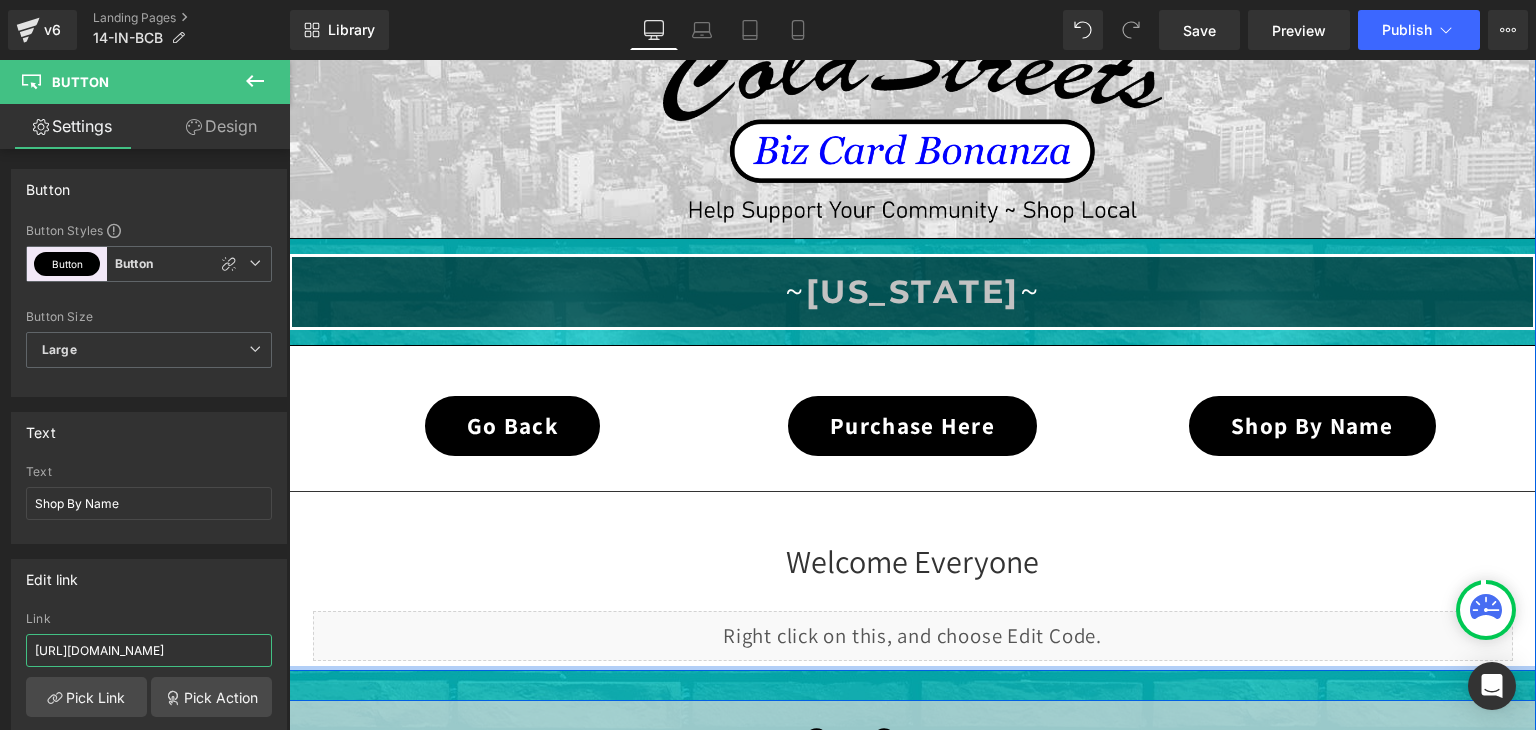 type on "https://coldstreets.com/pages/14-in-shop-name" 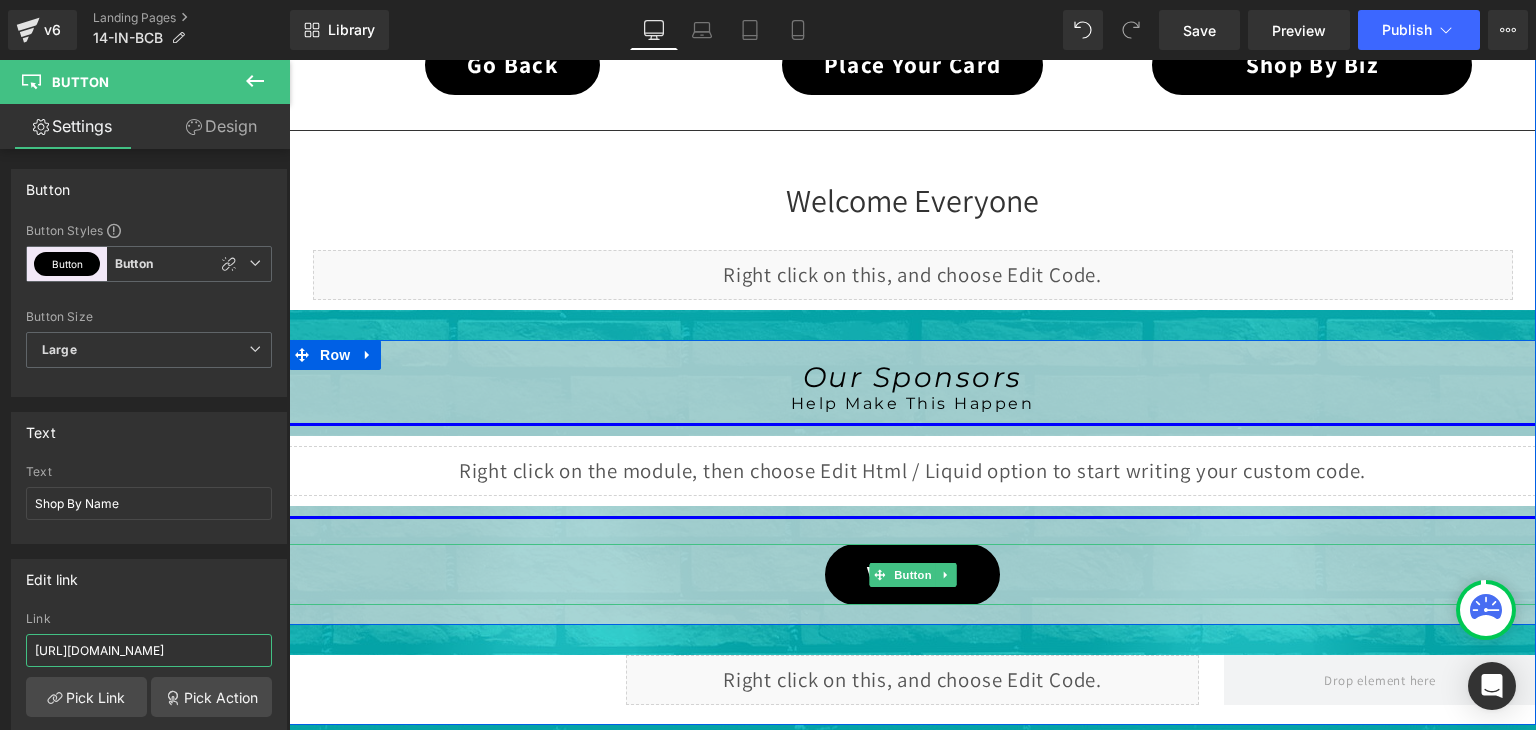 scroll, scrollTop: 659, scrollLeft: 0, axis: vertical 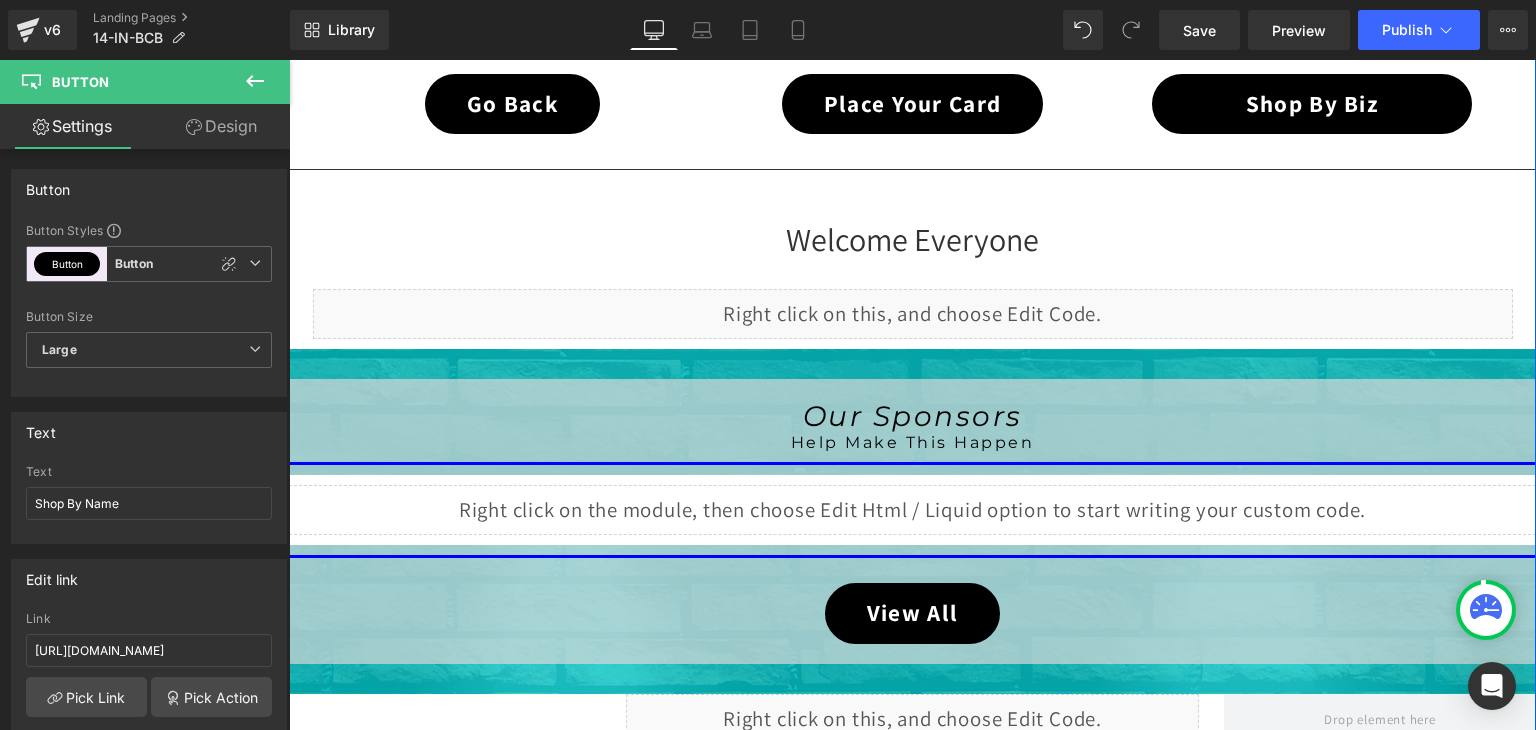 click on "Liquid" at bounding box center [913, 314] 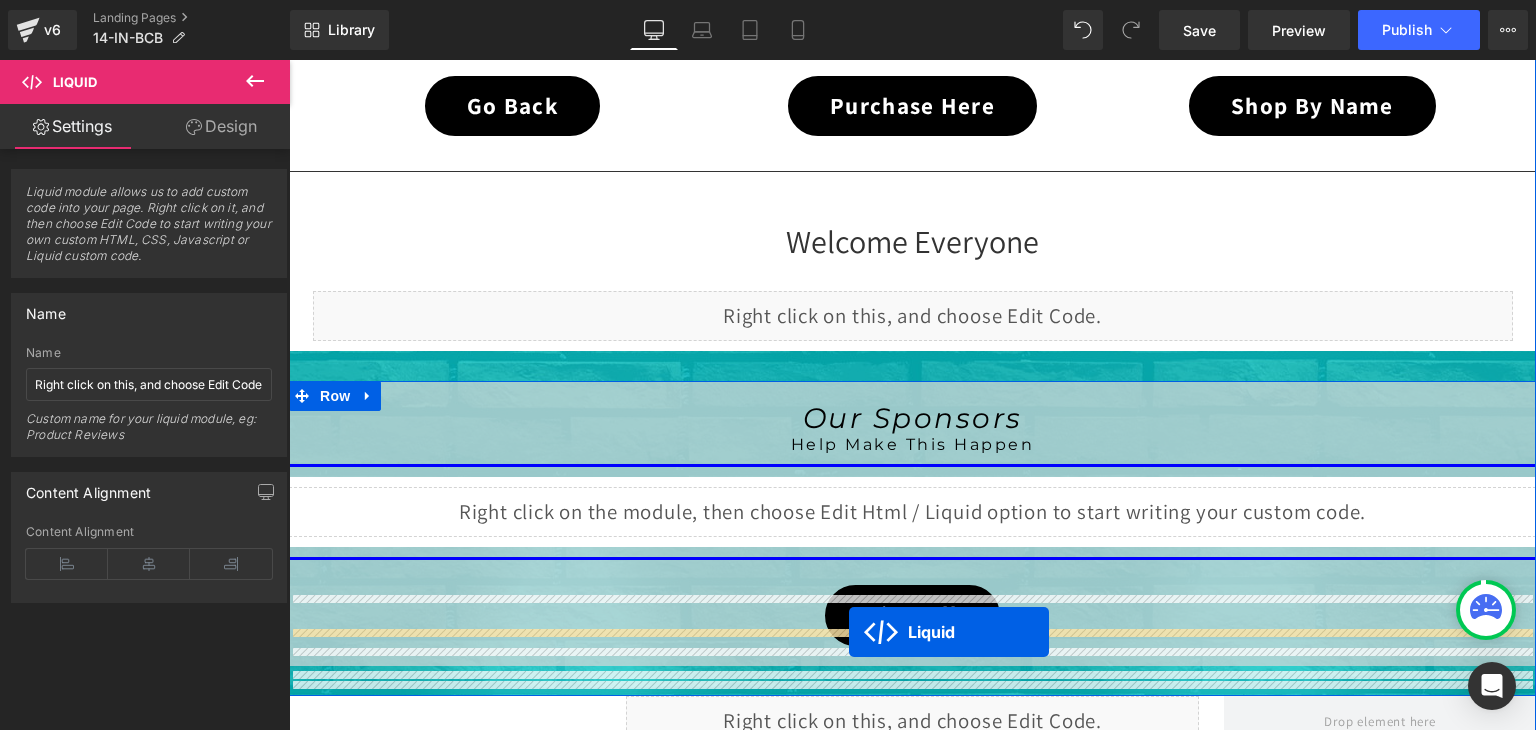scroll, scrollTop: 1839, scrollLeft: 0, axis: vertical 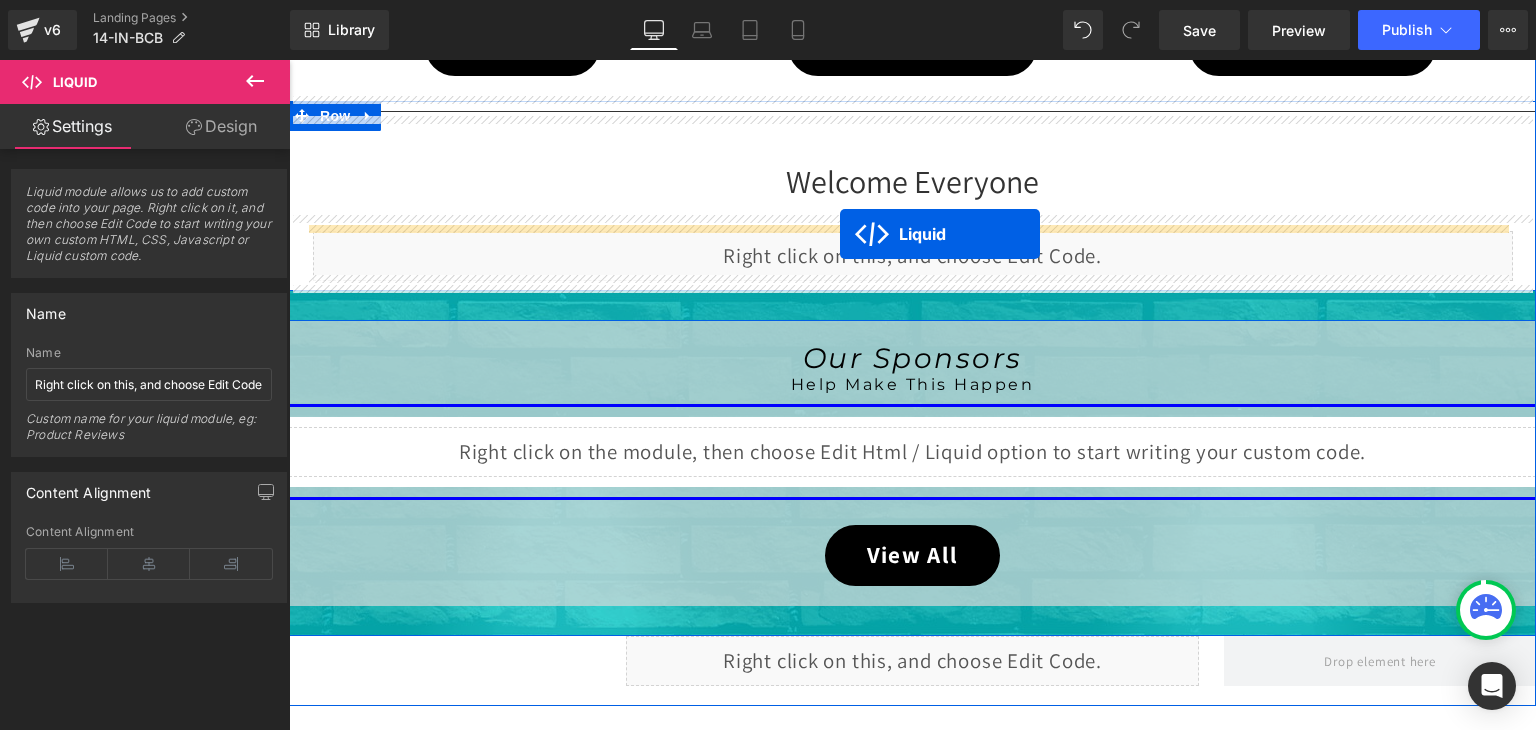 drag, startPoint x: 853, startPoint y: 296, endPoint x: 840, endPoint y: 234, distance: 63.348244 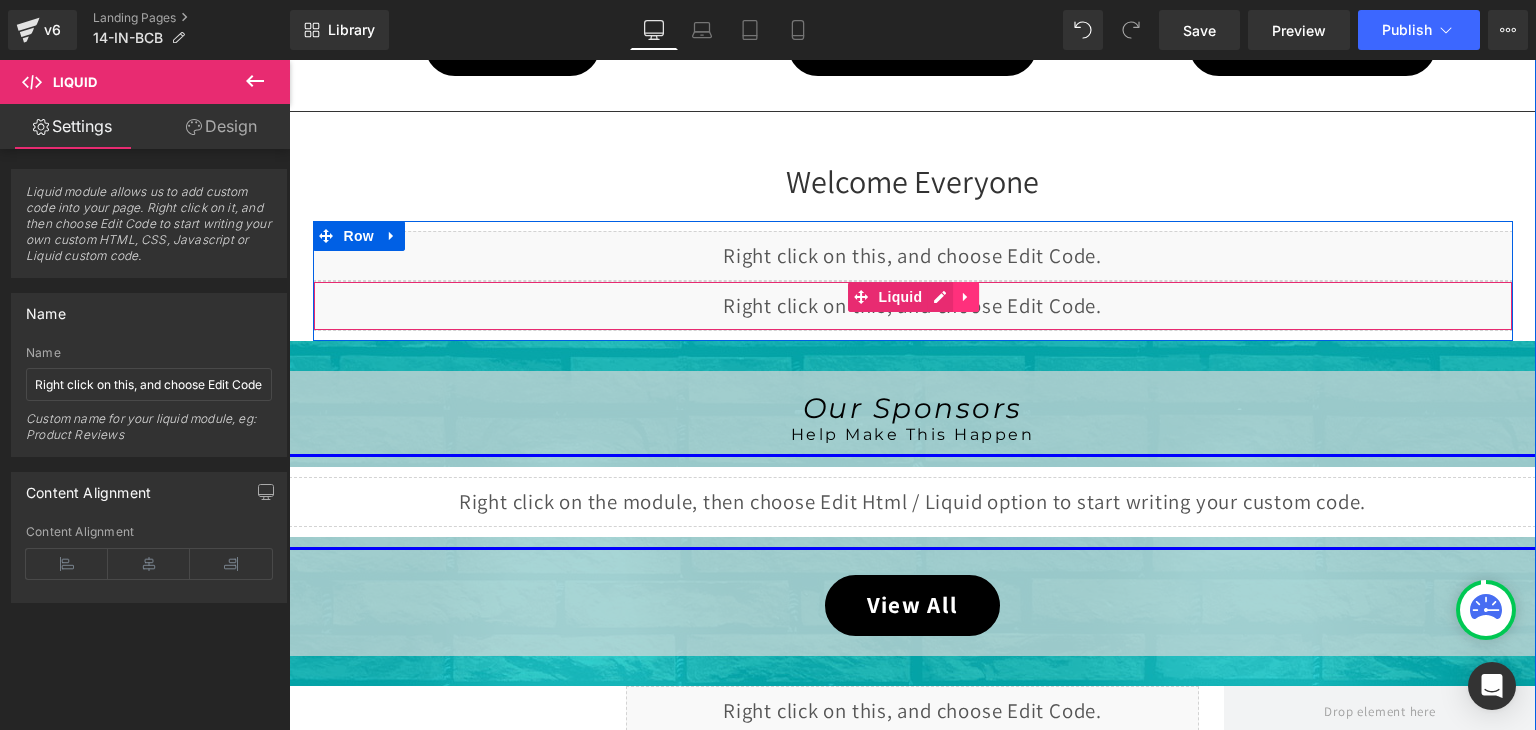 click at bounding box center (966, 297) 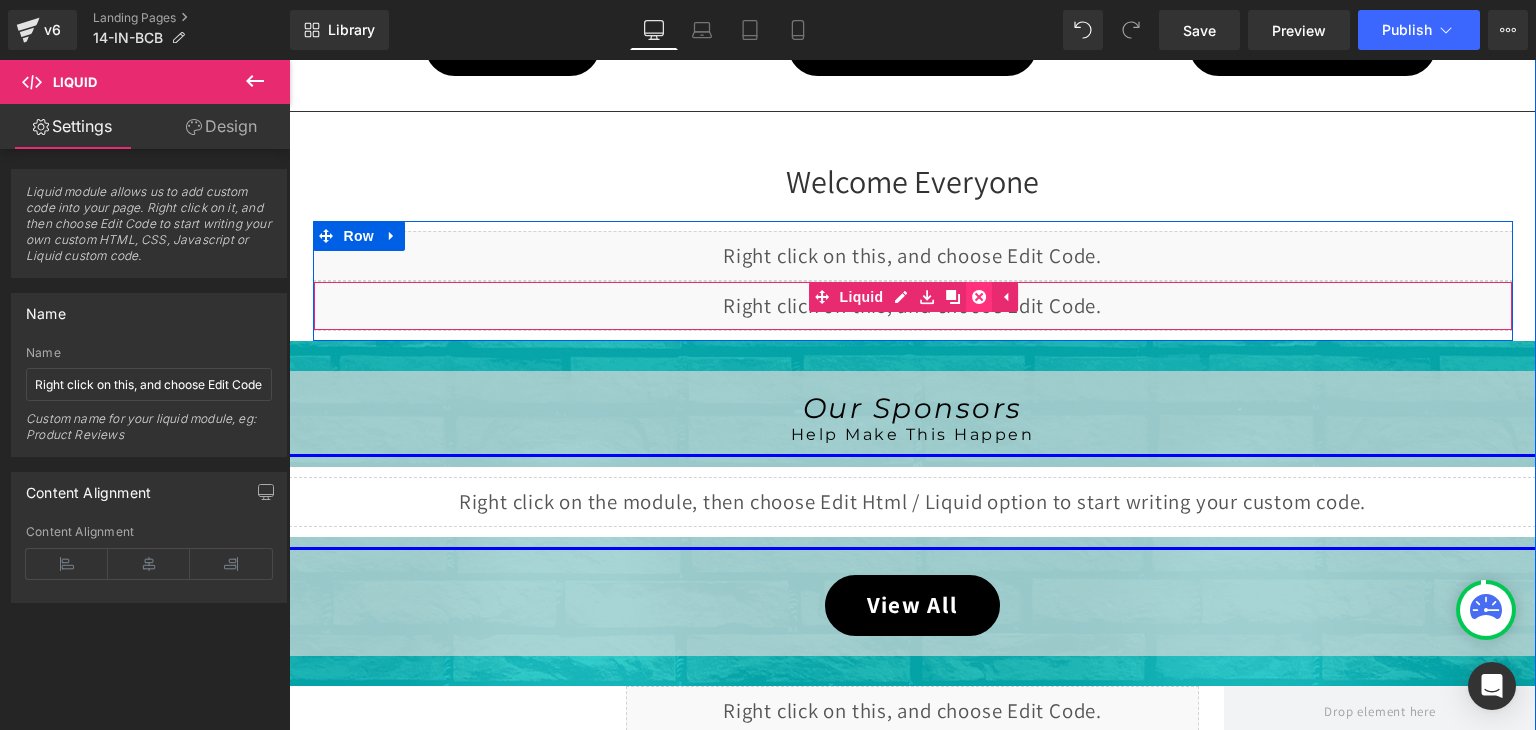 click at bounding box center (979, 297) 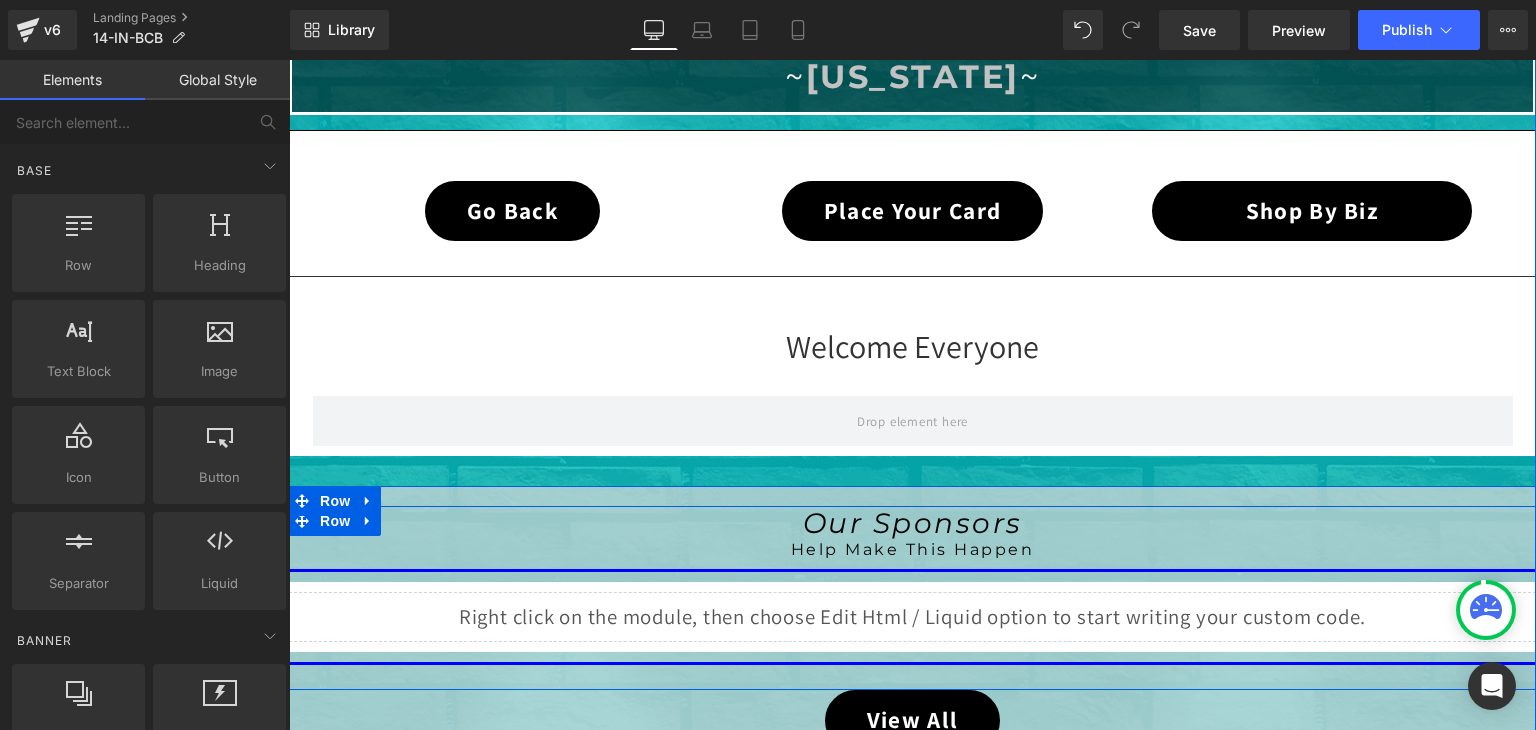 scroll, scrollTop: 539, scrollLeft: 0, axis: vertical 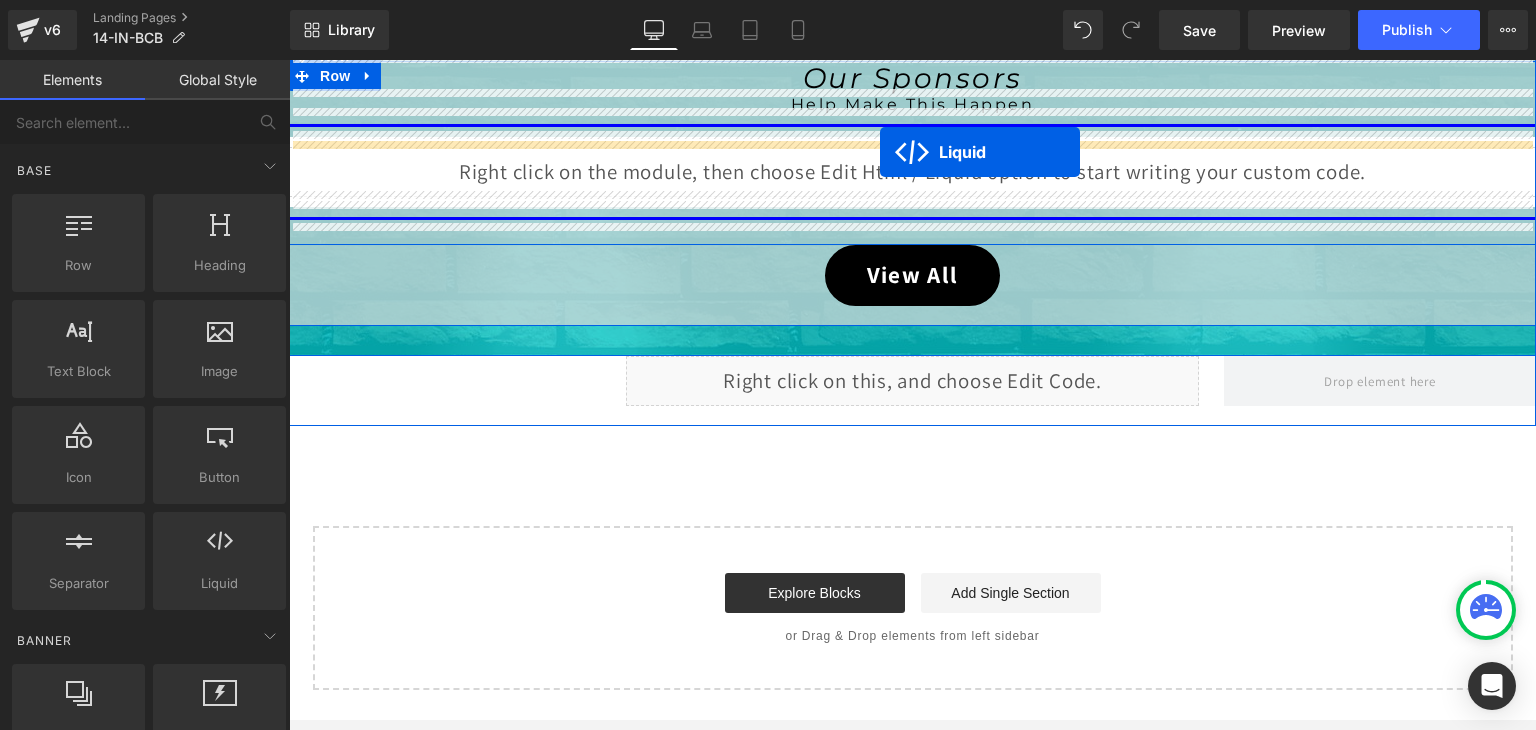 drag, startPoint x: 852, startPoint y: 610, endPoint x: 880, endPoint y: 152, distance: 458.8551 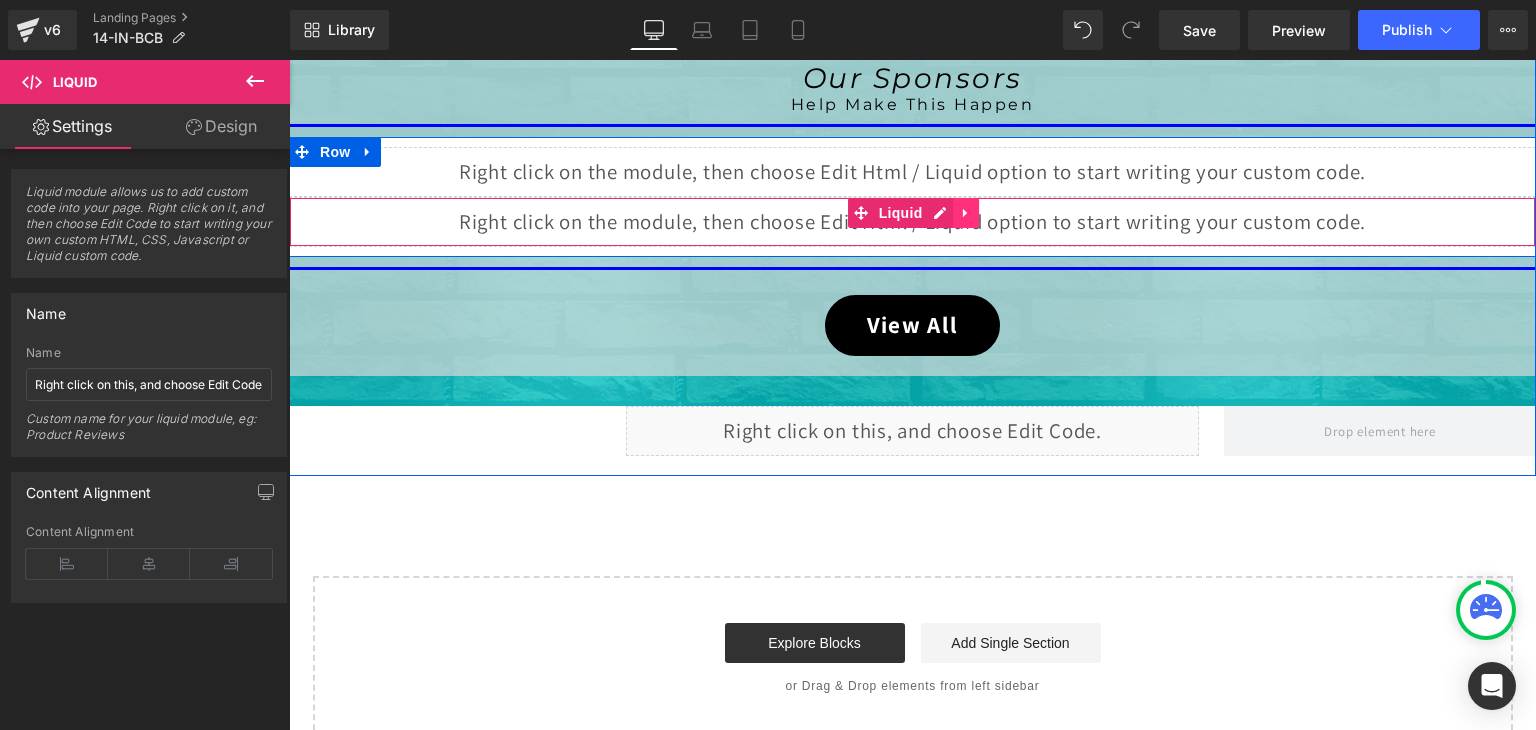 click at bounding box center [966, 213] 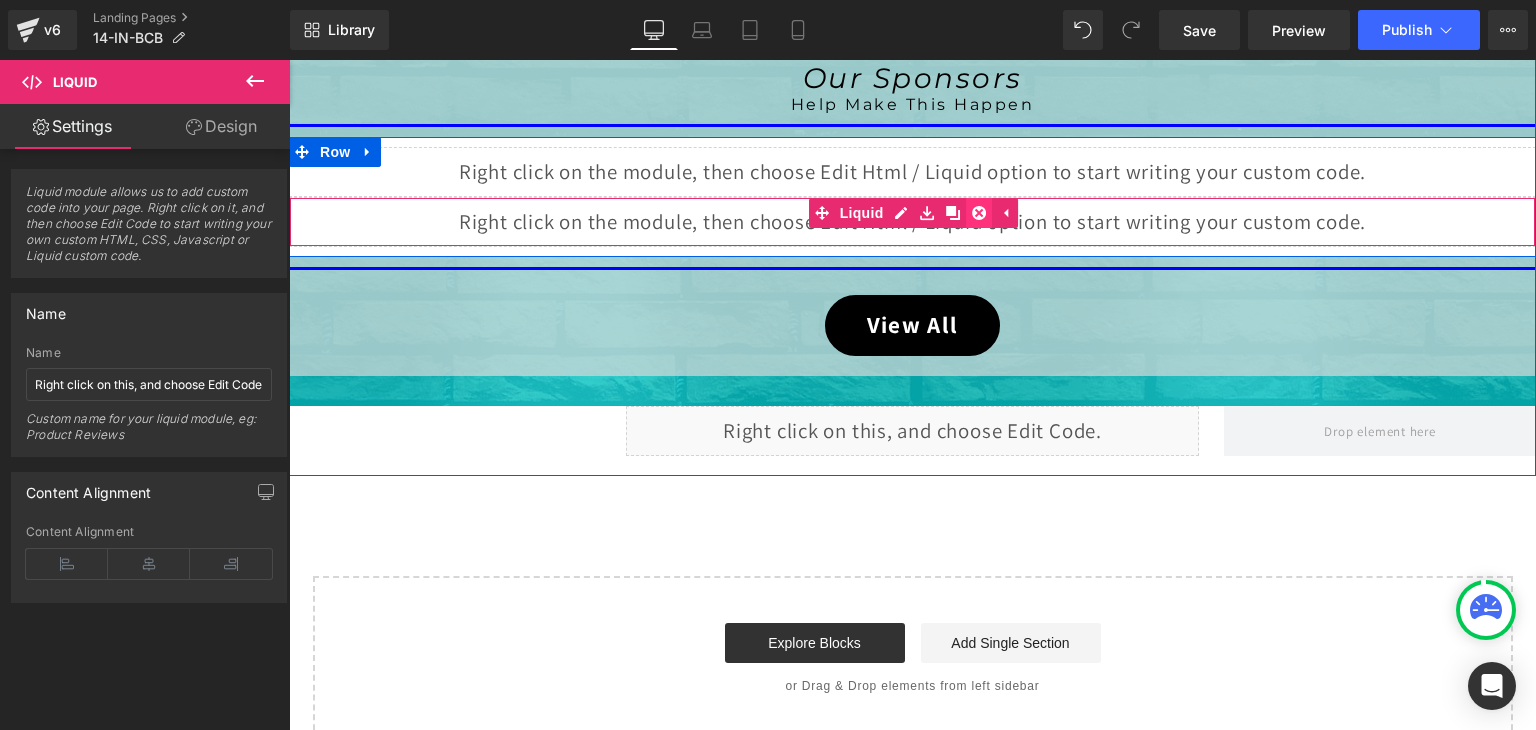 click 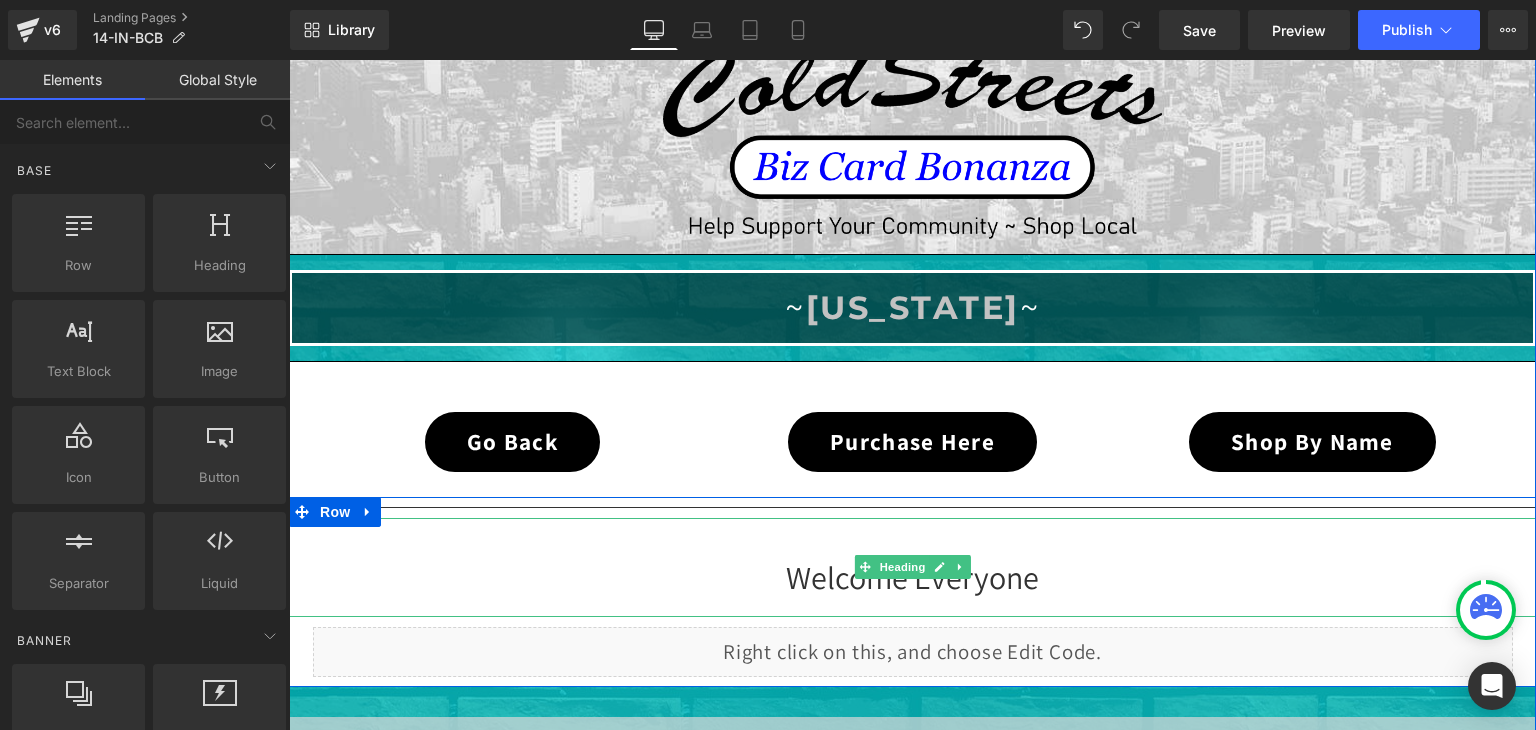 scroll, scrollTop: 1419, scrollLeft: 0, axis: vertical 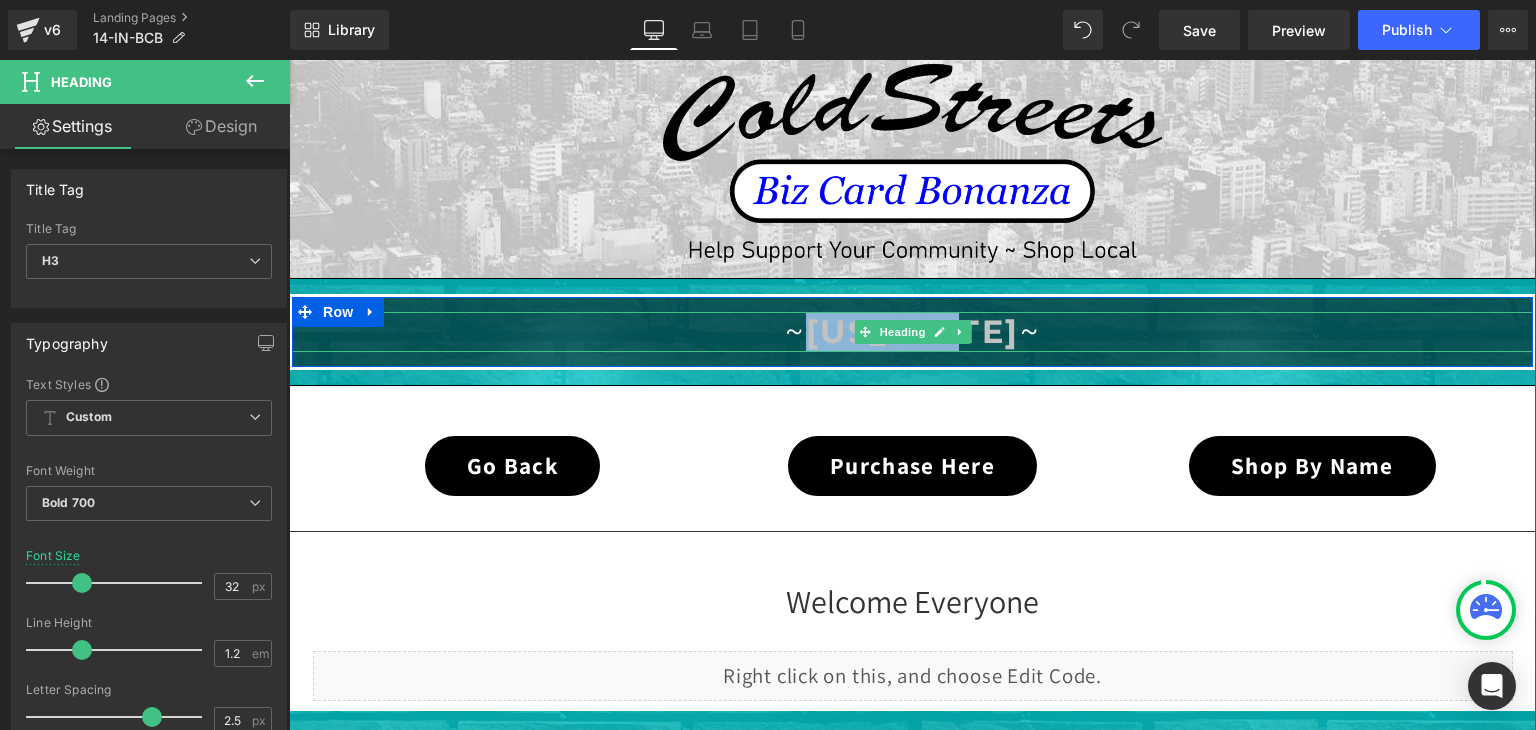 drag, startPoint x: 992, startPoint y: 324, endPoint x: 816, endPoint y: 329, distance: 176.07101 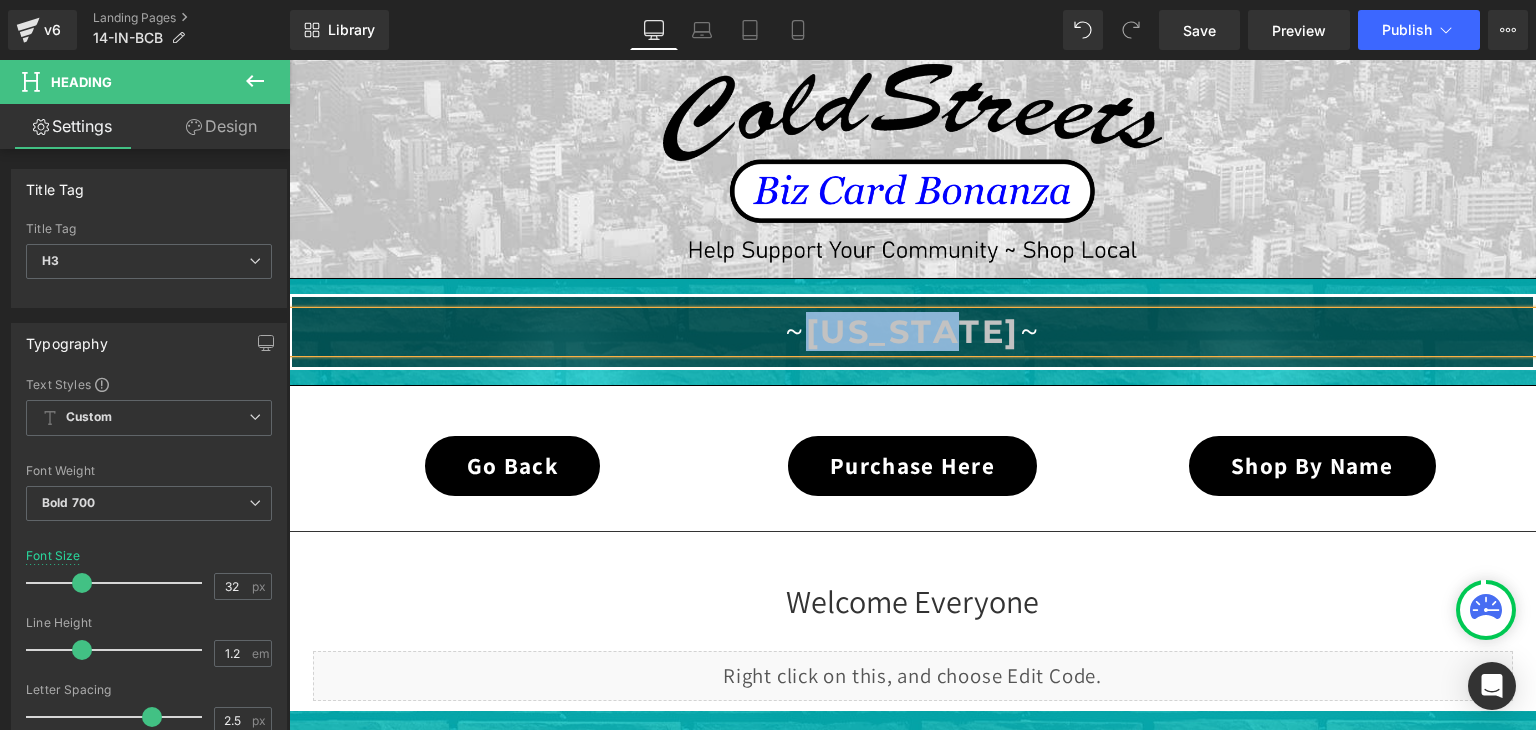 click on "[US_STATE]" at bounding box center (913, 331) 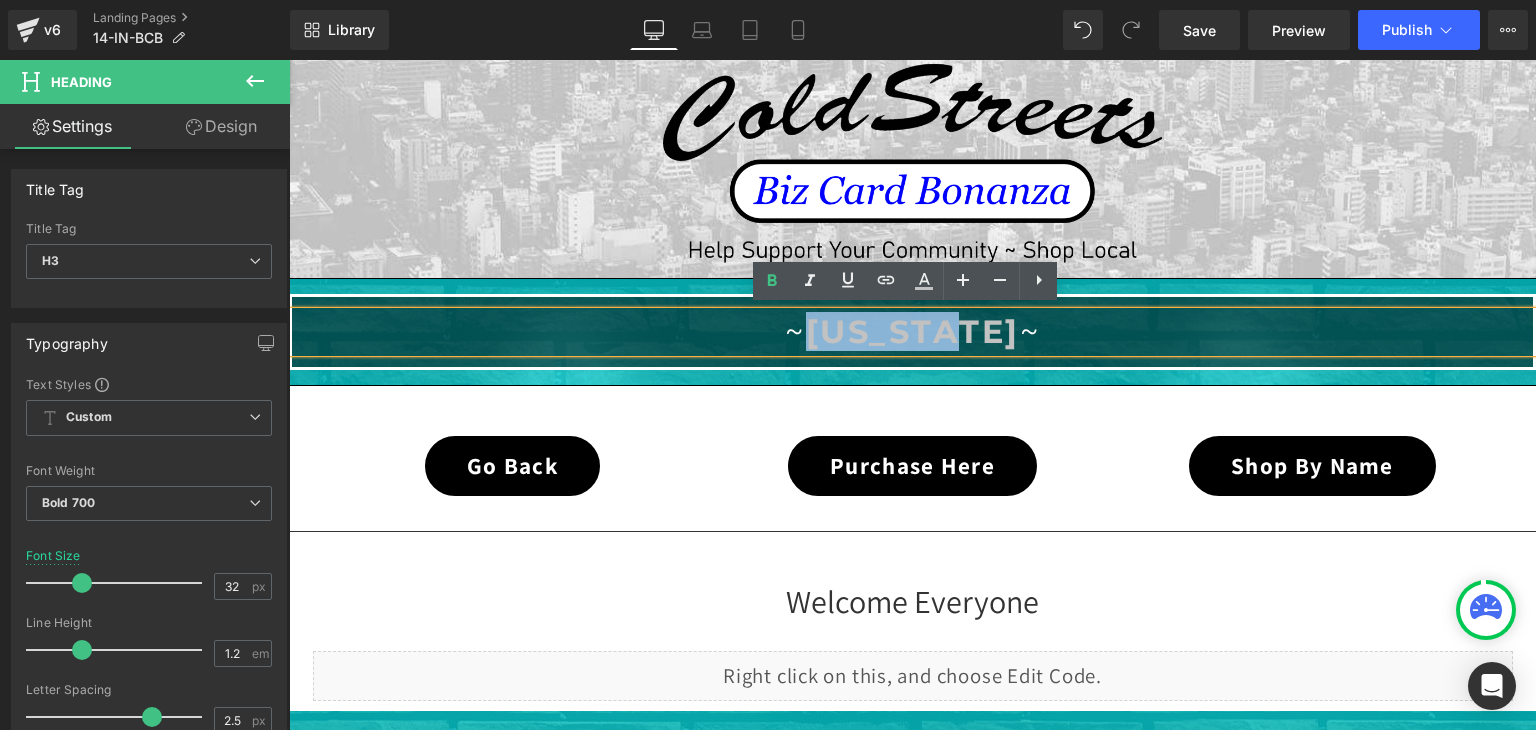 drag, startPoint x: 997, startPoint y: 326, endPoint x: 809, endPoint y: 327, distance: 188.00266 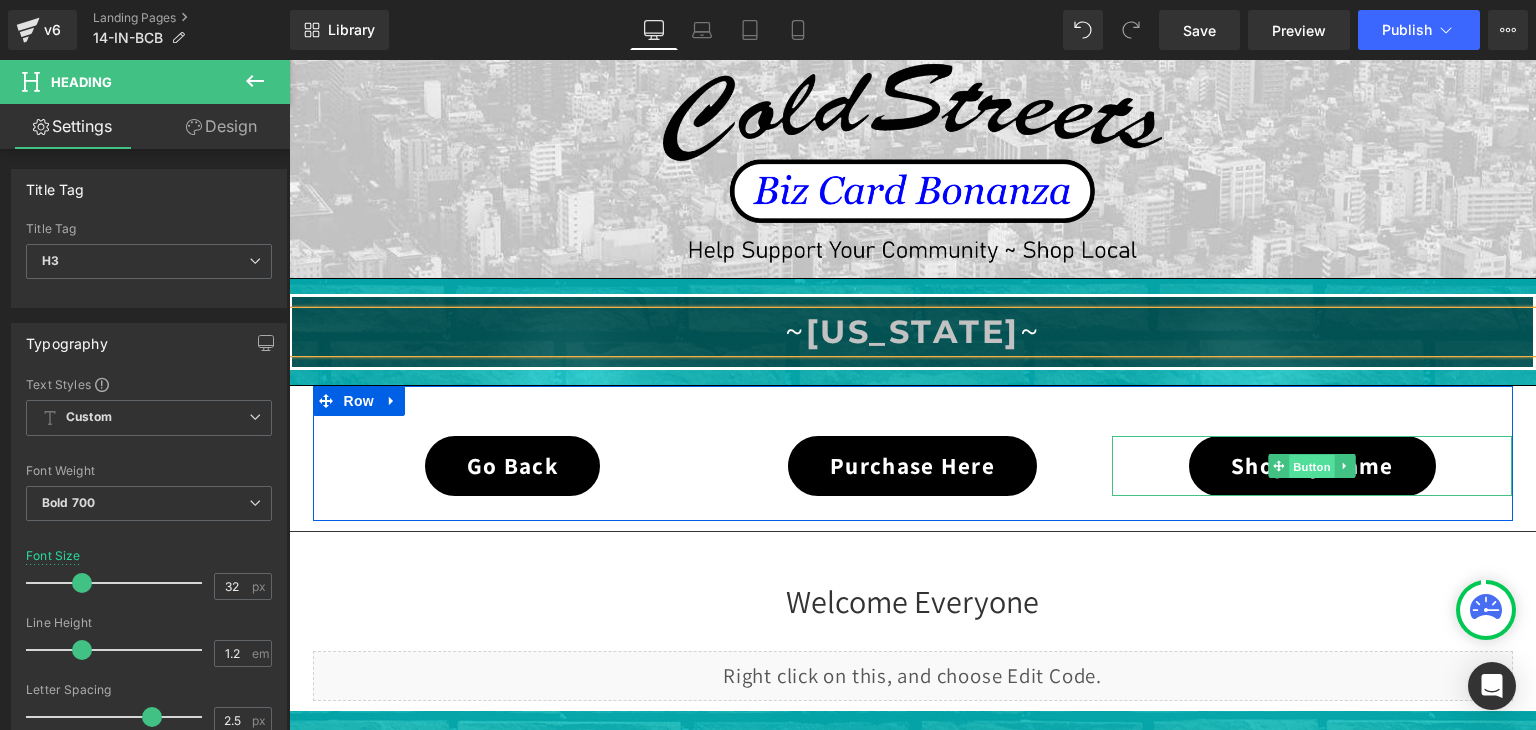 click on "Button" at bounding box center (1313, 467) 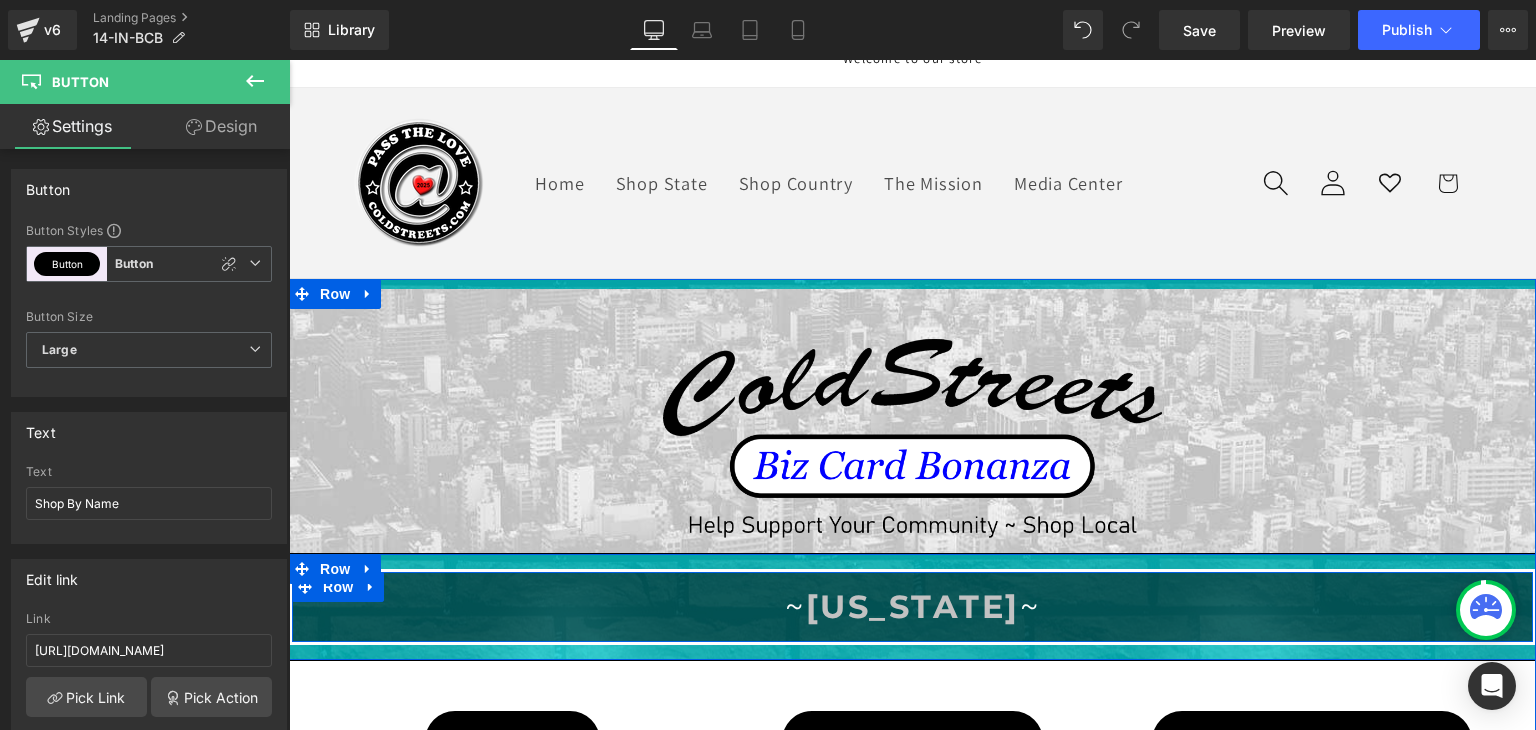 scroll, scrollTop: 0, scrollLeft: 0, axis: both 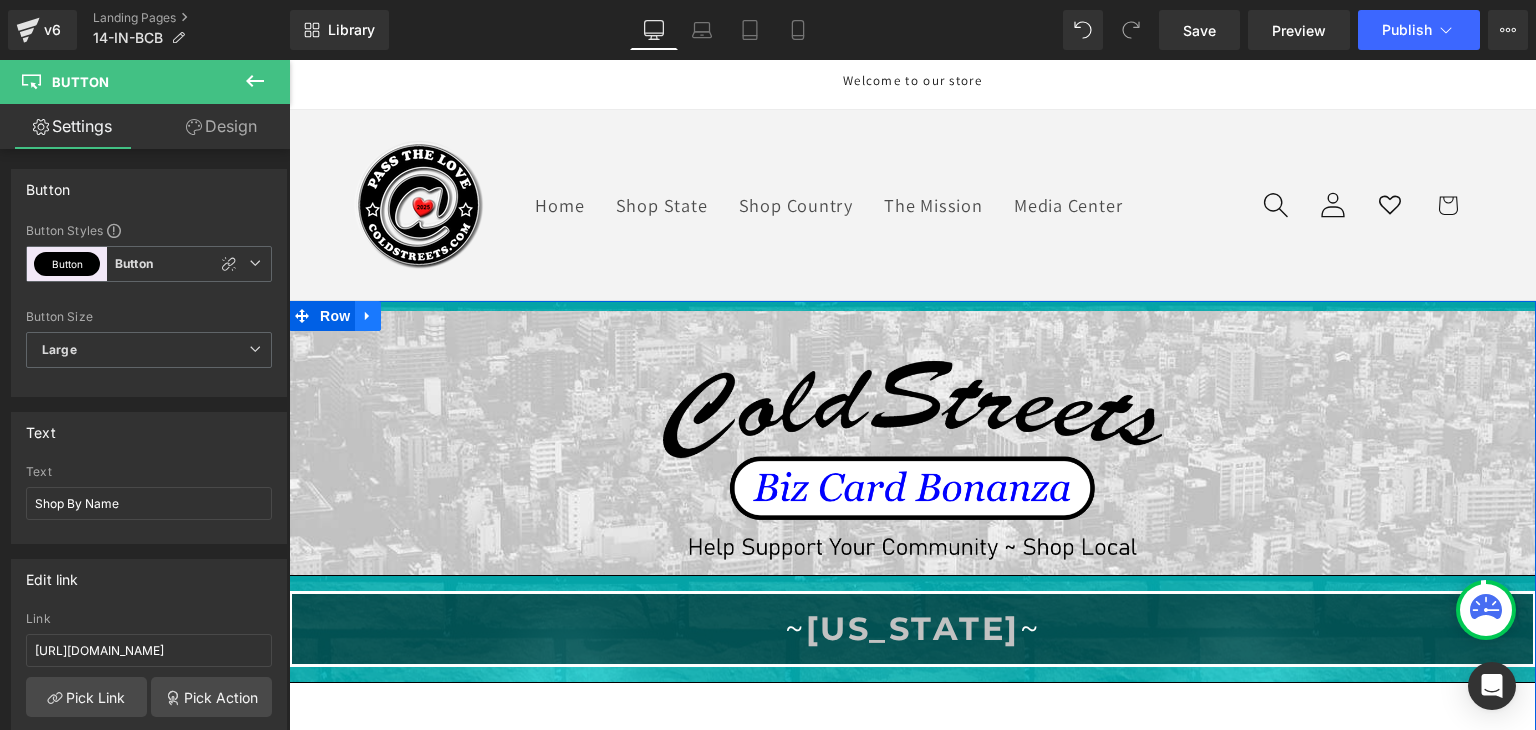 click 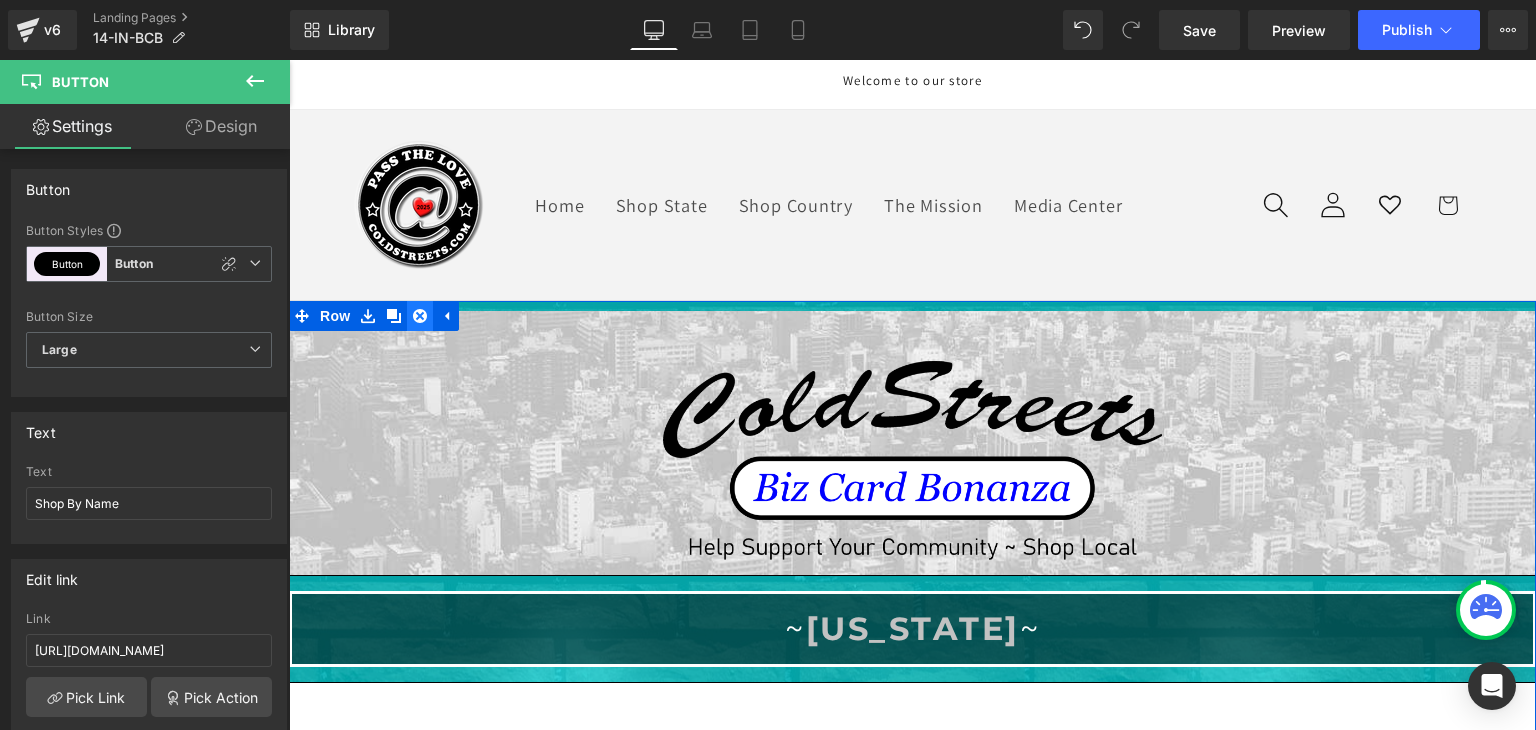 click 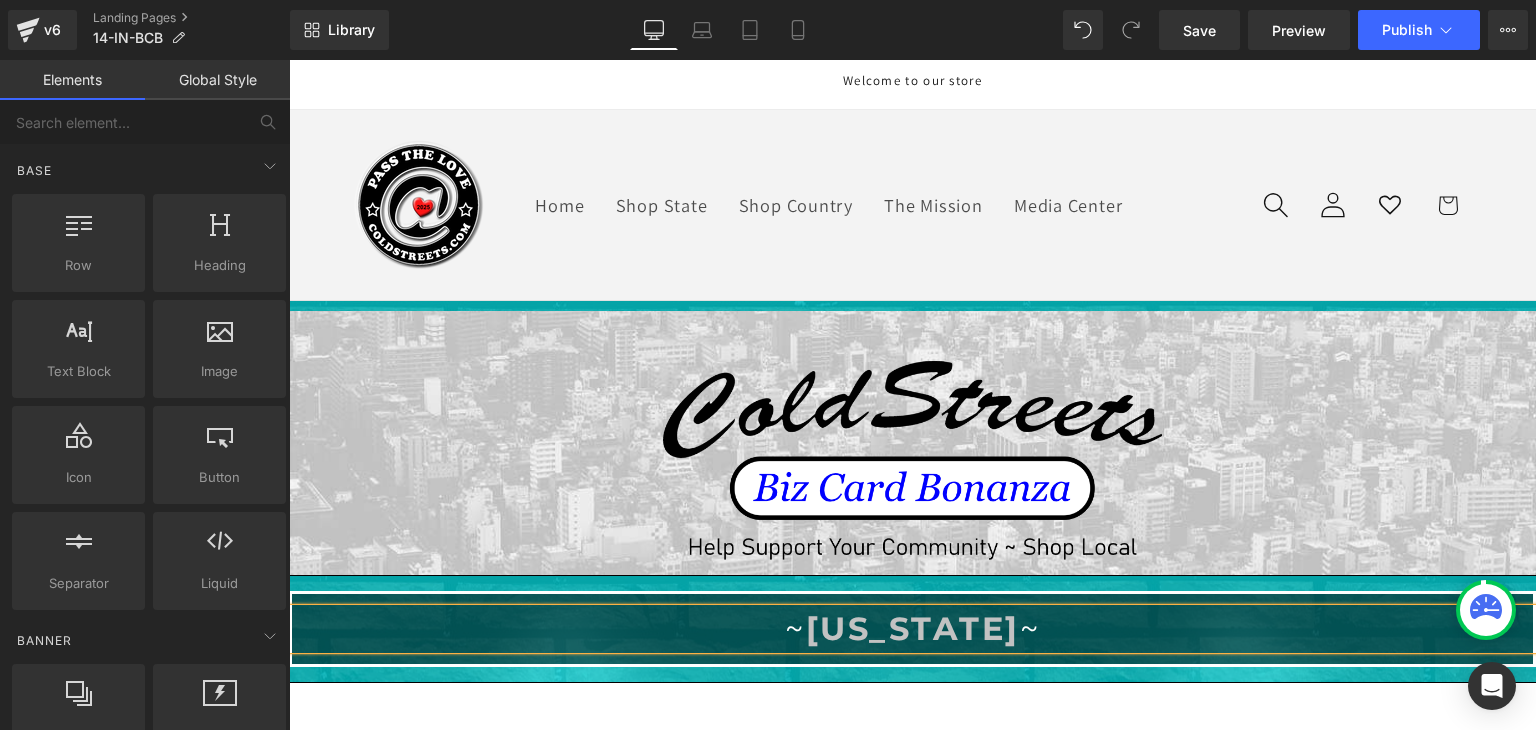 click 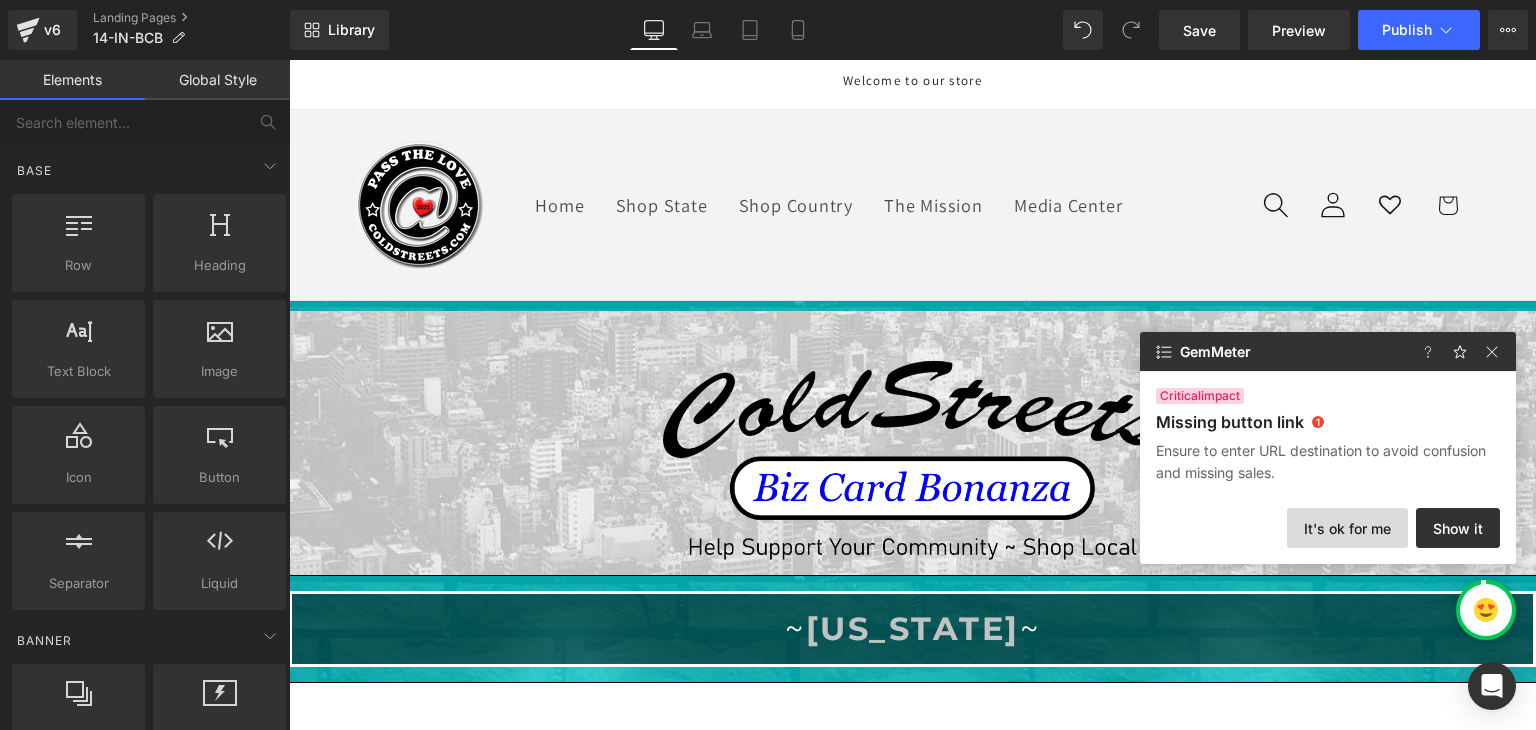 click on "It's ok for me" at bounding box center [1347, 528] 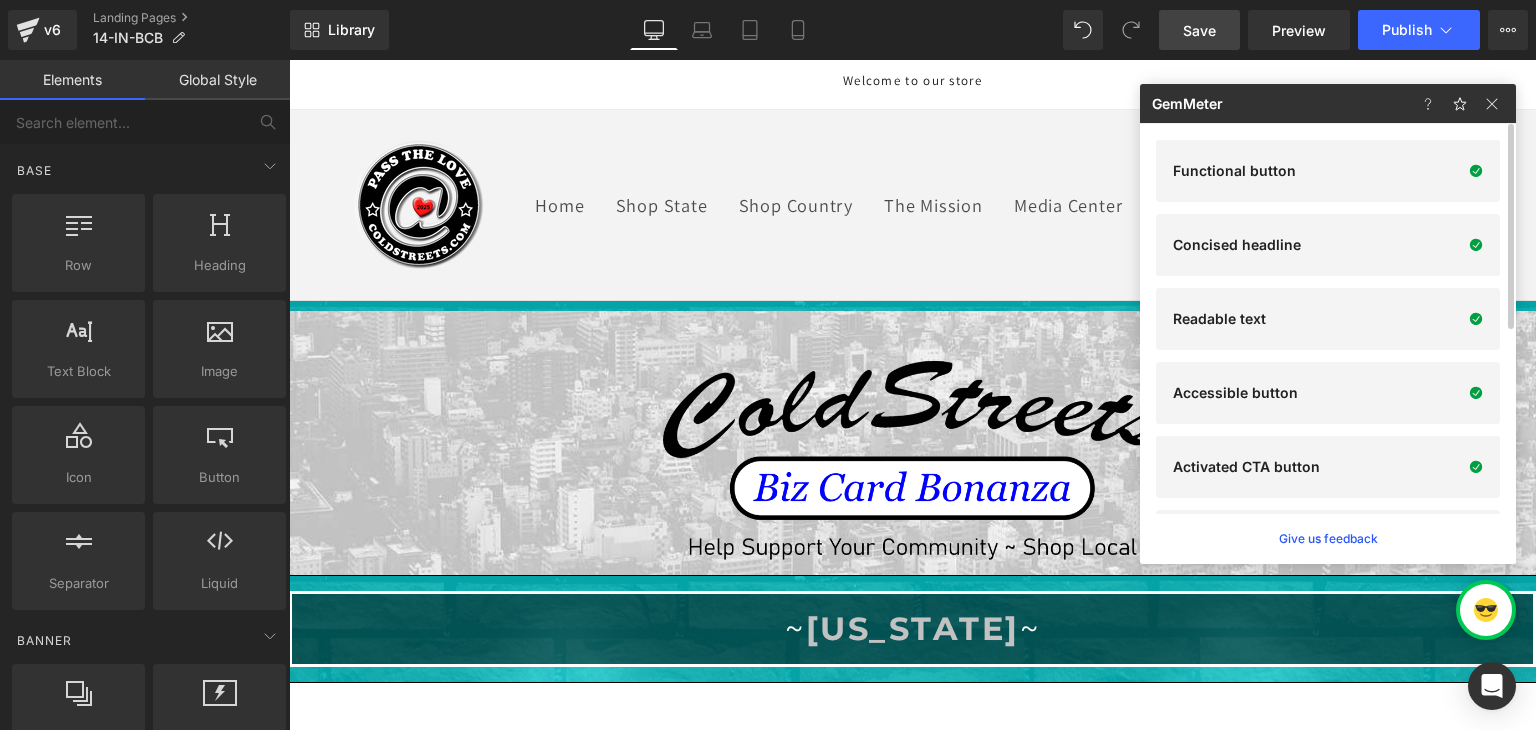 click on "Save" at bounding box center (1199, 30) 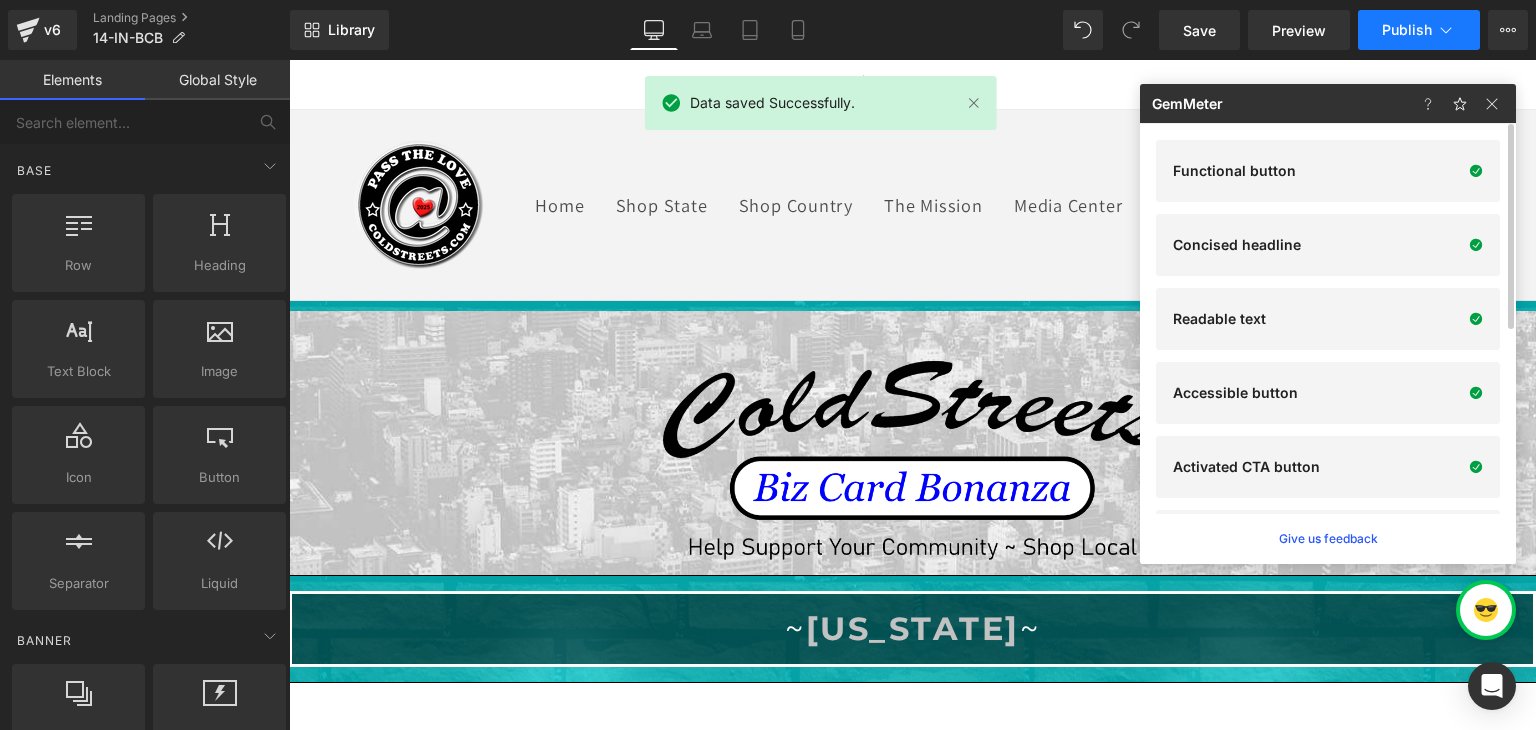 click 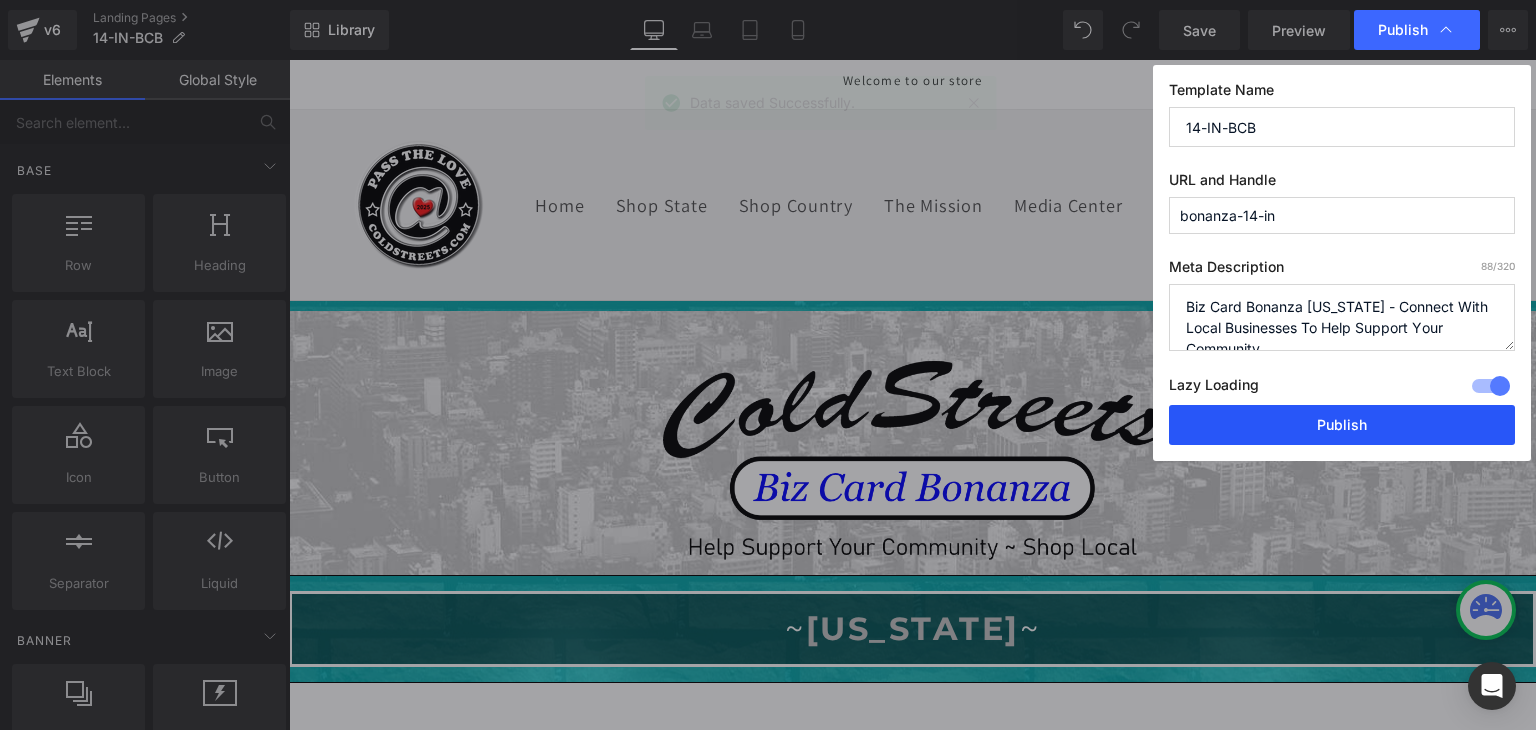 click on "Publish" at bounding box center [1342, 425] 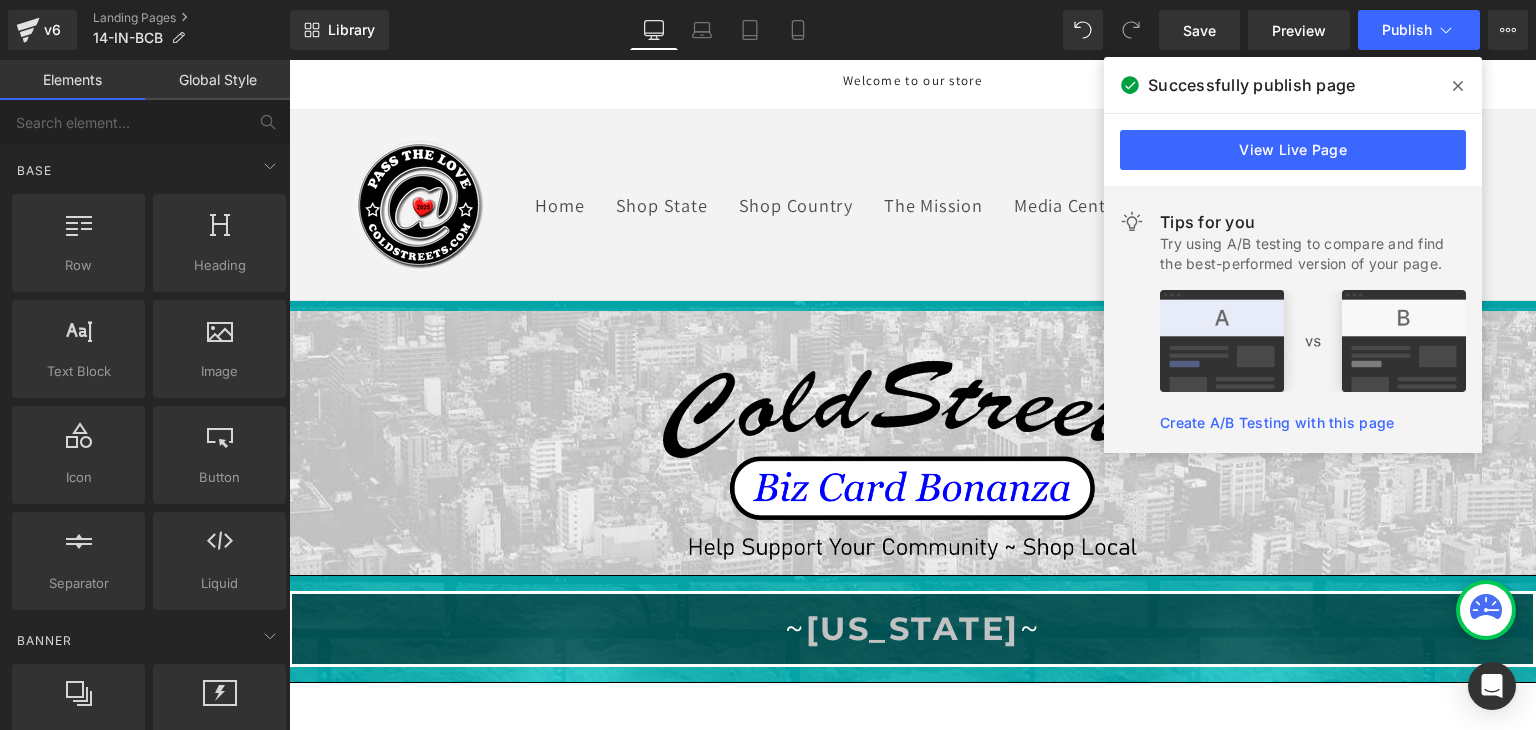 click 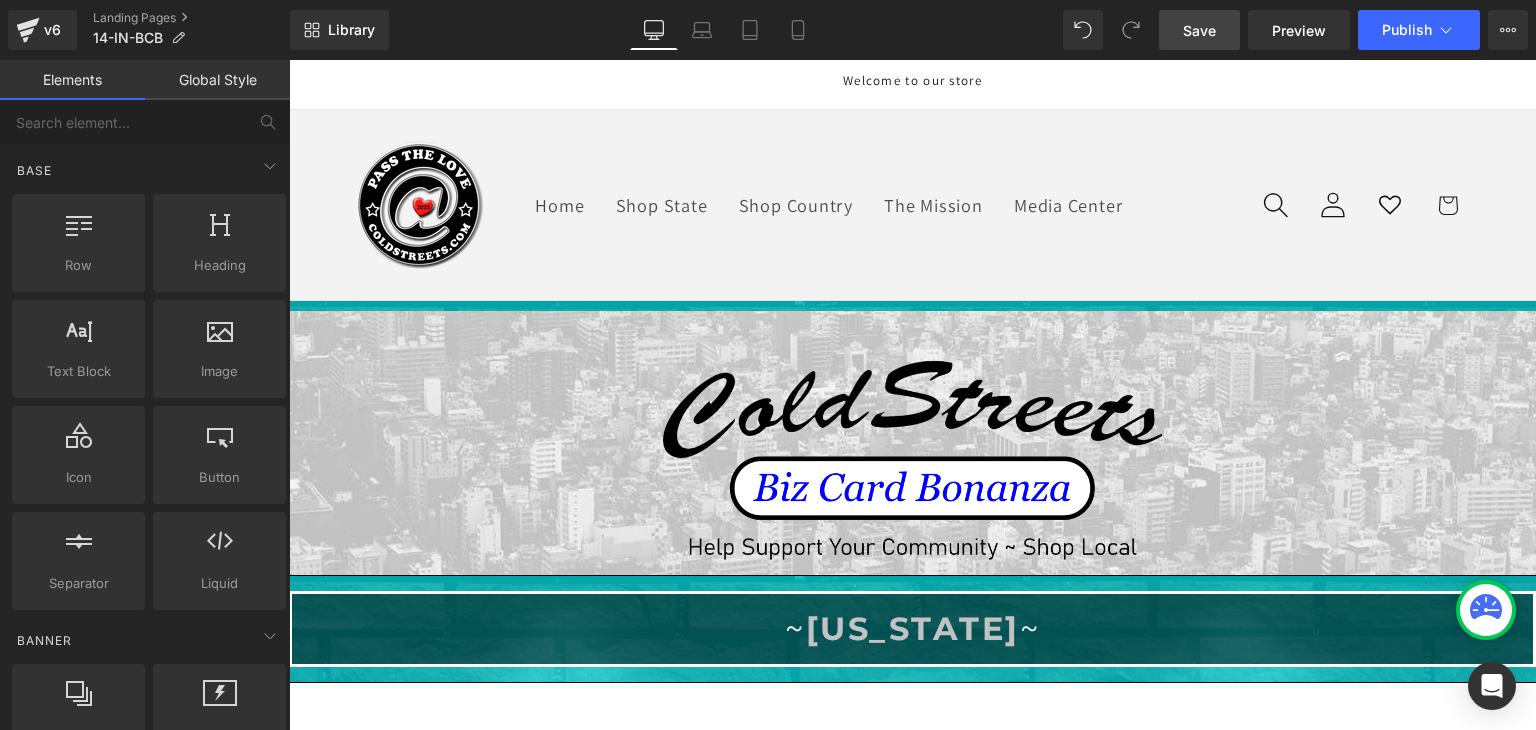 click on "Save" at bounding box center (1199, 30) 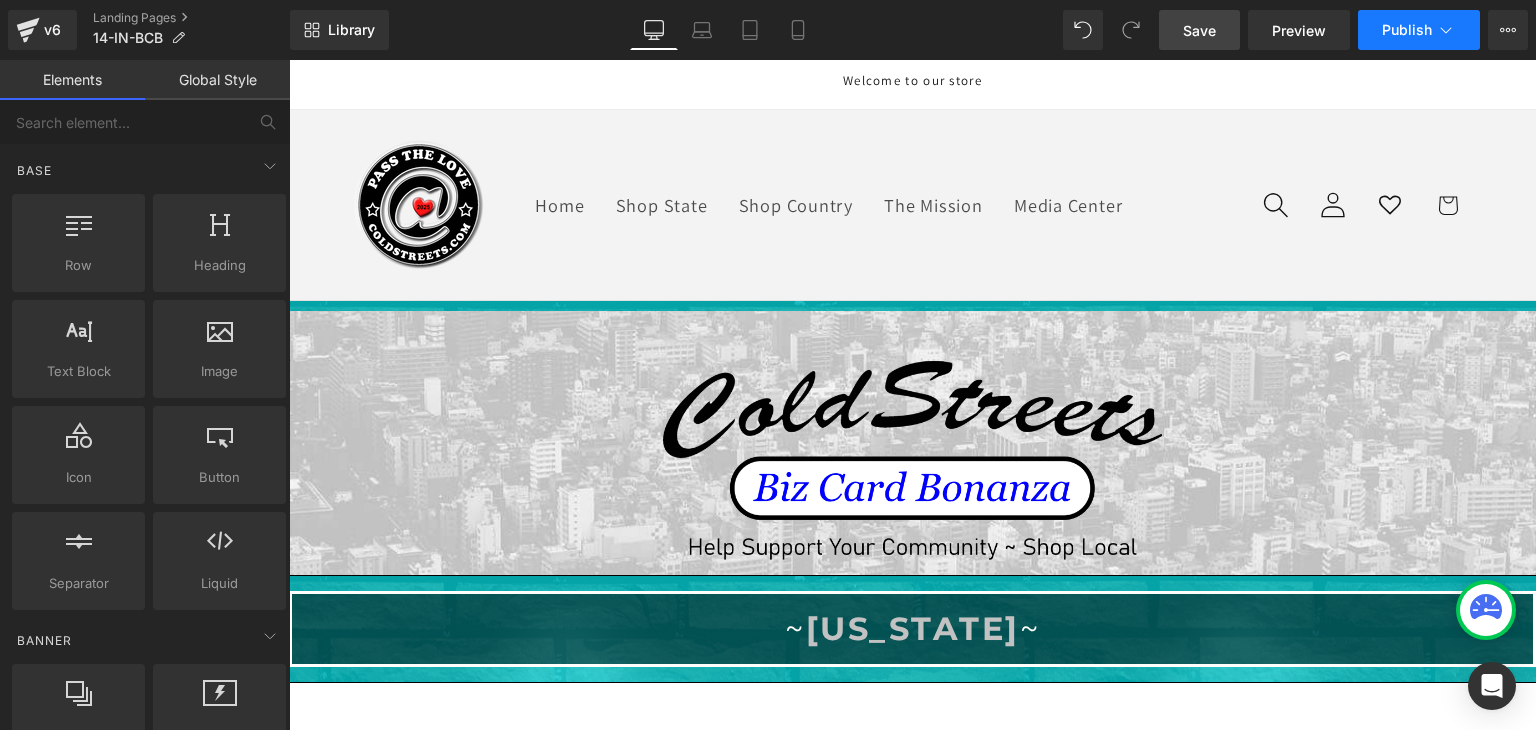 click on "Publish" at bounding box center [1419, 30] 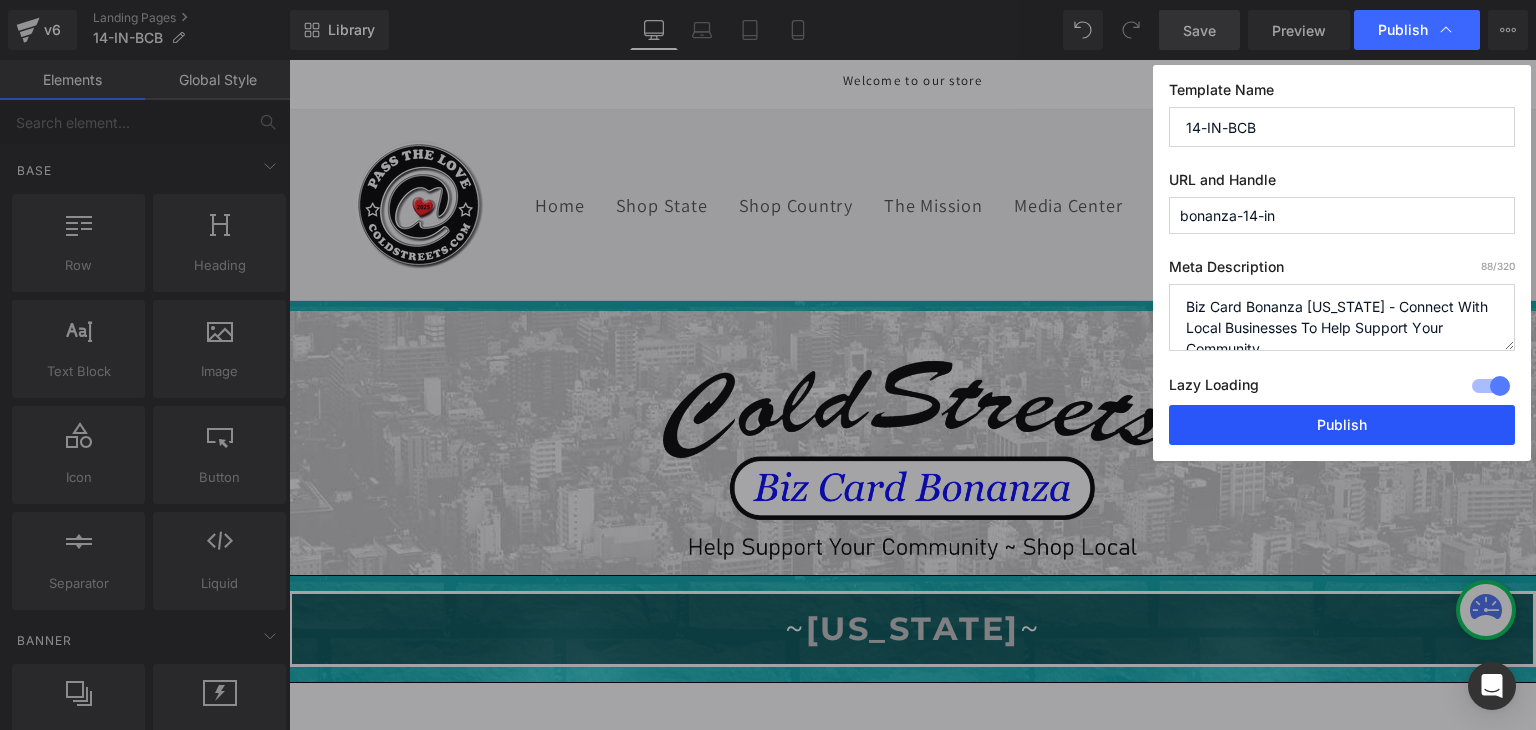 click on "Publish" at bounding box center [1342, 425] 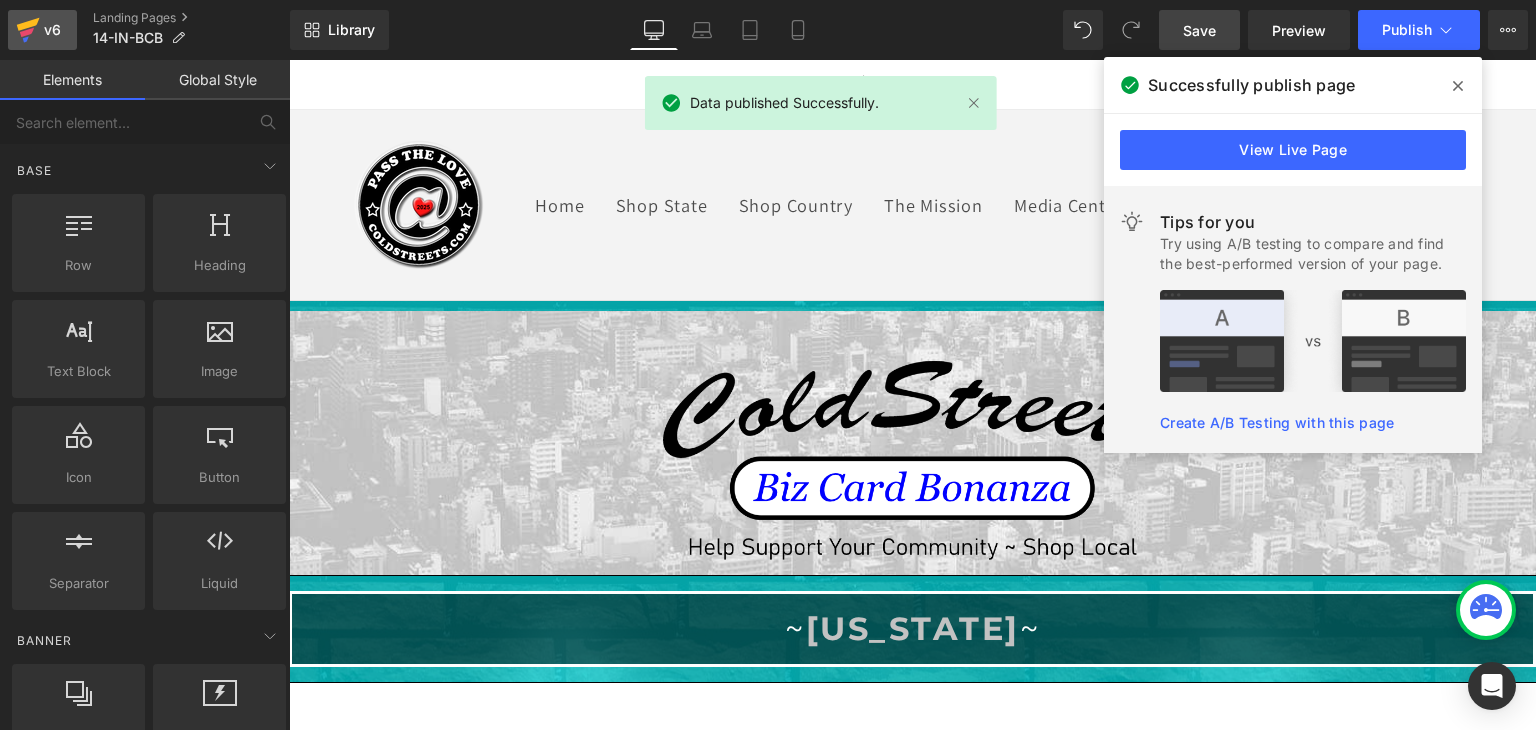 click 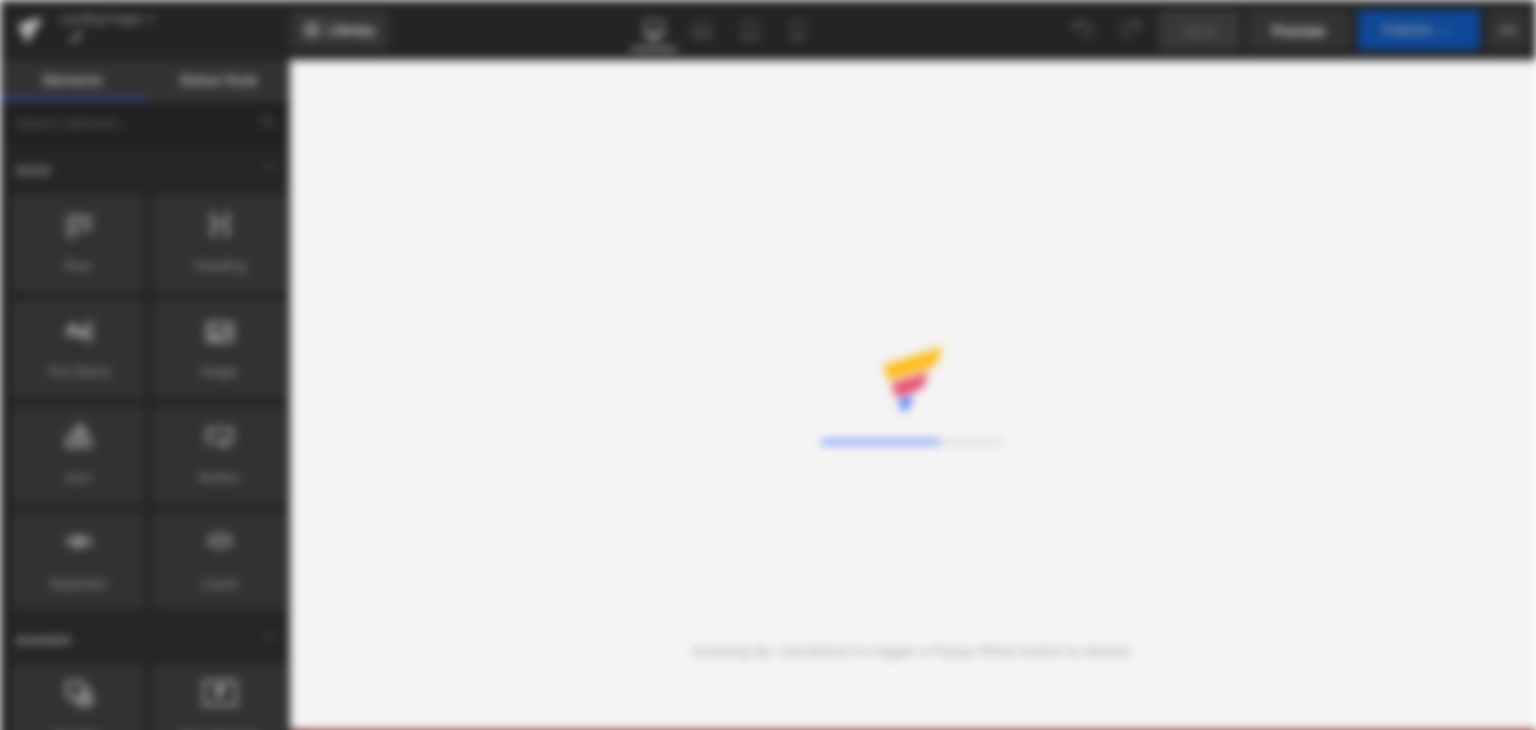 scroll, scrollTop: 0, scrollLeft: 0, axis: both 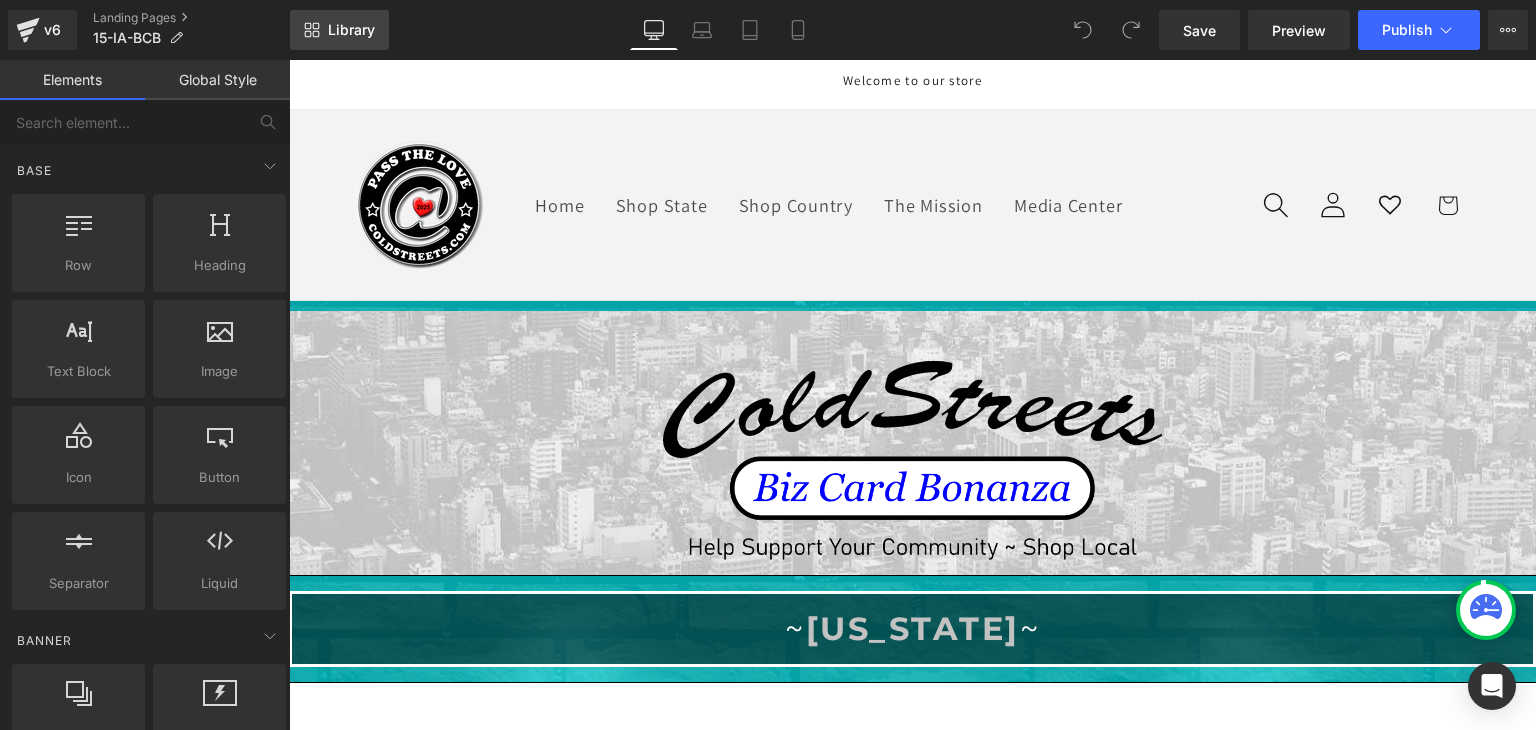 click on "Library" at bounding box center (339, 30) 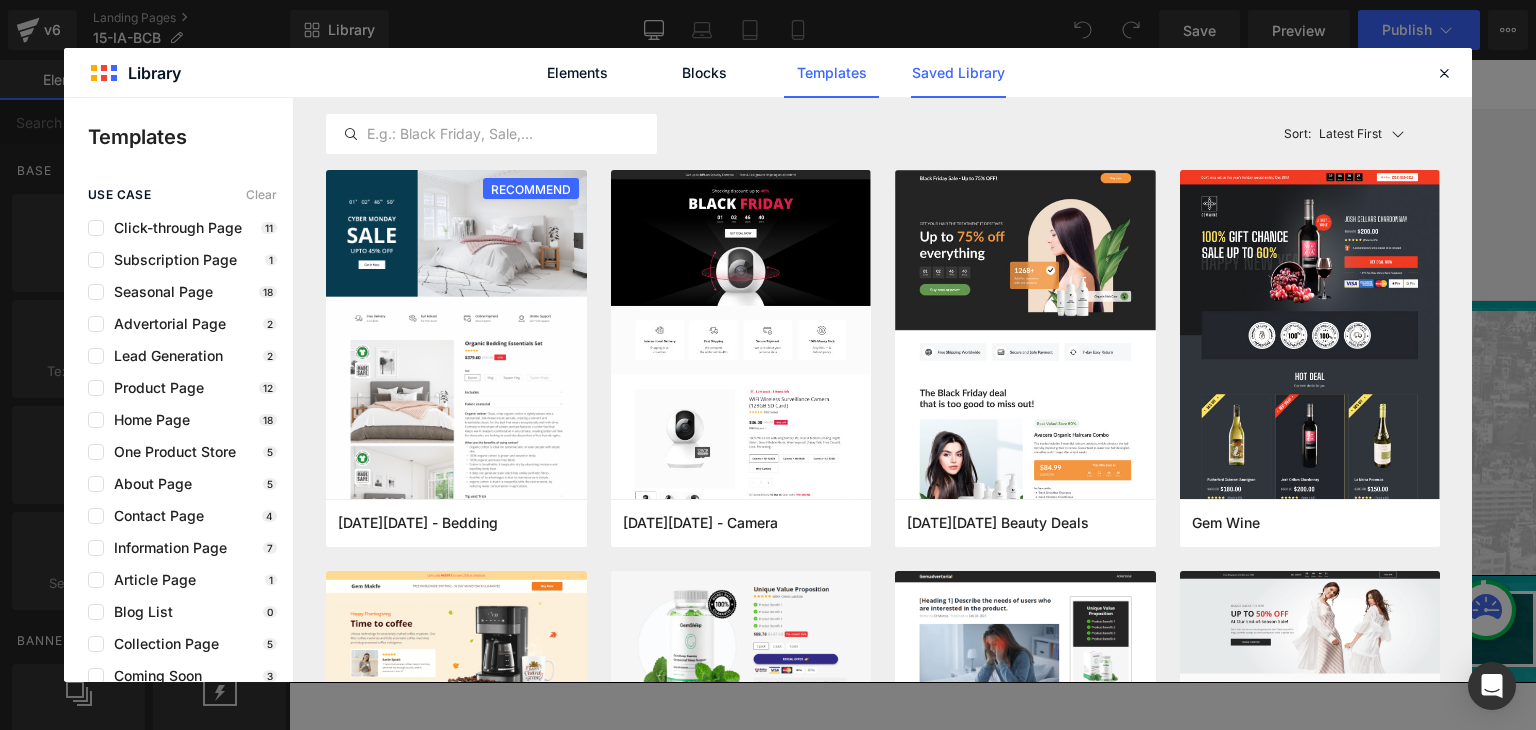 click on "Saved Library" 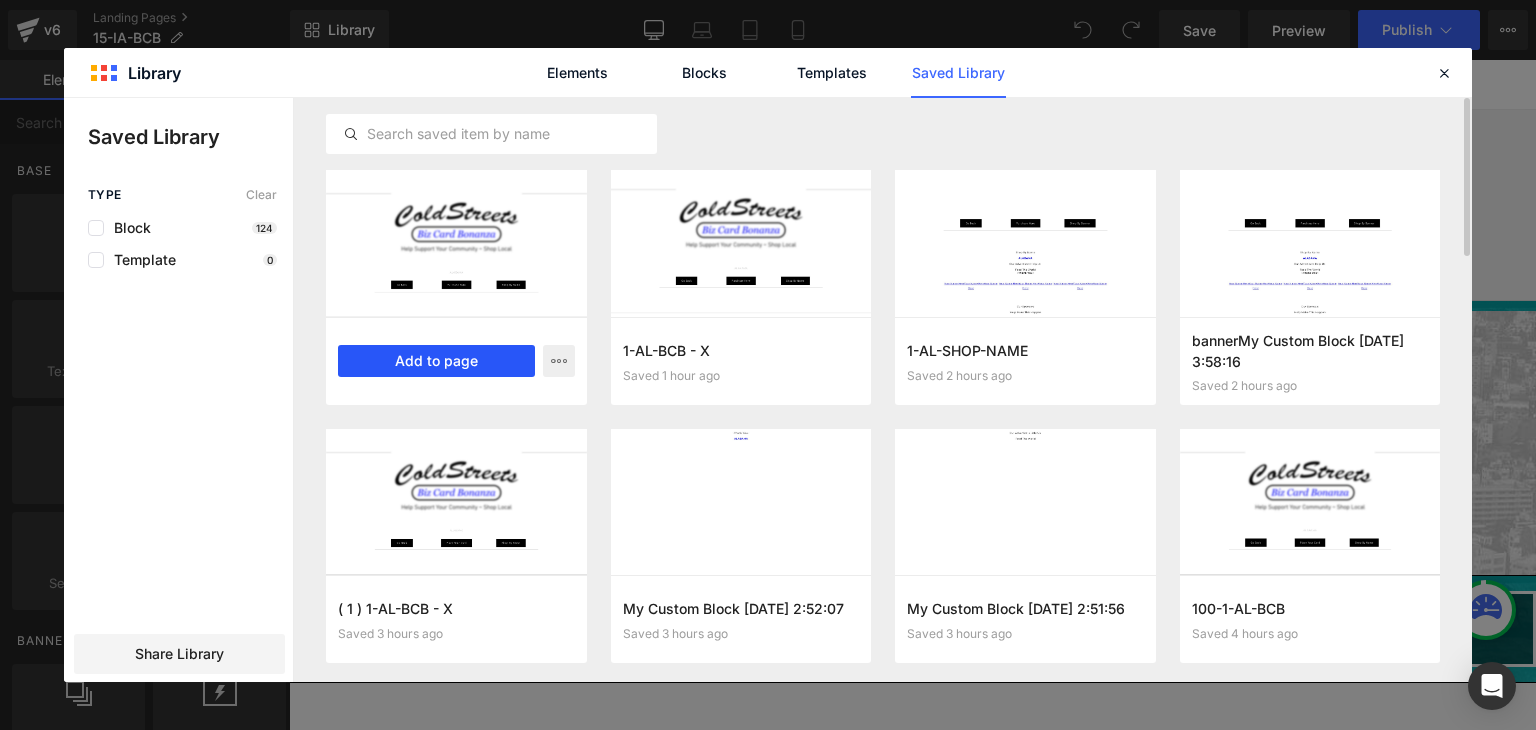 click on "Add to page" at bounding box center (436, 361) 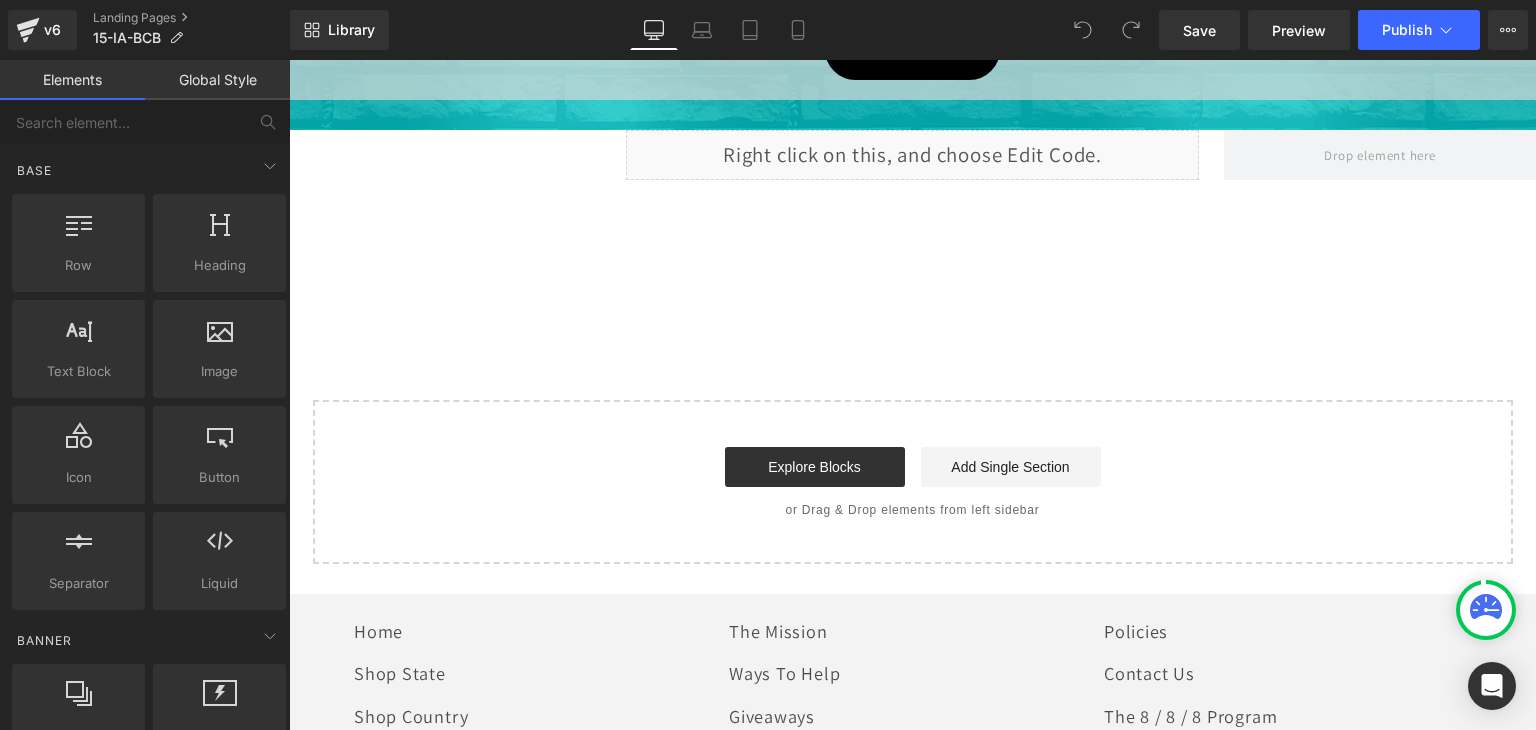 scroll, scrollTop: 1259, scrollLeft: 0, axis: vertical 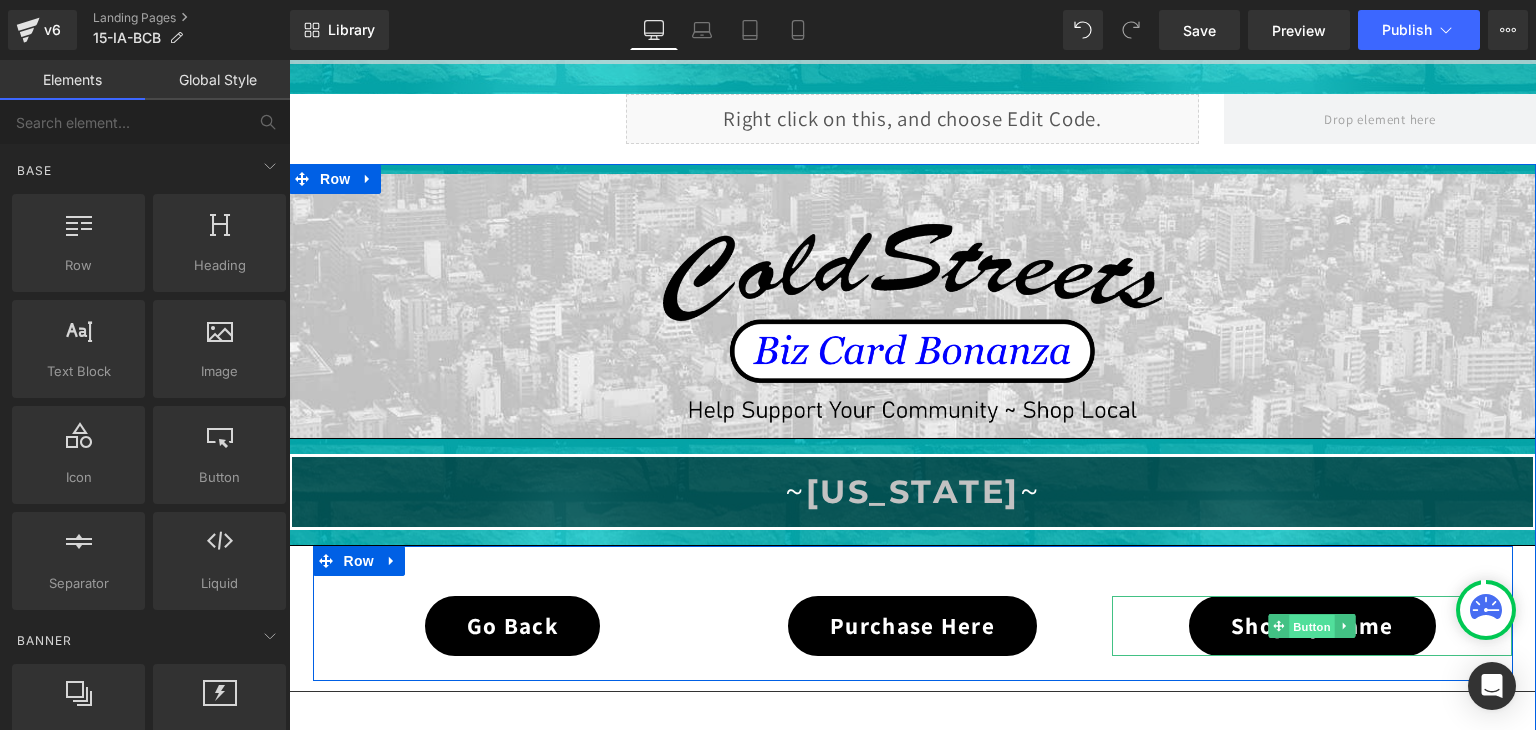 click on "Button" at bounding box center (1313, 627) 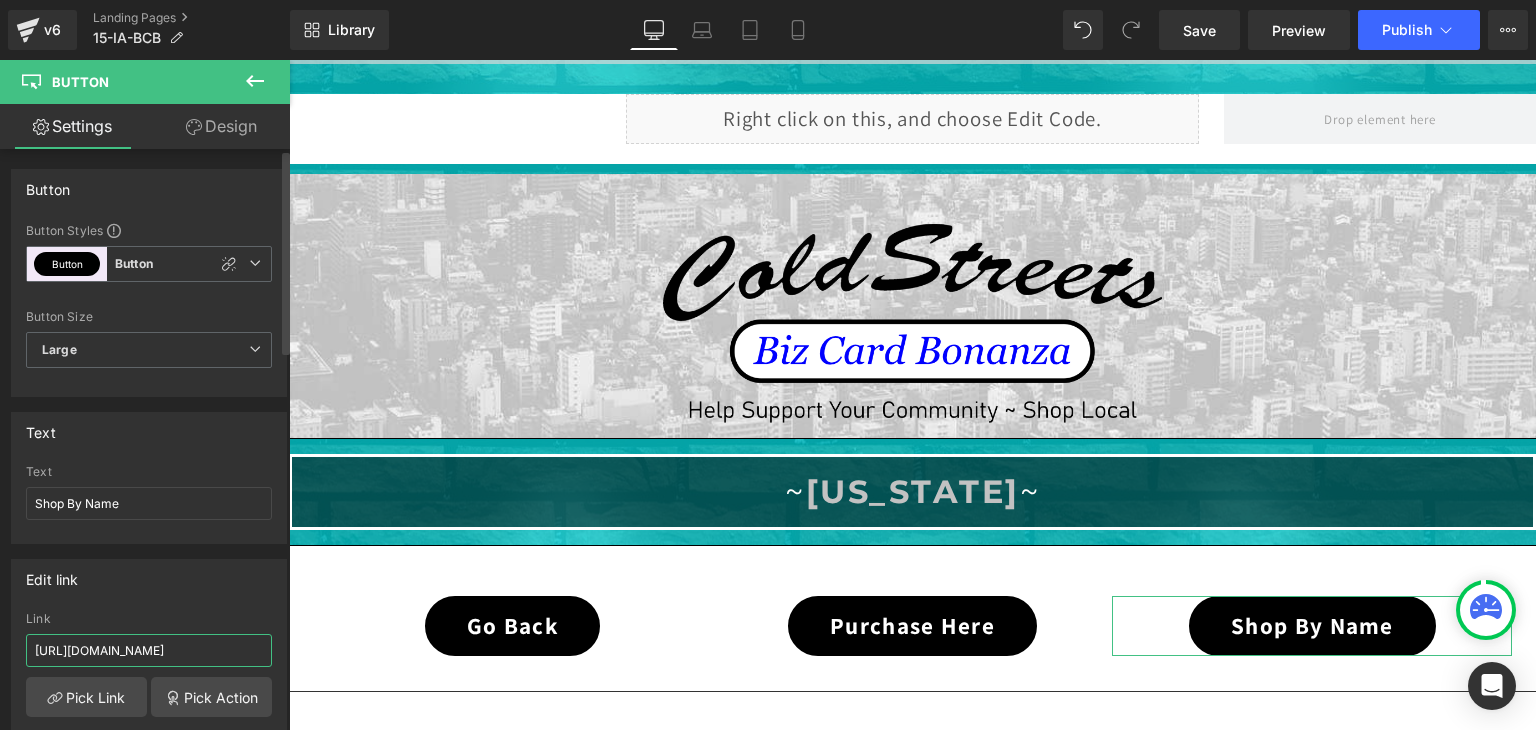 click on "[URL][DOMAIN_NAME]" at bounding box center (149, 650) 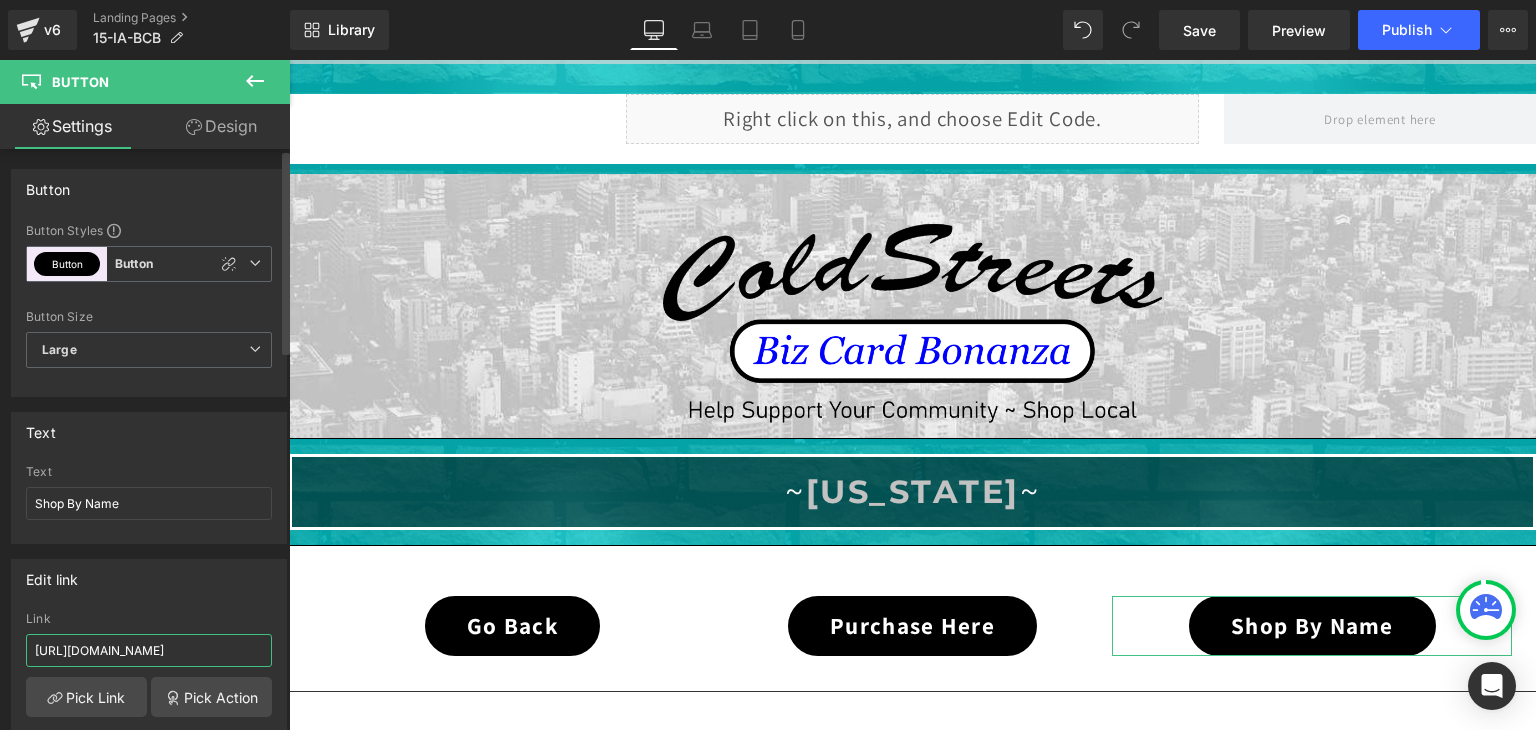click on "https://coldstreets.com/pages/1-ia-shop-name" at bounding box center (149, 650) 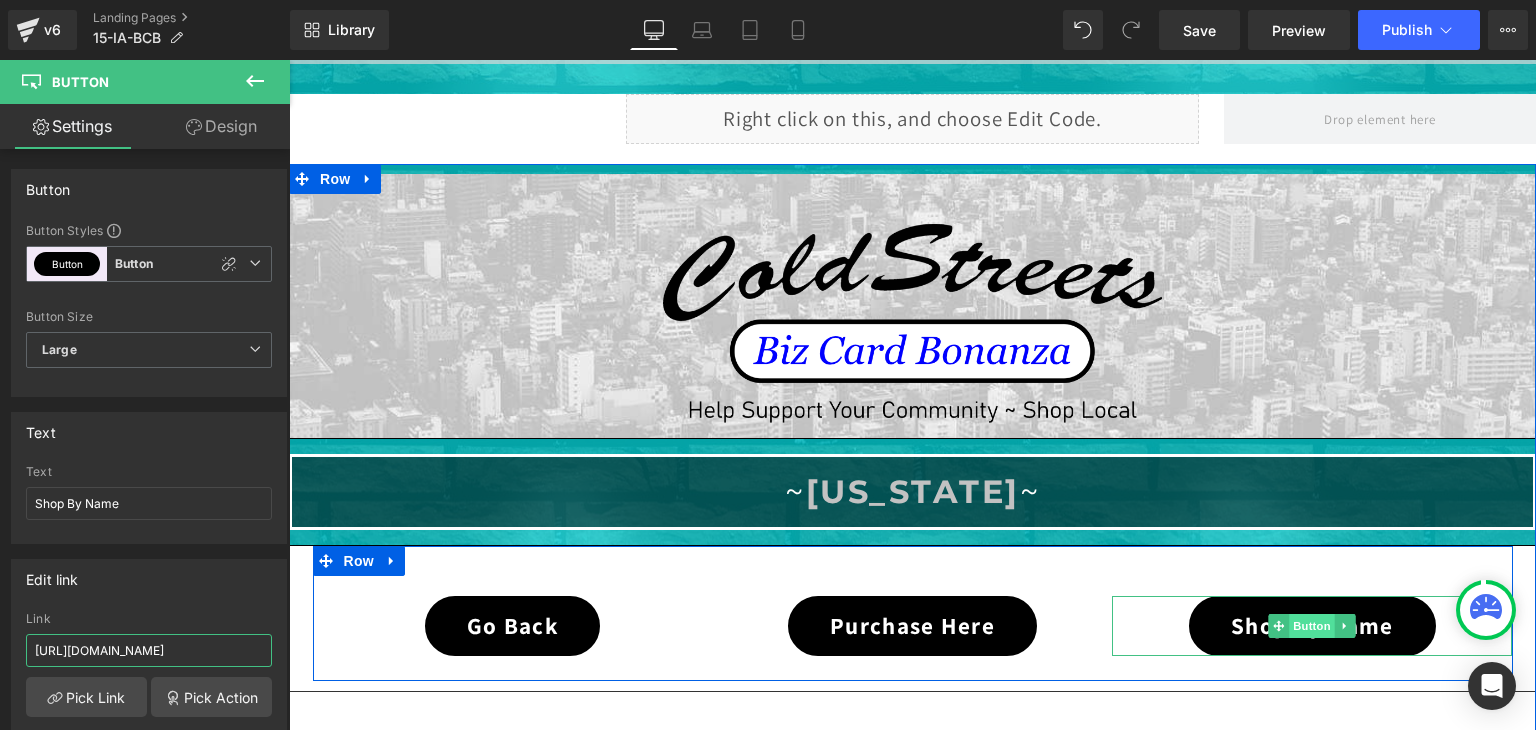 click on "Button" at bounding box center (1313, 626) 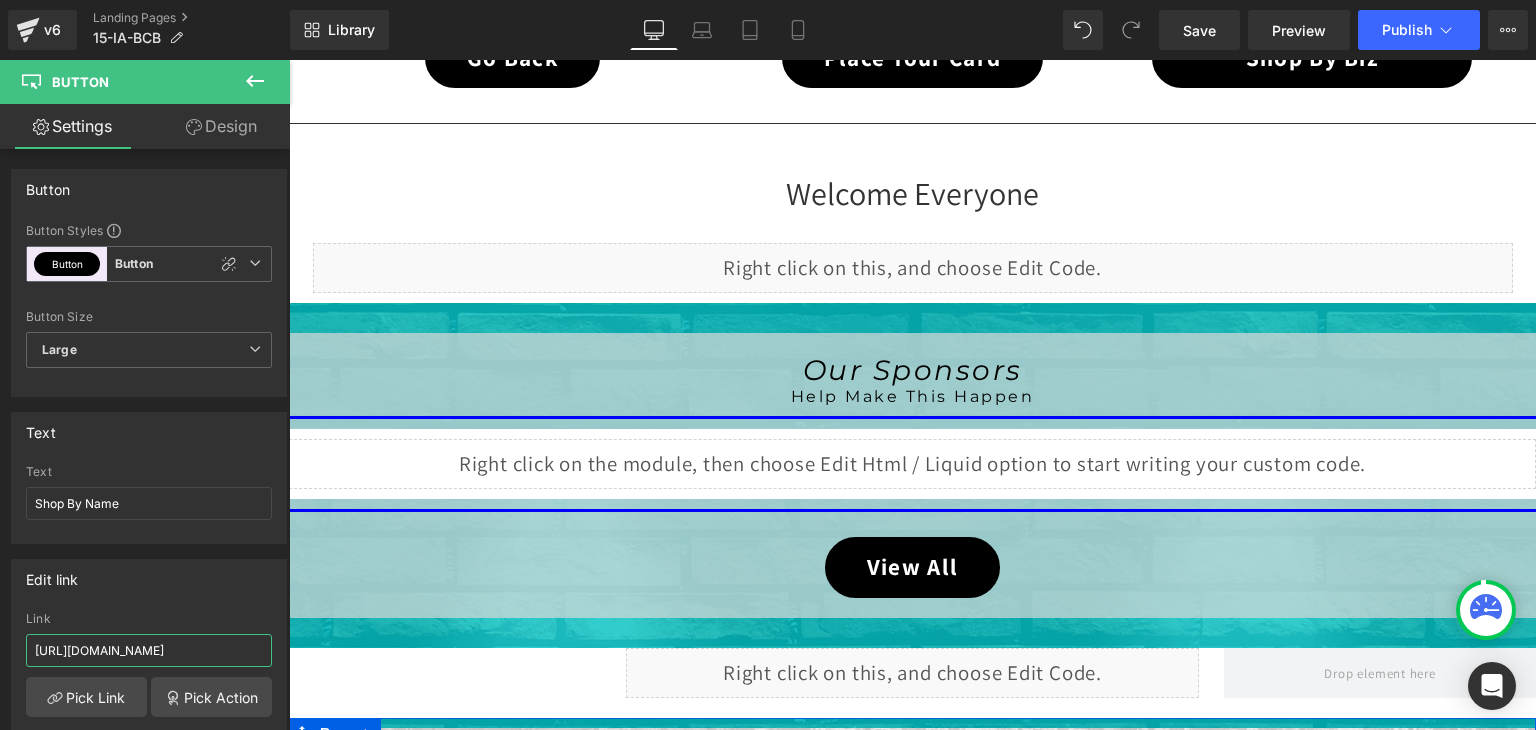 scroll, scrollTop: 659, scrollLeft: 0, axis: vertical 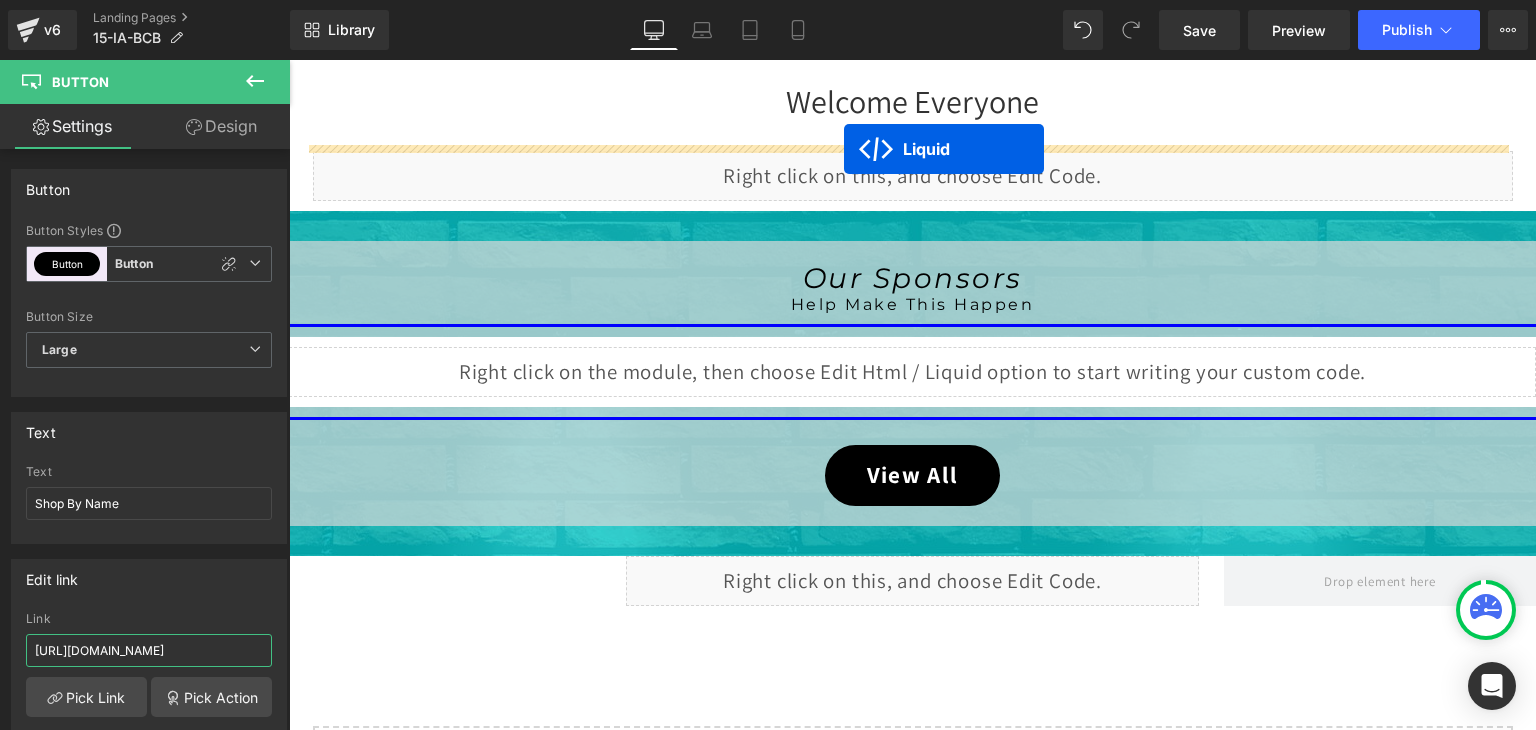 drag, startPoint x: 851, startPoint y: 299, endPoint x: 844, endPoint y: 149, distance: 150.16324 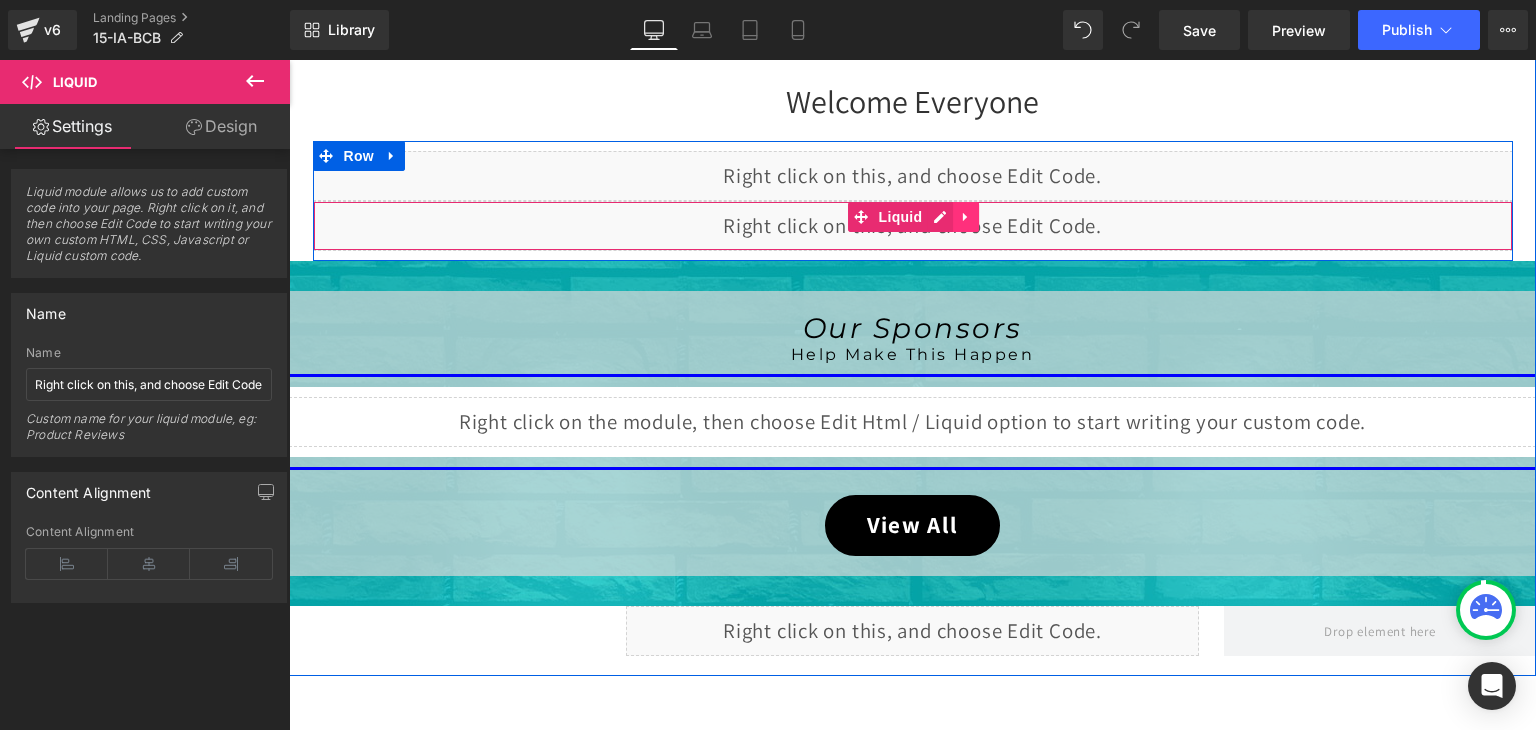 click 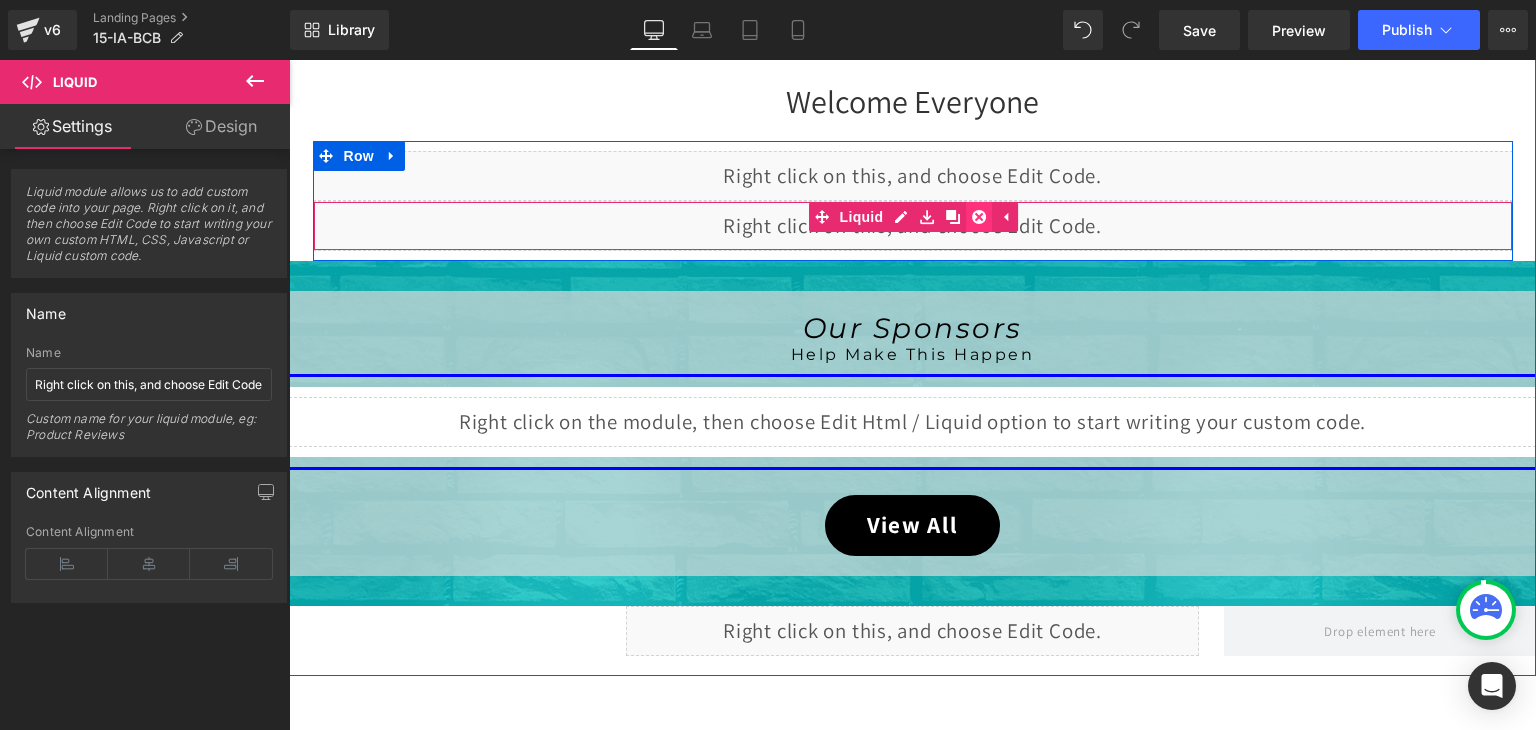 click 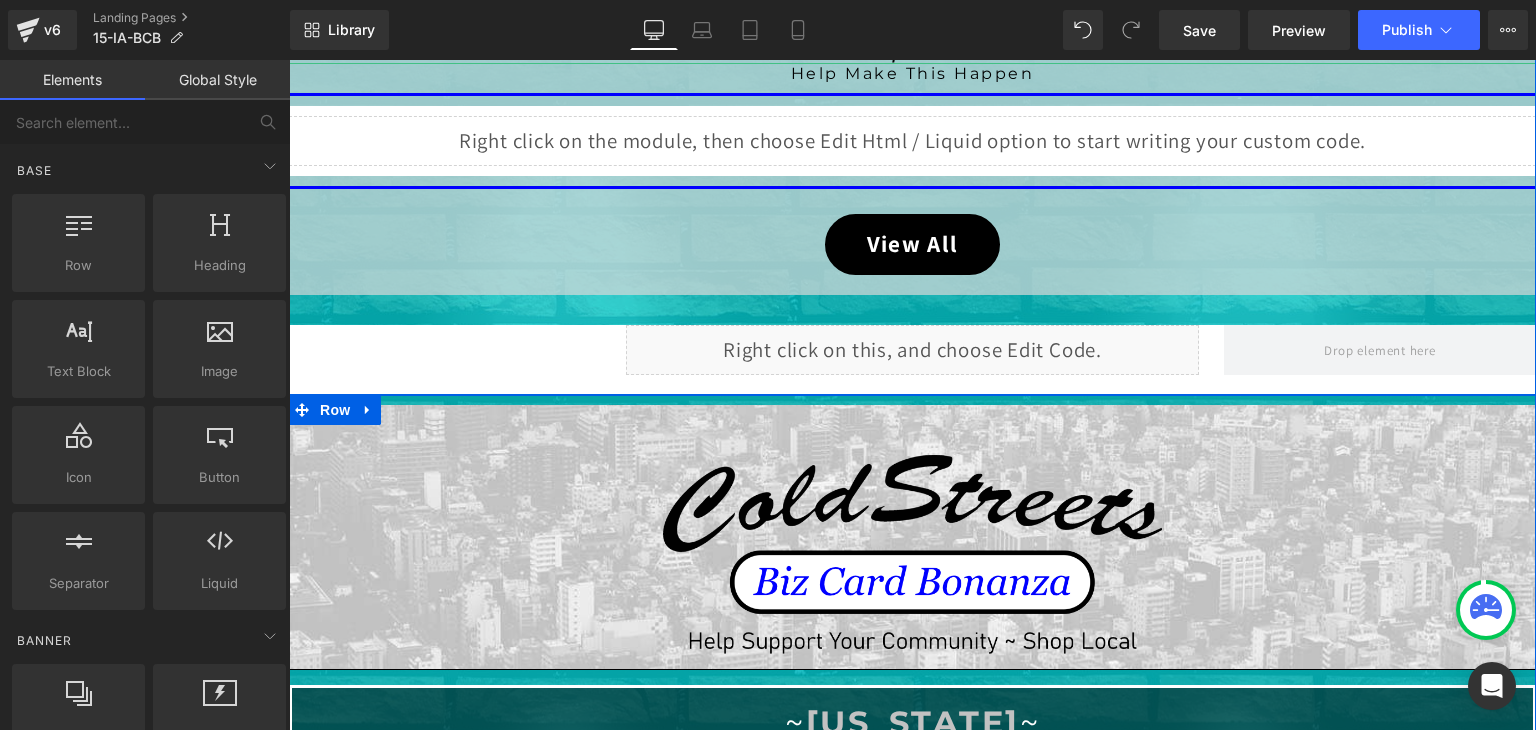scroll, scrollTop: 1019, scrollLeft: 0, axis: vertical 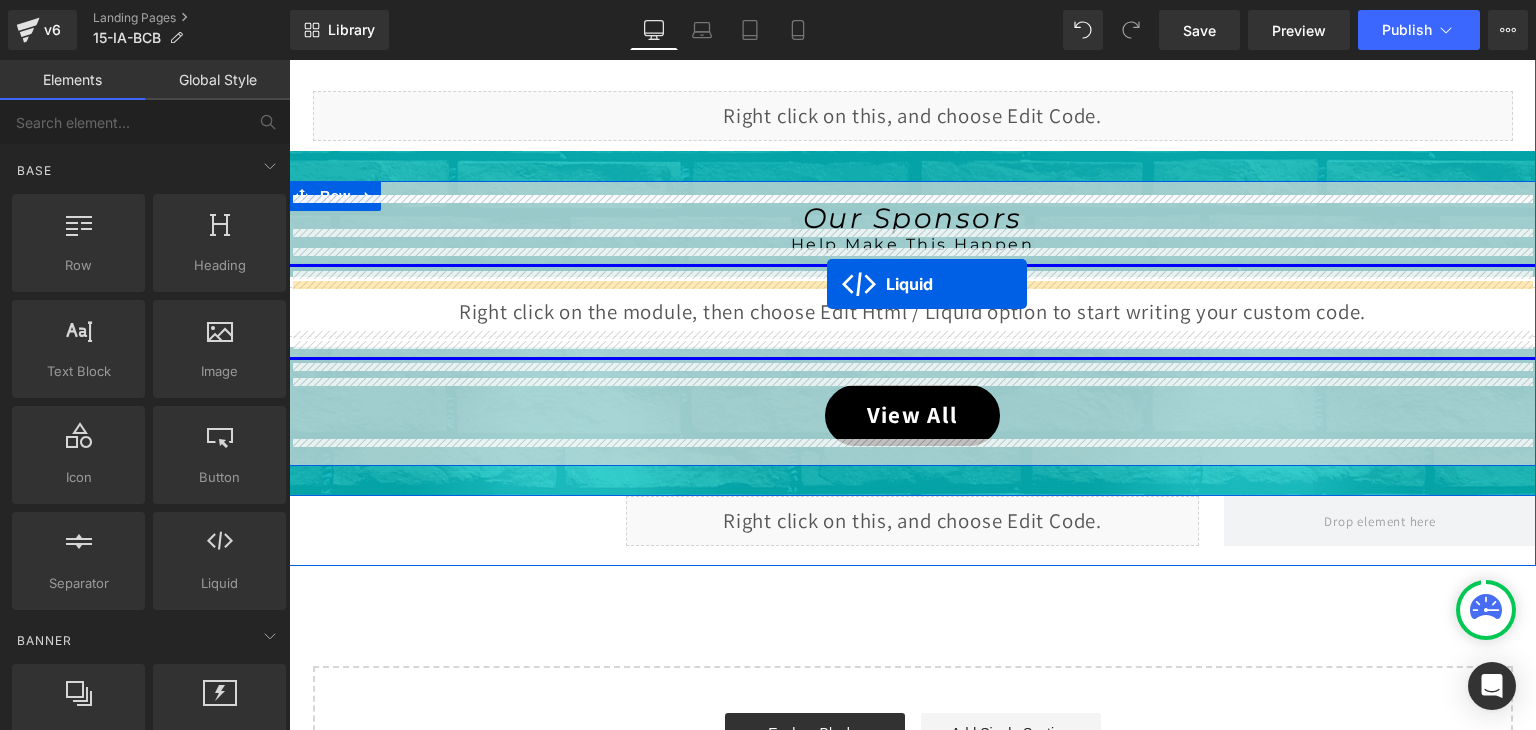 drag, startPoint x: 846, startPoint y: 139, endPoint x: 827, endPoint y: 284, distance: 146.23953 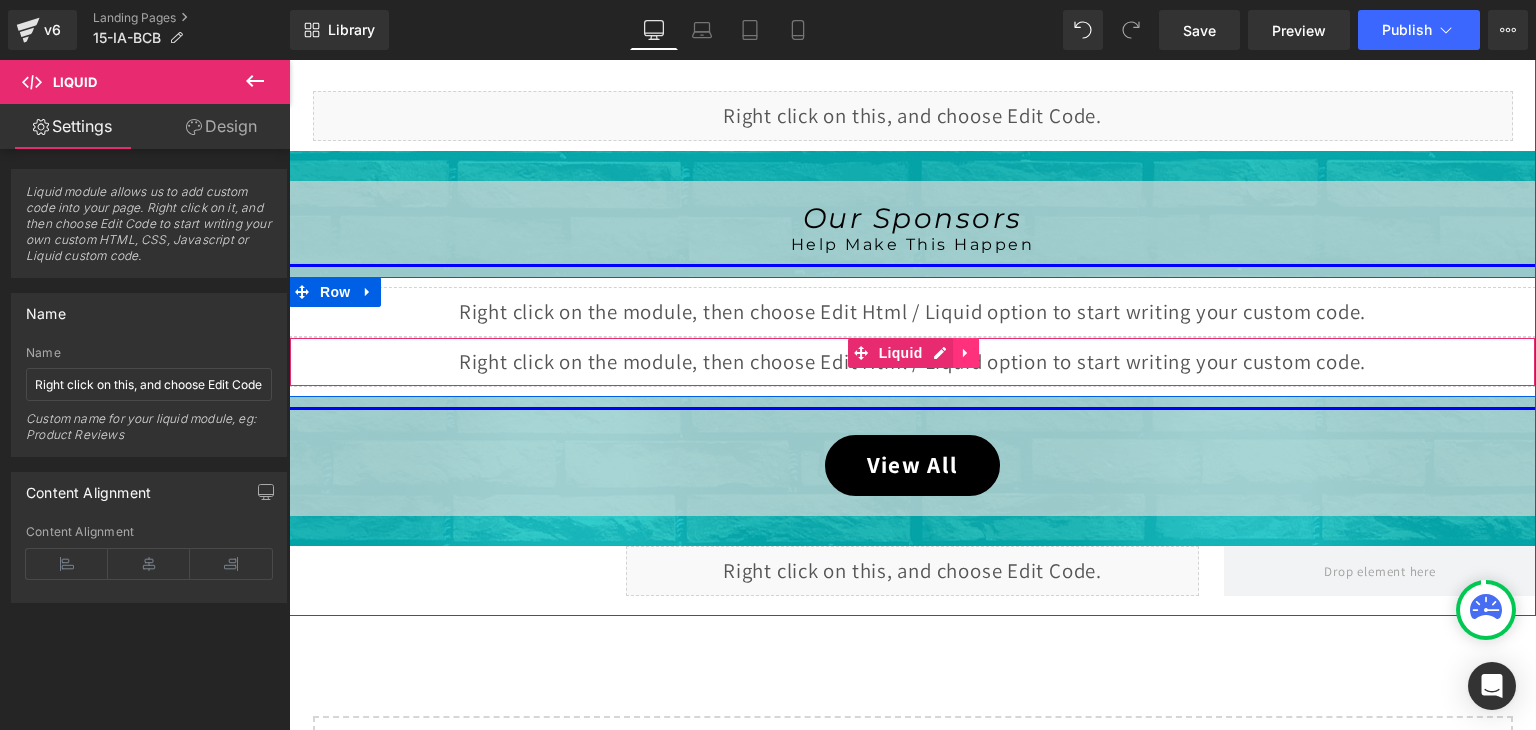 click at bounding box center (966, 353) 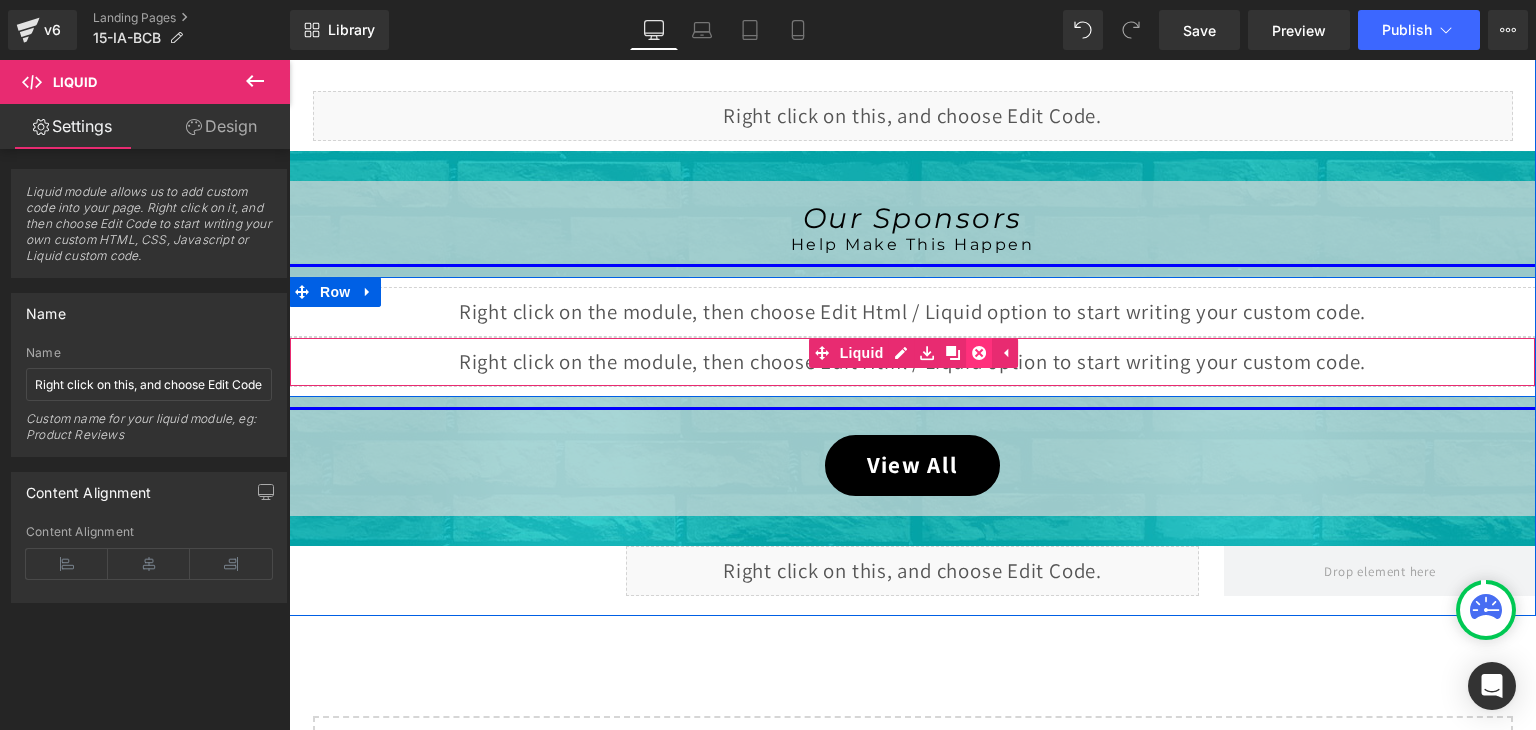 click 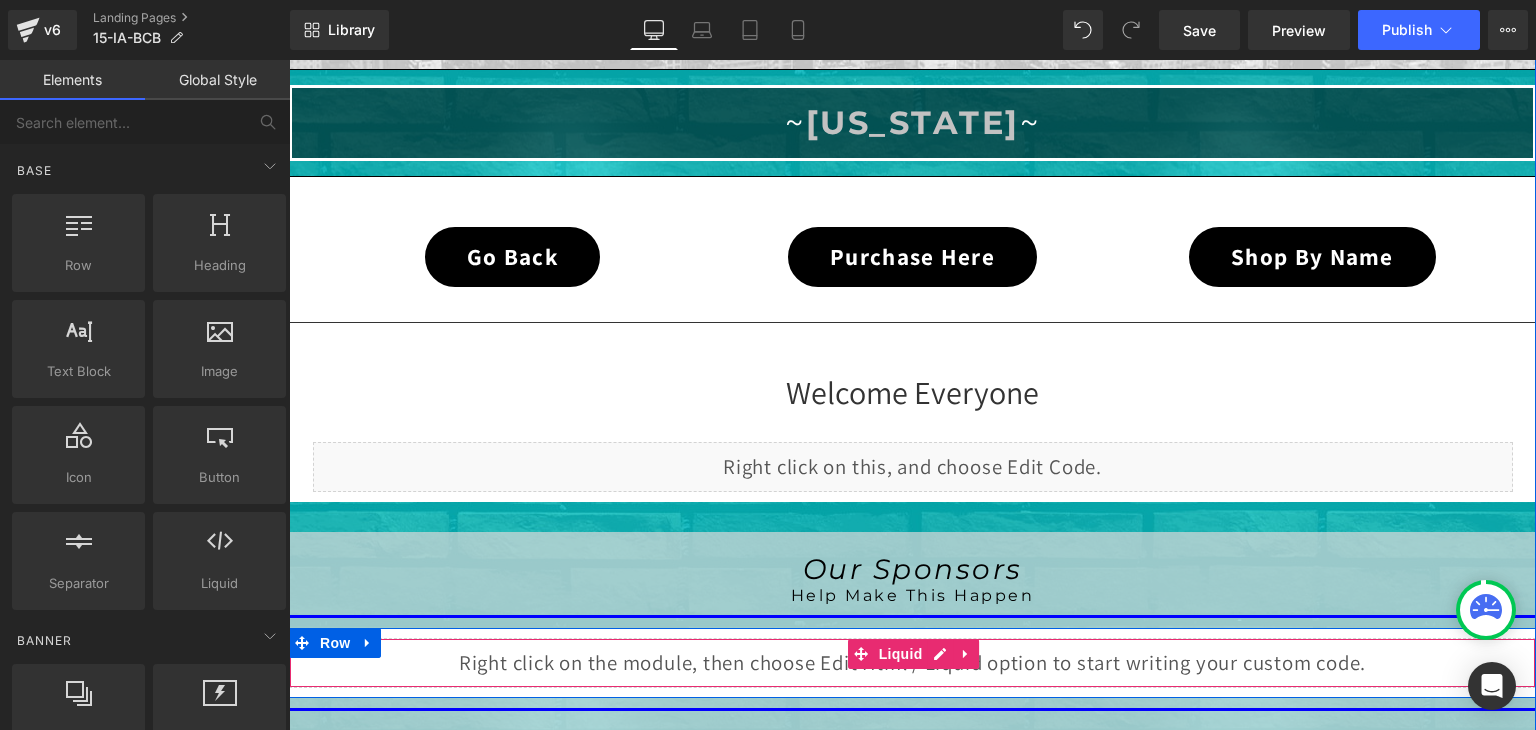 scroll, scrollTop: 1579, scrollLeft: 0, axis: vertical 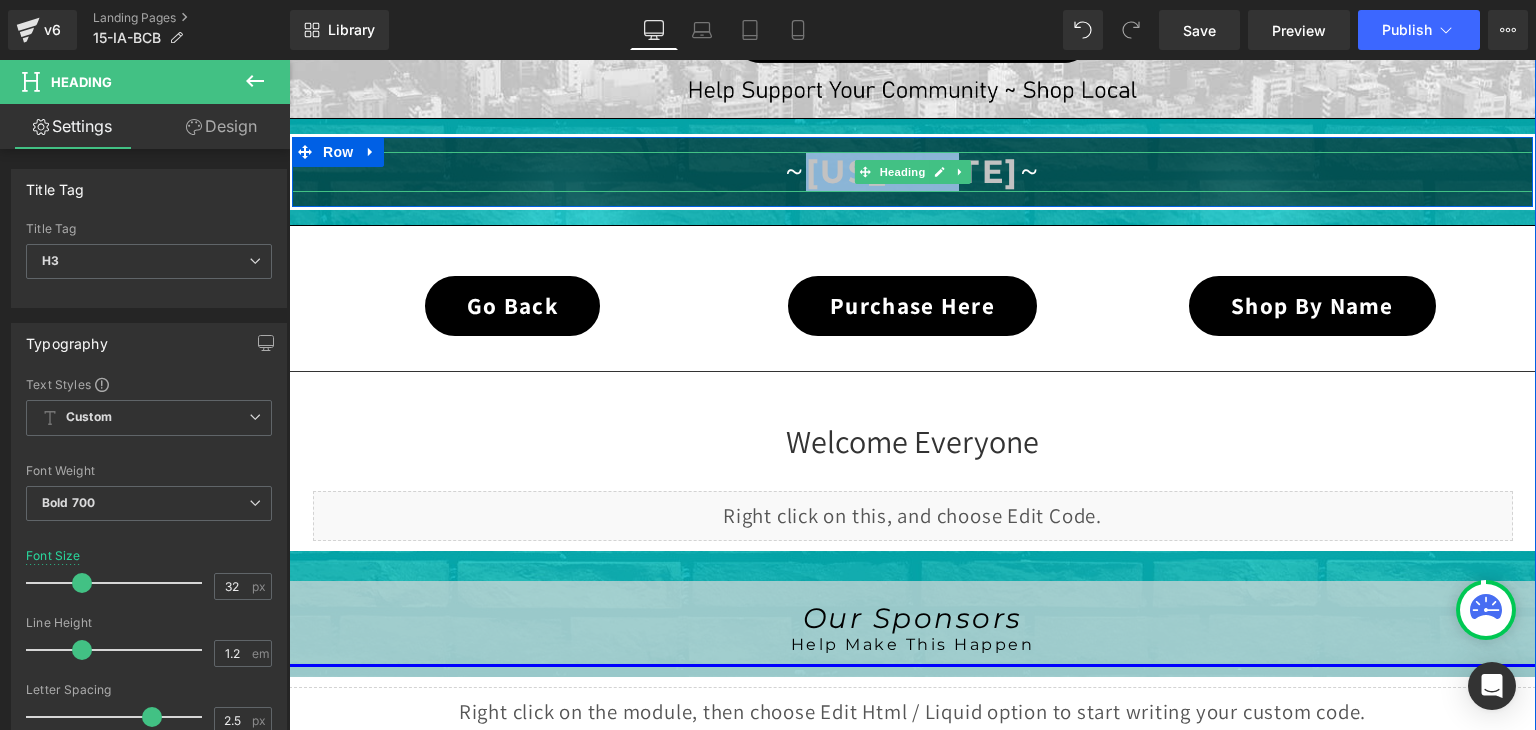 drag, startPoint x: 988, startPoint y: 166, endPoint x: 816, endPoint y: 174, distance: 172.18594 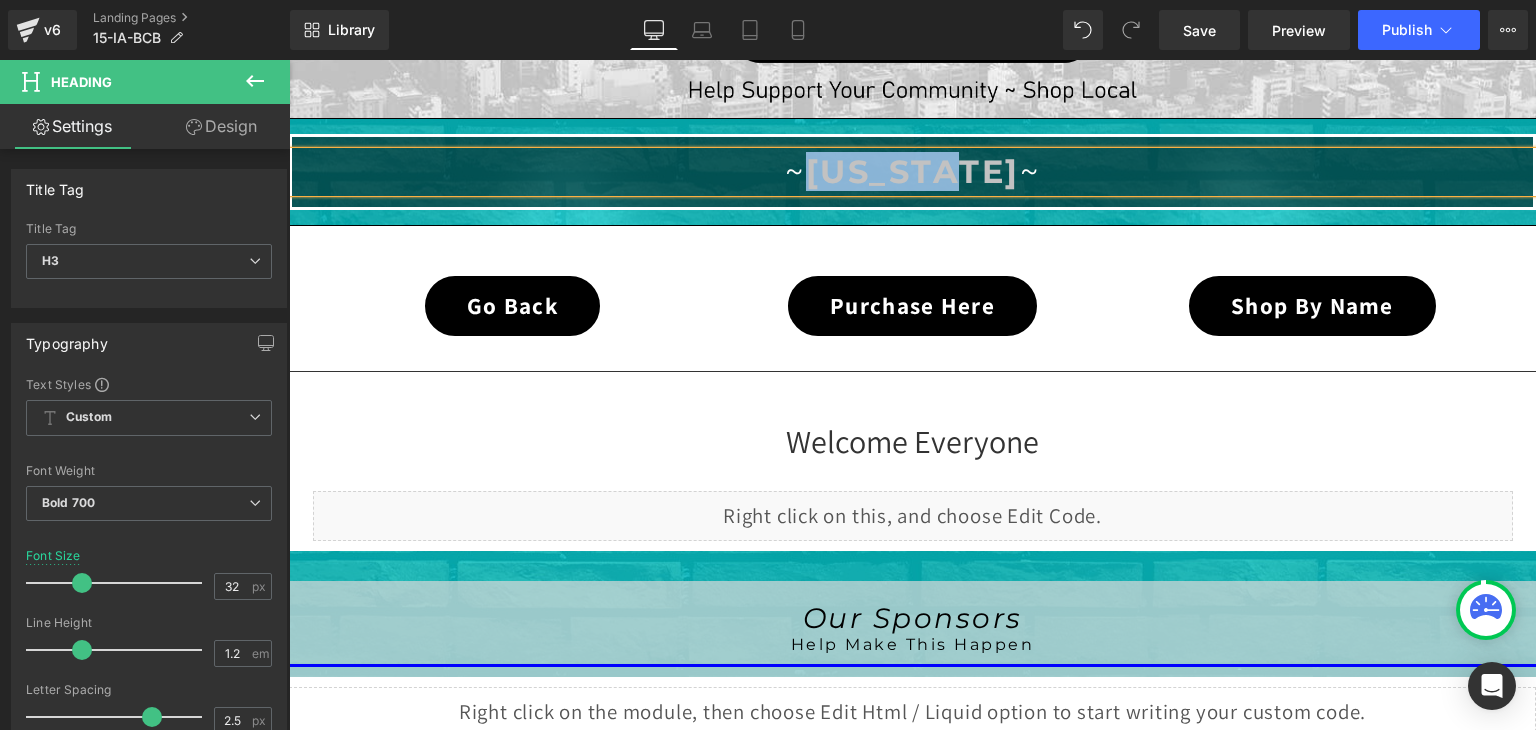click on "[US_STATE]" at bounding box center (913, 171) 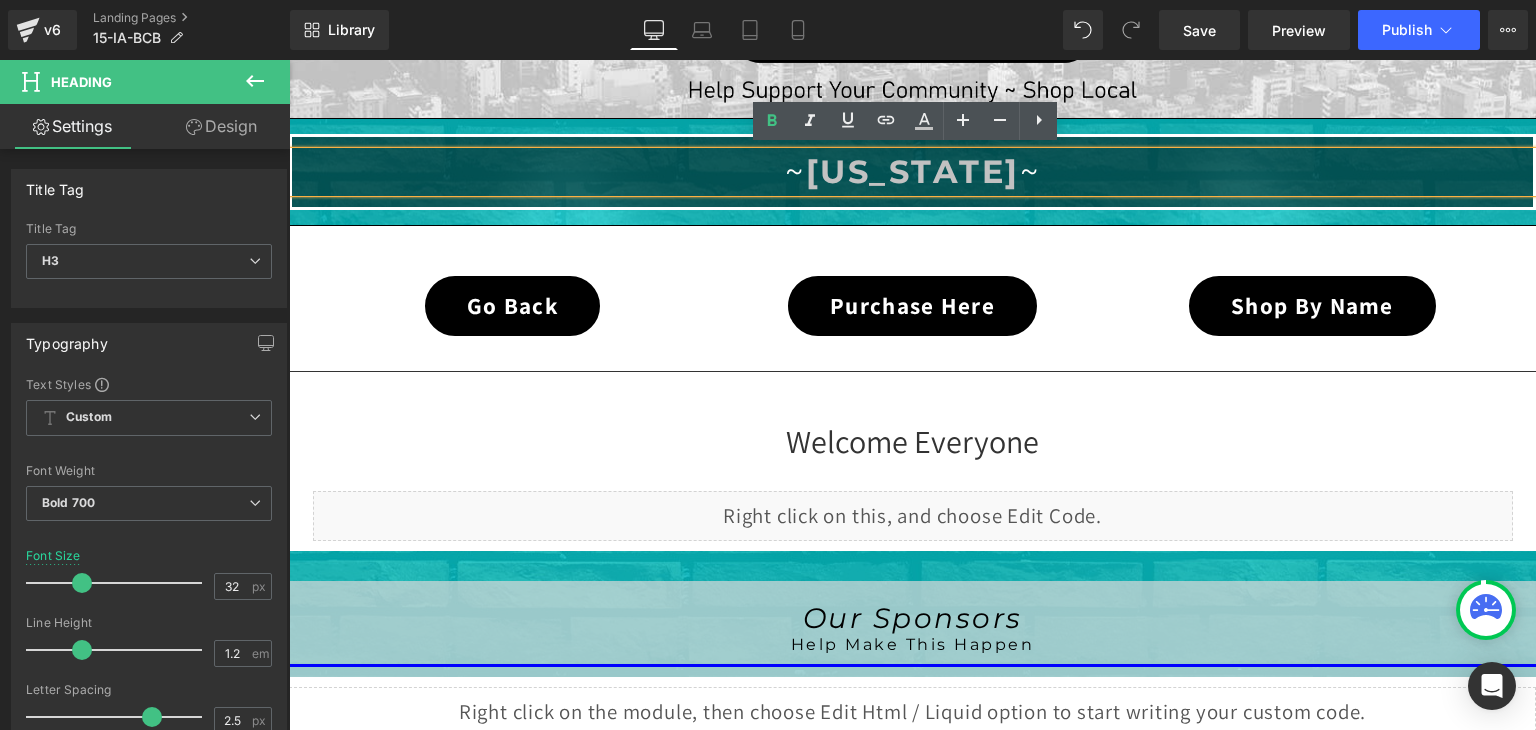 drag, startPoint x: 1000, startPoint y: 171, endPoint x: 1002, endPoint y: 189, distance: 18.110771 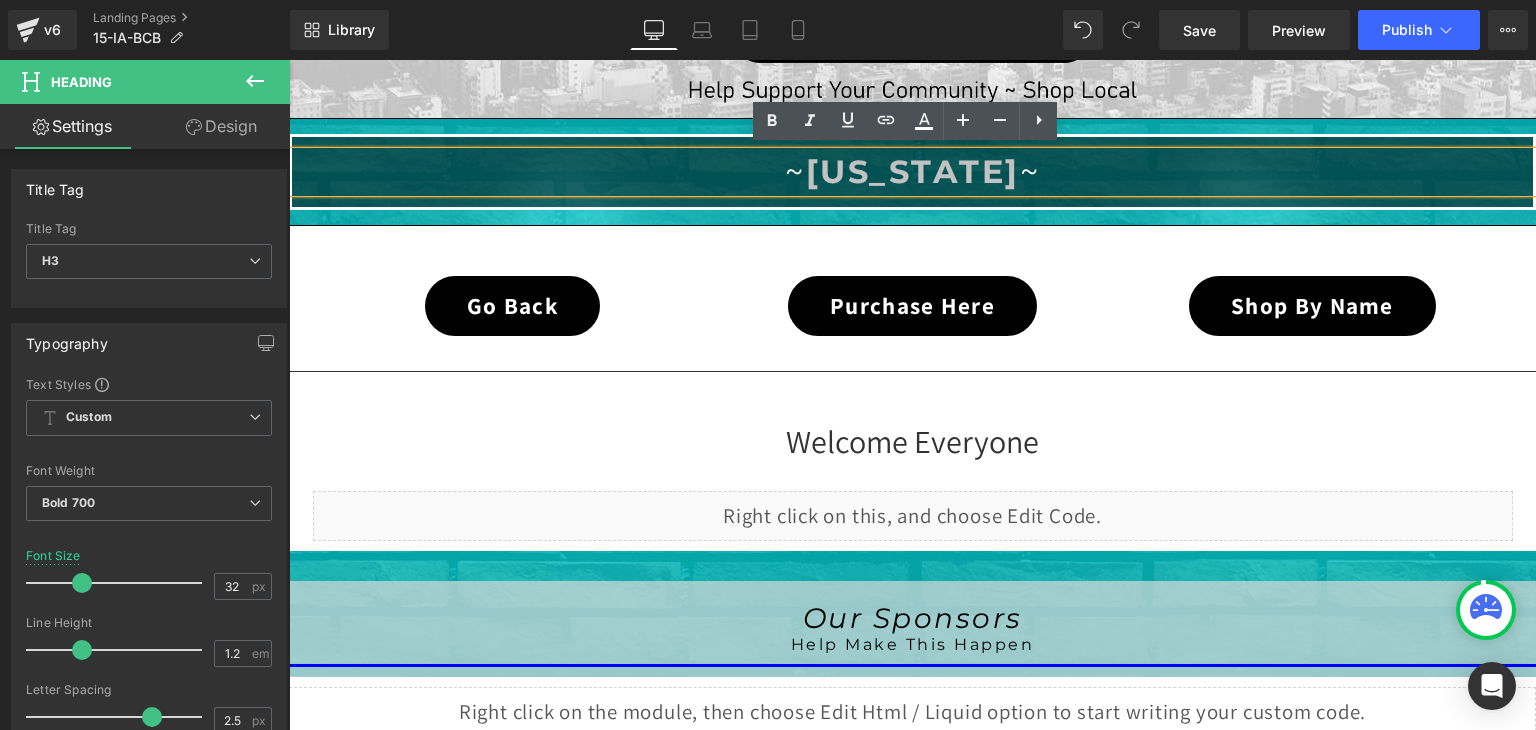 click on "[US_STATE]" at bounding box center (913, 171) 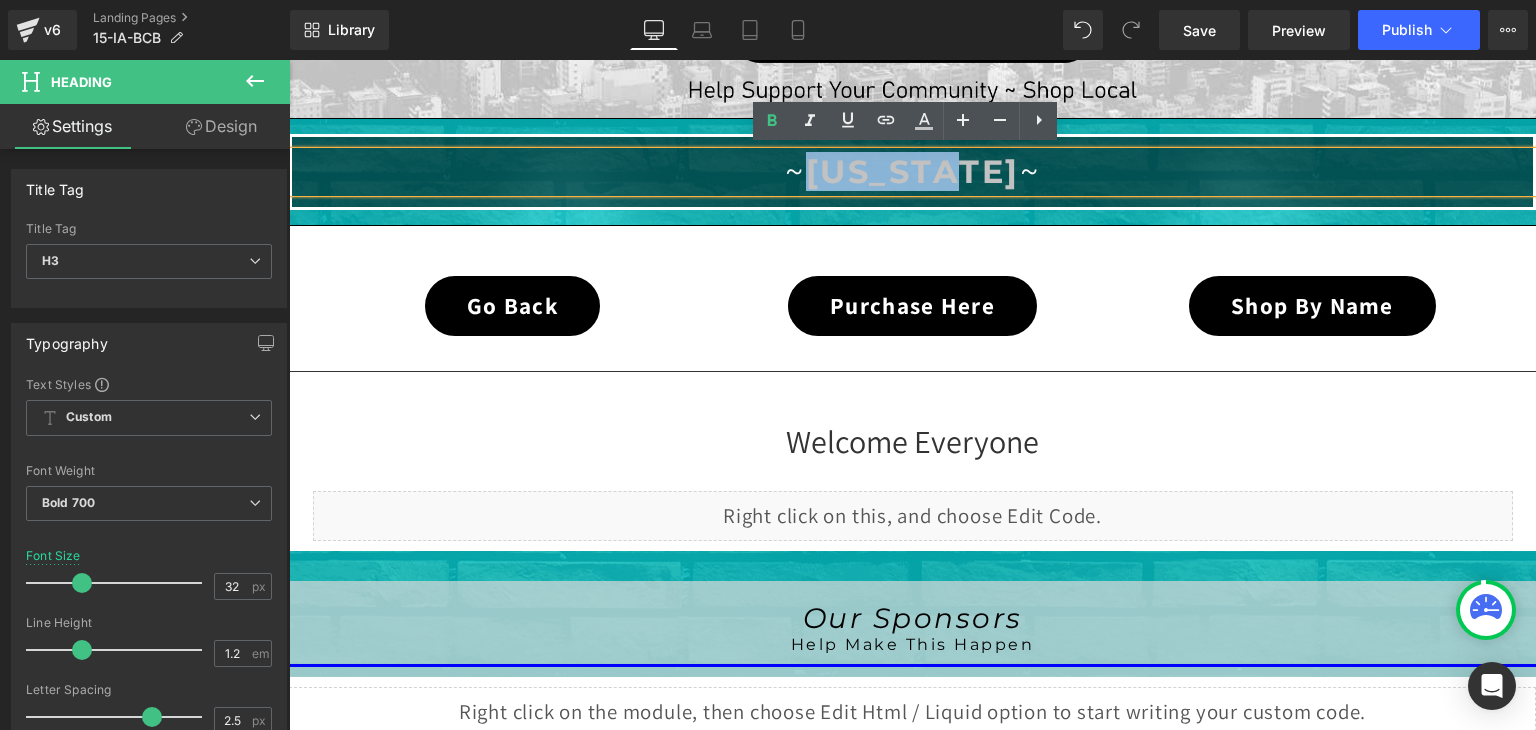 drag, startPoint x: 998, startPoint y: 168, endPoint x: 811, endPoint y: 177, distance: 187.21645 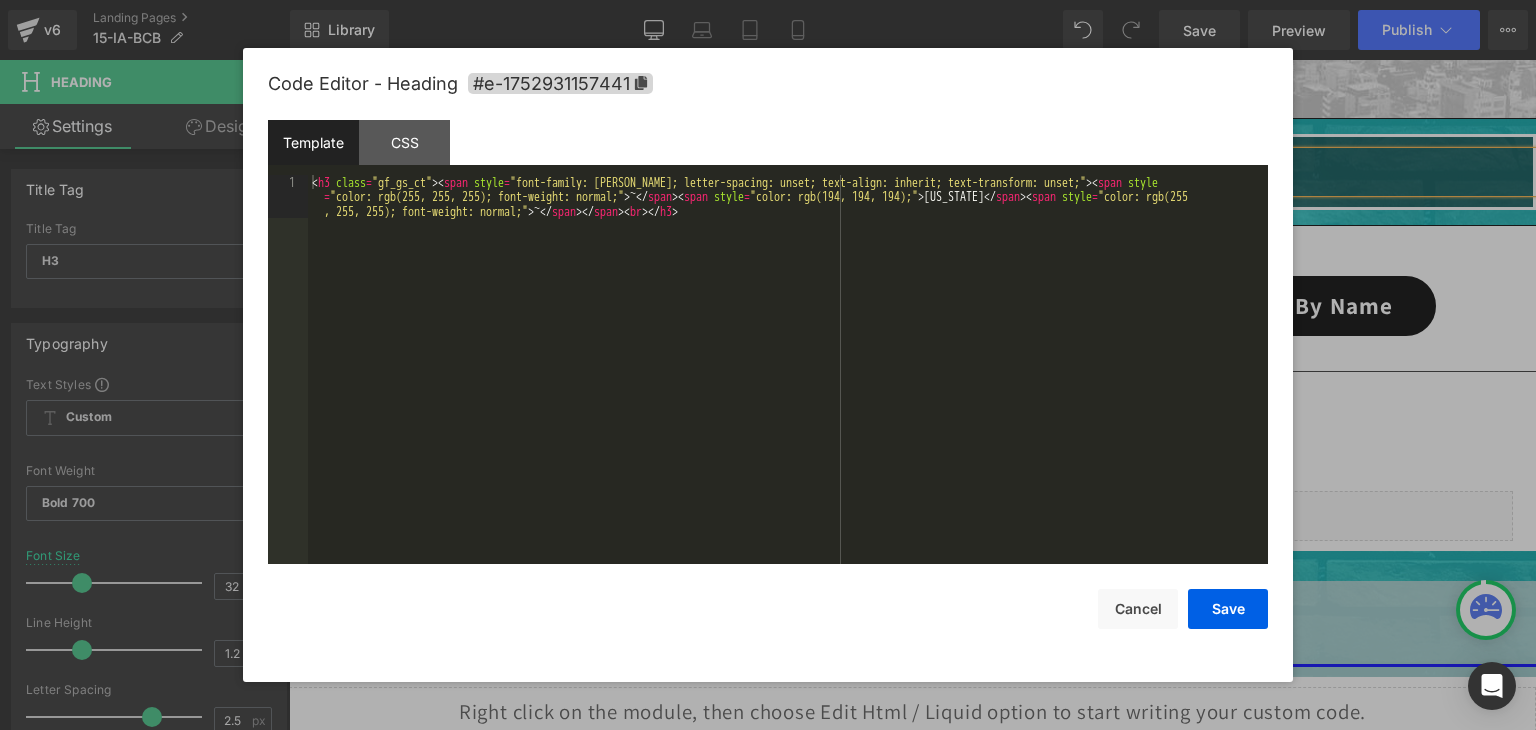 click on "Liquid  You are previewing how the   will restyle your page. You can not edit Elements in Preset Preview Mode.  v6 Landing Pages 15-IA-BCB Library Desktop Desktop Laptop Tablet Mobile Save Preview Publish Scheduled View Live Page View with current Template Save Template to Library Schedule Publish  Optimize  Publish Settings Shortcuts  Your page can’t be published   You've reached the maximum number of published pages on your plan  (0/0).  You need to upgrade your plan or unpublish all your pages to get 1 publish slot.   Unpublish pages   Upgrade plan  Elements Global Style Base Row  rows, columns, layouts, div Heading  headings, titles, h1,h2,h3,h4,h5,h6 Text Block  texts, paragraphs, contents, blocks Image  images, photos, alts, uploads Icon  icons, symbols Button  button, call to action, cta Separator  separators, dividers, horizontal lines Liquid  liquid, custom code, html, javascript, css, reviews, apps, applications, embeded, iframe Banner Parallax  Hero Banner  Stack Tabs  Carousel  Pricing  List" at bounding box center [768, 0] 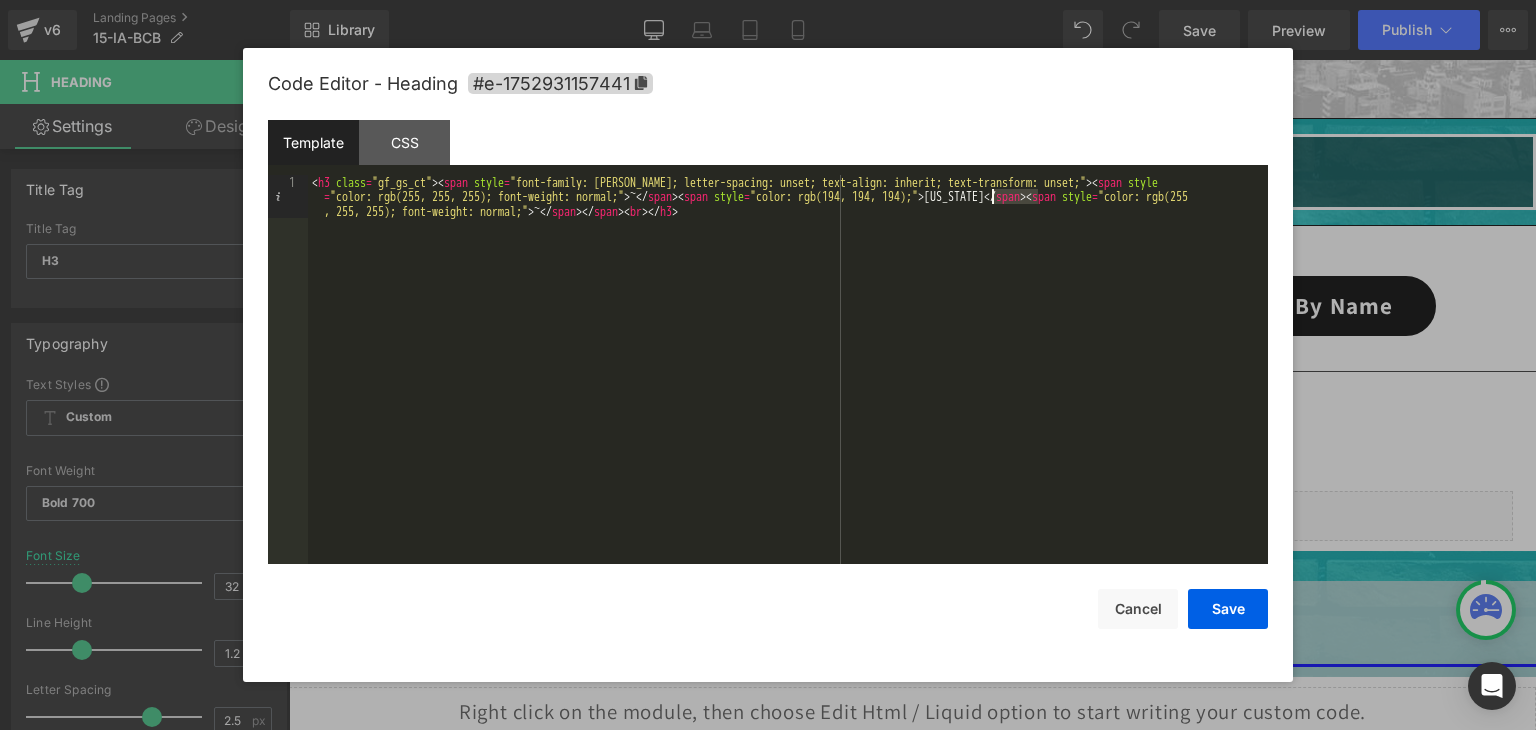 drag, startPoint x: 1036, startPoint y: 201, endPoint x: 989, endPoint y: 202, distance: 47.010635 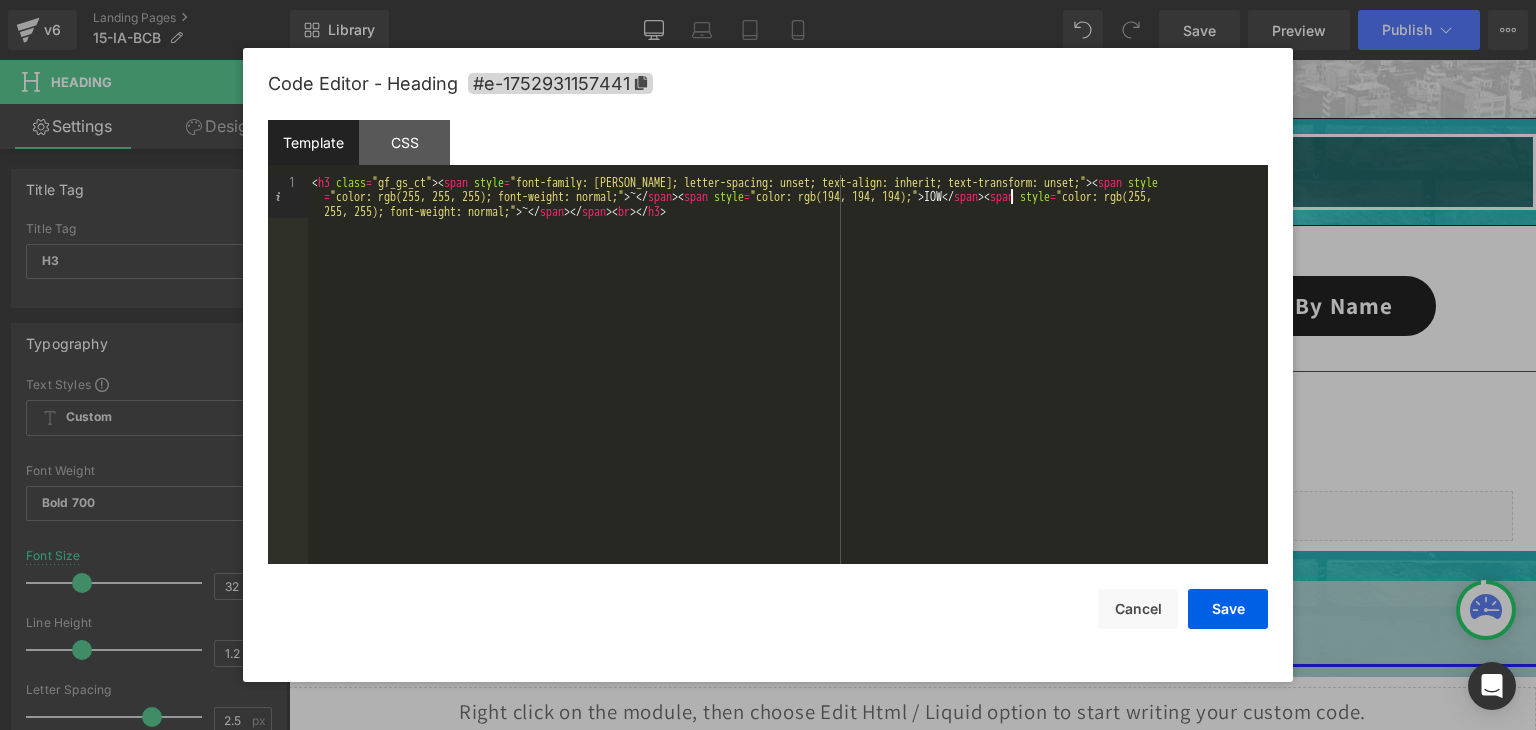 type 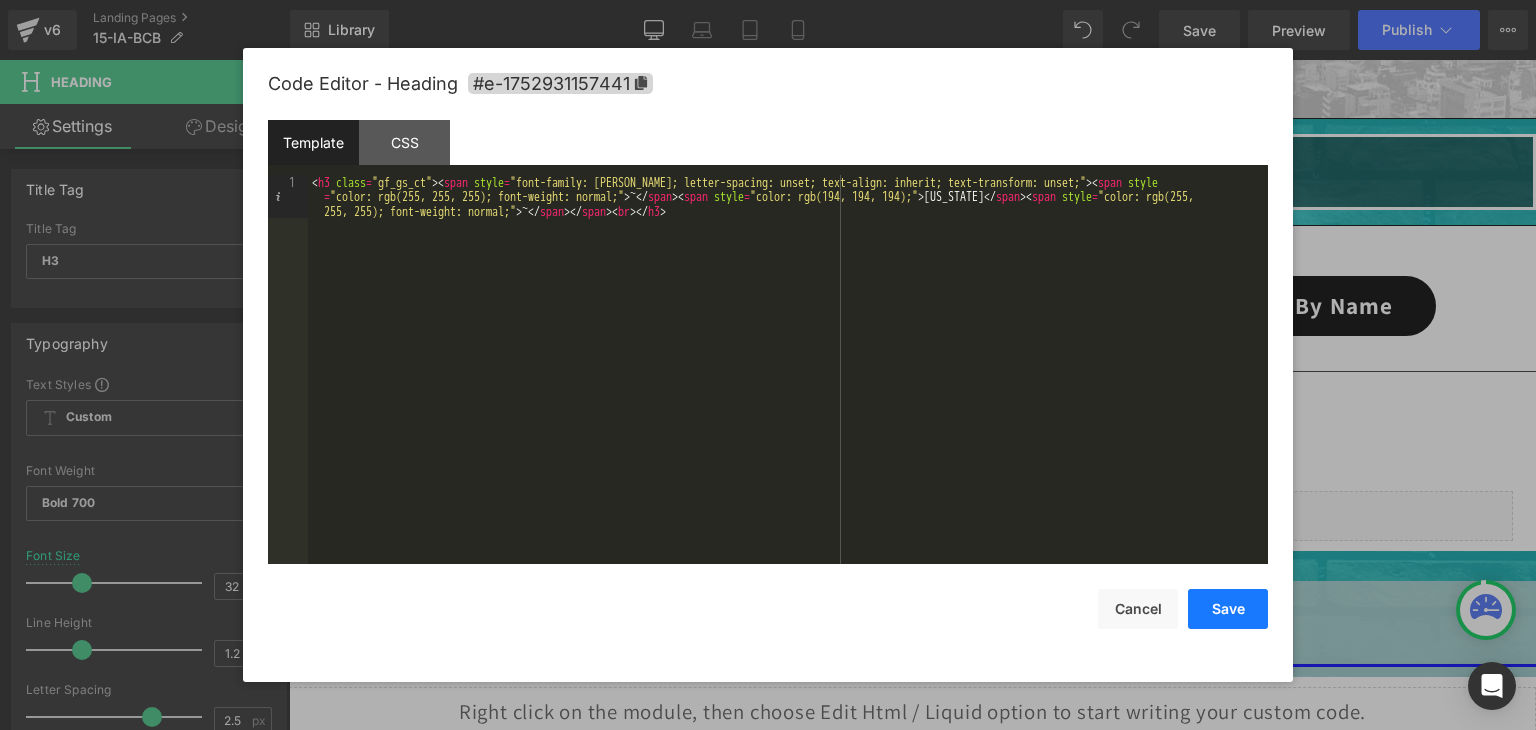 click on "Save" at bounding box center (1228, 609) 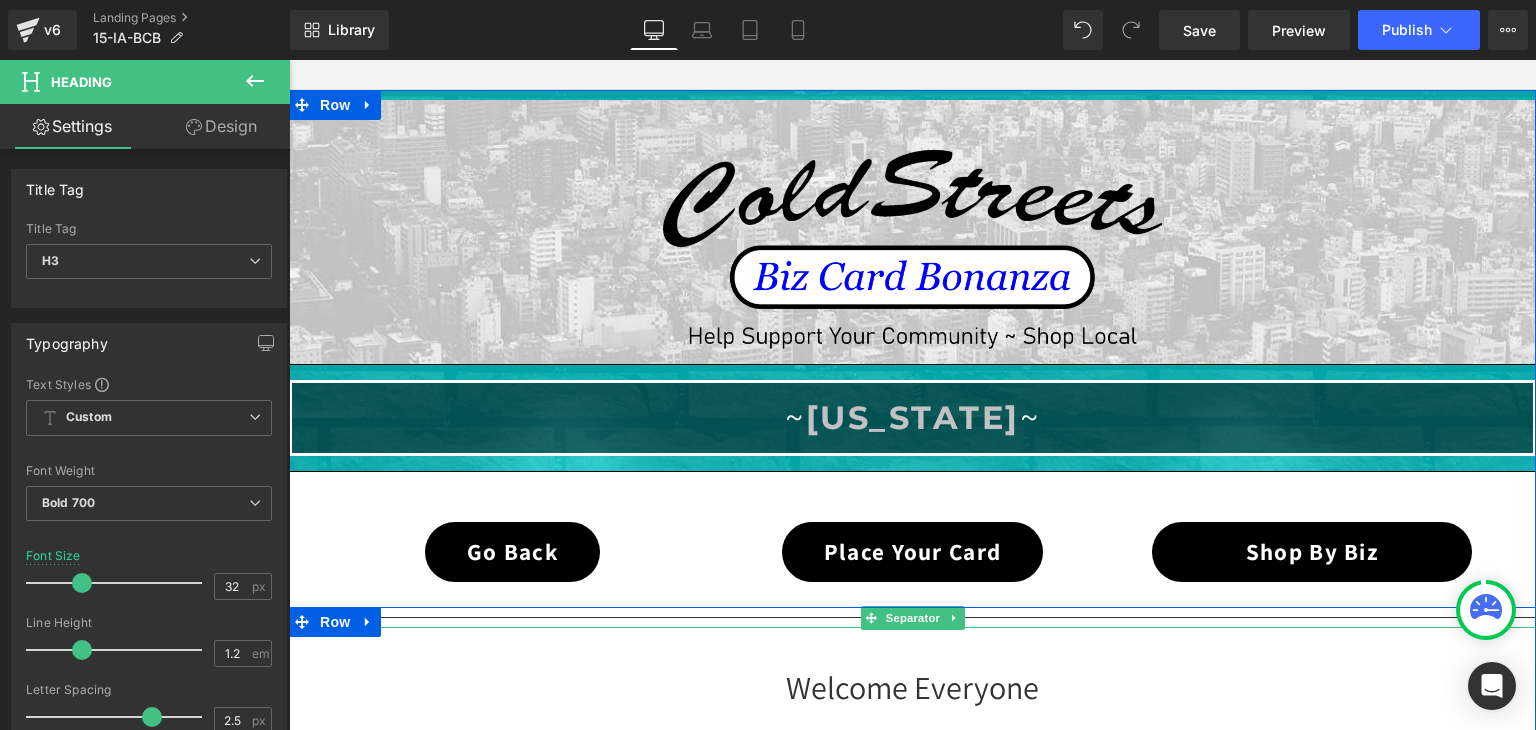 scroll, scrollTop: 79, scrollLeft: 0, axis: vertical 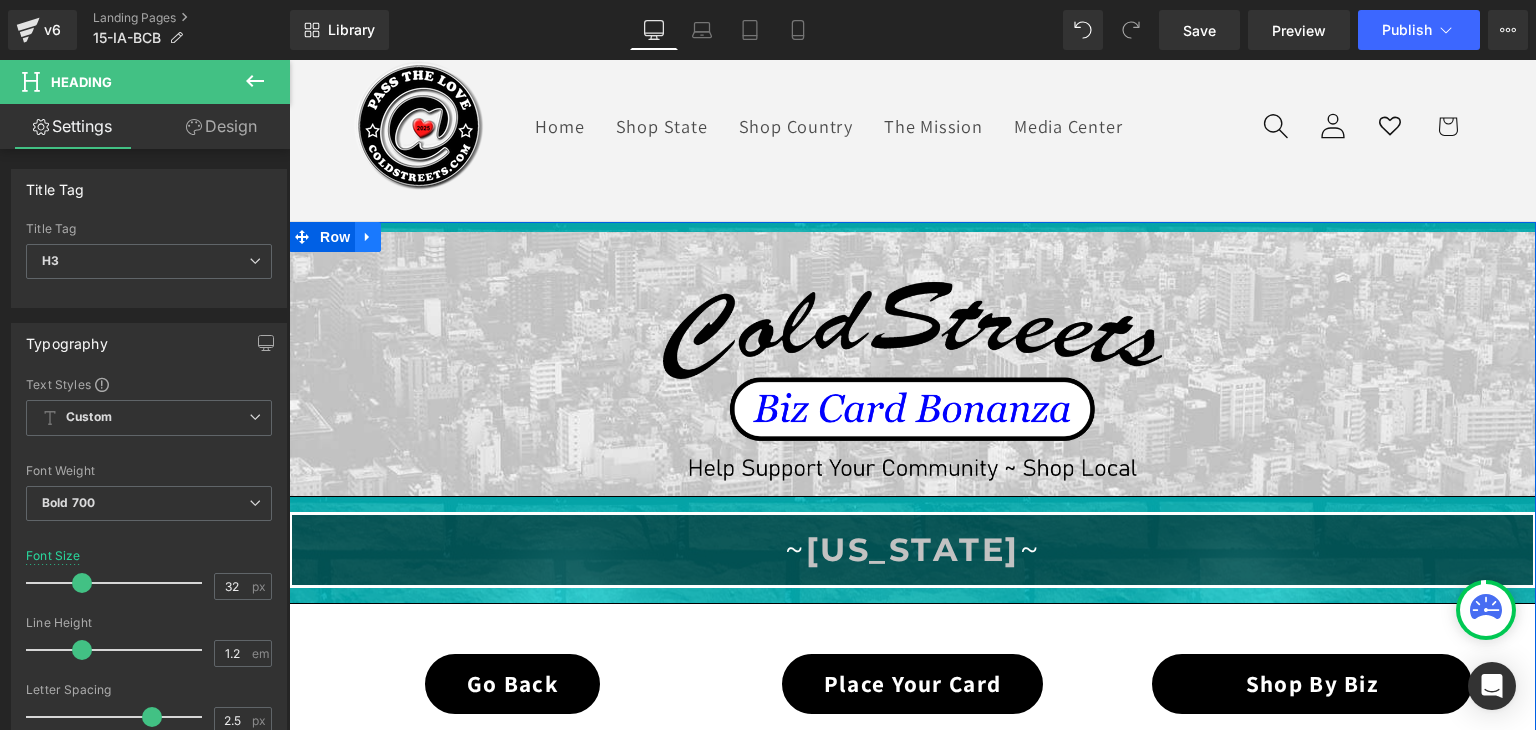 click 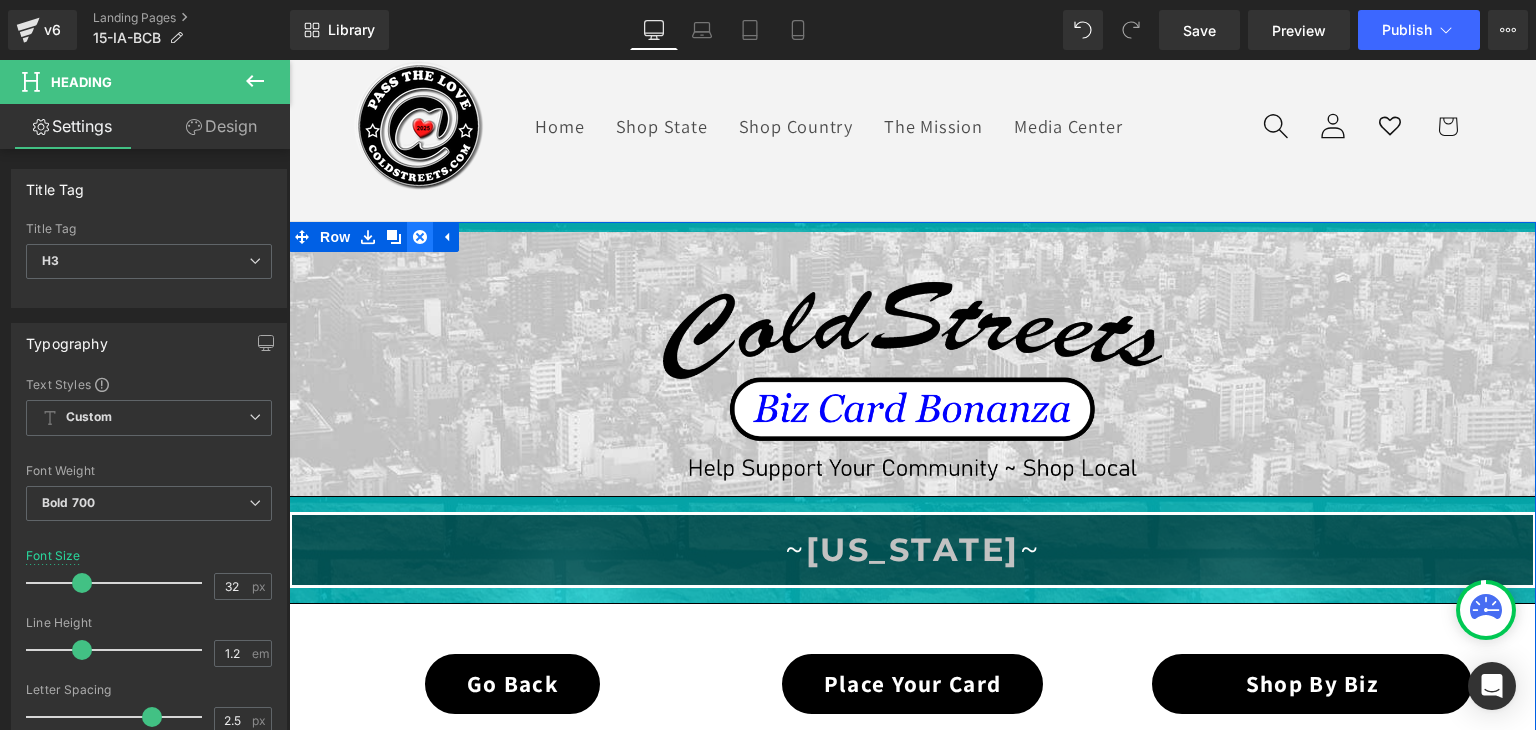 click 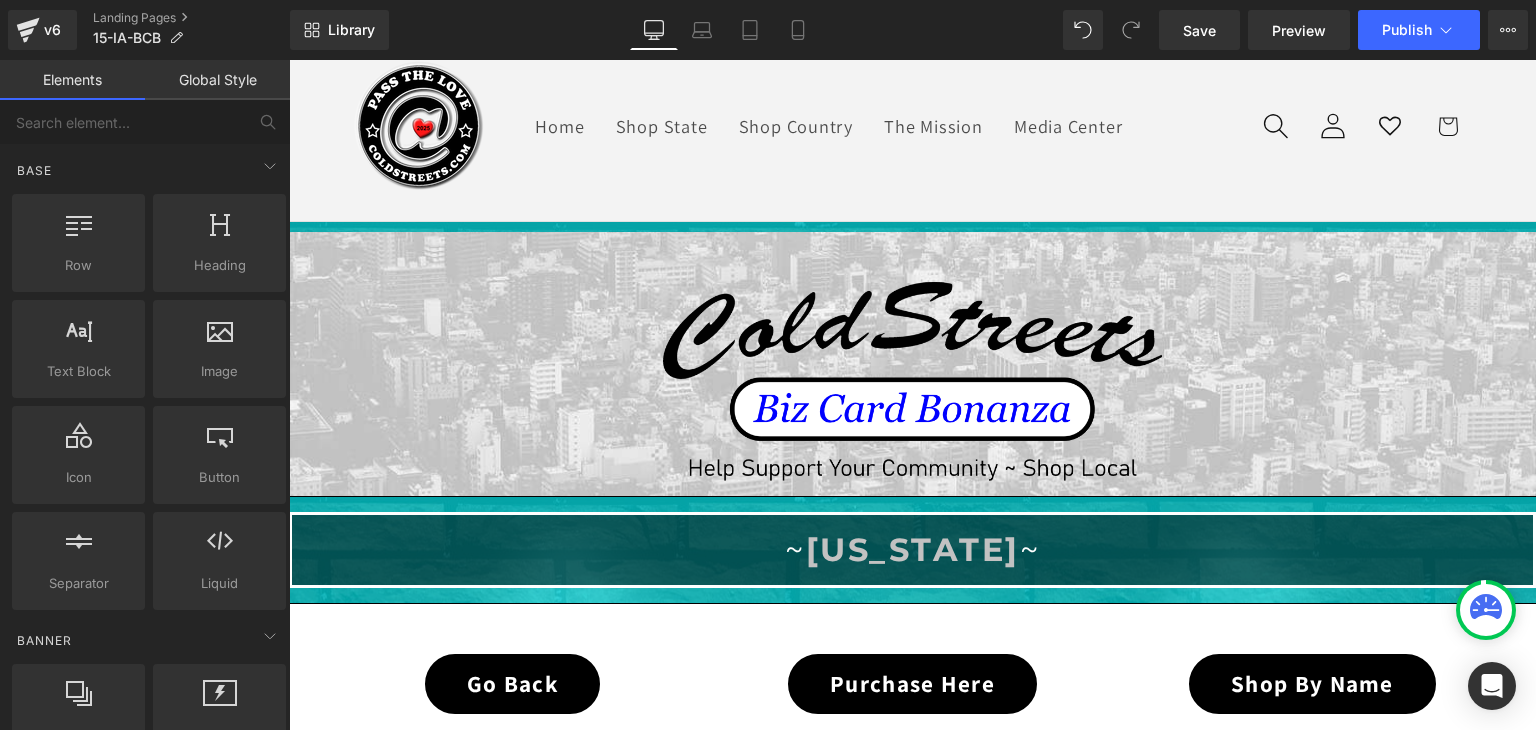 click 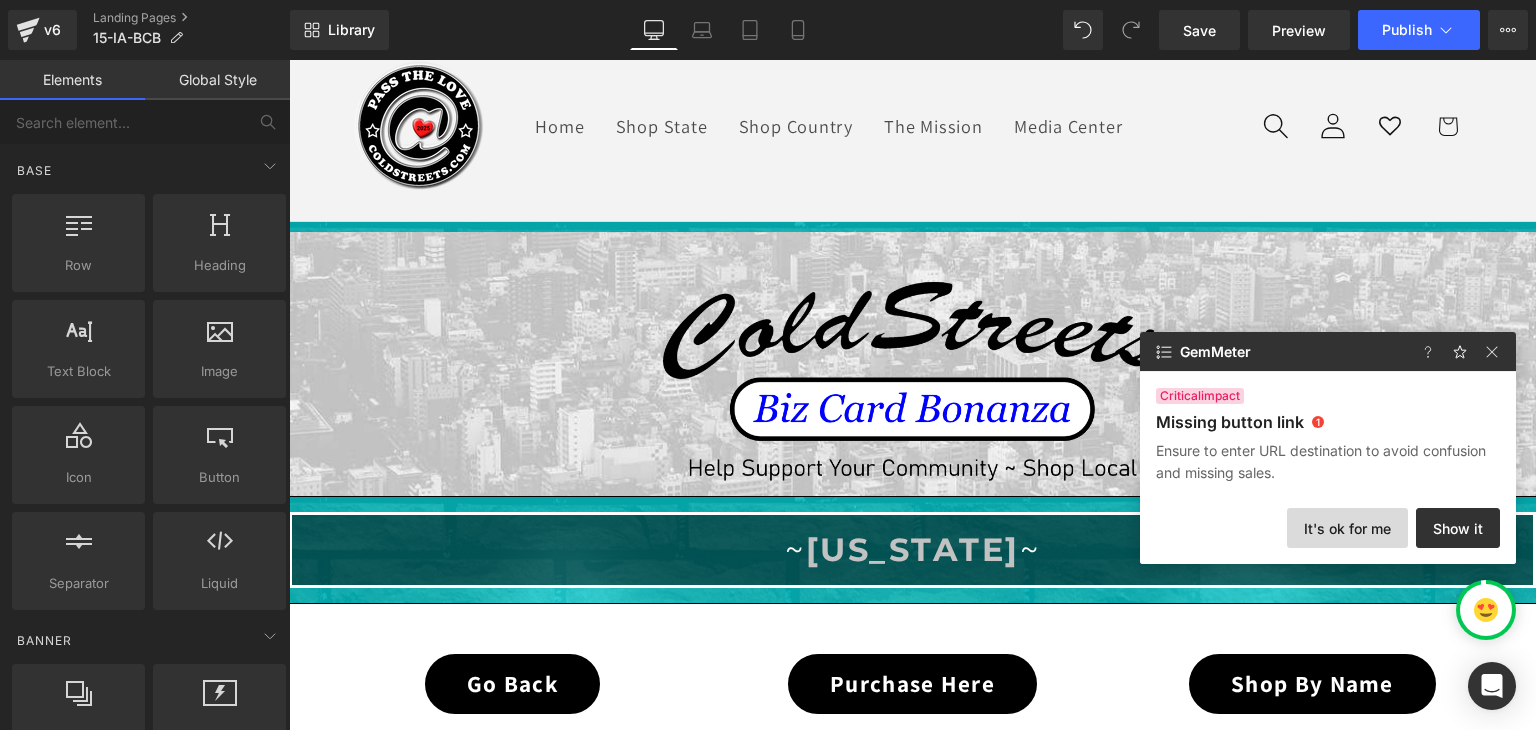click on "It's ok for me" at bounding box center (1347, 528) 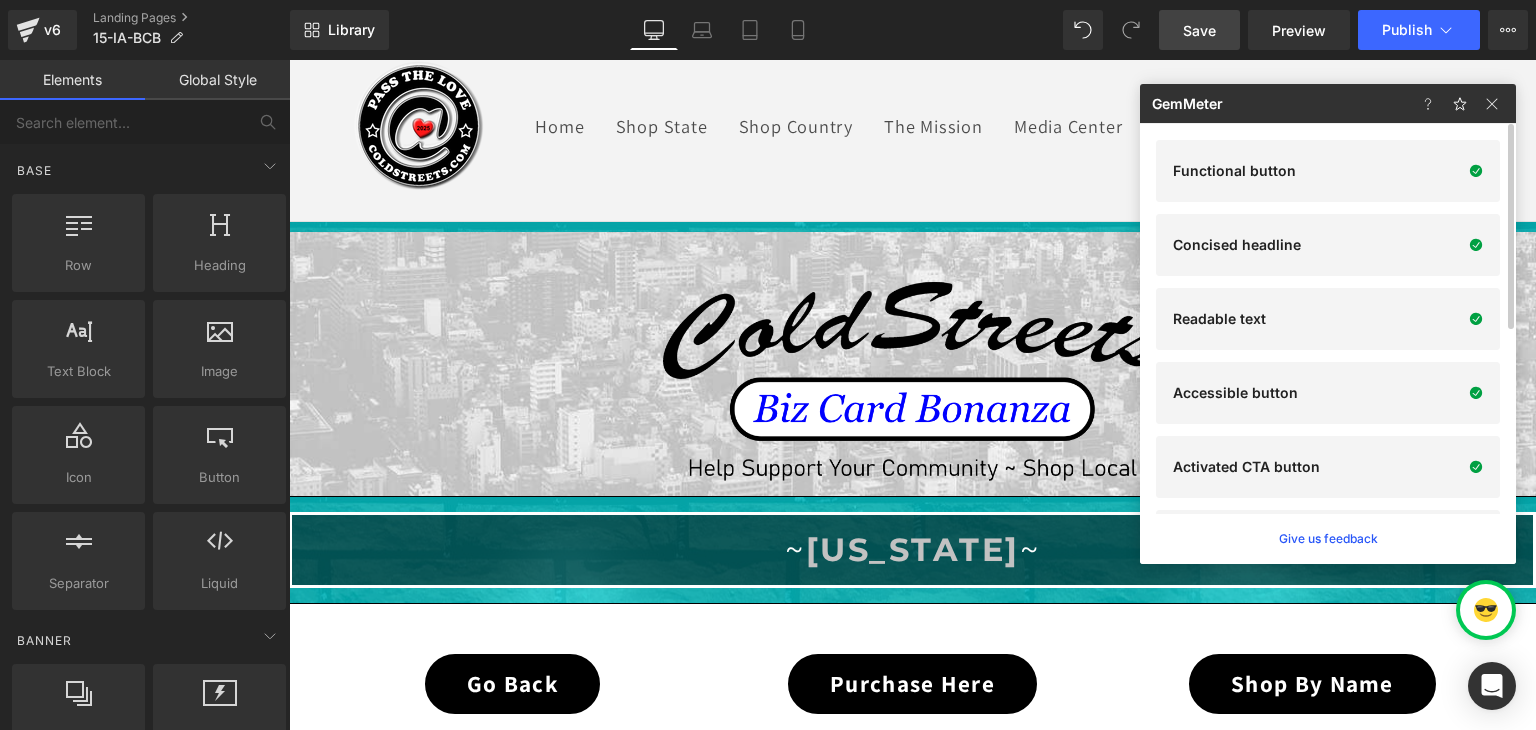 click on "Save" at bounding box center [1199, 30] 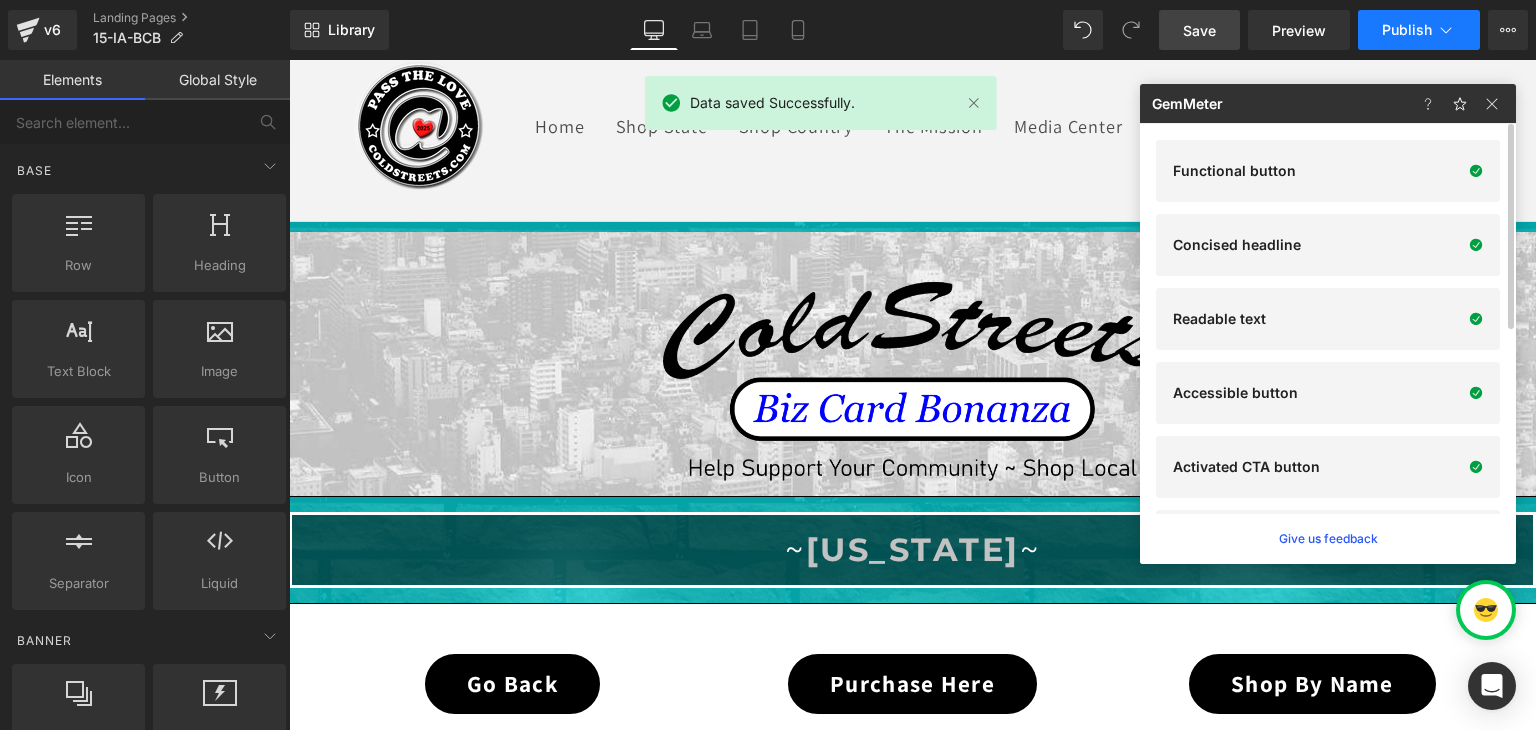 click 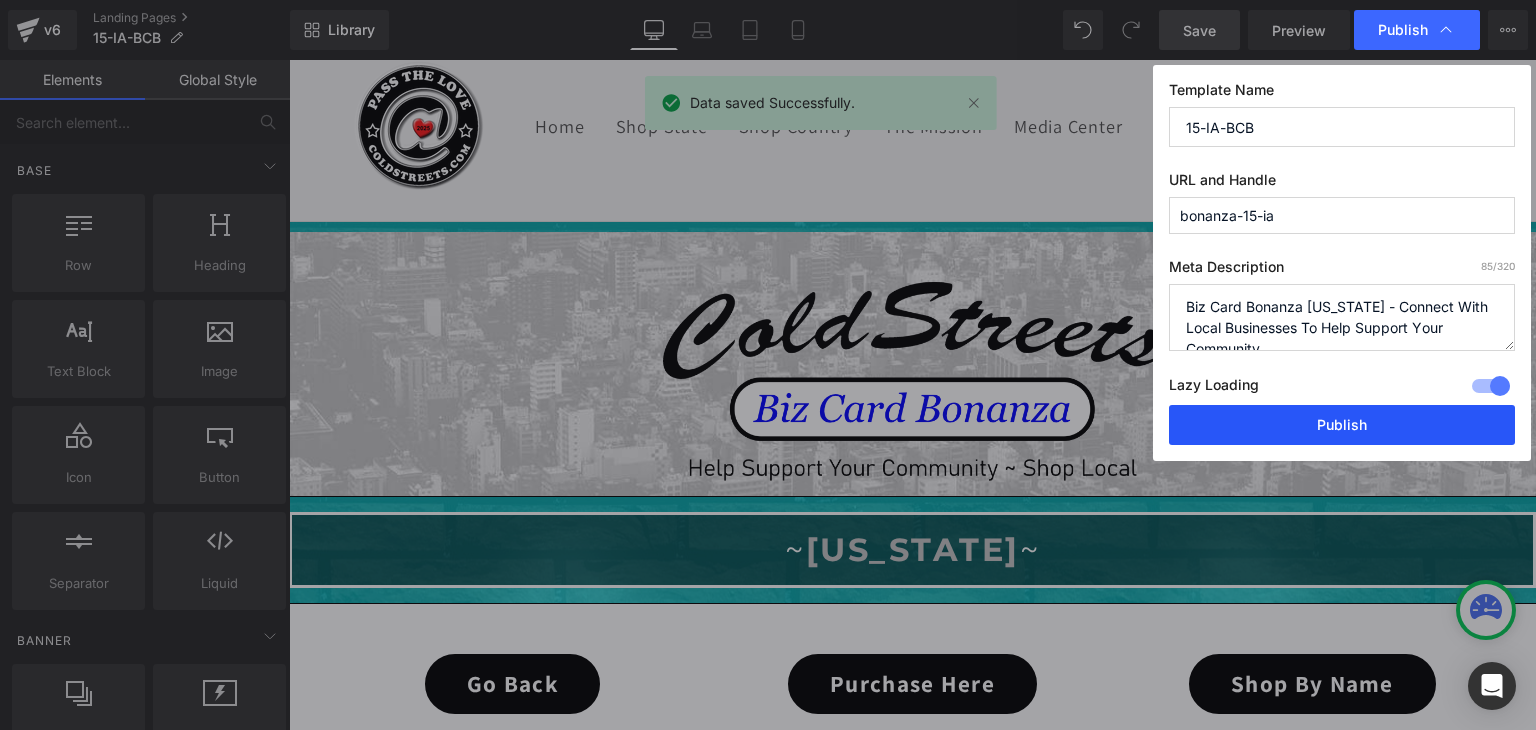 click on "Publish" at bounding box center [1342, 425] 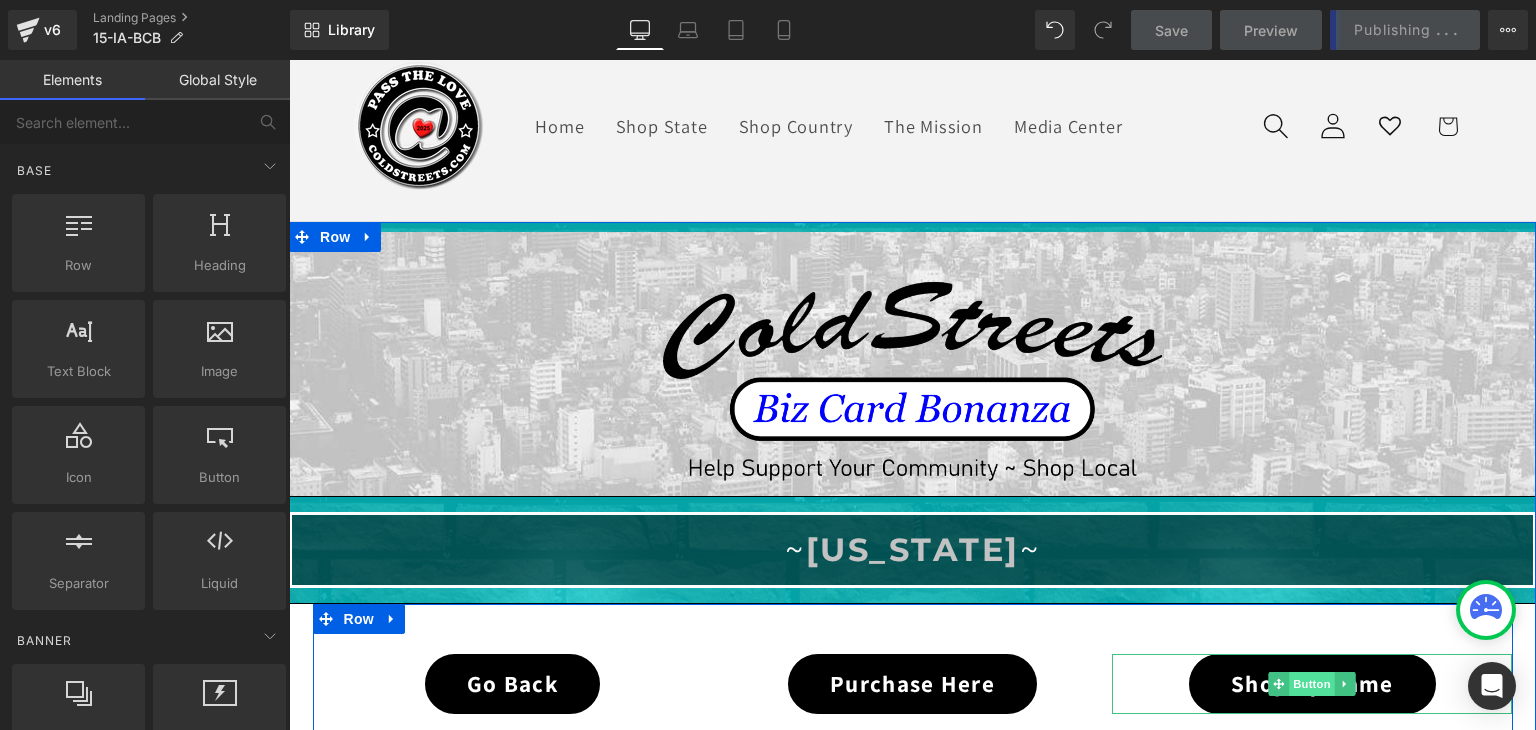 click on "Button" at bounding box center [1313, 684] 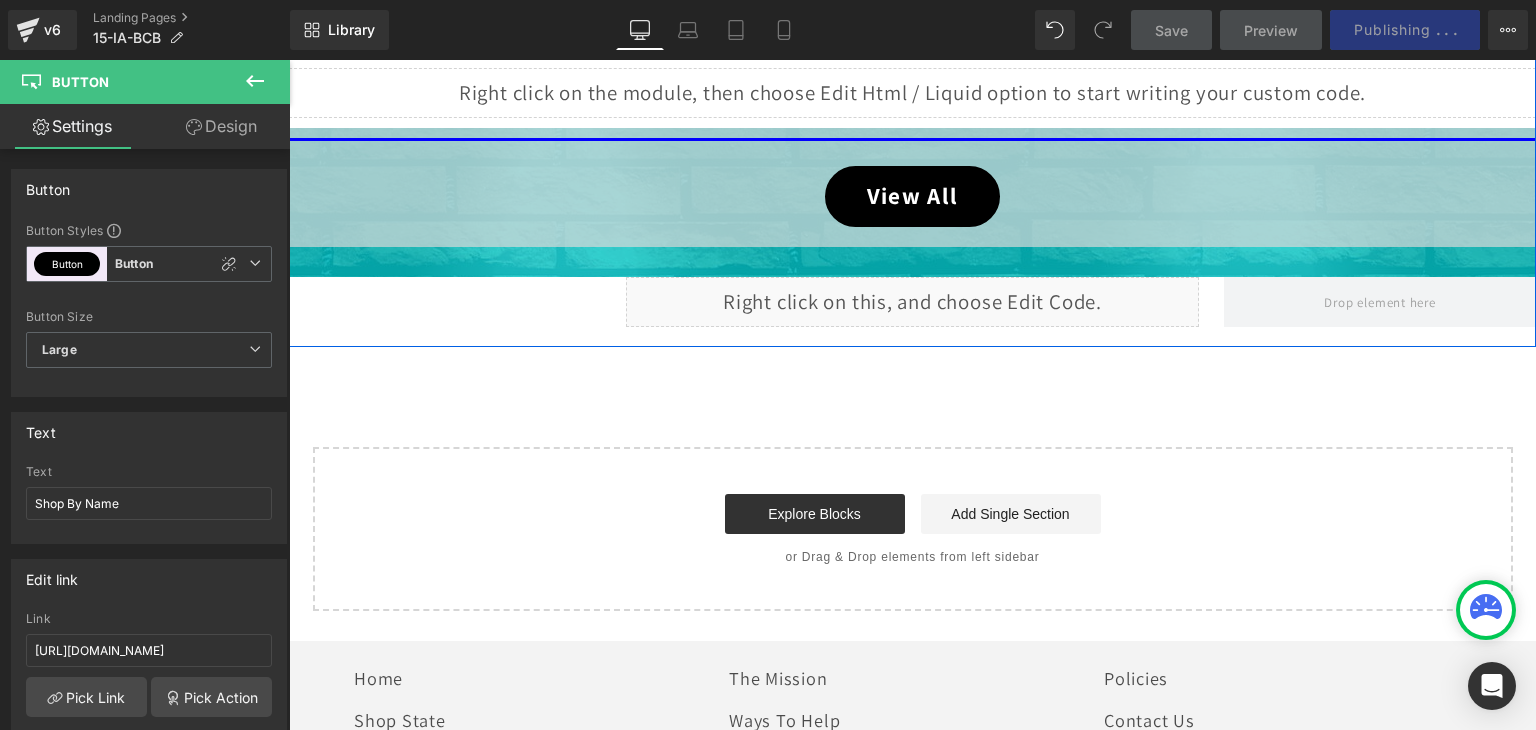 scroll, scrollTop: 1079, scrollLeft: 0, axis: vertical 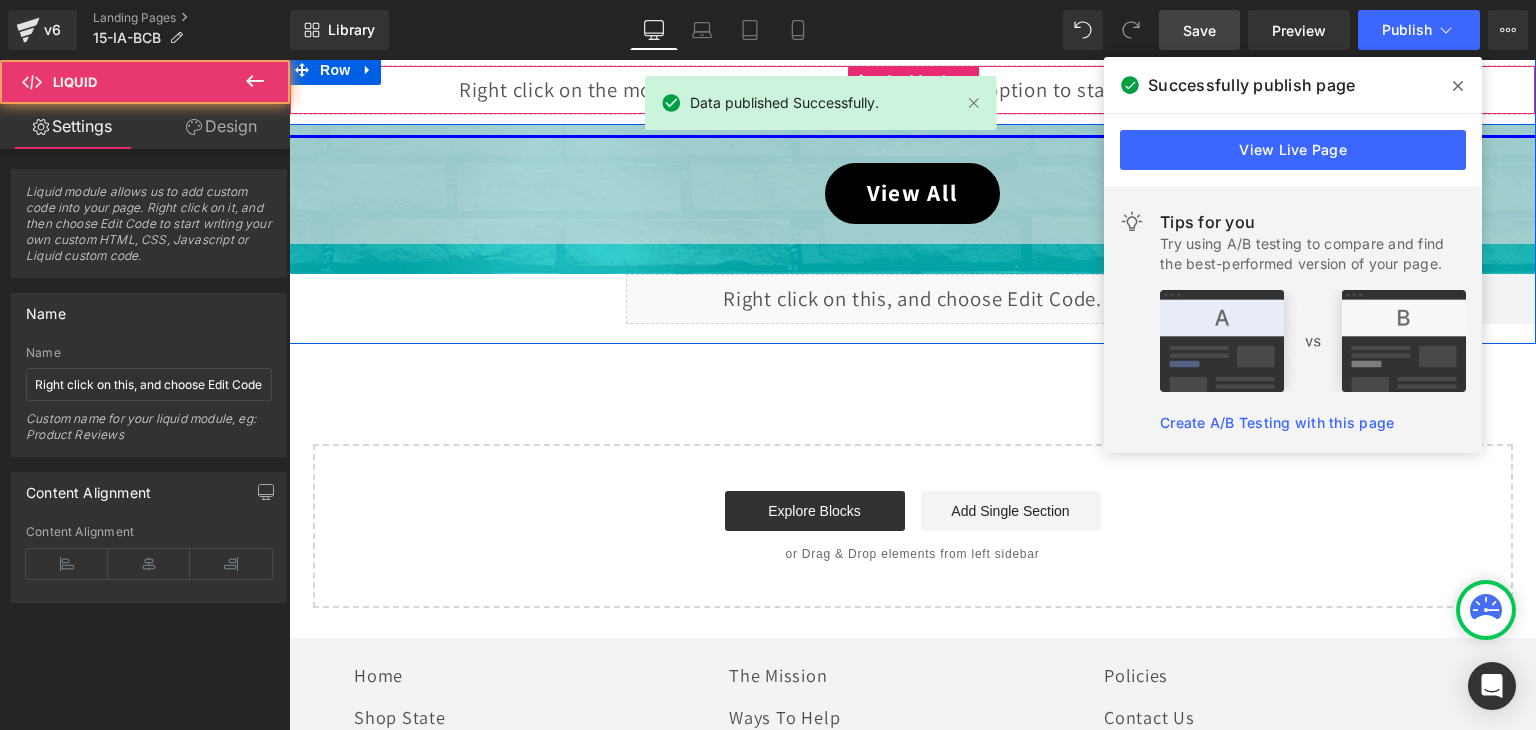 click on "Liquid" at bounding box center (912, 90) 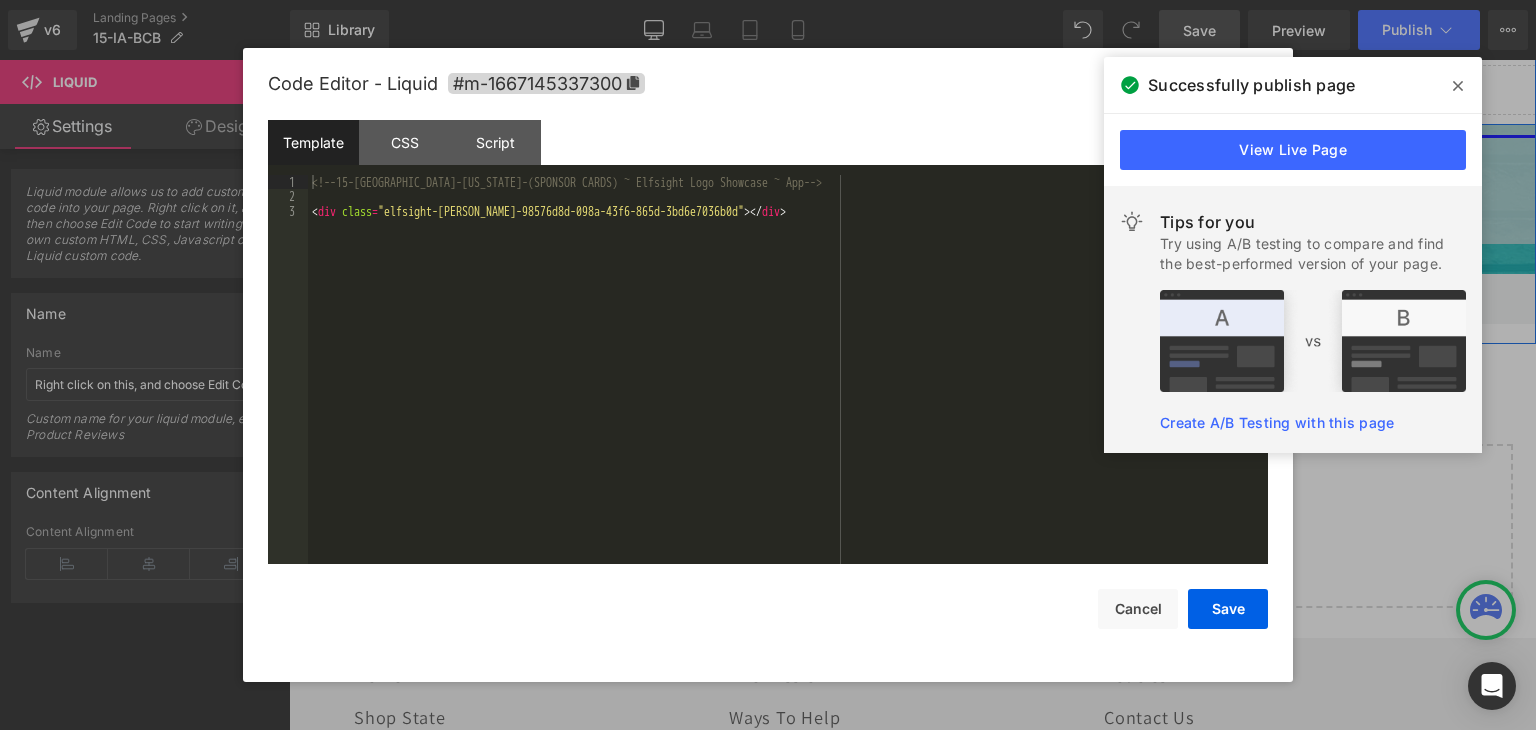 click on "Liquid" at bounding box center (912, 90) 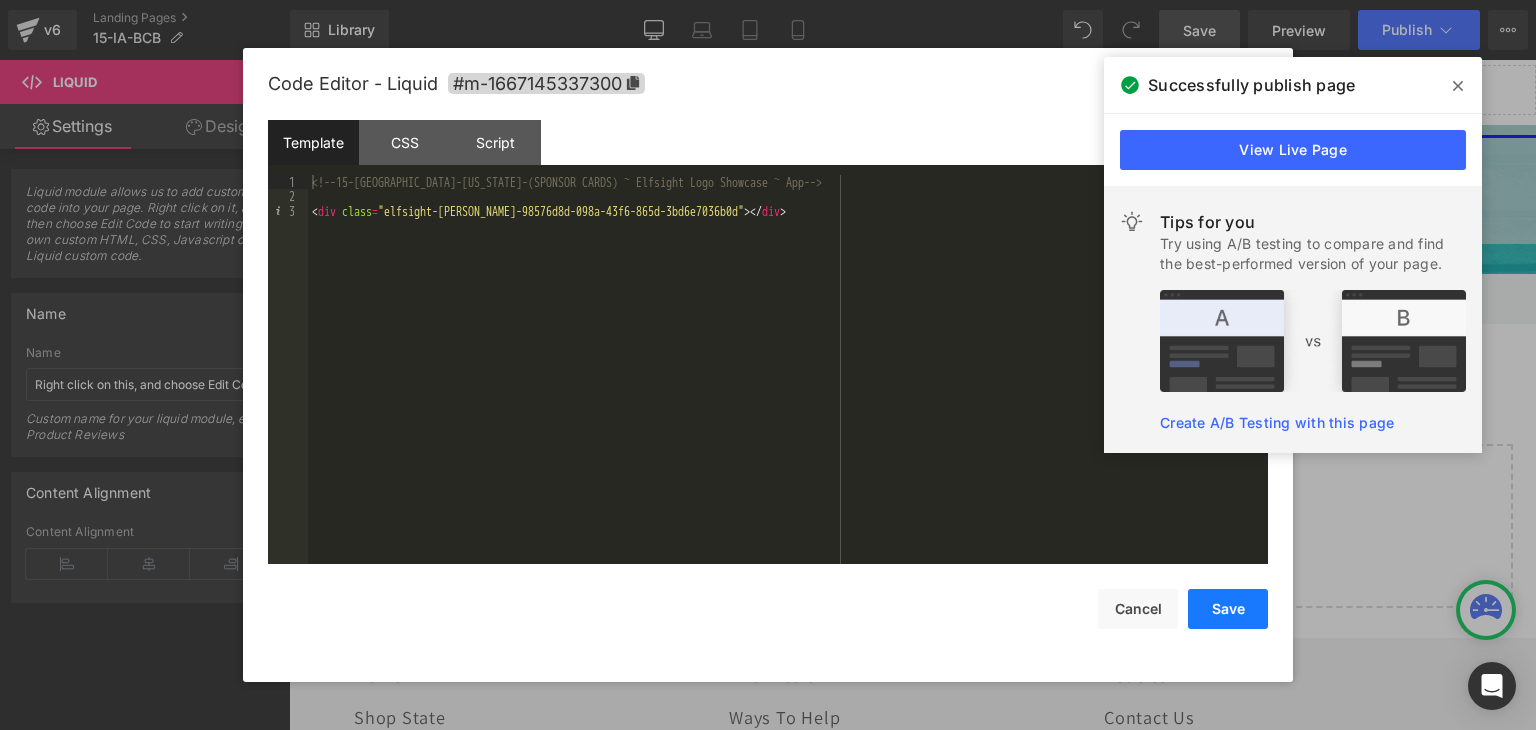 click on "Save" at bounding box center (1228, 609) 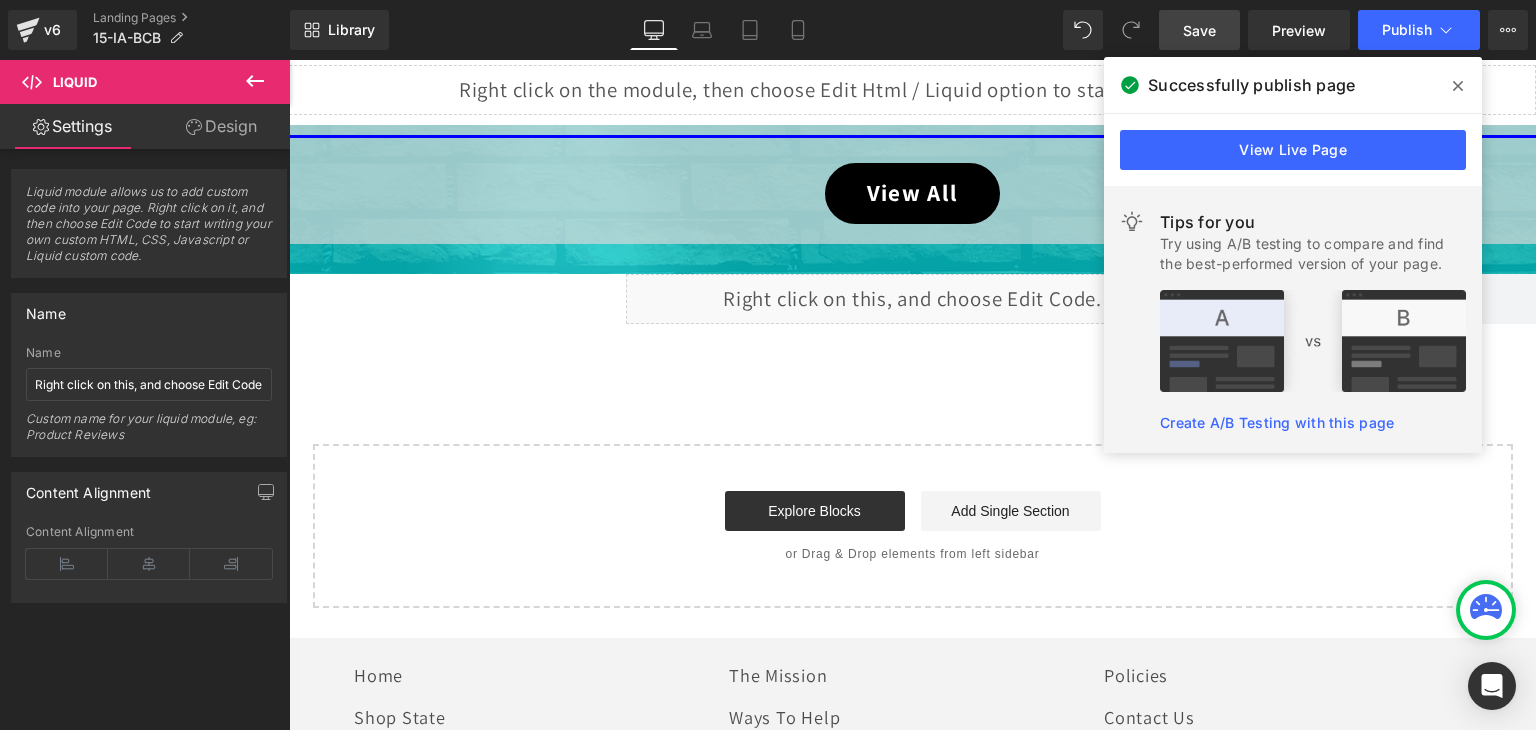 click on "Save" at bounding box center [1199, 30] 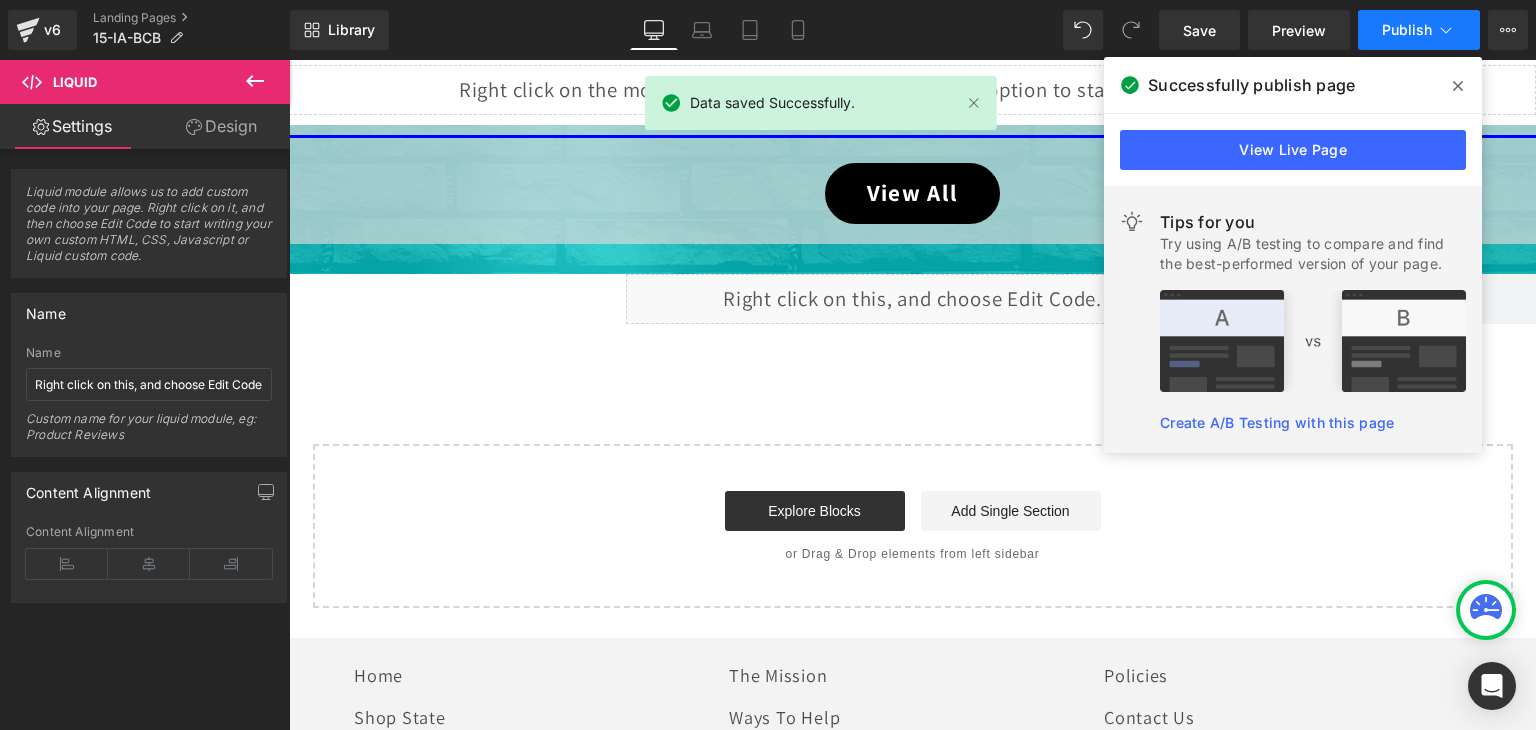 click 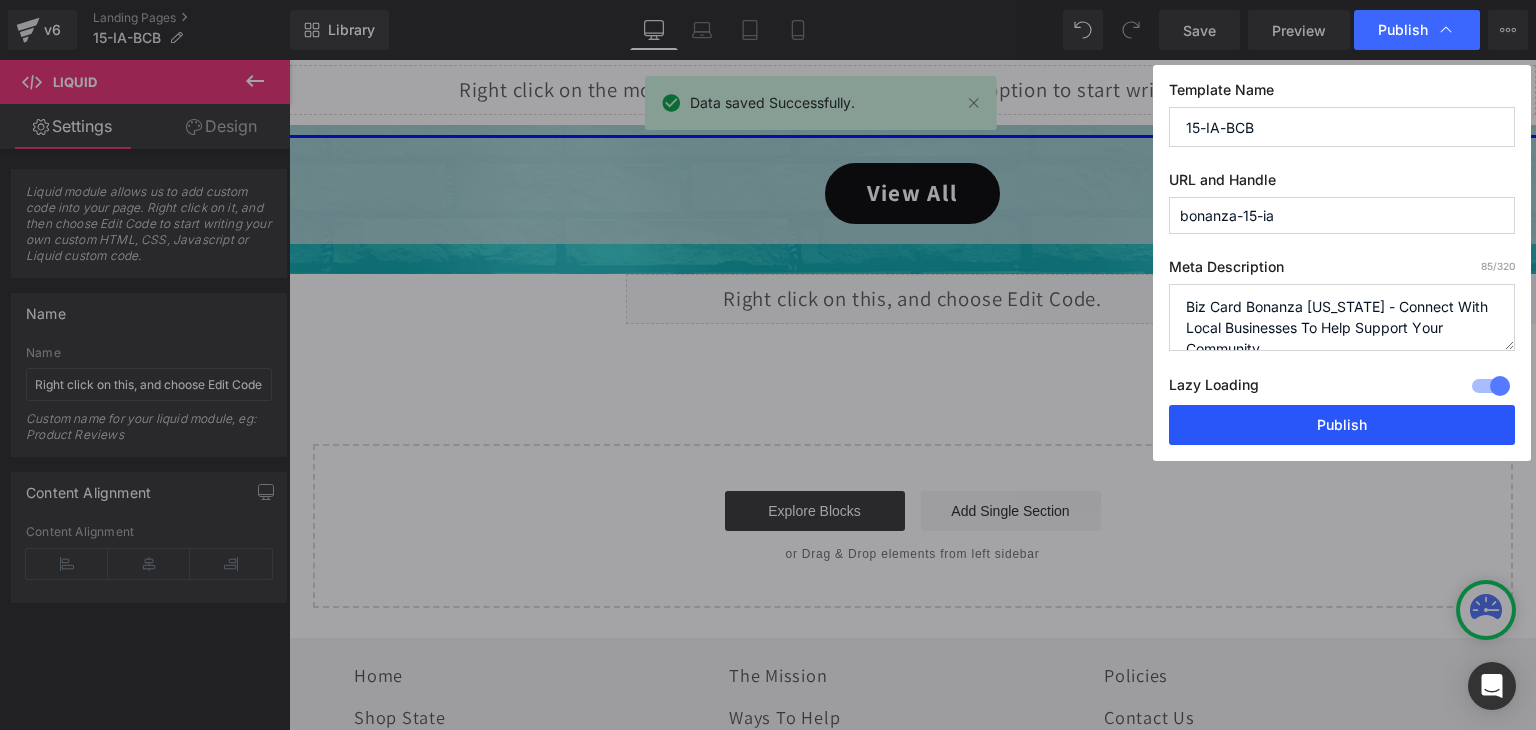 click on "Publish" at bounding box center [1342, 425] 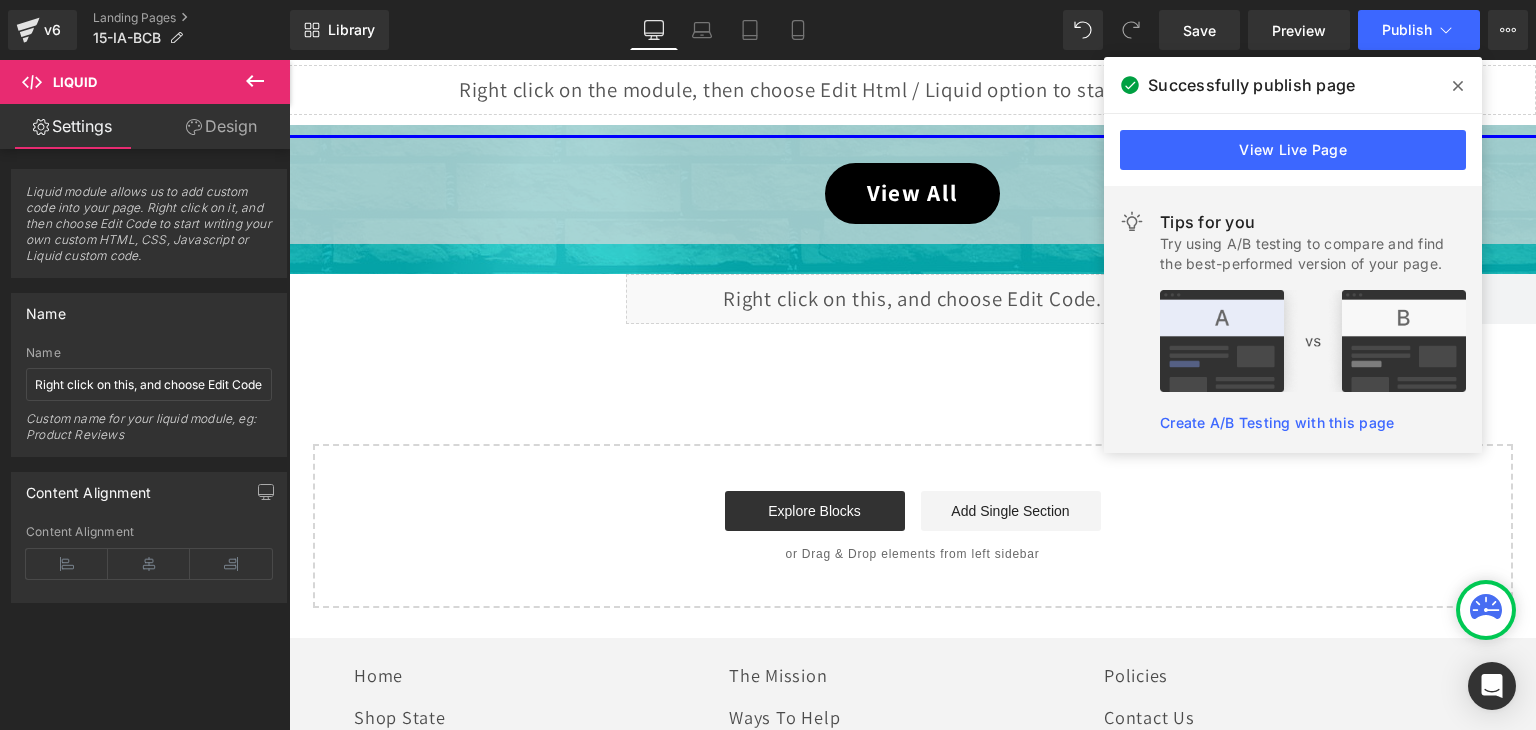 click at bounding box center (1458, 86) 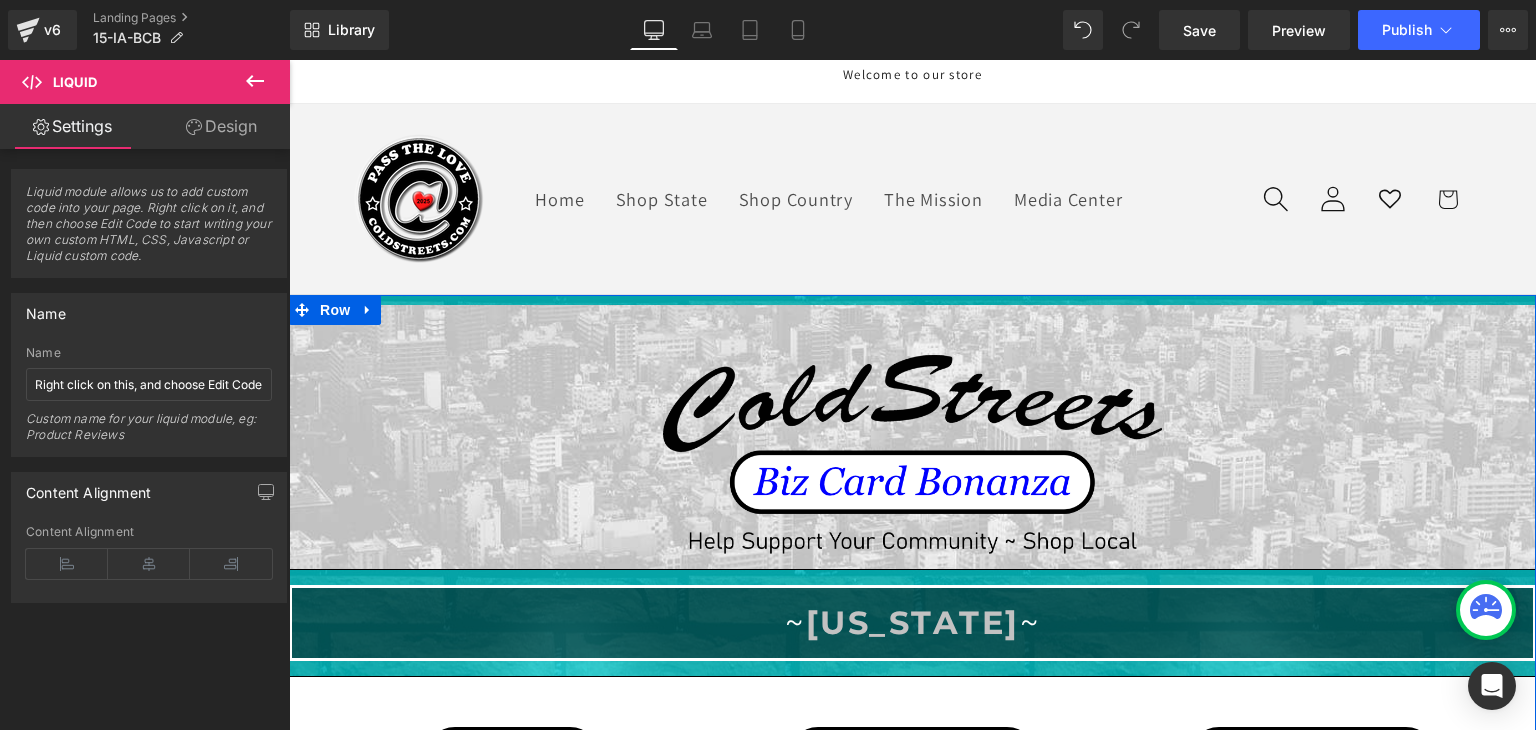 scroll, scrollTop: 0, scrollLeft: 0, axis: both 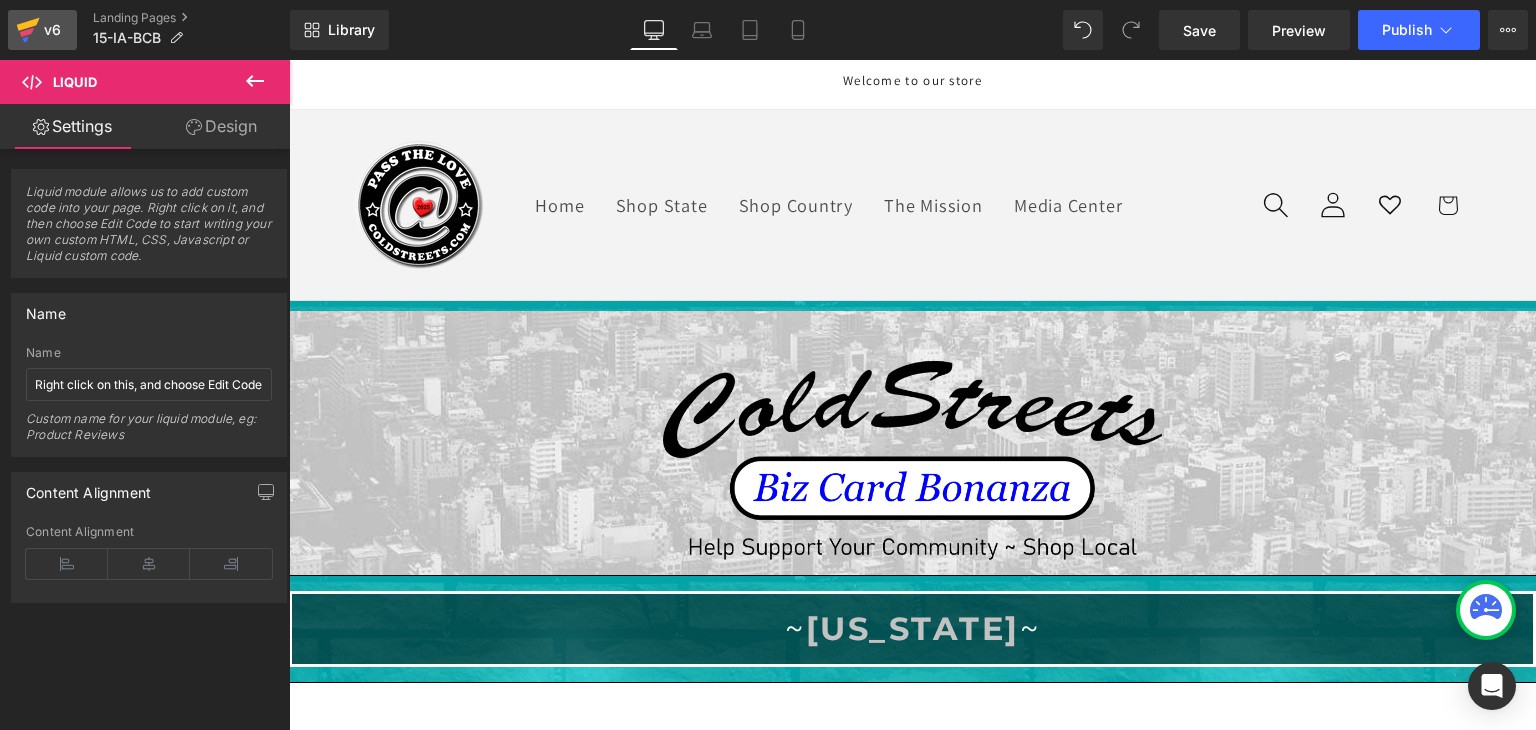 click 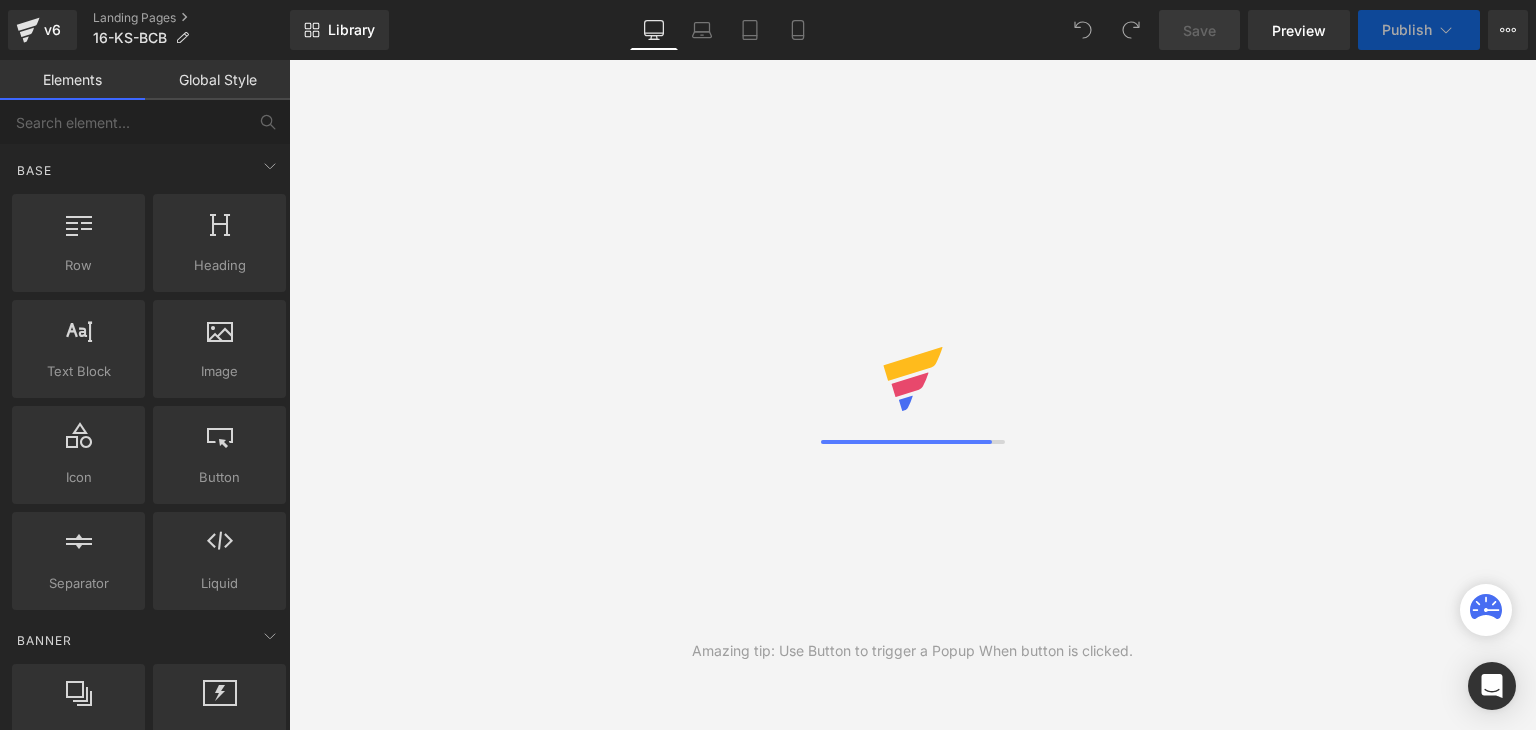 scroll, scrollTop: 0, scrollLeft: 0, axis: both 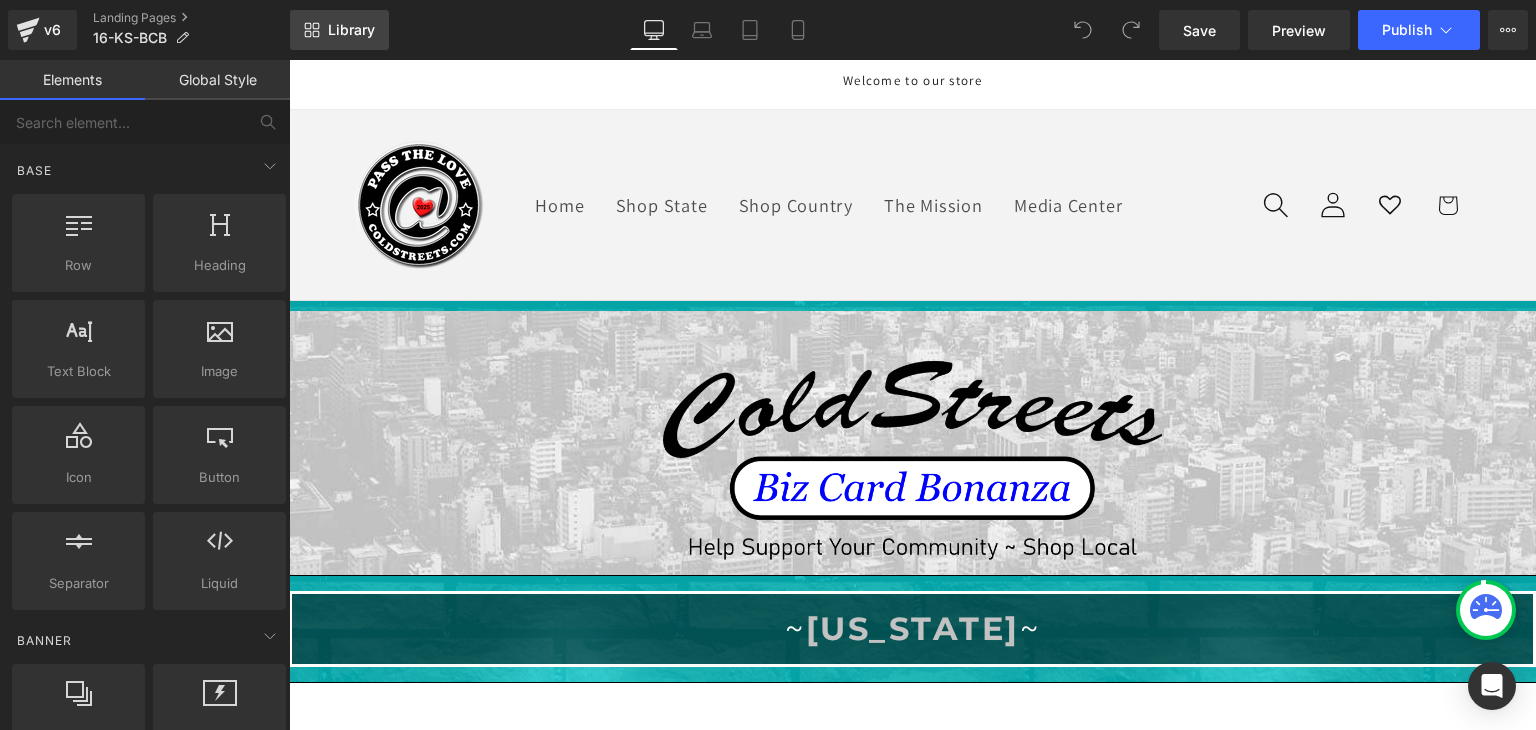 click on "Library" at bounding box center [351, 30] 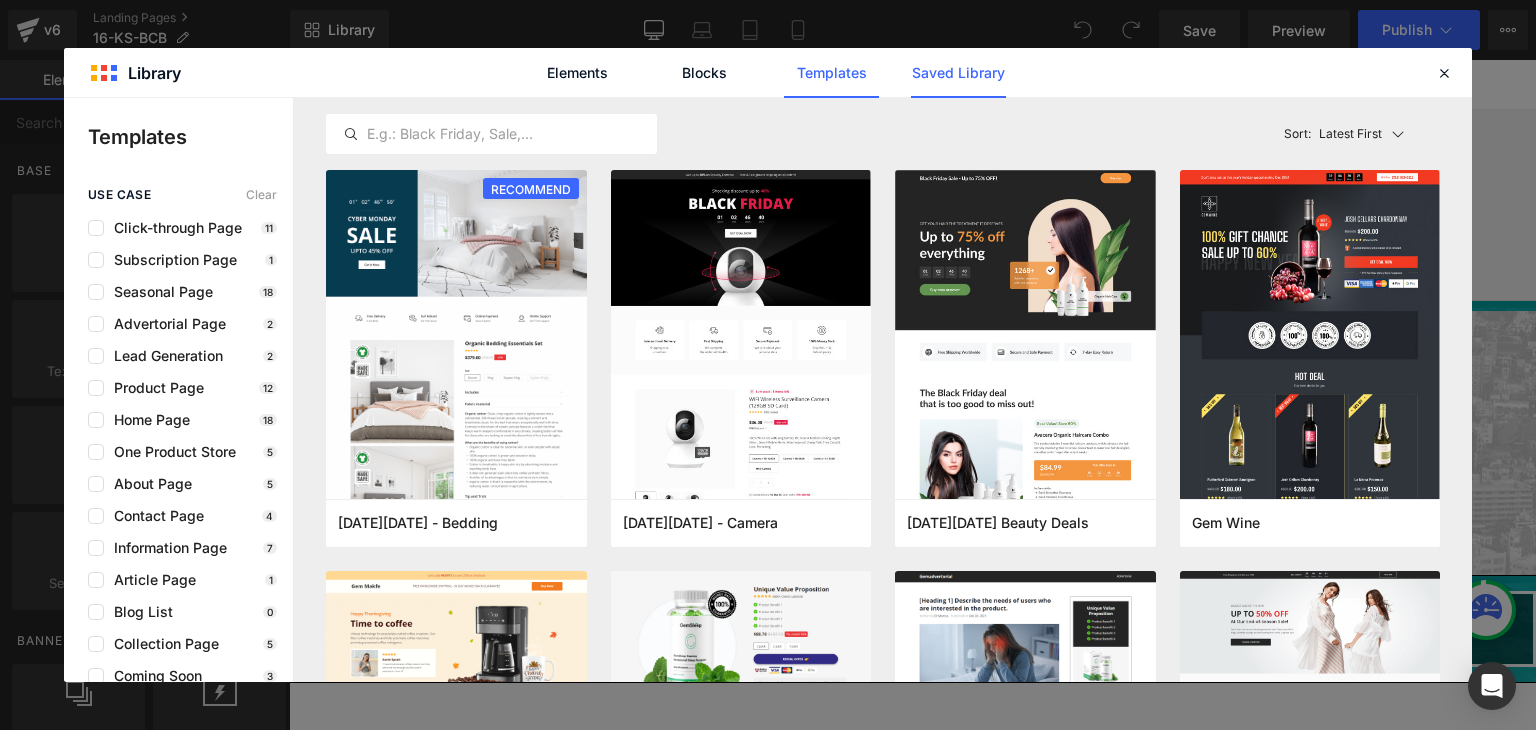 click on "Saved Library" 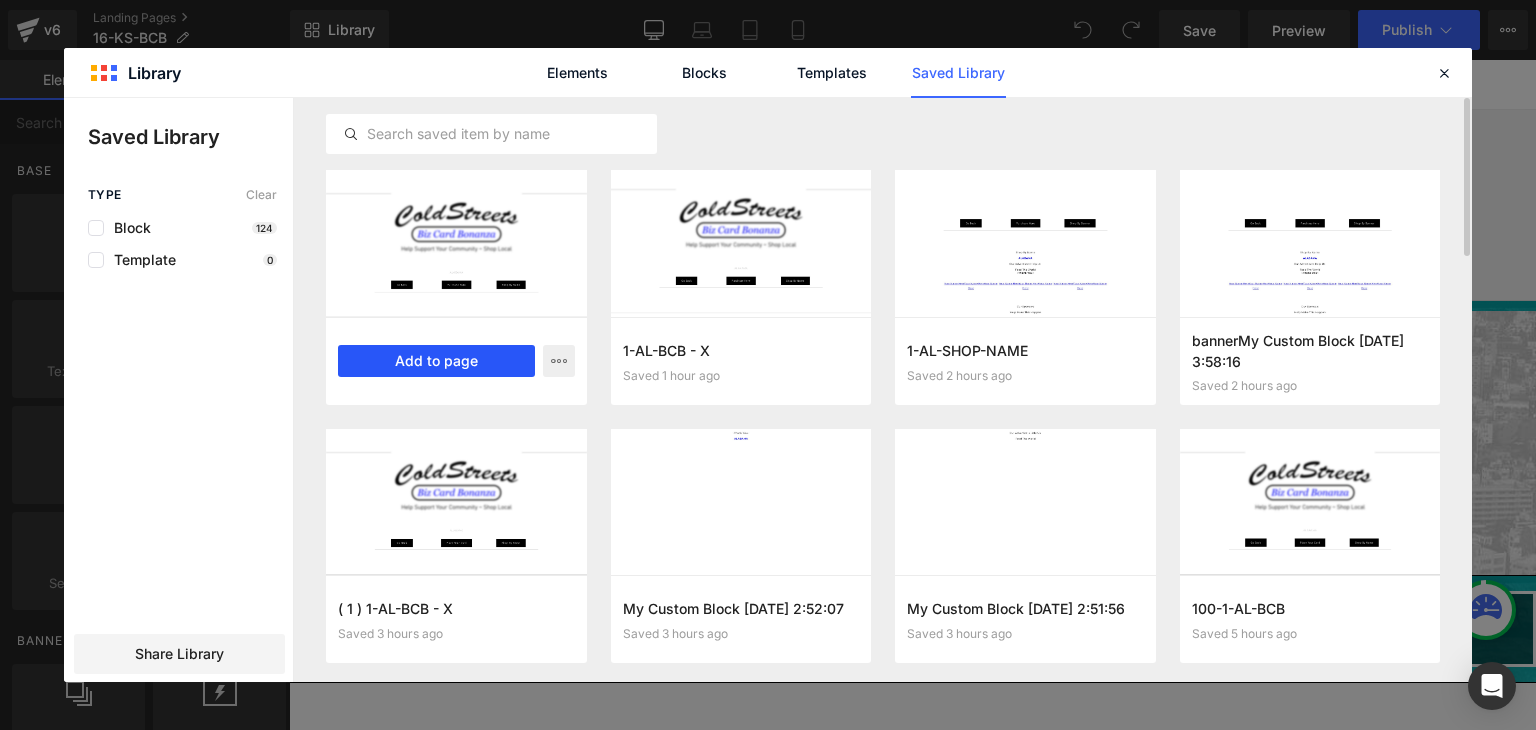 click on "Add to page" at bounding box center (436, 361) 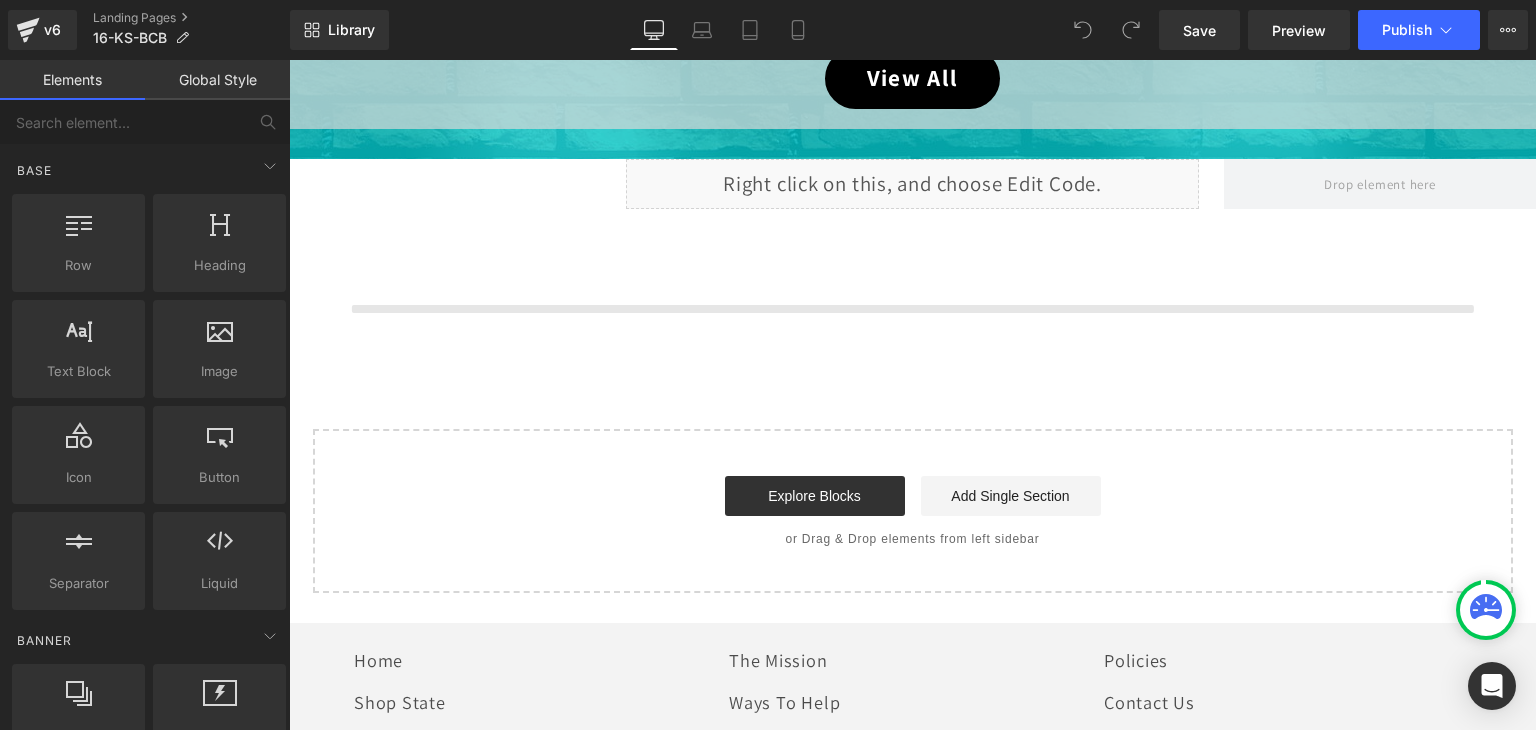 scroll, scrollTop: 1259, scrollLeft: 0, axis: vertical 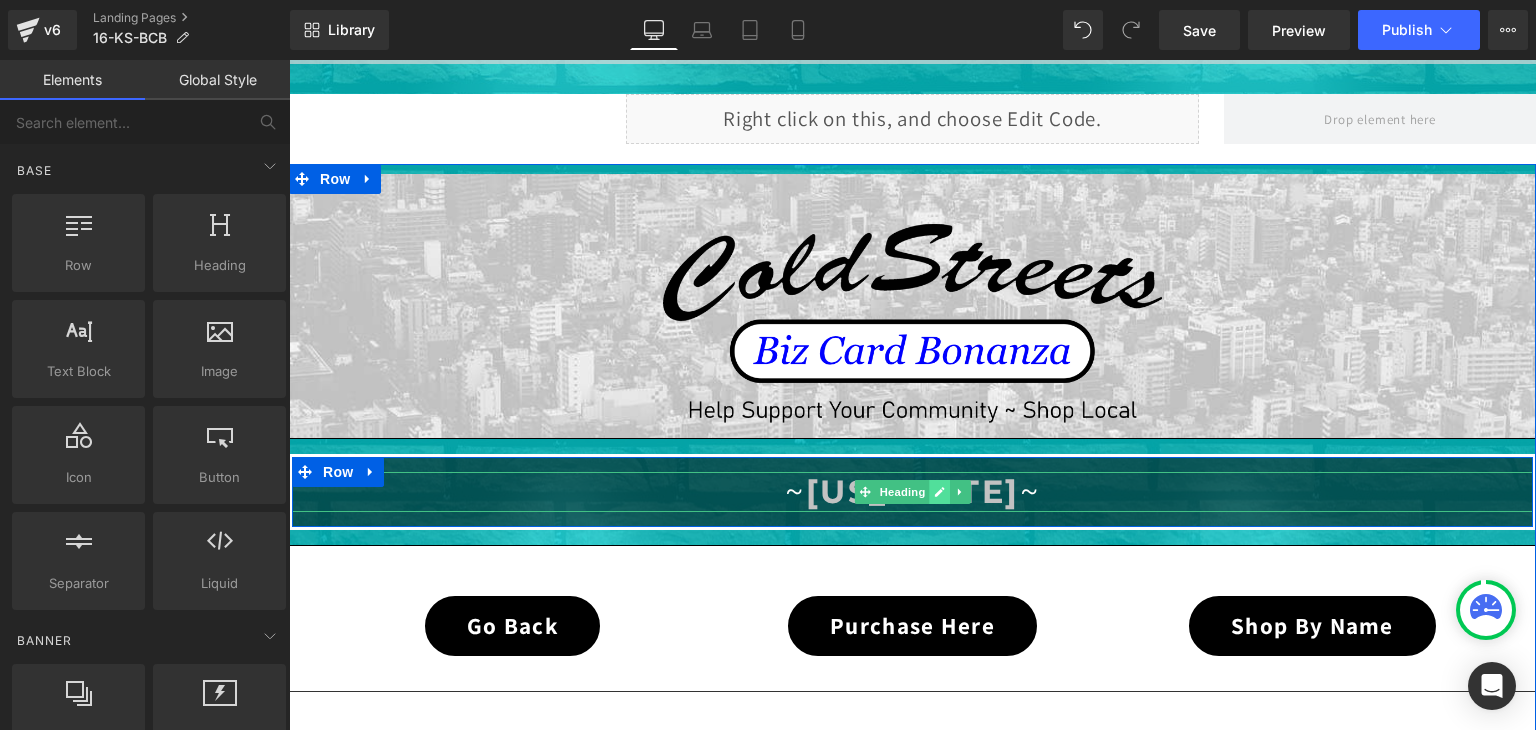 click 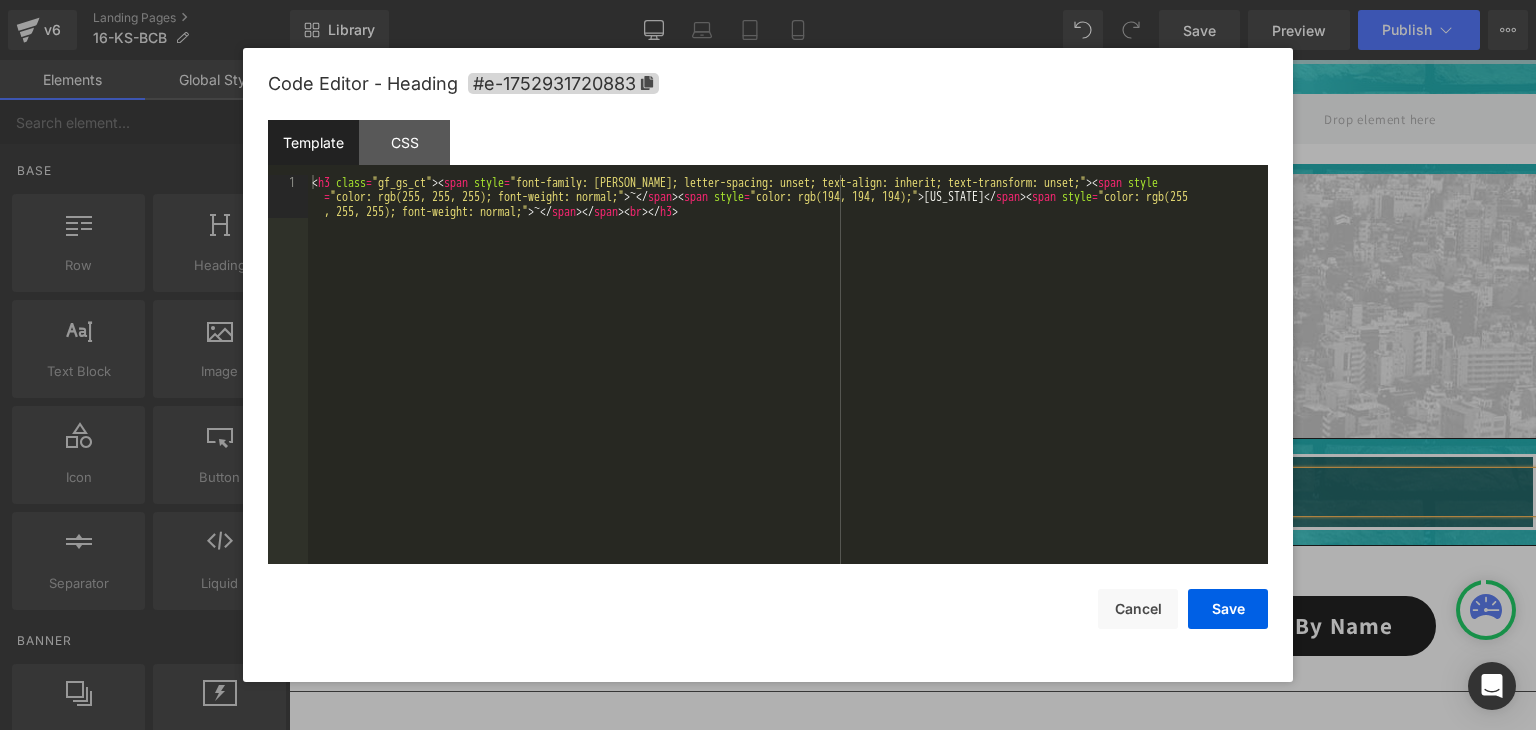 click on "You are previewing how the   will restyle your page. You can not edit Elements in Preset Preview Mode.  v6 Landing Pages 16-KS-BCB Library Desktop Desktop Laptop Tablet Mobile Save Preview Publish Scheduled View Live Page View with current Template Save Template to Library Schedule Publish  Optimize  Publish Settings Shortcuts  Your page can’t be published   You've reached the maximum number of published pages on your plan  (0/0).  You need to upgrade your plan or unpublish all your pages to get 1 publish slot.   Unpublish pages   Upgrade plan  Elements Global Style Base Row  rows, columns, layouts, div Heading  headings, titles, h1,h2,h3,h4,h5,h6 Text Block  texts, paragraphs, contents, blocks Image  images, photos, alts, uploads Icon  icons, symbols Button  button, call to action, cta Separator  separators, dividers, horizontal lines Liquid  liquid, custom code, html, javascript, css, reviews, apps, applications, embeded, iframe Banner Parallax  banner, slideshow, hero, image, cover, parallax, effect ok" at bounding box center [768, 0] 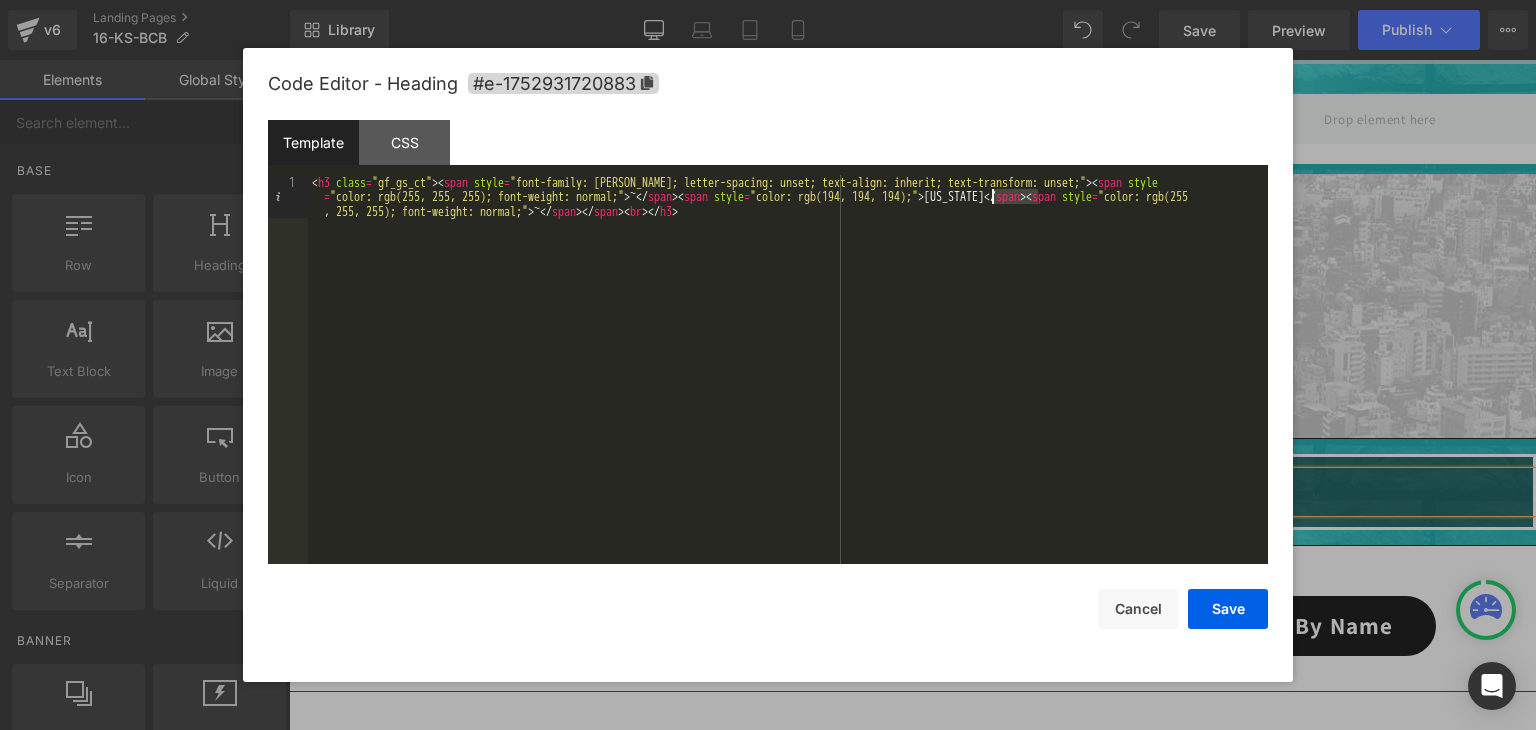 drag, startPoint x: 1038, startPoint y: 196, endPoint x: 994, endPoint y: 195, distance: 44.011364 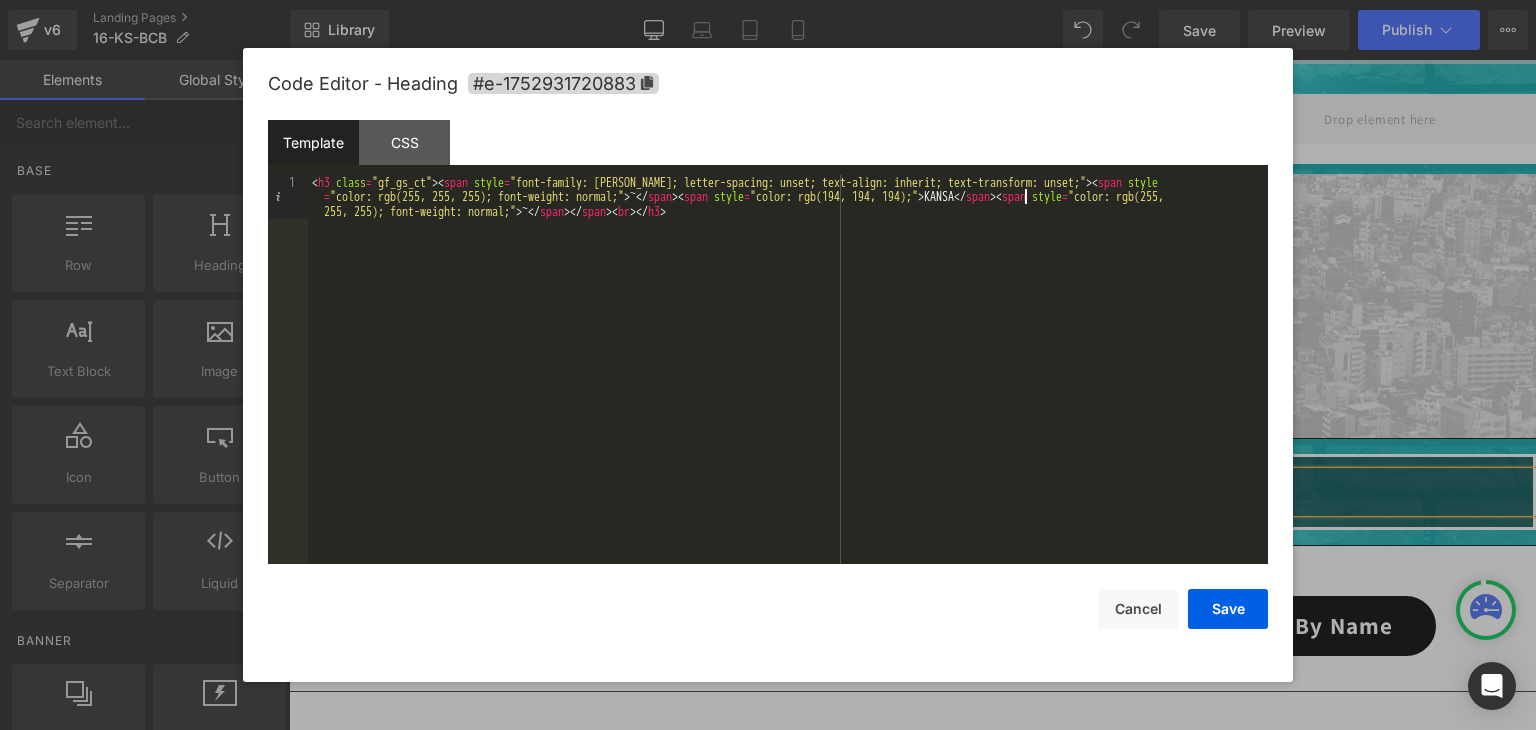 type 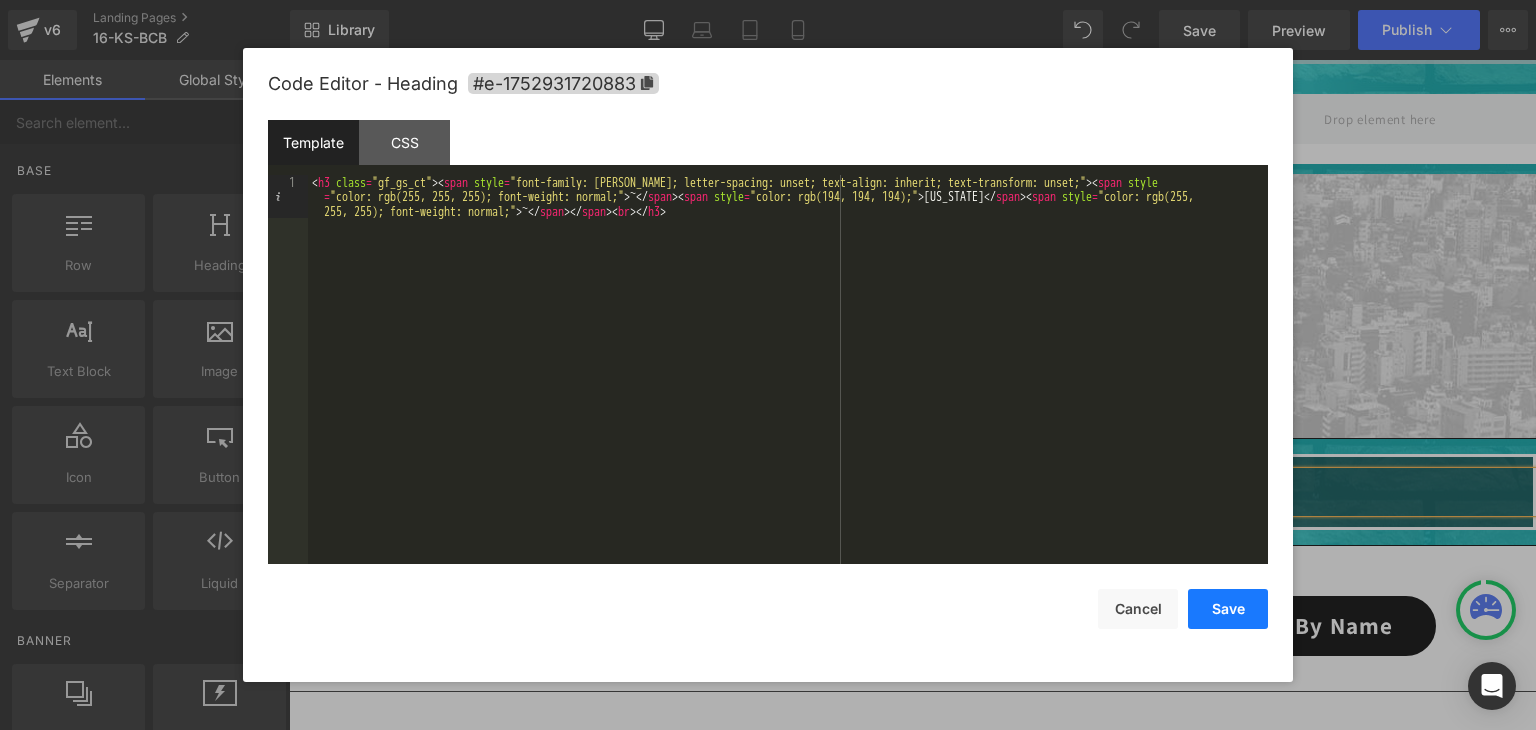 click on "Save" at bounding box center [1228, 609] 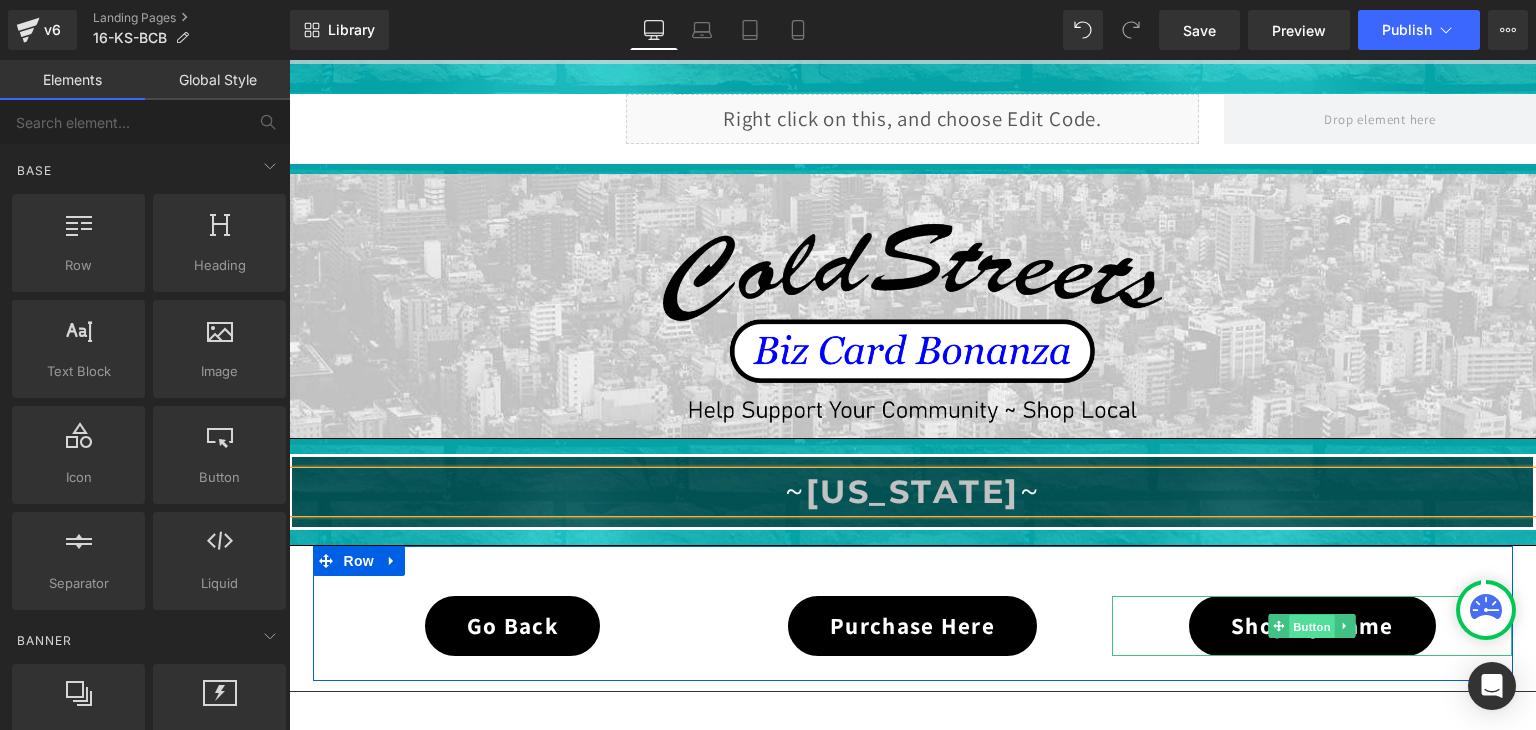 click on "Button" at bounding box center [1313, 627] 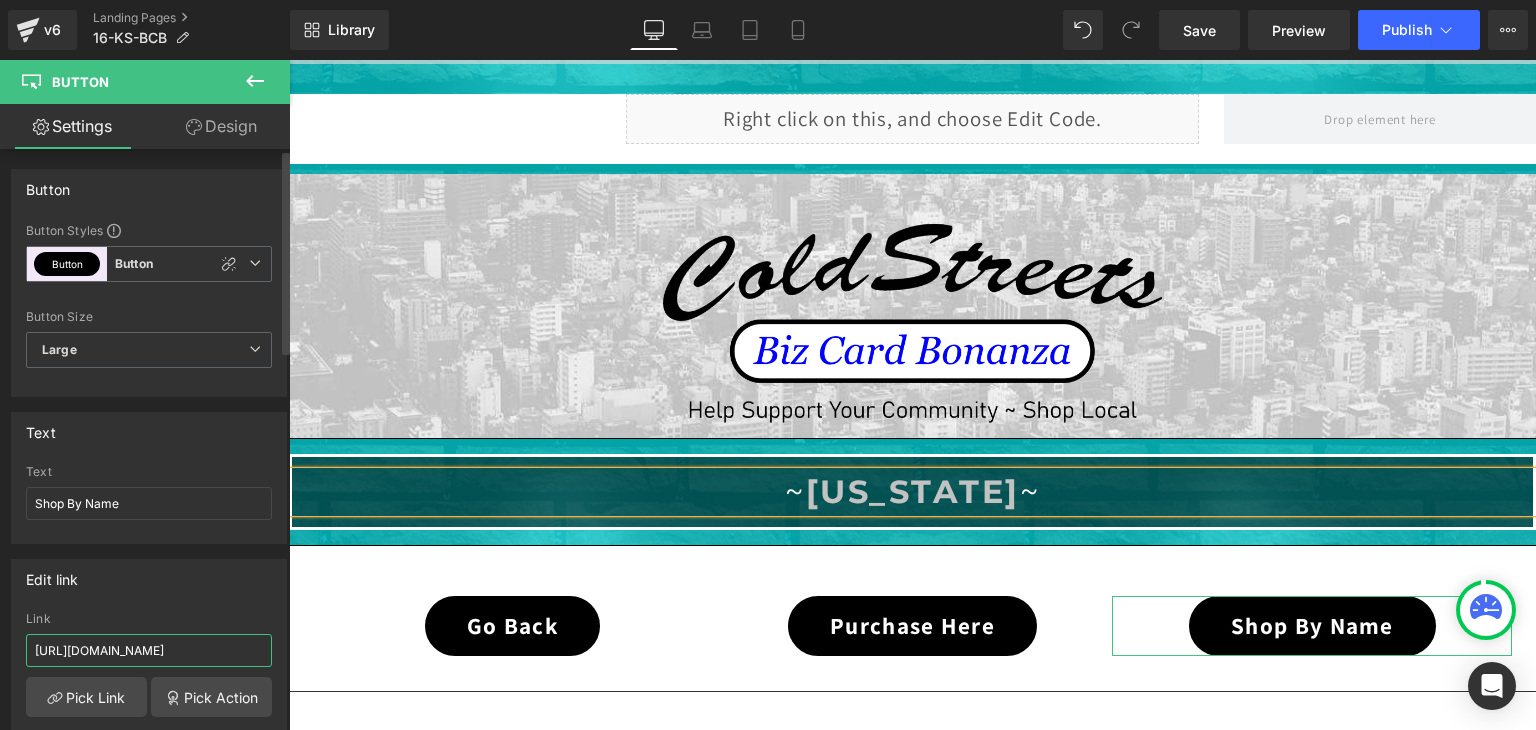 click on "[URL][DOMAIN_NAME]" at bounding box center (149, 650) 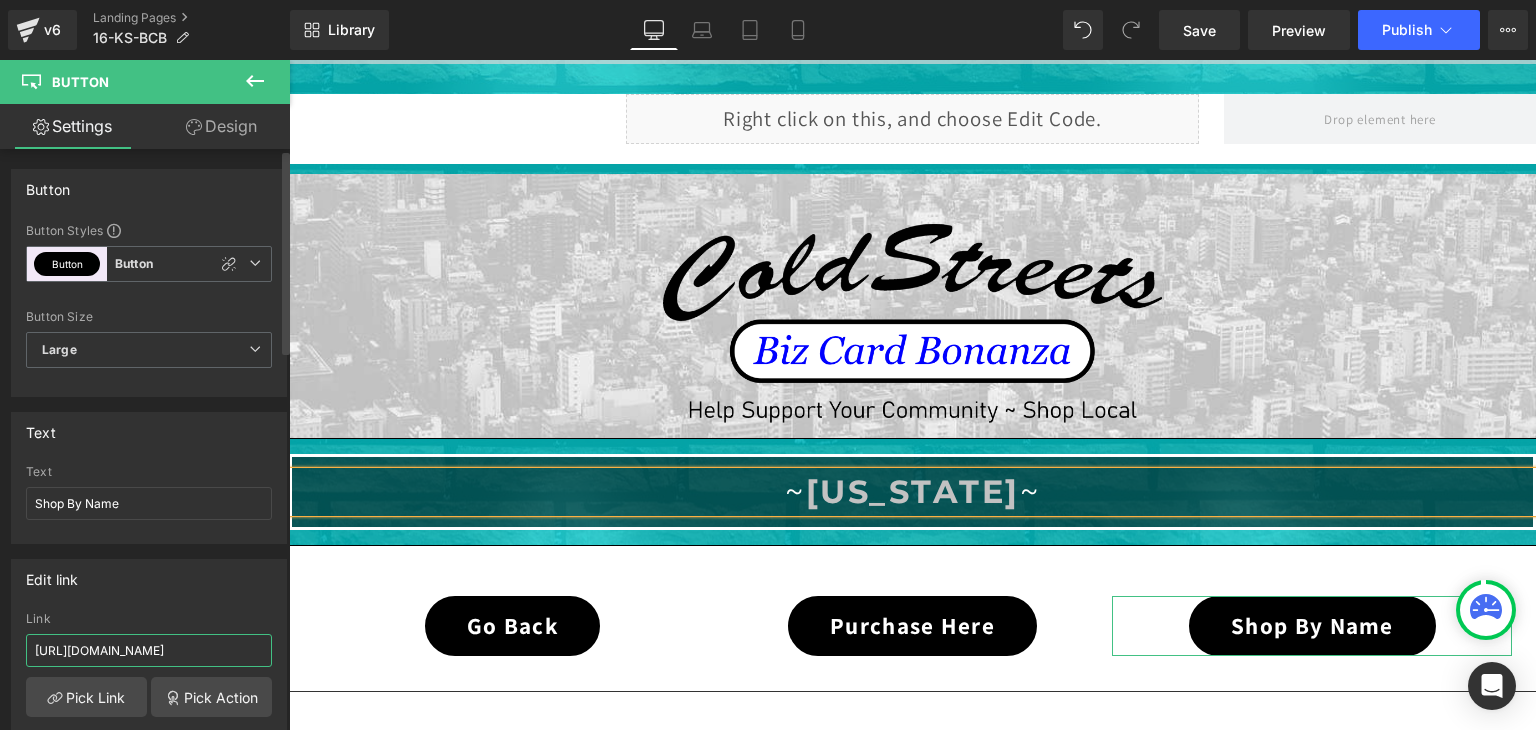 click on "[URL][DOMAIN_NAME]" at bounding box center (149, 650) 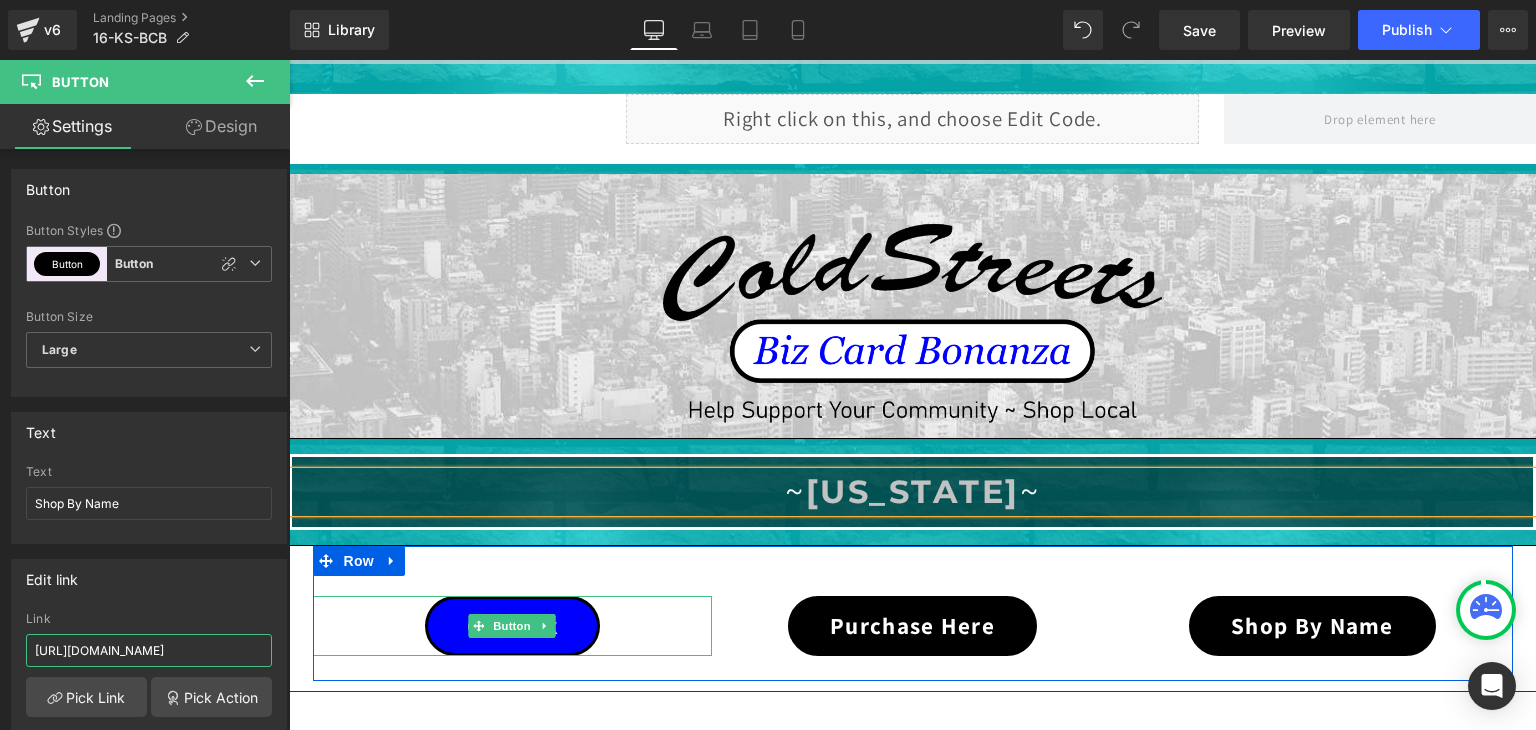 type on "[URL][DOMAIN_NAME]" 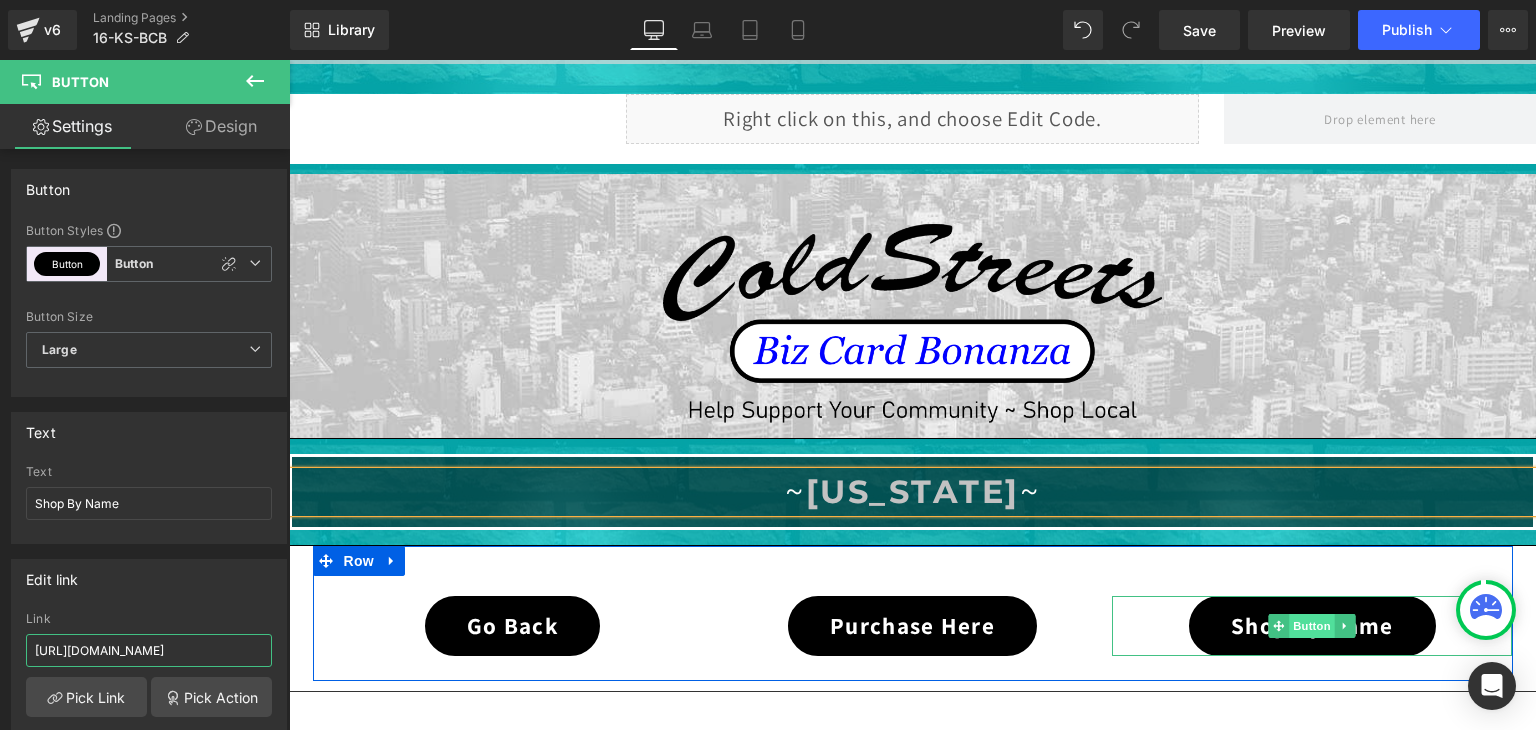 click on "Button" at bounding box center (1313, 626) 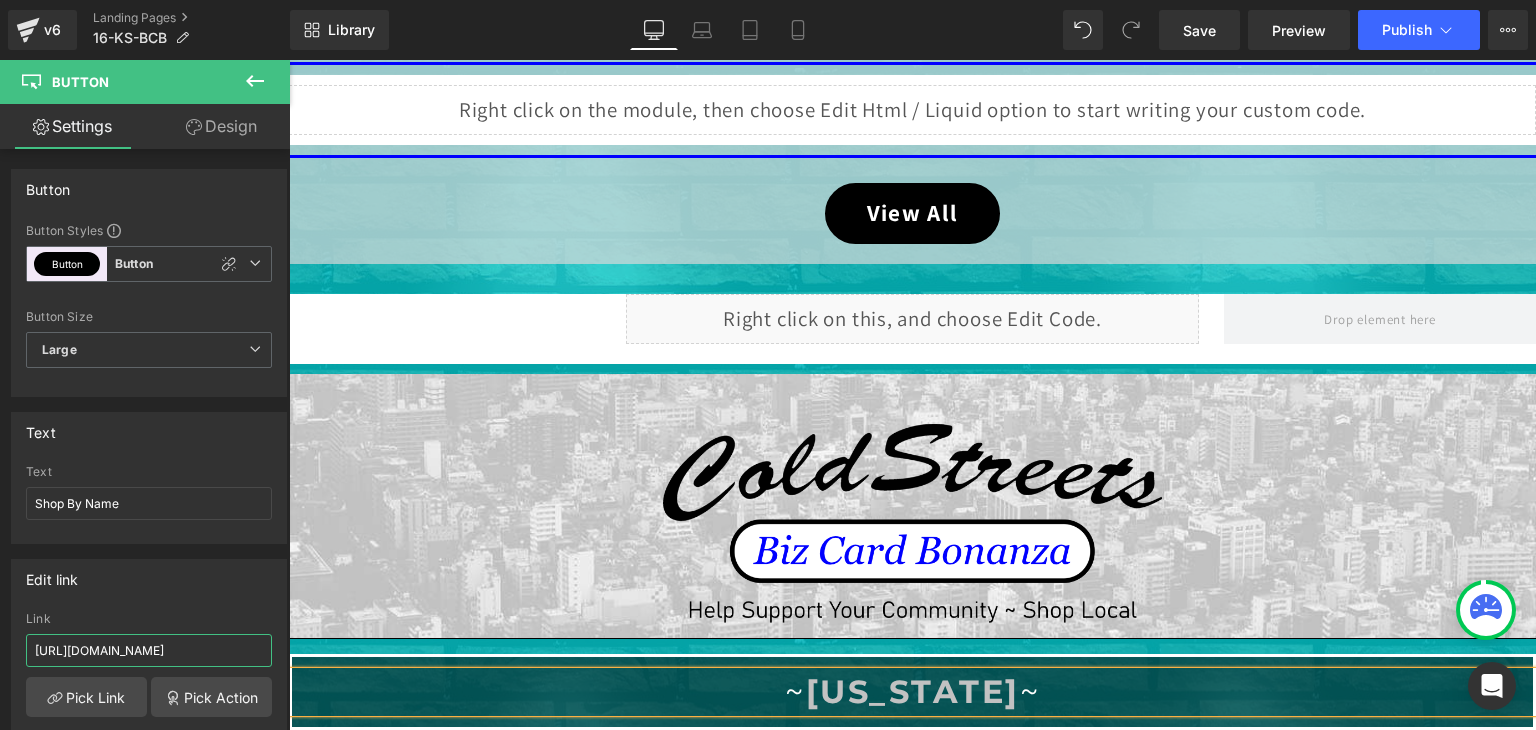 scroll, scrollTop: 659, scrollLeft: 0, axis: vertical 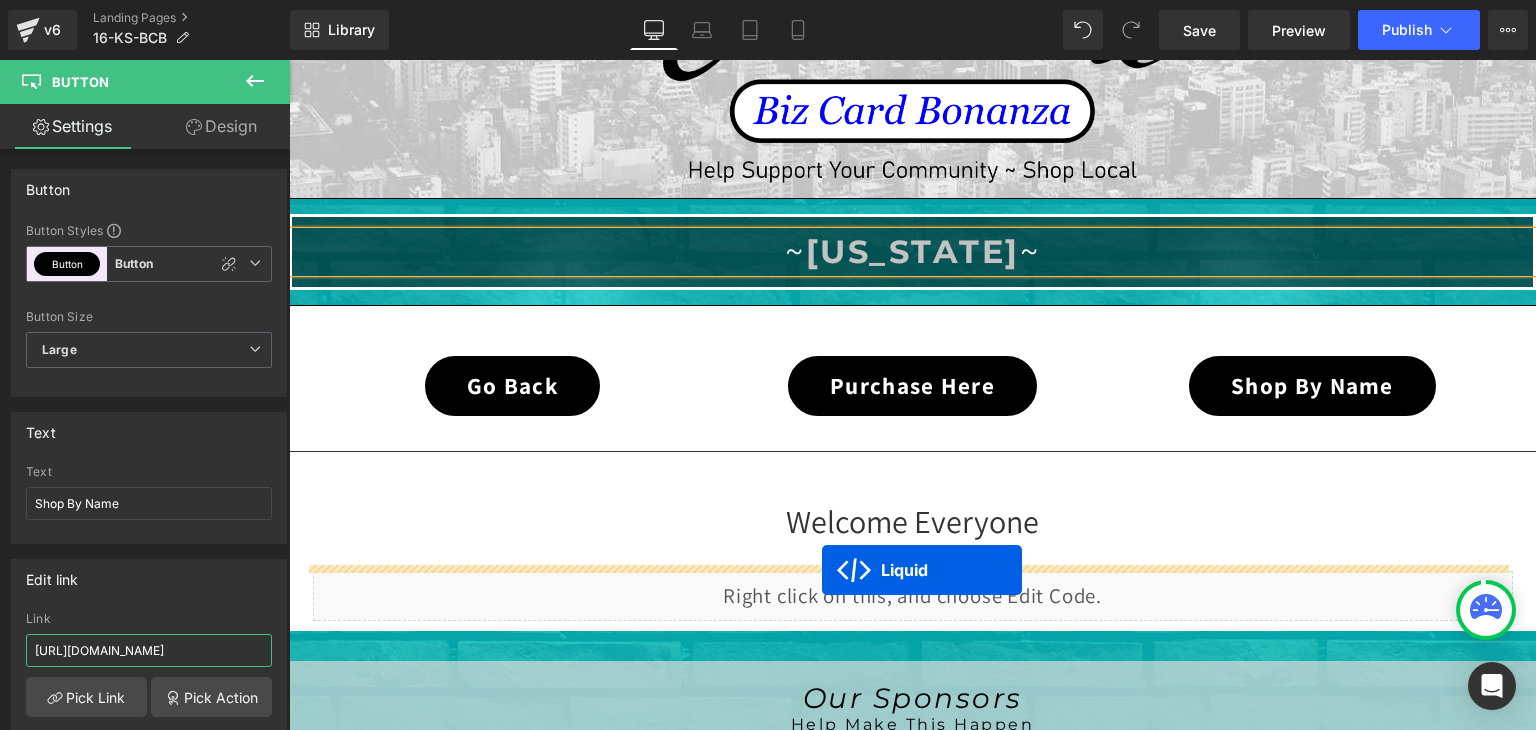 drag, startPoint x: 851, startPoint y: 306, endPoint x: 822, endPoint y: 570, distance: 265.588 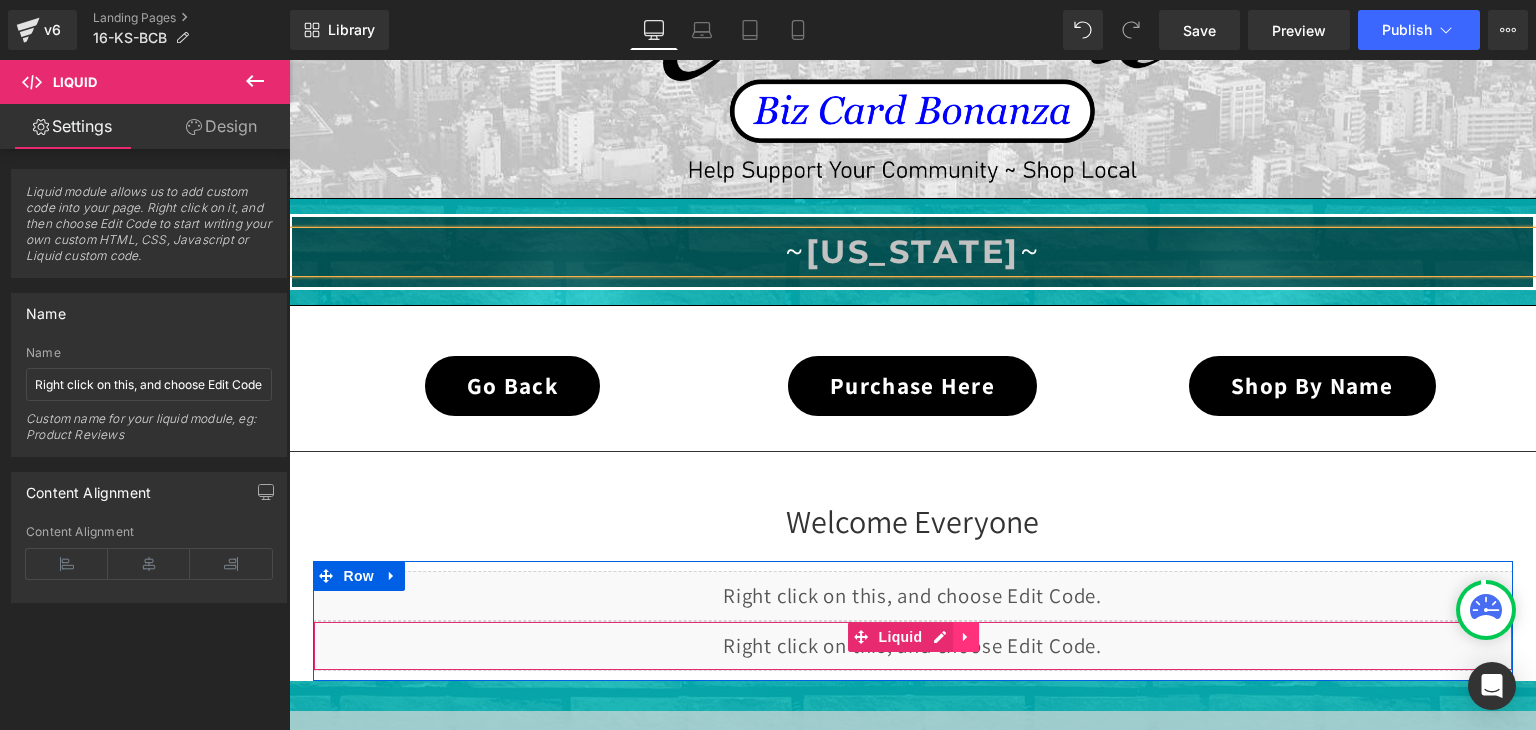 click 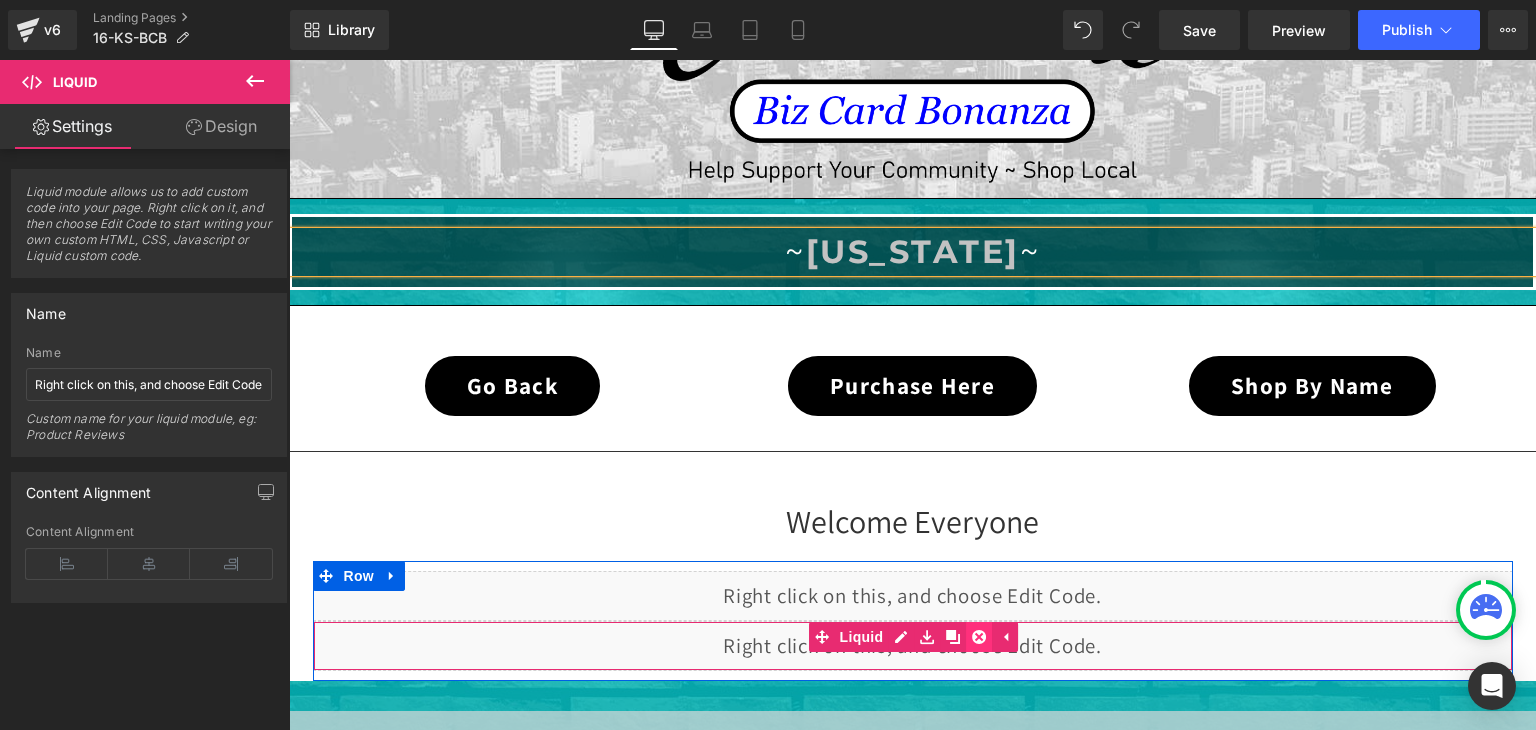 click 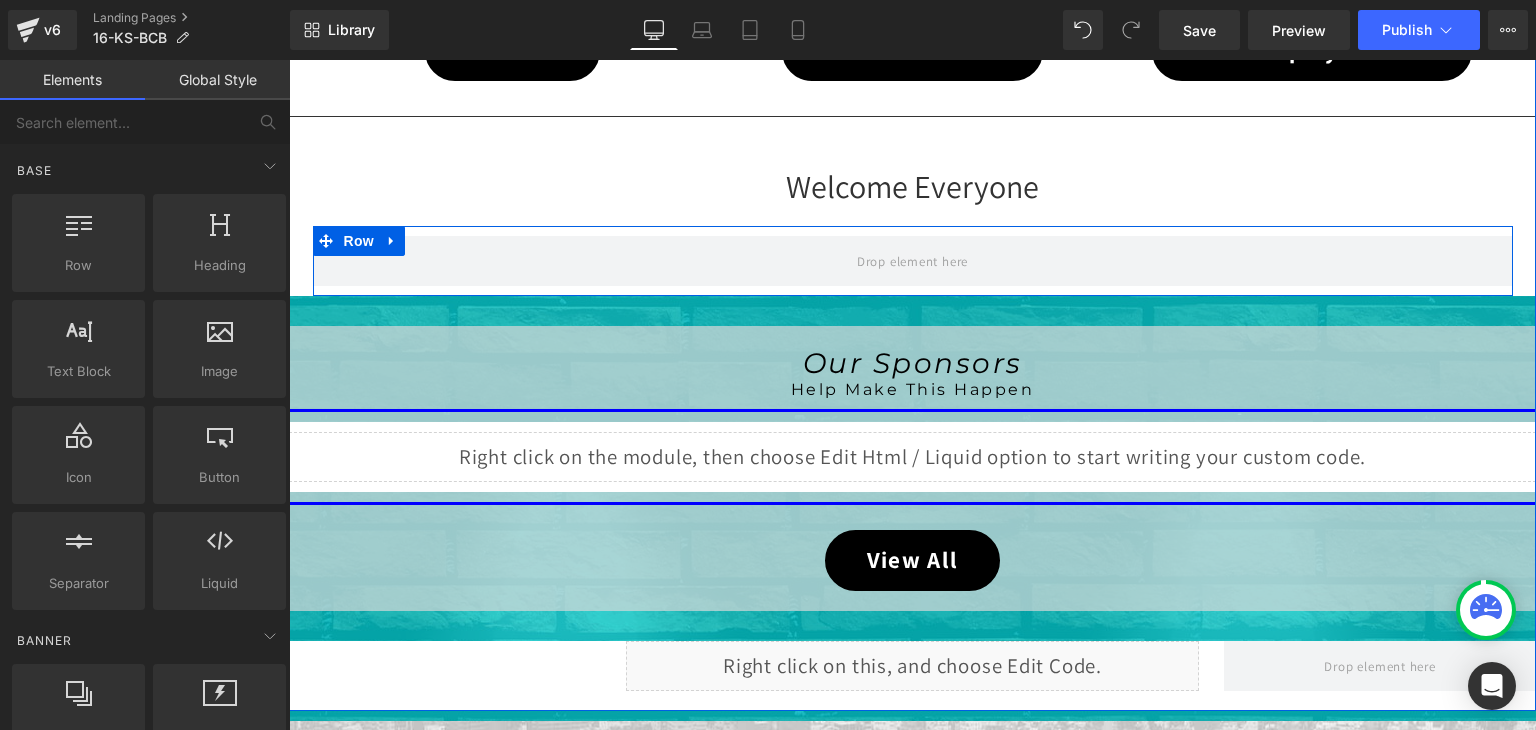 scroll, scrollTop: 699, scrollLeft: 0, axis: vertical 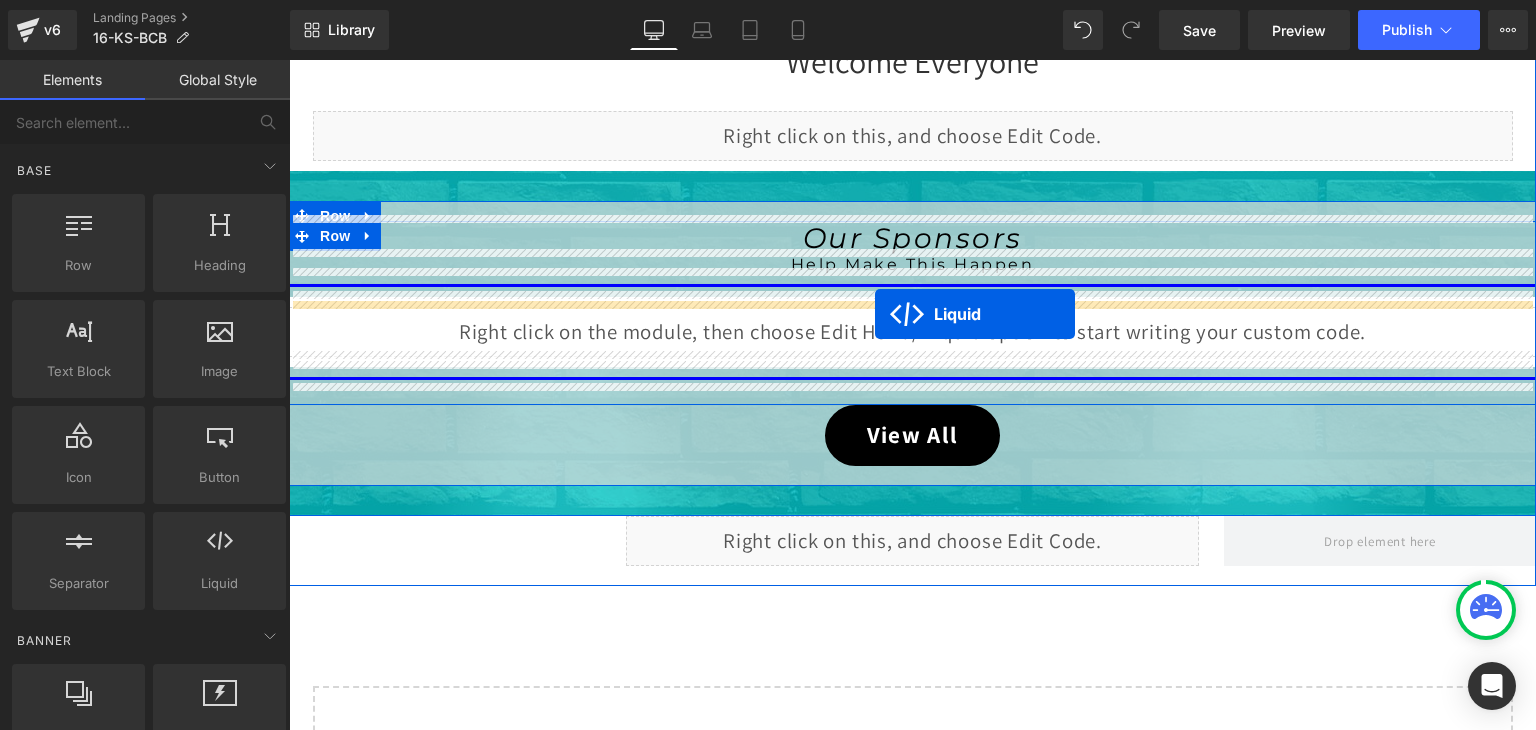 drag, startPoint x: 852, startPoint y: 454, endPoint x: 875, endPoint y: 314, distance: 141.87671 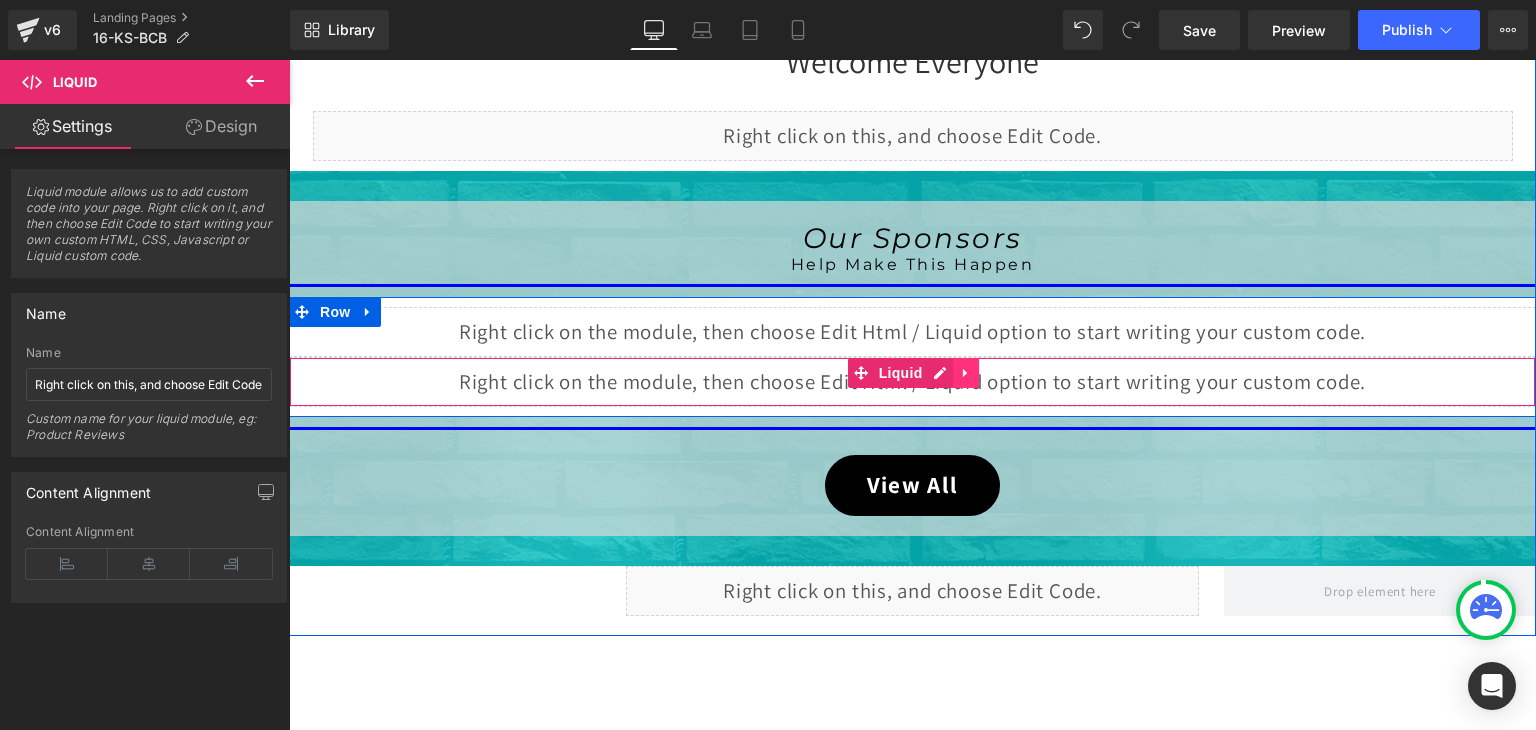click 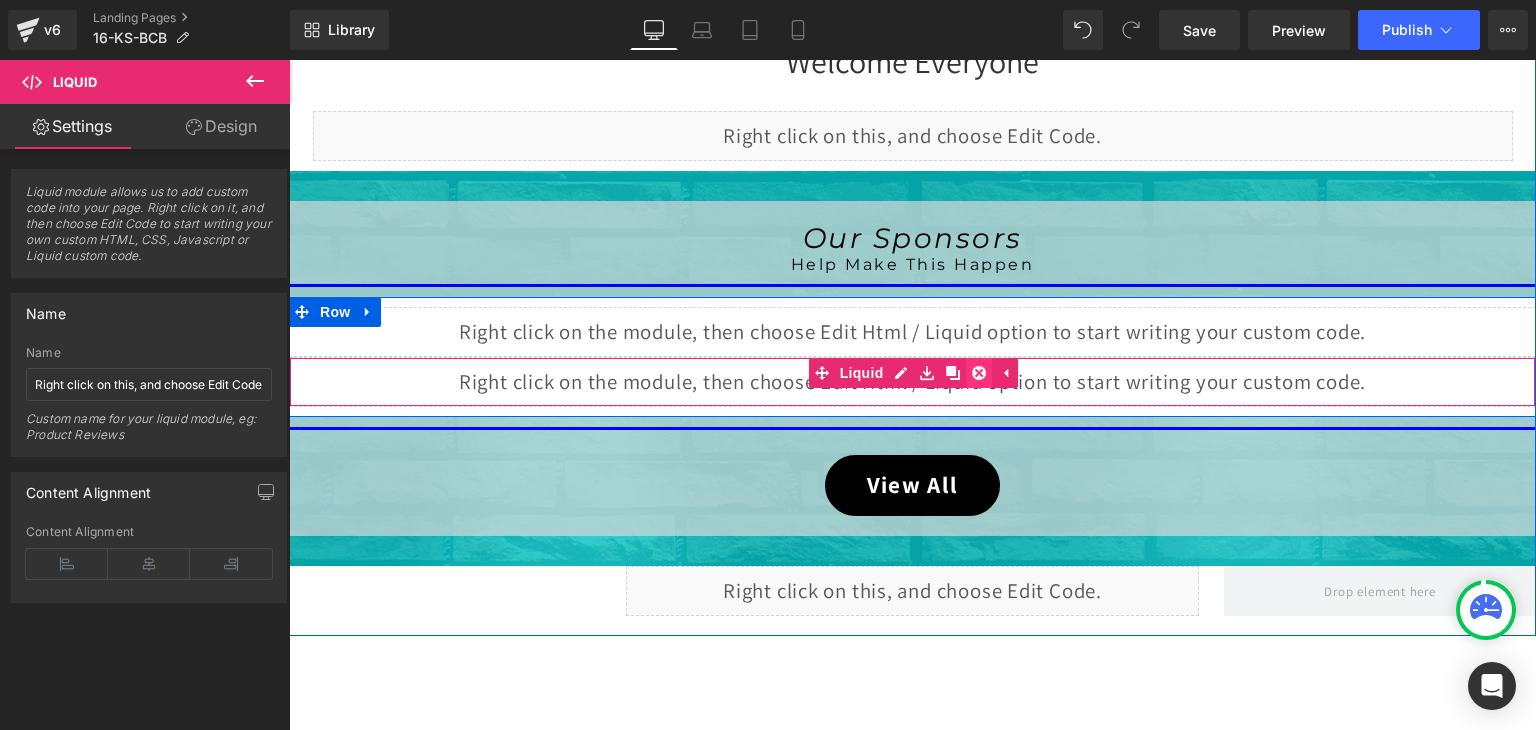 click 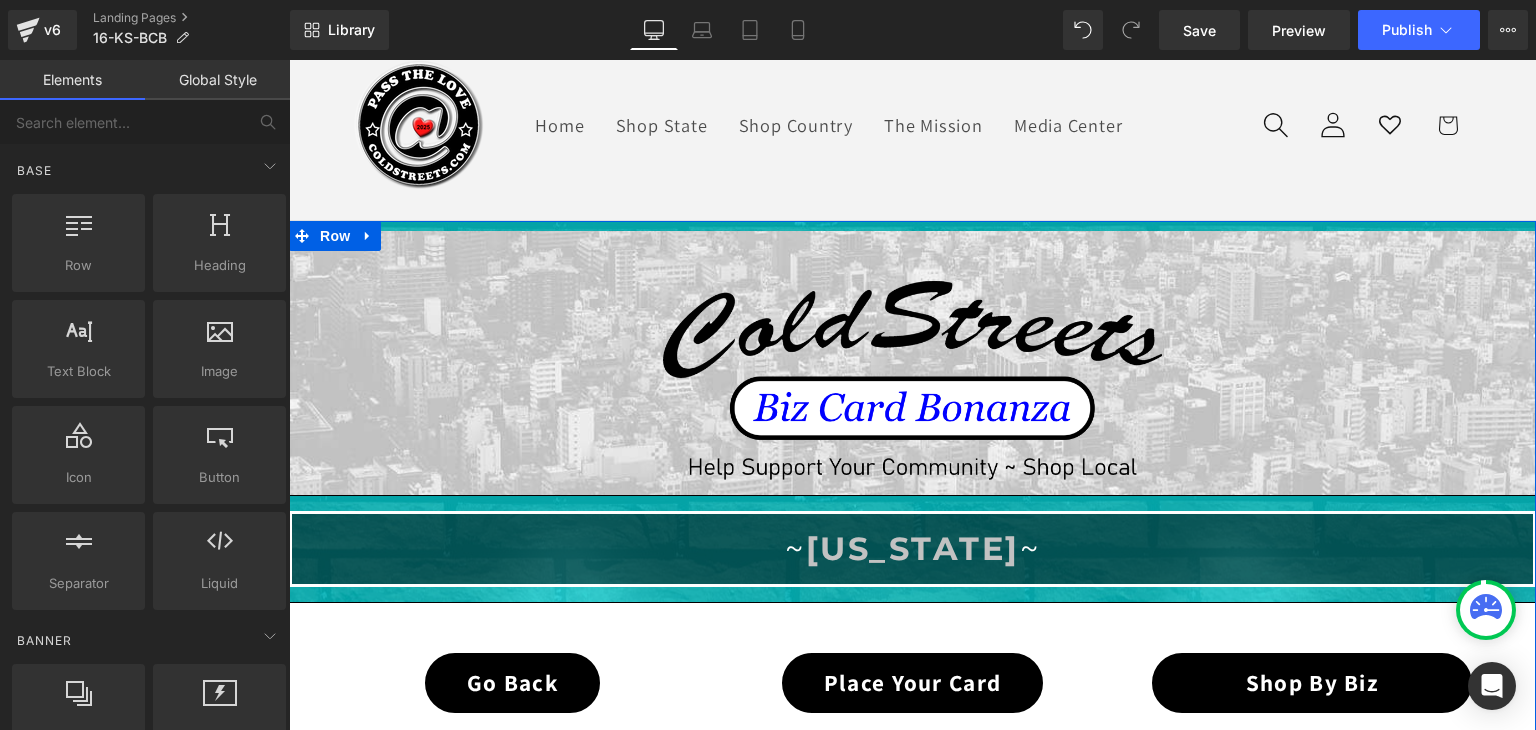 scroll, scrollTop: 0, scrollLeft: 0, axis: both 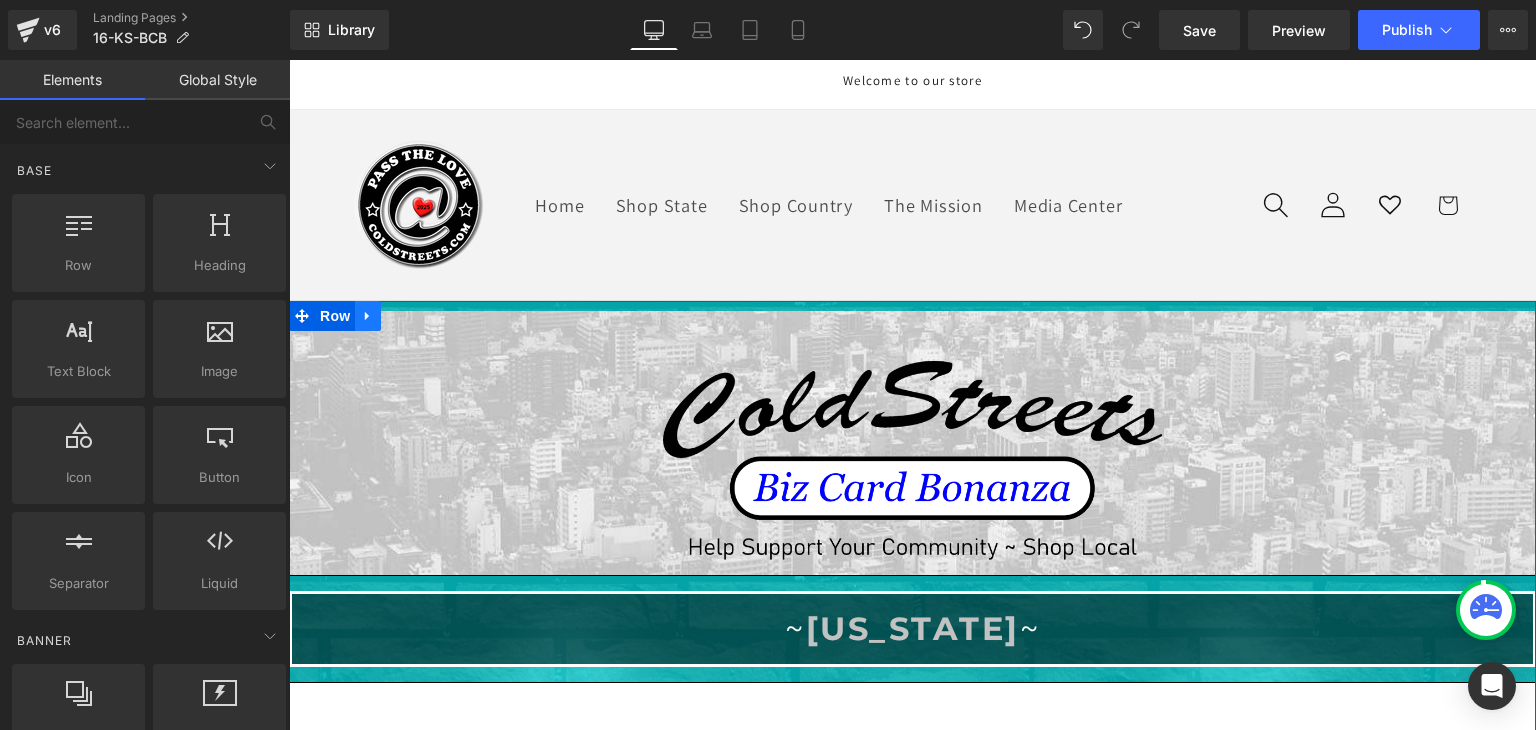 click 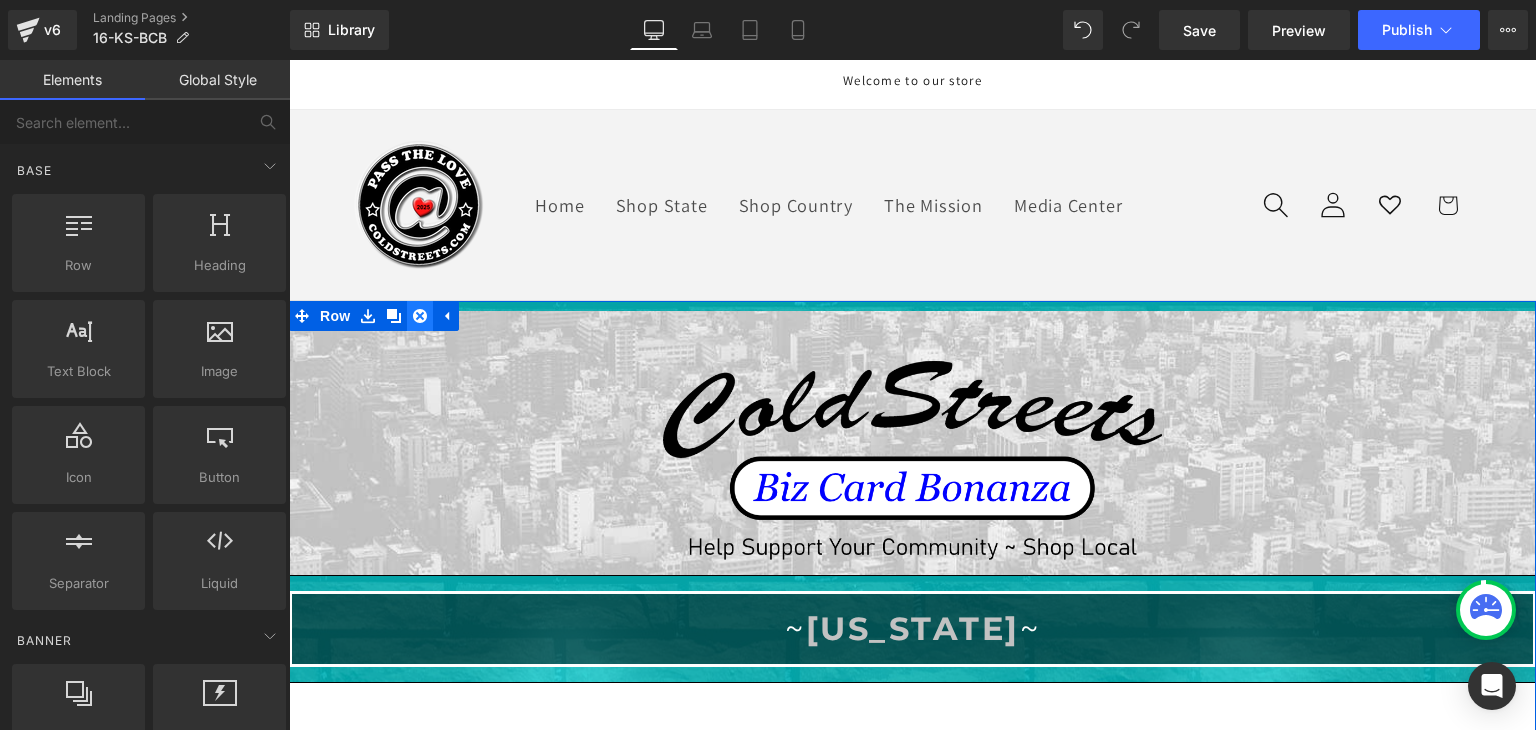 click 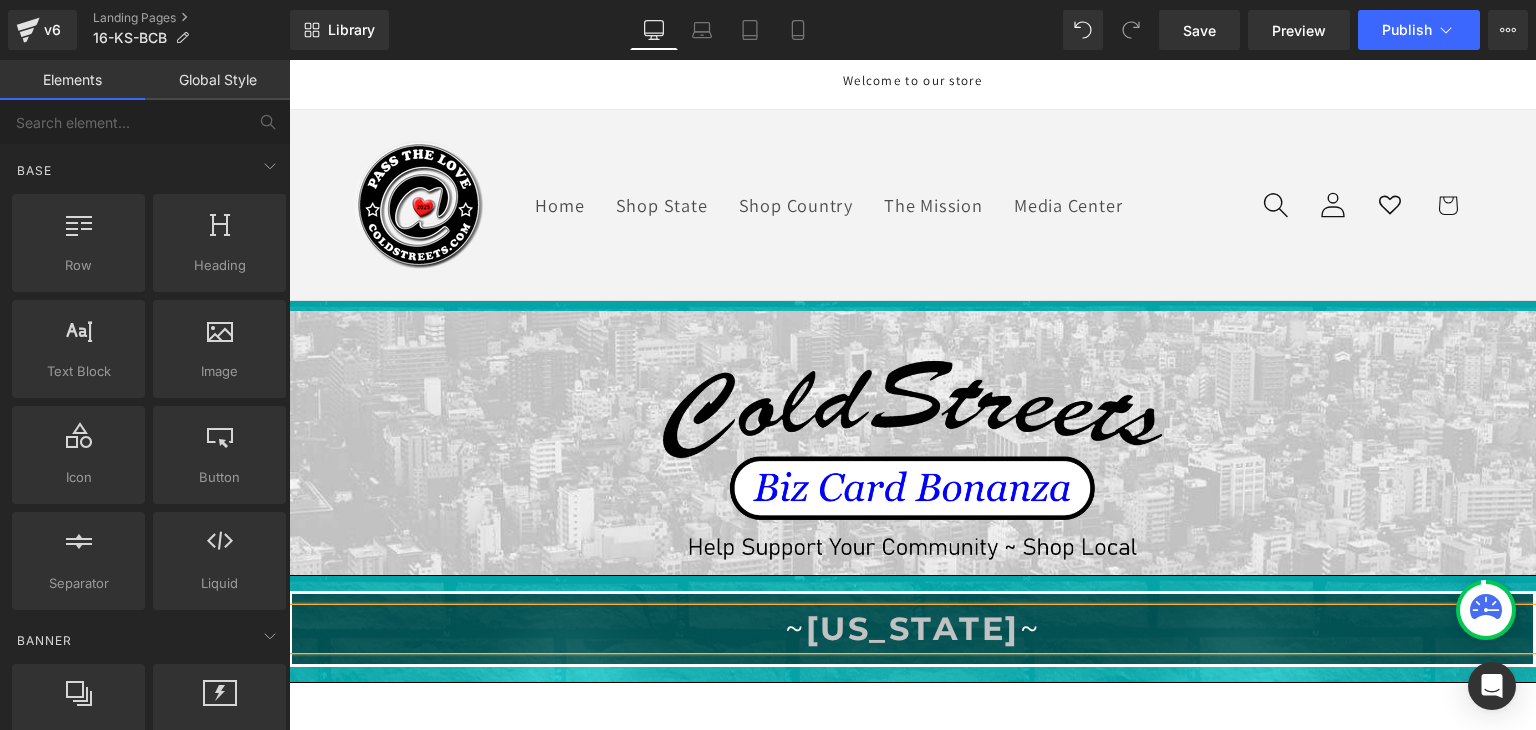 click 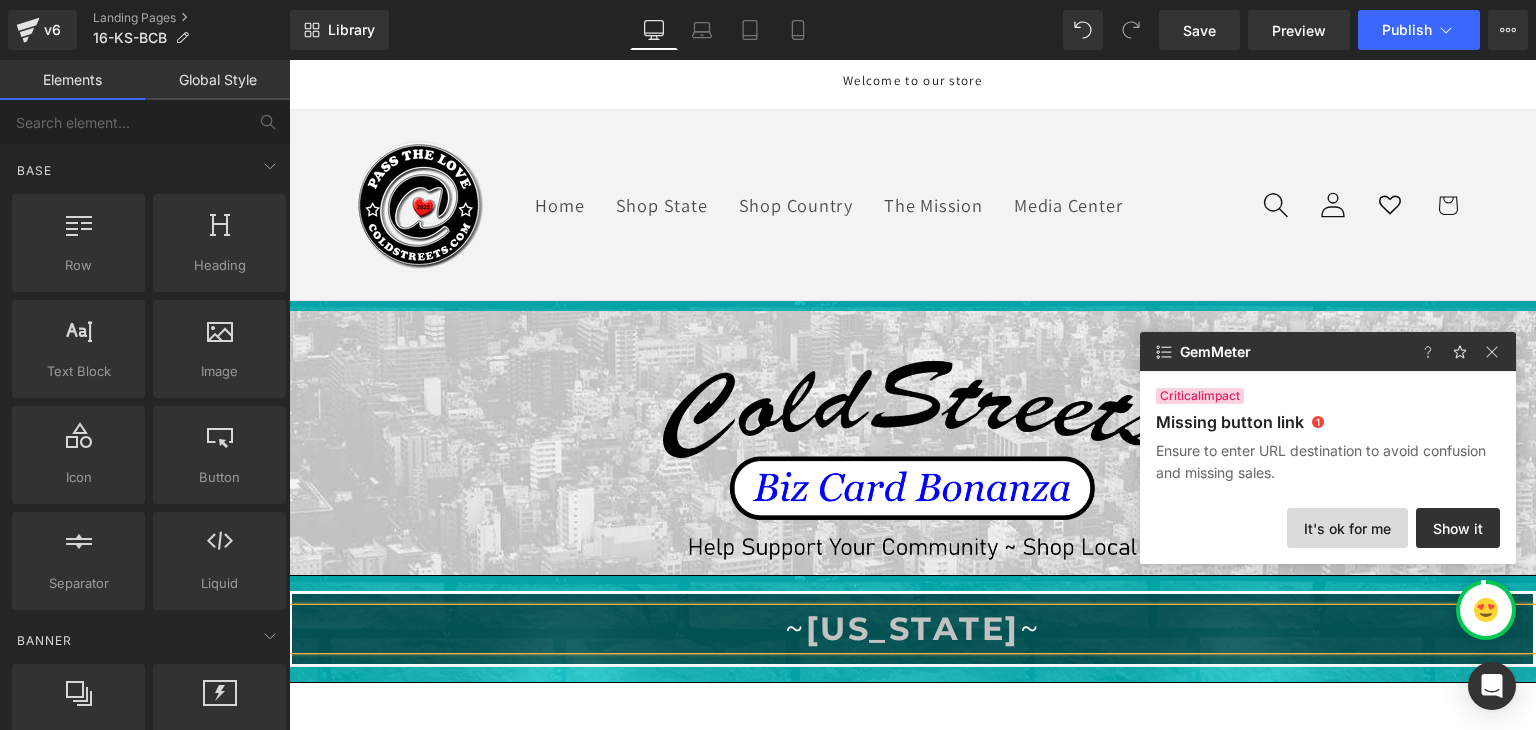 click on "It's ok for me" at bounding box center [1347, 528] 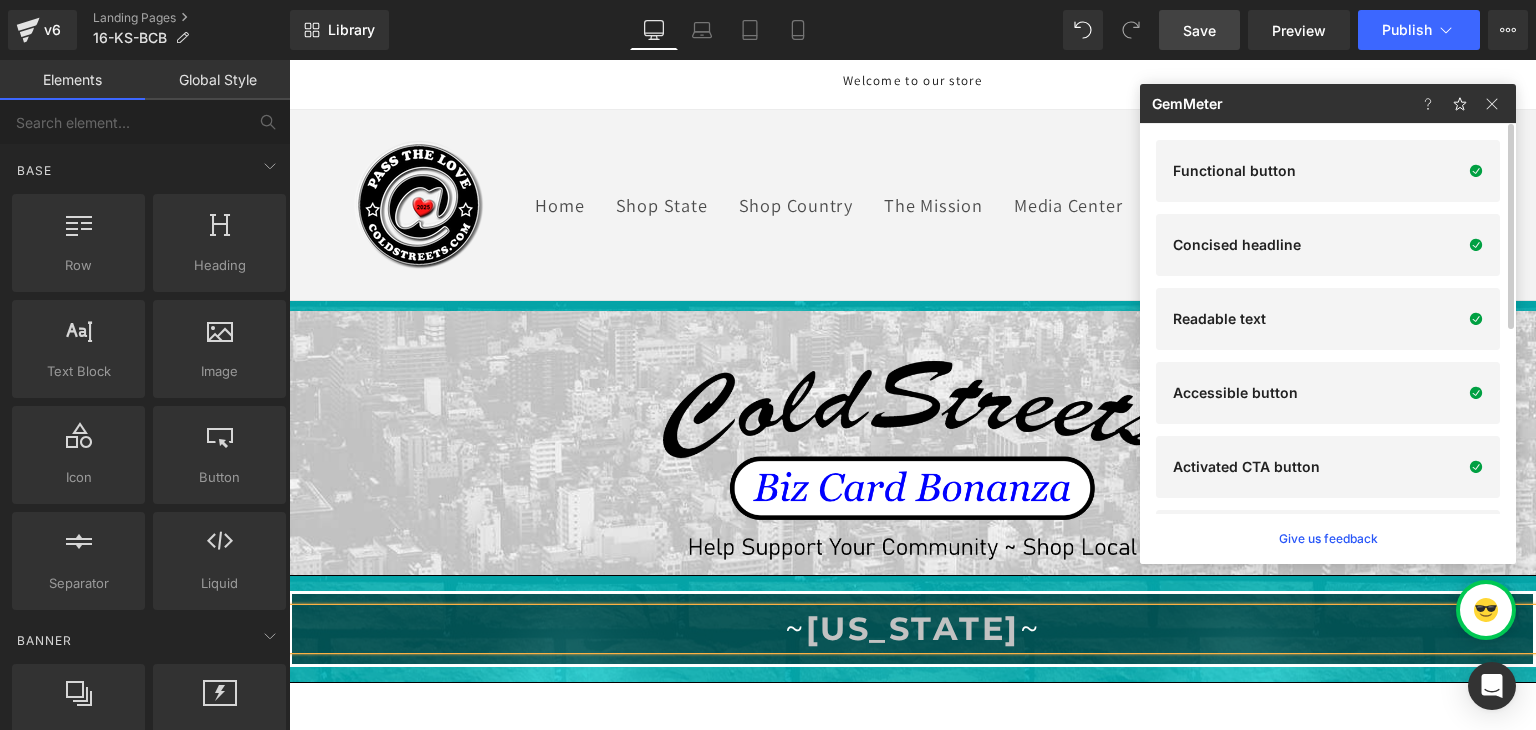 click on "Save" at bounding box center (1199, 30) 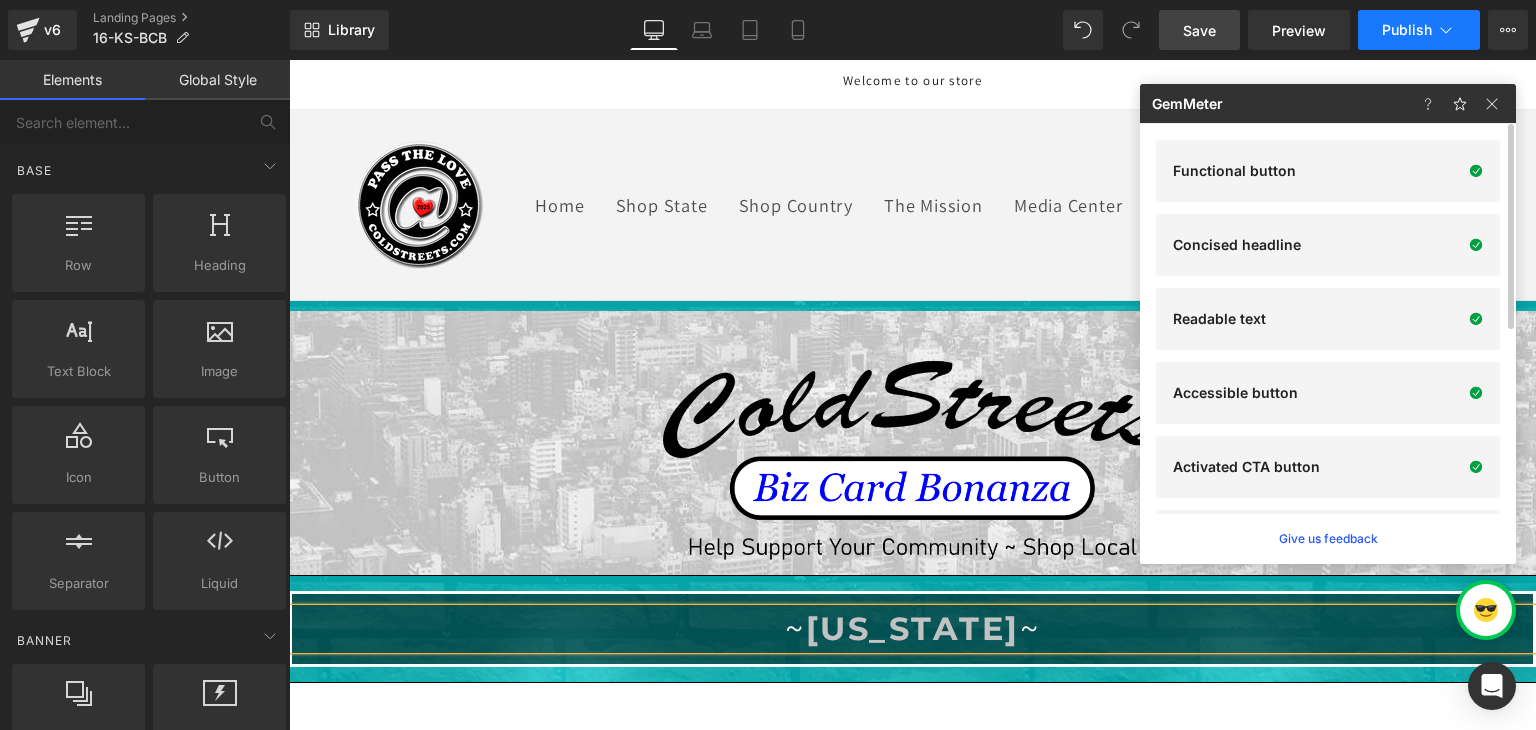 click 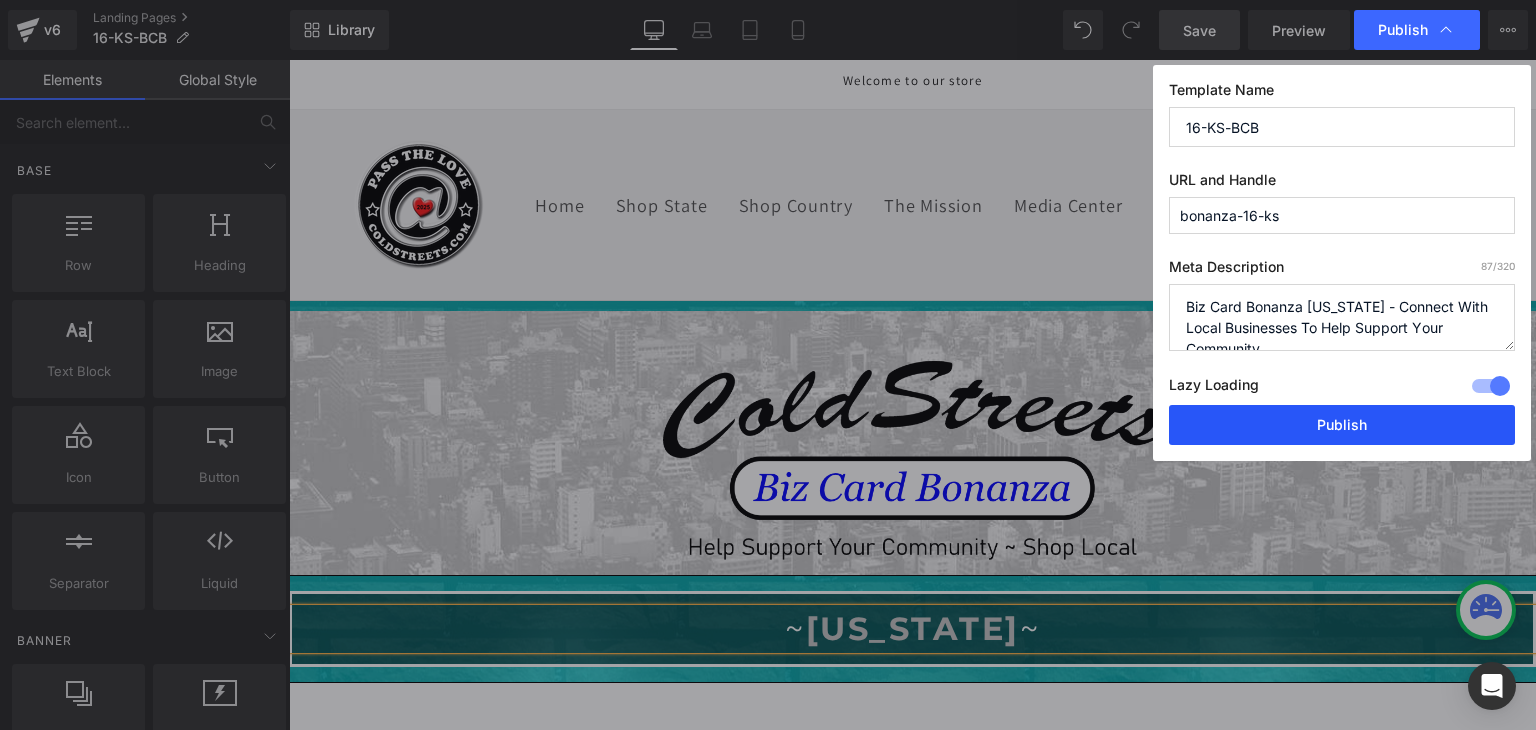 click on "Publish" at bounding box center [1342, 425] 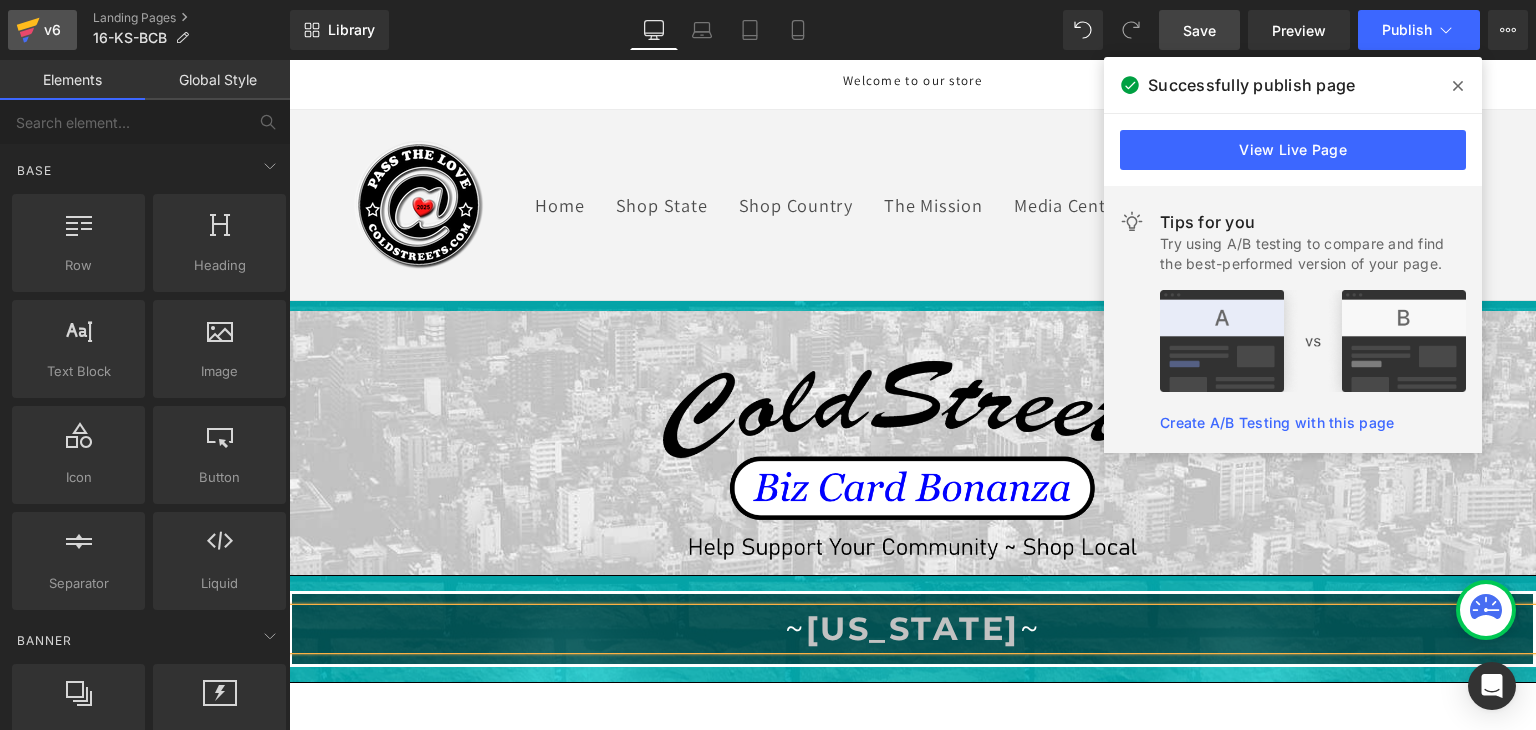 click 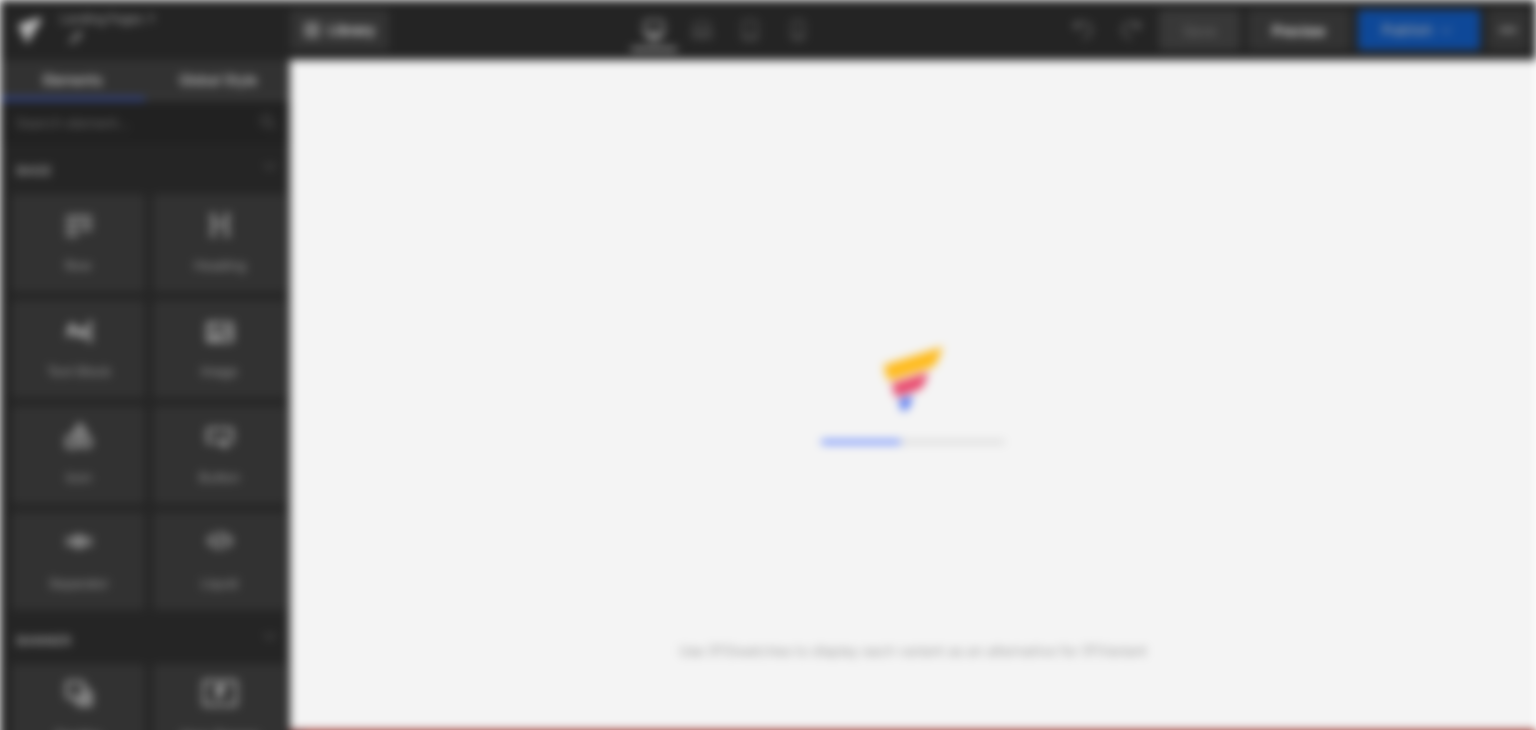 scroll, scrollTop: 0, scrollLeft: 0, axis: both 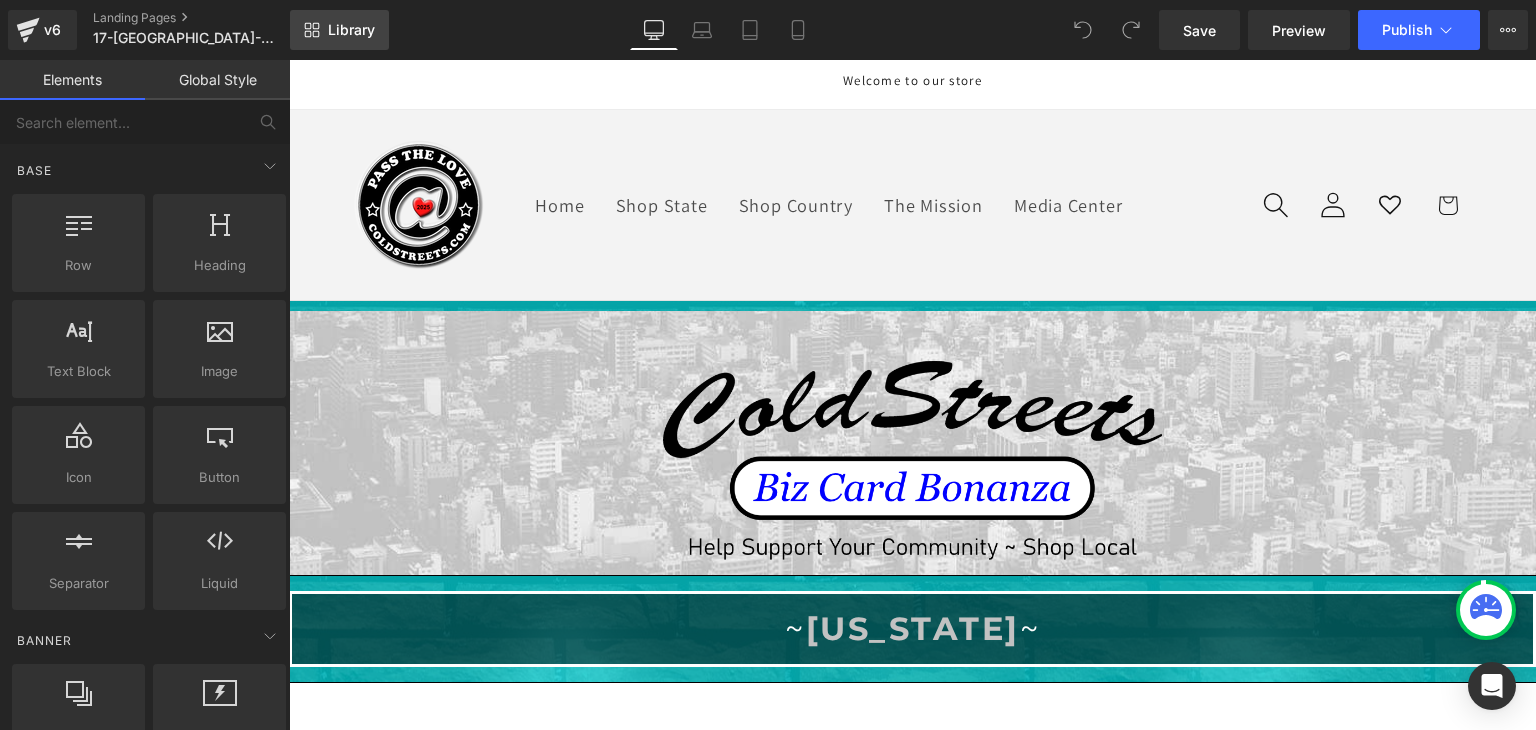 click on "Library" at bounding box center (351, 30) 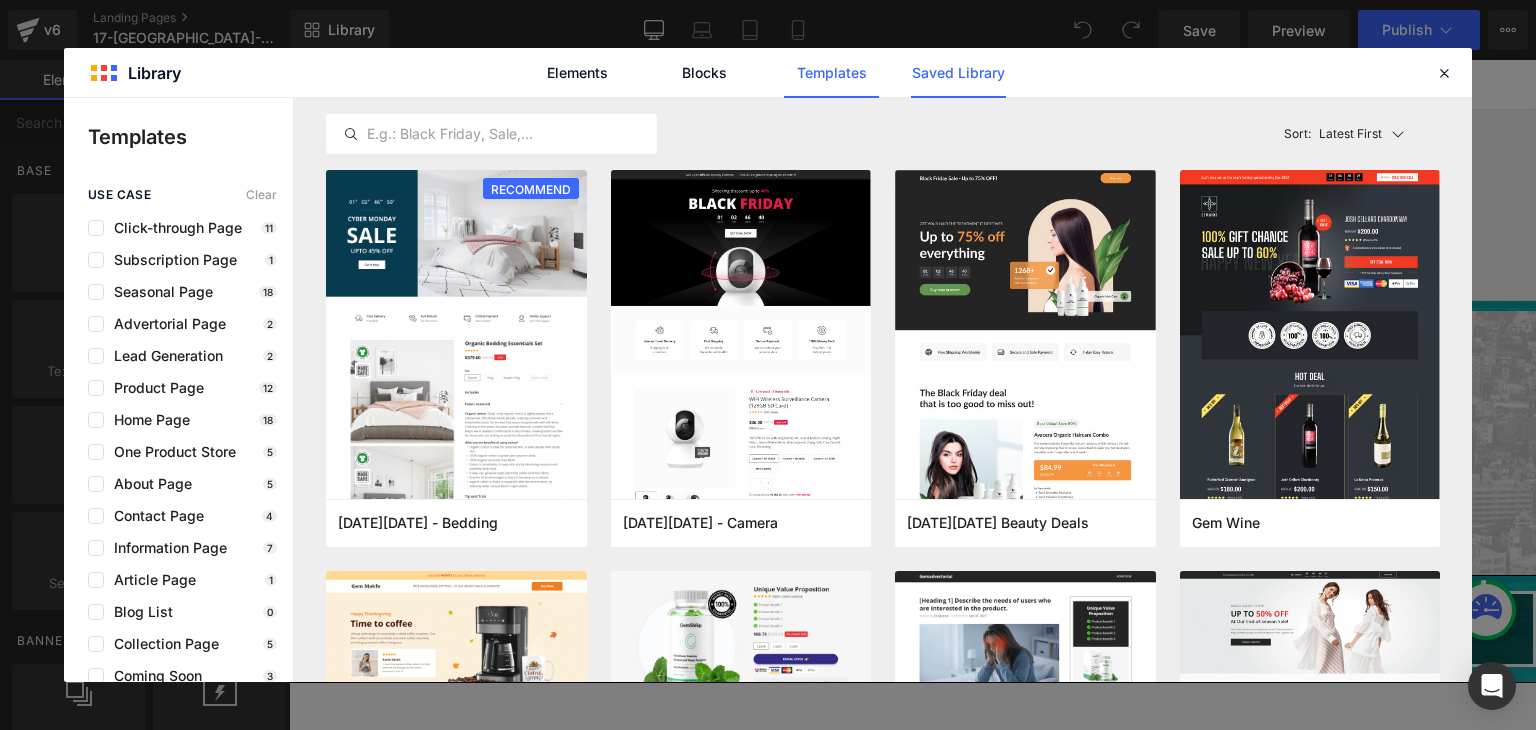 click on "Saved Library" 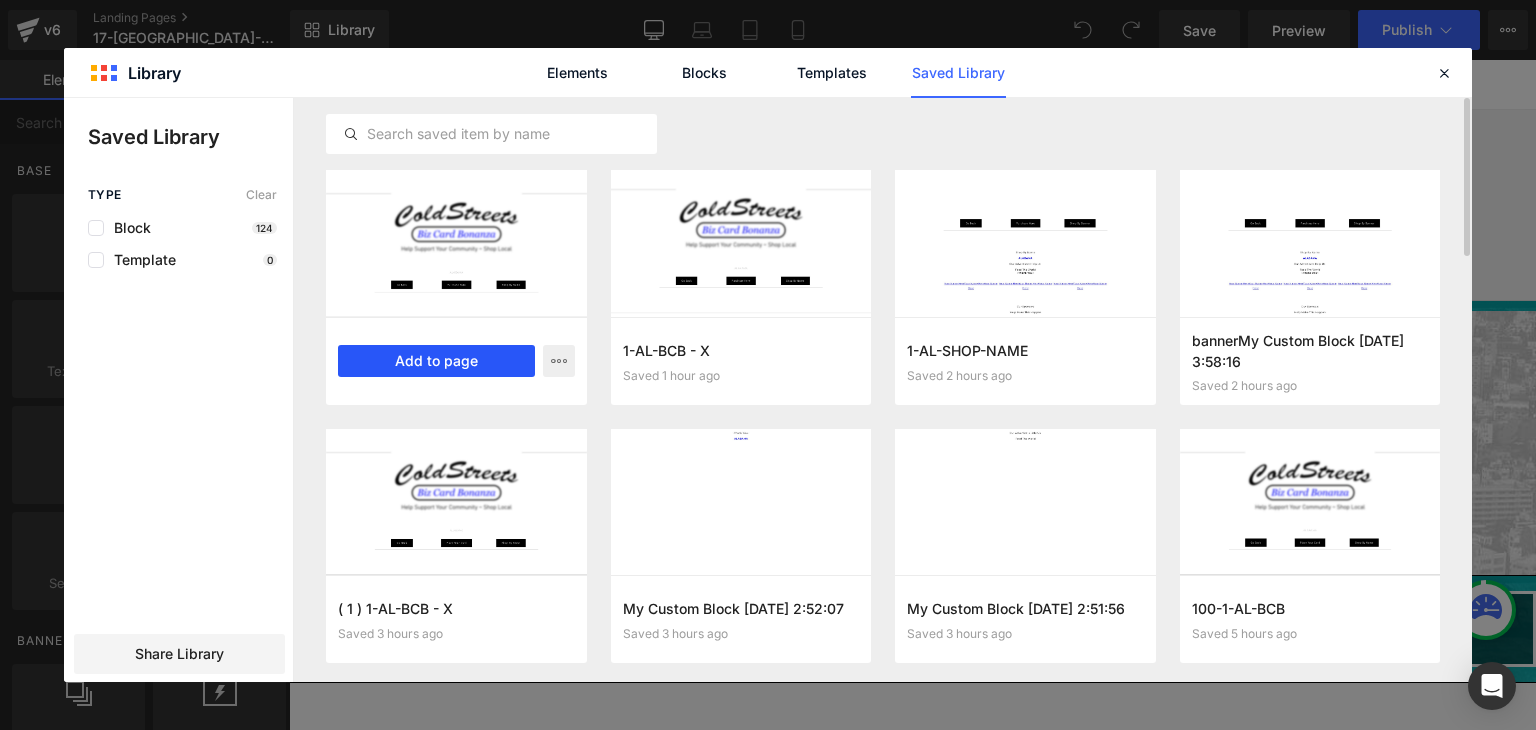 click on "Add to page" at bounding box center [436, 361] 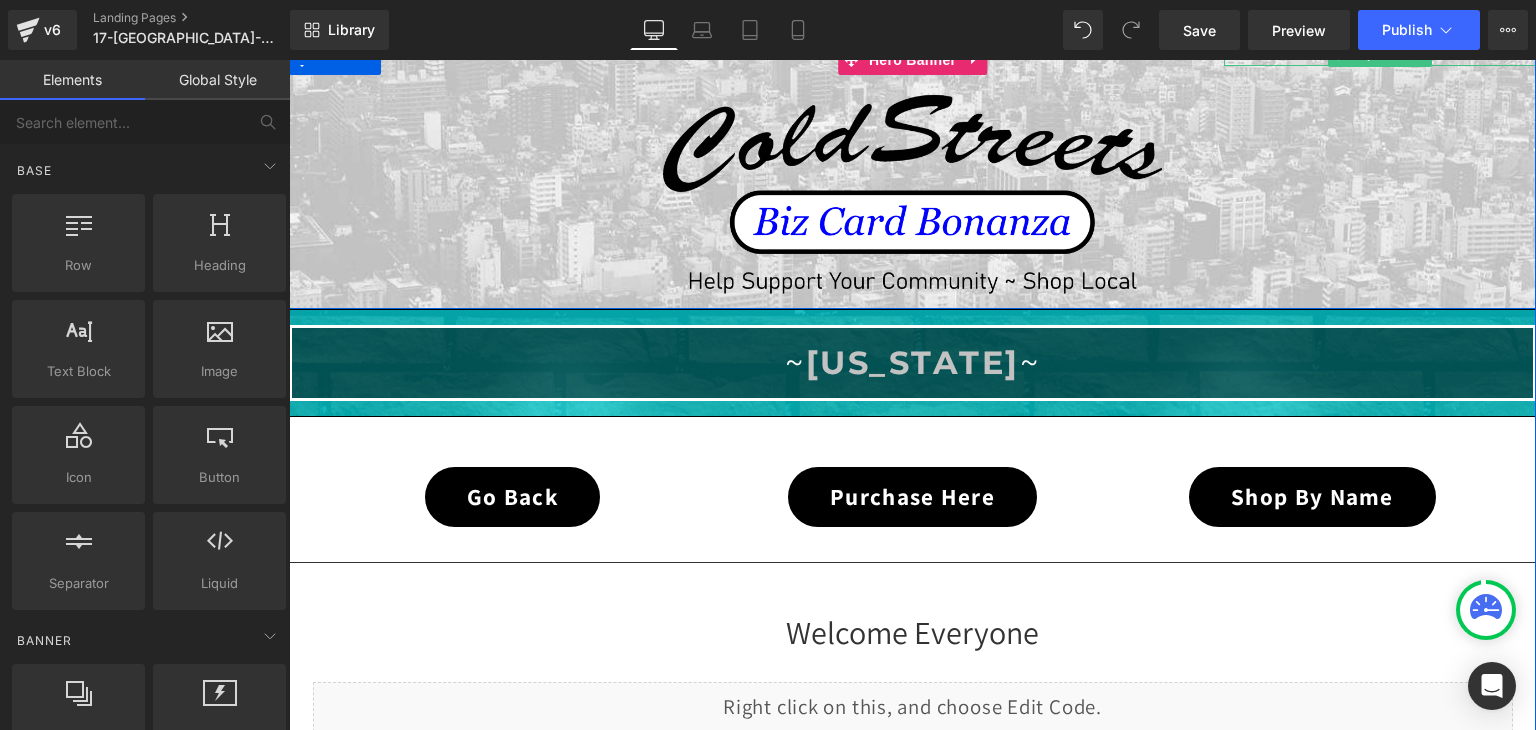 scroll, scrollTop: 1459, scrollLeft: 0, axis: vertical 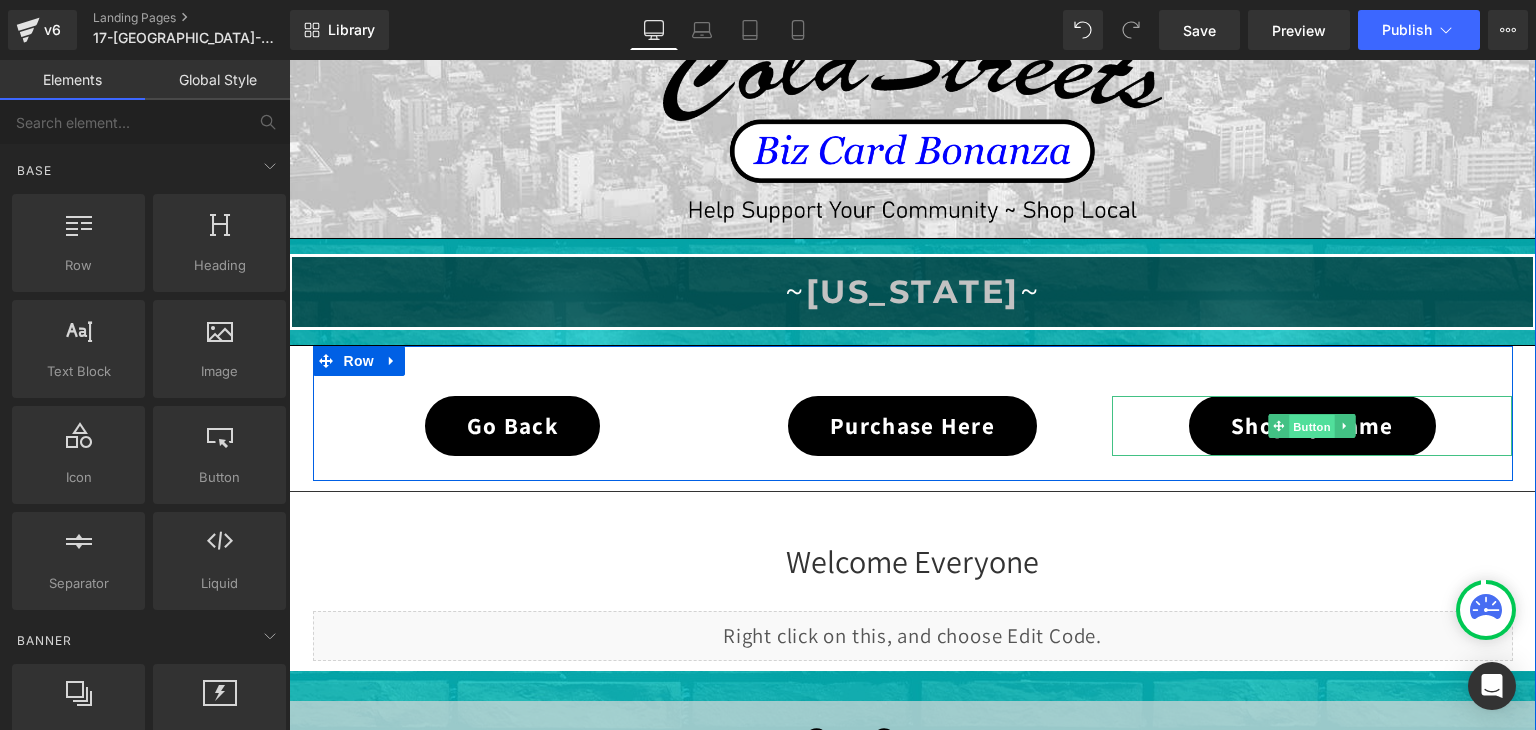 click on "Button" at bounding box center [1313, 427] 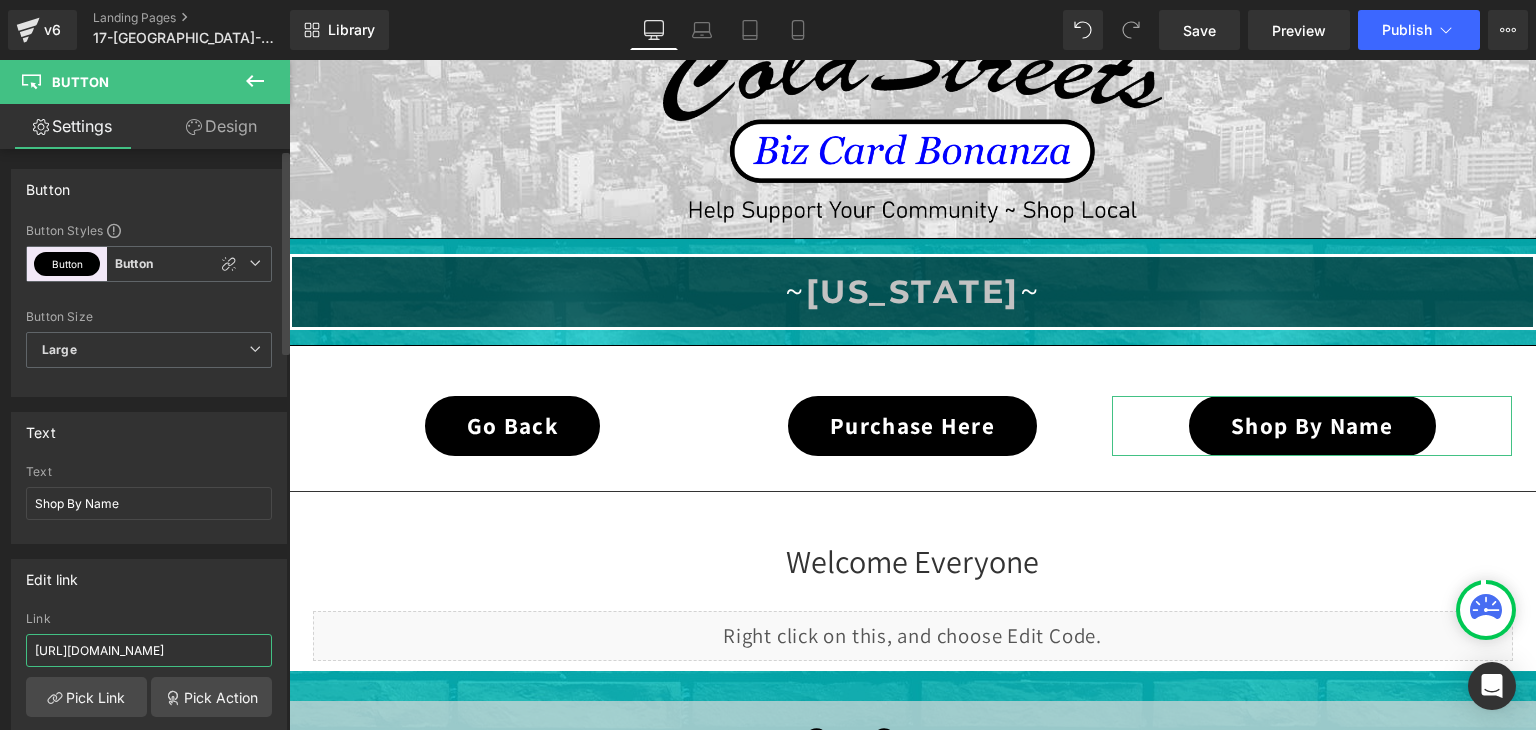 click on "[URL][DOMAIN_NAME]" at bounding box center (149, 650) 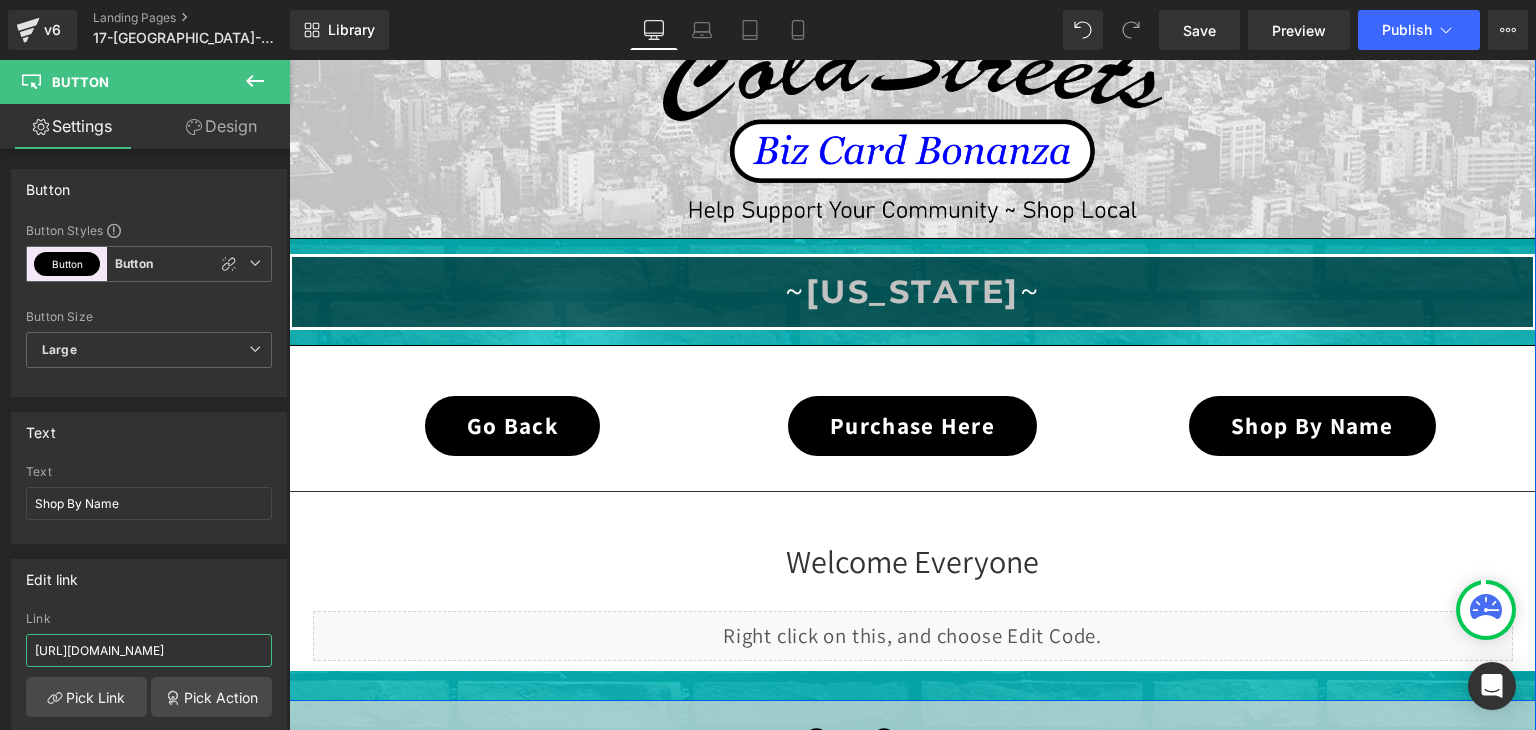 type on "https://coldstreets.com/pages/17-ky-shop-name" 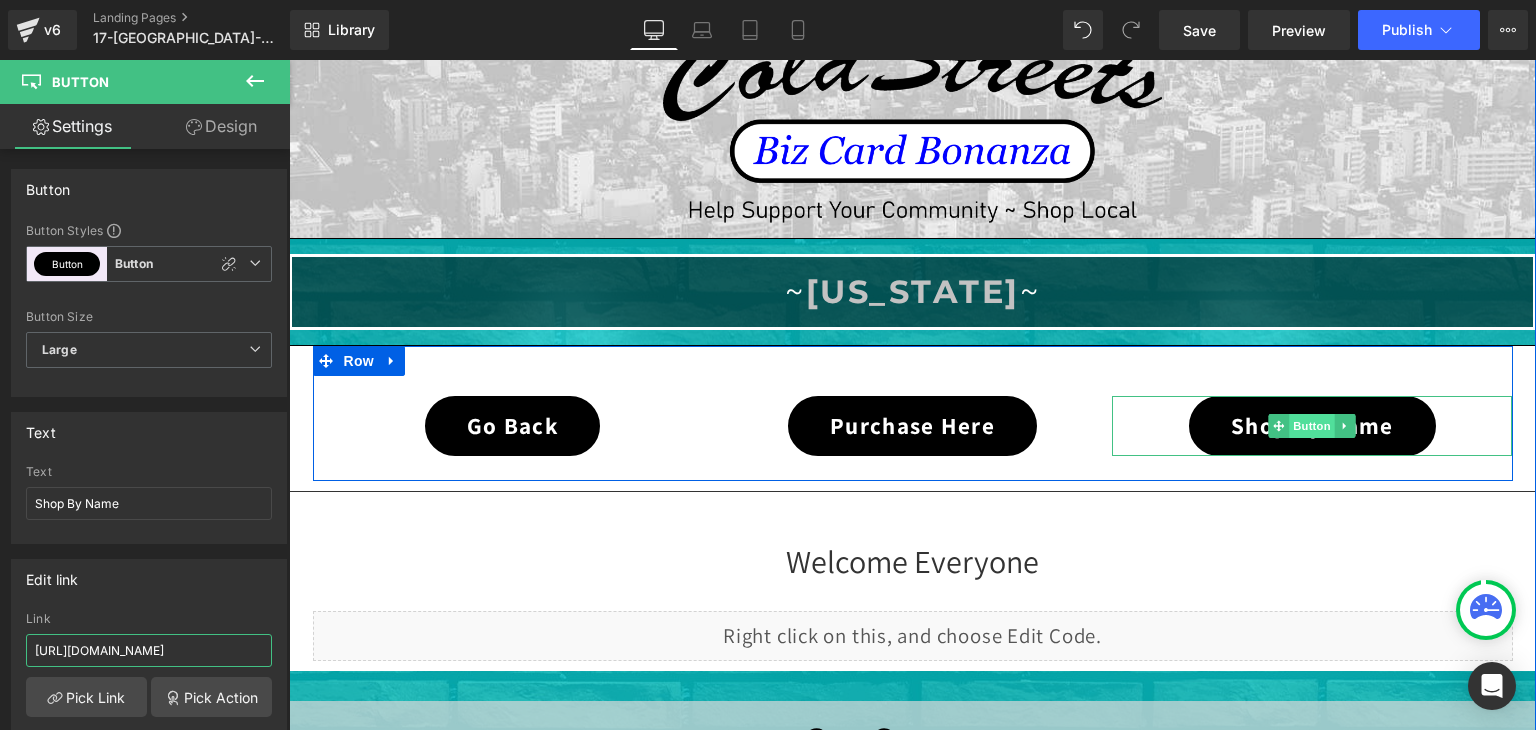 click on "Button" at bounding box center [1313, 426] 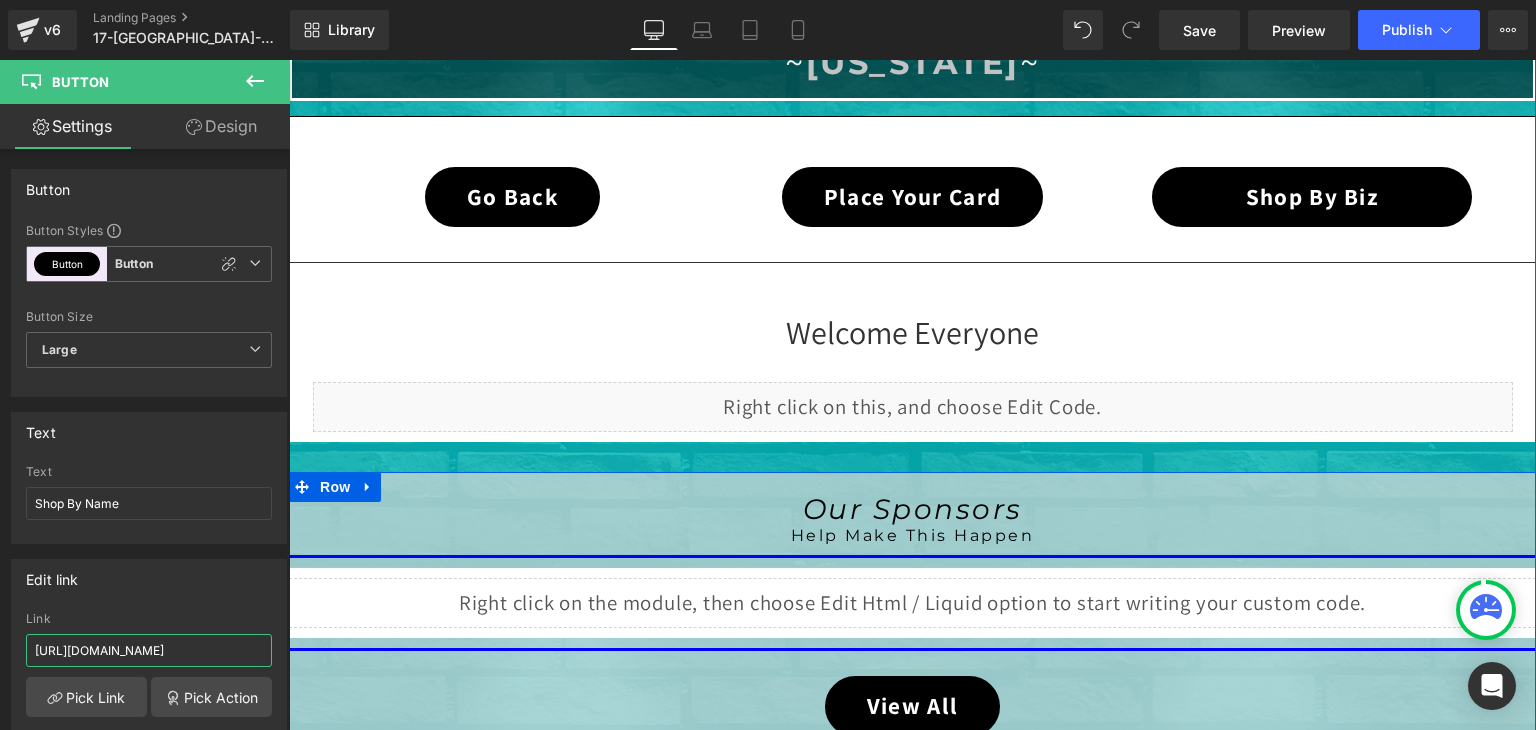 scroll, scrollTop: 459, scrollLeft: 0, axis: vertical 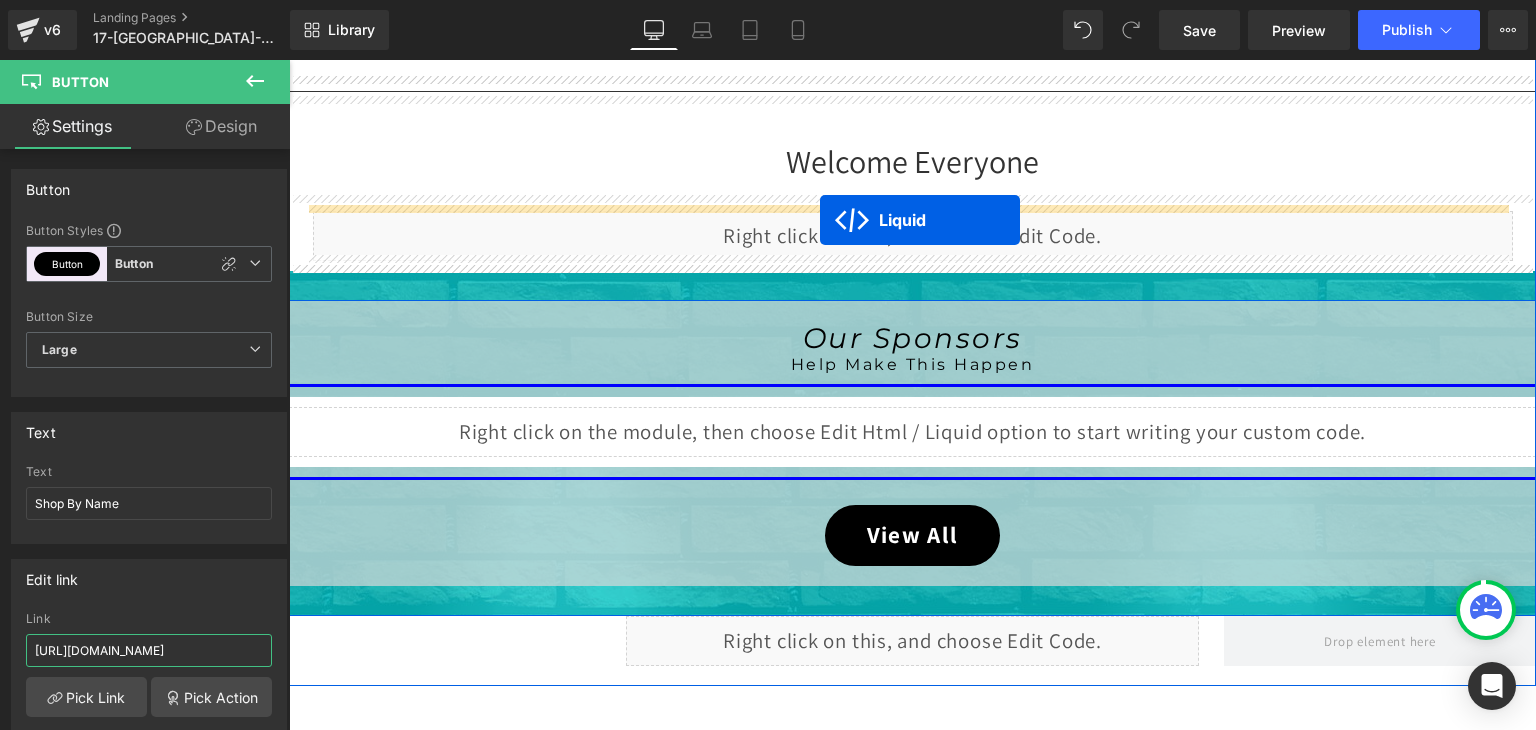 drag, startPoint x: 860, startPoint y: 497, endPoint x: 820, endPoint y: 220, distance: 279.8732 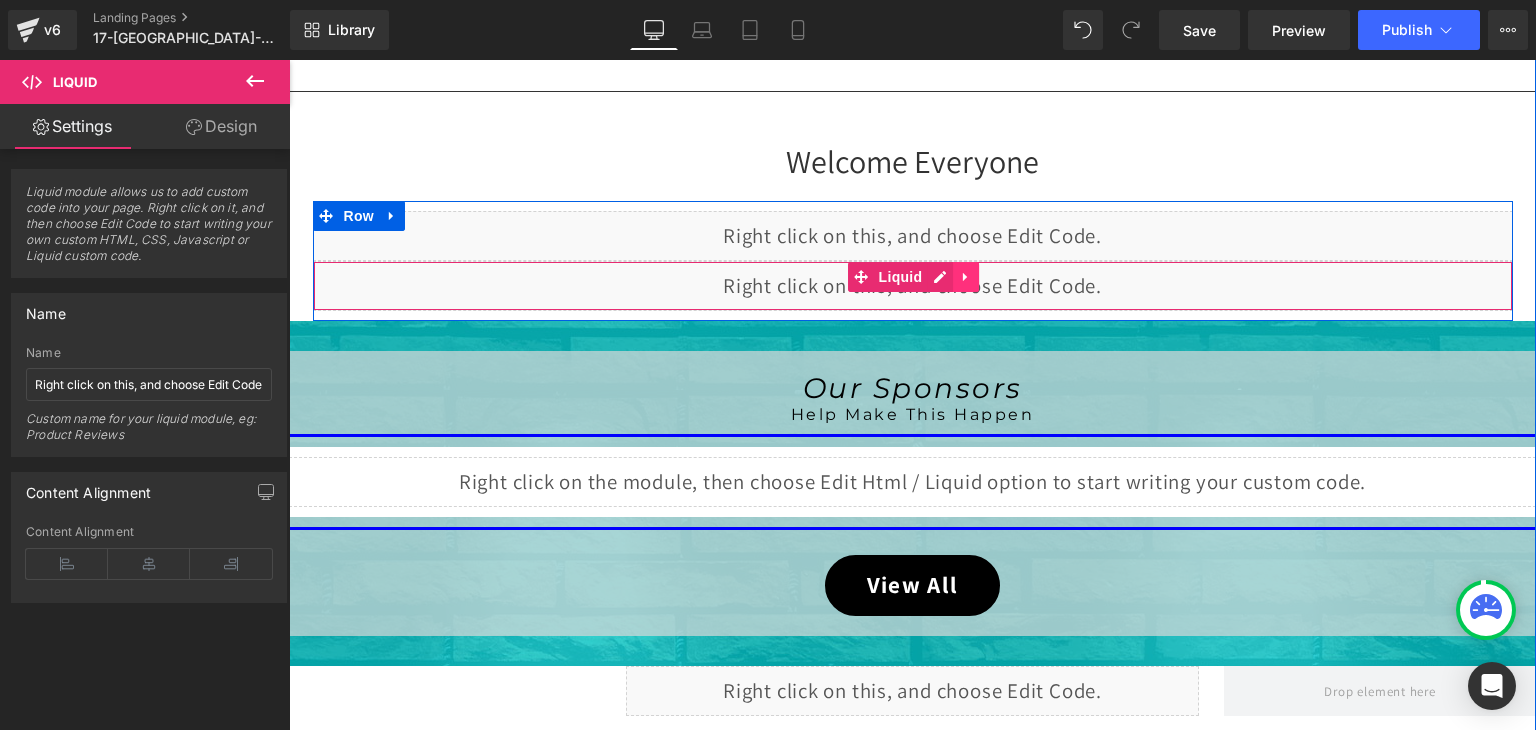 click 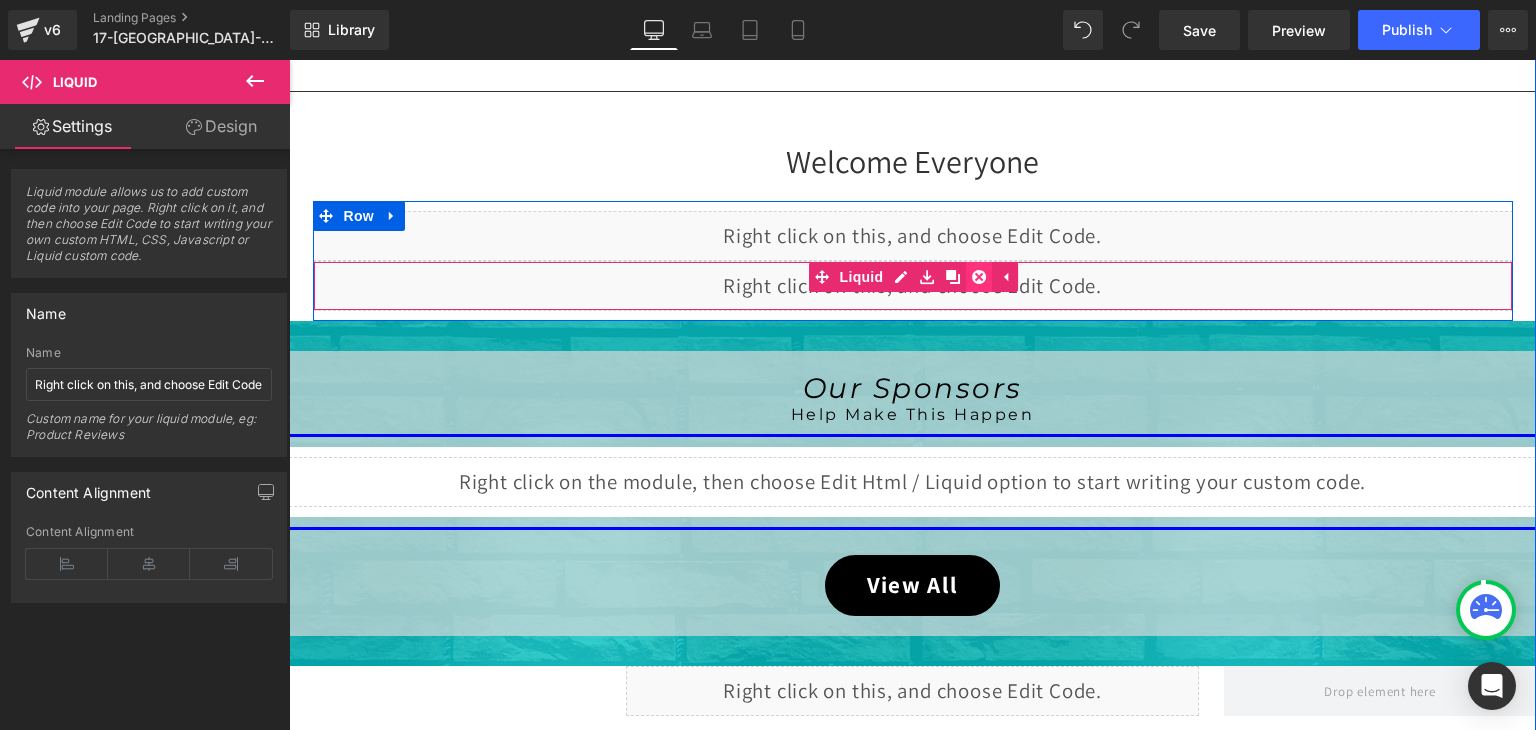 click 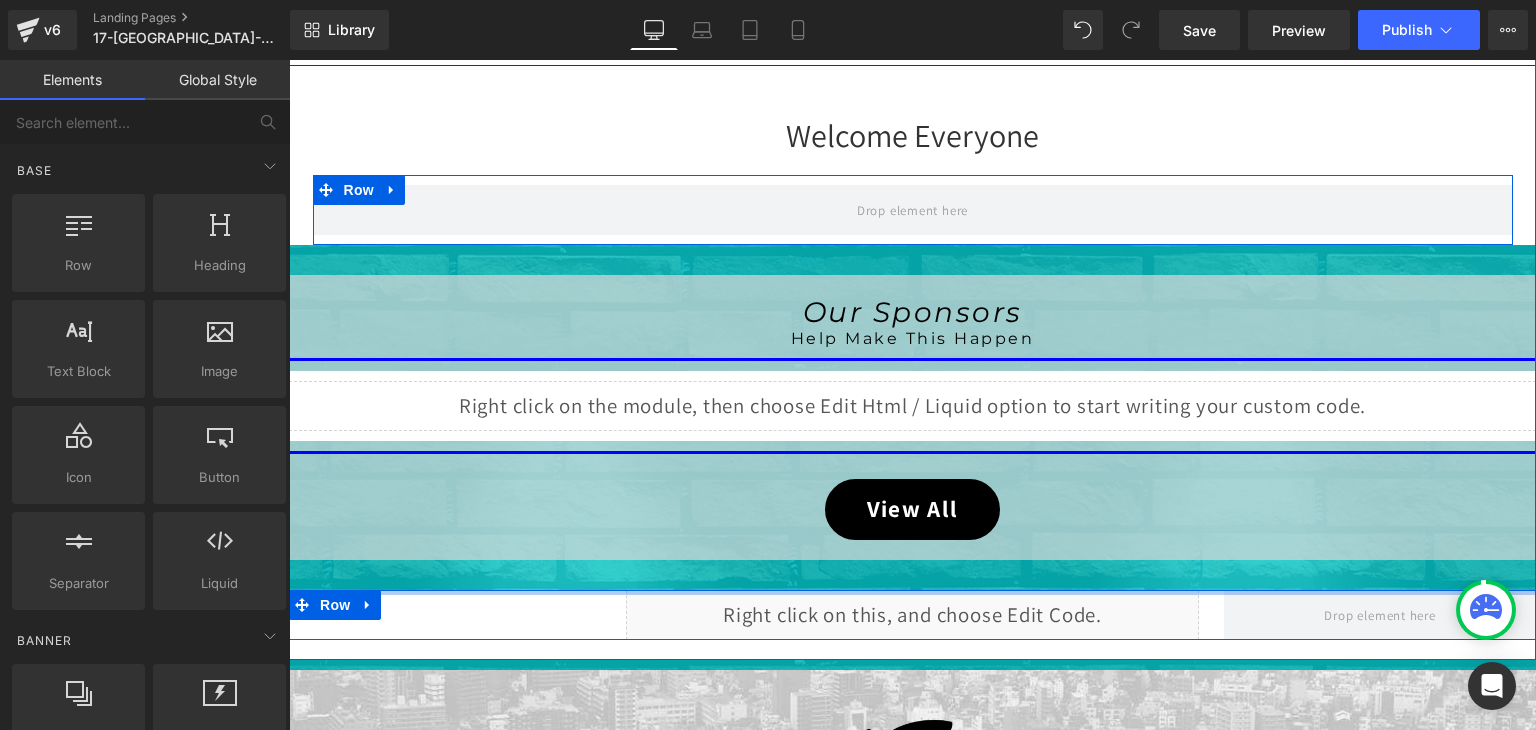 scroll, scrollTop: 759, scrollLeft: 0, axis: vertical 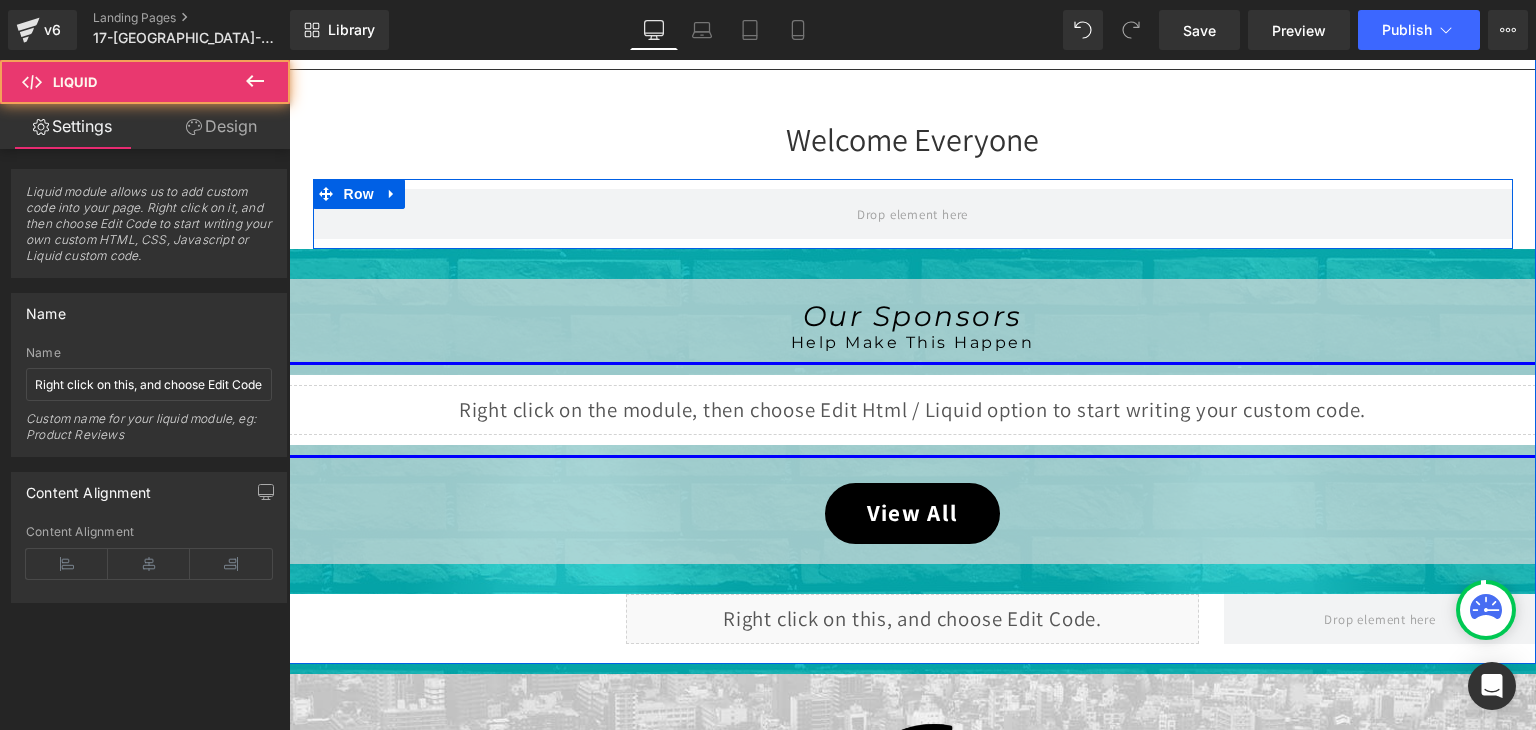 click on "Liquid" at bounding box center [912, 410] 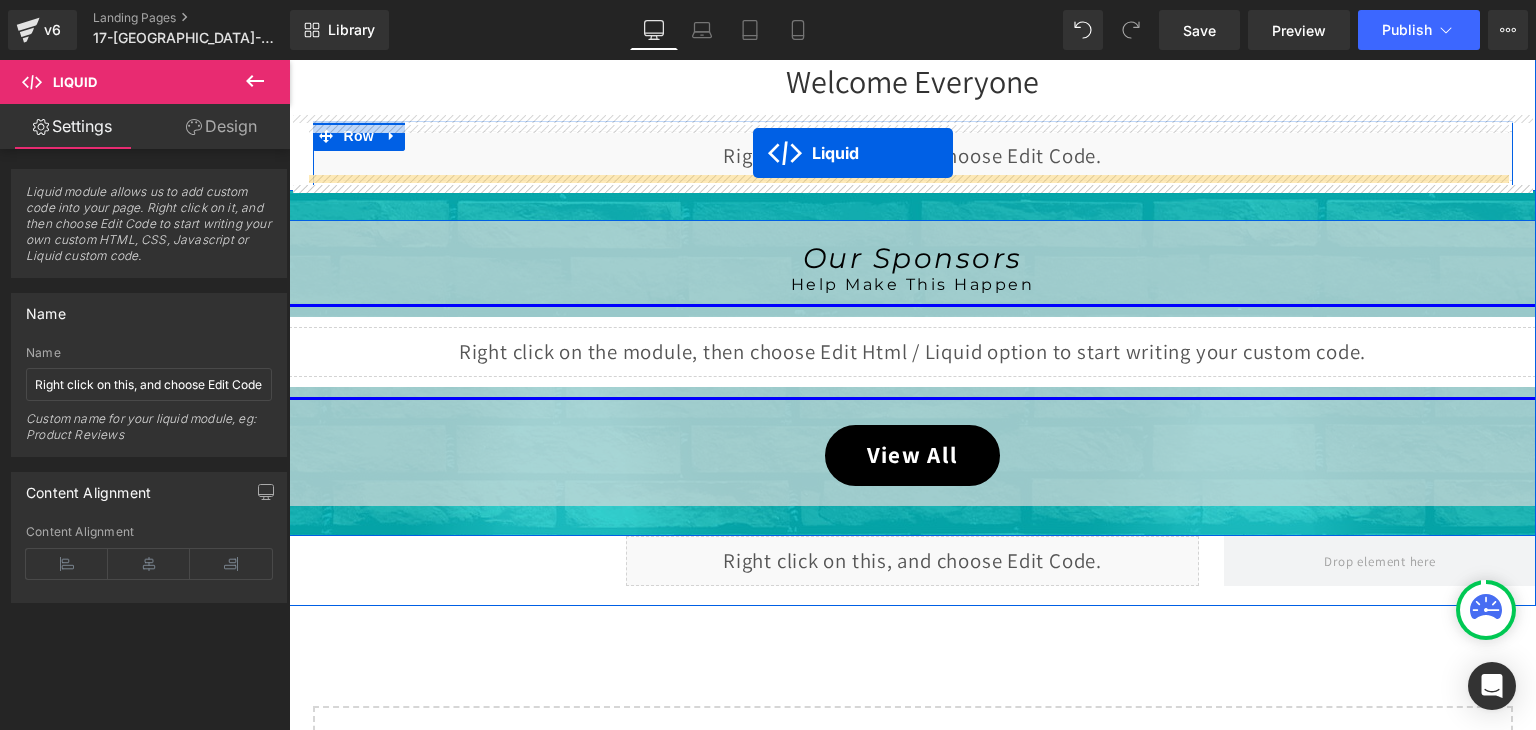 scroll, scrollTop: 1859, scrollLeft: 0, axis: vertical 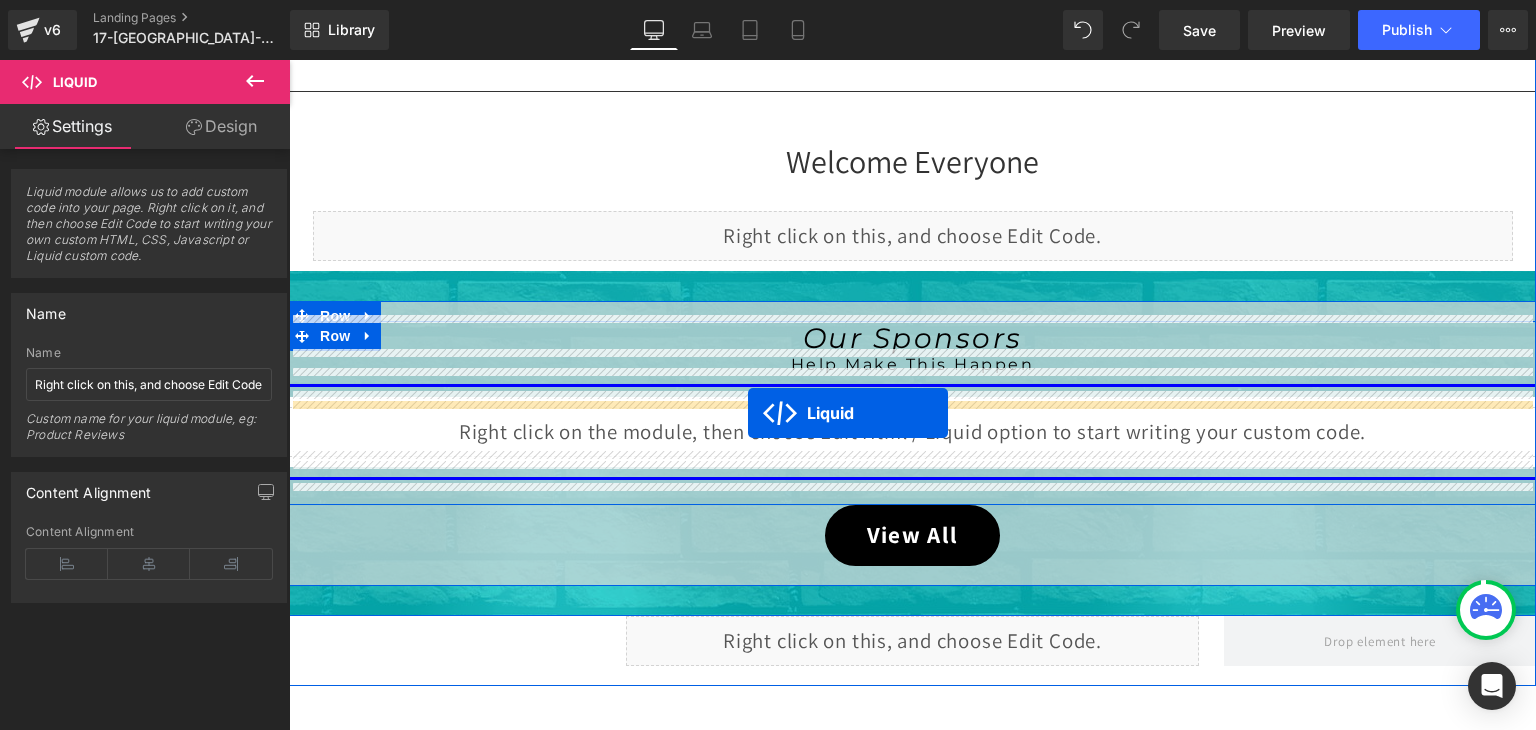 drag, startPoint x: 843, startPoint y: 396, endPoint x: 748, endPoint y: 413, distance: 96.50906 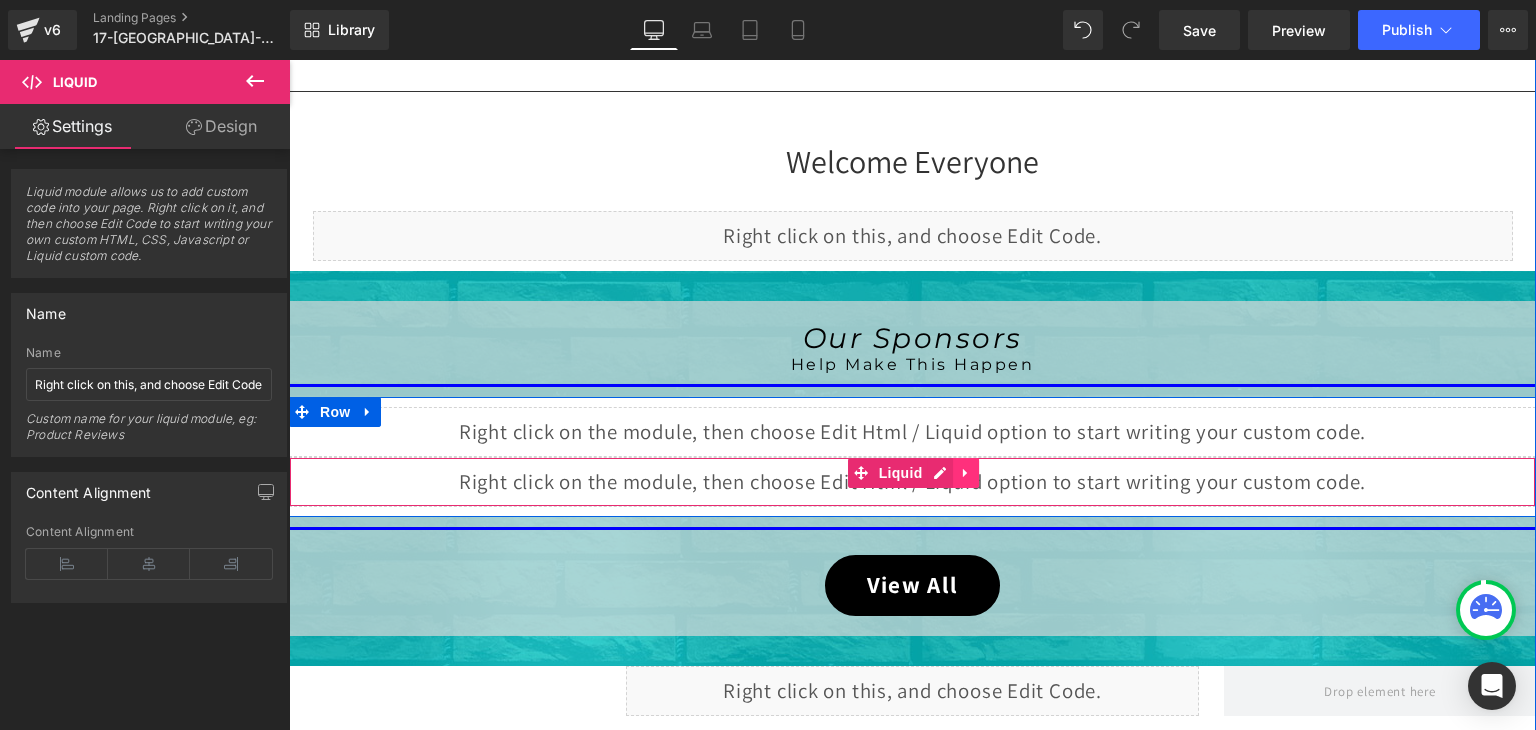 click 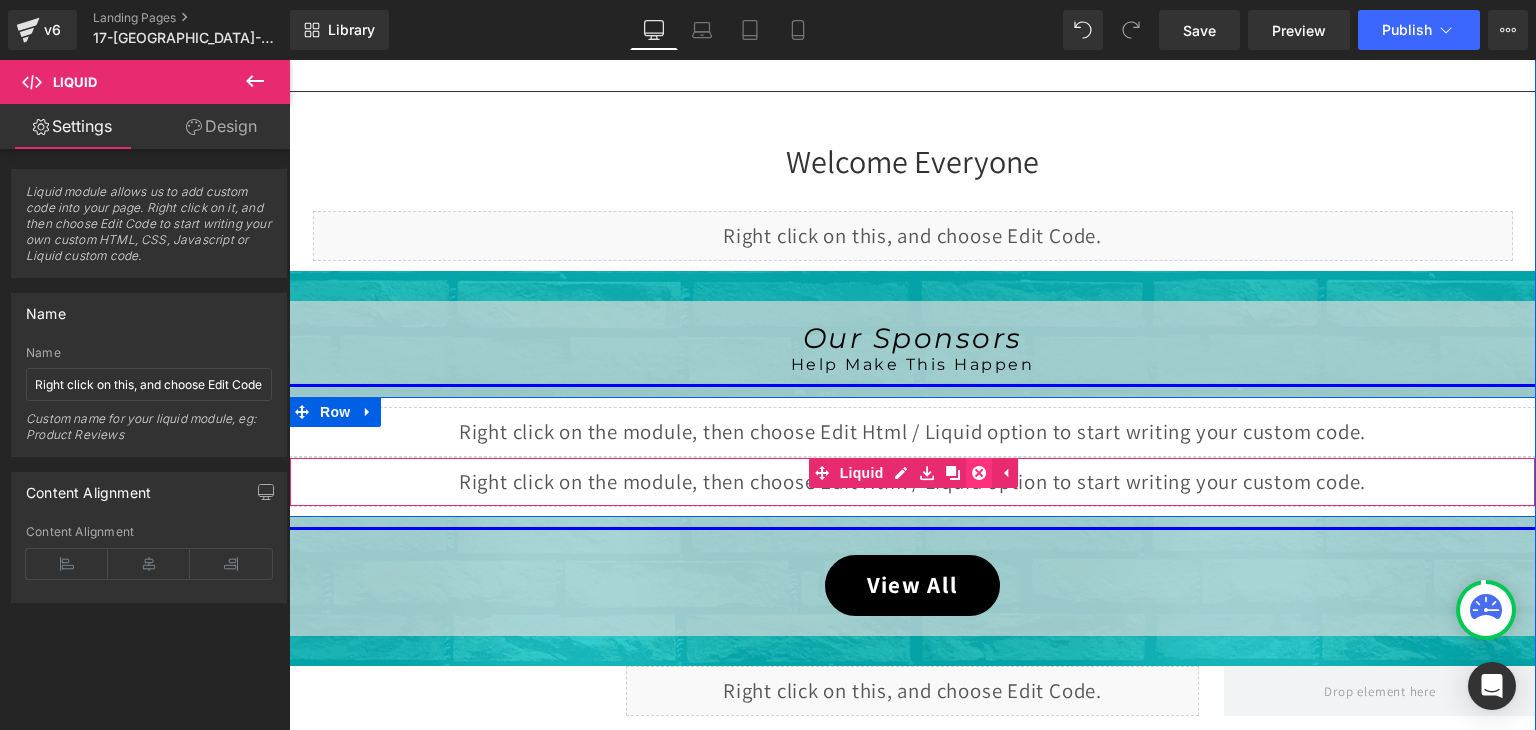 click 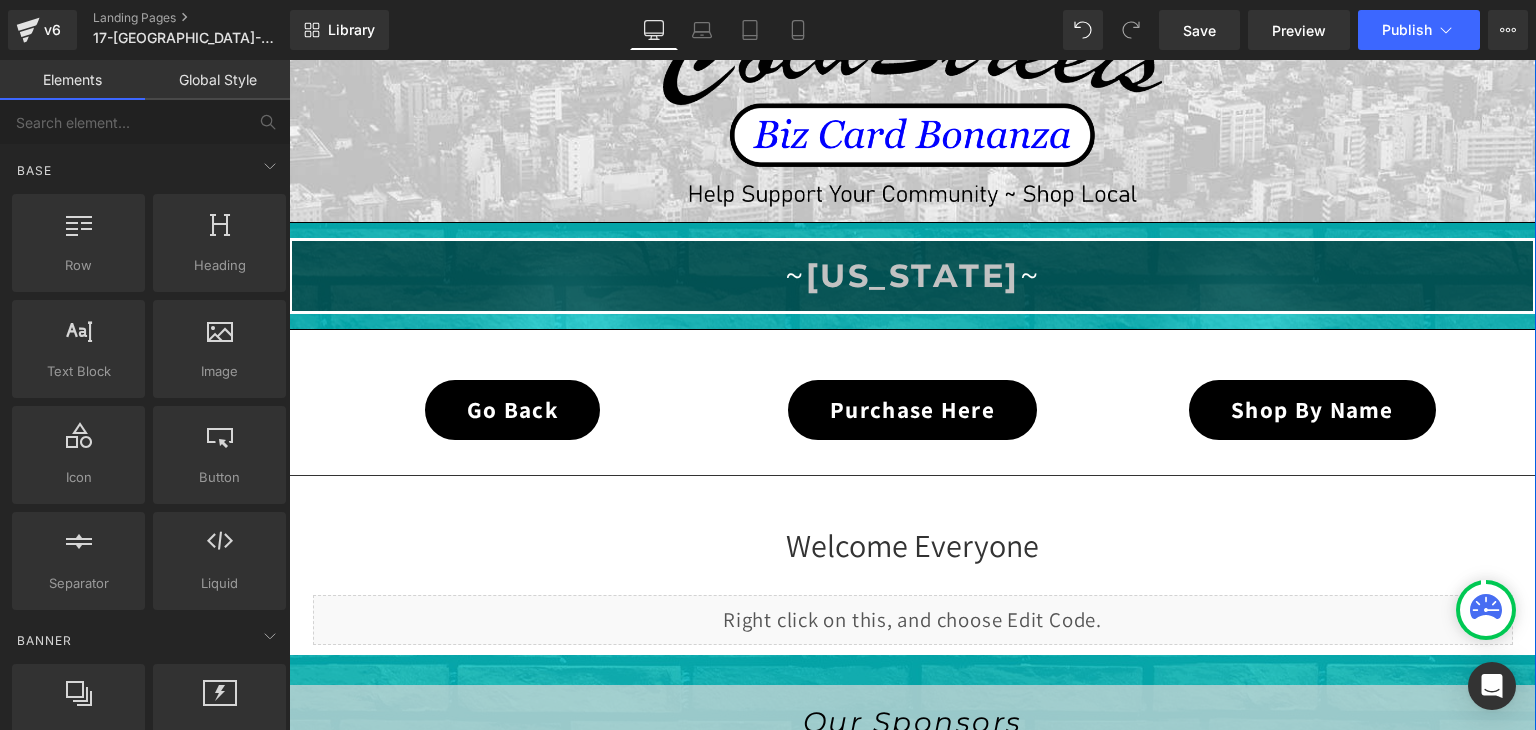 scroll, scrollTop: 1459, scrollLeft: 0, axis: vertical 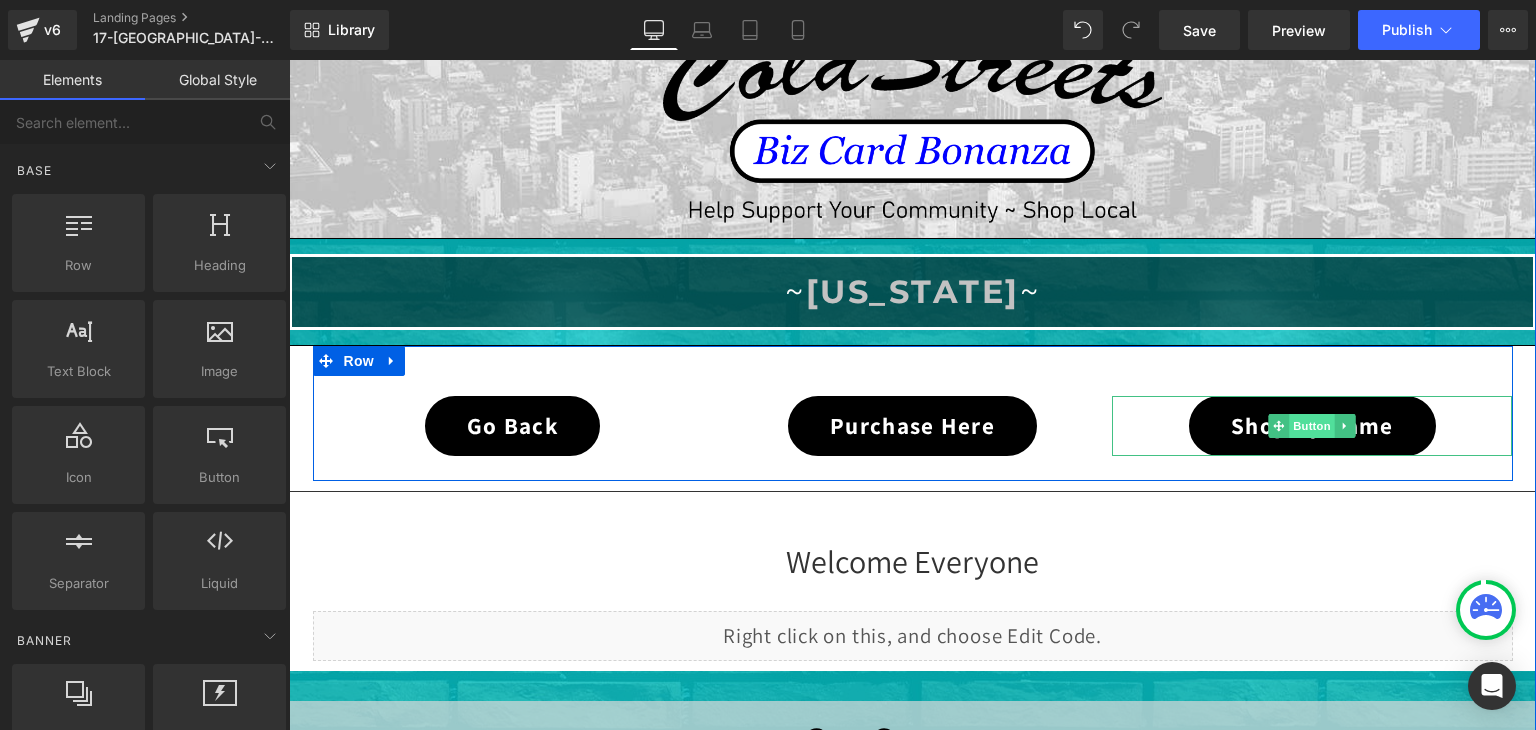 click on "Button" at bounding box center (1313, 426) 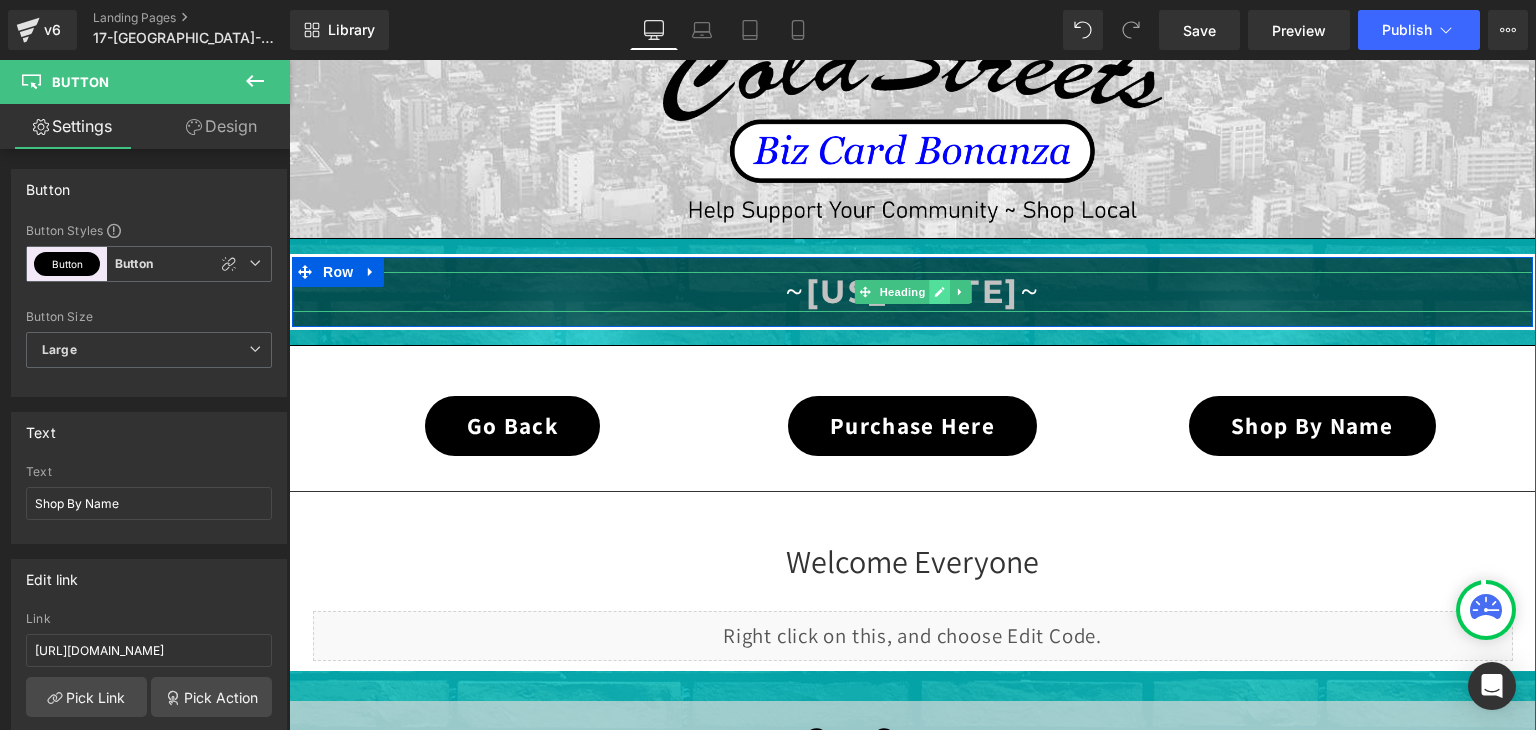 click at bounding box center [940, 292] 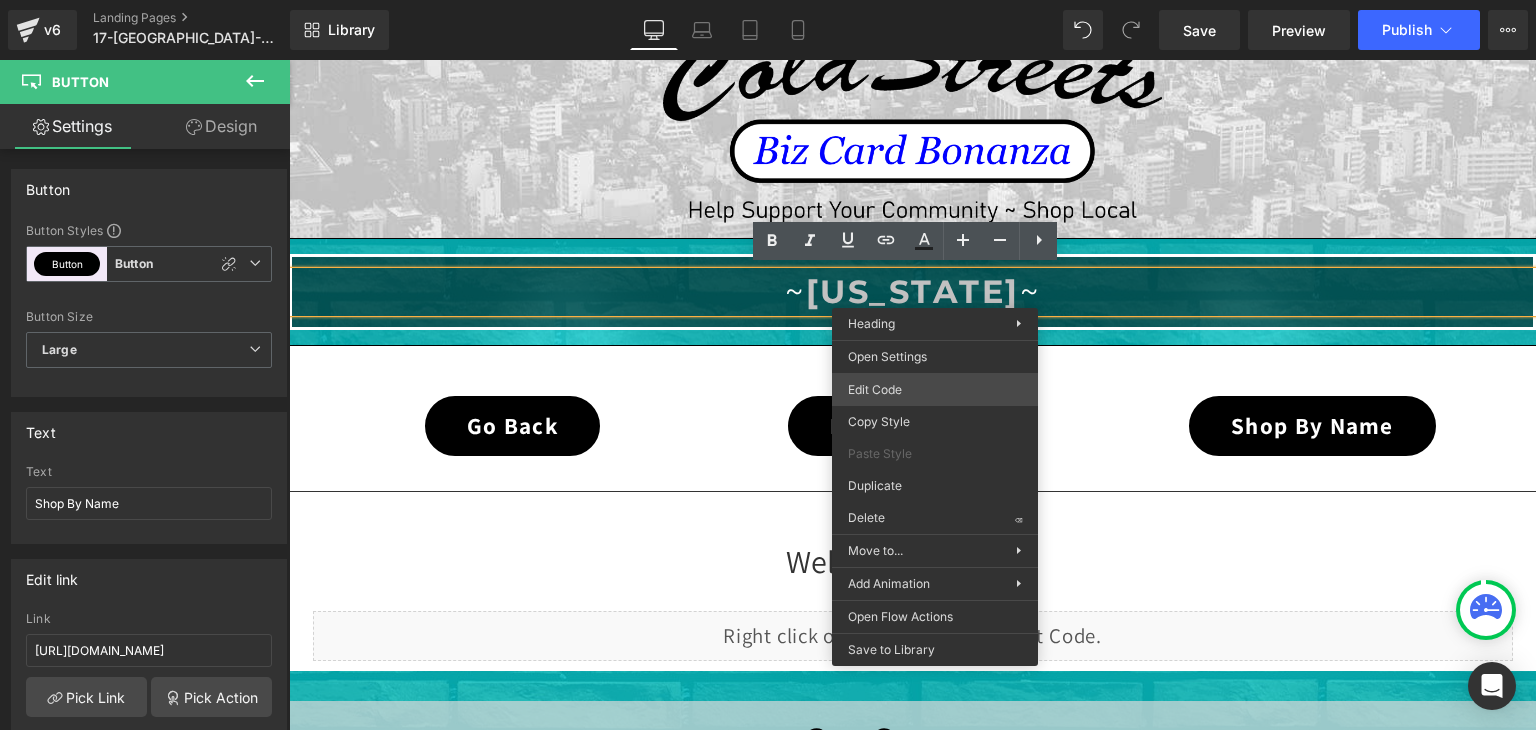 click on "Button  You are previewing how the   will restyle your page. You can not edit Elements in Preset Preview Mode.  v6 Landing Pages 17-KY-BCB Library Desktop Desktop Laptop Tablet Mobile Save Preview Publish Scheduled View Live Page View with current Template Save Template to Library Schedule Publish  Optimize  Publish Settings Shortcuts  Your page can’t be published   You've reached the maximum number of published pages on your plan  (0/0).  You need to upgrade your plan or unpublish all your pages to get 1 publish slot.   Unpublish pages   Upgrade plan  Elements Global Style Base Row  rows, columns, layouts, div Heading  headings, titles, h1,h2,h3,h4,h5,h6 Text Block  texts, paragraphs, contents, blocks Image  images, photos, alts, uploads Icon  icons, symbols Button  button, call to action, cta Separator  separators, dividers, horizontal lines Liquid  liquid, custom code, html, javascript, css, reviews, apps, applications, embeded, iframe Banner Parallax  Hero Banner  Stack Tabs  Carousel  Pricing  List" at bounding box center [768, 0] 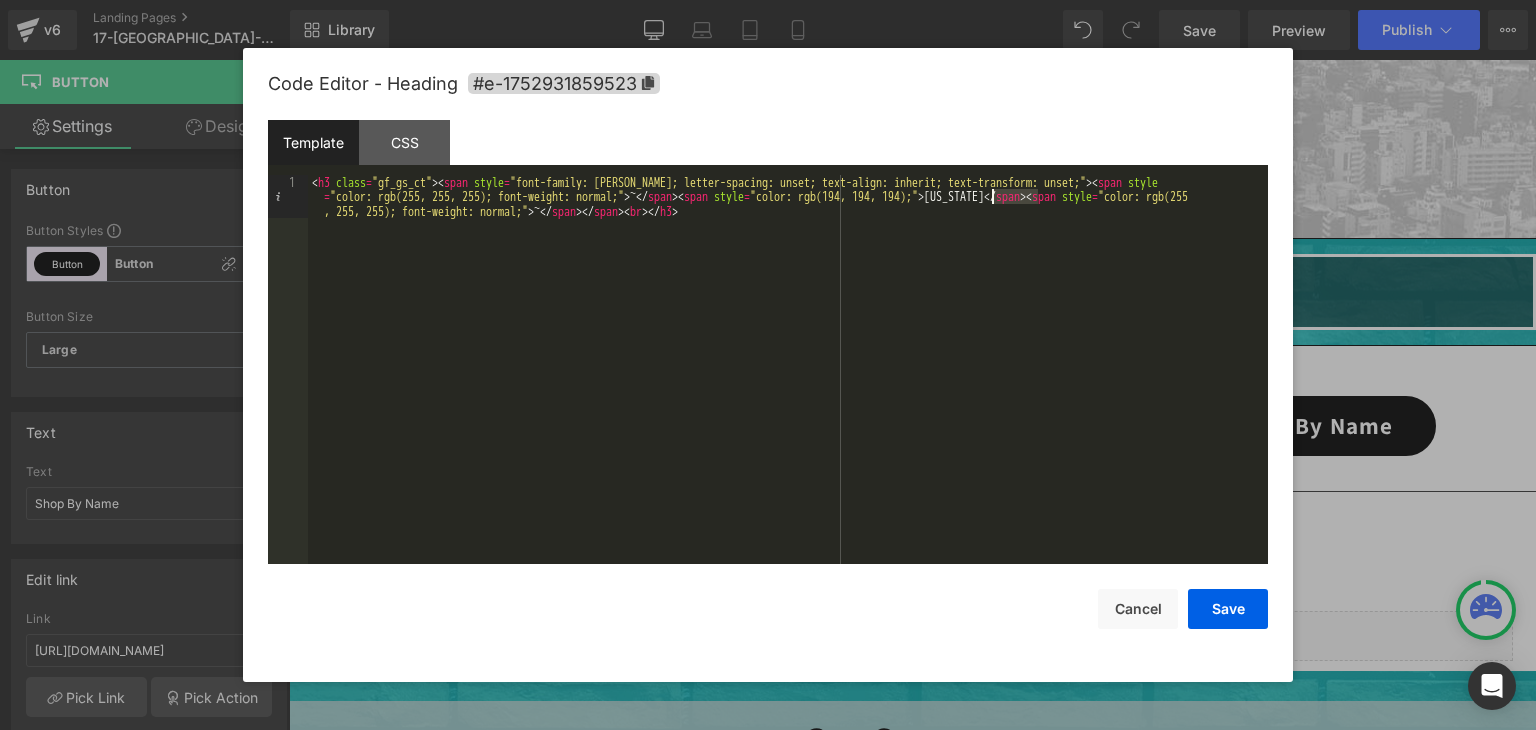drag, startPoint x: 1038, startPoint y: 193, endPoint x: 992, endPoint y: 197, distance: 46.173584 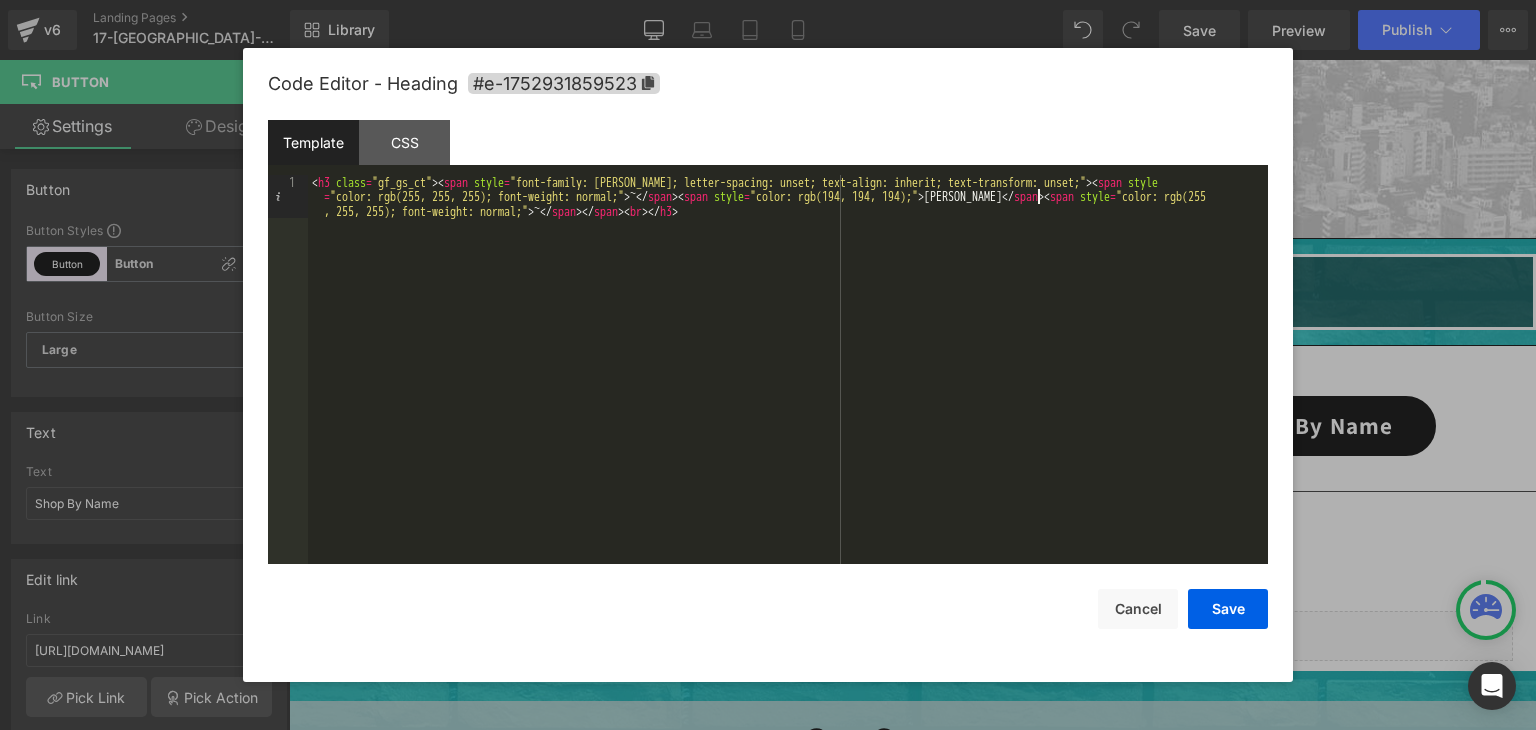 type 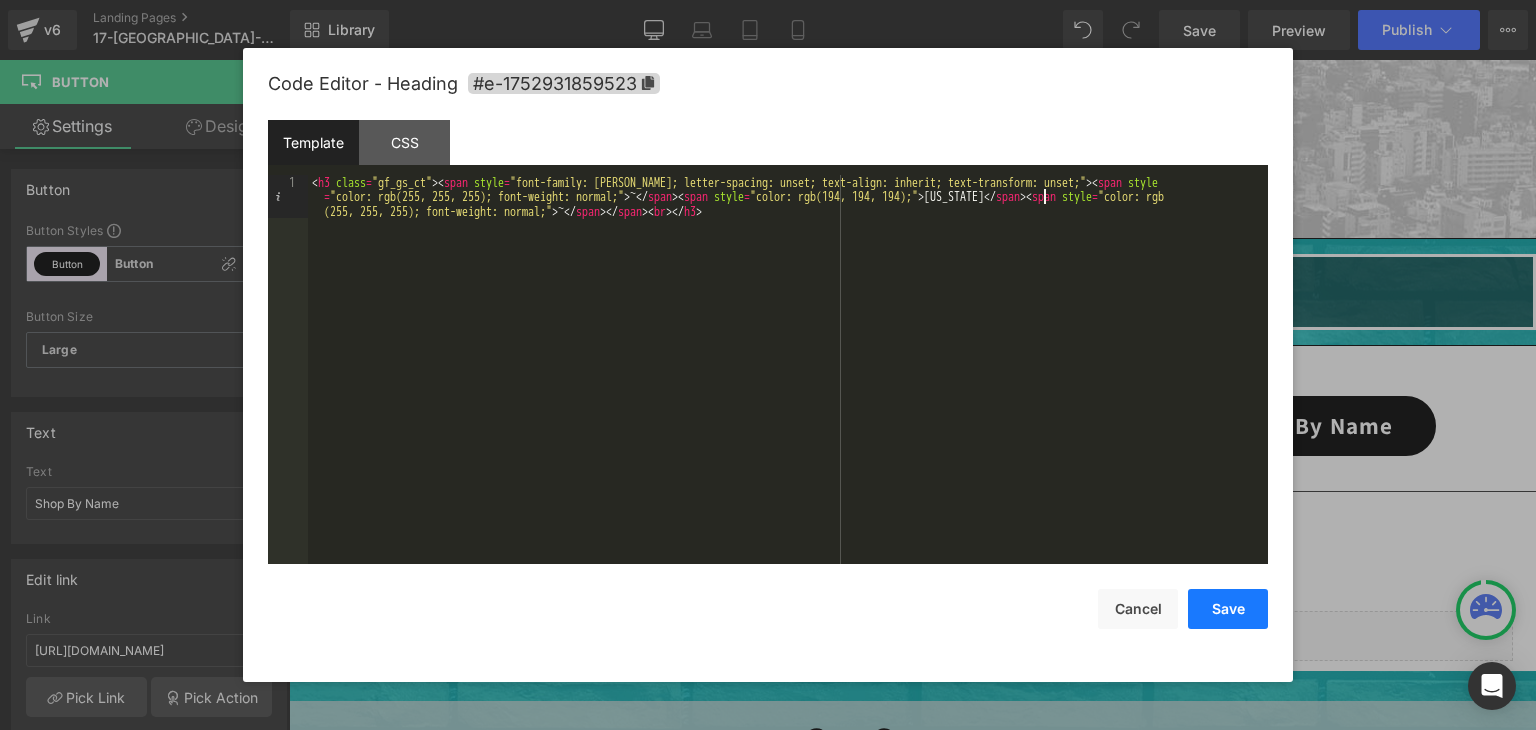 click on "Save" at bounding box center (1228, 609) 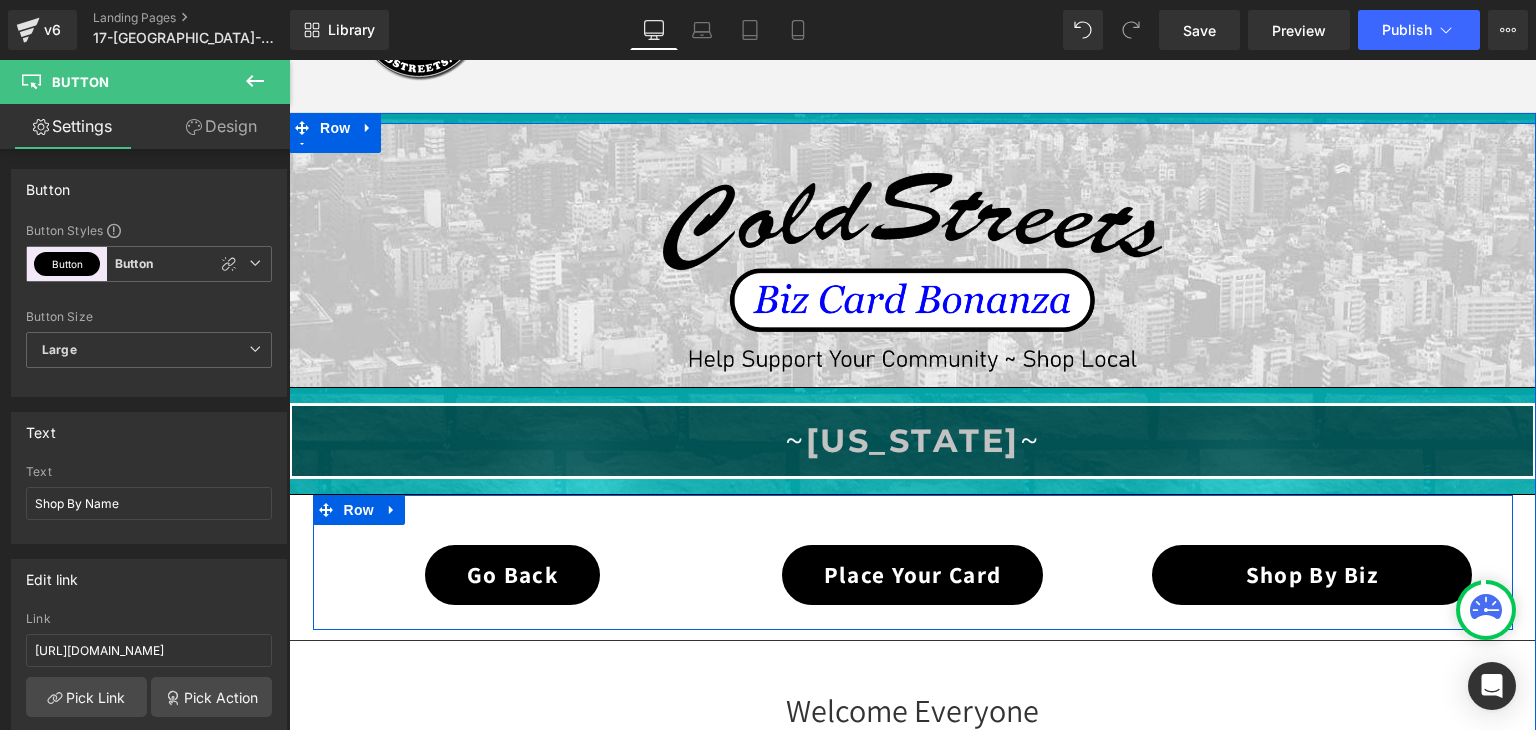 scroll, scrollTop: 159, scrollLeft: 0, axis: vertical 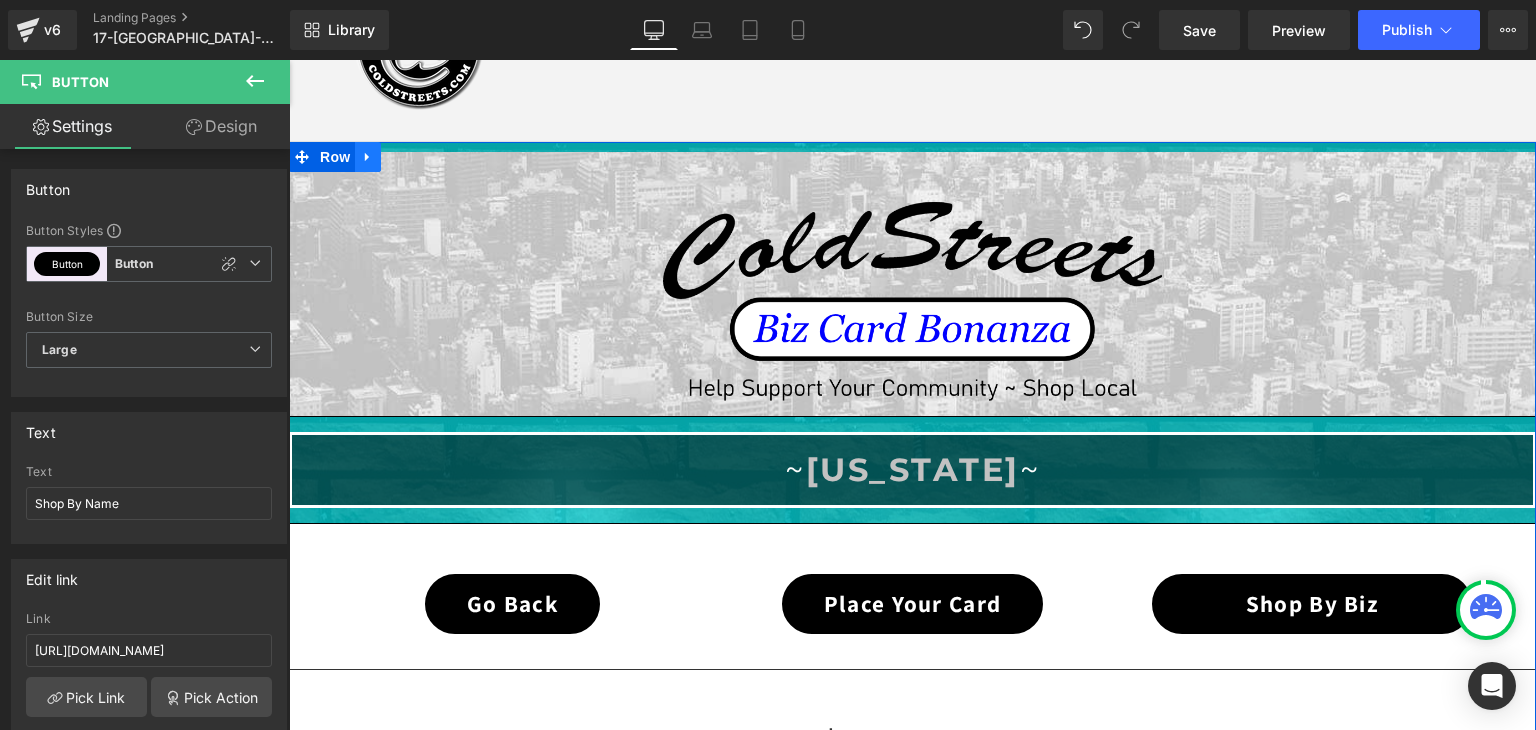 click 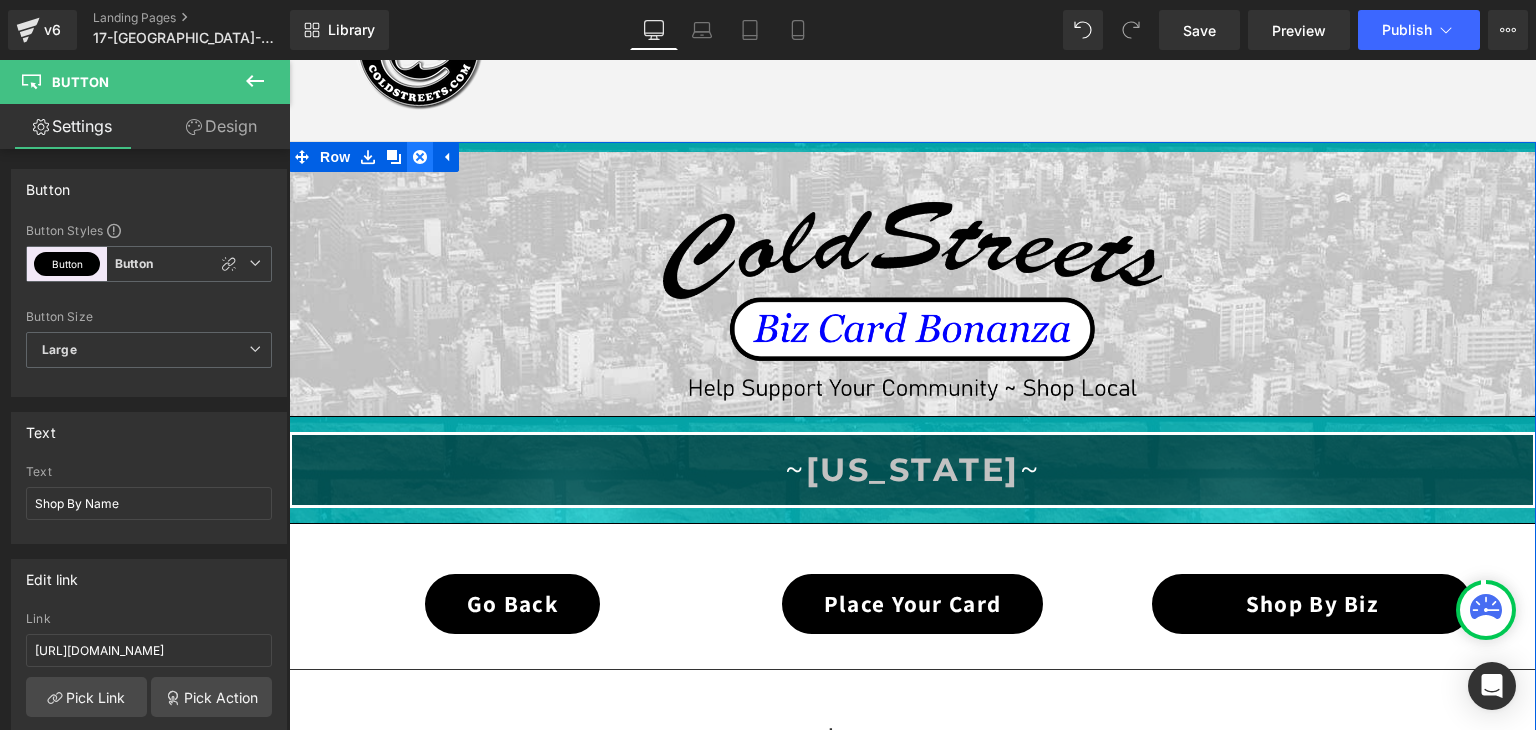 click 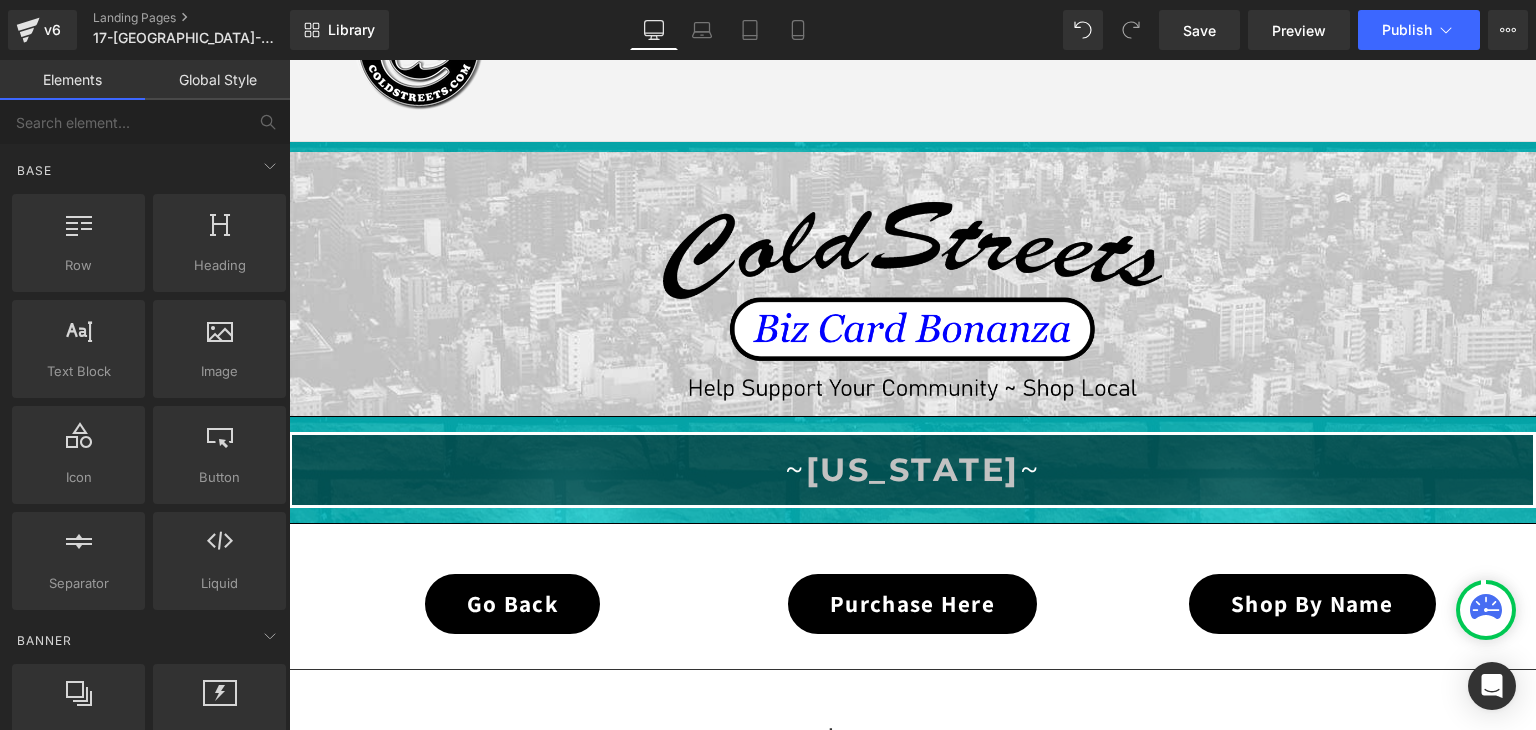 click 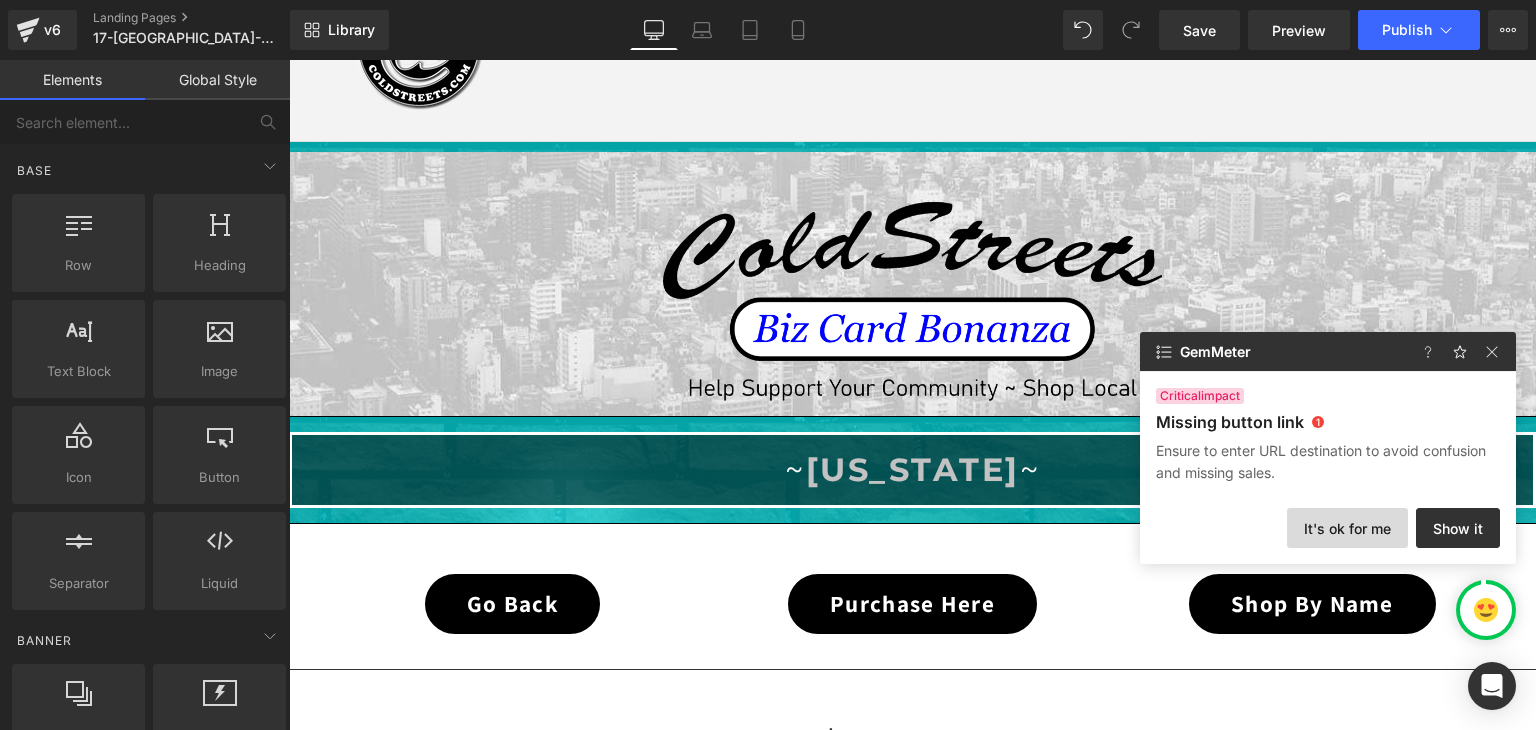 click on "It's ok for me" at bounding box center [1347, 528] 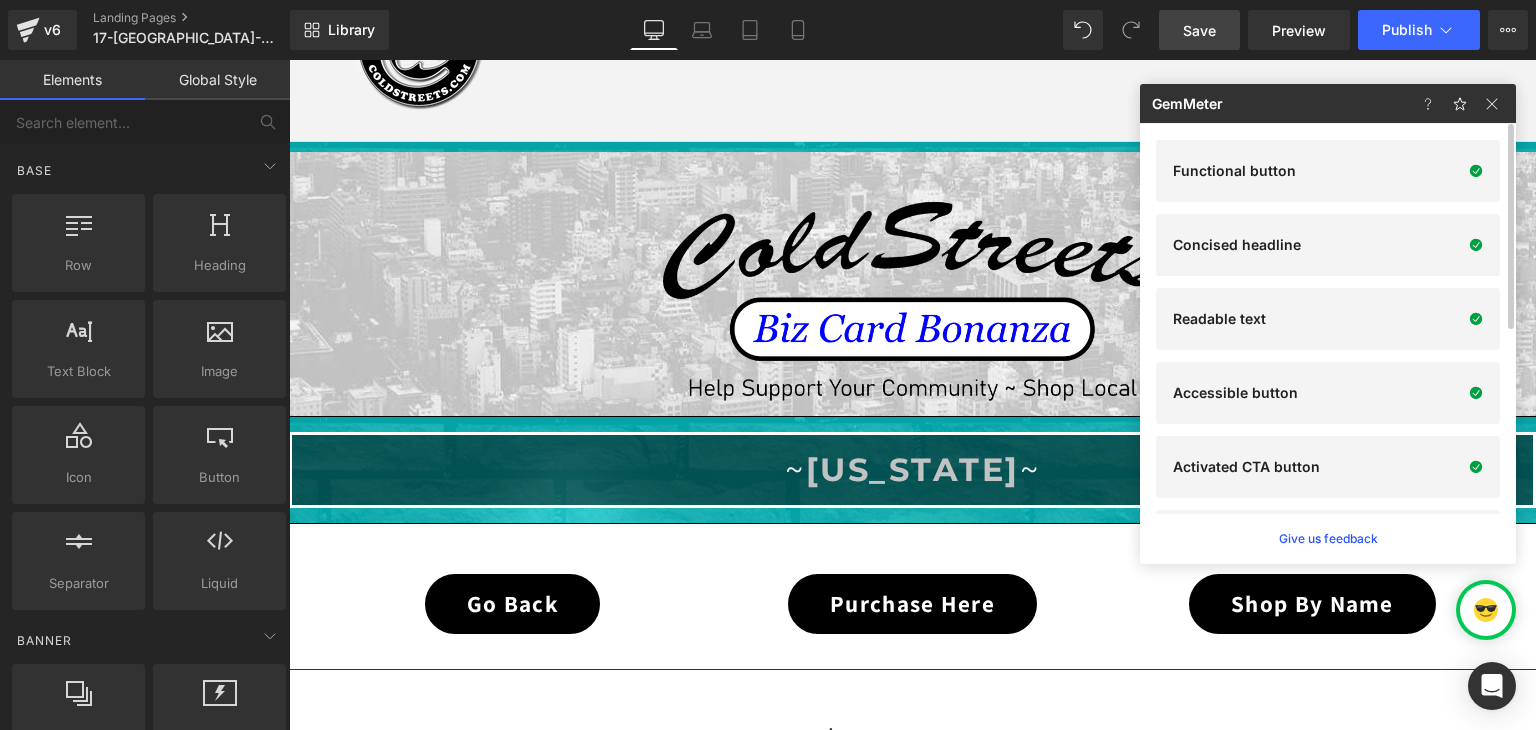 click on "Save" at bounding box center (1199, 30) 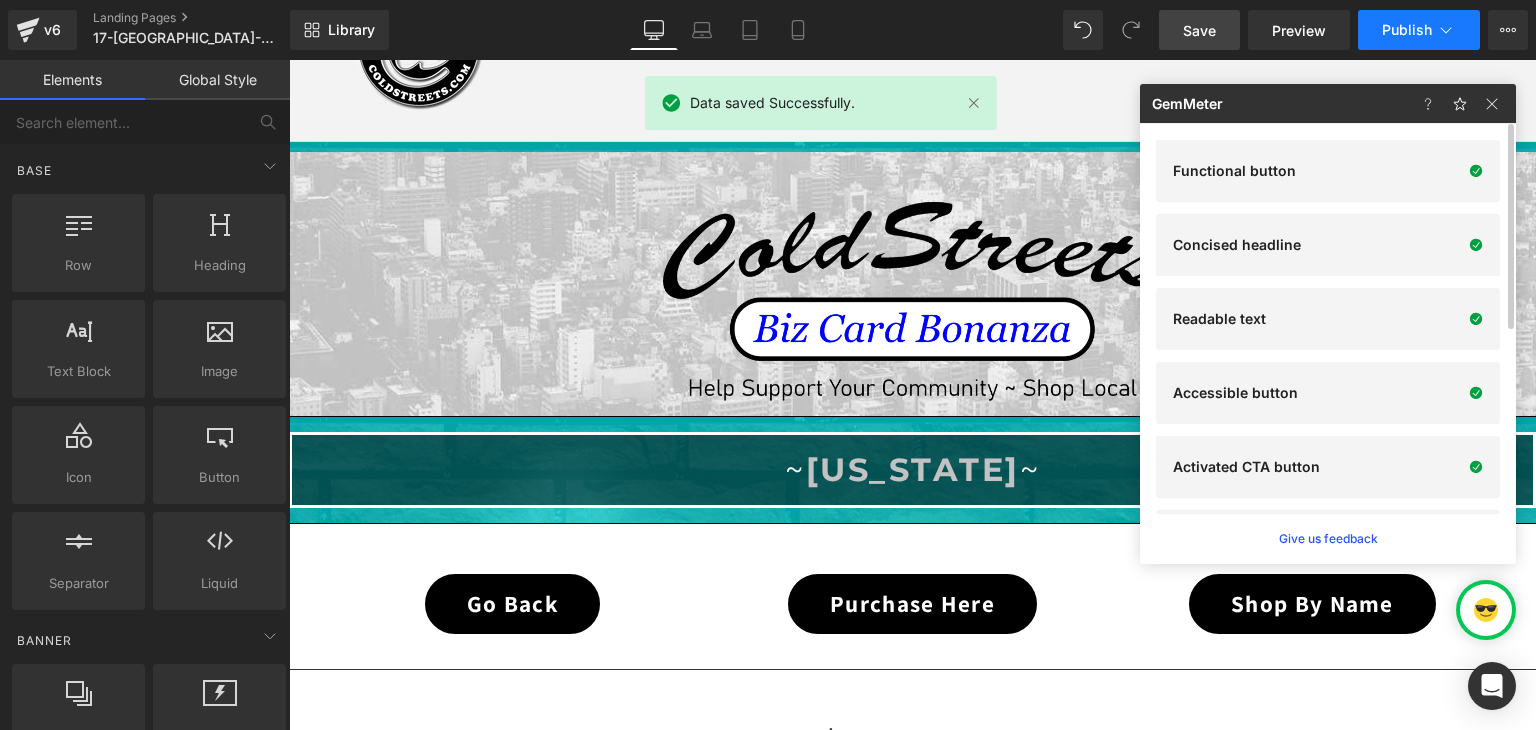click on "Publish" at bounding box center [1407, 30] 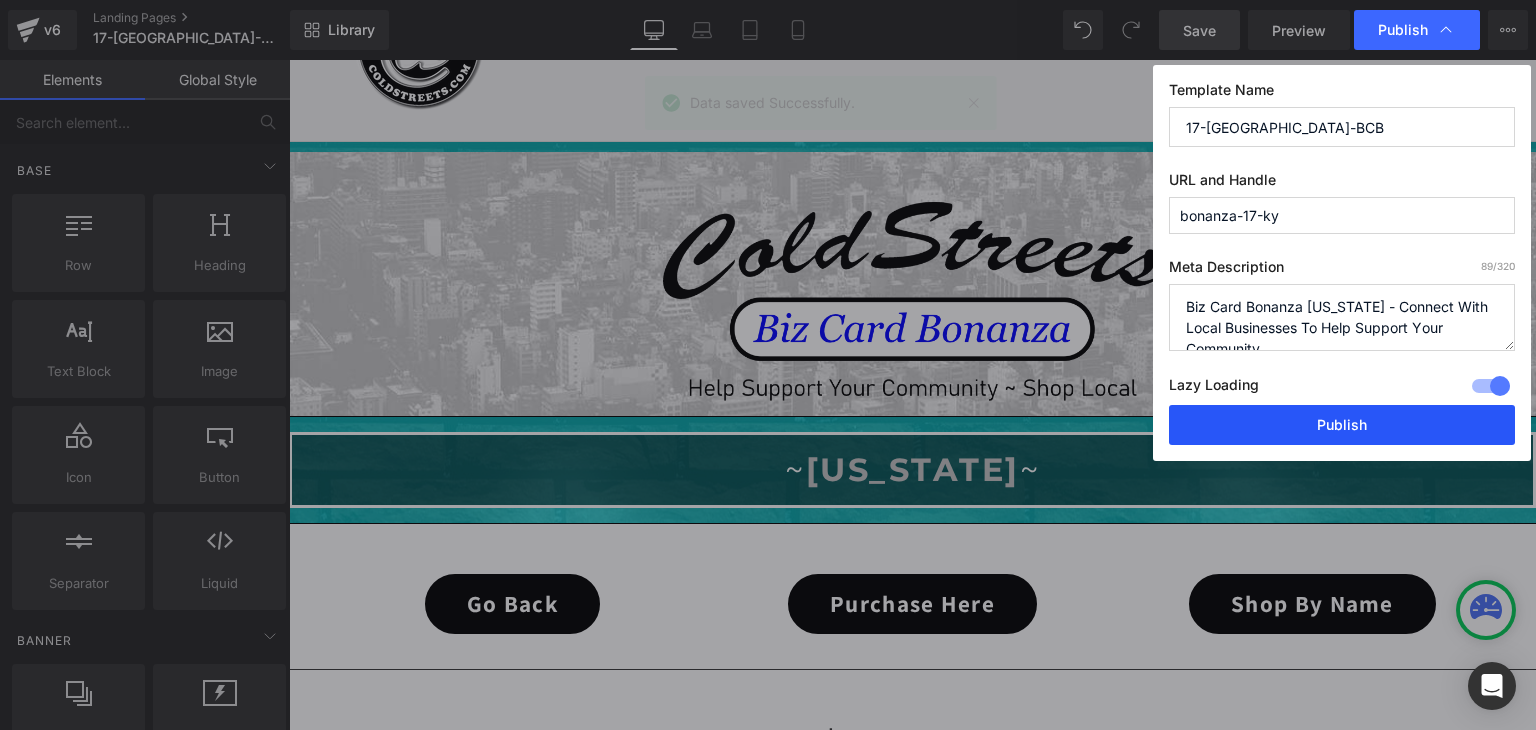 click on "Publish" at bounding box center [1342, 425] 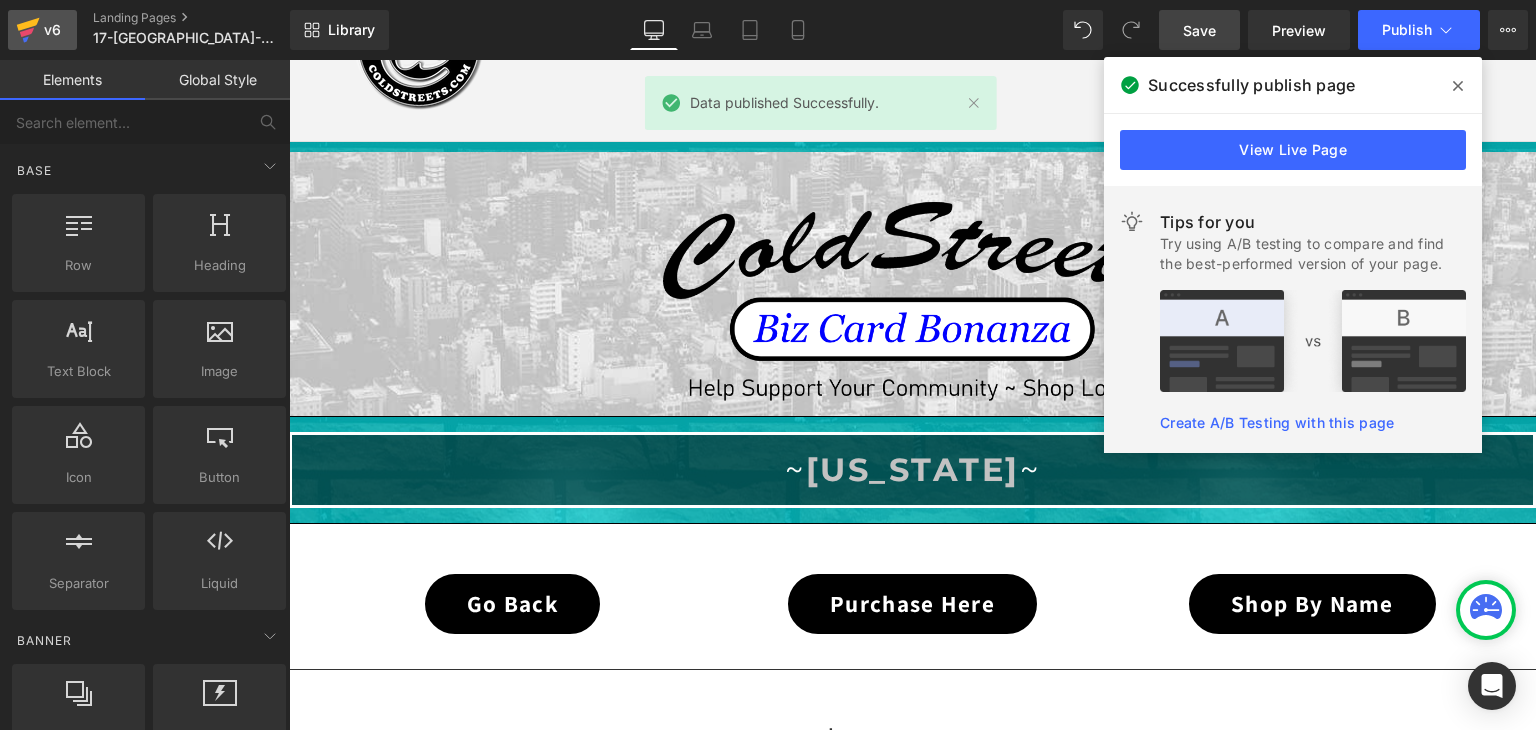click 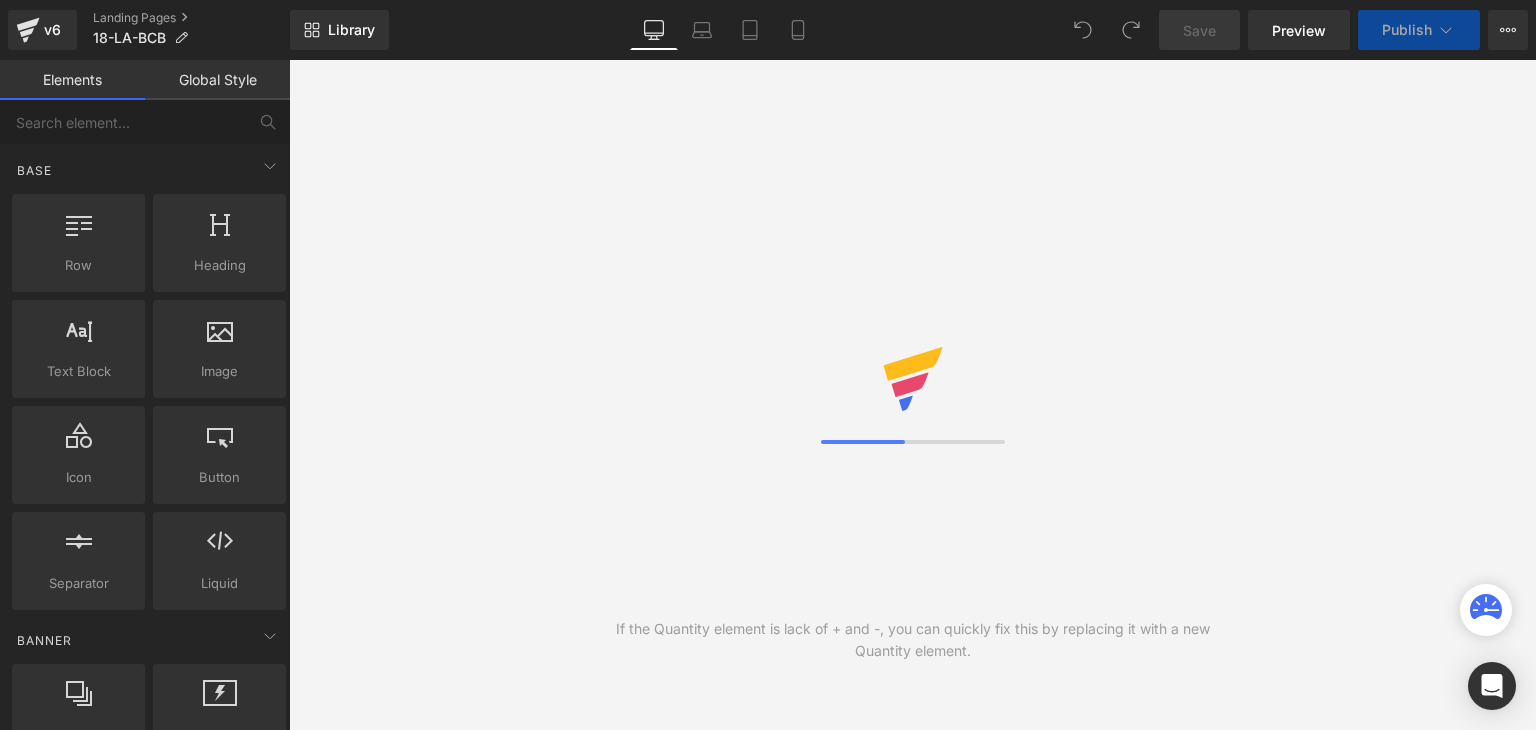 scroll, scrollTop: 0, scrollLeft: 0, axis: both 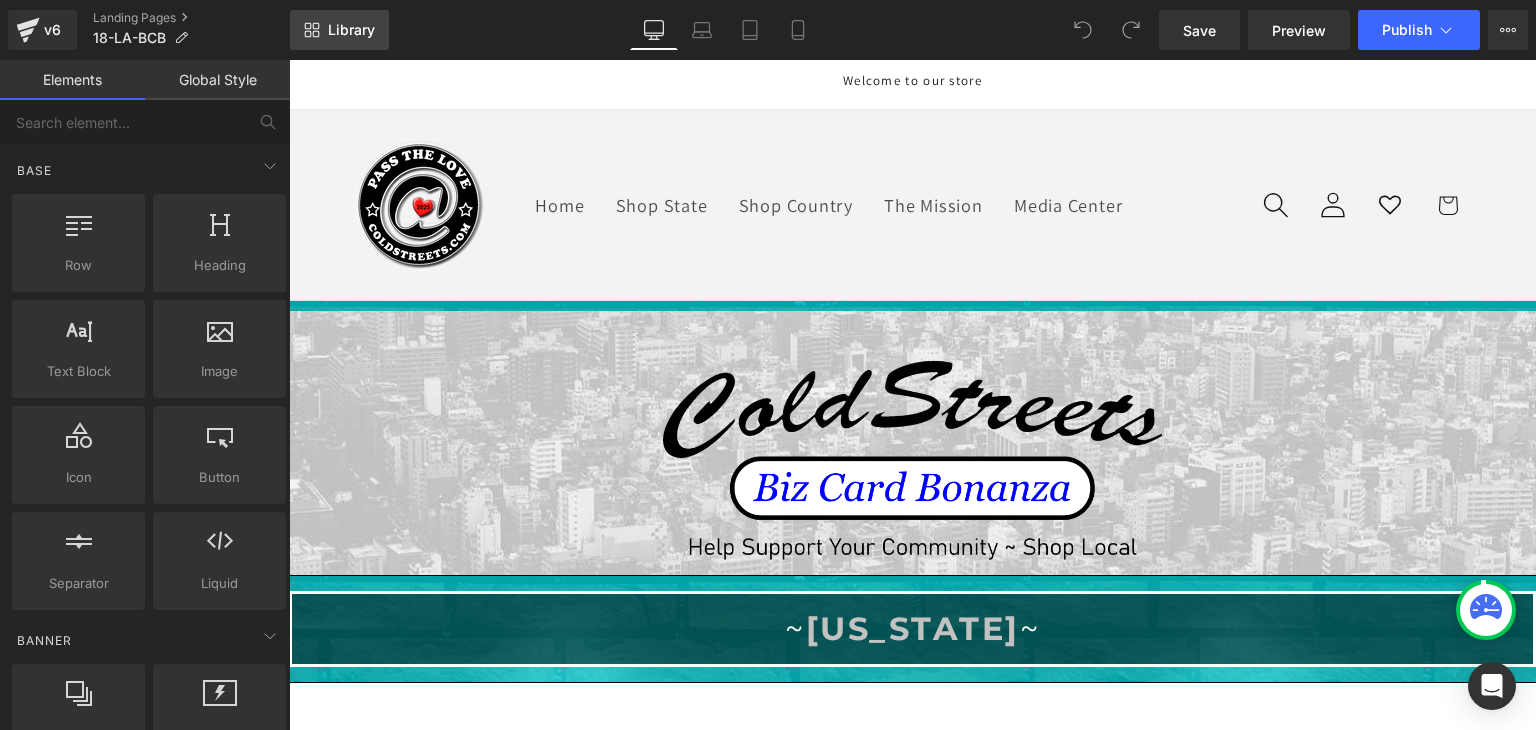 click 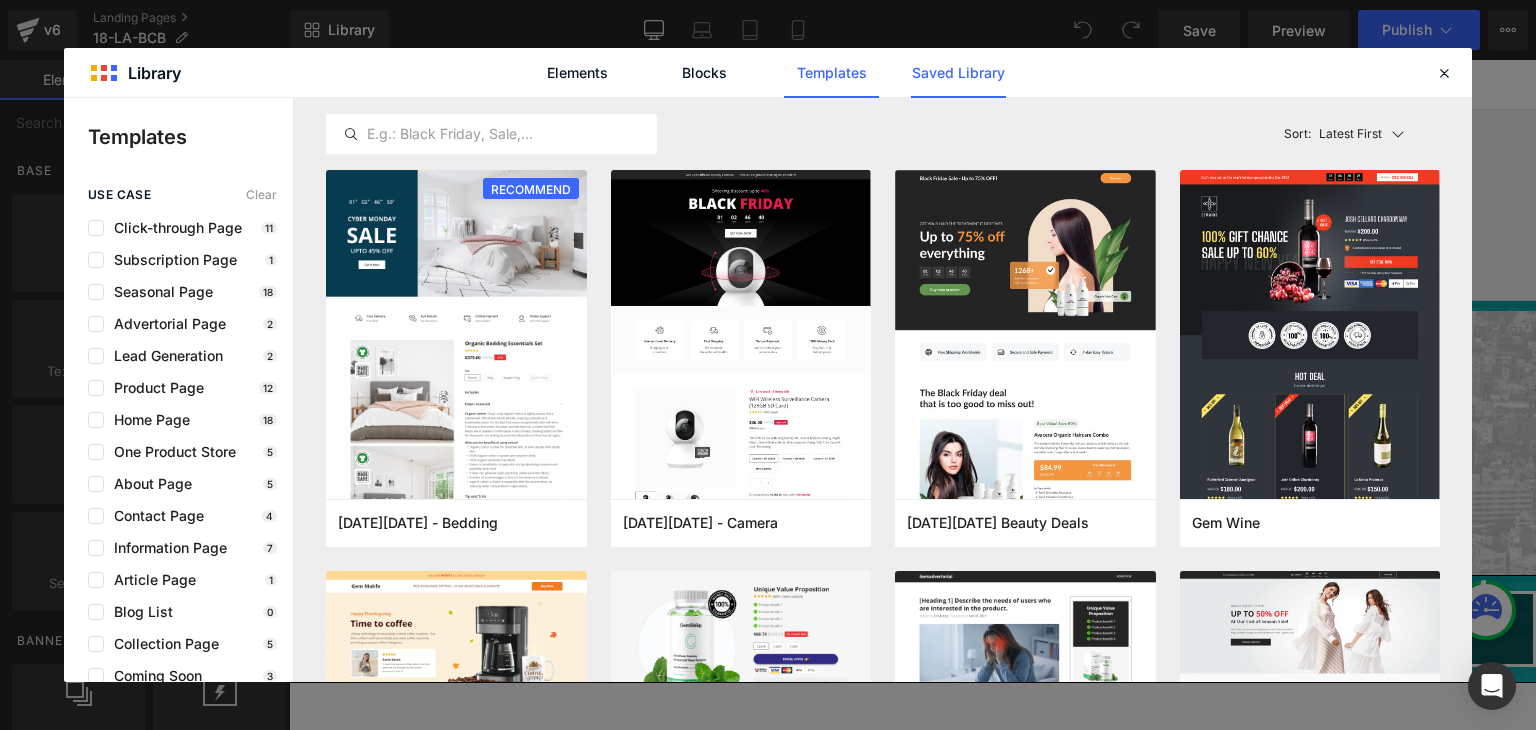 click on "Saved Library" 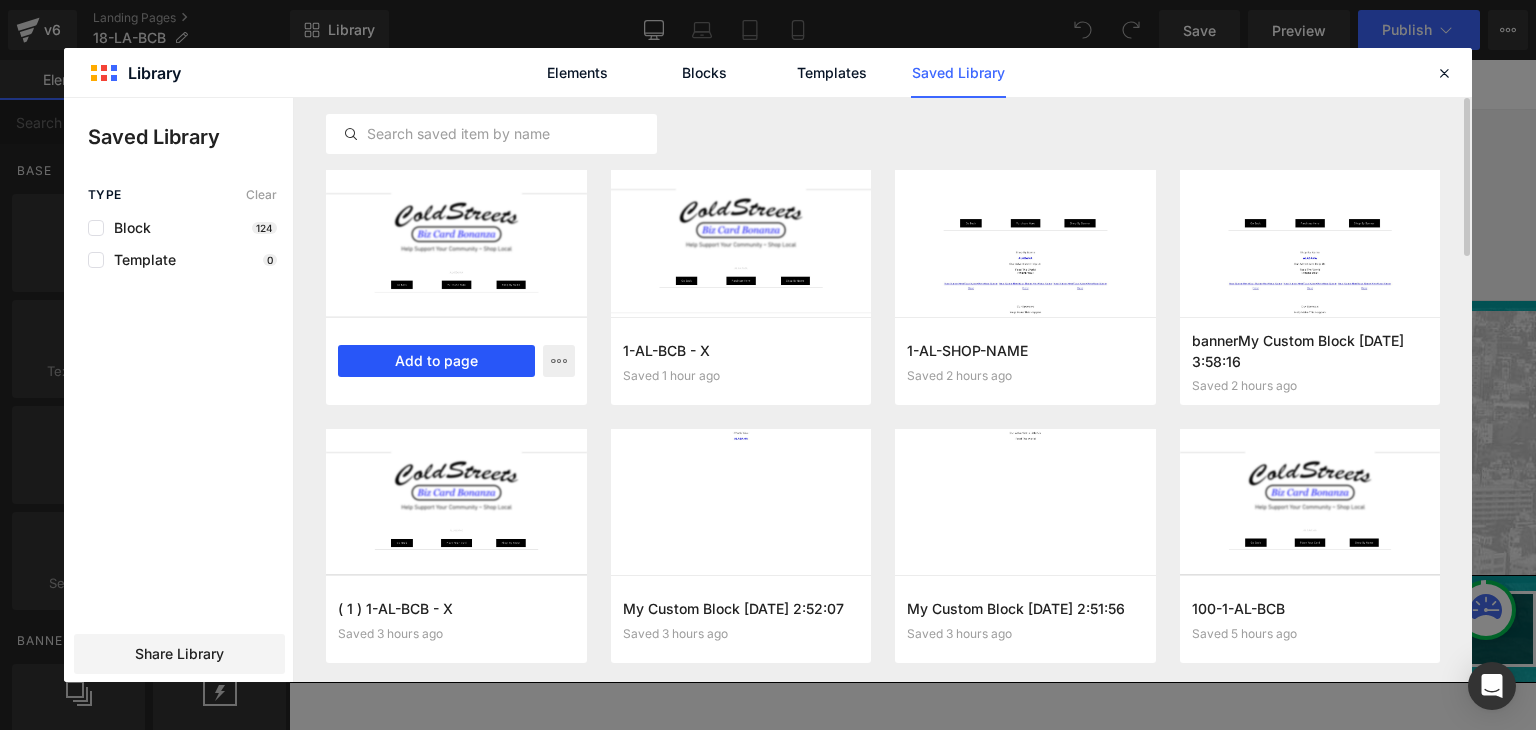 click on "Add to page" at bounding box center (436, 361) 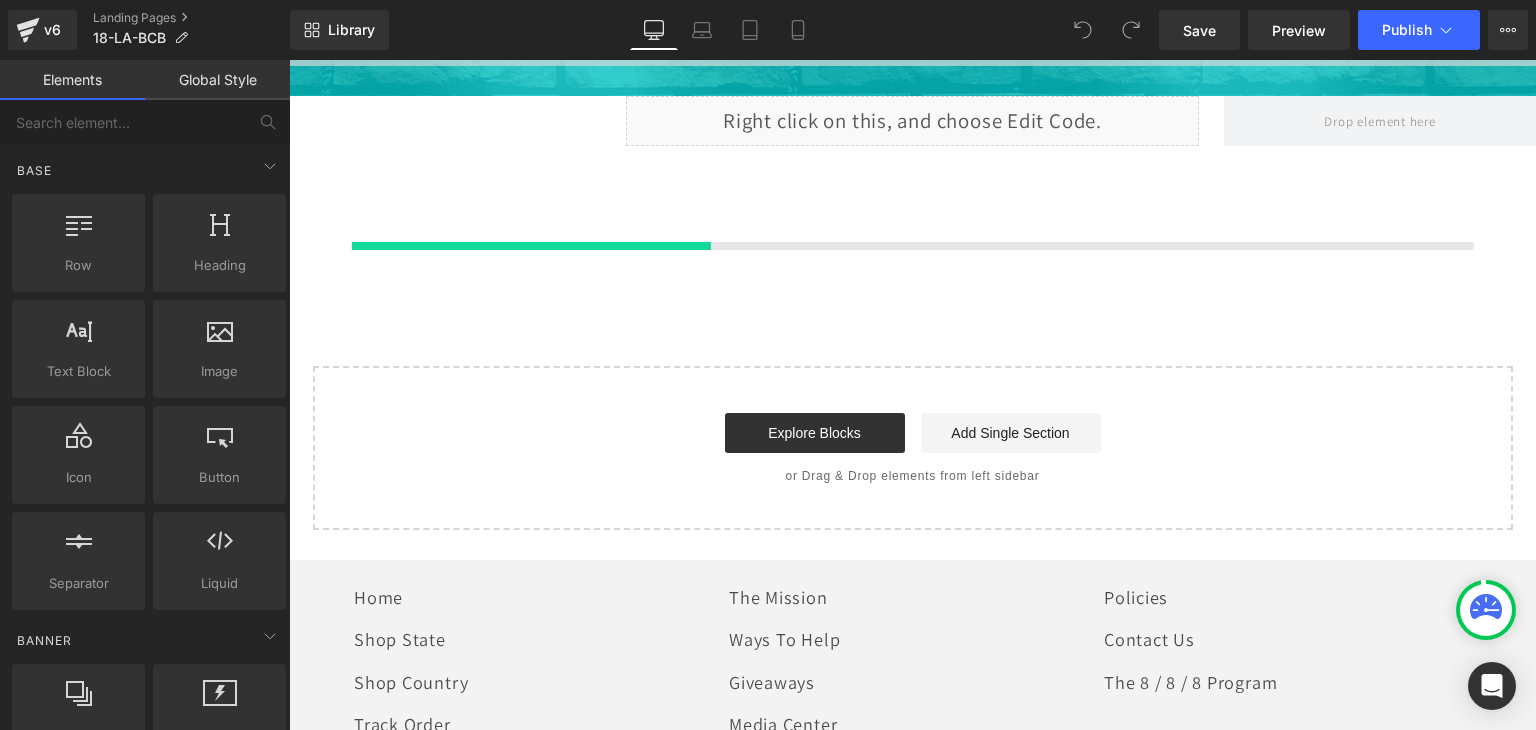 scroll, scrollTop: 1259, scrollLeft: 0, axis: vertical 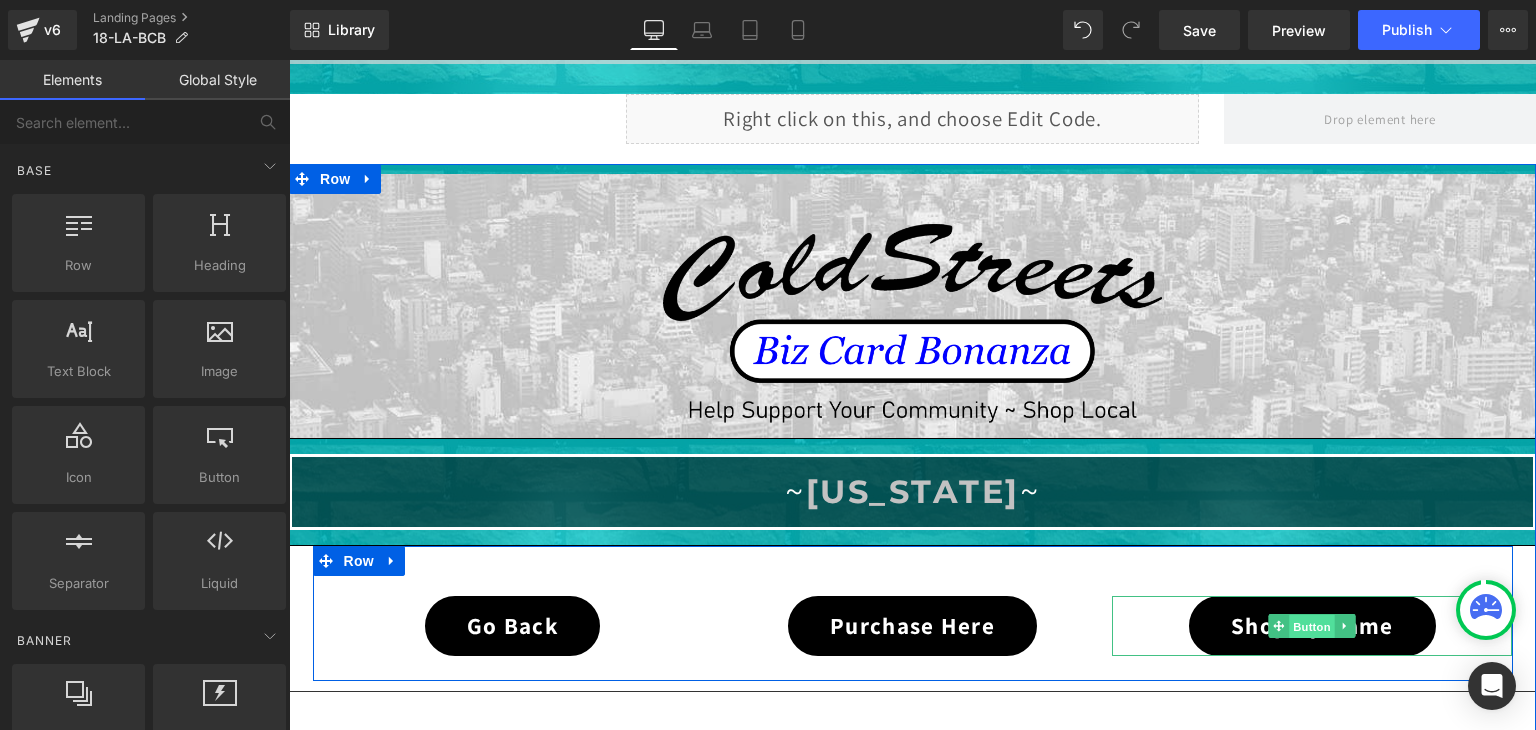 click on "Button" at bounding box center (1313, 627) 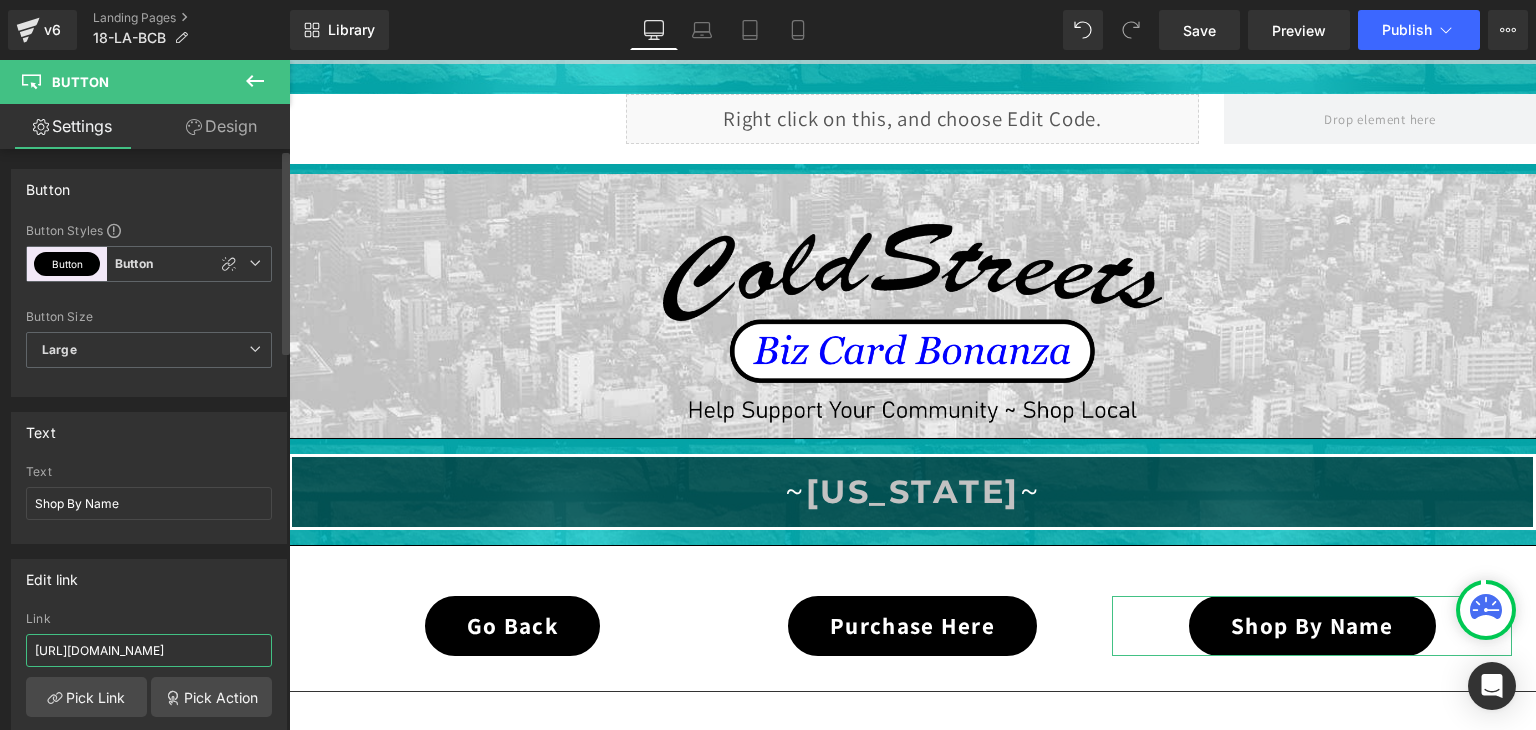 click on "[URL][DOMAIN_NAME]" at bounding box center [149, 650] 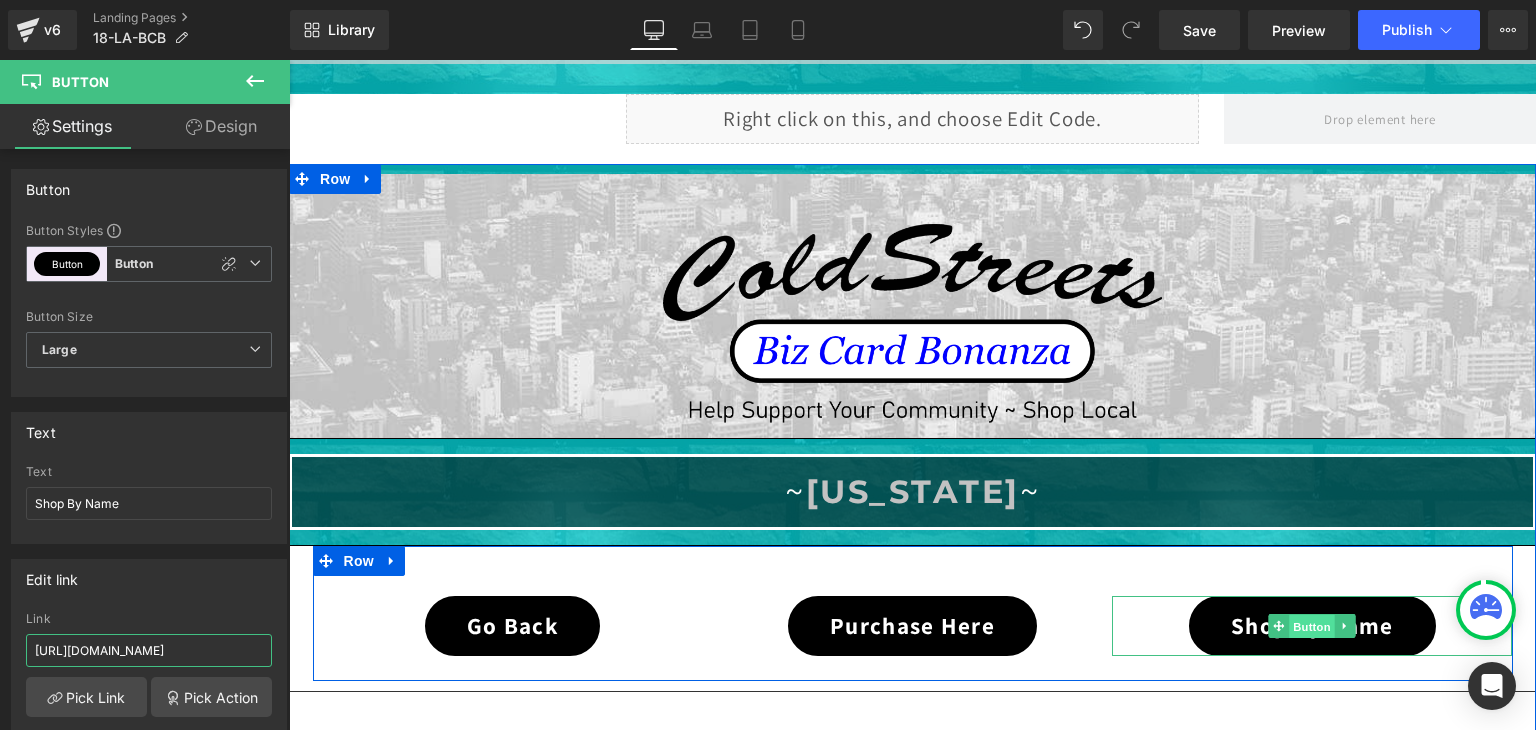 click on "Button" at bounding box center (1313, 627) 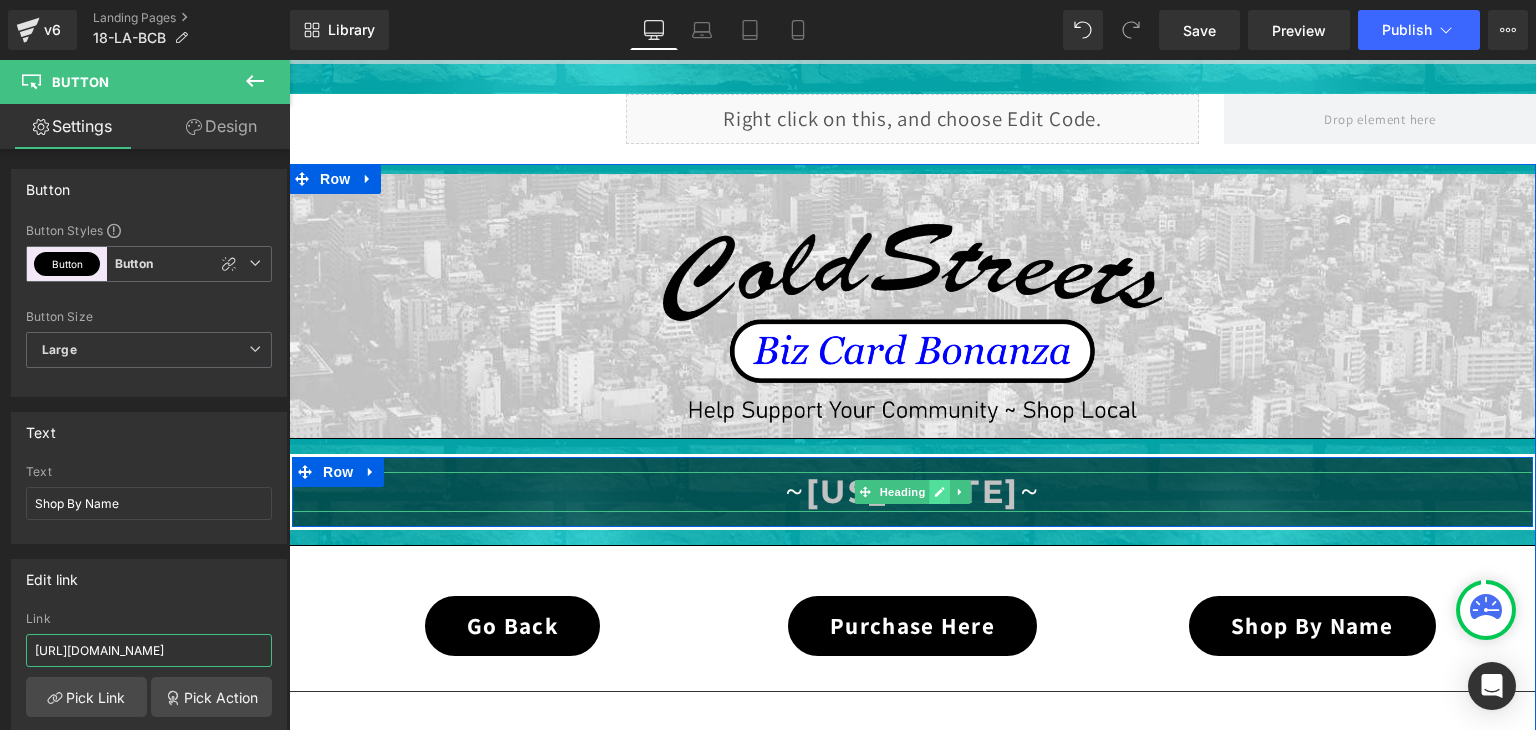 type on "https://coldstreets.com/pages/18-la-shop-name" 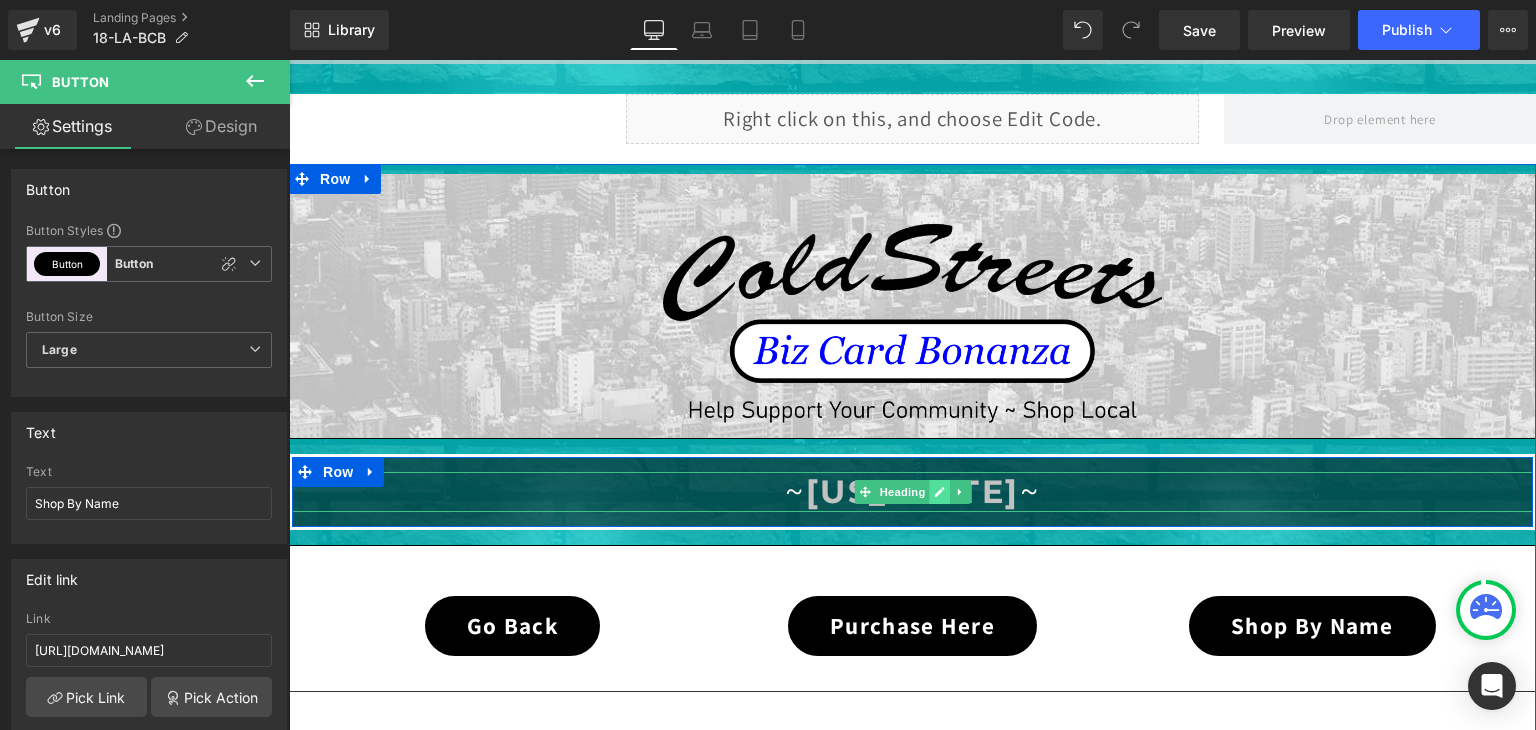 click 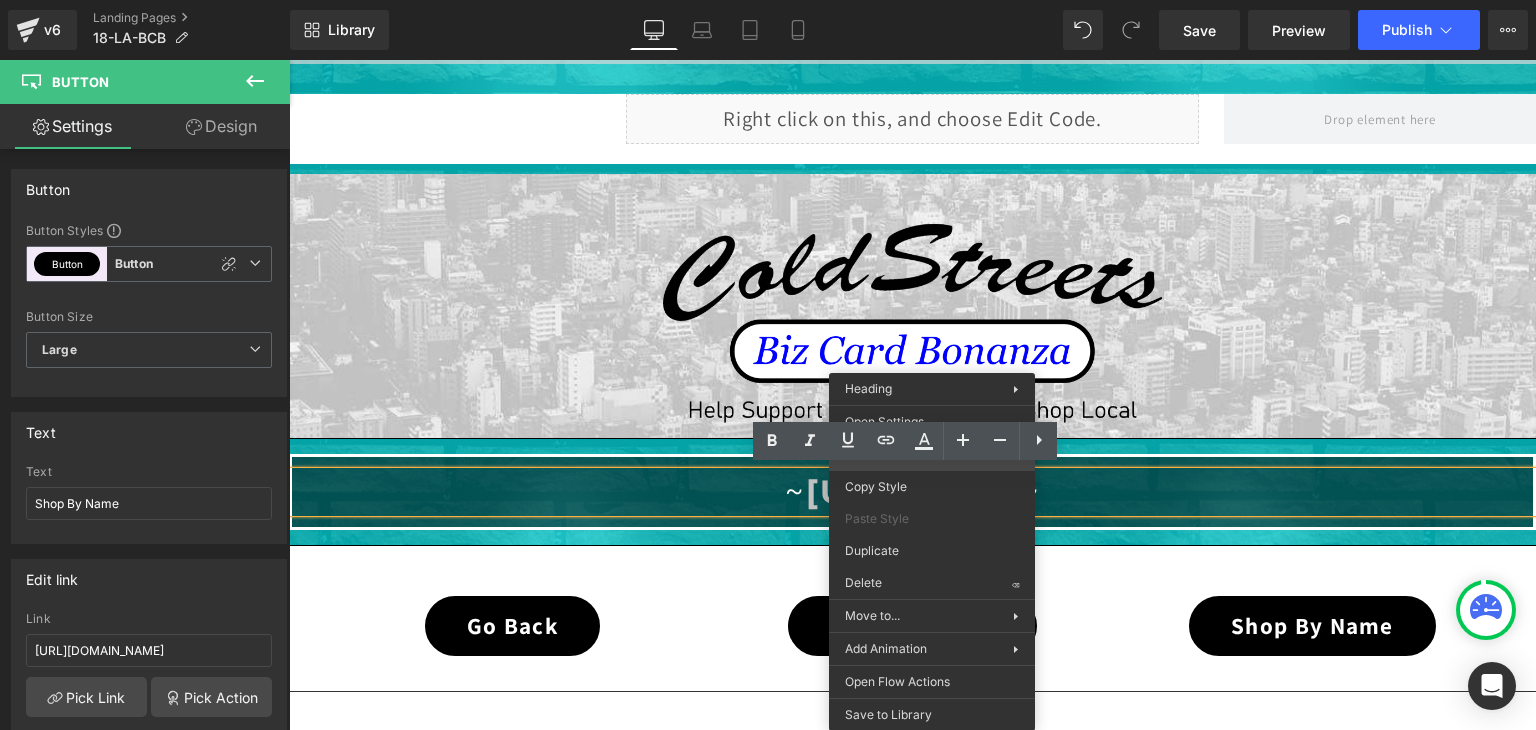 click on "Button  You are previewing how the   will restyle your page. You can not edit Elements in Preset Preview Mode.  v6 Landing Pages 18-LA-BCB Library Desktop Desktop Laptop Tablet Mobile Save Preview Publish Scheduled View Live Page View with current Template Save Template to Library Schedule Publish  Optimize  Publish Settings Shortcuts  Your page can’t be published   You've reached the maximum number of published pages on your plan  (0/0).  You need to upgrade your plan or unpublish all your pages to get 1 publish slot.   Unpublish pages   Upgrade plan  Elements Global Style Base Row  rows, columns, layouts, div Heading  headings, titles, h1,h2,h3,h4,h5,h6 Text Block  texts, paragraphs, contents, blocks Image  images, photos, alts, uploads Icon  icons, symbols Button  button, call to action, cta Separator  separators, dividers, horizontal lines Liquid  liquid, custom code, html, javascript, css, reviews, apps, applications, embeded, iframe Banner Parallax  Hero Banner  Stack Tabs  Carousel  Pricing  List" at bounding box center (768, 0) 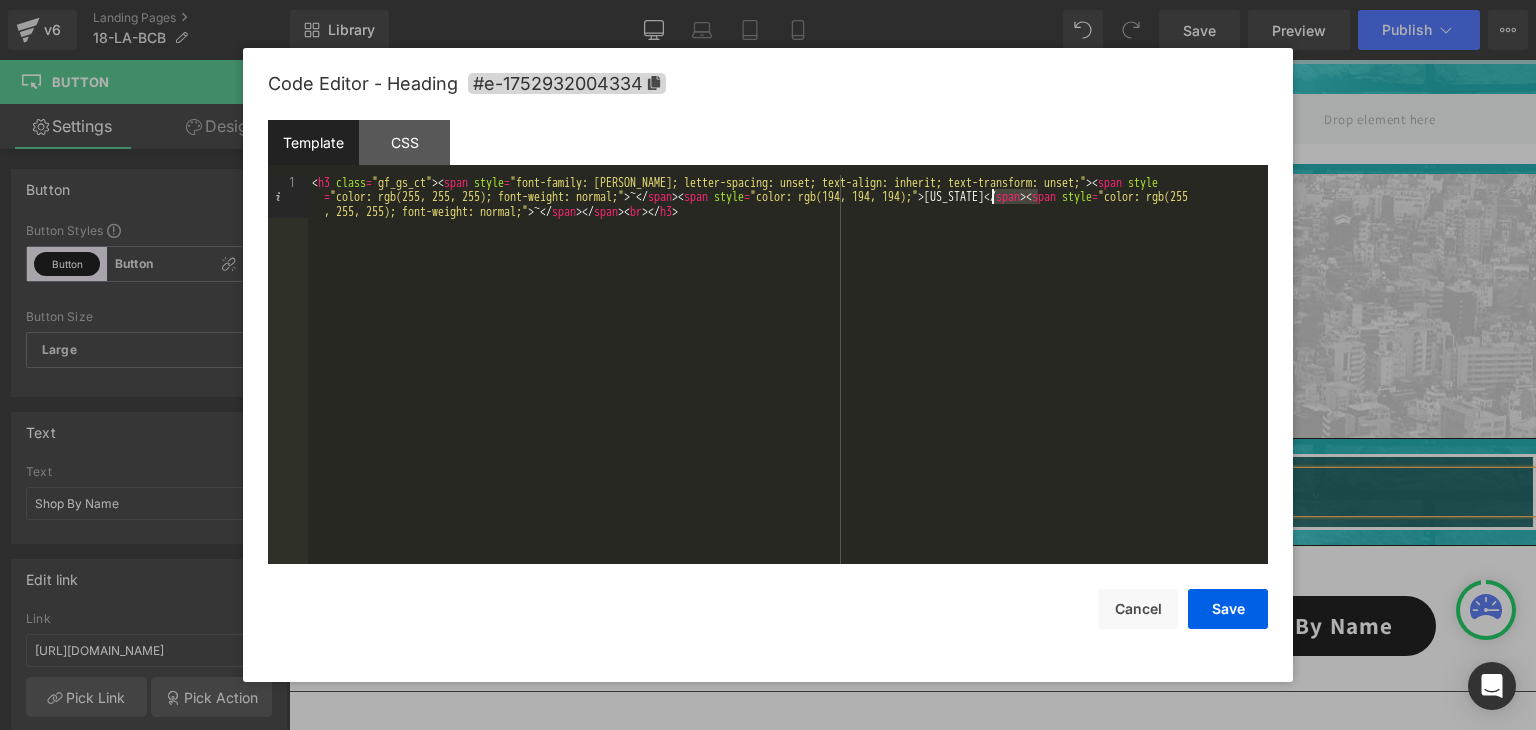 drag, startPoint x: 1039, startPoint y: 199, endPoint x: 992, endPoint y: 198, distance: 47.010635 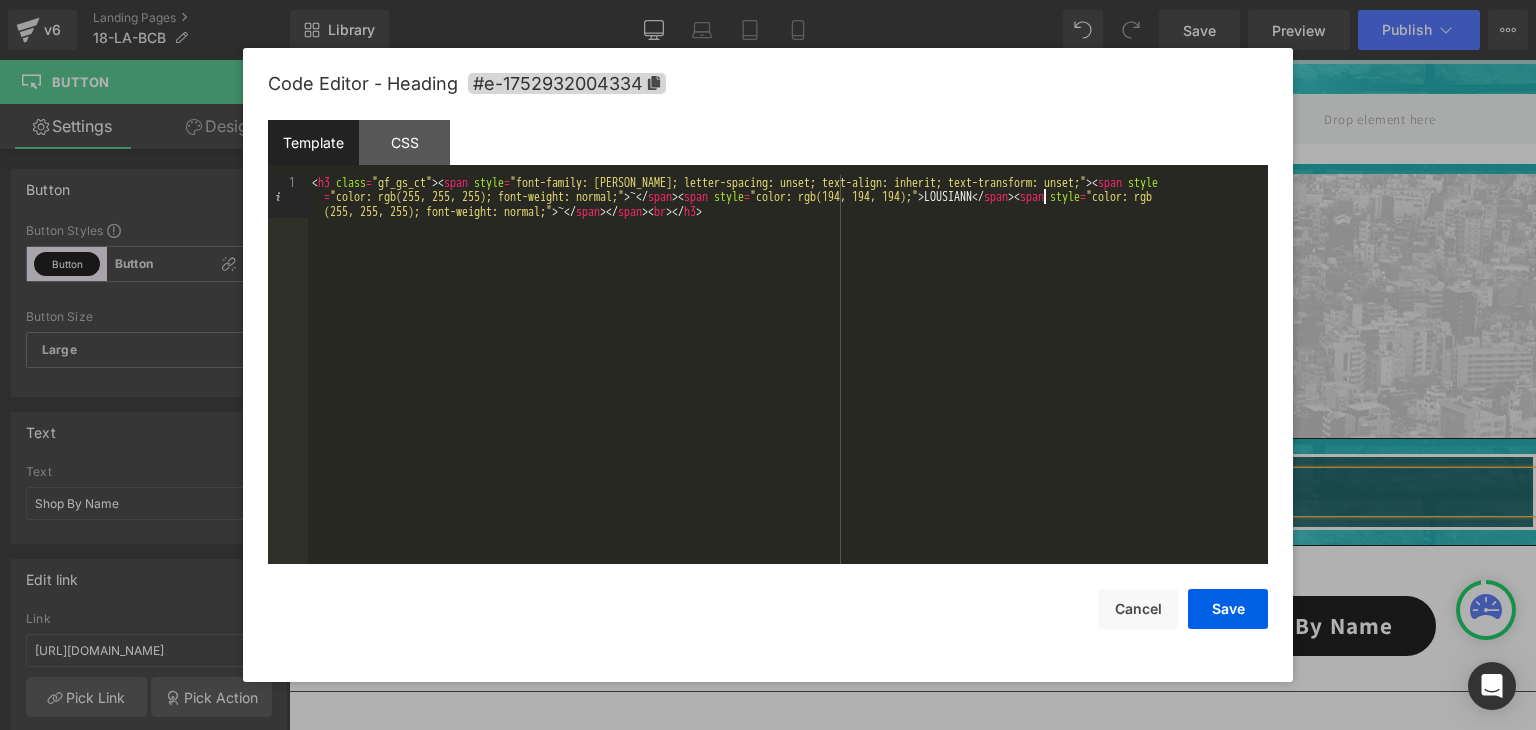 type 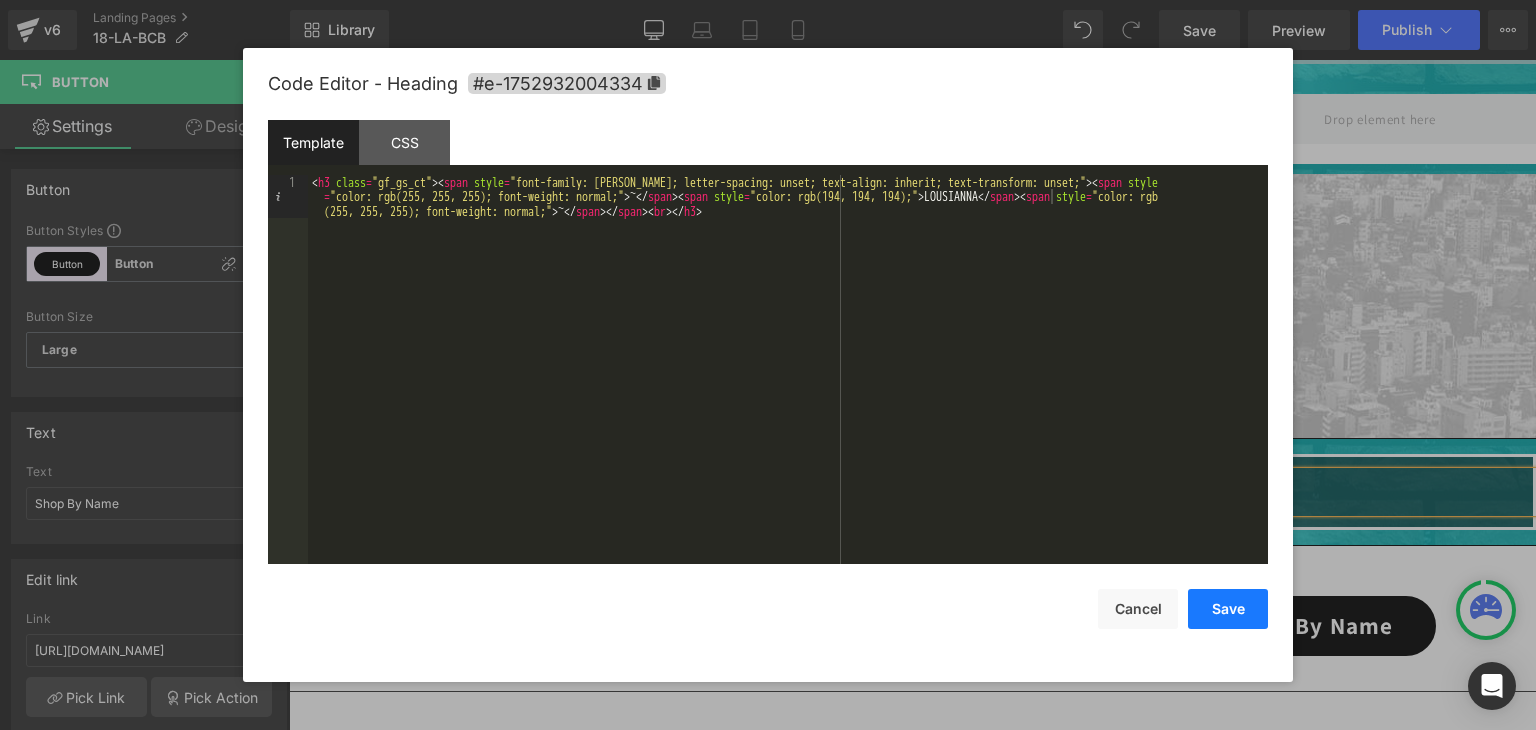 click on "Save" at bounding box center [1228, 609] 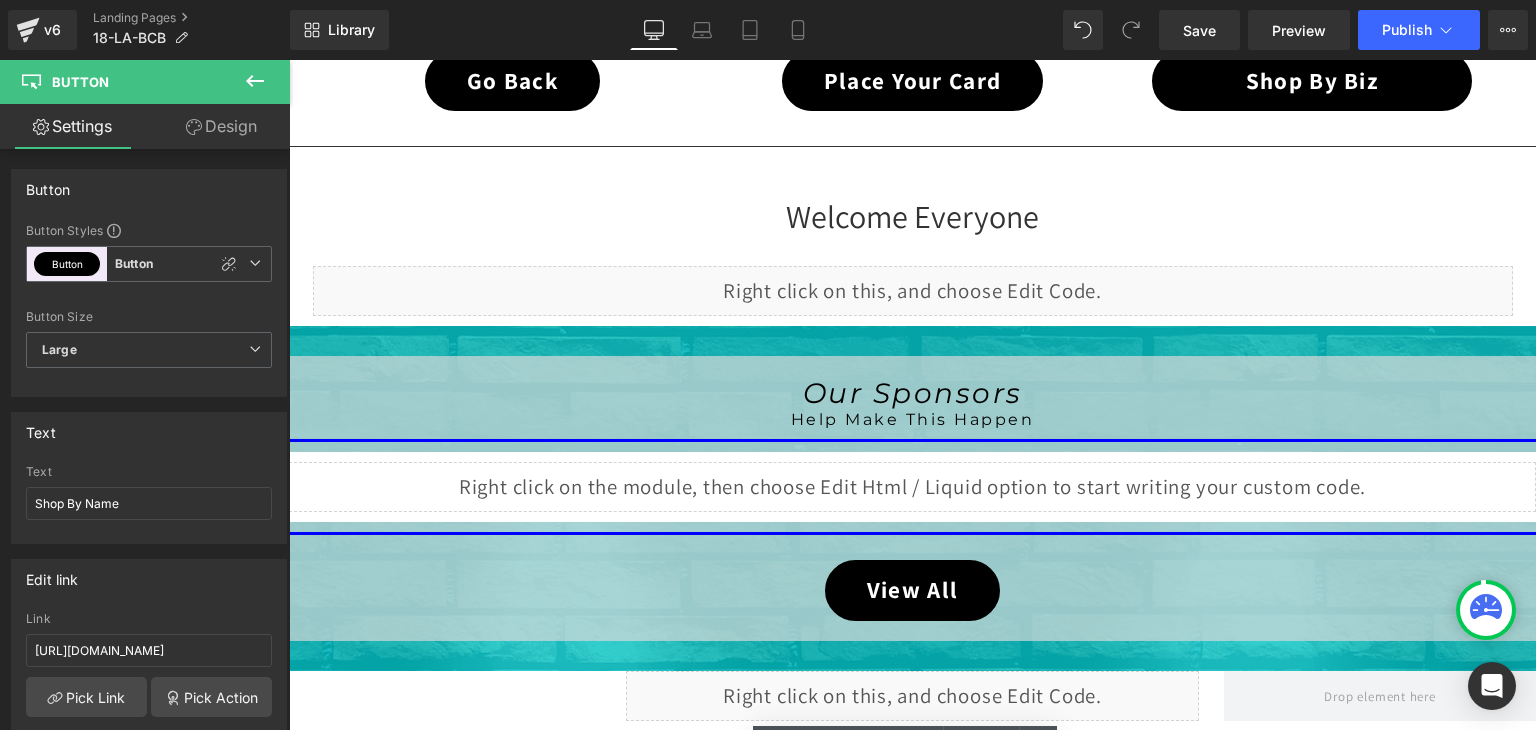 scroll, scrollTop: 659, scrollLeft: 0, axis: vertical 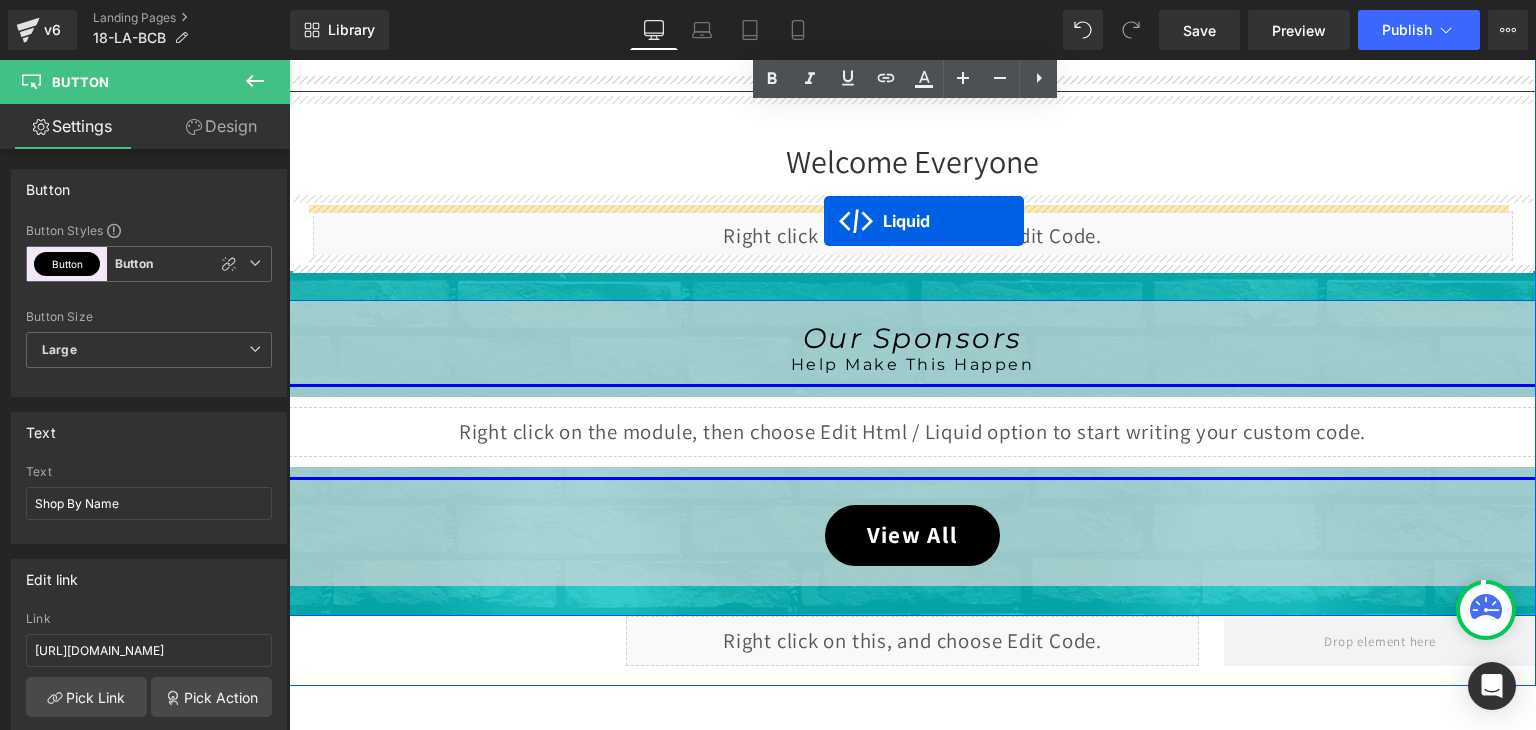 drag, startPoint x: 860, startPoint y: 303, endPoint x: 824, endPoint y: 221, distance: 89.55445 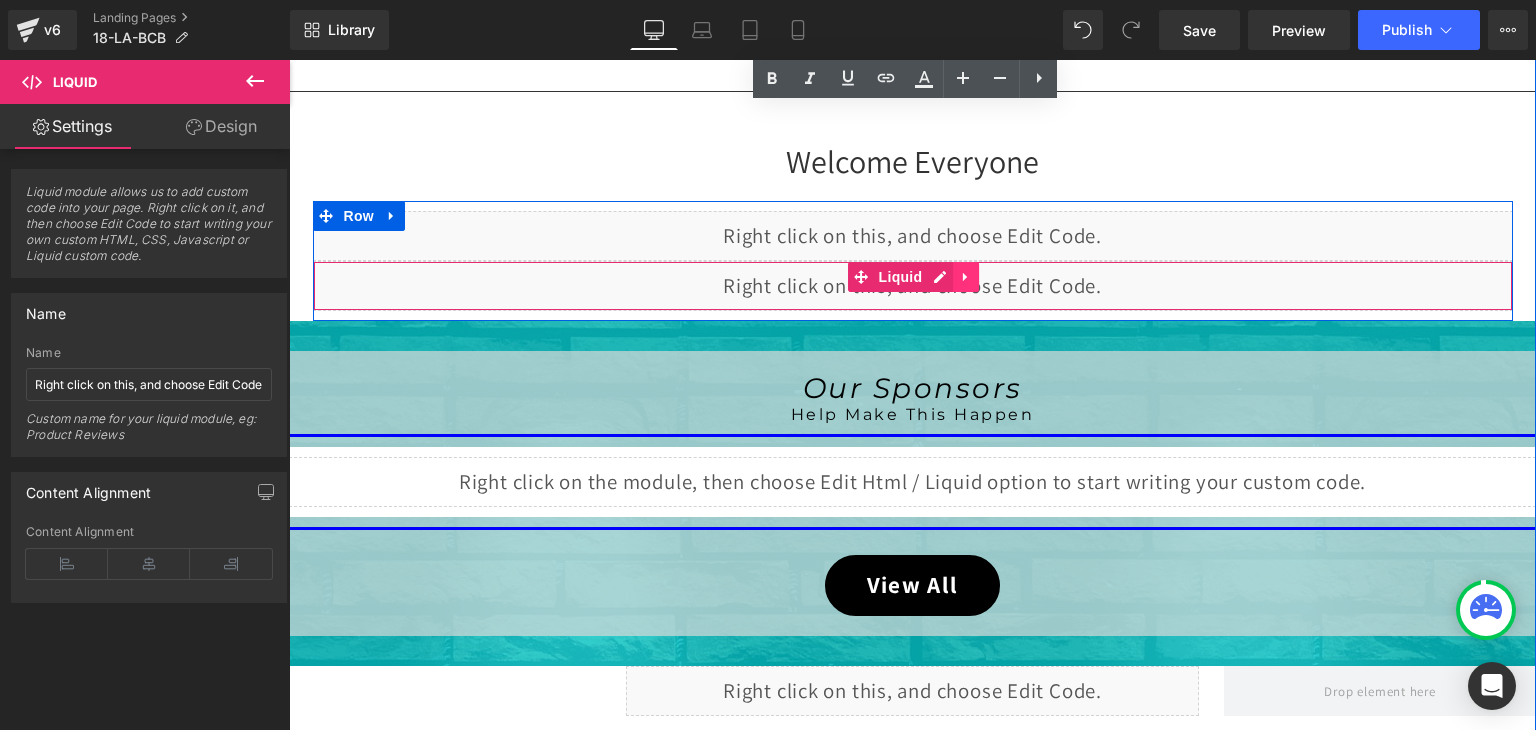 click 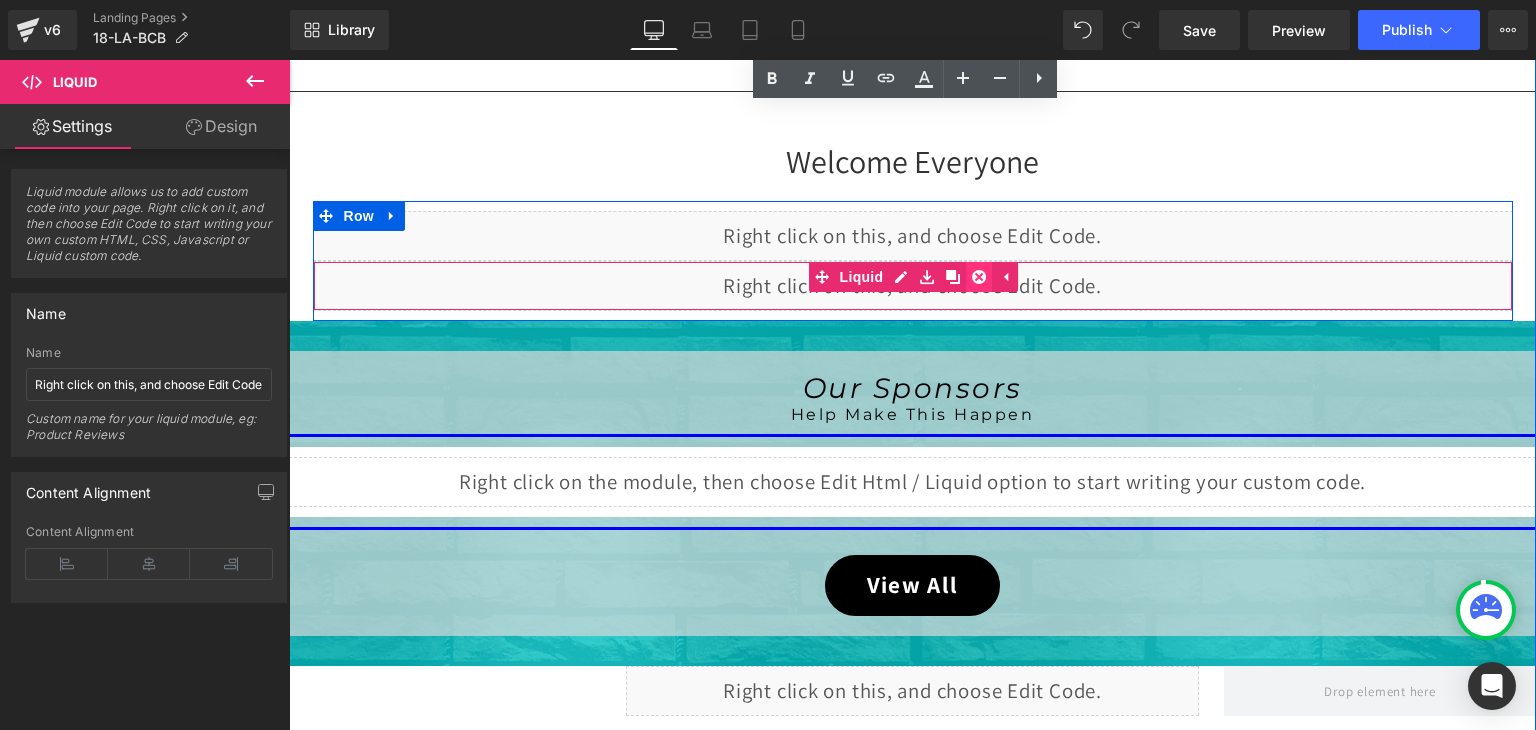 click 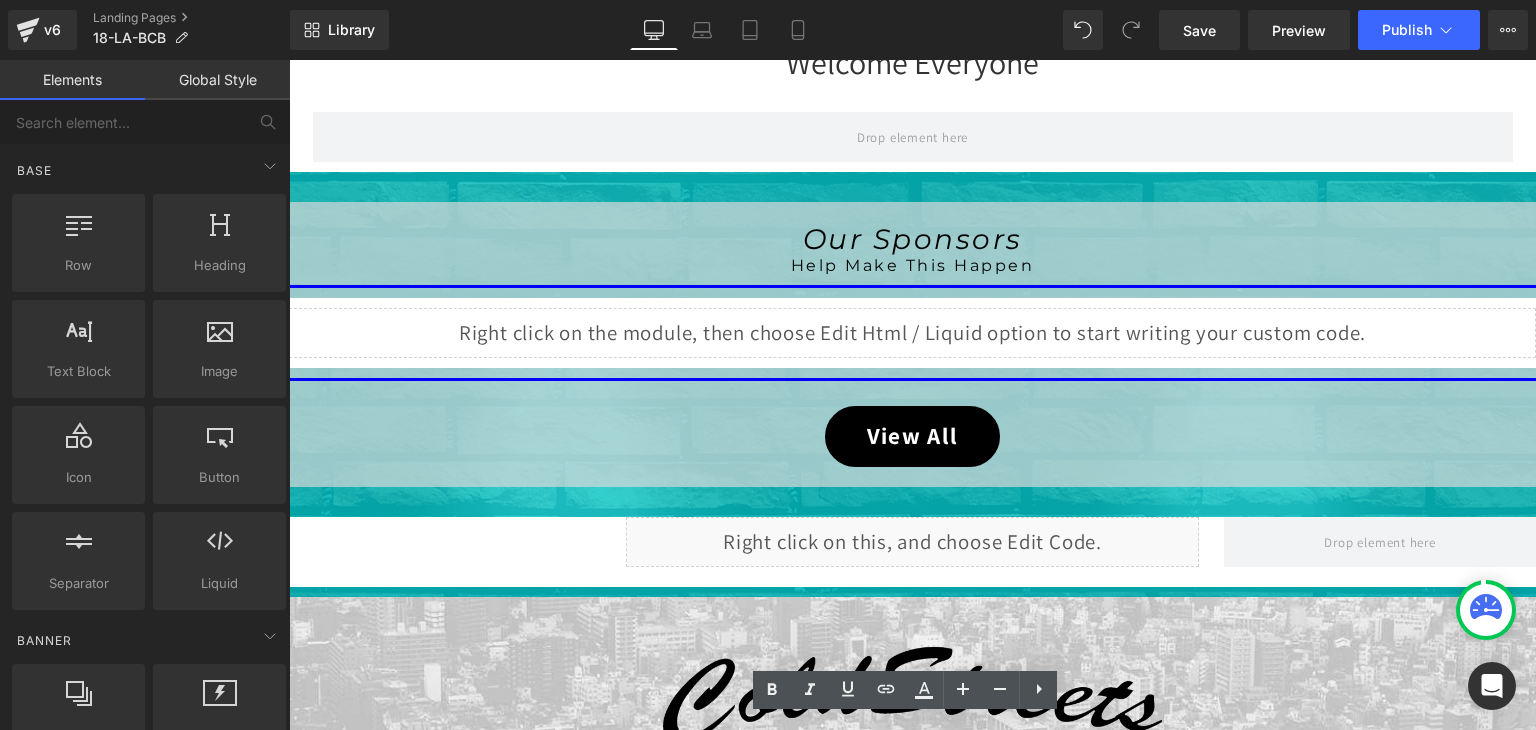 scroll, scrollTop: 759, scrollLeft: 0, axis: vertical 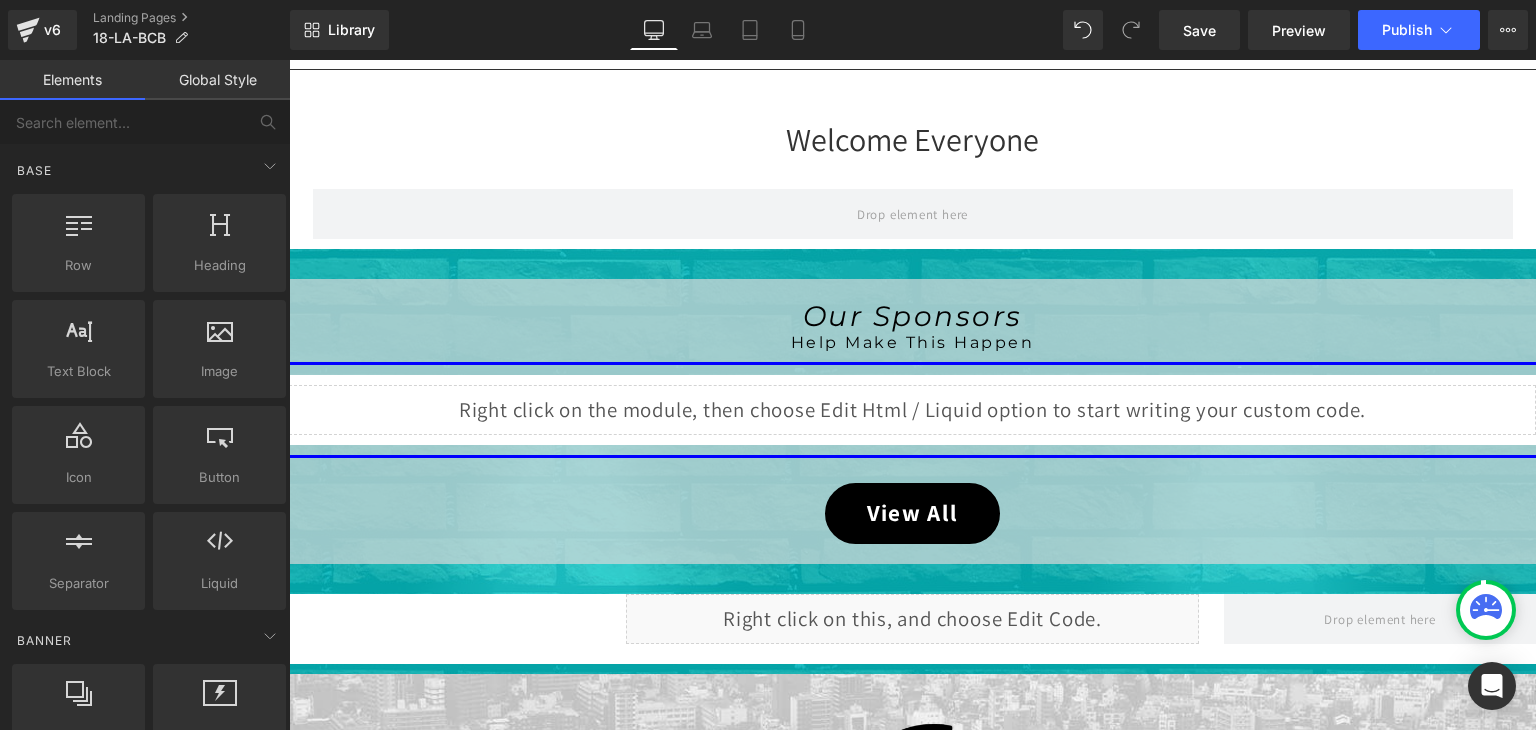 click on "Liquid" at bounding box center (912, 410) 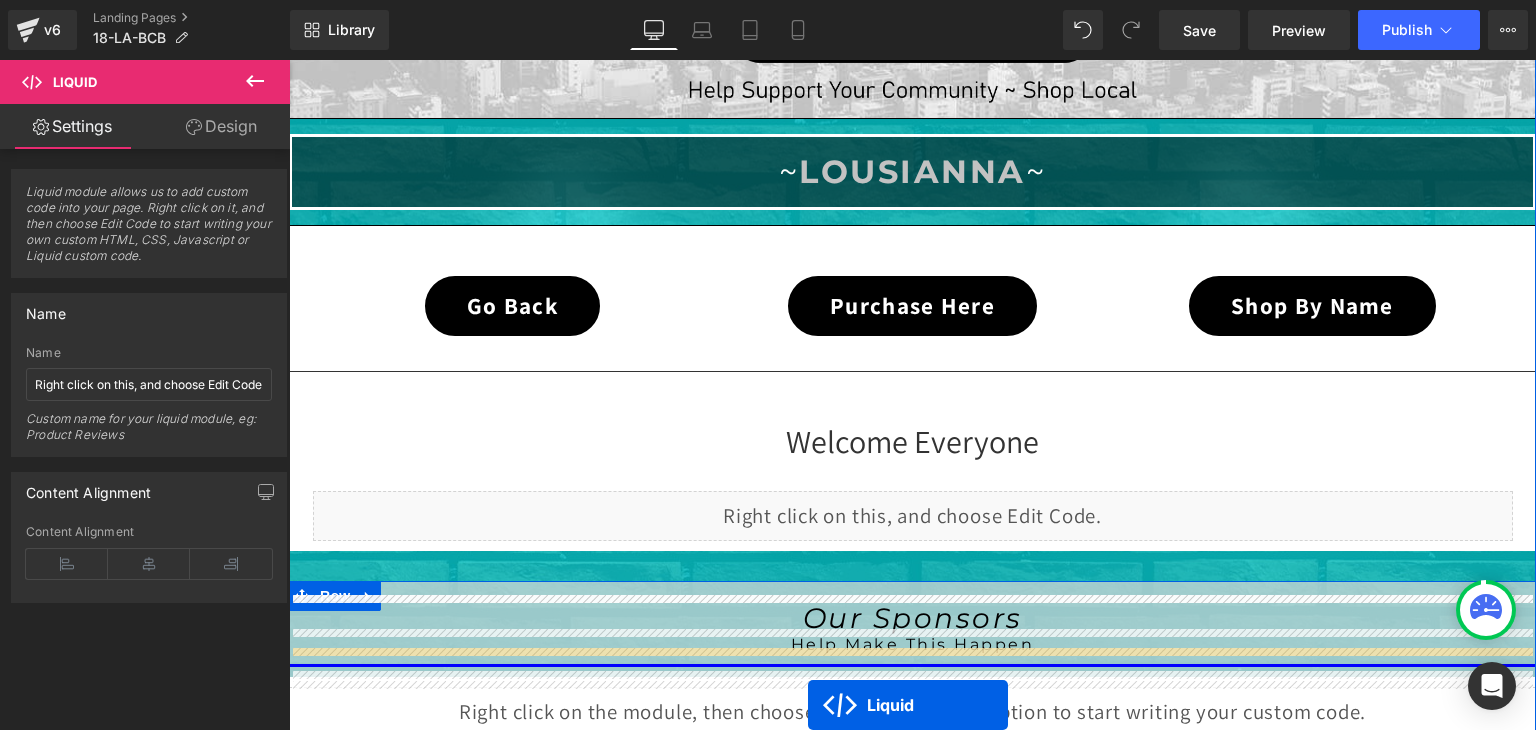scroll, scrollTop: 1719, scrollLeft: 0, axis: vertical 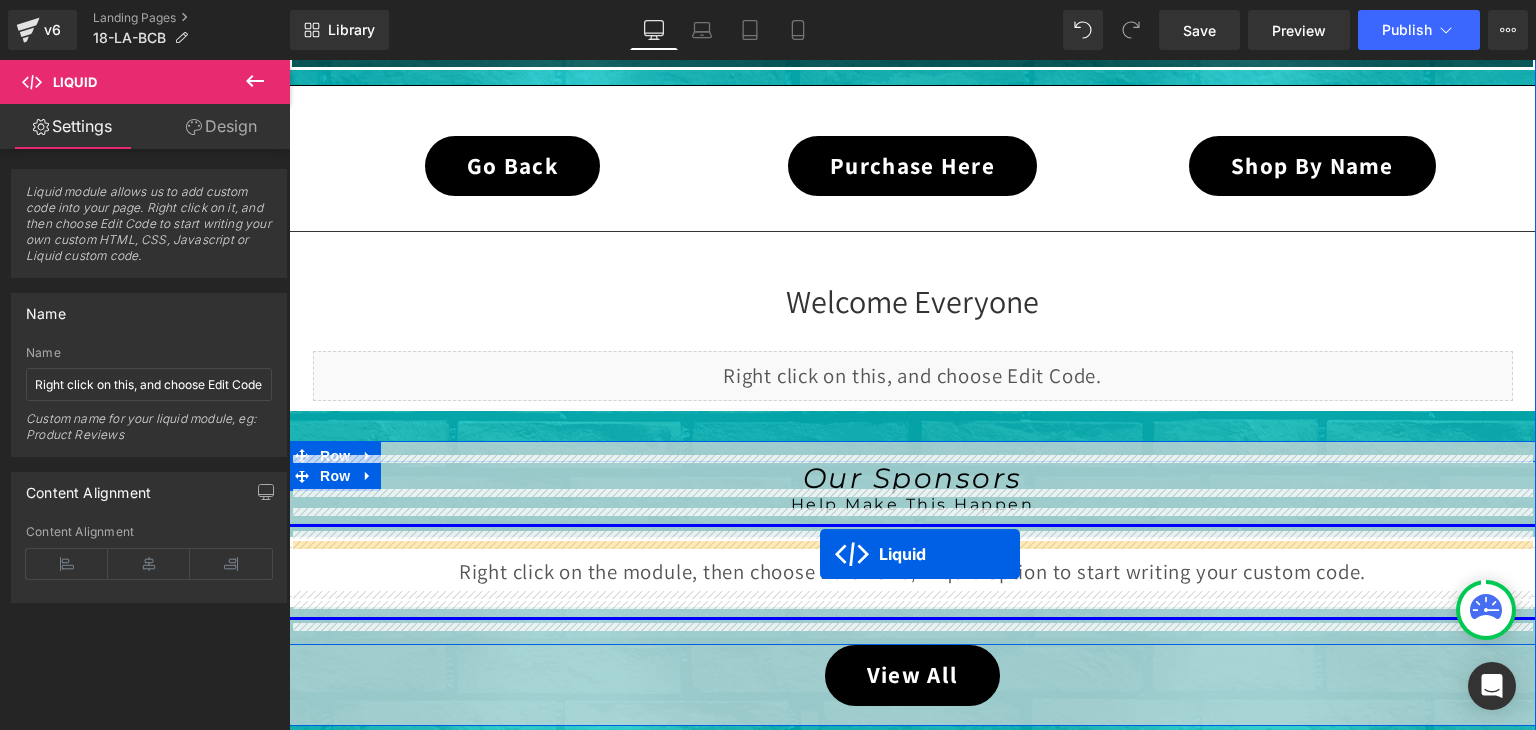 drag, startPoint x: 856, startPoint y: 396, endPoint x: 820, endPoint y: 554, distance: 162.04938 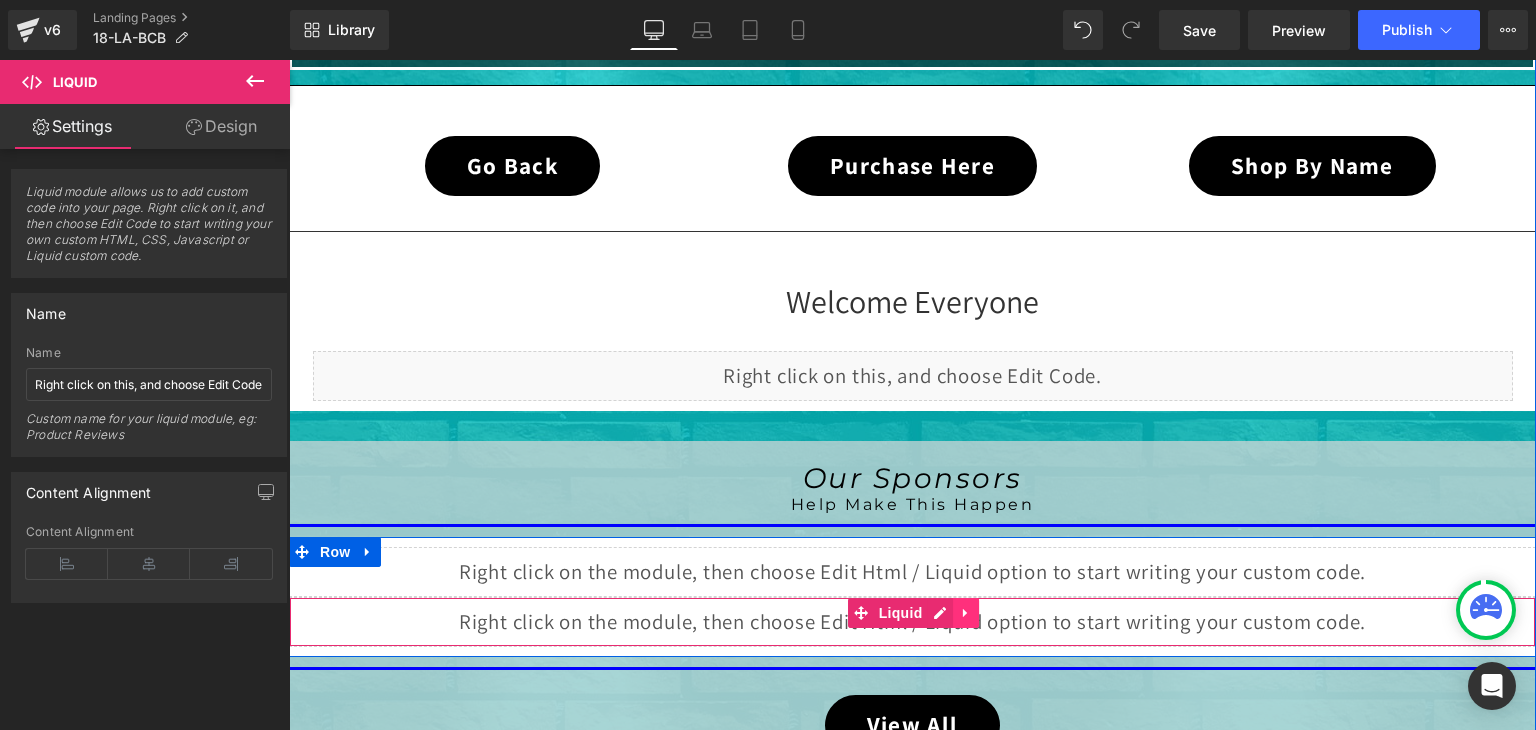 click at bounding box center (966, 613) 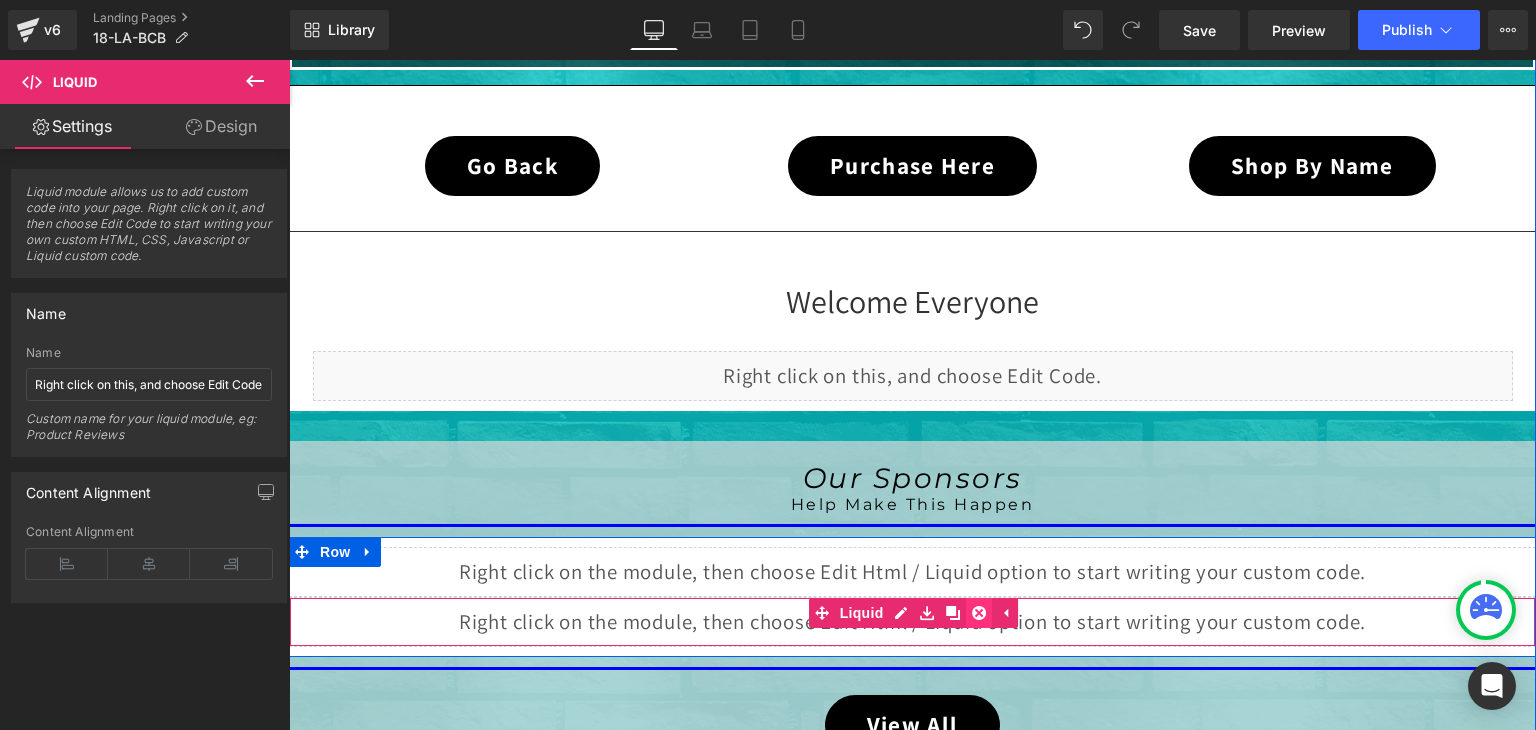 click at bounding box center [979, 613] 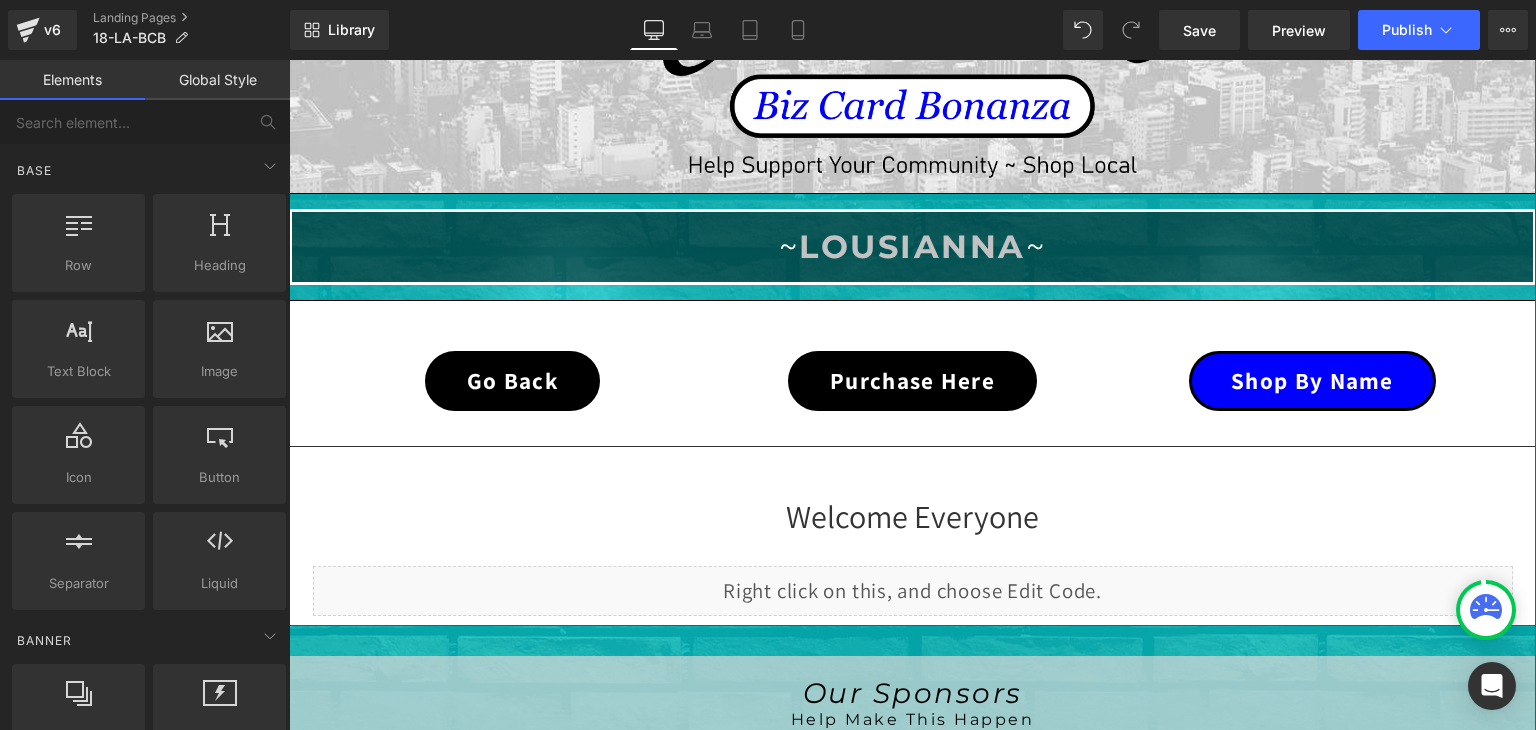 scroll, scrollTop: 1519, scrollLeft: 0, axis: vertical 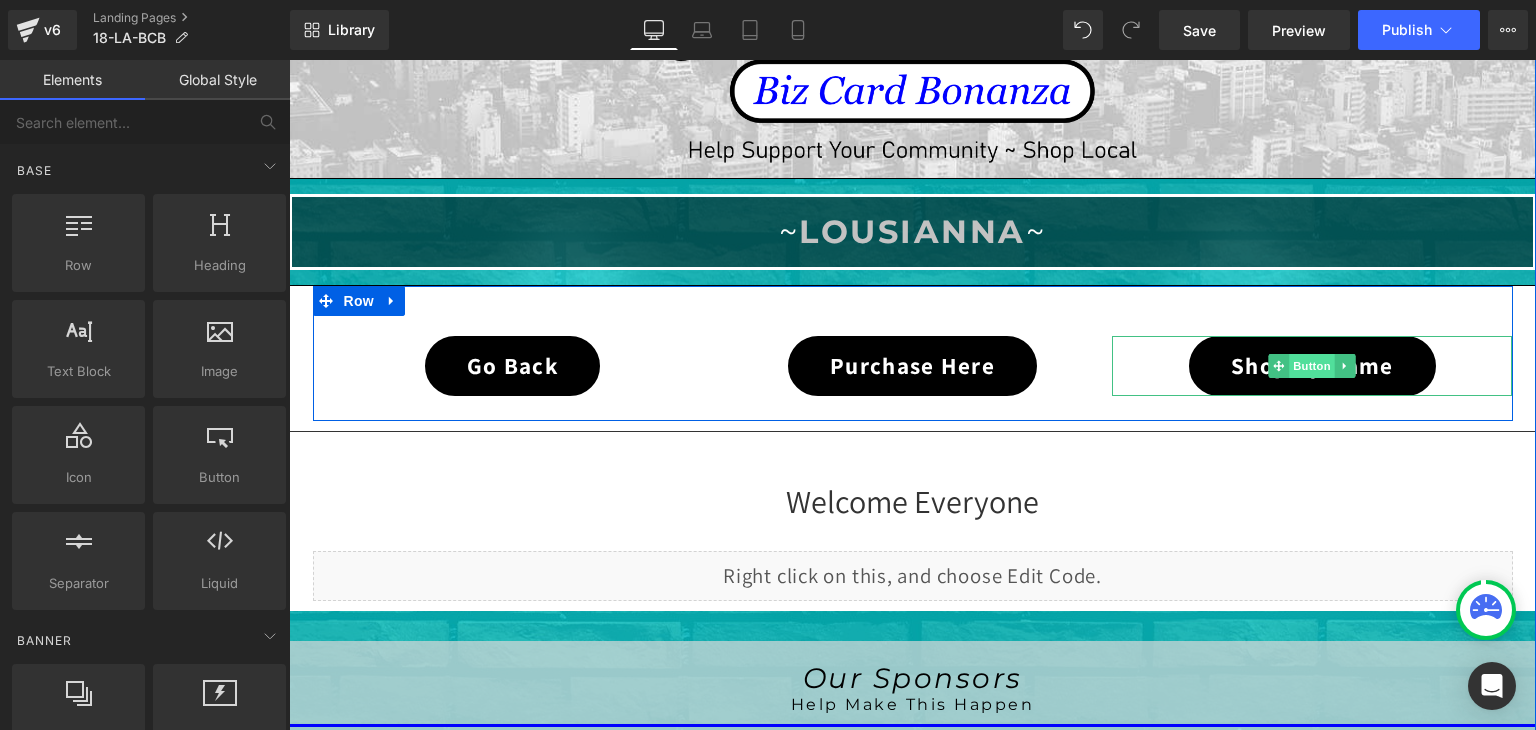 click on "Button" at bounding box center (1313, 366) 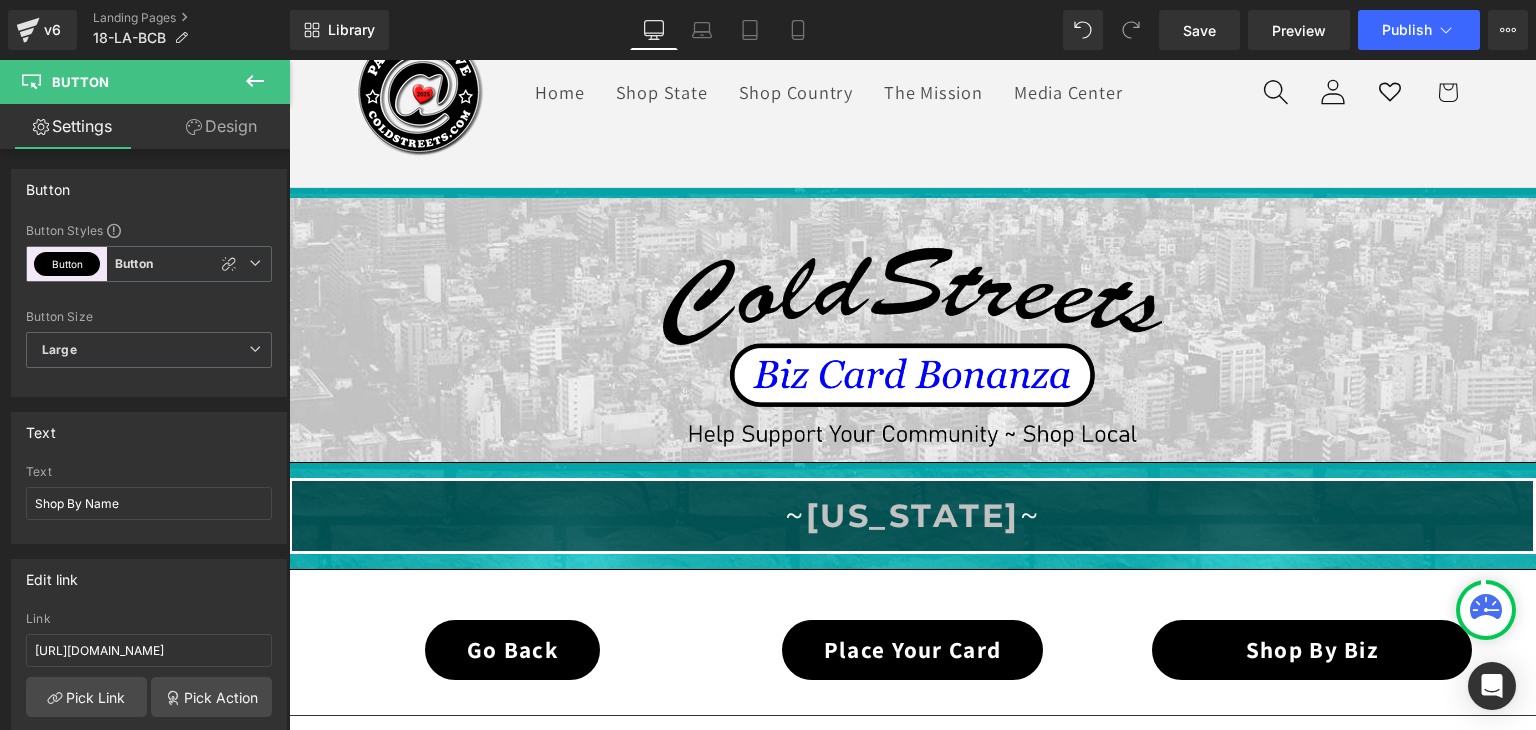 scroll, scrollTop: 19, scrollLeft: 0, axis: vertical 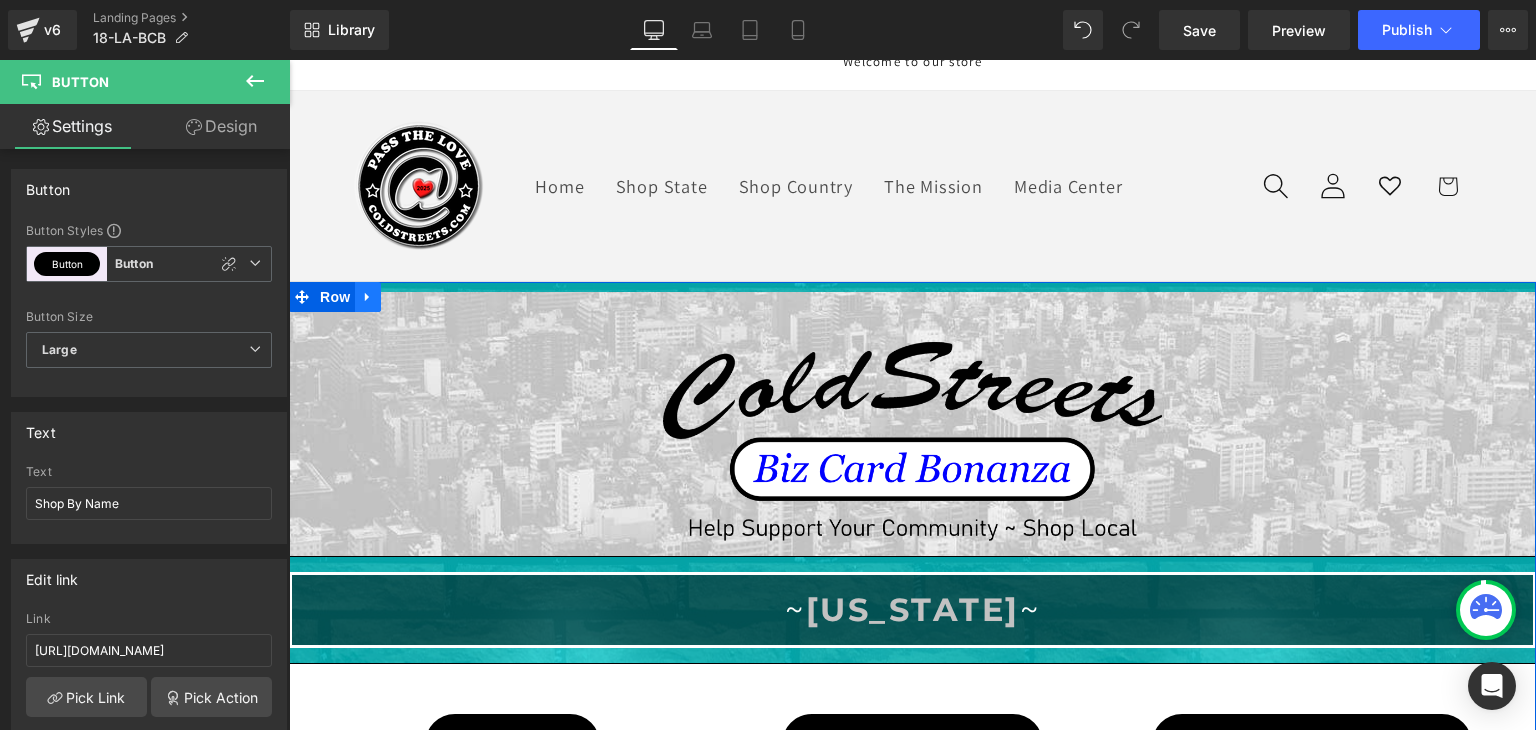click 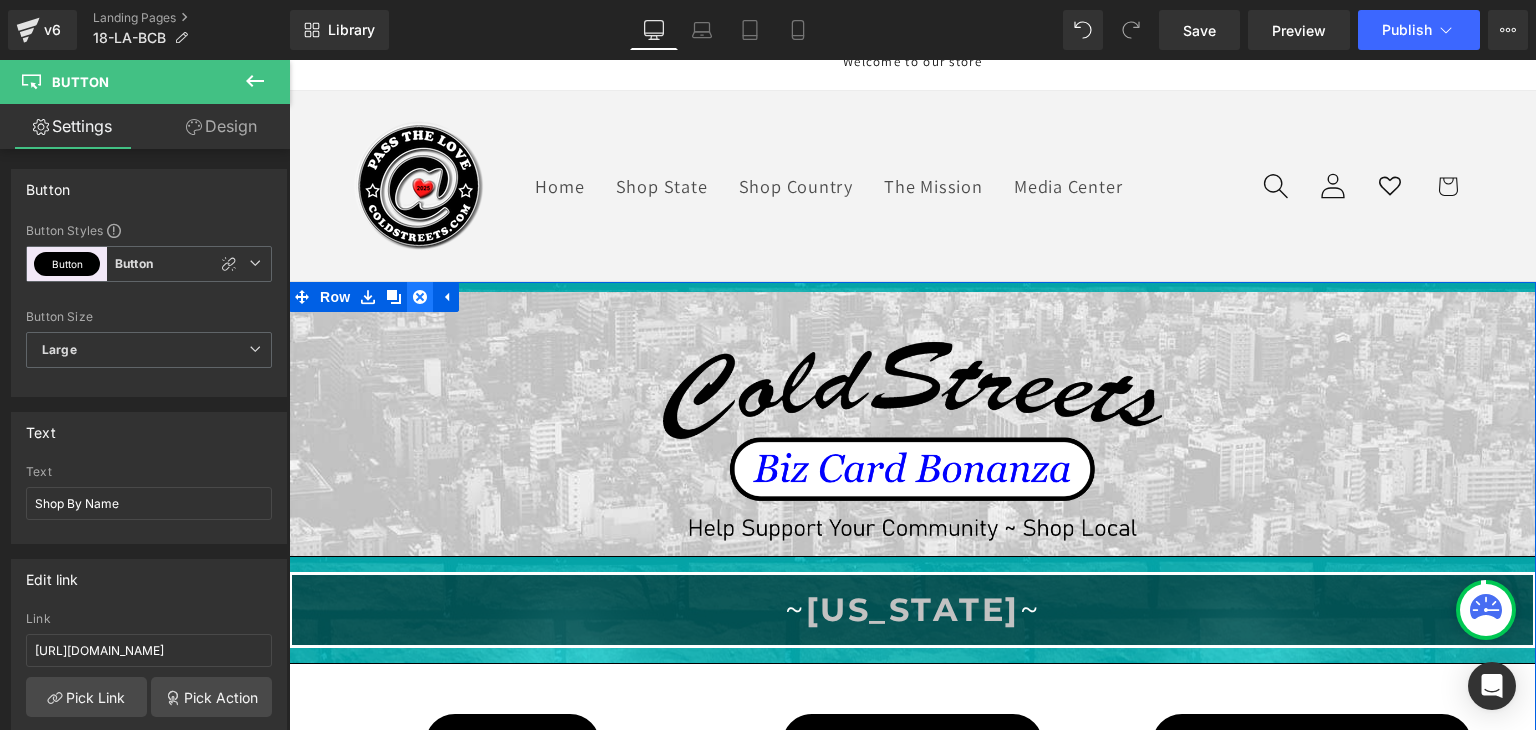 click 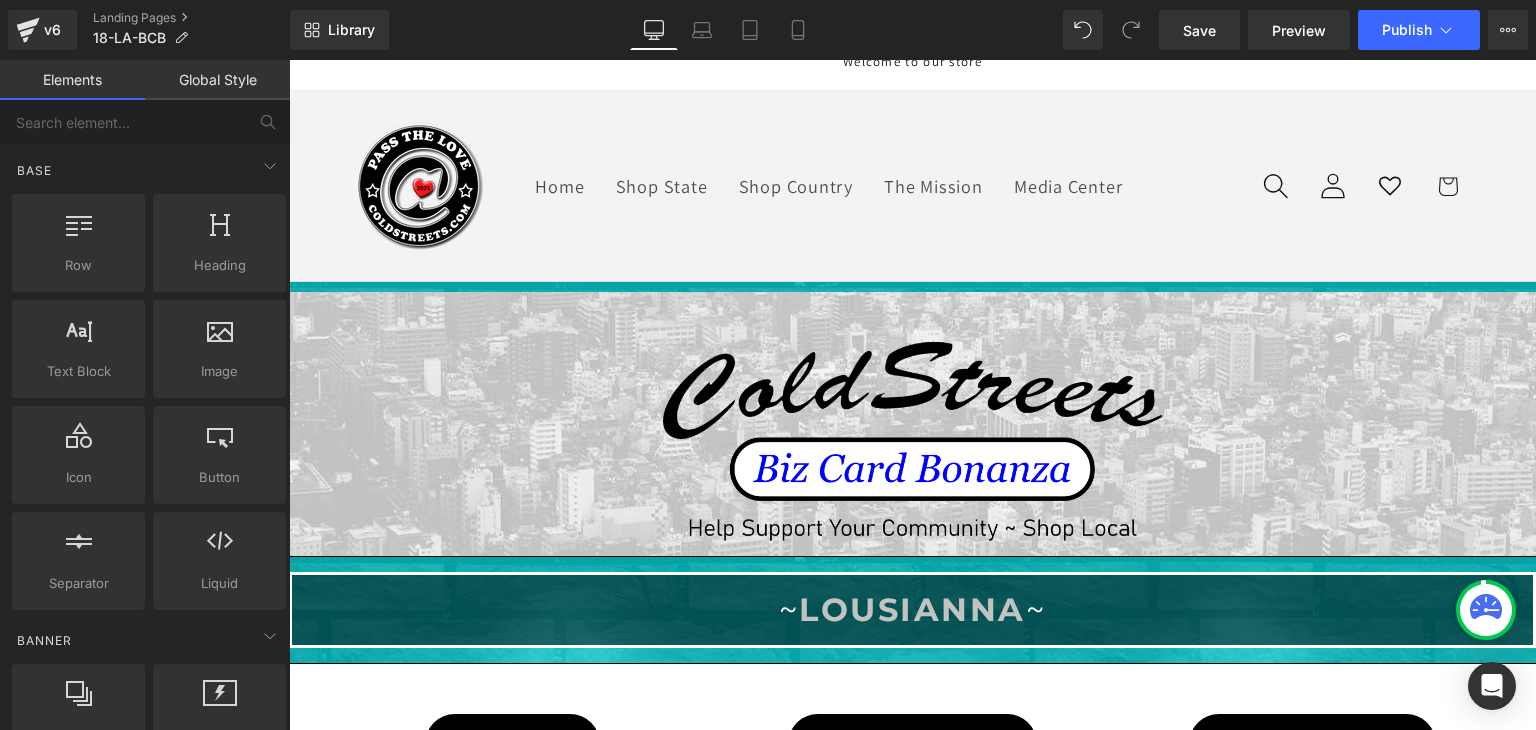click at bounding box center [1486, 610] 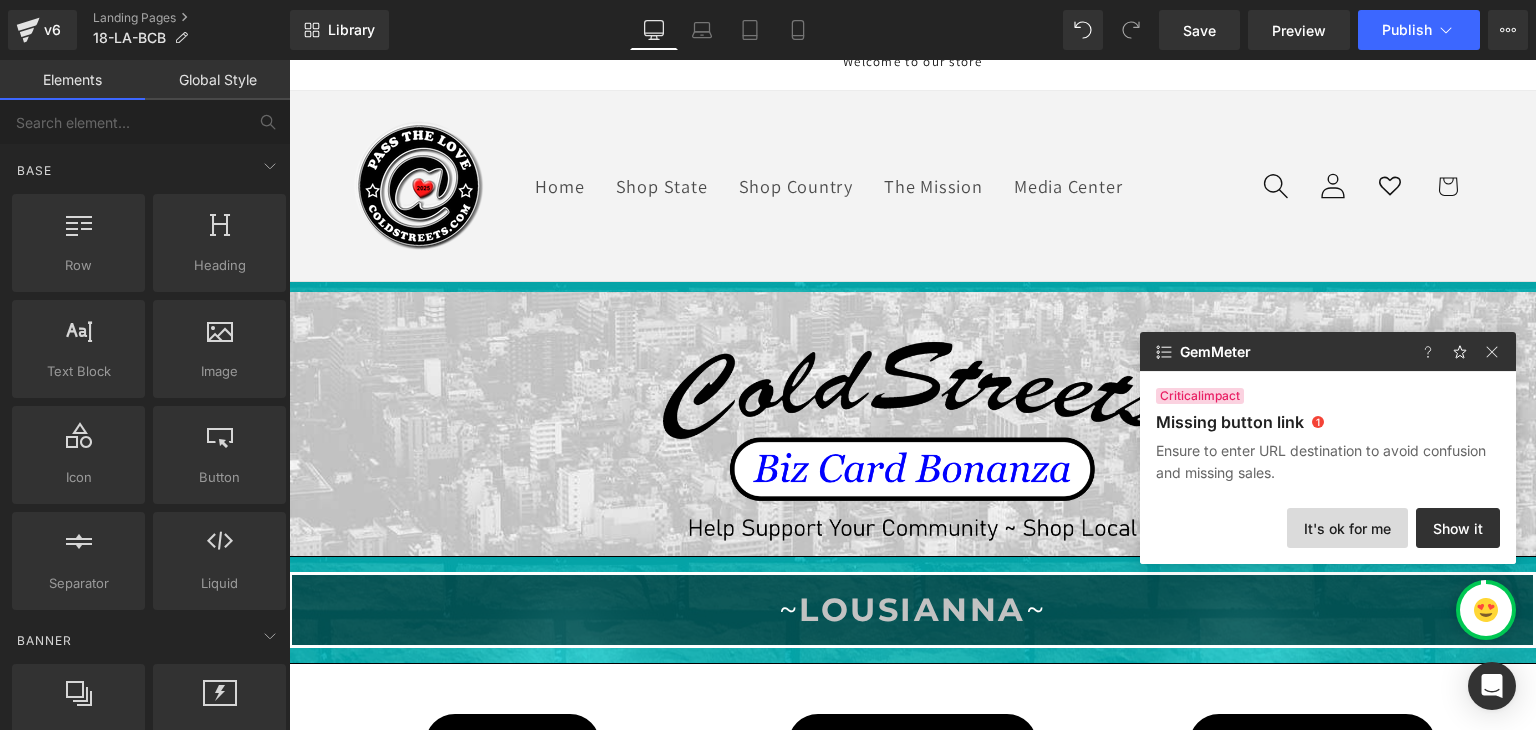 click on "It's ok for me" at bounding box center [1347, 528] 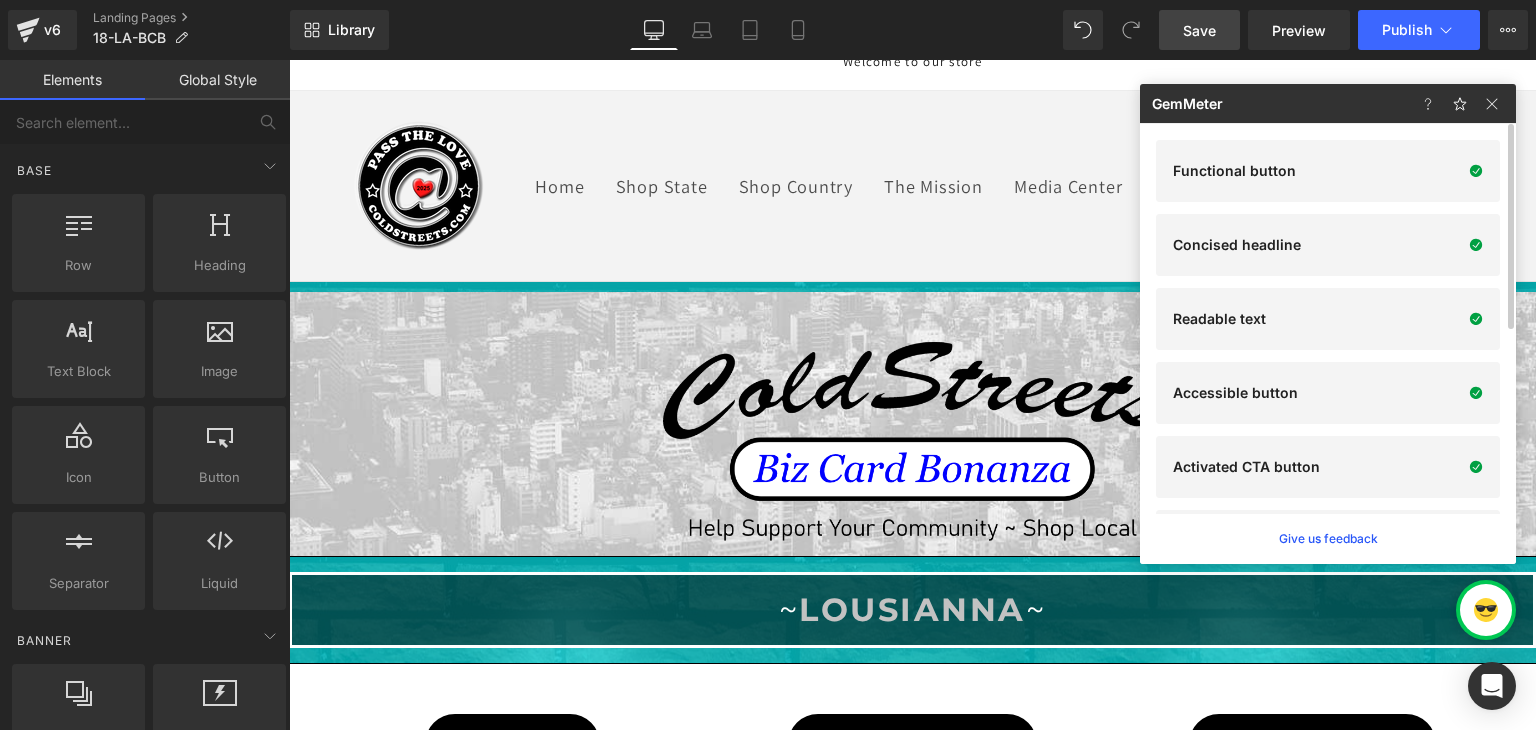click on "Save" at bounding box center (1199, 30) 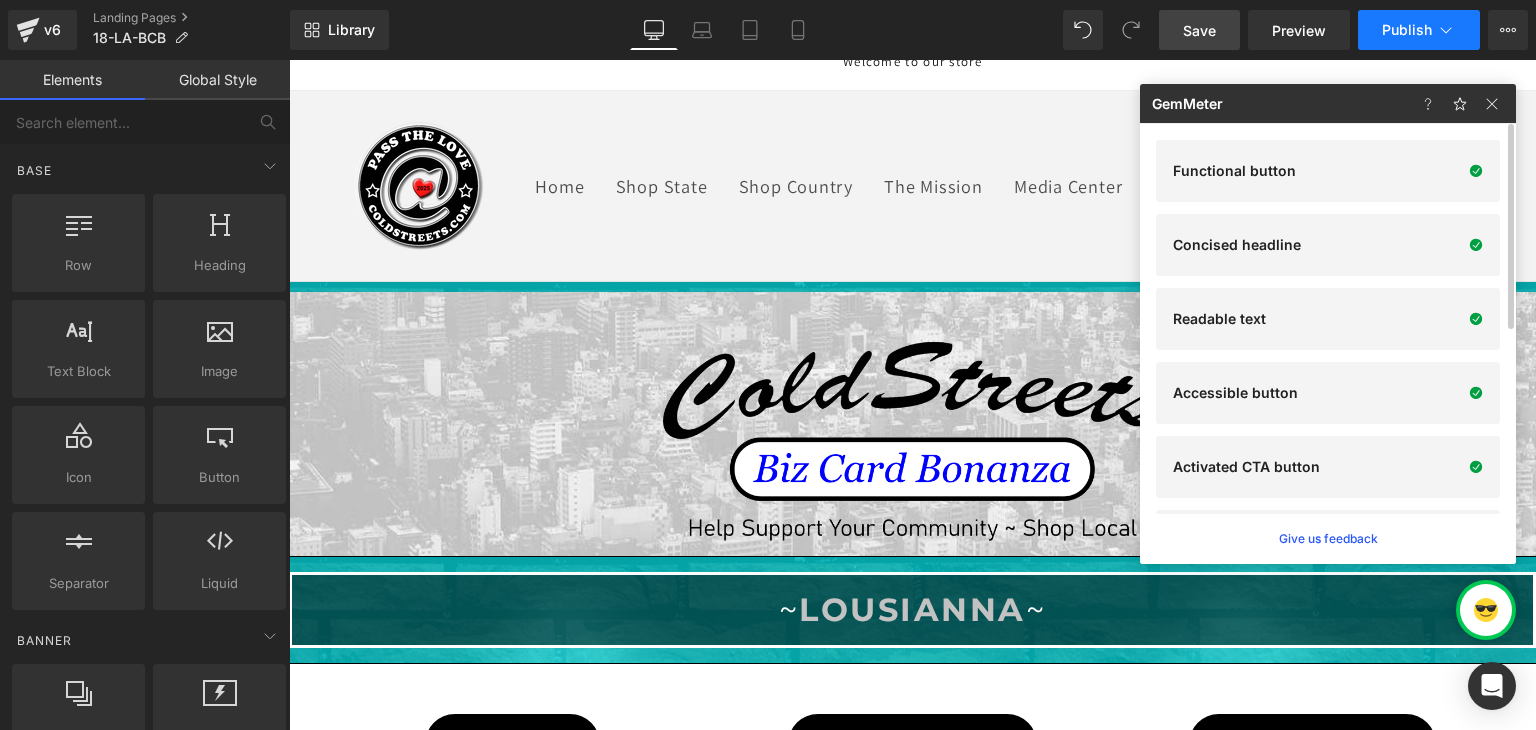 click 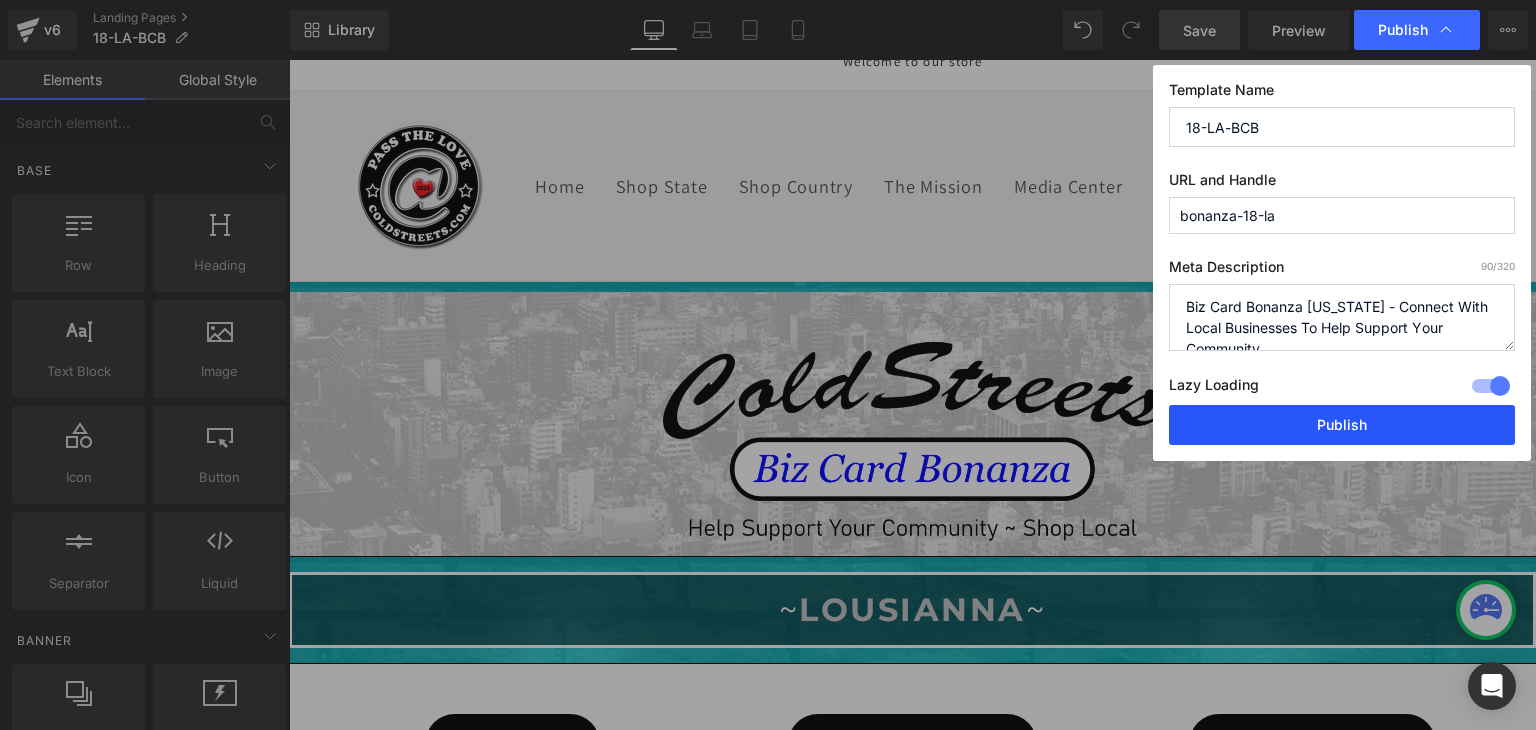 click on "Publish" at bounding box center (1342, 425) 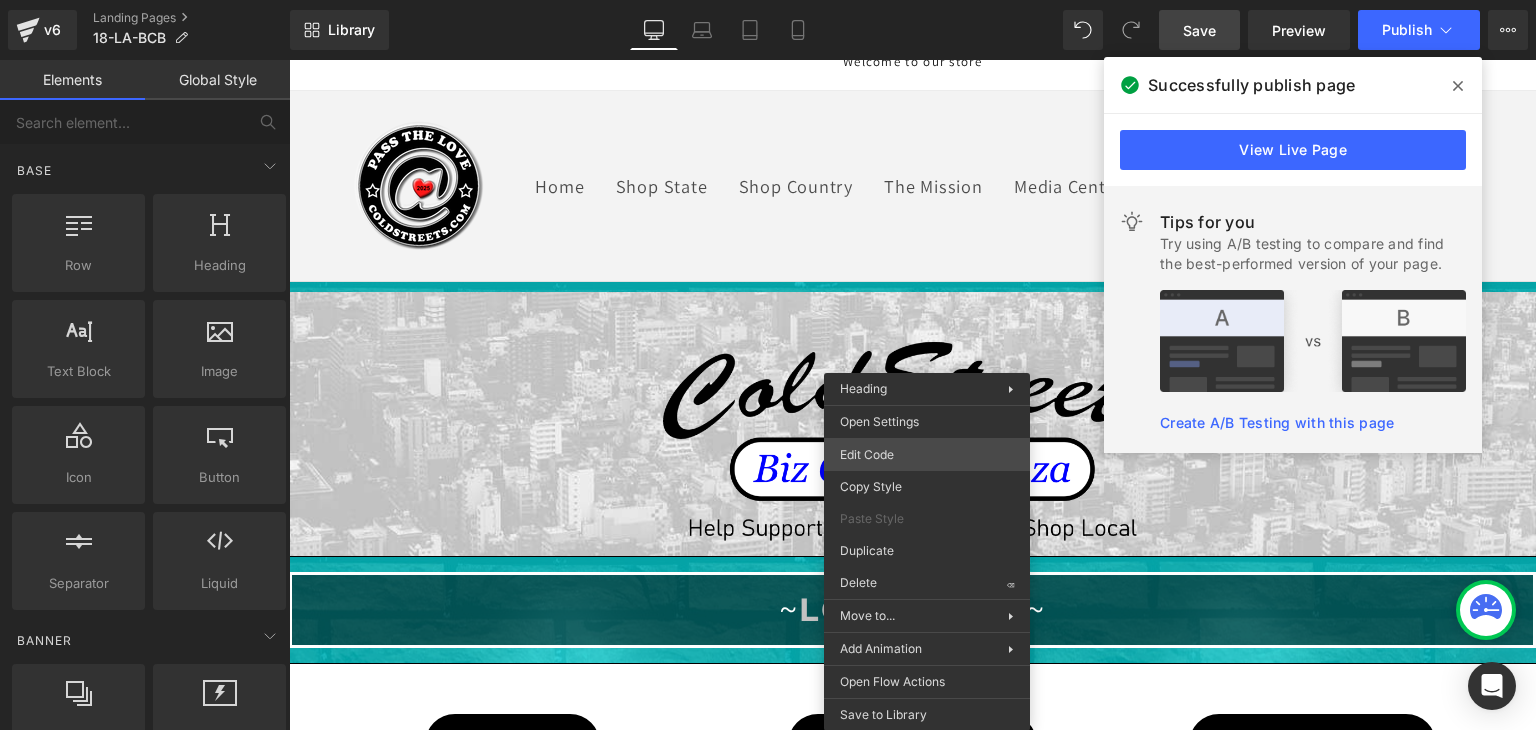click on "Button  You are previewing how the   will restyle your page. You can not edit Elements in Preset Preview Mode.  v6 Landing Pages 18-LA-BCB Library Desktop Desktop Laptop Tablet Mobile Save Preview Publish Scheduled View Live Page View with current Template Save Template to Library Schedule Publish  Optimize  Publish Settings Shortcuts  Your page can’t be published   You've reached the maximum number of published pages on your plan  (0/0).  You need to upgrade your plan or unpublish all your pages to get 1 publish slot.   Unpublish pages   Upgrade plan  Elements Global Style Base Row  rows, columns, layouts, div Heading  headings, titles, h1,h2,h3,h4,h5,h6 Text Block  texts, paragraphs, contents, blocks Image  images, photos, alts, uploads Icon  icons, symbols Button  button, call to action, cta Separator  separators, dividers, horizontal lines Liquid  liquid, custom code, html, javascript, css, reviews, apps, applications, embeded, iframe Banner Parallax  Hero Banner  Stack Tabs  Carousel  Pricing  List" at bounding box center (768, 0) 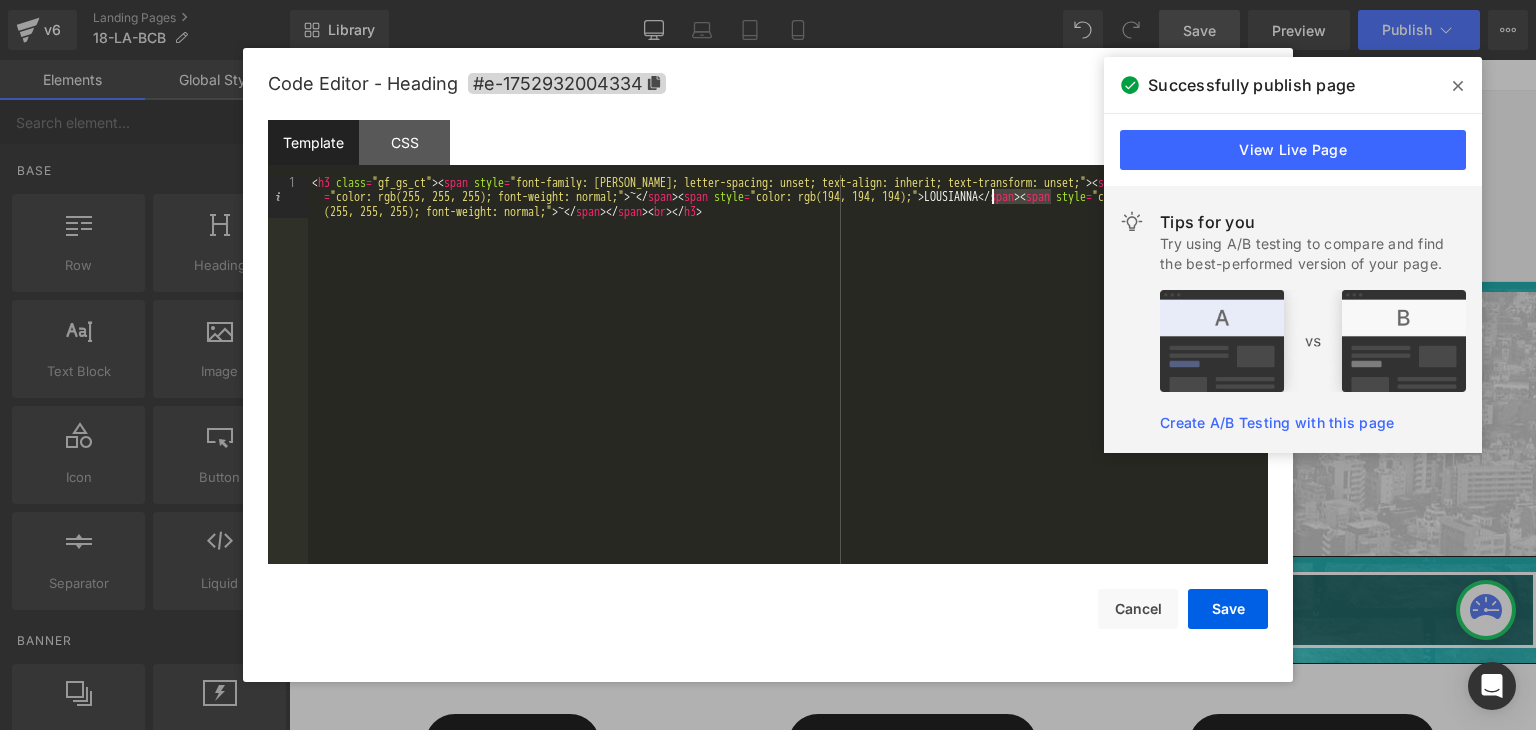 drag, startPoint x: 1048, startPoint y: 197, endPoint x: 989, endPoint y: 199, distance: 59.03389 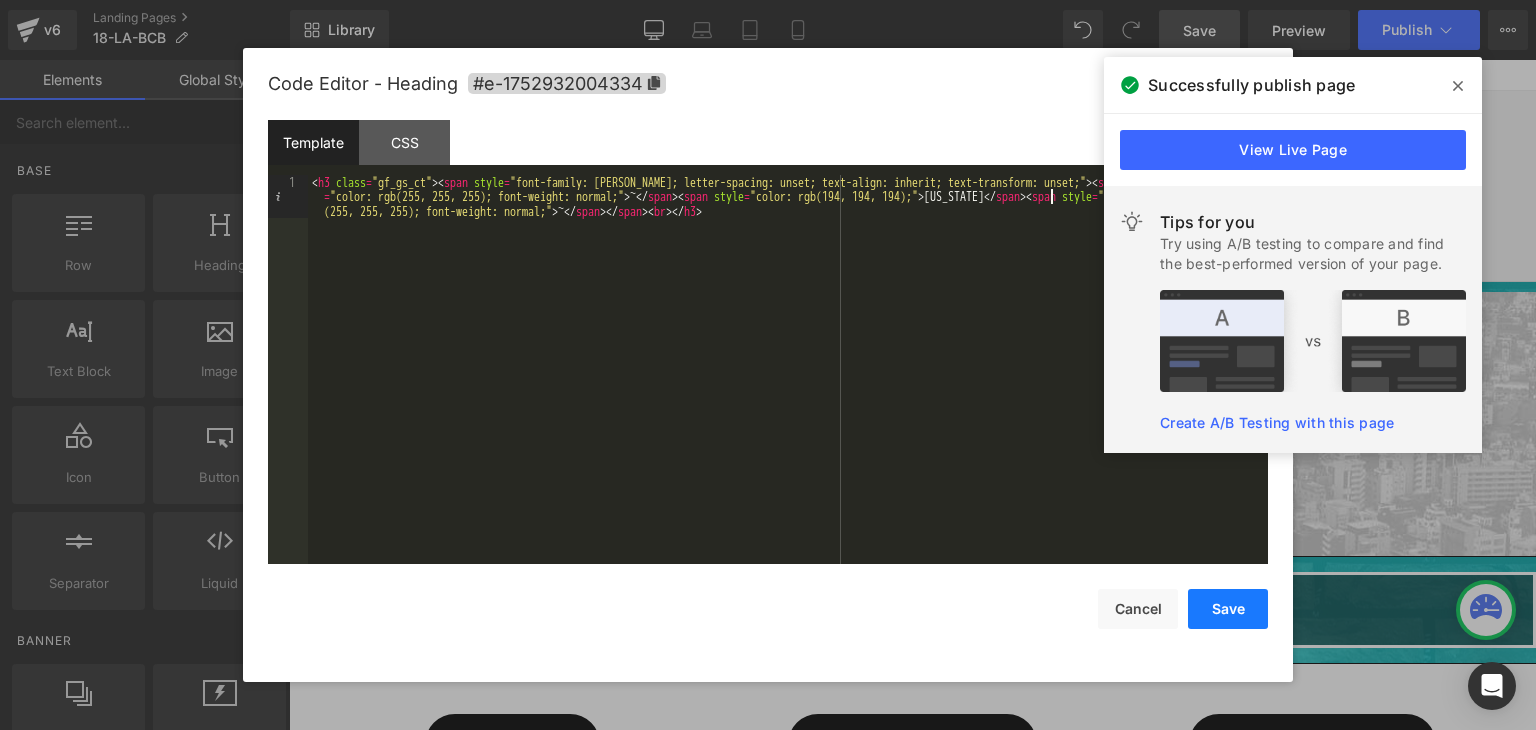 click on "Save" at bounding box center (1228, 609) 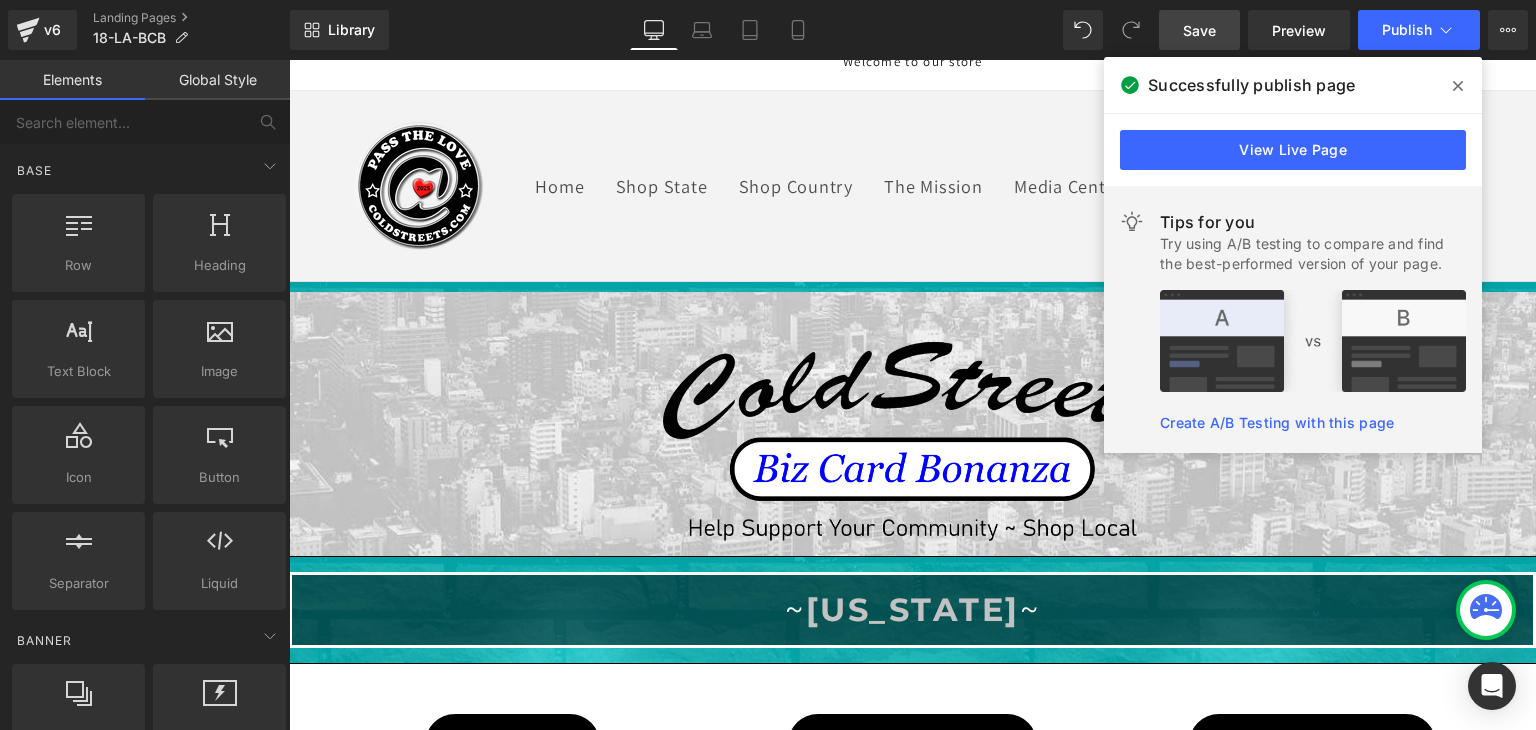 click on "Save" at bounding box center [1199, 30] 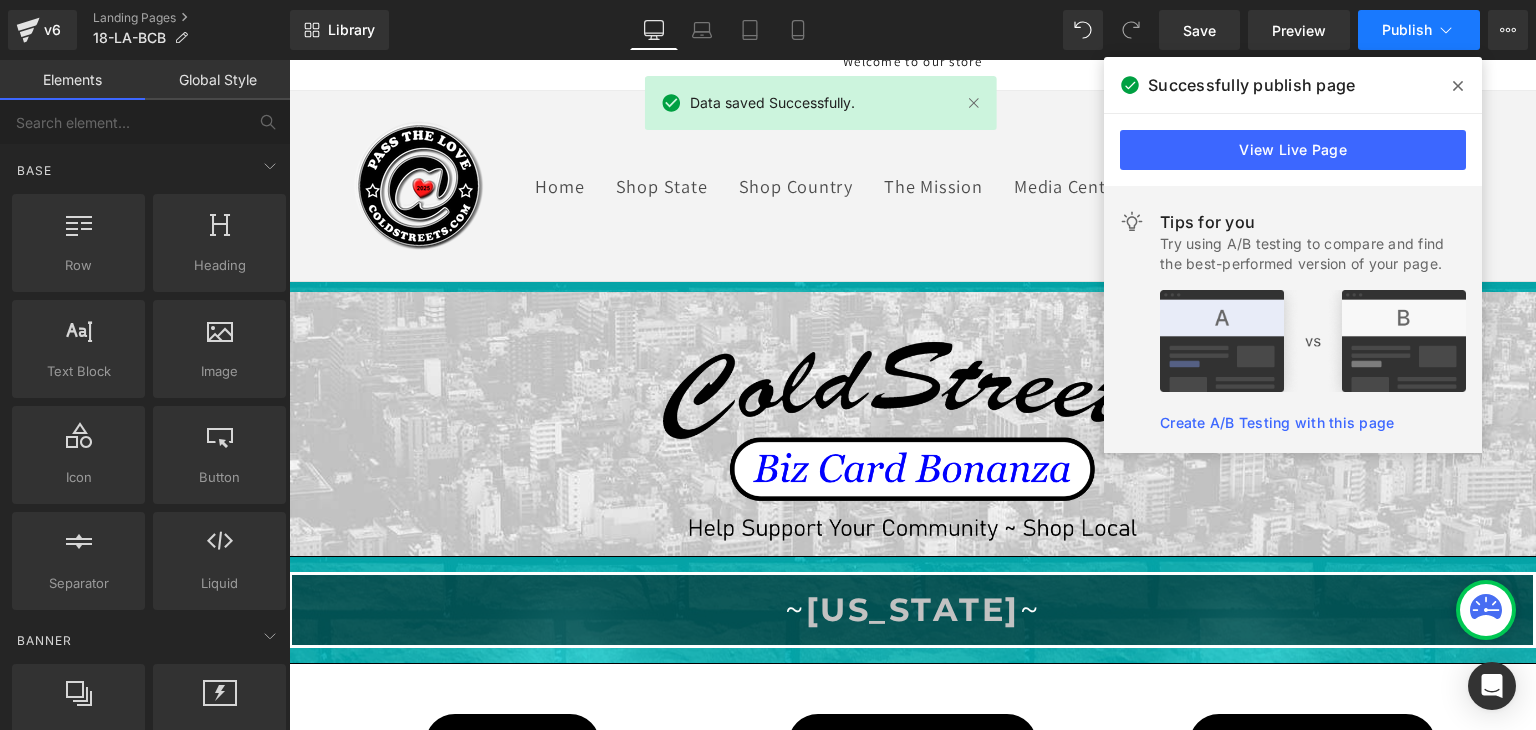 click 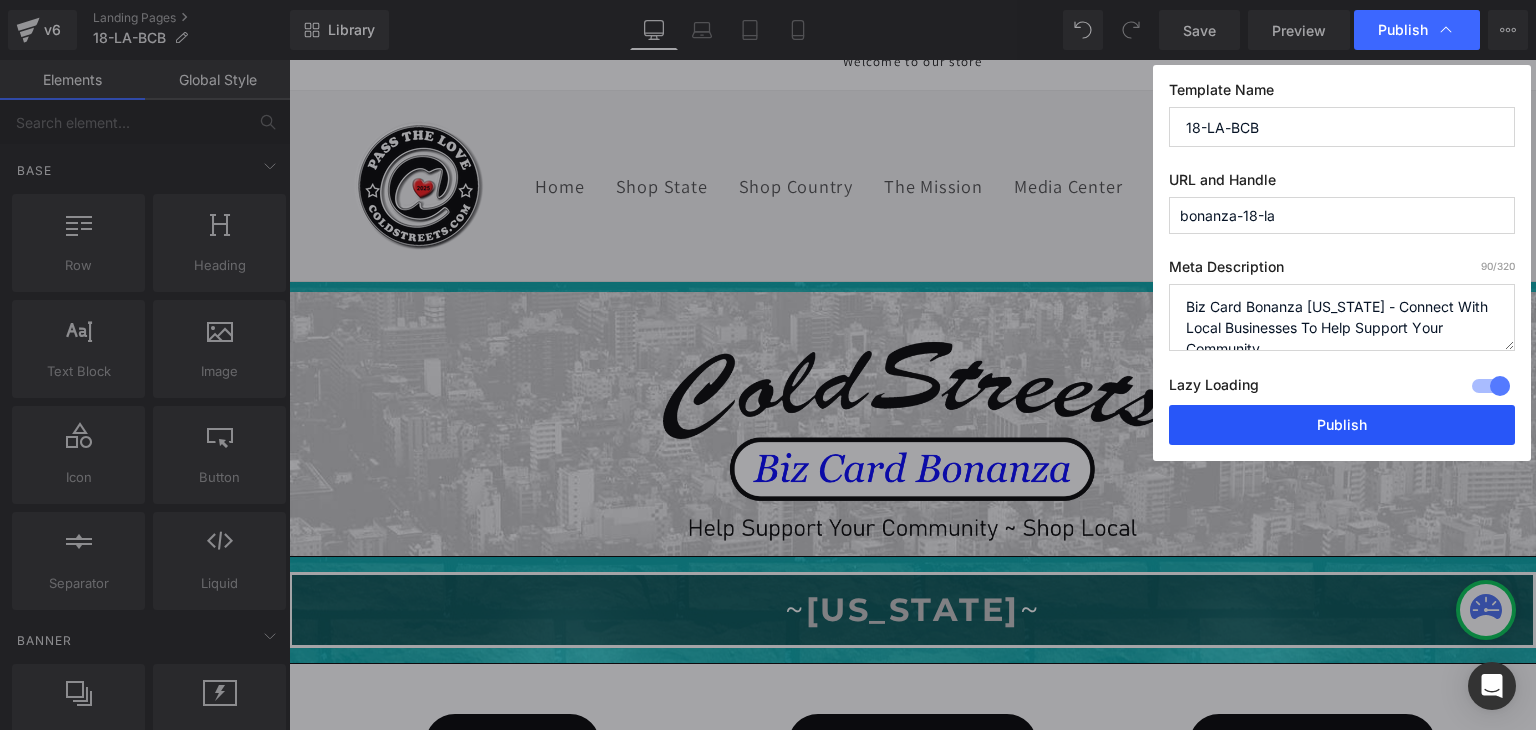 click on "Publish" at bounding box center (1342, 425) 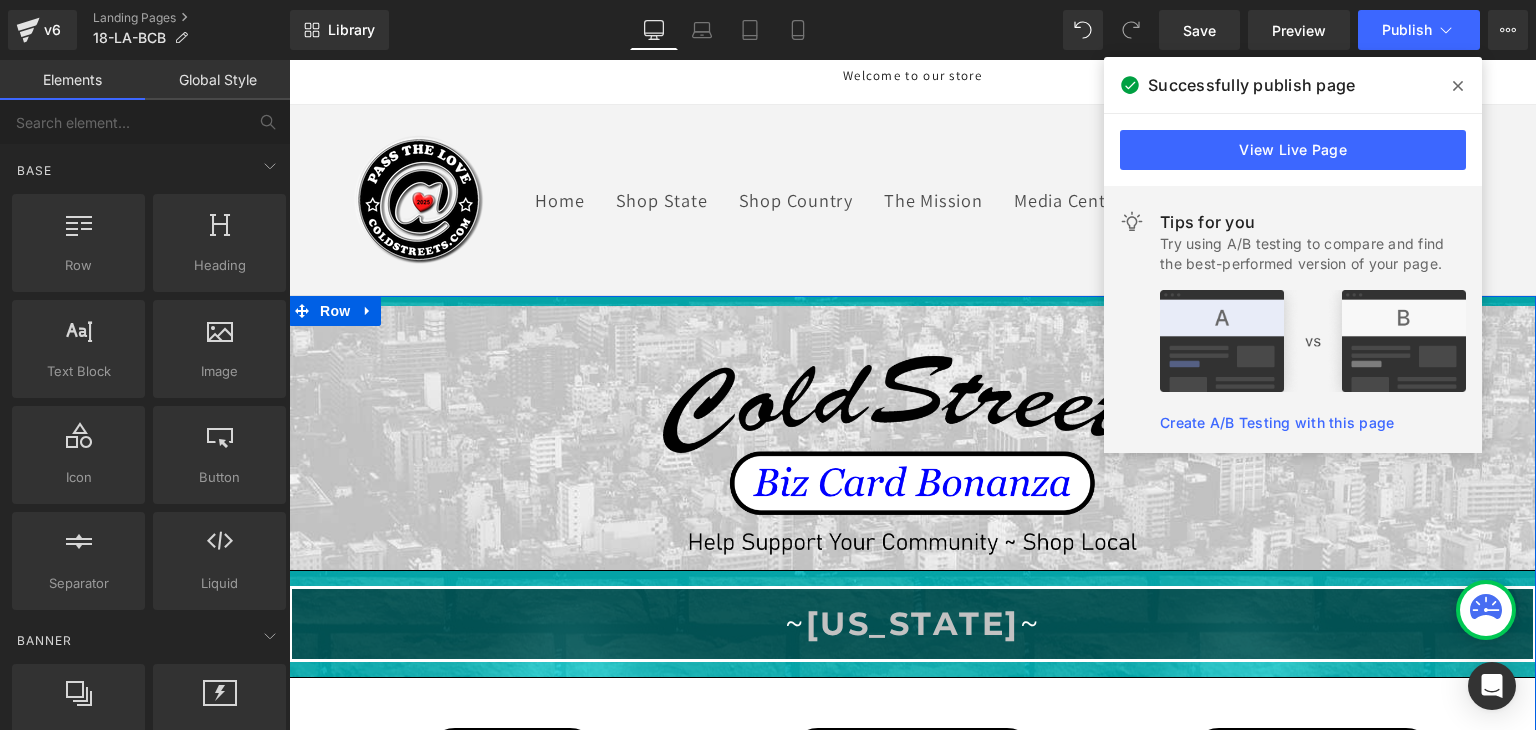 scroll, scrollTop: 0, scrollLeft: 0, axis: both 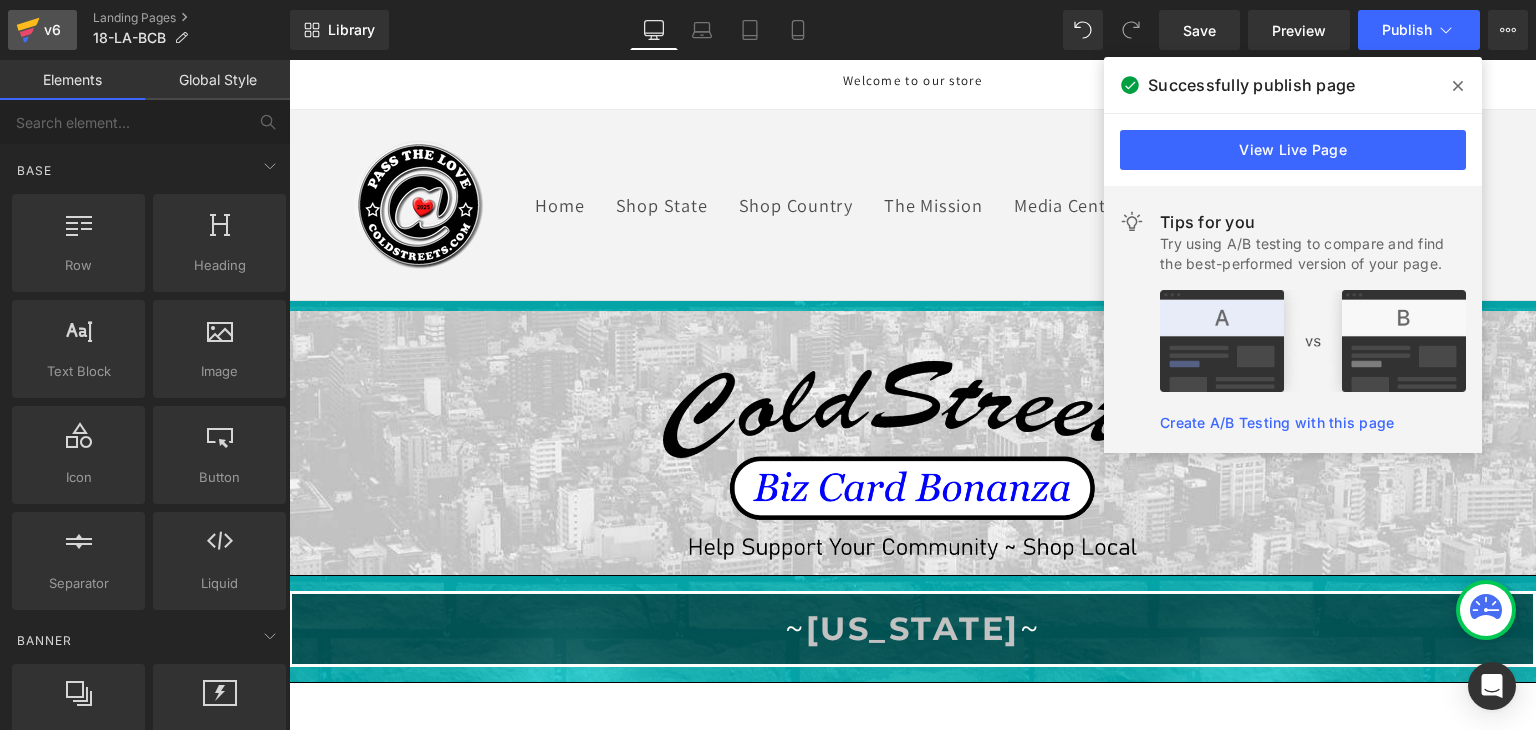 click 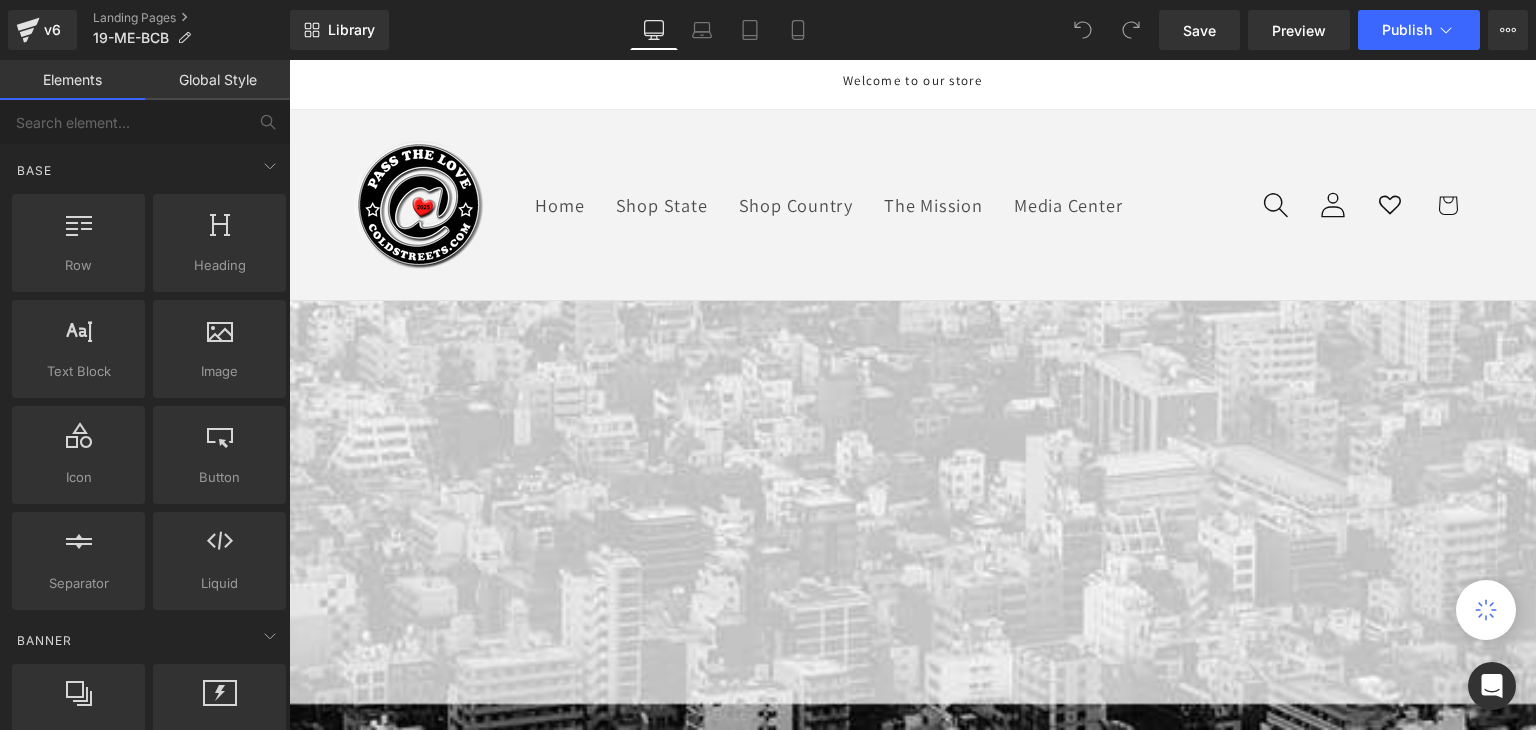 scroll, scrollTop: 0, scrollLeft: 0, axis: both 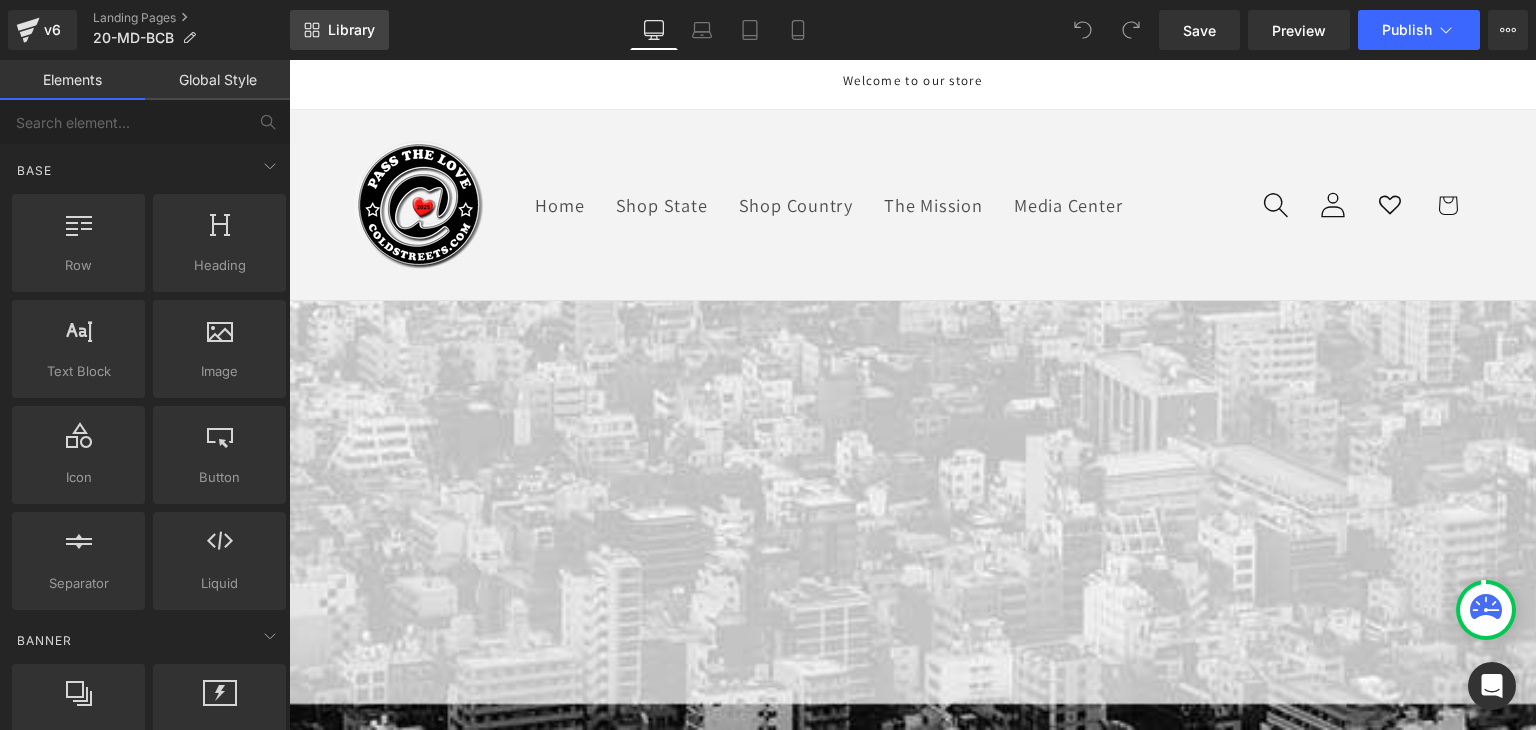 click on "Library" at bounding box center [351, 30] 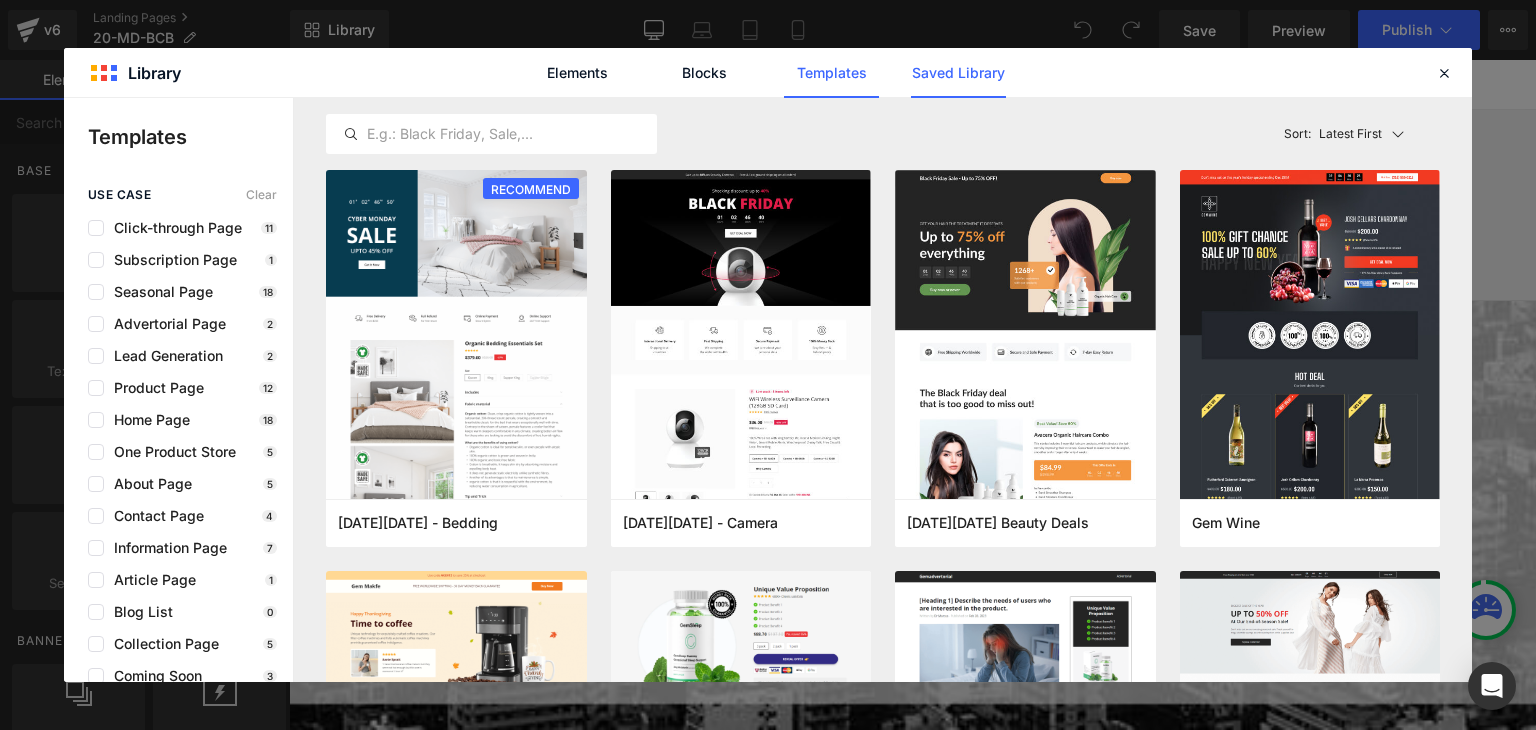 click on "Saved Library" 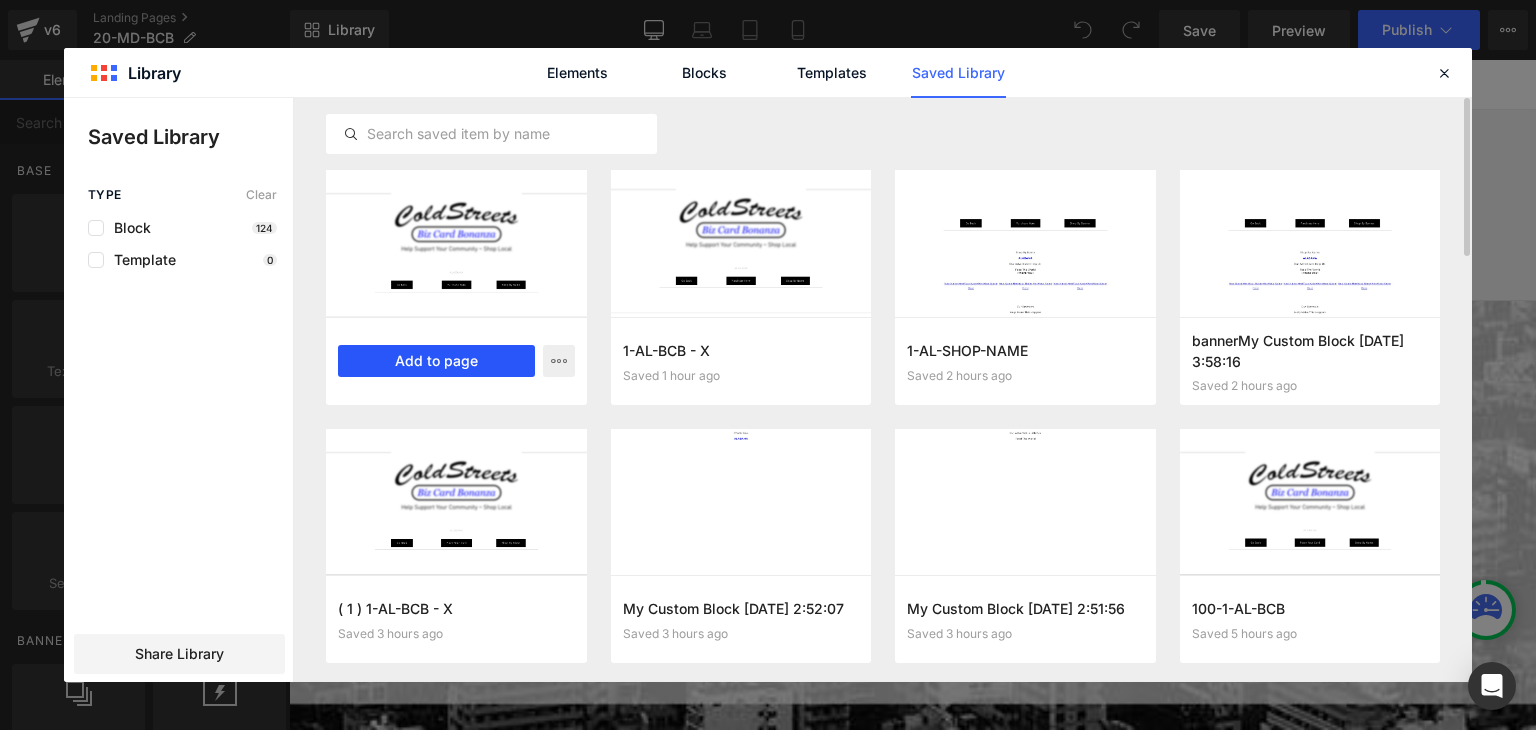 click on "Add to page" at bounding box center (436, 361) 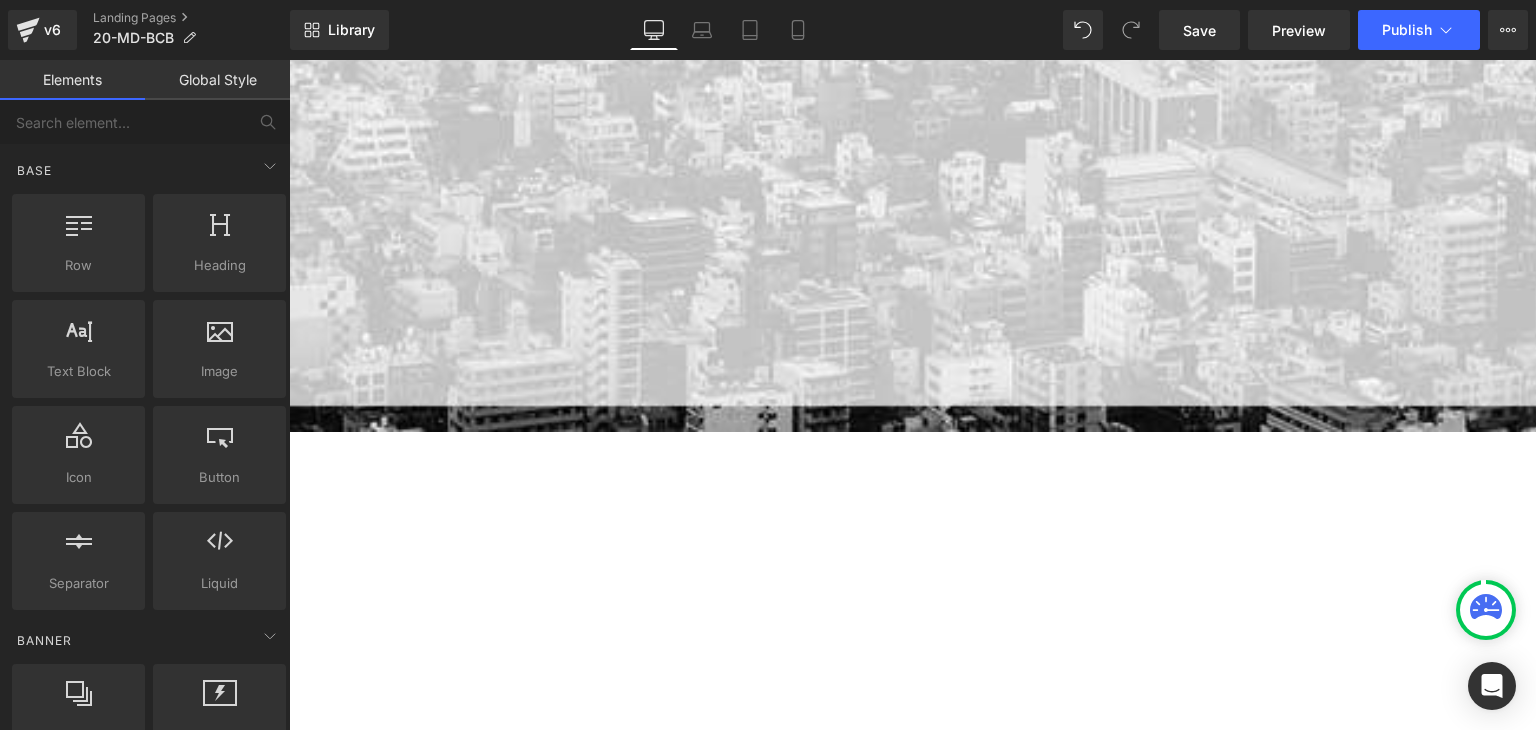 scroll, scrollTop: 259, scrollLeft: 0, axis: vertical 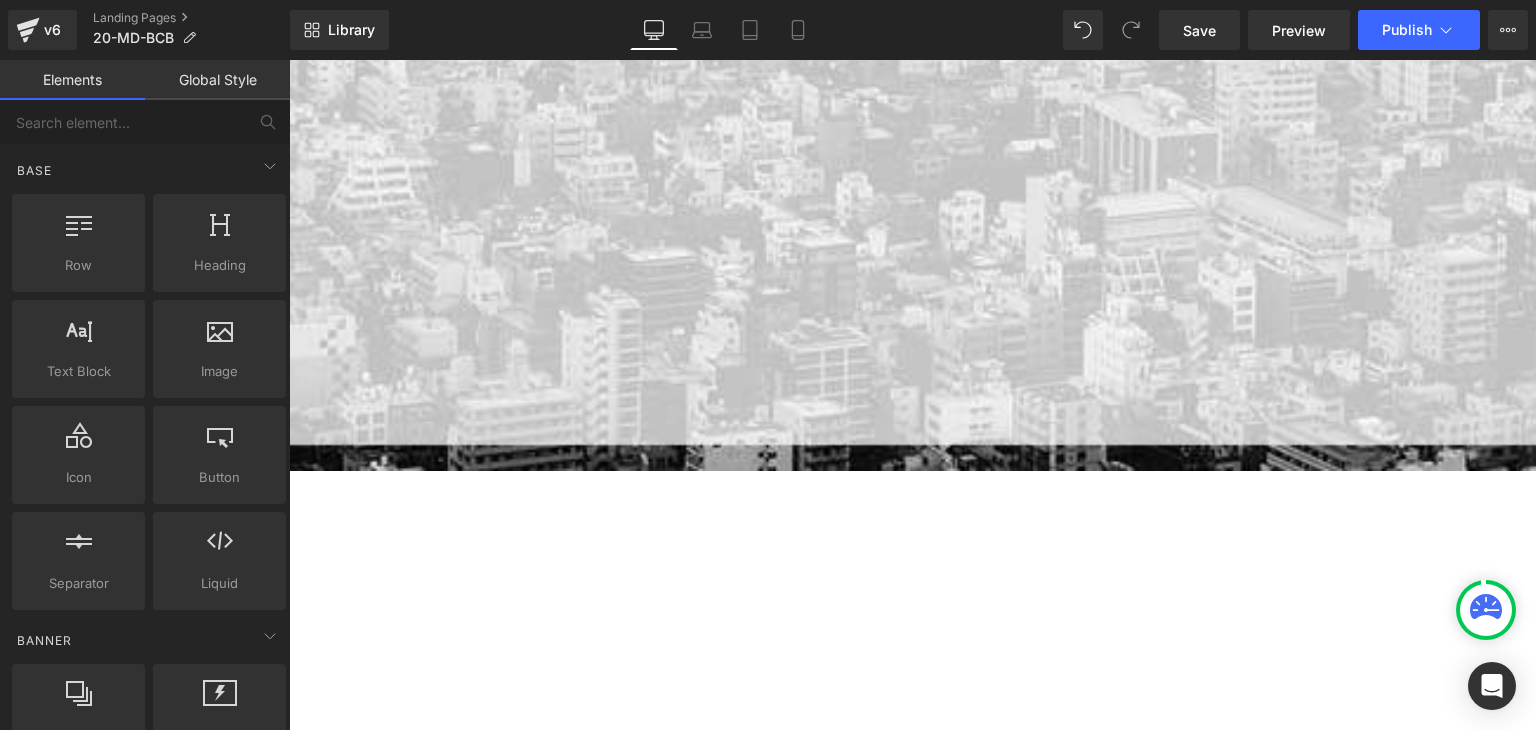 click 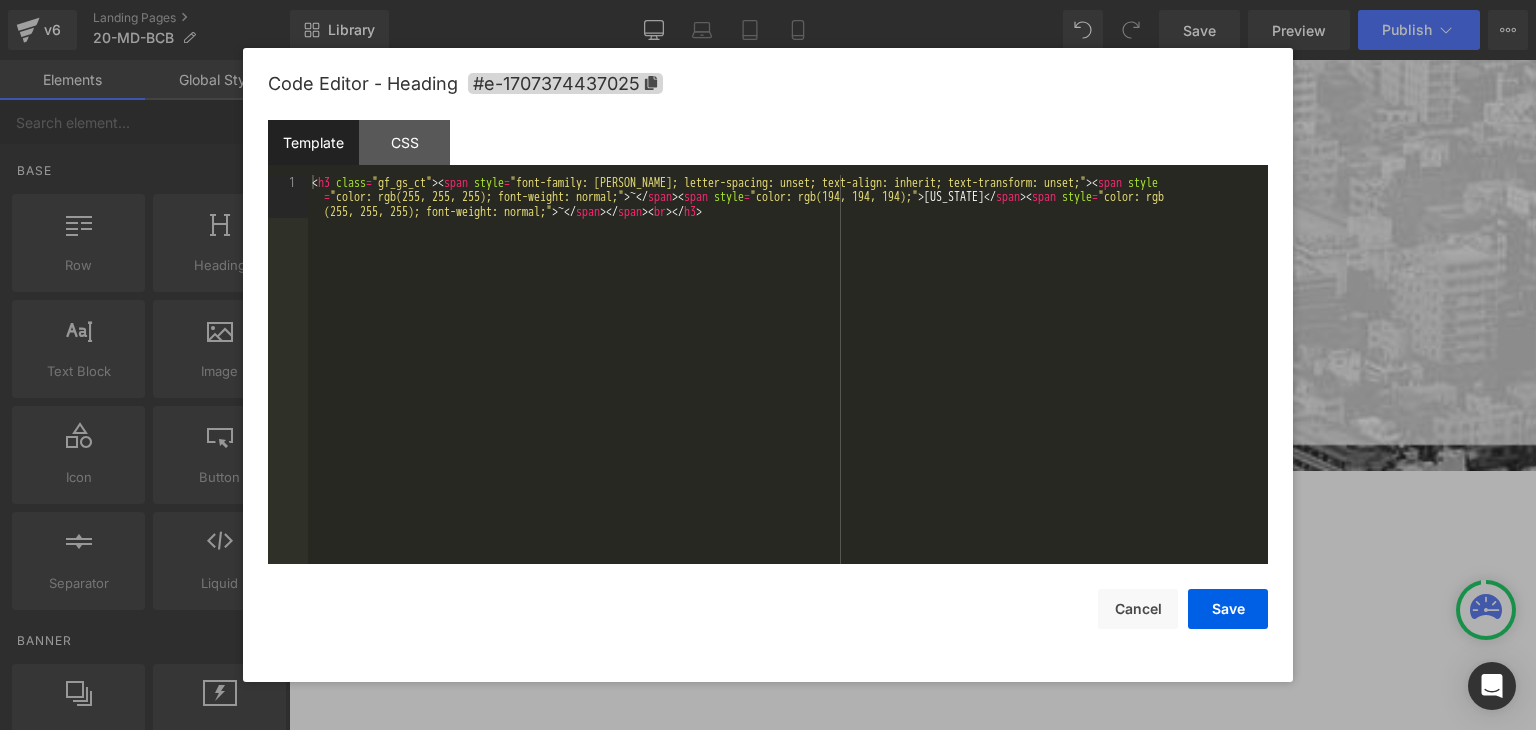 click on "You are previewing how the   will restyle your page. You can not edit Elements in Preset Preview Mode.  v6 Landing Pages 20-MD-BCB Library Desktop Desktop Laptop Tablet Mobile Save Preview Publish Scheduled View Live Page View with current Template Save Template to Library Schedule Publish  Optimize  Publish Settings Shortcuts  Your page can’t be published   You've reached the maximum number of published pages on your plan  (0/0).  You need to upgrade your plan or unpublish all your pages to get 1 publish slot.   Unpublish pages   Upgrade plan  Elements Global Style Base Row  rows, columns, layouts, div Heading  headings, titles, h1,h2,h3,h4,h5,h6 Text Block  texts, paragraphs, contents, blocks Image  images, photos, alts, uploads Icon  icons, symbols Button  button, call to action, cta Separator  separators, dividers, horizontal lines Liquid  liquid, custom code, html, javascript, css, reviews, apps, applications, embeded, iframe Banner Parallax  banner, slideshow, hero, image, cover, parallax, effect ok" at bounding box center (768, 0) 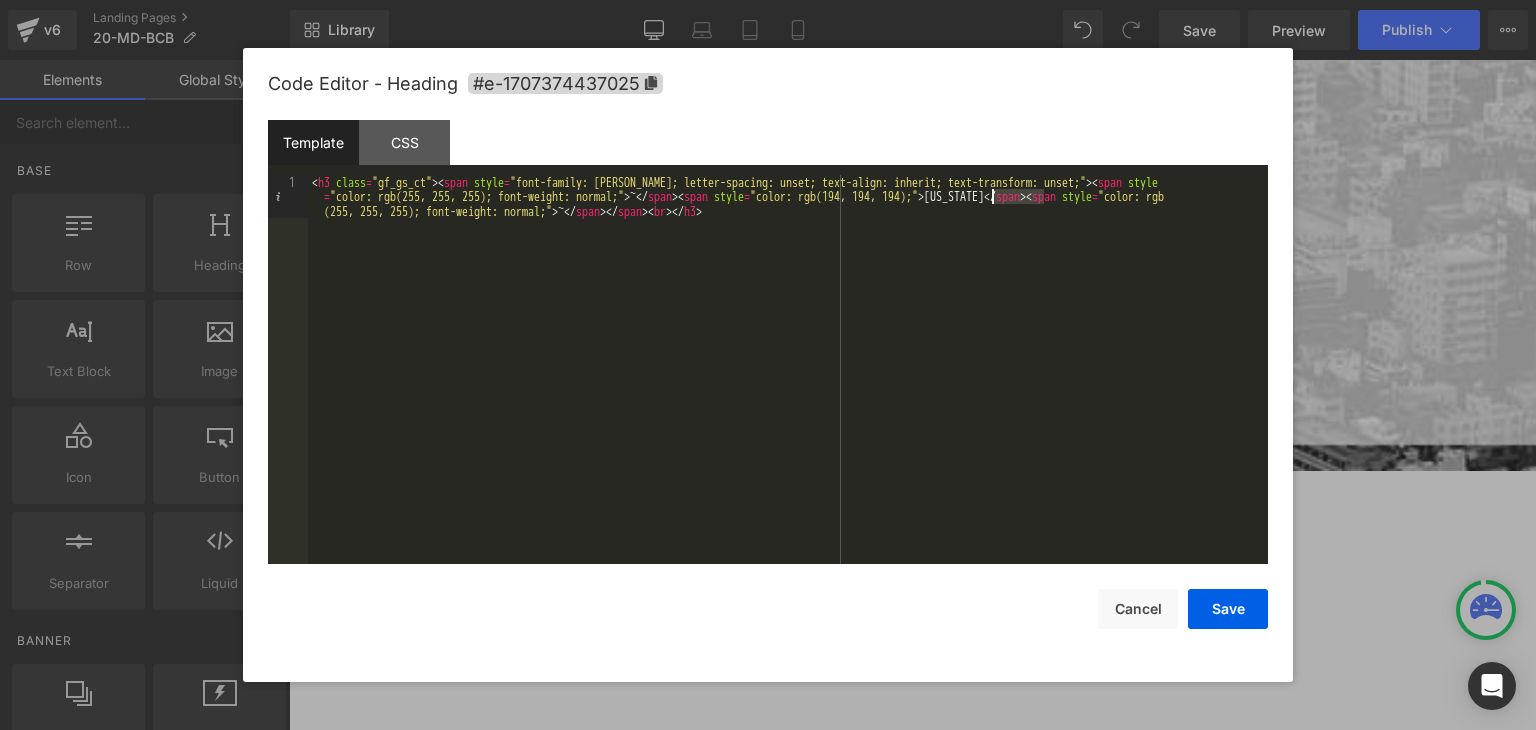 drag, startPoint x: 1044, startPoint y: 196, endPoint x: 993, endPoint y: 197, distance: 51.009804 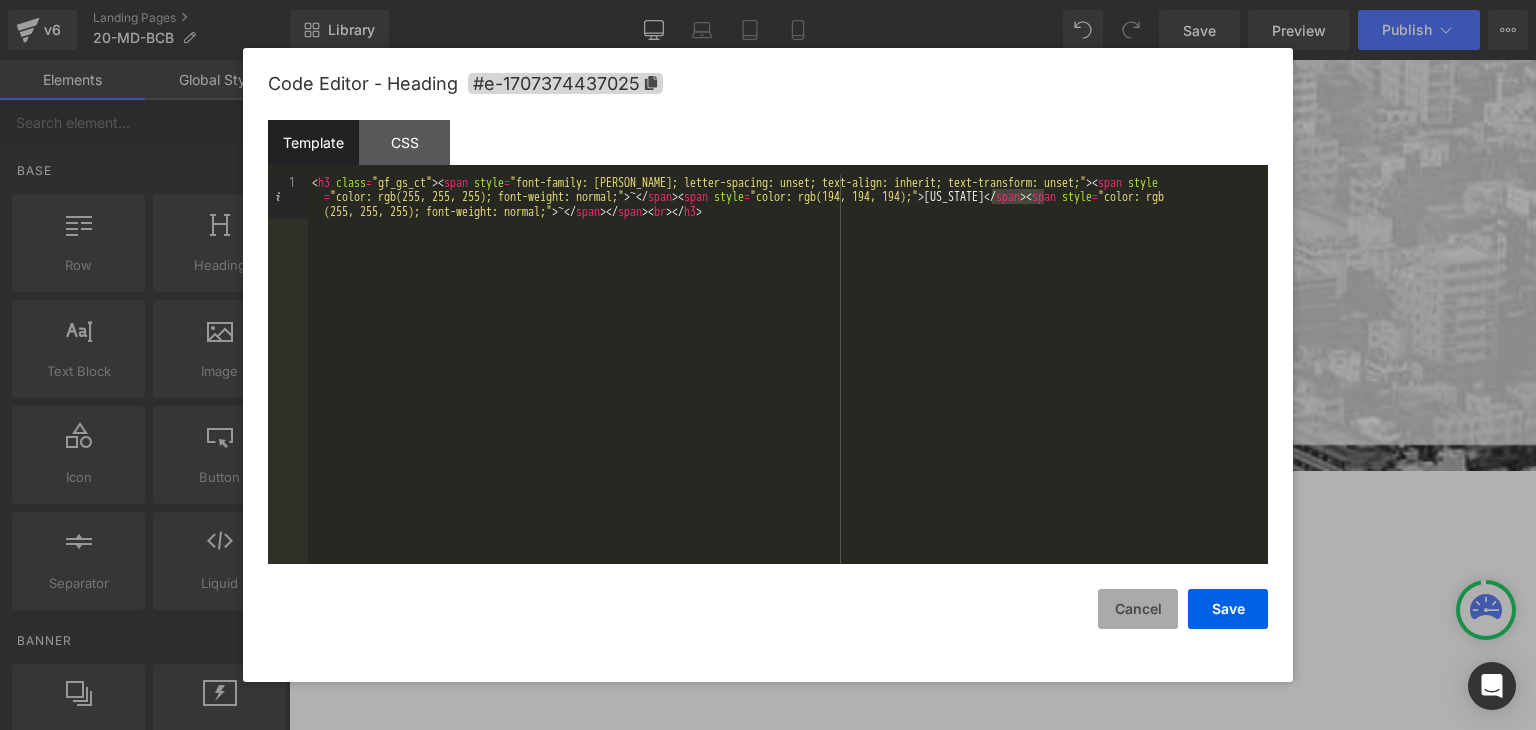 click on "Cancel" at bounding box center [1138, 609] 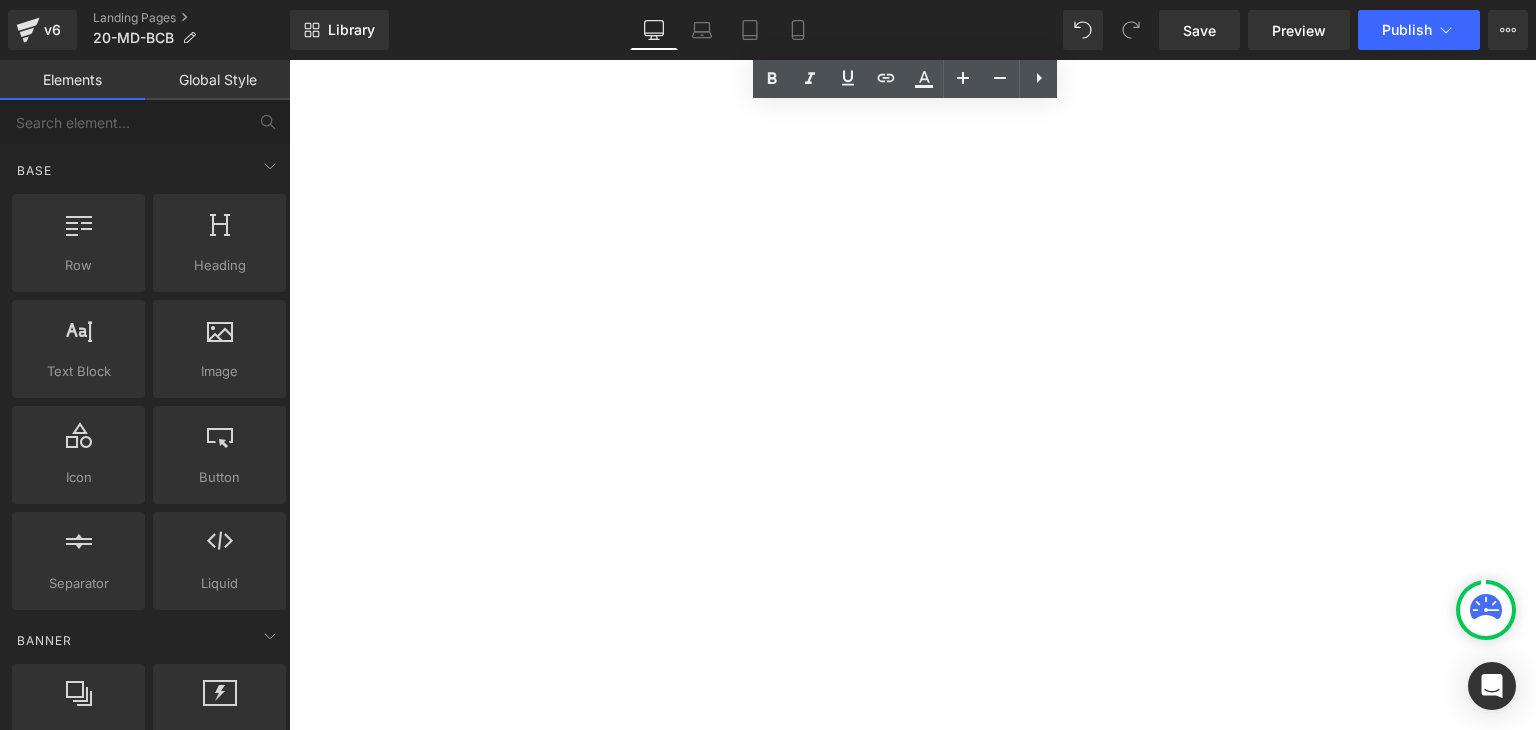 scroll, scrollTop: 1159, scrollLeft: 0, axis: vertical 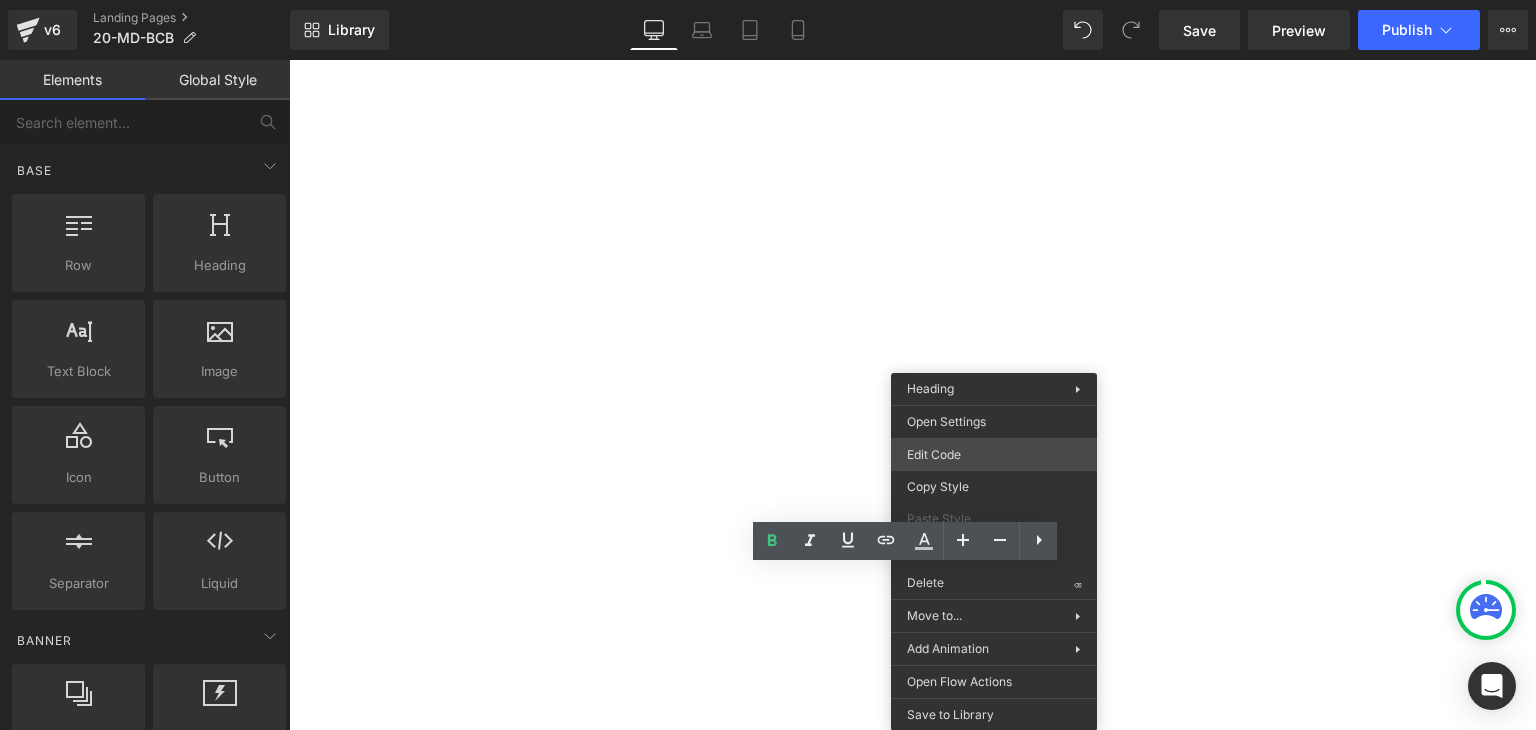 click on "You are previewing how the   will restyle your page. You can not edit Elements in Preset Preview Mode.  v6 Landing Pages 20-MD-BCB Library Desktop Desktop Laptop Tablet Mobile Save Preview Publish Scheduled View Live Page View with current Template Save Template to Library Schedule Publish  Optimize  Publish Settings Shortcuts  Your page can’t be published   You've reached the maximum number of published pages on your plan  (0/0).  You need to upgrade your plan or unpublish all your pages to get 1 publish slot.   Unpublish pages   Upgrade plan  Elements Global Style Base Row  rows, columns, layouts, div Heading  headings, titles, h1,h2,h3,h4,h5,h6 Text Block  texts, paragraphs, contents, blocks Image  images, photos, alts, uploads Icon  icons, symbols Button  button, call to action, cta Separator  separators, dividers, horizontal lines Liquid  liquid, custom code, html, javascript, css, reviews, apps, applications, embeded, iframe Banner Parallax  banner, slideshow, hero, image, cover, parallax, effect ok" at bounding box center [768, 0] 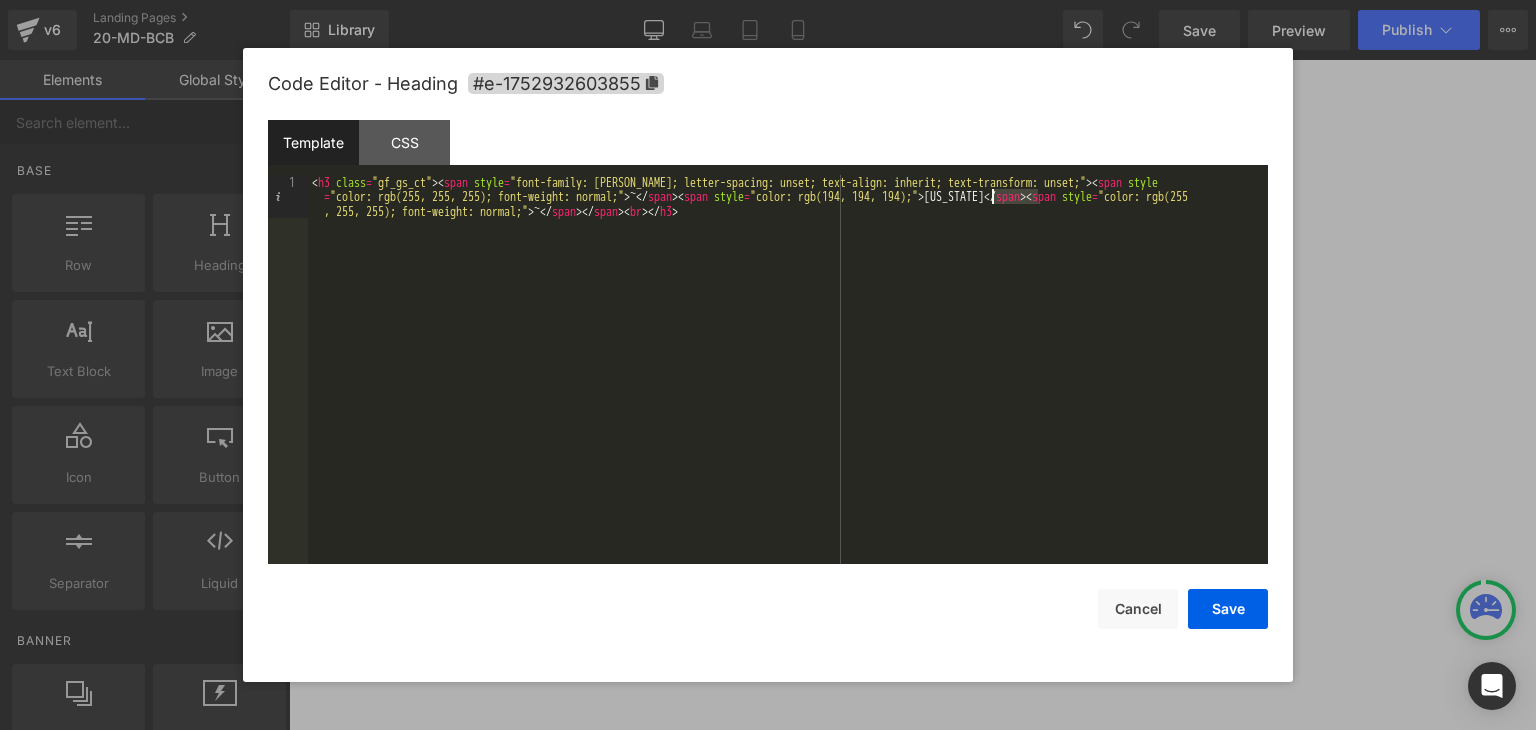 drag, startPoint x: 1037, startPoint y: 194, endPoint x: 993, endPoint y: 195, distance: 44.011364 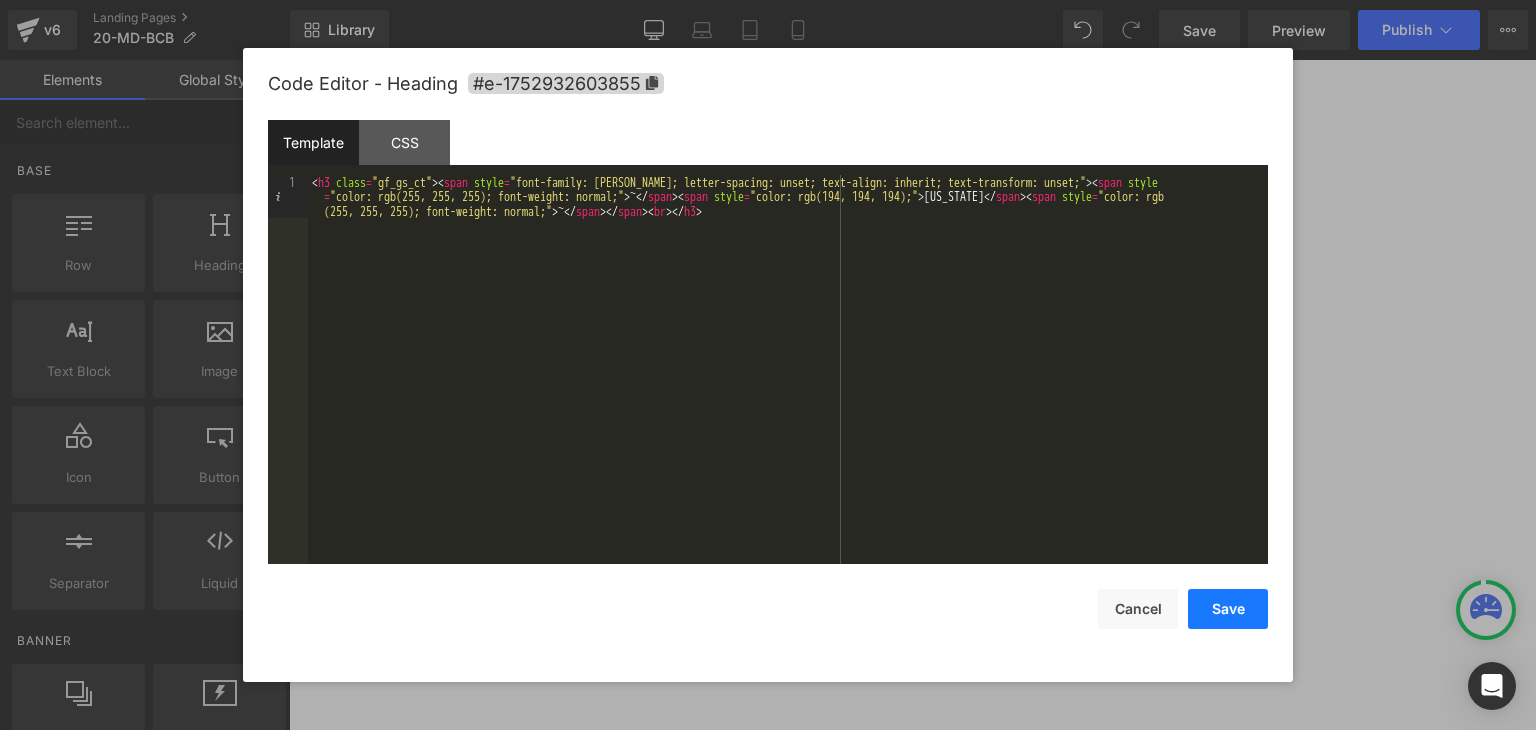click on "Save" at bounding box center (1228, 609) 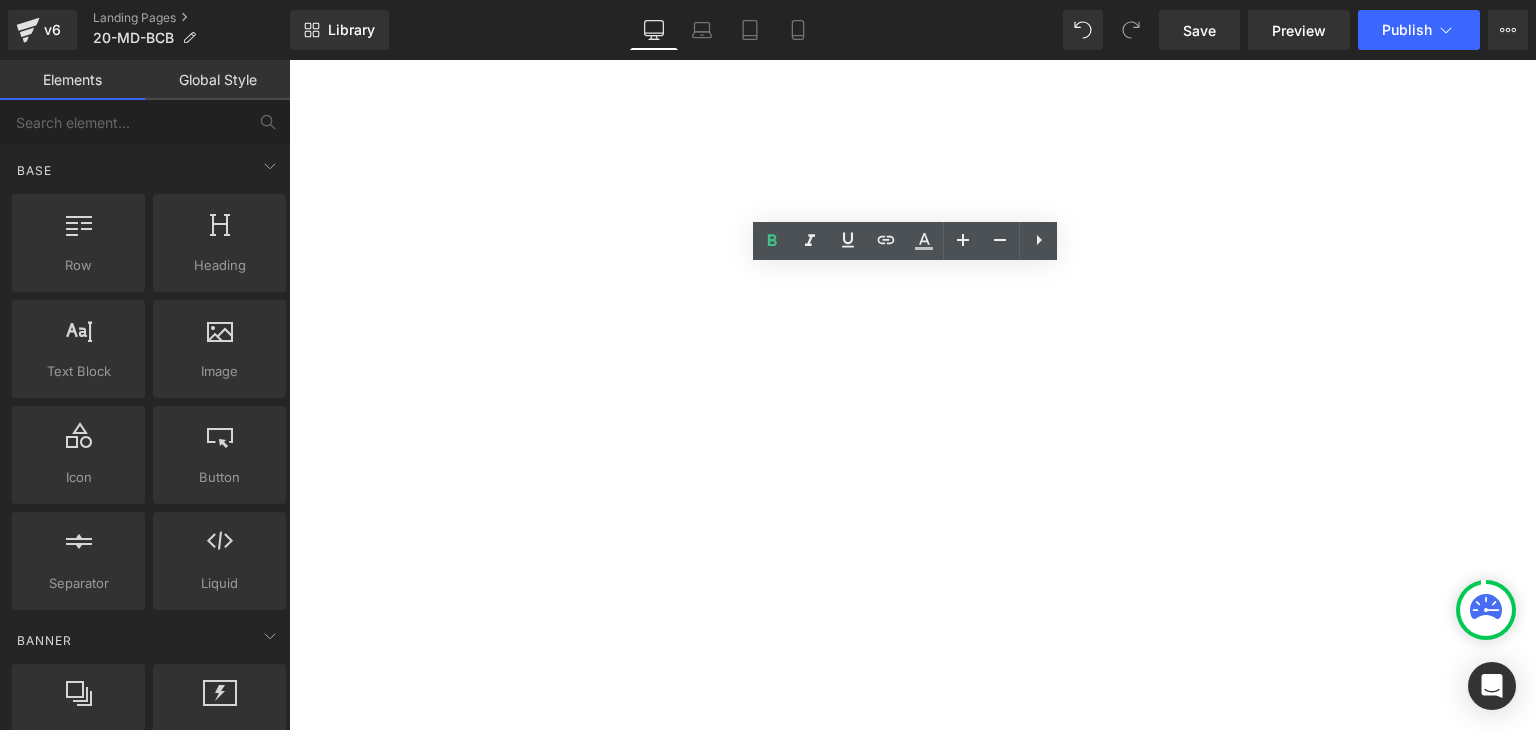 scroll, scrollTop: 1459, scrollLeft: 0, axis: vertical 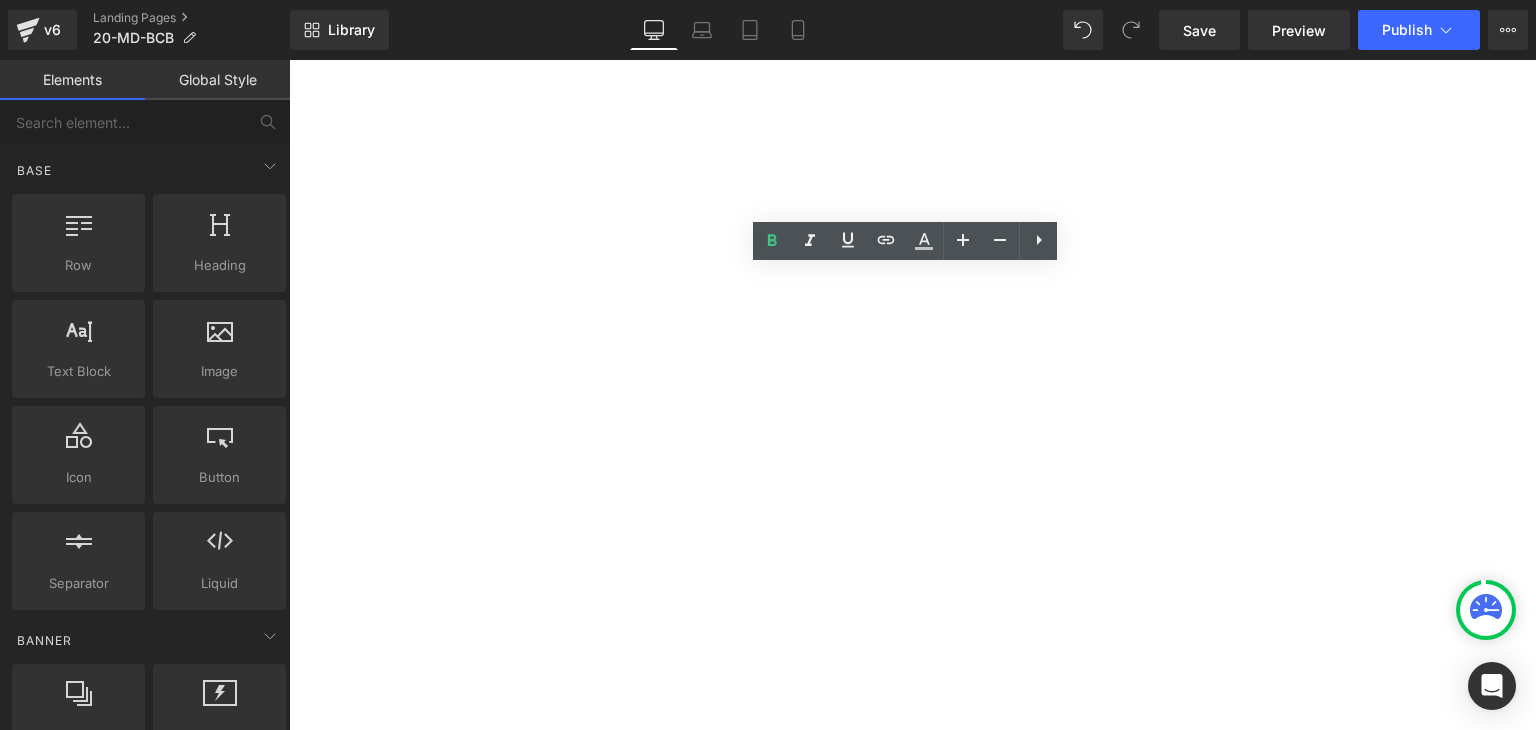 click on "Button" at bounding box center [289, 60] 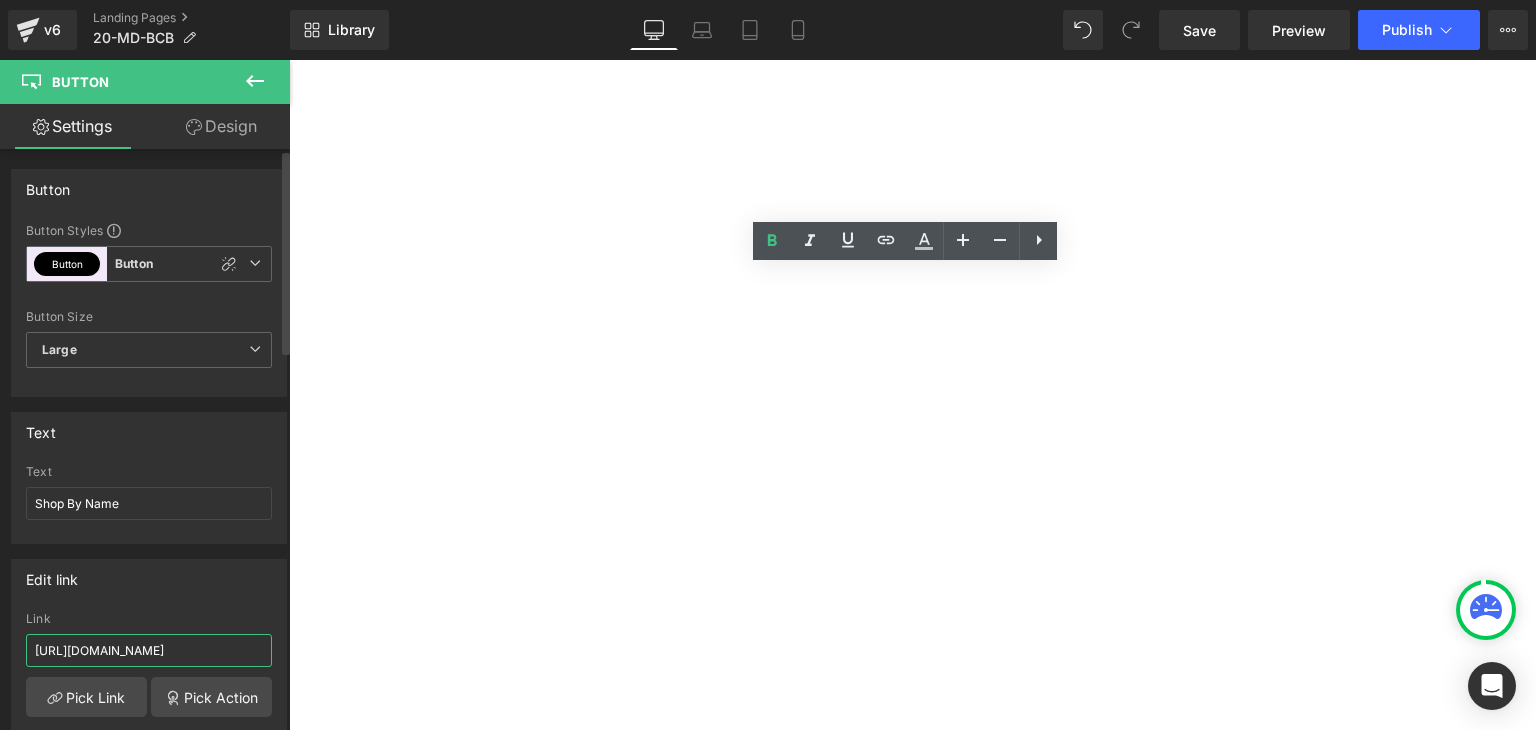 click on "[URL][DOMAIN_NAME]" at bounding box center [149, 650] 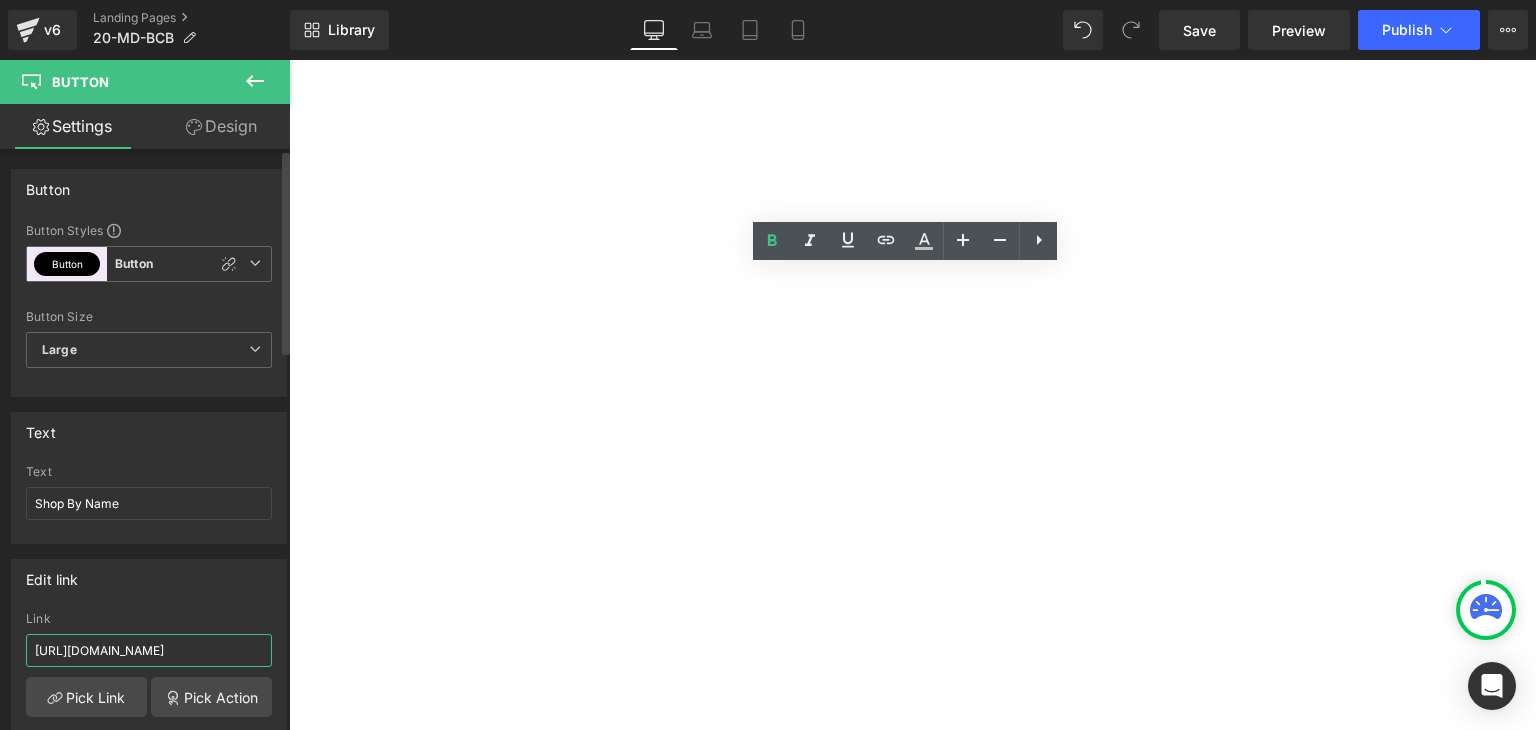 drag, startPoint x: 232, startPoint y: 649, endPoint x: 210, endPoint y: 645, distance: 22.36068 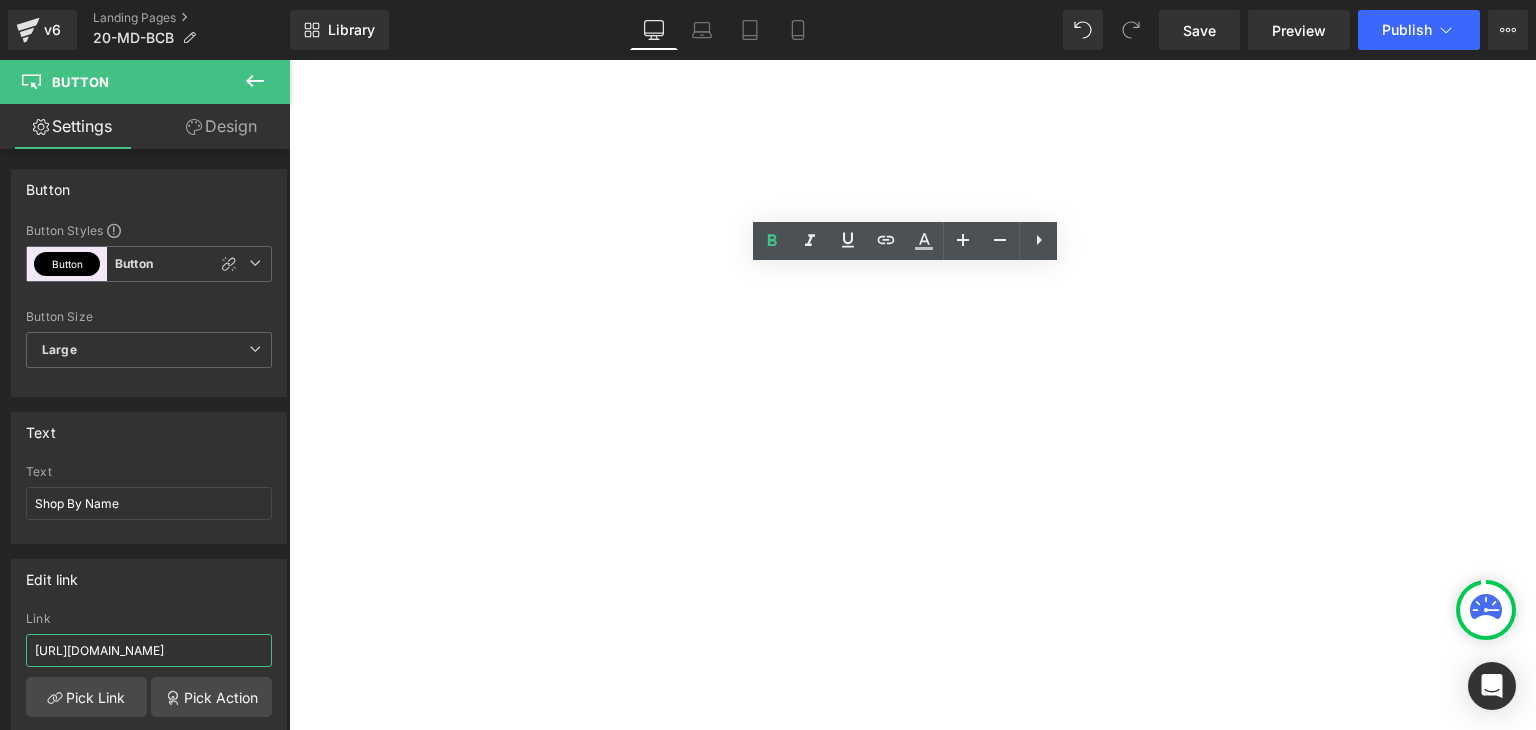 type on "[URL][DOMAIN_NAME]" 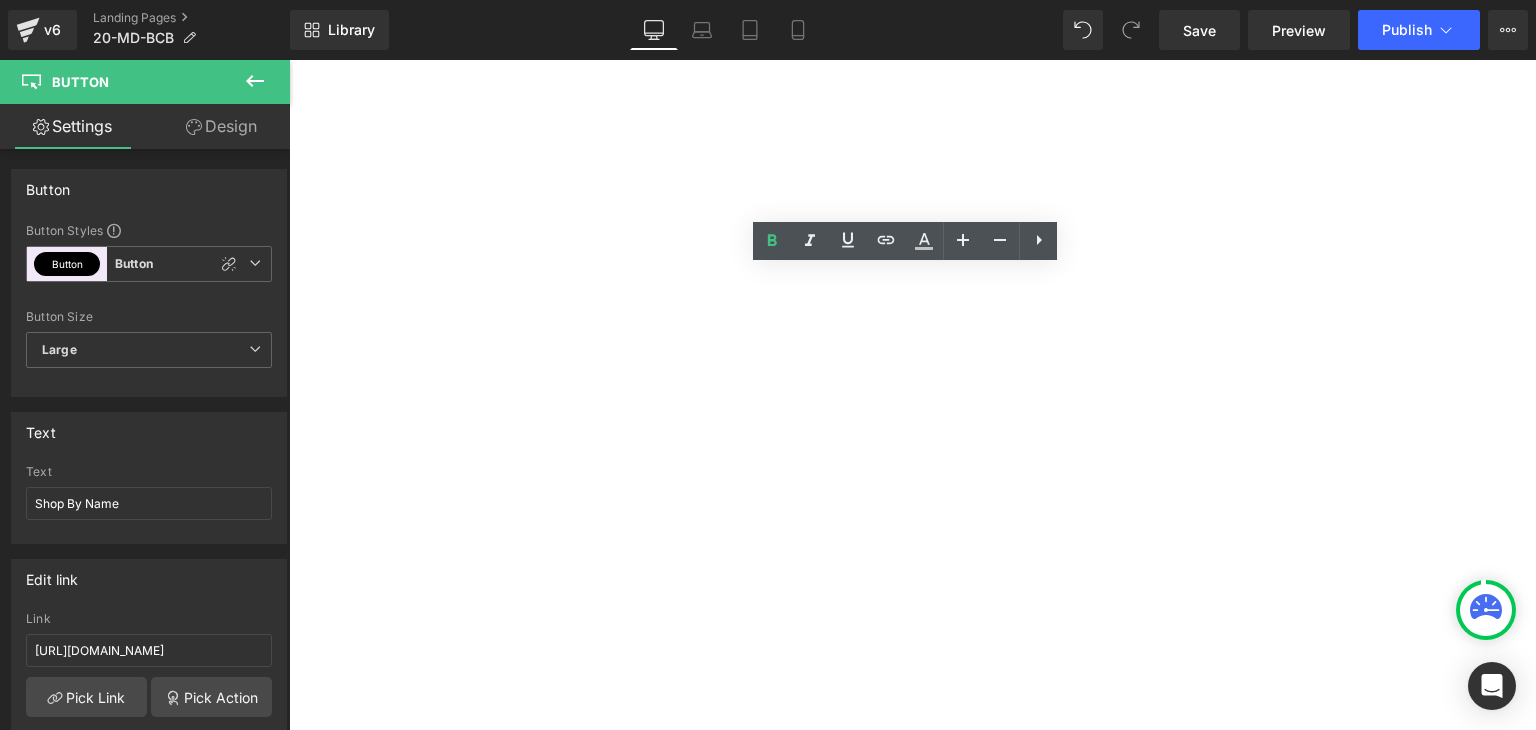 click 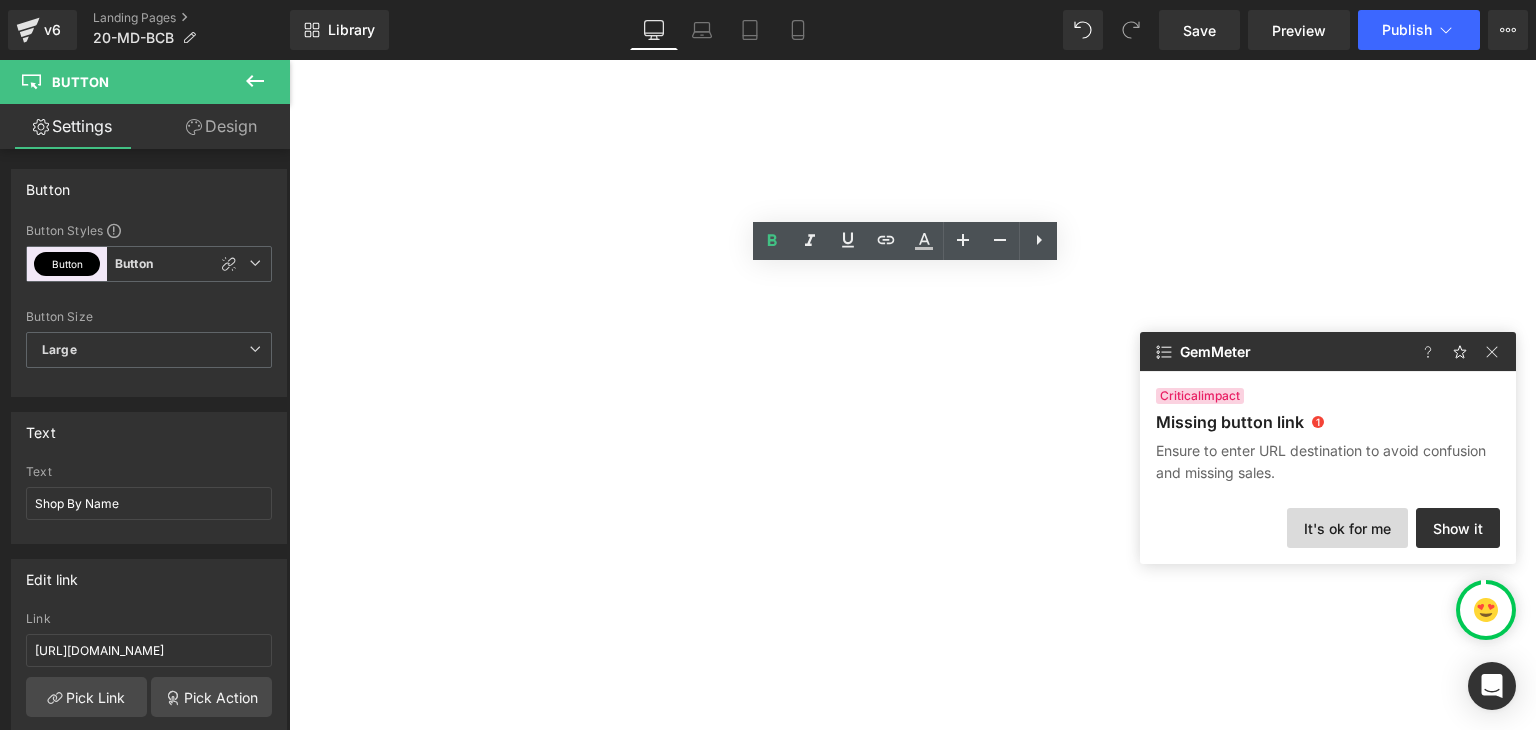 click on "It's ok for me" at bounding box center [1347, 528] 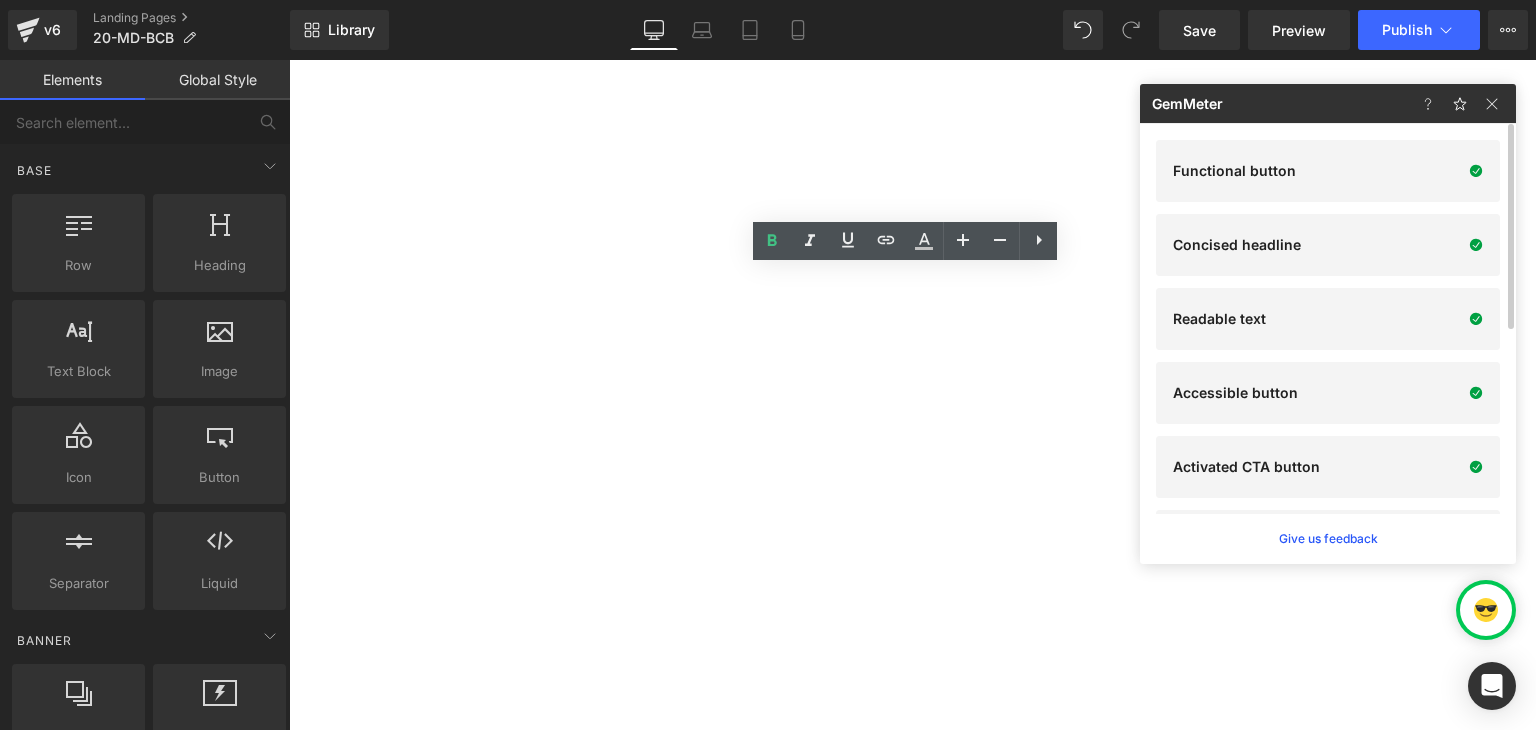 click at bounding box center [-1605, 2624] 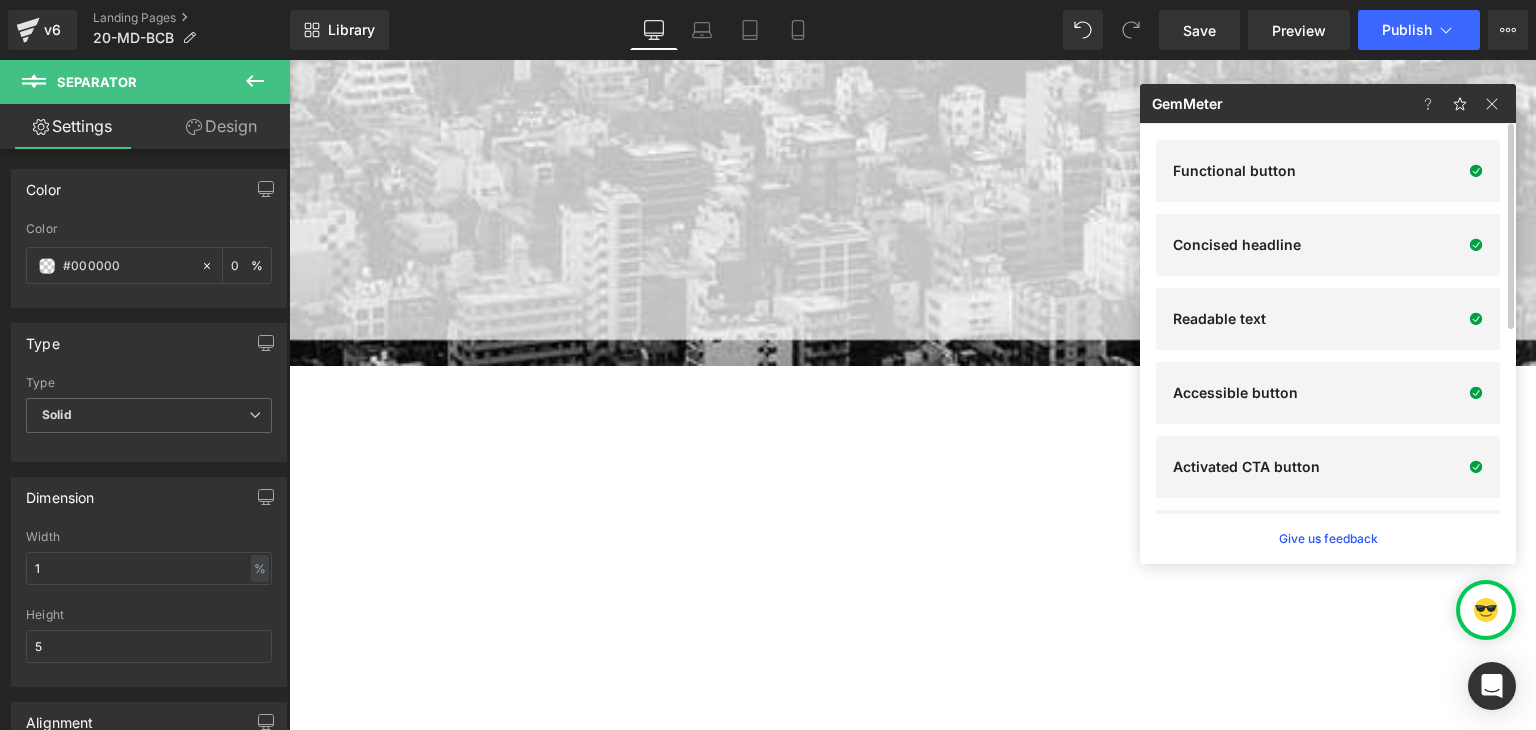 scroll, scrollTop: 359, scrollLeft: 0, axis: vertical 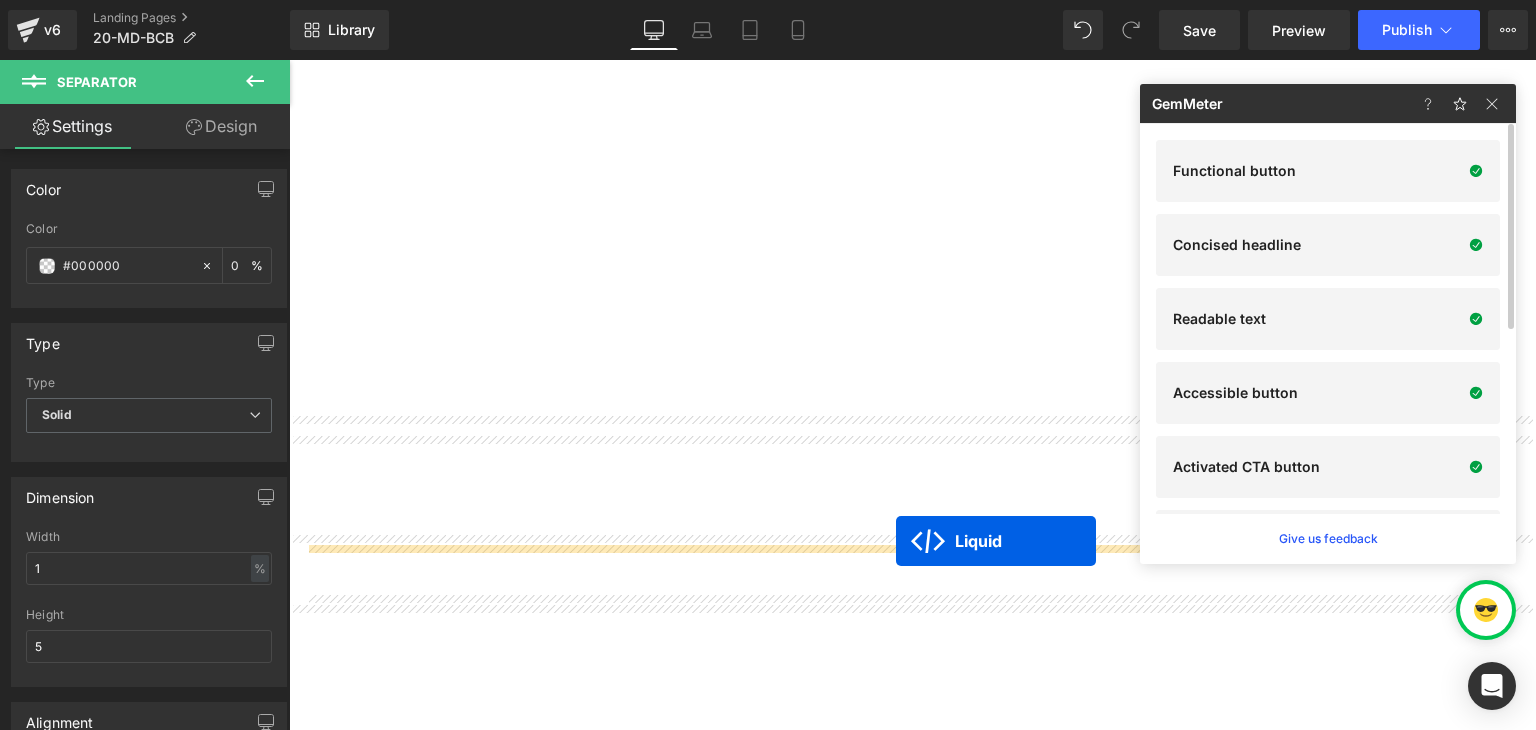 drag, startPoint x: 848, startPoint y: 597, endPoint x: 896, endPoint y: 541, distance: 73.756355 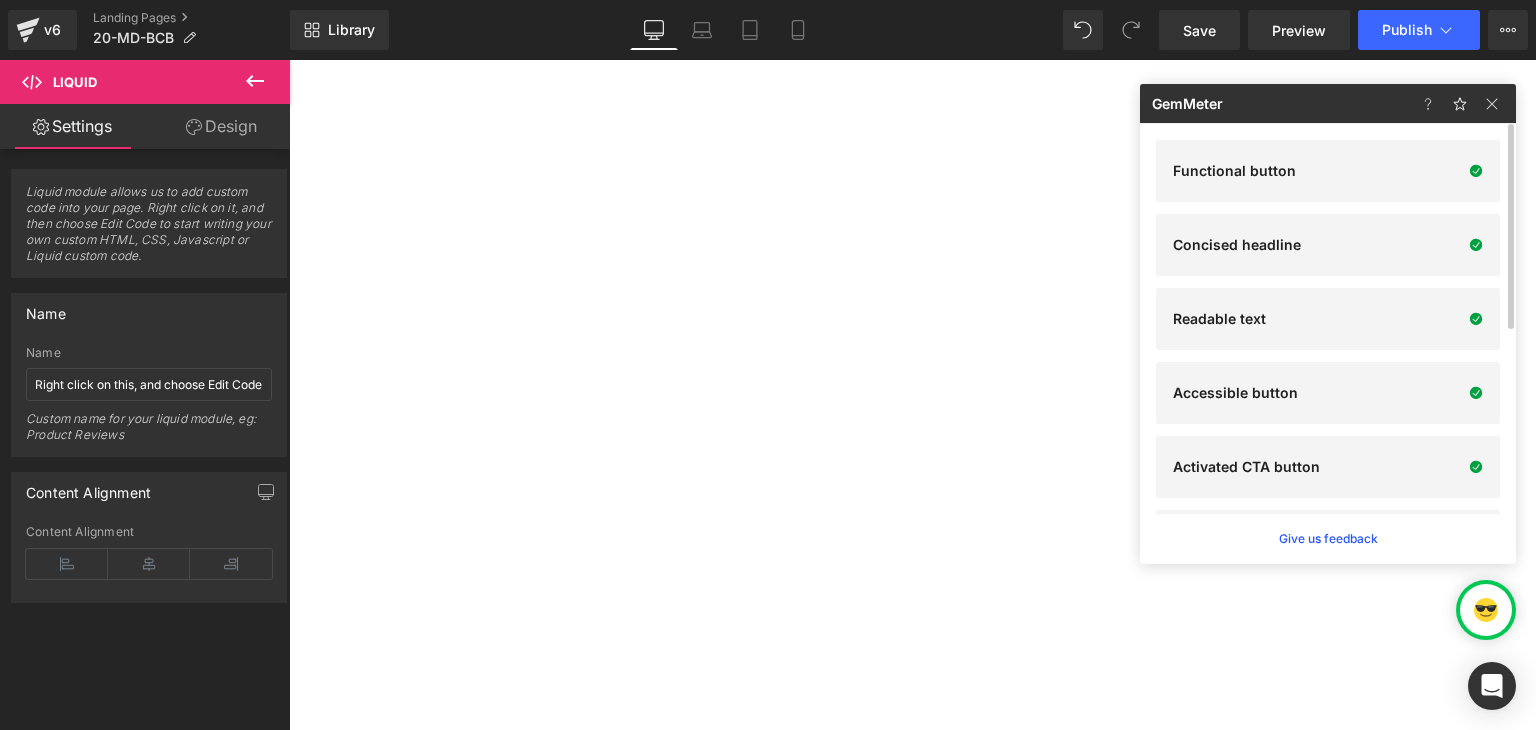 click 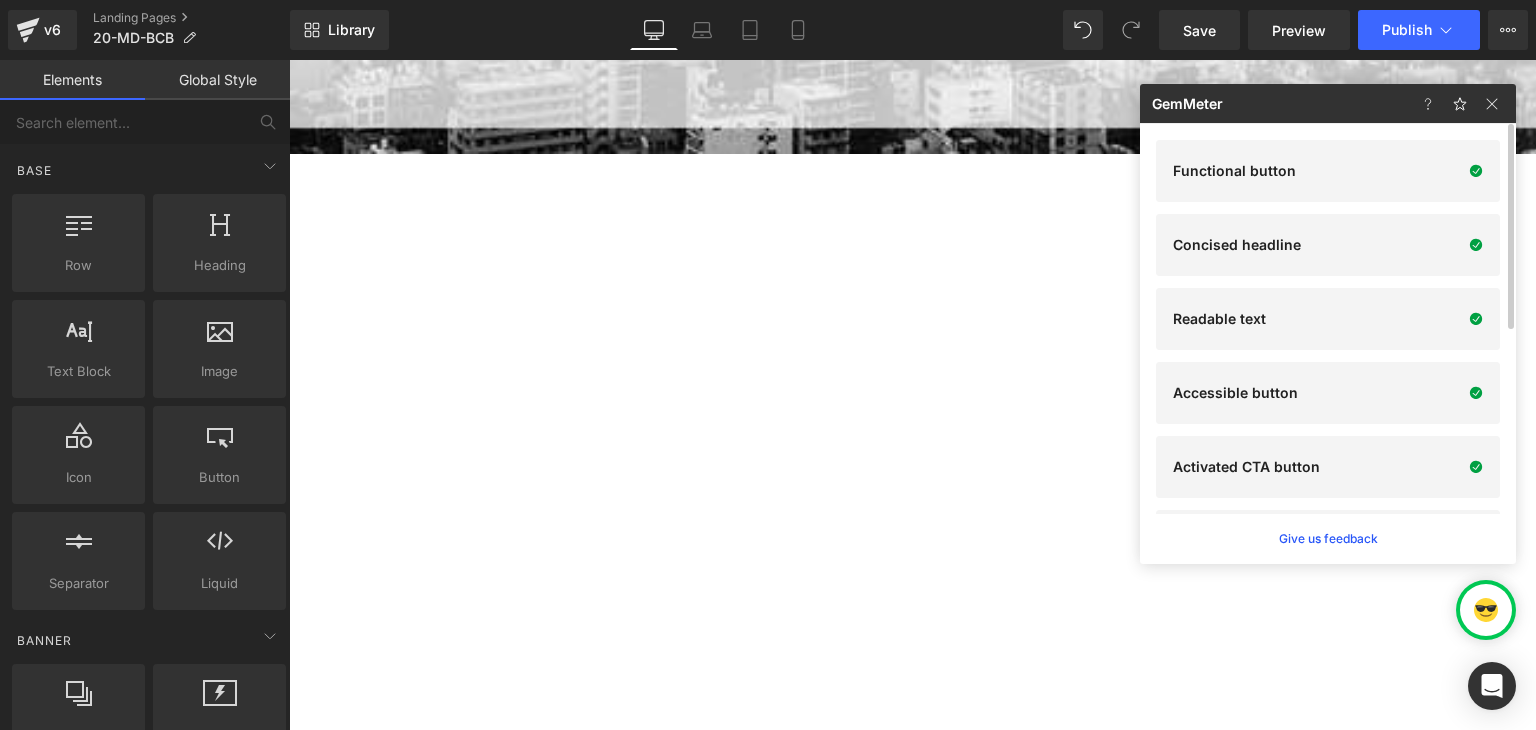 scroll, scrollTop: 519, scrollLeft: 0, axis: vertical 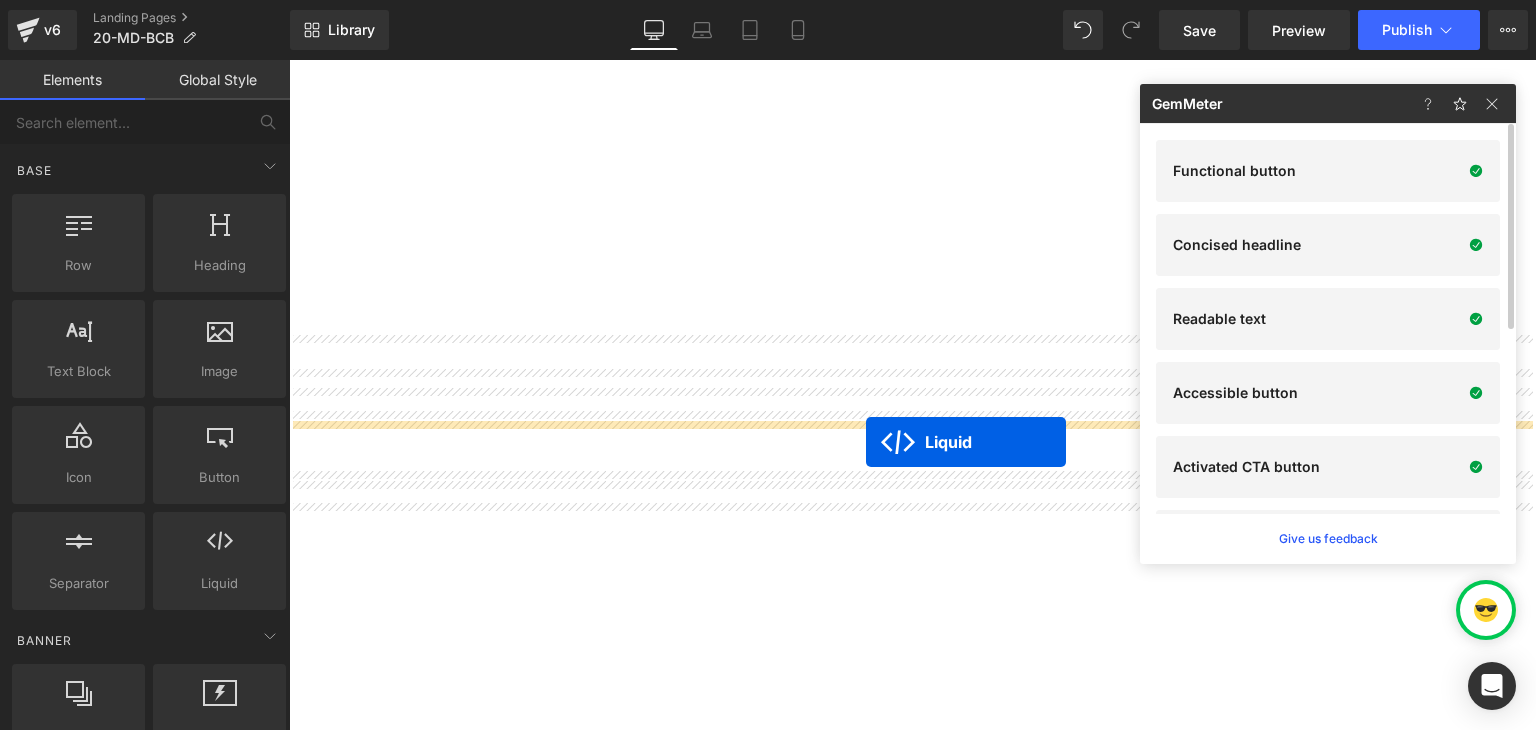 drag, startPoint x: 845, startPoint y: 637, endPoint x: 866, endPoint y: 442, distance: 196.1275 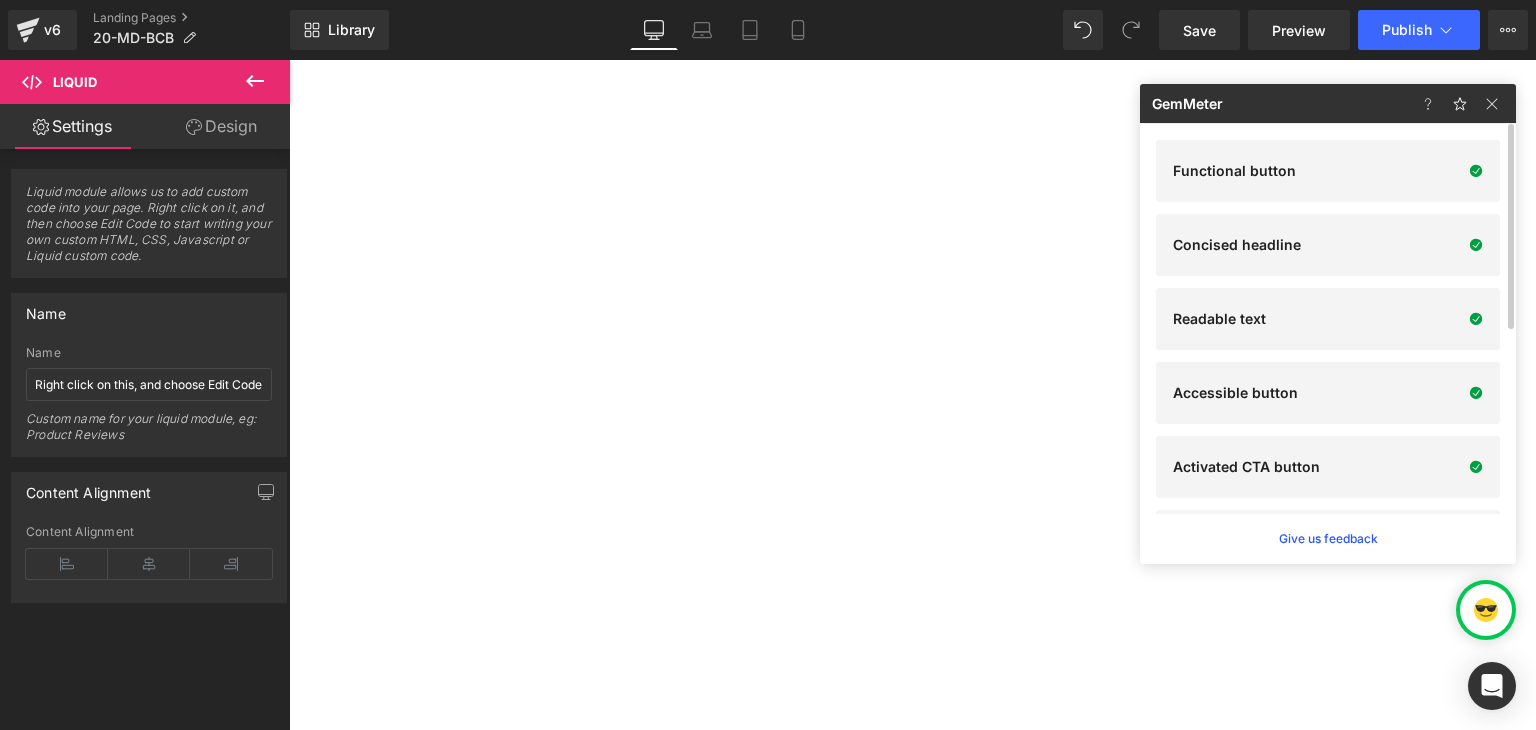 click 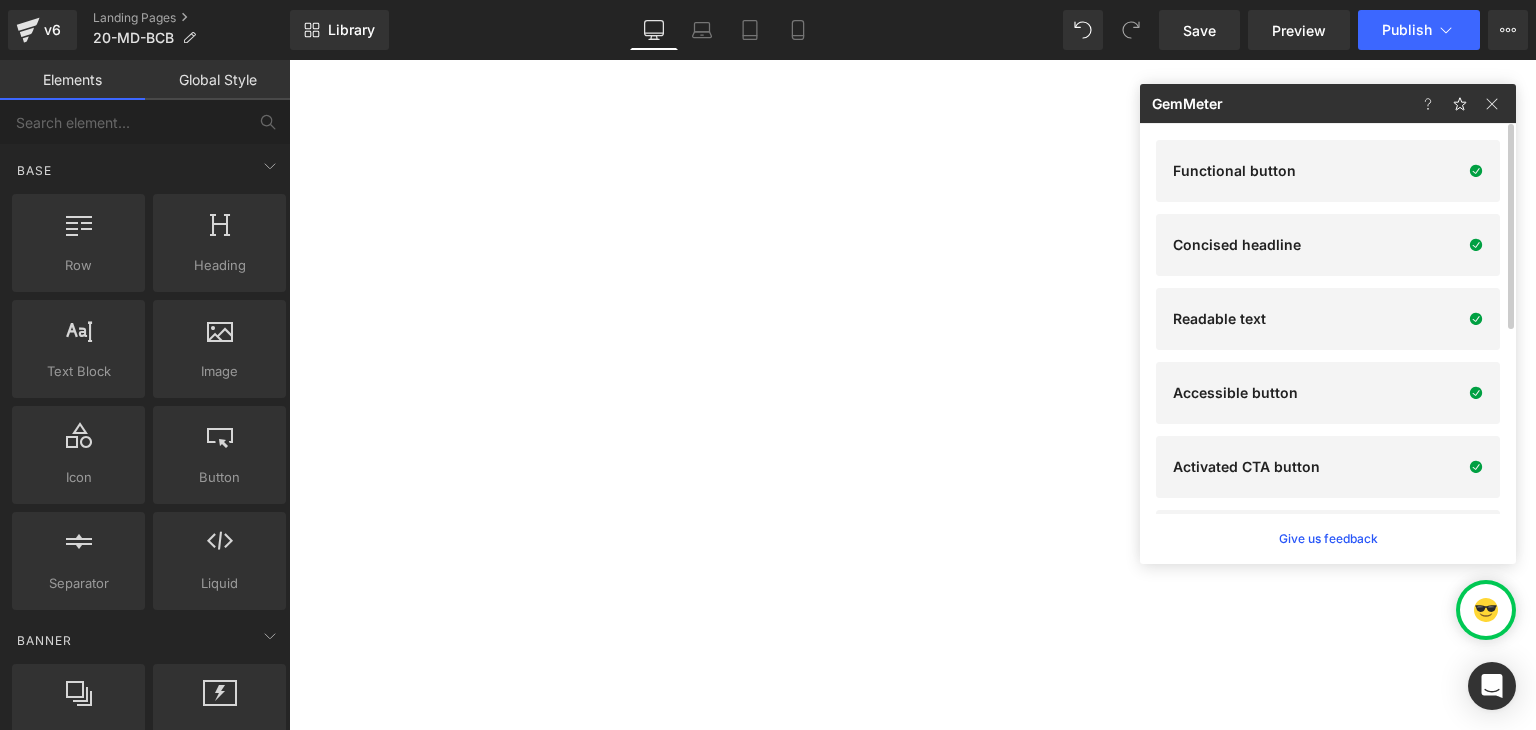 scroll, scrollTop: 1439, scrollLeft: 0, axis: vertical 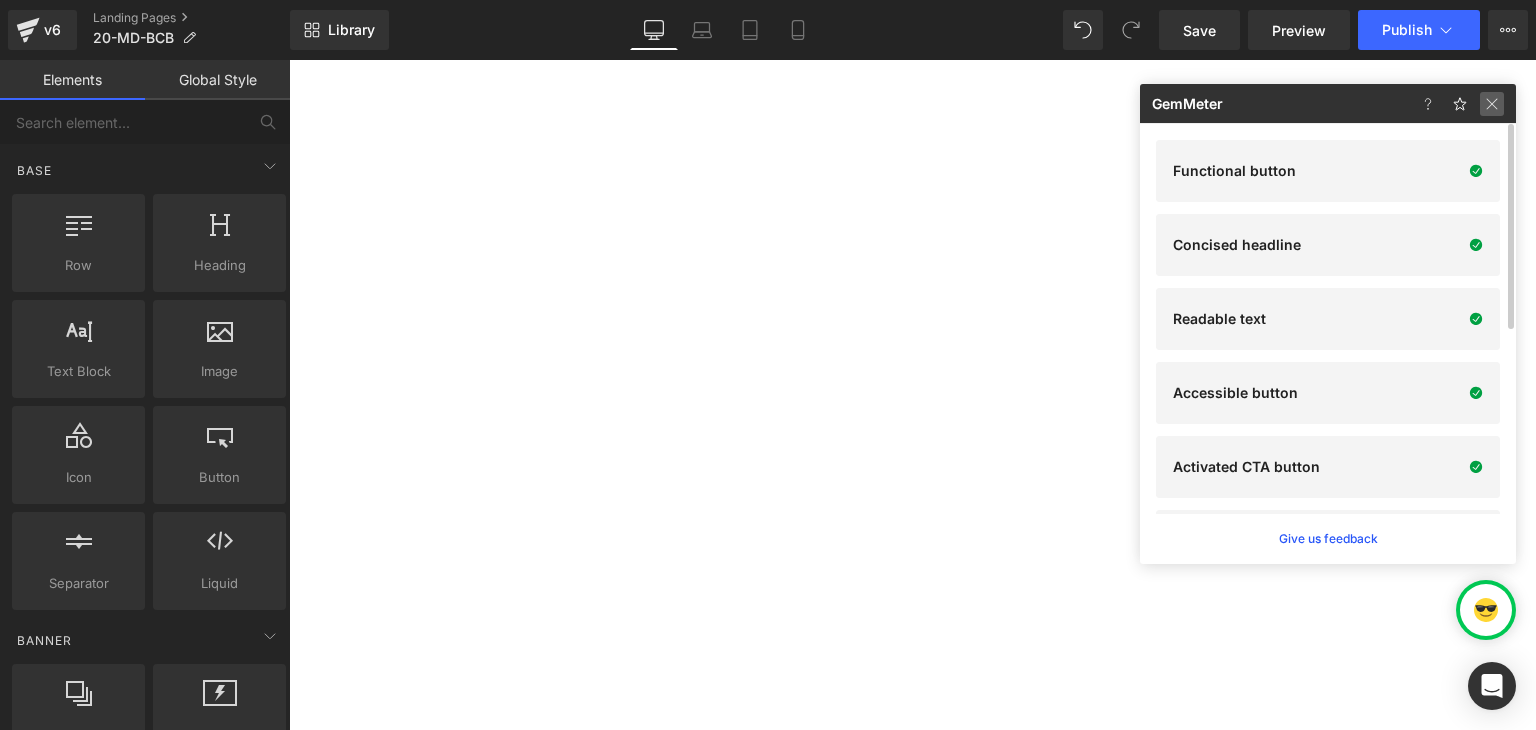 click 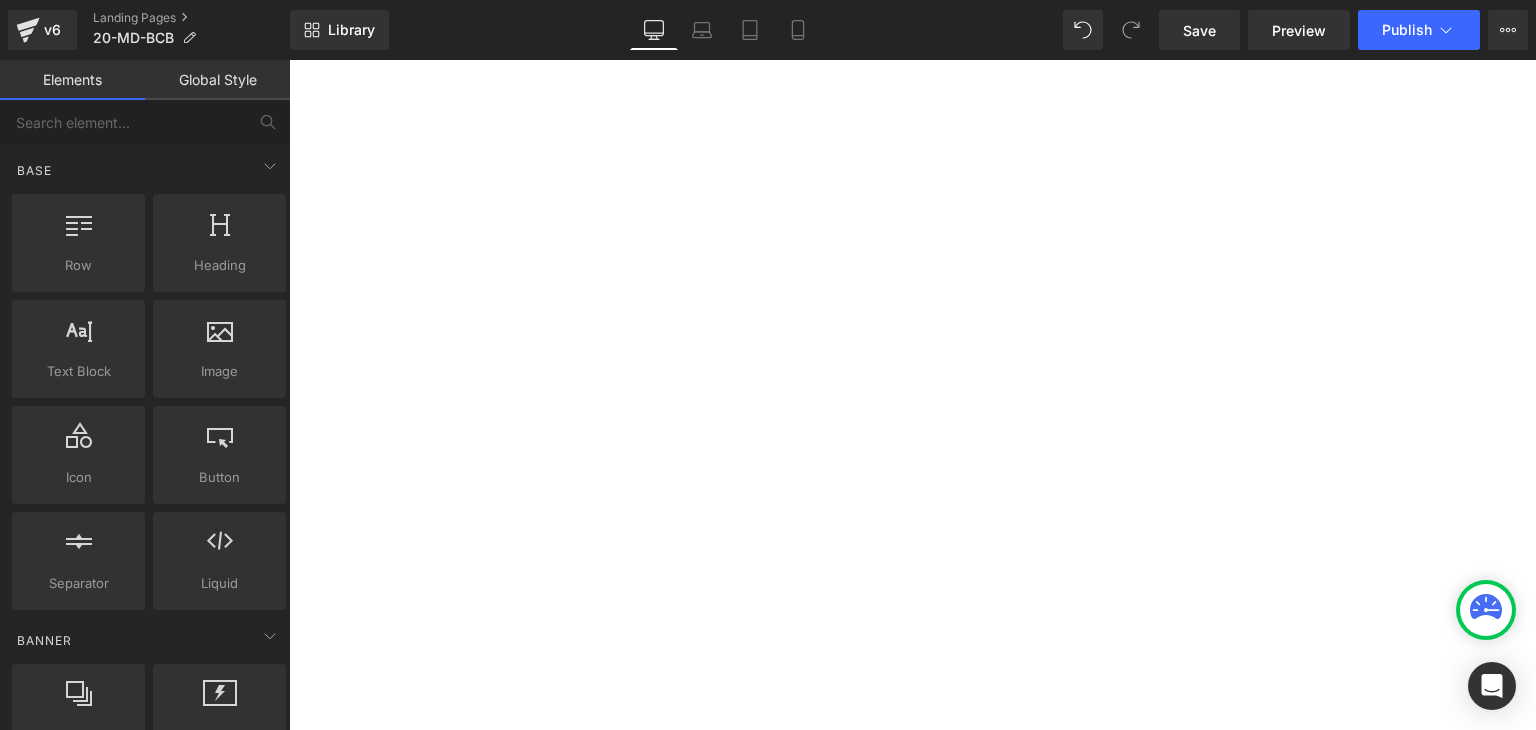 click on "Button" at bounding box center (289, 60) 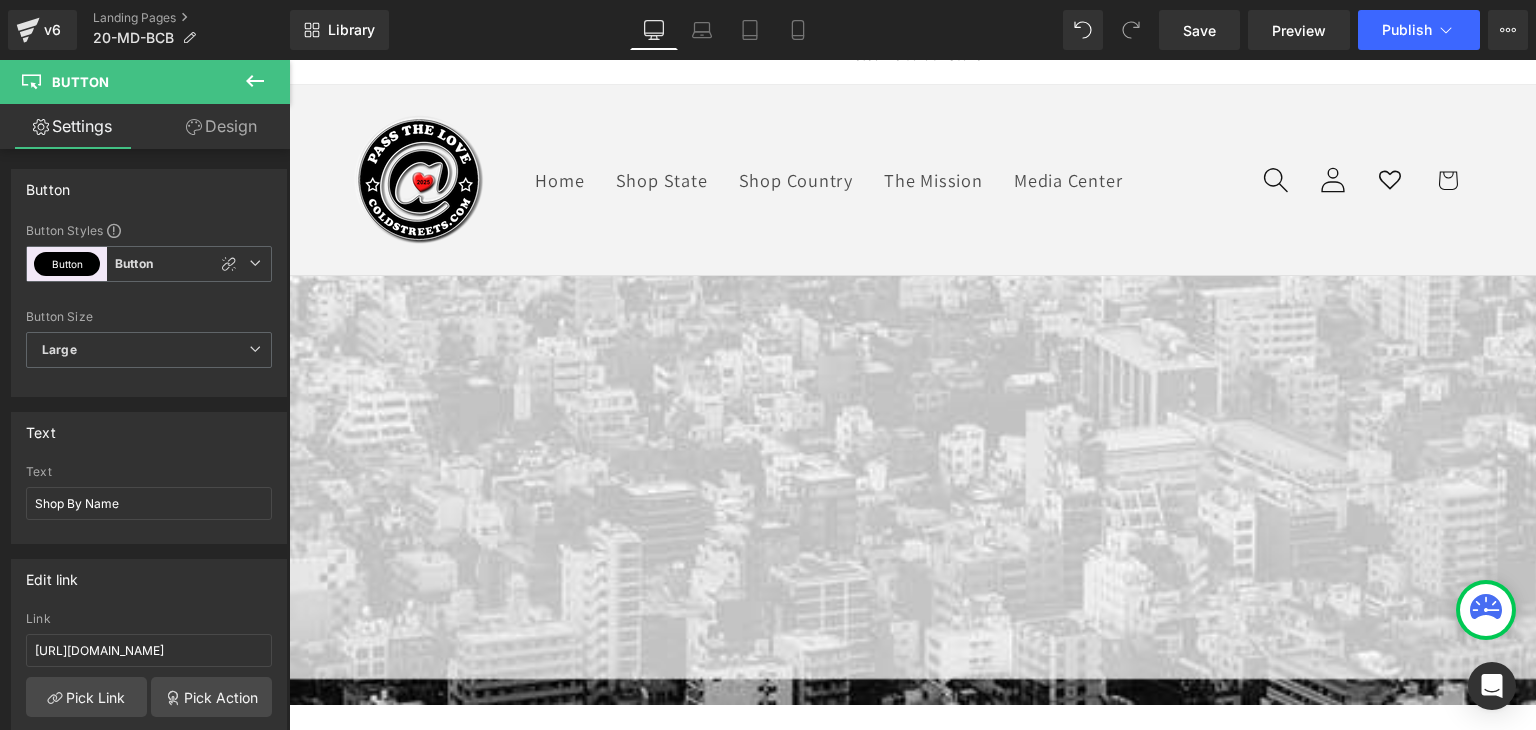 scroll, scrollTop: 0, scrollLeft: 0, axis: both 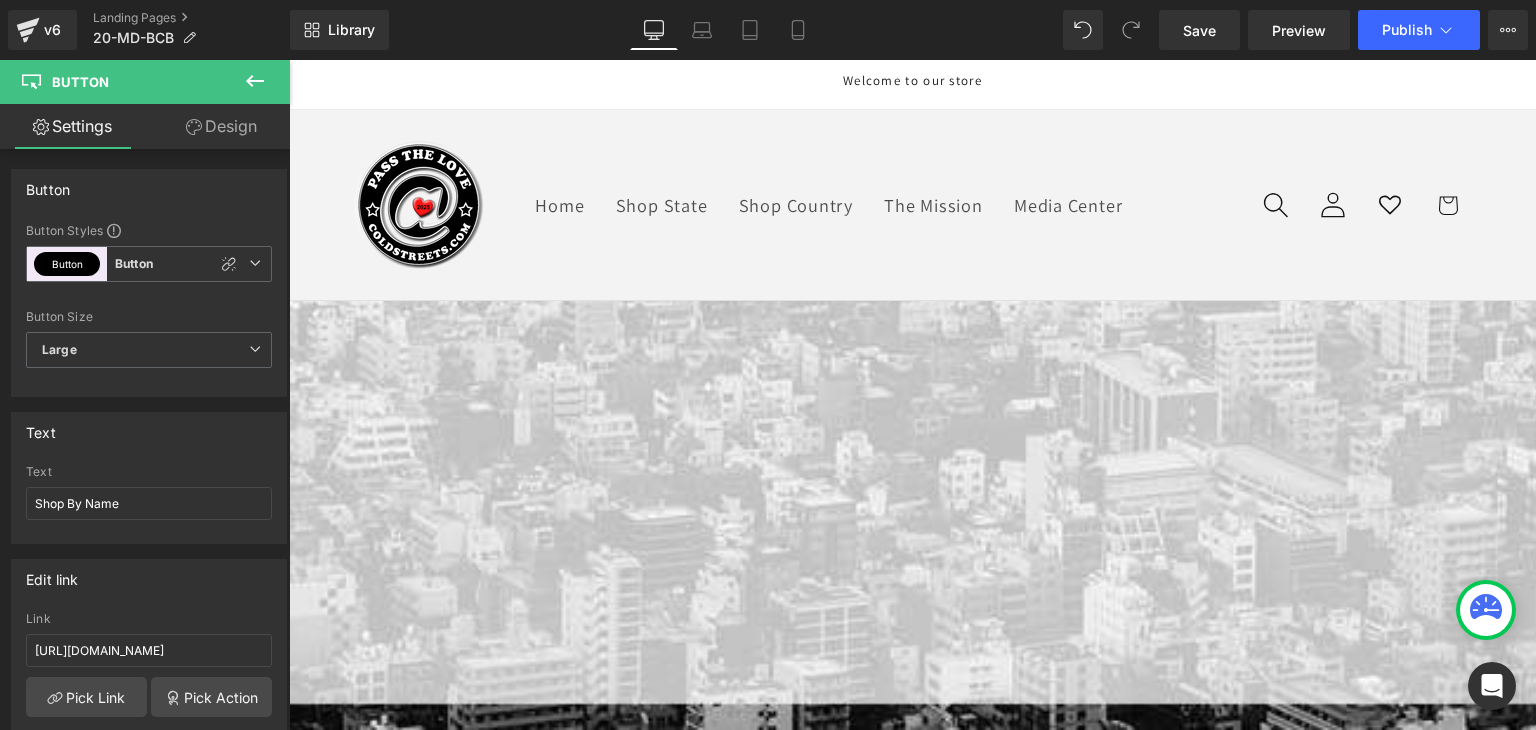 click 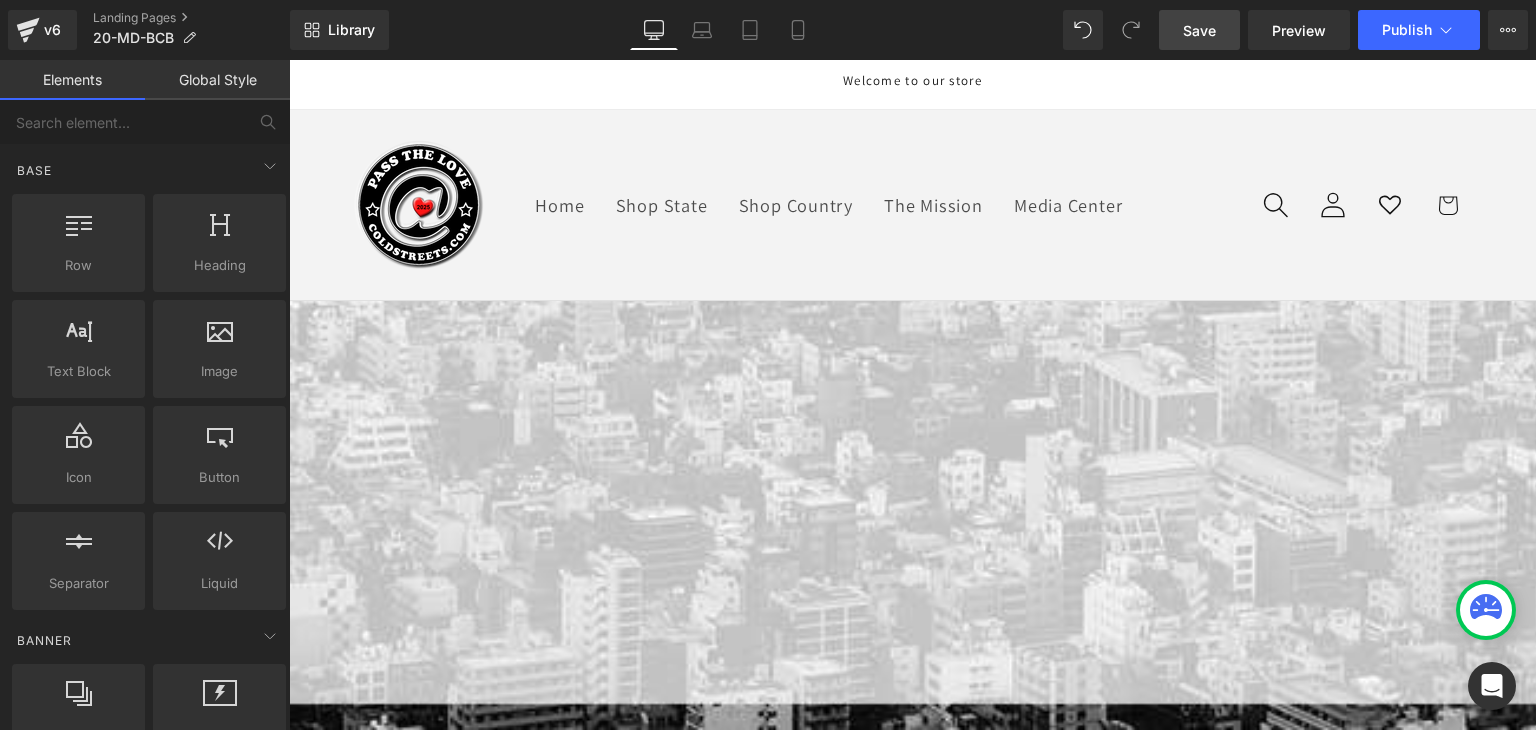 click on "Save" at bounding box center (1199, 30) 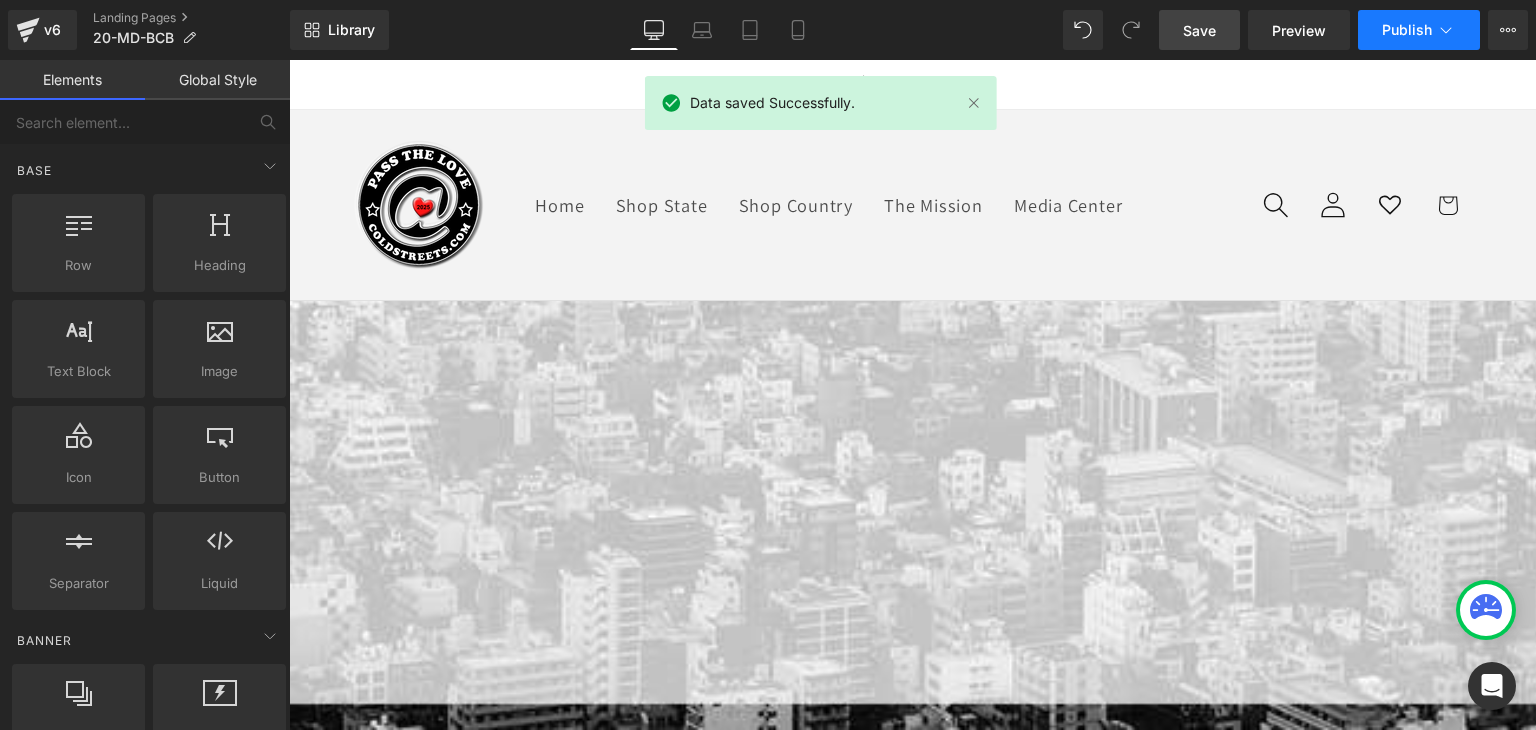 click on "Publish" at bounding box center [1419, 30] 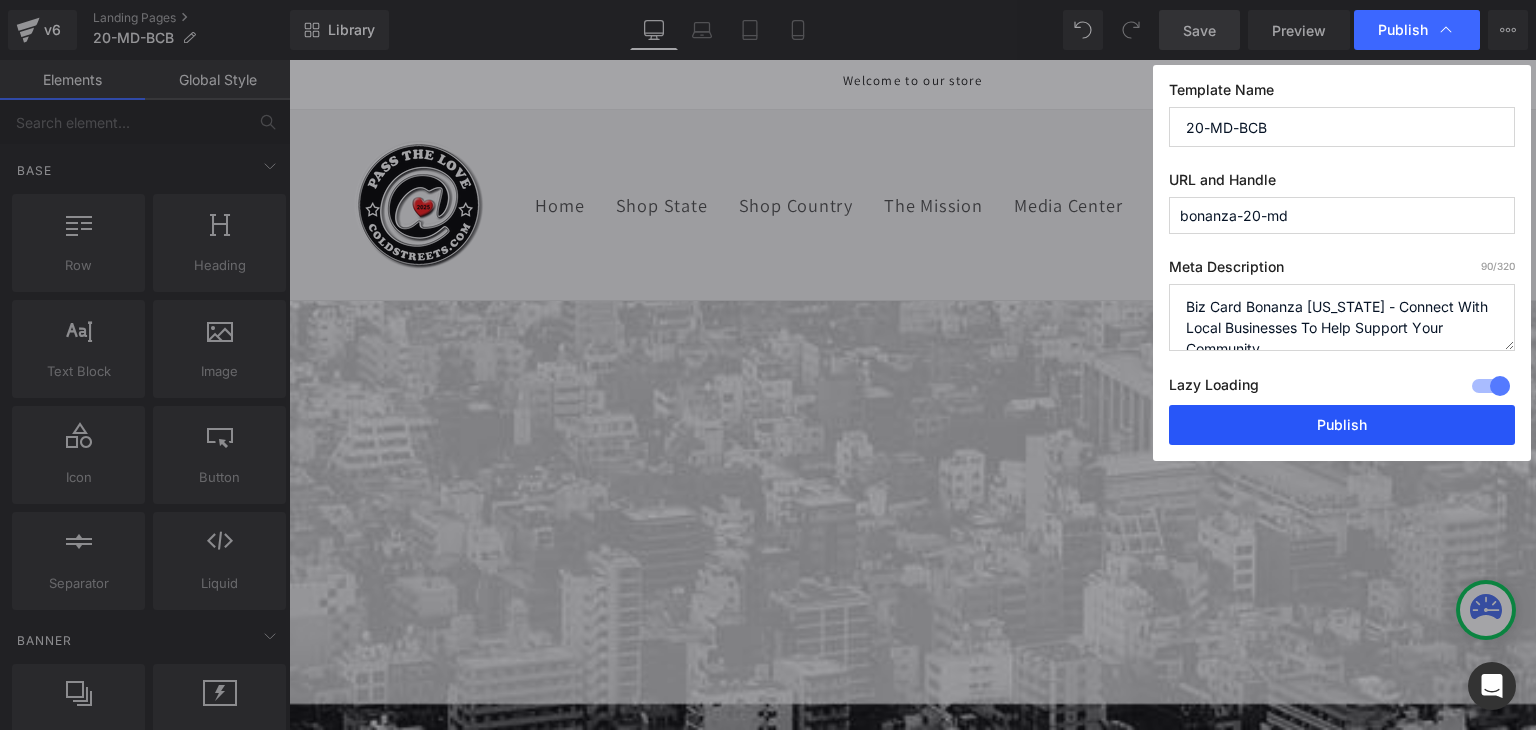 click on "Publish" at bounding box center [1342, 425] 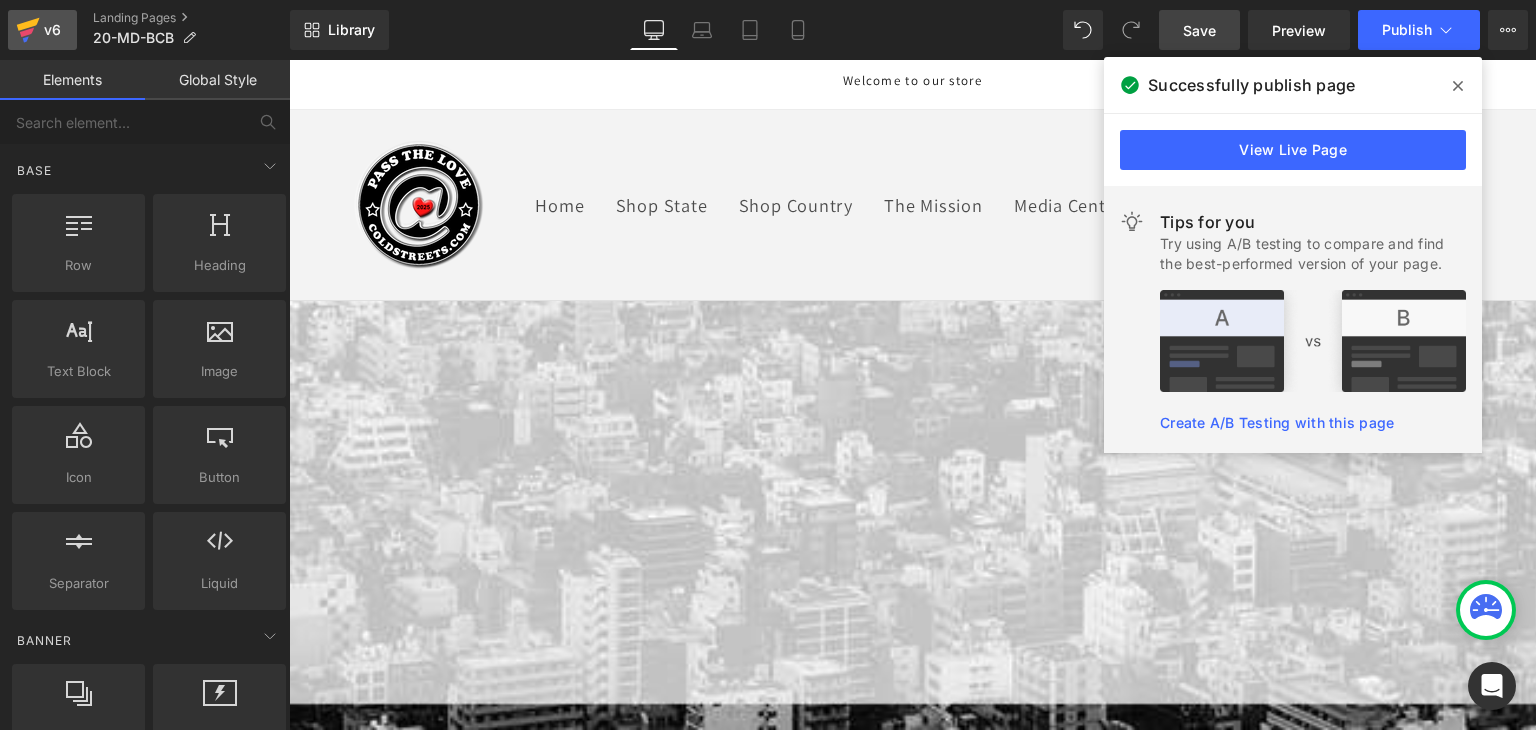 click 